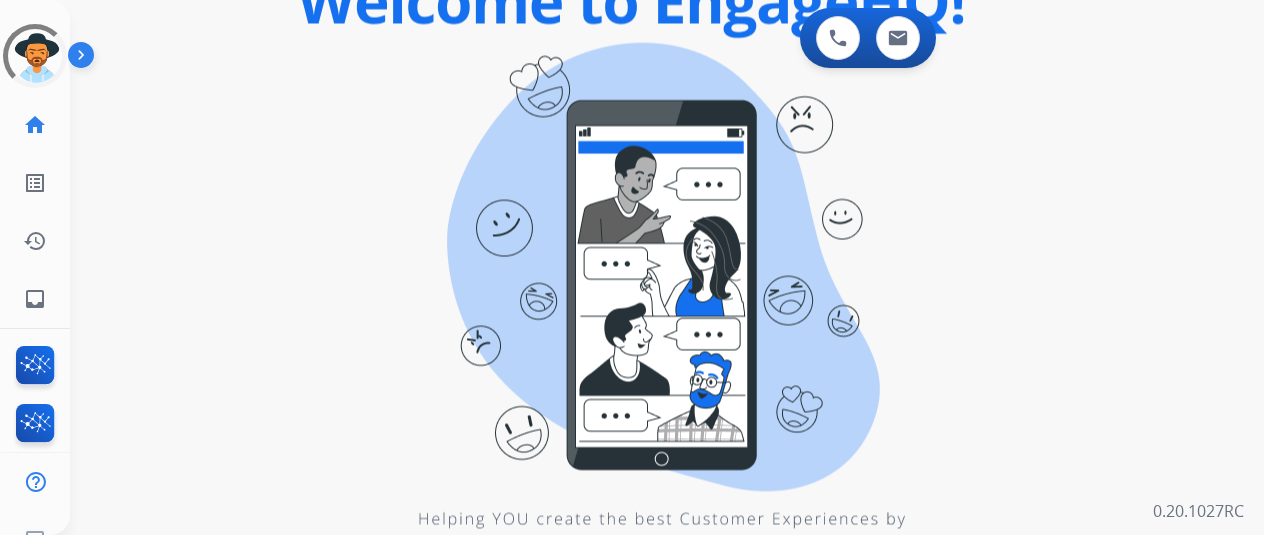 scroll, scrollTop: 0, scrollLeft: 0, axis: both 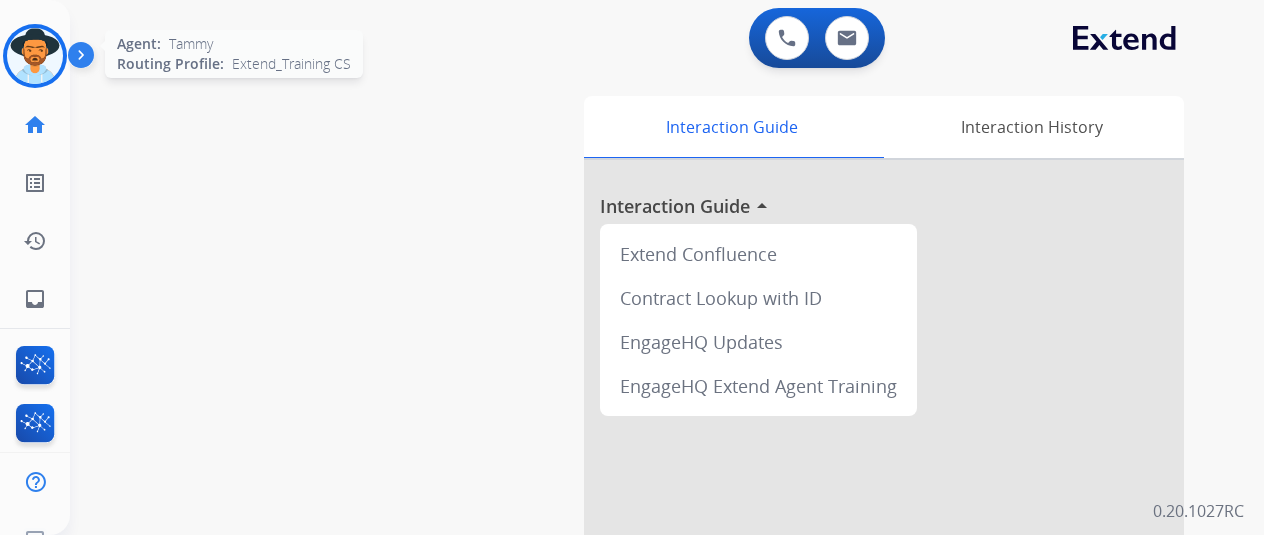 click at bounding box center (35, 56) 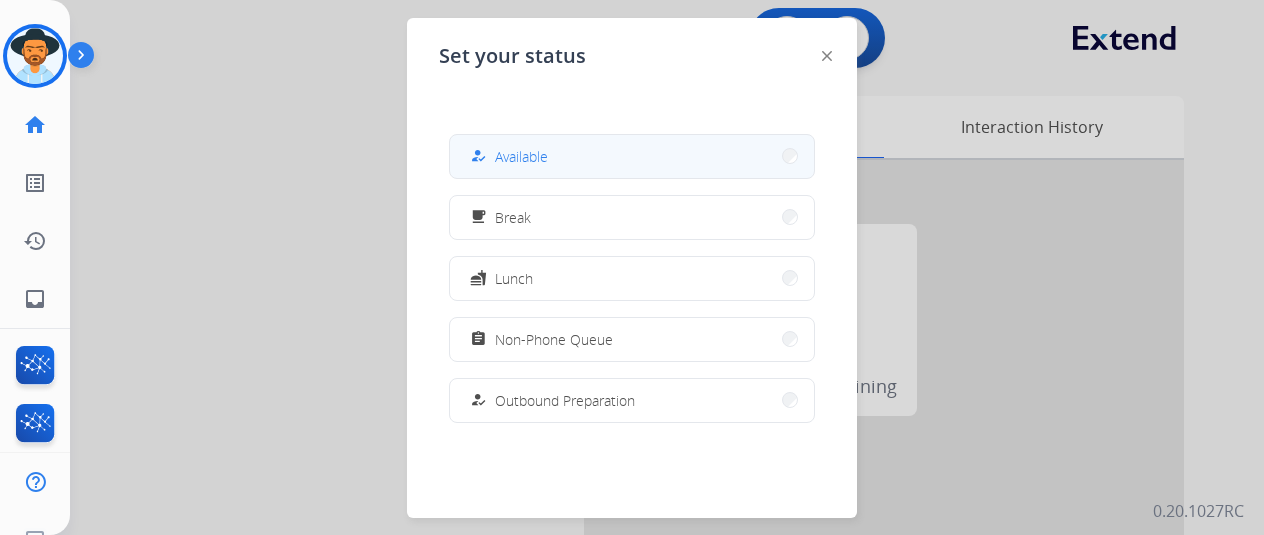 click on "Available" at bounding box center [521, 156] 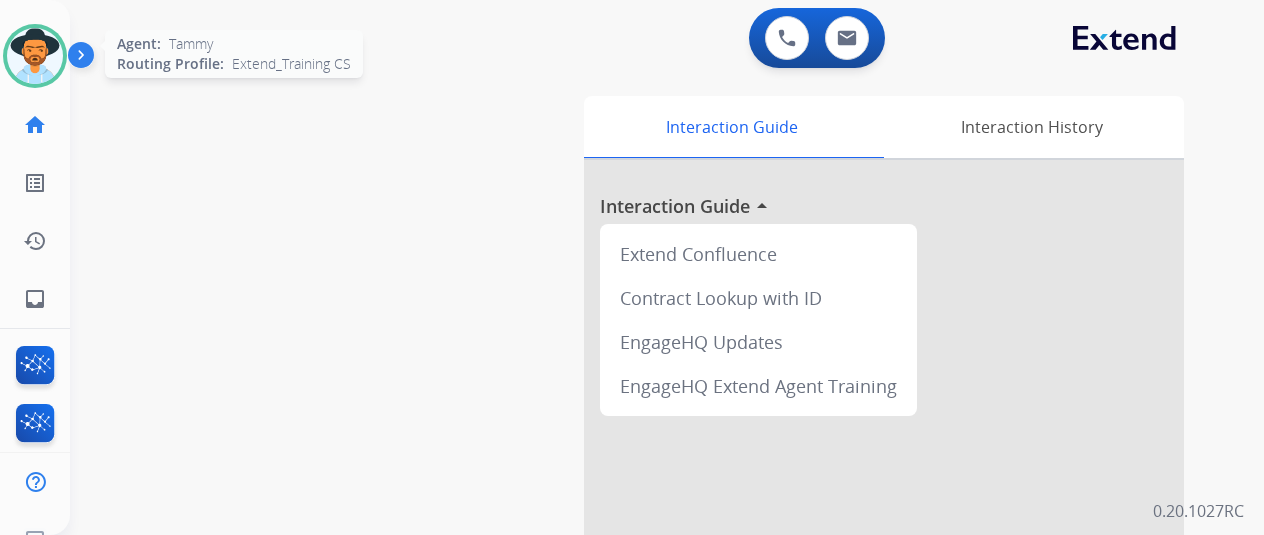 click at bounding box center [35, 56] 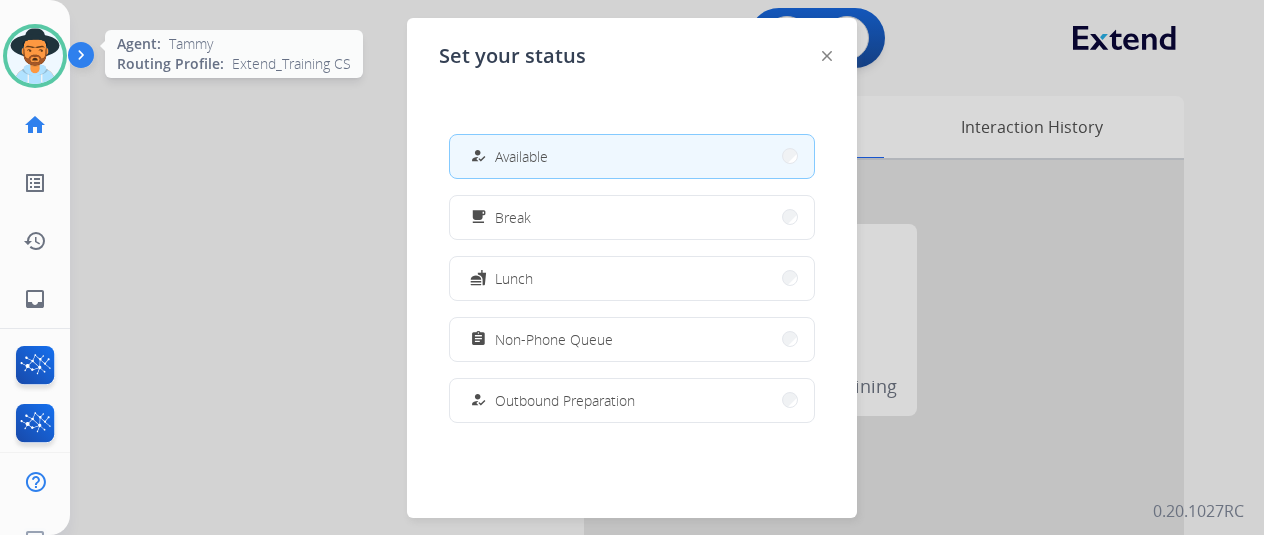 click at bounding box center (35, 56) 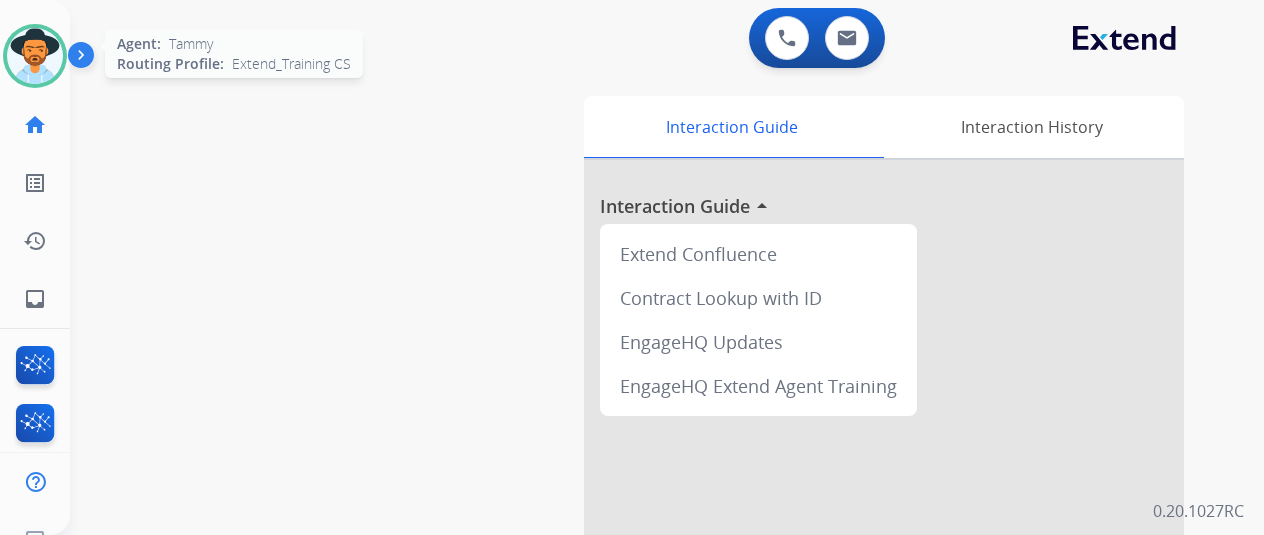 click at bounding box center (35, 56) 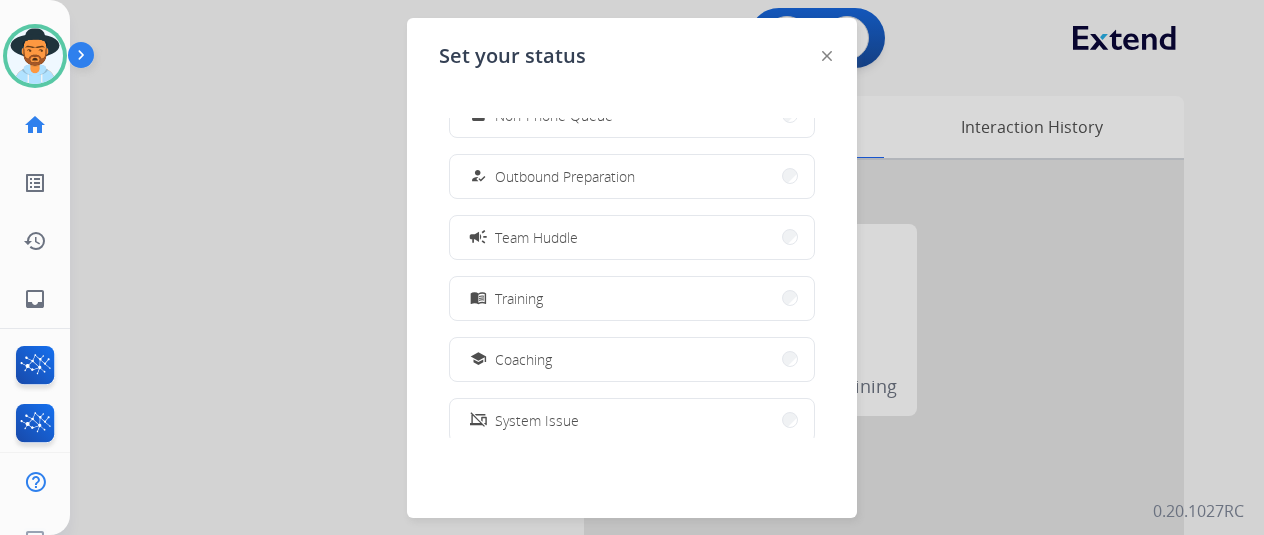scroll, scrollTop: 376, scrollLeft: 0, axis: vertical 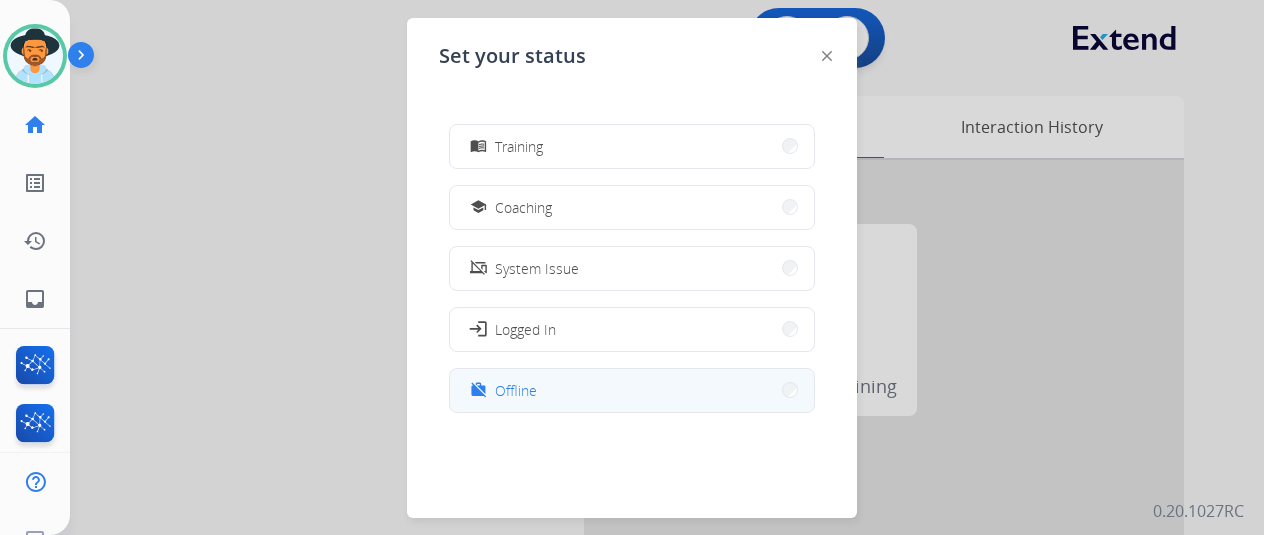 click on "Offline" at bounding box center (516, 390) 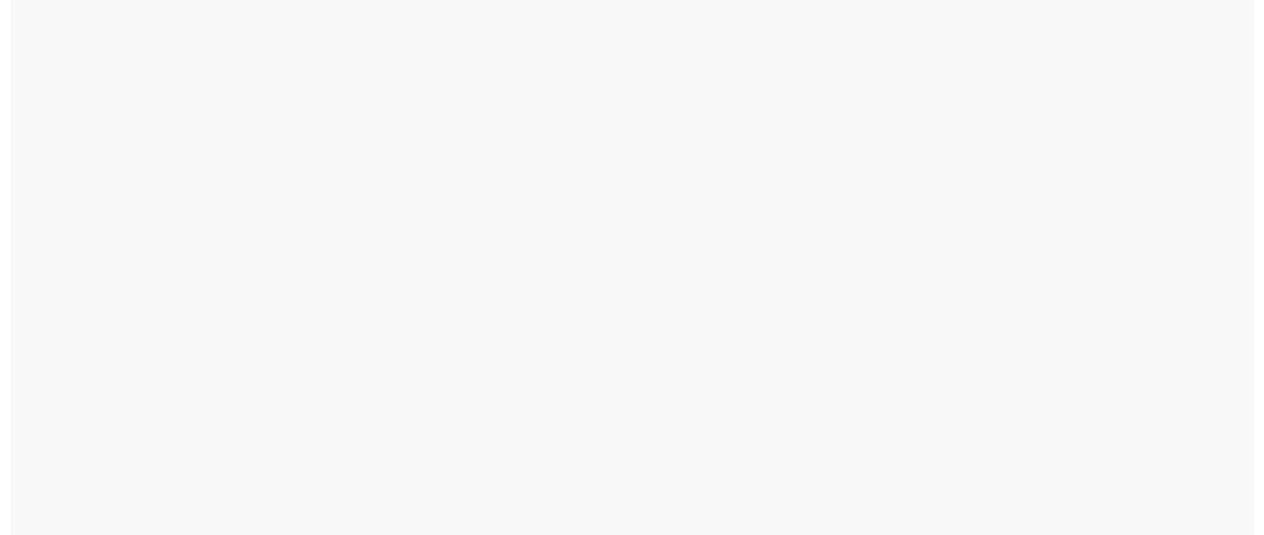 scroll, scrollTop: 0, scrollLeft: 0, axis: both 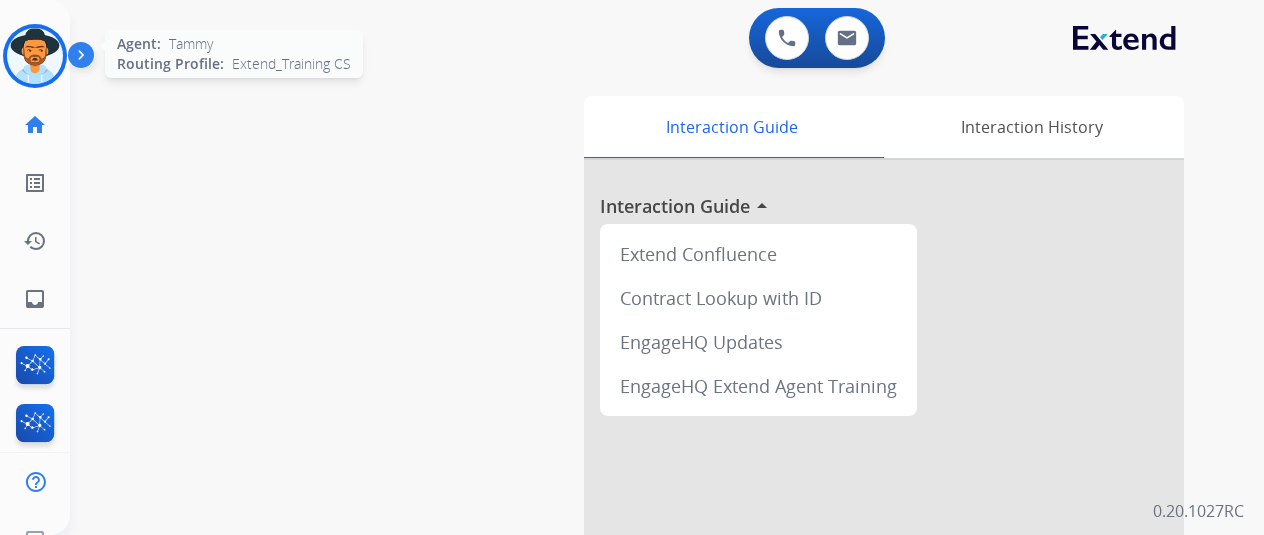 click at bounding box center (35, 56) 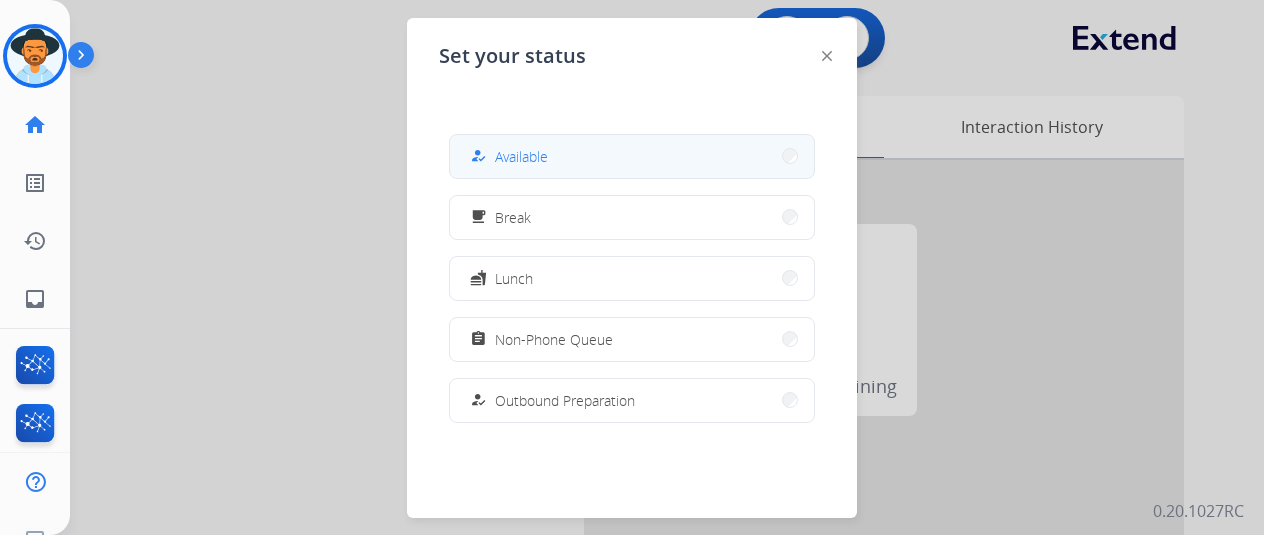click on "how_to_reg Available" at bounding box center (632, 156) 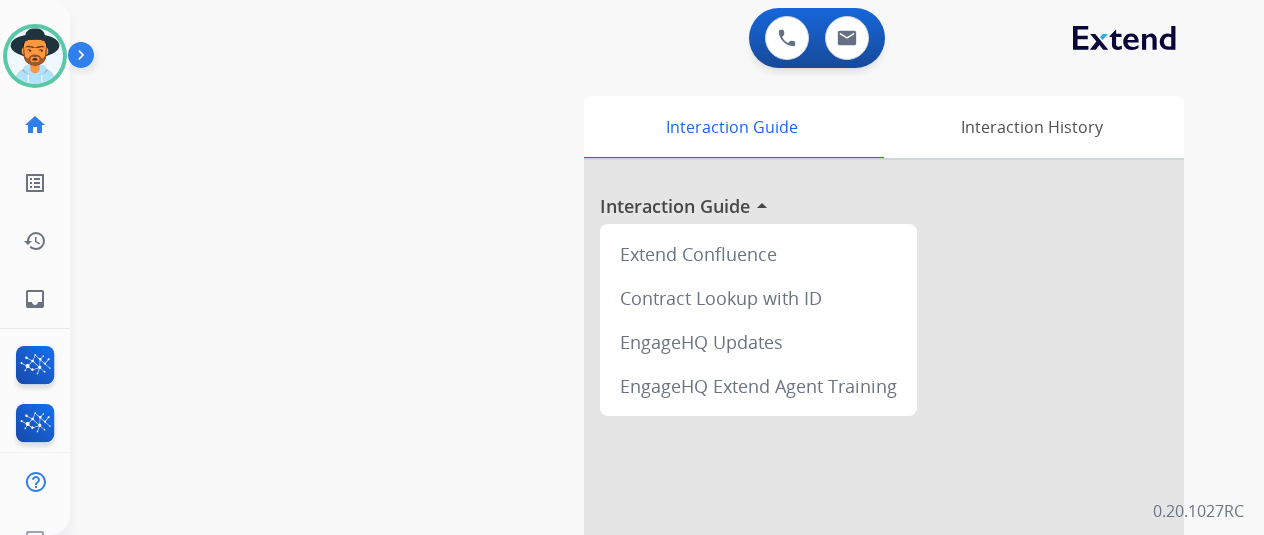 click on "swap_horiz Break voice bridge close_fullscreen Connect 3-Way Call merge_type Separate 3-Way Call  Interaction Guide   Interaction History  Interaction Guide arrow_drop_up  Extend Confluence   Contract Lookup with ID   EngageHQ Updates   EngageHQ Extend Agent Training" at bounding box center [643, 489] 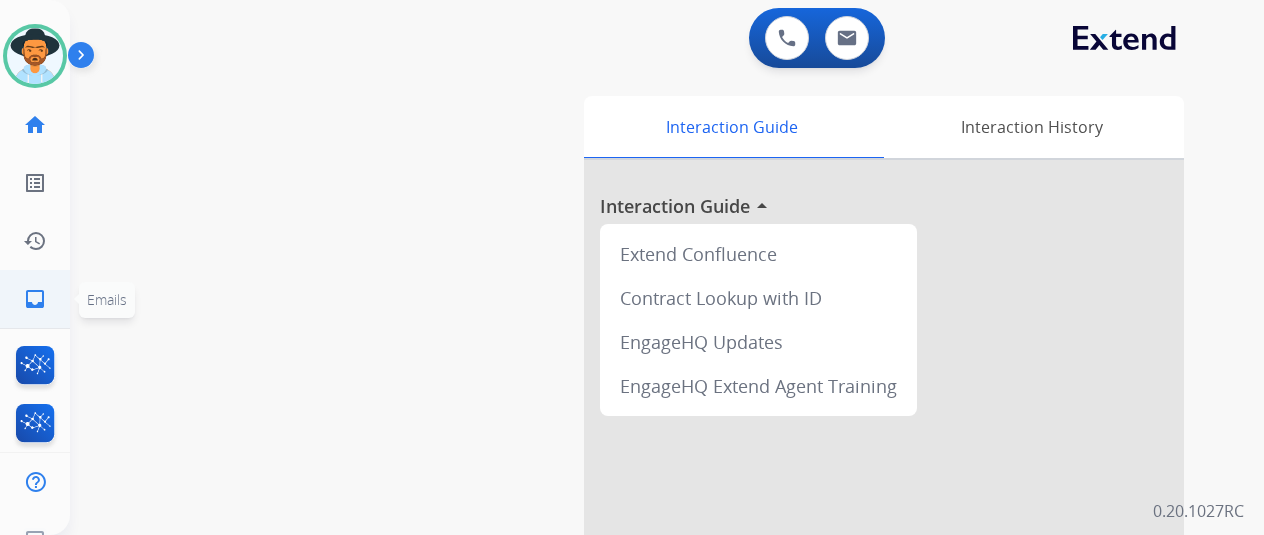 click on "inbox" 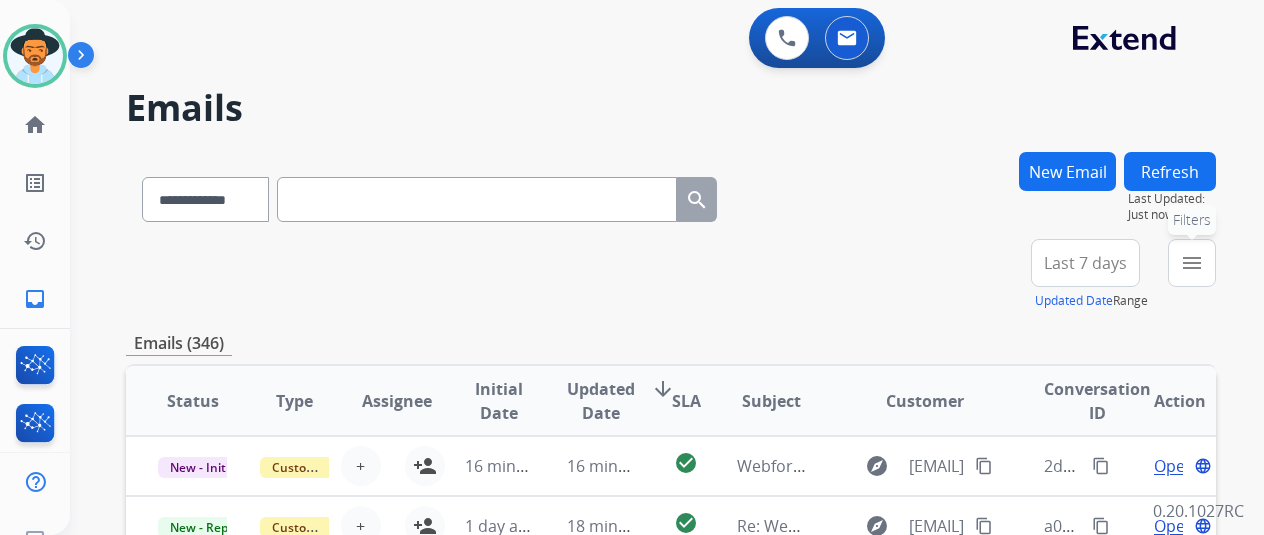 click on "menu  Filters" at bounding box center (1192, 263) 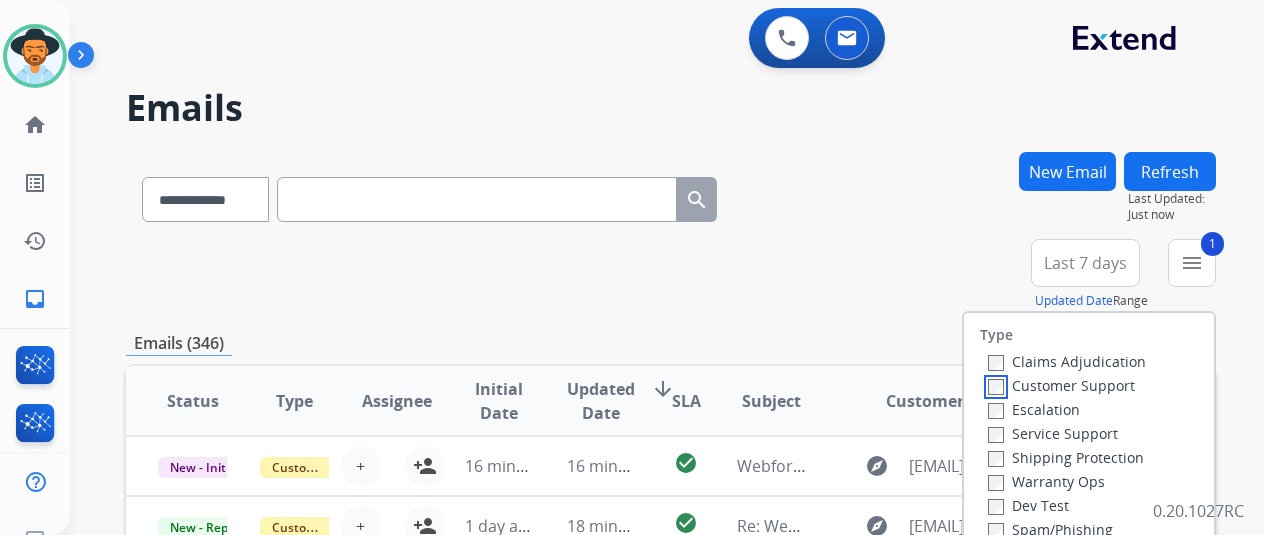 scroll, scrollTop: 100, scrollLeft: 0, axis: vertical 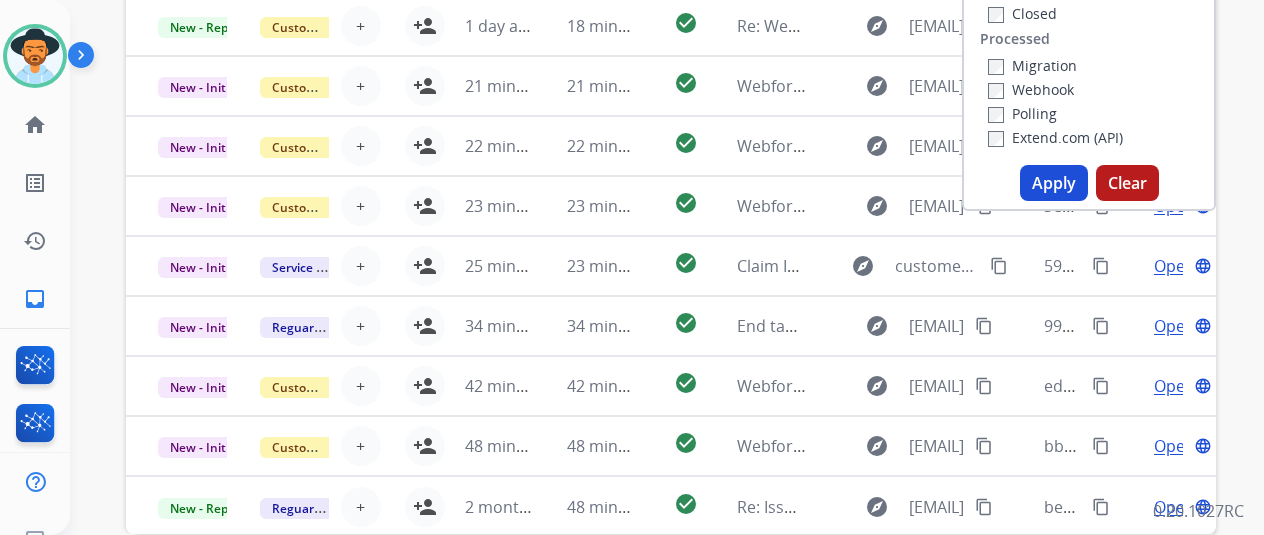 click on "Apply" at bounding box center (1054, 183) 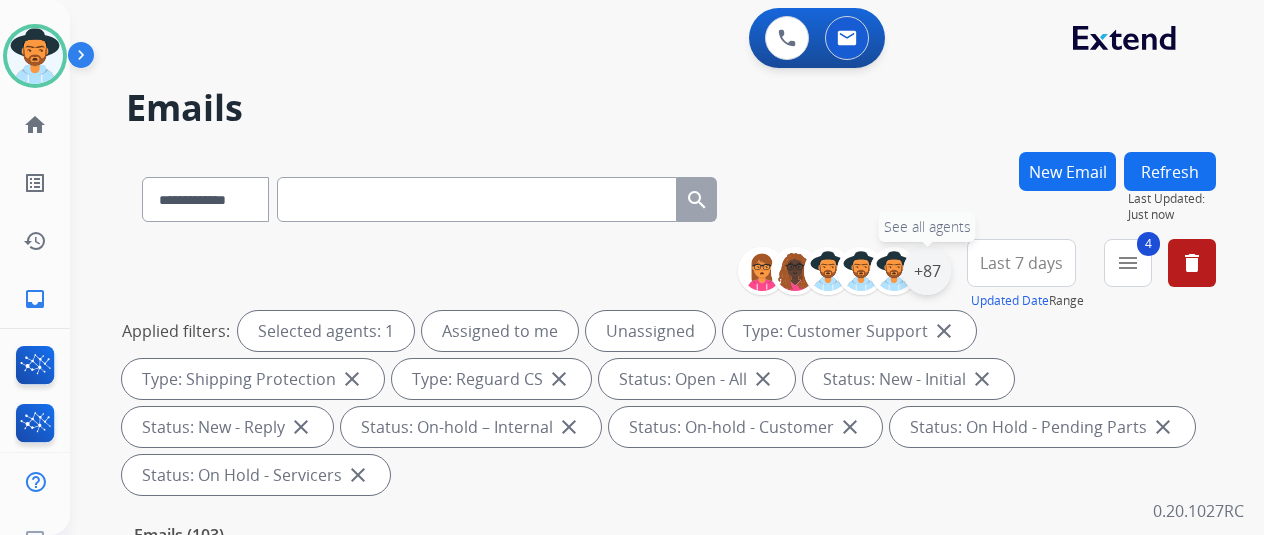 click on "+87" at bounding box center [927, 271] 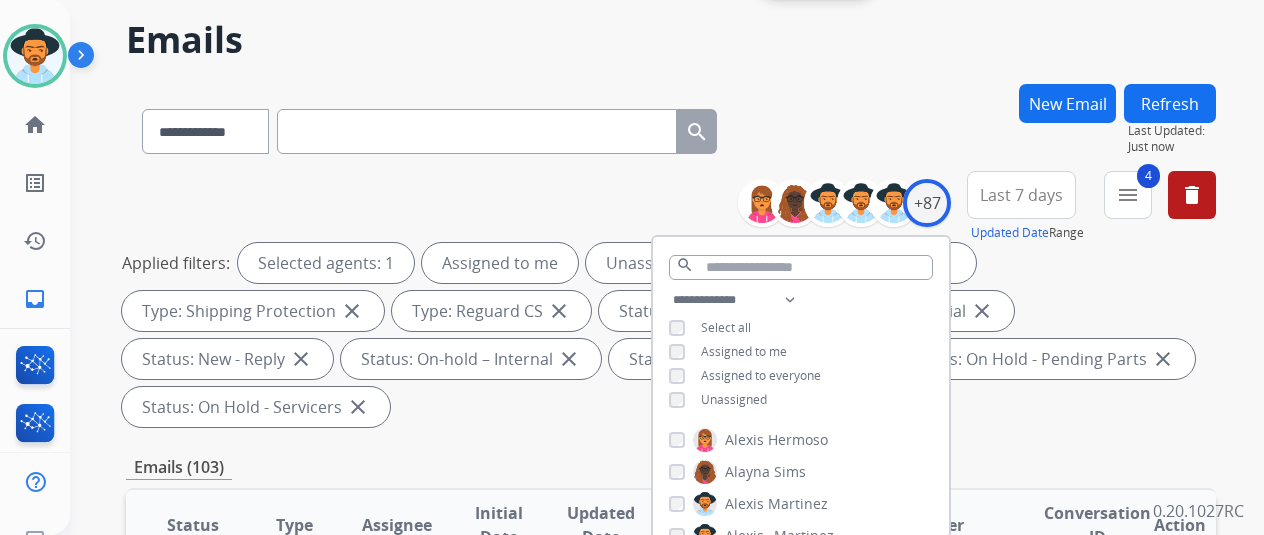 scroll, scrollTop: 100, scrollLeft: 0, axis: vertical 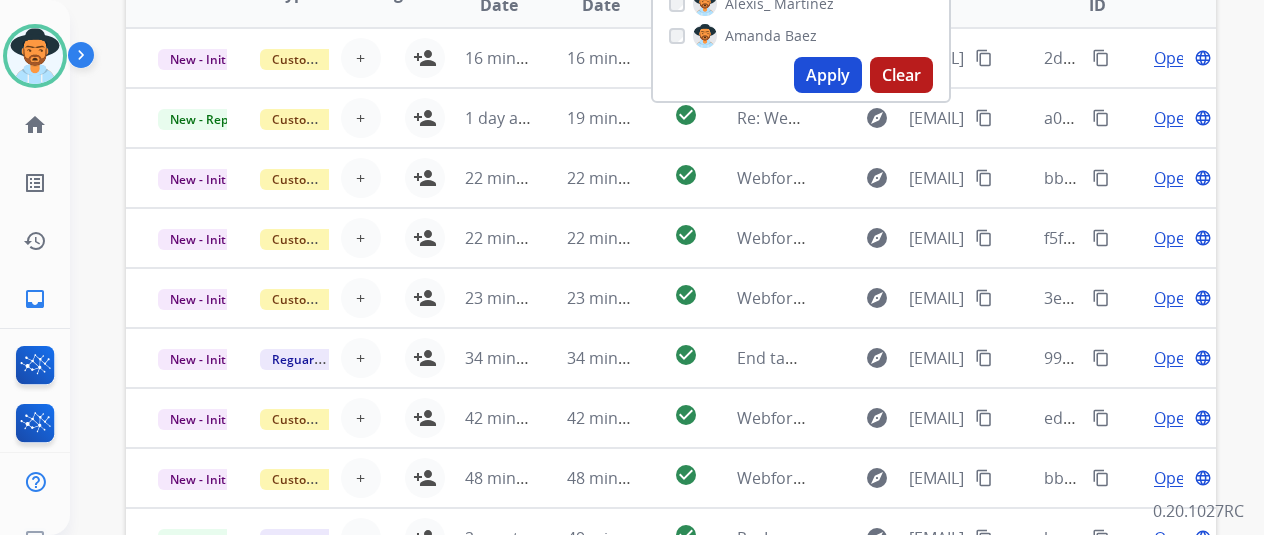 click on "Apply" at bounding box center [828, 75] 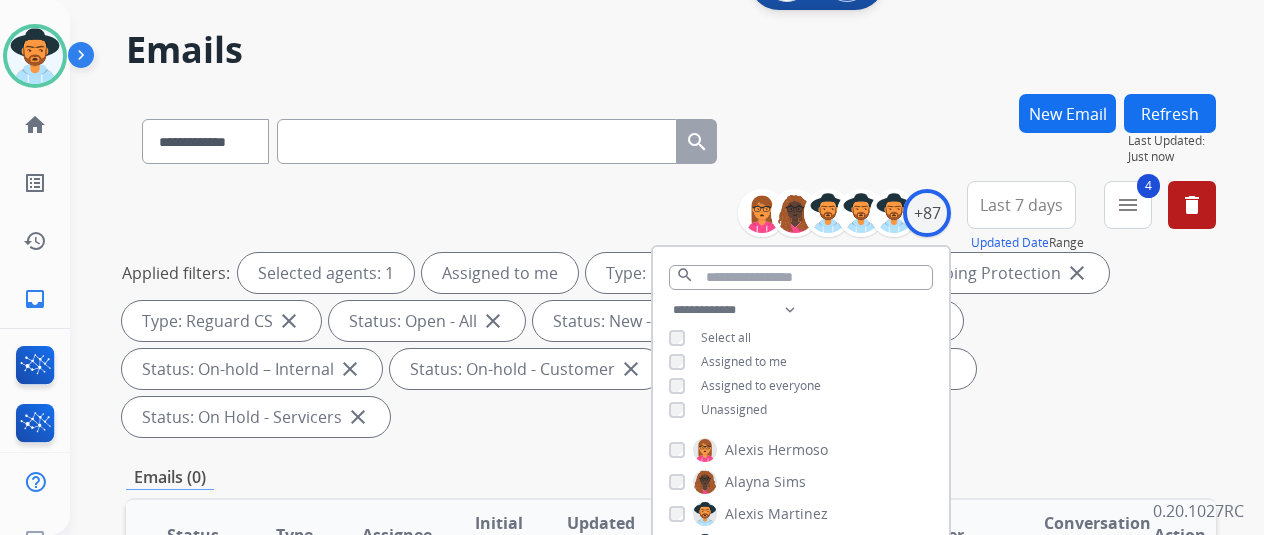 scroll, scrollTop: 0, scrollLeft: 0, axis: both 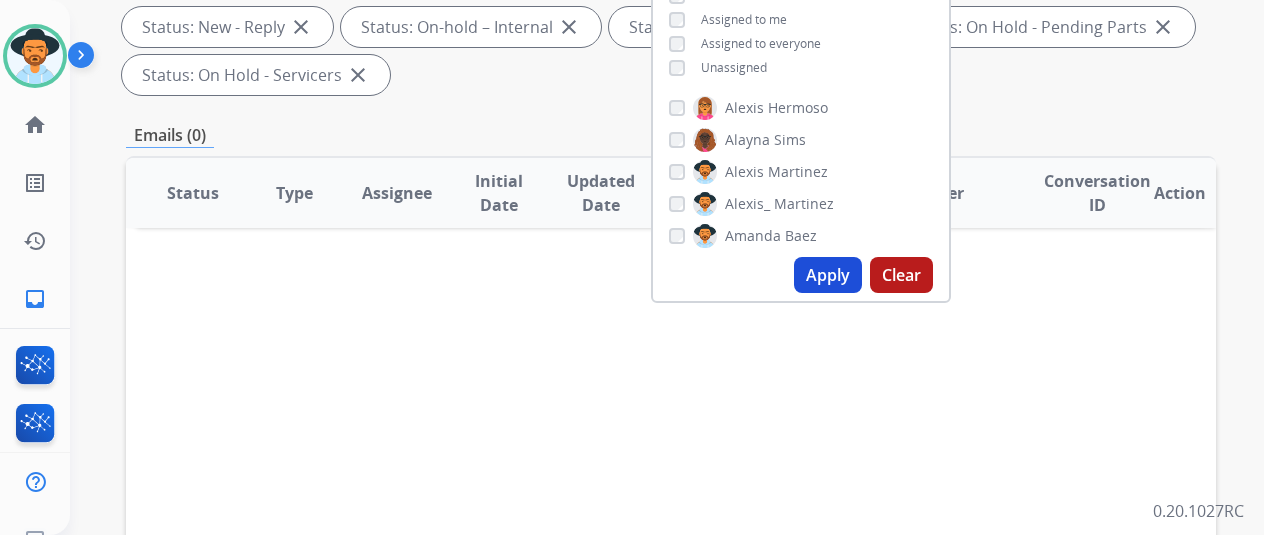 click on "Apply" at bounding box center (828, 275) 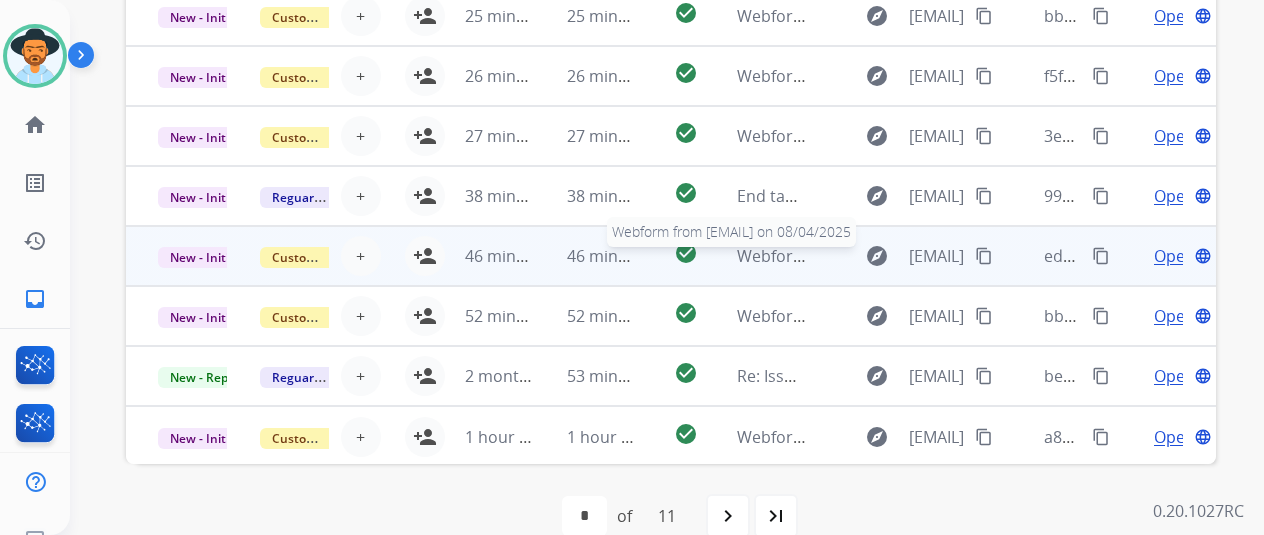 scroll, scrollTop: 778, scrollLeft: 0, axis: vertical 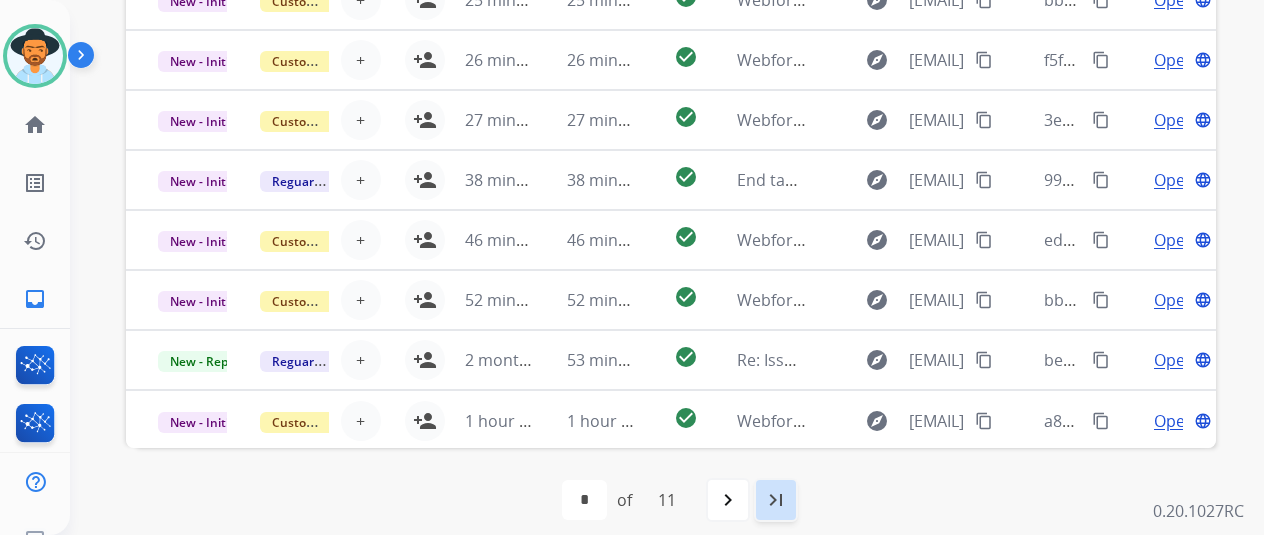 click on "last_page" at bounding box center [776, 500] 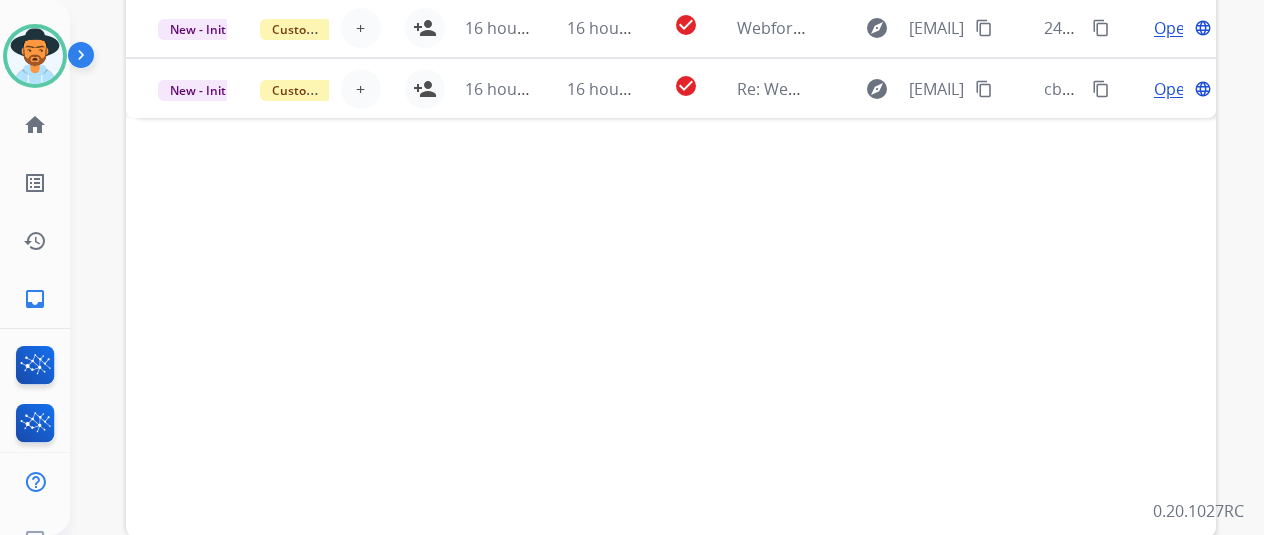 scroll, scrollTop: 778, scrollLeft: 0, axis: vertical 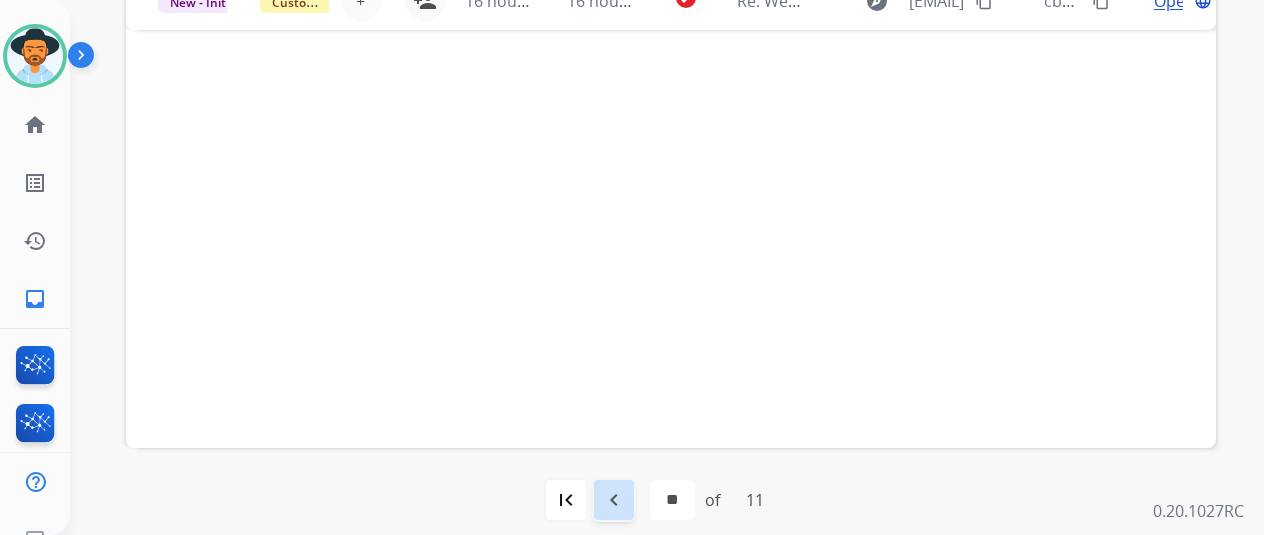 click on "navigate_before" at bounding box center [614, 500] 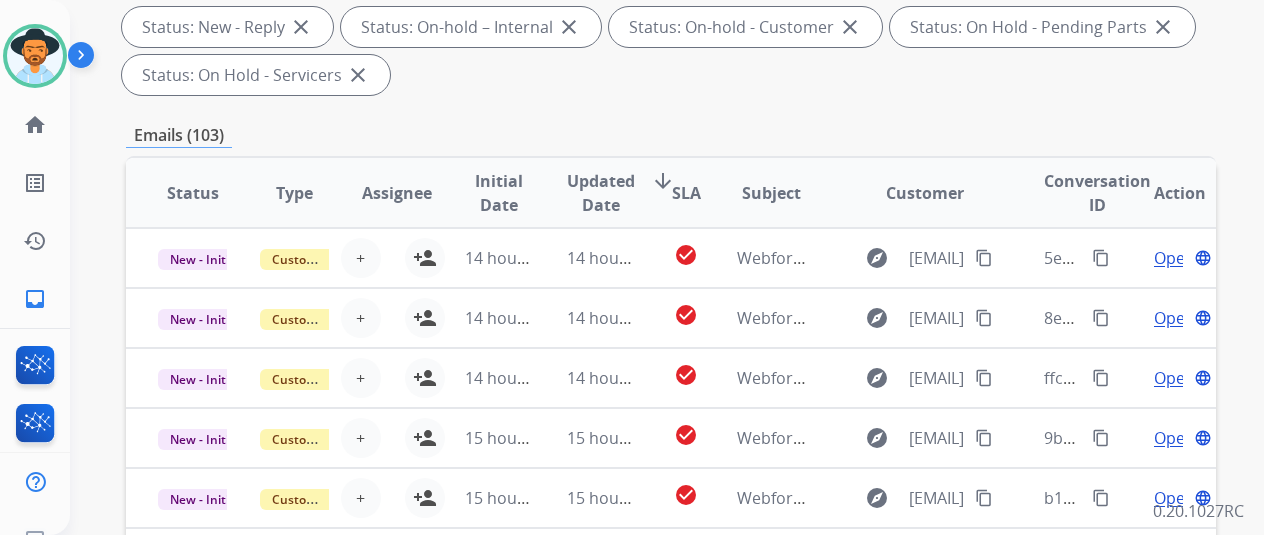 scroll, scrollTop: 700, scrollLeft: 0, axis: vertical 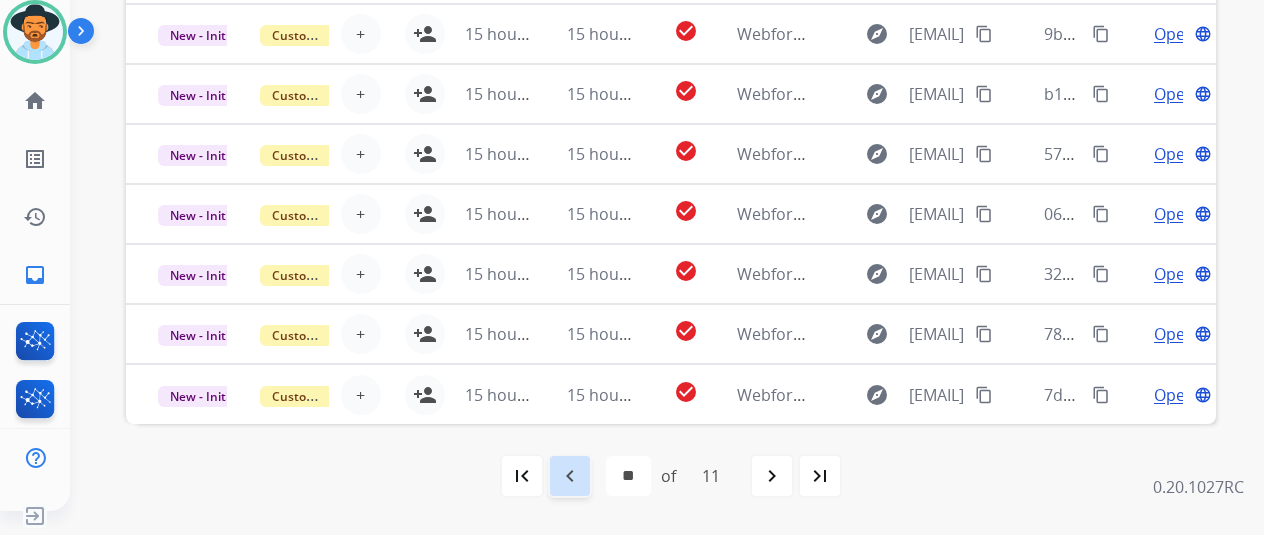 click on "navigate_before" at bounding box center [570, 476] 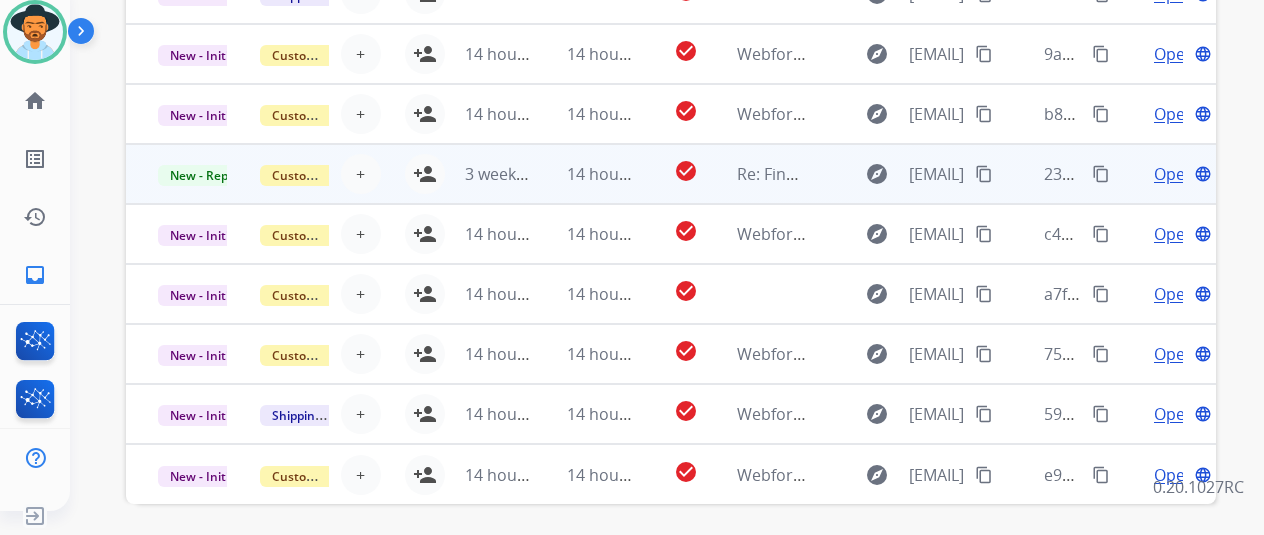 scroll, scrollTop: 700, scrollLeft: 0, axis: vertical 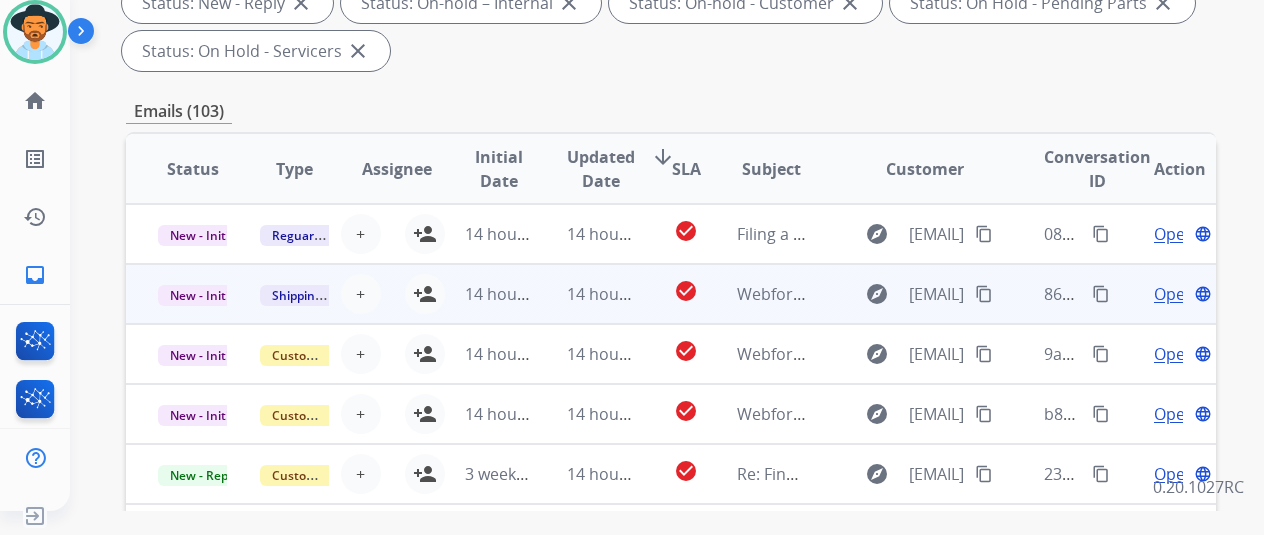 click on "Open" at bounding box center [1174, 294] 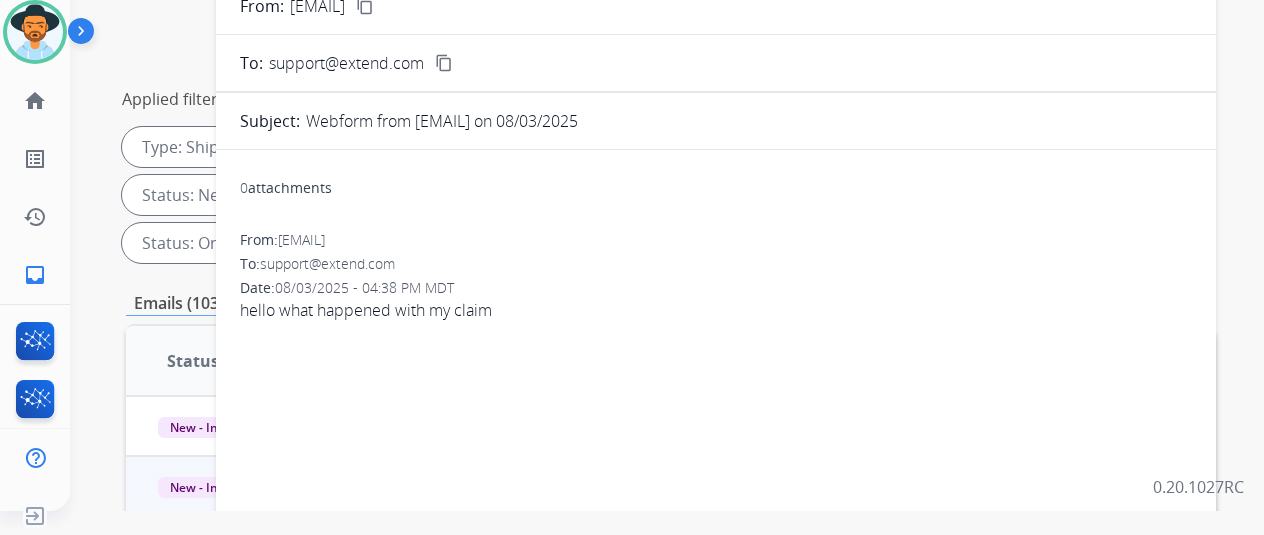 scroll, scrollTop: 0, scrollLeft: 0, axis: both 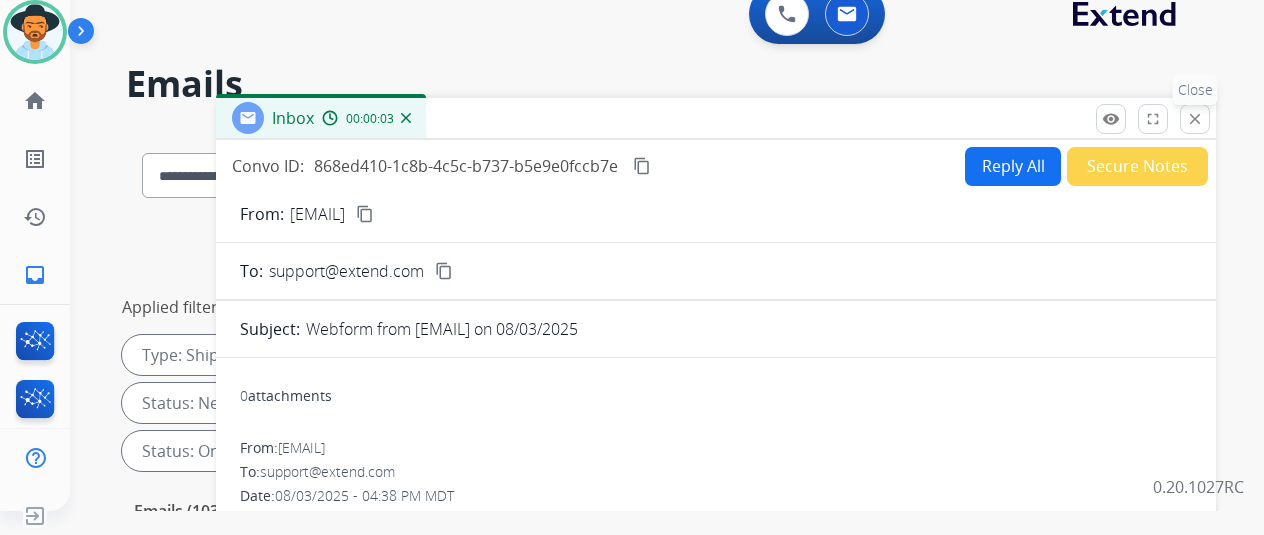 click on "close" at bounding box center [1195, 119] 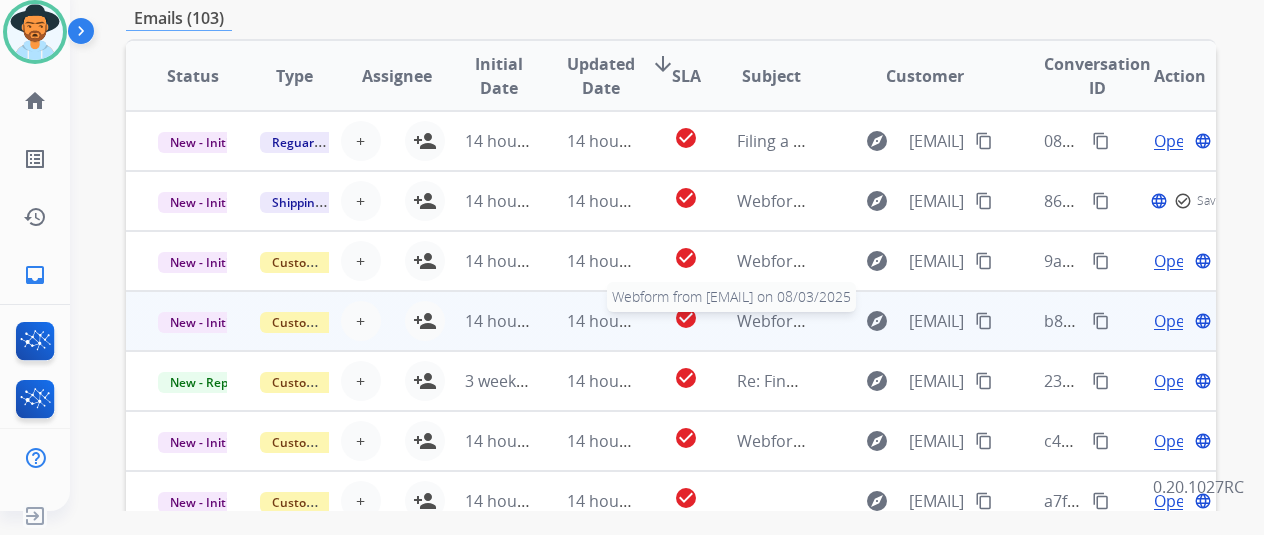 scroll, scrollTop: 500, scrollLeft: 0, axis: vertical 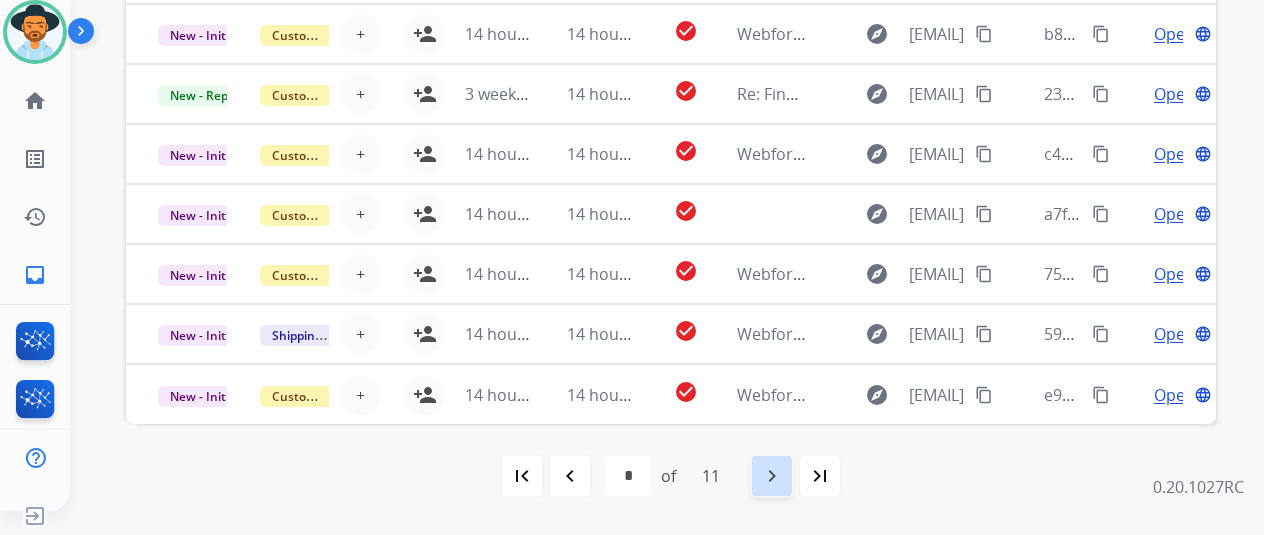 click on "navigate_next" at bounding box center [772, 476] 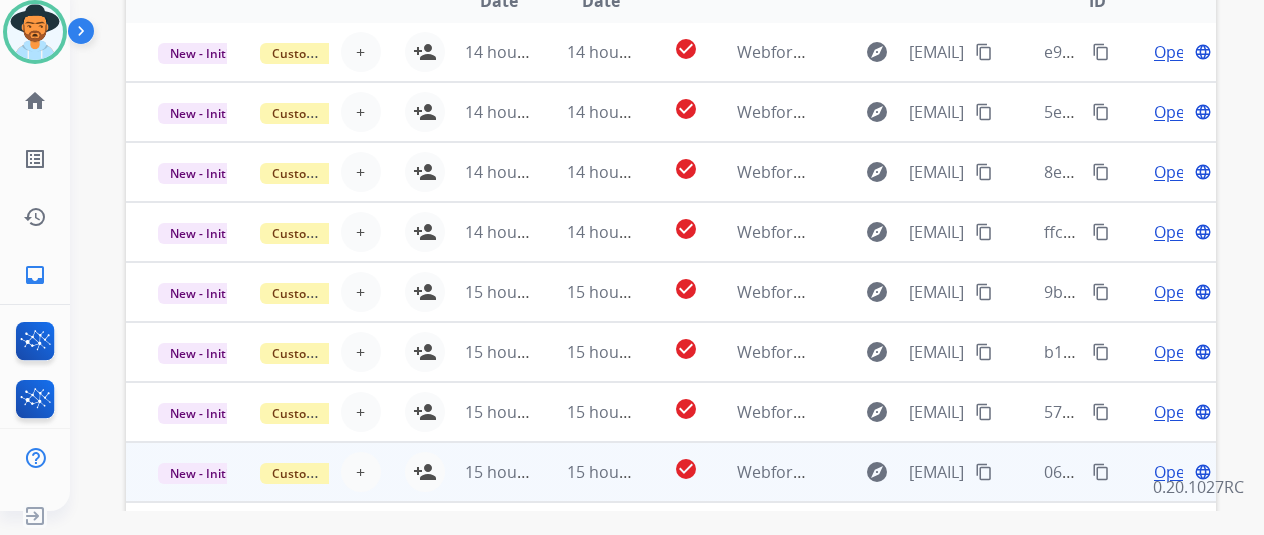 scroll, scrollTop: 778, scrollLeft: 0, axis: vertical 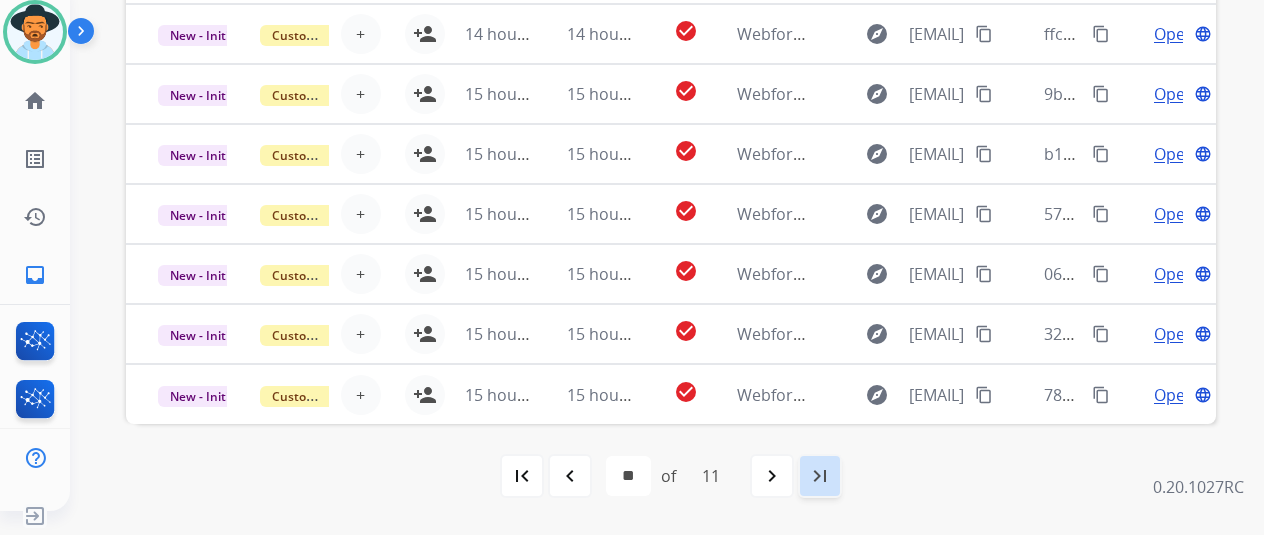 click on "last_page" at bounding box center [820, 476] 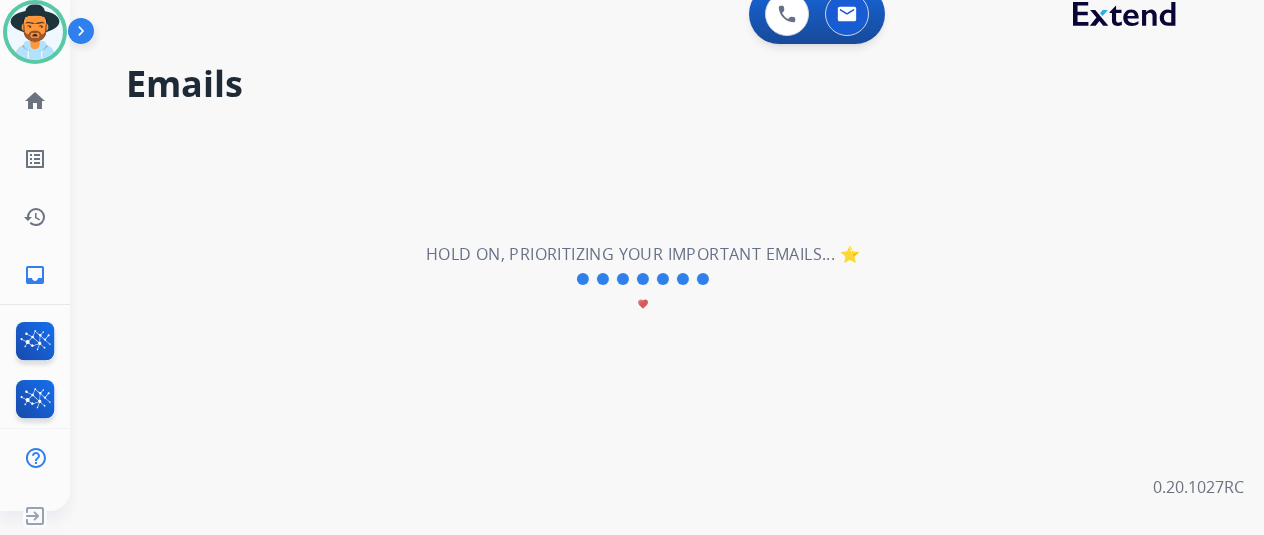 scroll, scrollTop: 0, scrollLeft: 0, axis: both 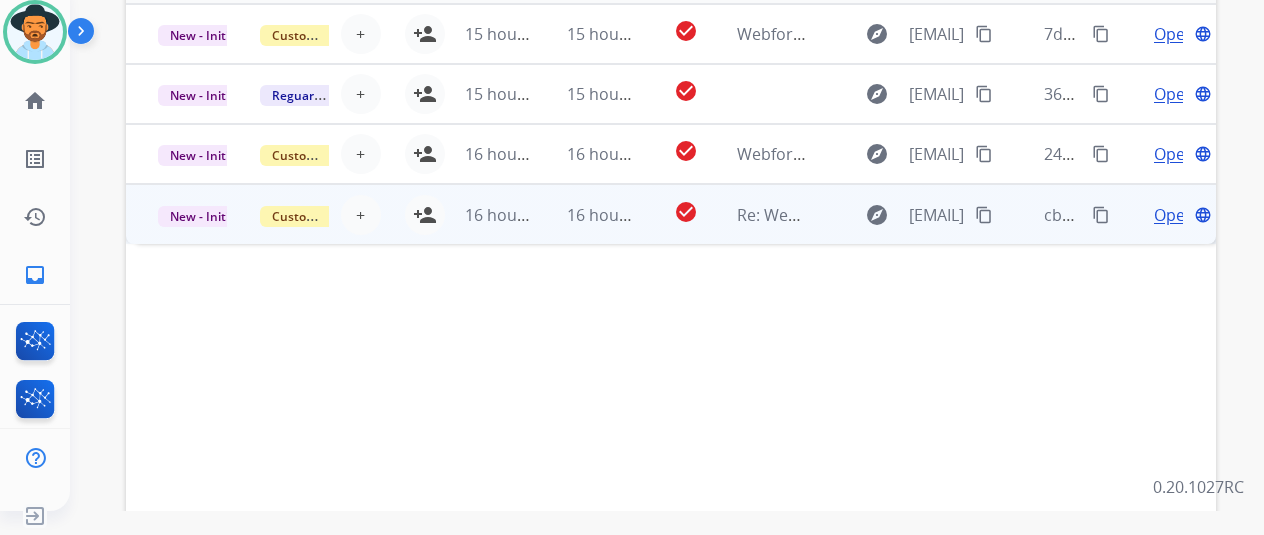 click on "Open" at bounding box center [1174, 215] 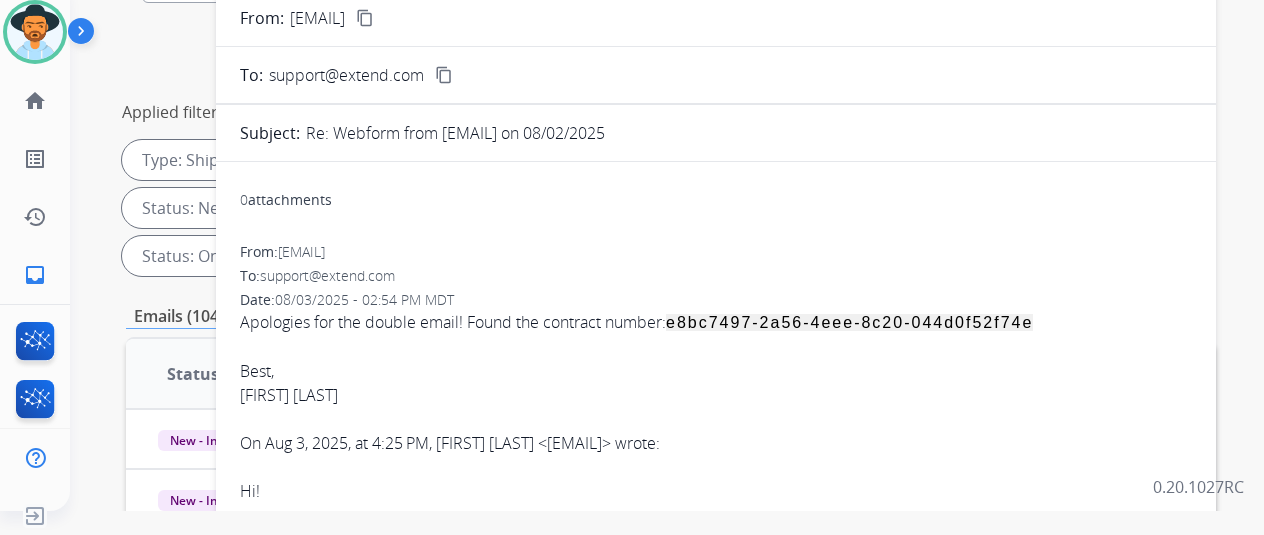 scroll, scrollTop: 100, scrollLeft: 0, axis: vertical 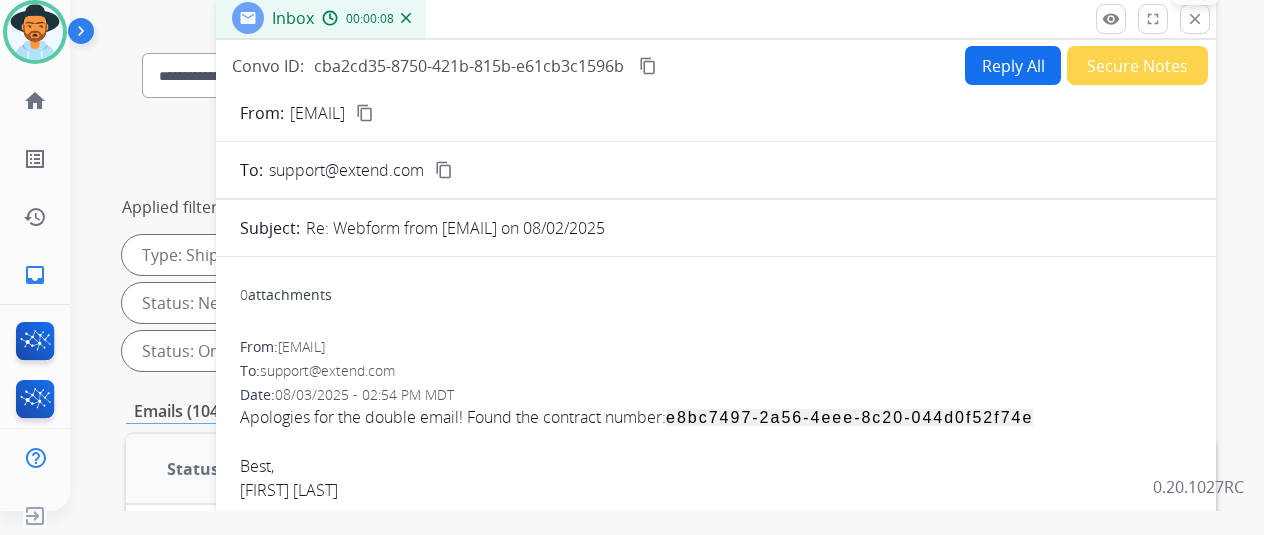 click on "close" at bounding box center [1195, 19] 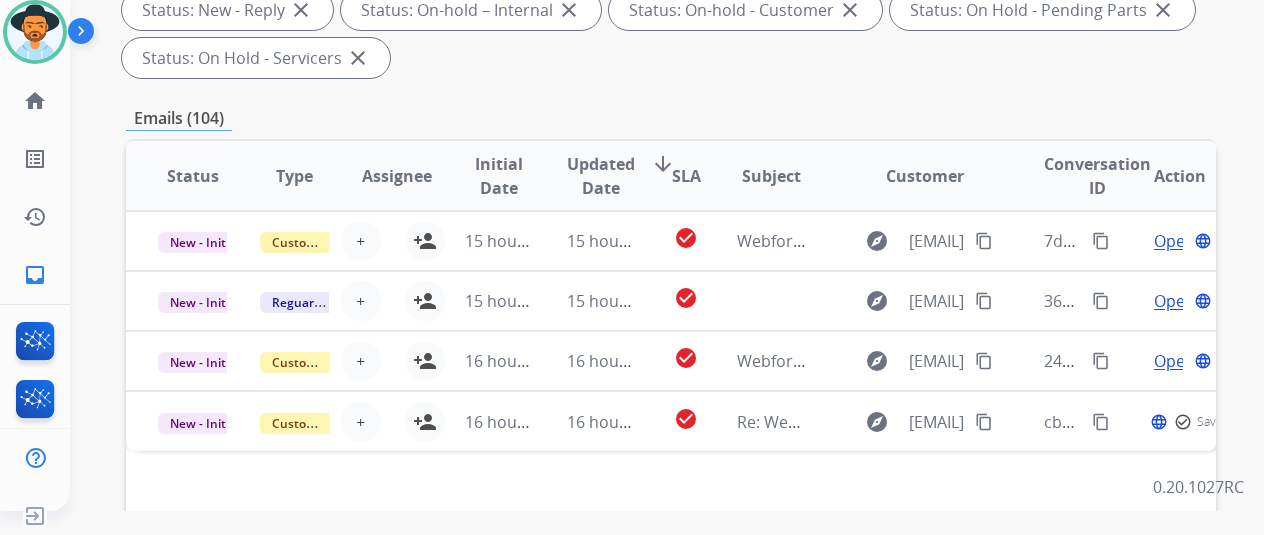 scroll, scrollTop: 600, scrollLeft: 0, axis: vertical 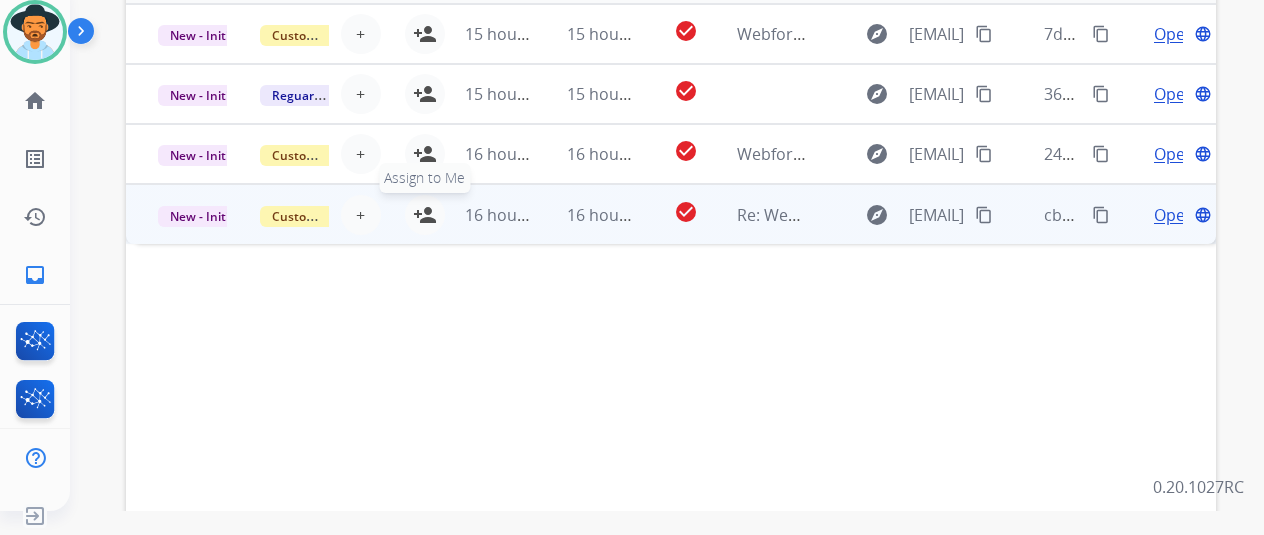click on "person_add" at bounding box center (425, 215) 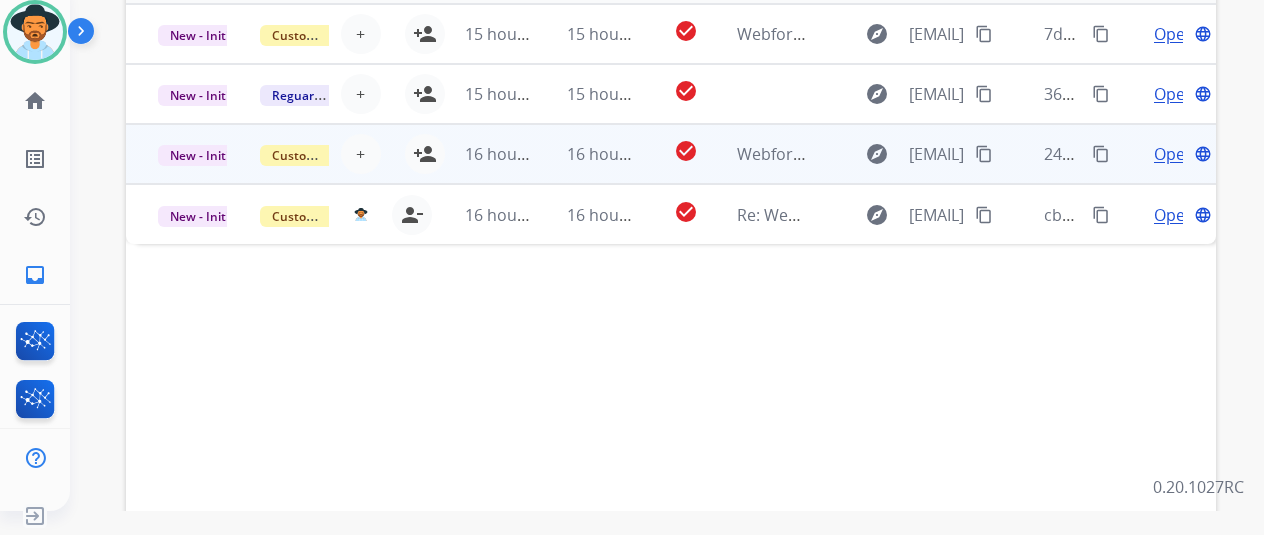 click on "16 hours ago" at bounding box center [484, 154] 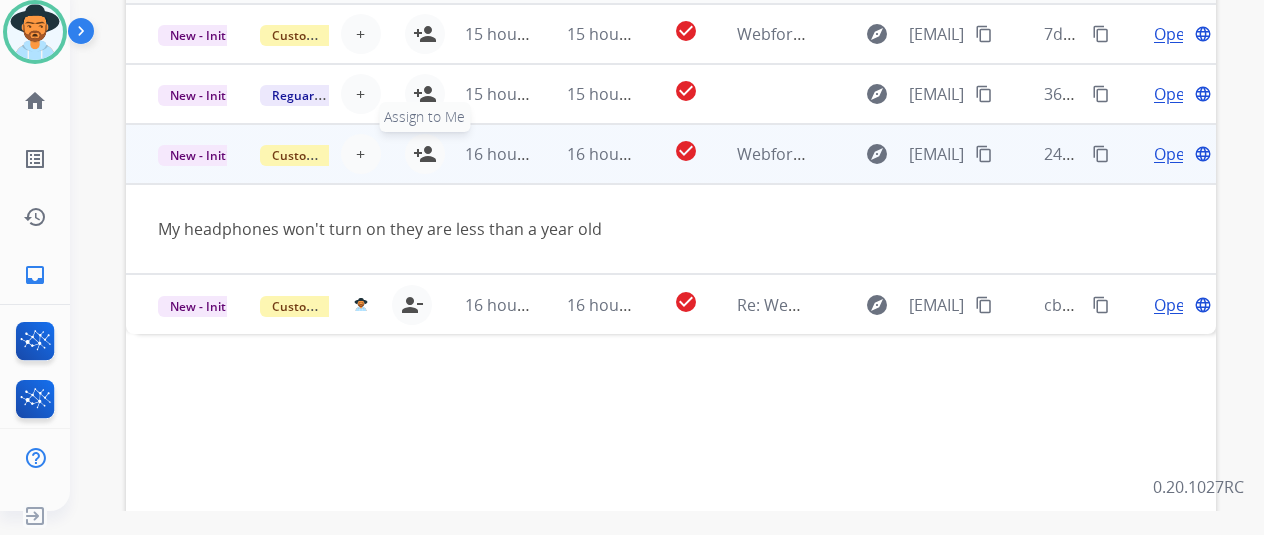 click on "person_add" at bounding box center [425, 154] 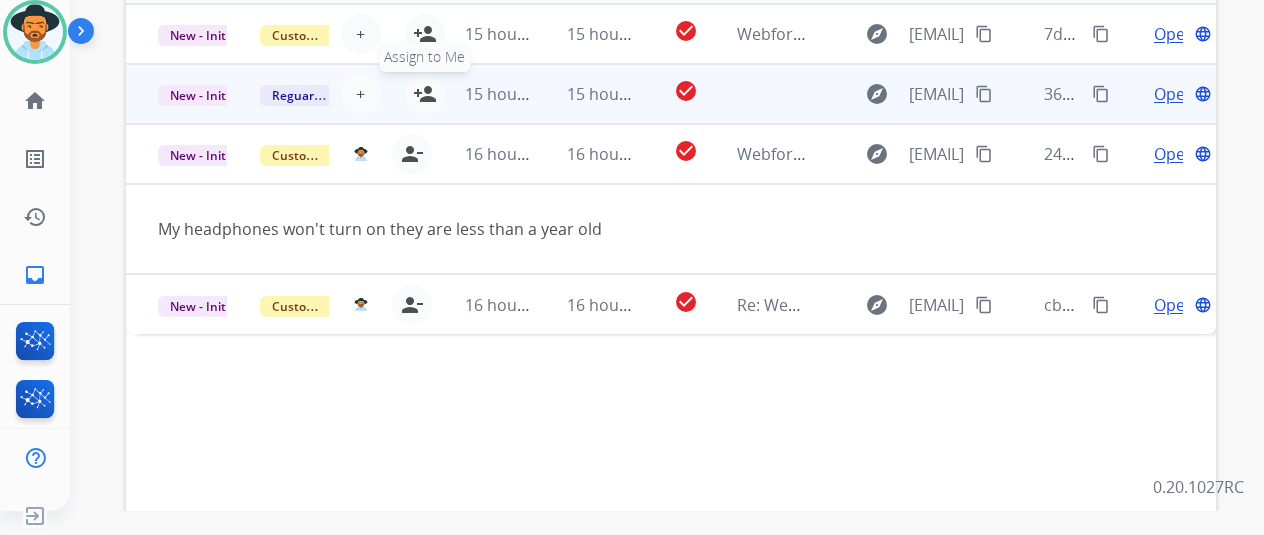 click on "person_add" at bounding box center [425, 94] 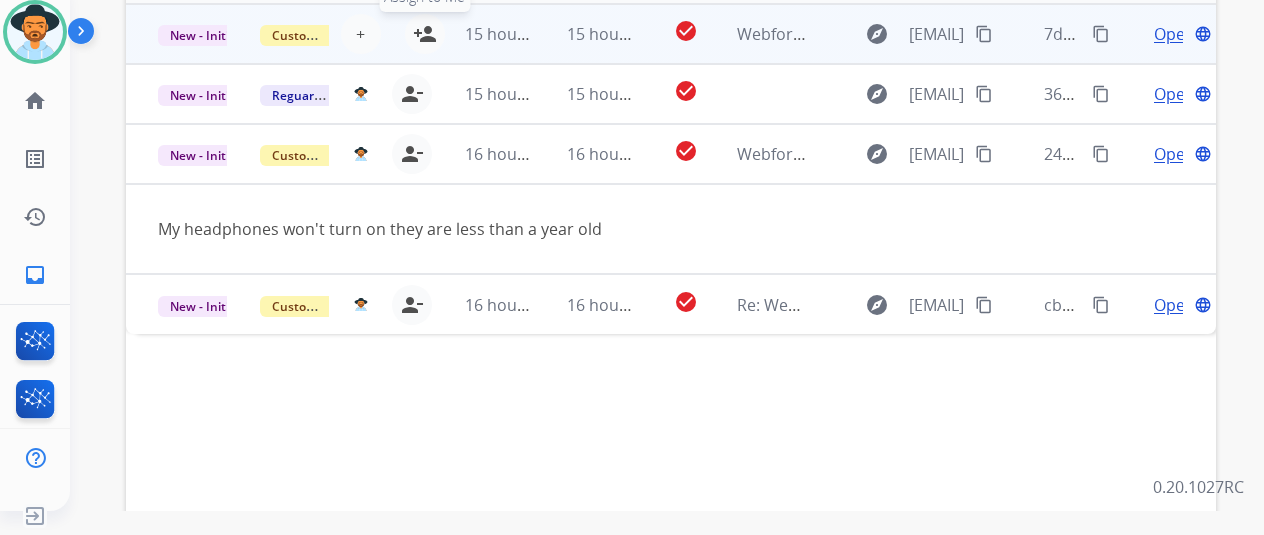 click on "person_add" at bounding box center (425, 34) 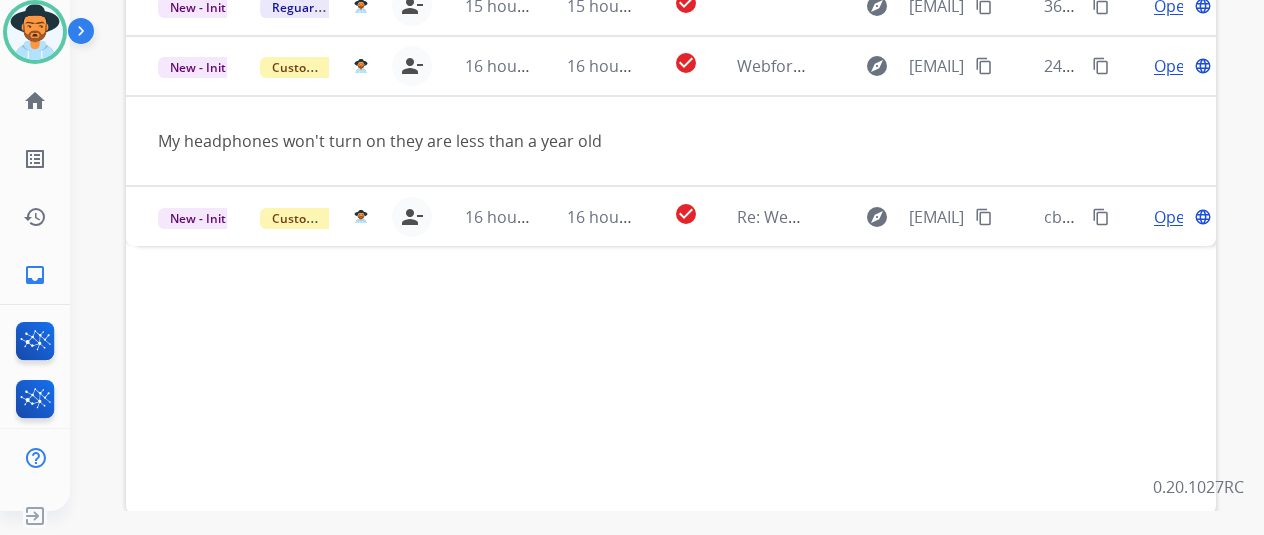scroll, scrollTop: 778, scrollLeft: 0, axis: vertical 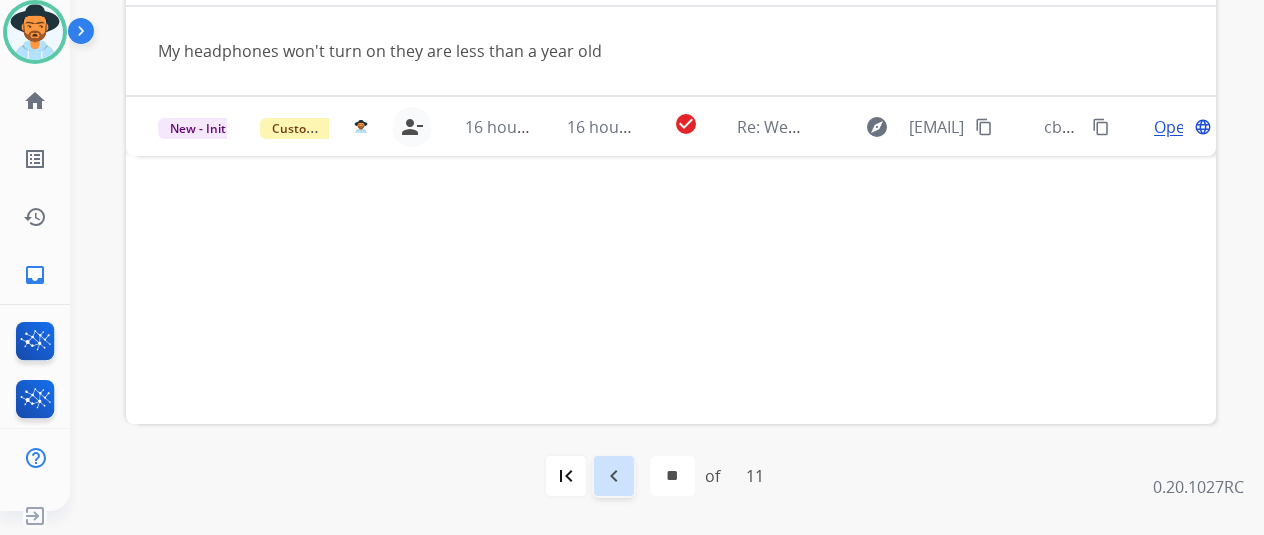 click on "navigate_before" at bounding box center [614, 476] 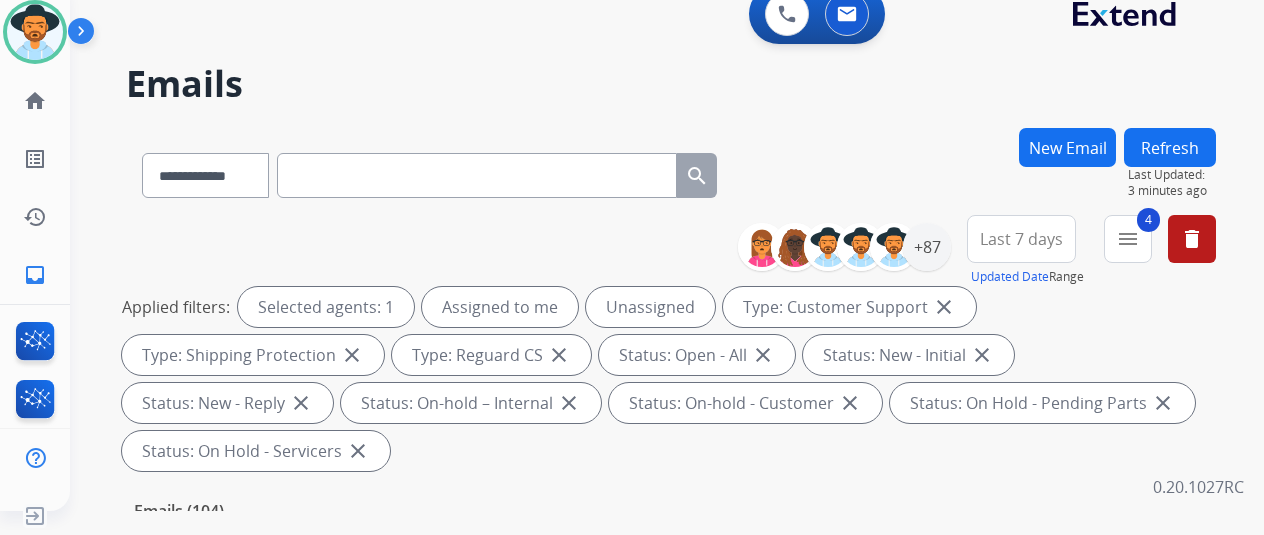 scroll, scrollTop: 600, scrollLeft: 0, axis: vertical 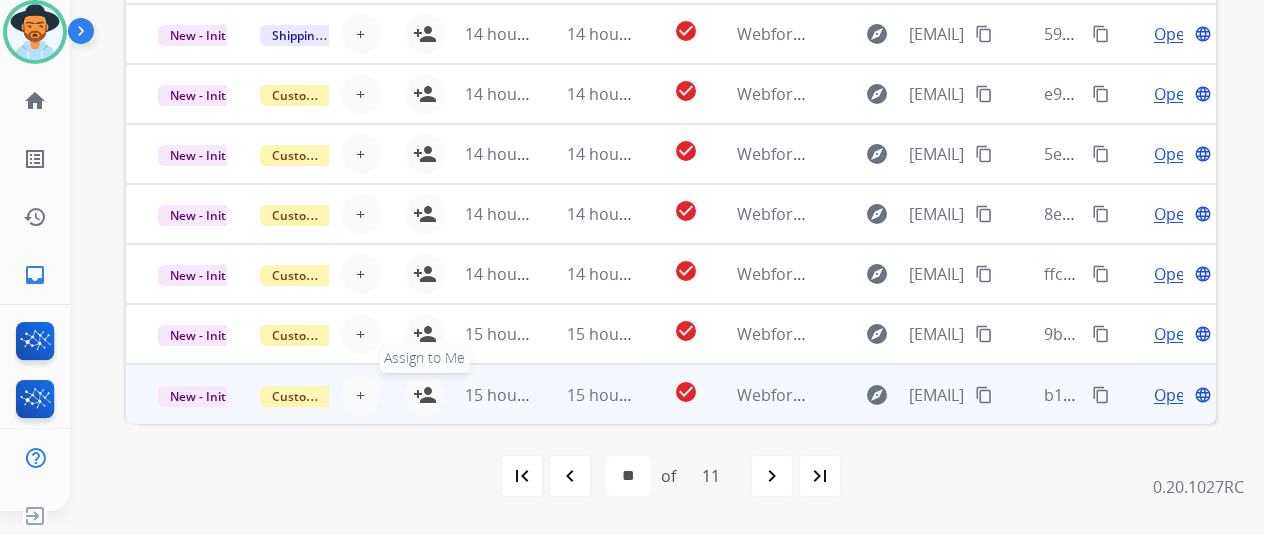 click on "person_add" at bounding box center (425, 395) 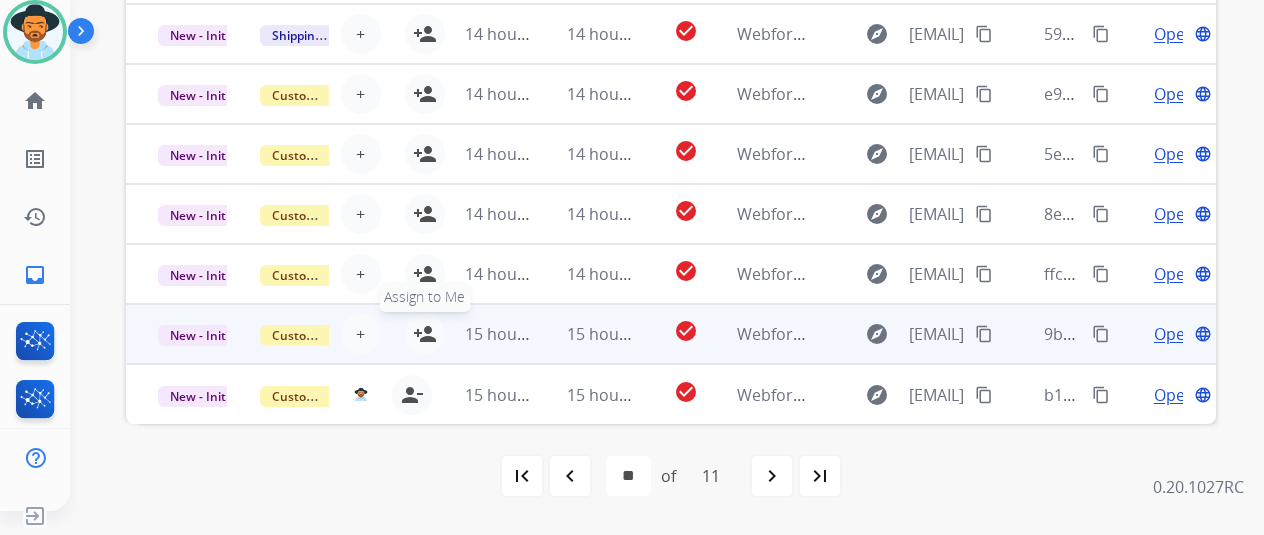 click on "person_add Assign to Me" at bounding box center [425, 334] 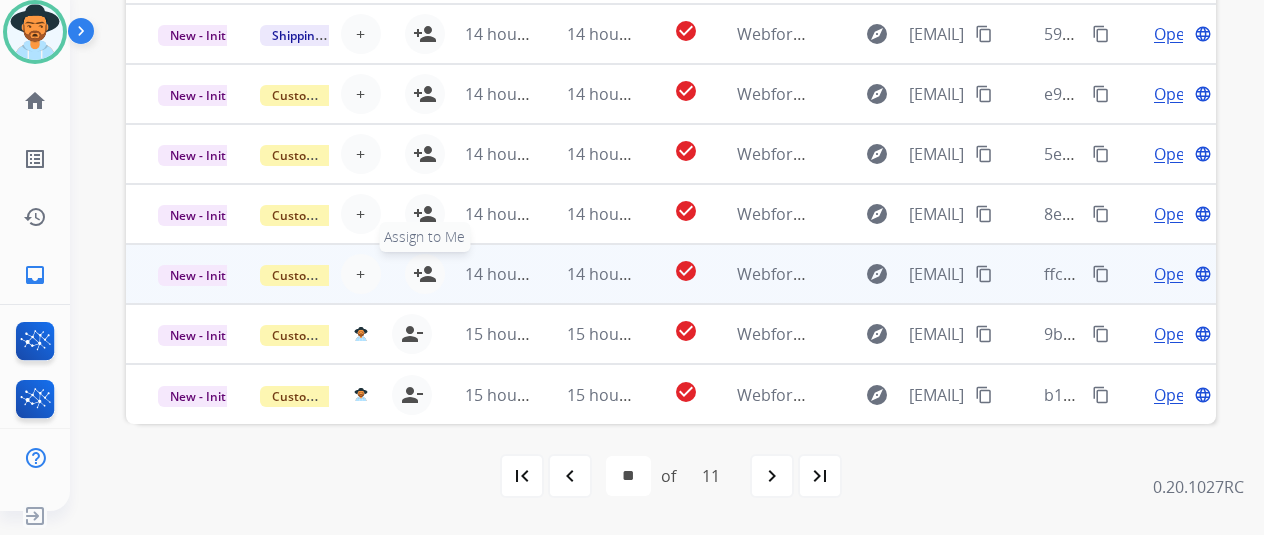 click on "person_add" at bounding box center [425, 274] 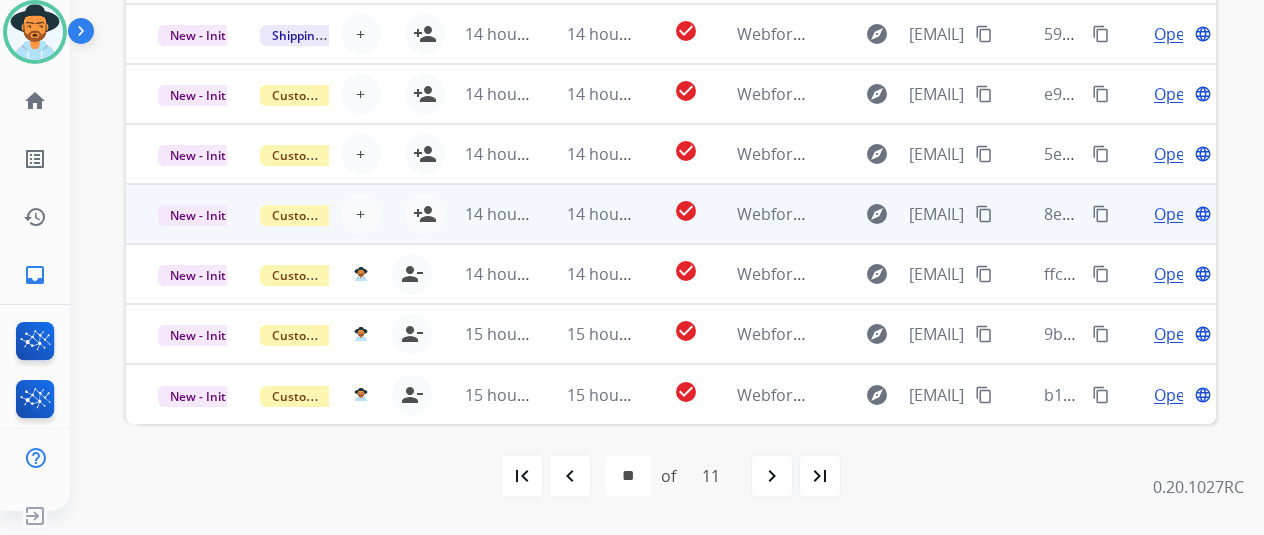 click on "14 hours ago" at bounding box center [484, 214] 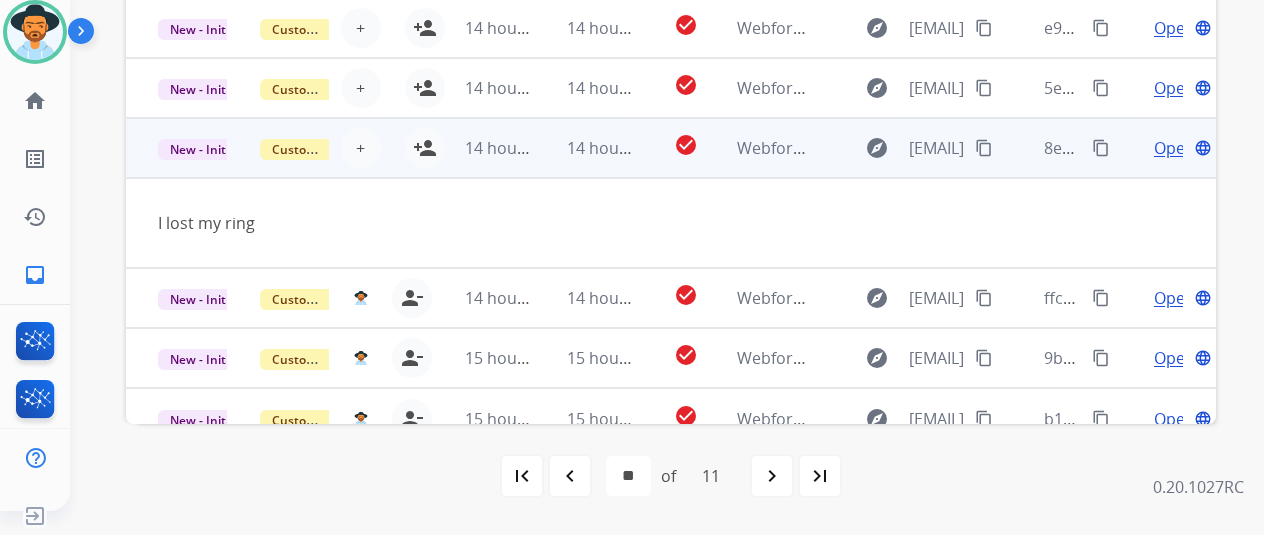 scroll, scrollTop: 92, scrollLeft: 0, axis: vertical 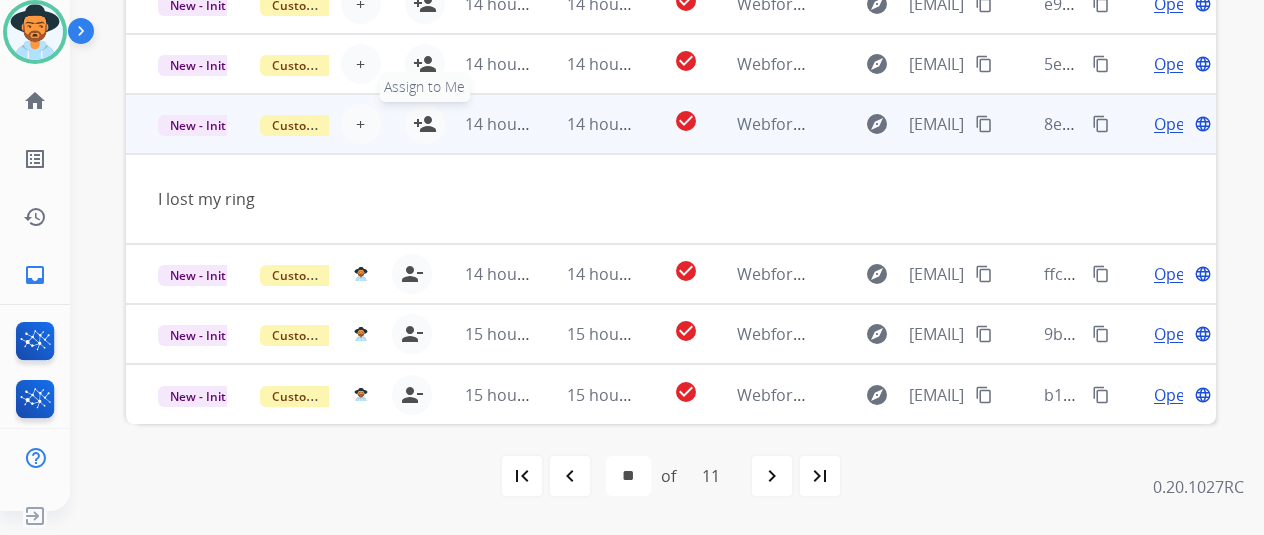 click on "person_add" at bounding box center (425, 124) 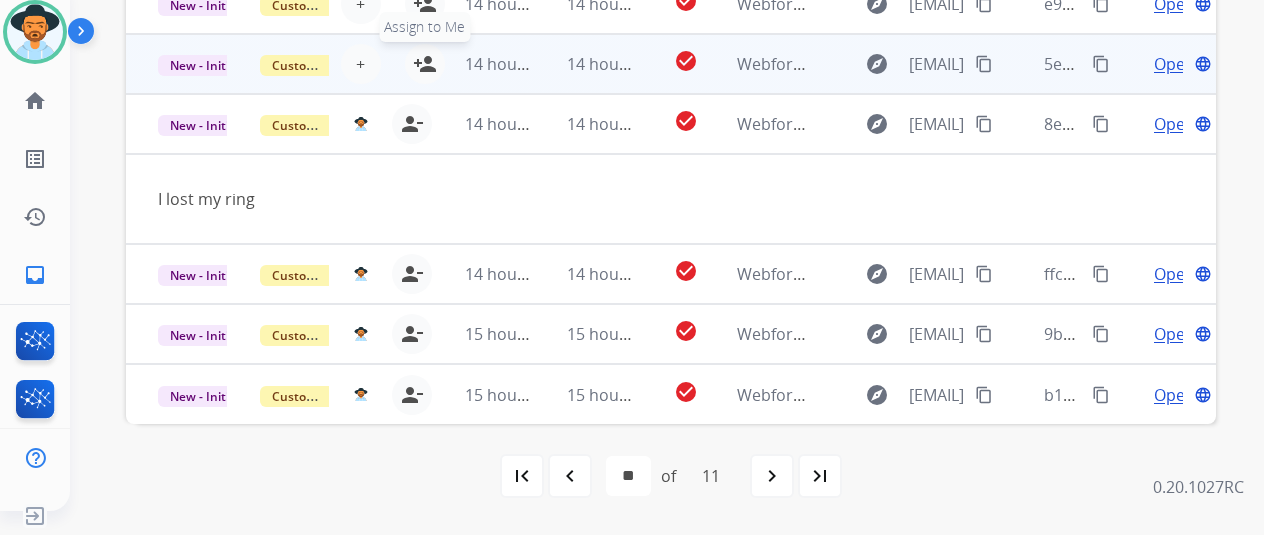 click on "person_add" at bounding box center [425, 64] 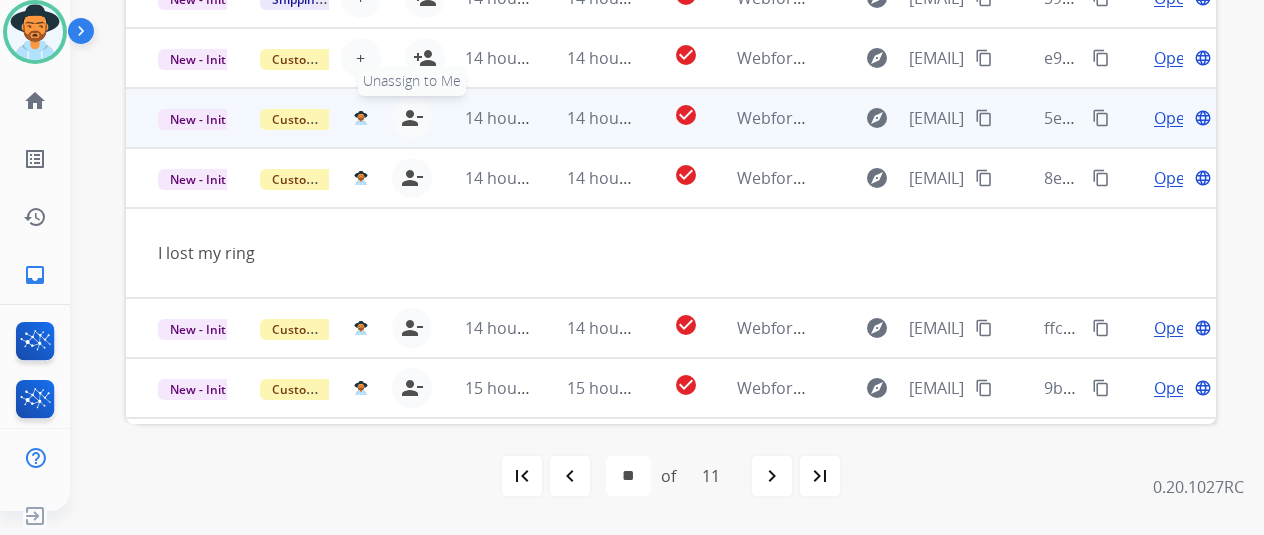 scroll, scrollTop: 0, scrollLeft: 0, axis: both 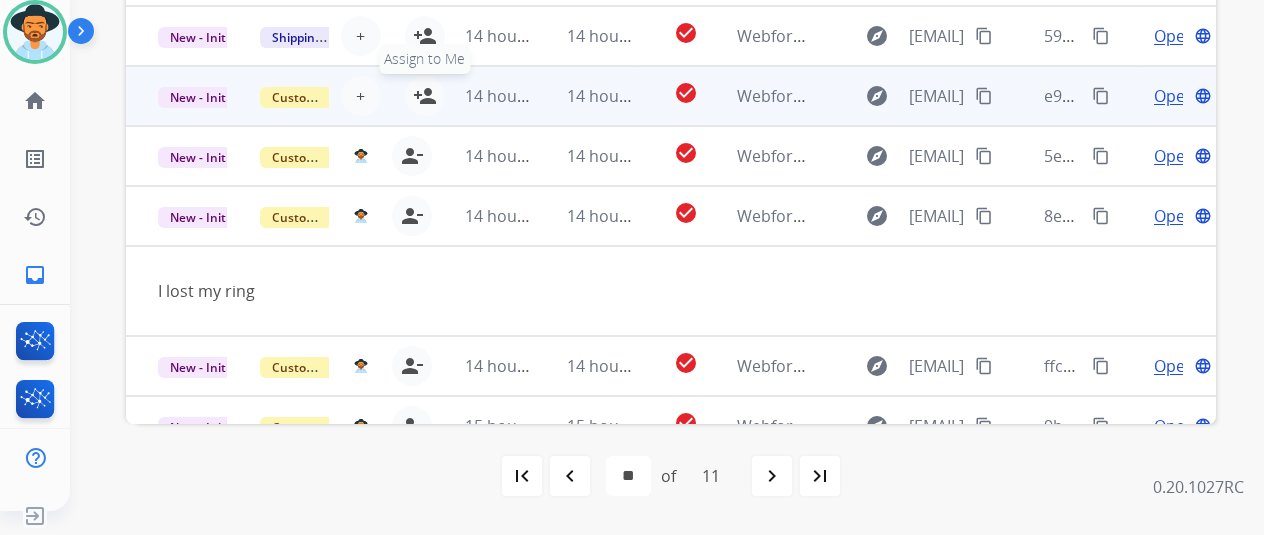 click on "person_add" at bounding box center [425, 96] 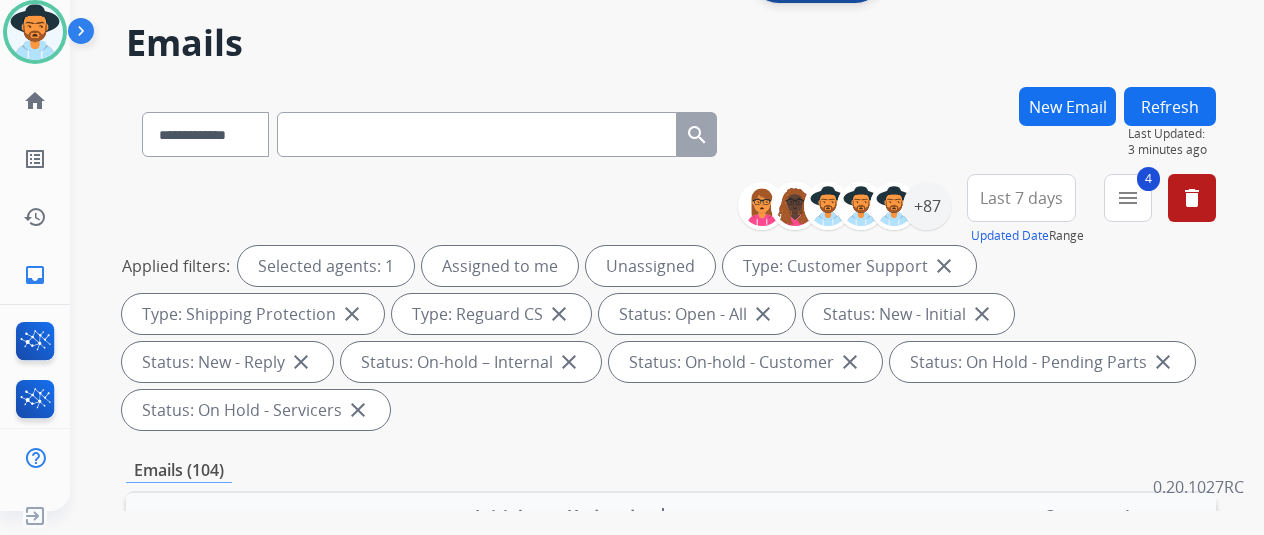 scroll, scrollTop: 0, scrollLeft: 0, axis: both 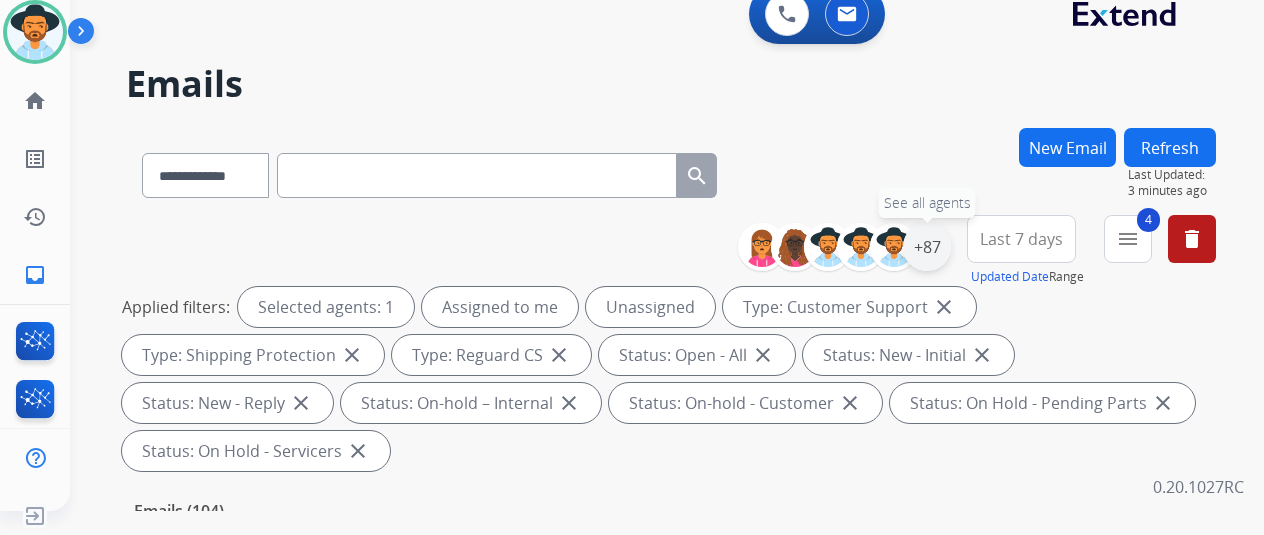 click on "+87" at bounding box center [927, 247] 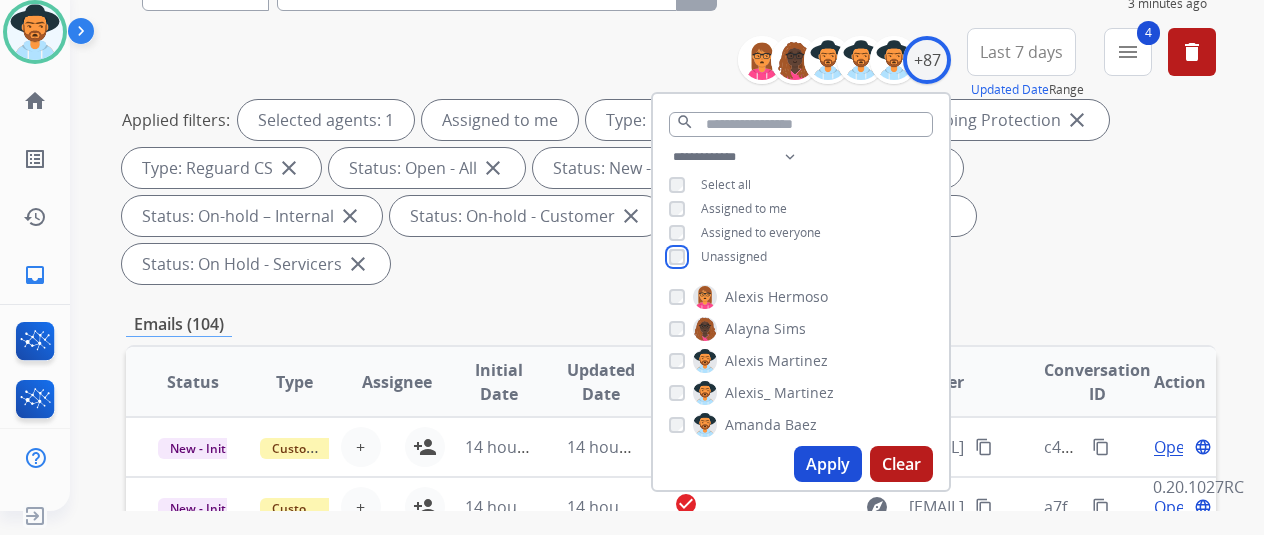 scroll, scrollTop: 500, scrollLeft: 0, axis: vertical 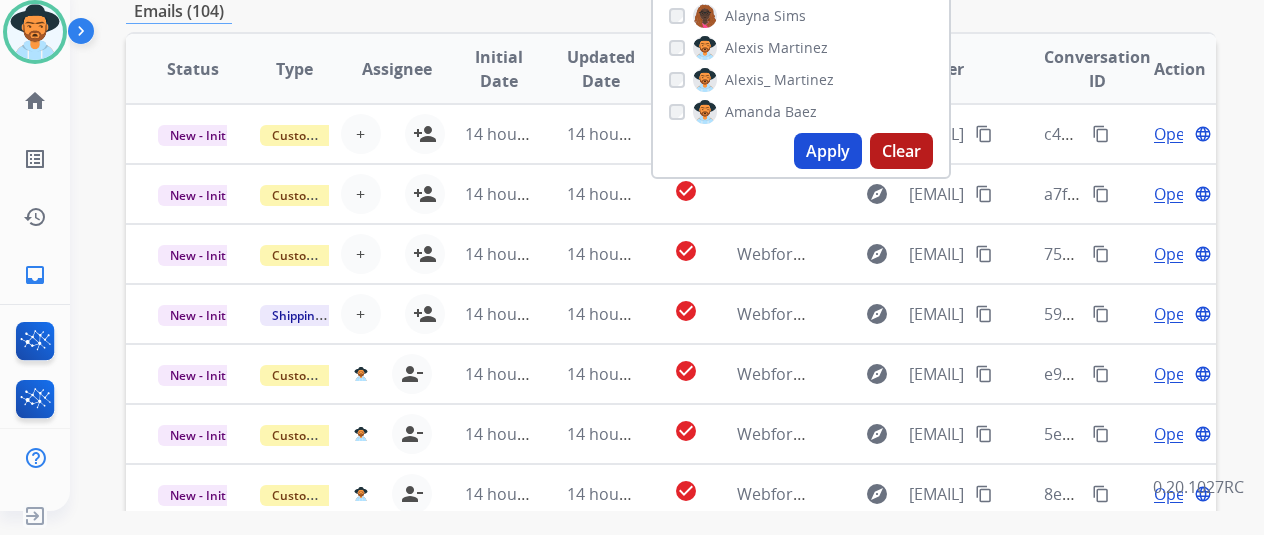 click on "Apply" at bounding box center [828, 151] 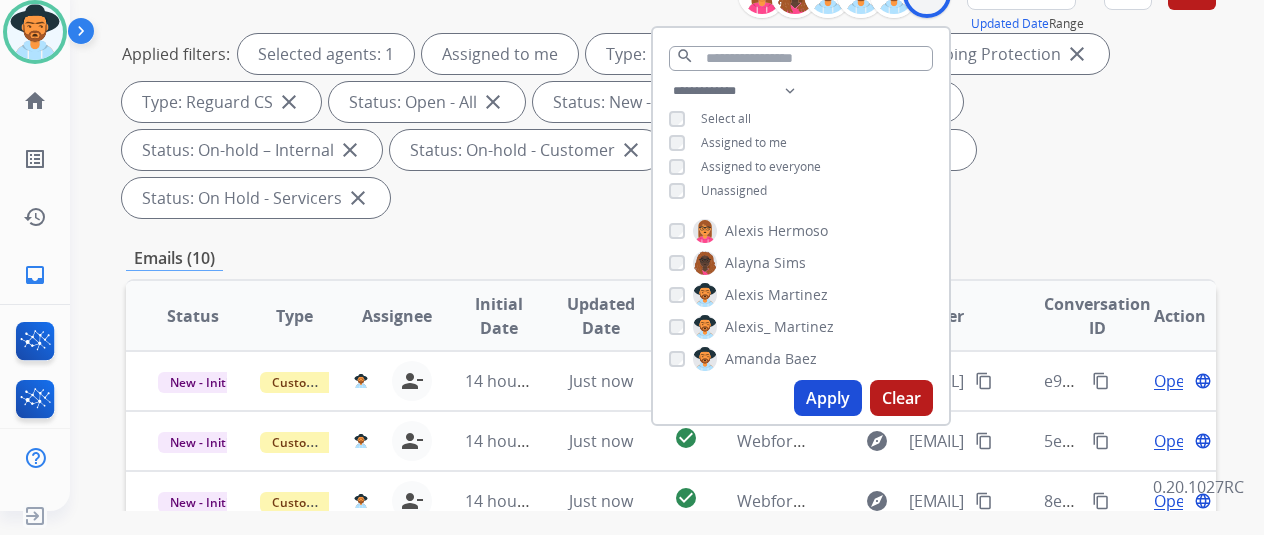 scroll, scrollTop: 0, scrollLeft: 0, axis: both 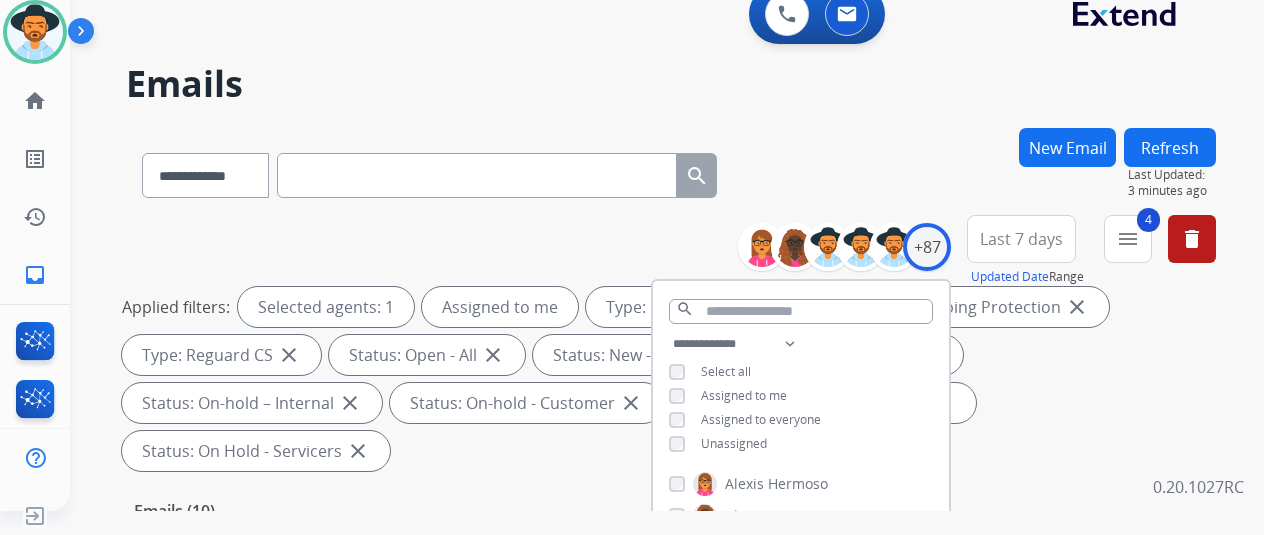 click on "**********" at bounding box center (643, 315) 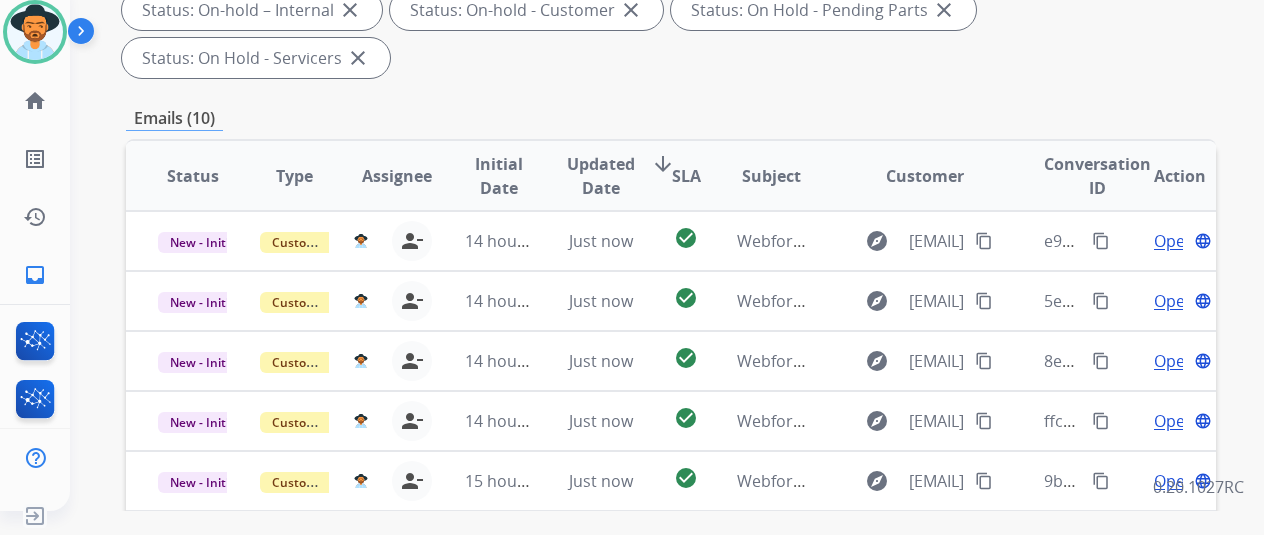 scroll, scrollTop: 400, scrollLeft: 0, axis: vertical 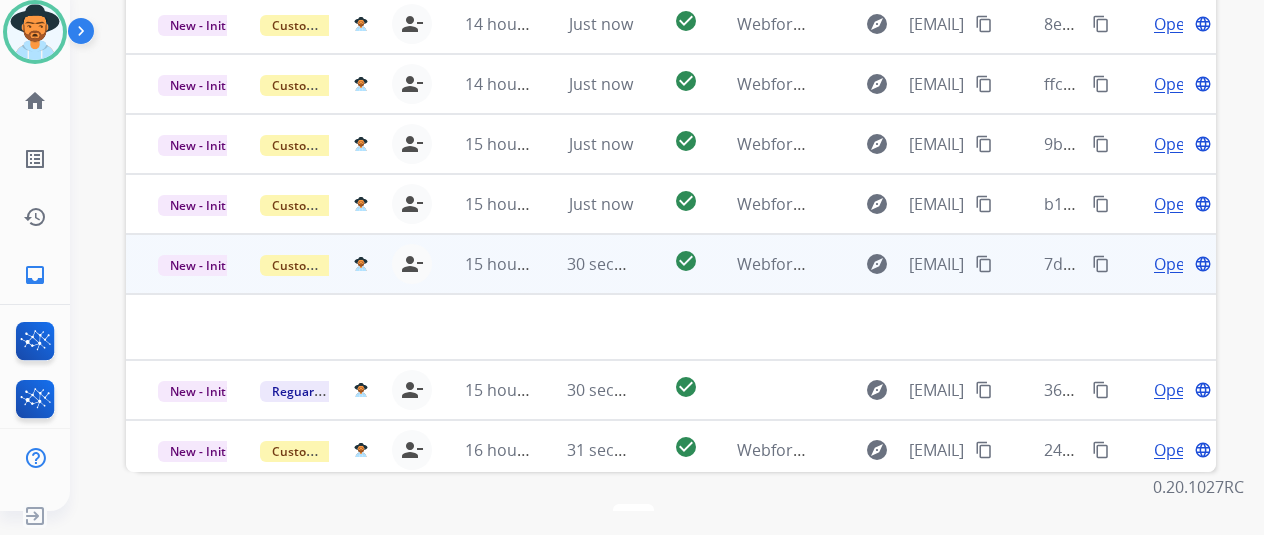 click on "Open" at bounding box center [1174, 264] 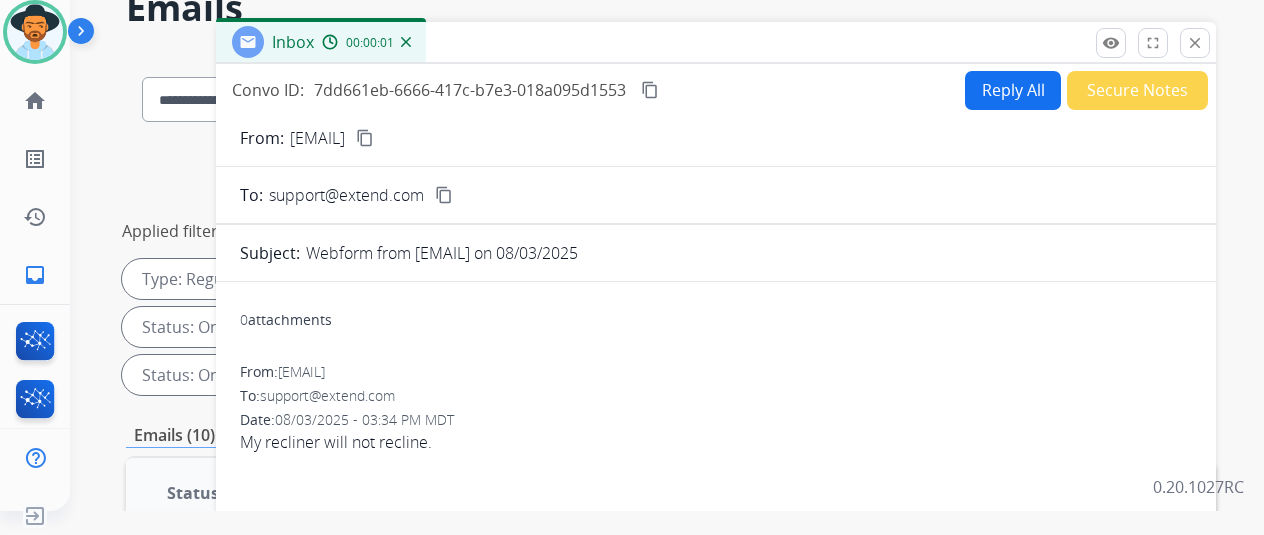scroll, scrollTop: 0, scrollLeft: 0, axis: both 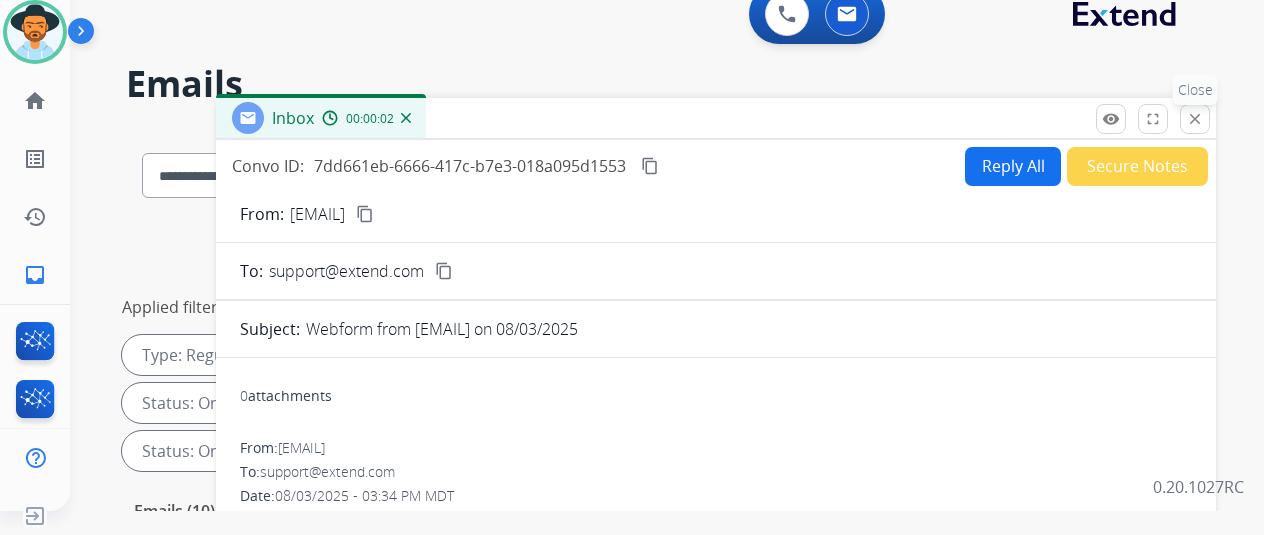 click on "close" at bounding box center (1195, 119) 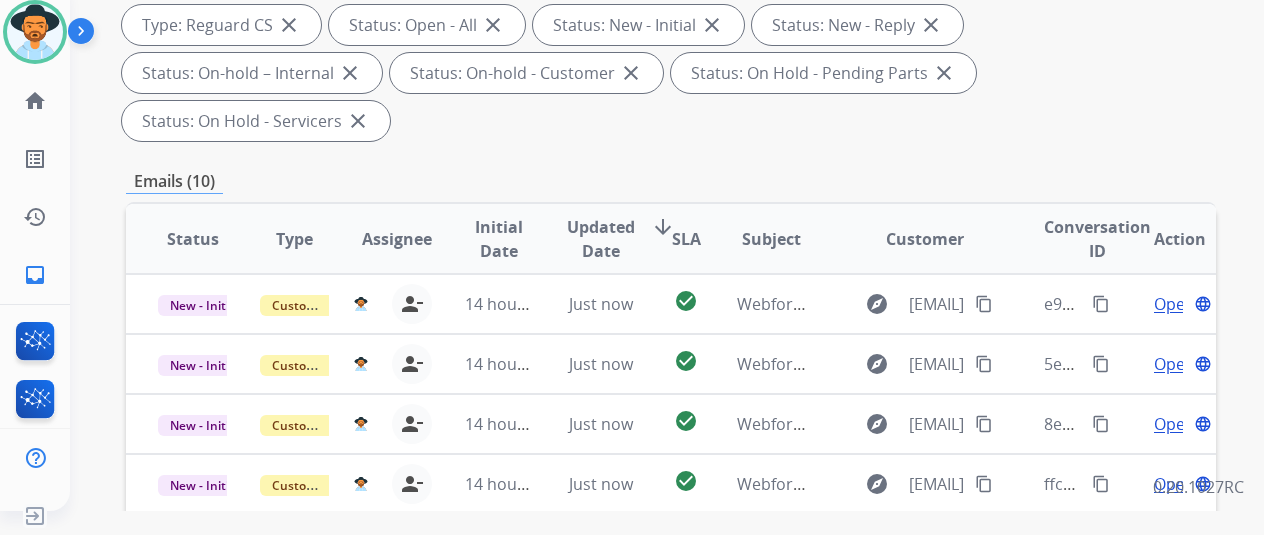 scroll, scrollTop: 100, scrollLeft: 0, axis: vertical 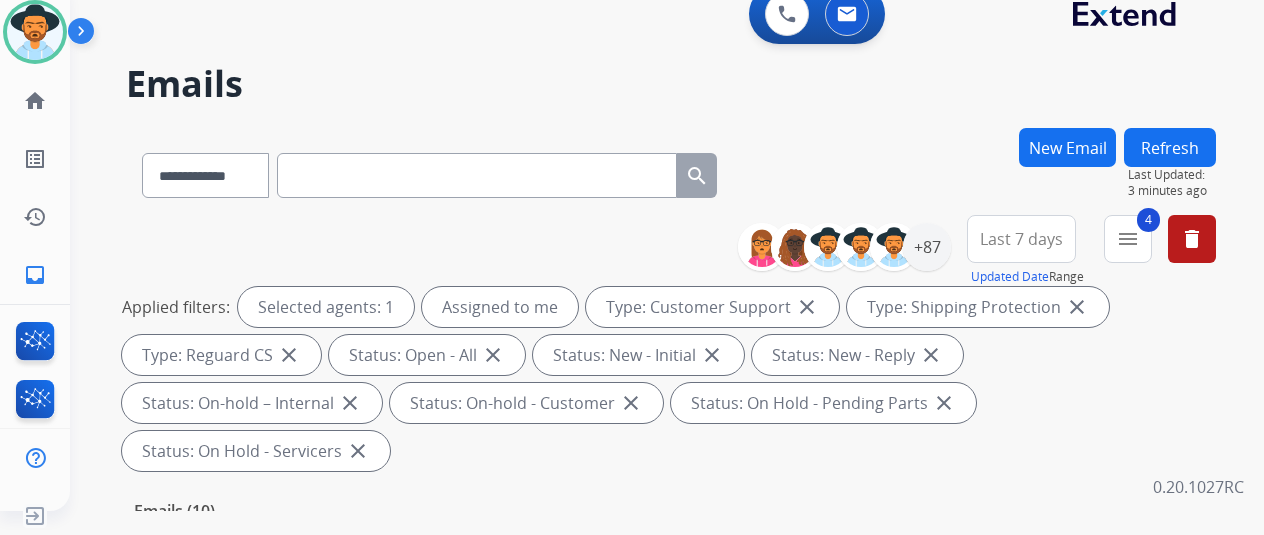 click on "**********" at bounding box center [671, 347] 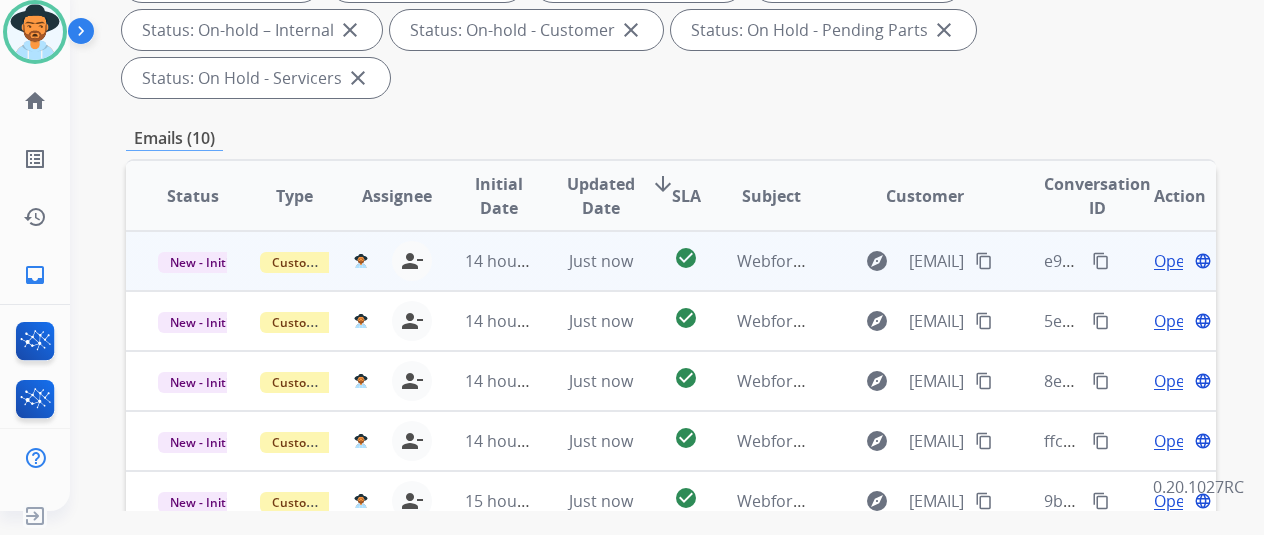 scroll, scrollTop: 400, scrollLeft: 0, axis: vertical 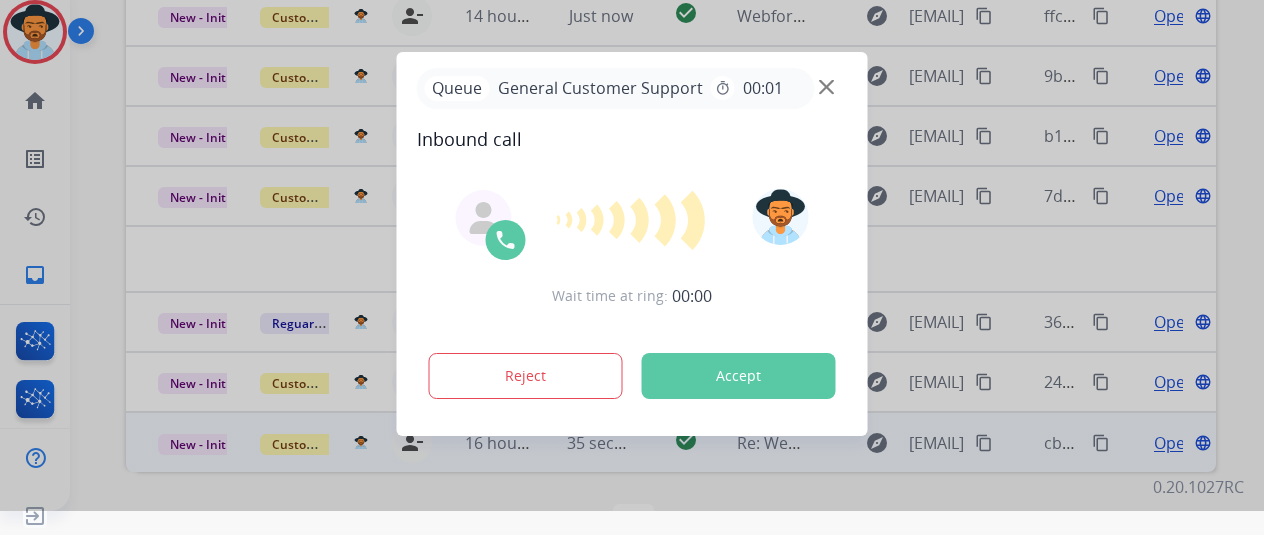 click on "**********" at bounding box center [632, 243] 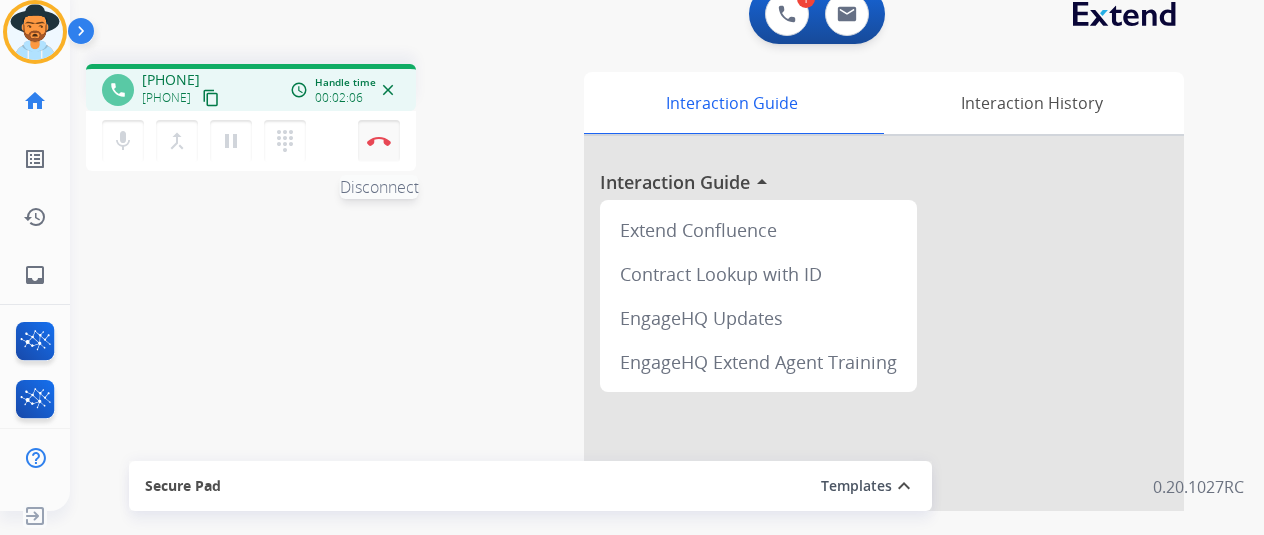 click at bounding box center (379, 141) 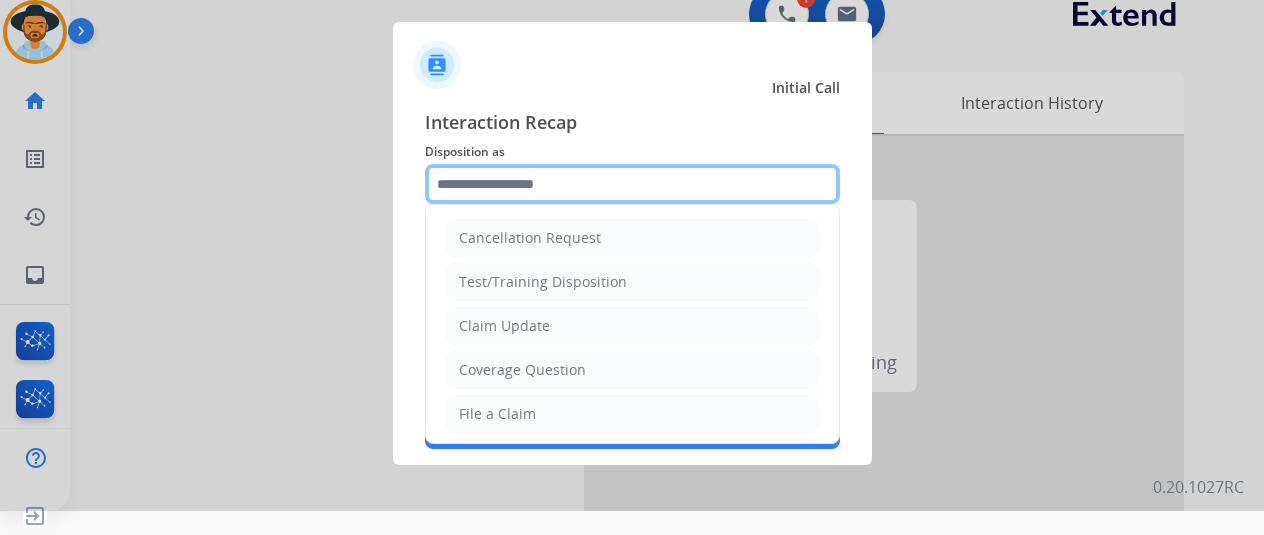 click 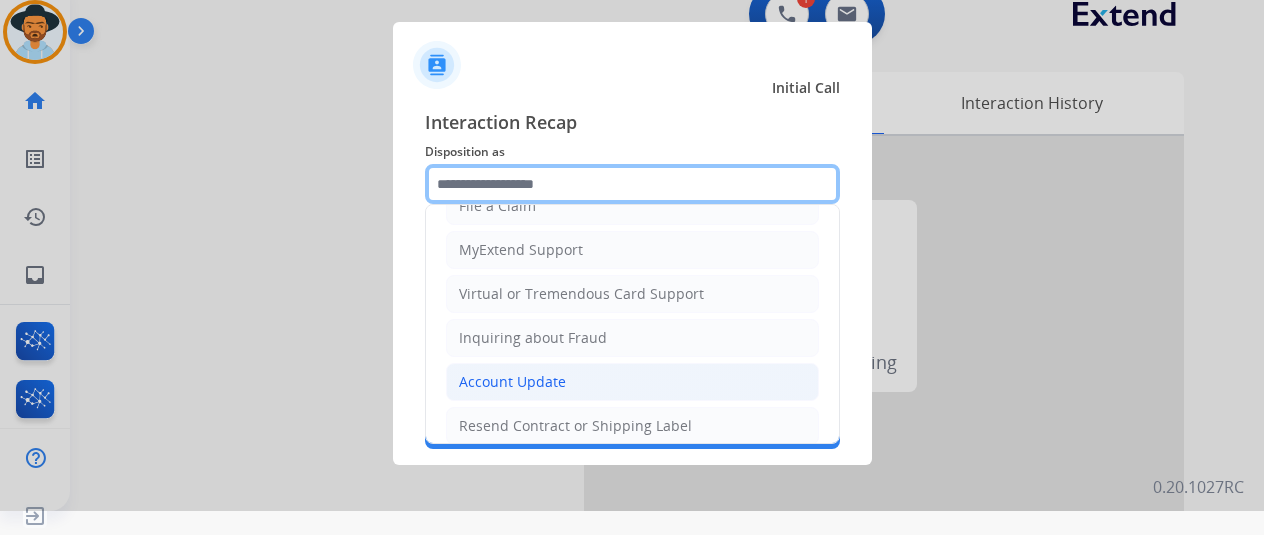 scroll, scrollTop: 303, scrollLeft: 0, axis: vertical 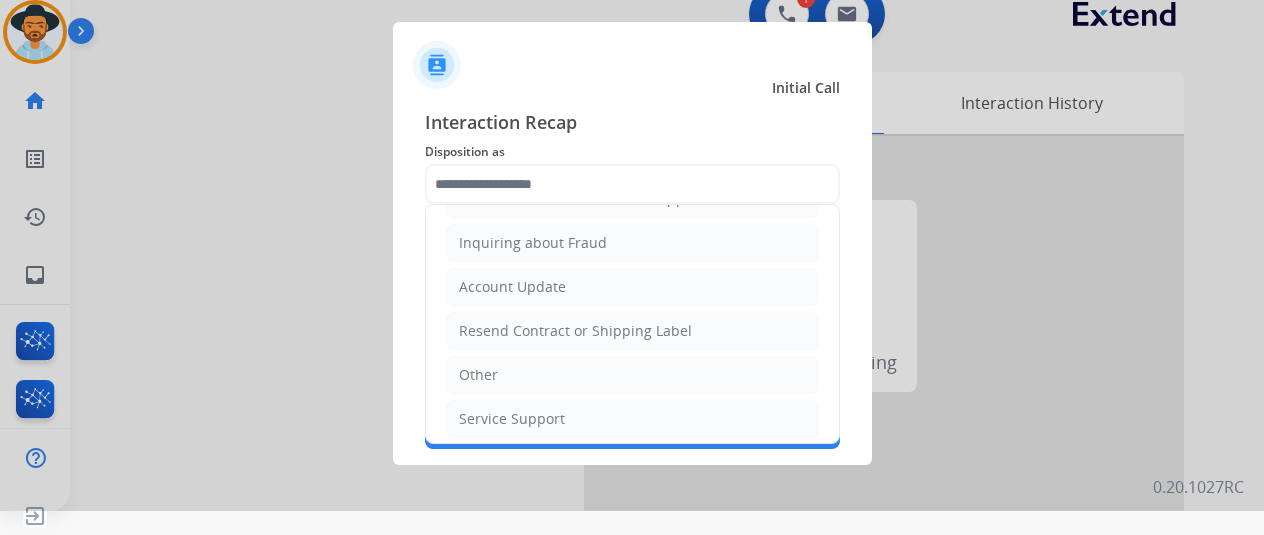 drag, startPoint x: 502, startPoint y: 330, endPoint x: 480, endPoint y: 271, distance: 62.968246 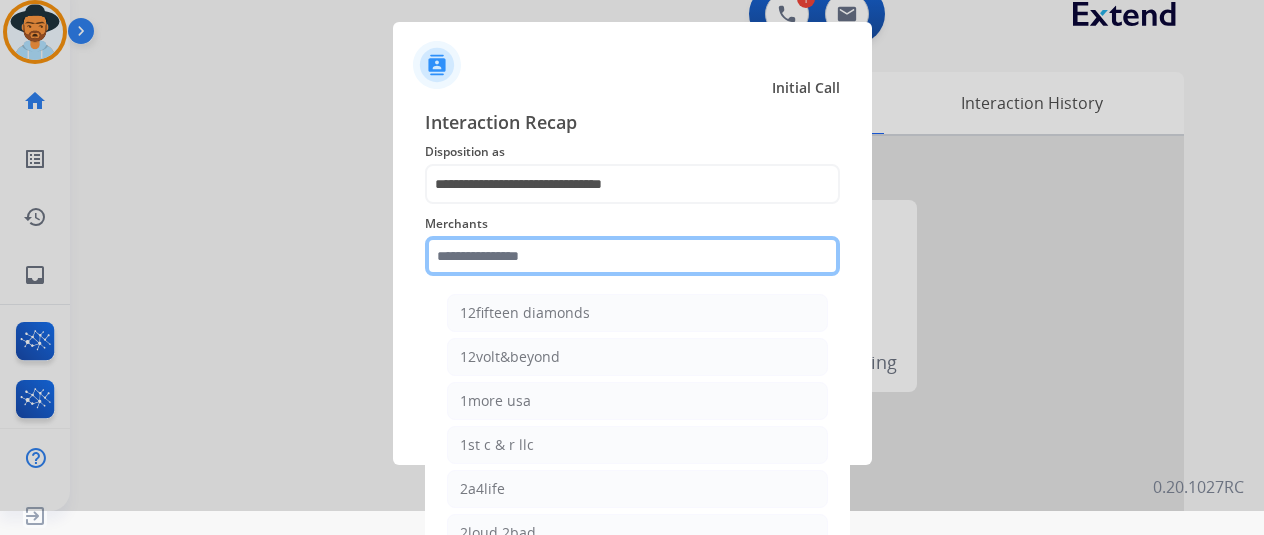 click 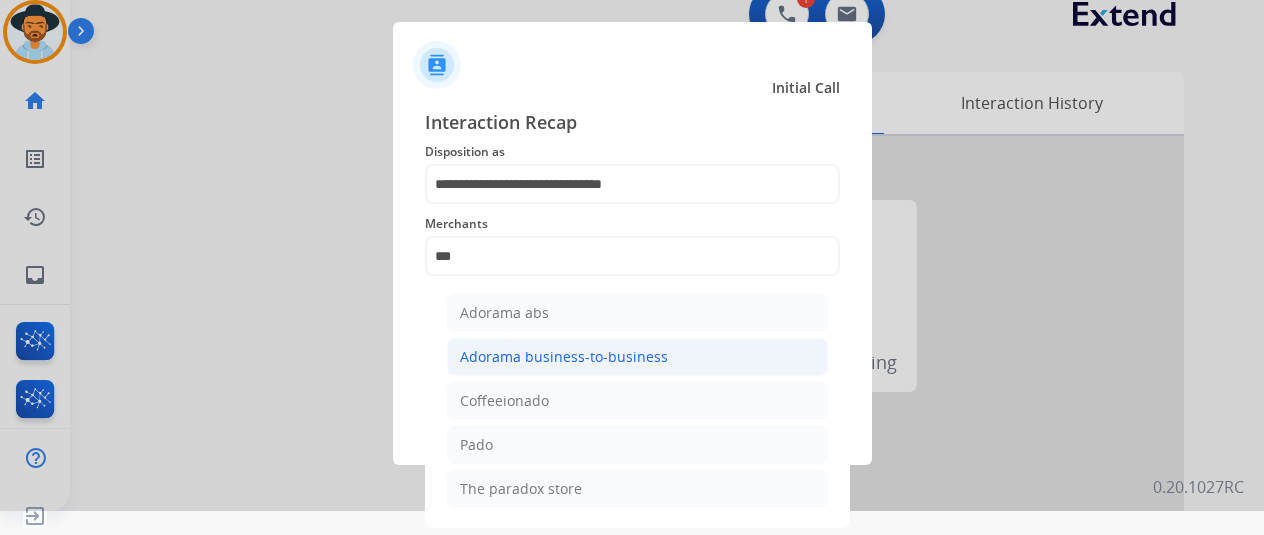 click on "Adorama business-to-business" 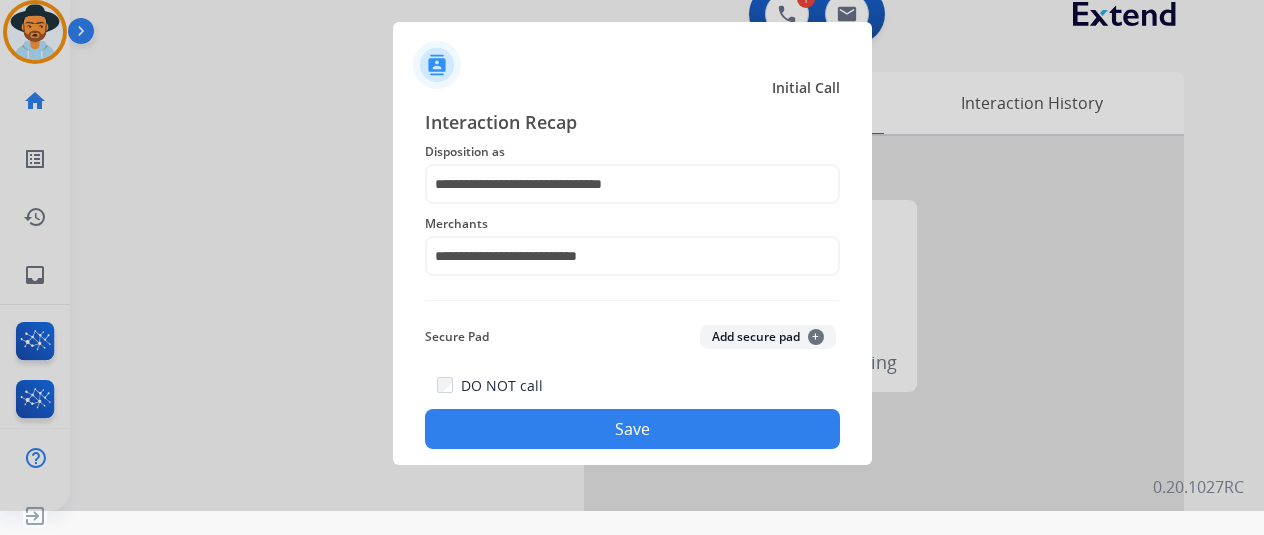 click on "Save" 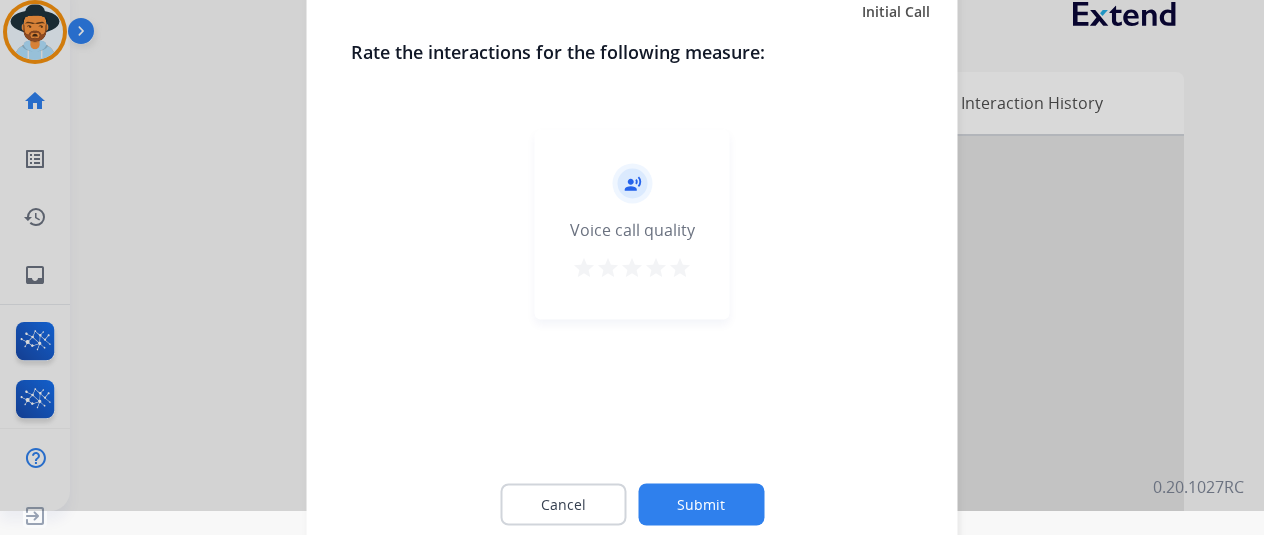 click on "Submit" 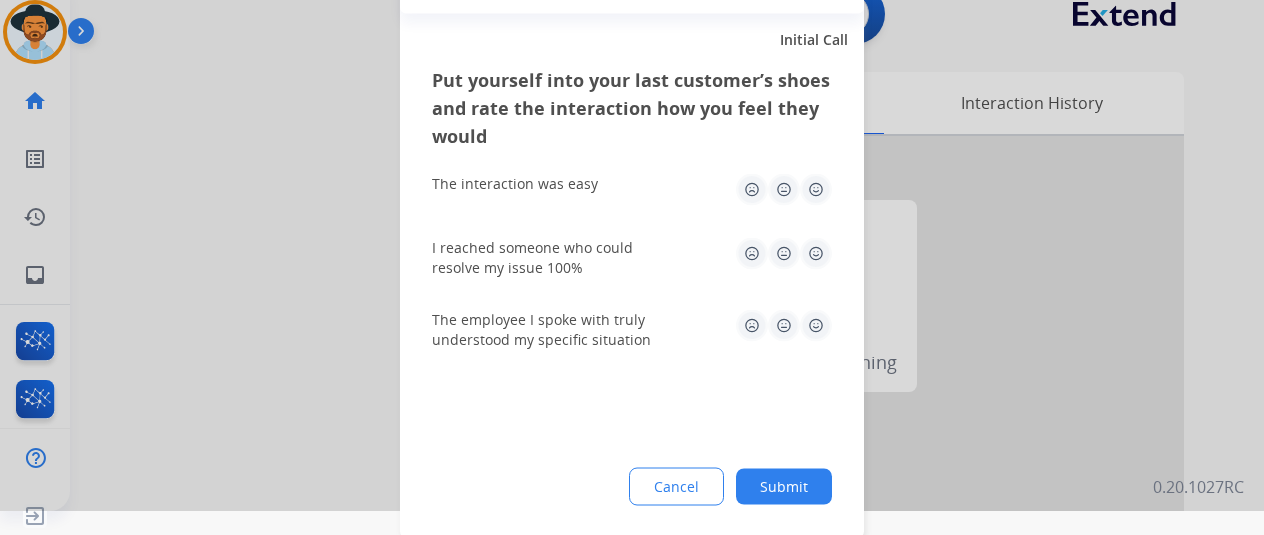 click on "Submit" 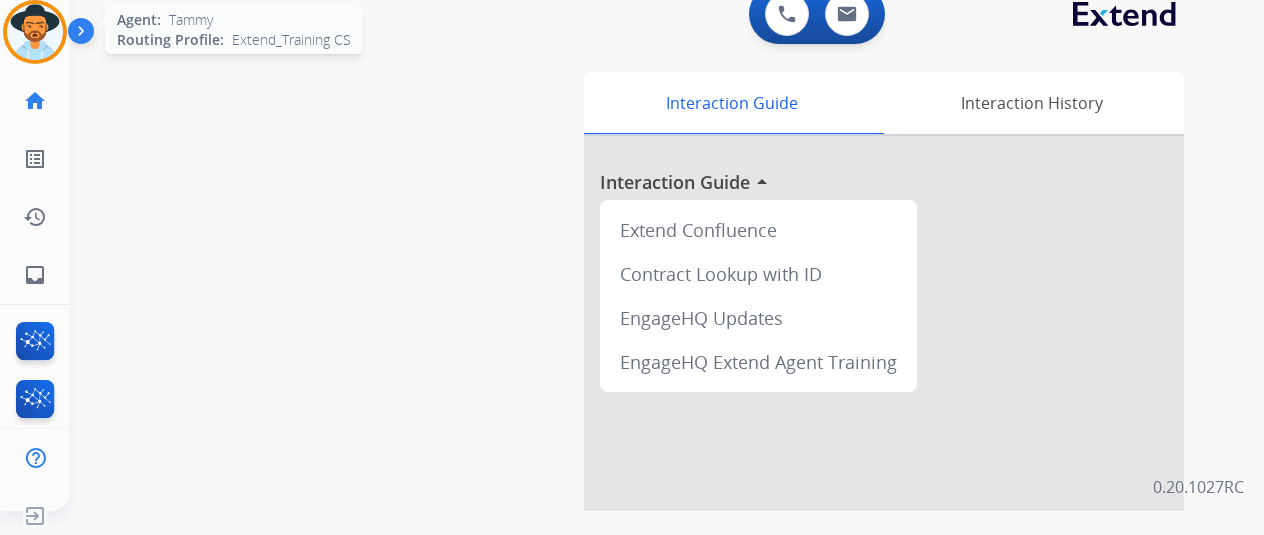 click at bounding box center [35, 32] 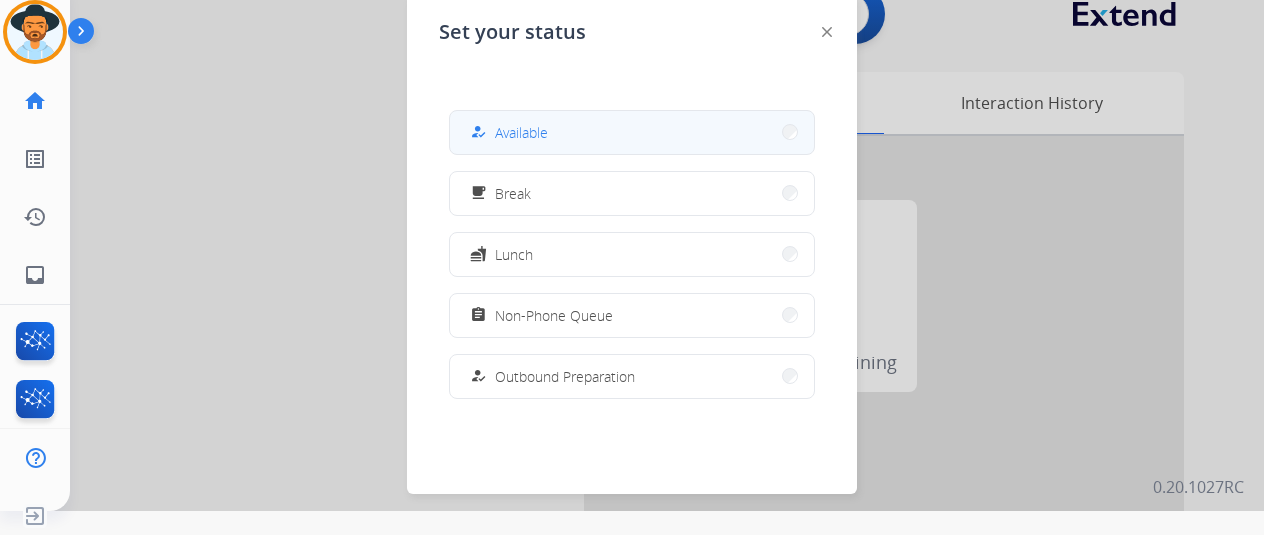 click on "Available" at bounding box center [521, 132] 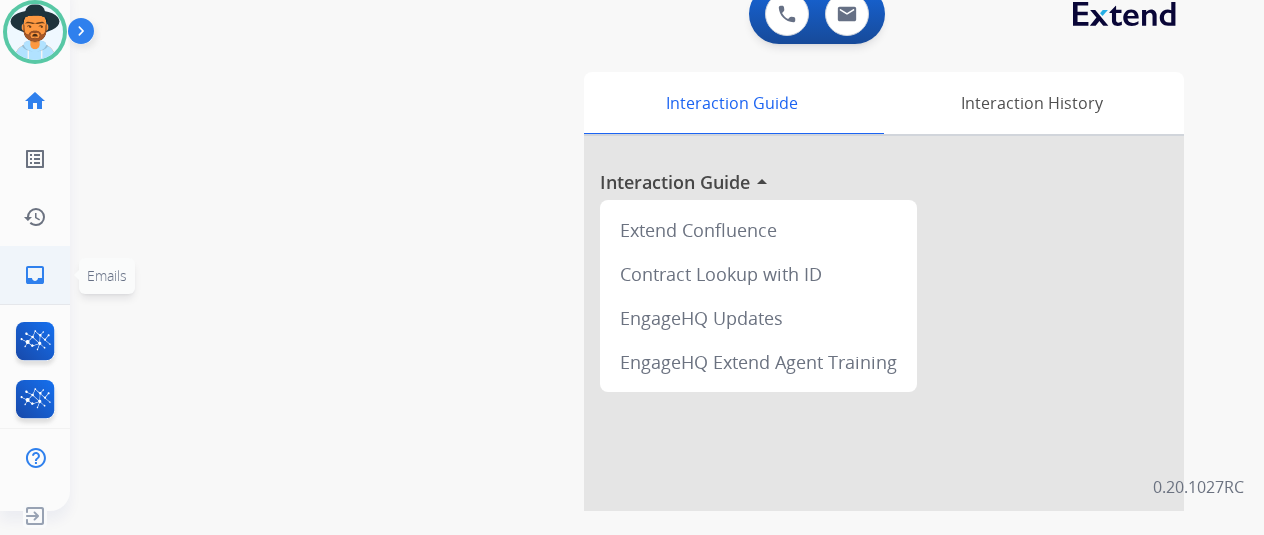 click on "inbox" 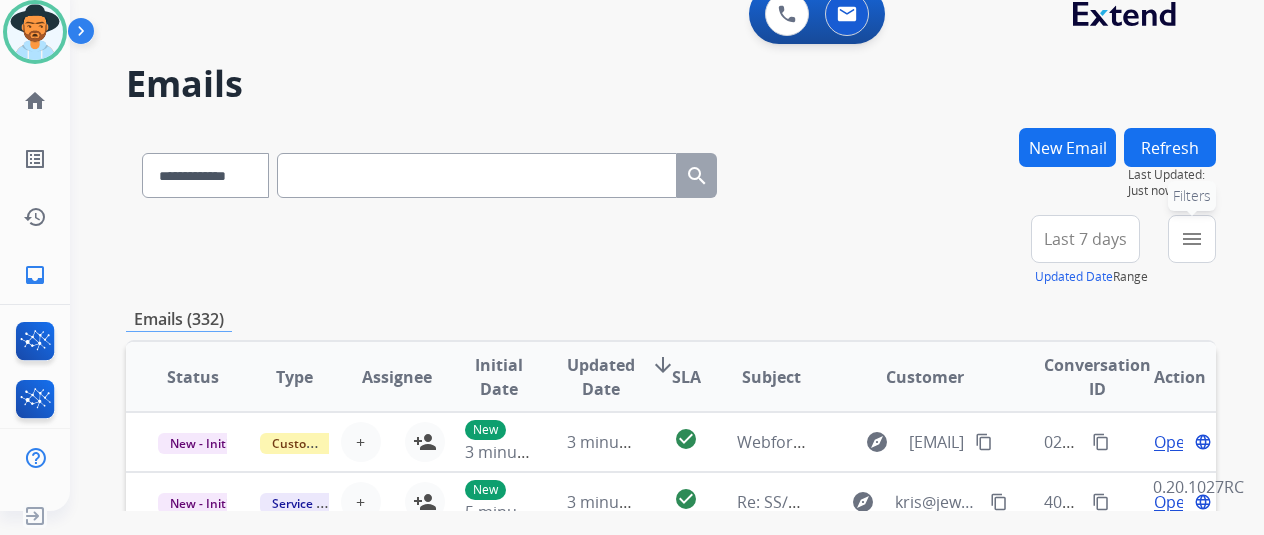 click on "menu" at bounding box center [1192, 239] 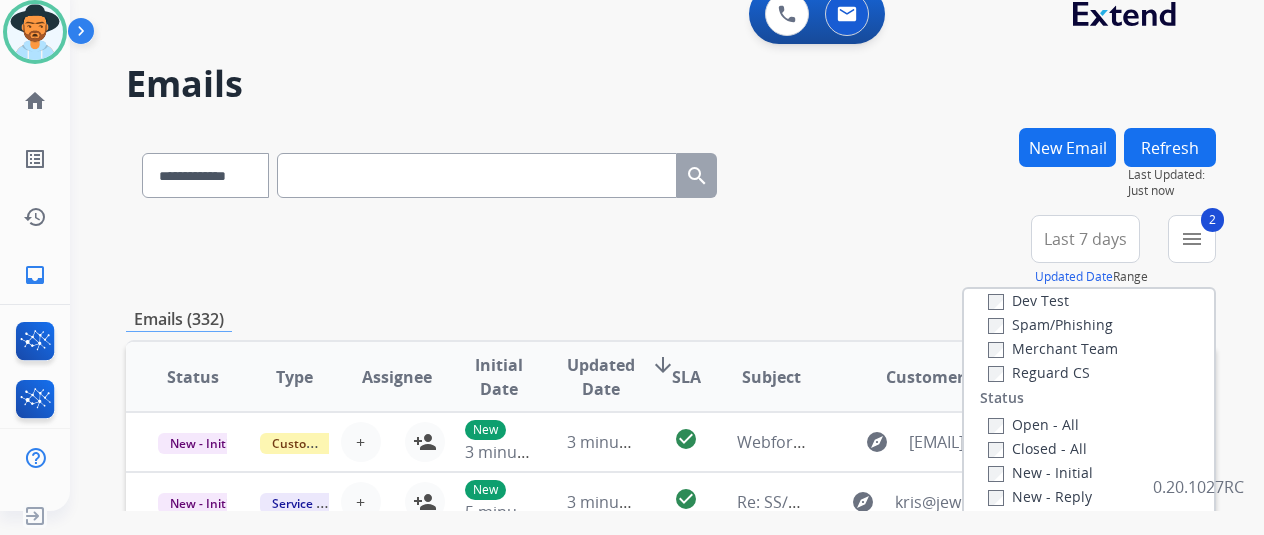 scroll, scrollTop: 200, scrollLeft: 0, axis: vertical 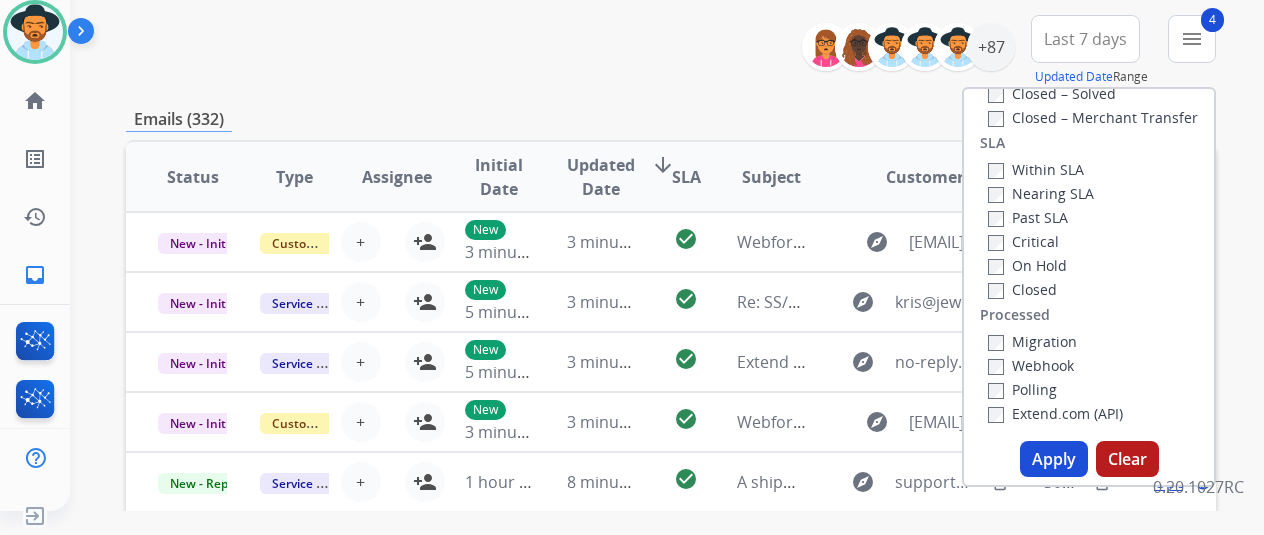 click on "Apply" at bounding box center [1054, 459] 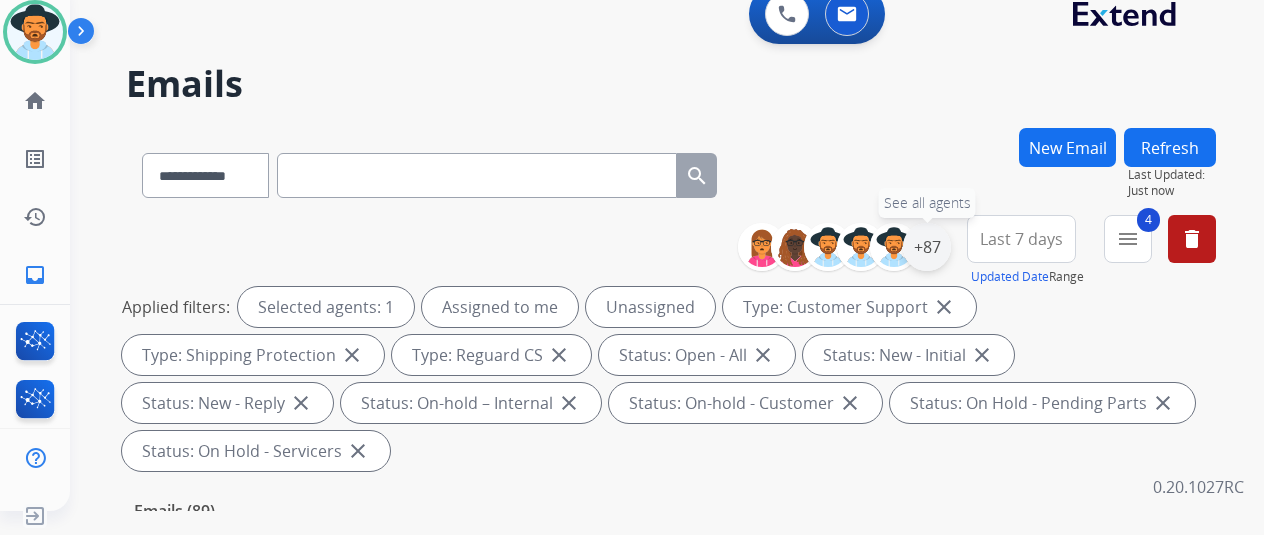 click on "+87" at bounding box center (927, 247) 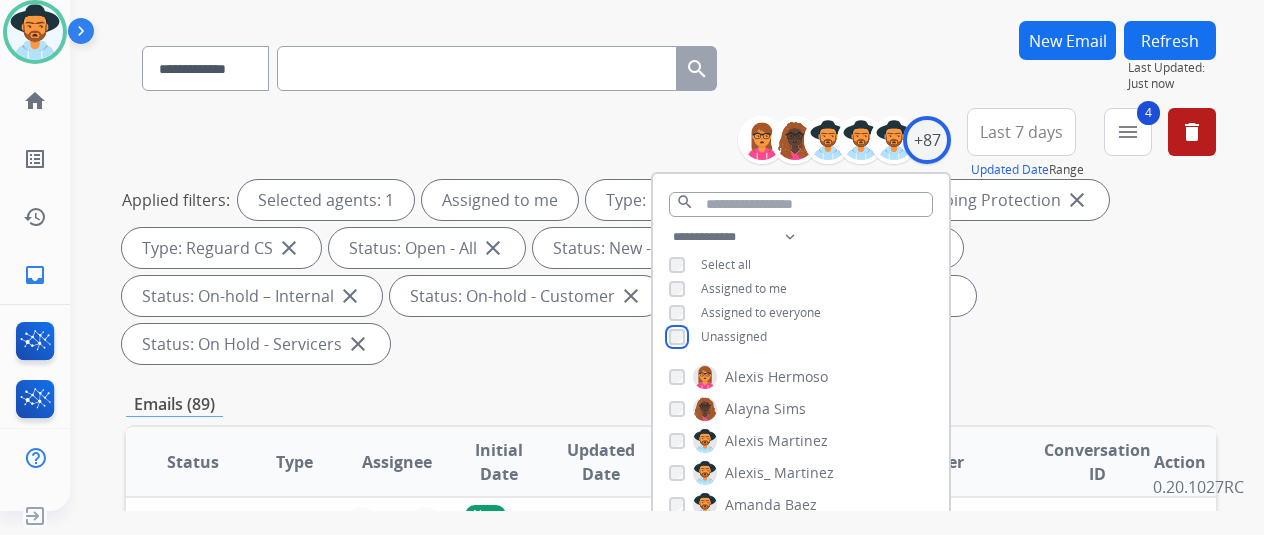 scroll, scrollTop: 300, scrollLeft: 0, axis: vertical 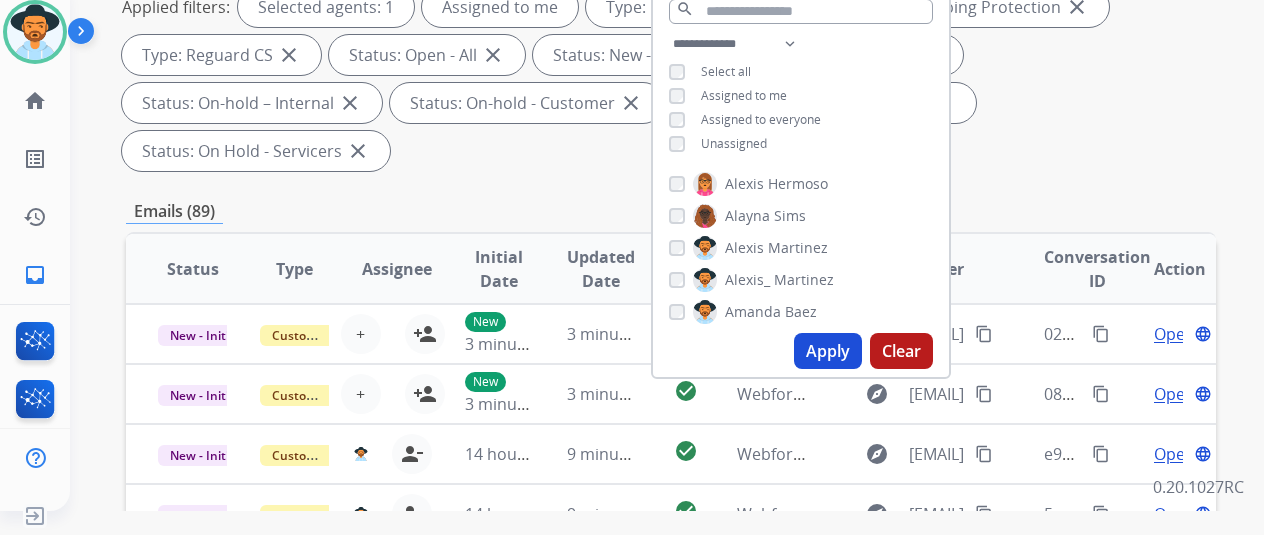 click on "Apply" at bounding box center (828, 351) 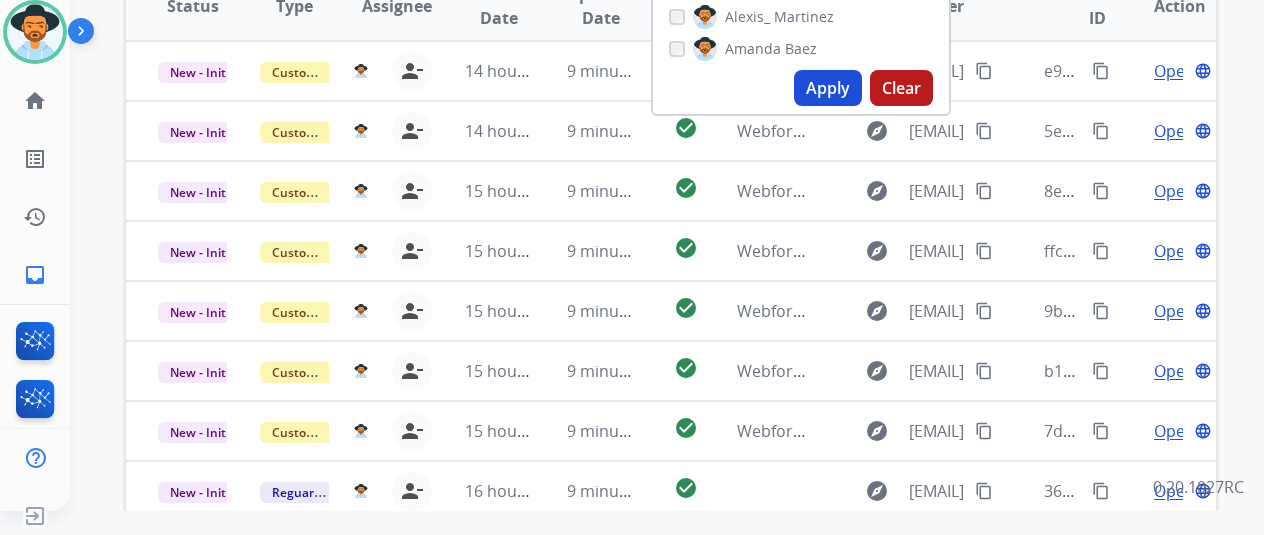 scroll, scrollTop: 730, scrollLeft: 0, axis: vertical 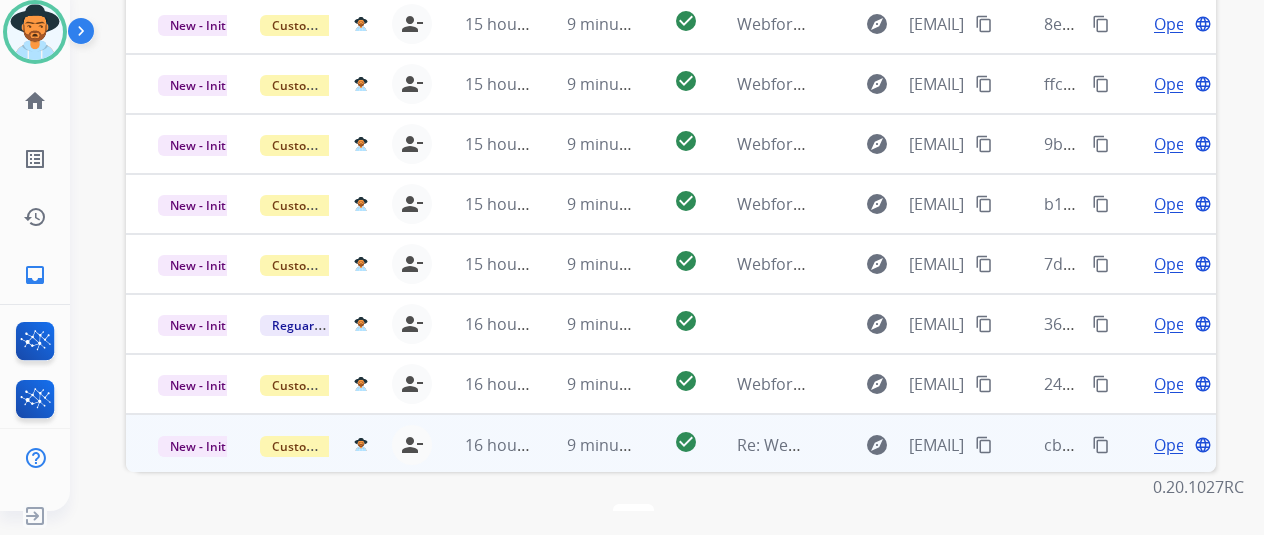 click on "Open" at bounding box center (1174, 445) 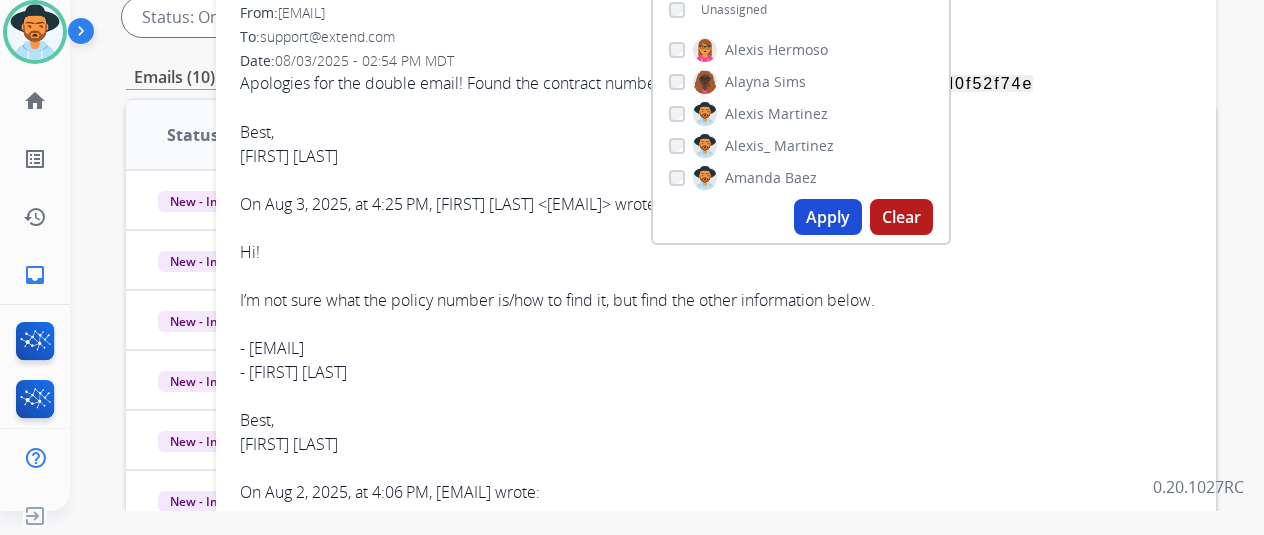 scroll, scrollTop: 430, scrollLeft: 0, axis: vertical 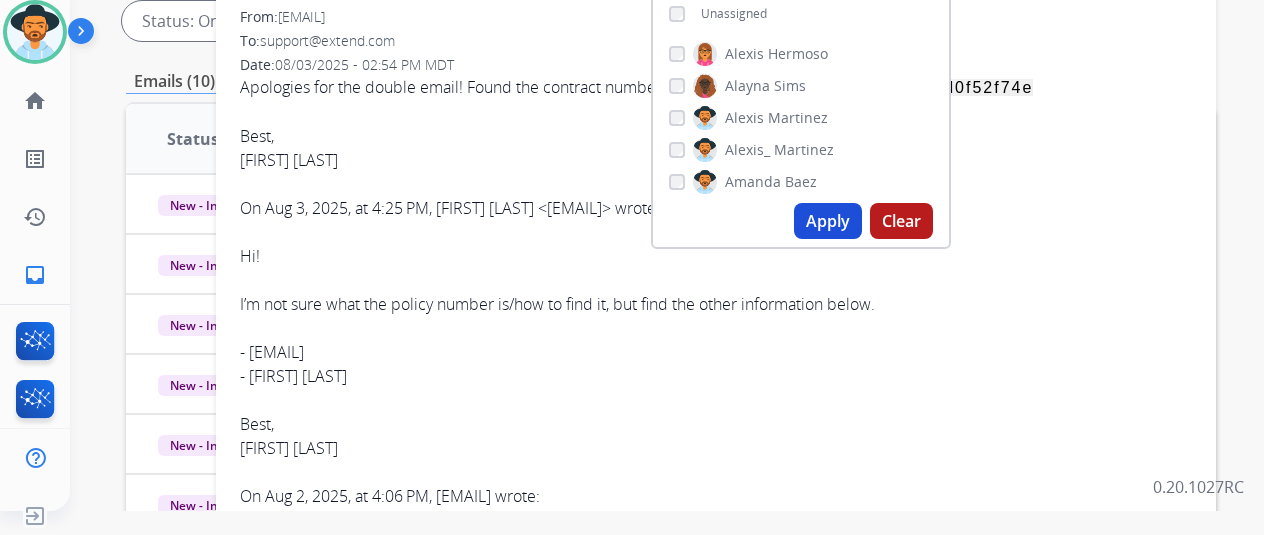 click at bounding box center [716, 400] 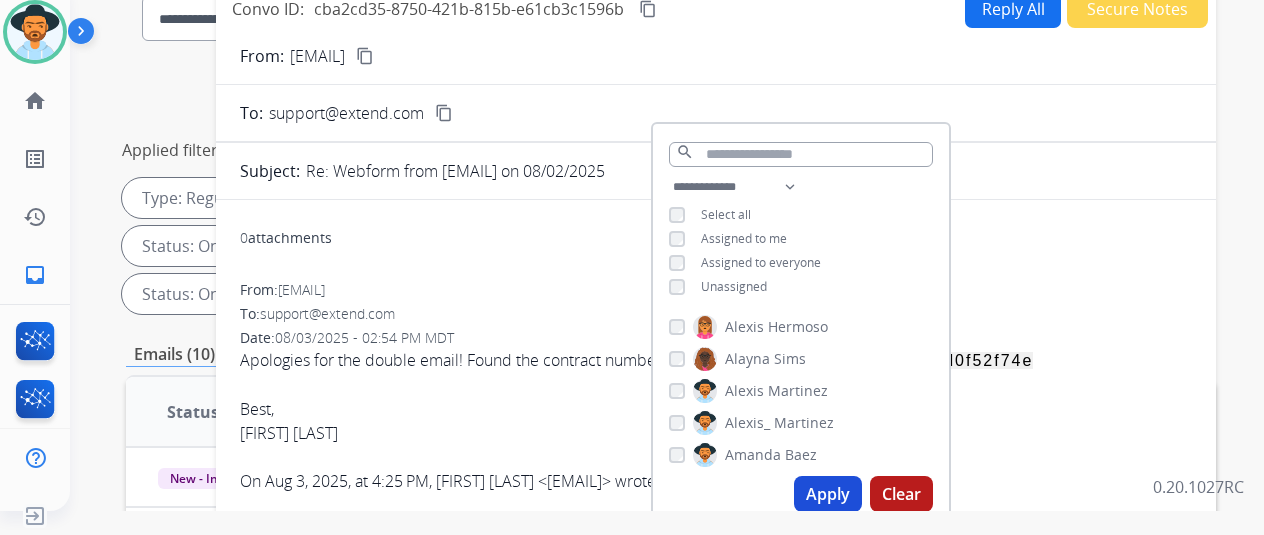 scroll, scrollTop: 0, scrollLeft: 0, axis: both 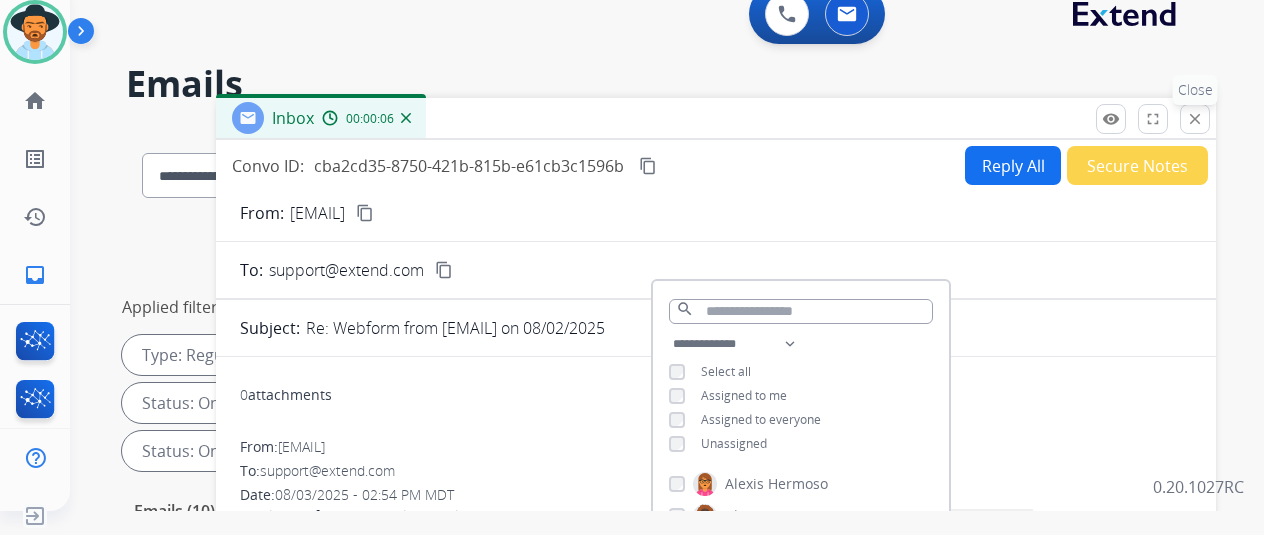 click on "close" at bounding box center [1195, 119] 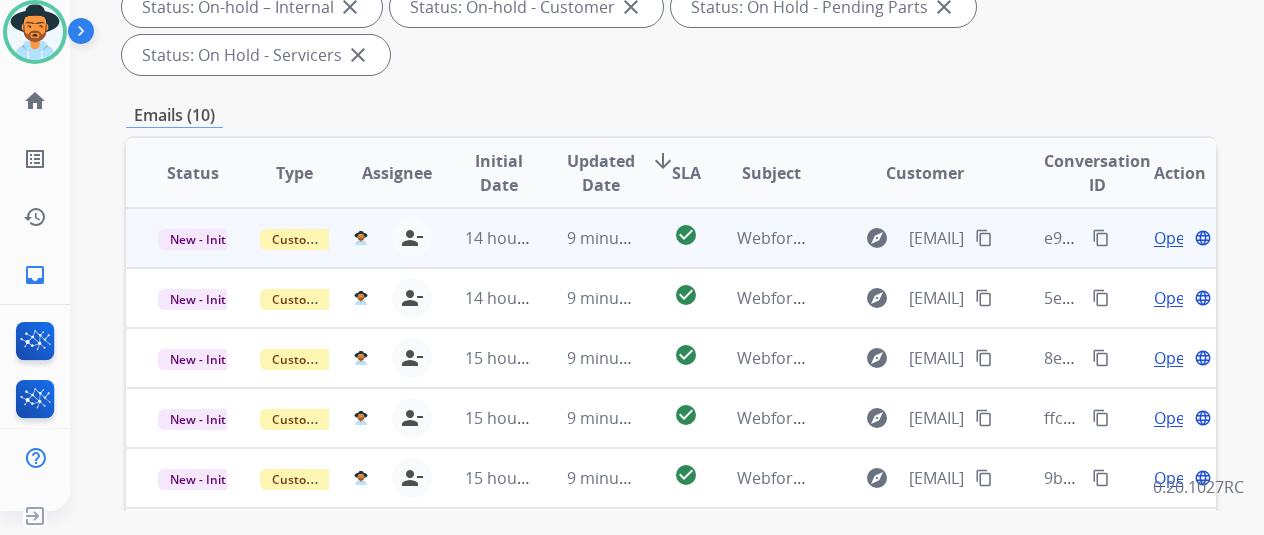 scroll, scrollTop: 400, scrollLeft: 0, axis: vertical 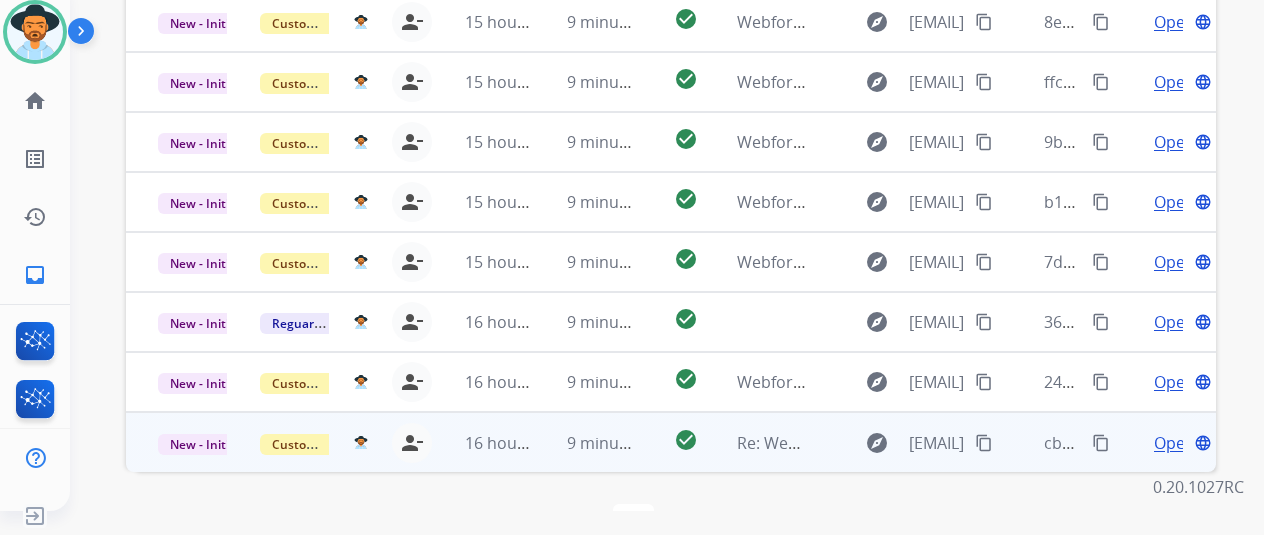 click on "Open" at bounding box center (1174, 443) 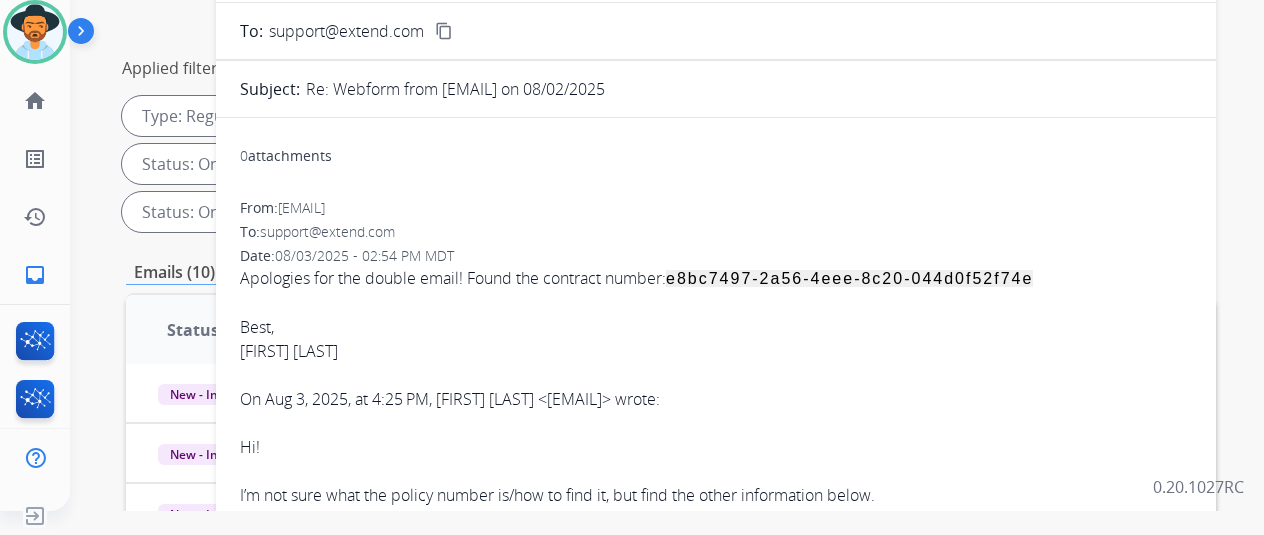 scroll, scrollTop: 130, scrollLeft: 0, axis: vertical 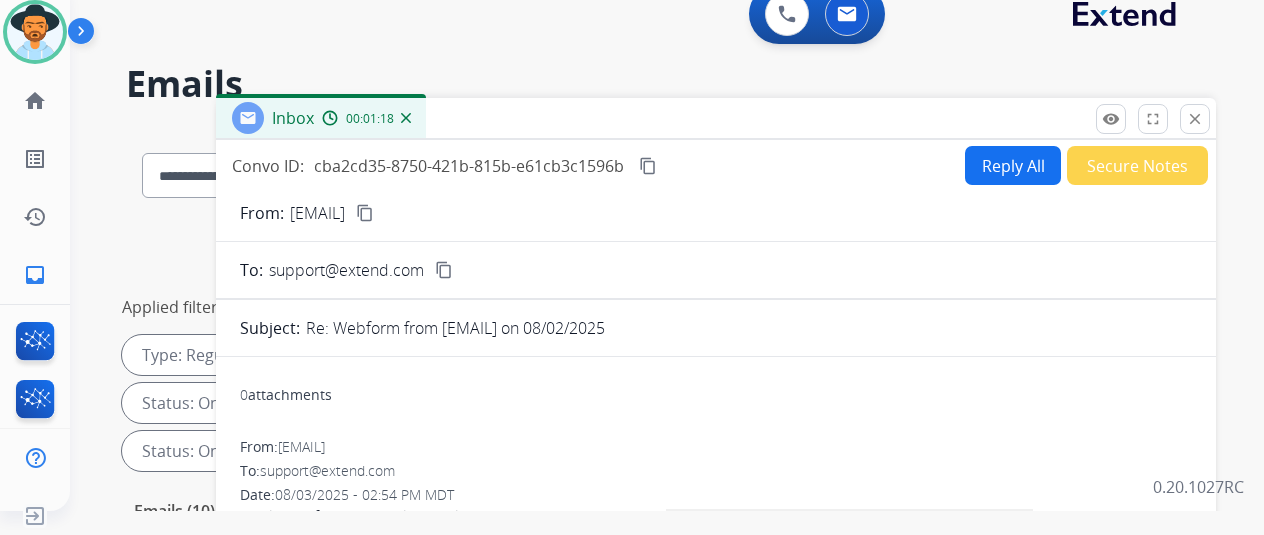 click on "content_copy" at bounding box center [365, 213] 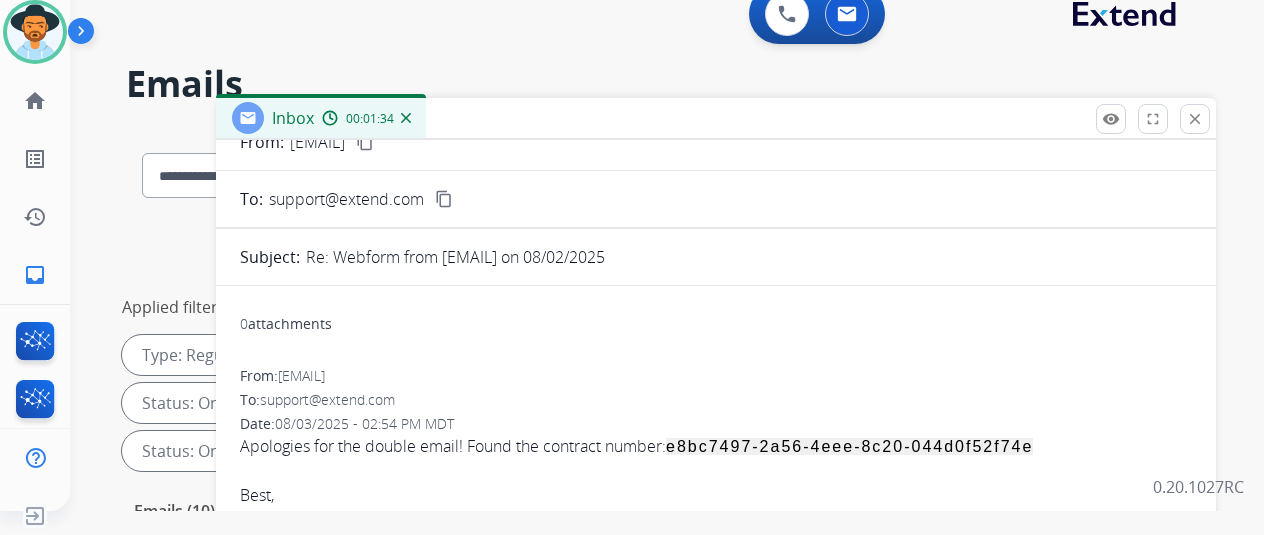 scroll, scrollTop: 100, scrollLeft: 0, axis: vertical 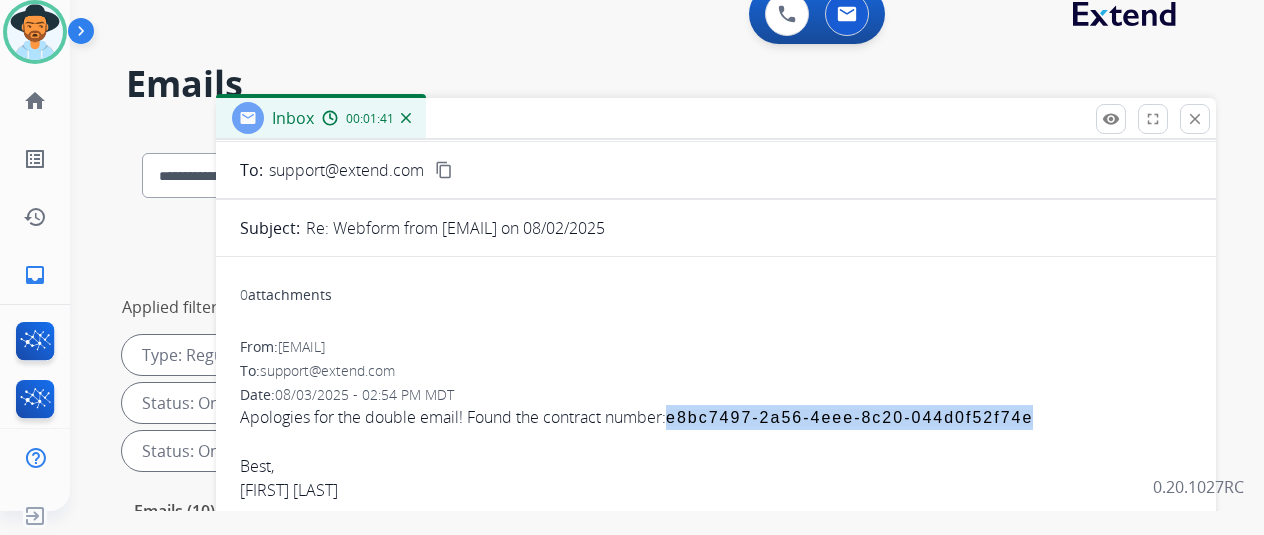 drag, startPoint x: 1055, startPoint y: 414, endPoint x: 690, endPoint y: 411, distance: 365.01233 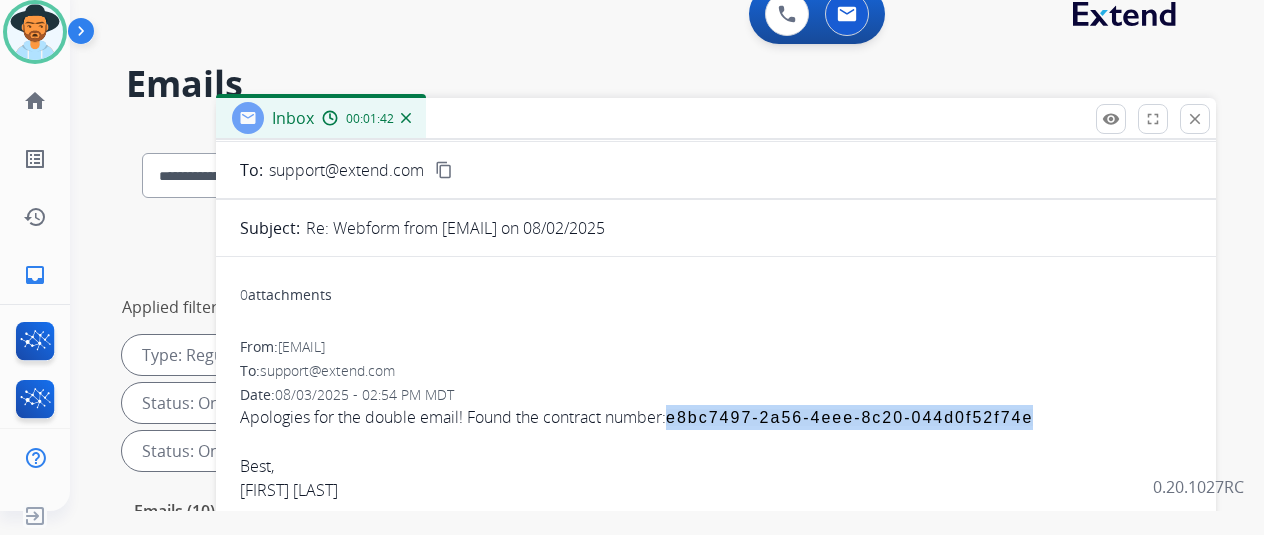 copy on "e8bc7497-2a56-4eee-8c20-044d0f52f74e" 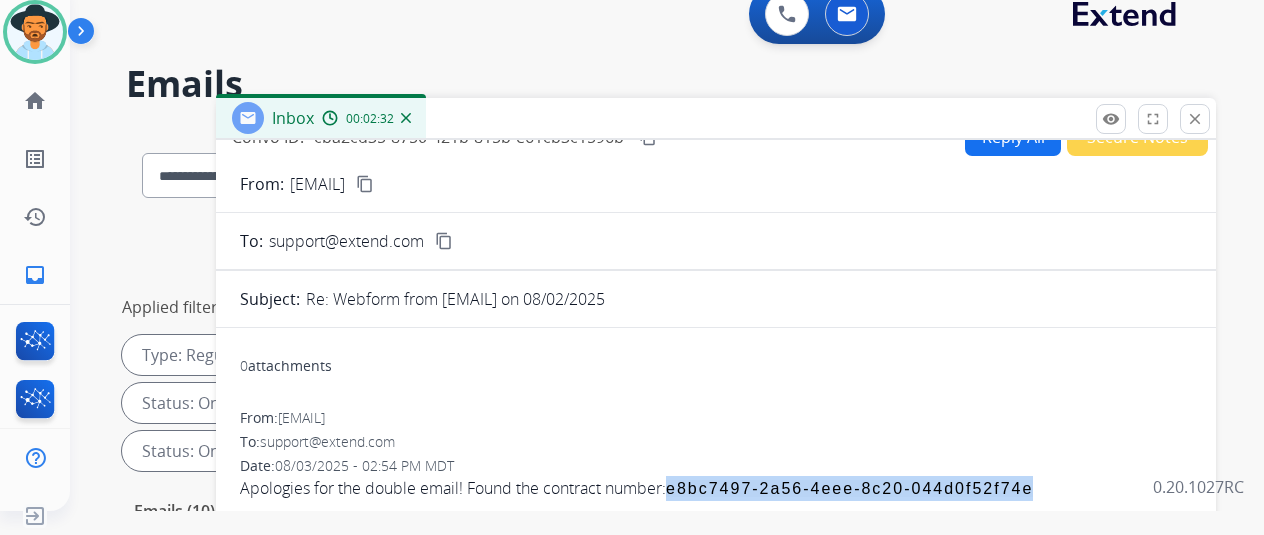 scroll, scrollTop: 0, scrollLeft: 0, axis: both 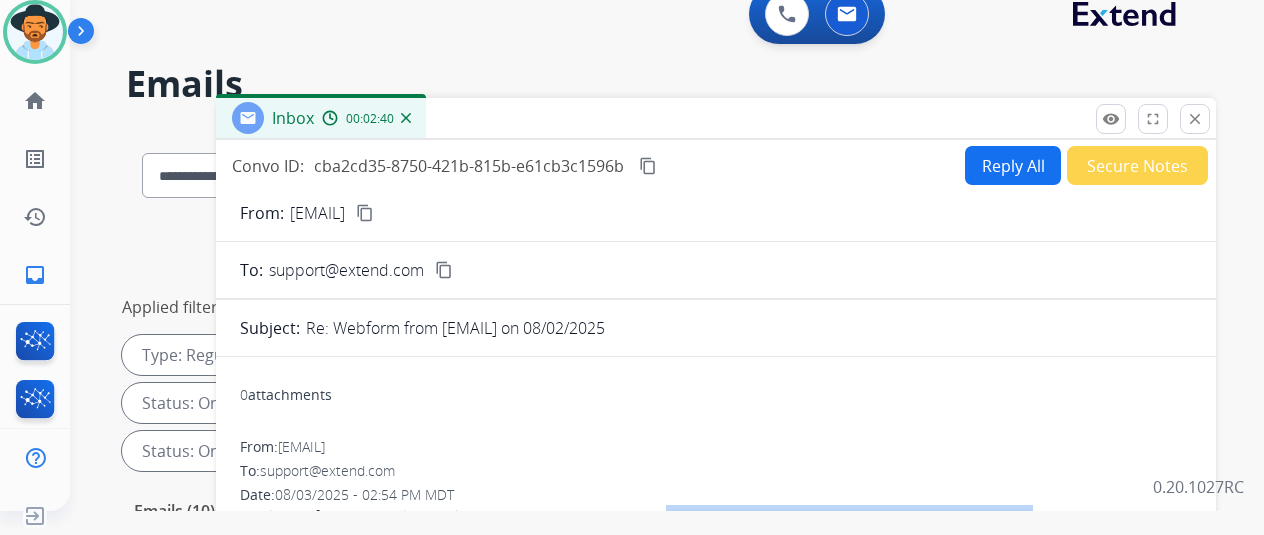click on "Reply All" at bounding box center [1013, 165] 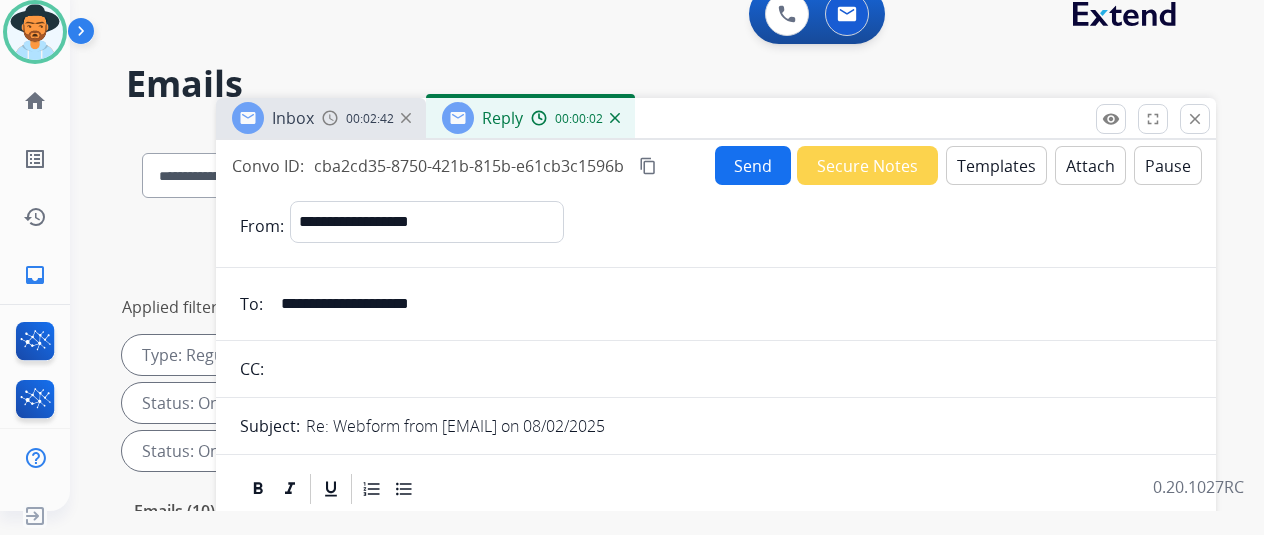 click on "Templates" at bounding box center [996, 165] 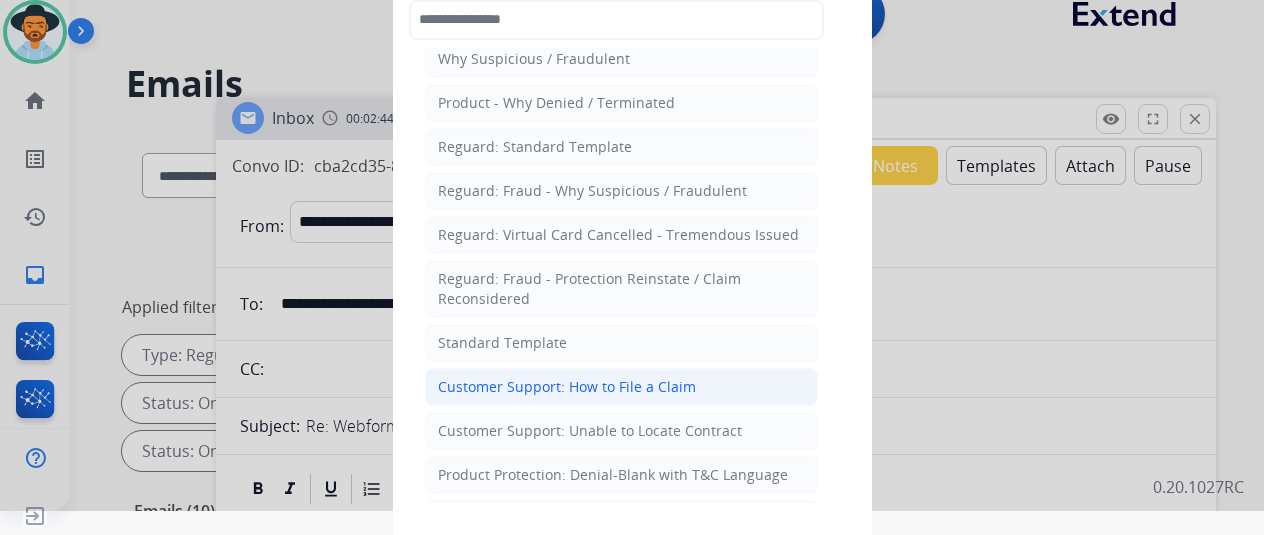 scroll, scrollTop: 100, scrollLeft: 0, axis: vertical 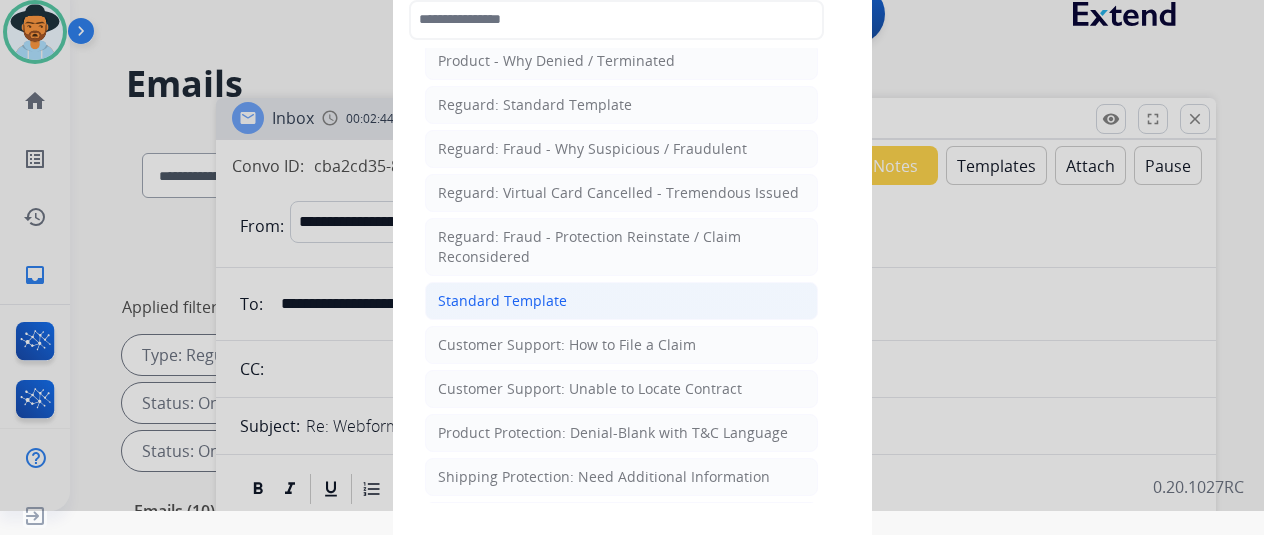 click on "Standard Template" 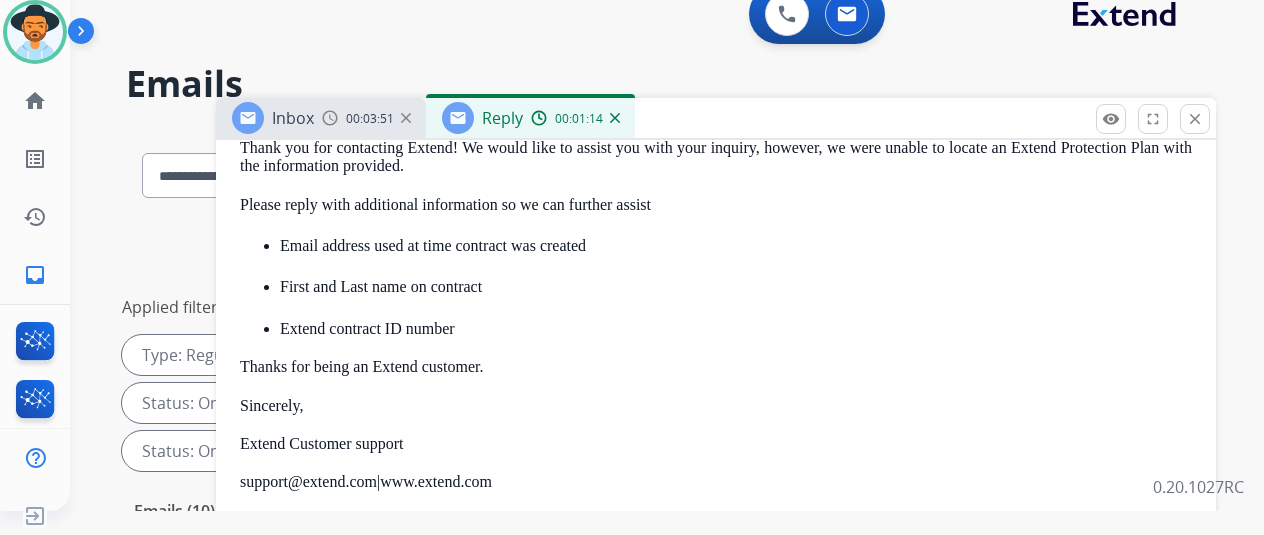 scroll, scrollTop: 1953, scrollLeft: 0, axis: vertical 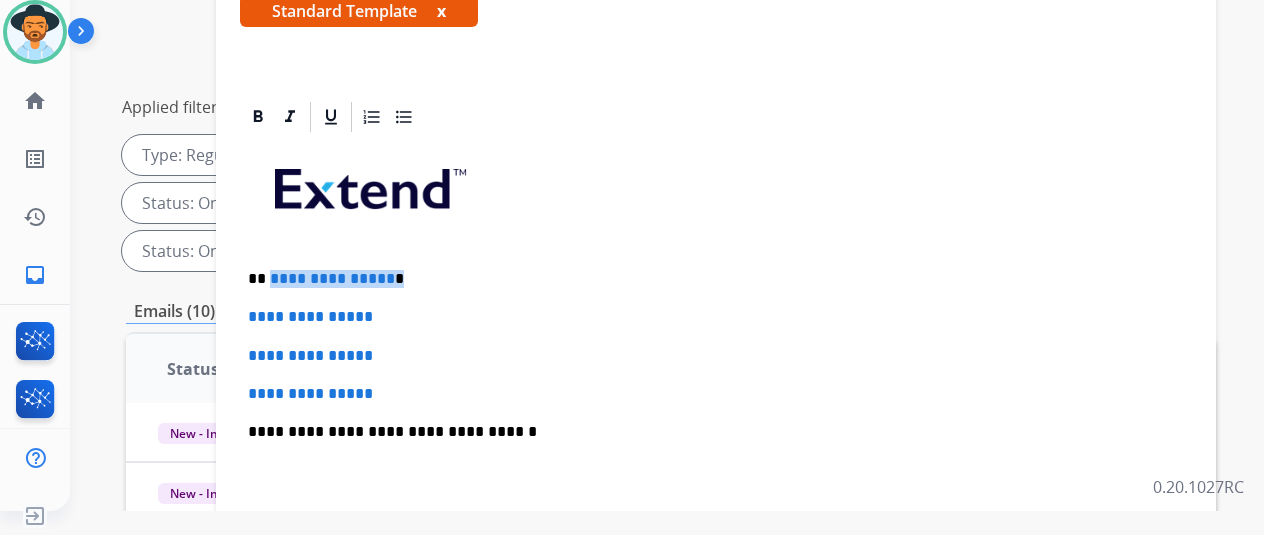 drag, startPoint x: 401, startPoint y: 275, endPoint x: 282, endPoint y: 275, distance: 119 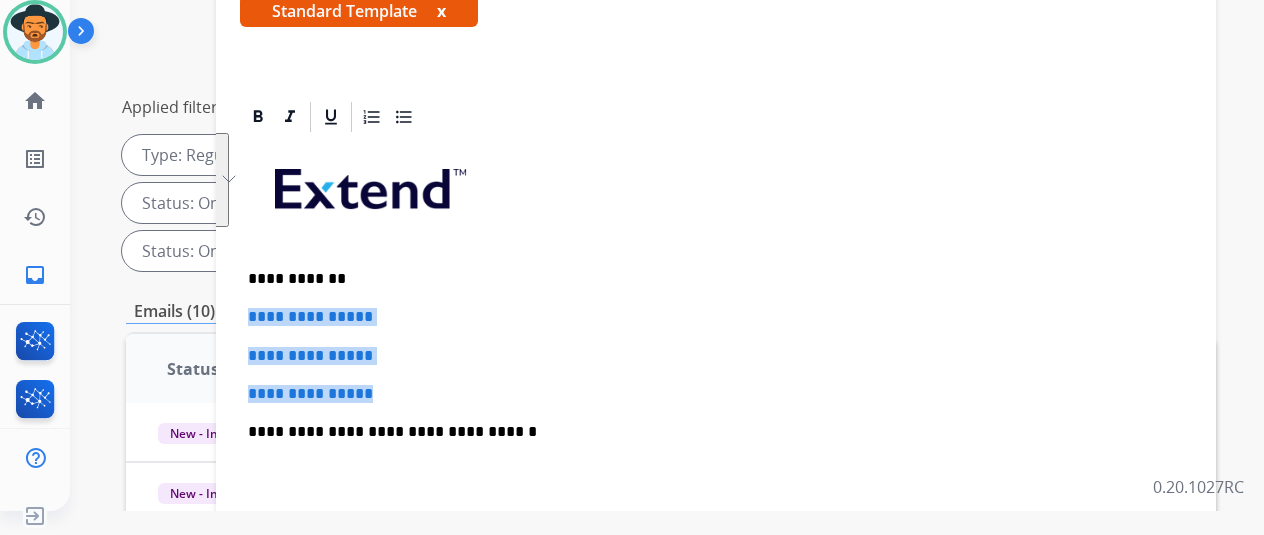 drag, startPoint x: 387, startPoint y: 387, endPoint x: 253, endPoint y: 301, distance: 159.22311 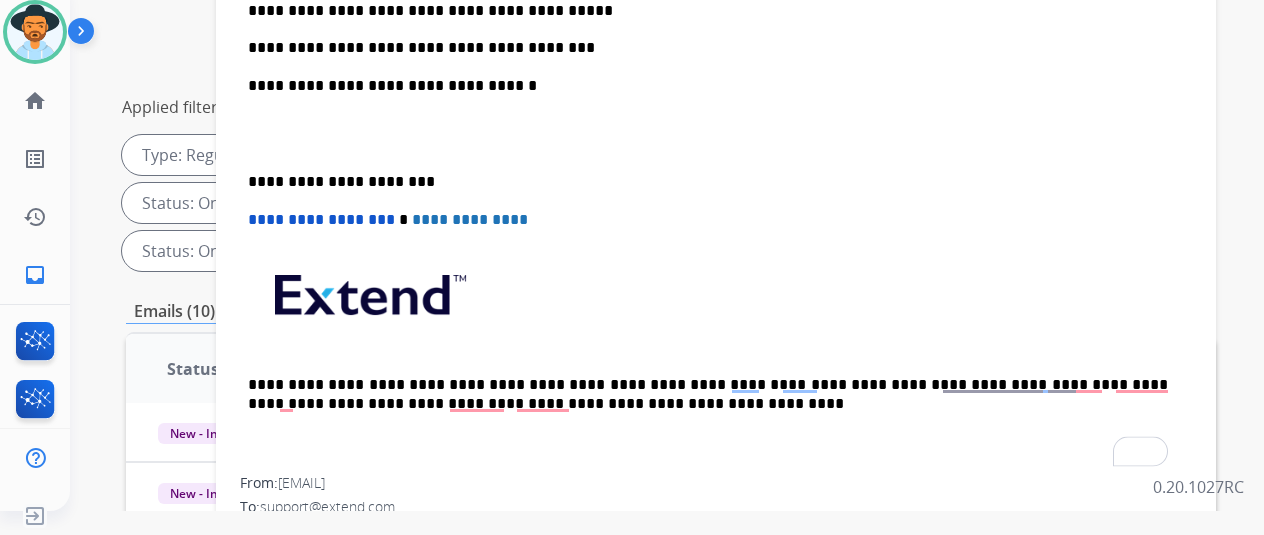 scroll, scrollTop: 700, scrollLeft: 0, axis: vertical 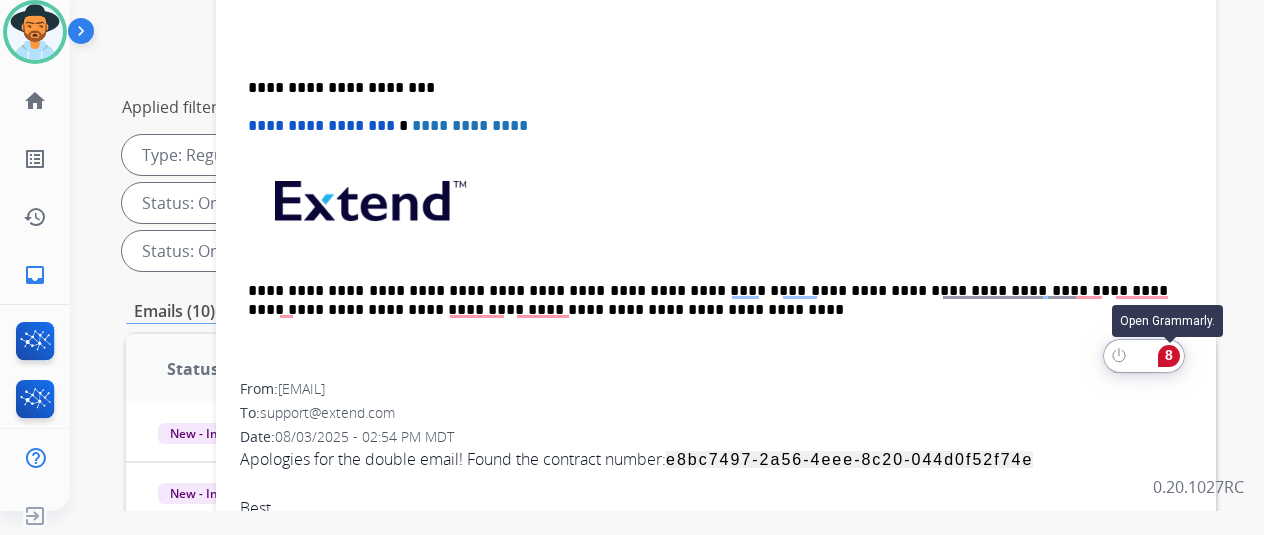 click on "8" 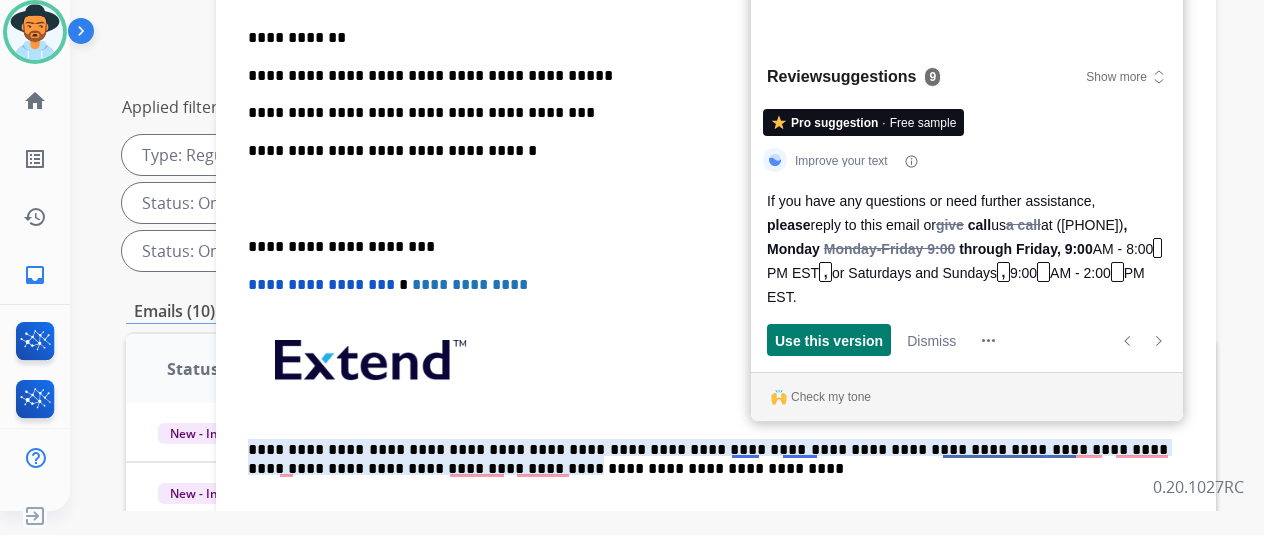 scroll, scrollTop: 300, scrollLeft: 0, axis: vertical 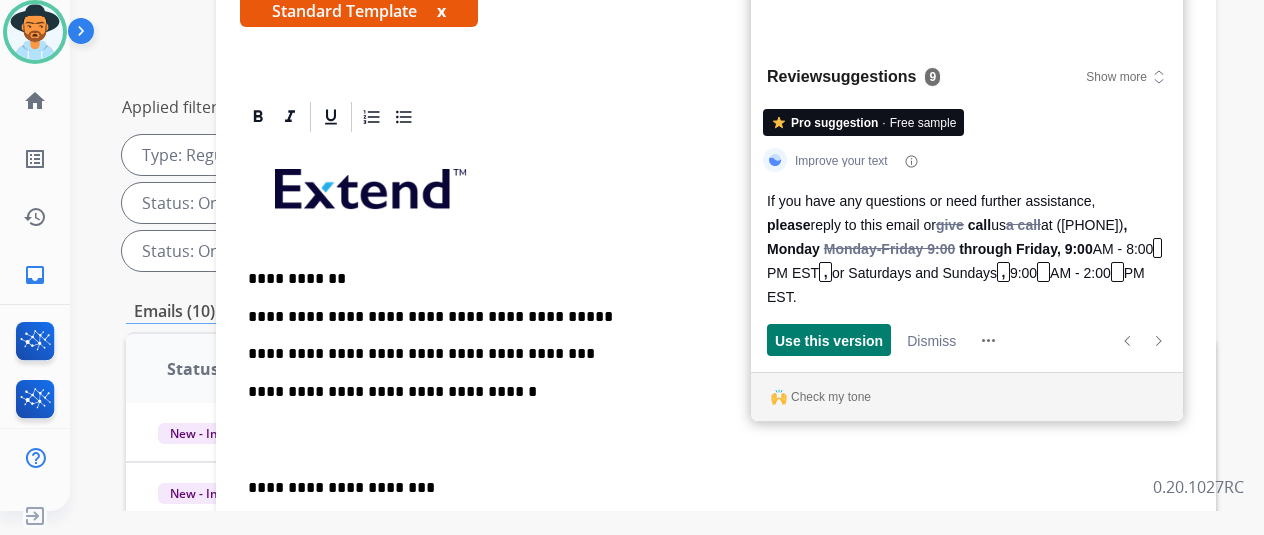 click on "**********" at bounding box center [716, 459] 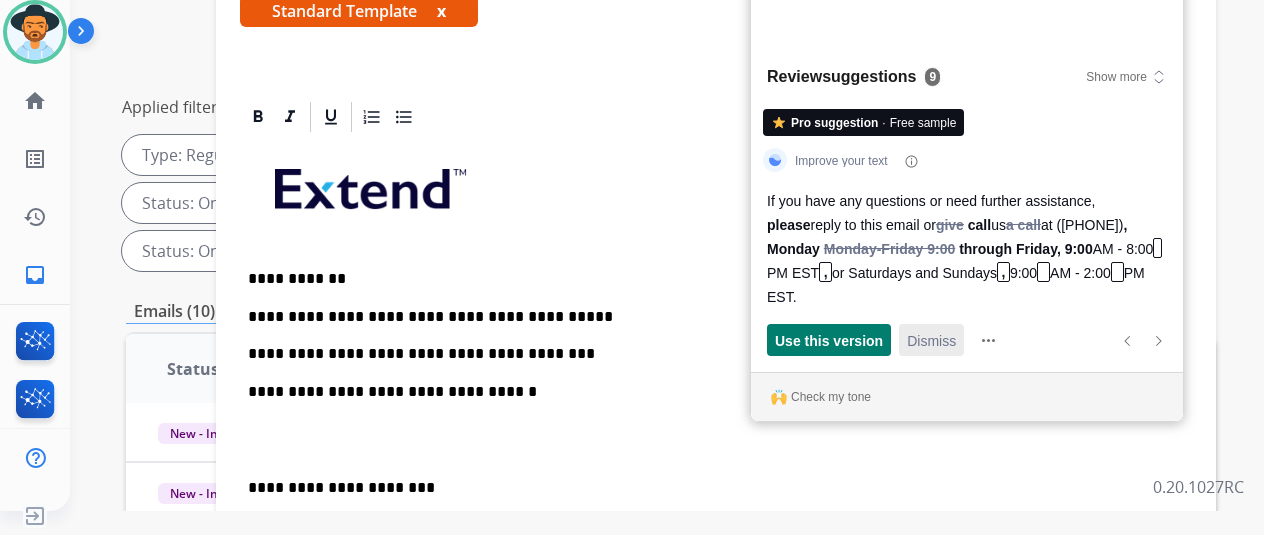 click on "Dismiss" at bounding box center [931, 340] 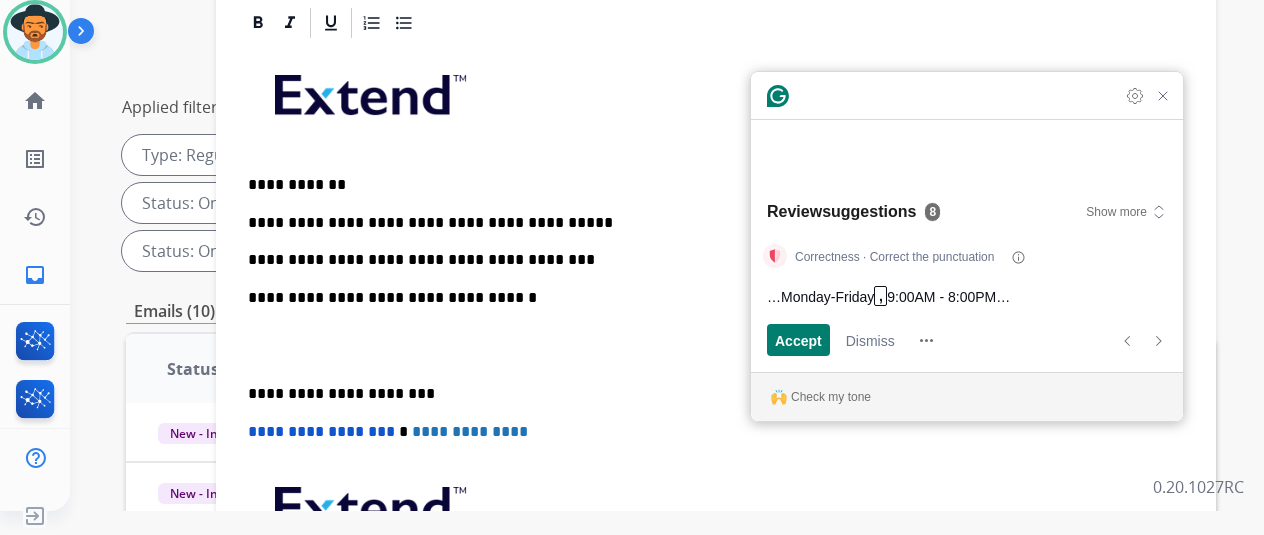 scroll, scrollTop: 400, scrollLeft: 0, axis: vertical 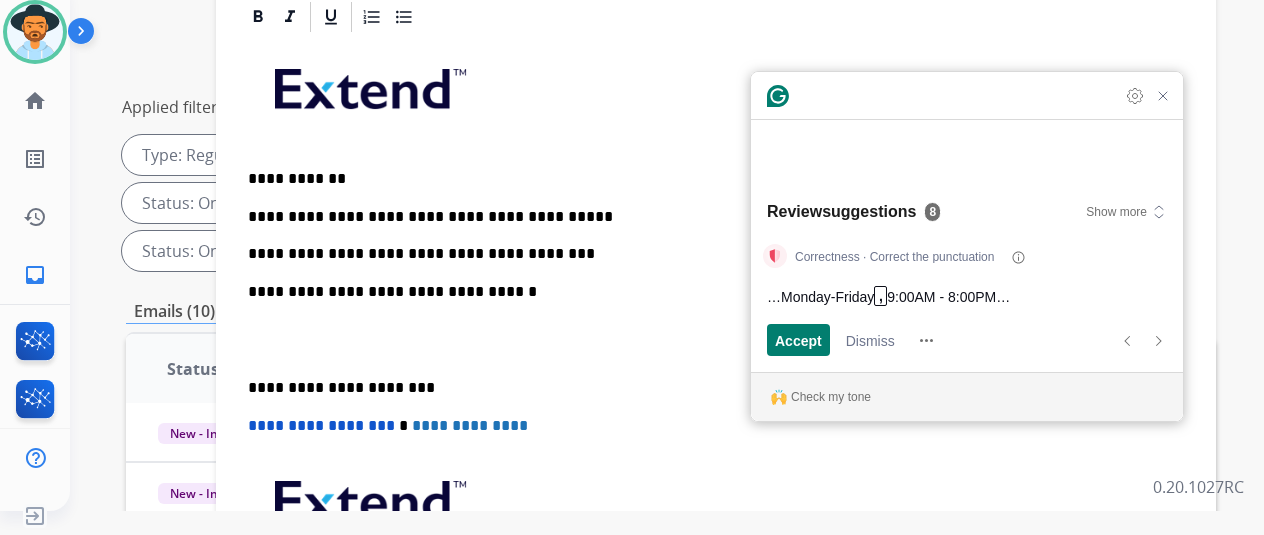 click on "**********" at bounding box center (708, 235) 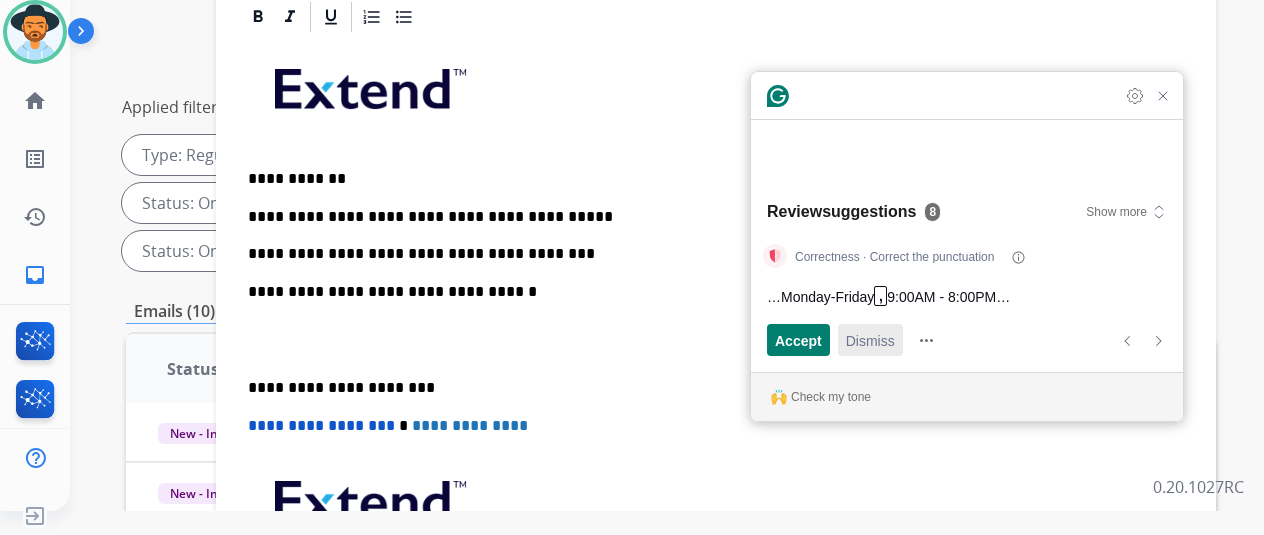 click on "Dismiss" at bounding box center (870, 340) 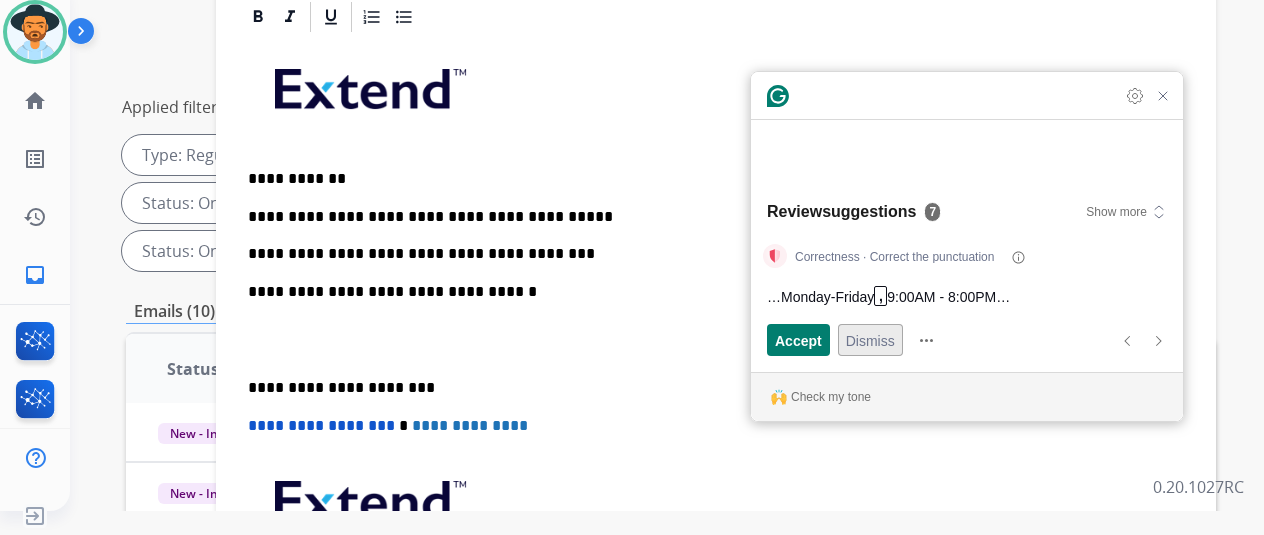 scroll, scrollTop: 924, scrollLeft: 0, axis: vertical 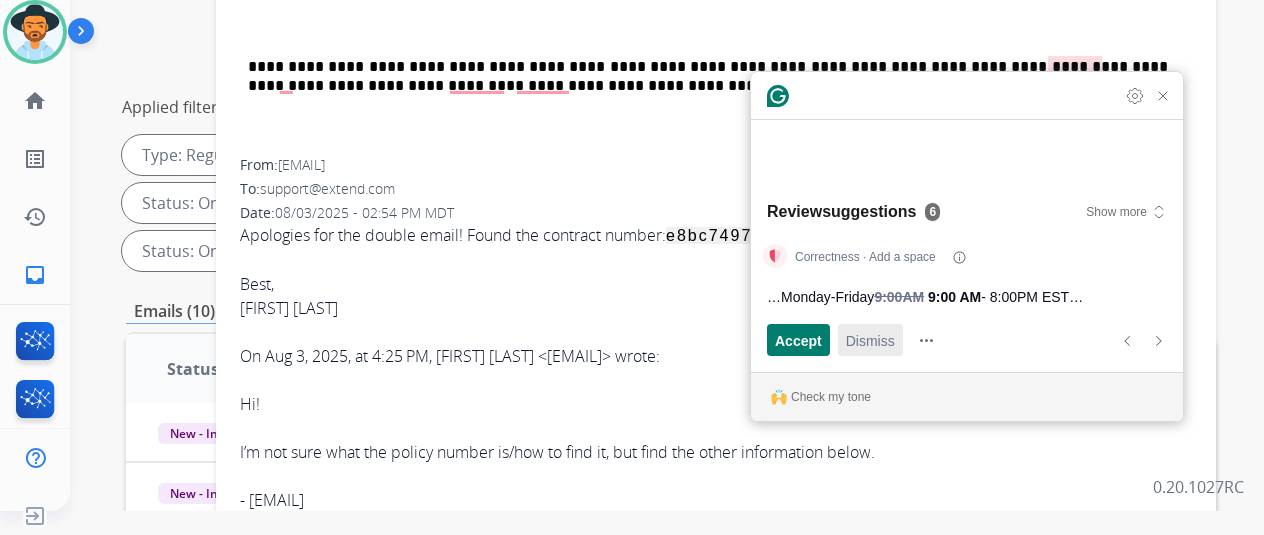 click on "Dismiss" at bounding box center (870, 340) 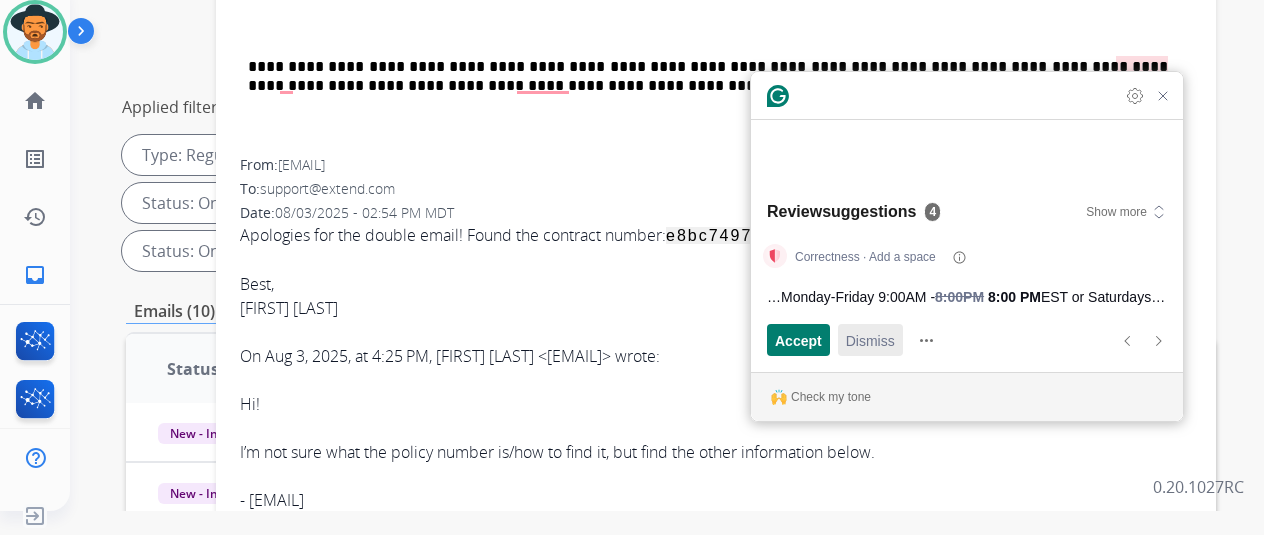 click on "Dismiss" at bounding box center [870, 340] 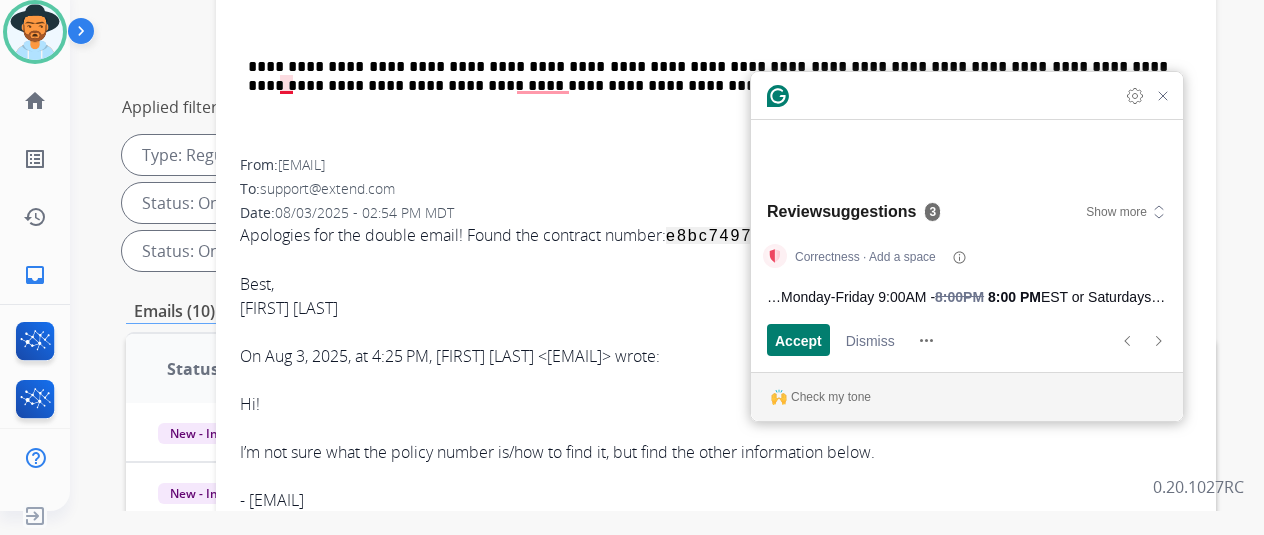 scroll, scrollTop: 942, scrollLeft: 0, axis: vertical 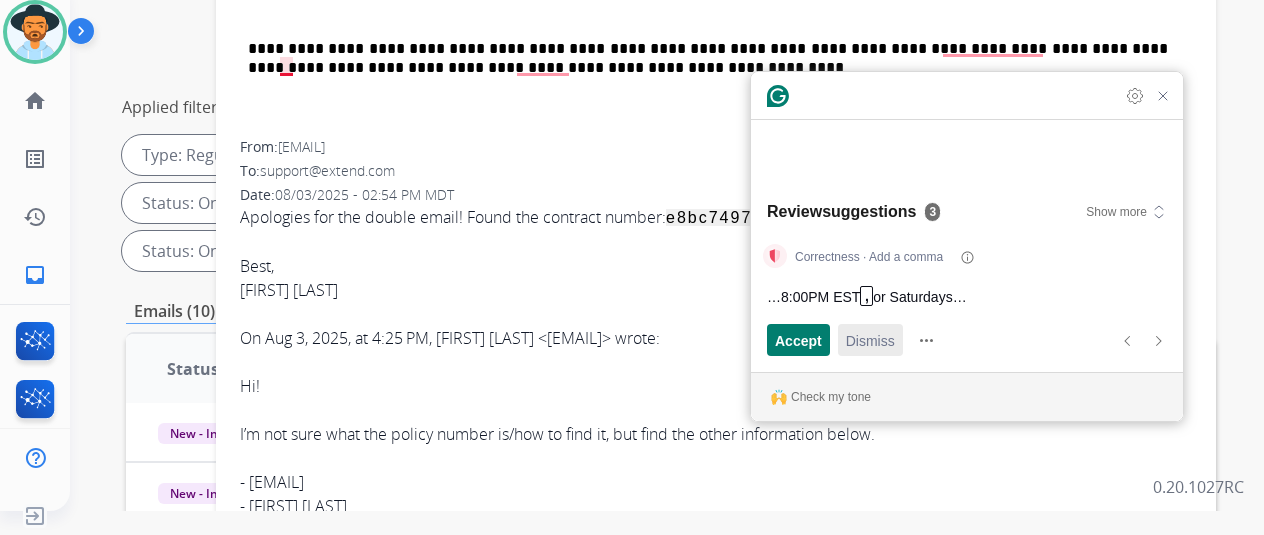 click on "Dismiss" at bounding box center [870, 340] 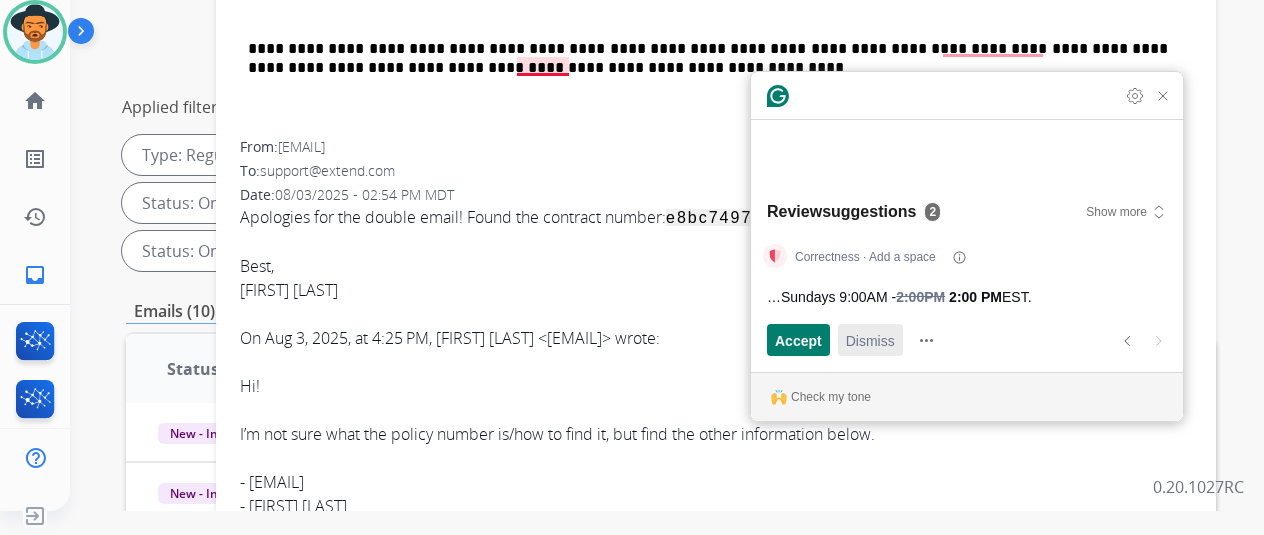 click on "Dismiss" at bounding box center (870, 340) 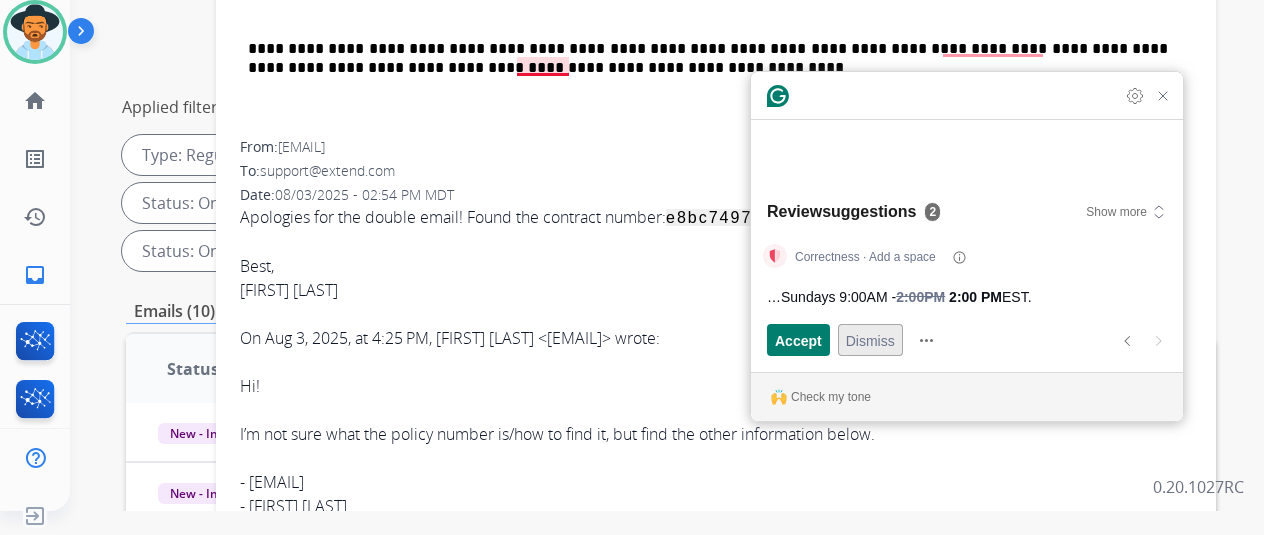 scroll, scrollTop: 924, scrollLeft: 0, axis: vertical 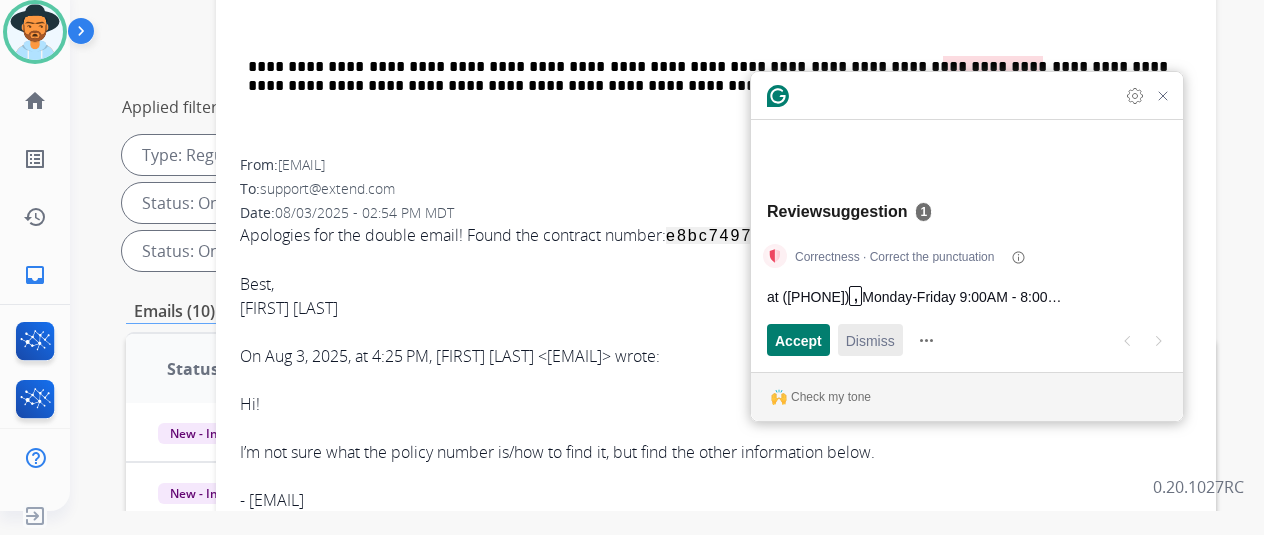 click on "Dismiss" at bounding box center (870, 340) 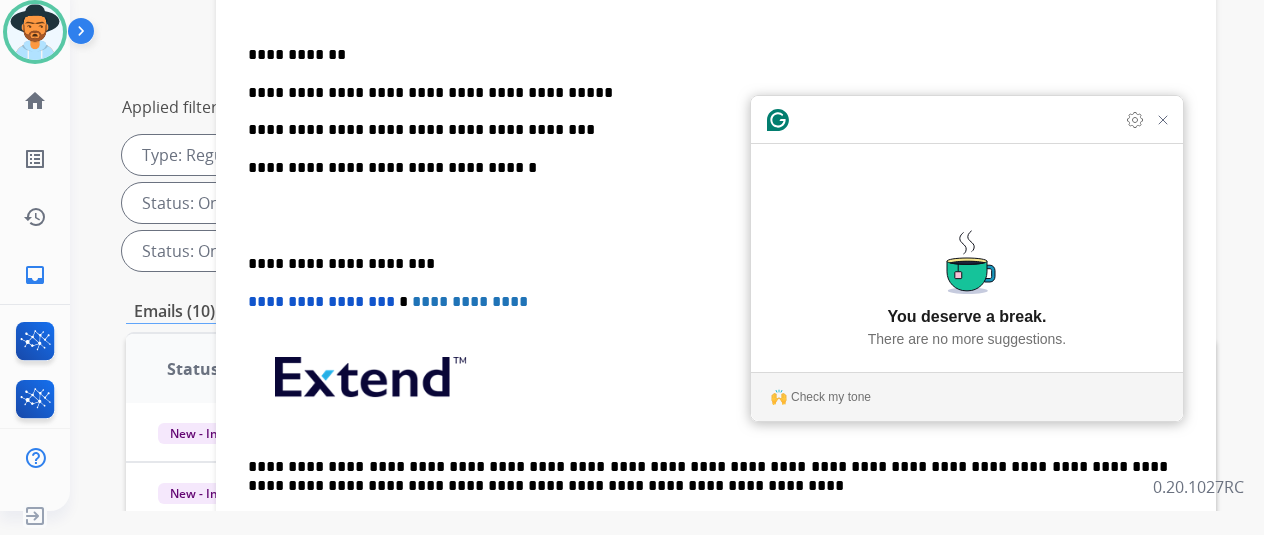scroll, scrollTop: 24, scrollLeft: 0, axis: vertical 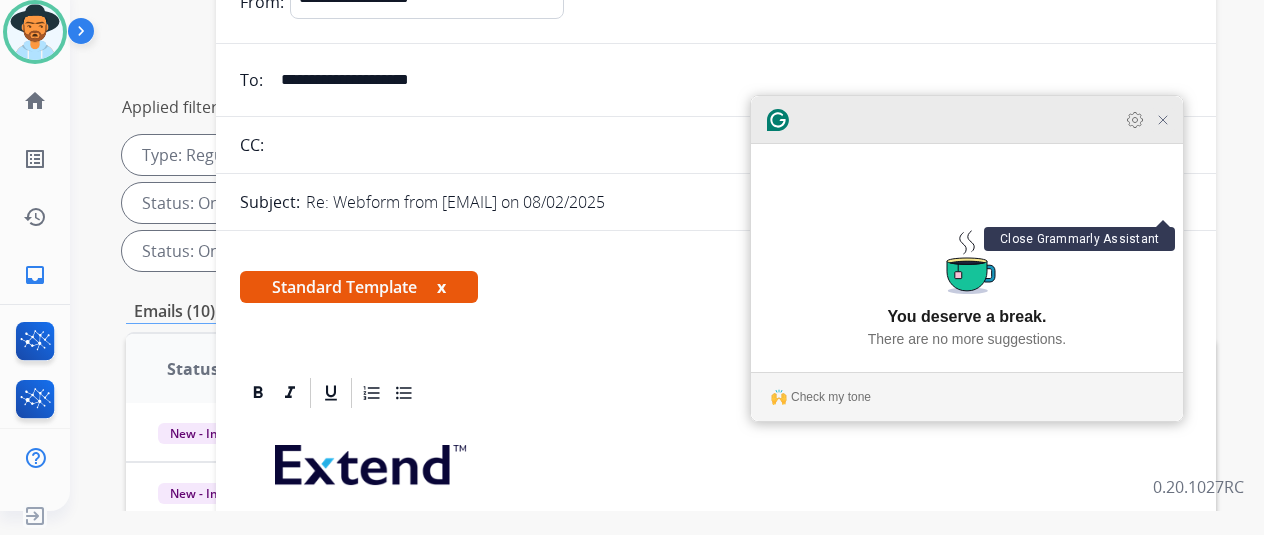 click 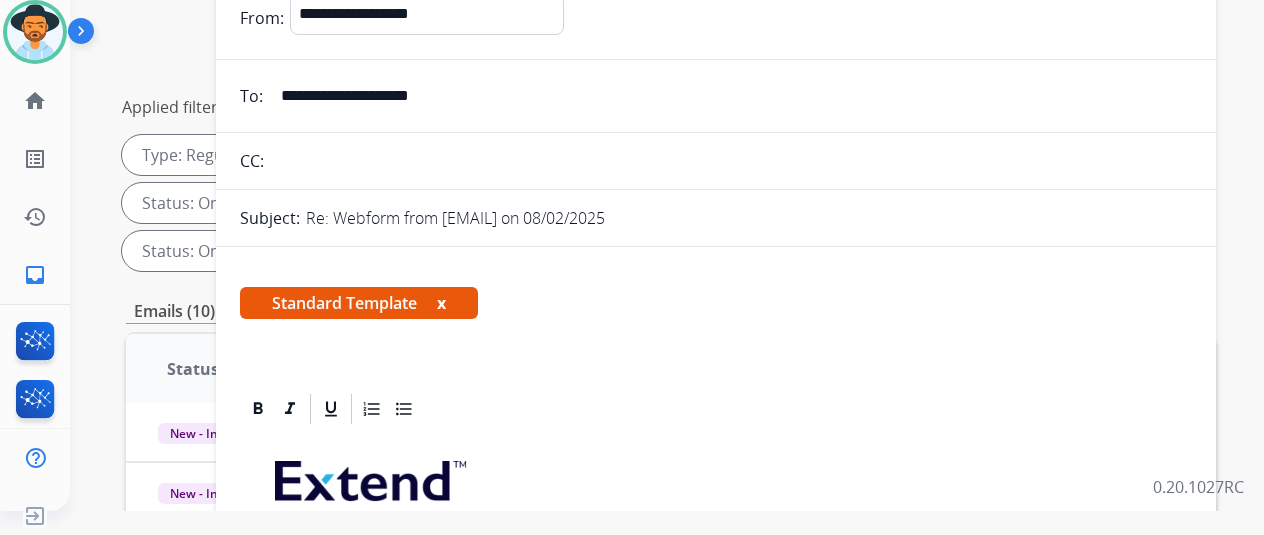 scroll, scrollTop: 0, scrollLeft: 0, axis: both 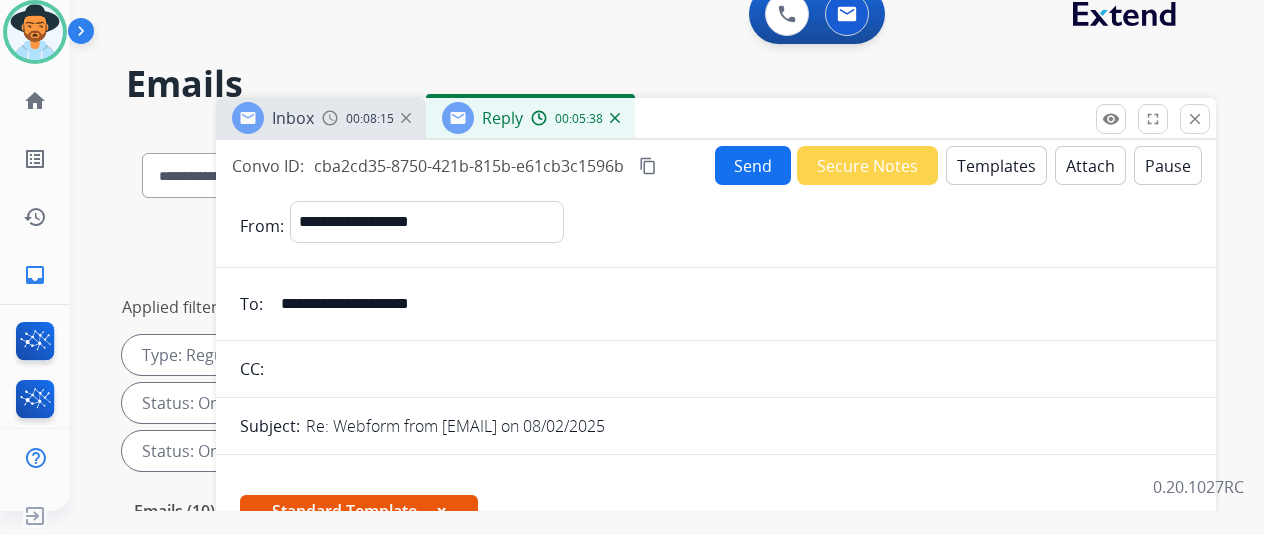 click on "Send" at bounding box center [753, 165] 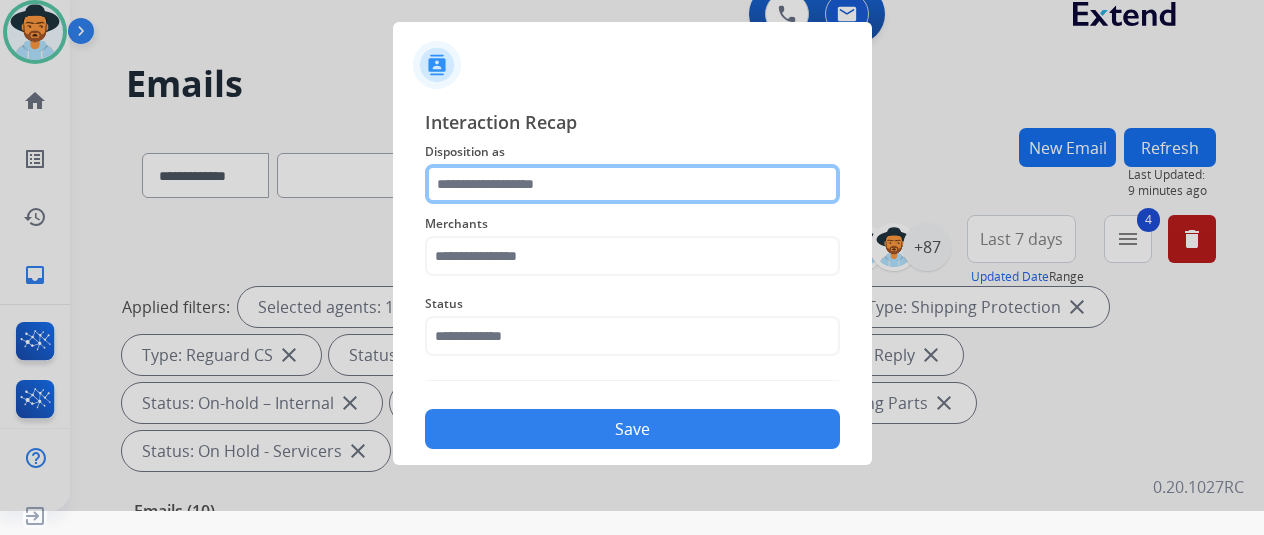click 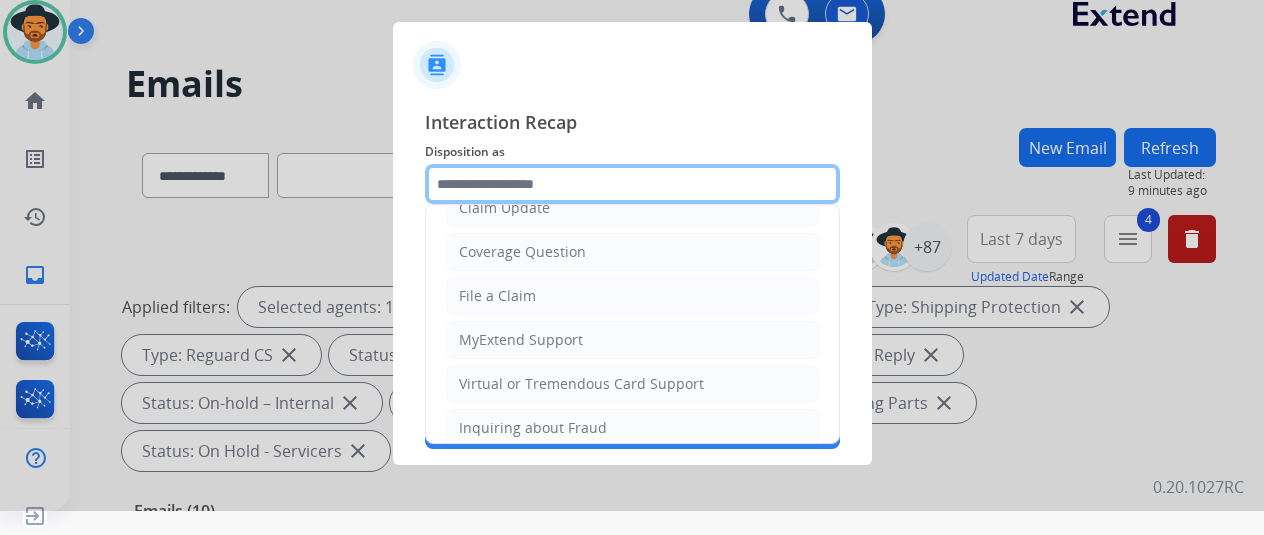 scroll, scrollTop: 300, scrollLeft: 0, axis: vertical 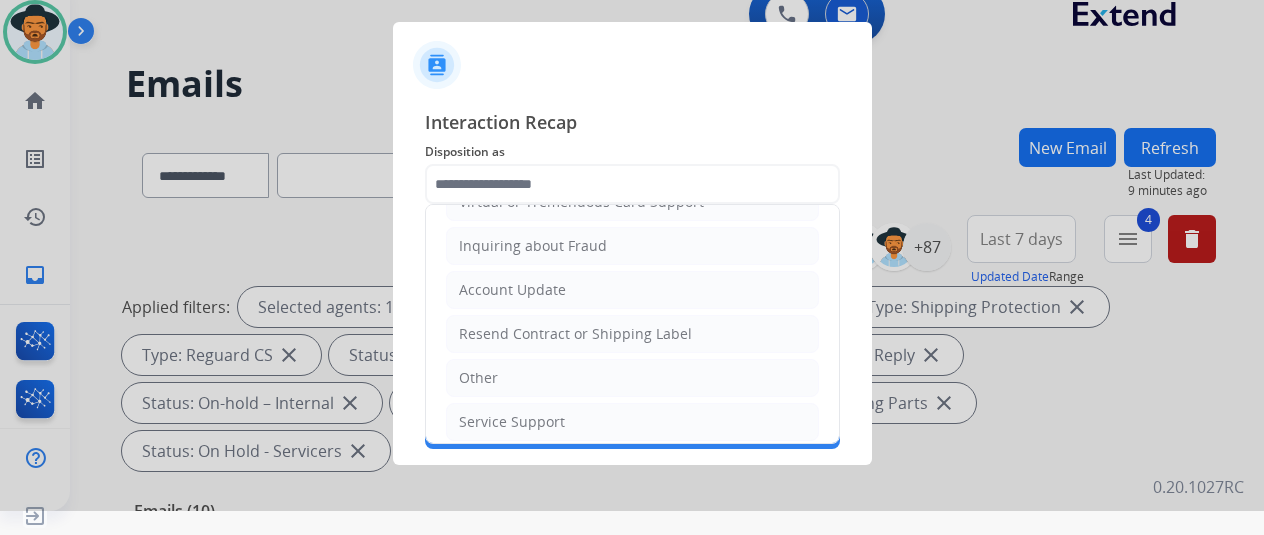 drag, startPoint x: 515, startPoint y: 367, endPoint x: 522, endPoint y: 339, distance: 28.86174 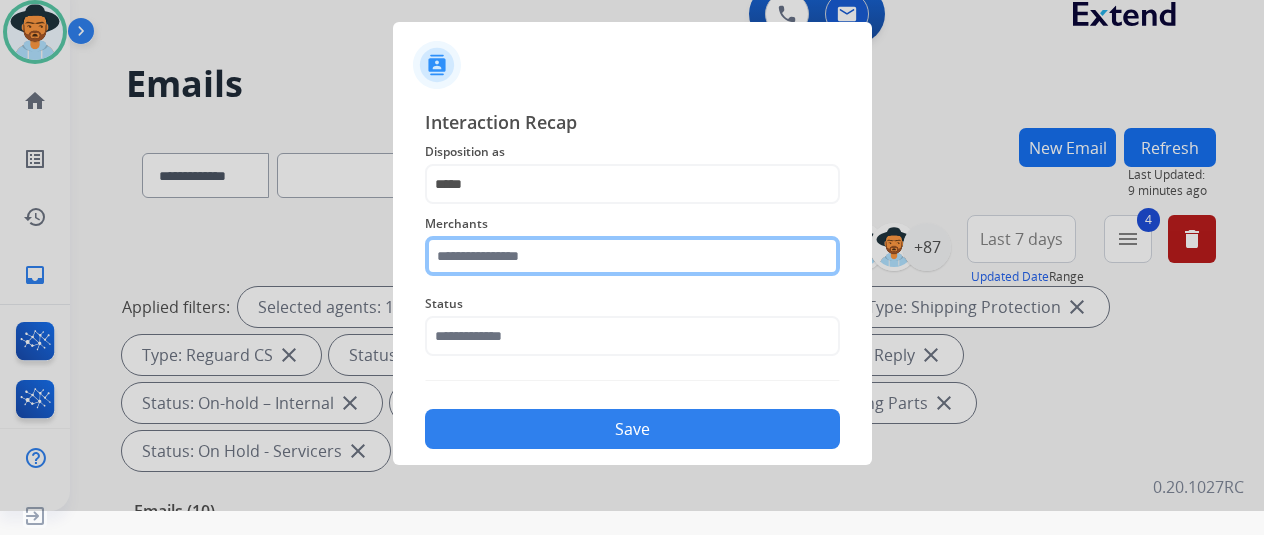 click 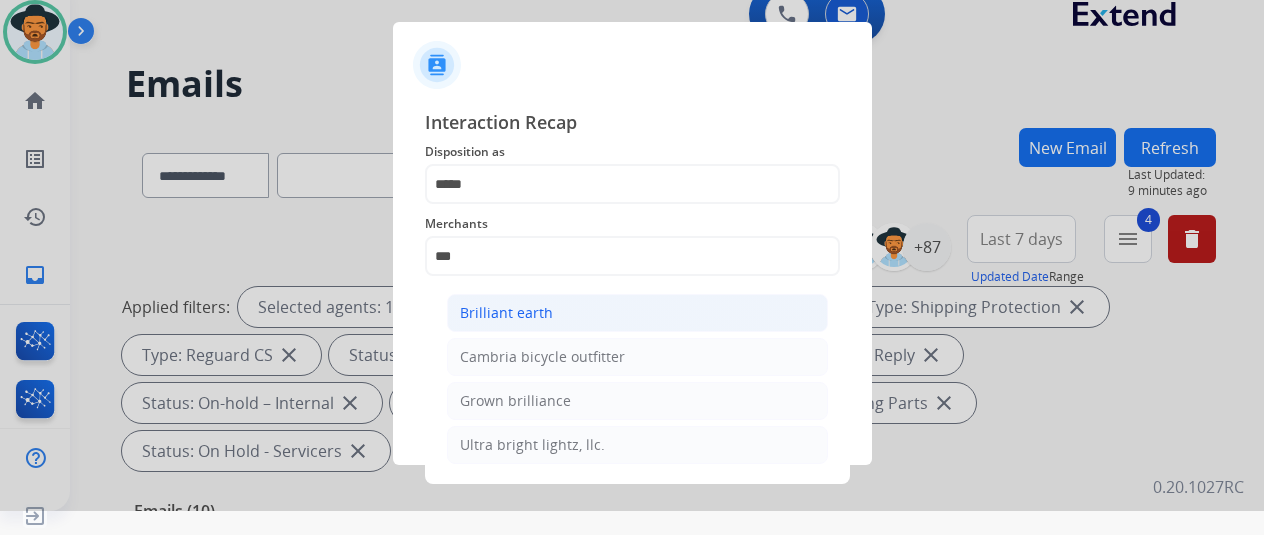 click on "Brilliant earth" 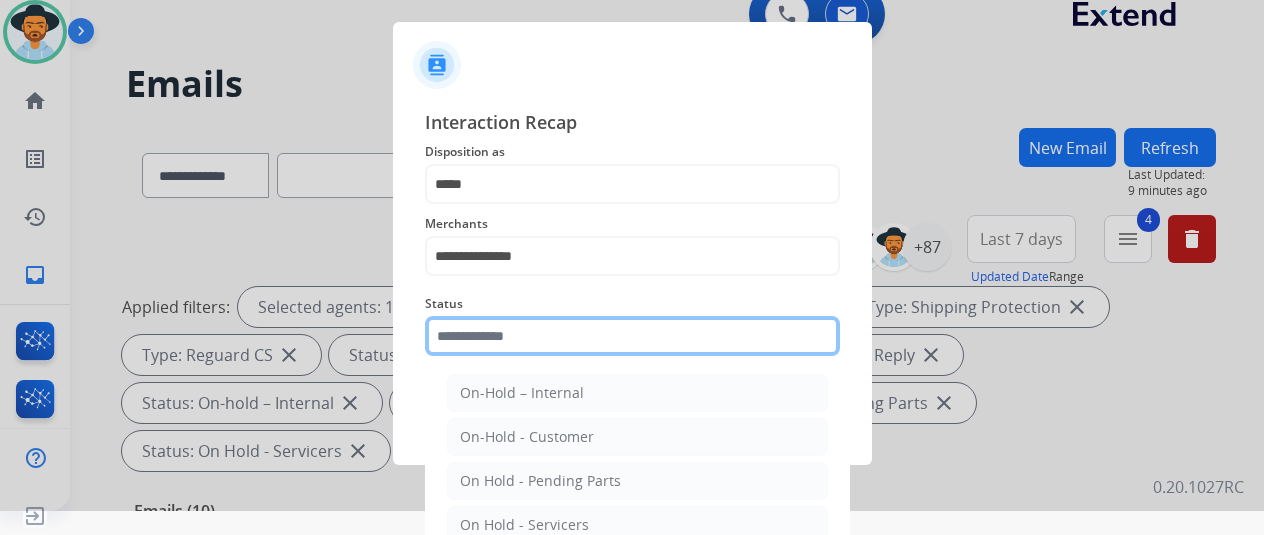 click 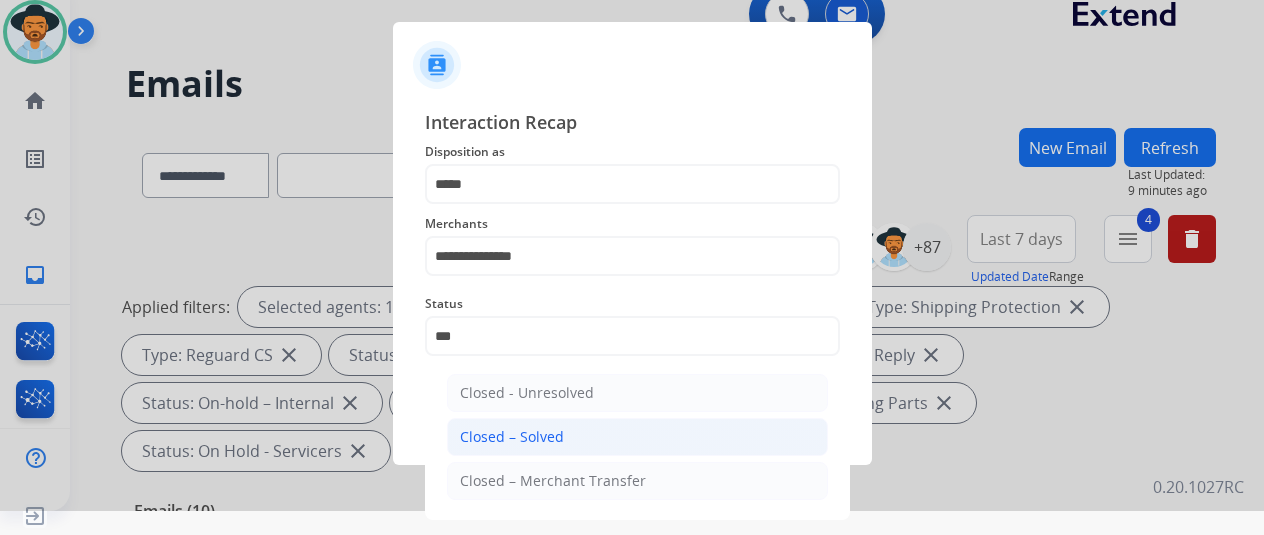 click on "Closed – Solved" 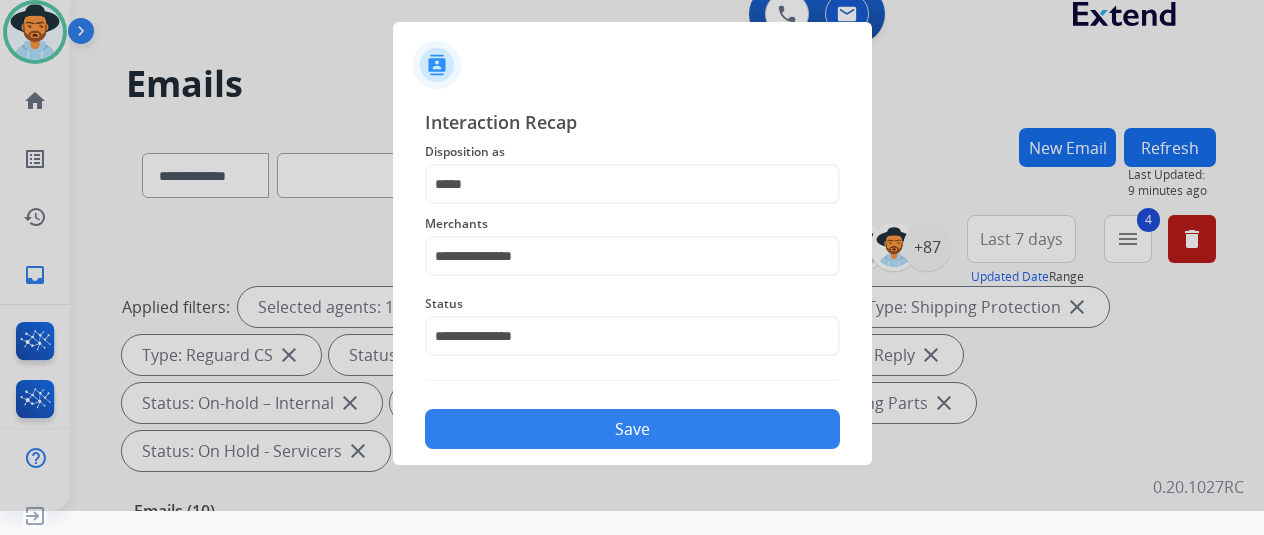click on "Save" 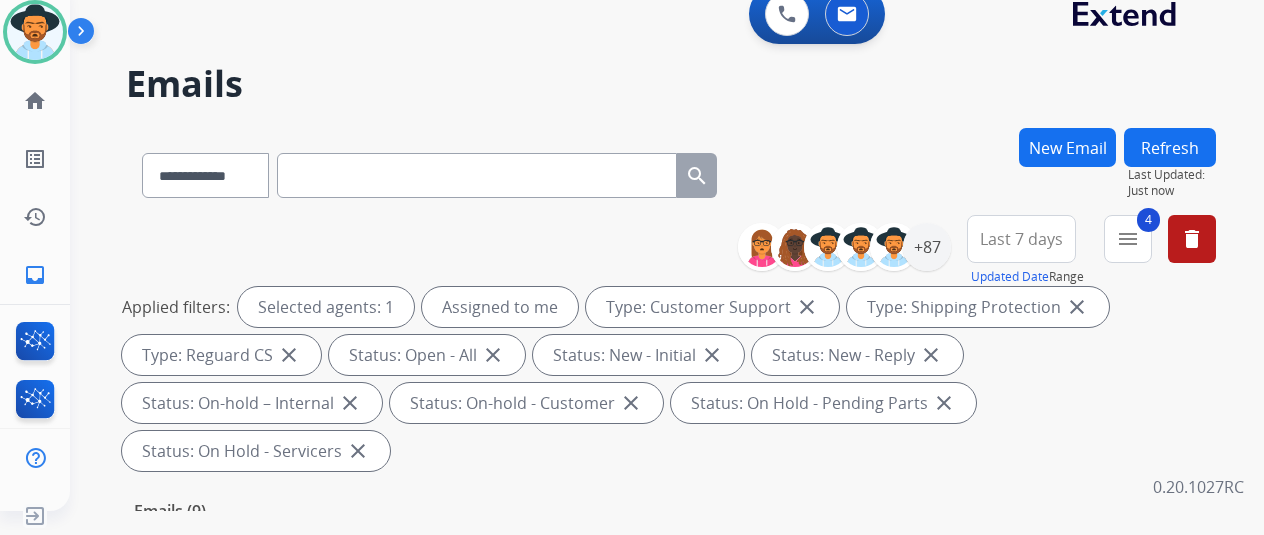 scroll, scrollTop: 0, scrollLeft: 0, axis: both 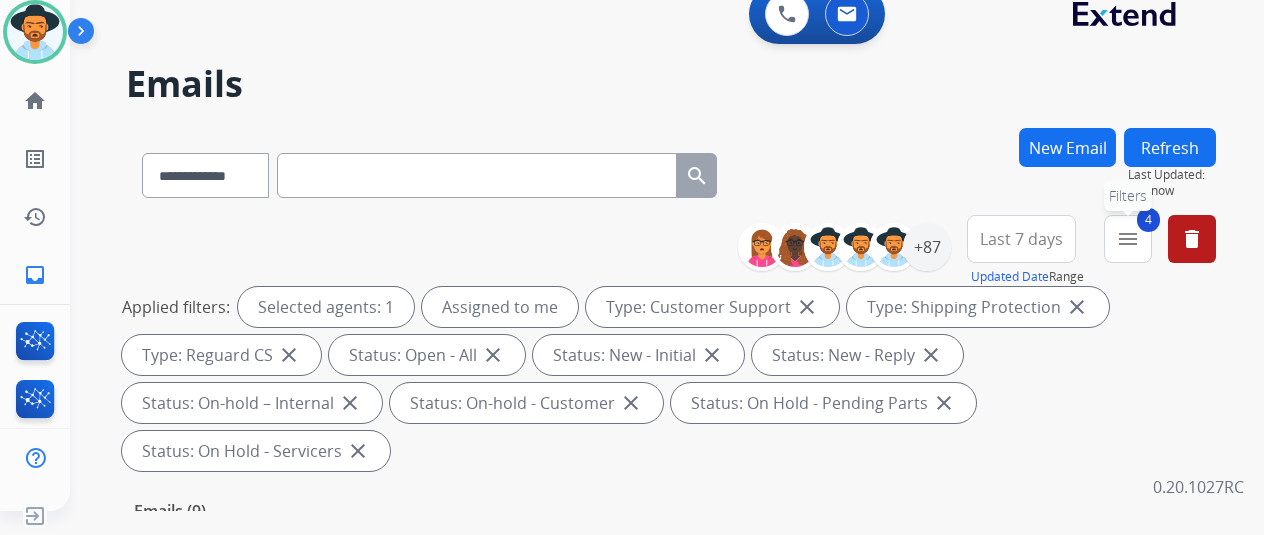 click on "menu" at bounding box center (1128, 239) 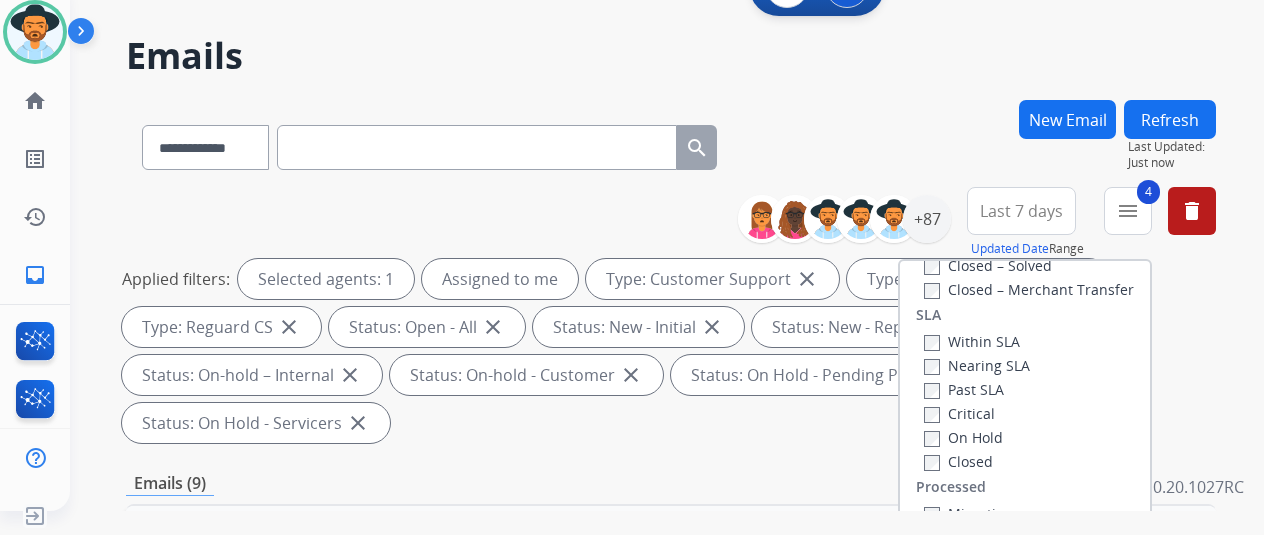scroll, scrollTop: 100, scrollLeft: 0, axis: vertical 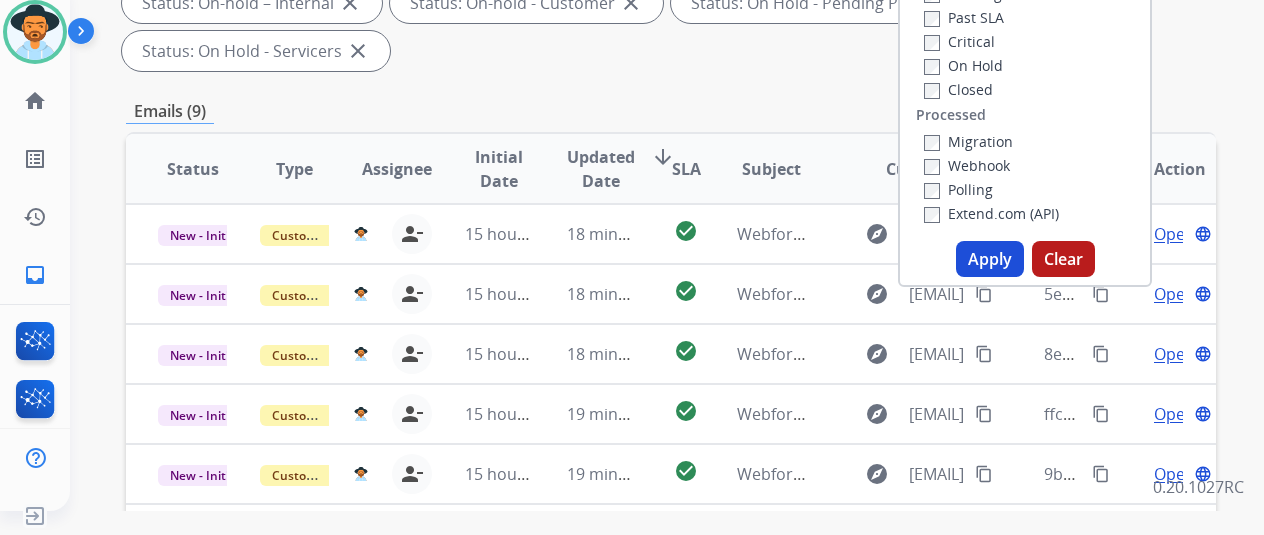 click on "Apply" at bounding box center (990, 259) 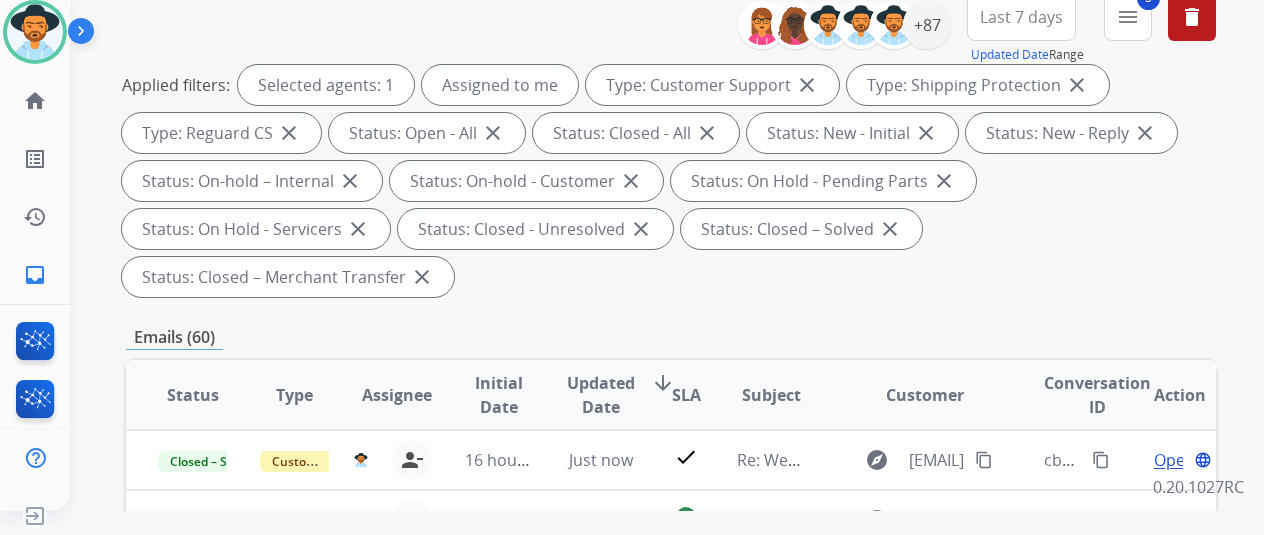 scroll, scrollTop: 400, scrollLeft: 0, axis: vertical 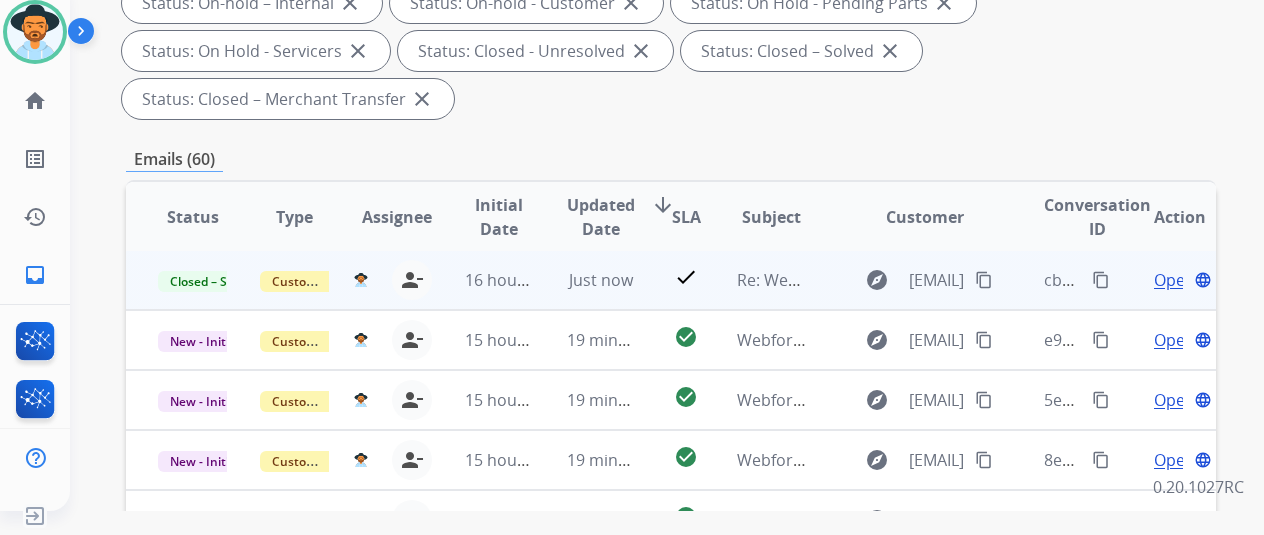 click on "content_copy" at bounding box center (1101, 280) 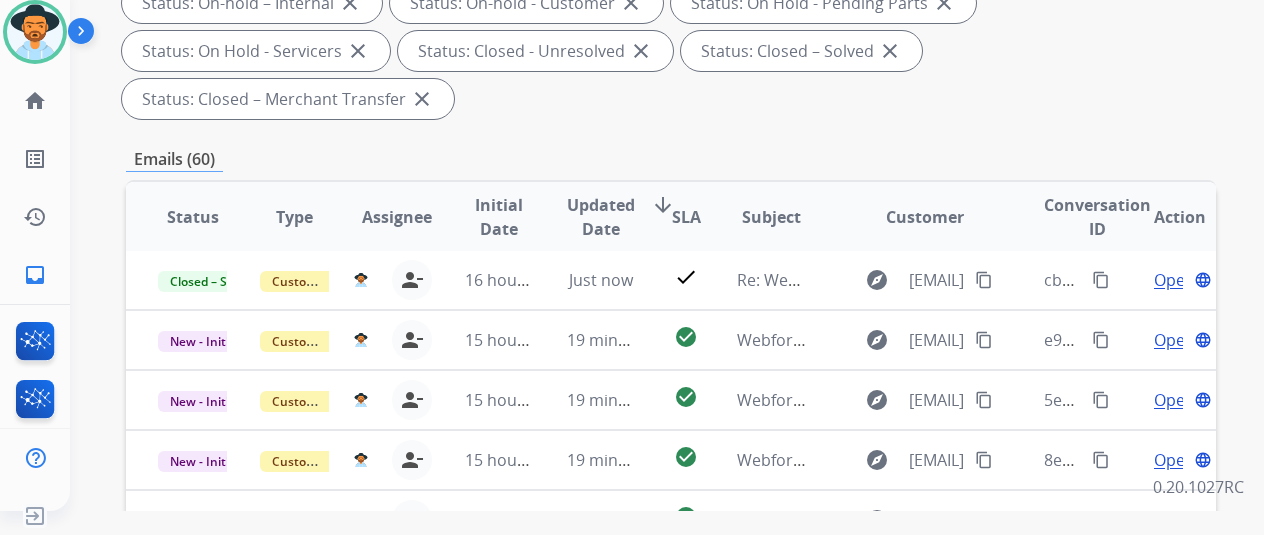 scroll, scrollTop: 0, scrollLeft: 0, axis: both 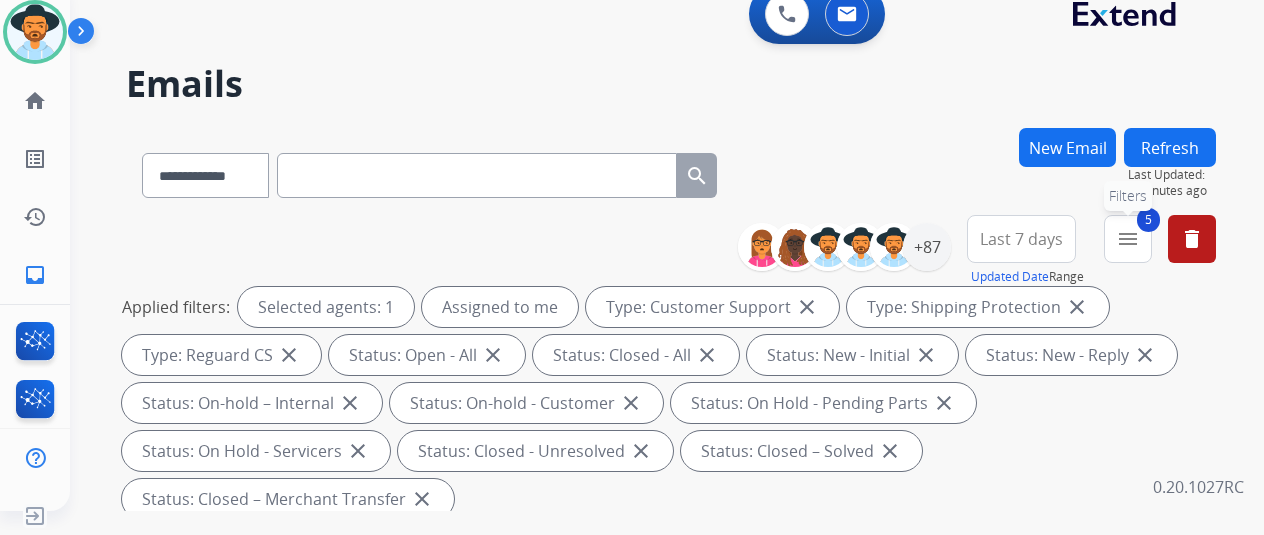 click on "menu" at bounding box center (1128, 239) 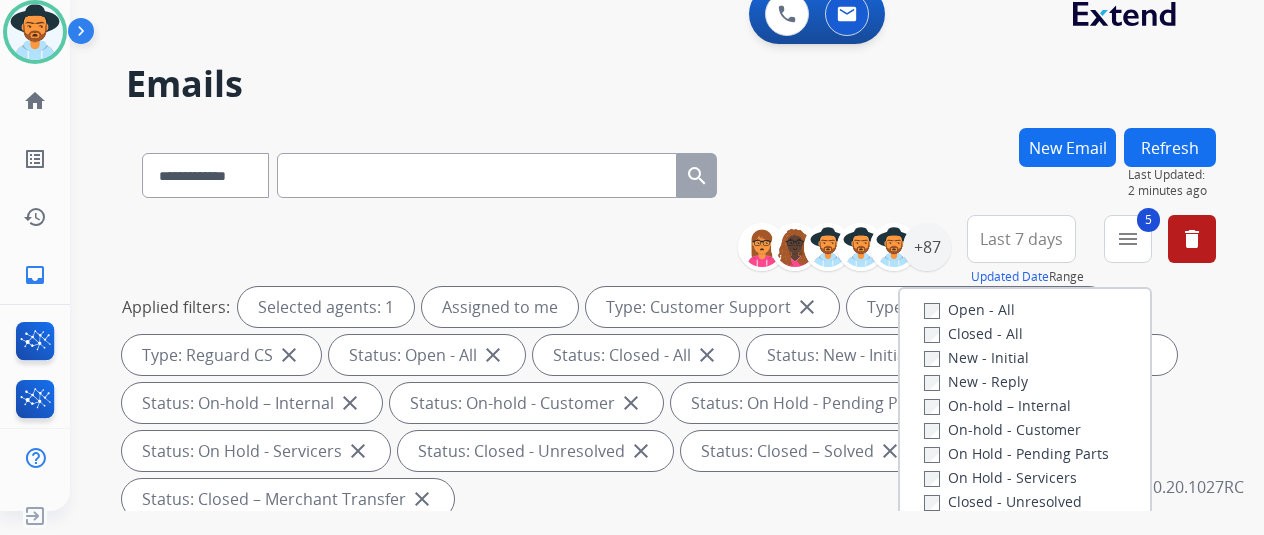 scroll, scrollTop: 128, scrollLeft: 0, axis: vertical 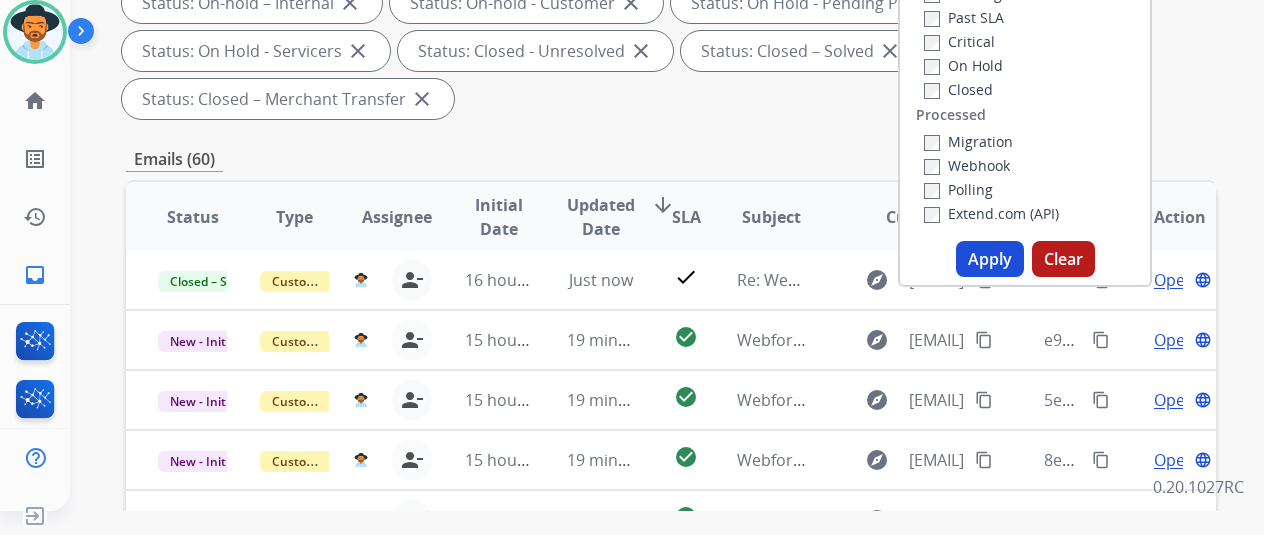 click on "Apply" at bounding box center (990, 259) 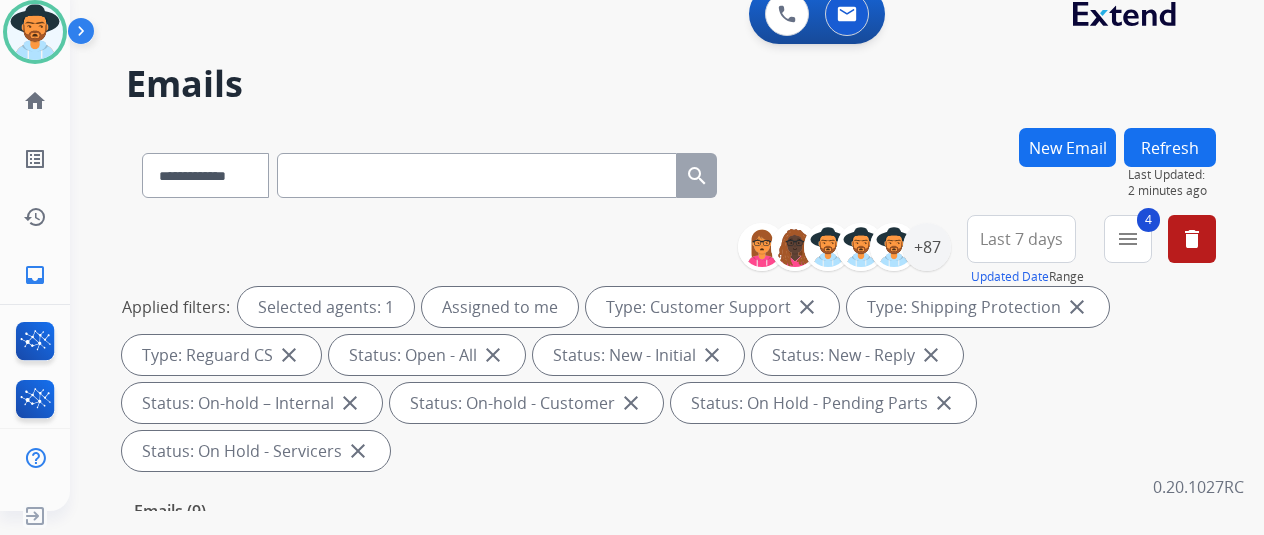 scroll, scrollTop: 0, scrollLeft: 0, axis: both 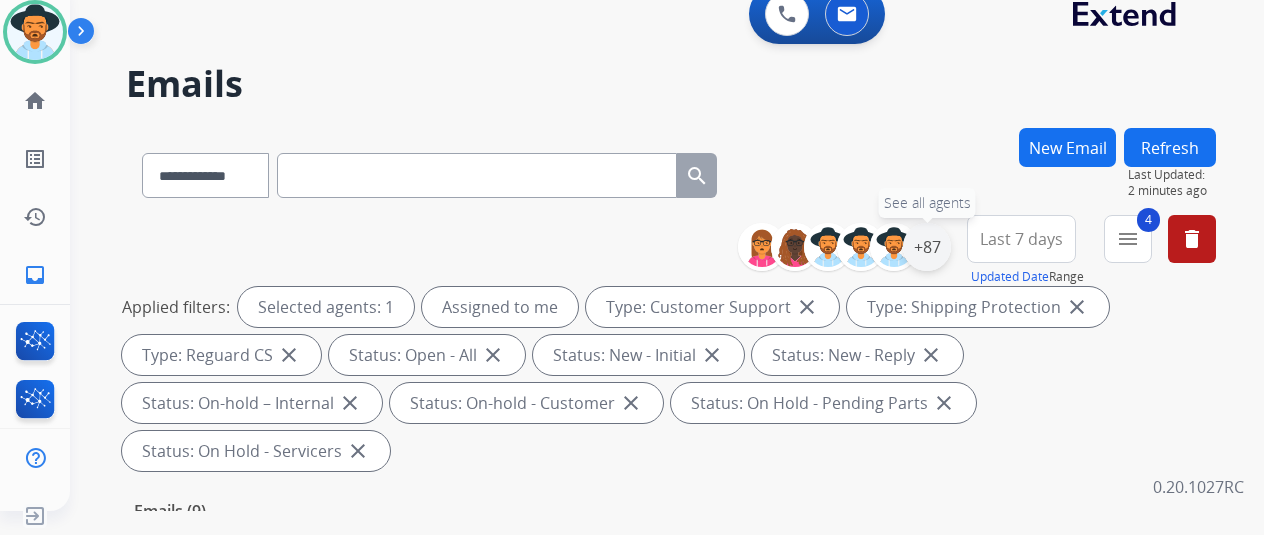 click on "+87" at bounding box center (927, 247) 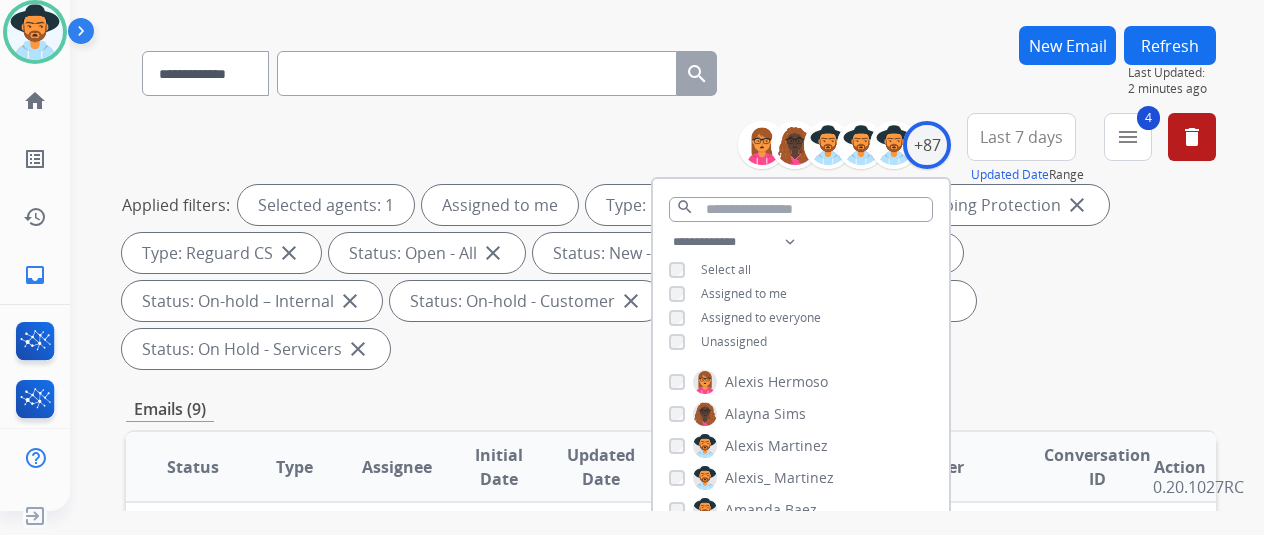 scroll, scrollTop: 200, scrollLeft: 0, axis: vertical 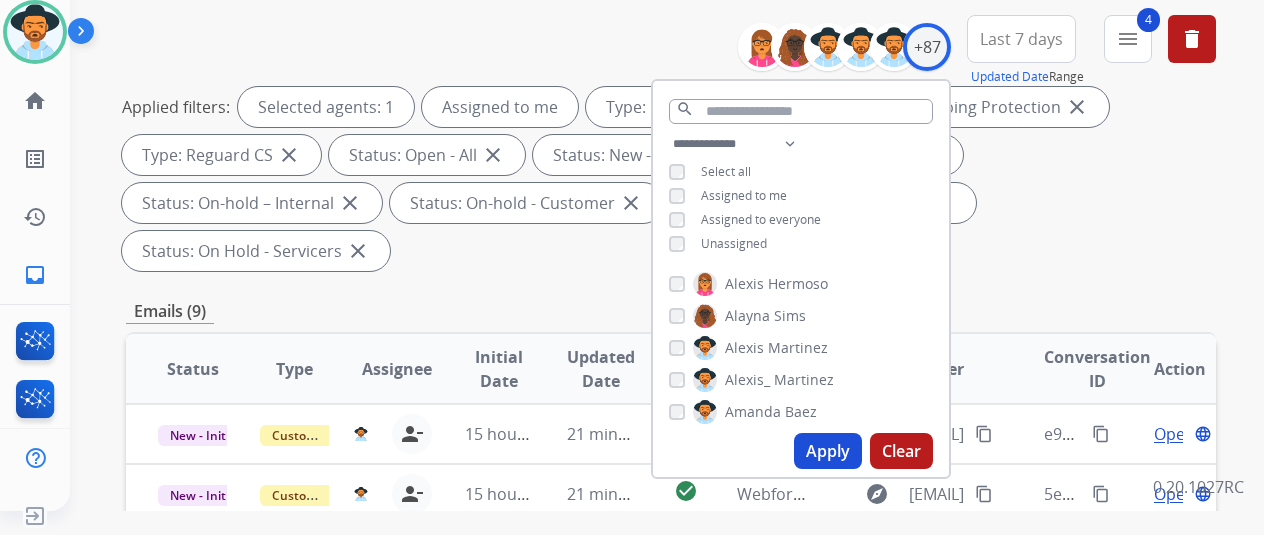click on "Apply" at bounding box center (828, 451) 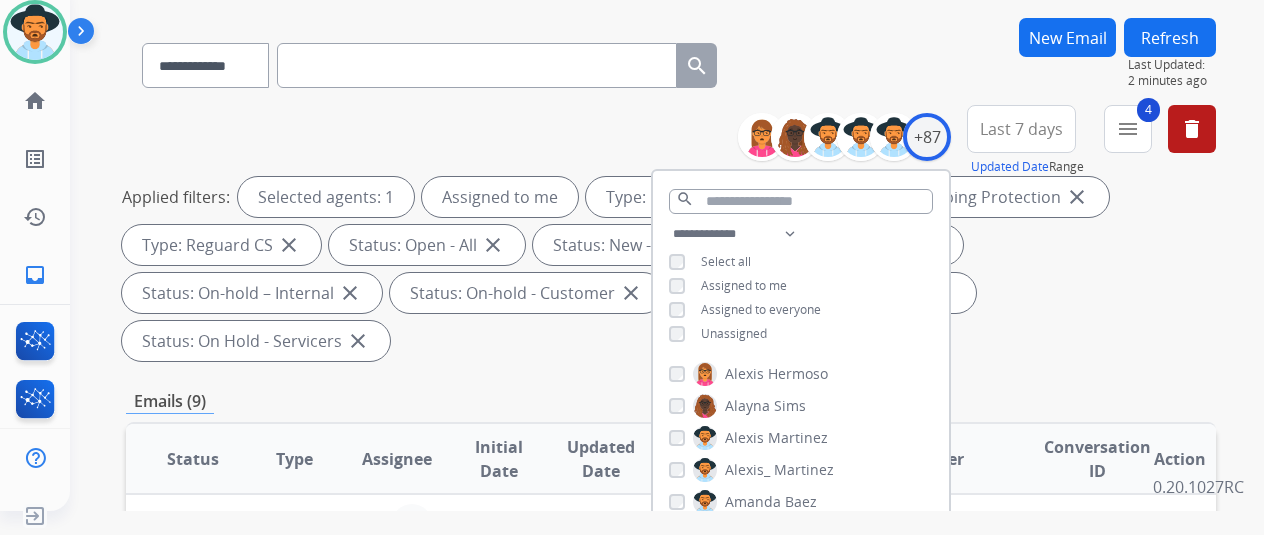 scroll, scrollTop: 0, scrollLeft: 0, axis: both 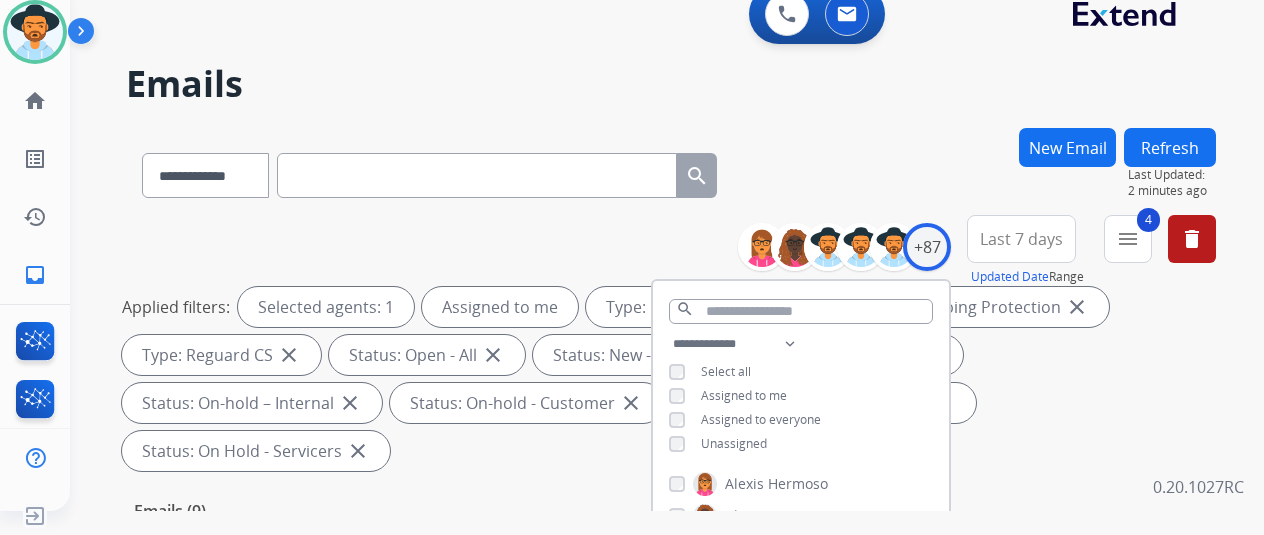 click on "**********" at bounding box center [643, 315] 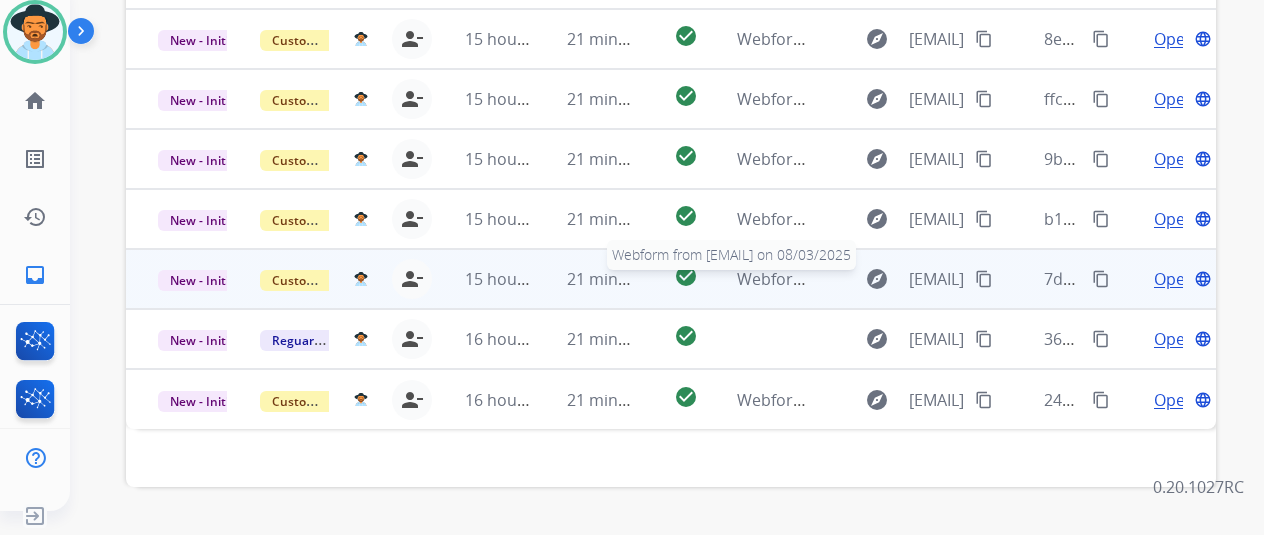 scroll, scrollTop: 730, scrollLeft: 0, axis: vertical 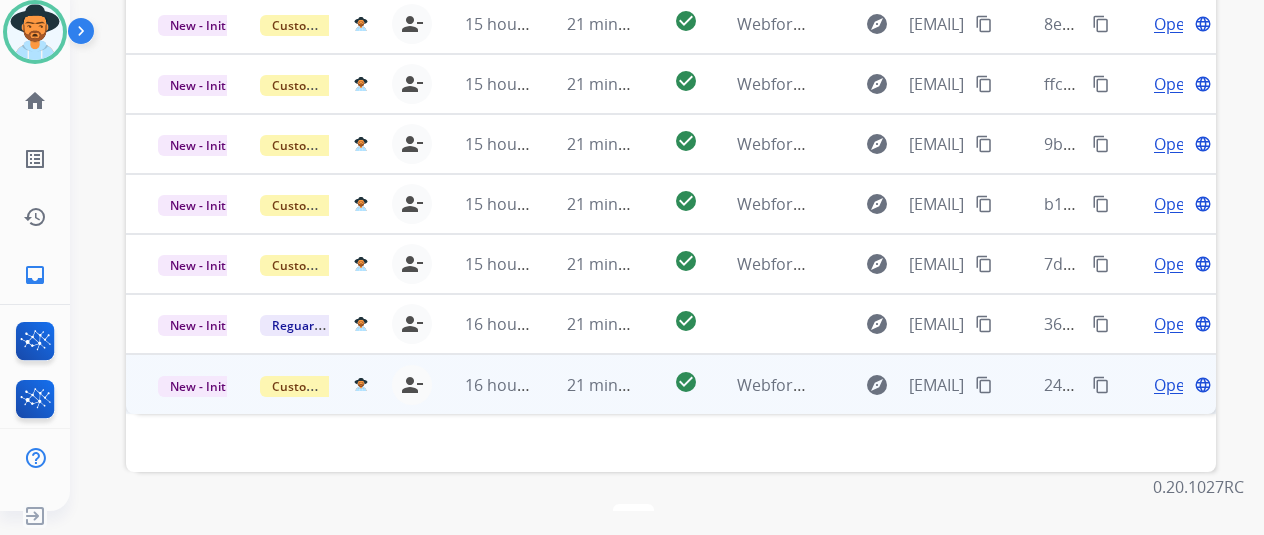 click on "Open" at bounding box center [1174, 385] 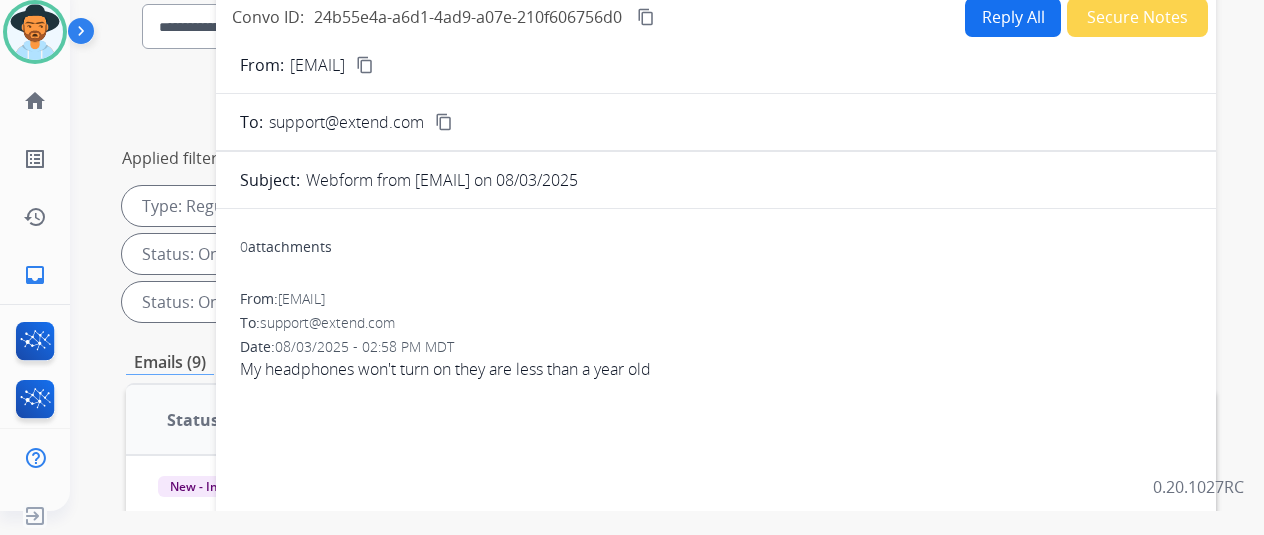 scroll, scrollTop: 30, scrollLeft: 0, axis: vertical 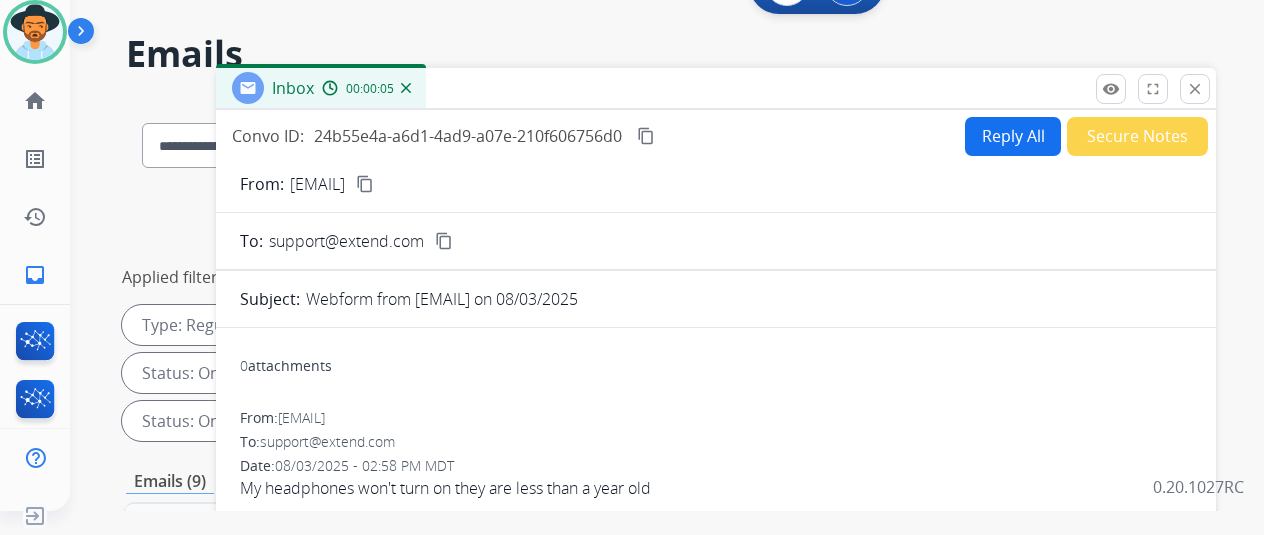 click on "content_copy" at bounding box center (365, 184) 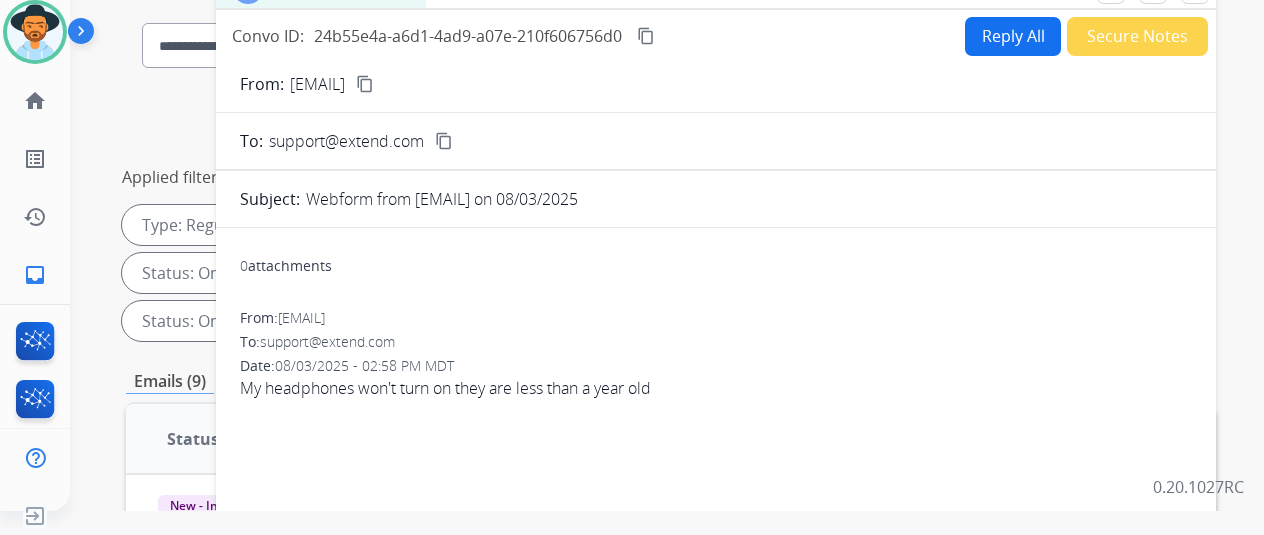 scroll, scrollTop: 0, scrollLeft: 0, axis: both 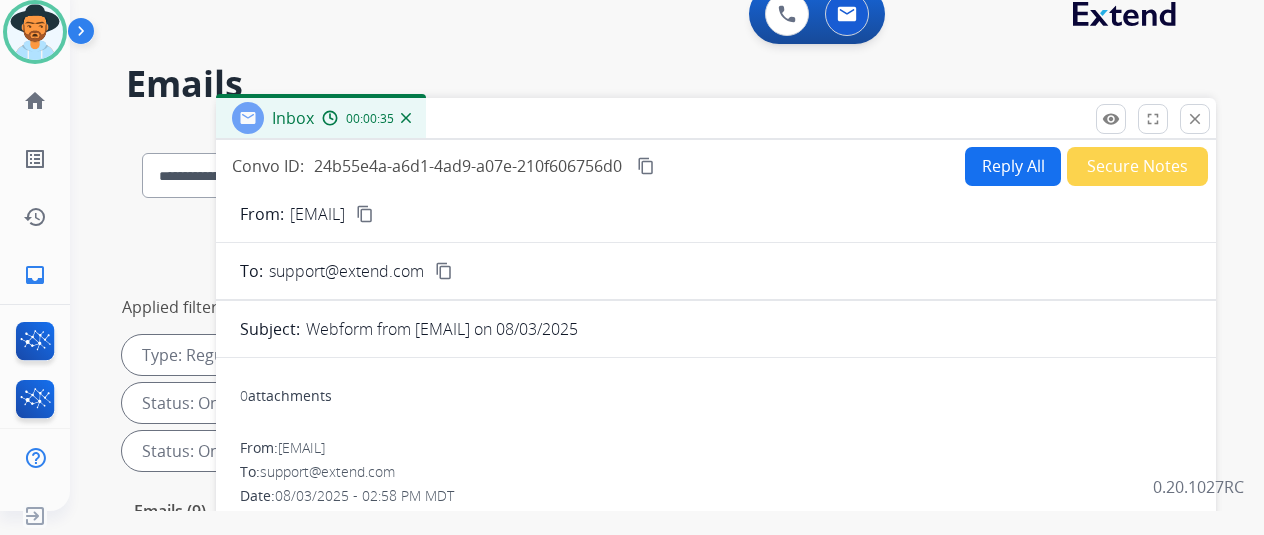 click on "Reply All" at bounding box center (1013, 166) 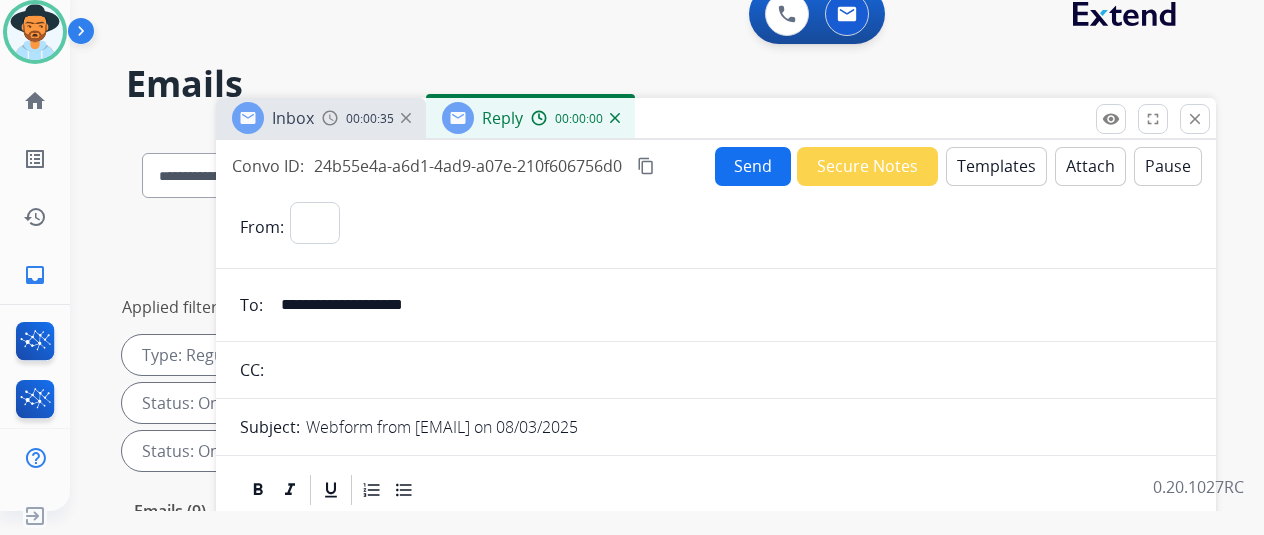 select on "**********" 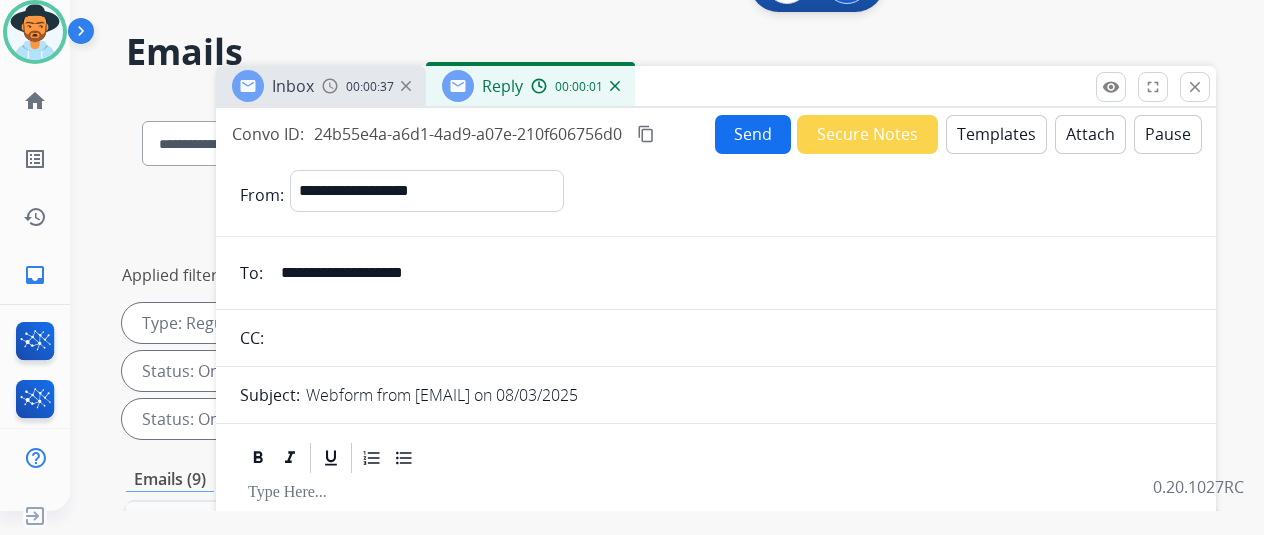 scroll, scrollTop: 0, scrollLeft: 0, axis: both 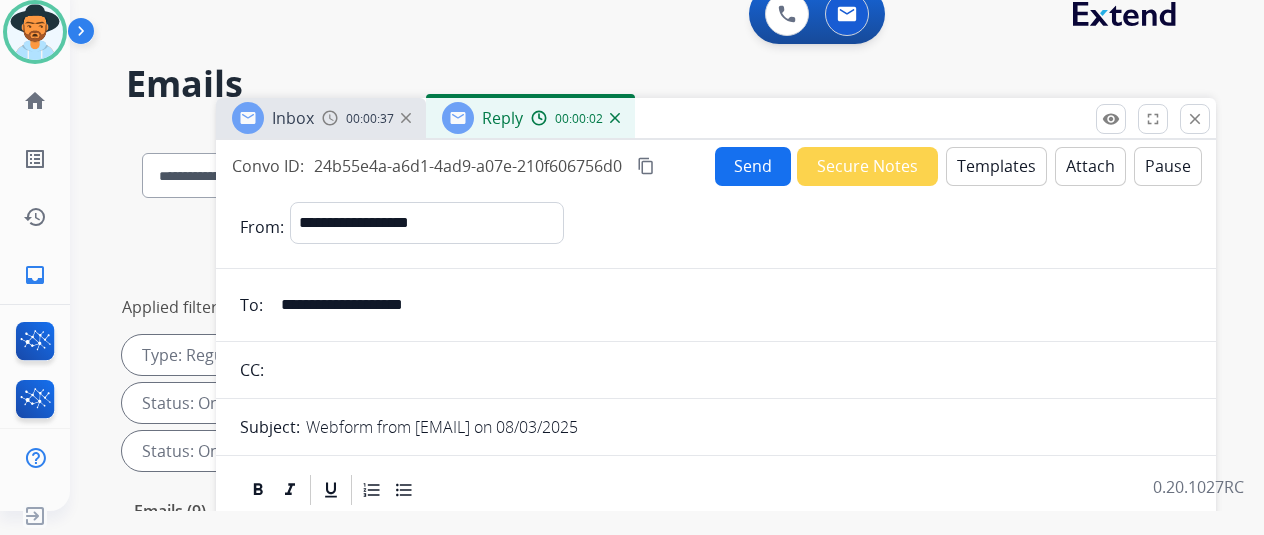 click on "Templates" at bounding box center (996, 166) 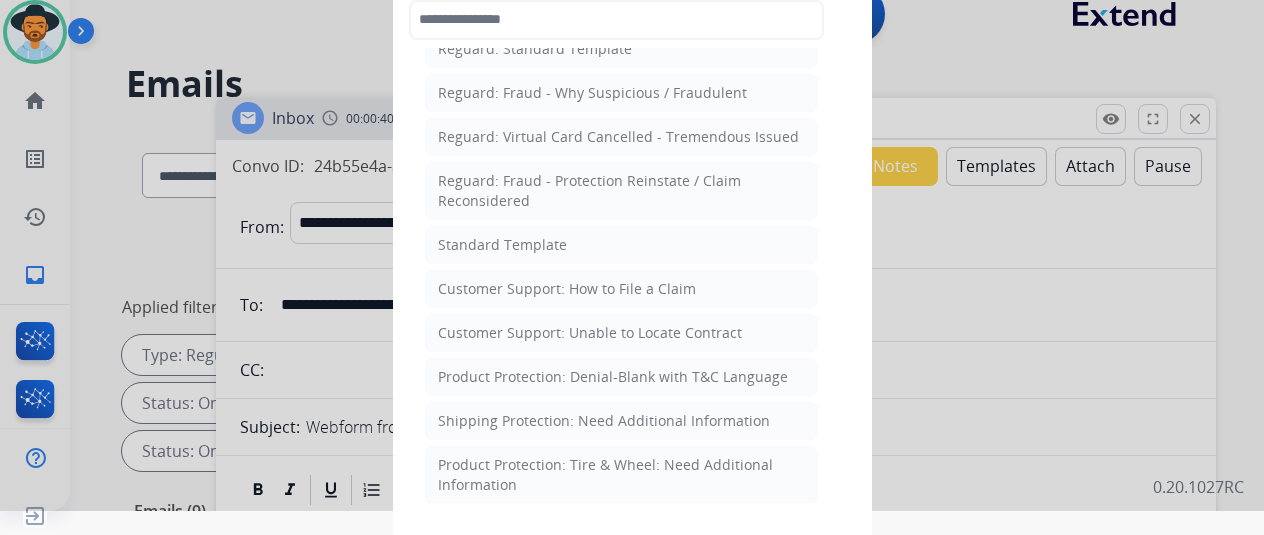 scroll, scrollTop: 200, scrollLeft: 0, axis: vertical 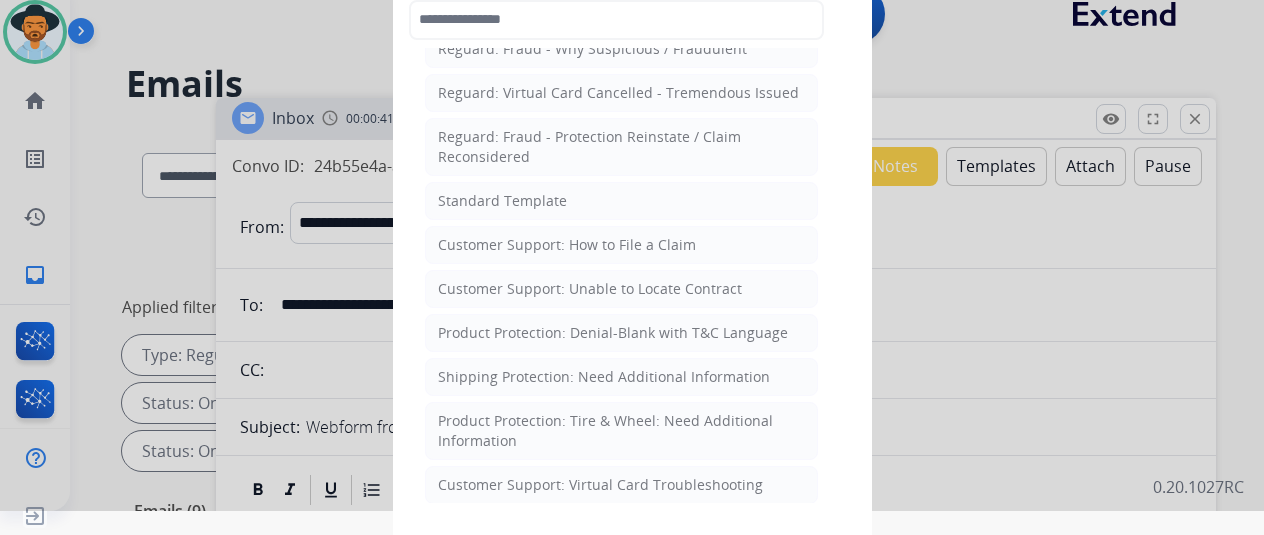 click on "Customer Support: How to File a Claim" 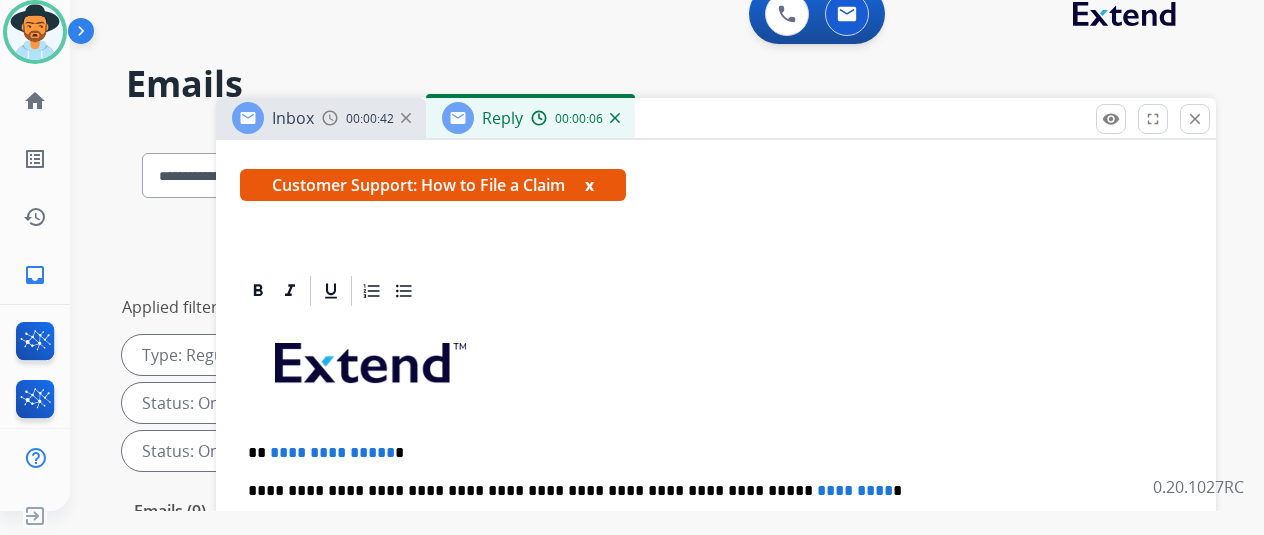 scroll, scrollTop: 360, scrollLeft: 0, axis: vertical 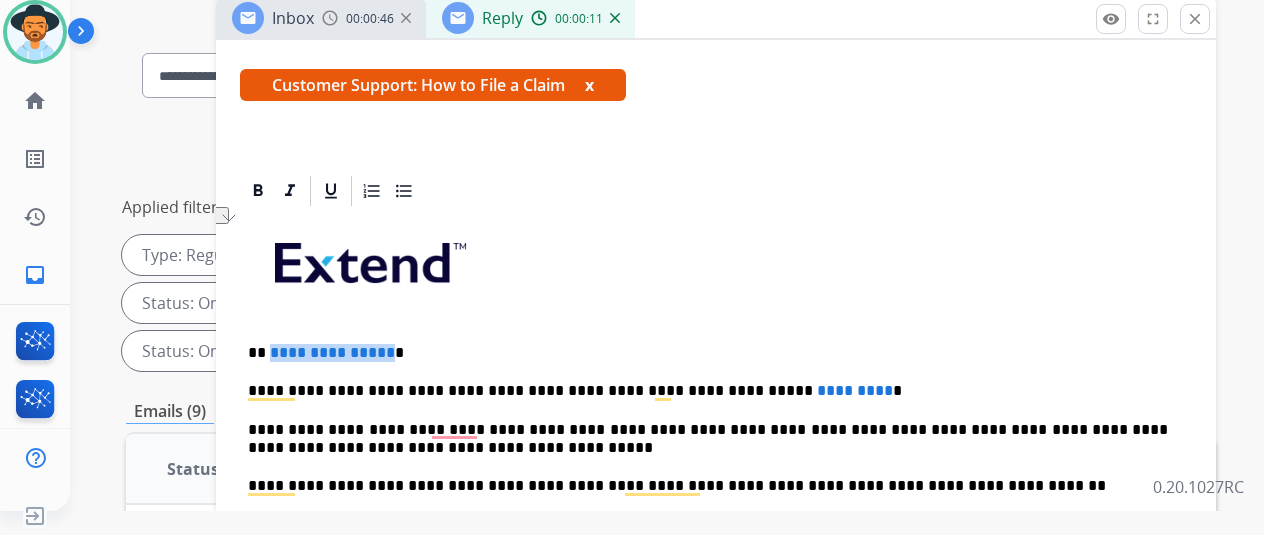 drag, startPoint x: 400, startPoint y: 318, endPoint x: 286, endPoint y: 317, distance: 114.00439 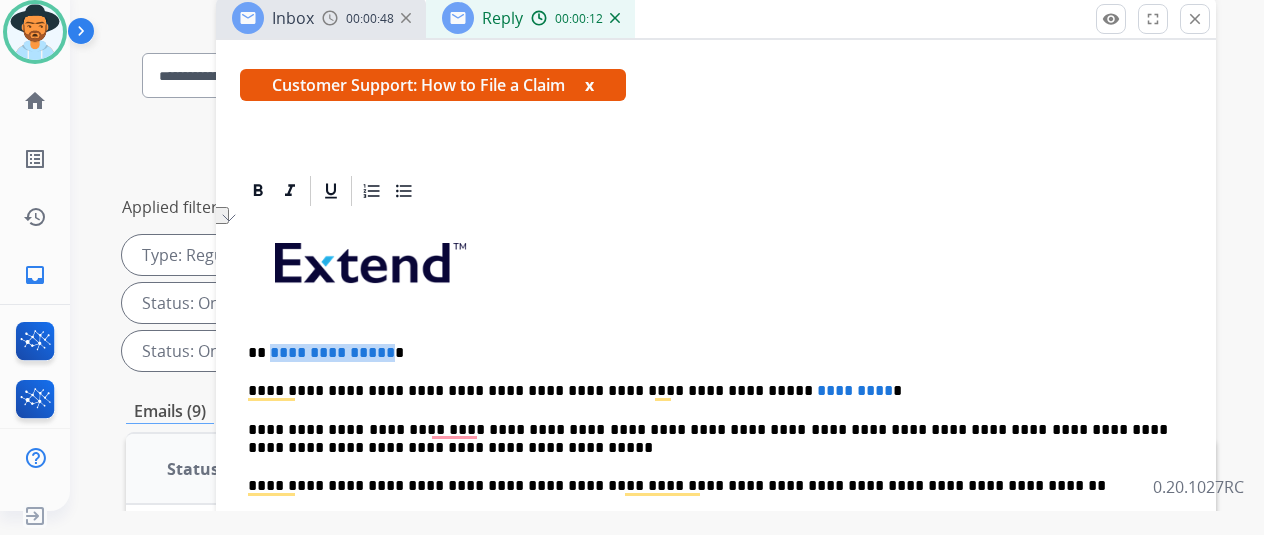 type 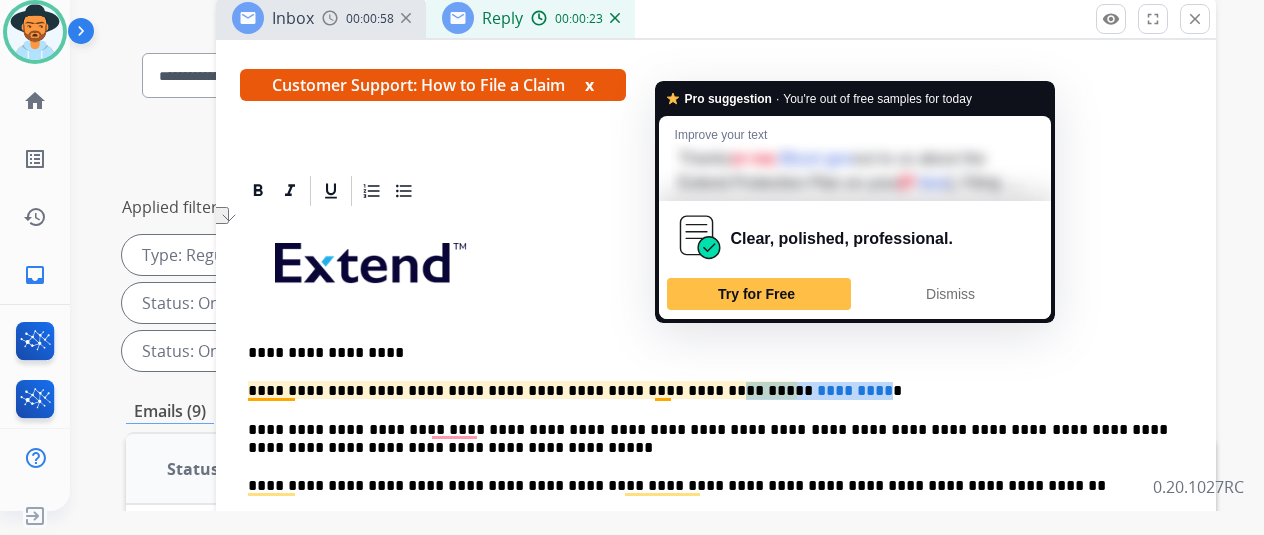 drag, startPoint x: 808, startPoint y: 357, endPoint x: 664, endPoint y: 357, distance: 144 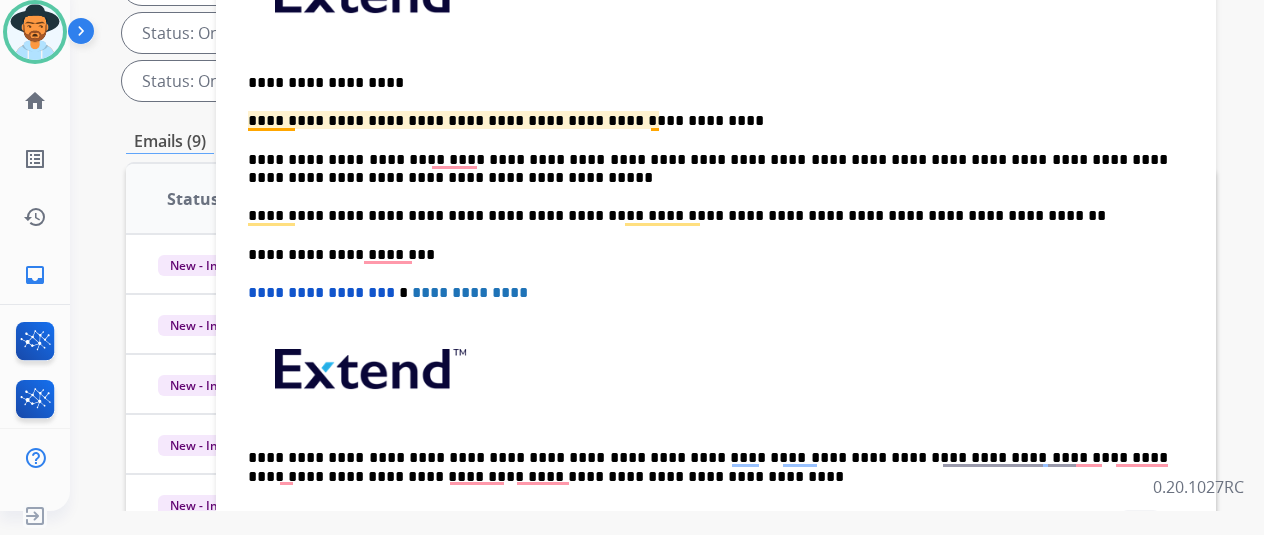 scroll, scrollTop: 500, scrollLeft: 0, axis: vertical 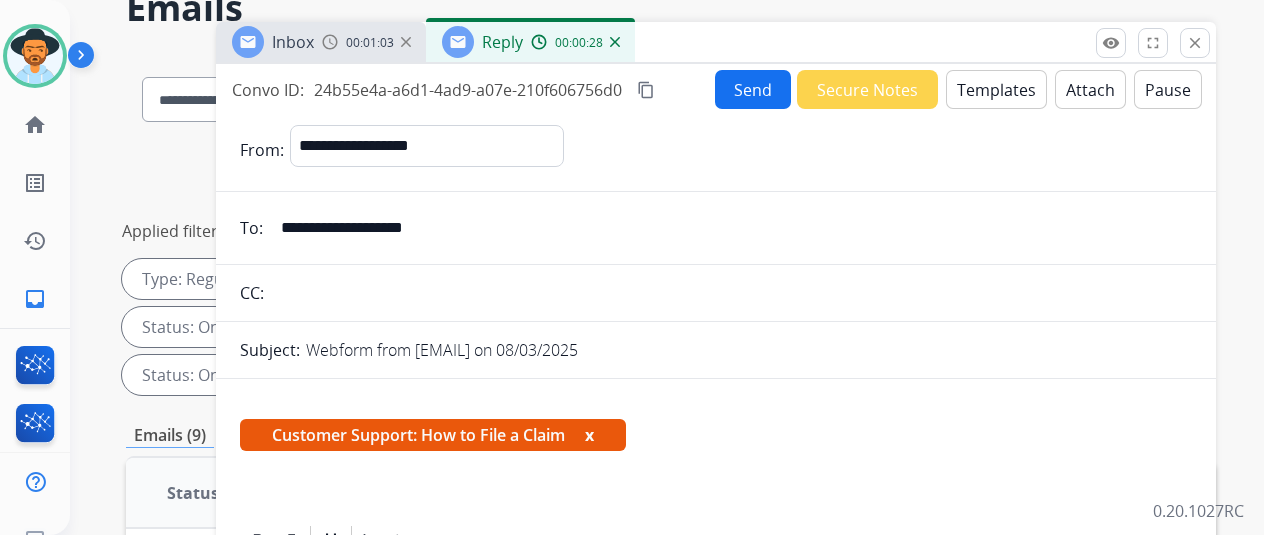 click on "Send" at bounding box center (753, 89) 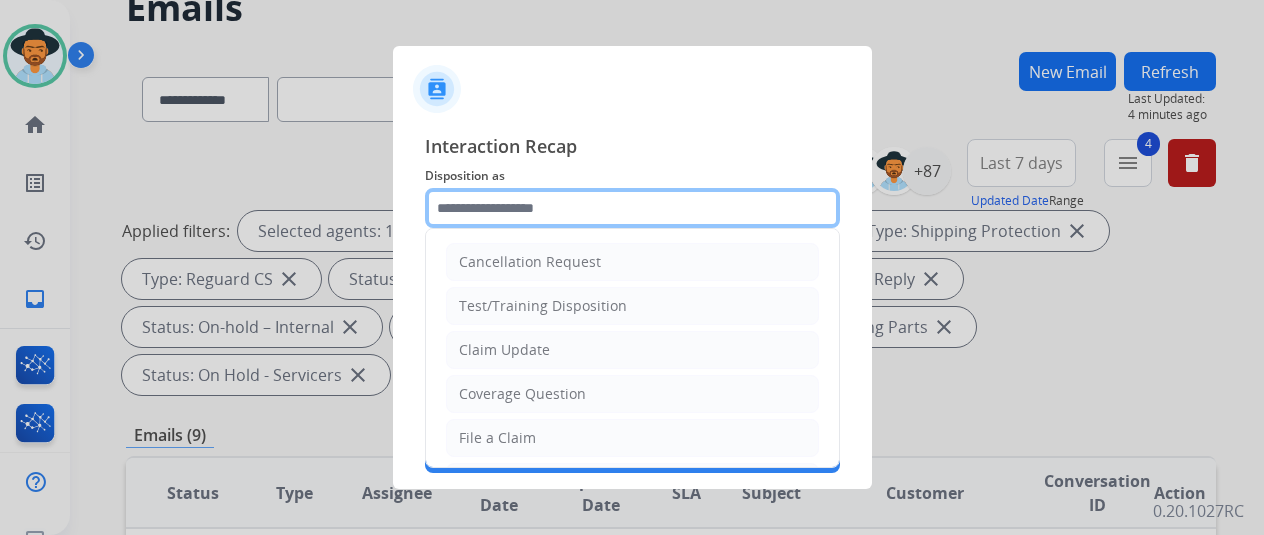 click 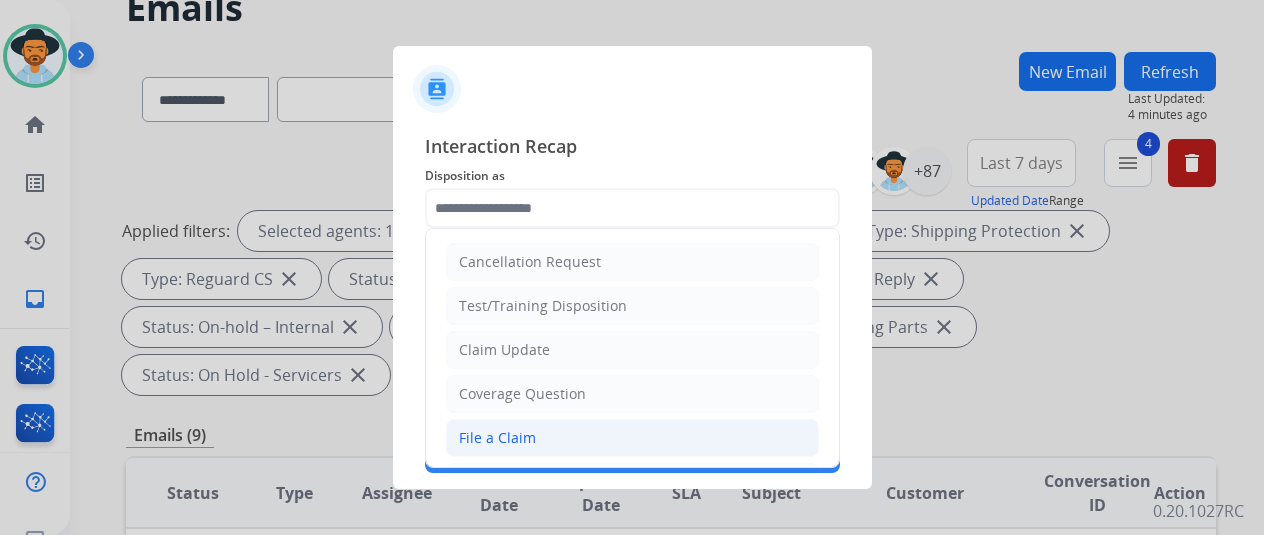 click on "File a Claim" 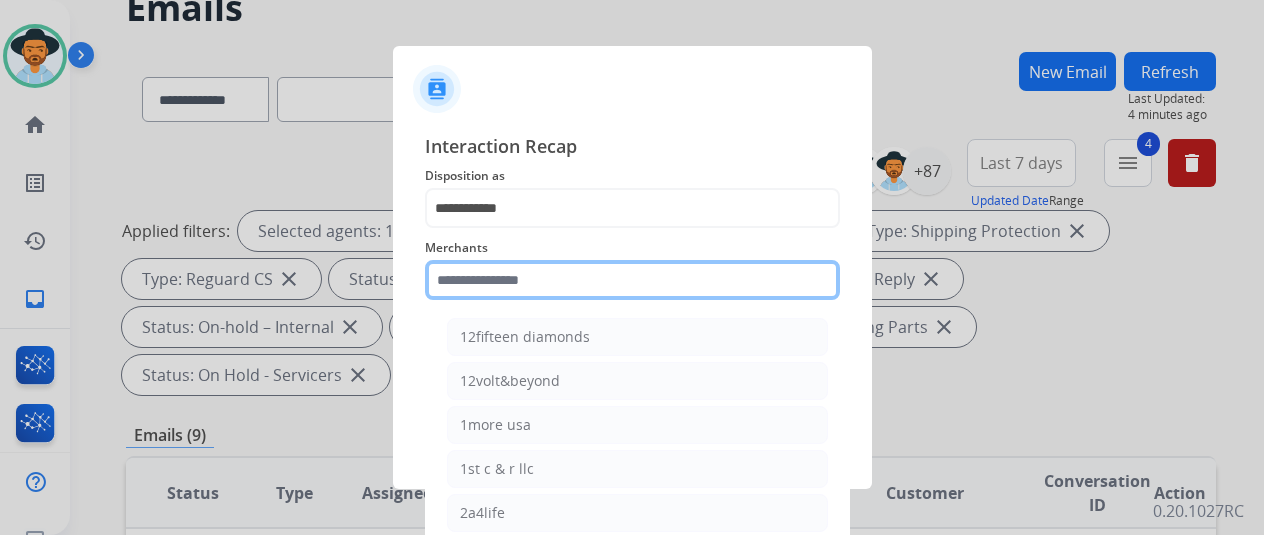 click 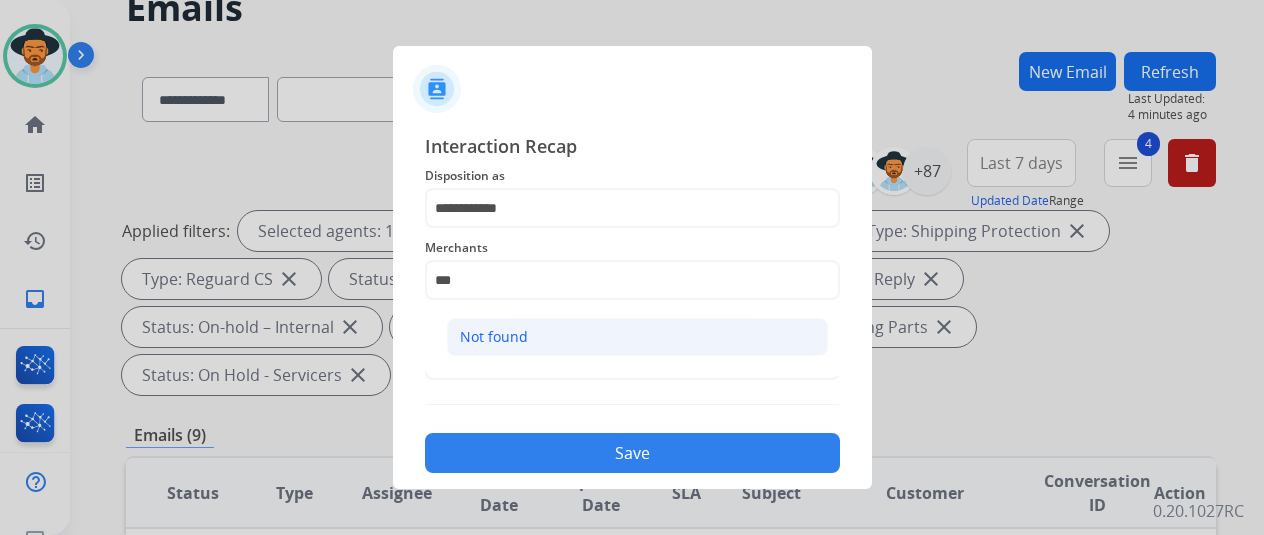 click on "Not found" 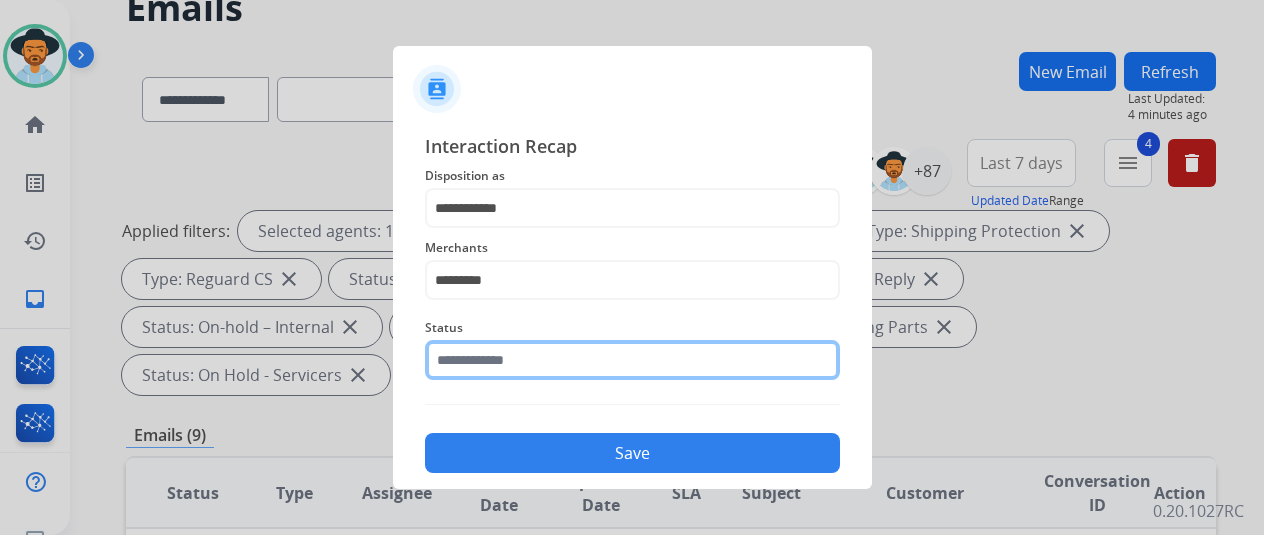 click 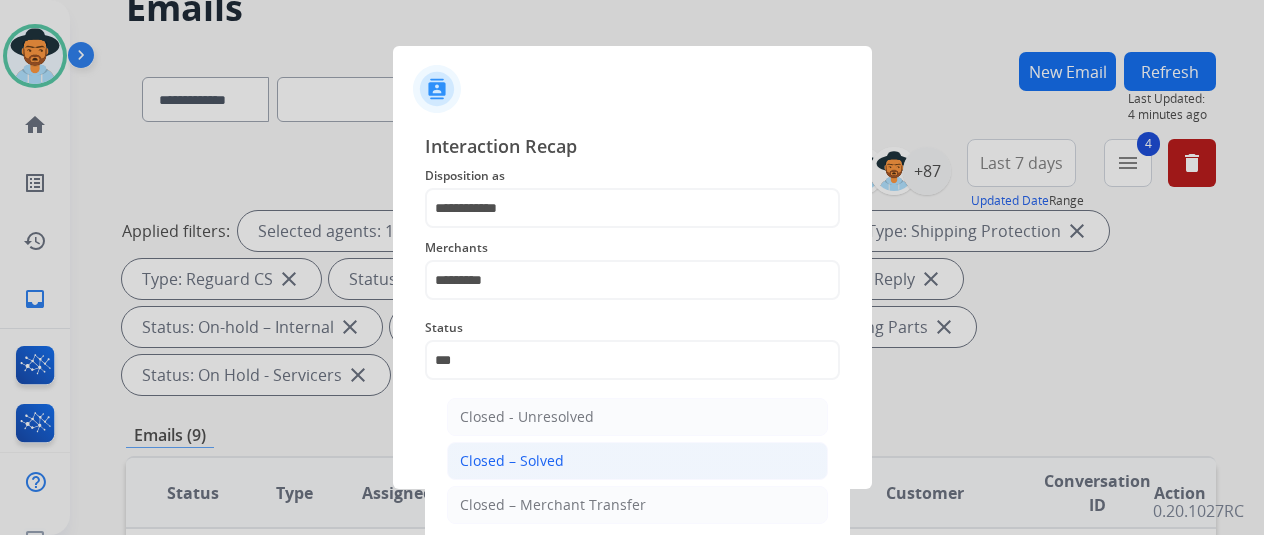 click on "Closed – Solved" 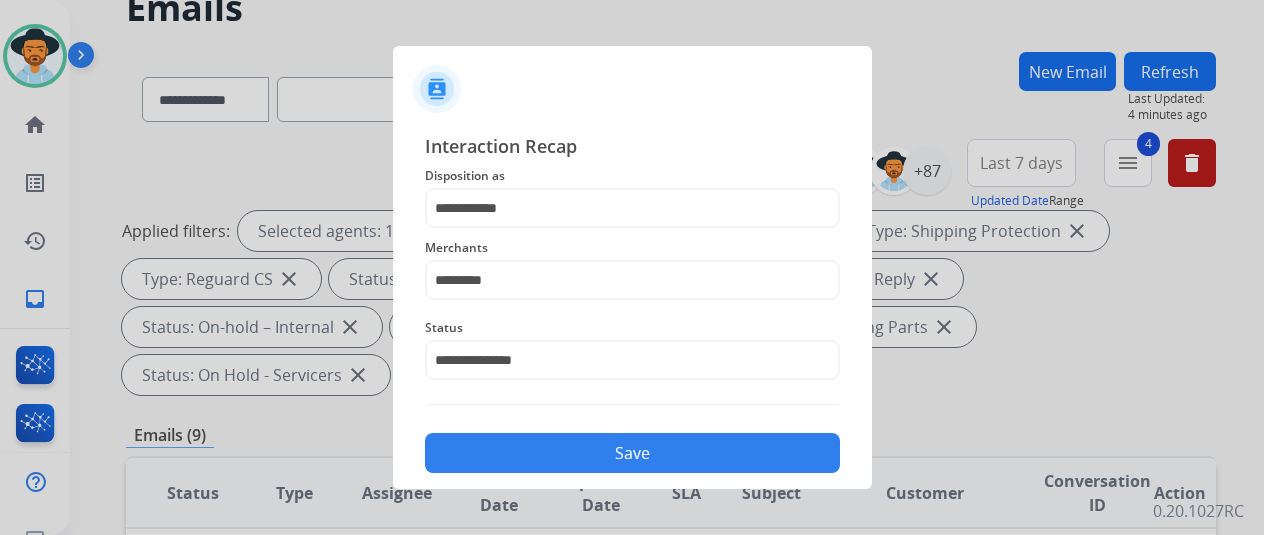 click on "Save" 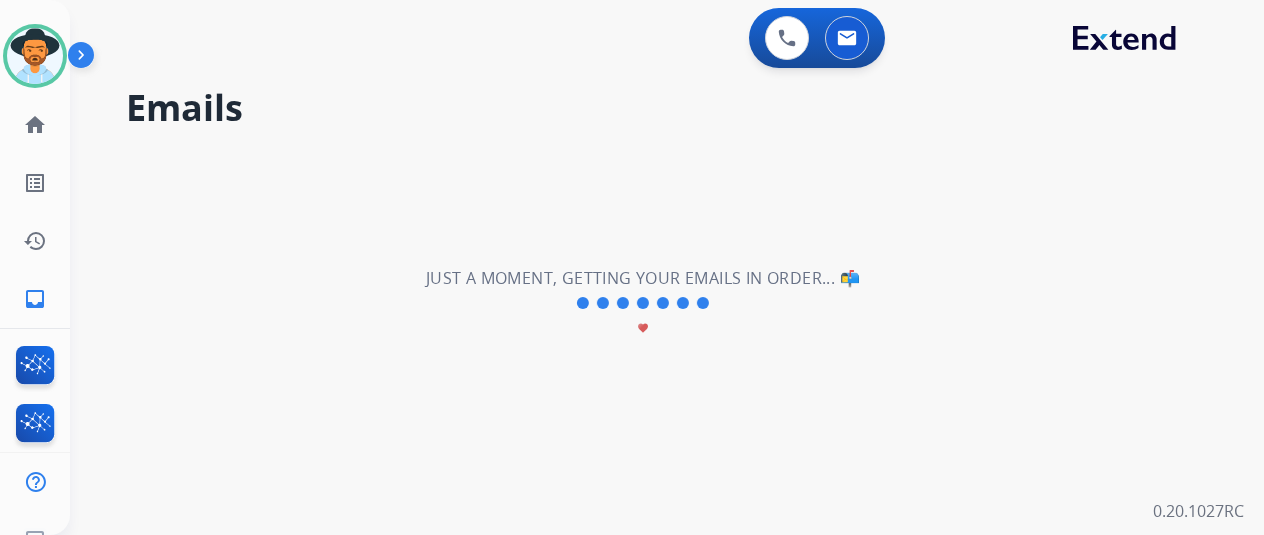 scroll, scrollTop: 0, scrollLeft: 0, axis: both 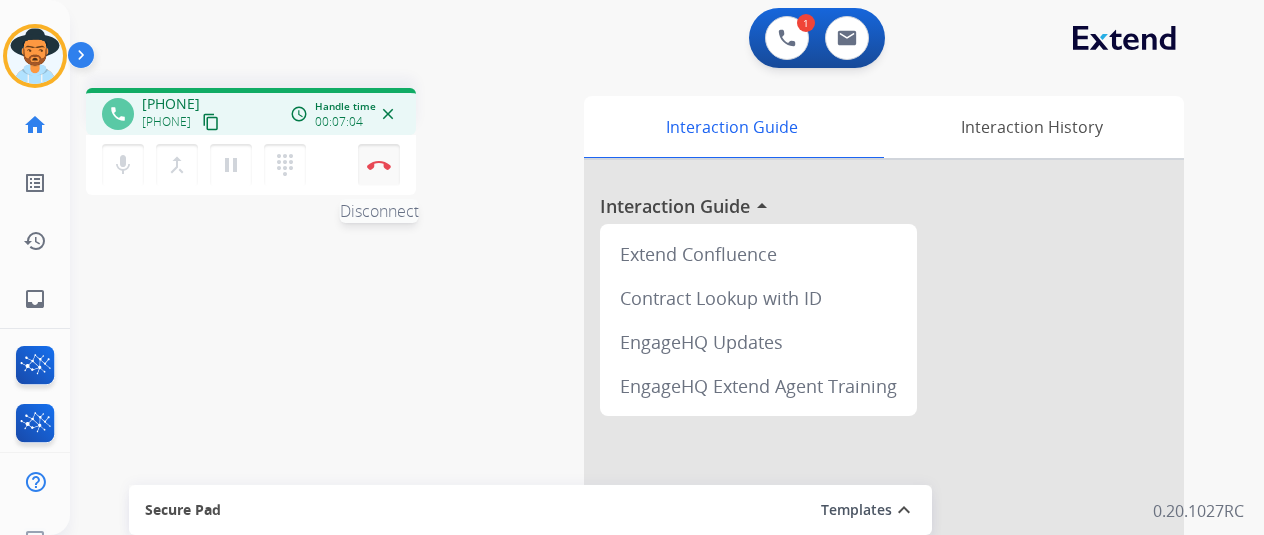 click at bounding box center (379, 165) 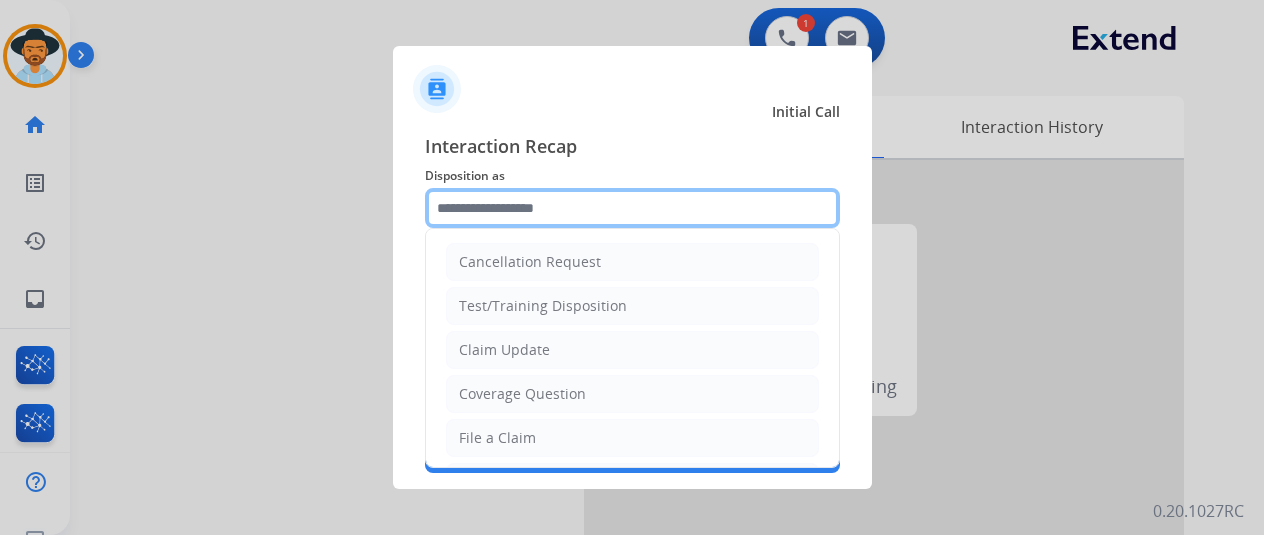click 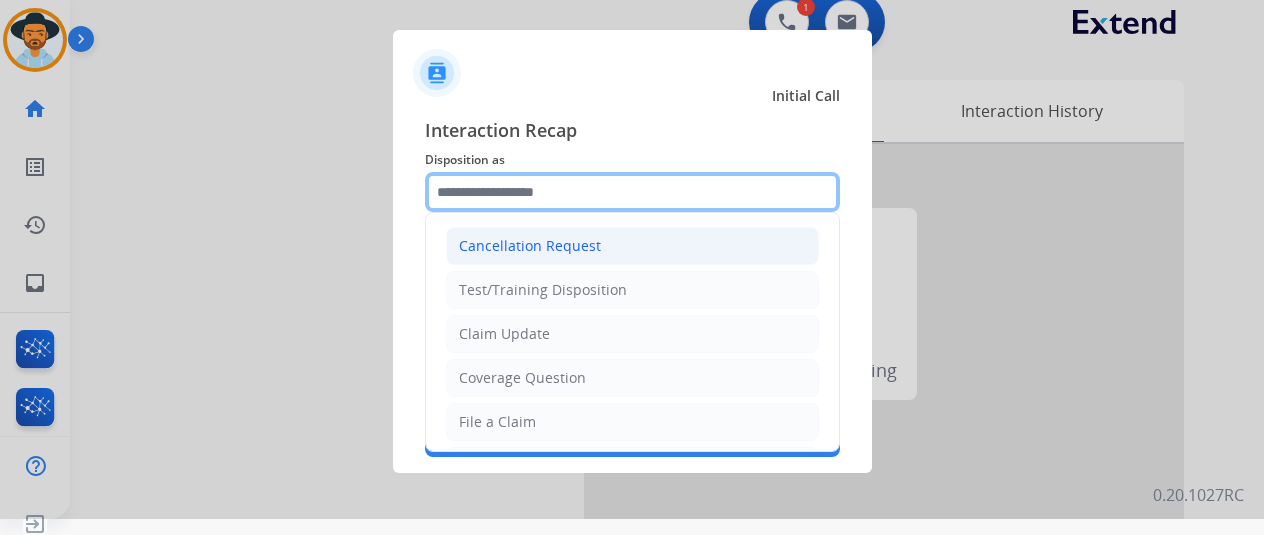 scroll, scrollTop: 24, scrollLeft: 0, axis: vertical 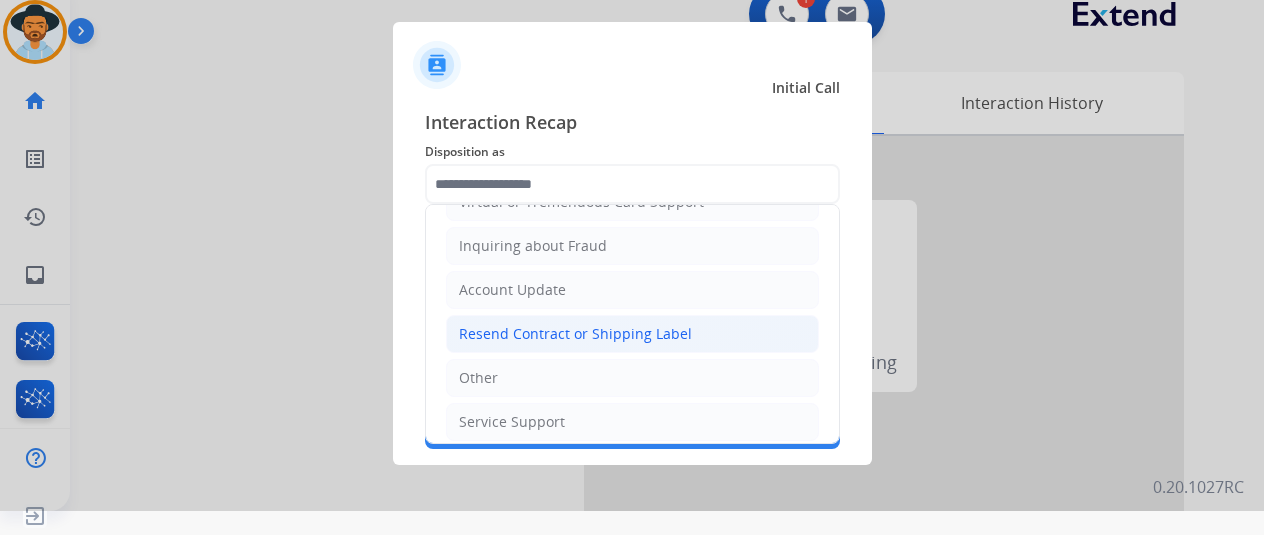 click on "Resend Contract or Shipping Label" 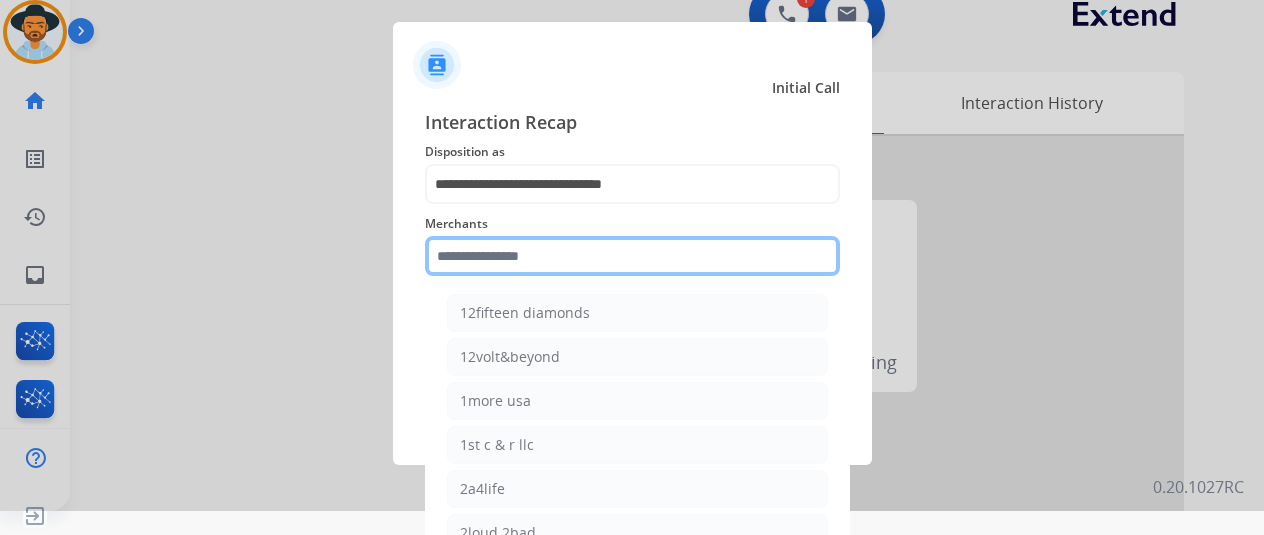click 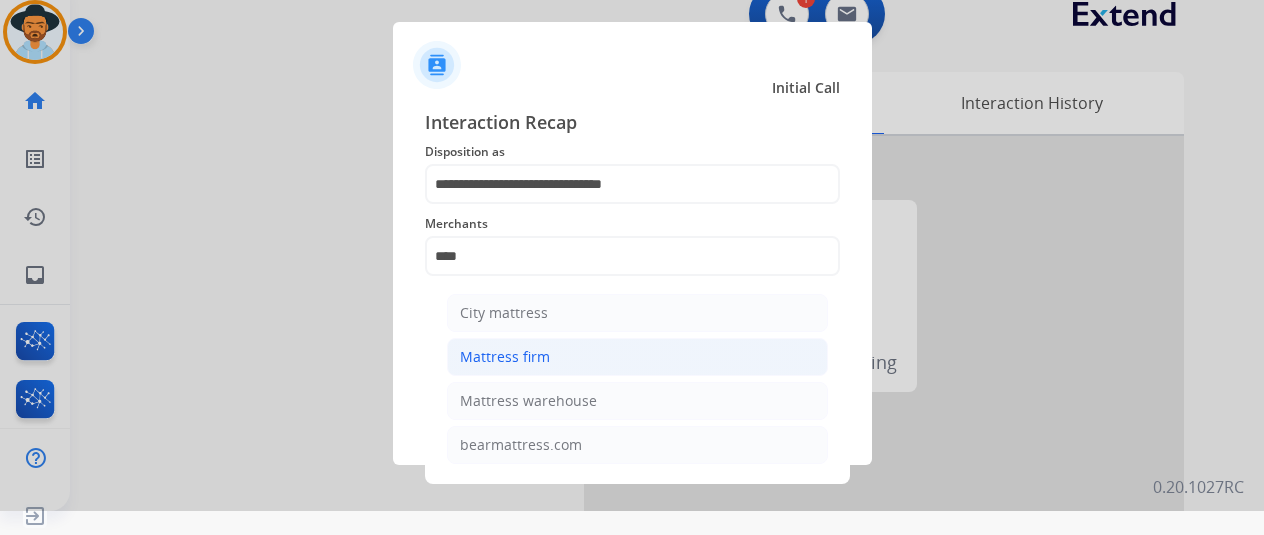 click on "Mattress firm" 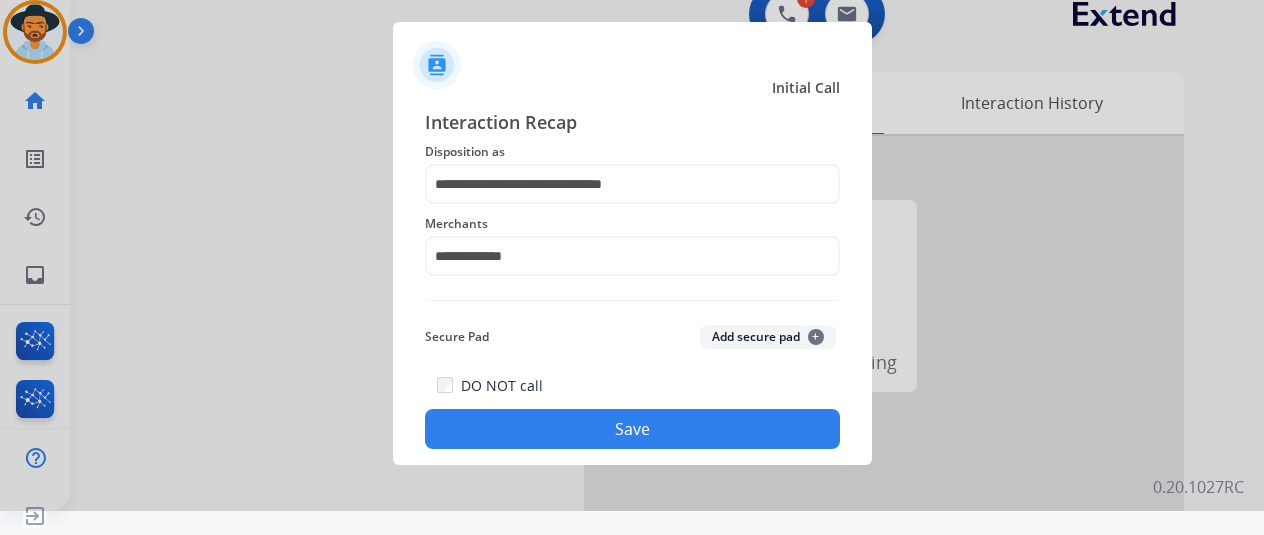 click on "Save" 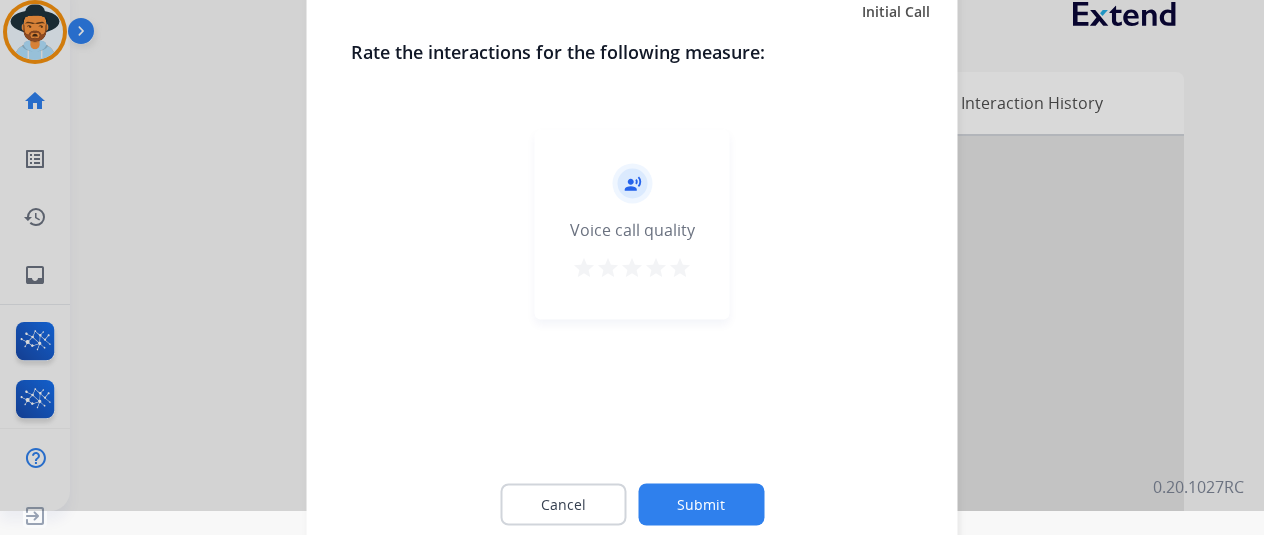 click on "Submit" 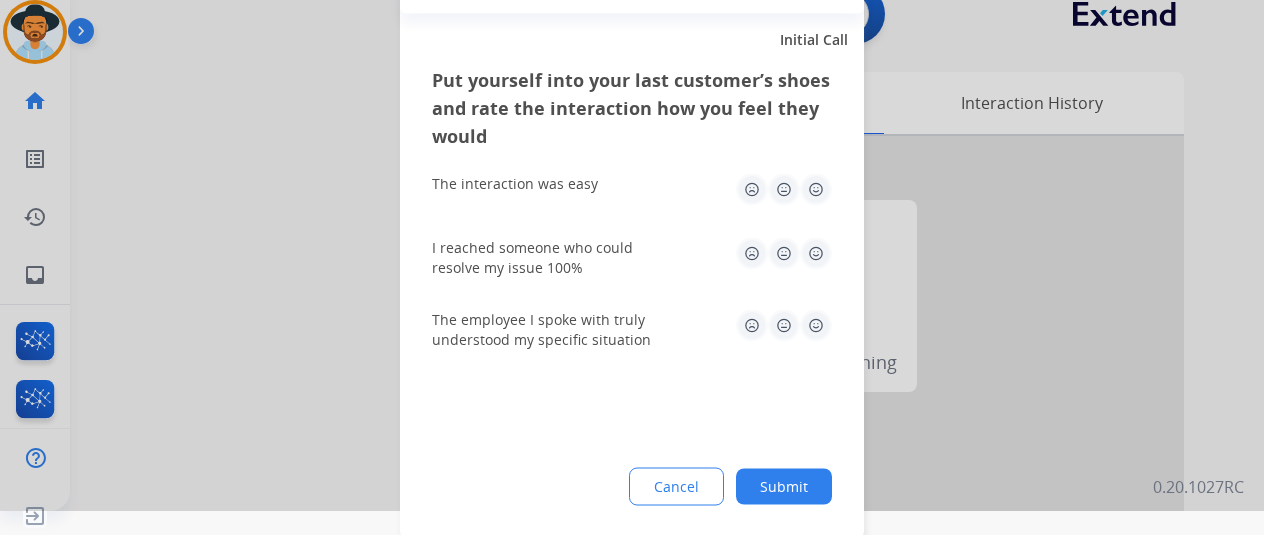 click on "Submit" 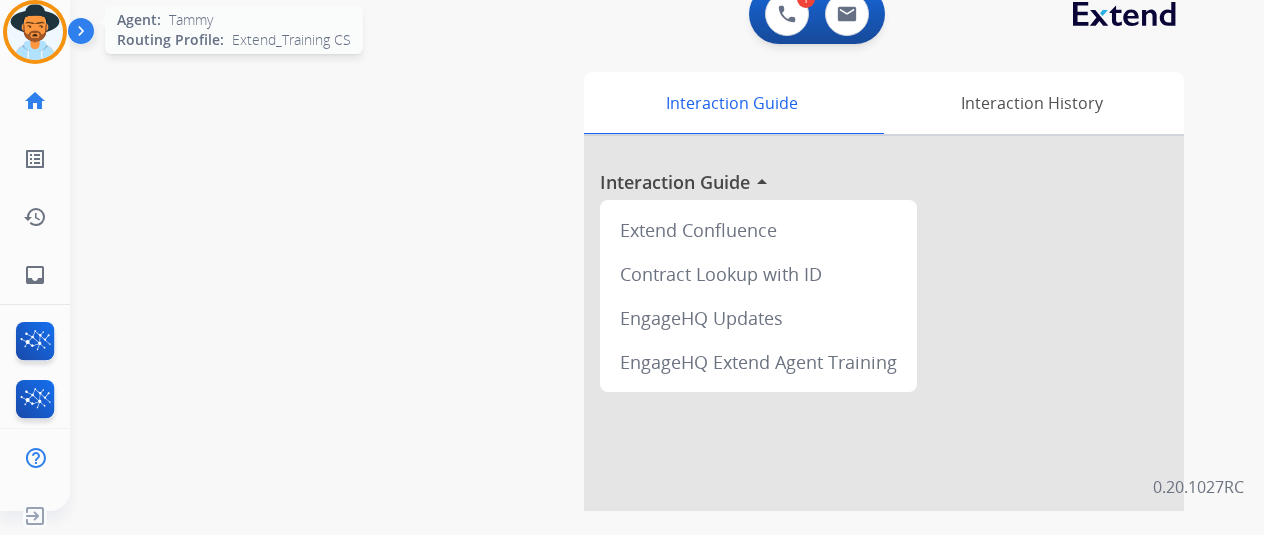click at bounding box center (35, 32) 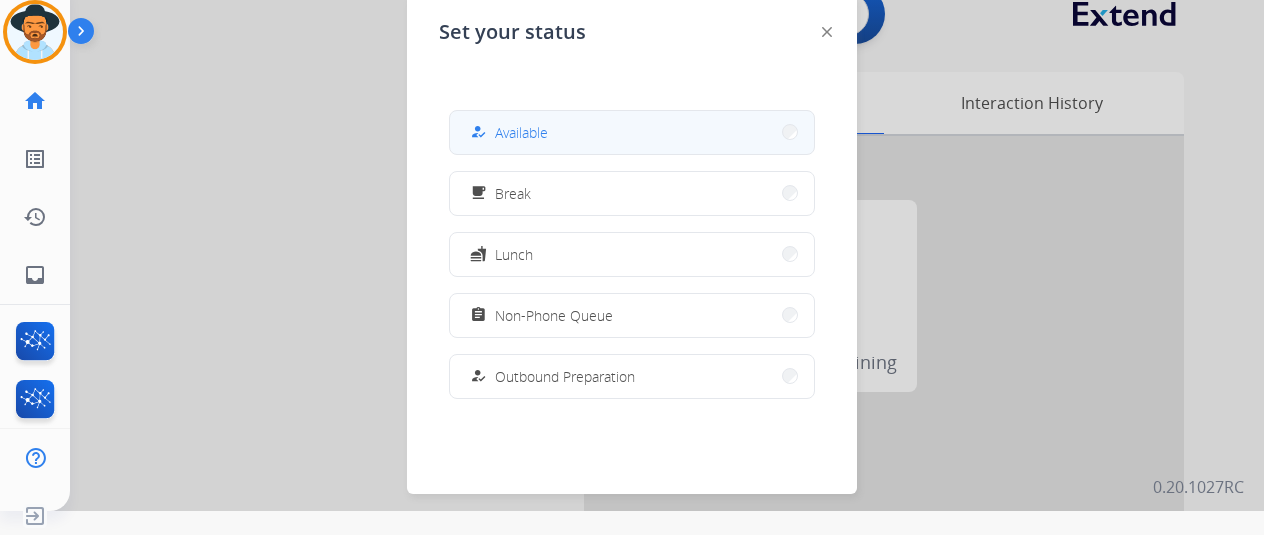 click on "Available" at bounding box center [521, 132] 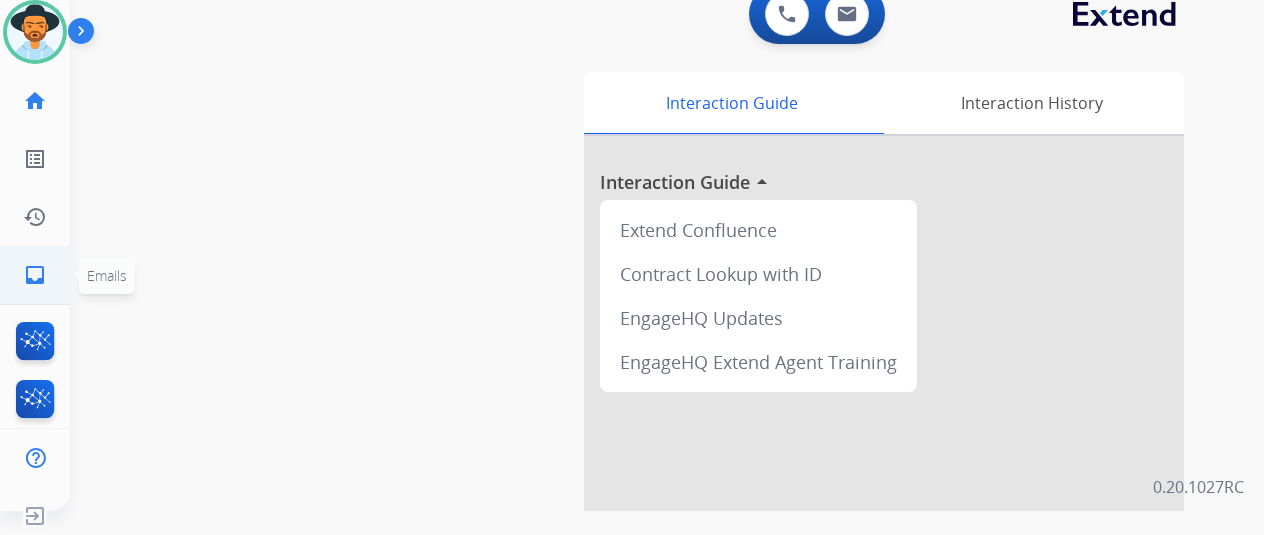 click on "inbox" 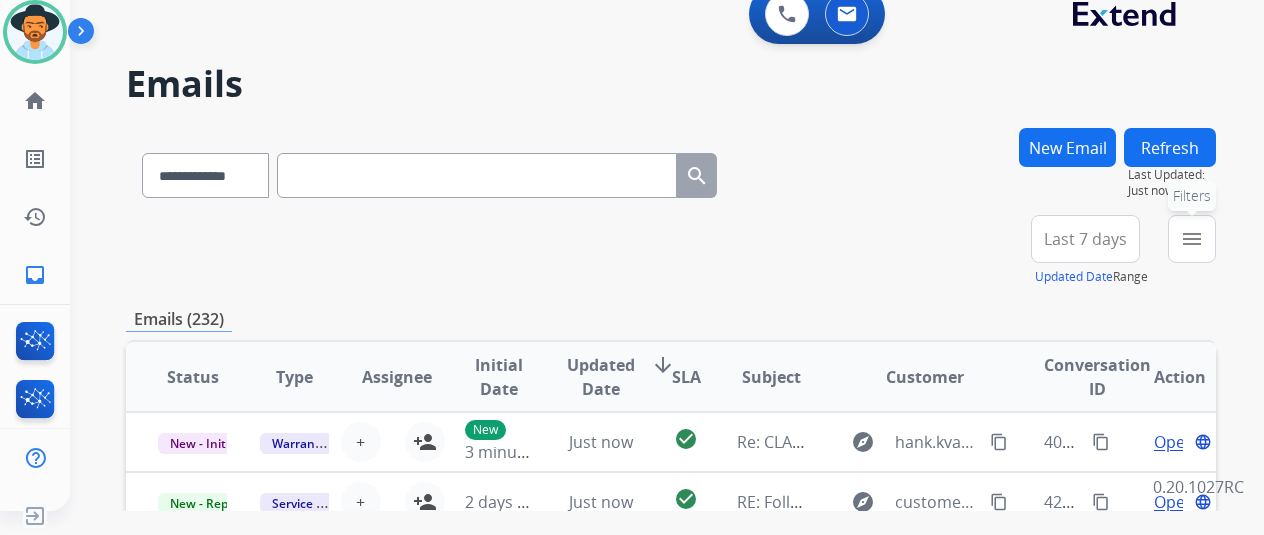 click on "menu" at bounding box center [1192, 239] 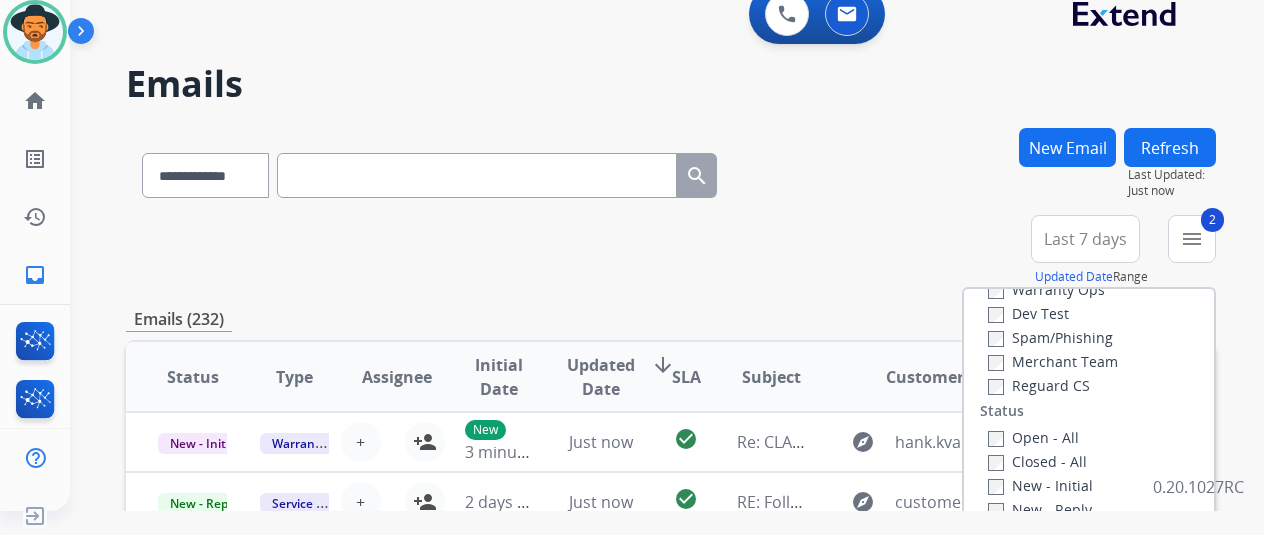scroll, scrollTop: 200, scrollLeft: 0, axis: vertical 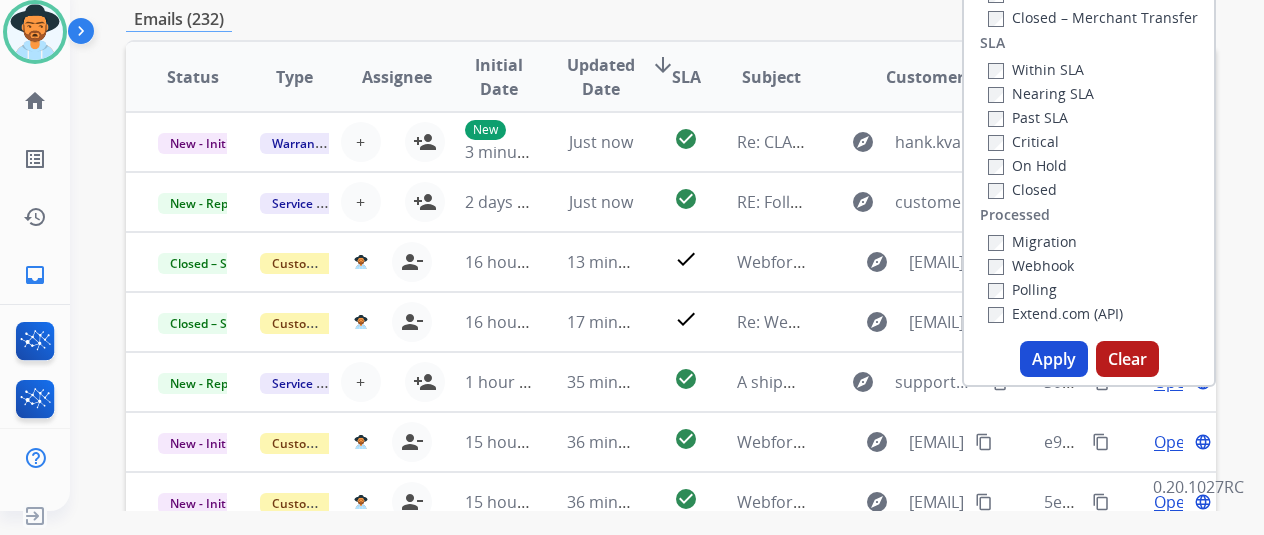 click on "Apply" at bounding box center (1054, 359) 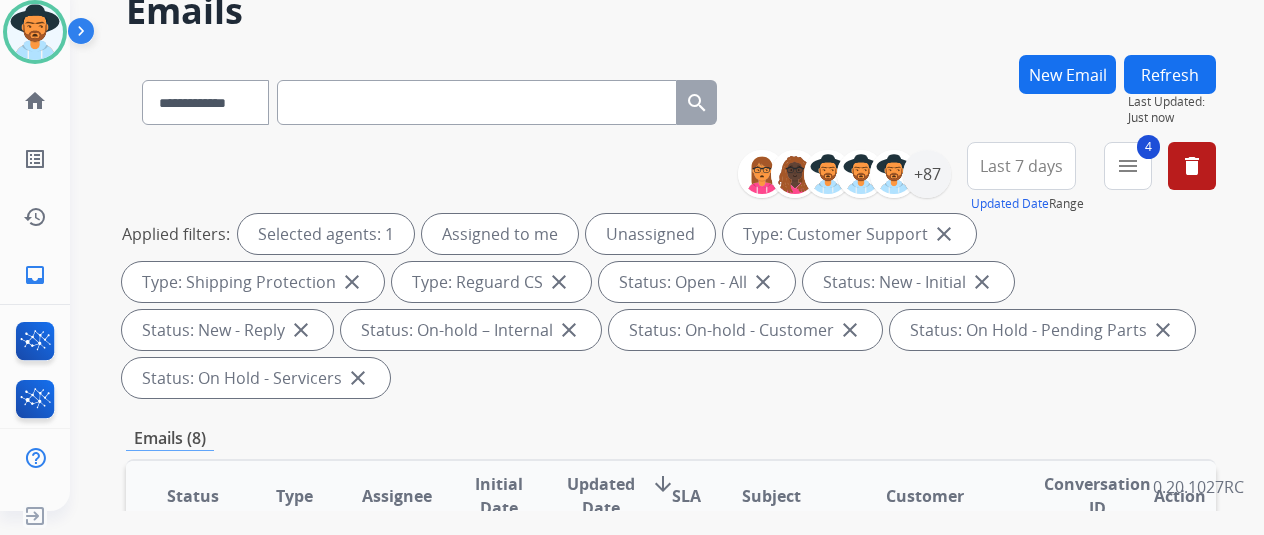 scroll, scrollTop: 100, scrollLeft: 0, axis: vertical 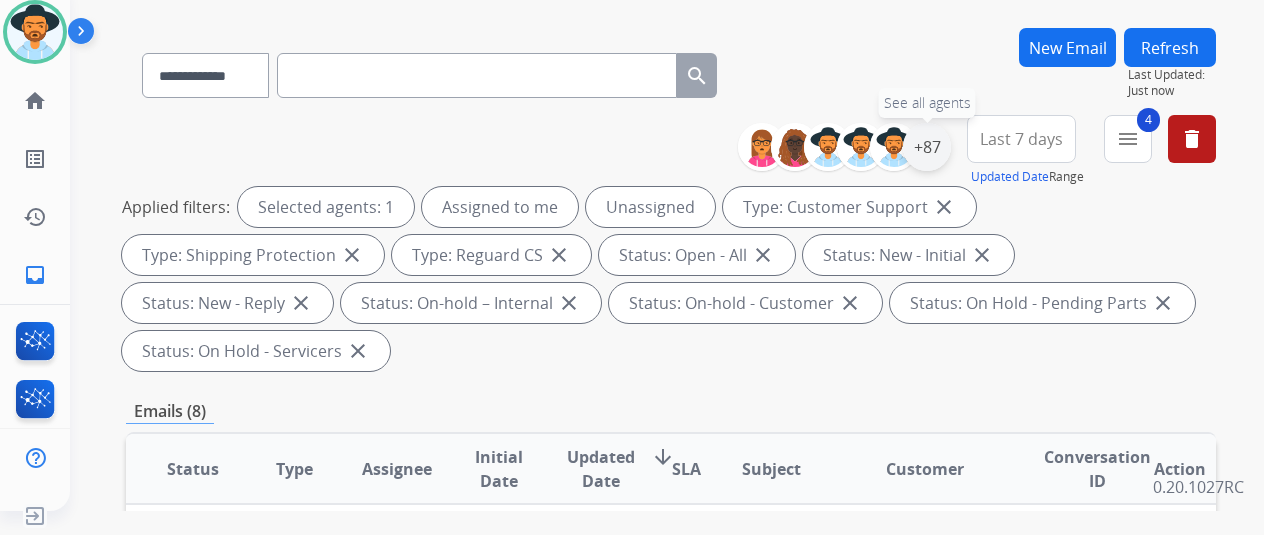 click on "+87" at bounding box center [927, 147] 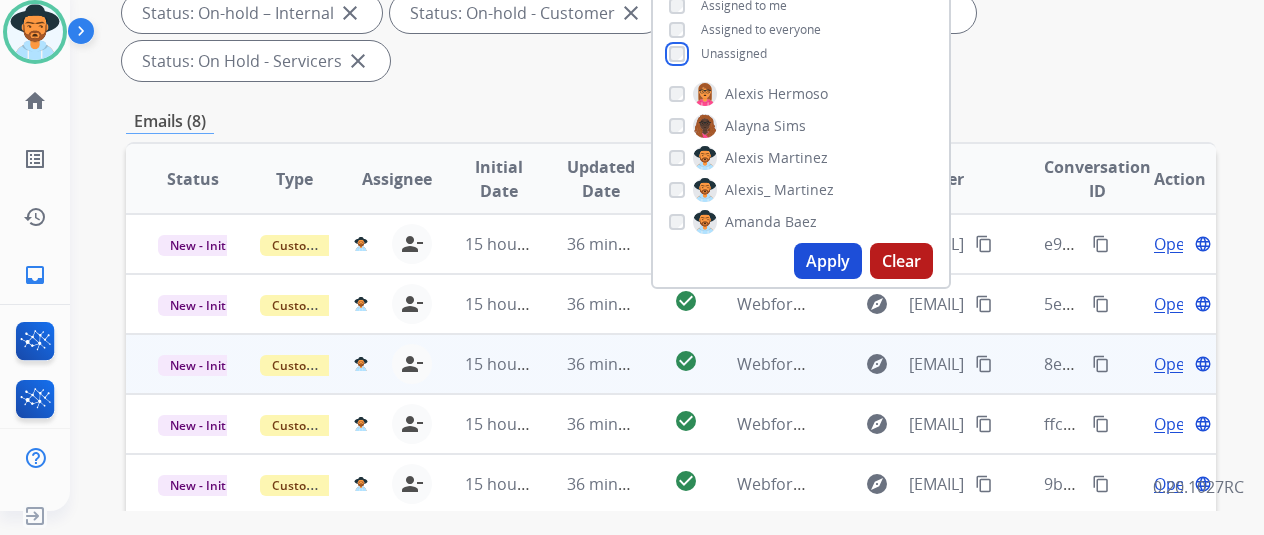 scroll, scrollTop: 400, scrollLeft: 0, axis: vertical 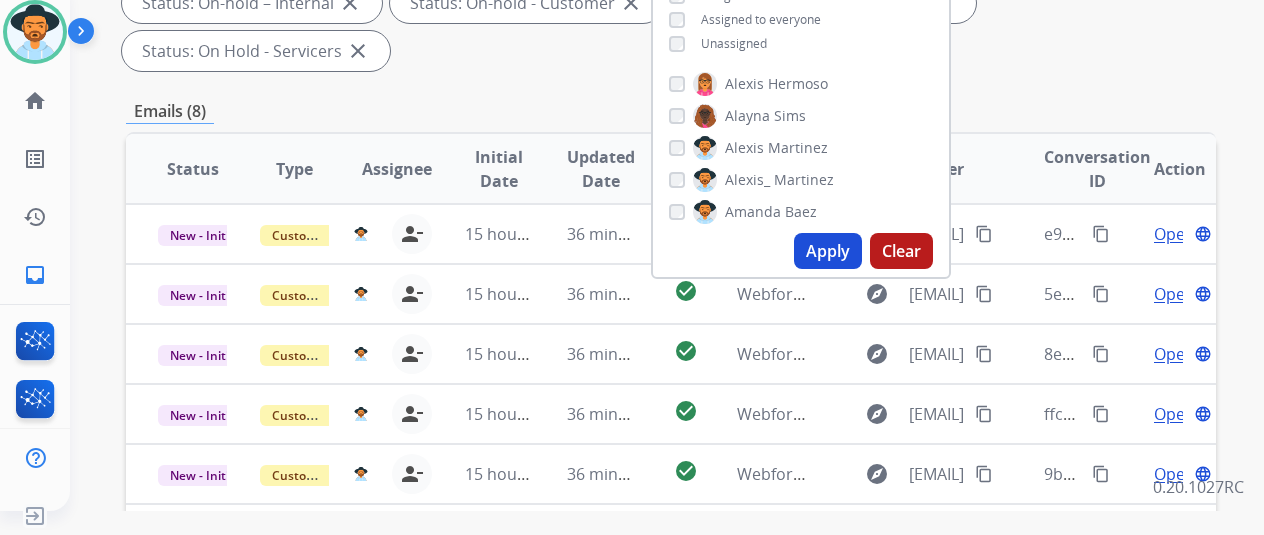 click on "Apply" at bounding box center [828, 251] 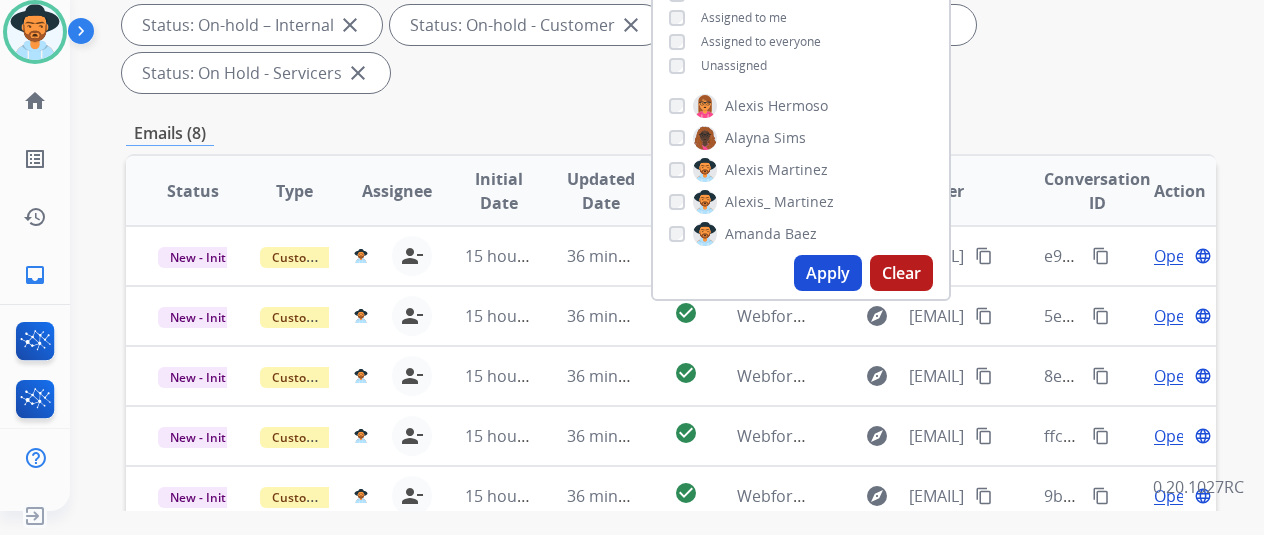 scroll, scrollTop: 100, scrollLeft: 0, axis: vertical 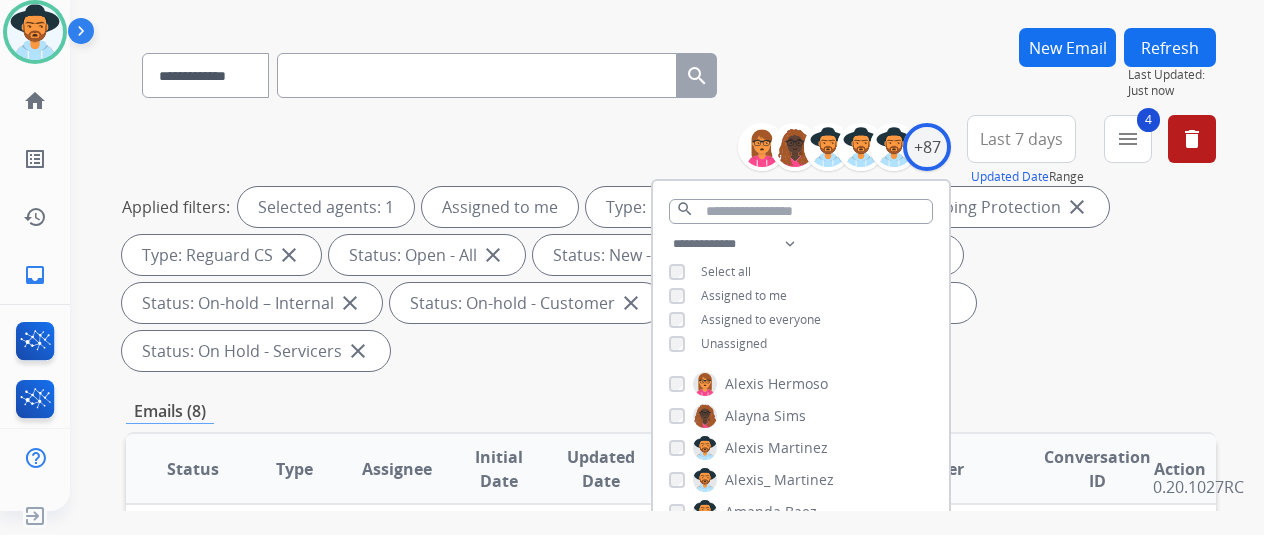 click on "**********" at bounding box center (671, 71) 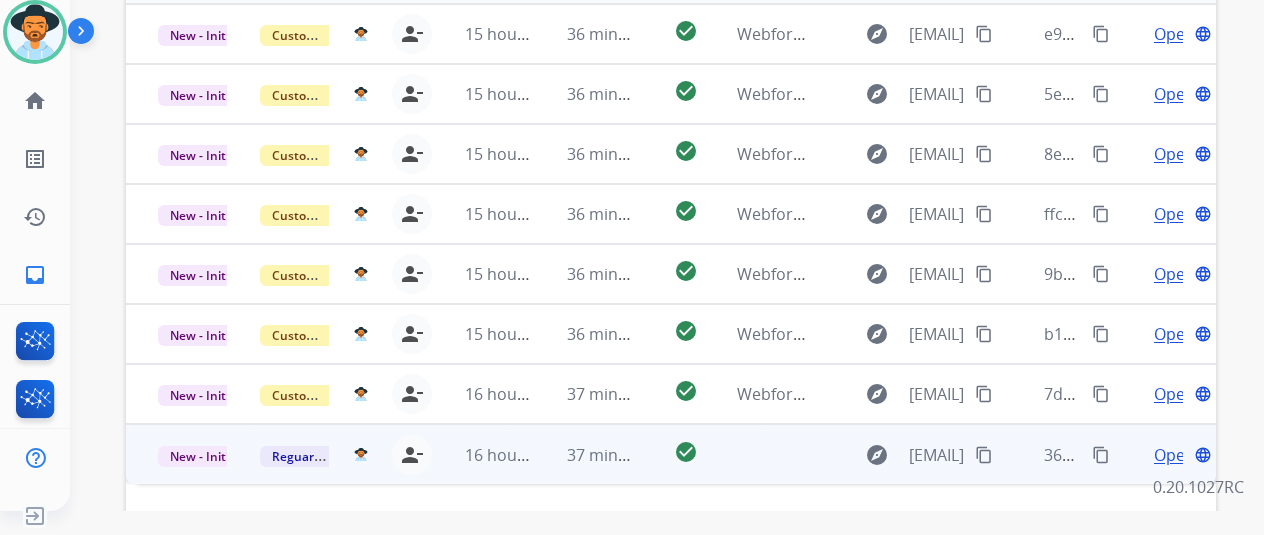 scroll, scrollTop: 730, scrollLeft: 0, axis: vertical 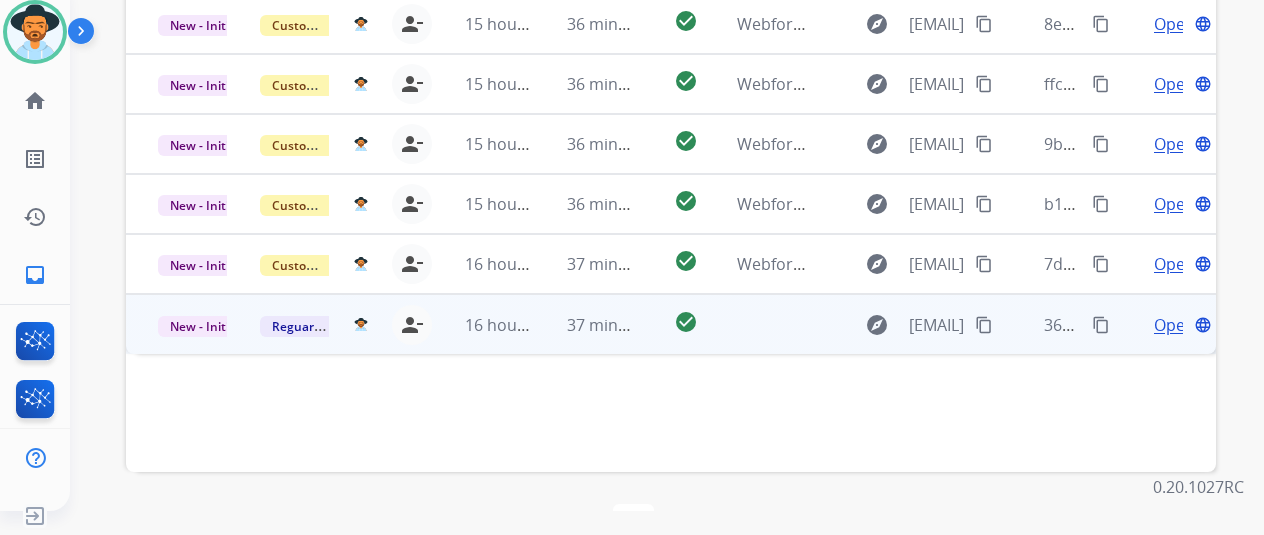 click on "Open" at bounding box center [1174, 325] 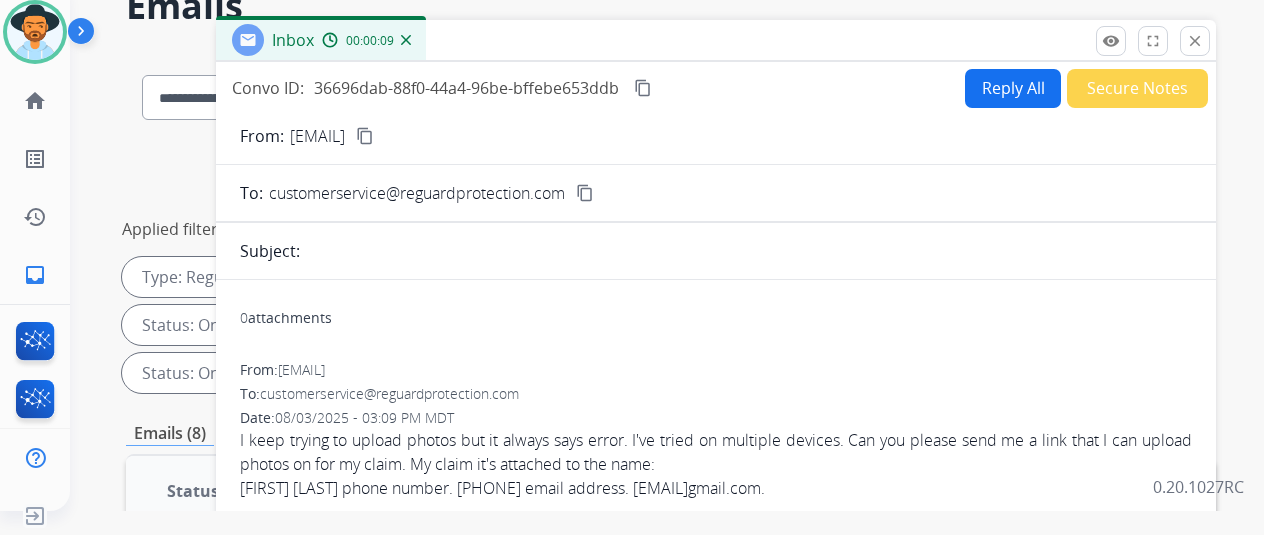 scroll, scrollTop: 0, scrollLeft: 0, axis: both 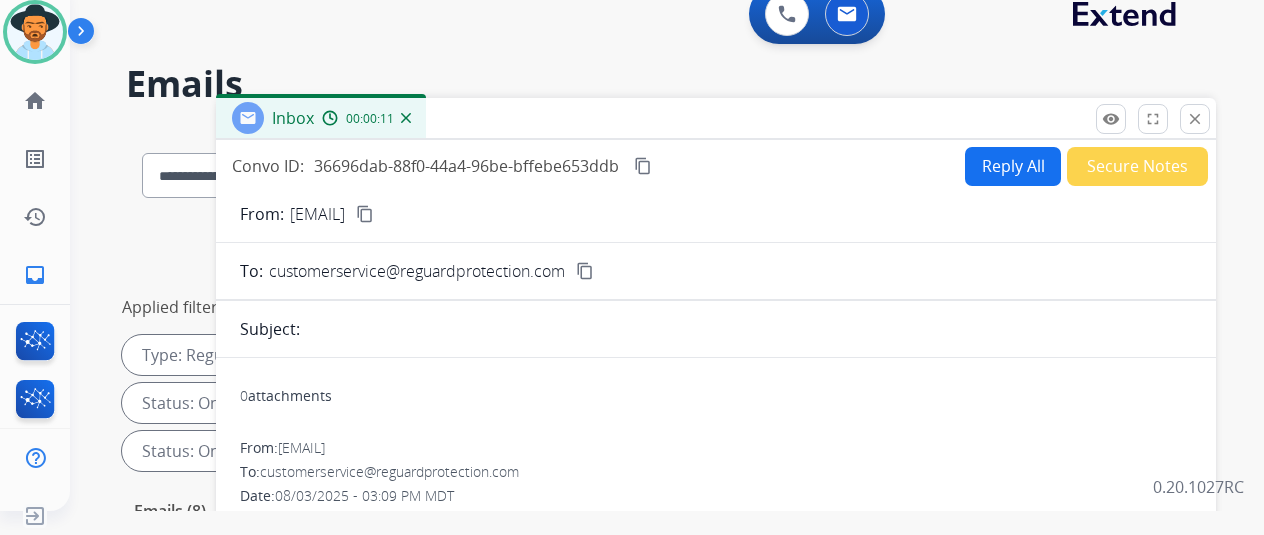 click on "content_copy" at bounding box center (365, 214) 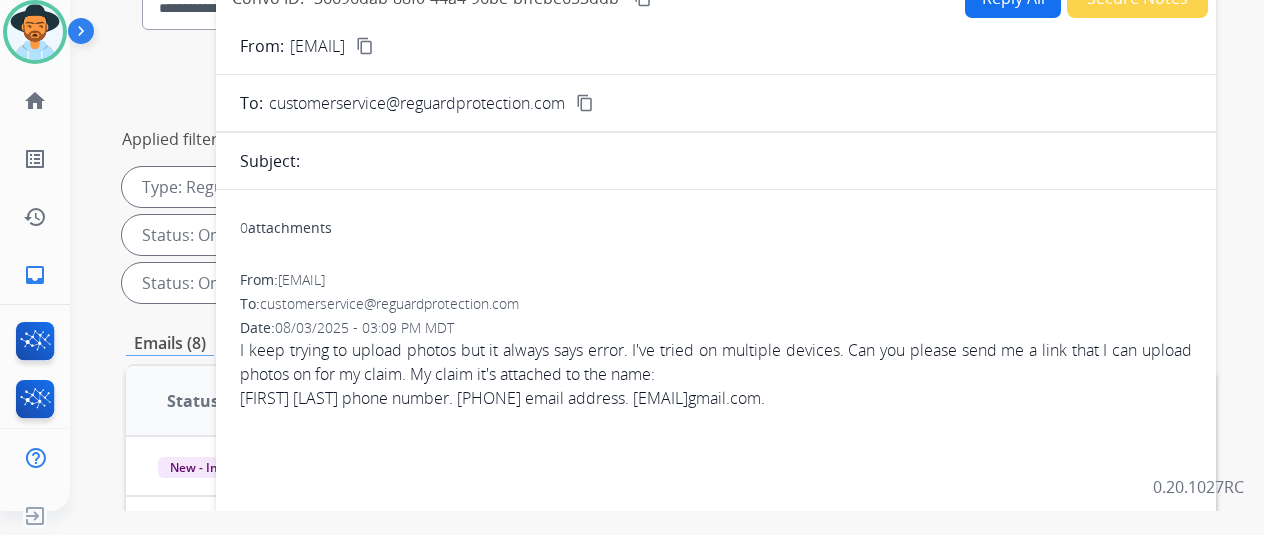 scroll, scrollTop: 200, scrollLeft: 0, axis: vertical 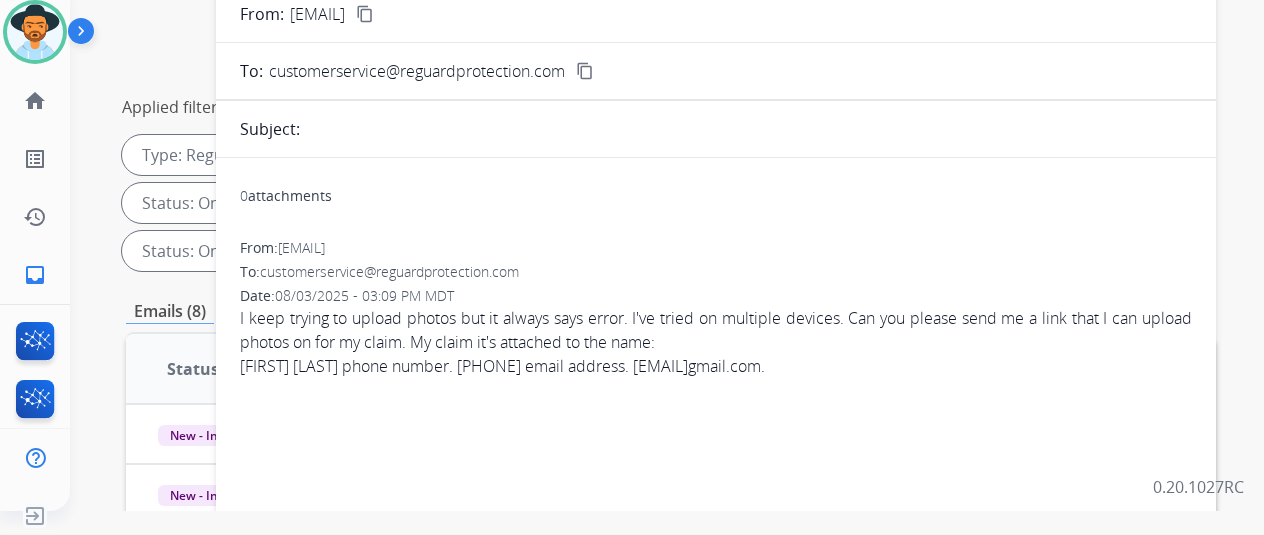click on "Shauna Olmsted phone number. 360-878-7386 email address. Shaunabernadette @ gmail.com ." at bounding box center (716, 366) 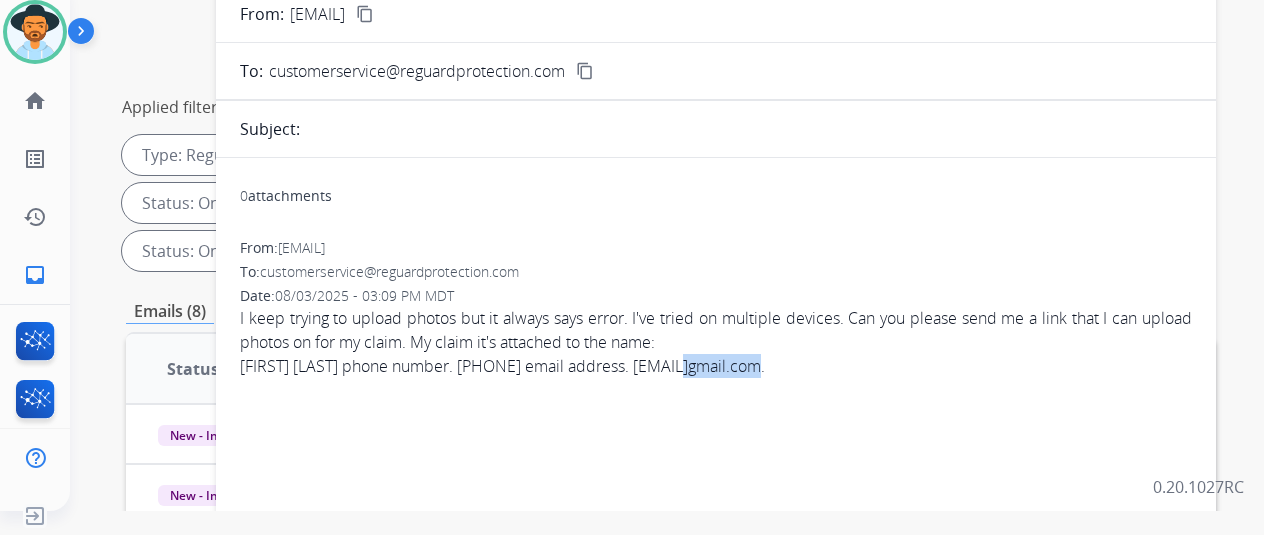 drag, startPoint x: 717, startPoint y: 365, endPoint x: 922, endPoint y: 377, distance: 205.35092 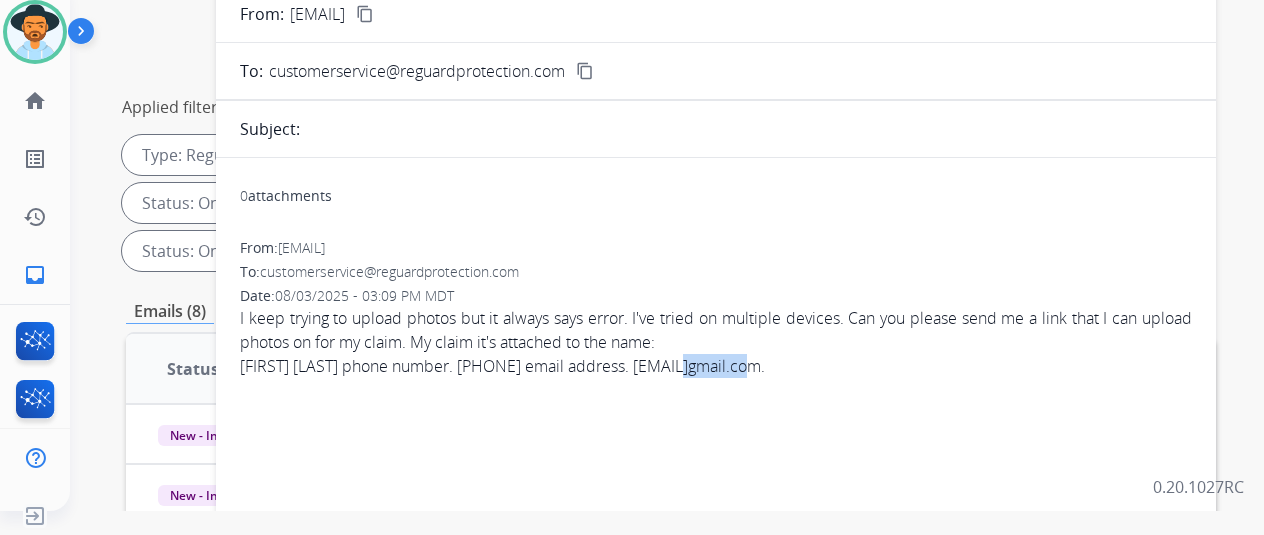 copy on "Shaunabernadette @ gmail.co" 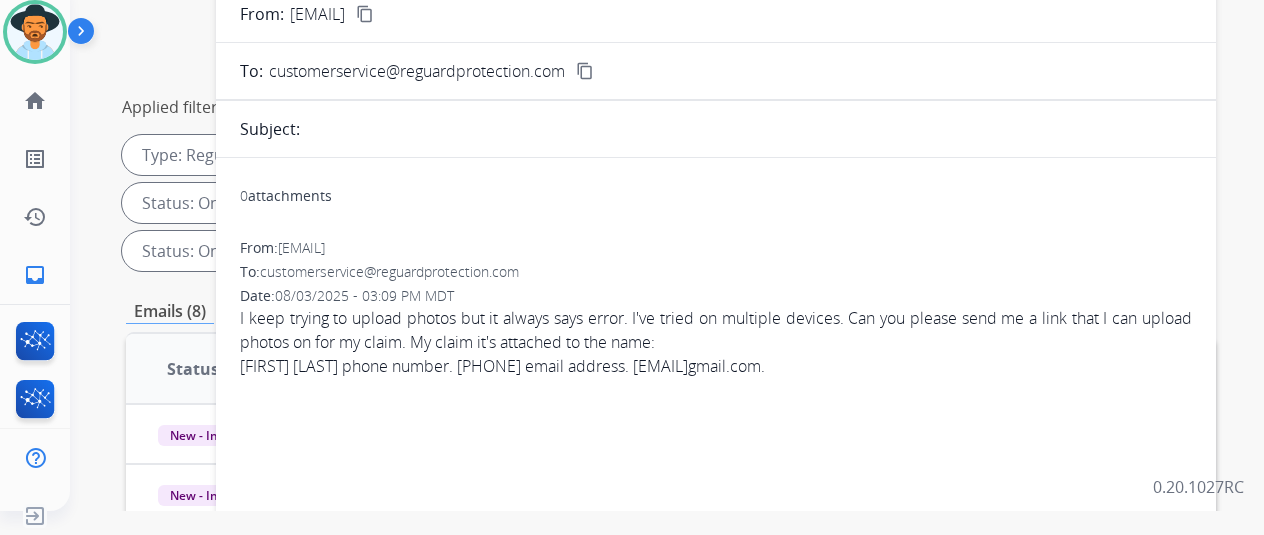 click on "Shauna Olmsted phone number. 360-878-7386 email address. Shaunabernadette @ gmail.com ." at bounding box center (716, 366) 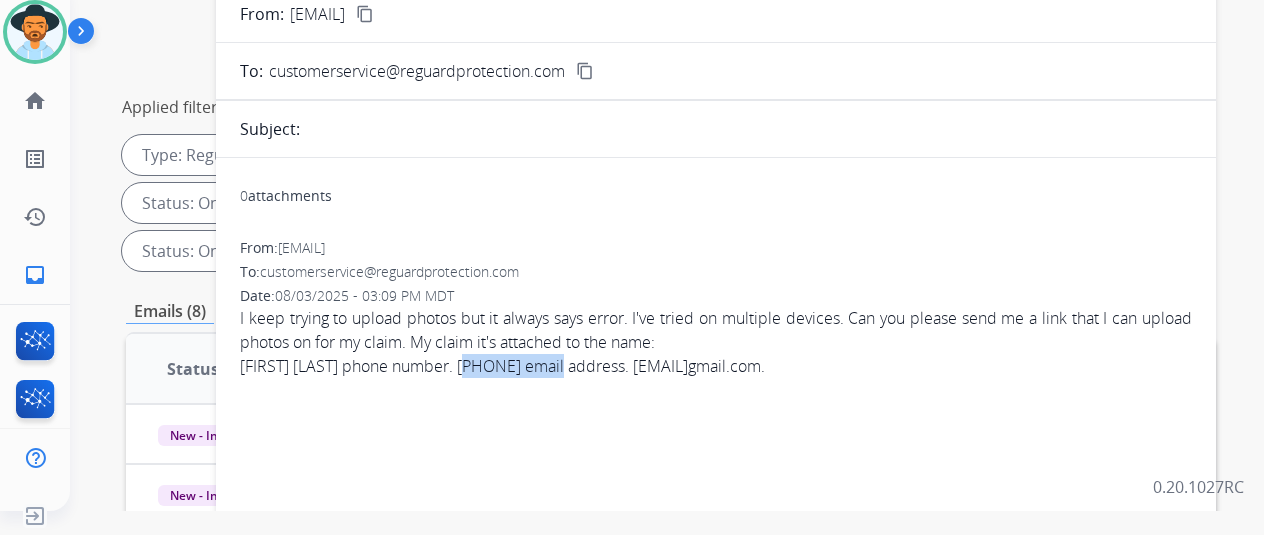 drag, startPoint x: 598, startPoint y: 361, endPoint x: 498, endPoint y: 363, distance: 100.02 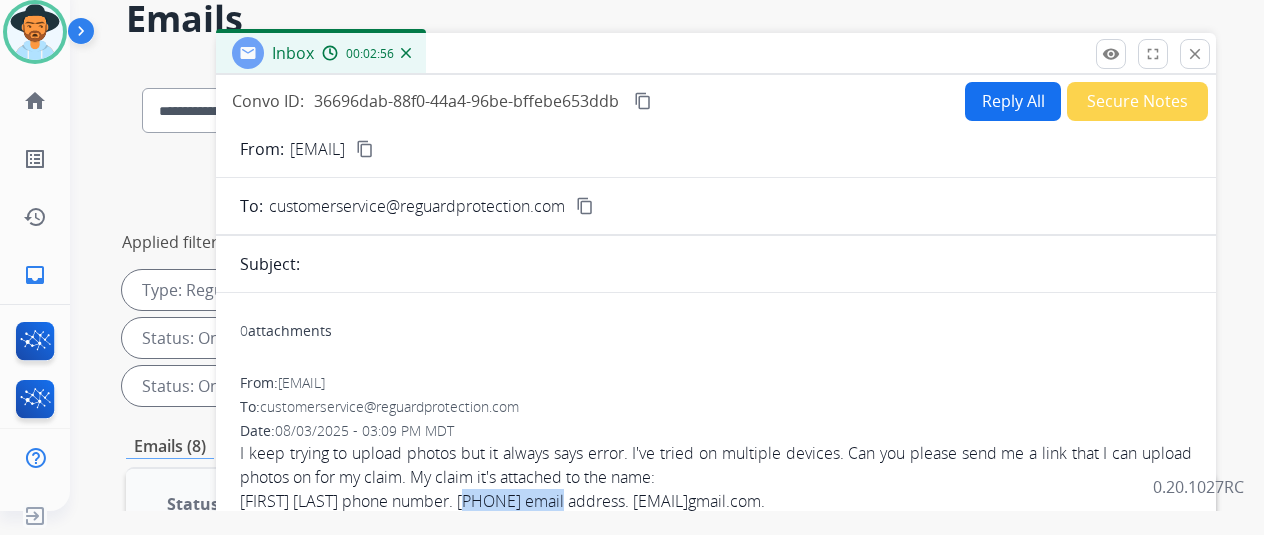 scroll, scrollTop: 0, scrollLeft: 0, axis: both 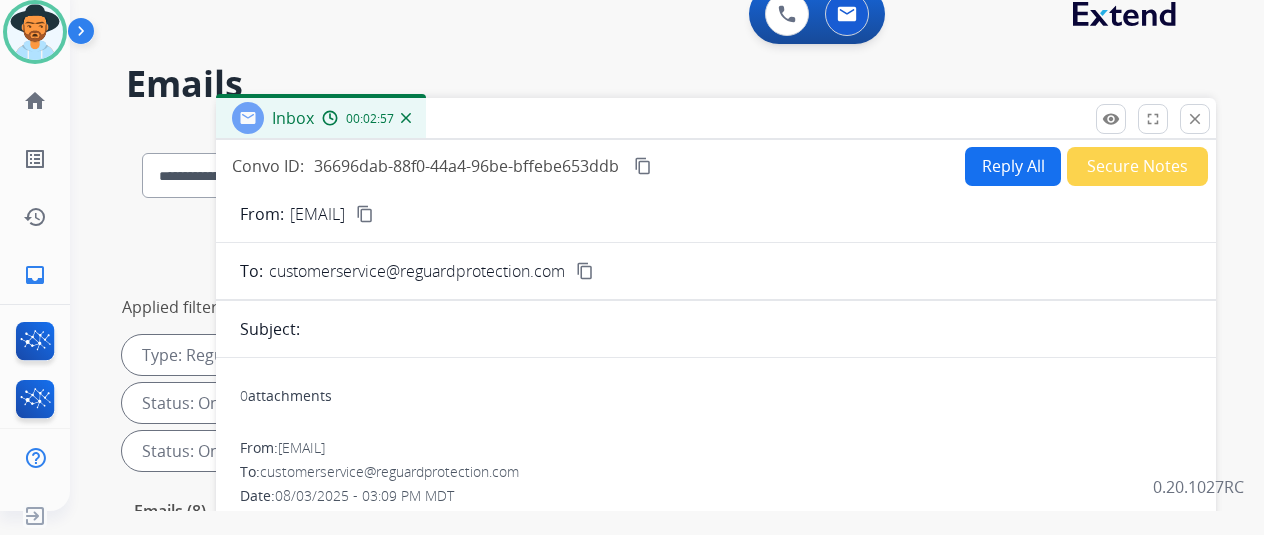 click on "Reply All" at bounding box center [1013, 166] 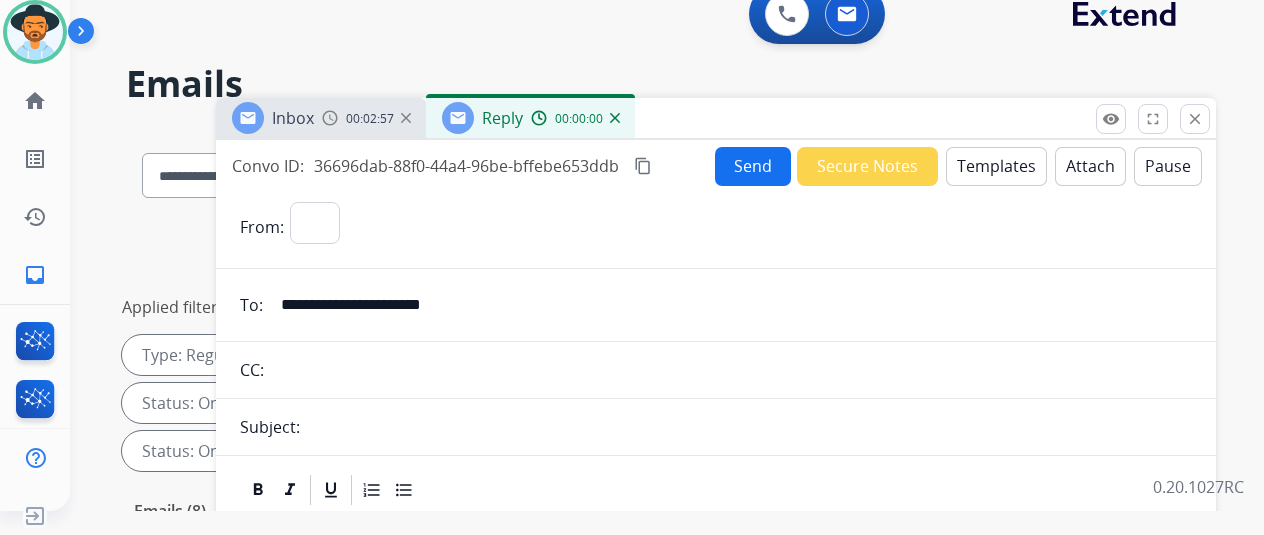 select on "**********" 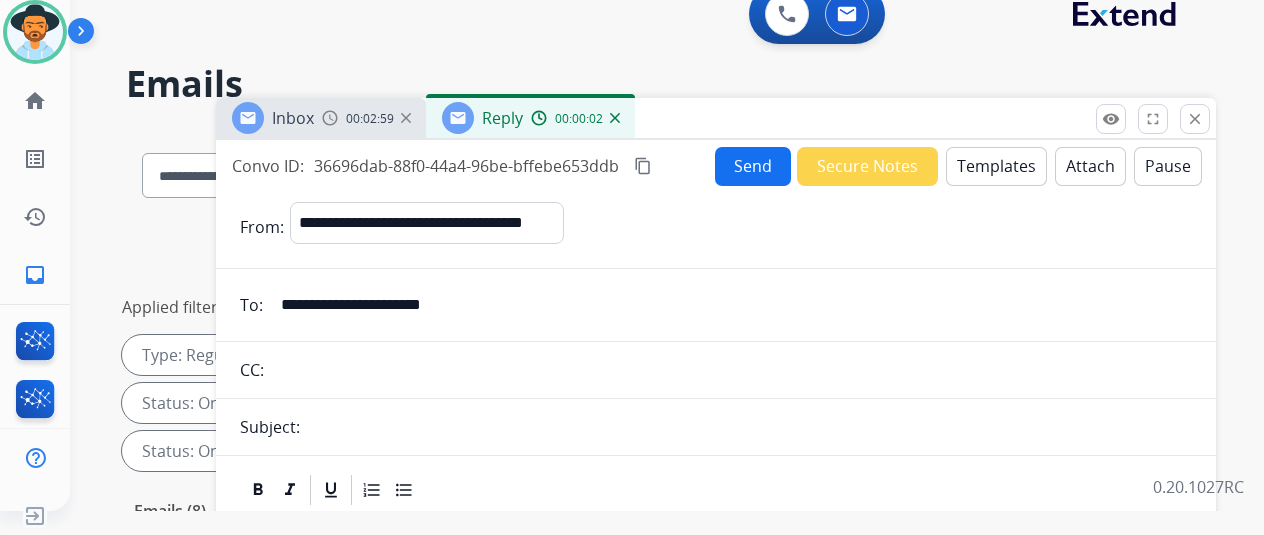 click on "Templates" at bounding box center [996, 166] 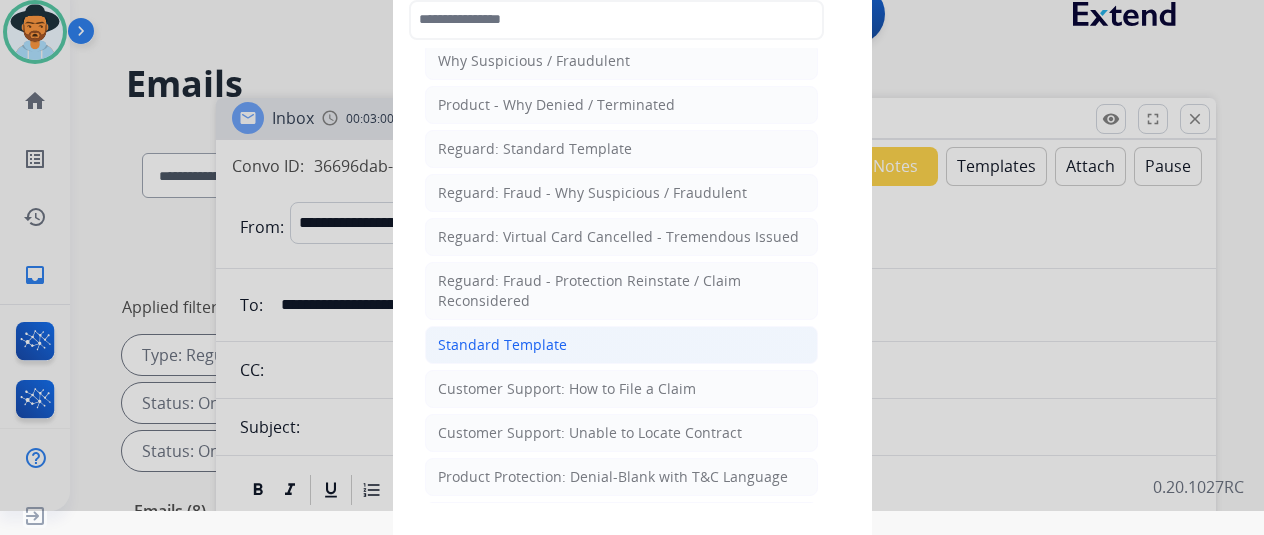 scroll, scrollTop: 100, scrollLeft: 0, axis: vertical 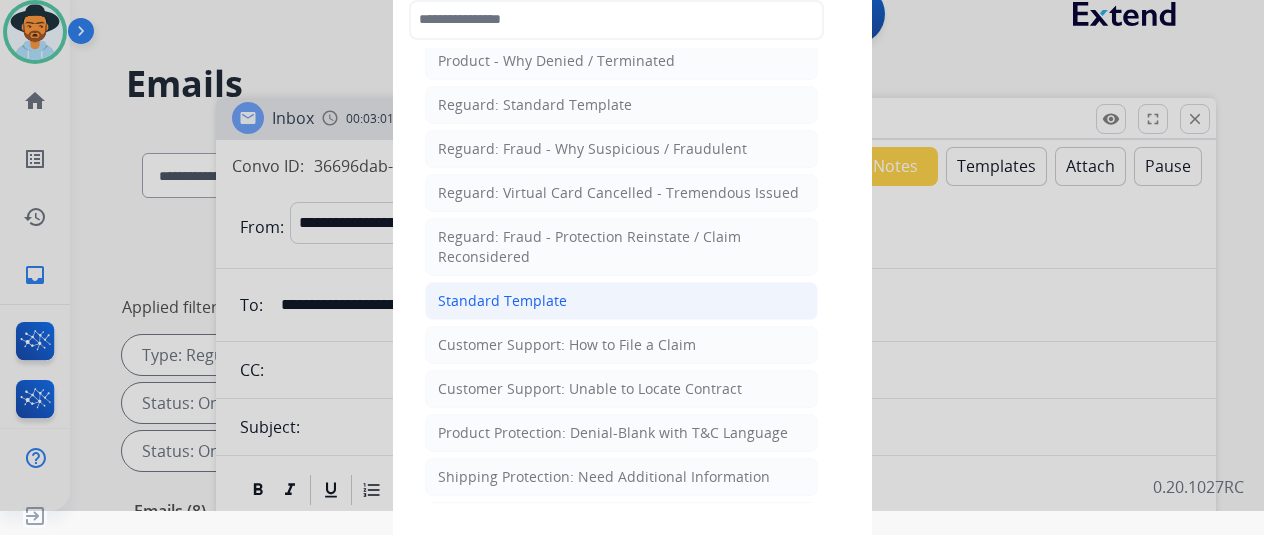 click on "Standard Template" 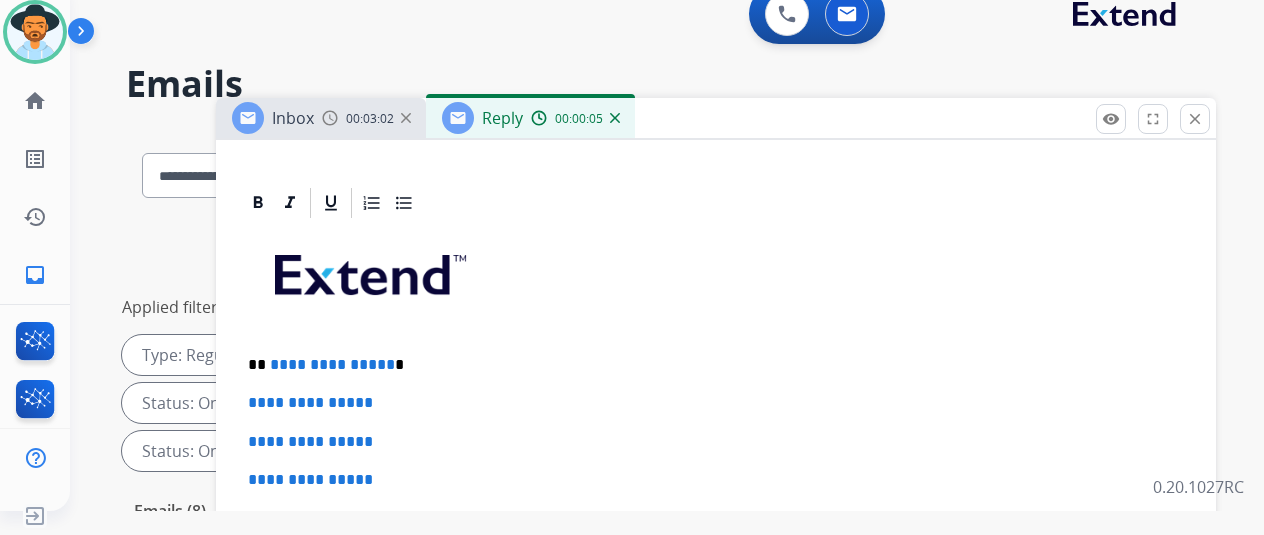scroll, scrollTop: 484, scrollLeft: 0, axis: vertical 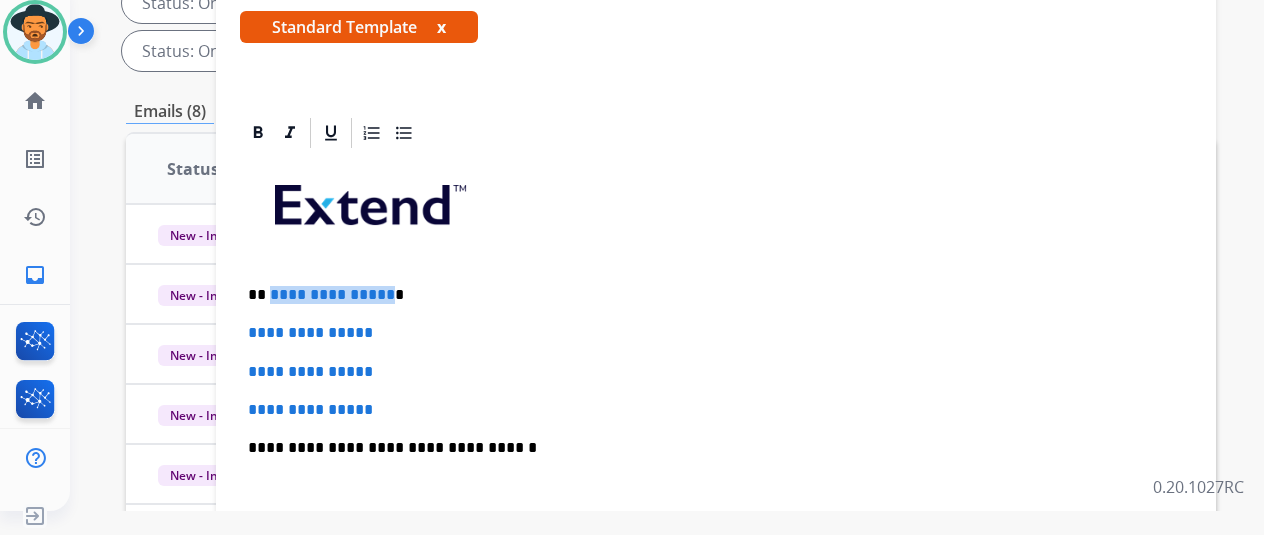 drag, startPoint x: 398, startPoint y: 291, endPoint x: 284, endPoint y: 291, distance: 114 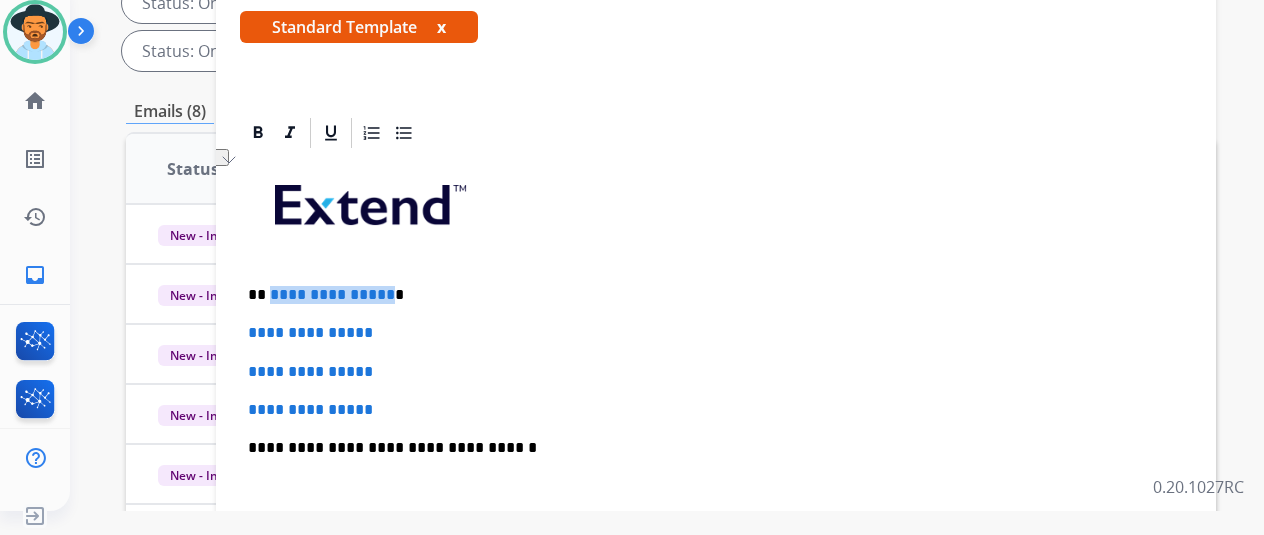 type 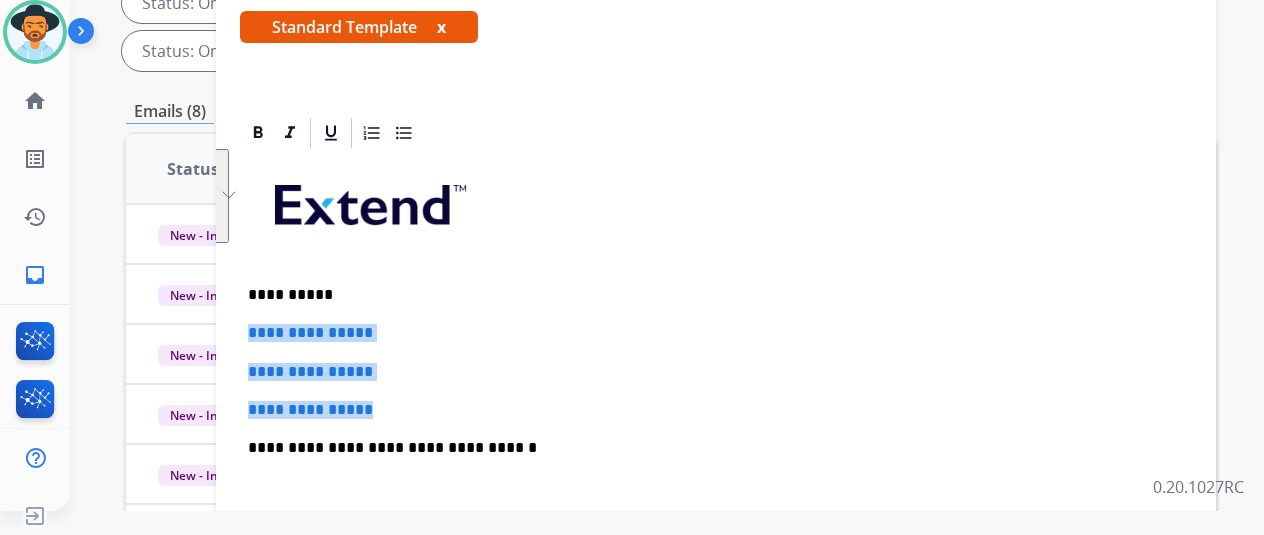 drag, startPoint x: 404, startPoint y: 406, endPoint x: 247, endPoint y: 333, distance: 173.14156 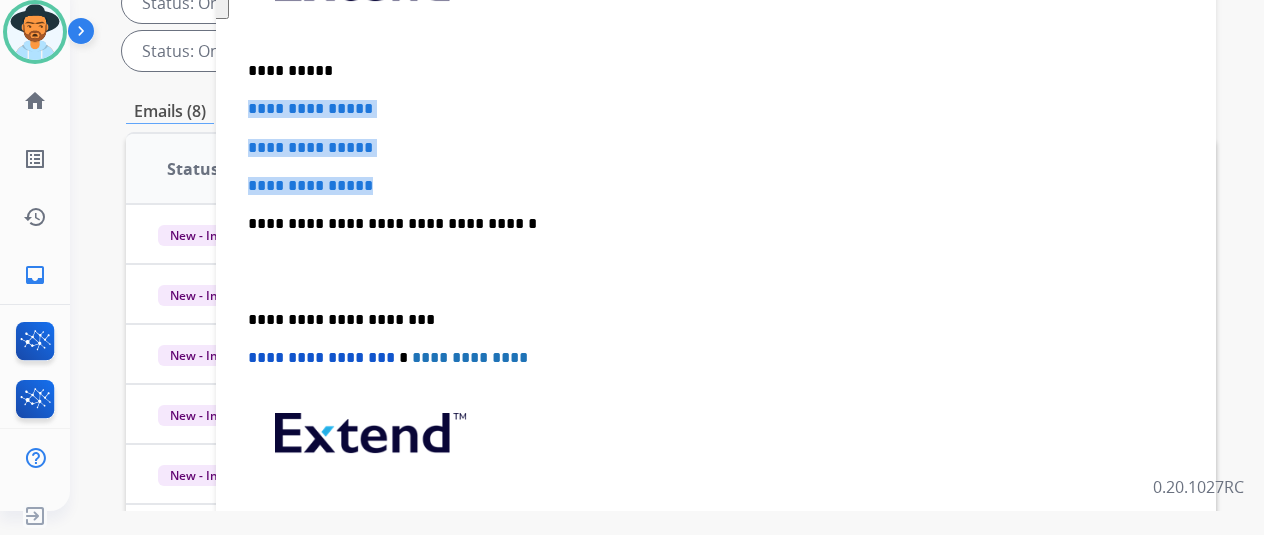 scroll, scrollTop: 484, scrollLeft: 0, axis: vertical 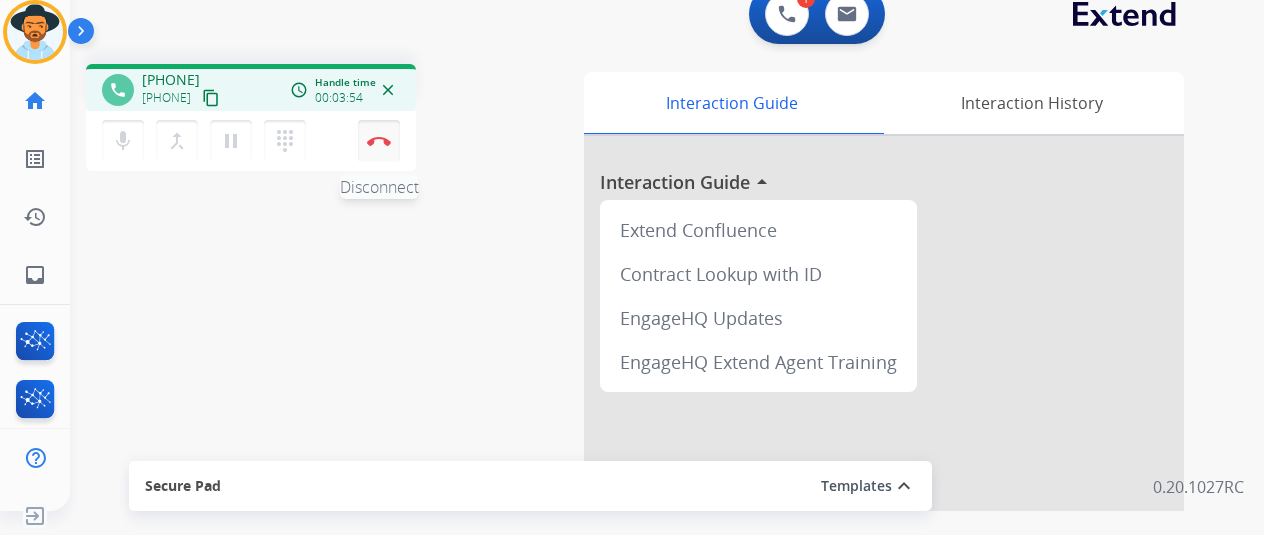 click on "Disconnect" at bounding box center [379, 141] 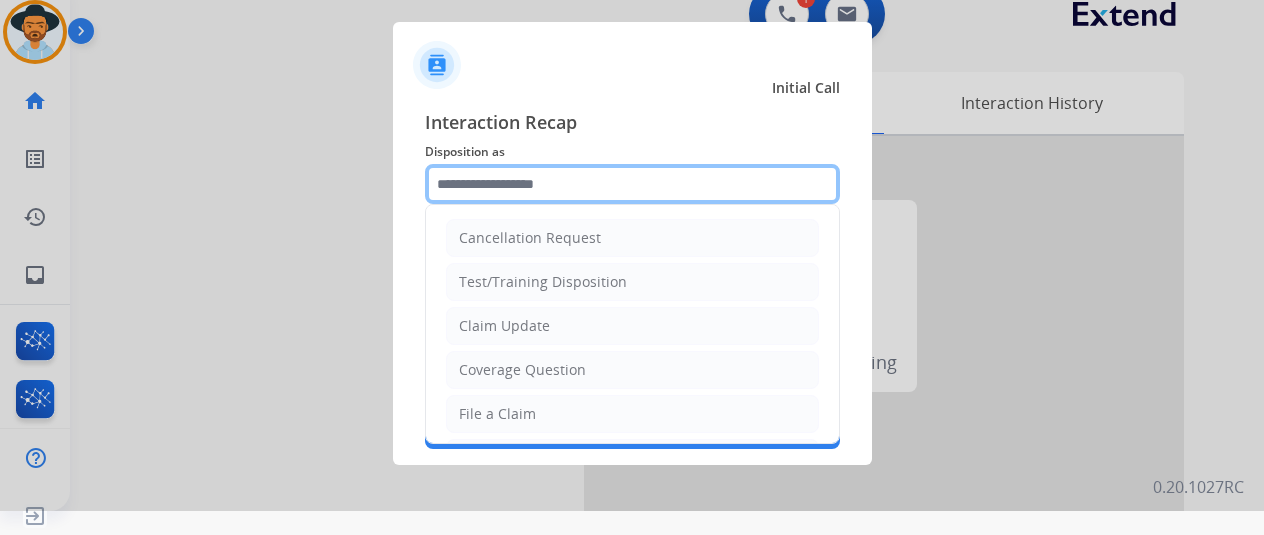 click 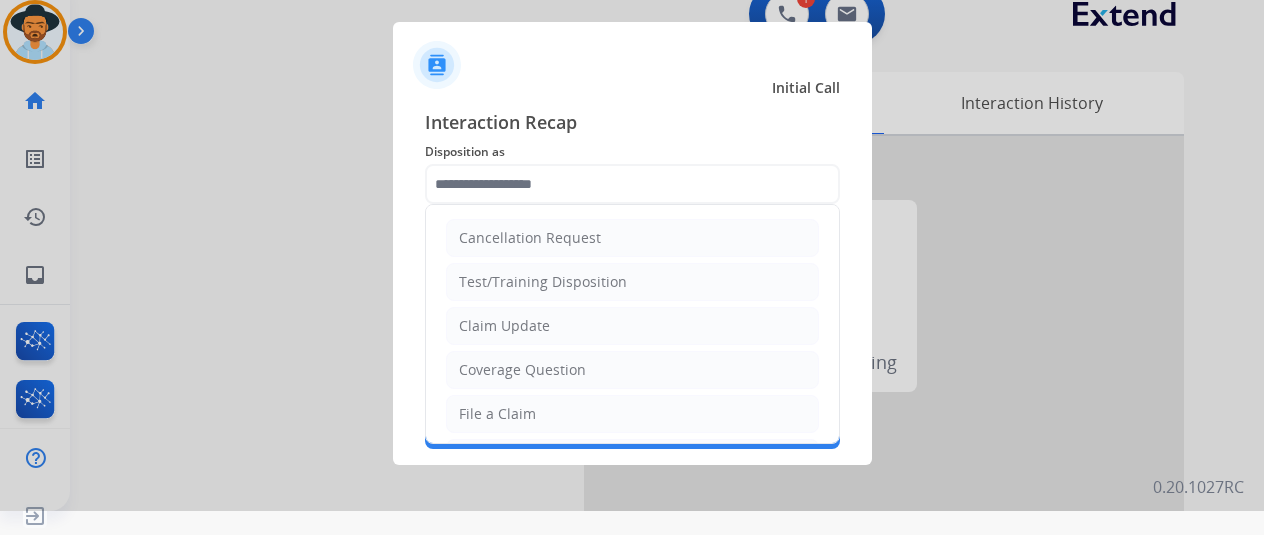 drag, startPoint x: 506, startPoint y: 409, endPoint x: 506, endPoint y: 299, distance: 110 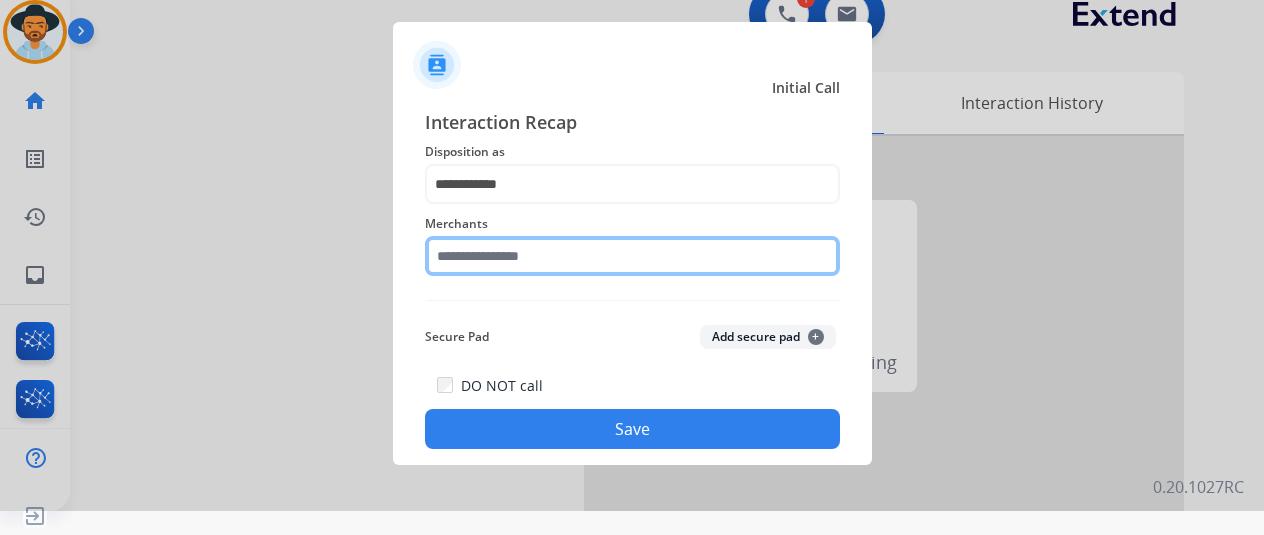 click 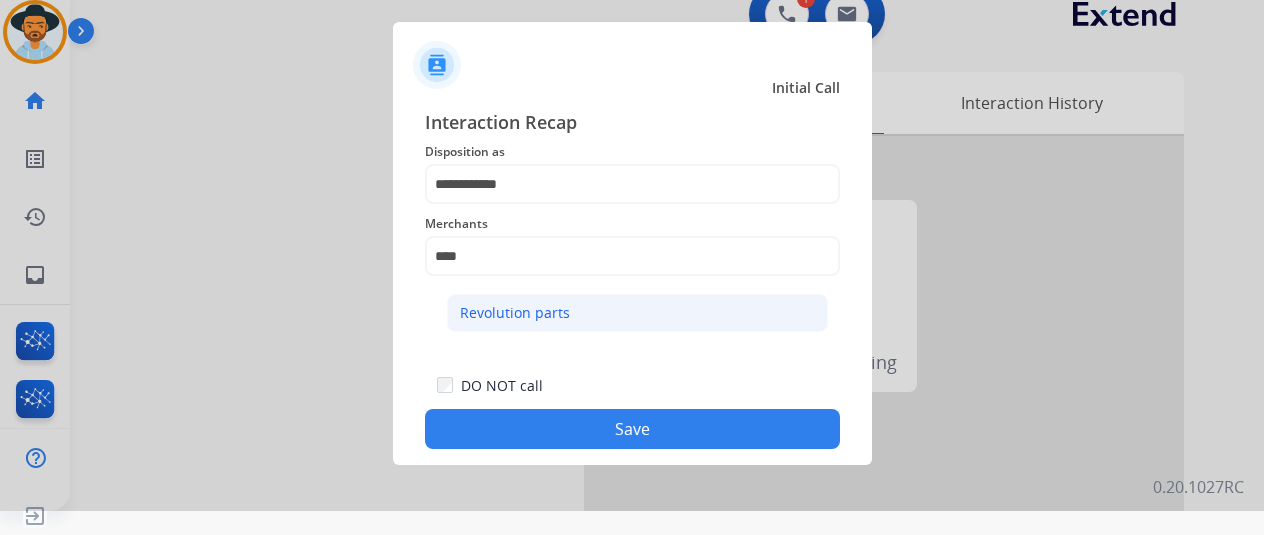click on "Revolution parts" 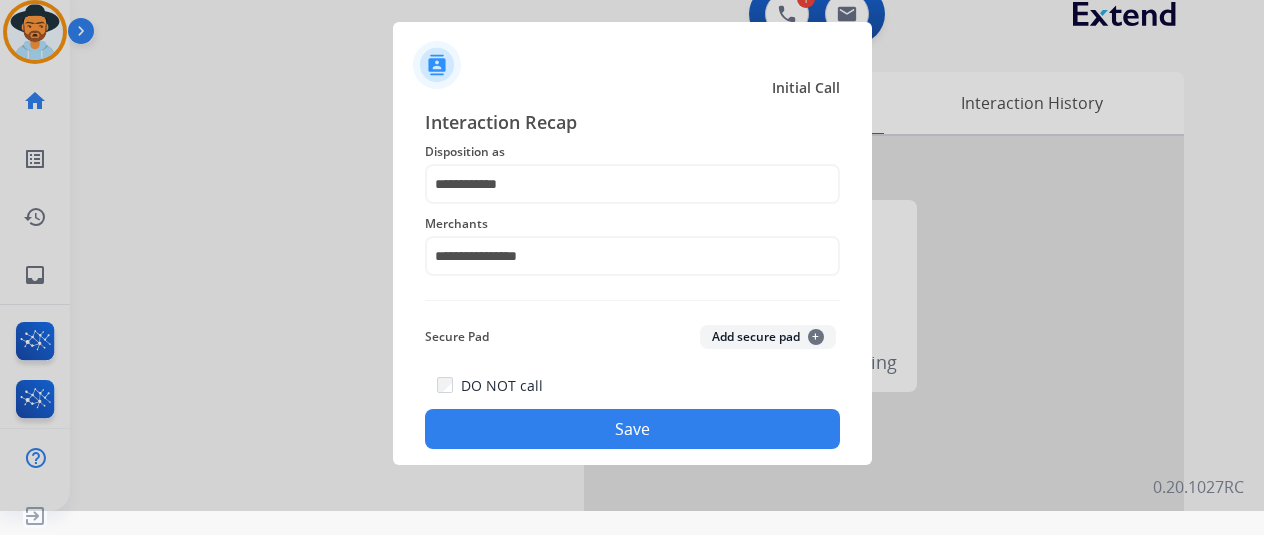 click on "Save" 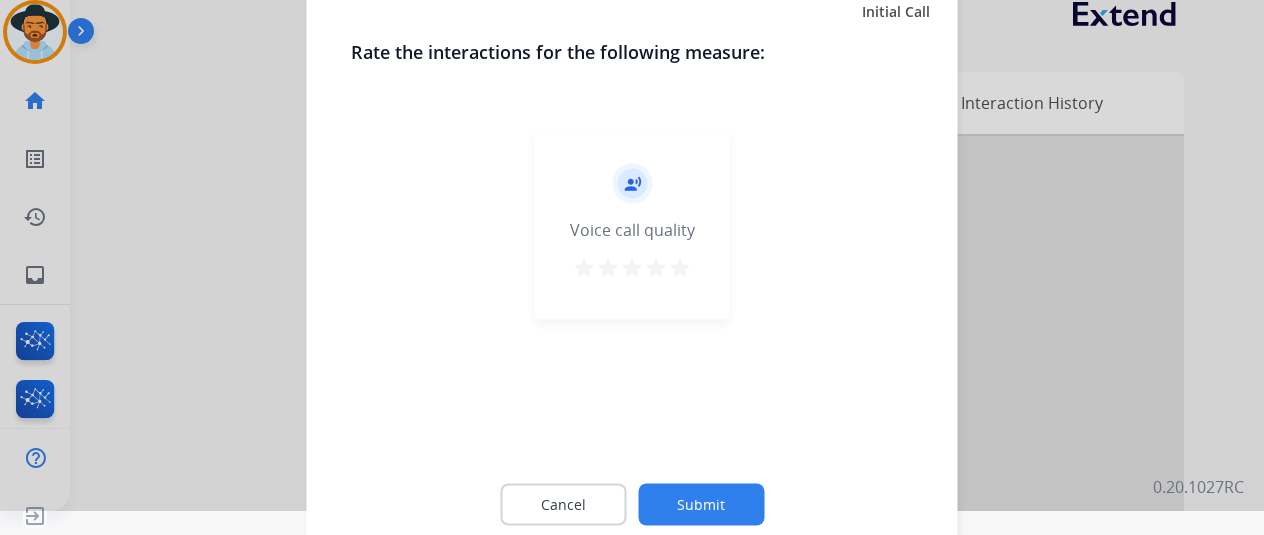 click on "Submit" 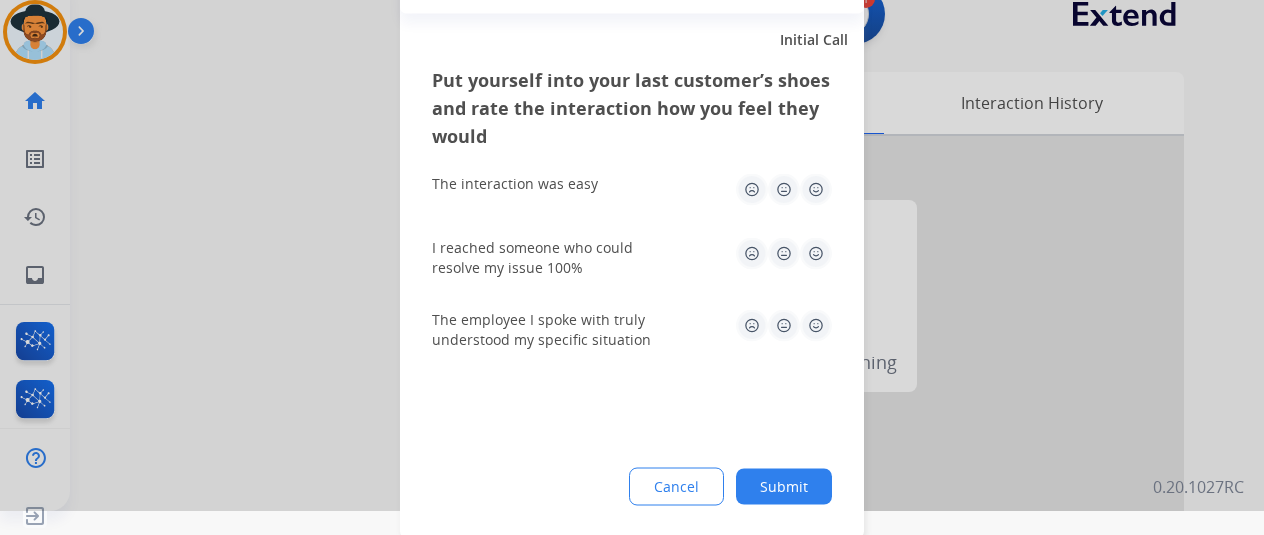 drag, startPoint x: 785, startPoint y: 485, endPoint x: 773, endPoint y: 475, distance: 15.6205 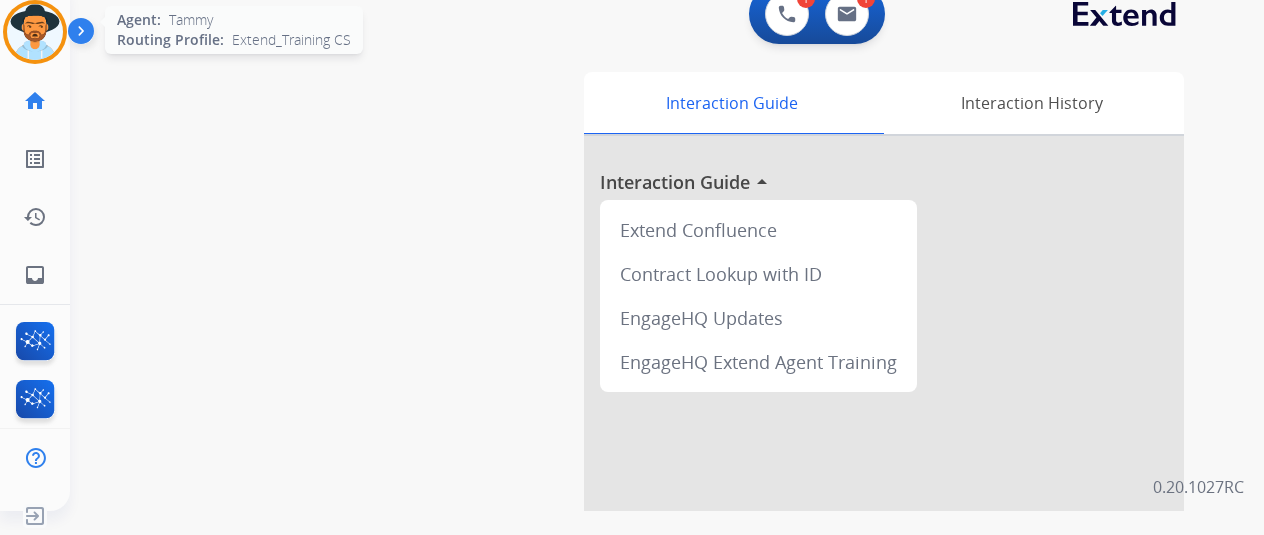 click at bounding box center [35, 32] 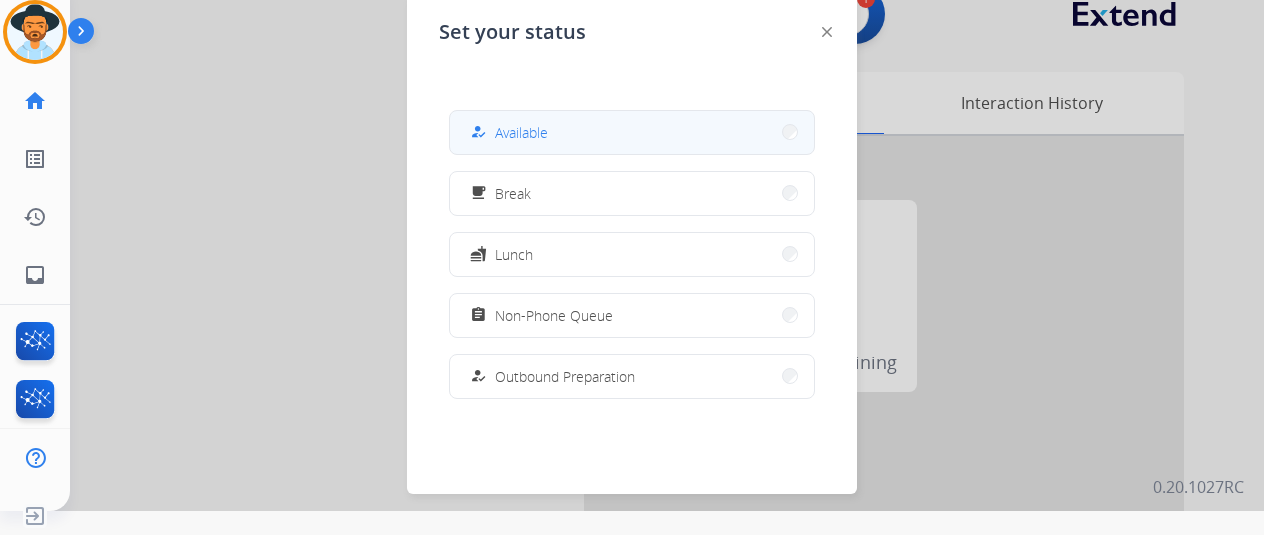 click on "Available" at bounding box center [521, 132] 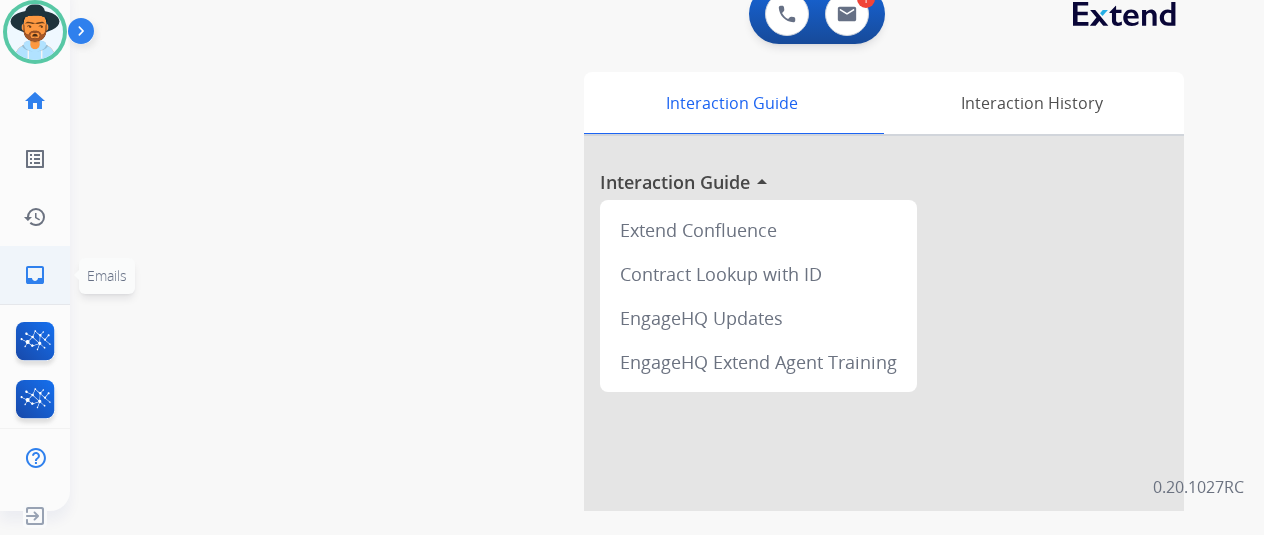 click on "inbox" 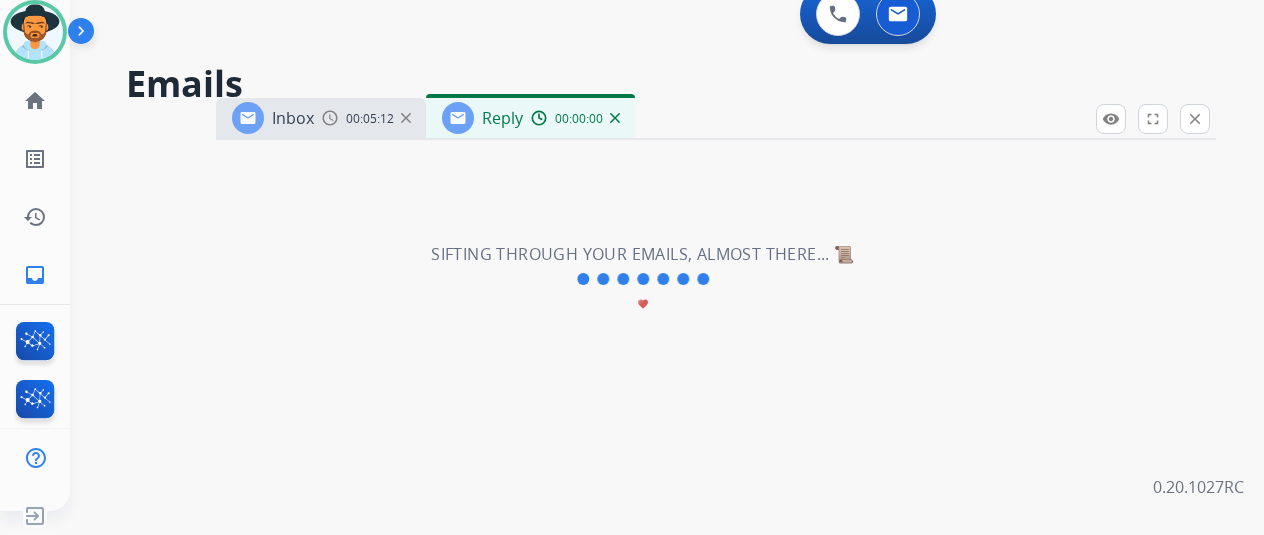 select on "**********" 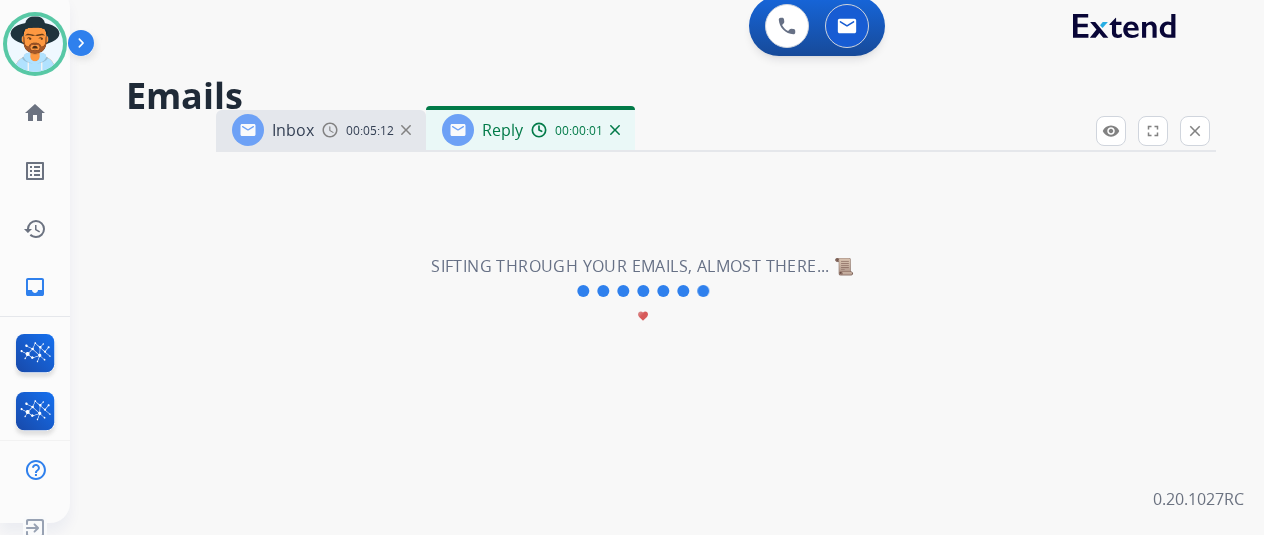 scroll, scrollTop: 0, scrollLeft: 0, axis: both 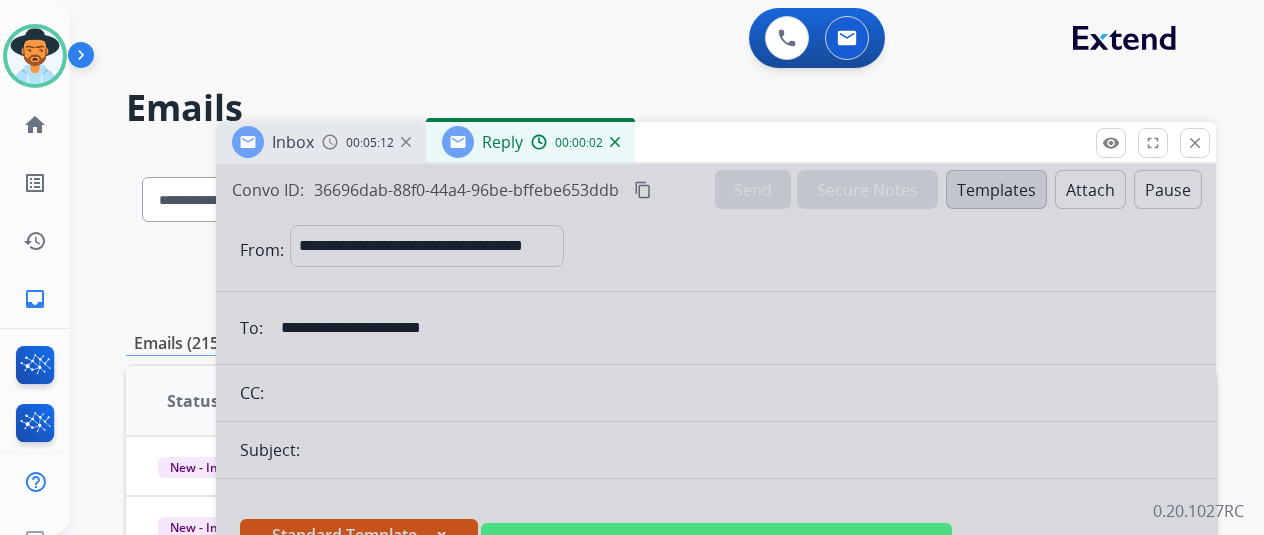 click at bounding box center [716, 537] 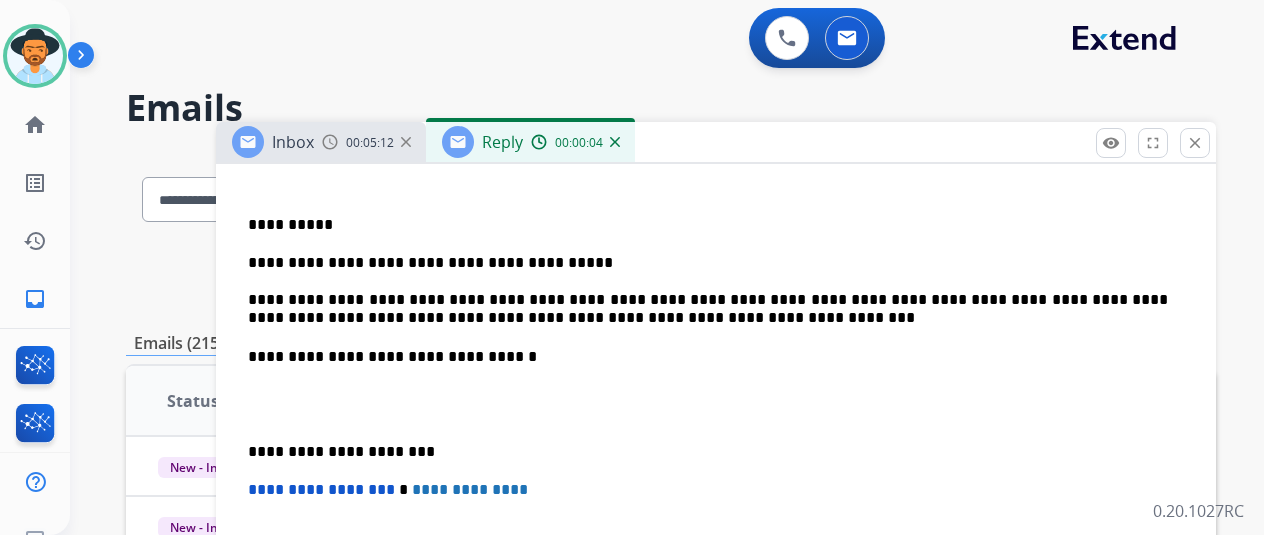 scroll, scrollTop: 578, scrollLeft: 0, axis: vertical 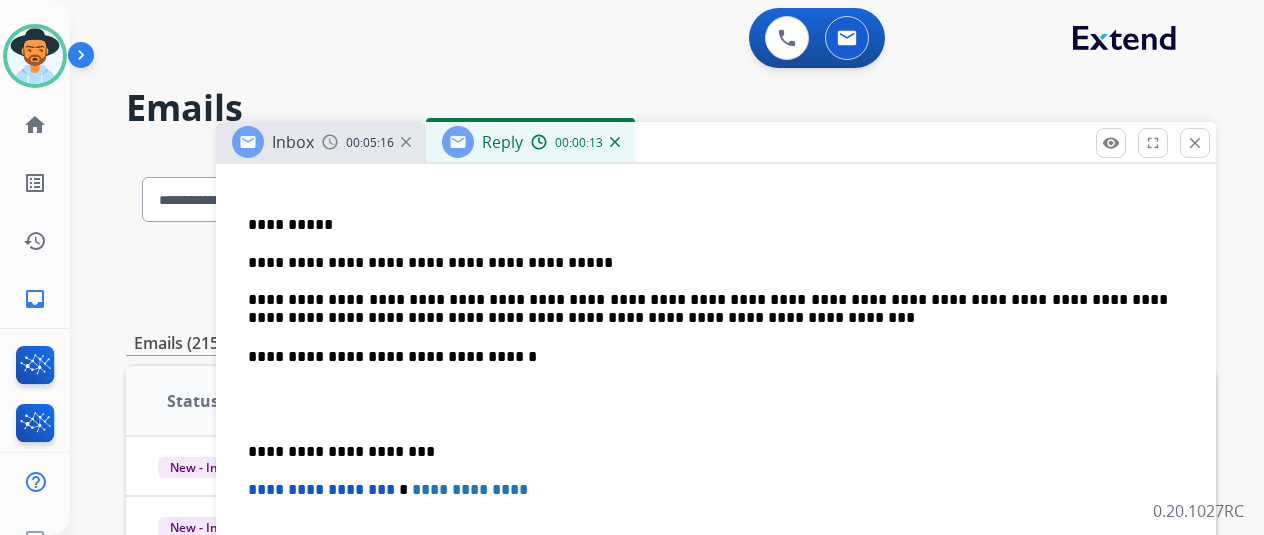 click on "**********" at bounding box center [708, 291] 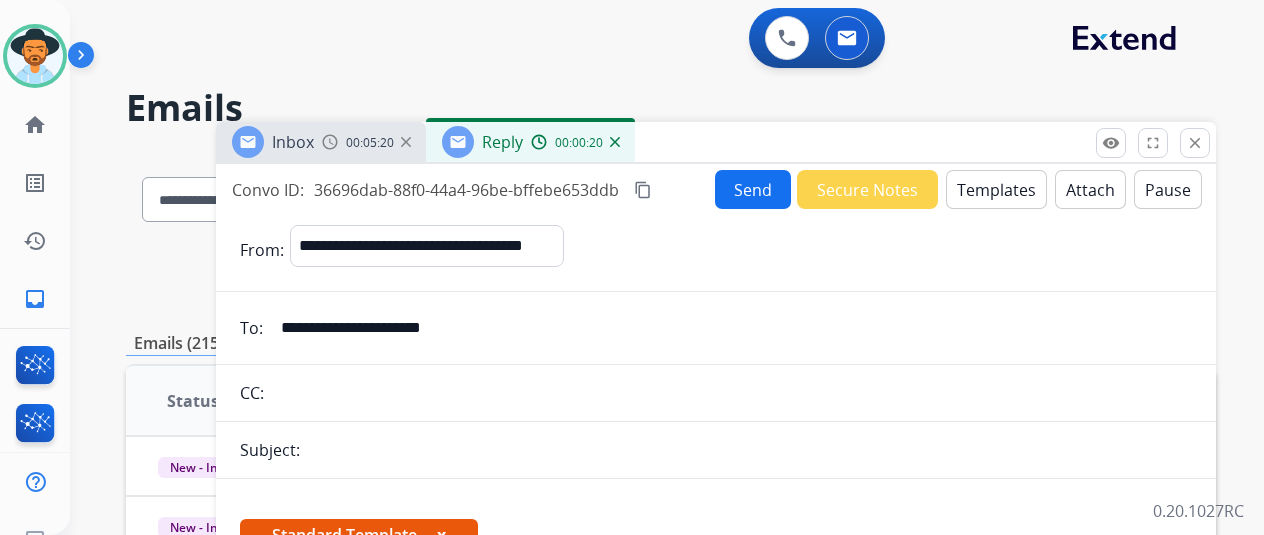select on "**********" 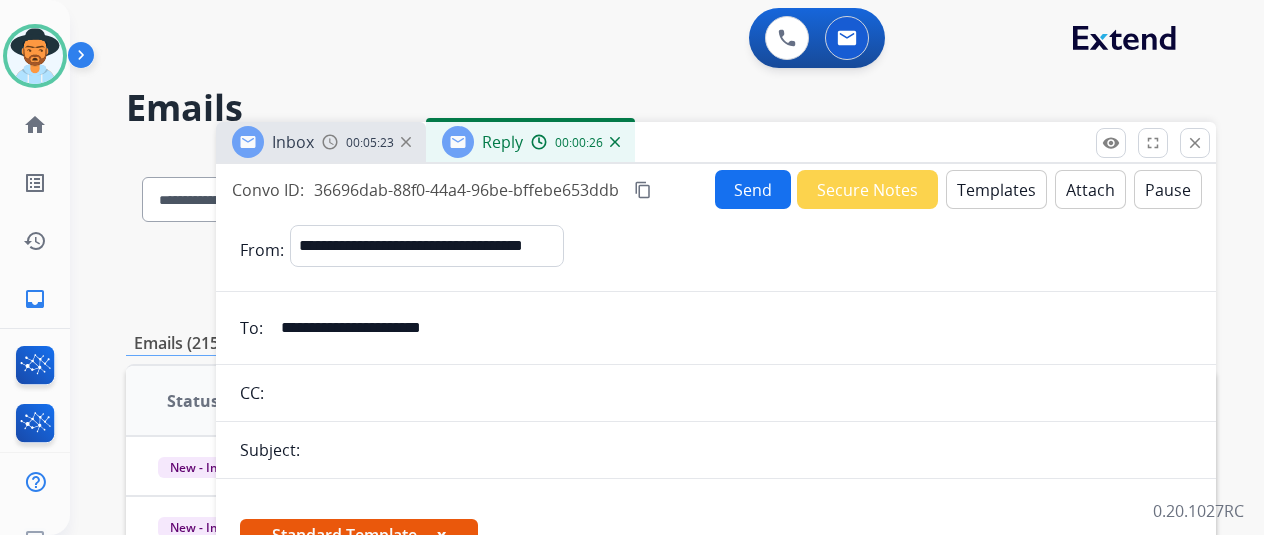 scroll, scrollTop: 0, scrollLeft: 0, axis: both 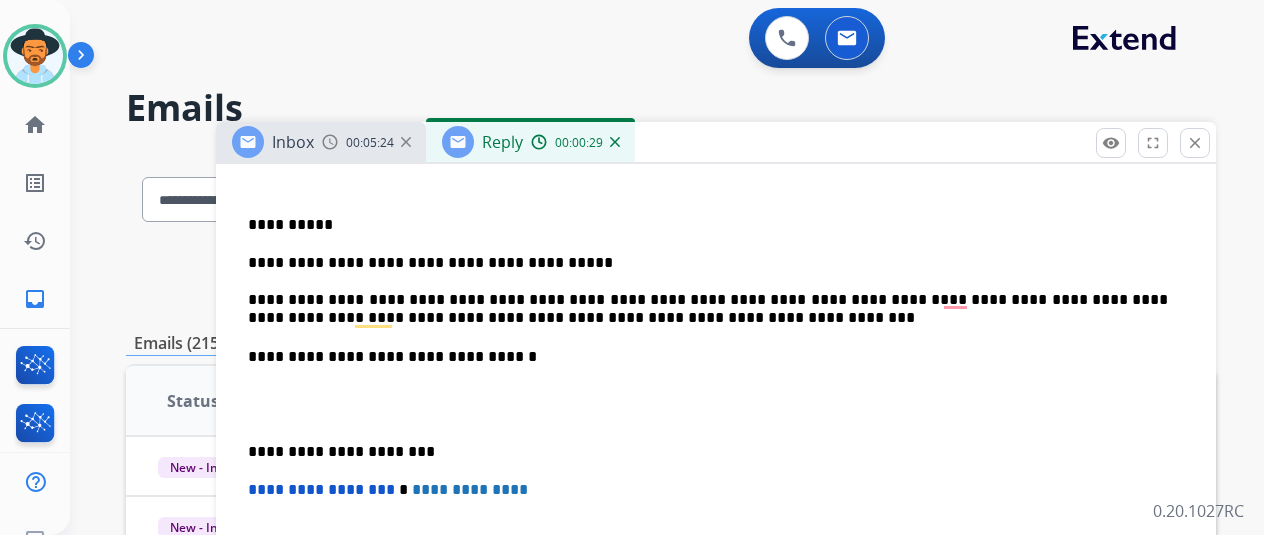 type 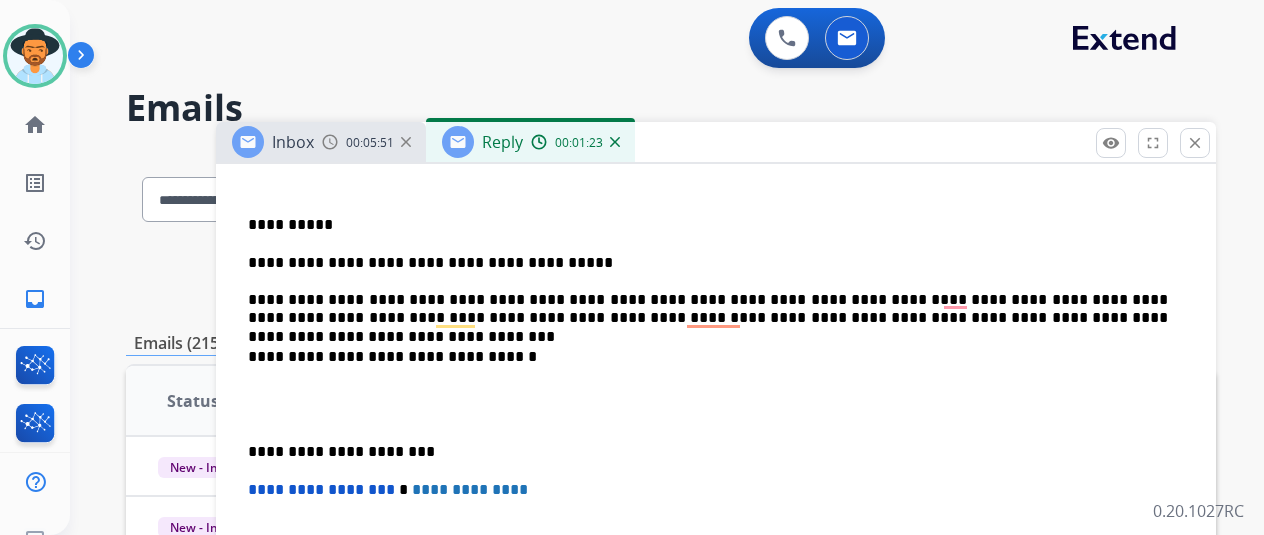 scroll, scrollTop: 200, scrollLeft: 0, axis: vertical 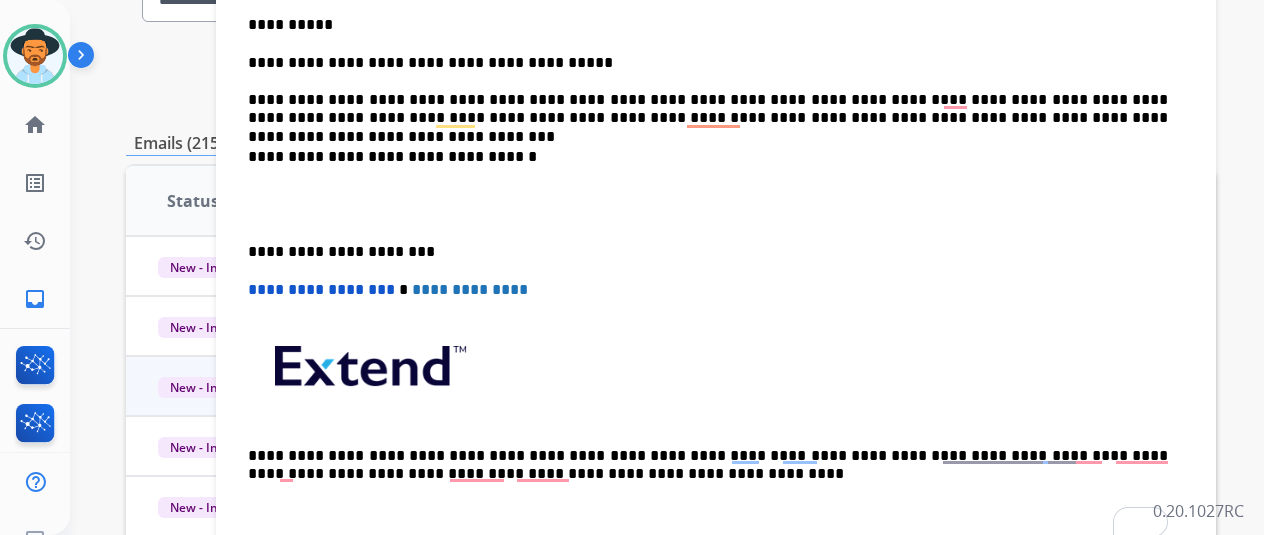 click on "0.20.1027RC" at bounding box center (1198, 511) 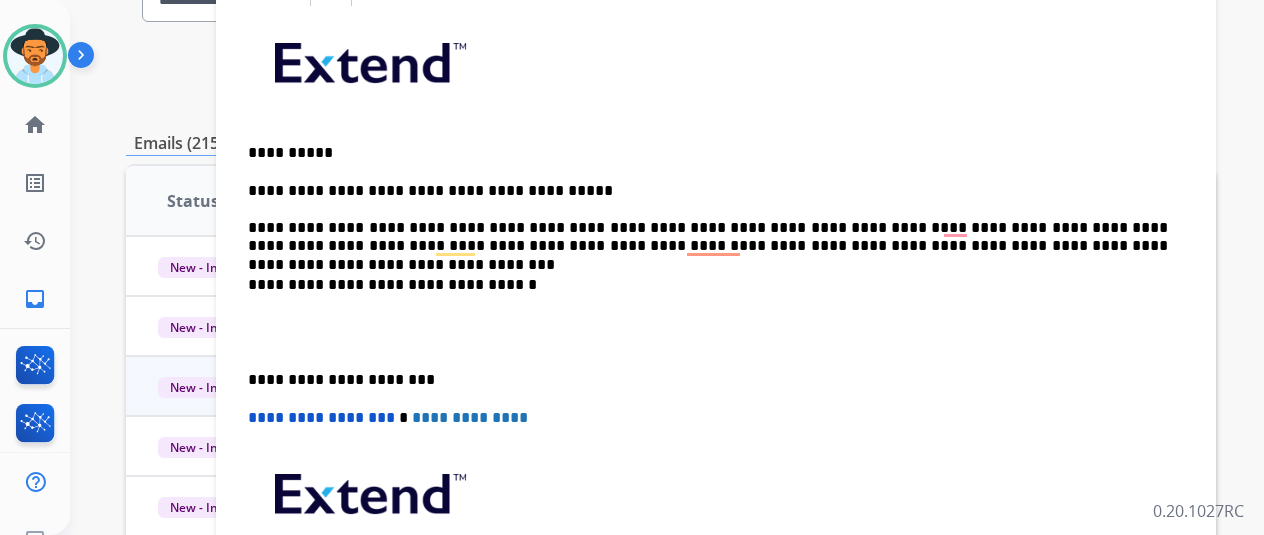 scroll, scrollTop: 378, scrollLeft: 0, axis: vertical 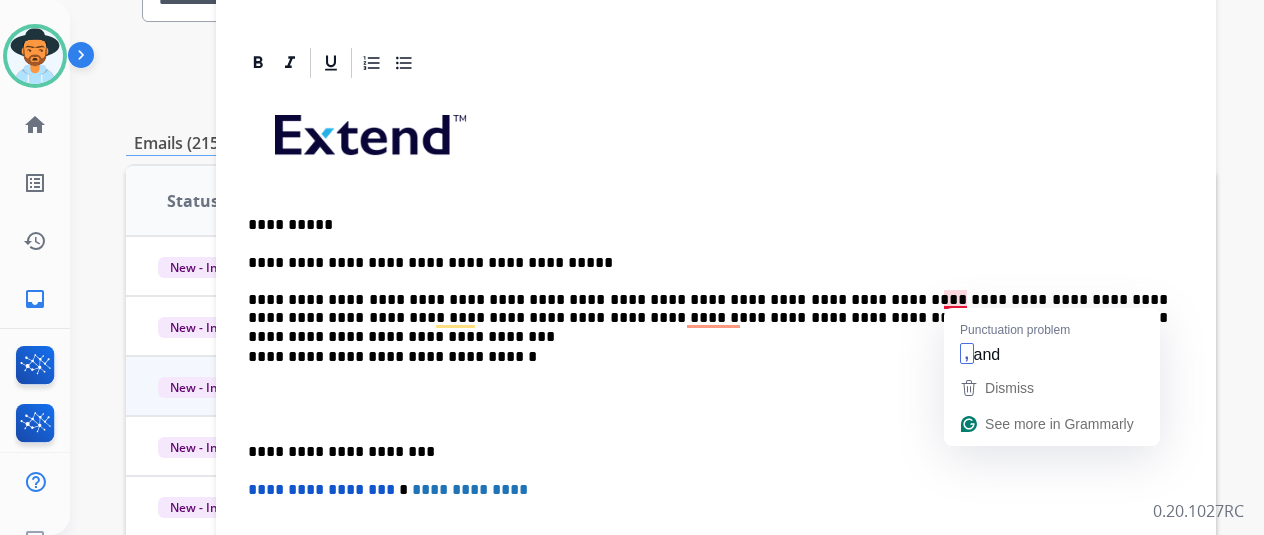 click on "**********" at bounding box center (708, 291) 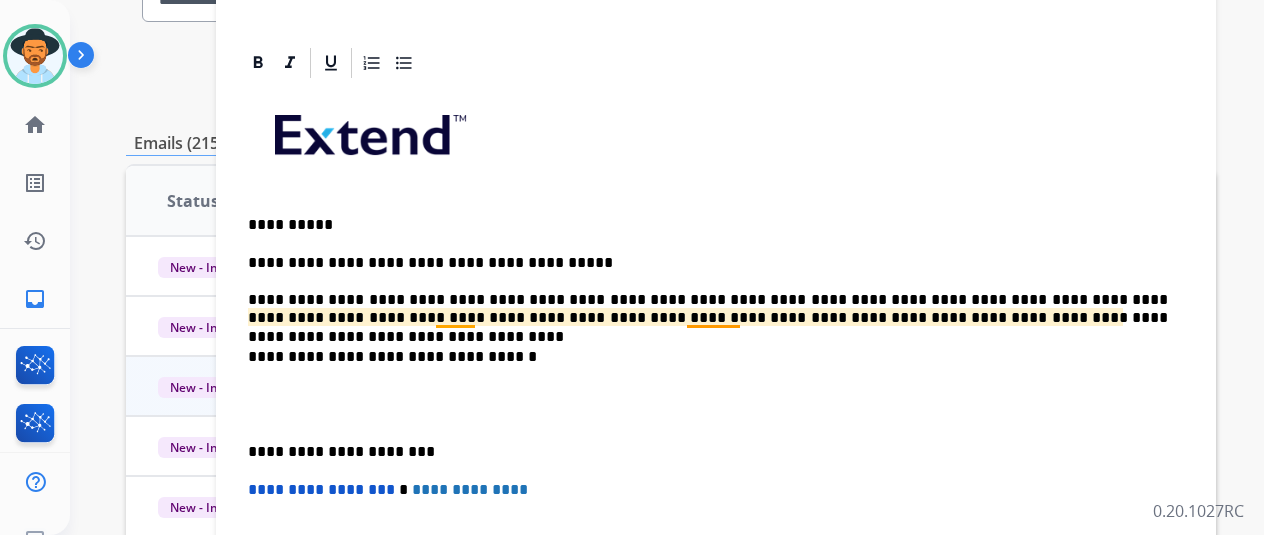 click on "**********" at bounding box center [708, 291] 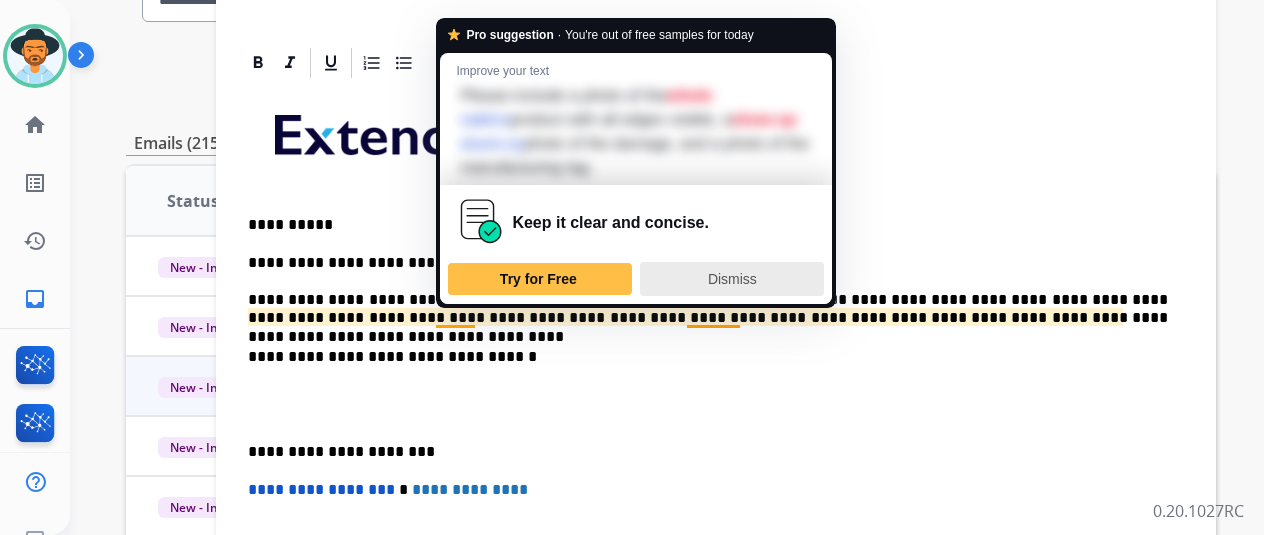 click on "Dismiss" at bounding box center (732, 279) 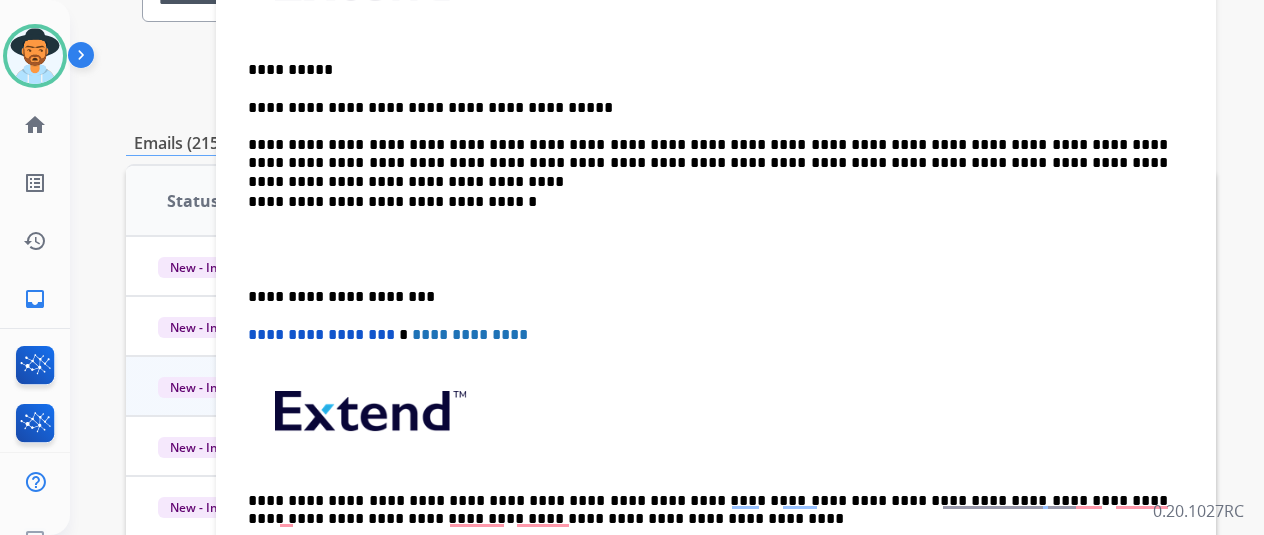 scroll, scrollTop: 578, scrollLeft: 0, axis: vertical 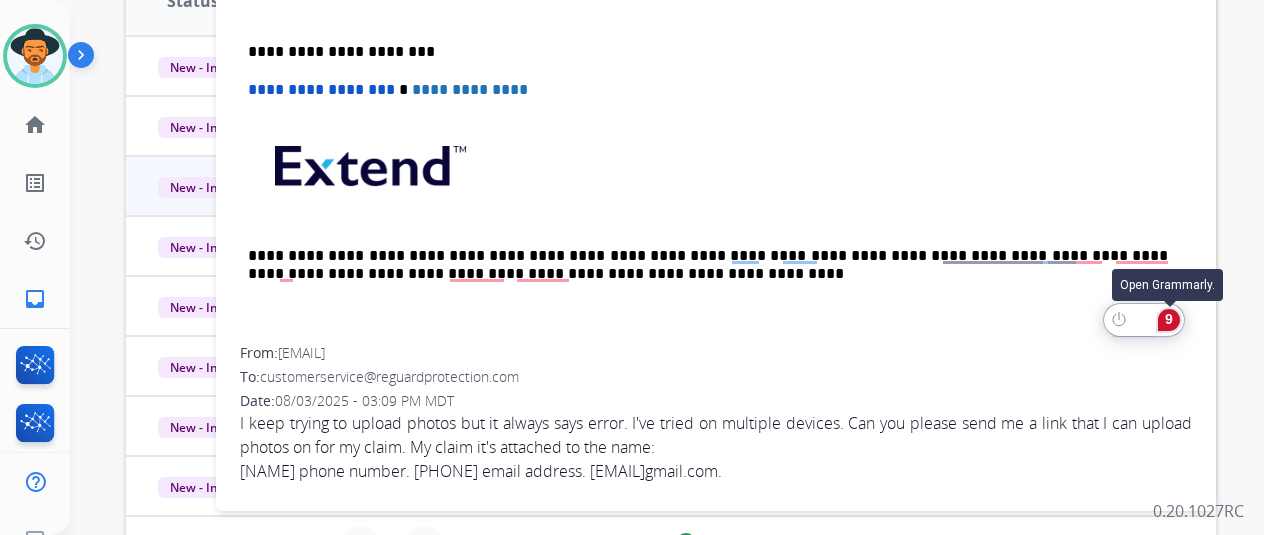 click on "9" 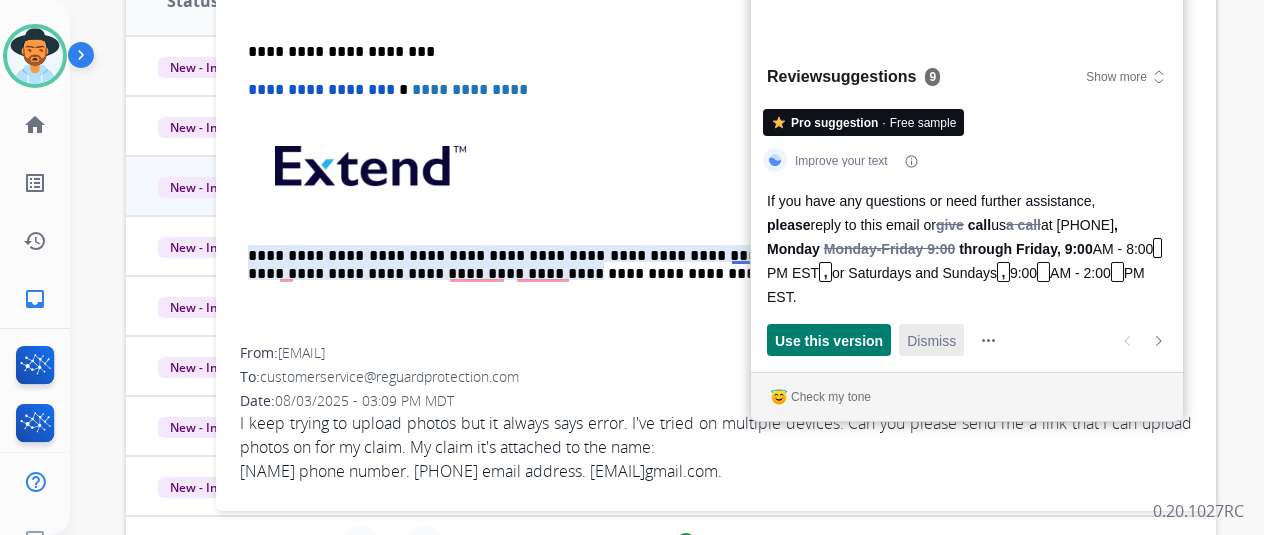 click on "Dismiss" at bounding box center [931, 340] 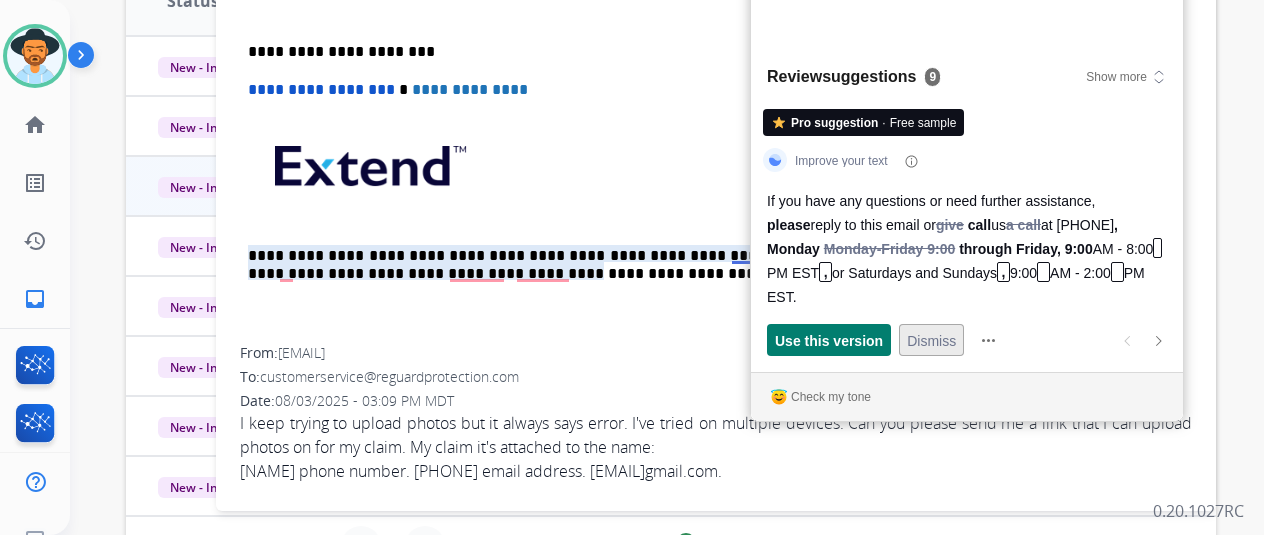 scroll, scrollTop: 24, scrollLeft: 0, axis: vertical 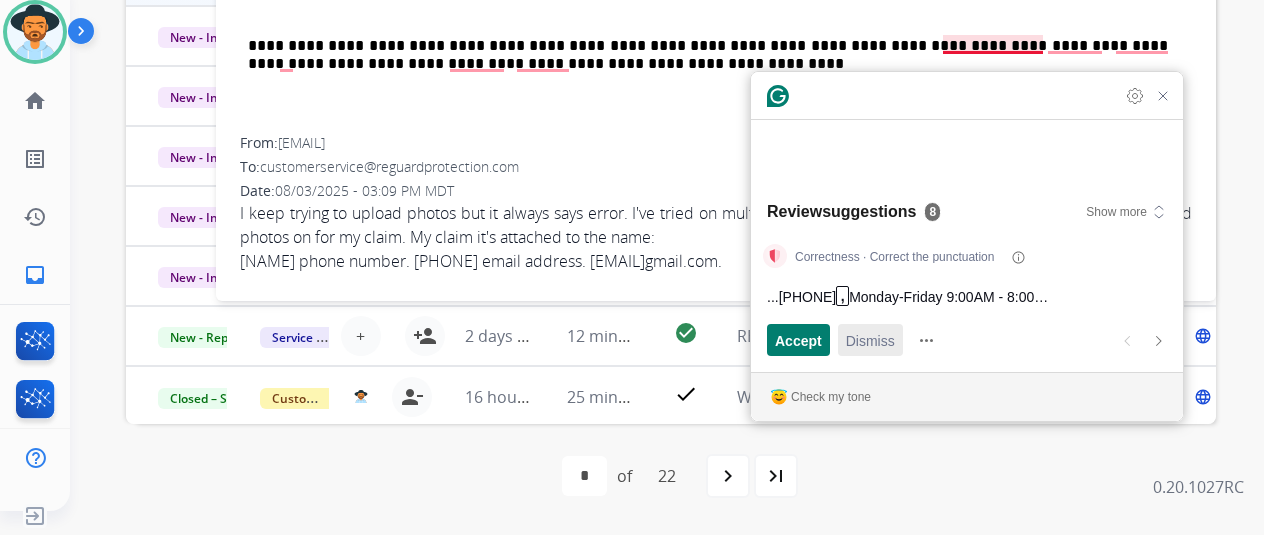 click on "Dismiss" at bounding box center [870, 340] 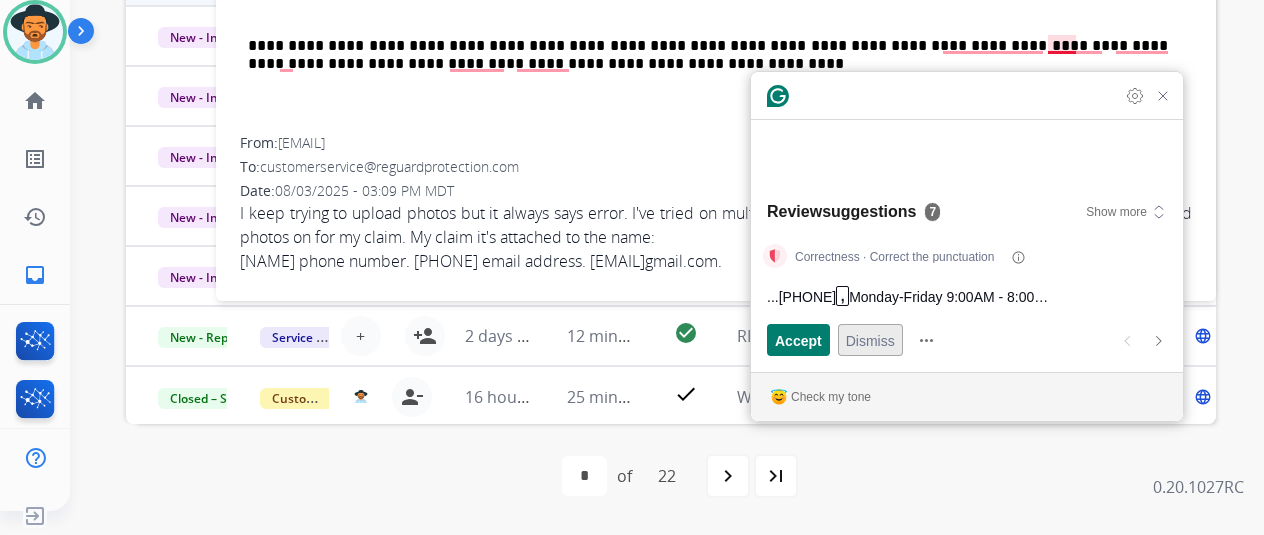 scroll, scrollTop: 1, scrollLeft: 0, axis: vertical 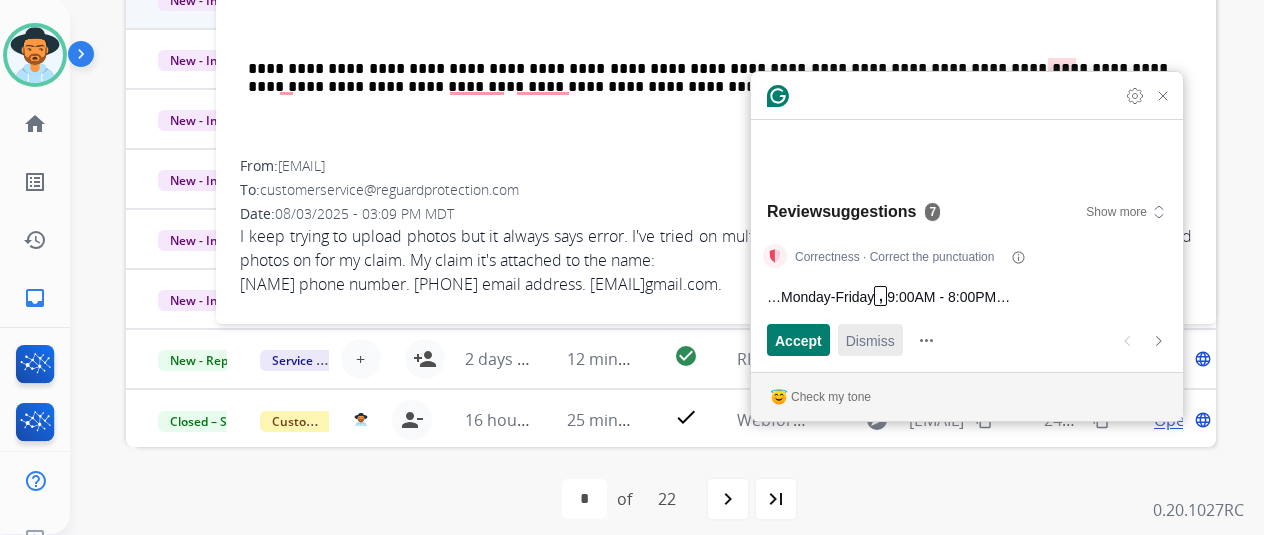 click on "Dismiss" at bounding box center [870, 340] 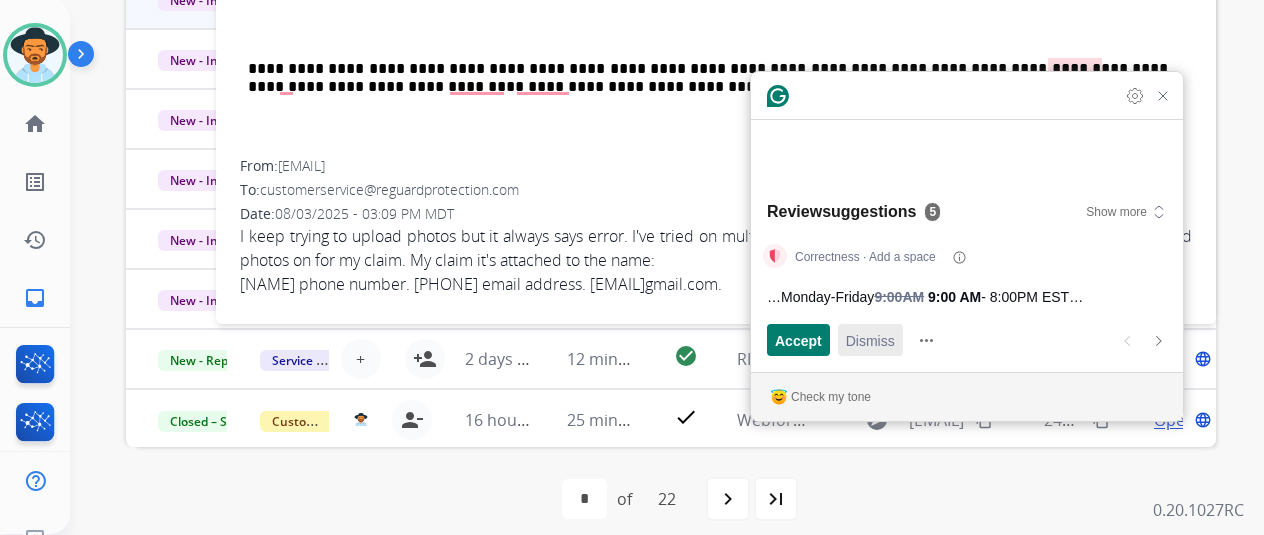 click on "Dismiss" at bounding box center (870, 340) 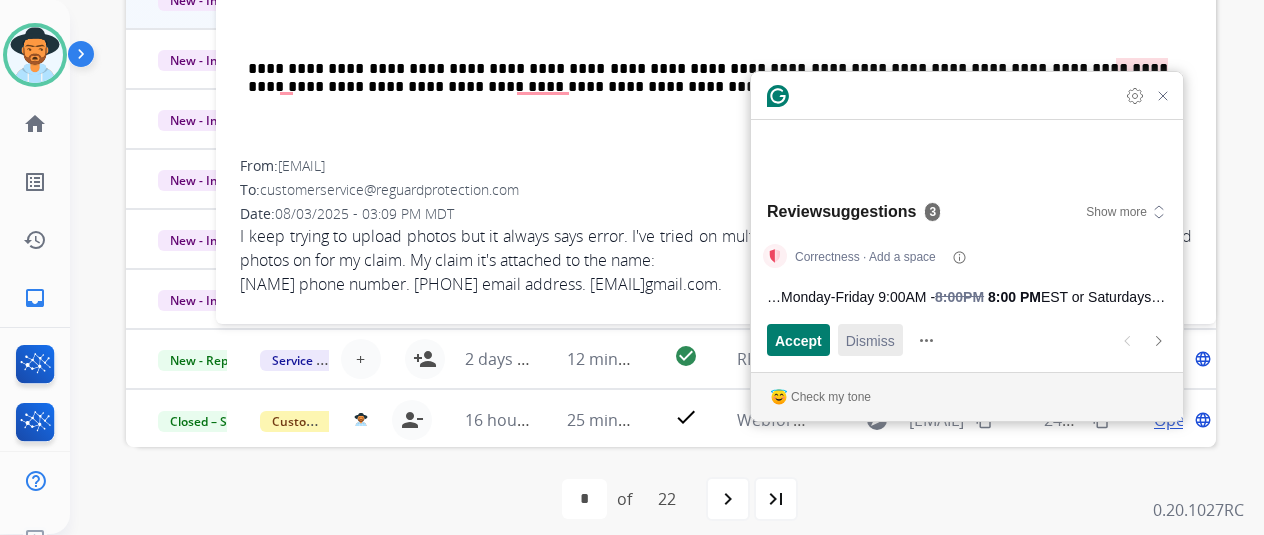 click on "Dismiss" at bounding box center (870, 340) 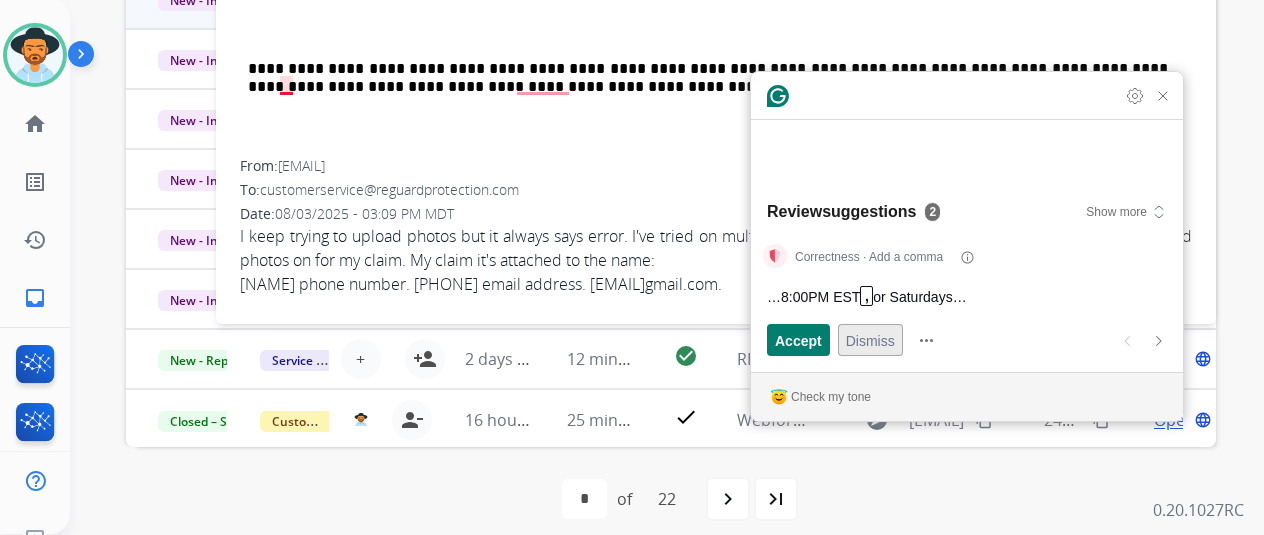 scroll, scrollTop: 19, scrollLeft: 0, axis: vertical 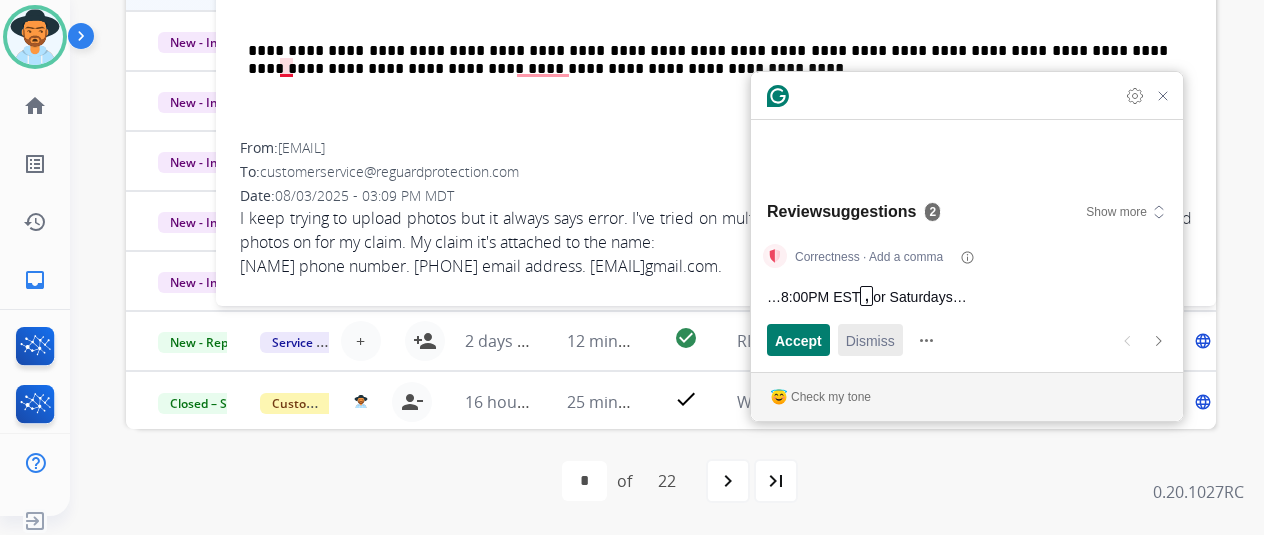click on "Dismiss" at bounding box center [870, 340] 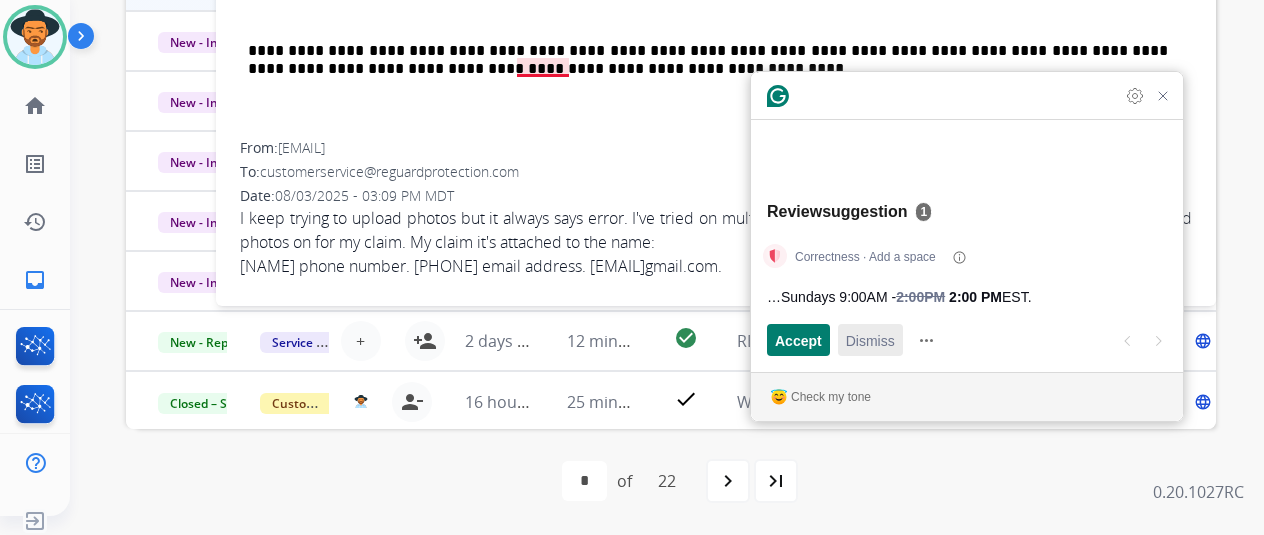 click on "Dismiss" at bounding box center [870, 340] 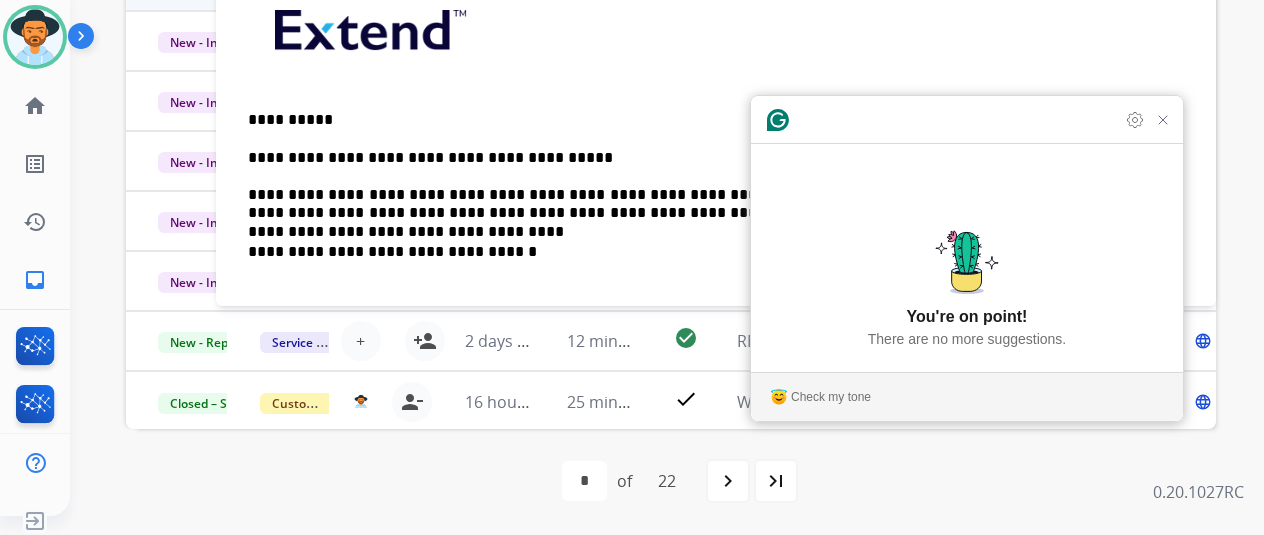 scroll, scrollTop: 0, scrollLeft: 0, axis: both 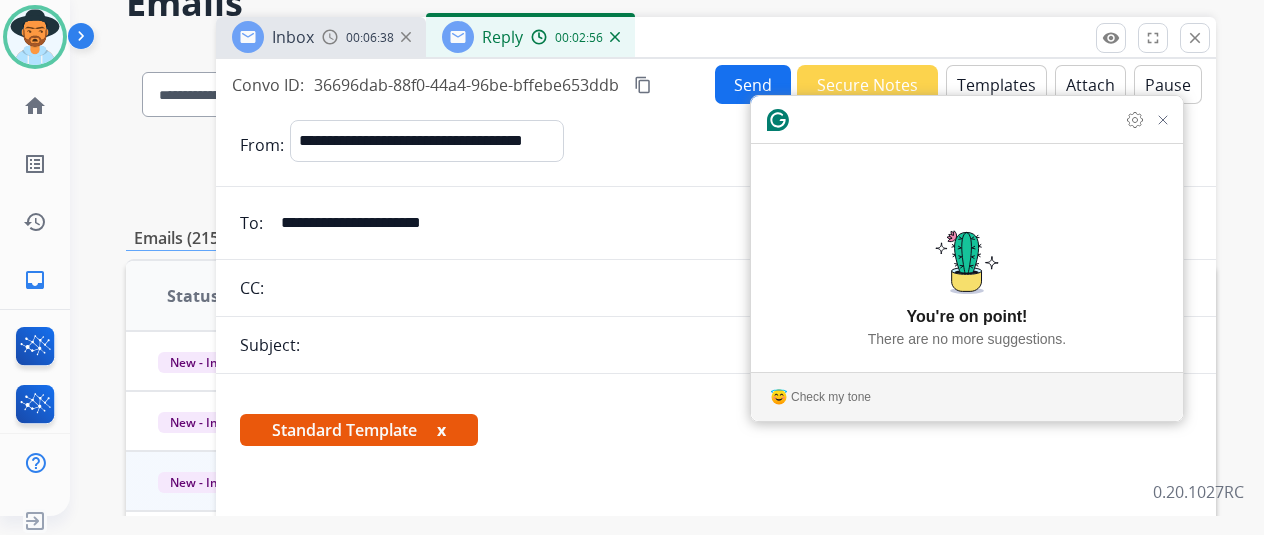 click on "Send" at bounding box center [753, 84] 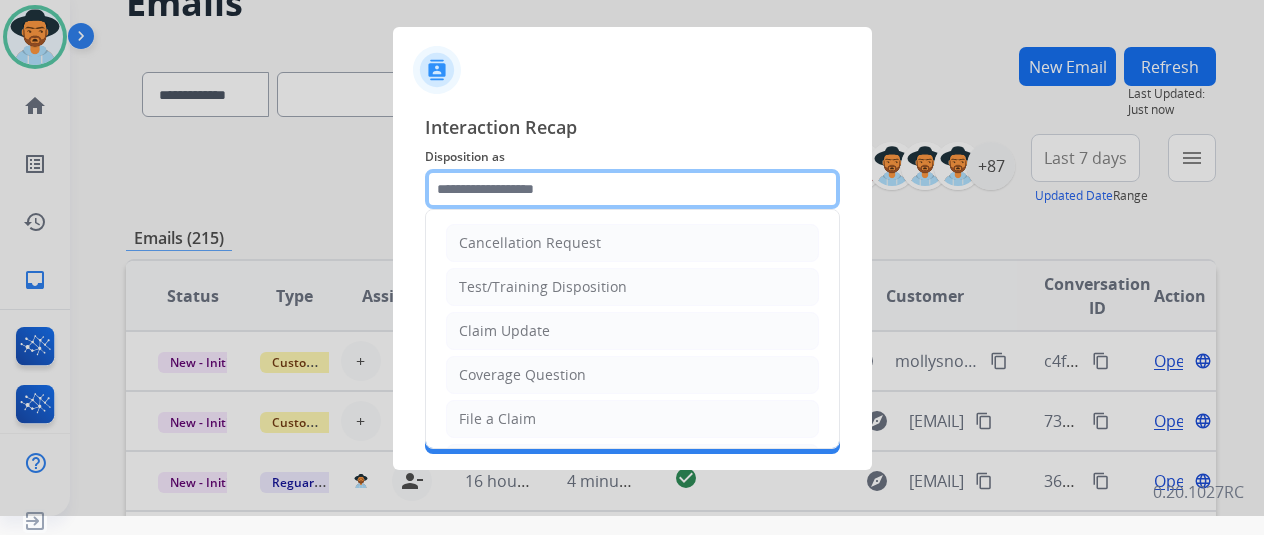 click 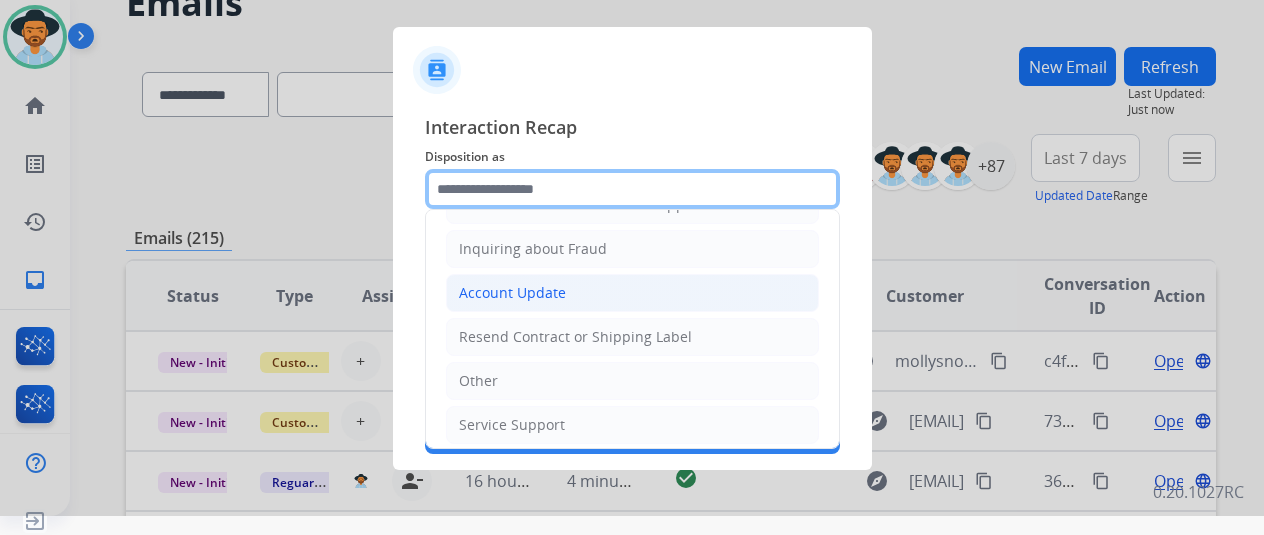 scroll, scrollTop: 303, scrollLeft: 0, axis: vertical 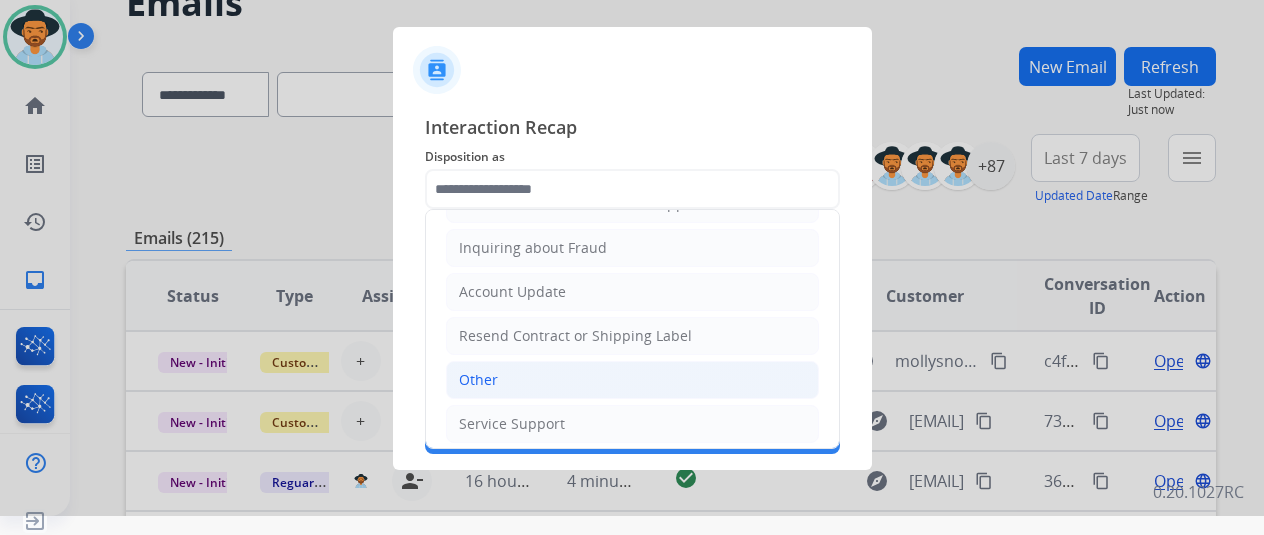 click on "Other" 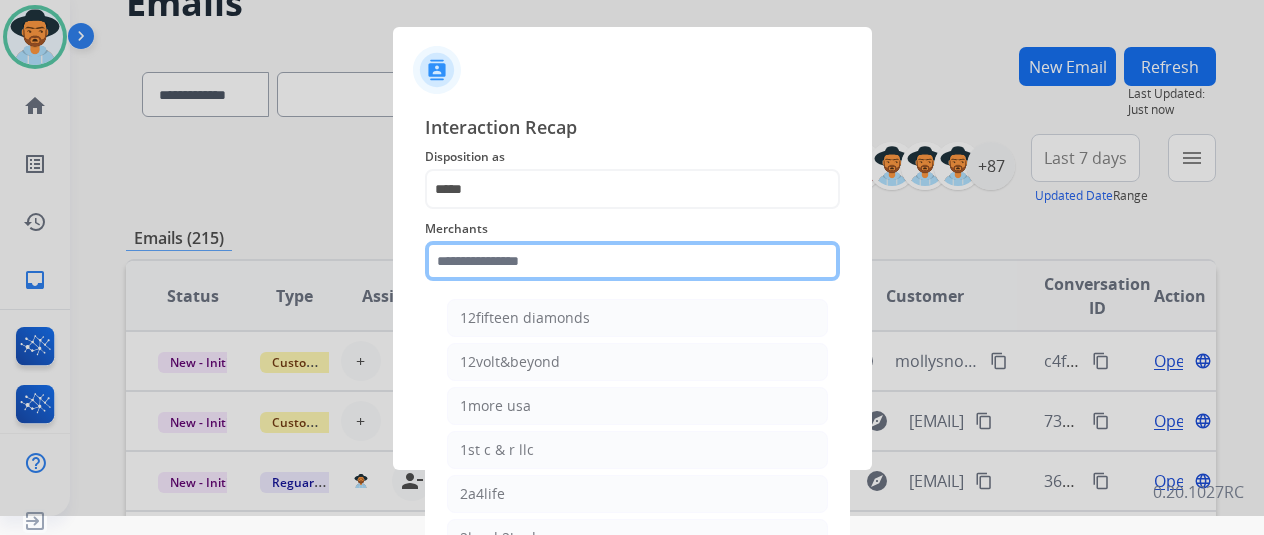 click 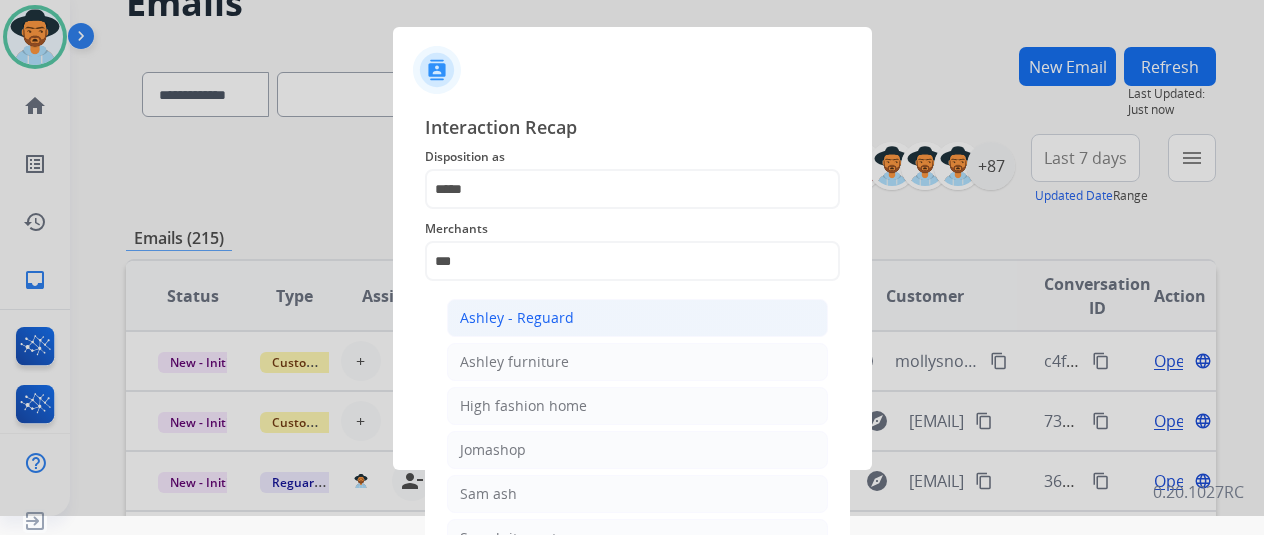 click on "Ashley - Reguard" 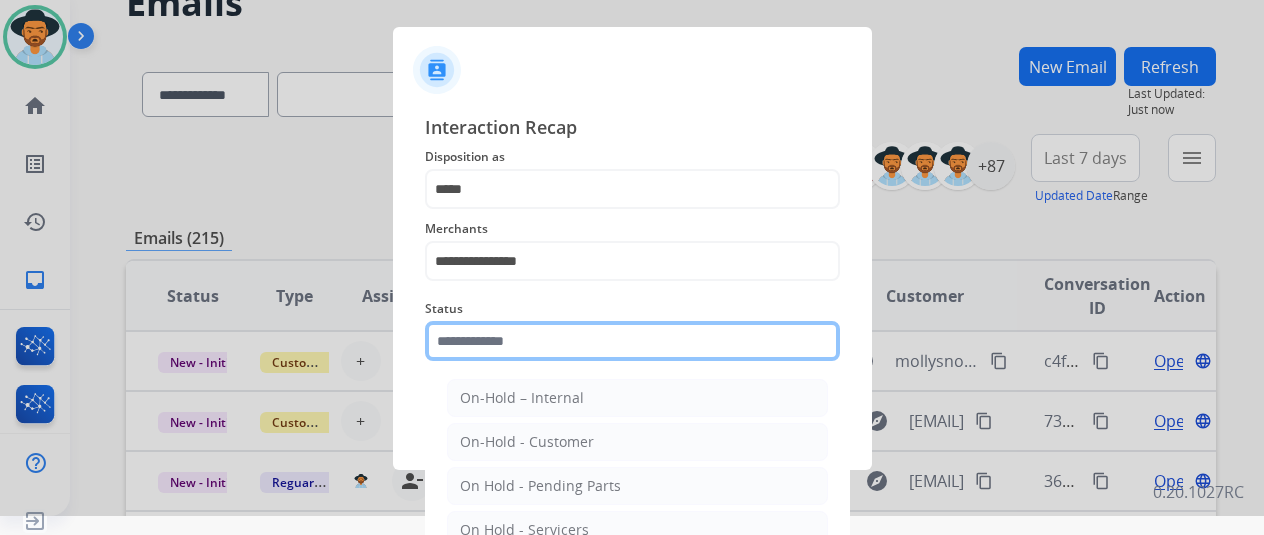 click 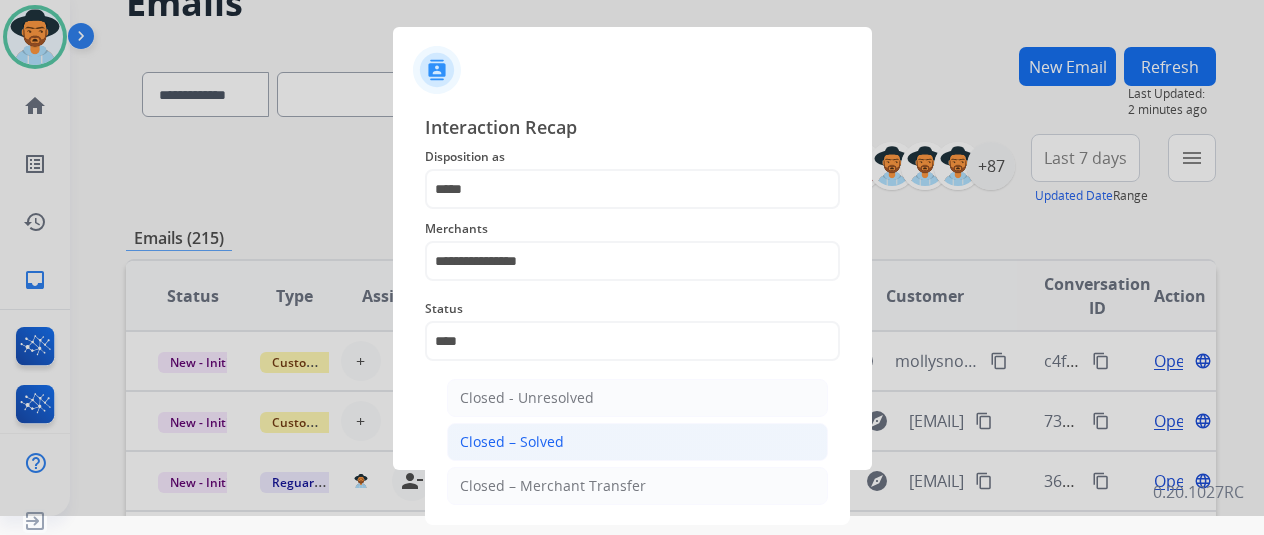 click on "Closed – Solved" 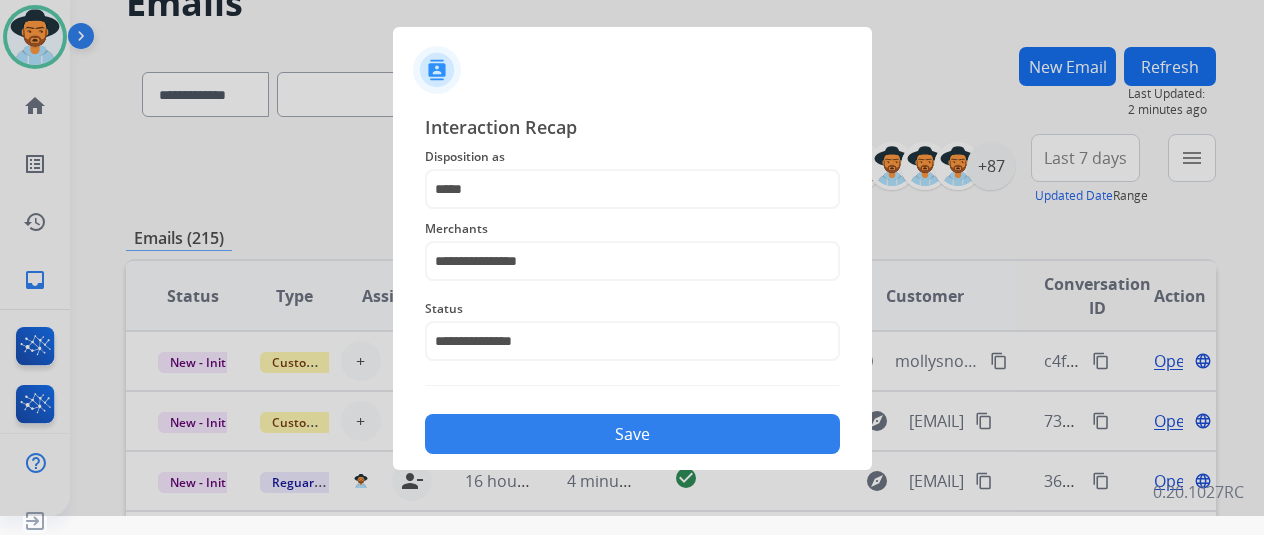 click on "Save" 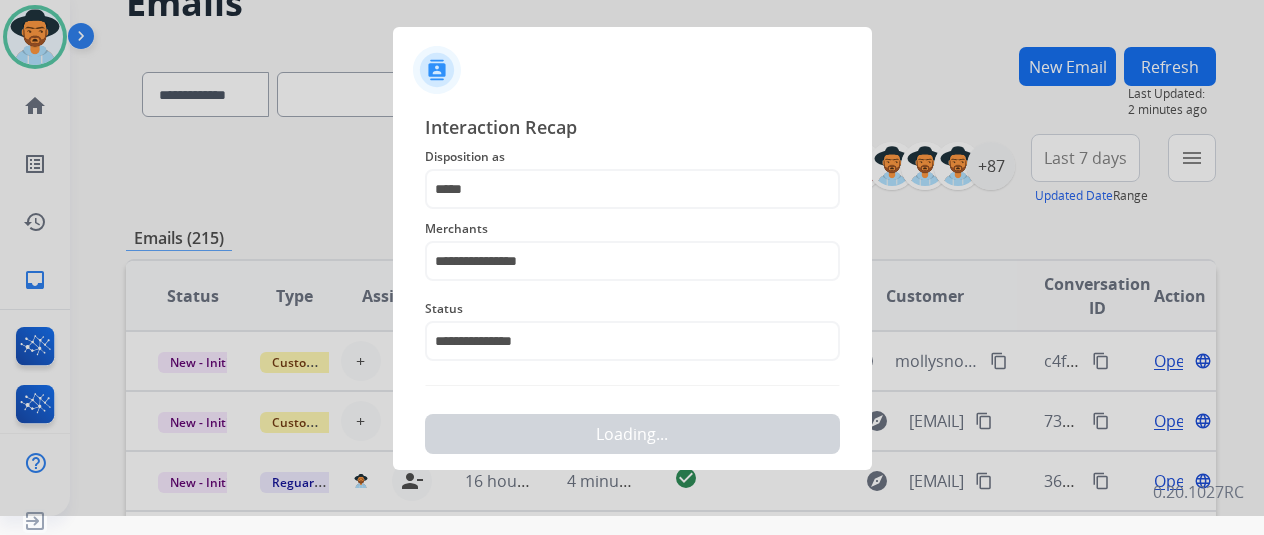 scroll, scrollTop: 0, scrollLeft: 0, axis: both 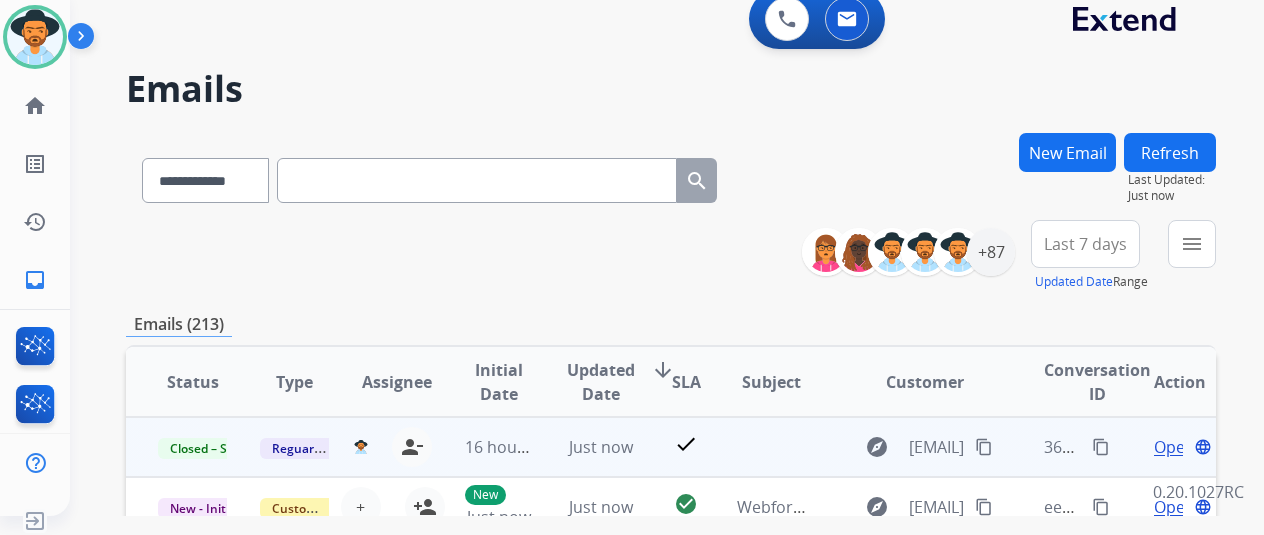 click on "content_copy" at bounding box center [1101, 447] 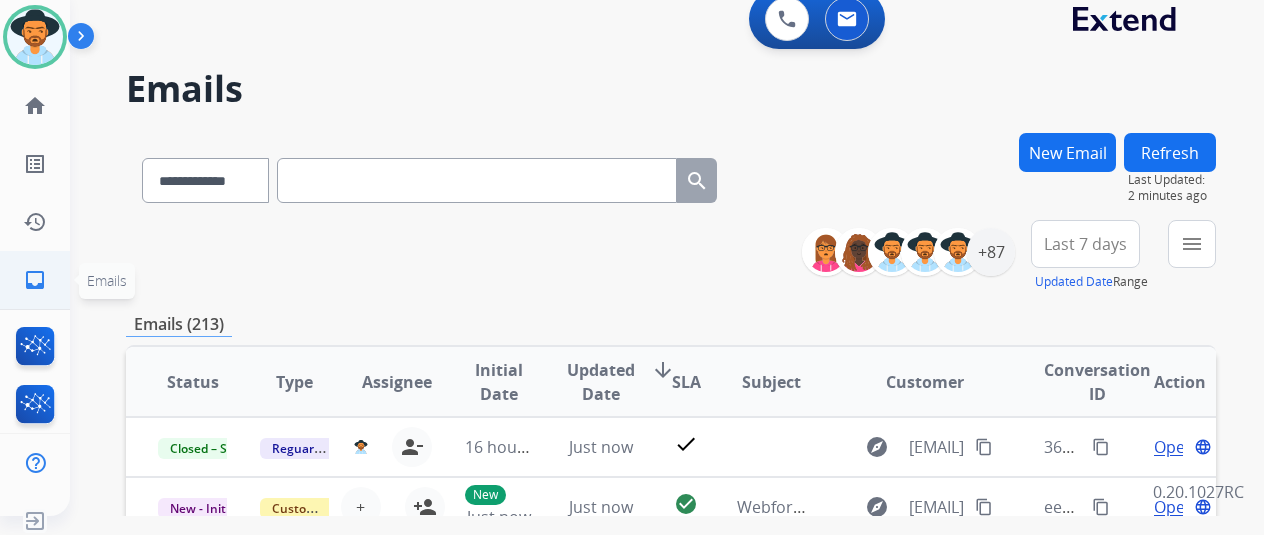 click on "inbox" 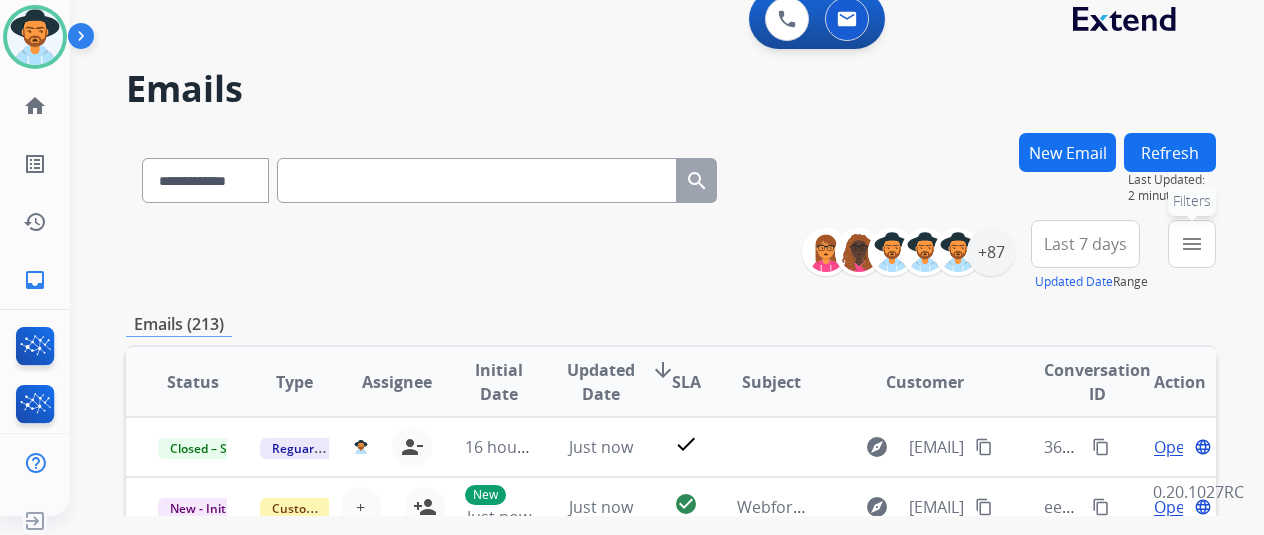 click on "menu  Filters" at bounding box center (1192, 244) 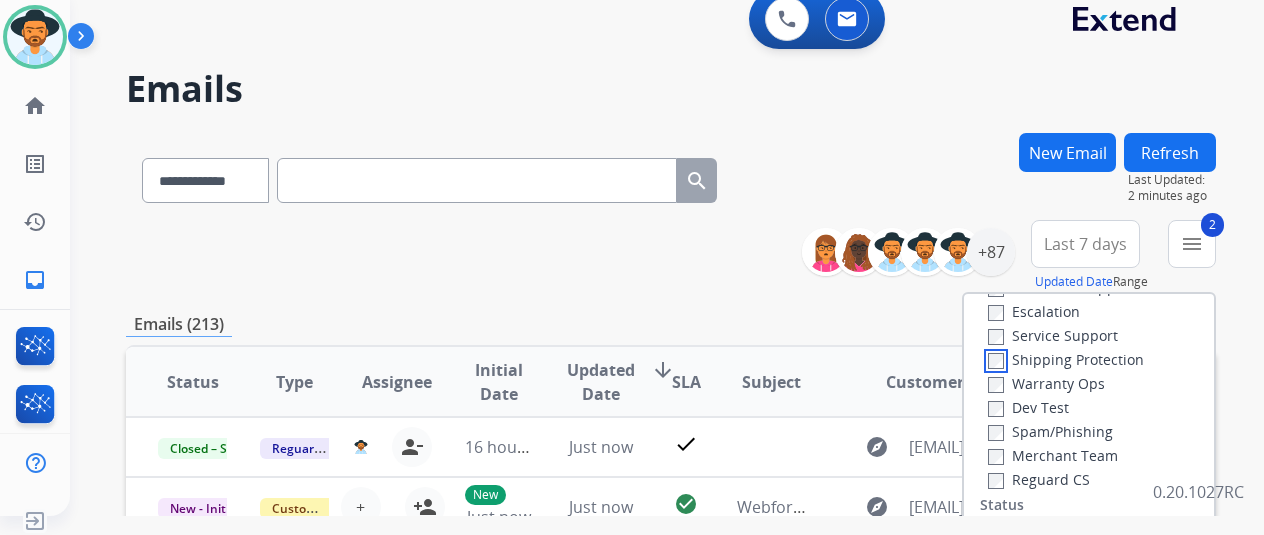 scroll, scrollTop: 200, scrollLeft: 0, axis: vertical 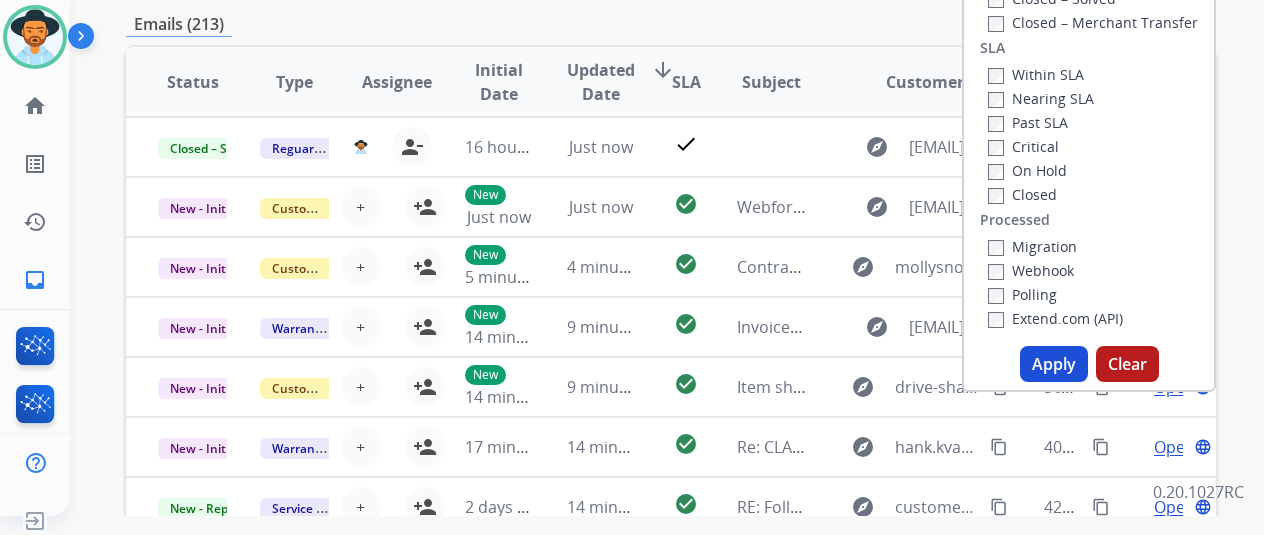 click on "Apply" at bounding box center (1054, 364) 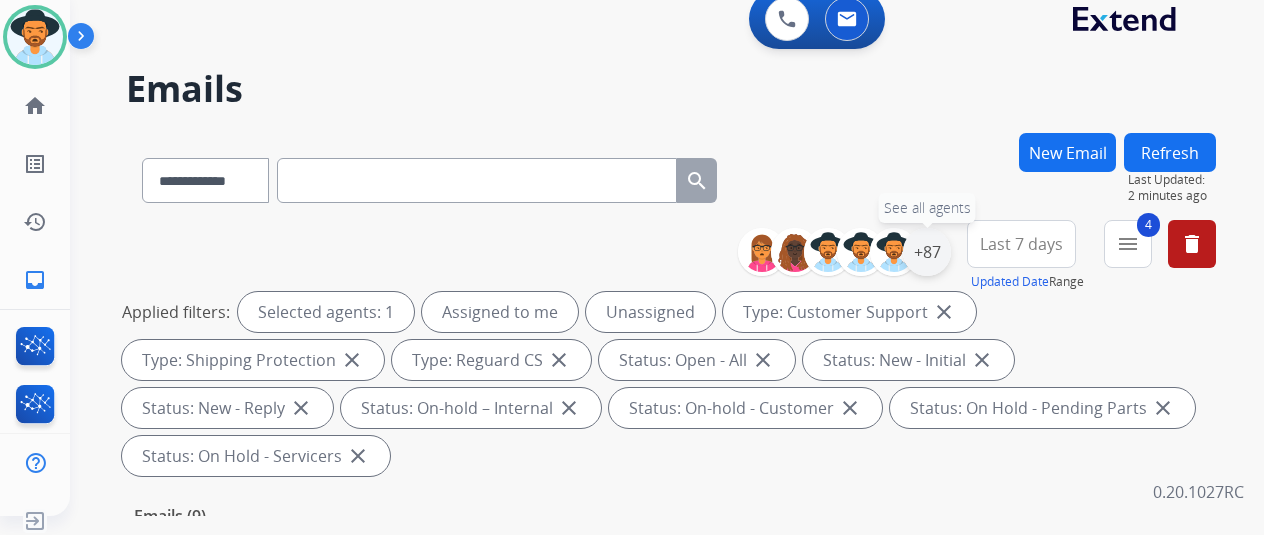 click on "+87" at bounding box center (927, 252) 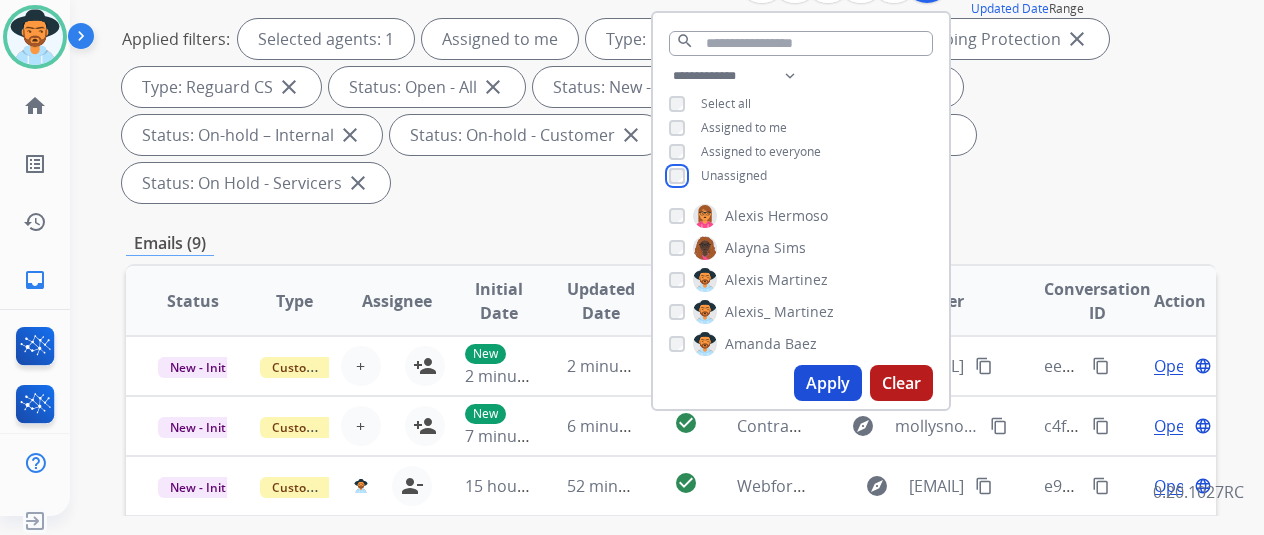 scroll, scrollTop: 300, scrollLeft: 0, axis: vertical 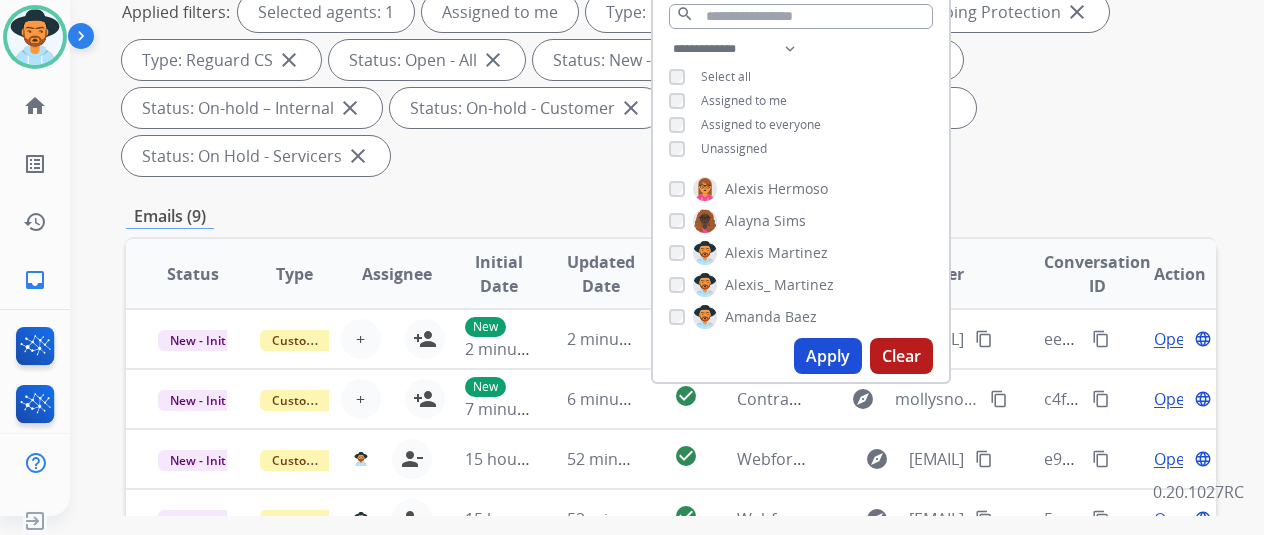click on "Apply" at bounding box center (828, 356) 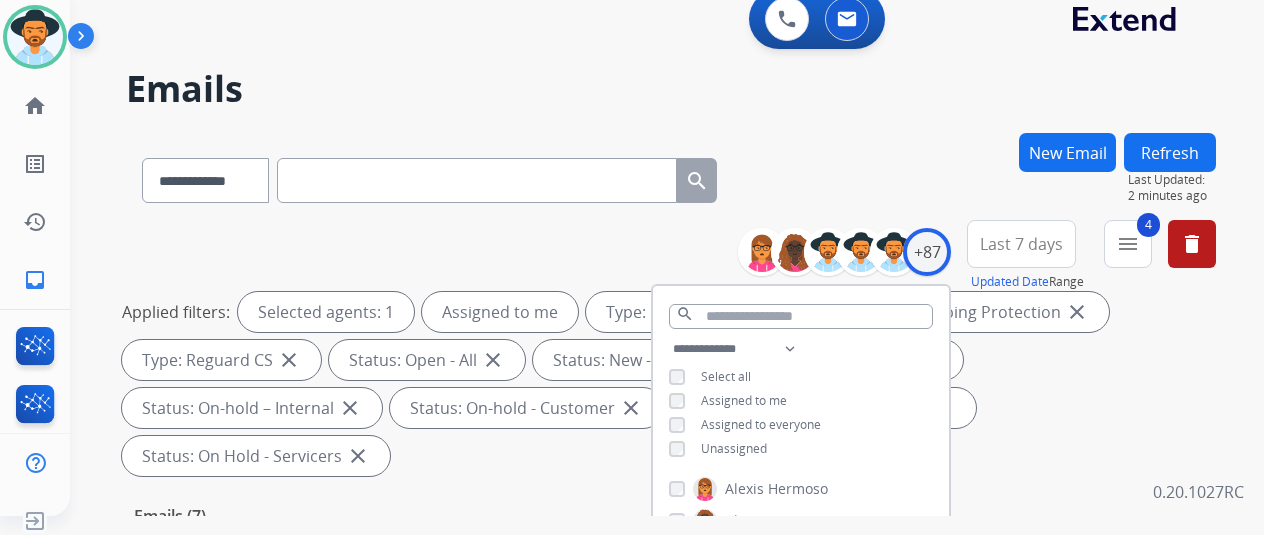 click on "**********" at bounding box center [671, 176] 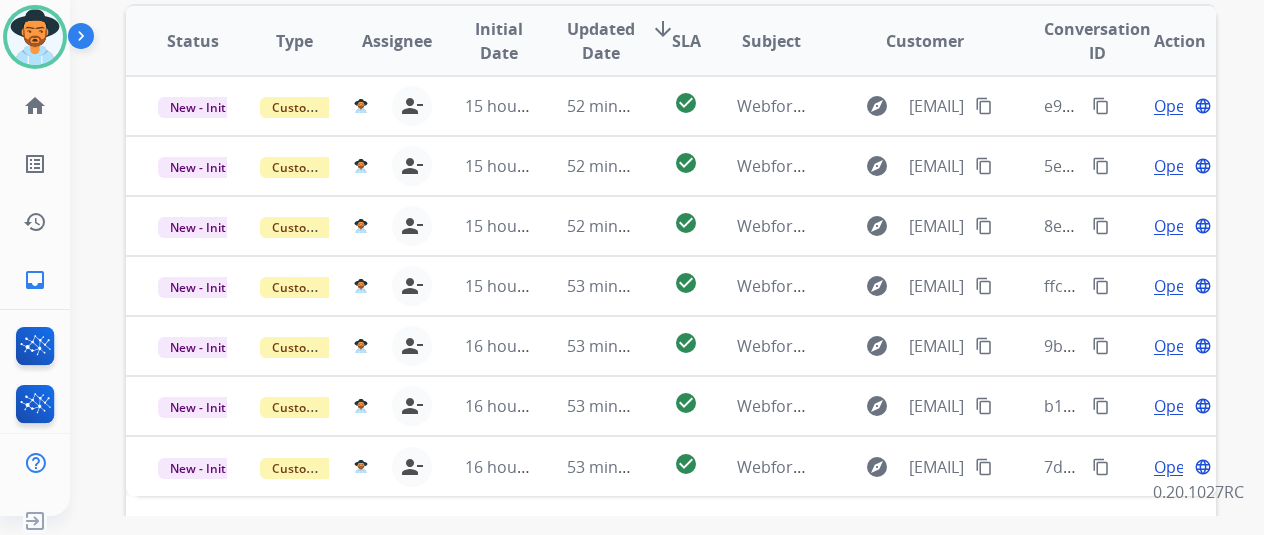 scroll, scrollTop: 530, scrollLeft: 0, axis: vertical 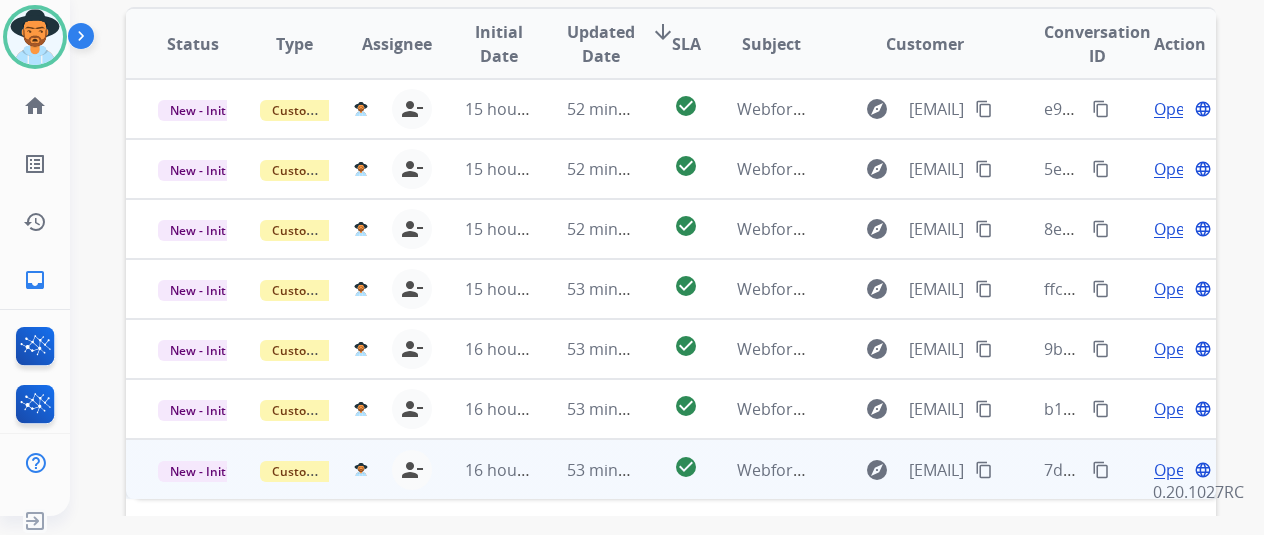 click on "Open" at bounding box center (1174, 470) 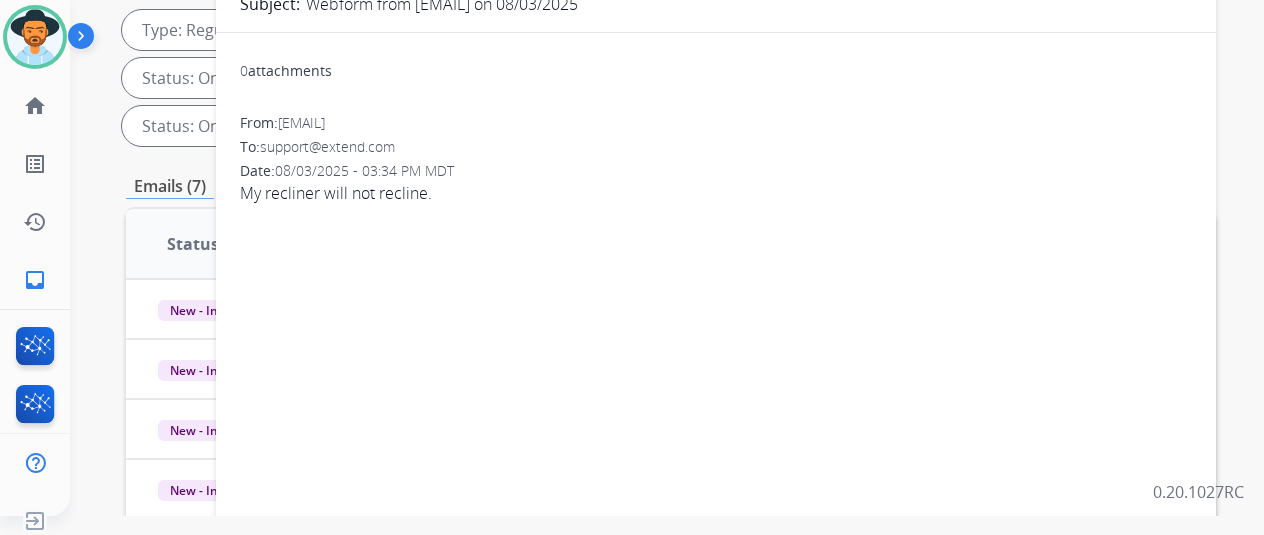 scroll, scrollTop: 130, scrollLeft: 0, axis: vertical 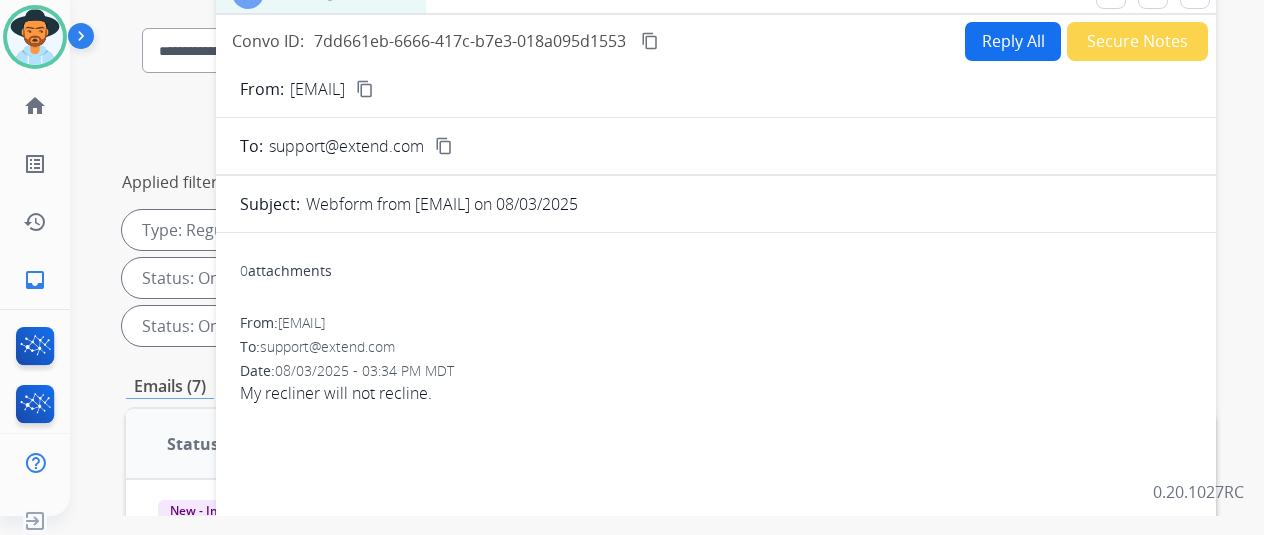 click on "content_copy" at bounding box center [365, 89] 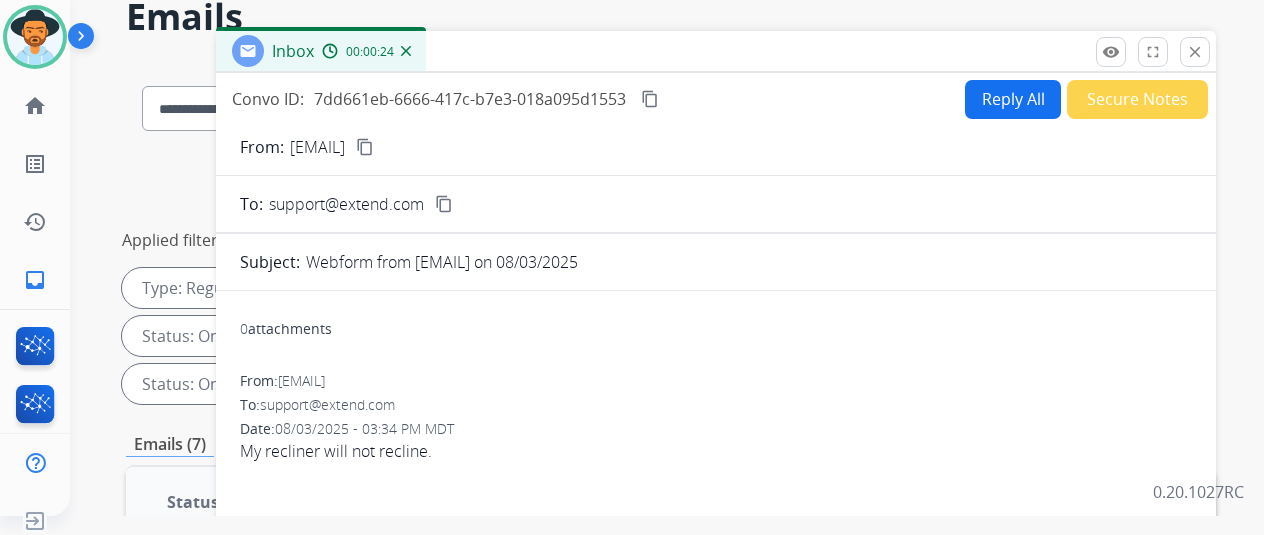 scroll, scrollTop: 0, scrollLeft: 0, axis: both 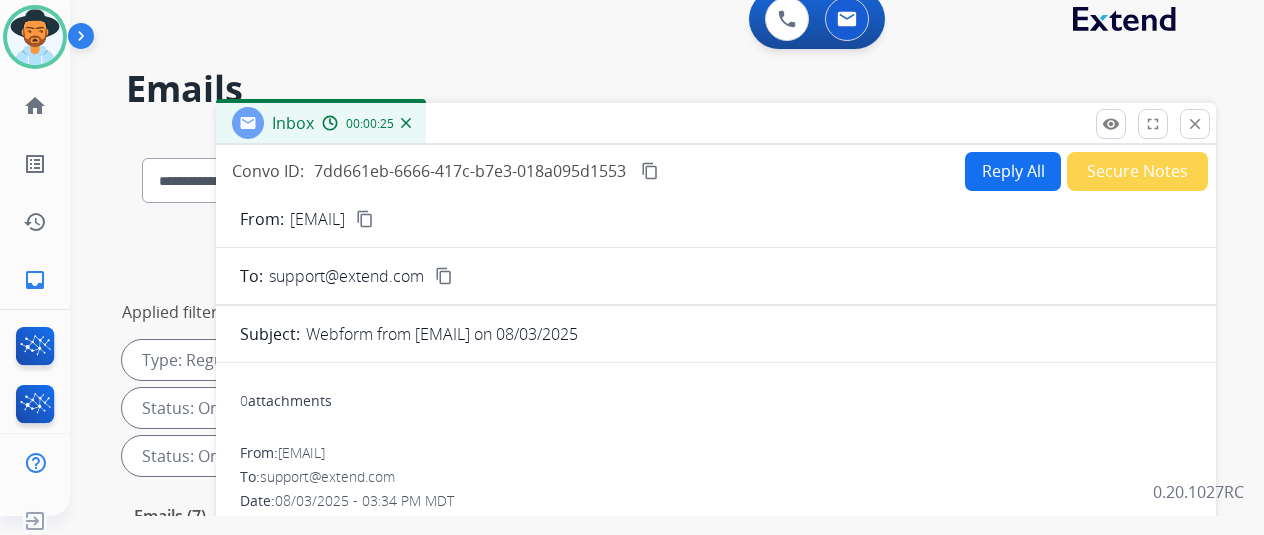 click on "Reply All" at bounding box center [1013, 171] 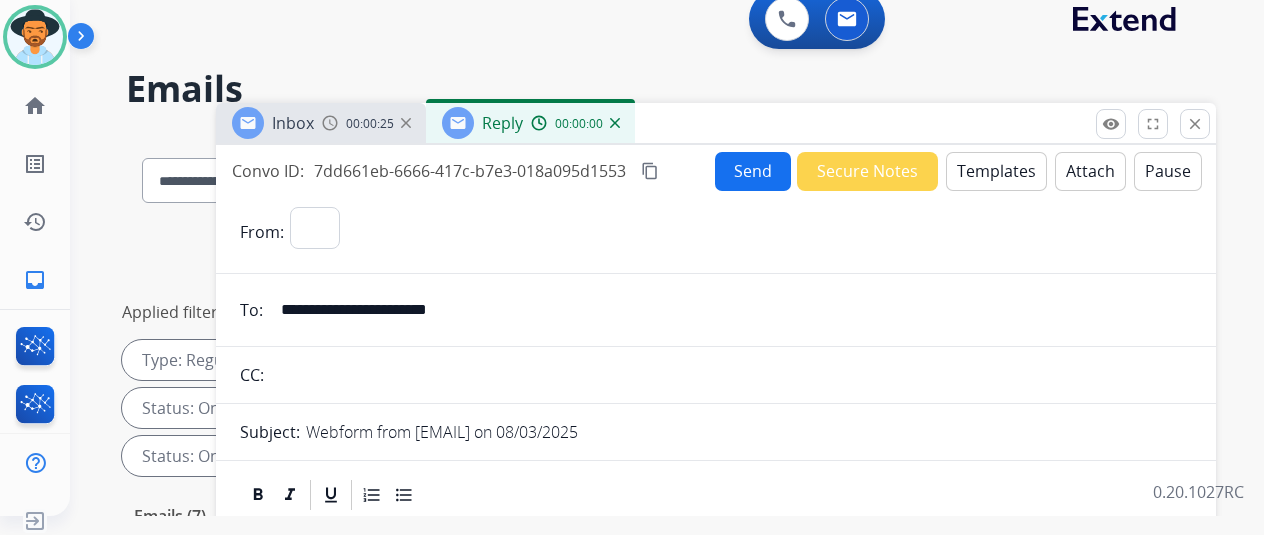select on "**********" 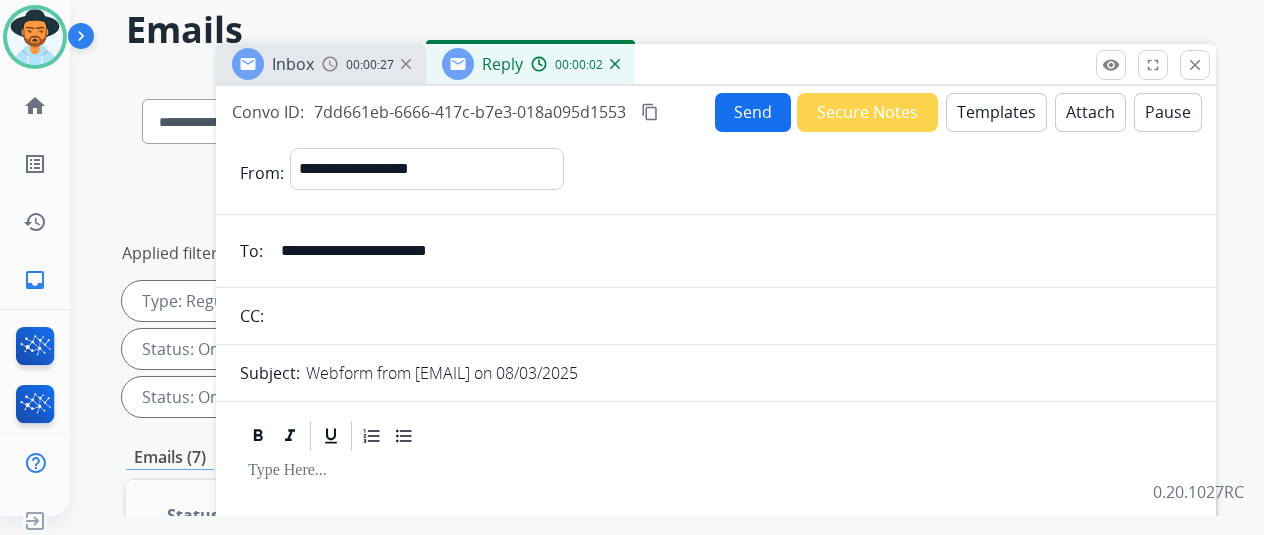 scroll, scrollTop: 0, scrollLeft: 0, axis: both 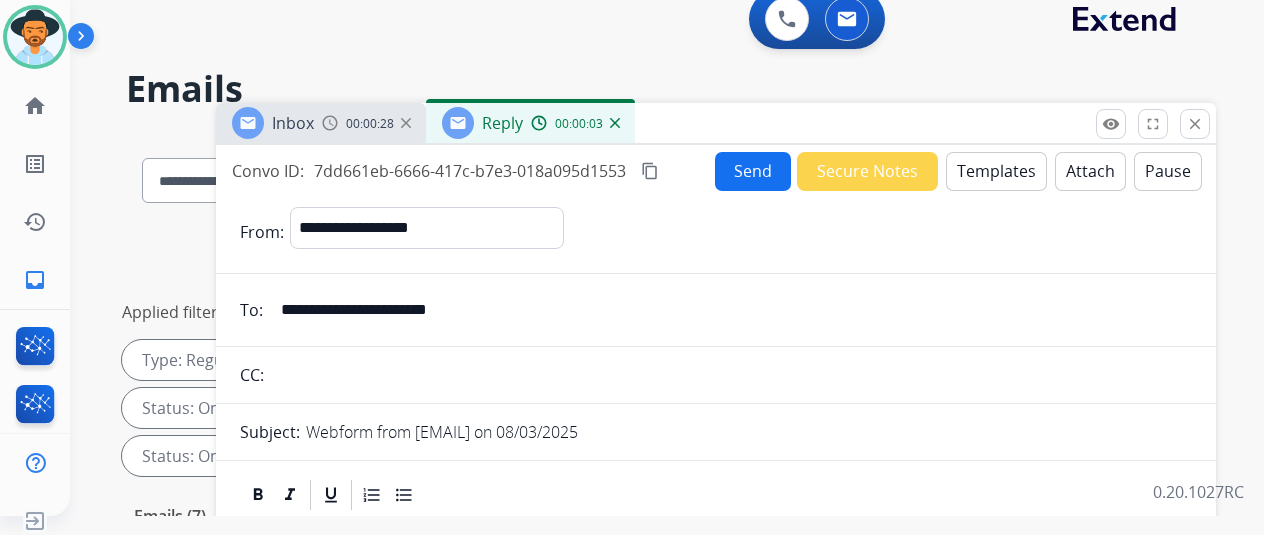 click on "Templates" at bounding box center (996, 171) 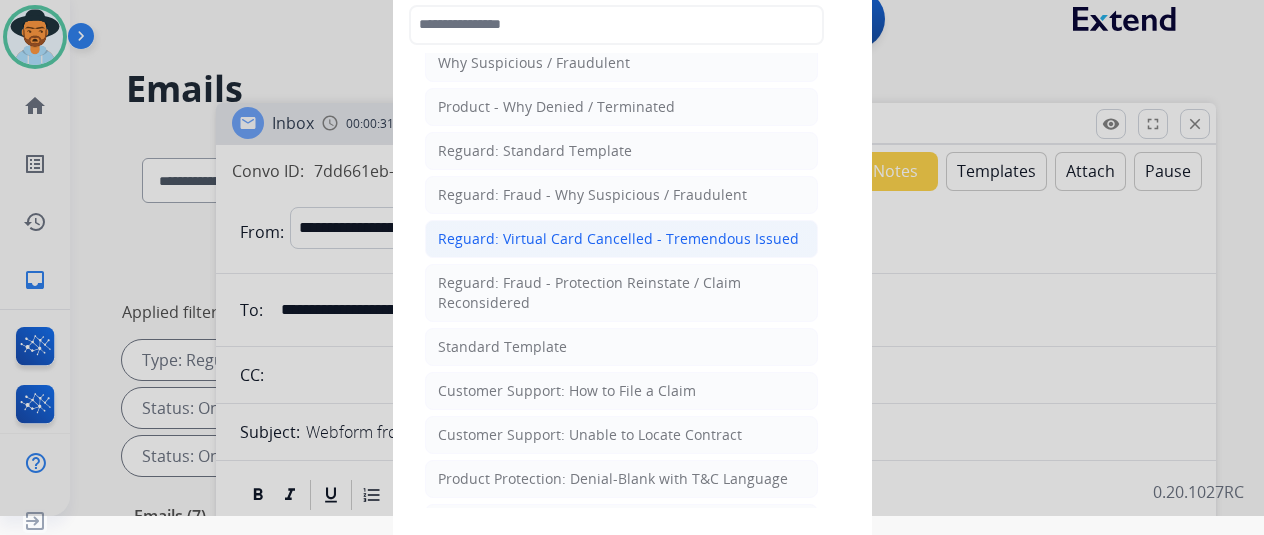 scroll, scrollTop: 100, scrollLeft: 0, axis: vertical 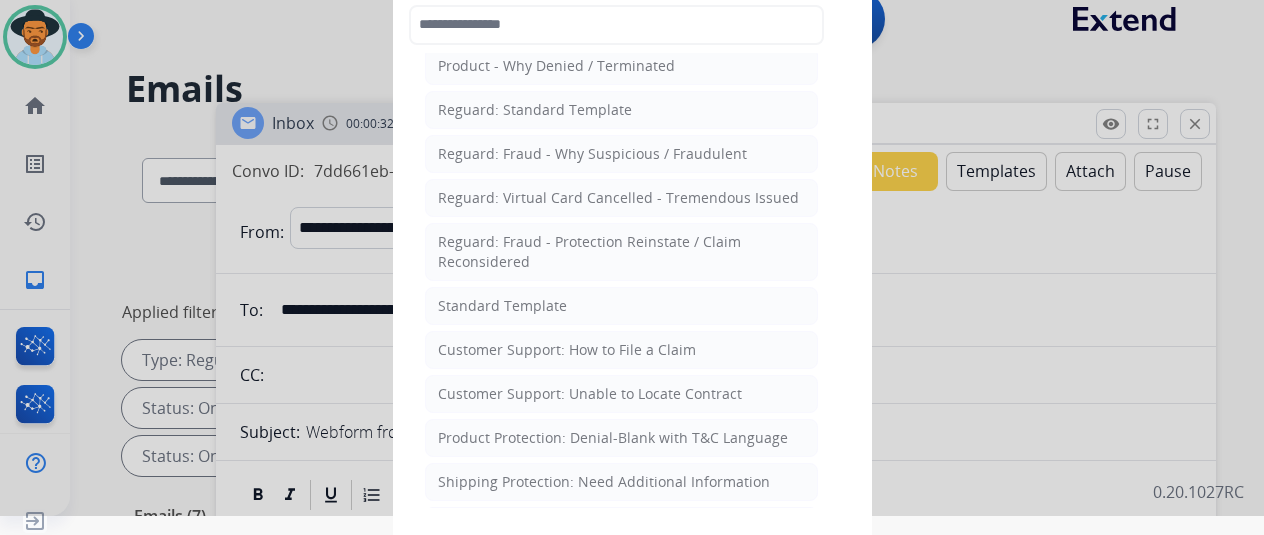 click on "Customer Support: How to File a Claim" 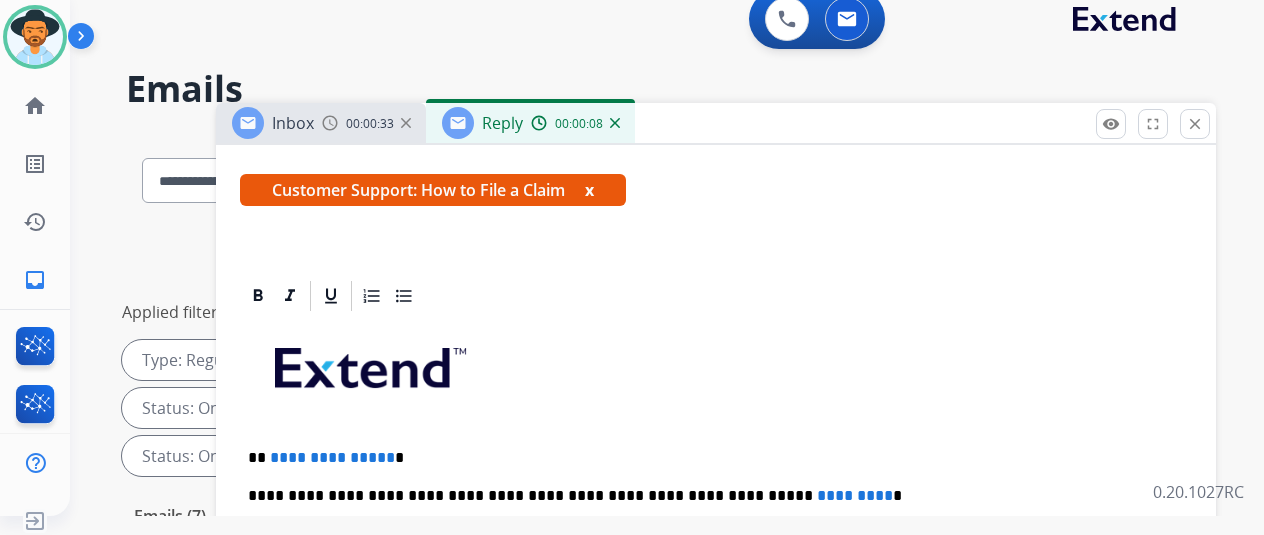scroll, scrollTop: 360, scrollLeft: 0, axis: vertical 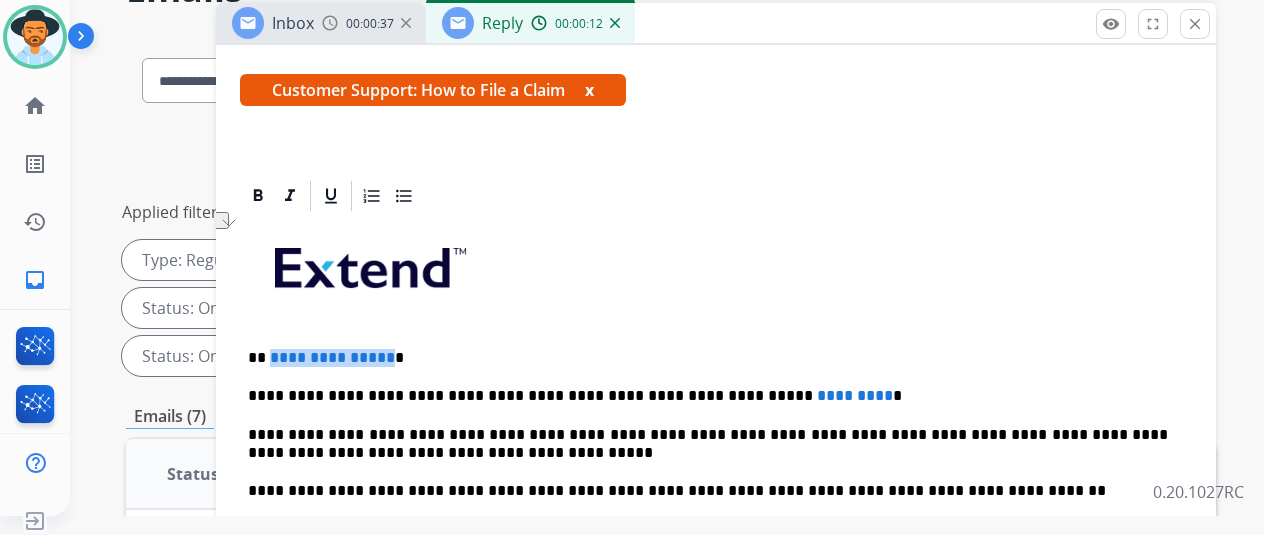 drag, startPoint x: 399, startPoint y: 322, endPoint x: 285, endPoint y: 321, distance: 114.00439 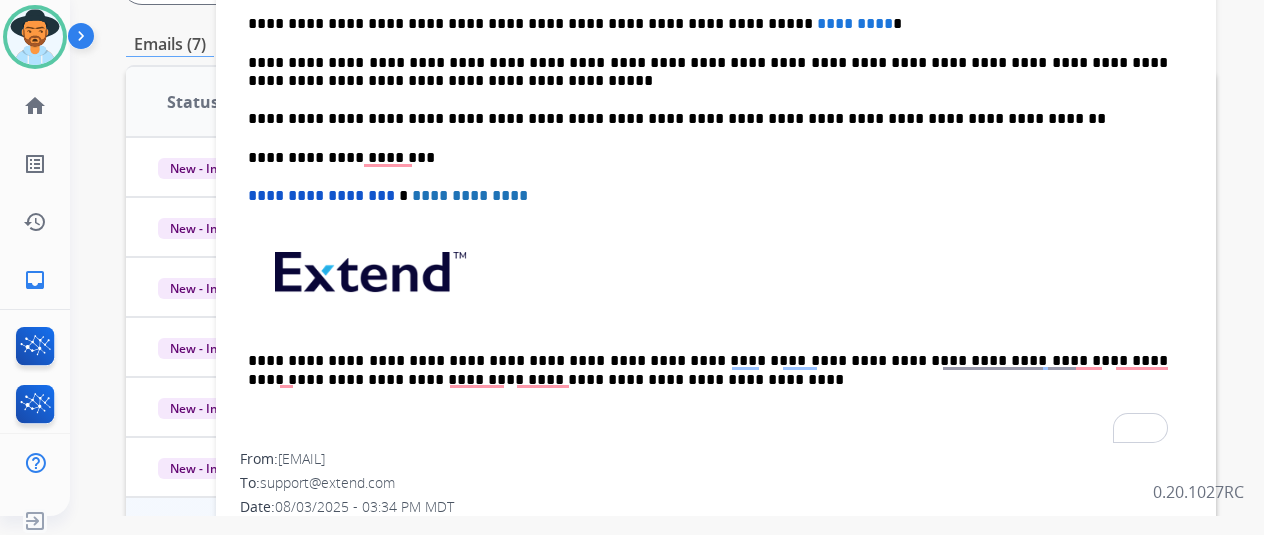 scroll, scrollTop: 500, scrollLeft: 0, axis: vertical 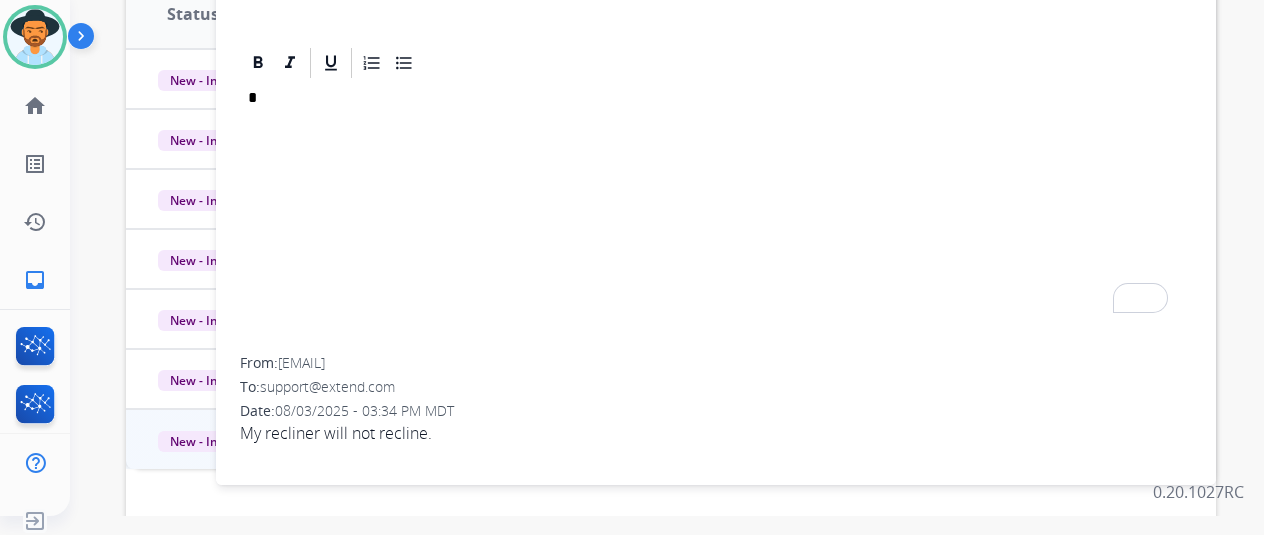 type 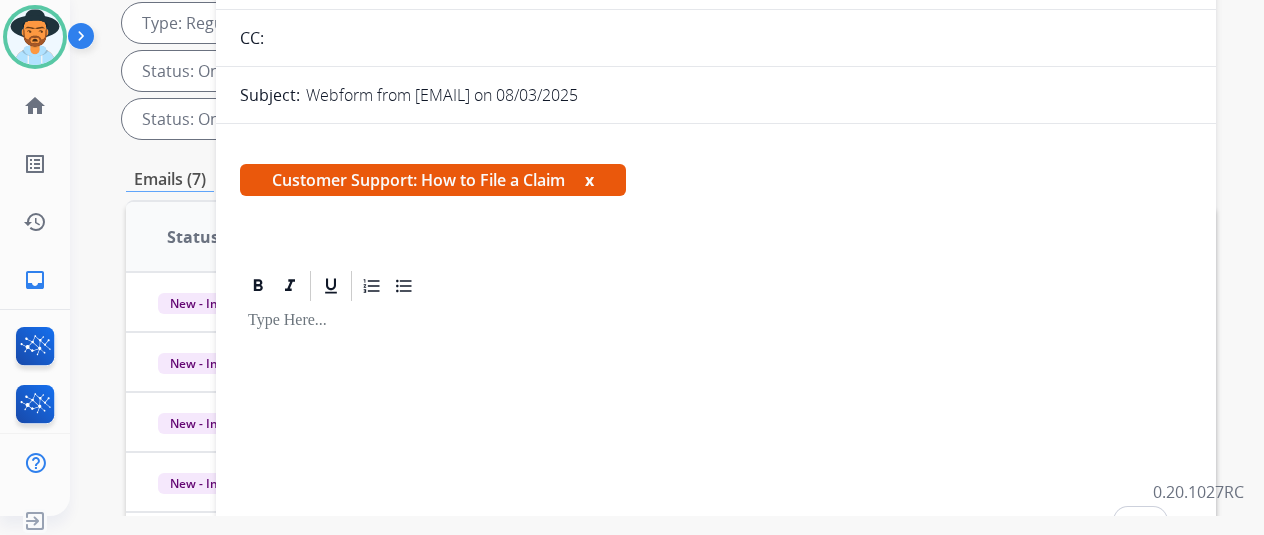 scroll, scrollTop: 60, scrollLeft: 0, axis: vertical 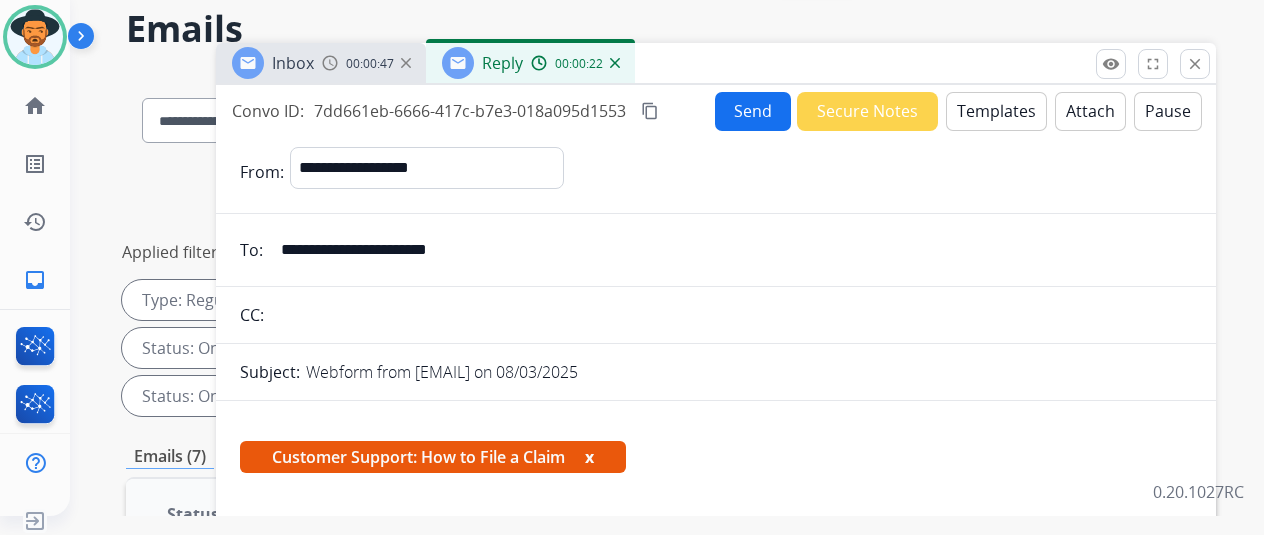click on "Templates" at bounding box center [996, 111] 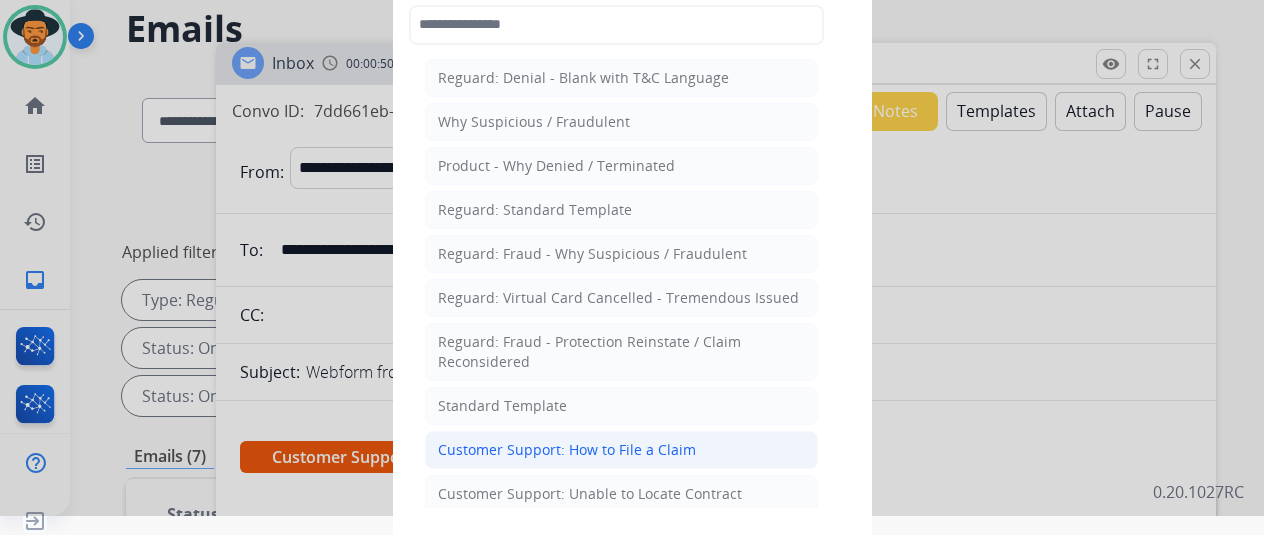 click on "Customer Support: How to File a Claim" 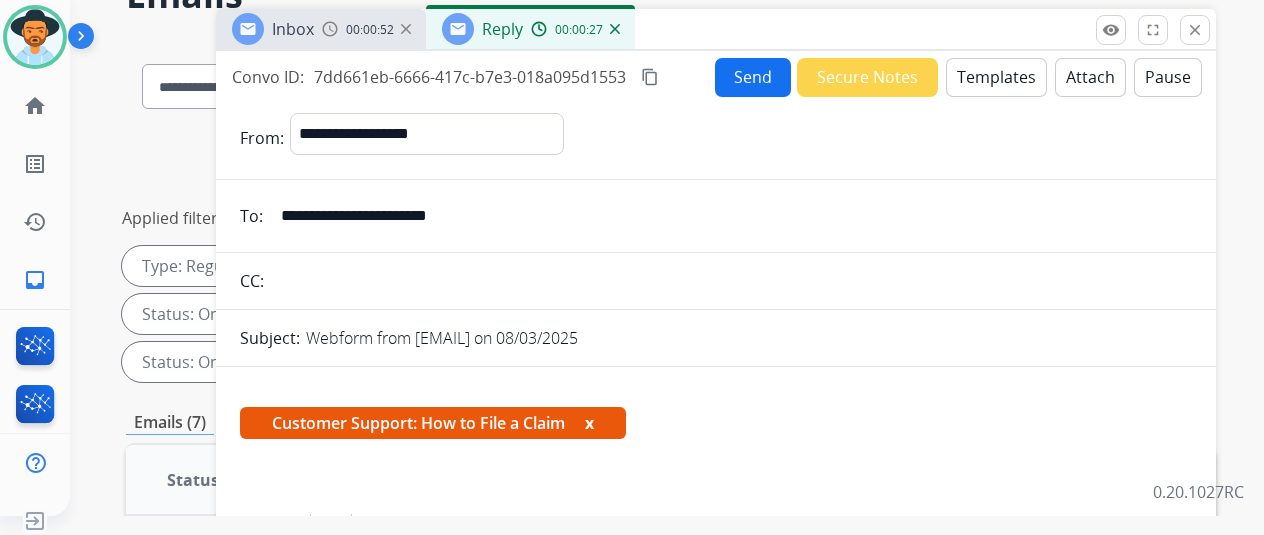 scroll, scrollTop: 0, scrollLeft: 0, axis: both 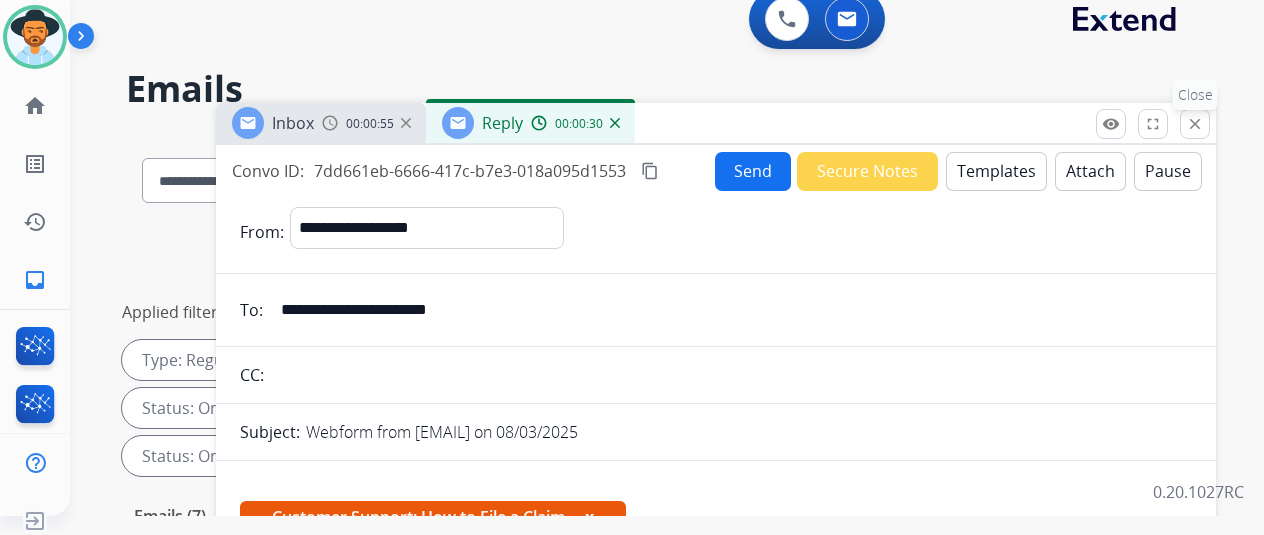 click on "close Close" at bounding box center [1195, 124] 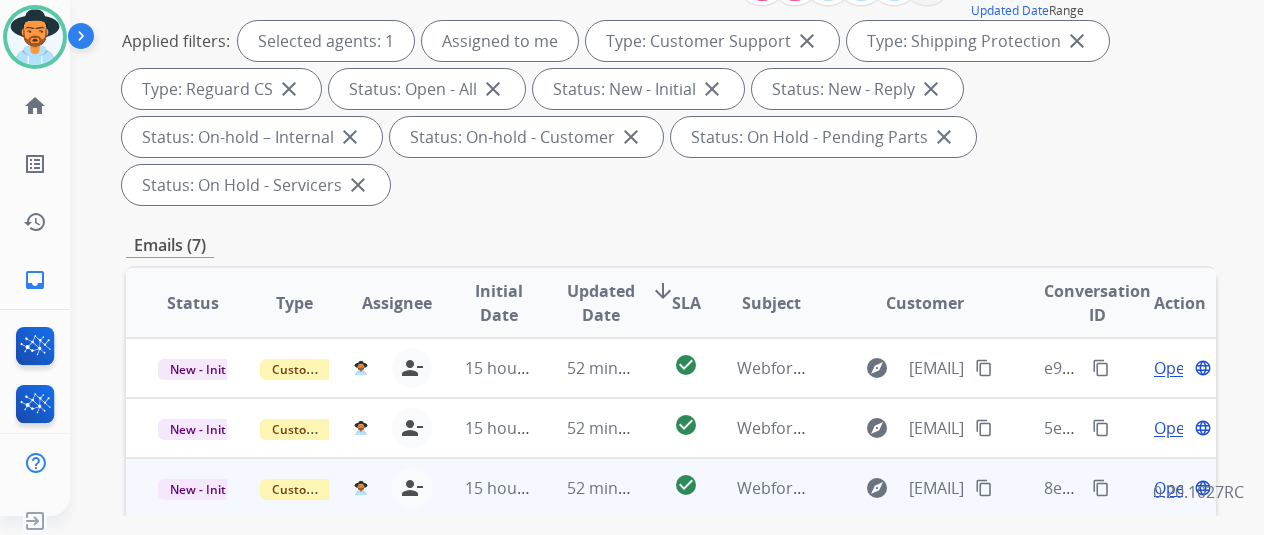 scroll, scrollTop: 500, scrollLeft: 0, axis: vertical 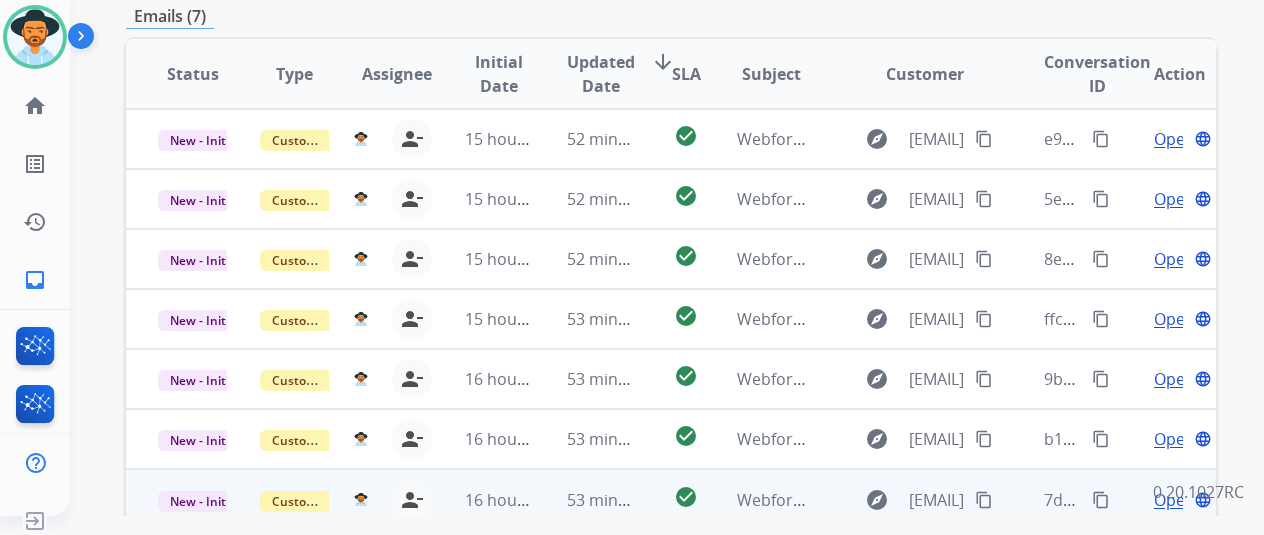 click on "Open" at bounding box center [1174, 500] 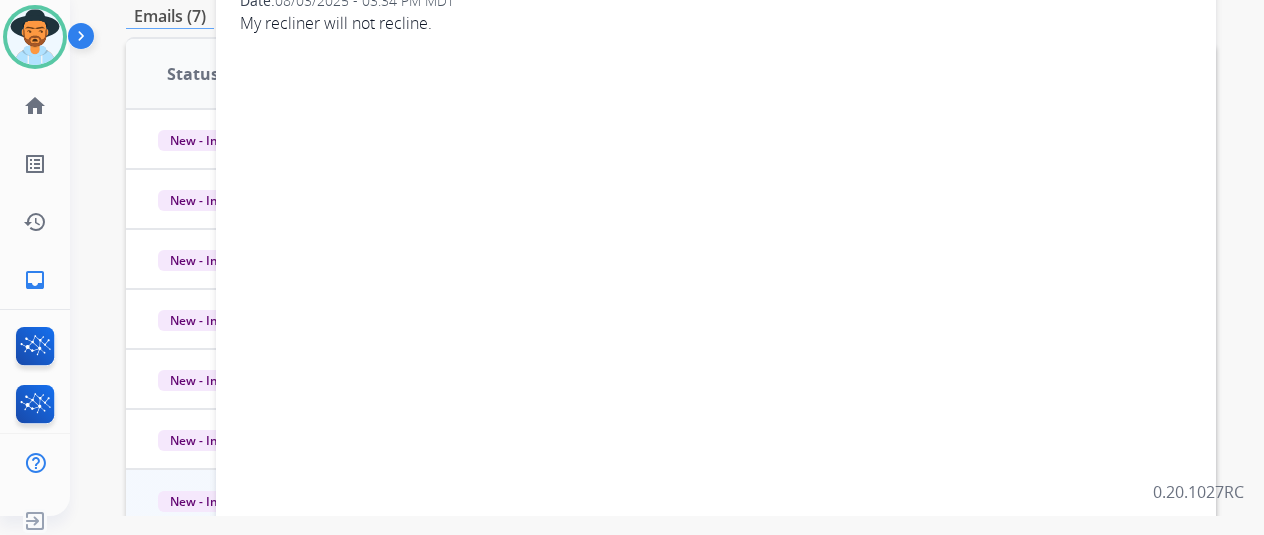 scroll, scrollTop: 0, scrollLeft: 0, axis: both 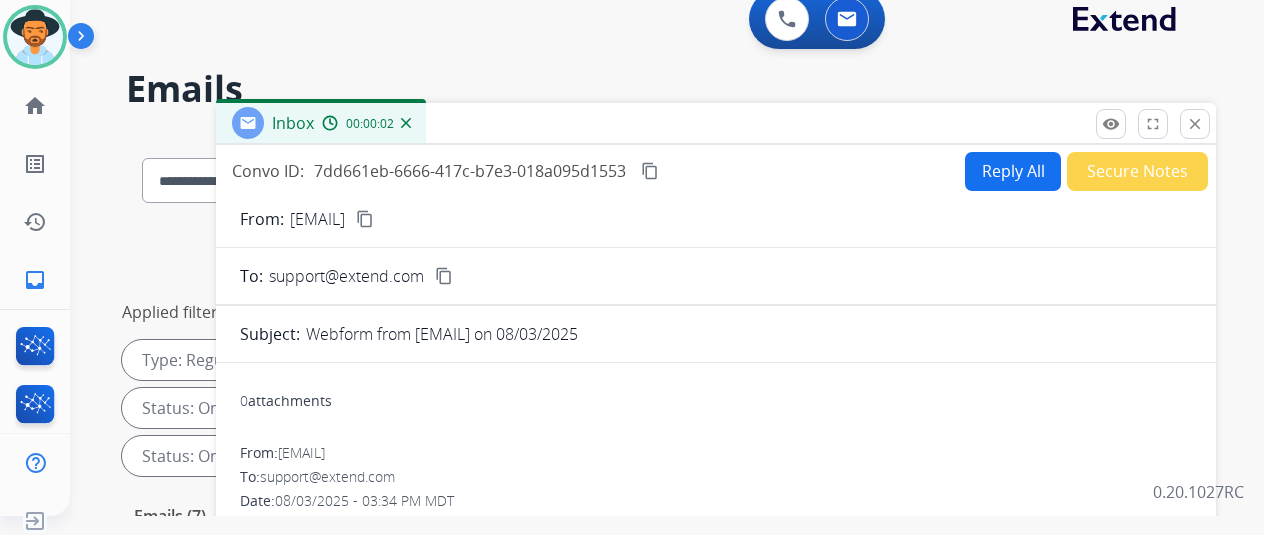 click on "Reply All" at bounding box center (1013, 171) 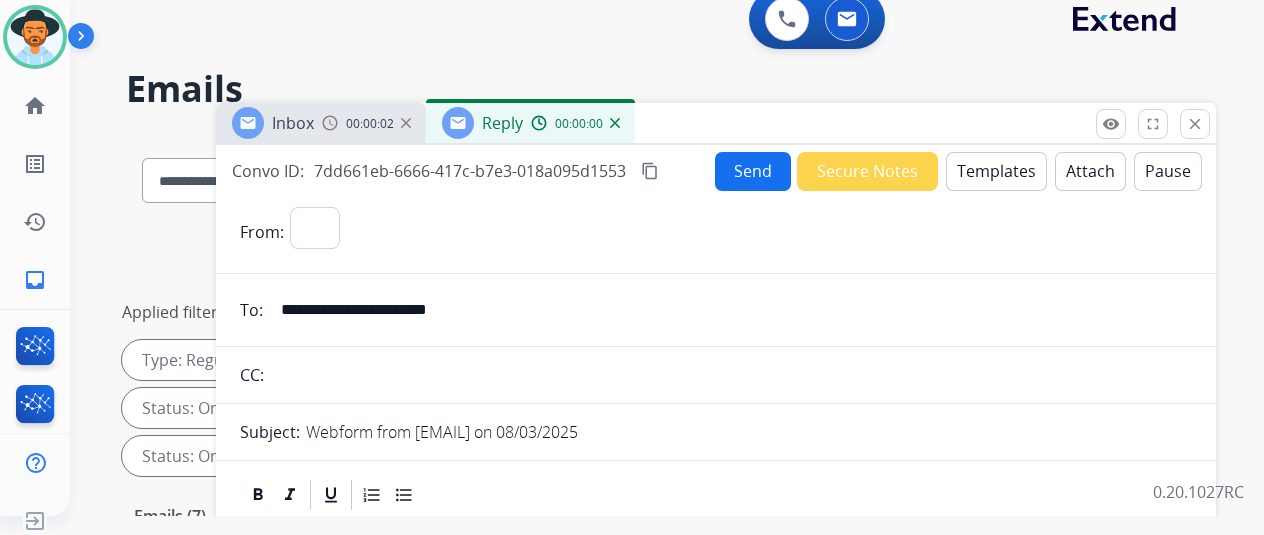 select on "**********" 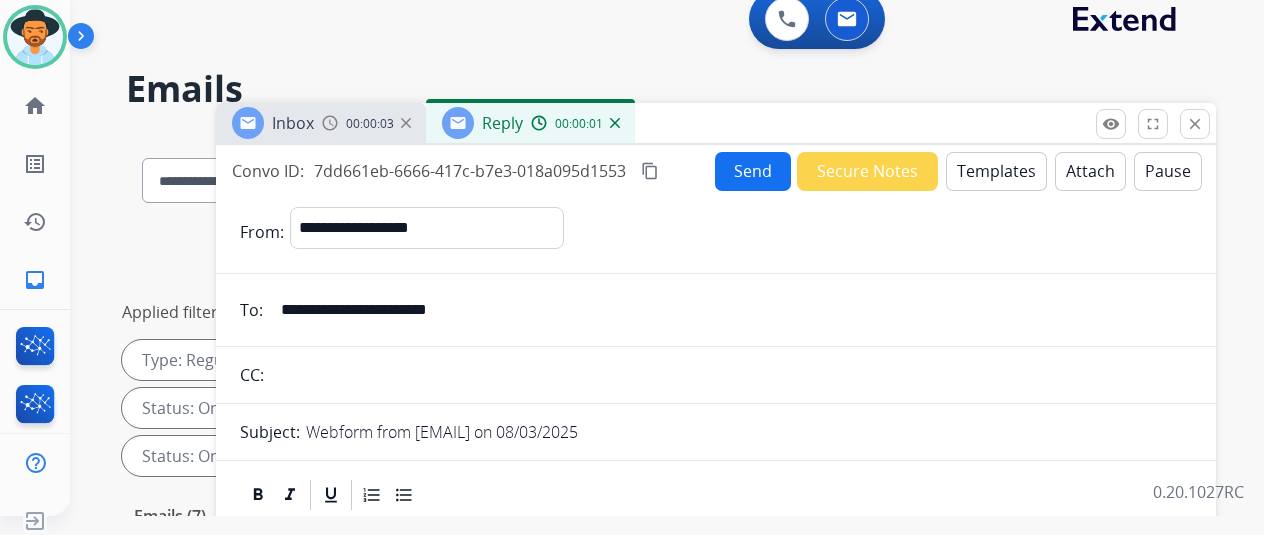 click on "Templates" at bounding box center (996, 171) 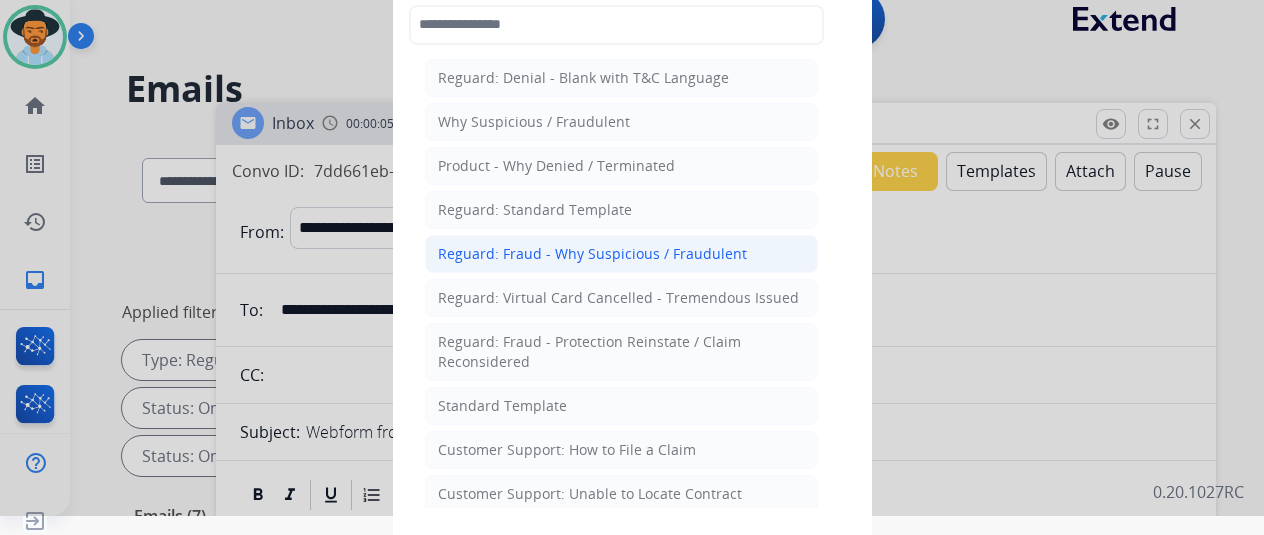 scroll, scrollTop: 100, scrollLeft: 0, axis: vertical 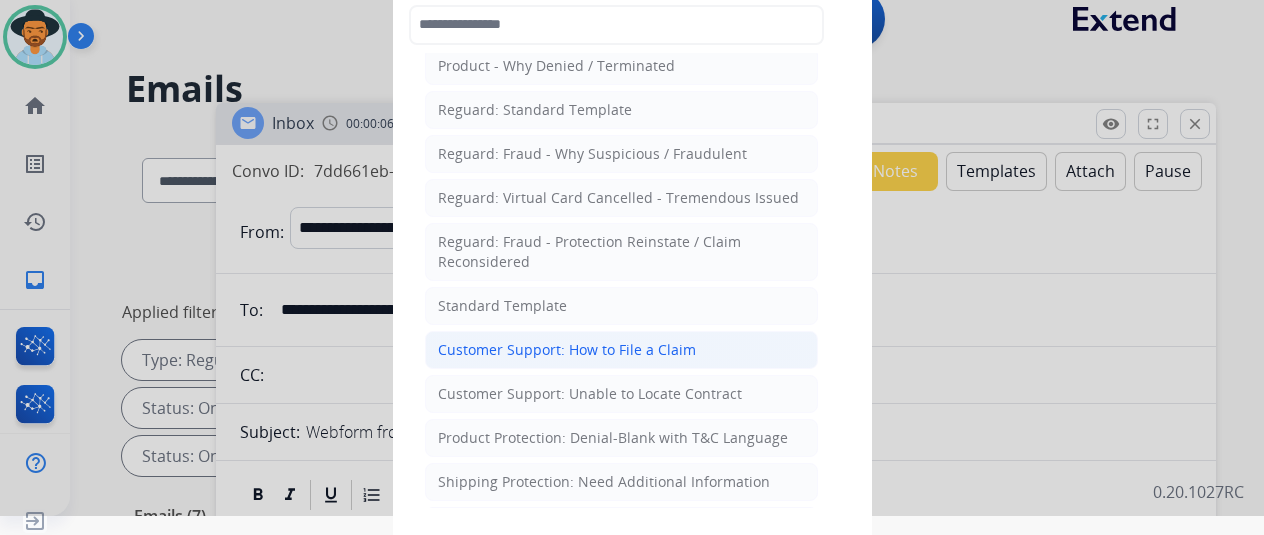 click on "Customer Support: How to File a Claim" 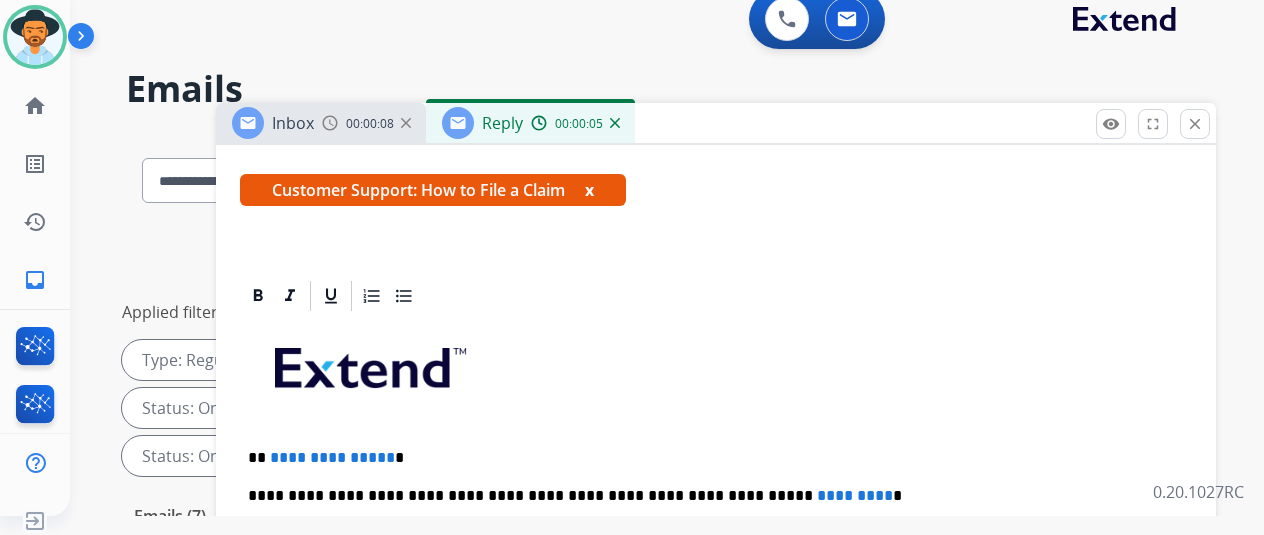scroll, scrollTop: 360, scrollLeft: 0, axis: vertical 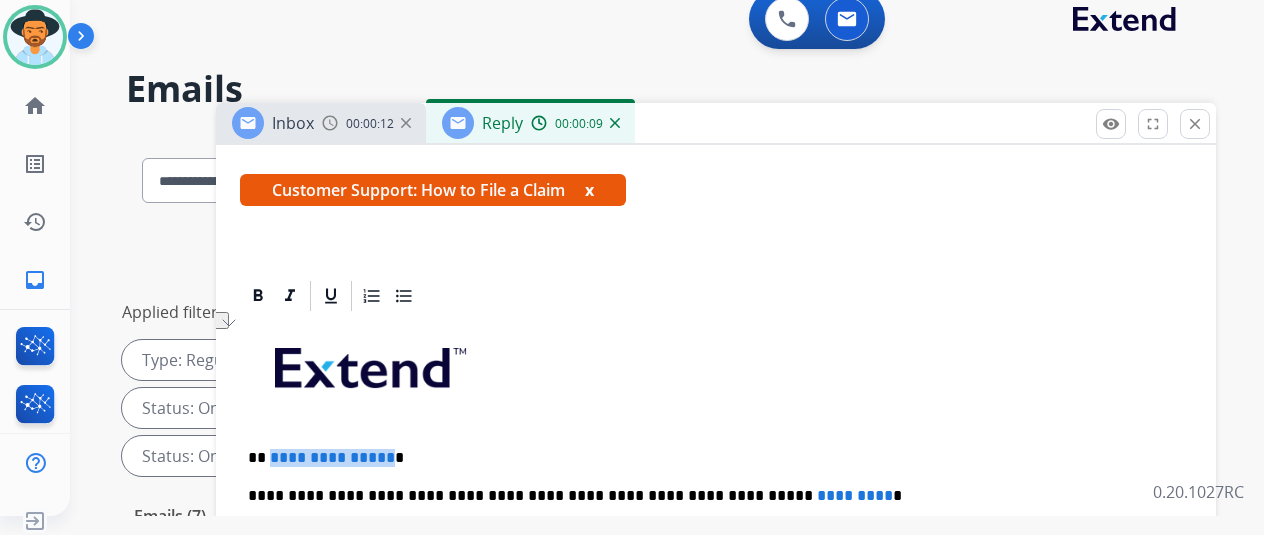 drag, startPoint x: 398, startPoint y: 420, endPoint x: 284, endPoint y: 421, distance: 114.00439 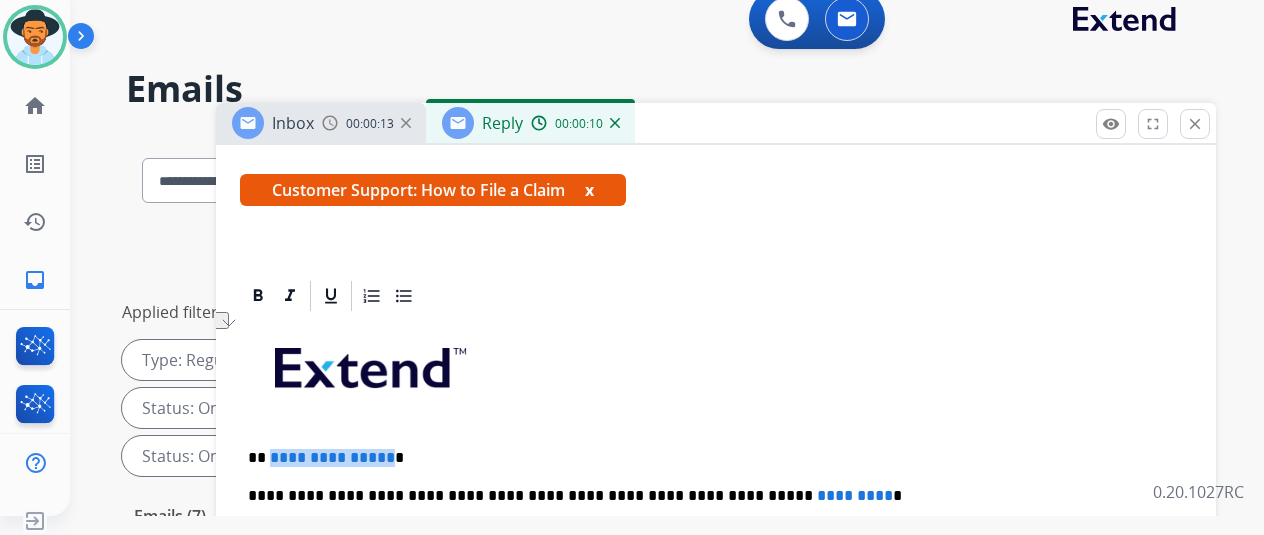 type 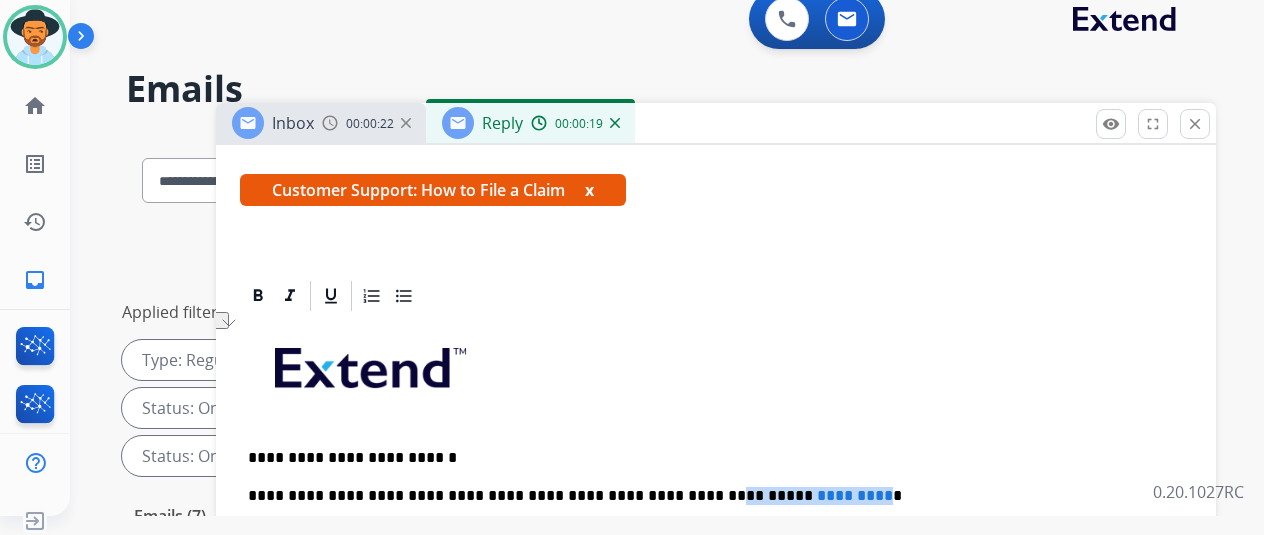 drag, startPoint x: 808, startPoint y: 457, endPoint x: 668, endPoint y: 456, distance: 140.00357 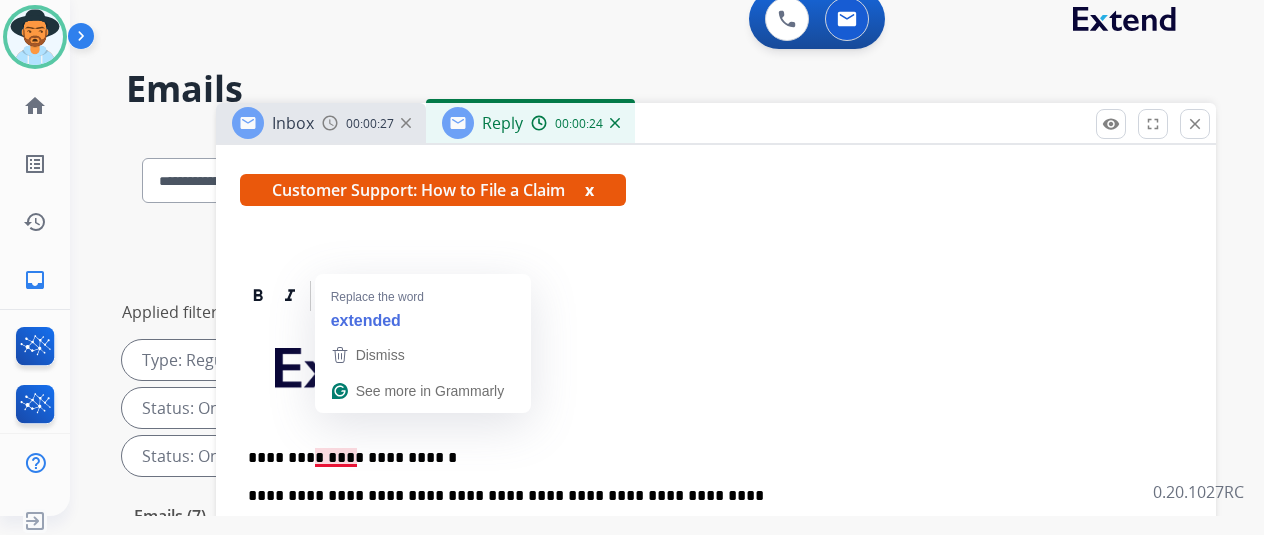 click on "**********" at bounding box center (708, 458) 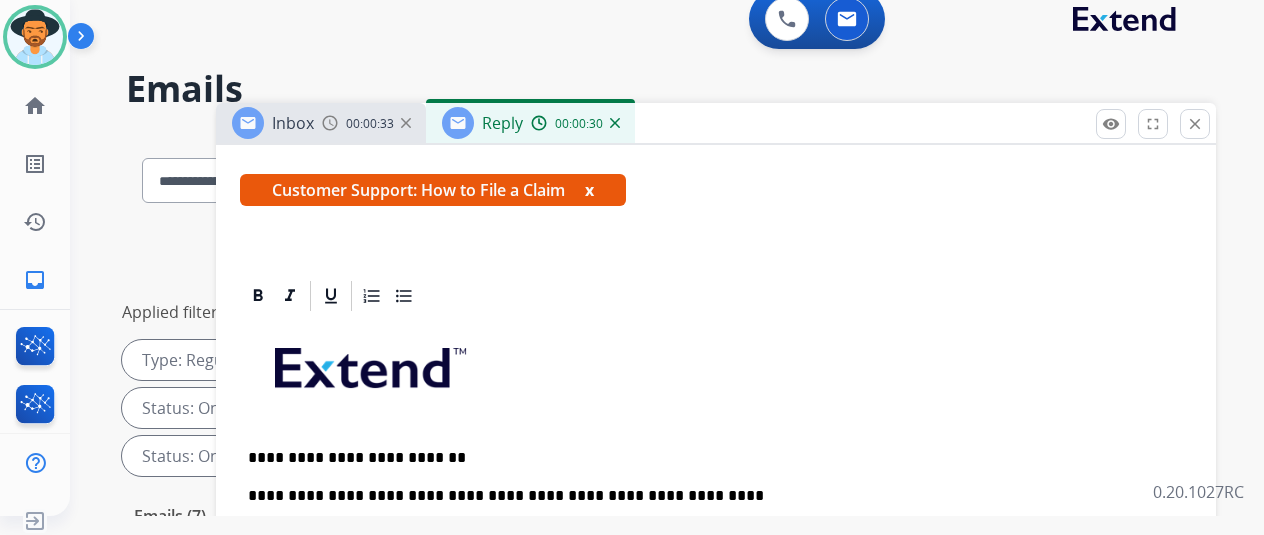 click on "**********" at bounding box center (708, 458) 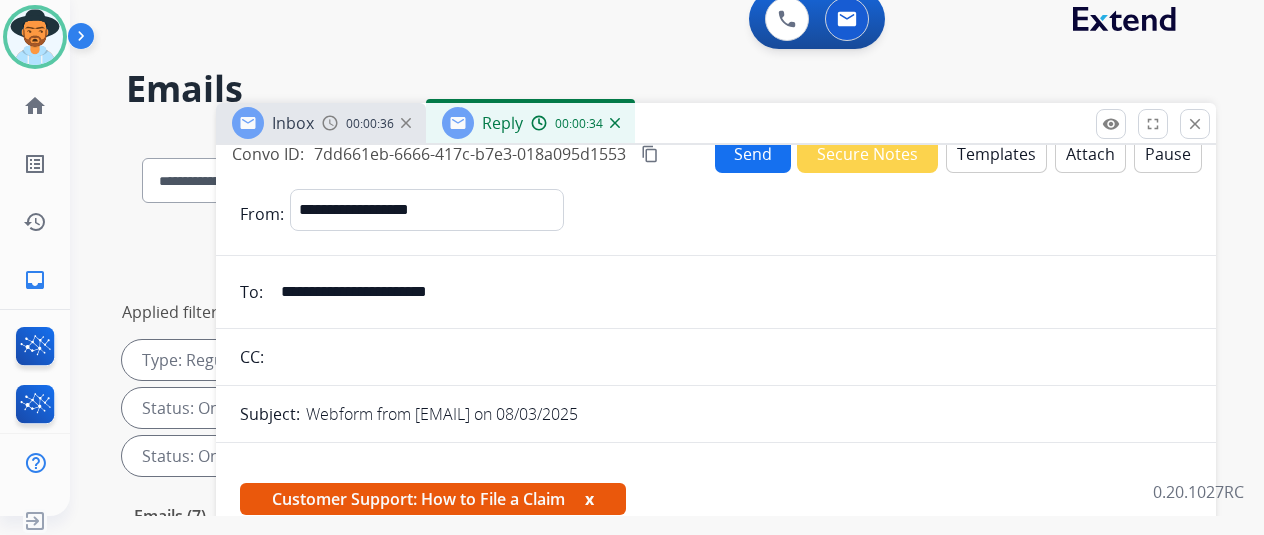 scroll, scrollTop: 0, scrollLeft: 0, axis: both 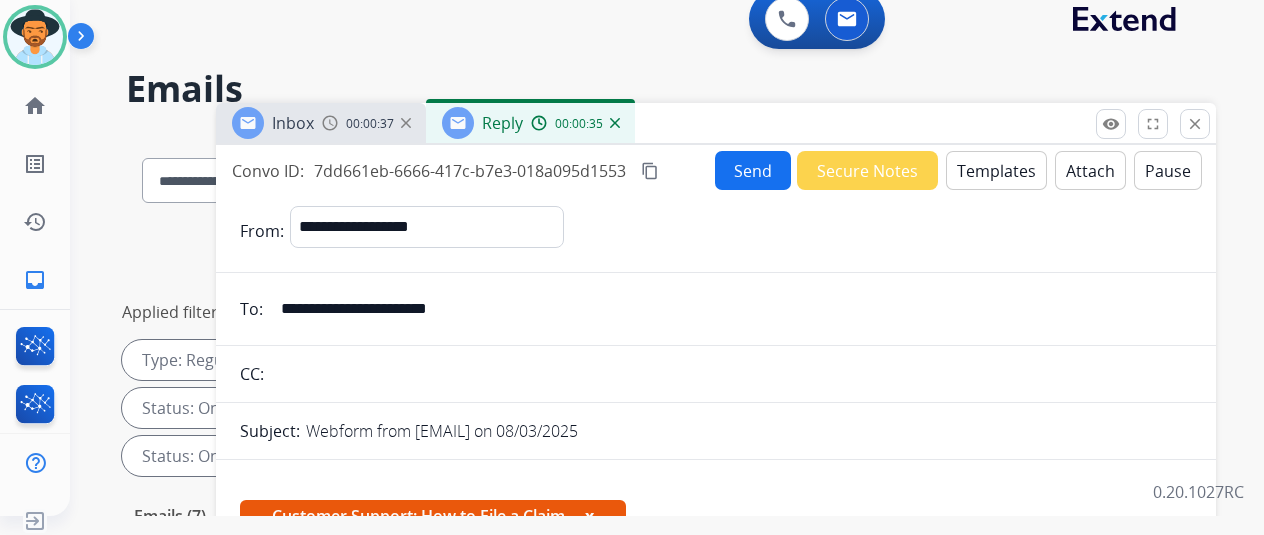click on "Send" at bounding box center [753, 170] 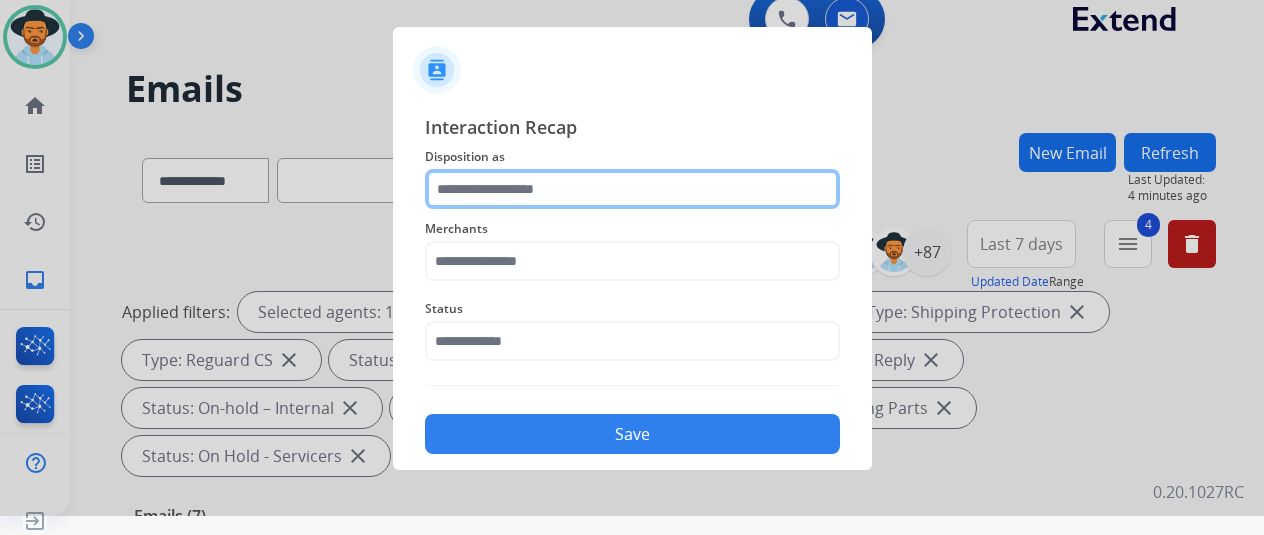 click 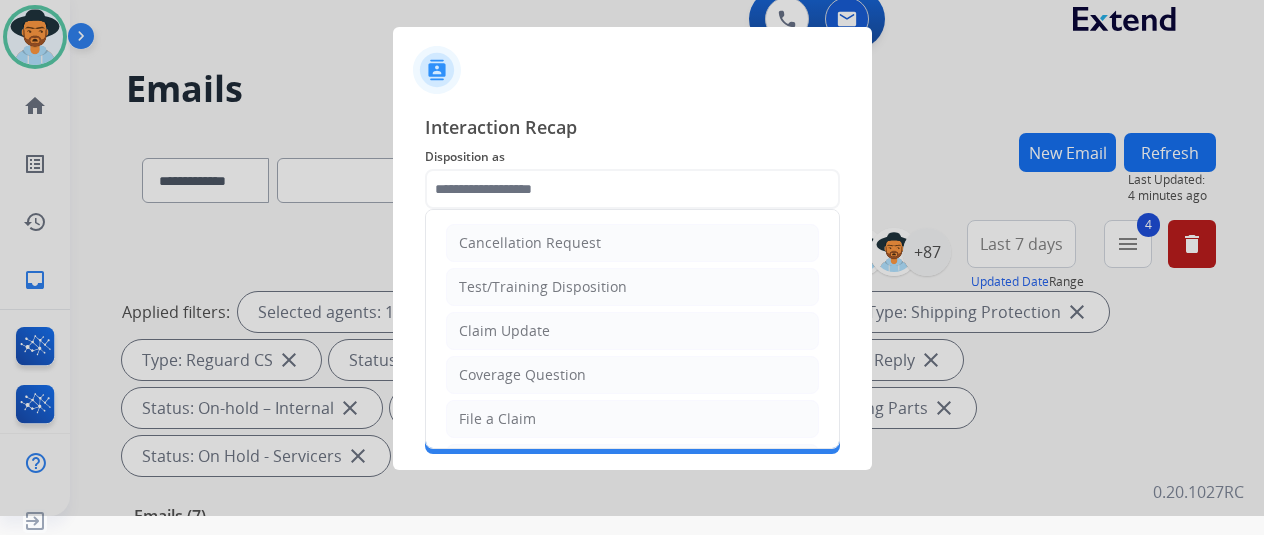 click on "File a Claim" 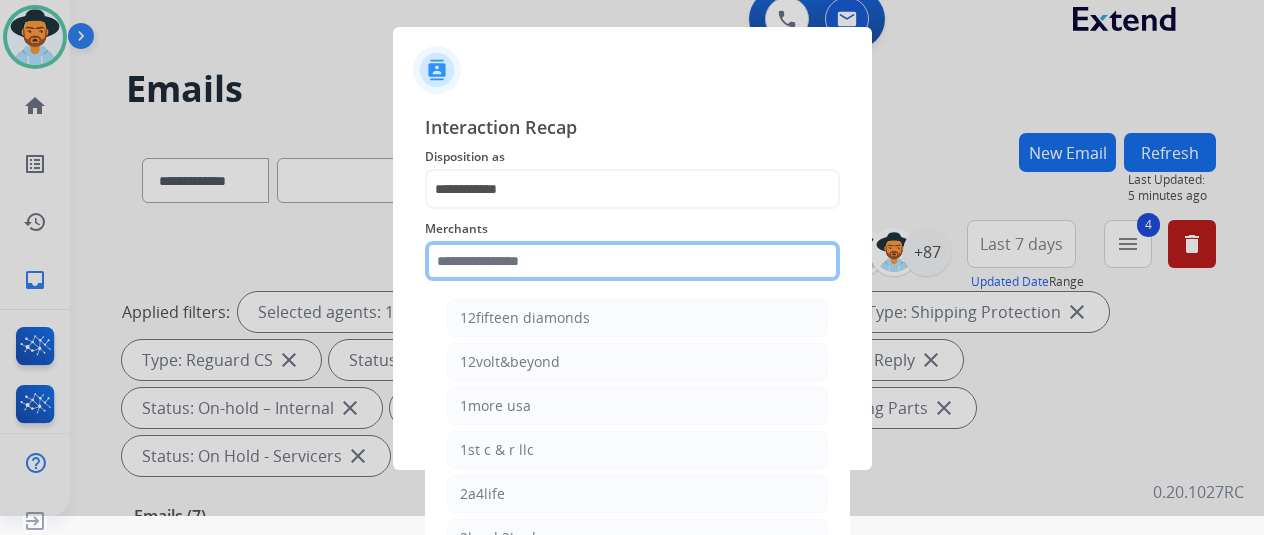 click 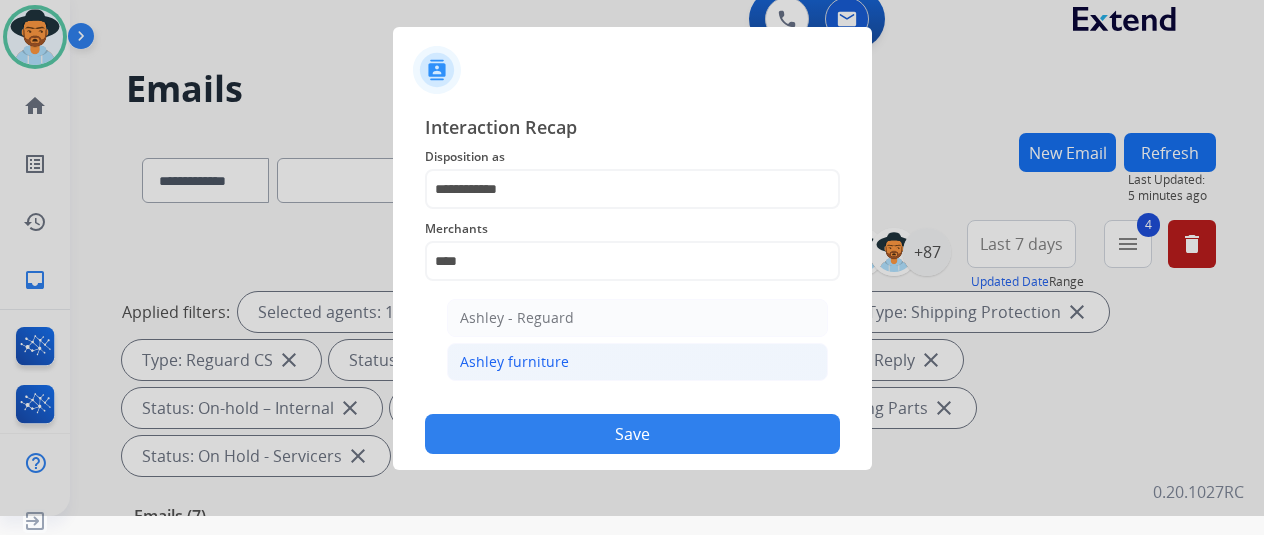 click on "Ashley furniture" 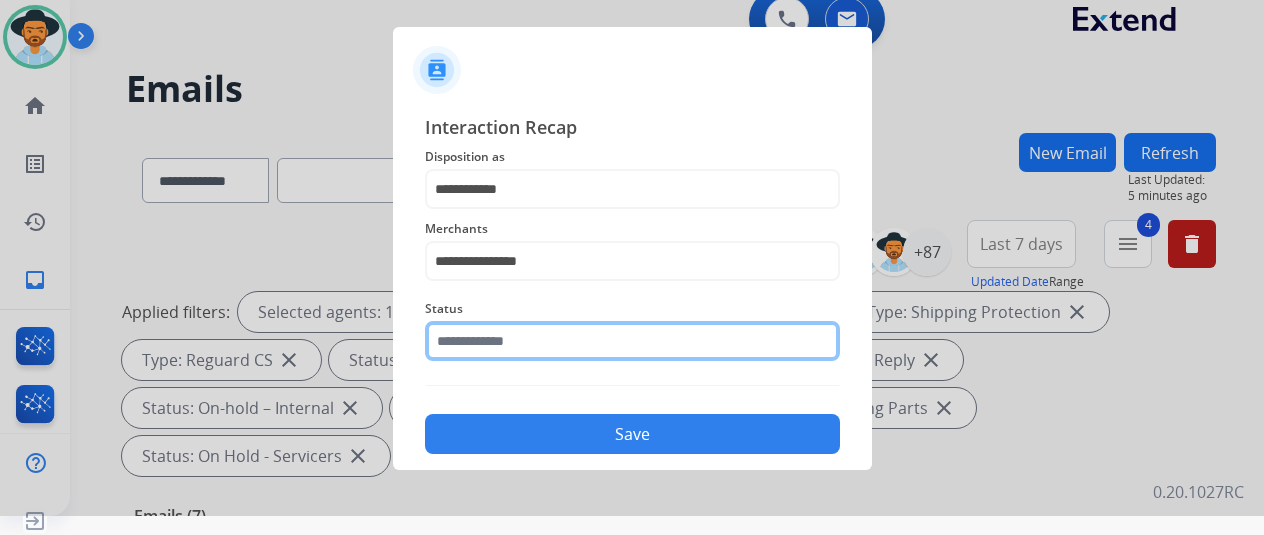 click 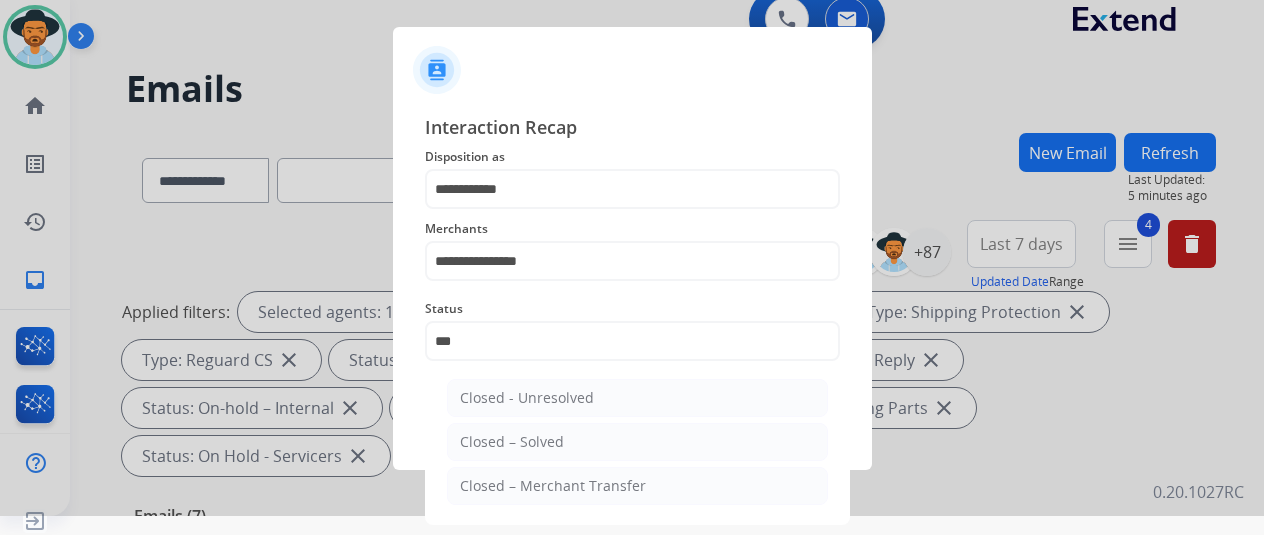 drag, startPoint x: 506, startPoint y: 434, endPoint x: 548, endPoint y: 411, distance: 47.88528 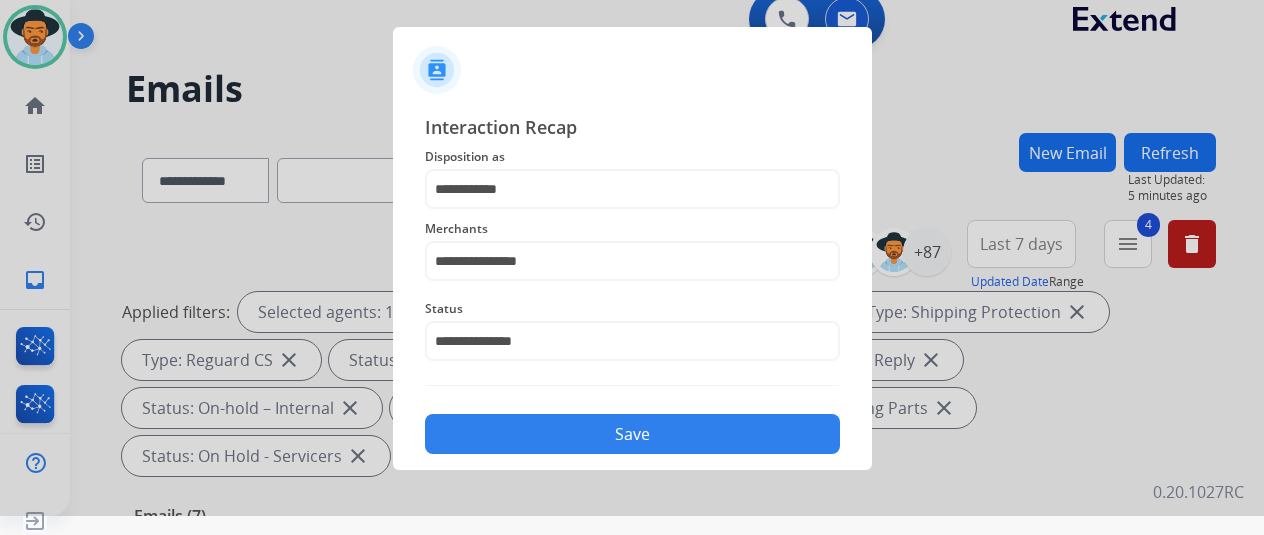 click on "Save" 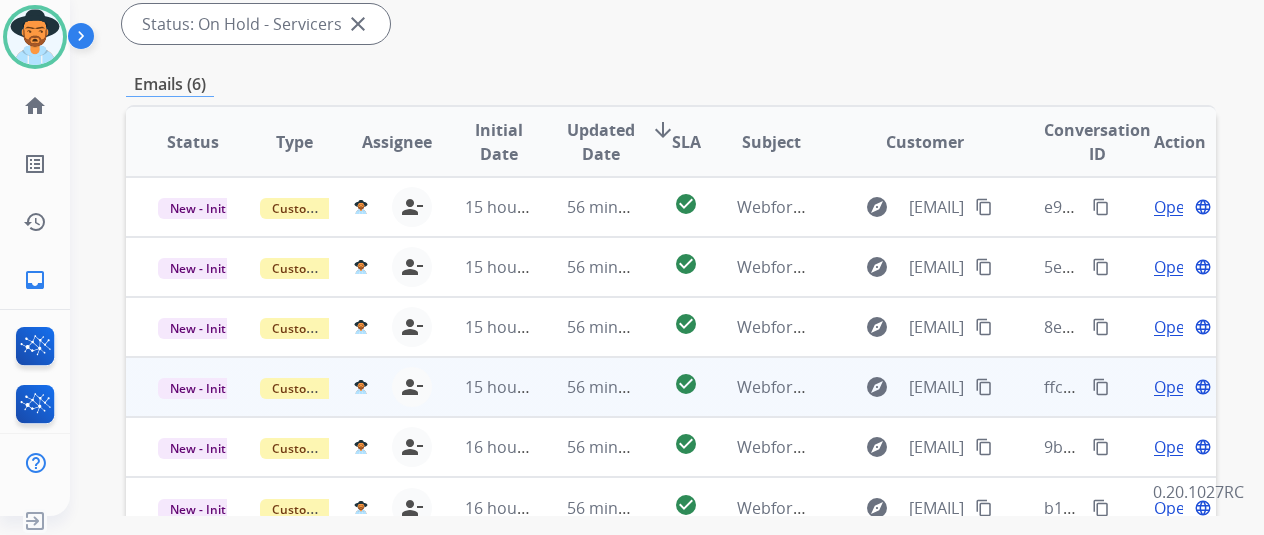 scroll, scrollTop: 530, scrollLeft: 0, axis: vertical 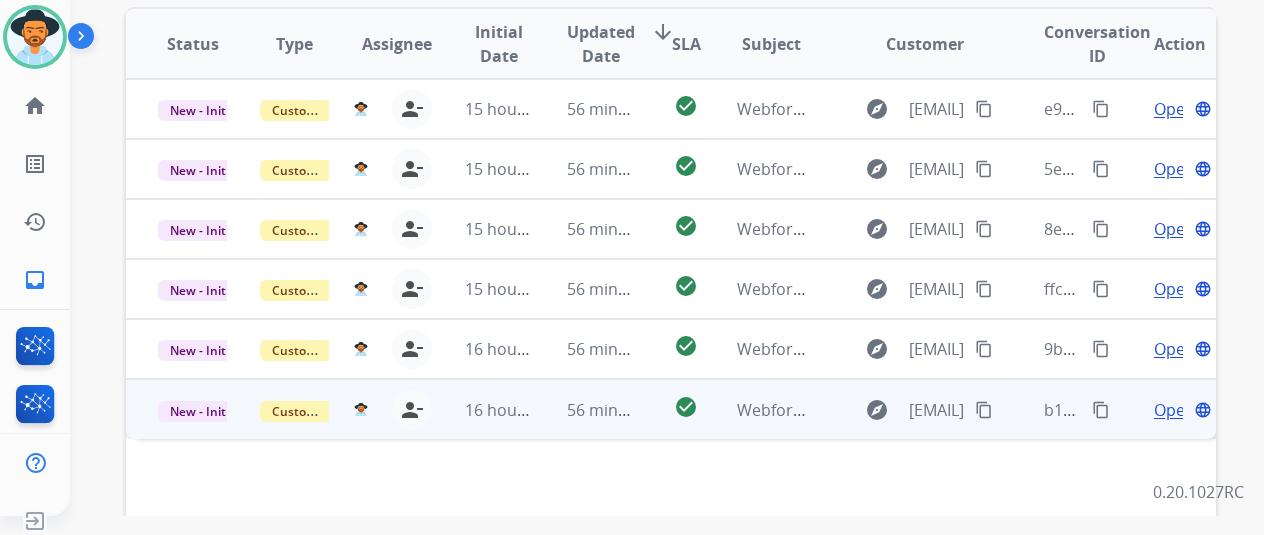 click on "Open" at bounding box center [1174, 410] 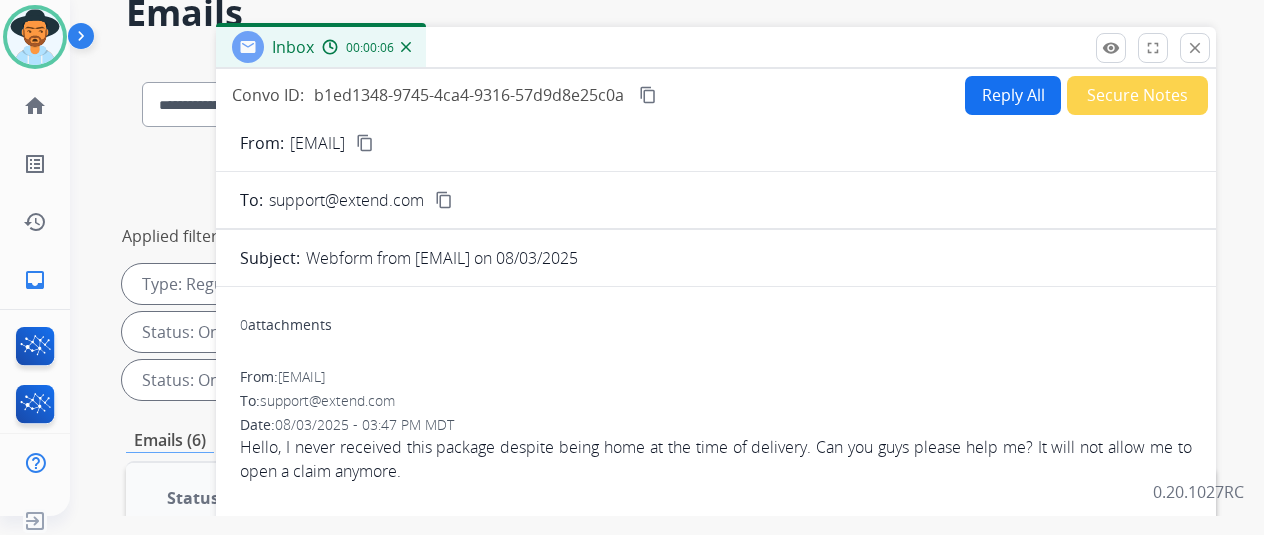 scroll, scrollTop: 30, scrollLeft: 0, axis: vertical 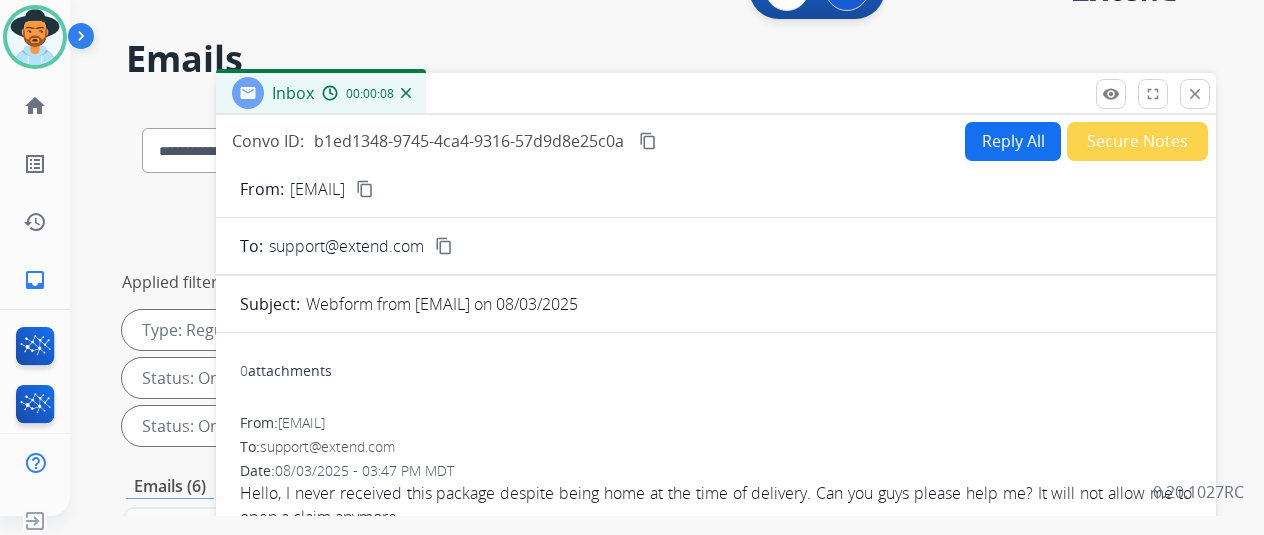 click on "content_copy" at bounding box center (365, 189) 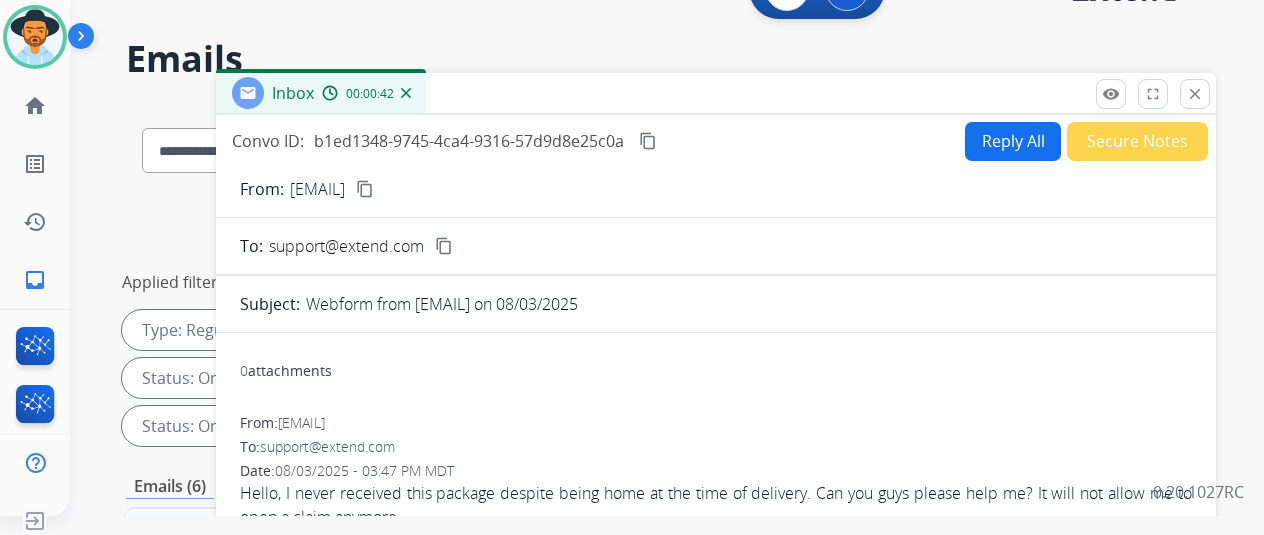 click on "Reply All" at bounding box center (1013, 141) 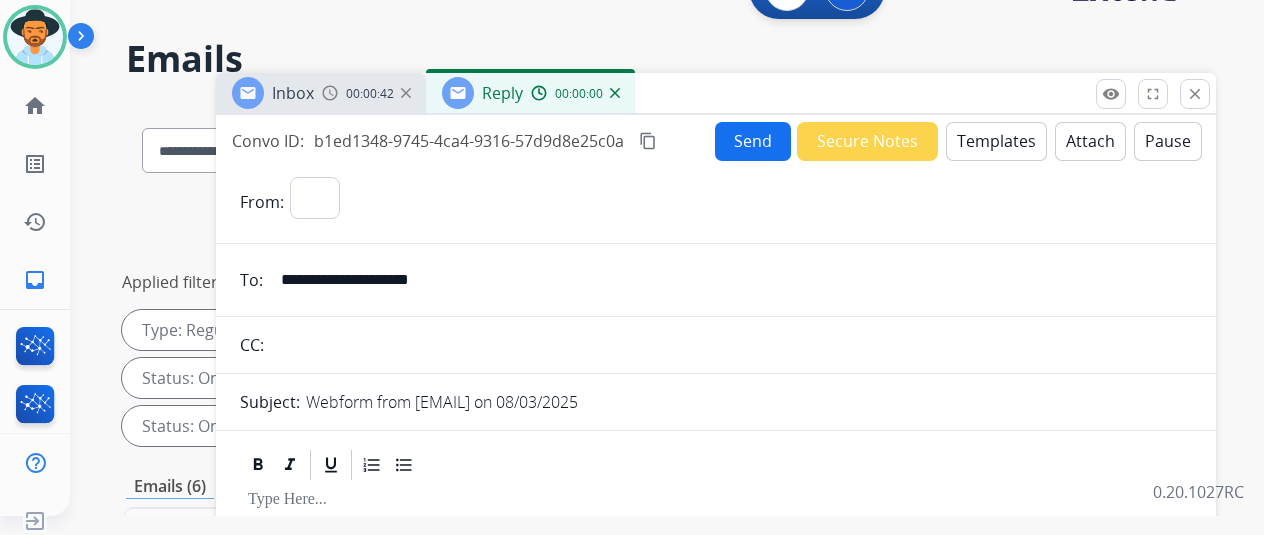 select on "**********" 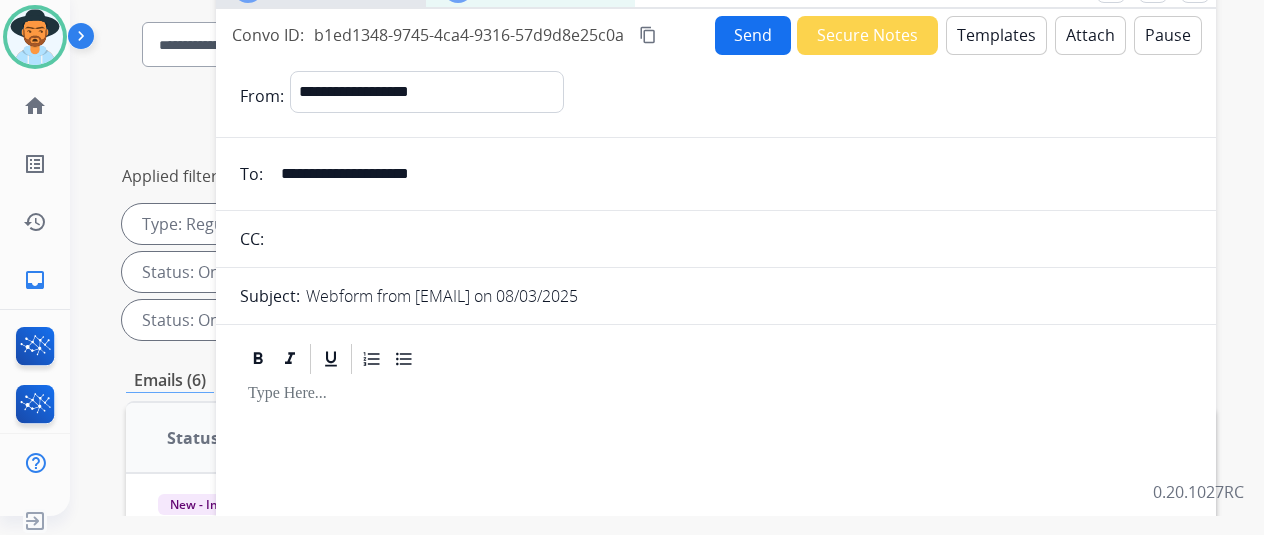 scroll, scrollTop: 0, scrollLeft: 0, axis: both 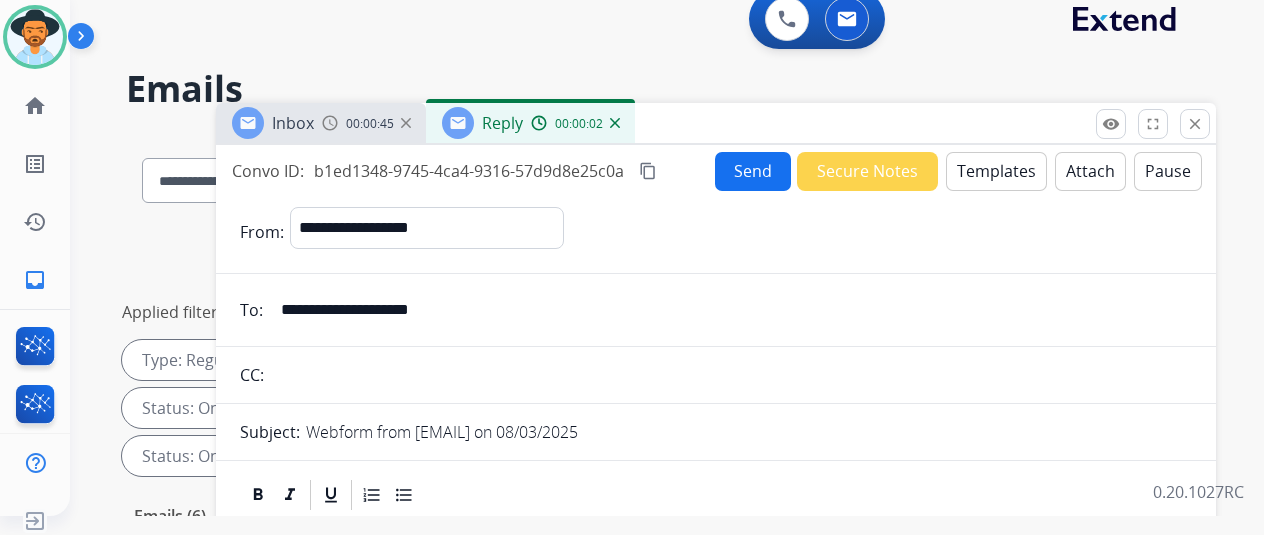 click on "Templates" at bounding box center [996, 171] 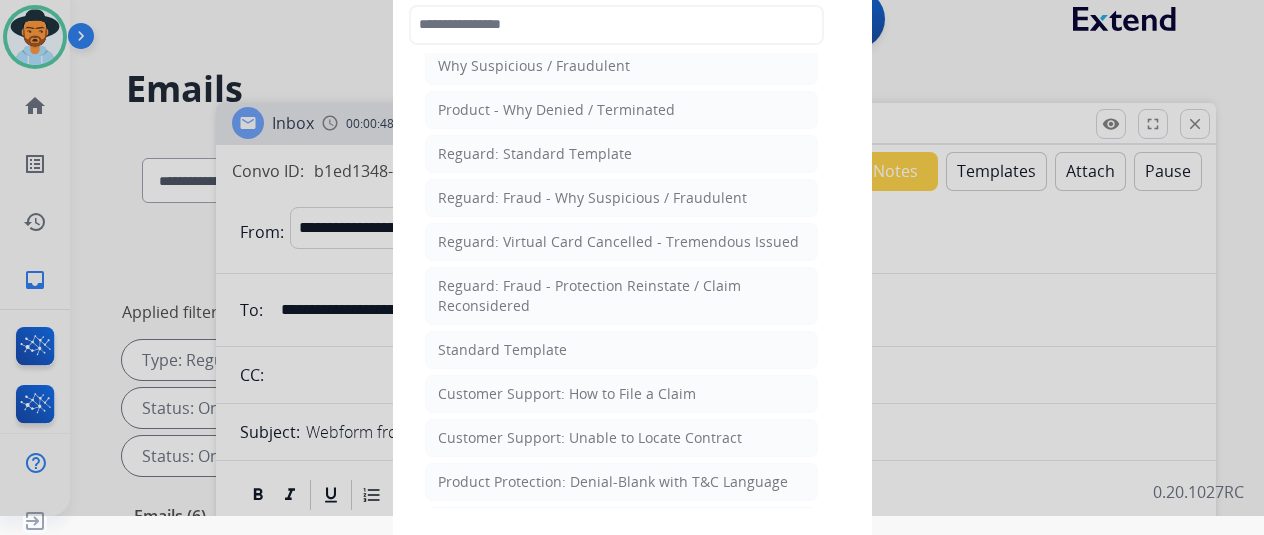scroll, scrollTop: 100, scrollLeft: 0, axis: vertical 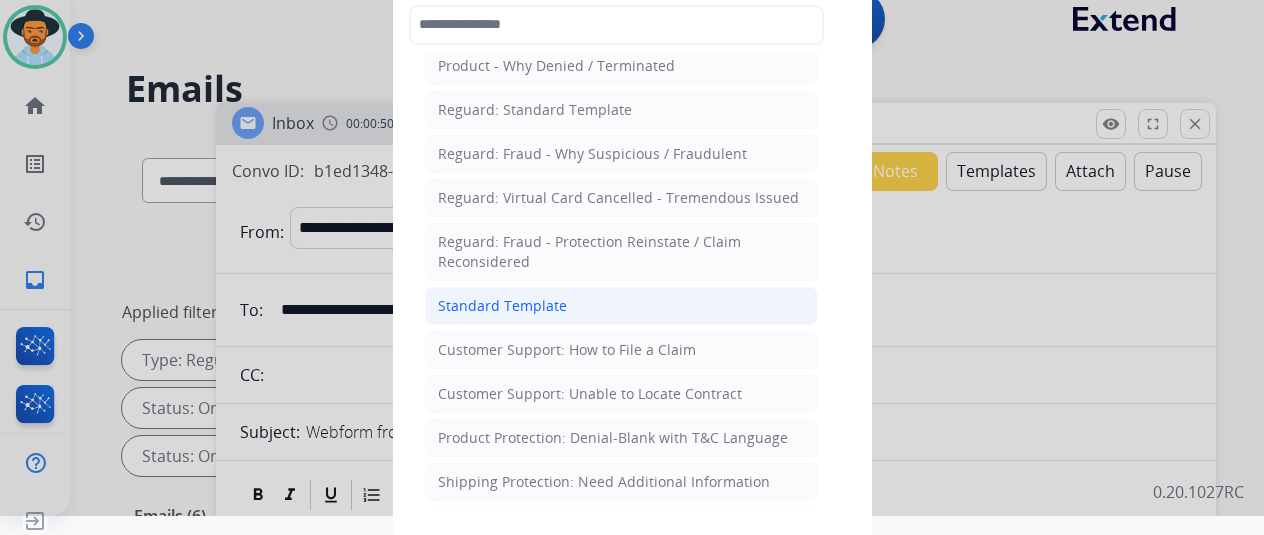click on "Standard Template" 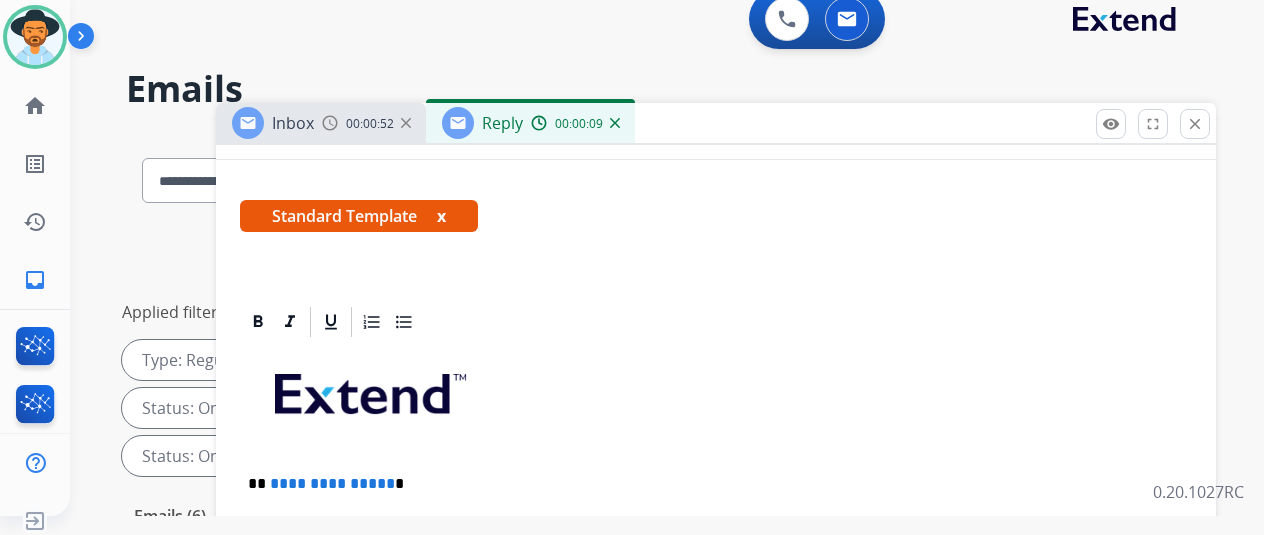 scroll, scrollTop: 460, scrollLeft: 0, axis: vertical 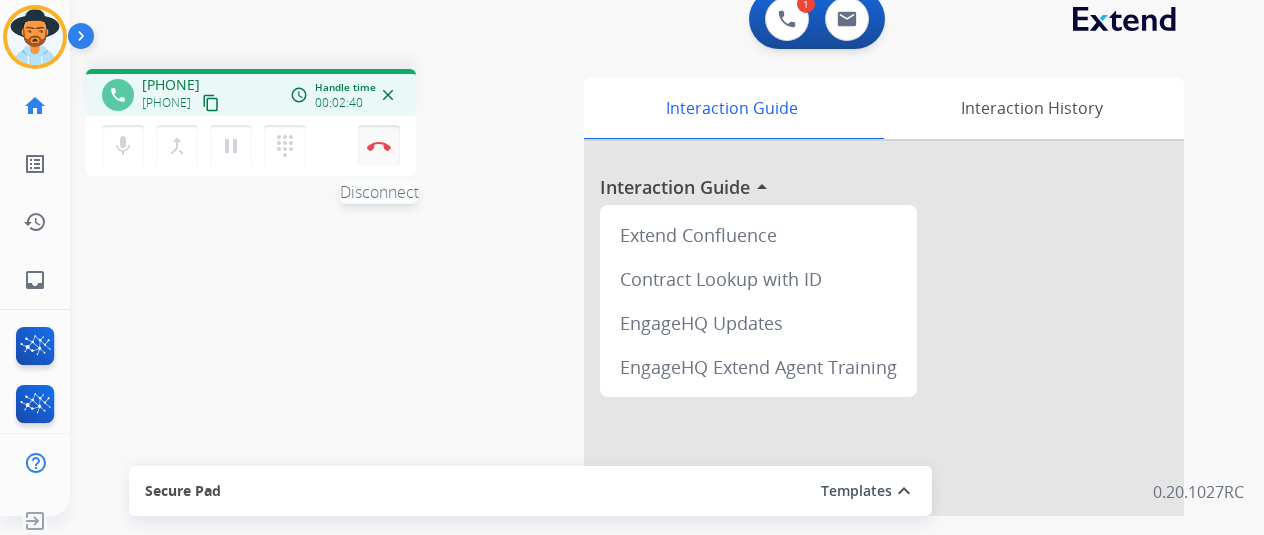 click at bounding box center (379, 146) 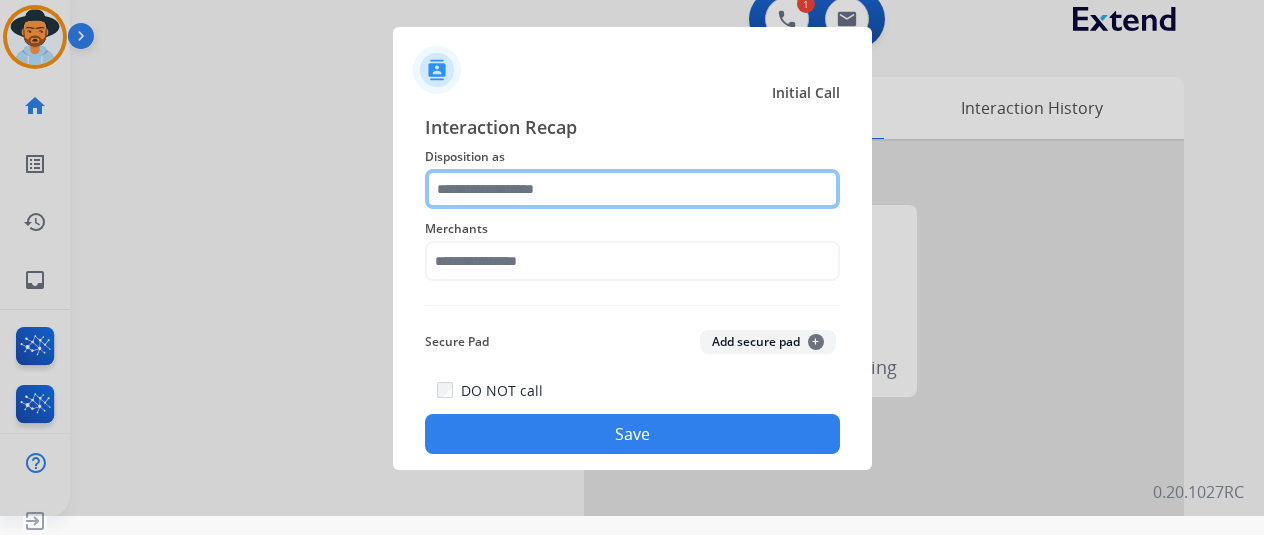 click 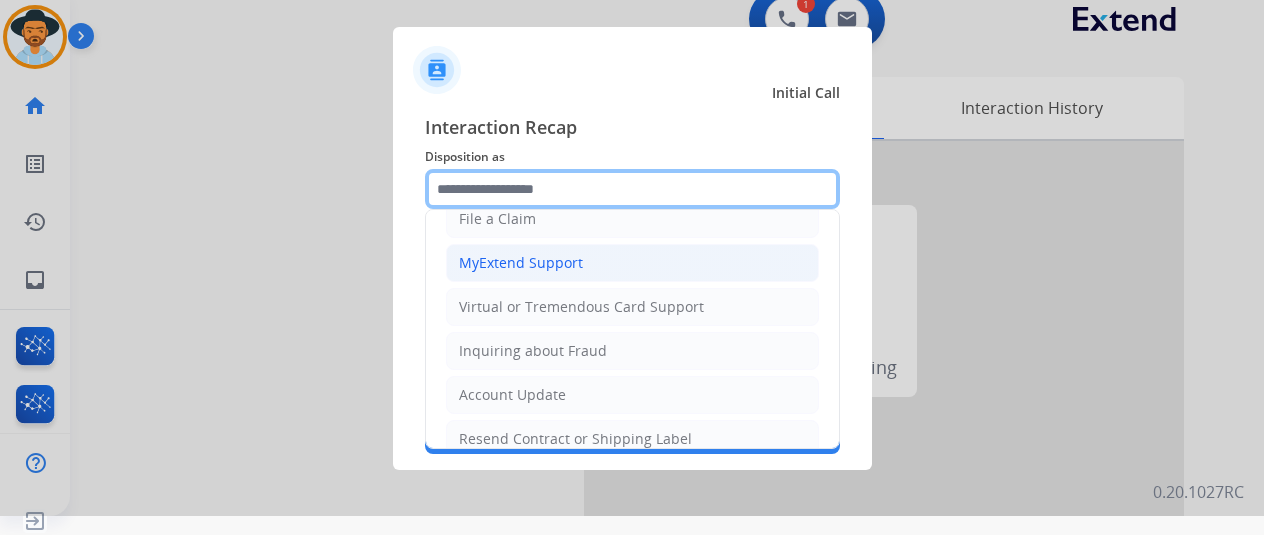 scroll, scrollTop: 300, scrollLeft: 0, axis: vertical 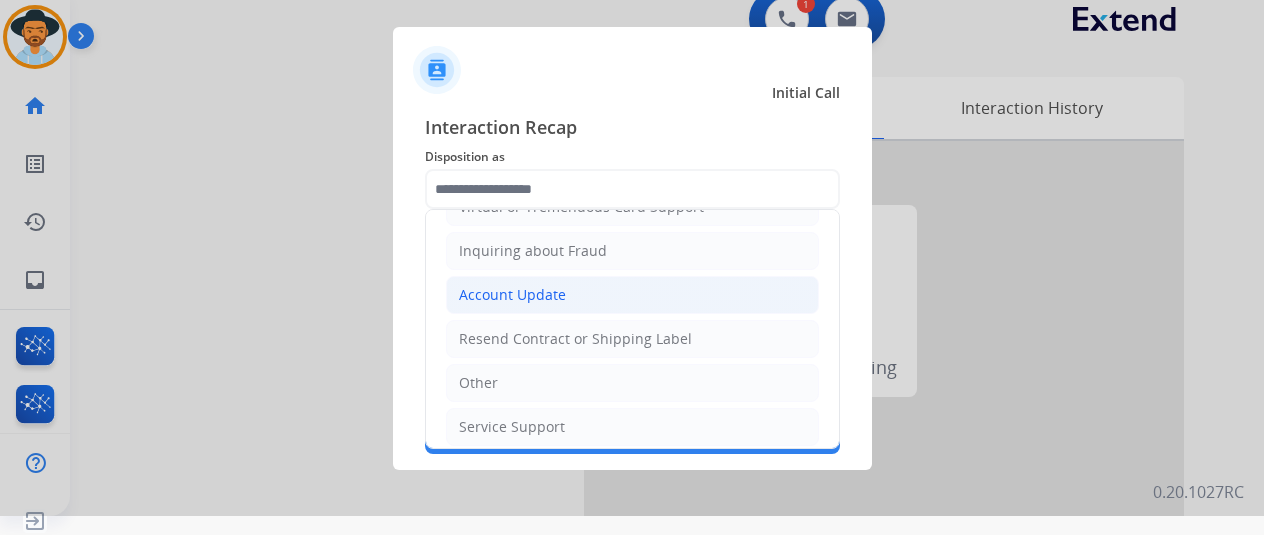 click on "Account Update" 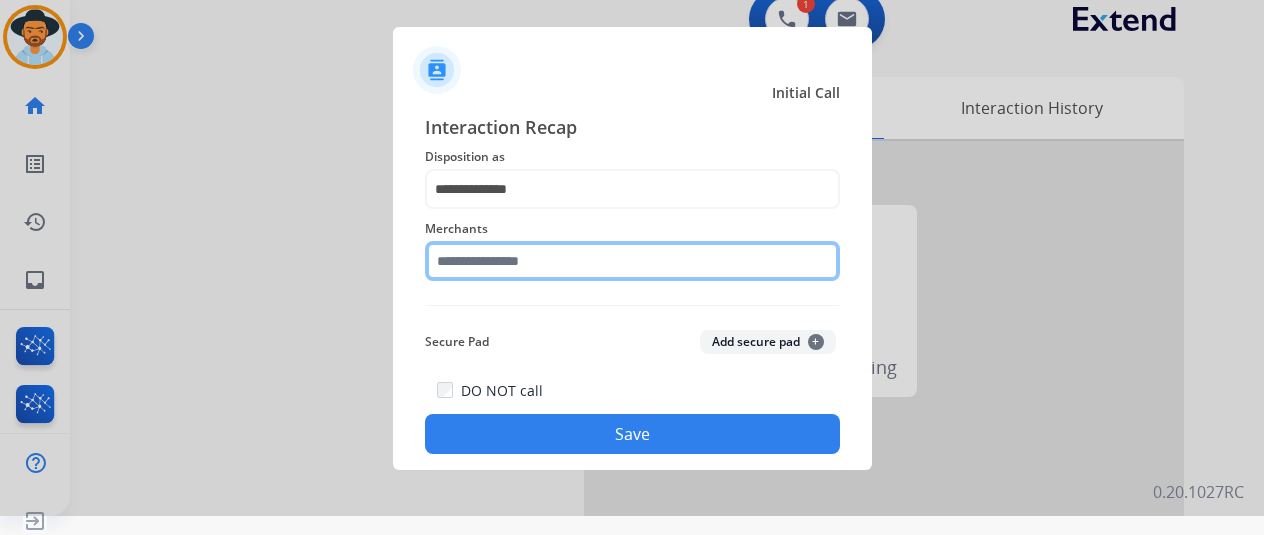 click 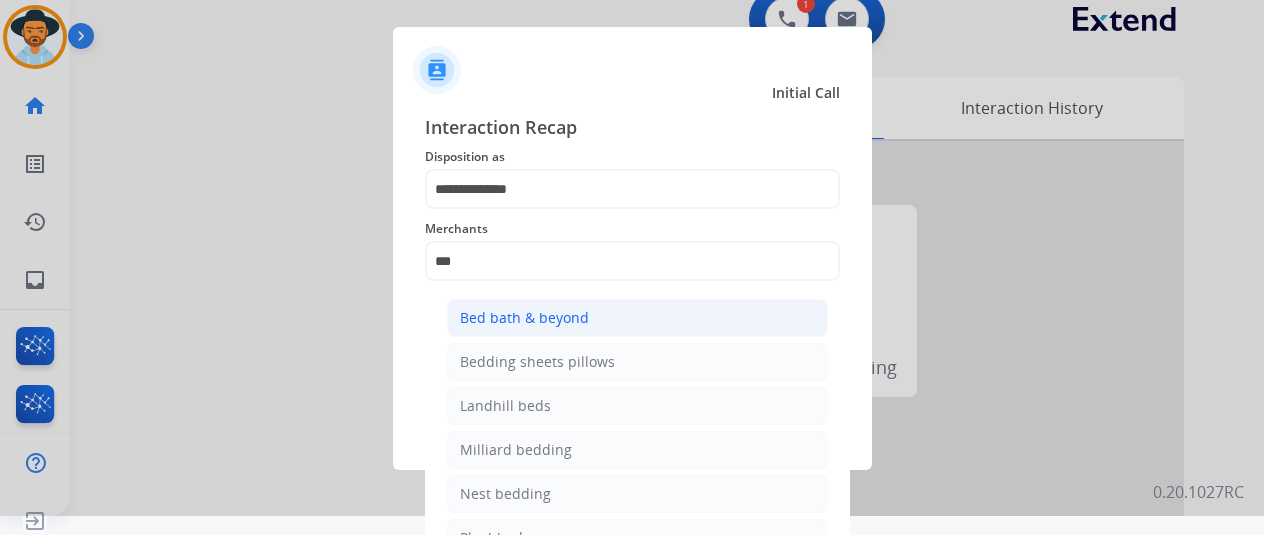 click on "Bed bath & beyond" 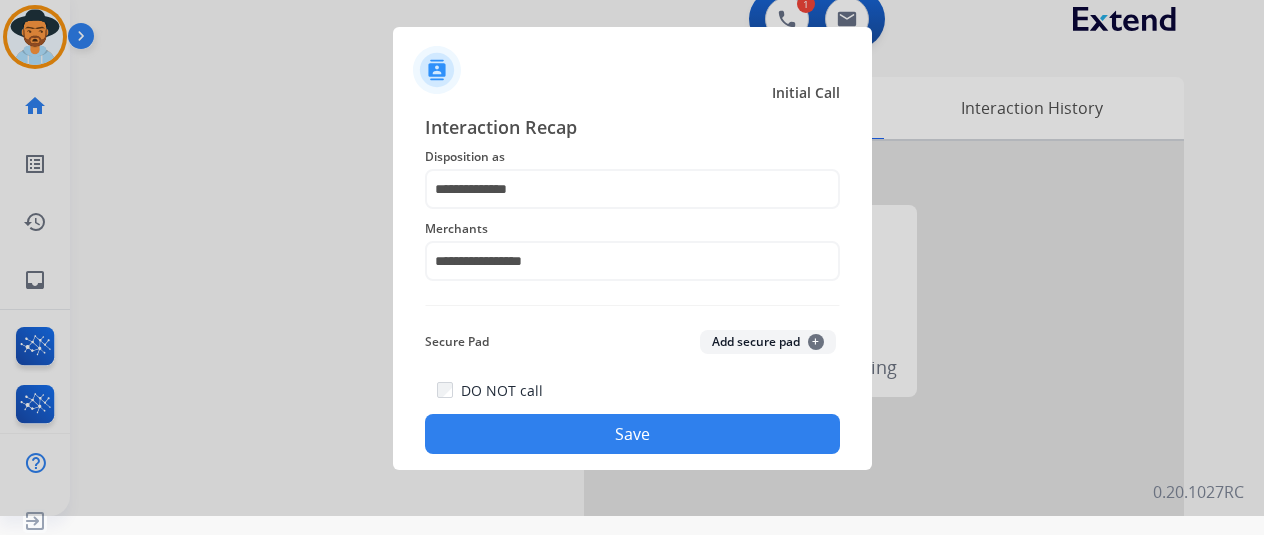 click on "Save" 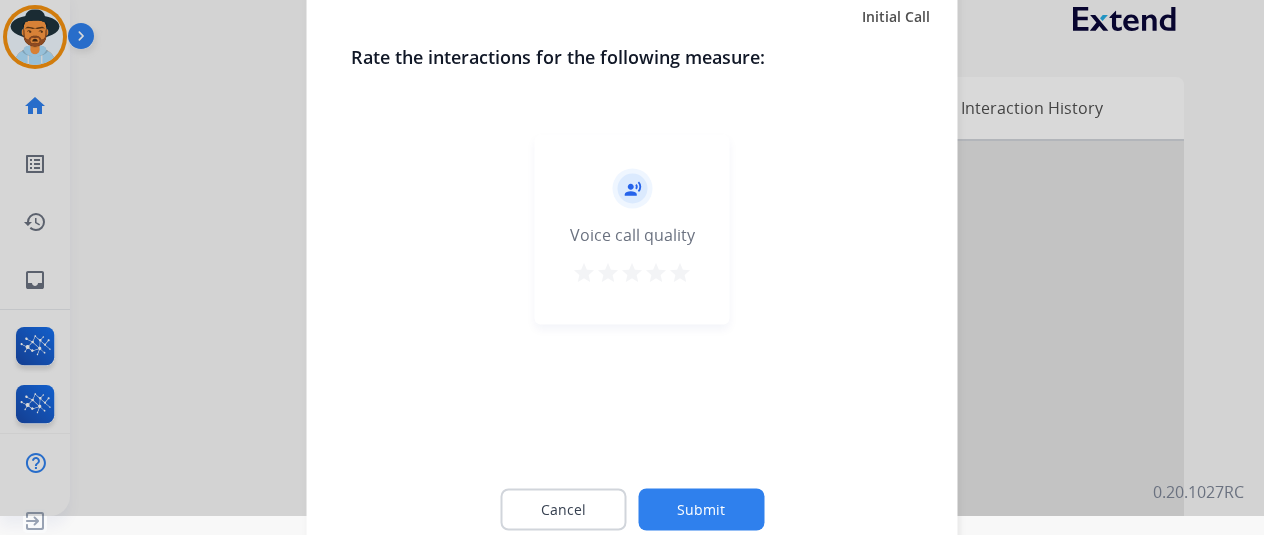 click on "Submit" 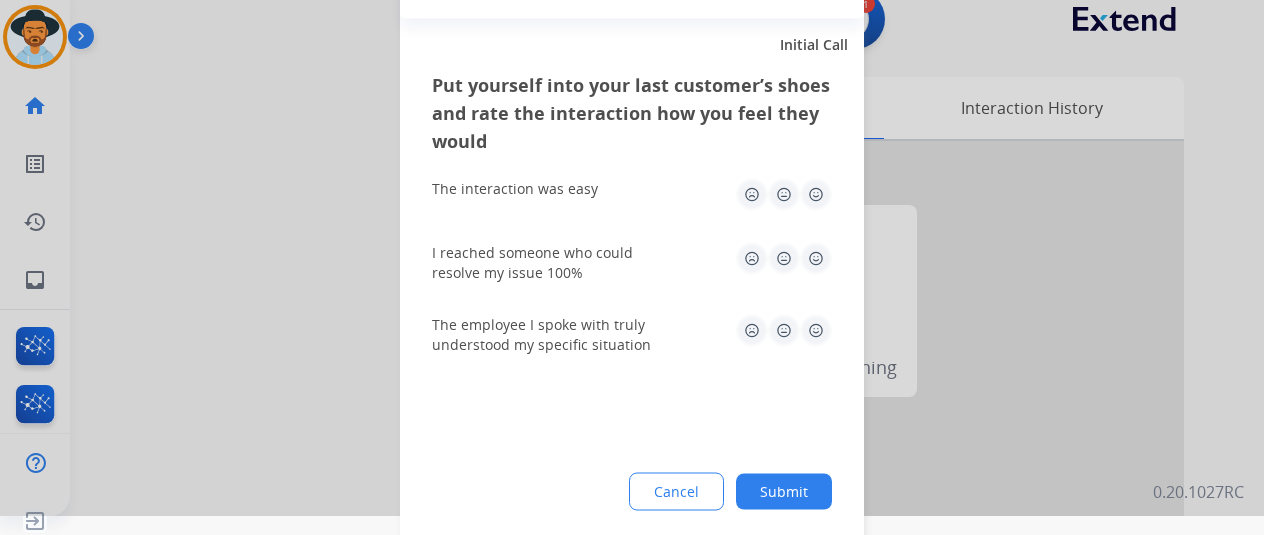 drag, startPoint x: 793, startPoint y: 489, endPoint x: 451, endPoint y: 365, distance: 363.78564 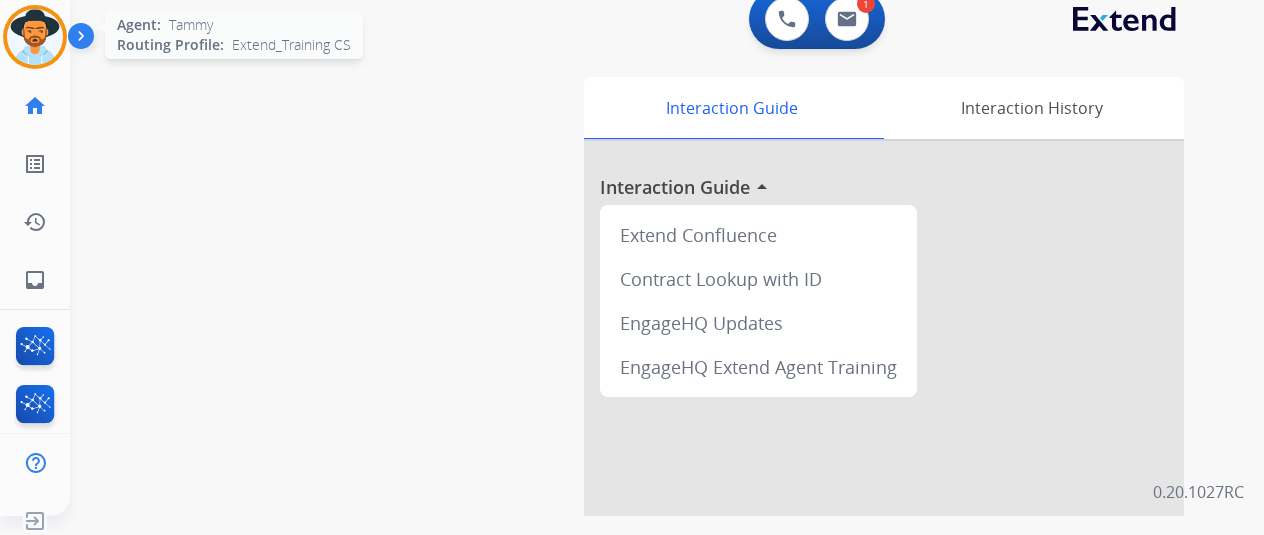 click at bounding box center (35, 37) 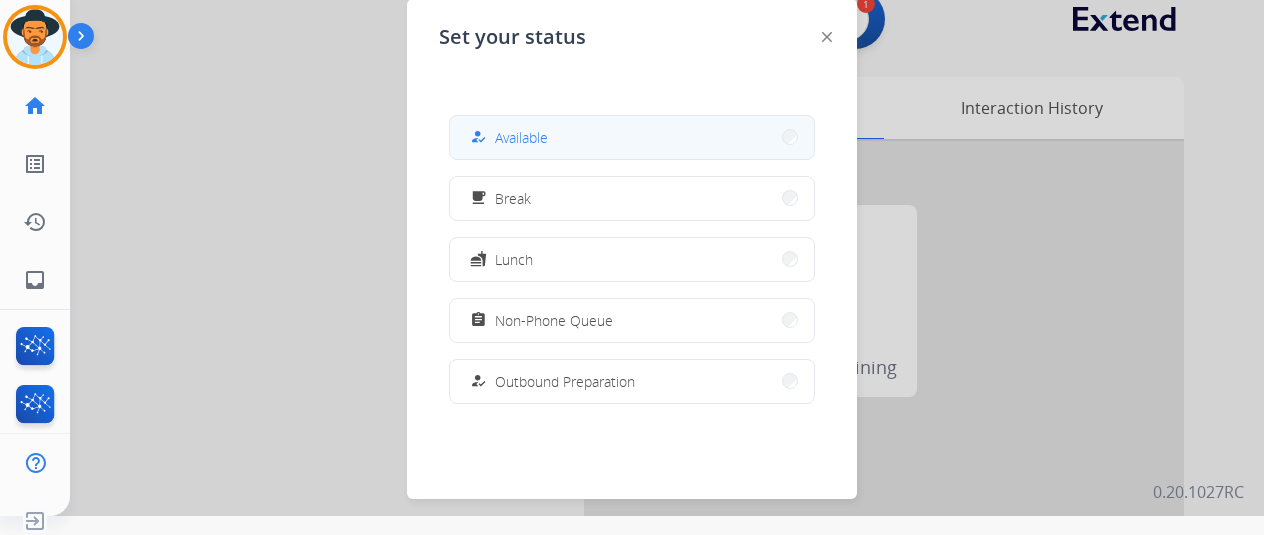 click on "Available" at bounding box center [521, 137] 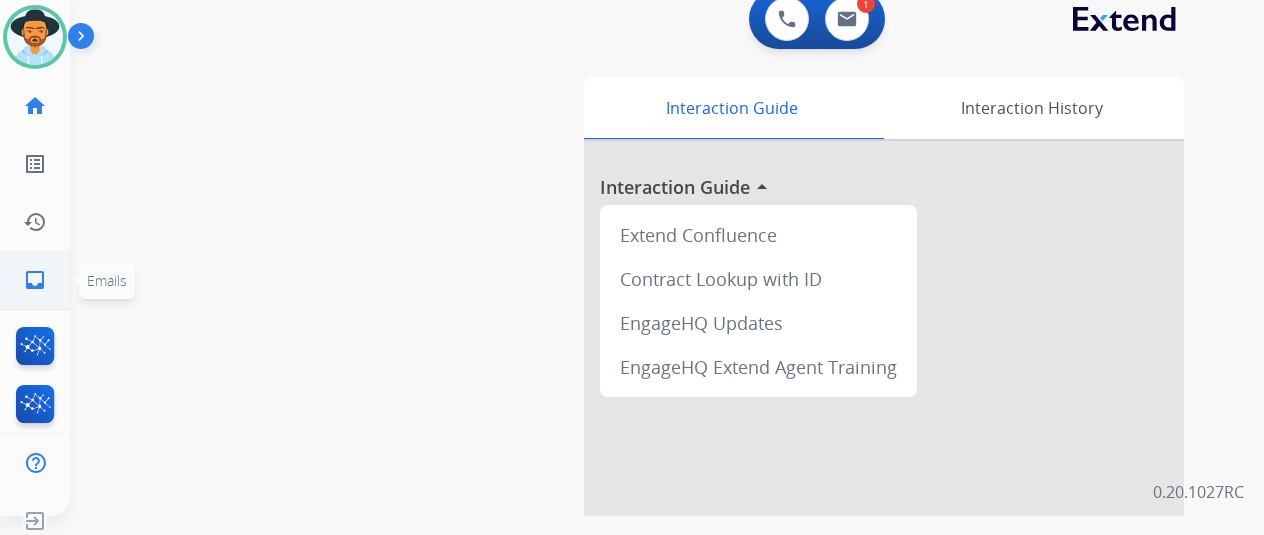 click on "inbox" 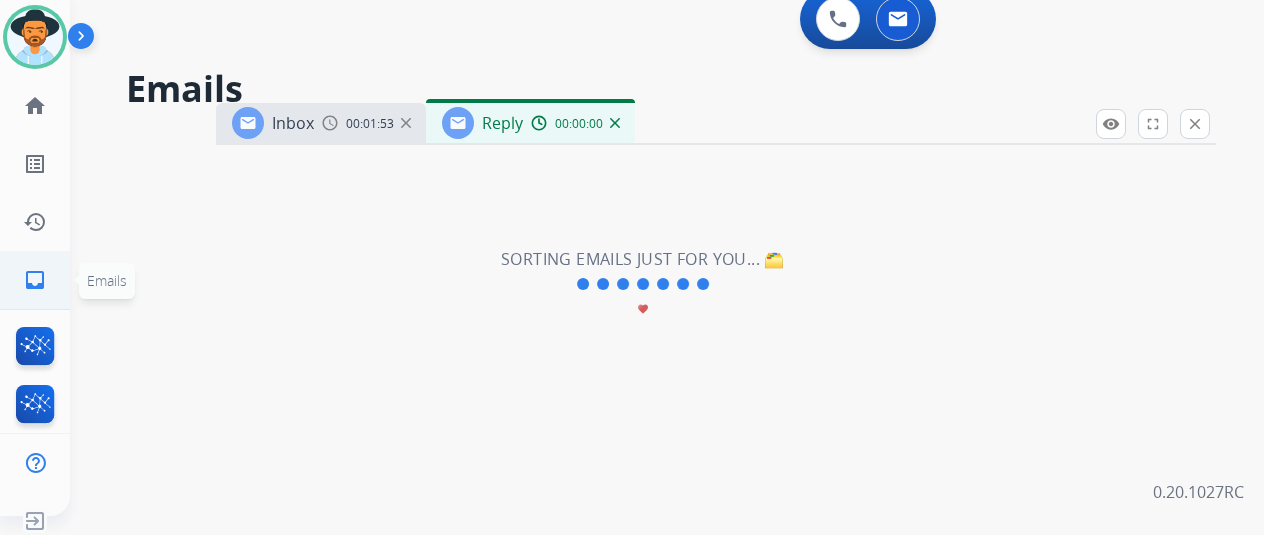 select on "**********" 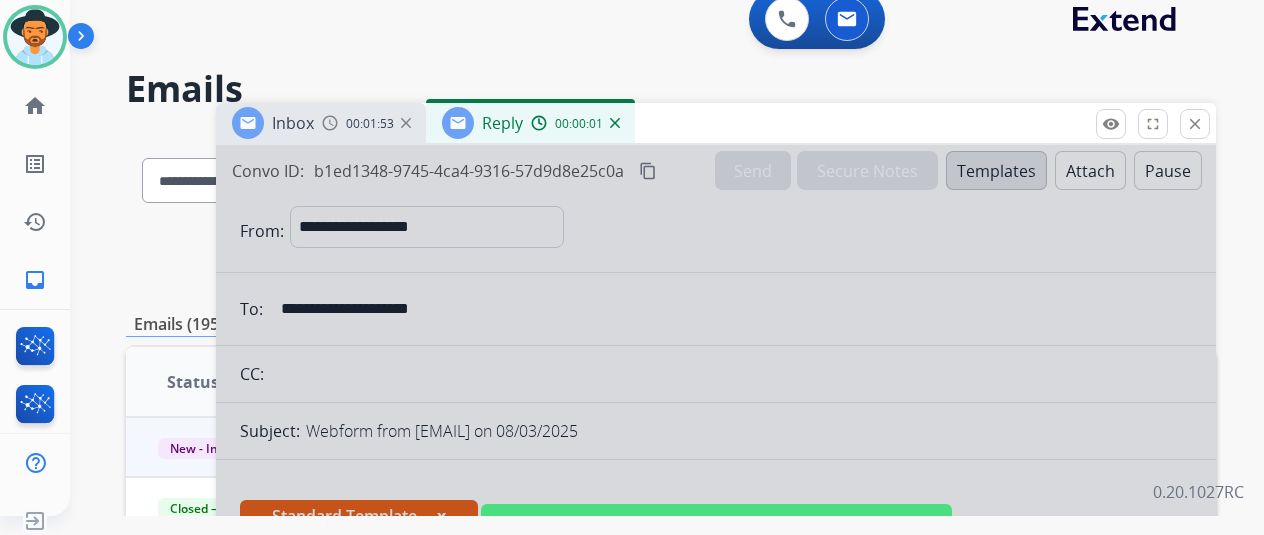 click at bounding box center (716, 518) 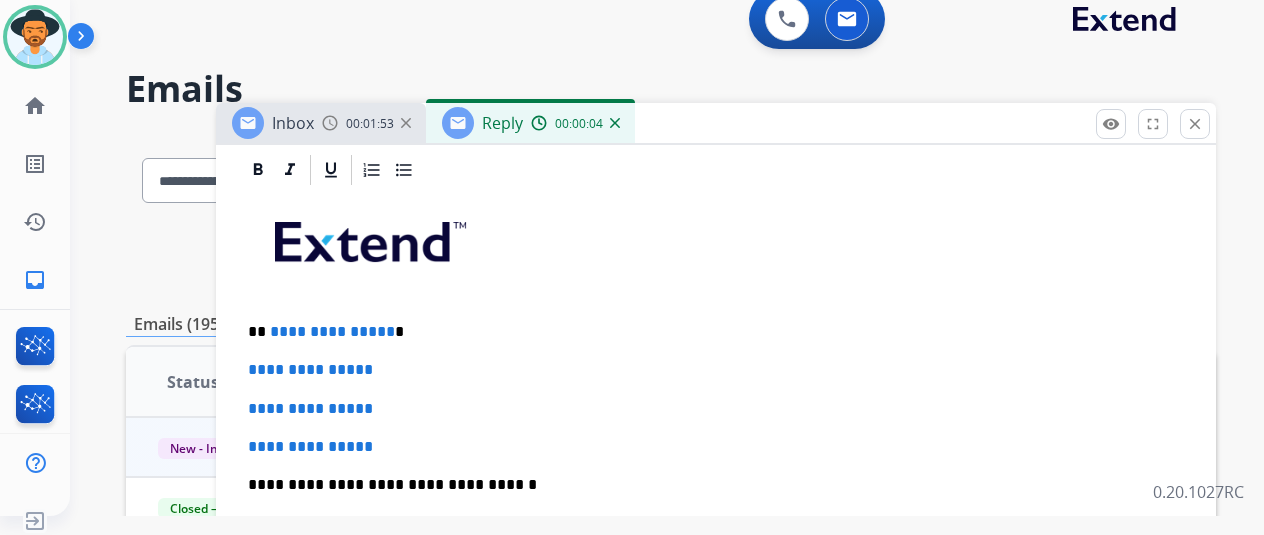 scroll, scrollTop: 576, scrollLeft: 0, axis: vertical 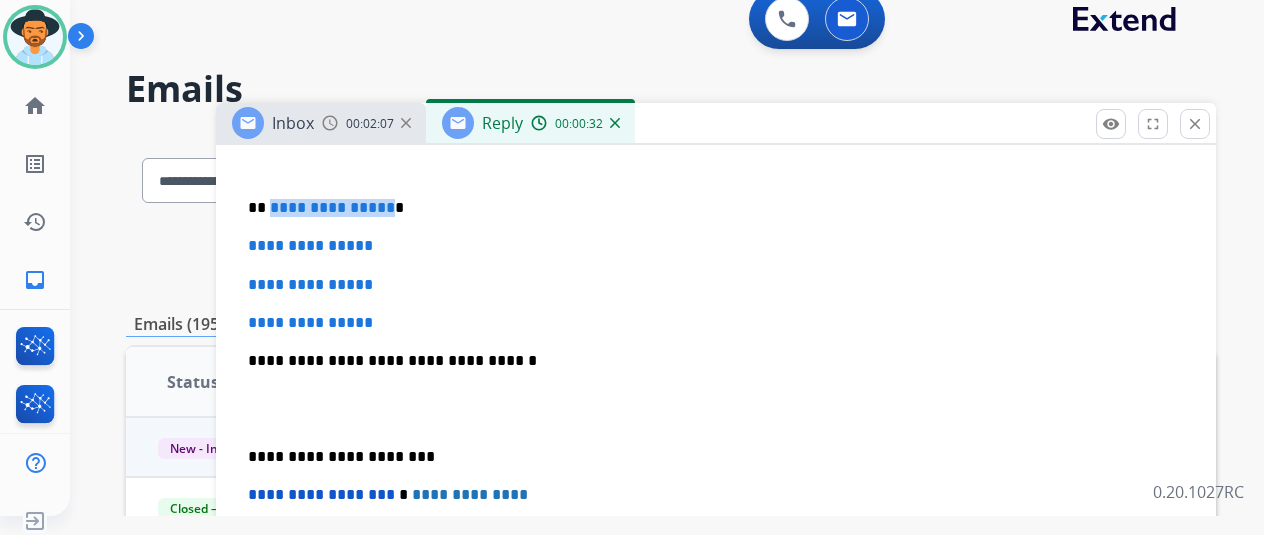 drag, startPoint x: 394, startPoint y: 199, endPoint x: 286, endPoint y: 201, distance: 108.01852 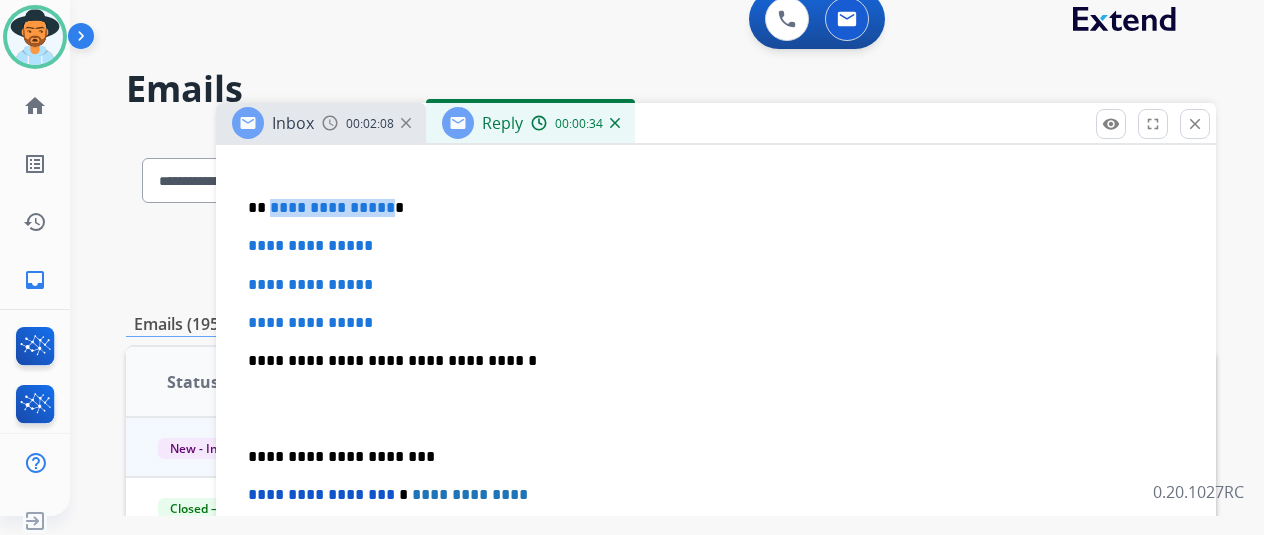 type 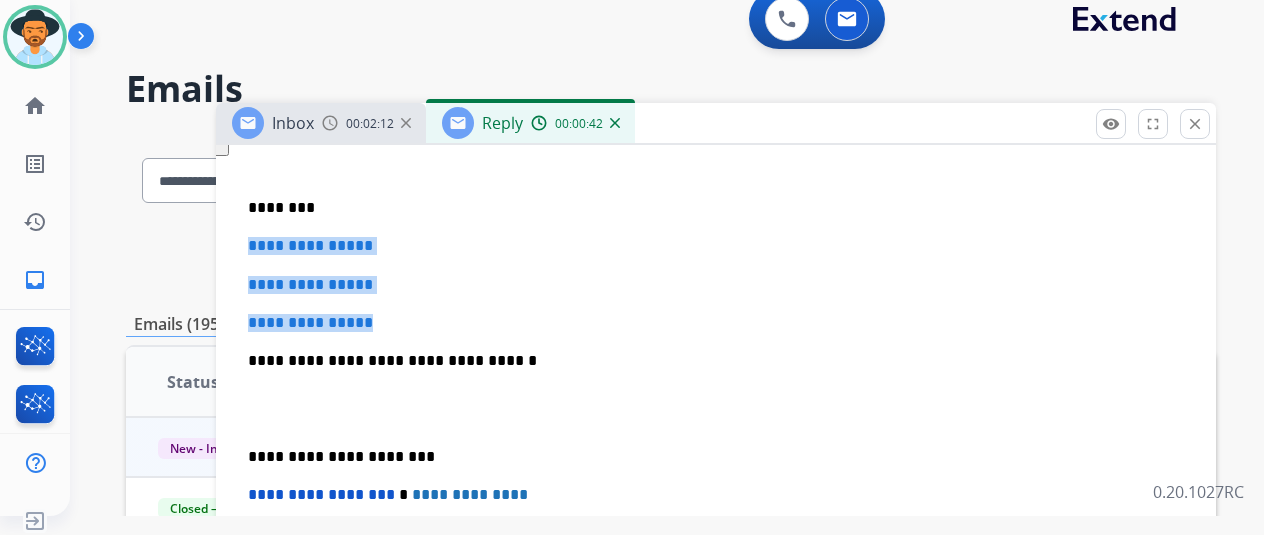 drag, startPoint x: 428, startPoint y: 319, endPoint x: 253, endPoint y: 243, distance: 190.79047 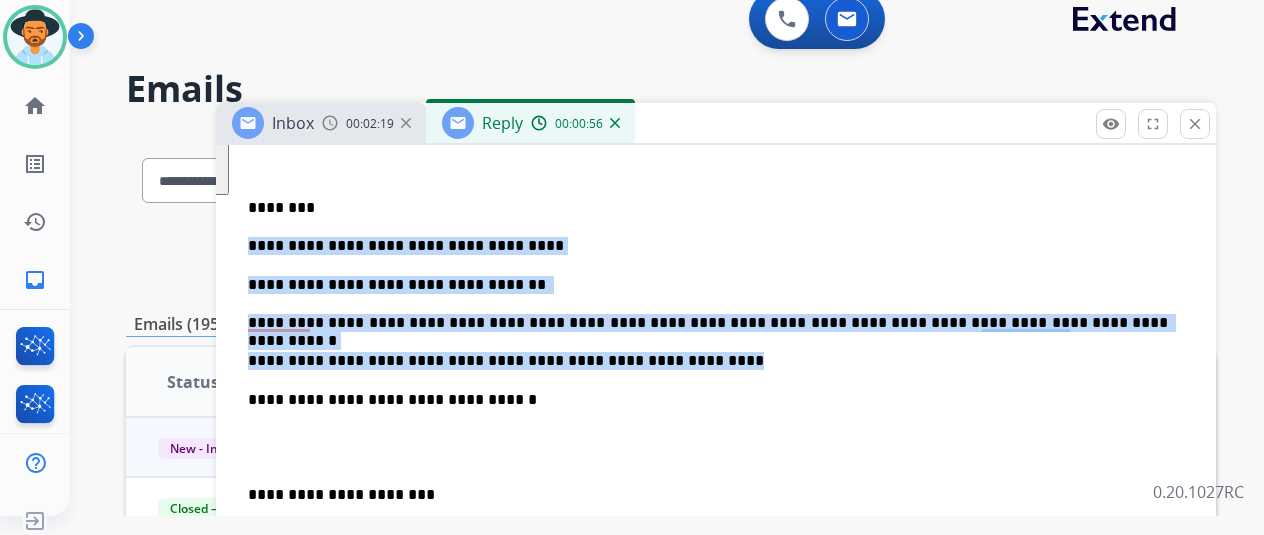 drag, startPoint x: 695, startPoint y: 359, endPoint x: 252, endPoint y: 237, distance: 459.4921 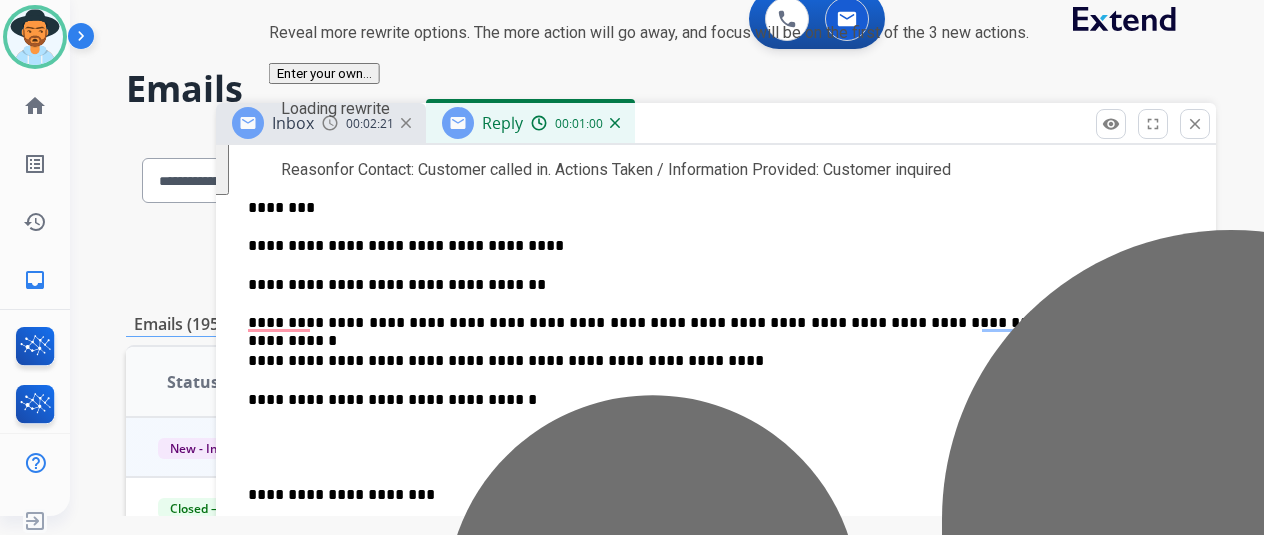 scroll, scrollTop: 499, scrollLeft: 0, axis: vertical 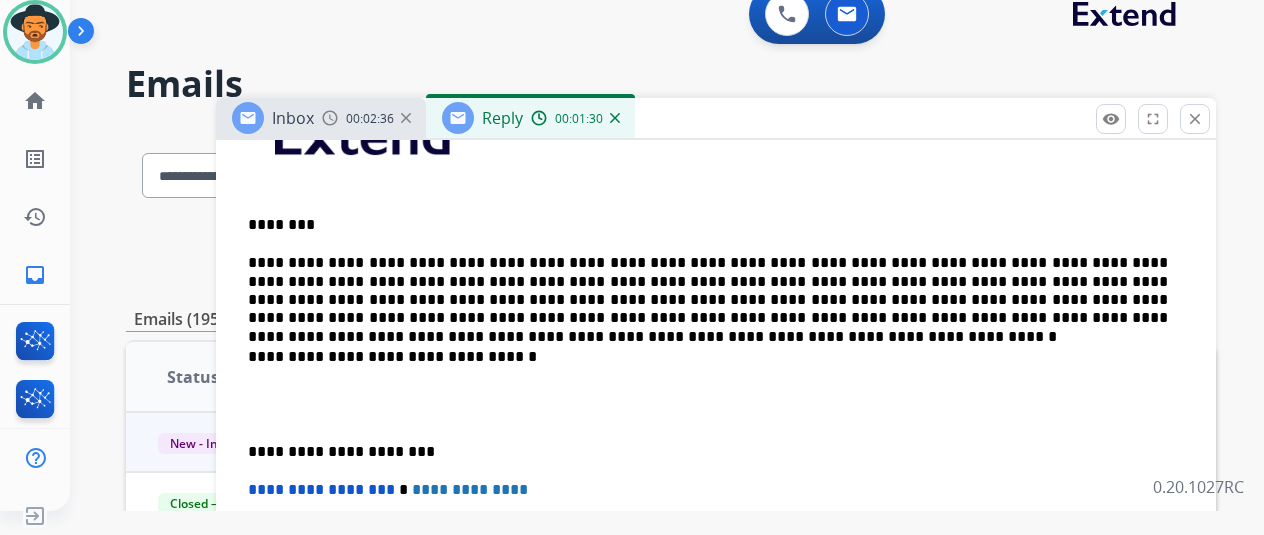 click on "**********" at bounding box center [708, 291] 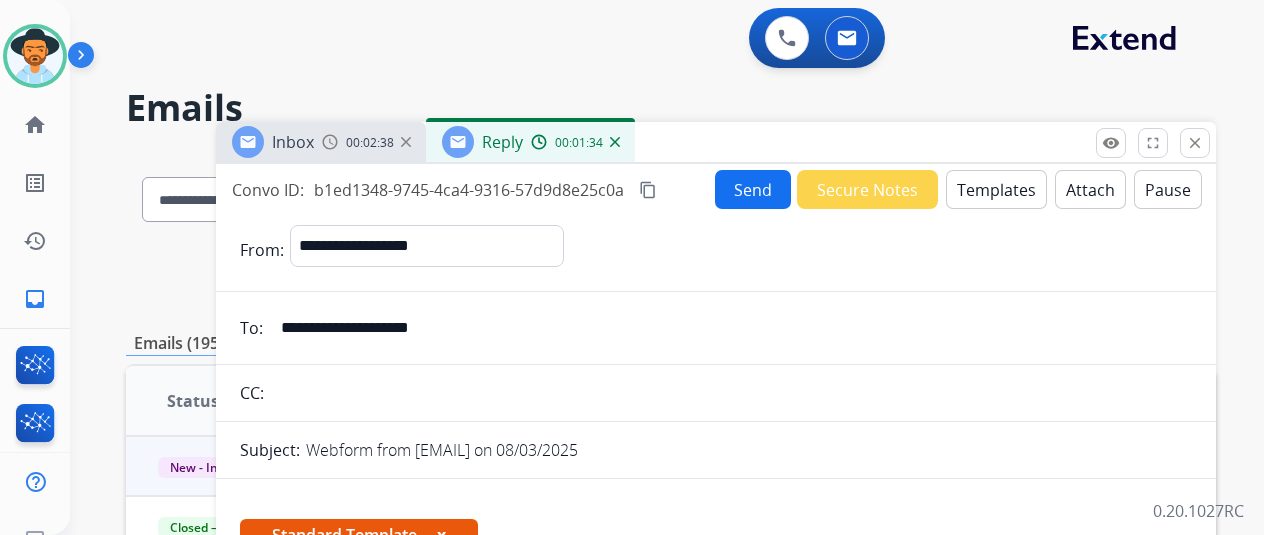 select on "**********" 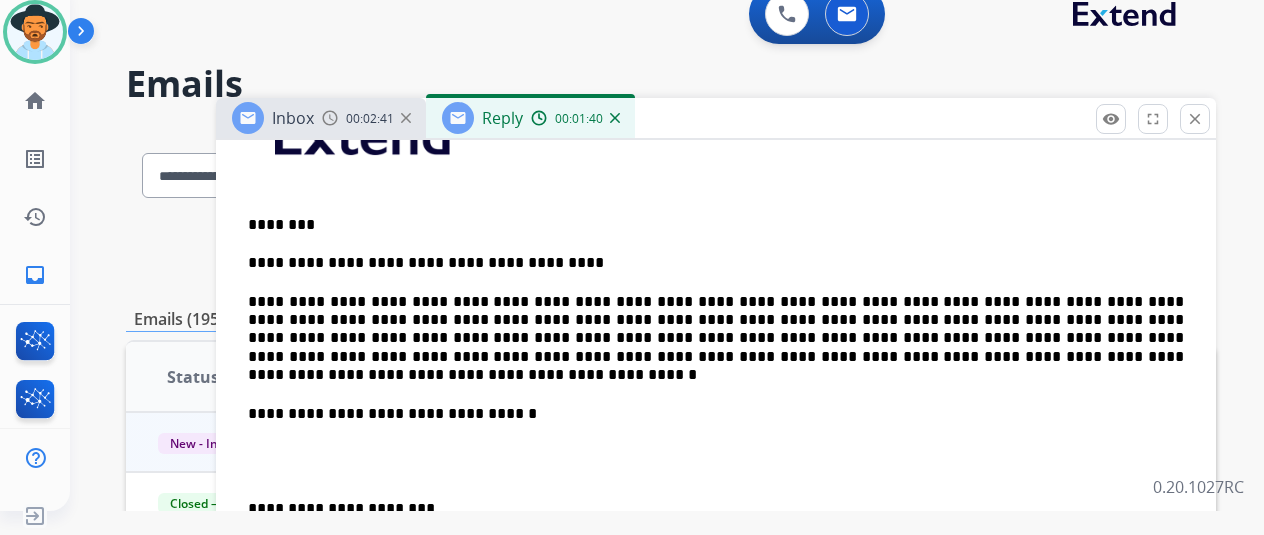 scroll, scrollTop: 576, scrollLeft: 0, axis: vertical 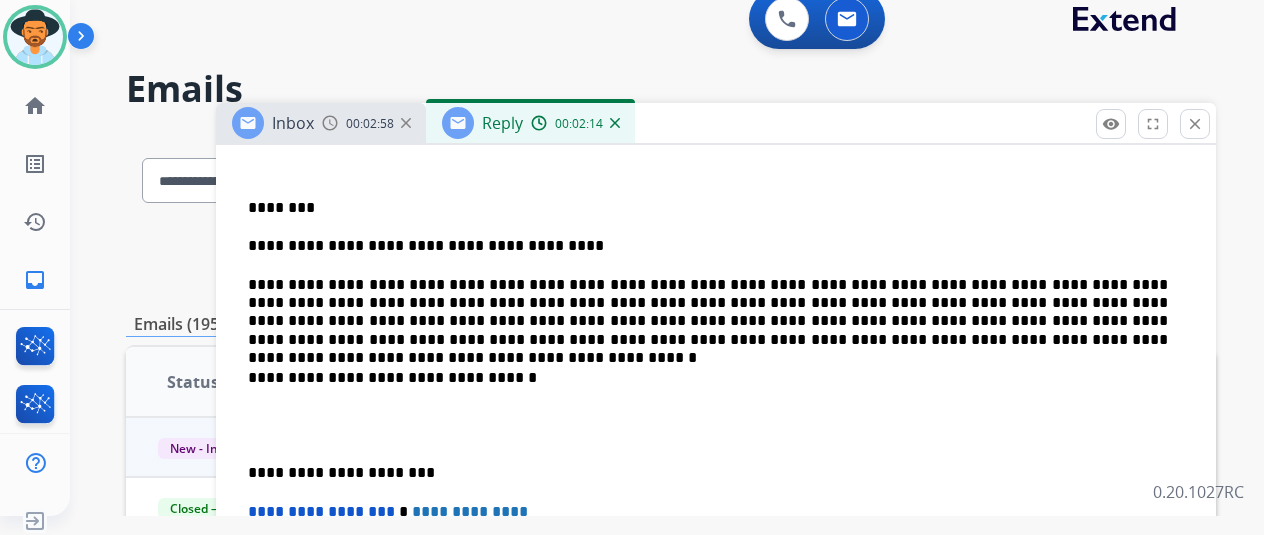 click on "**********" at bounding box center (708, 313) 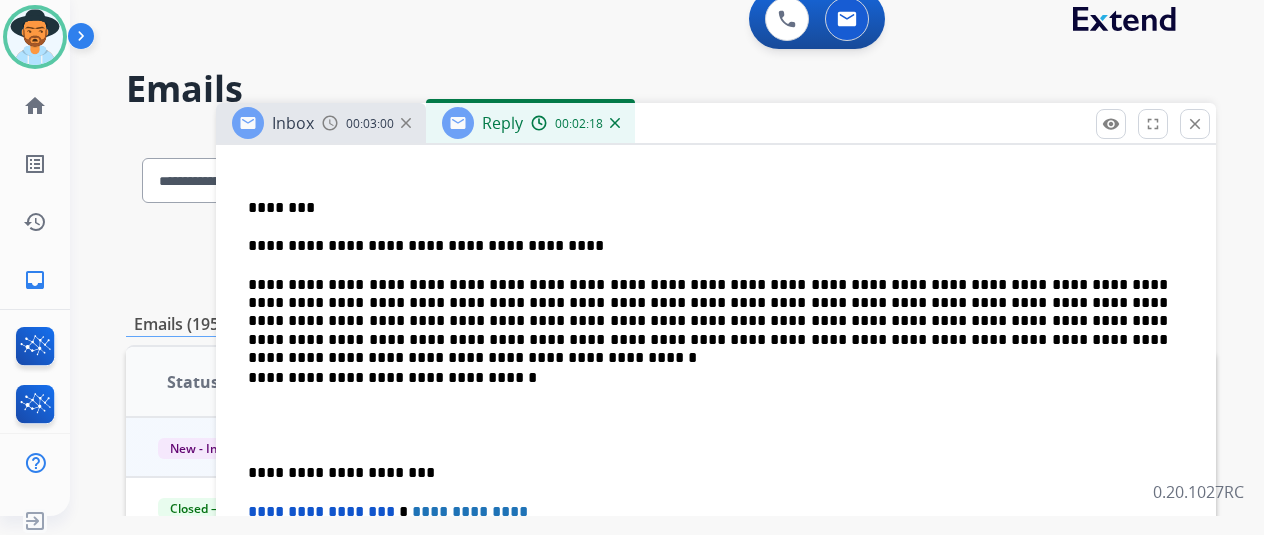 type 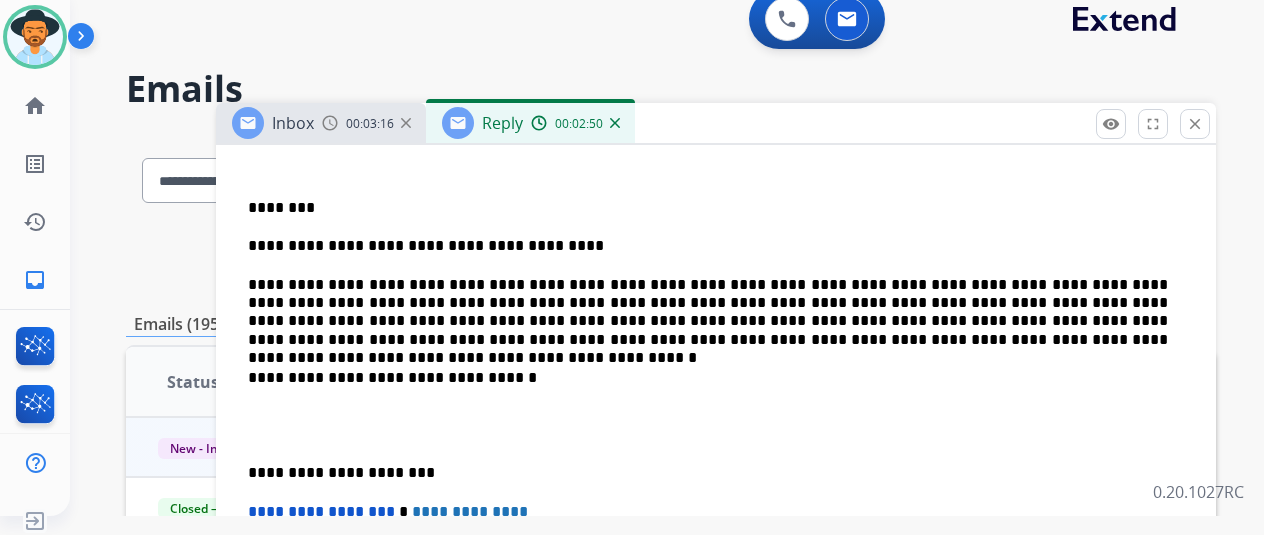 click on "**********" at bounding box center (716, 416) 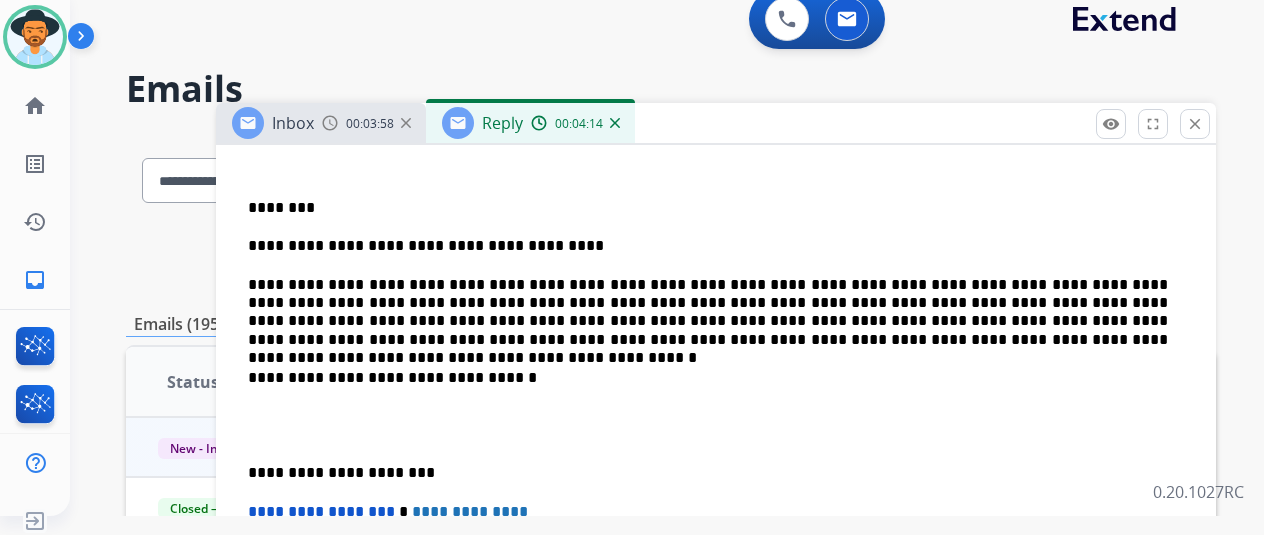 click on "**********" at bounding box center [708, 313] 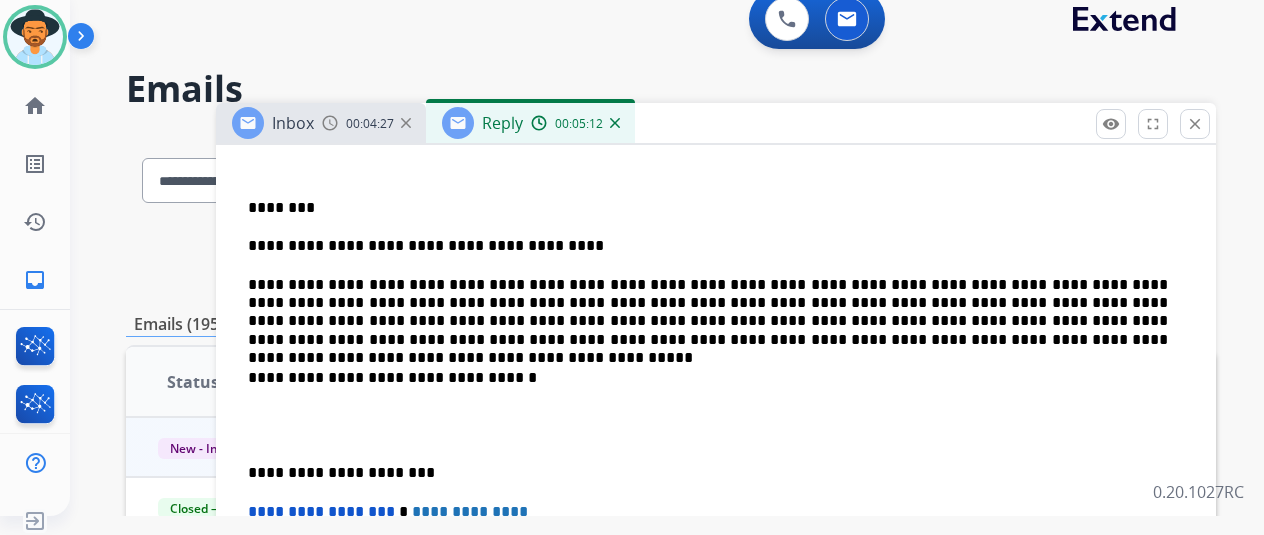 click on "**********" at bounding box center (708, 313) 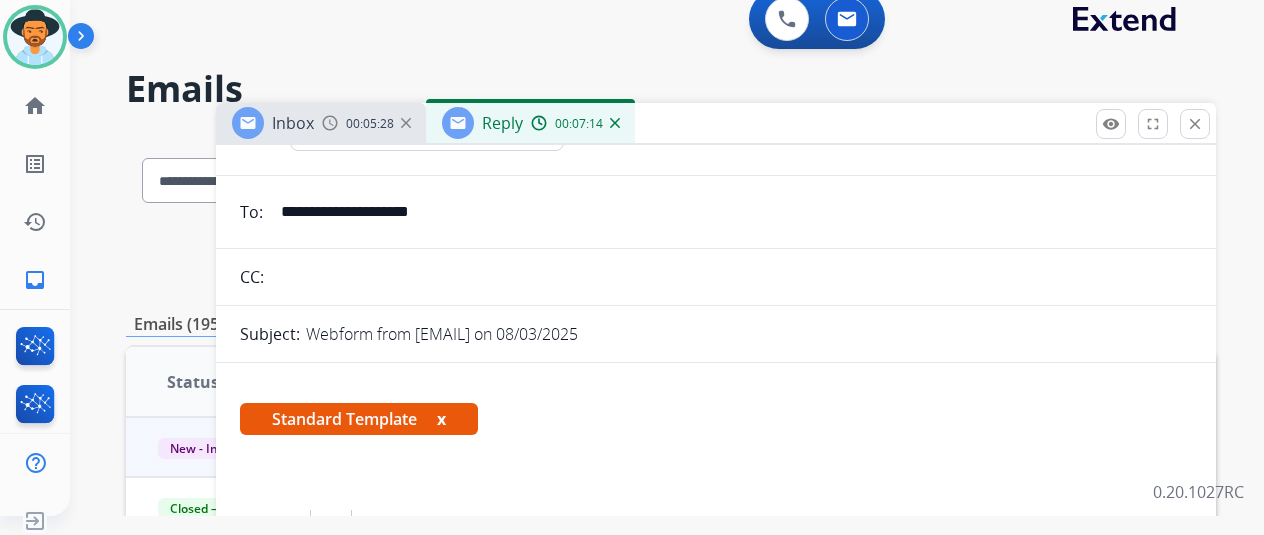 scroll, scrollTop: 0, scrollLeft: 0, axis: both 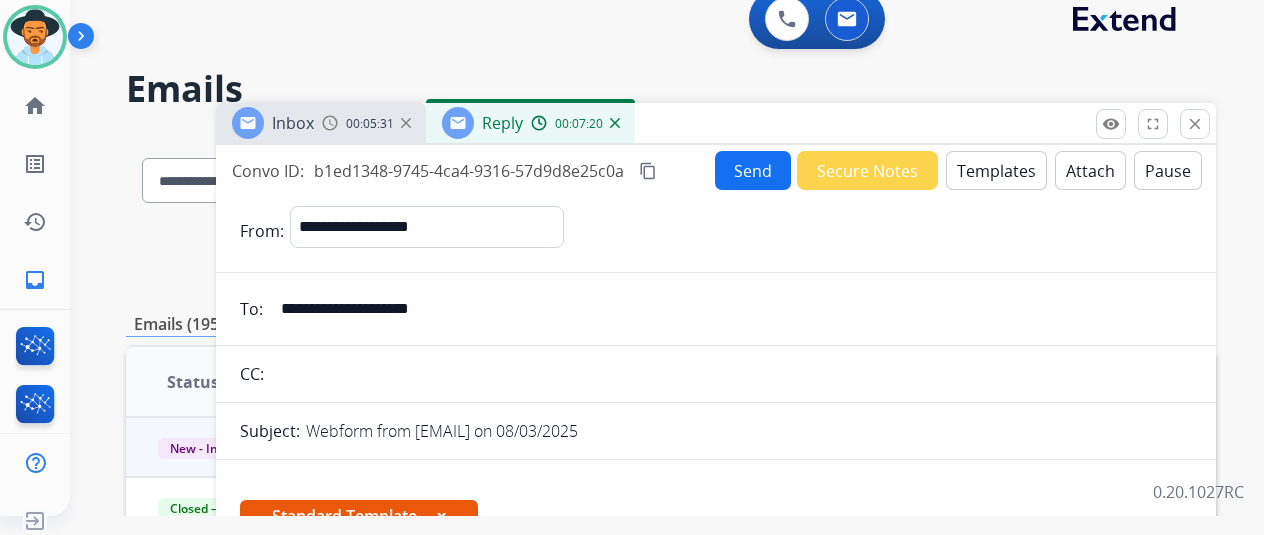 click on "Send" at bounding box center (753, 170) 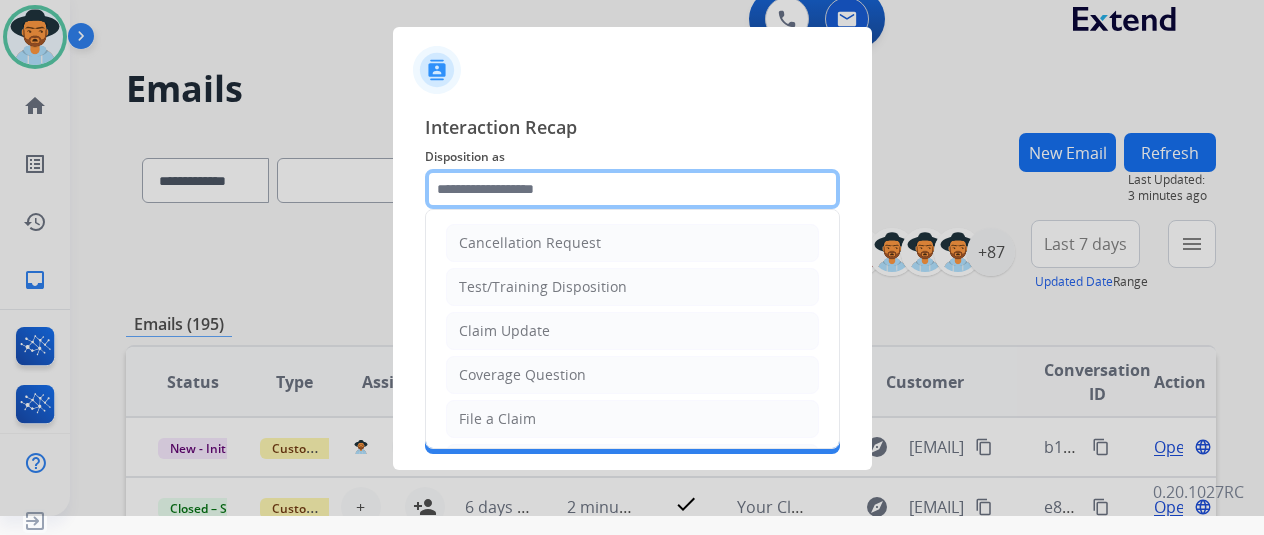 click 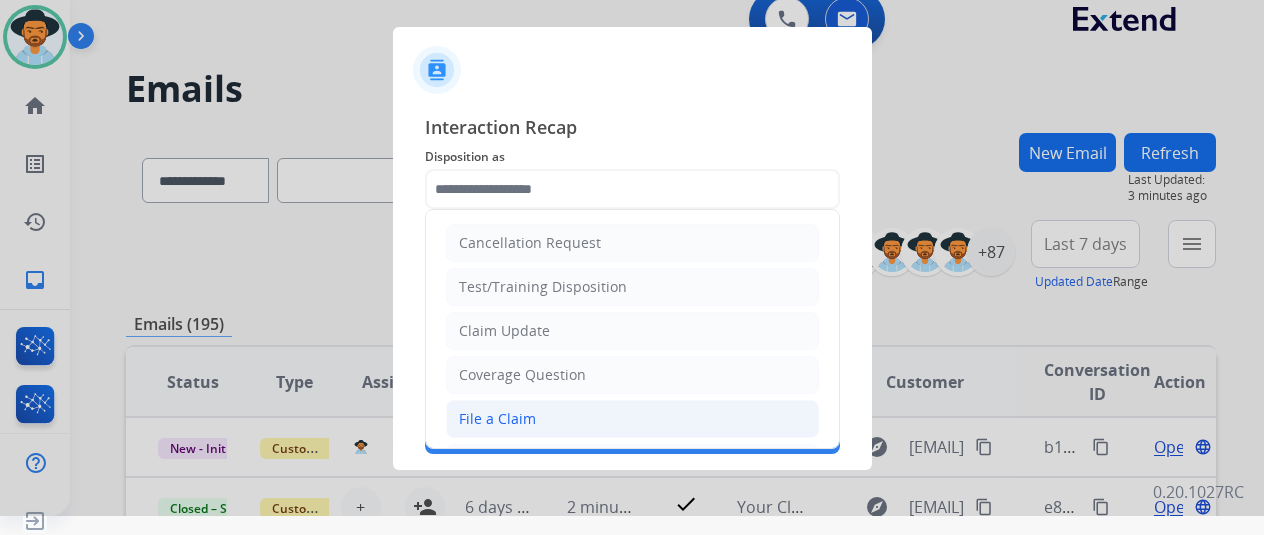 click on "File a Claim" 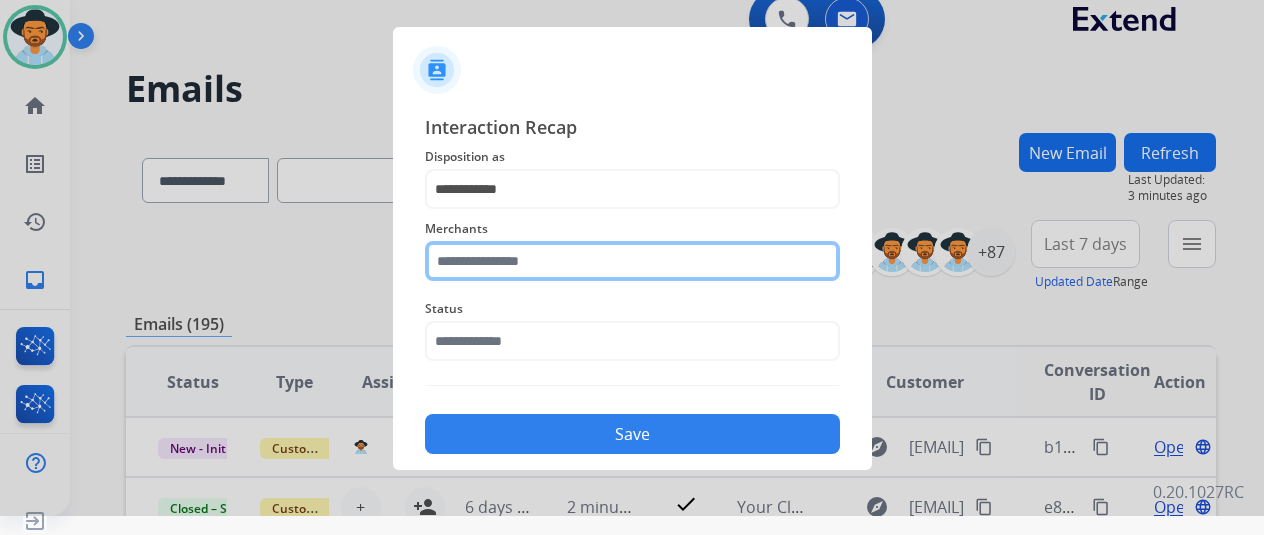 click 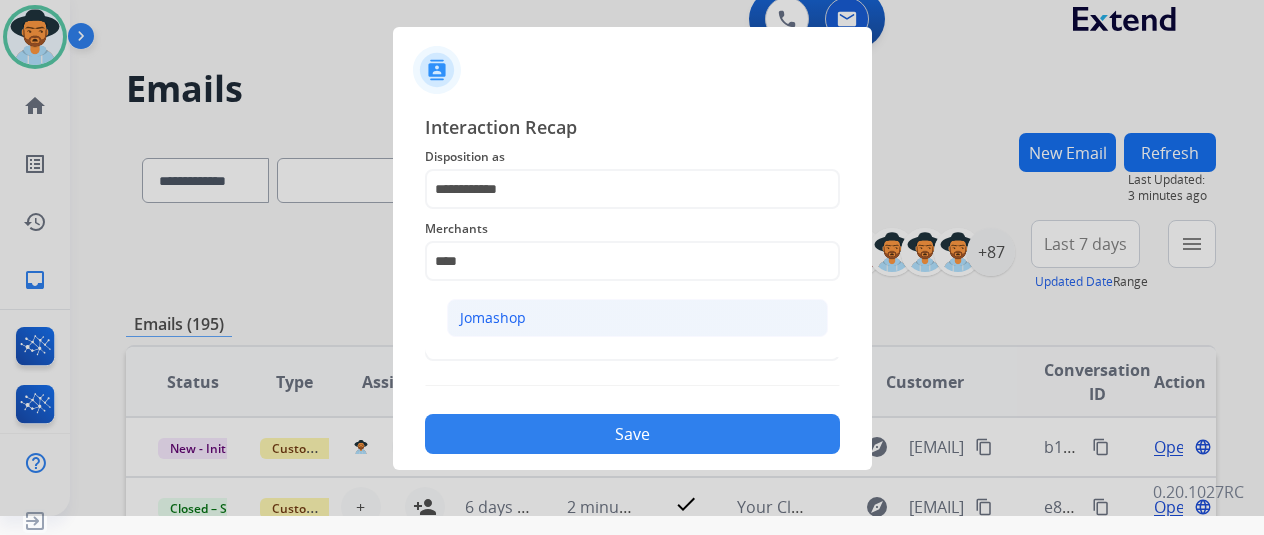 click on "Jomashop" 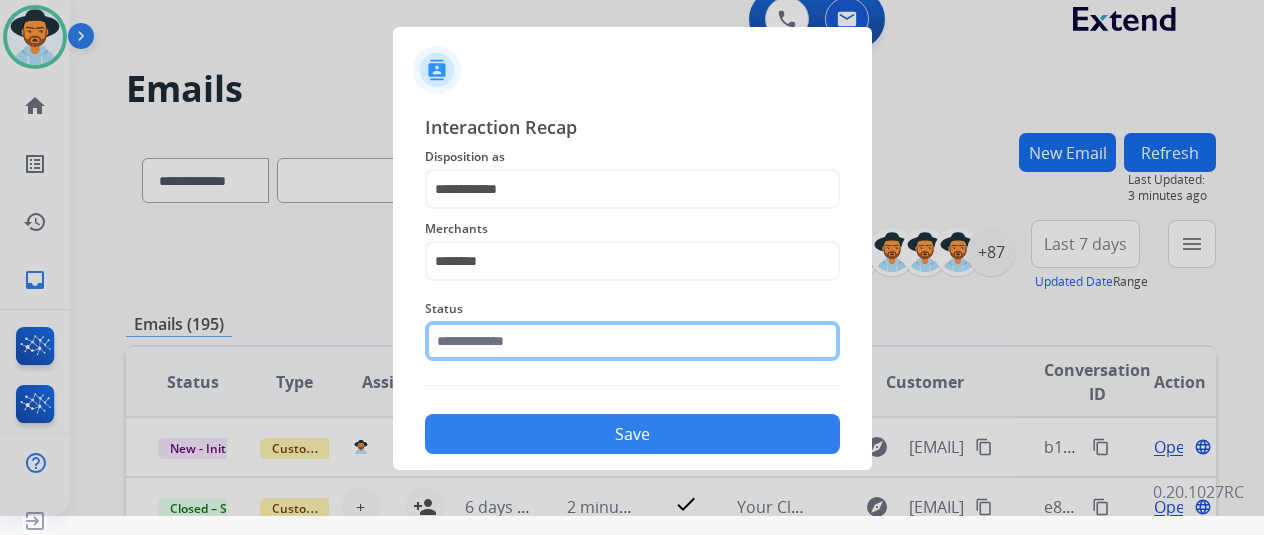 click 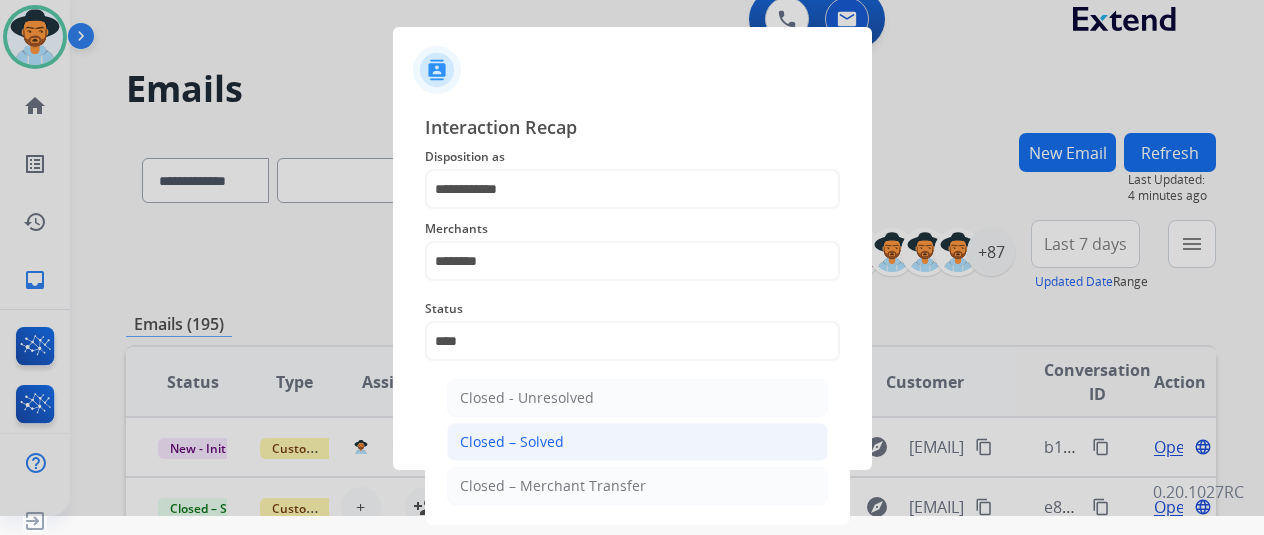 click on "Closed – Solved" 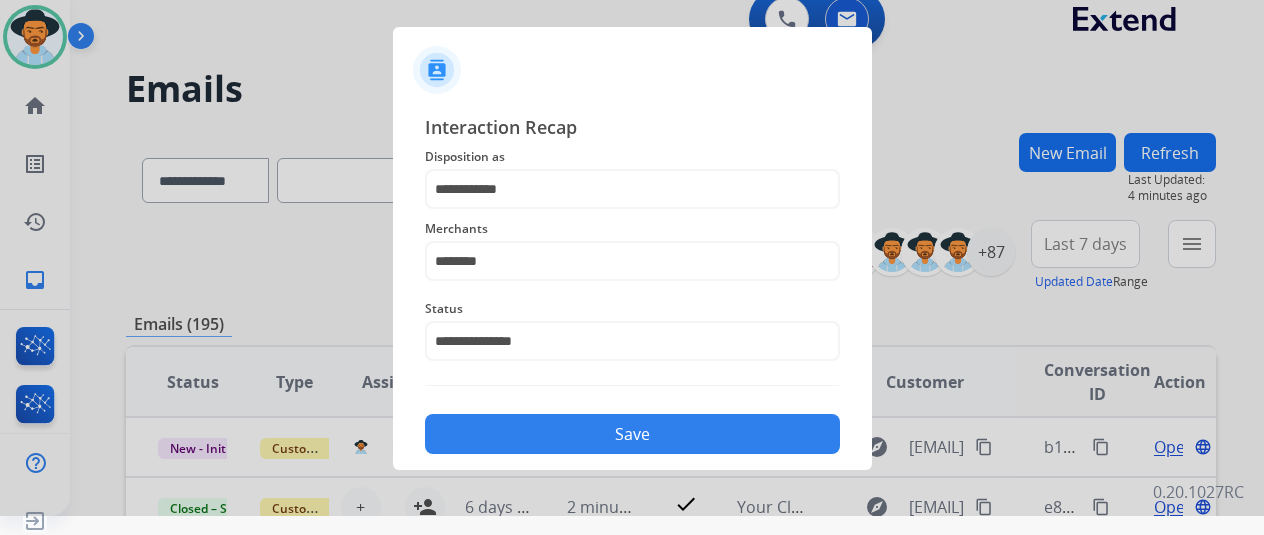 click on "Save" 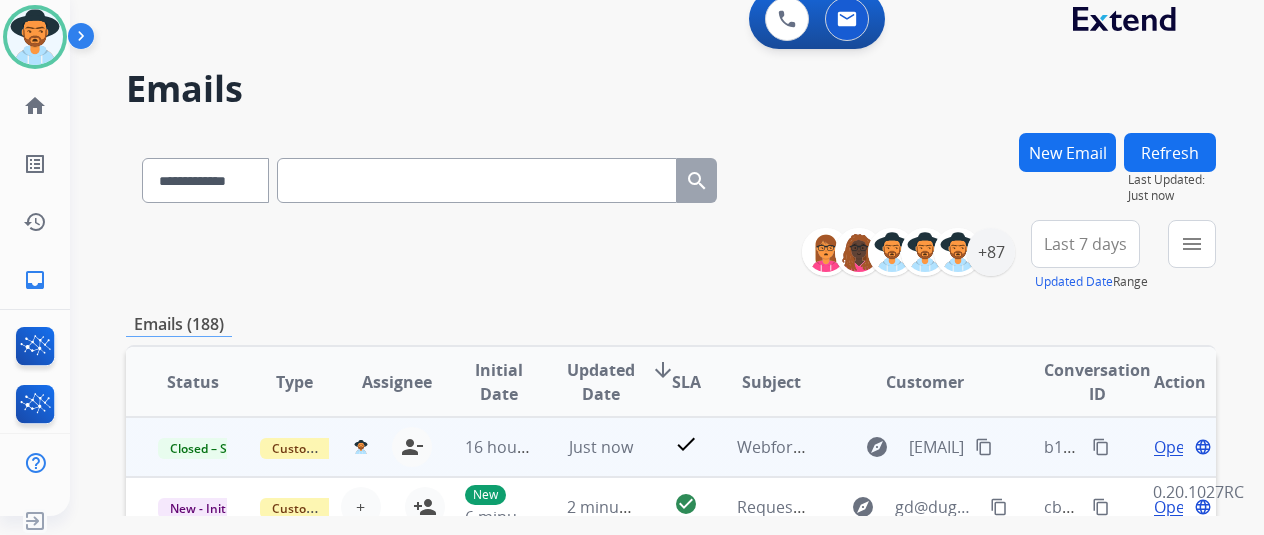 click on "content_copy" at bounding box center (1101, 447) 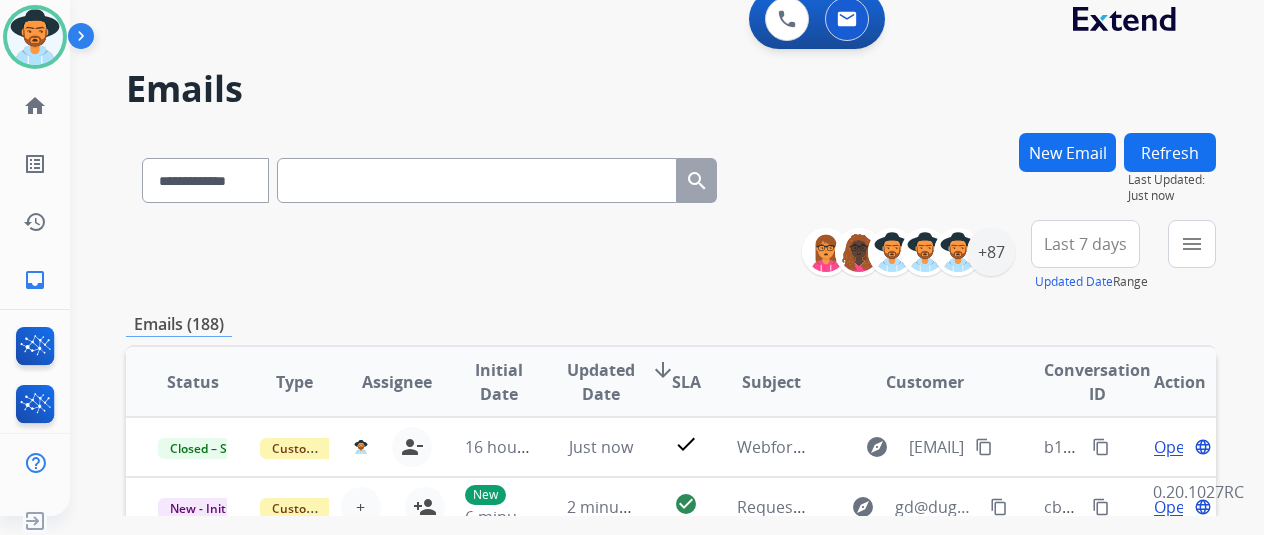 click on "**********" at bounding box center [643, 320] 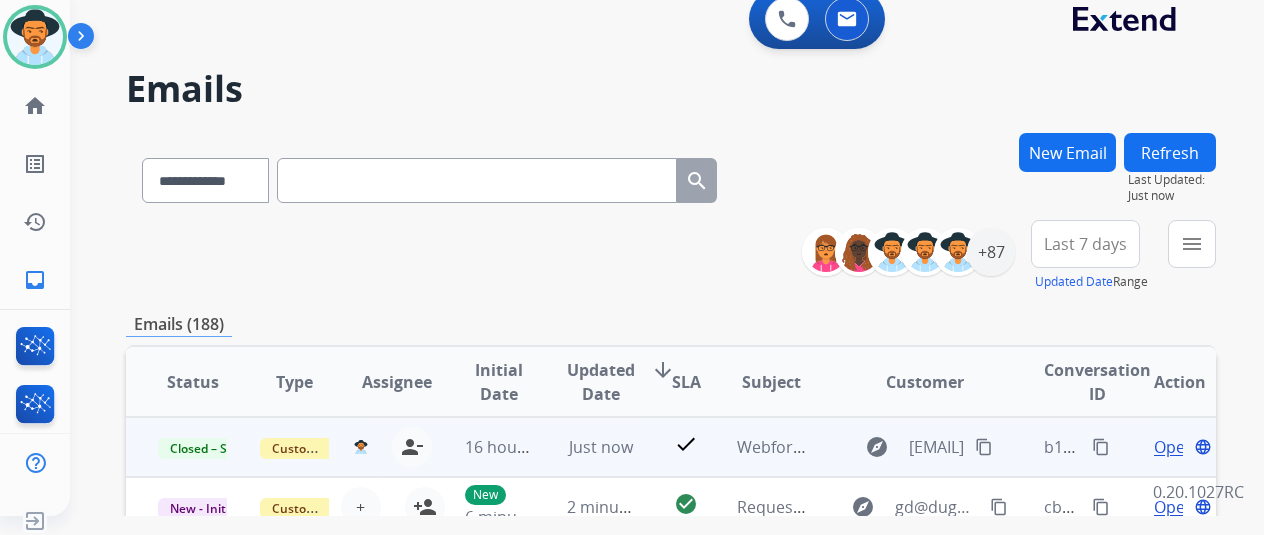 click on "content_copy" at bounding box center (1101, 447) 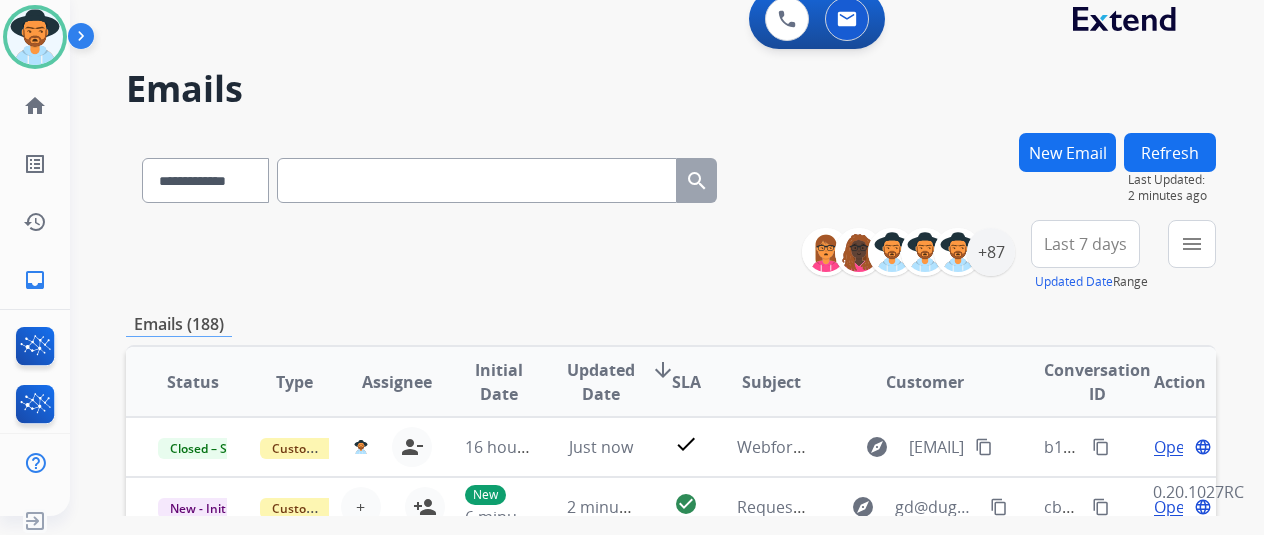 scroll, scrollTop: 2, scrollLeft: 0, axis: vertical 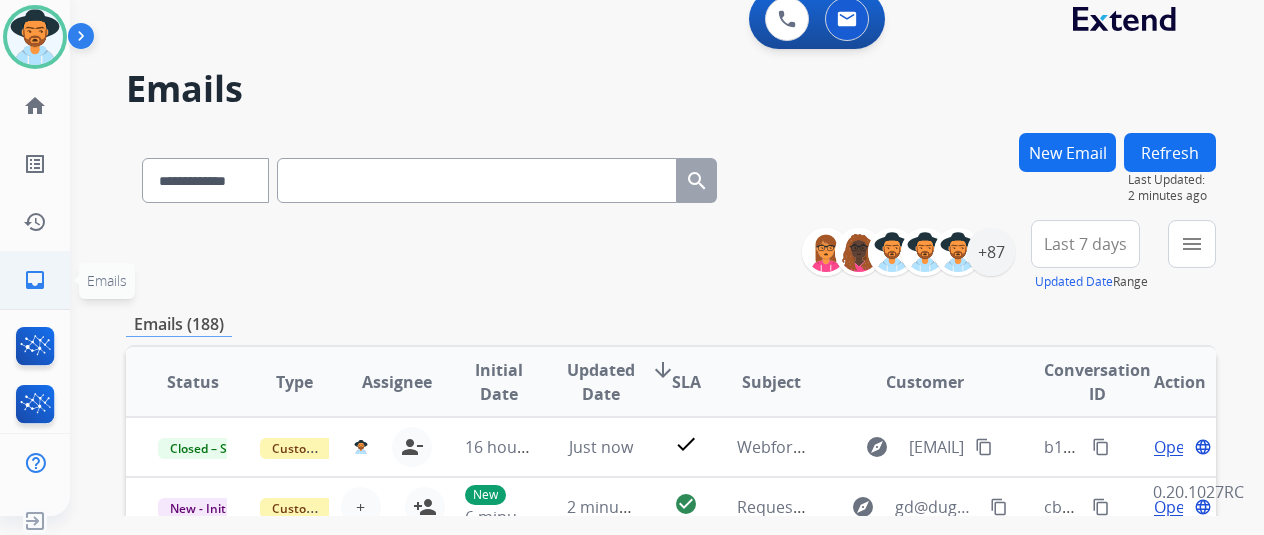 click on "inbox" 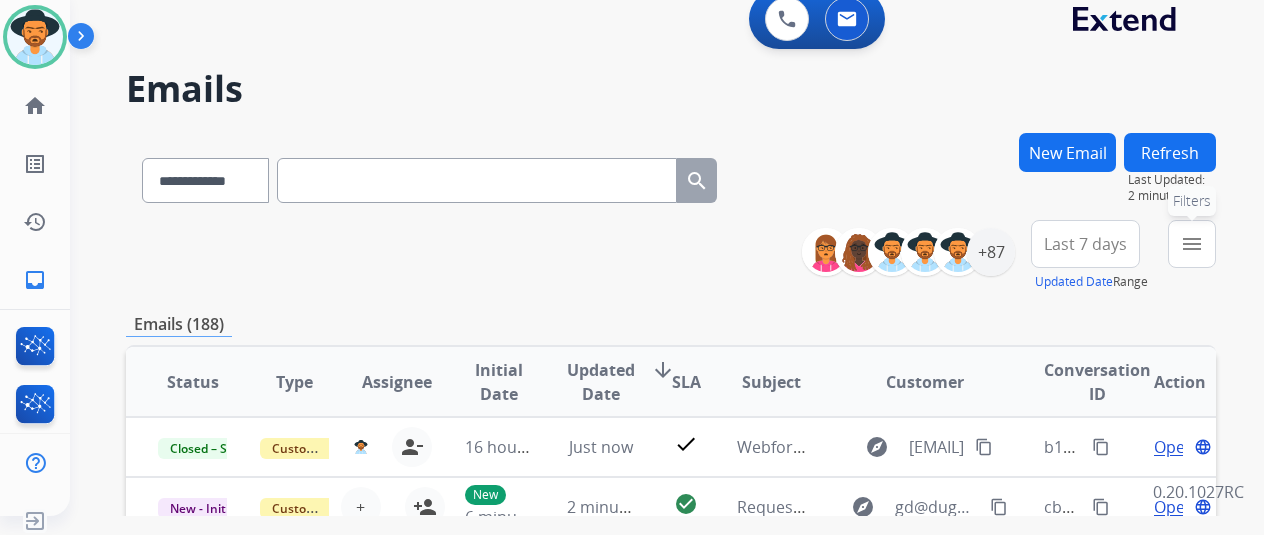 click on "menu  Filters" at bounding box center [1192, 244] 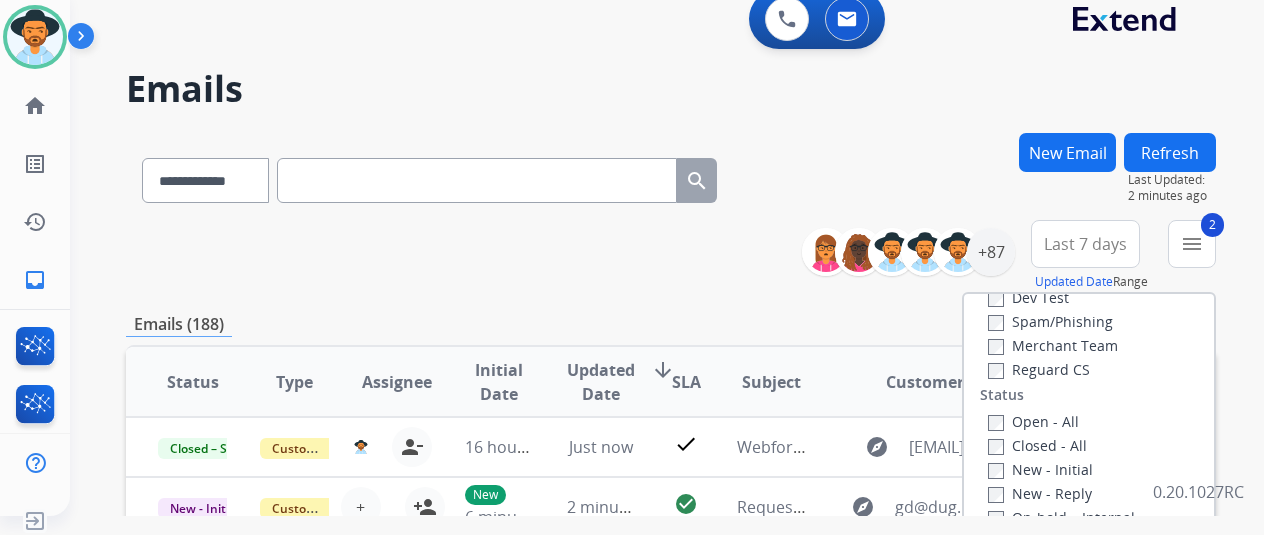 scroll, scrollTop: 200, scrollLeft: 0, axis: vertical 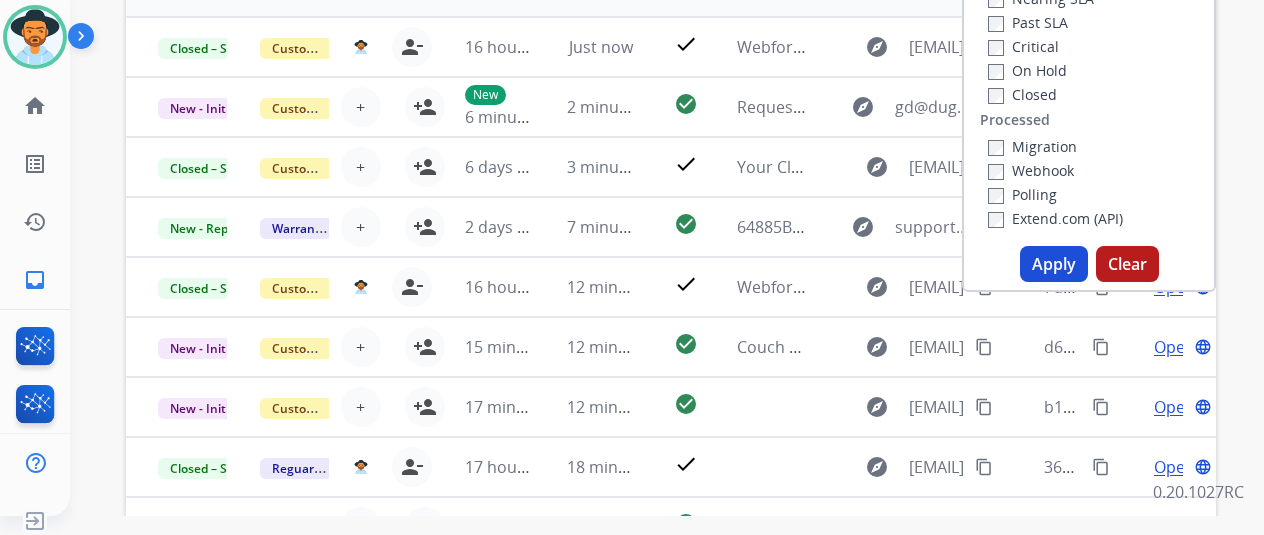 drag, startPoint x: 1053, startPoint y: 257, endPoint x: 1047, endPoint y: 272, distance: 16.155495 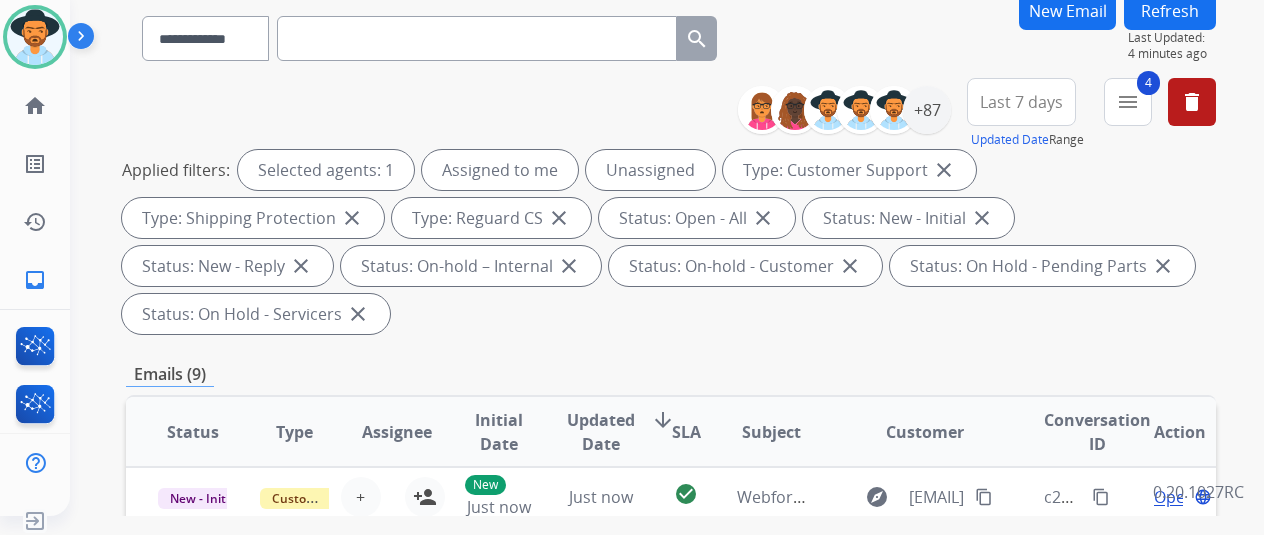 scroll, scrollTop: 78, scrollLeft: 0, axis: vertical 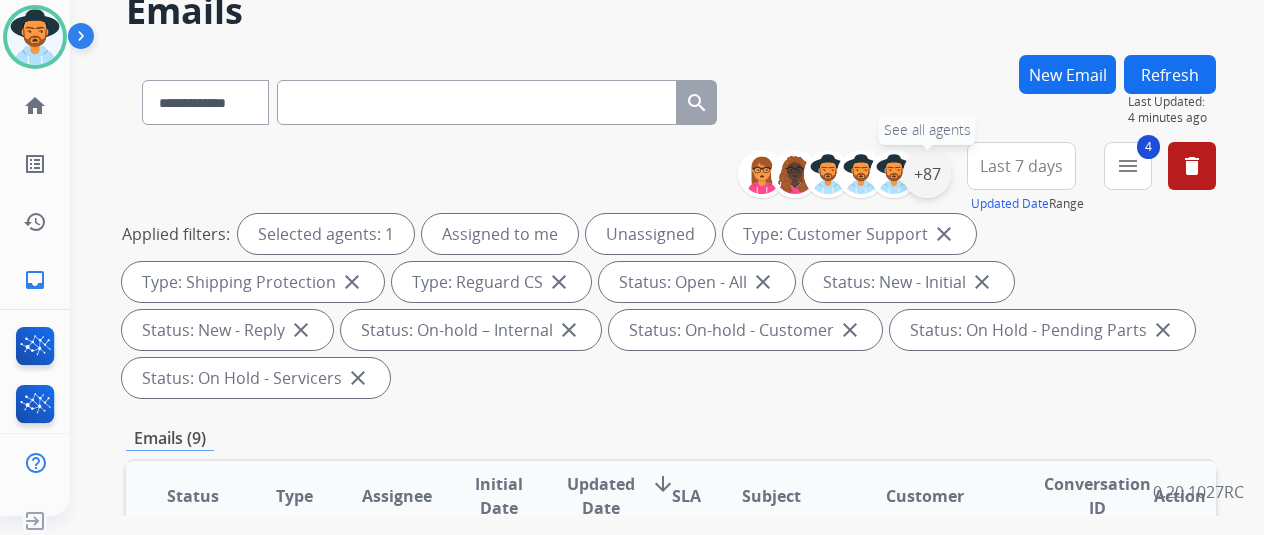click on "+87" at bounding box center [927, 174] 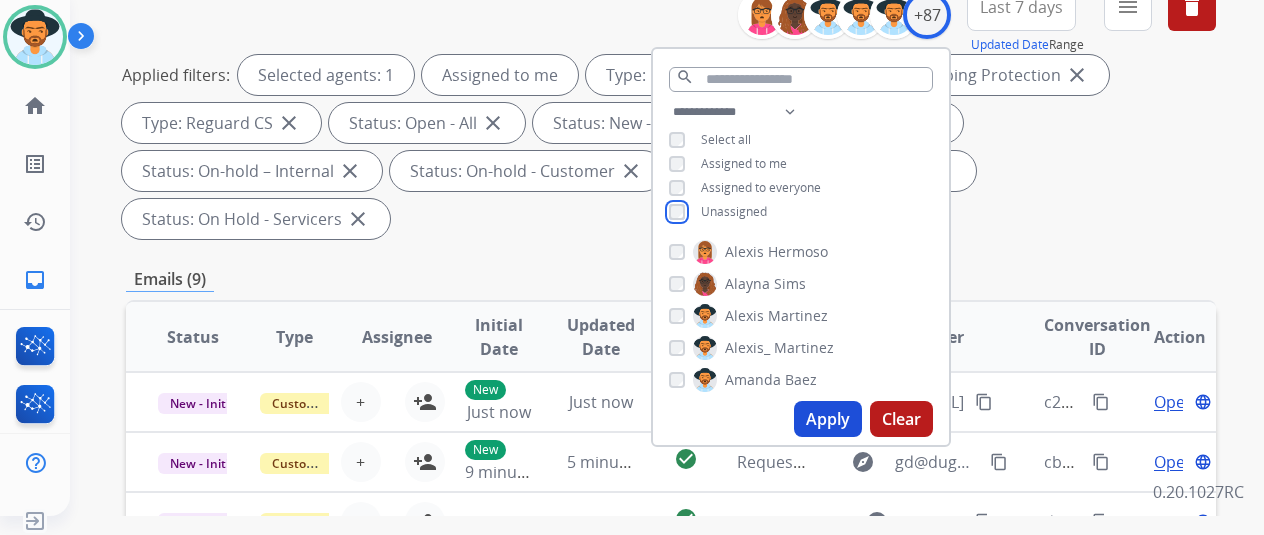scroll, scrollTop: 378, scrollLeft: 0, axis: vertical 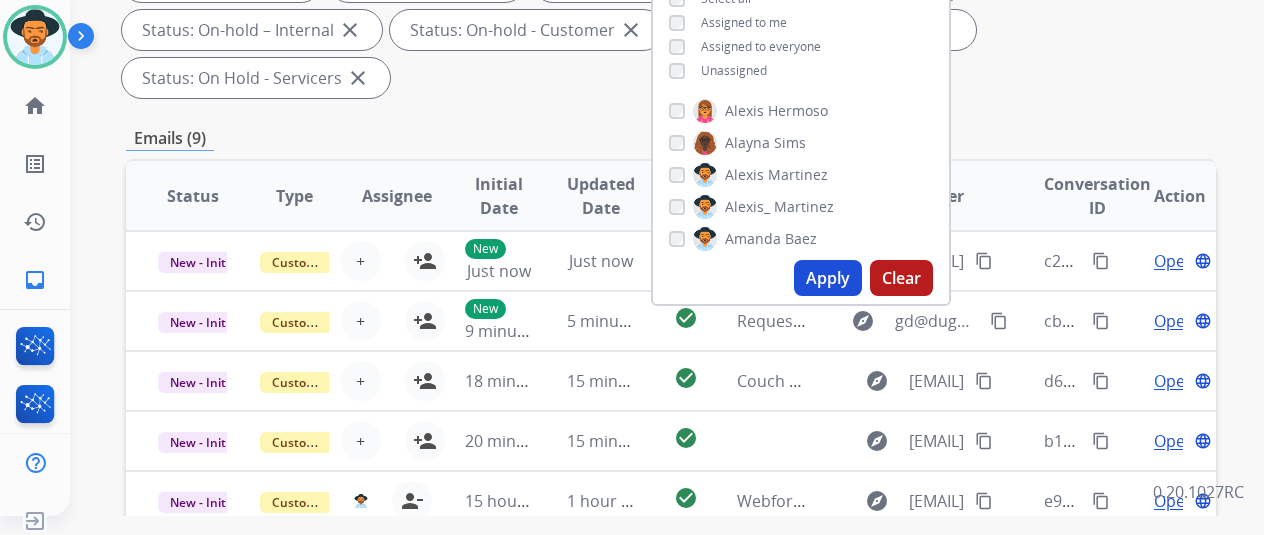 click on "Apply" at bounding box center [828, 278] 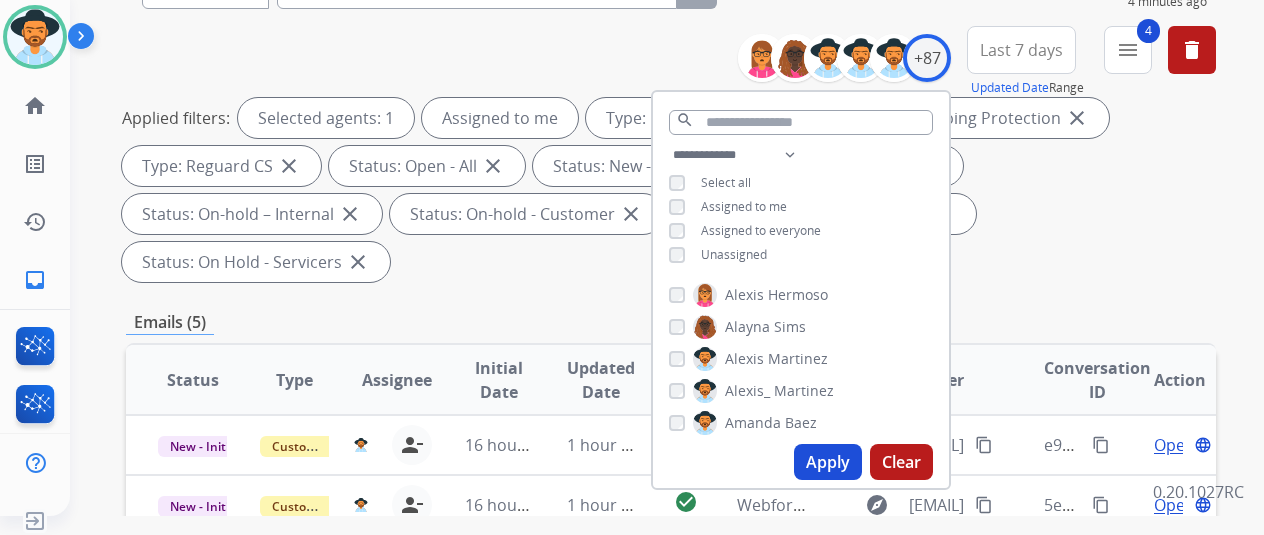 scroll, scrollTop: 400, scrollLeft: 0, axis: vertical 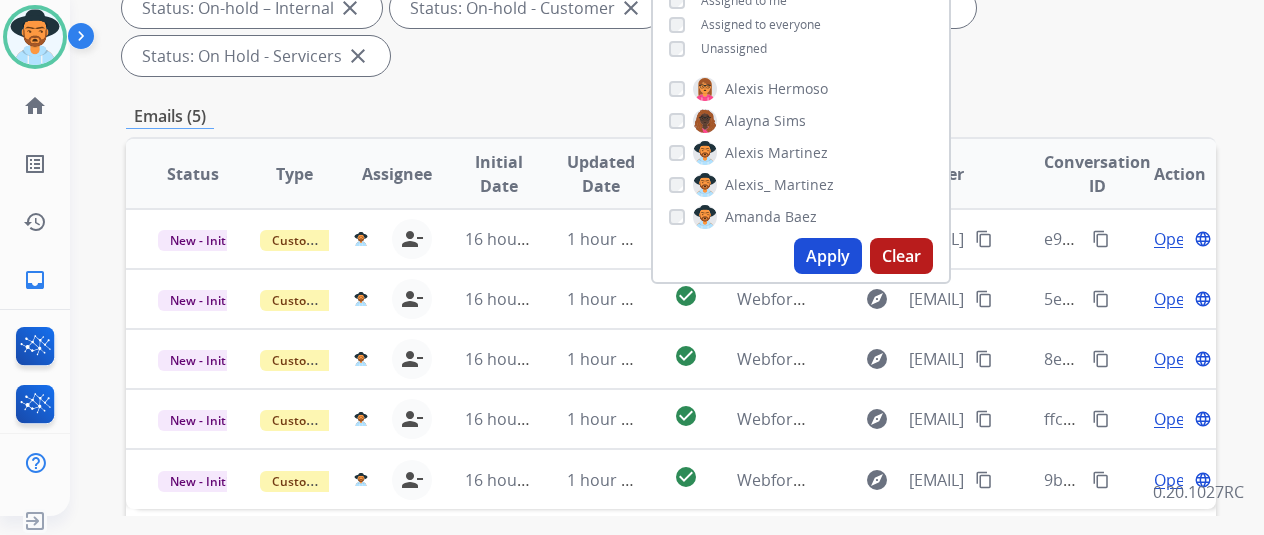 click on "Status Type Assignee Initial Date Updated Date arrow_downward SLA Subject Customer Conversation ID Action New - Initial Customer Support tammy.davidson@eccogroupusa.com person_remove Unassign to Me 16 hours ago 1 hour ago check_circle  Webform from Will10073@gmail.com on 08/03/2025  explore Will10073@gmail.com content_copy  e94ce7ed-27f7-42c0-992b-a1125630831c  content_copy Open language New - Initial Customer Support tammy.davidson@eccogroupusa.com person_remove Unassign to Me 16 hours ago 1 hour ago check_circle  Webform from Planejockey23@hotmail.com on 08/03/2025  explore Planejockey23@hotmail.com content_copy  5eb96f6d-17f7-4c4f-9d44-ff0ab7ebcbde  content_copy Open language New - Initial Customer Support tammy.davidson@eccogroupusa.com person_remove Unassign to Me 16 hours ago 1 hour ago check_circle  Webform from elizabethkgentile@hotmail.com on 08/03/2025  explore elizabethkgentile@hotmail.com content_copy  8eecfa85-b082-4309-ab0d-45192ba234b0  content_copy Open language New - Initial Customer Support" at bounding box center [671, 472] 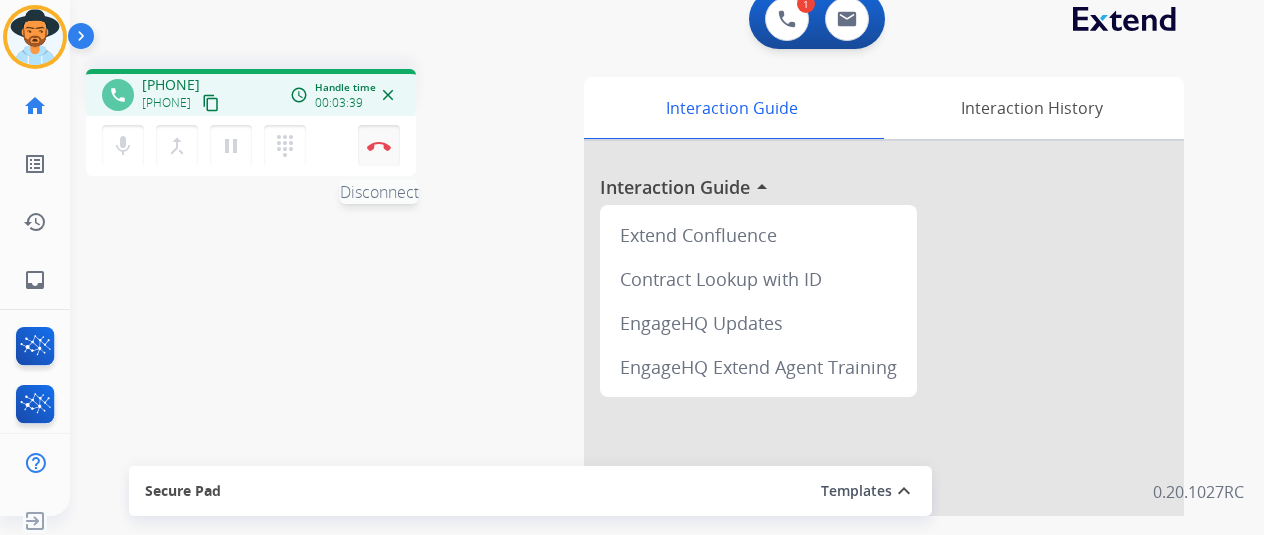 click at bounding box center (379, 146) 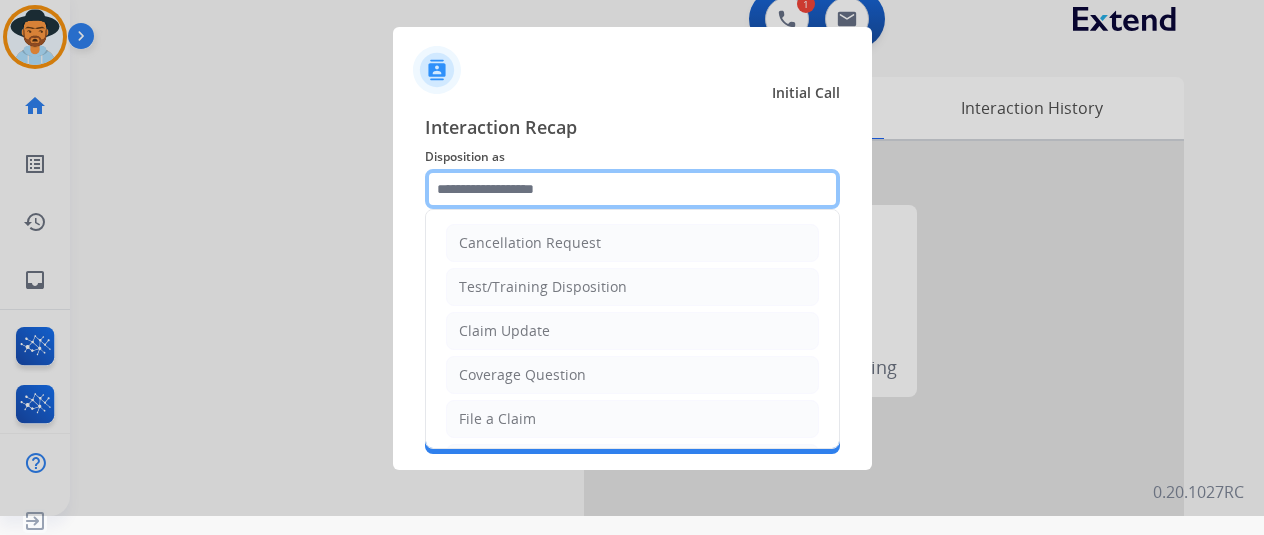 click 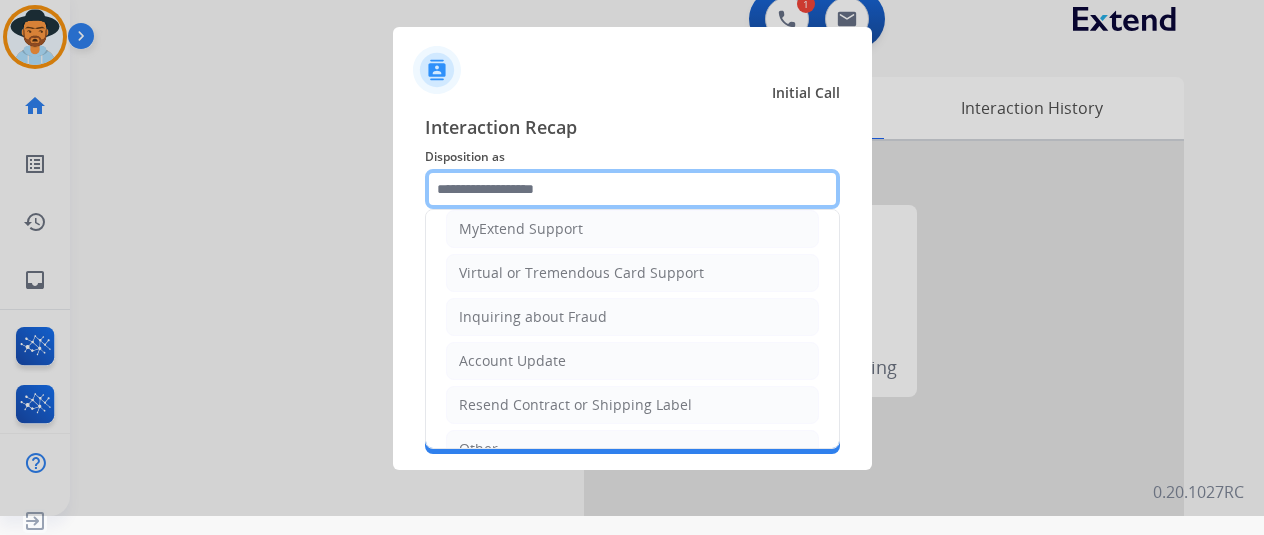scroll, scrollTop: 100, scrollLeft: 0, axis: vertical 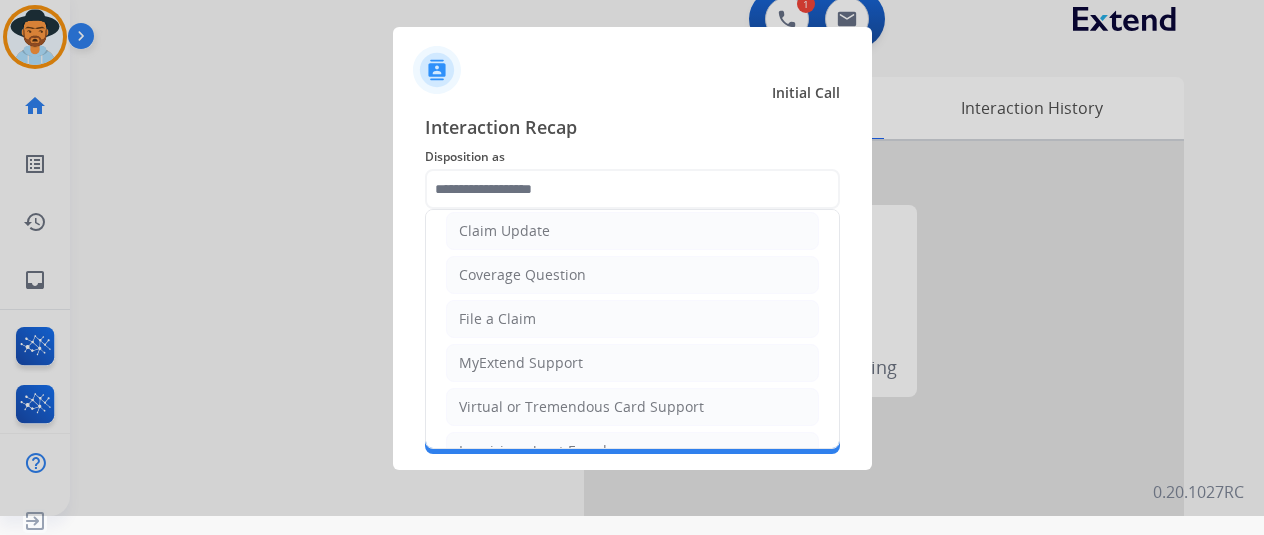 click on "File a Claim" 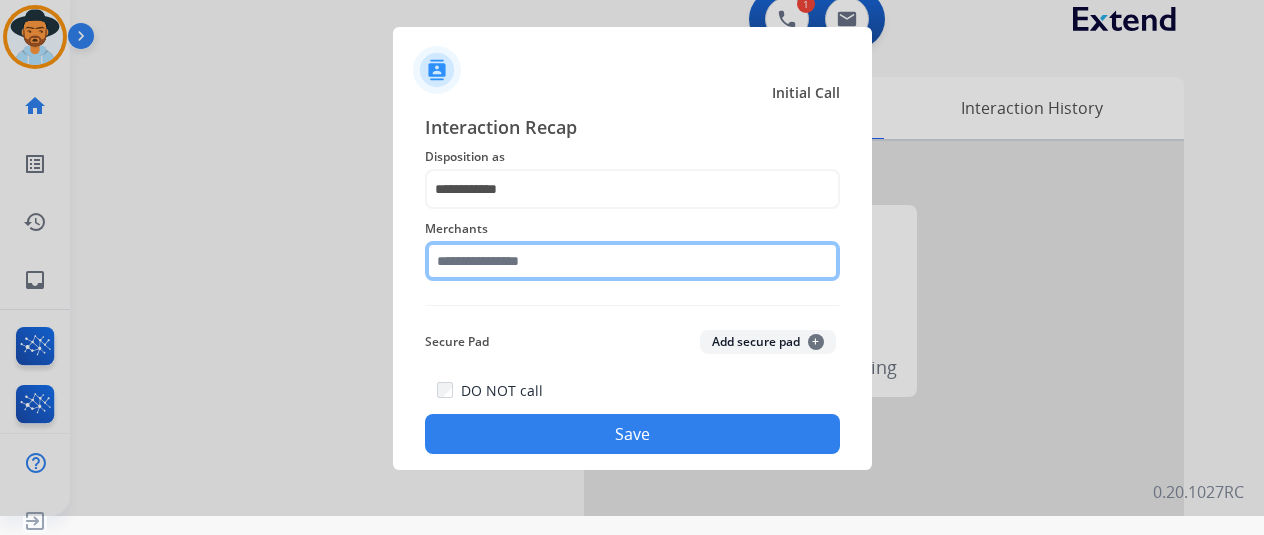 click 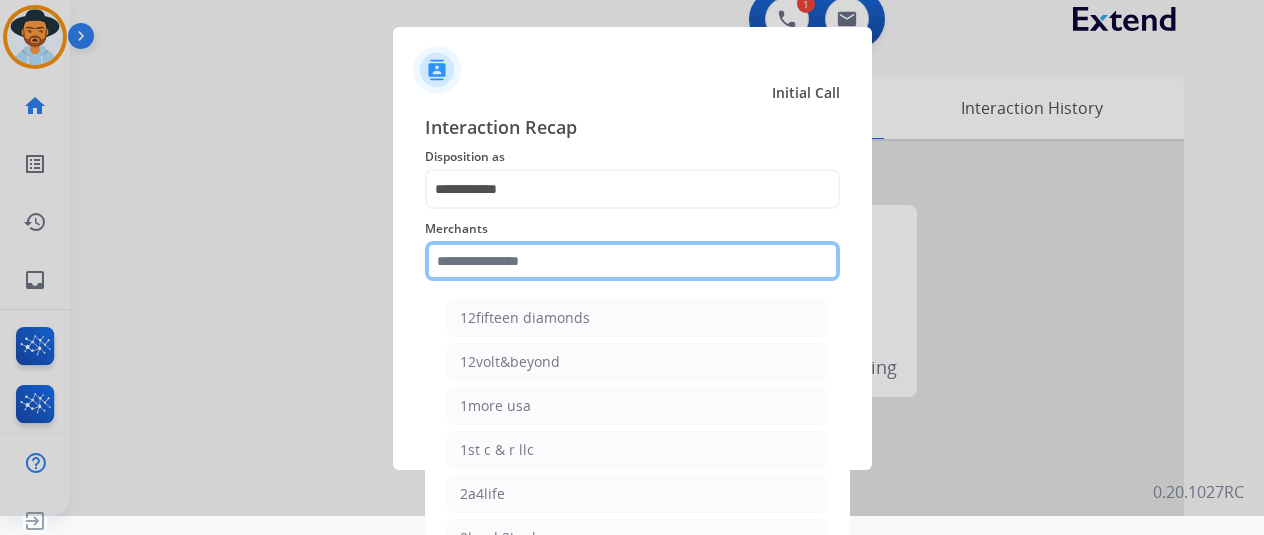 click 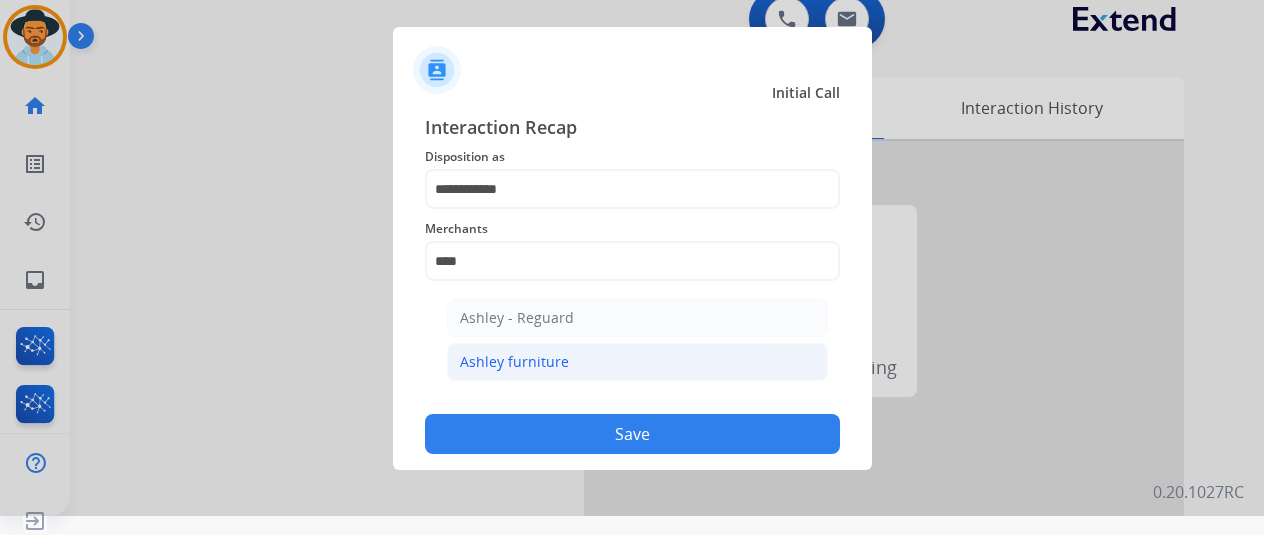 click on "Ashley furniture" 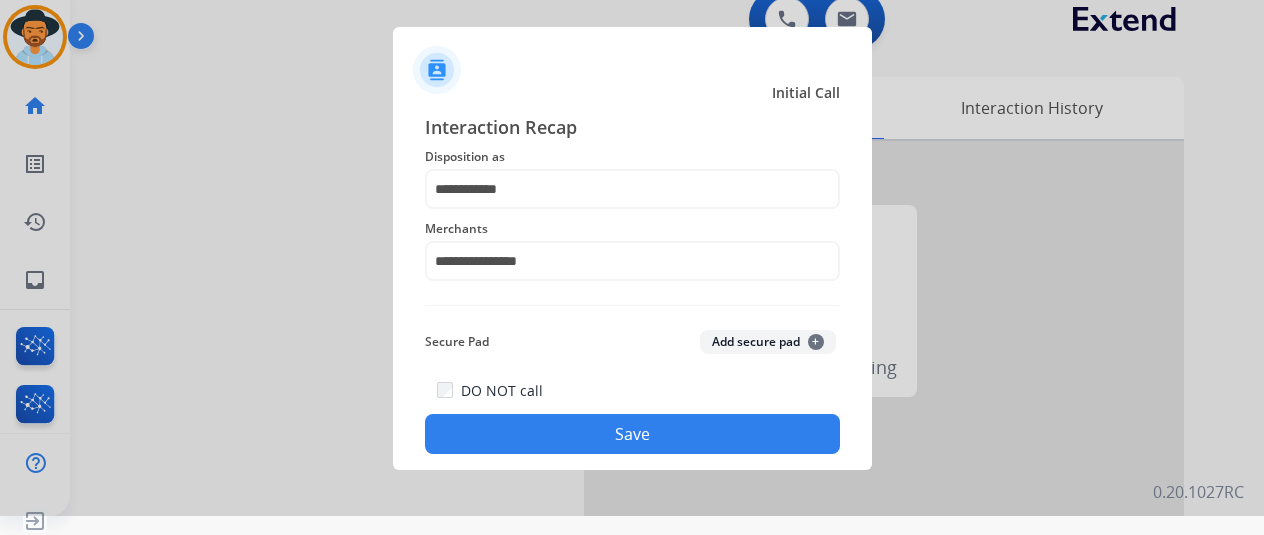 click on "Save" 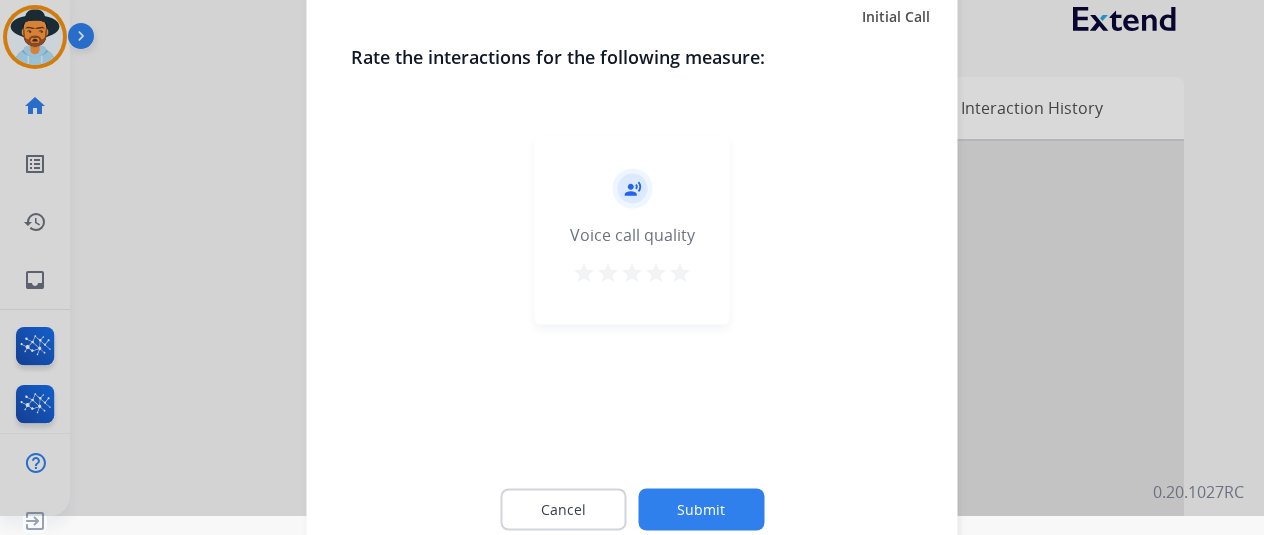 click on "Submit" 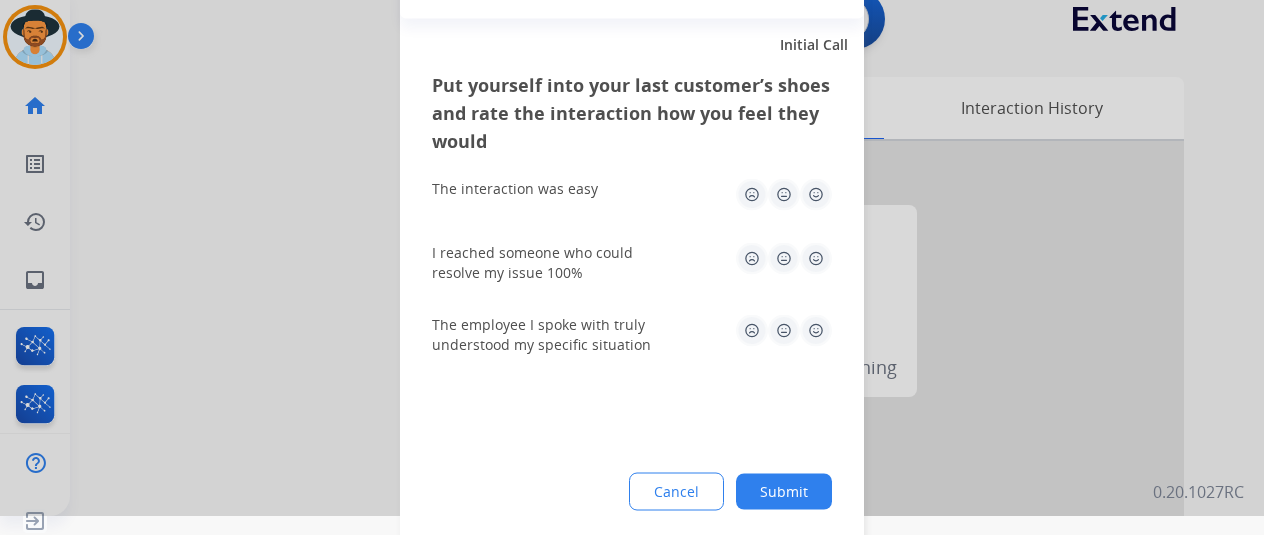 click on "Submit" 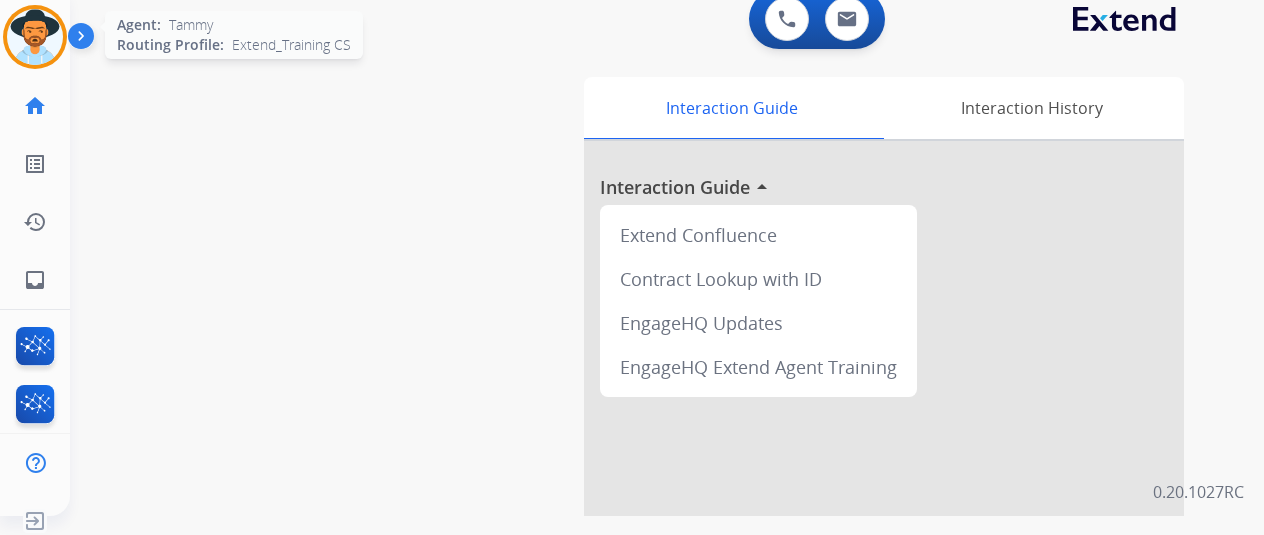 click at bounding box center [35, 37] 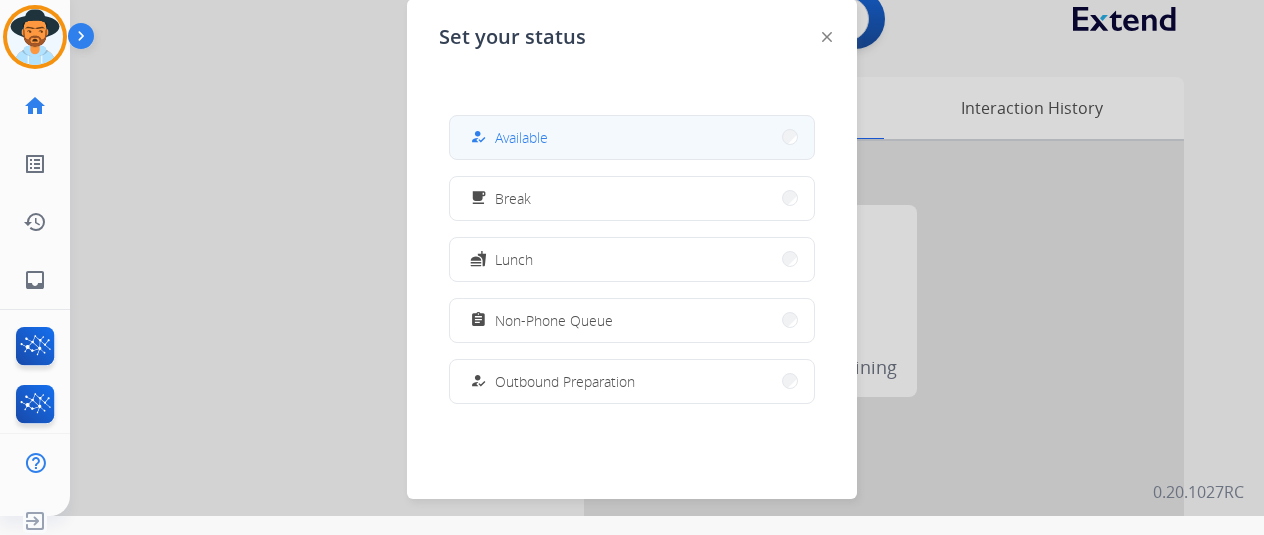 click on "Available" at bounding box center (521, 137) 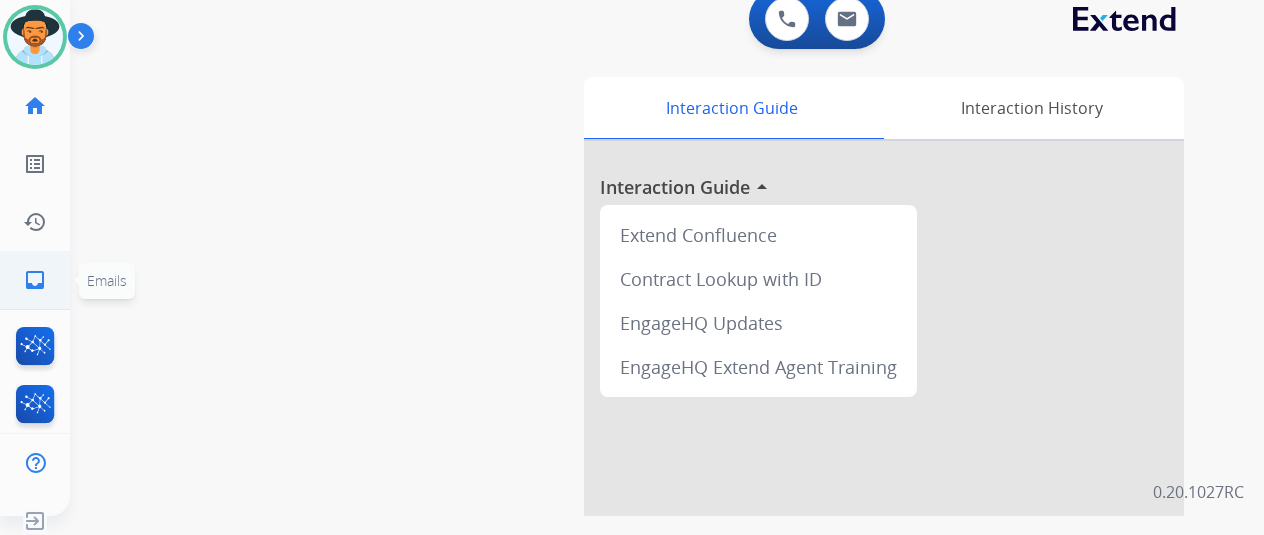 click on "inbox" 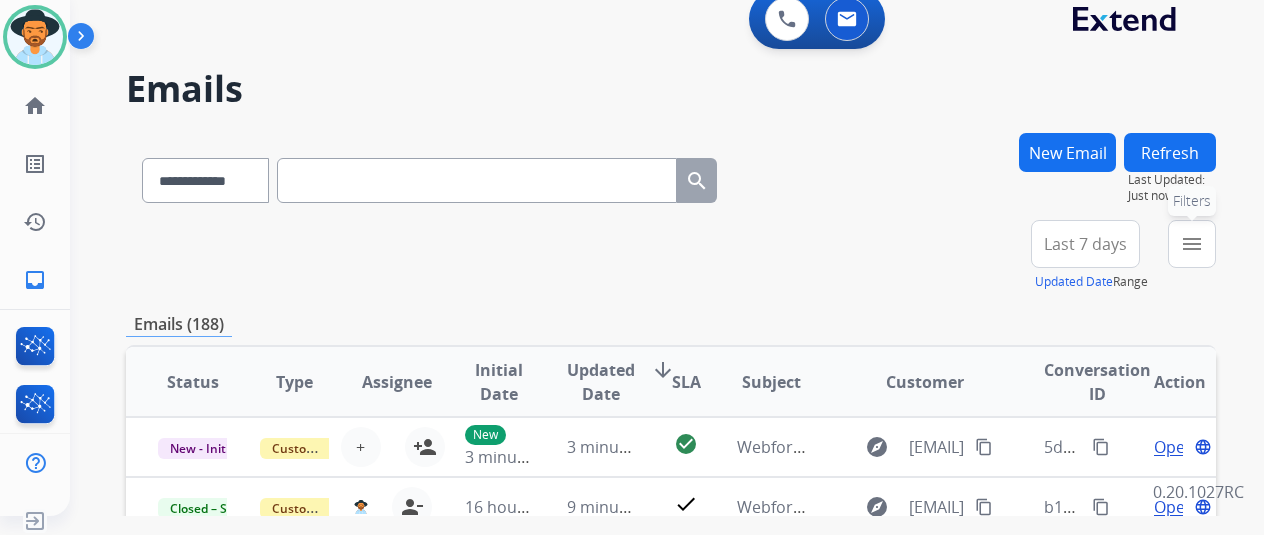 drag, startPoint x: 1206, startPoint y: 233, endPoint x: 1166, endPoint y: 249, distance: 43.081318 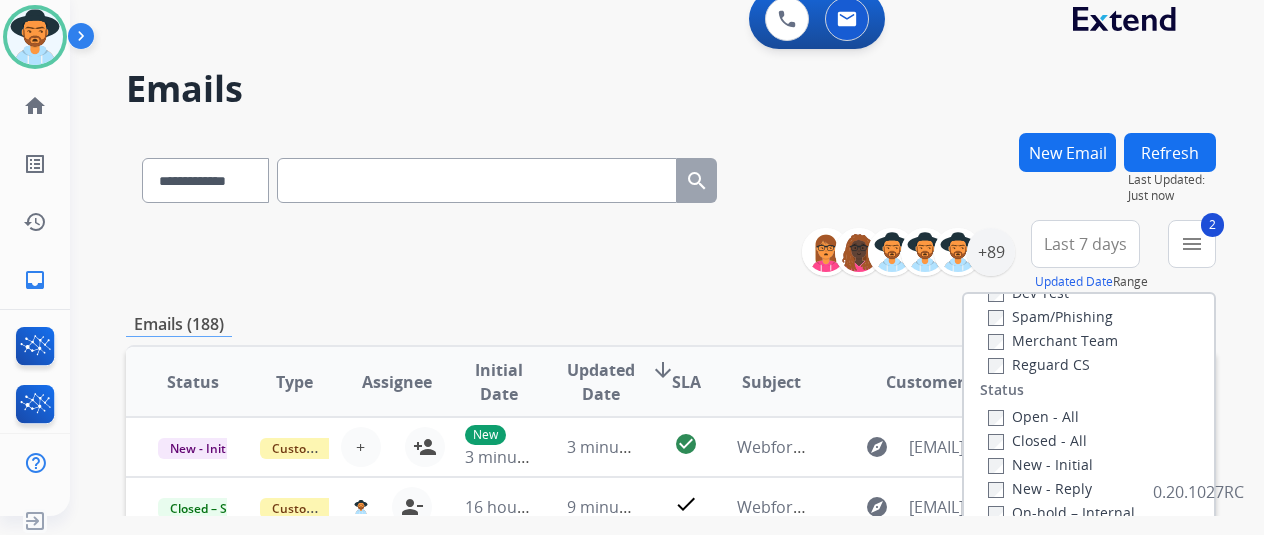 scroll, scrollTop: 200, scrollLeft: 0, axis: vertical 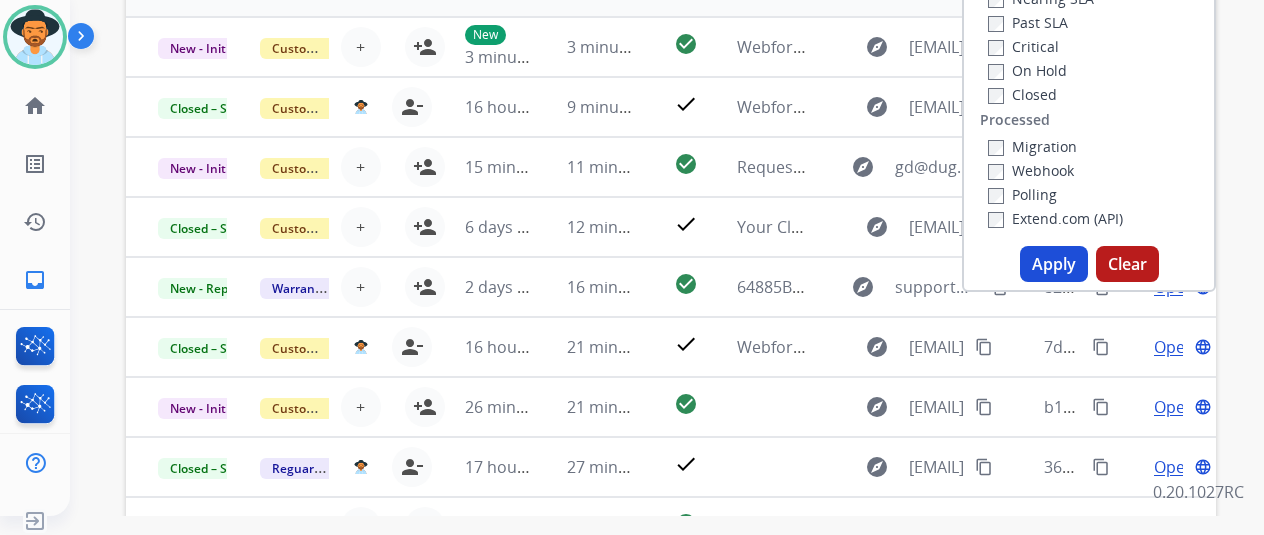 click on "Apply" at bounding box center [1054, 264] 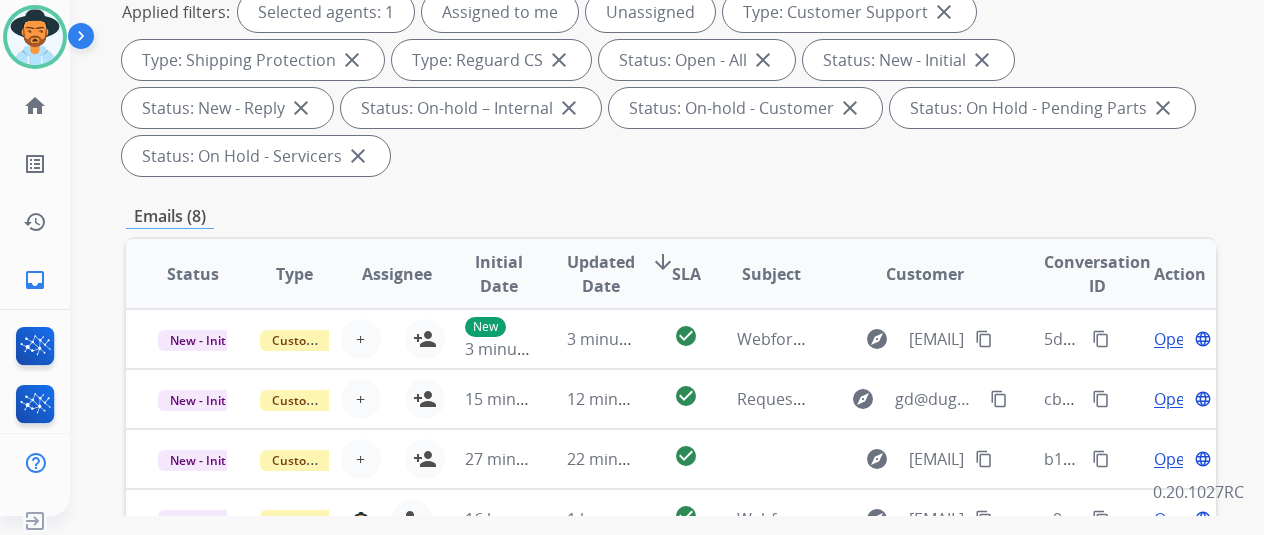scroll, scrollTop: 0, scrollLeft: 0, axis: both 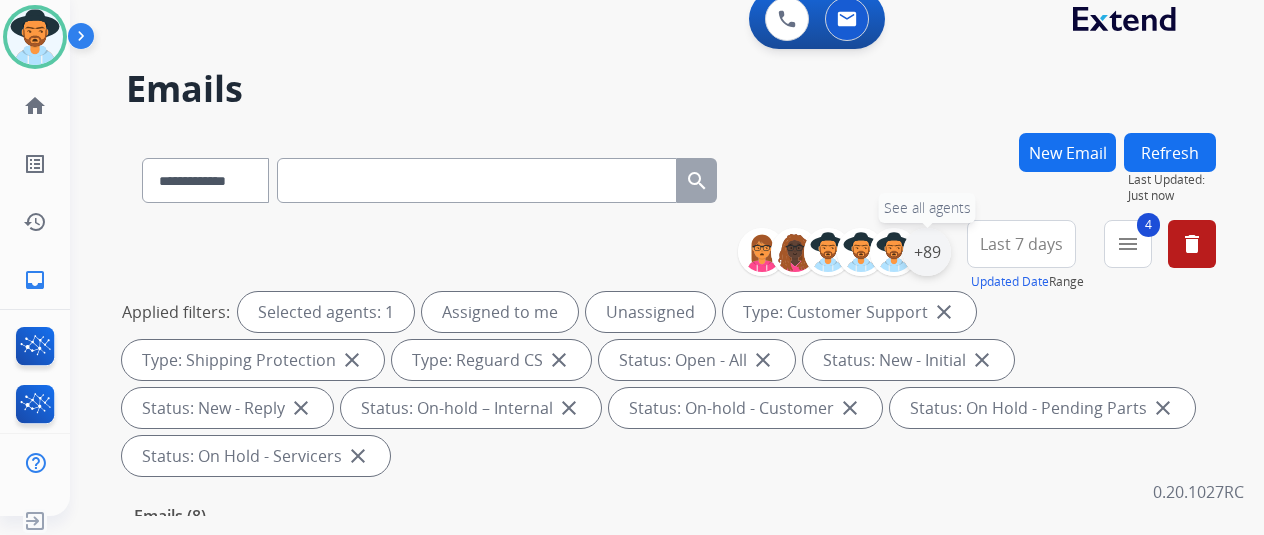 click on "+89" at bounding box center [927, 252] 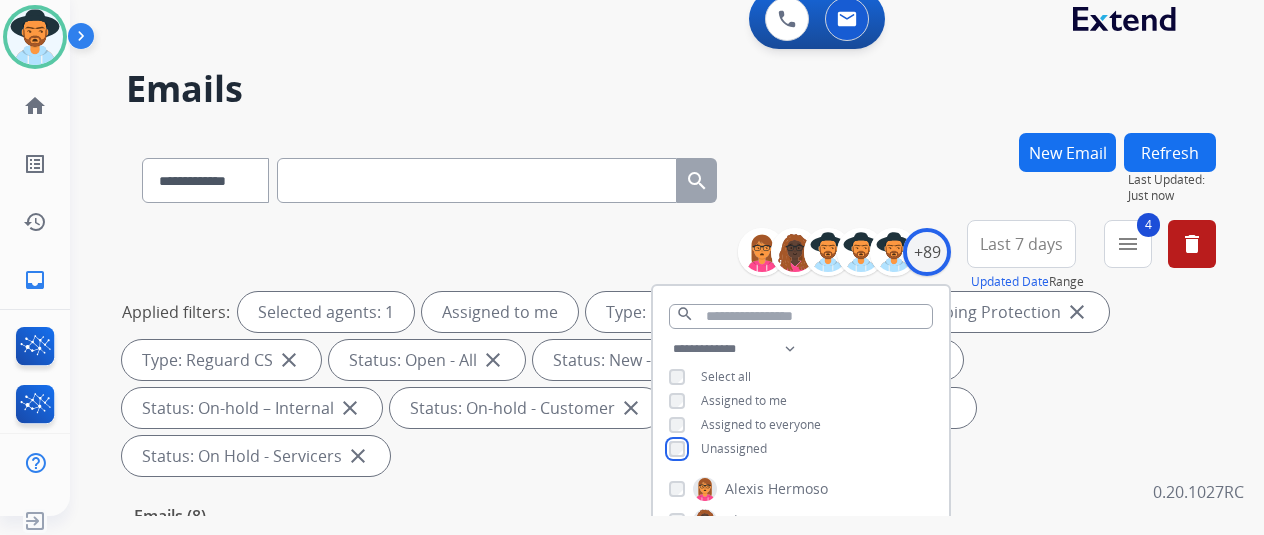 scroll, scrollTop: 400, scrollLeft: 0, axis: vertical 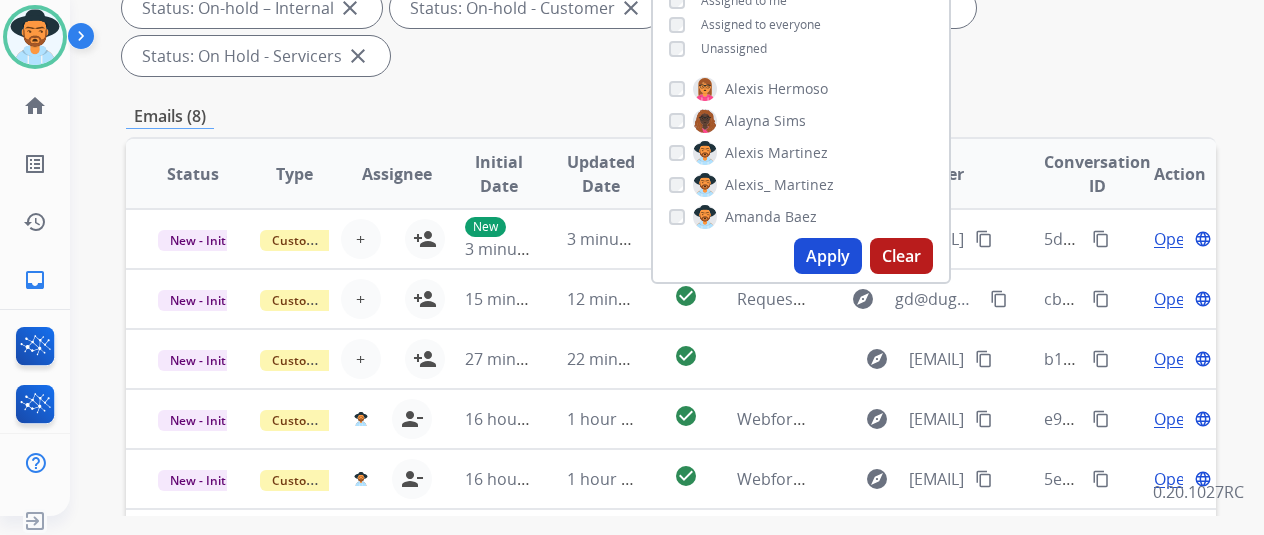 click on "Apply" at bounding box center [828, 256] 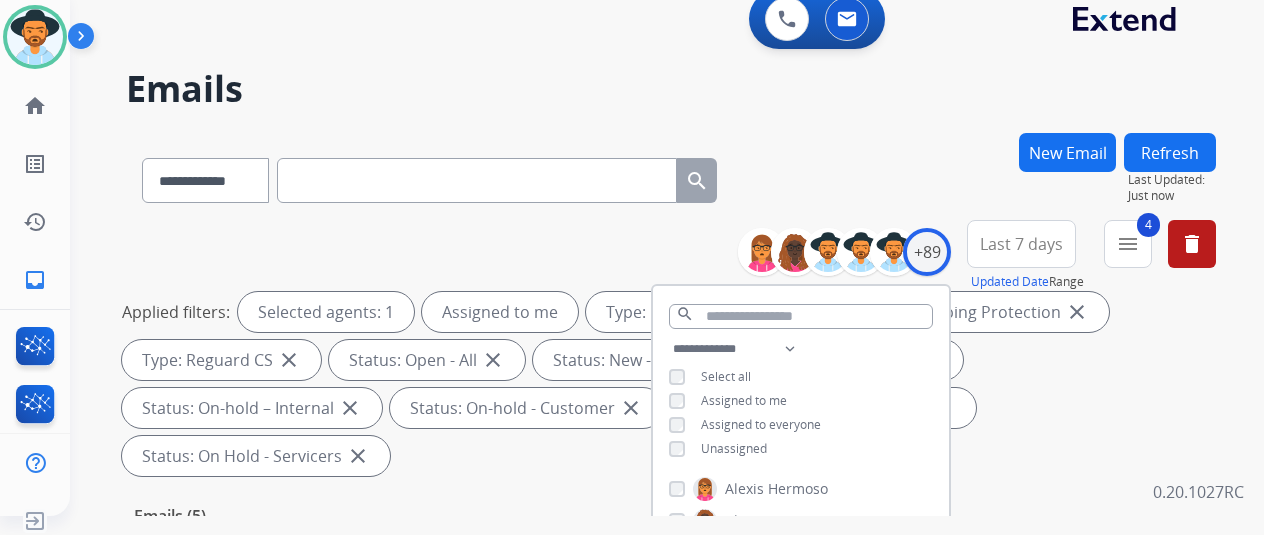 click on "**********" at bounding box center (671, 176) 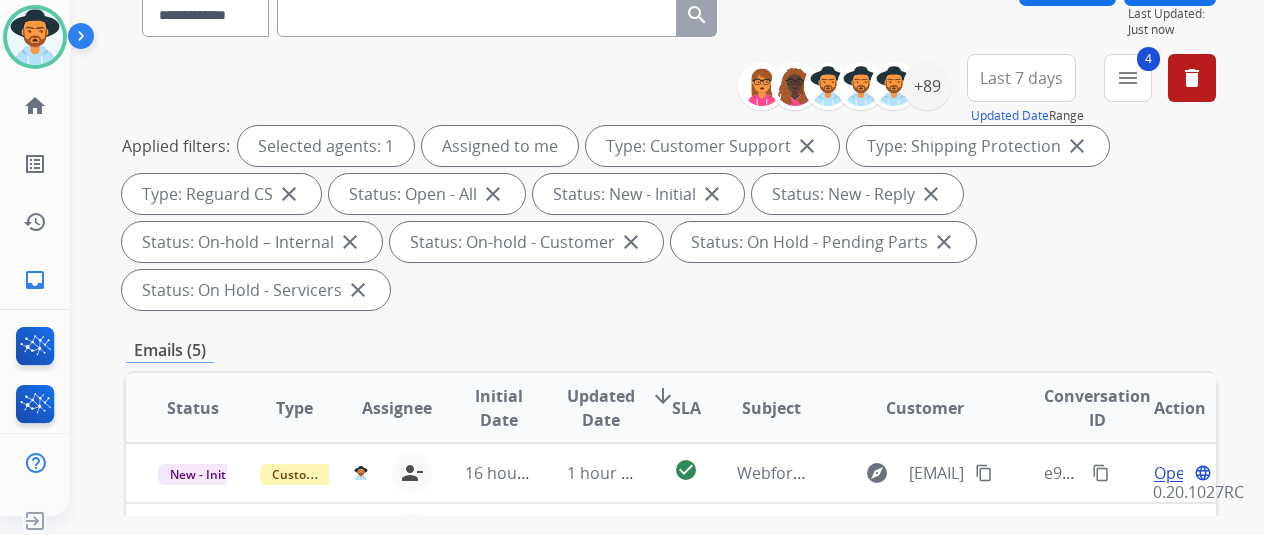 scroll, scrollTop: 500, scrollLeft: 0, axis: vertical 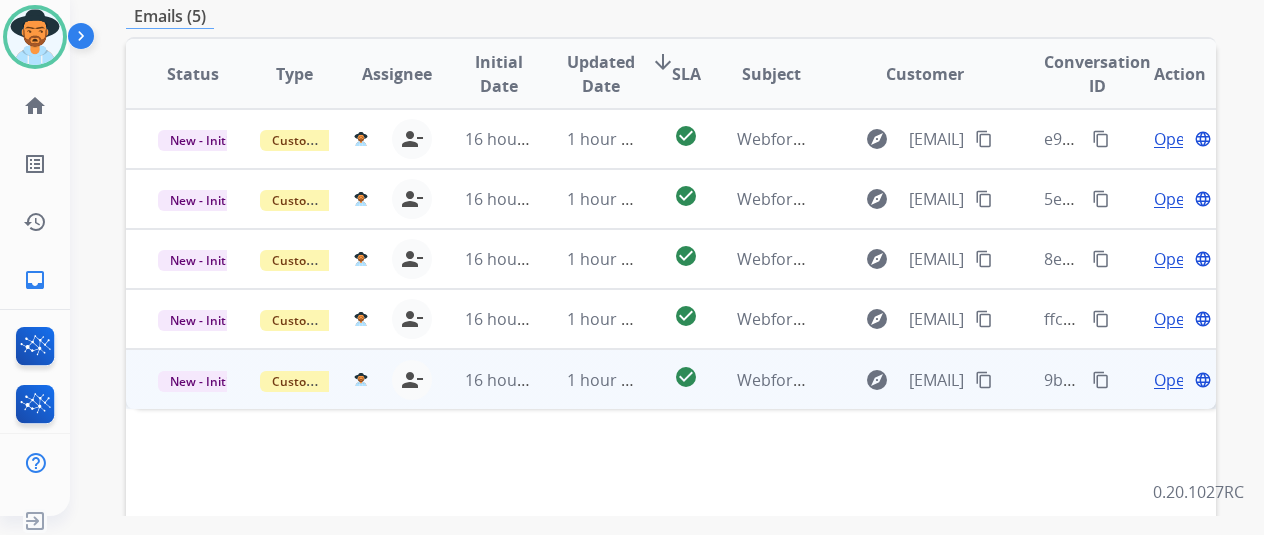 click on "Open" at bounding box center [1174, 380] 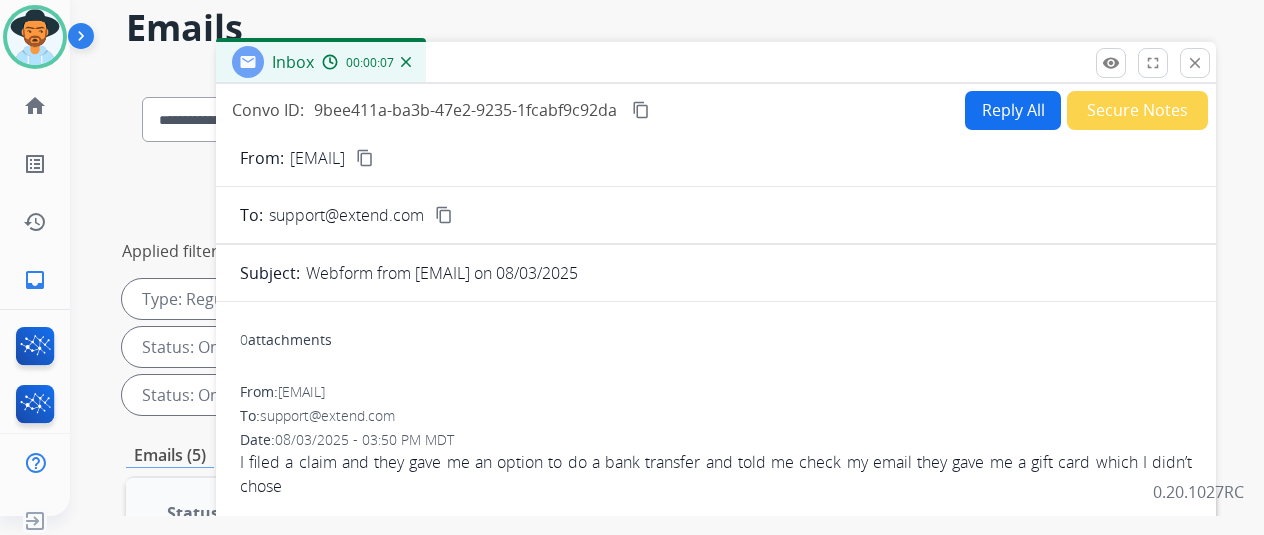 scroll, scrollTop: 0, scrollLeft: 0, axis: both 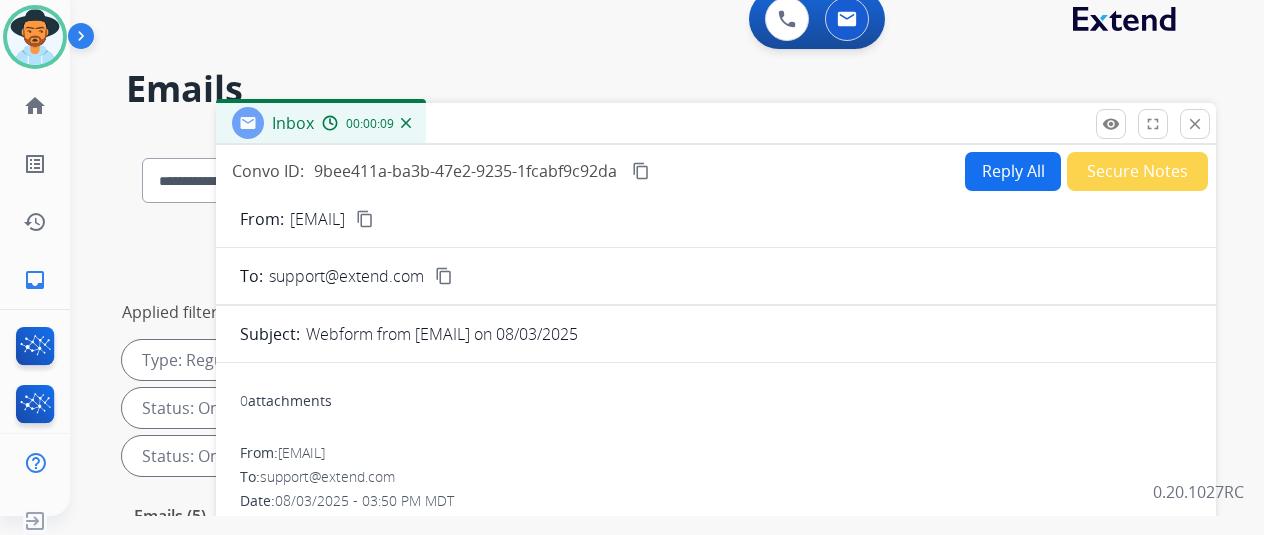 click on "content_copy" at bounding box center [365, 219] 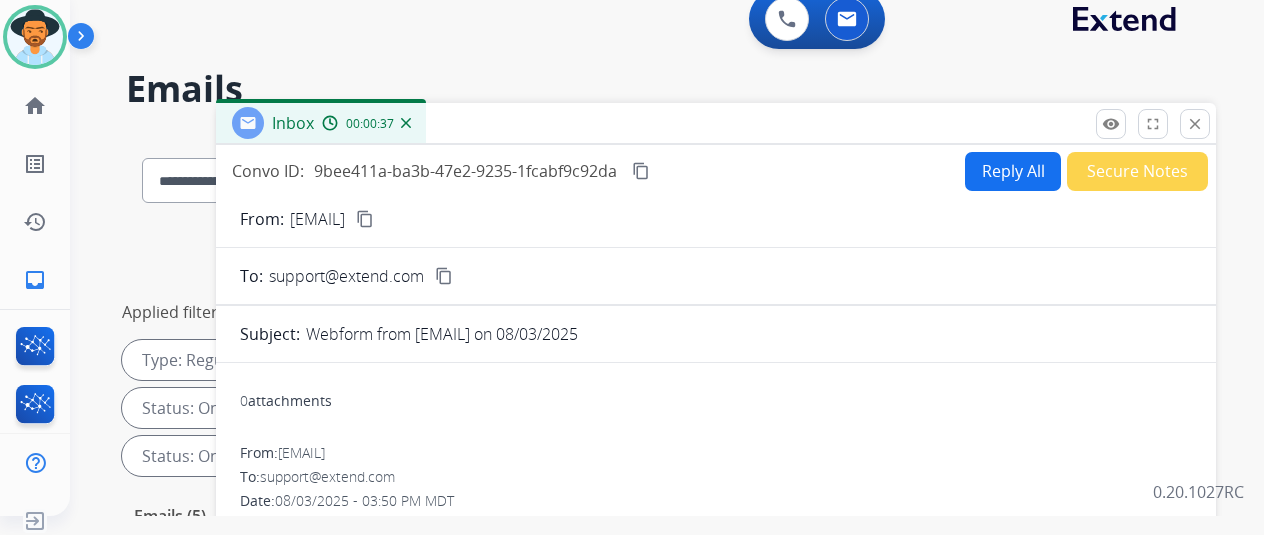 click on "Reply All" at bounding box center (1013, 171) 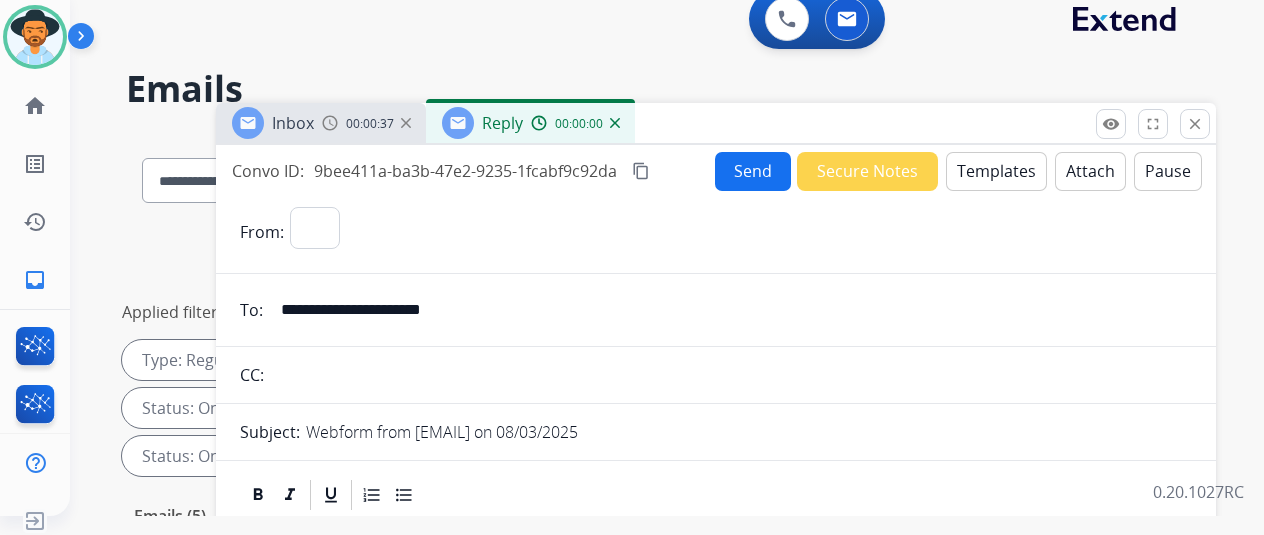select on "**********" 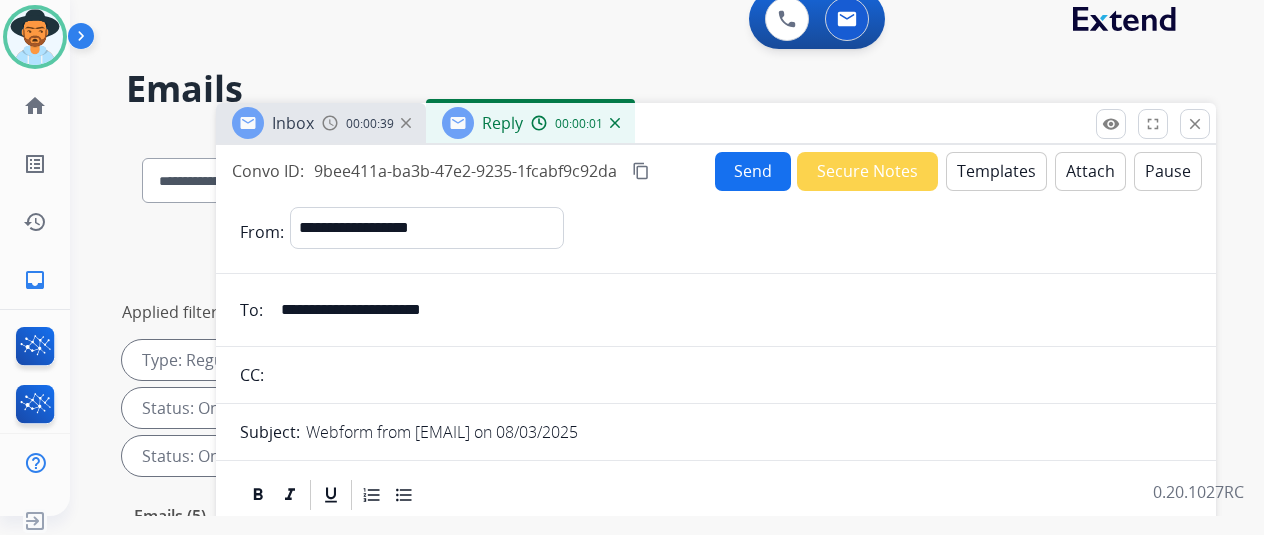 click on "Templates" at bounding box center (996, 171) 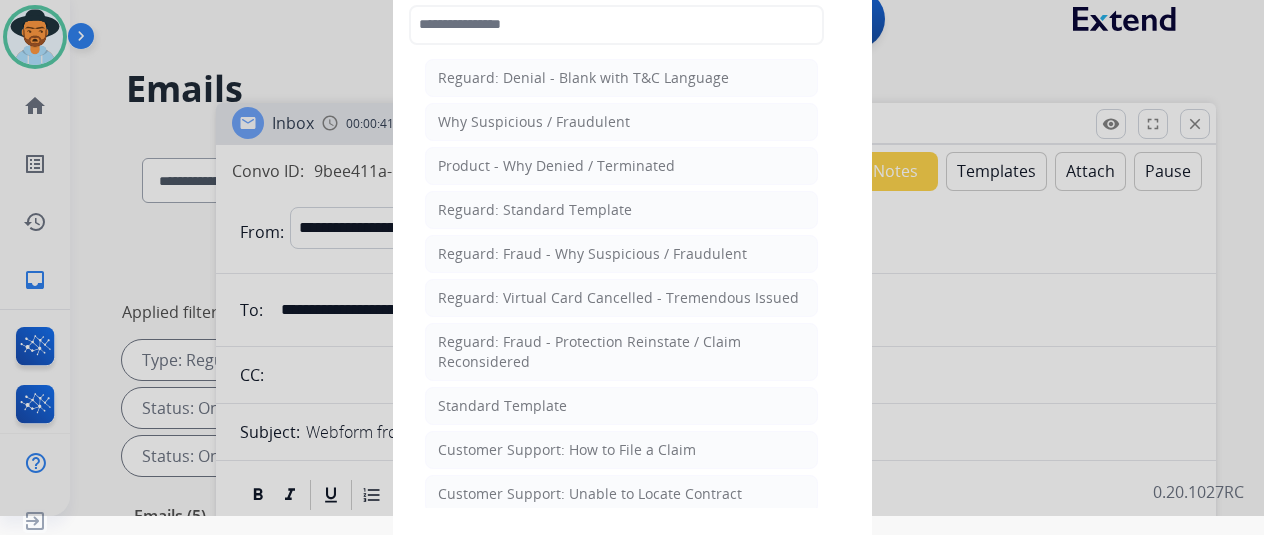 drag, startPoint x: 462, startPoint y: 407, endPoint x: 470, endPoint y: 374, distance: 33.955853 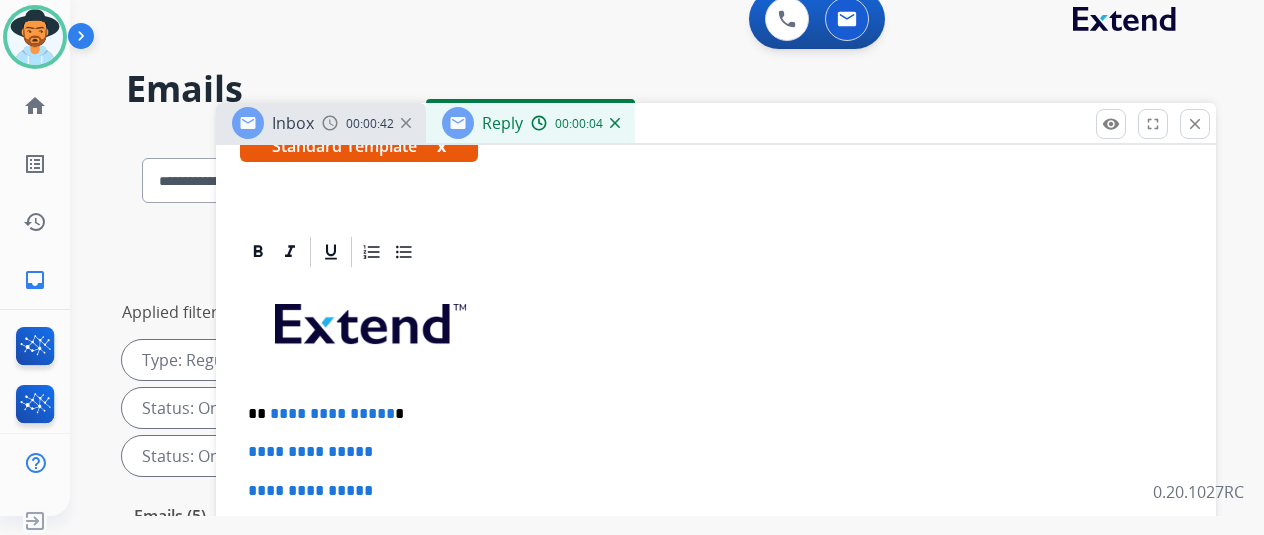 scroll, scrollTop: 400, scrollLeft: 0, axis: vertical 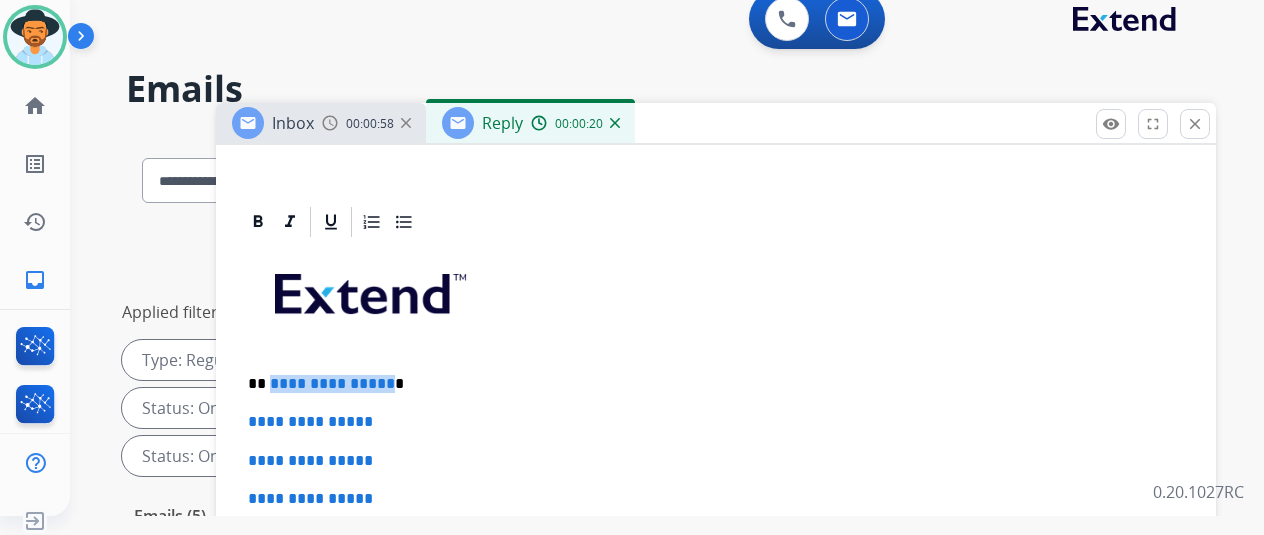drag, startPoint x: 398, startPoint y: 379, endPoint x: 282, endPoint y: 384, distance: 116.10771 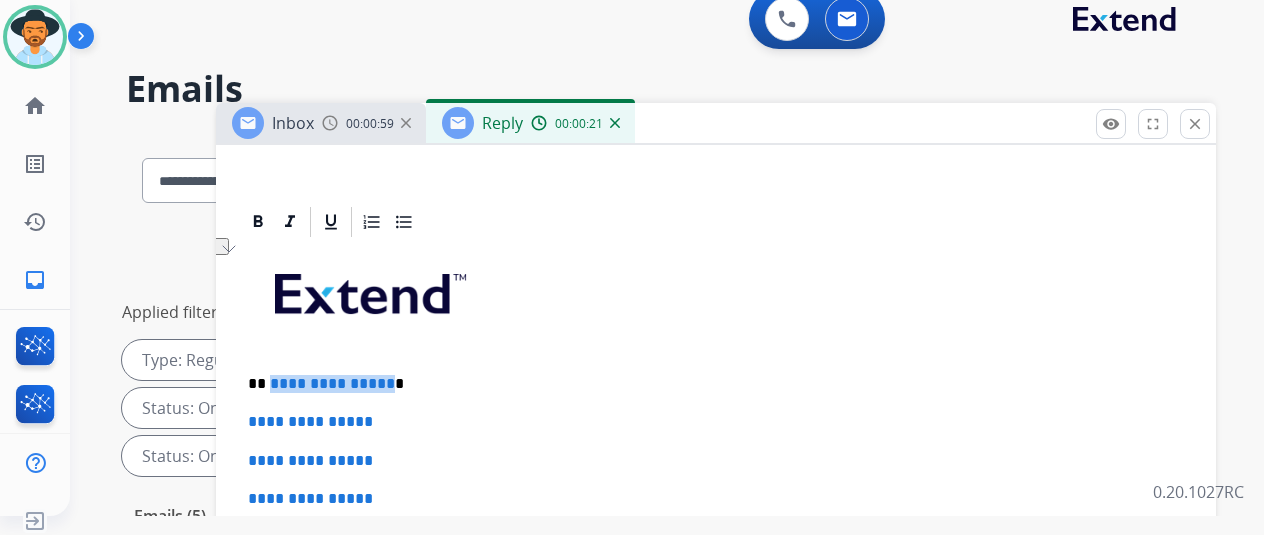 type 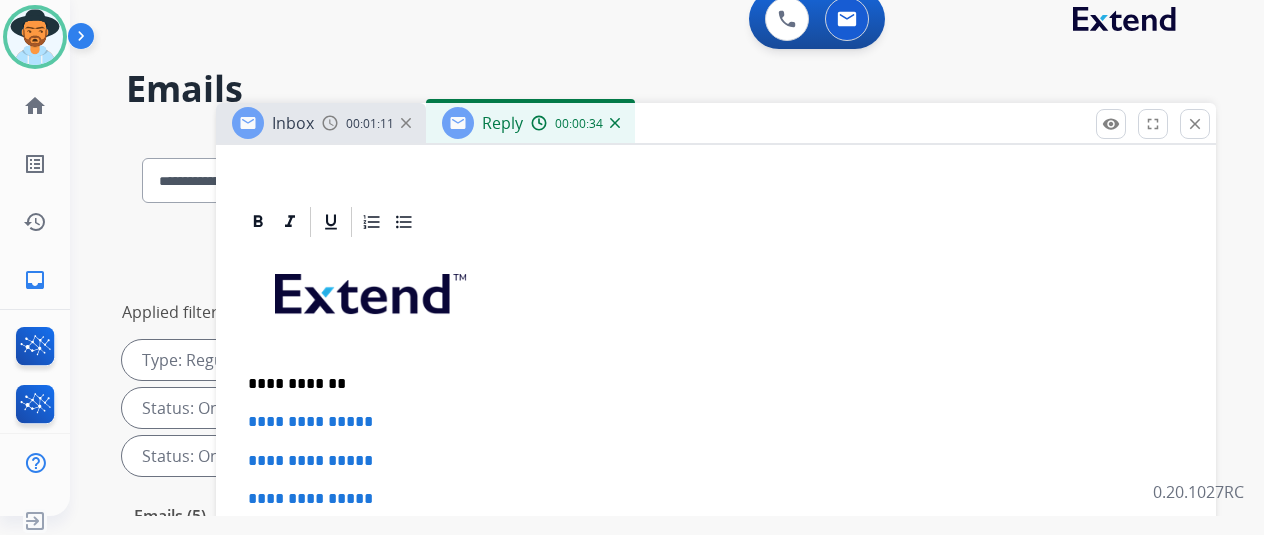 scroll, scrollTop: 460, scrollLeft: 0, axis: vertical 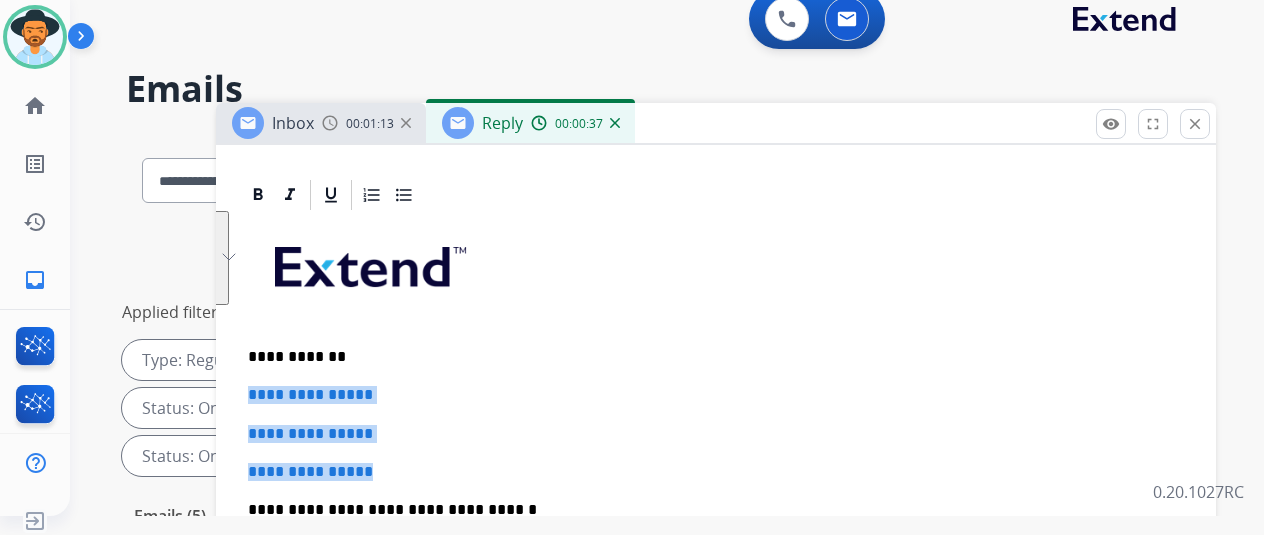 drag, startPoint x: 420, startPoint y: 434, endPoint x: 240, endPoint y: 347, distance: 199.92249 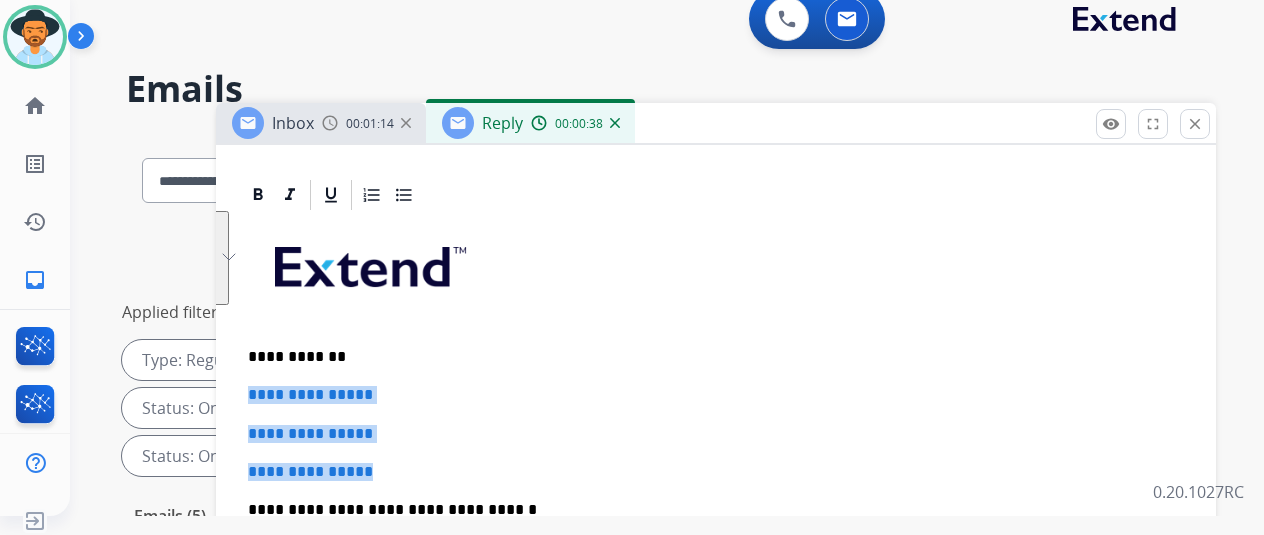 scroll, scrollTop: 24, scrollLeft: 0, axis: vertical 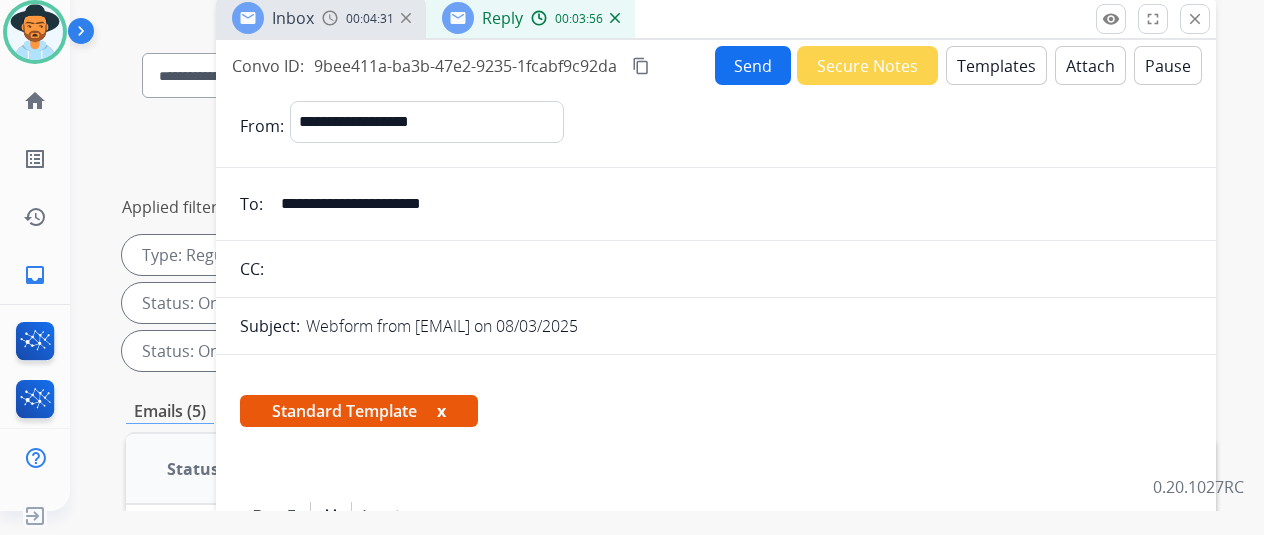 click on "Send" at bounding box center (753, 65) 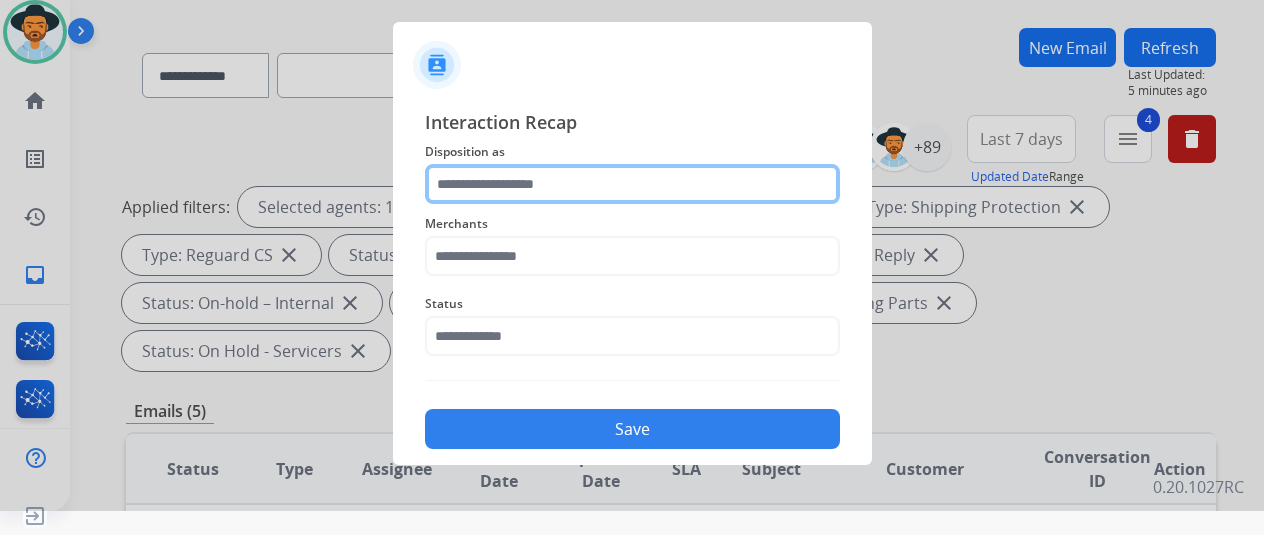 click 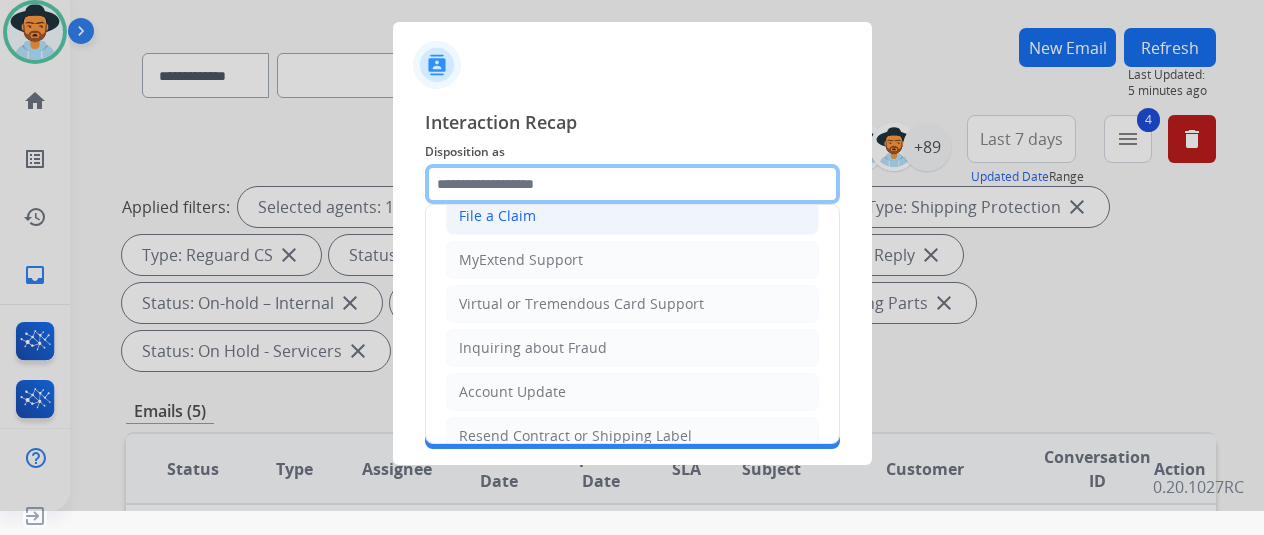 scroll, scrollTop: 200, scrollLeft: 0, axis: vertical 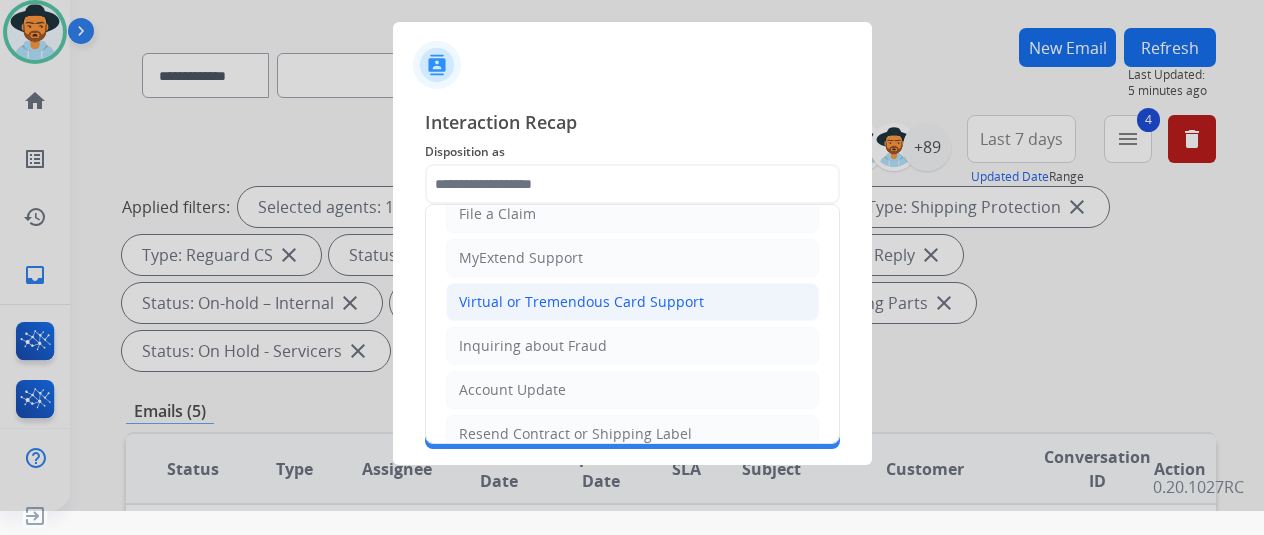 click on "Virtual or Tremendous Card Support" 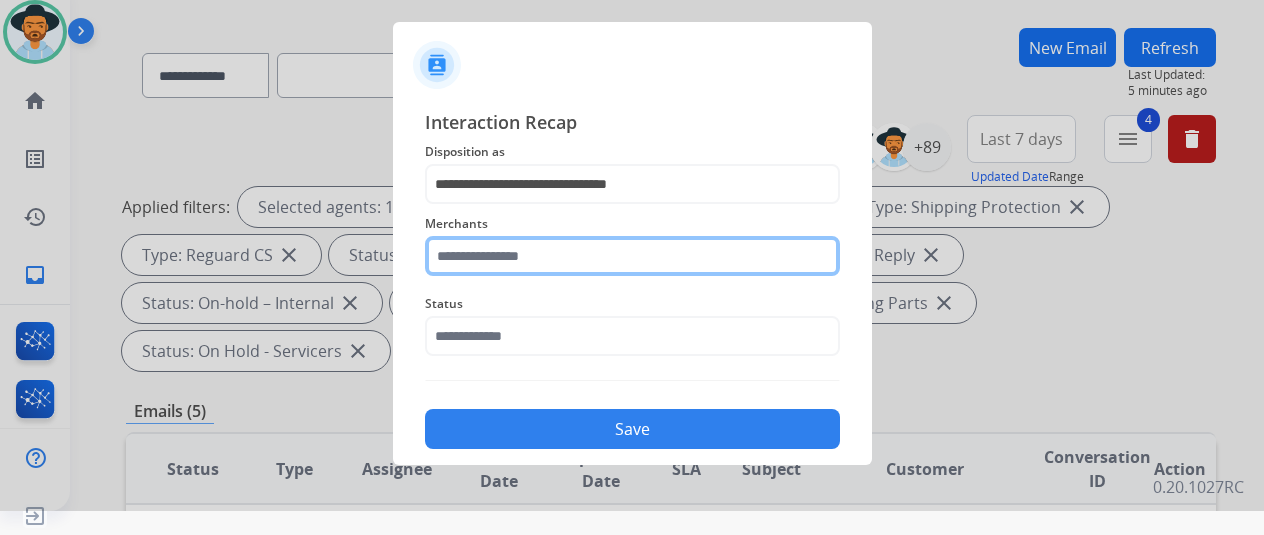 click 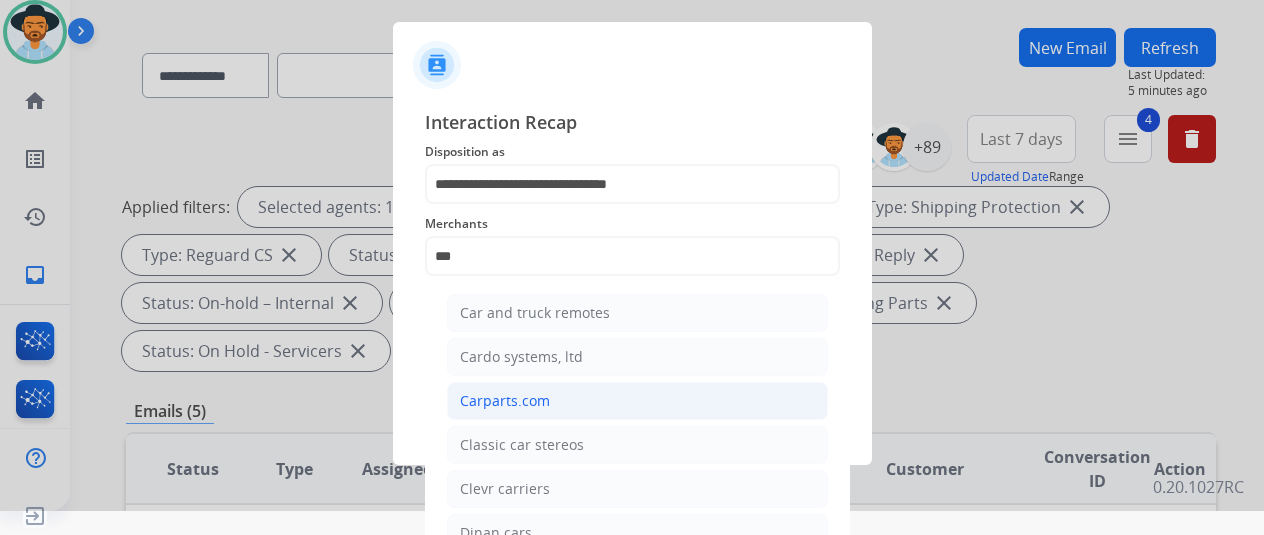 click on "Carparts.com" 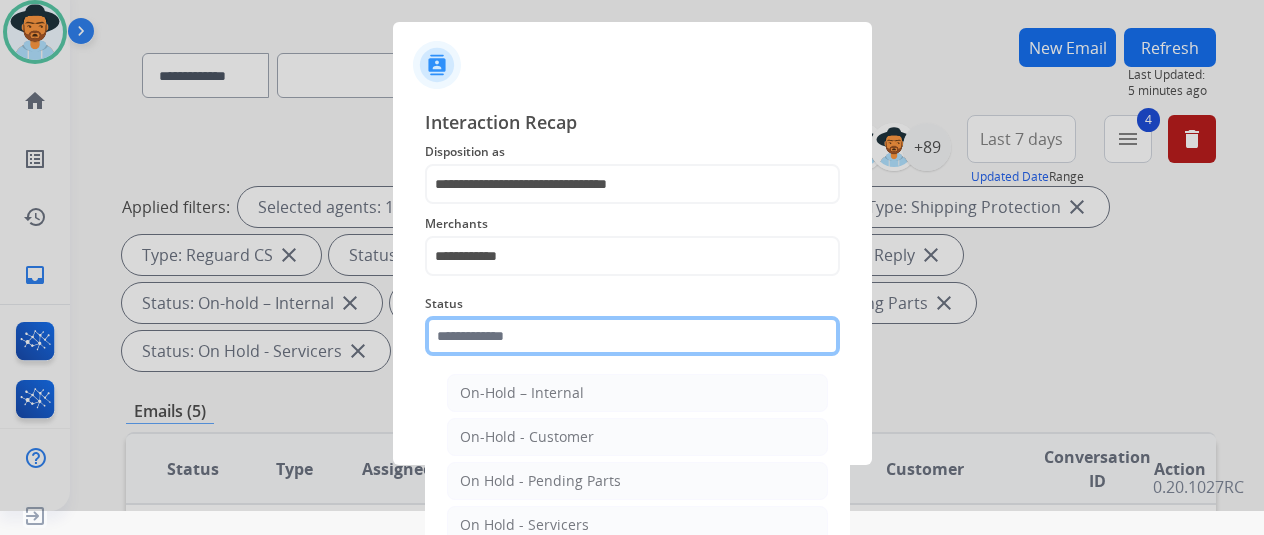 click 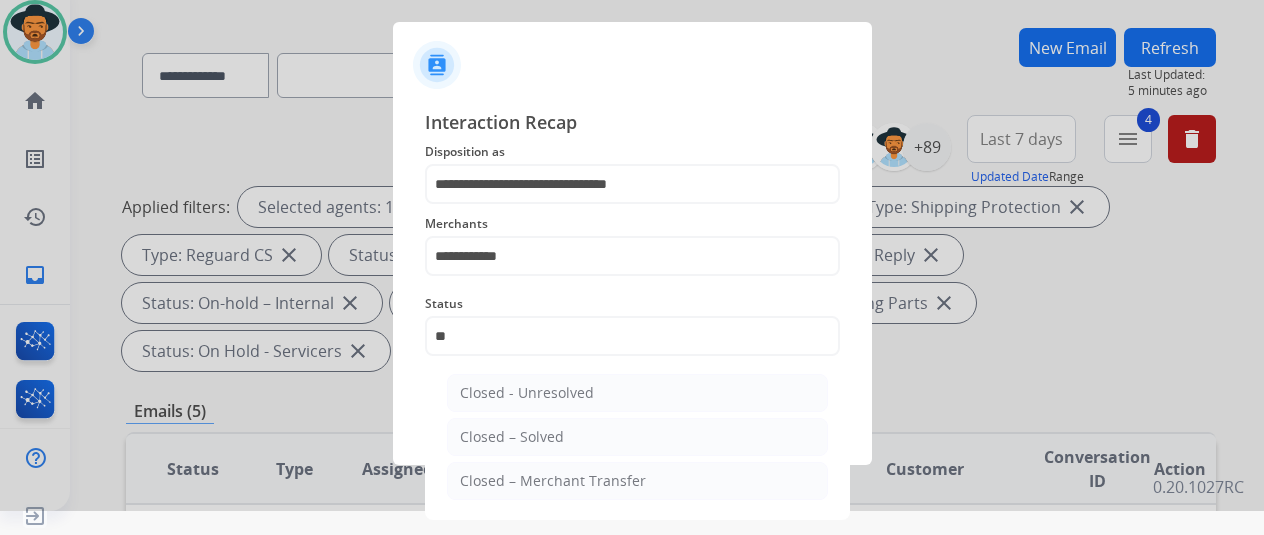 click on "Closed – Solved" 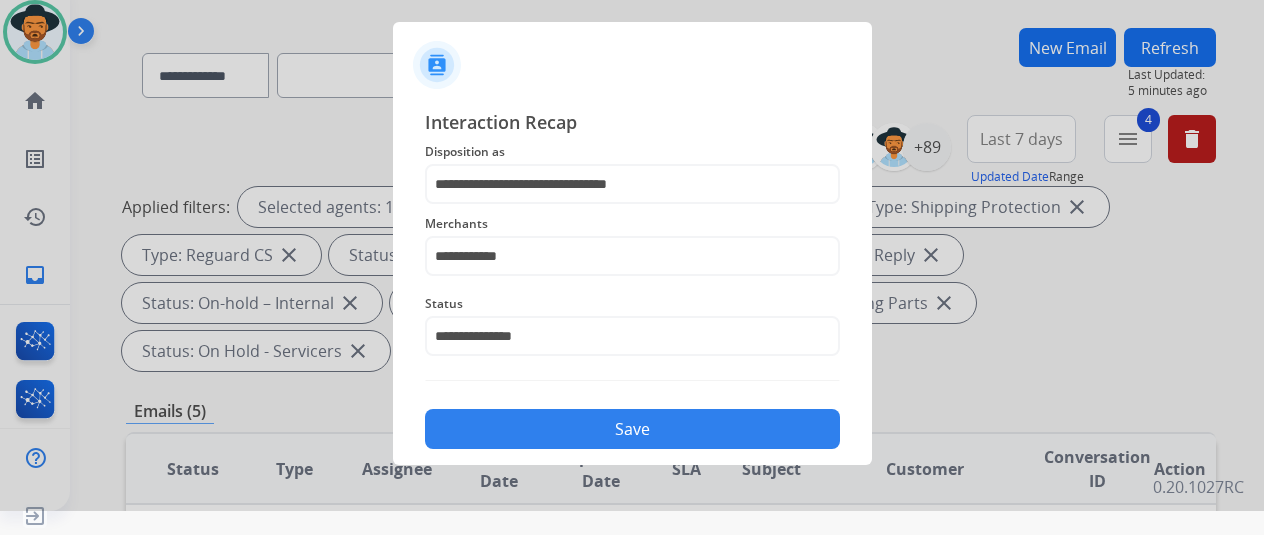 click on "Save" 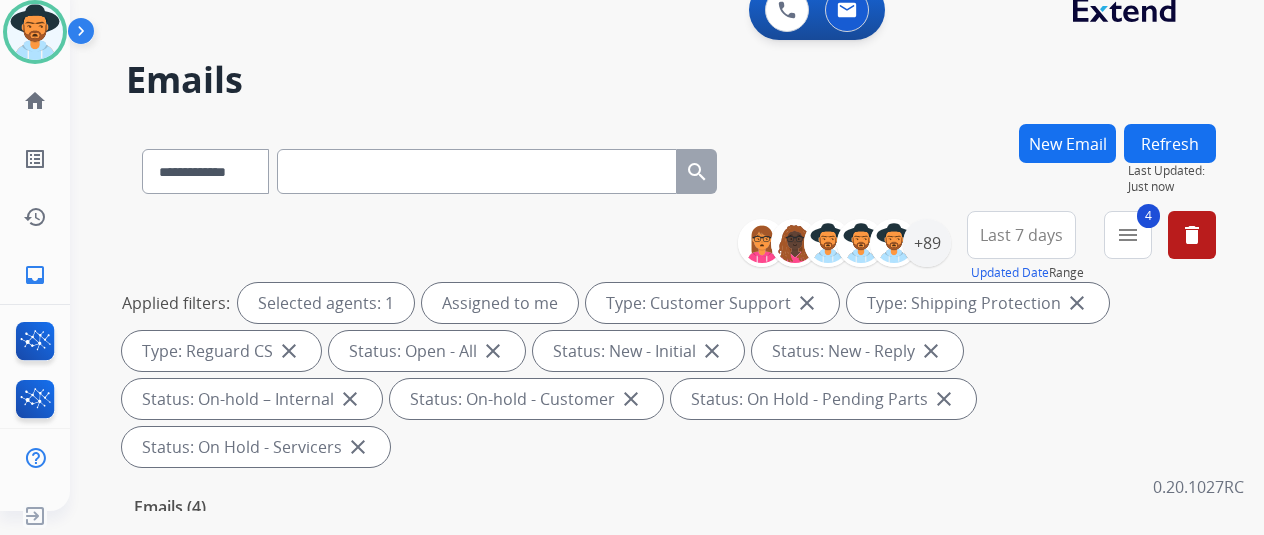 scroll, scrollTop: 0, scrollLeft: 0, axis: both 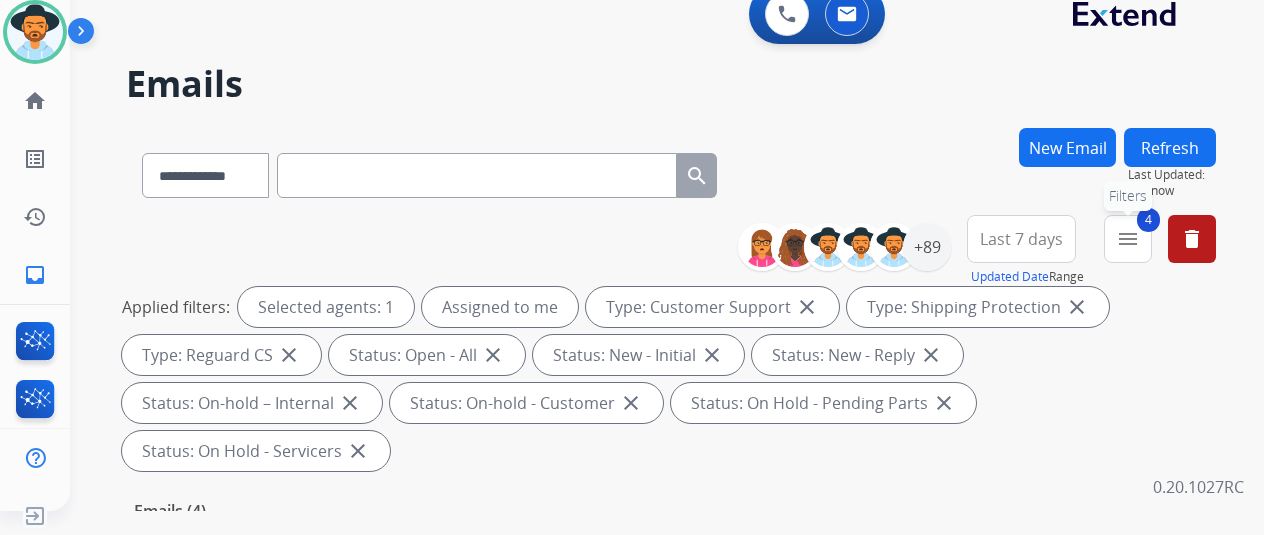 click on "menu" at bounding box center [1128, 239] 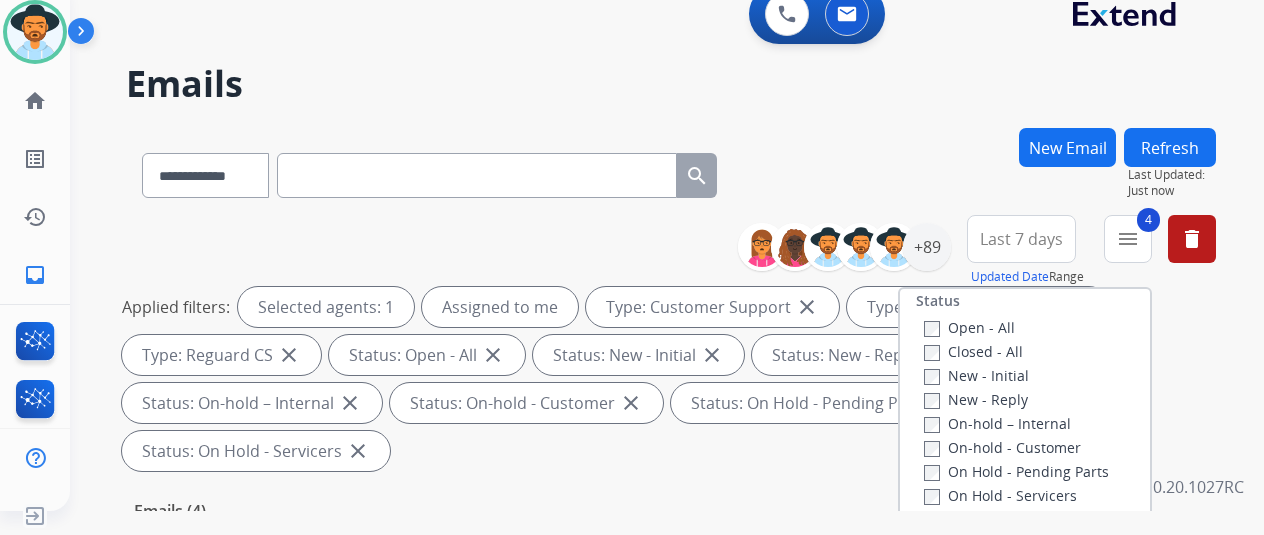 scroll, scrollTop: 128, scrollLeft: 0, axis: vertical 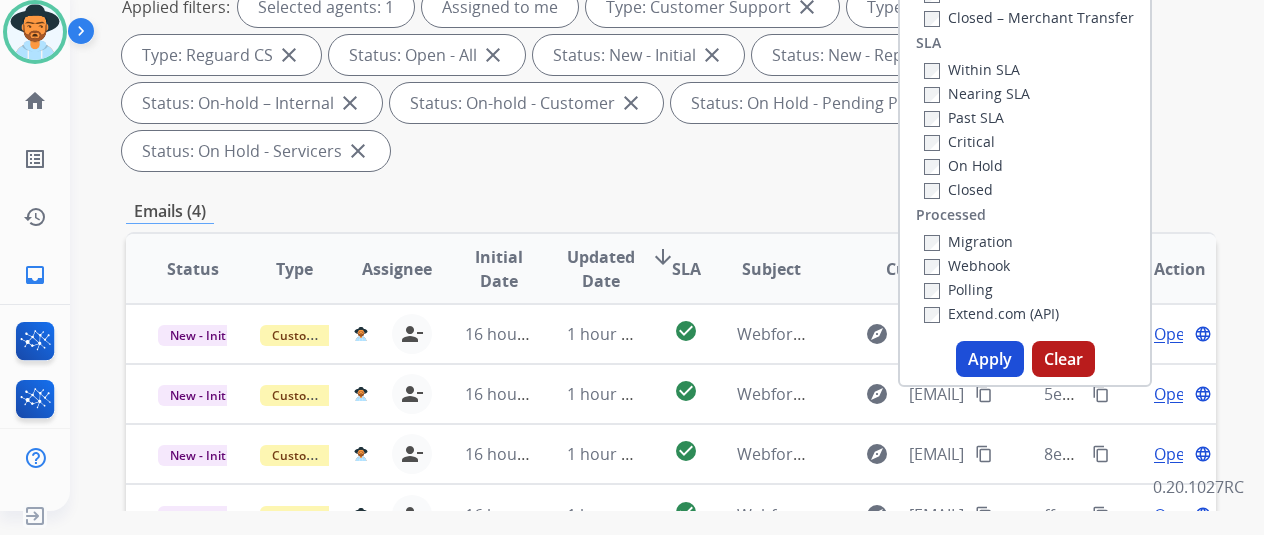 click on "Apply" at bounding box center [990, 359] 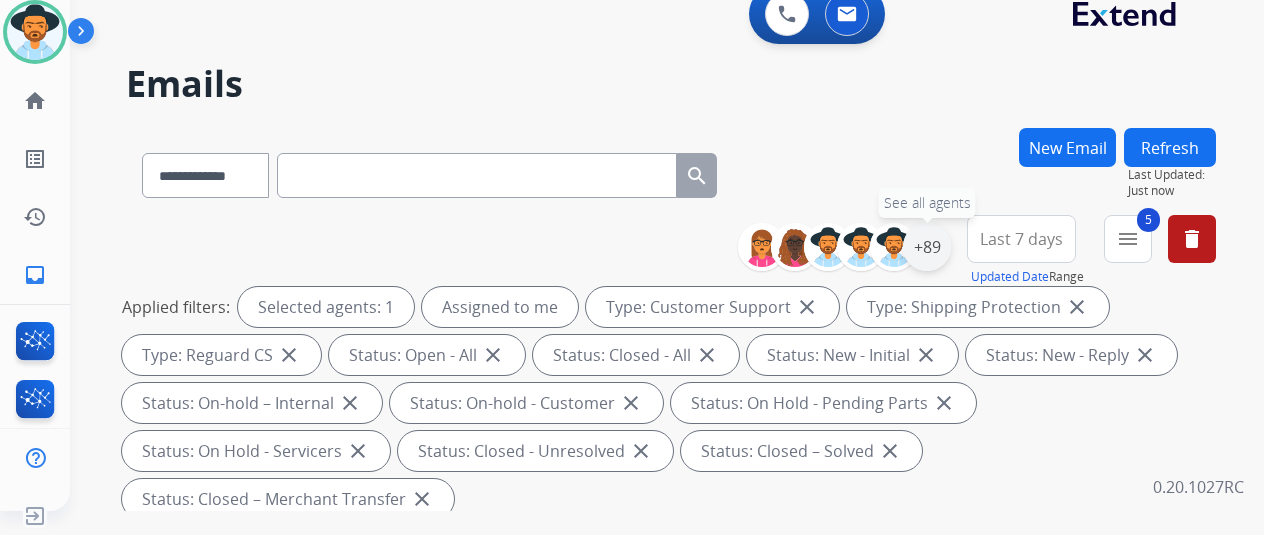 click on "+89" at bounding box center [927, 247] 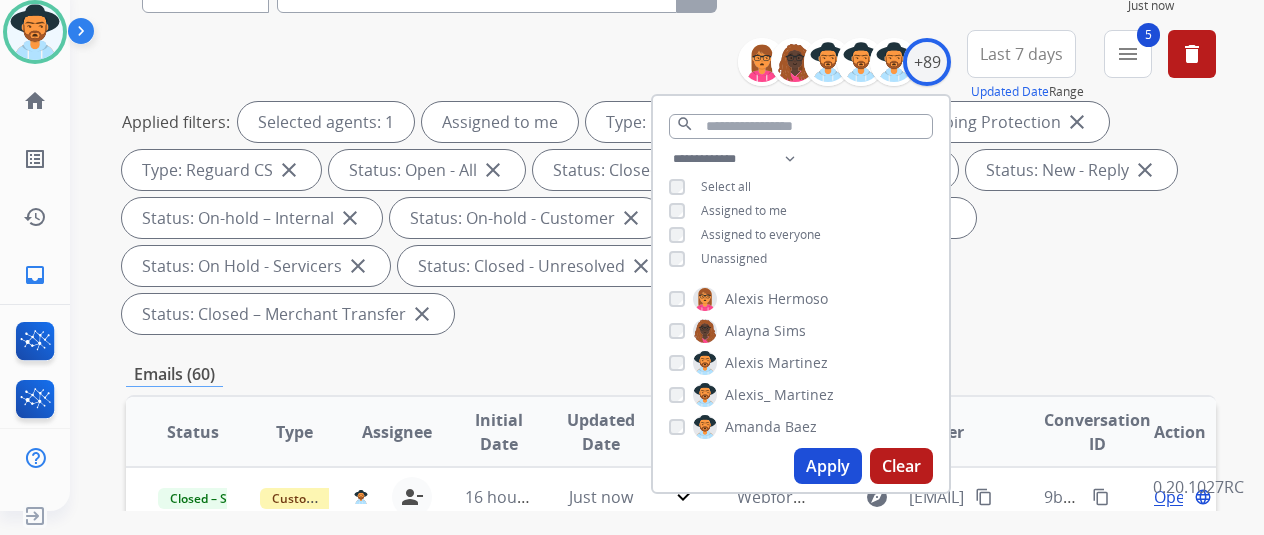 scroll, scrollTop: 300, scrollLeft: 0, axis: vertical 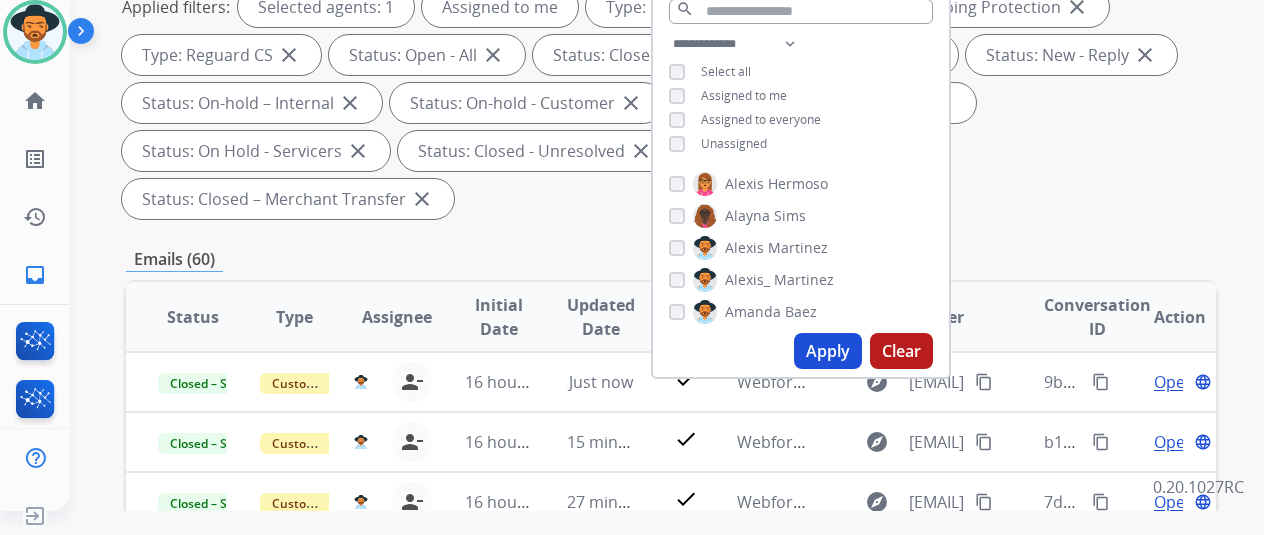 click on "Apply" at bounding box center [828, 351] 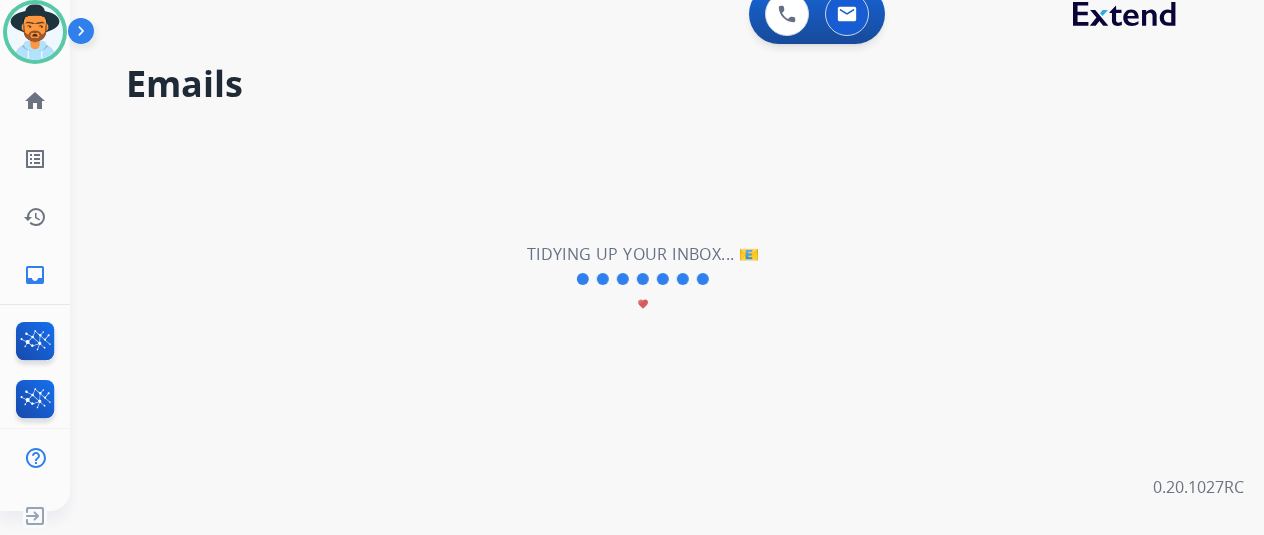 scroll, scrollTop: 0, scrollLeft: 0, axis: both 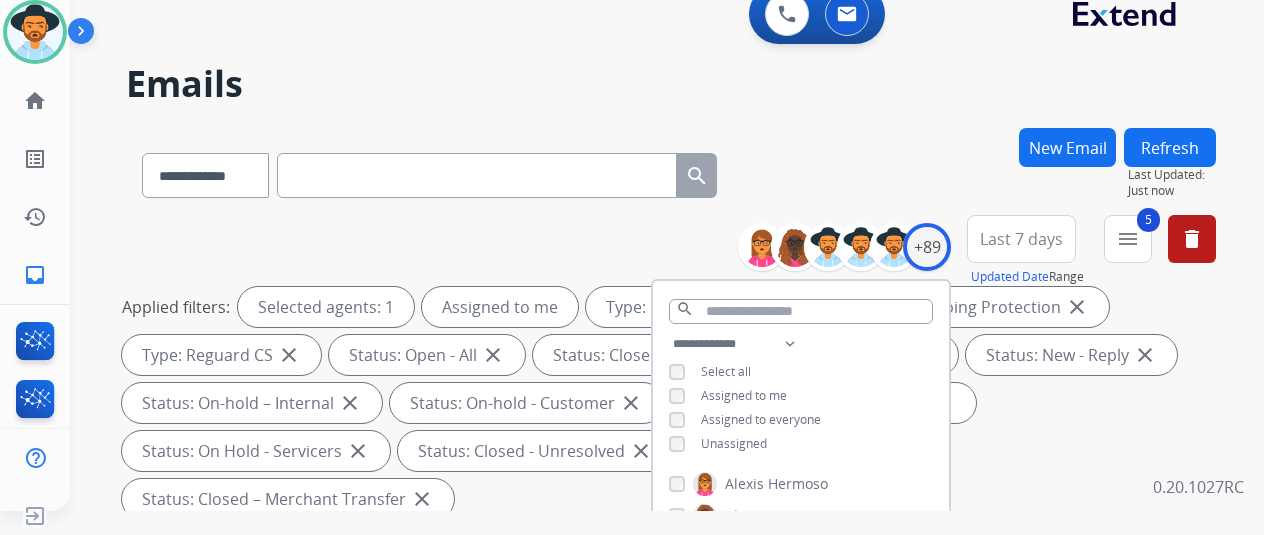 click on "**********" at bounding box center [671, 171] 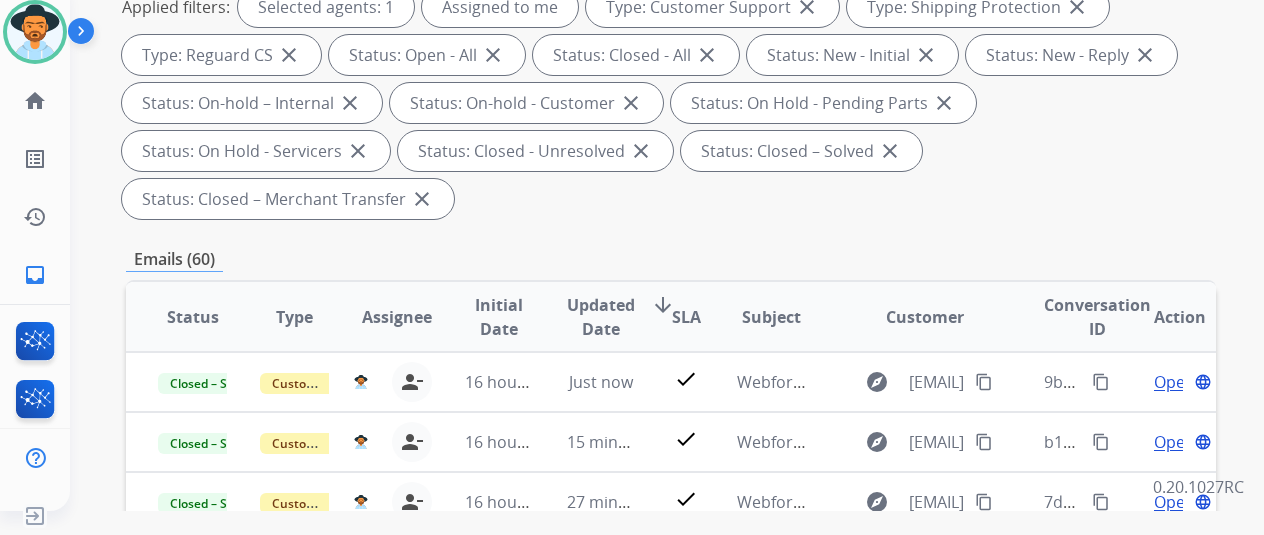 scroll, scrollTop: 600, scrollLeft: 0, axis: vertical 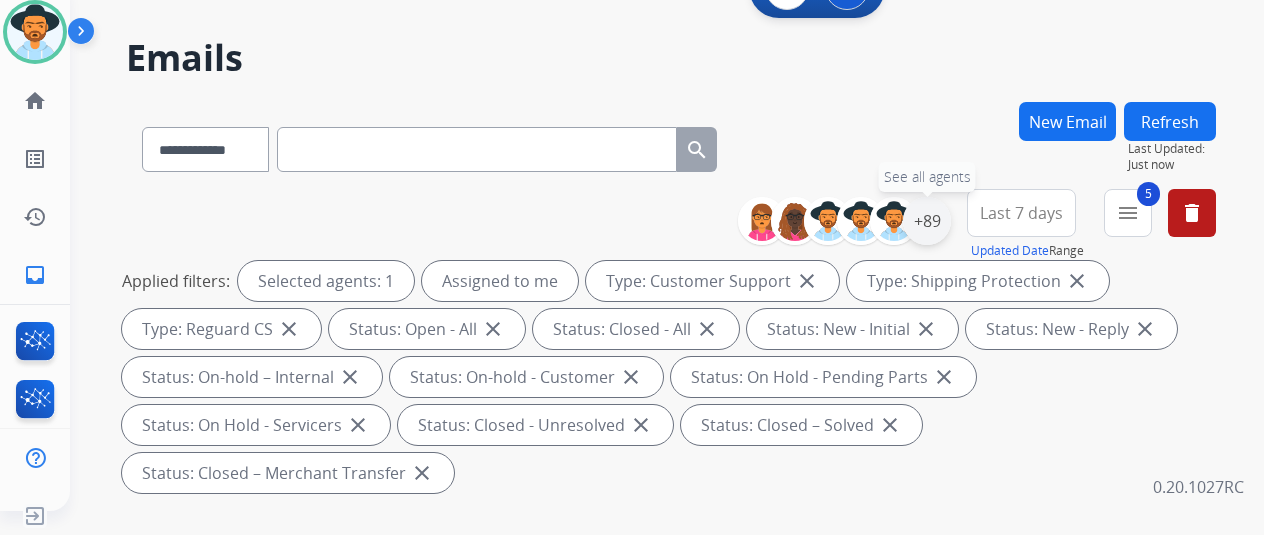 click on "+89" at bounding box center [927, 221] 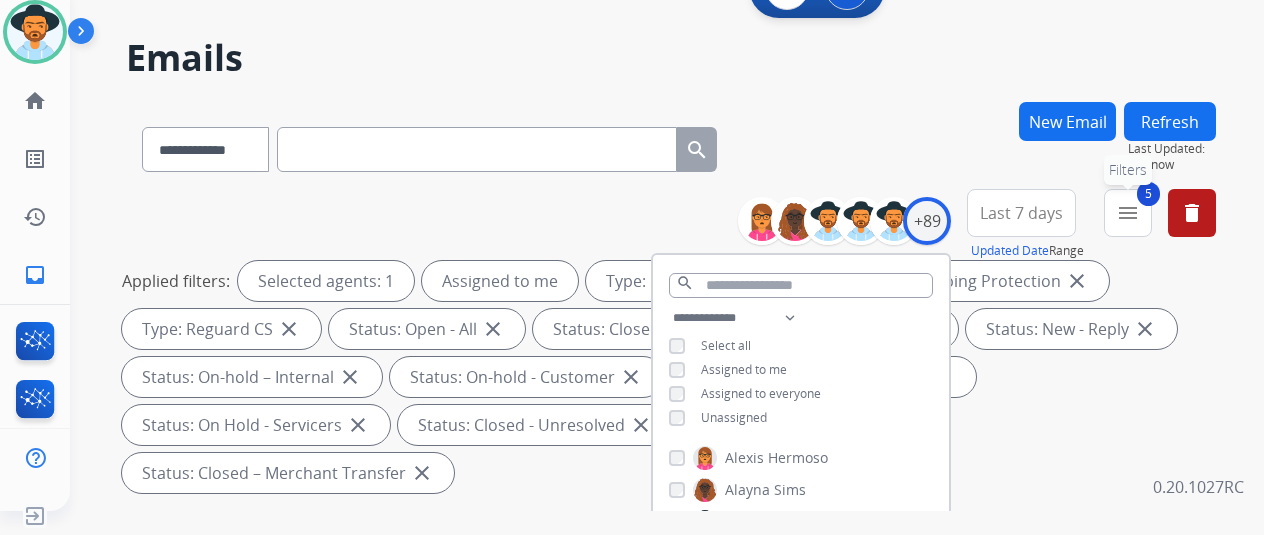 click on "menu" at bounding box center (1128, 213) 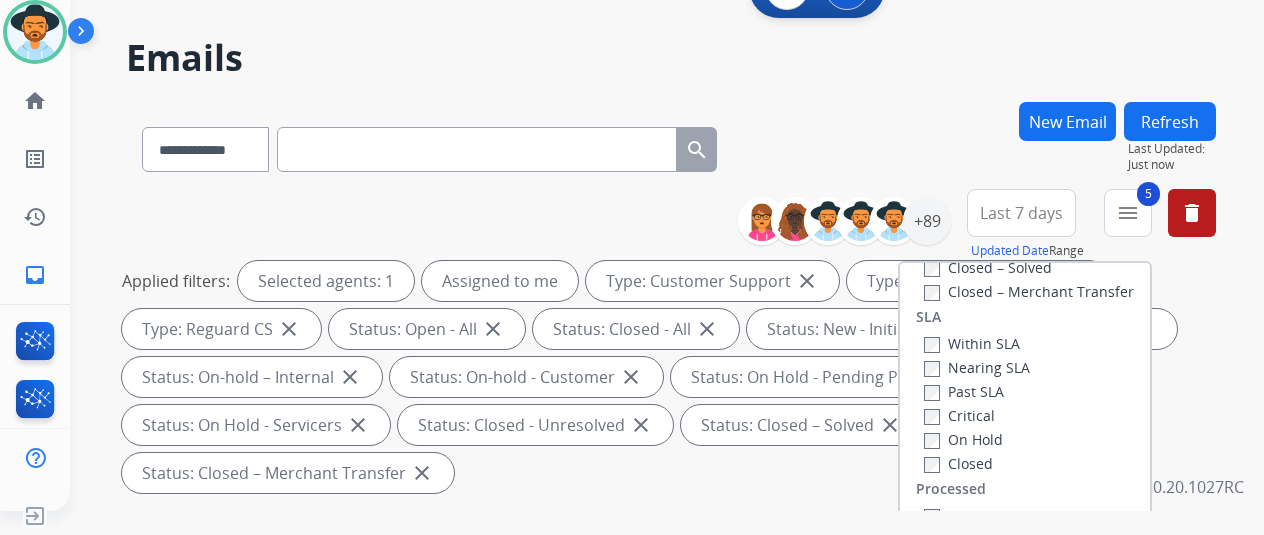 scroll, scrollTop: 128, scrollLeft: 0, axis: vertical 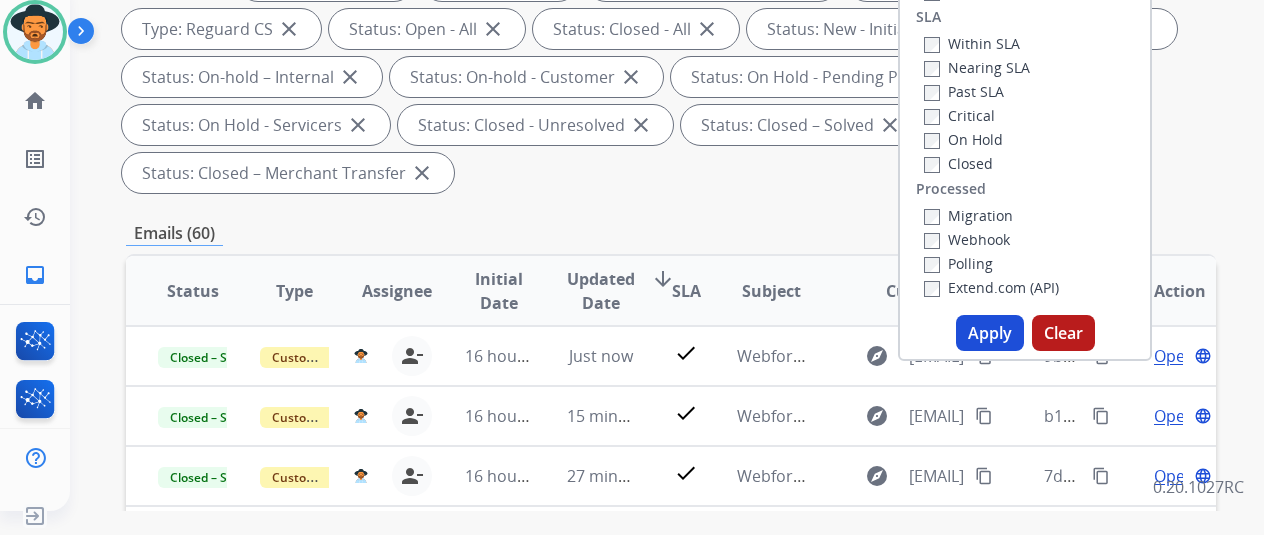click on "Apply" at bounding box center (990, 333) 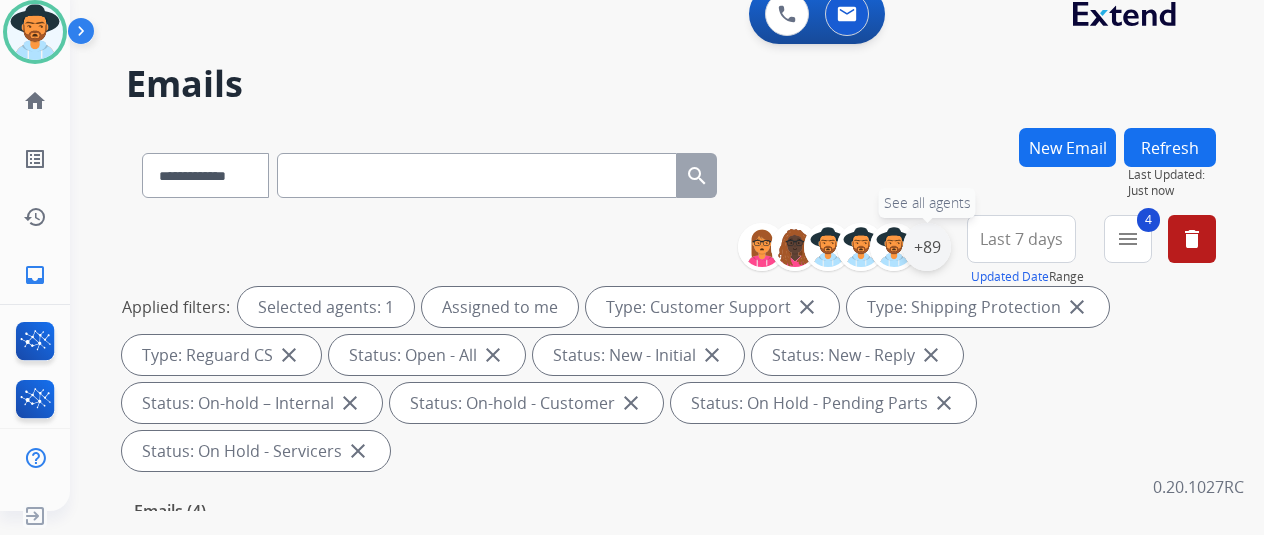 drag, startPoint x: 948, startPoint y: 241, endPoint x: 922, endPoint y: 231, distance: 27.856777 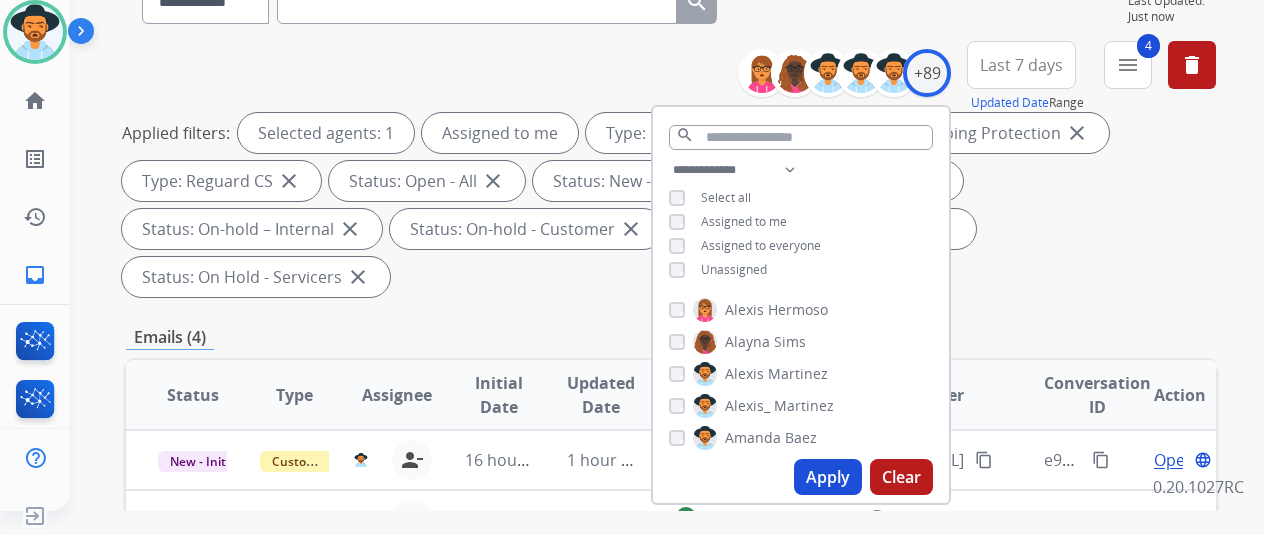 scroll, scrollTop: 400, scrollLeft: 0, axis: vertical 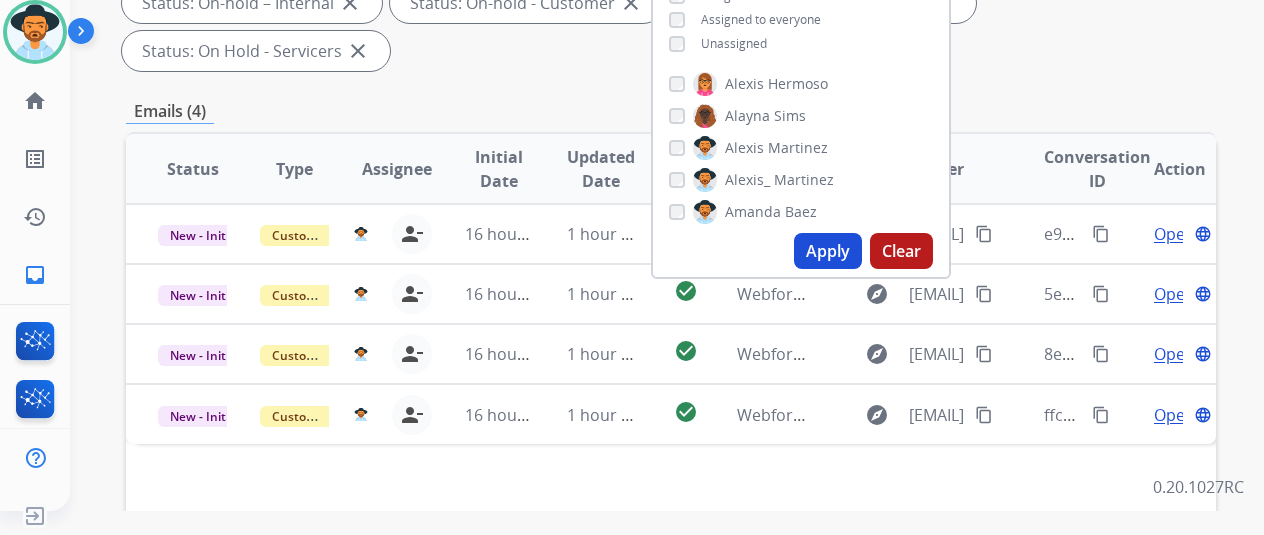 click on "Apply" at bounding box center (828, 251) 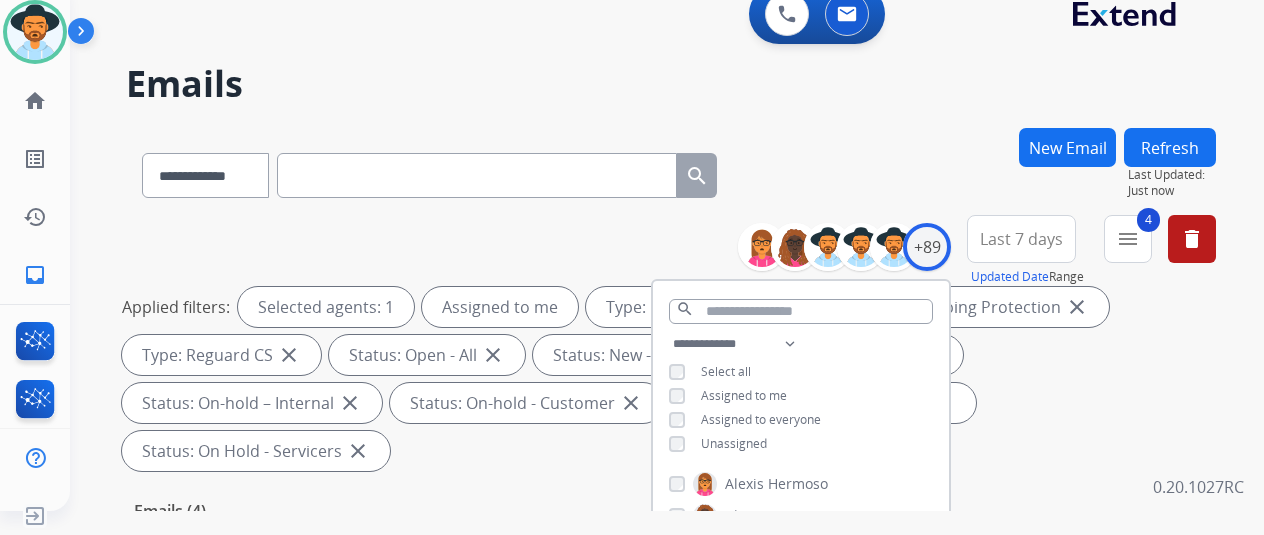 click on "**********" at bounding box center [671, 171] 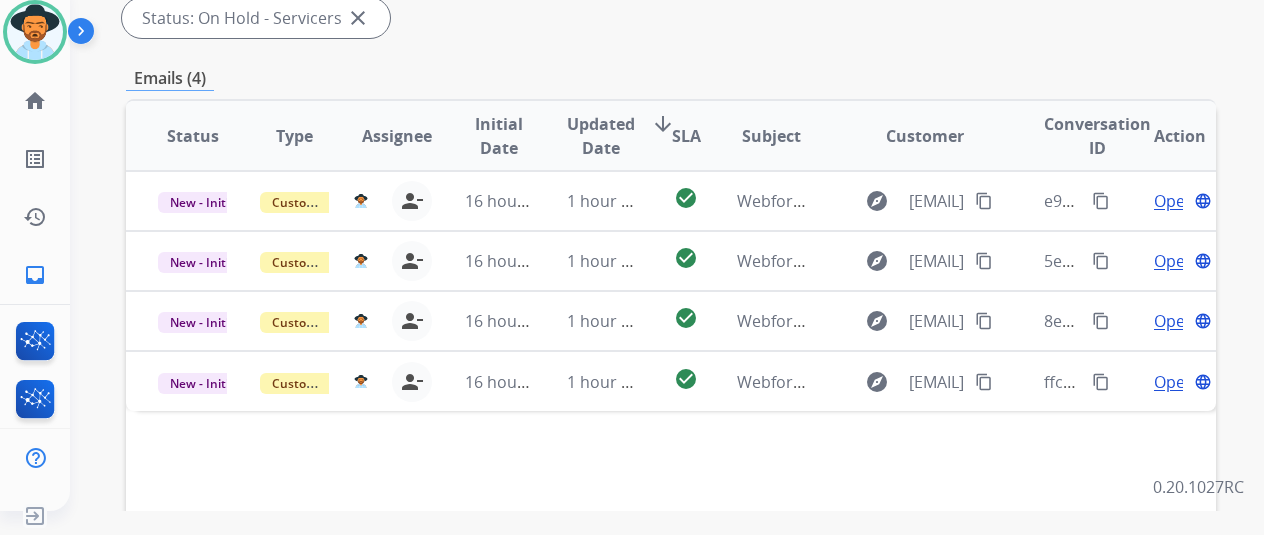 scroll, scrollTop: 600, scrollLeft: 0, axis: vertical 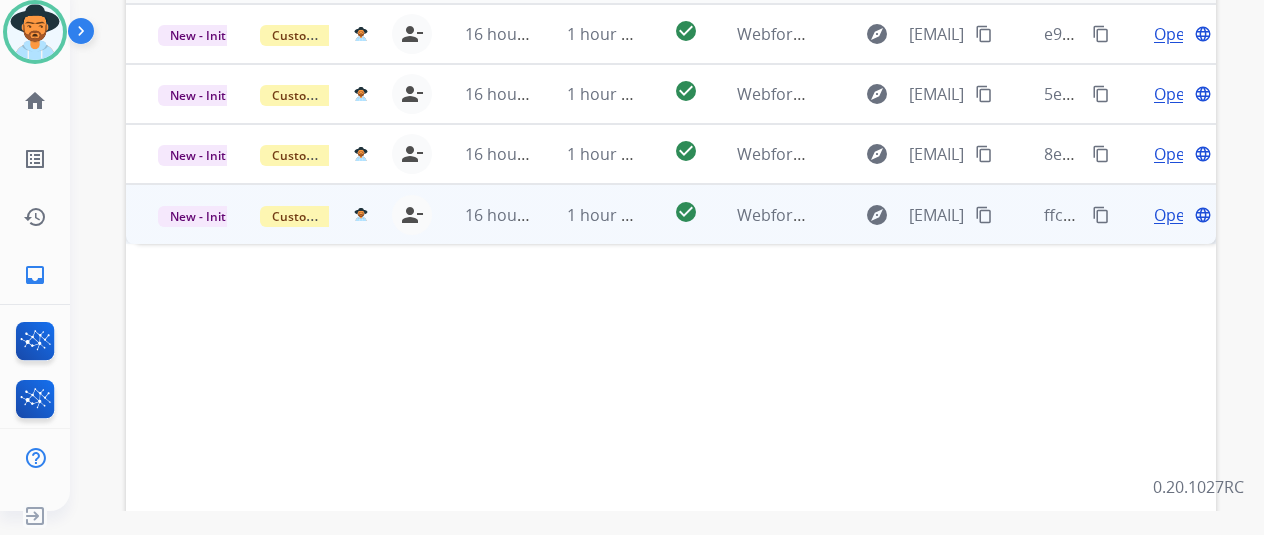 click on "Open" at bounding box center (1174, 215) 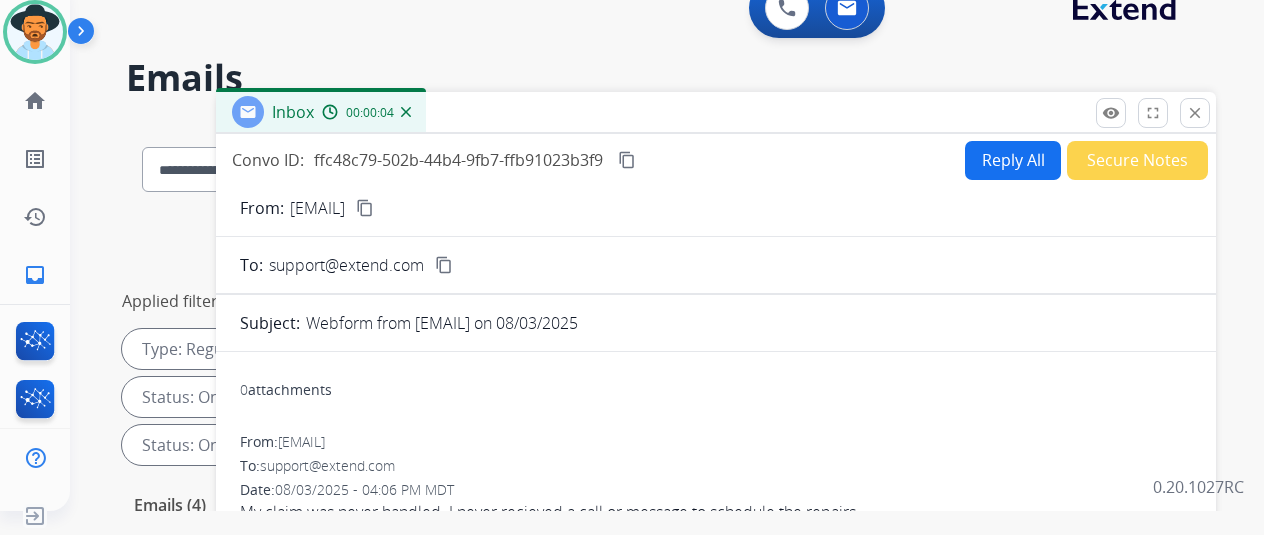 scroll, scrollTop: 0, scrollLeft: 0, axis: both 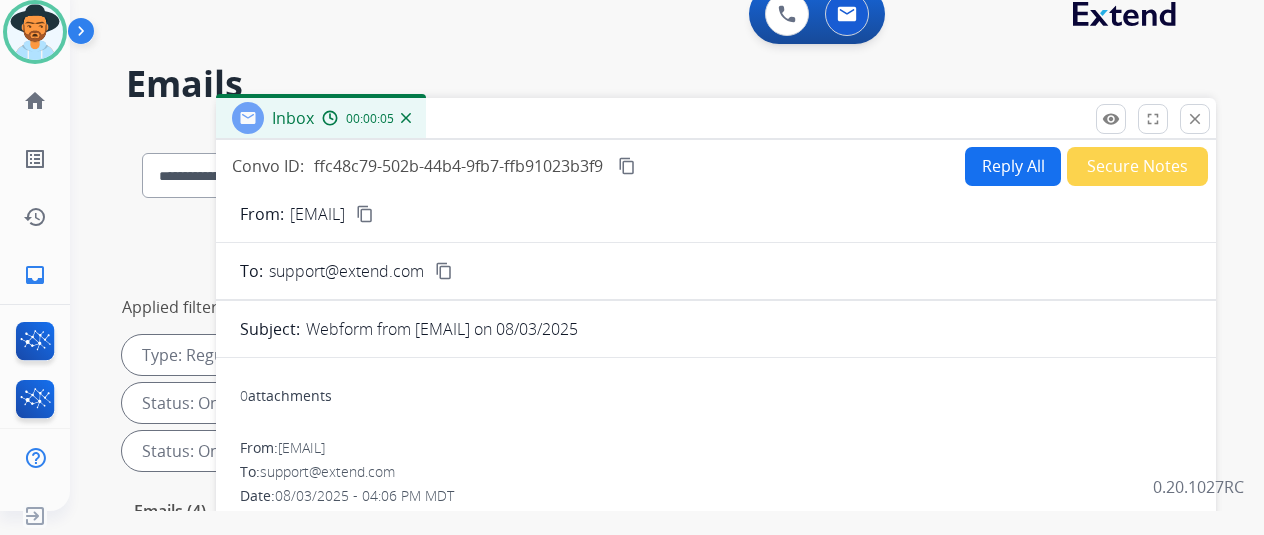 click on "content_copy" at bounding box center [365, 214] 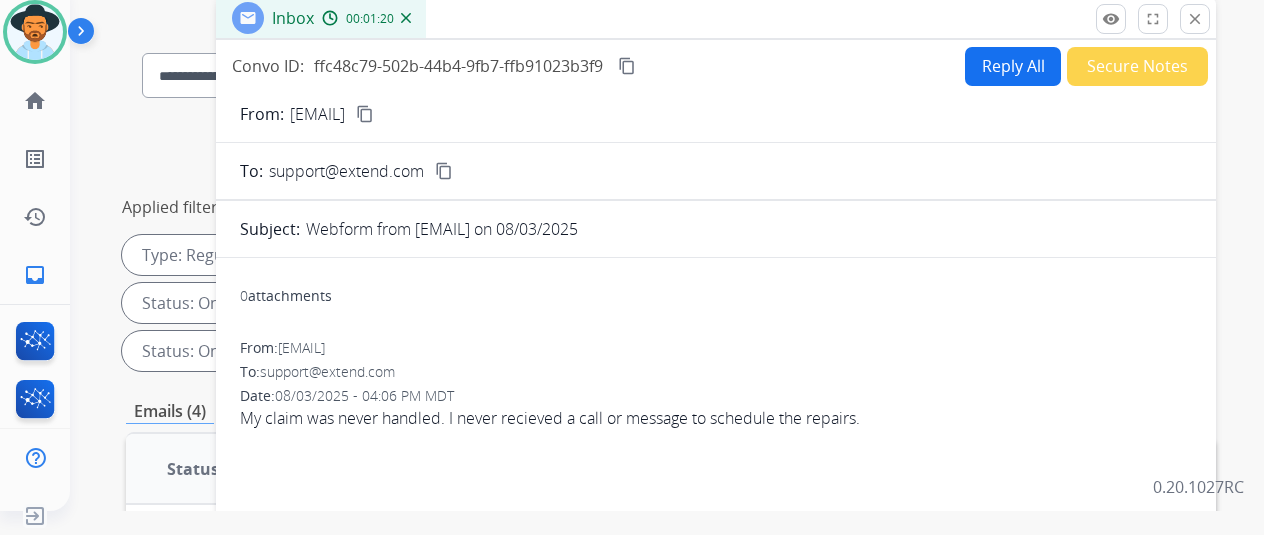 scroll, scrollTop: 0, scrollLeft: 0, axis: both 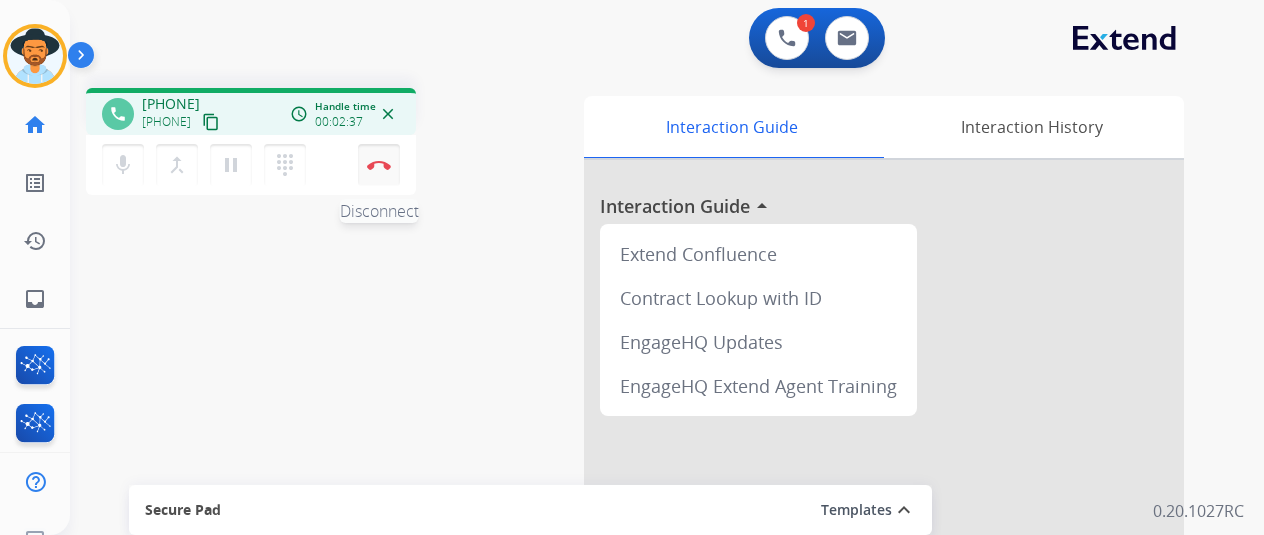 click at bounding box center [379, 165] 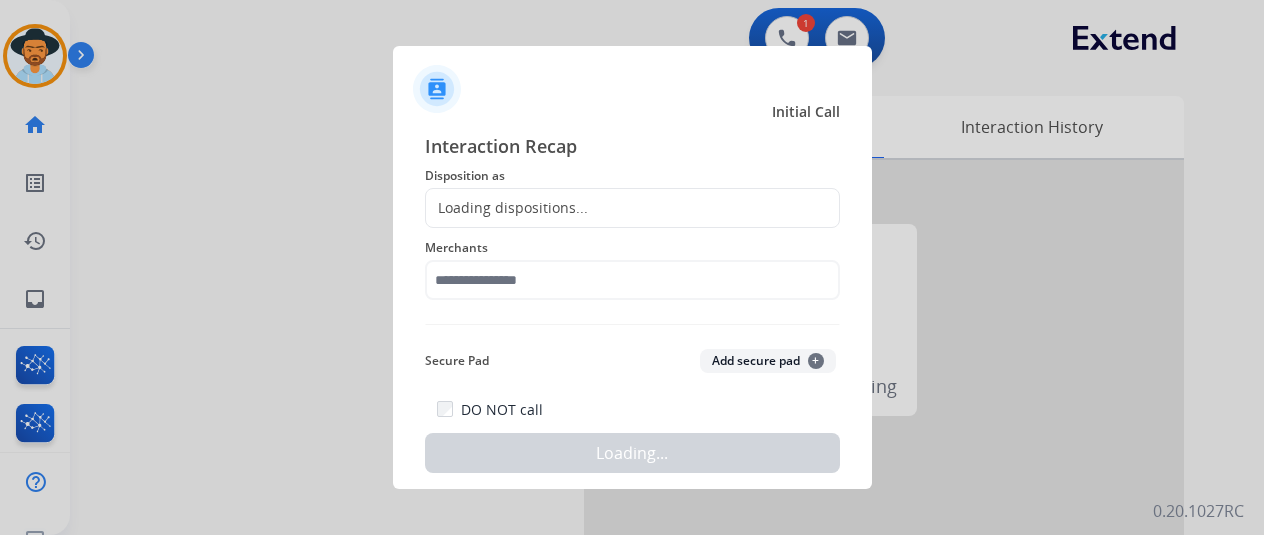 click on "Loading dispositions..." 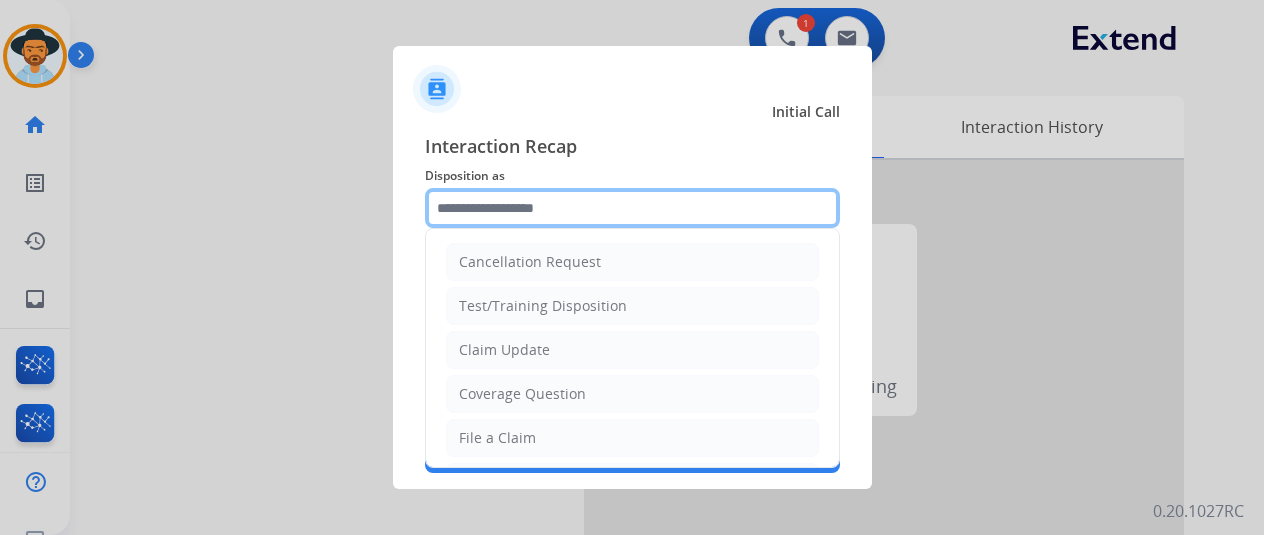 click 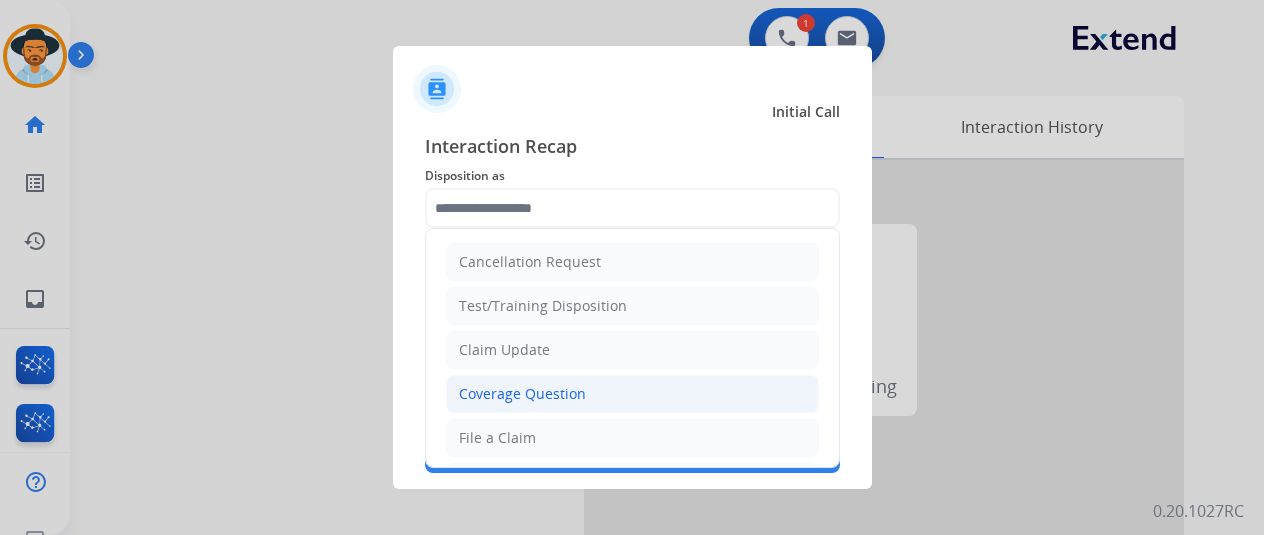 click on "Coverage Question" 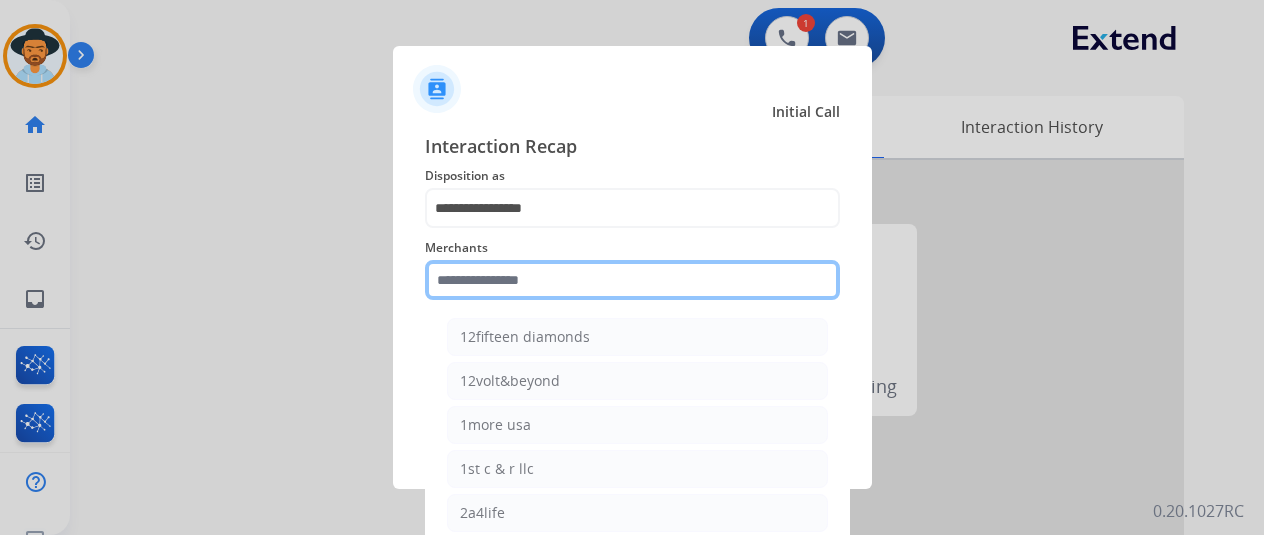click 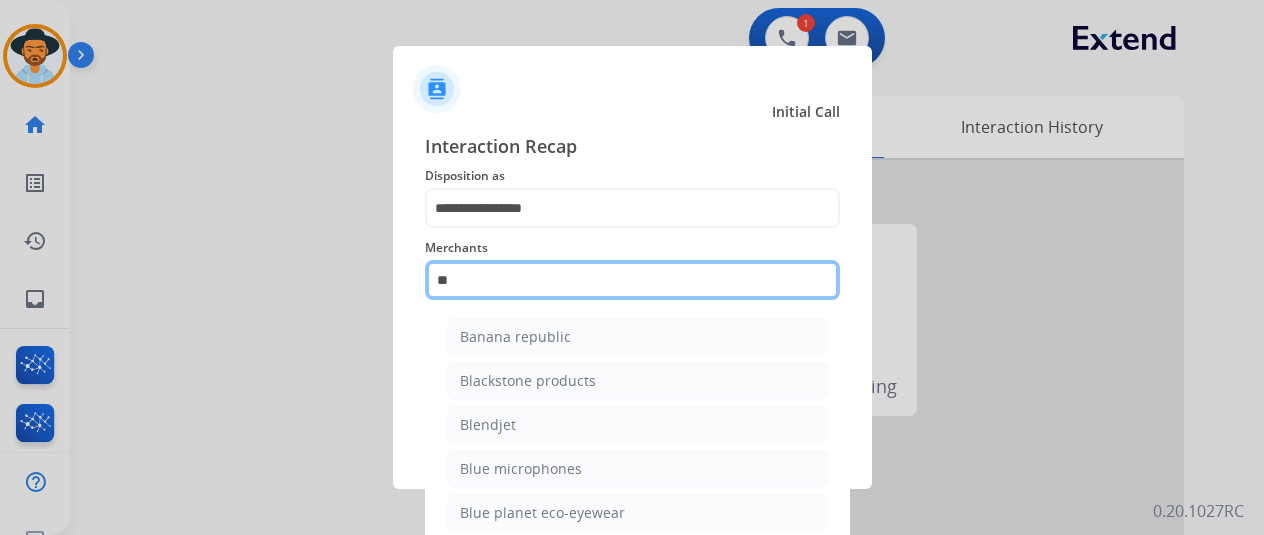 type on "*" 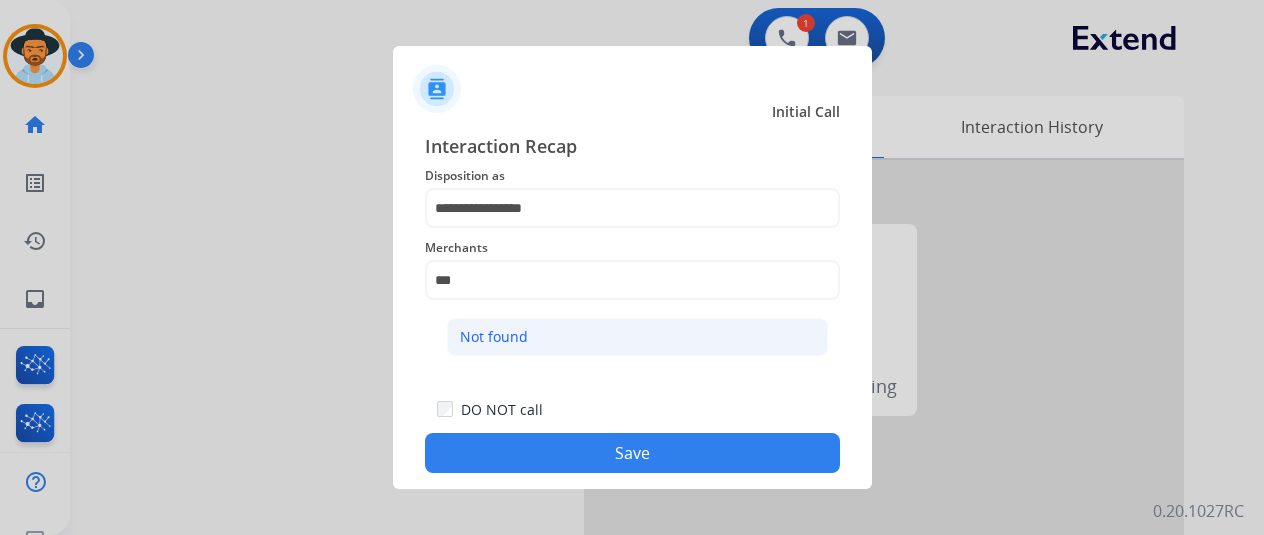 drag, startPoint x: 506, startPoint y: 332, endPoint x: 554, endPoint y: 374, distance: 63.780876 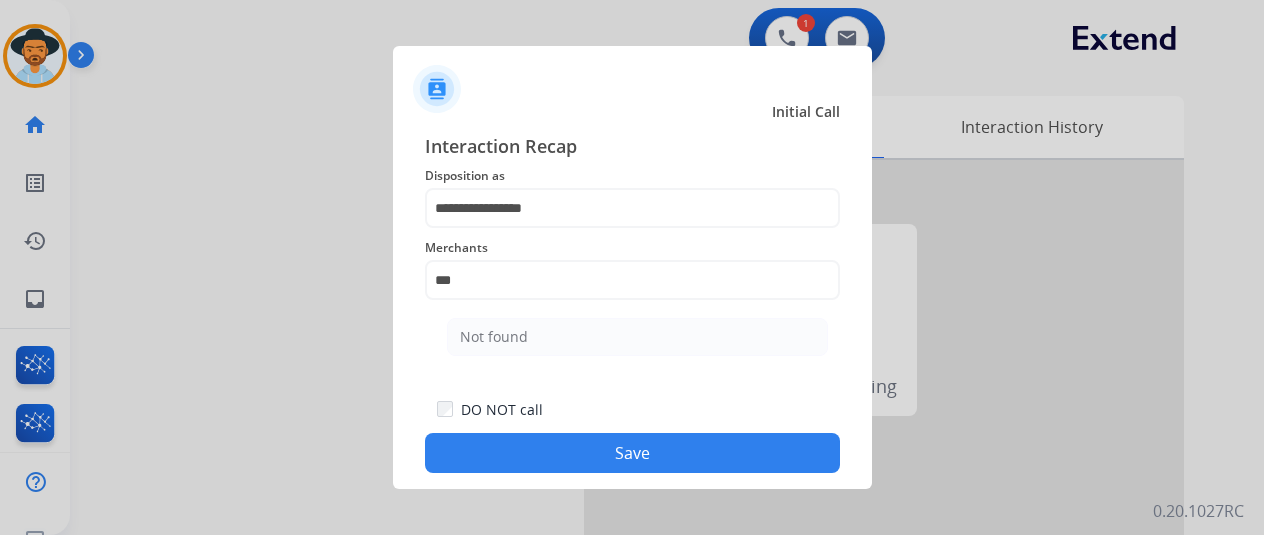 click on "Not found" 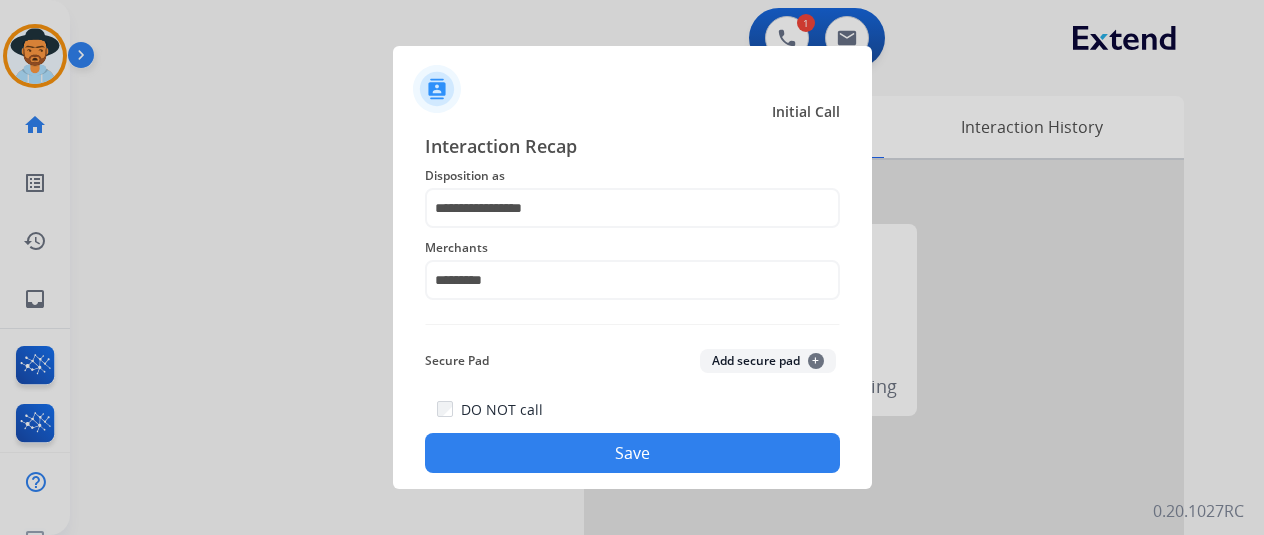 click on "Save" 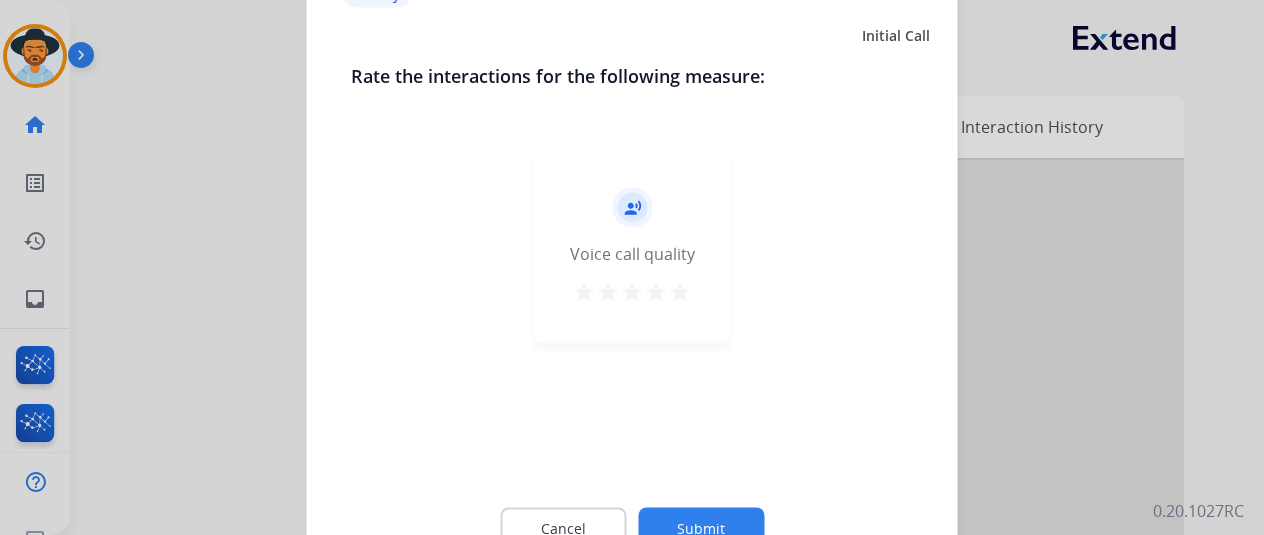 click 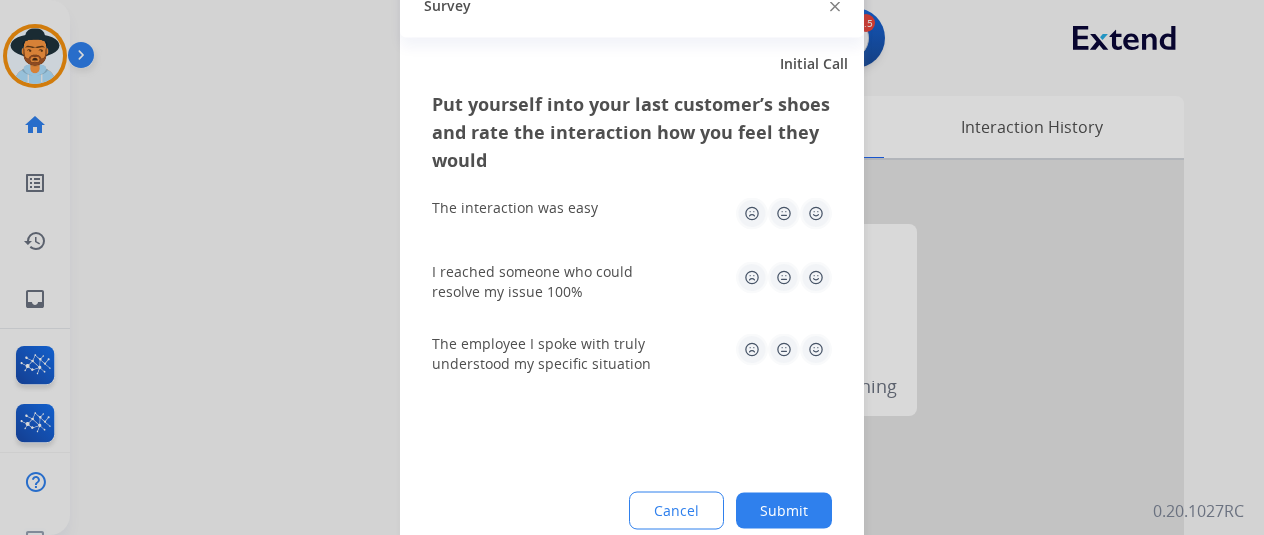 click 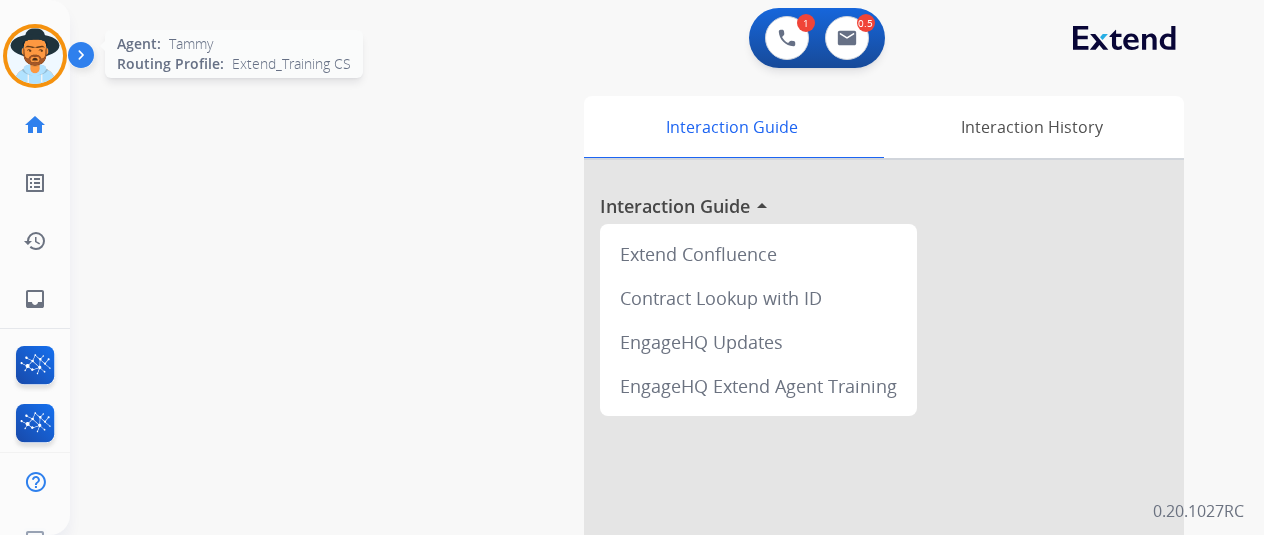 click at bounding box center (35, 56) 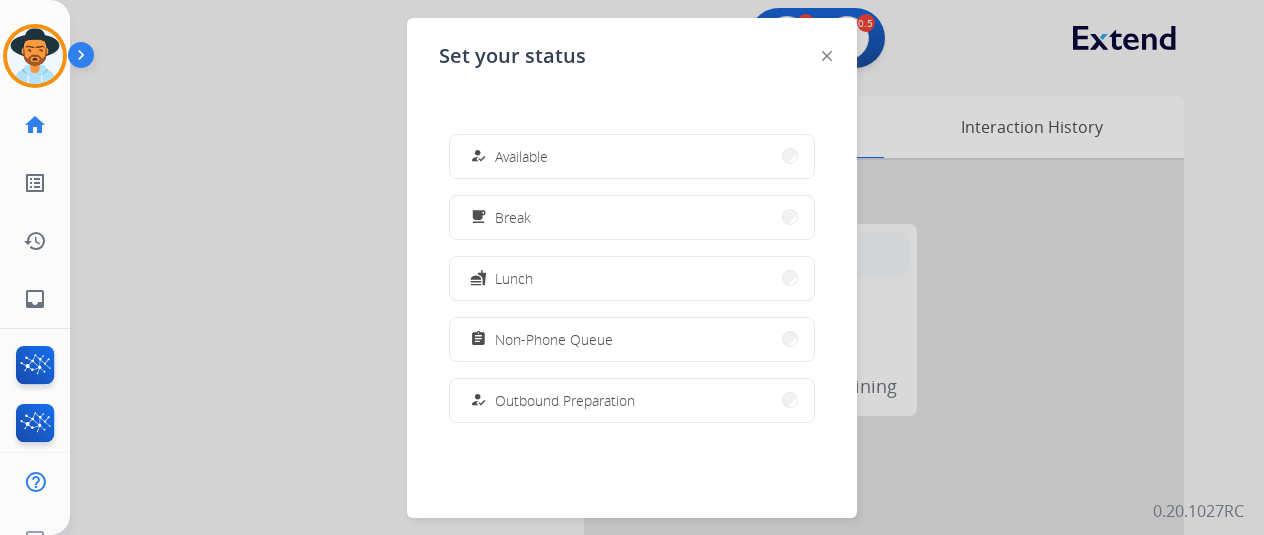 drag, startPoint x: 568, startPoint y: 167, endPoint x: 854, endPoint y: 232, distance: 293.29337 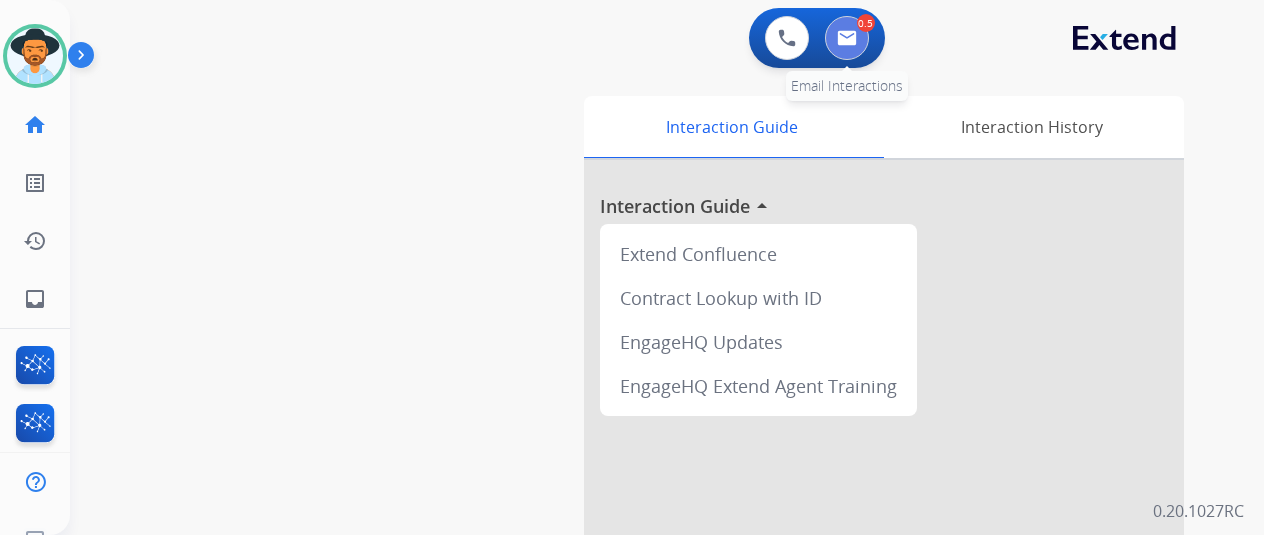 click at bounding box center (847, 38) 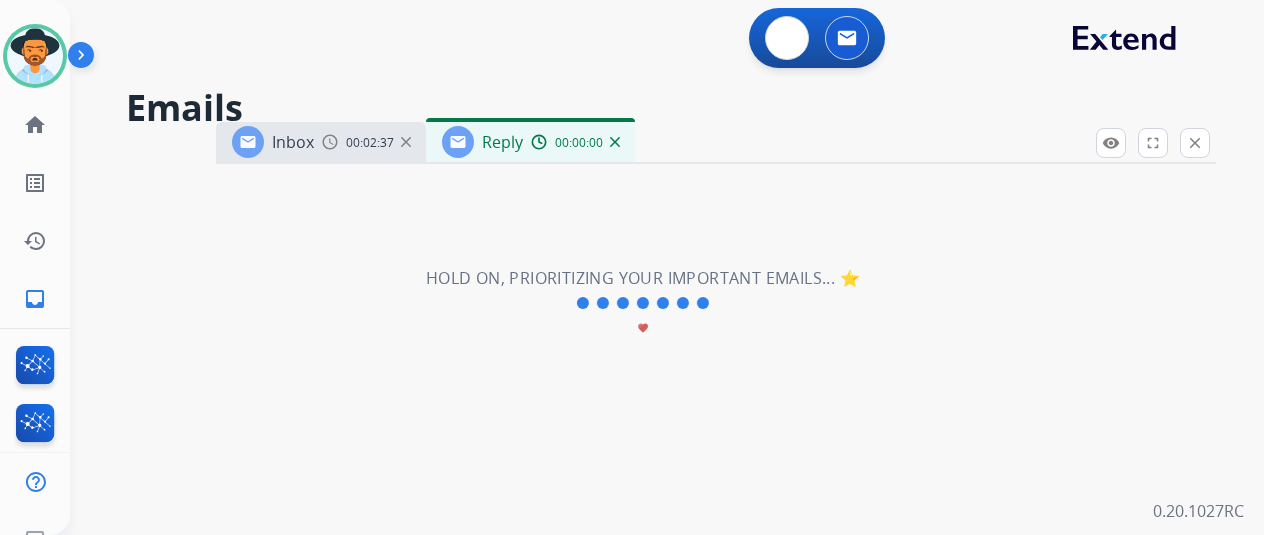 select on "**********" 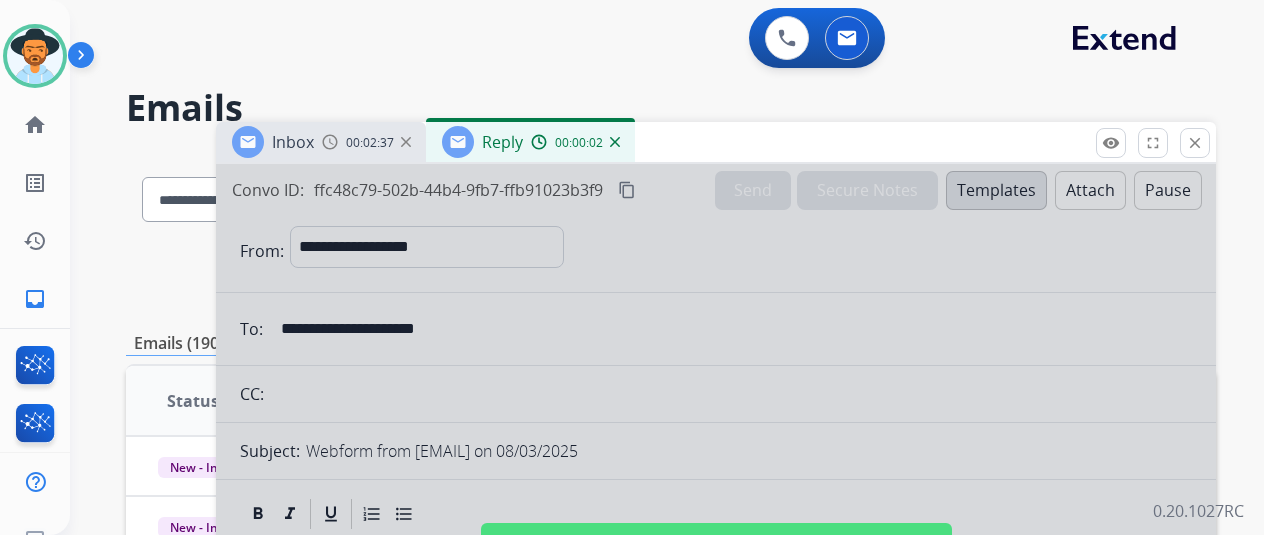 click at bounding box center [615, 142] 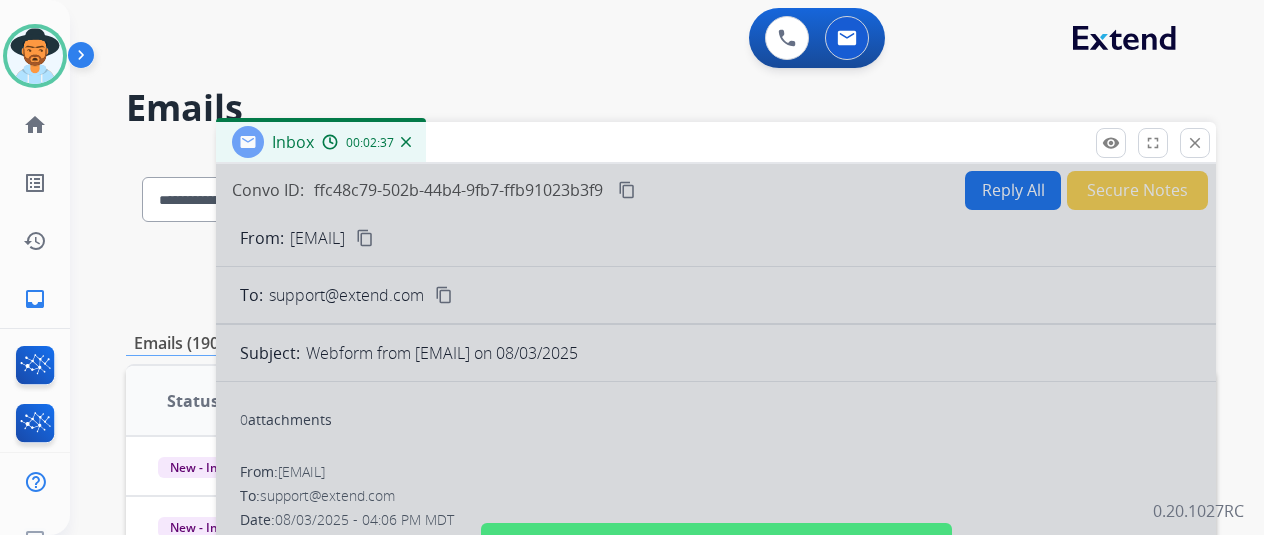 click at bounding box center (406, 142) 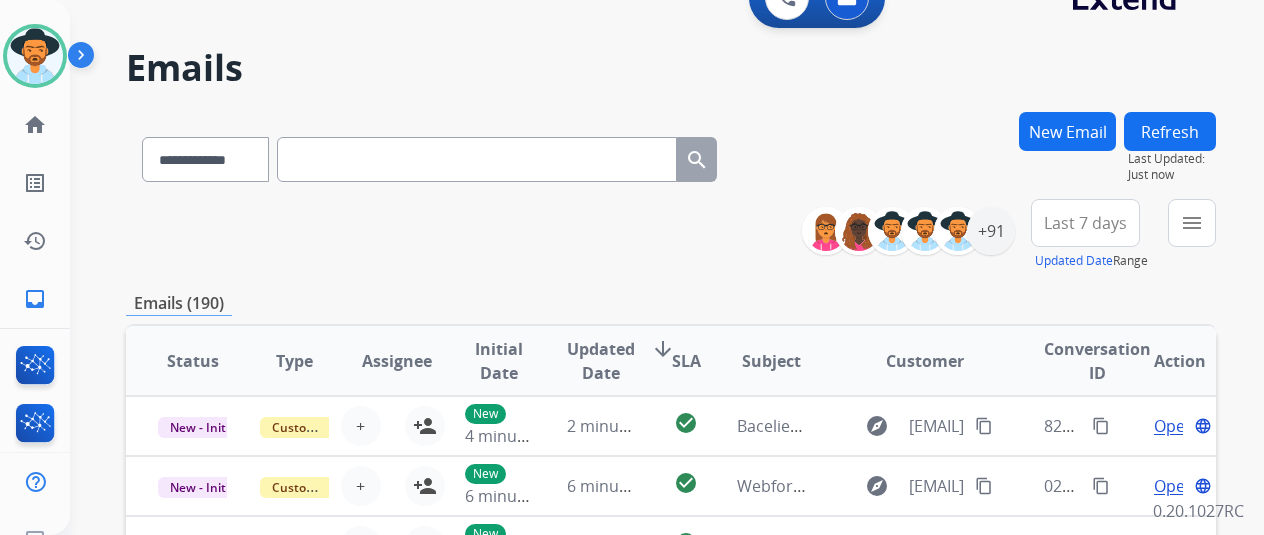 scroll, scrollTop: 0, scrollLeft: 0, axis: both 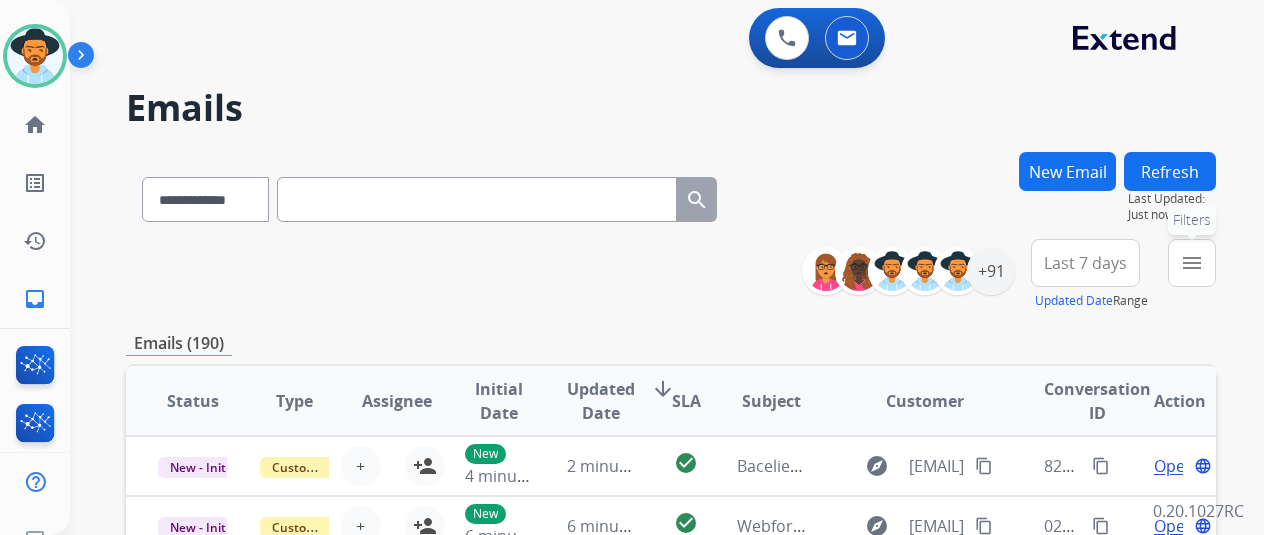 click on "menu  Filters" at bounding box center (1192, 263) 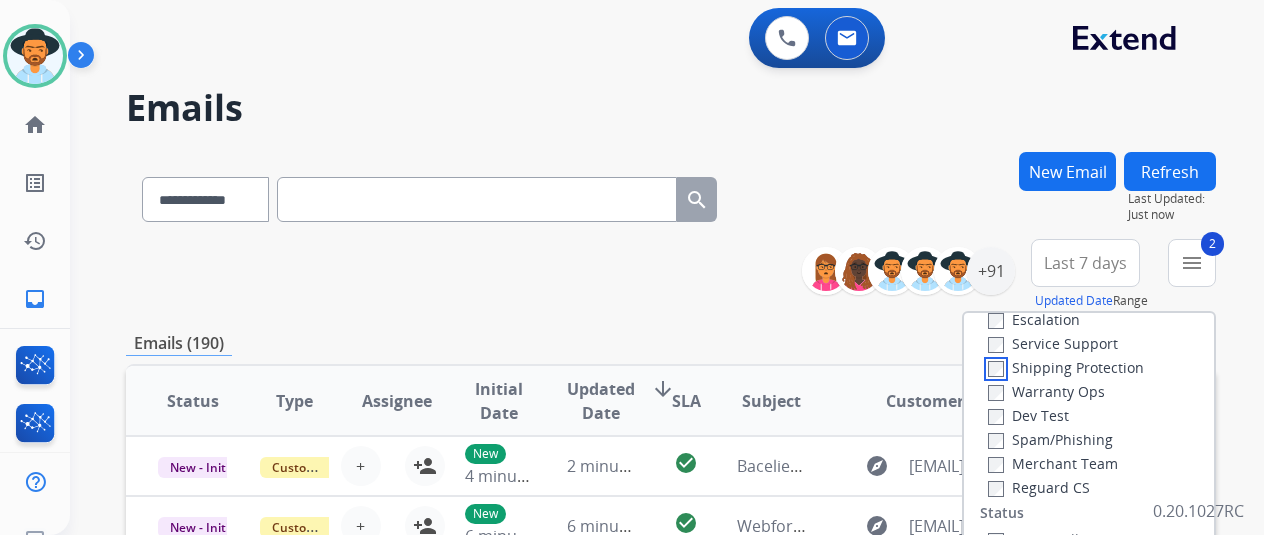 scroll, scrollTop: 200, scrollLeft: 0, axis: vertical 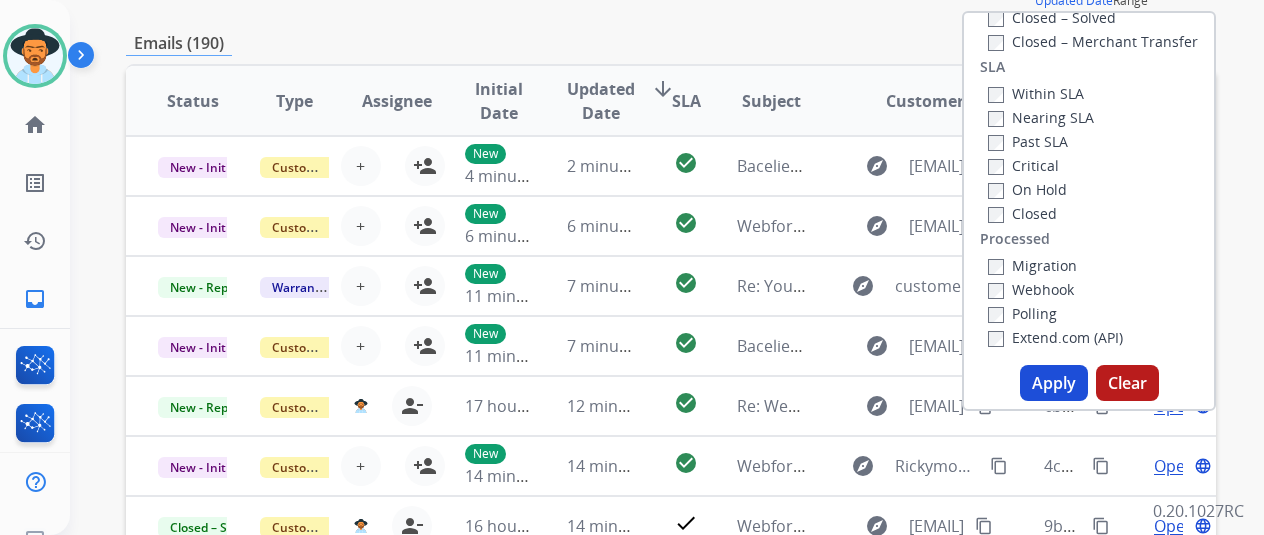 click on "Apply" at bounding box center [1054, 383] 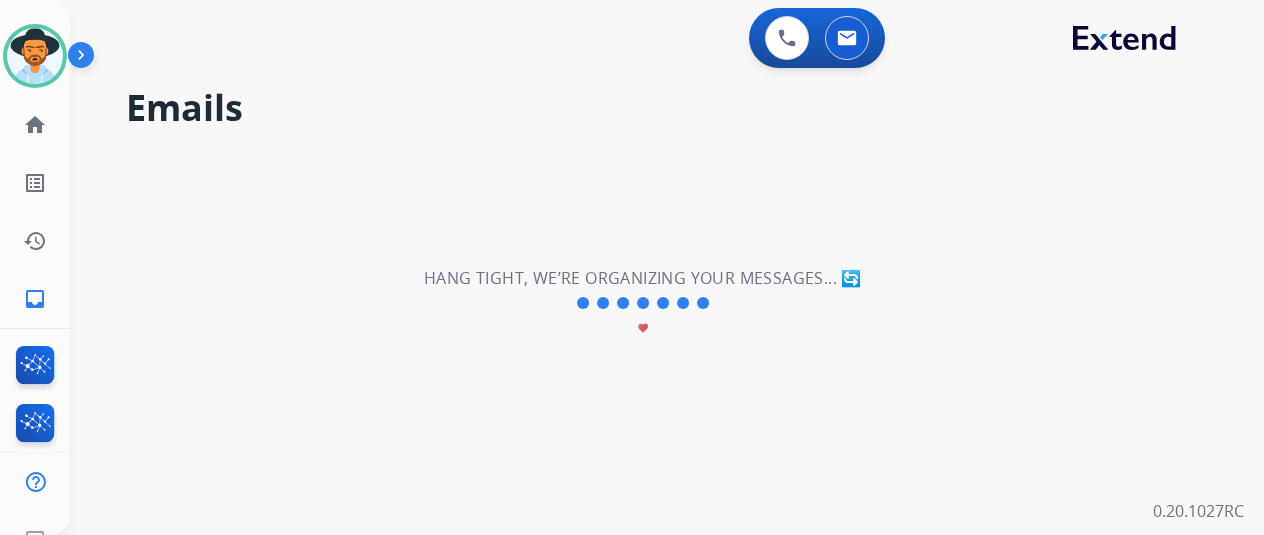 scroll, scrollTop: 0, scrollLeft: 0, axis: both 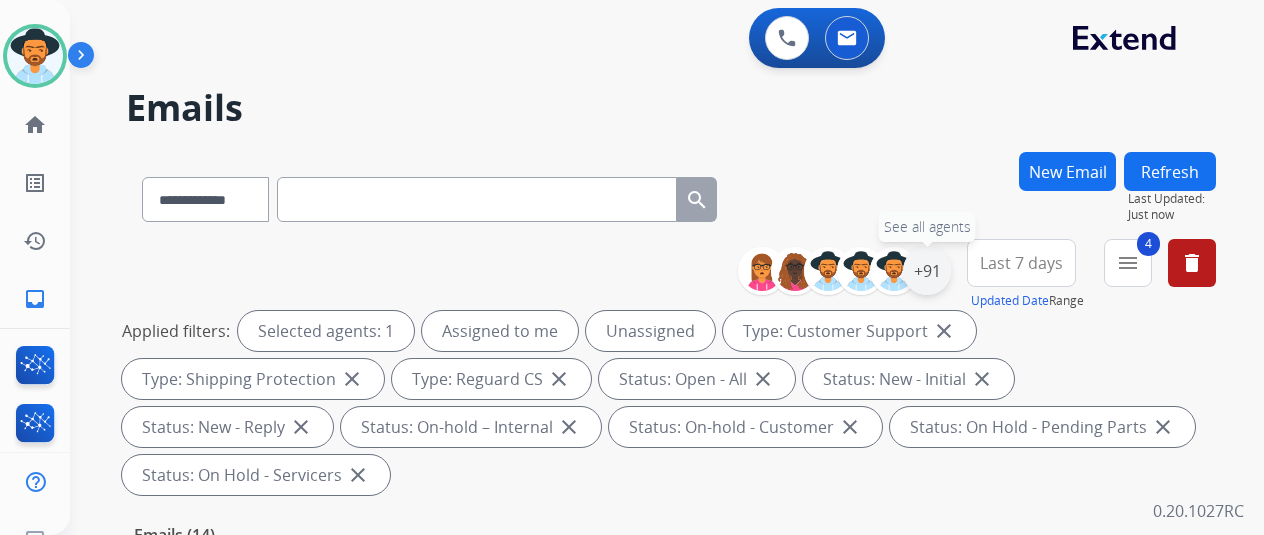 click on "+91" at bounding box center [927, 271] 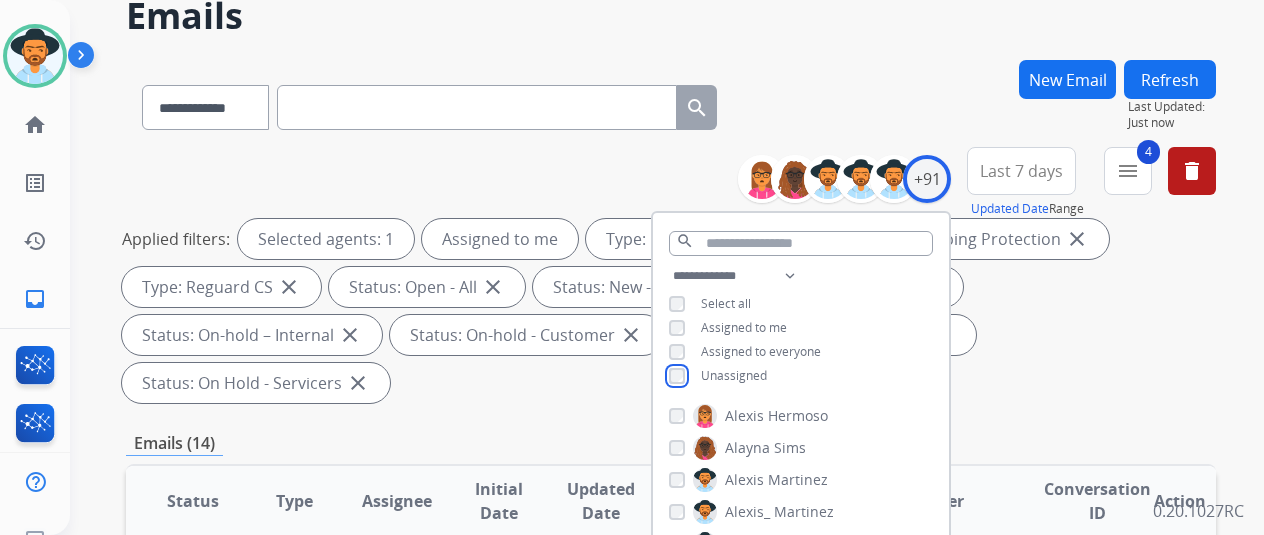 scroll, scrollTop: 300, scrollLeft: 0, axis: vertical 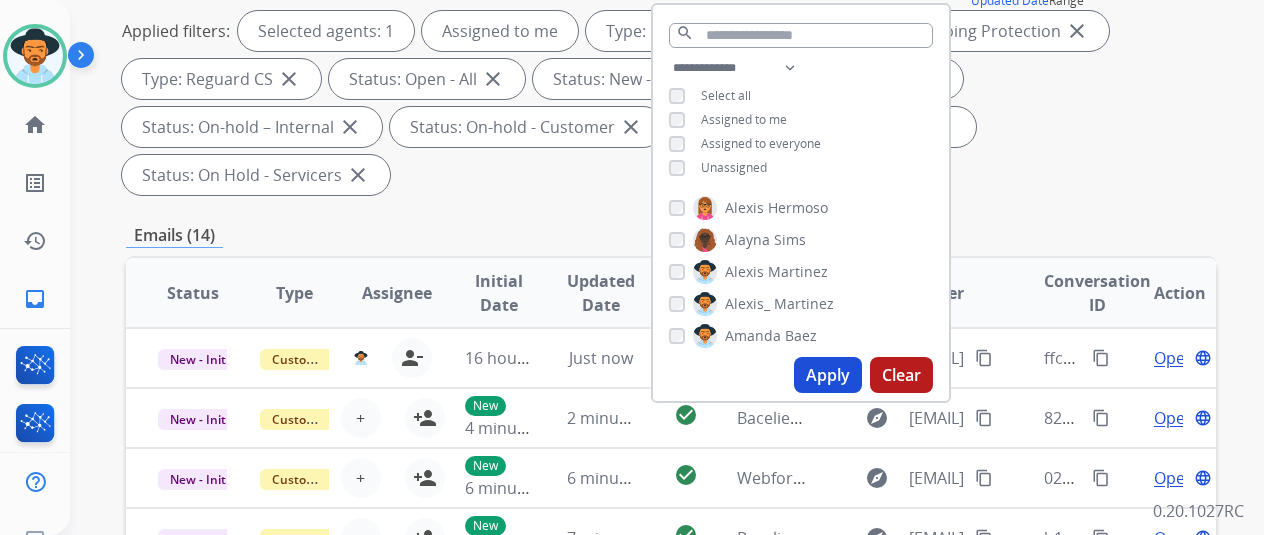 click on "Apply" at bounding box center [828, 375] 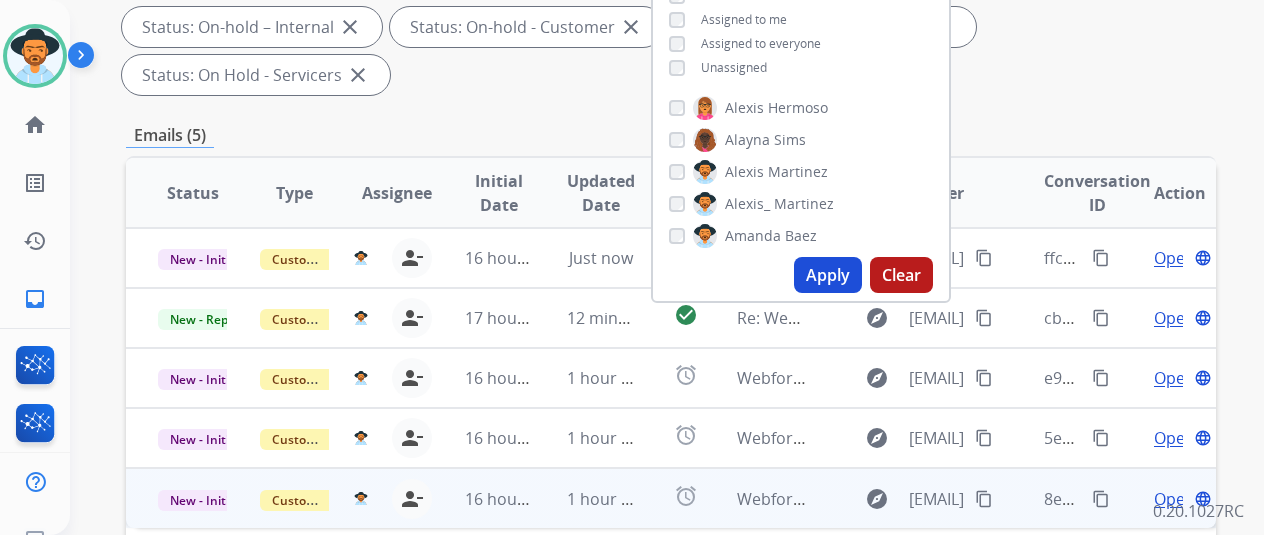 scroll, scrollTop: 600, scrollLeft: 0, axis: vertical 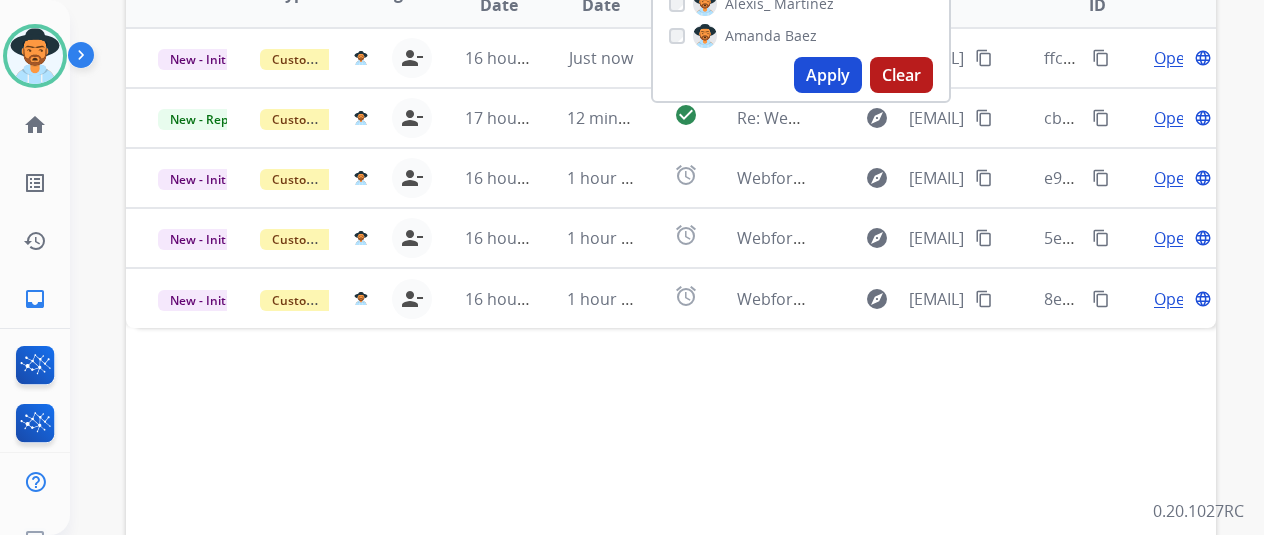 click on "Status Type Assignee Initial Date Updated Date arrow_downward SLA Subject Customer Conversation ID Action New - Initial Customer Support tammy.davidson@eccogroupusa.com person_remove Unassign to Me 16 hours ago Just now check_circle  Webform from A.saracino89@gmail.com on 08/03/2025  explore A.saracino89@gmail.com content_copy  ffc48c79-502b-44b4-9fb7-ffb91023b3f9  content_copy Open language New - Reply Customer Support tammy.davidson@eccogroupusa.com person_remove Unassign to Me 17 hours ago 12 minutes ago check_circle  Re: Webform from brittanybello@aol.com on 08/02/2025  explore brittanybello@aol.com content_copy  cba2cd35-8750-421b-815b-e61cb3c1596b  content_copy Open language New - Initial Customer Support tammy.davidson@eccogroupusa.com person_remove Unassign to Me 16 hours ago 1 hour ago alarm  Webform from Will10073@gmail.com on 08/03/2025  explore Will10073@gmail.com content_copy  e94ce7ed-27f7-42c0-992b-a1125630831c  content_copy Open language New - Initial Customer Support person_remove 1 hour ago" at bounding box center [671, 291] 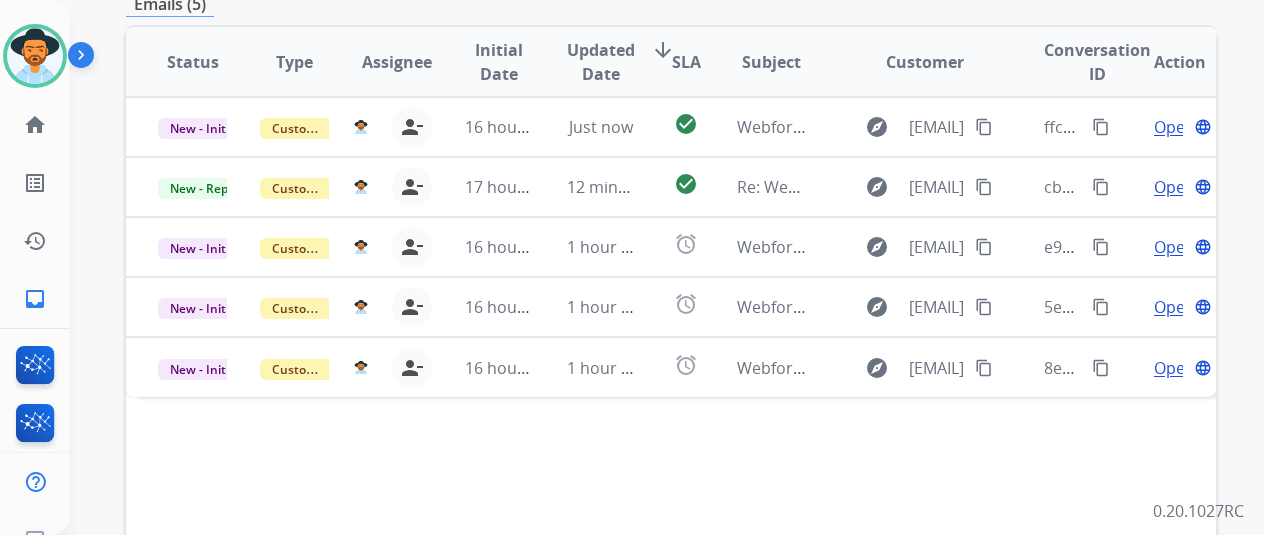 scroll, scrollTop: 500, scrollLeft: 0, axis: vertical 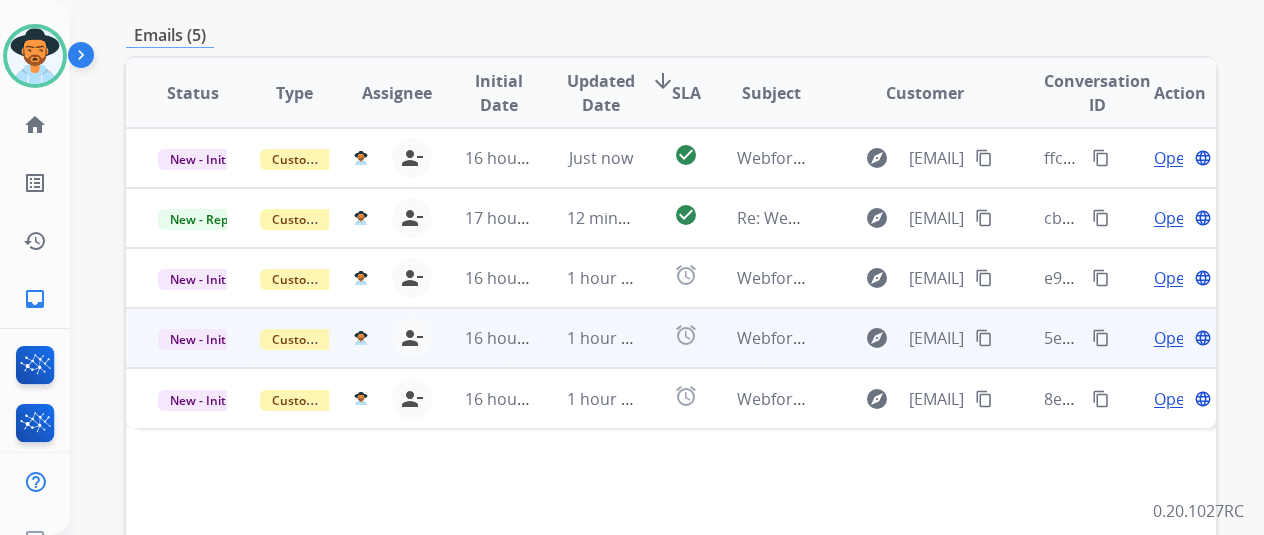 click on "Open" at bounding box center (1174, 338) 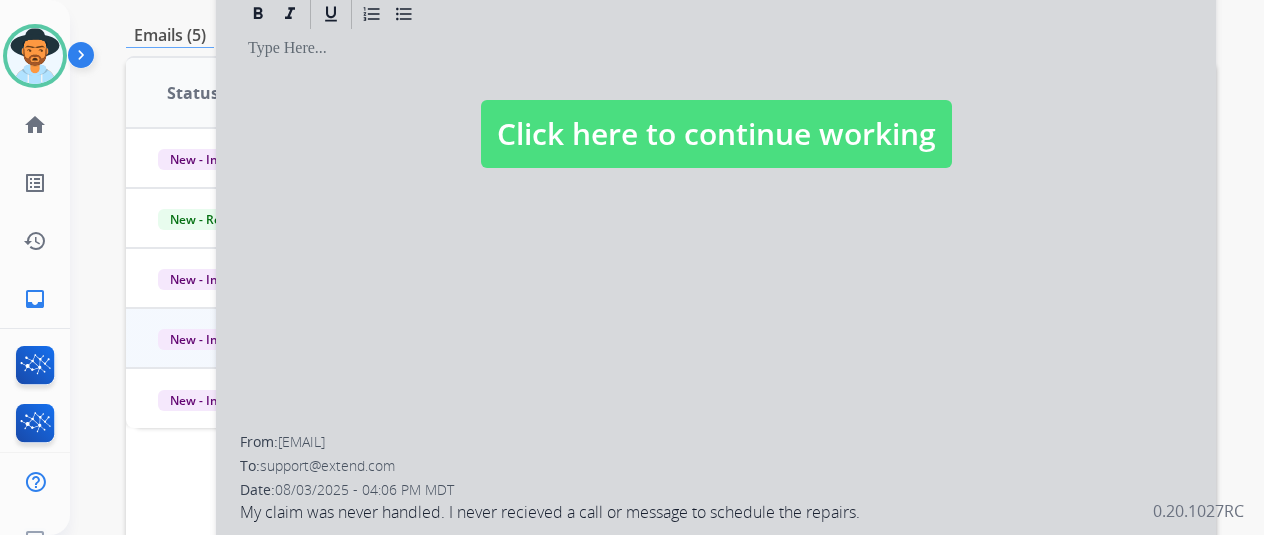 select on "**********" 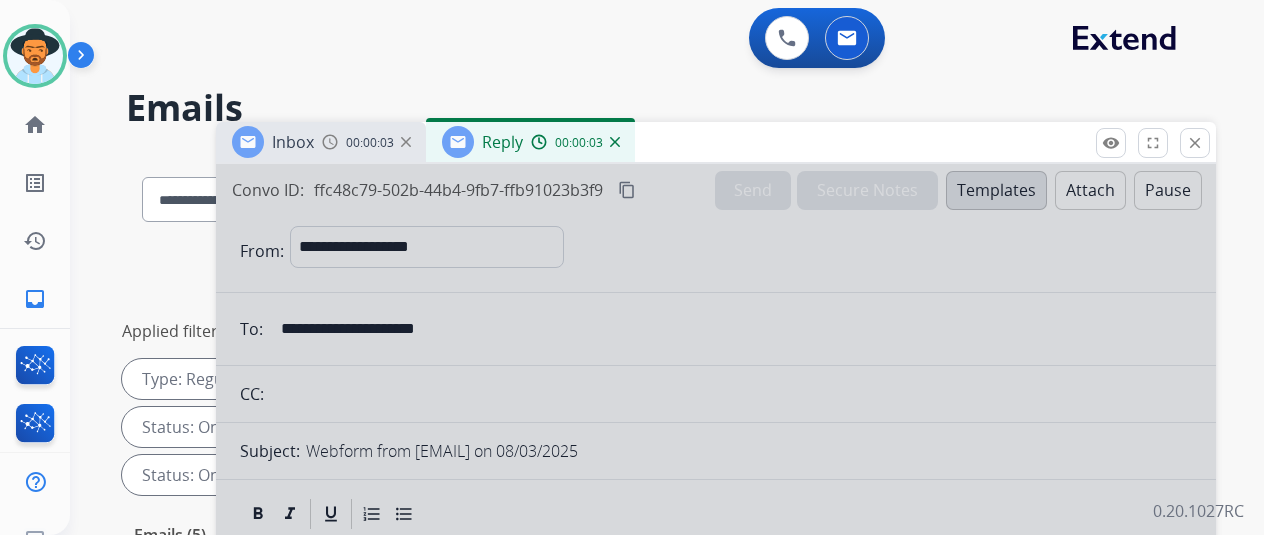 click at bounding box center [615, 142] 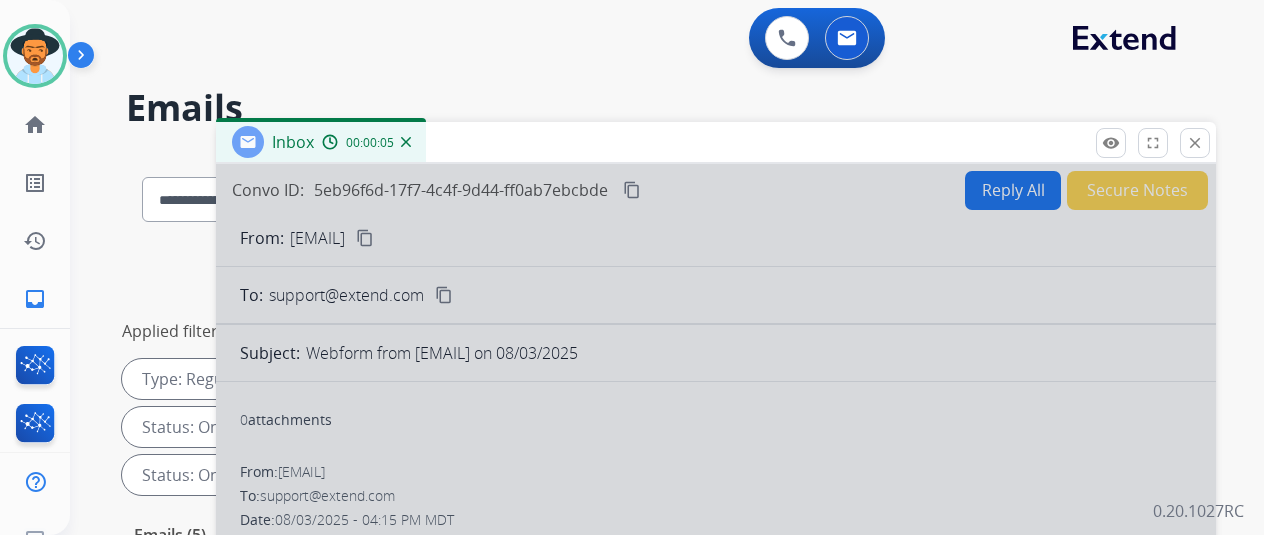 scroll, scrollTop: 300, scrollLeft: 0, axis: vertical 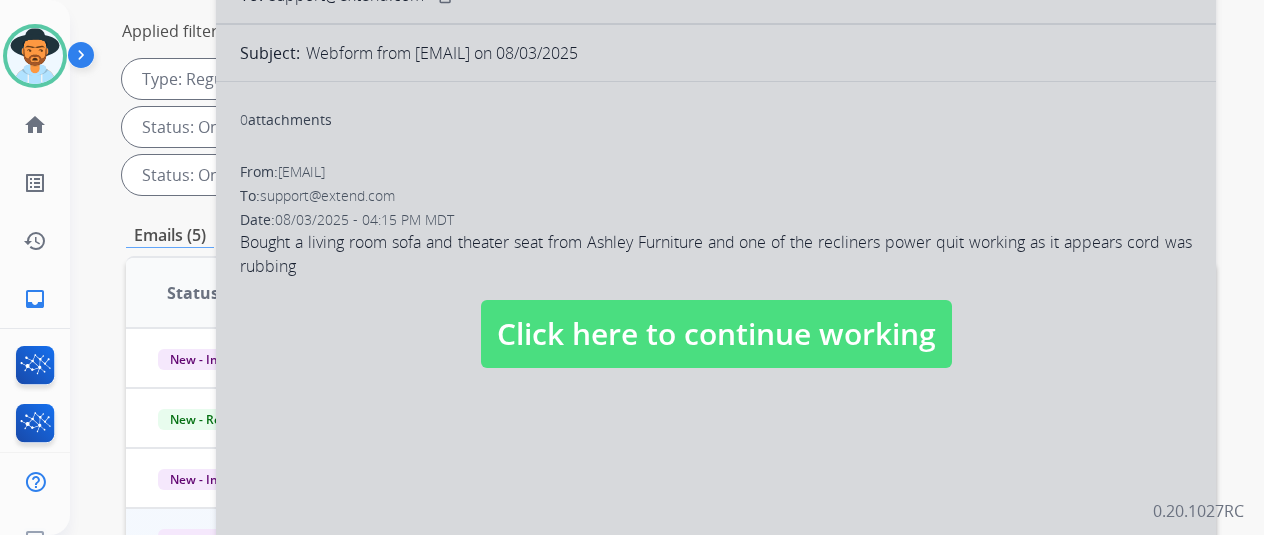 click at bounding box center (716, 314) 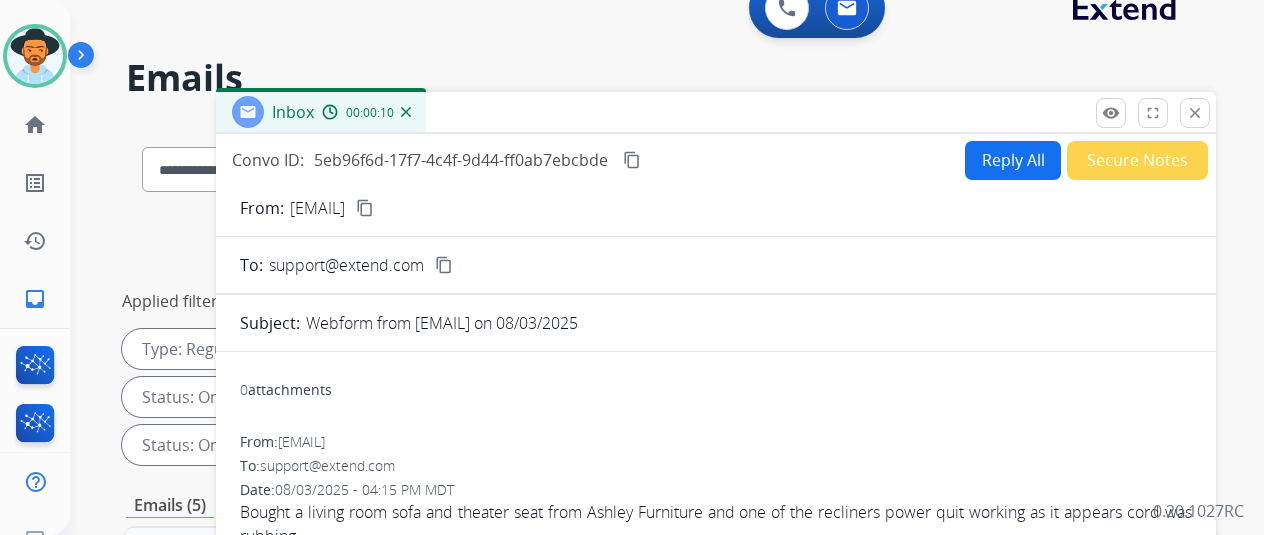 scroll, scrollTop: 0, scrollLeft: 0, axis: both 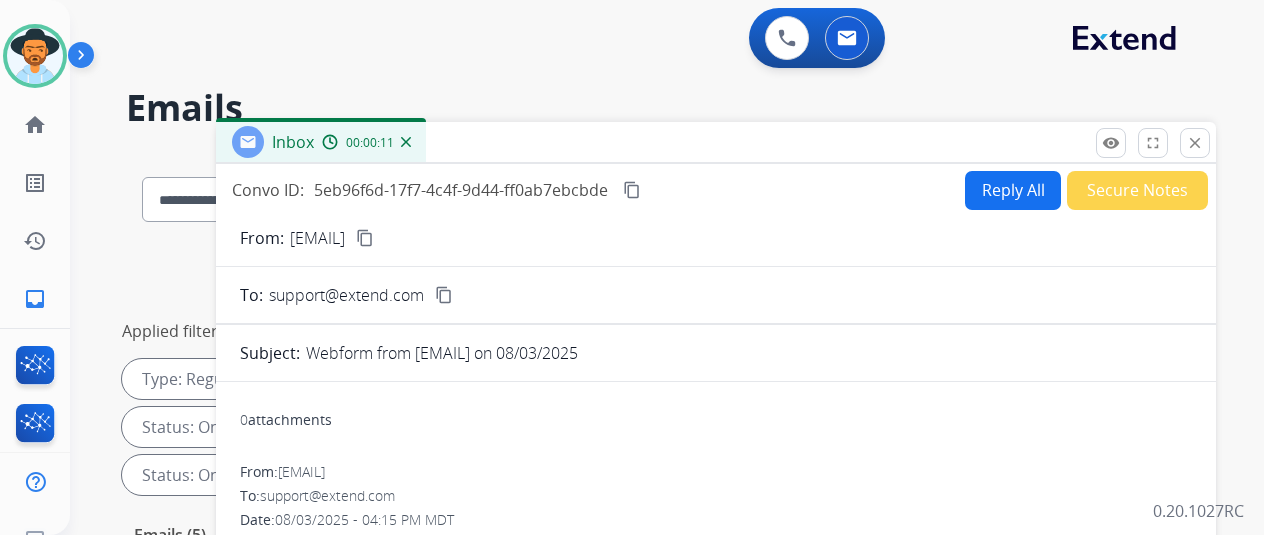 click on "Reply All" at bounding box center (1013, 190) 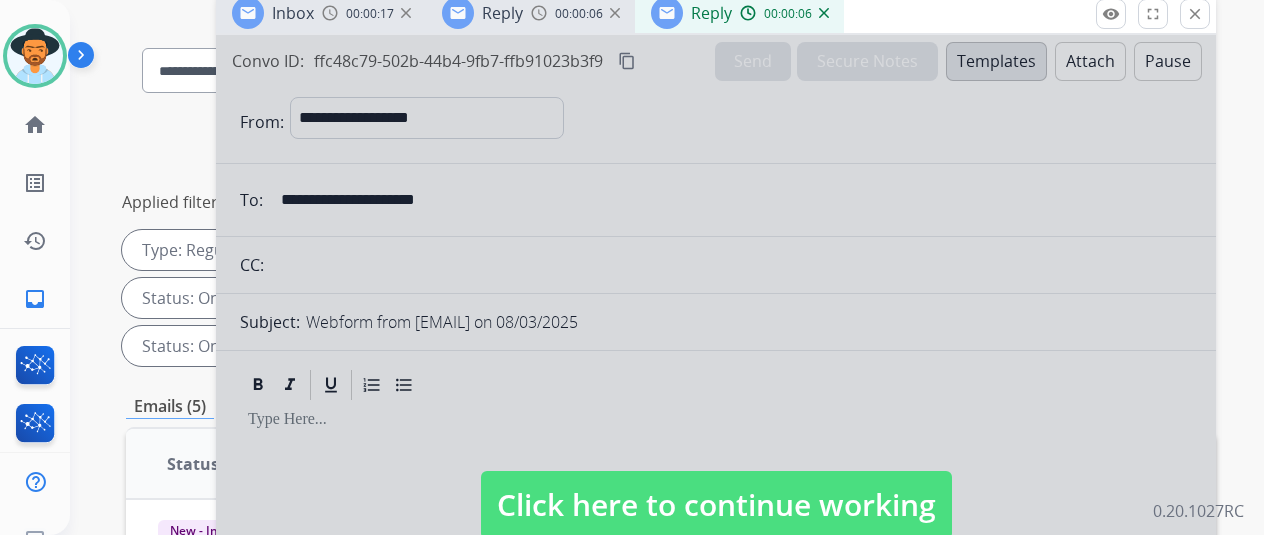 scroll, scrollTop: 0, scrollLeft: 0, axis: both 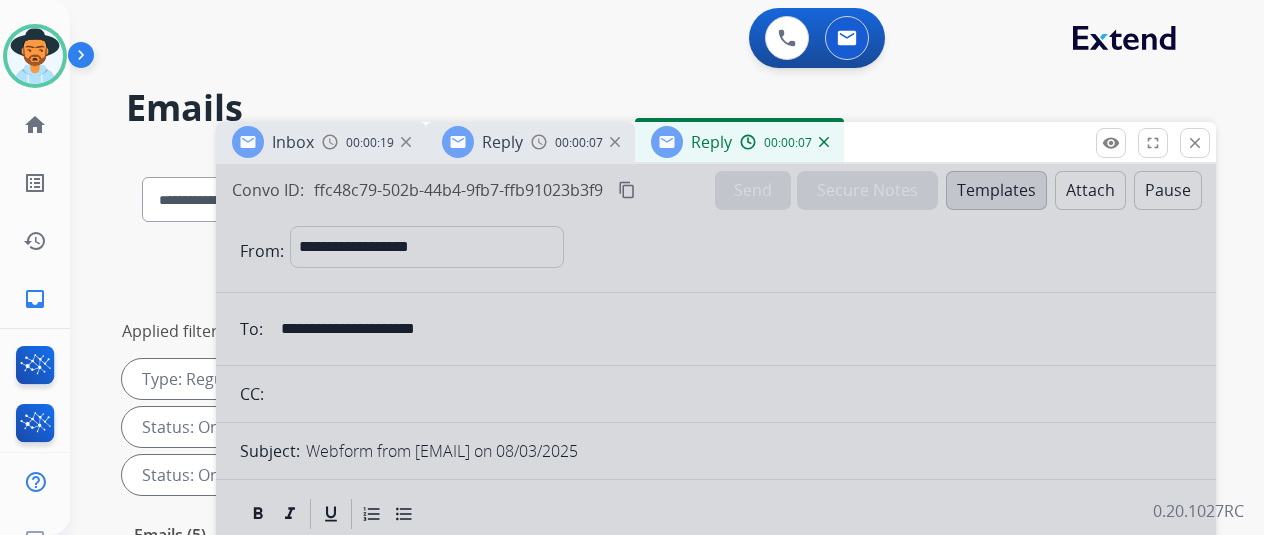 click at bounding box center (824, 142) 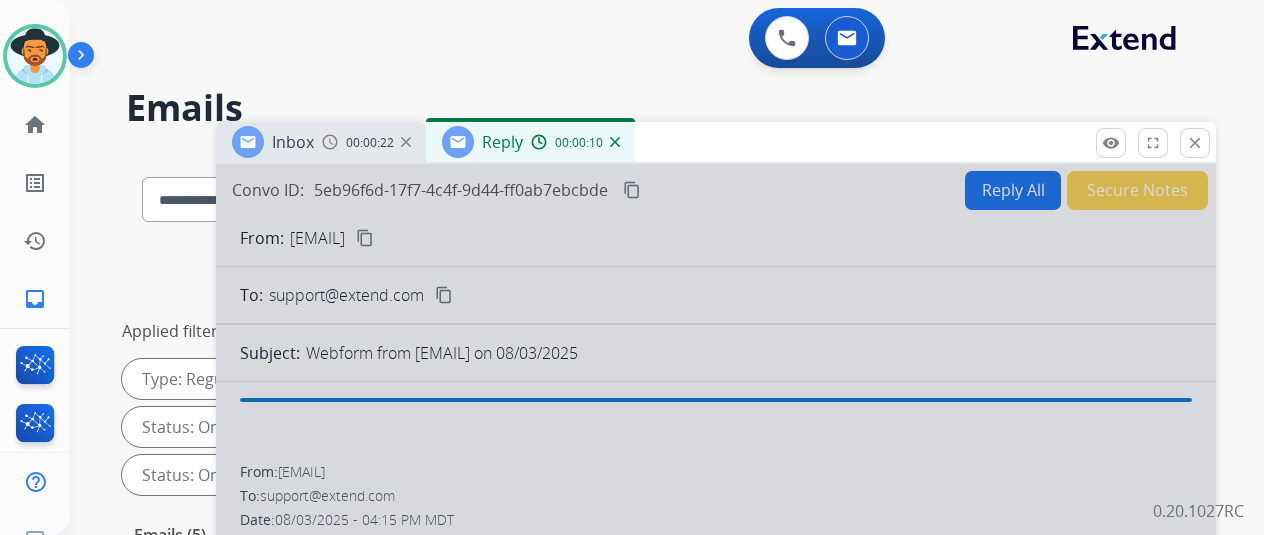 scroll, scrollTop: 300, scrollLeft: 0, axis: vertical 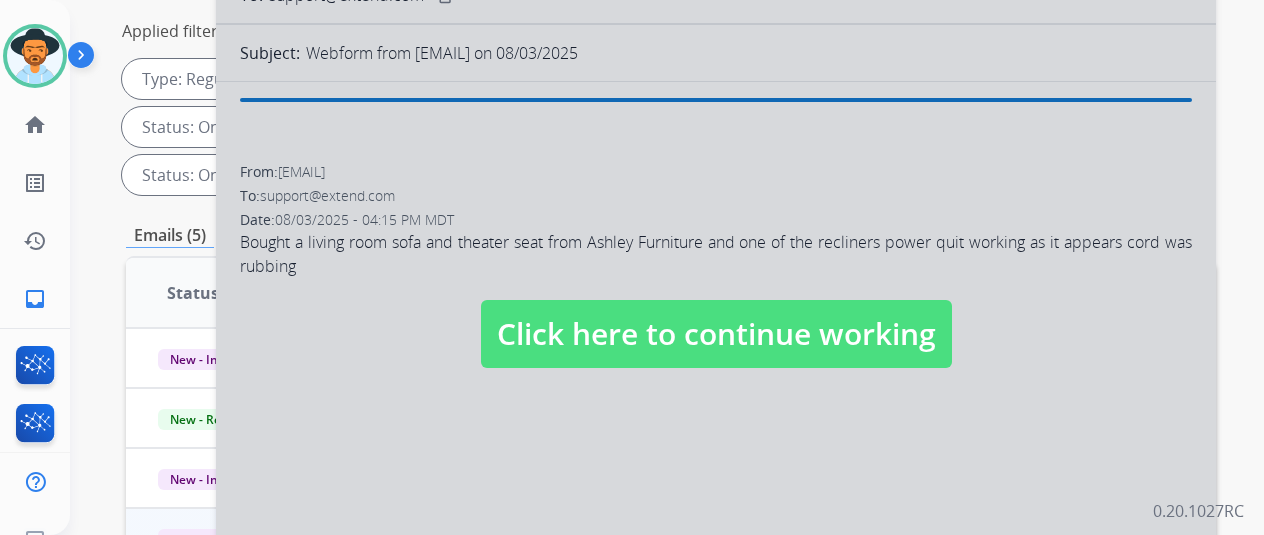 click on "Click here to continue working" at bounding box center [716, 334] 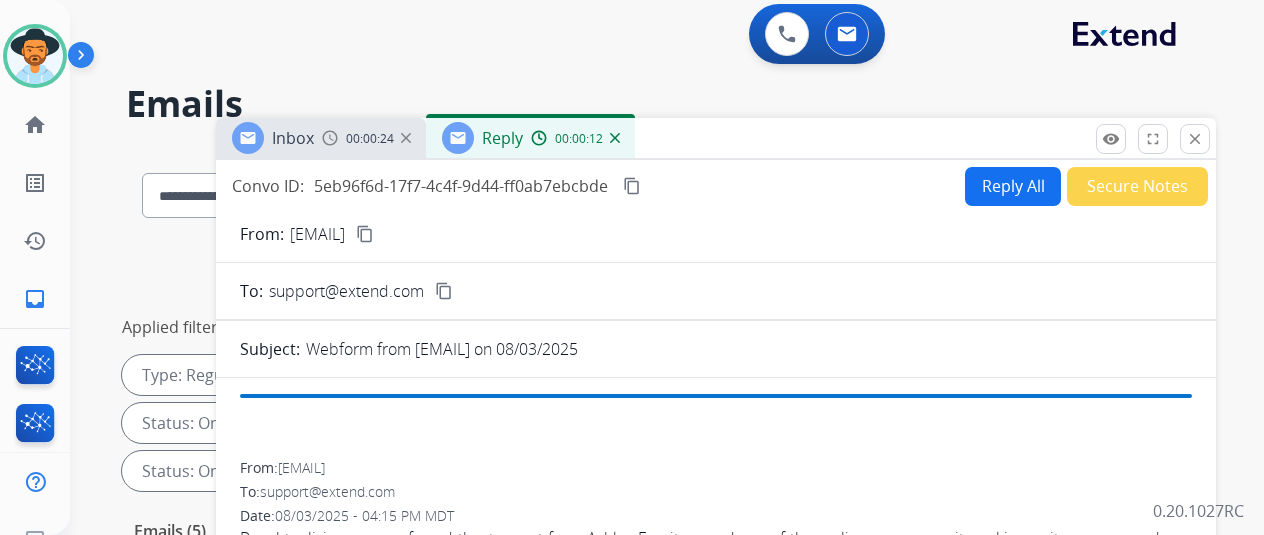 scroll, scrollTop: 0, scrollLeft: 0, axis: both 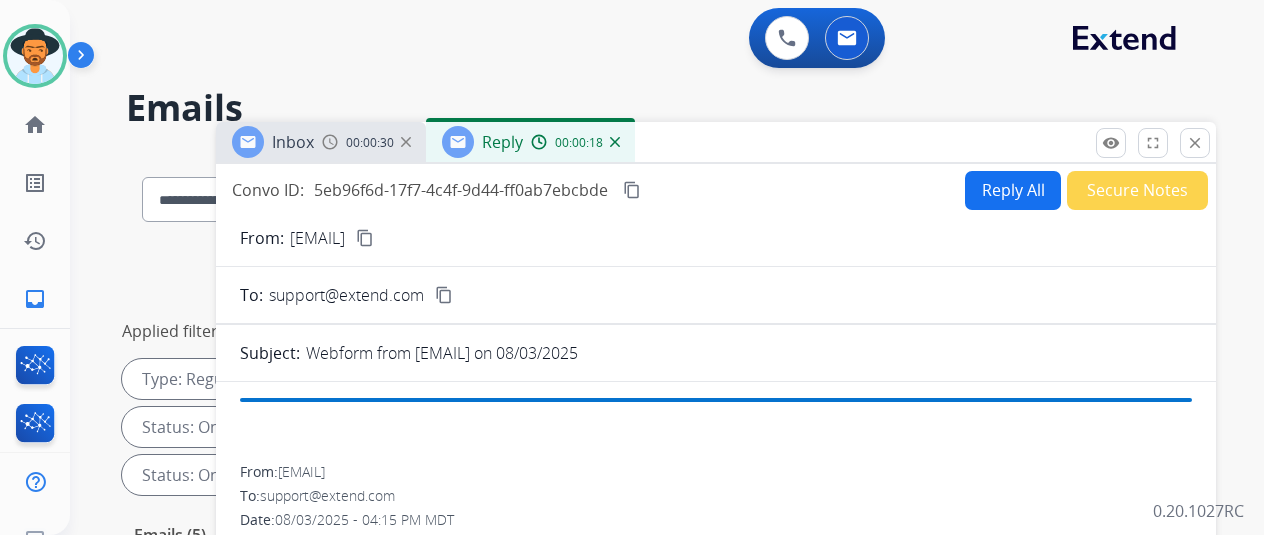 click at bounding box center [615, 142] 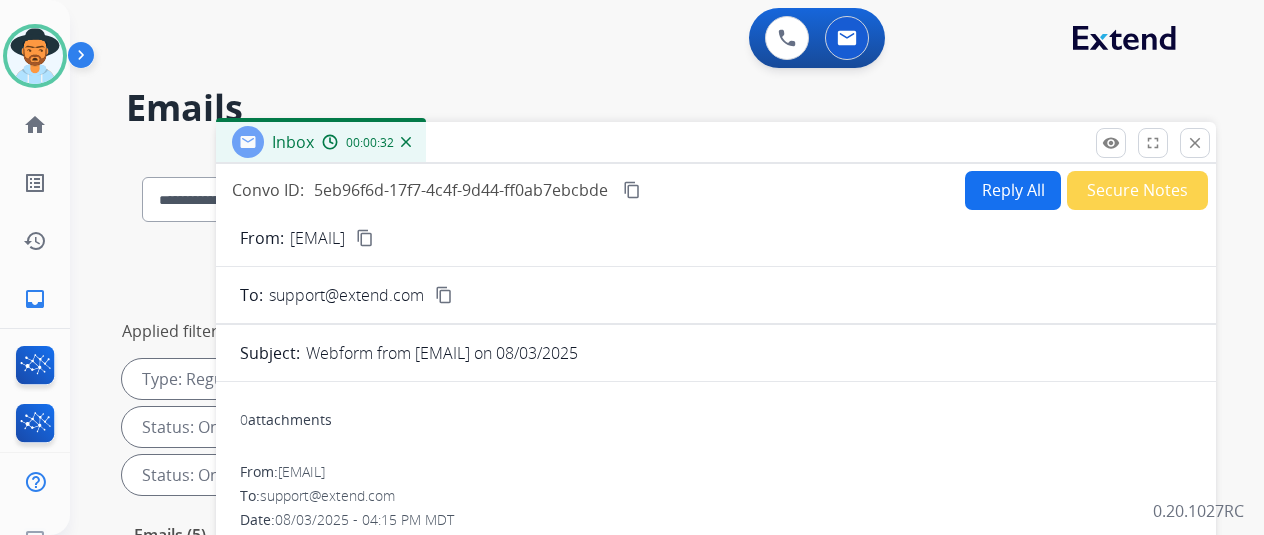 click on "Reply All" at bounding box center [1013, 190] 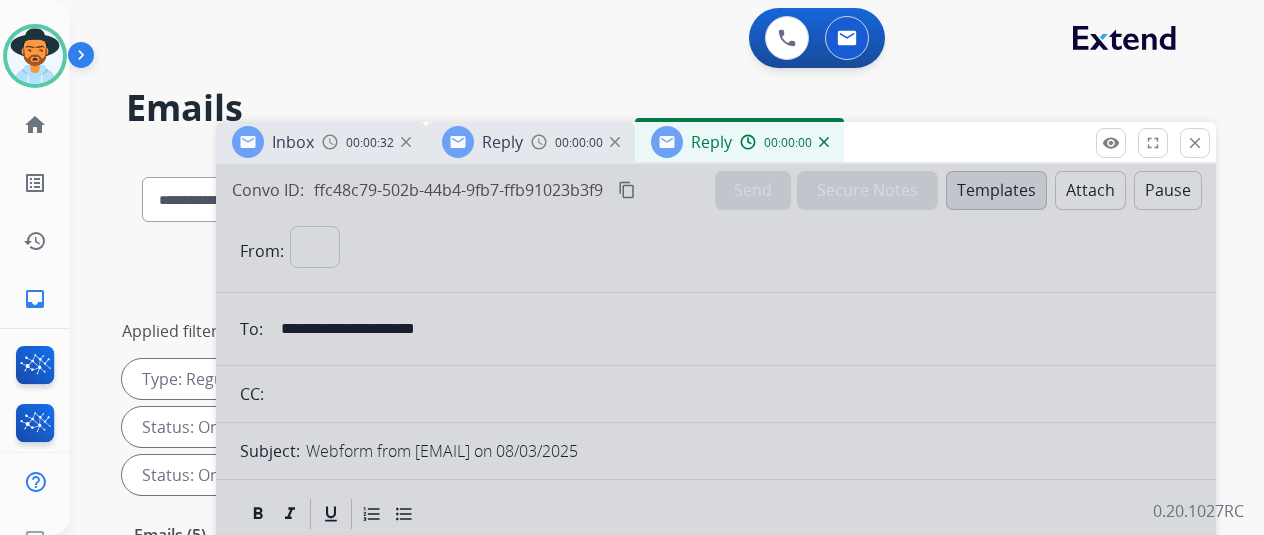 select on "**********" 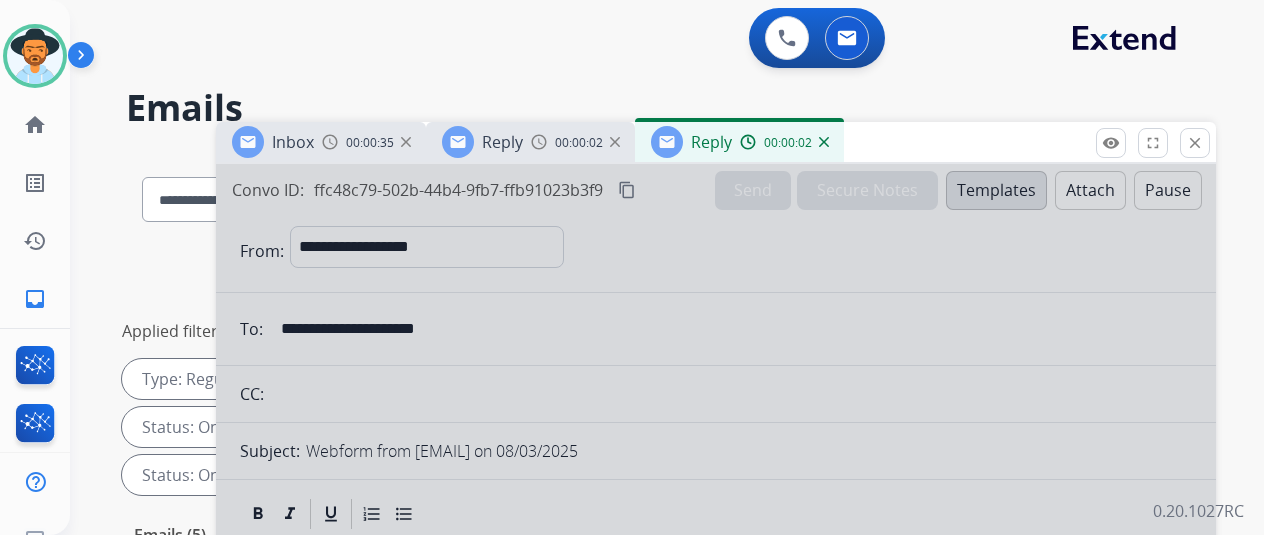 click at bounding box center (824, 142) 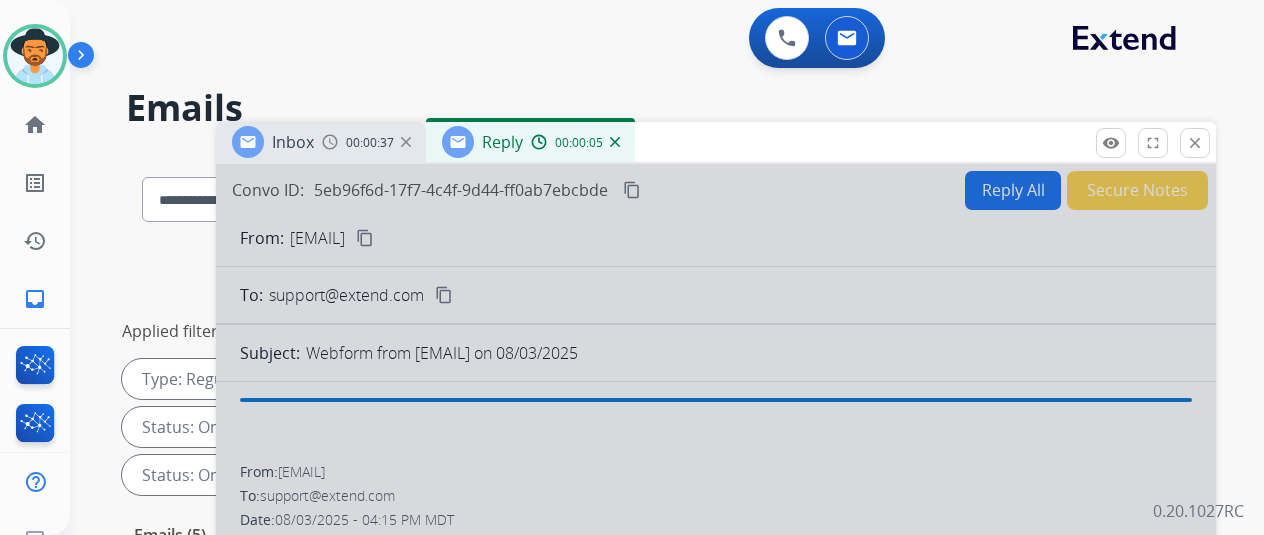 click at bounding box center [615, 142] 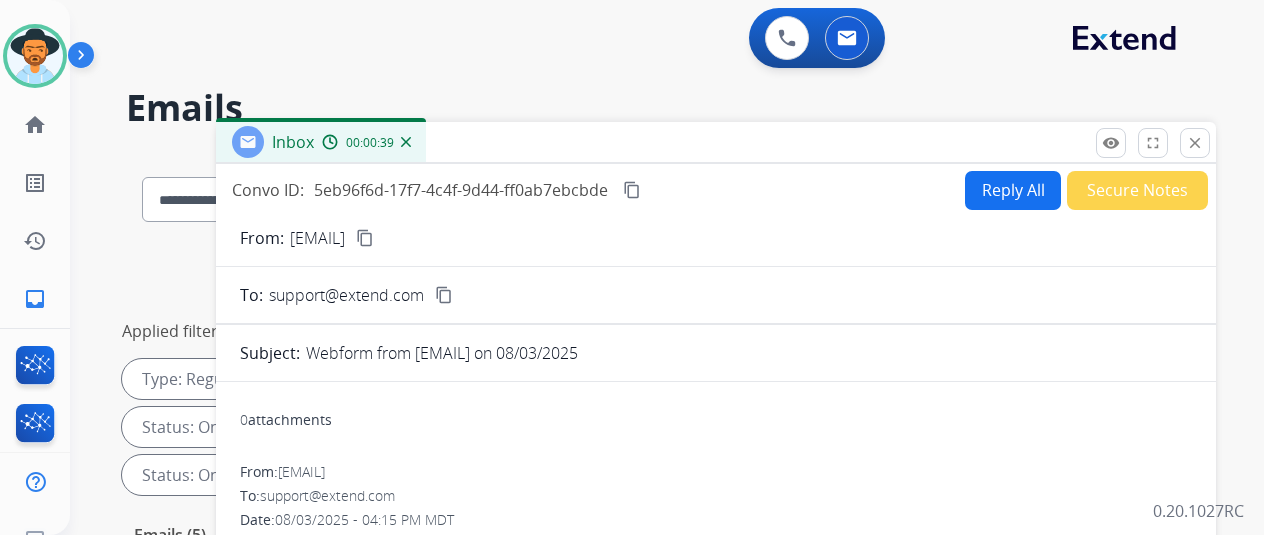 click at bounding box center (406, 142) 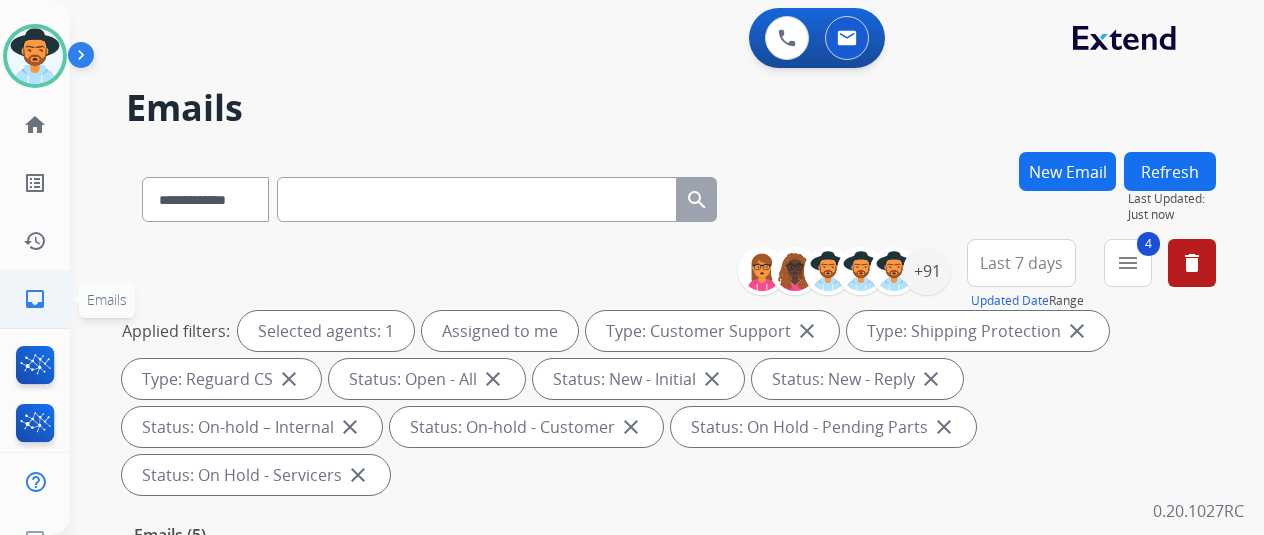 click on "inbox" 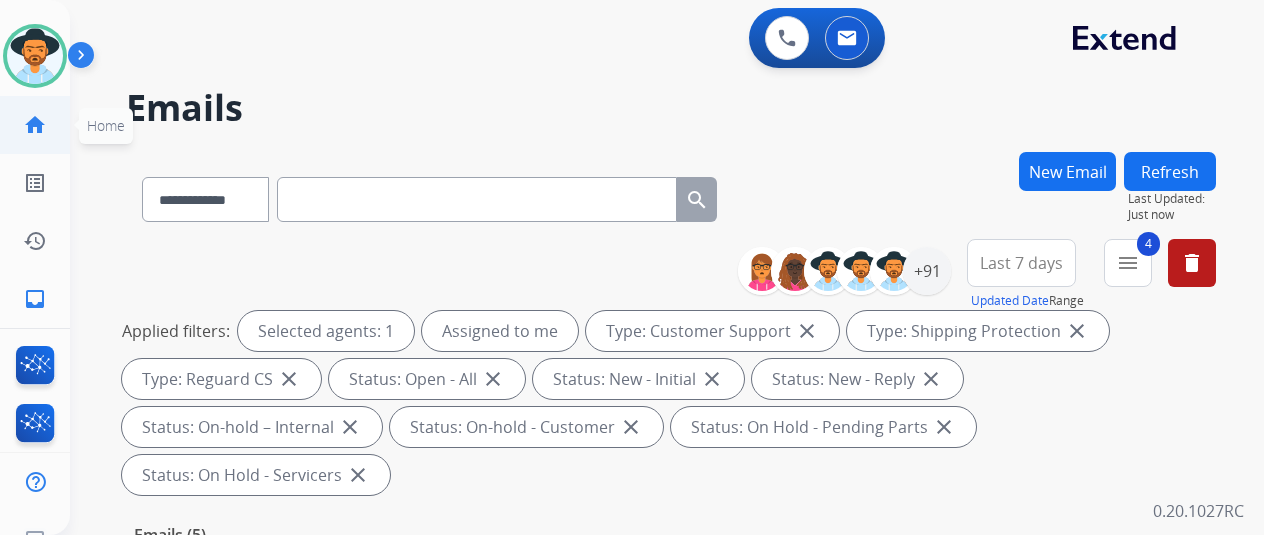 click on "home" 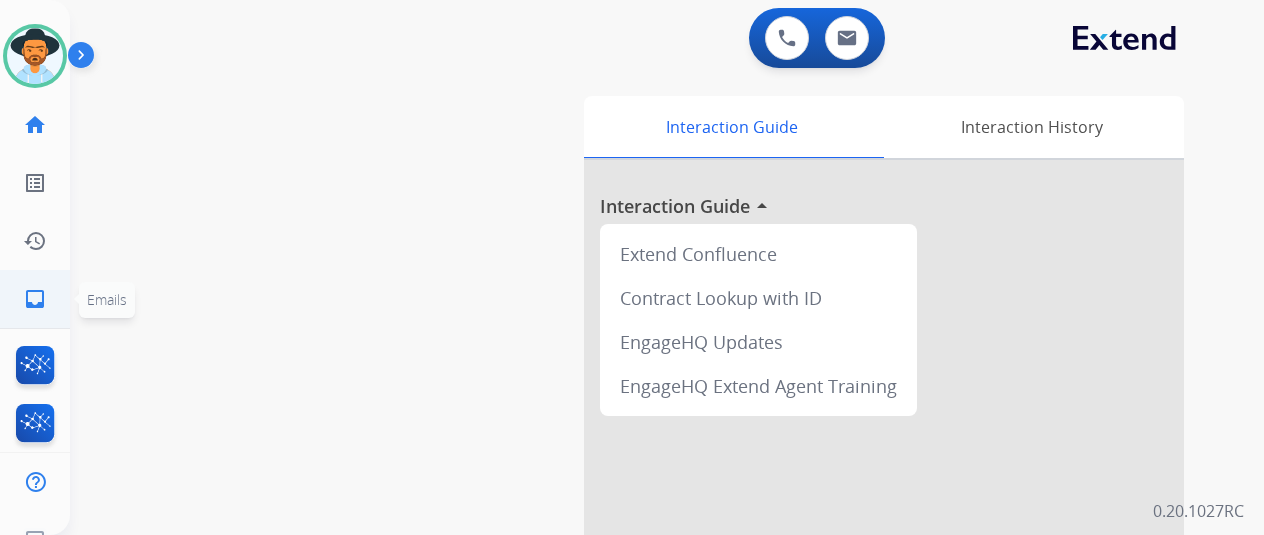 click on "inbox" 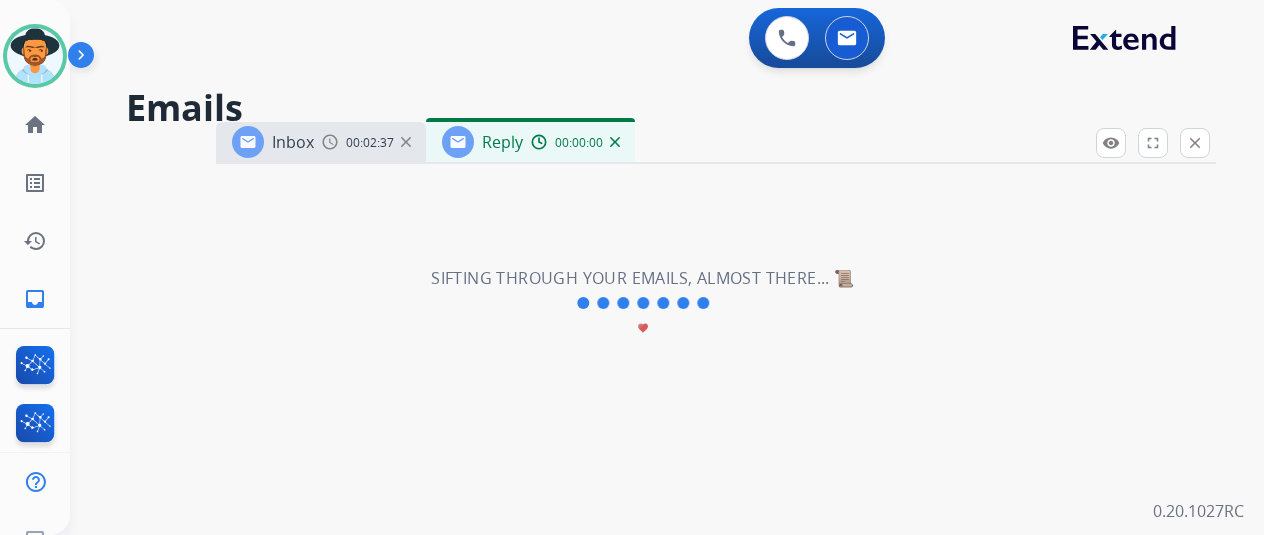 select on "**********" 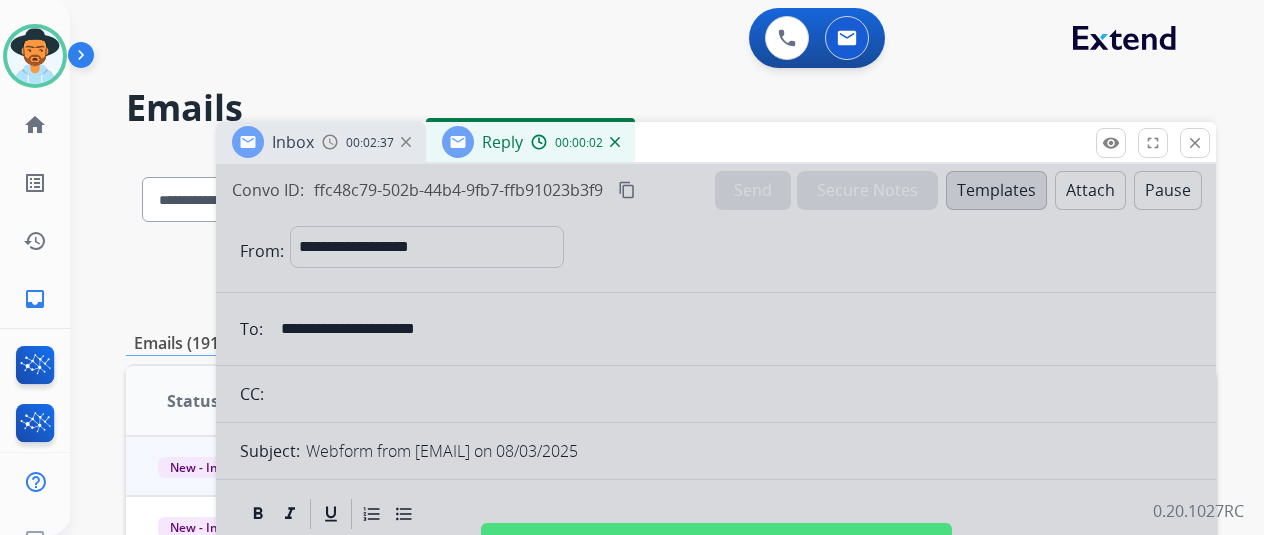 click at bounding box center (615, 142) 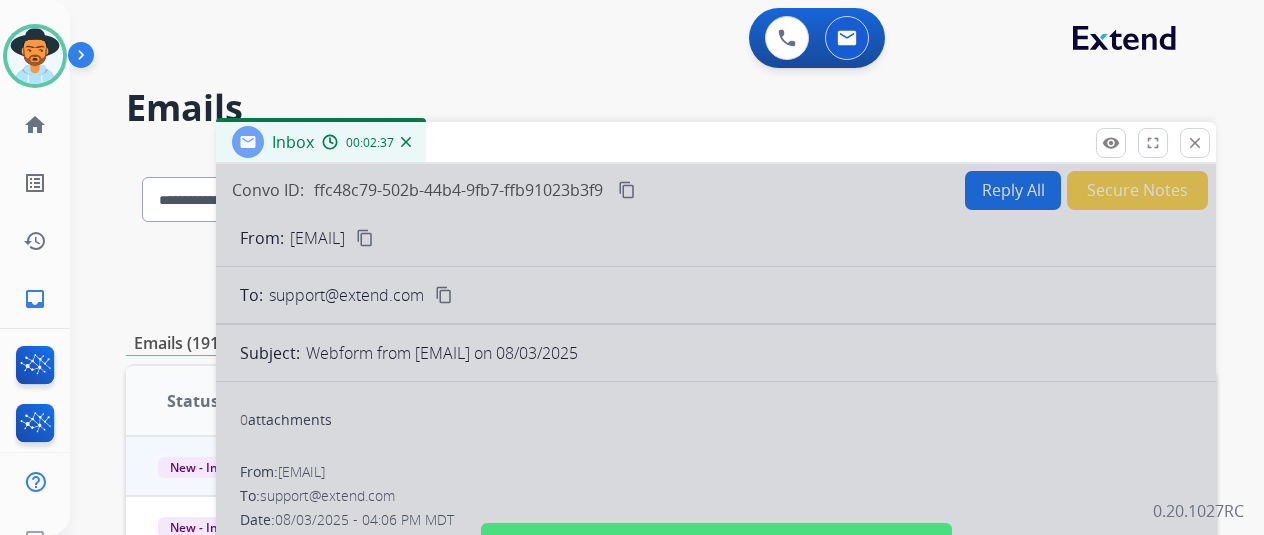 click at bounding box center (406, 142) 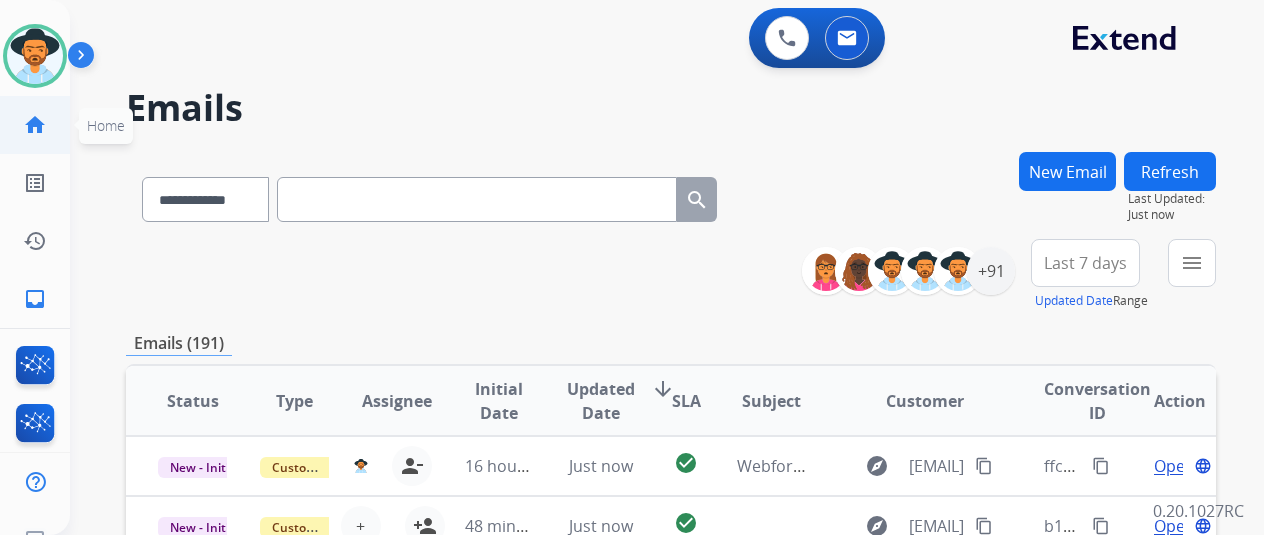 click on "home" 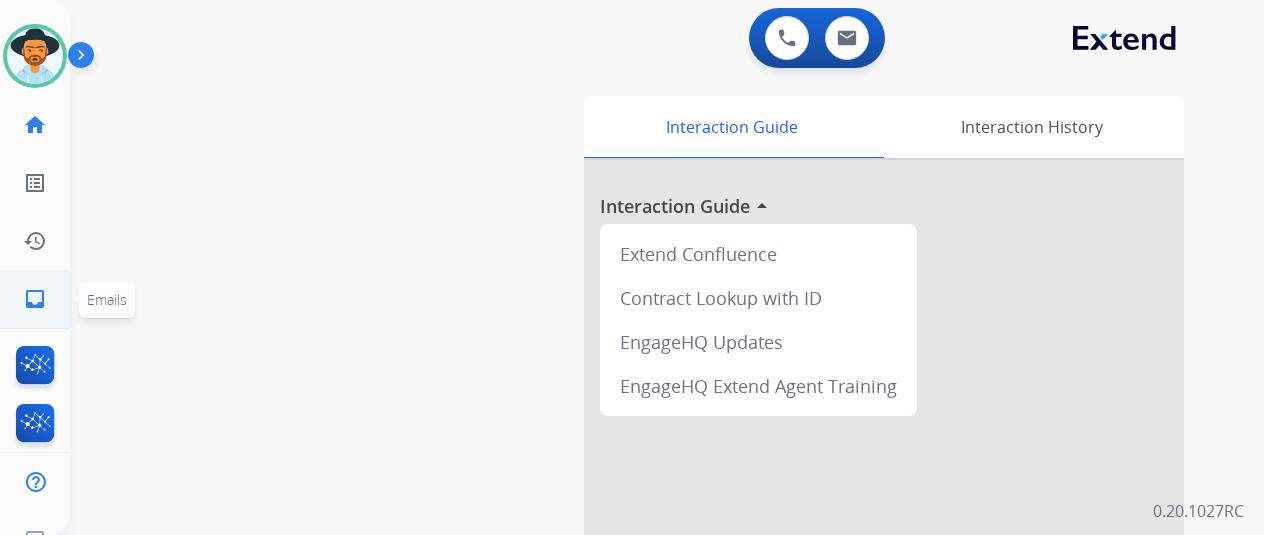 click on "inbox" 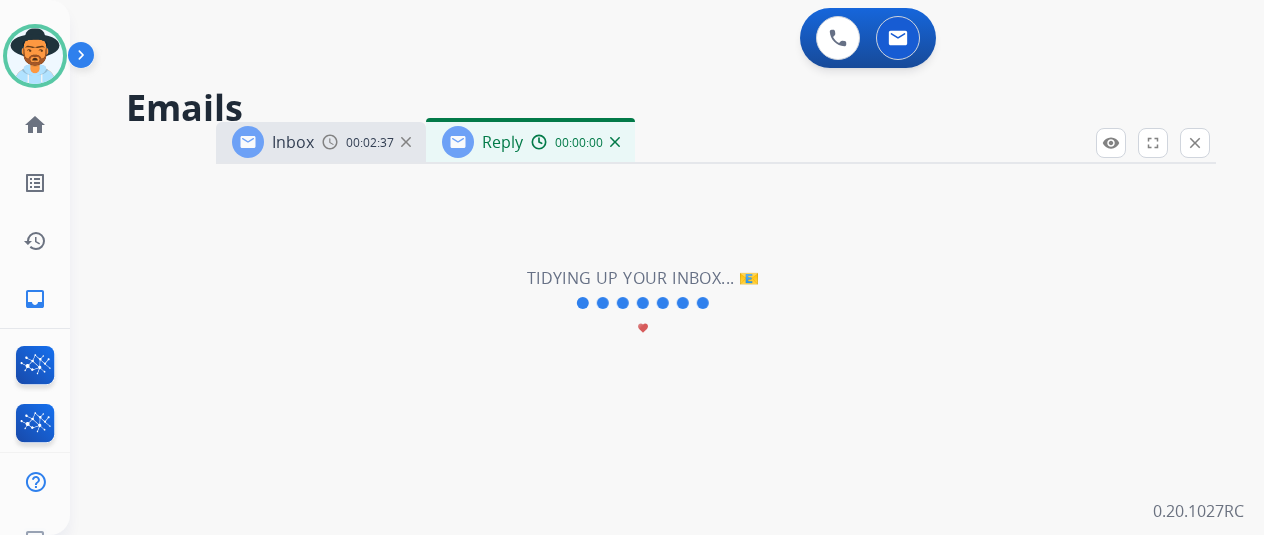 select on "**********" 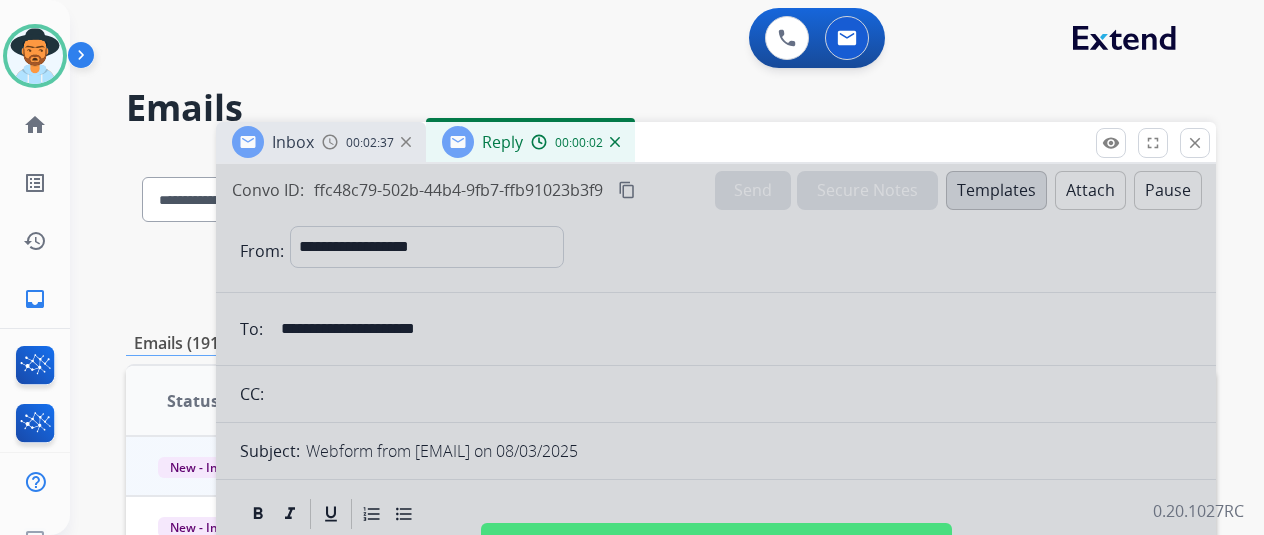 click at bounding box center (615, 142) 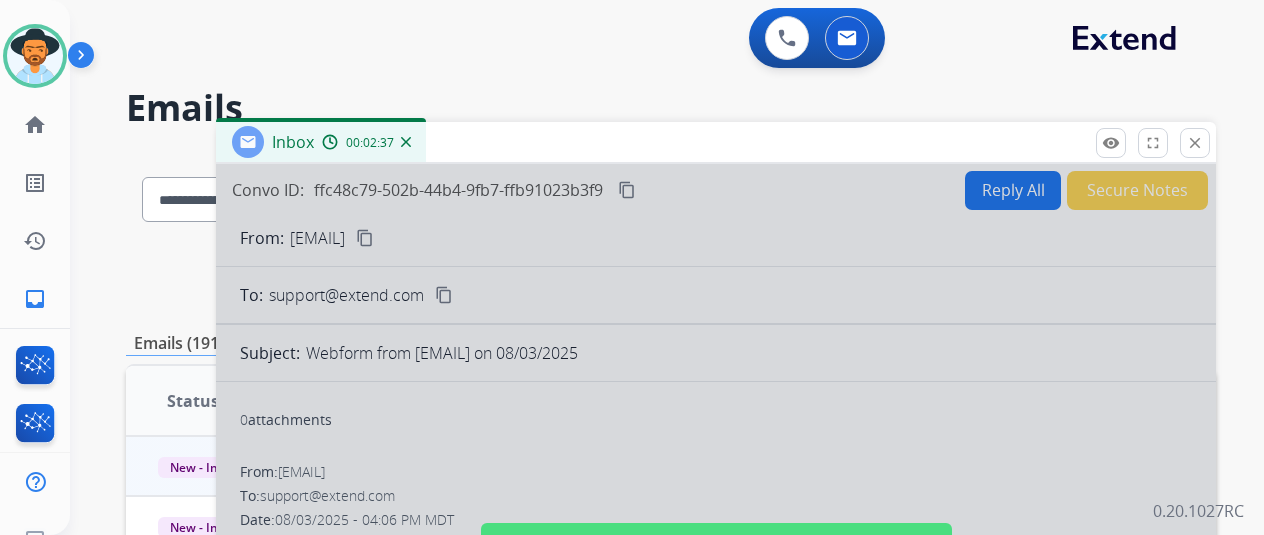 click on "00:02:37" at bounding box center [366, 142] 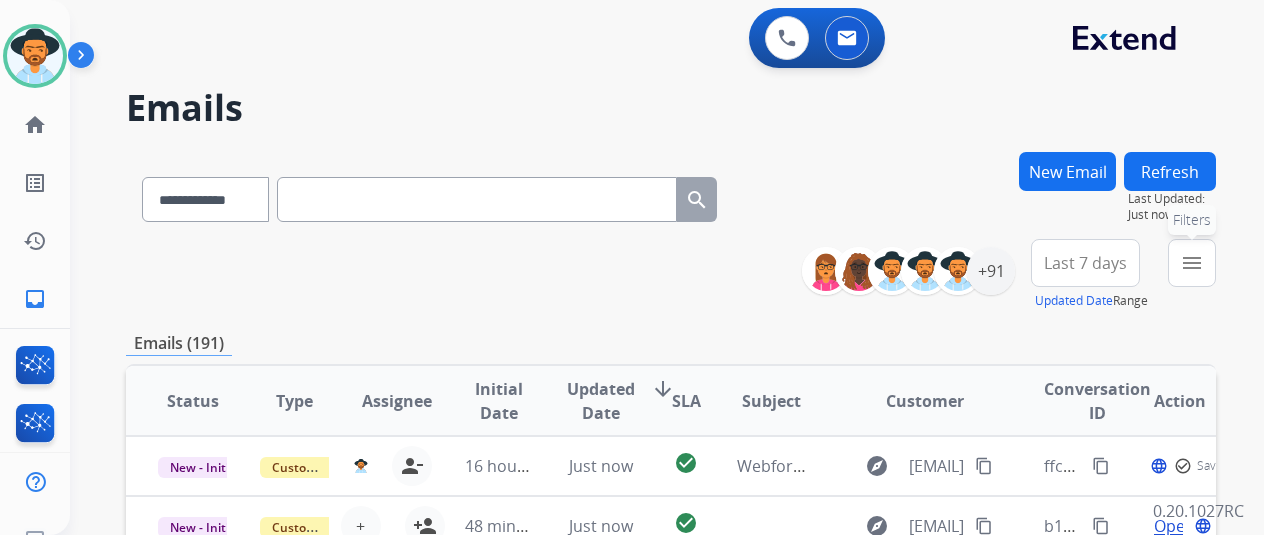 click on "menu" at bounding box center (1192, 263) 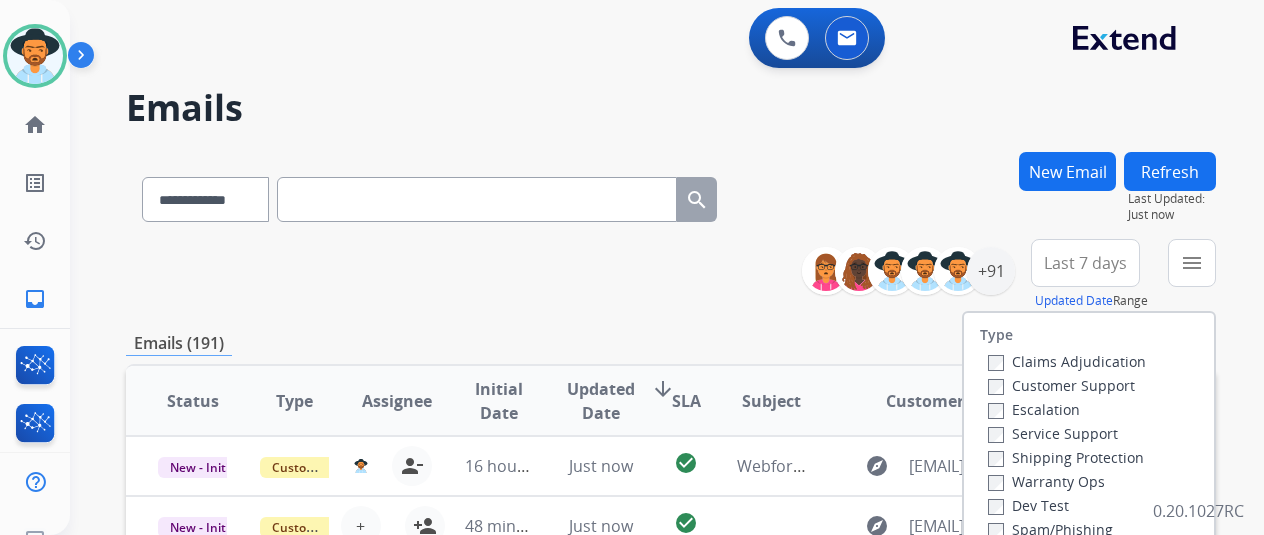 click on "Refresh" at bounding box center (1170, 171) 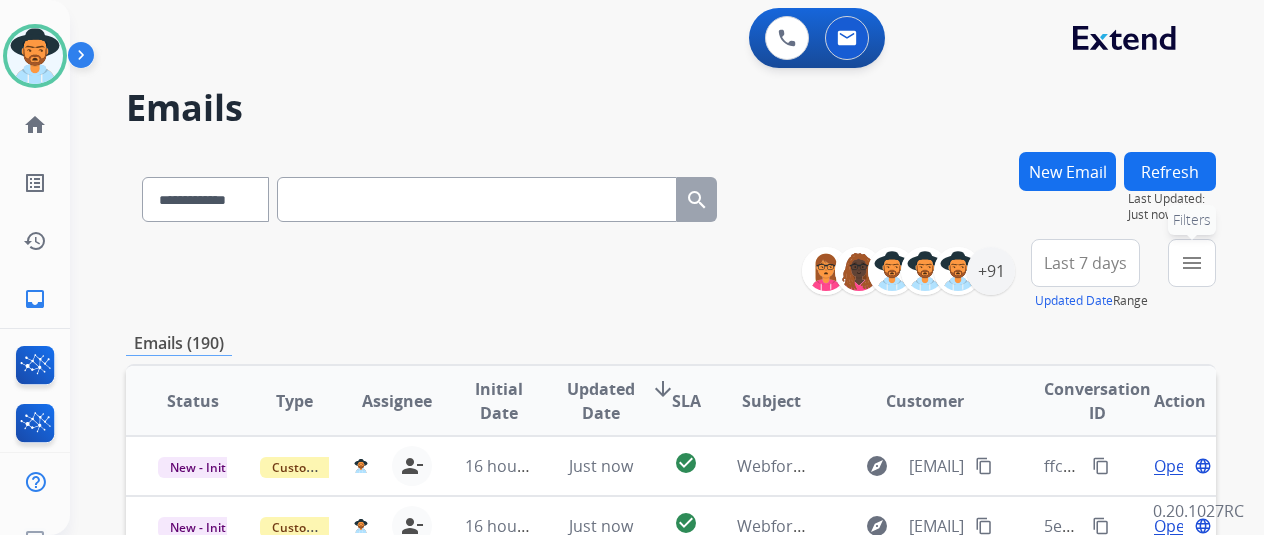 click on "menu" at bounding box center (1192, 263) 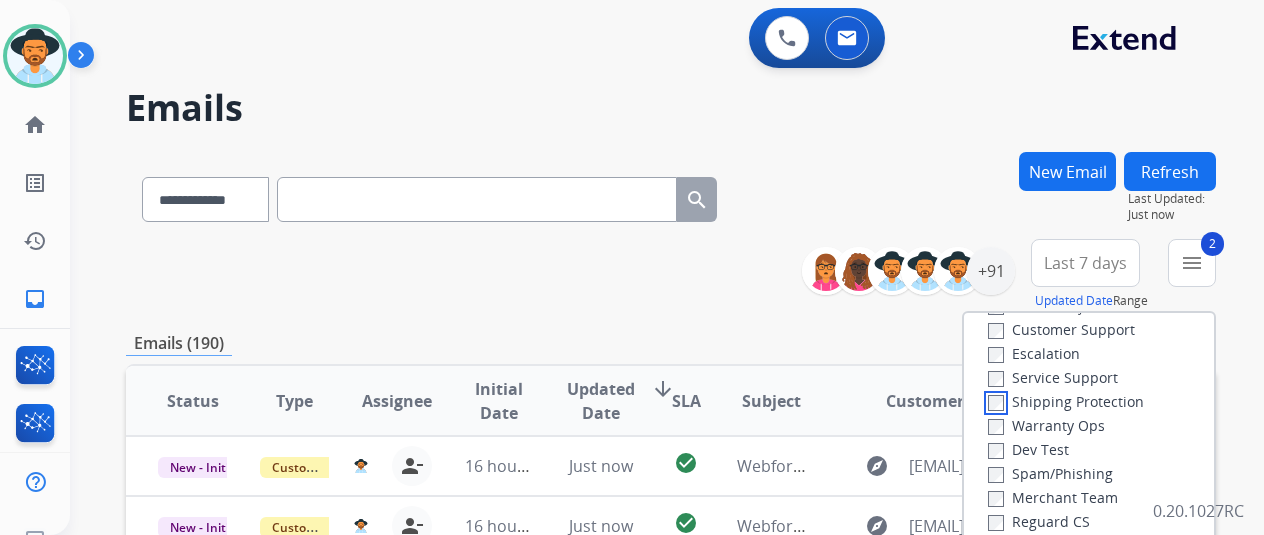 scroll, scrollTop: 100, scrollLeft: 0, axis: vertical 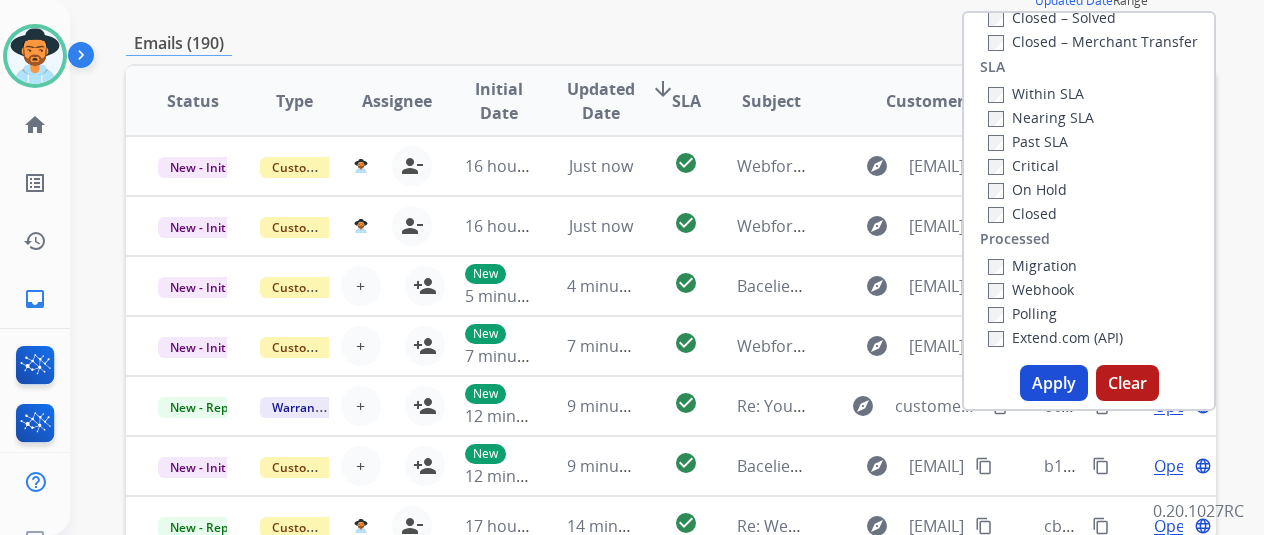 click on "Apply" at bounding box center (1054, 383) 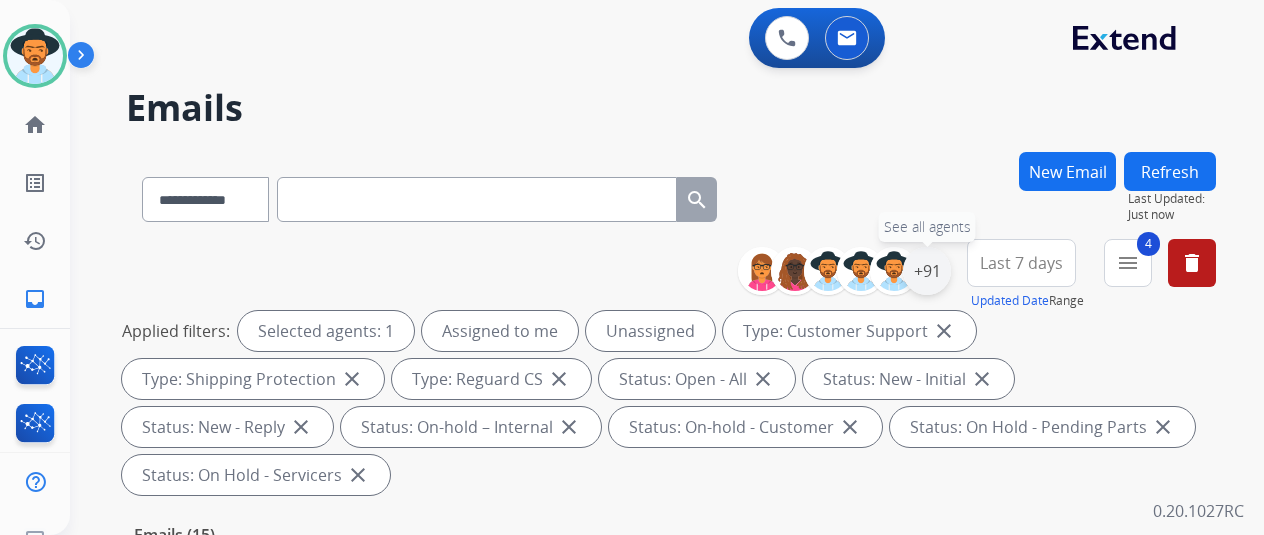 click on "+91" at bounding box center [927, 271] 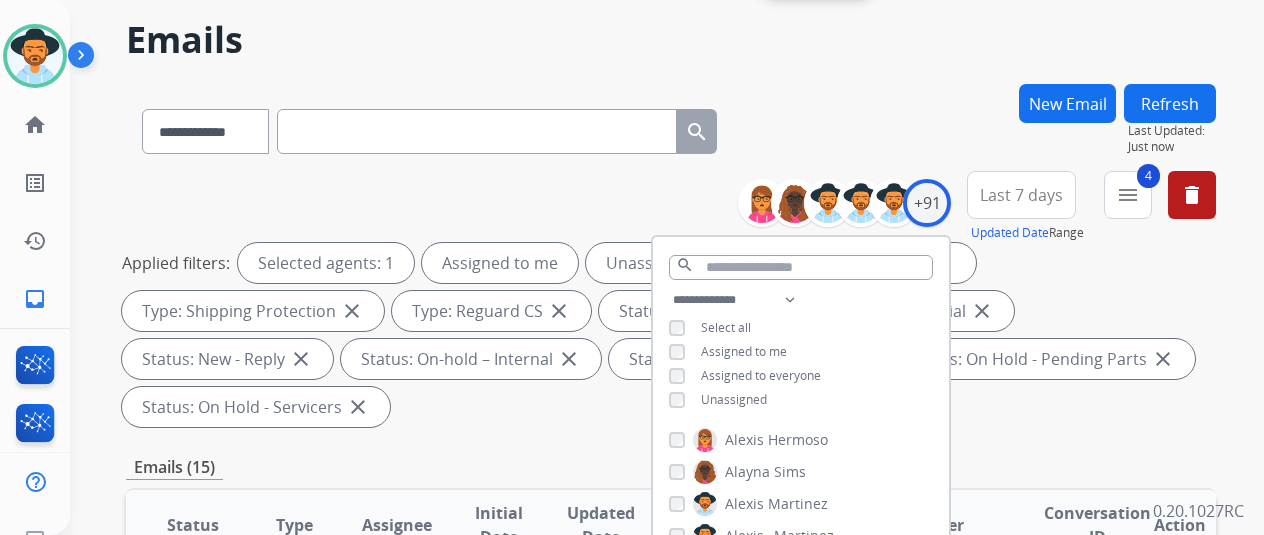 scroll, scrollTop: 100, scrollLeft: 0, axis: vertical 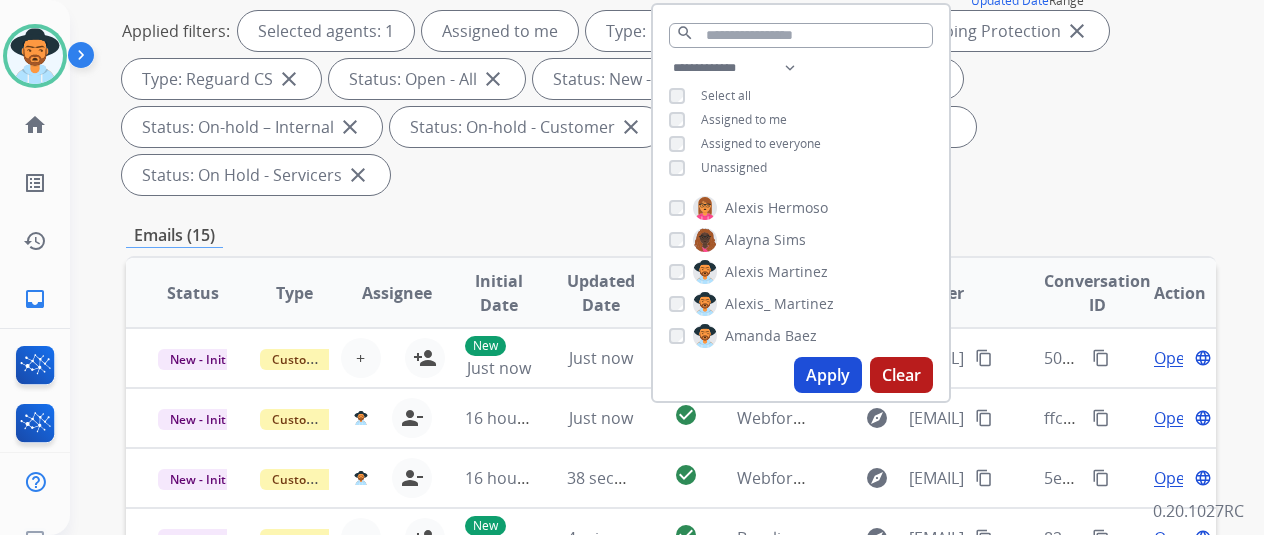 click on "Apply" at bounding box center (828, 375) 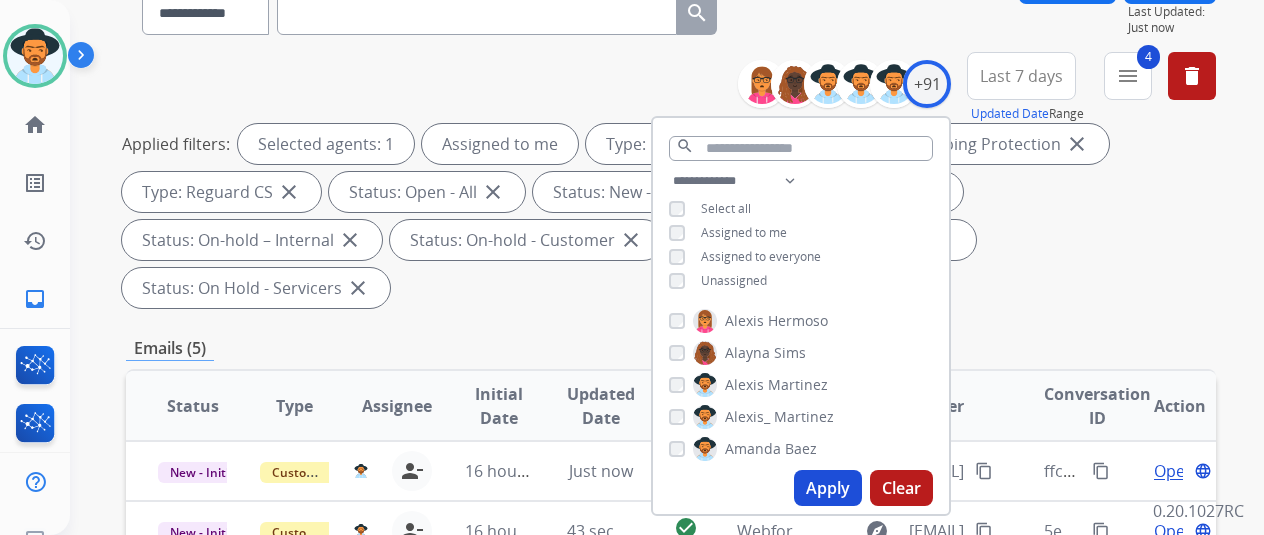 scroll, scrollTop: 300, scrollLeft: 0, axis: vertical 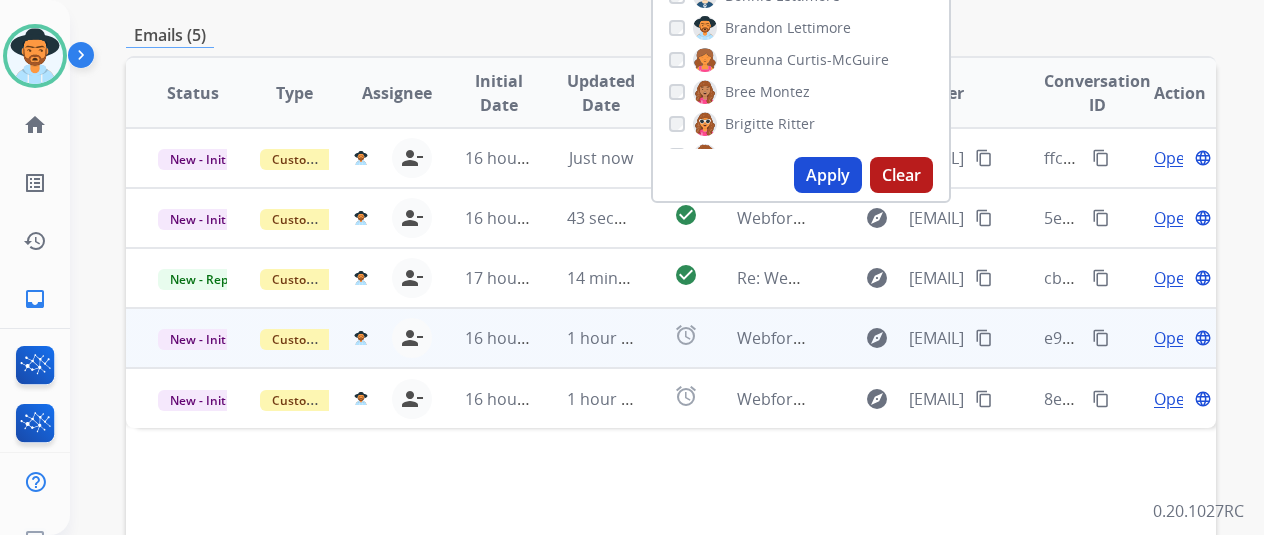 click on "Open" at bounding box center [1174, 338] 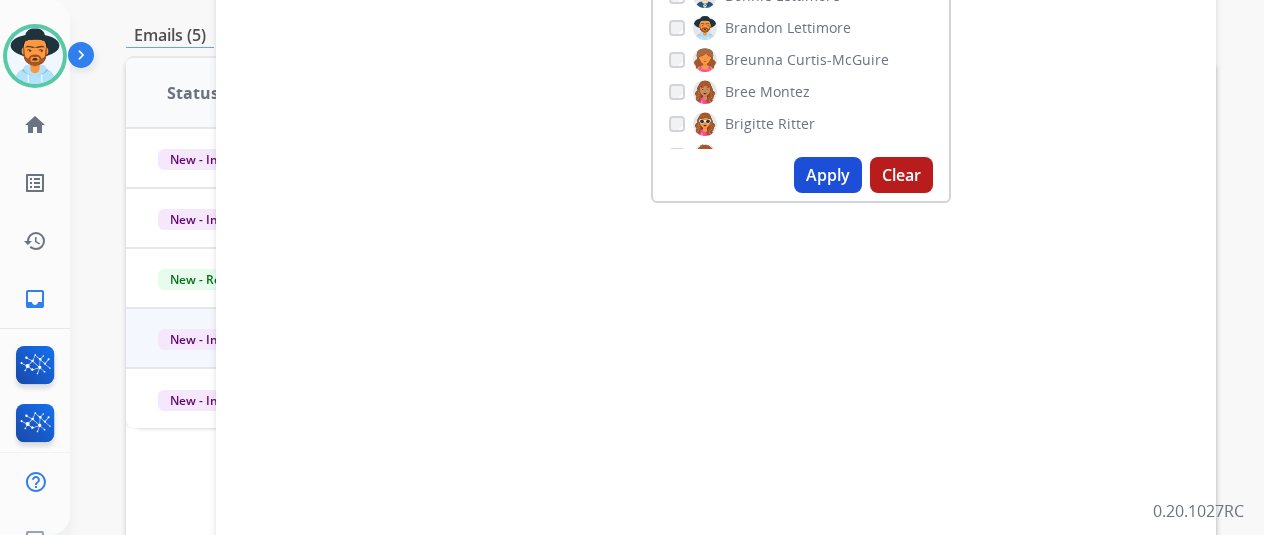 select on "**********" 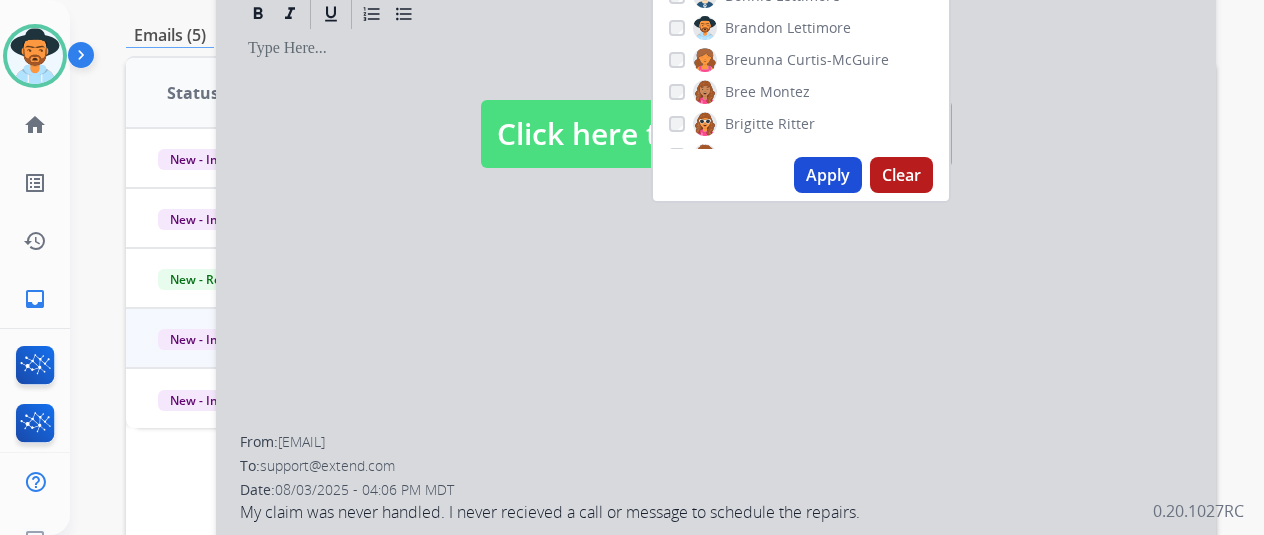 click at bounding box center [716, 114] 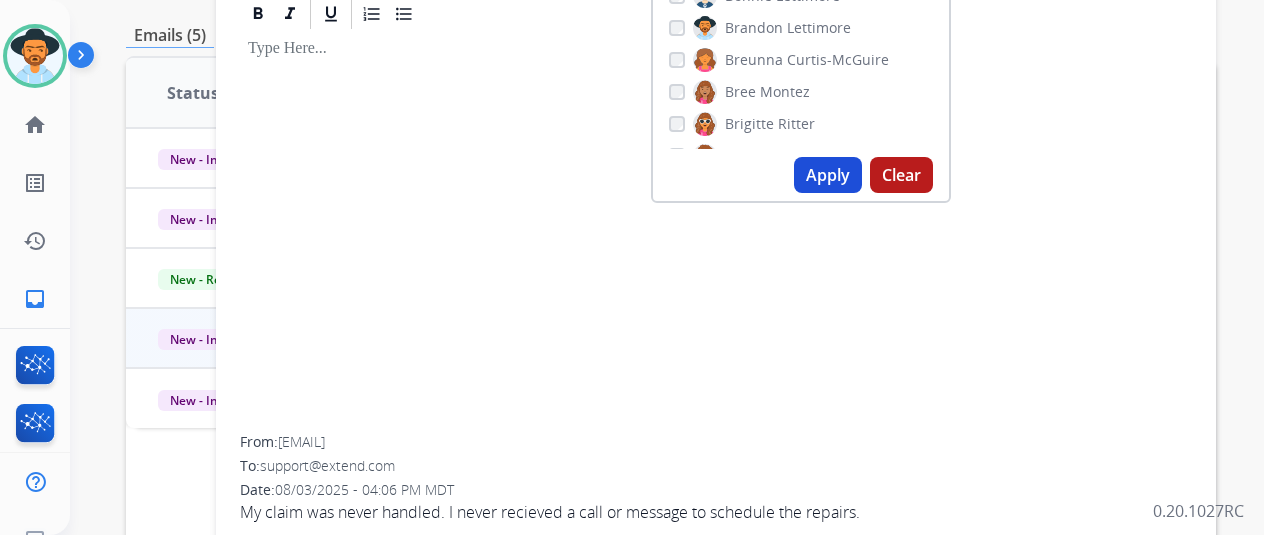 scroll, scrollTop: 100, scrollLeft: 0, axis: vertical 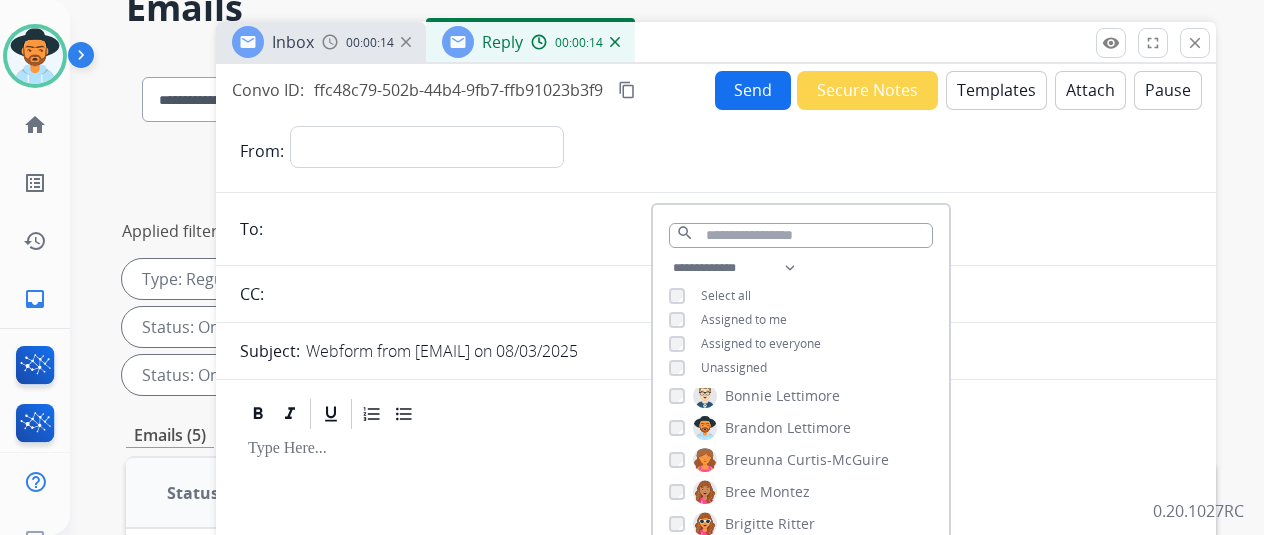 click at bounding box center [615, 42] 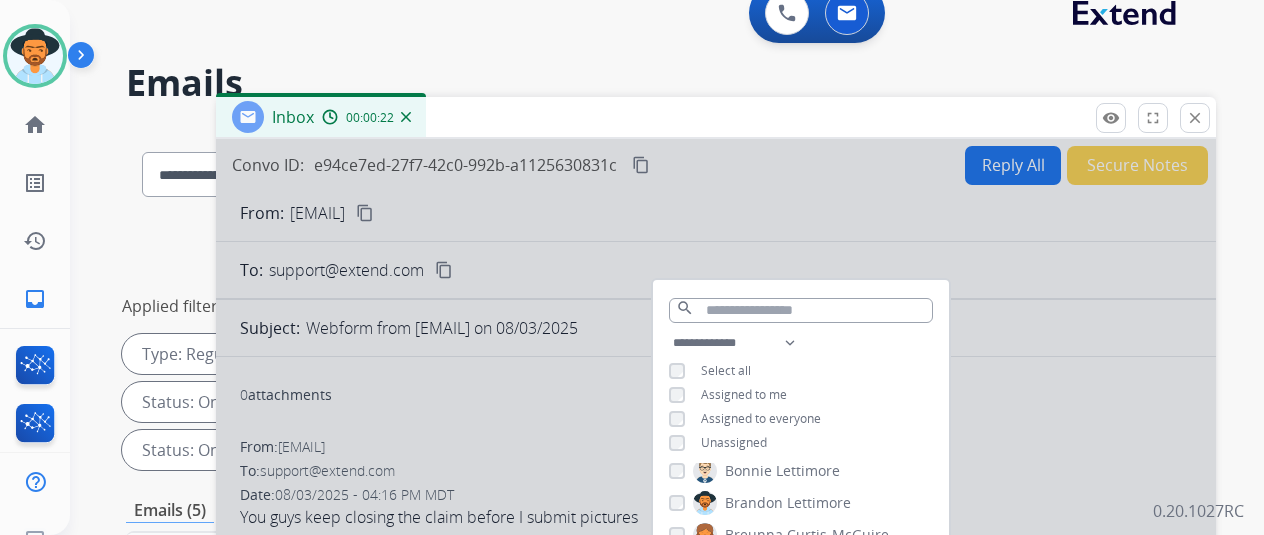scroll, scrollTop: 0, scrollLeft: 0, axis: both 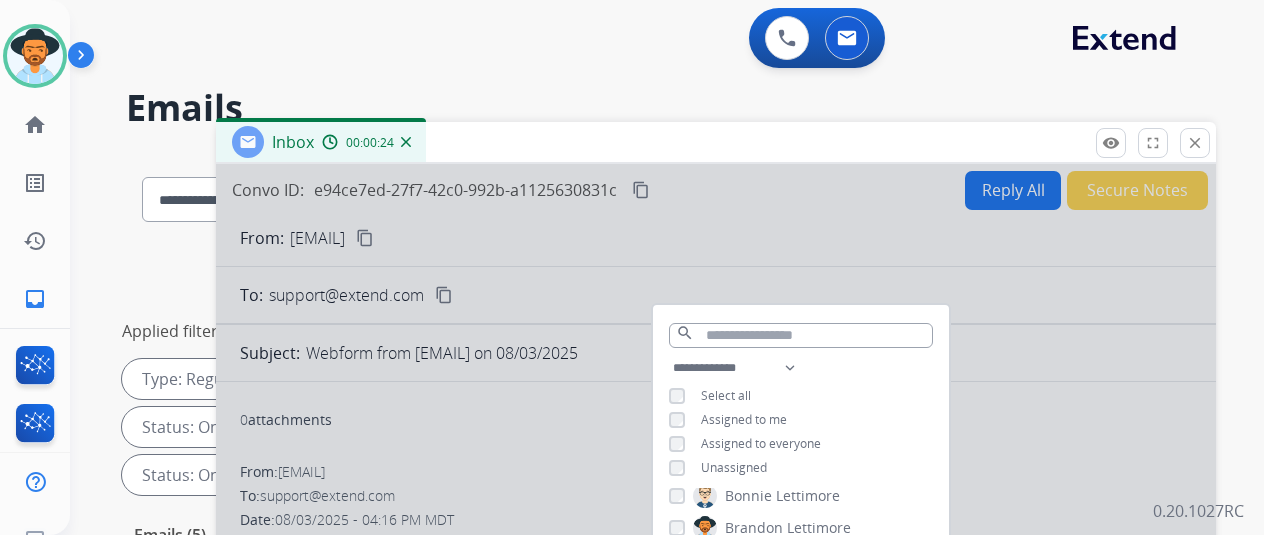 click on "0 Voice Interactions  0  Email Interactions" at bounding box center [655, 40] 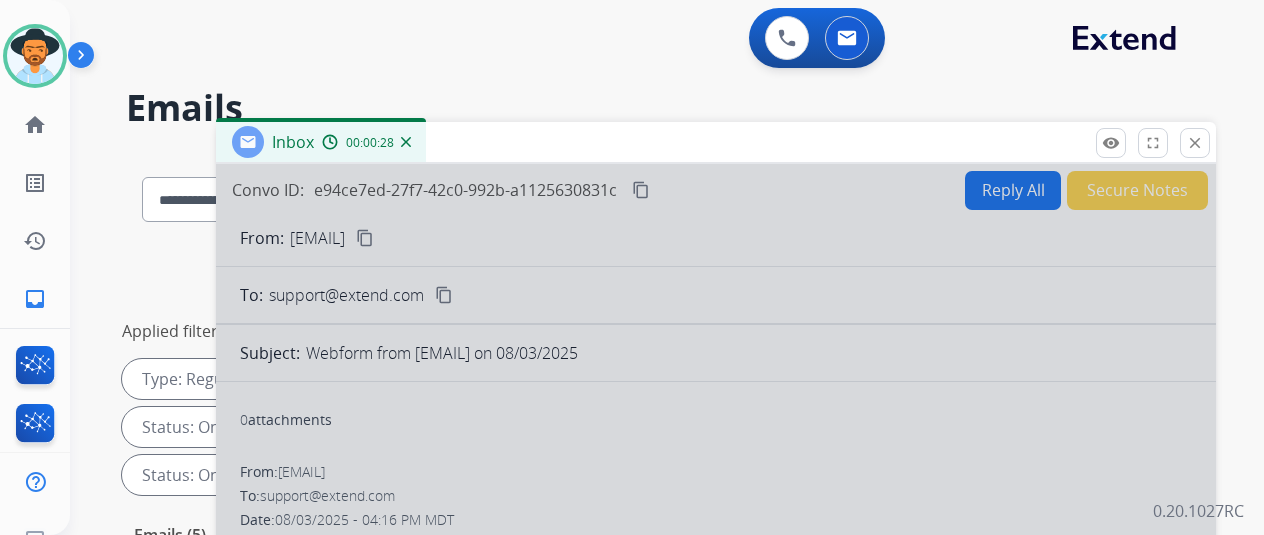 click at bounding box center (406, 142) 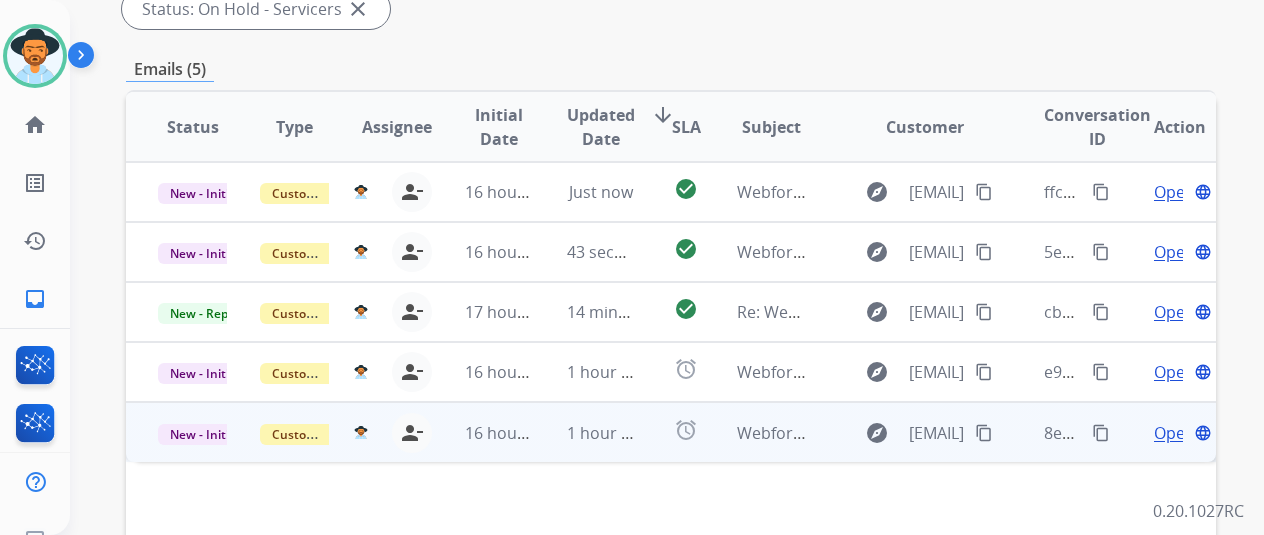 scroll, scrollTop: 630, scrollLeft: 0, axis: vertical 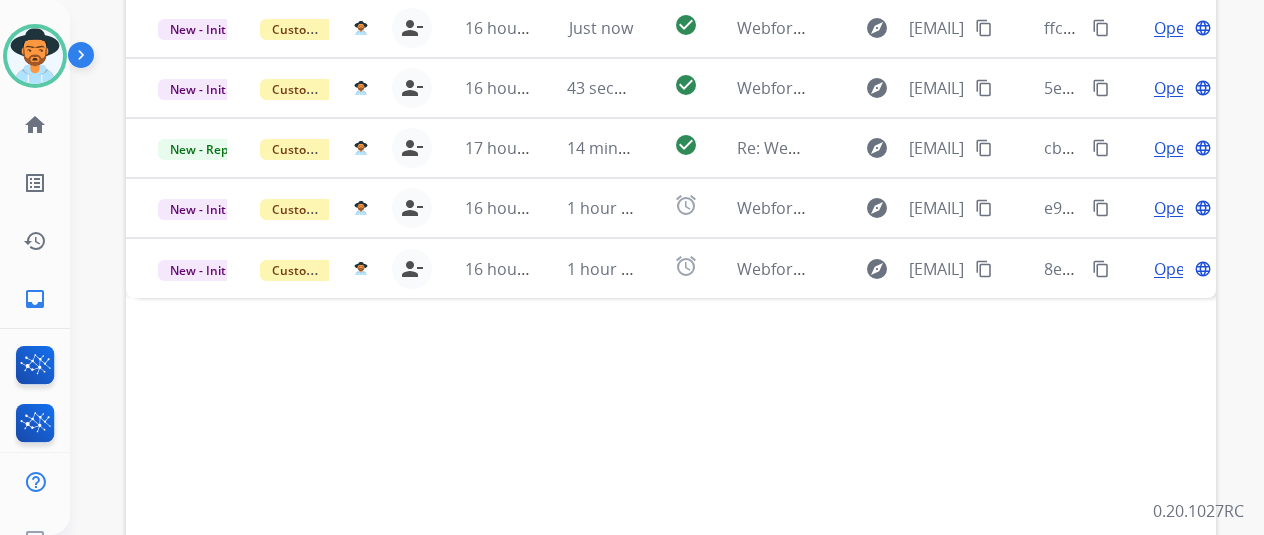 click on "Status Type Assignee Initial Date Updated Date arrow_downward SLA Subject Customer Conversation ID Action New - Initial Customer Support tammy.davidson@eccogroupusa.com person_remove Unassign to Me 16 hours ago Just now check_circle  Webform from A.saracino89@gmail.com on 08/03/2025  explore A.saracino89@gmail.com content_copy  ffc48c79-502b-44b4-9fb7-ffb91023b3f9  content_copy Open language New - Initial Customer Support tammy.davidson@eccogroupusa.com person_remove Unassign to Me 16 hours ago 43 seconds ago check_circle  Webform from Planejockey23@hotmail.com on 08/03/2025  explore Planejockey23@hotmail.com content_copy  5eb96f6d-17f7-4c4f-9d44-ff0ab7ebcbde  content_copy Open language New - Reply Customer Support tammy.davidson@eccogroupusa.com person_remove Unassign to Me 17 hours ago 14 minutes ago check_circle  Re: Webform from brittanybello@aol.com on 08/02/2025  explore brittanybello@aol.com content_copy  cba2cd35-8750-421b-815b-e61cb3c1596b  content_copy Open language New - Initial Customer Support" at bounding box center [671, 261] 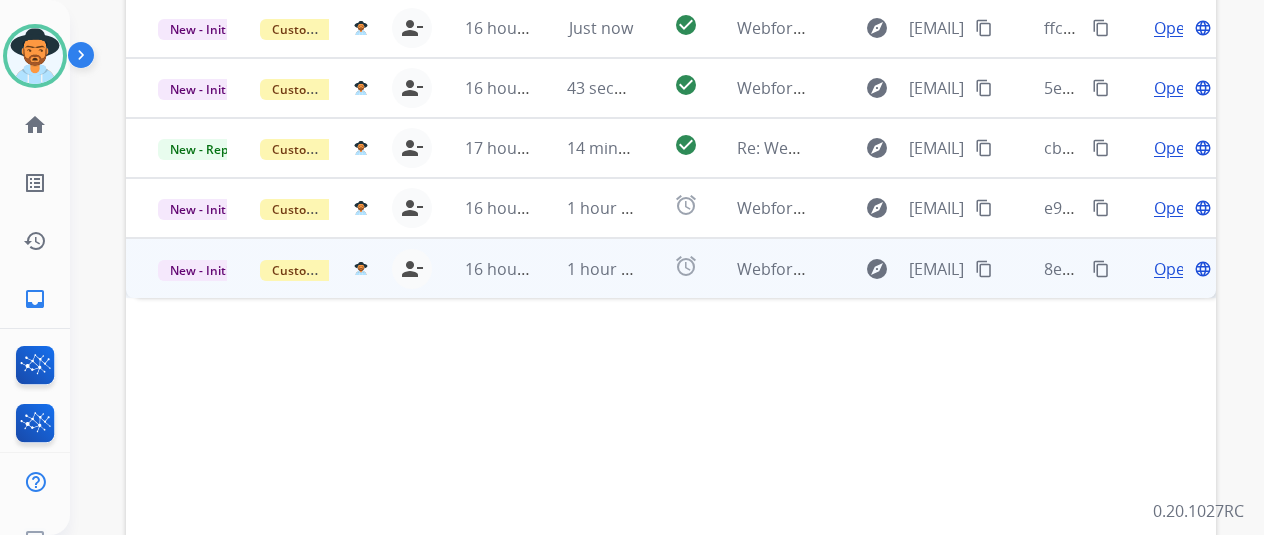 click on "Open" at bounding box center [1174, 269] 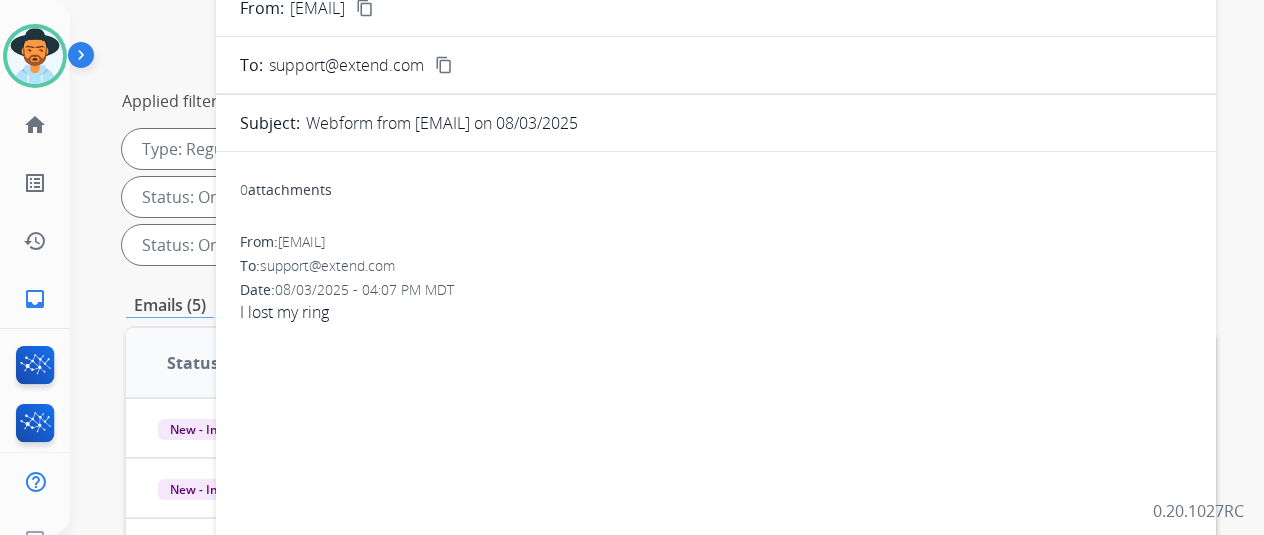 scroll, scrollTop: 0, scrollLeft: 0, axis: both 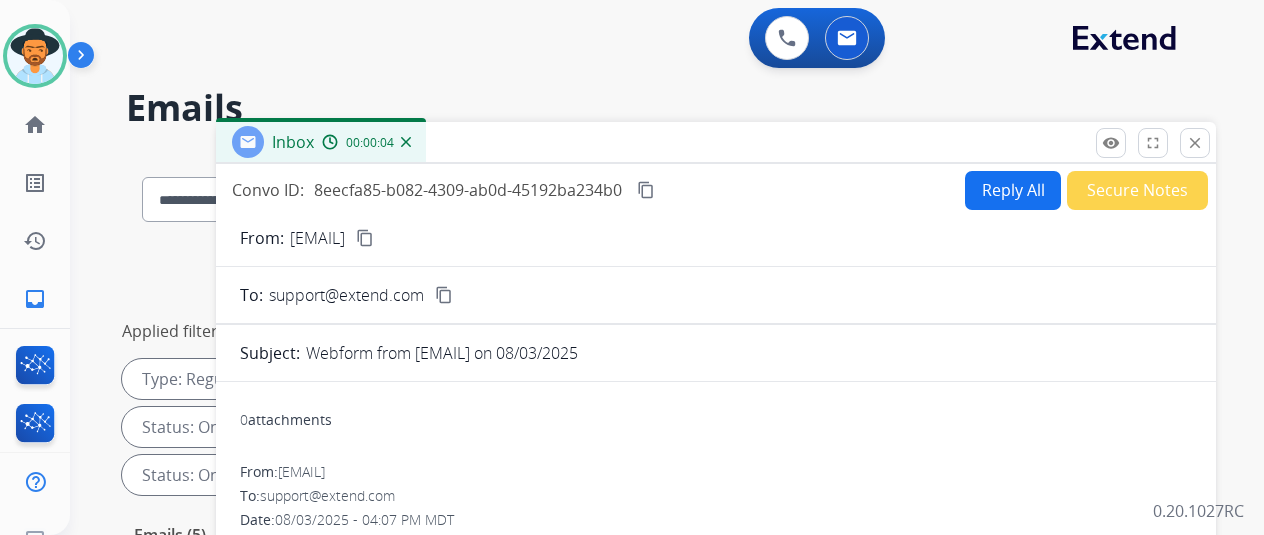 click on "00:00:04" at bounding box center (366, 142) 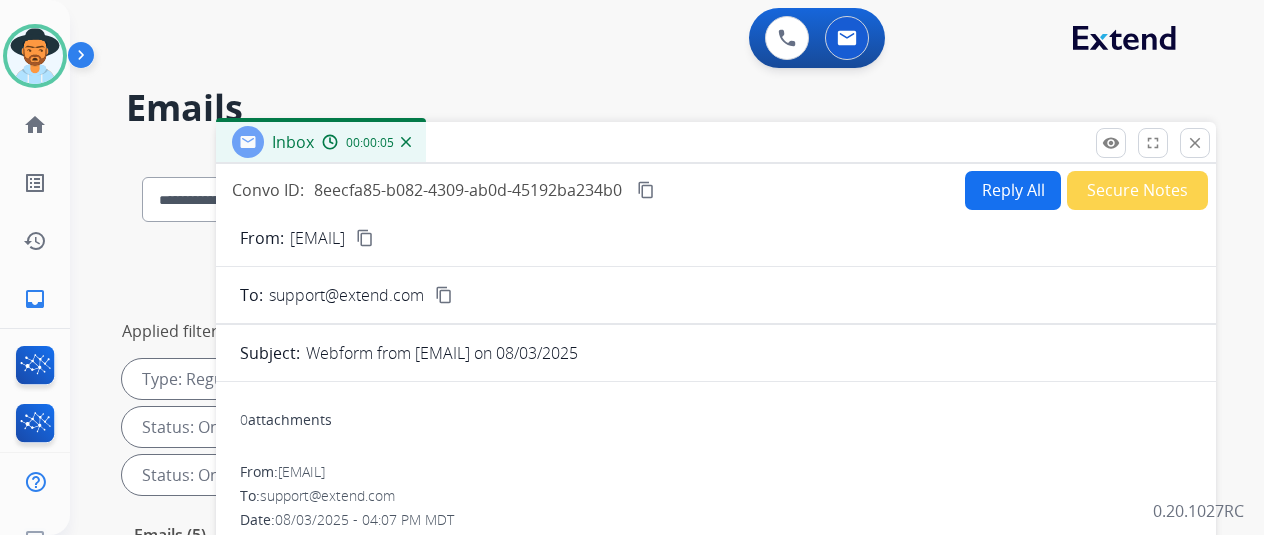 click at bounding box center [406, 142] 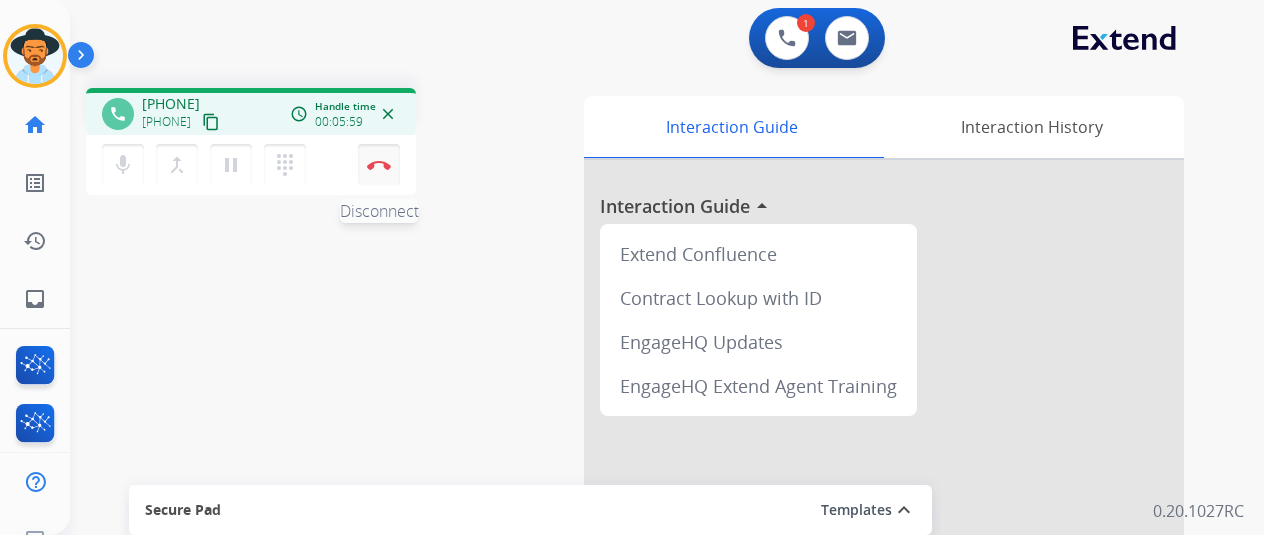 click on "Disconnect" at bounding box center [379, 165] 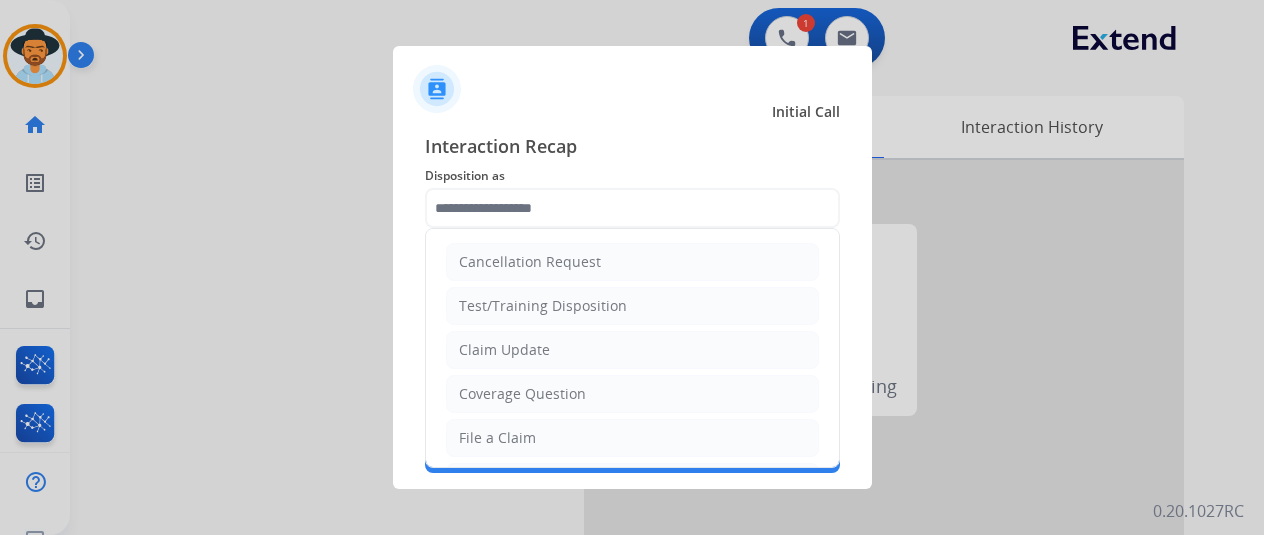 click 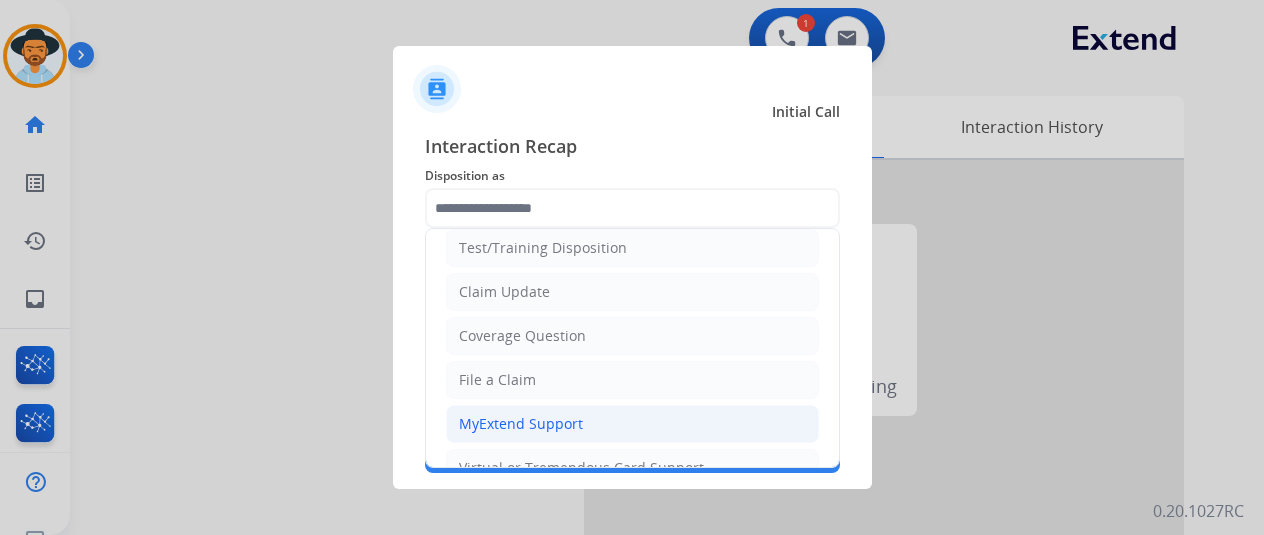 scroll, scrollTop: 100, scrollLeft: 0, axis: vertical 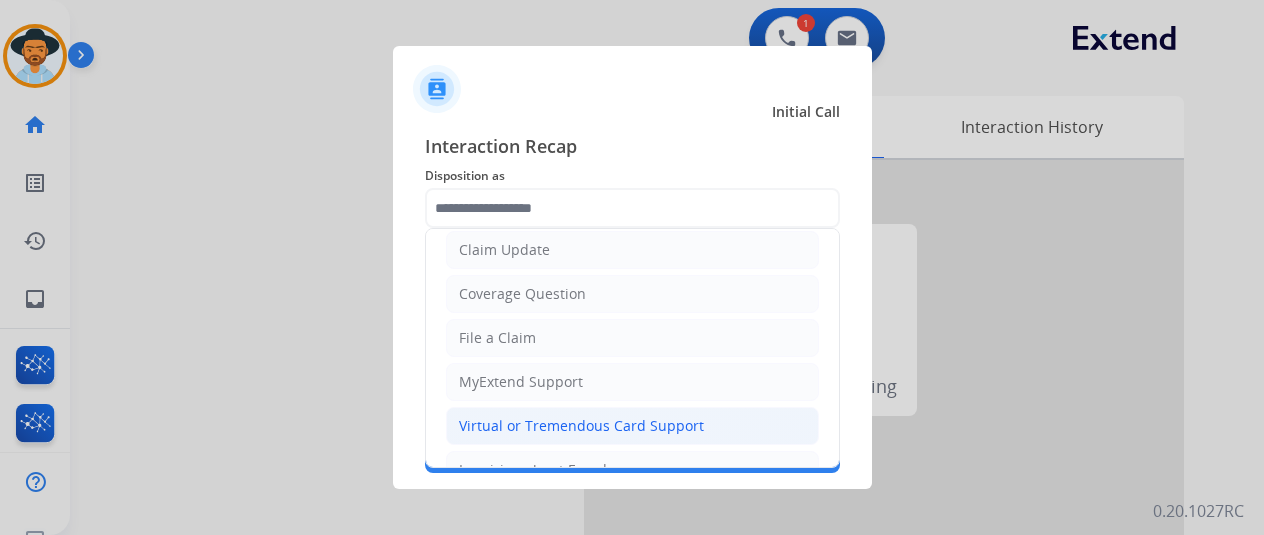 click on "Virtual or Tremendous Card Support" 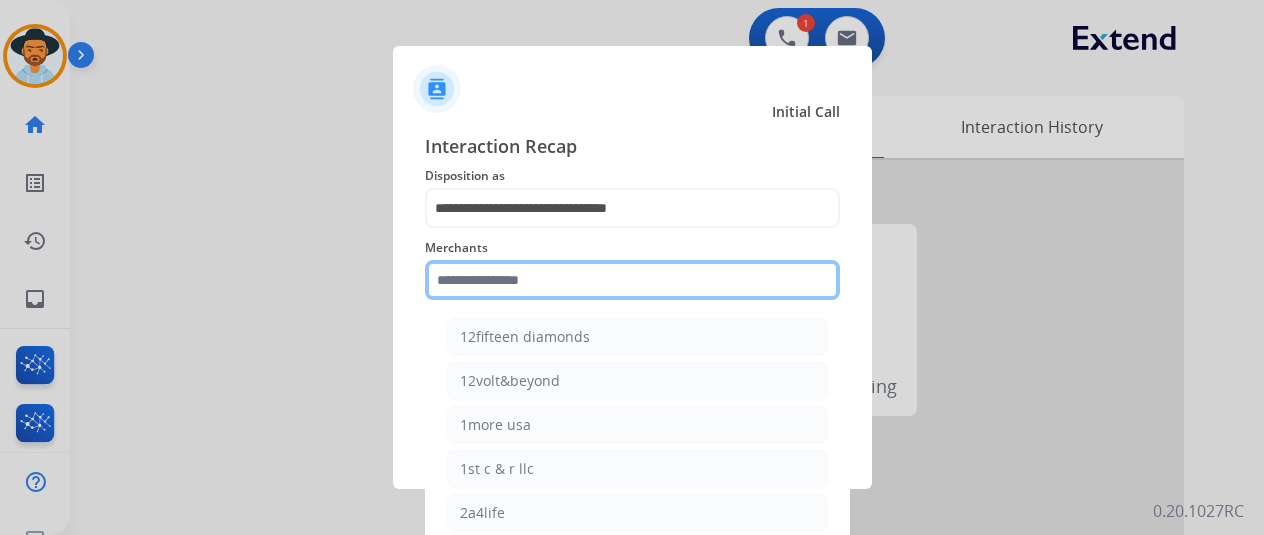 click 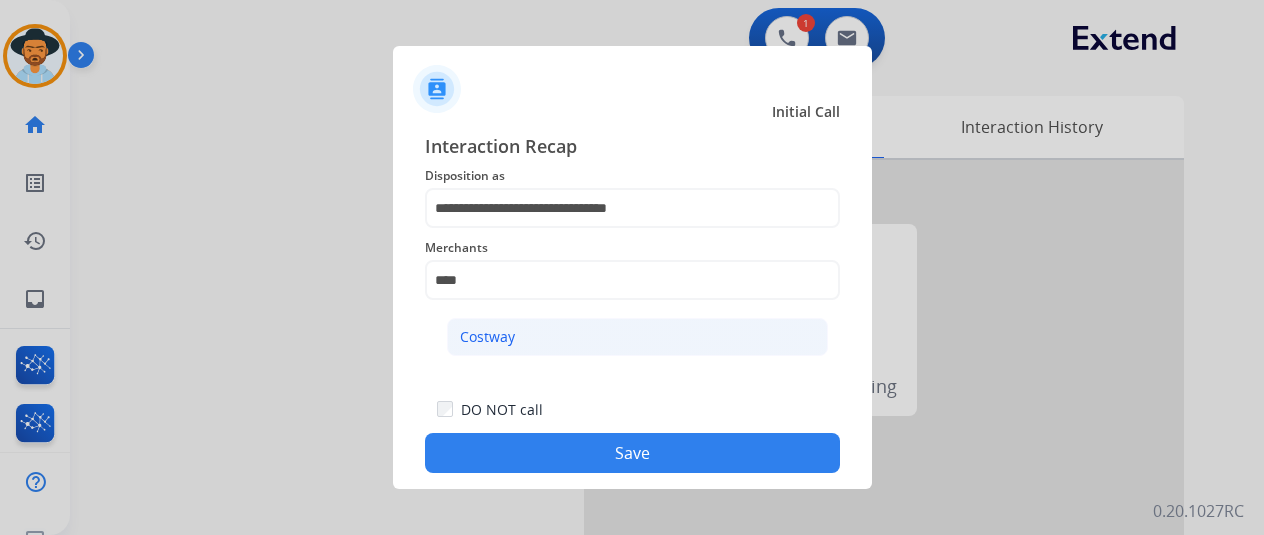 click on "Costway" 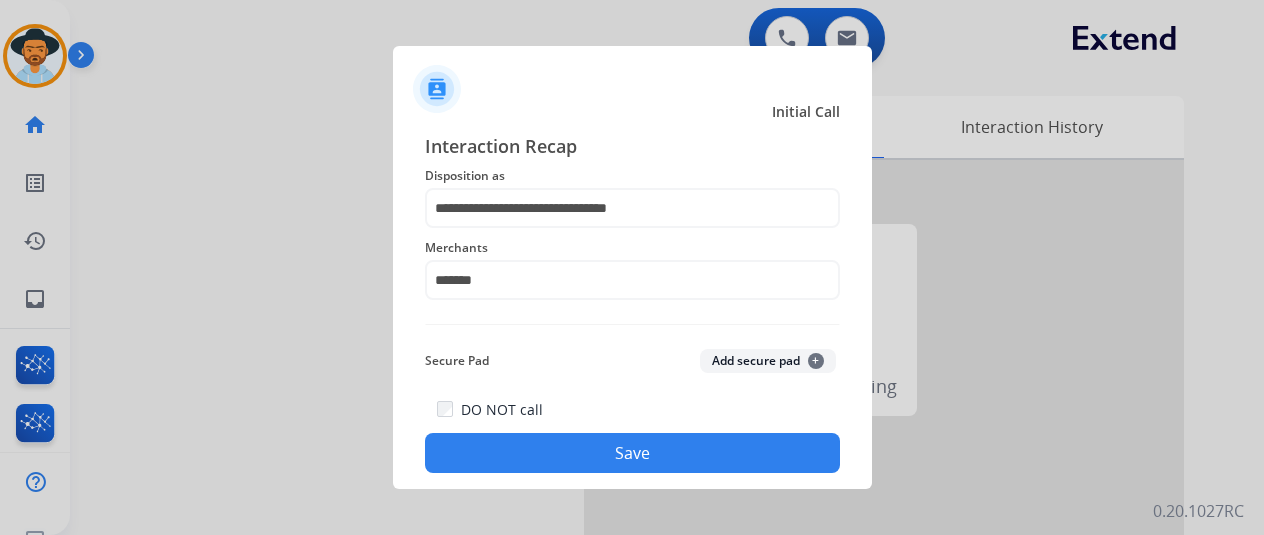 click on "Save" 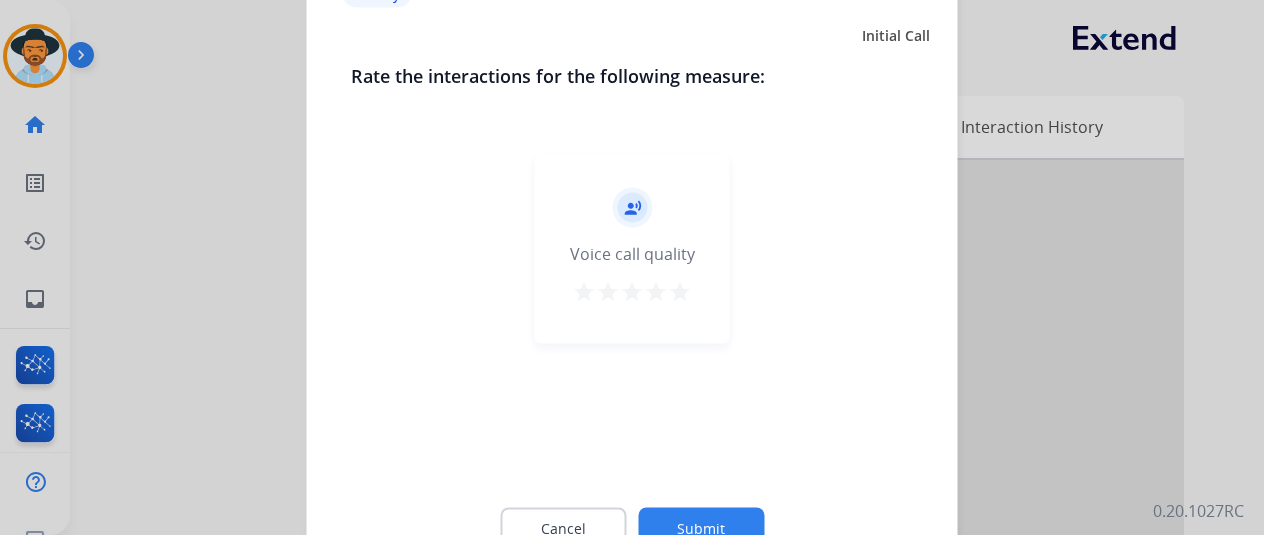 click on "Submit" 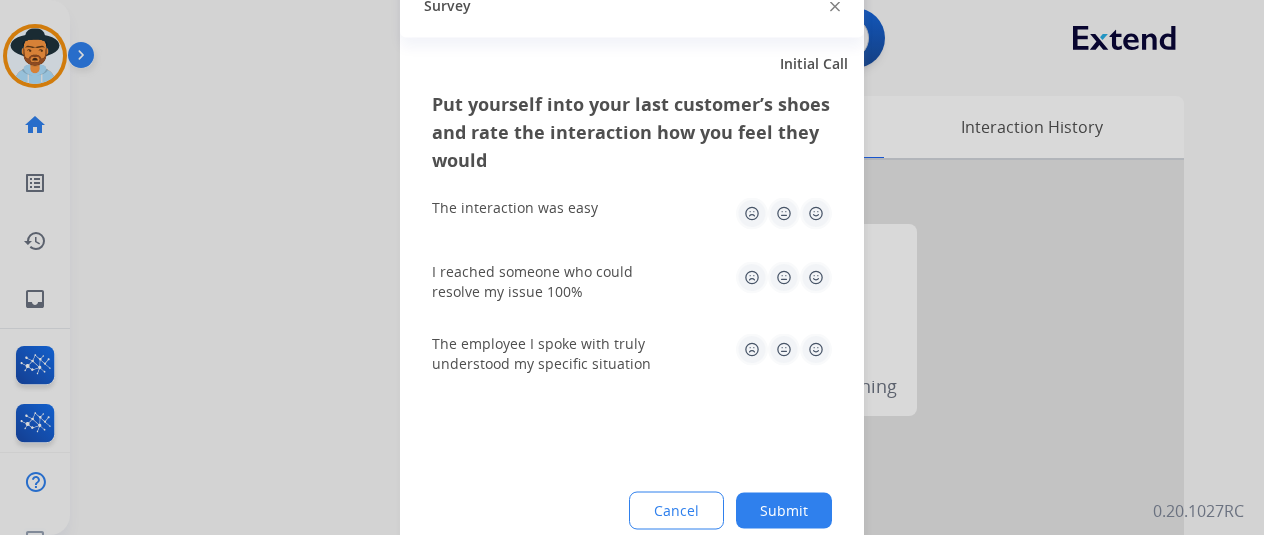 drag, startPoint x: 789, startPoint y: 507, endPoint x: 106, endPoint y: 165, distance: 763.84094 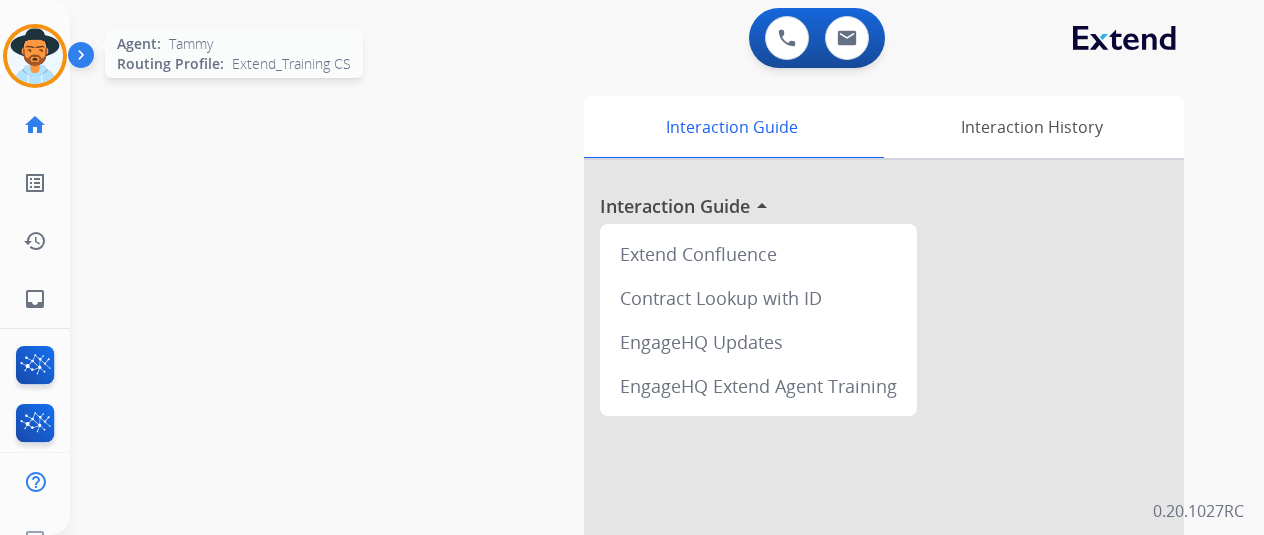 click at bounding box center (35, 56) 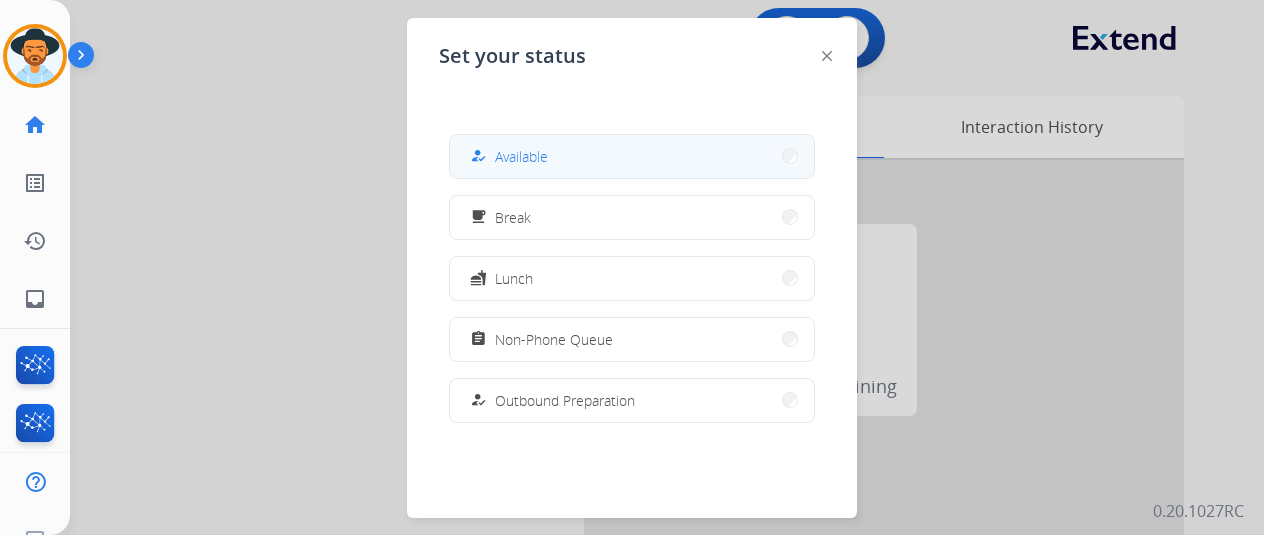 click on "Available" at bounding box center [521, 156] 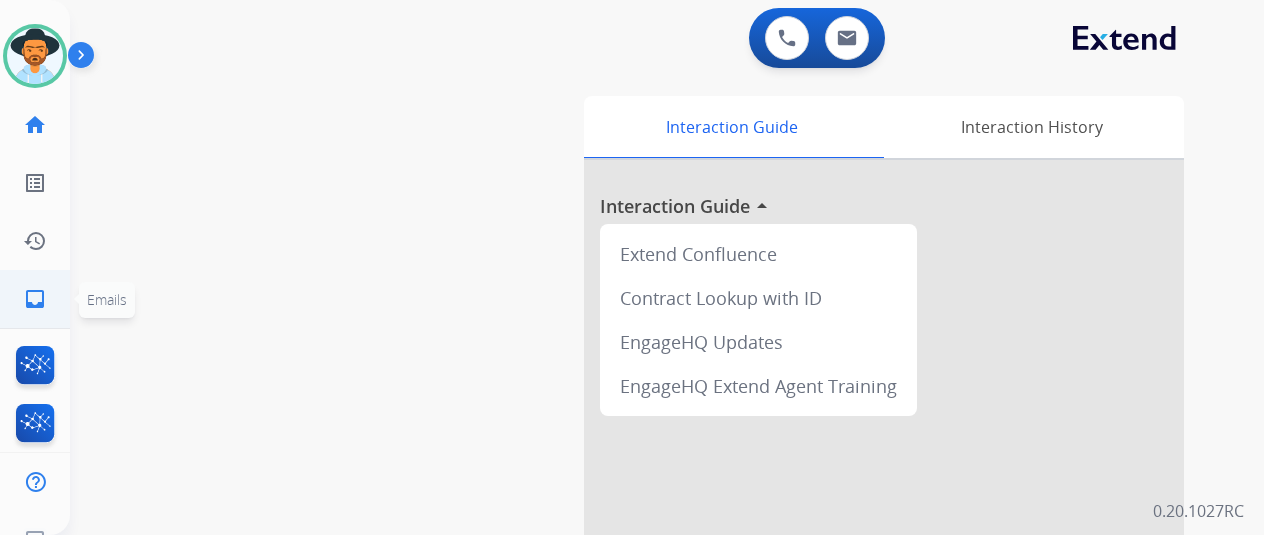 click on "inbox" 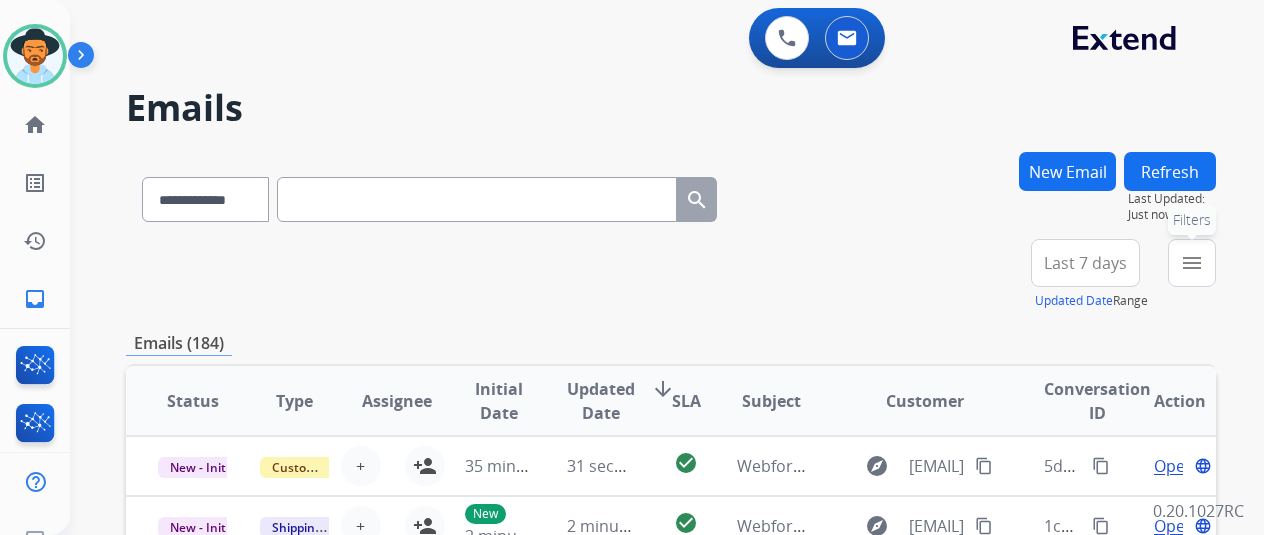 click on "menu" at bounding box center (1192, 263) 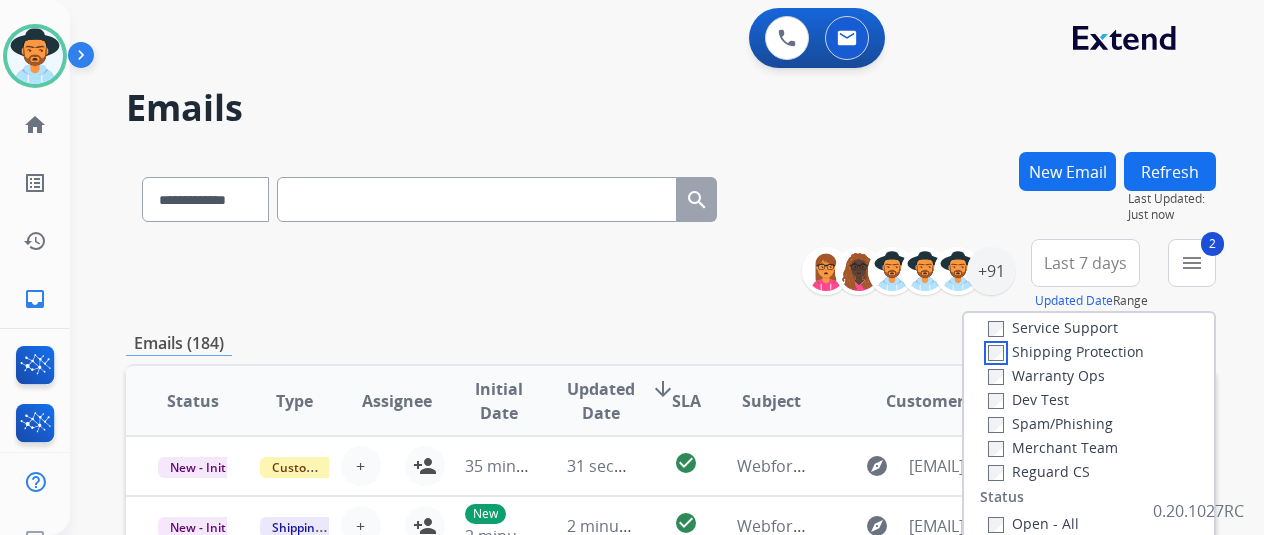 scroll, scrollTop: 100, scrollLeft: 0, axis: vertical 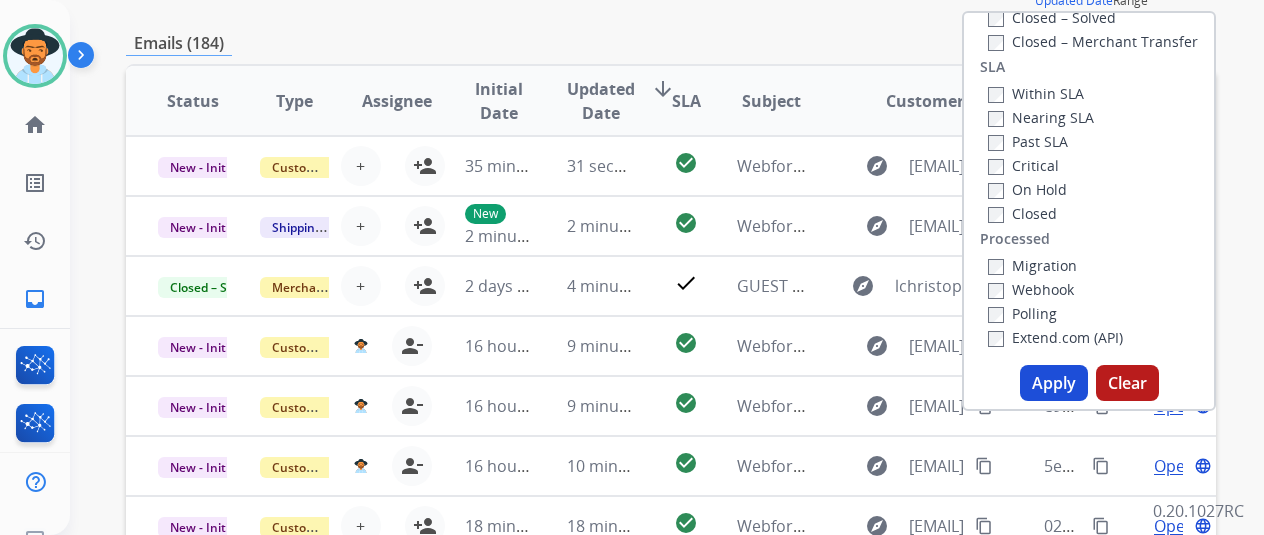 click on "Apply" at bounding box center (1054, 383) 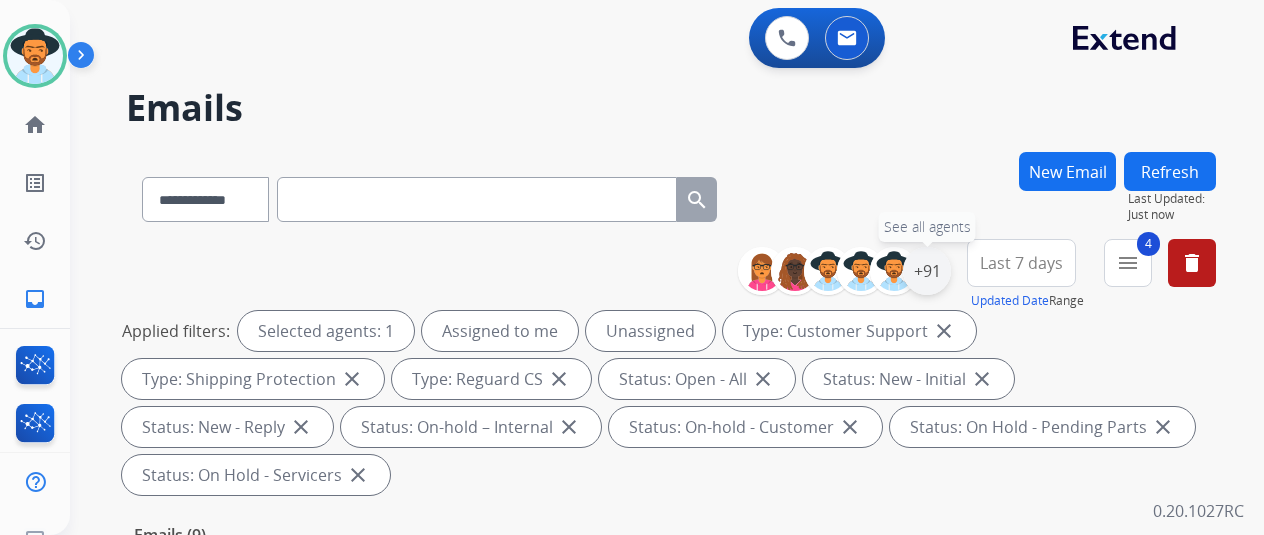click on "+91" at bounding box center [927, 271] 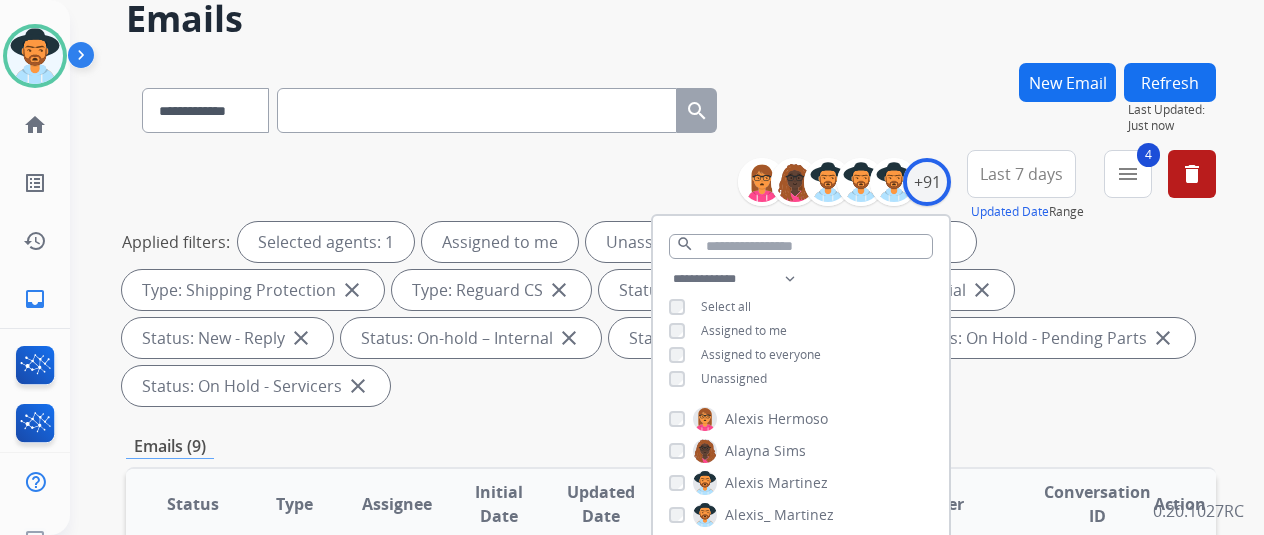scroll, scrollTop: 200, scrollLeft: 0, axis: vertical 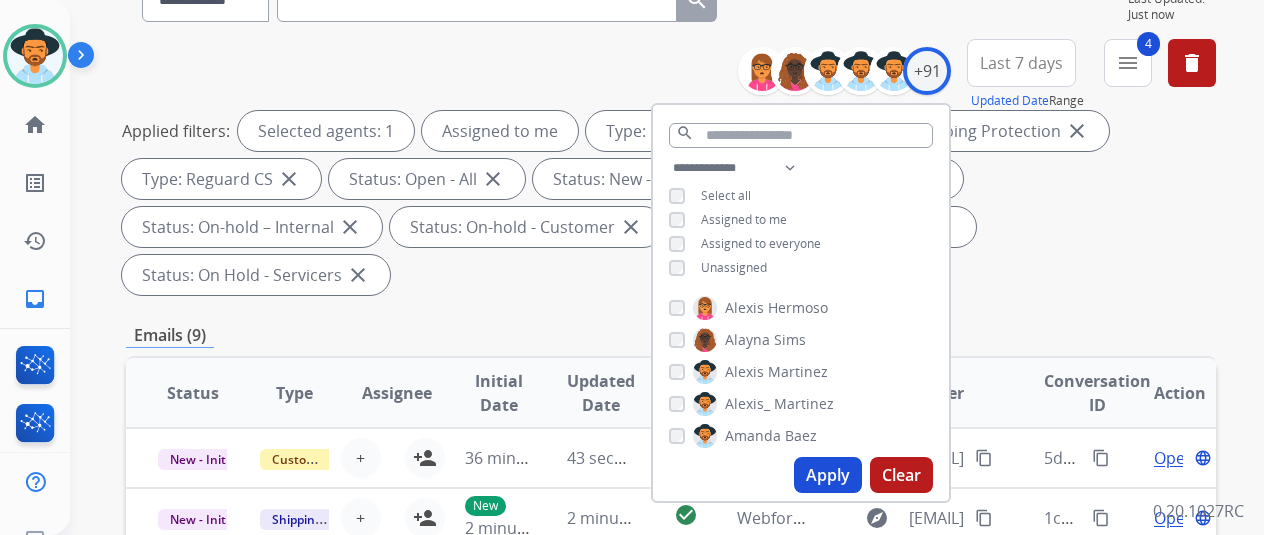 click on "Apply" at bounding box center [828, 475] 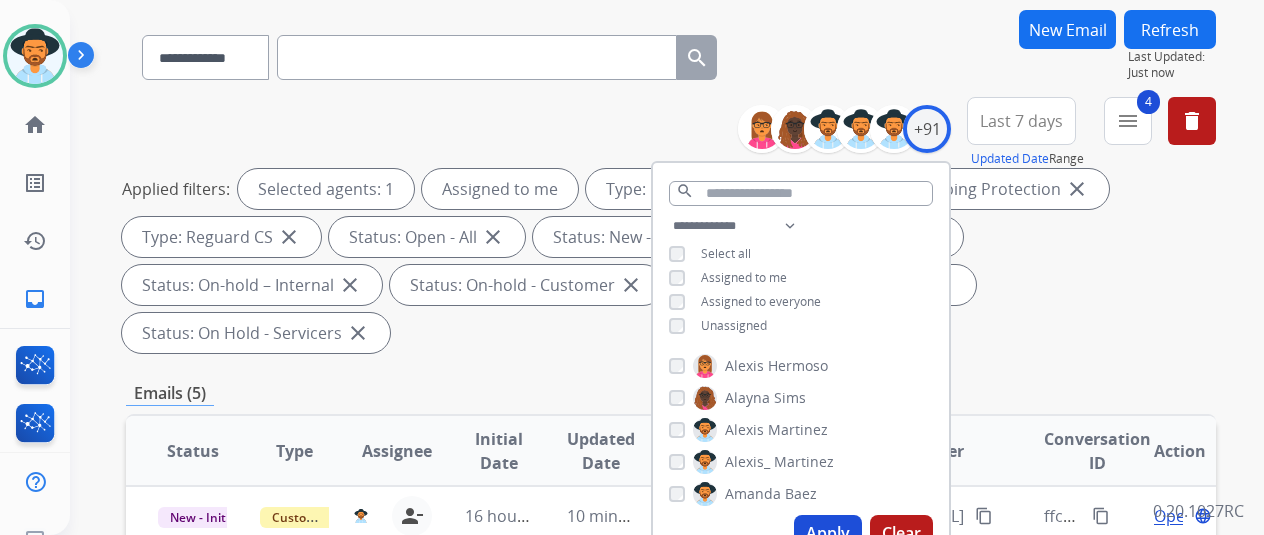 scroll, scrollTop: 0, scrollLeft: 0, axis: both 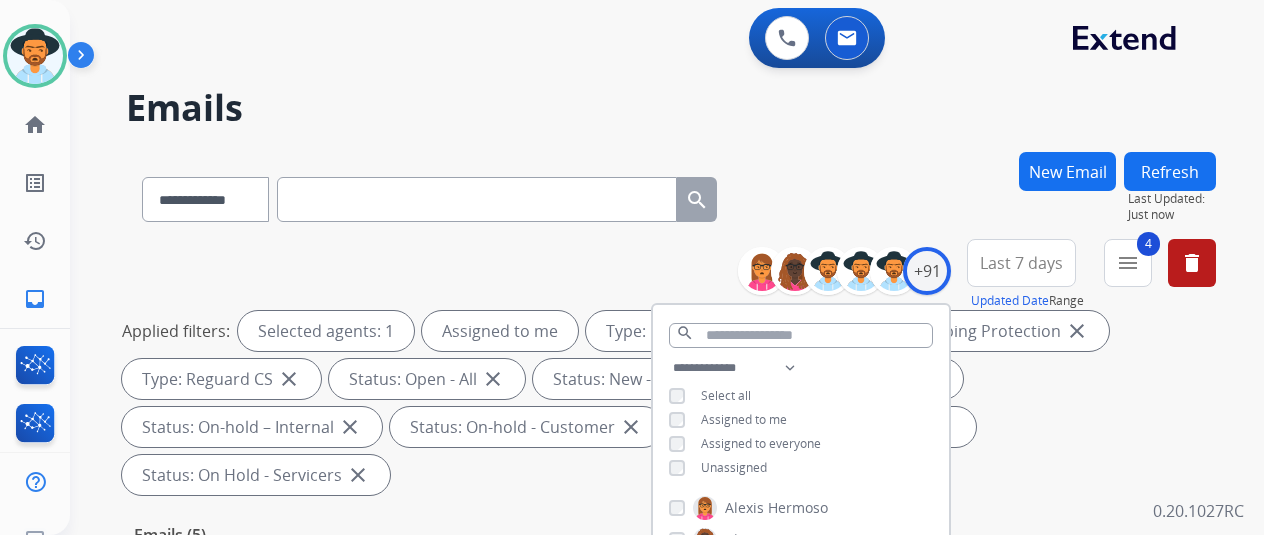 click on "**********" at bounding box center (643, 339) 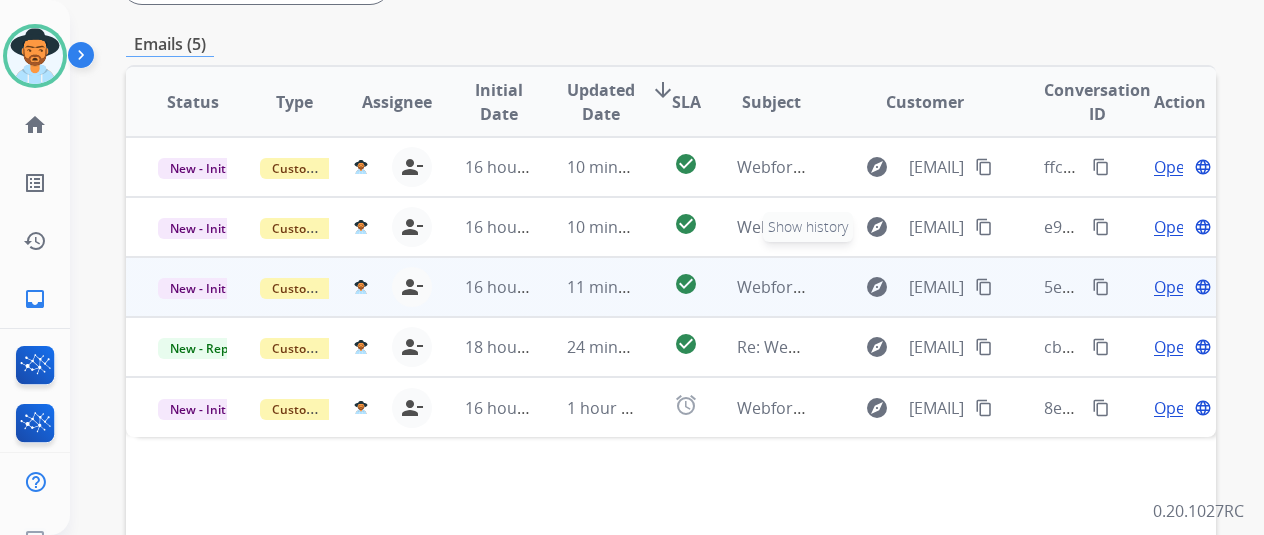 scroll, scrollTop: 500, scrollLeft: 0, axis: vertical 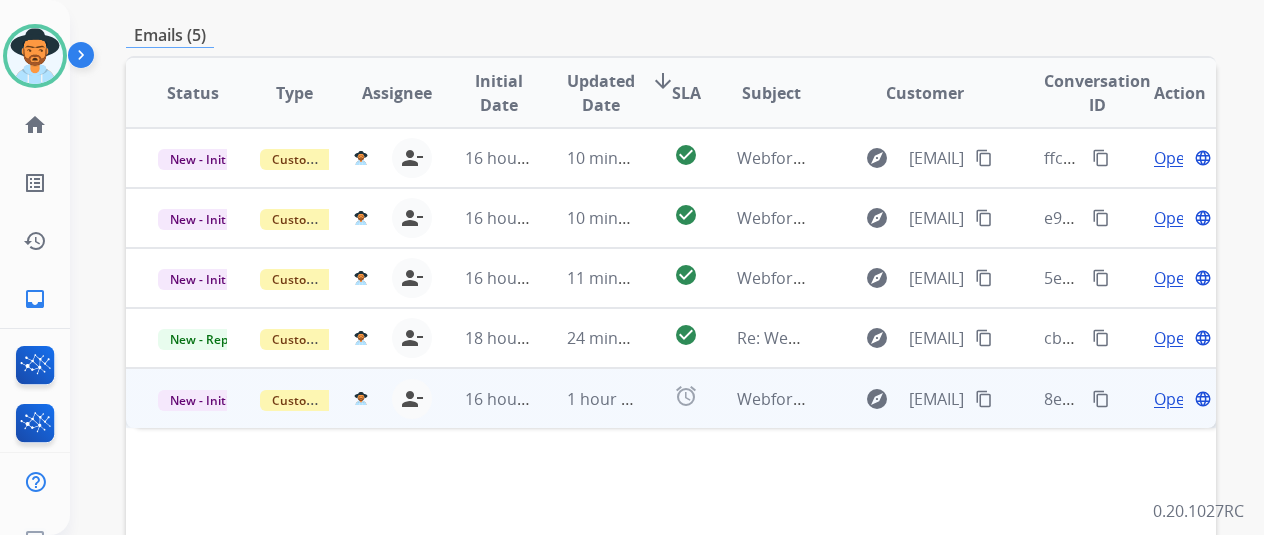 click on "Open" at bounding box center [1174, 399] 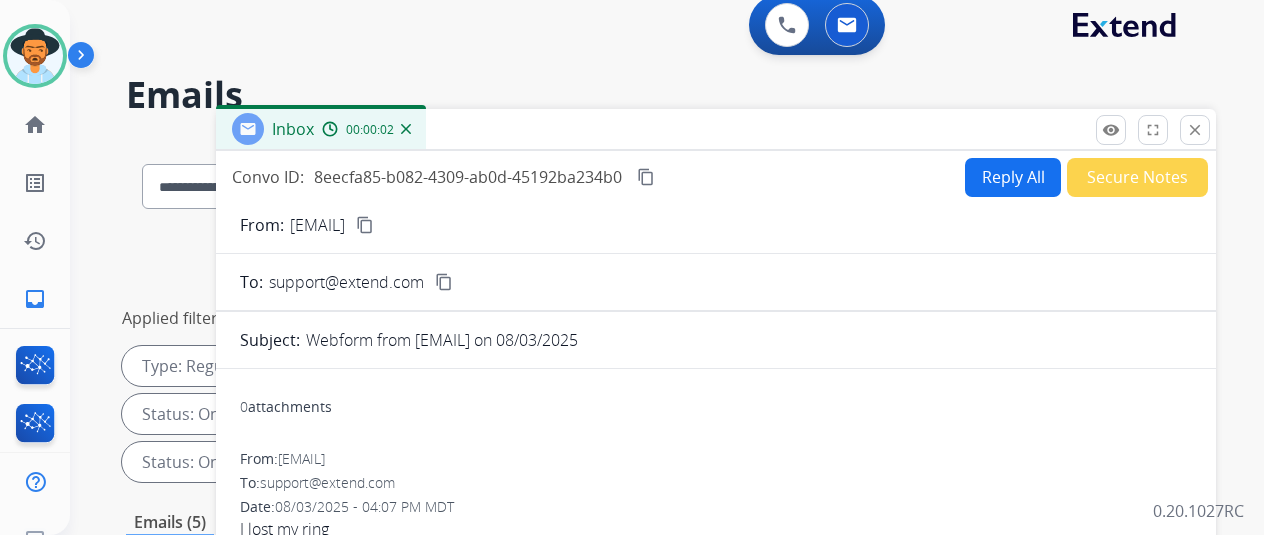 scroll, scrollTop: 0, scrollLeft: 0, axis: both 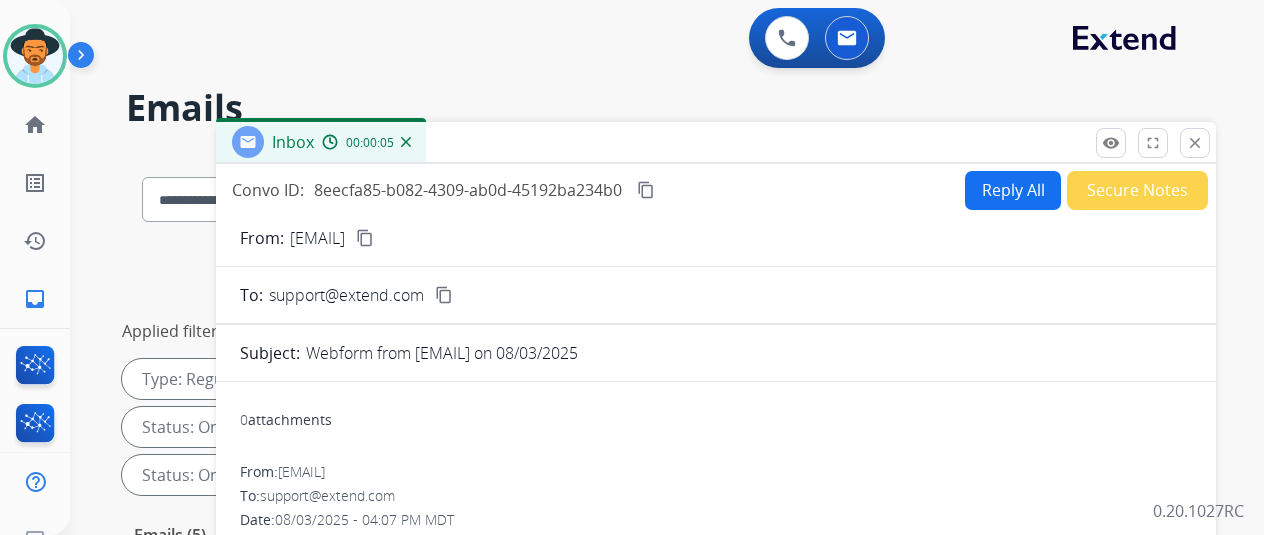 click on "Reply All" at bounding box center [1013, 190] 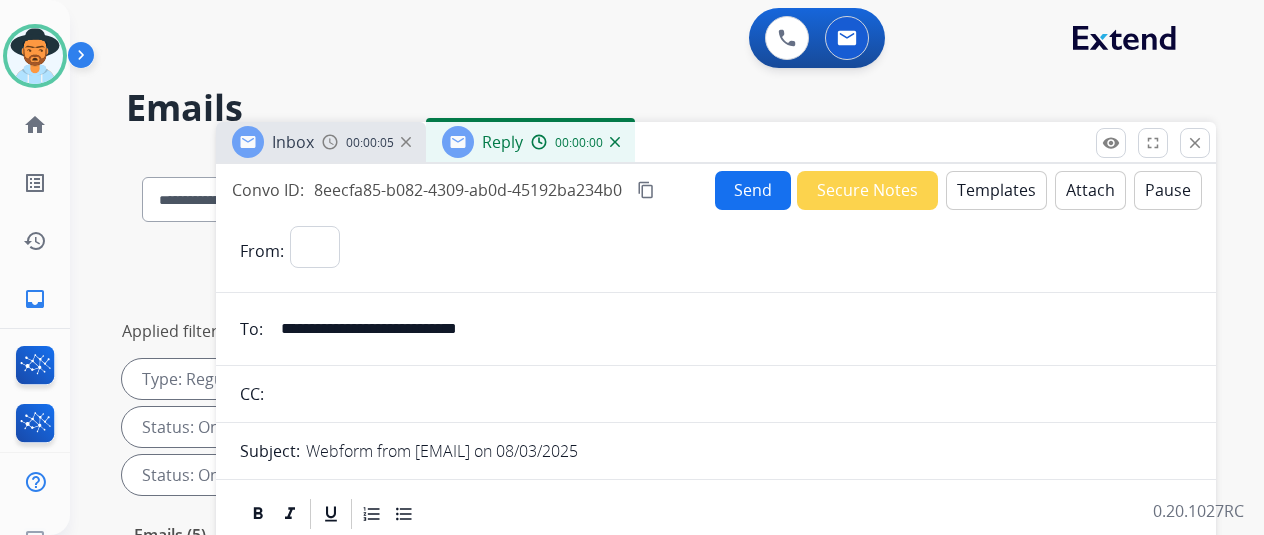 select on "**********" 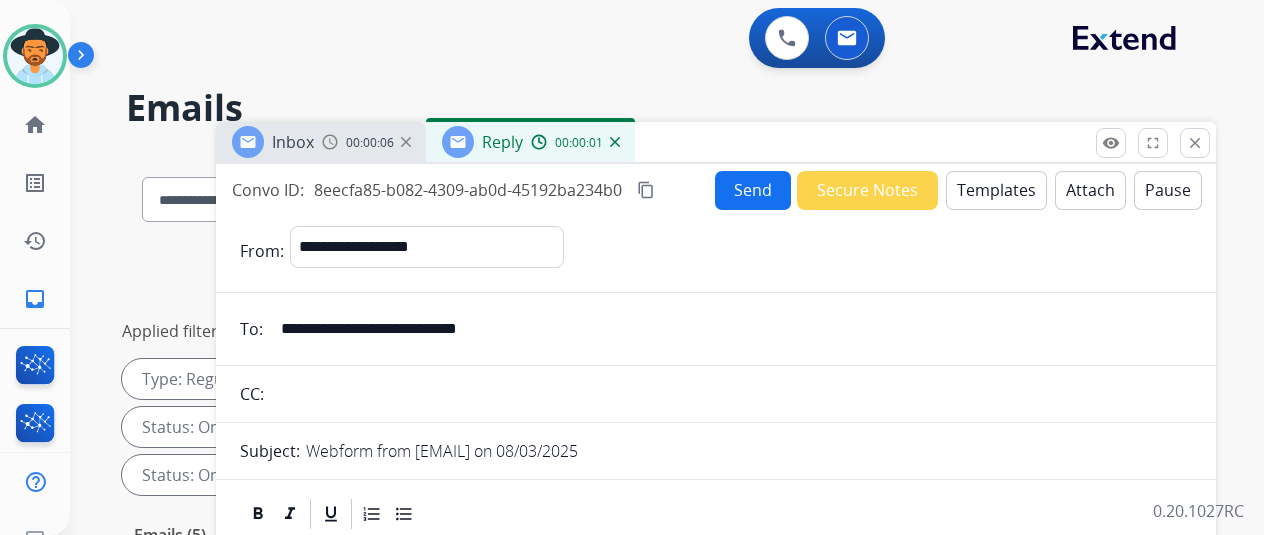 click on "Templates" at bounding box center [996, 190] 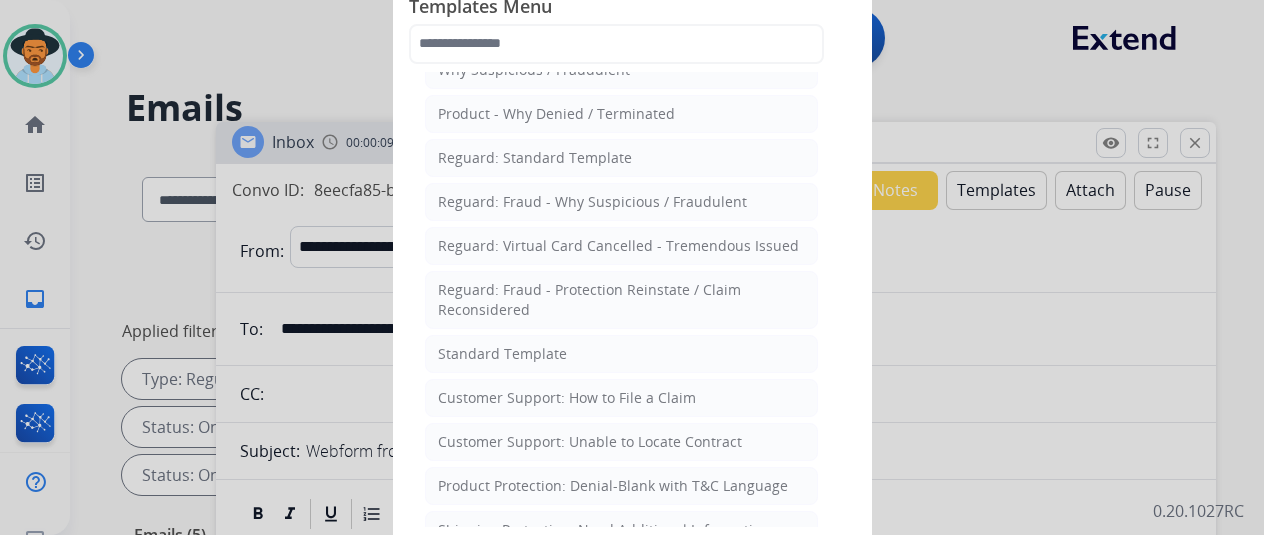 scroll, scrollTop: 100, scrollLeft: 0, axis: vertical 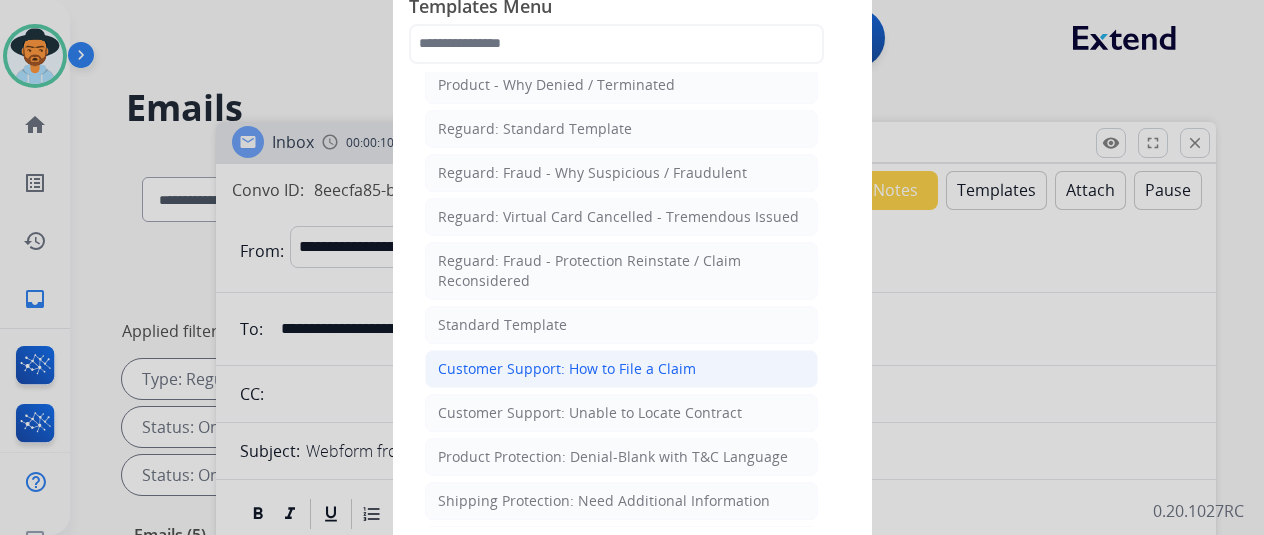 click on "Customer Support: How to File a Claim" 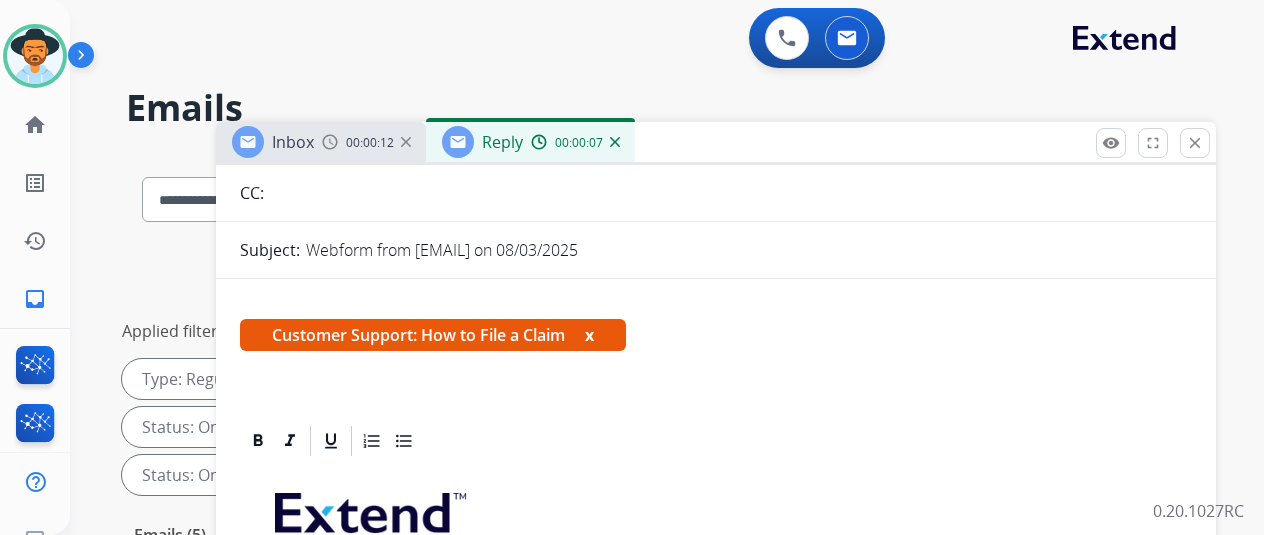 scroll, scrollTop: 360, scrollLeft: 0, axis: vertical 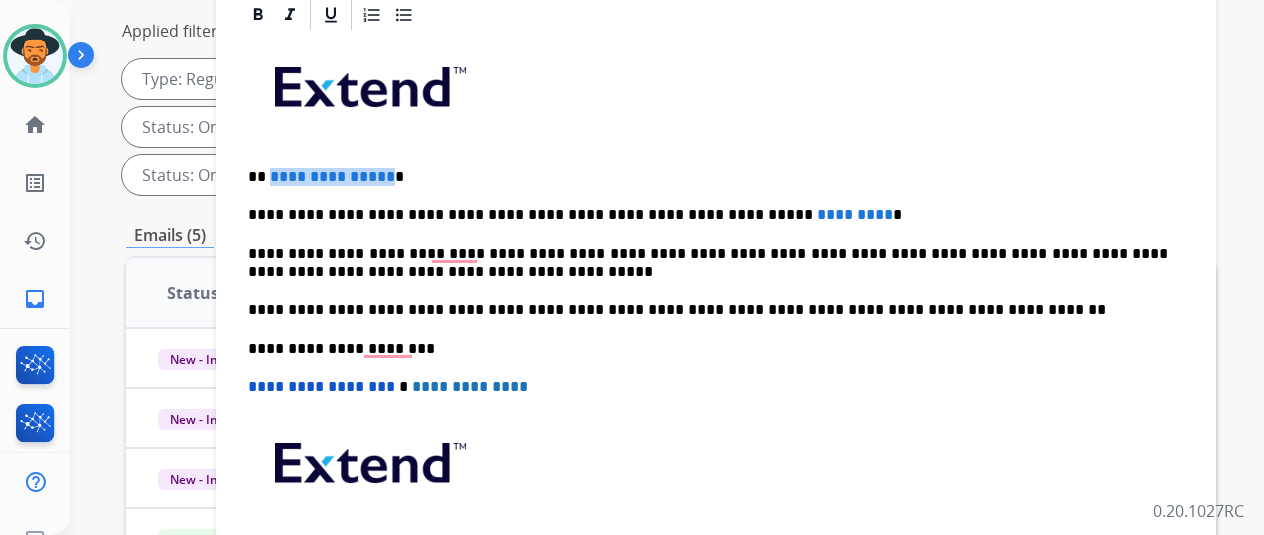 drag, startPoint x: 398, startPoint y: 141, endPoint x: 284, endPoint y: 141, distance: 114 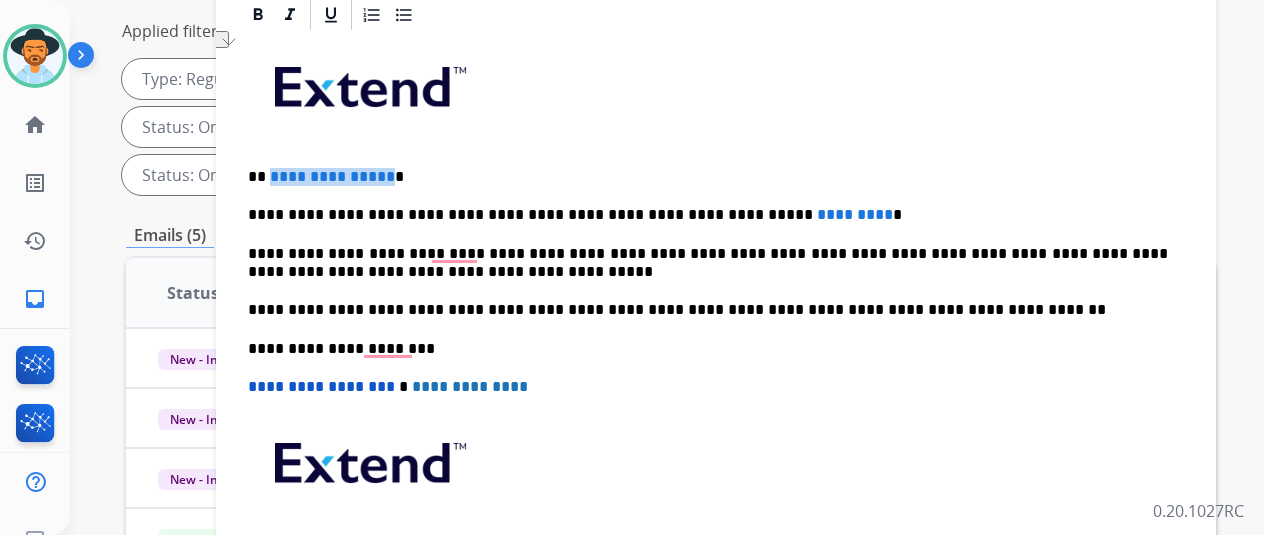 type 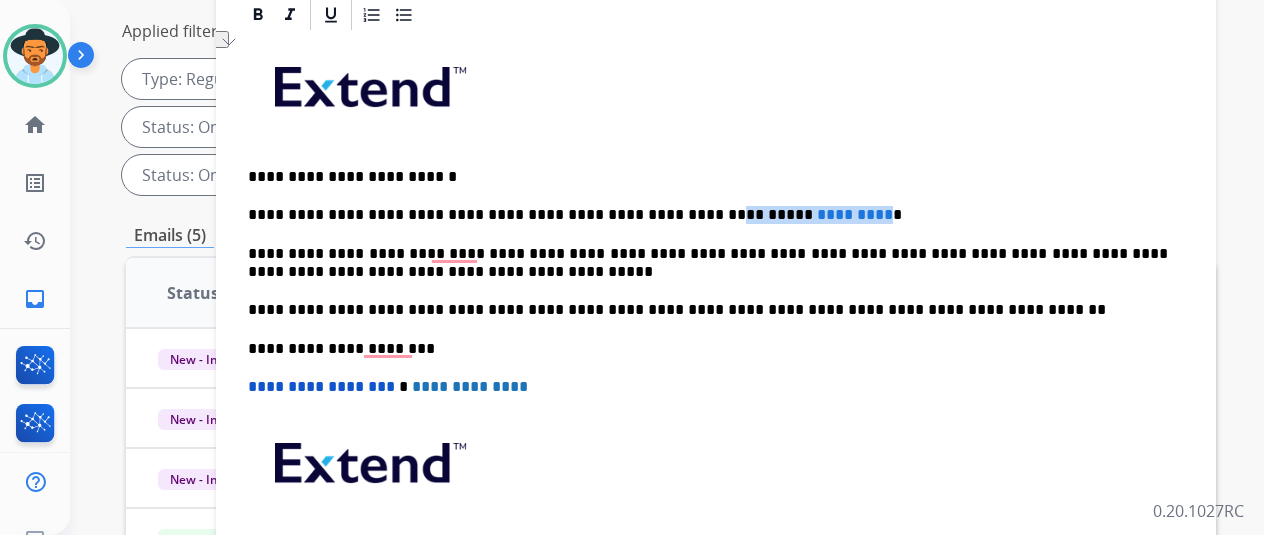 drag, startPoint x: 808, startPoint y: 178, endPoint x: 666, endPoint y: 181, distance: 142.0317 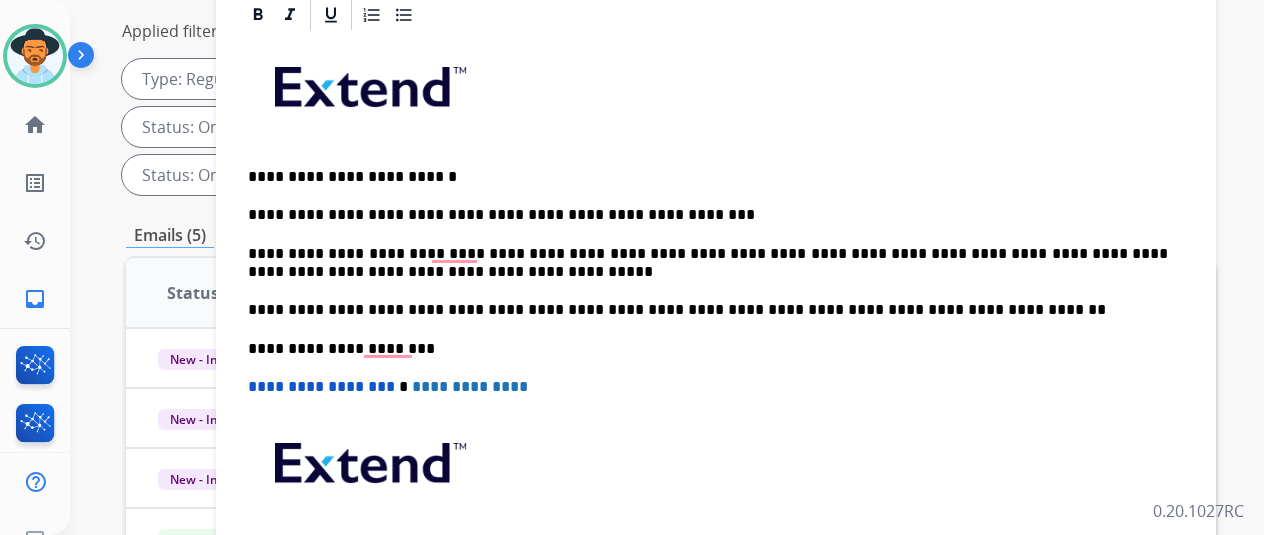 scroll, scrollTop: 0, scrollLeft: 0, axis: both 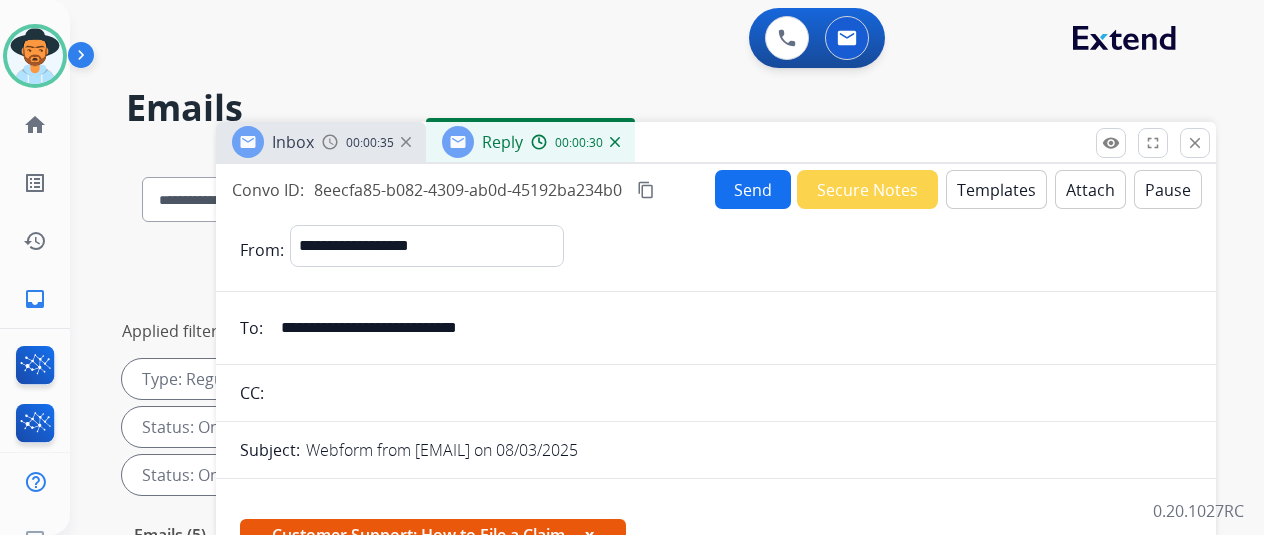 click on "Send" at bounding box center (753, 189) 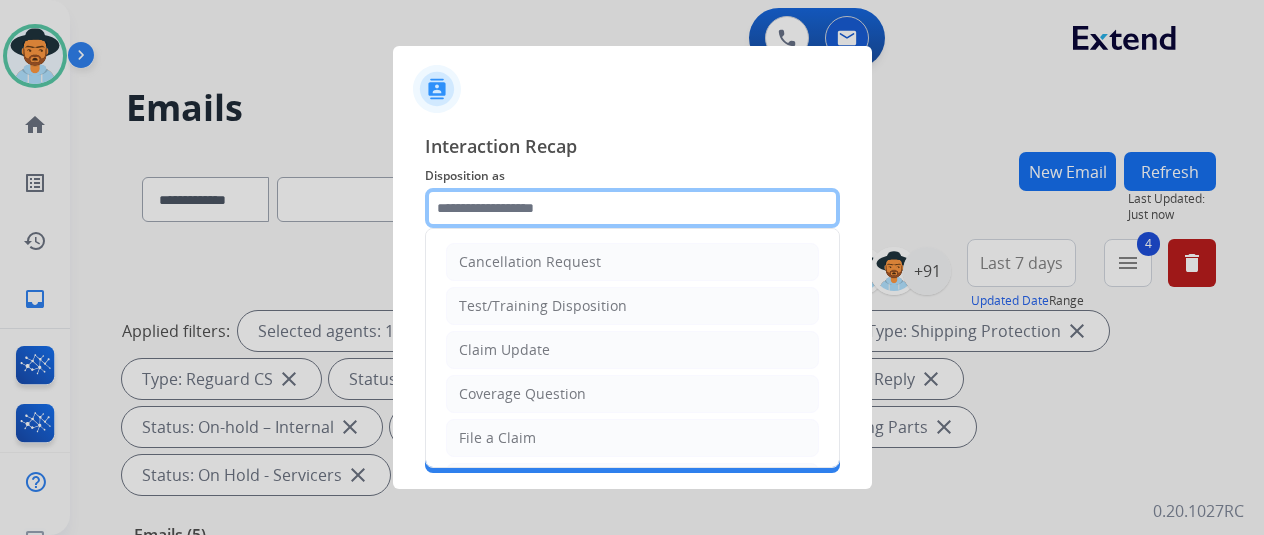 click 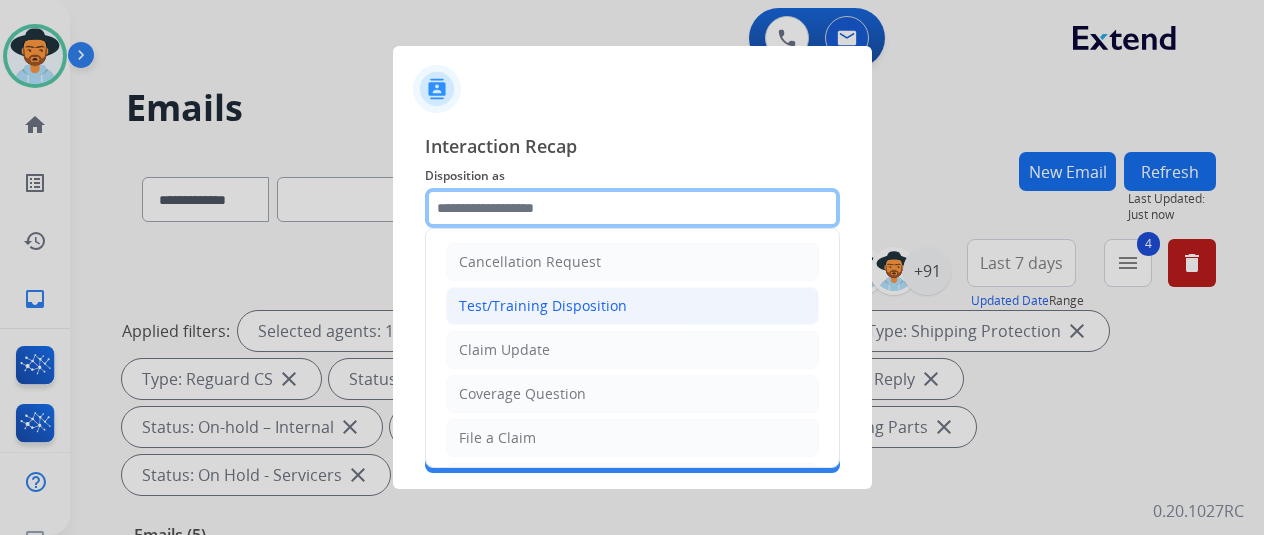 scroll, scrollTop: 24, scrollLeft: 0, axis: vertical 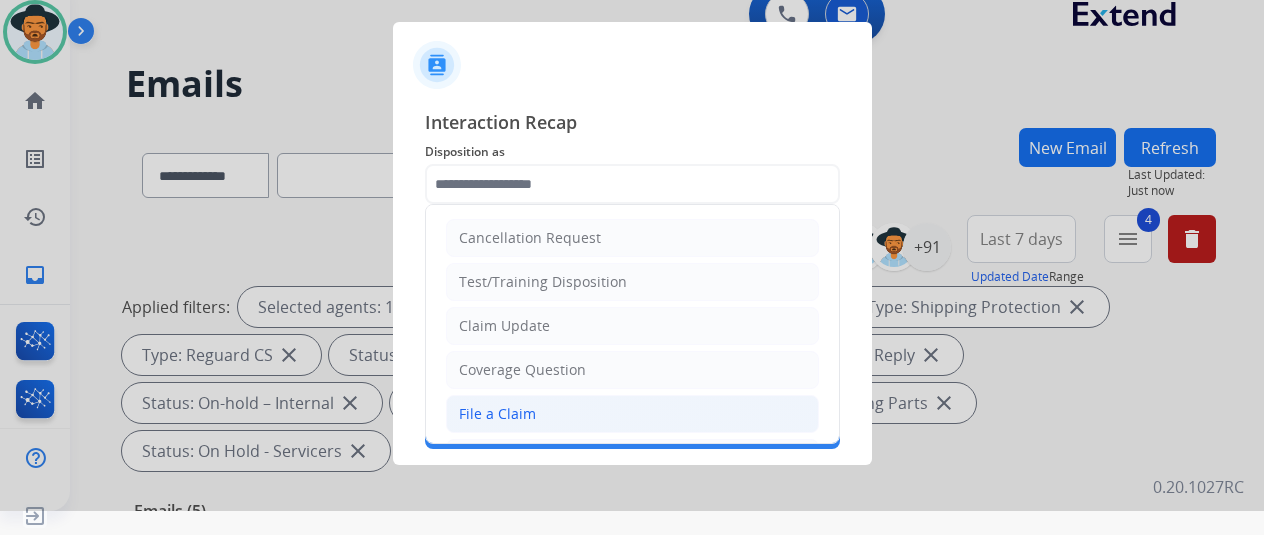 click on "File a Claim" 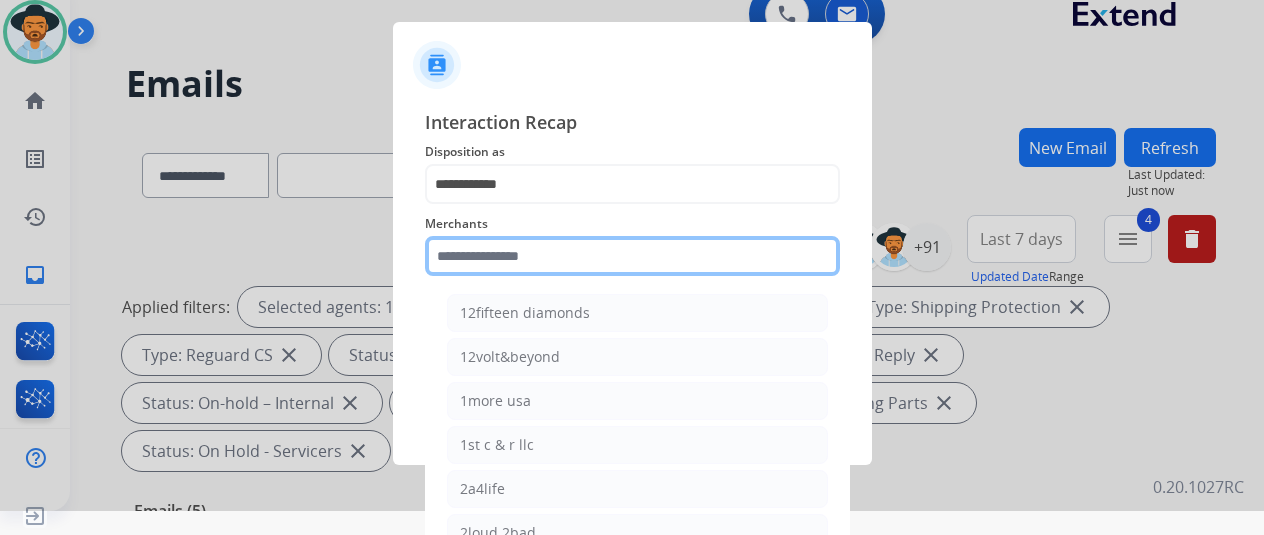 click 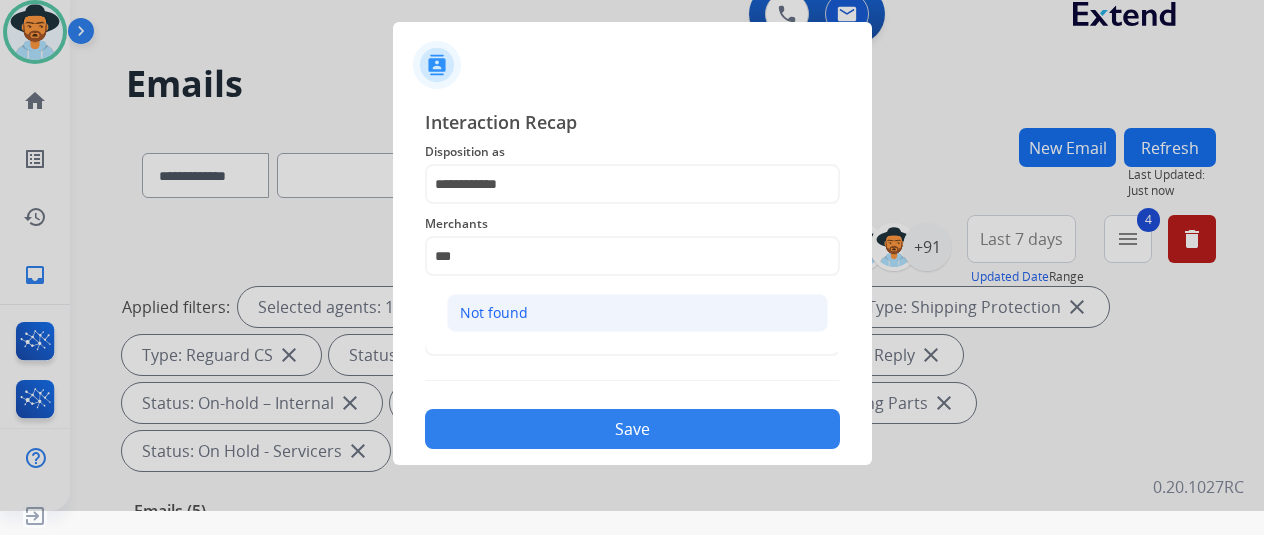 click on "Not found" 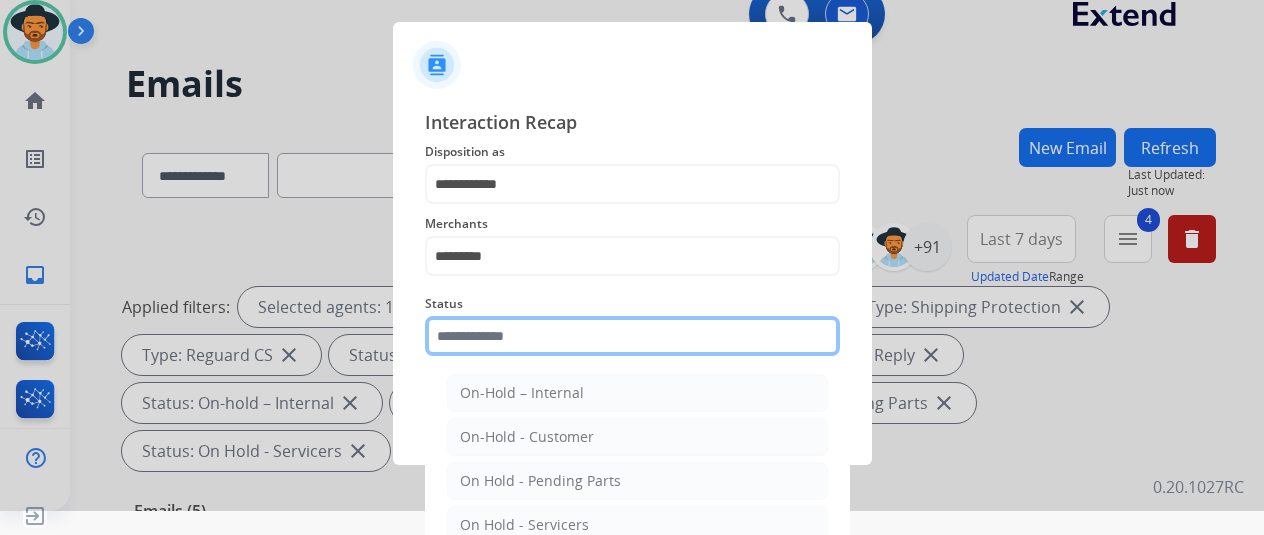 click 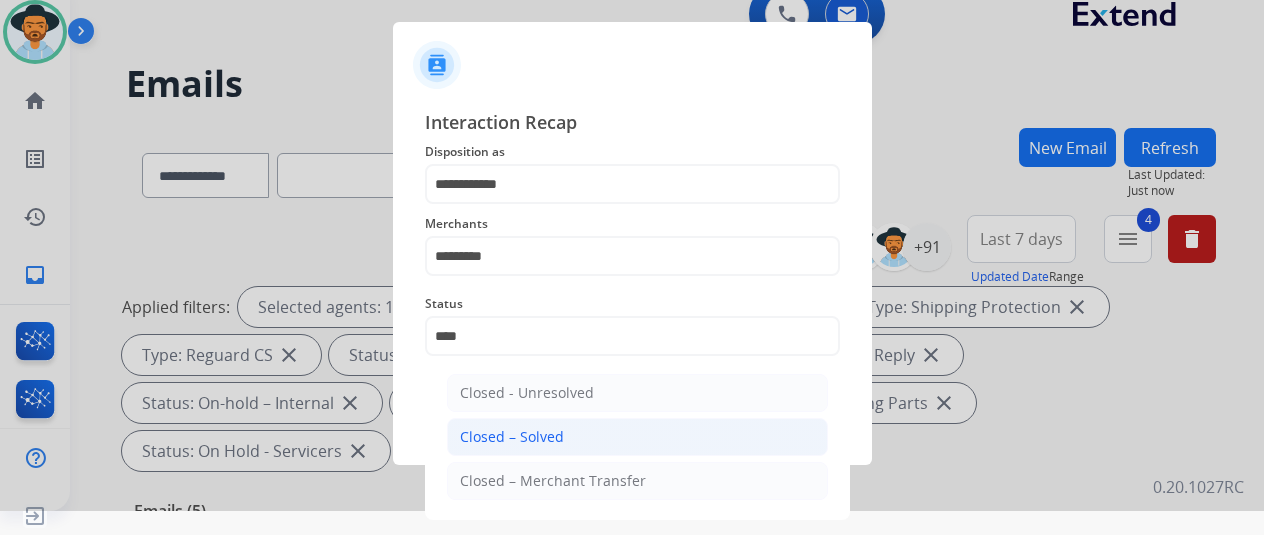 click on "Closed – Solved" 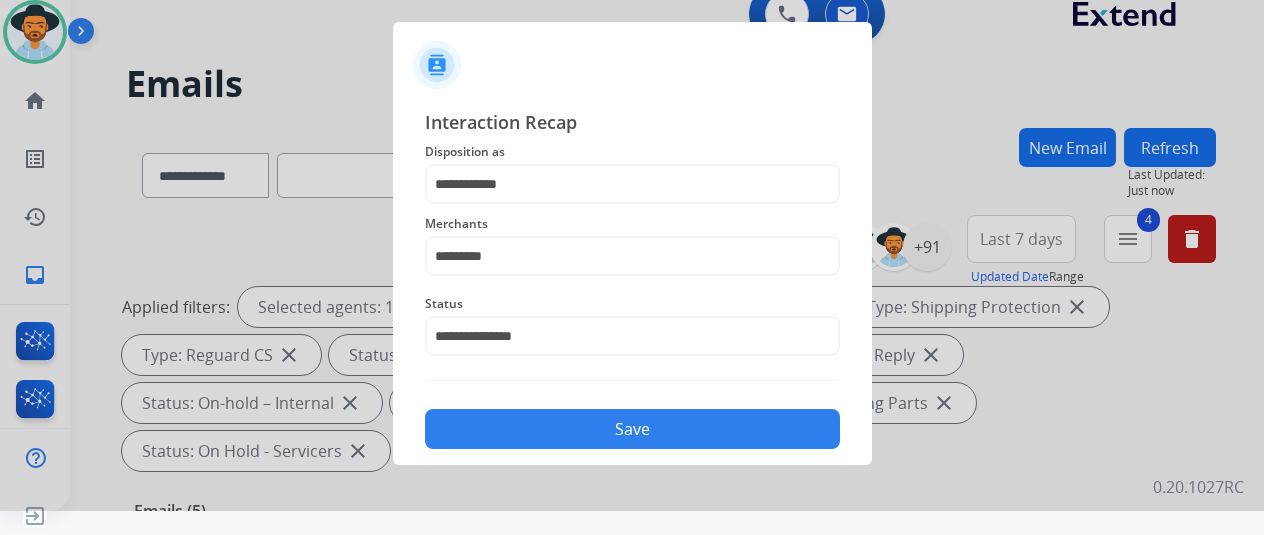 click on "Save" 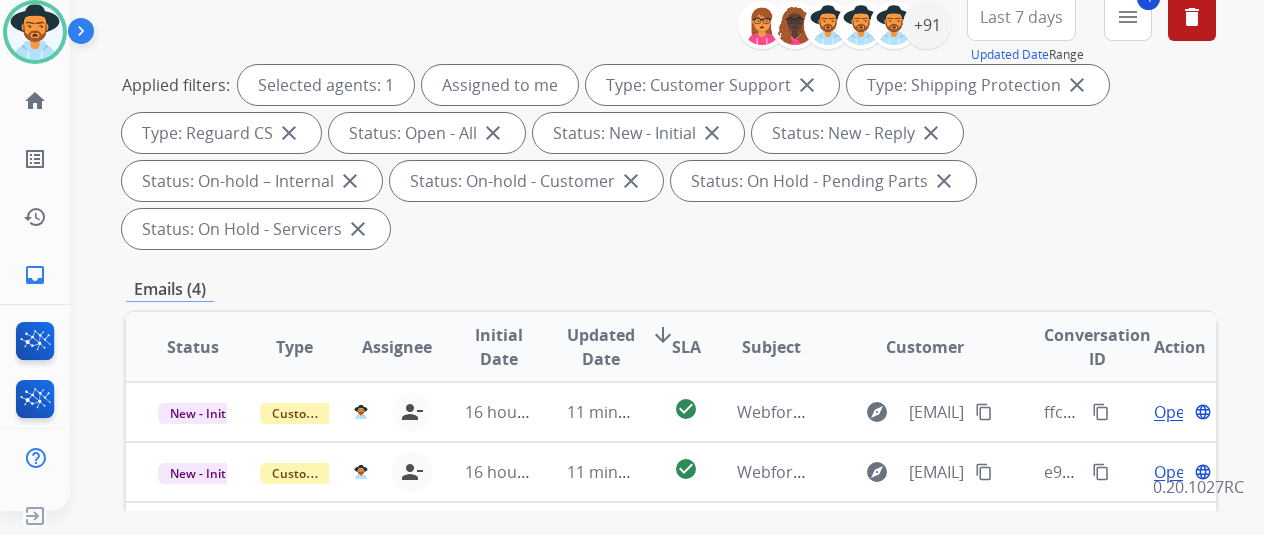 scroll, scrollTop: 400, scrollLeft: 0, axis: vertical 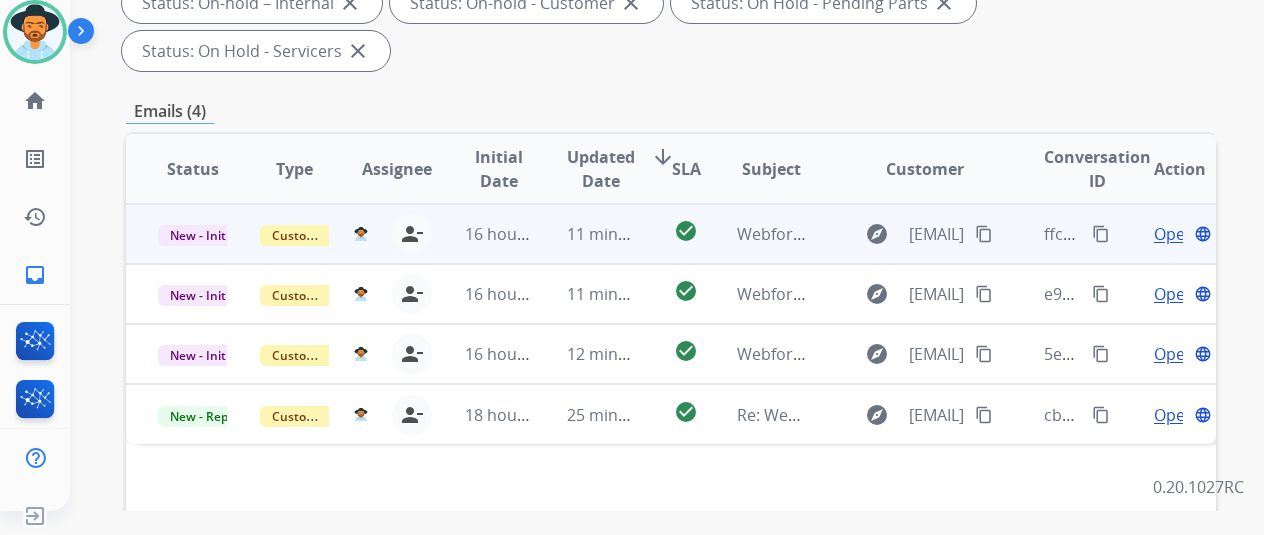 click on "Open" at bounding box center [1174, 234] 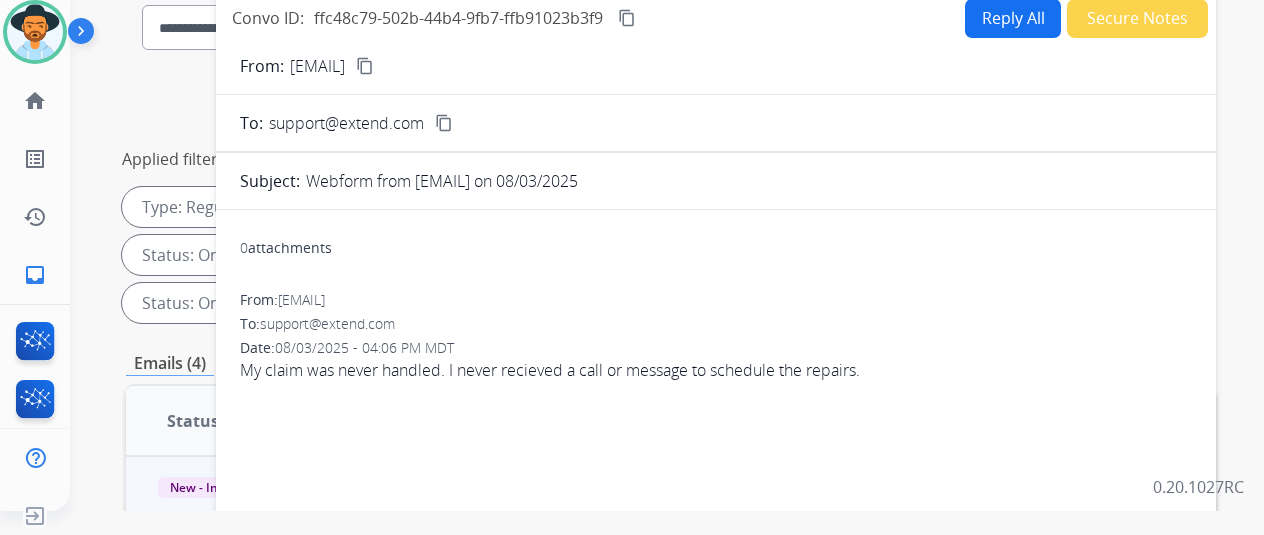 scroll, scrollTop: 0, scrollLeft: 0, axis: both 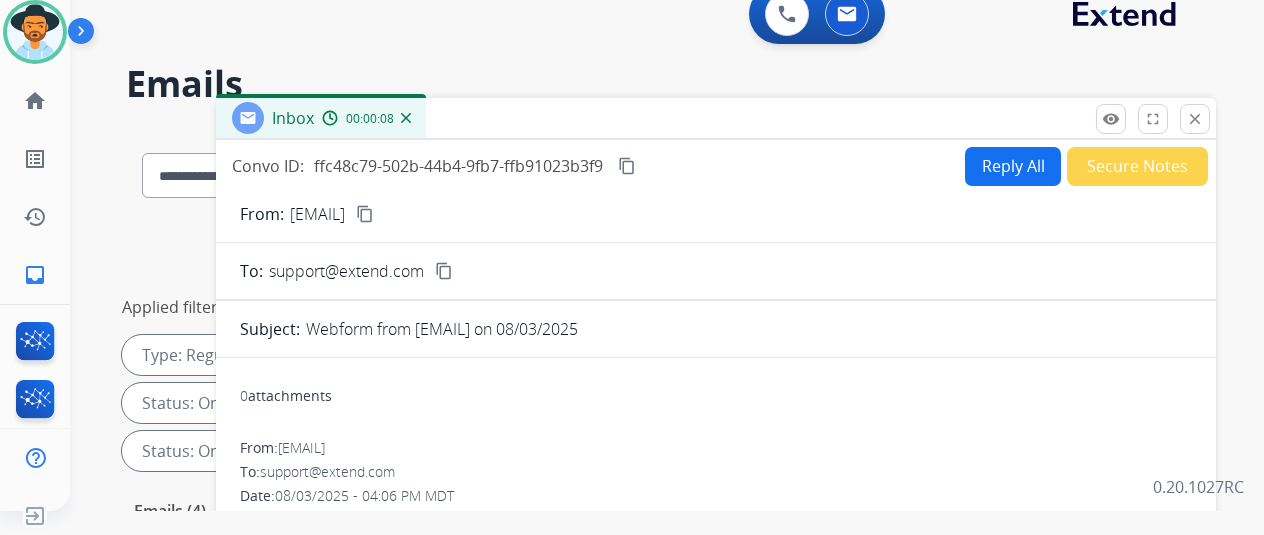 click on "Reply All" at bounding box center (1013, 166) 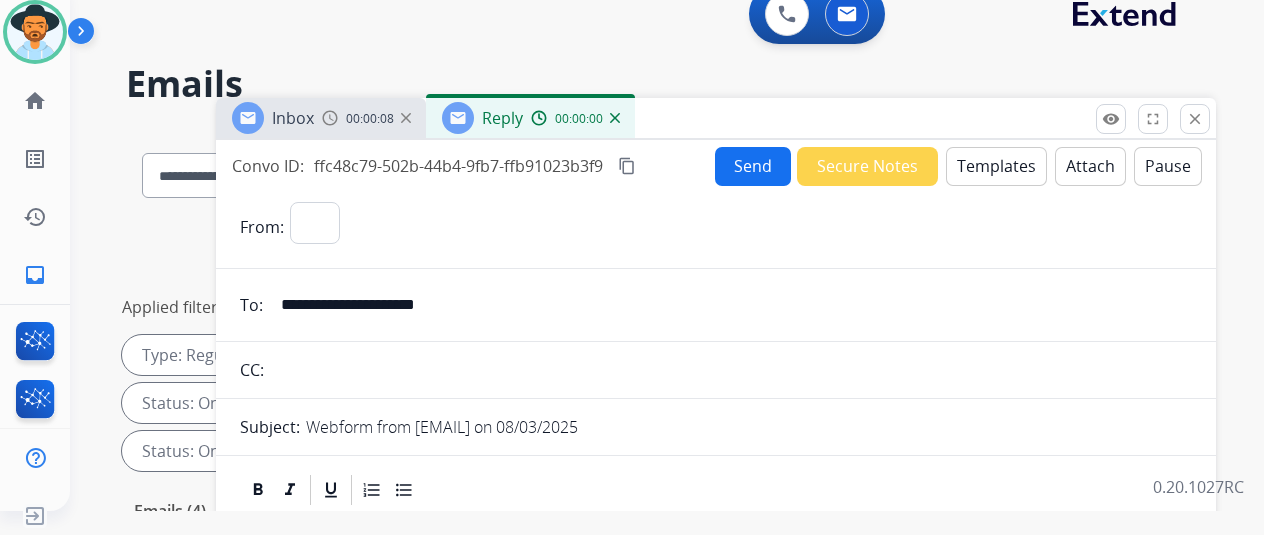 select on "**********" 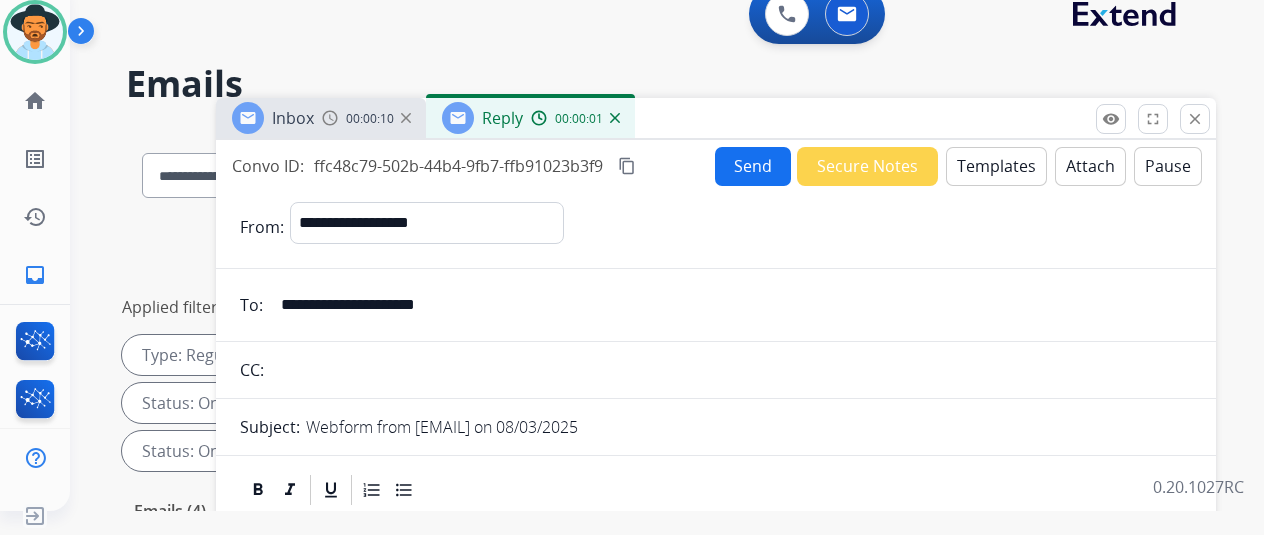 click on "Templates" at bounding box center (996, 166) 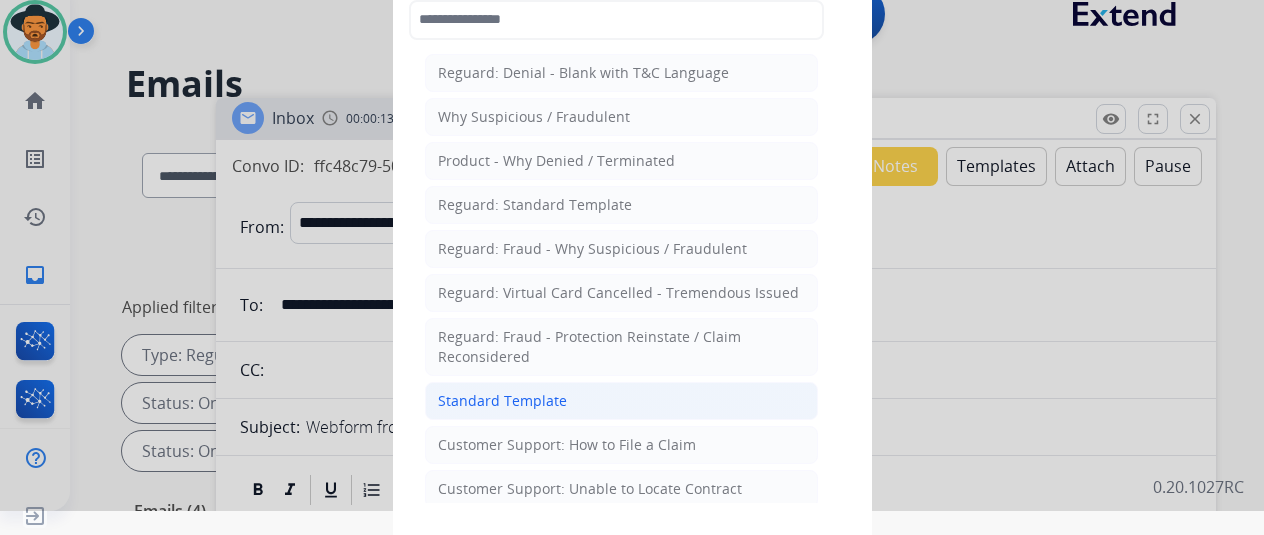 click on "Standard Template" 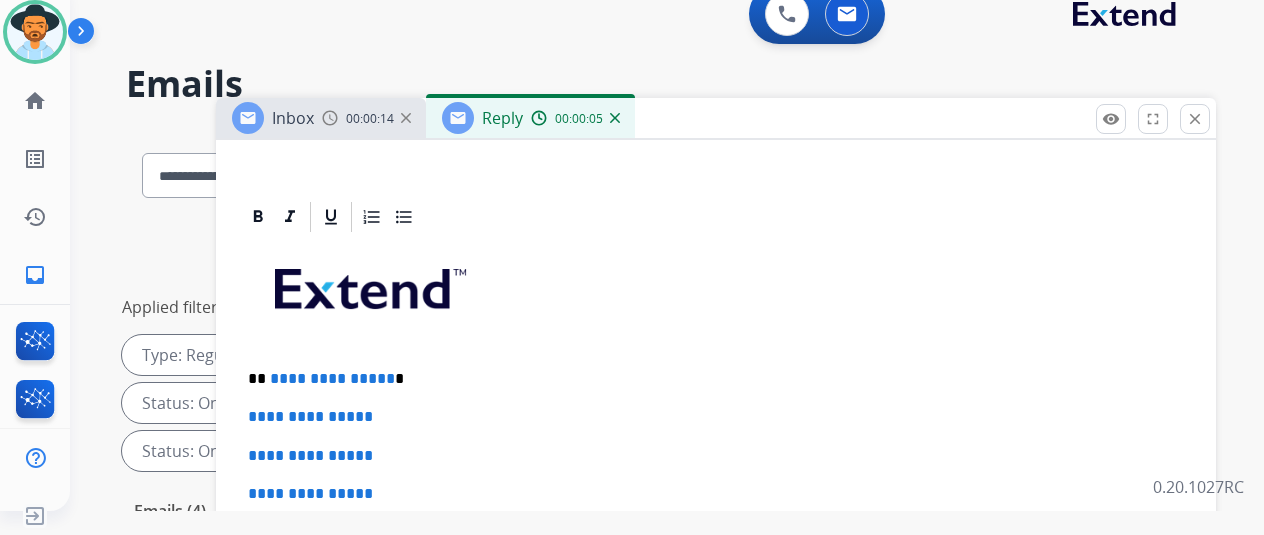 scroll, scrollTop: 436, scrollLeft: 0, axis: vertical 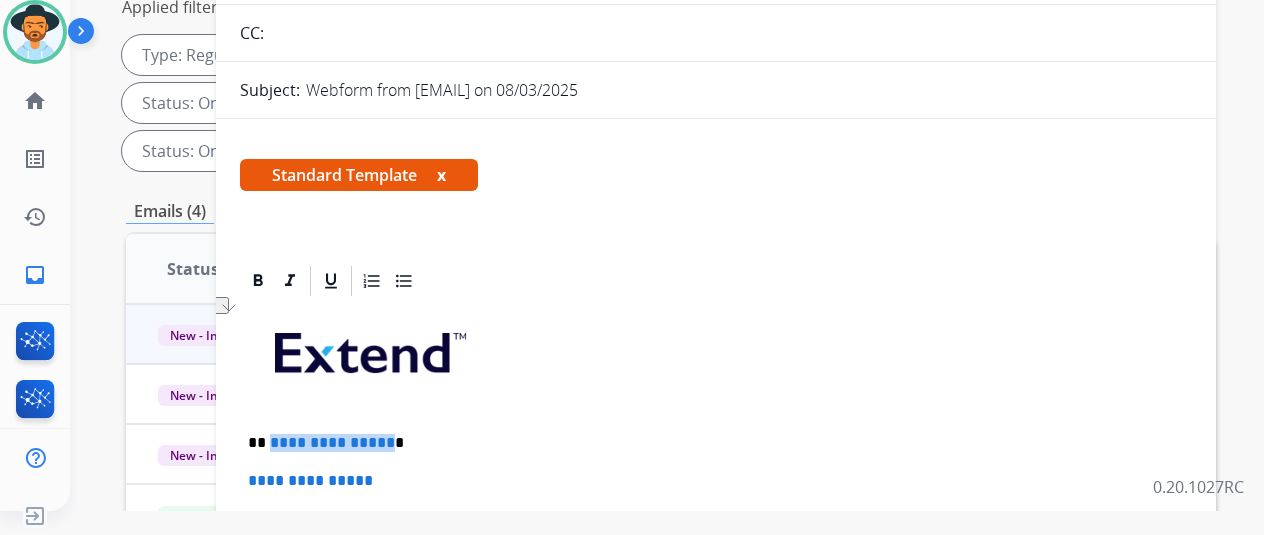 drag, startPoint x: 397, startPoint y: 440, endPoint x: 285, endPoint y: 439, distance: 112.00446 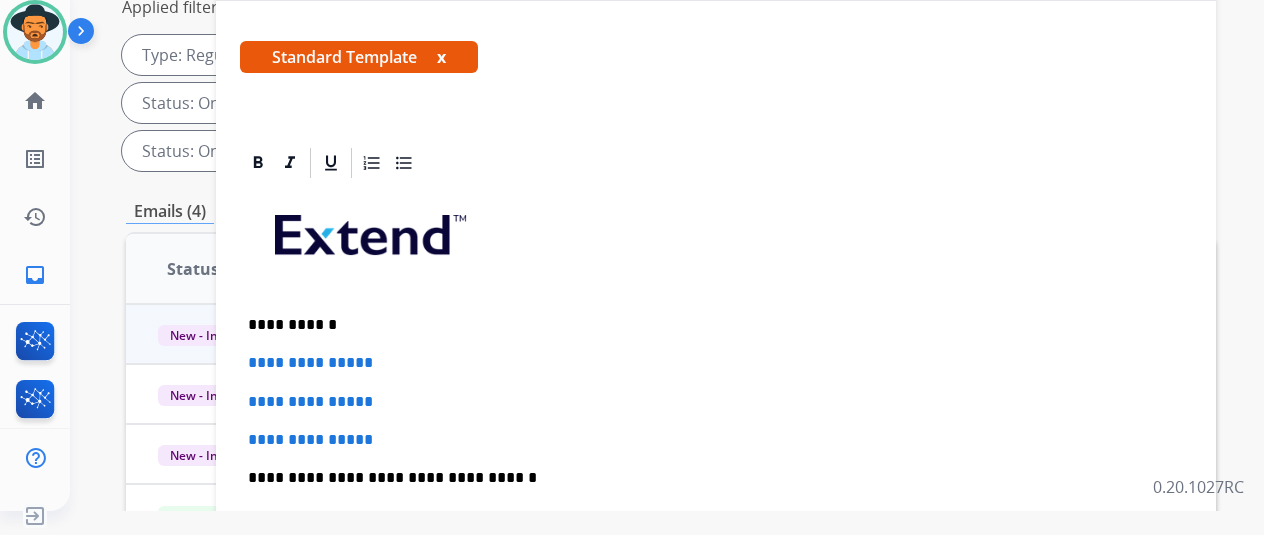 scroll, scrollTop: 236, scrollLeft: 0, axis: vertical 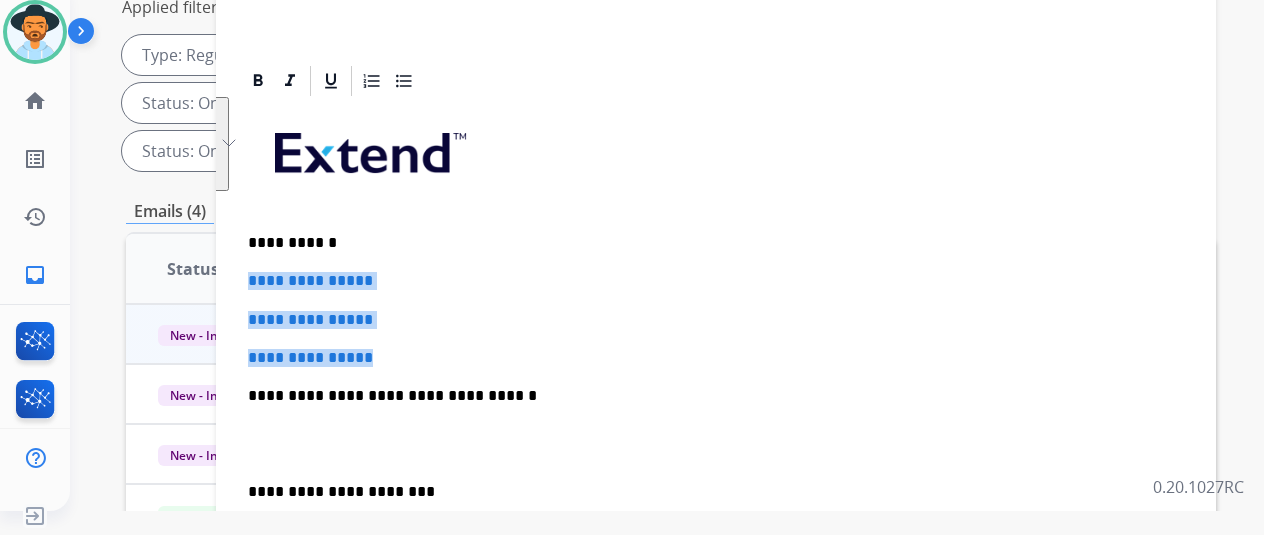 drag, startPoint x: 411, startPoint y: 357, endPoint x: 250, endPoint y: 258, distance: 189.00264 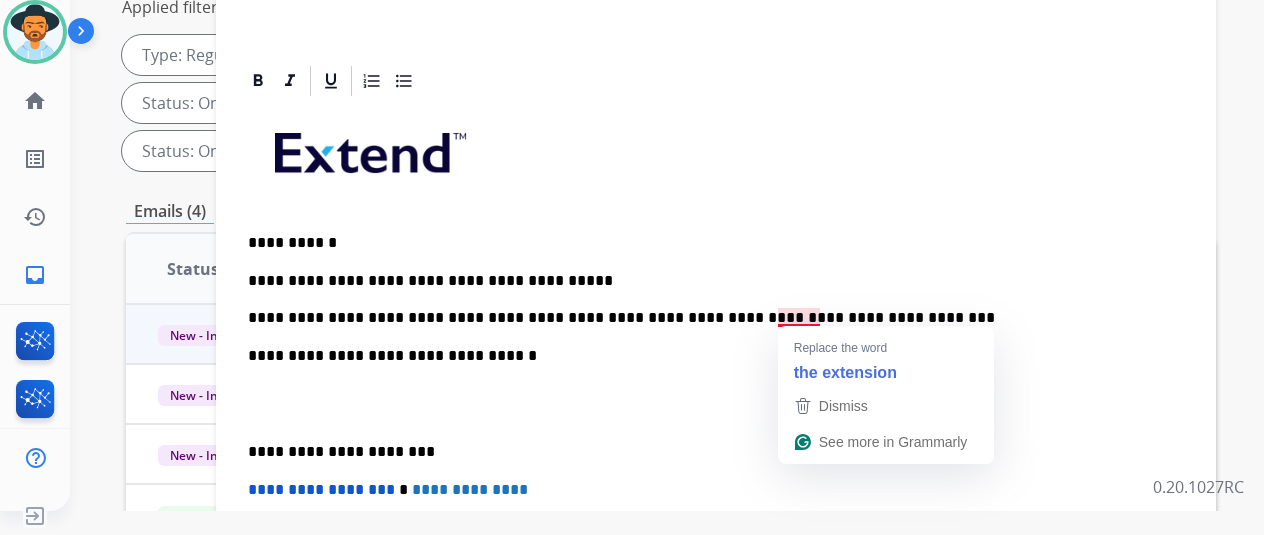 click on "**********" at bounding box center (708, 299) 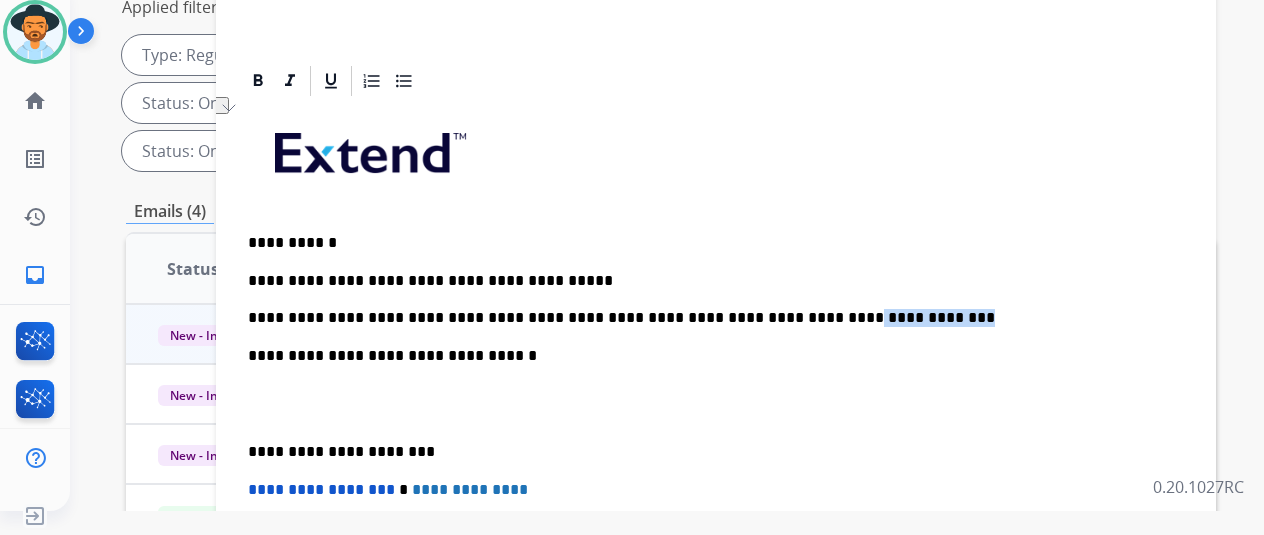 drag, startPoint x: 868, startPoint y: 316, endPoint x: 773, endPoint y: 313, distance: 95.047356 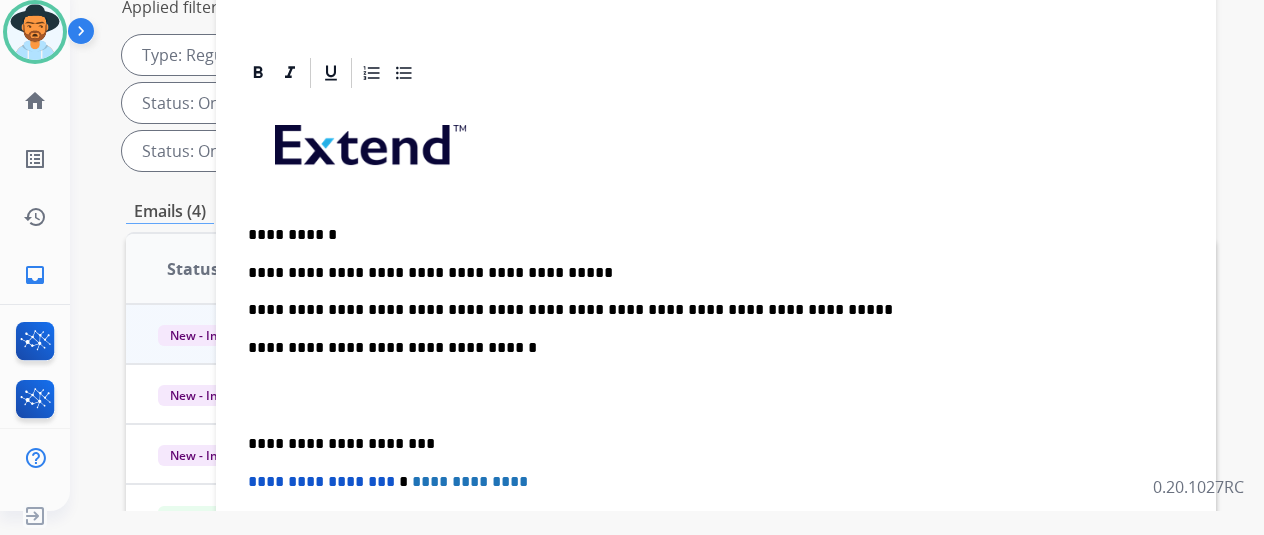 scroll, scrollTop: 0, scrollLeft: 0, axis: both 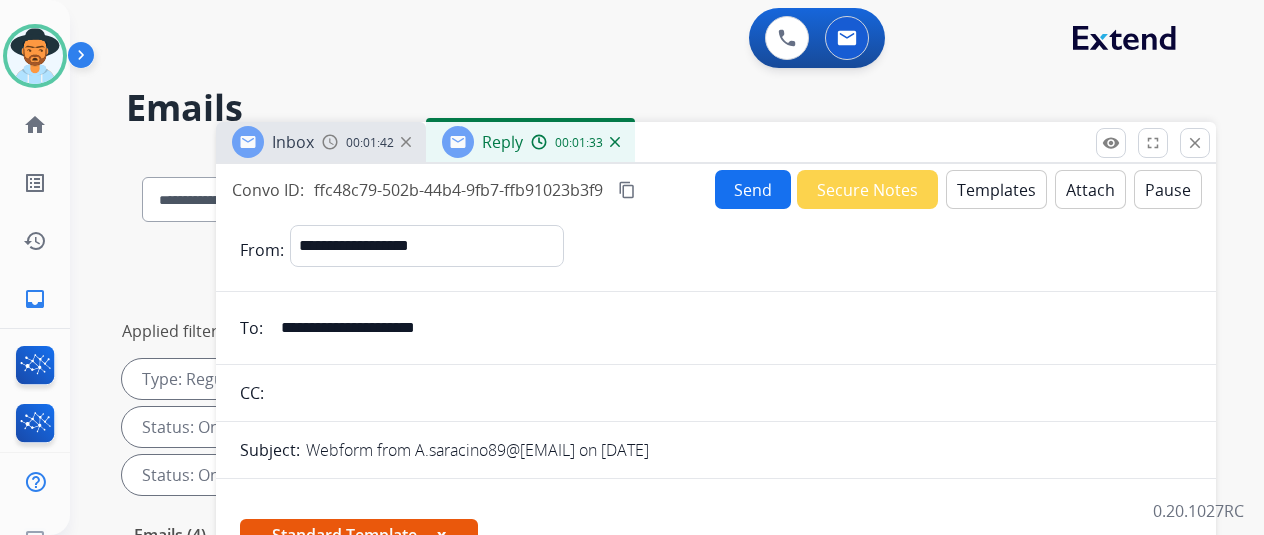 select on "**********" 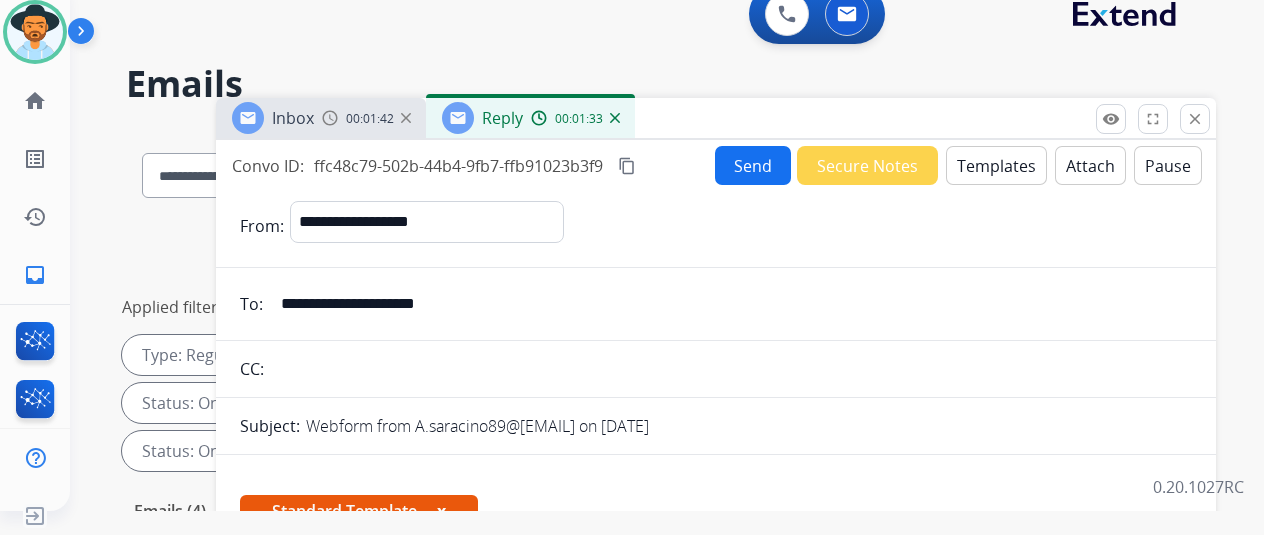 scroll, scrollTop: 300, scrollLeft: 0, axis: vertical 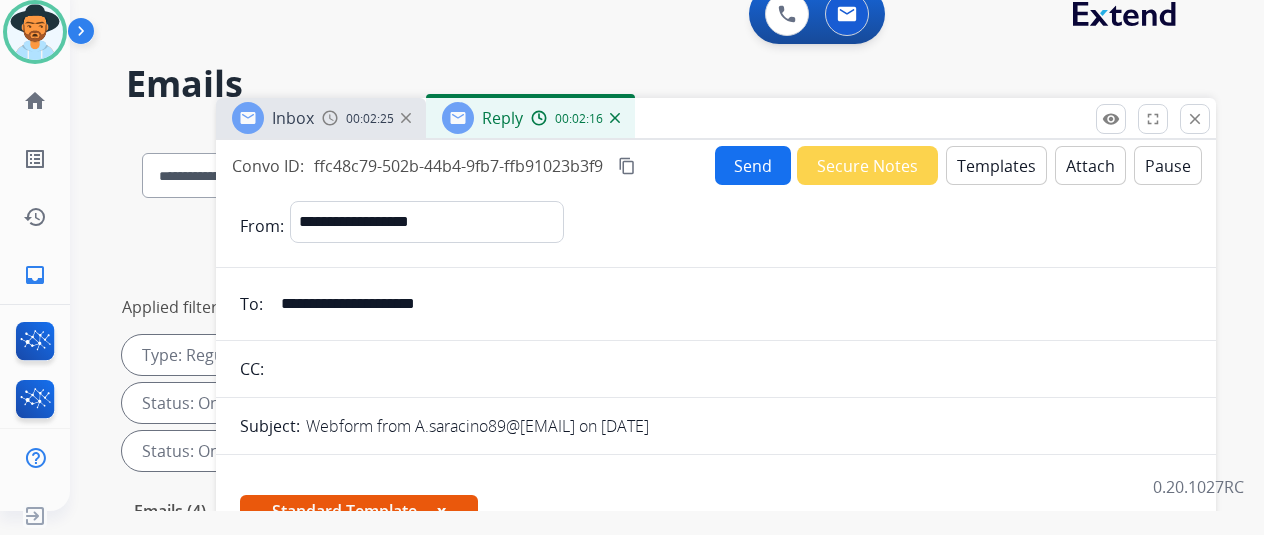 click on "Send" at bounding box center [753, 165] 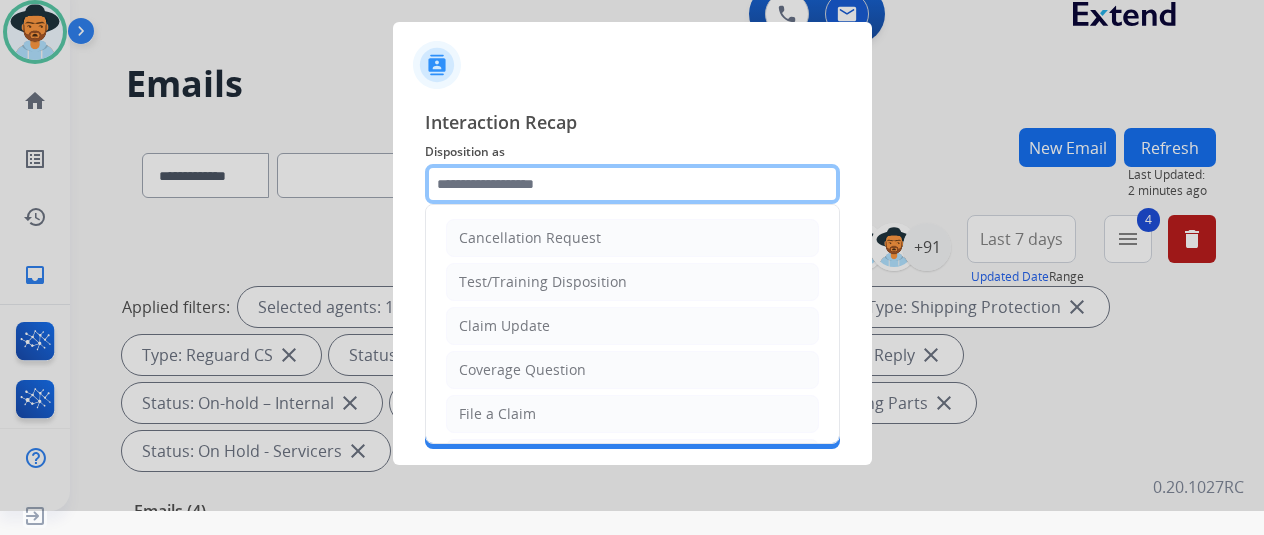 click 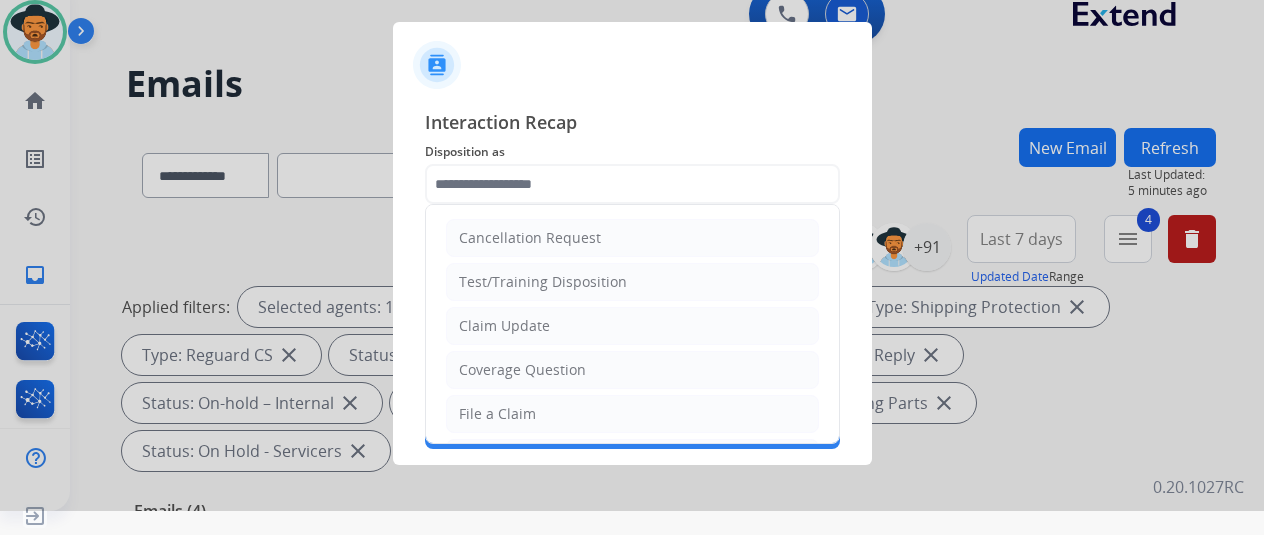 click on "Claim Update" 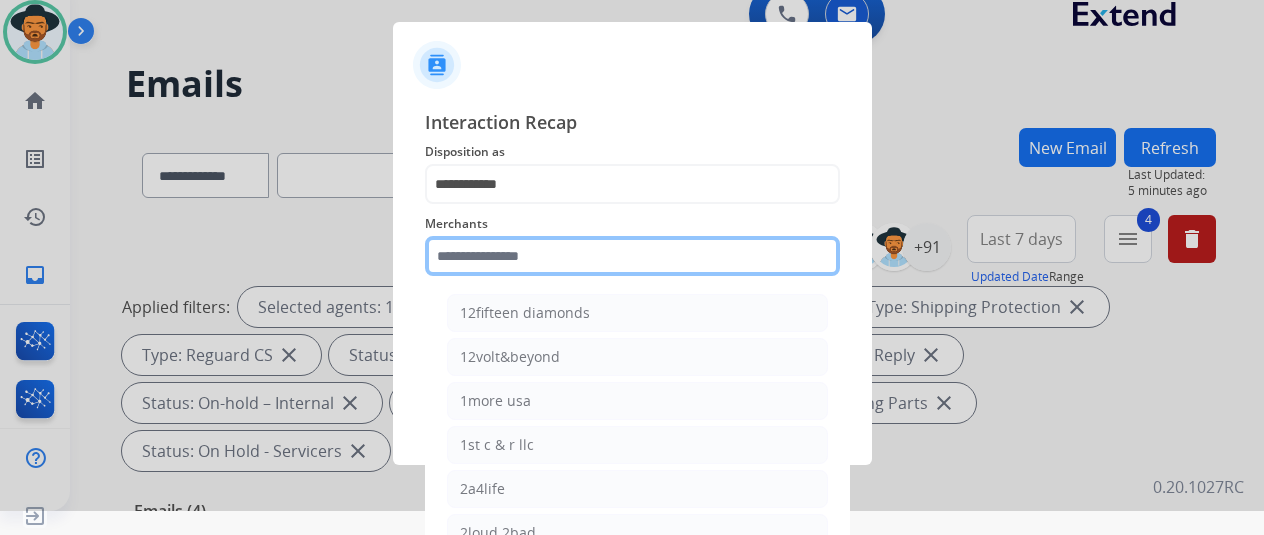 click 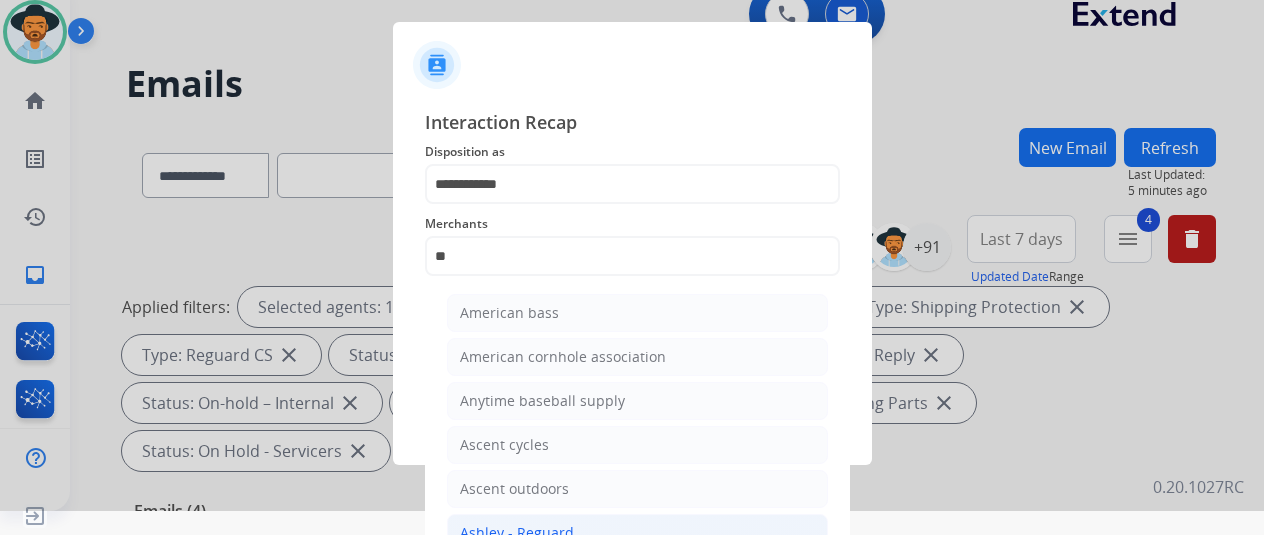 click on "Ashley - Reguard" 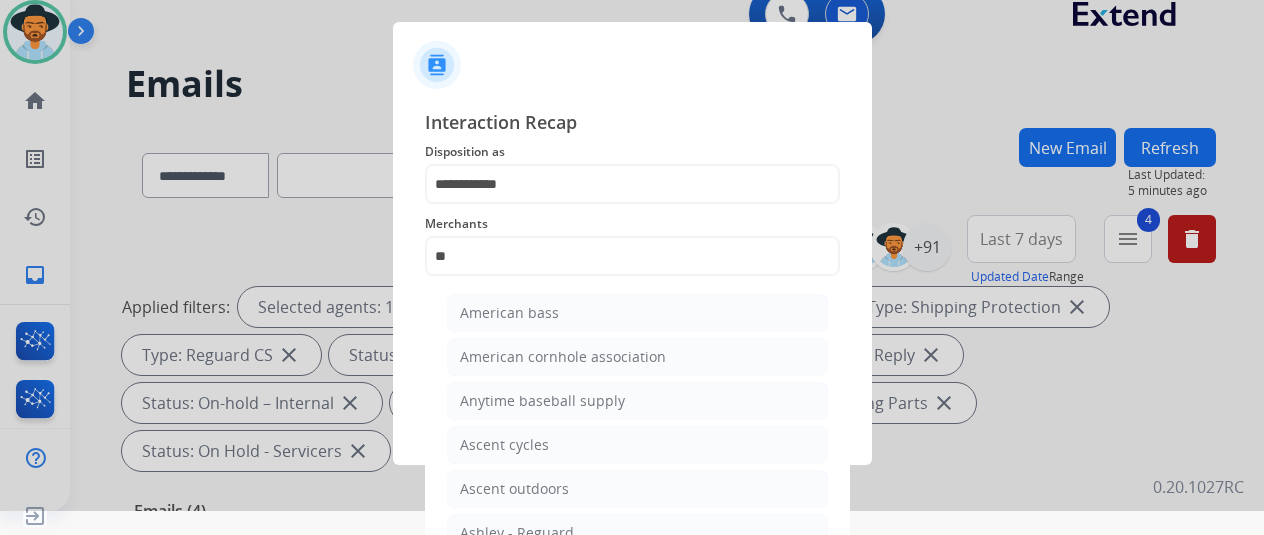type on "**********" 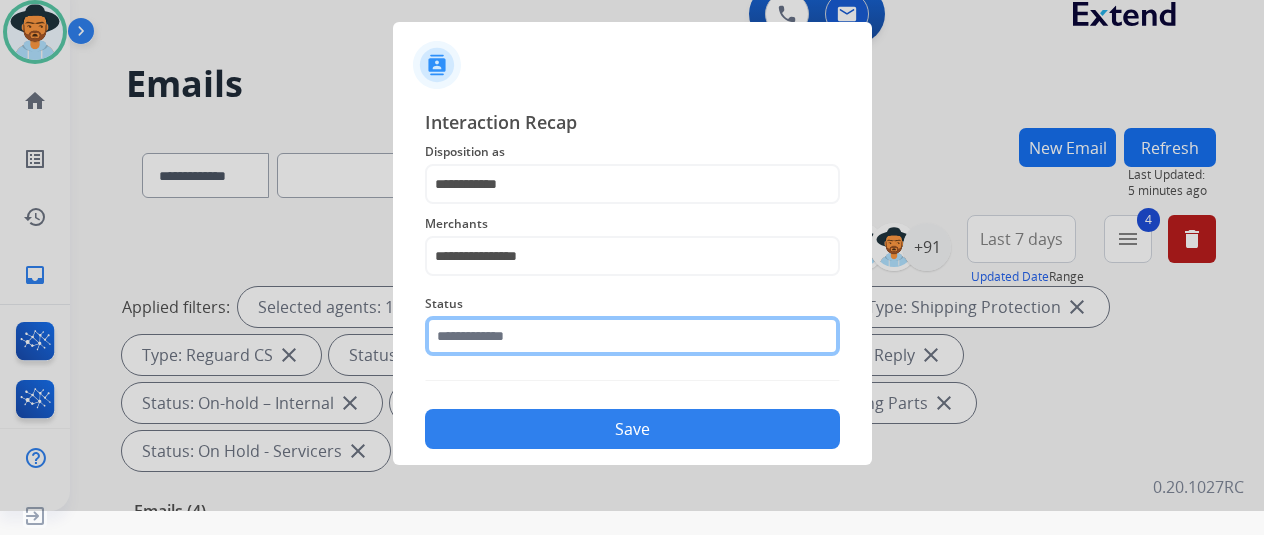 click 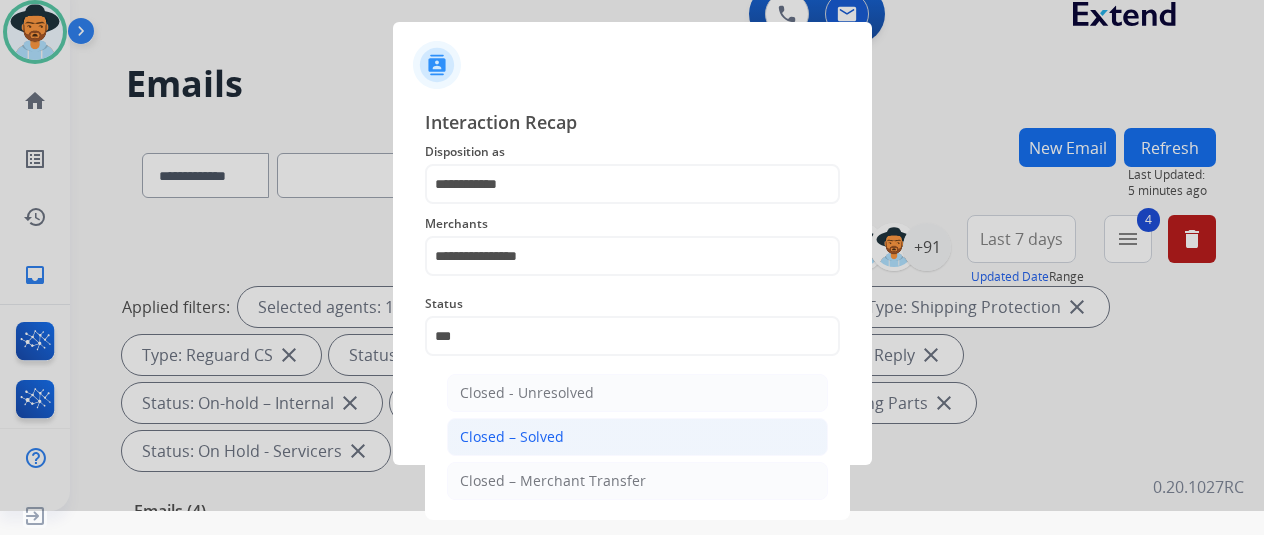 click on "Closed – Solved" 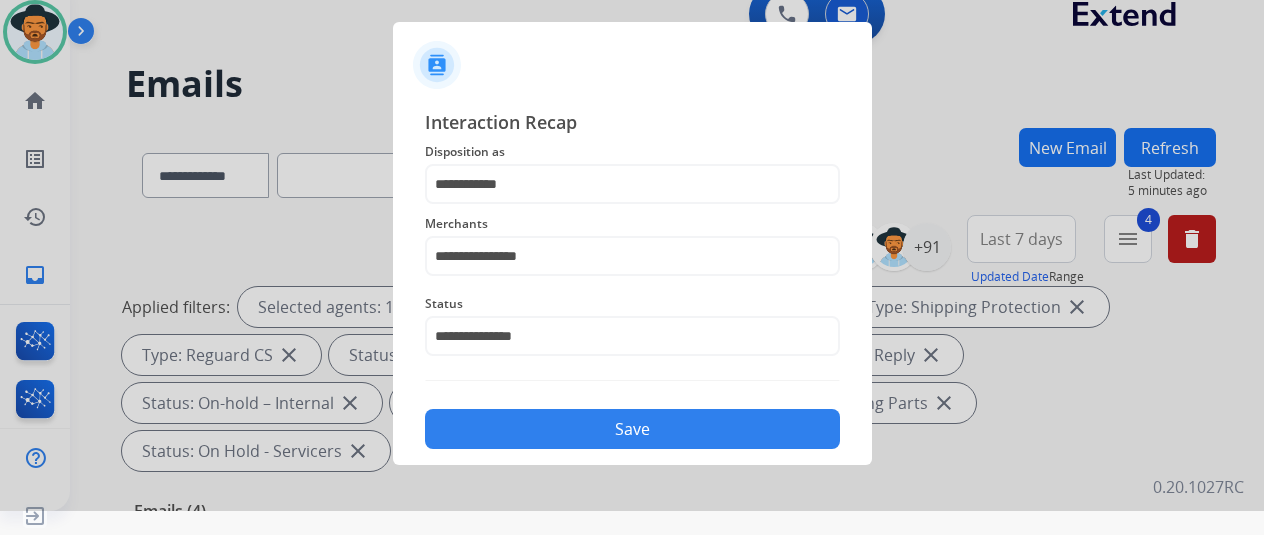 click on "Save" 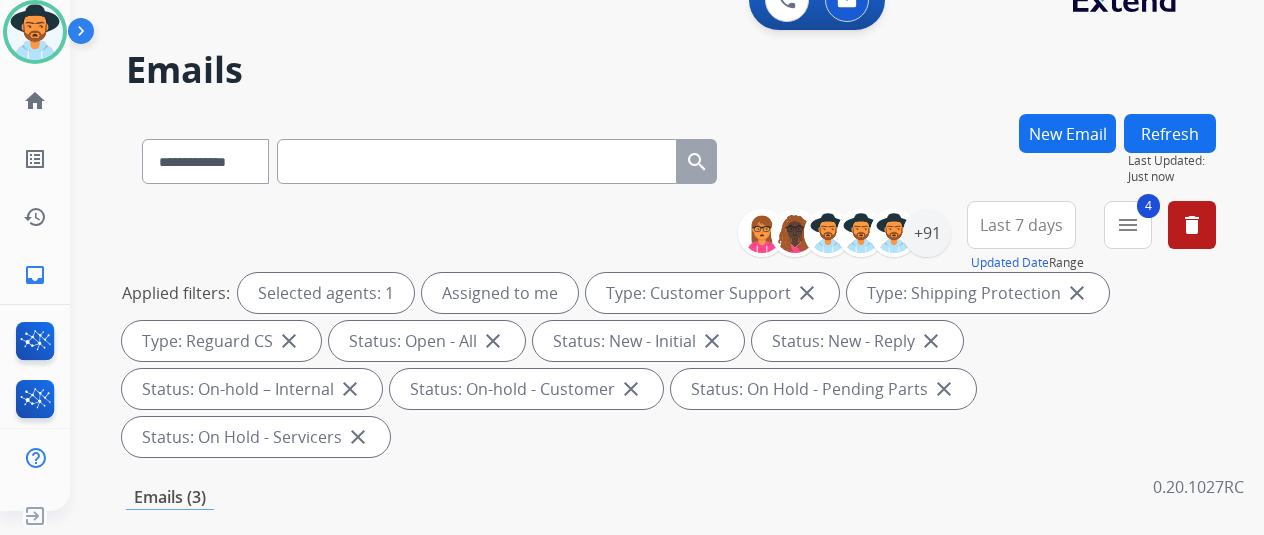 scroll, scrollTop: 0, scrollLeft: 0, axis: both 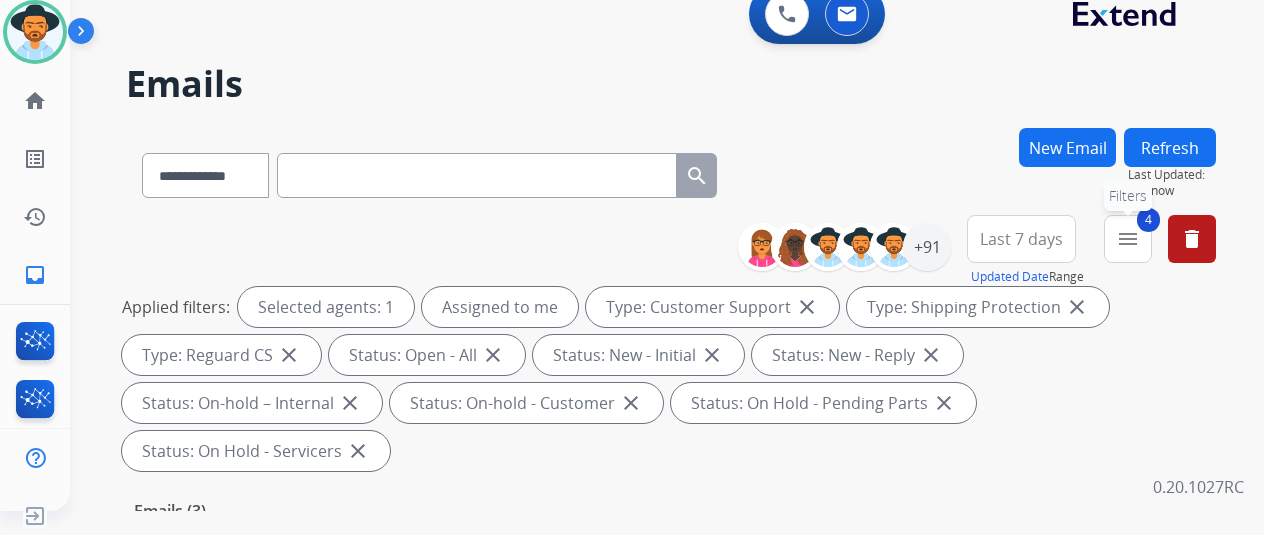 click on "menu" at bounding box center [1128, 239] 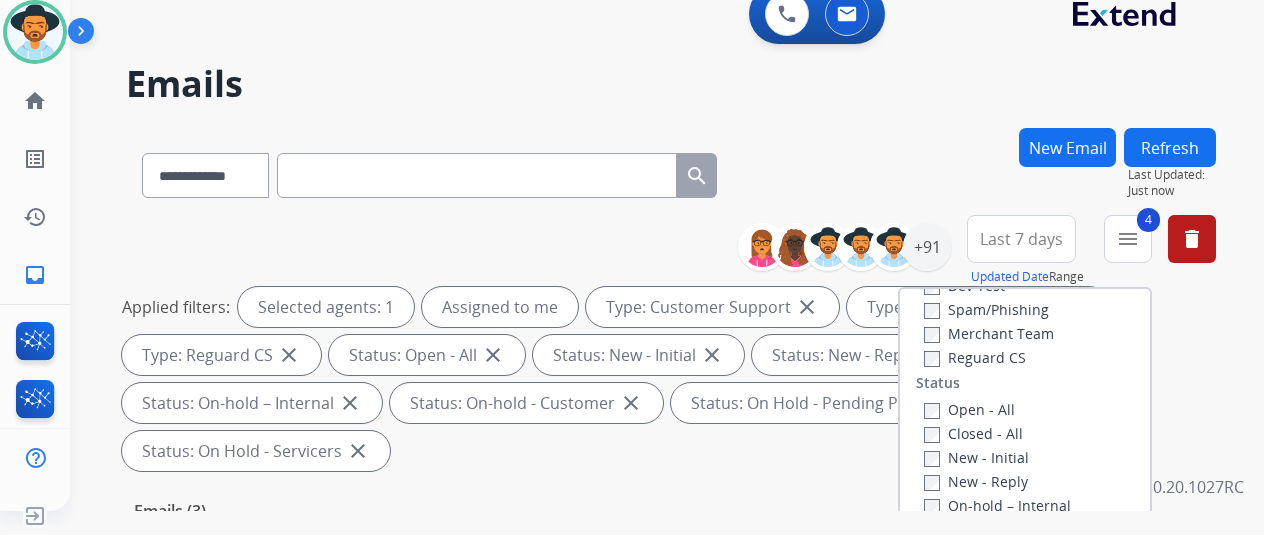 scroll, scrollTop: 228, scrollLeft: 0, axis: vertical 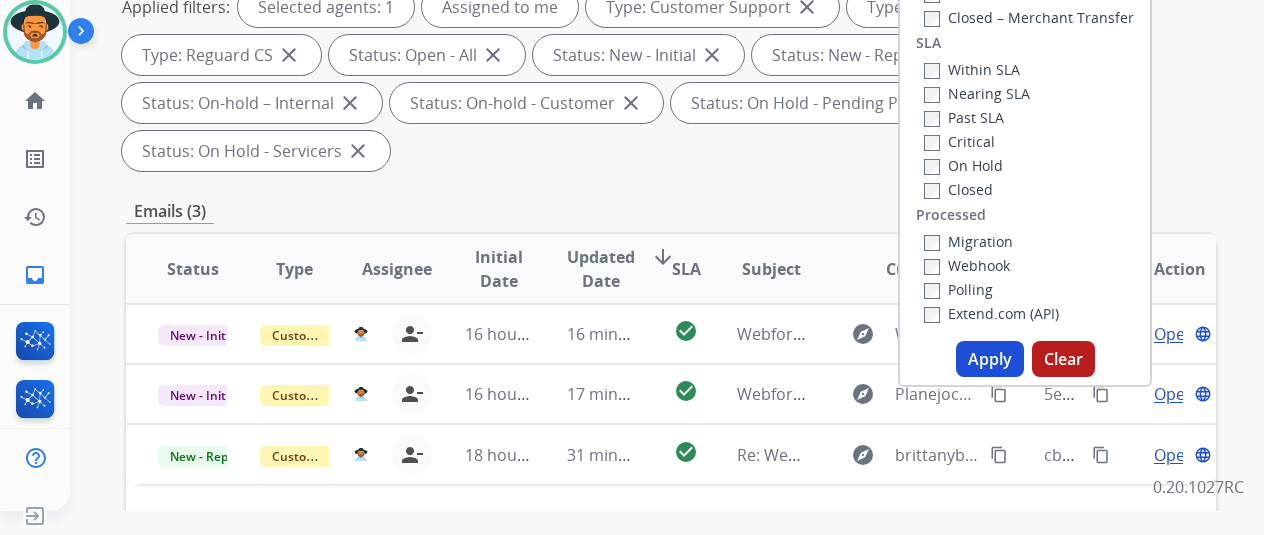 click on "Apply" at bounding box center (990, 359) 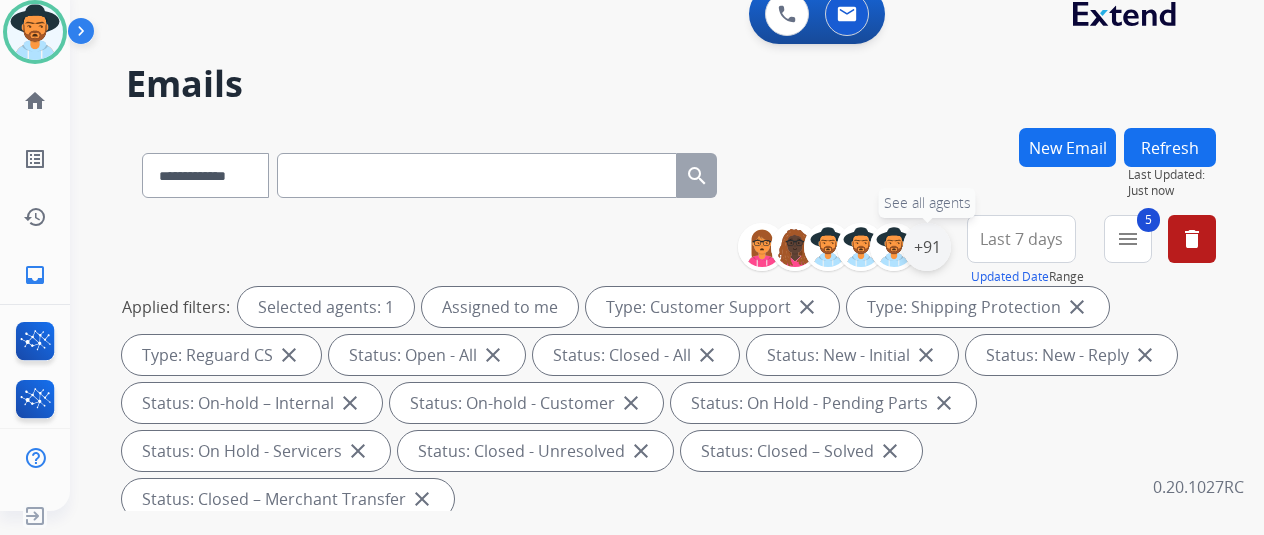 click on "+91" at bounding box center [927, 247] 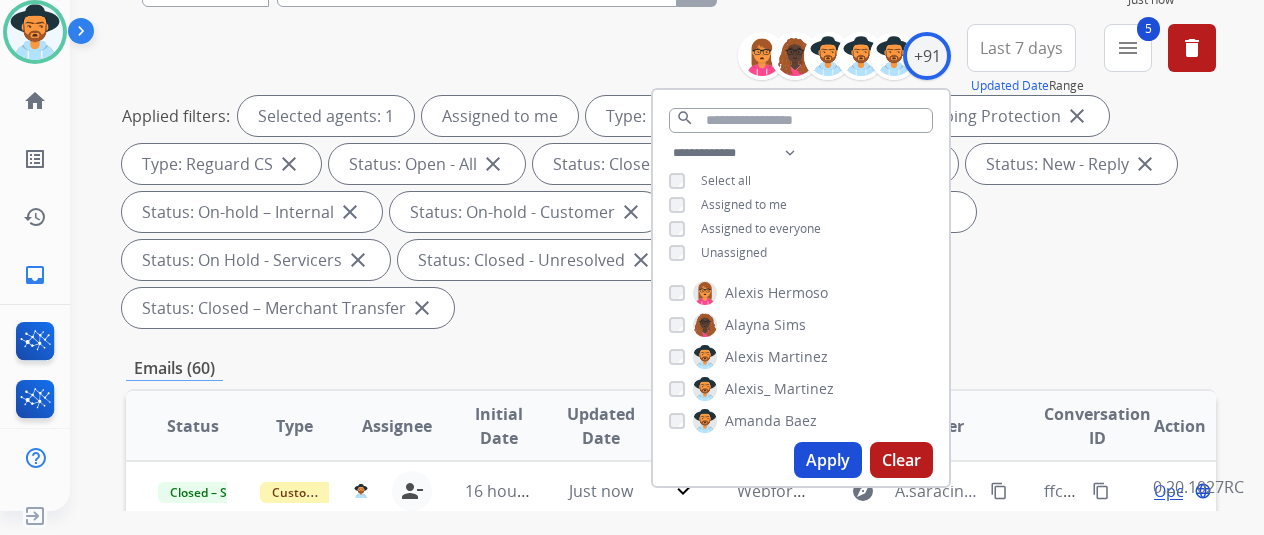 scroll, scrollTop: 300, scrollLeft: 0, axis: vertical 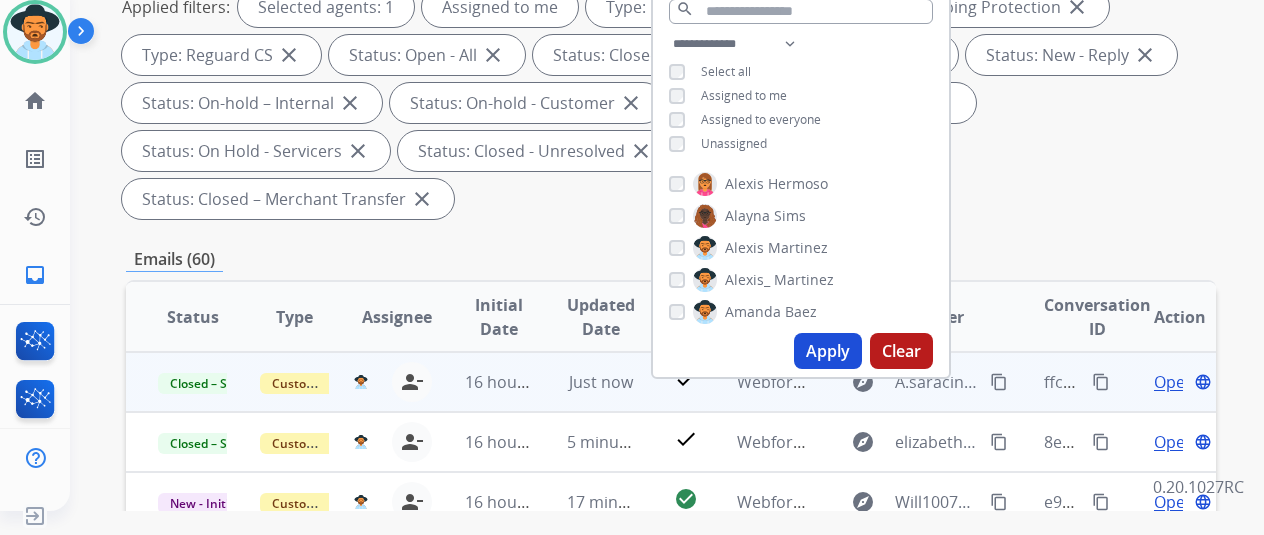 click on "content_copy" at bounding box center (1101, 382) 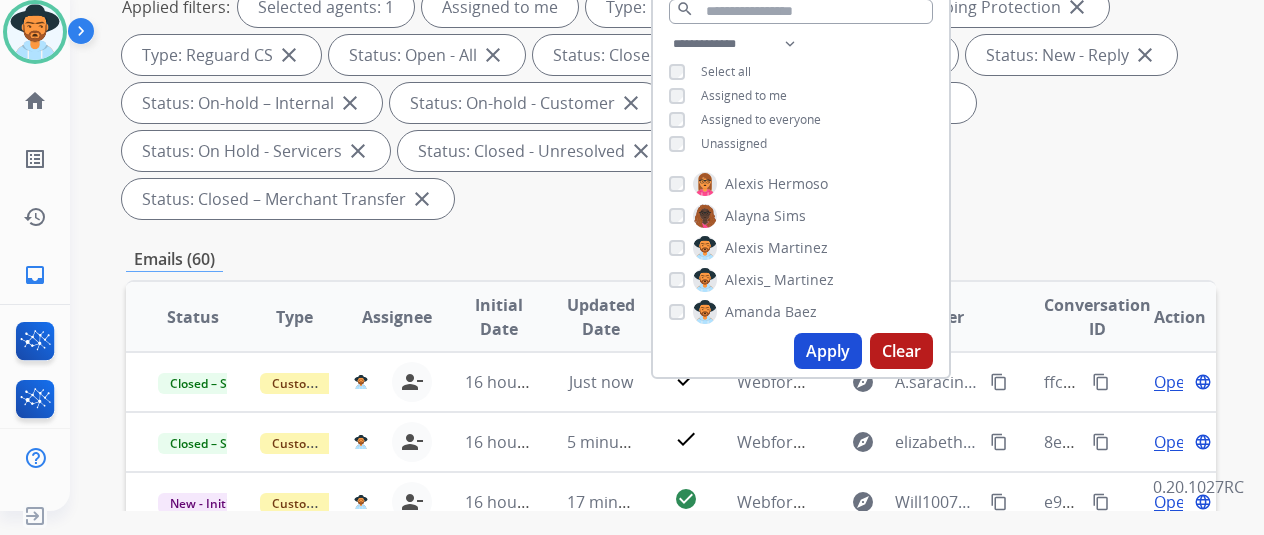 click on "Applied filters:  Selected agents: 1  Assigned to me  Type: Customer Support  close  Type: Shipping Protection  close  Type: Reguard CS  close  Status: Open - All  close  Status: Closed - All  close  Status: New - Initial  close  Status: New - Reply  close  Status: On-hold – Internal  close  Status: On-hold - Customer  close  Status: On Hold - Pending Parts  close  Status: On Hold - Servicers  close  Status: Closed - Unresolved  close  Status: Closed – Solved  close  Status: Closed – Merchant Transfer  close" at bounding box center (667, 103) 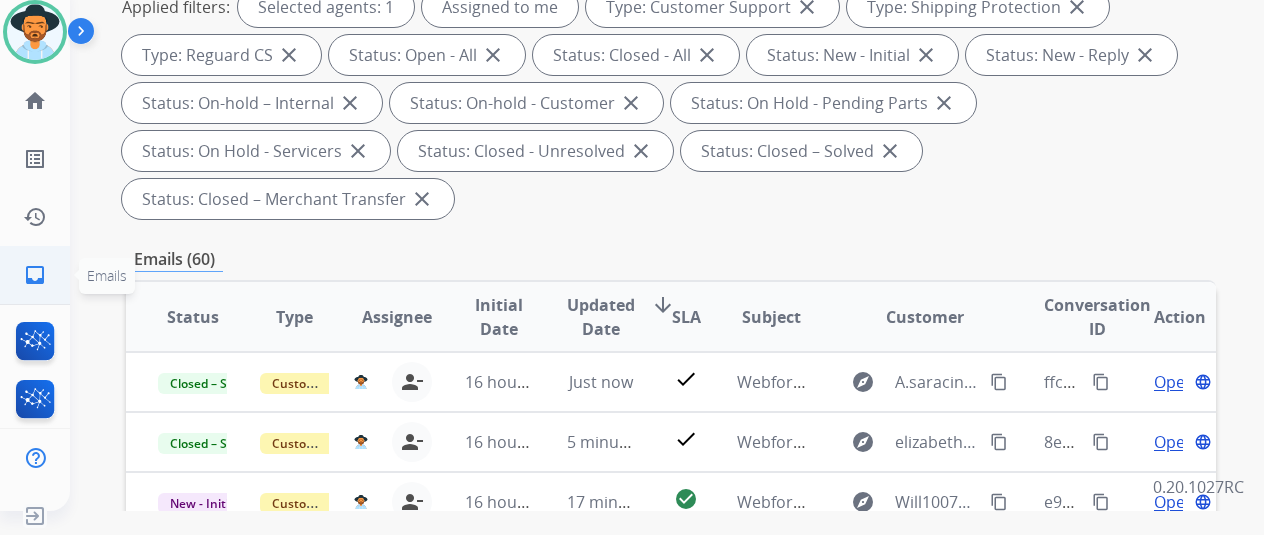 click on "inbox" 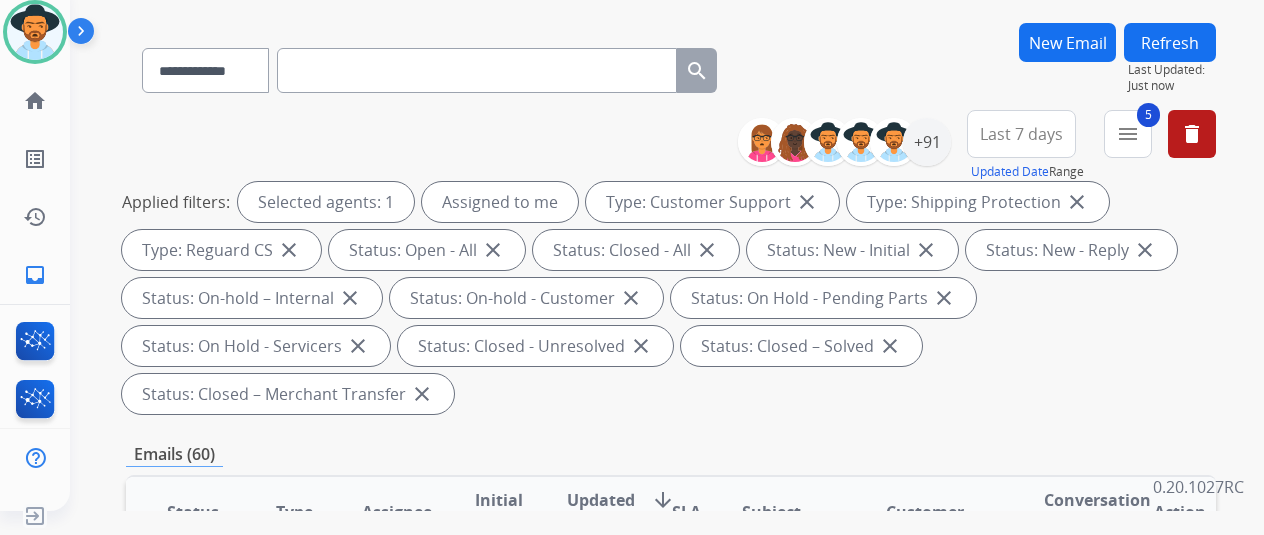 scroll, scrollTop: 0, scrollLeft: 0, axis: both 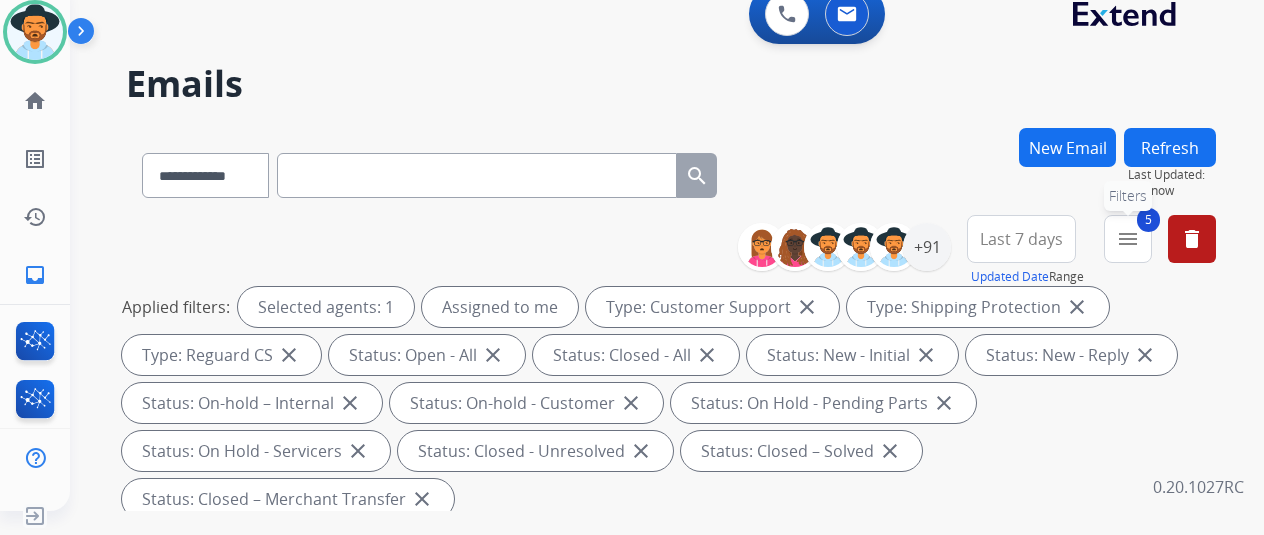 click on "menu" at bounding box center (1128, 239) 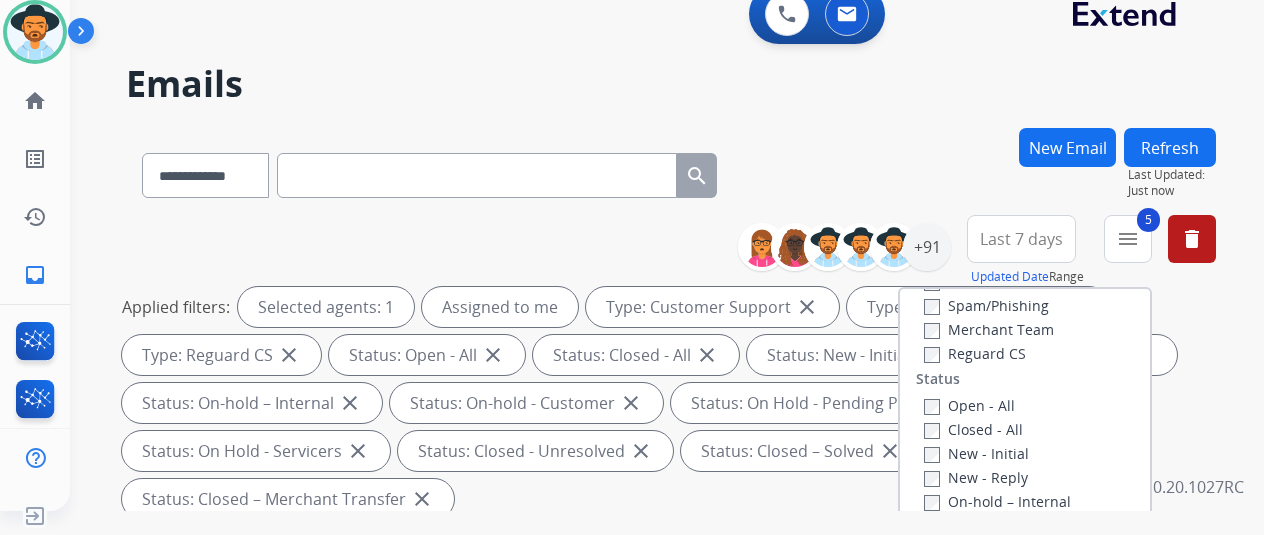 scroll, scrollTop: 228, scrollLeft: 0, axis: vertical 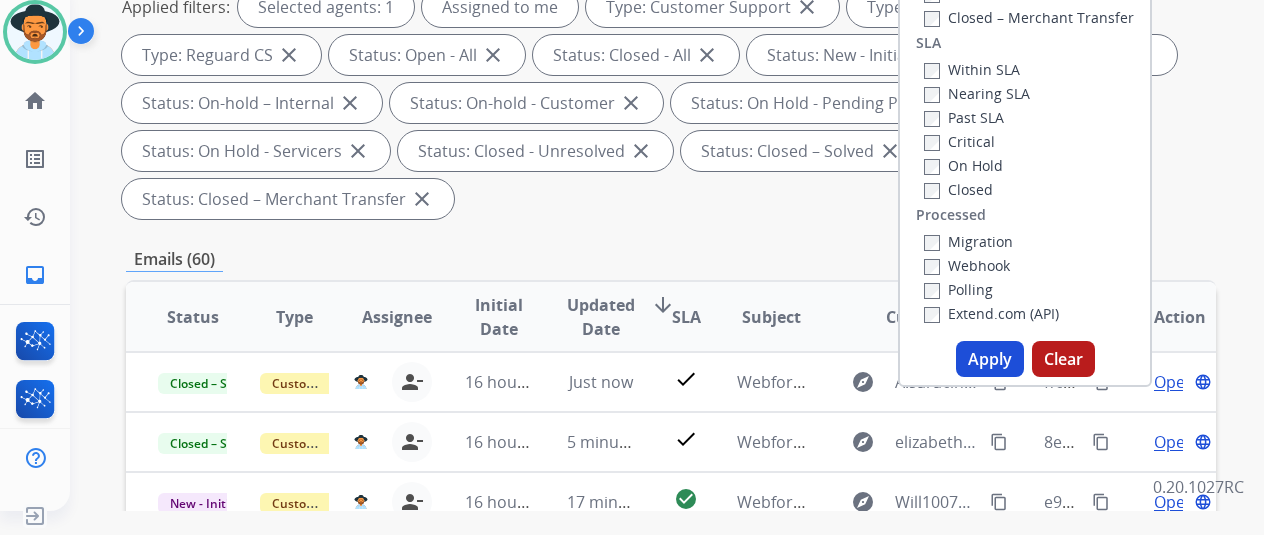 click on "Apply" at bounding box center [990, 359] 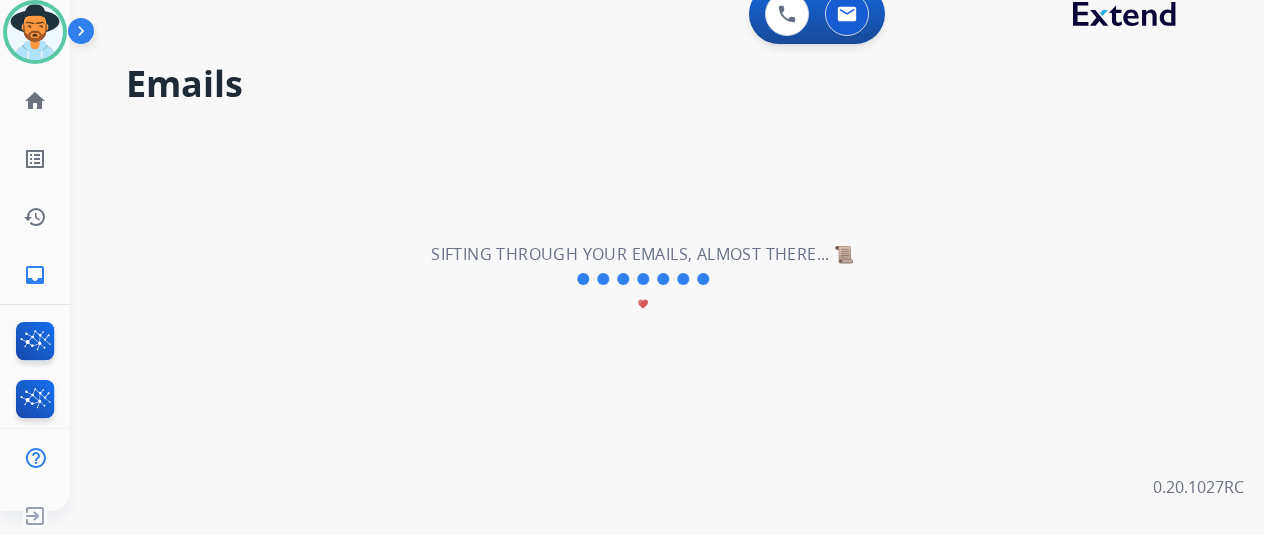 scroll, scrollTop: 0, scrollLeft: 0, axis: both 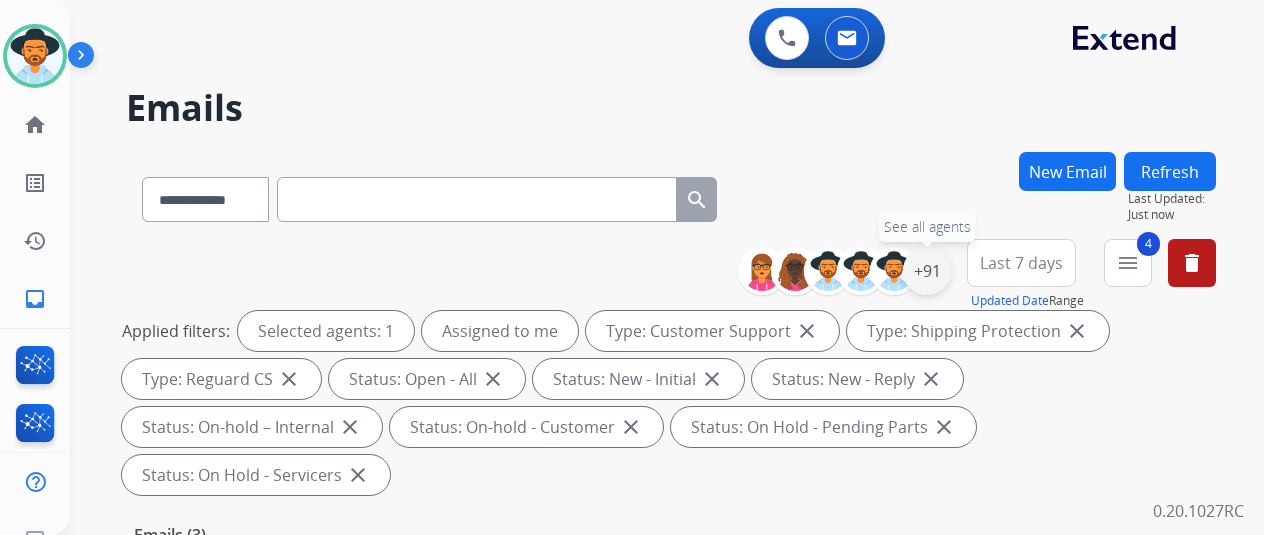 click on "+91" at bounding box center (927, 271) 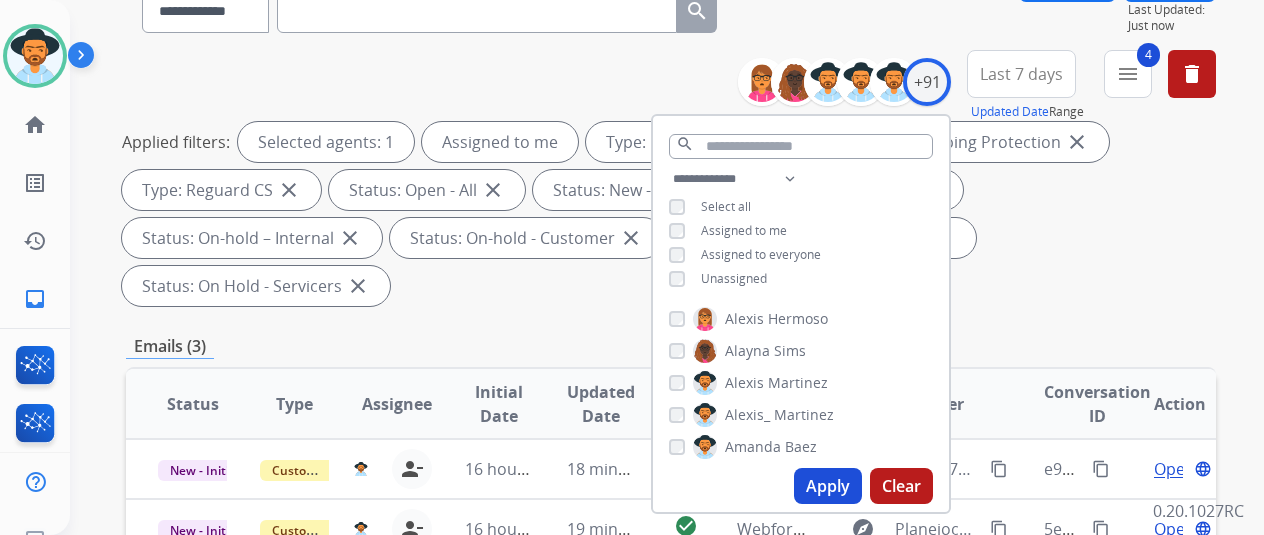 scroll, scrollTop: 200, scrollLeft: 0, axis: vertical 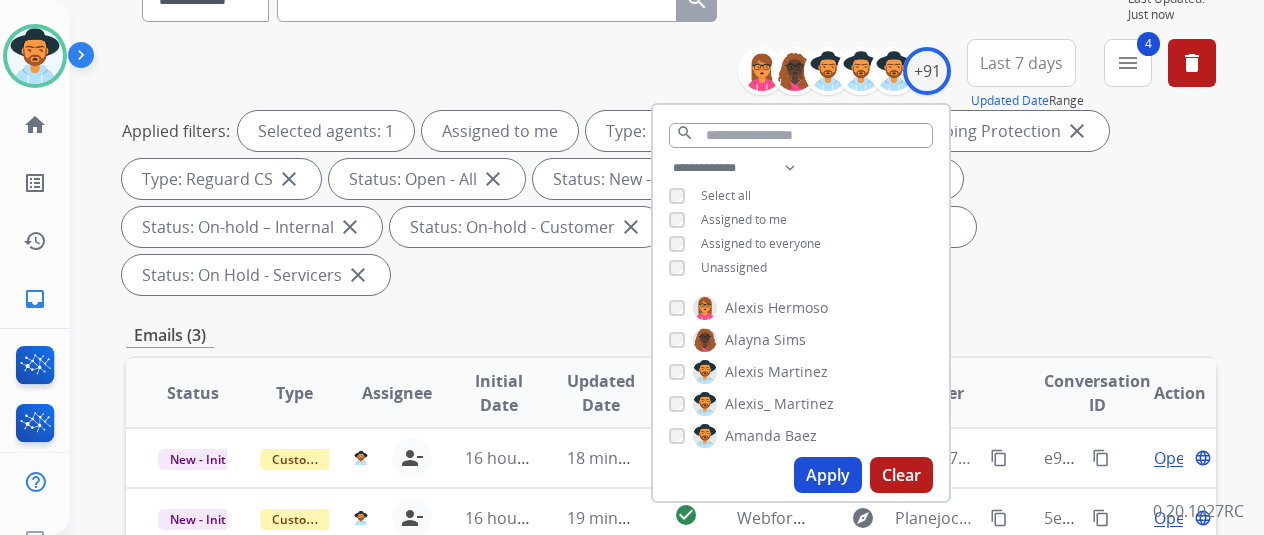 click on "Apply" at bounding box center (828, 475) 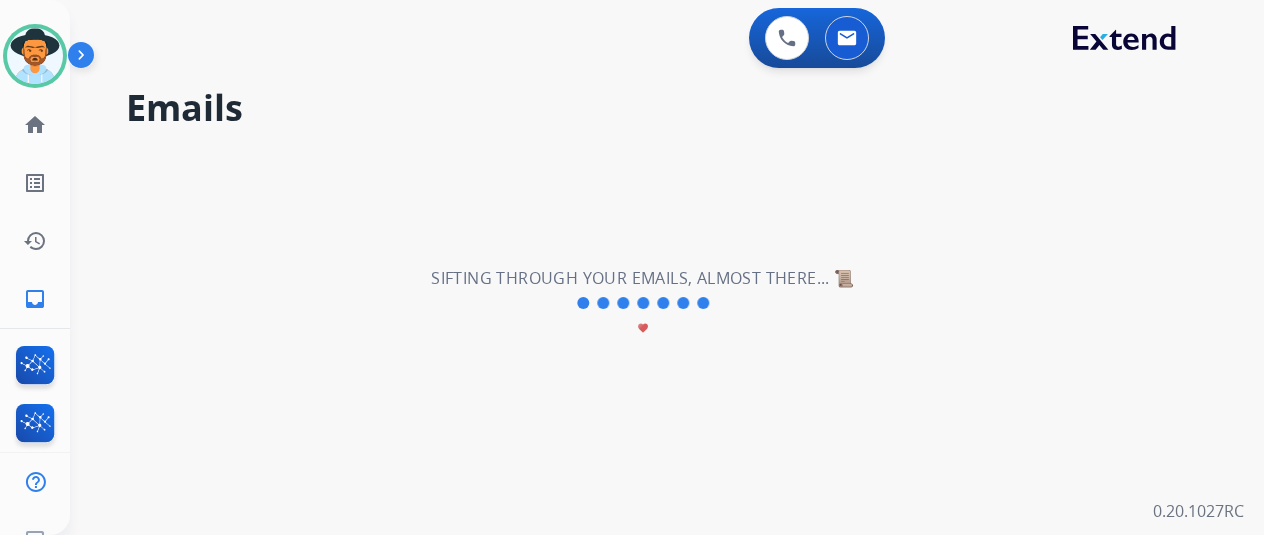 scroll, scrollTop: 0, scrollLeft: 0, axis: both 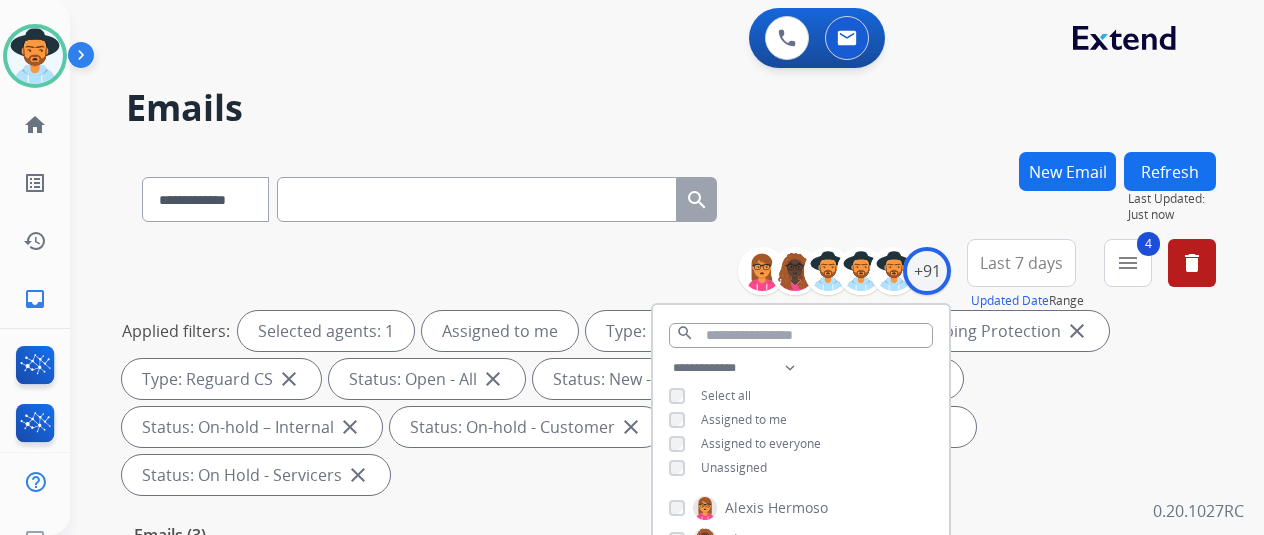 click on "Emails" at bounding box center (671, 108) 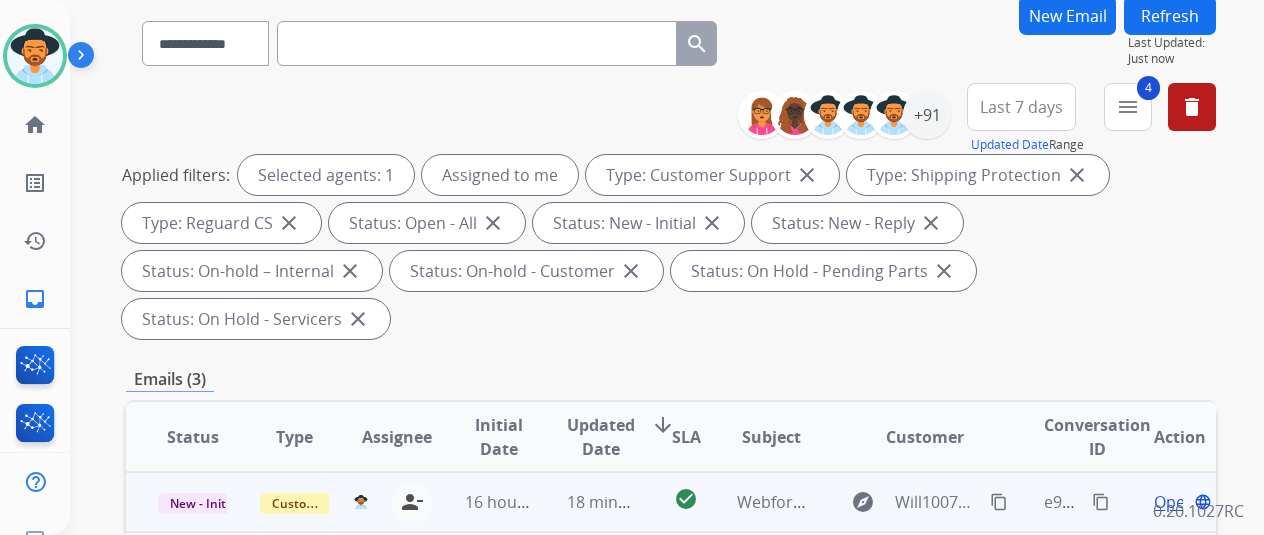 scroll, scrollTop: 400, scrollLeft: 0, axis: vertical 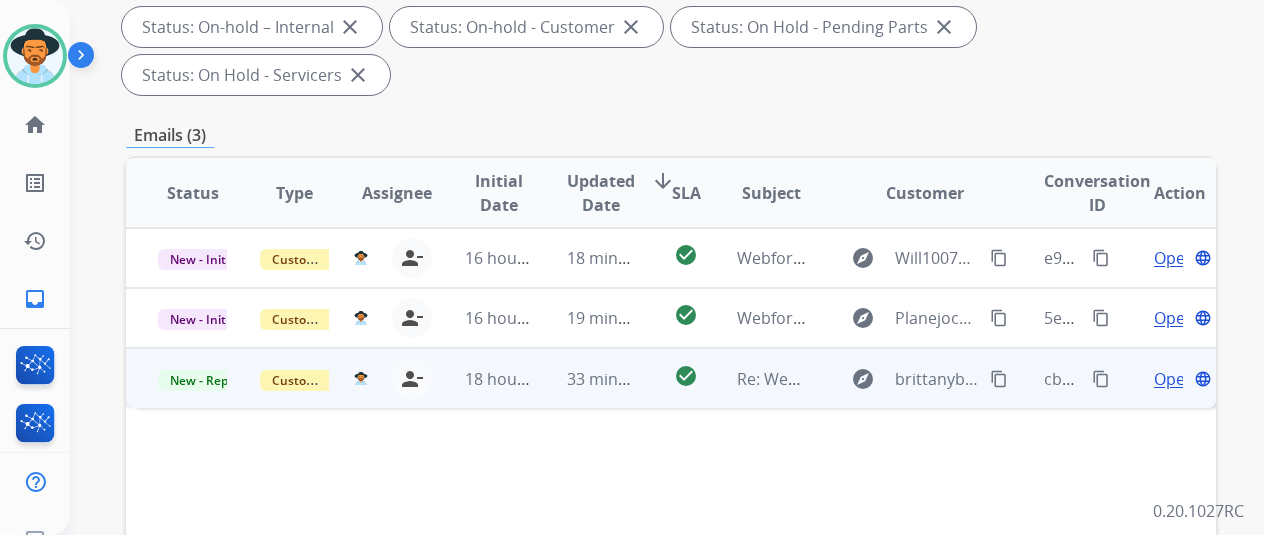click on "Open" at bounding box center [1174, 379] 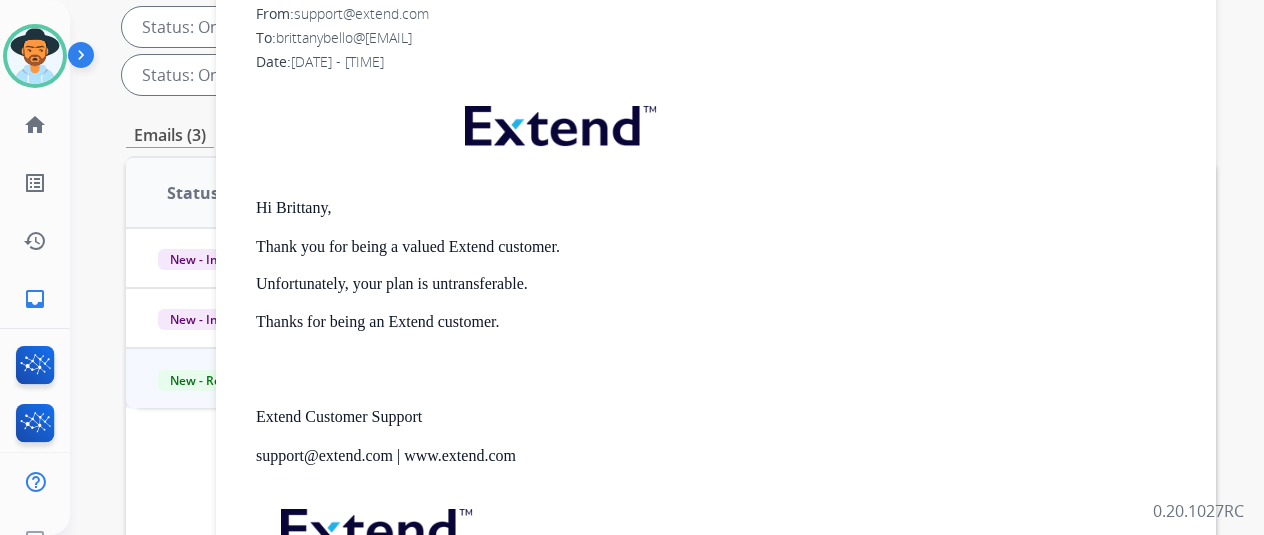 scroll, scrollTop: 0, scrollLeft: 0, axis: both 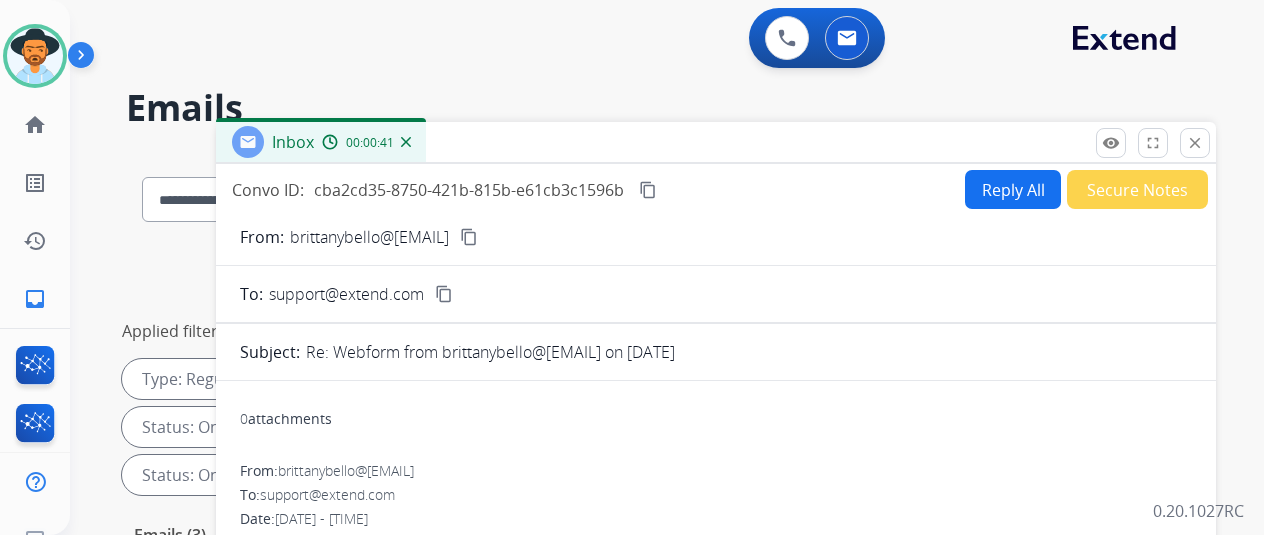 click on "content_copy" at bounding box center [469, 237] 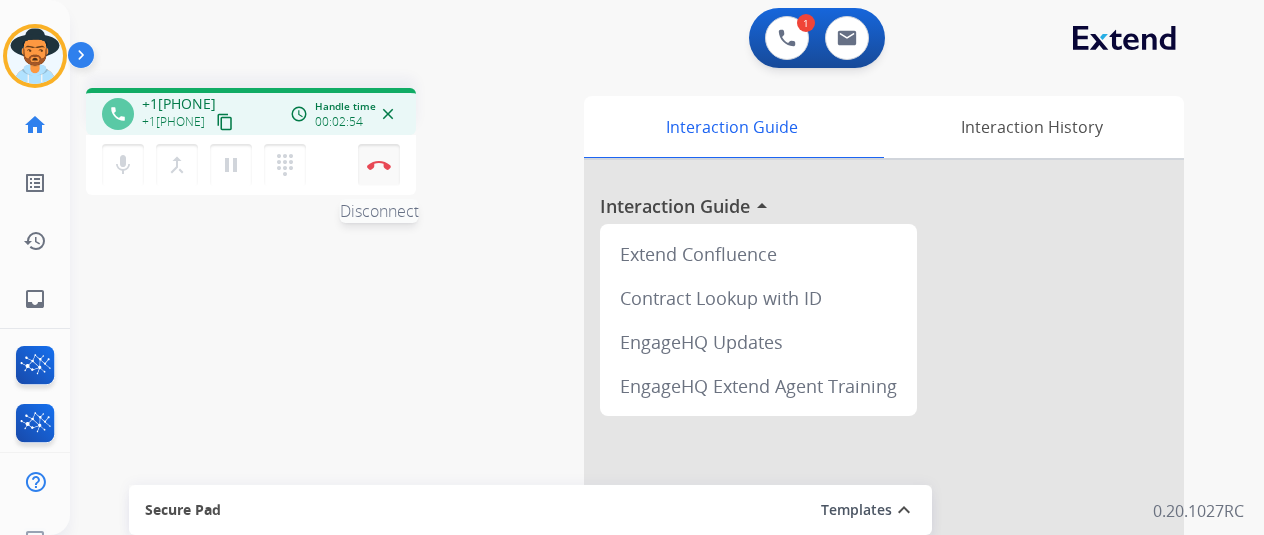 click at bounding box center (379, 165) 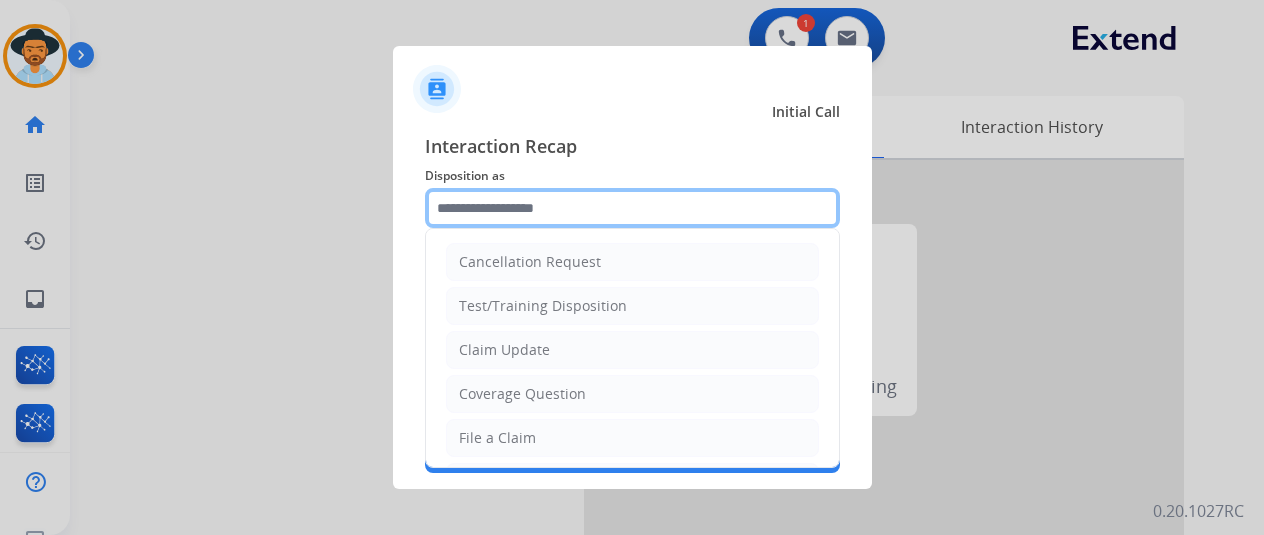 click 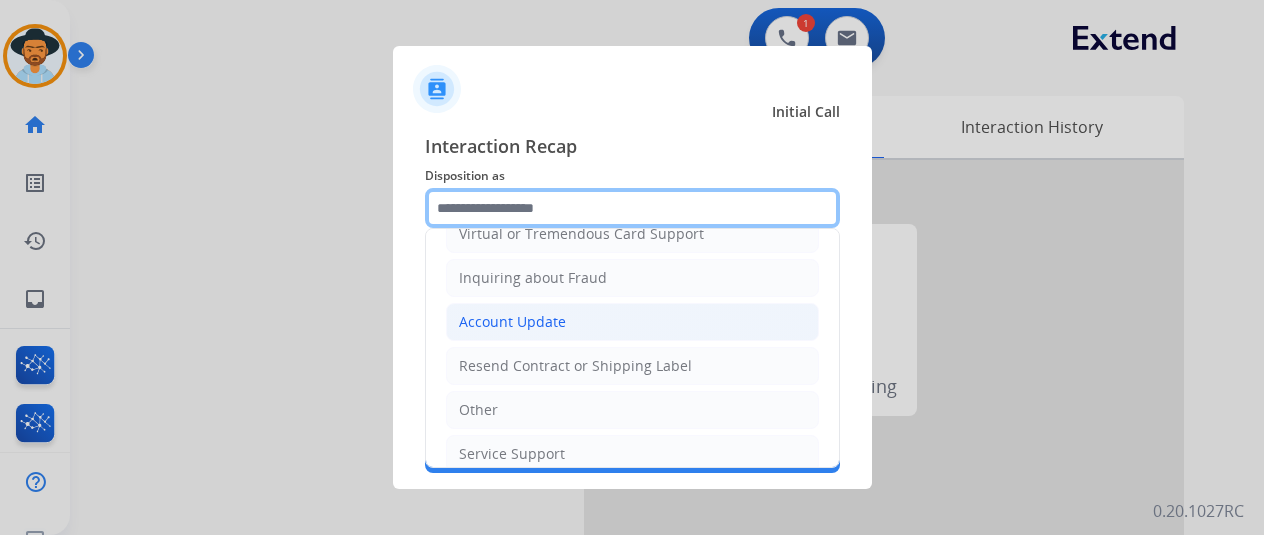 scroll, scrollTop: 300, scrollLeft: 0, axis: vertical 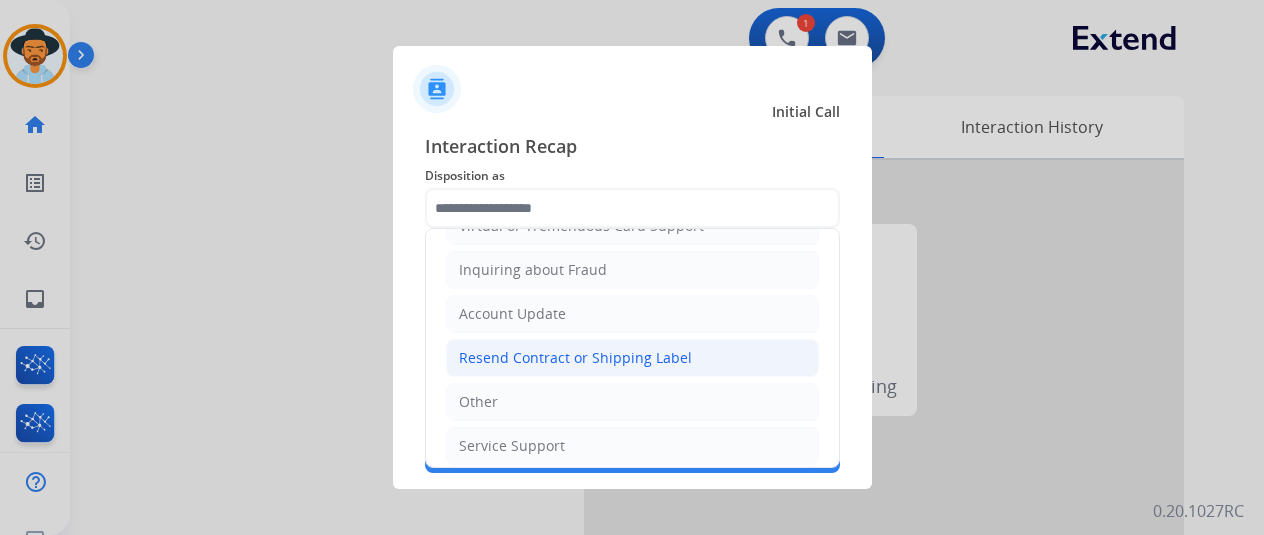 click on "Resend Contract or Shipping Label" 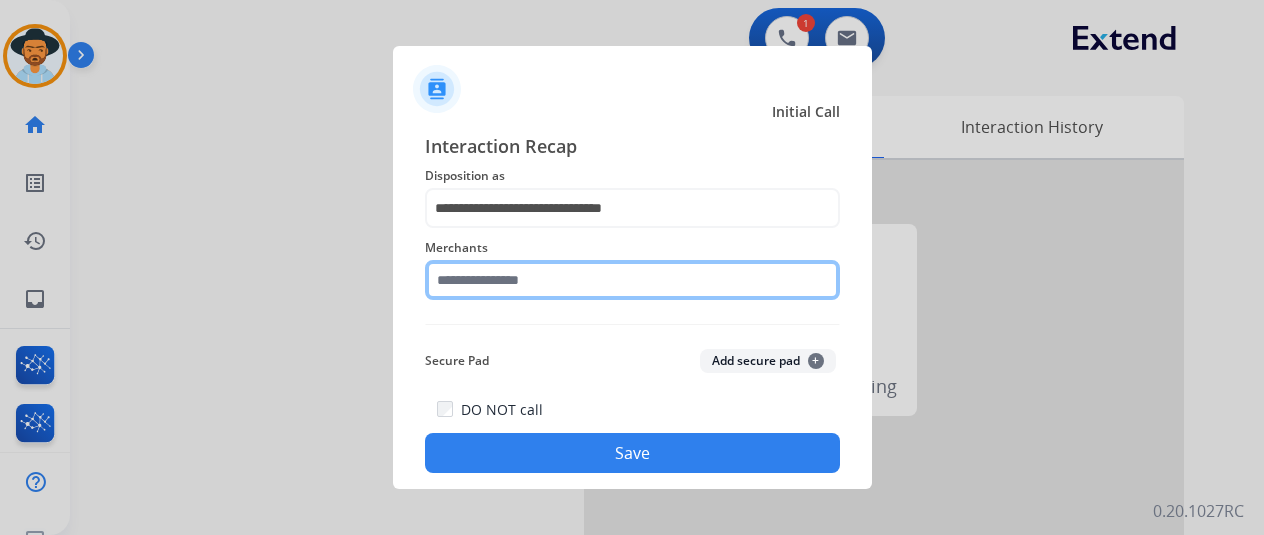 click 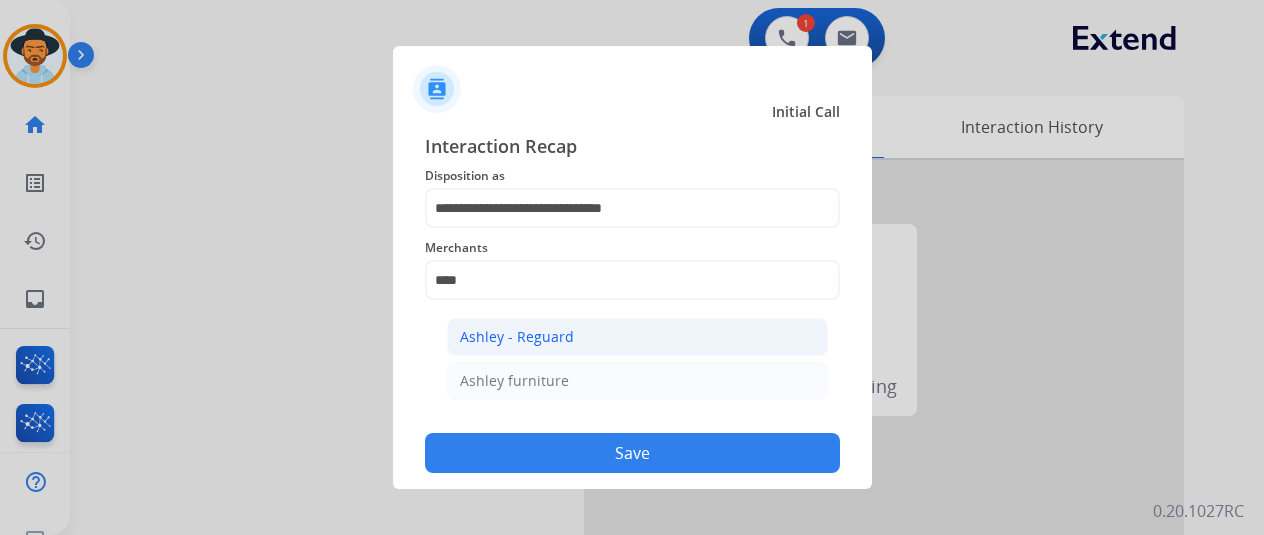 click on "Ashley - Reguard" 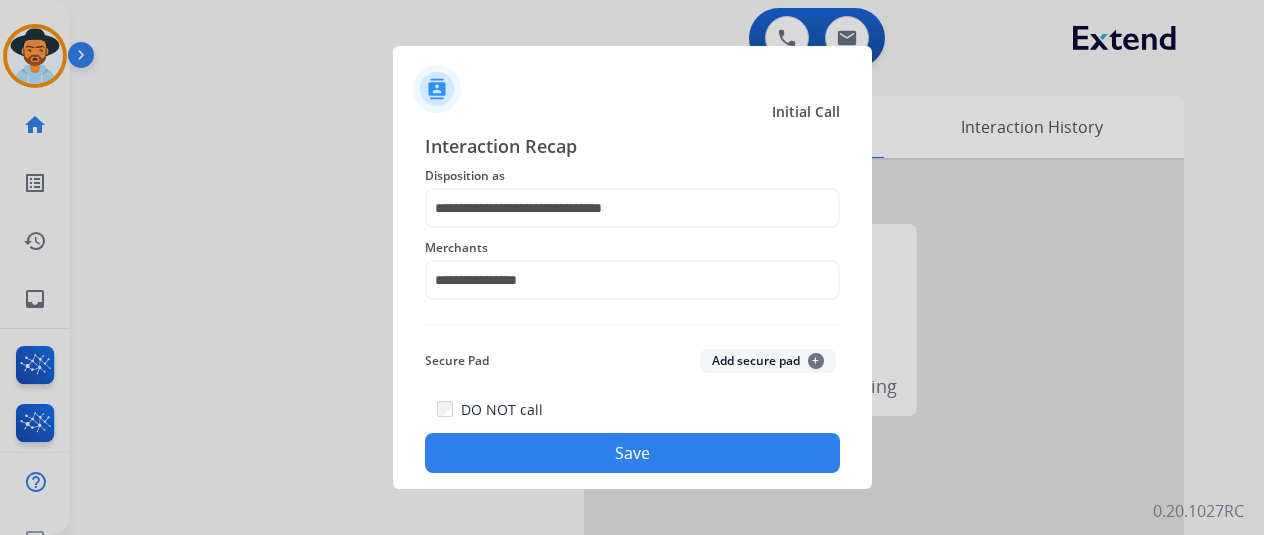click on "Save" 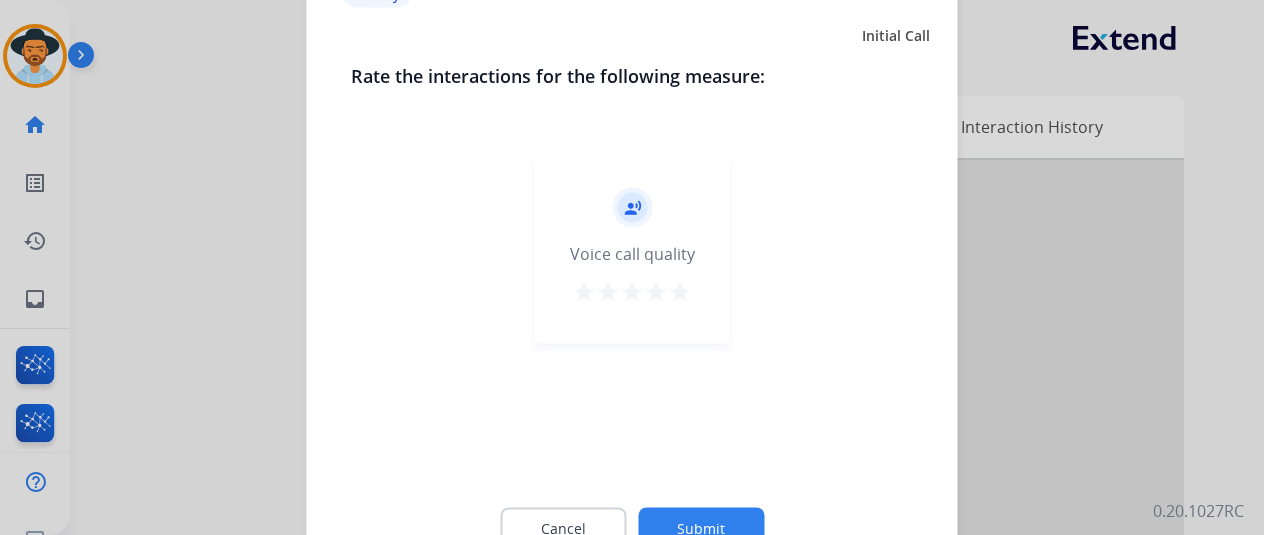 click on "Submit" 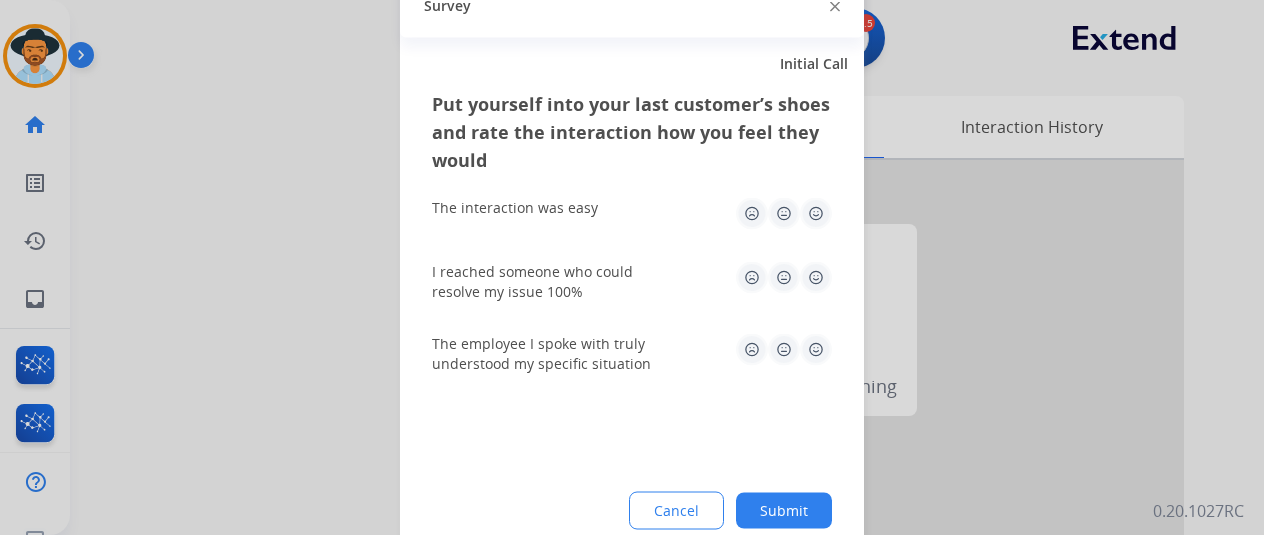 drag, startPoint x: 785, startPoint y: 503, endPoint x: 388, endPoint y: 307, distance: 442.7471 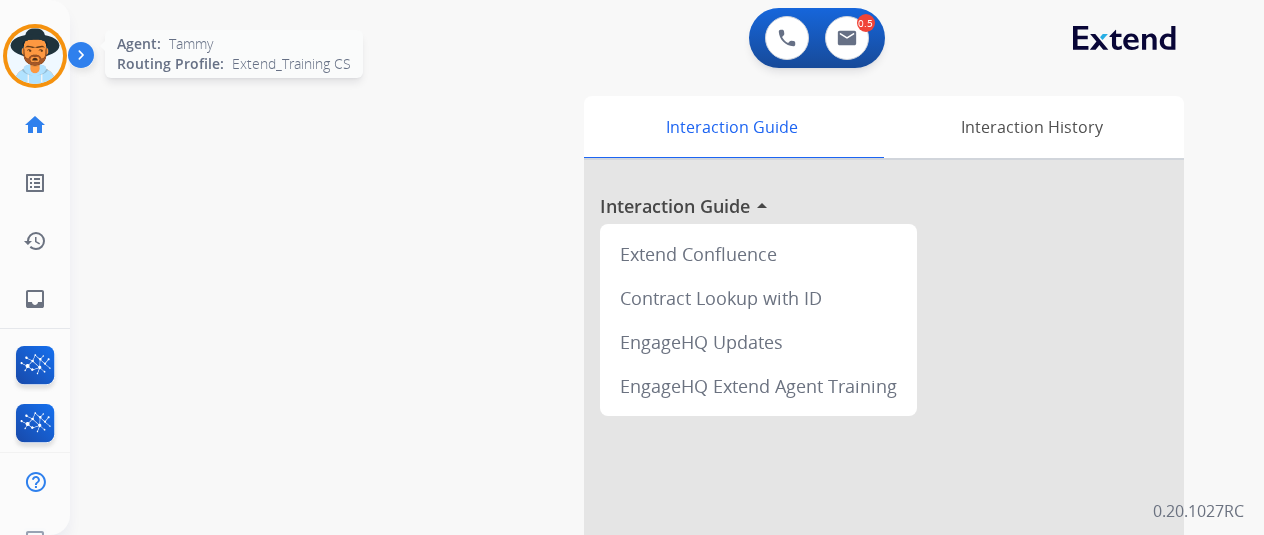 click at bounding box center (35, 56) 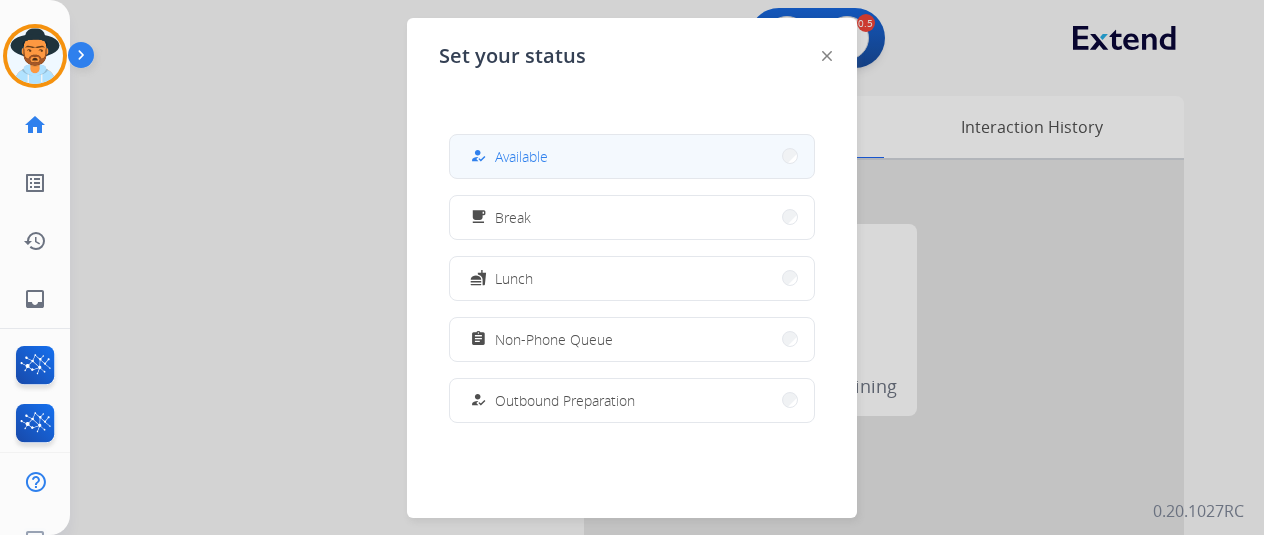 click on "how_to_reg Available" at bounding box center [632, 156] 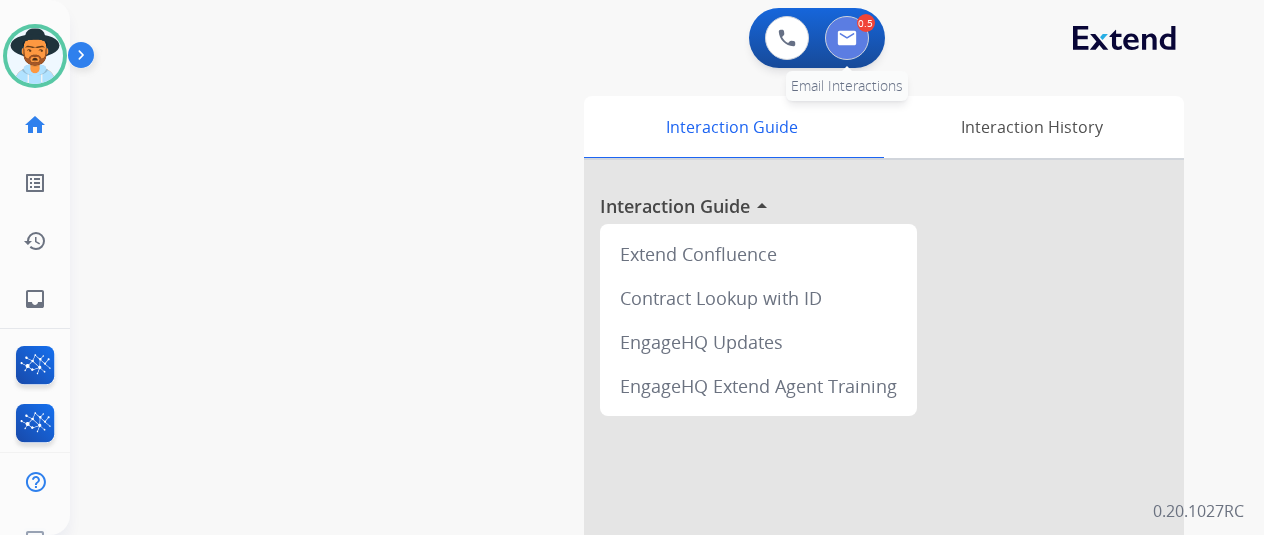 click at bounding box center (847, 38) 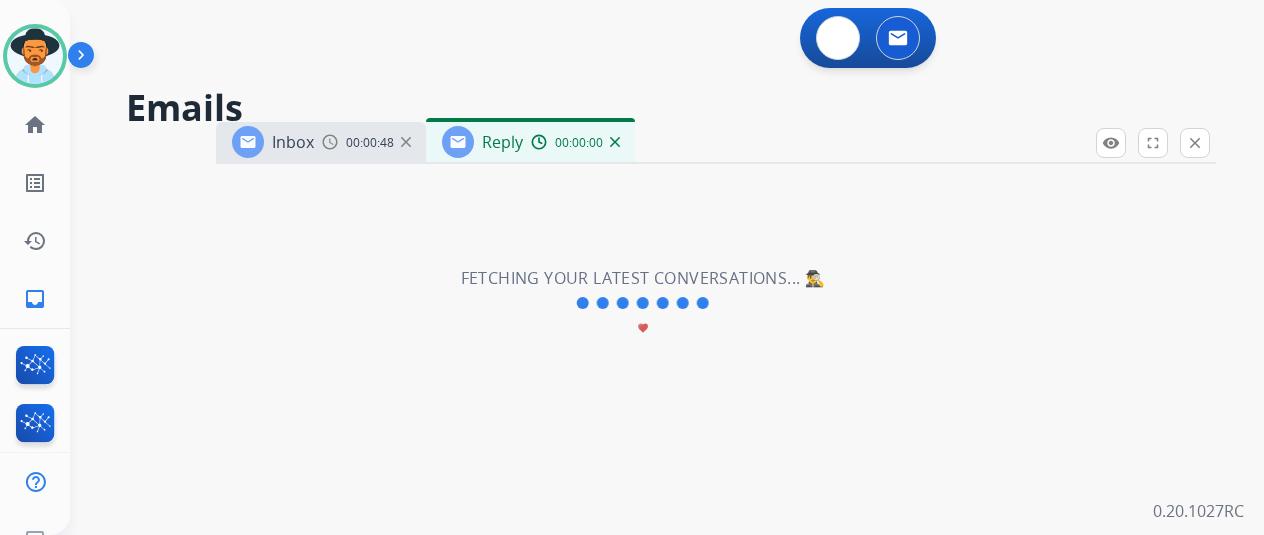 select on "**********" 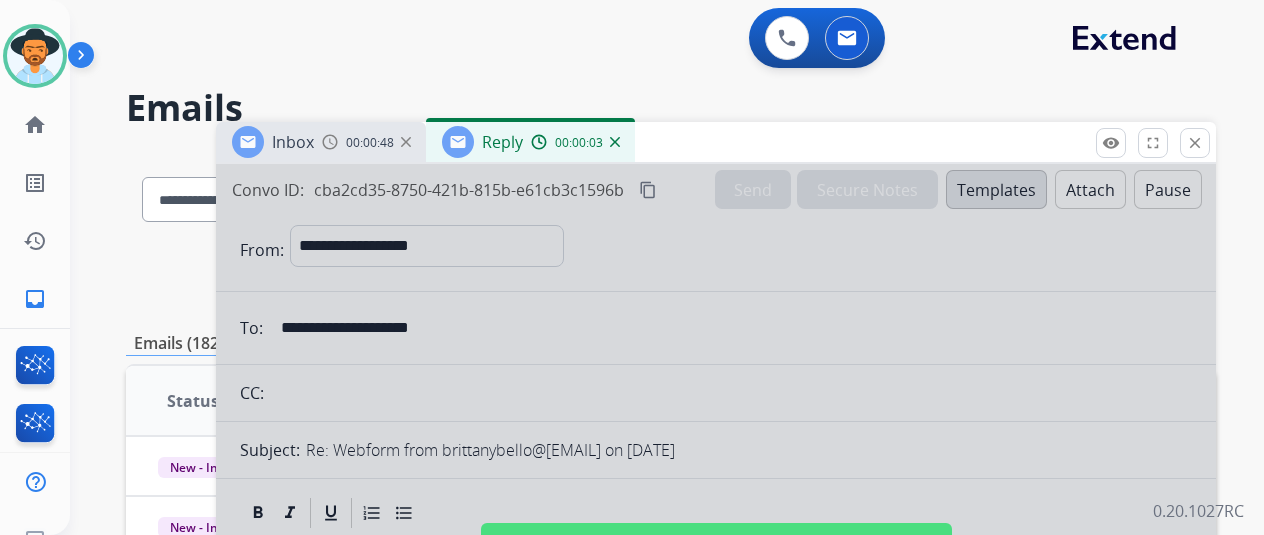 click at bounding box center [716, 537] 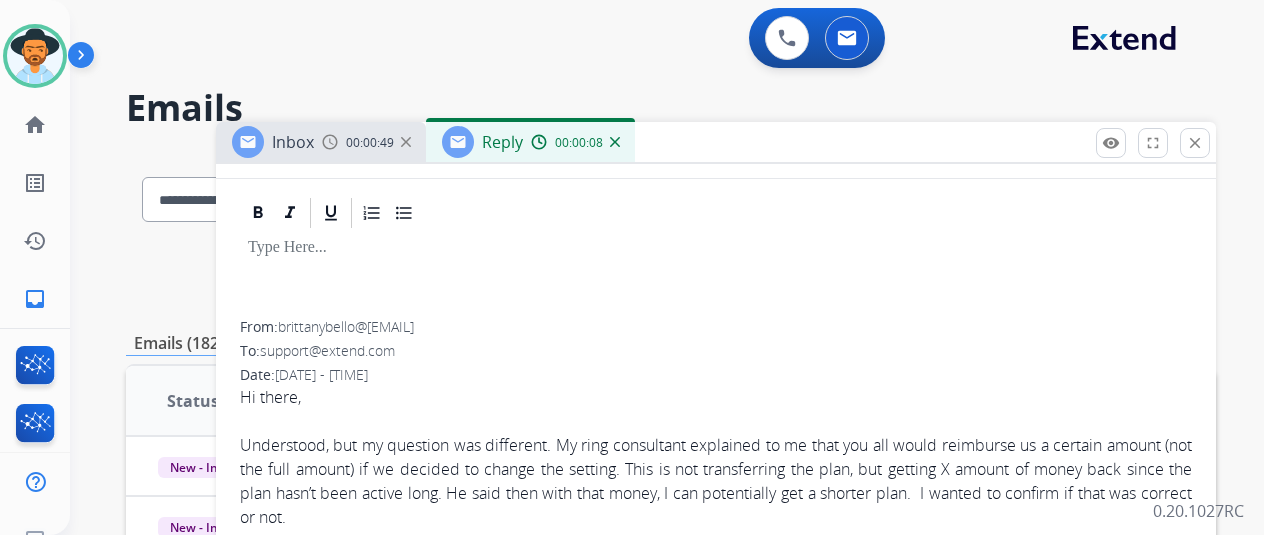 scroll, scrollTop: 0, scrollLeft: 0, axis: both 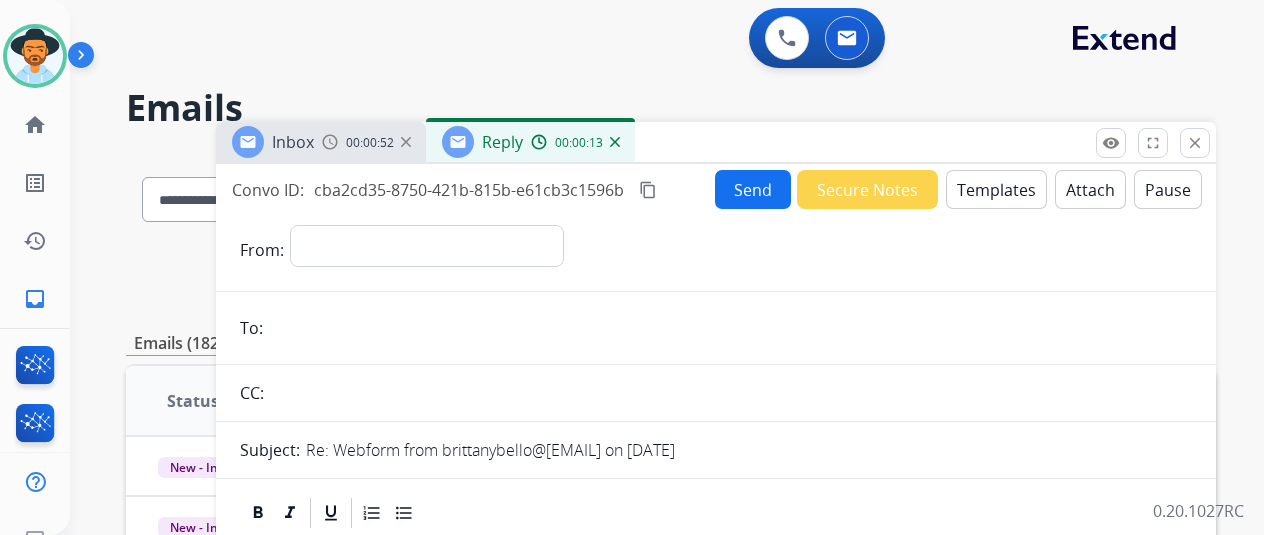 click on "Templates" at bounding box center [996, 189] 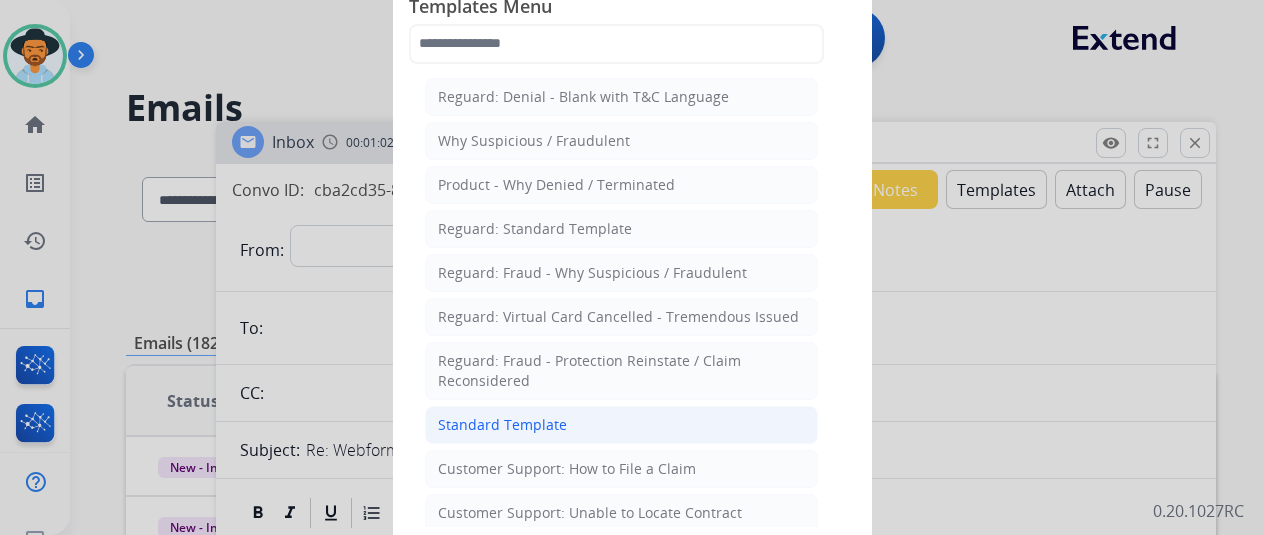 click on "Standard Template" 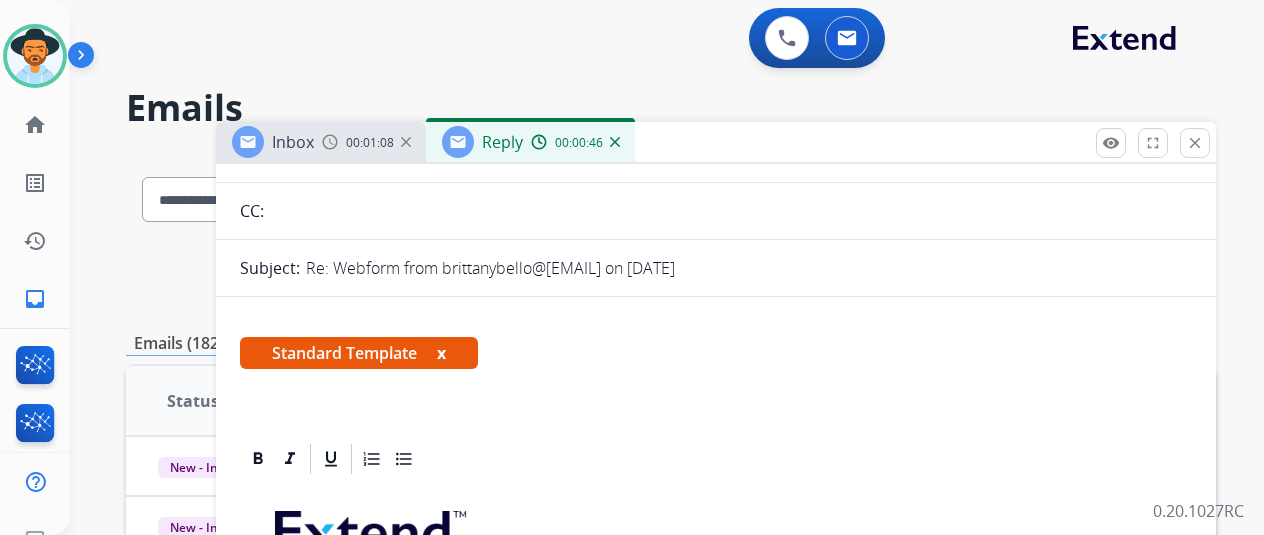 scroll, scrollTop: 0, scrollLeft: 0, axis: both 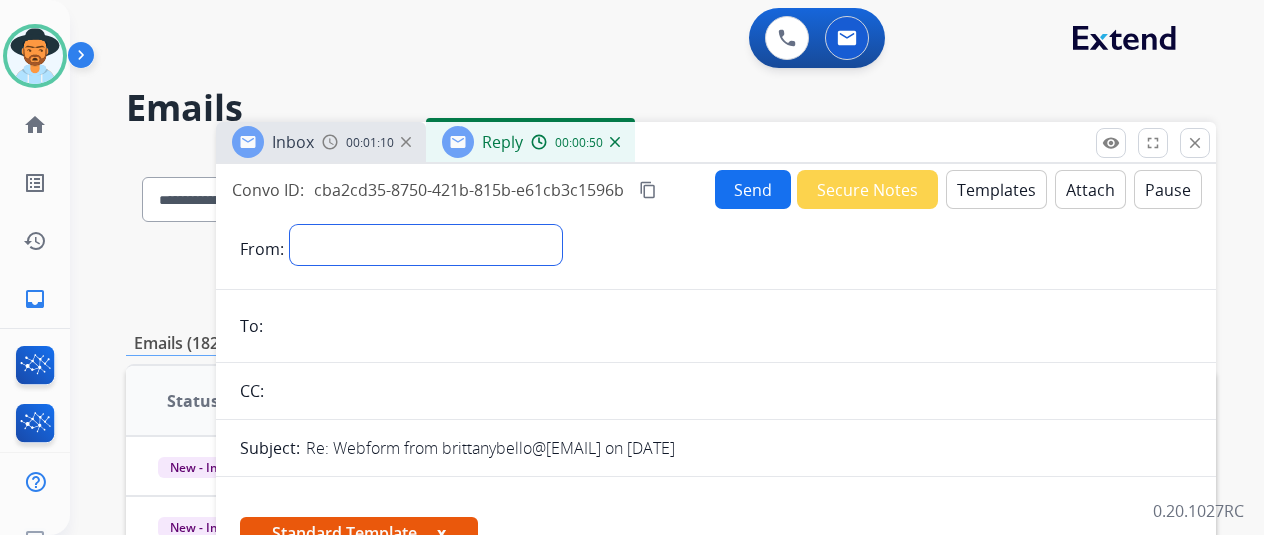 click on "**********" at bounding box center [426, 245] 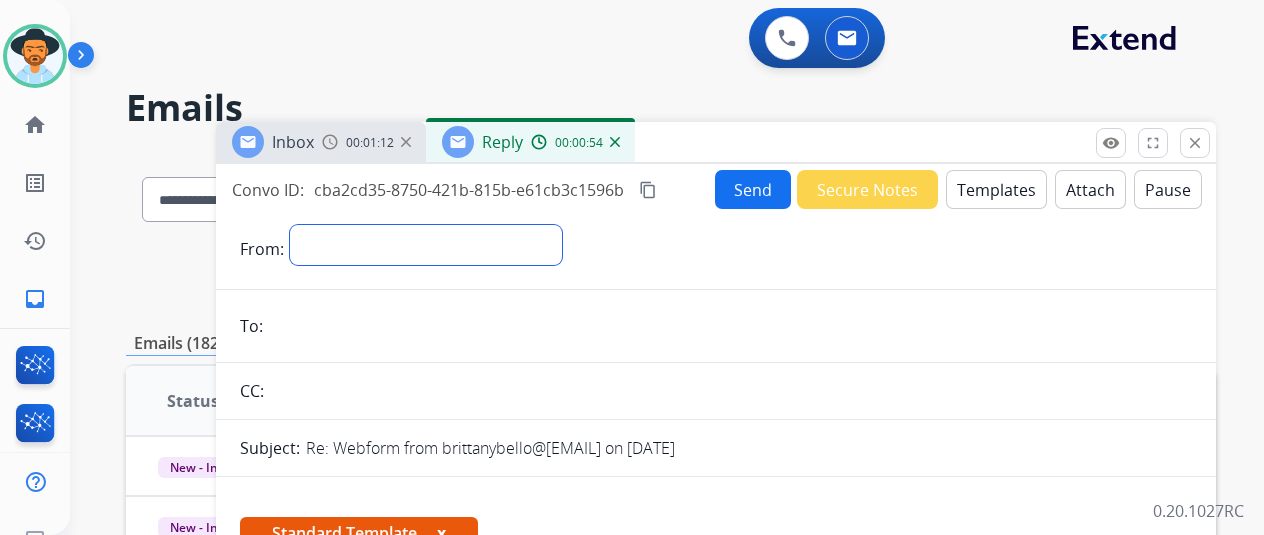 select on "**********" 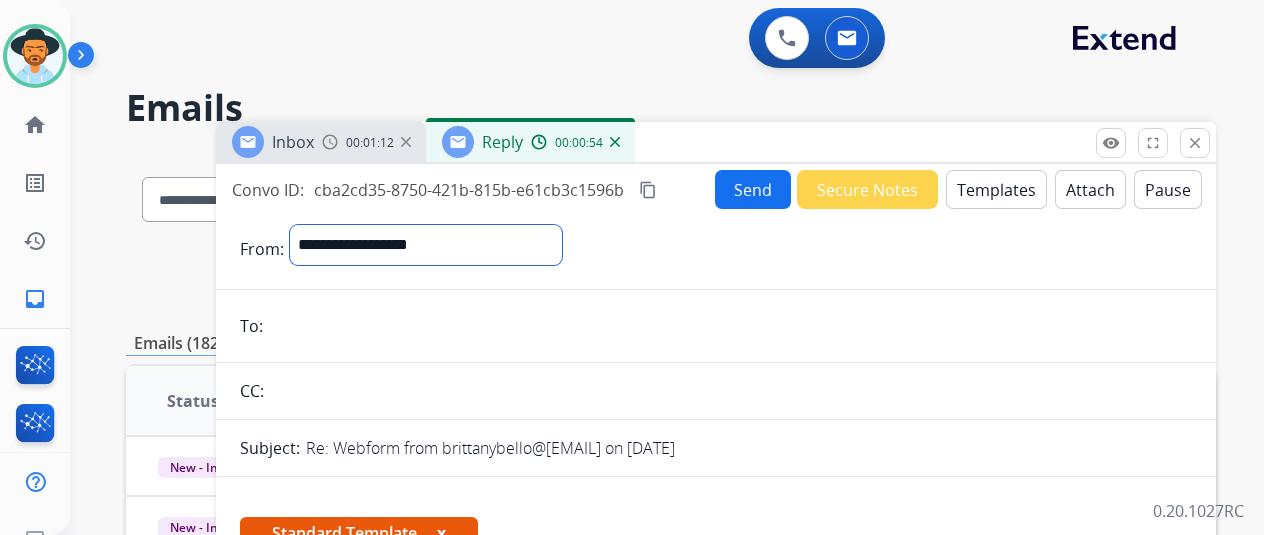 click on "**********" at bounding box center [426, 245] 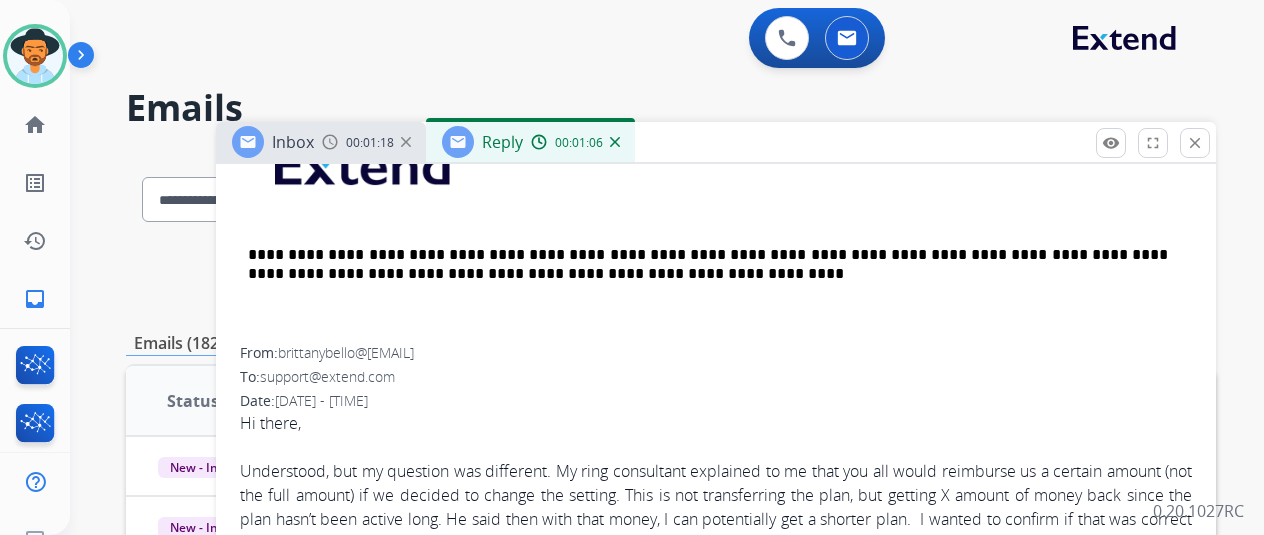 scroll, scrollTop: 1001, scrollLeft: 0, axis: vertical 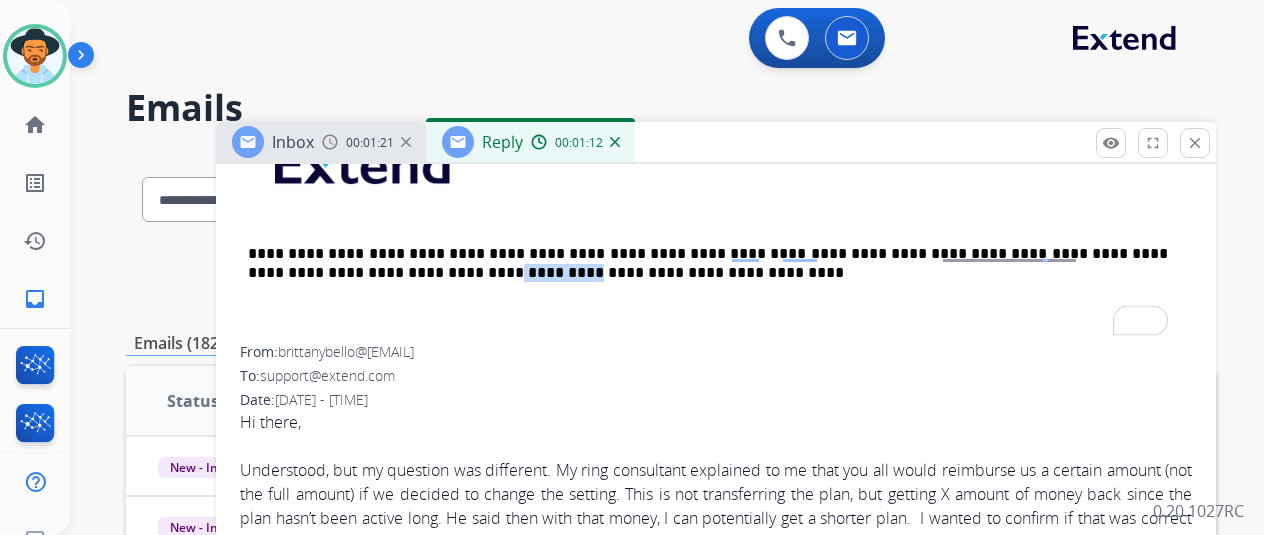 drag, startPoint x: 438, startPoint y: 342, endPoint x: 394, endPoint y: 350, distance: 44.72136 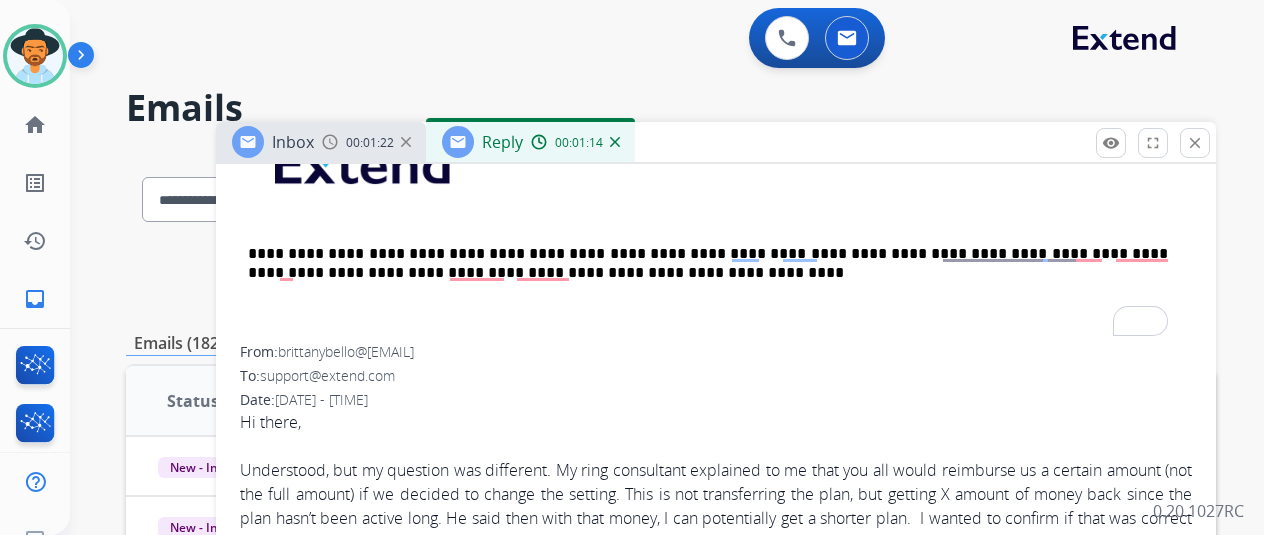click on "brittanybello@[EMAIL]" at bounding box center [346, 351] 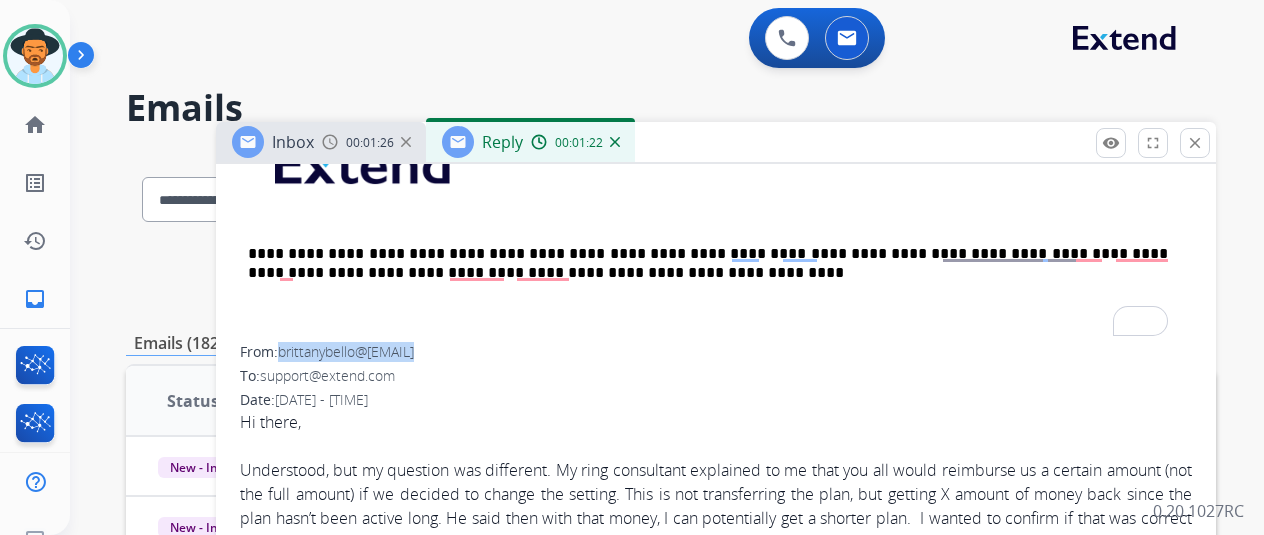 drag, startPoint x: 436, startPoint y: 344, endPoint x: 300, endPoint y: 344, distance: 136 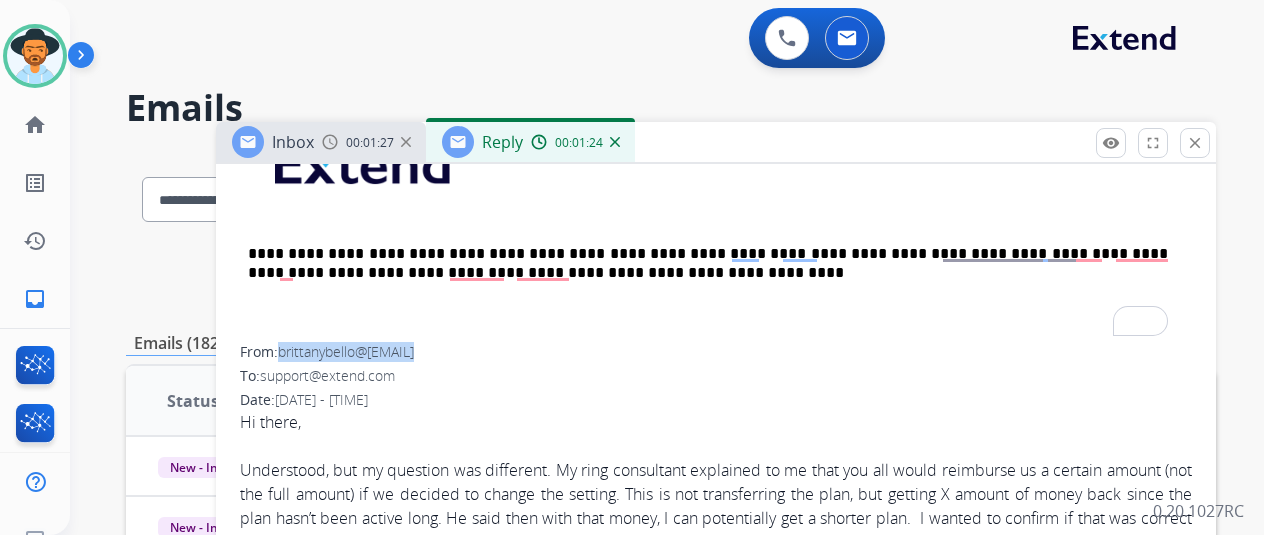 copy on "brittanybello@[EMAIL]" 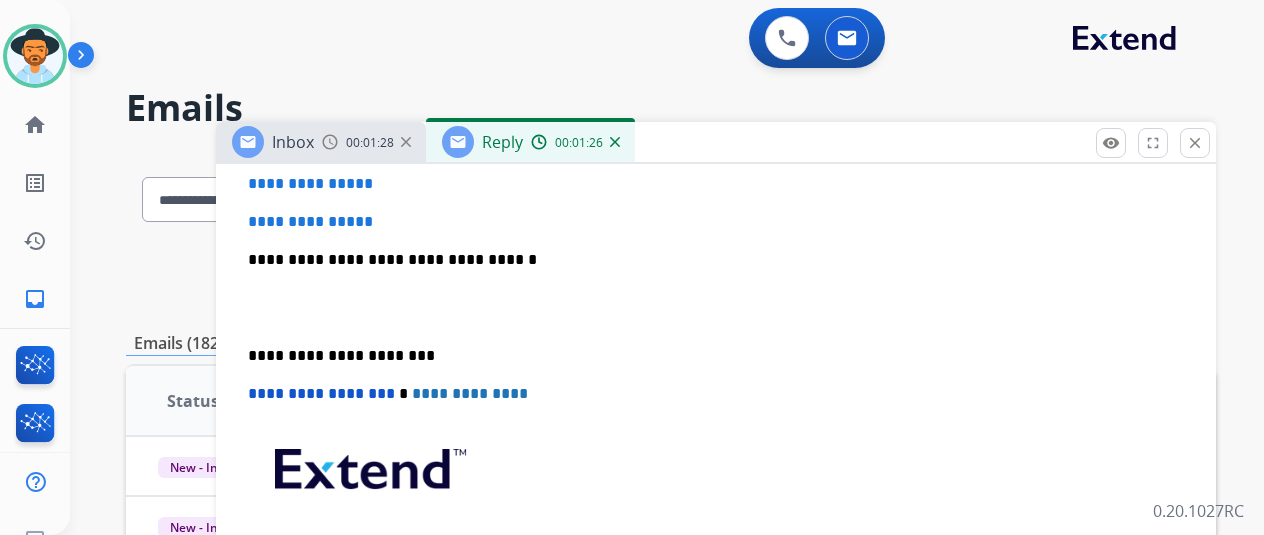 scroll, scrollTop: 601, scrollLeft: 0, axis: vertical 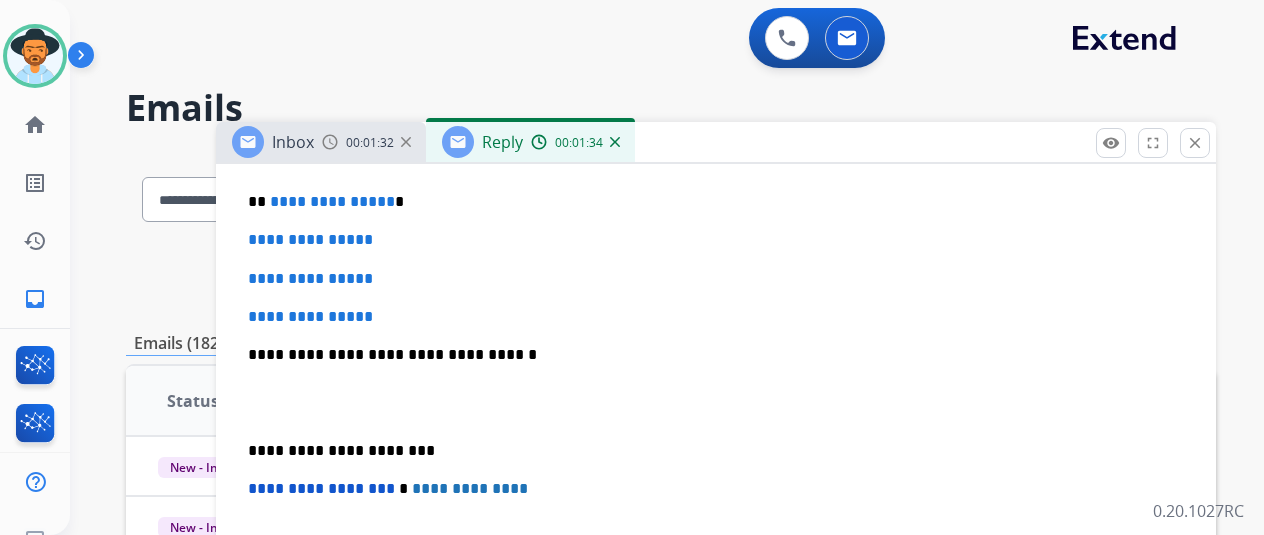 click on "**********" at bounding box center [708, 202] 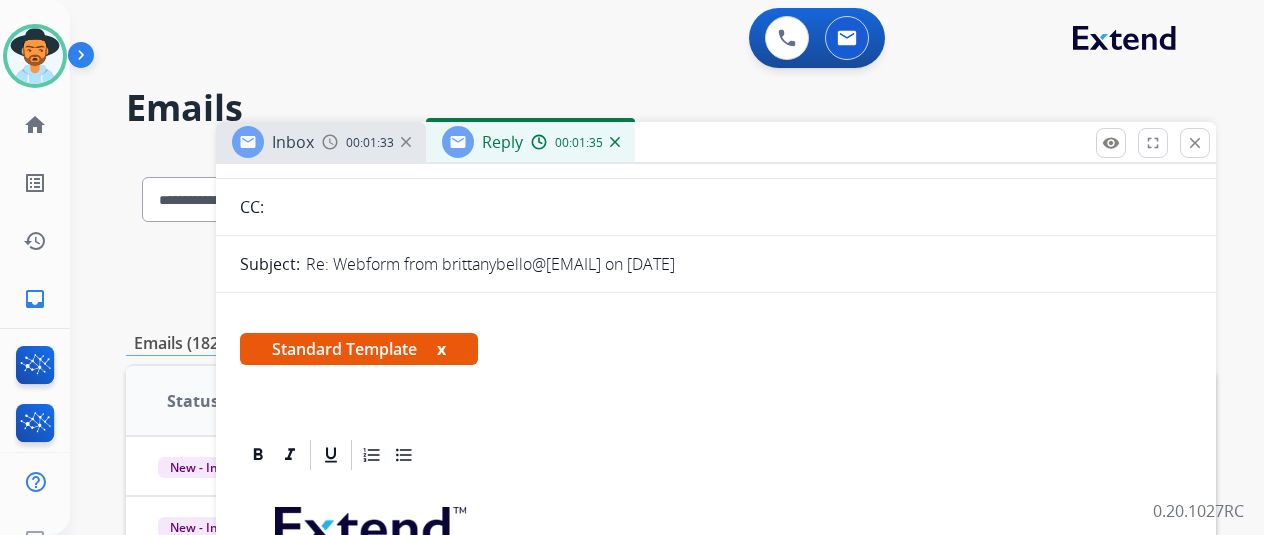 scroll, scrollTop: 101, scrollLeft: 0, axis: vertical 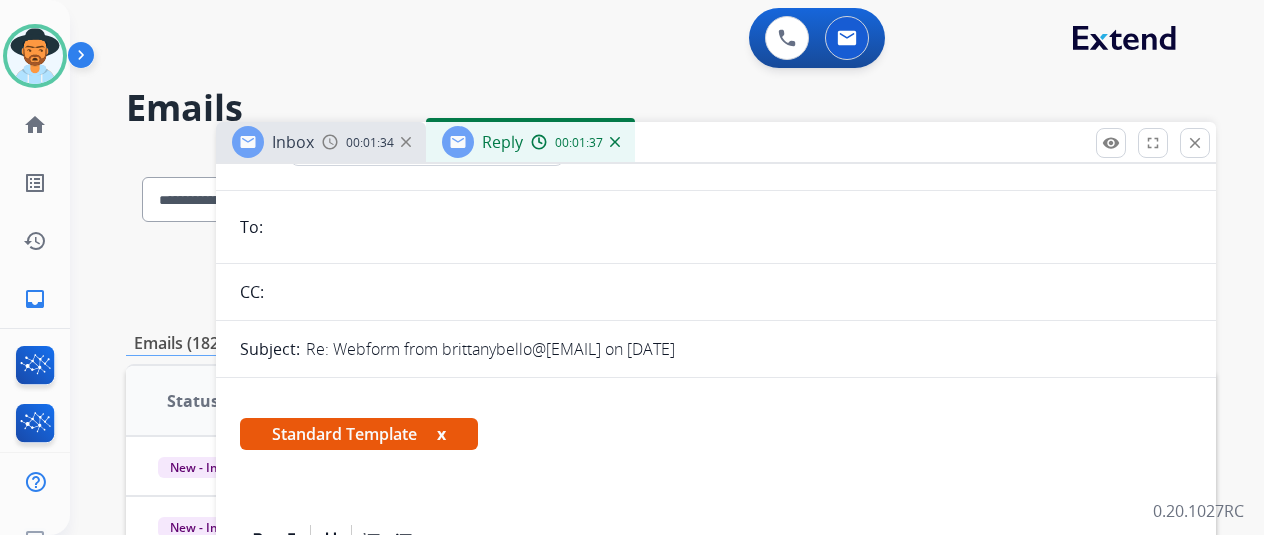 click at bounding box center [730, 227] 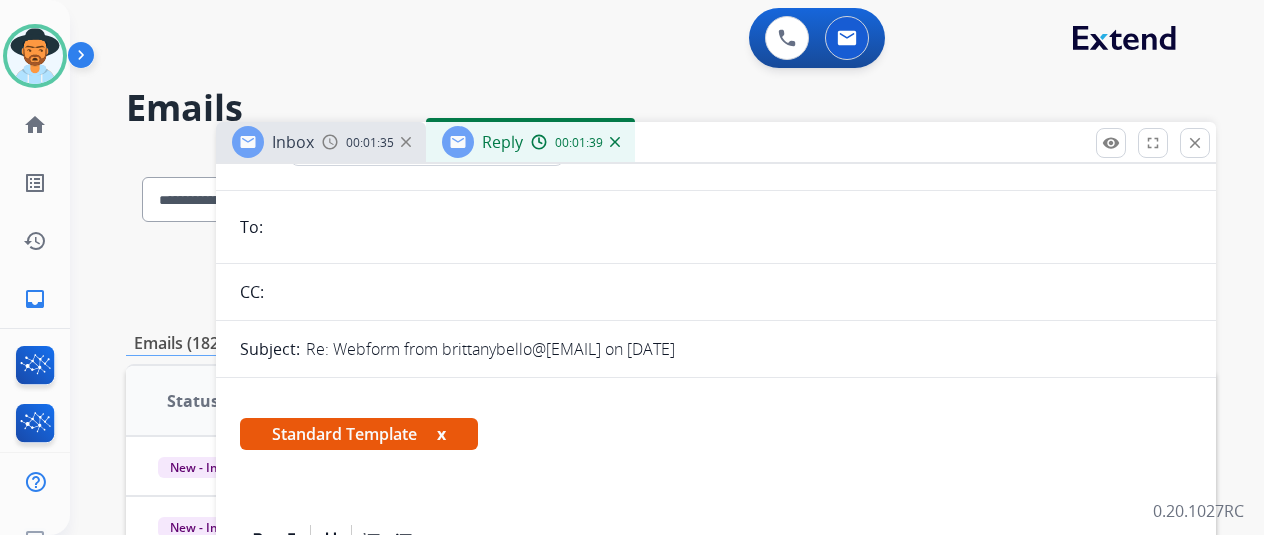 paste on "**********" 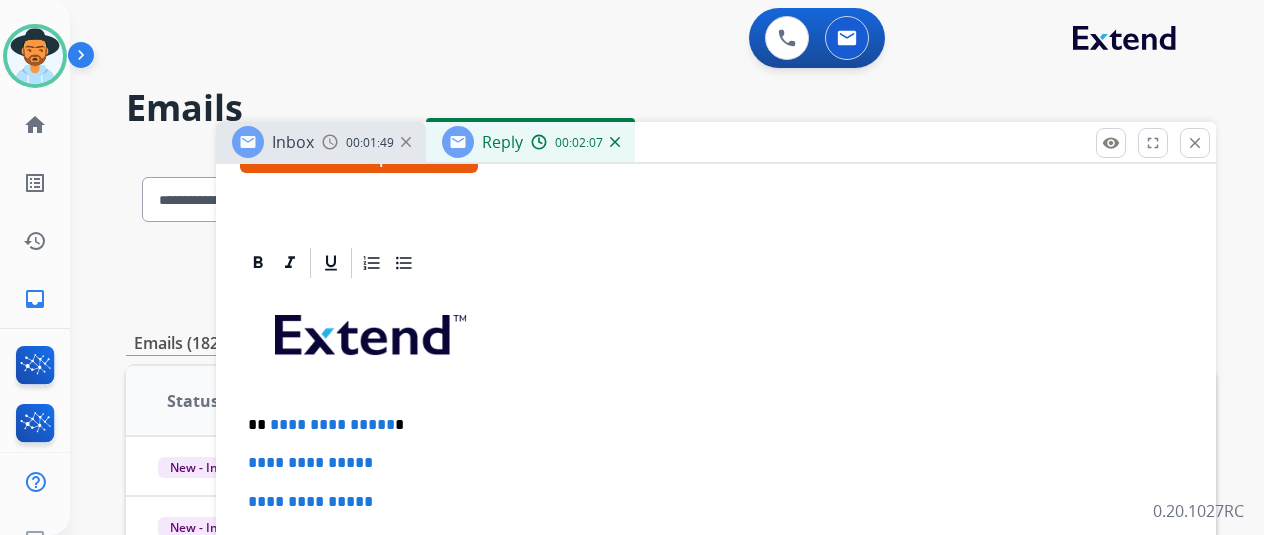 scroll, scrollTop: 401, scrollLeft: 0, axis: vertical 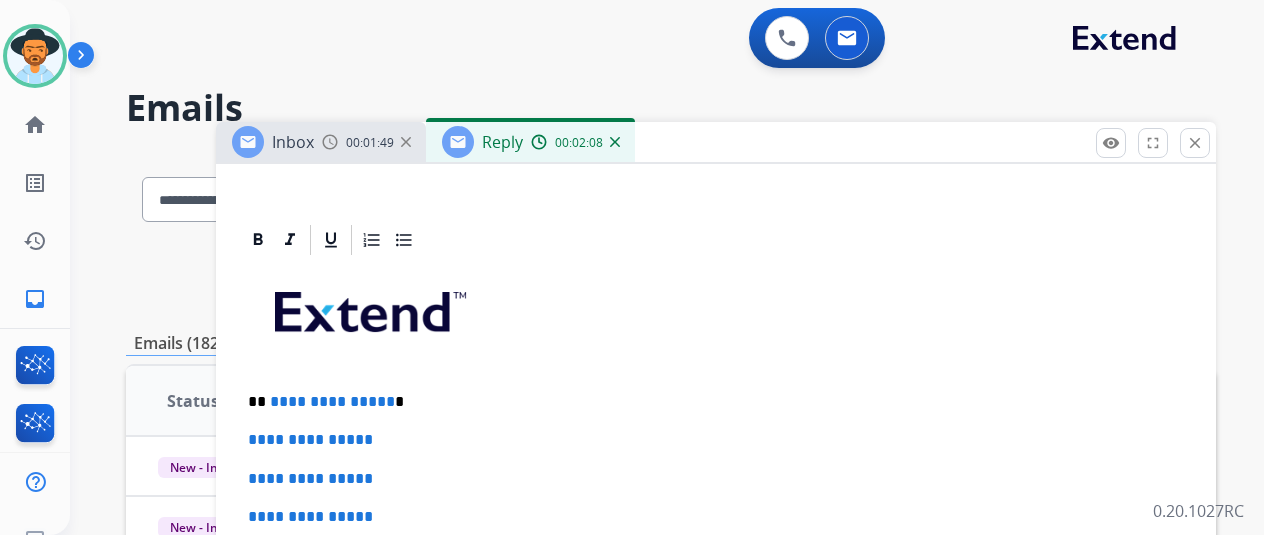 type on "**********" 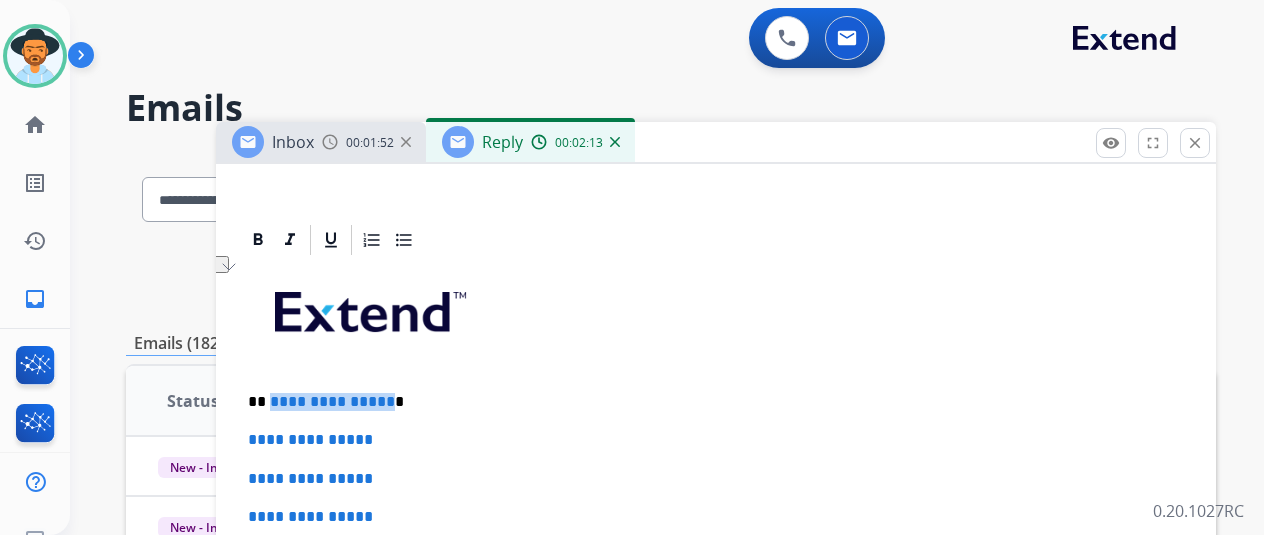 drag, startPoint x: 400, startPoint y: 399, endPoint x: 282, endPoint y: 396, distance: 118.03813 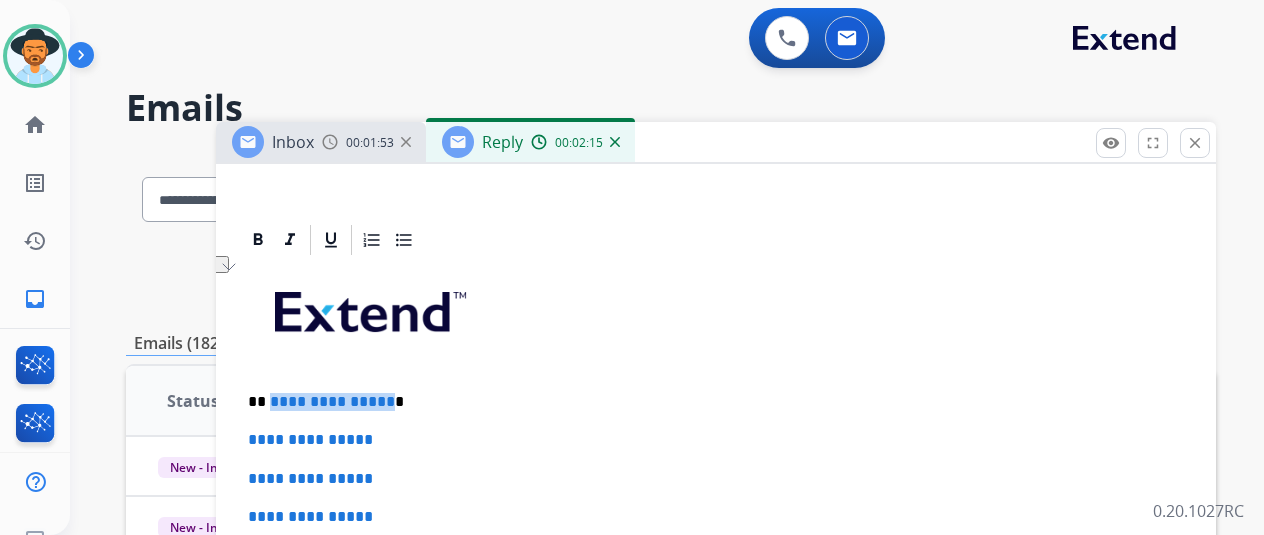 type 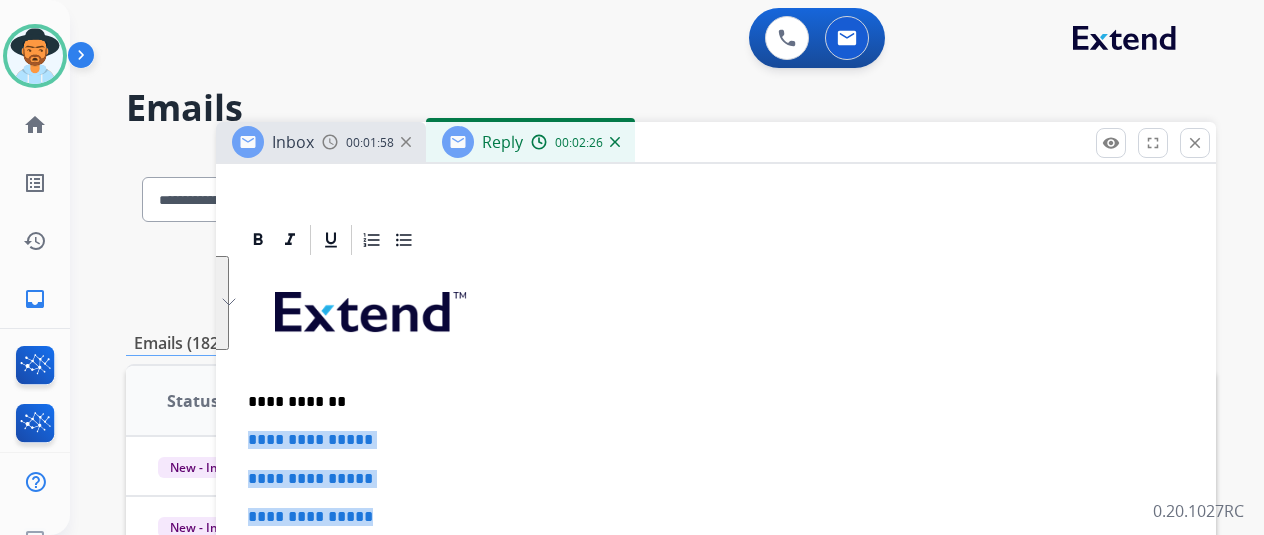 drag, startPoint x: 401, startPoint y: 511, endPoint x: 254, endPoint y: 421, distance: 172.36299 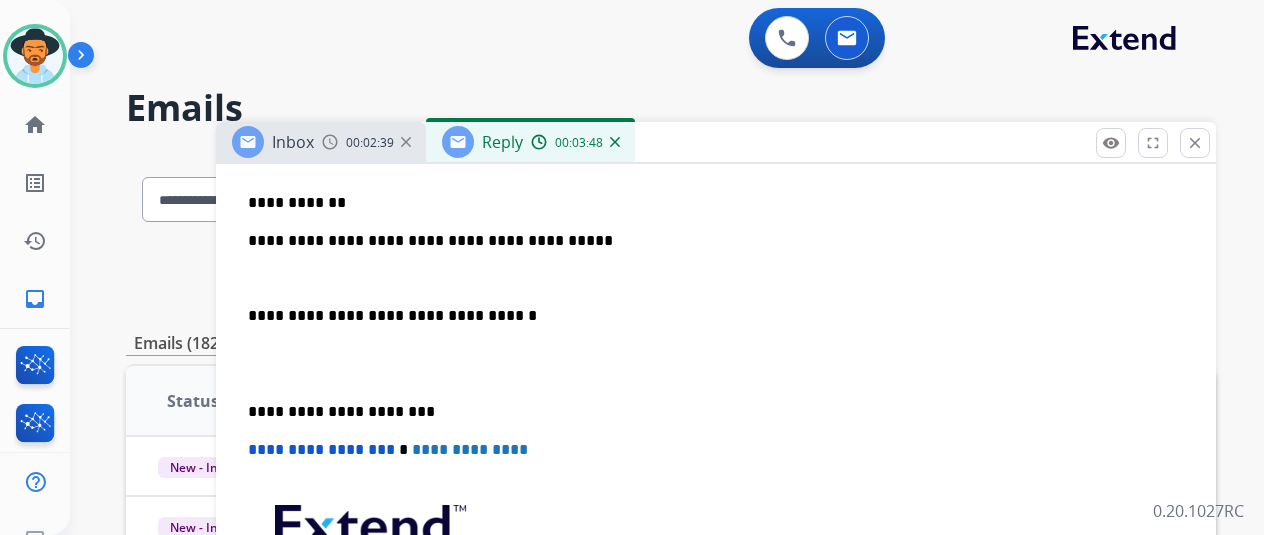 scroll, scrollTop: 401, scrollLeft: 0, axis: vertical 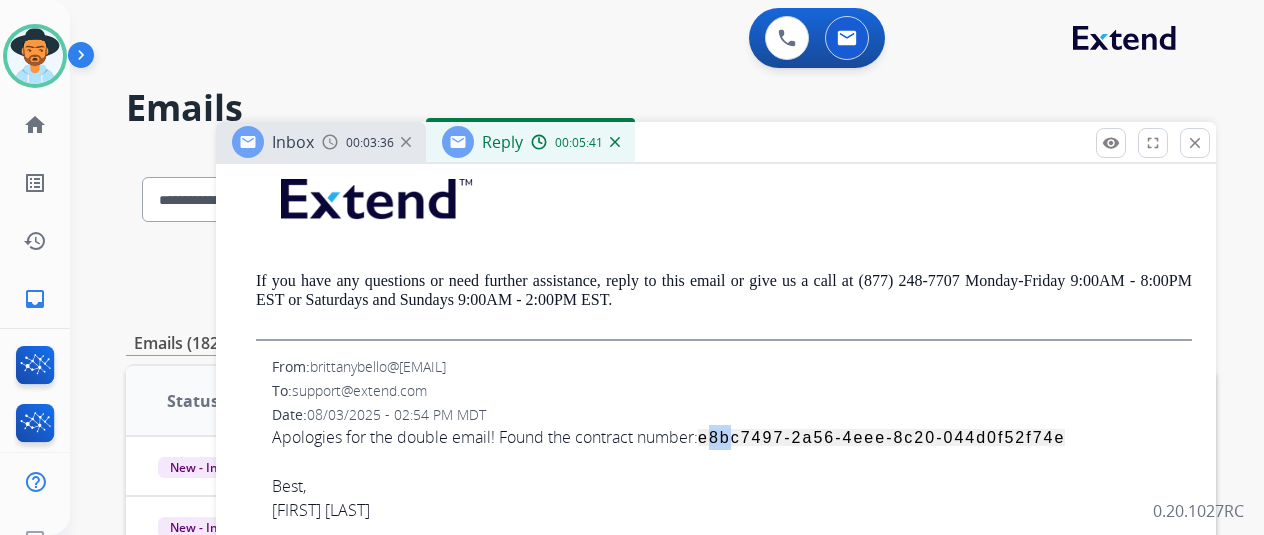 drag, startPoint x: 728, startPoint y: 431, endPoint x: 814, endPoint y: 434, distance: 86.05231 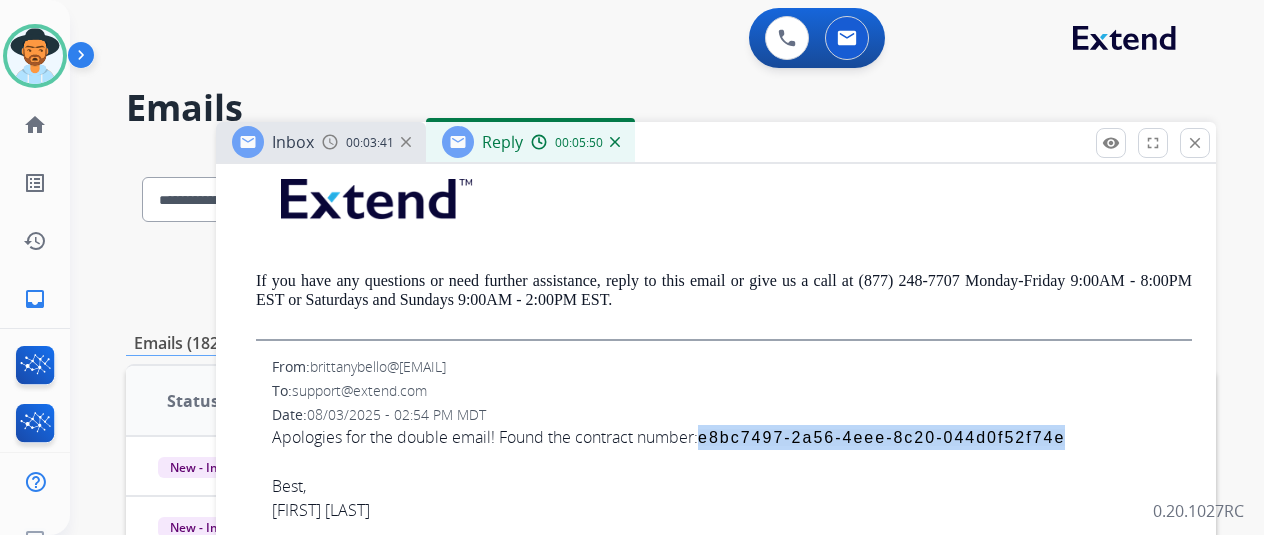 drag, startPoint x: 1087, startPoint y: 433, endPoint x: 720, endPoint y: 438, distance: 367.03406 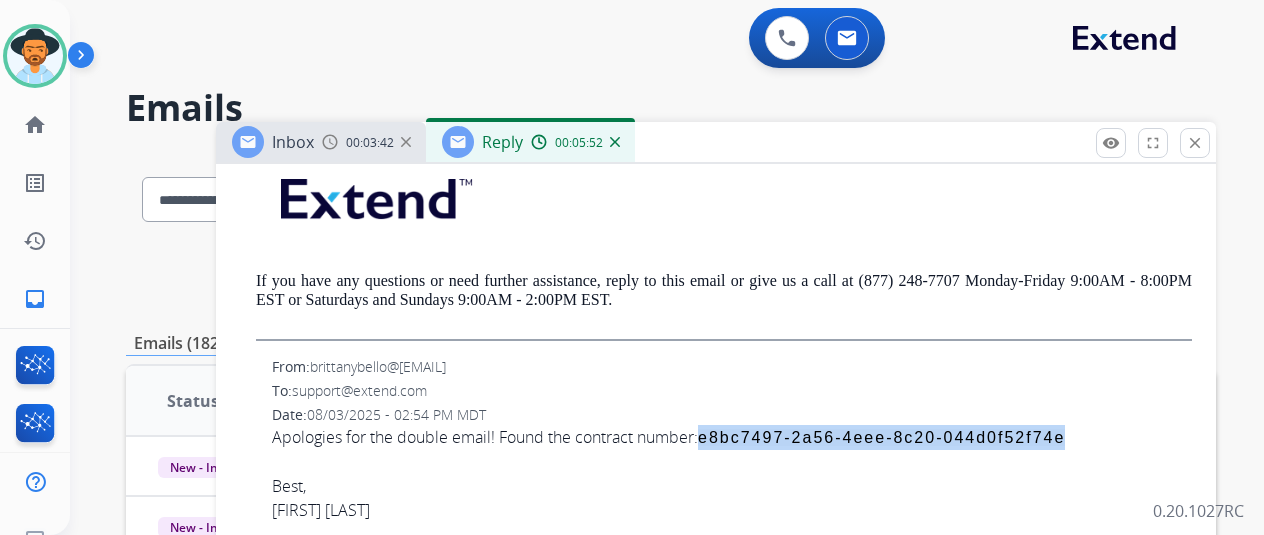 copy on "e8bc7497-2a56-4eee-8c20-044d0f52f74e" 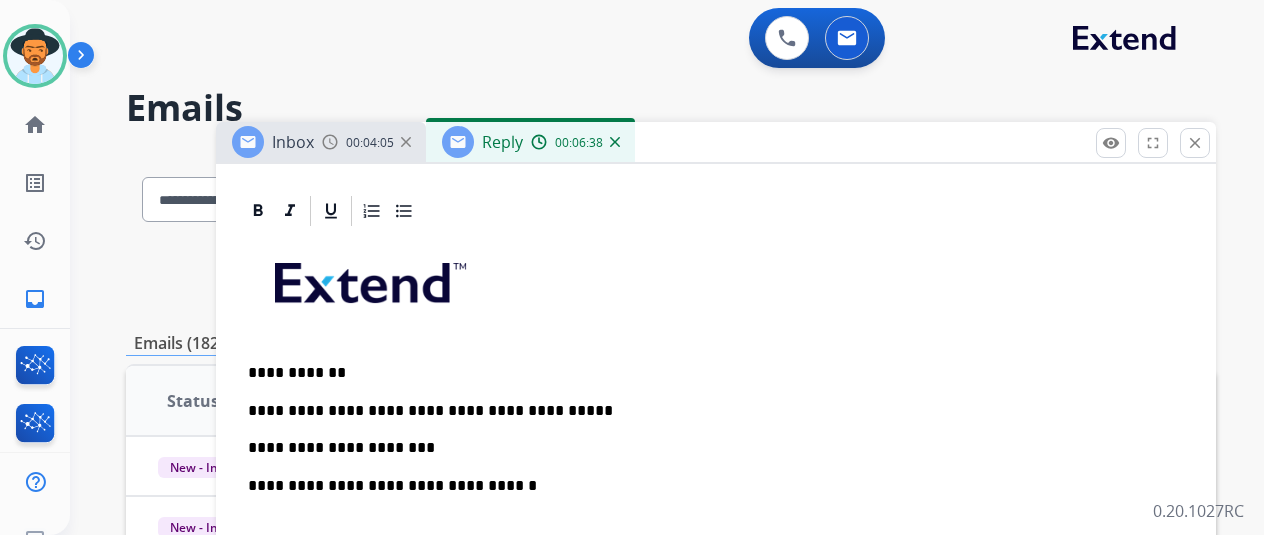 scroll, scrollTop: 501, scrollLeft: 0, axis: vertical 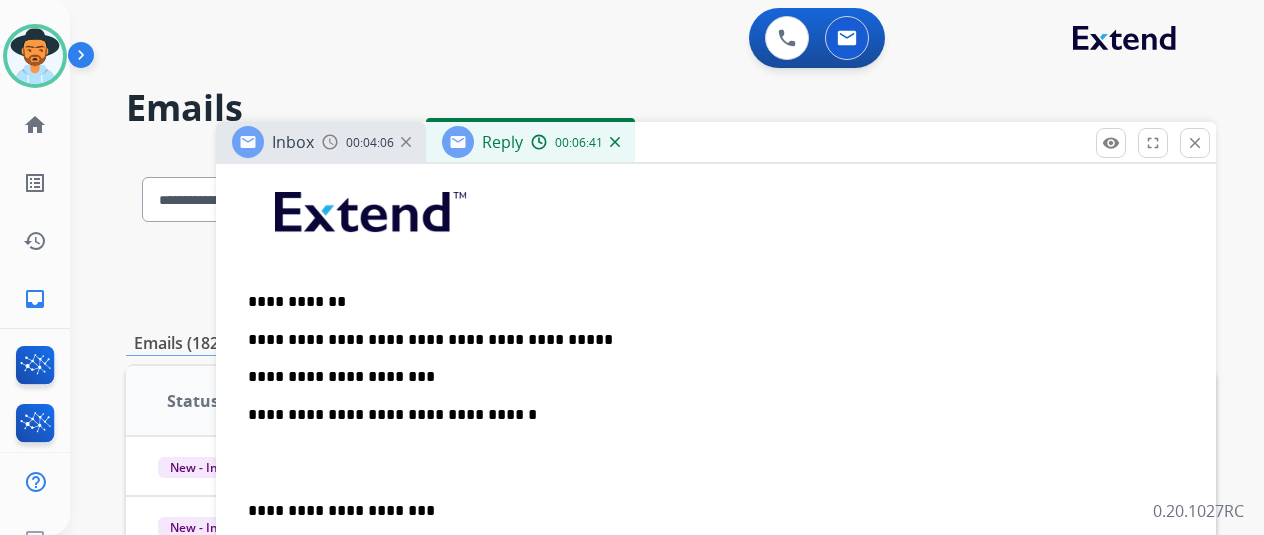 click on "**********" at bounding box center [708, 358] 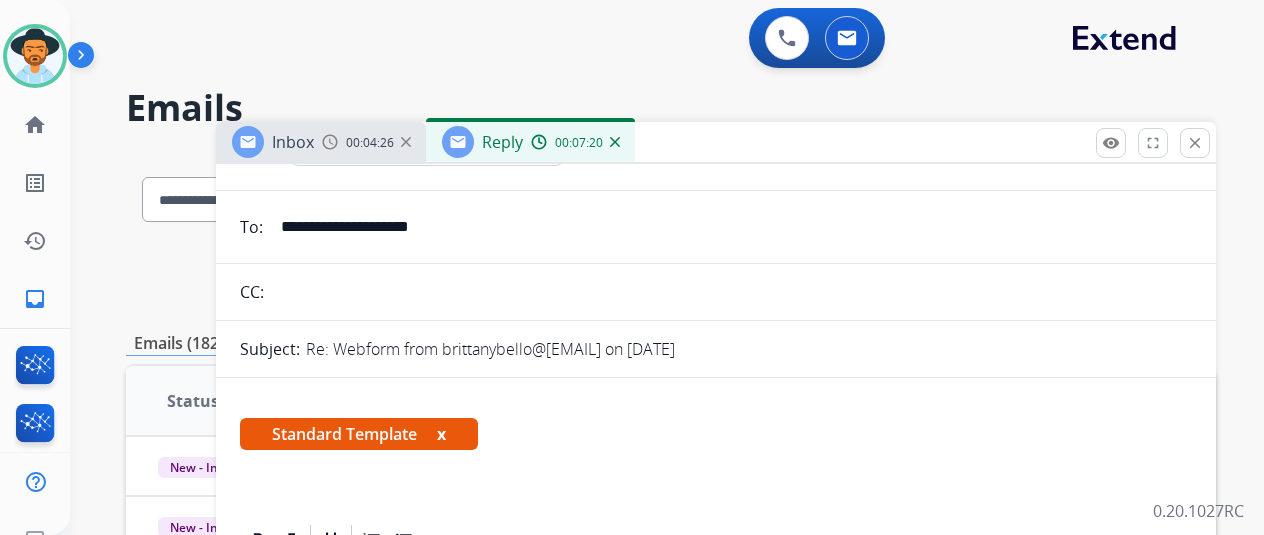 scroll, scrollTop: 0, scrollLeft: 0, axis: both 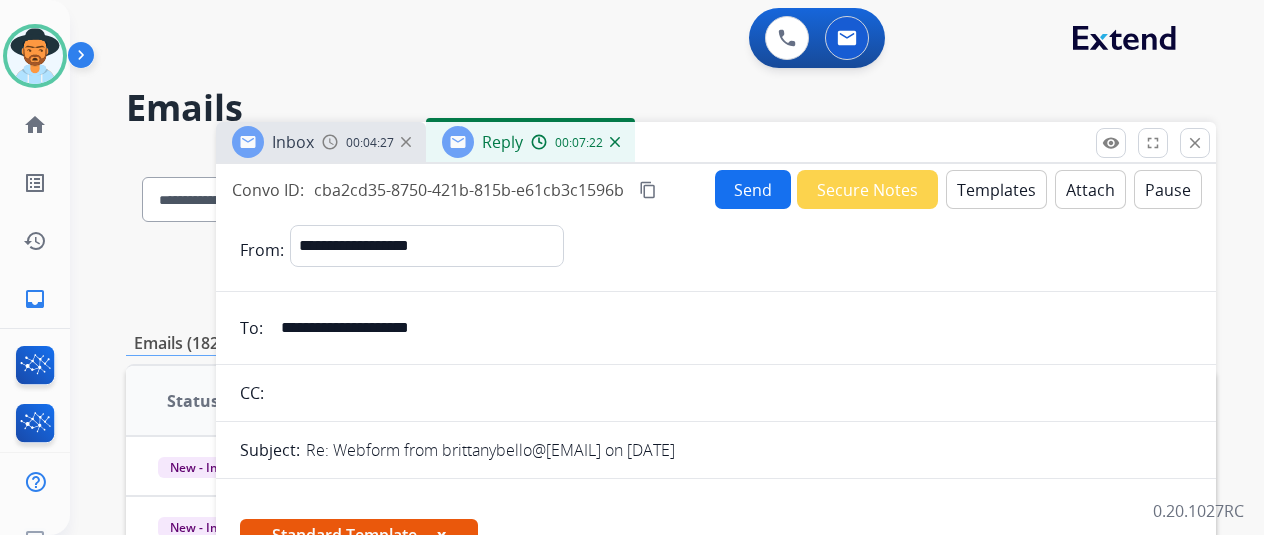 click on "Send" at bounding box center (753, 189) 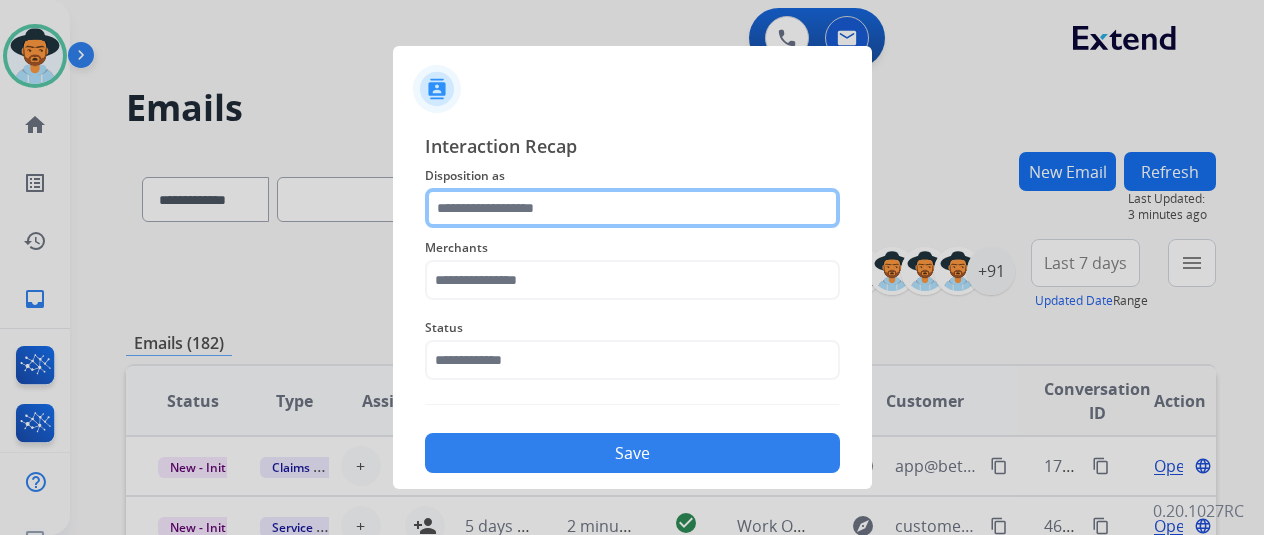 click 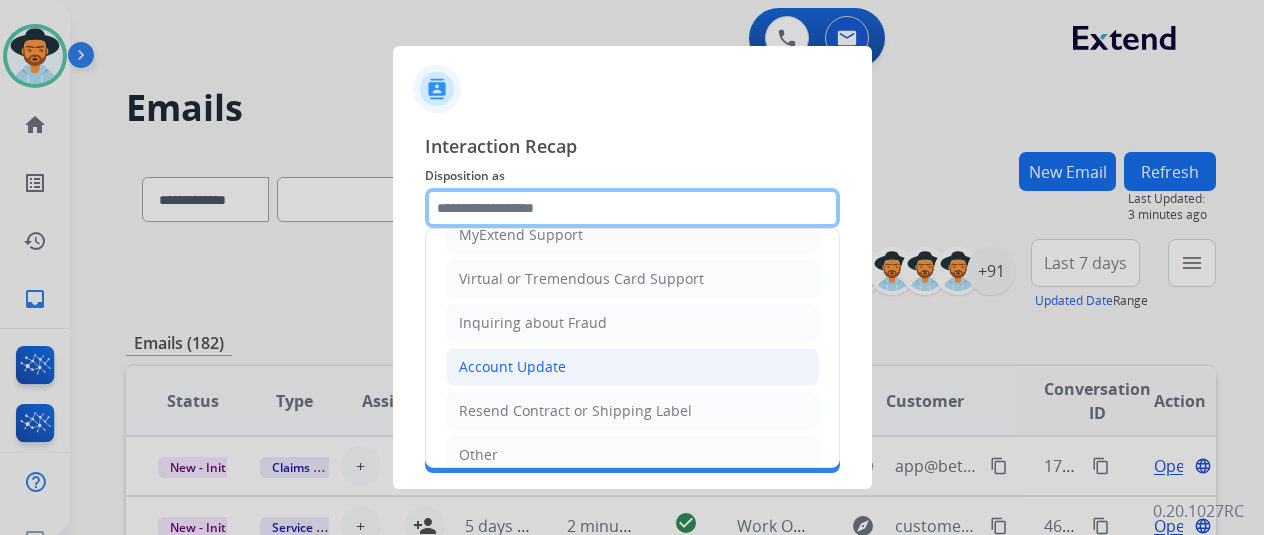 scroll, scrollTop: 303, scrollLeft: 0, axis: vertical 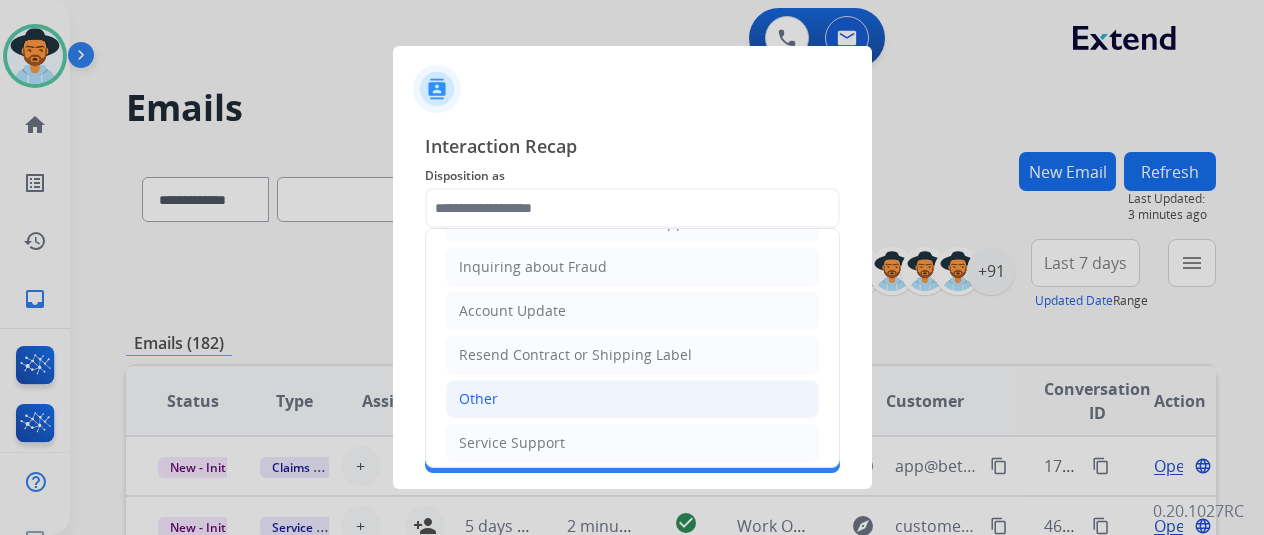 click on "Other" 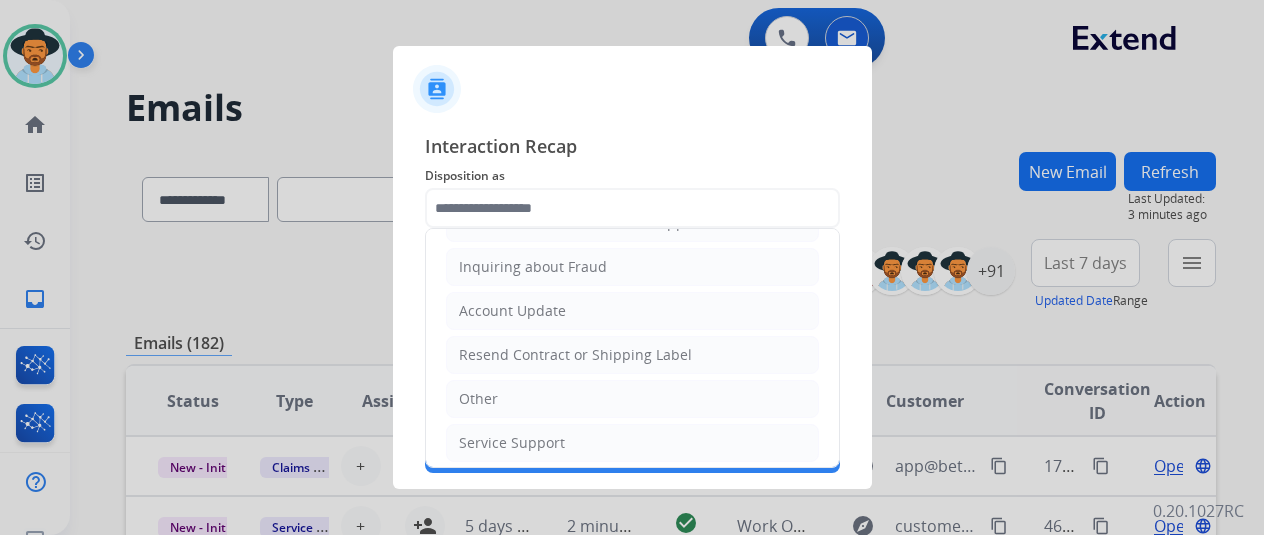 type on "*****" 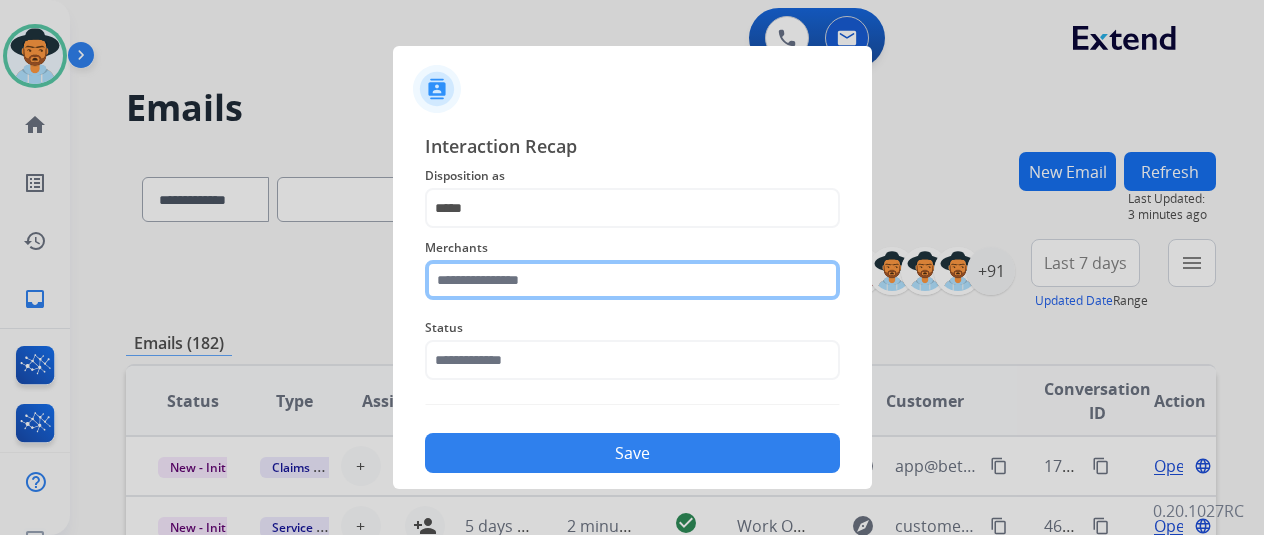 click 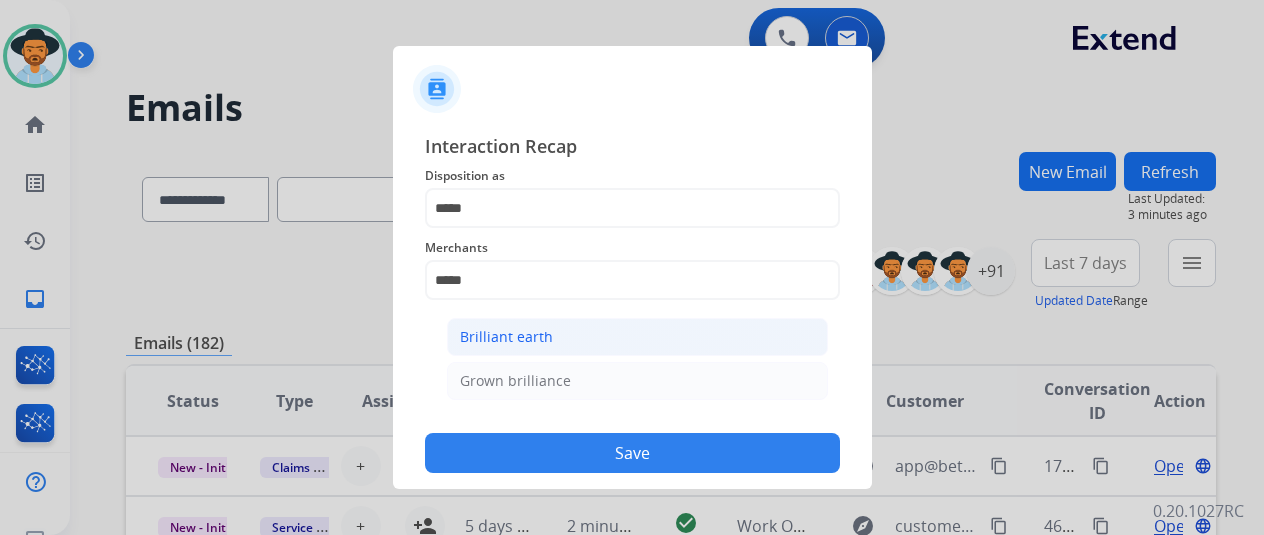 click on "Brilliant earth" 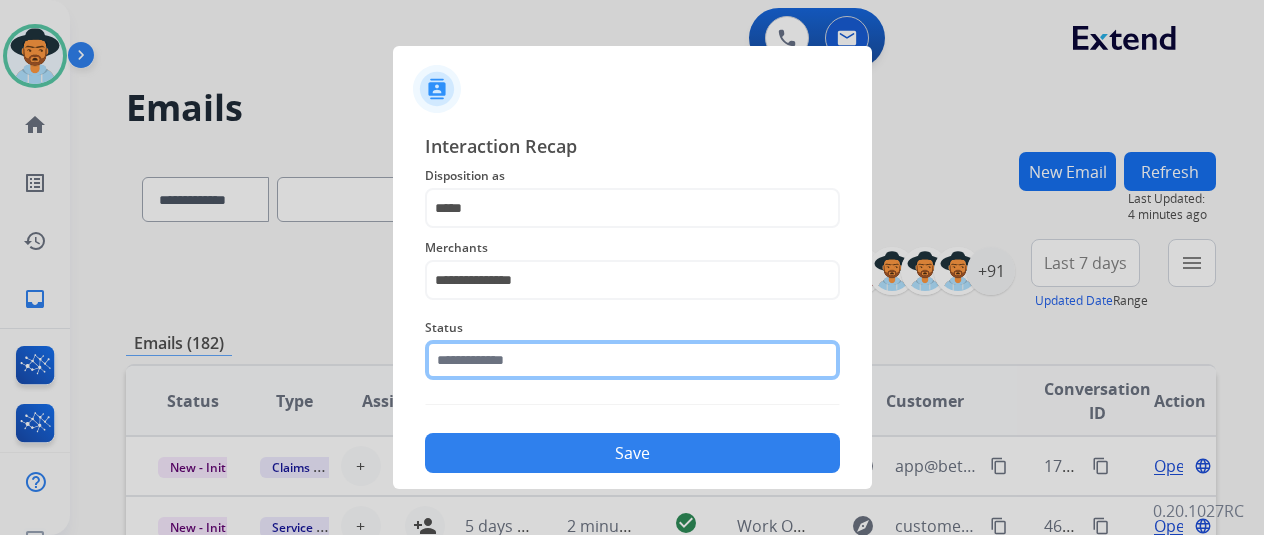 click 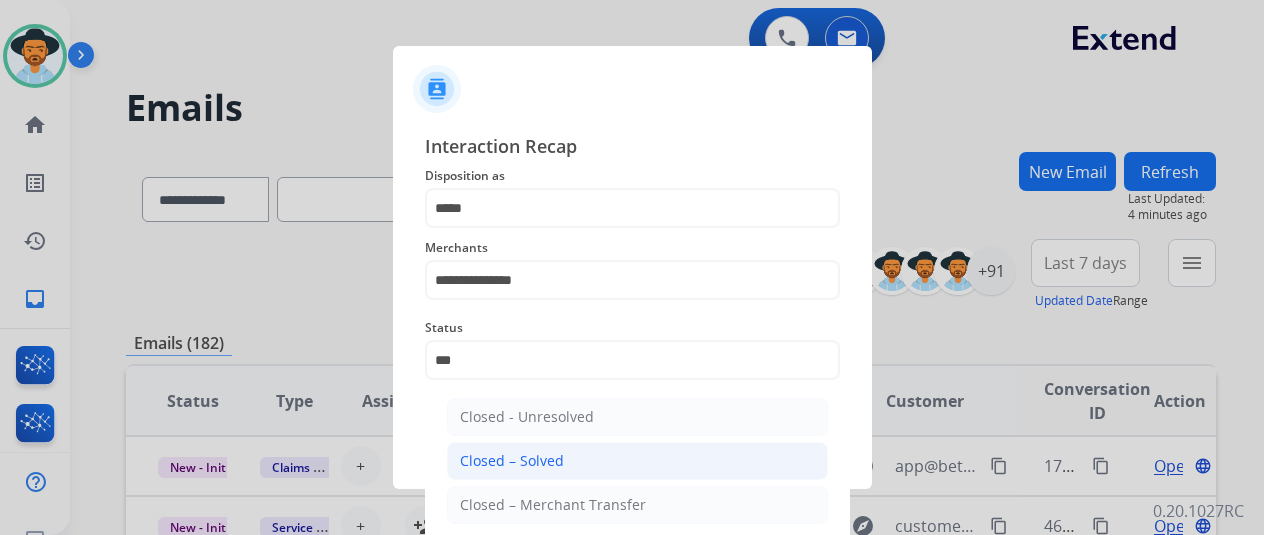 click on "Closed – Solved" 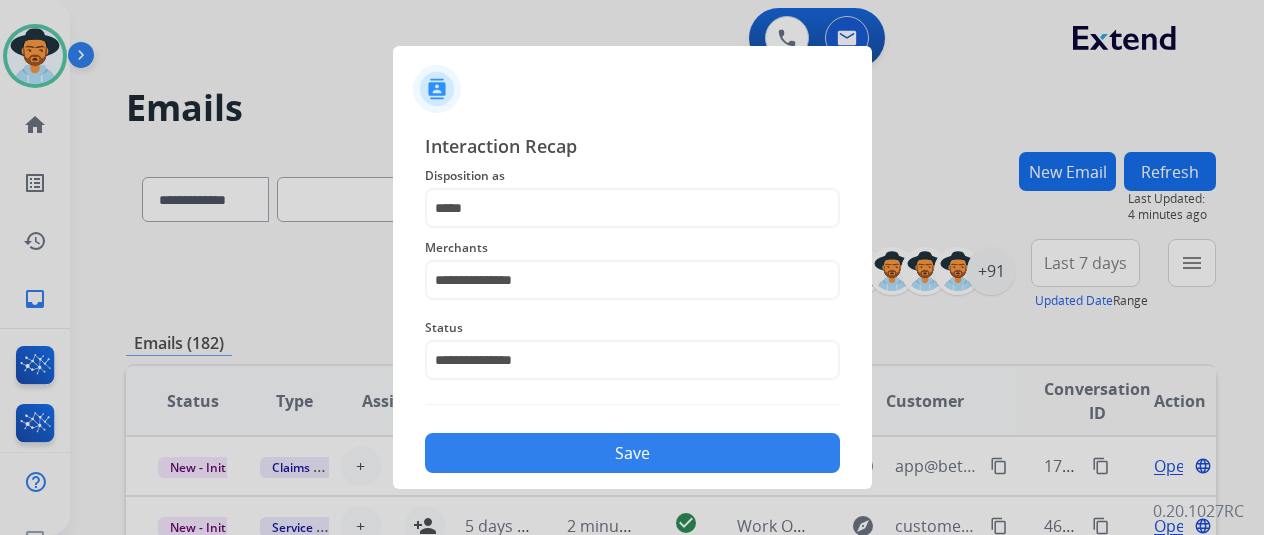 click on "Save" 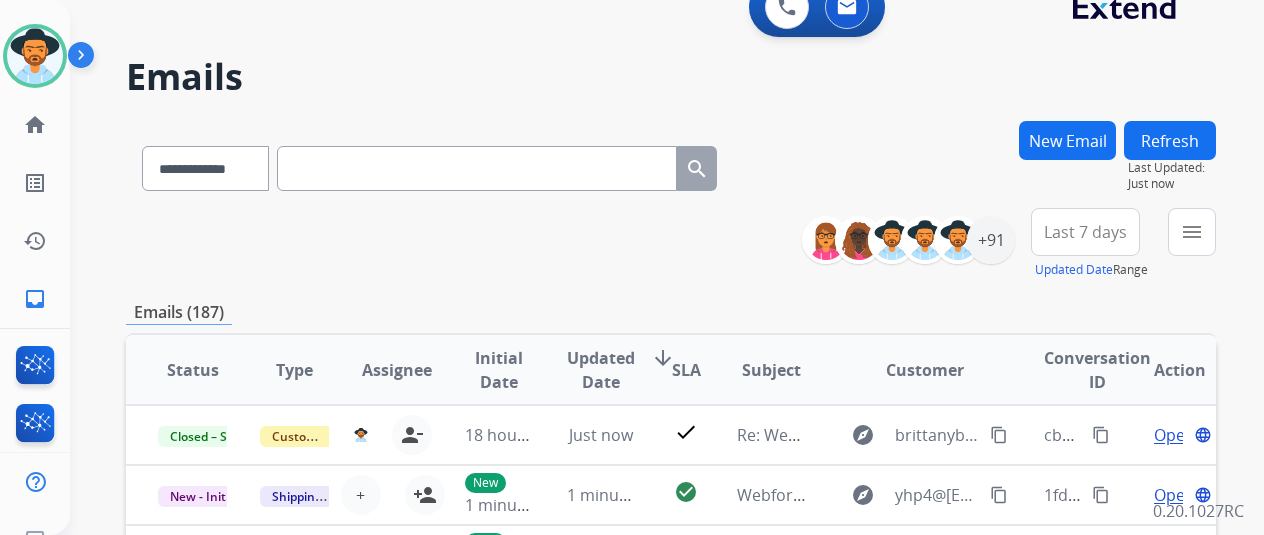 scroll, scrollTop: 0, scrollLeft: 0, axis: both 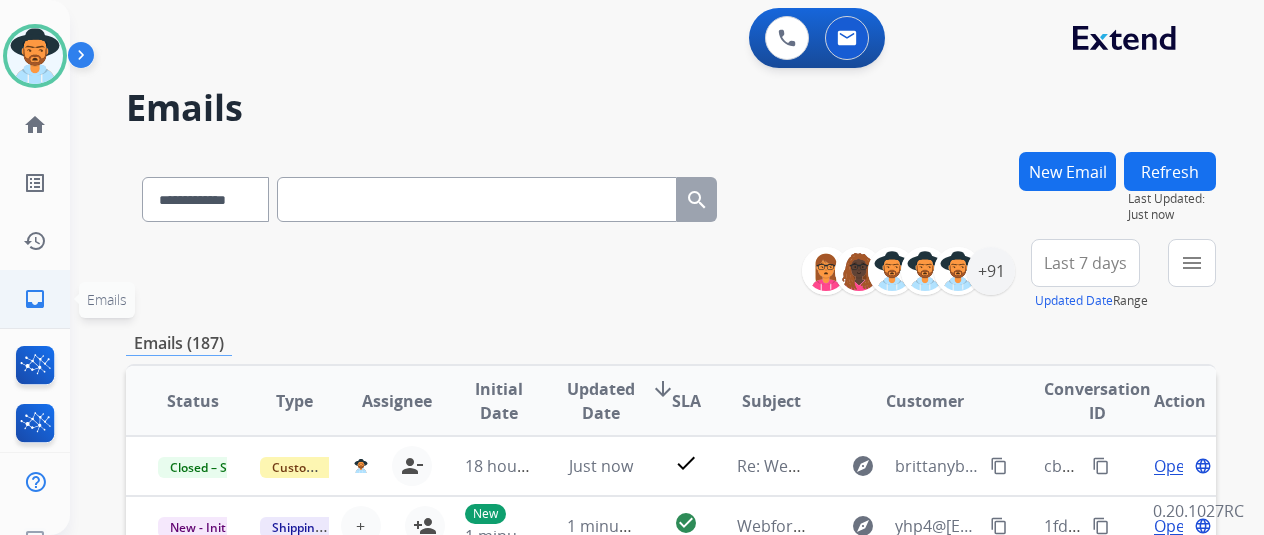 click on "inbox" 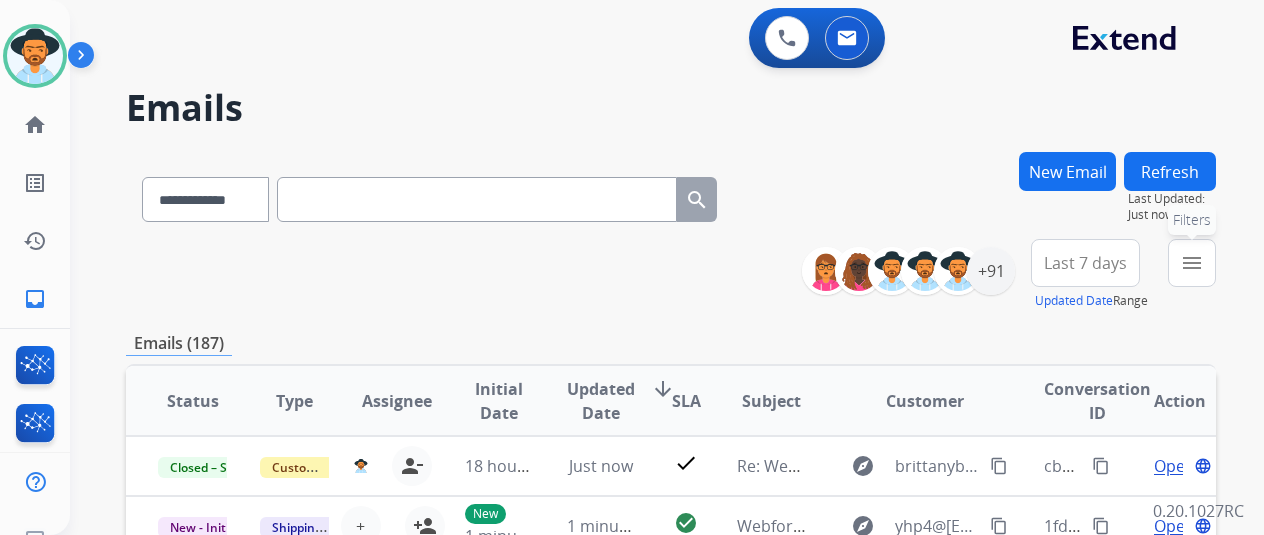click on "menu" at bounding box center (1192, 263) 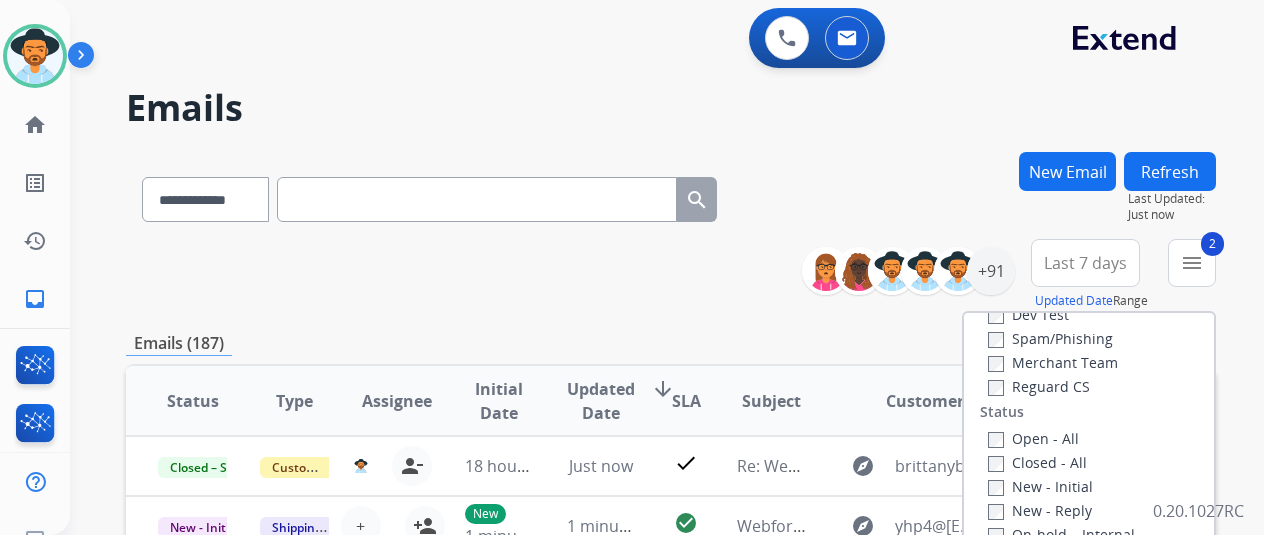 scroll, scrollTop: 200, scrollLeft: 0, axis: vertical 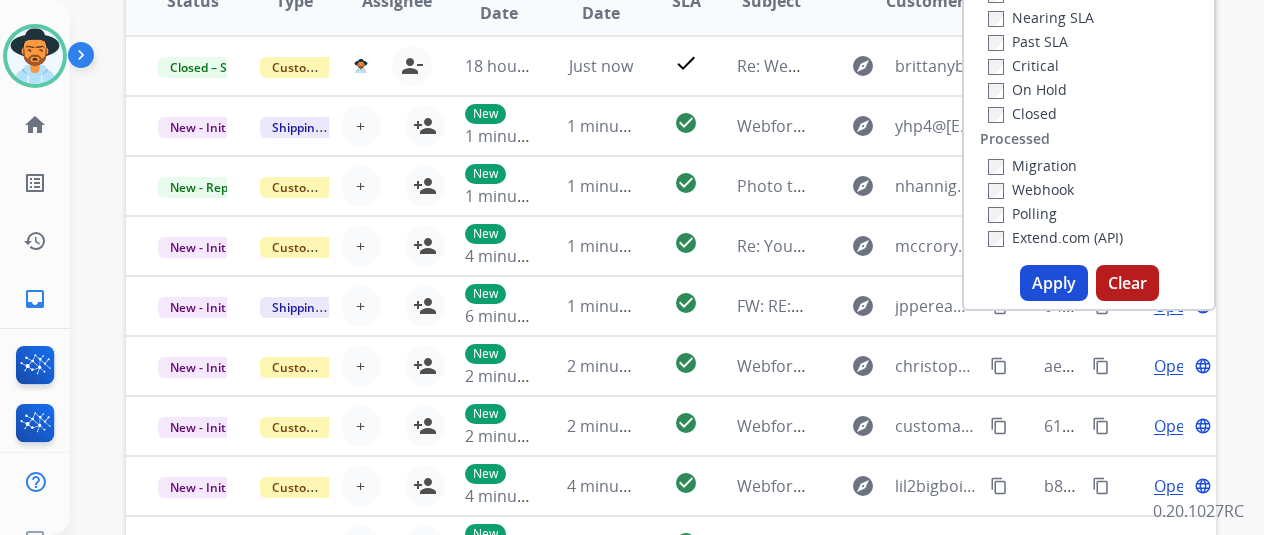 click on "Apply" at bounding box center [1054, 283] 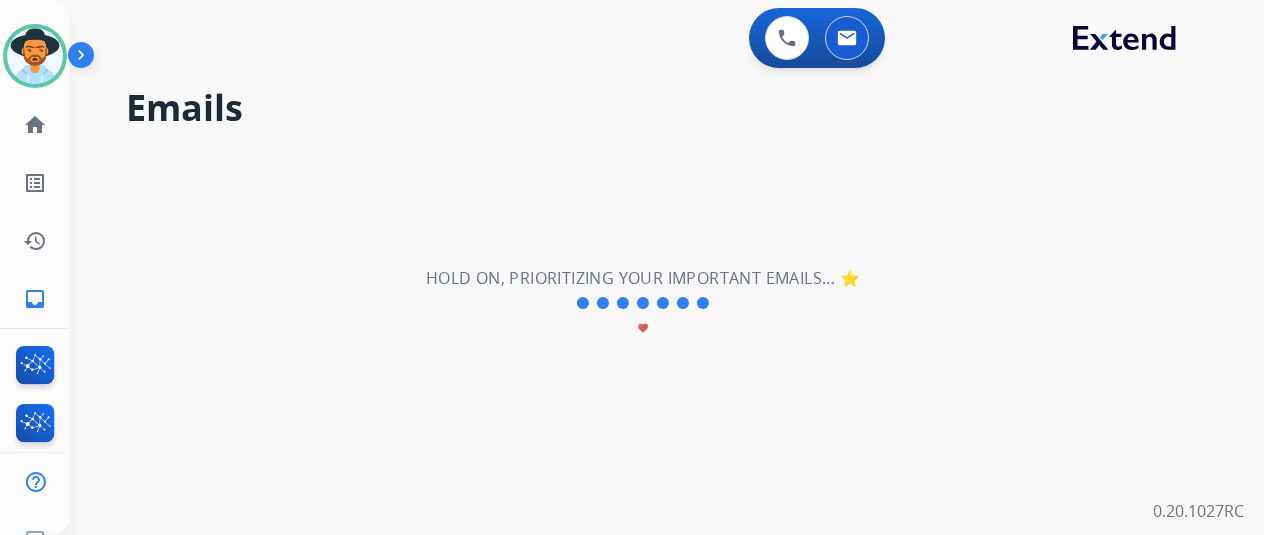 scroll, scrollTop: 0, scrollLeft: 0, axis: both 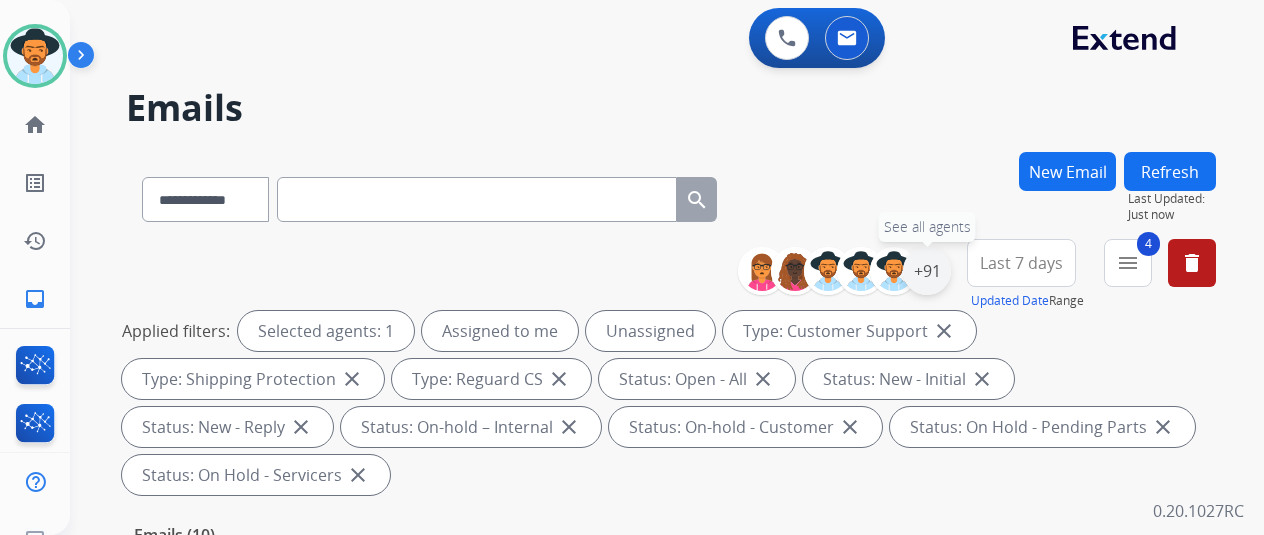click on "+91" at bounding box center (927, 271) 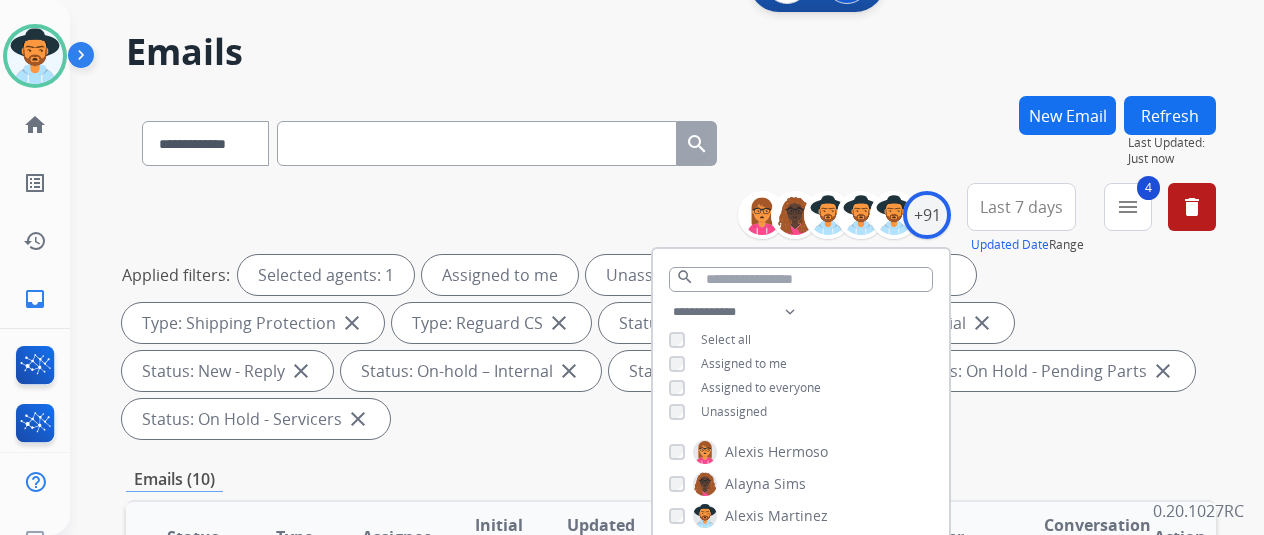 scroll, scrollTop: 100, scrollLeft: 0, axis: vertical 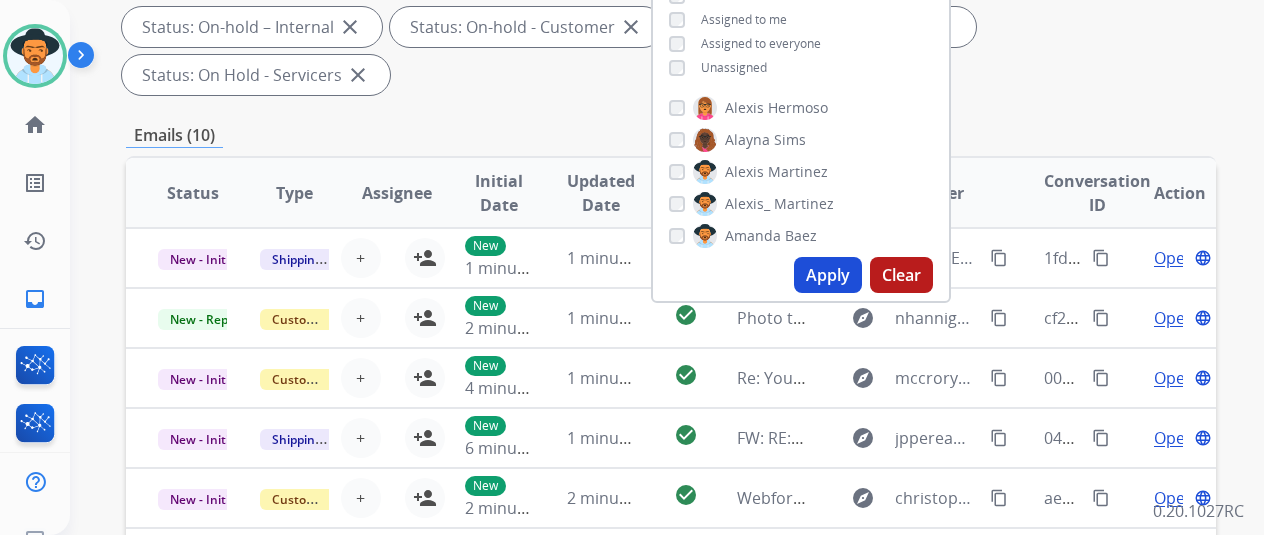 click on "Apply" at bounding box center [828, 275] 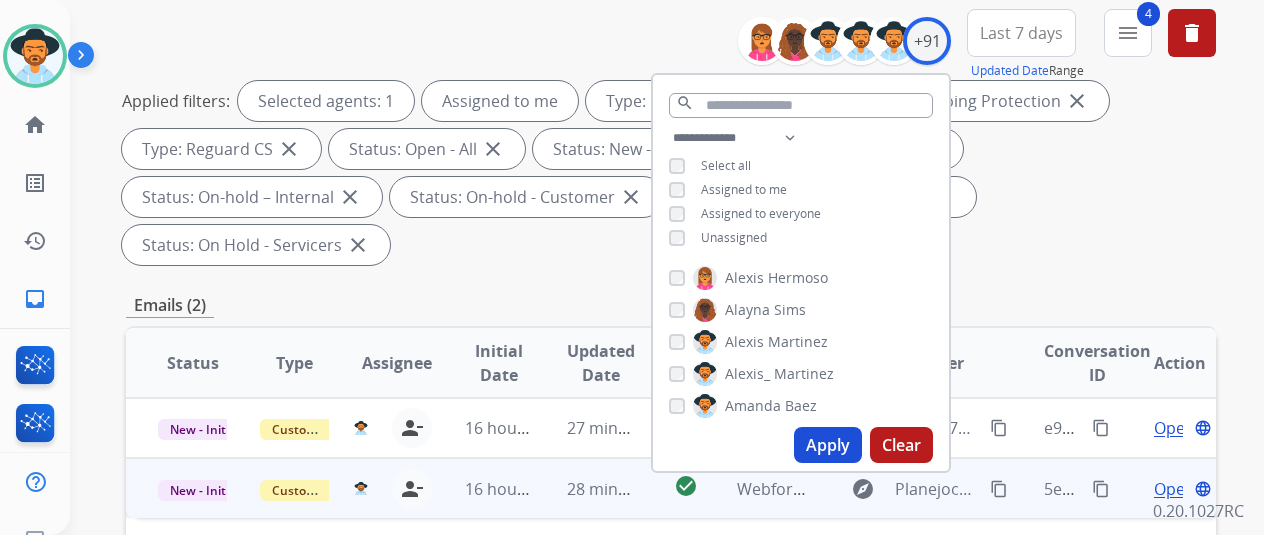 scroll, scrollTop: 300, scrollLeft: 0, axis: vertical 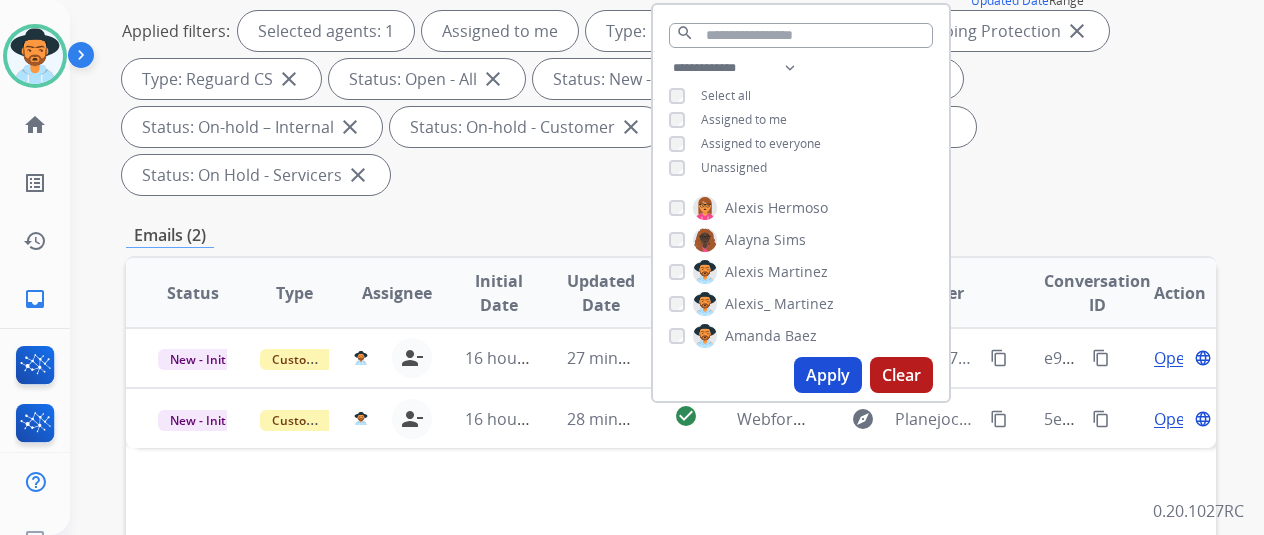 click on "Status Type Assignee Initial Date Updated Date arrow_downward SLA Subject Customer Conversation ID Action New - Initial Customer Support tammy.davidson@[EMAIL] person_remove Unassign to Me 16 hours ago 27 minutes ago check_circle  Webform from Will10073@[EMAIL] on [DATE]  explore Will10073@[EMAIL] content_copy  e94ce7ed-27f7-42c0-992b-a1125630831c  content_copy Open language New - Initial Customer Support tammy.davidson@[EMAIL] person_remove Unassign to Me 16 hours ago 28 minutes ago check_circle  Webform from Planejockey23@[EMAIL] on [DATE]  explore Planejockey23@[EMAIL] content_copy  5eb96f6d-17f7-4c4f-9d44-ff0ab7ebcbde  content_copy Open language" at bounding box center (671, 591) 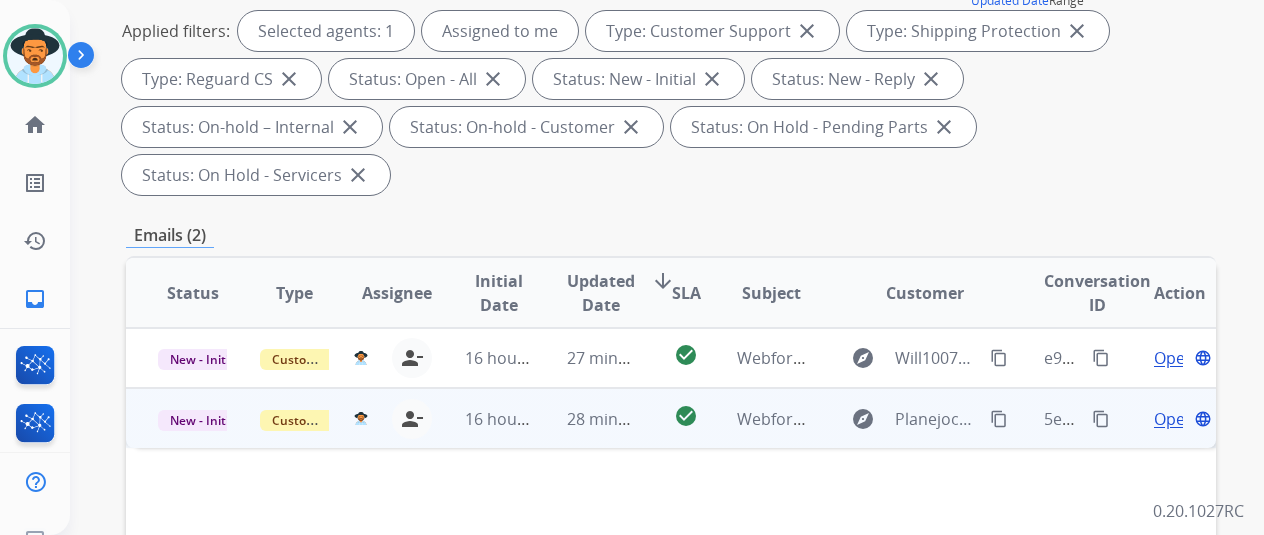 click on "Open" at bounding box center (1174, 419) 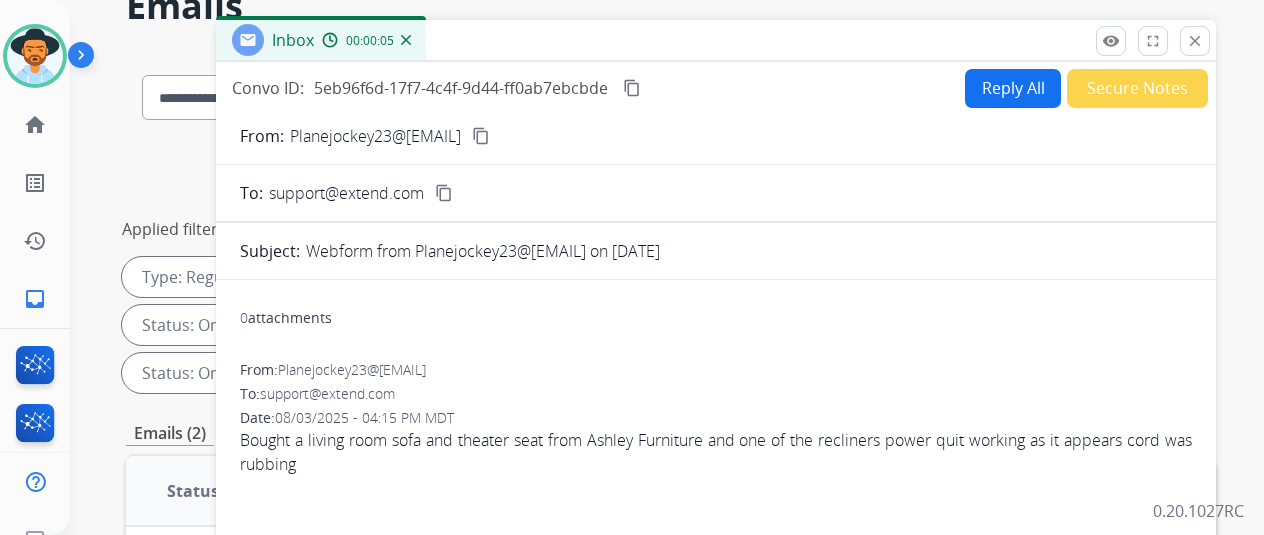 scroll, scrollTop: 100, scrollLeft: 0, axis: vertical 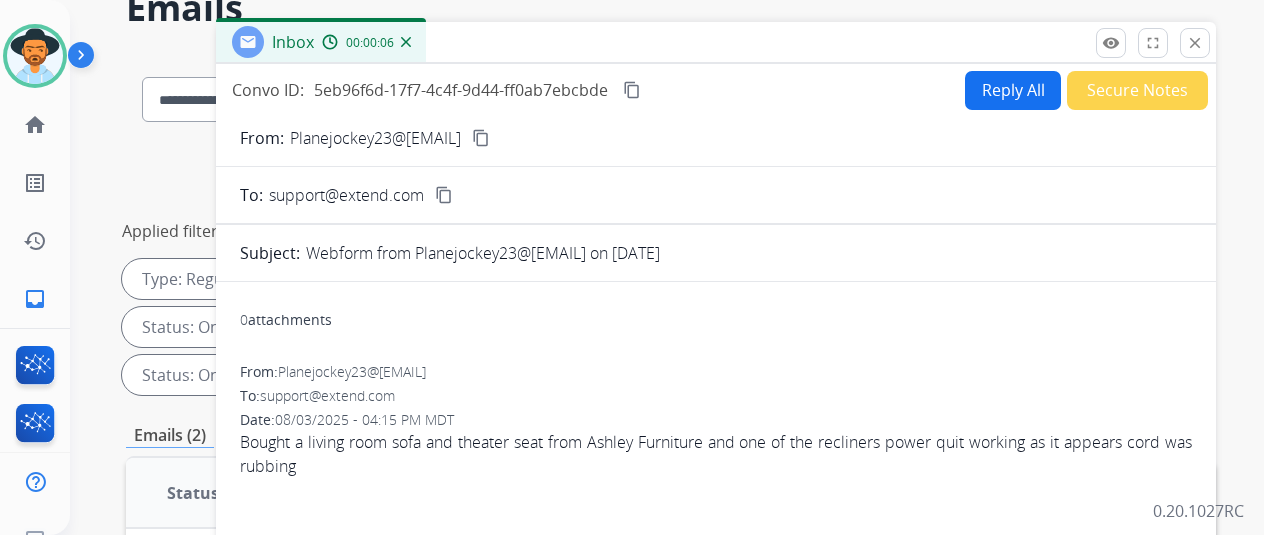 click on "content_copy" at bounding box center [481, 138] 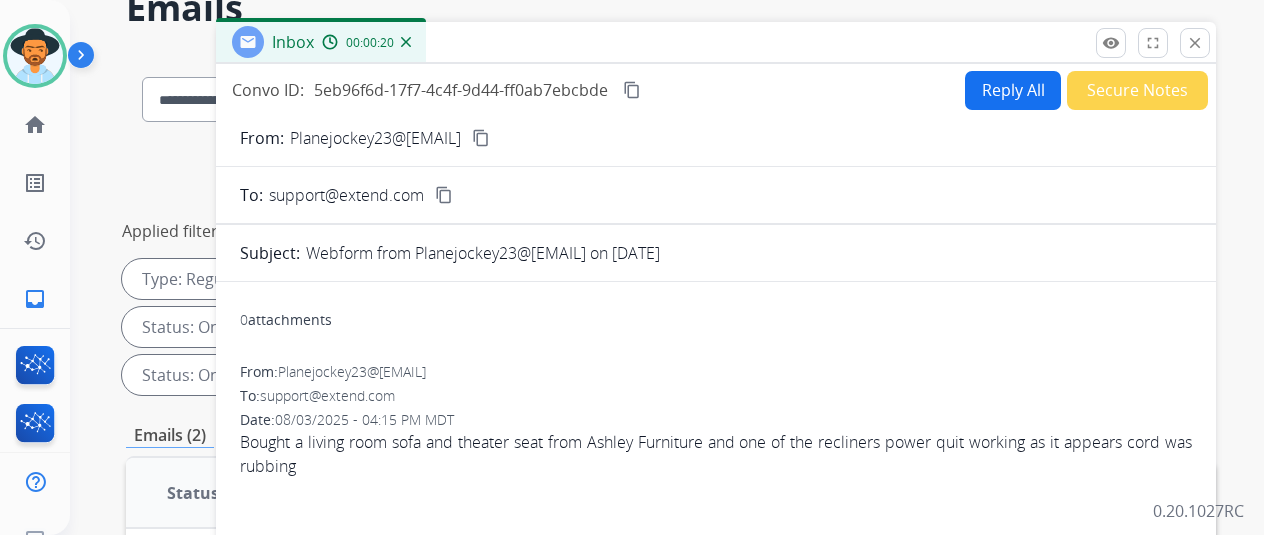 click on "Reply All" at bounding box center (1013, 90) 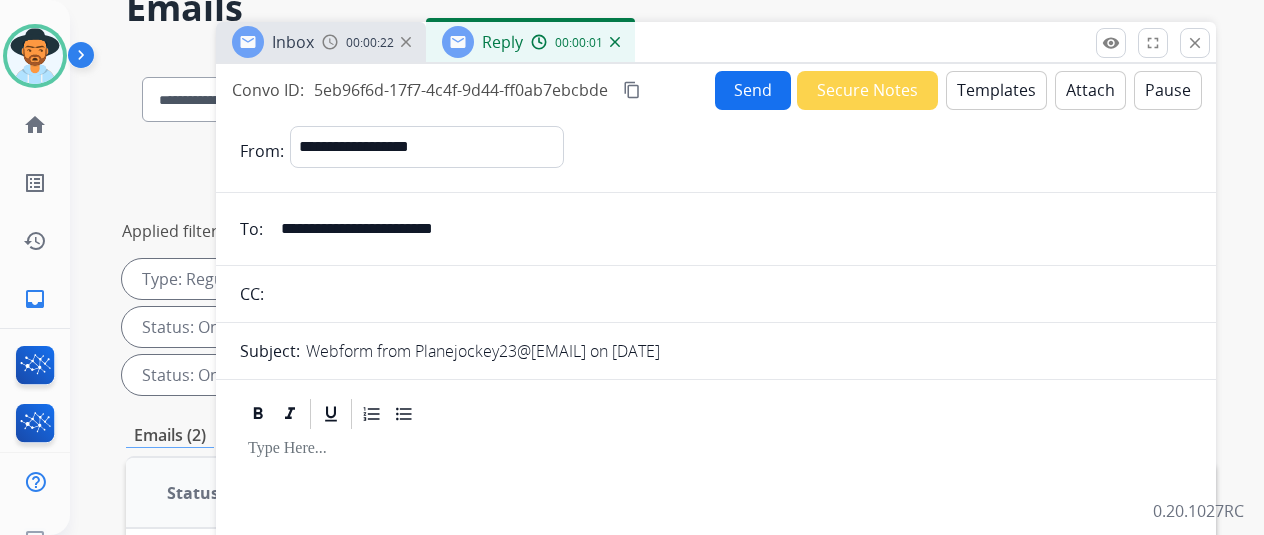 click on "Templates" at bounding box center (996, 90) 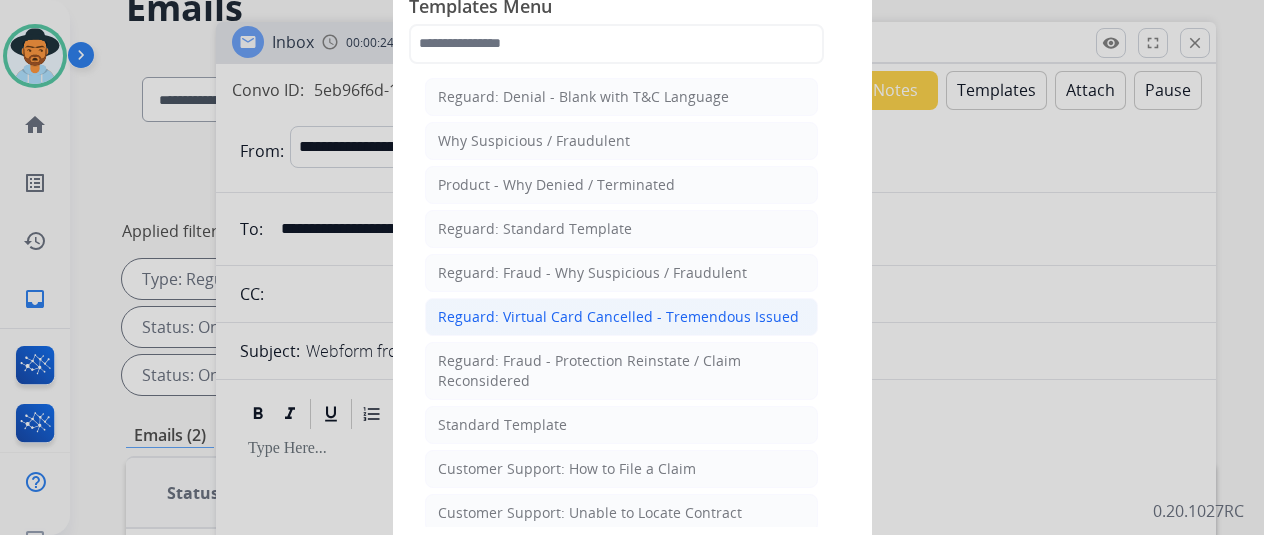 scroll, scrollTop: 100, scrollLeft: 0, axis: vertical 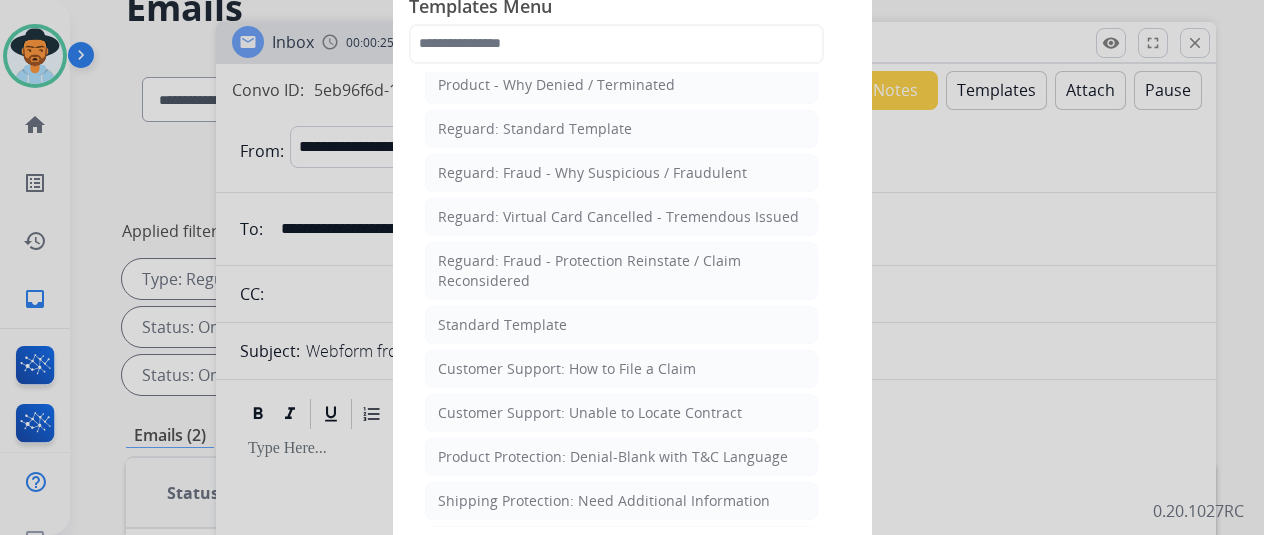 click on "Customer Support: How to File a Claim" 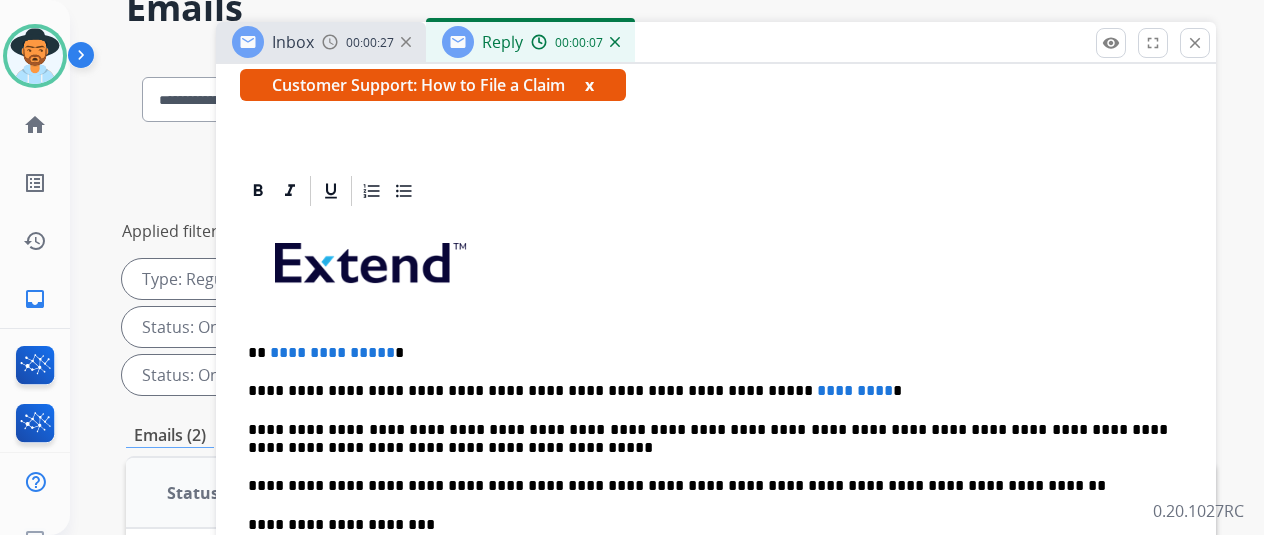 scroll, scrollTop: 384, scrollLeft: 0, axis: vertical 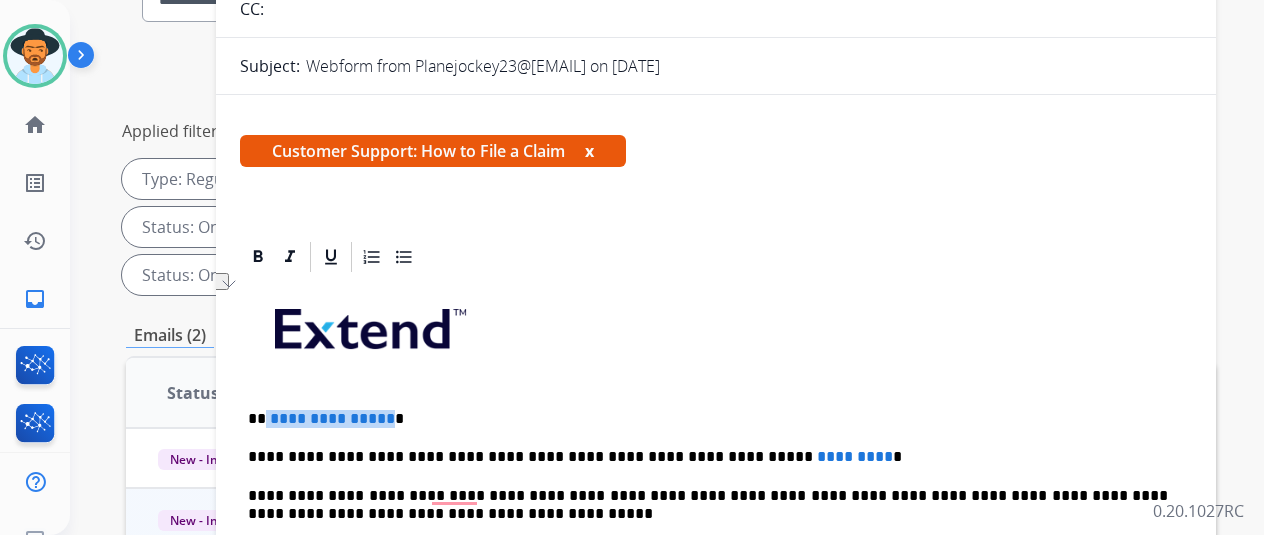 drag, startPoint x: 399, startPoint y: 417, endPoint x: 272, endPoint y: 432, distance: 127.88276 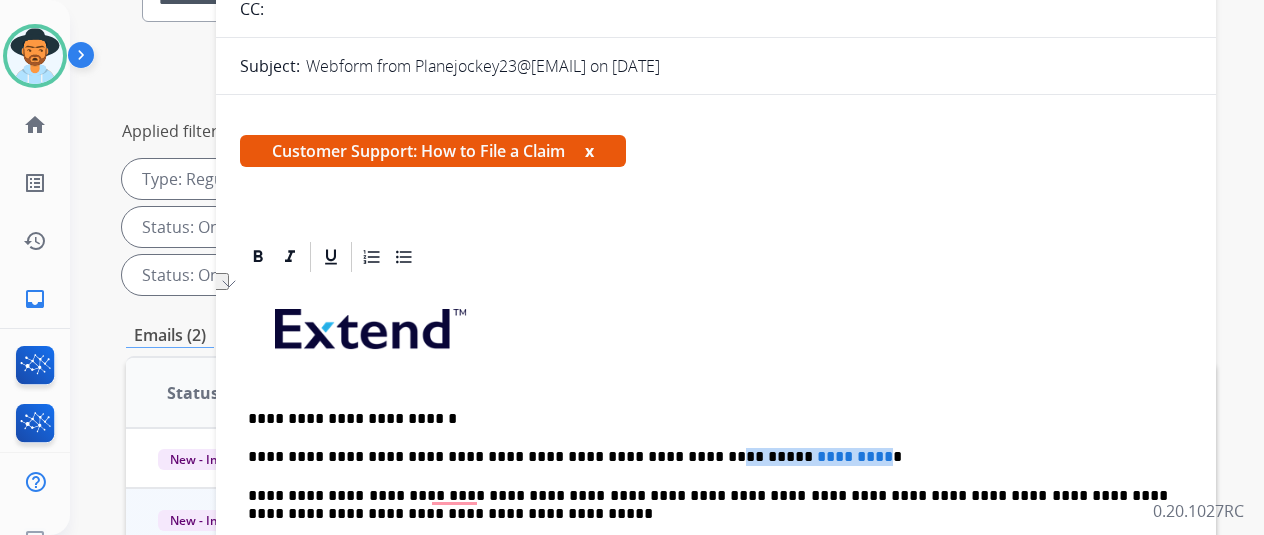 drag, startPoint x: 808, startPoint y: 455, endPoint x: 662, endPoint y: 452, distance: 146.03082 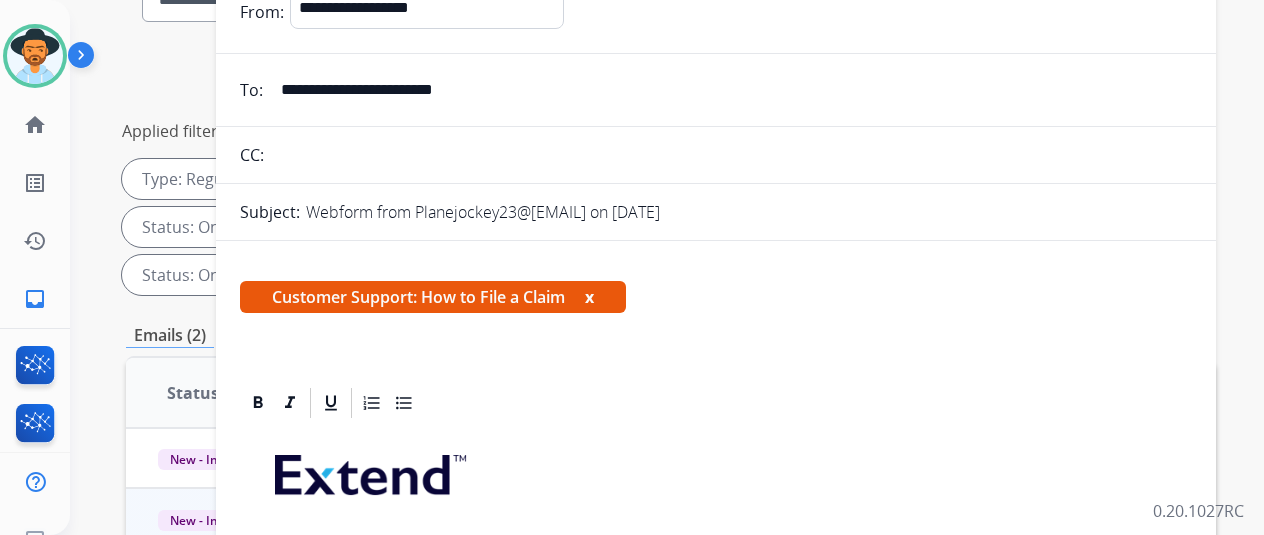 scroll, scrollTop: 0, scrollLeft: 0, axis: both 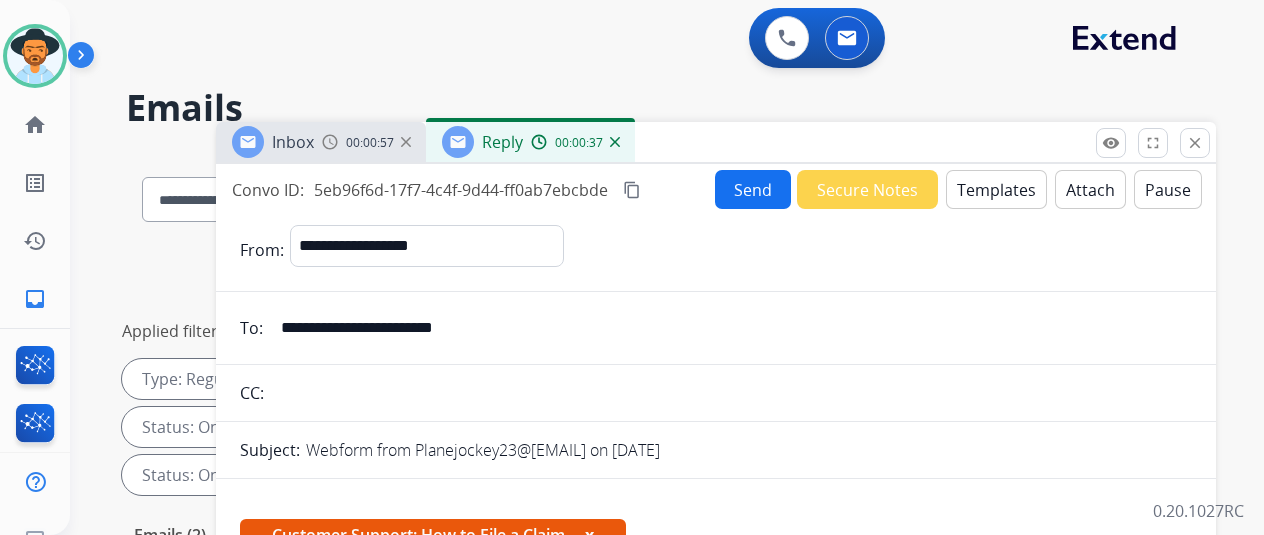click on "Send" at bounding box center [753, 189] 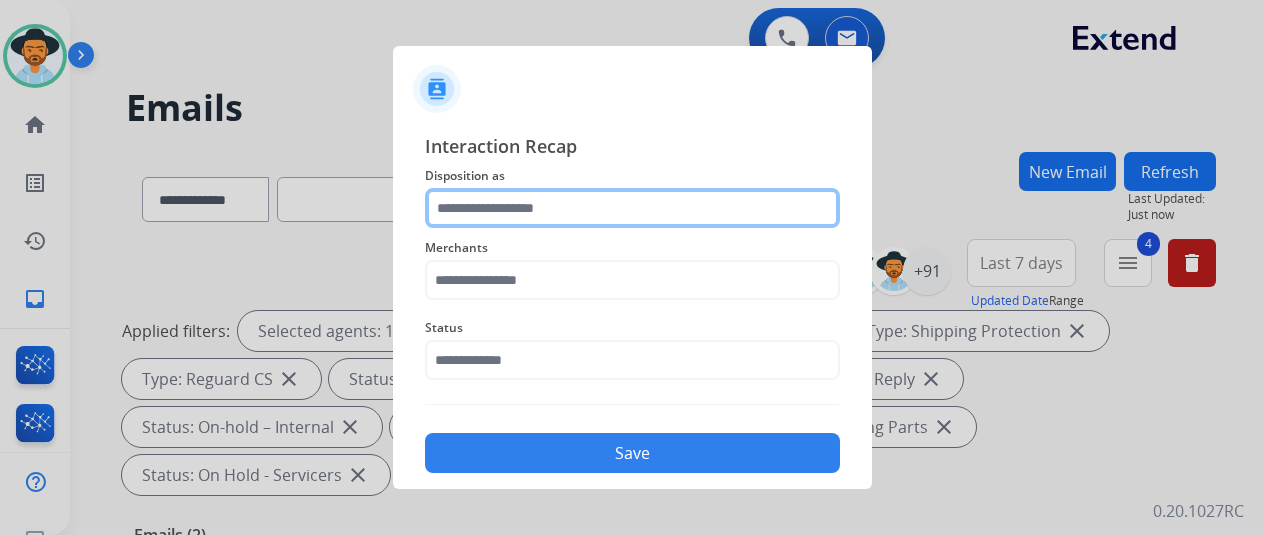 click 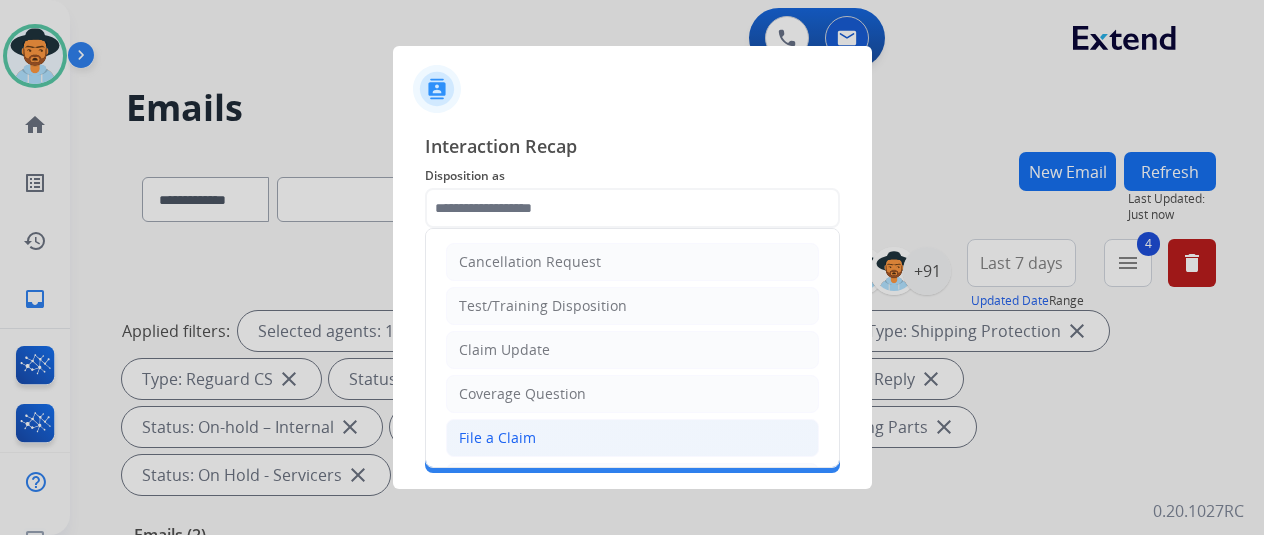 click on "File a Claim" 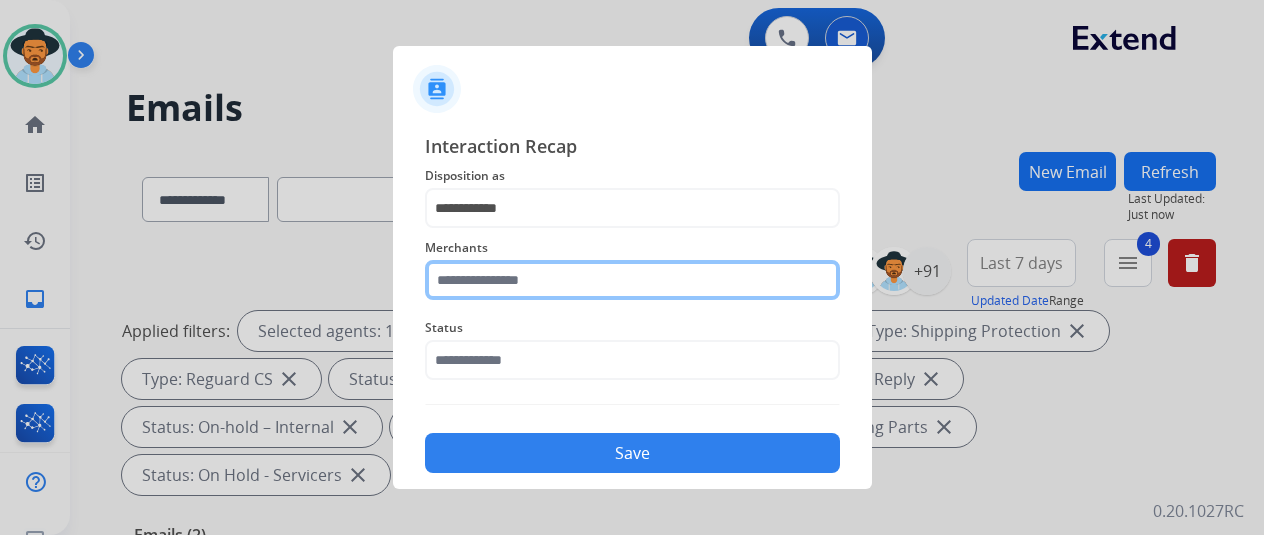 click 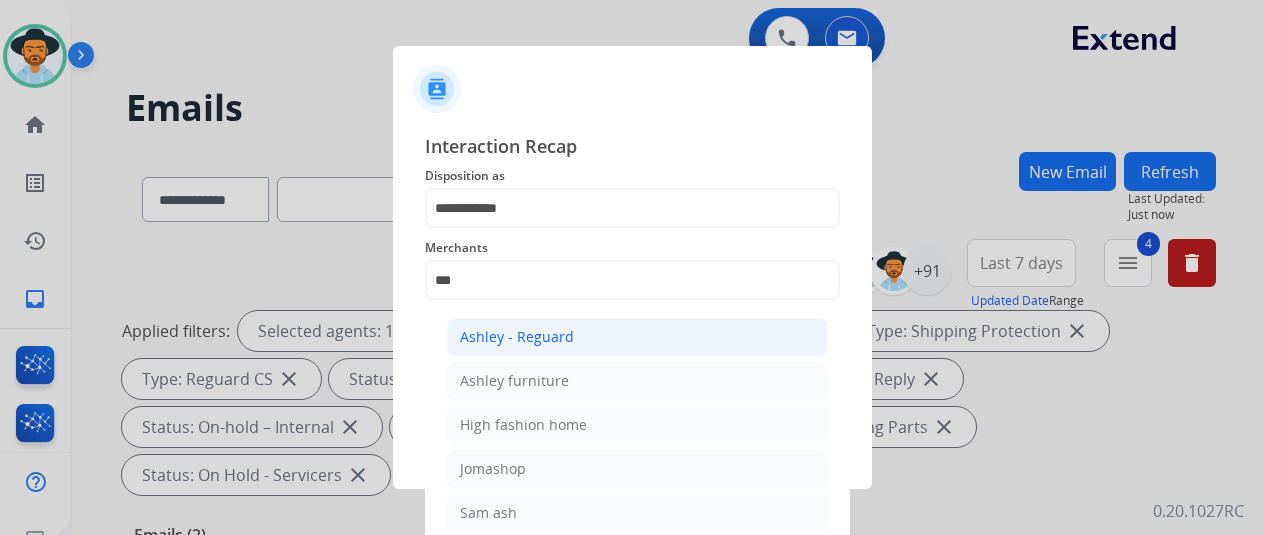 click on "Ashley - Reguard" 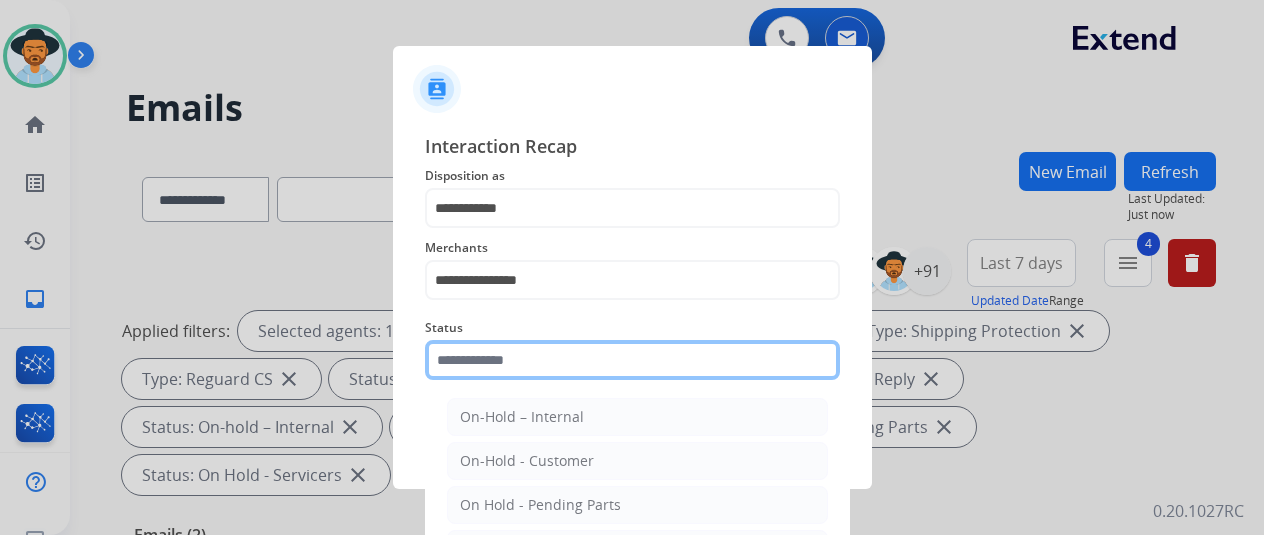 click 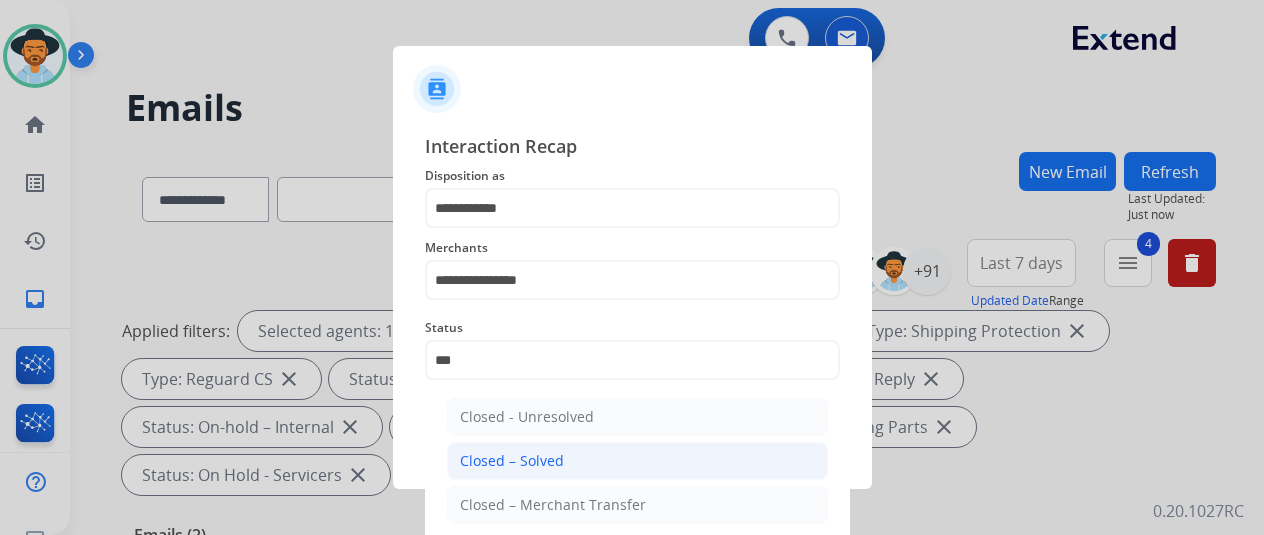 click on "Closed – Solved" 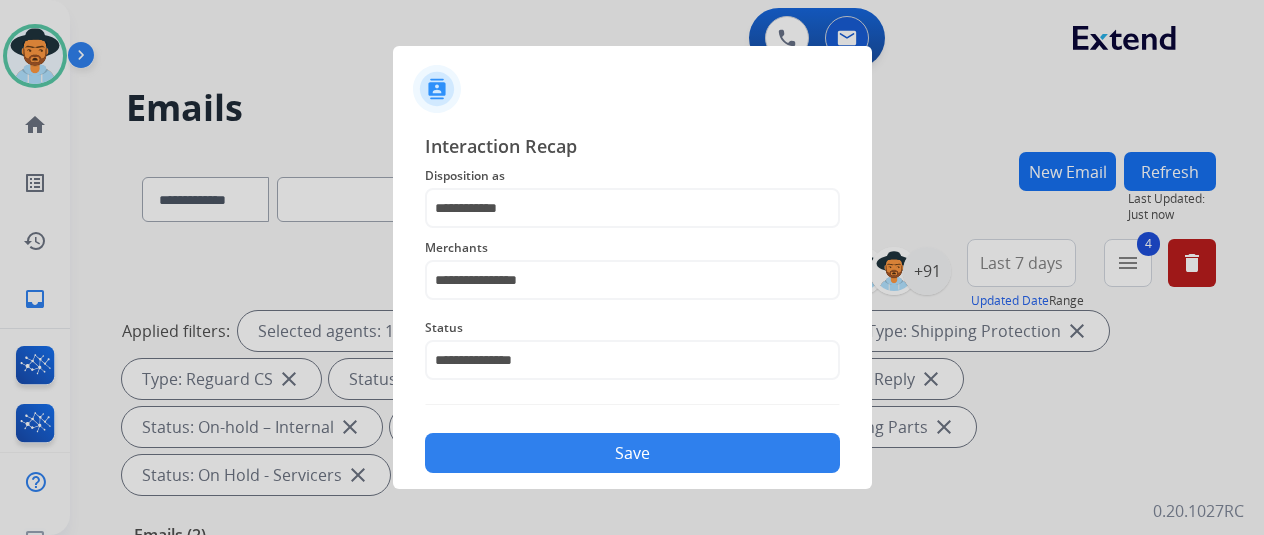 click on "Save" 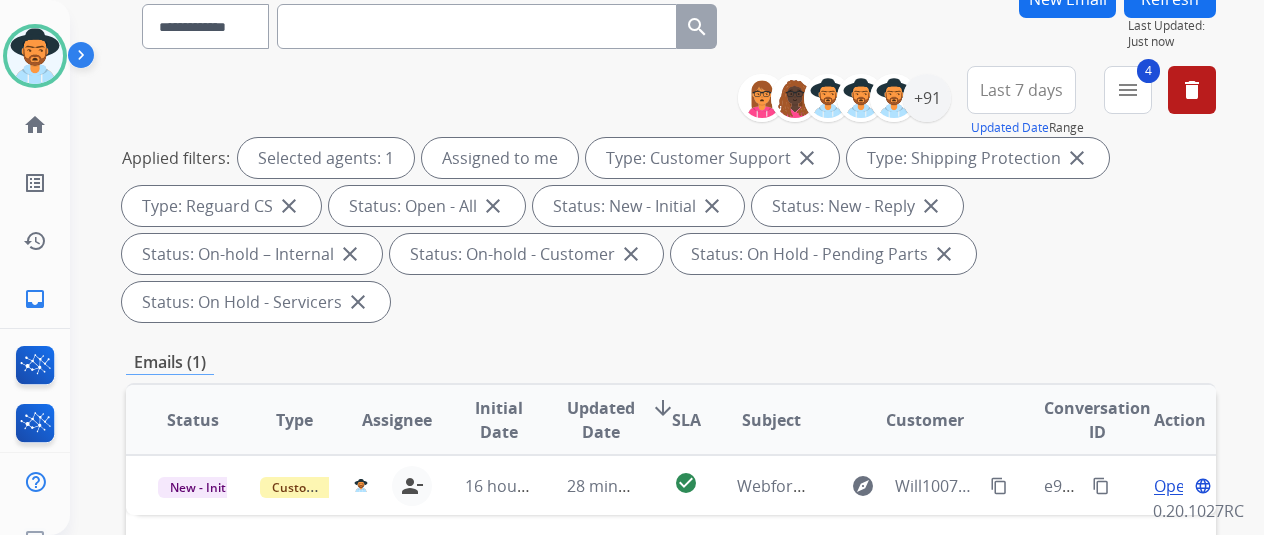 scroll, scrollTop: 100, scrollLeft: 0, axis: vertical 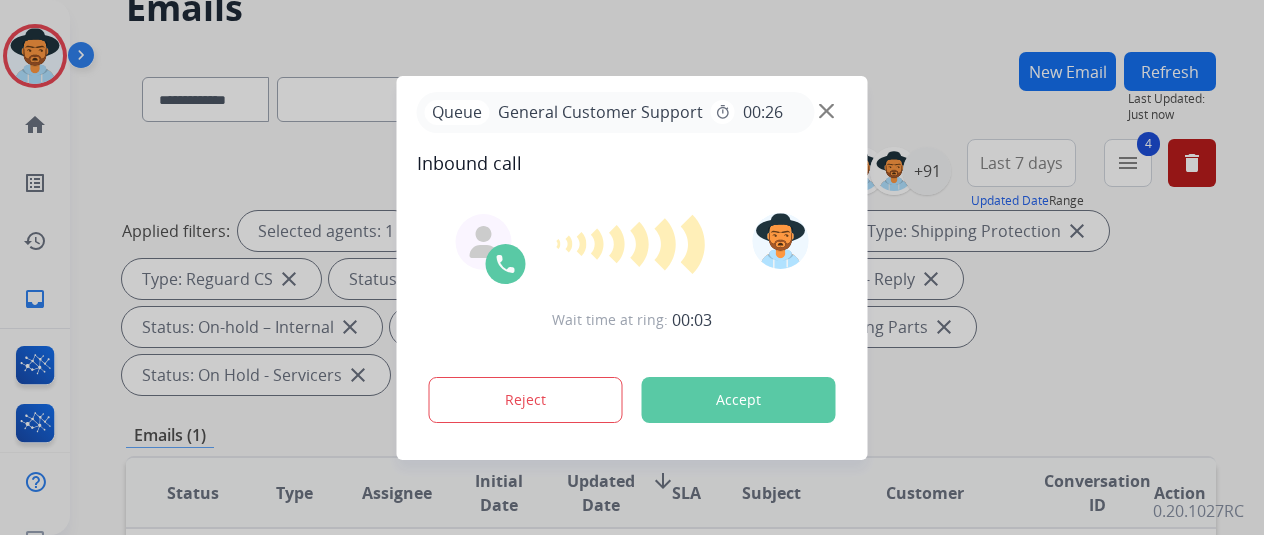 click at bounding box center (632, 267) 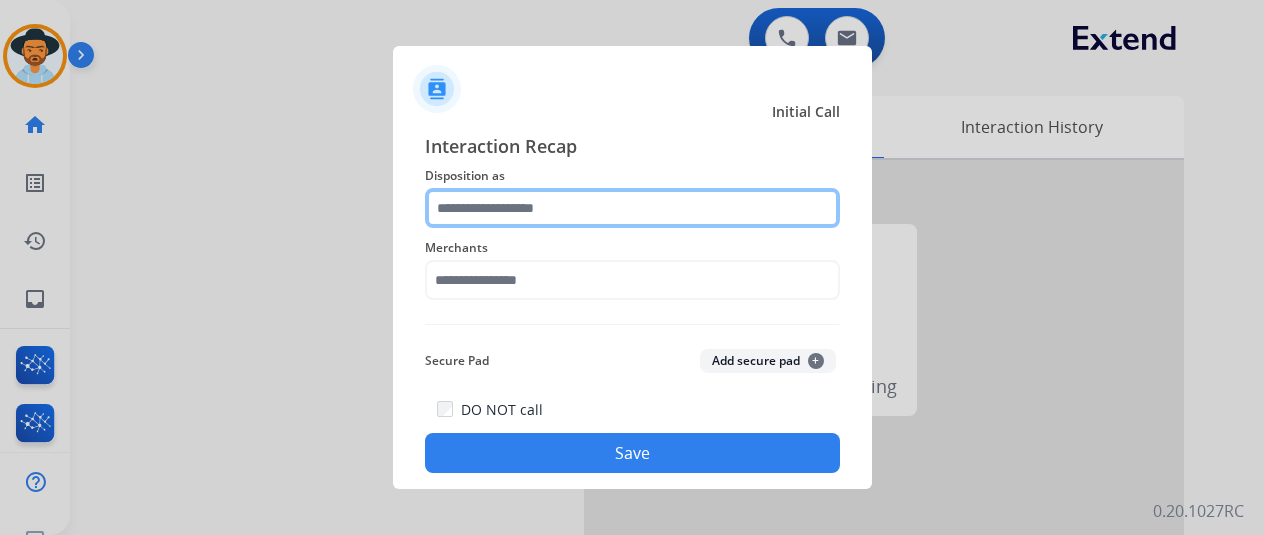 click 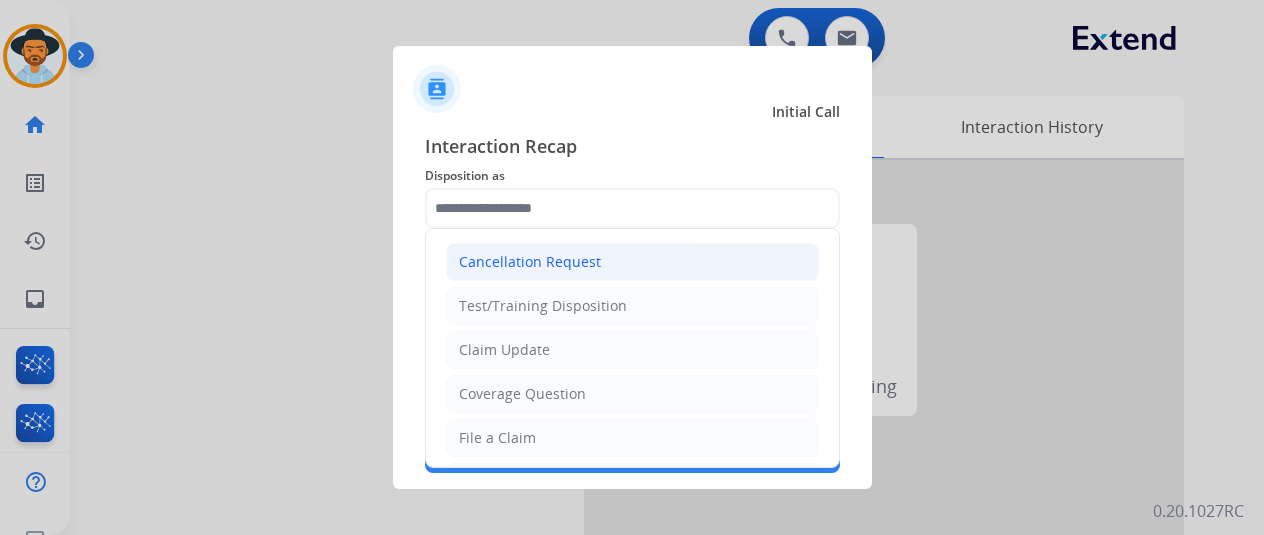 click on "Cancellation Request" 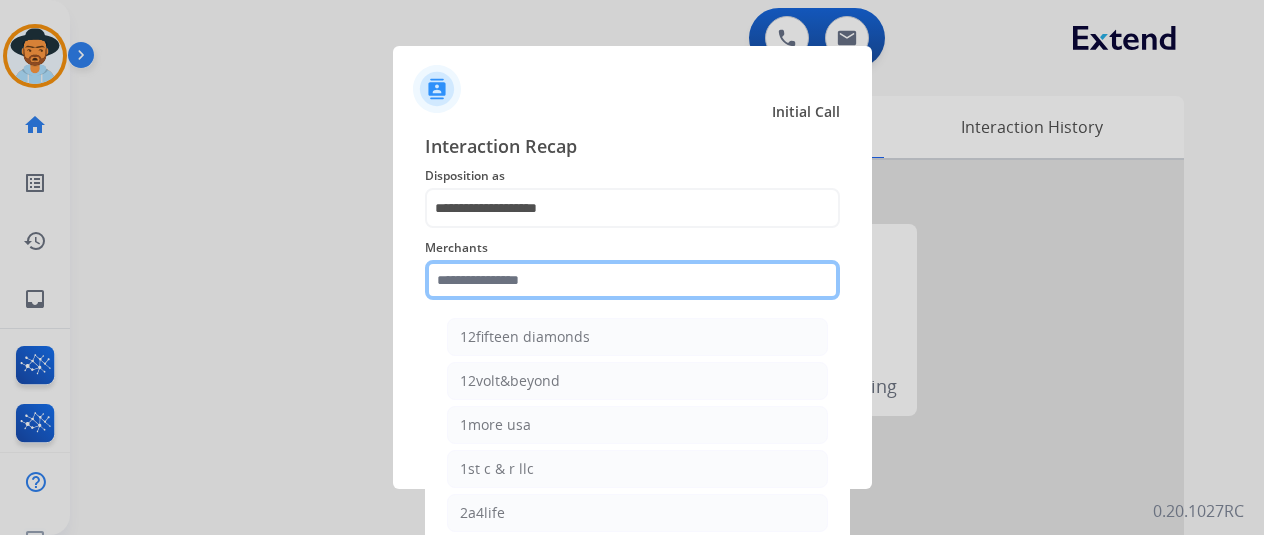 click 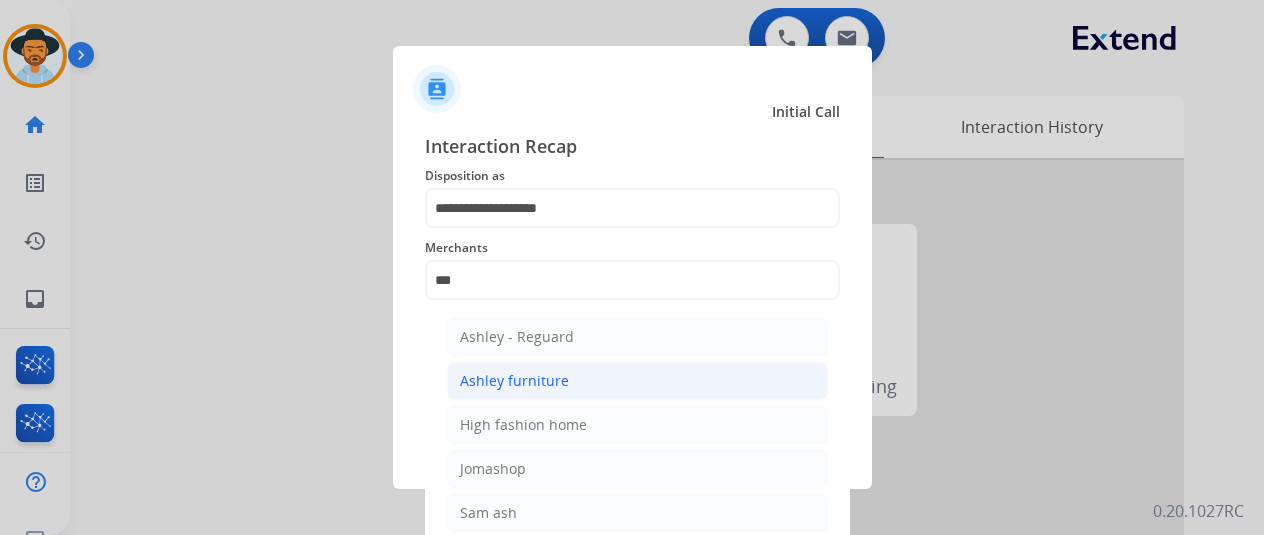 click on "Ashley furniture" 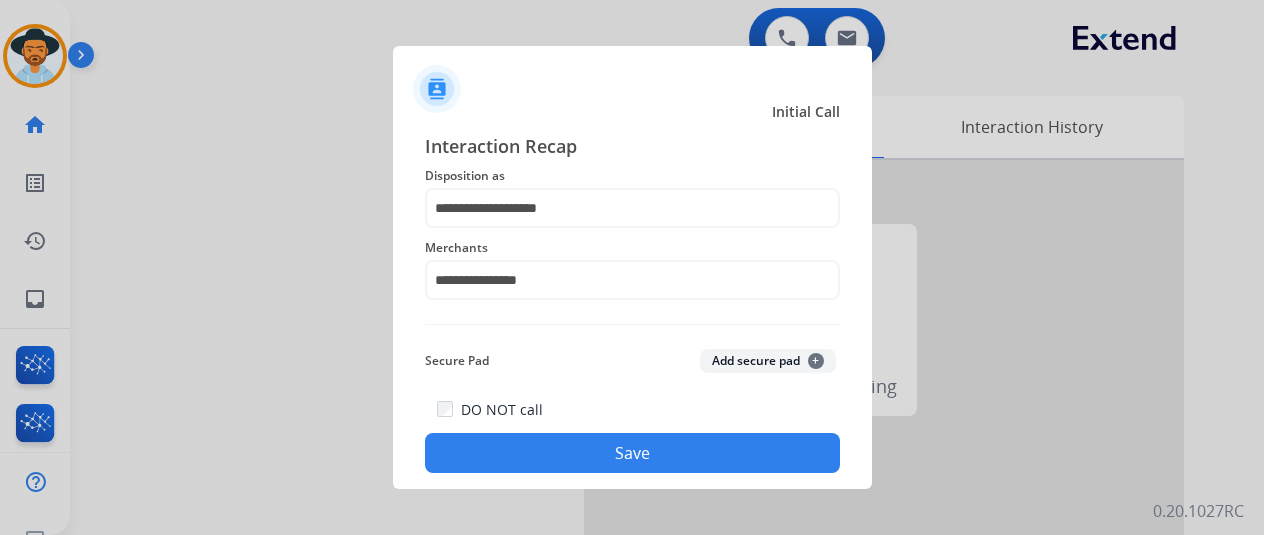 click on "Save" 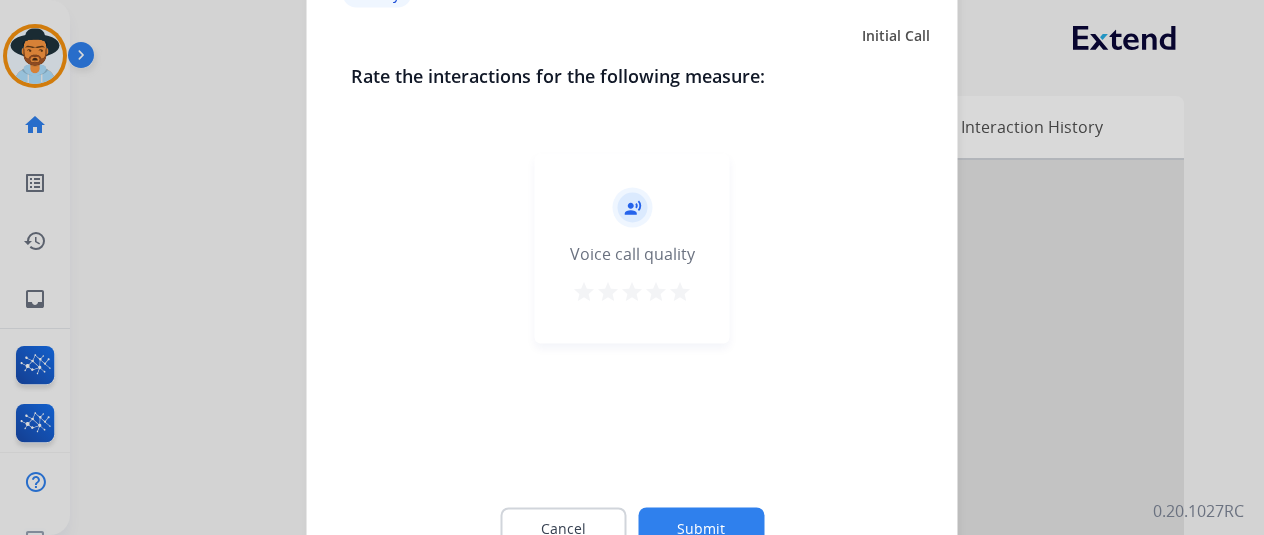 drag, startPoint x: 702, startPoint y: 525, endPoint x: 691, endPoint y: 516, distance: 14.21267 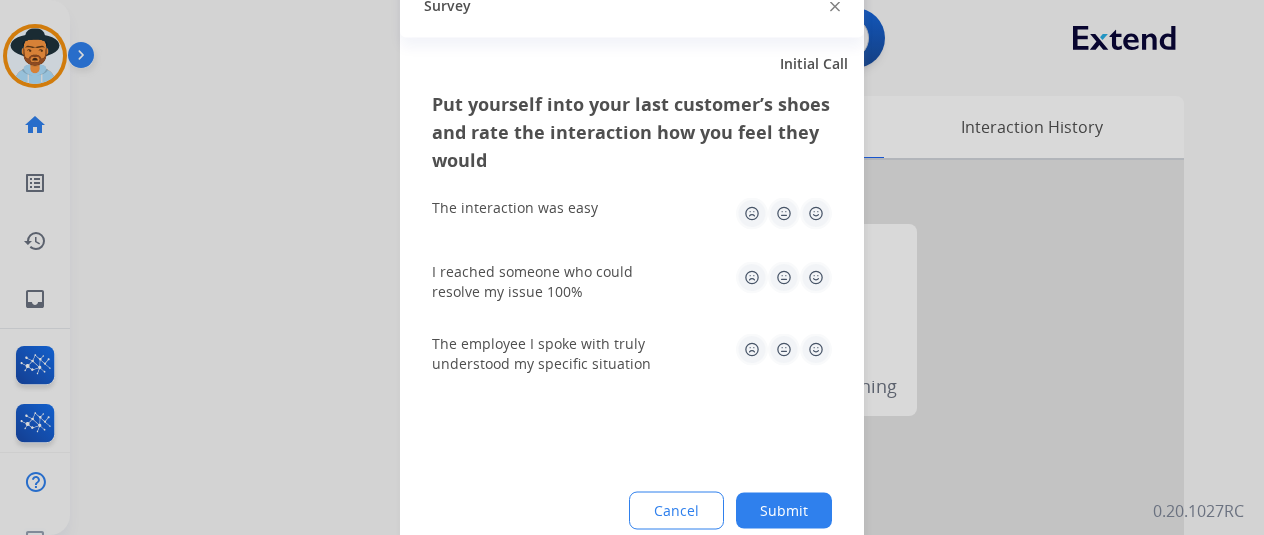 click 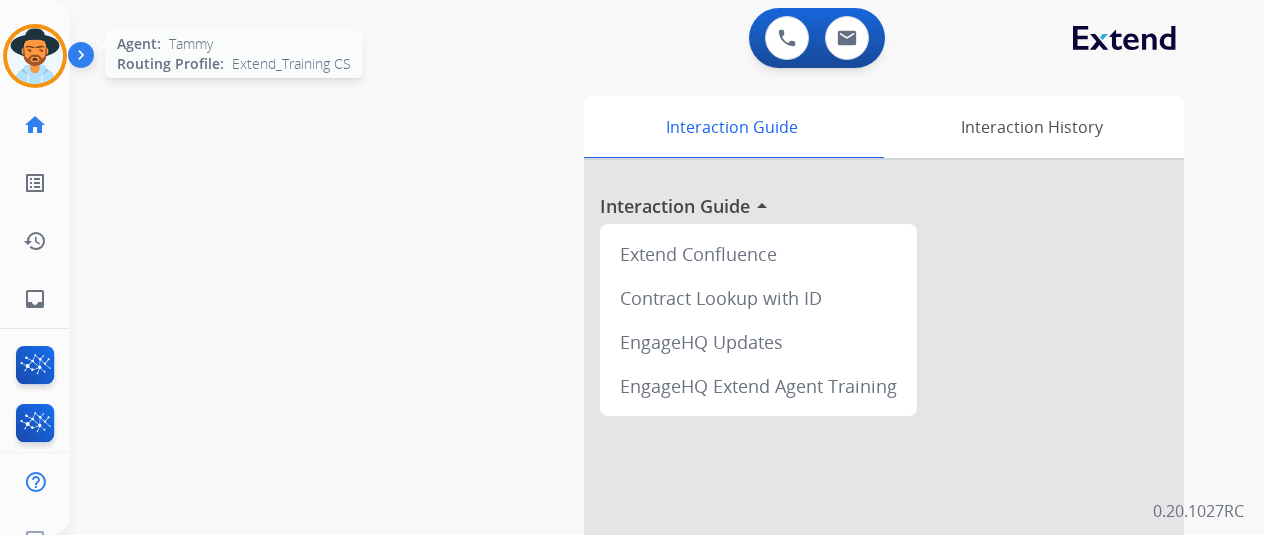 click at bounding box center (35, 56) 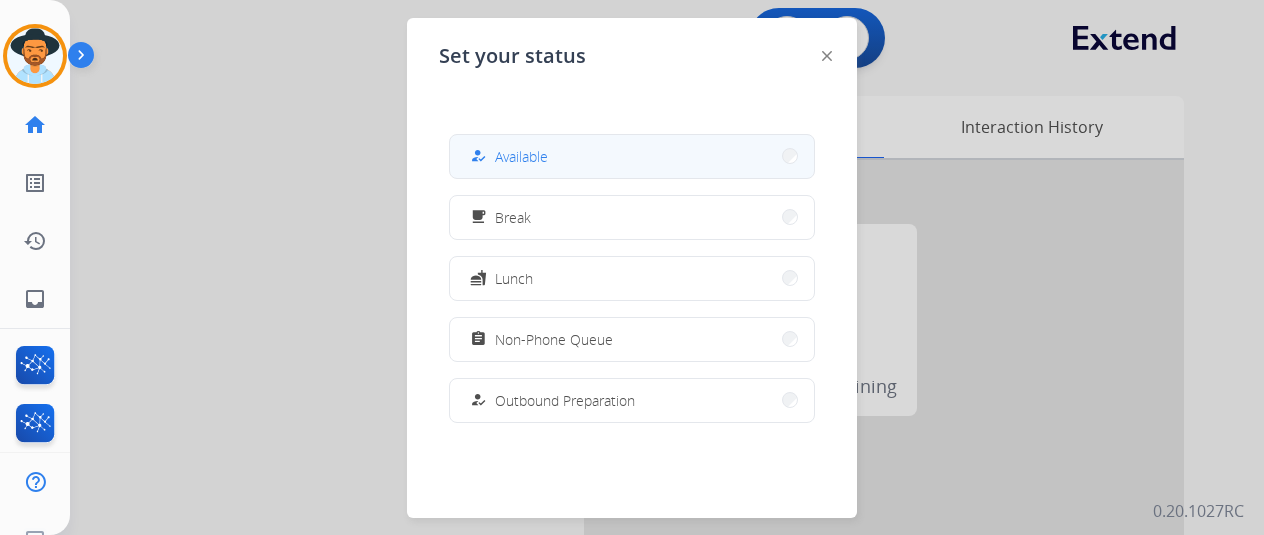 click on "how_to_reg Available" at bounding box center (632, 156) 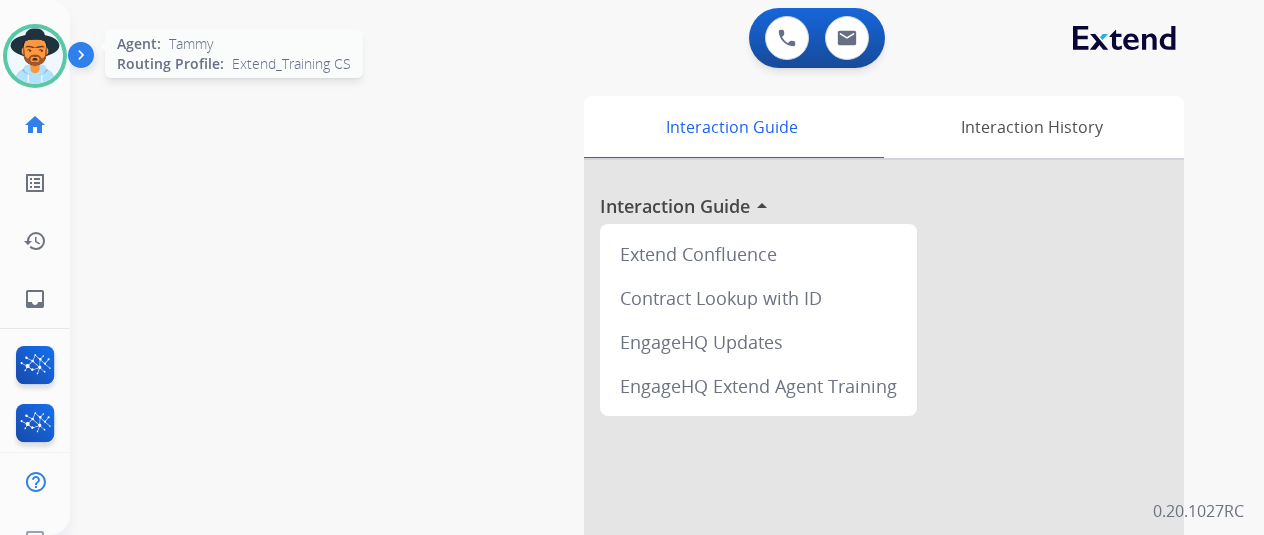 click at bounding box center (35, 56) 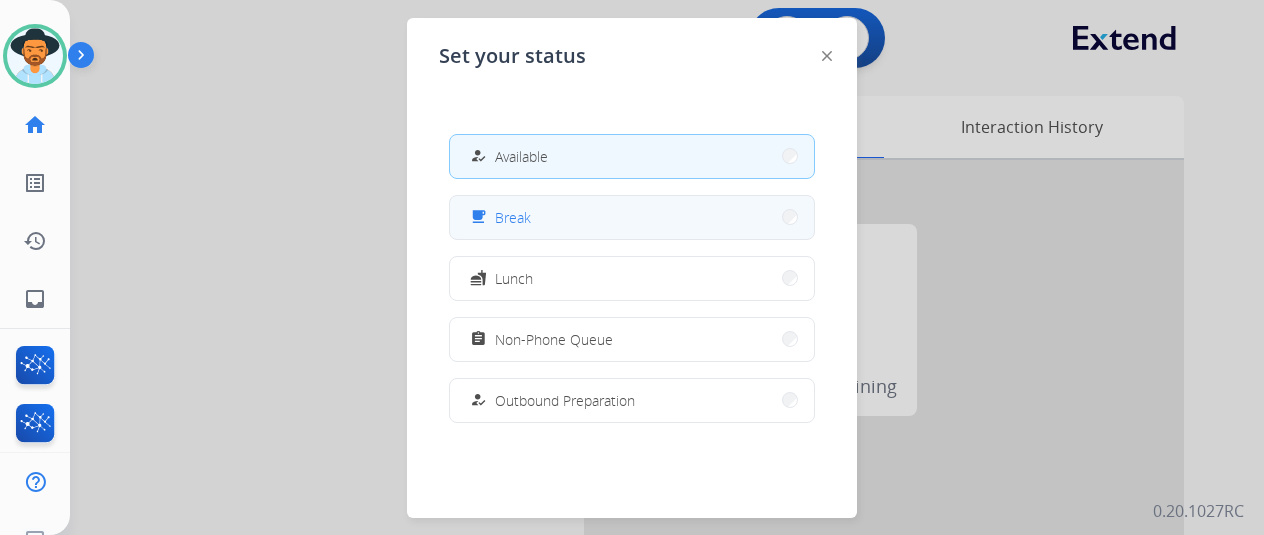 click on "free_breakfast Break" at bounding box center (632, 217) 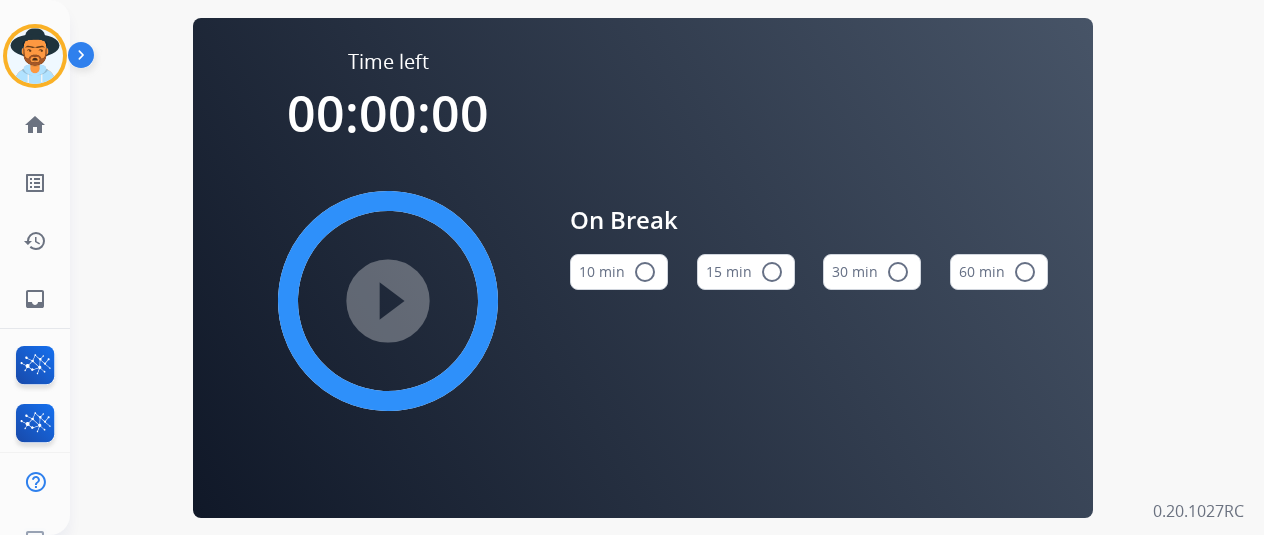 click on "radio_button_unchecked" at bounding box center (645, 272) 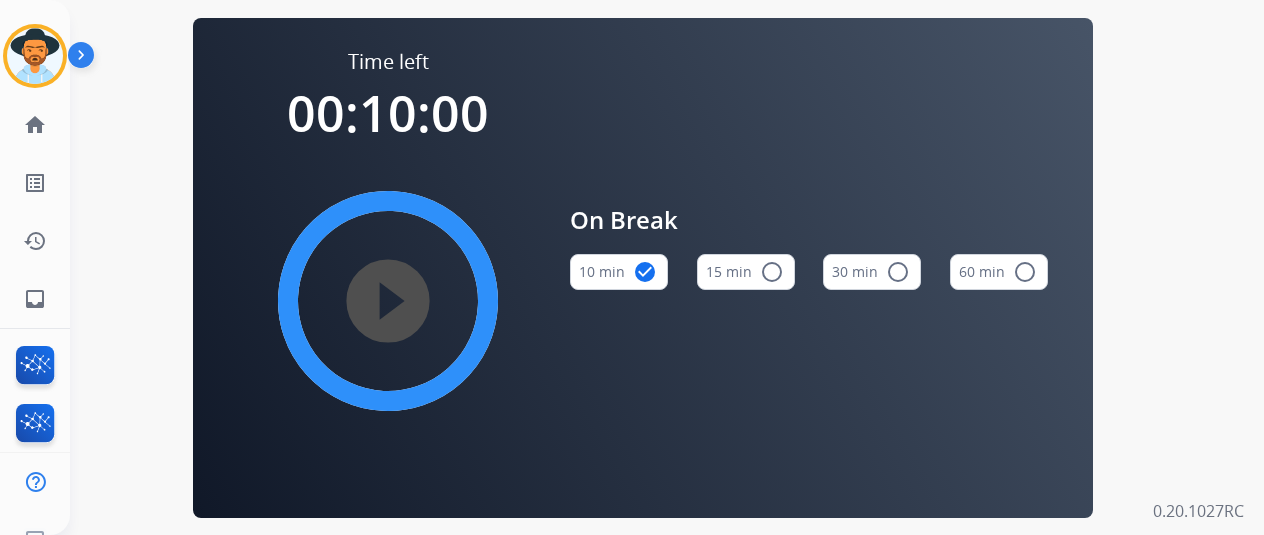 click on "play_circle_filled" at bounding box center [388, 301] 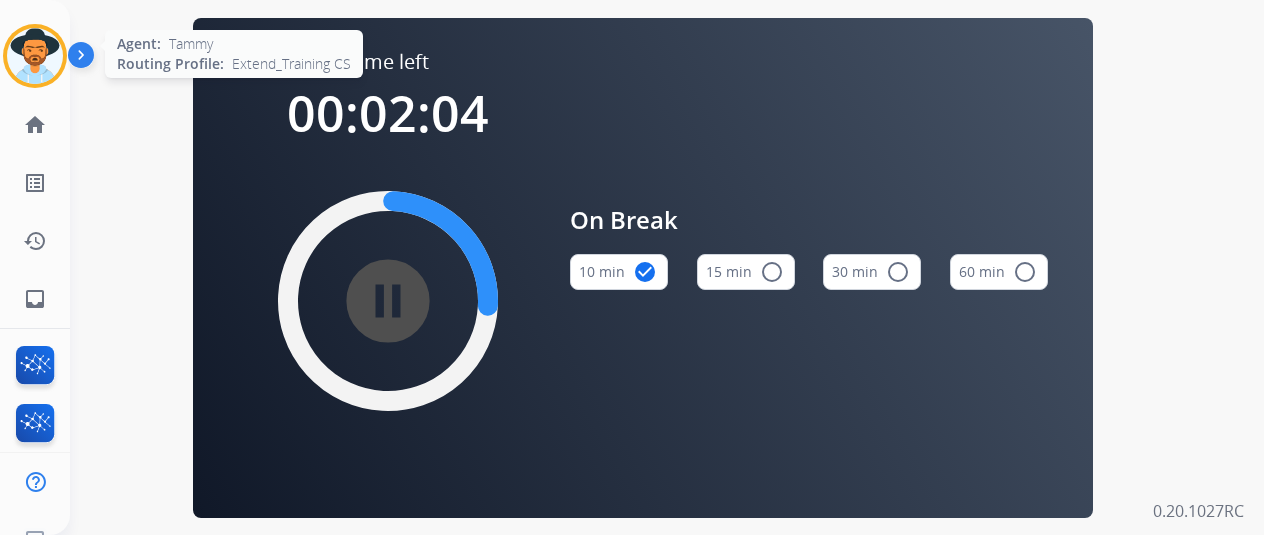 click at bounding box center [35, 56] 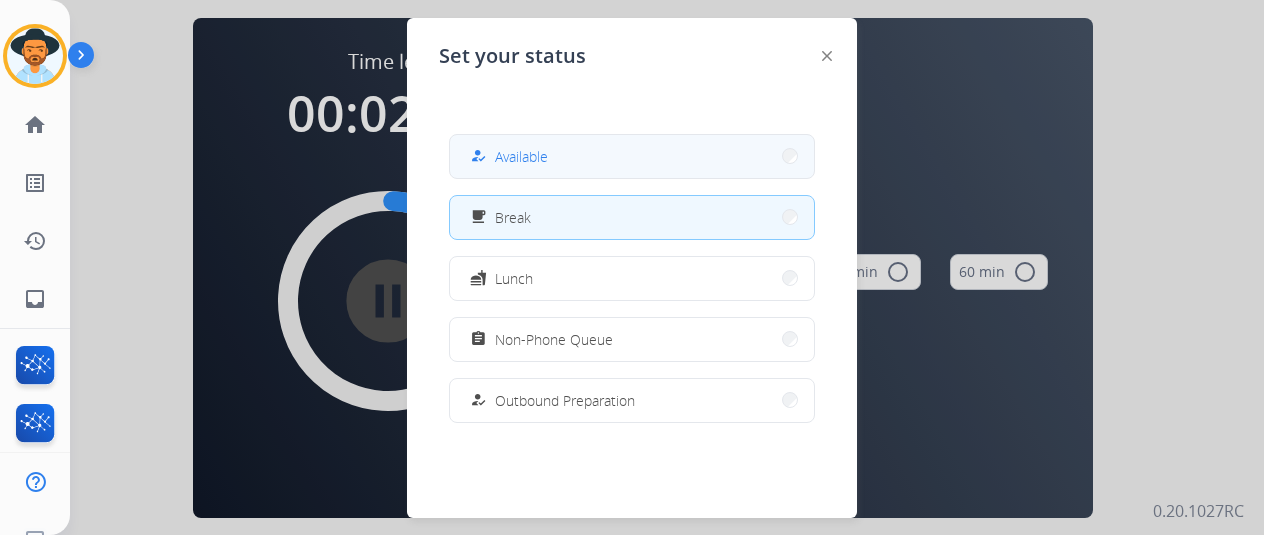 click on "how_to_reg Available" at bounding box center (632, 156) 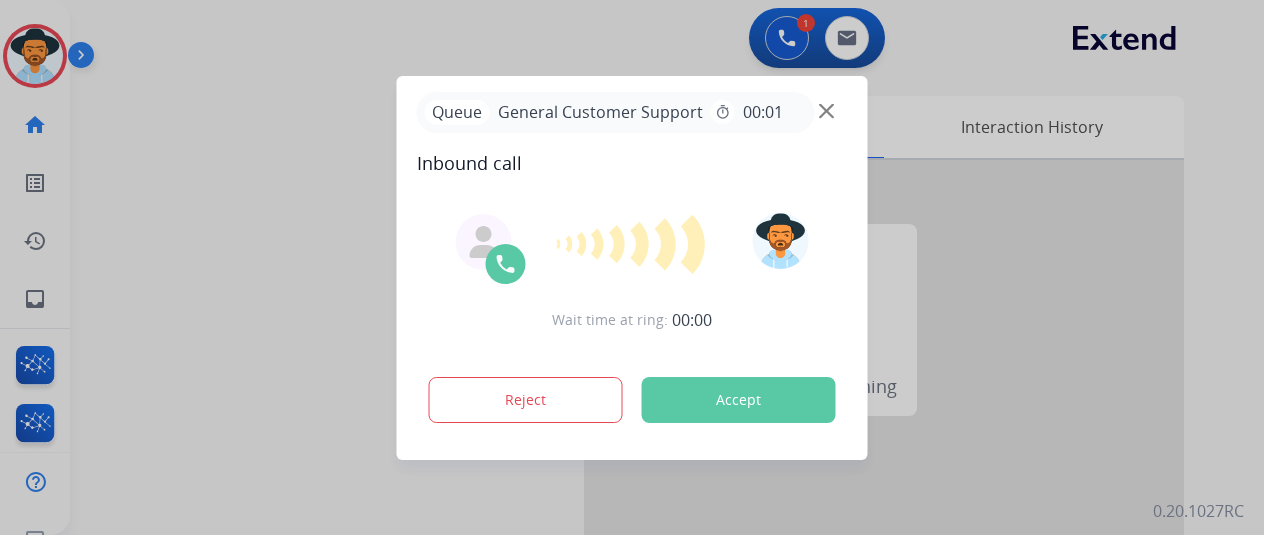 click at bounding box center [632, 267] 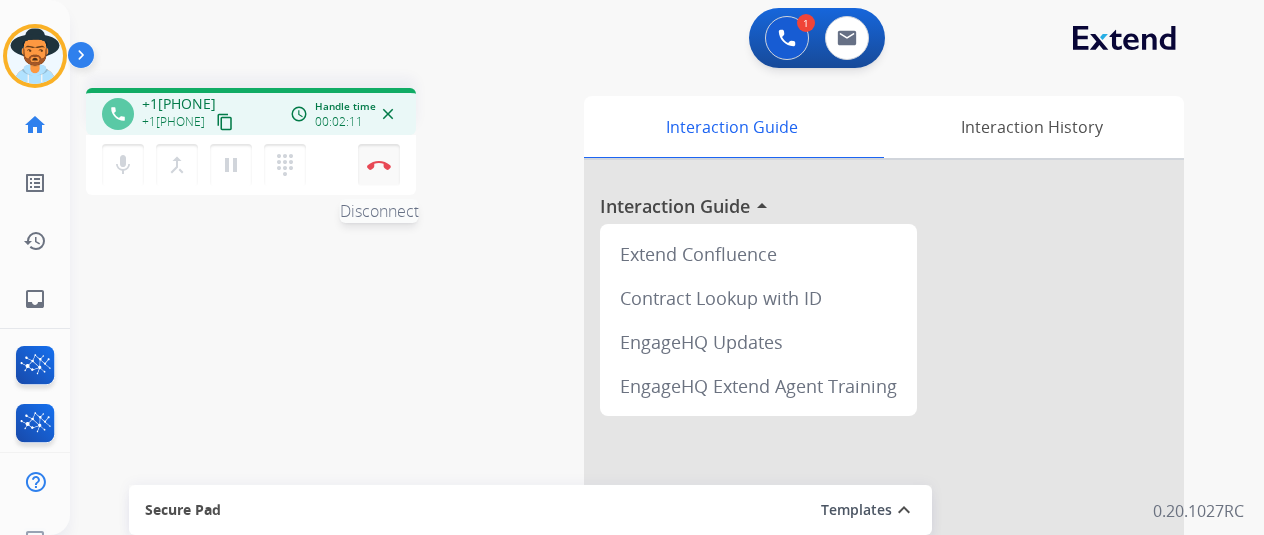 click at bounding box center (379, 165) 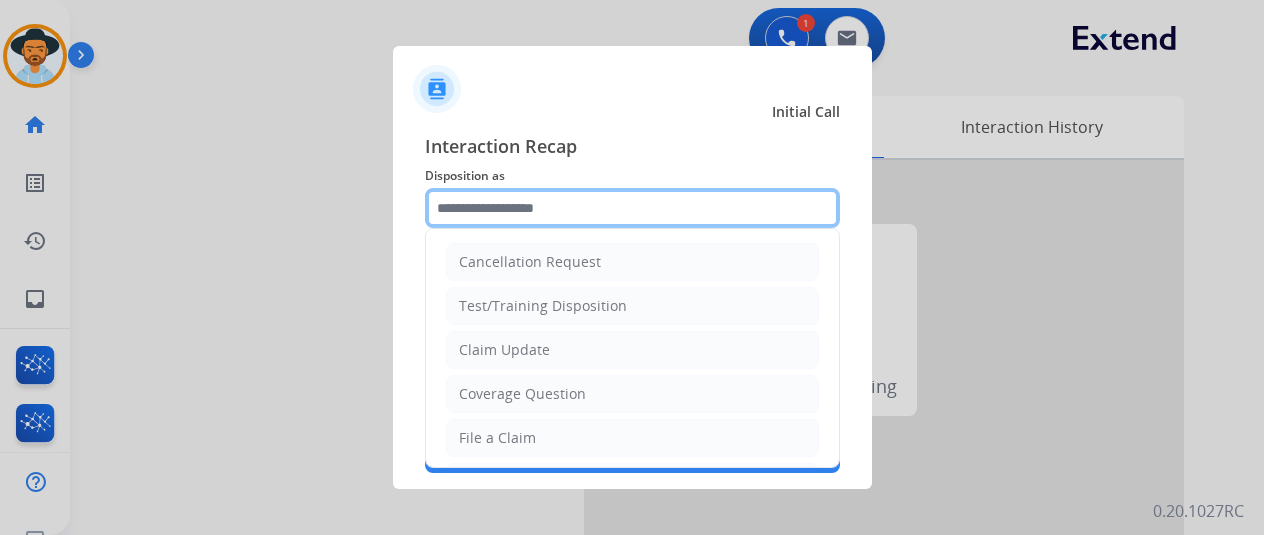 click 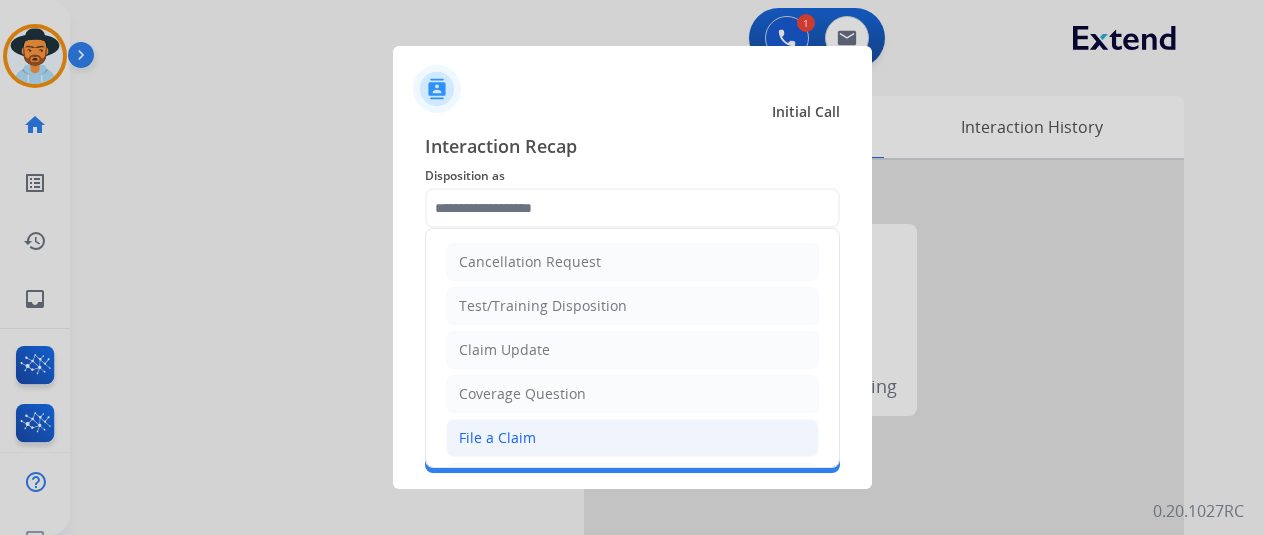 click on "File a Claim" 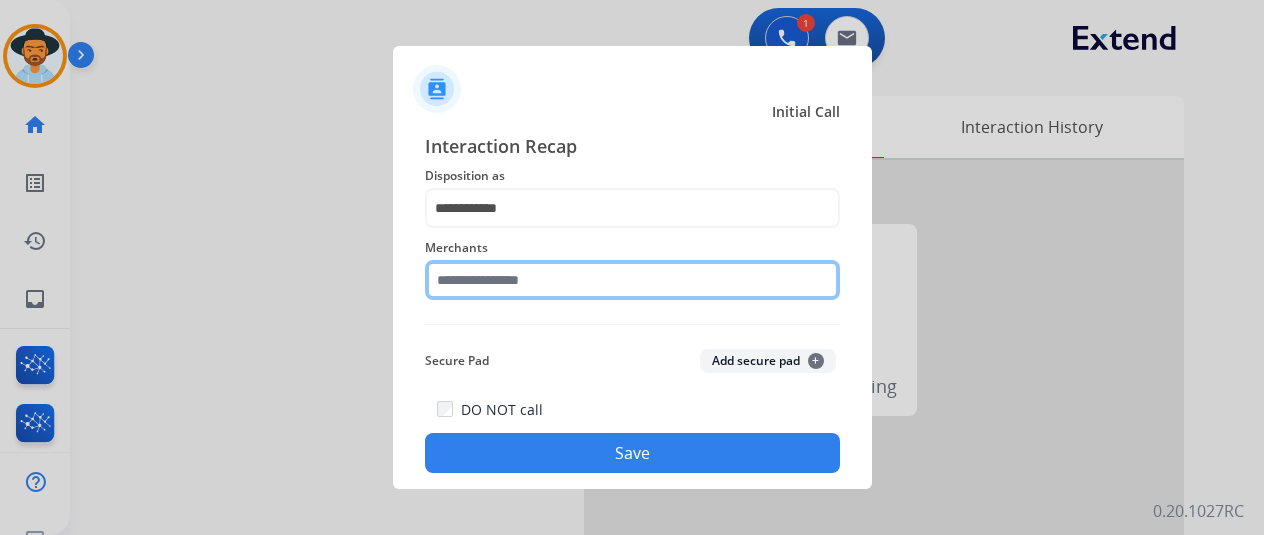 click 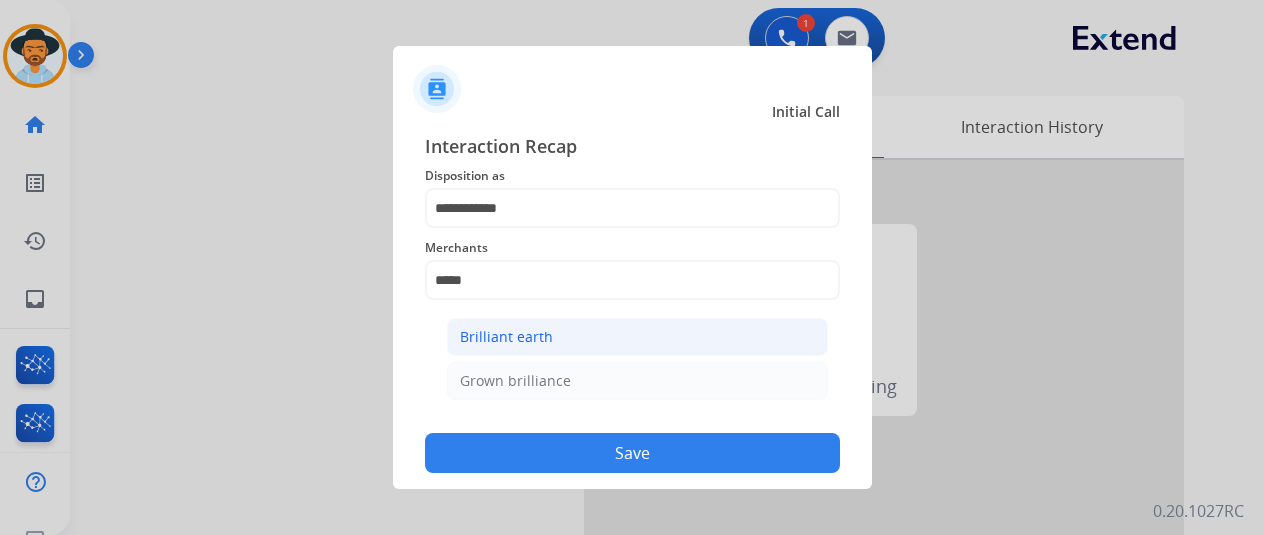 click on "Brilliant earth" 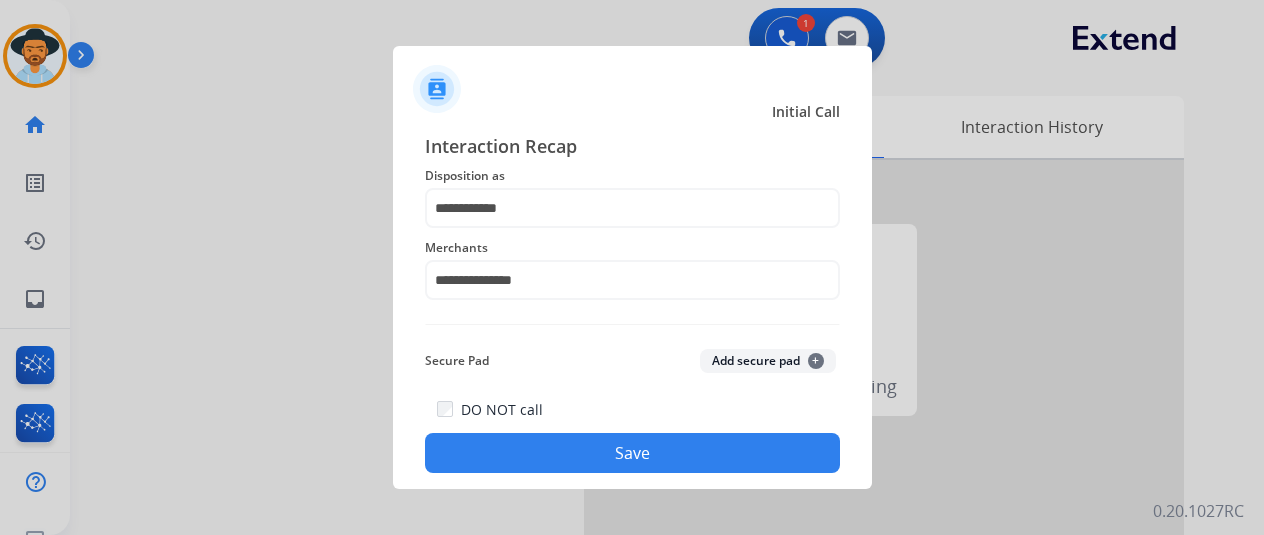 click on "Save" 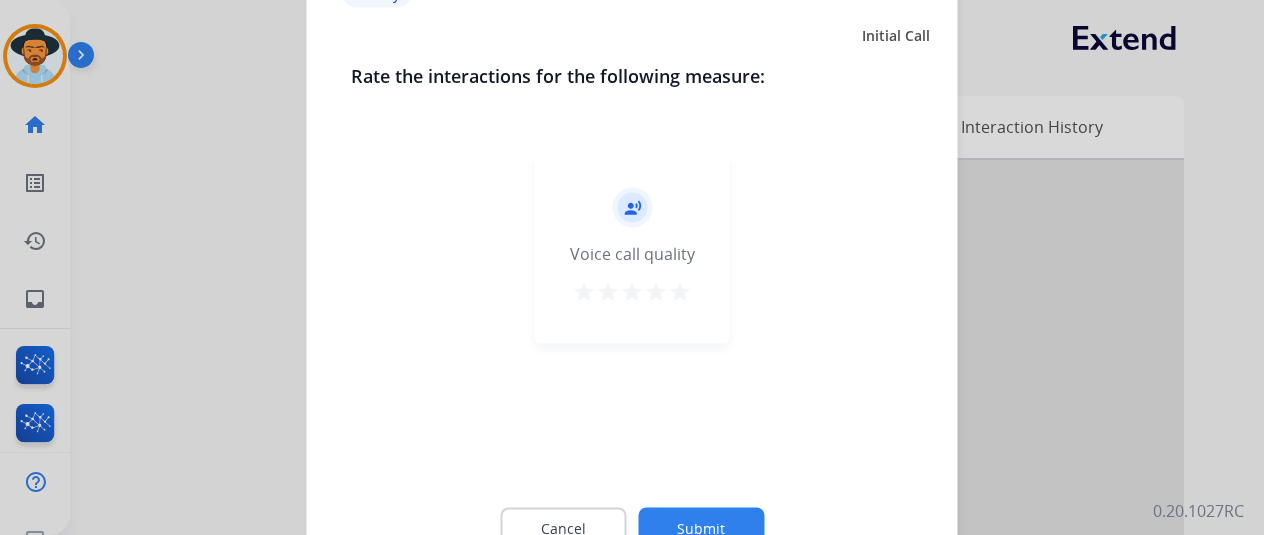 click on "Submit" 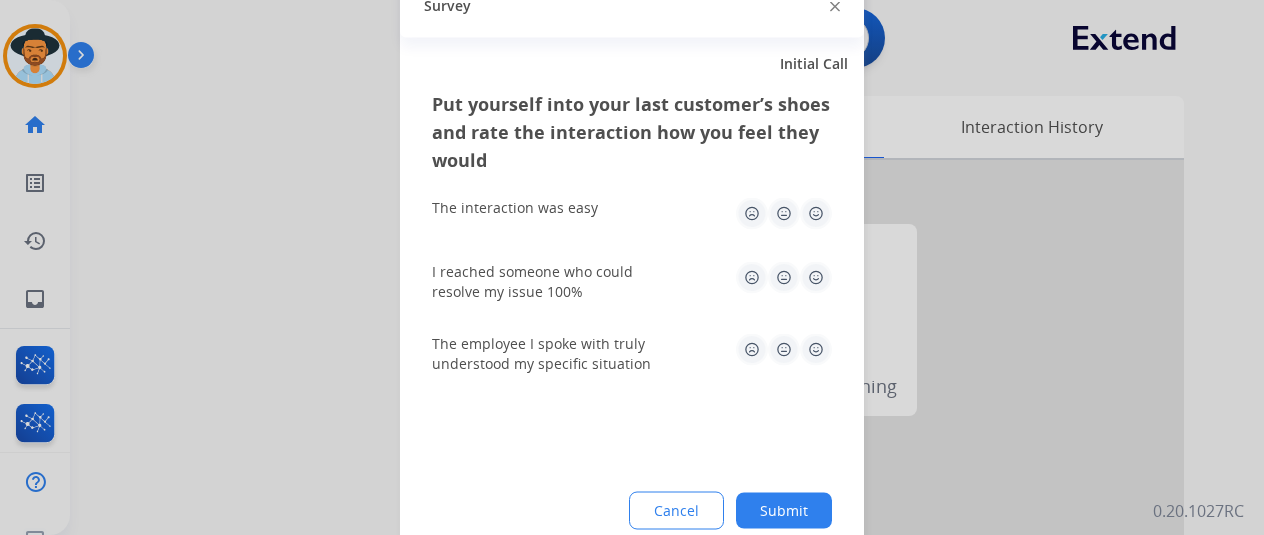 click on "Submit" 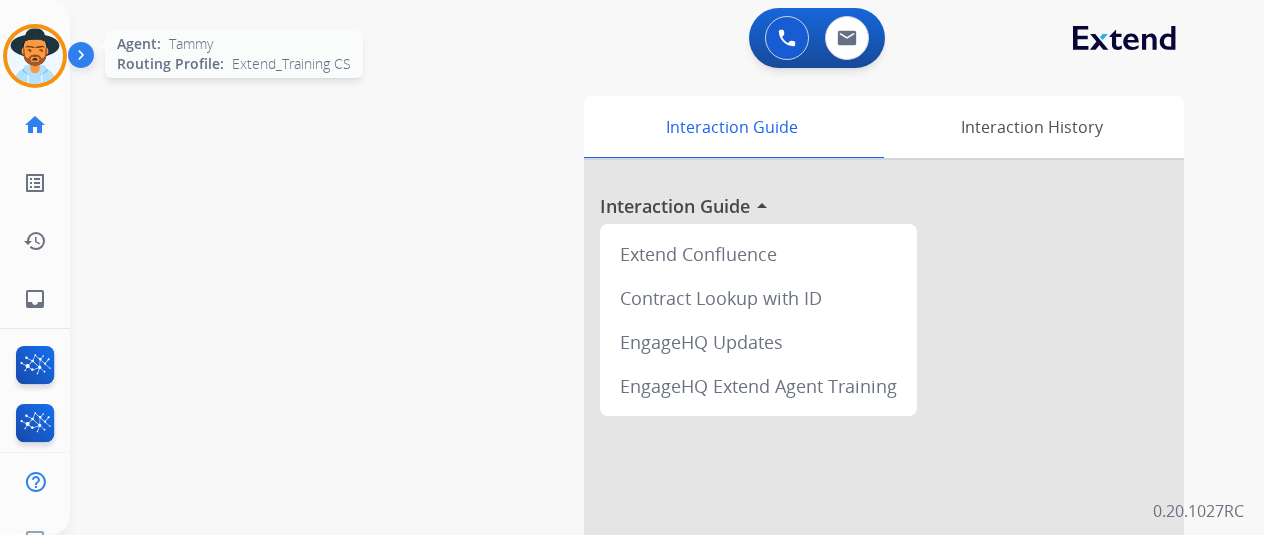 click at bounding box center (35, 56) 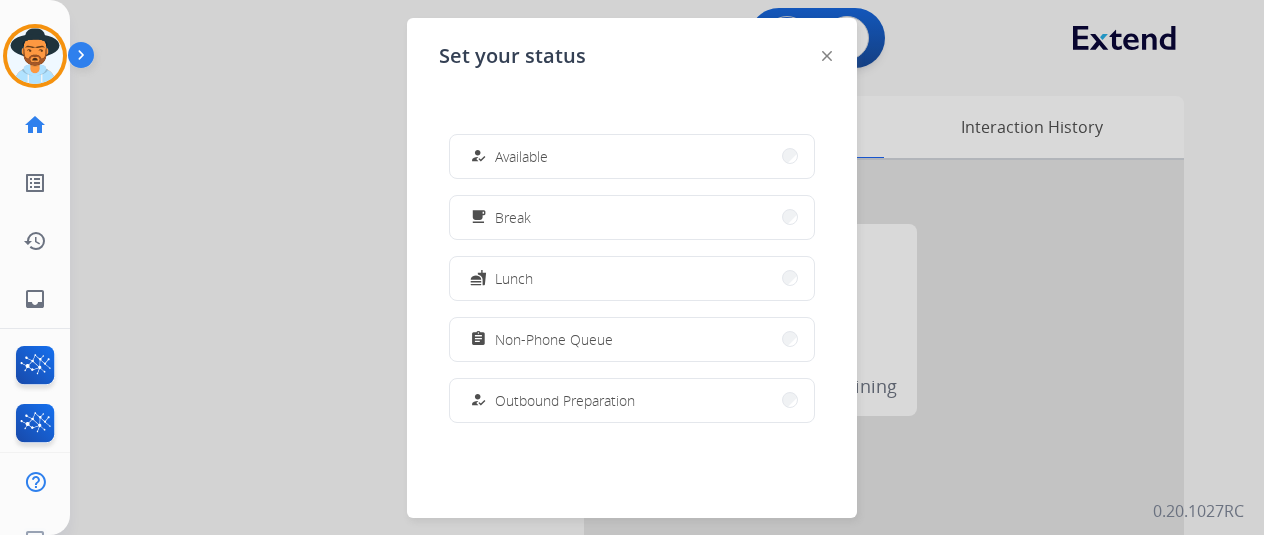 click on "Available" at bounding box center (521, 156) 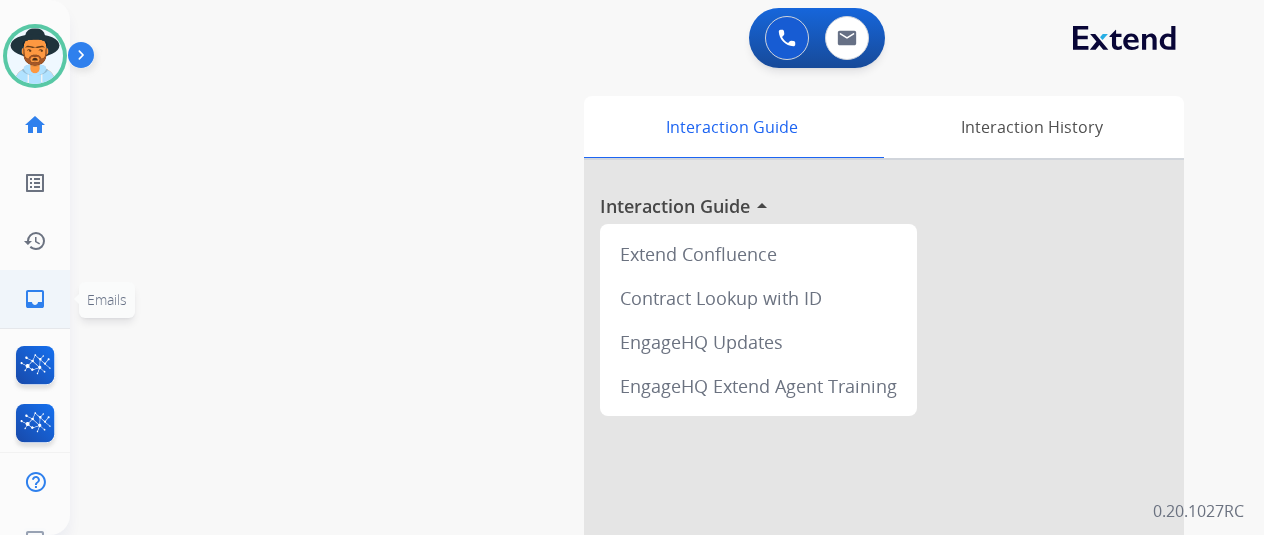 click on "inbox" 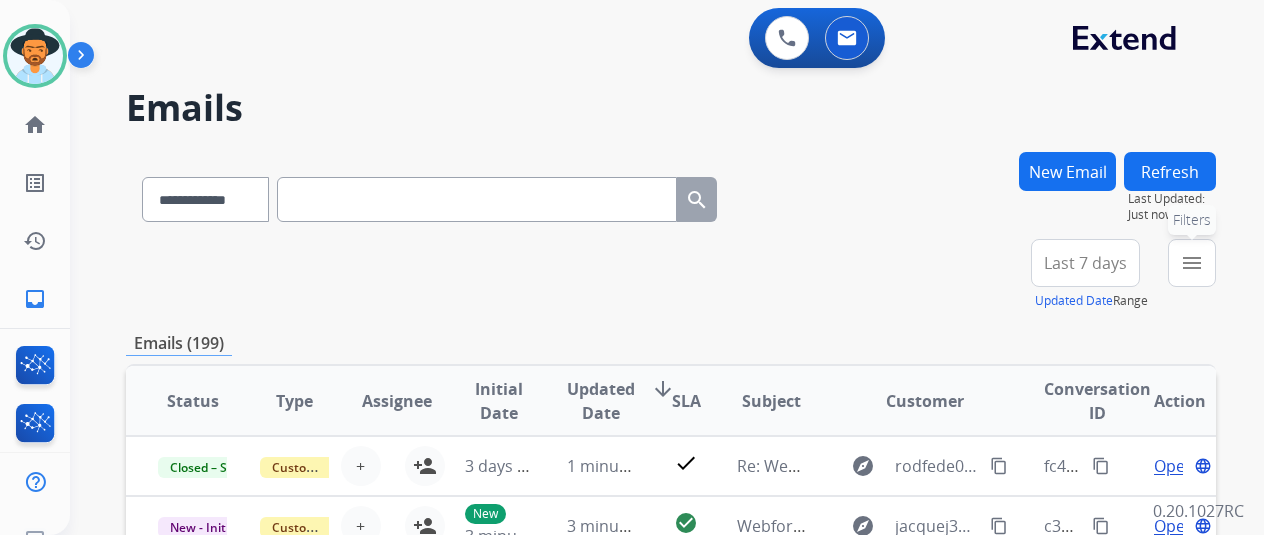 click on "menu" at bounding box center [1192, 263] 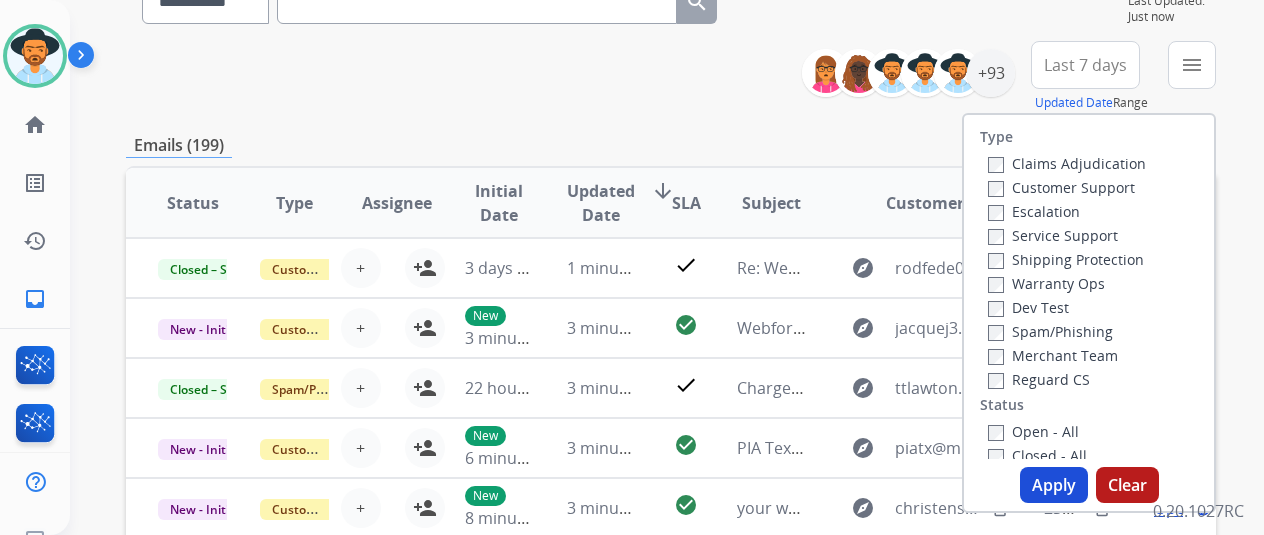 scroll, scrollTop: 200, scrollLeft: 0, axis: vertical 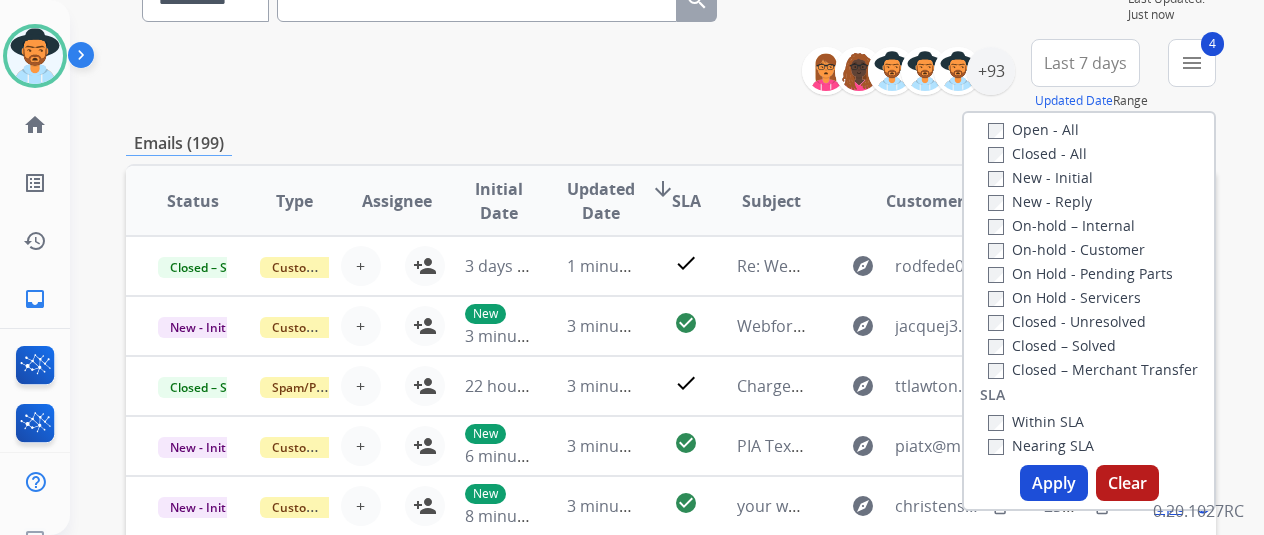 click on "Apply" at bounding box center [1054, 483] 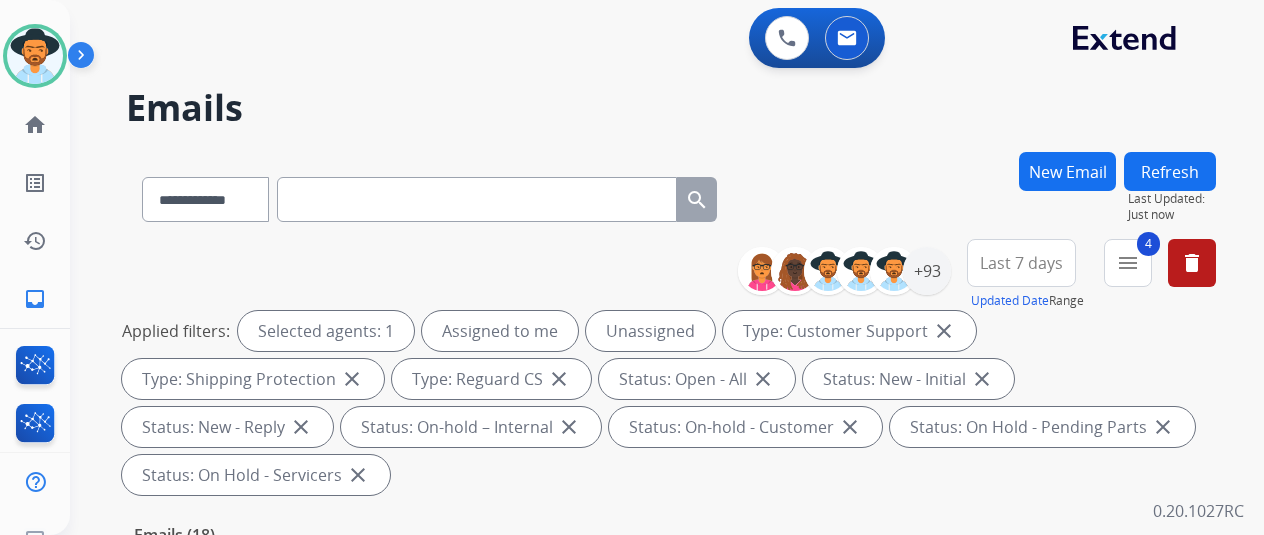 scroll, scrollTop: 500, scrollLeft: 0, axis: vertical 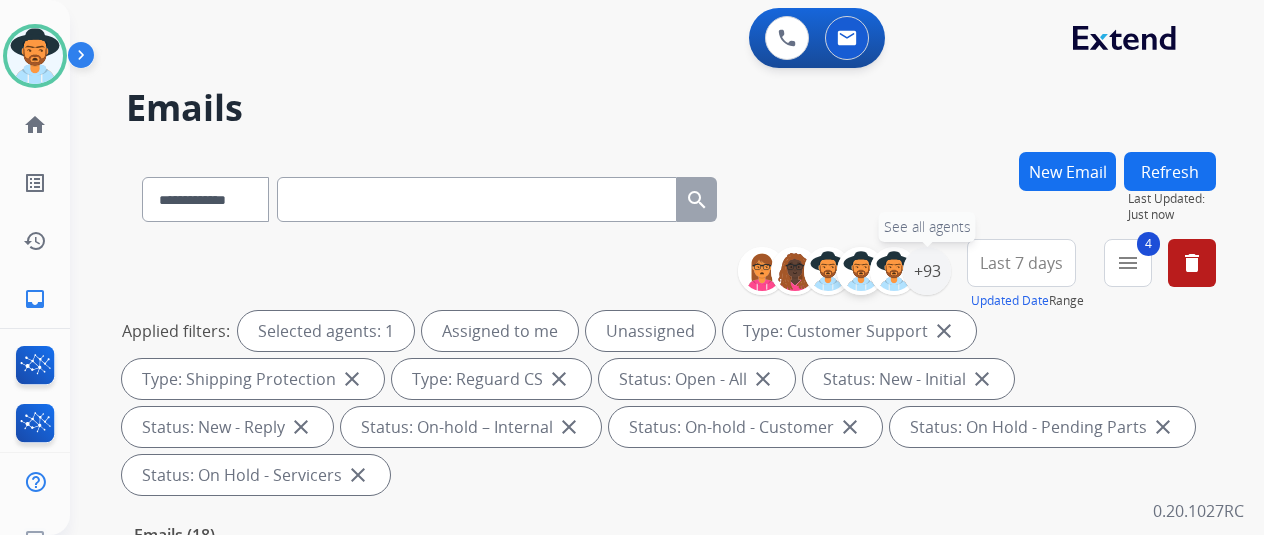 drag, startPoint x: 946, startPoint y: 263, endPoint x: 855, endPoint y: 287, distance: 94.11163 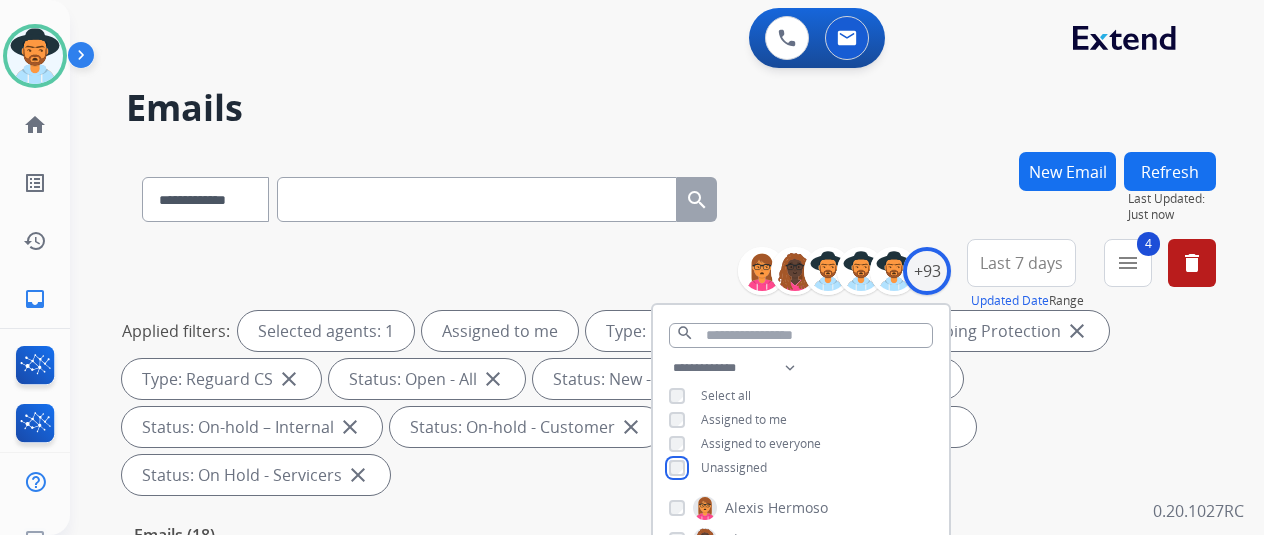 scroll, scrollTop: 300, scrollLeft: 0, axis: vertical 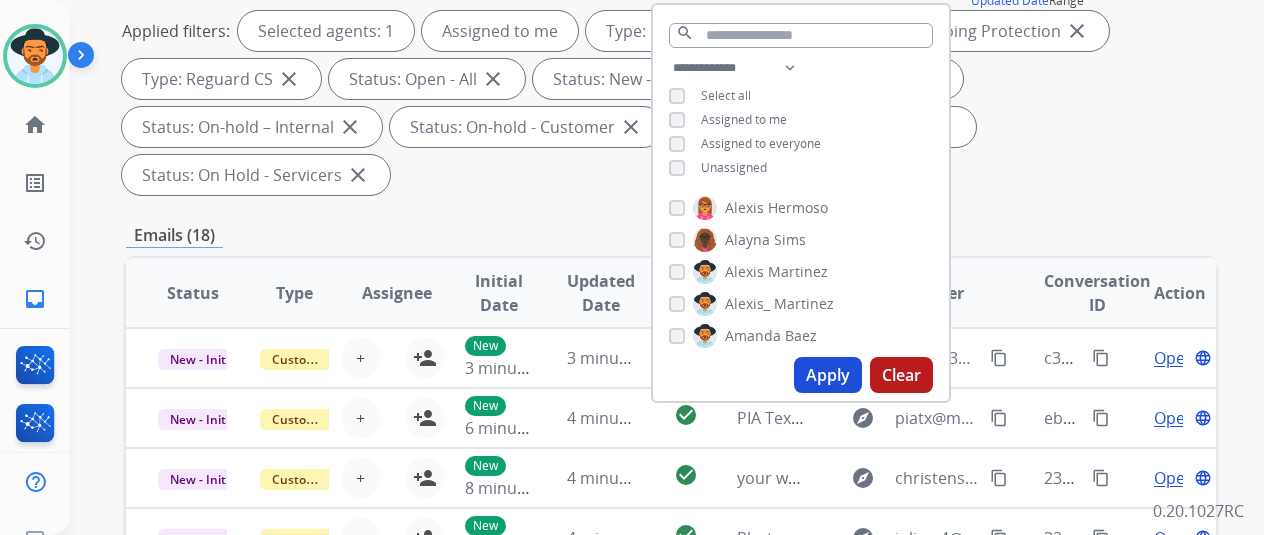 click on "Apply" at bounding box center [828, 375] 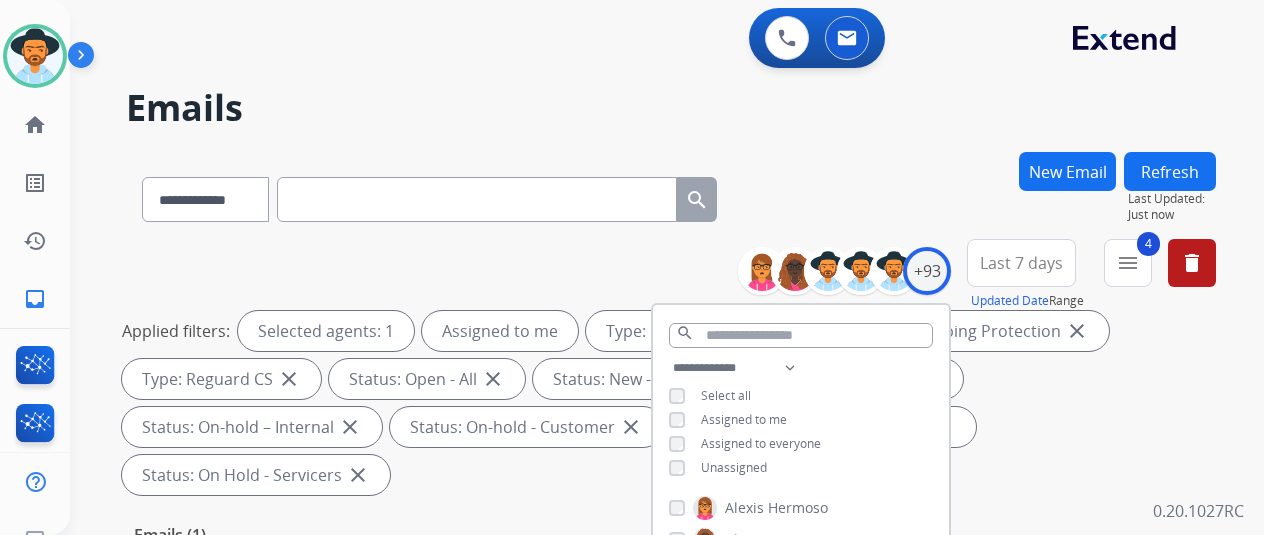 click on "**********" at bounding box center (671, 195) 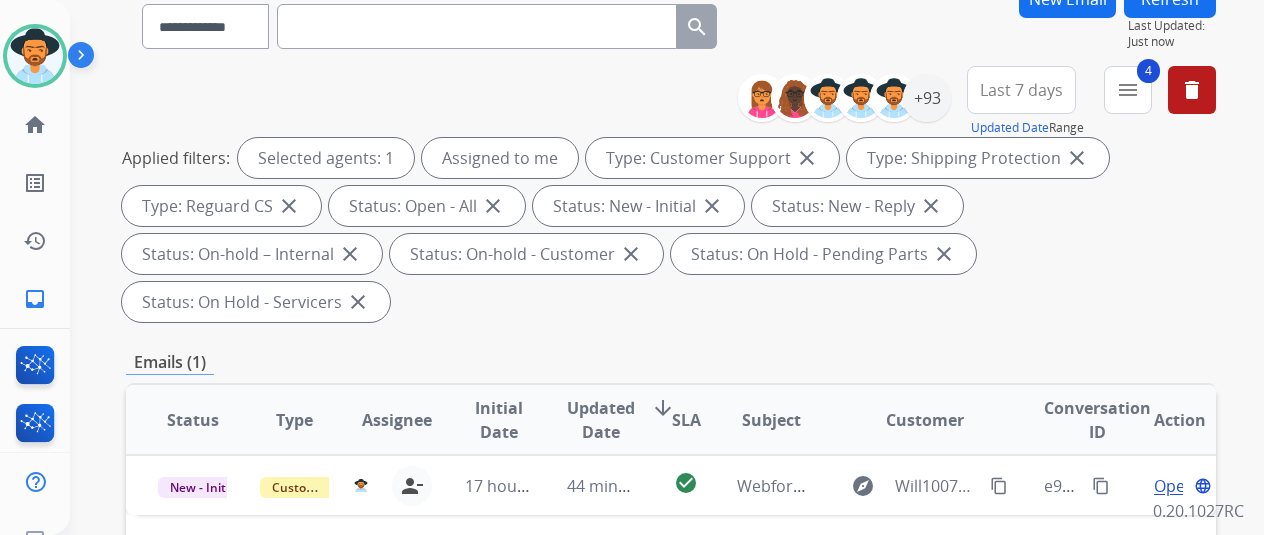 scroll, scrollTop: 400, scrollLeft: 0, axis: vertical 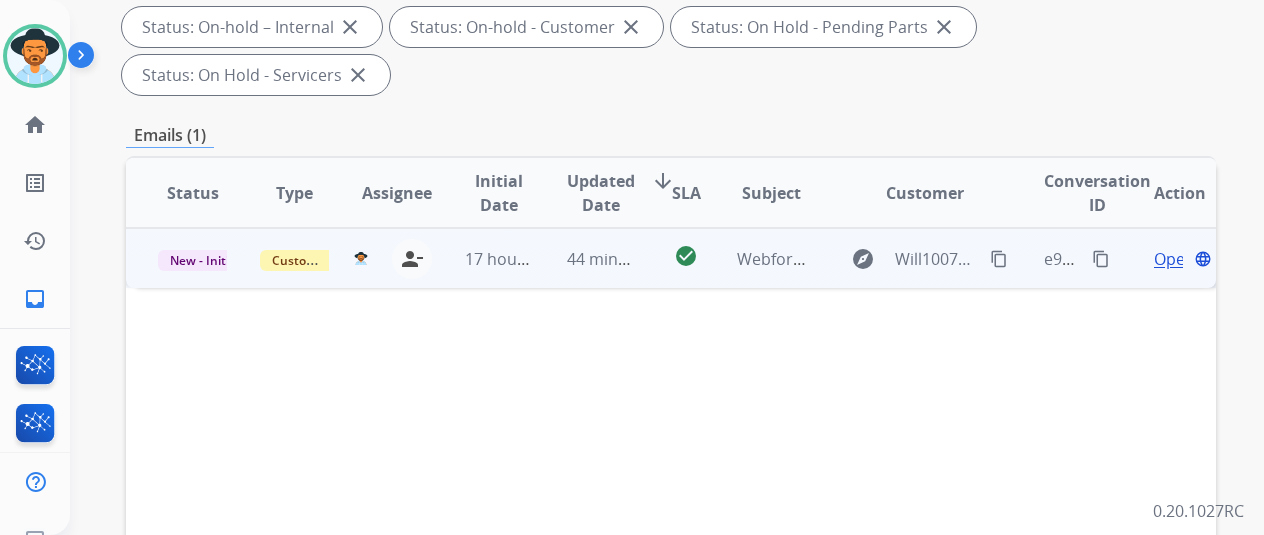 click on "Open" at bounding box center [1174, 259] 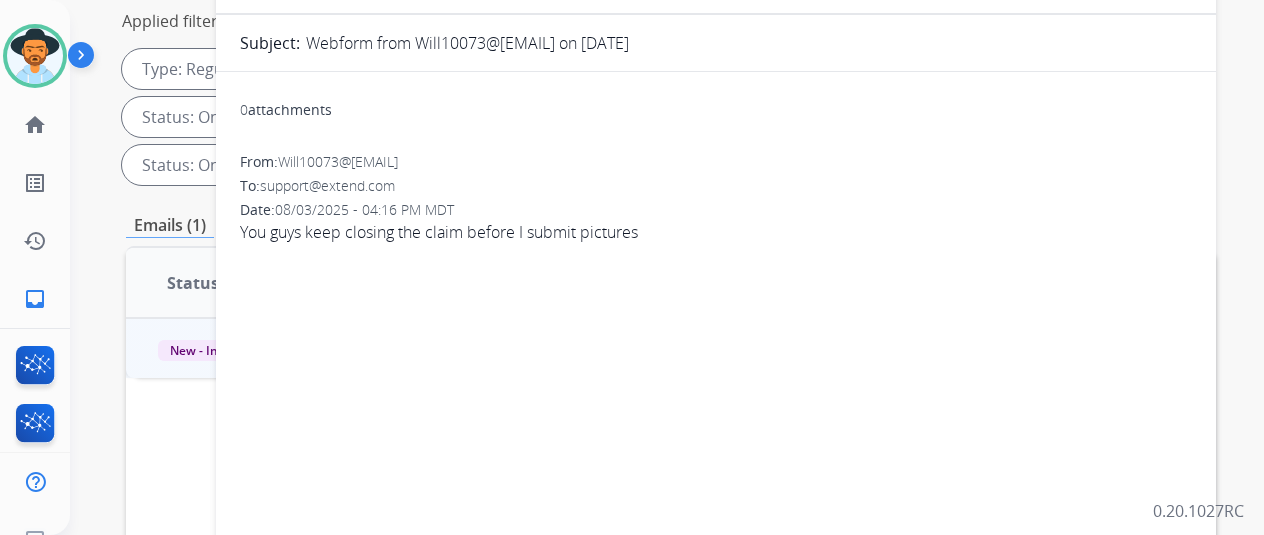 scroll, scrollTop: 0, scrollLeft: 0, axis: both 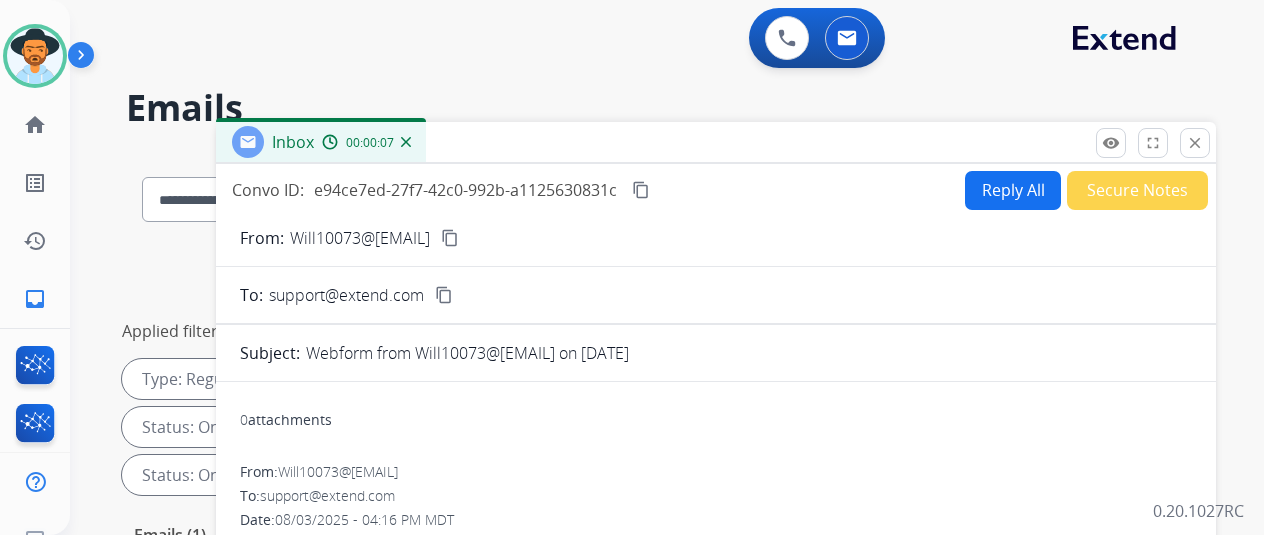 click on "content_copy" at bounding box center (450, 238) 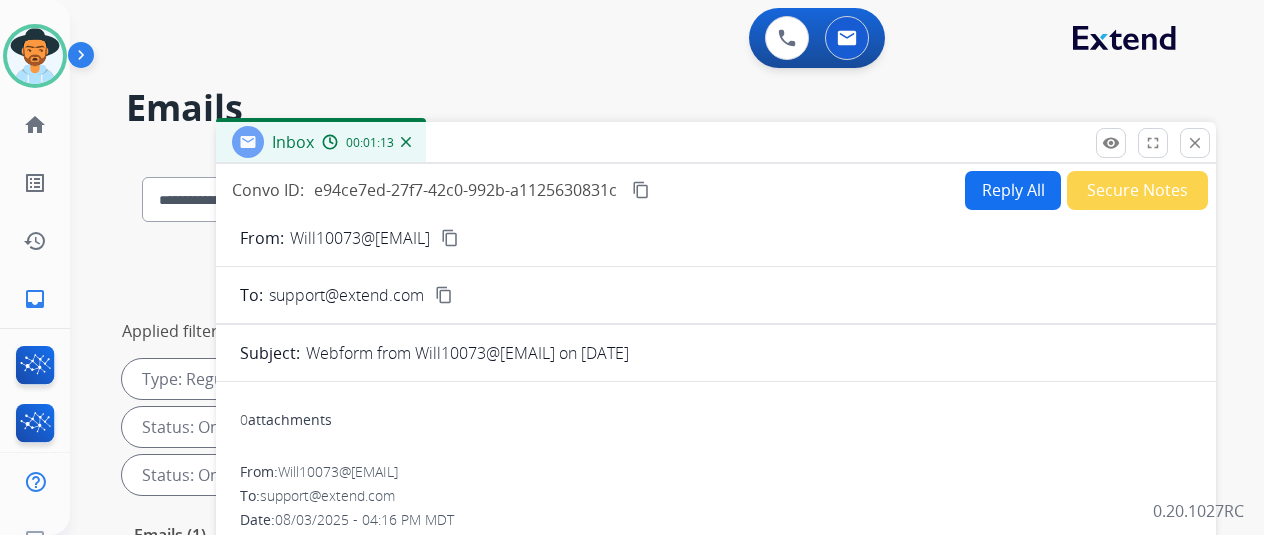 click on "Reply All" at bounding box center [1013, 190] 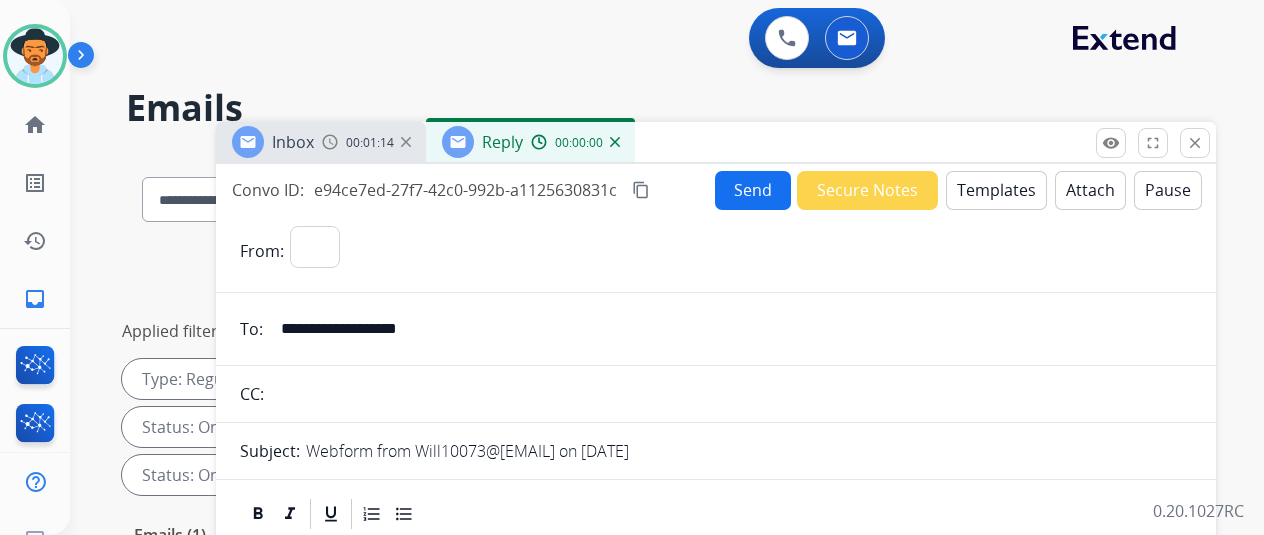 select on "**********" 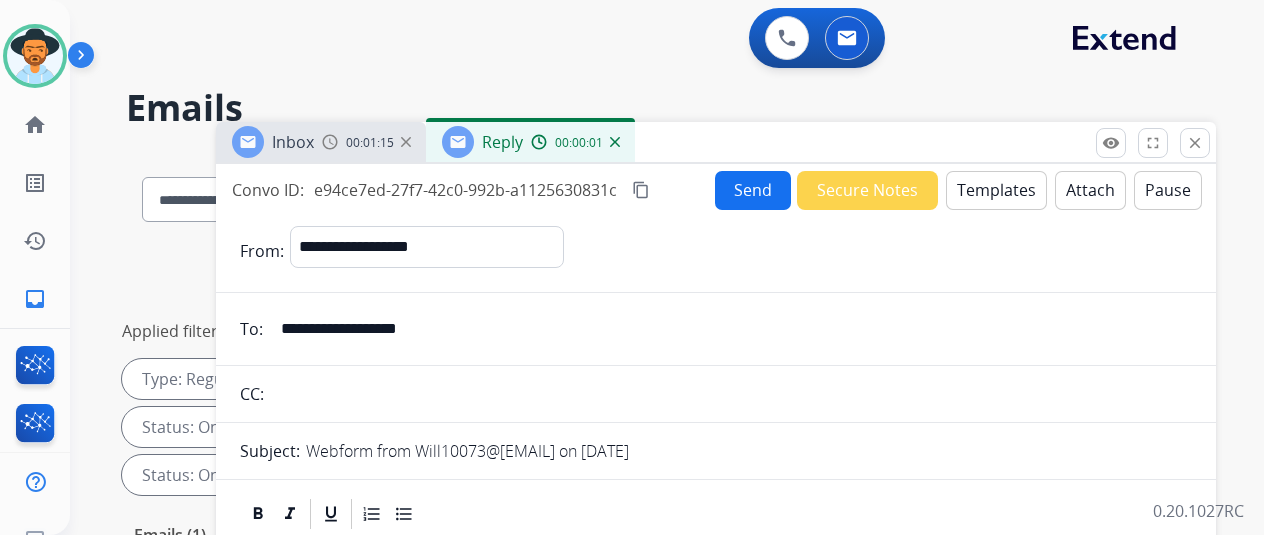 click on "Templates" at bounding box center [996, 190] 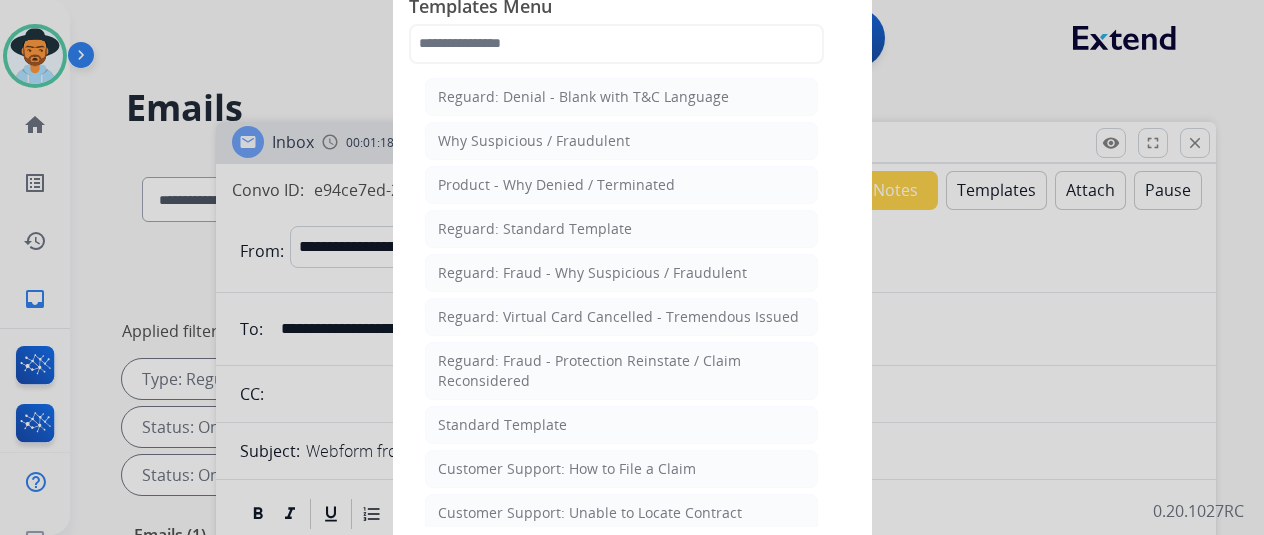 click on "Customer Support: How to File a Claim" 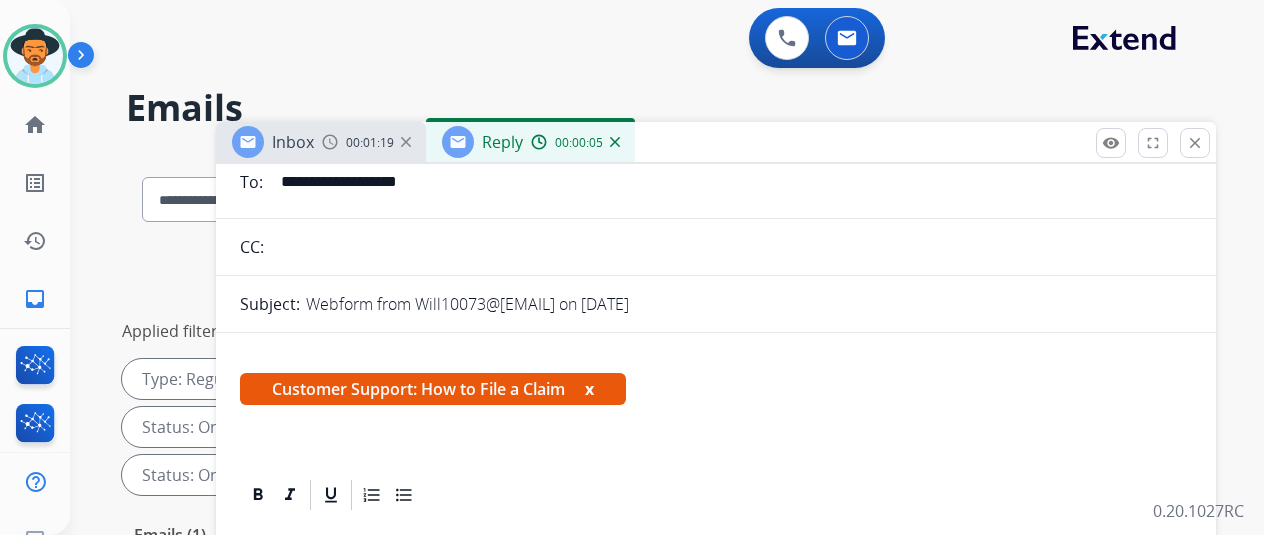 scroll, scrollTop: 360, scrollLeft: 0, axis: vertical 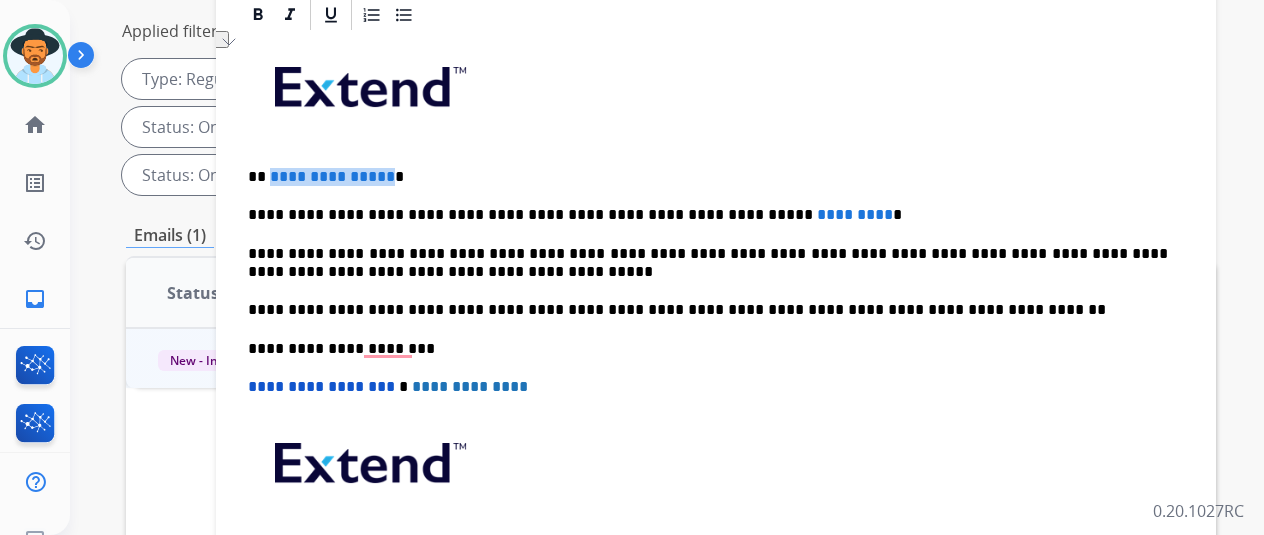drag, startPoint x: 399, startPoint y: 140, endPoint x: 283, endPoint y: 142, distance: 116.01724 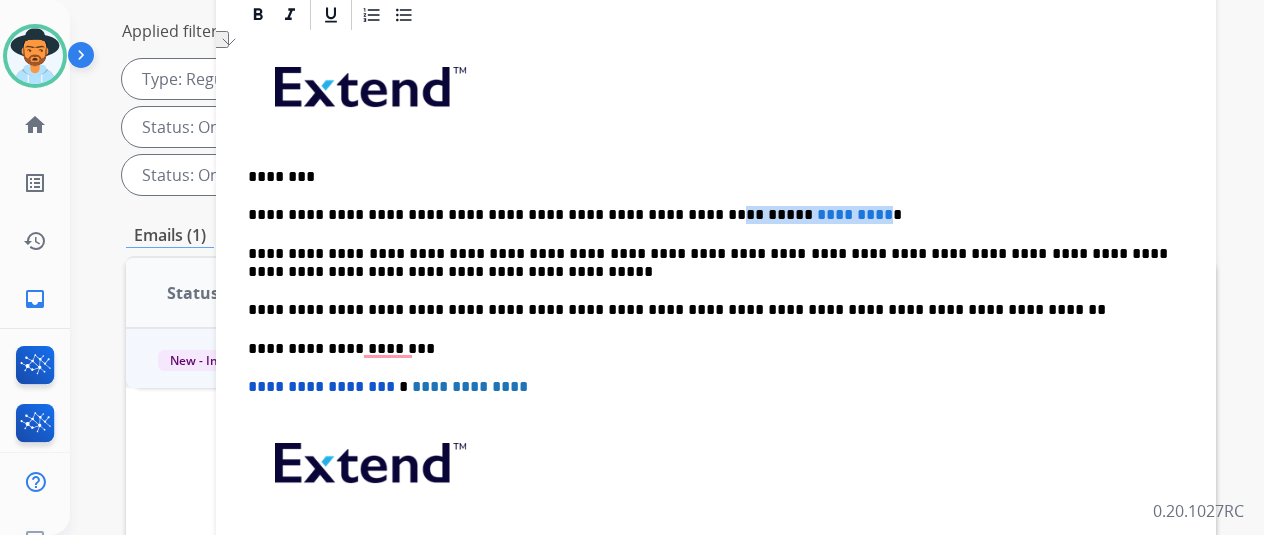 drag, startPoint x: 810, startPoint y: 178, endPoint x: 662, endPoint y: 182, distance: 148.05405 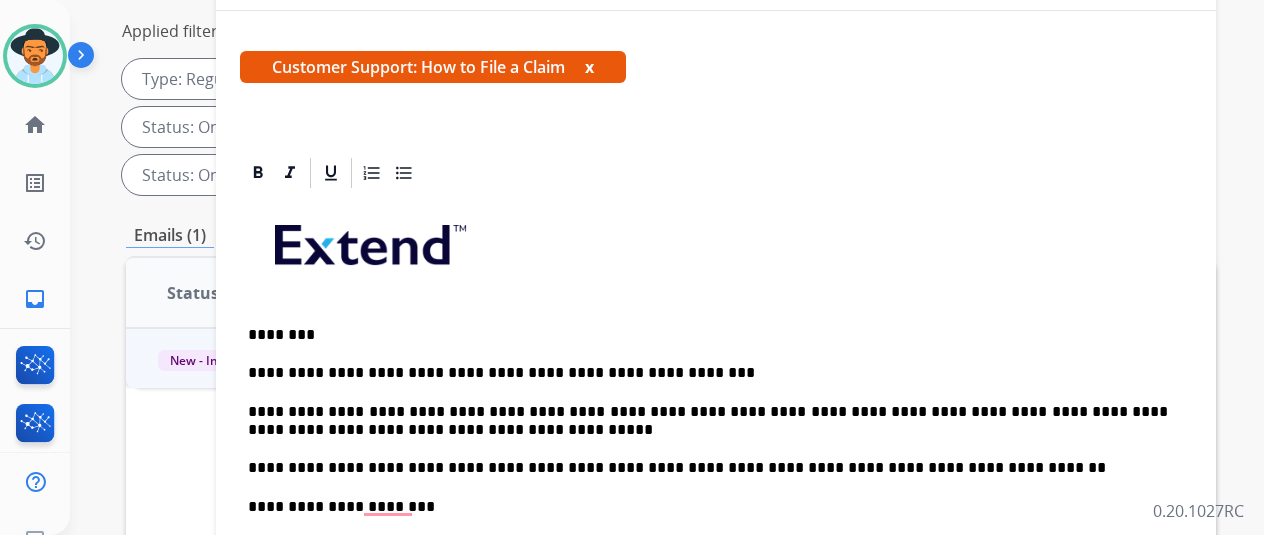 scroll, scrollTop: 0, scrollLeft: 0, axis: both 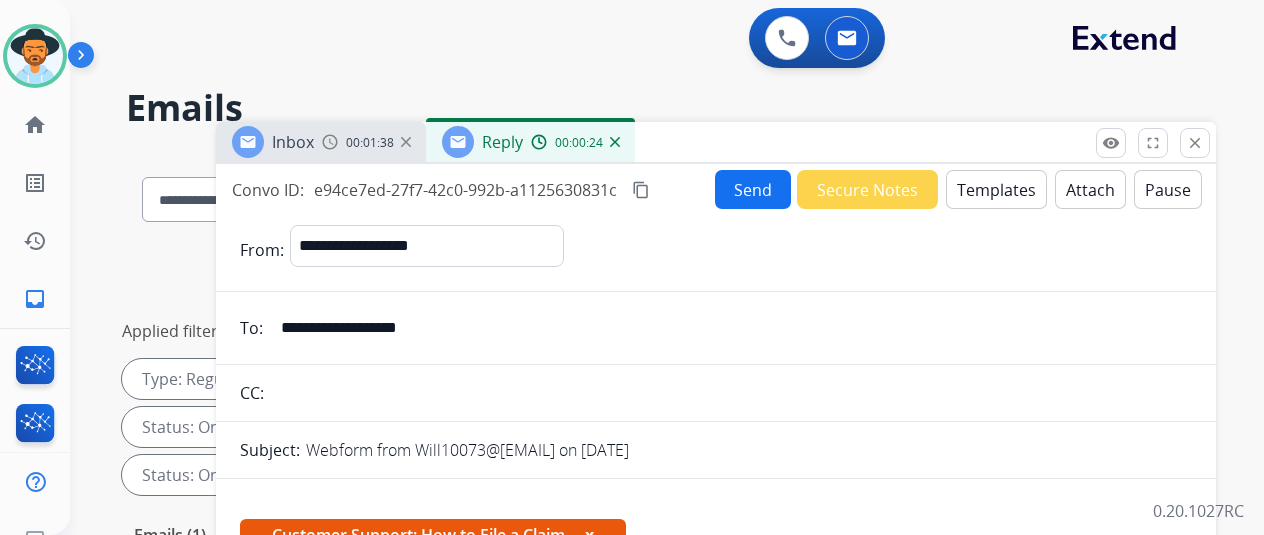 click on "Send" at bounding box center (753, 189) 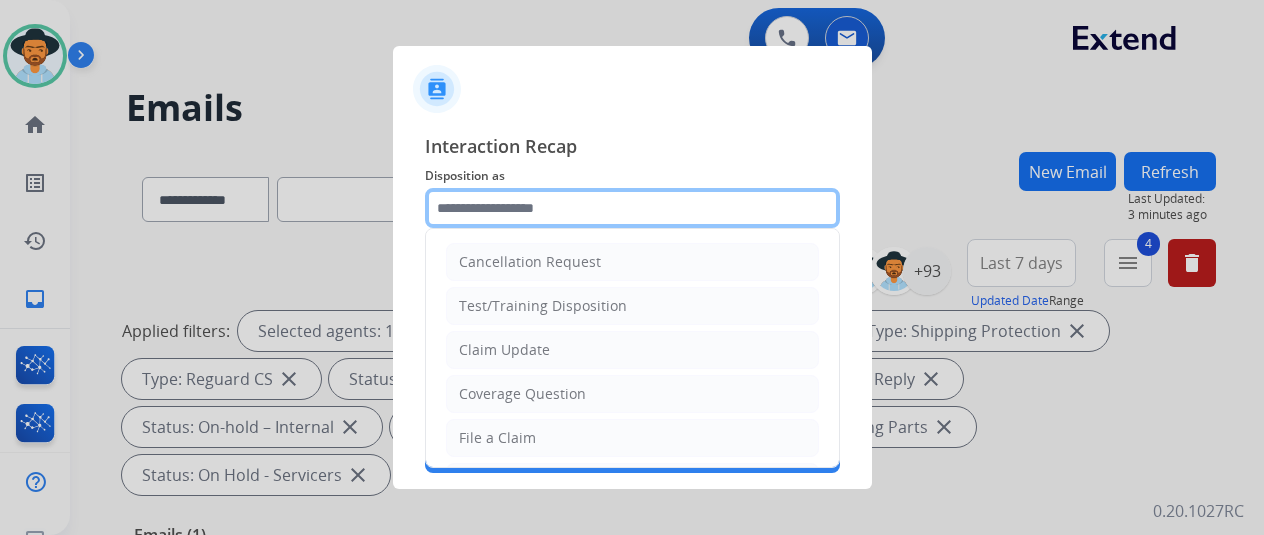 click 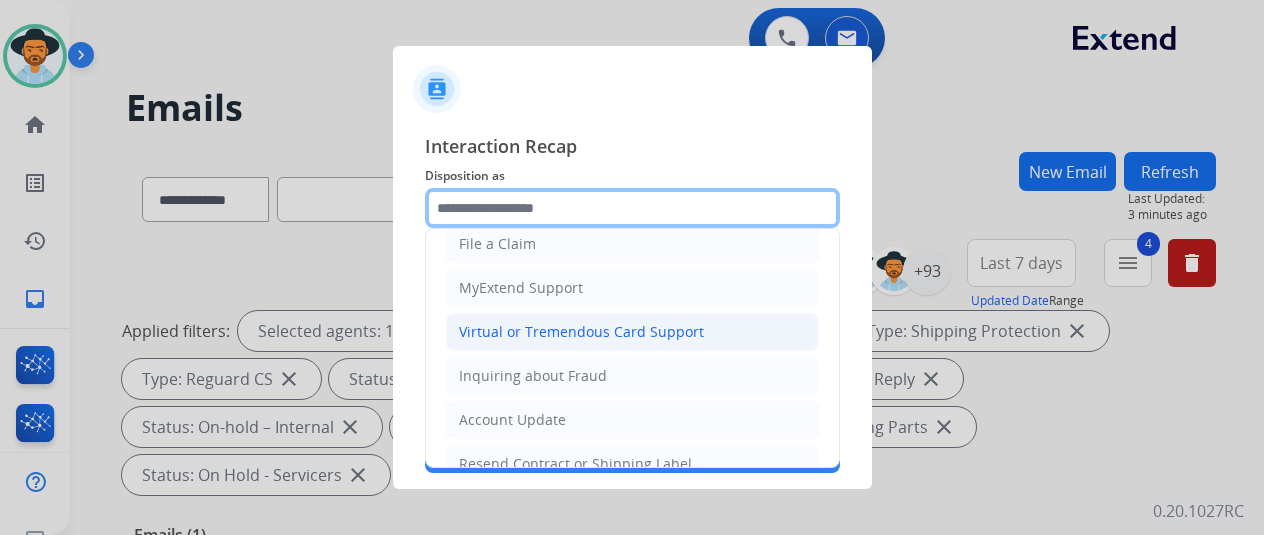 scroll, scrollTop: 200, scrollLeft: 0, axis: vertical 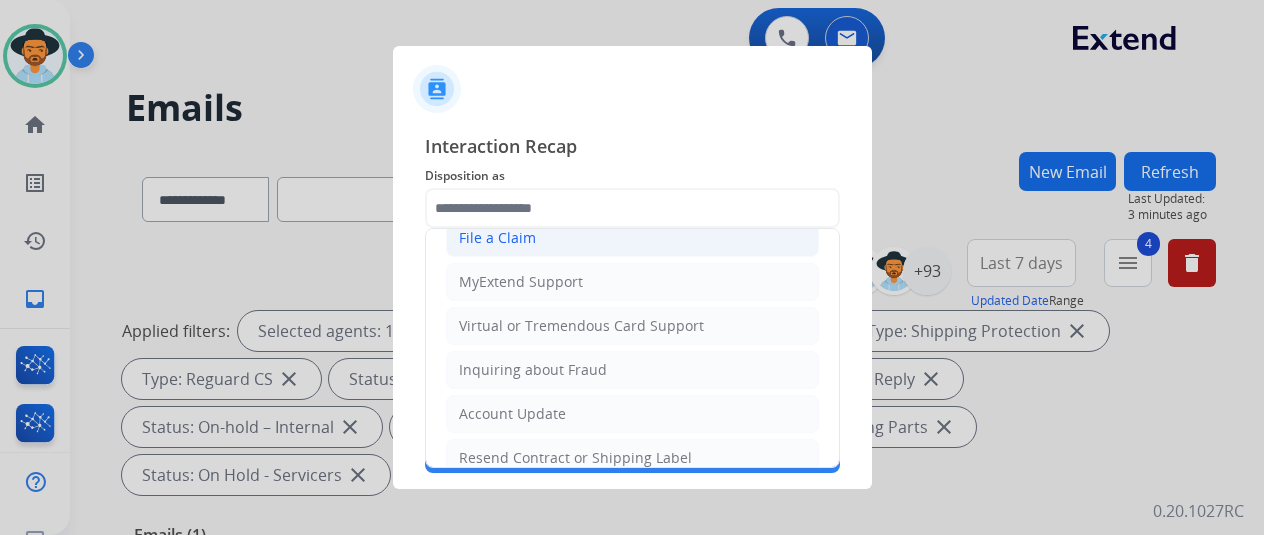 click on "File a Claim" 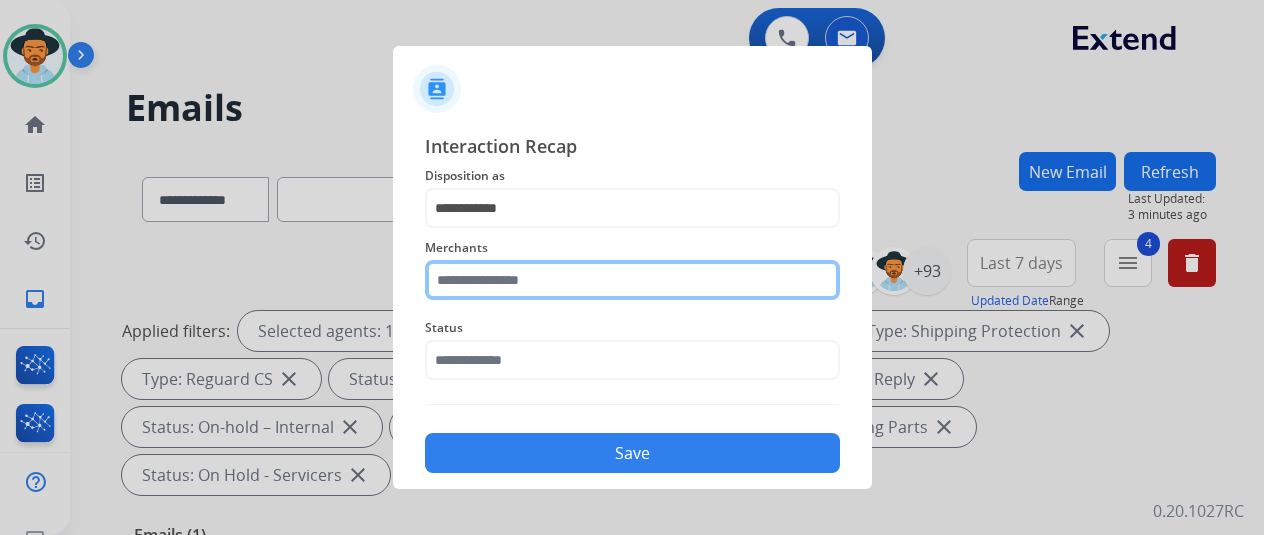 click 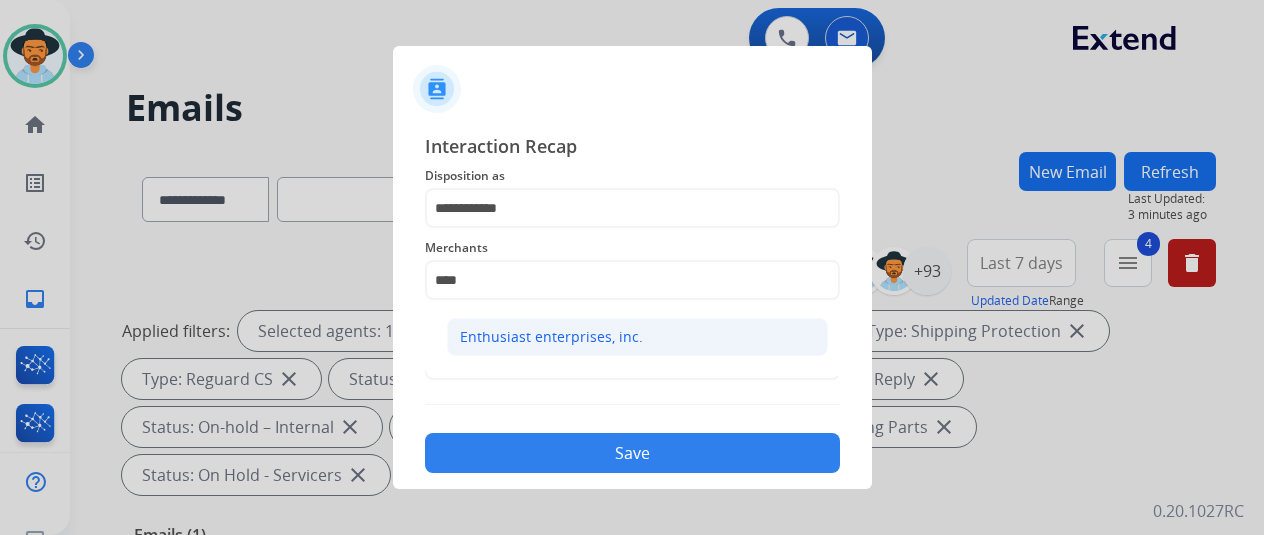 click on "Enthusiast enterprises, inc." 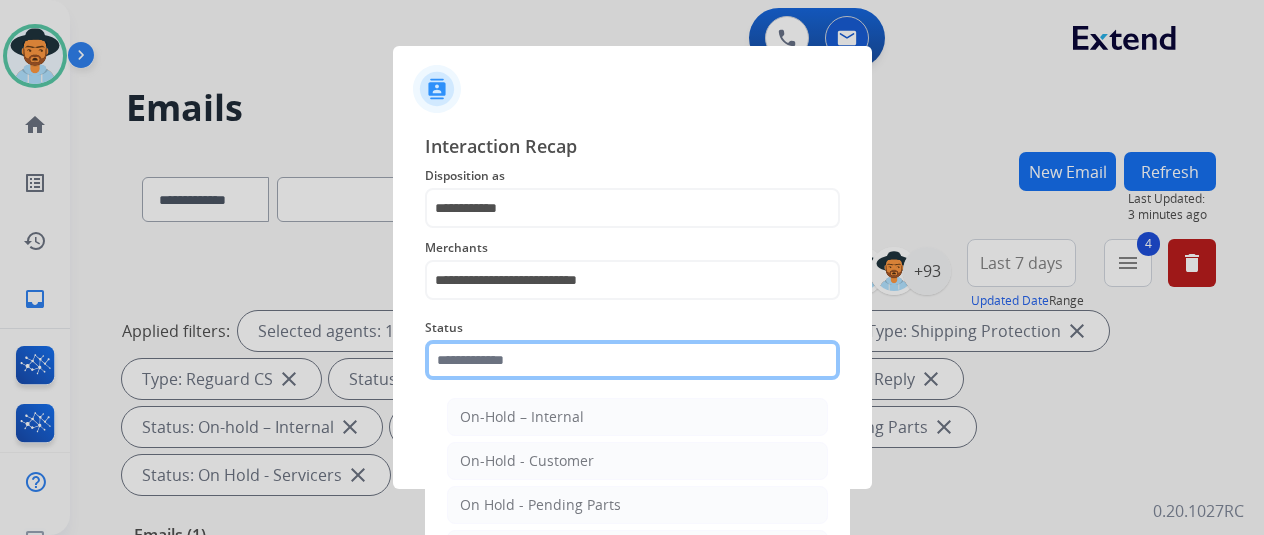 click 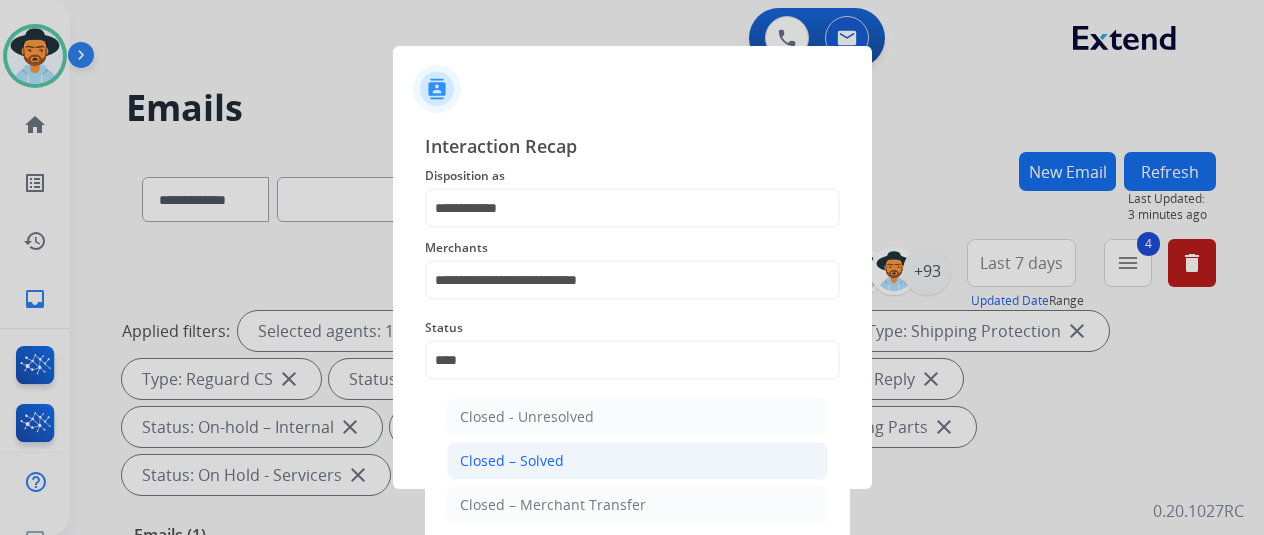 click on "Closed – Solved" 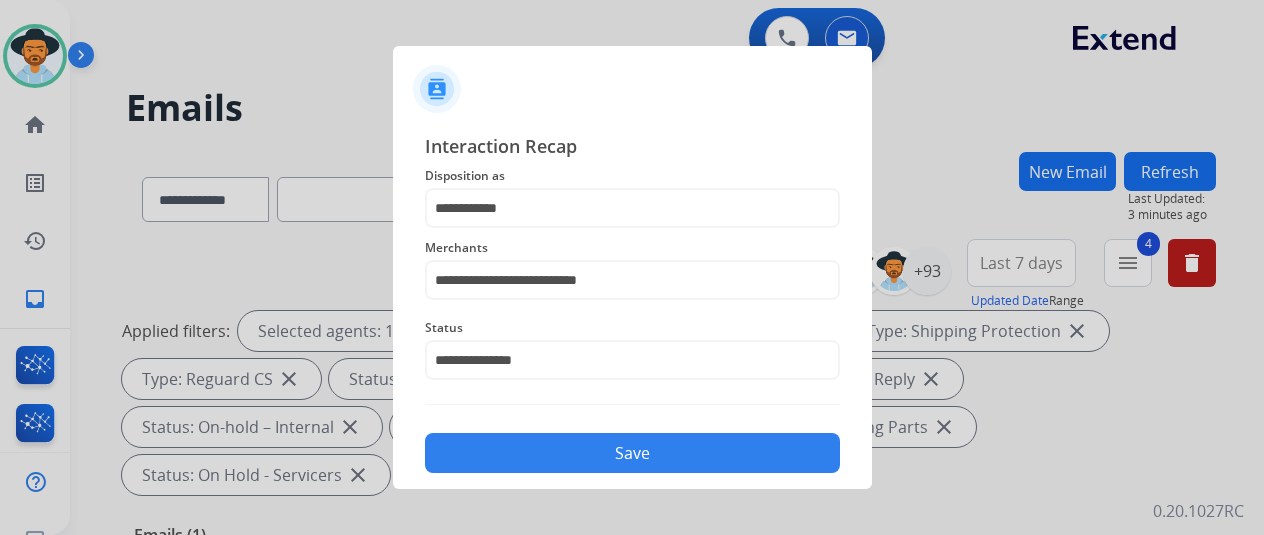 click on "Save" 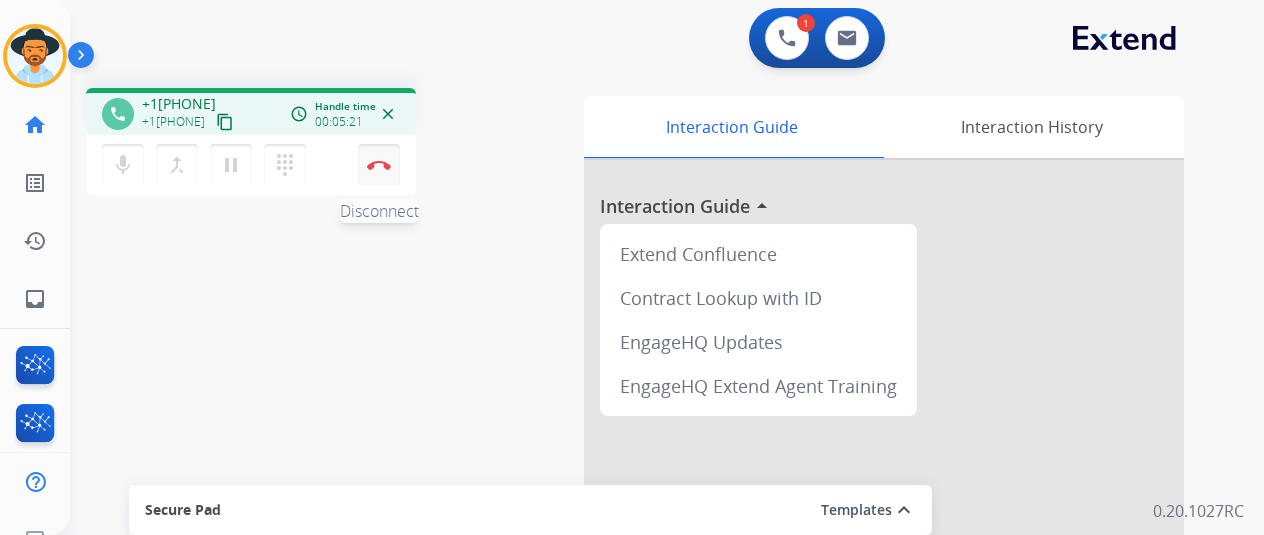 click at bounding box center [379, 165] 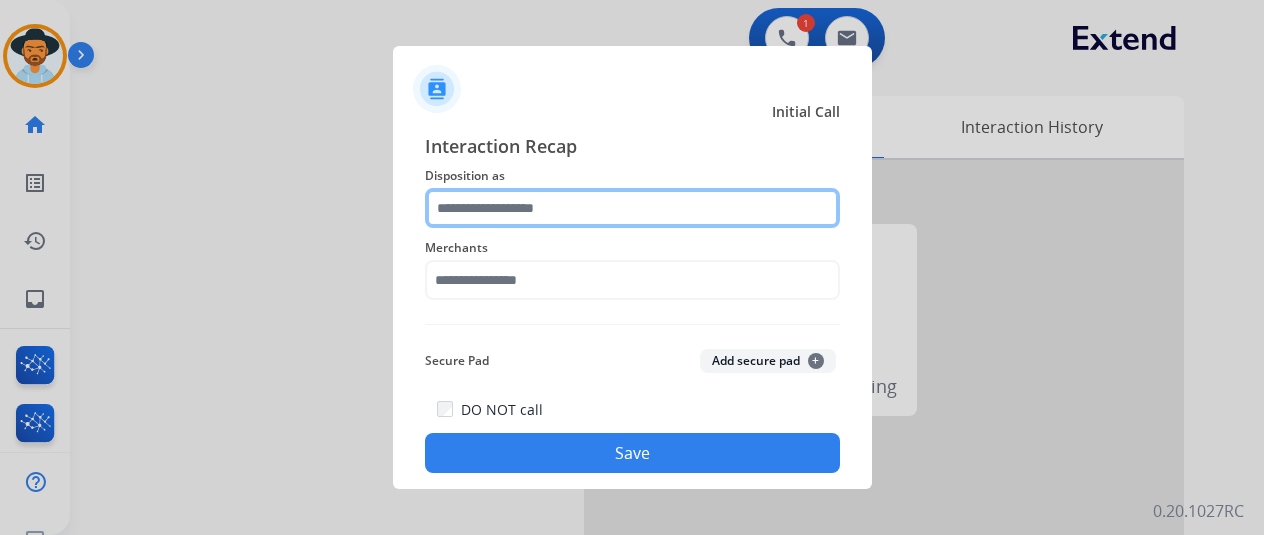 click 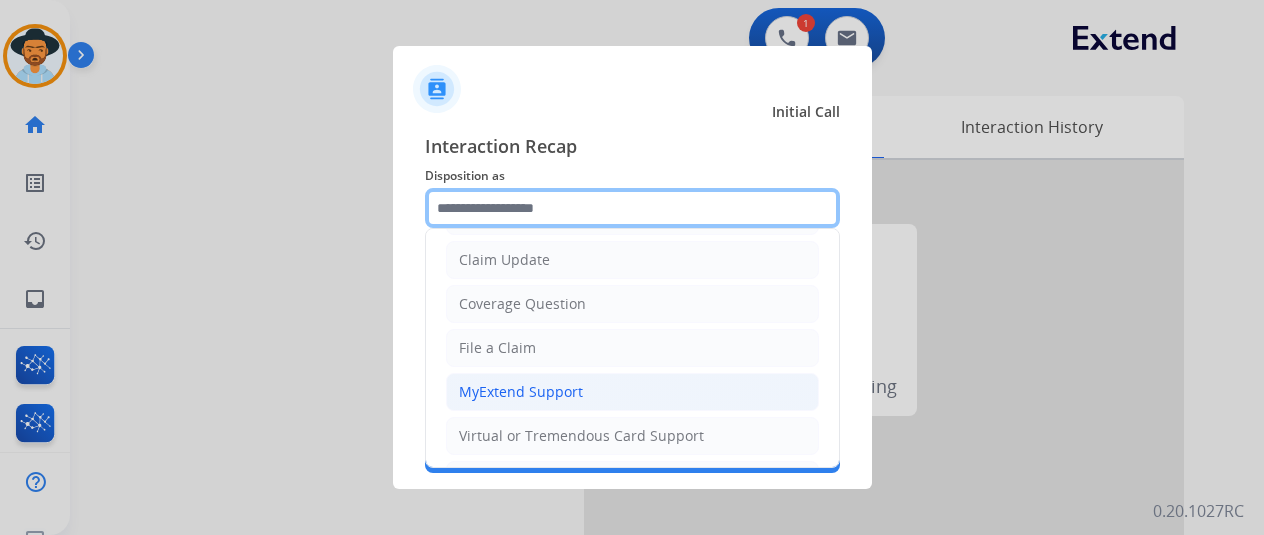 scroll, scrollTop: 200, scrollLeft: 0, axis: vertical 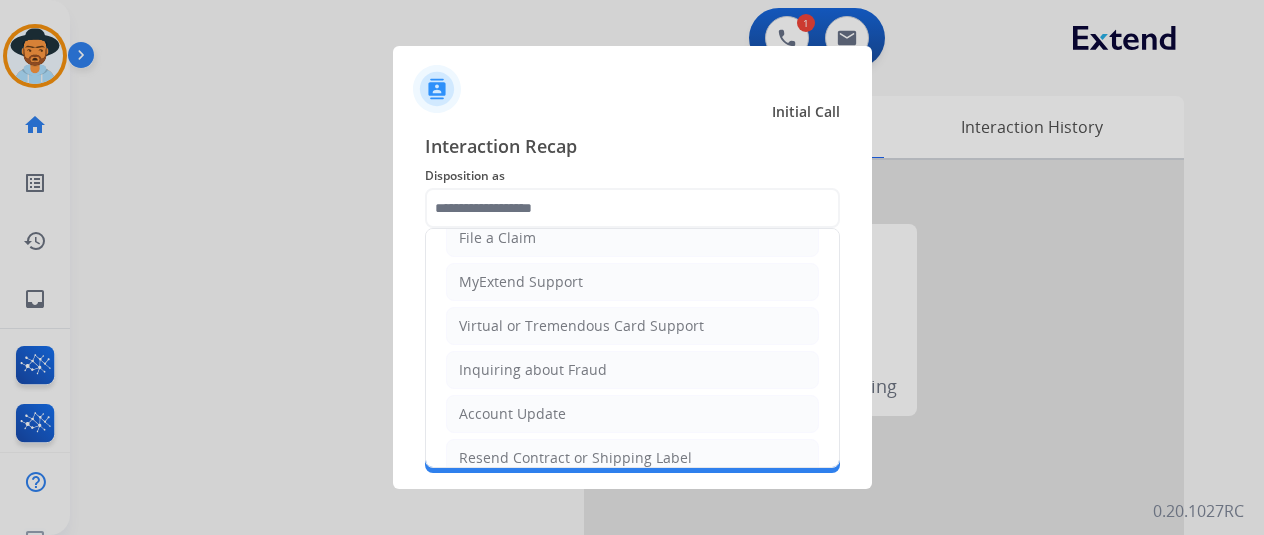 click on "Virtual or Tremendous Card Support" 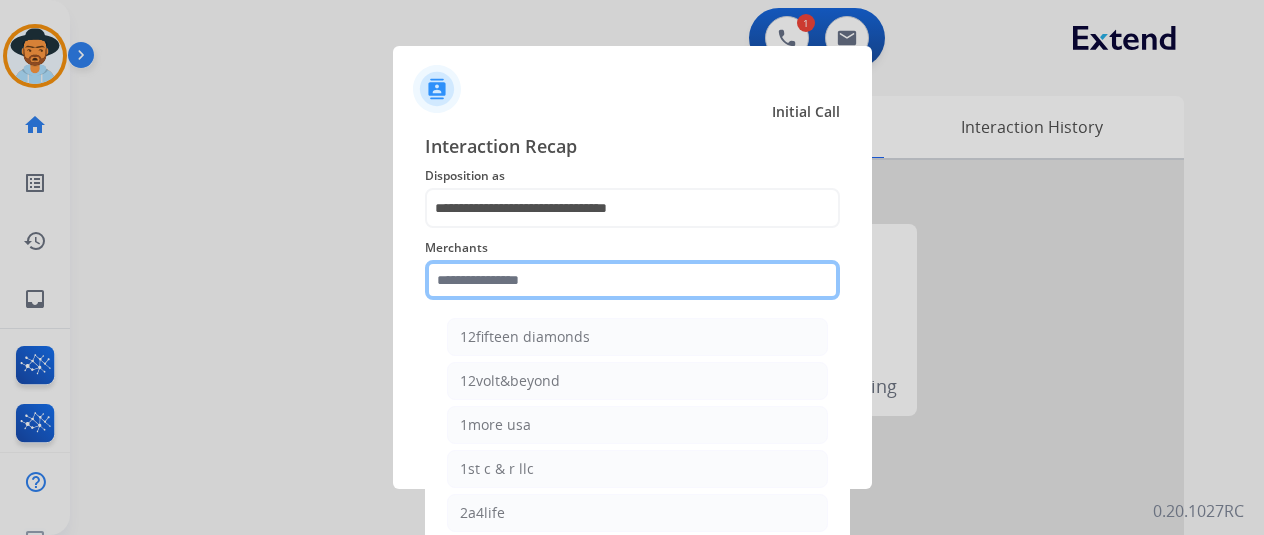 click 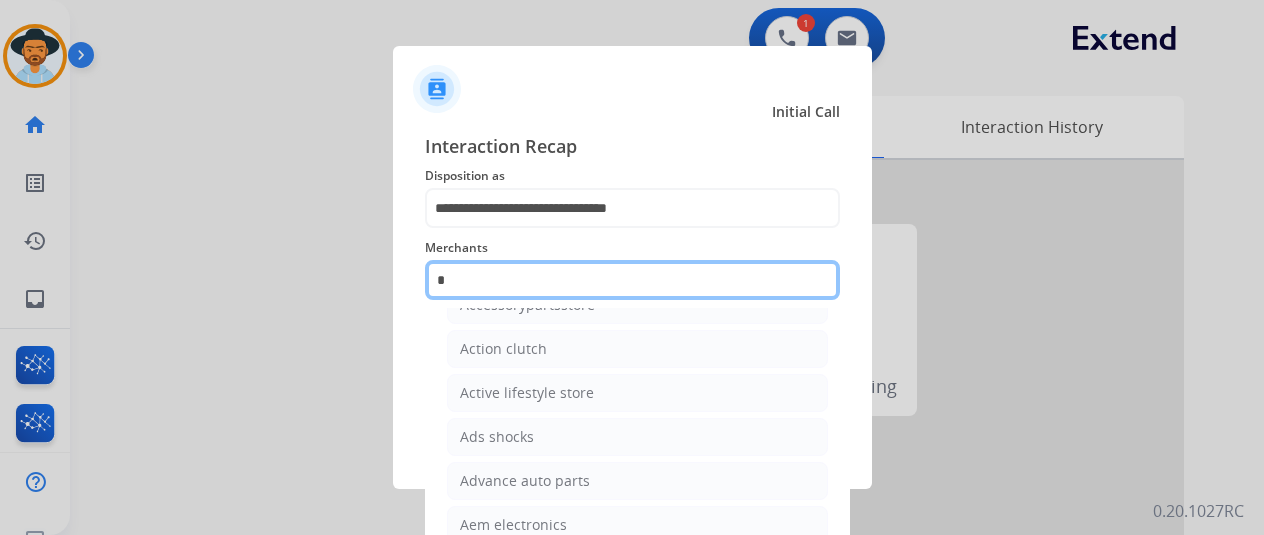 scroll, scrollTop: 157, scrollLeft: 0, axis: vertical 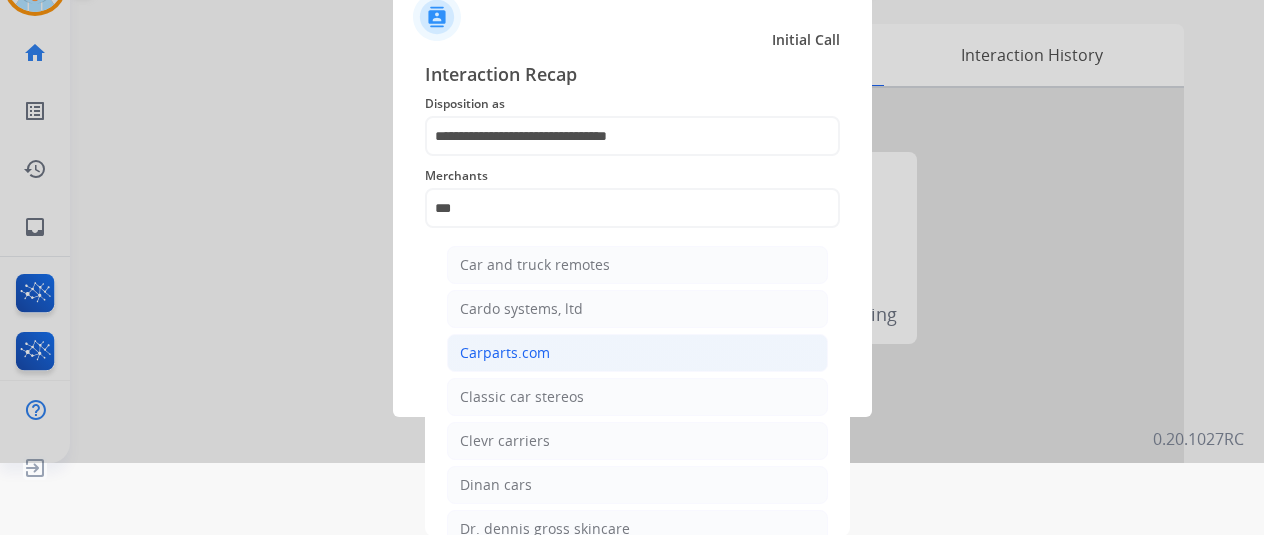 click on "Carparts.com" 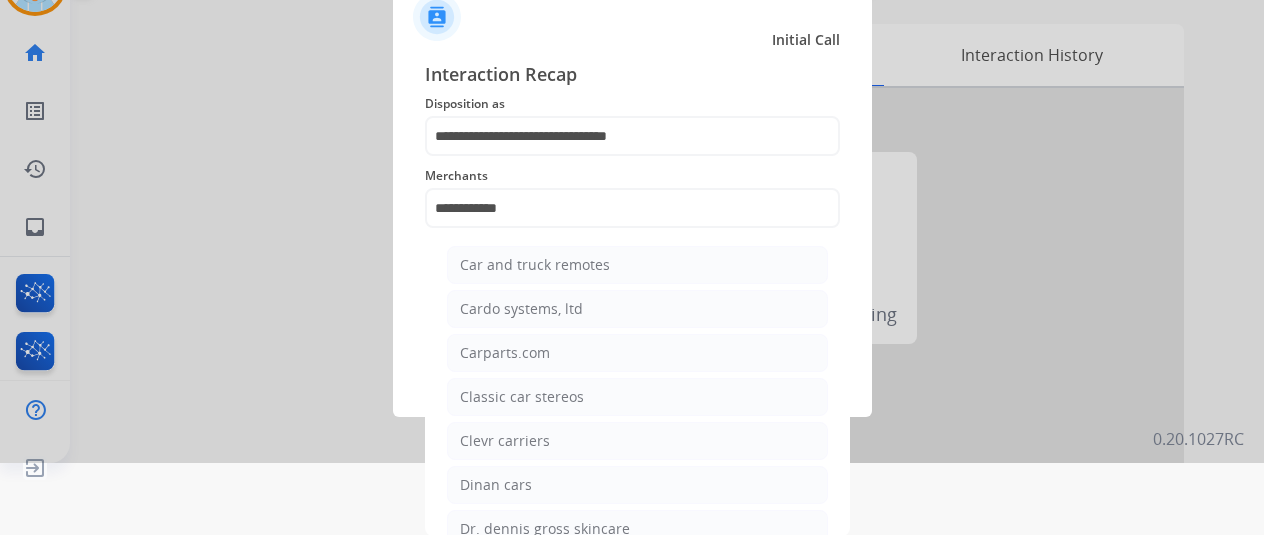 scroll, scrollTop: 24, scrollLeft: 0, axis: vertical 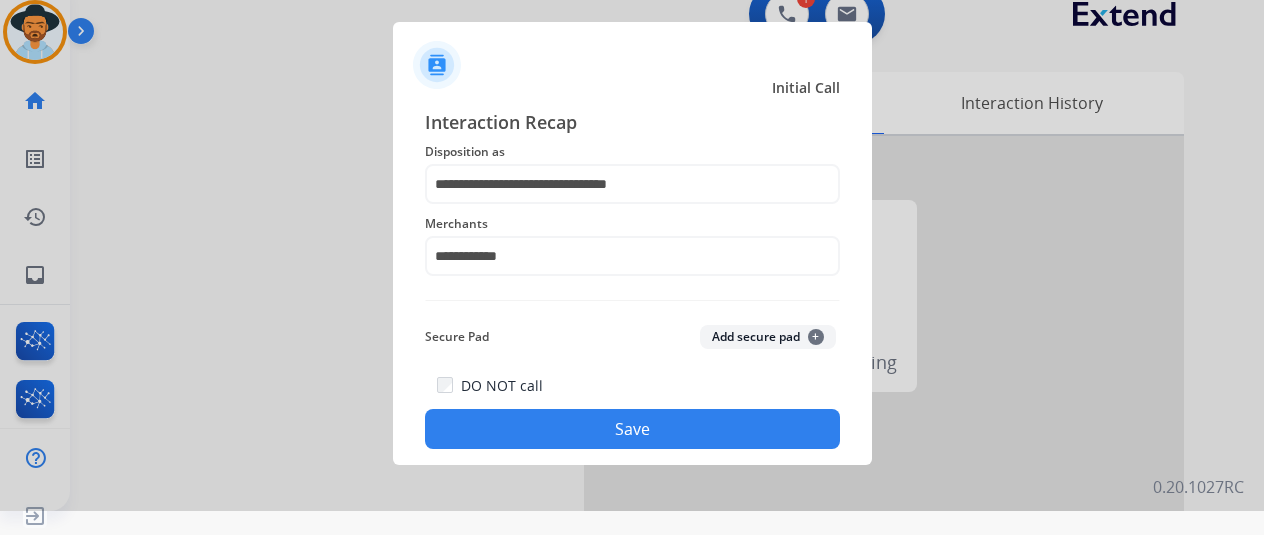 click on "Save" 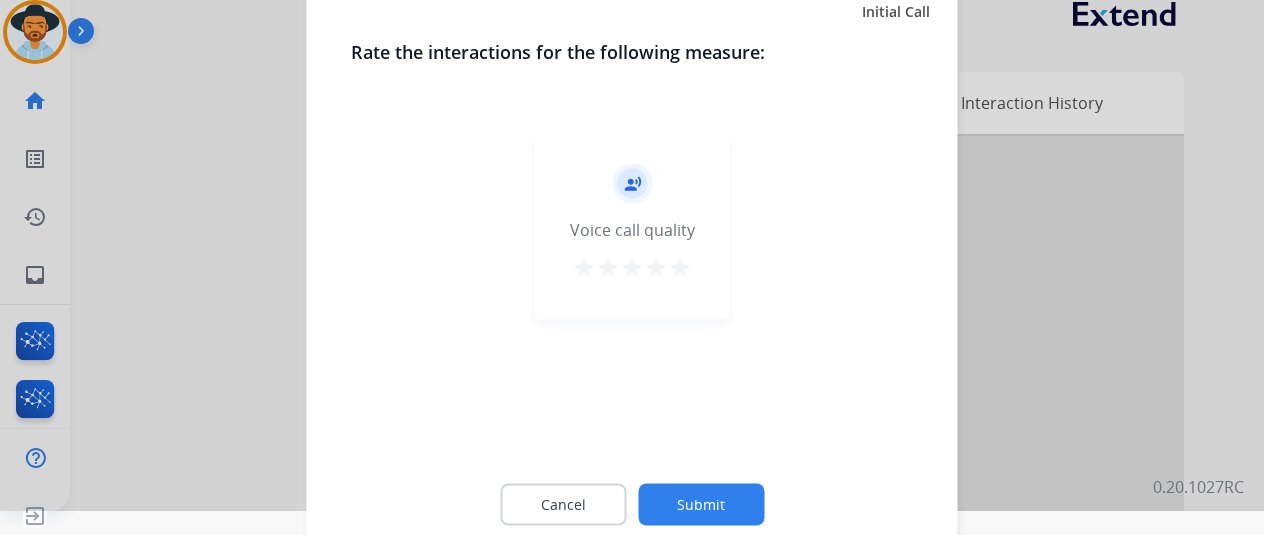click 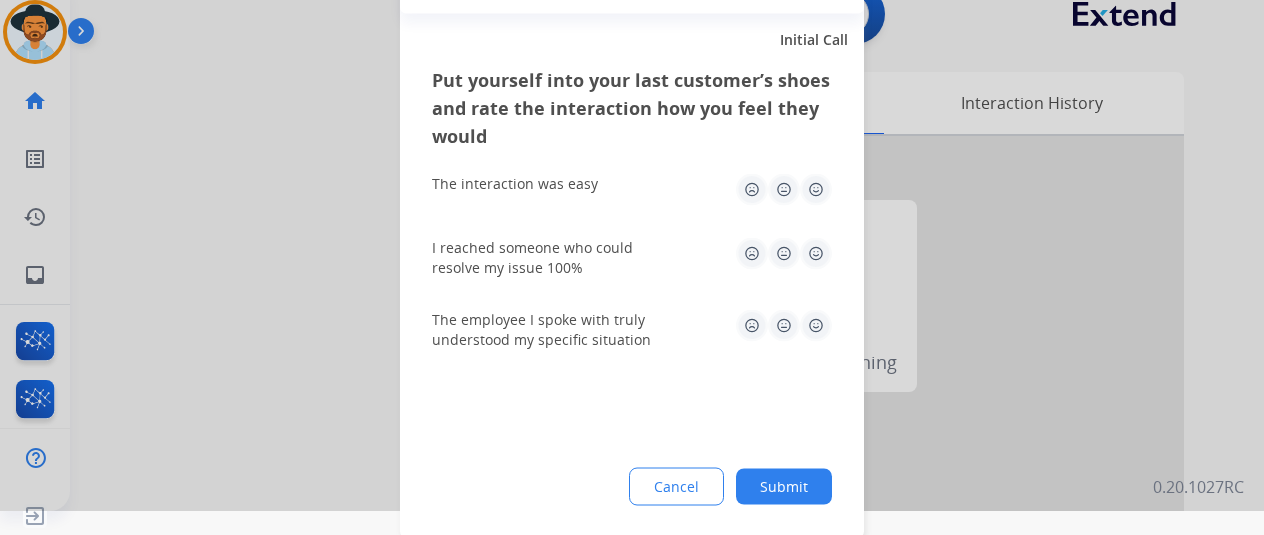 click 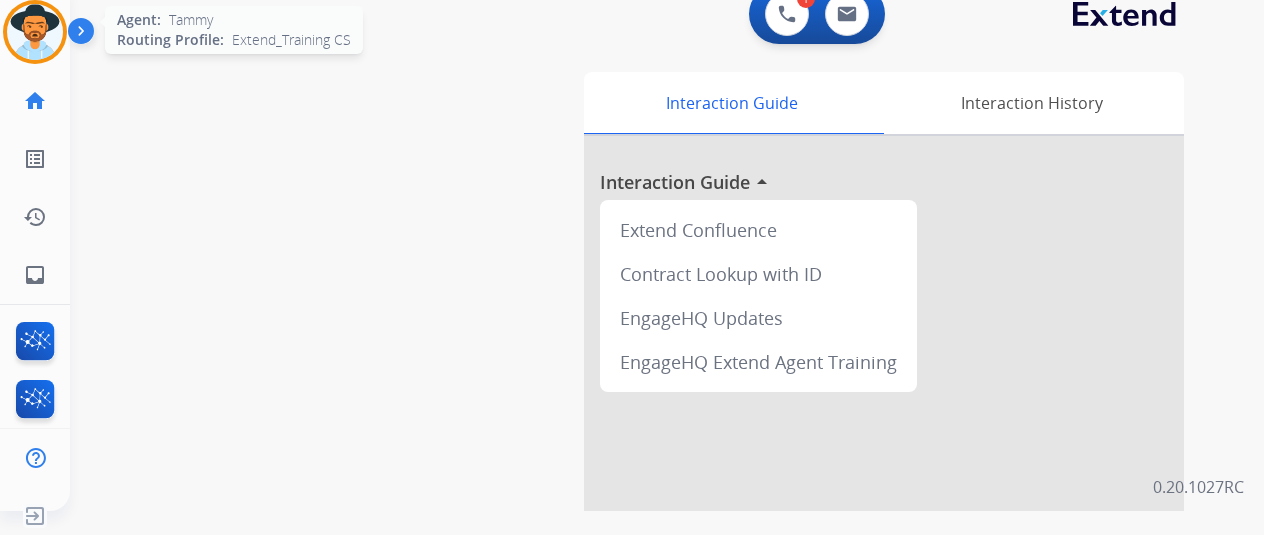 click at bounding box center (35, 32) 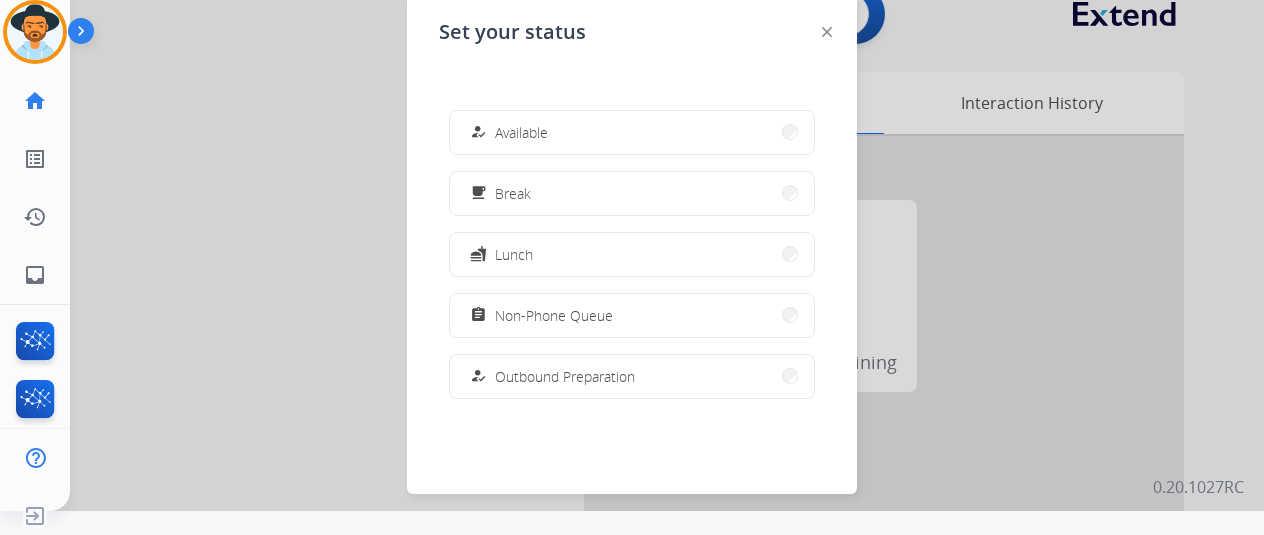 drag, startPoint x: 522, startPoint y: 137, endPoint x: 514, endPoint y: 127, distance: 12.806249 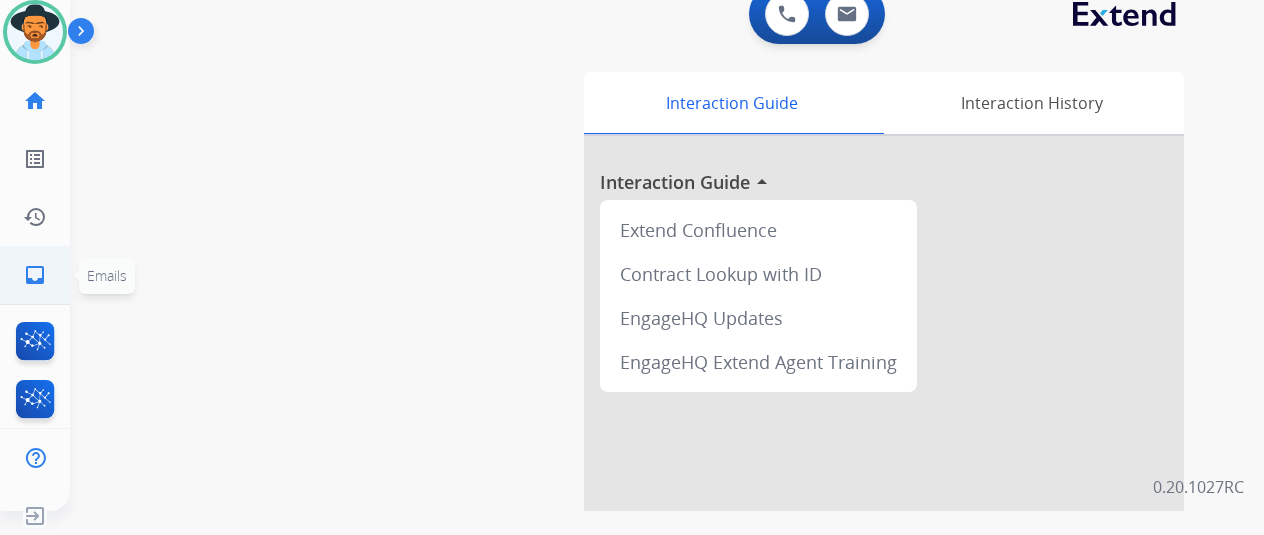 click on "inbox" 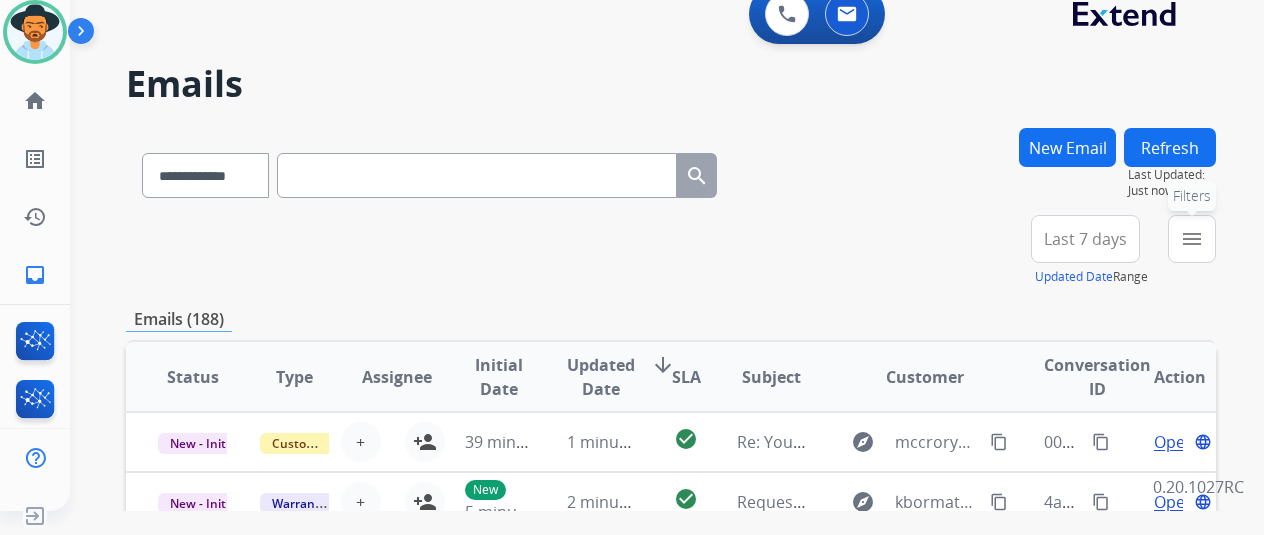 click on "menu" at bounding box center (1192, 239) 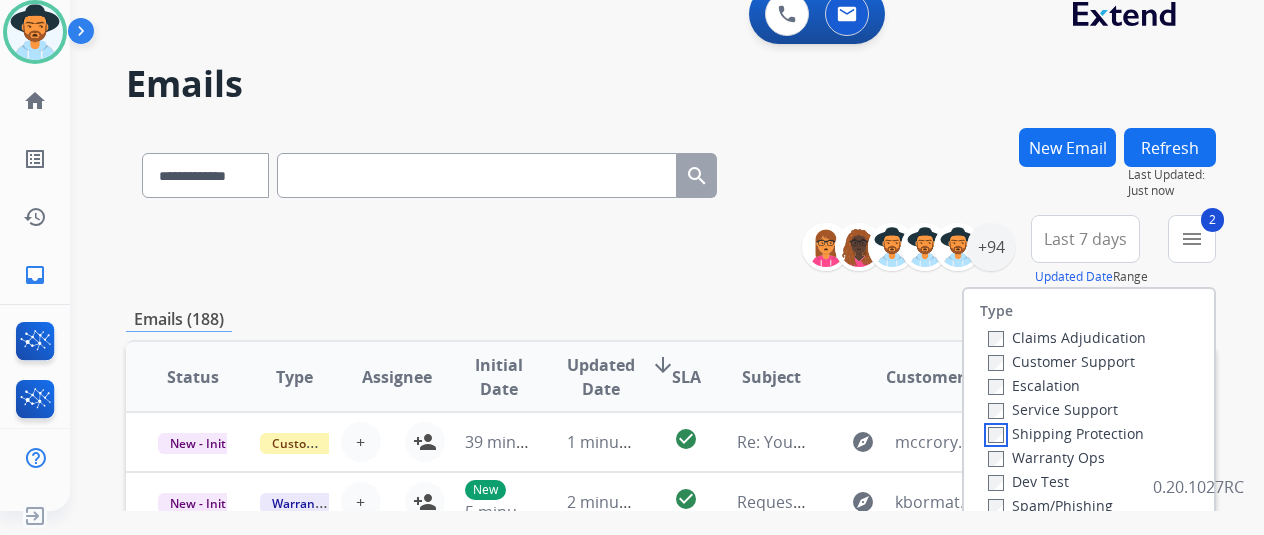 scroll, scrollTop: 200, scrollLeft: 0, axis: vertical 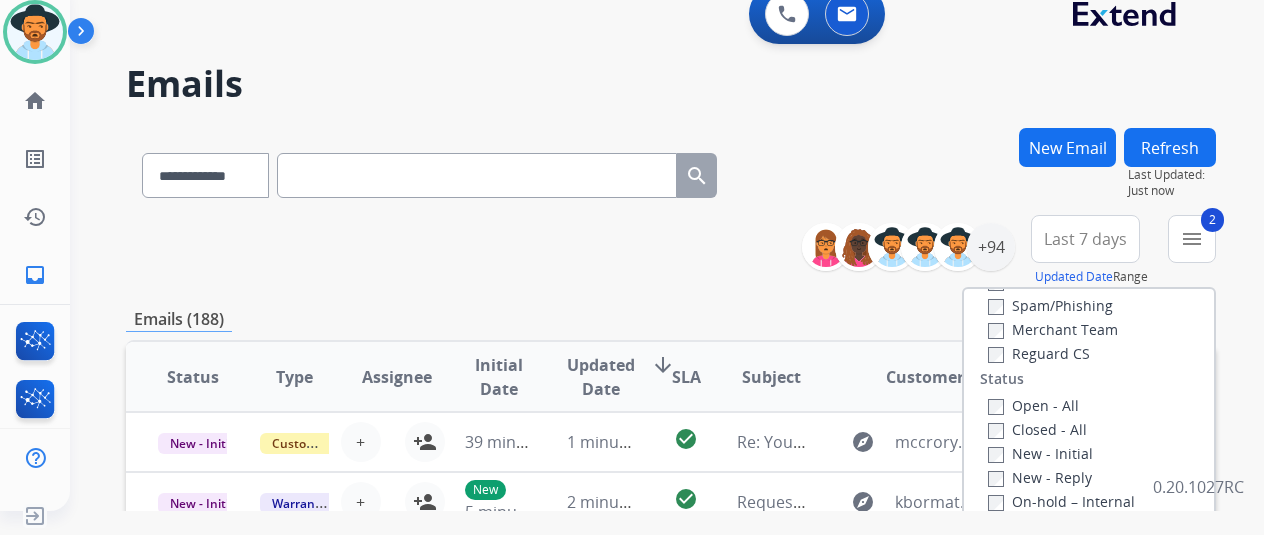 click on "Reguard CS" at bounding box center (1039, 353) 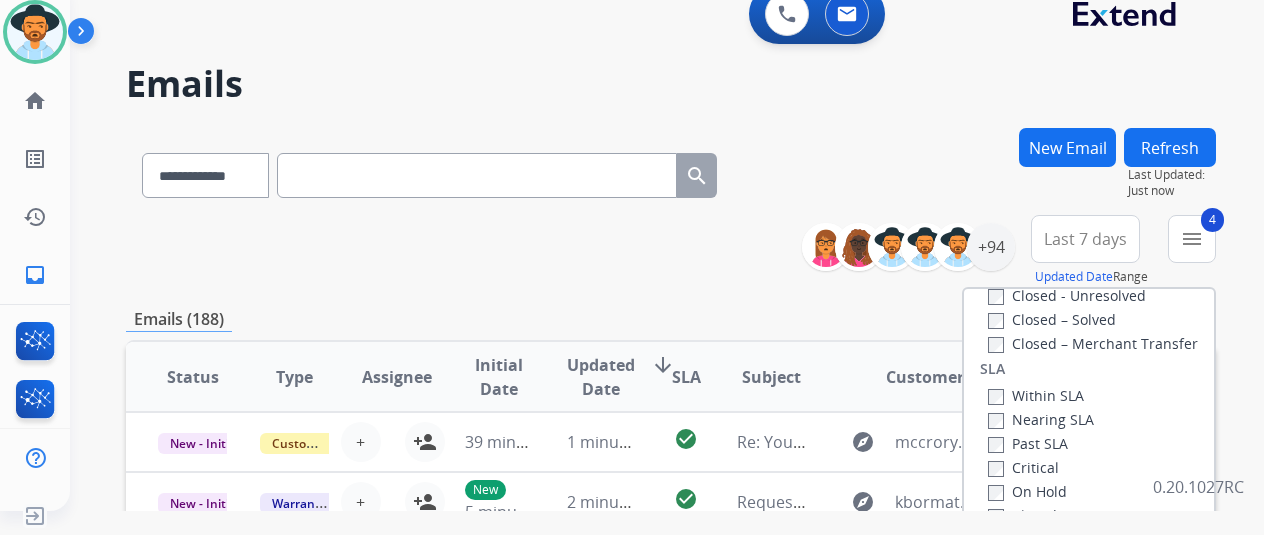 scroll, scrollTop: 528, scrollLeft: 0, axis: vertical 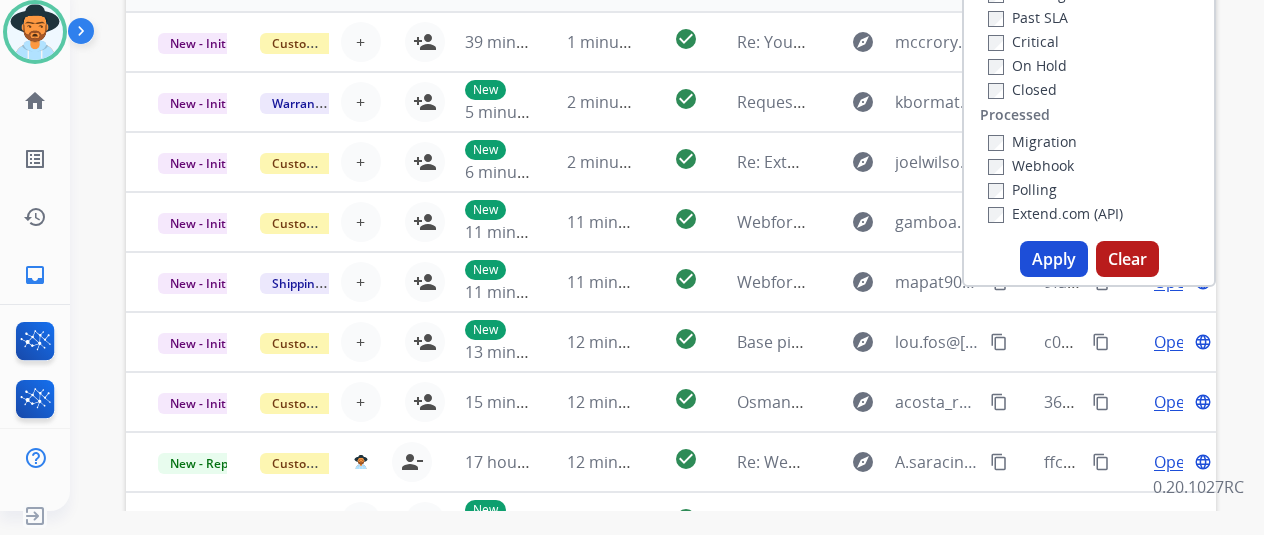click on "Apply" at bounding box center [1054, 259] 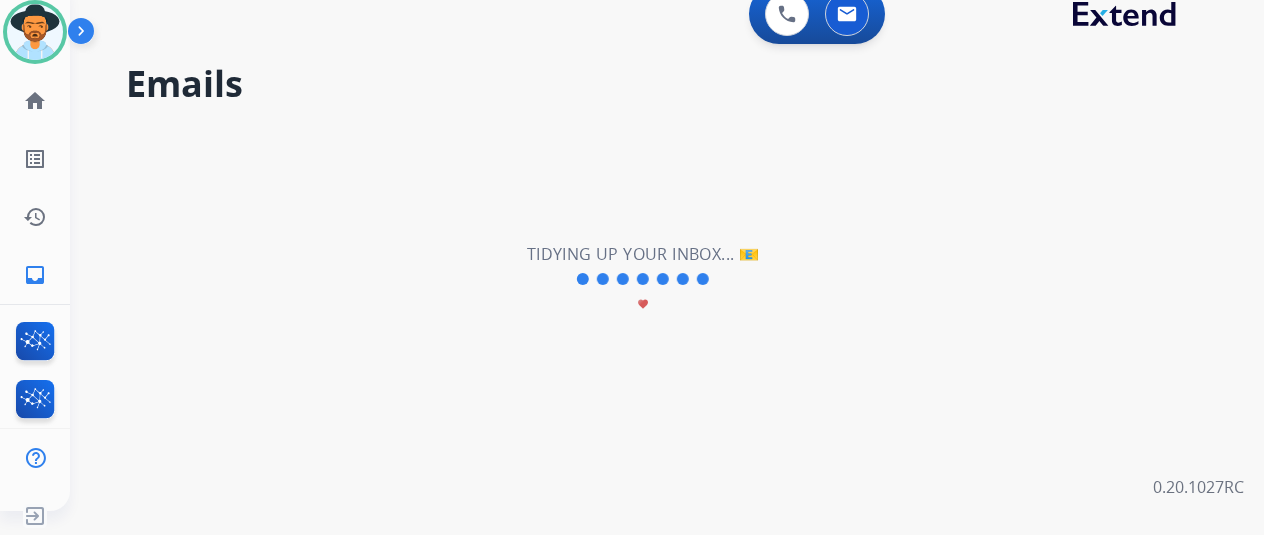 scroll, scrollTop: 0, scrollLeft: 0, axis: both 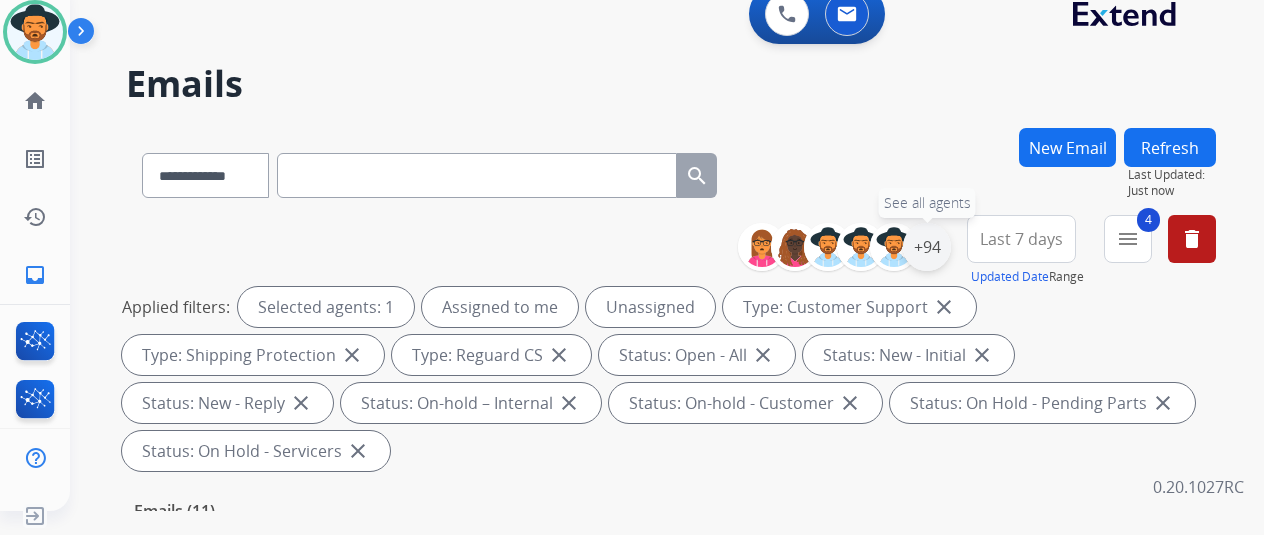 click on "+94" at bounding box center [927, 247] 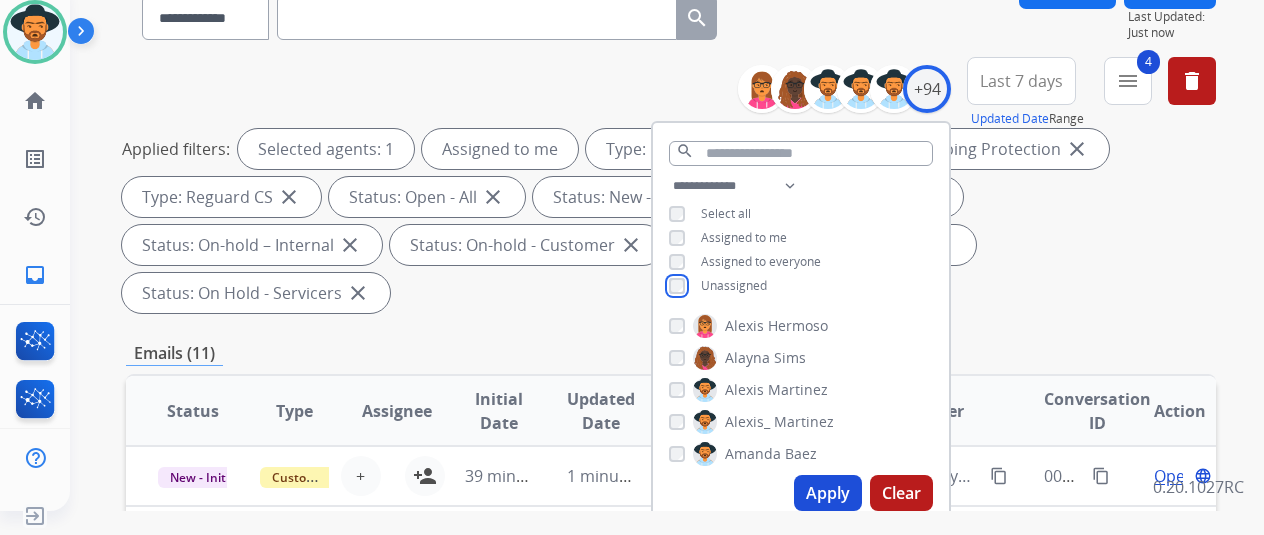 scroll, scrollTop: 300, scrollLeft: 0, axis: vertical 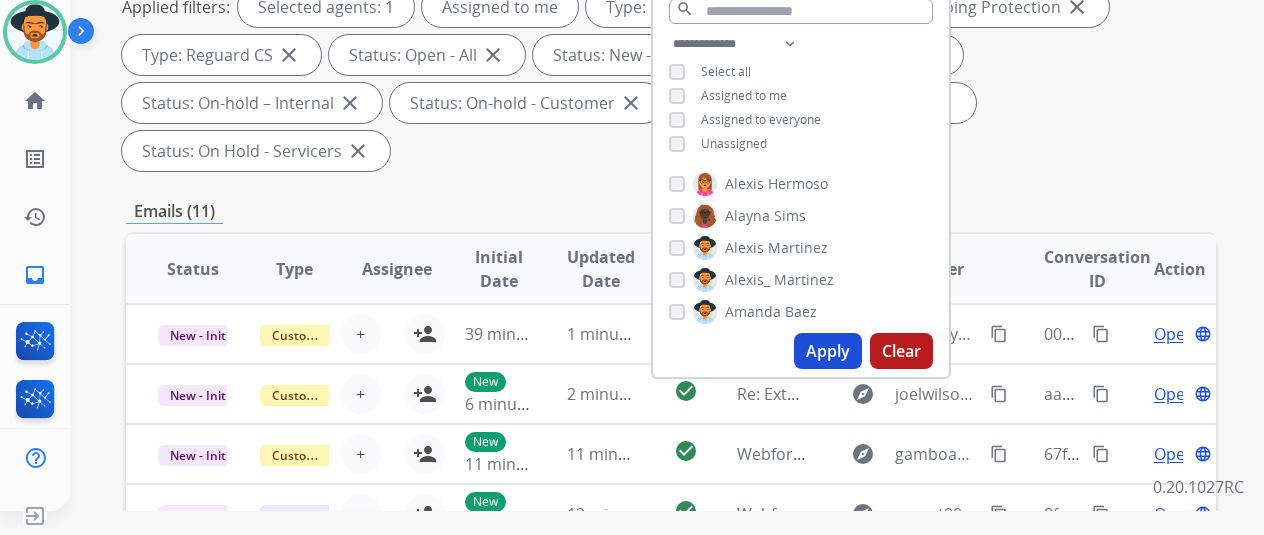 click on "Apply" at bounding box center (828, 351) 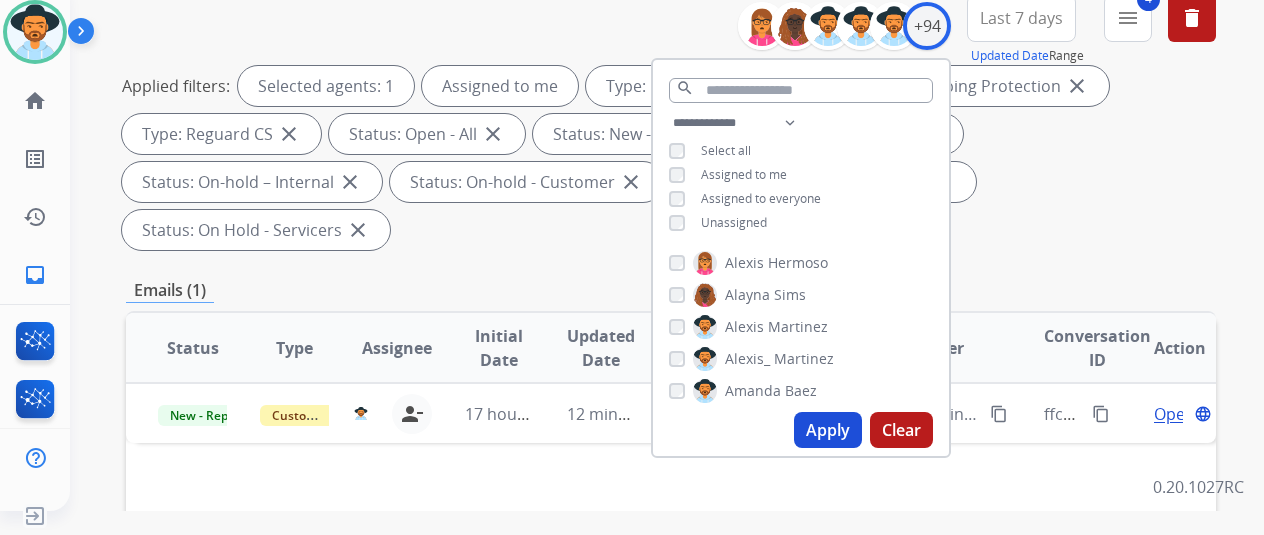 scroll, scrollTop: 400, scrollLeft: 0, axis: vertical 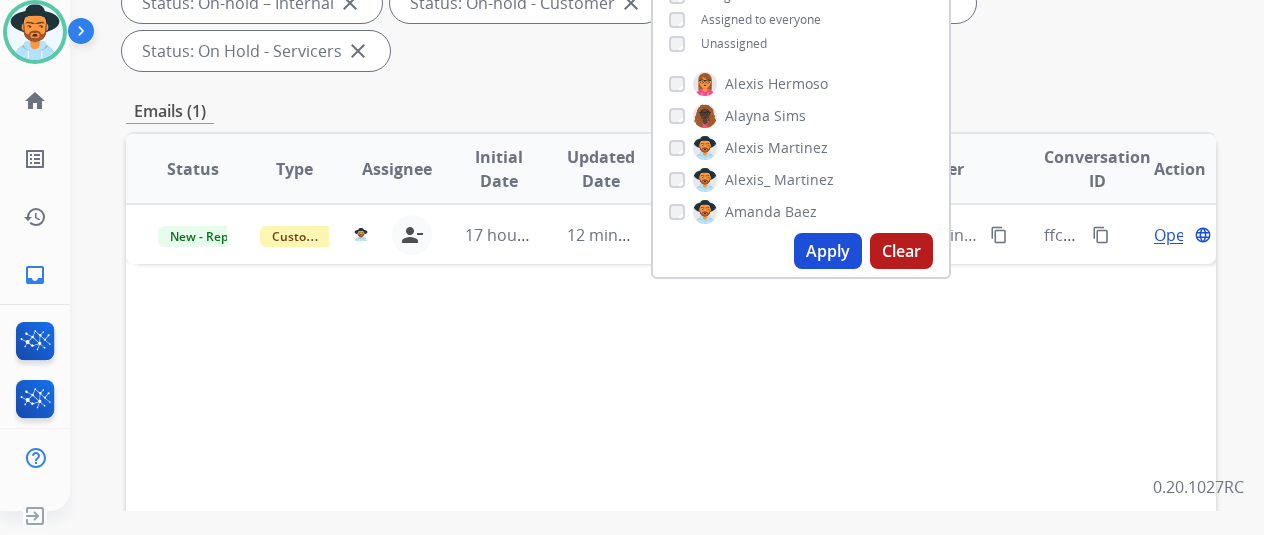 click on "Status Type Assignee Initial Date Updated Date arrow_downward SLA Subject Customer Conversation ID Action New - Reply Customer Support tammy.davidson@eccogroupusa.com person_remove Unassign to Me 17 hours ago 12 minutes ago check_circle  Re: Webform from A.saracino89@gmail.com on 08/03/2025  explore A.saracino89@gmail.com content_copy  ffc48c79-502b-44b4-9fb7-ffb91023b3f9  content_copy Open language" at bounding box center [671, 467] 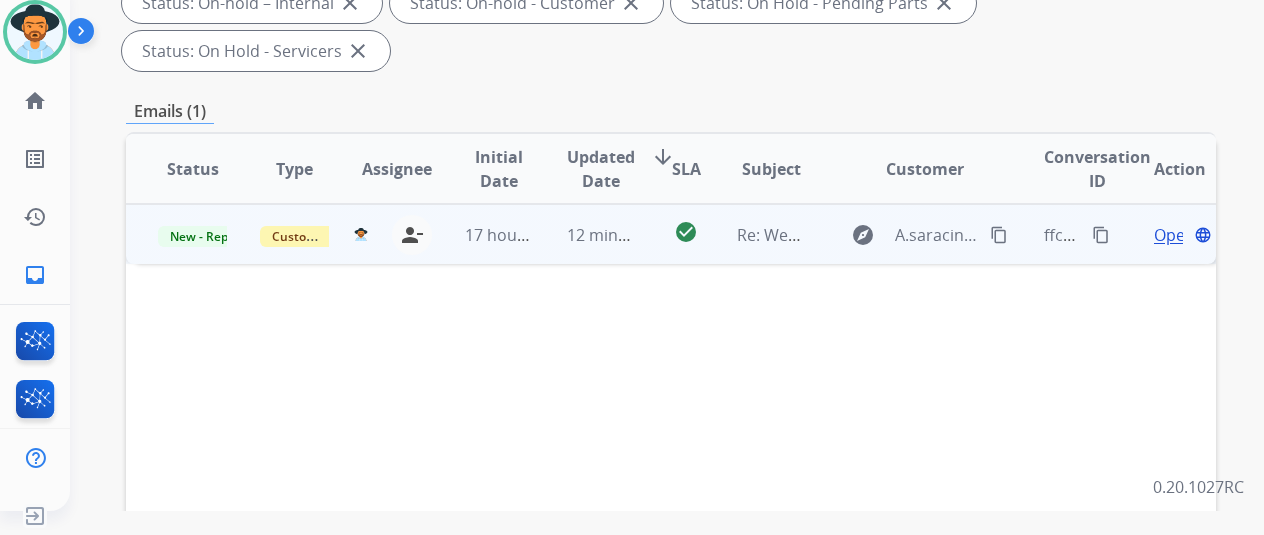 click on "Open" at bounding box center [1174, 235] 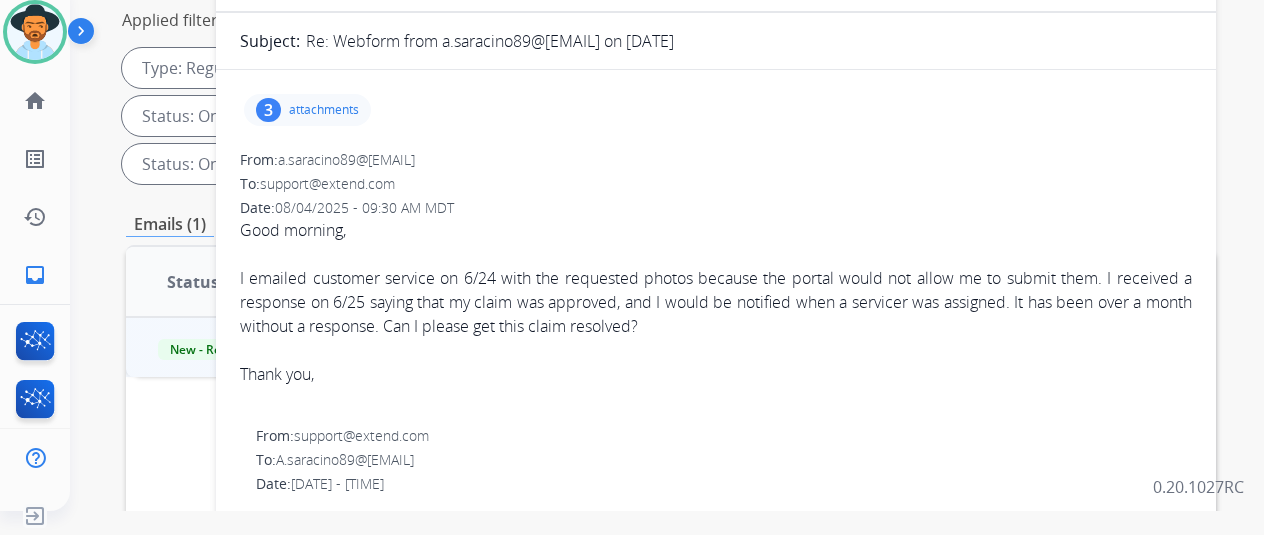 scroll, scrollTop: 200, scrollLeft: 0, axis: vertical 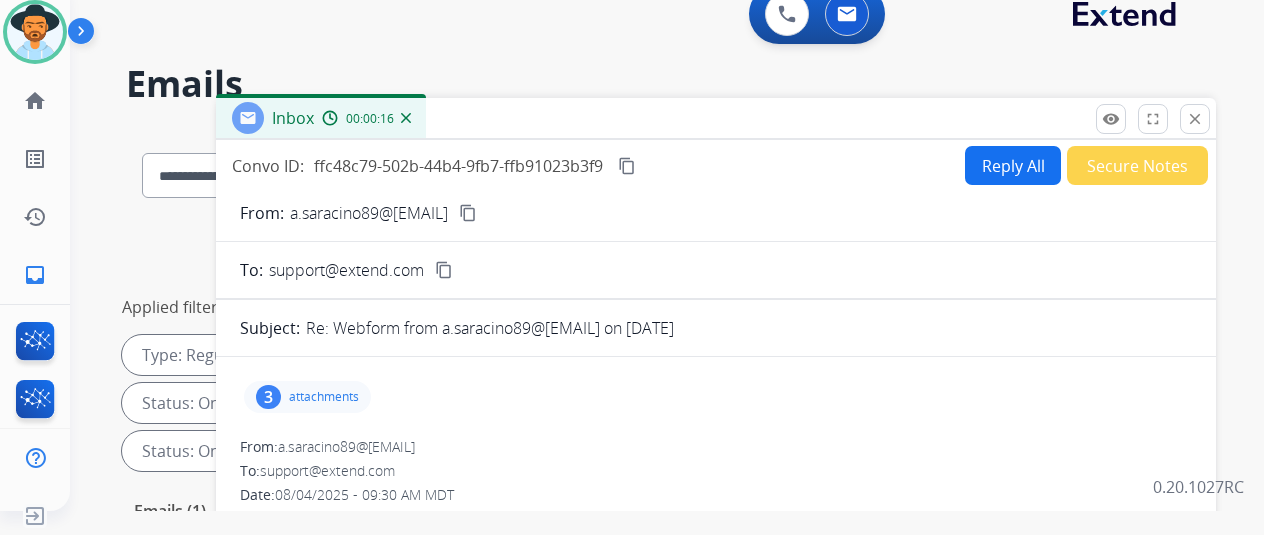 click on "Reply All" at bounding box center (1013, 165) 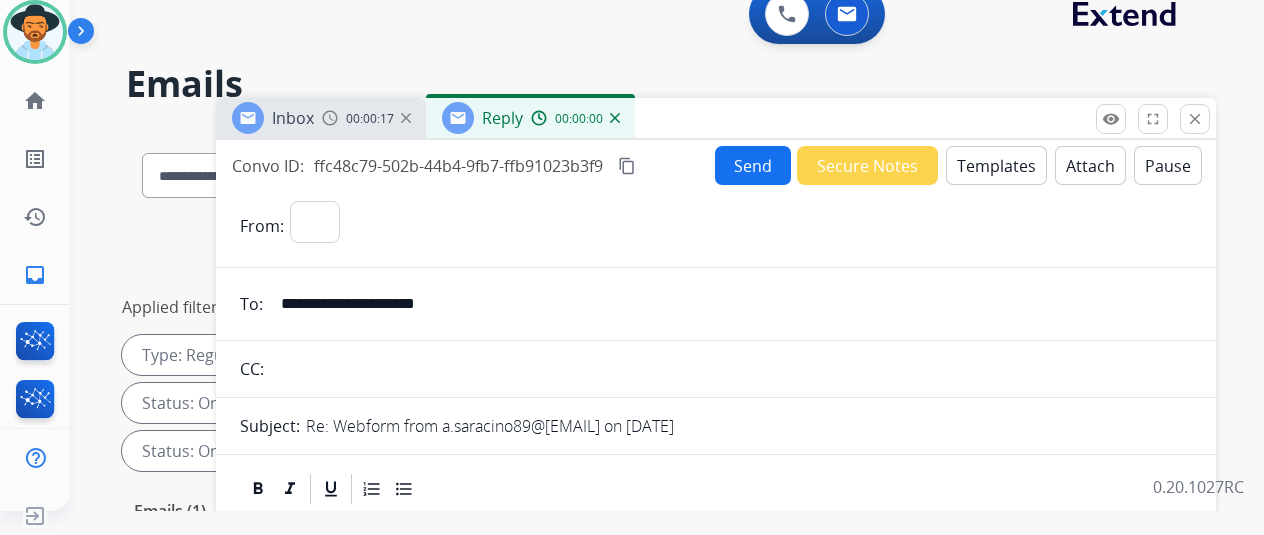 select on "**********" 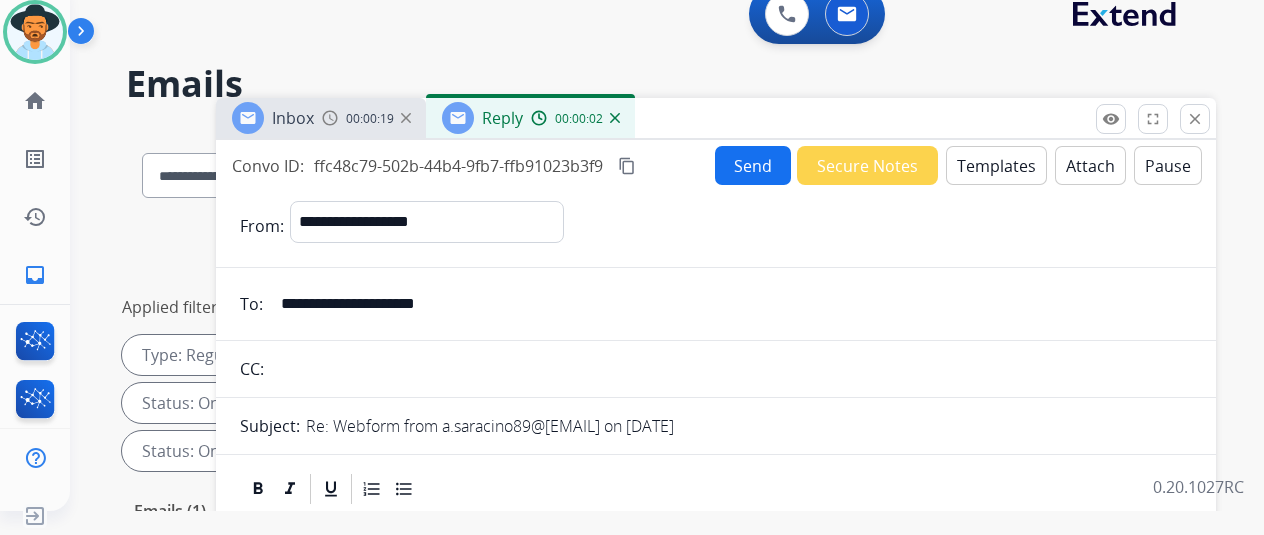 click on "Templates" at bounding box center (996, 165) 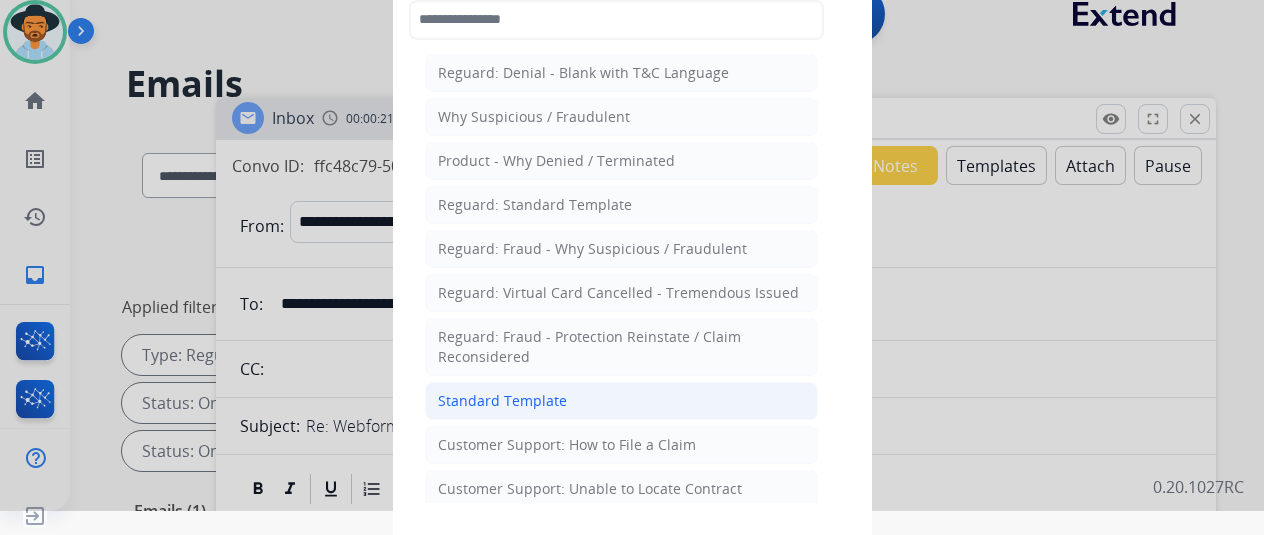 click on "Standard Template" 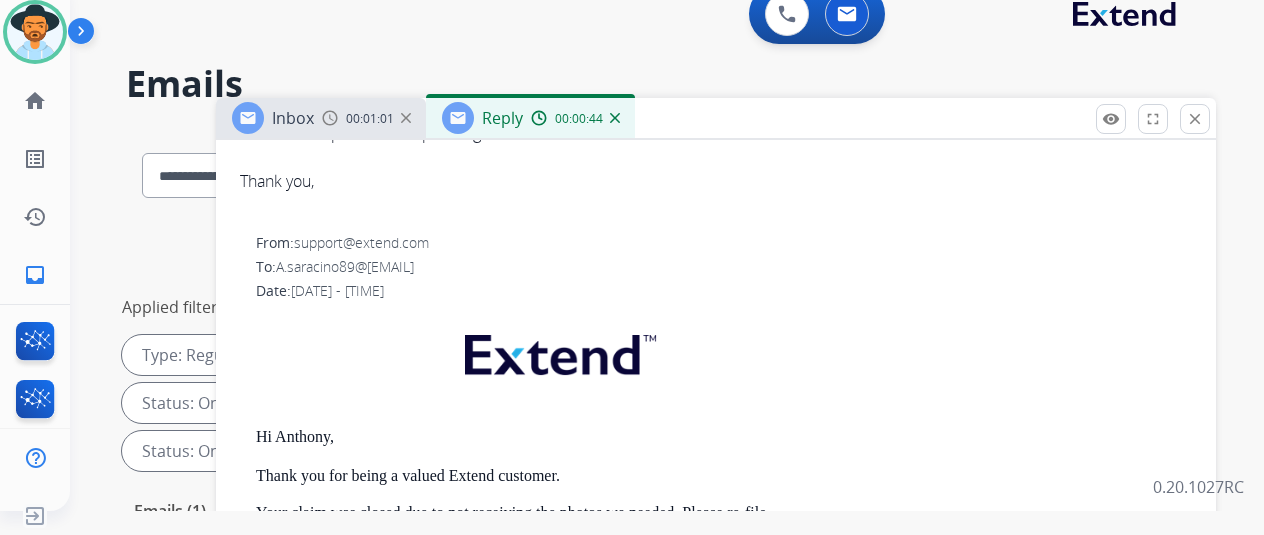 scroll, scrollTop: 1396, scrollLeft: 0, axis: vertical 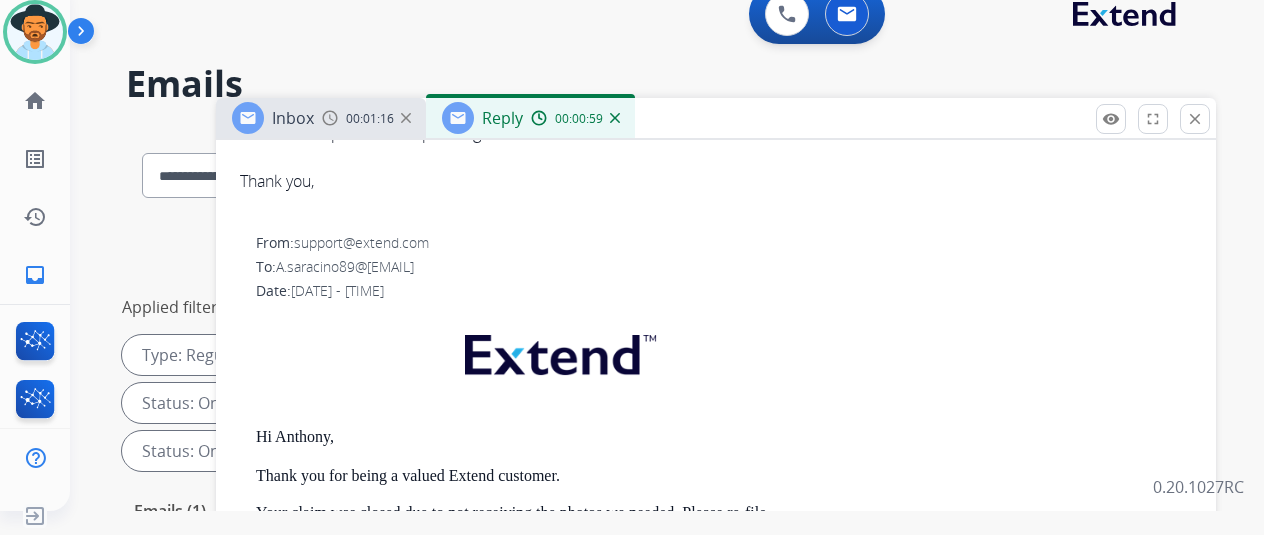 click at bounding box center [615, 118] 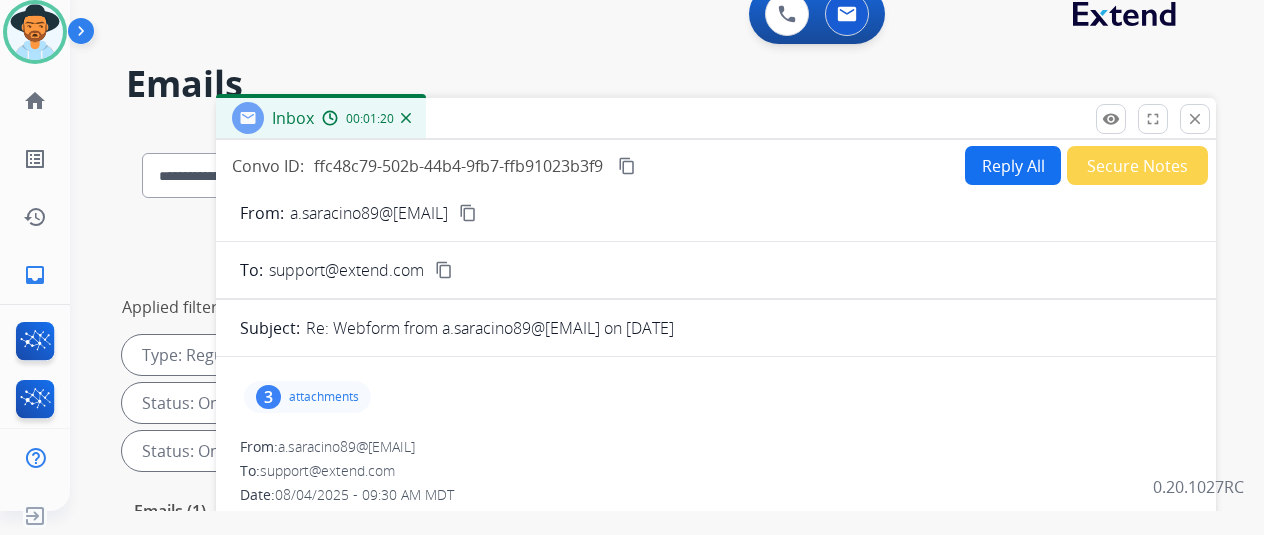 click on "3" at bounding box center (268, 397) 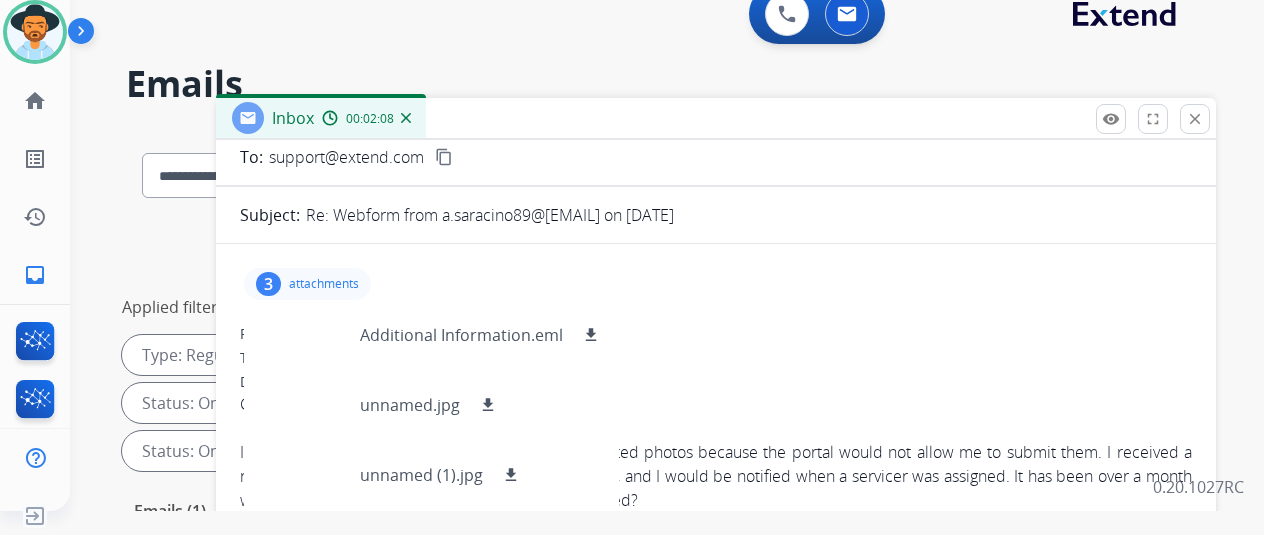 scroll, scrollTop: 0, scrollLeft: 0, axis: both 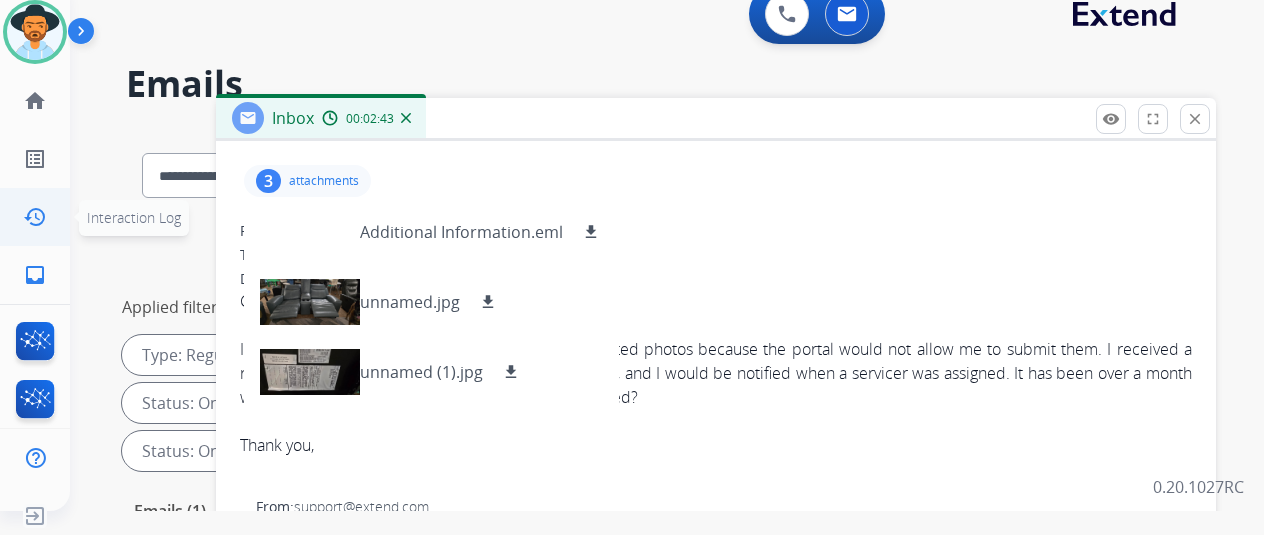 click on "Interaction Log" 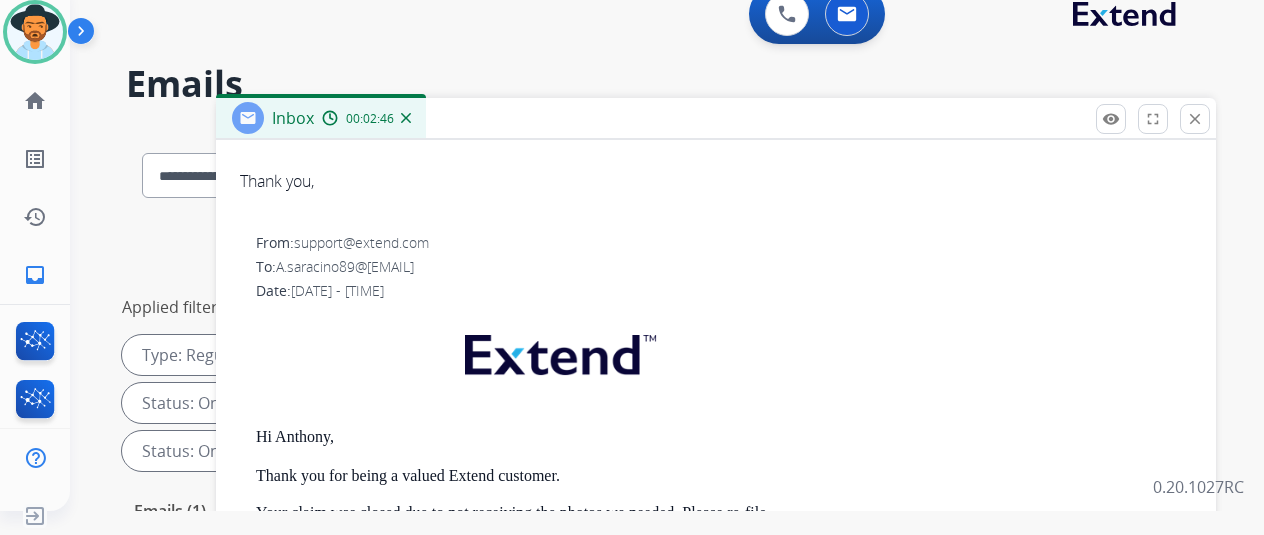 scroll, scrollTop: 516, scrollLeft: 0, axis: vertical 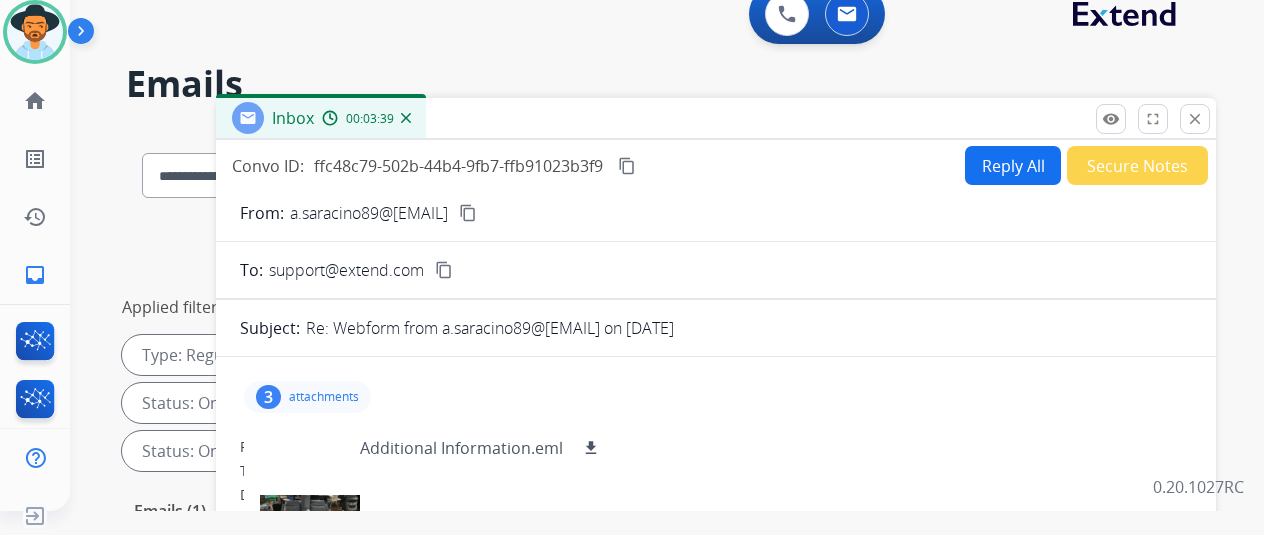 click at bounding box center (406, 118) 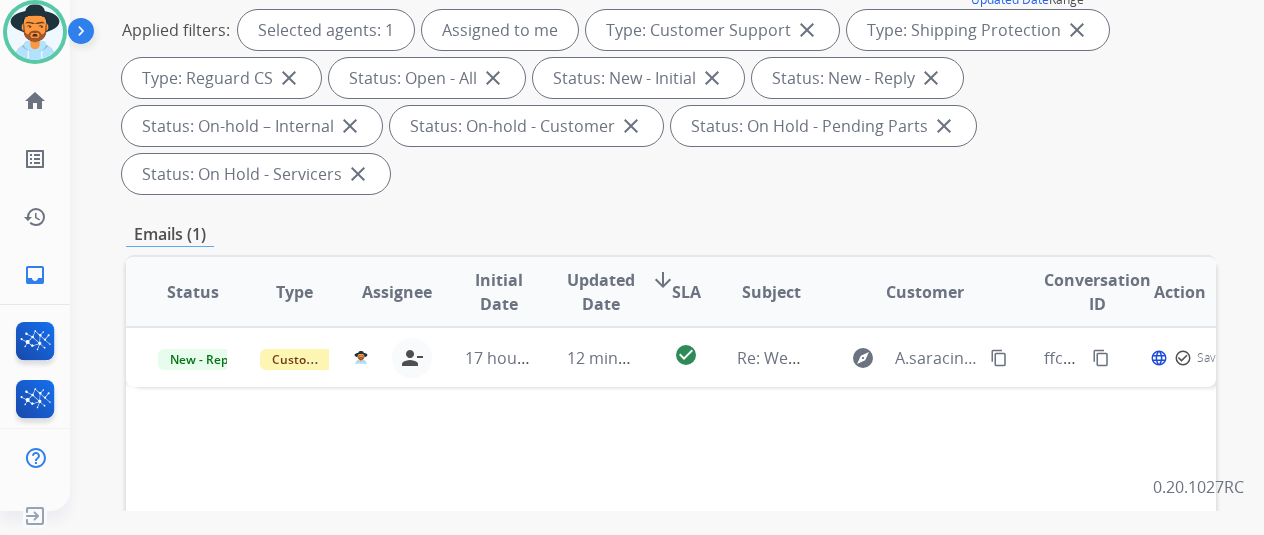 scroll, scrollTop: 400, scrollLeft: 0, axis: vertical 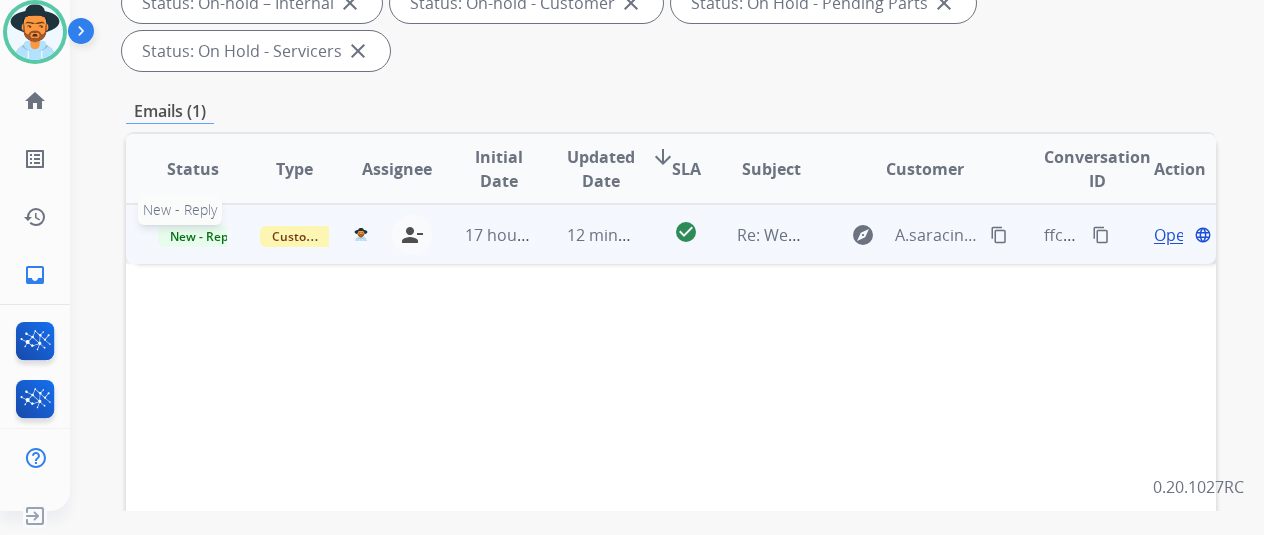 click on "New - Reply" at bounding box center (203, 236) 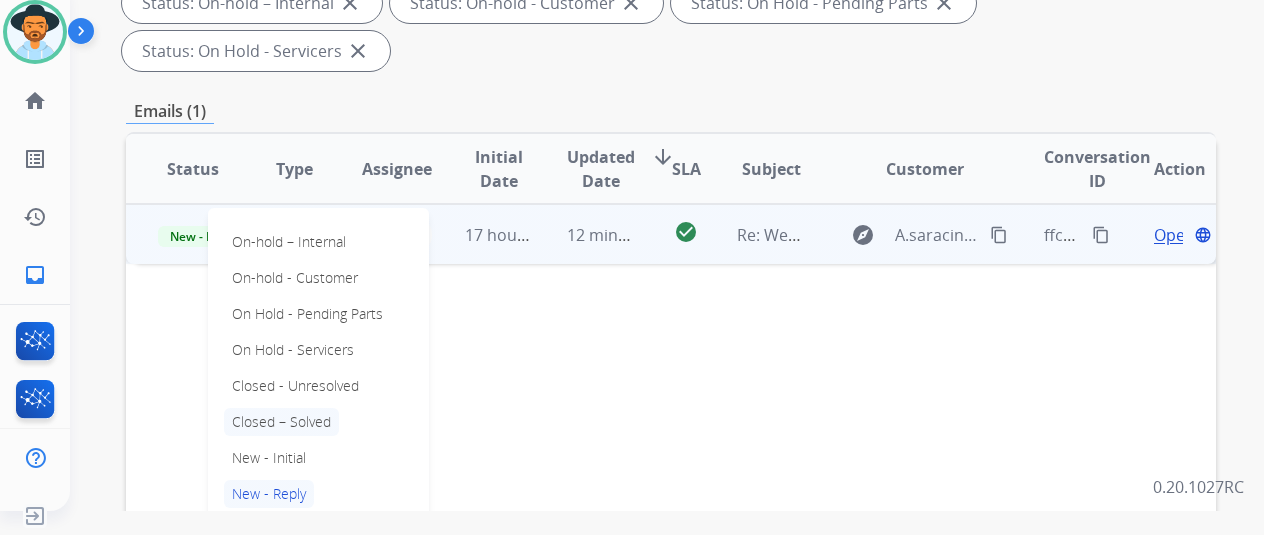 click on "Closed – Solved" at bounding box center (281, 422) 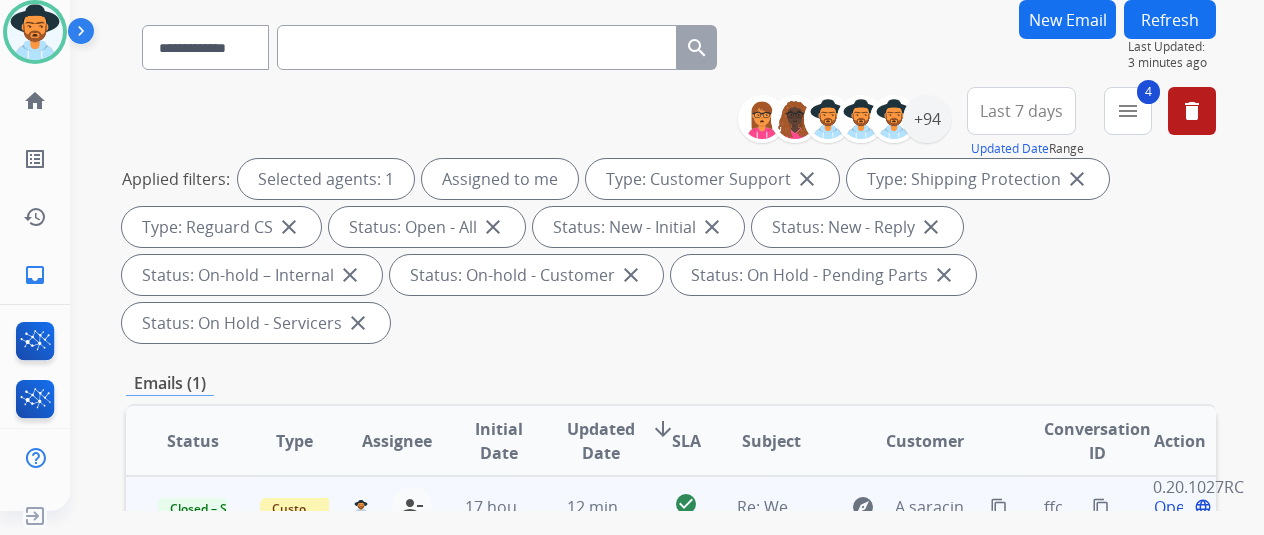 scroll, scrollTop: 0, scrollLeft: 0, axis: both 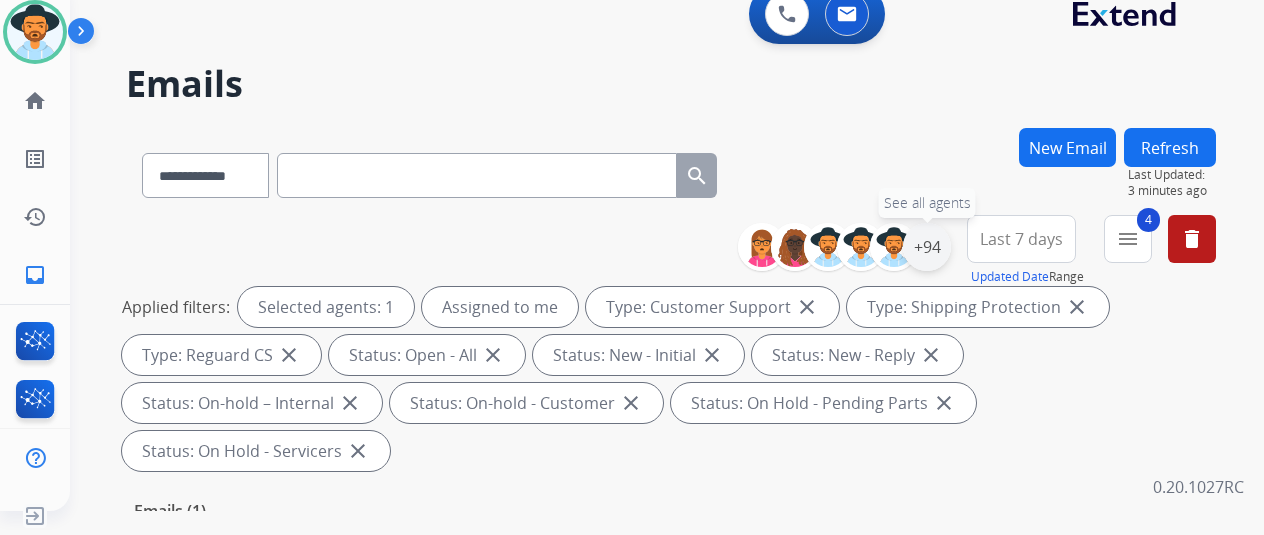 click on "+94" at bounding box center [927, 247] 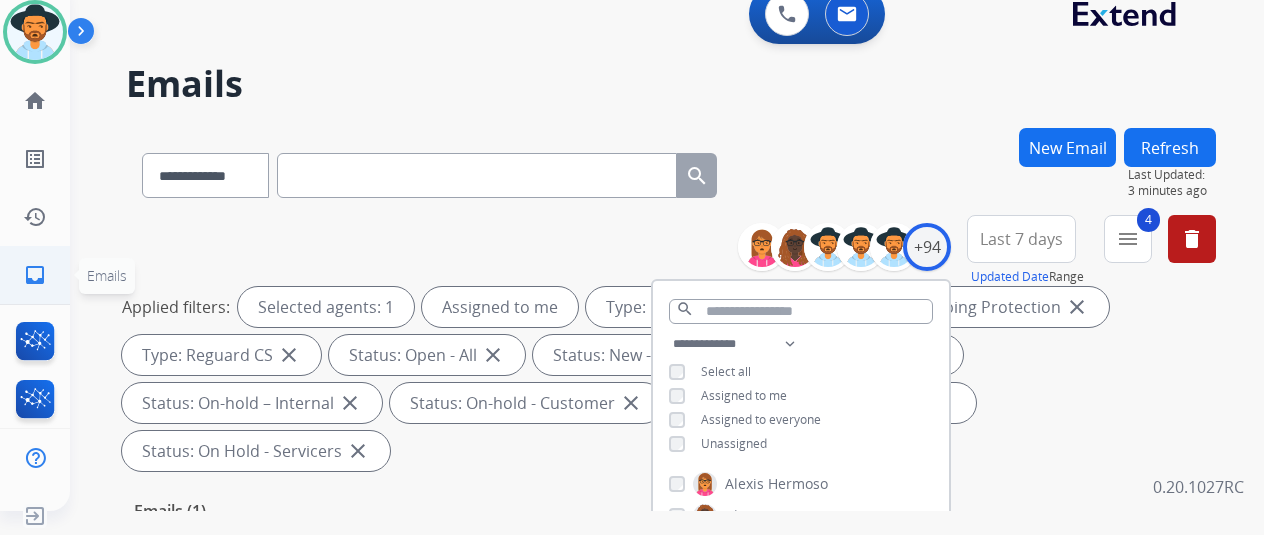 click on "inbox  Emails" 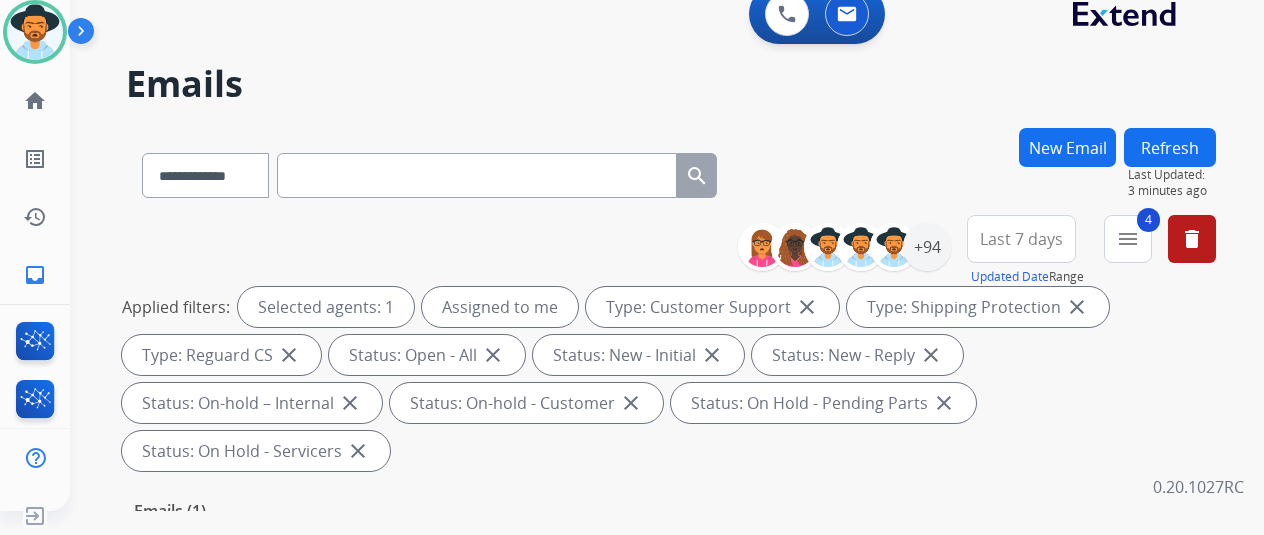 click on "Refresh" at bounding box center (1170, 147) 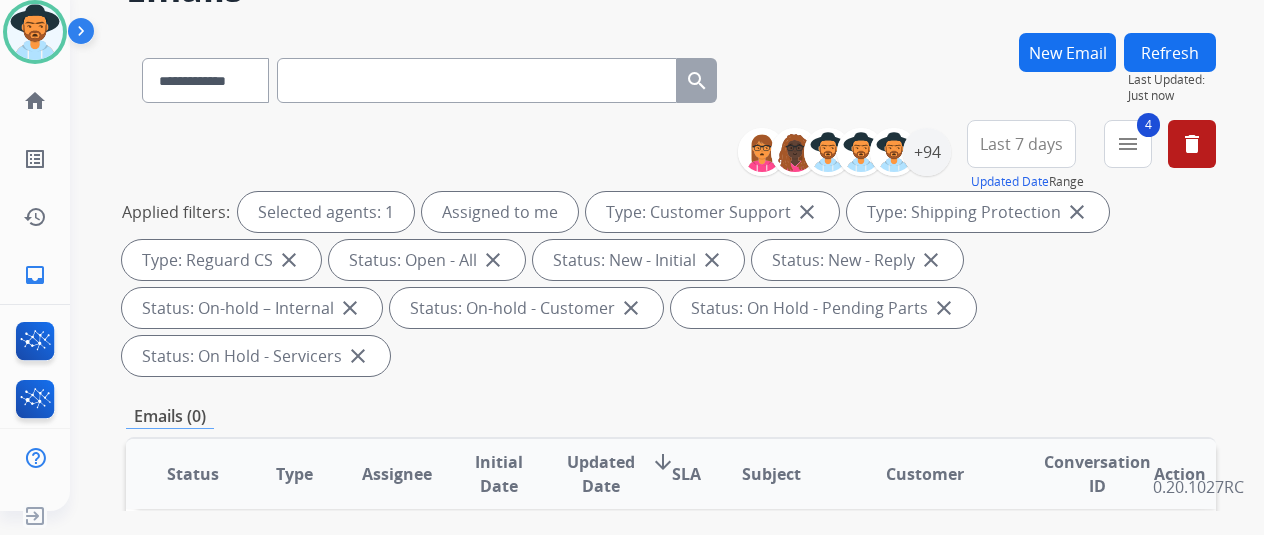scroll, scrollTop: 0, scrollLeft: 0, axis: both 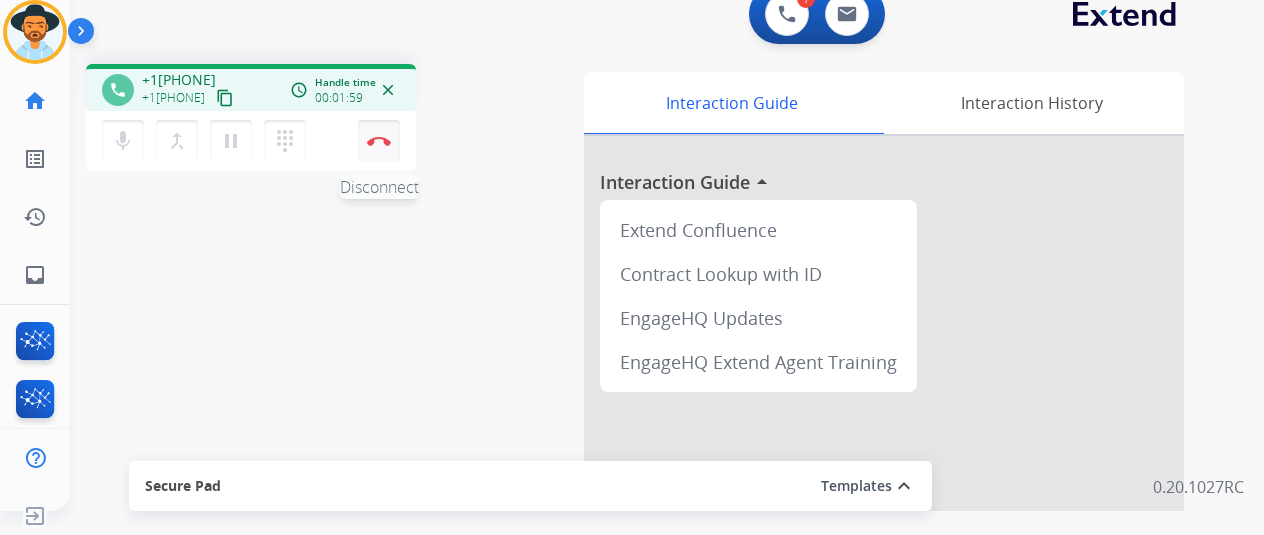 click at bounding box center (379, 141) 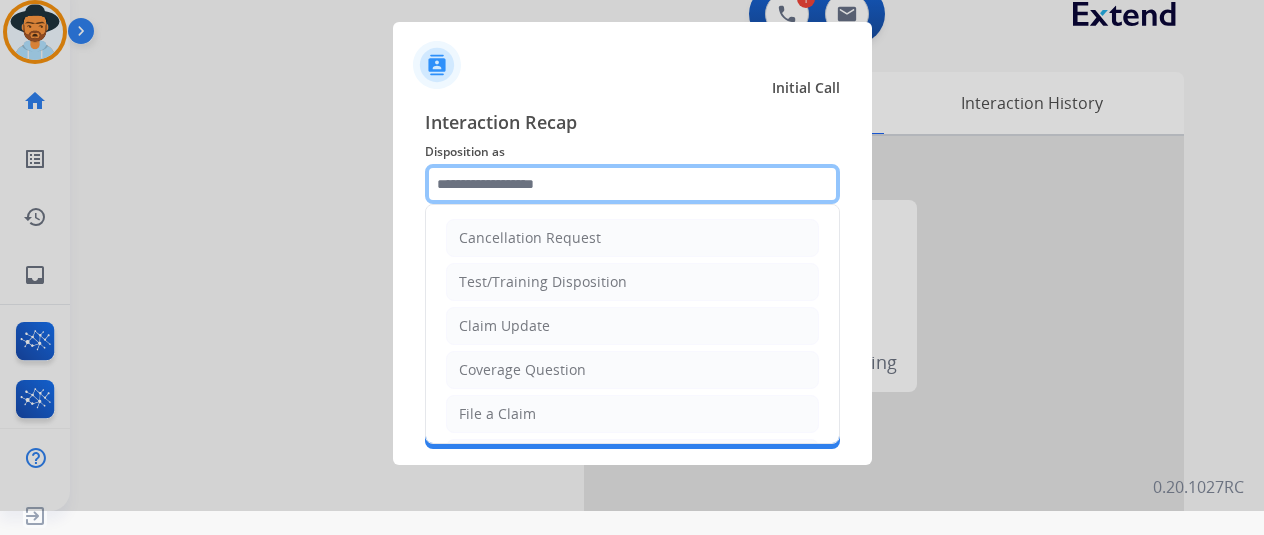 click 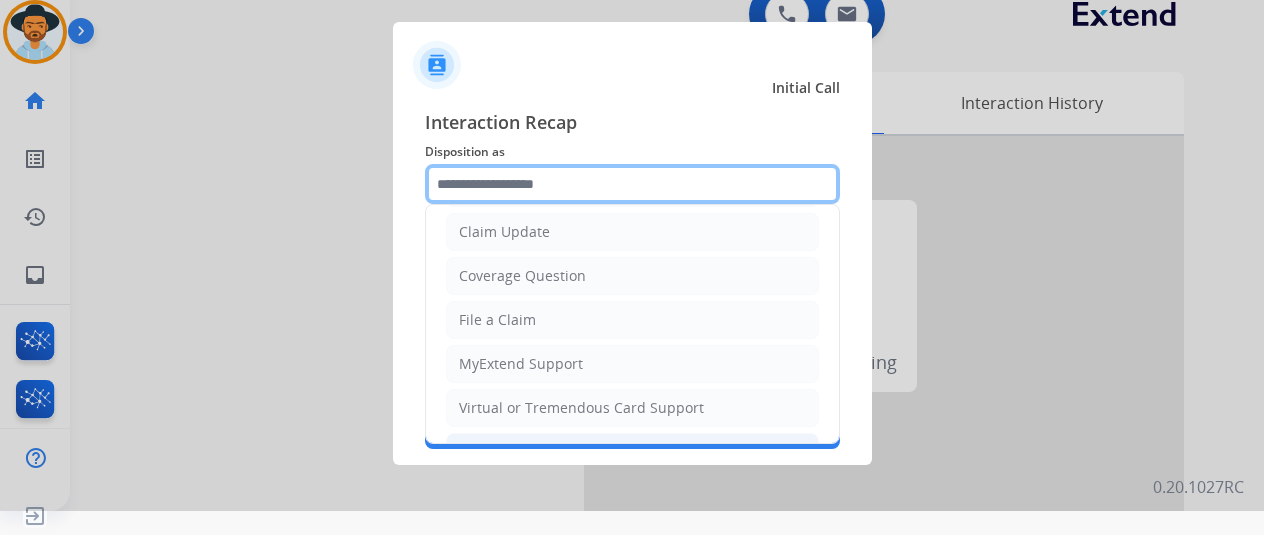 scroll, scrollTop: 200, scrollLeft: 0, axis: vertical 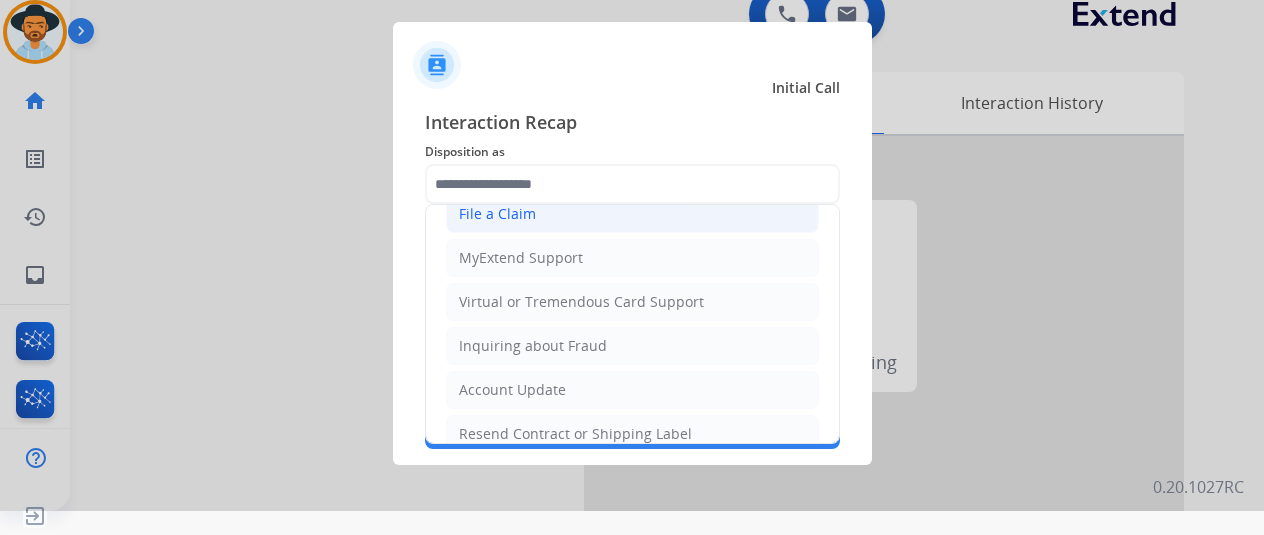 click on "File a Claim" 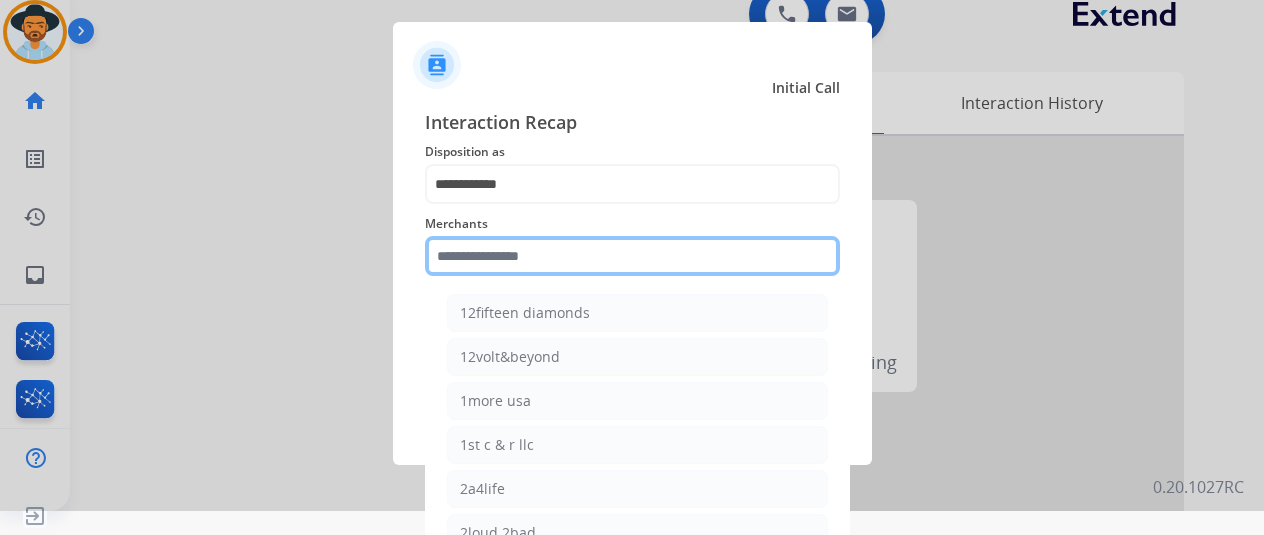 click 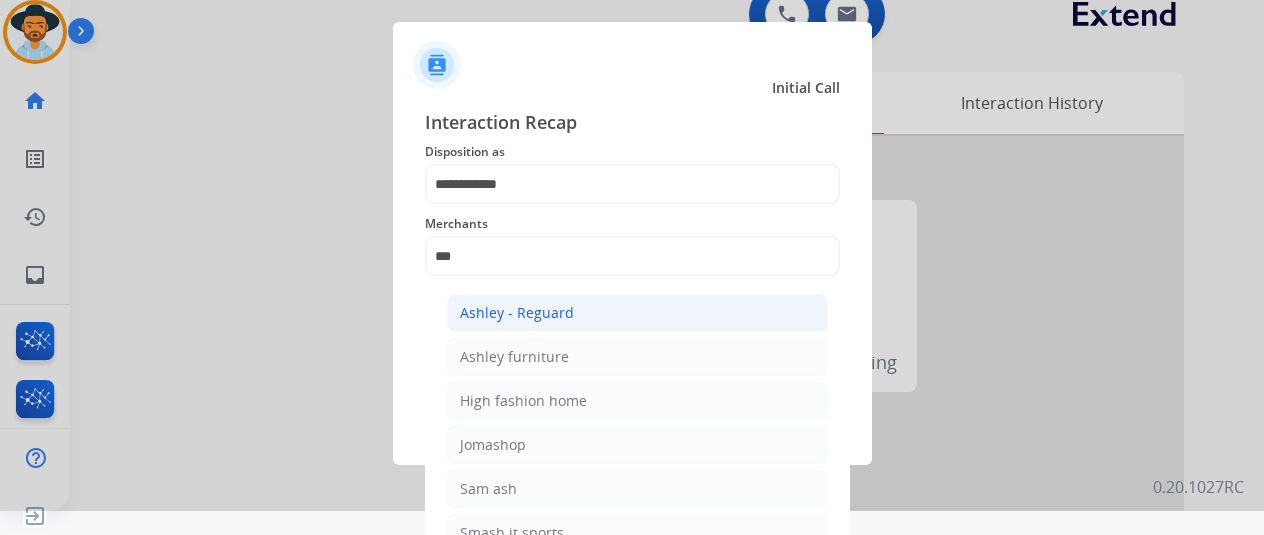 click on "Ashley - Reguard" 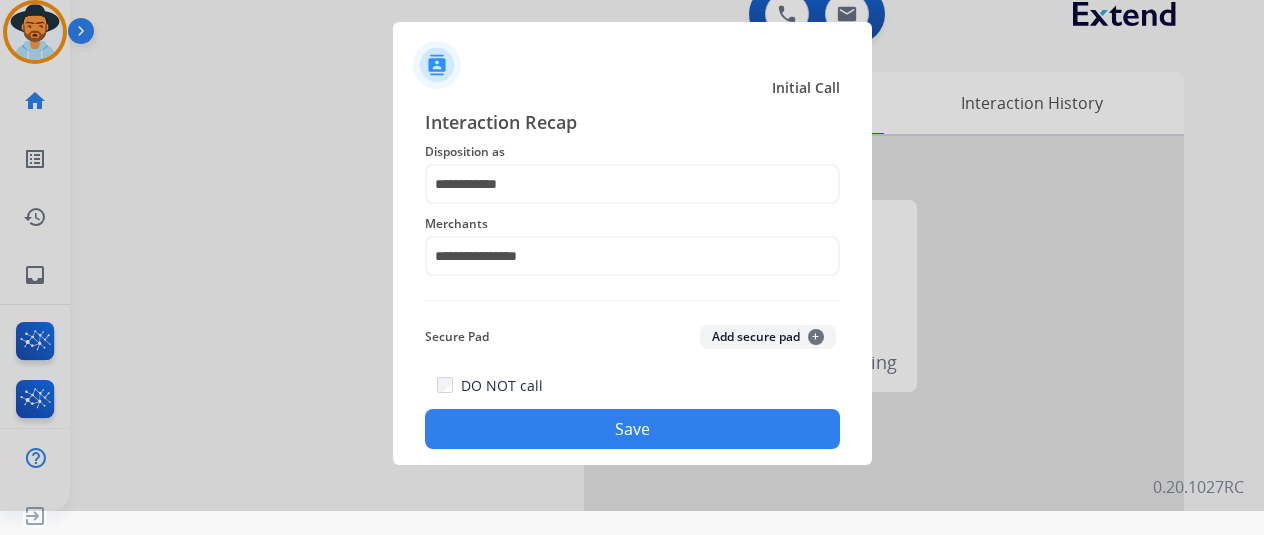 click on "Save" 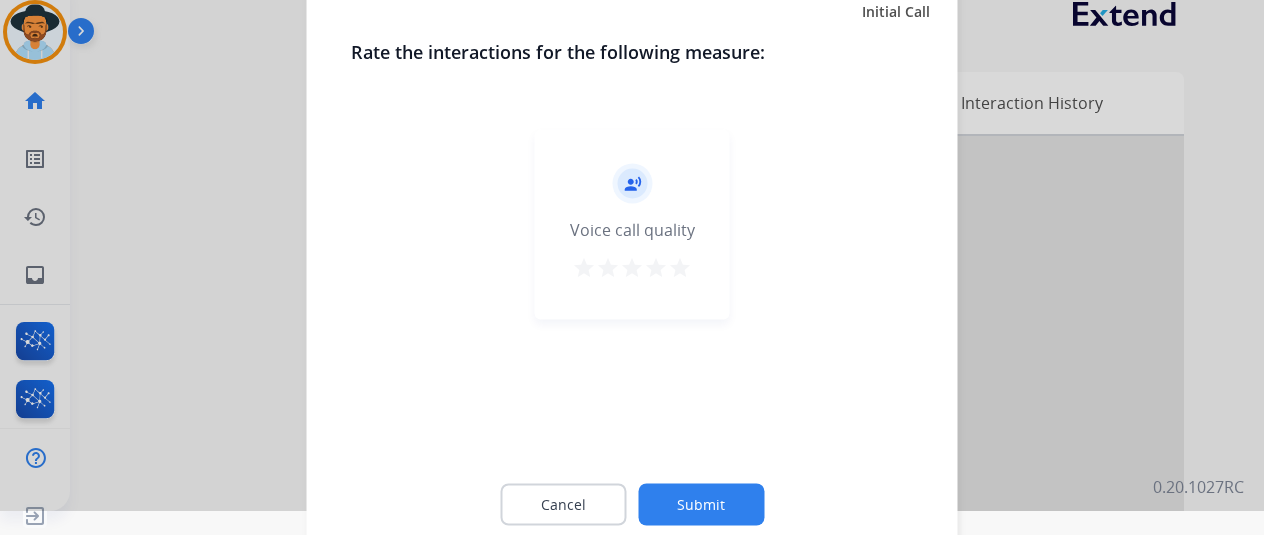 click 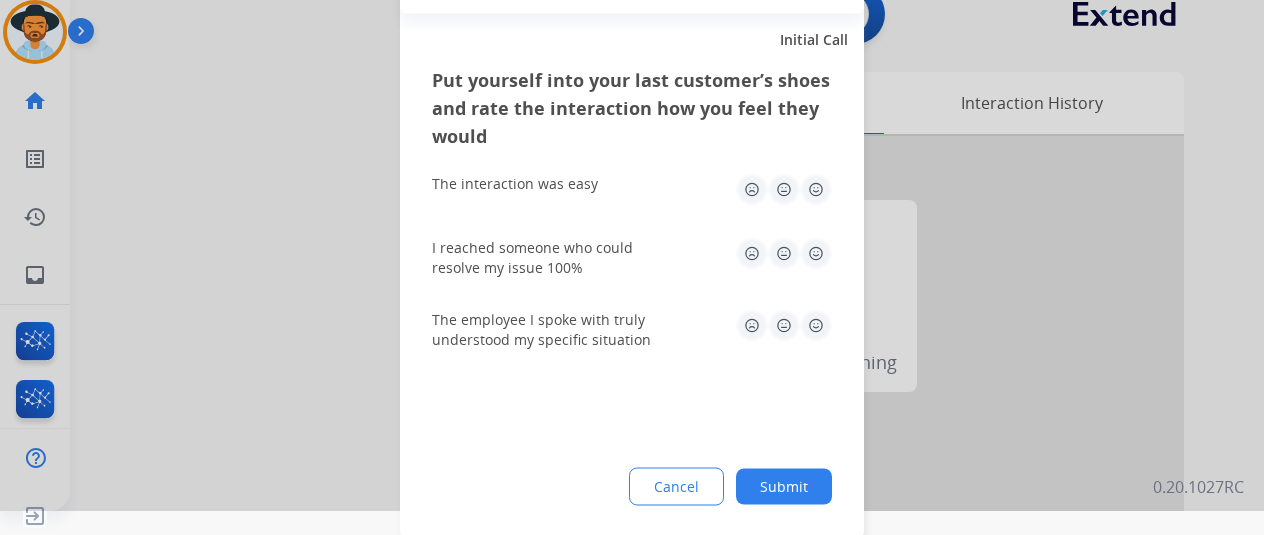 click 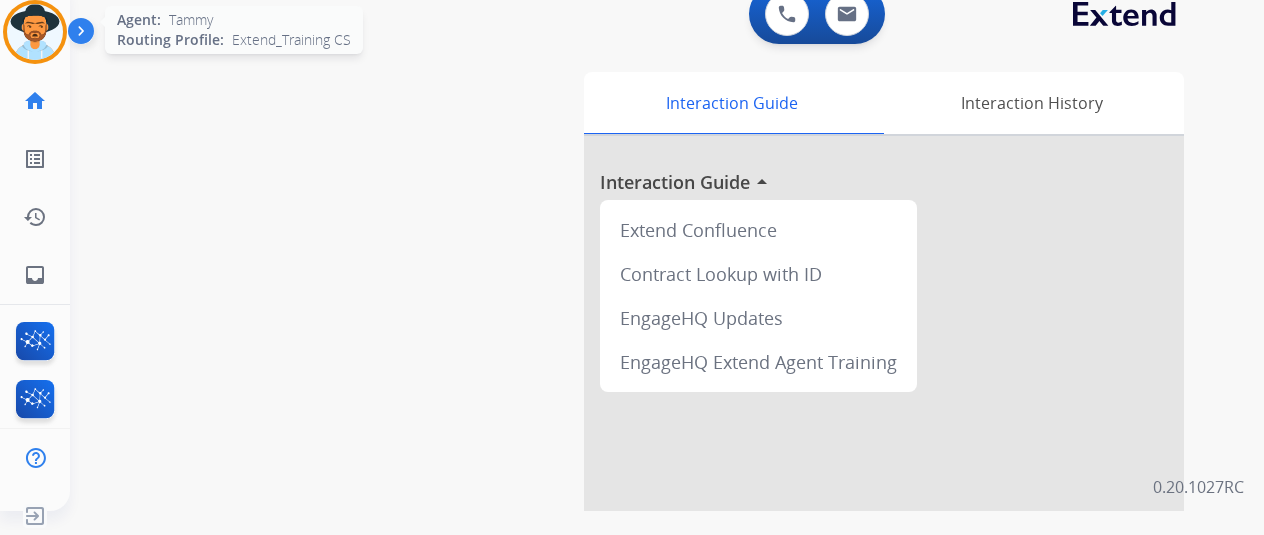 click at bounding box center (35, 32) 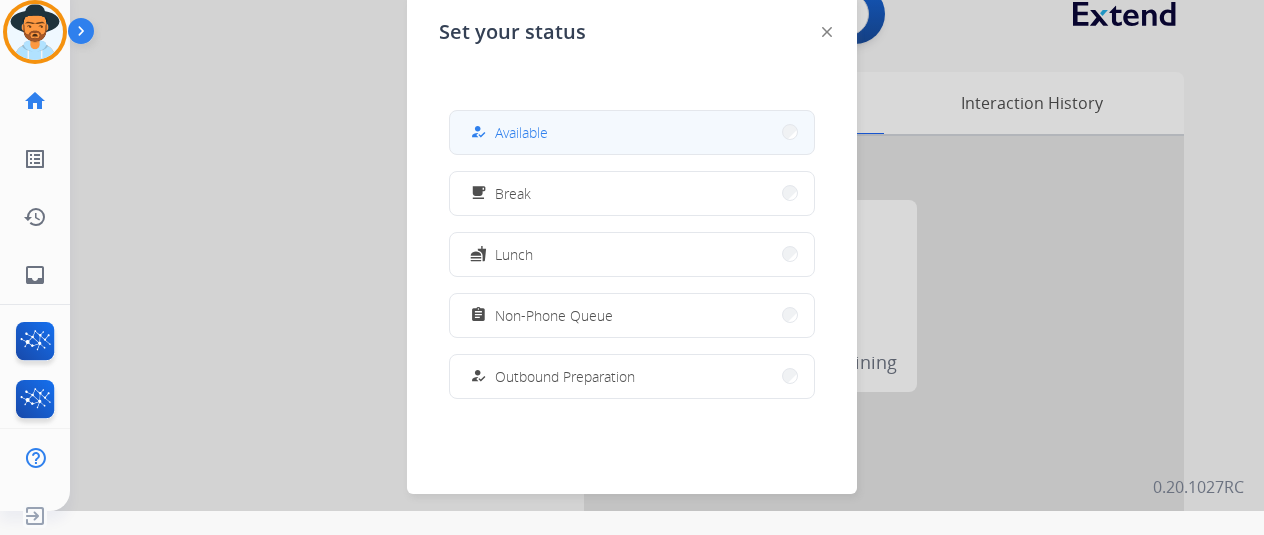 click on "how_to_reg Available" at bounding box center (632, 132) 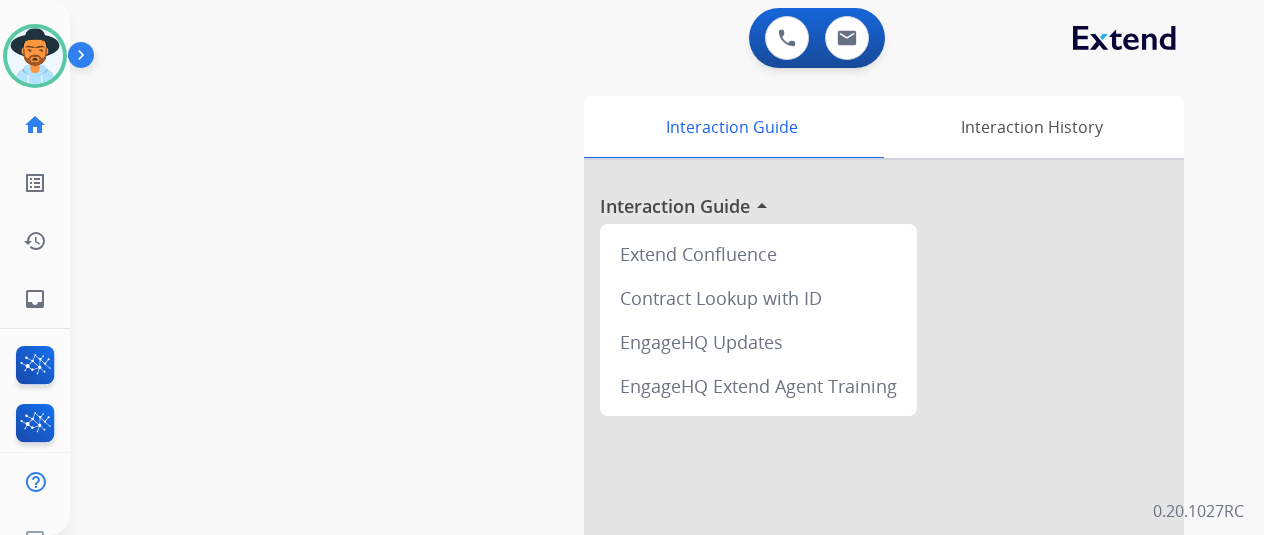 scroll, scrollTop: 24, scrollLeft: 0, axis: vertical 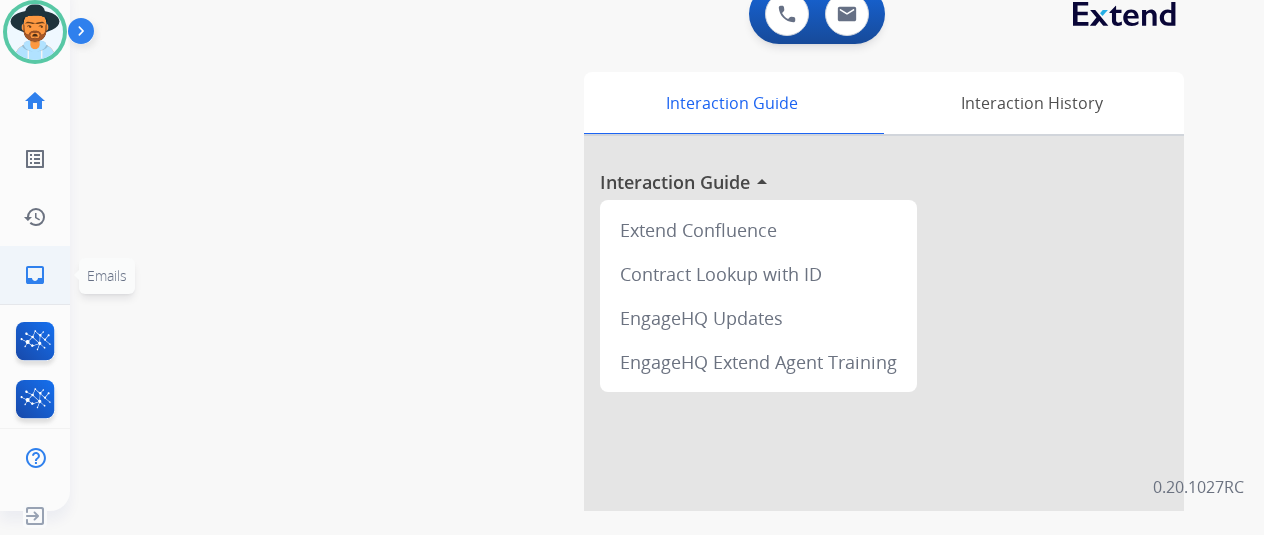 click on "inbox" 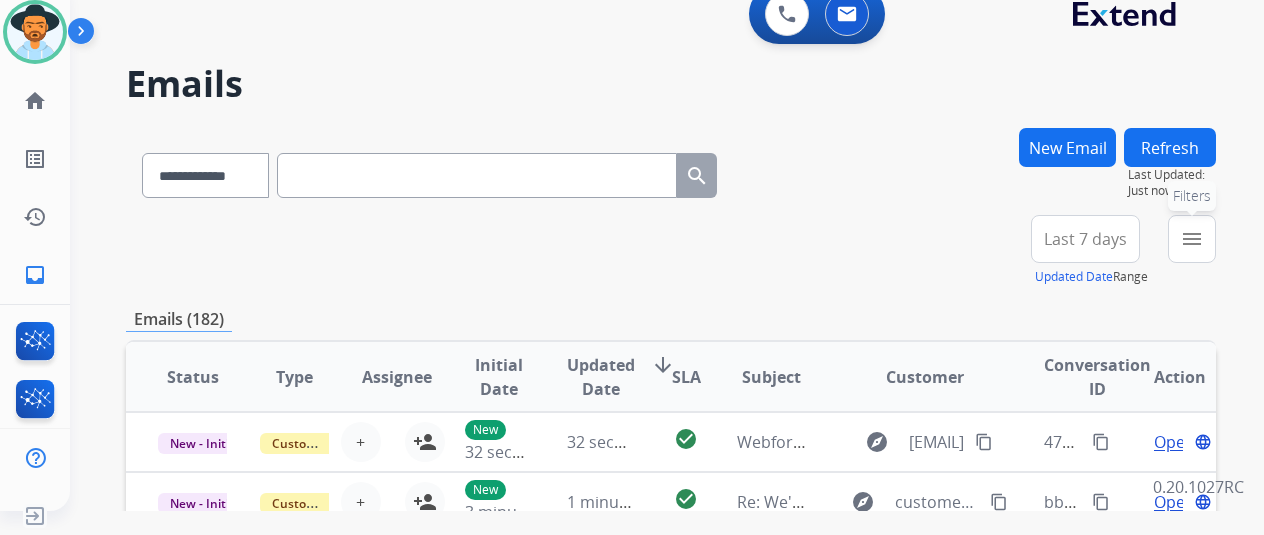 click on "menu" at bounding box center (1192, 239) 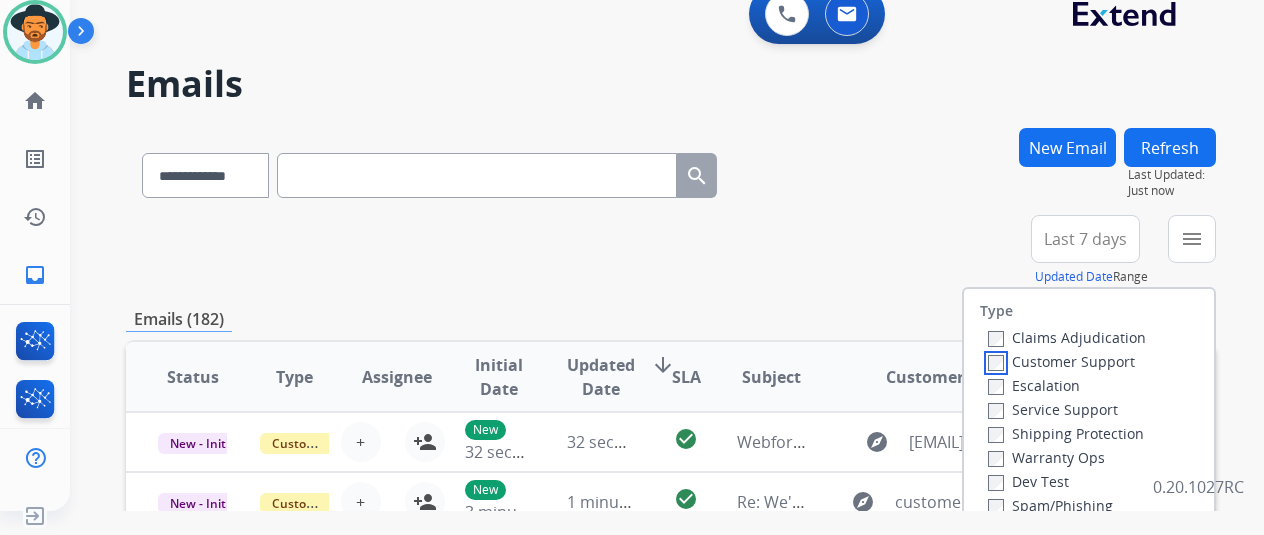 click on "Customer Support" at bounding box center (1061, 361) 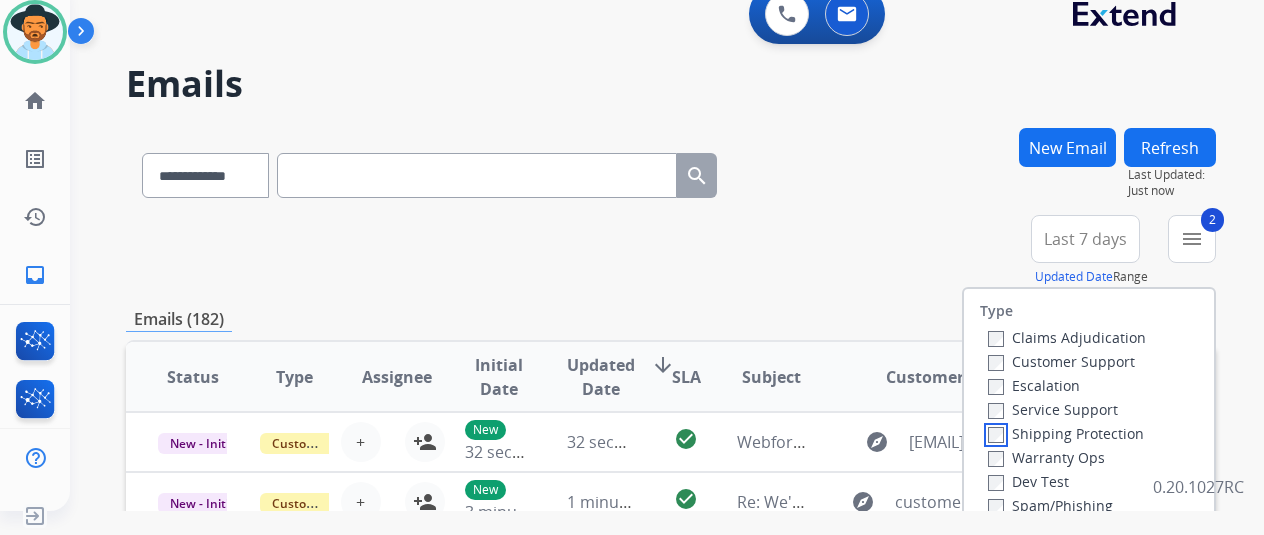 scroll, scrollTop: 100, scrollLeft: 0, axis: vertical 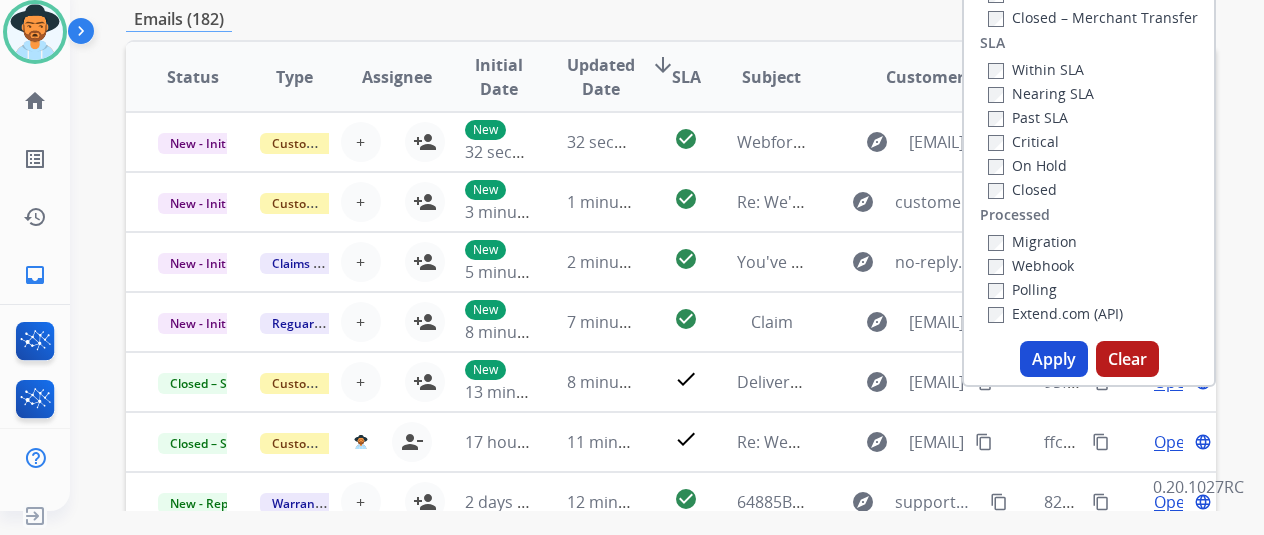 click on "Apply" at bounding box center [1054, 359] 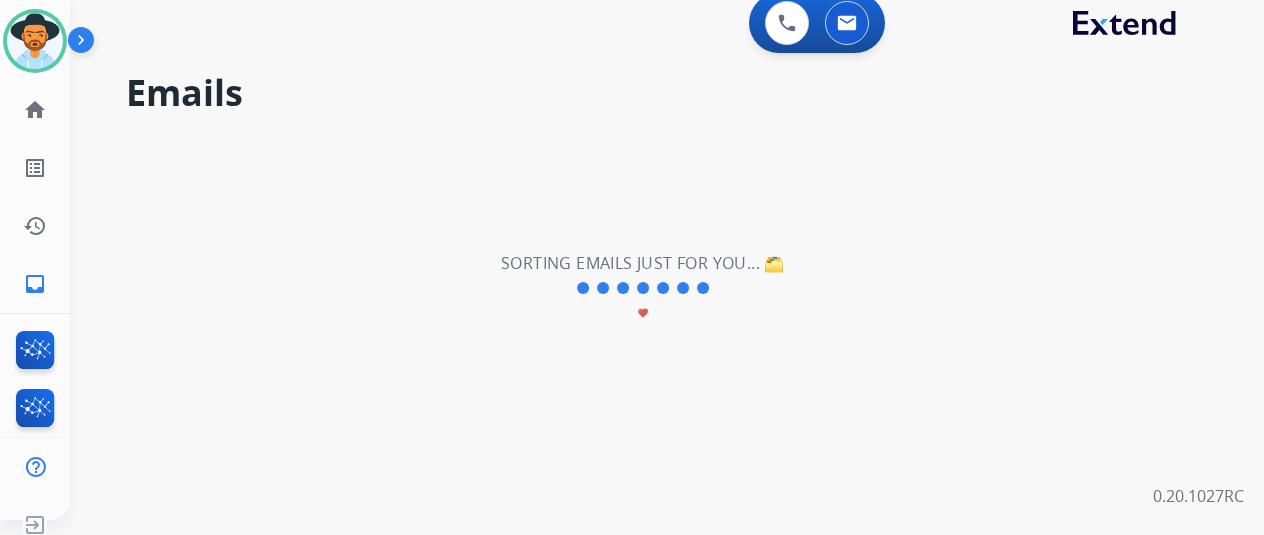 scroll, scrollTop: 0, scrollLeft: 0, axis: both 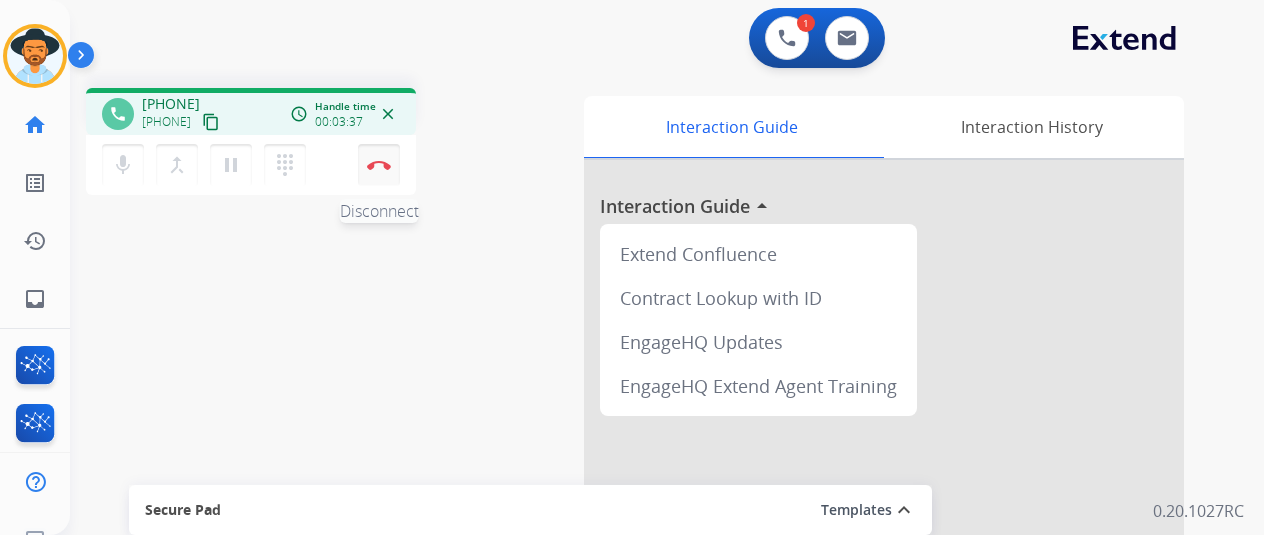 click at bounding box center [379, 165] 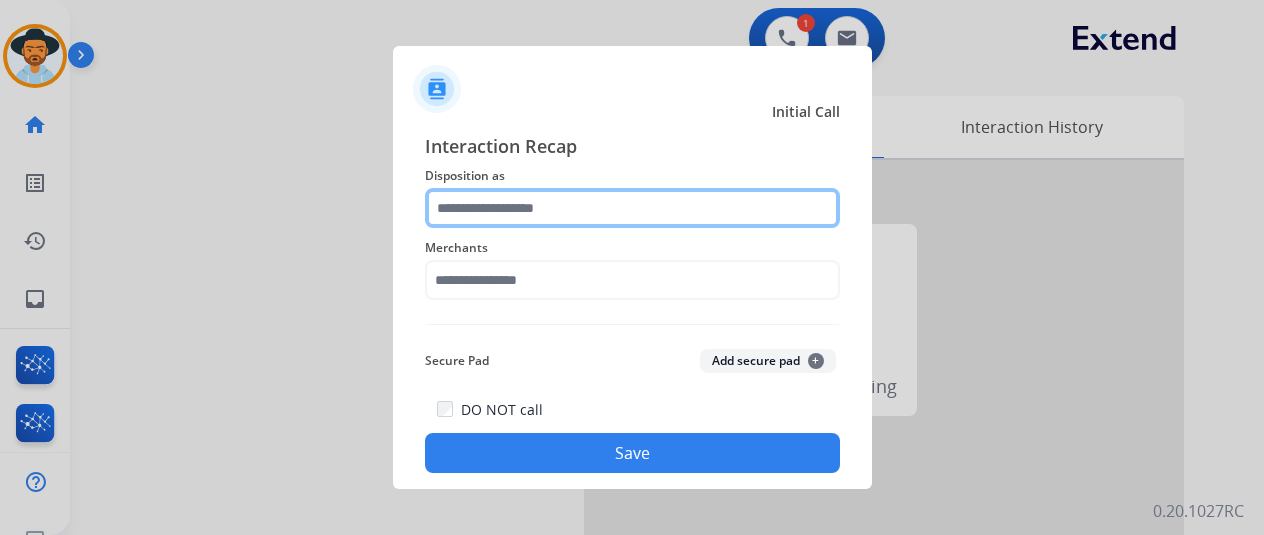 click 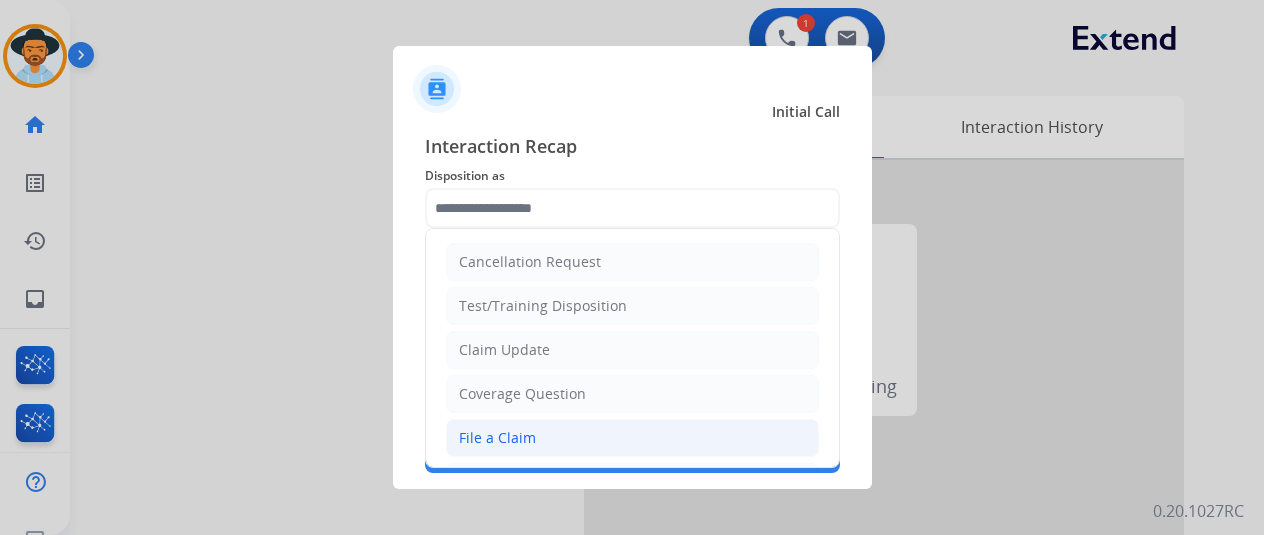 click on "File a Claim" 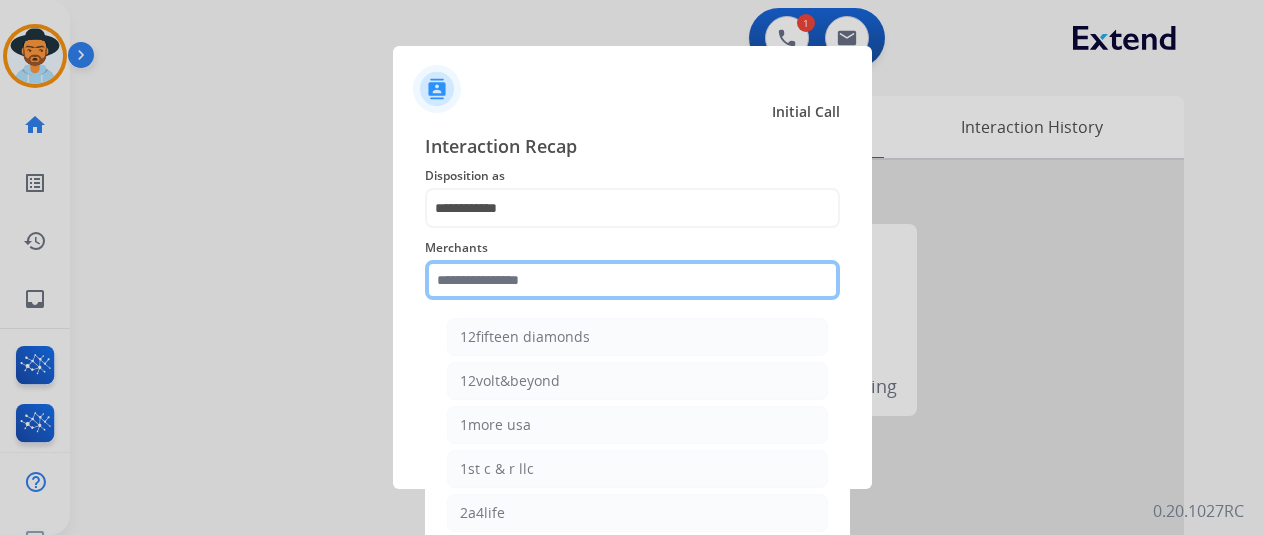 click 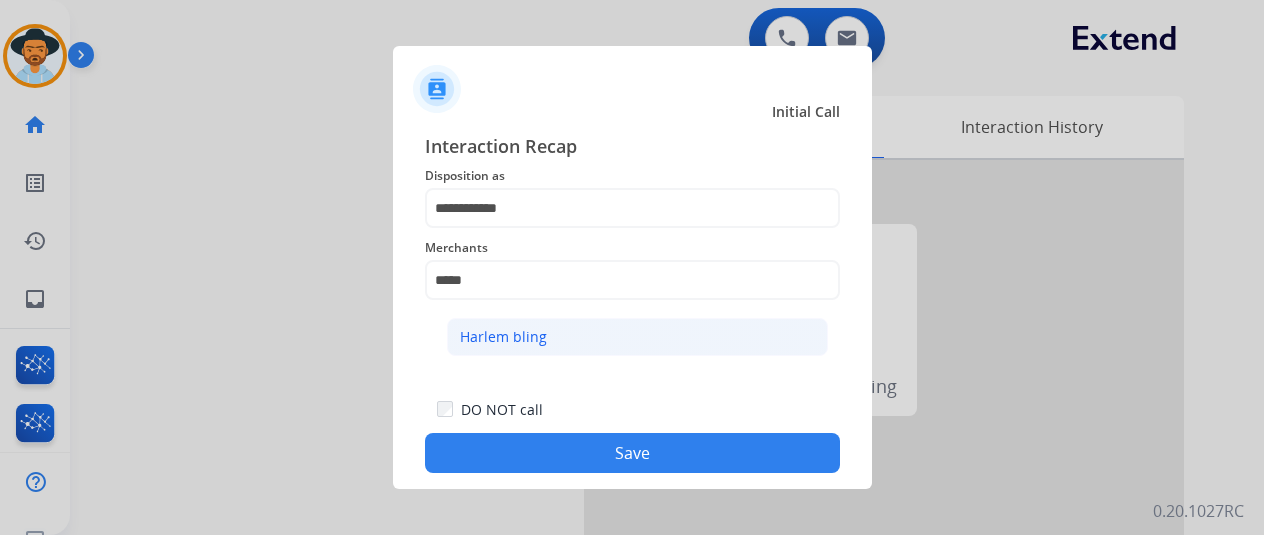click on "Harlem bling" 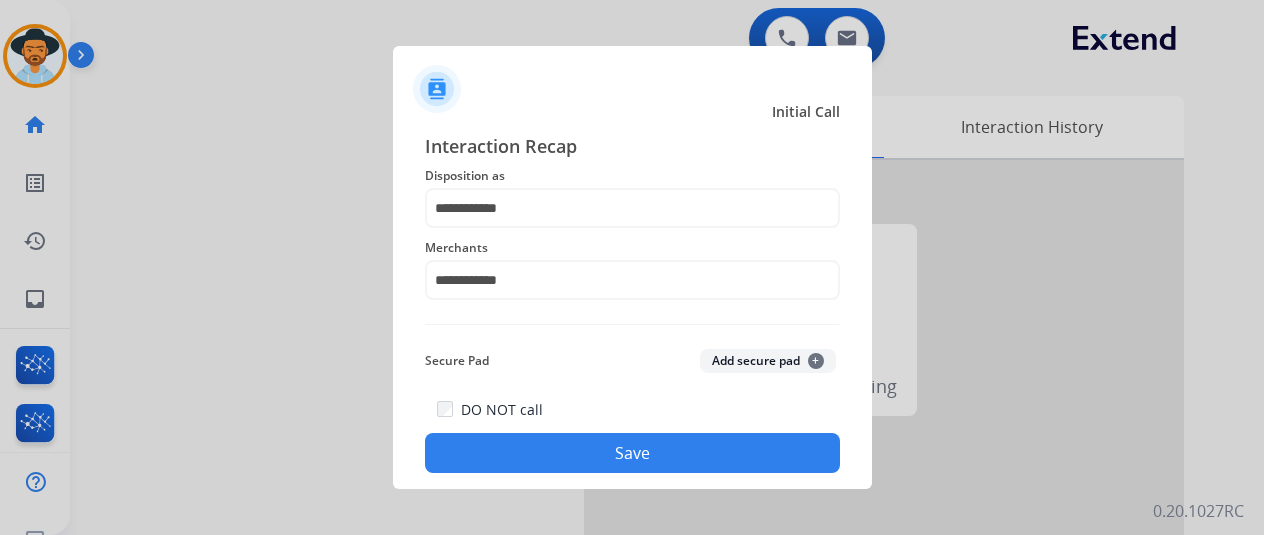 click on "Save" 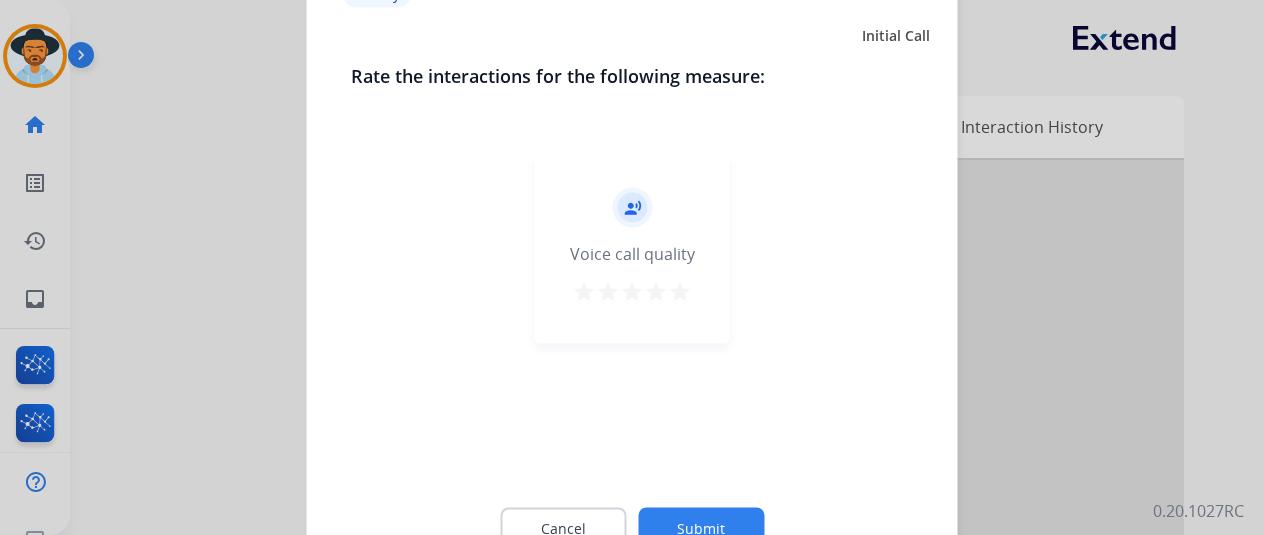 click on "Submit" 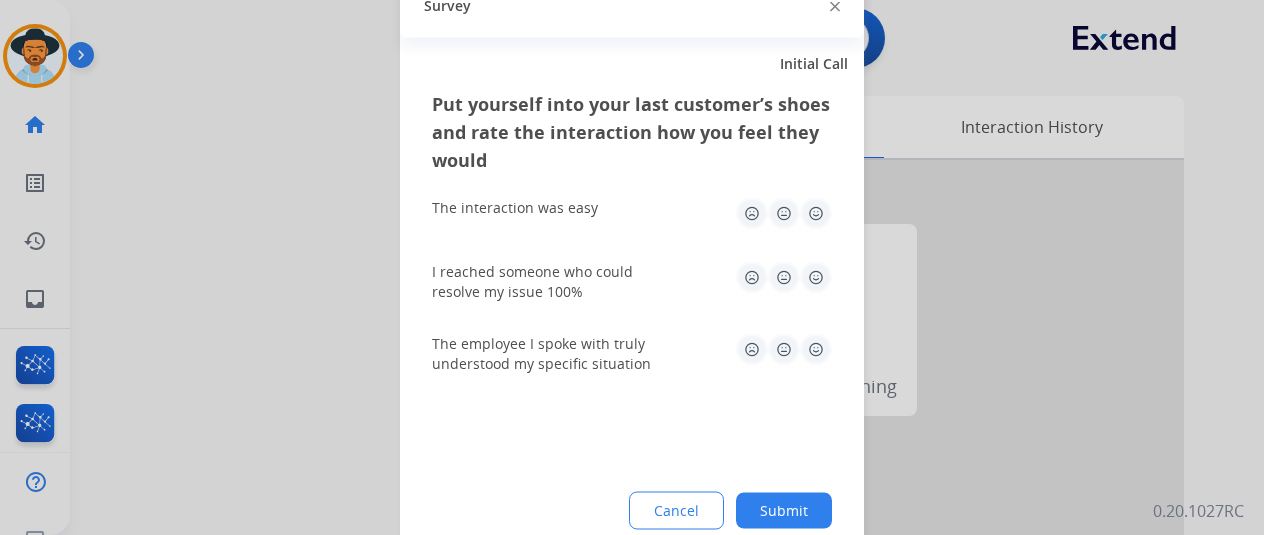 click on "Submit" 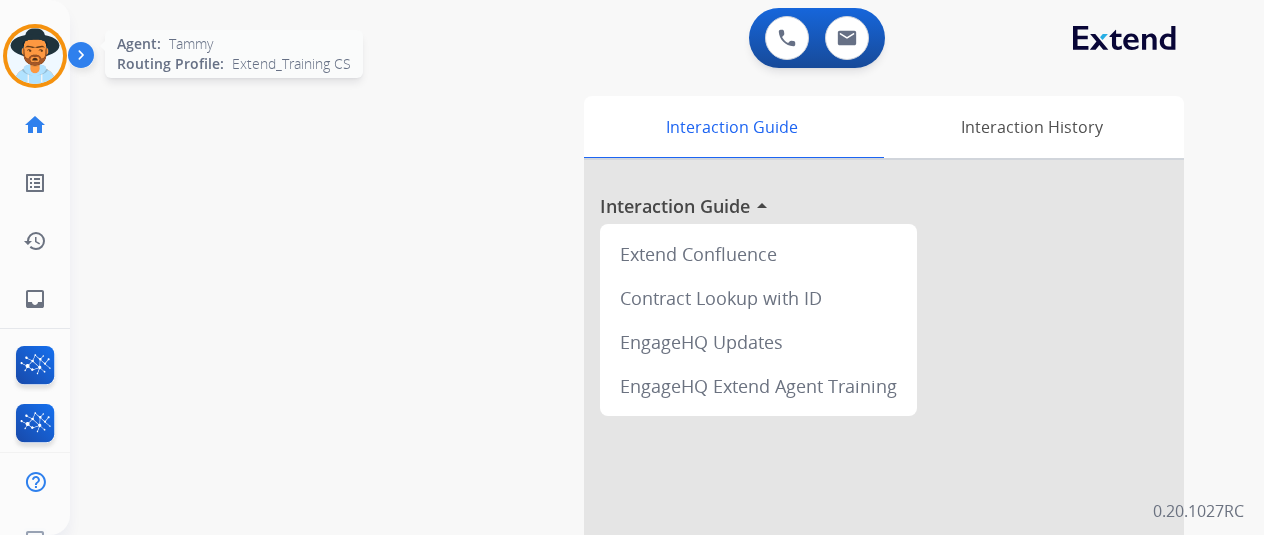 click at bounding box center (35, 56) 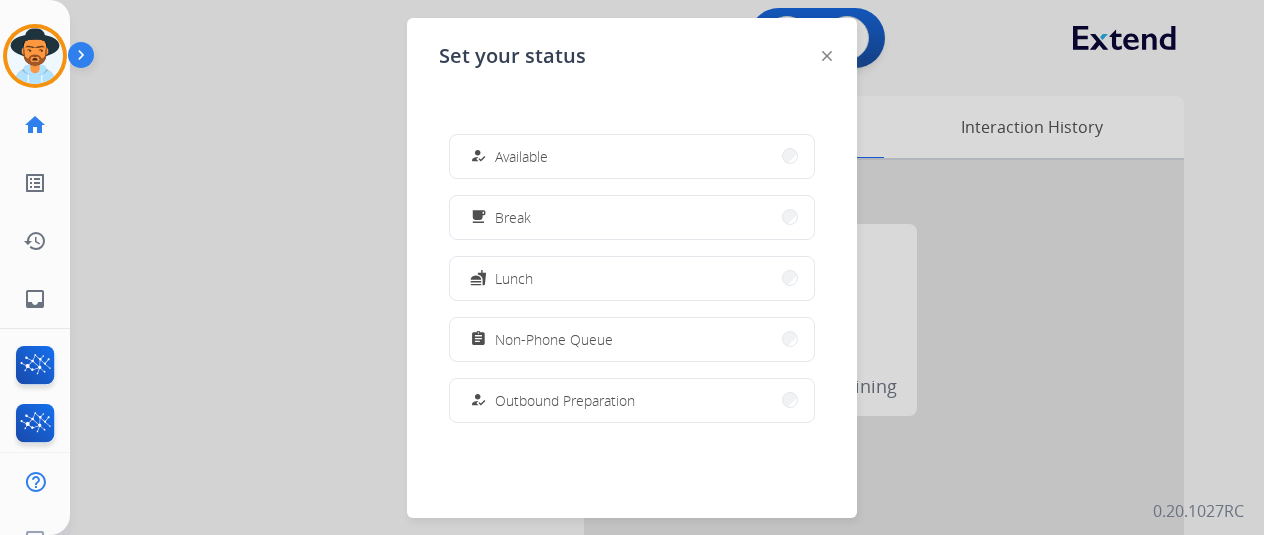 drag, startPoint x: 512, startPoint y: 157, endPoint x: 407, endPoint y: 4, distance: 185.56401 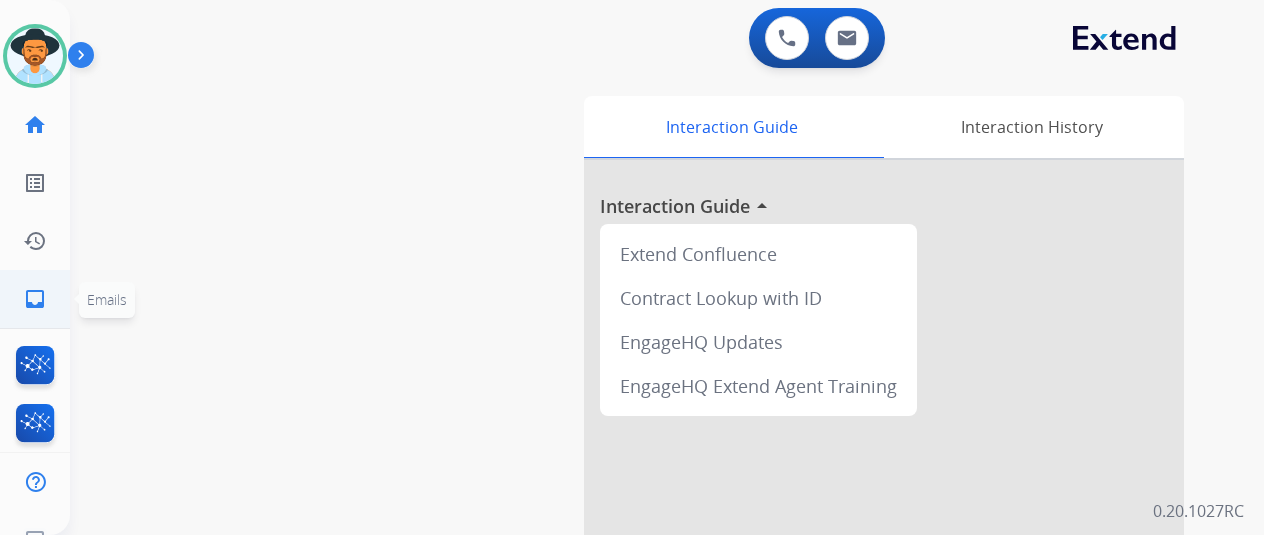 click on "inbox" 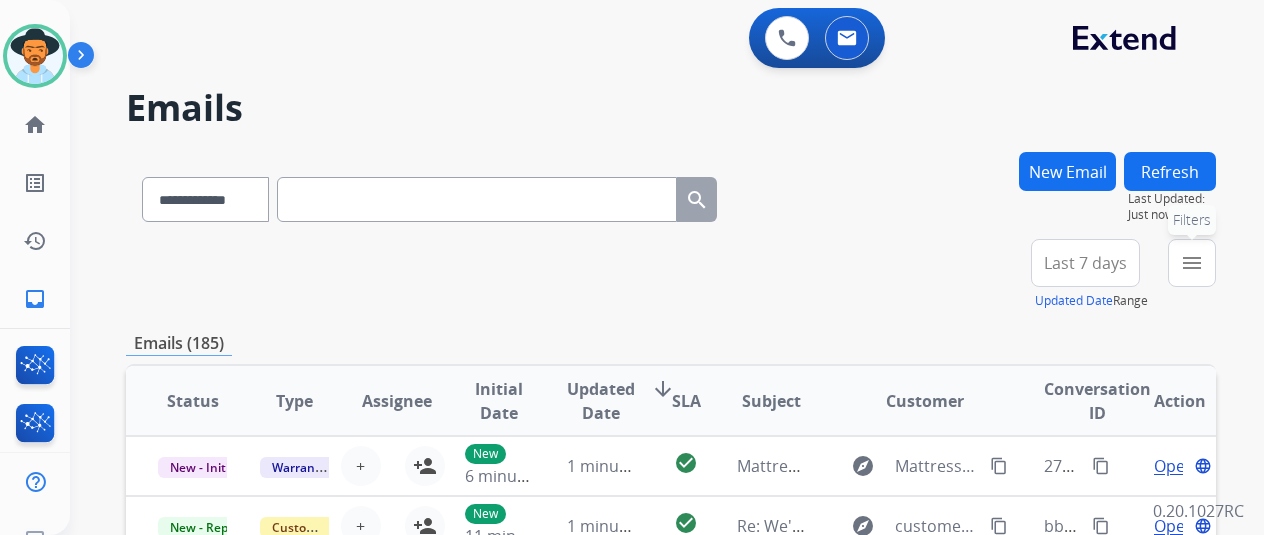 click on "menu" at bounding box center (1192, 263) 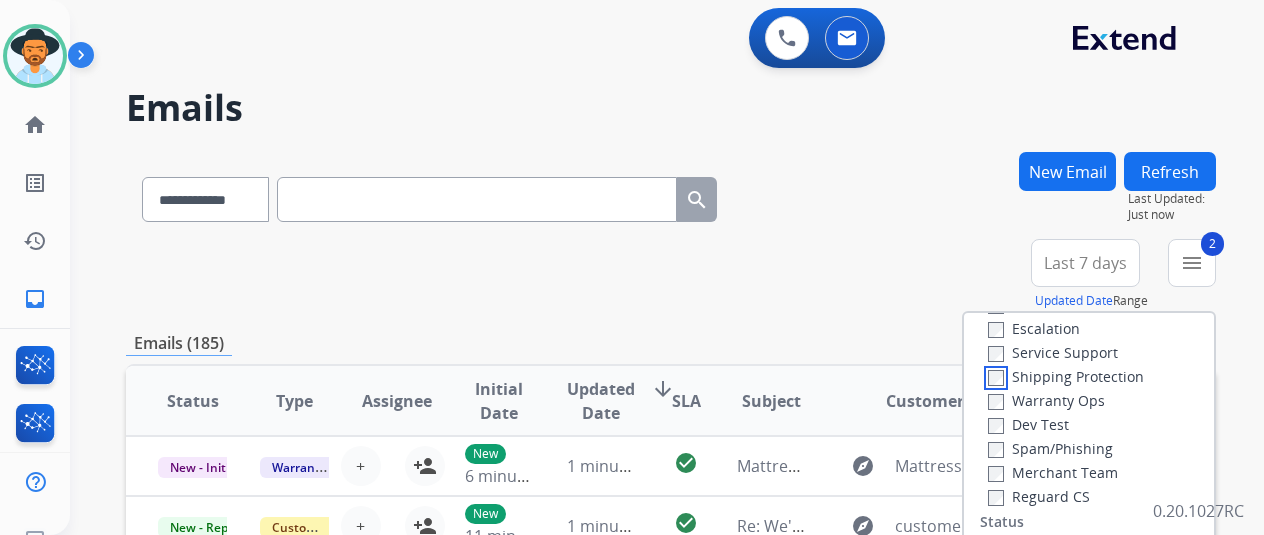 scroll, scrollTop: 100, scrollLeft: 0, axis: vertical 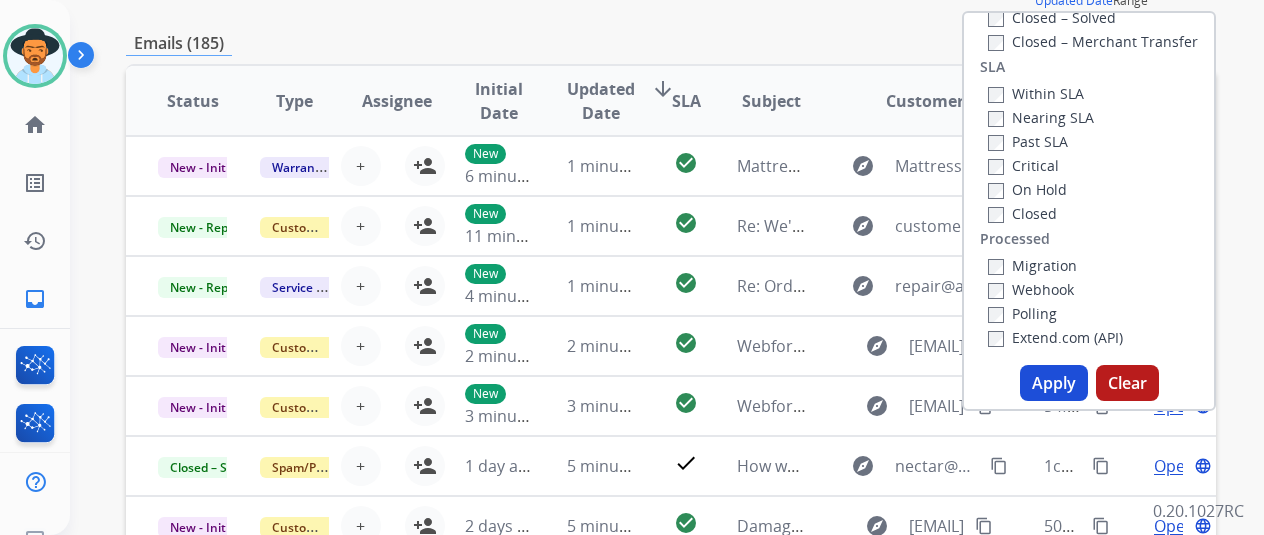 click on "Apply" at bounding box center [1054, 383] 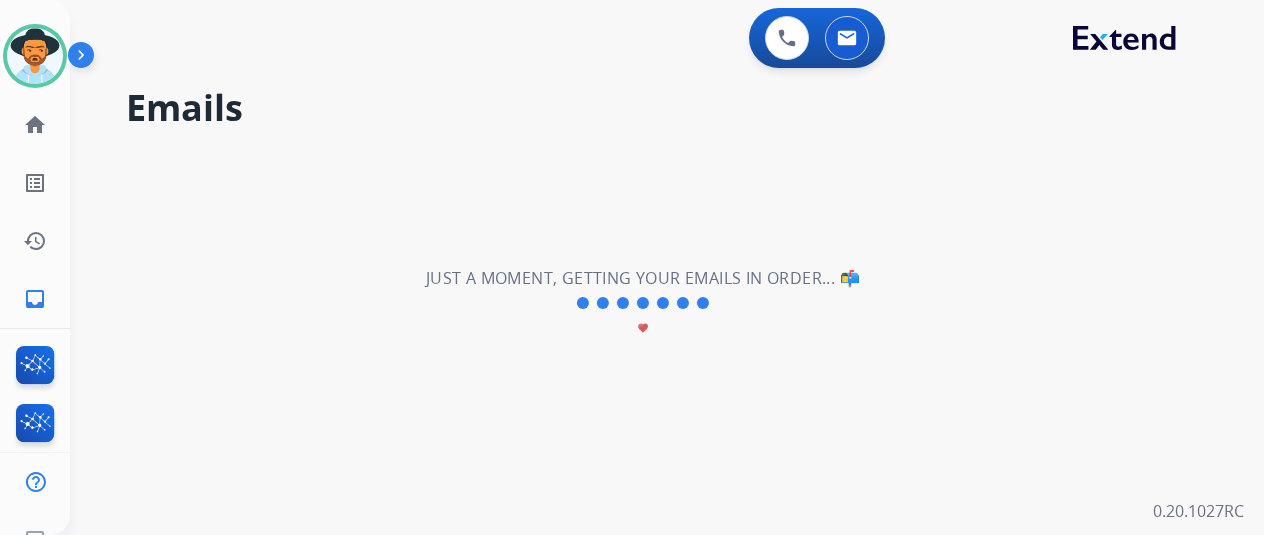 scroll, scrollTop: 0, scrollLeft: 0, axis: both 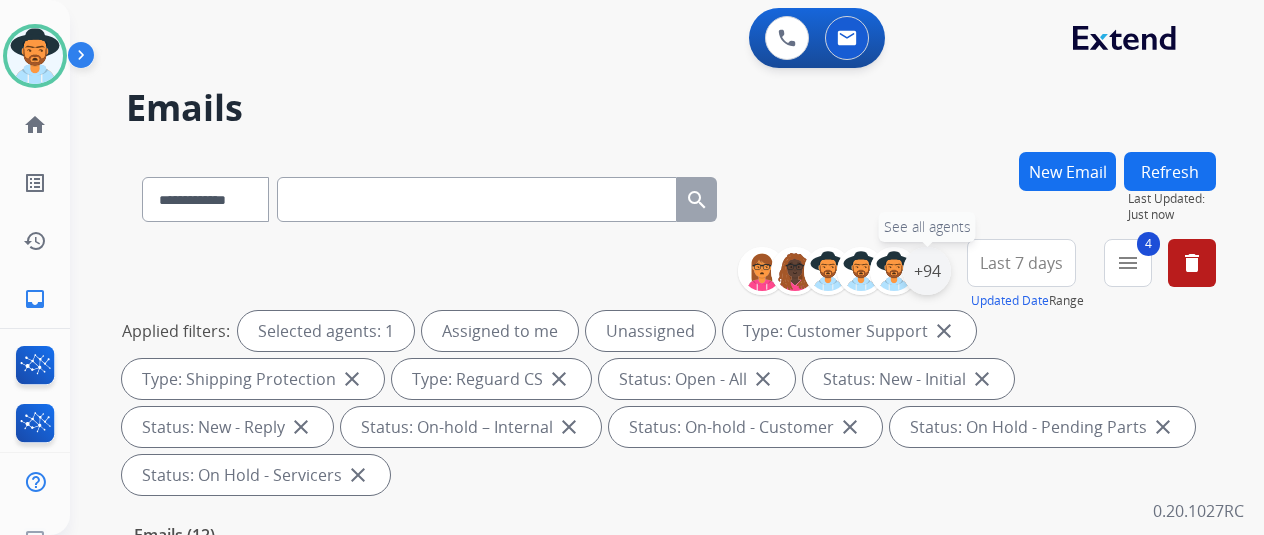 click on "+94" at bounding box center (927, 271) 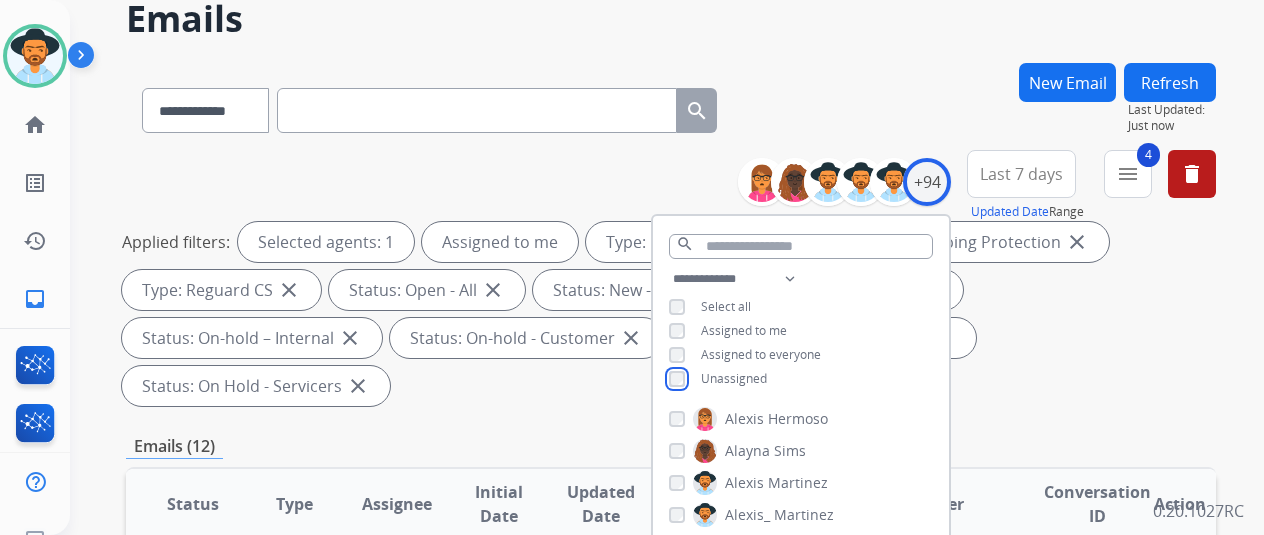 scroll, scrollTop: 300, scrollLeft: 0, axis: vertical 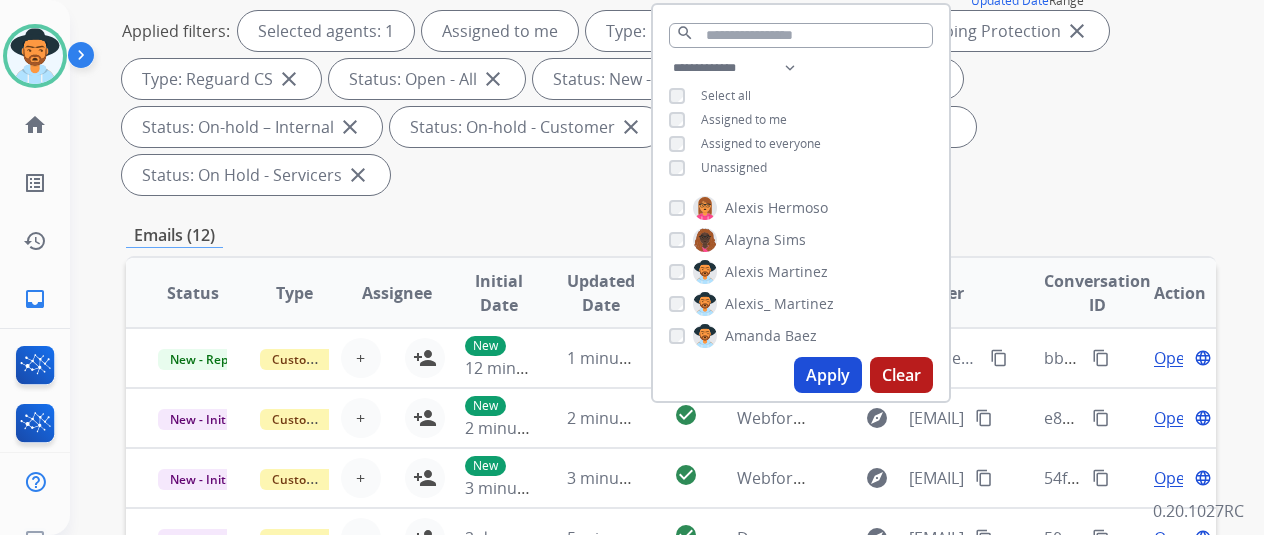click on "Apply" at bounding box center (828, 375) 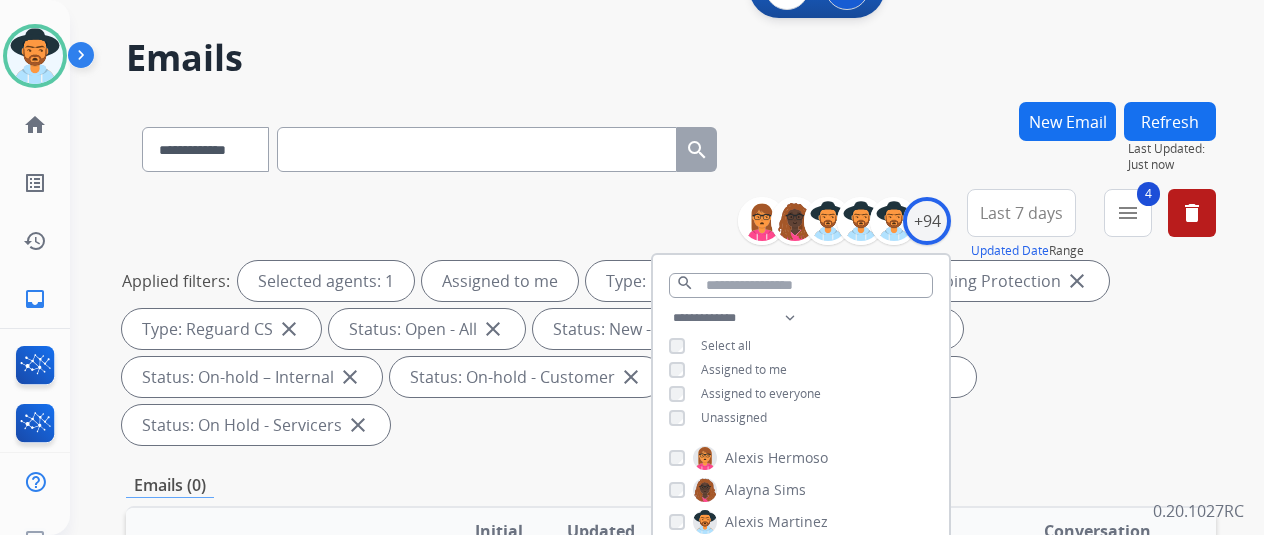 scroll, scrollTop: 0, scrollLeft: 0, axis: both 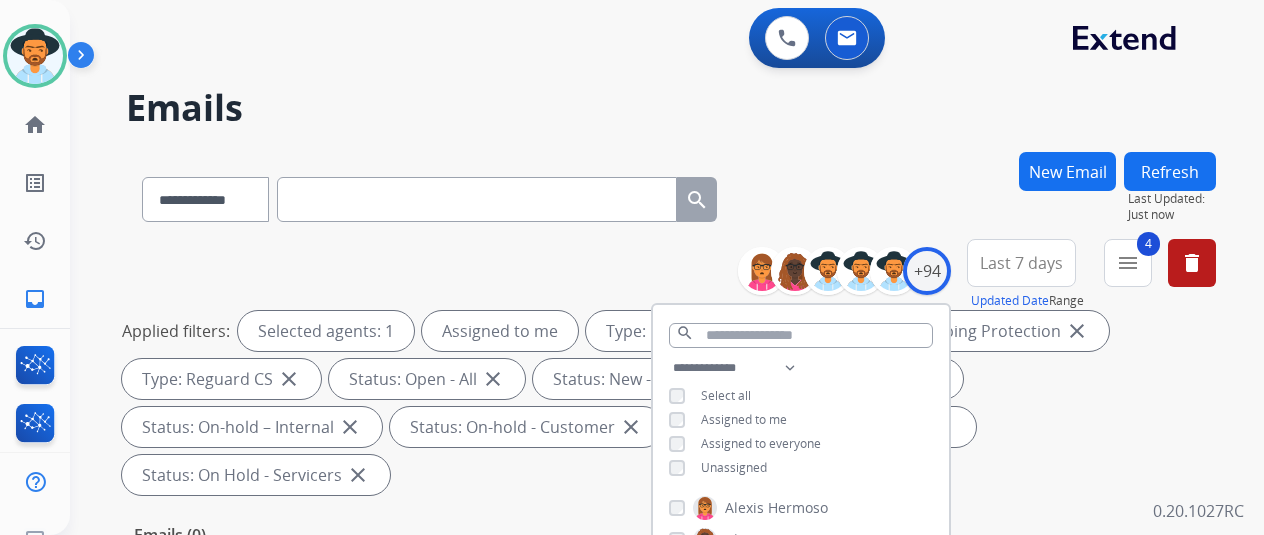 click on "**********" at bounding box center [643, 339] 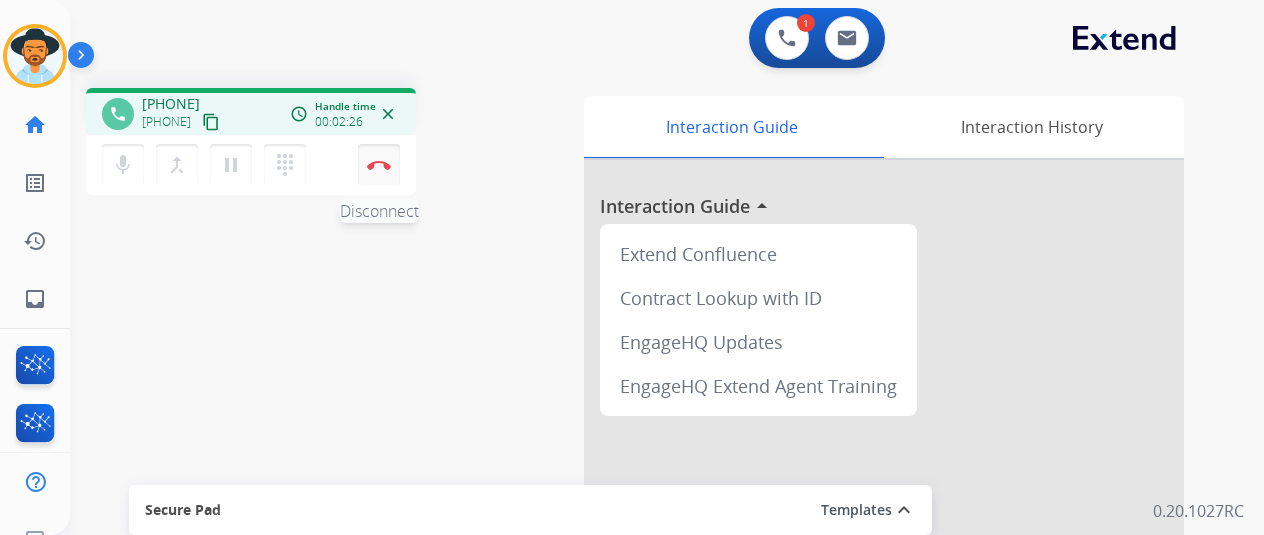 click at bounding box center [379, 165] 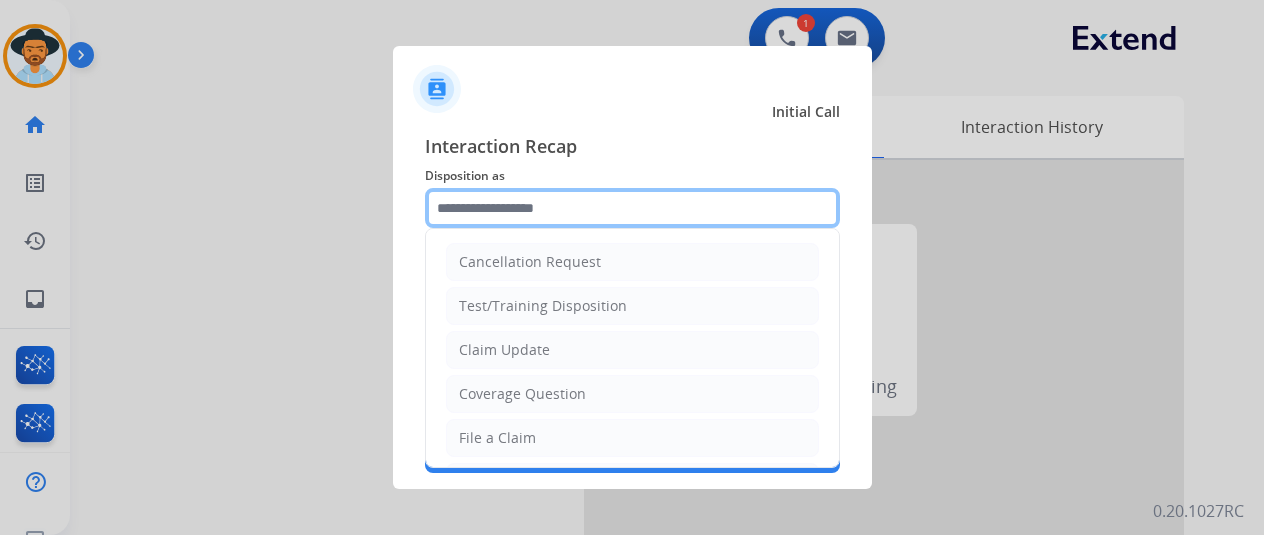 click 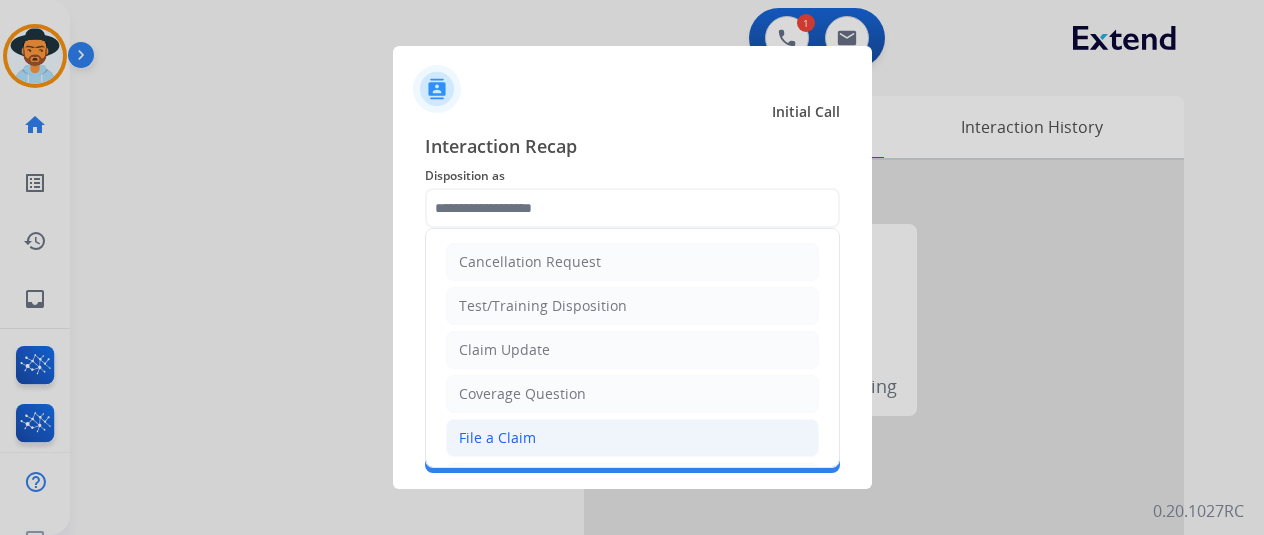 drag, startPoint x: 502, startPoint y: 426, endPoint x: 522, endPoint y: 409, distance: 26.24881 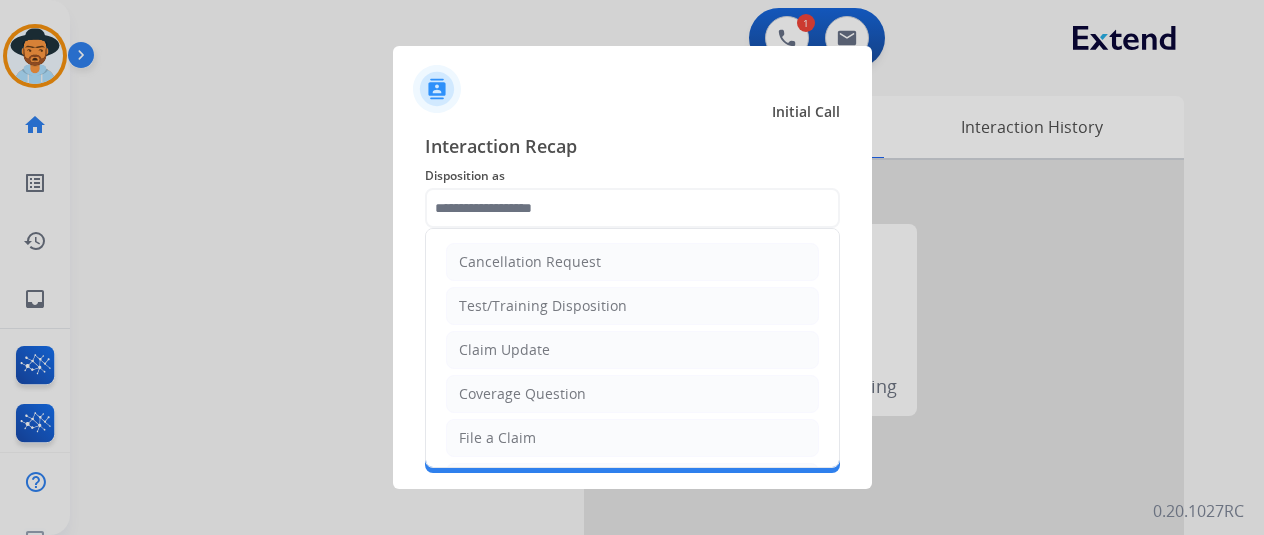 click on "File a Claim" 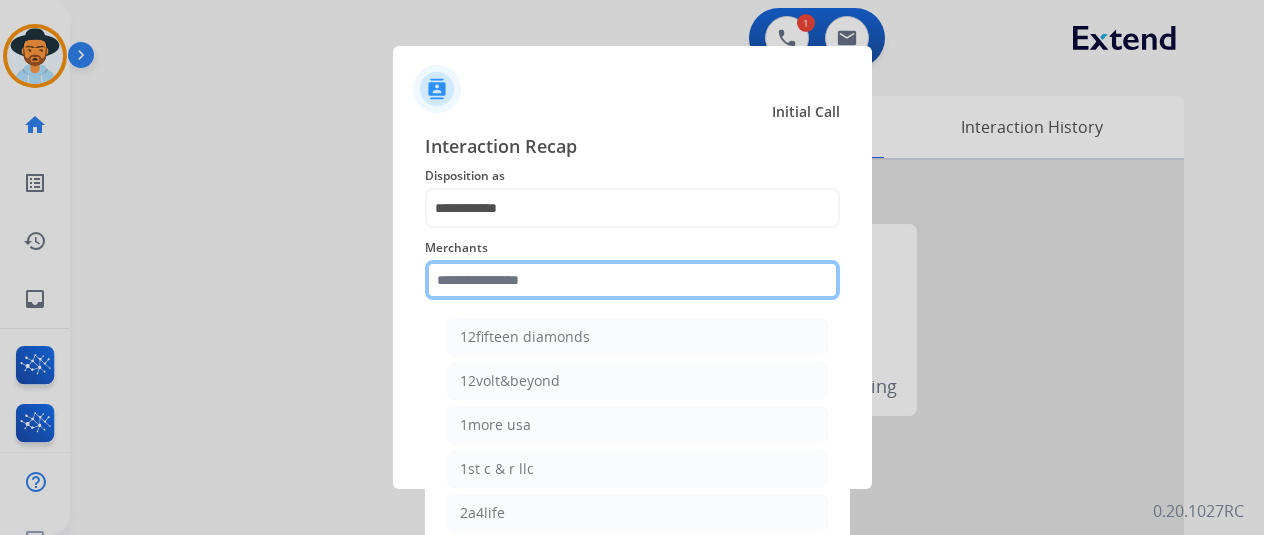 drag, startPoint x: 472, startPoint y: 281, endPoint x: 481, endPoint y: 263, distance: 20.12461 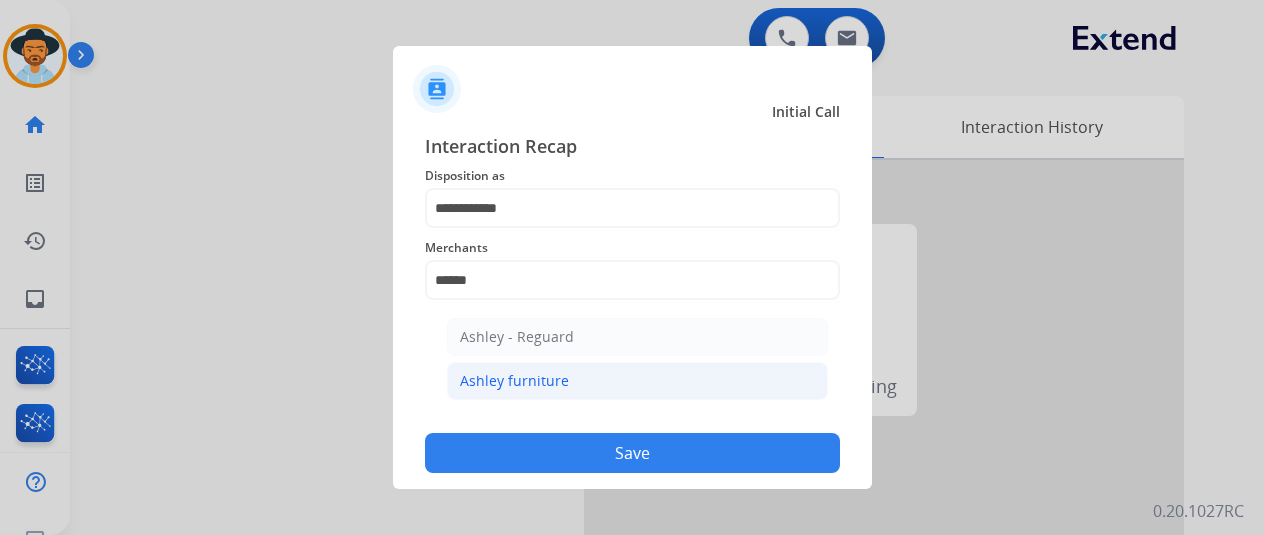 click on "Ashley furniture" 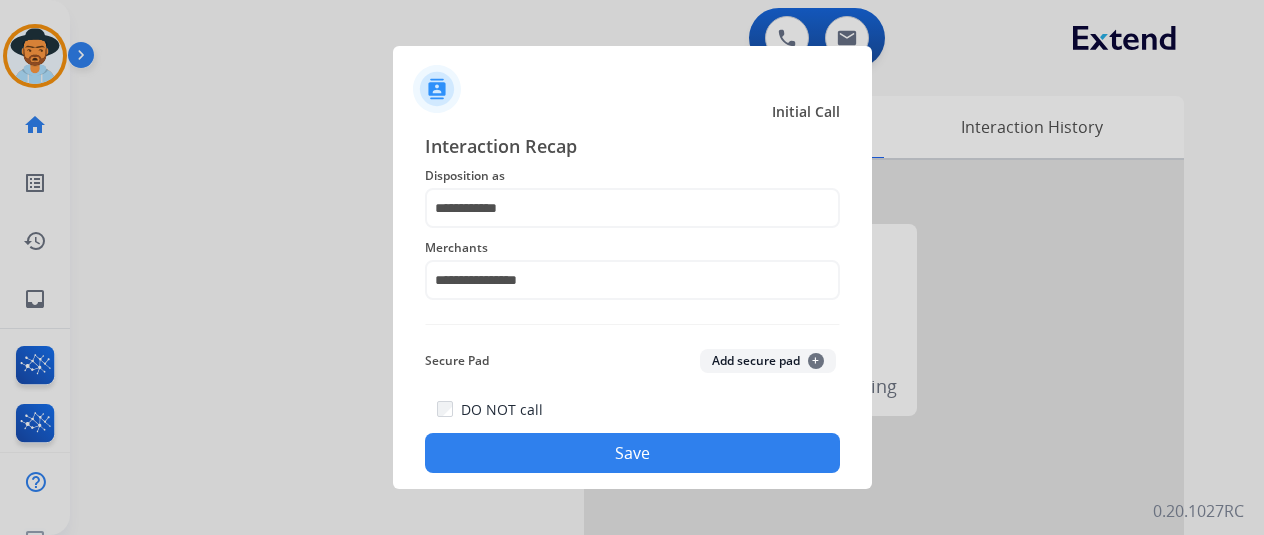 click on "Save" 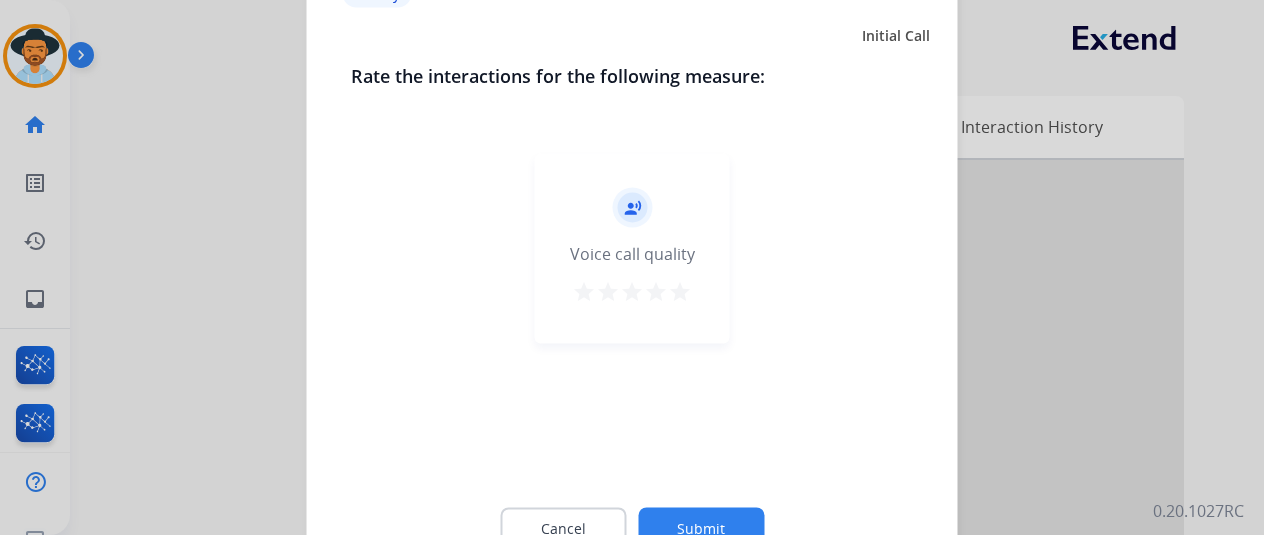 click on "Submit" 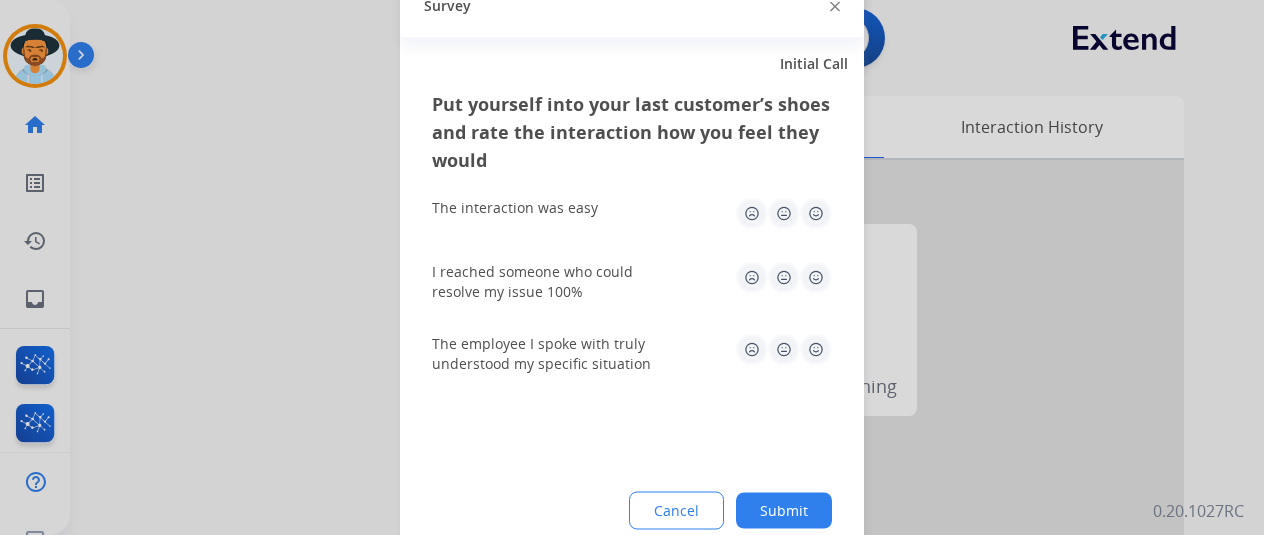 click 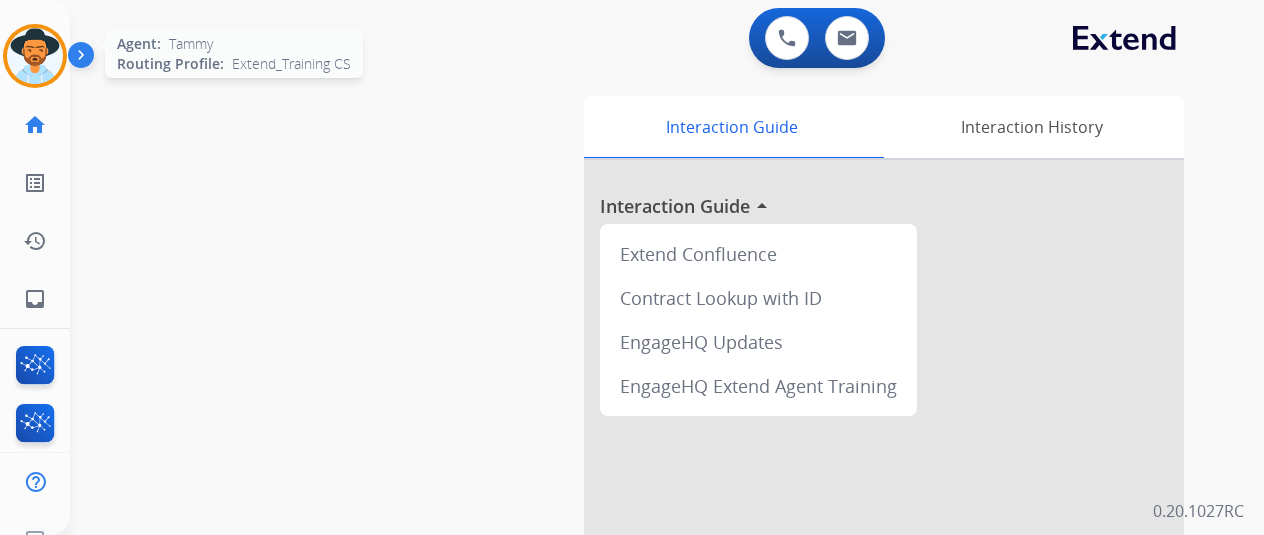 click at bounding box center [35, 56] 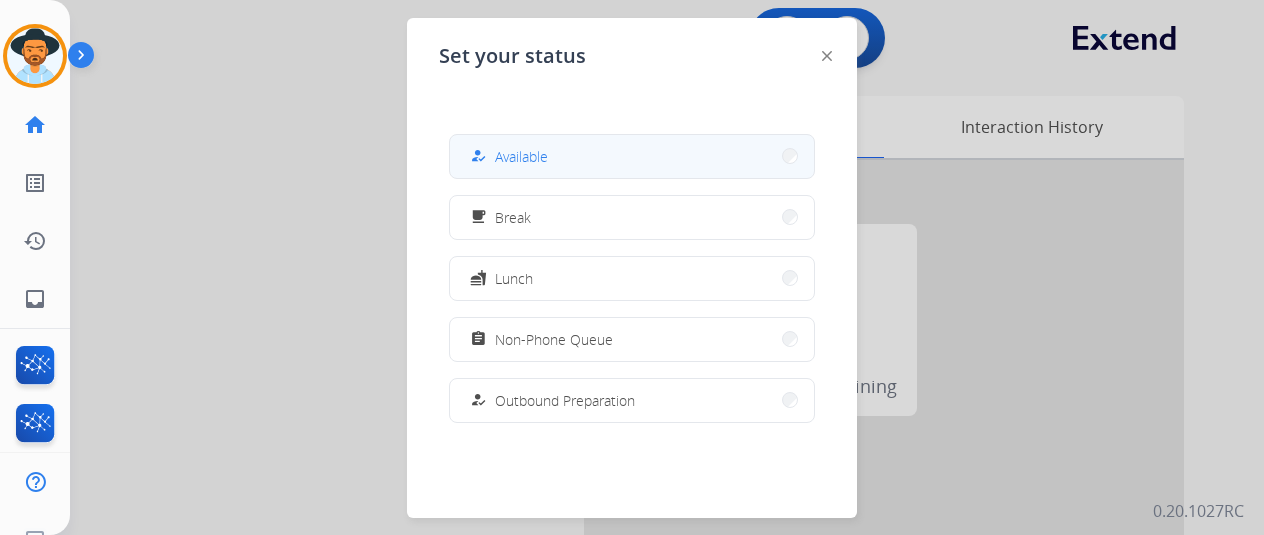 click on "how_to_reg Available" at bounding box center [507, 156] 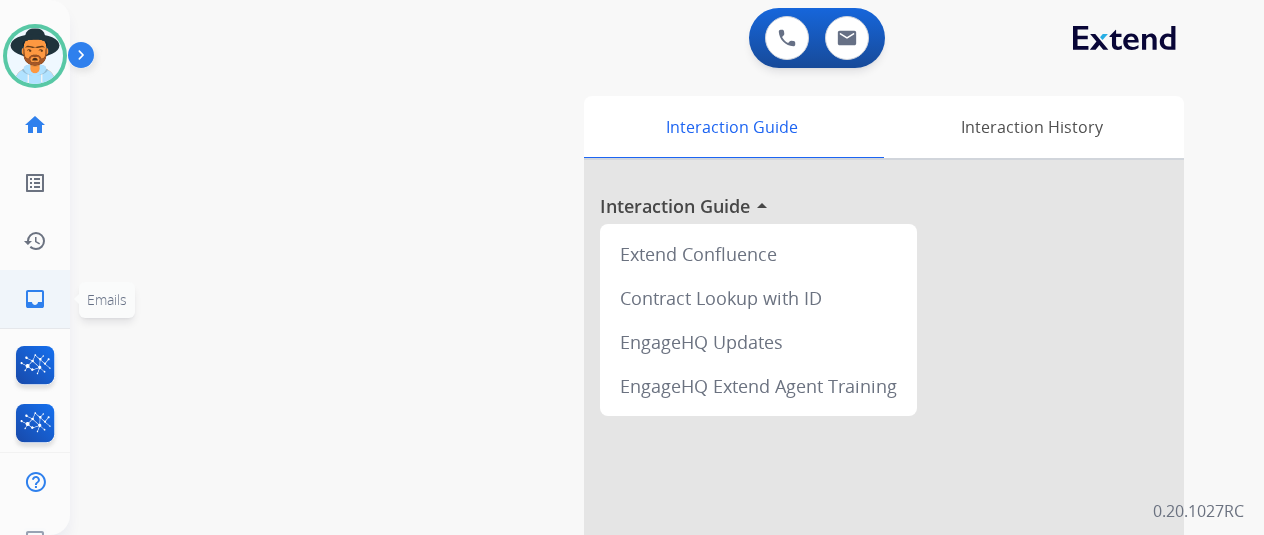 click on "inbox" 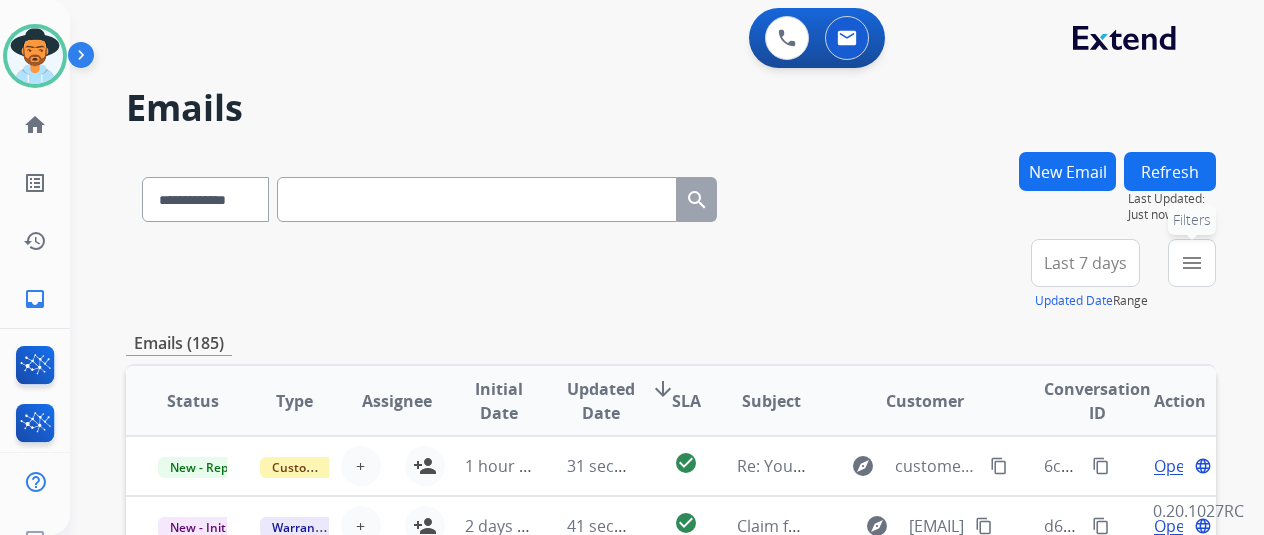 click on "menu" at bounding box center [1192, 263] 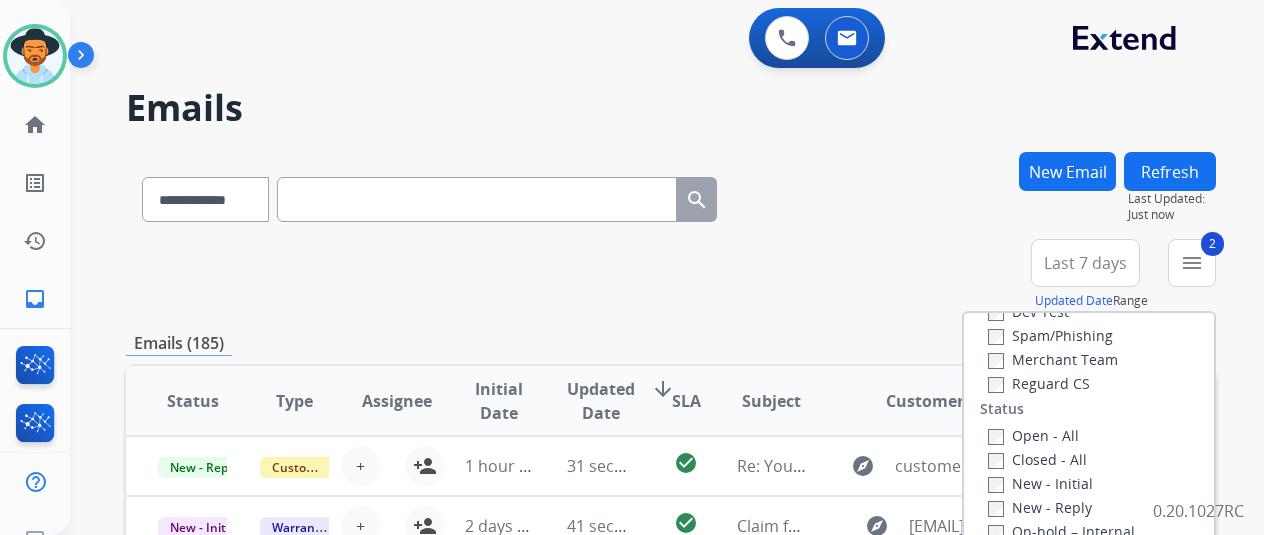 scroll, scrollTop: 200, scrollLeft: 0, axis: vertical 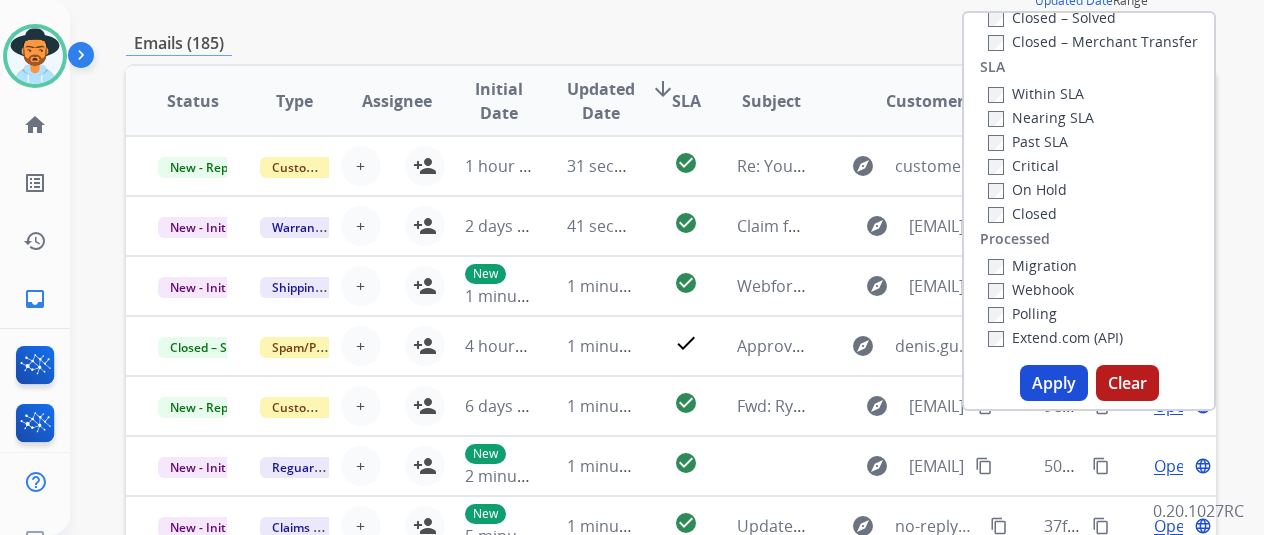click on "Apply" at bounding box center [1054, 383] 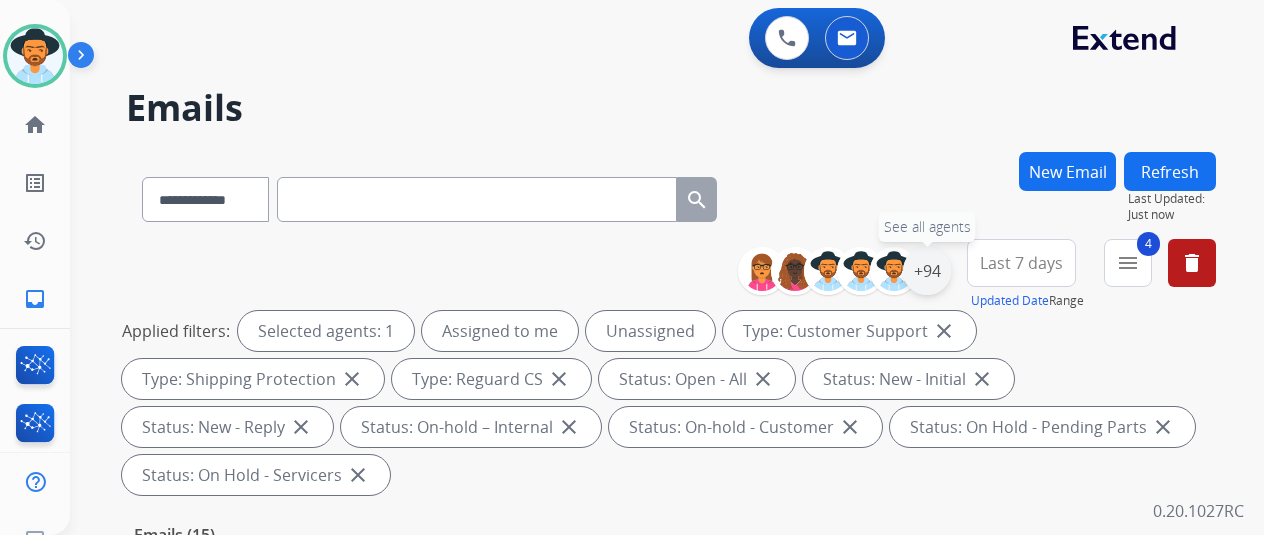 click on "+94" at bounding box center (927, 271) 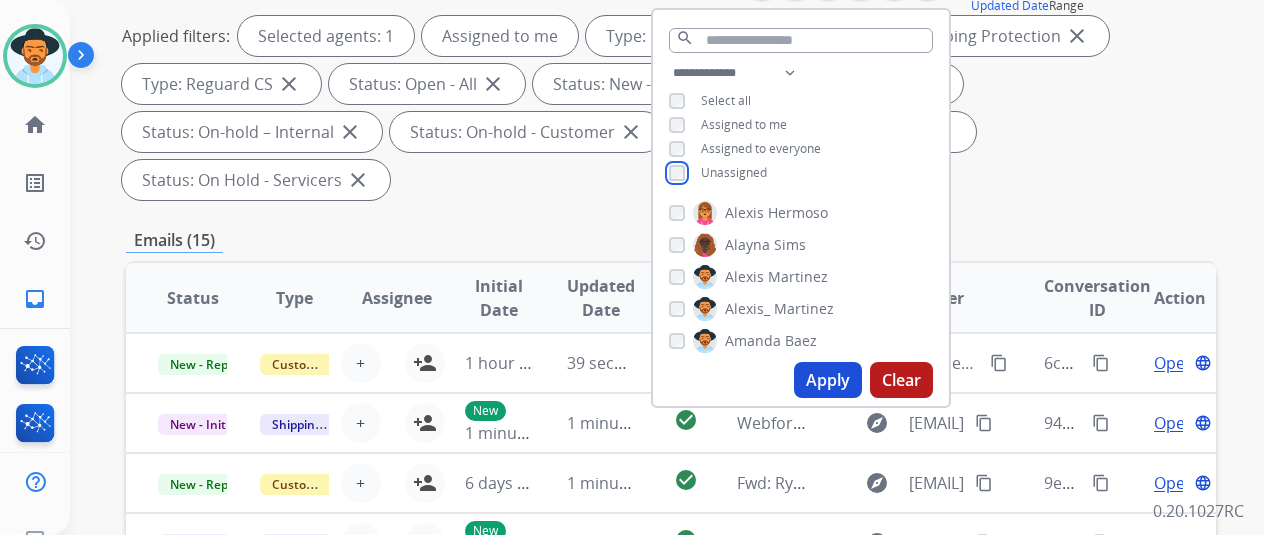 scroll, scrollTop: 300, scrollLeft: 0, axis: vertical 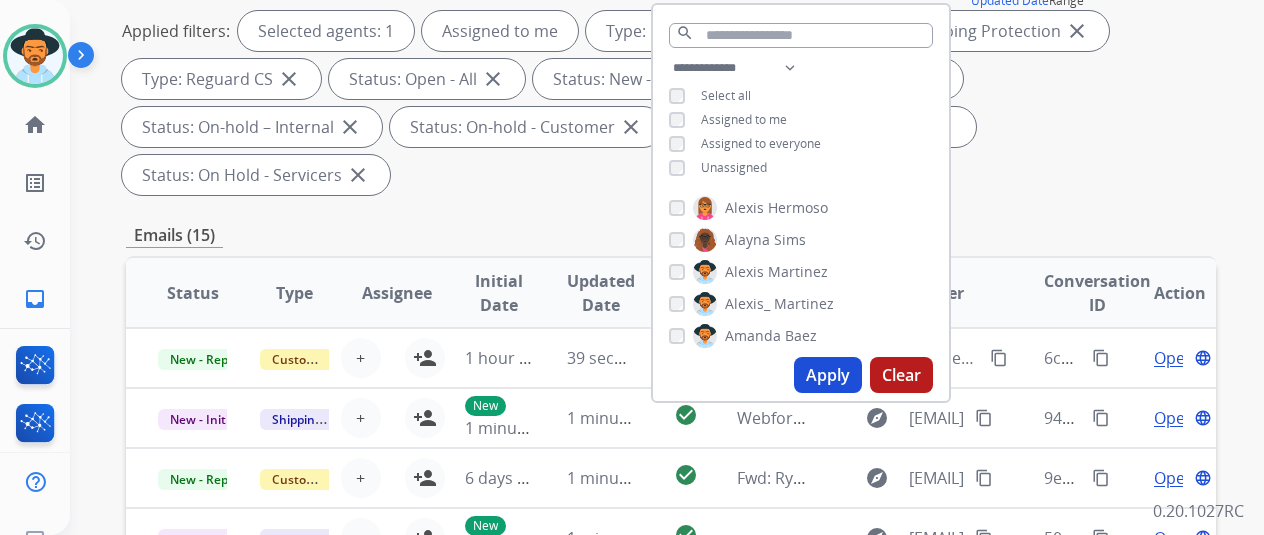 click on "Apply" at bounding box center (828, 375) 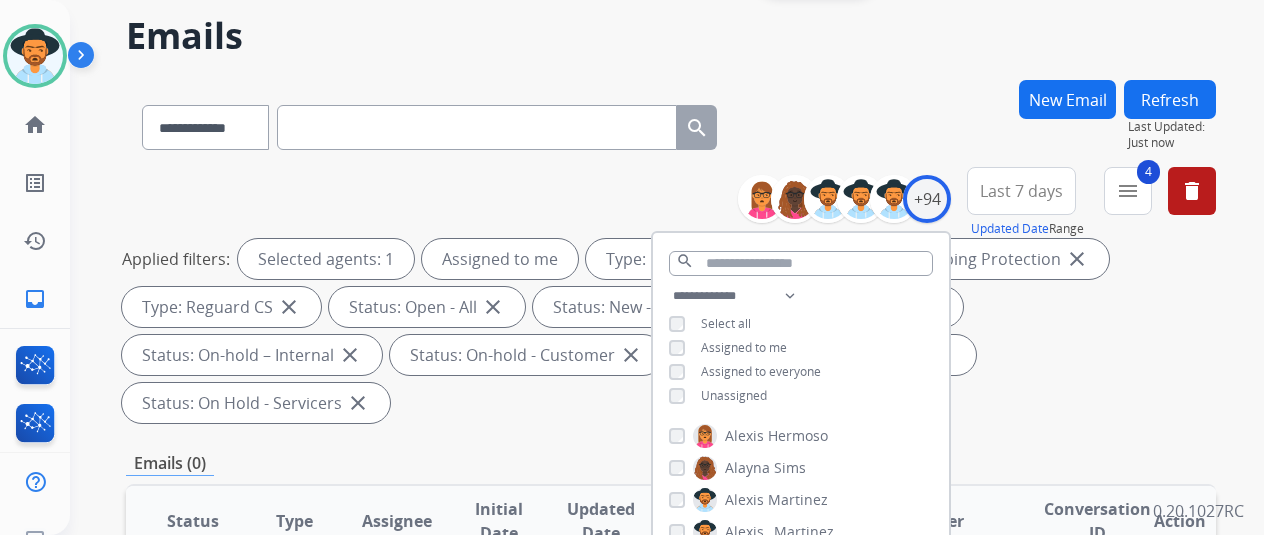 scroll, scrollTop: 0, scrollLeft: 0, axis: both 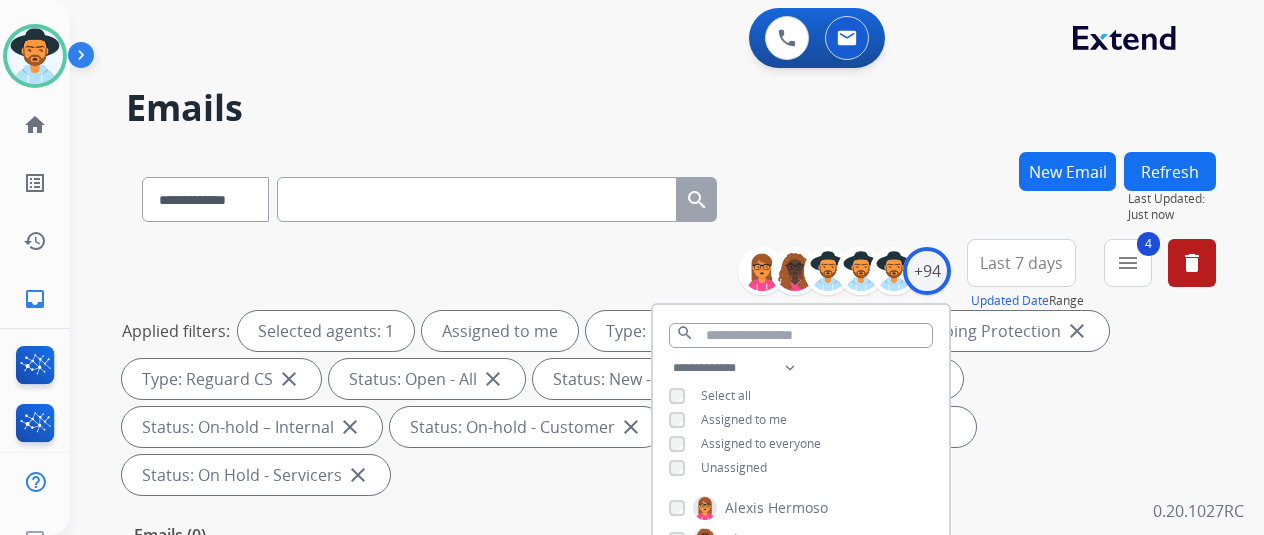 click on "**********" at bounding box center [671, 195] 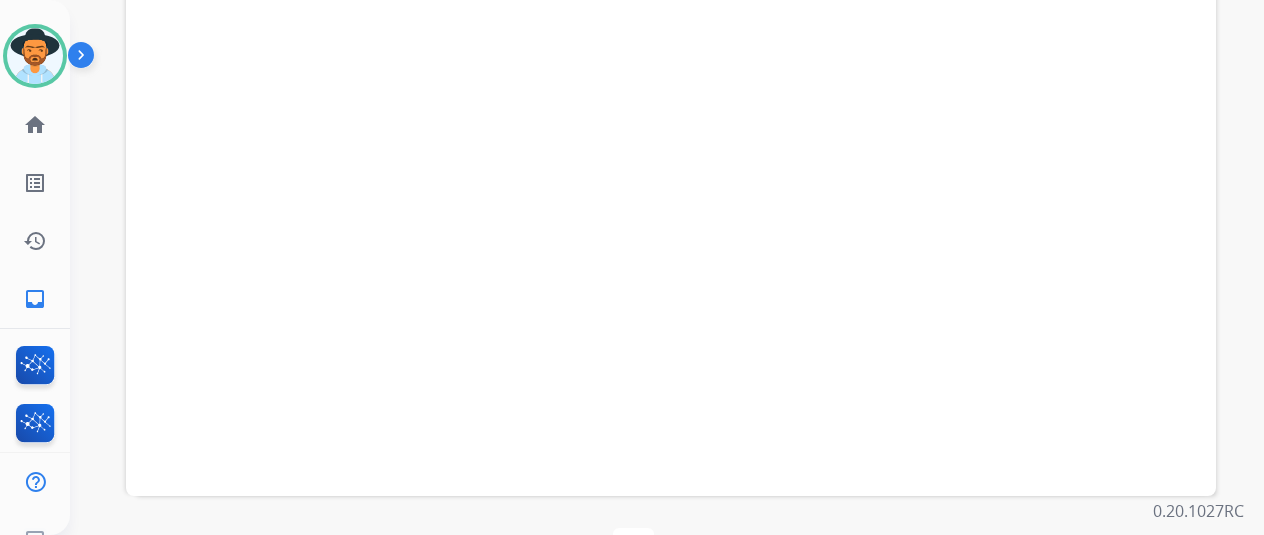 scroll, scrollTop: 630, scrollLeft: 0, axis: vertical 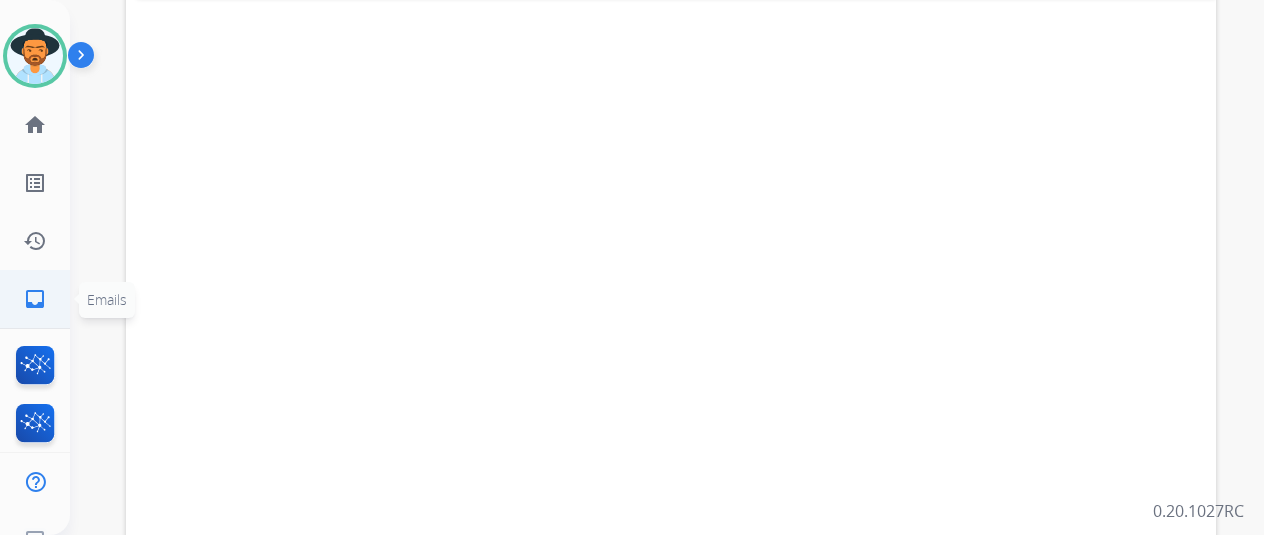 click on "inbox" 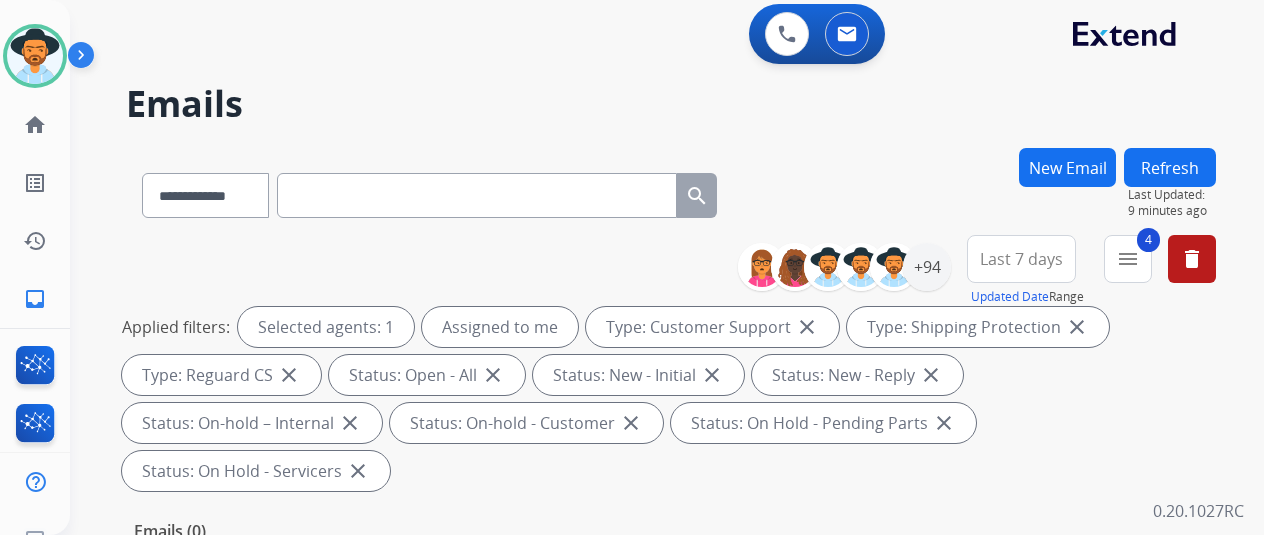 scroll, scrollTop: 0, scrollLeft: 0, axis: both 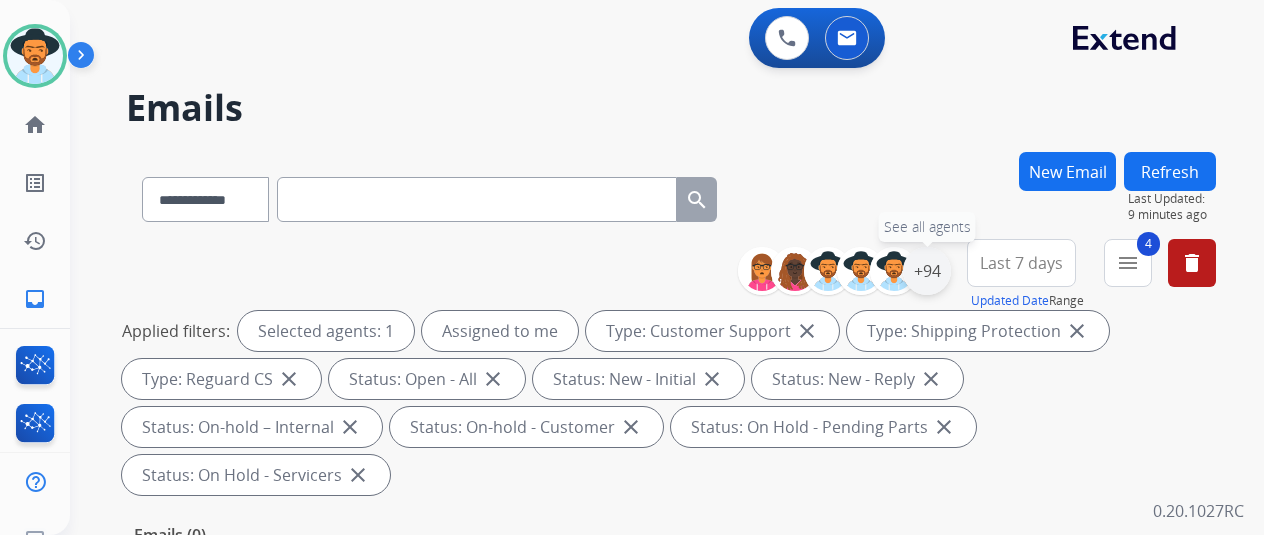 click on "+94" at bounding box center [927, 271] 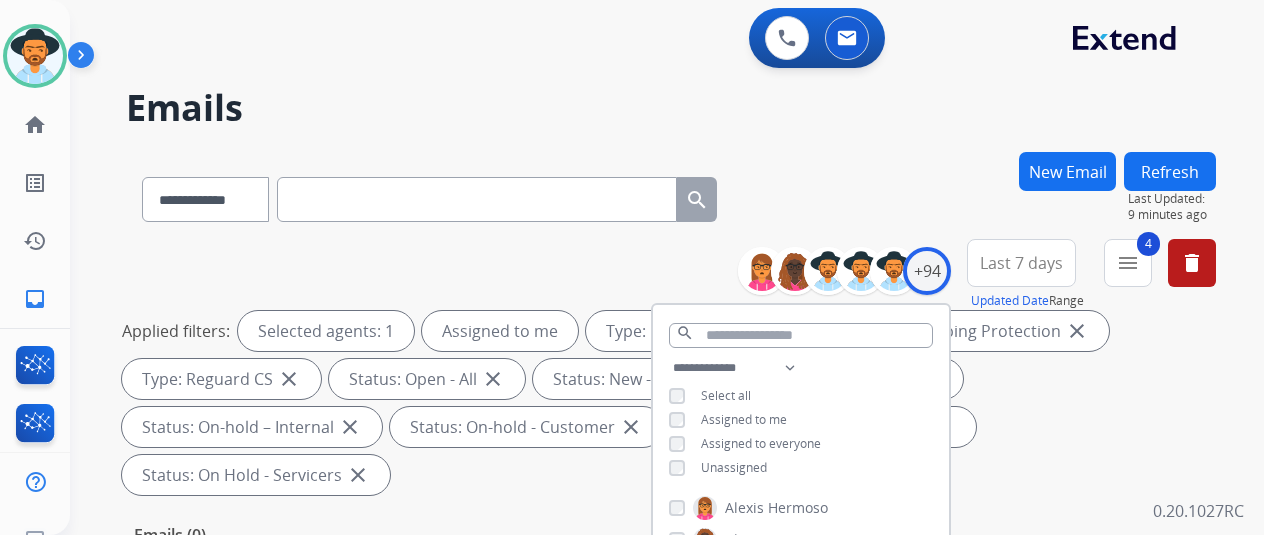 scroll, scrollTop: 300, scrollLeft: 0, axis: vertical 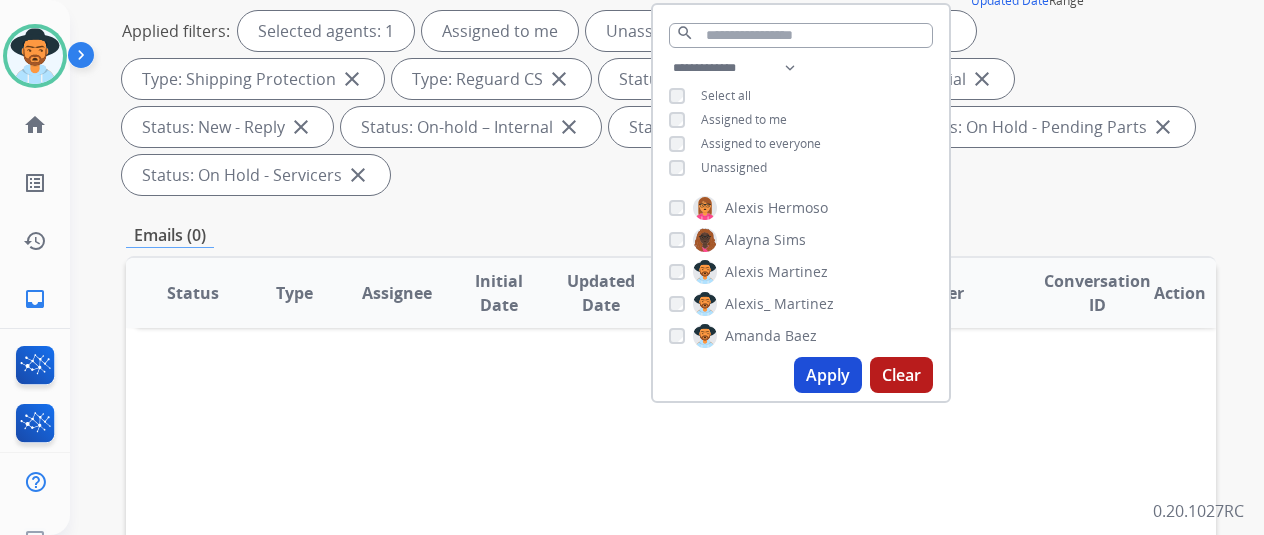click on "Apply" at bounding box center [828, 375] 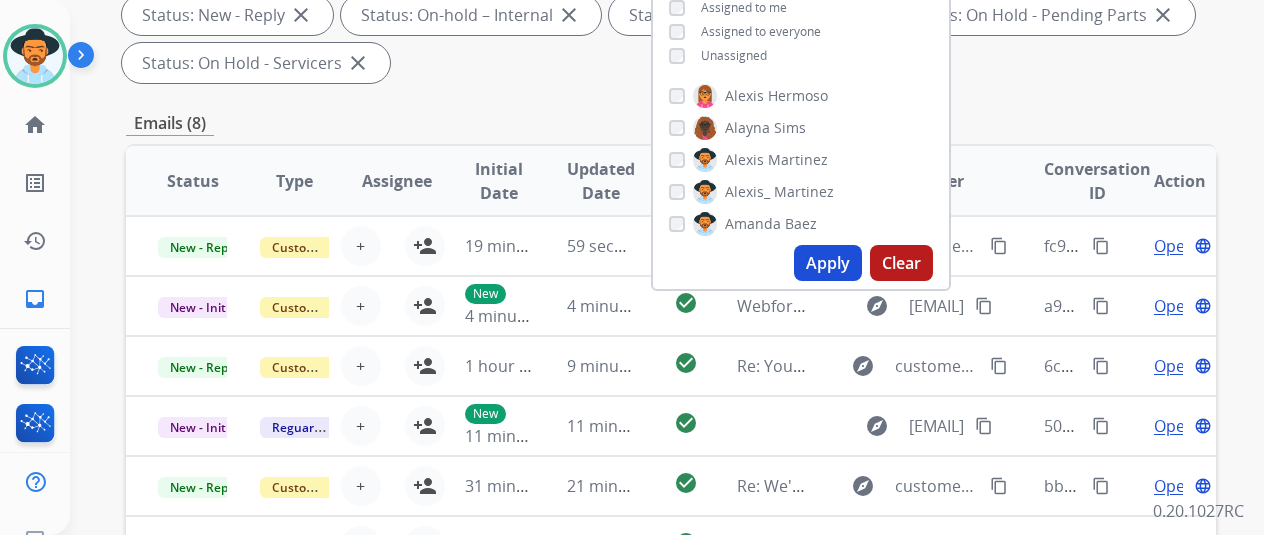 scroll, scrollTop: 278, scrollLeft: 0, axis: vertical 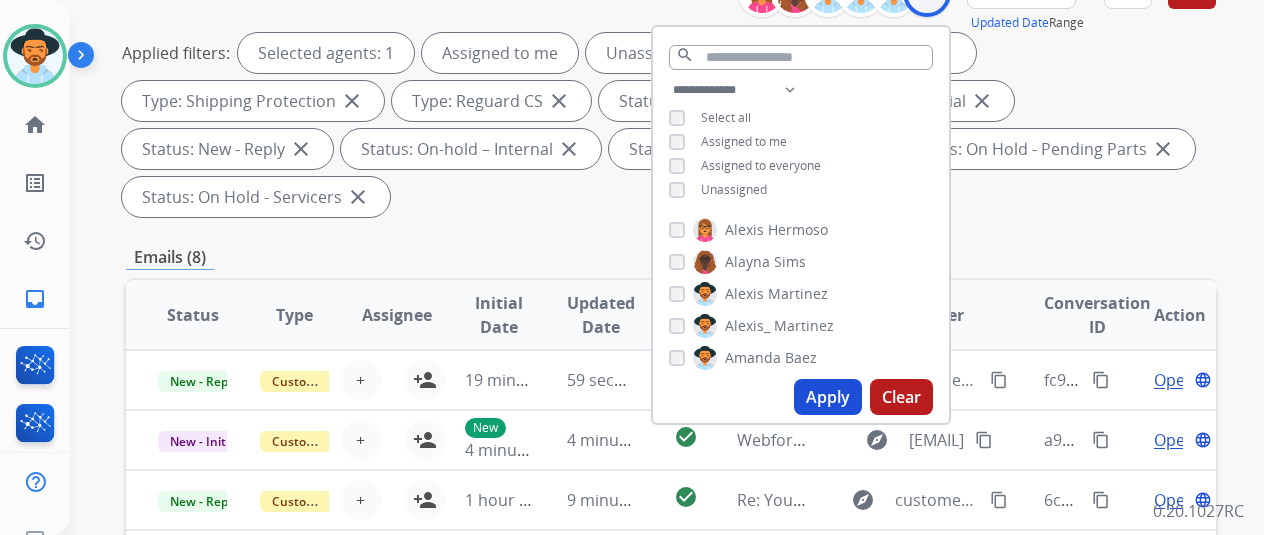 click on "Applied filters:  Selected agents: 1  Assigned to me Unassigned  Type: Customer Support  close  Type: Shipping Protection  close  Type: Reguard CS  close  Status: Open - All  close  Status: New - Initial  close  Status: New - Reply  close  Status: On-hold – Internal  close  Status: On-hold - Customer  close  Status: On Hold - Pending Parts  close  Status: On Hold - Servicers  close" at bounding box center [667, 125] 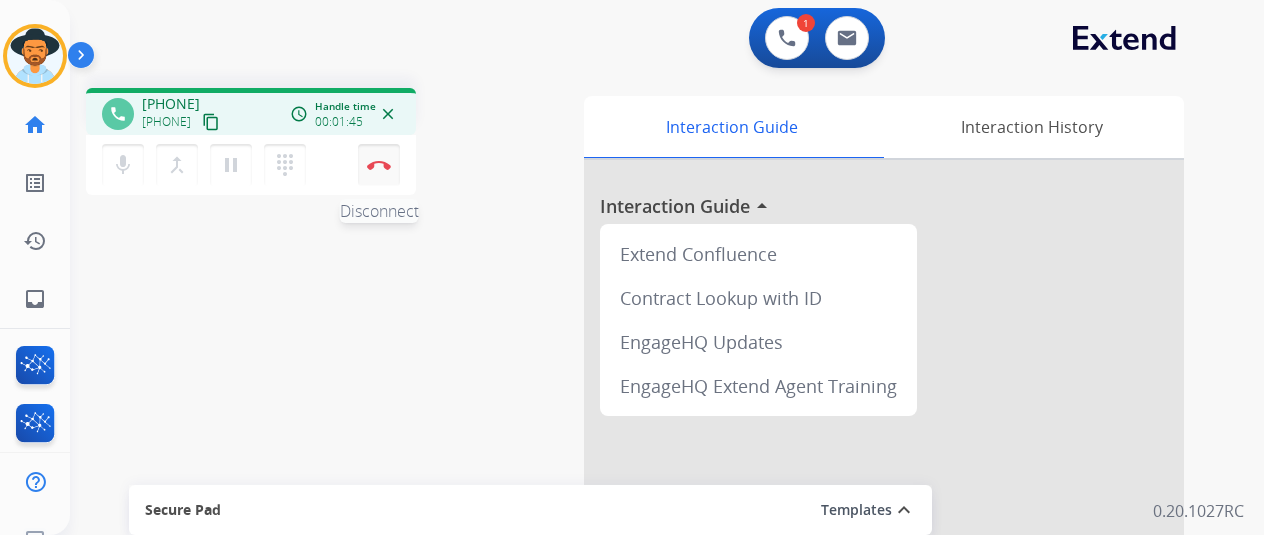 click at bounding box center [379, 165] 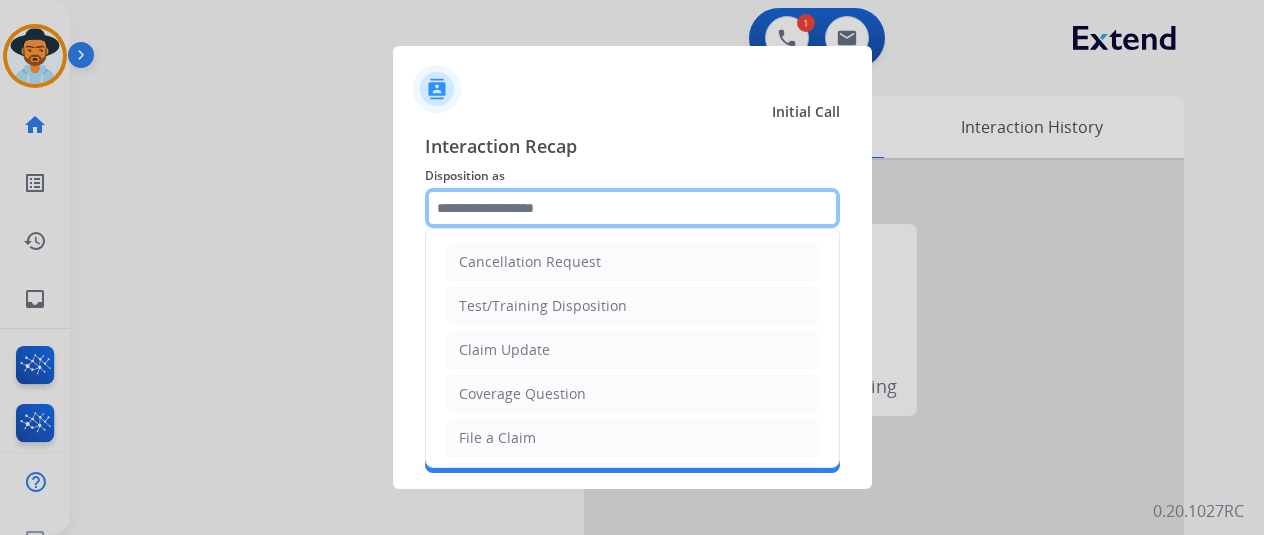 click 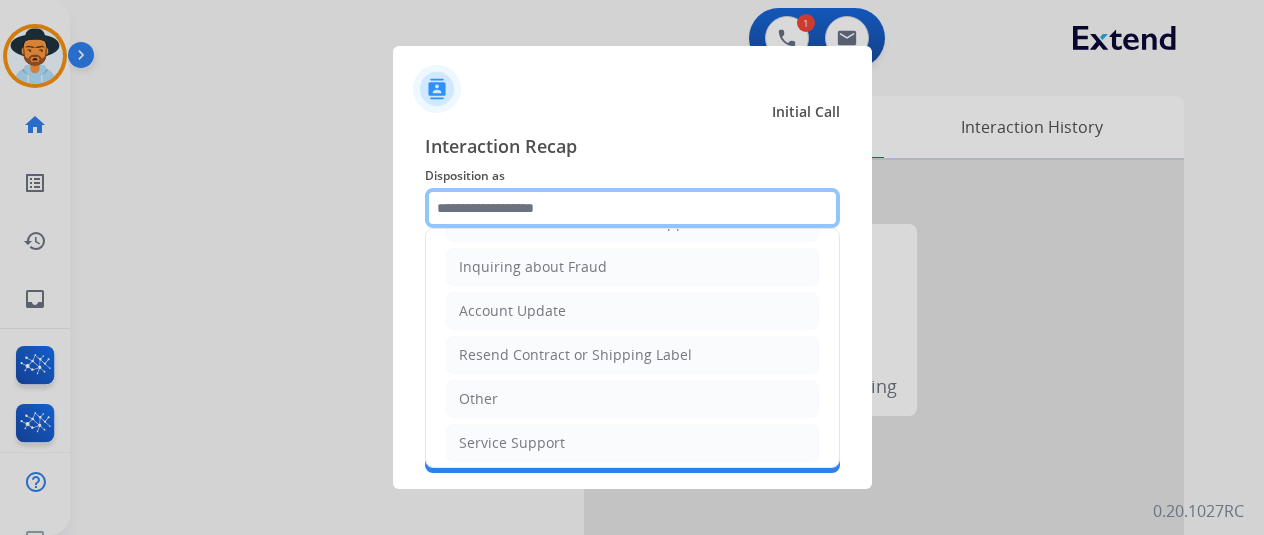 scroll, scrollTop: 3, scrollLeft: 0, axis: vertical 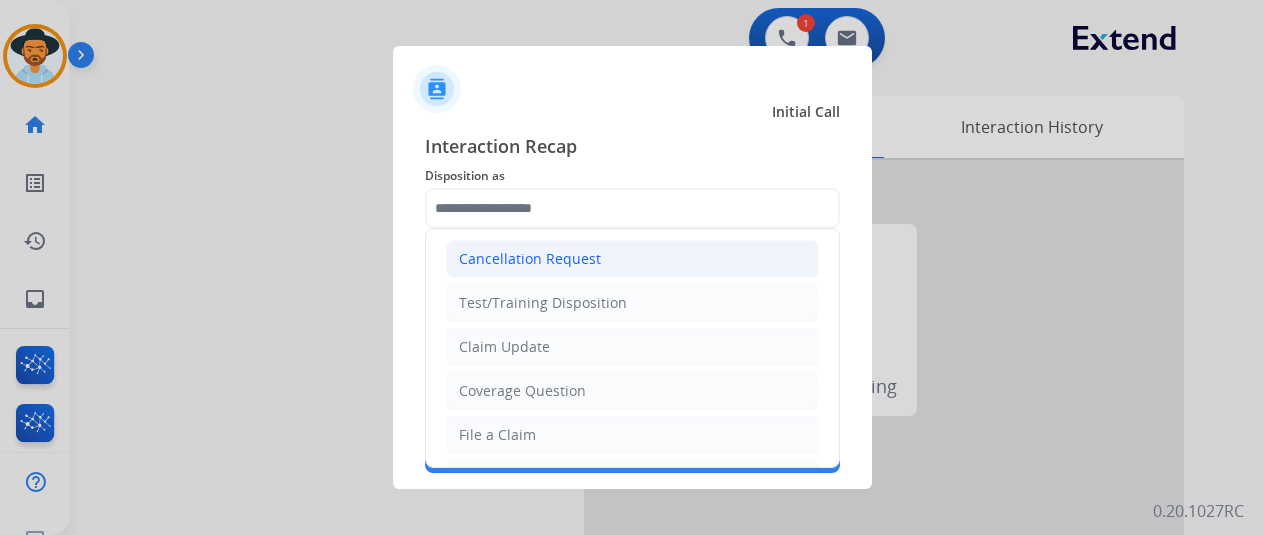 drag, startPoint x: 514, startPoint y: 423, endPoint x: 515, endPoint y: 273, distance: 150.00333 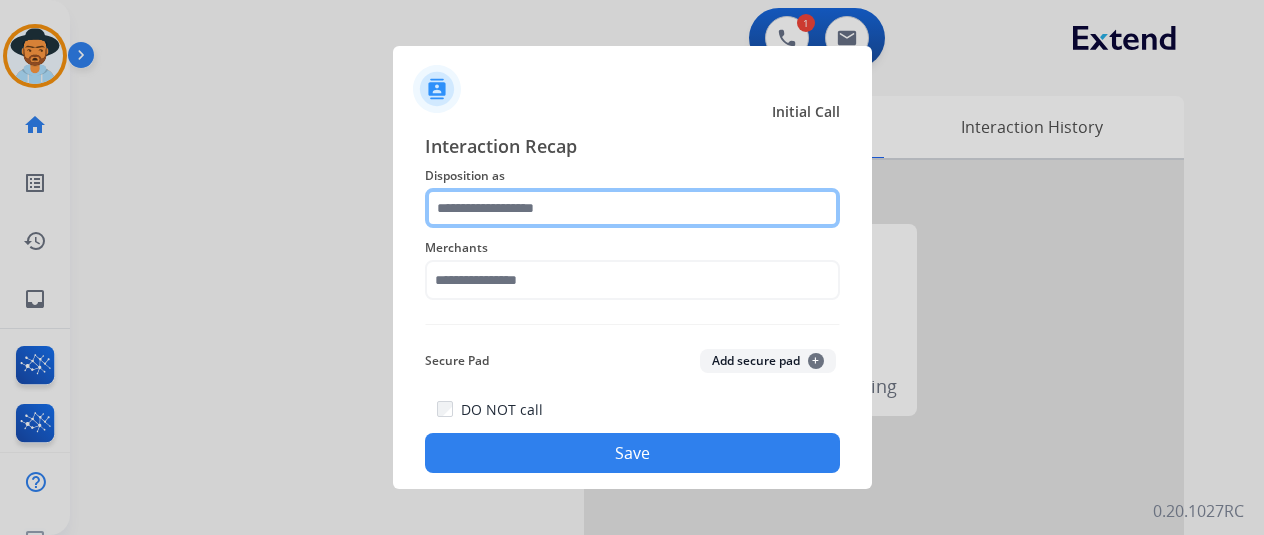 click 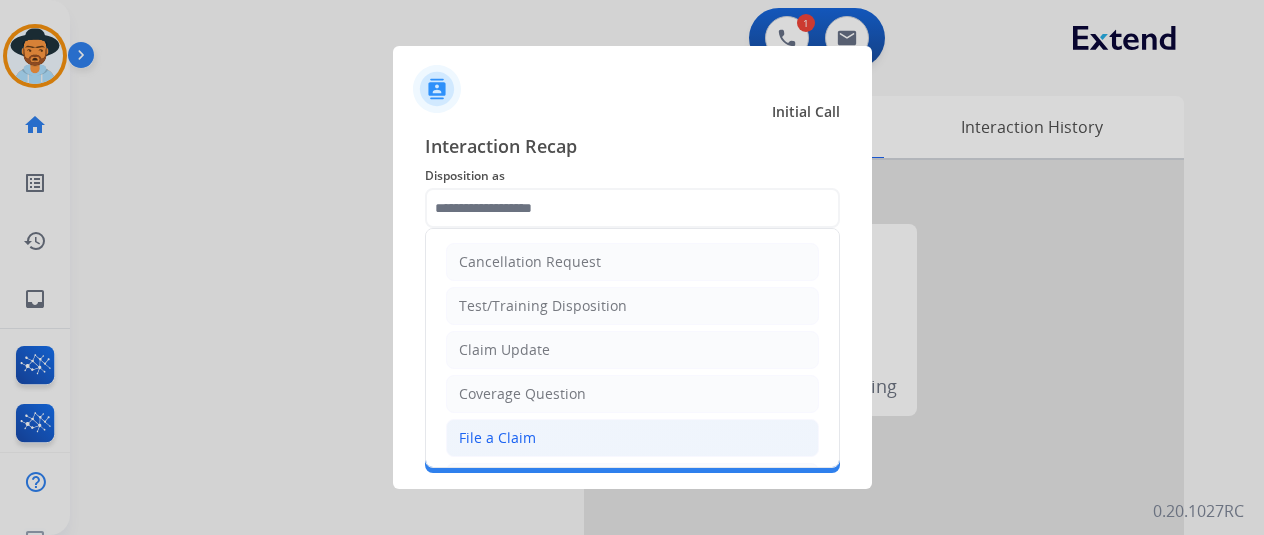 click on "File a Claim" 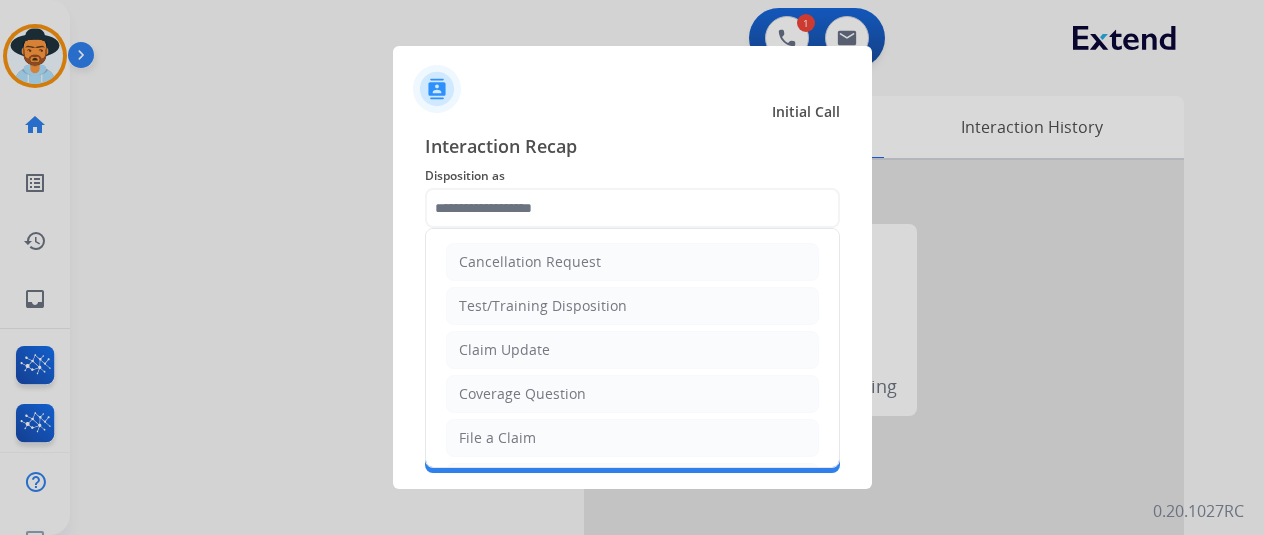 type on "**********" 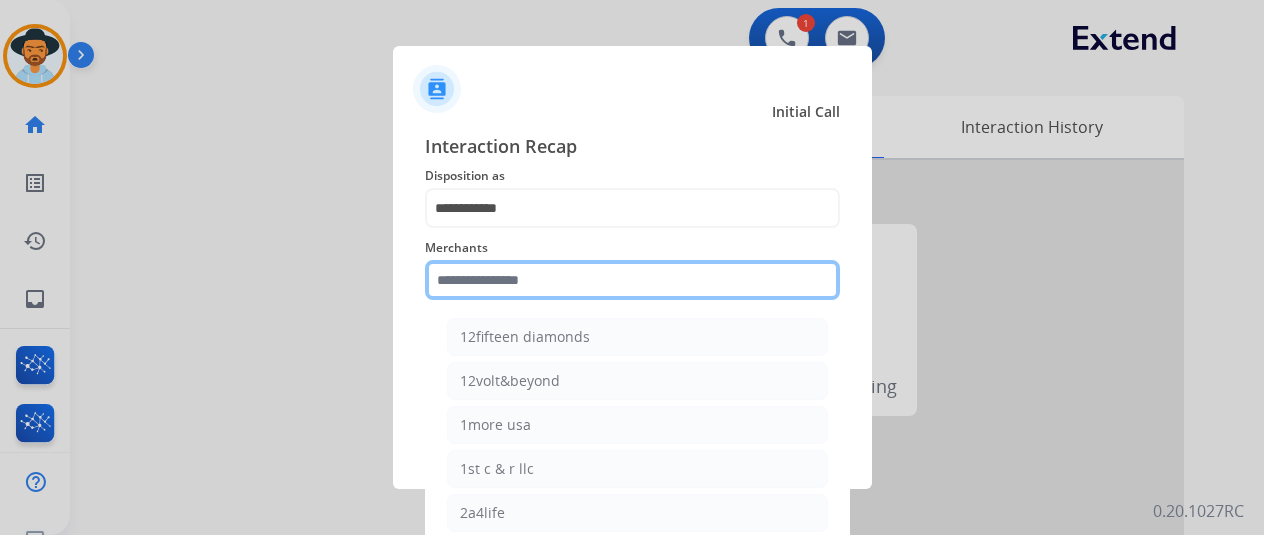 click 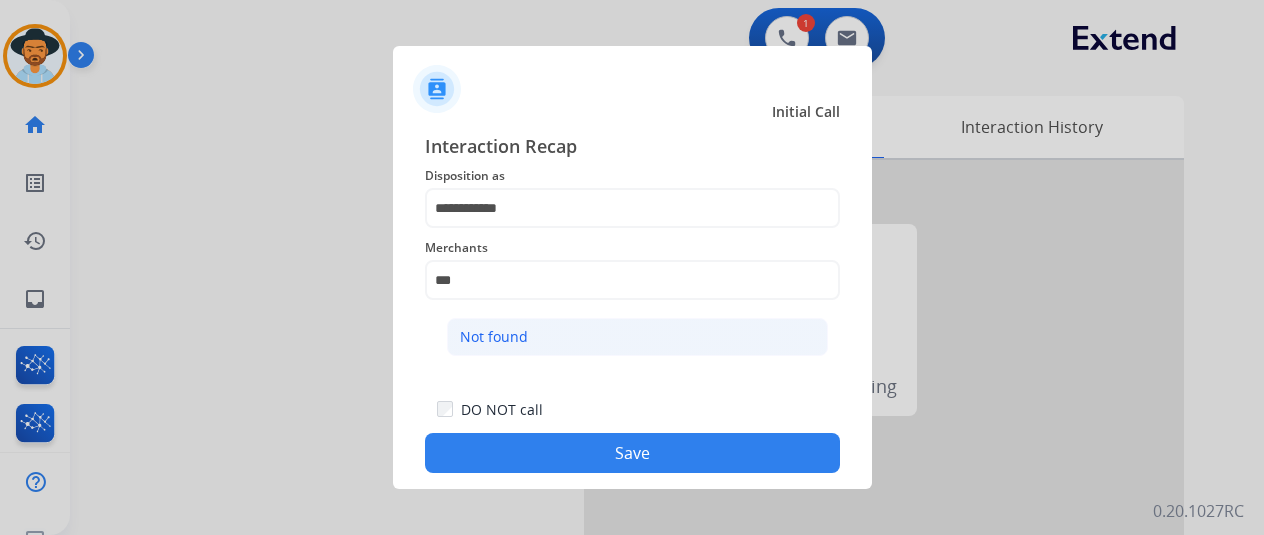 click on "Not found" 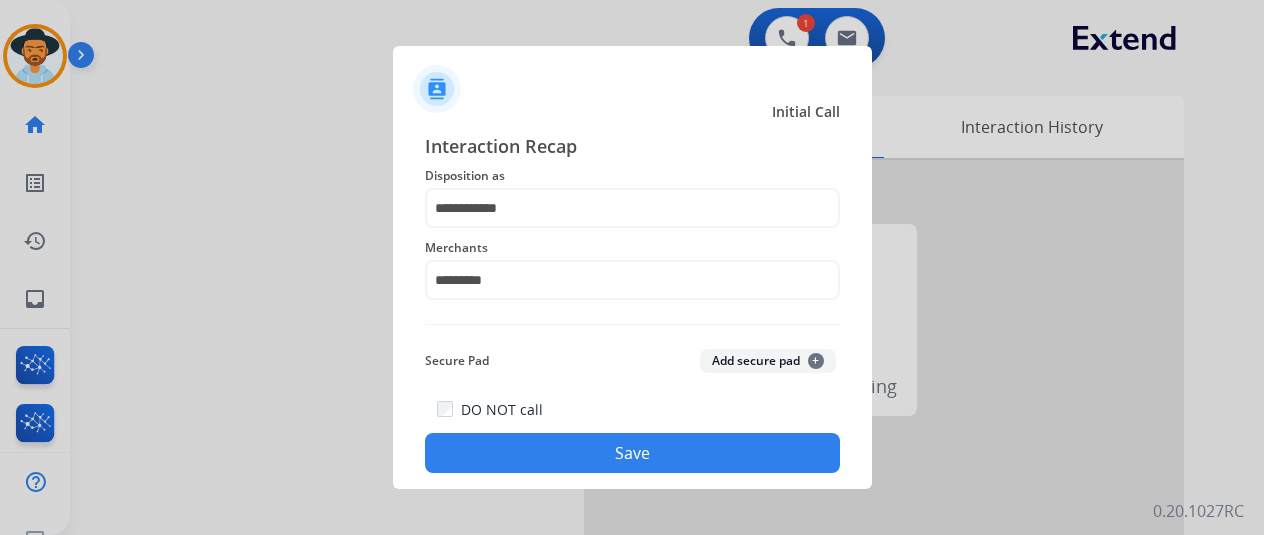 click on "Save" 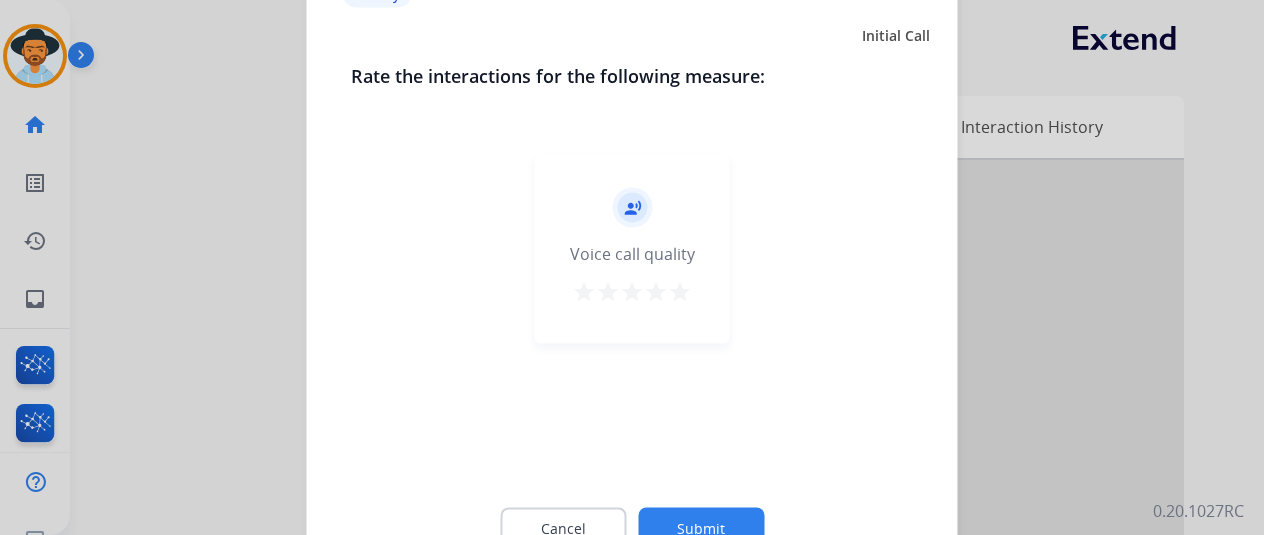 click on "Submit" 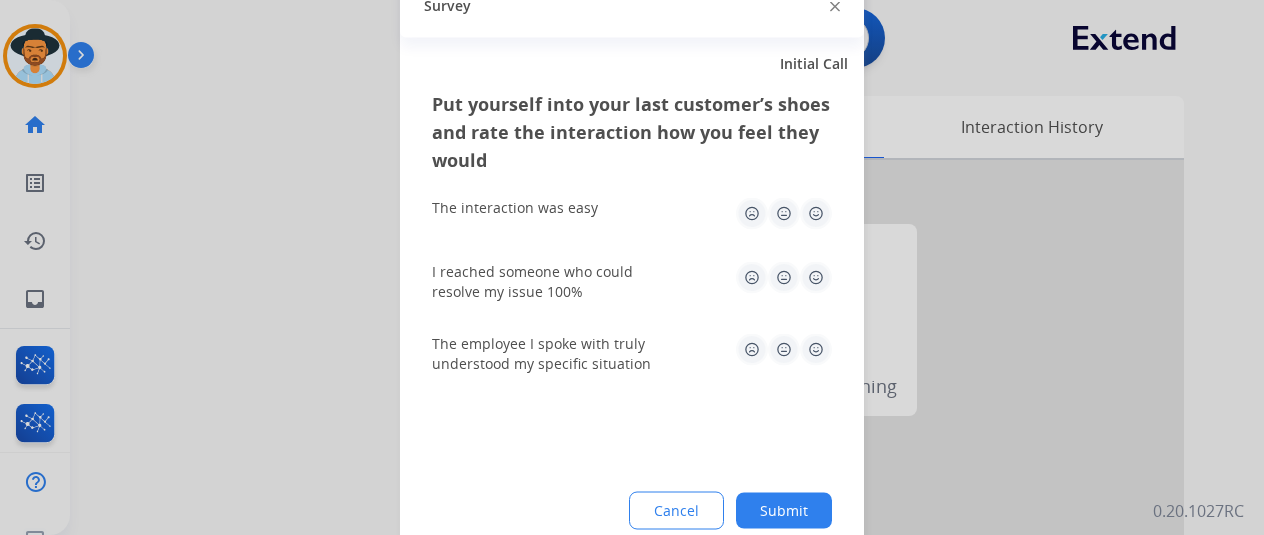 click on "Submit" 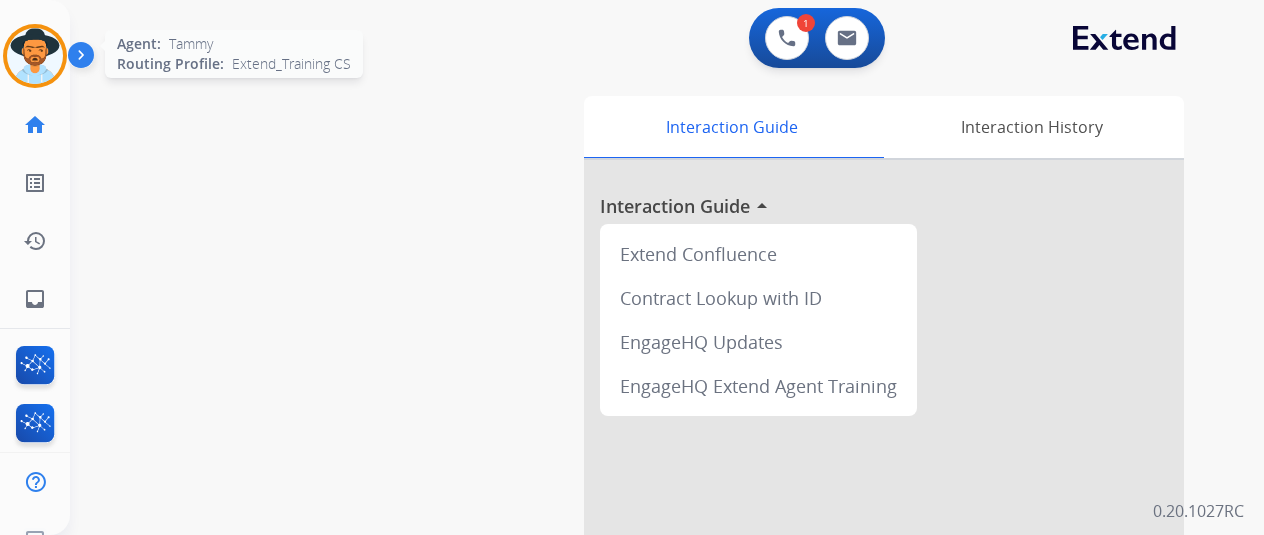 click at bounding box center [35, 56] 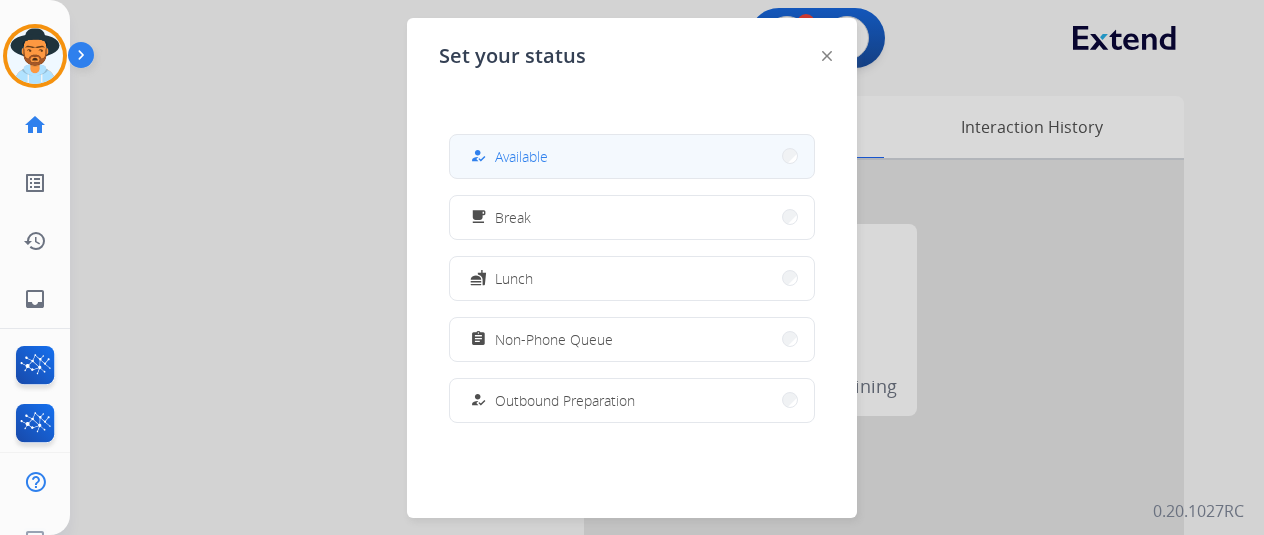 drag, startPoint x: 556, startPoint y: 152, endPoint x: 274, endPoint y: 117, distance: 284.1637 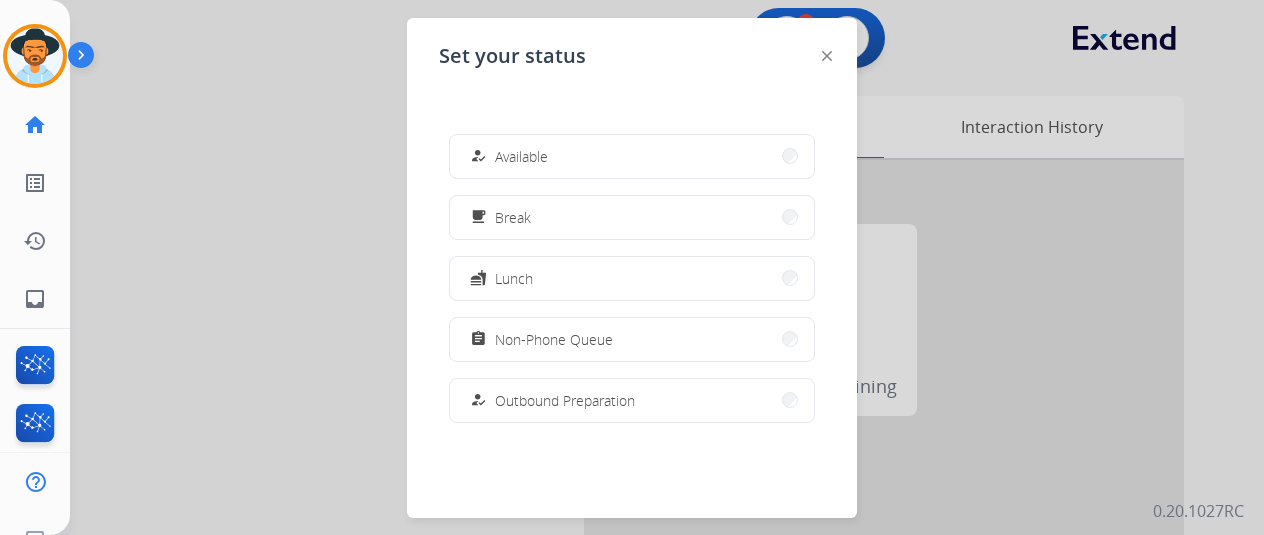 click on "how_to_reg Available" at bounding box center [632, 156] 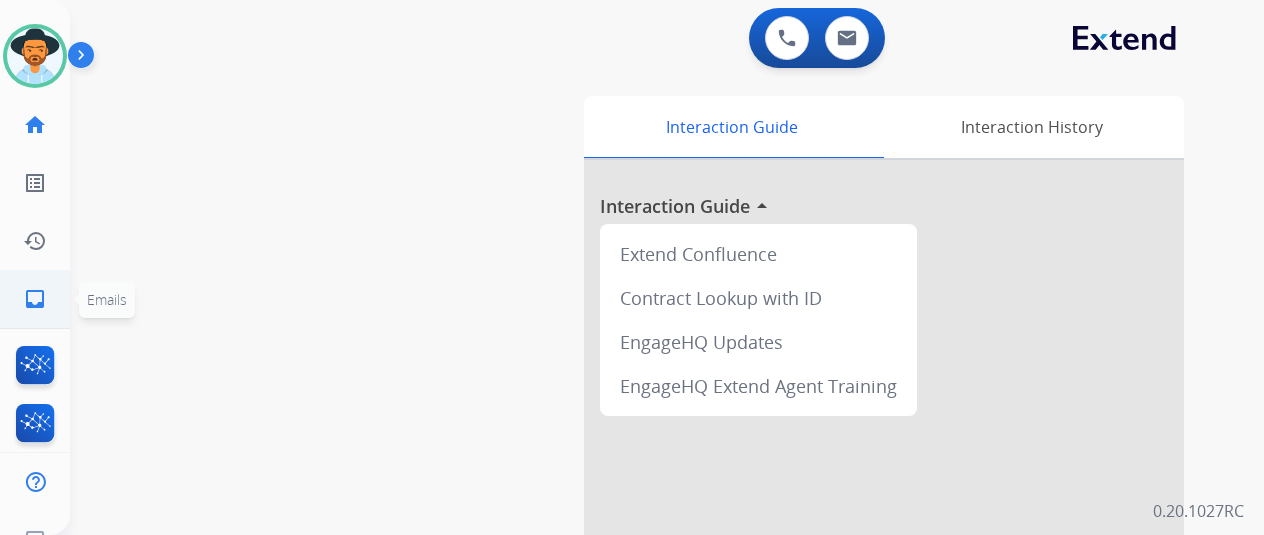 click on "inbox" 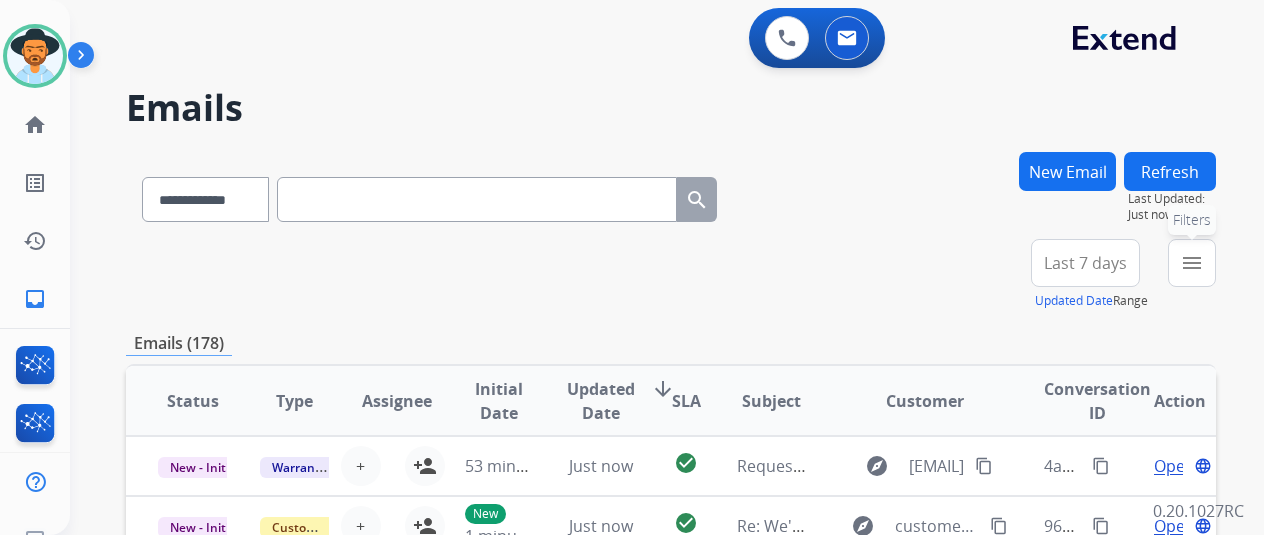 click on "menu" at bounding box center [1192, 263] 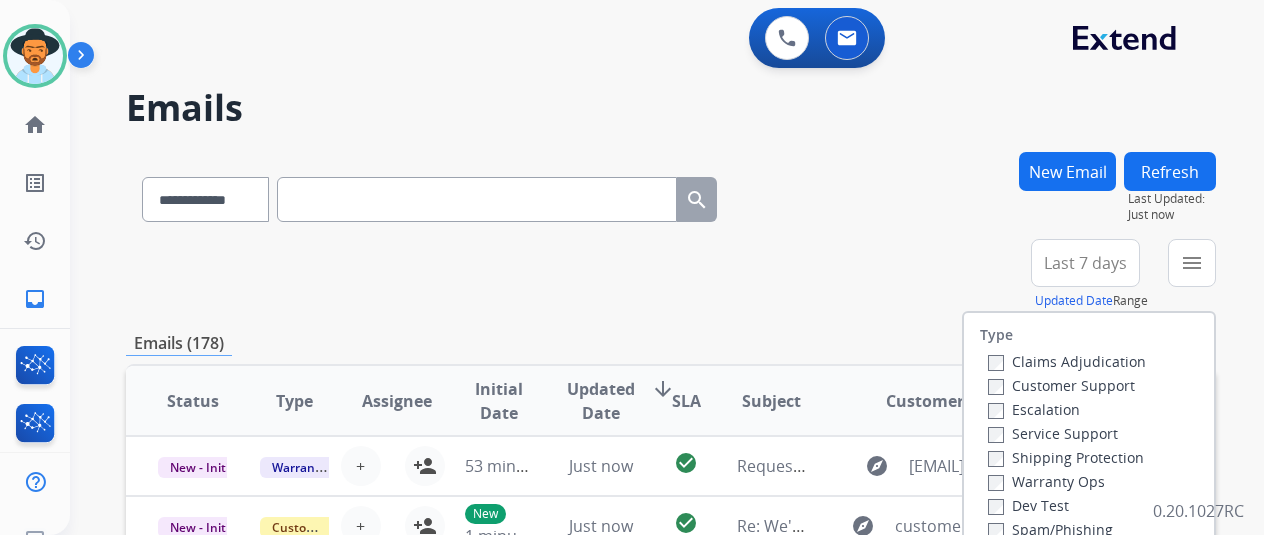 click on "Customer Support" at bounding box center [1061, 385] 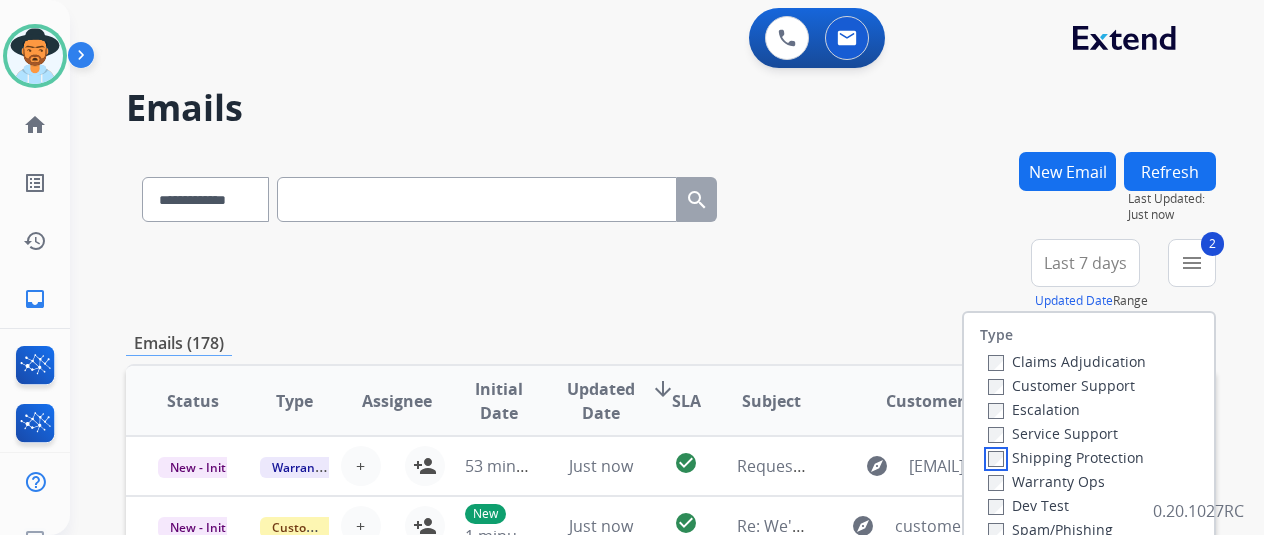 scroll, scrollTop: 100, scrollLeft: 0, axis: vertical 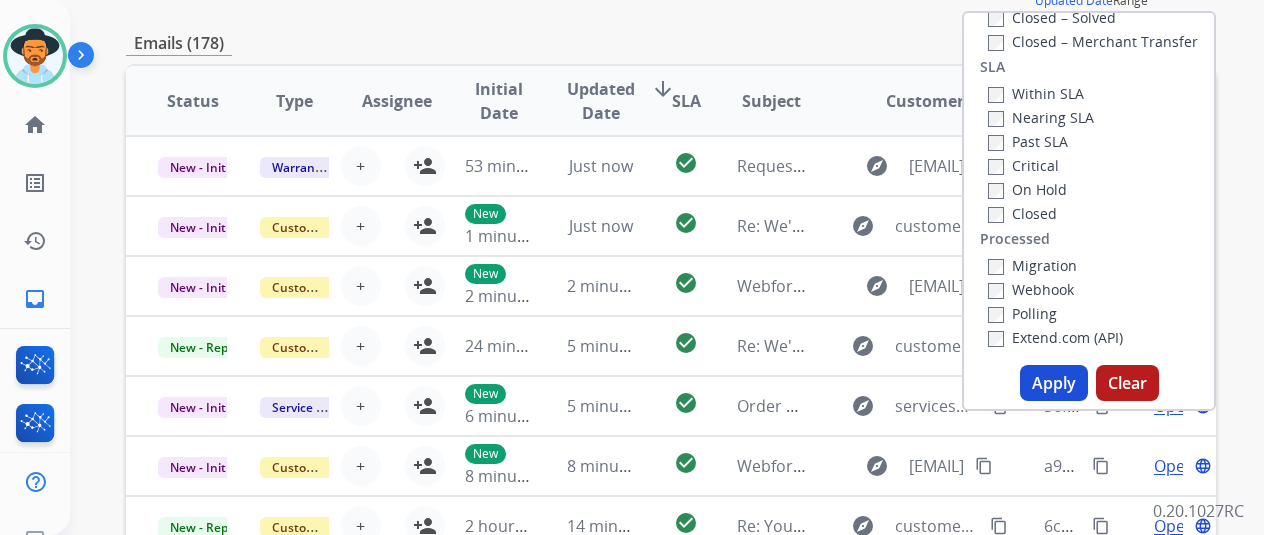 click on "Apply" at bounding box center [1054, 383] 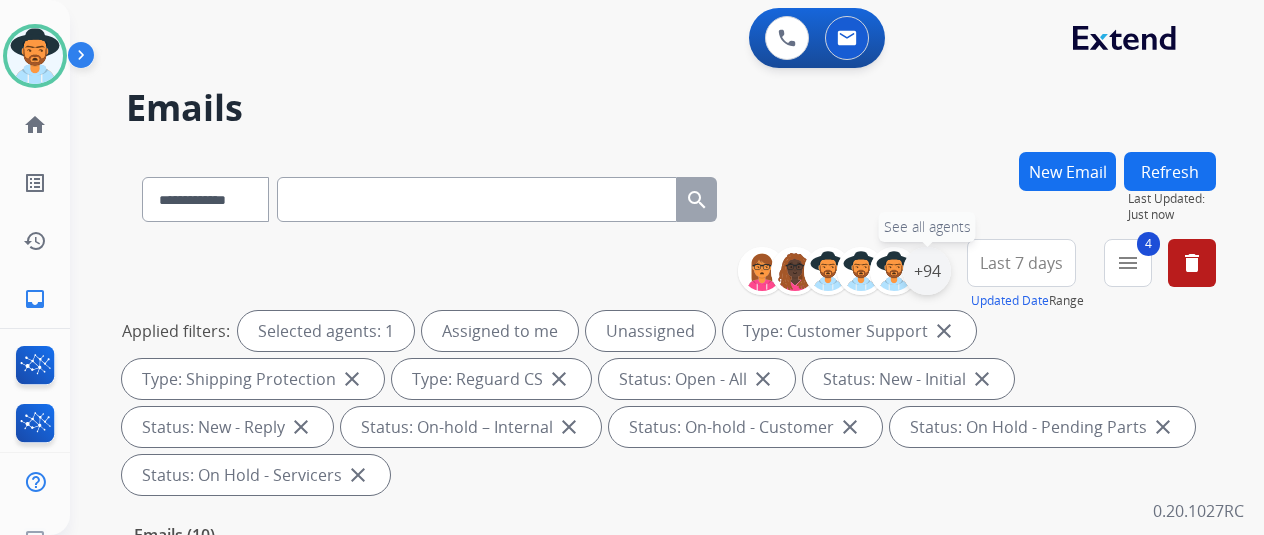 click on "+94" at bounding box center (927, 271) 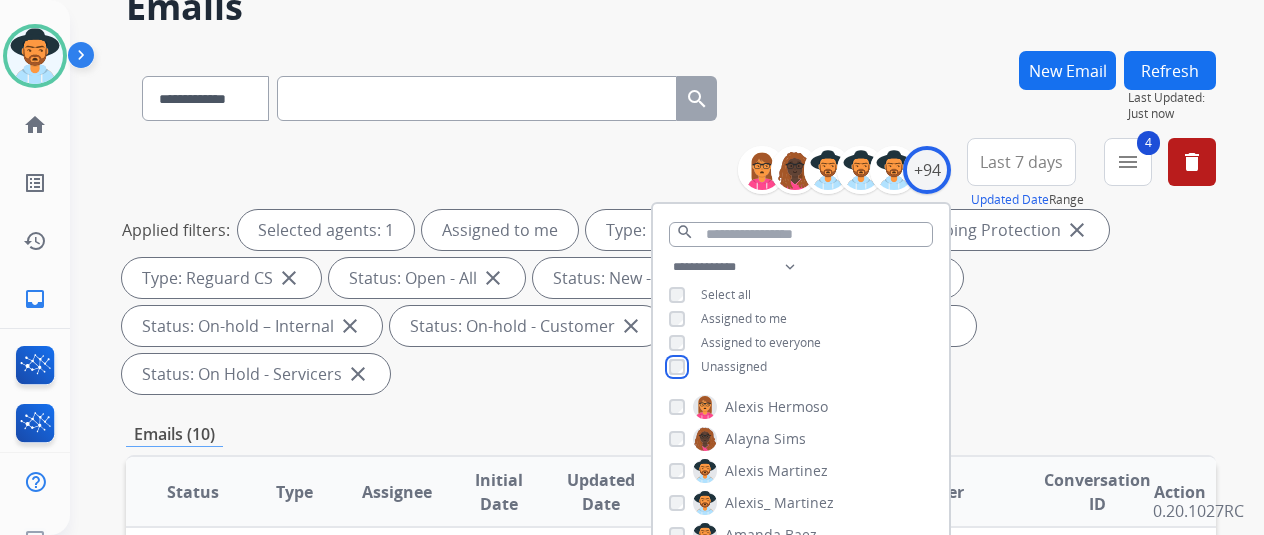 scroll, scrollTop: 300, scrollLeft: 0, axis: vertical 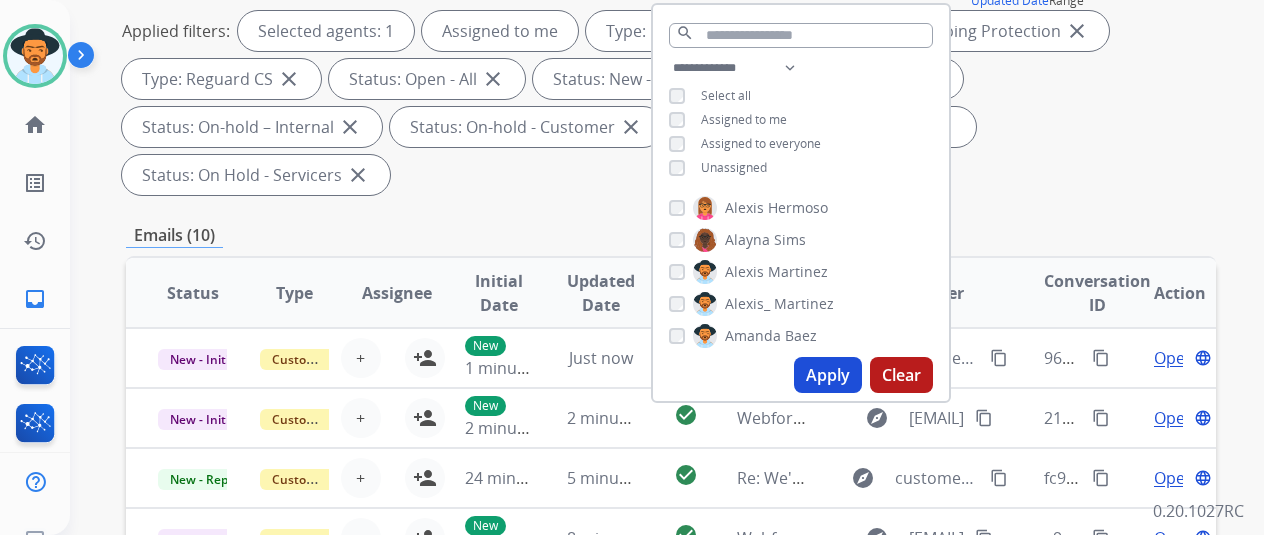 click on "Apply" at bounding box center [828, 375] 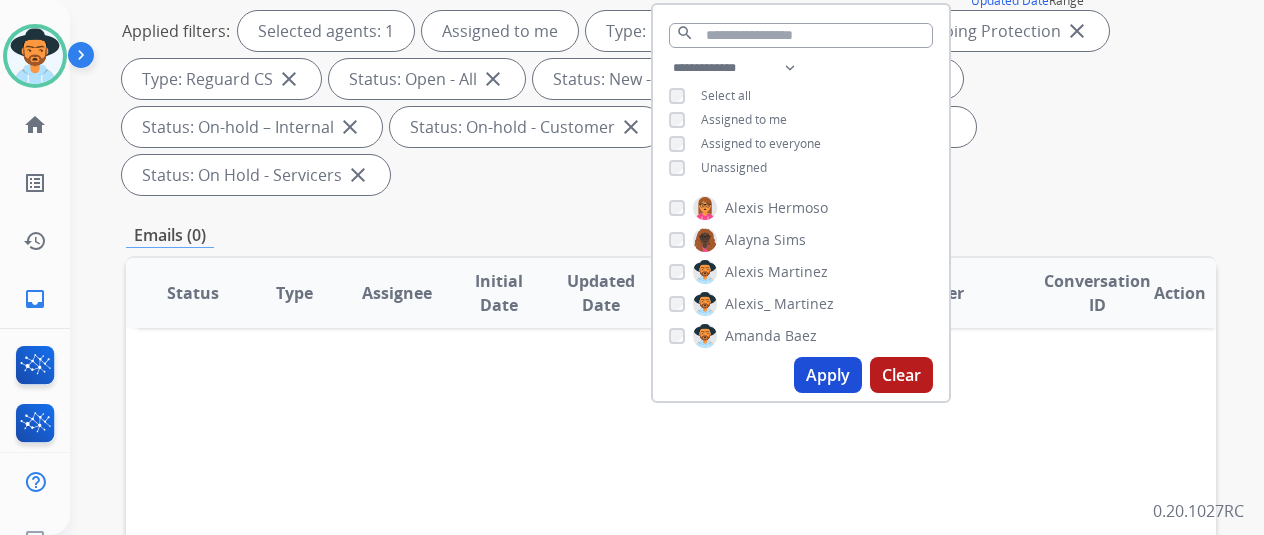 scroll, scrollTop: 0, scrollLeft: 0, axis: both 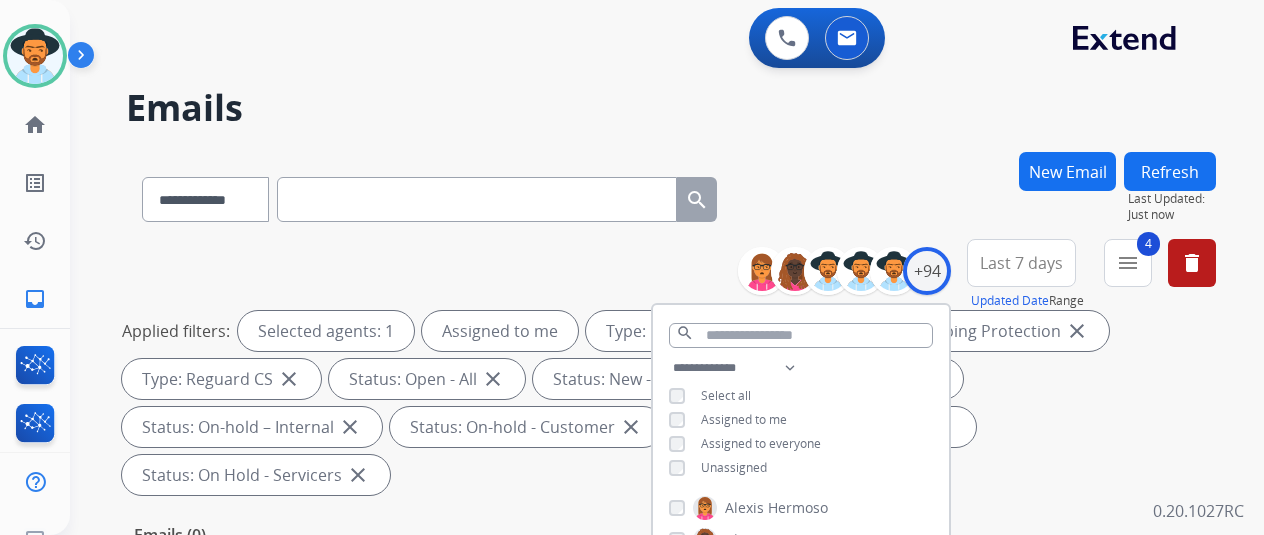 click on "**********" at bounding box center (643, 339) 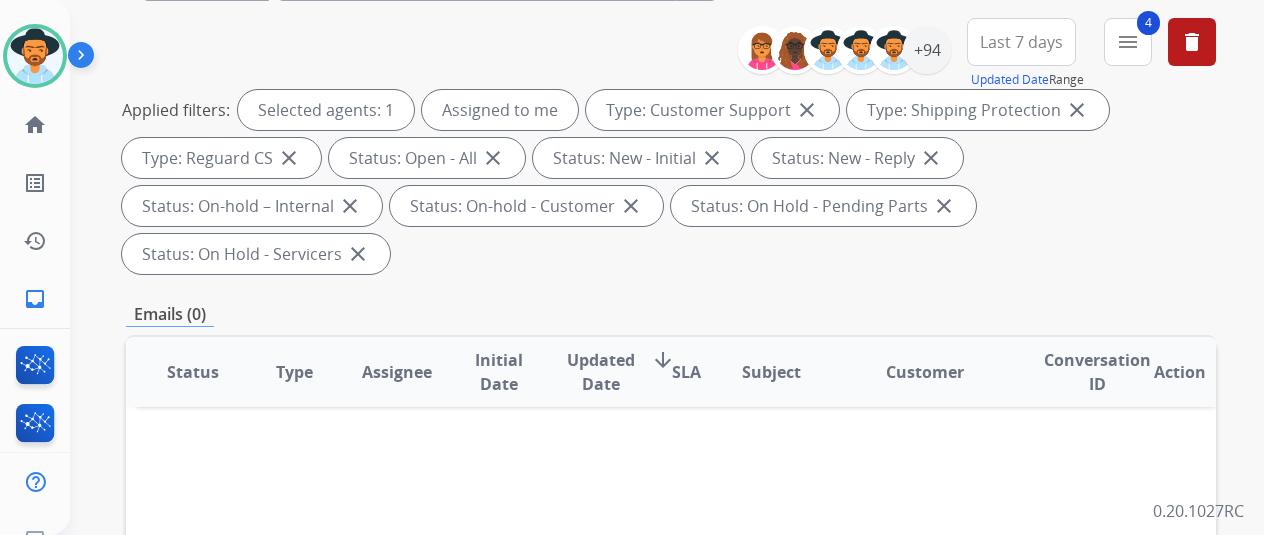 scroll, scrollTop: 300, scrollLeft: 0, axis: vertical 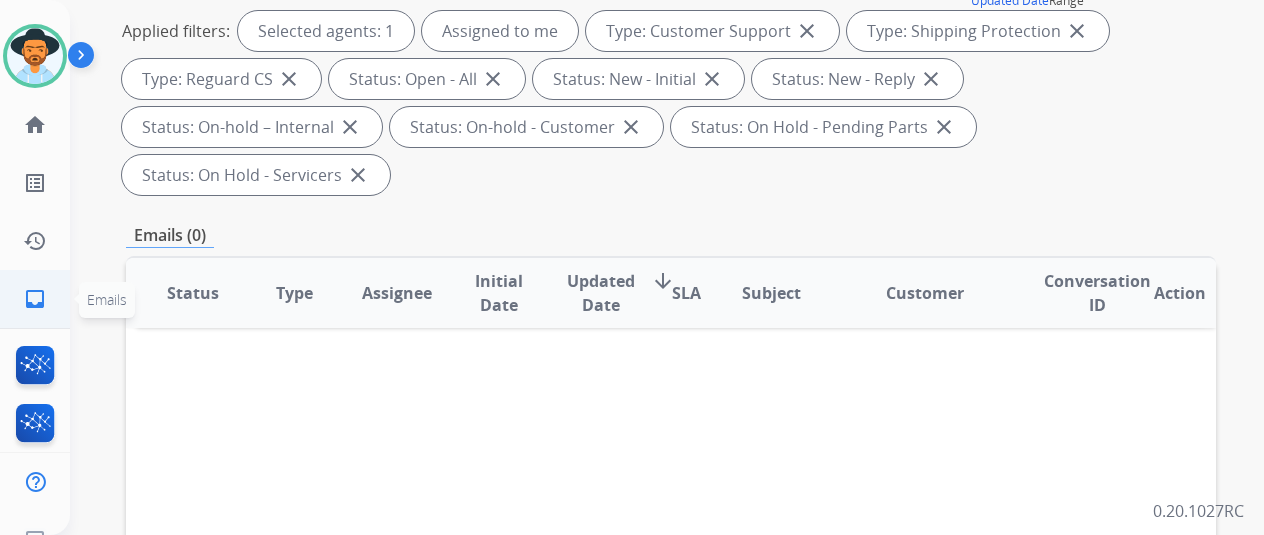 click on "inbox" 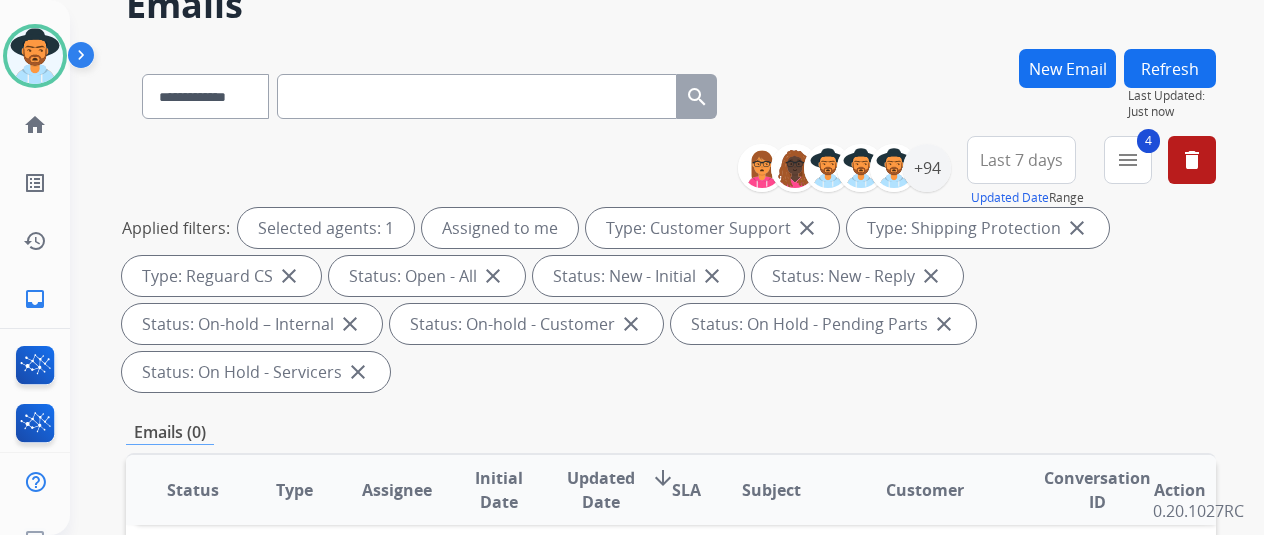 scroll, scrollTop: 0, scrollLeft: 0, axis: both 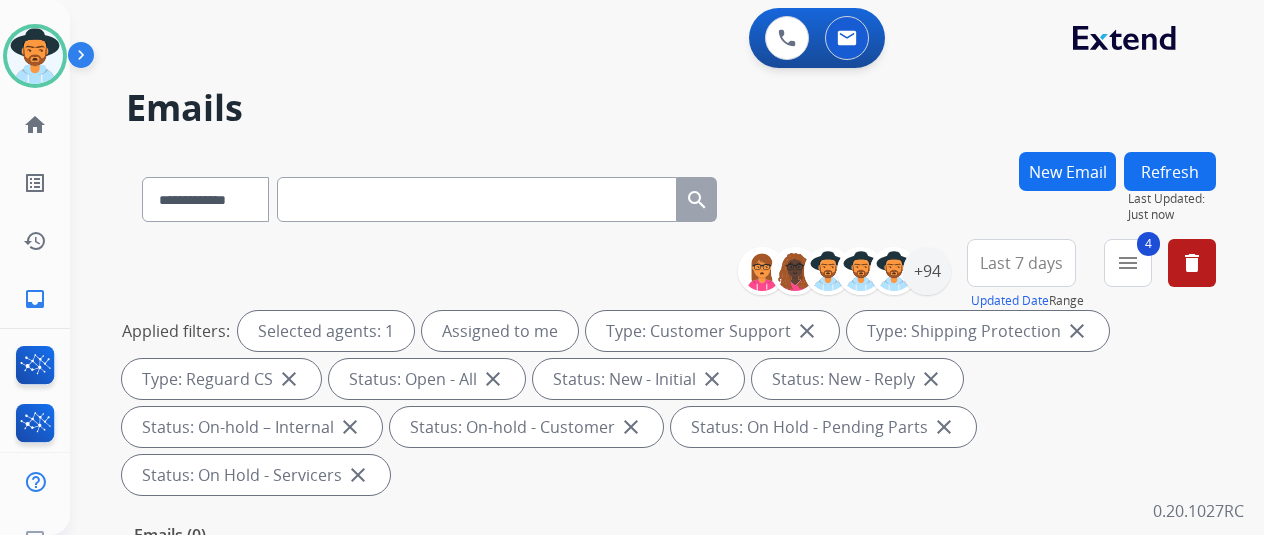 click on "0 Voice Interactions  0  Email Interactions" at bounding box center (655, 40) 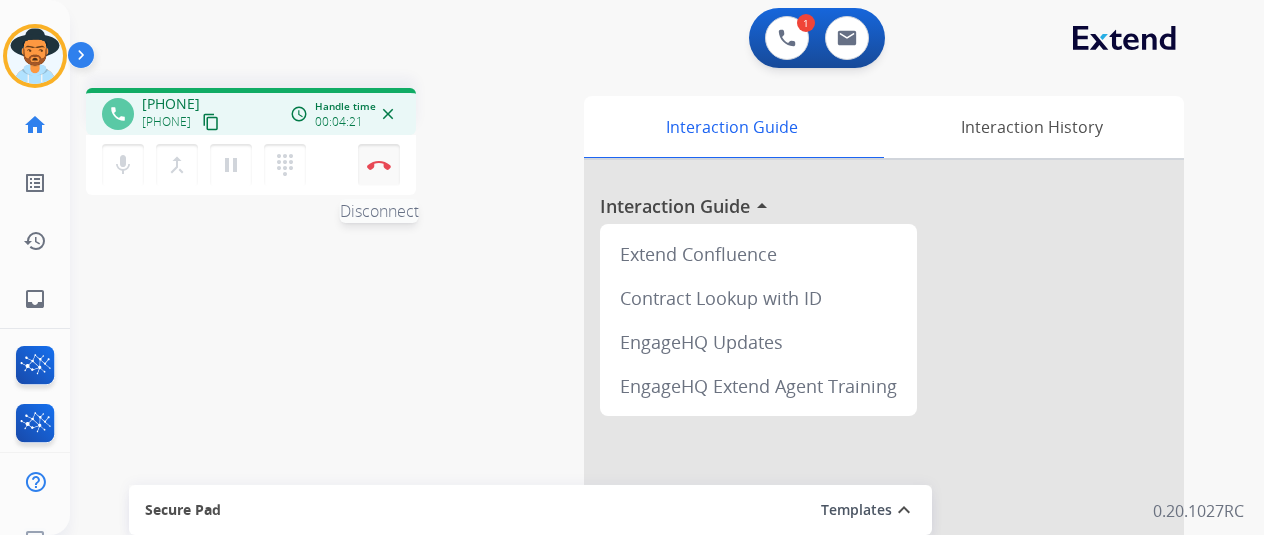 click on "Disconnect" at bounding box center [379, 165] 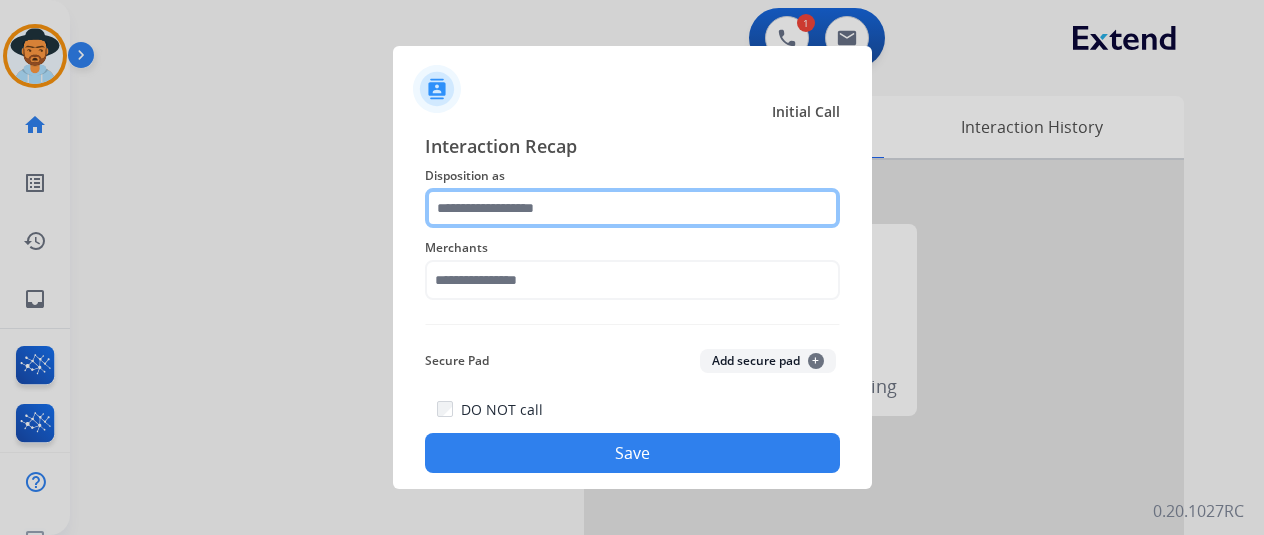drag, startPoint x: 466, startPoint y: 225, endPoint x: 468, endPoint y: 205, distance: 20.09975 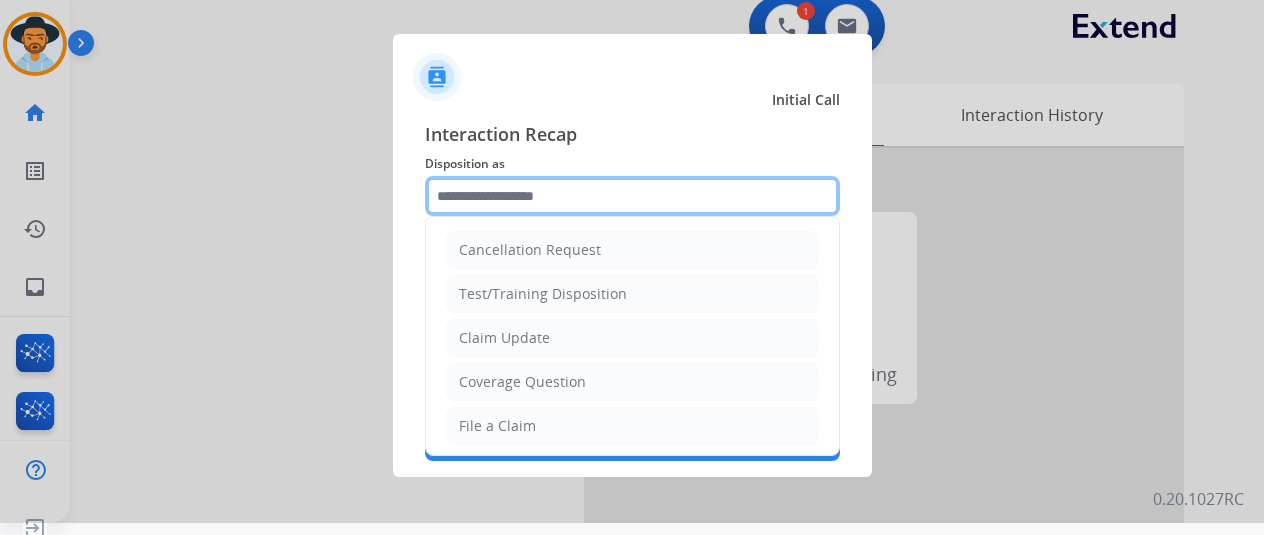 scroll, scrollTop: 24, scrollLeft: 0, axis: vertical 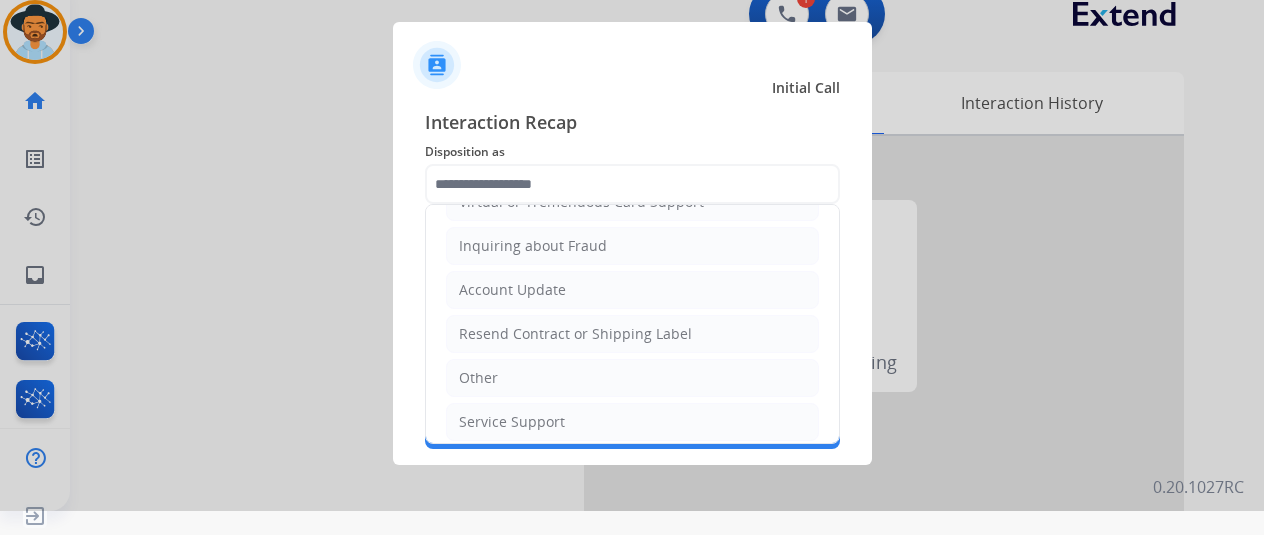 drag, startPoint x: 497, startPoint y: 370, endPoint x: 497, endPoint y: 305, distance: 65 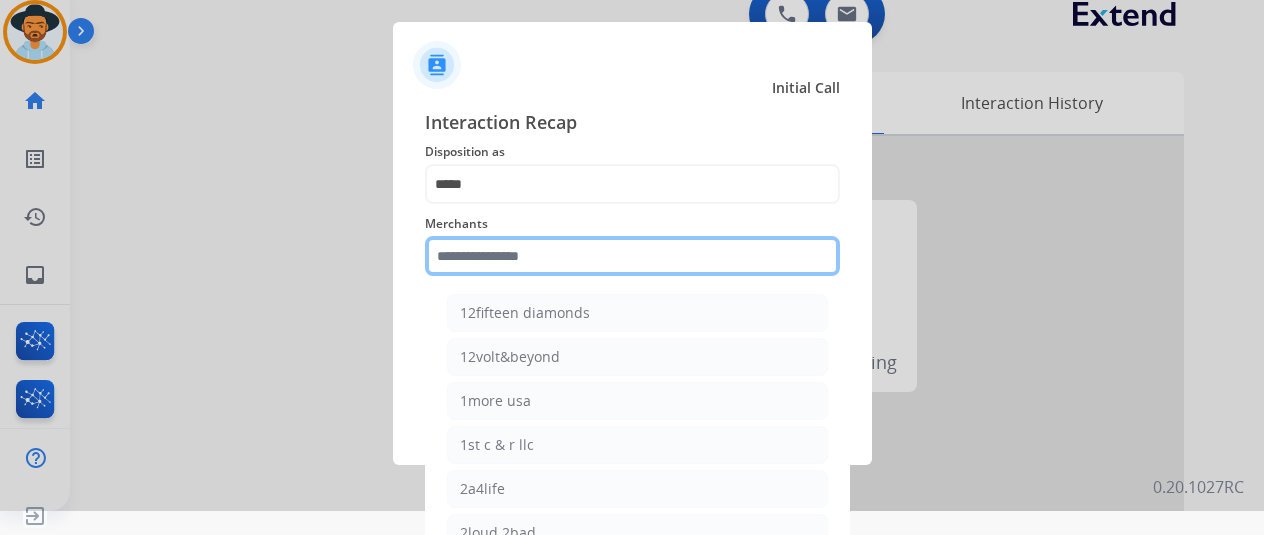 click 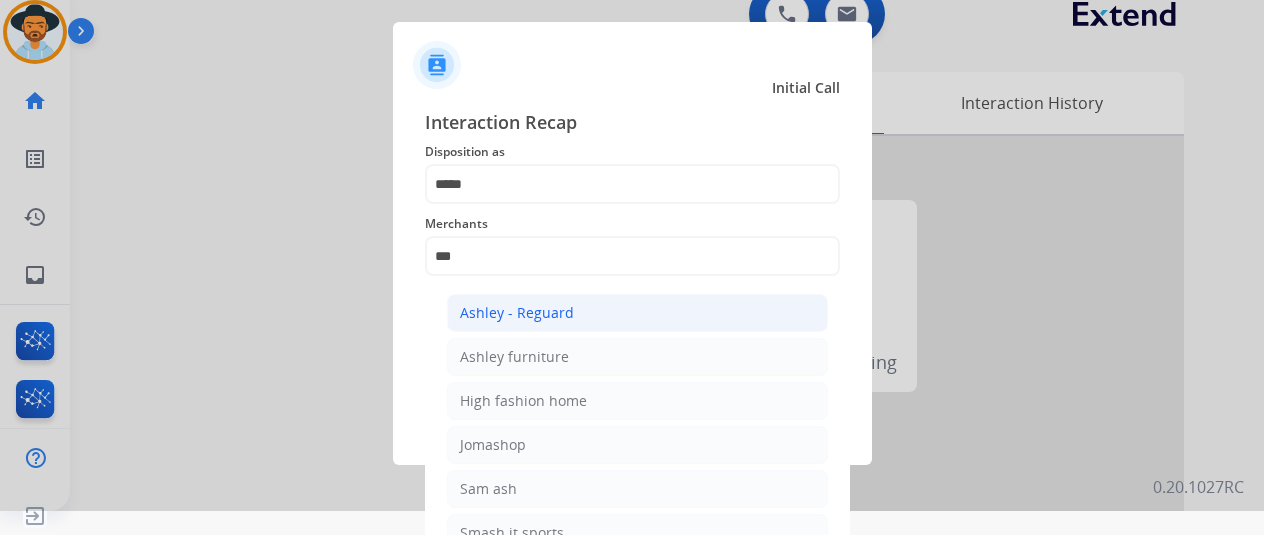 click on "Ashley - Reguard" 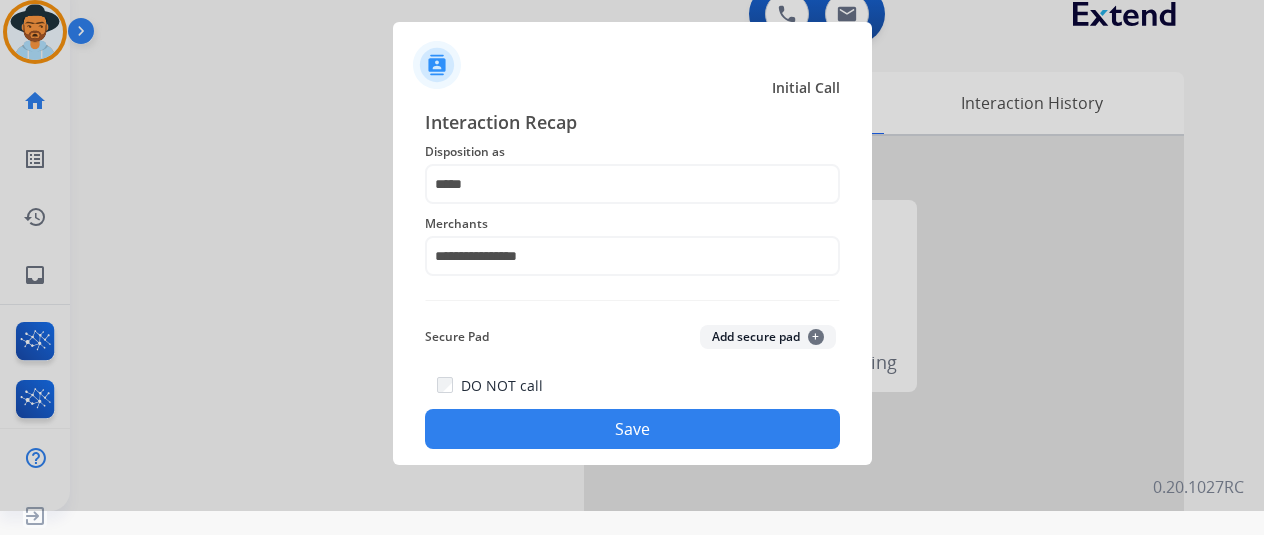 click on "Save" 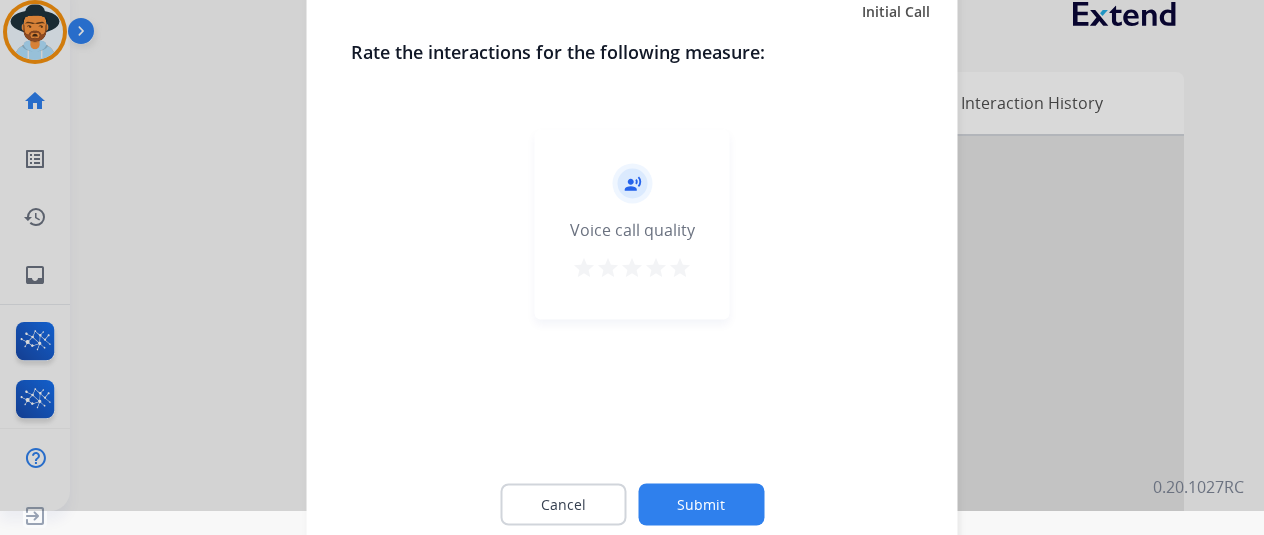 click 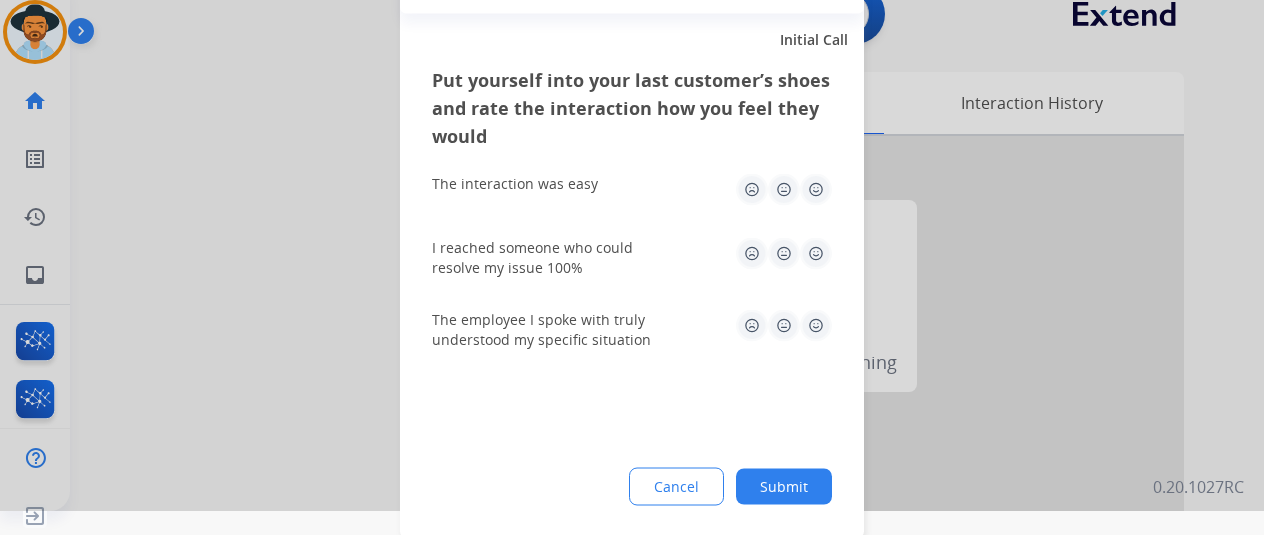 click 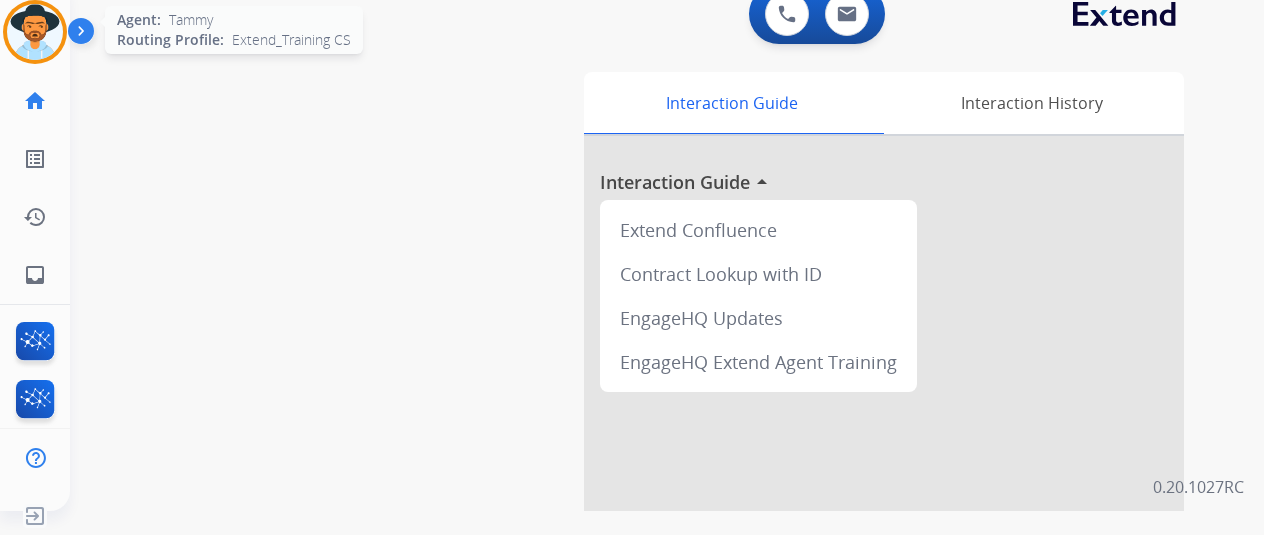 click at bounding box center (35, 32) 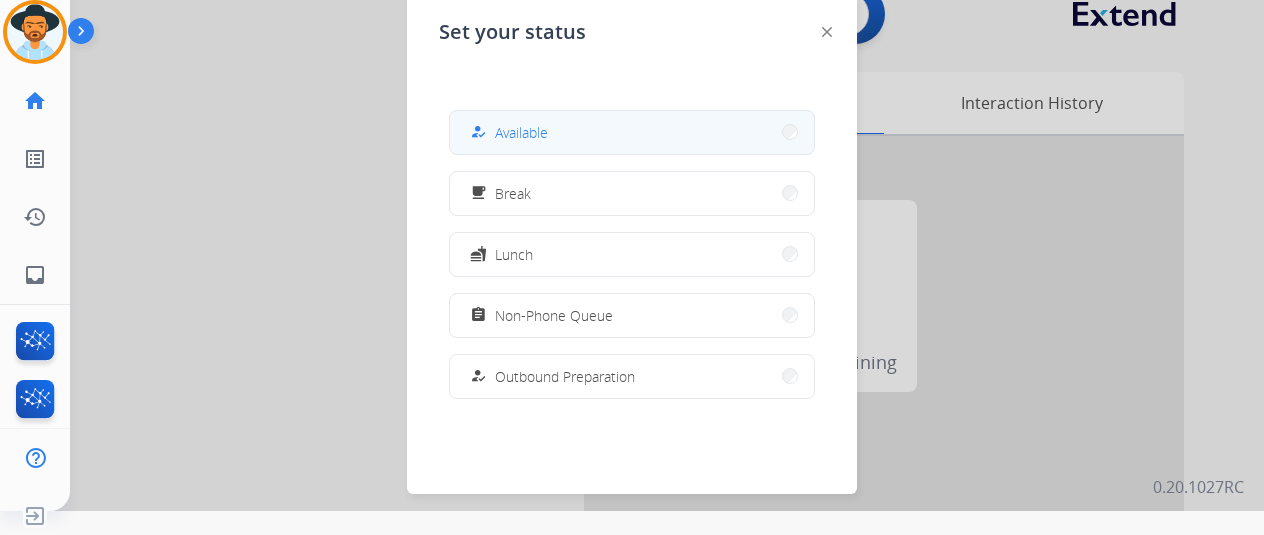 click on "Available" at bounding box center (521, 132) 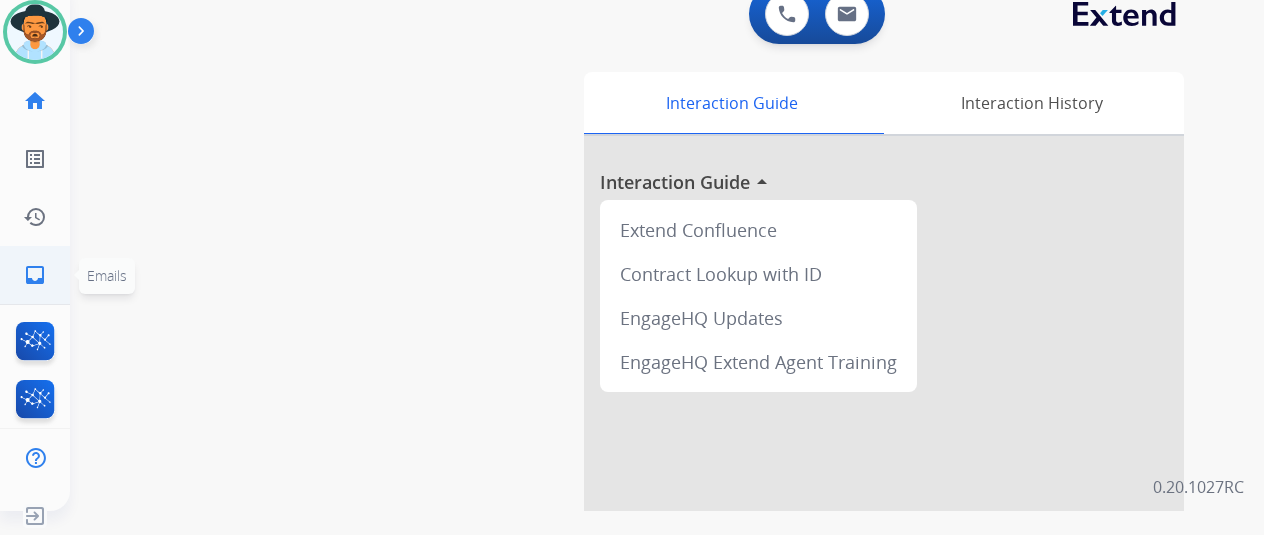 click on "inbox" 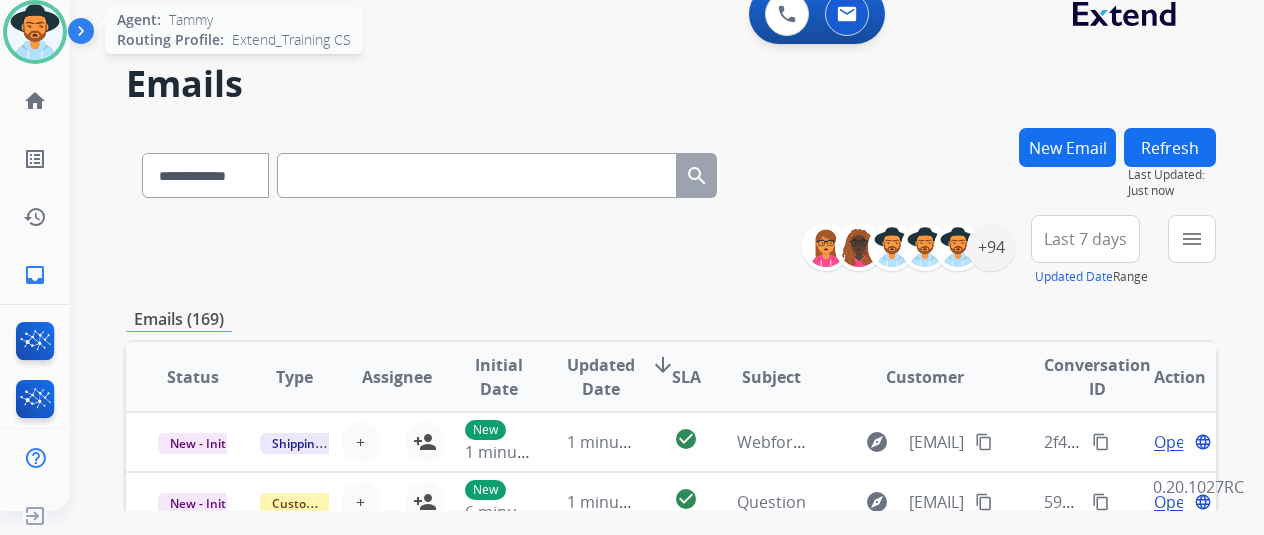 click at bounding box center (35, 32) 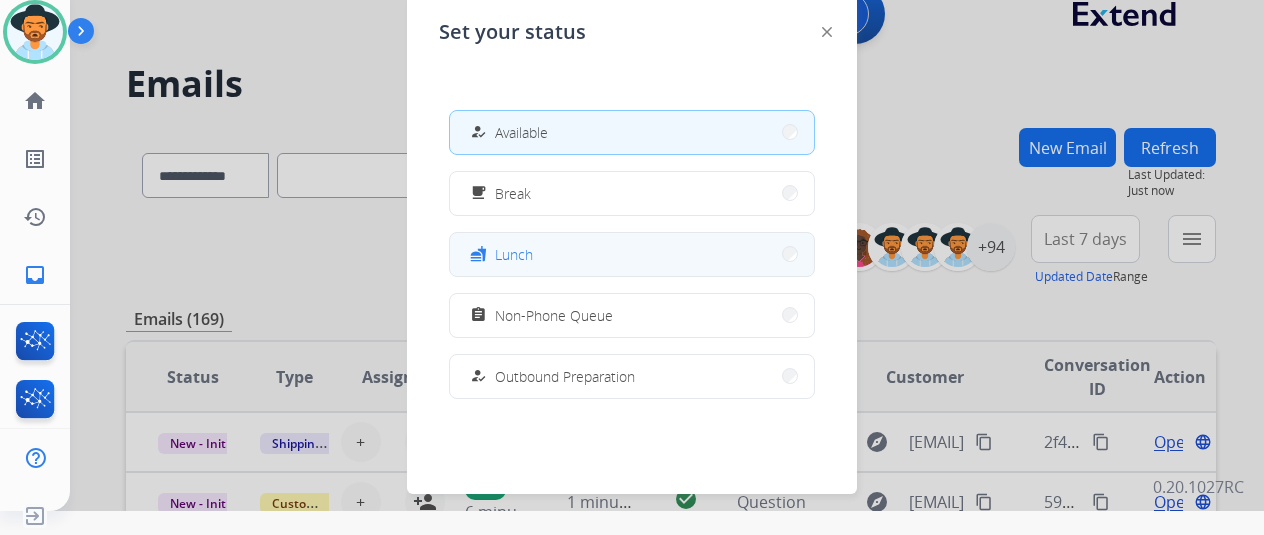 click on "fastfood Lunch" at bounding box center [632, 254] 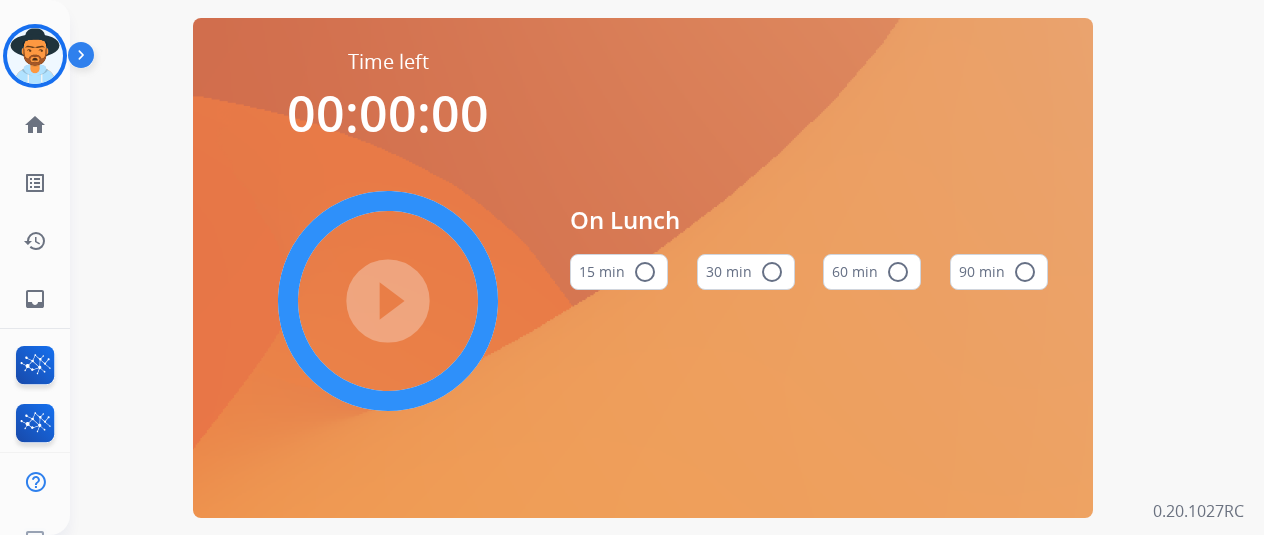 click on "radio_button_unchecked" at bounding box center [772, 272] 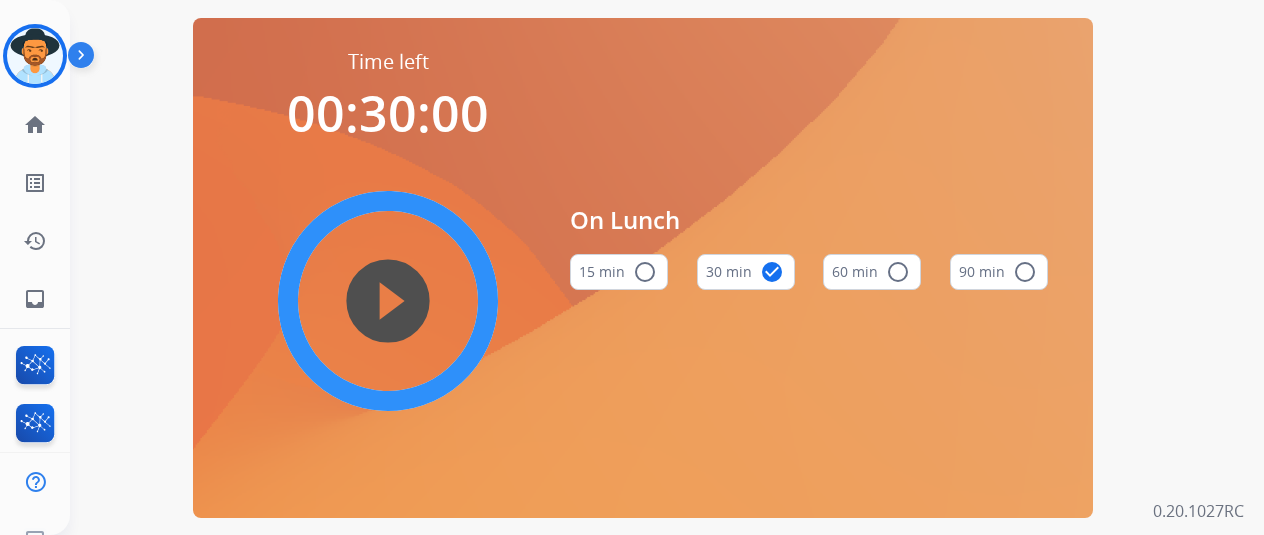 click on "play_circle_filled" at bounding box center (388, 301) 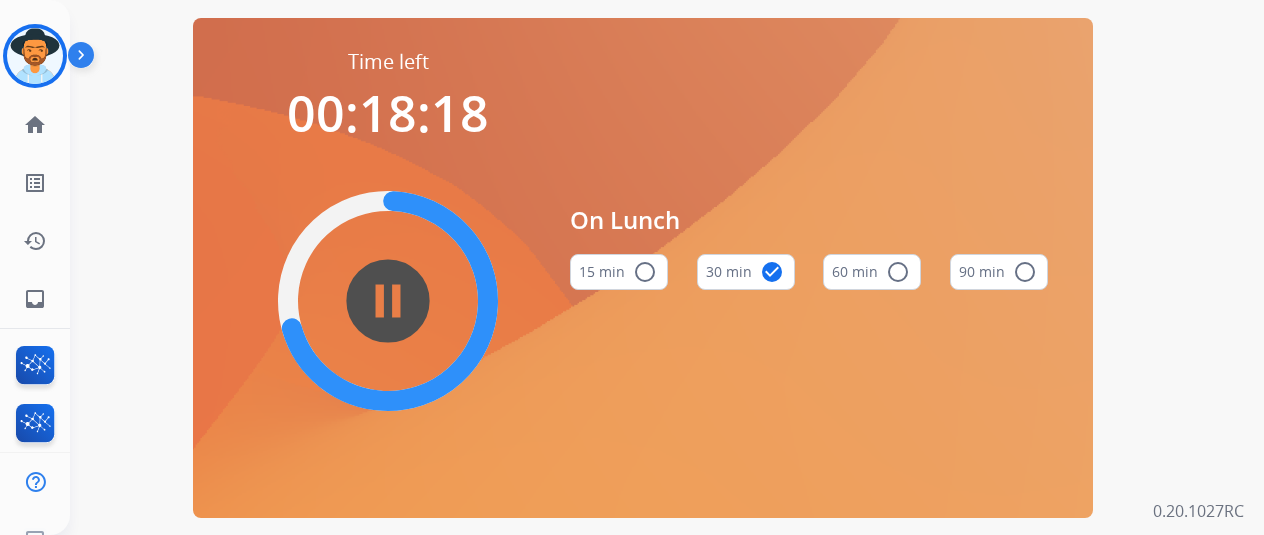 click on "Time left 00:18:18 pause_circle_filled On Lunch  15 min  radio_button_unchecked  30 min  check_circle  60 min  radio_button_unchecked  90 min  radio_button_unchecked" at bounding box center [643, 267] 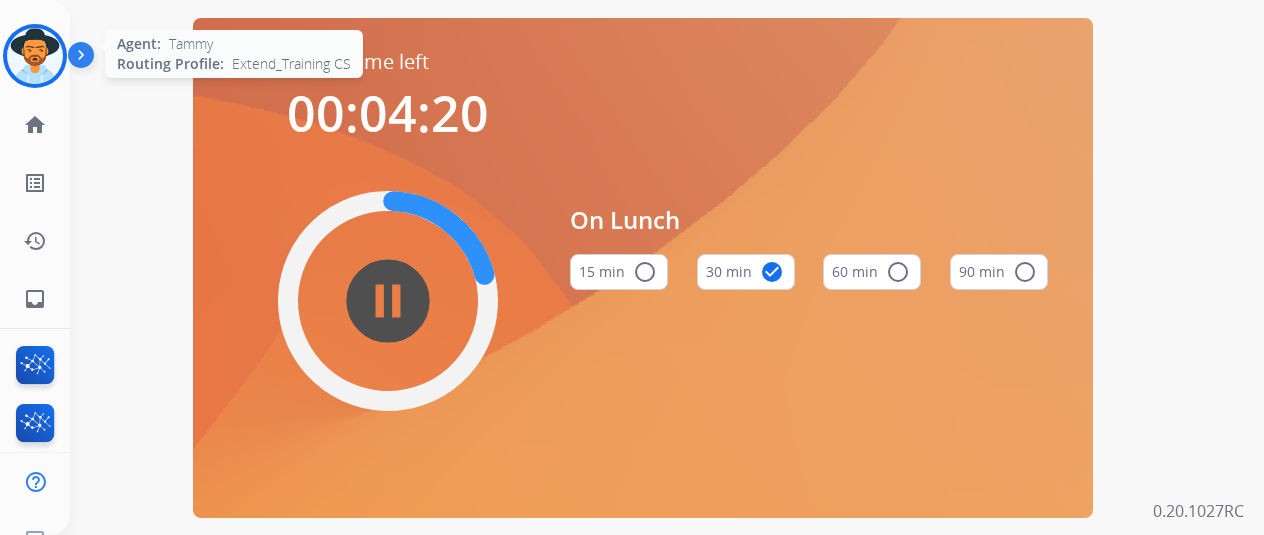 click at bounding box center (35, 56) 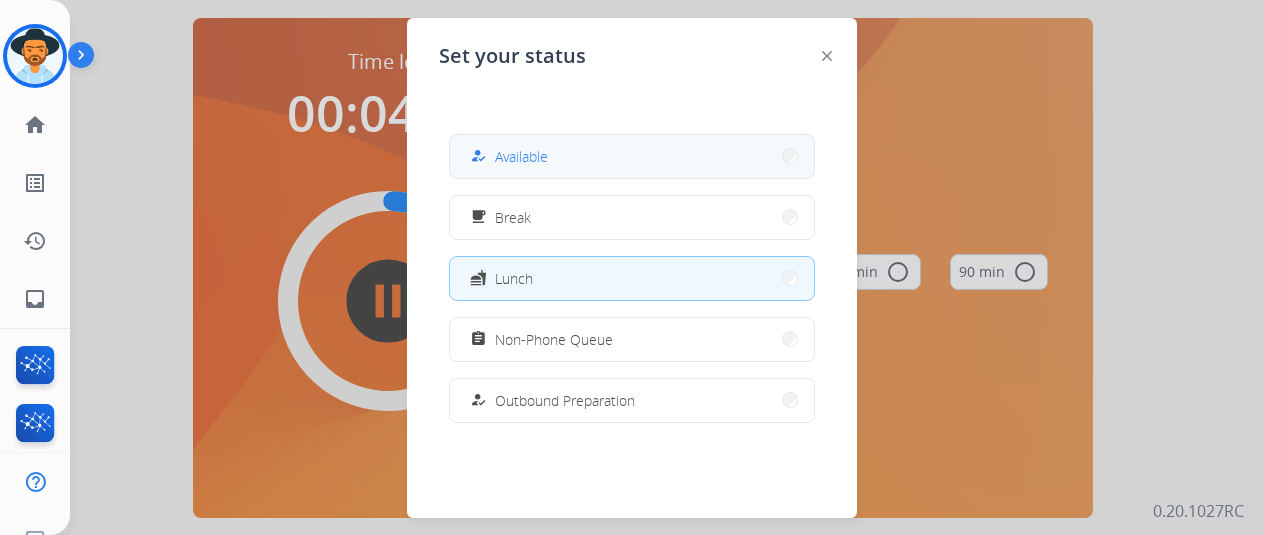 click on "how_to_reg Available" at bounding box center [632, 156] 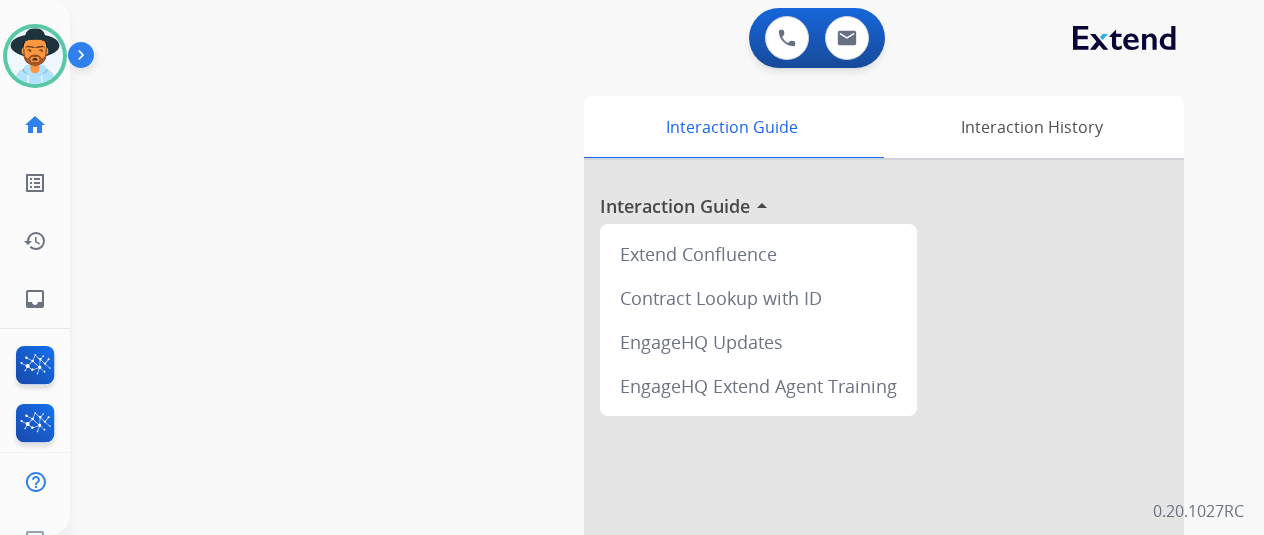 click on "swap_horiz Break voice bridge close_fullscreen Connect 3-Way Call merge_type Separate 3-Way Call  Interaction Guide   Interaction History  Interaction Guide arrow_drop_up  Extend Confluence   Contract Lookup with ID   EngageHQ Updates   EngageHQ Extend Agent Training" at bounding box center [643, 489] 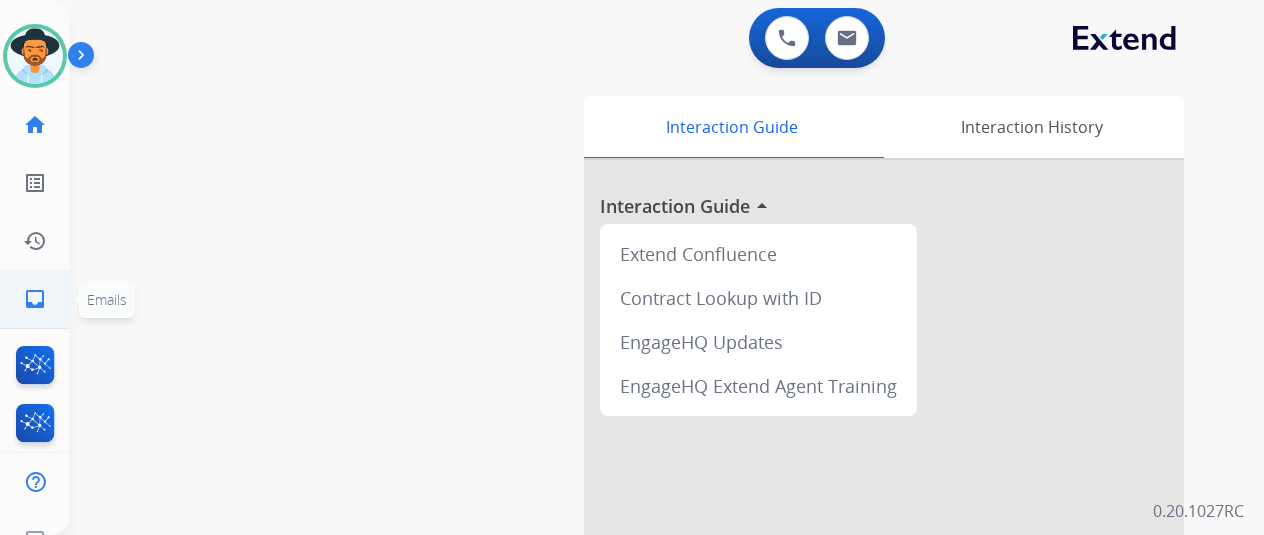 click on "inbox" 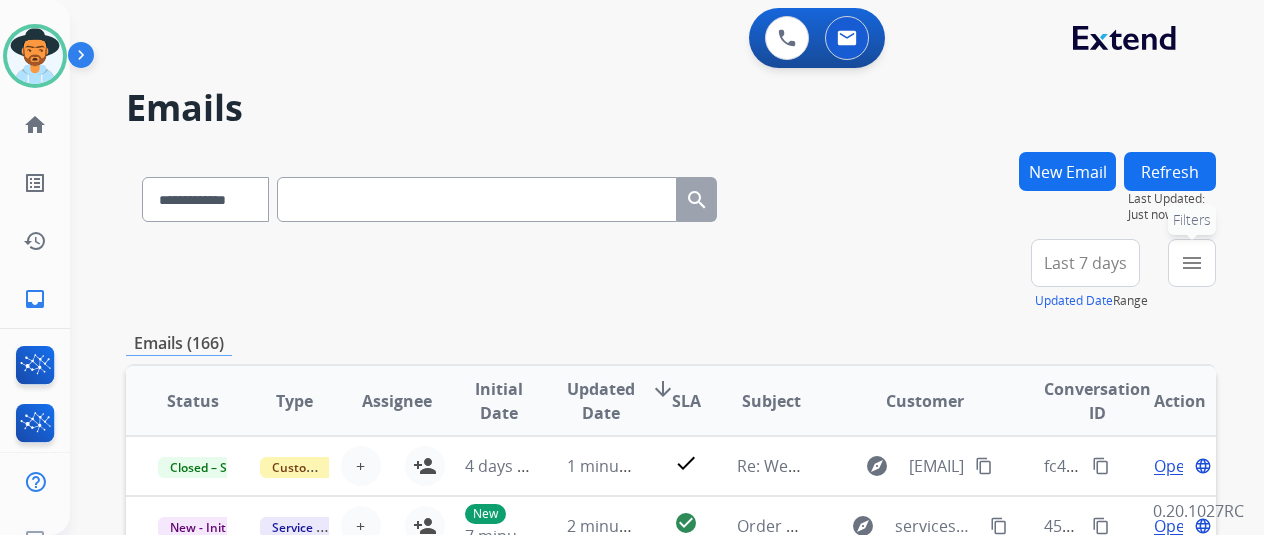 click on "menu" at bounding box center [1192, 263] 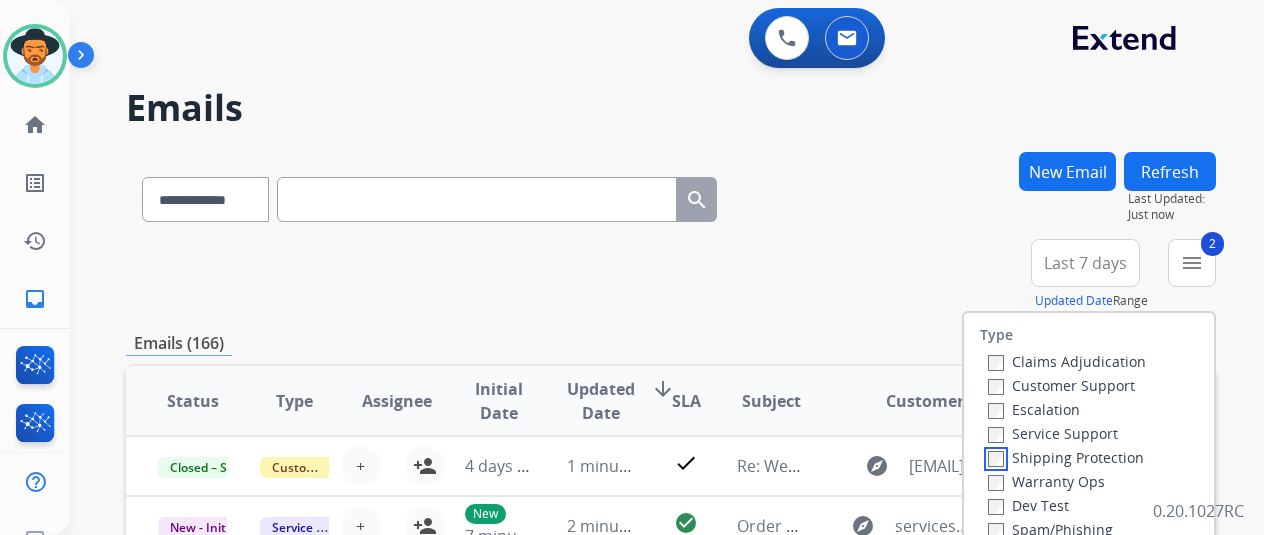 scroll, scrollTop: 200, scrollLeft: 0, axis: vertical 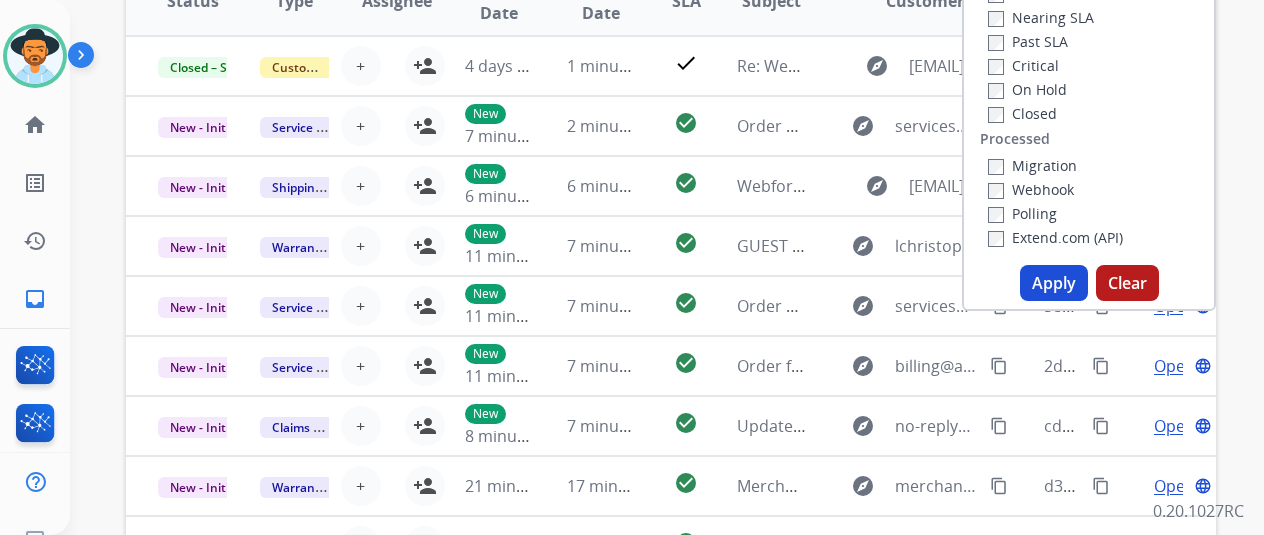 click on "Apply" at bounding box center (1054, 283) 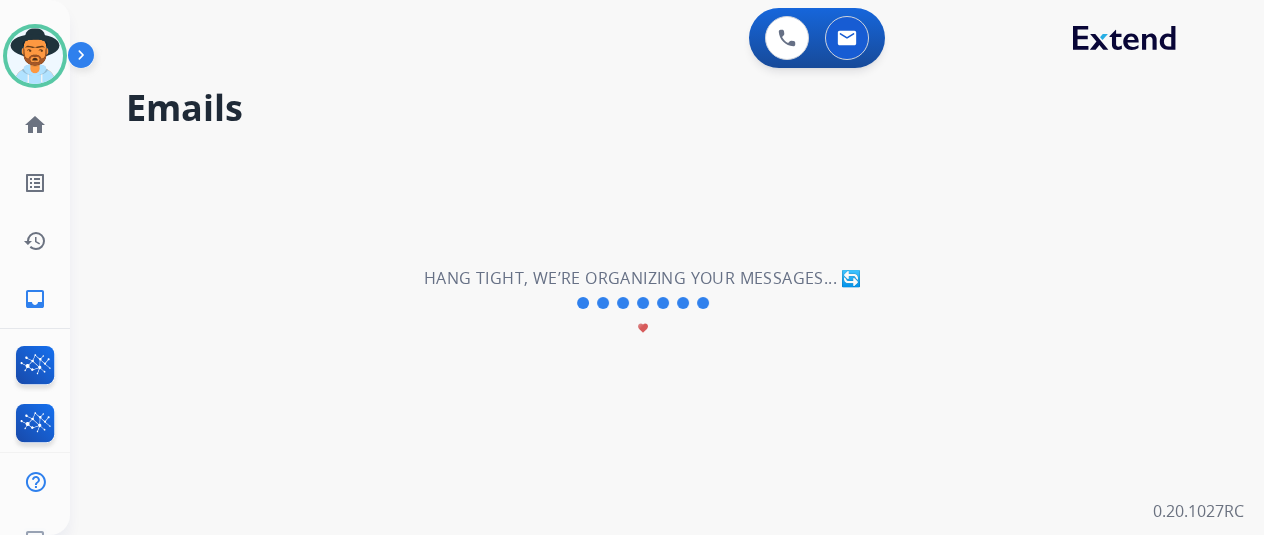scroll, scrollTop: 0, scrollLeft: 0, axis: both 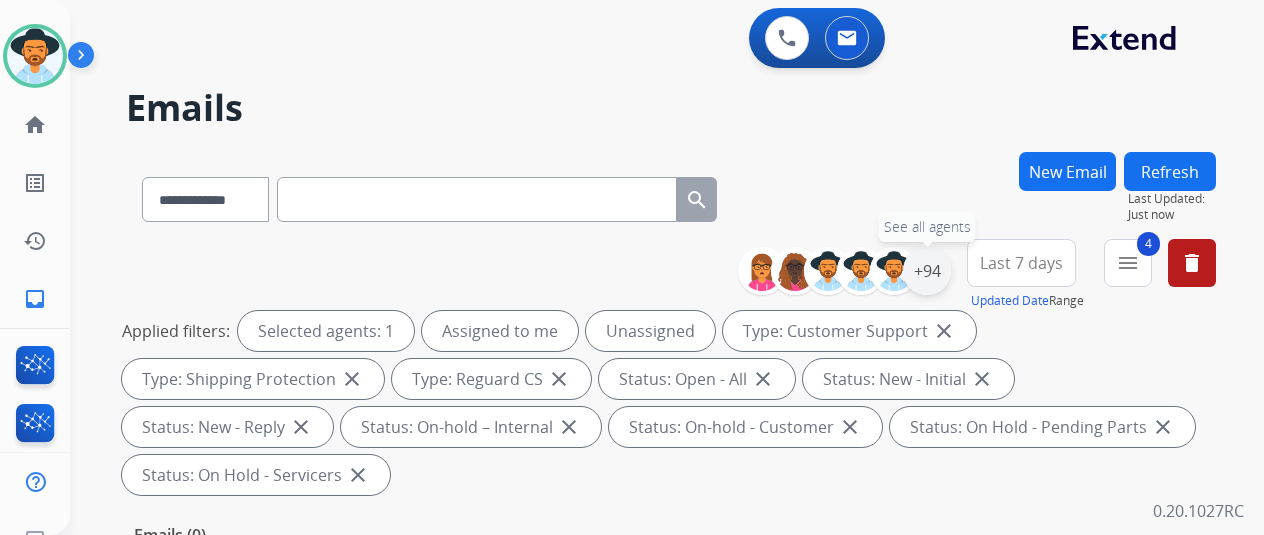 click on "+94" at bounding box center [927, 271] 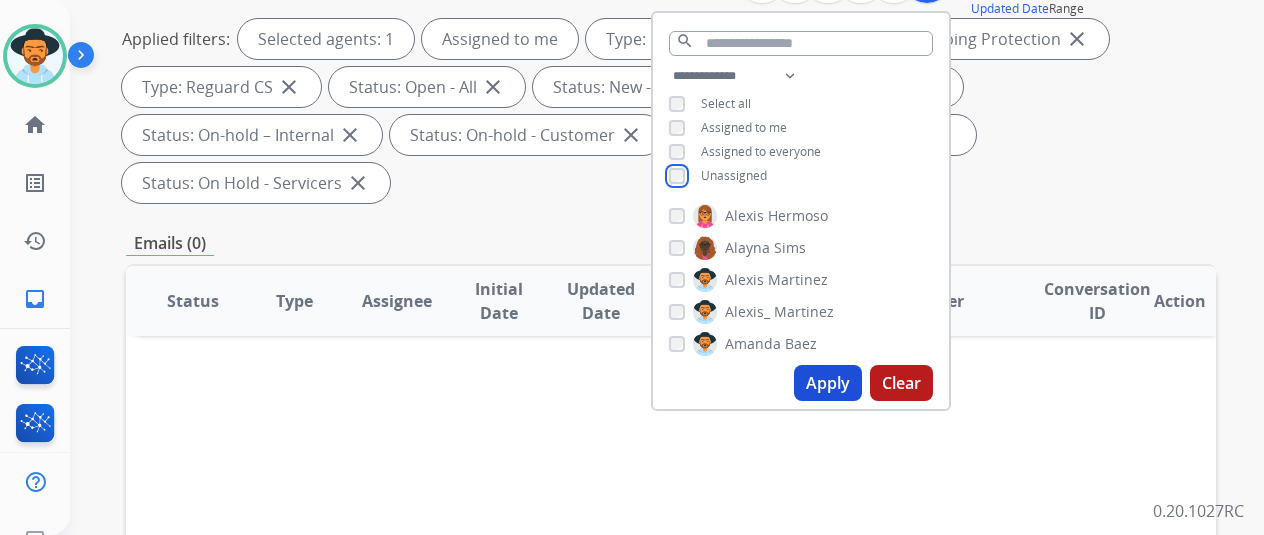 scroll, scrollTop: 300, scrollLeft: 0, axis: vertical 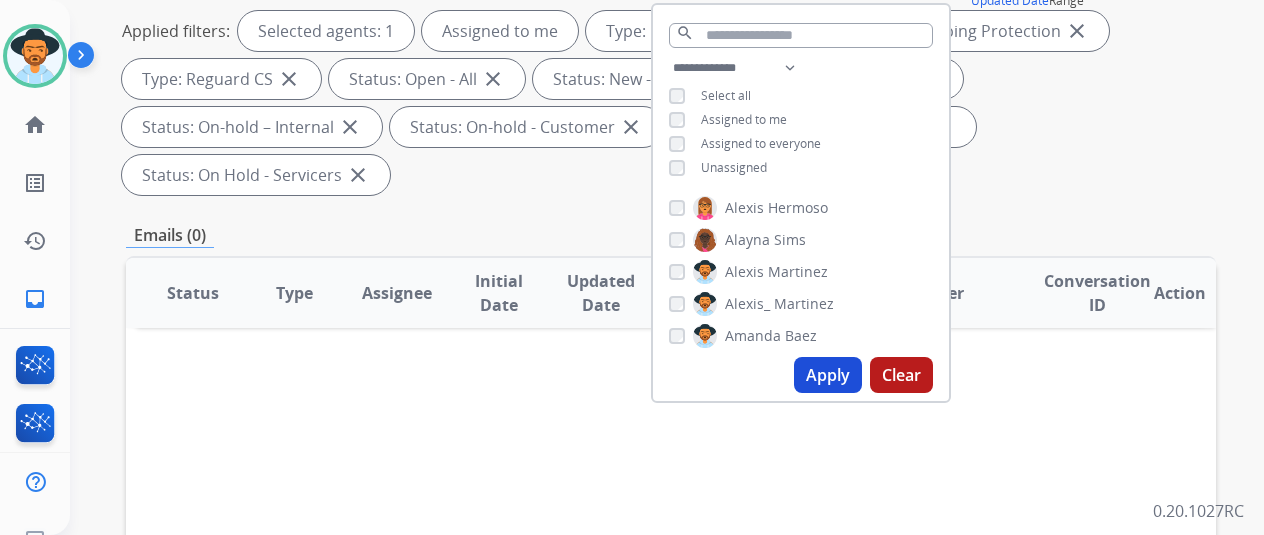 click on "Apply" at bounding box center (828, 375) 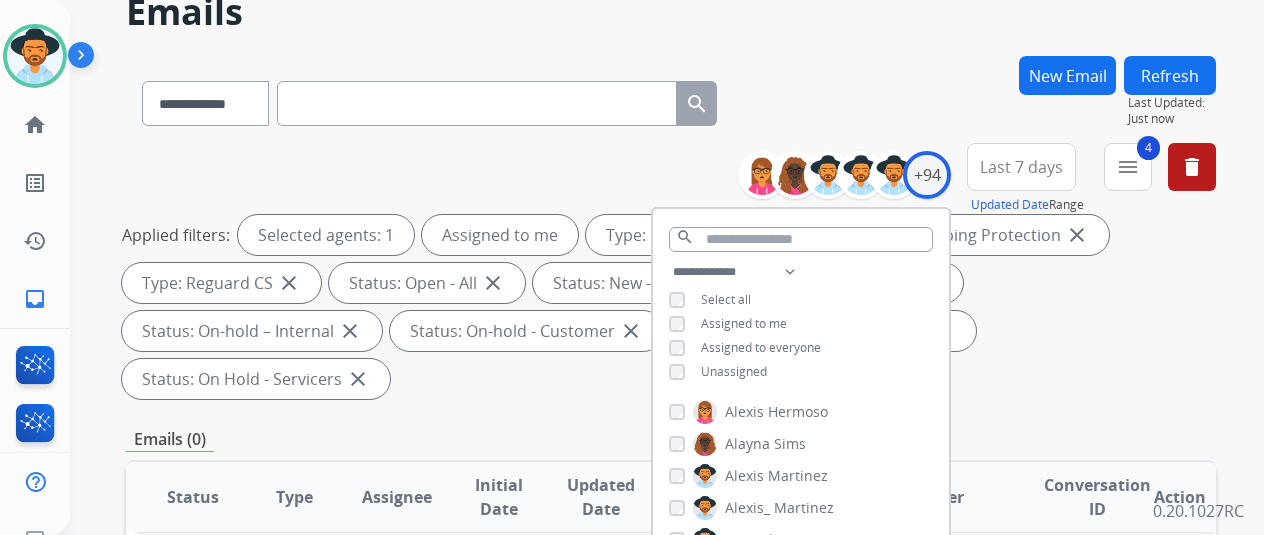 scroll, scrollTop: 0, scrollLeft: 0, axis: both 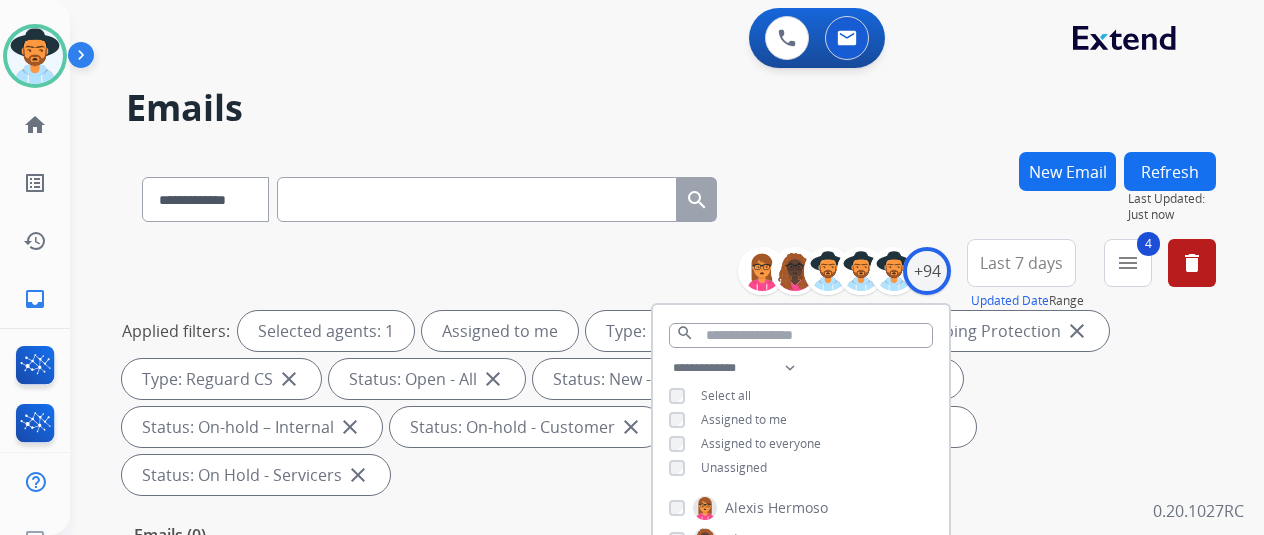 click on "**********" at bounding box center [643, 339] 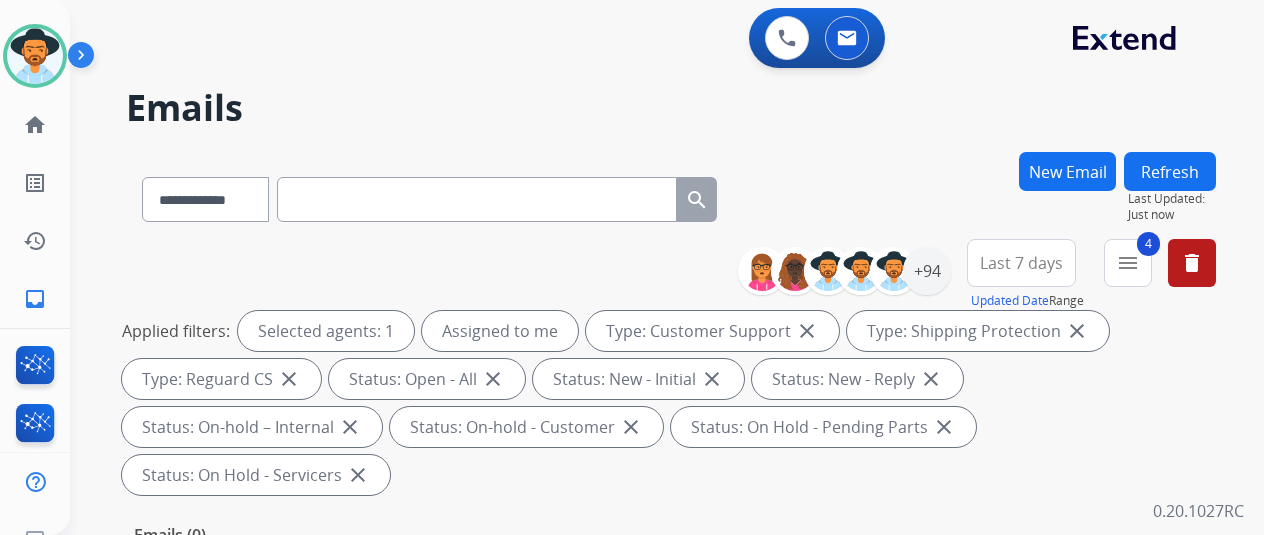 click on "**********" at bounding box center [643, 339] 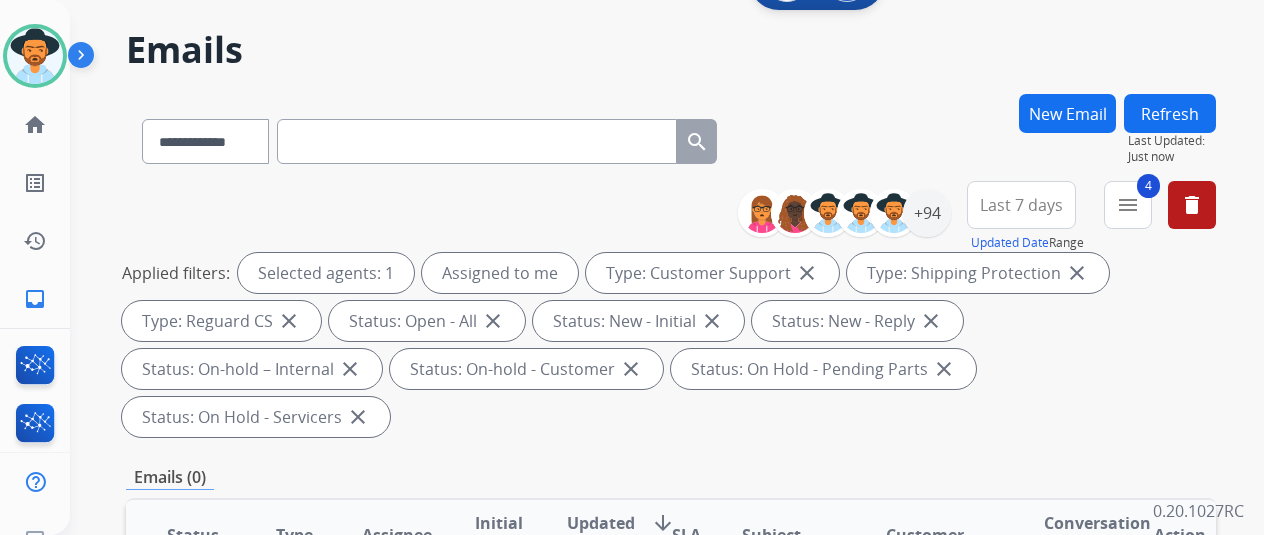 scroll, scrollTop: 0, scrollLeft: 0, axis: both 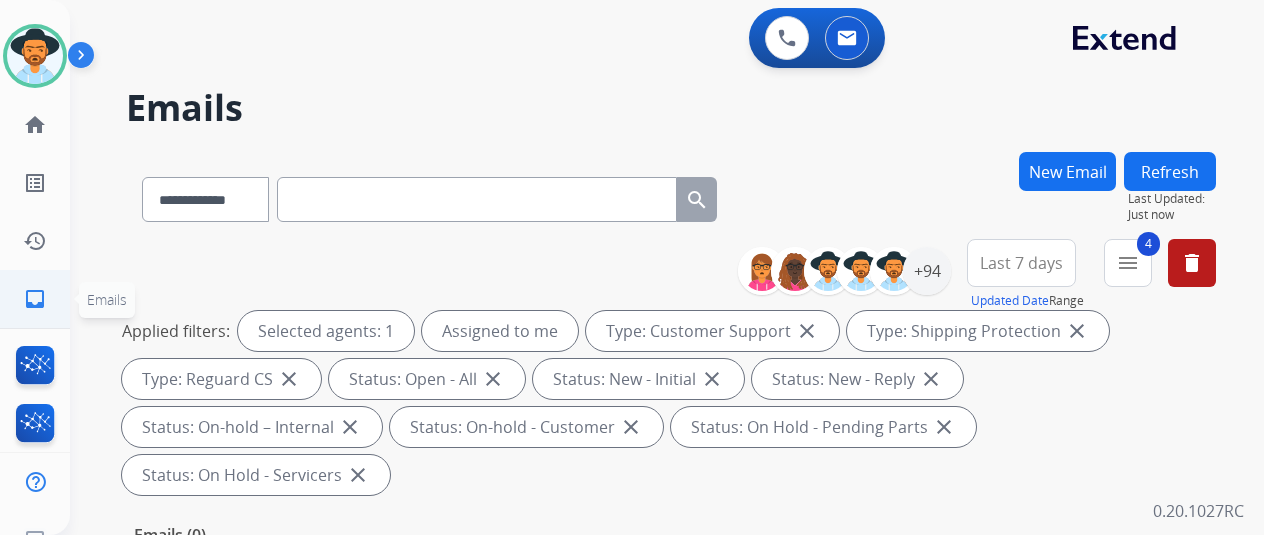 click on "inbox" 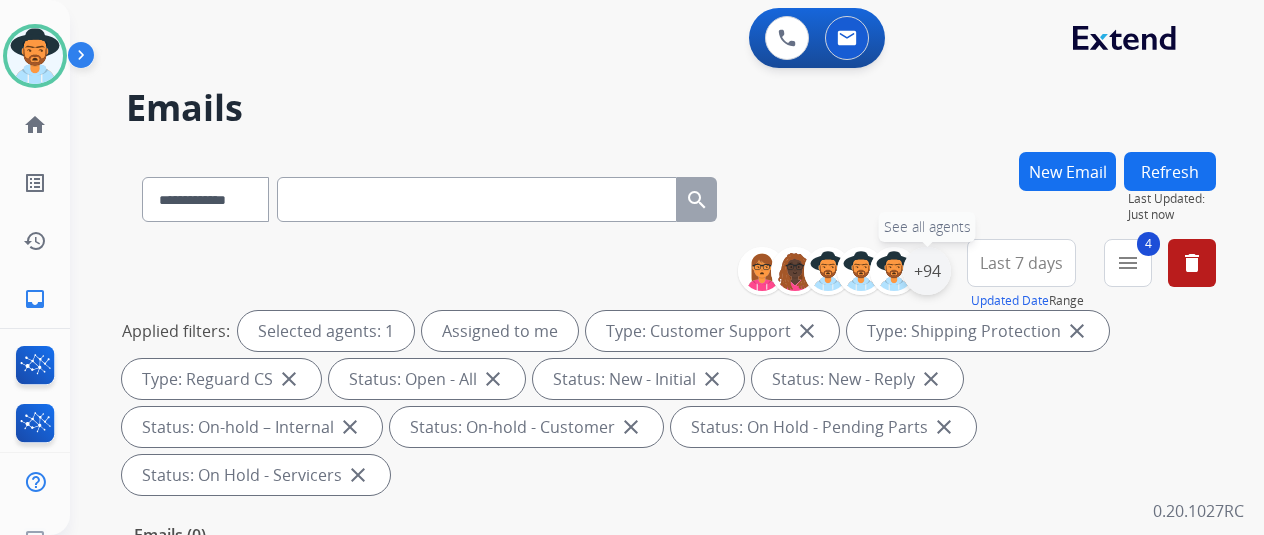click on "+94" at bounding box center [927, 271] 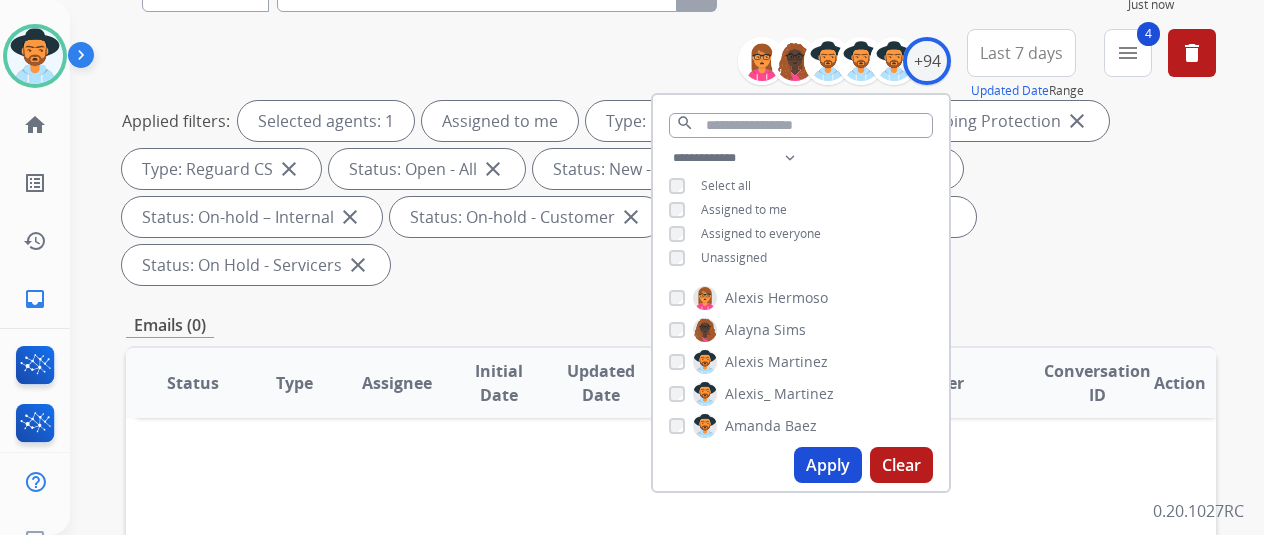 scroll, scrollTop: 300, scrollLeft: 0, axis: vertical 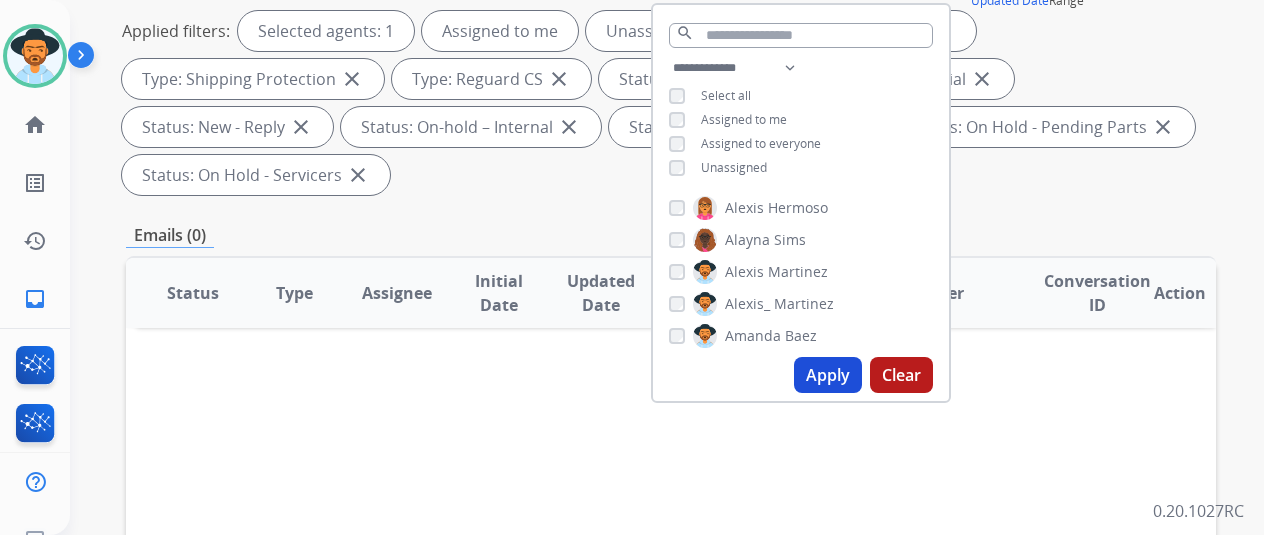 click on "Apply" at bounding box center (828, 375) 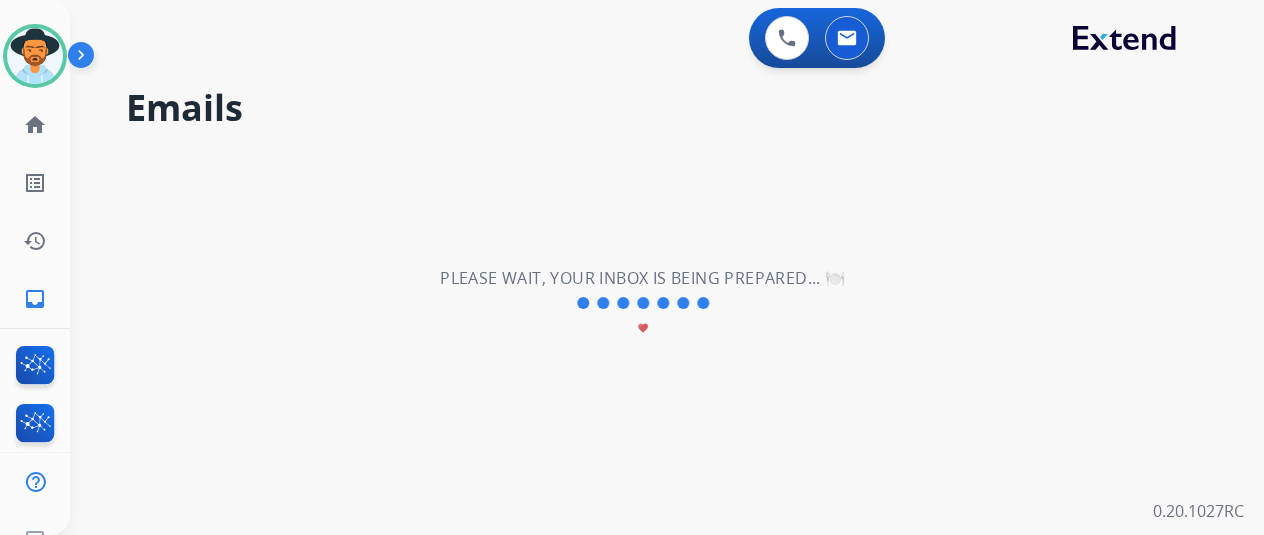 scroll, scrollTop: 0, scrollLeft: 0, axis: both 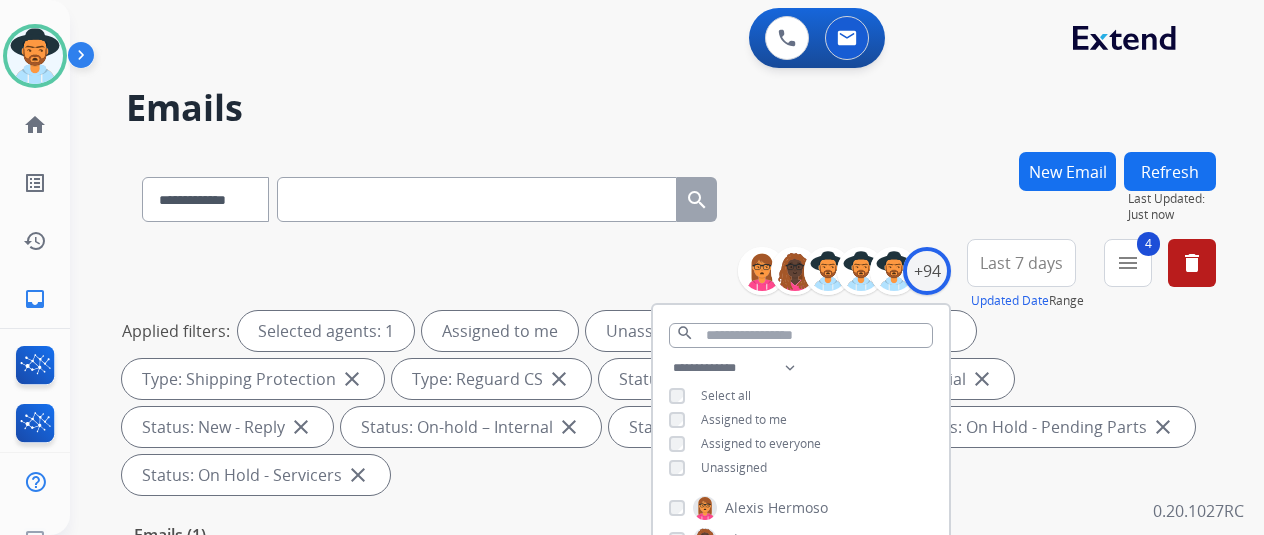 click on "**********" at bounding box center [643, 339] 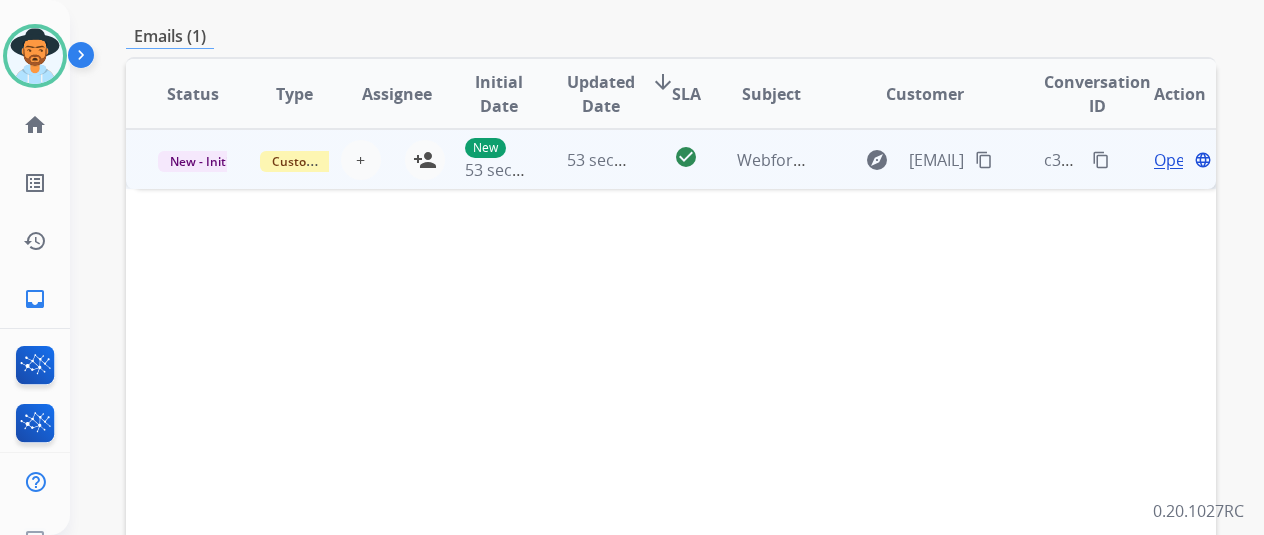 scroll, scrollTop: 500, scrollLeft: 0, axis: vertical 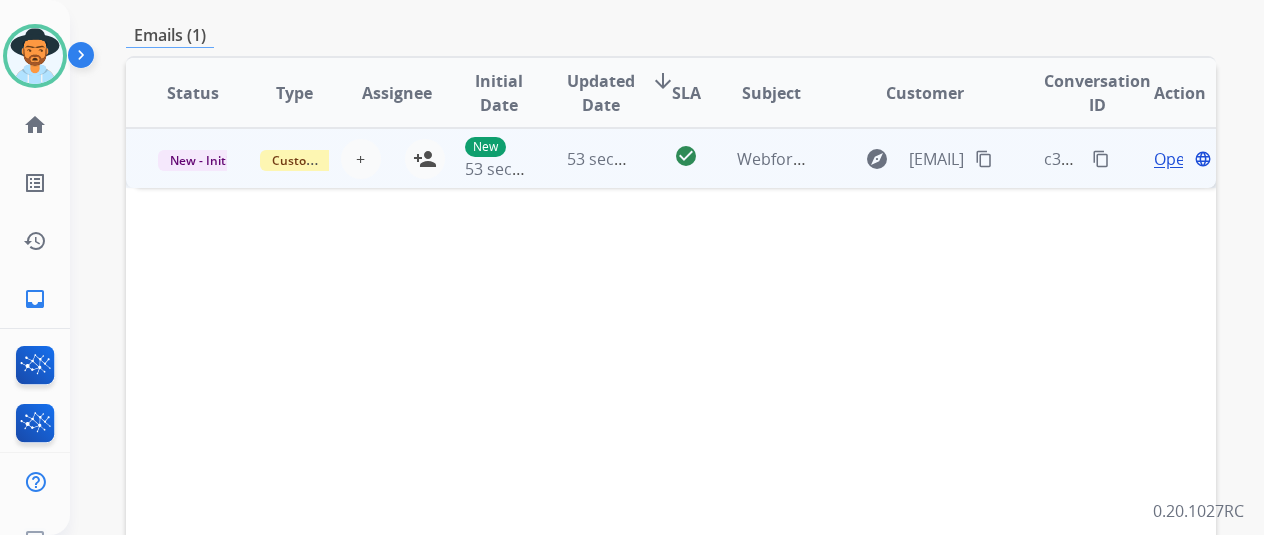 click on "Open" at bounding box center [1174, 159] 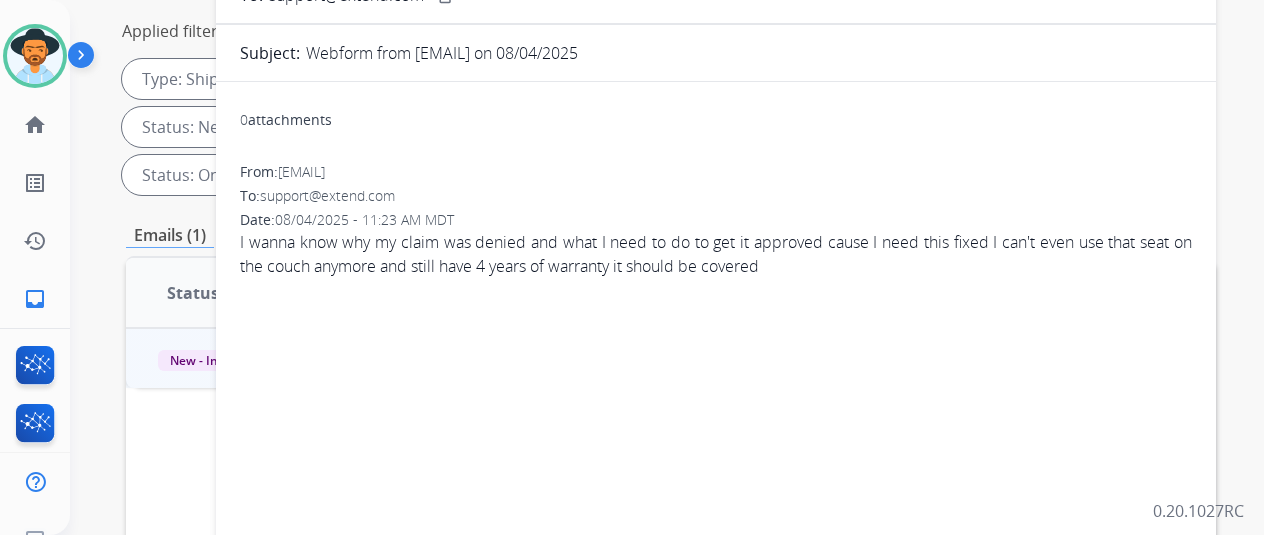 scroll, scrollTop: 0, scrollLeft: 0, axis: both 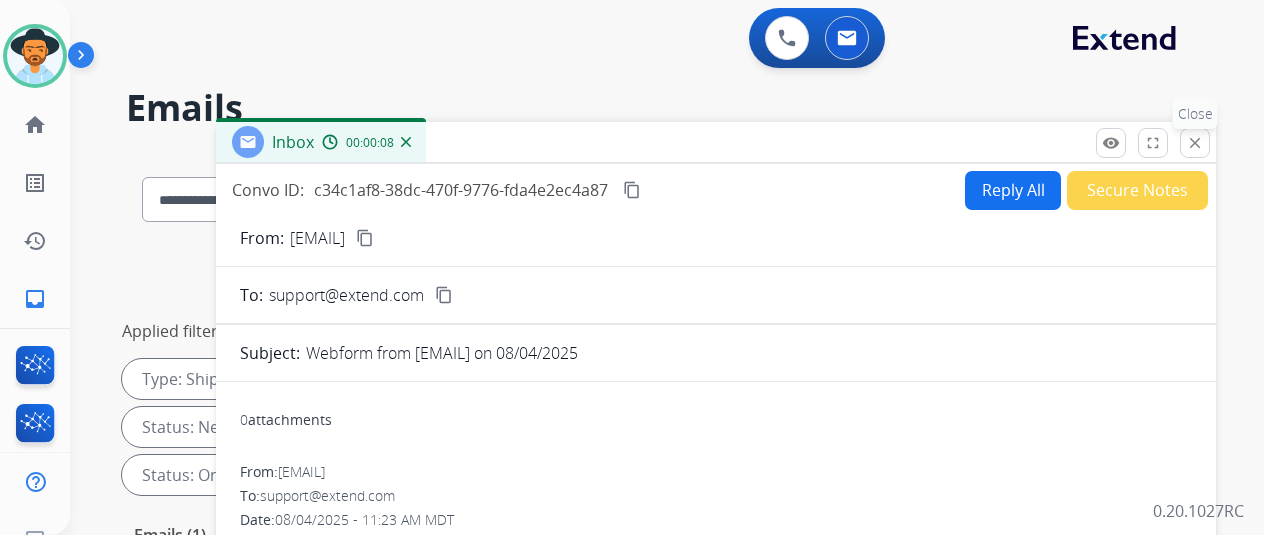 click on "close" at bounding box center (1195, 143) 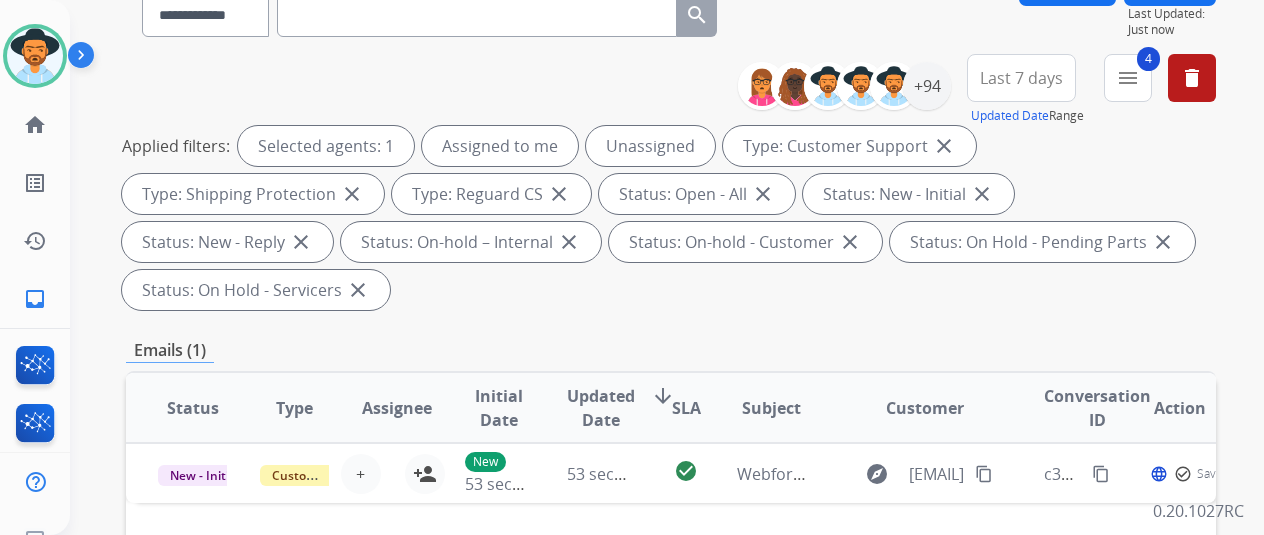 scroll, scrollTop: 400, scrollLeft: 0, axis: vertical 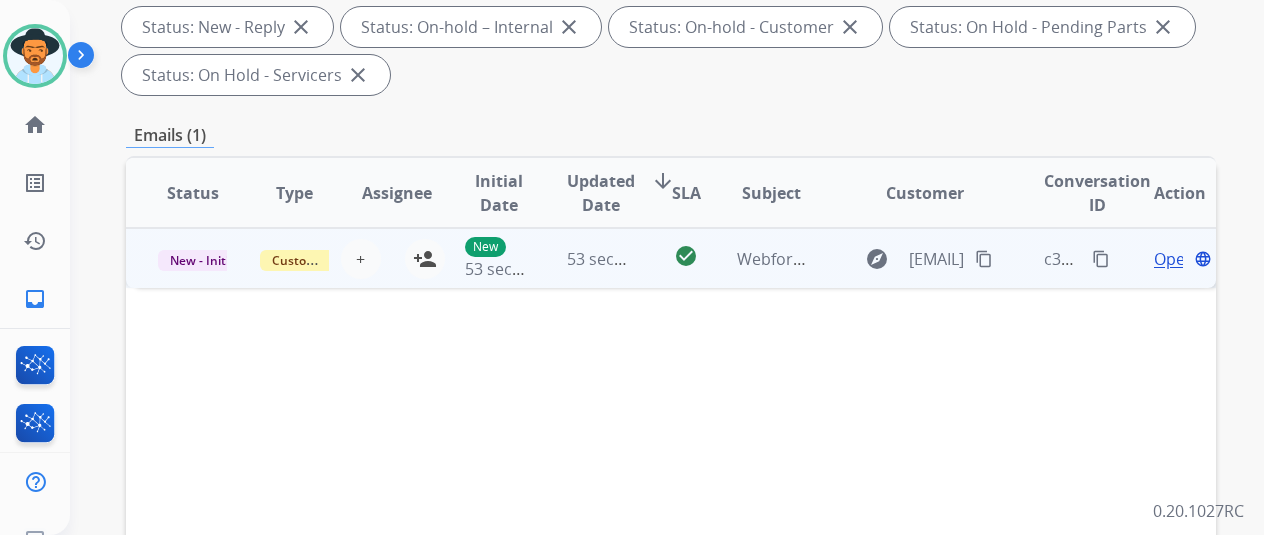 click on "content_copy" at bounding box center [984, 259] 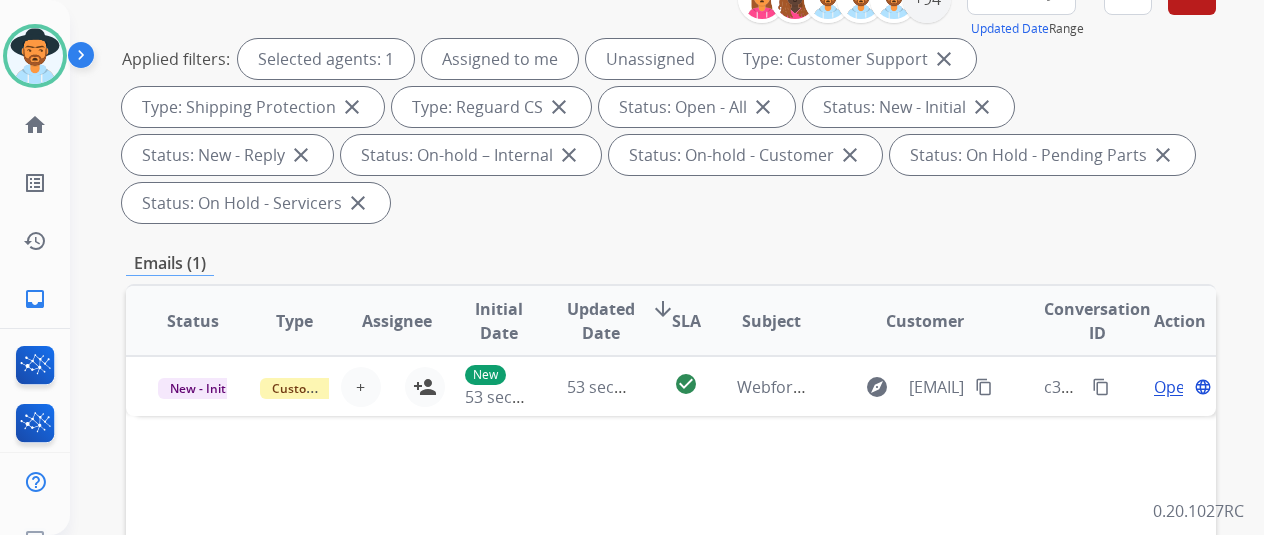 scroll, scrollTop: 0, scrollLeft: 0, axis: both 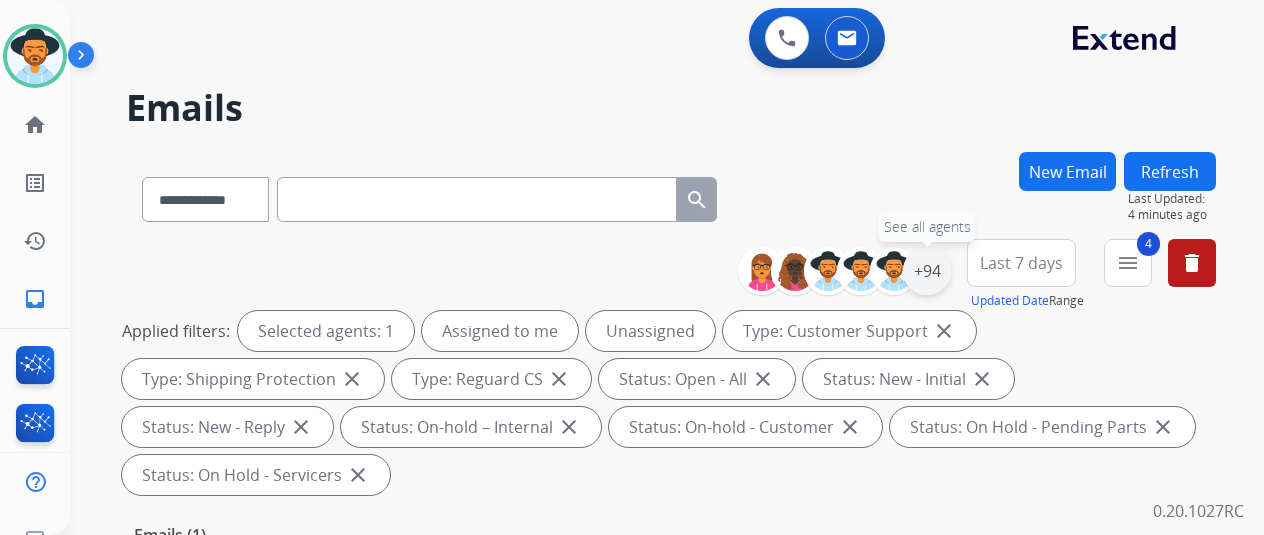 click on "+94" at bounding box center (927, 271) 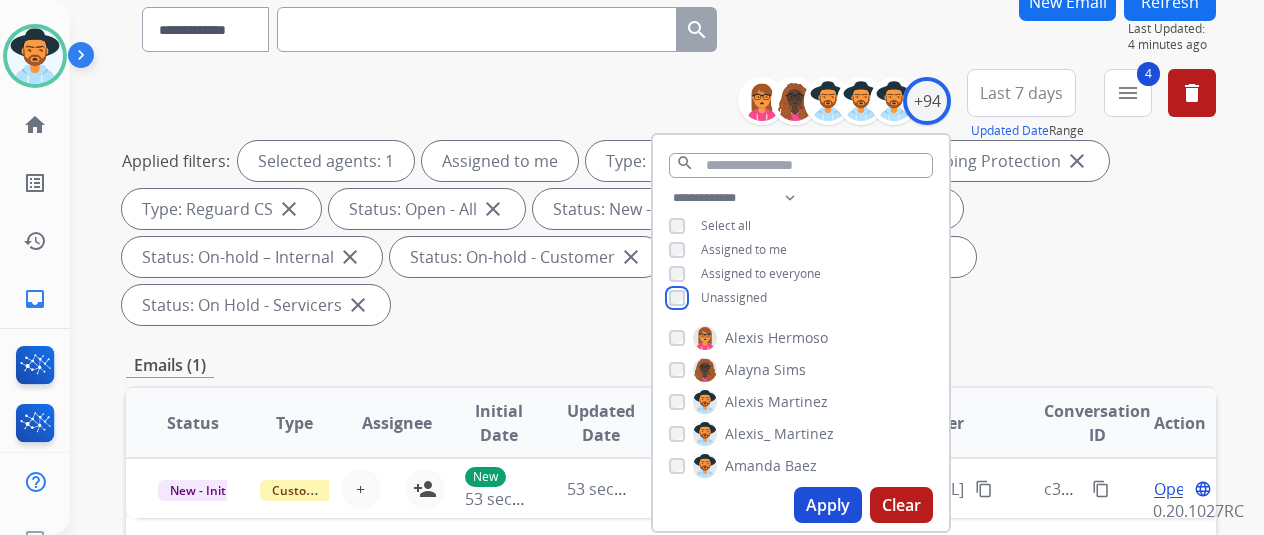 scroll, scrollTop: 500, scrollLeft: 0, axis: vertical 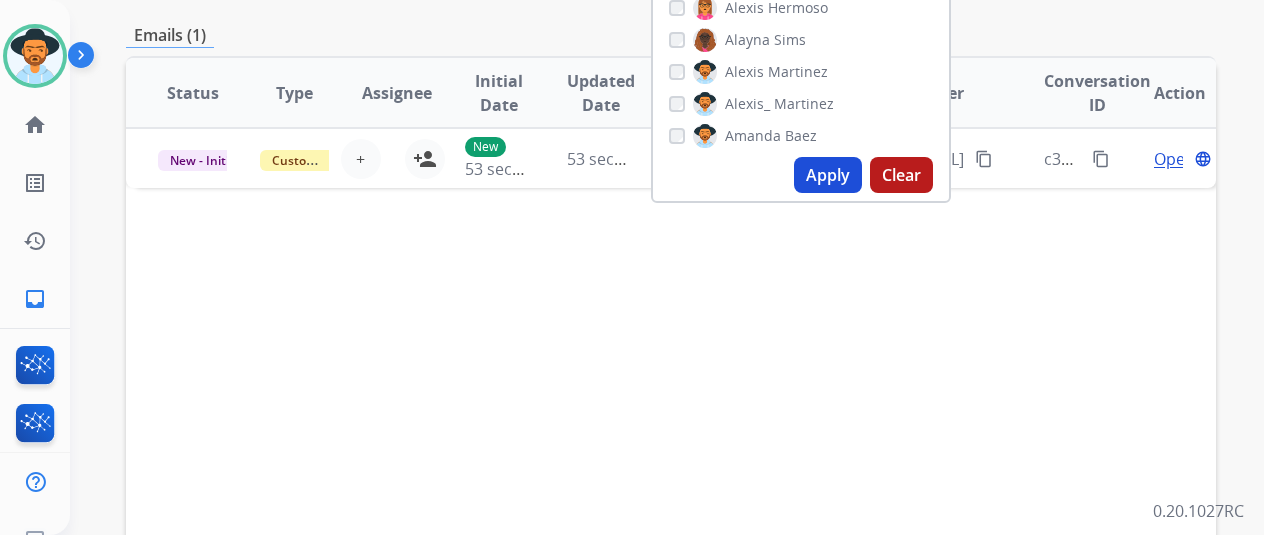click on "Apply" at bounding box center (828, 175) 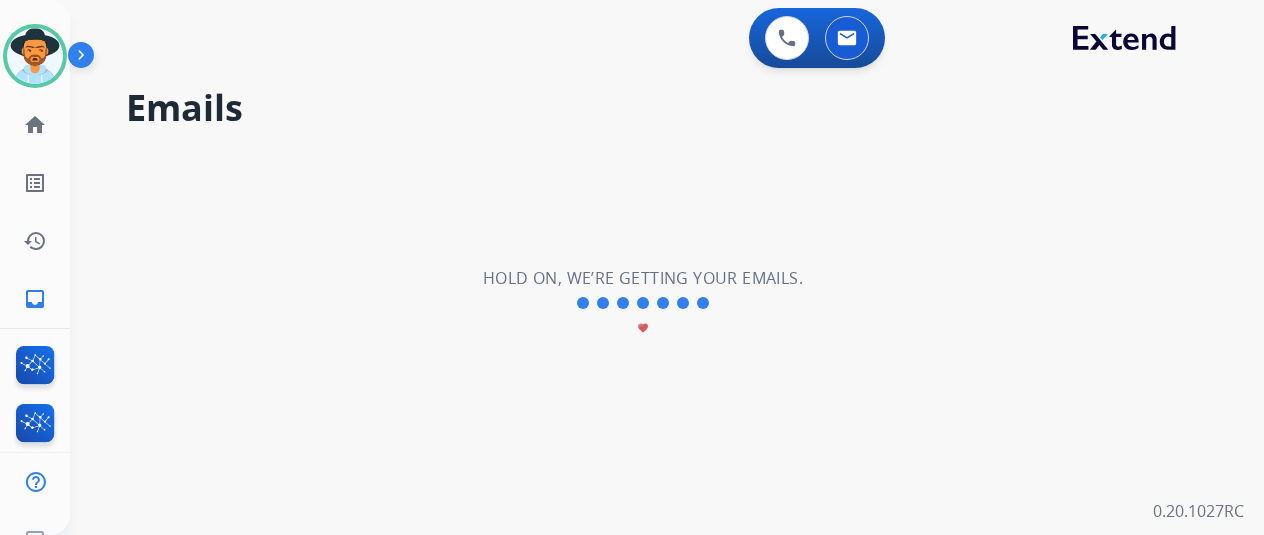 scroll, scrollTop: 0, scrollLeft: 0, axis: both 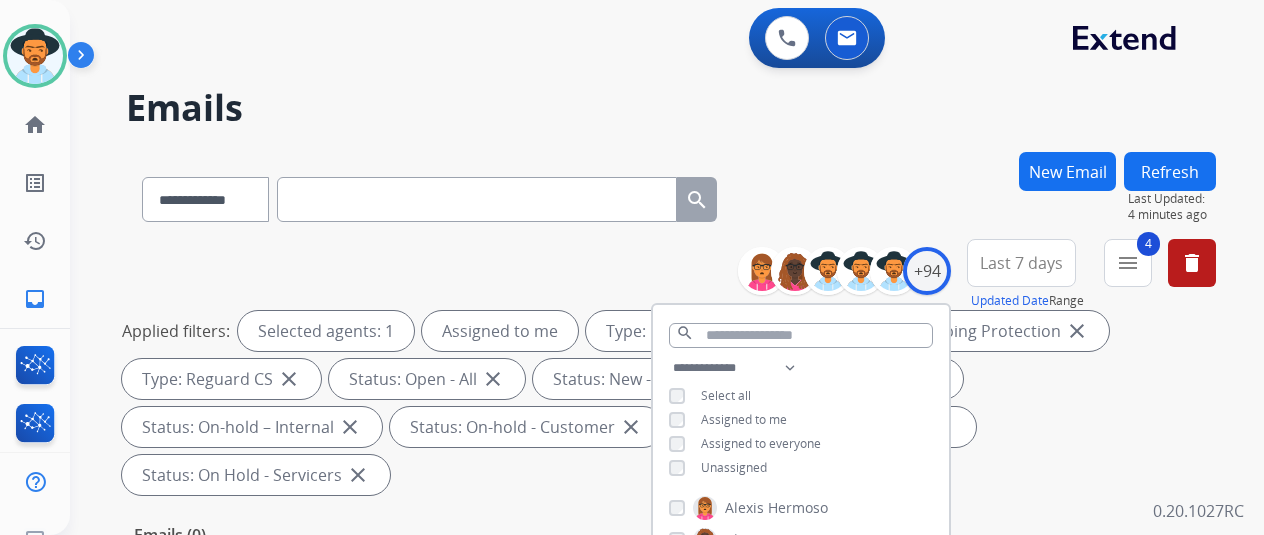 click on "Emails" at bounding box center (671, 108) 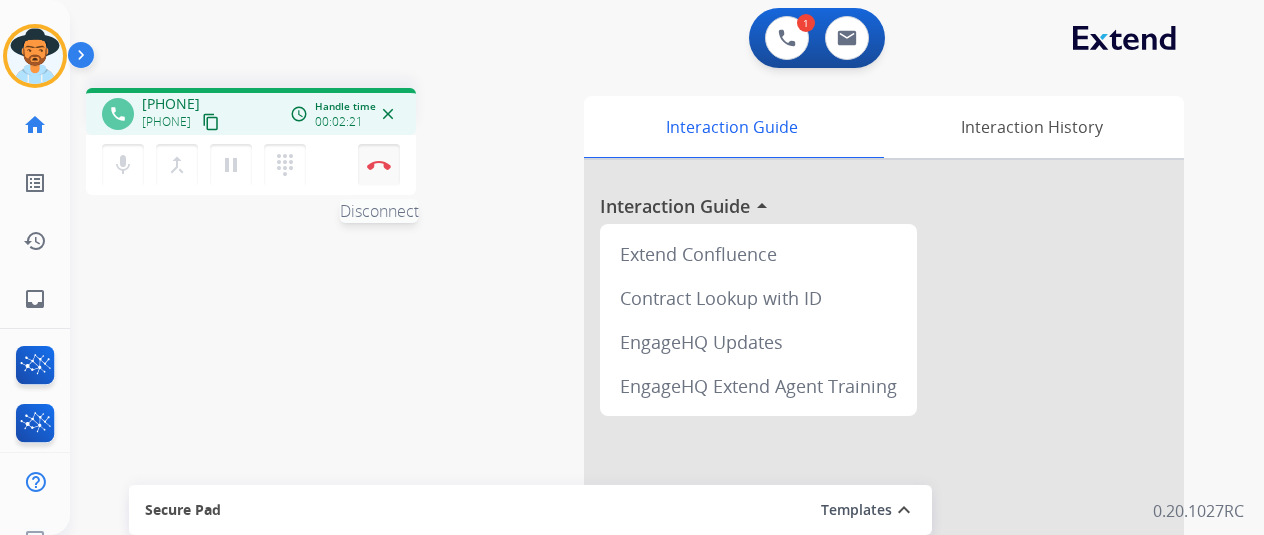 click at bounding box center [379, 165] 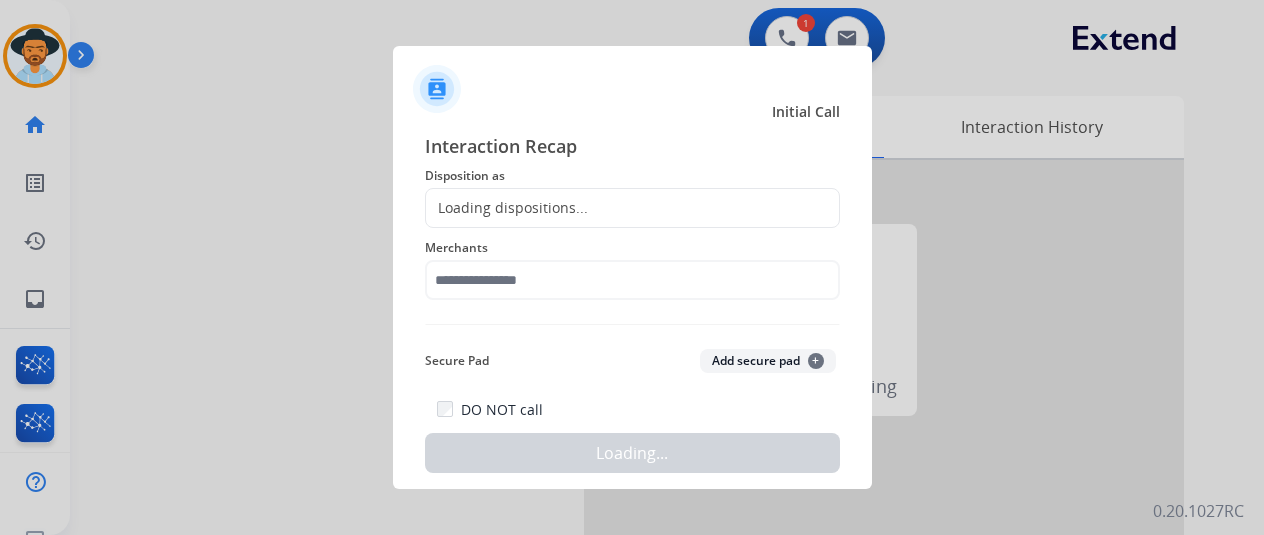 click on "Loading dispositions..." 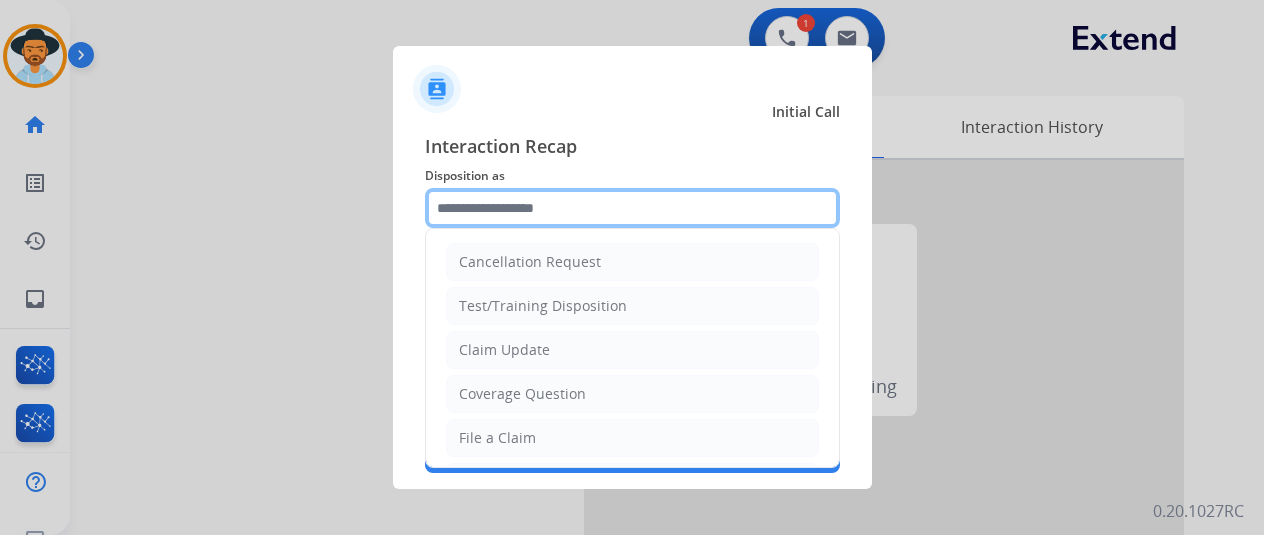 click 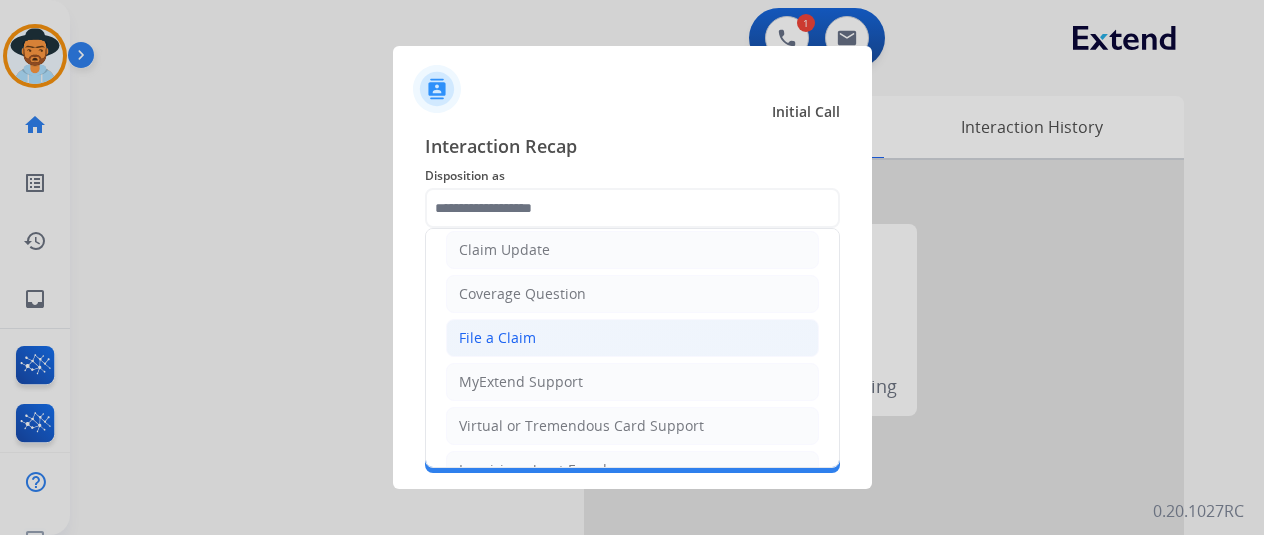 click on "File a Claim" 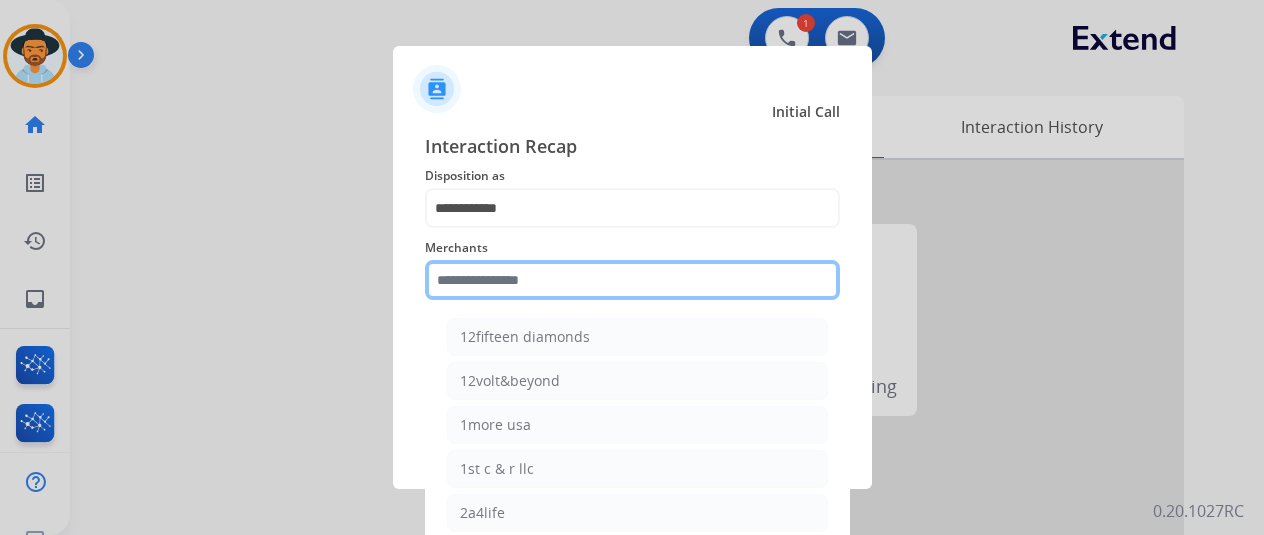 click 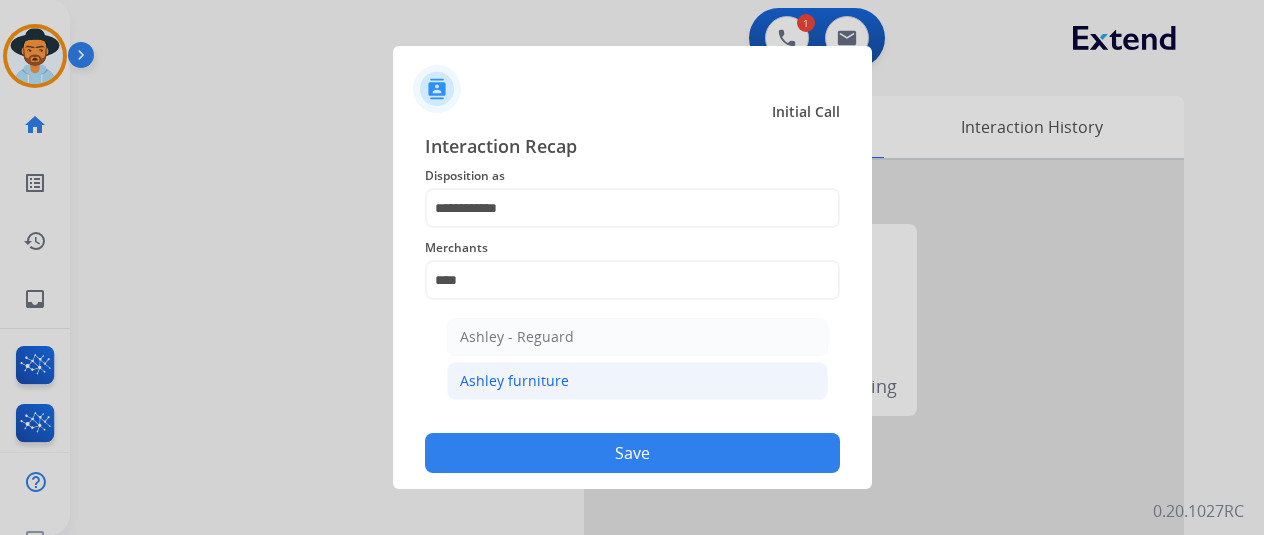 click on "Ashley furniture" 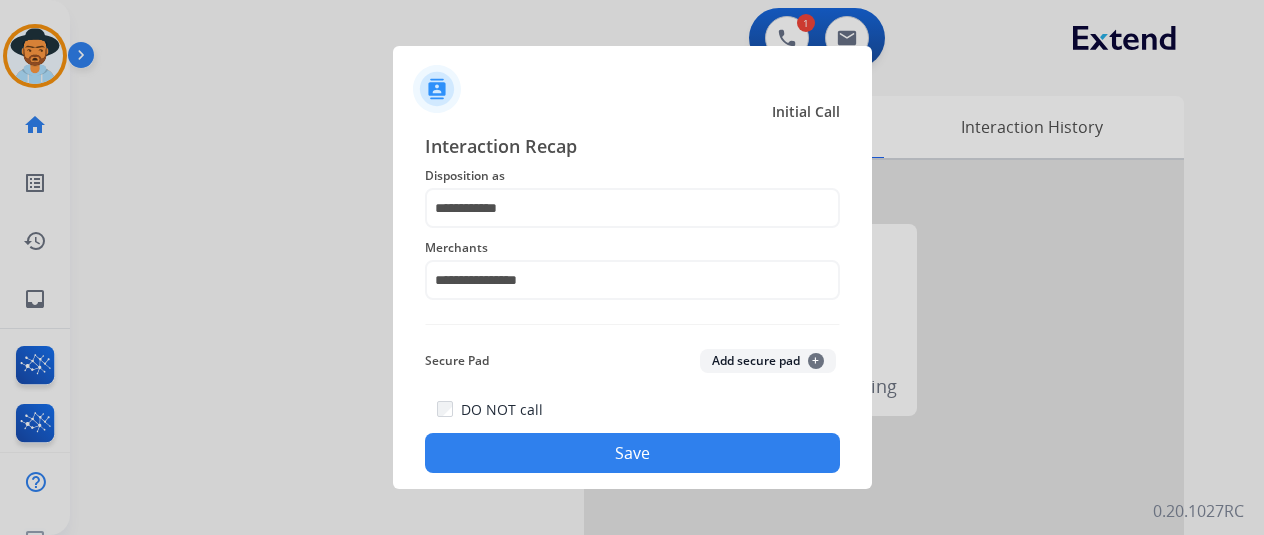 click on "Save" 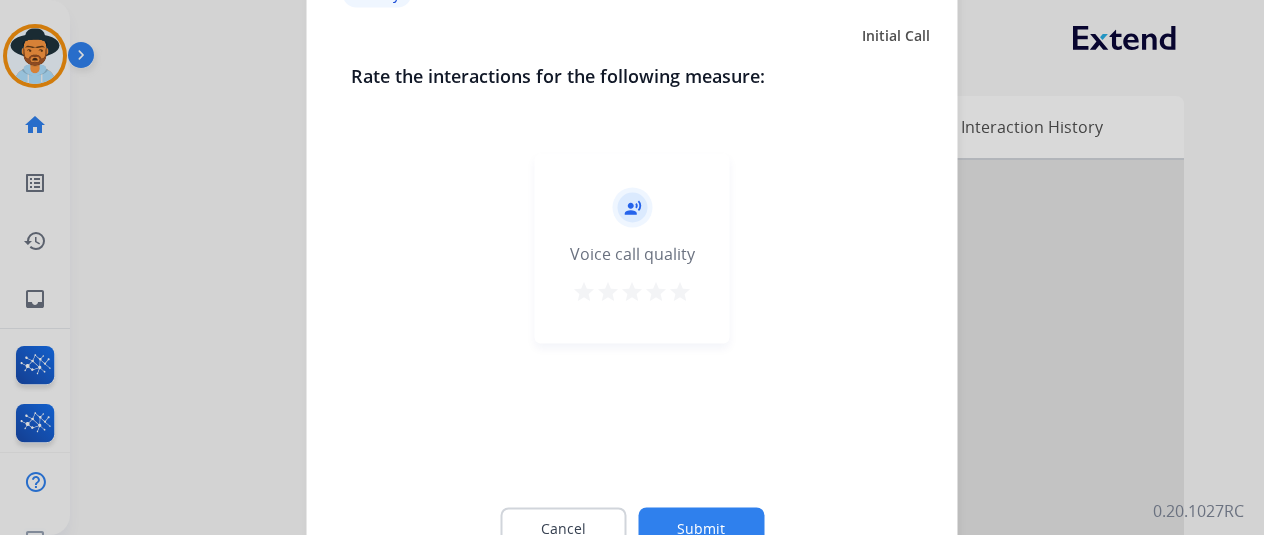 click on "Submit" 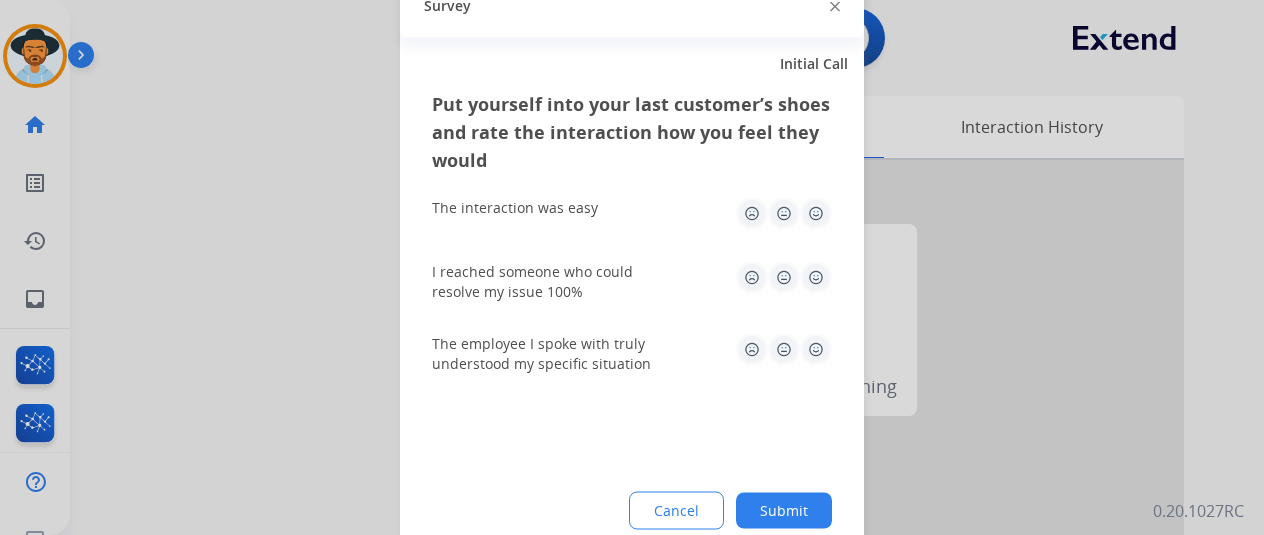 click on "Submit" 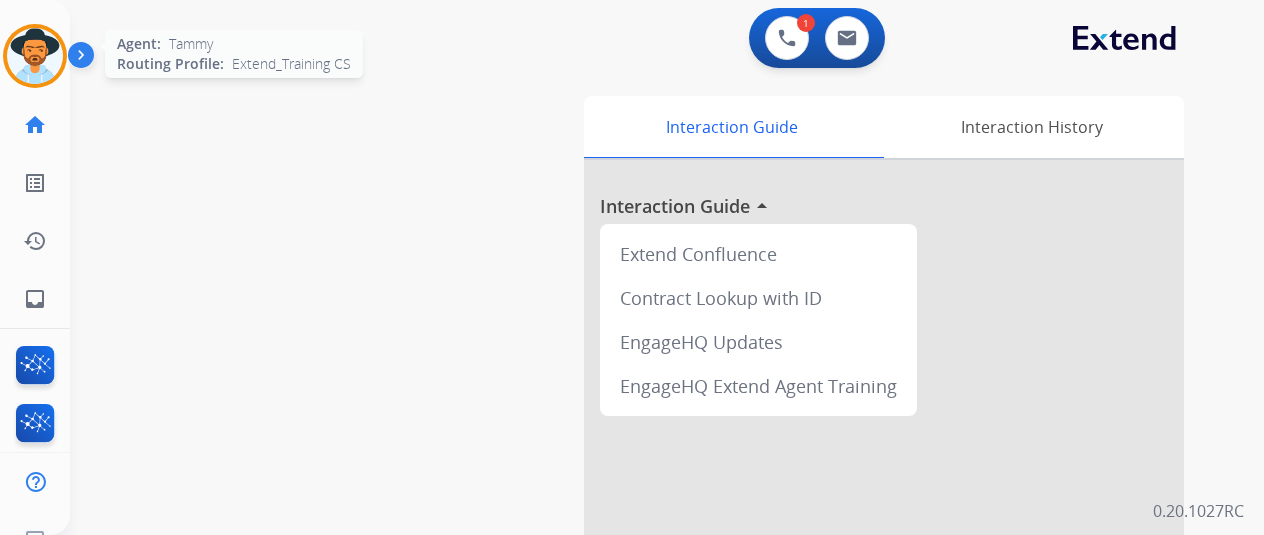 click at bounding box center (35, 56) 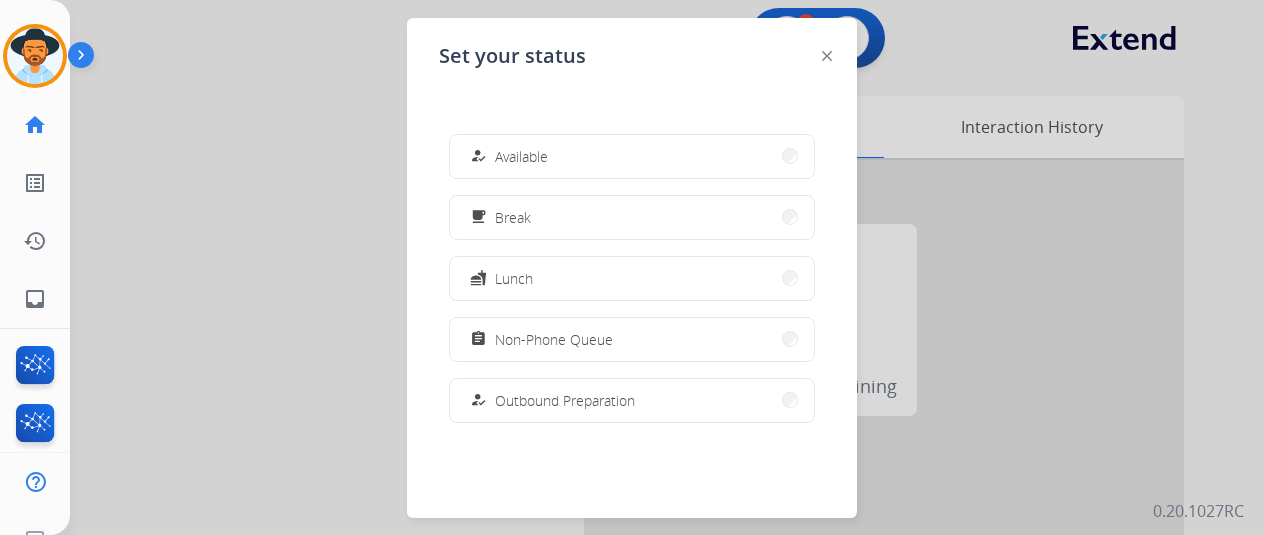 click on "Available" at bounding box center [521, 156] 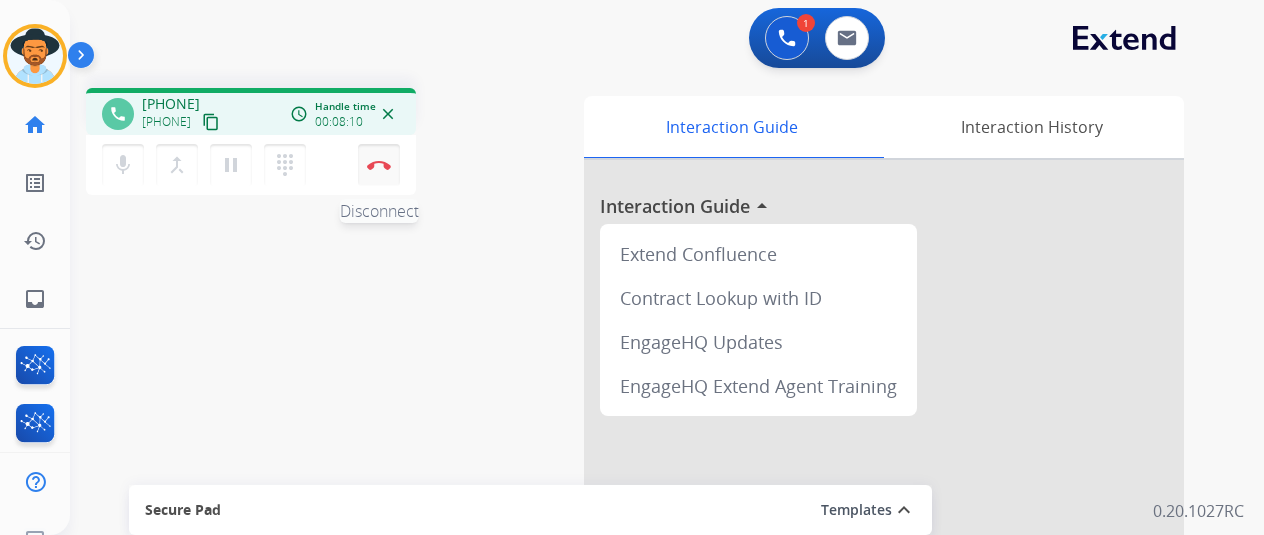 click at bounding box center [379, 165] 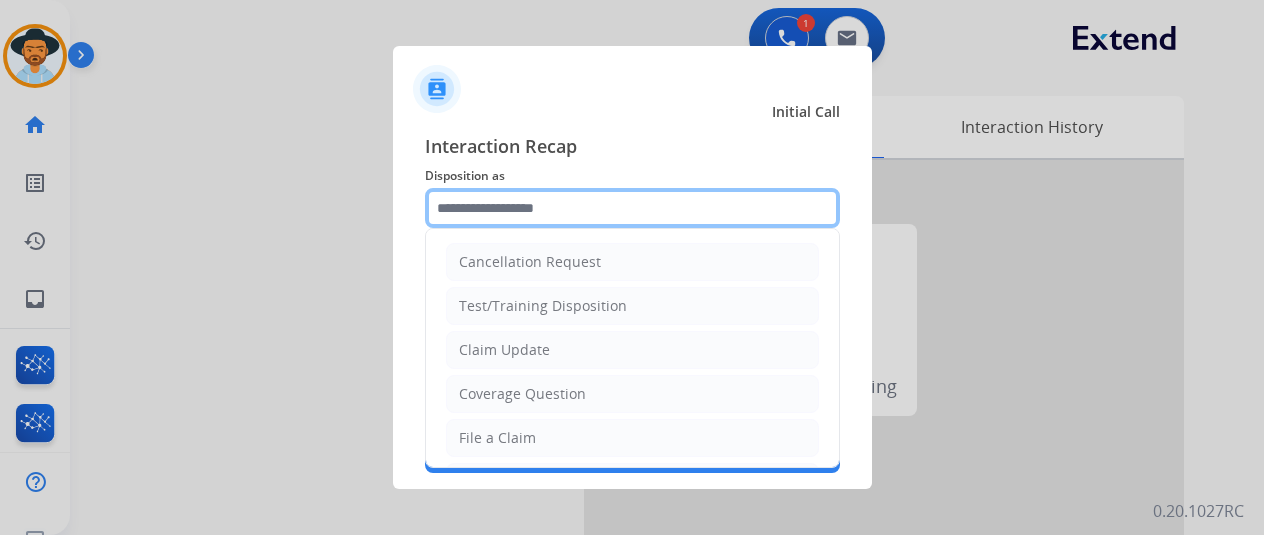 click 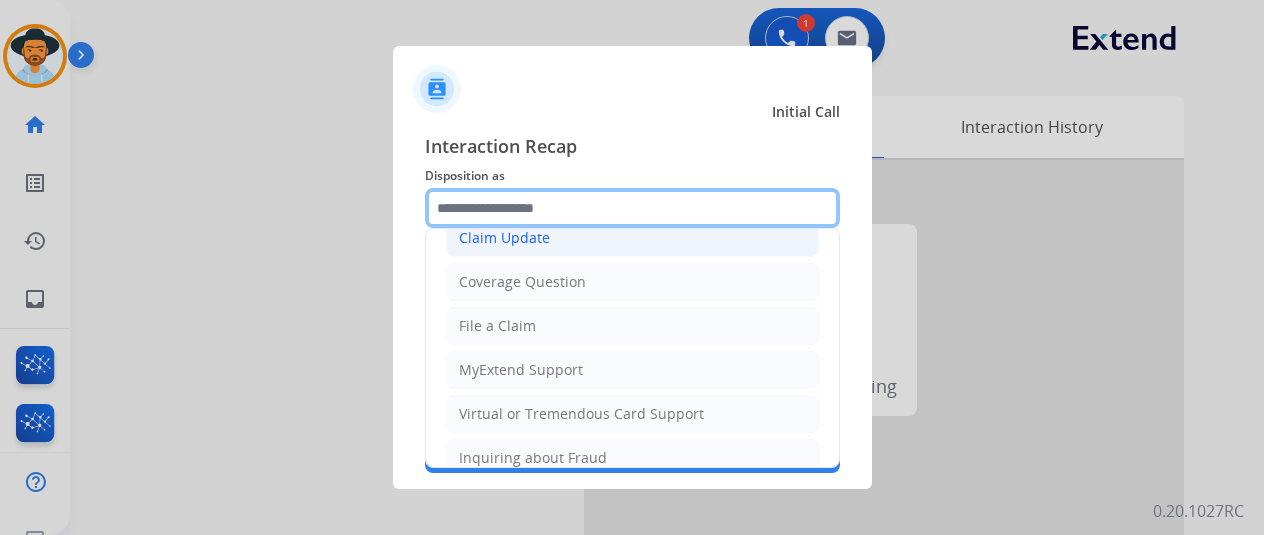 scroll, scrollTop: 200, scrollLeft: 0, axis: vertical 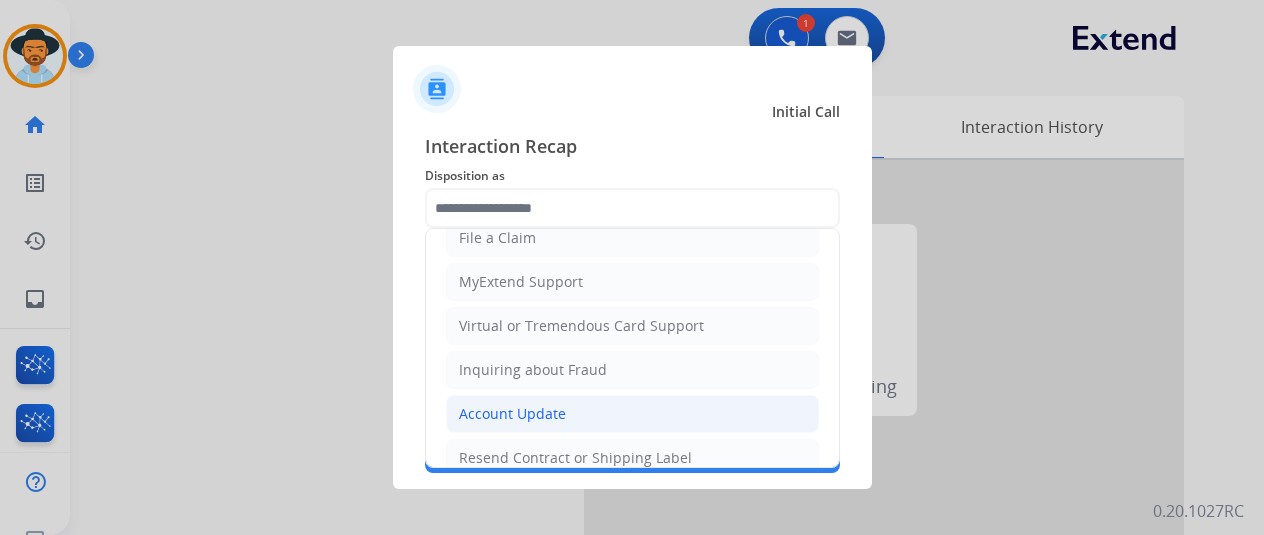 click on "Account Update" 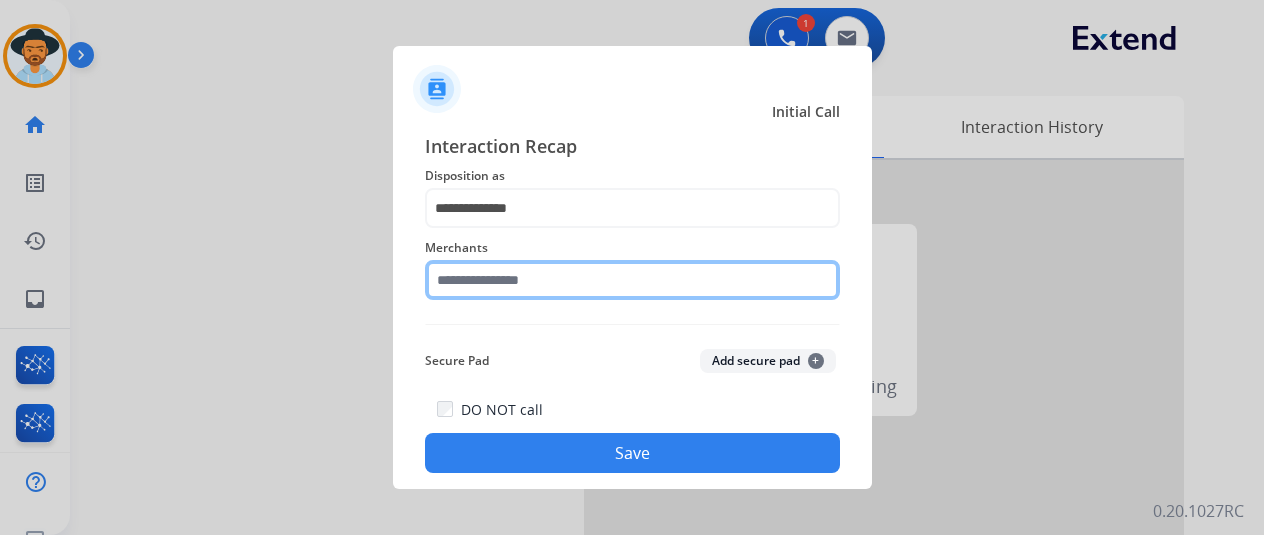 click 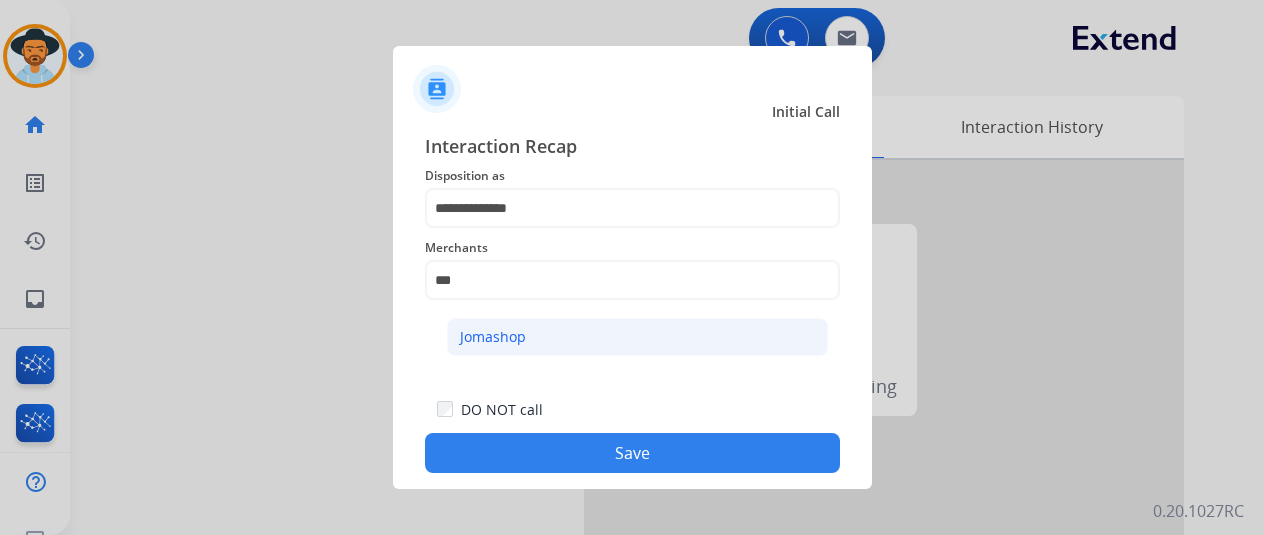 click on "Jomashop" 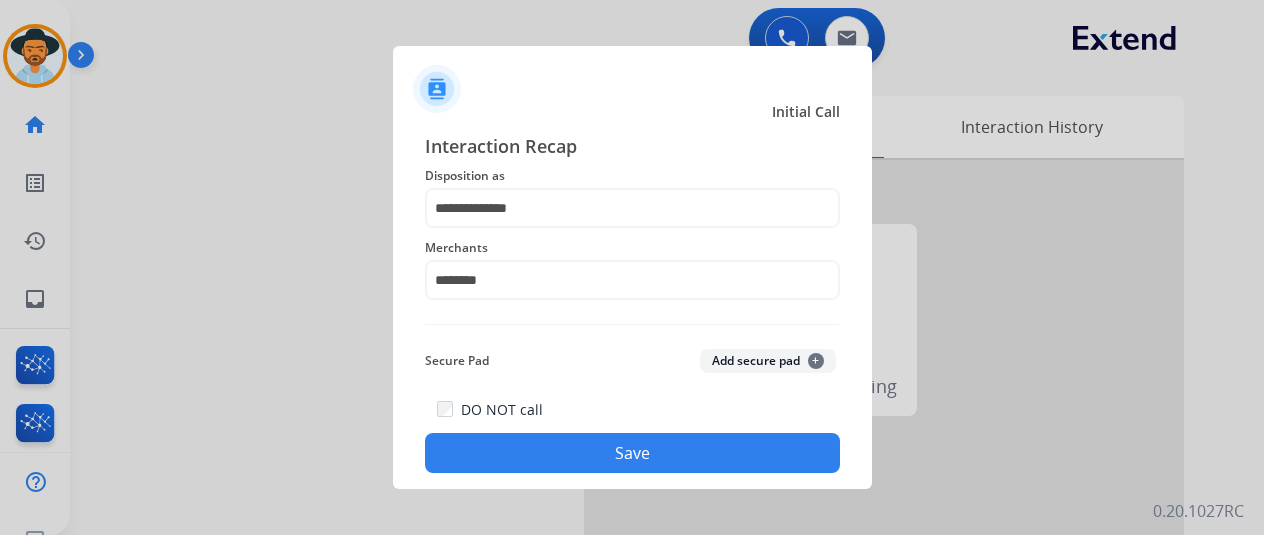 click on "Save" 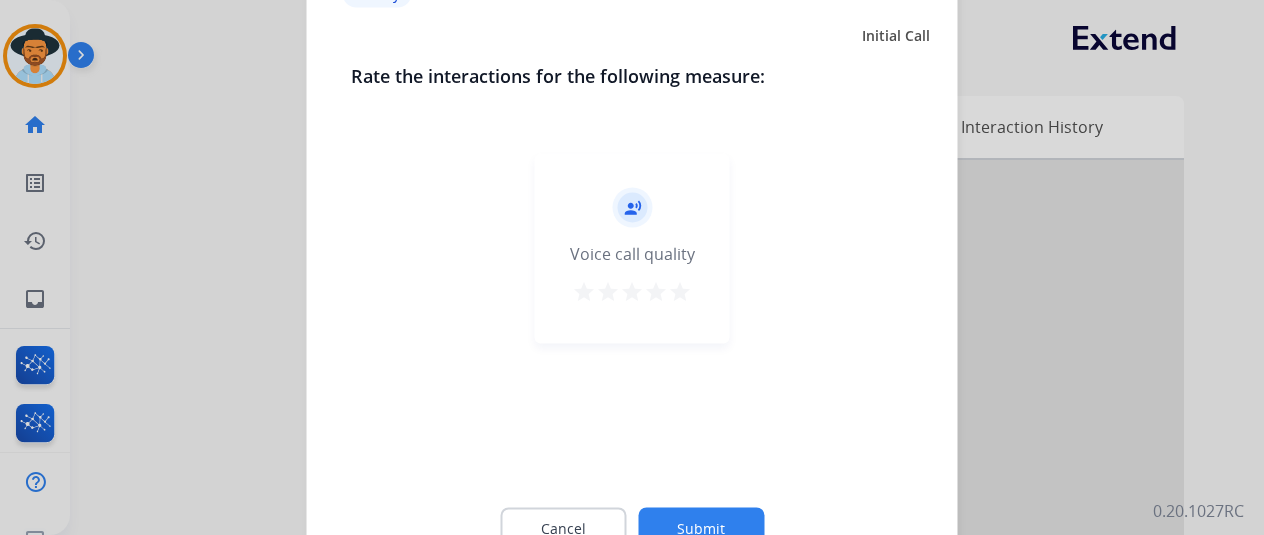 click 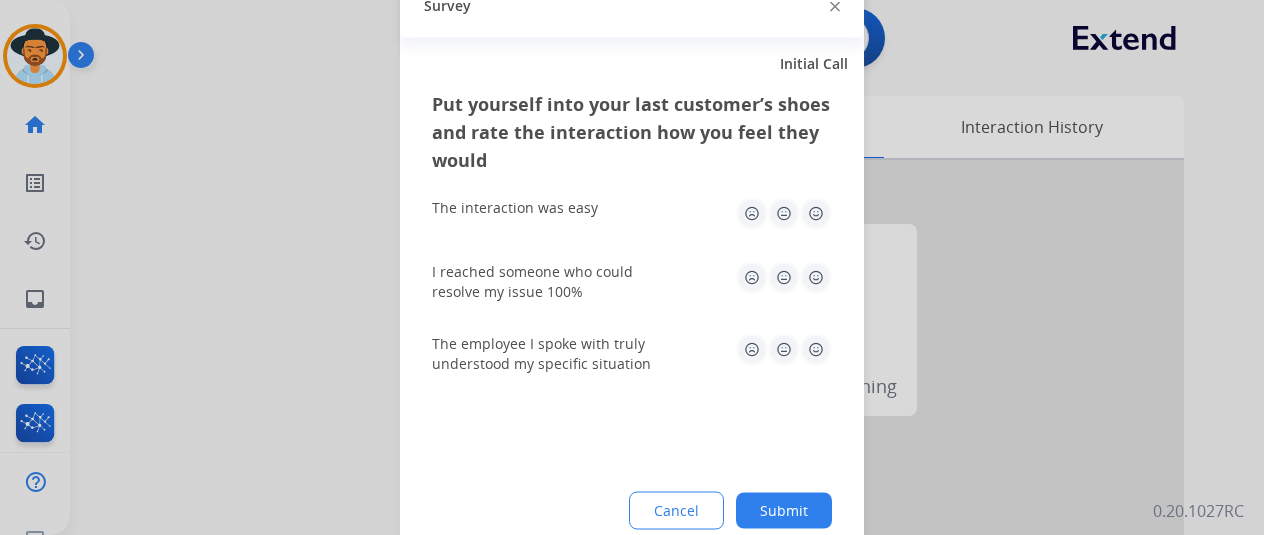 click 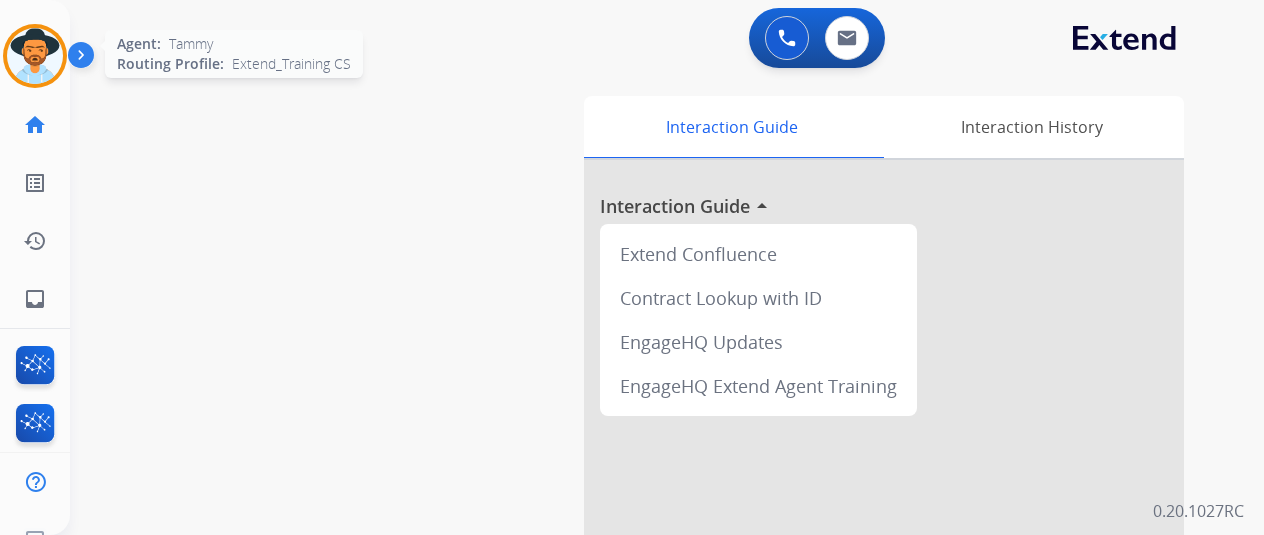 click at bounding box center [35, 56] 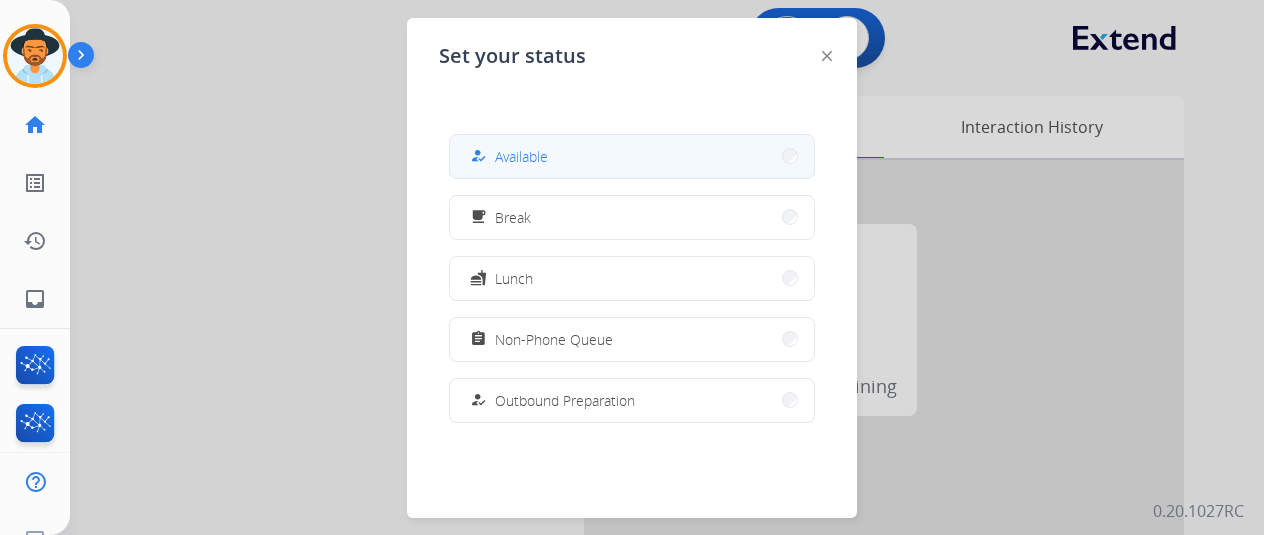 click on "how_to_reg Available" at bounding box center [507, 156] 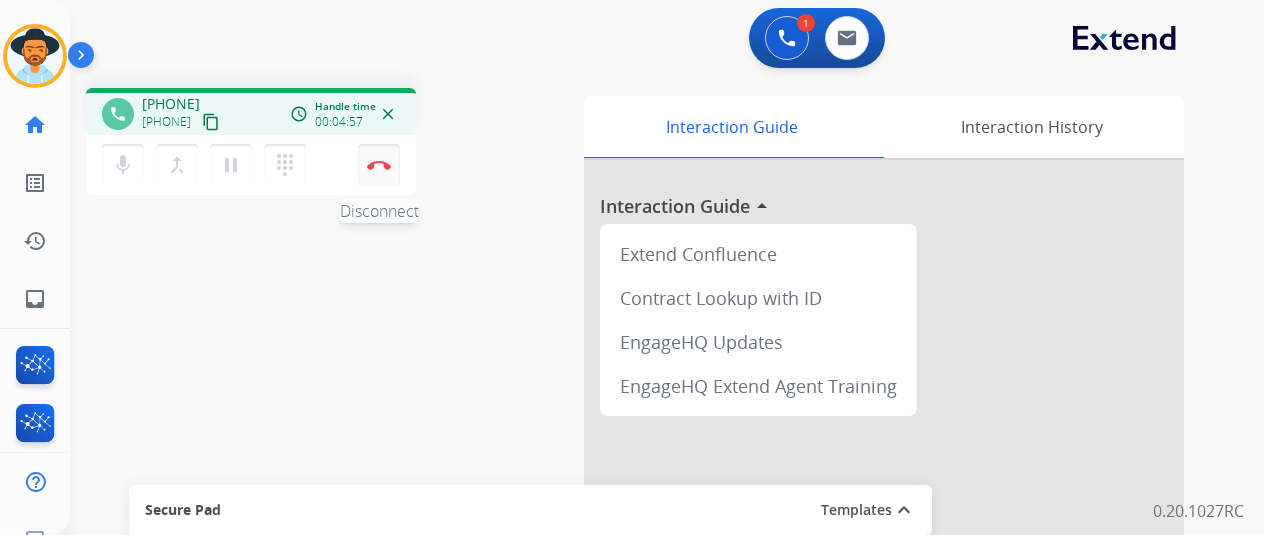 click at bounding box center [379, 165] 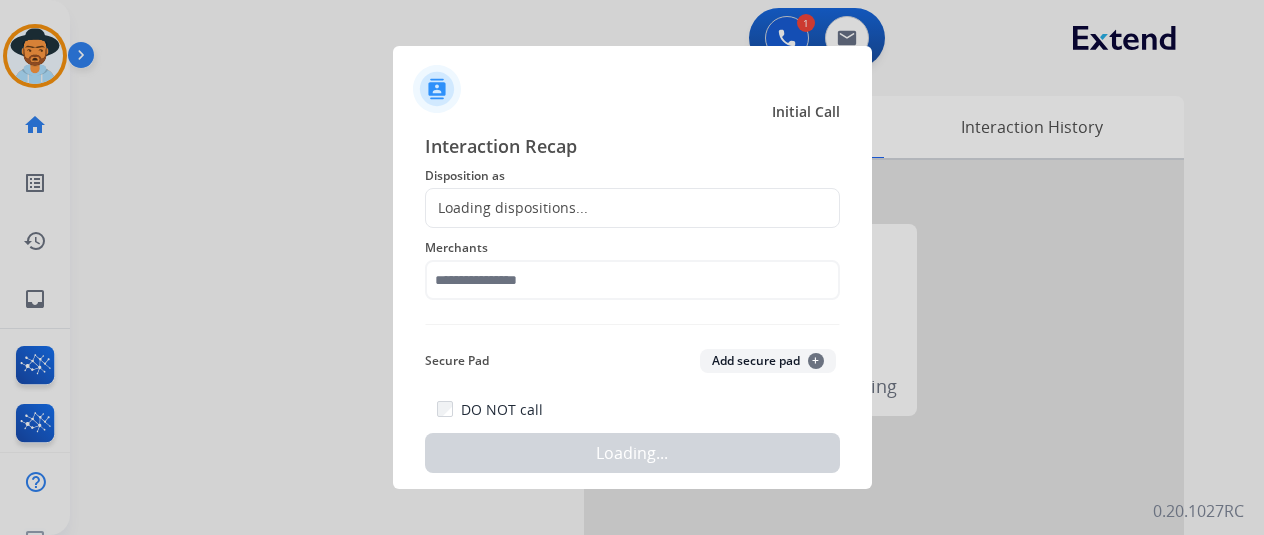 click on "Loading dispositions..." 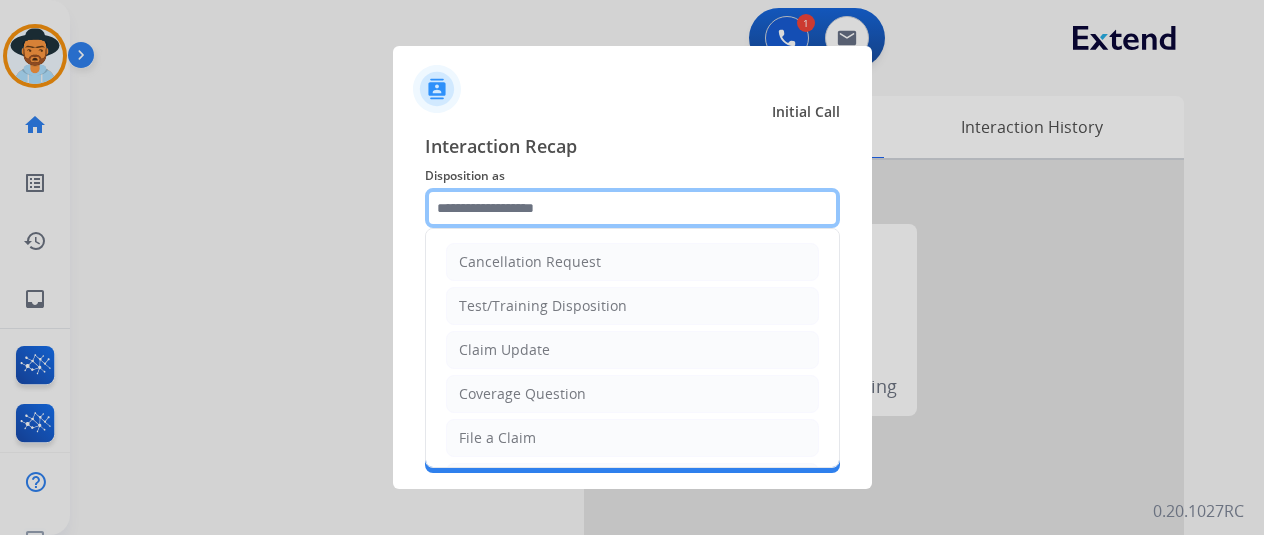 click 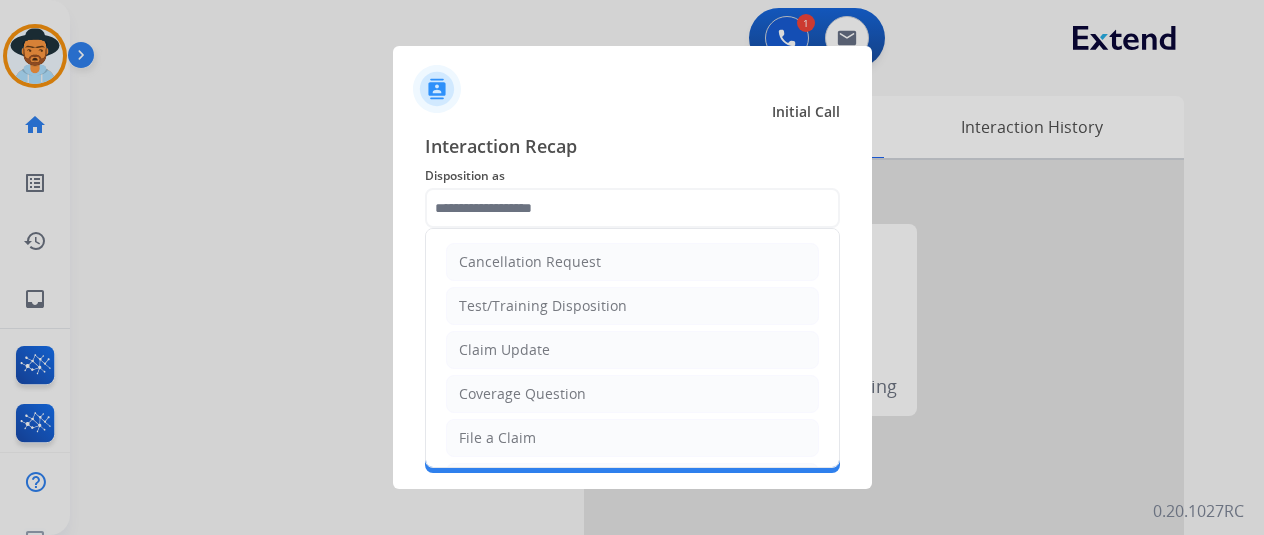 drag, startPoint x: 484, startPoint y: 430, endPoint x: 489, endPoint y: 351, distance: 79.15807 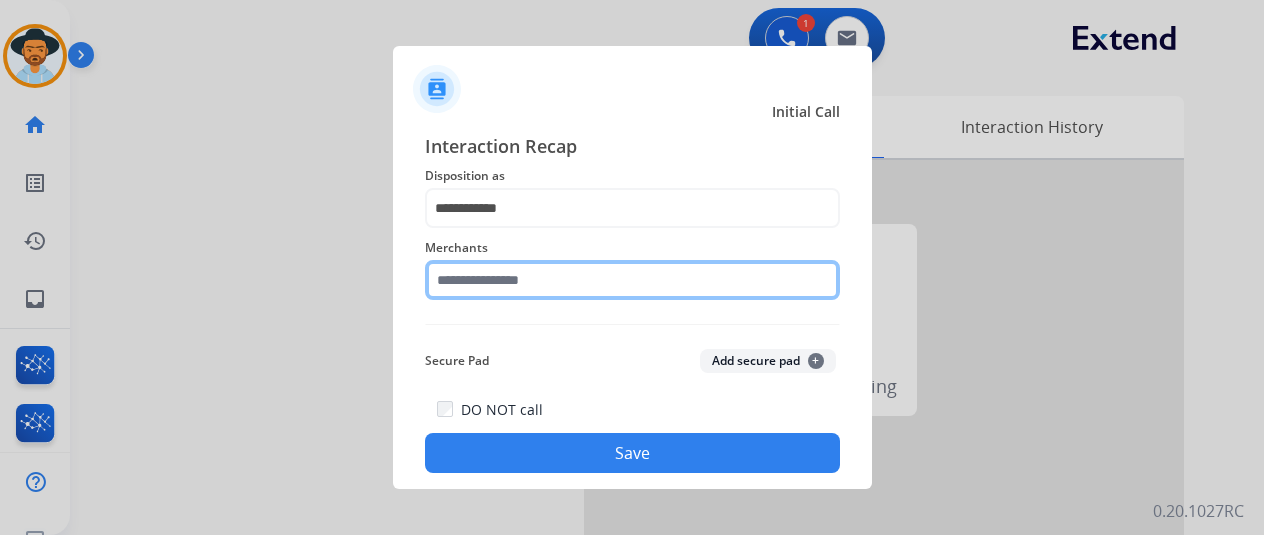 click 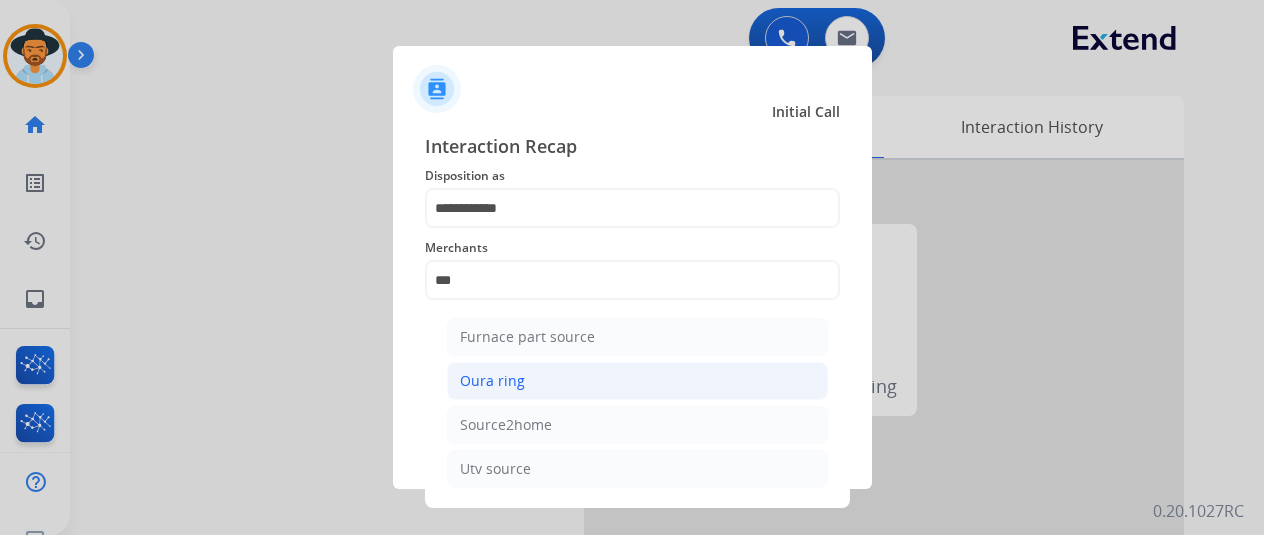 click on "Oura ring" 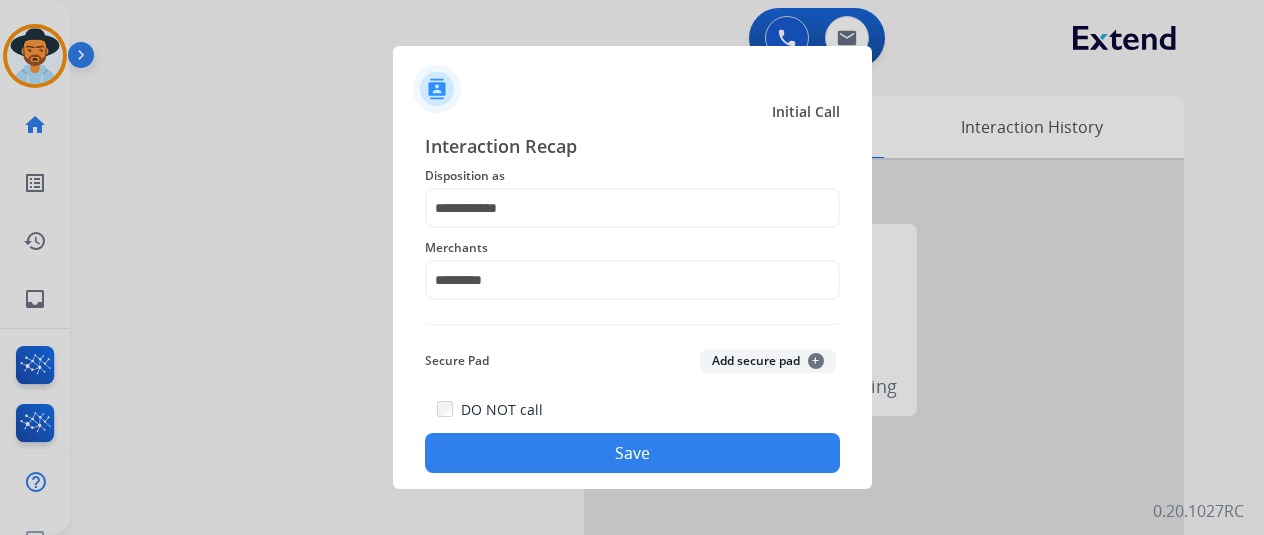click on "Save" 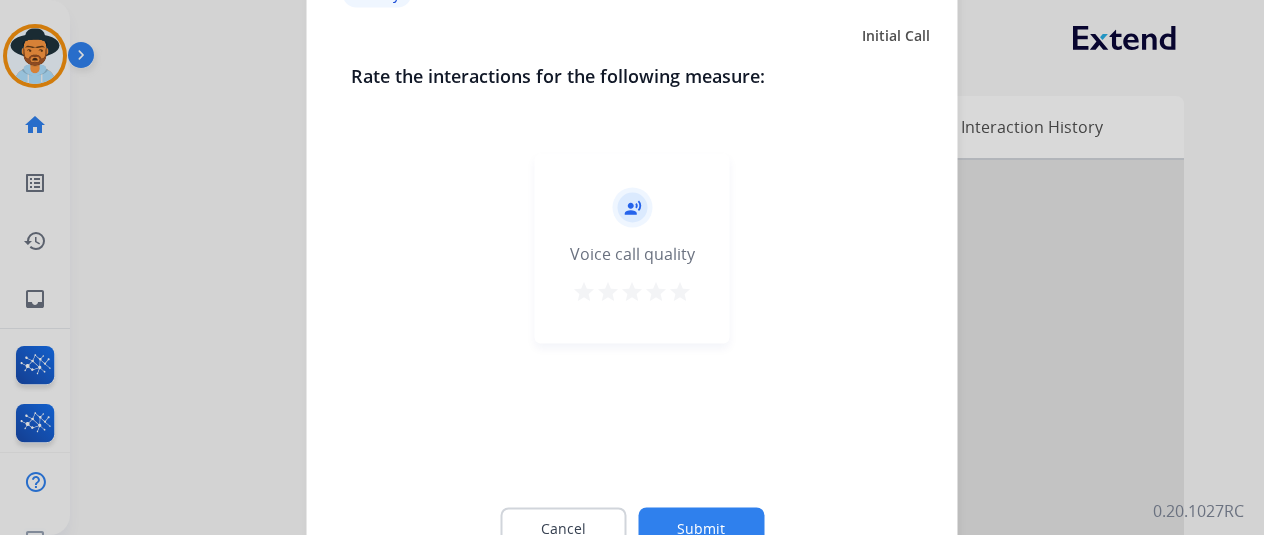 click on "Submit" 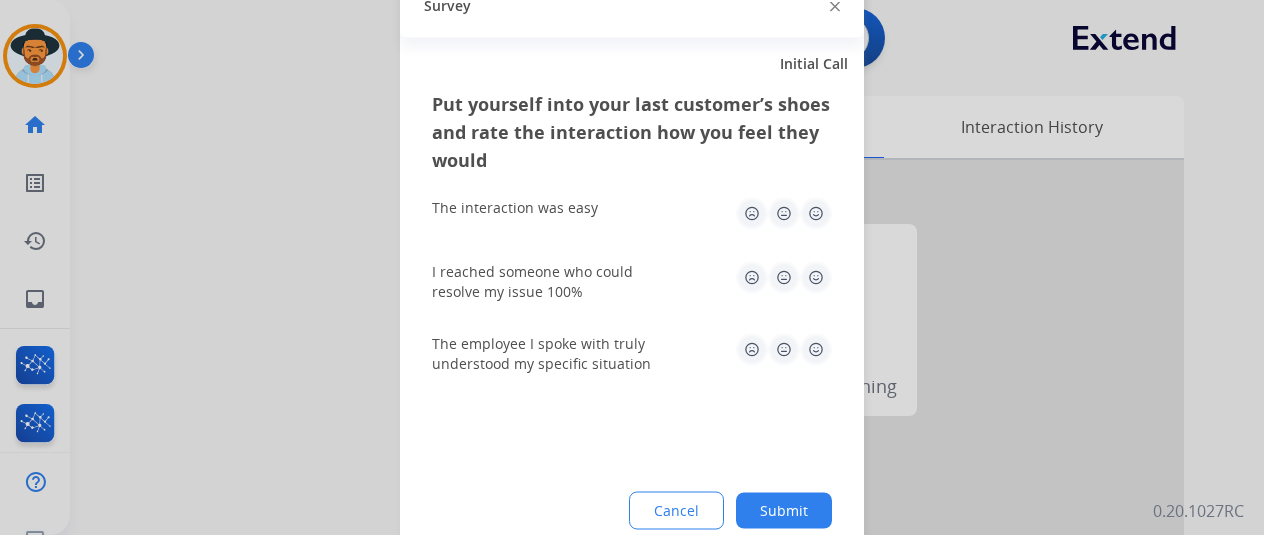 click on "Submit" 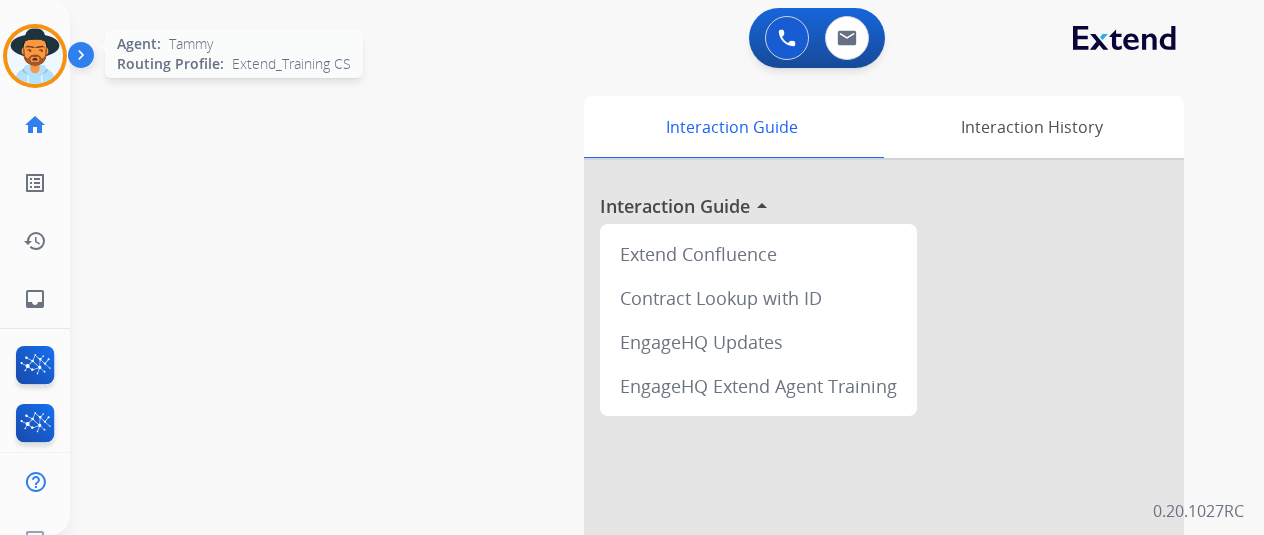 click at bounding box center [35, 56] 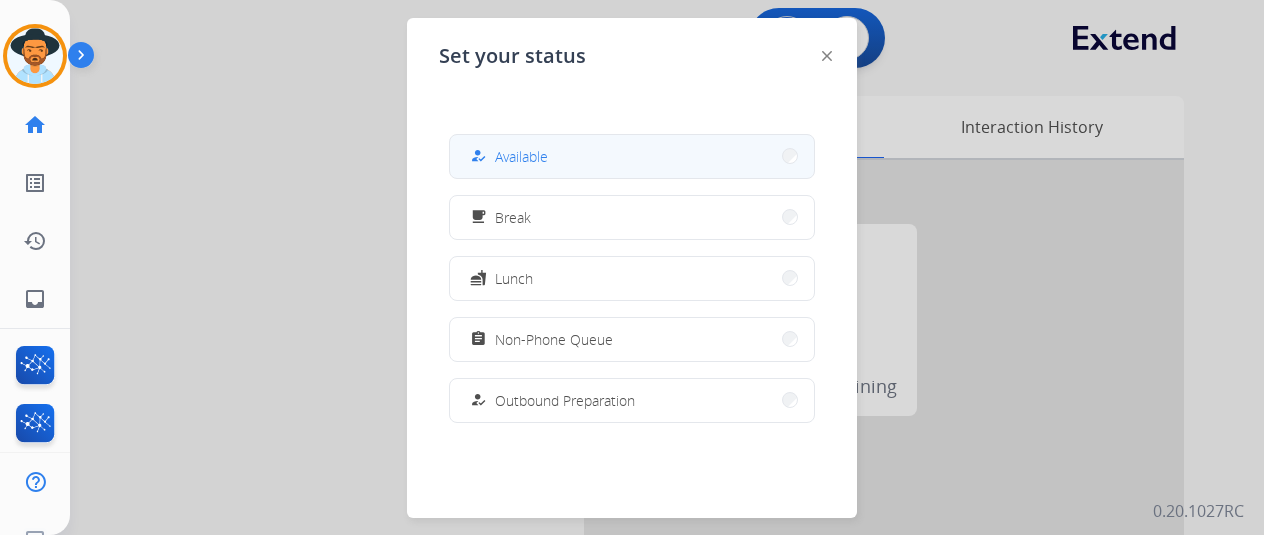 click on "how_to_reg Available" at bounding box center (632, 156) 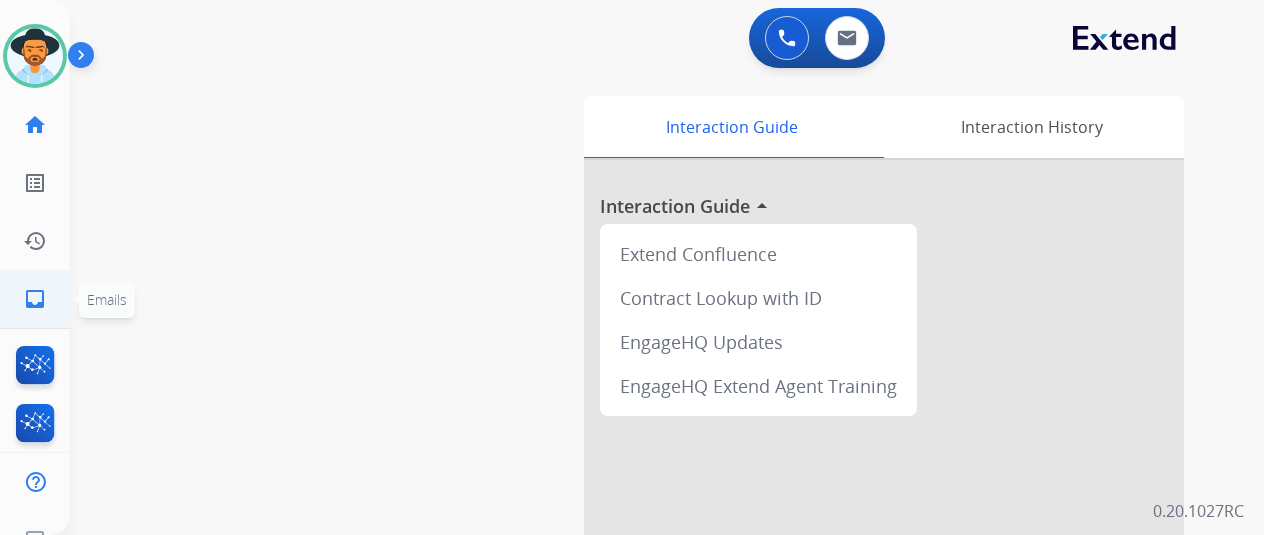 click on "inbox" 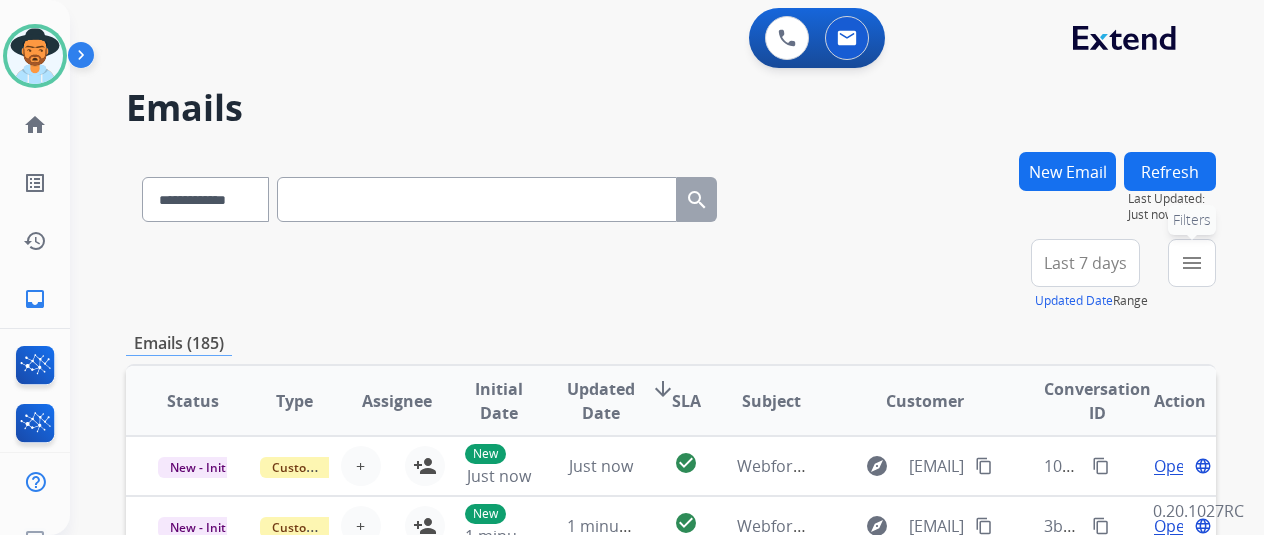 click on "menu" at bounding box center (1192, 263) 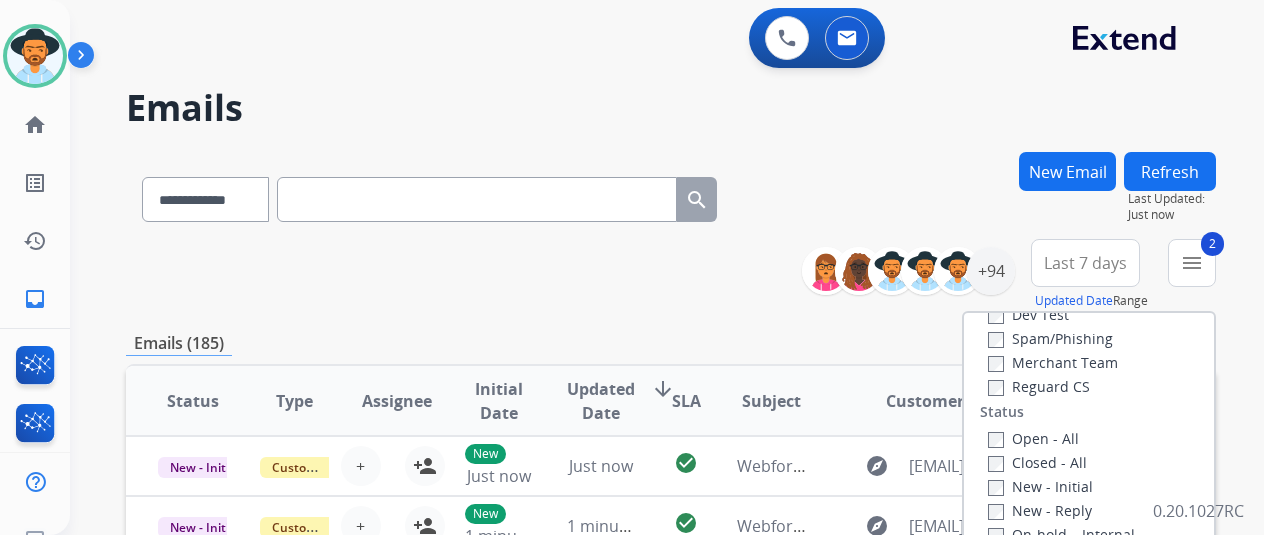 scroll, scrollTop: 200, scrollLeft: 0, axis: vertical 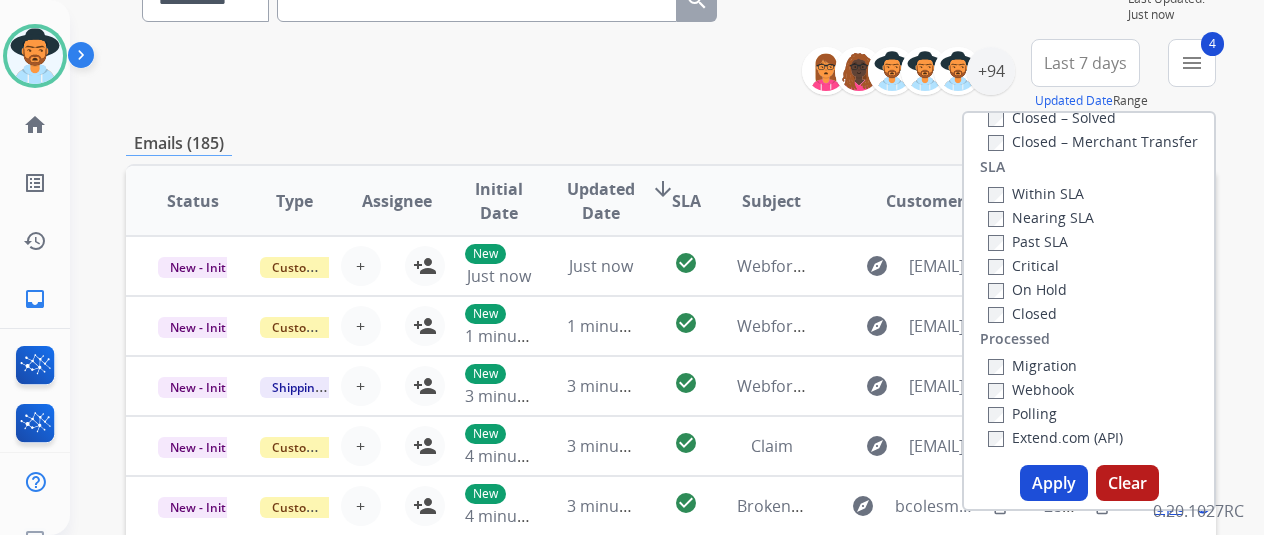 click on "Apply" at bounding box center (1054, 483) 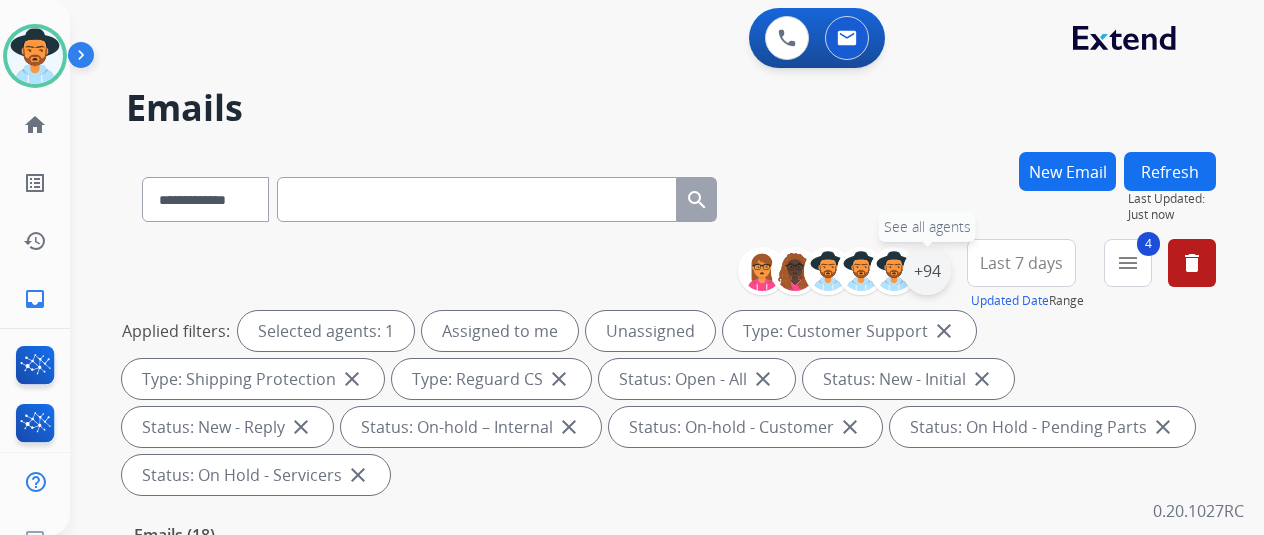 click on "+94" at bounding box center [927, 271] 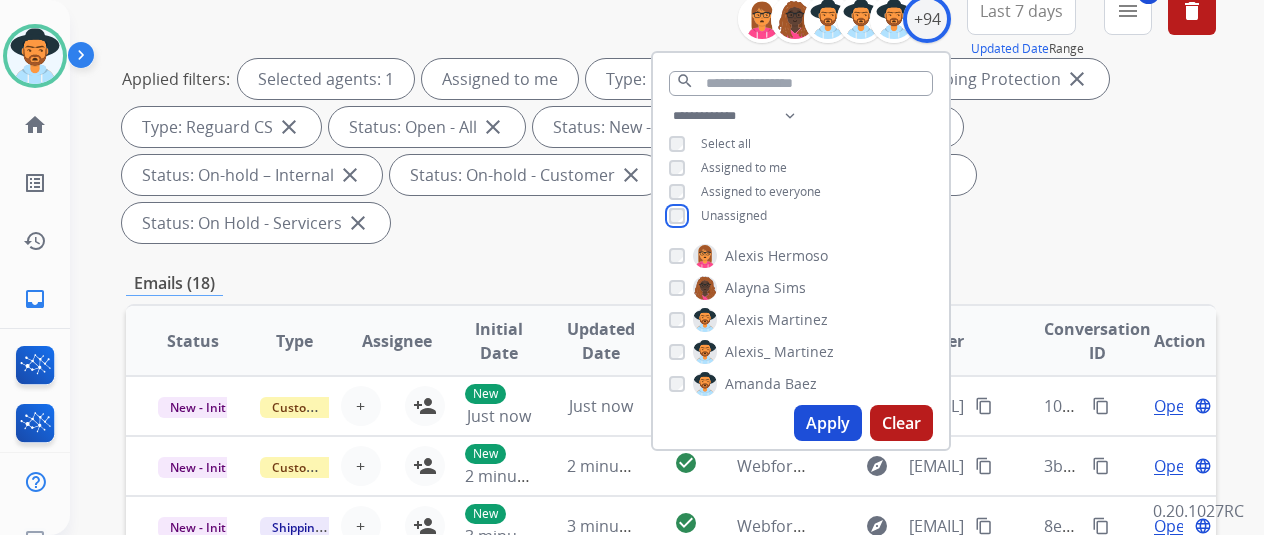 scroll, scrollTop: 300, scrollLeft: 0, axis: vertical 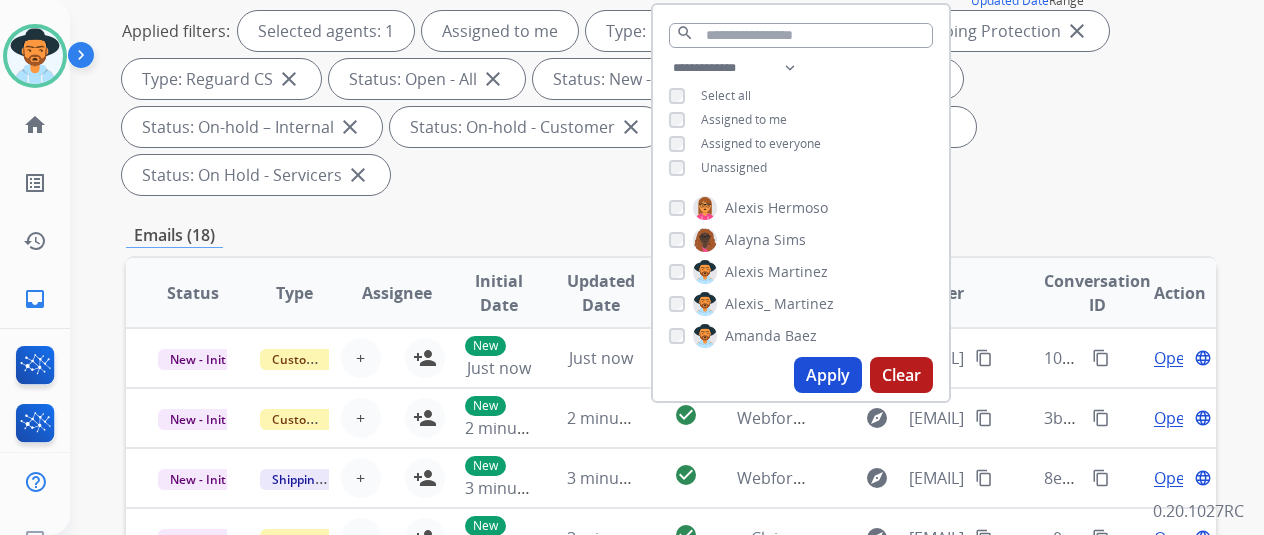 click on "Apply" at bounding box center [828, 375] 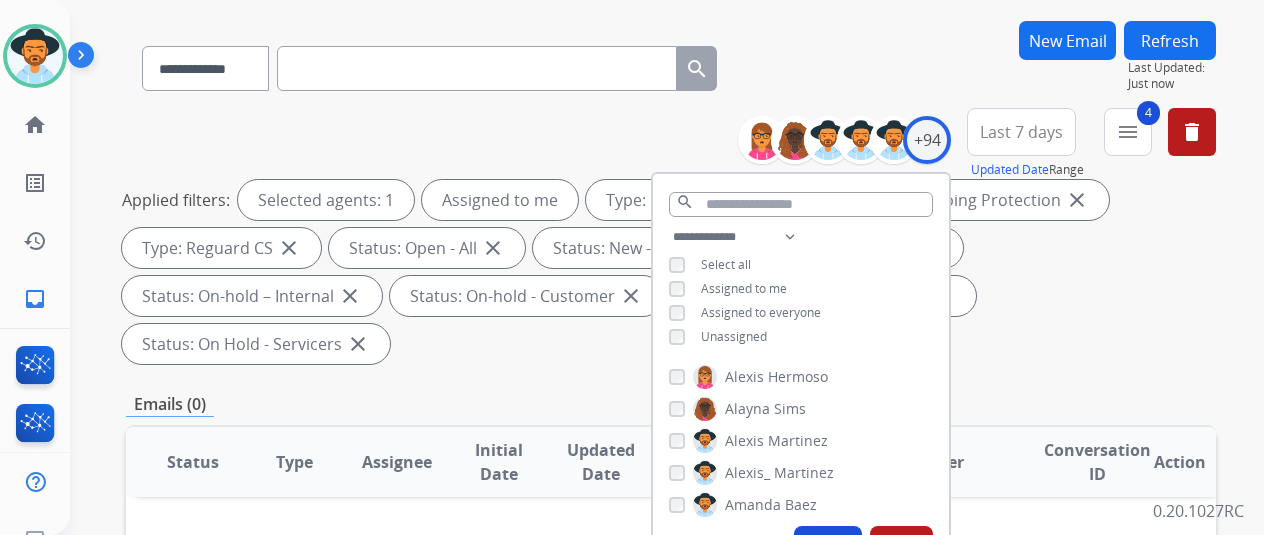 scroll, scrollTop: 300, scrollLeft: 0, axis: vertical 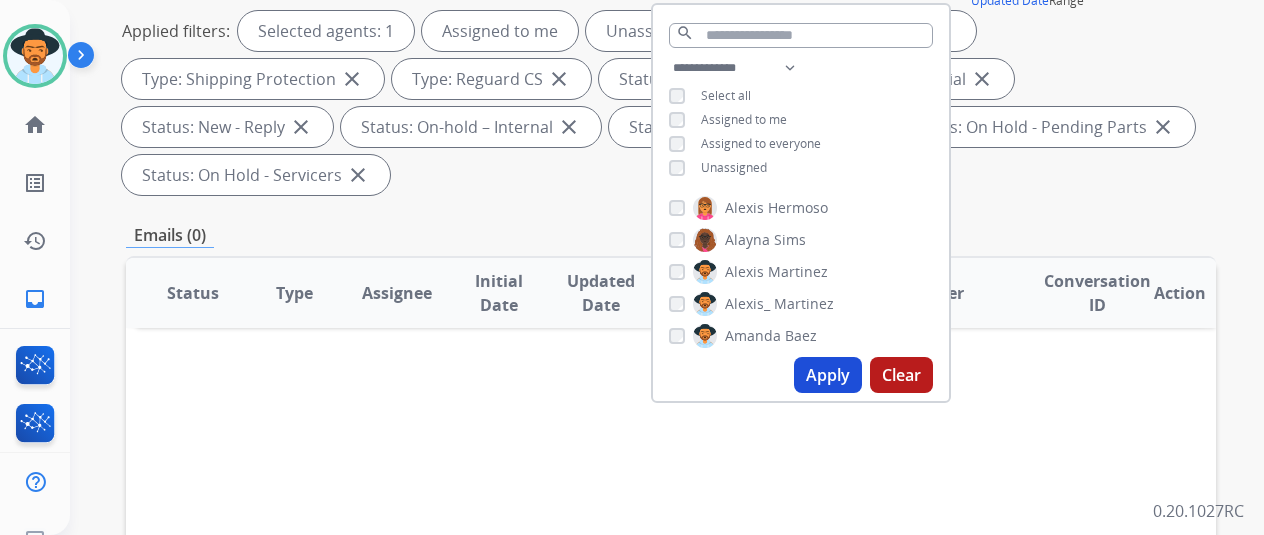 click on "Apply" at bounding box center (828, 375) 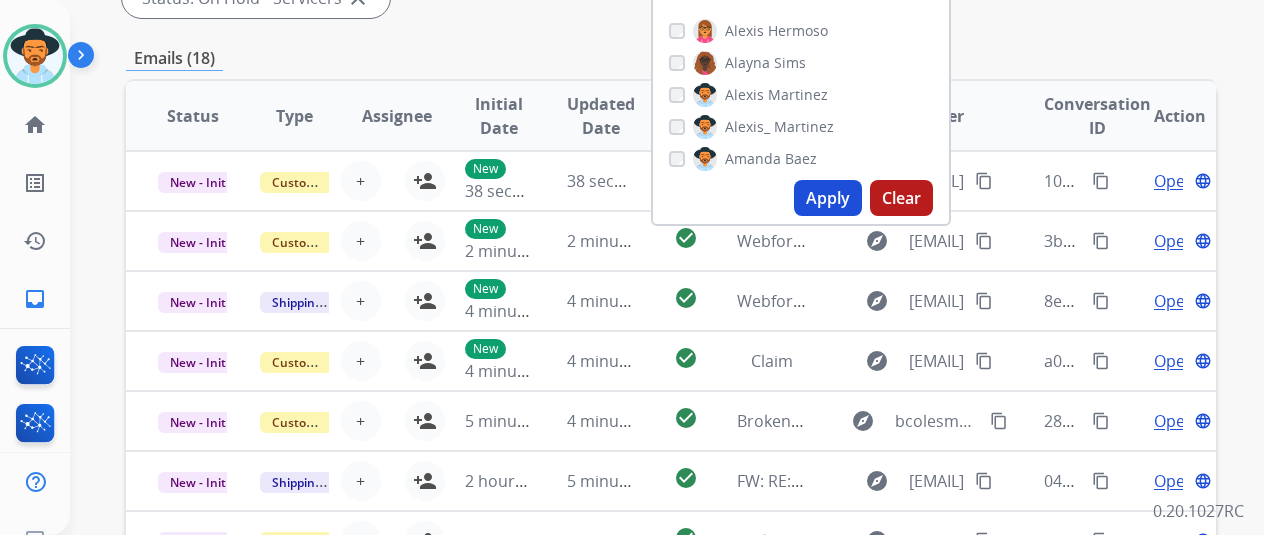 scroll, scrollTop: 500, scrollLeft: 0, axis: vertical 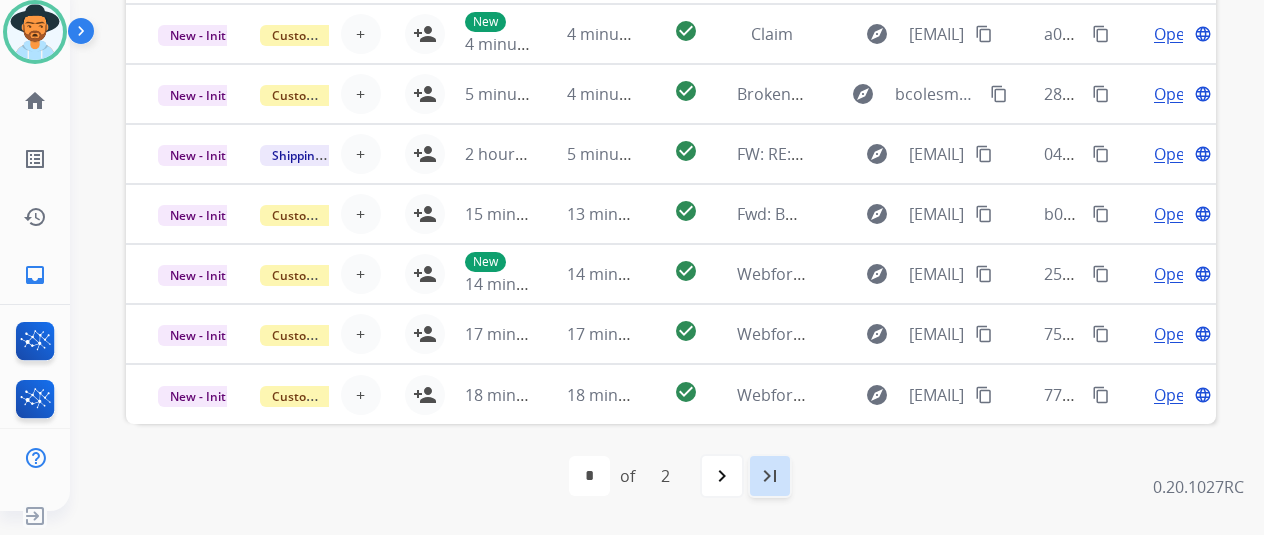 click on "last_page" at bounding box center [770, 476] 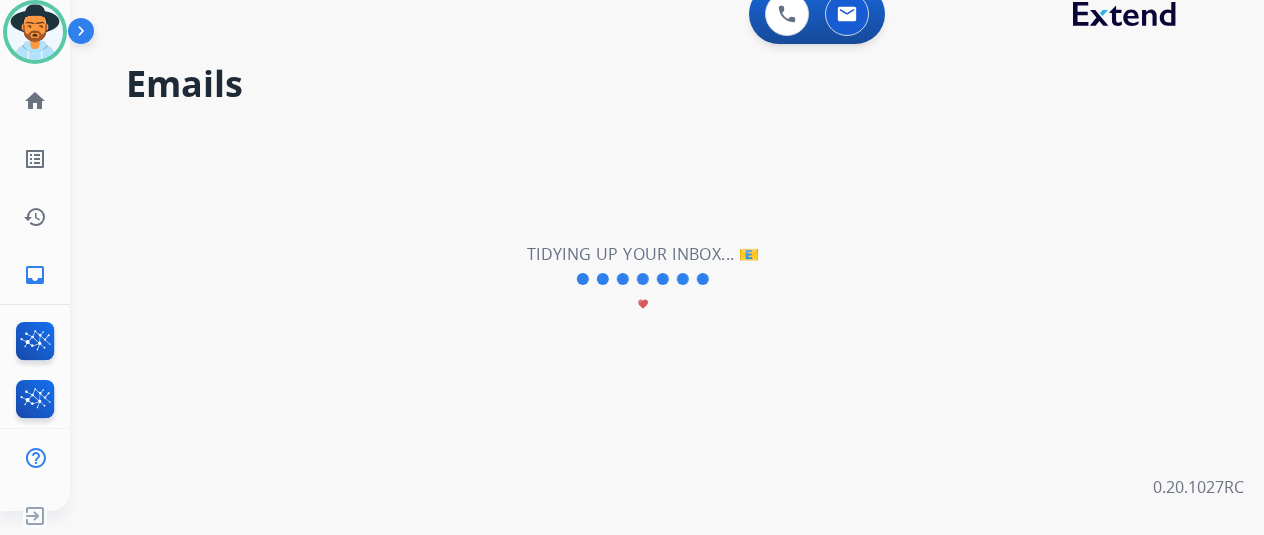 scroll, scrollTop: 0, scrollLeft: 0, axis: both 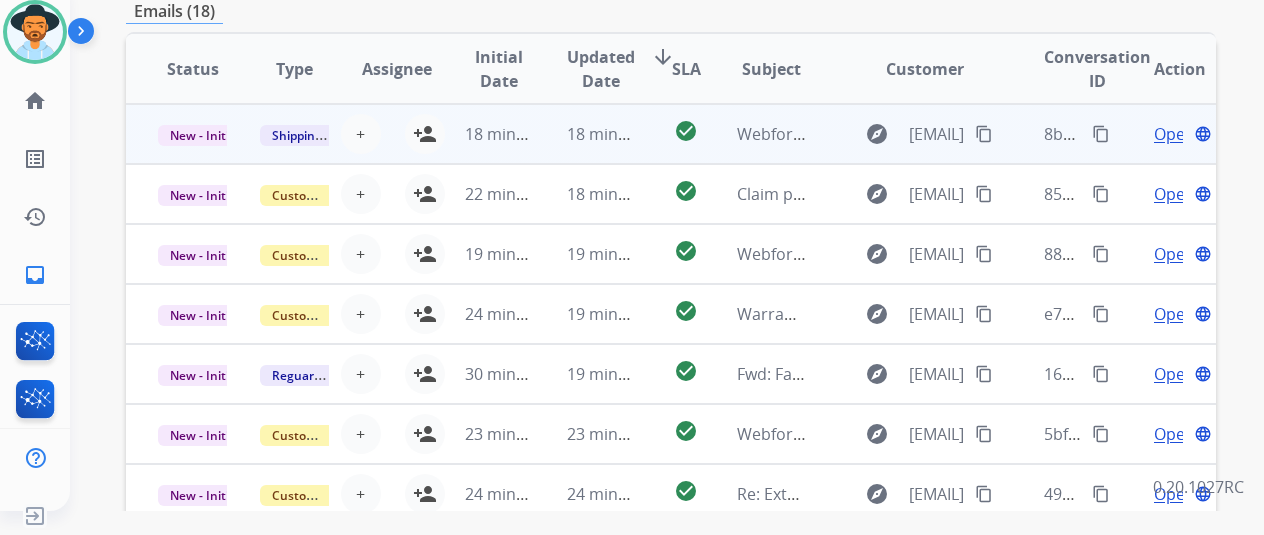 click on "Open" at bounding box center [1174, 134] 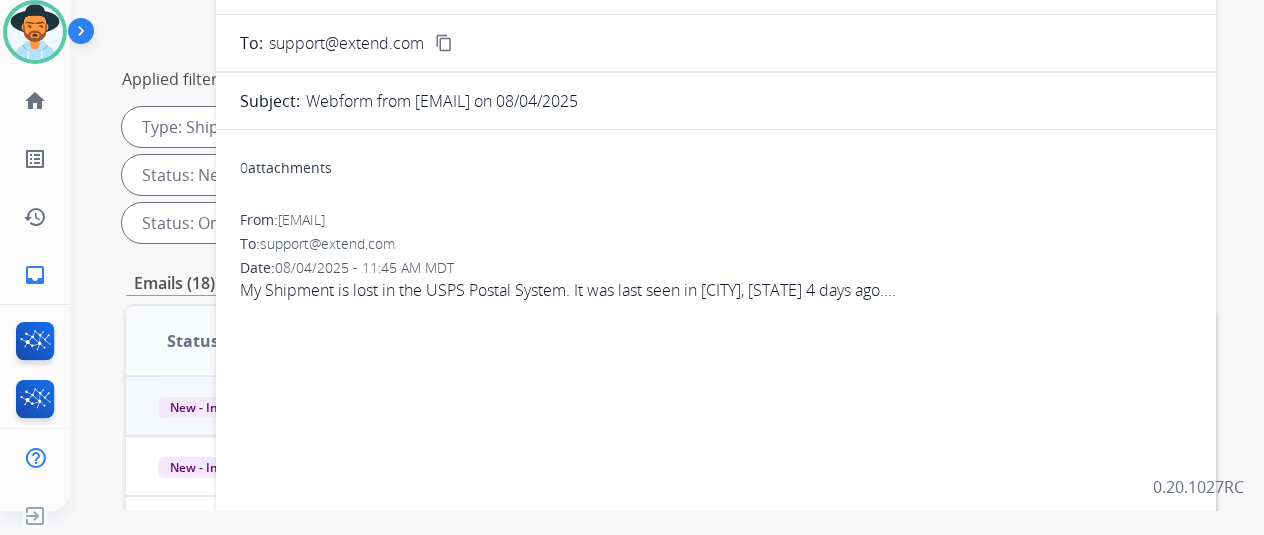 scroll, scrollTop: 100, scrollLeft: 0, axis: vertical 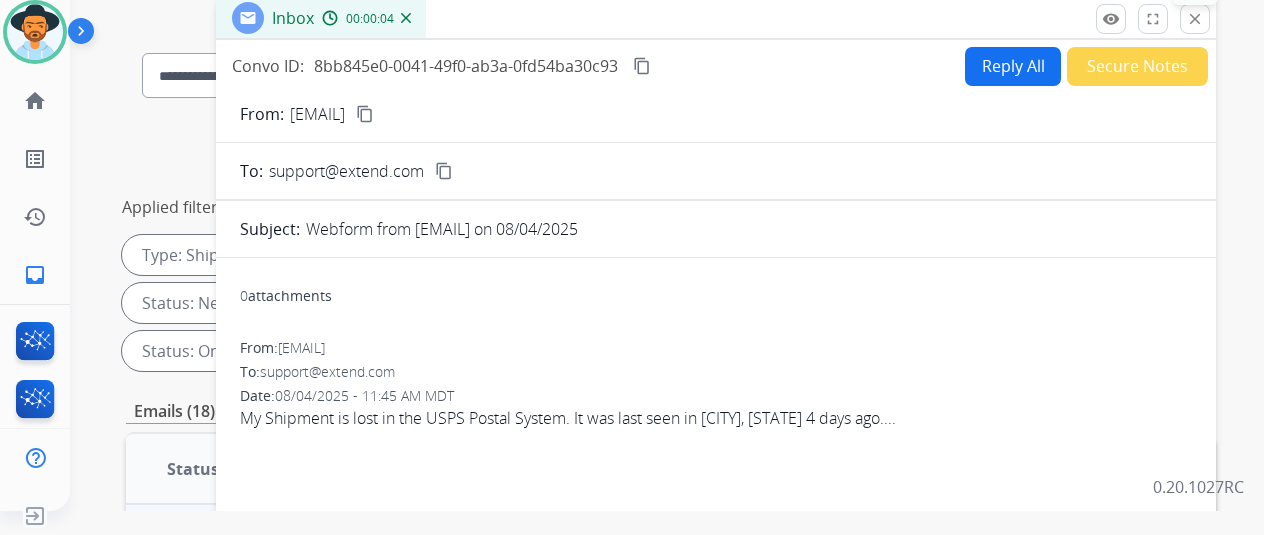click on "close" at bounding box center (1195, 19) 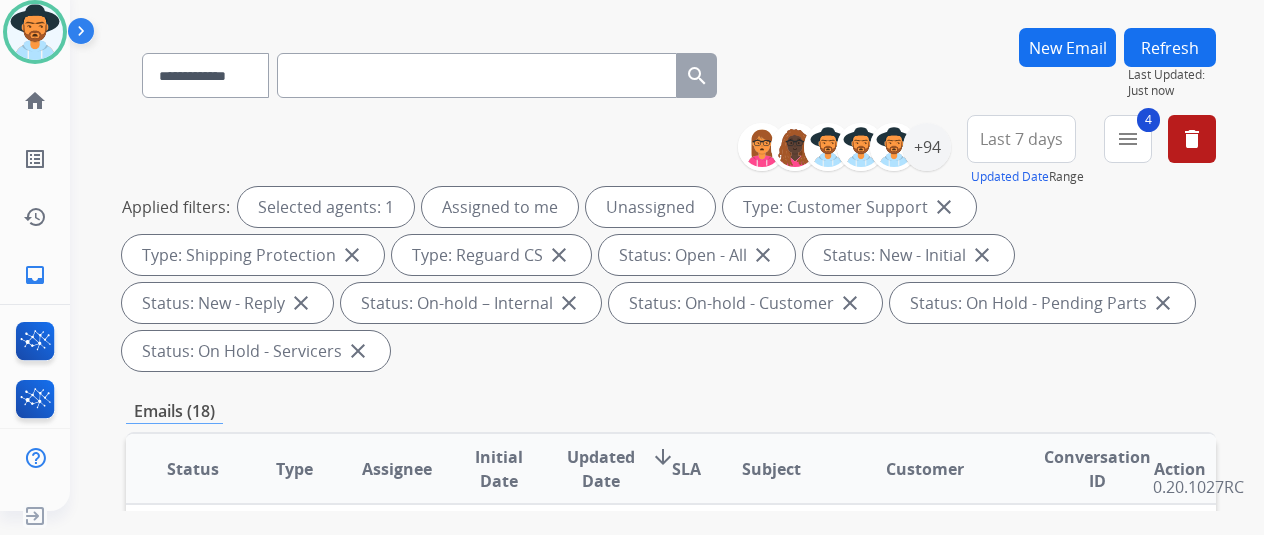scroll, scrollTop: 300, scrollLeft: 0, axis: vertical 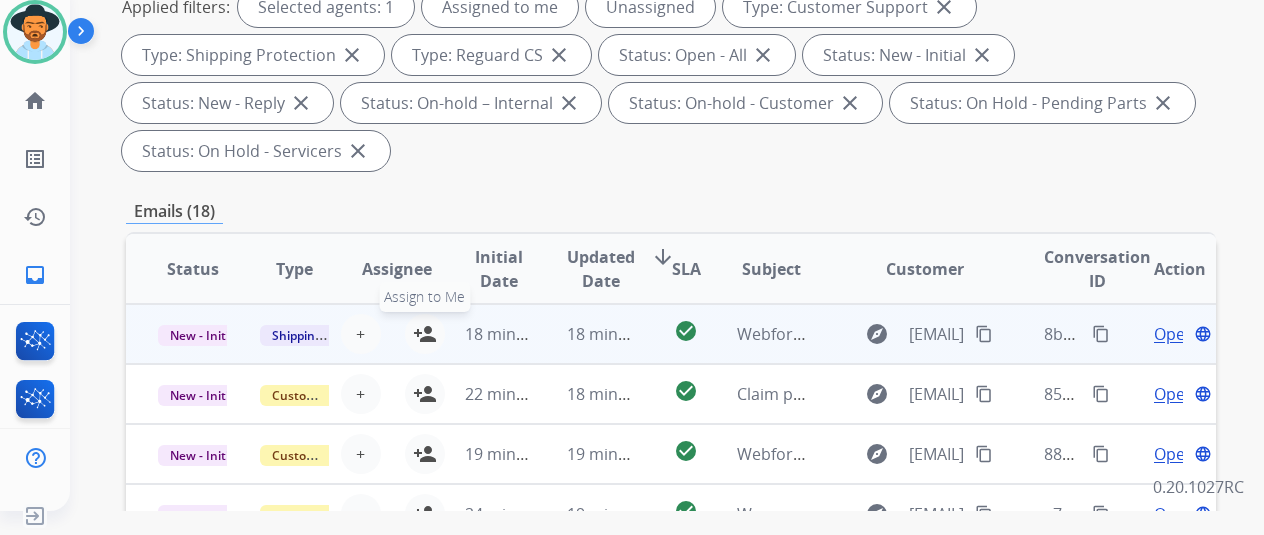 click on "person_add" at bounding box center (425, 334) 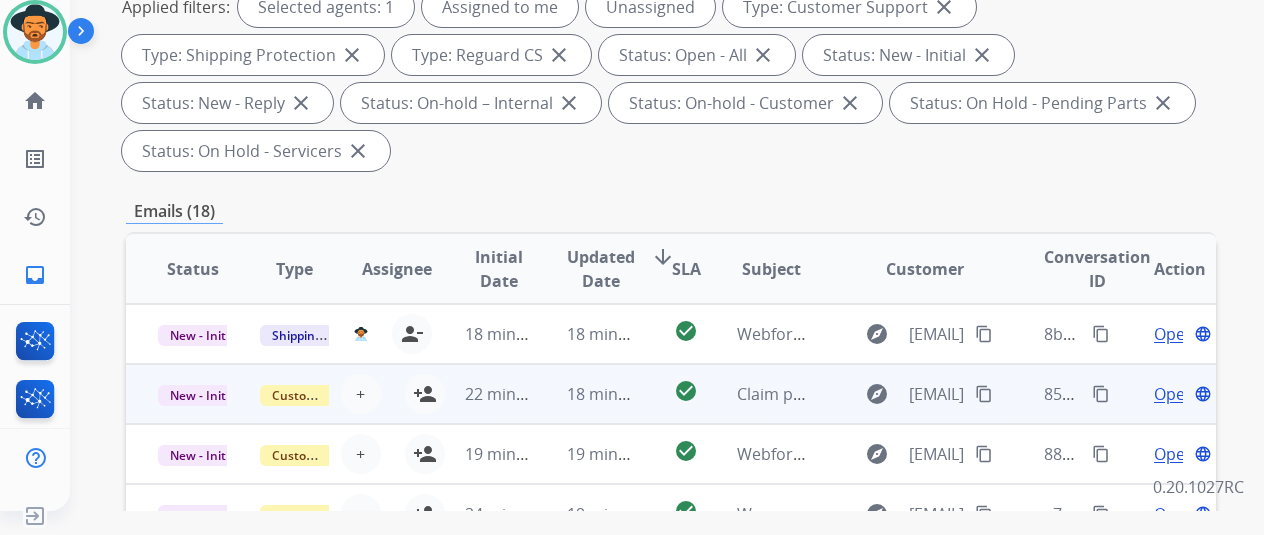 click on "Open" at bounding box center [1174, 394] 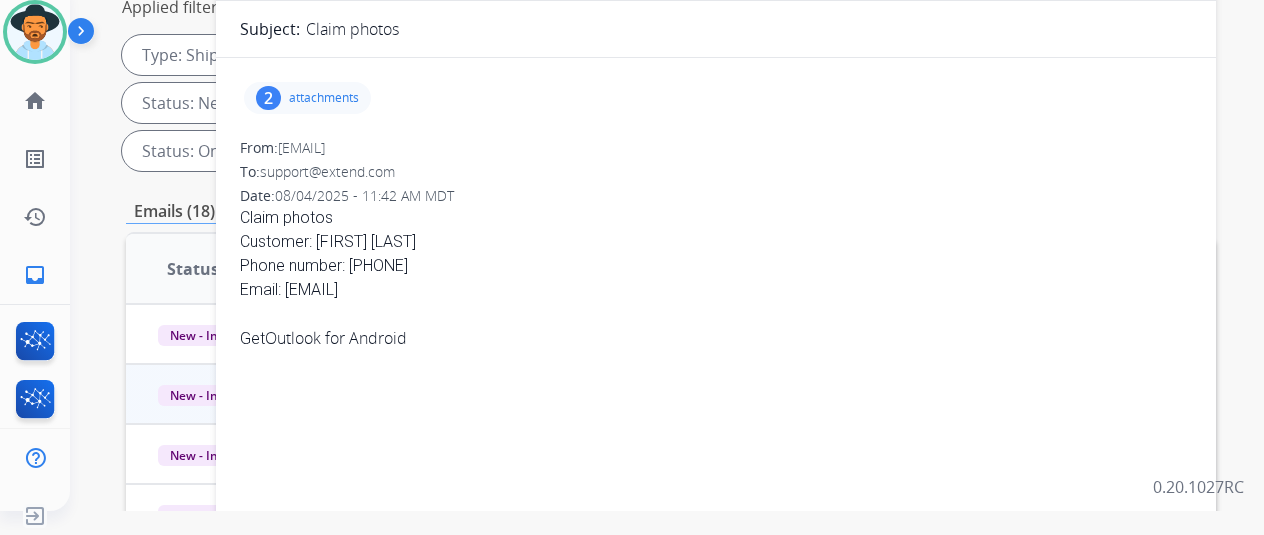 scroll, scrollTop: 0, scrollLeft: 0, axis: both 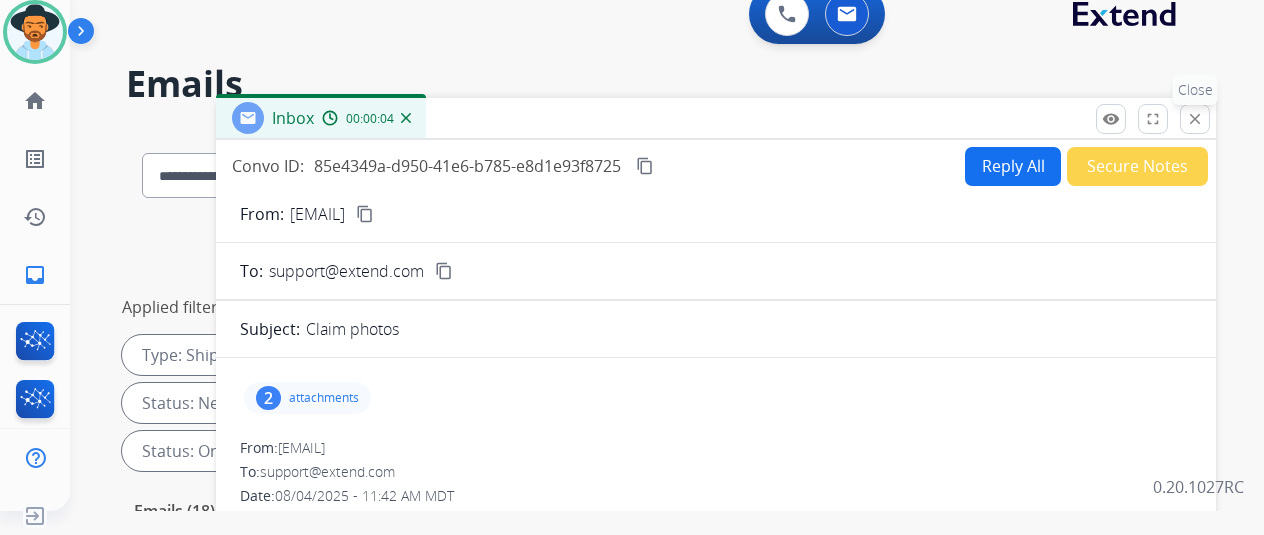 click on "close" at bounding box center (1195, 119) 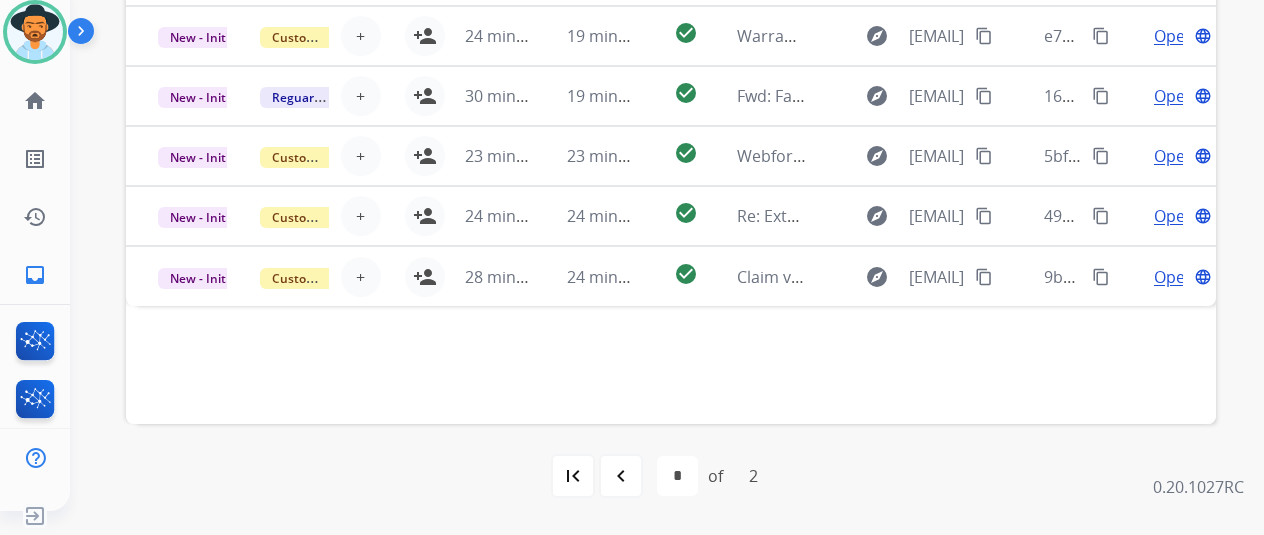 scroll, scrollTop: 778, scrollLeft: 0, axis: vertical 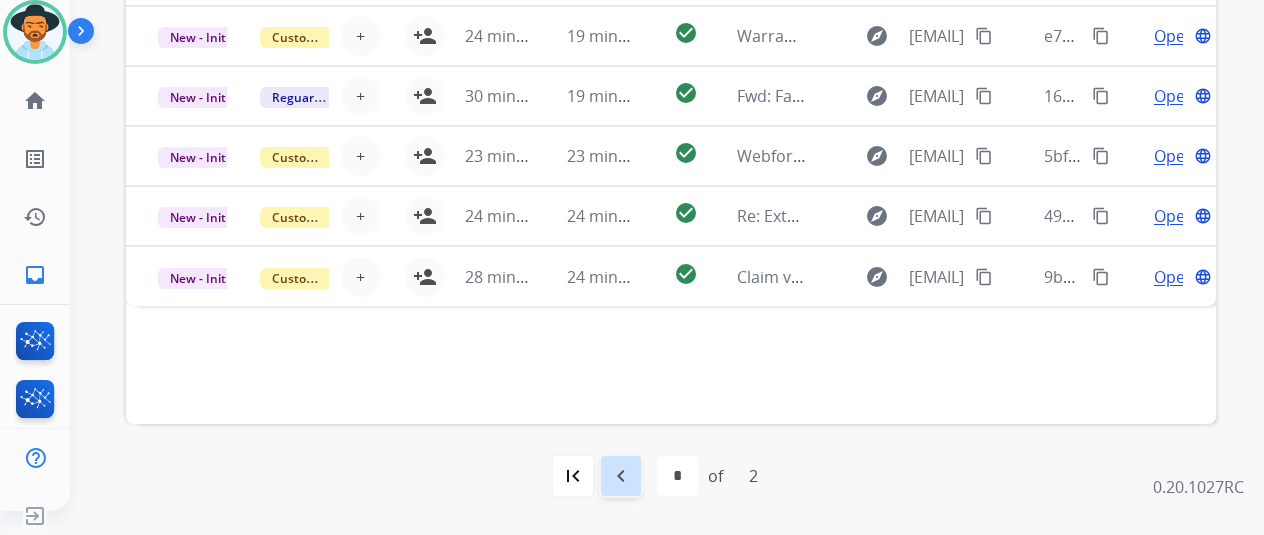 click on "navigate_before" at bounding box center [621, 476] 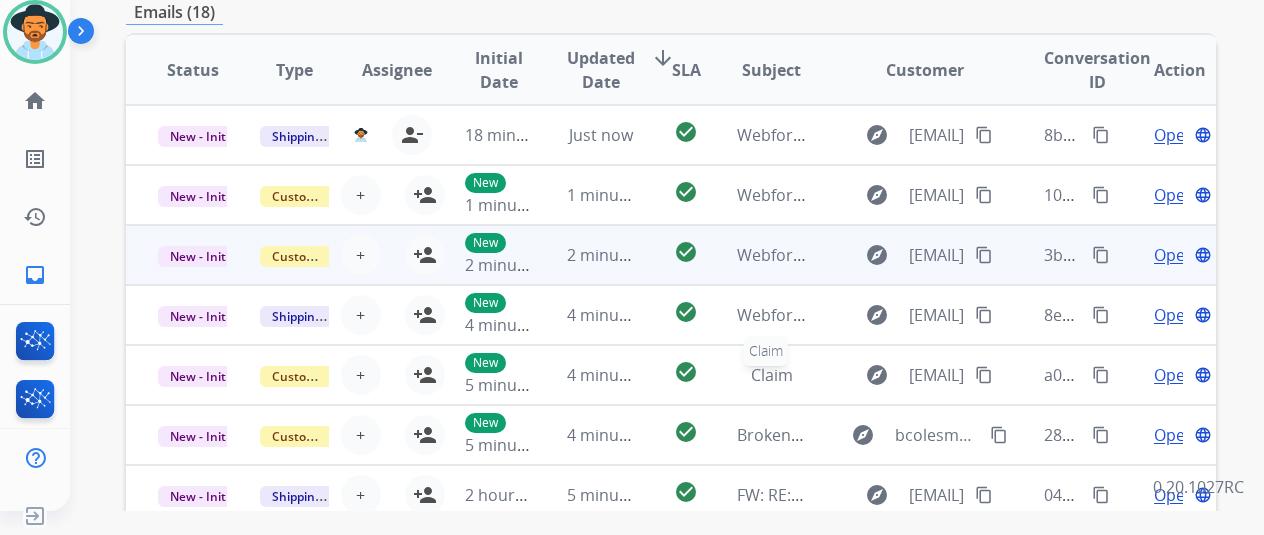 scroll, scrollTop: 500, scrollLeft: 0, axis: vertical 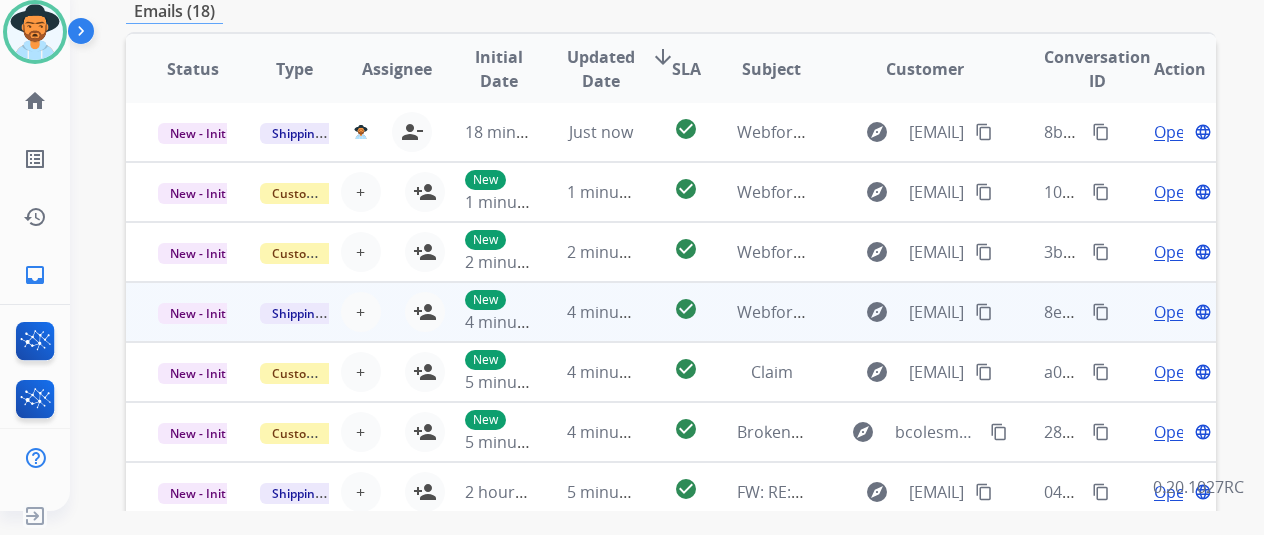 click on "Open" at bounding box center [1174, 312] 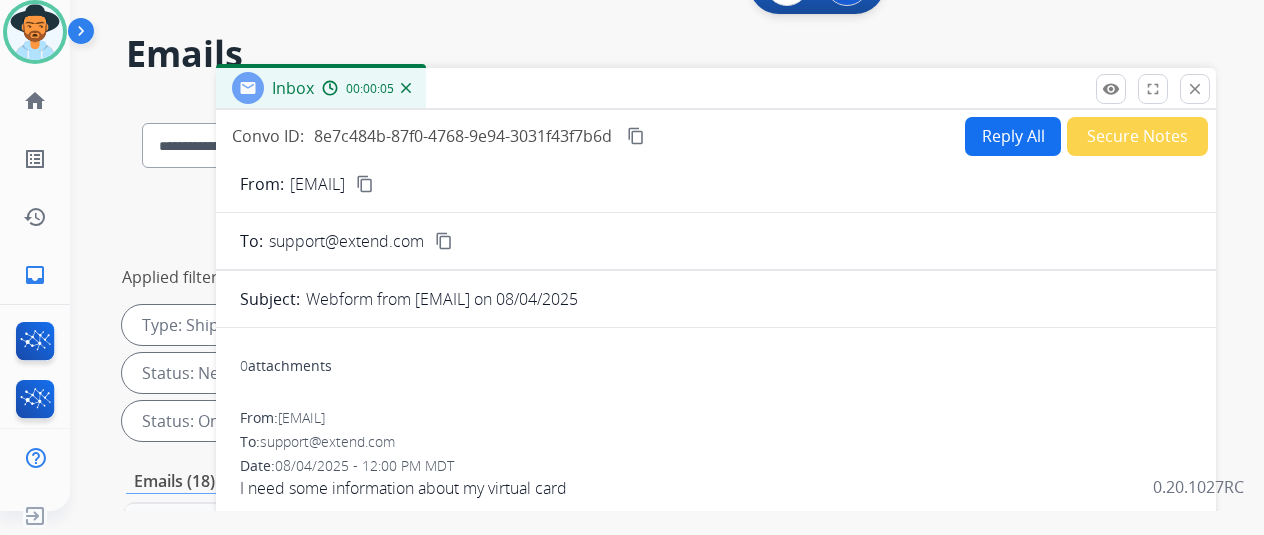 scroll, scrollTop: 0, scrollLeft: 0, axis: both 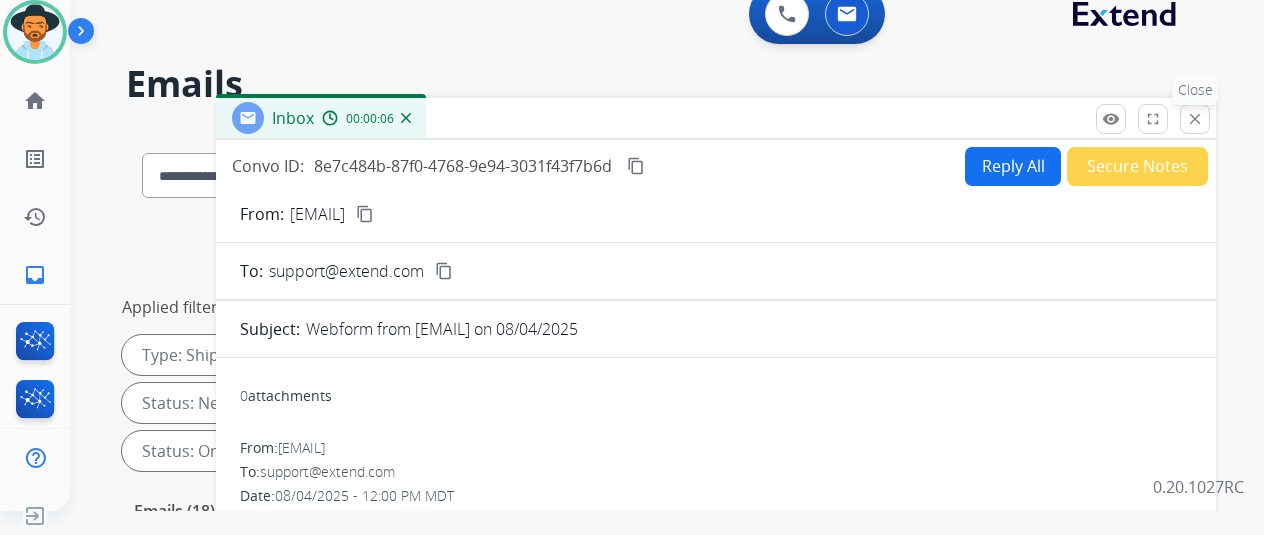 click on "close" at bounding box center (1195, 119) 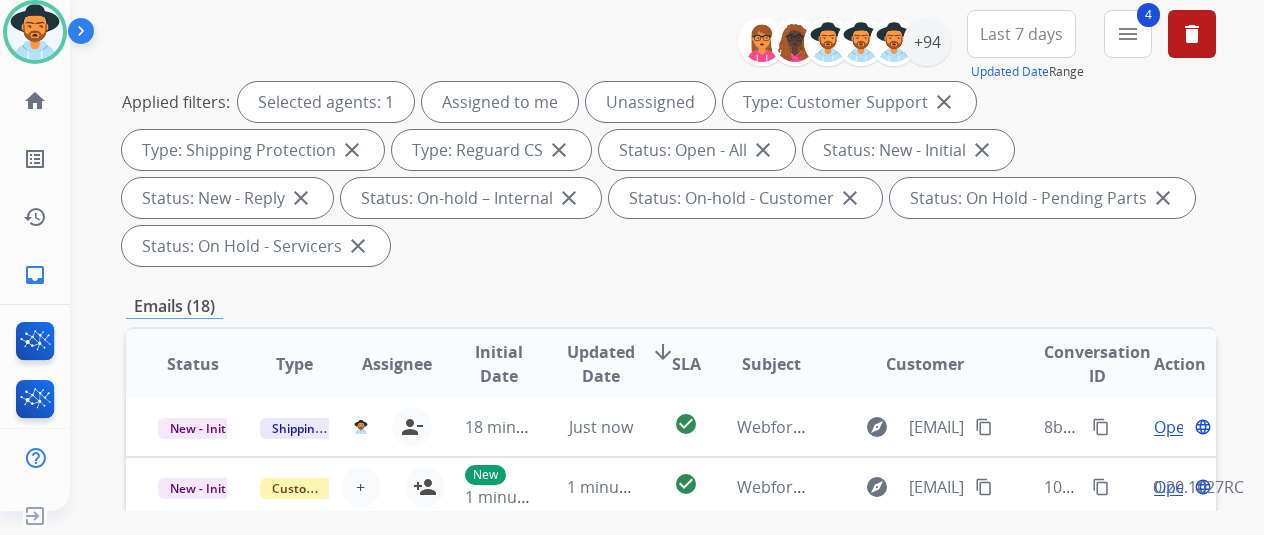 scroll, scrollTop: 400, scrollLeft: 0, axis: vertical 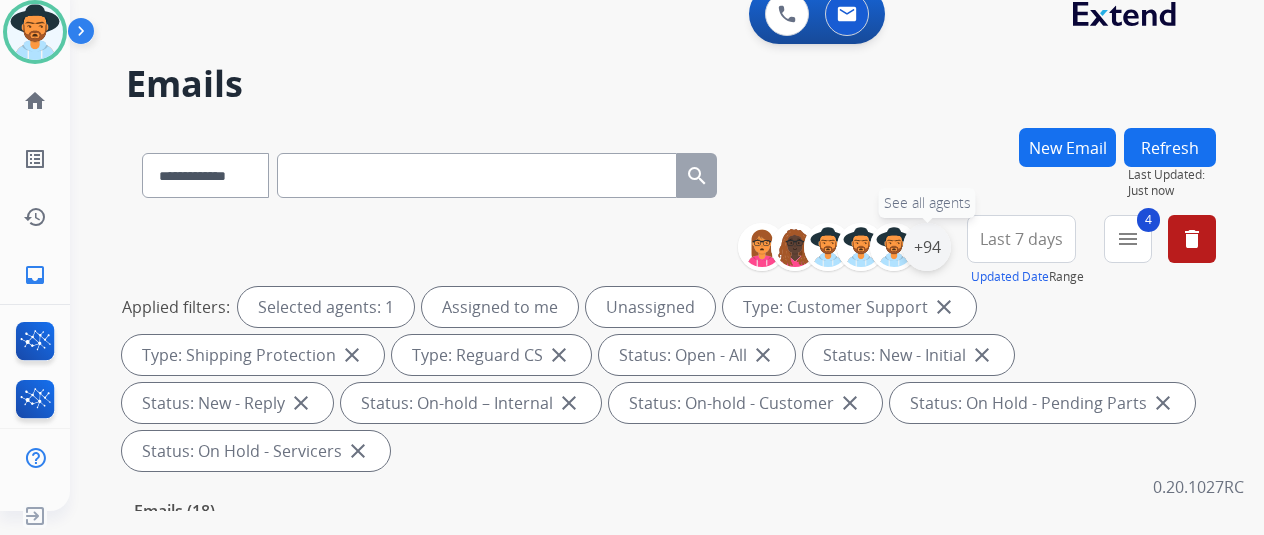 click on "+94" at bounding box center (927, 247) 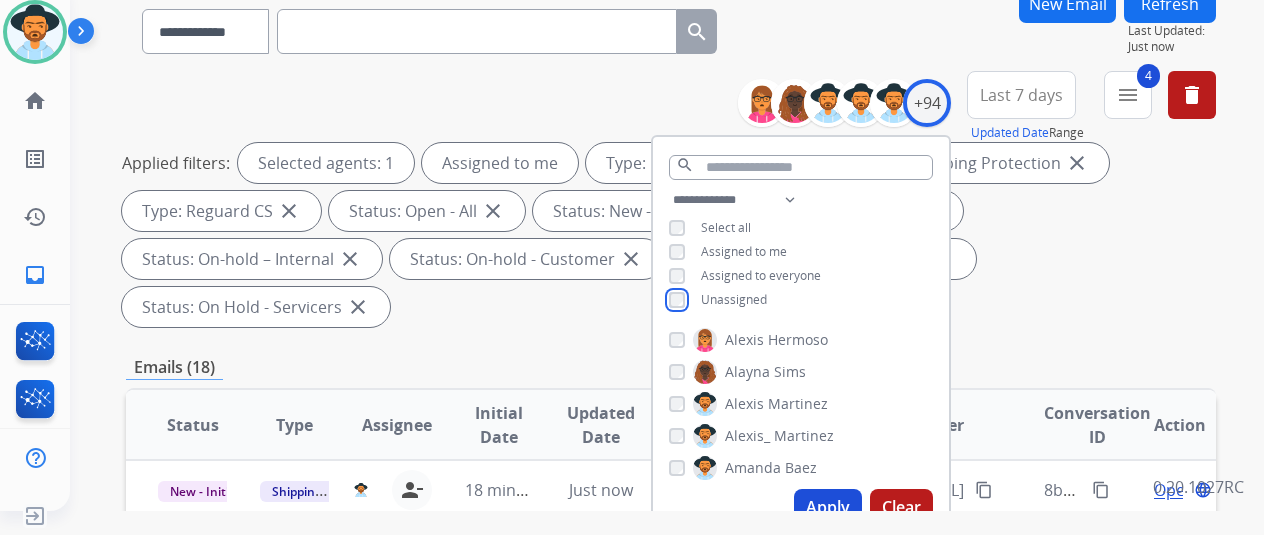 scroll, scrollTop: 300, scrollLeft: 0, axis: vertical 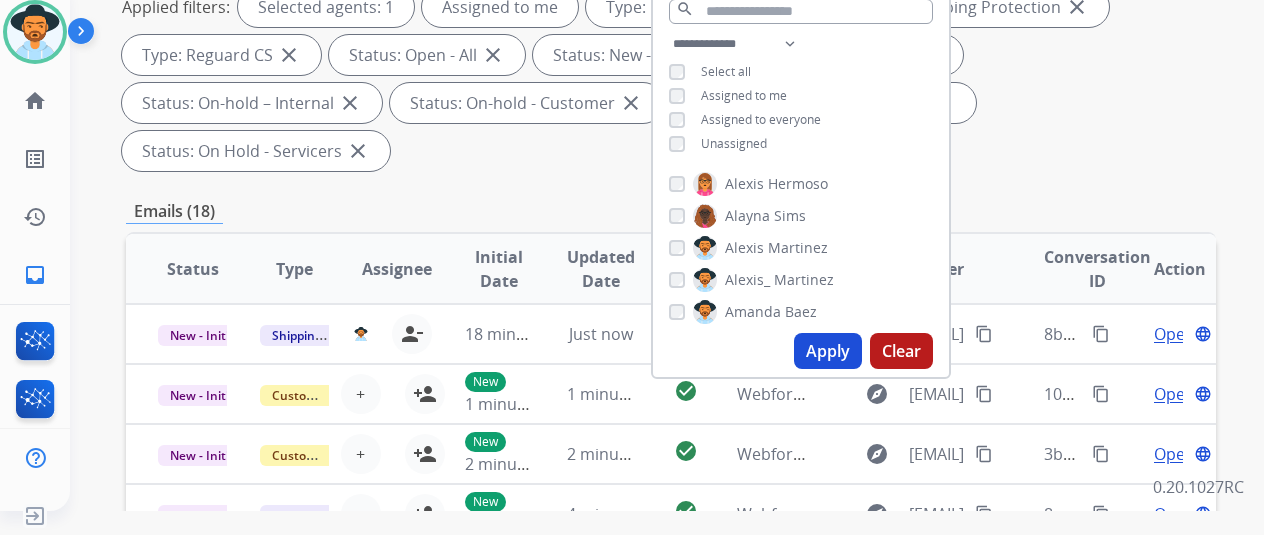 click on "Apply" at bounding box center (828, 351) 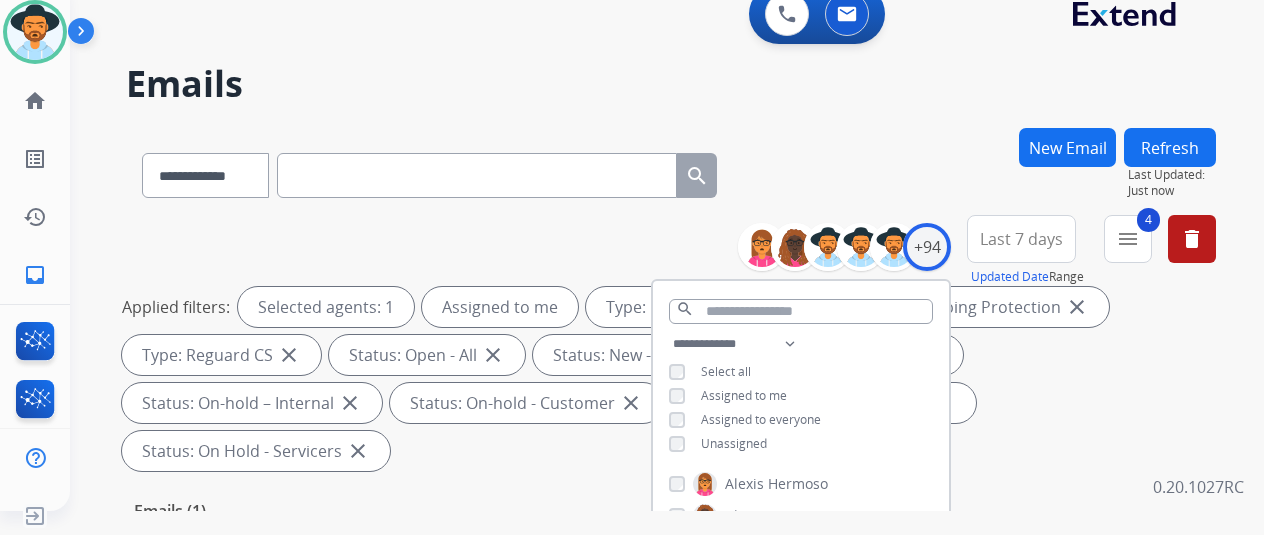 click on "**********" at bounding box center [671, 171] 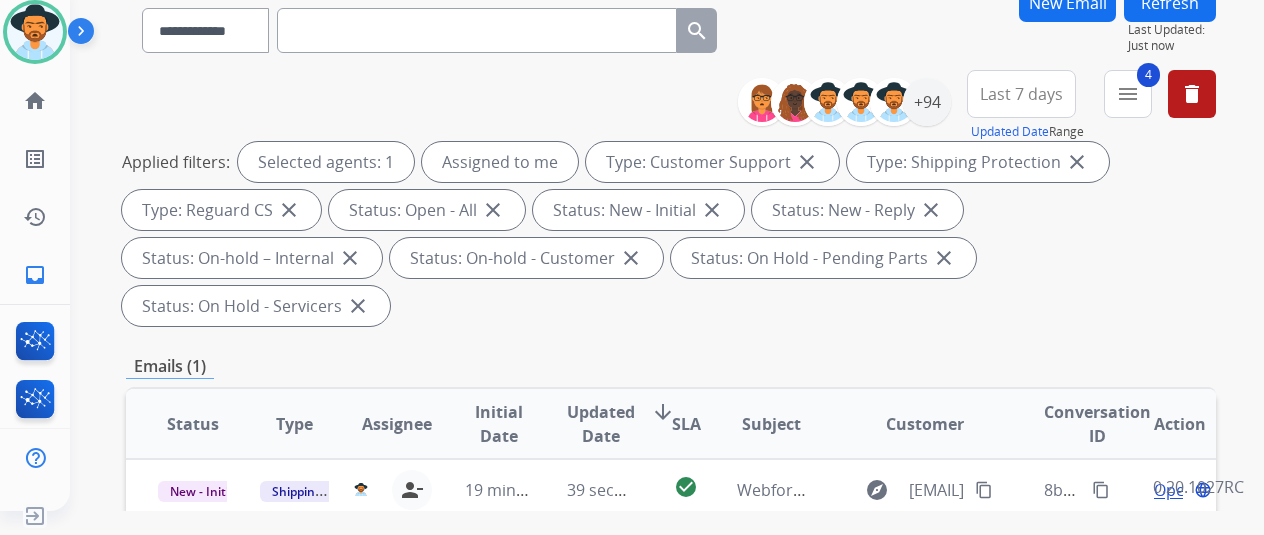 scroll, scrollTop: 400, scrollLeft: 0, axis: vertical 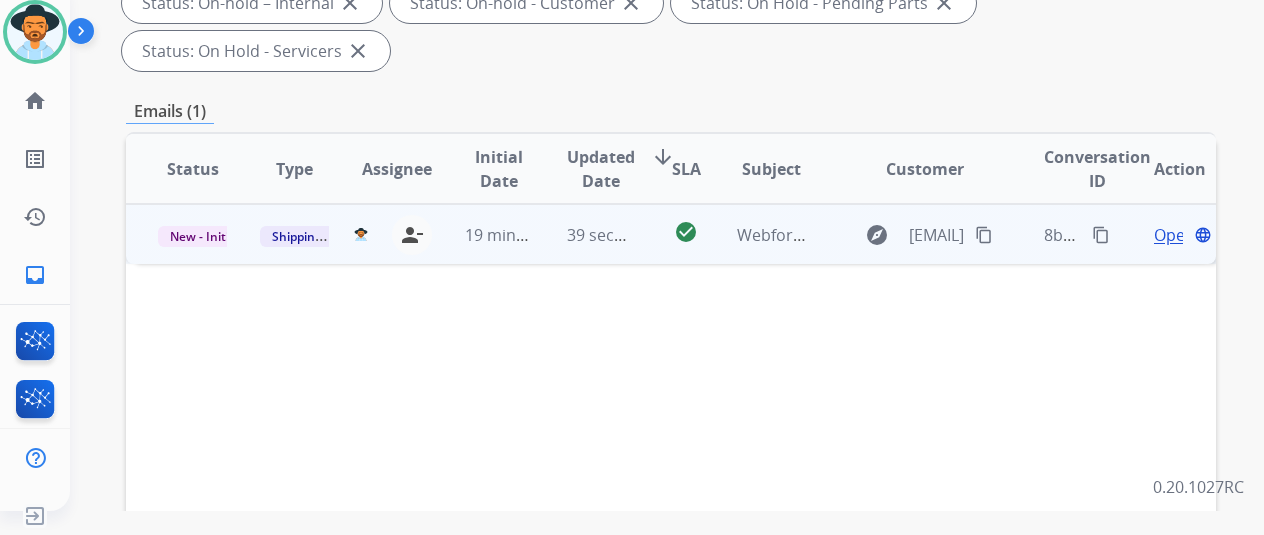 click on "Open" at bounding box center (1174, 235) 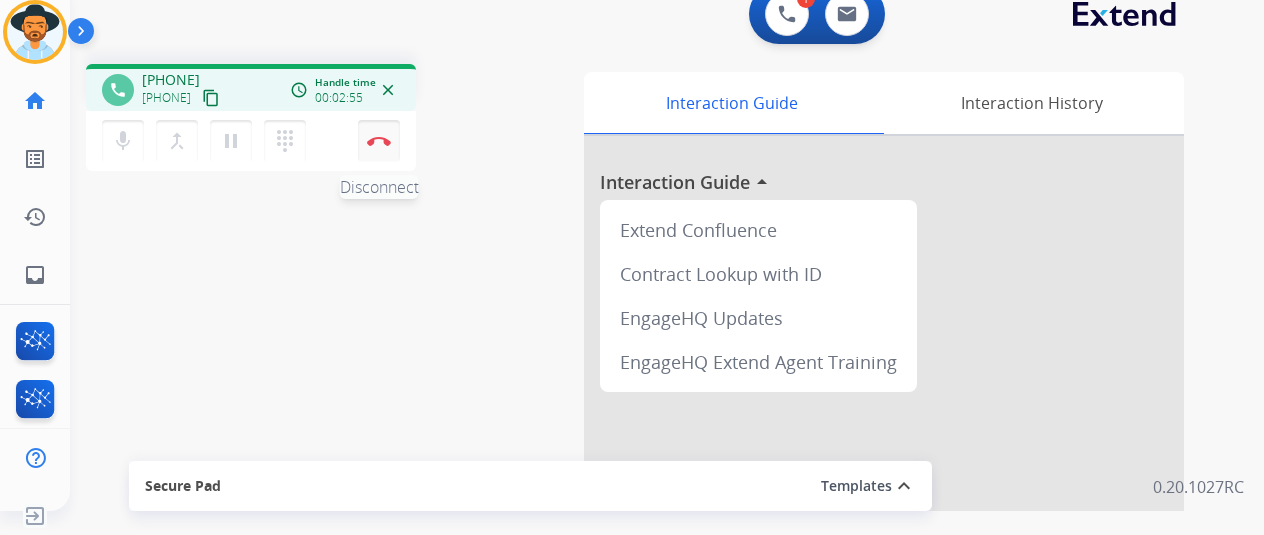 click at bounding box center (379, 141) 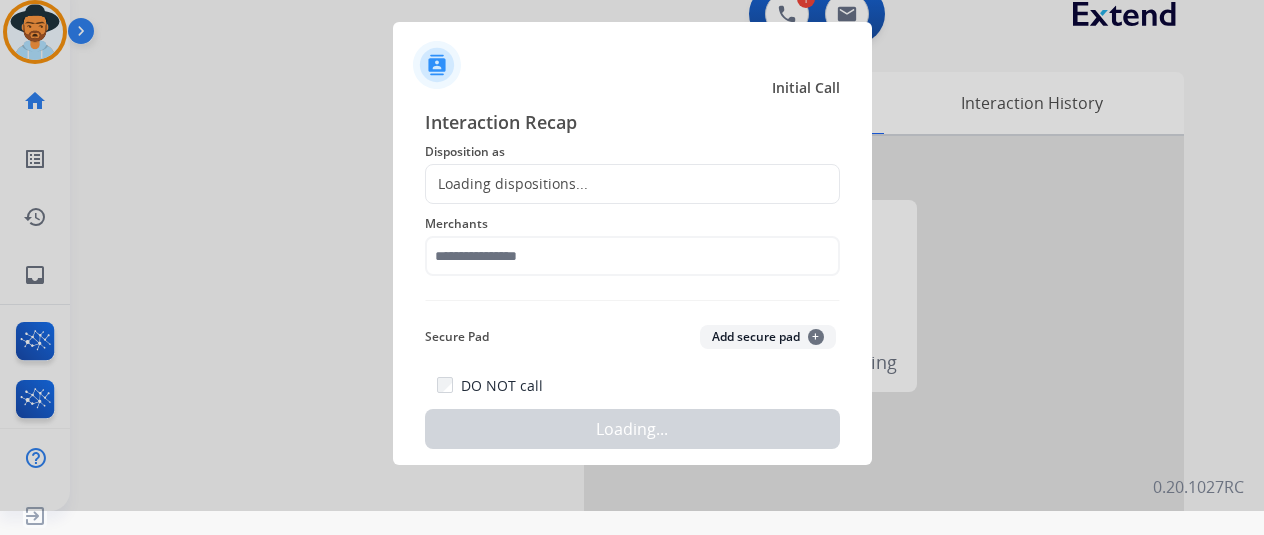 click on "Loading dispositions..." 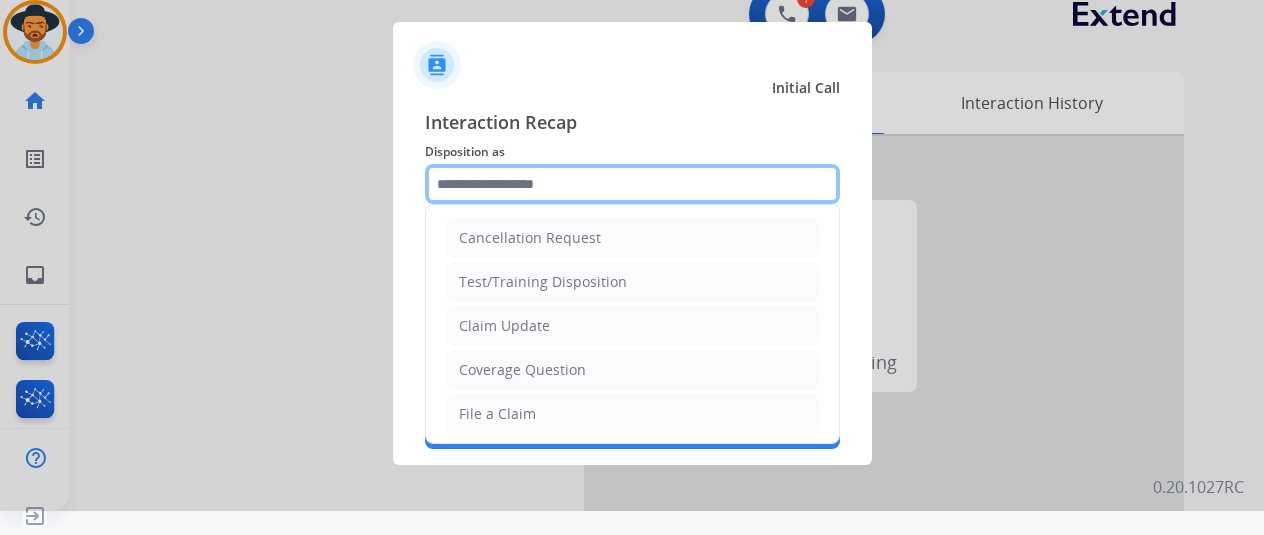 click 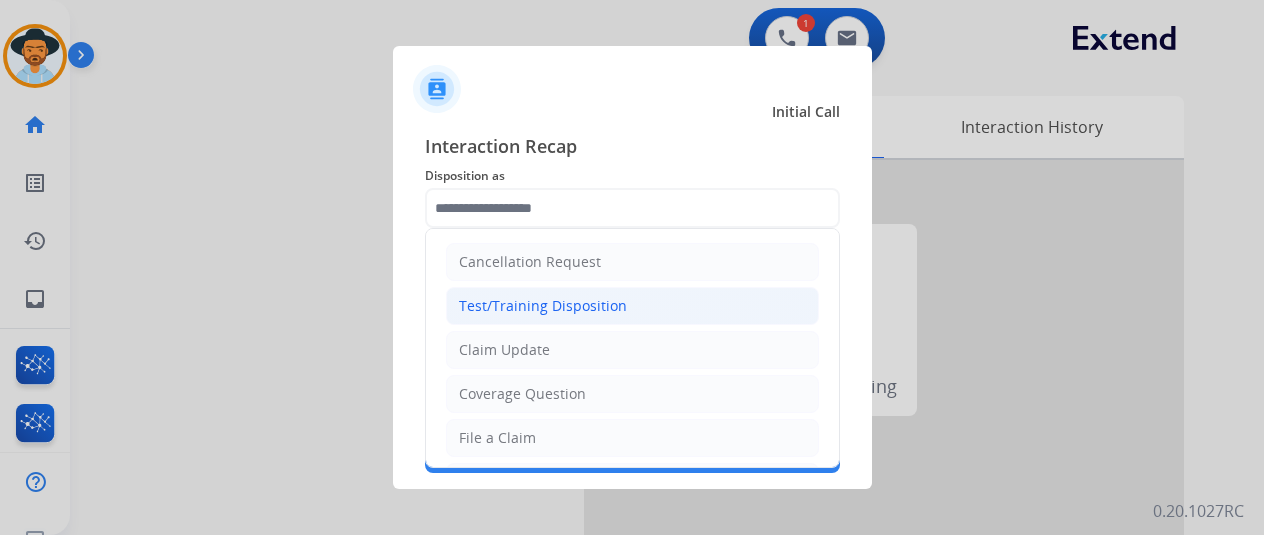 scroll, scrollTop: 24, scrollLeft: 0, axis: vertical 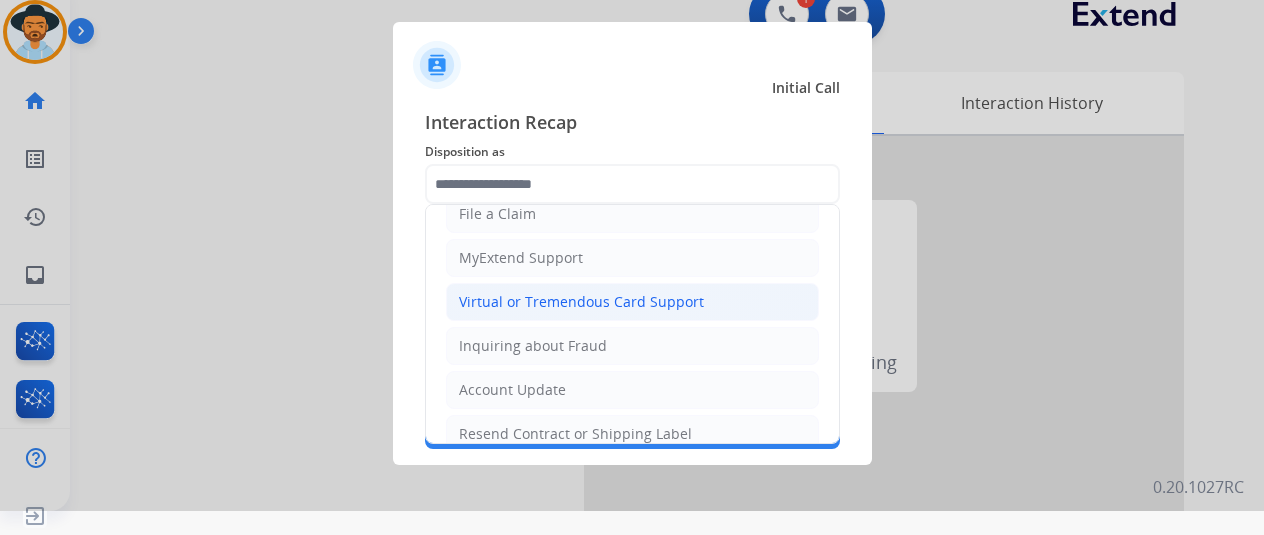 click on "Virtual or Tremendous Card Support" 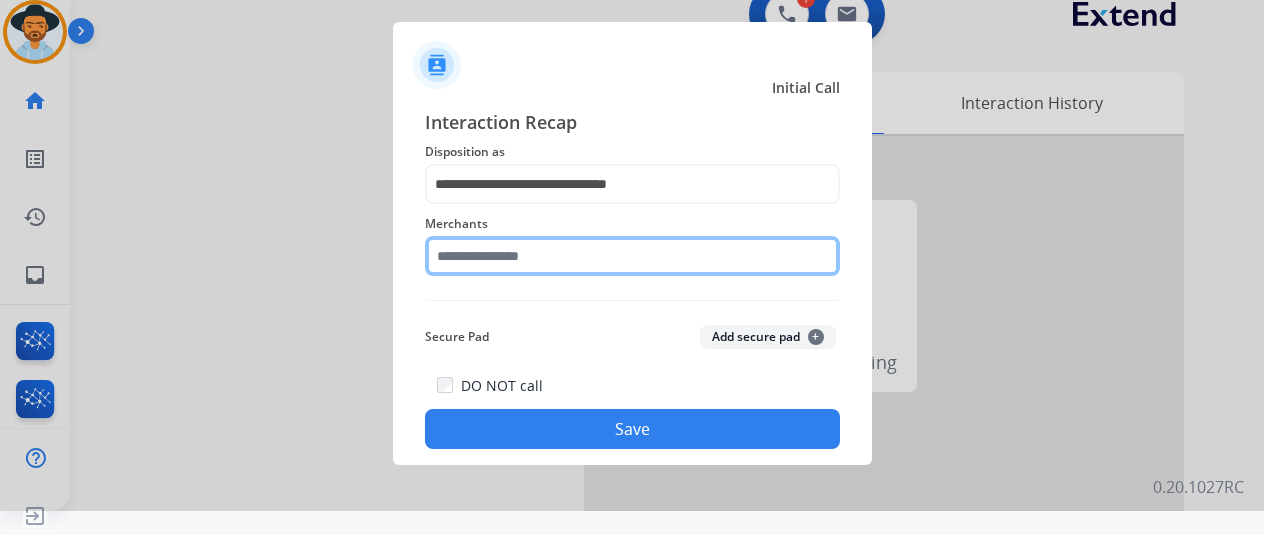click 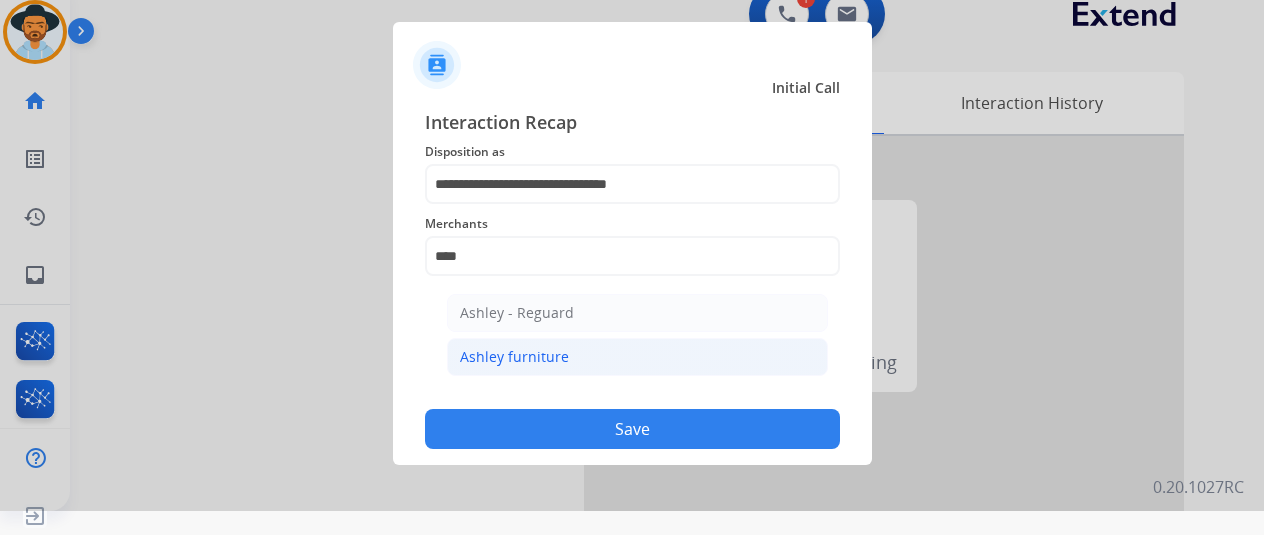 click on "Ashley furniture" 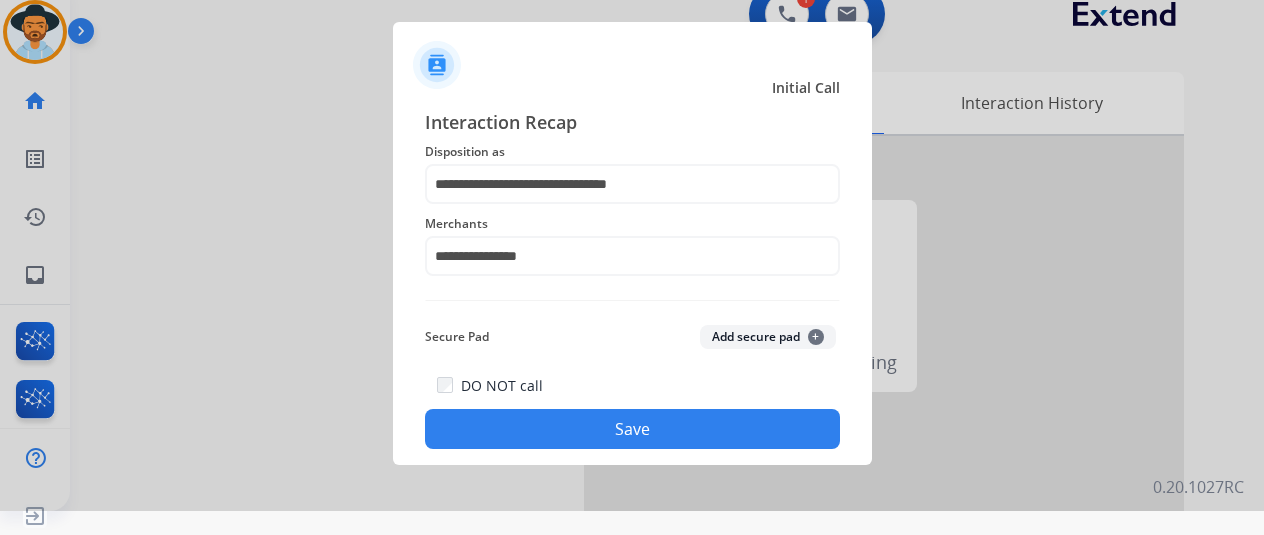 click on "Save" 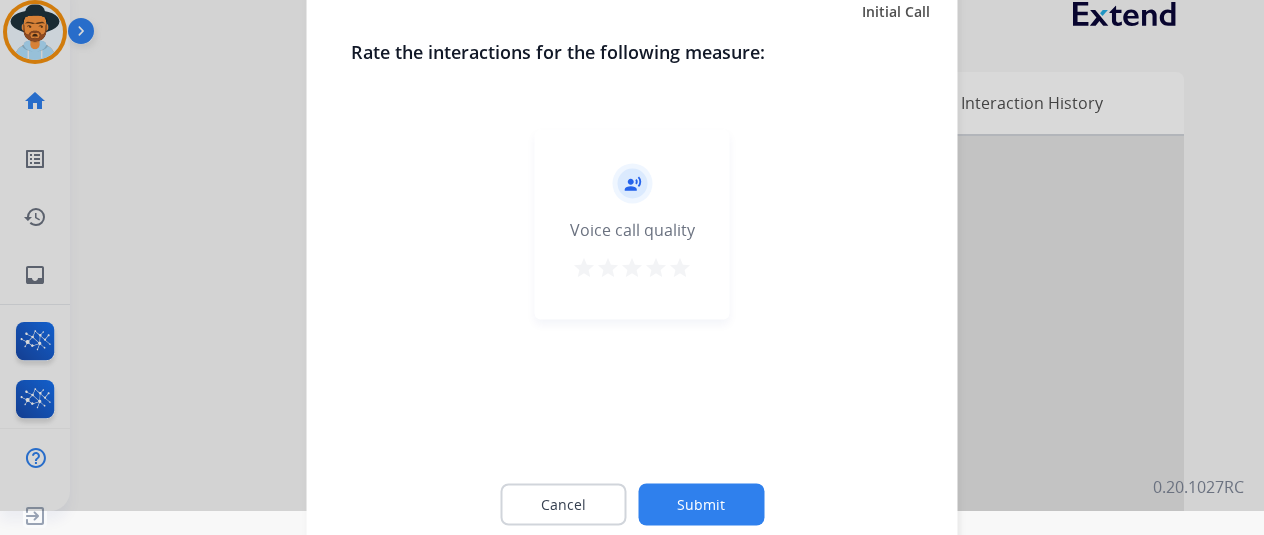 click 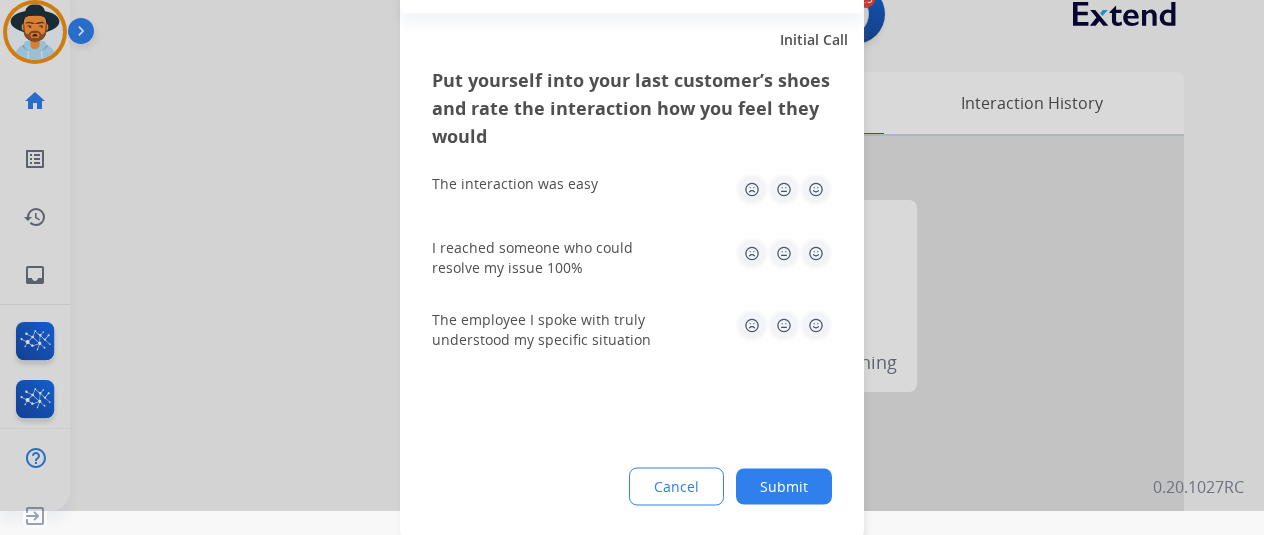 click 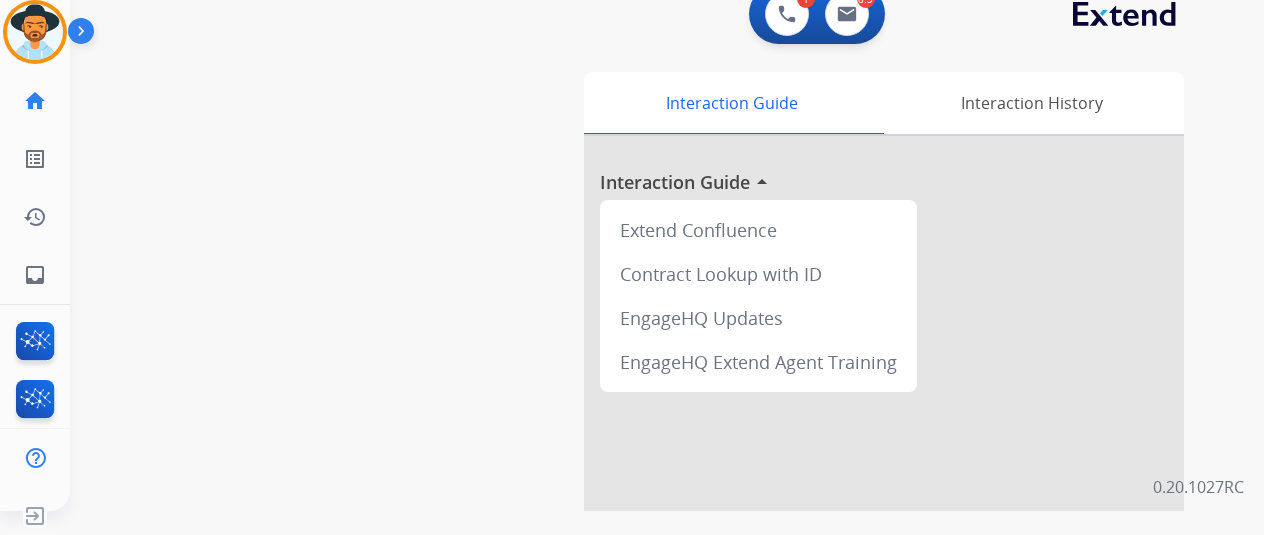 click at bounding box center (35, 32) 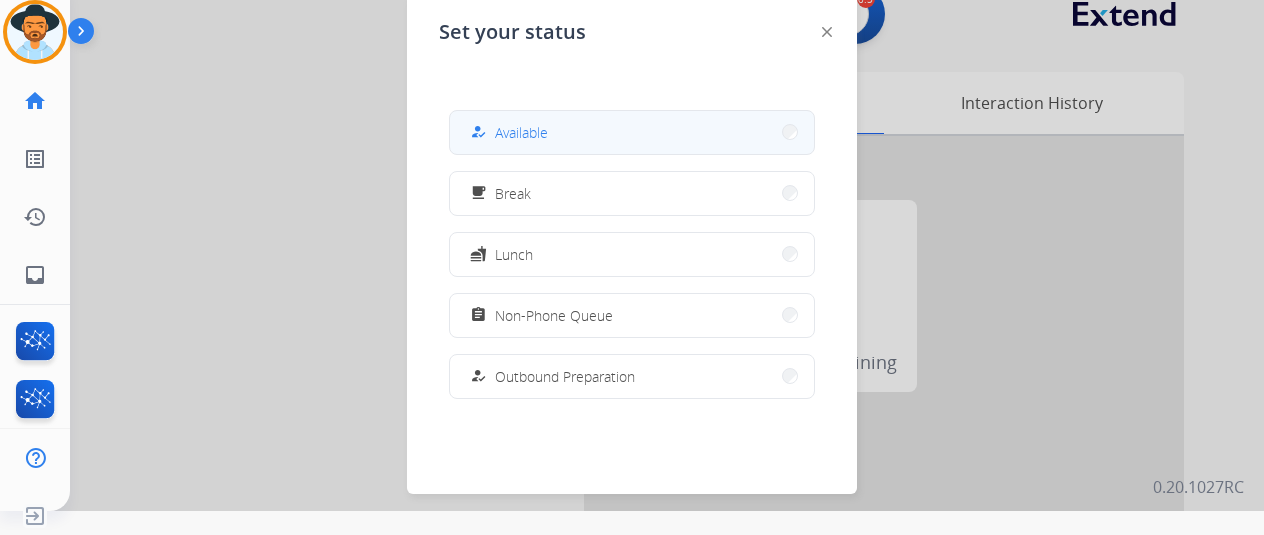 click on "Available" at bounding box center [521, 132] 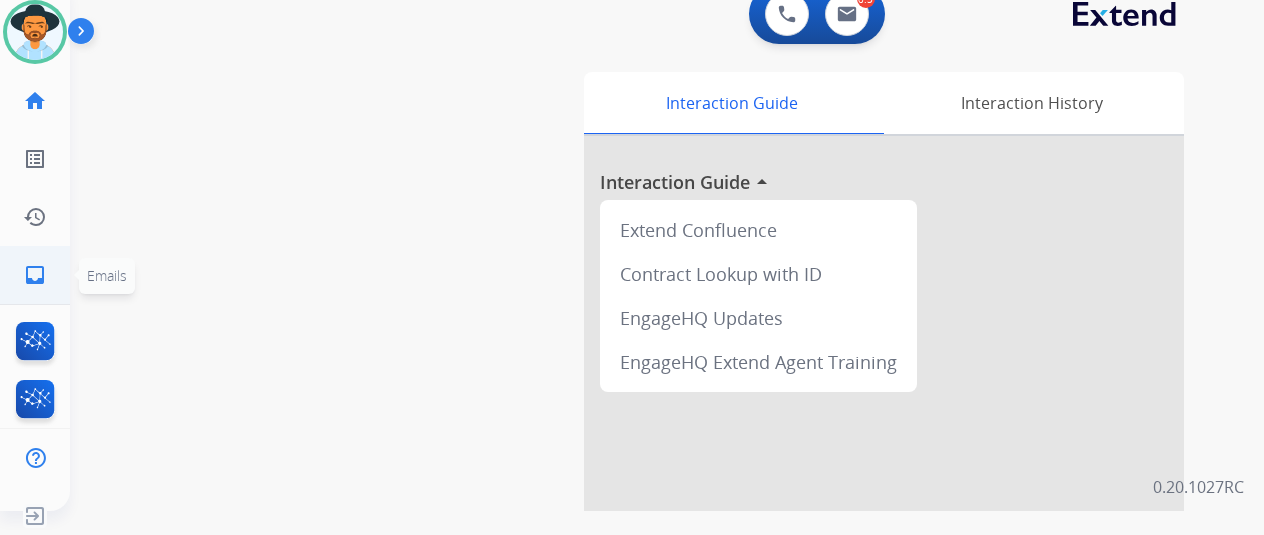 click on "inbox" 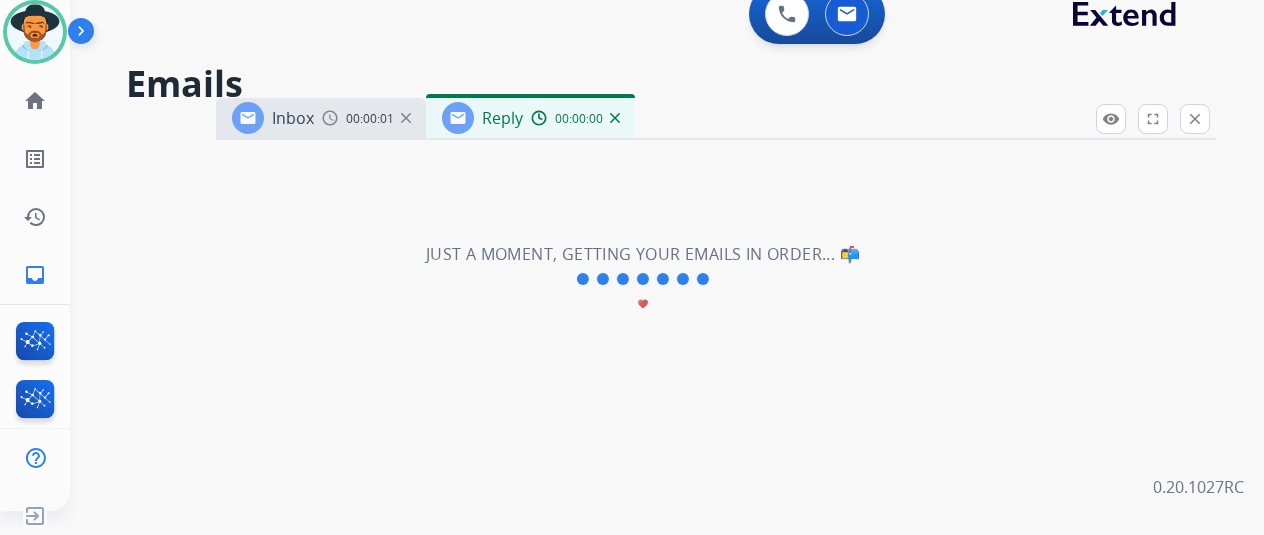 select on "**********" 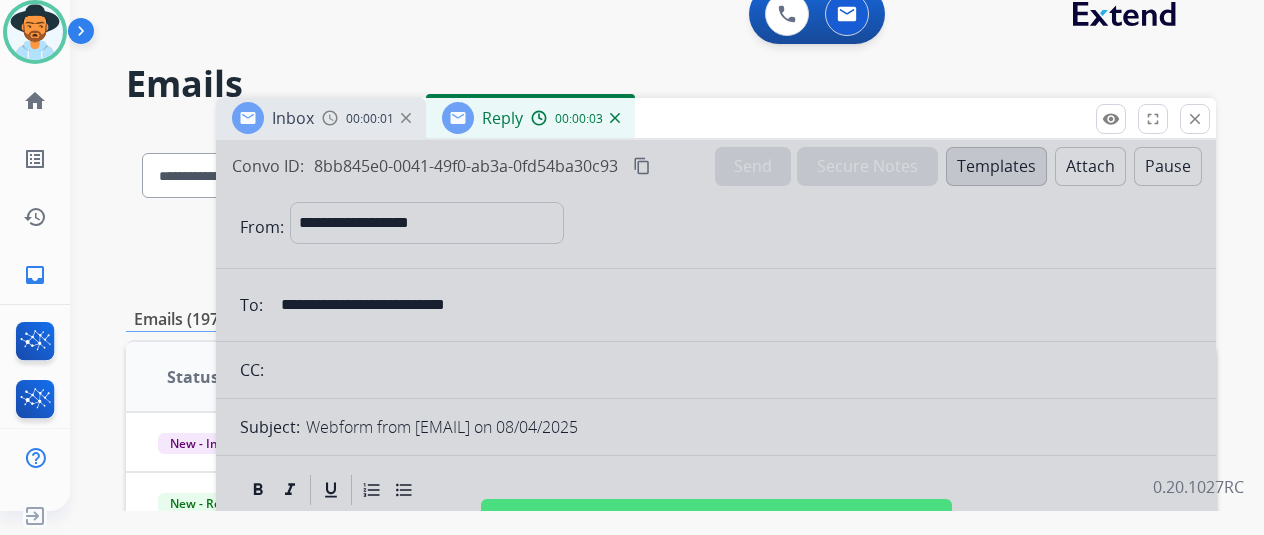 click at bounding box center [716, 513] 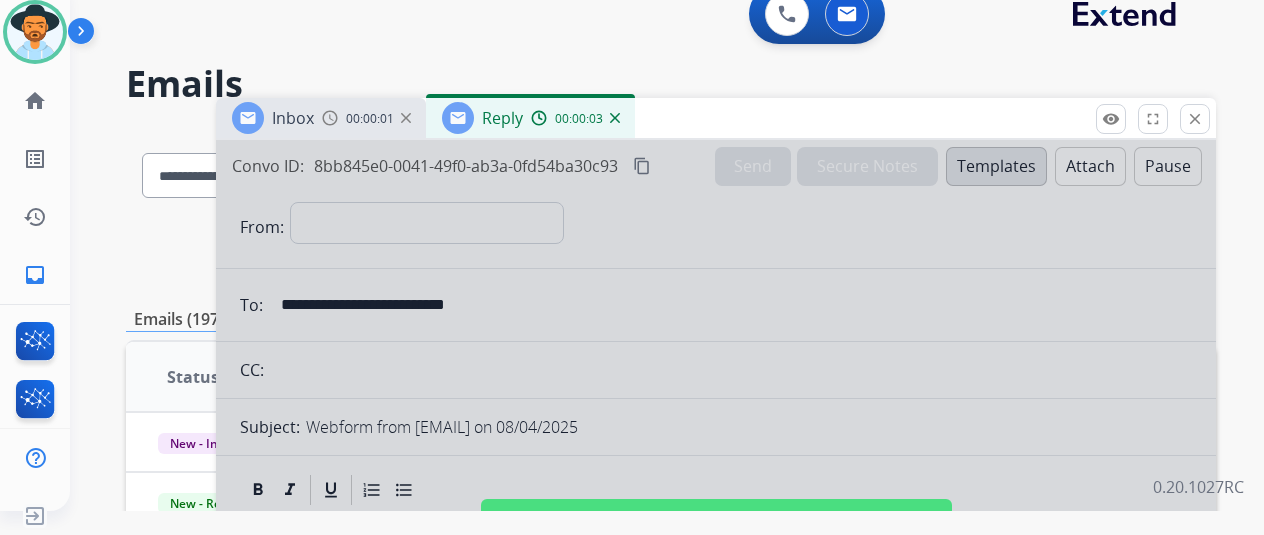 type 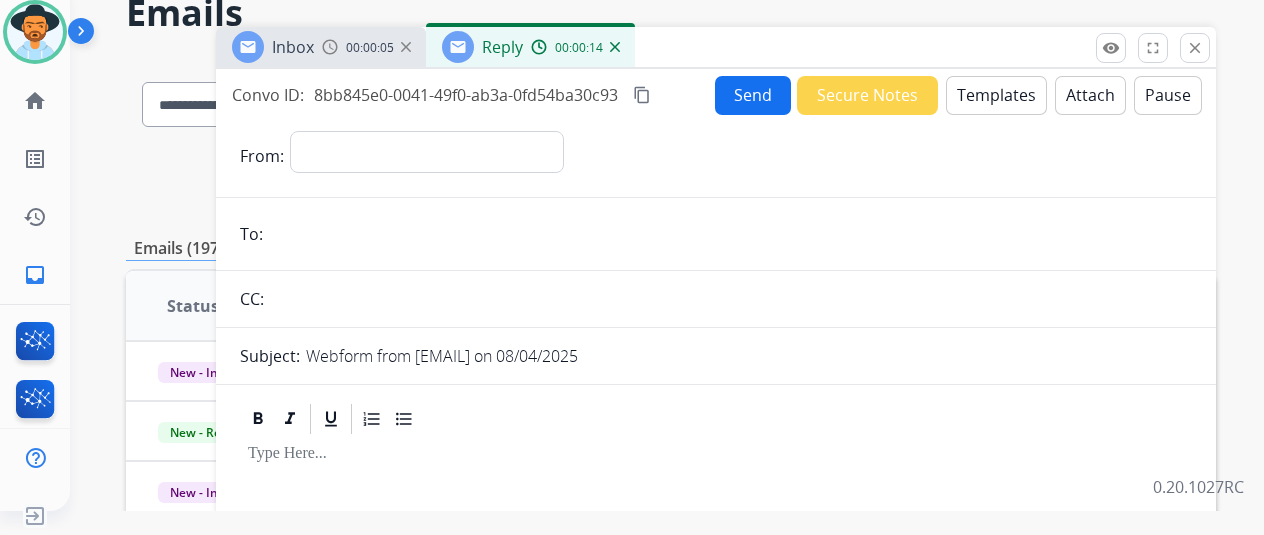 scroll, scrollTop: 0, scrollLeft: 0, axis: both 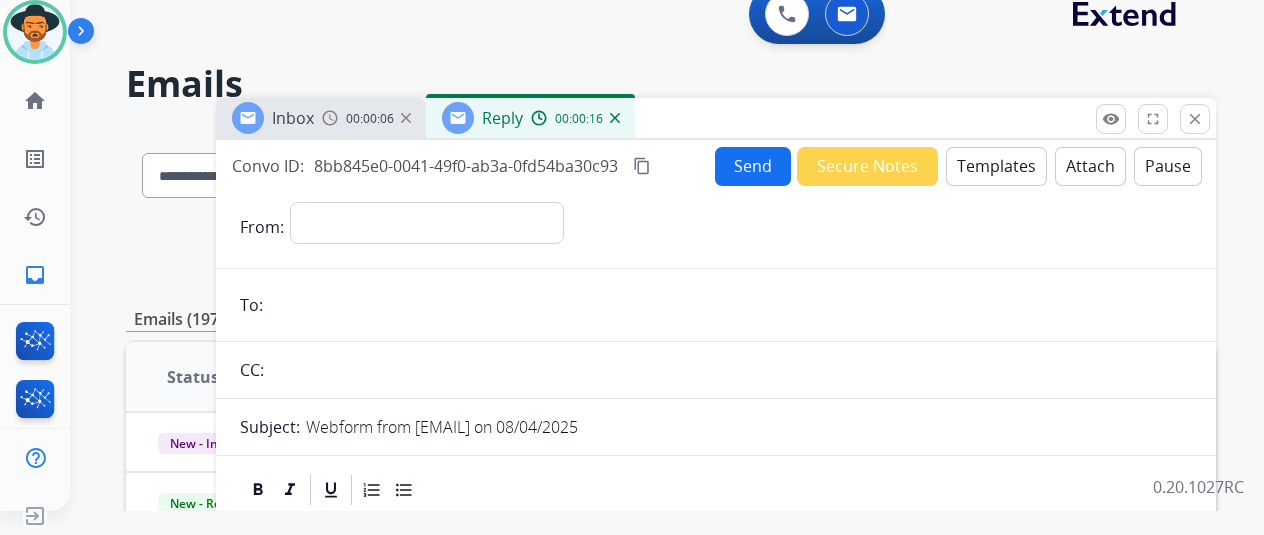 click on "Templates" at bounding box center [996, 166] 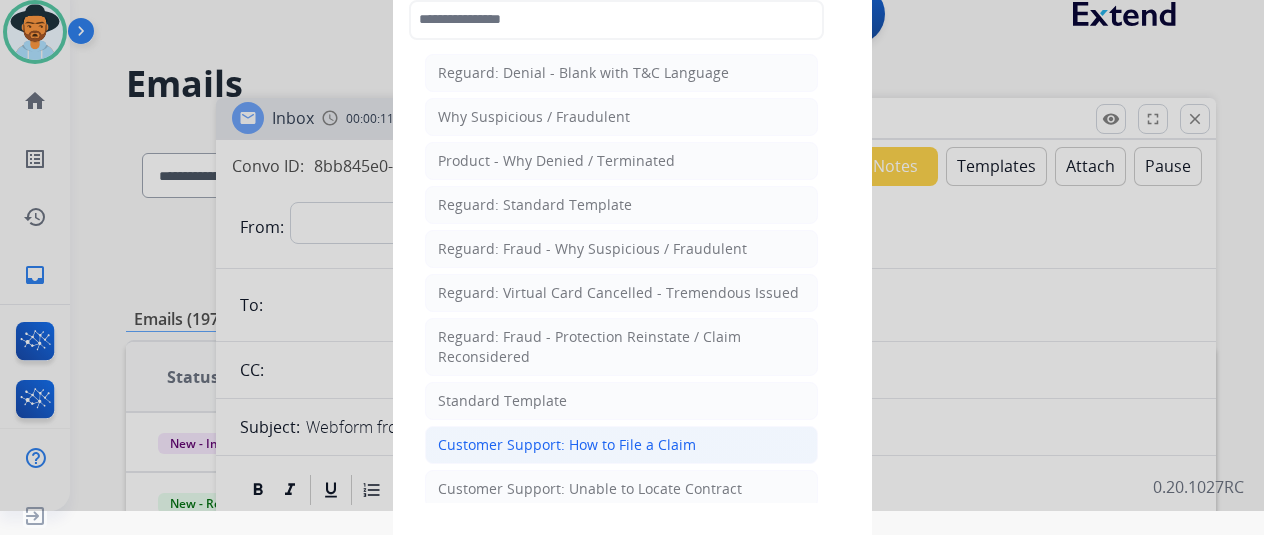 click on "Customer Support: How to File a Claim" 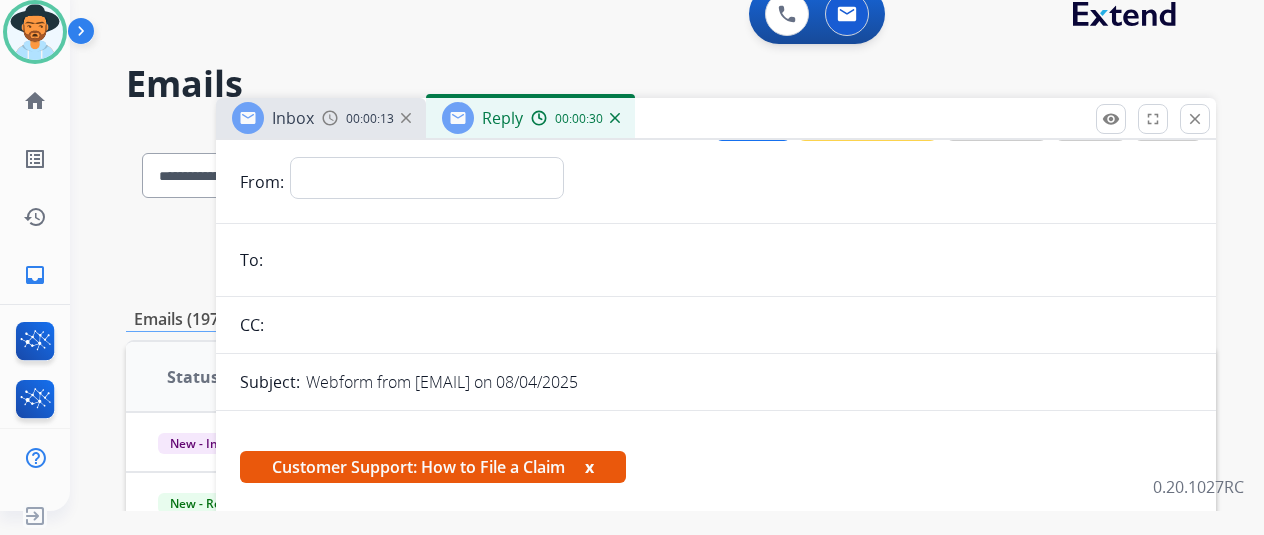 scroll, scrollTop: 0, scrollLeft: 0, axis: both 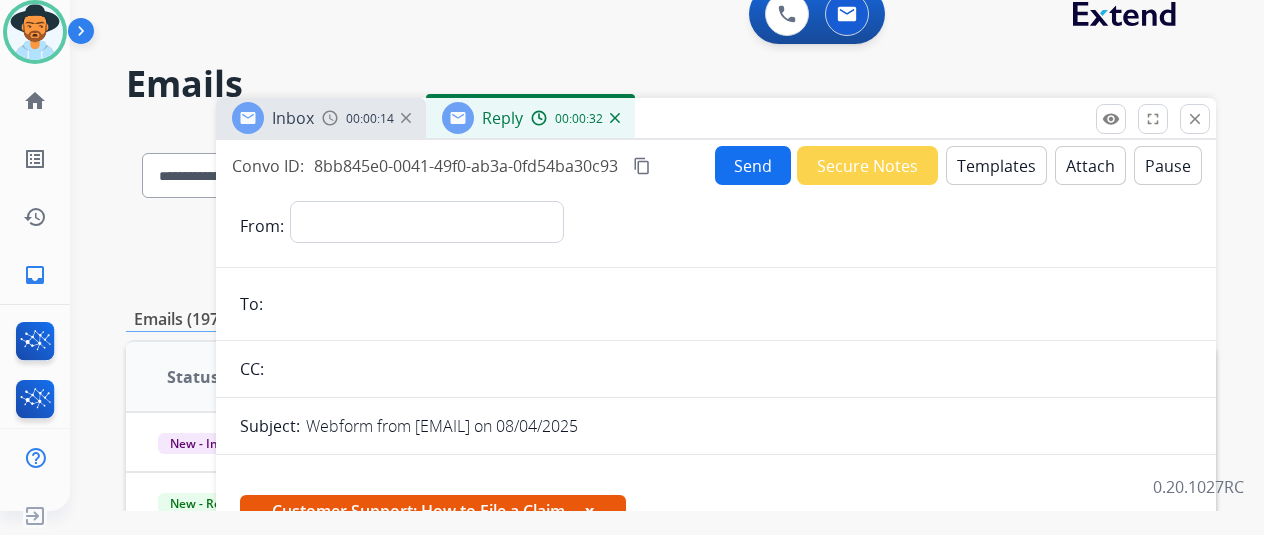click at bounding box center (615, 118) 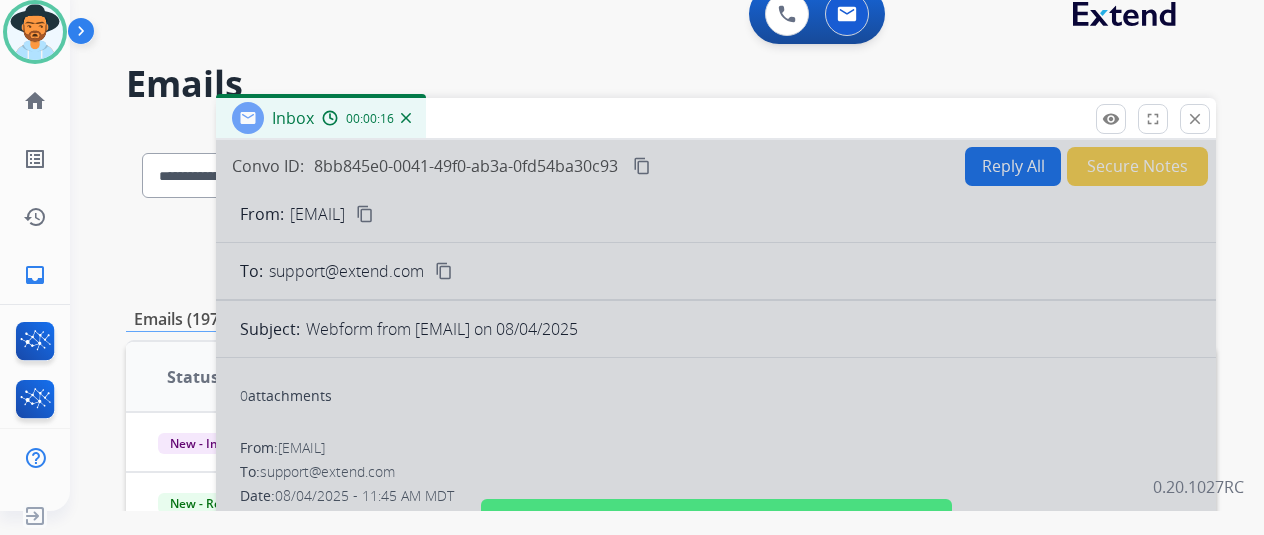 click at bounding box center [716, 513] 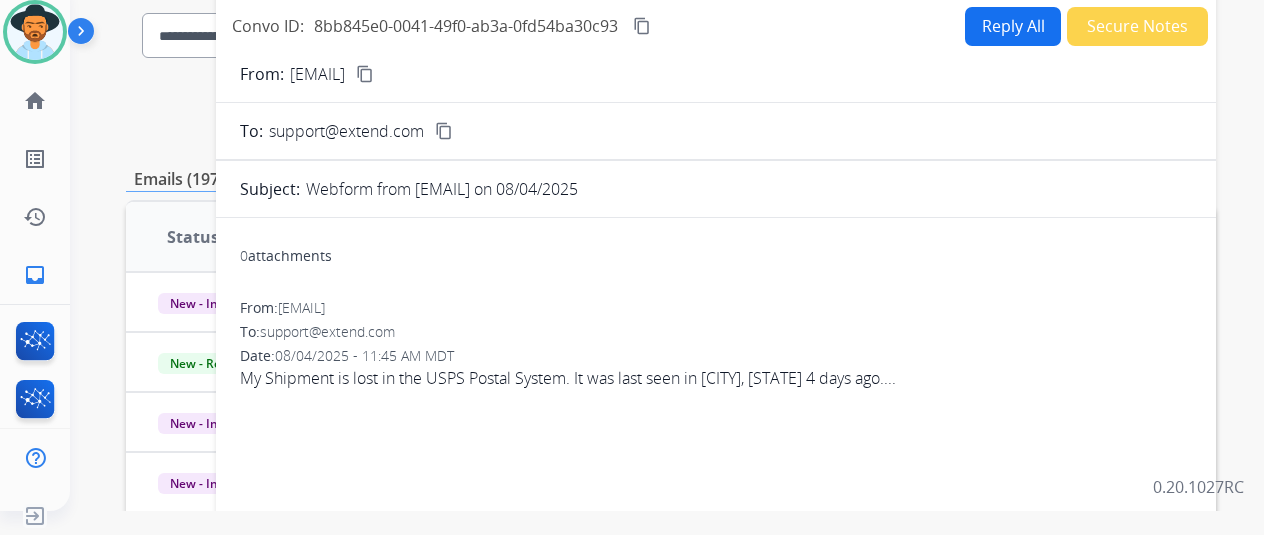 scroll, scrollTop: 0, scrollLeft: 0, axis: both 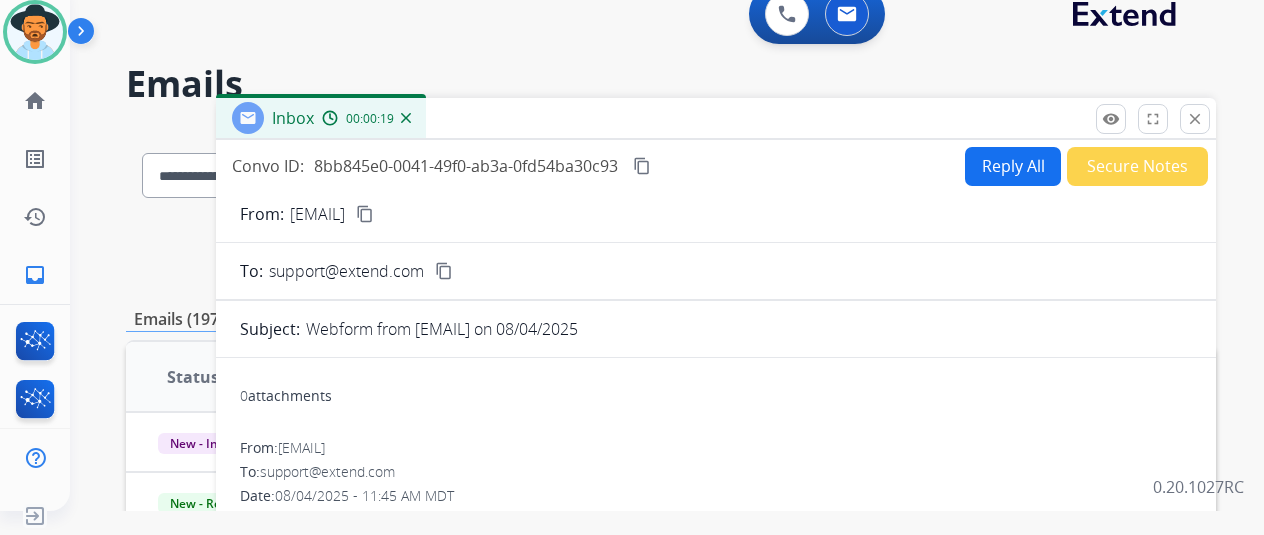 click on "Reply All" at bounding box center [1013, 166] 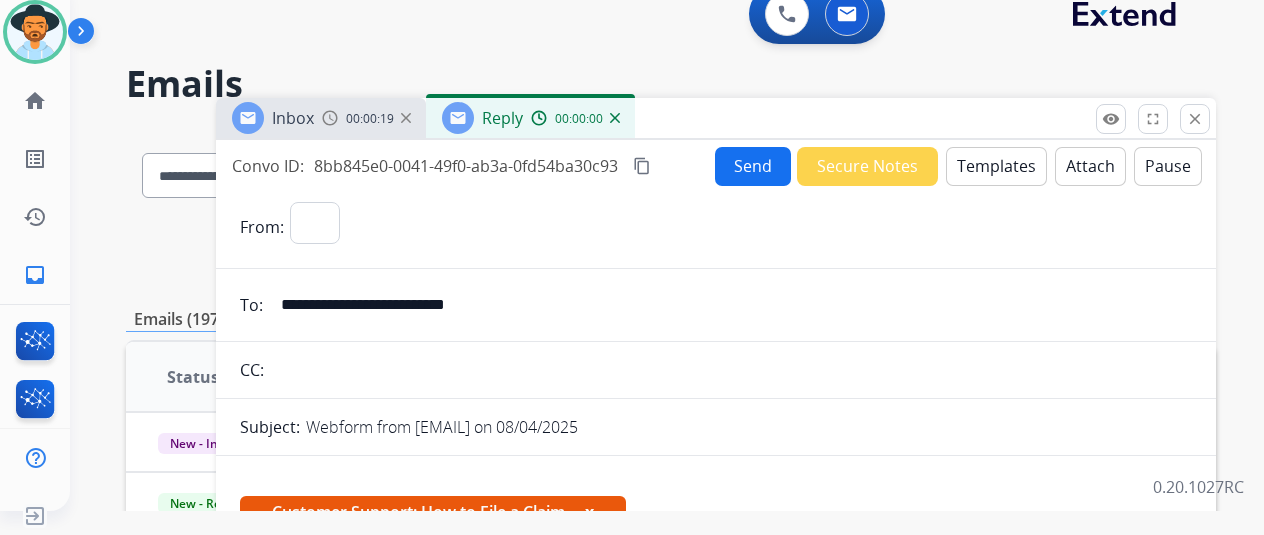select on "**********" 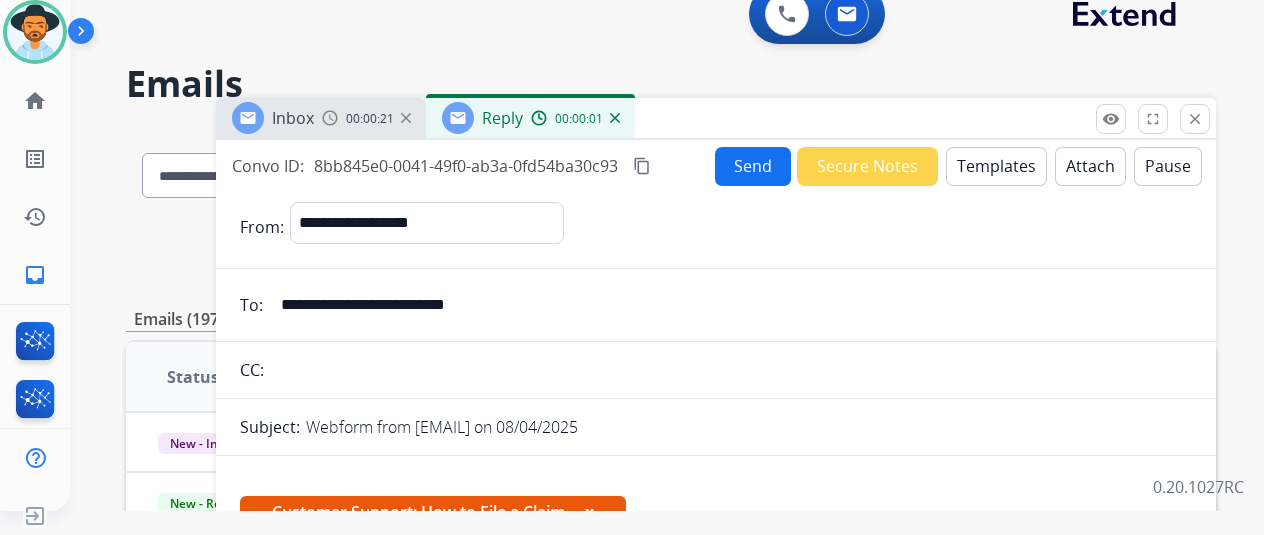 click on "Templates" at bounding box center (996, 166) 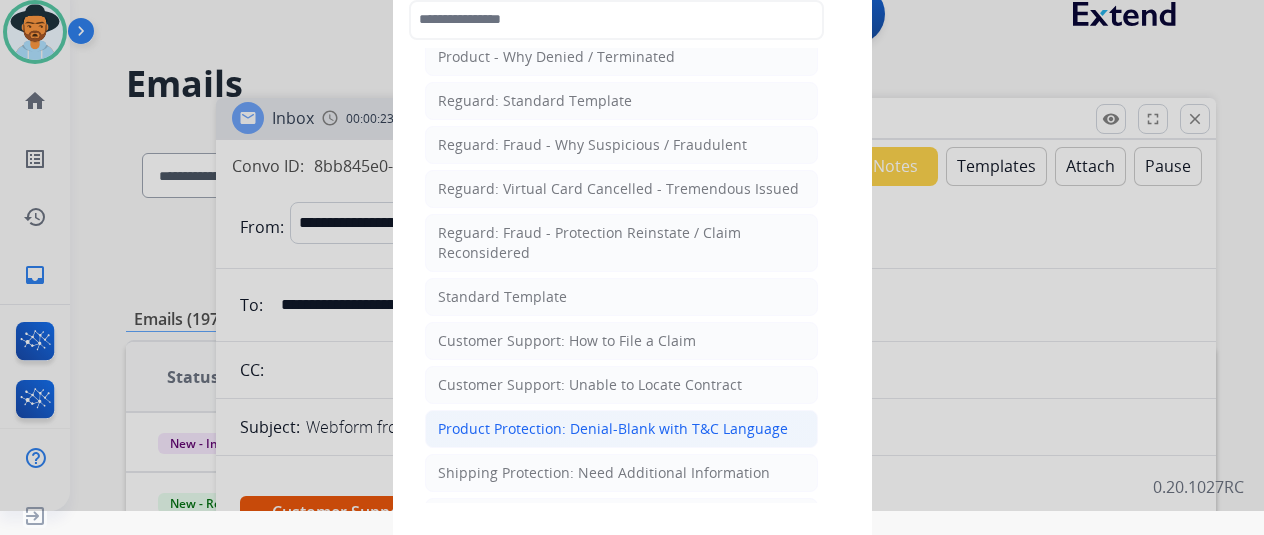 scroll, scrollTop: 200, scrollLeft: 0, axis: vertical 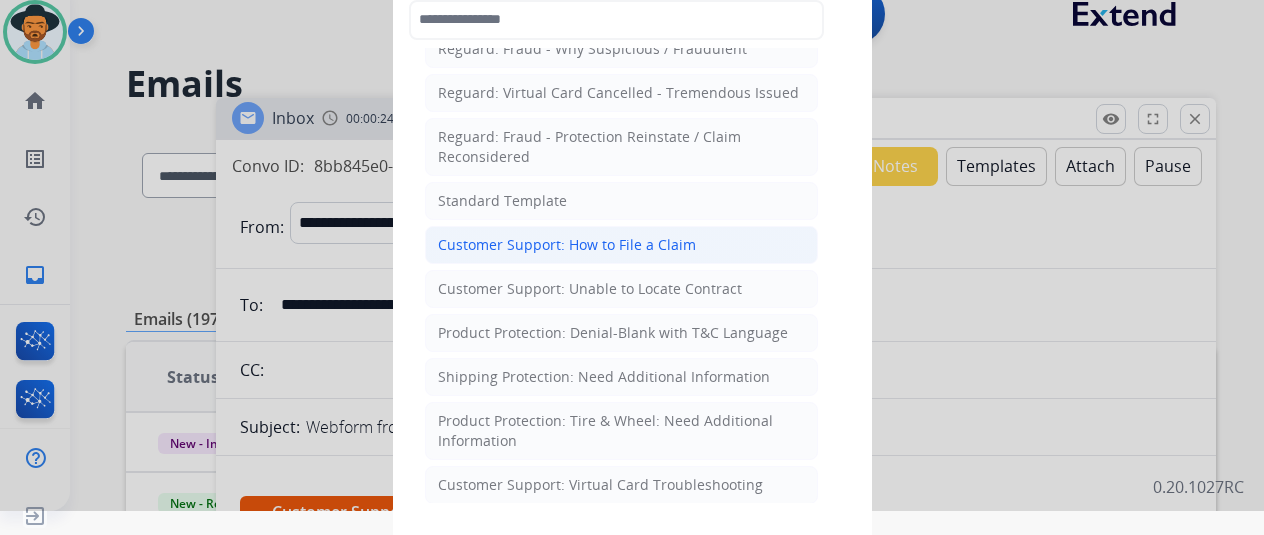 click on "Customer Support: How to File a Claim" 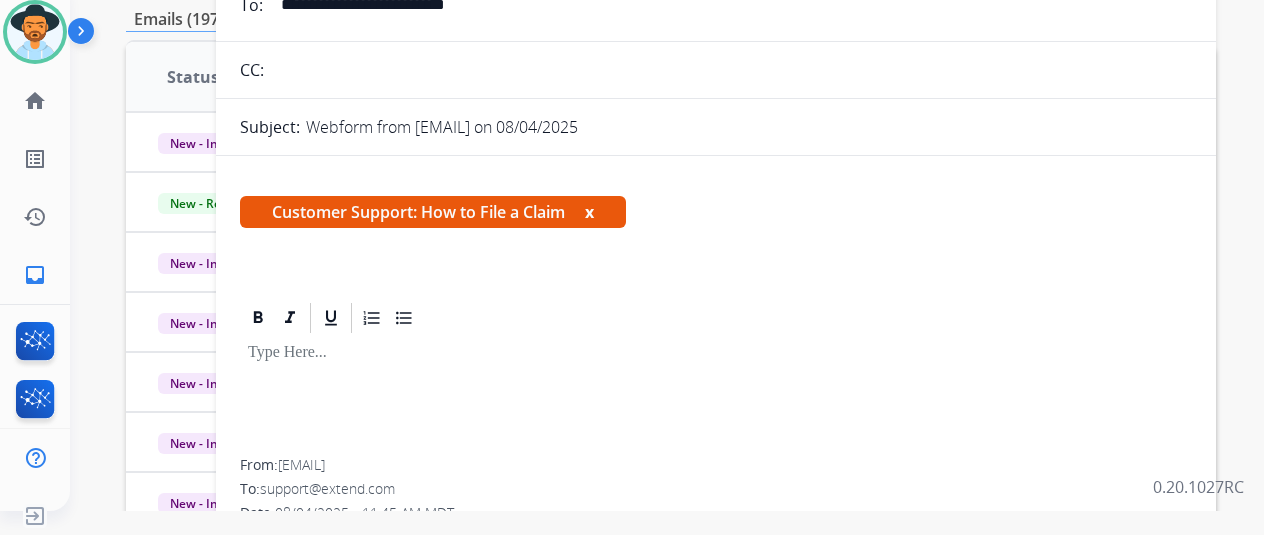 scroll, scrollTop: 0, scrollLeft: 0, axis: both 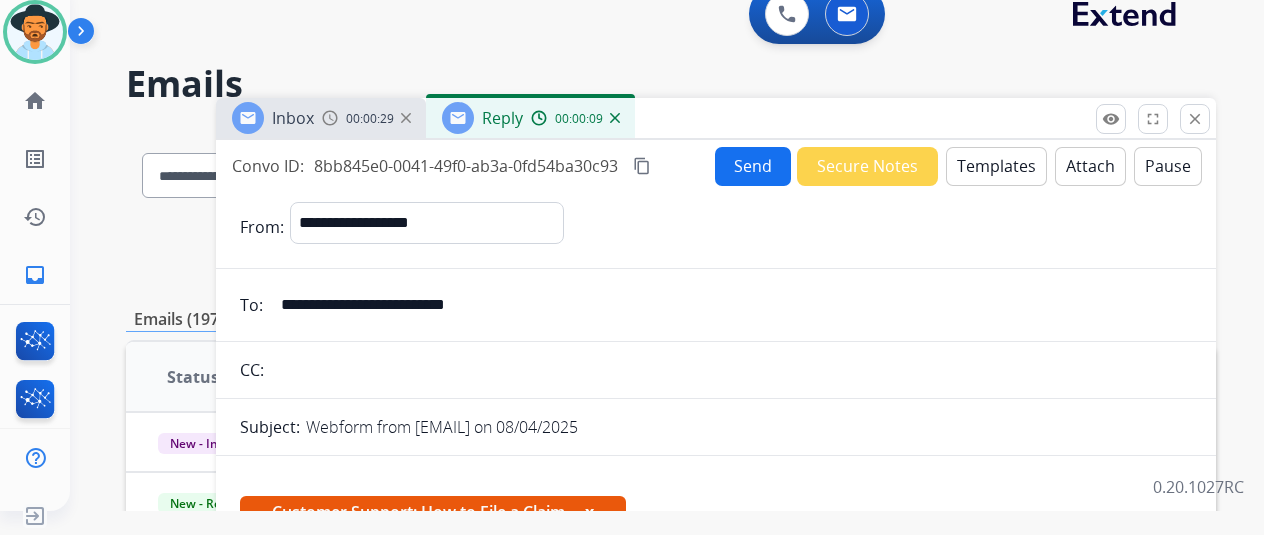 click on "Templates" at bounding box center [996, 166] 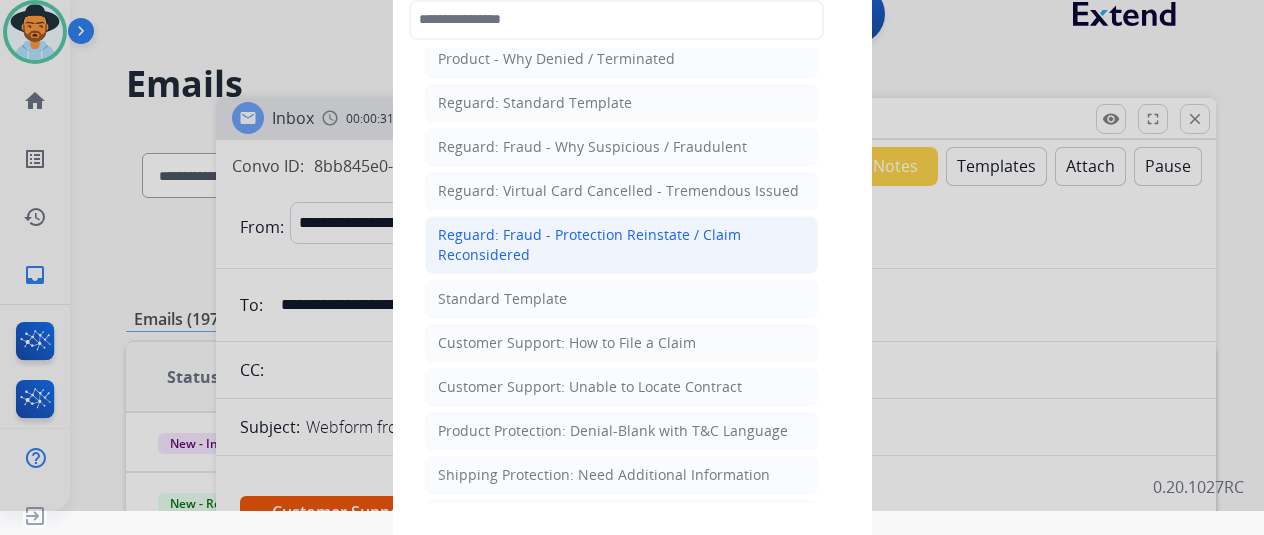 scroll, scrollTop: 200, scrollLeft: 0, axis: vertical 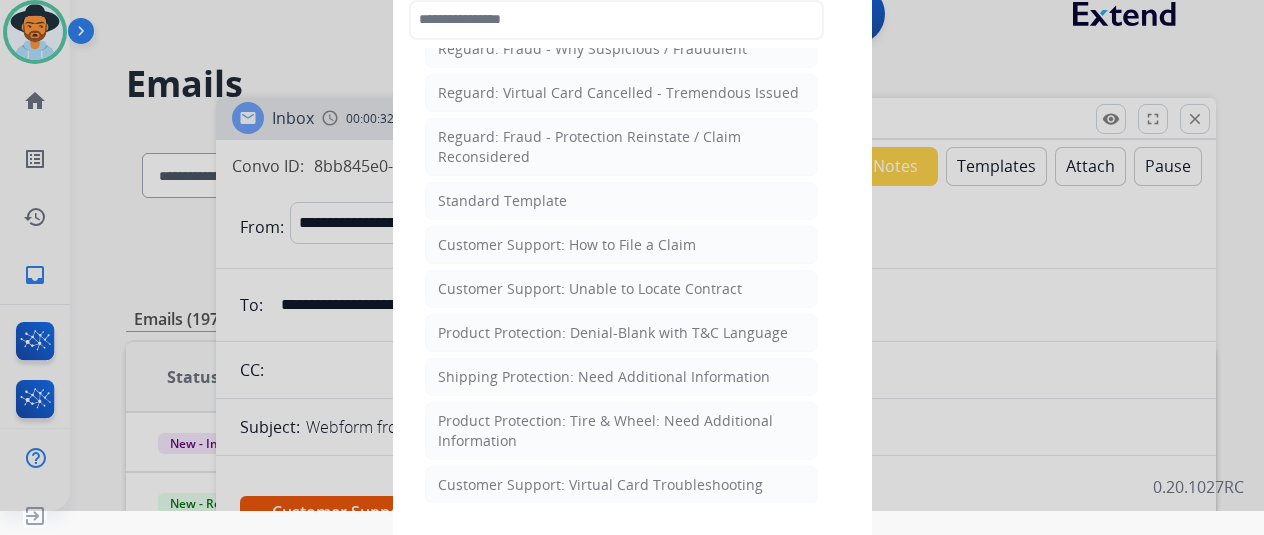 click on "Customer Support: How to File a Claim" 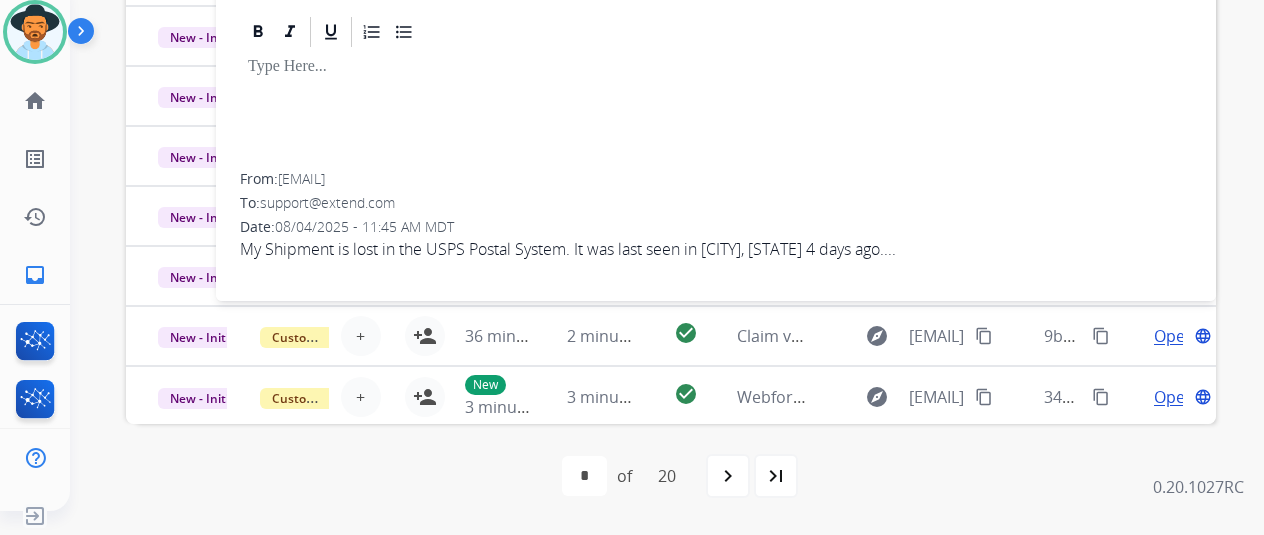 scroll, scrollTop: 0, scrollLeft: 0, axis: both 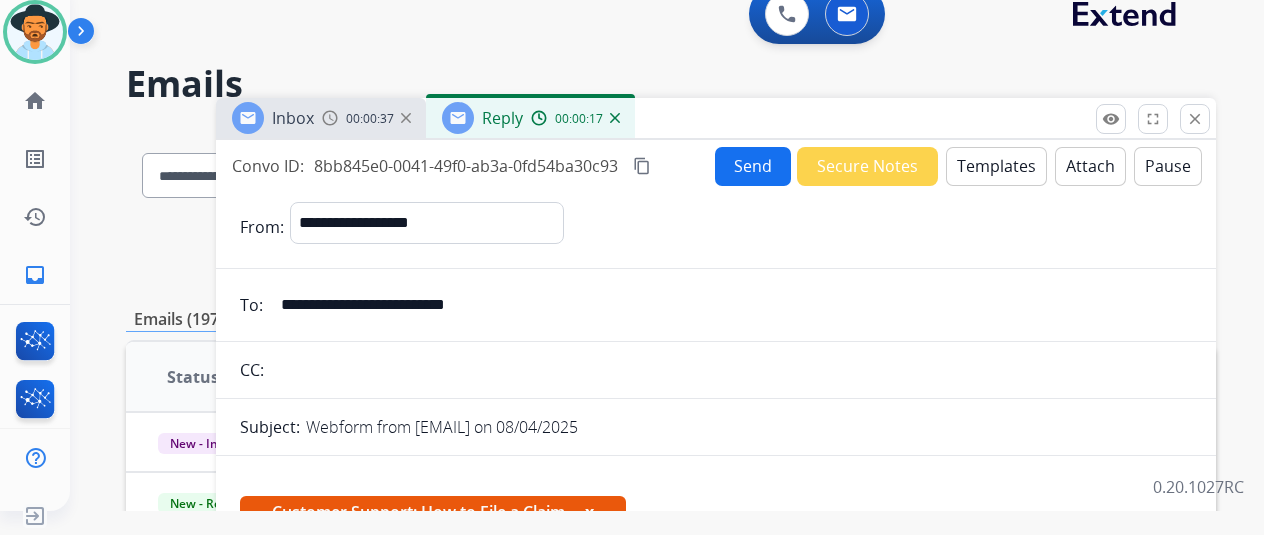 click at bounding box center [615, 118] 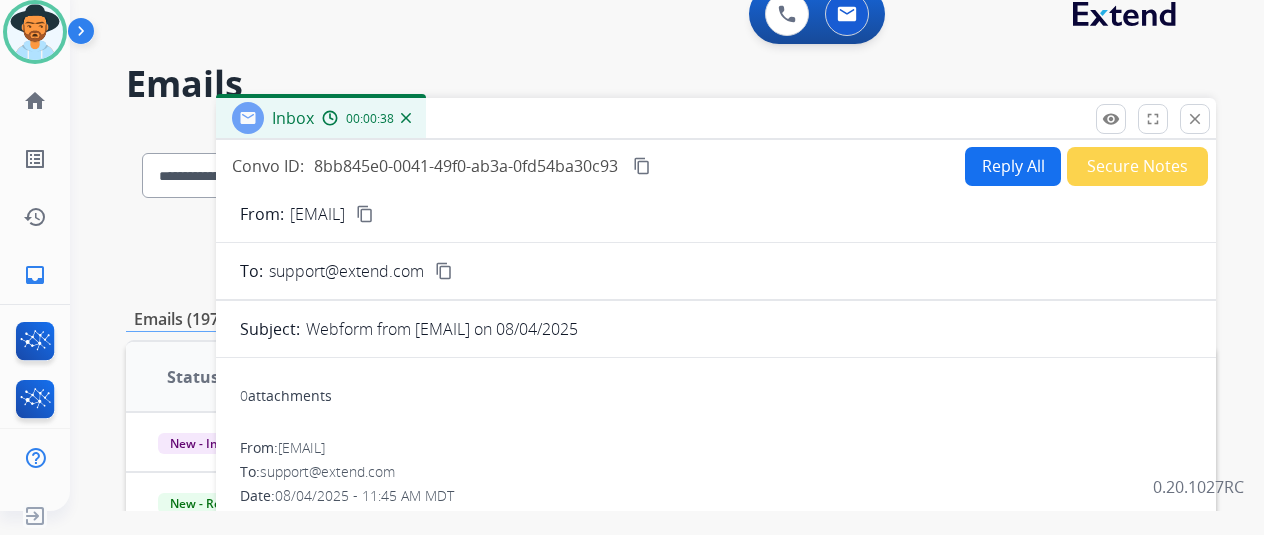 click at bounding box center (406, 118) 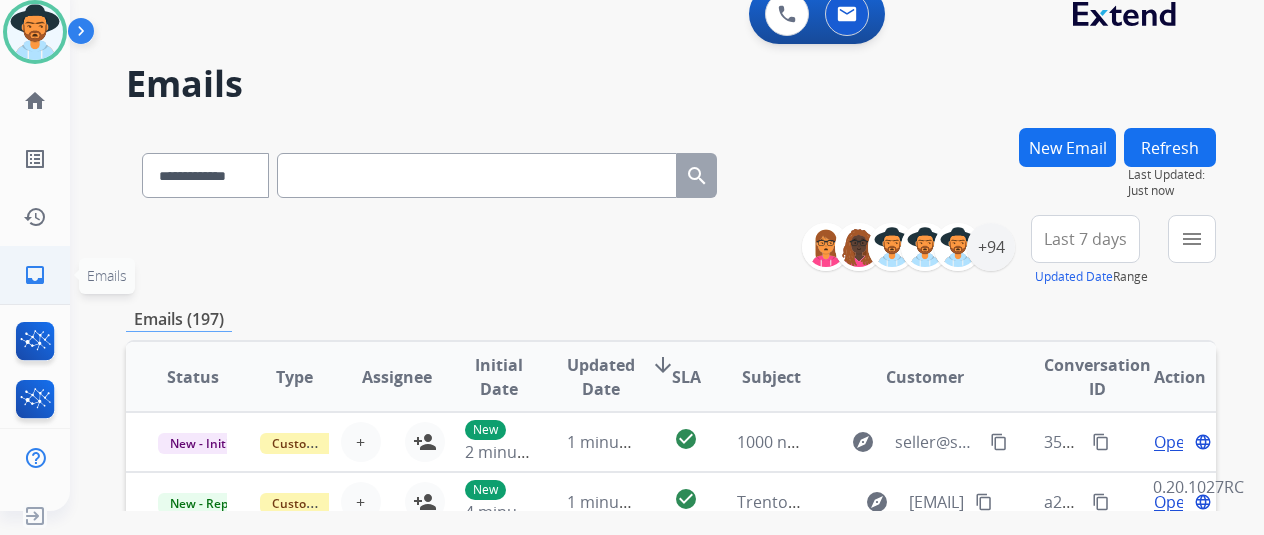 click on "inbox" 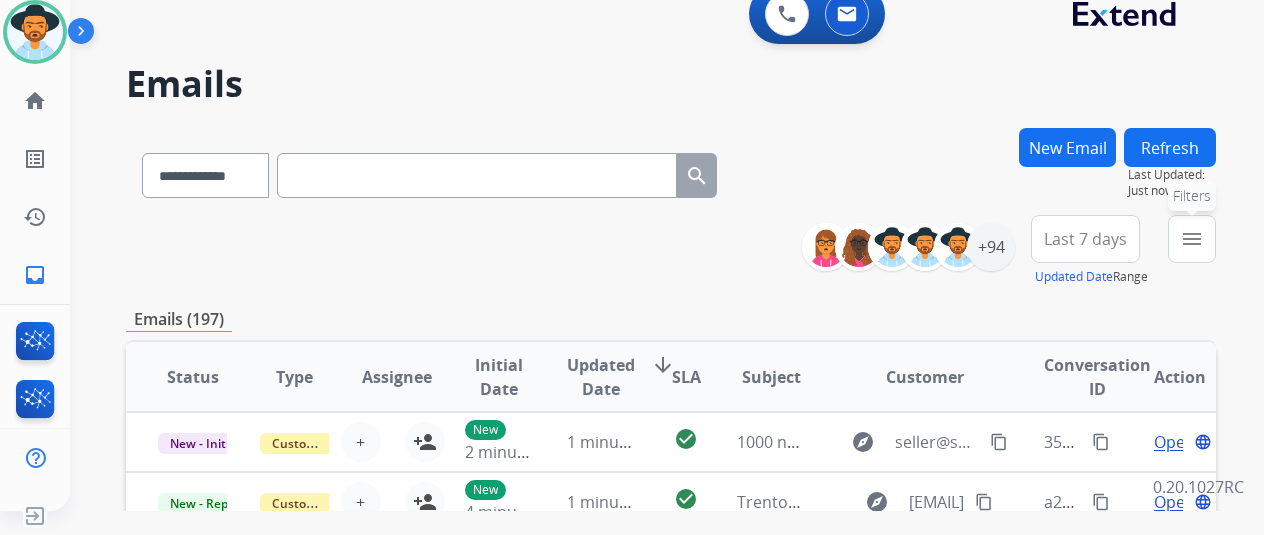 click on "menu  Filters" at bounding box center (1192, 239) 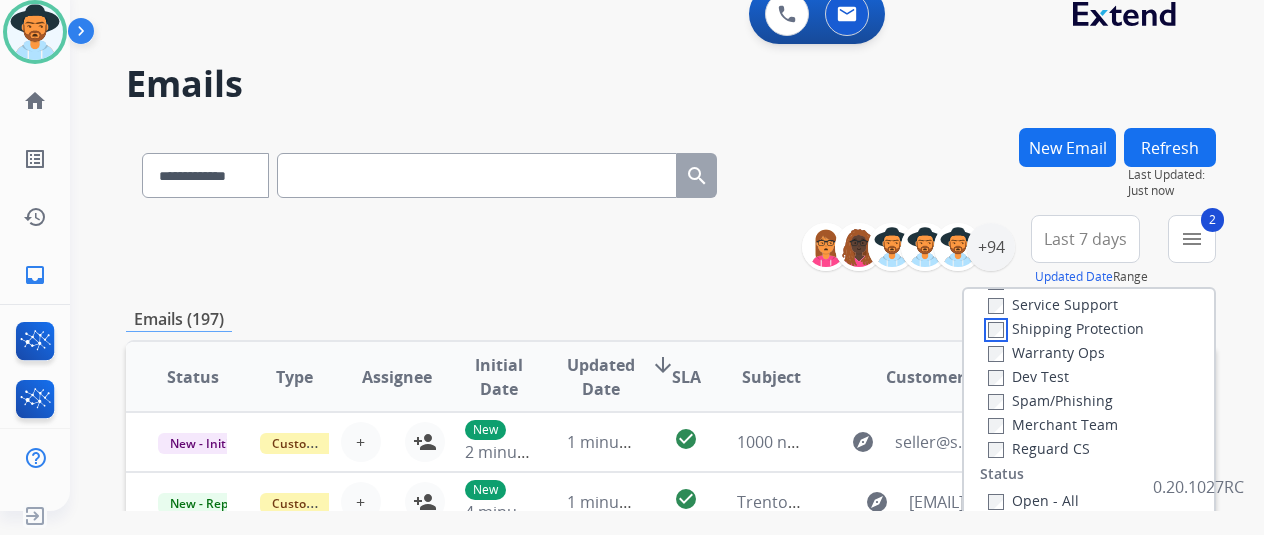 scroll, scrollTop: 200, scrollLeft: 0, axis: vertical 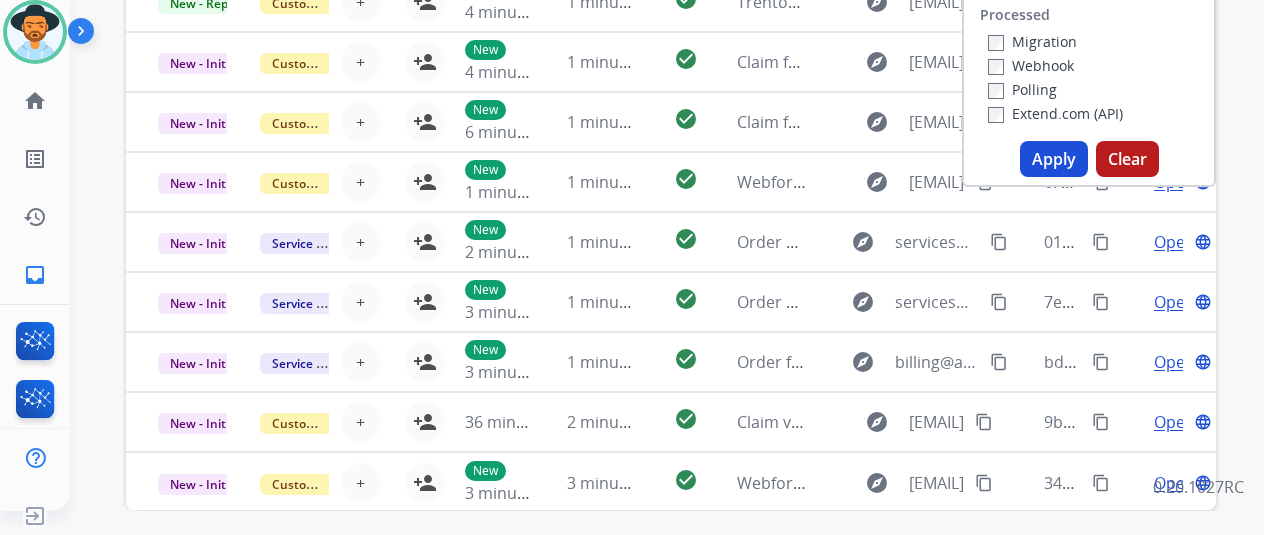 click on "Apply" at bounding box center [1054, 159] 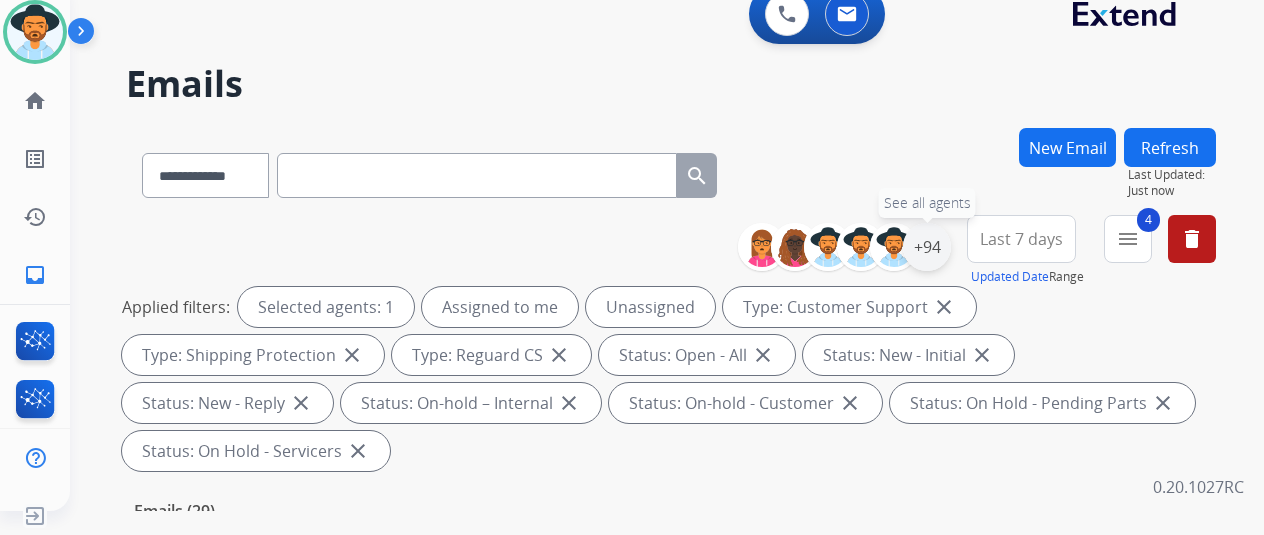 click on "+94" at bounding box center [927, 247] 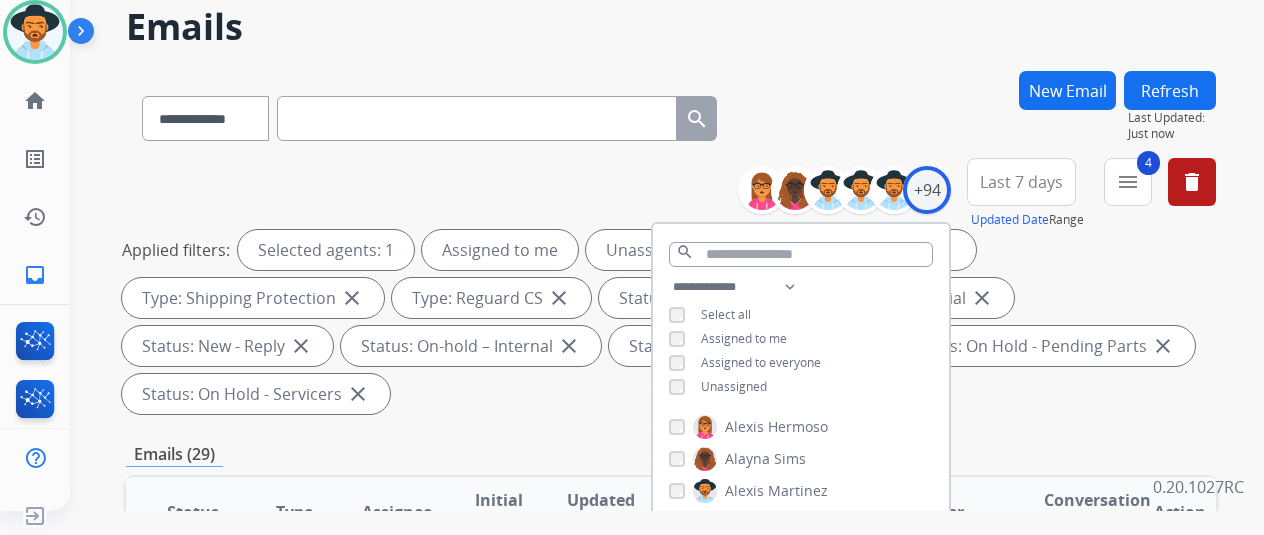 scroll, scrollTop: 200, scrollLeft: 0, axis: vertical 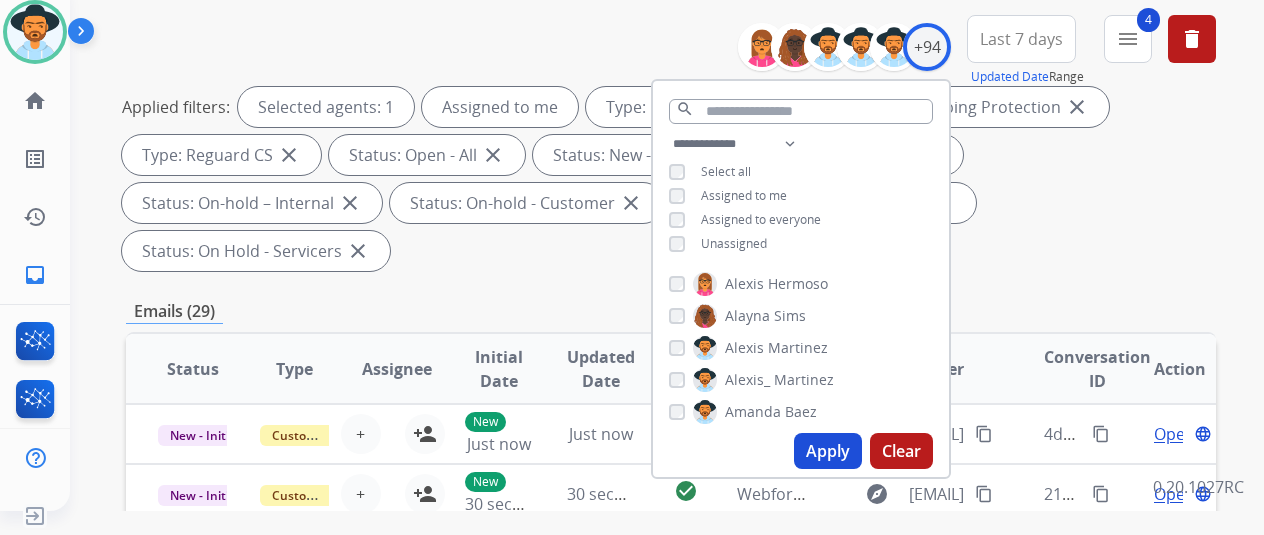 click on "Apply" at bounding box center (828, 451) 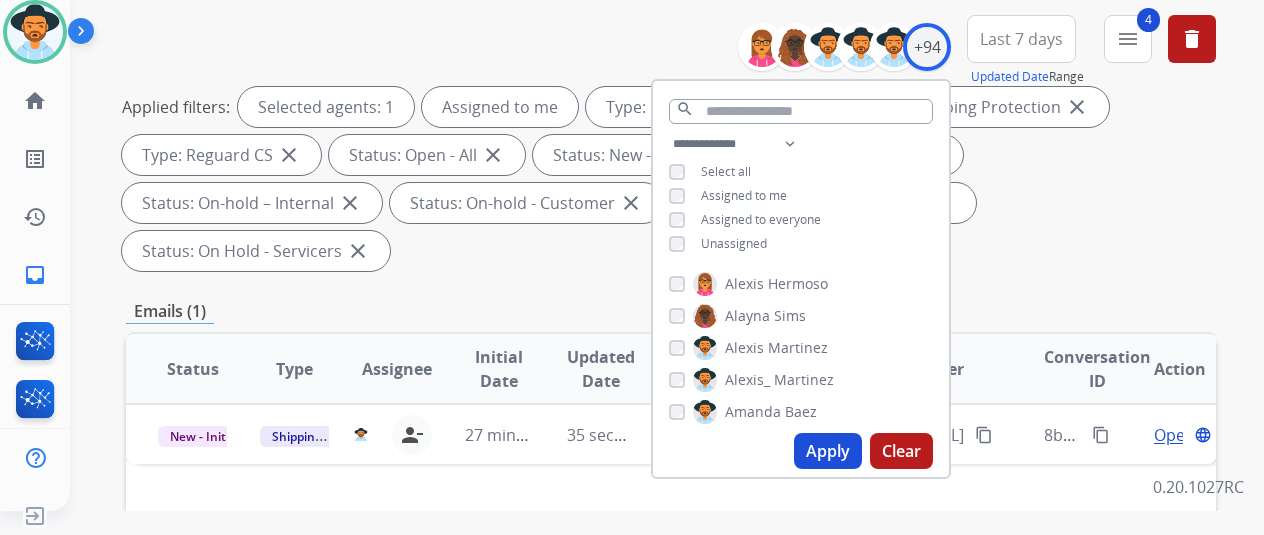 scroll, scrollTop: 200, scrollLeft: 0, axis: vertical 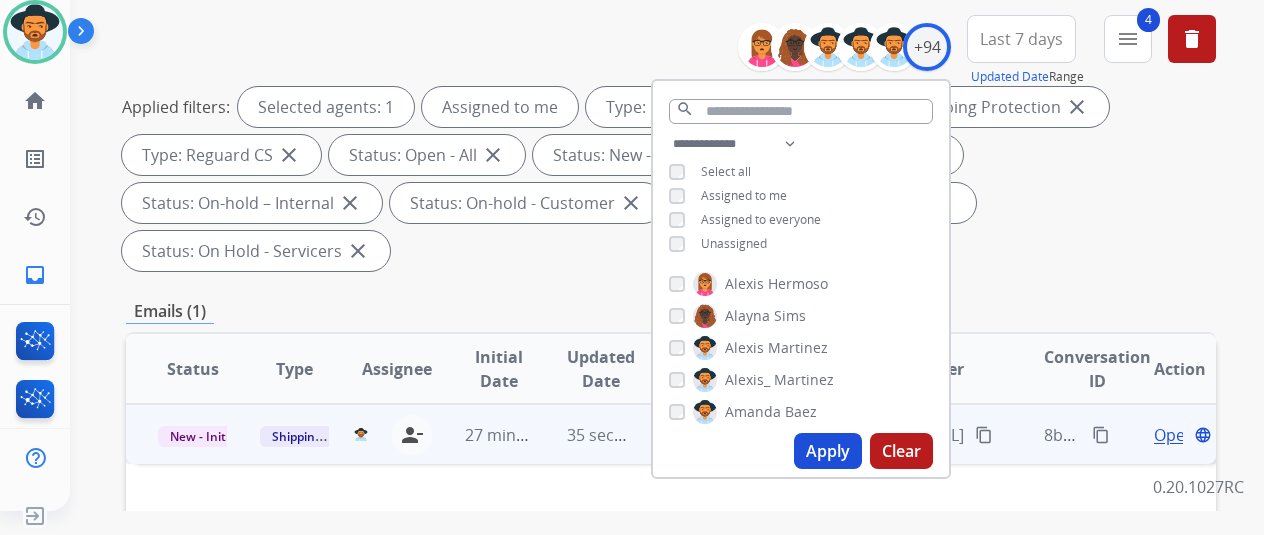 click on "Open" at bounding box center (1174, 435) 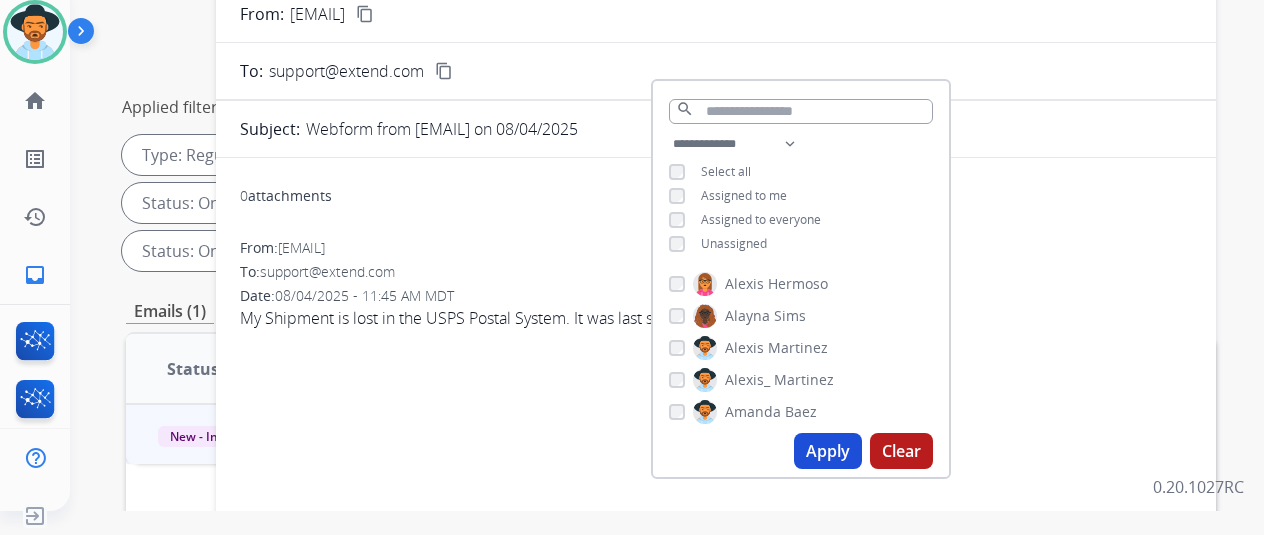click on "My Shipment is lost in the USPS Postal System.   It was last seen in [CITY], [STATE] 4 days ago...." at bounding box center (716, 318) 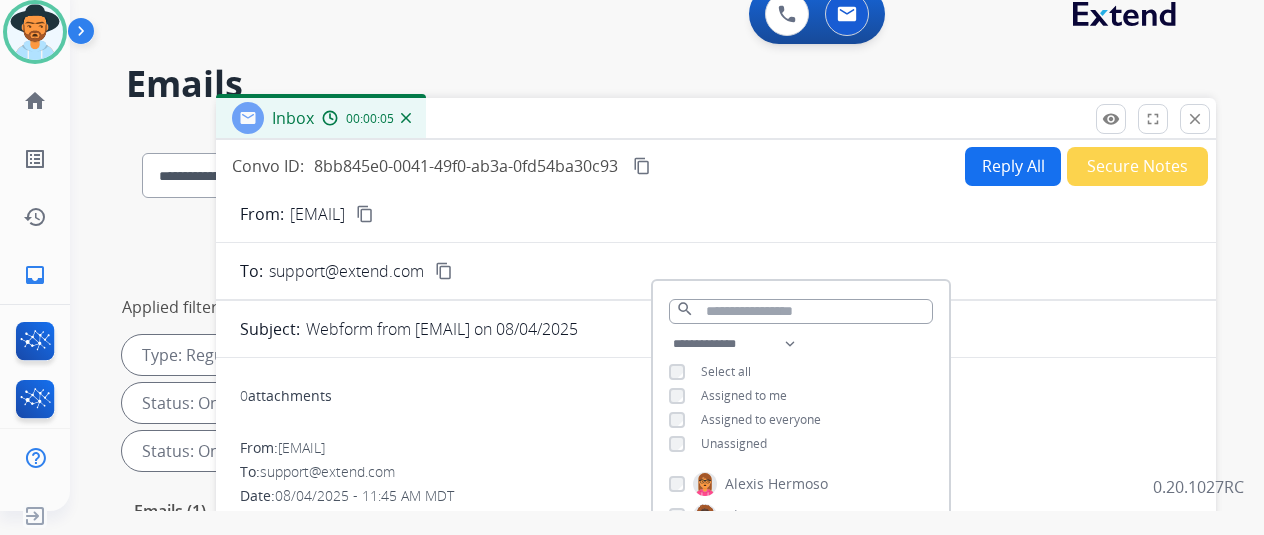 click at bounding box center (406, 118) 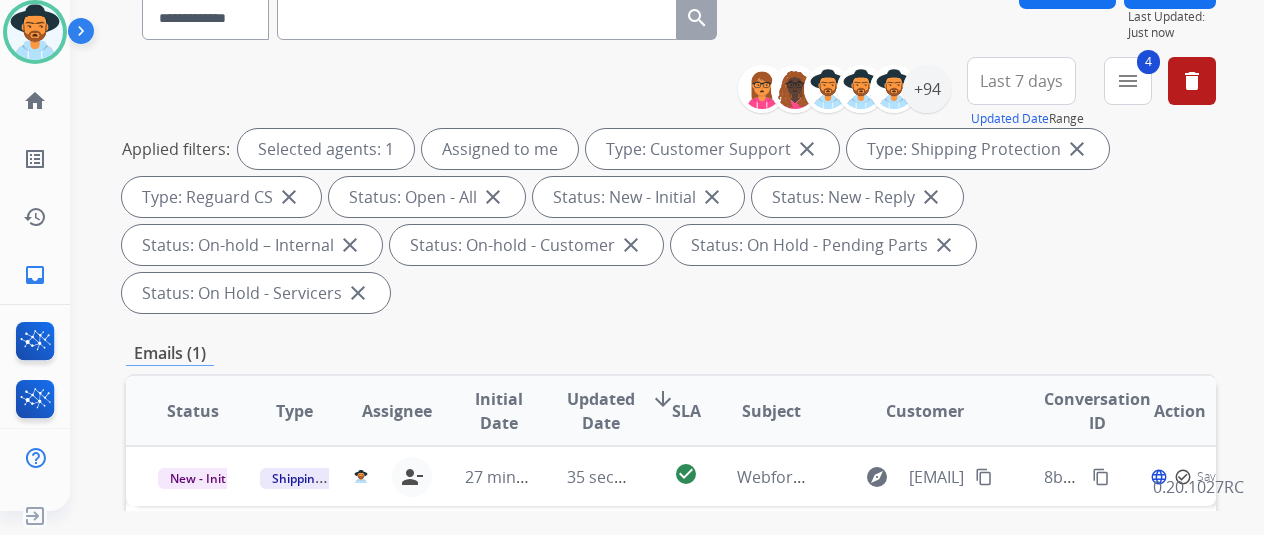 scroll, scrollTop: 300, scrollLeft: 0, axis: vertical 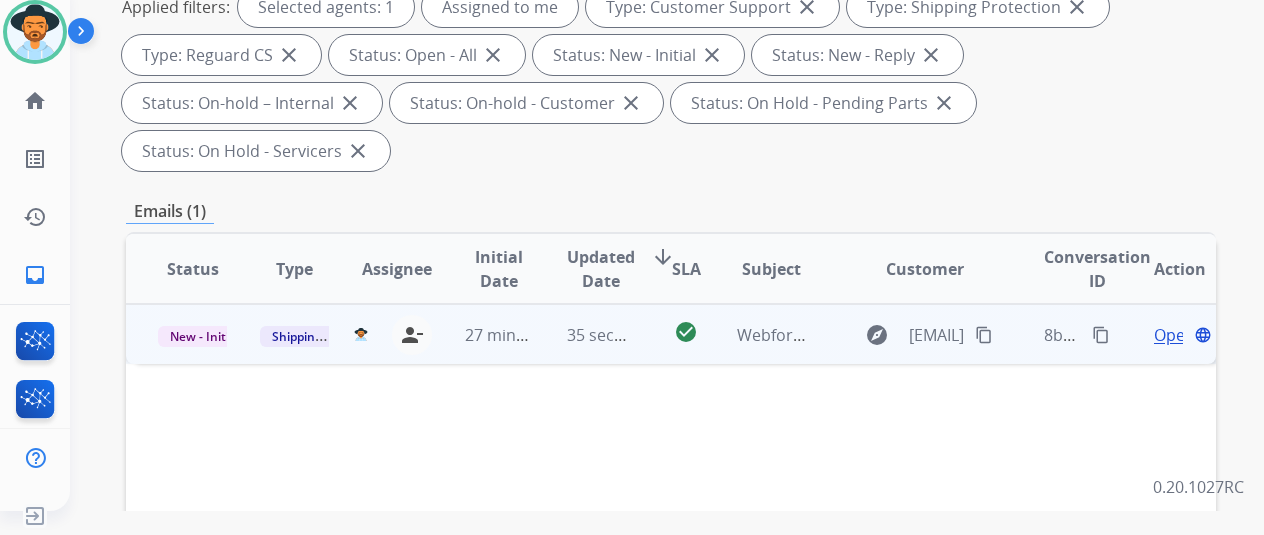 click on "Open" at bounding box center (1174, 335) 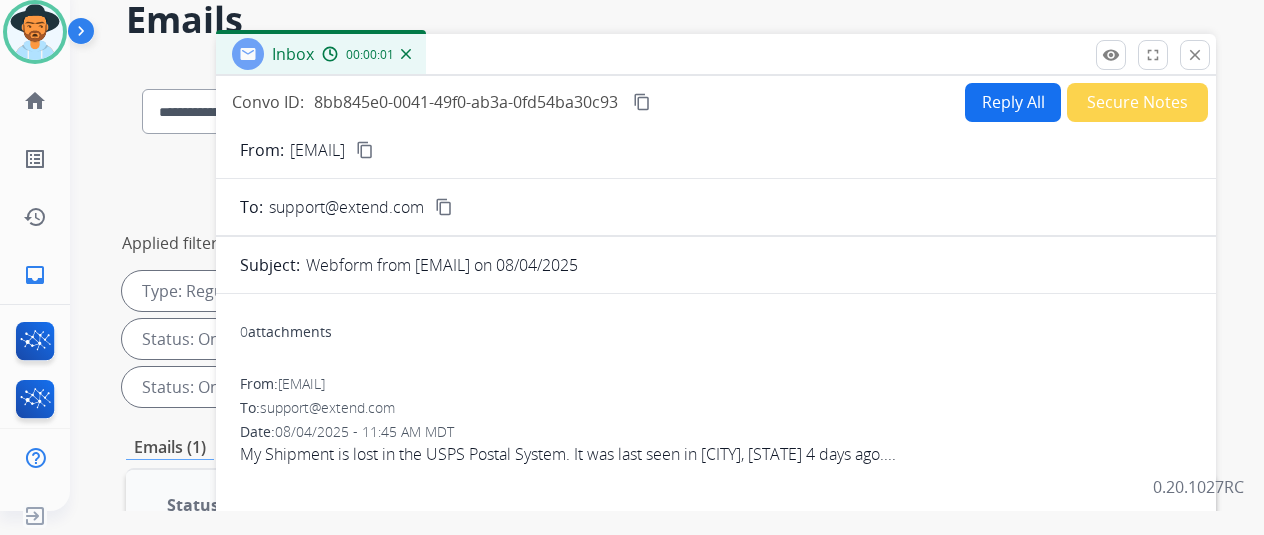scroll, scrollTop: 0, scrollLeft: 0, axis: both 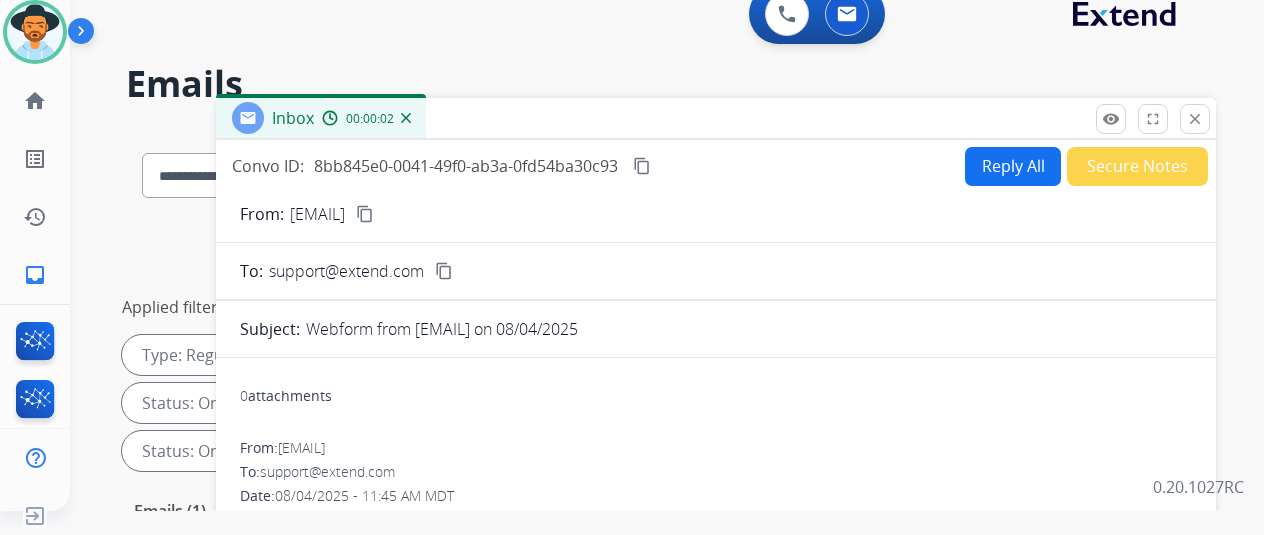 click on "Reply All" at bounding box center [1013, 166] 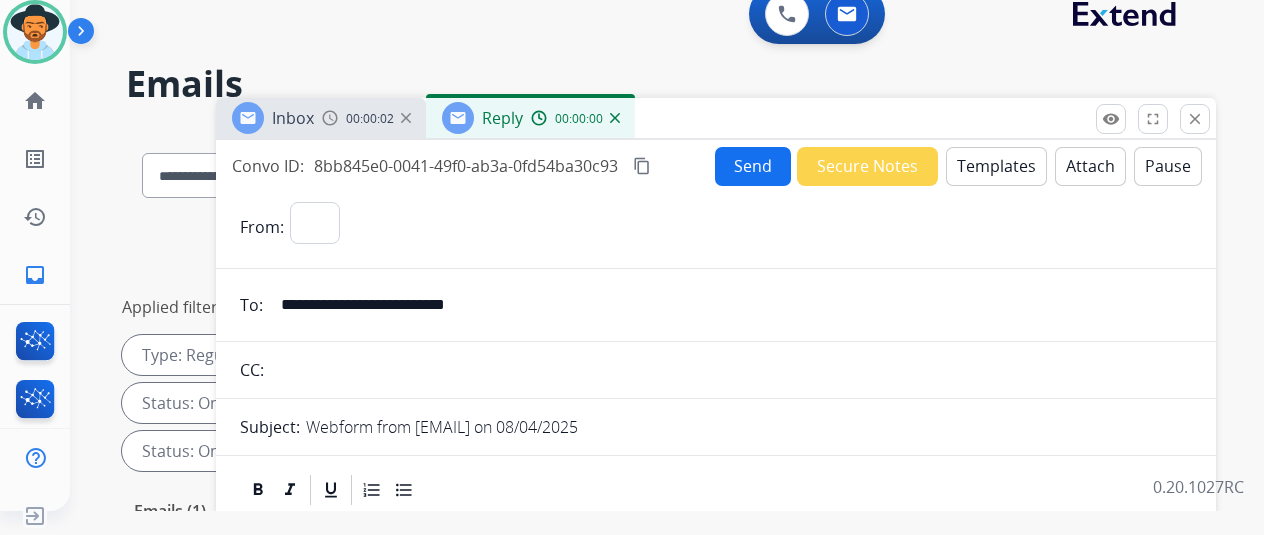 select on "**********" 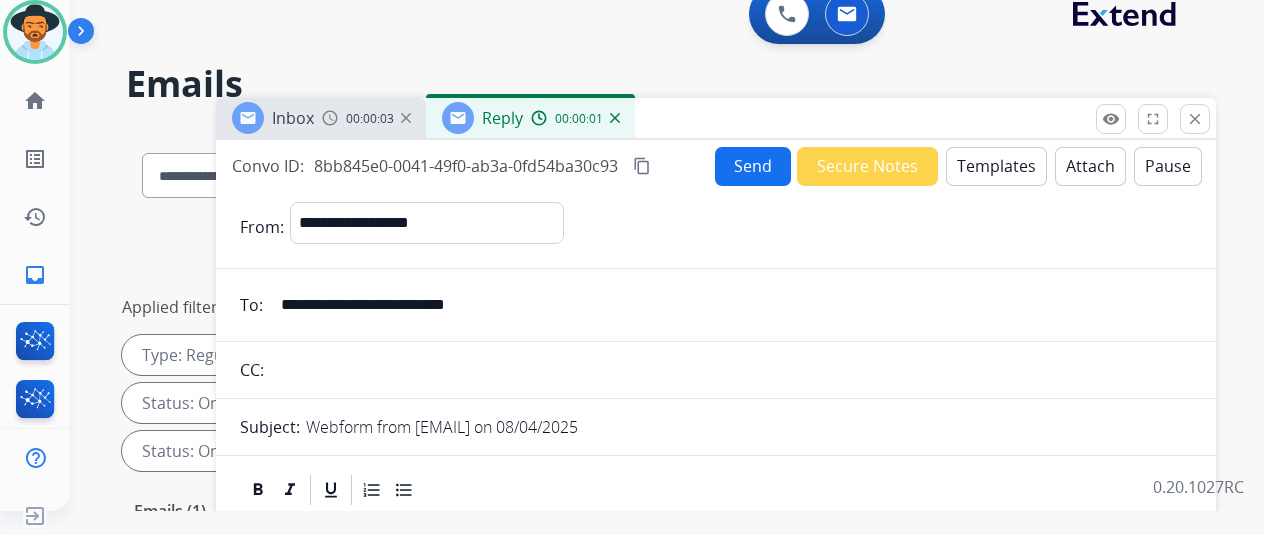 click on "Templates" at bounding box center [996, 166] 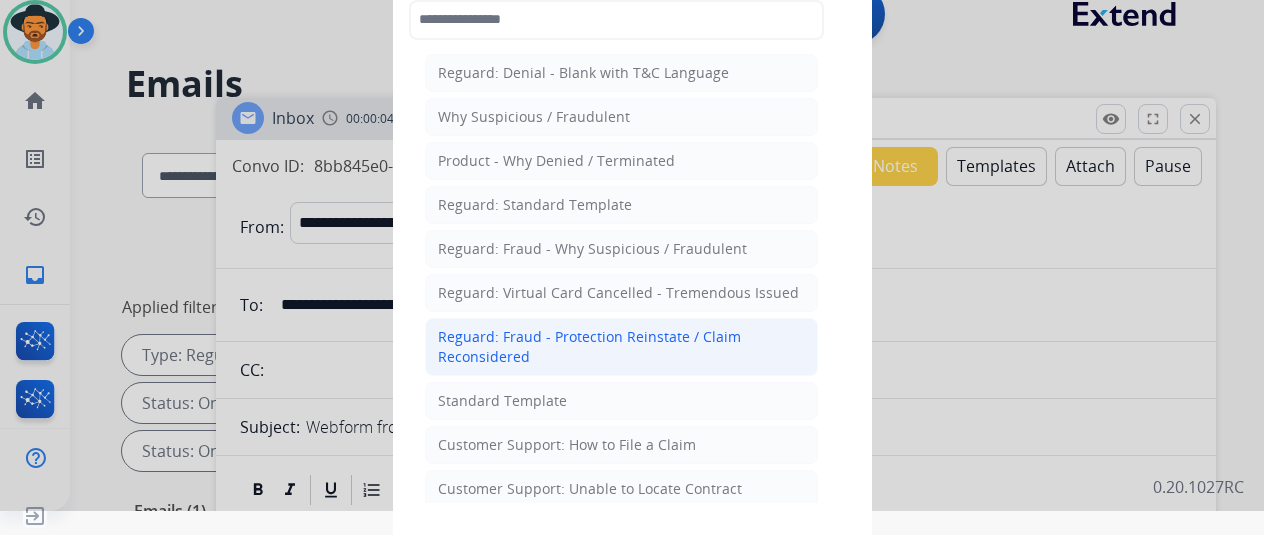 scroll, scrollTop: 100, scrollLeft: 0, axis: vertical 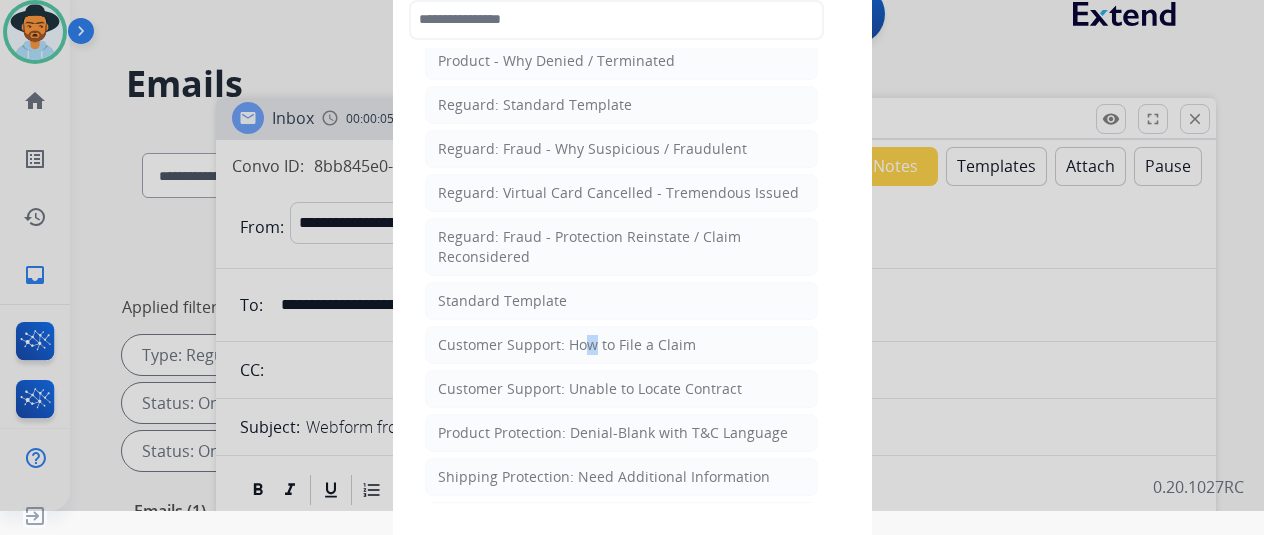 click on "Customer Support: How to File a Claim" 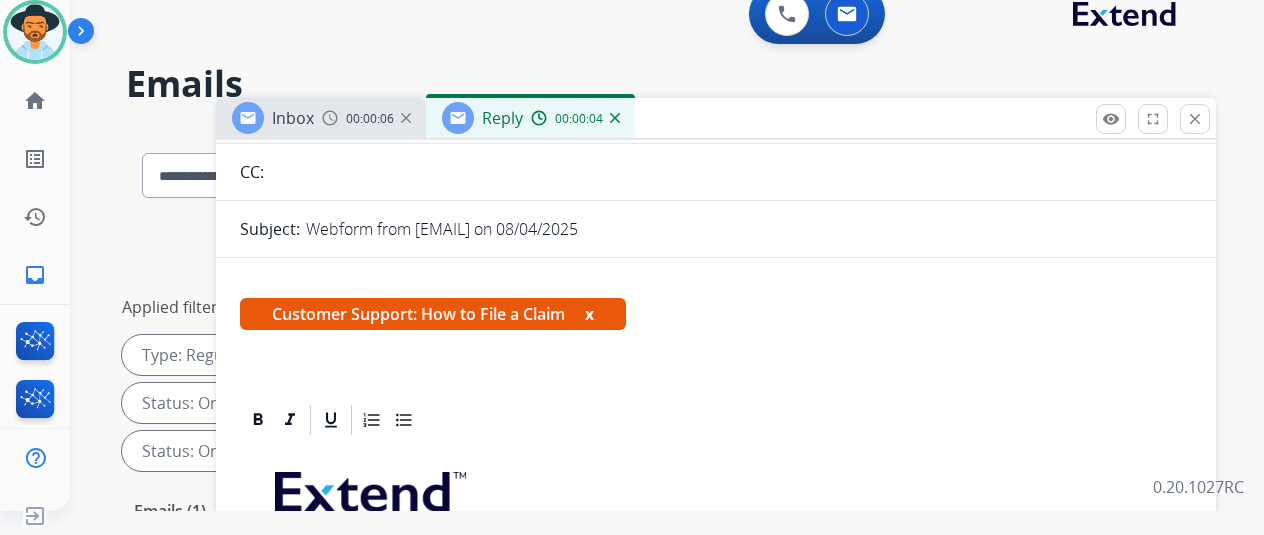 scroll, scrollTop: 360, scrollLeft: 0, axis: vertical 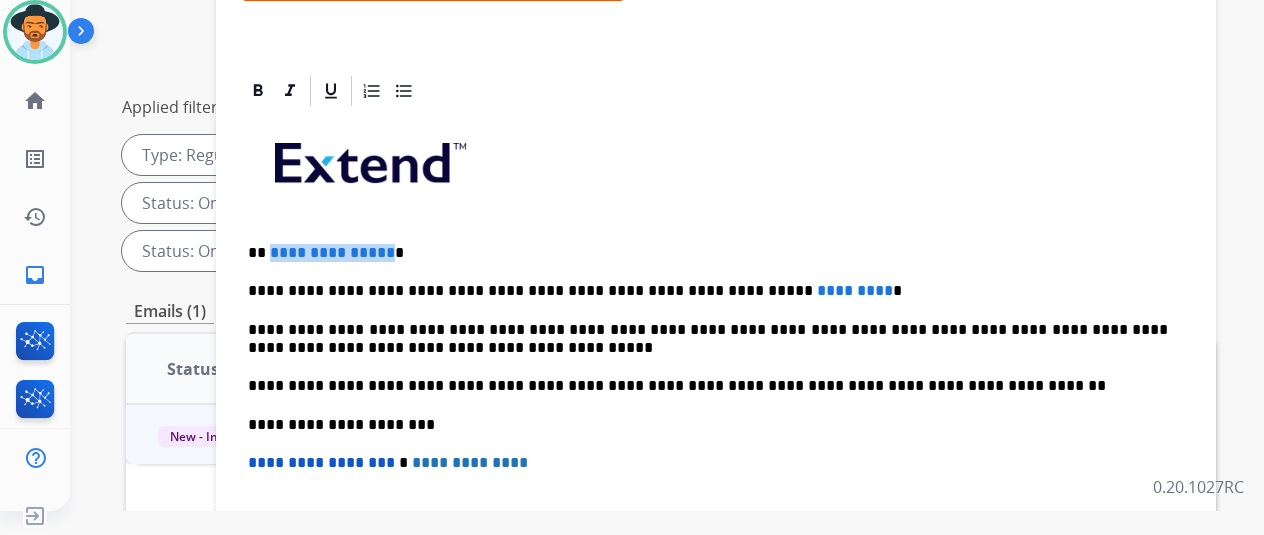 drag, startPoint x: 398, startPoint y: 217, endPoint x: 285, endPoint y: 220, distance: 113.03982 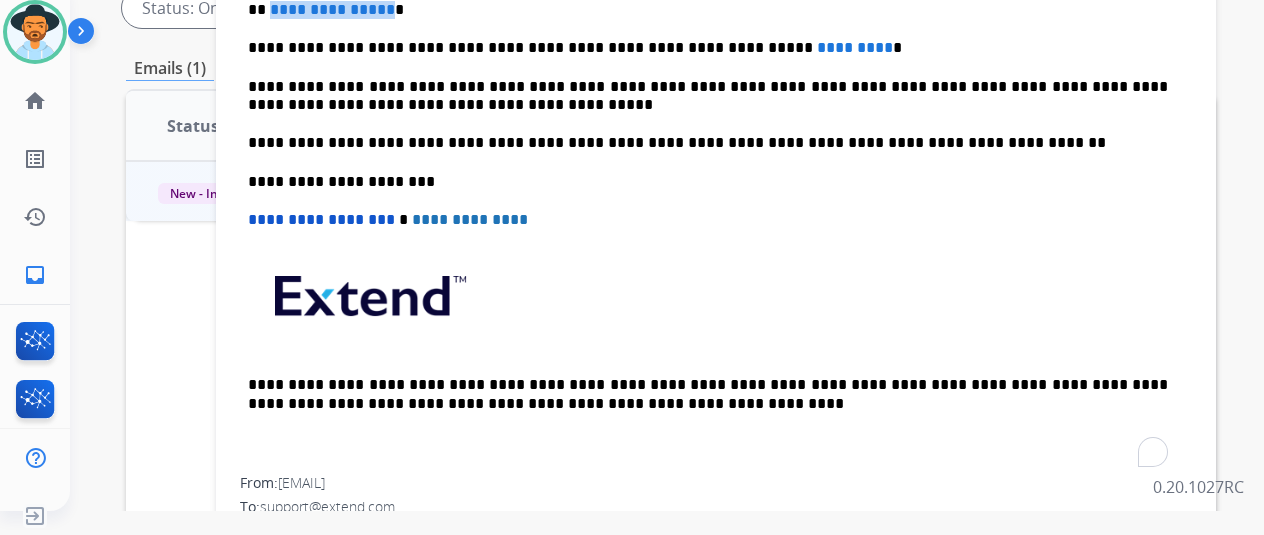 scroll, scrollTop: 600, scrollLeft: 0, axis: vertical 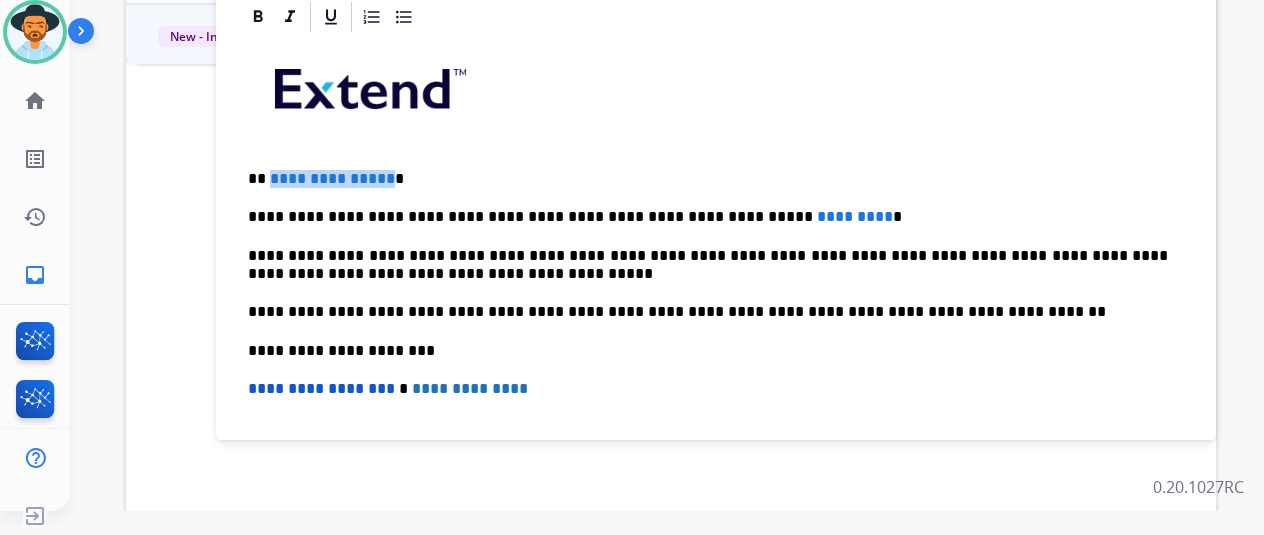 type 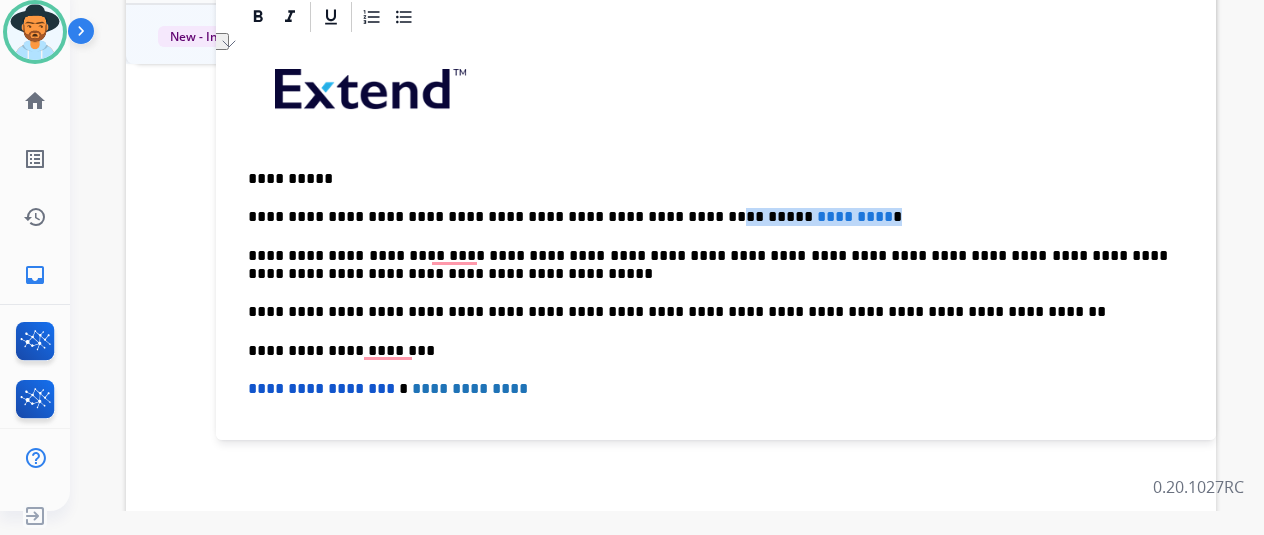 drag, startPoint x: 812, startPoint y: 219, endPoint x: 663, endPoint y: 211, distance: 149.21461 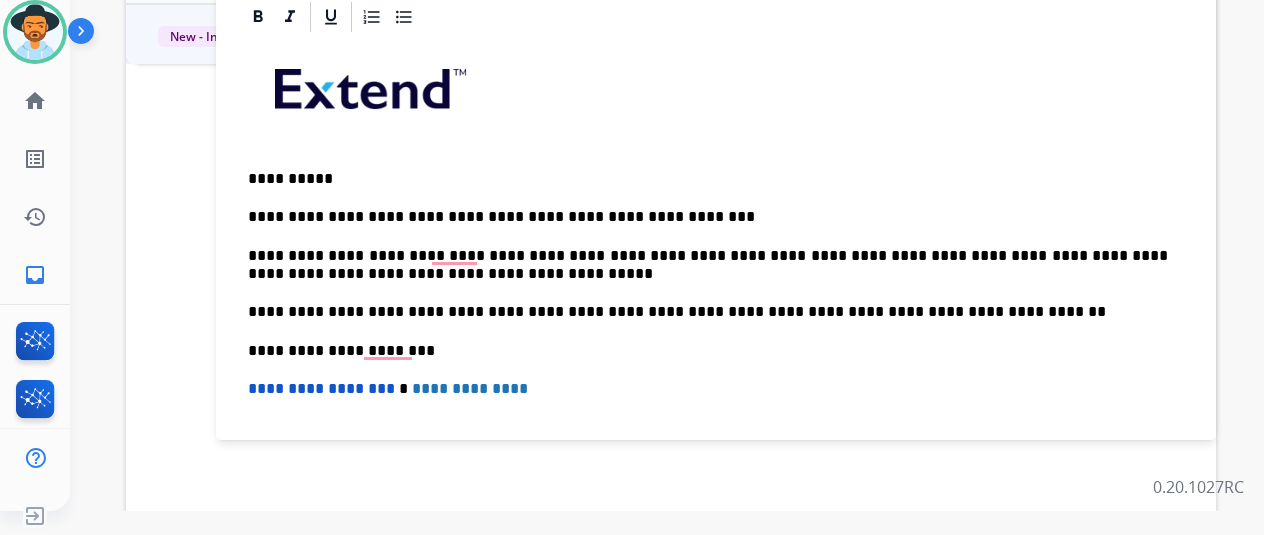 scroll, scrollTop: 100, scrollLeft: 0, axis: vertical 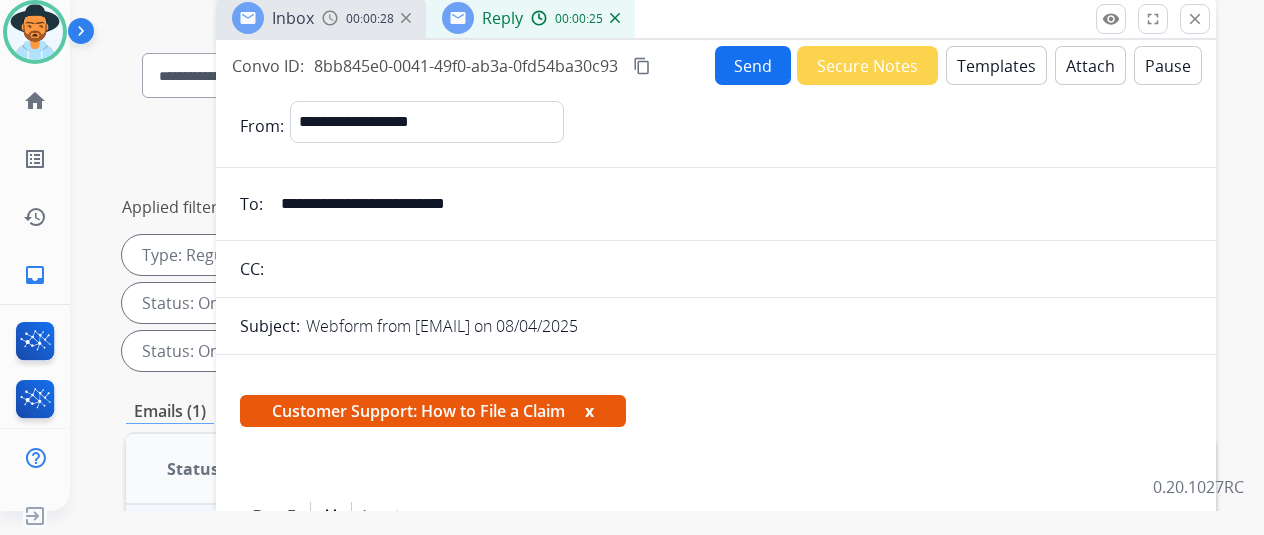 click on "Send" at bounding box center [753, 65] 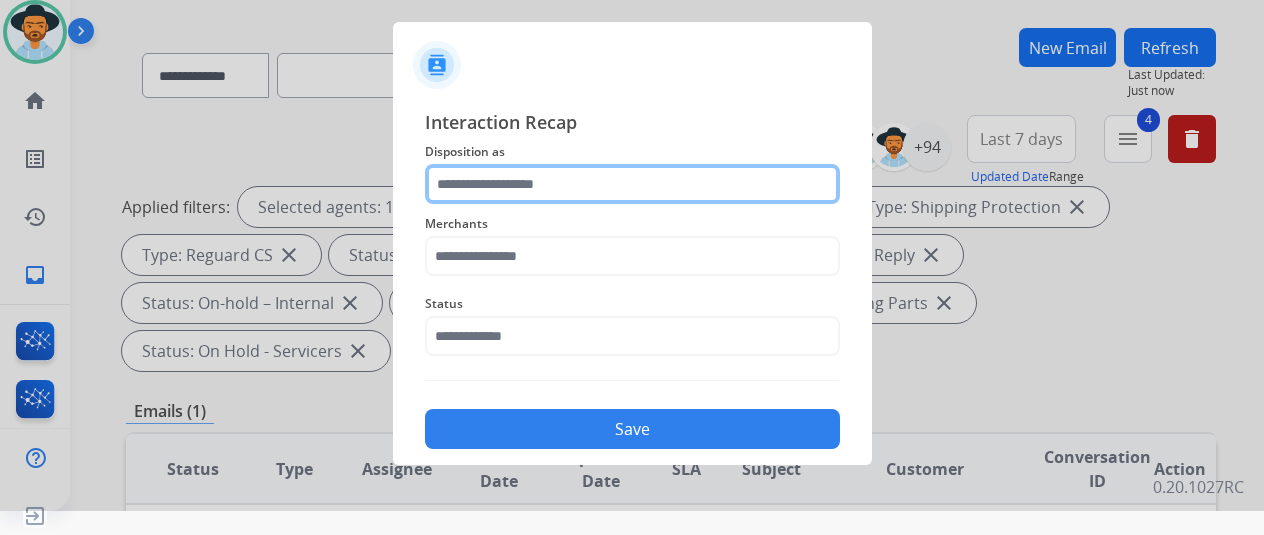 click 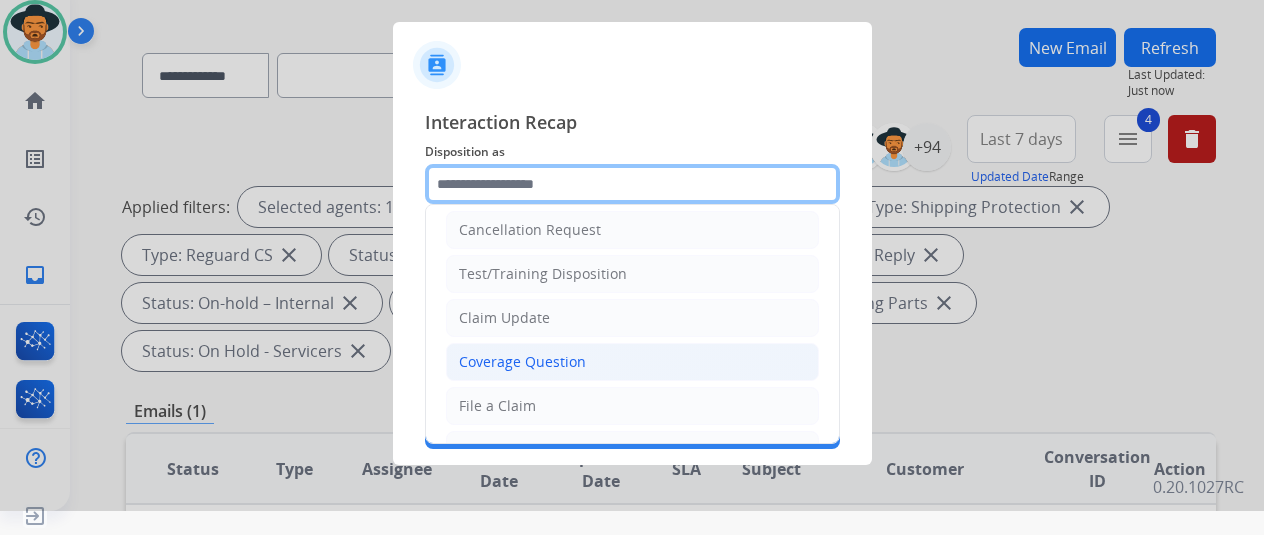 scroll, scrollTop: 0, scrollLeft: 0, axis: both 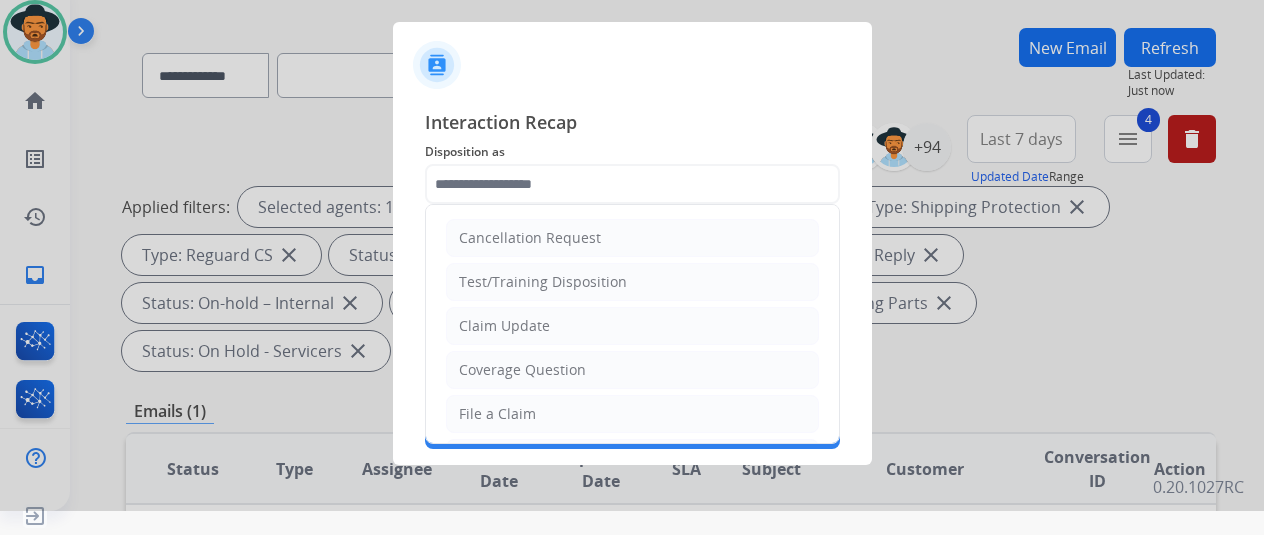 drag, startPoint x: 498, startPoint y: 405, endPoint x: 486, endPoint y: 333, distance: 72.99315 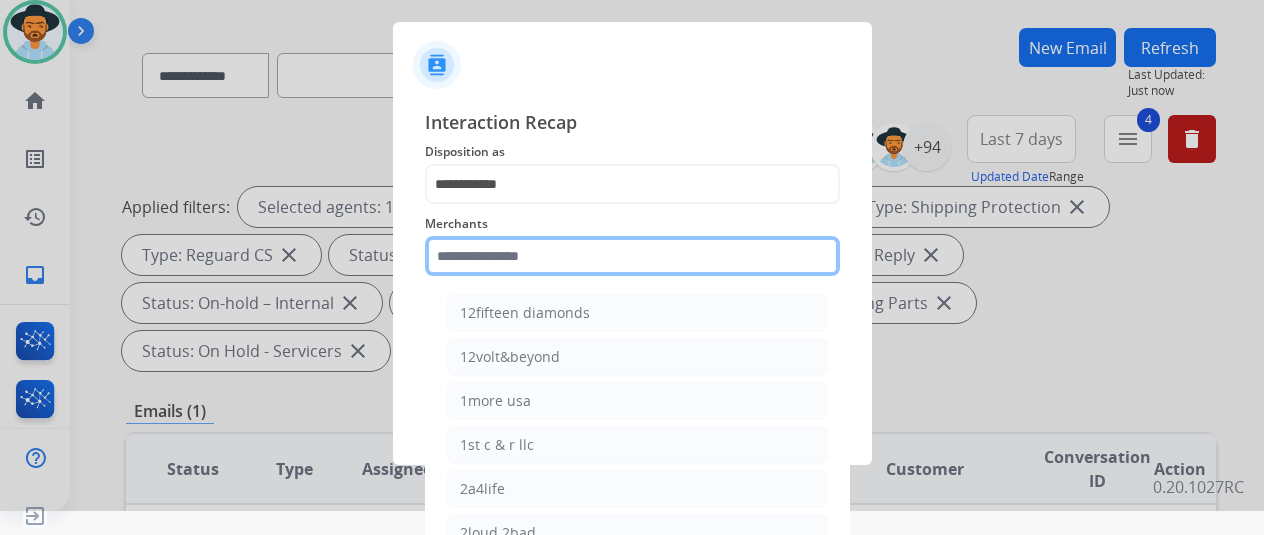 click 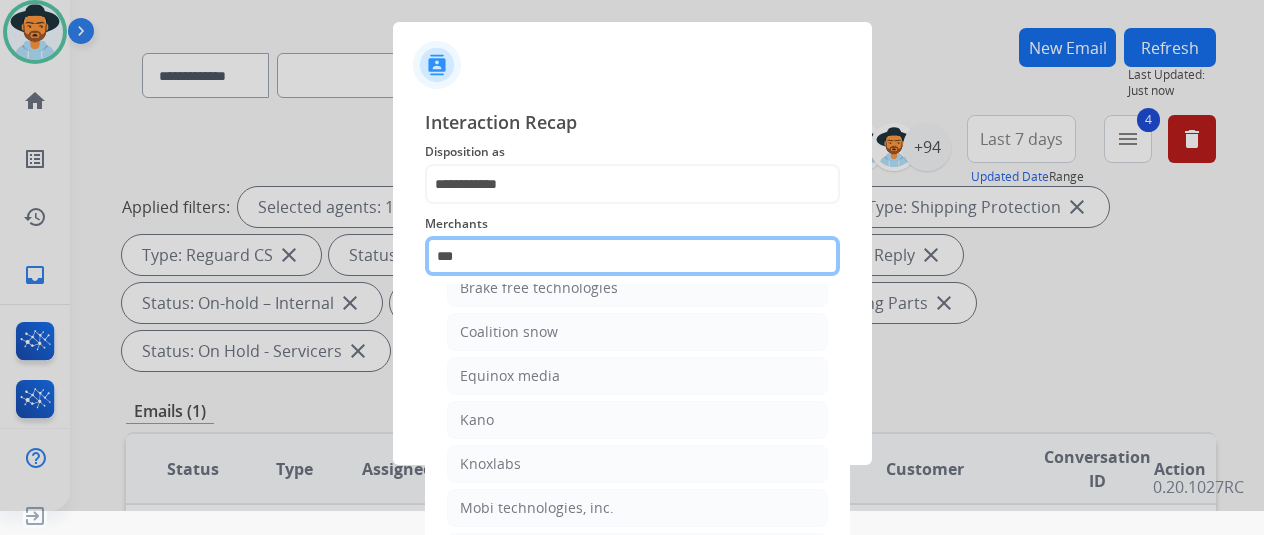 scroll, scrollTop: 0, scrollLeft: 0, axis: both 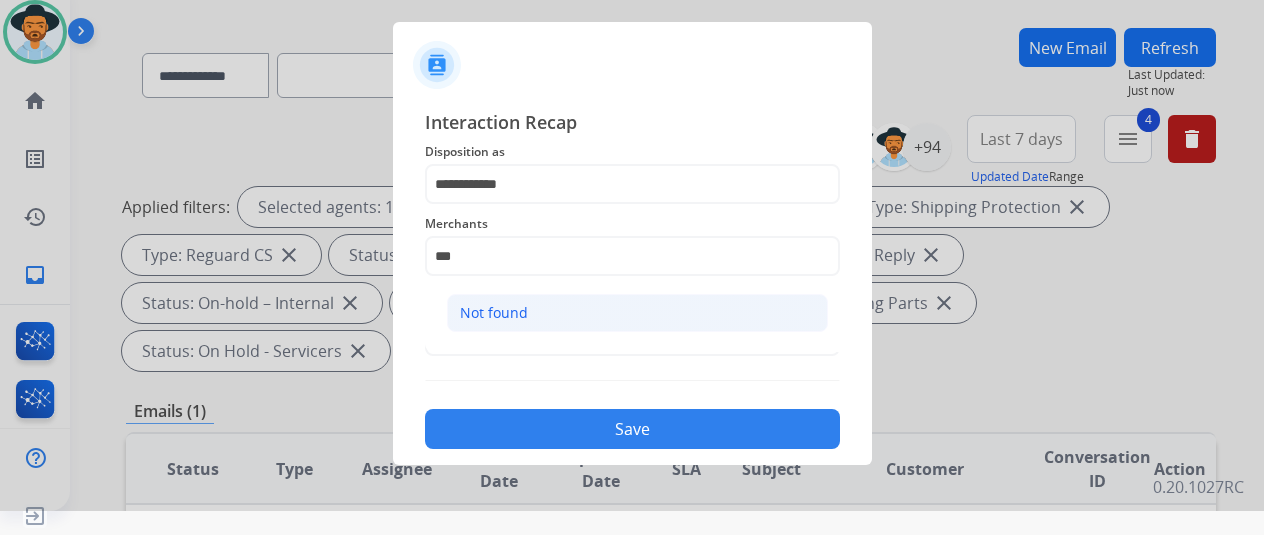 click on "Not found" 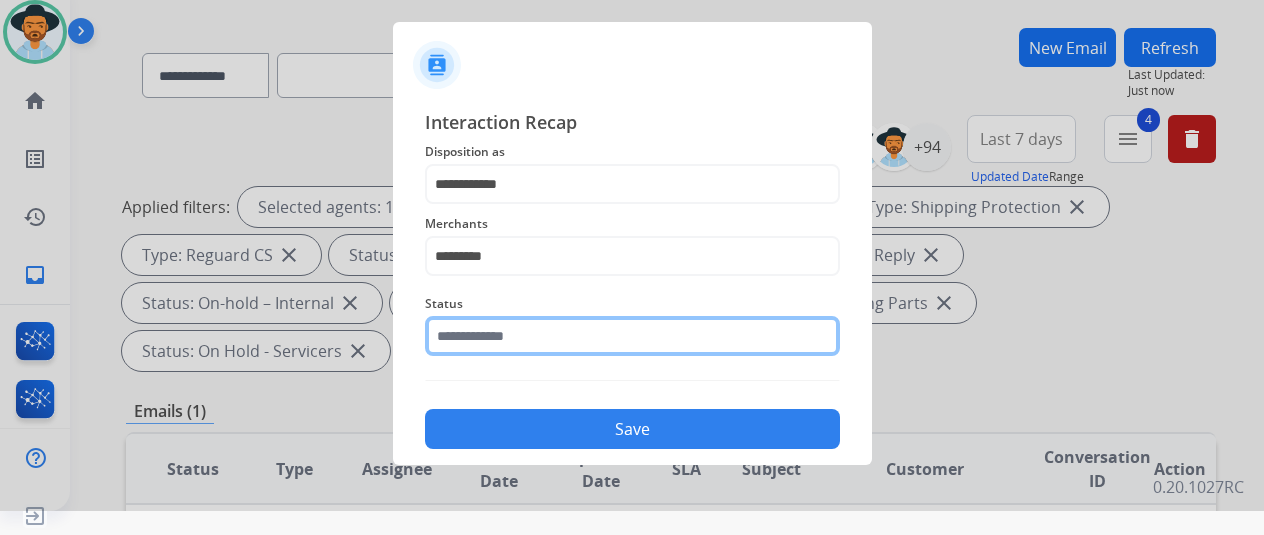 click 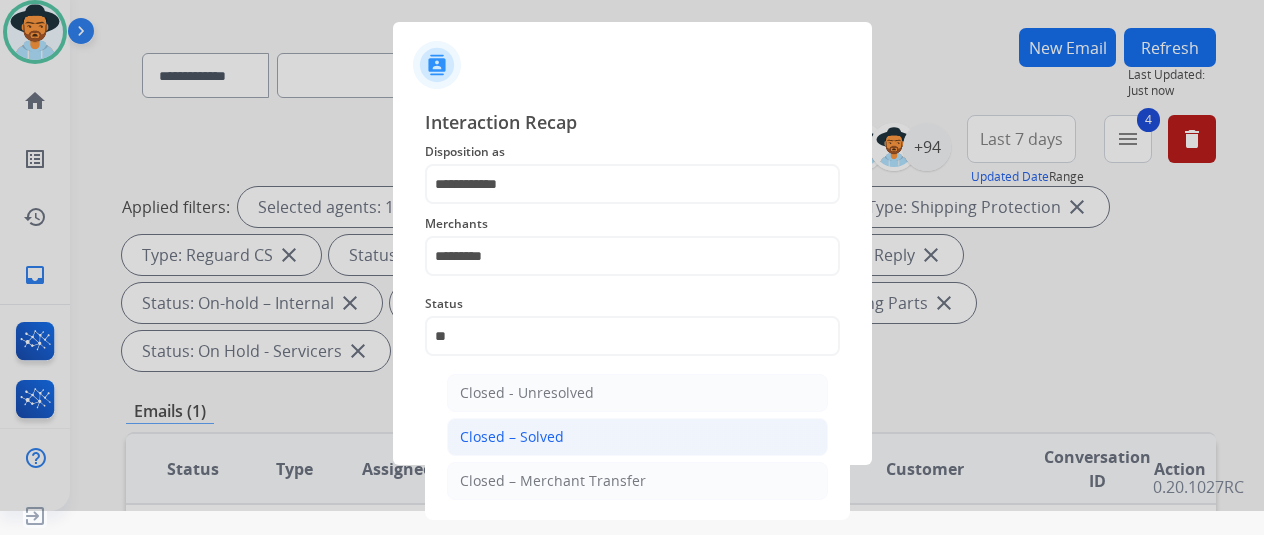 click on "Closed – Solved" 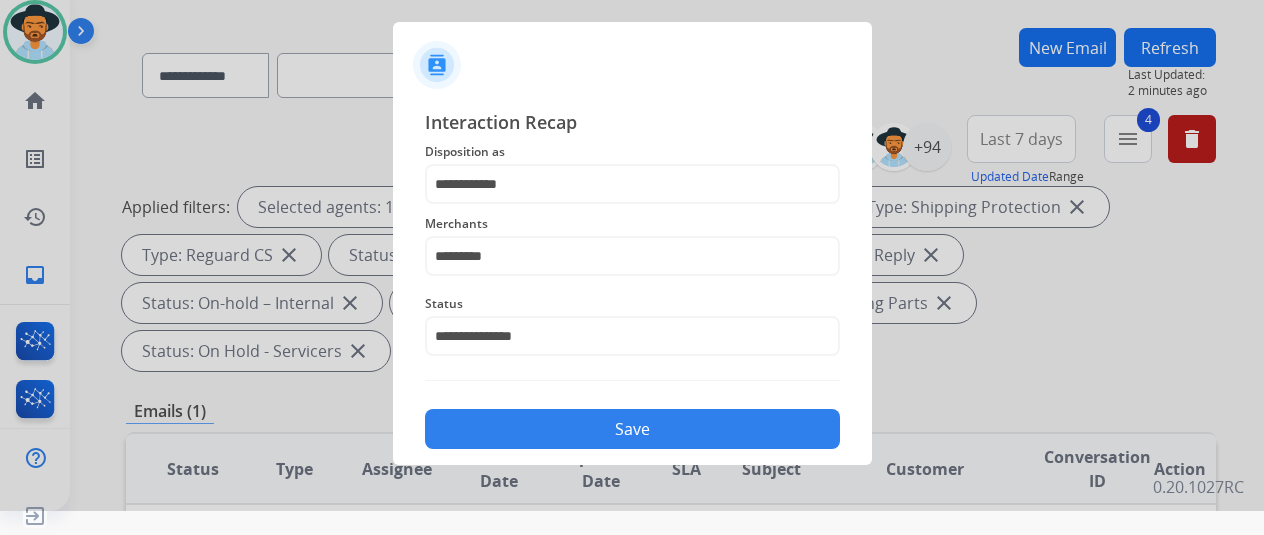 click on "Save" 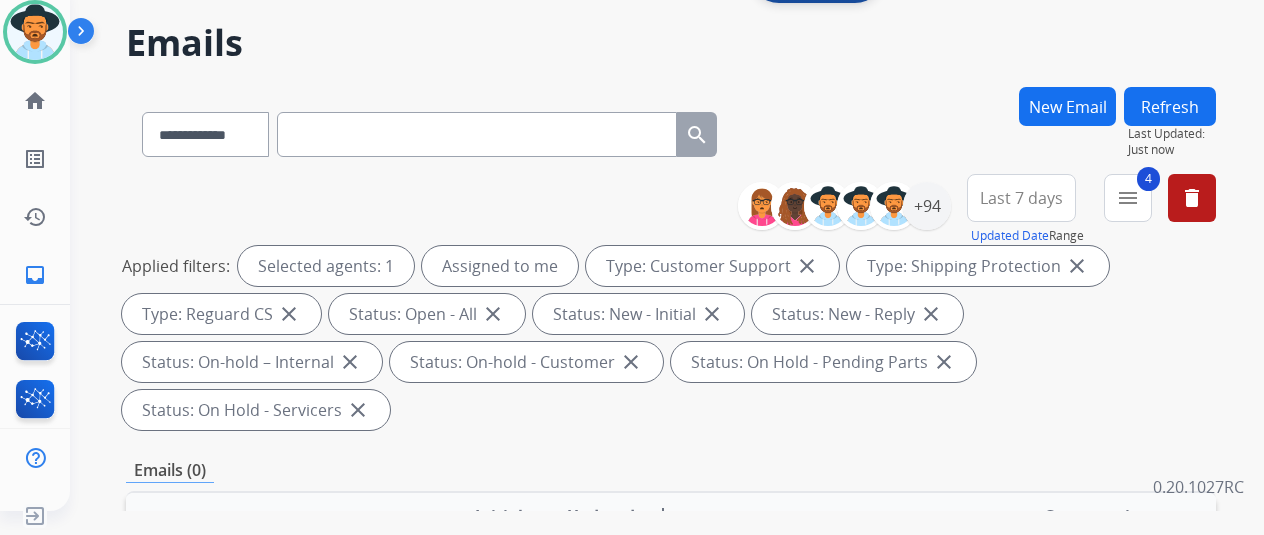 scroll, scrollTop: 0, scrollLeft: 0, axis: both 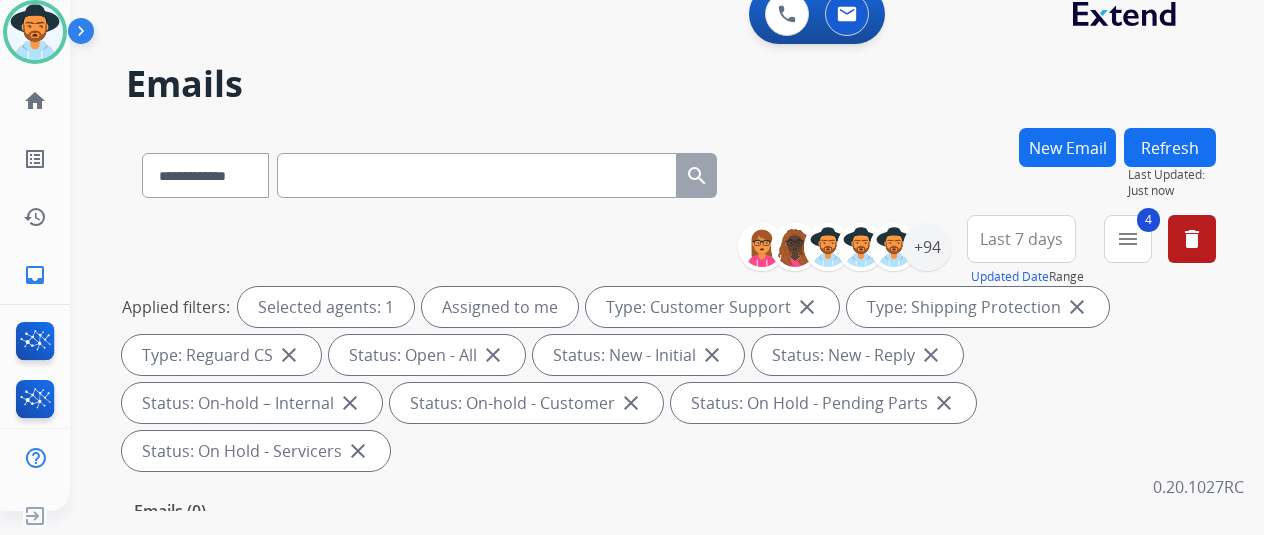 click on "0 Voice Interactions  0  Email Interactions" at bounding box center (655, 16) 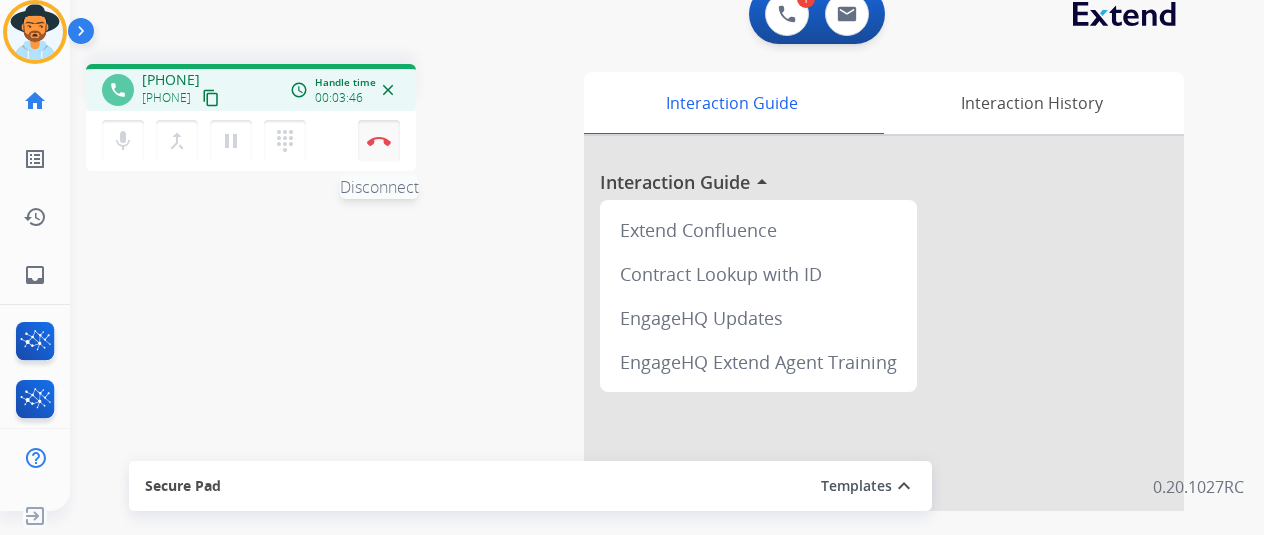 click on "Disconnect" at bounding box center [379, 141] 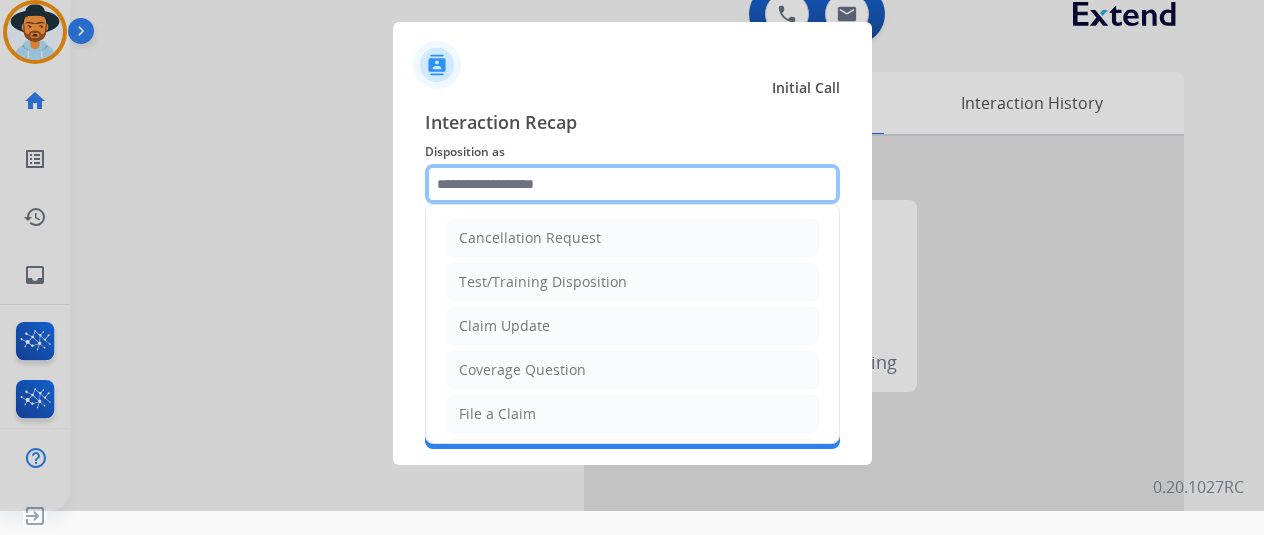 click 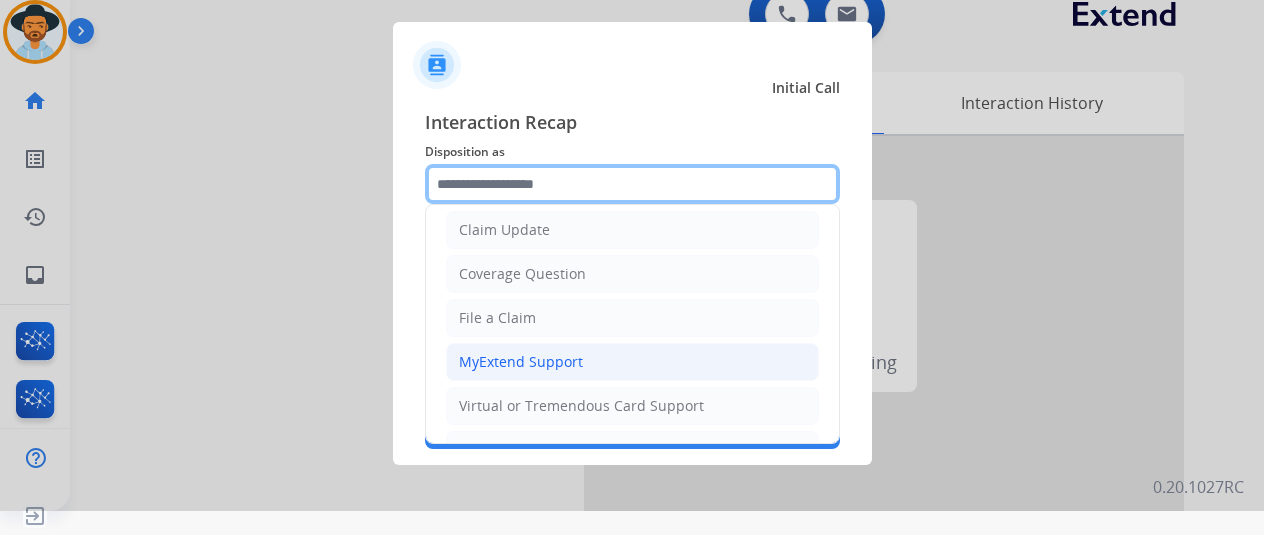scroll, scrollTop: 200, scrollLeft: 0, axis: vertical 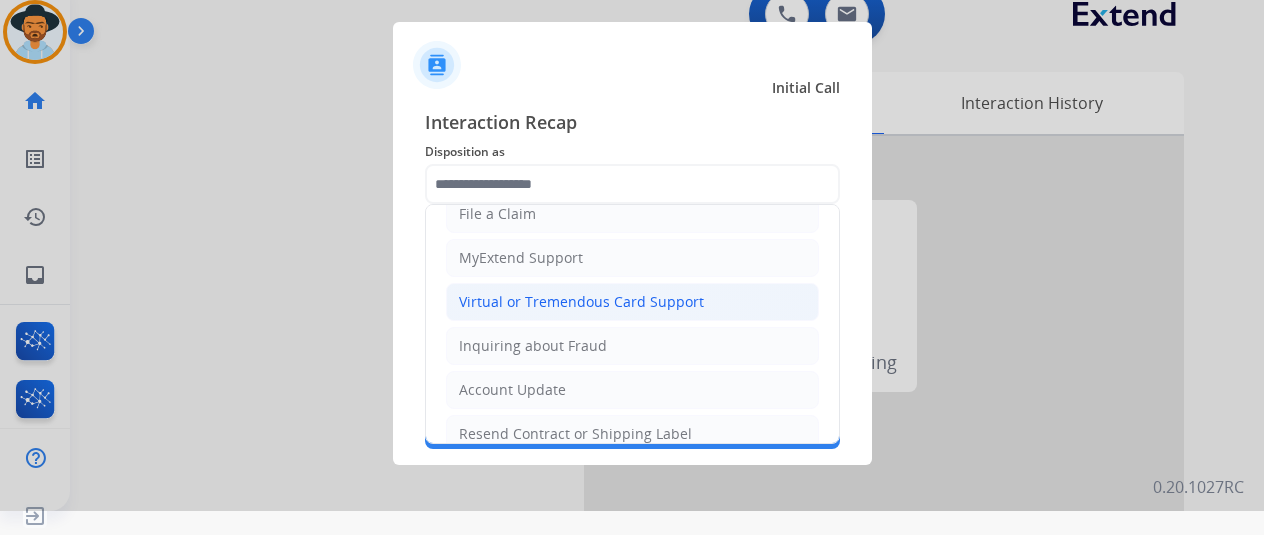 click on "Virtual or Tremendous Card Support" 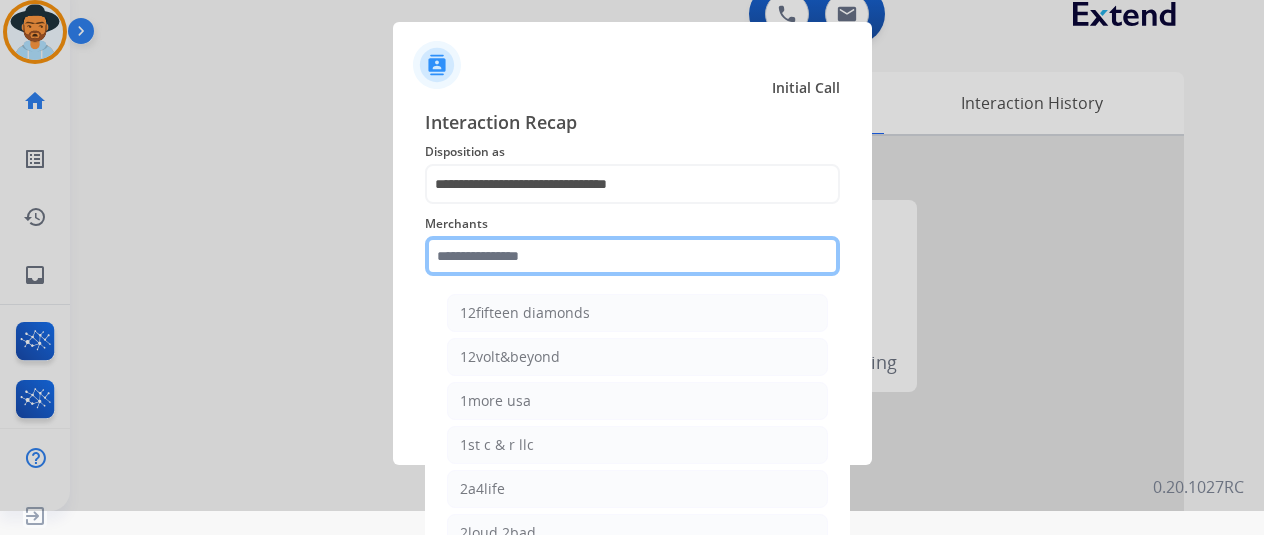 click 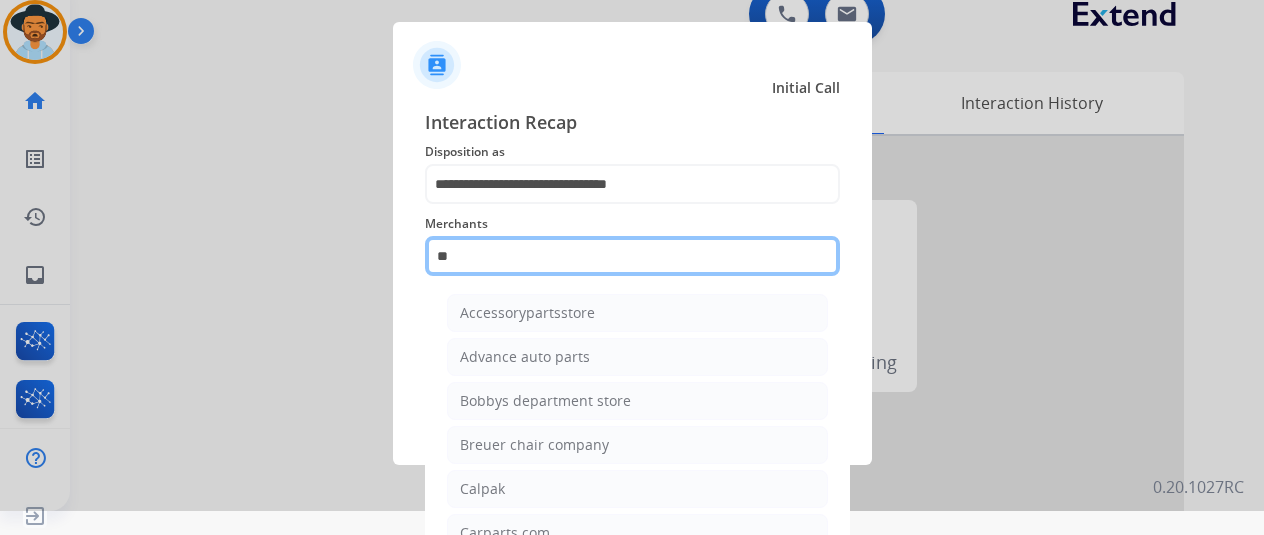 type on "*" 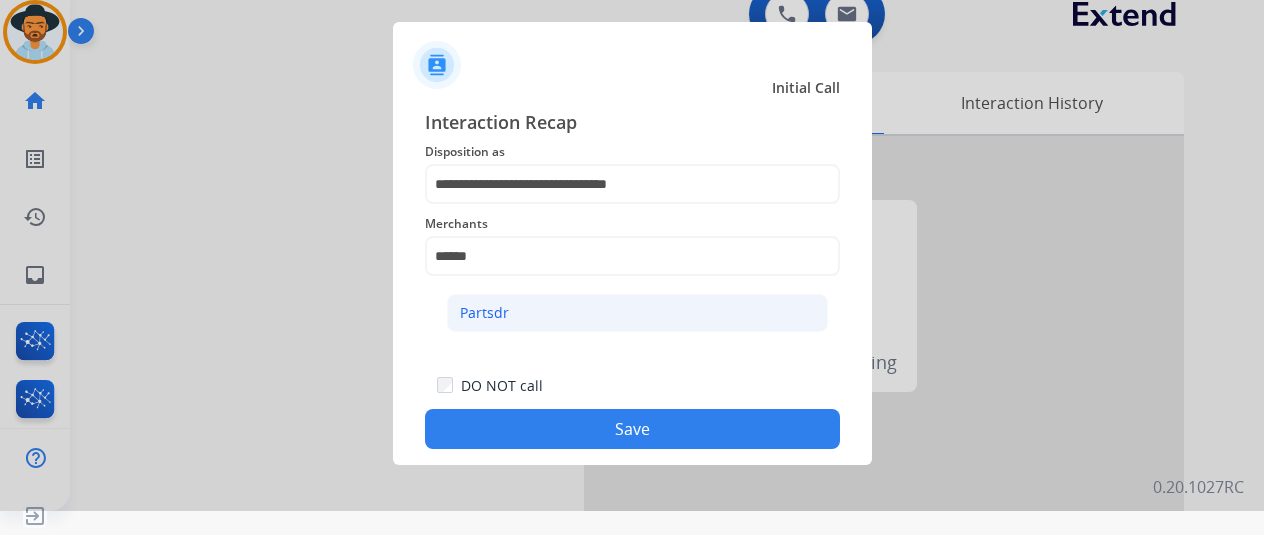 click on "Partsdr" 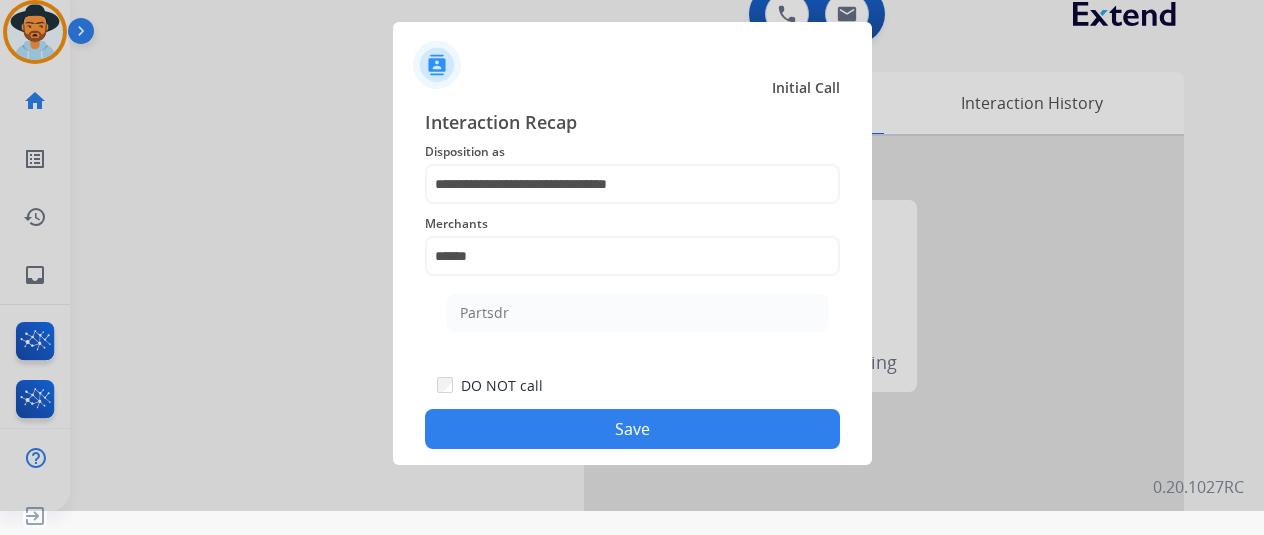type on "*******" 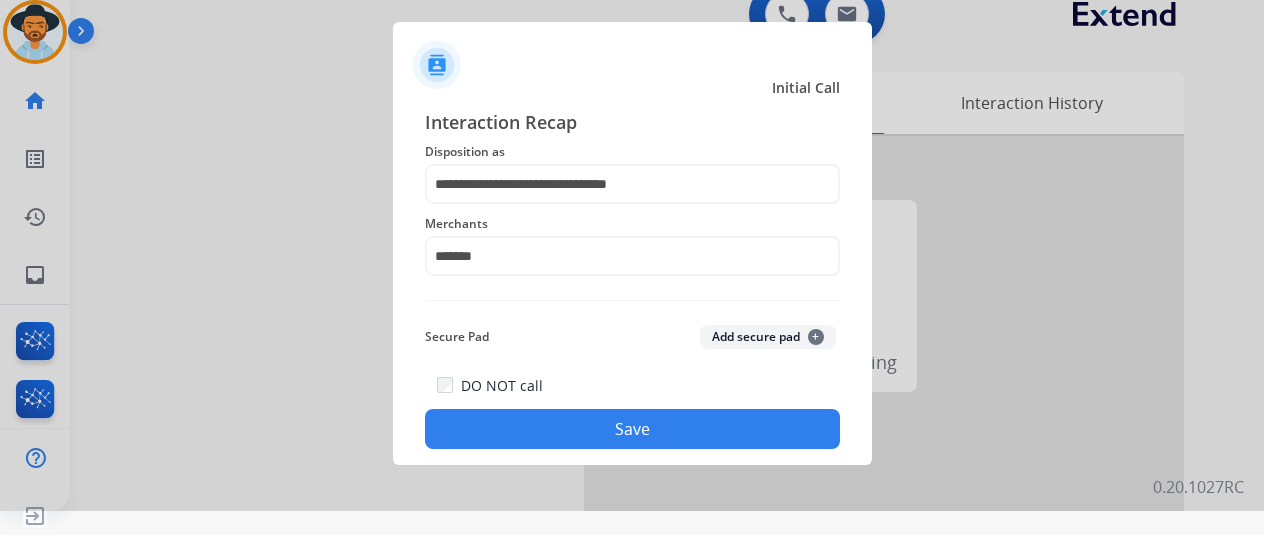 click on "Save" 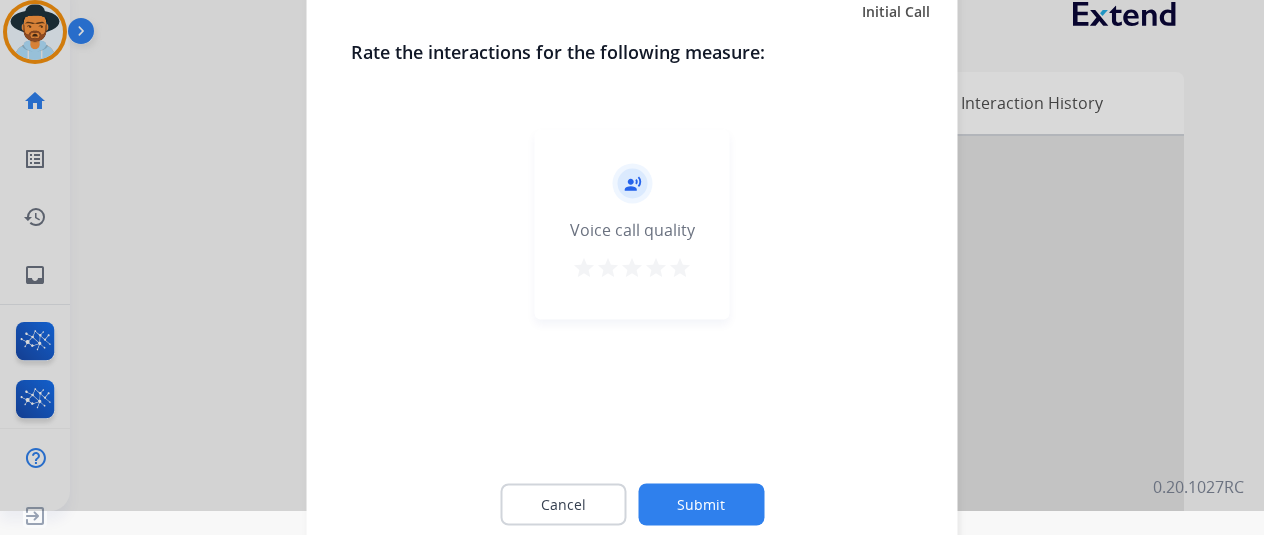 click on "Submit" 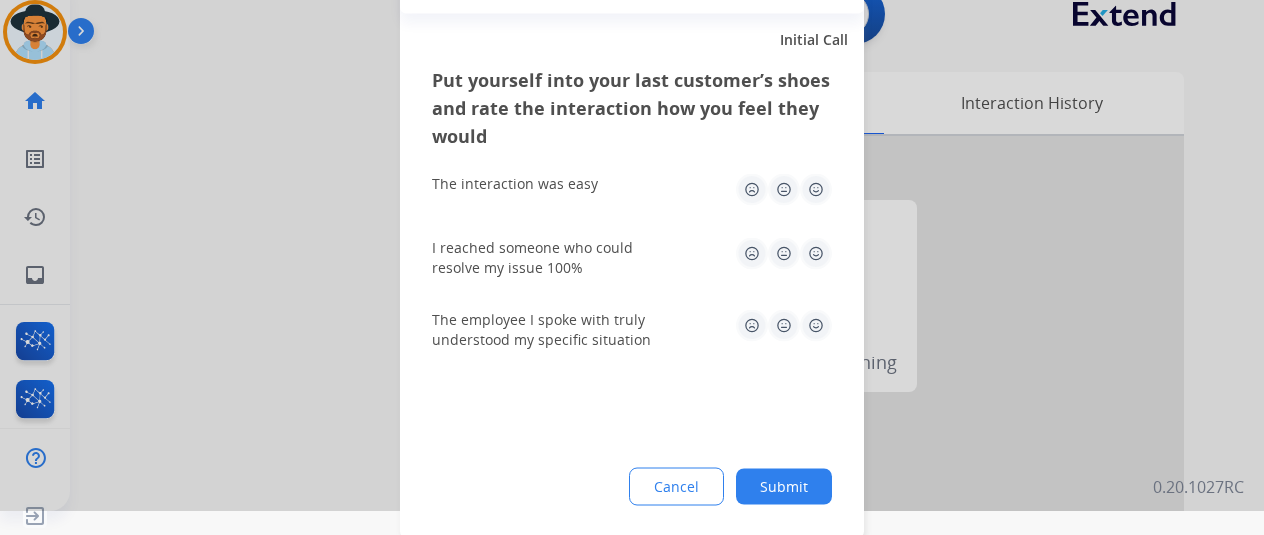 click on "Submit" 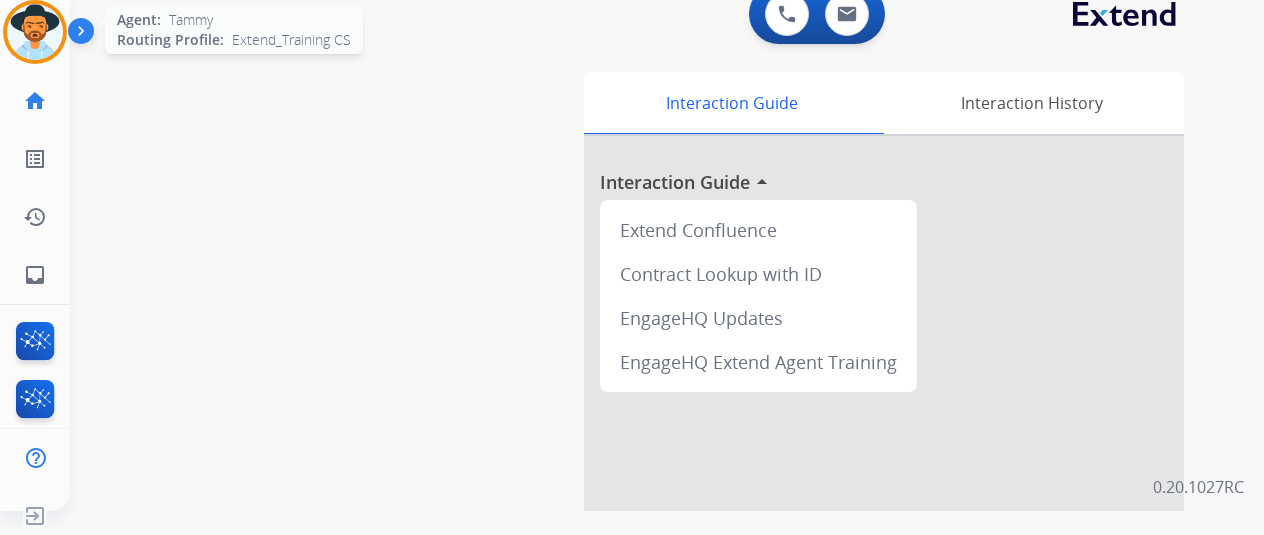 click at bounding box center [35, 32] 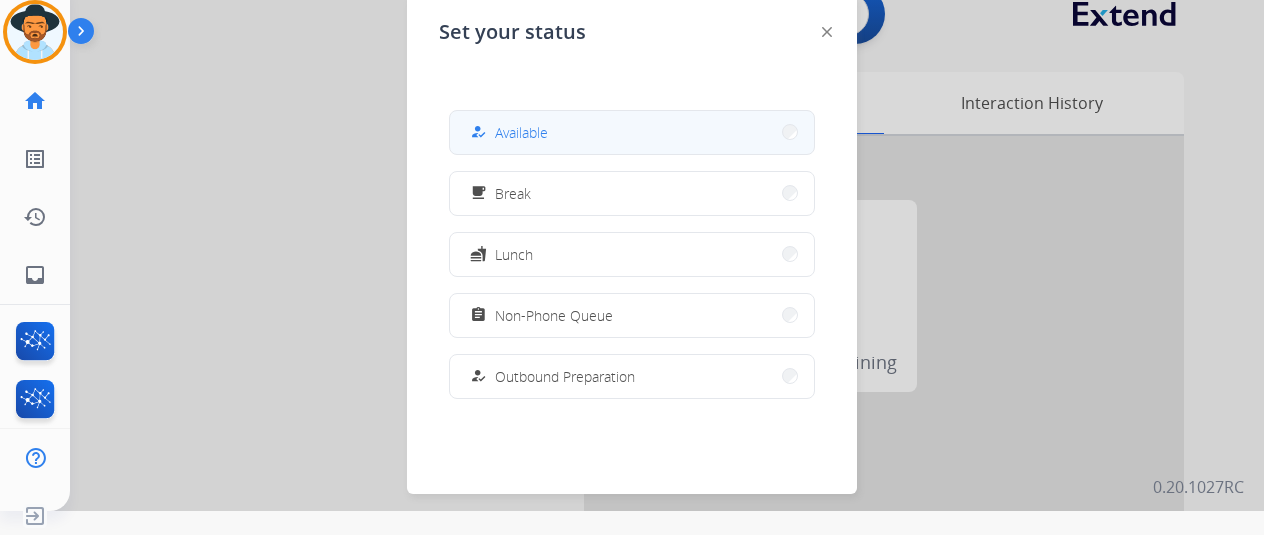 click on "how_to_reg Available" at bounding box center (632, 132) 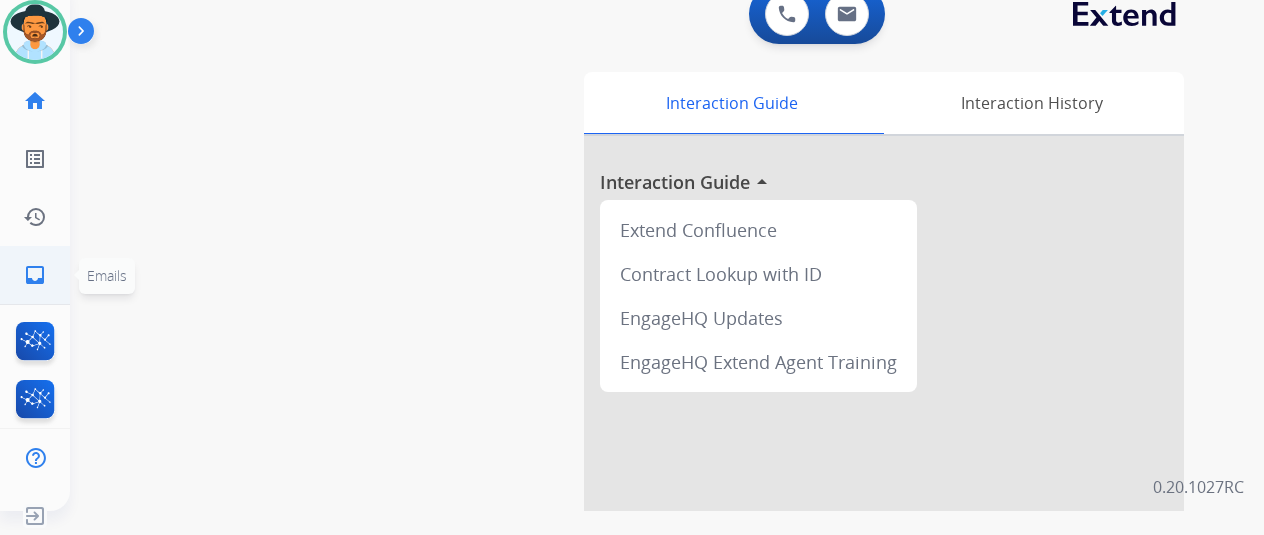 click on "inbox" 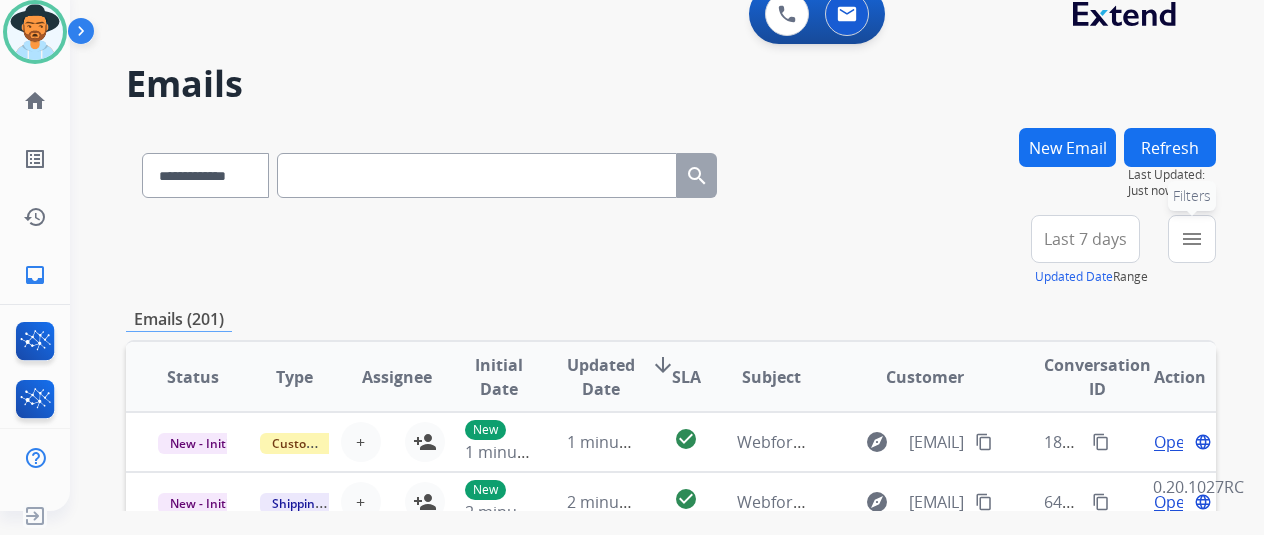 click on "menu" at bounding box center [1192, 239] 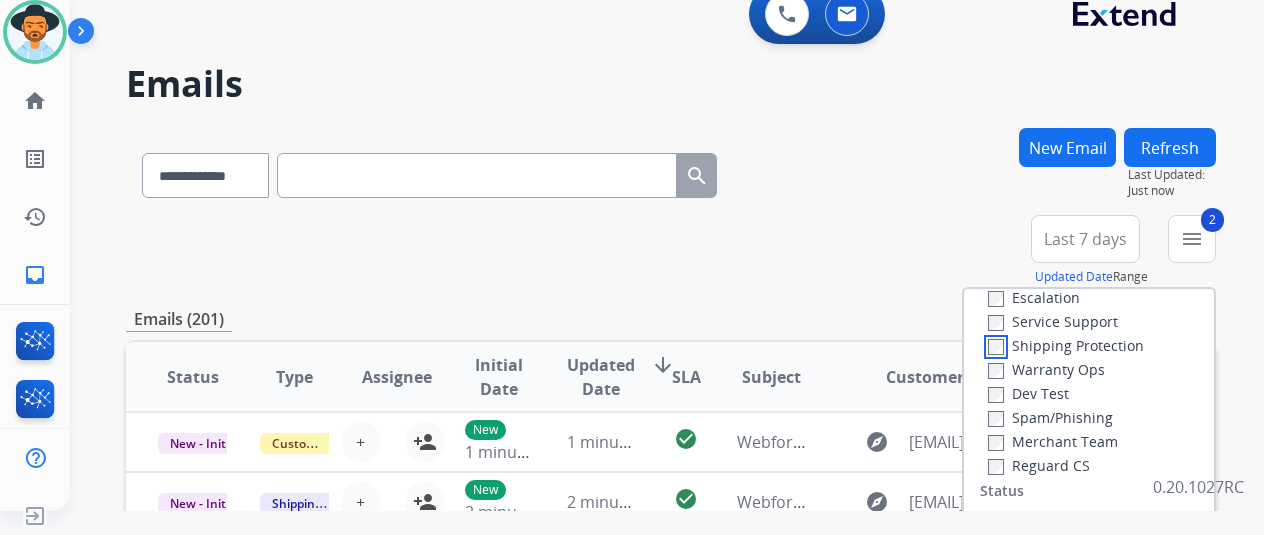 scroll, scrollTop: 200, scrollLeft: 0, axis: vertical 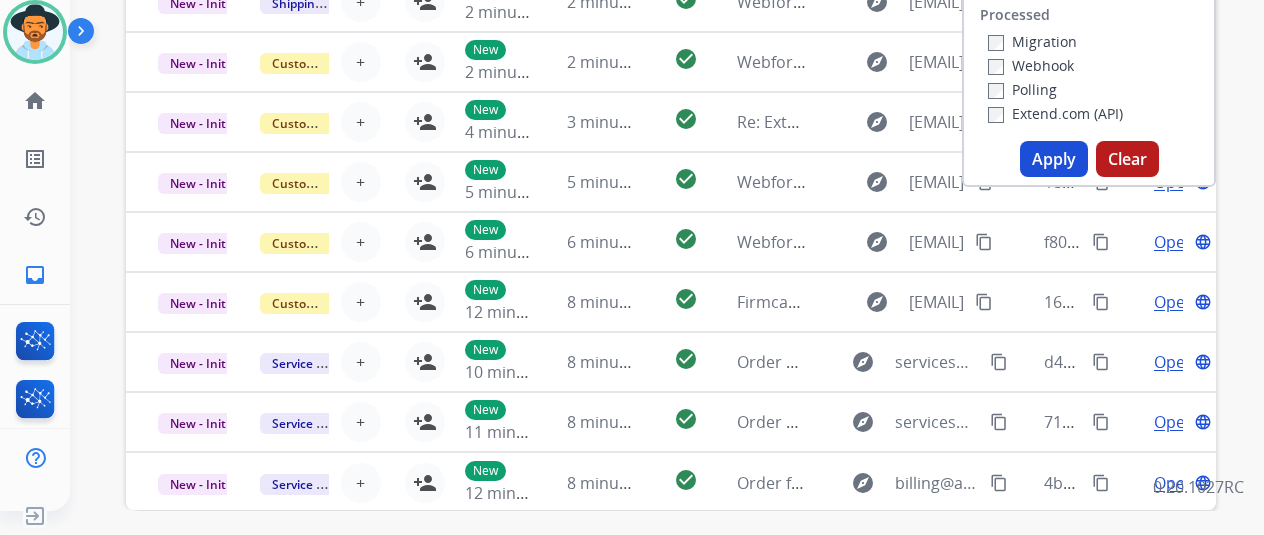 click on "Apply" at bounding box center [1054, 159] 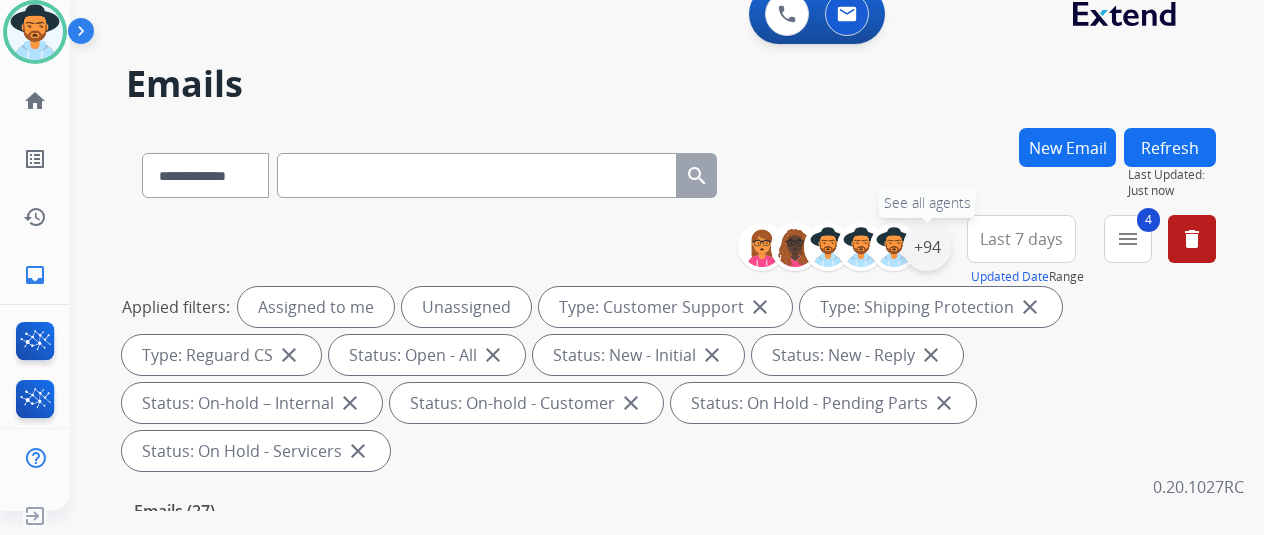 click on "+94" at bounding box center [927, 247] 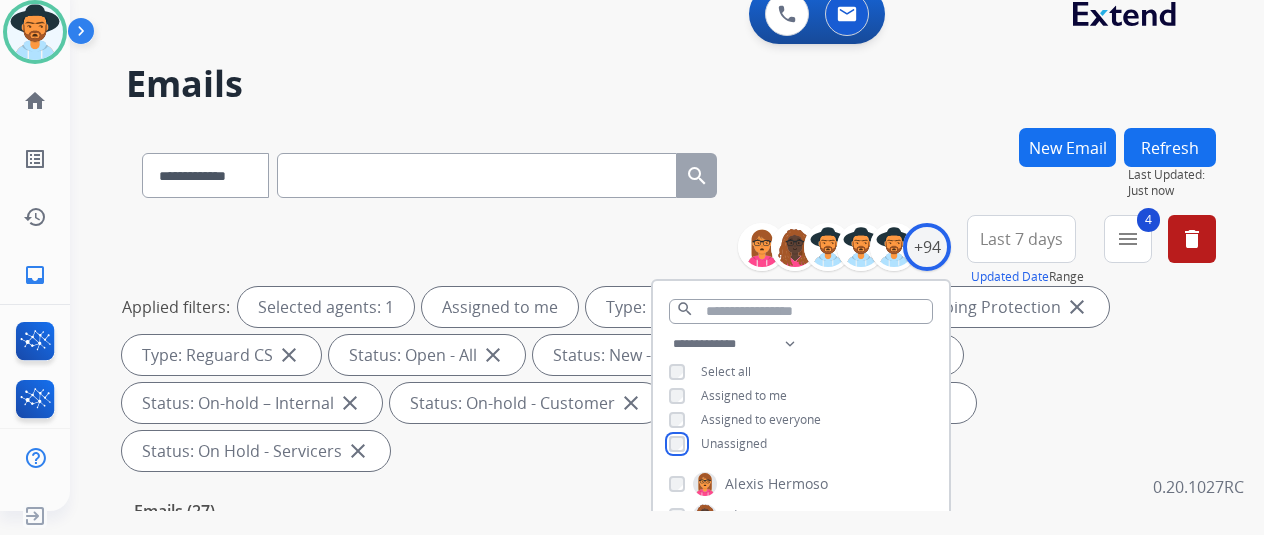 scroll, scrollTop: 400, scrollLeft: 0, axis: vertical 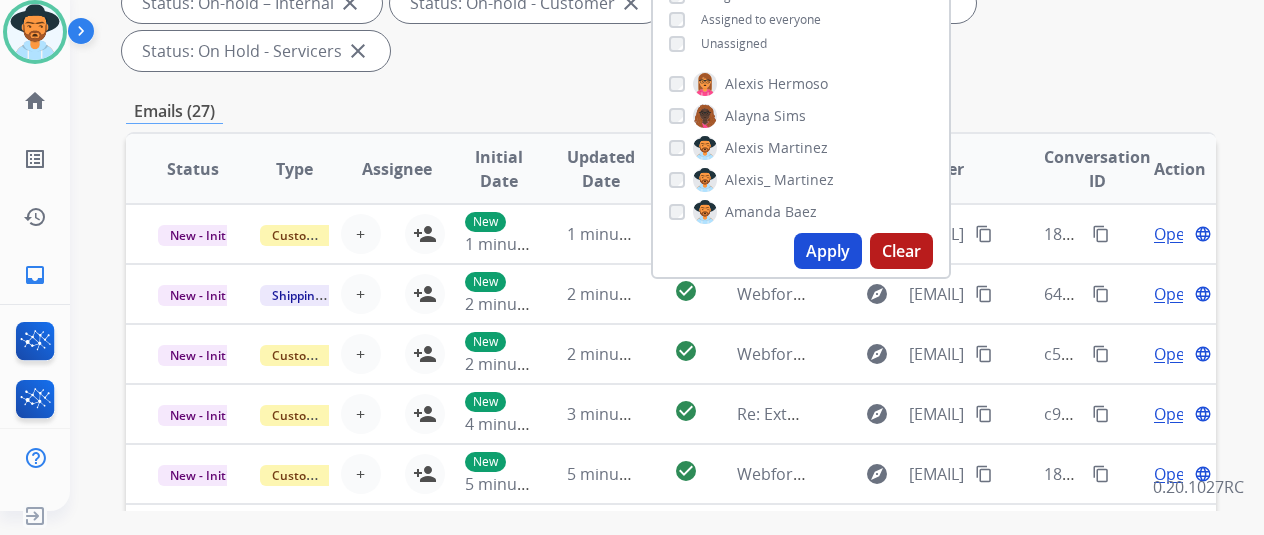click on "Apply" at bounding box center (828, 251) 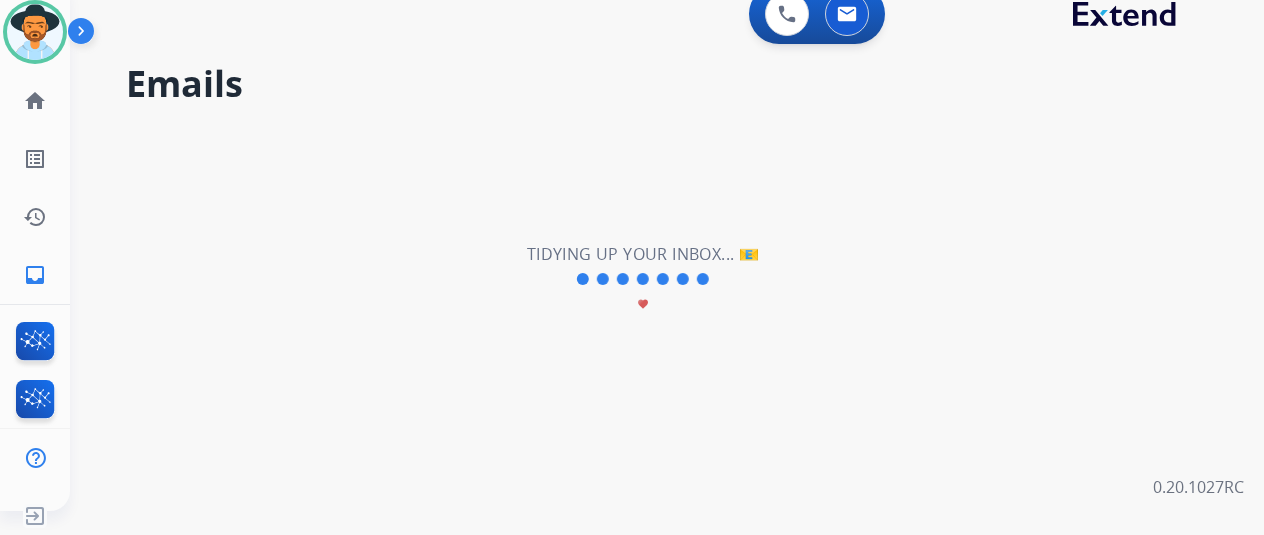 scroll, scrollTop: 0, scrollLeft: 0, axis: both 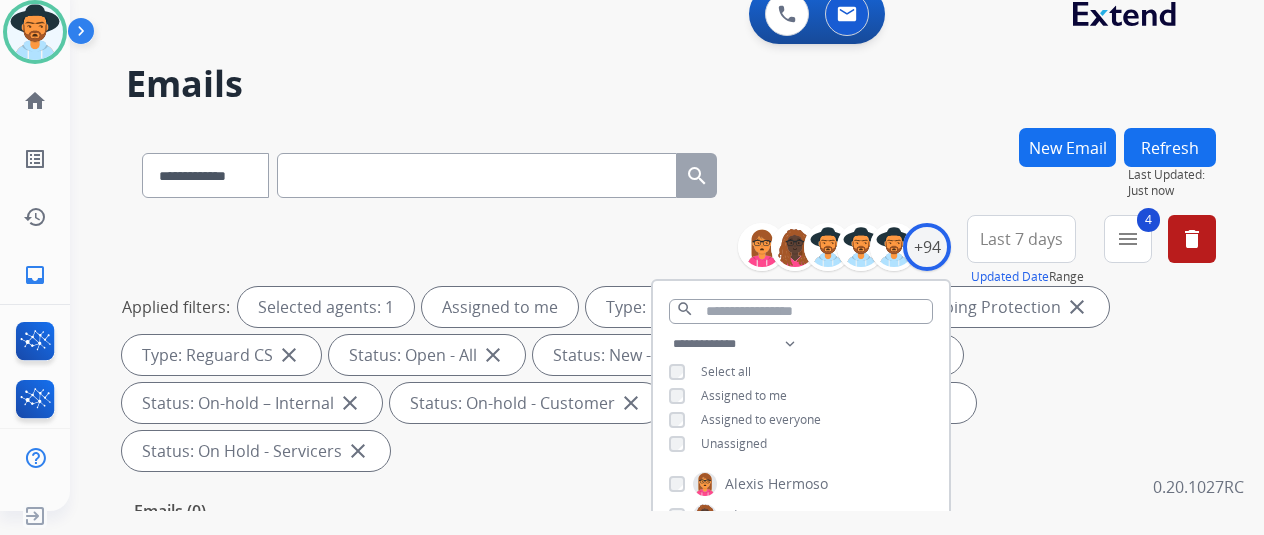 click on "**********" at bounding box center (671, 171) 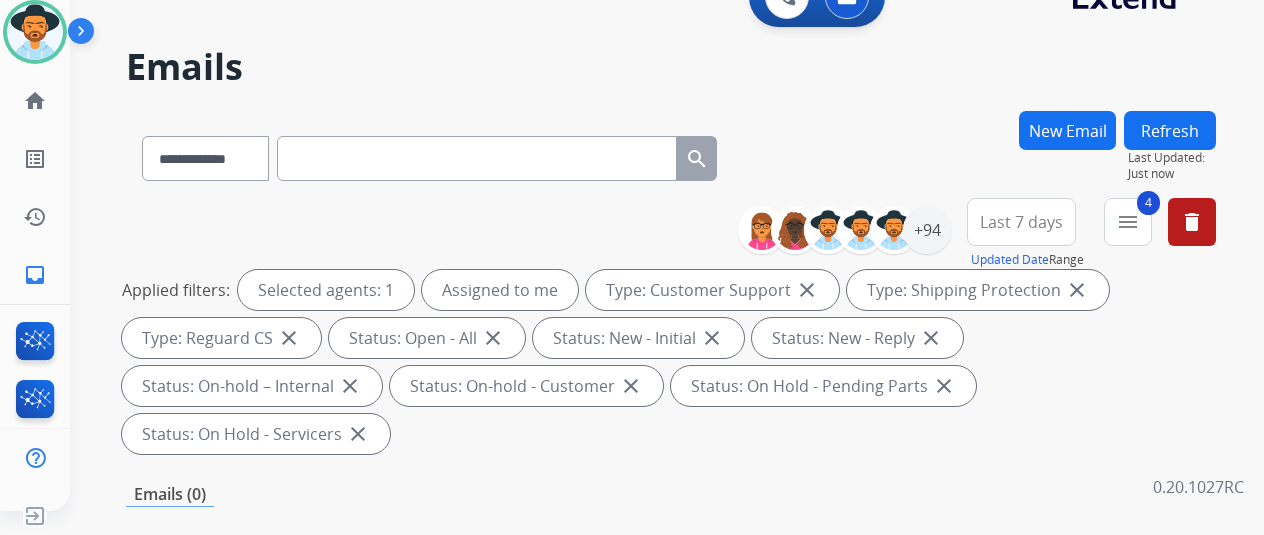 scroll, scrollTop: 0, scrollLeft: 0, axis: both 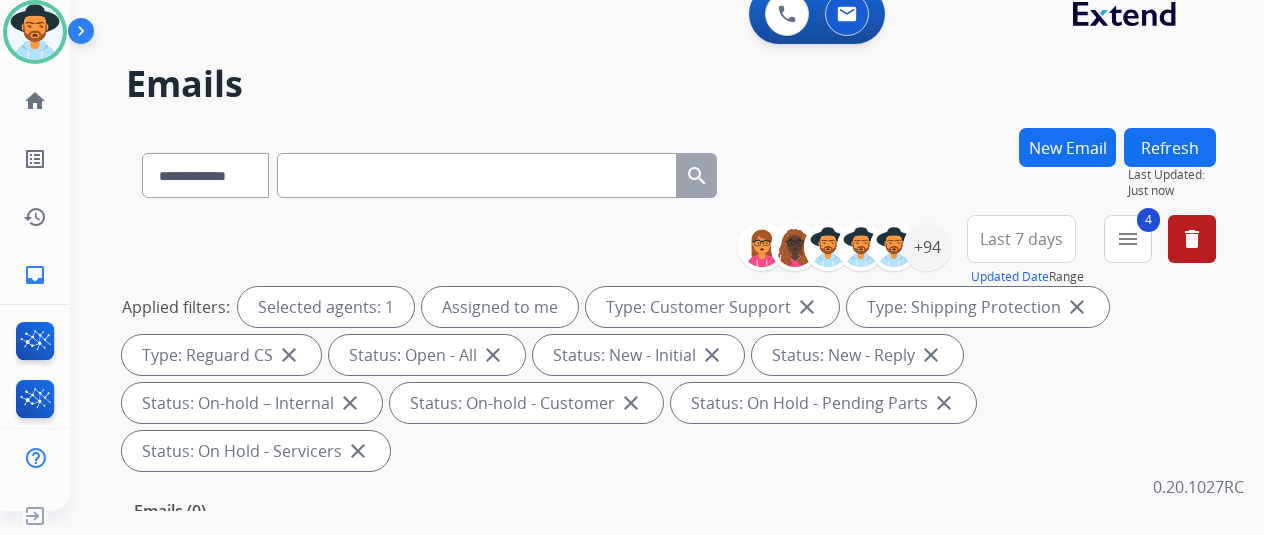 click on "Emails" at bounding box center [671, 84] 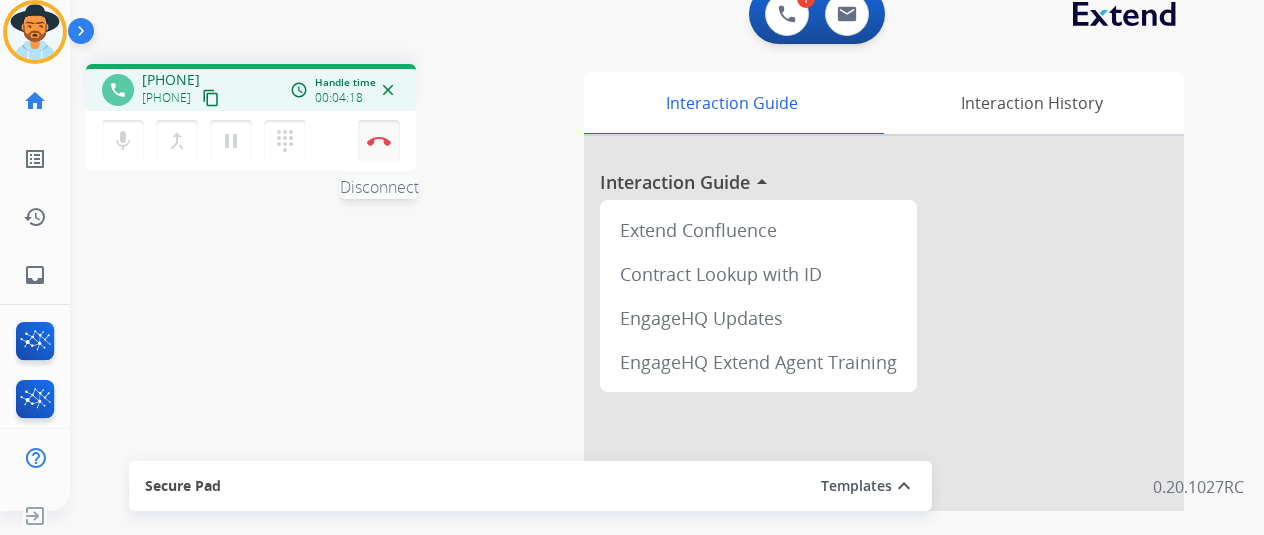 click on "Disconnect" at bounding box center [379, 141] 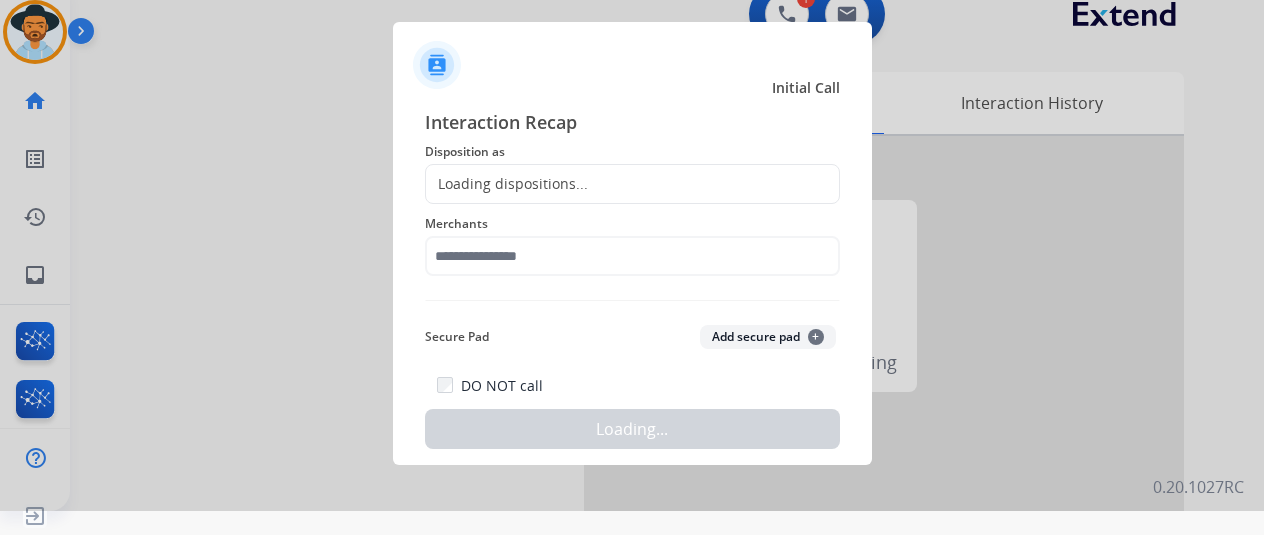drag, startPoint x: 490, startPoint y: 187, endPoint x: 486, endPoint y: 177, distance: 10.770329 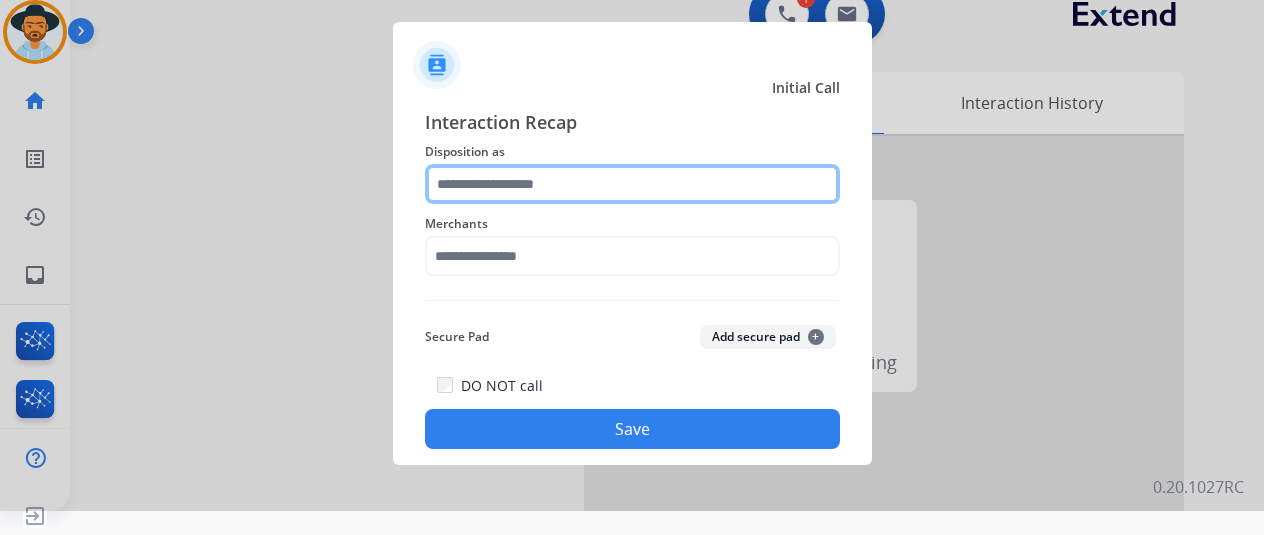 click 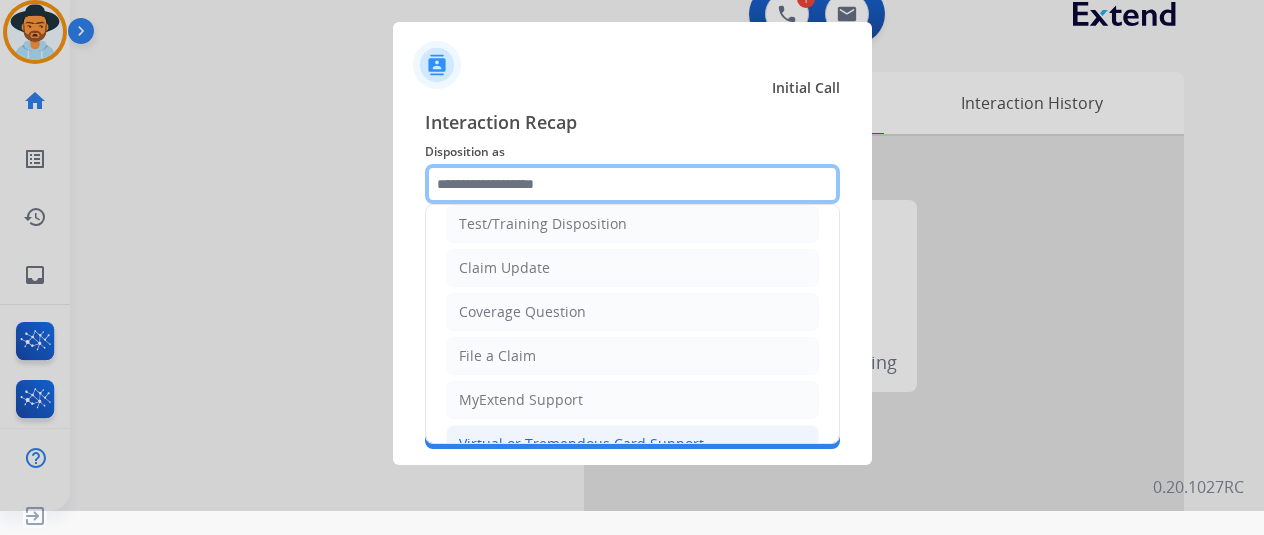 scroll, scrollTop: 100, scrollLeft: 0, axis: vertical 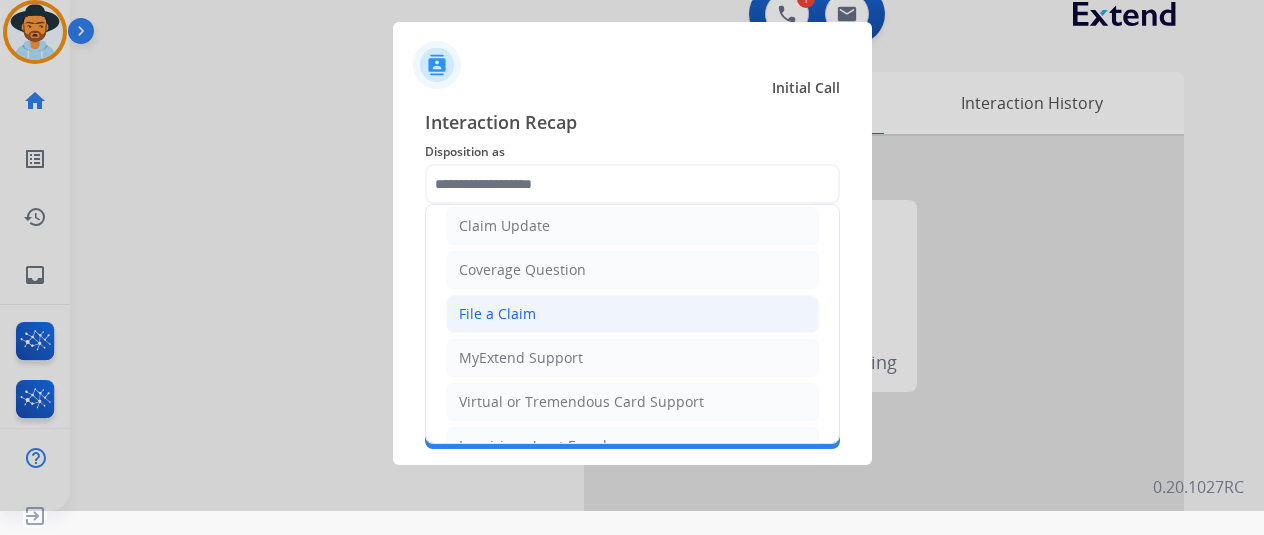 click on "File a Claim" 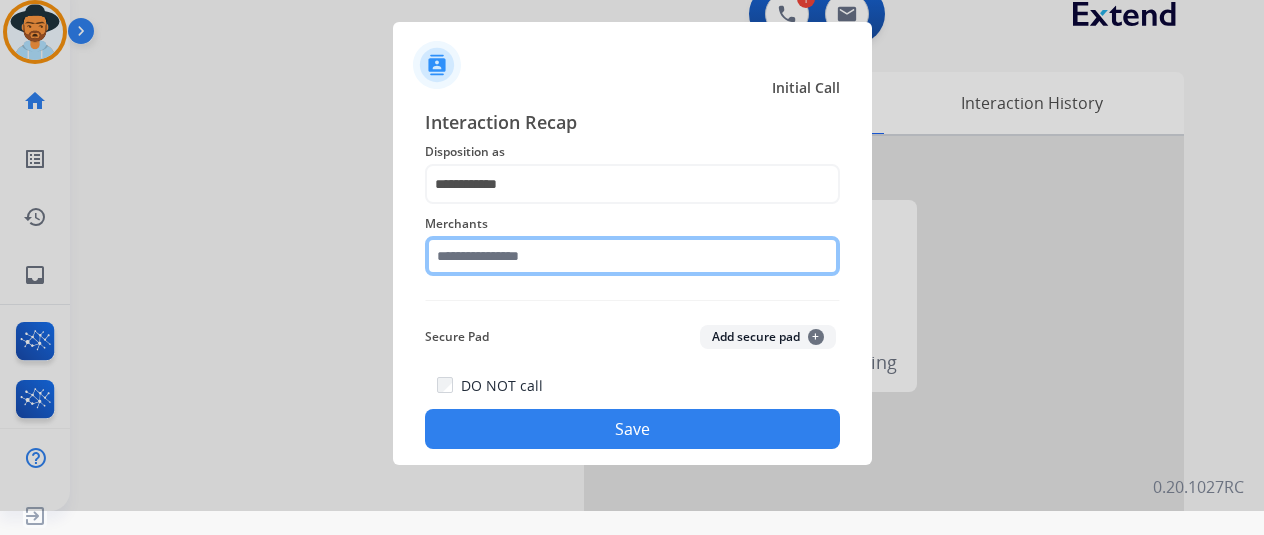 click 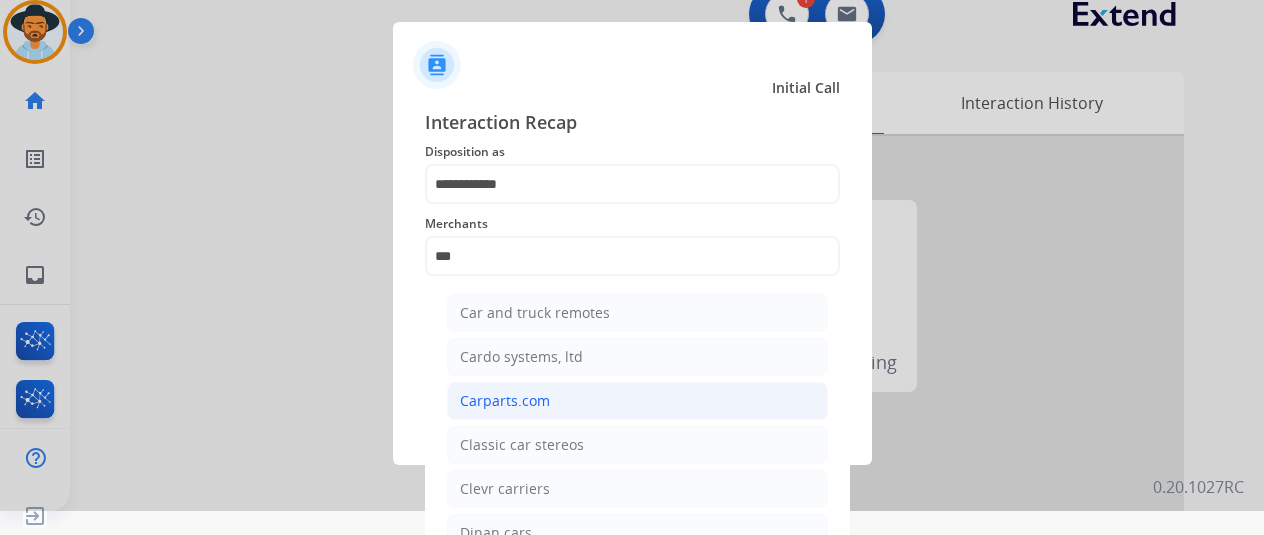 click on "Carparts.com" 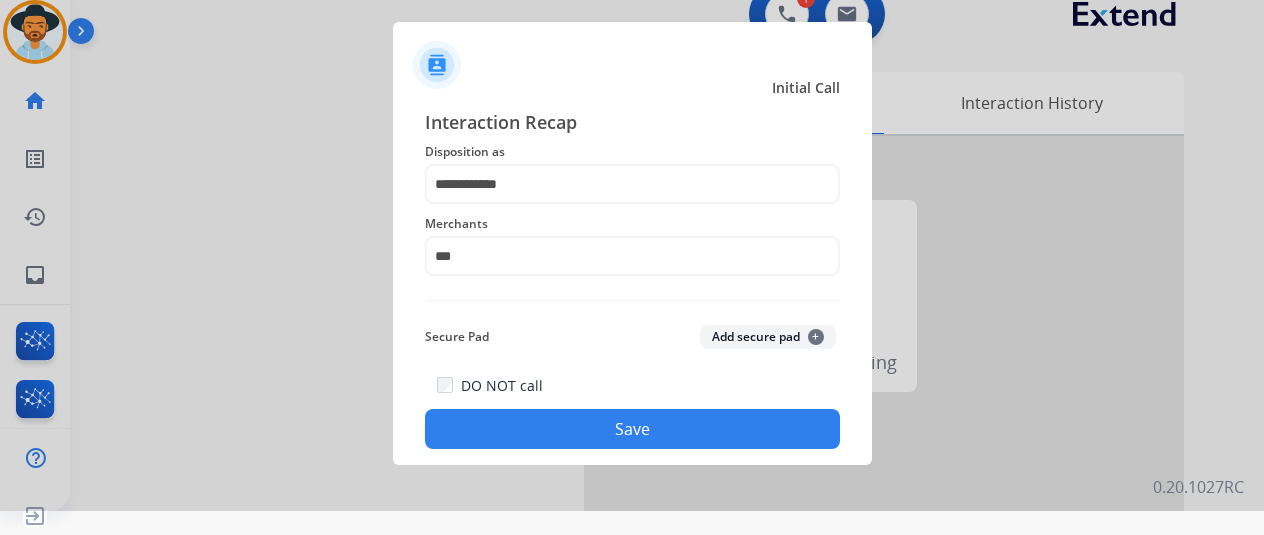 type on "**********" 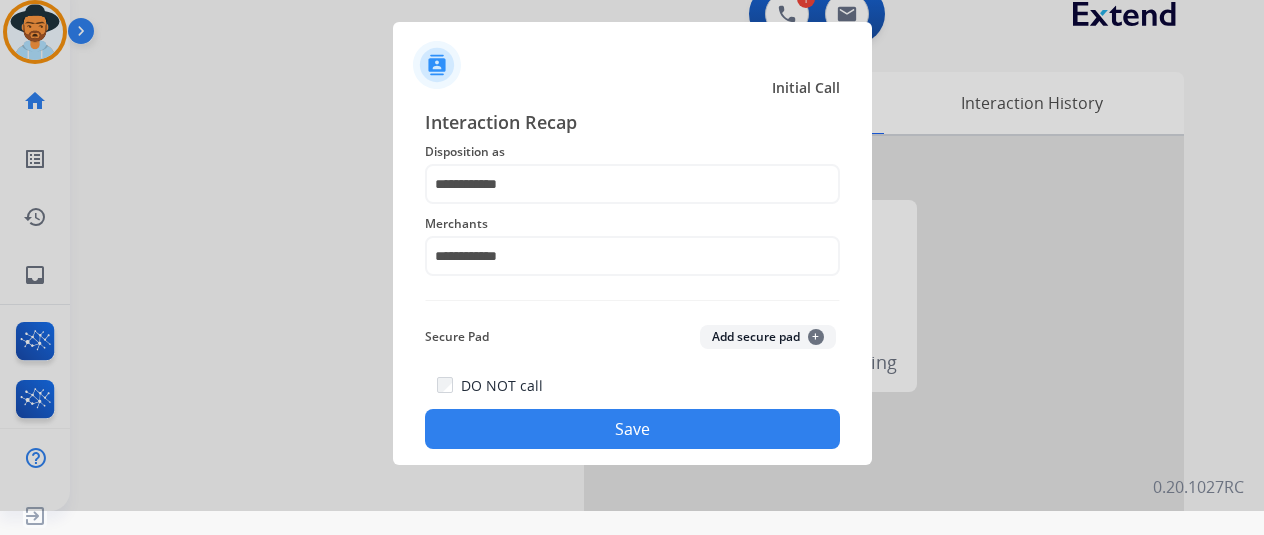 click on "Save" 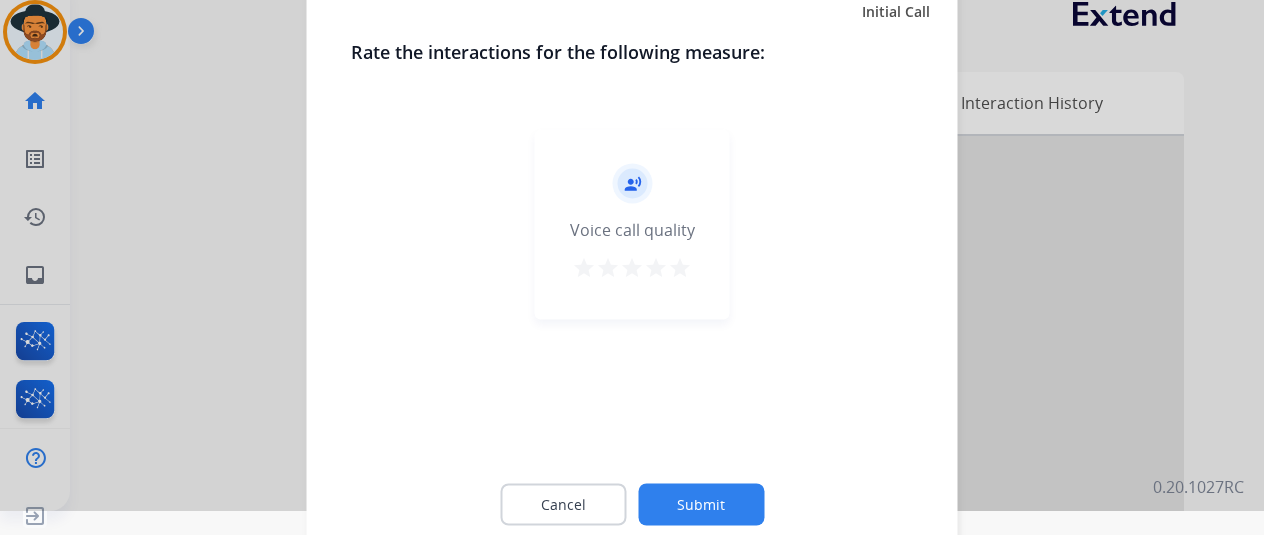 click on "Submit" 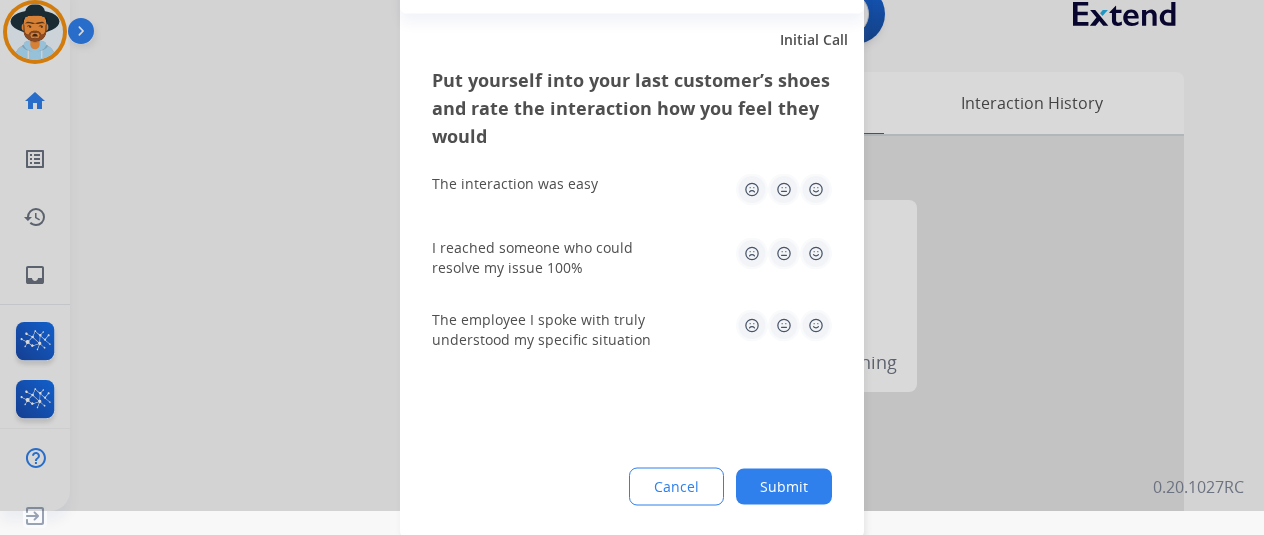 click on "Submit" 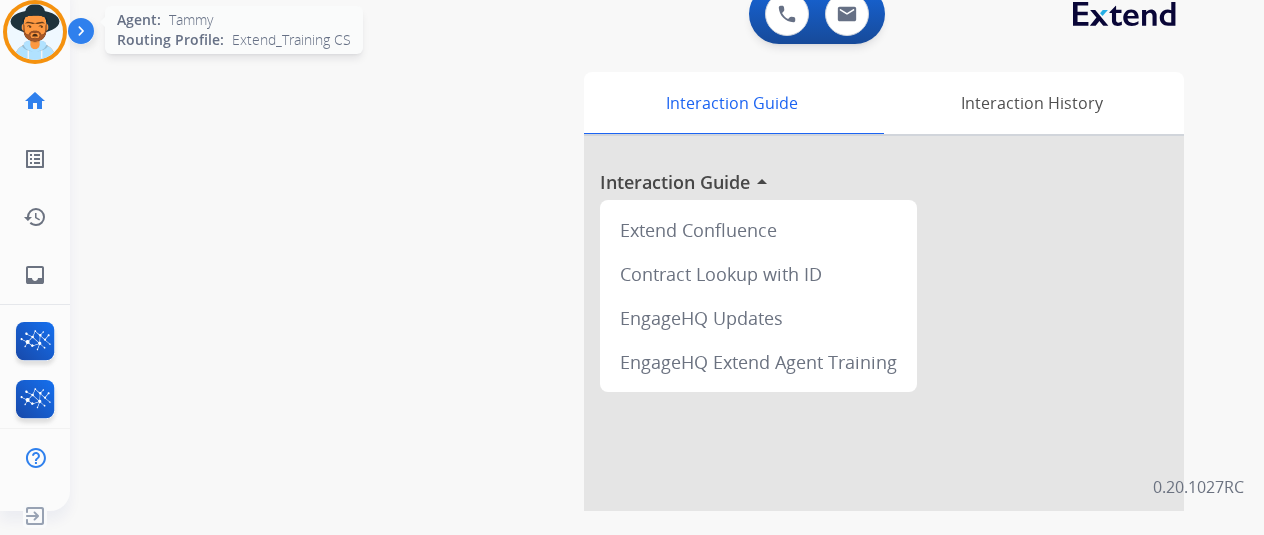 click at bounding box center [35, 32] 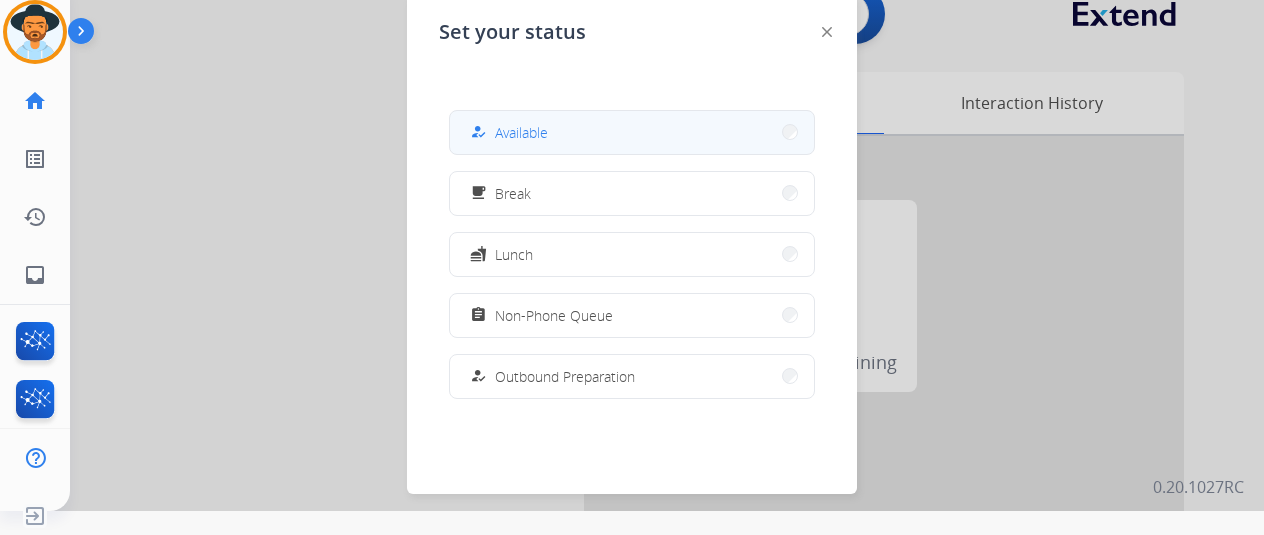 click on "Available" at bounding box center (521, 132) 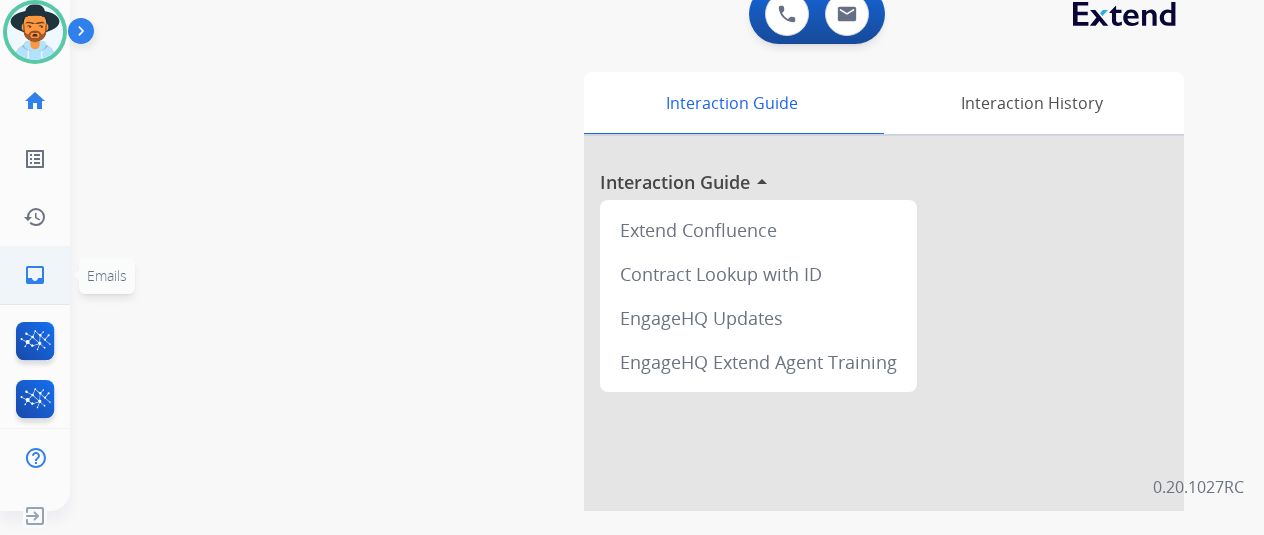 click on "inbox" 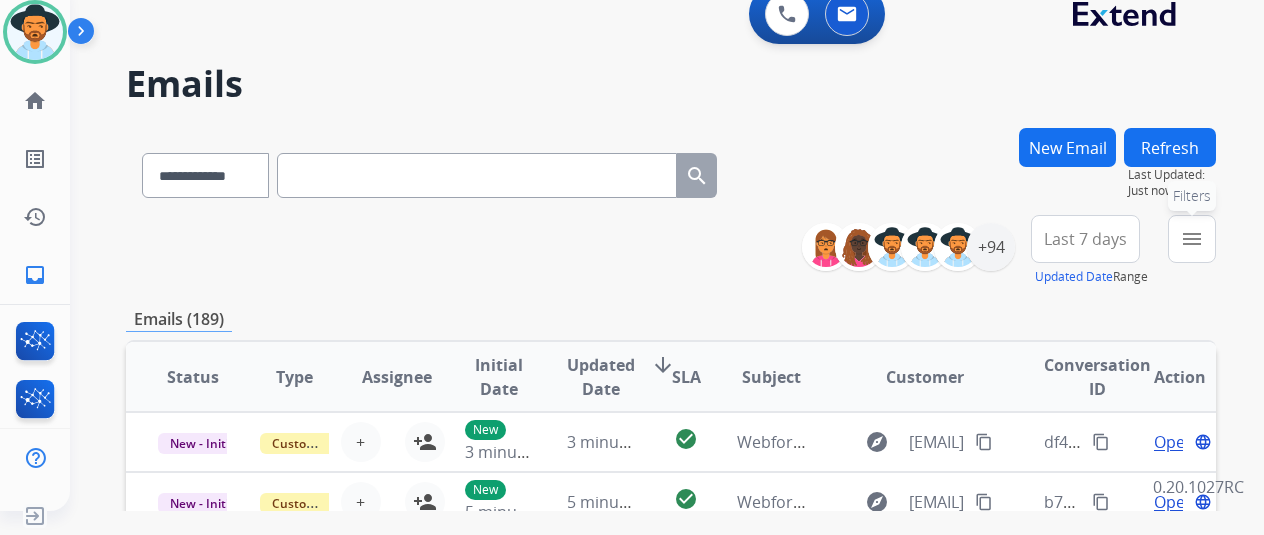 click on "menu" at bounding box center [1192, 239] 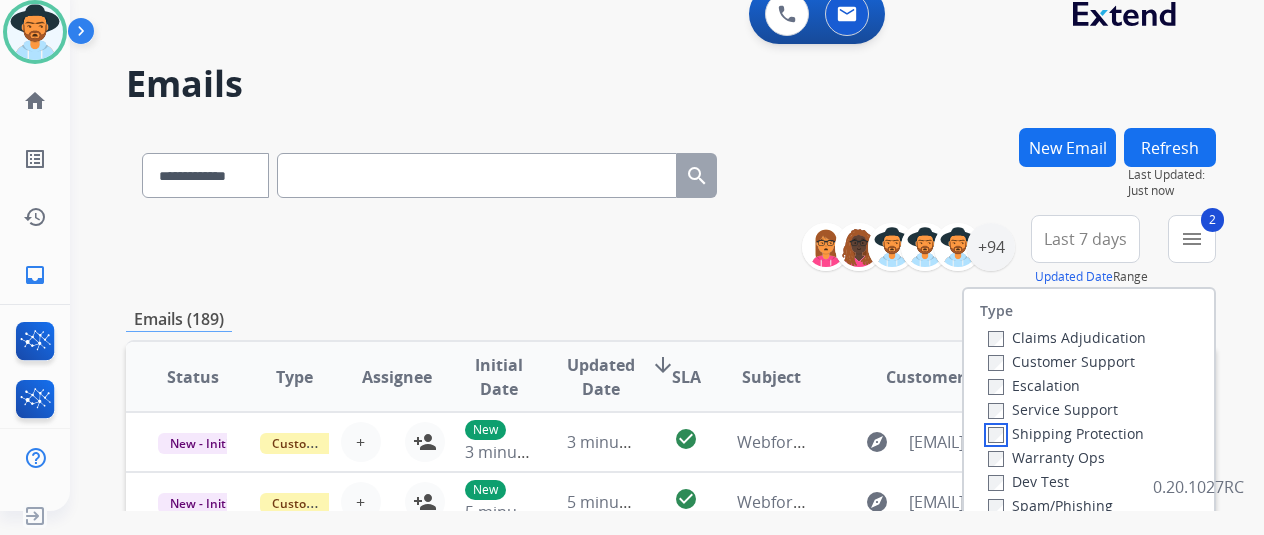 scroll, scrollTop: 200, scrollLeft: 0, axis: vertical 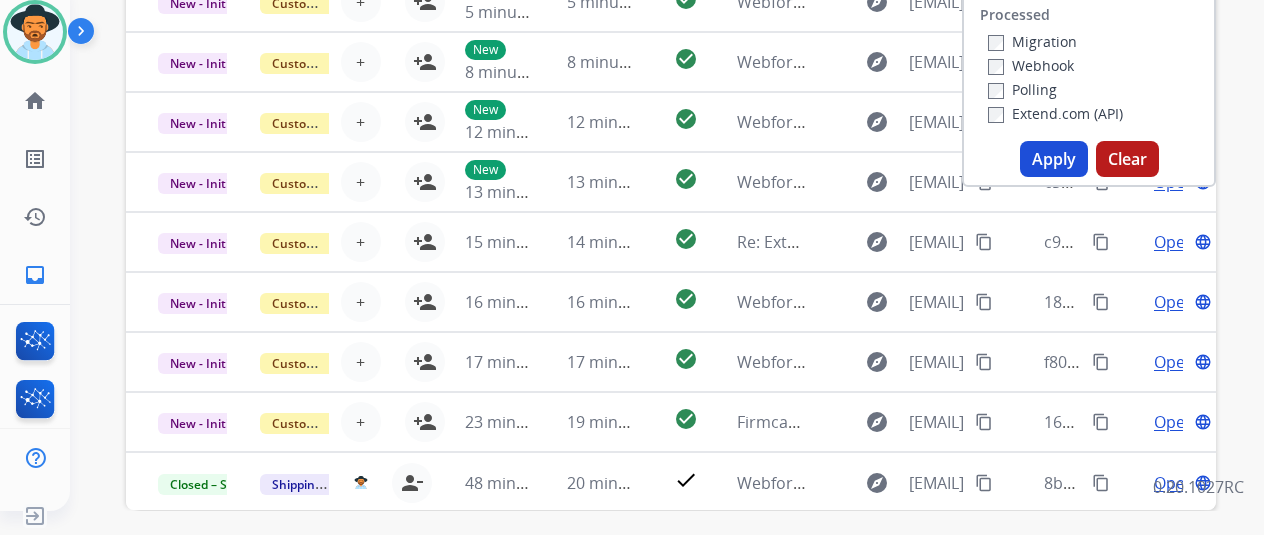 click on "Apply" at bounding box center [1054, 159] 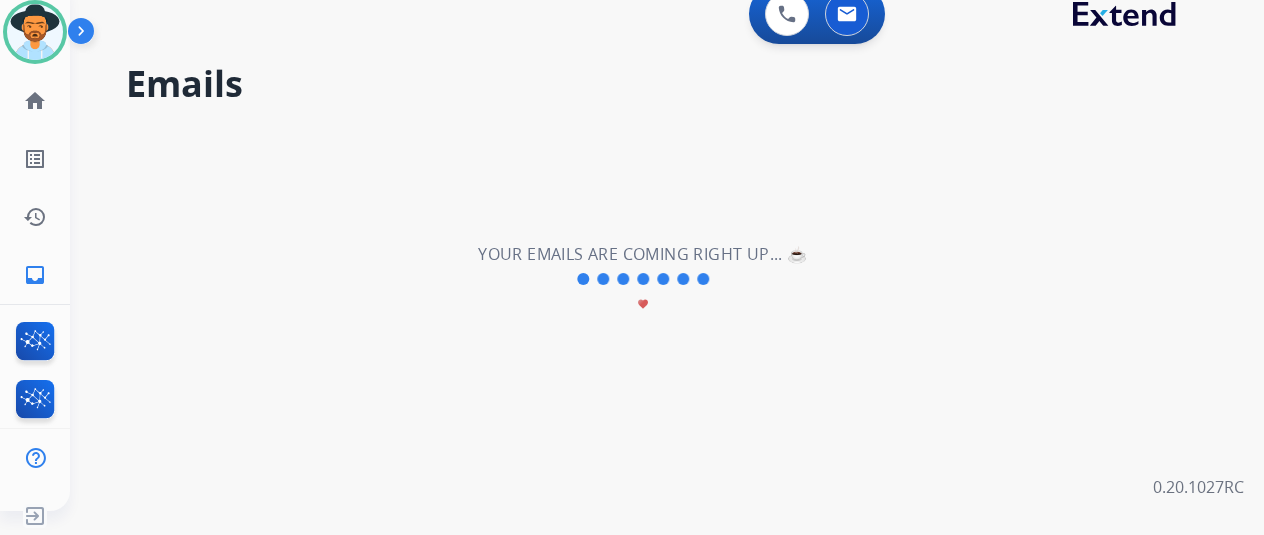 scroll, scrollTop: 0, scrollLeft: 0, axis: both 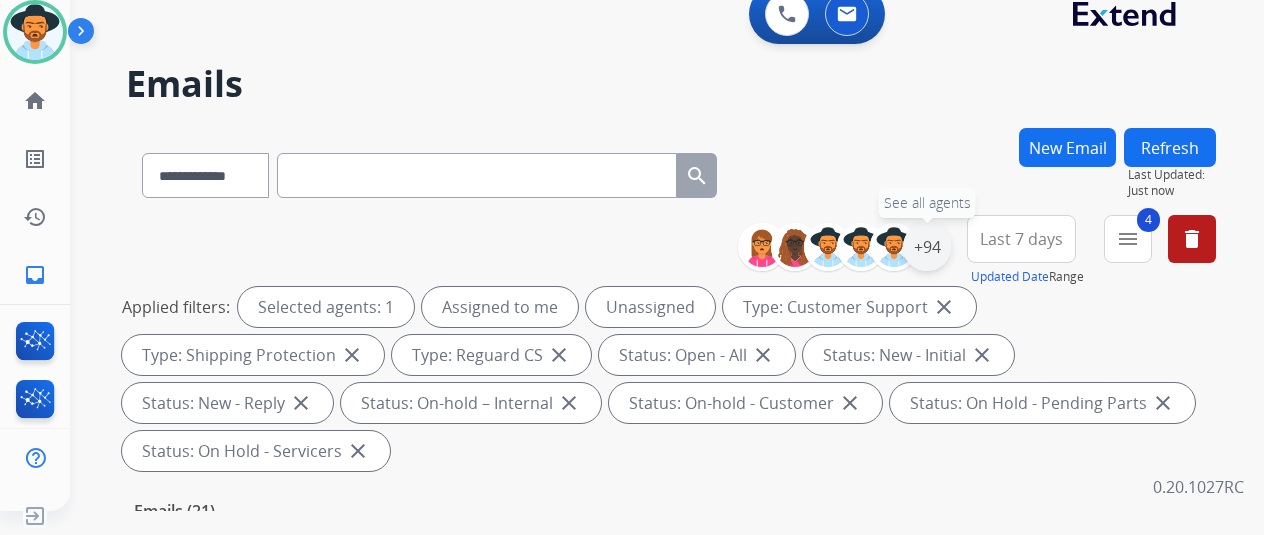 click on "+94" at bounding box center [927, 247] 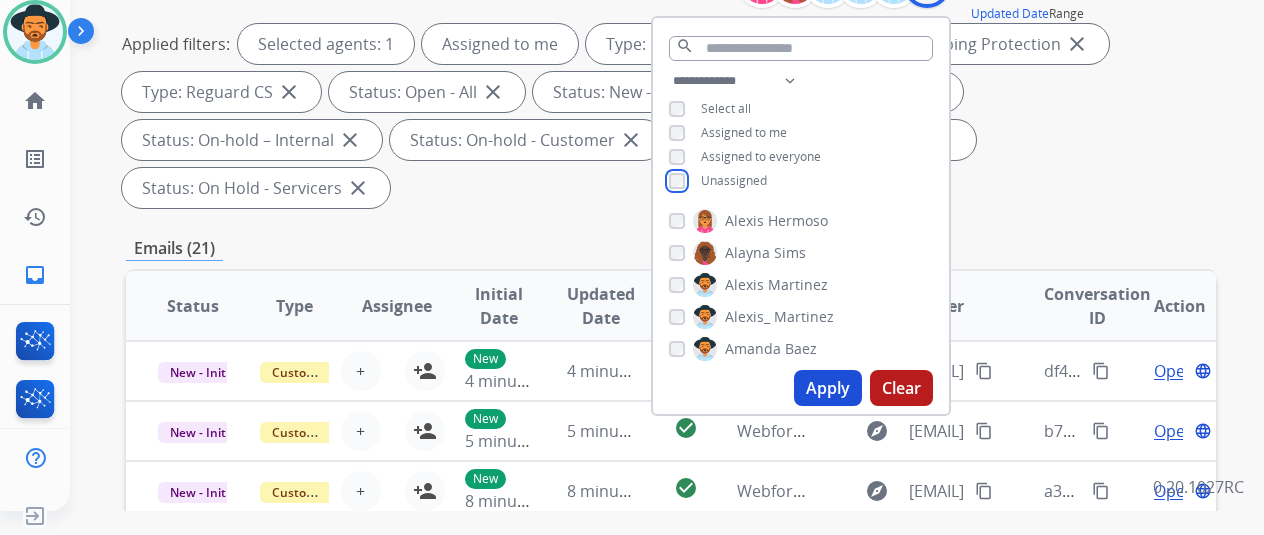 scroll, scrollTop: 300, scrollLeft: 0, axis: vertical 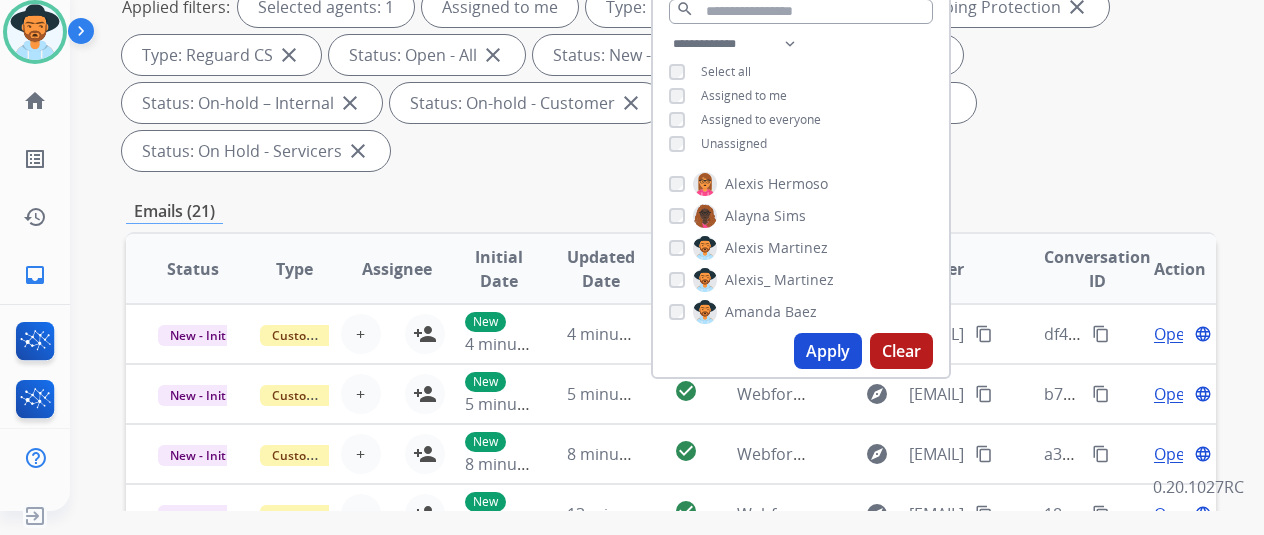 click on "Apply" at bounding box center [828, 351] 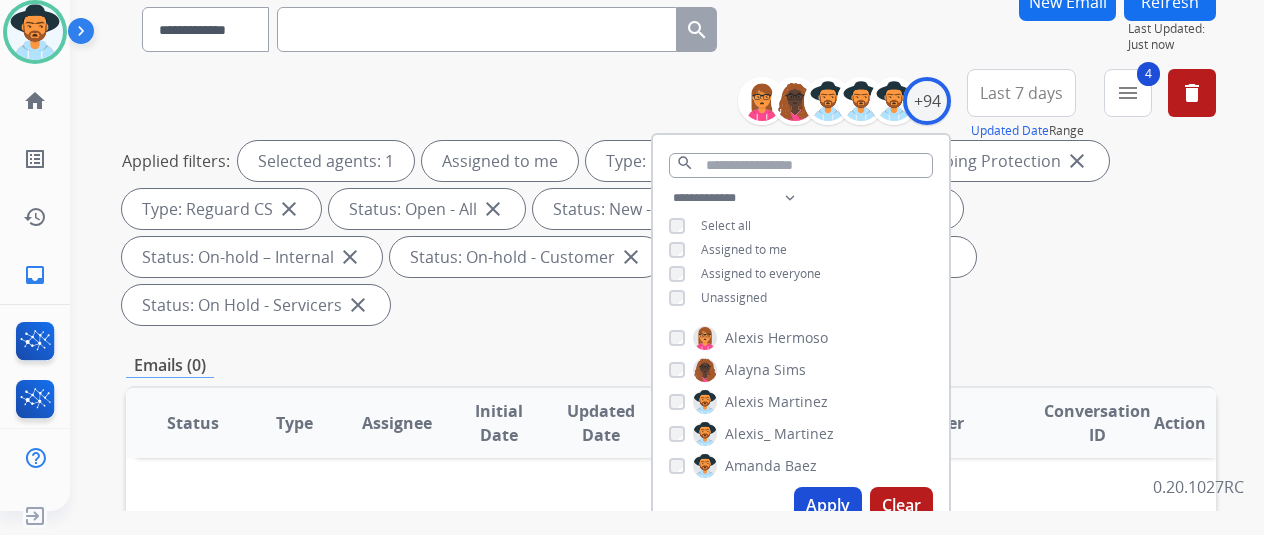scroll, scrollTop: 0, scrollLeft: 0, axis: both 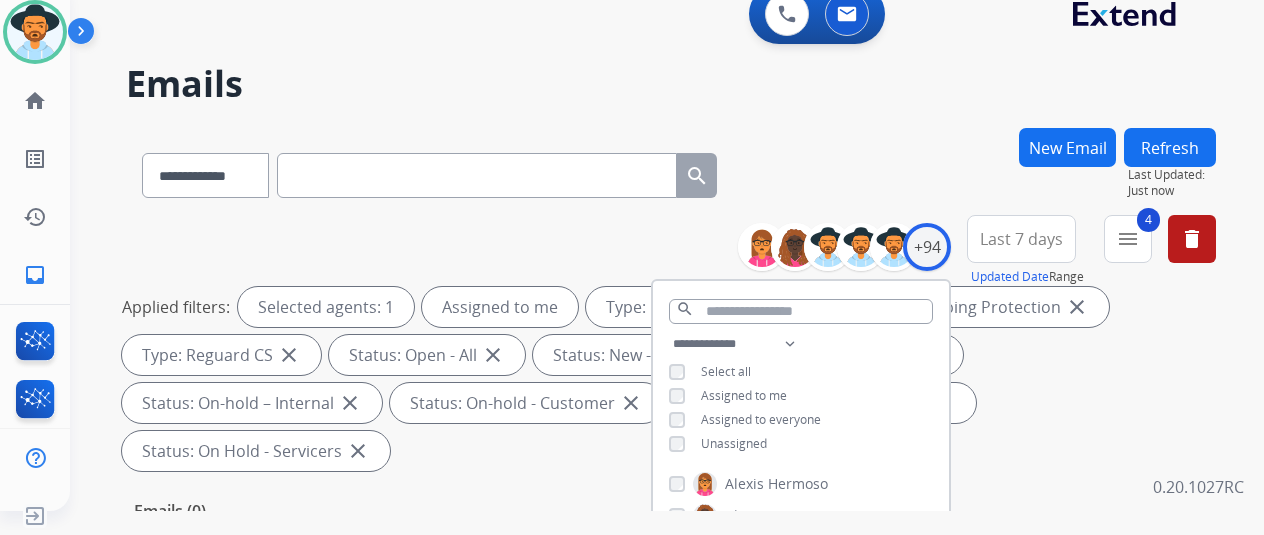click on "**********" at bounding box center [643, 315] 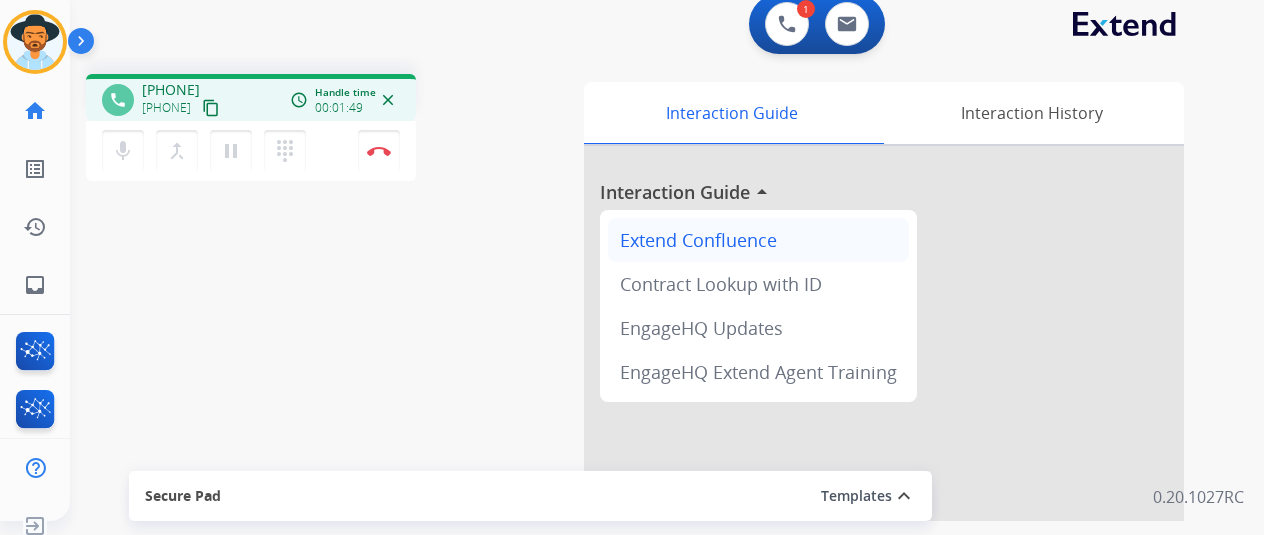 scroll, scrollTop: 0, scrollLeft: 0, axis: both 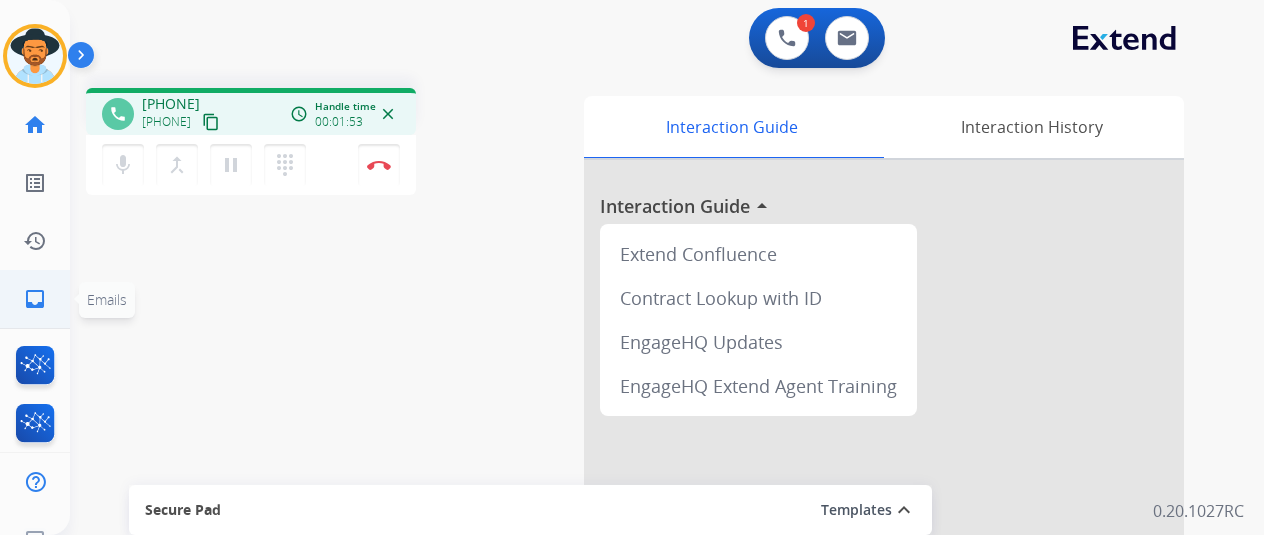 click on "inbox" 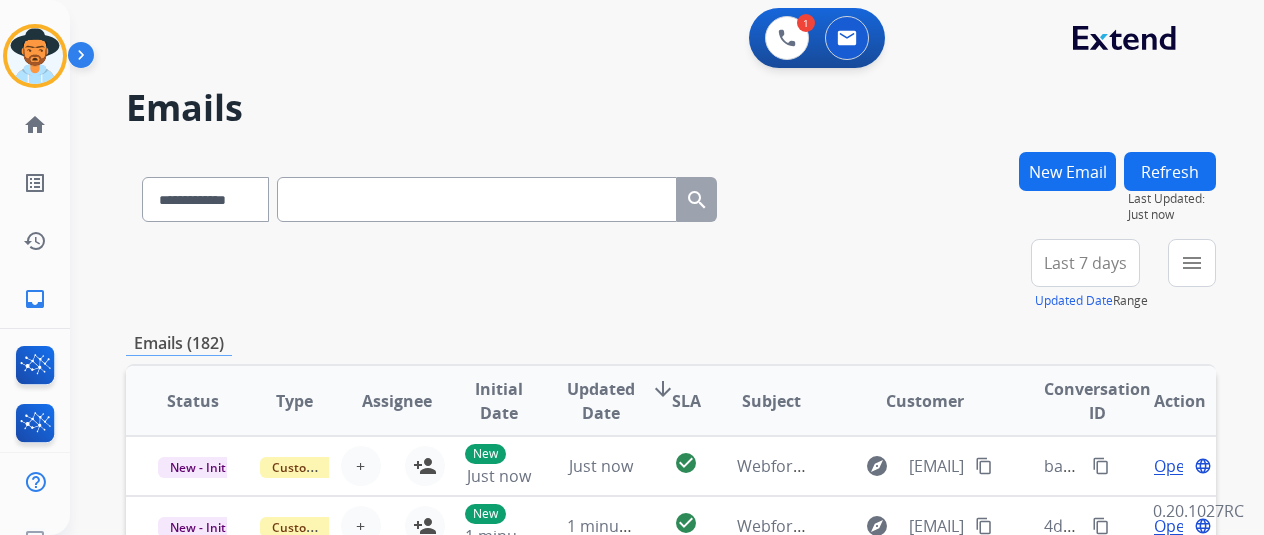 click on "New Email" at bounding box center [1067, 171] 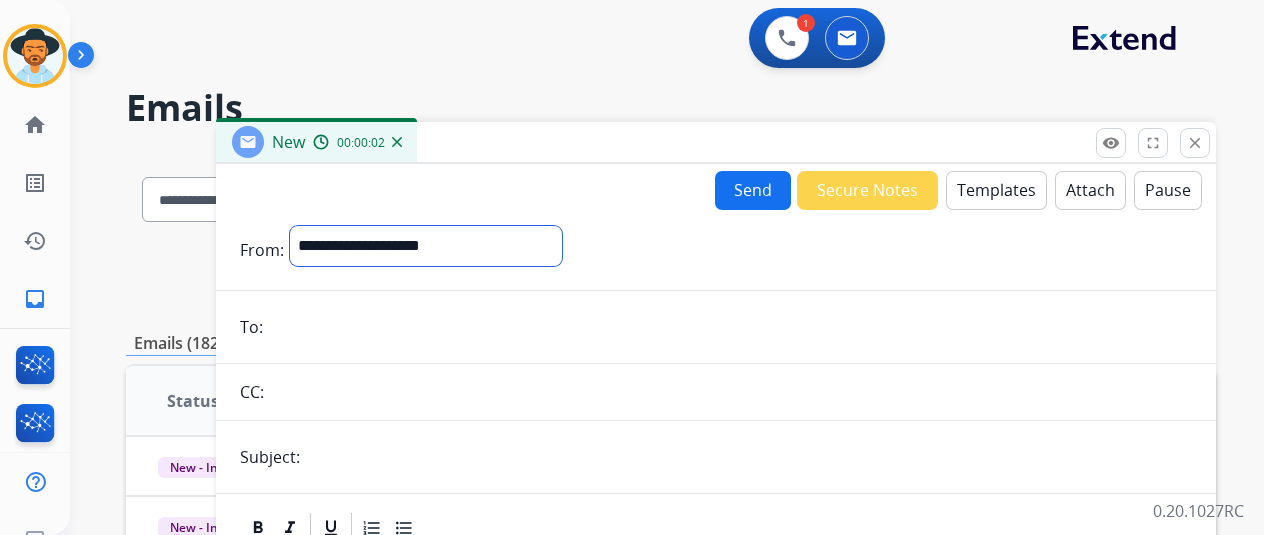 click on "**********" at bounding box center [426, 246] 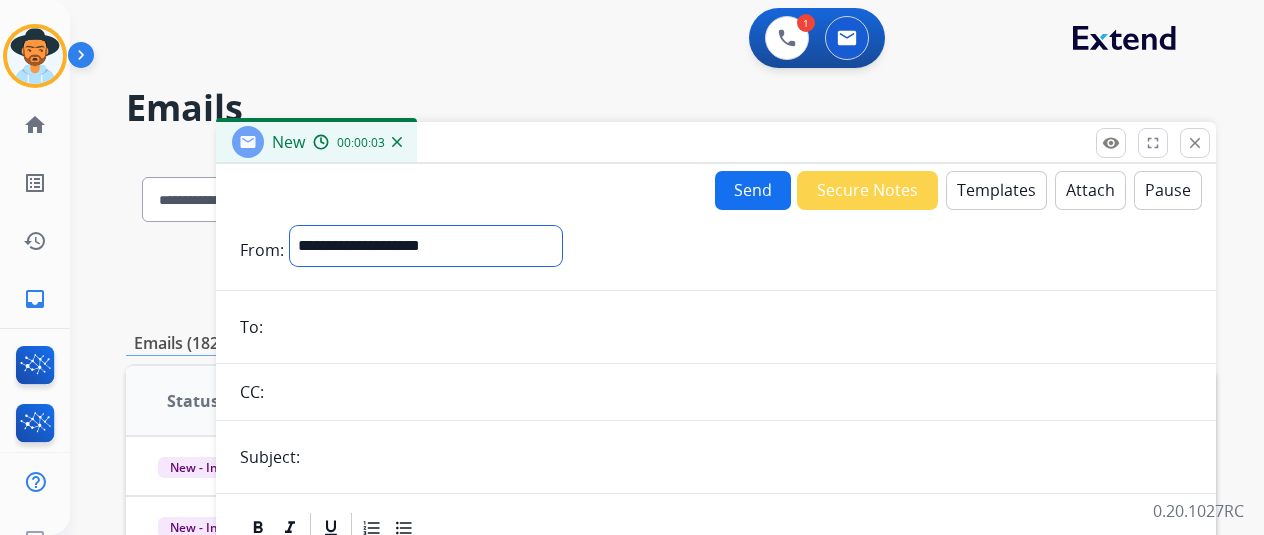 select on "**********" 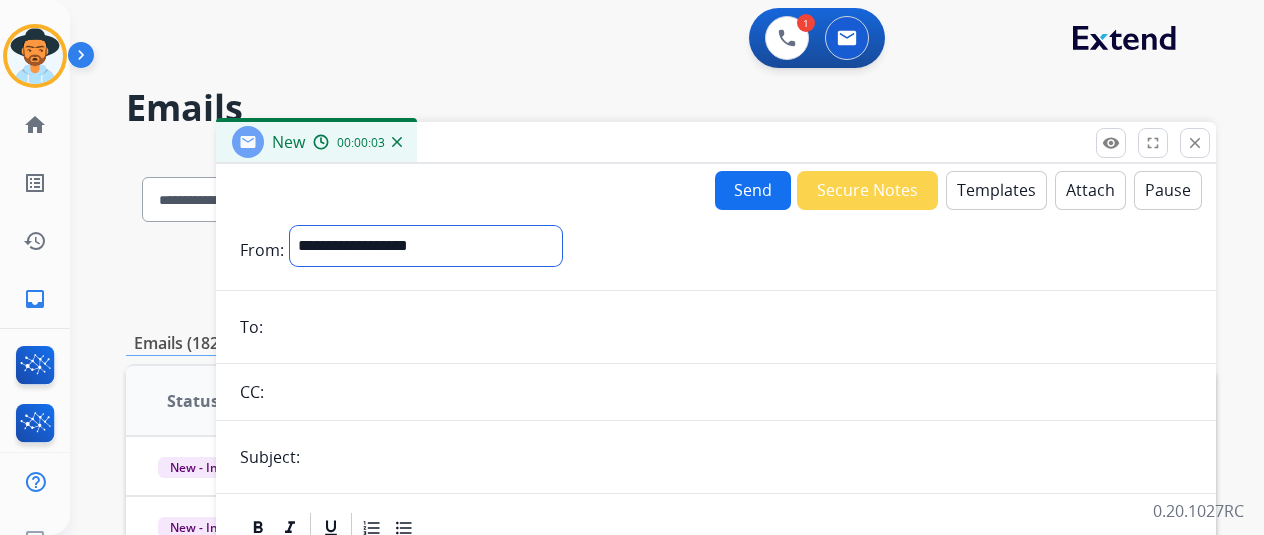 click on "**********" at bounding box center (426, 246) 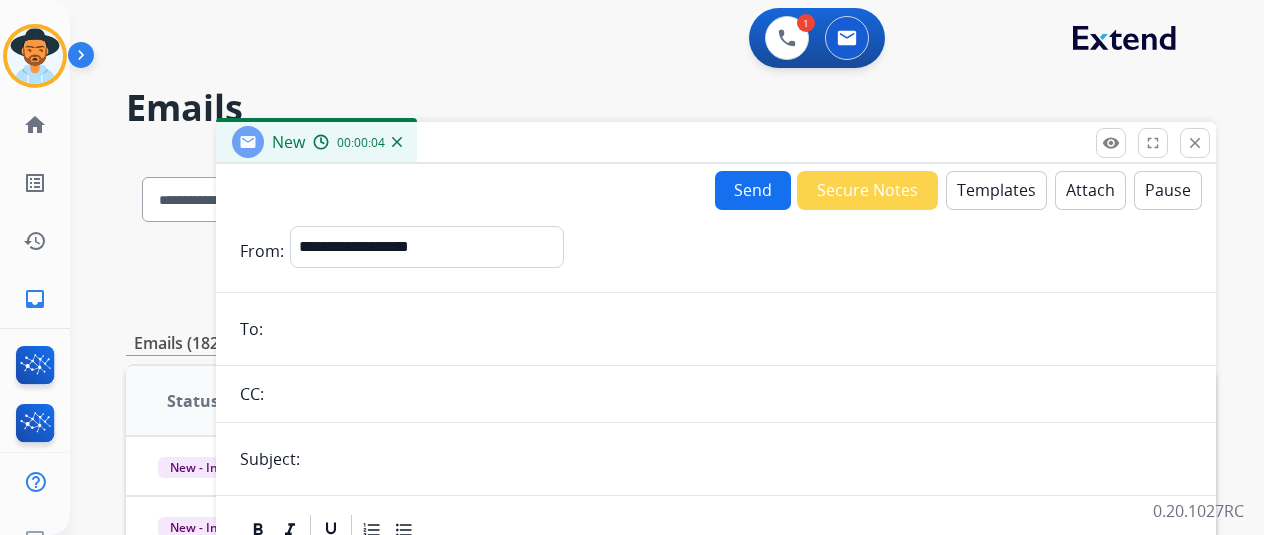 click at bounding box center (730, 329) 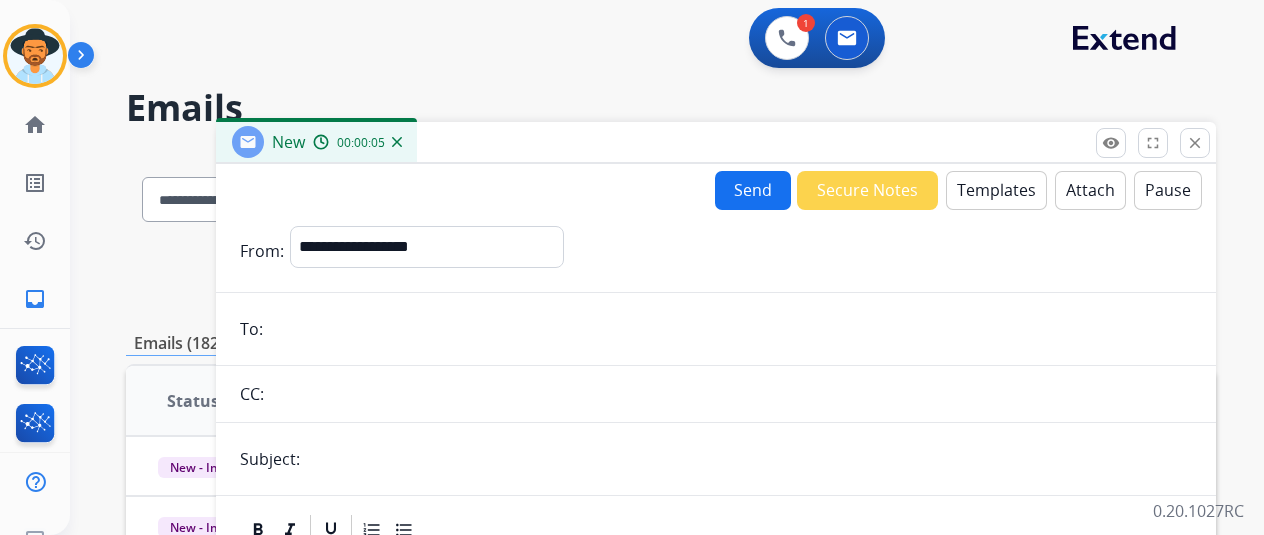 paste on "**********" 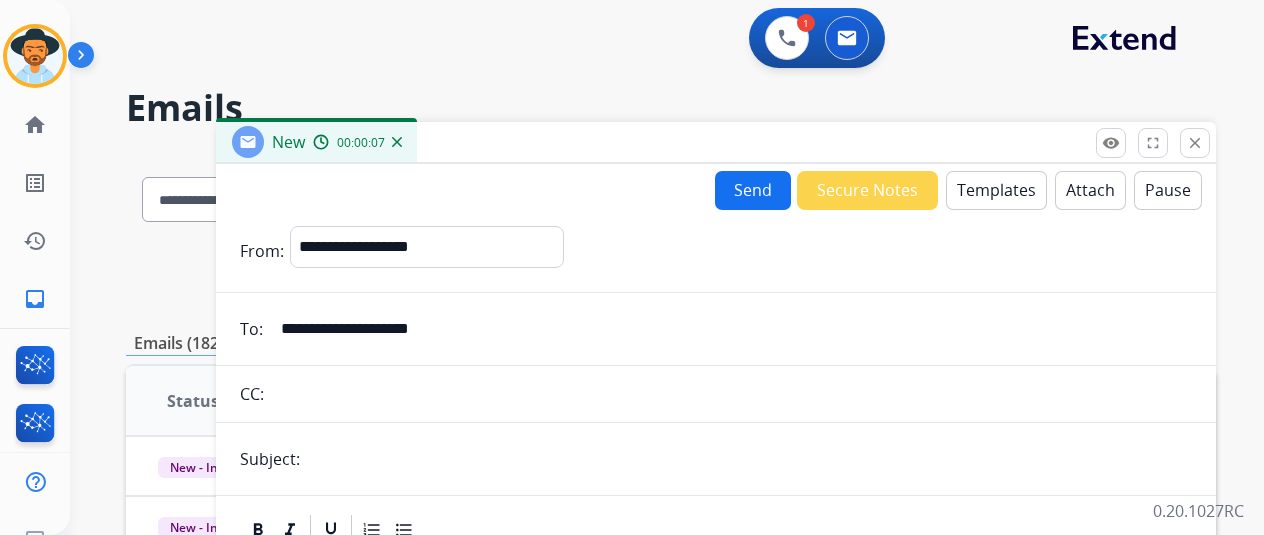 type on "**********" 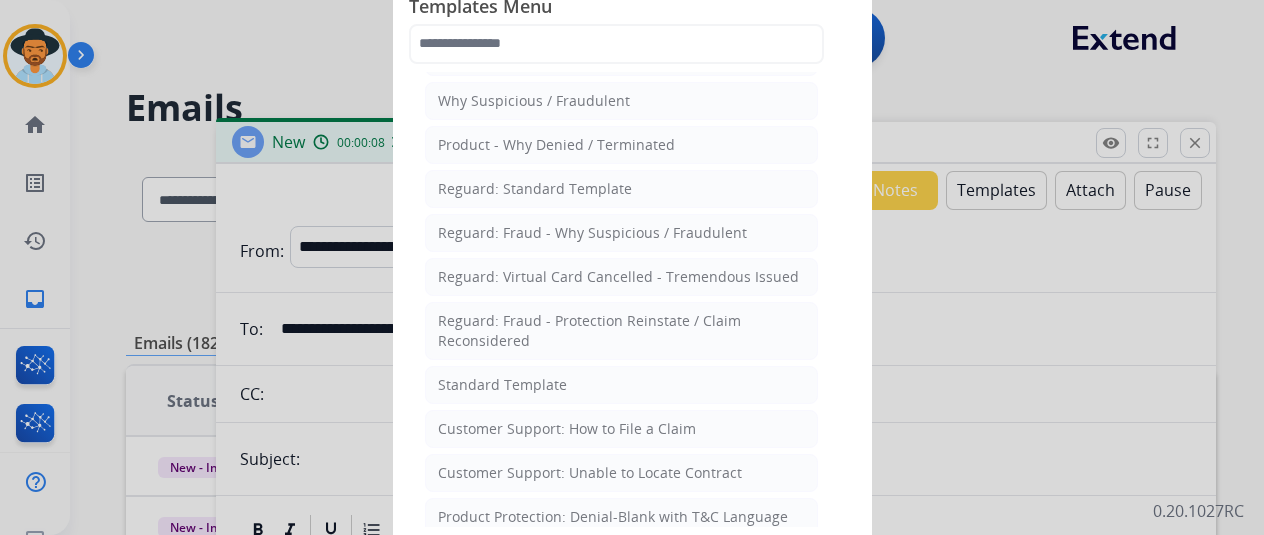 scroll, scrollTop: 100, scrollLeft: 0, axis: vertical 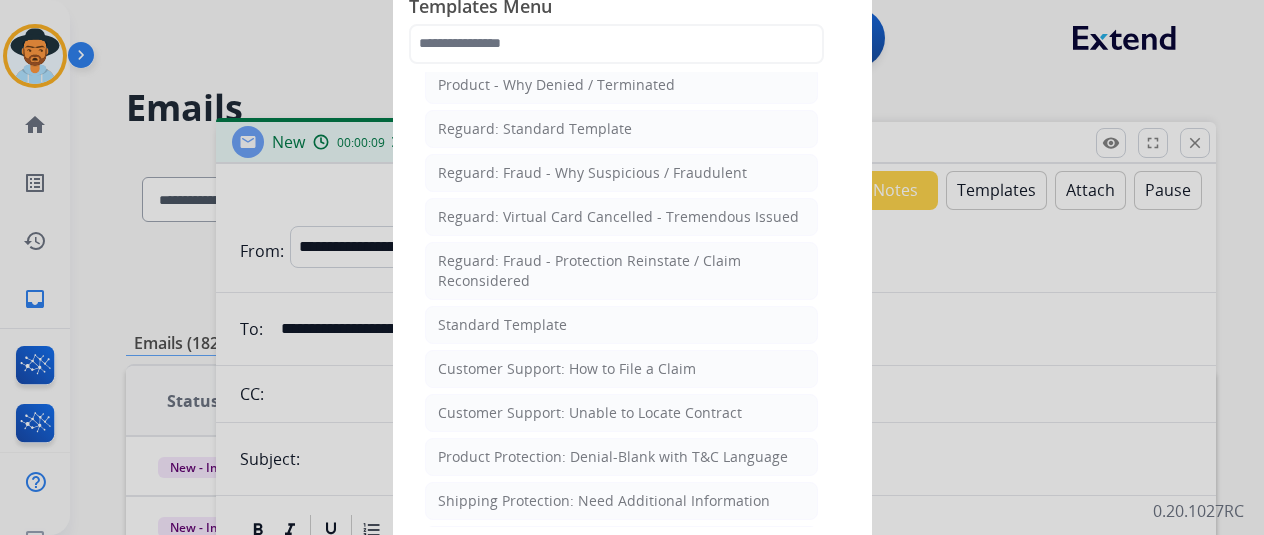 click on "Customer Support: How to File a Claim" 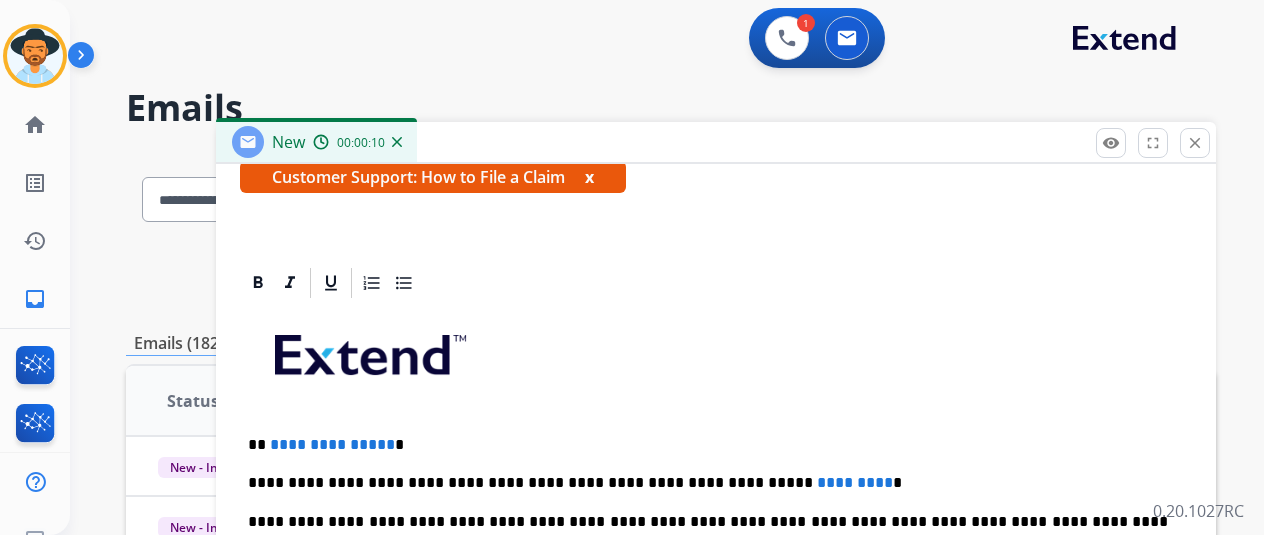 scroll, scrollTop: 383, scrollLeft: 0, axis: vertical 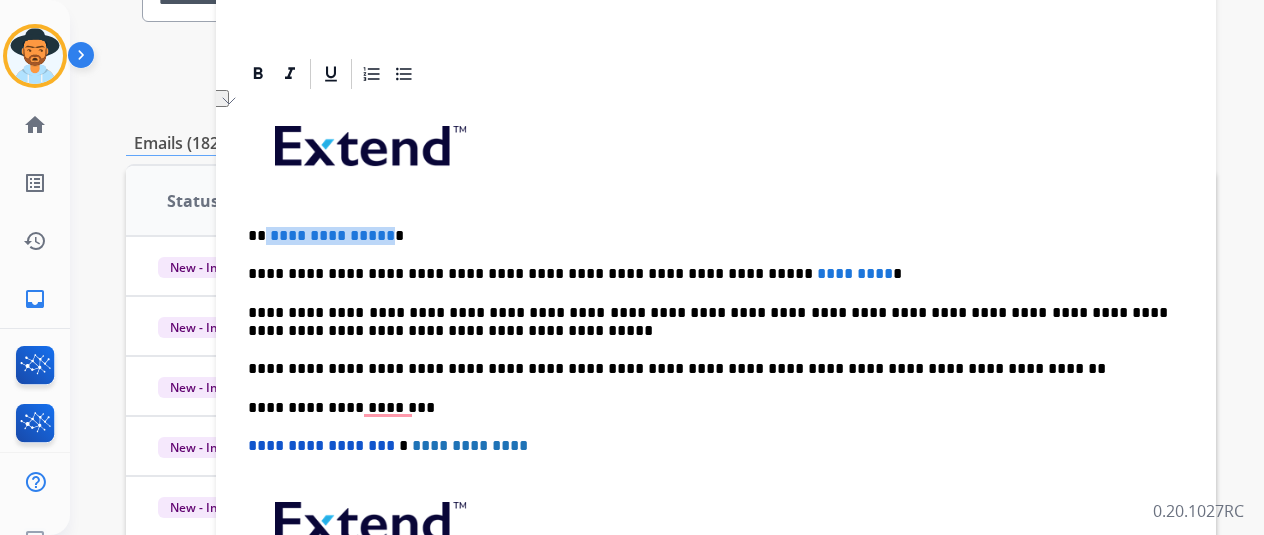 drag, startPoint x: 400, startPoint y: 232, endPoint x: 282, endPoint y: 237, distance: 118.10589 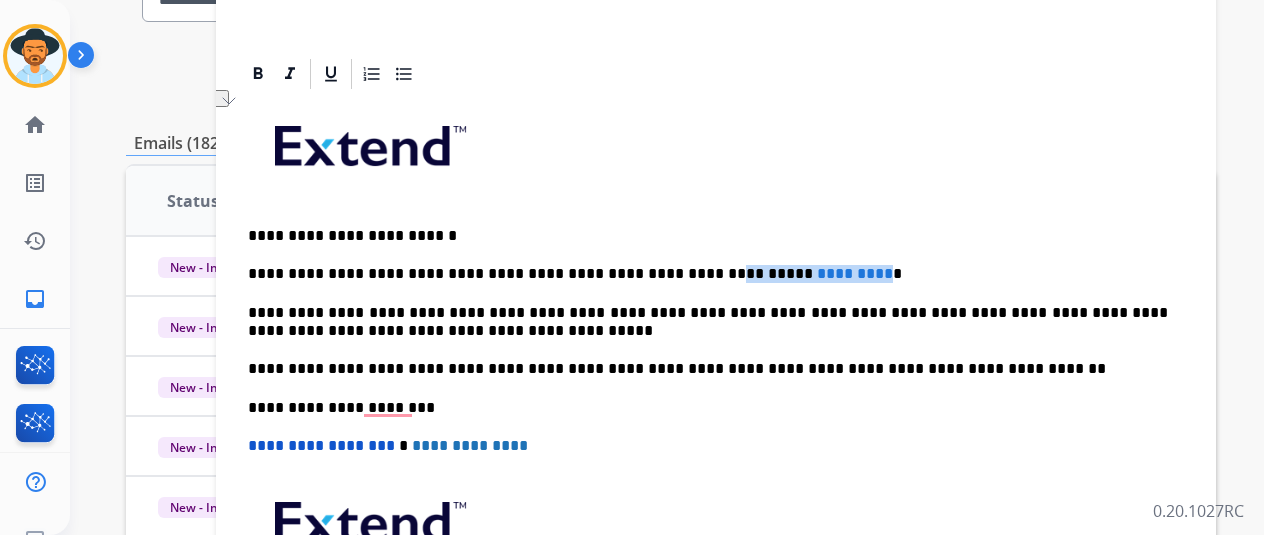 drag, startPoint x: 810, startPoint y: 273, endPoint x: 664, endPoint y: 277, distance: 146.05478 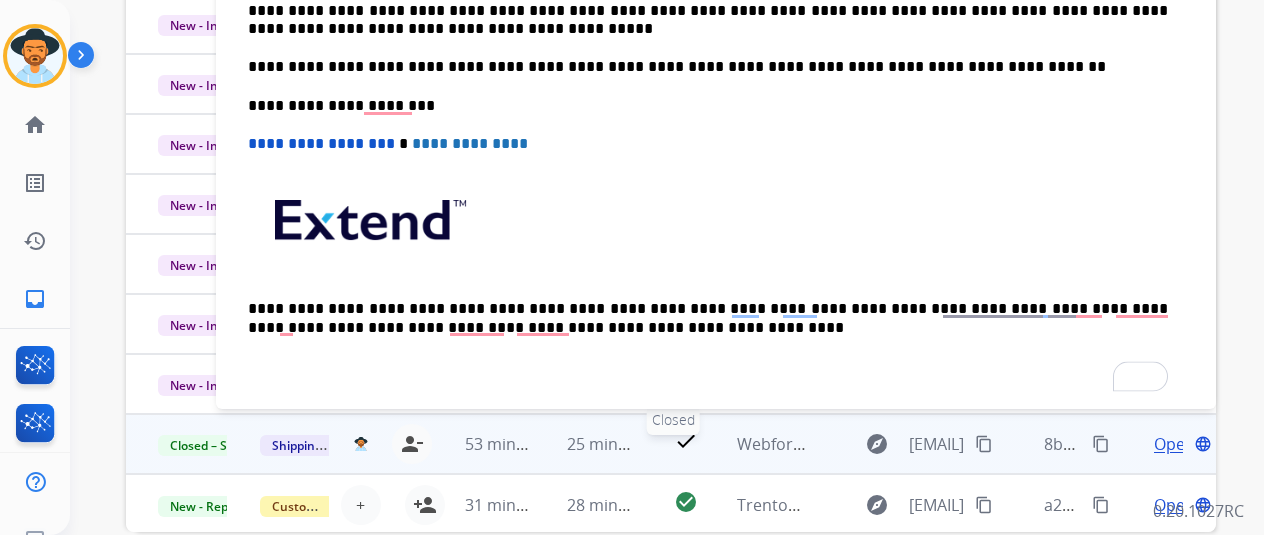 scroll, scrollTop: 586, scrollLeft: 0, axis: vertical 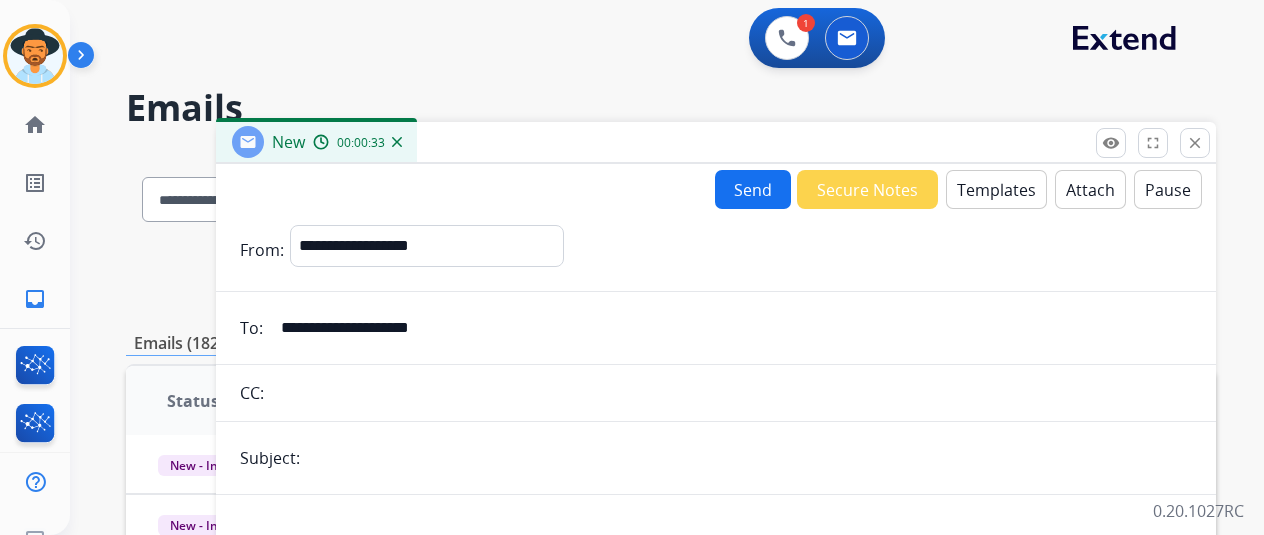 click on "Send" at bounding box center (753, 189) 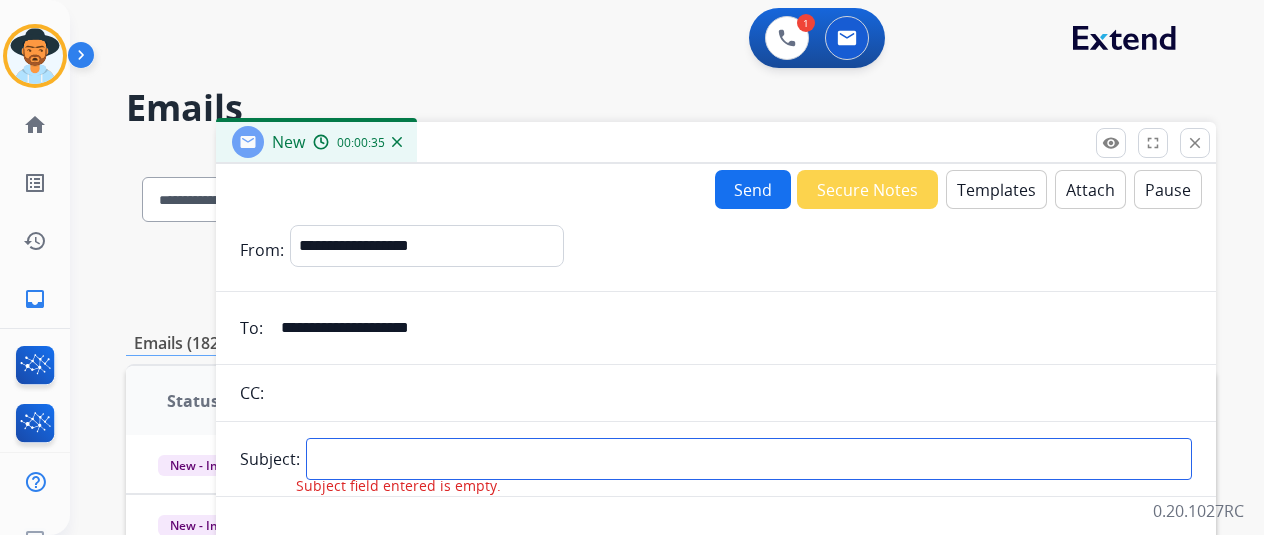 click at bounding box center [749, 459] 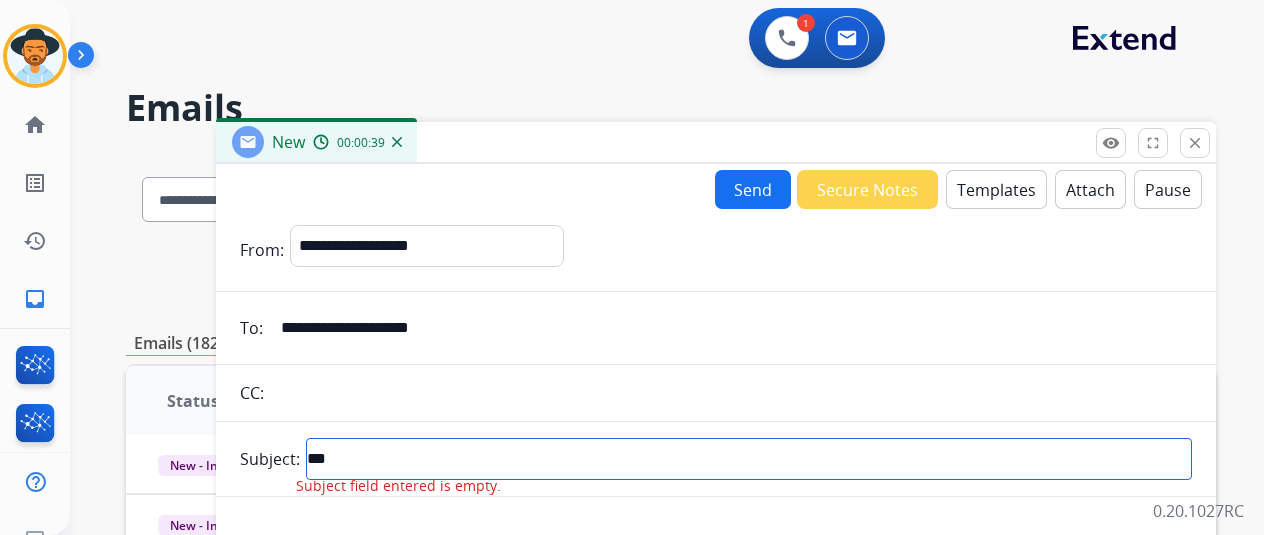 type on "**********" 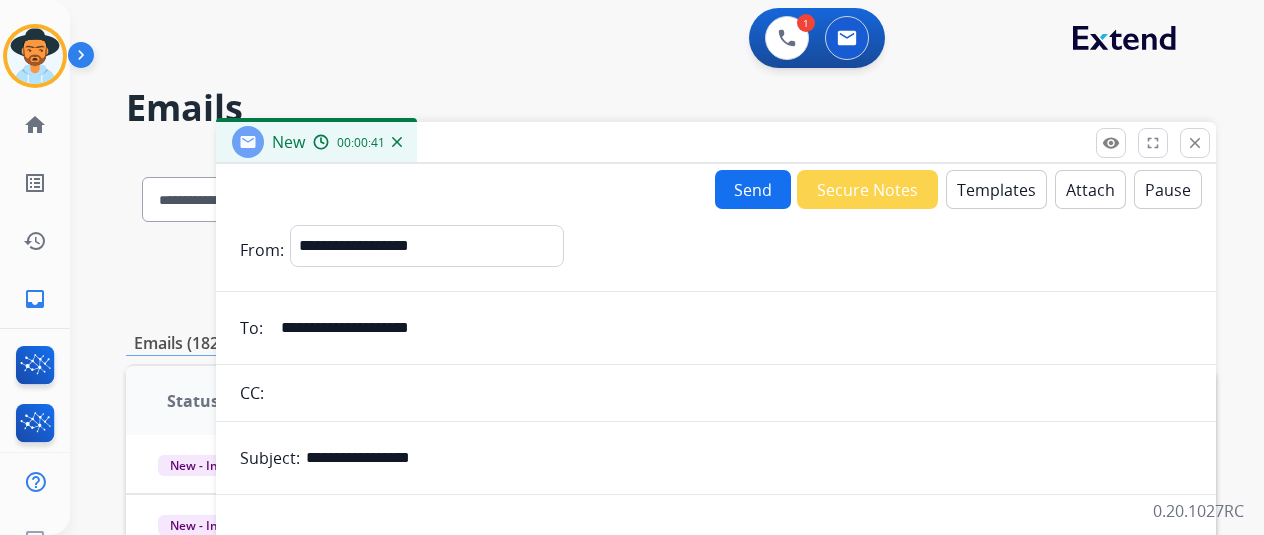 click on "Send" at bounding box center [753, 189] 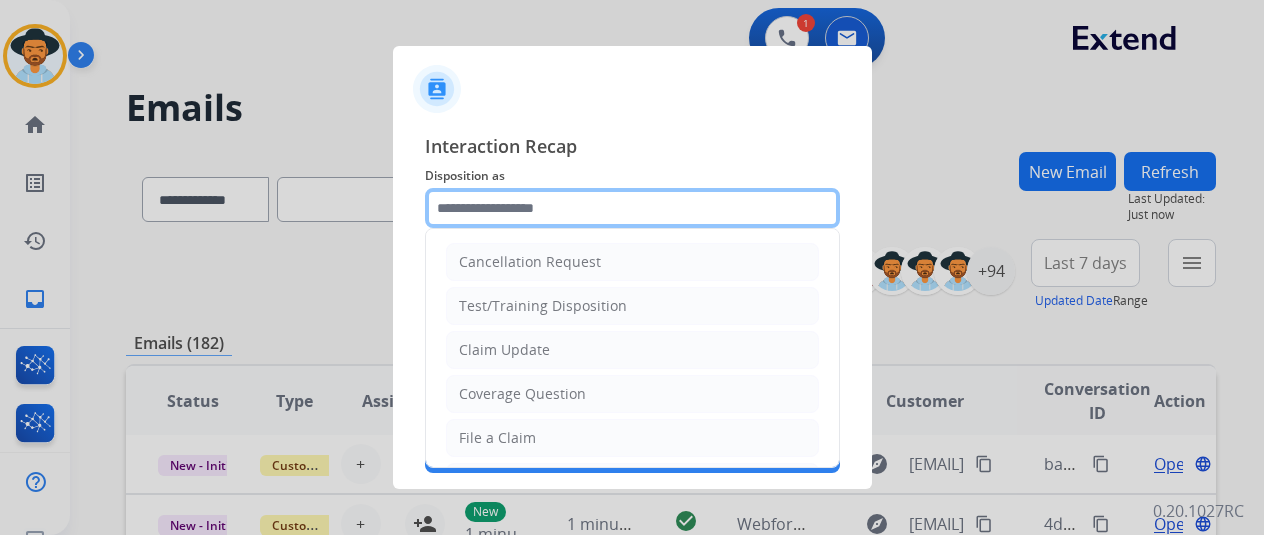 click 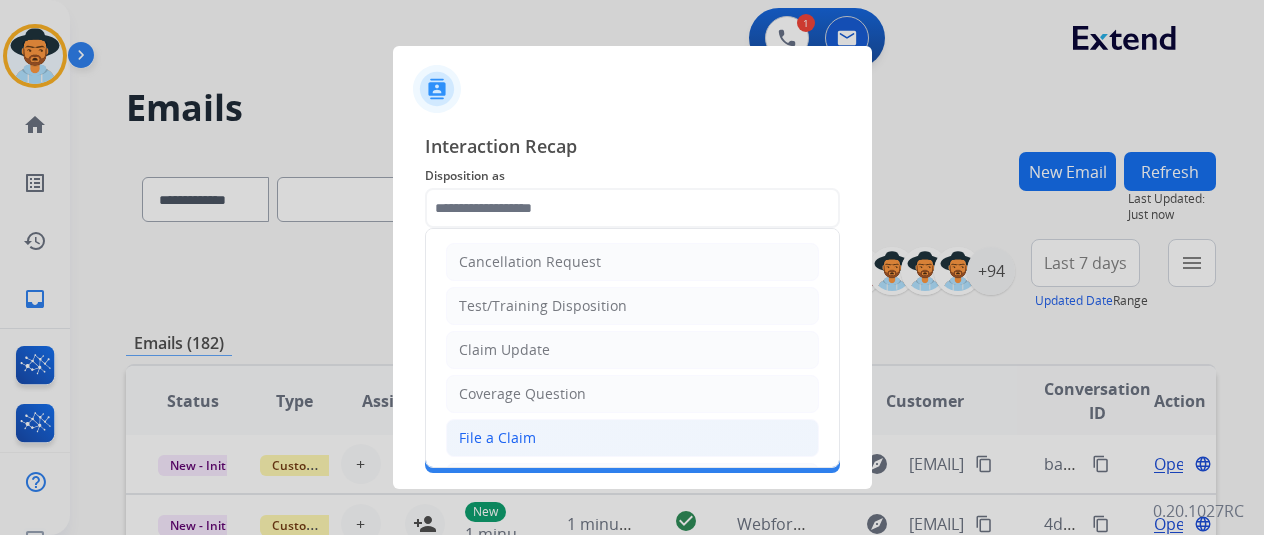 click on "File a Claim" 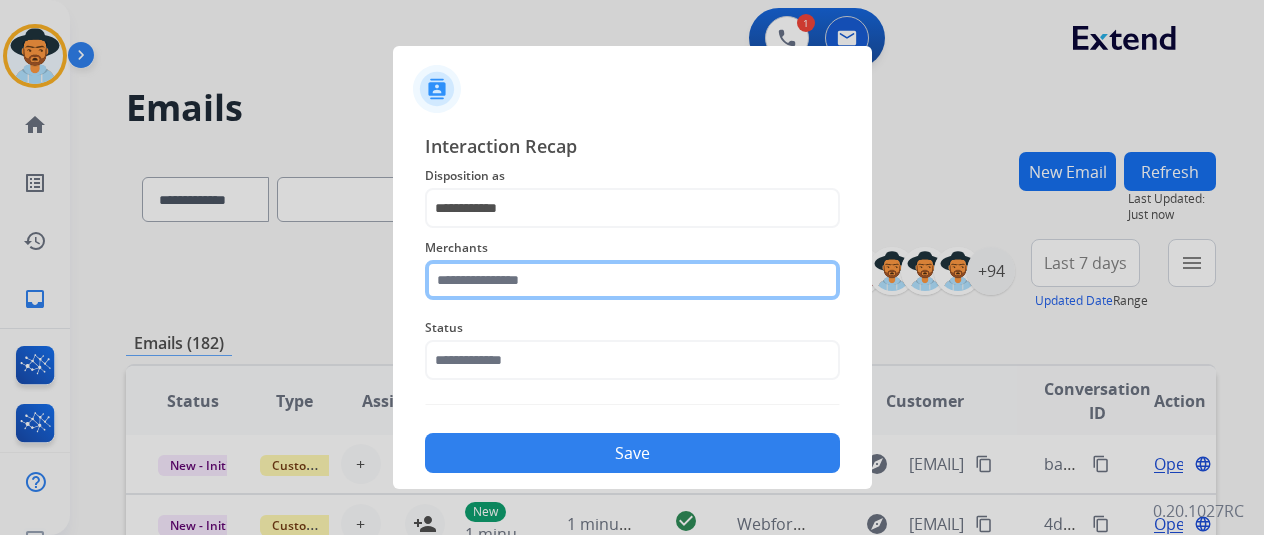 click 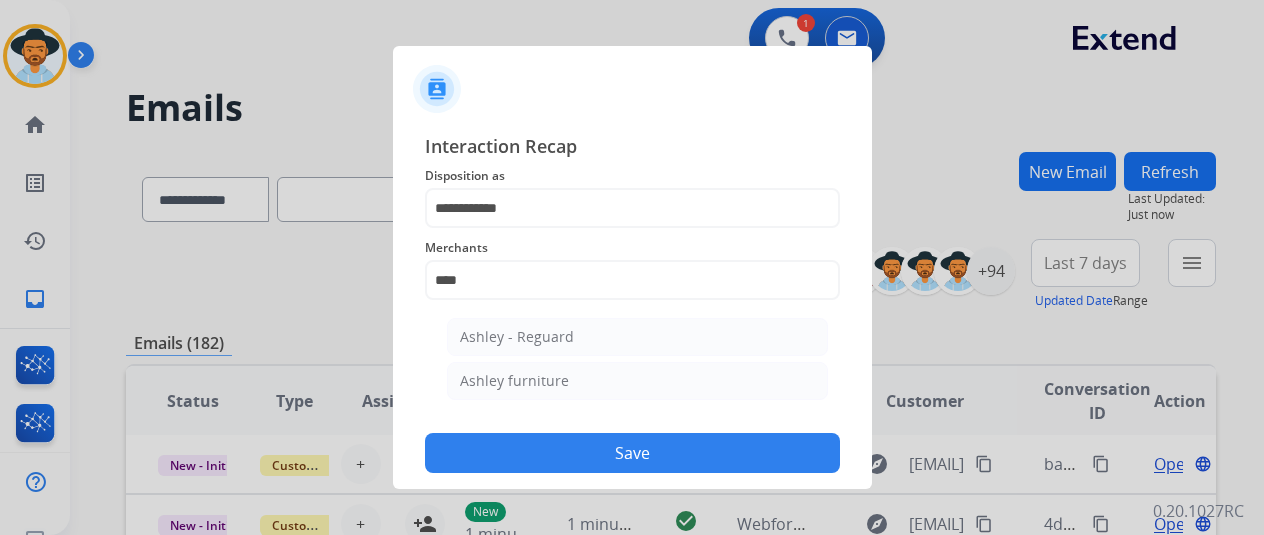 click on "Ashley - Reguard" 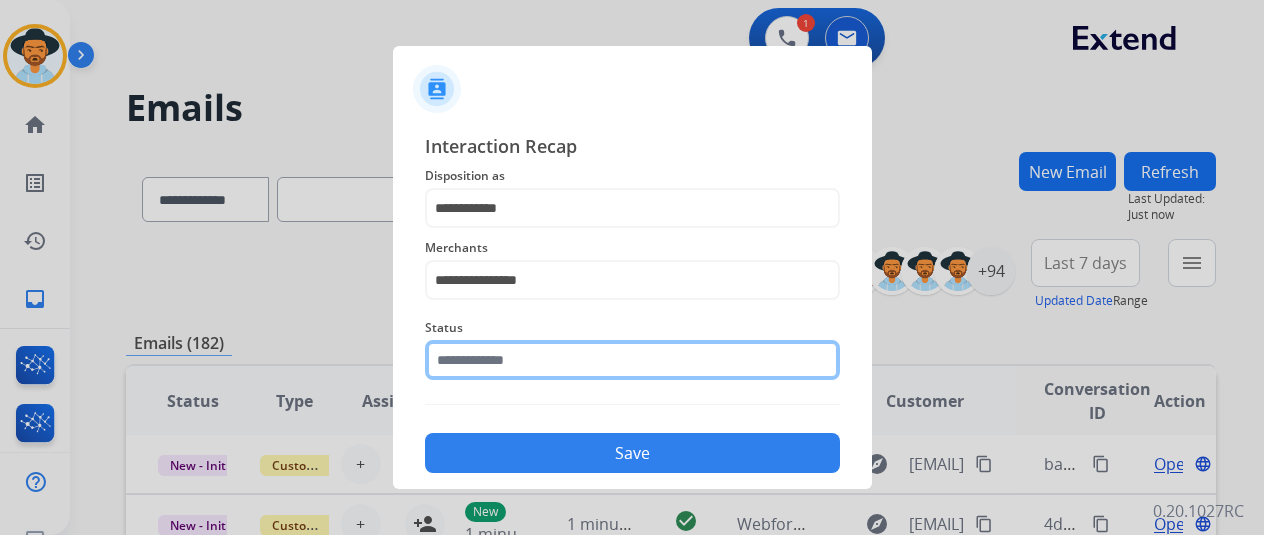 click 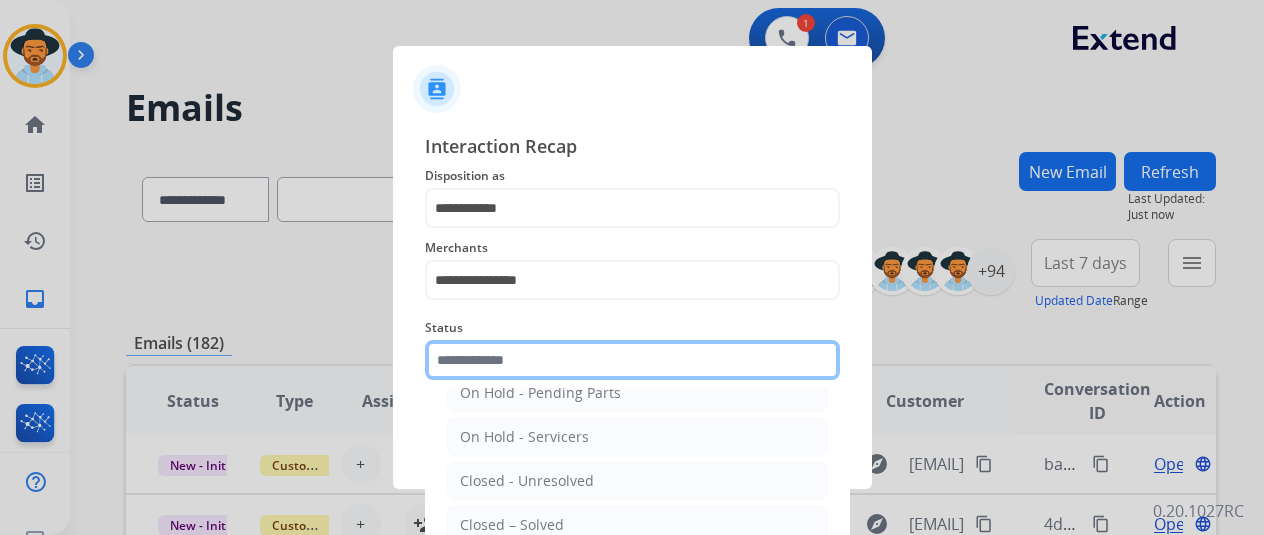 scroll, scrollTop: 114, scrollLeft: 0, axis: vertical 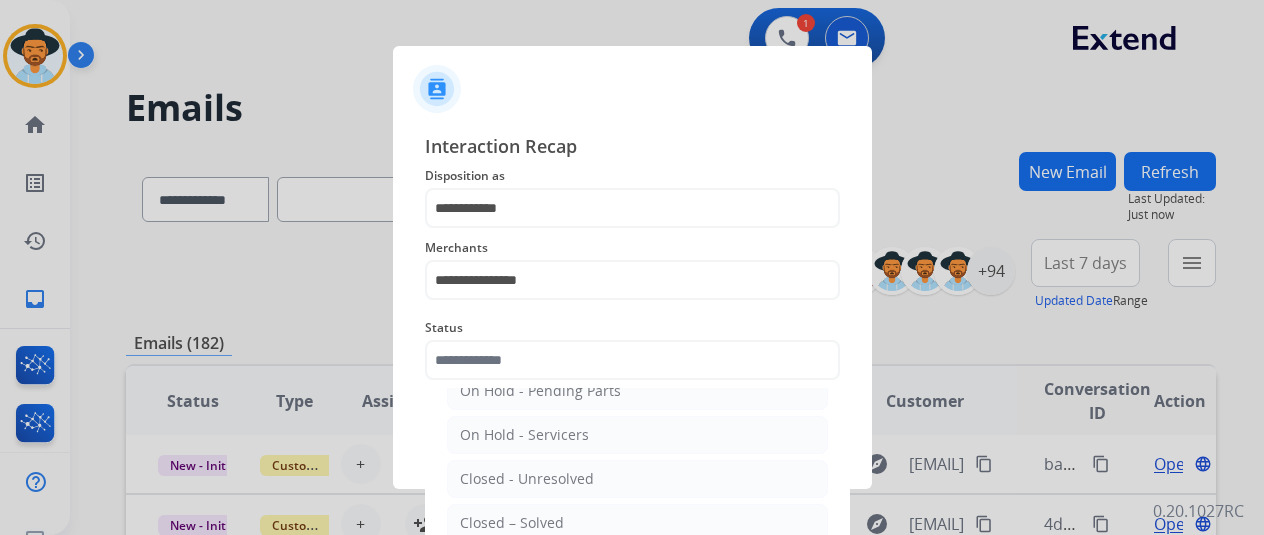 drag, startPoint x: 546, startPoint y: 523, endPoint x: 602, endPoint y: 431, distance: 107.70329 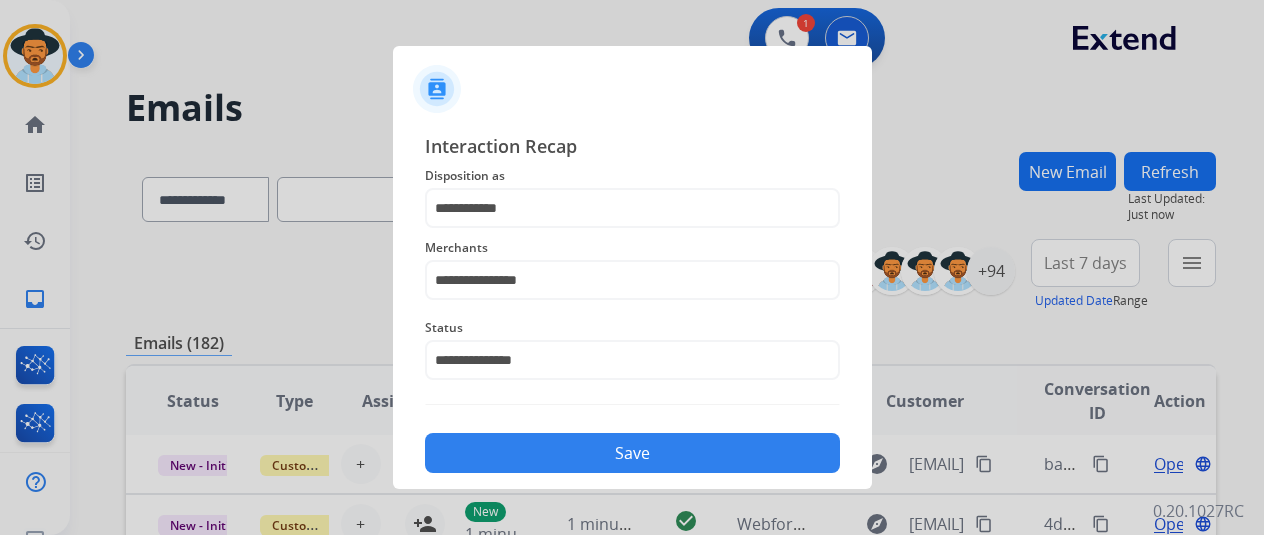 click on "Save" 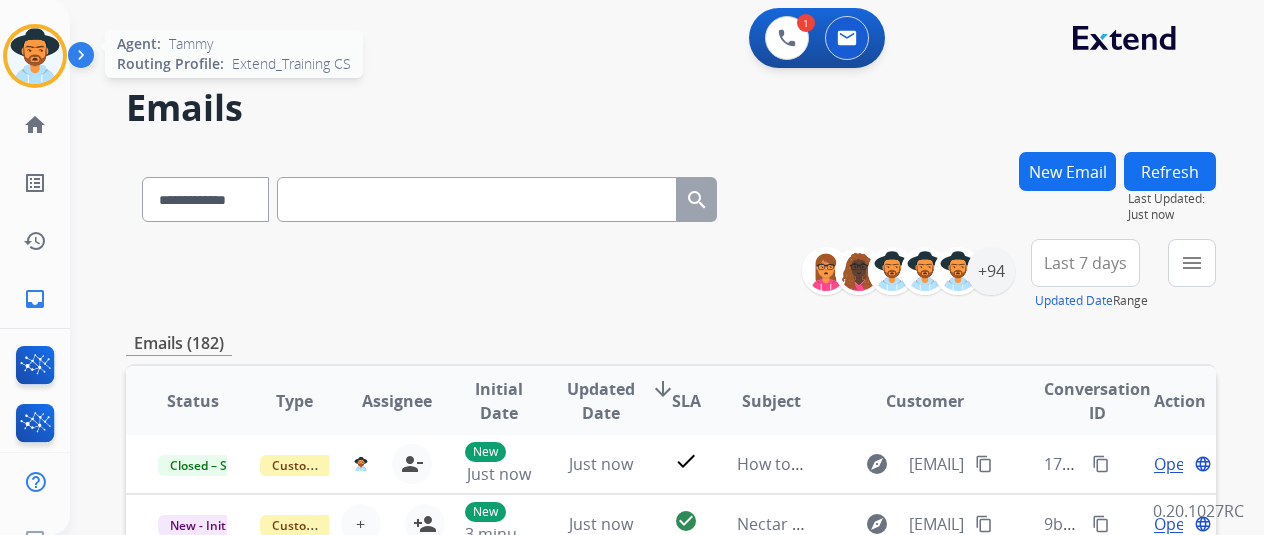 click at bounding box center (35, 56) 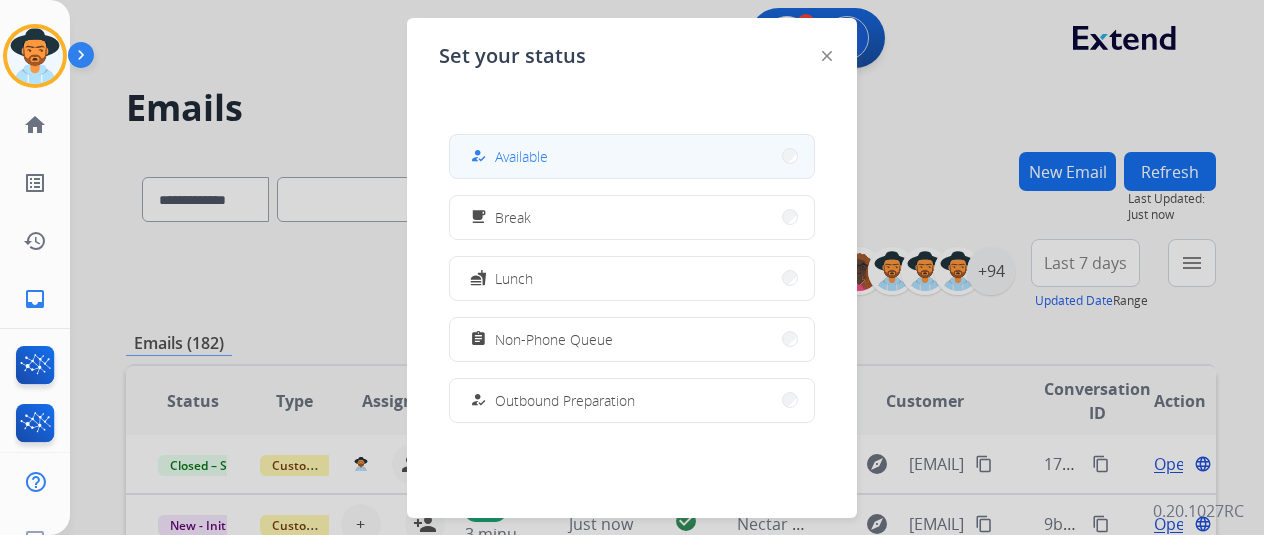 click on "how_to_reg Available" at bounding box center [632, 156] 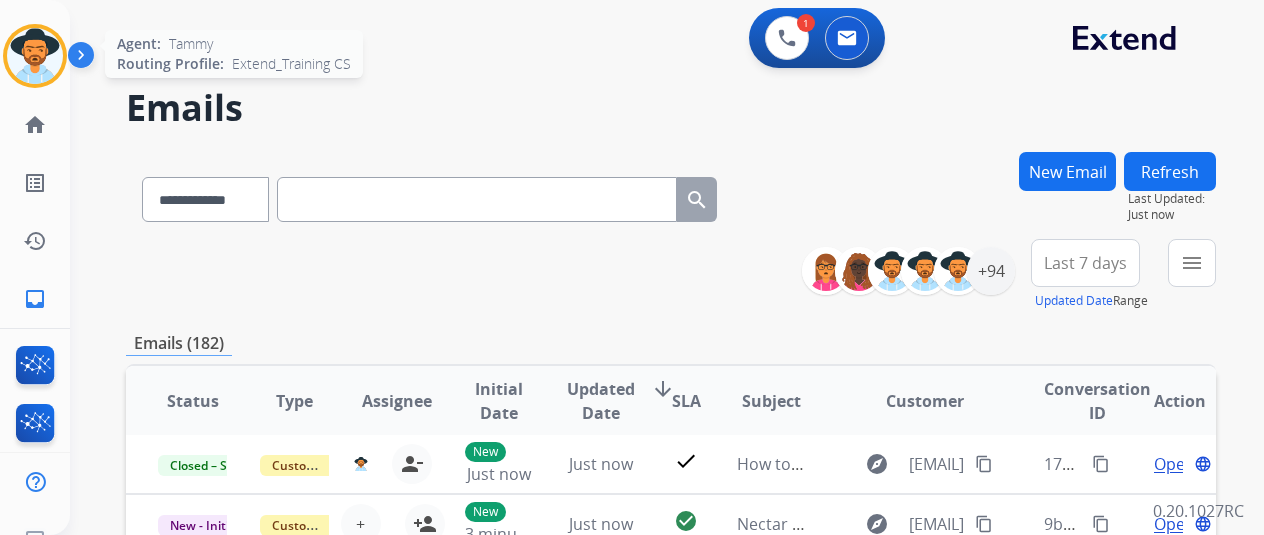 click at bounding box center [35, 56] 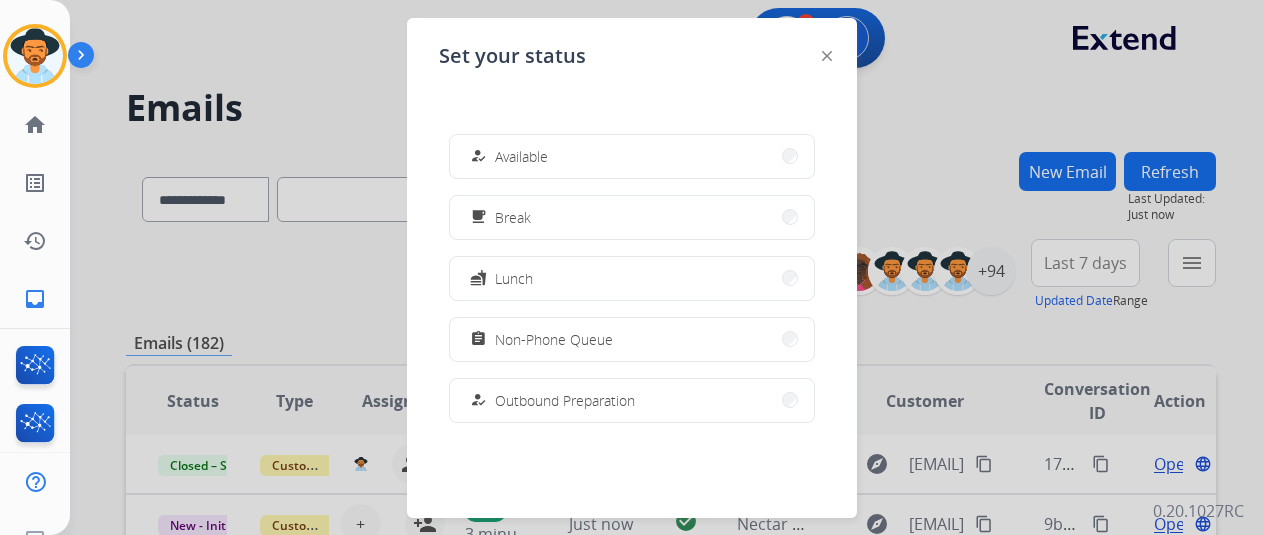 click at bounding box center (632, 267) 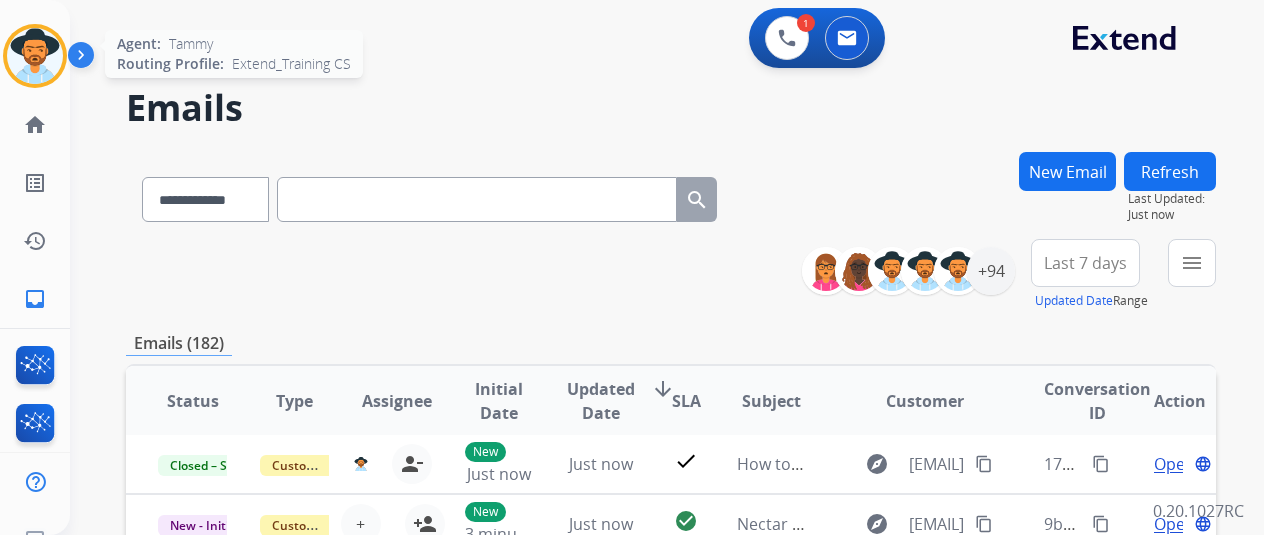 click at bounding box center [35, 56] 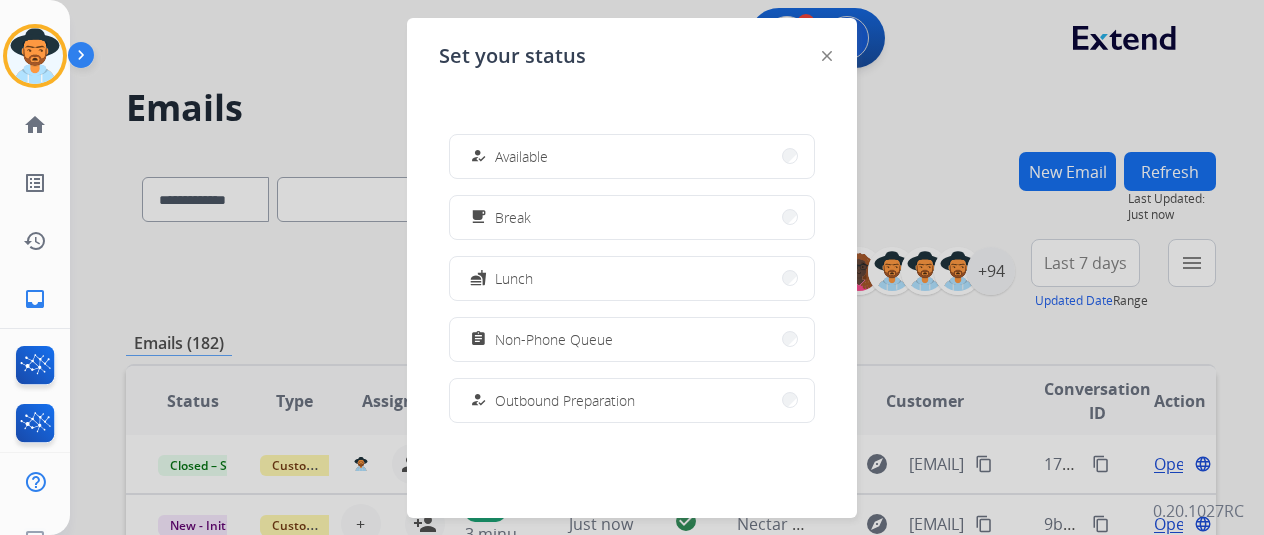 click on "Set your status how_to_reg Available free_breakfast Break fastfood Lunch assignment Non-Phone Queue how_to_reg Outbound Preparation campaign Team Huddle menu_book Training school Coaching phonelink_off System Issue login Logged In work_off Offline" 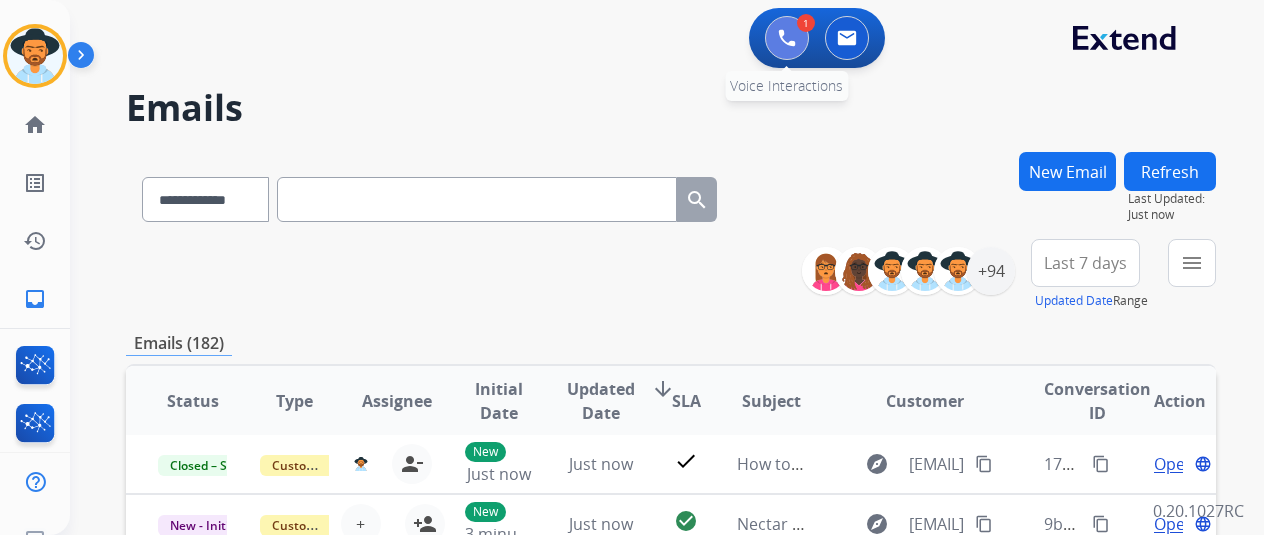 click at bounding box center (787, 38) 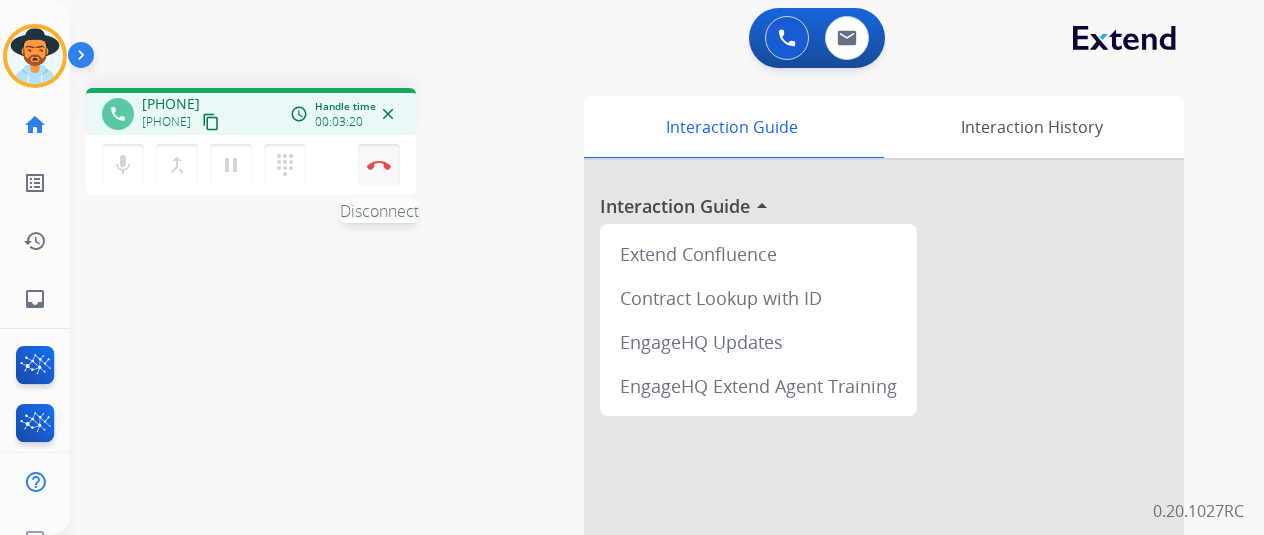 click at bounding box center [379, 165] 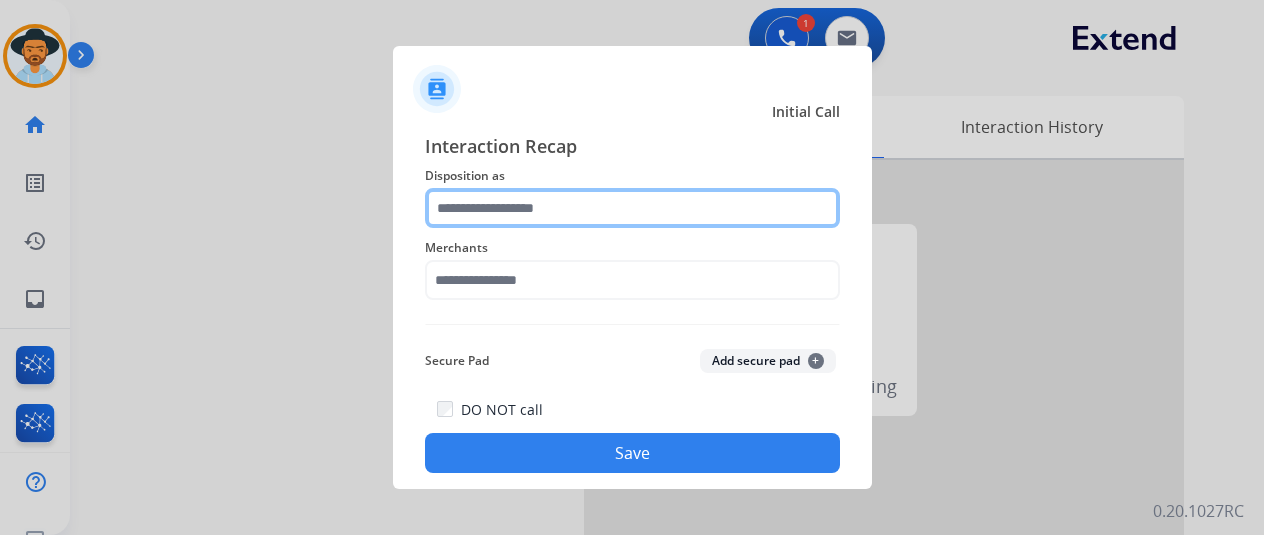 click 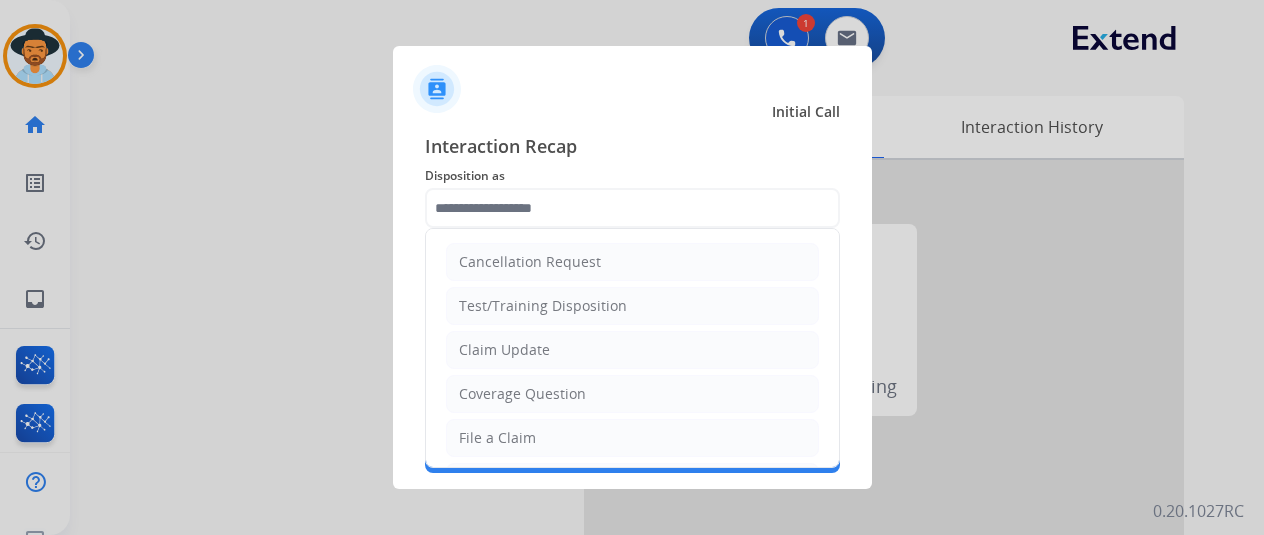 drag, startPoint x: 497, startPoint y: 438, endPoint x: 484, endPoint y: 334, distance: 104.80935 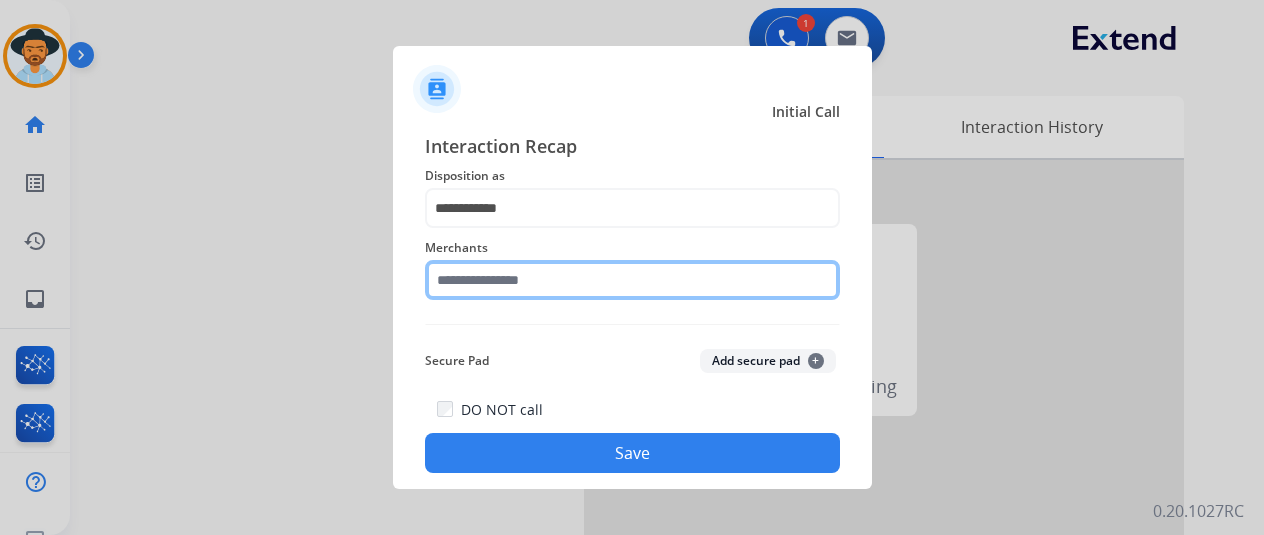 click 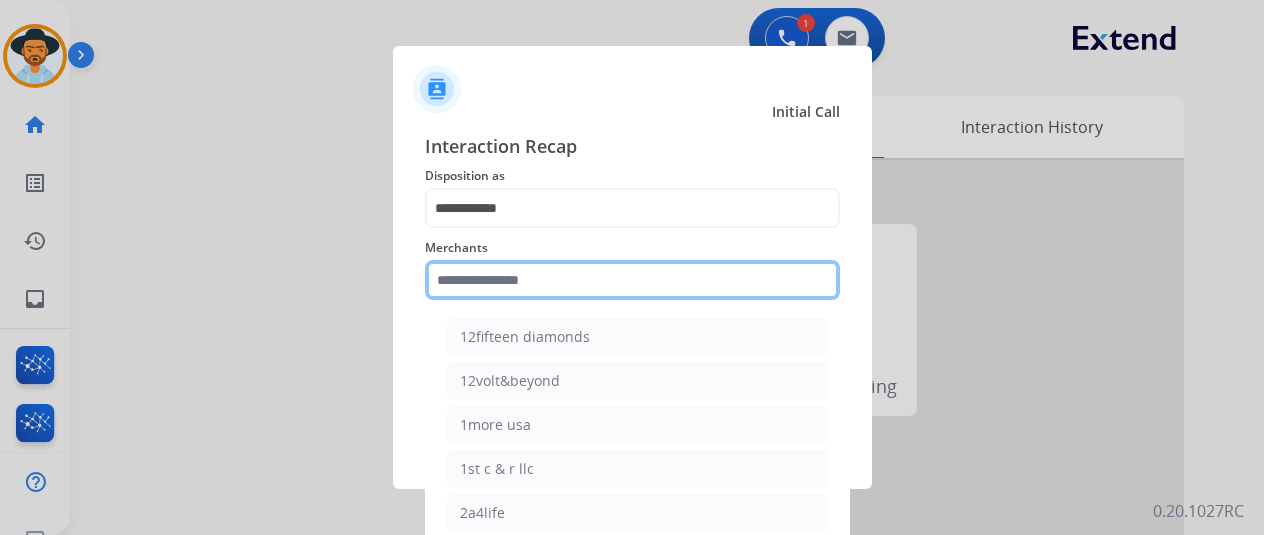 click 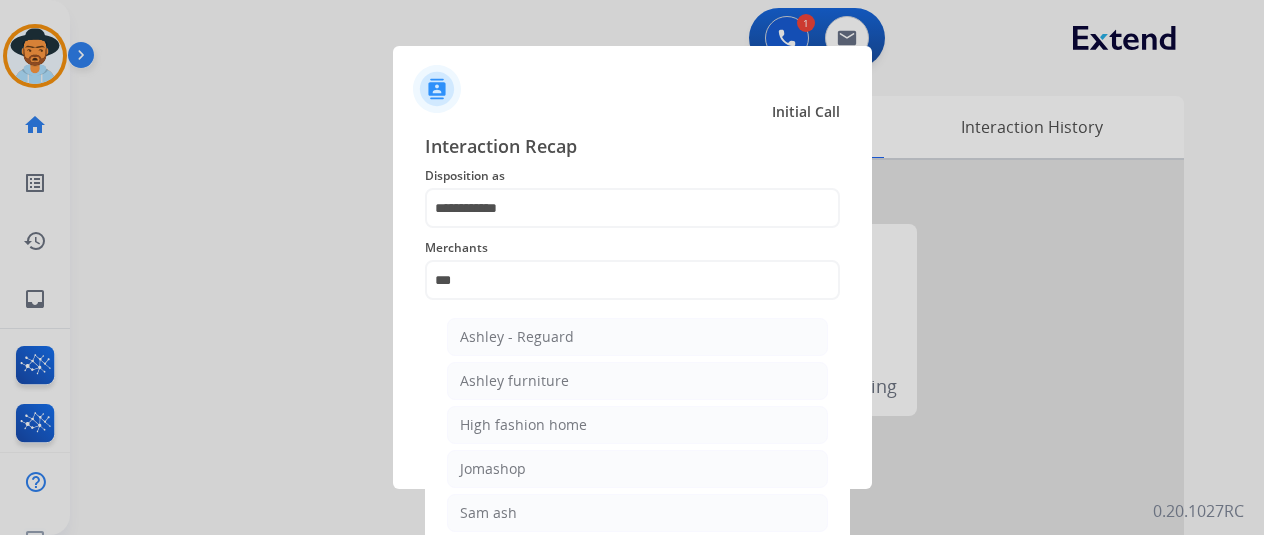 click on "Ashley - Reguard" 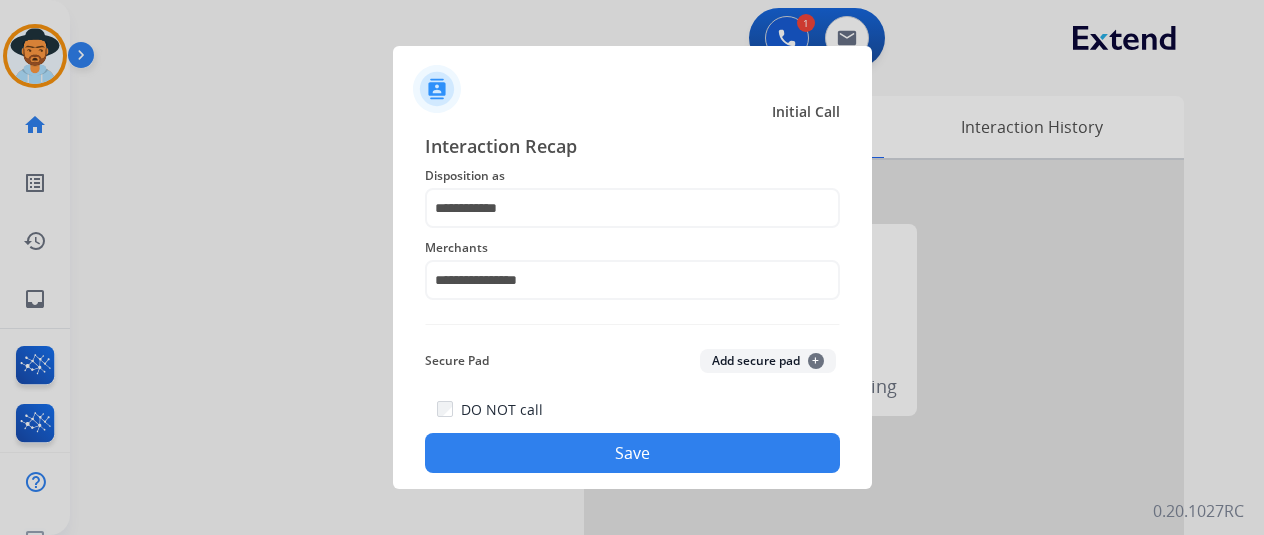click on "Save" 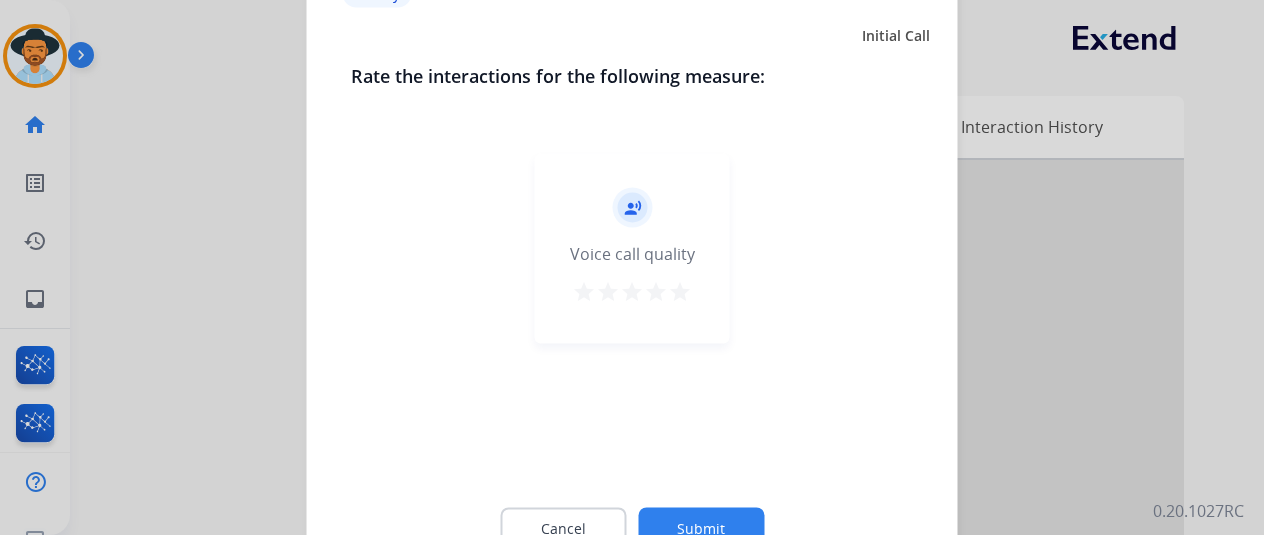click on "Submit" 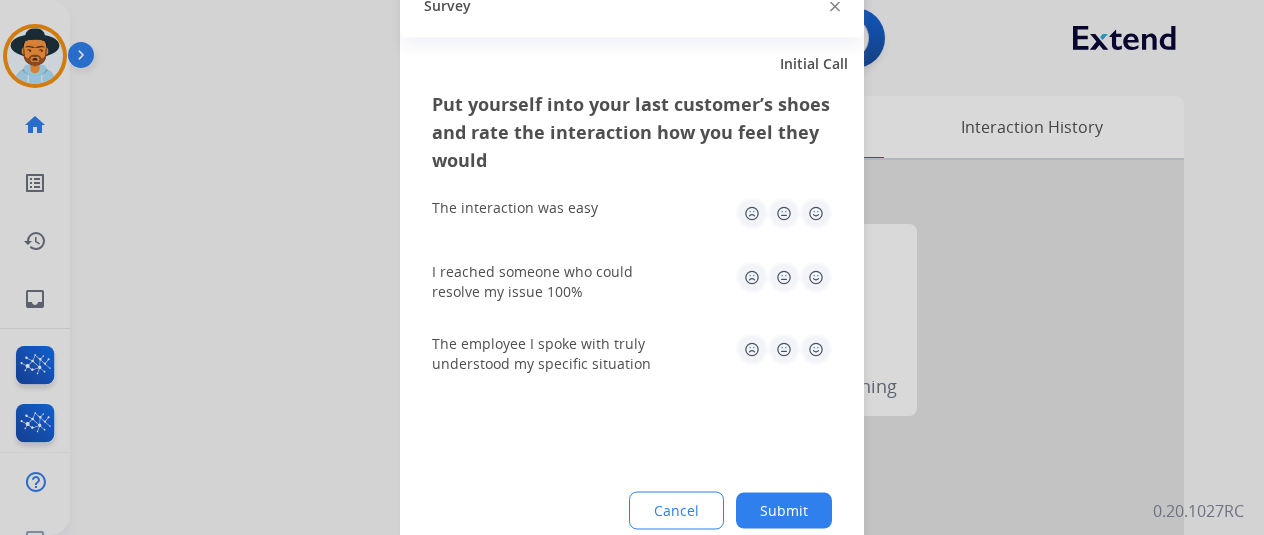 click on "Submit" 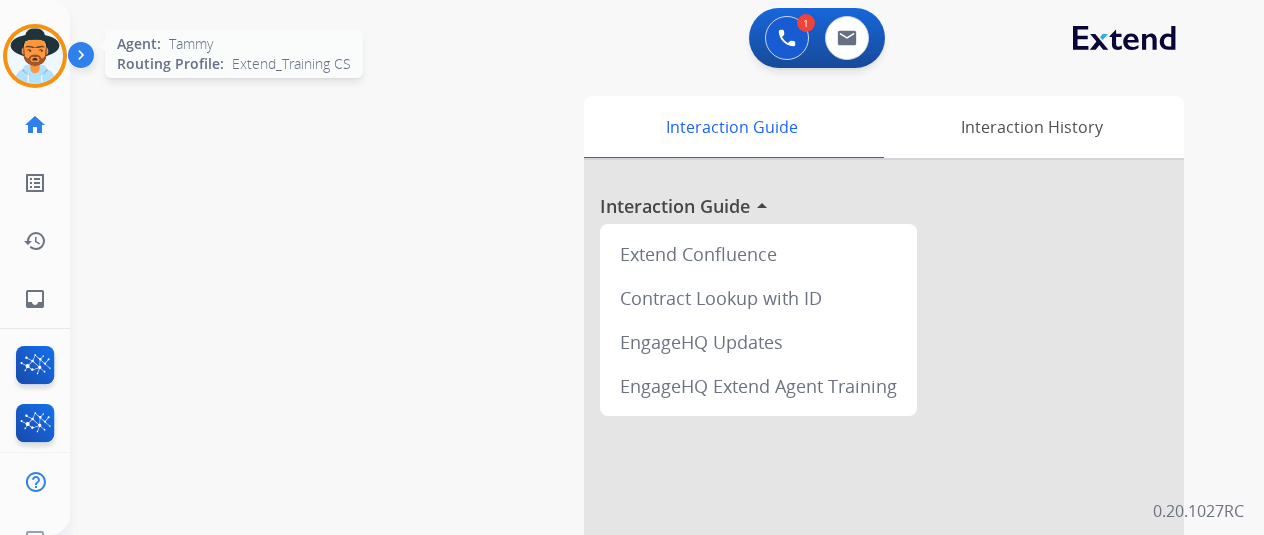 click at bounding box center (35, 56) 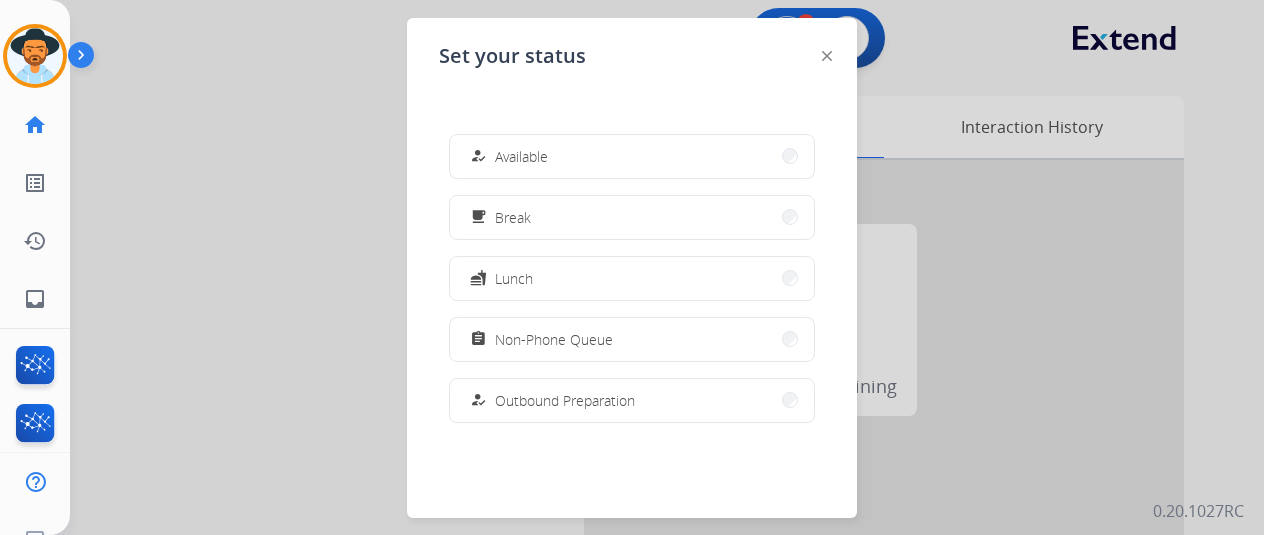 click on "how_to_reg Available" at bounding box center (632, 156) 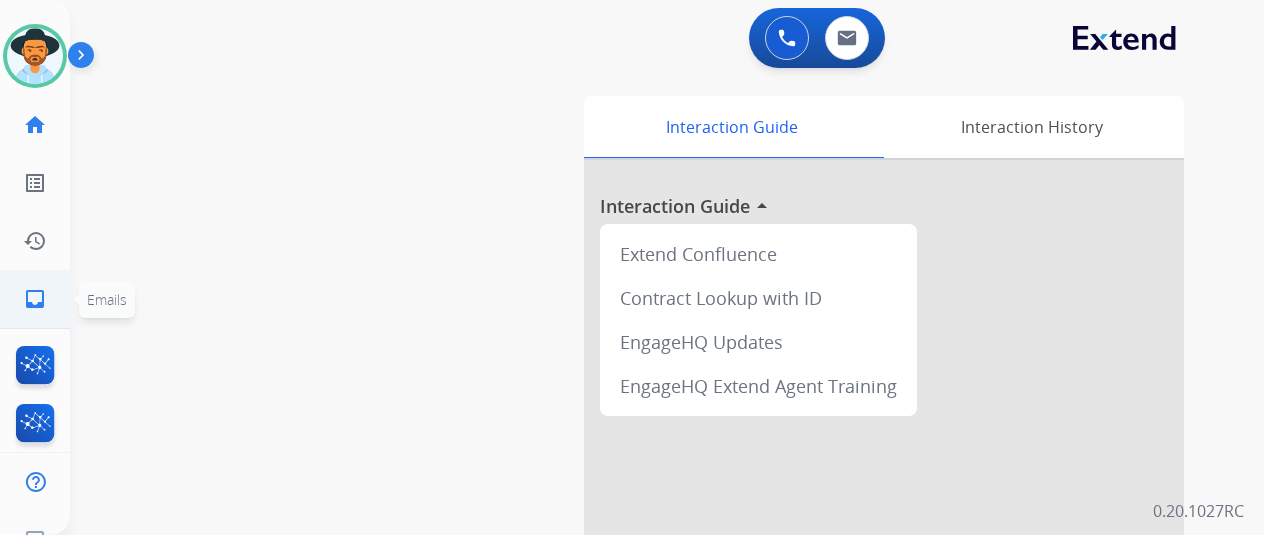 click on "inbox" 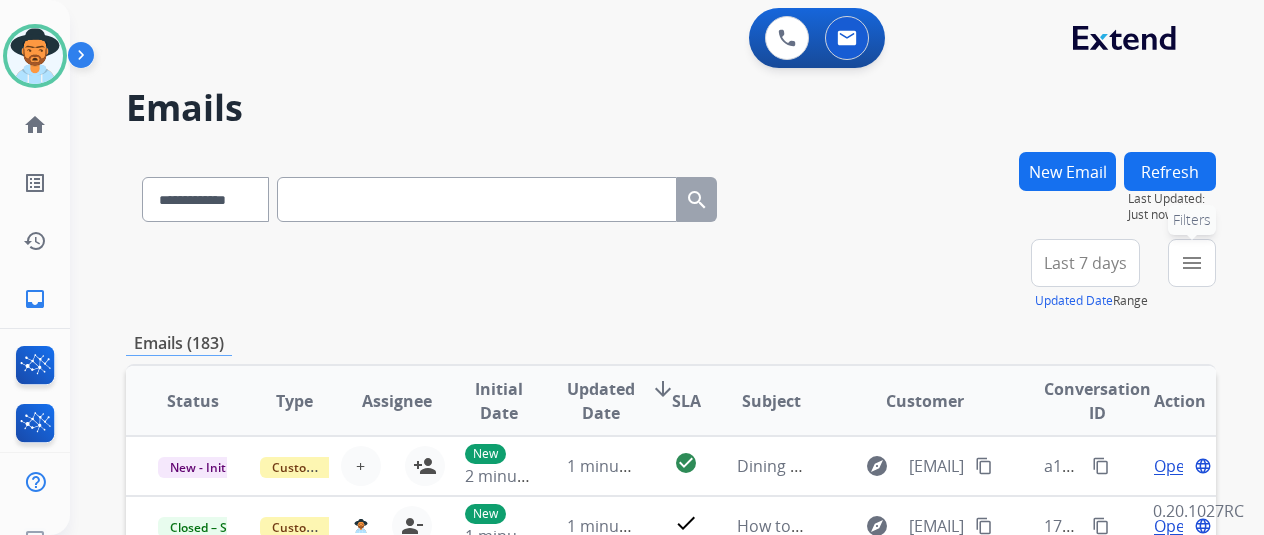 click on "menu" at bounding box center [1192, 263] 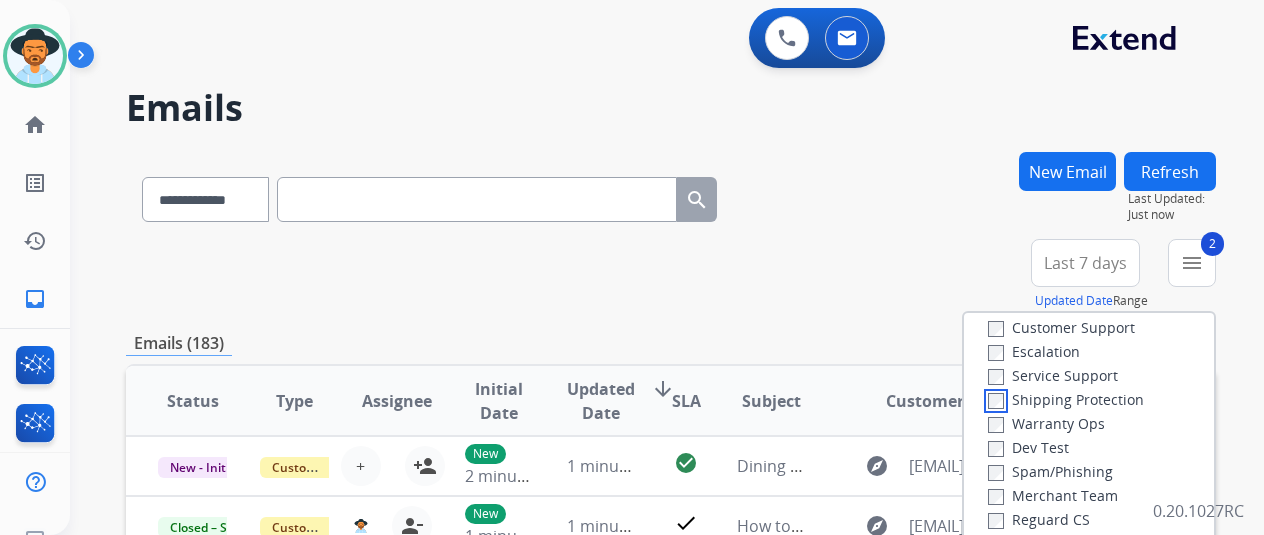scroll, scrollTop: 100, scrollLeft: 0, axis: vertical 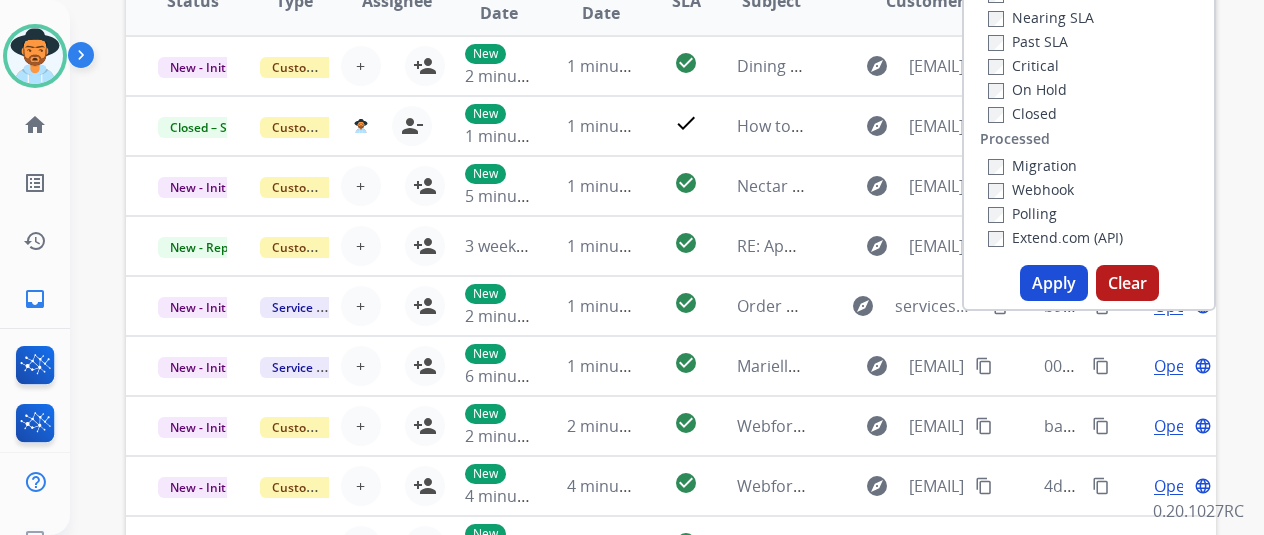 click on "Apply" at bounding box center (1054, 283) 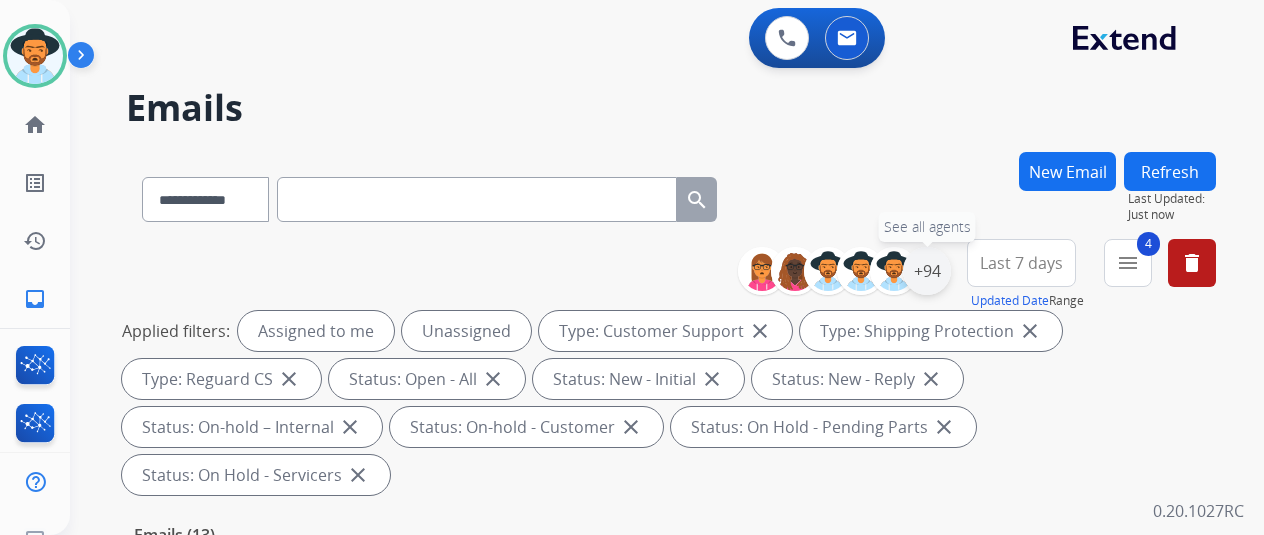 click on "+94" at bounding box center (927, 271) 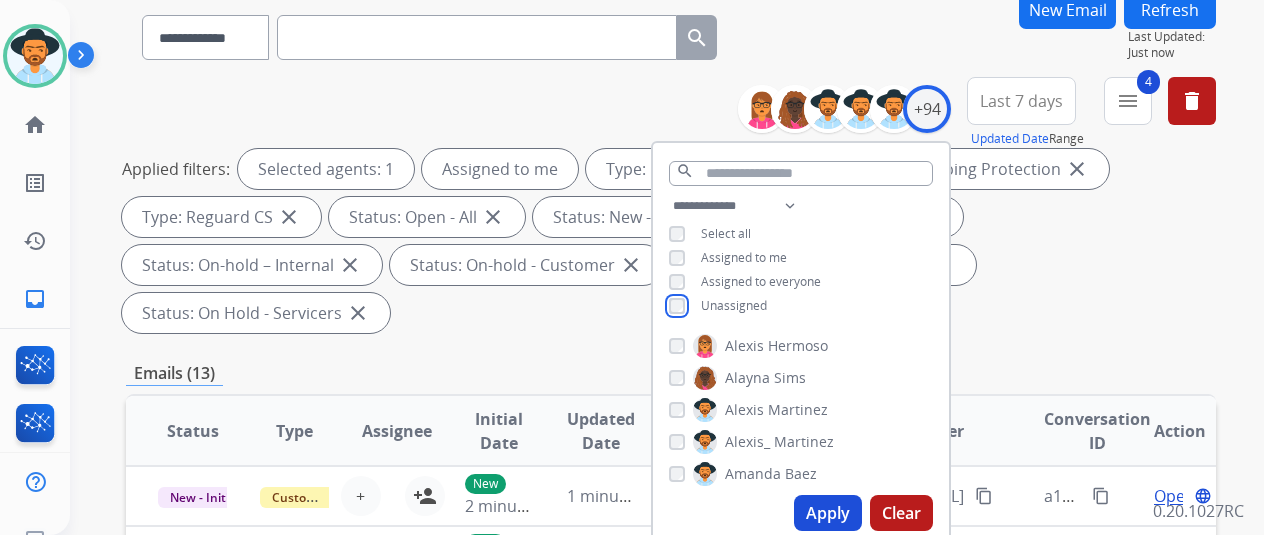 scroll, scrollTop: 300, scrollLeft: 0, axis: vertical 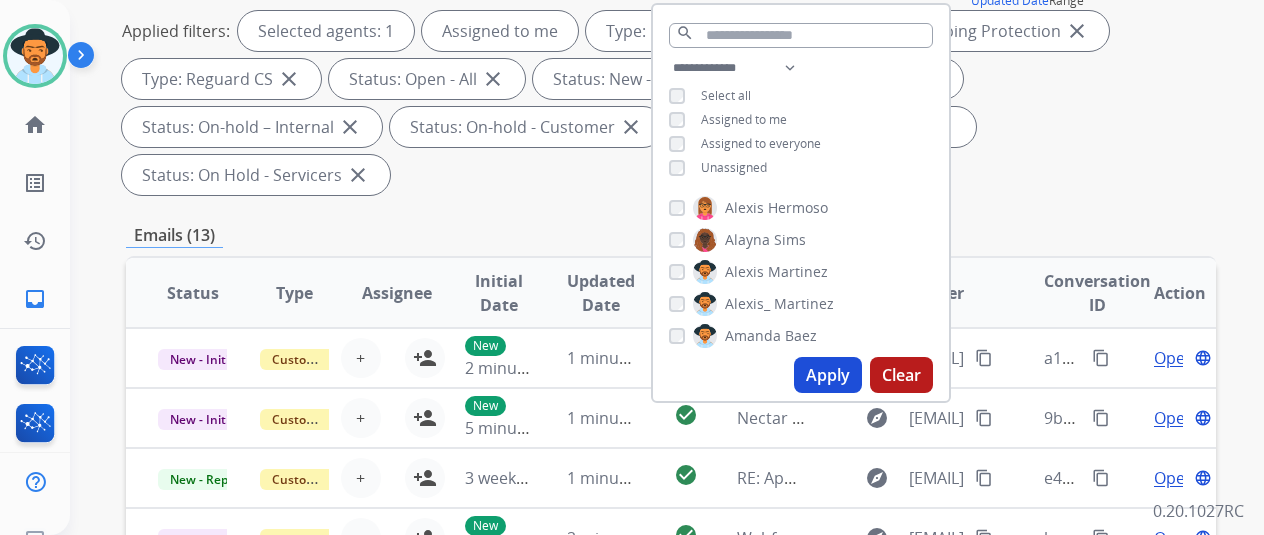 click on "Apply" at bounding box center (828, 375) 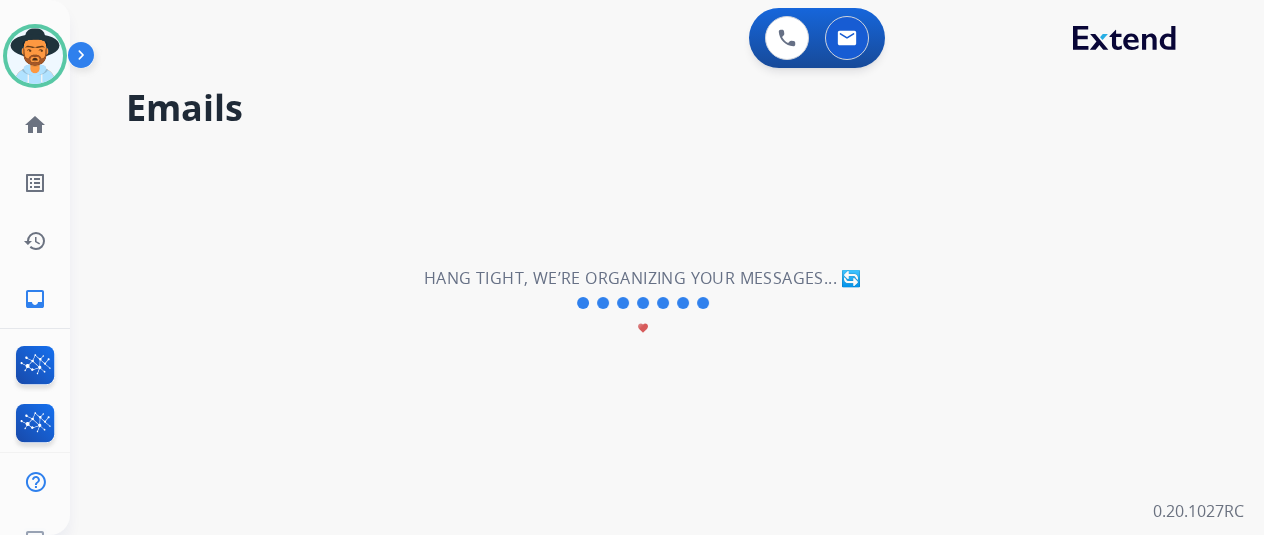 scroll, scrollTop: 0, scrollLeft: 0, axis: both 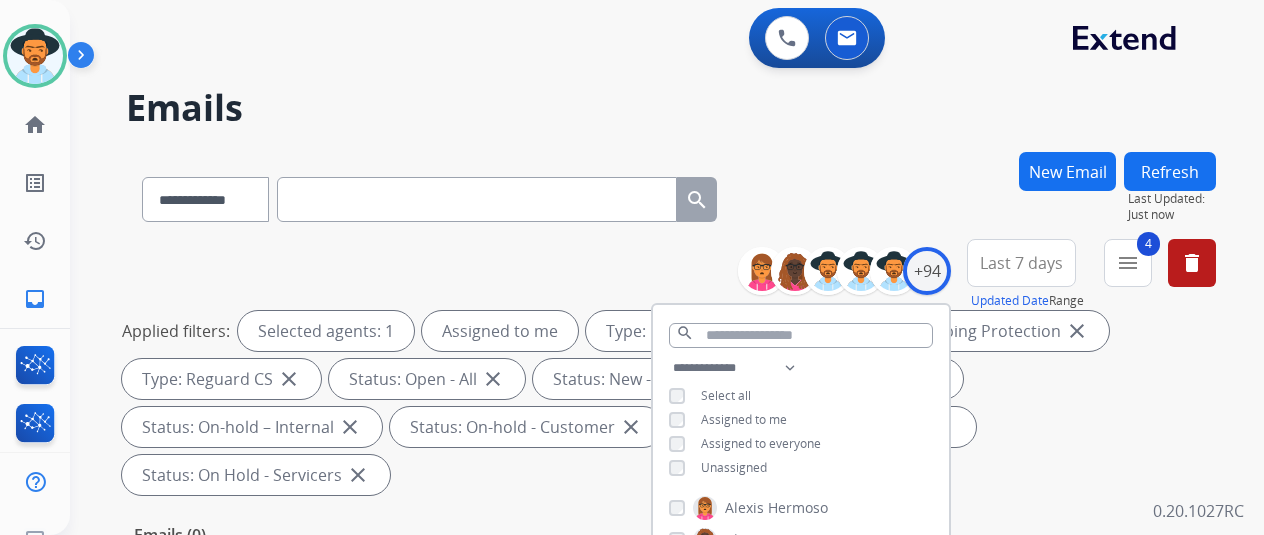 click on "**********" at bounding box center [643, 339] 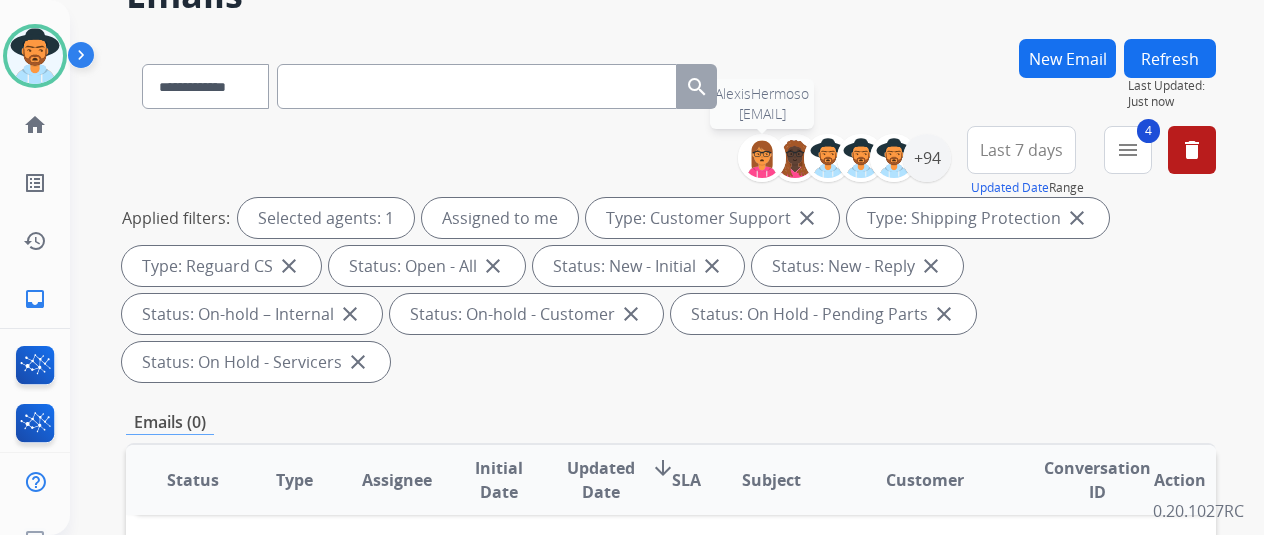 scroll, scrollTop: 0, scrollLeft: 0, axis: both 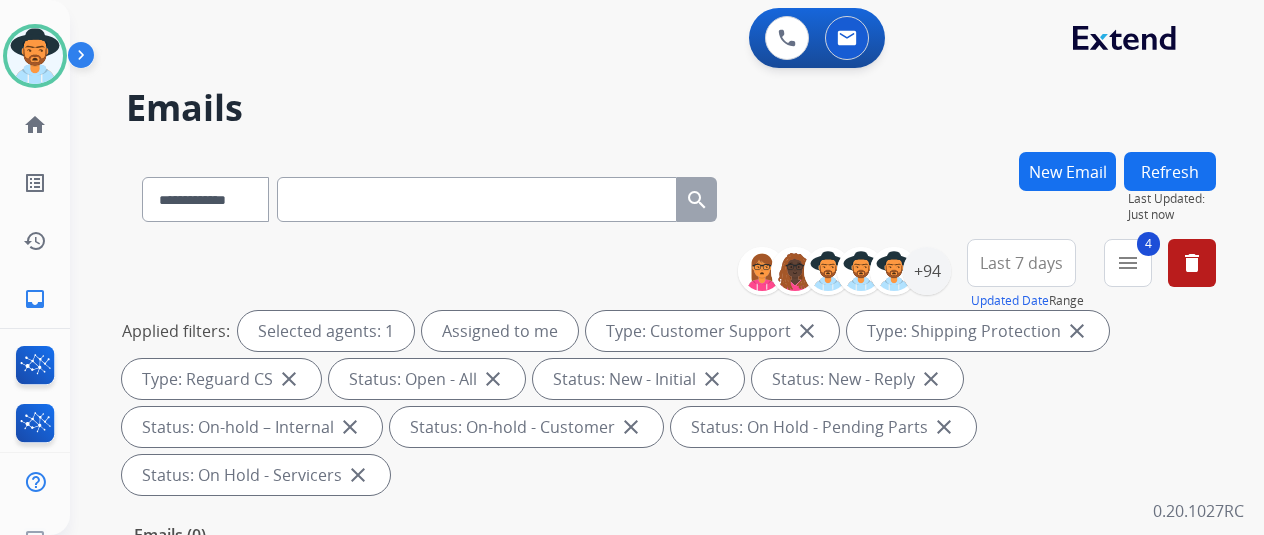 click on "**********" at bounding box center (671, 195) 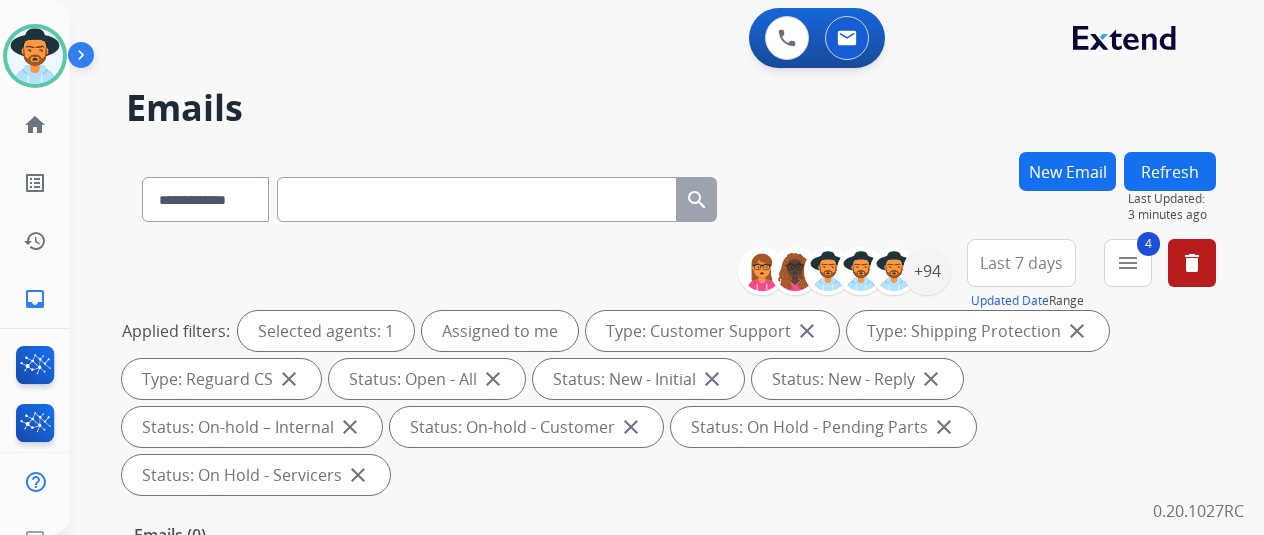 click on "**********" at bounding box center (643, 339) 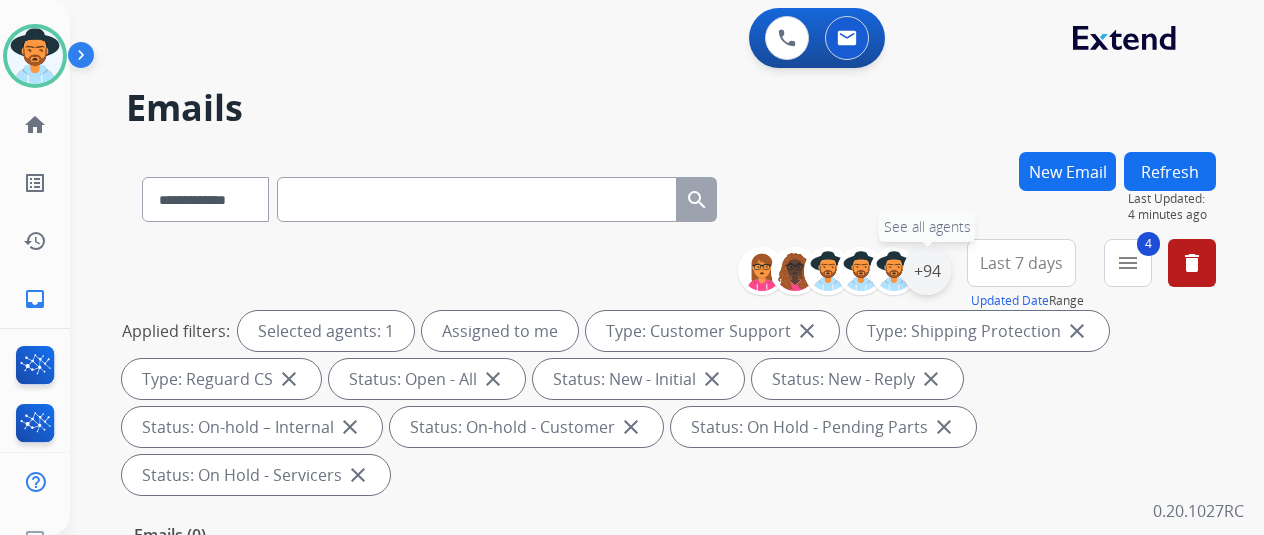 click on "+94" at bounding box center (927, 271) 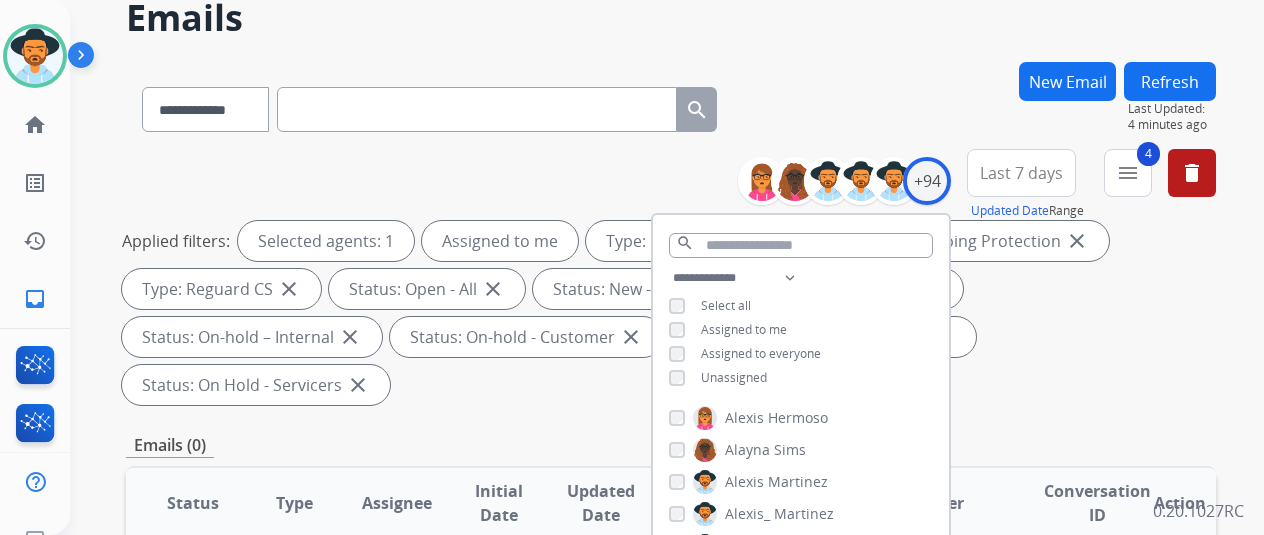scroll, scrollTop: 200, scrollLeft: 0, axis: vertical 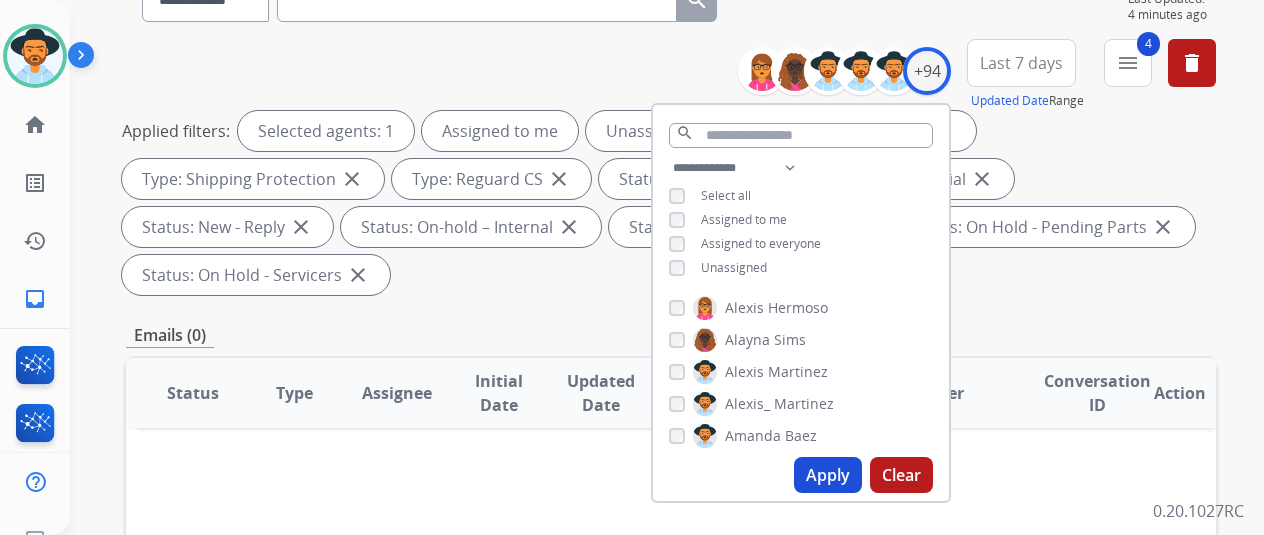 click on "Apply" at bounding box center (828, 475) 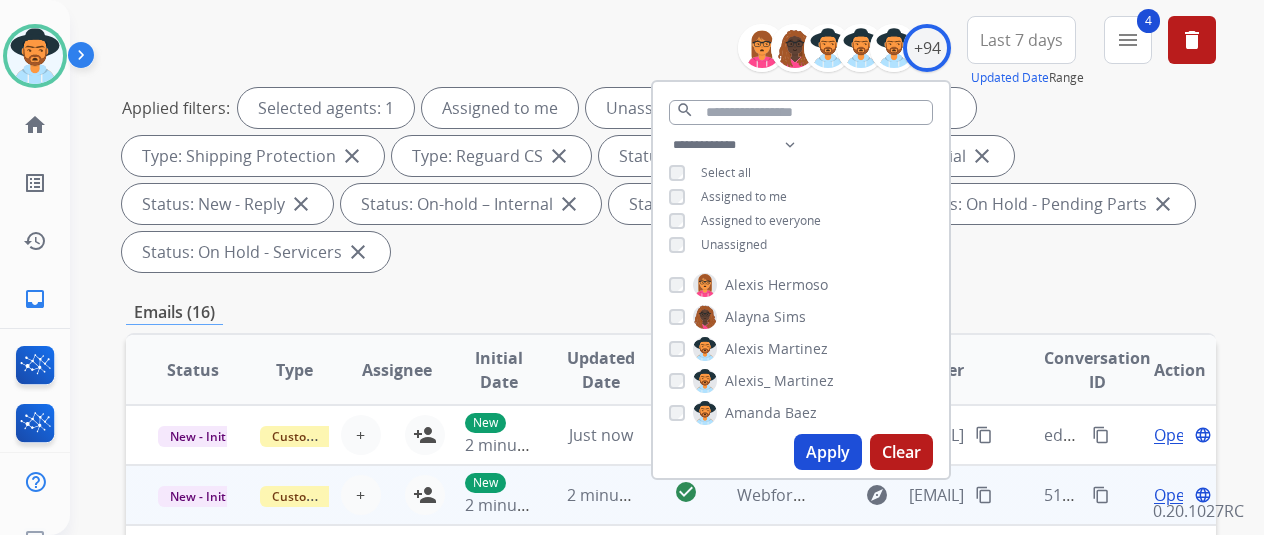scroll, scrollTop: 400, scrollLeft: 0, axis: vertical 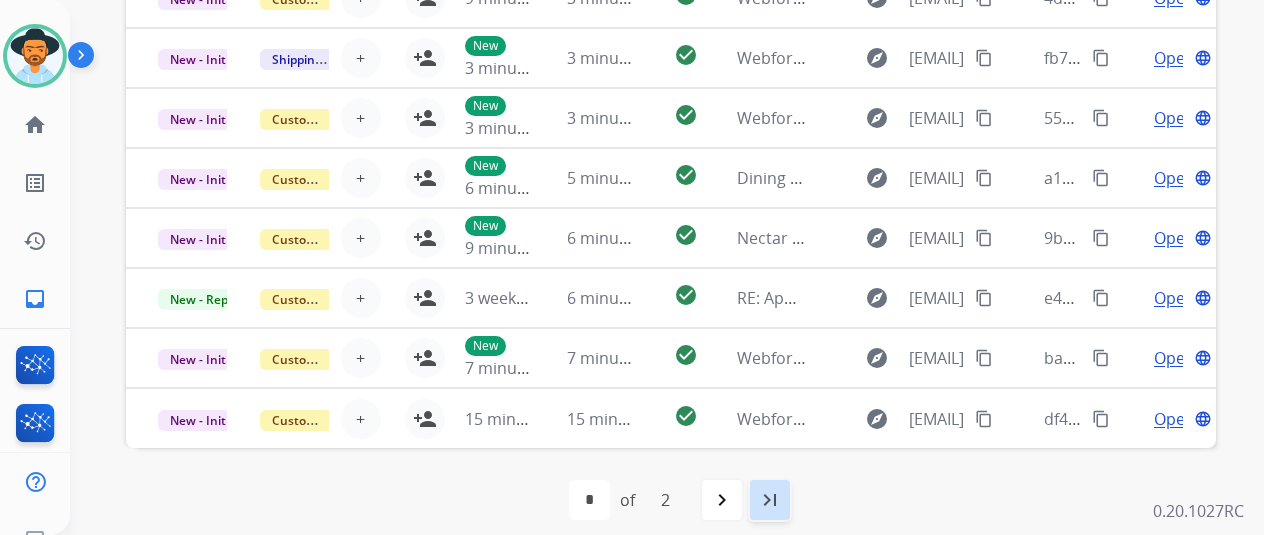 click on "last_page" at bounding box center (770, 500) 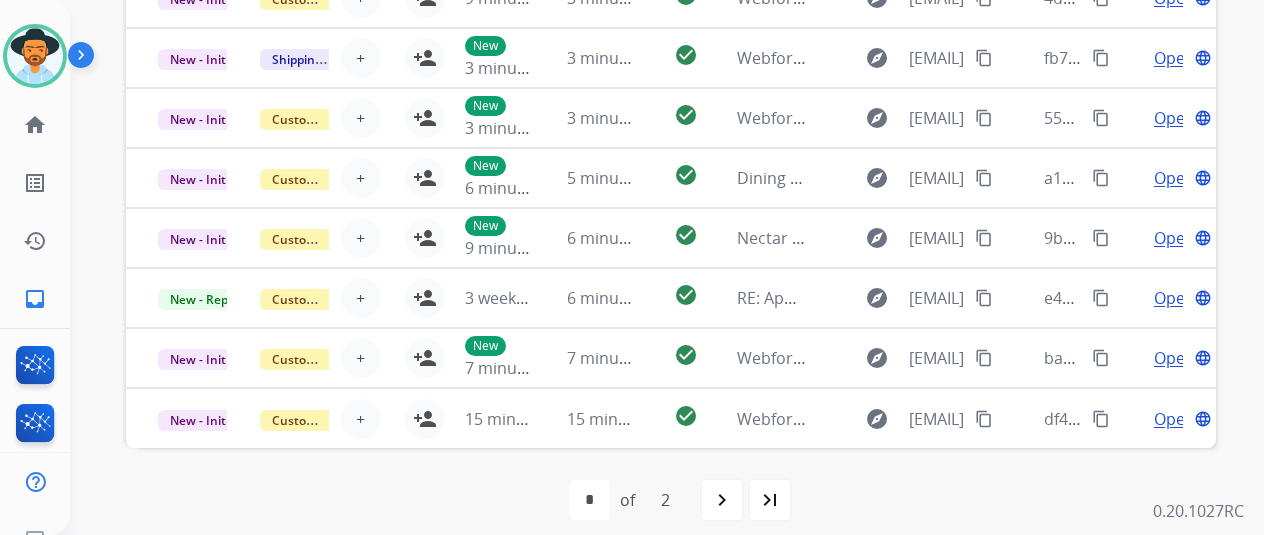 scroll, scrollTop: 0, scrollLeft: 0, axis: both 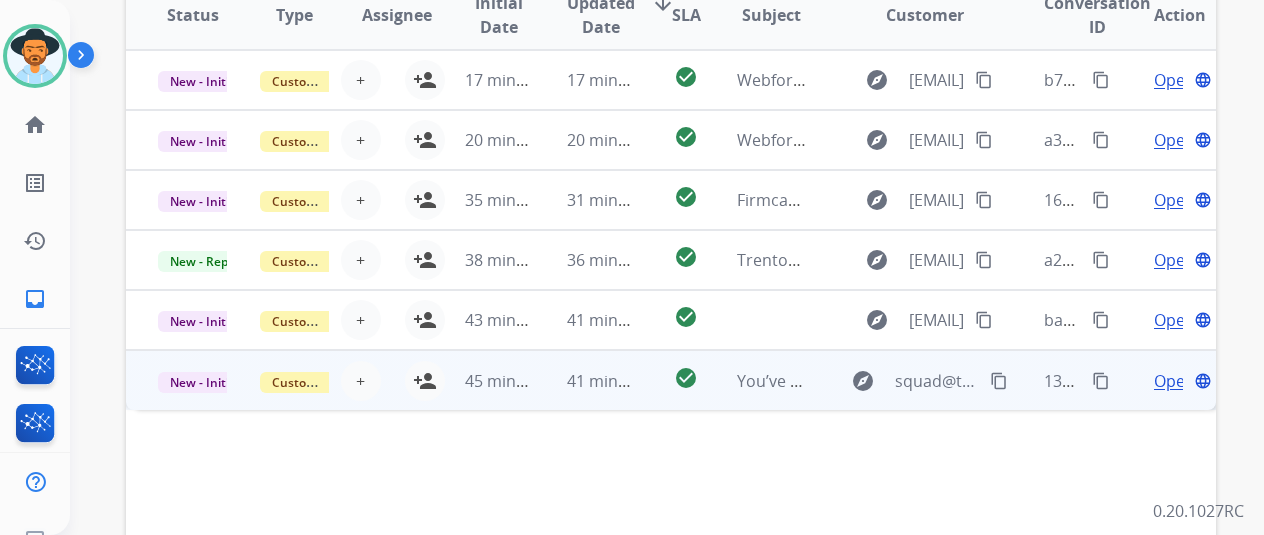 click on "Open" at bounding box center (1174, 381) 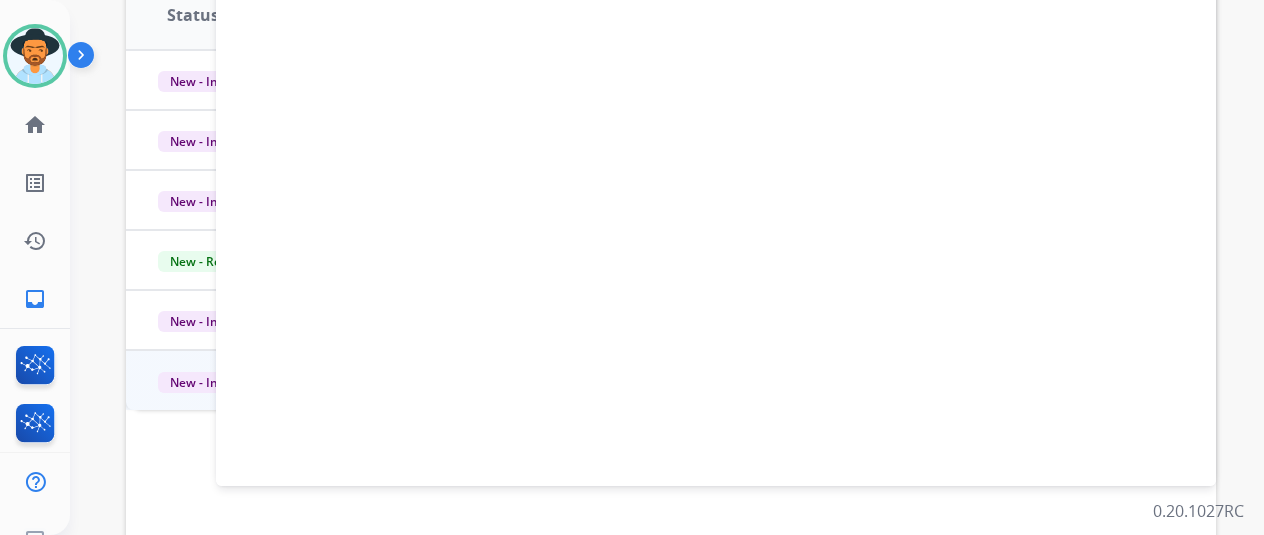 scroll, scrollTop: 589, scrollLeft: 0, axis: vertical 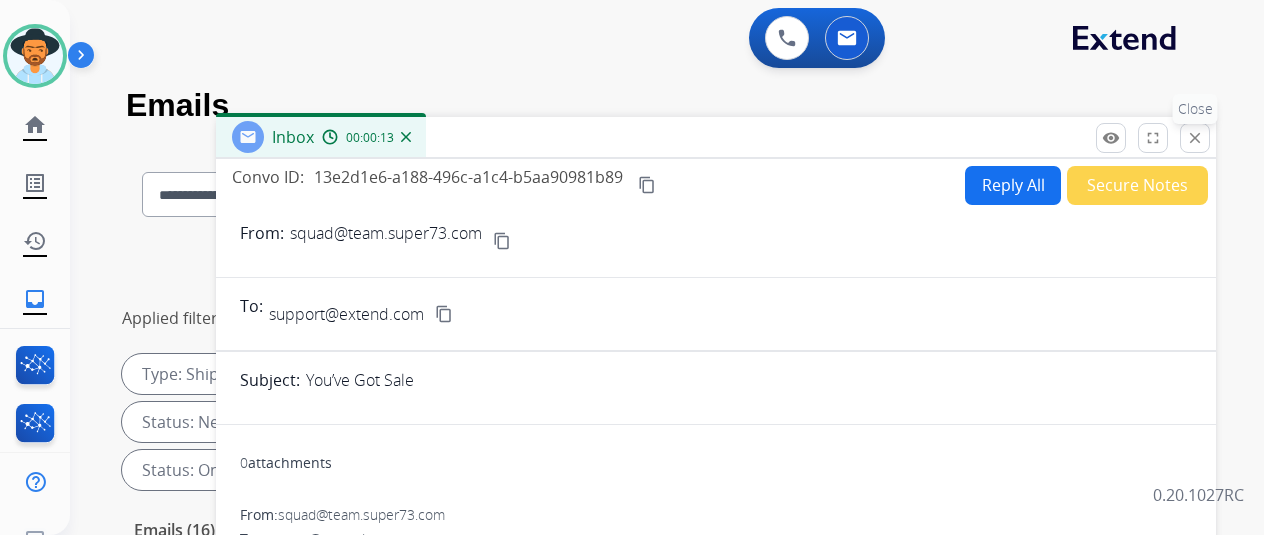 click on "close" at bounding box center (1195, 138) 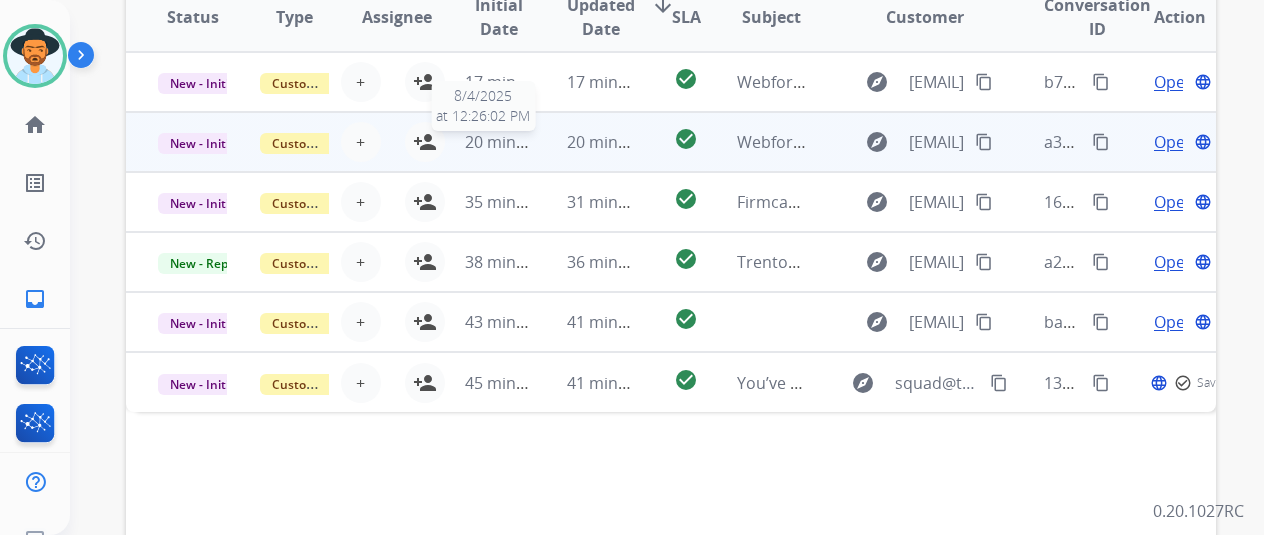 scroll, scrollTop: 778, scrollLeft: 0, axis: vertical 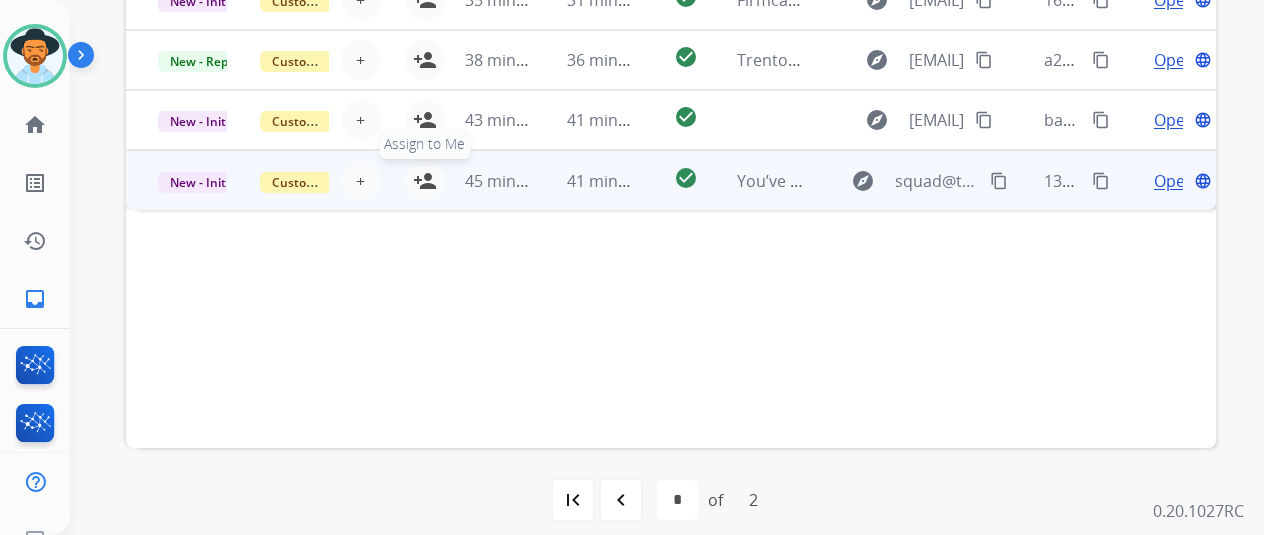 click on "person_add" at bounding box center (425, 181) 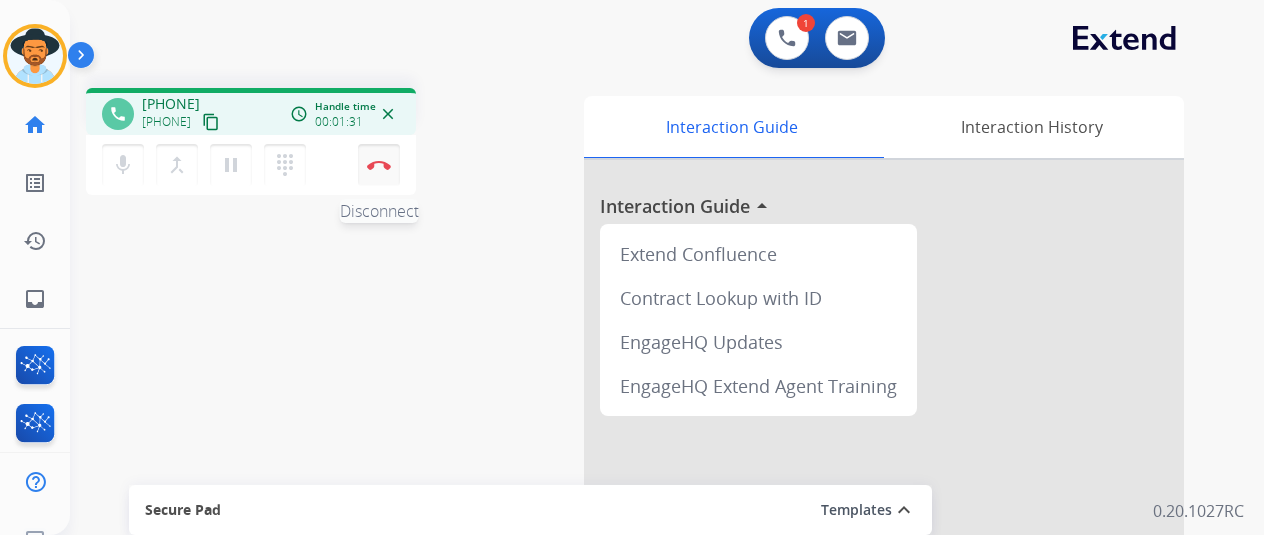 click on "Disconnect" at bounding box center (379, 165) 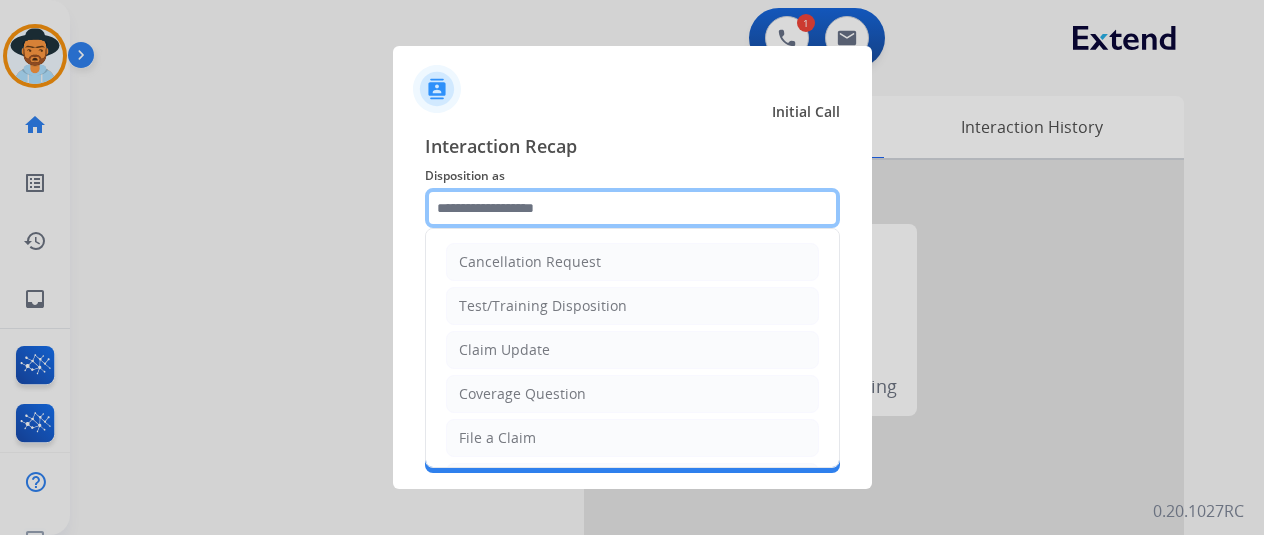 click 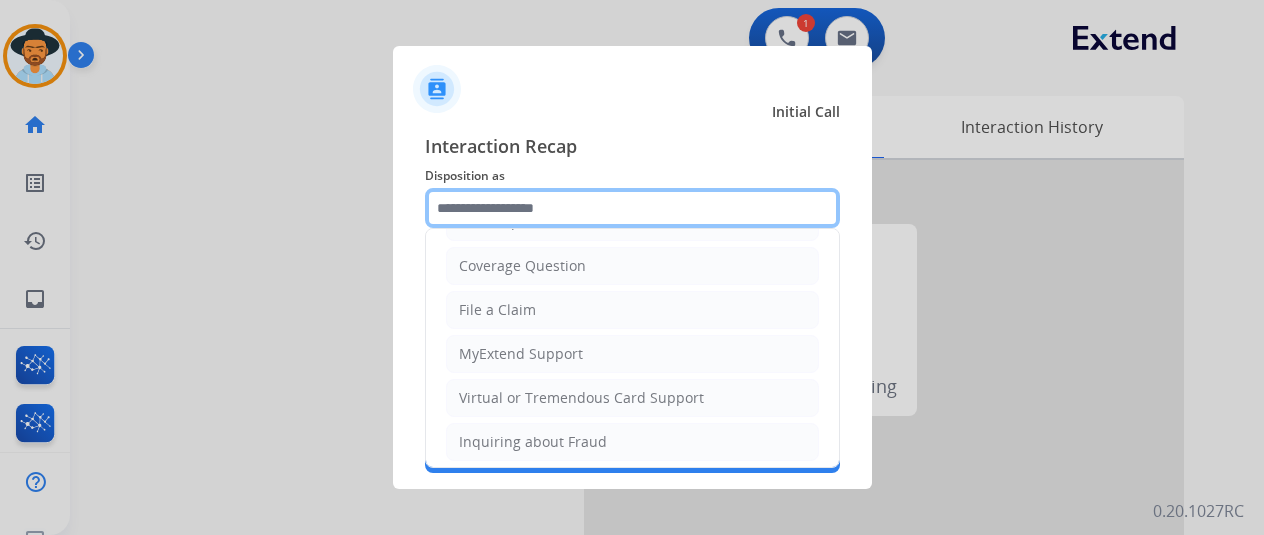 scroll, scrollTop: 300, scrollLeft: 0, axis: vertical 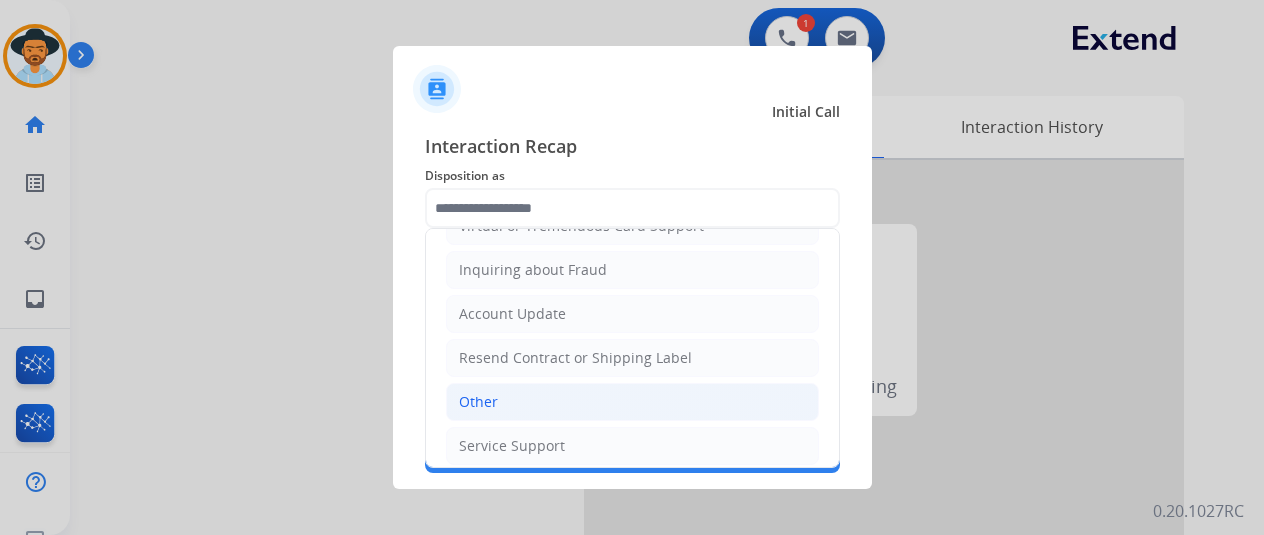 click on "Other" 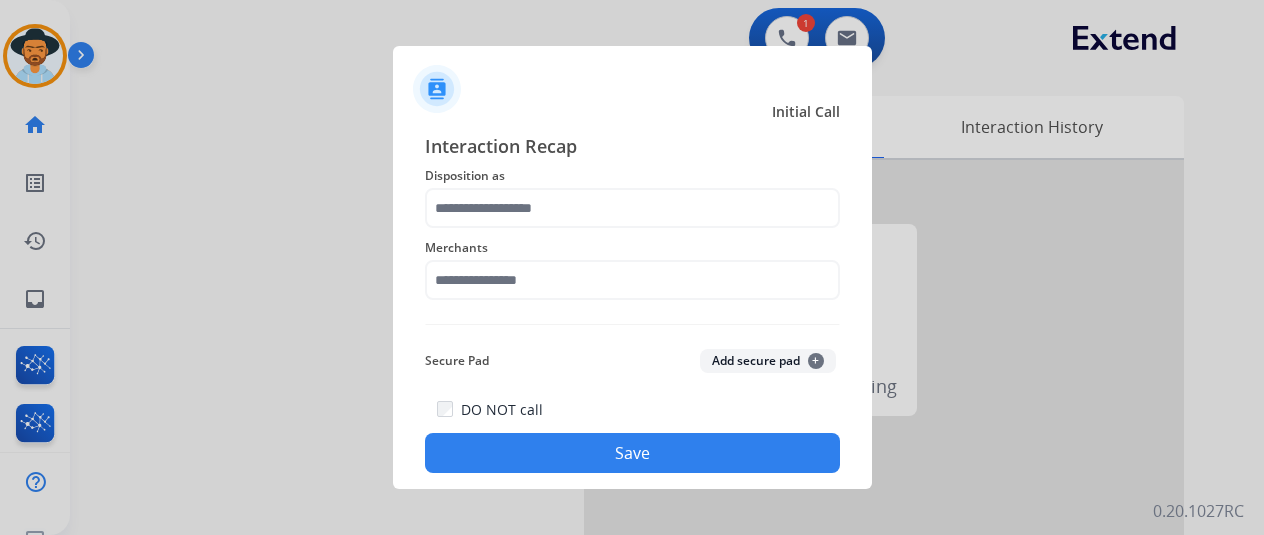 type on "*****" 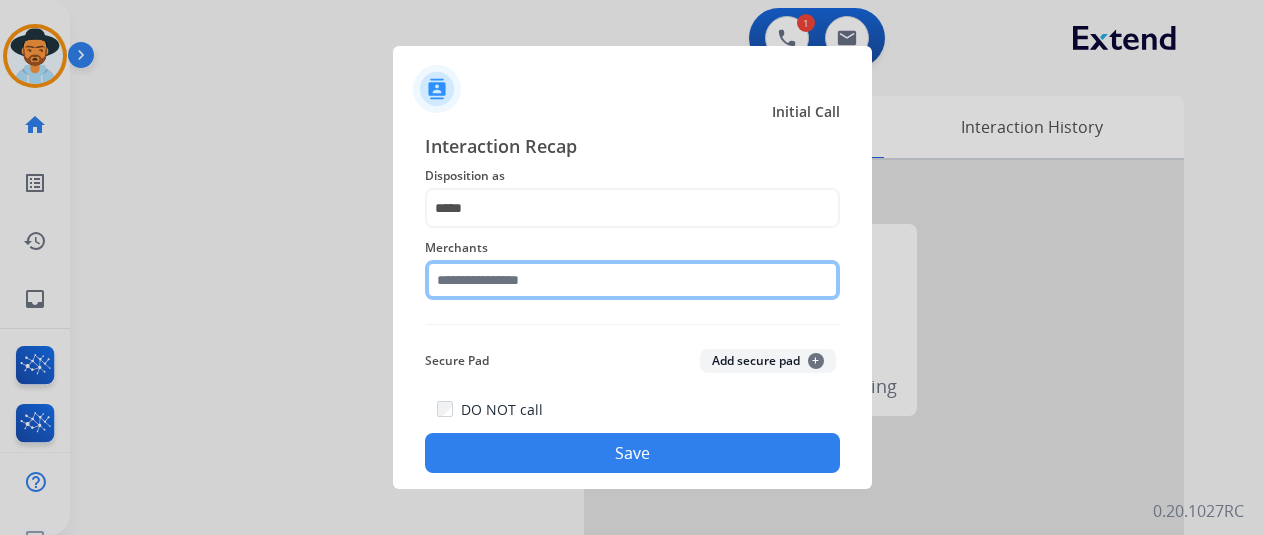 click 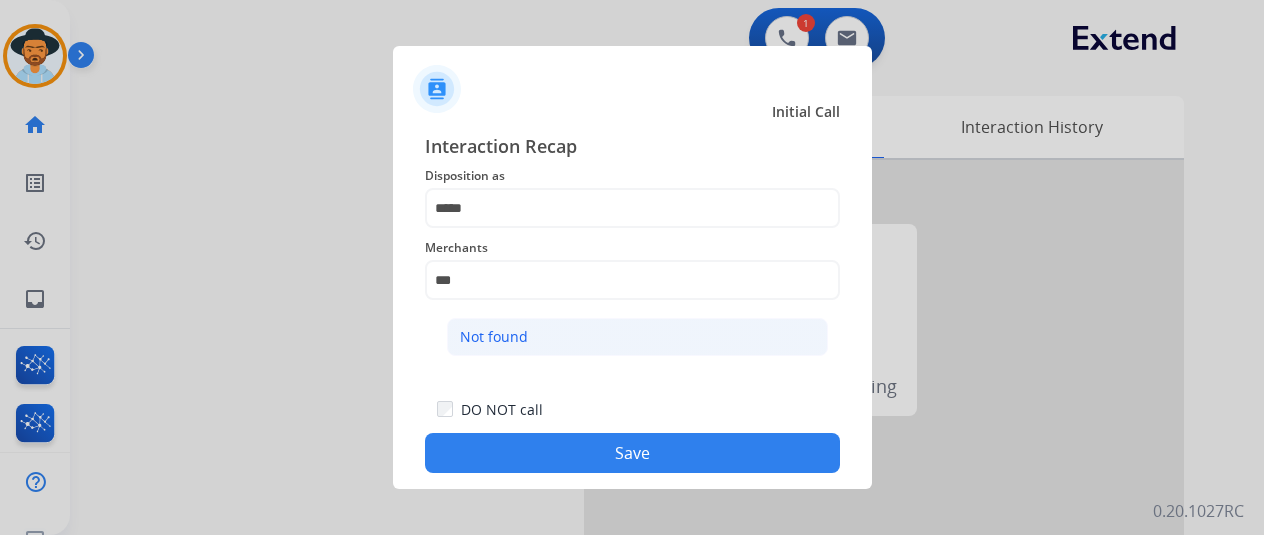 click on "Not found" 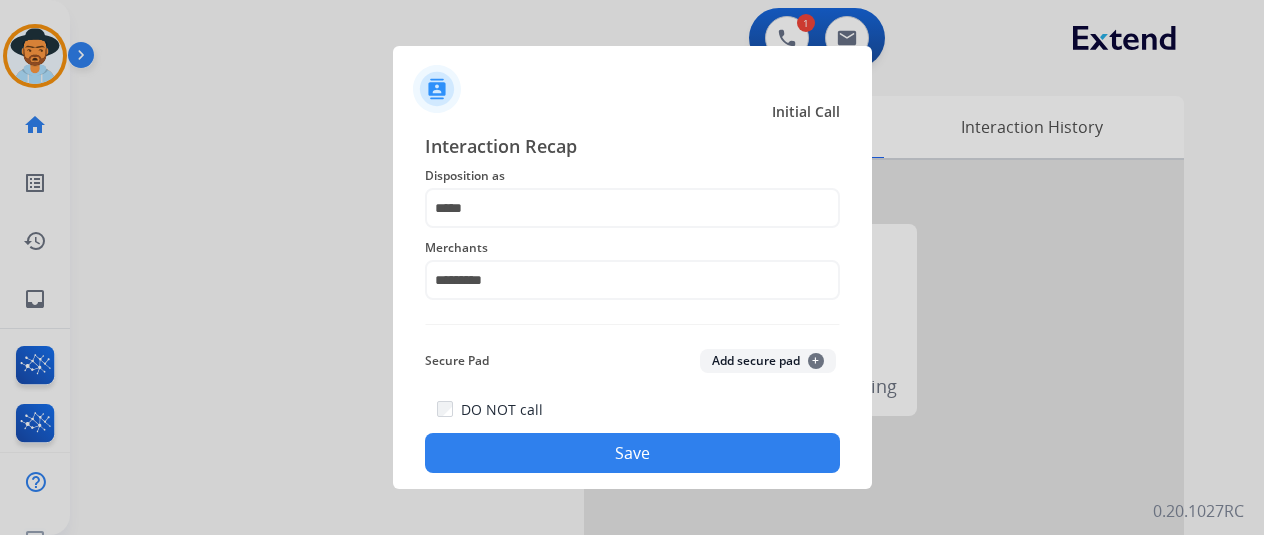 click on "Save" 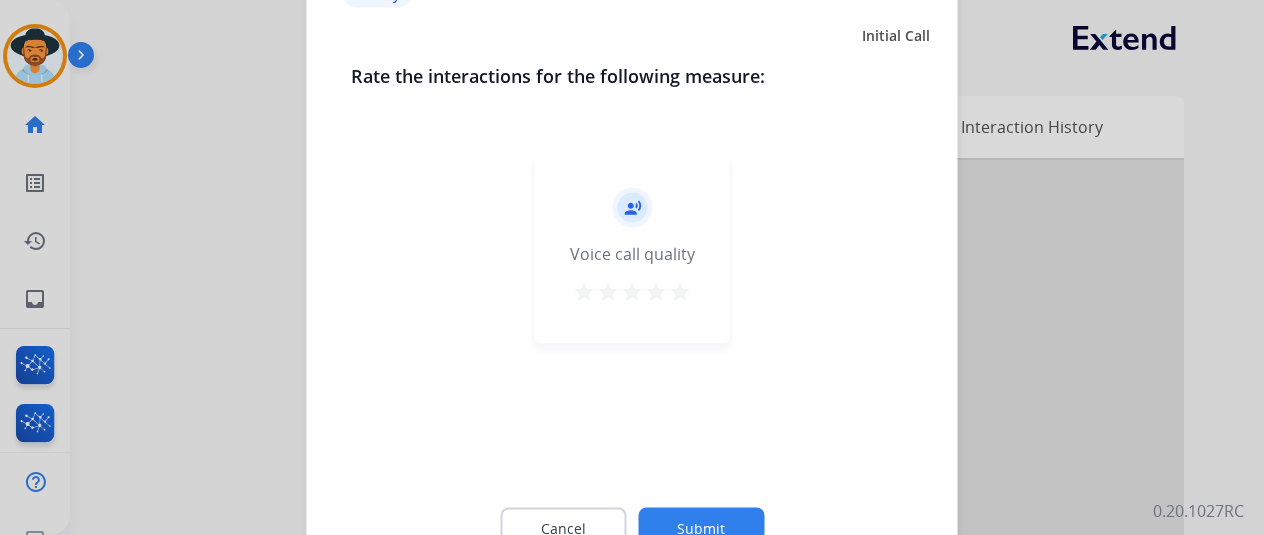 click on "Submit" 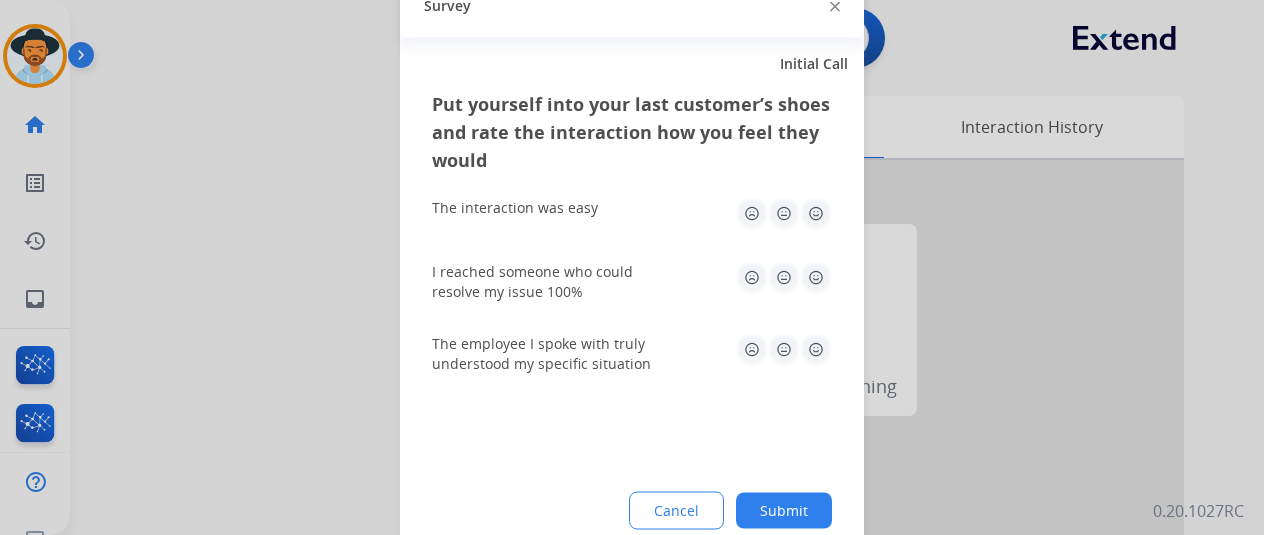 drag, startPoint x: 718, startPoint y: 527, endPoint x: 804, endPoint y: 497, distance: 91.08238 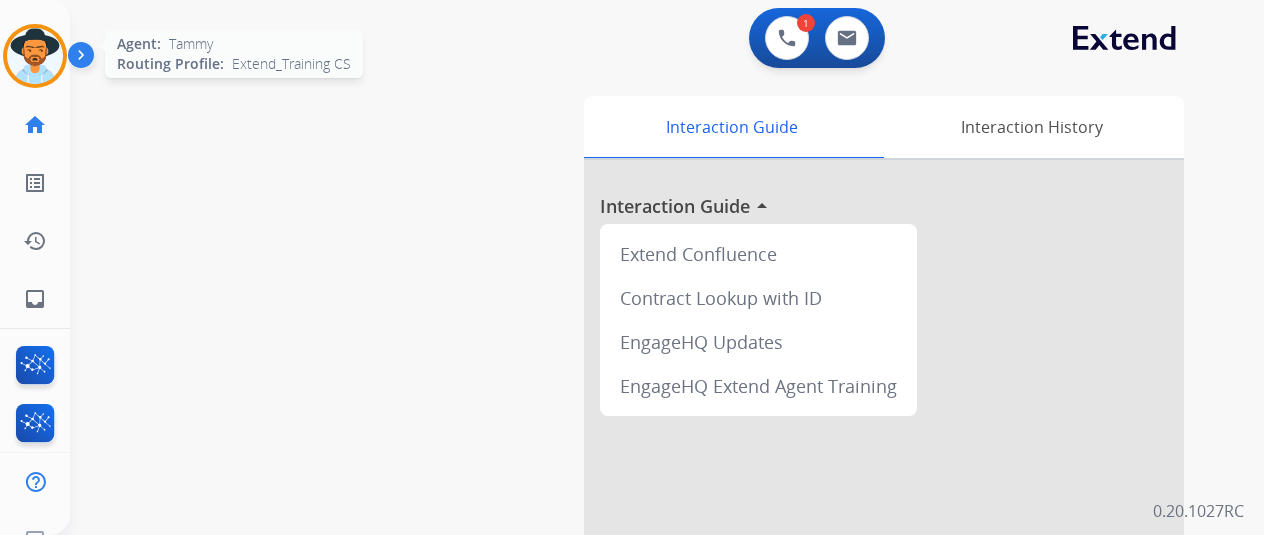 click at bounding box center (35, 56) 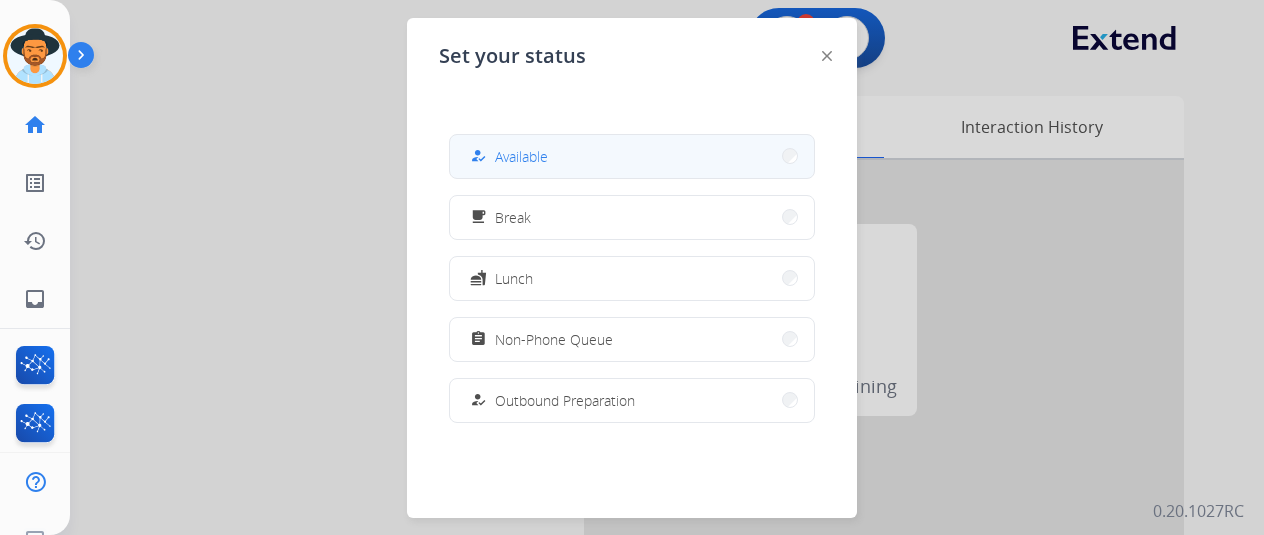 click on "Available" at bounding box center (521, 156) 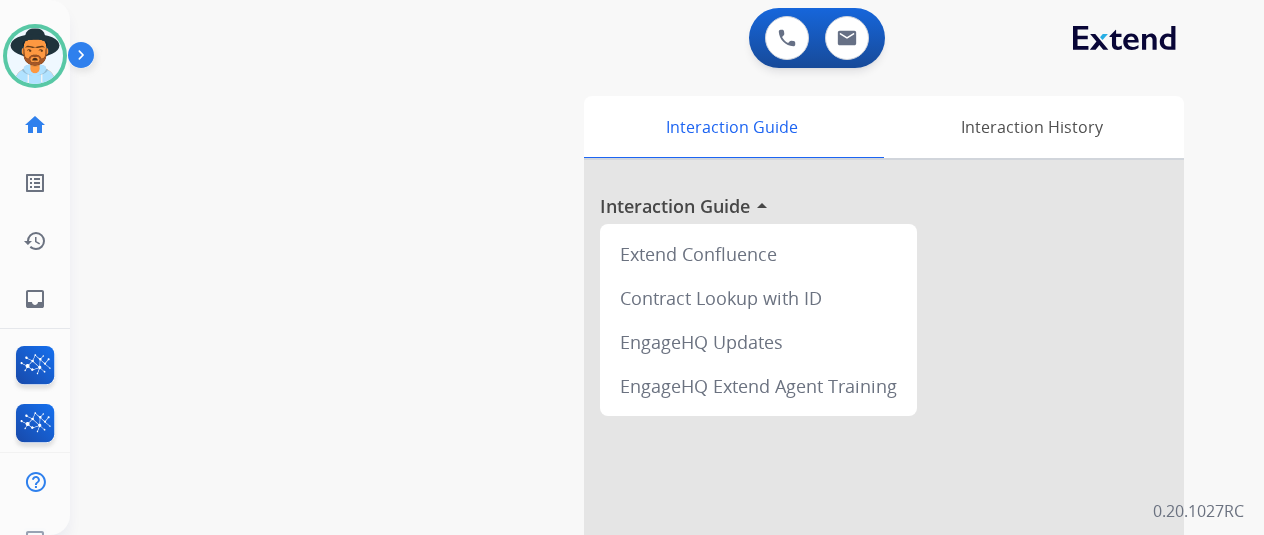 click on "swap_horiz Break voice bridge close_fullscreen Connect 3-Way Call merge_type Separate 3-Way Call  Interaction Guide   Interaction History  Interaction Guide arrow_drop_up  Extend Confluence   Contract Lookup with ID   EngageHQ Updates   EngageHQ Extend Agent Training" at bounding box center [643, 489] 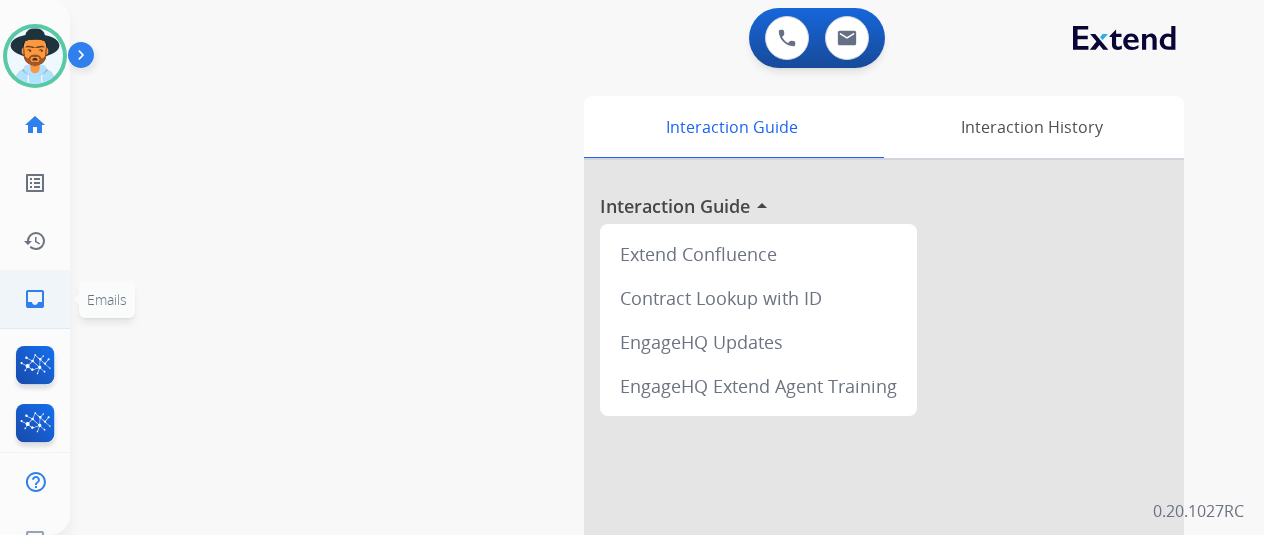 click on "inbox" 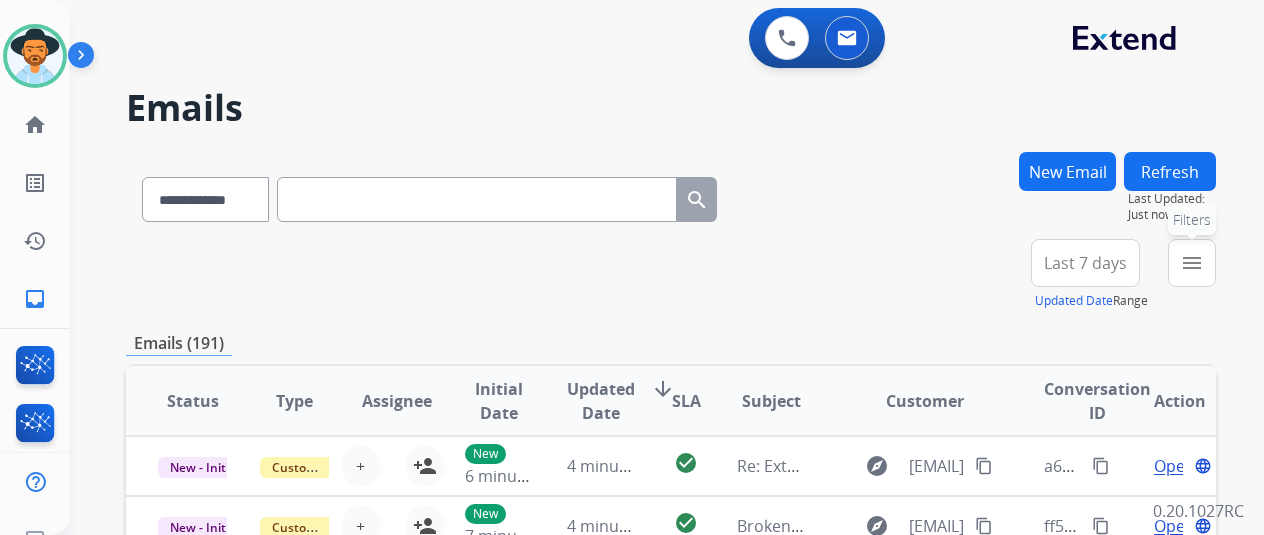 click on "menu" at bounding box center [1192, 263] 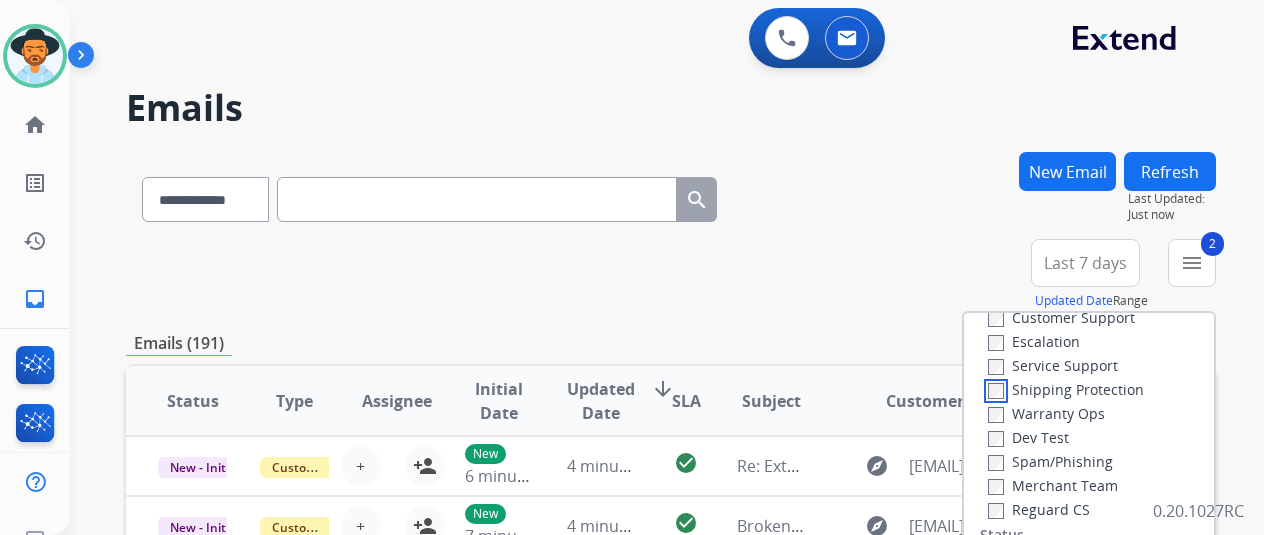 scroll, scrollTop: 100, scrollLeft: 0, axis: vertical 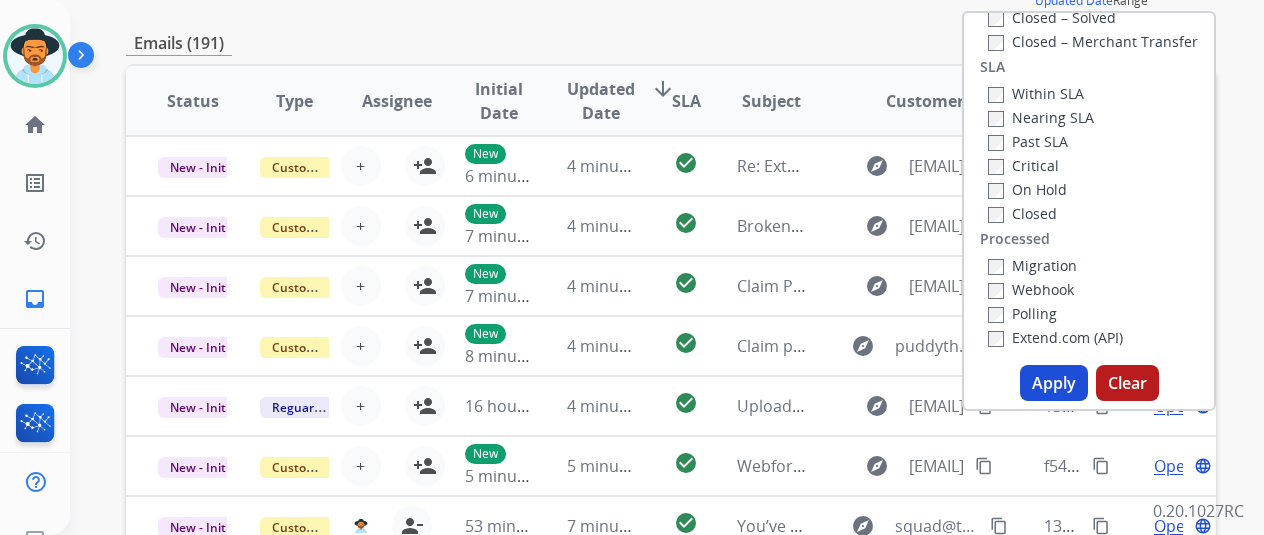 click on "Apply" at bounding box center (1054, 383) 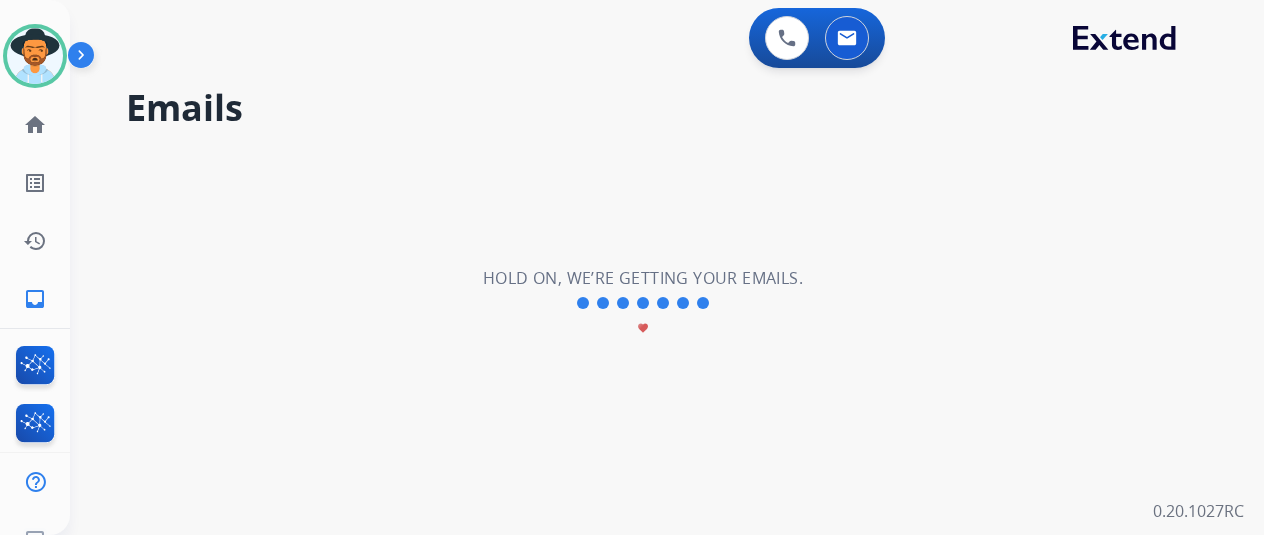 scroll, scrollTop: 0, scrollLeft: 0, axis: both 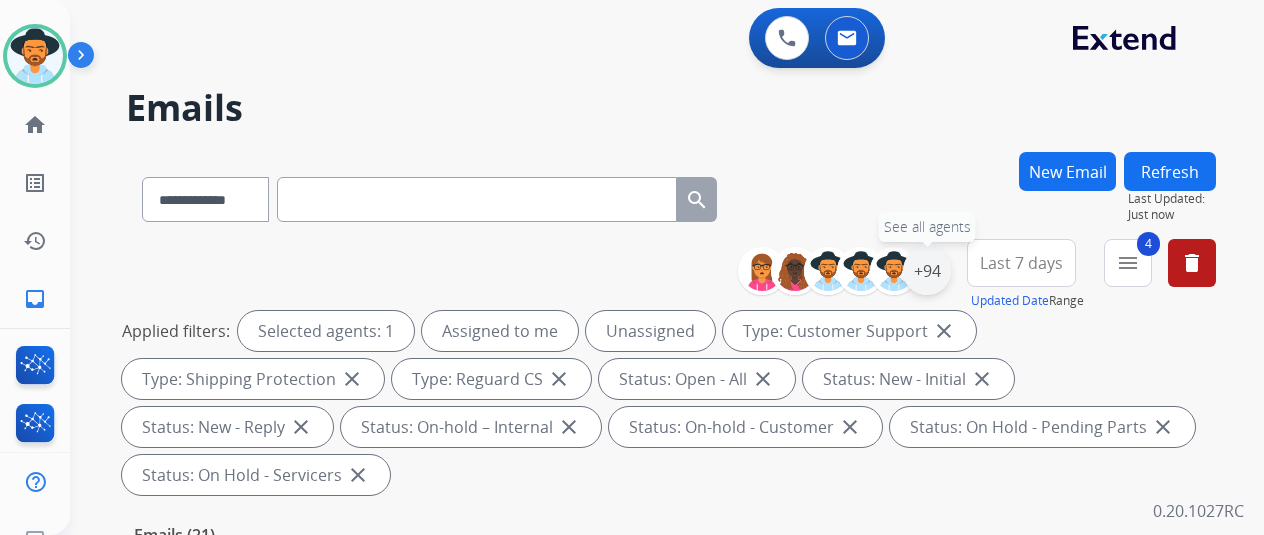 click on "+94" at bounding box center (927, 271) 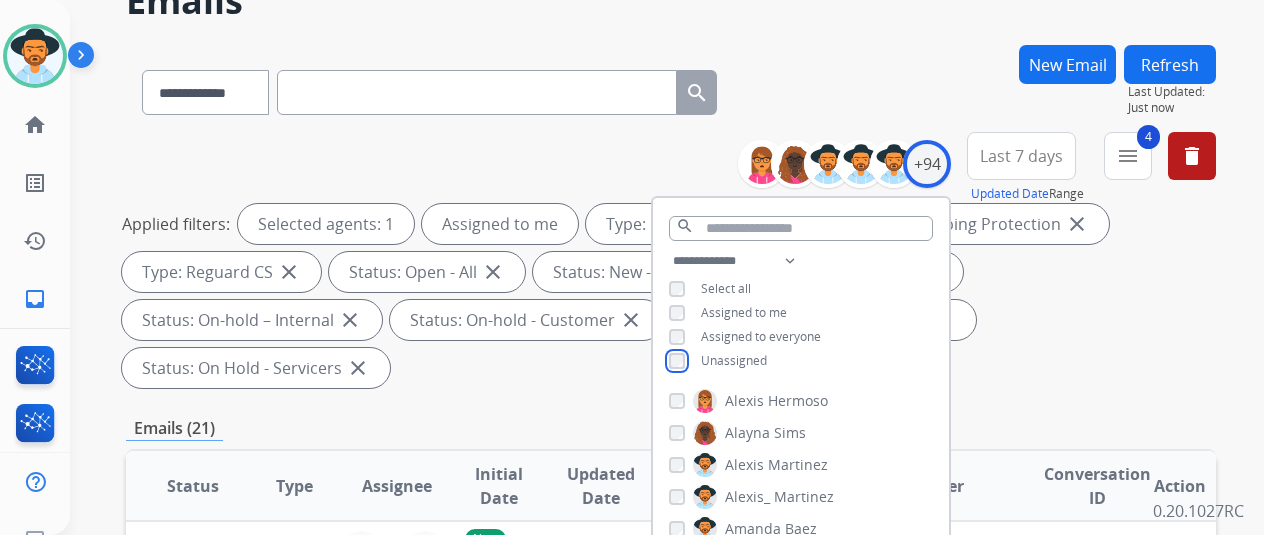 scroll, scrollTop: 200, scrollLeft: 0, axis: vertical 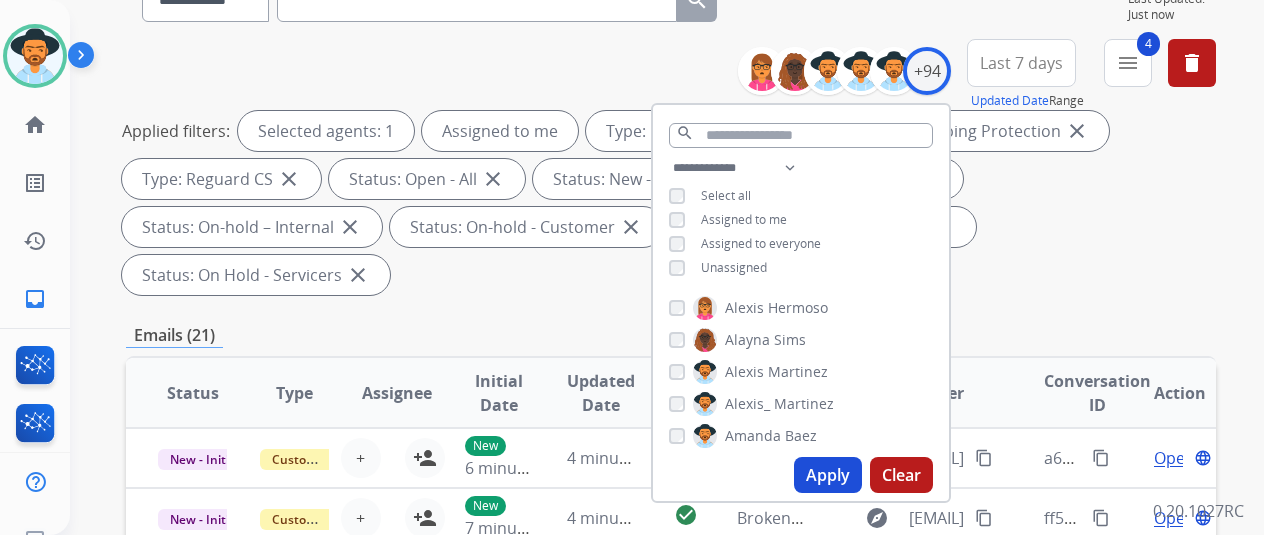 click on "Apply" at bounding box center (828, 475) 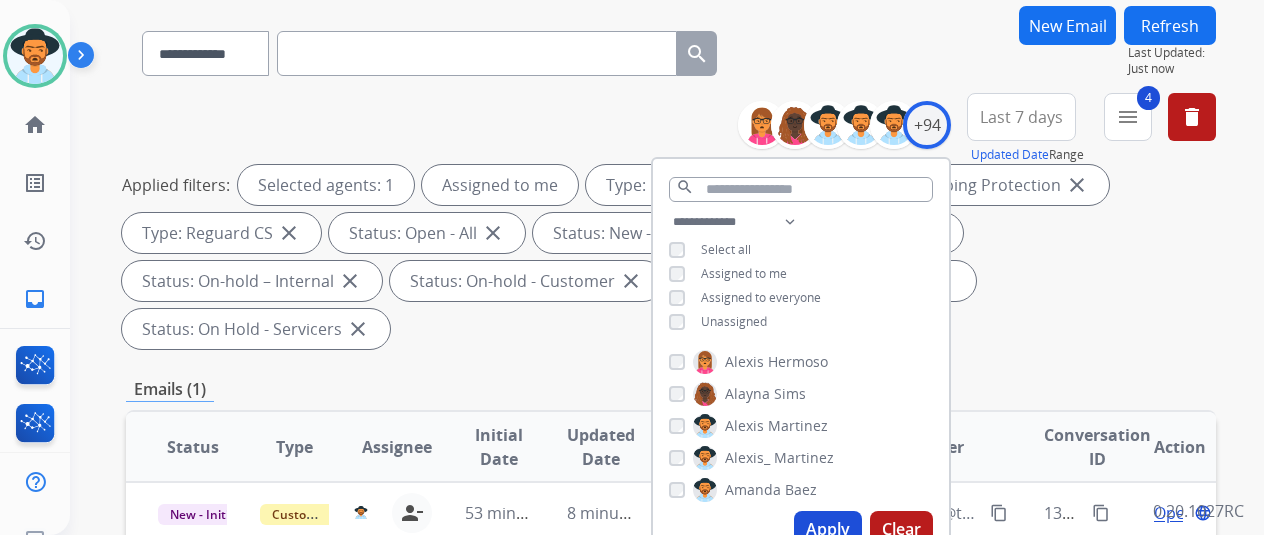 scroll, scrollTop: 400, scrollLeft: 0, axis: vertical 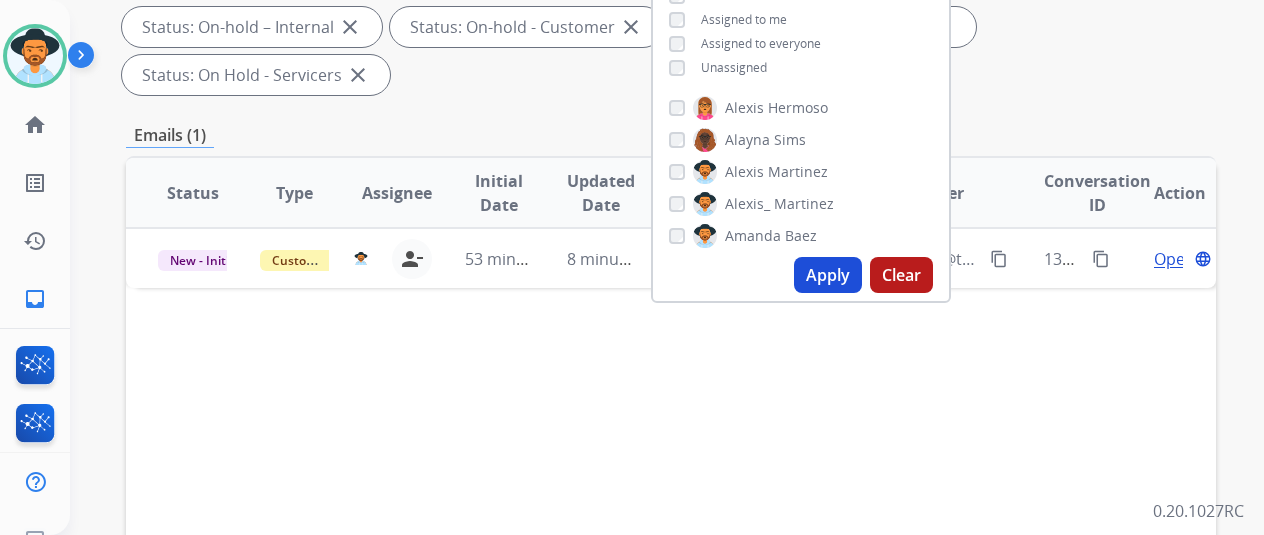 click on "Status Type Assignee Initial Date Updated Date arrow_downward SLA Subject Customer Conversation ID Action New - Initial Customer Support tammy.davidson@eccogroupusa.com person_remove Unassign to Me 53 minutes ago 8 minutes ago check_circle  You’ve Got Sale  explore squad@team.super73.com content_copy  13e2d1e6-a188-496c-a1c4-b5aa90981b89  content_copy Open language" at bounding box center [671, 491] 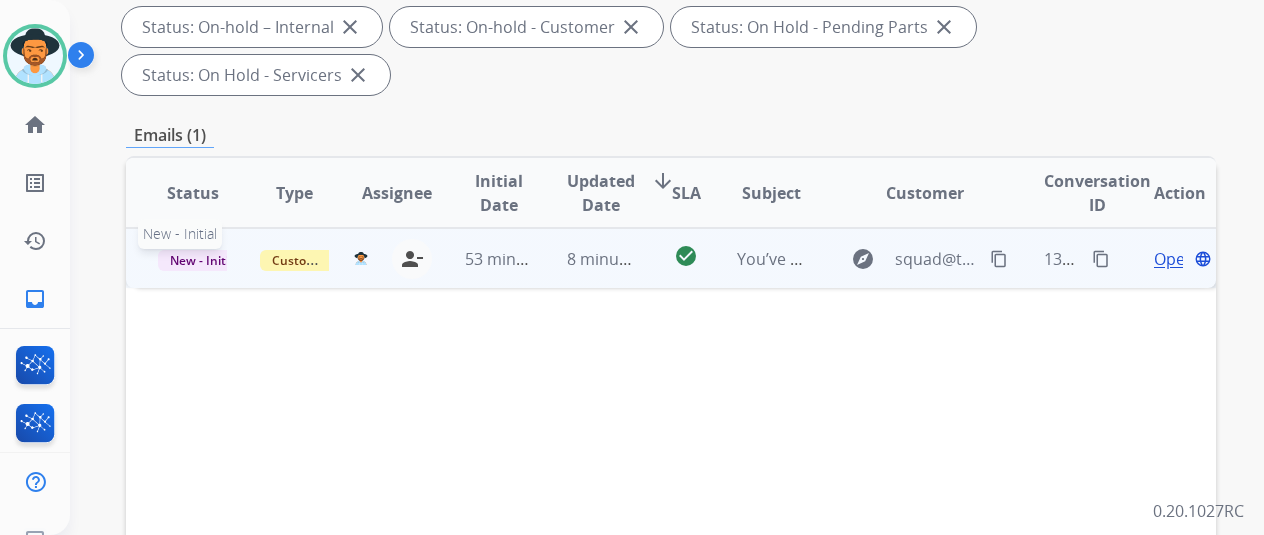 click on "New - Initial" at bounding box center (204, 260) 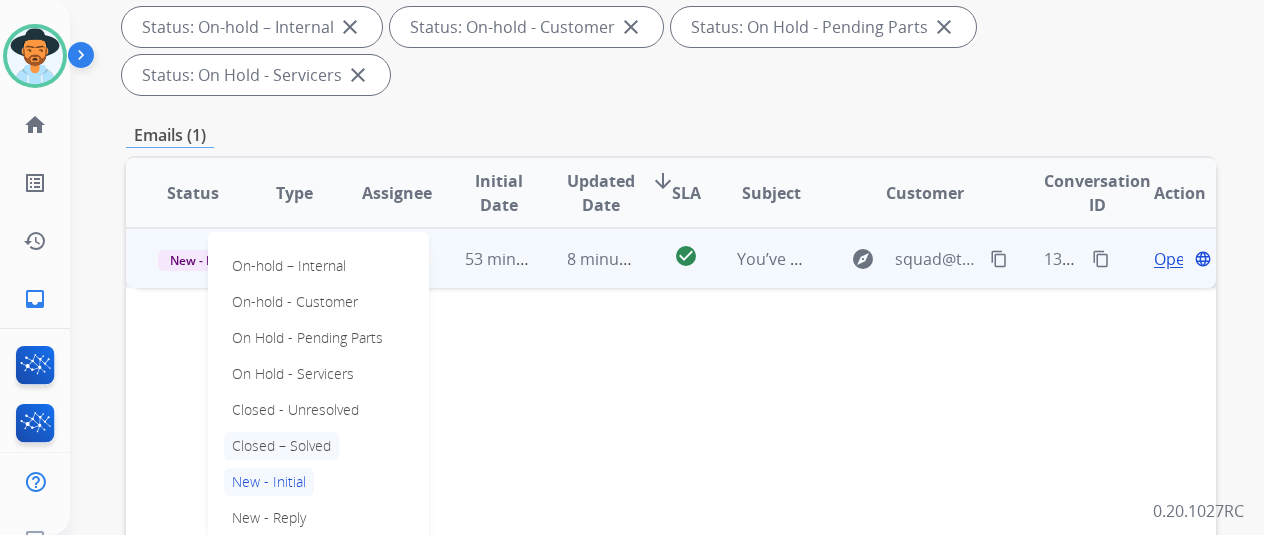 click on "Closed – Solved" at bounding box center [281, 446] 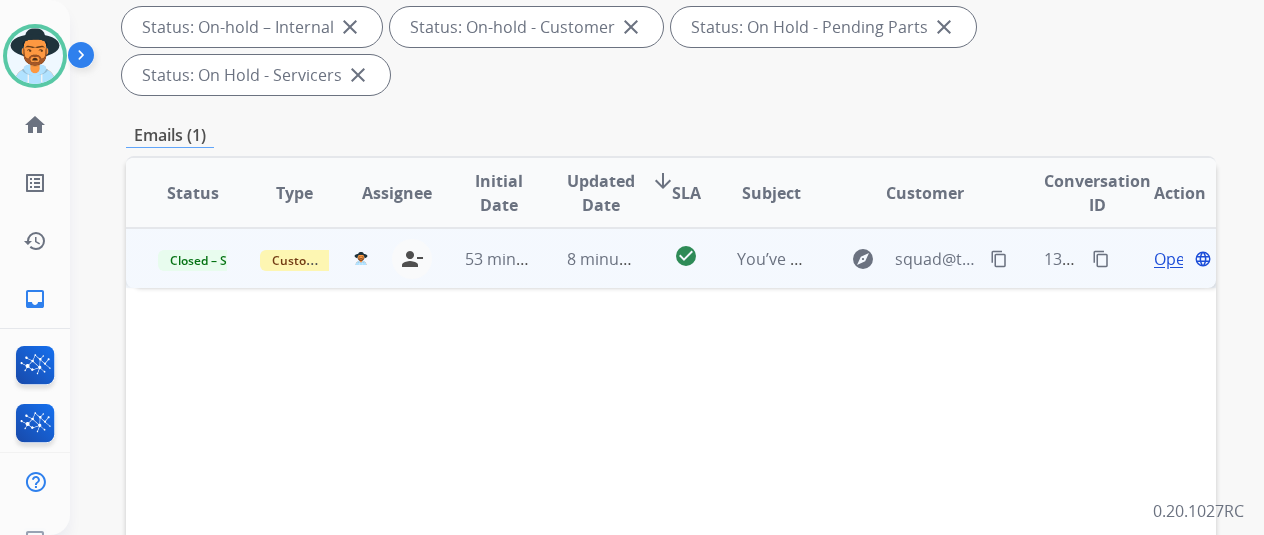 scroll, scrollTop: 0, scrollLeft: 0, axis: both 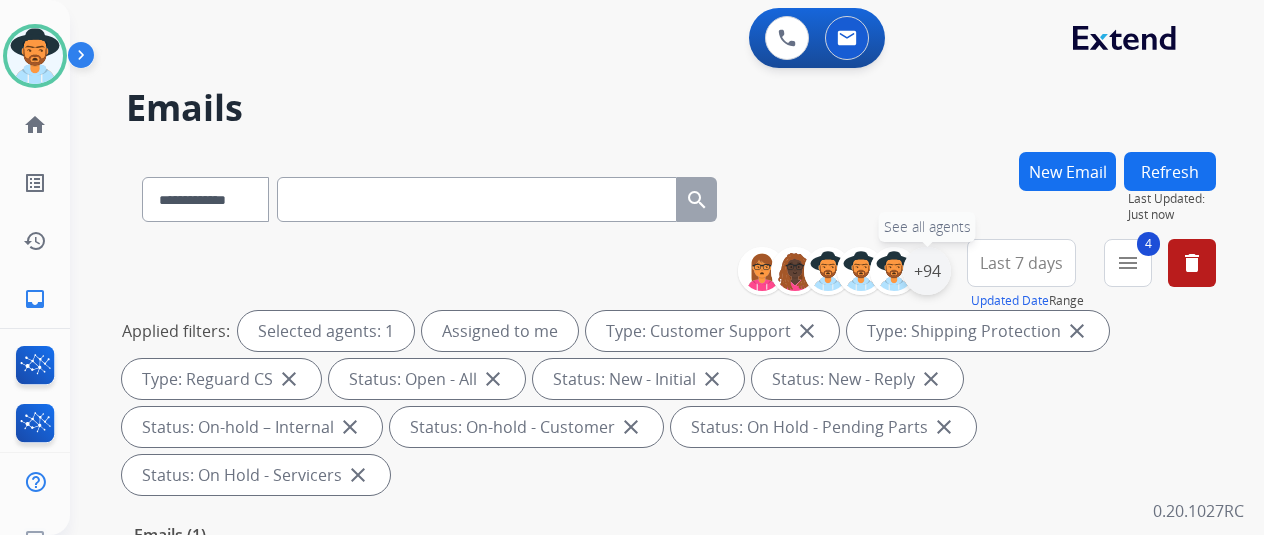 click on "+94" at bounding box center [927, 271] 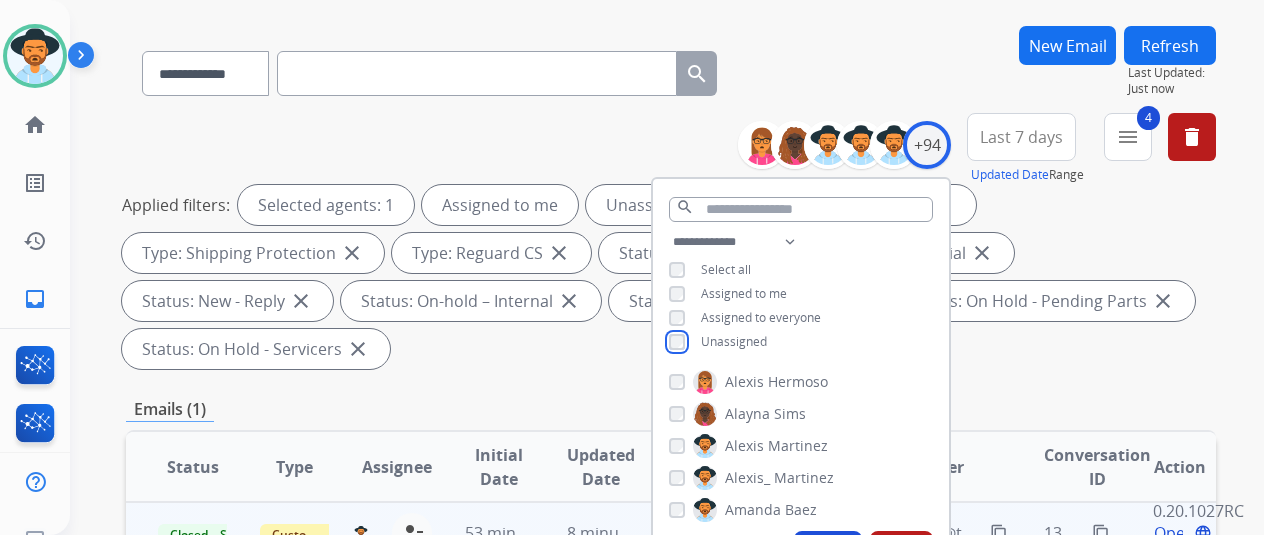 scroll, scrollTop: 300, scrollLeft: 0, axis: vertical 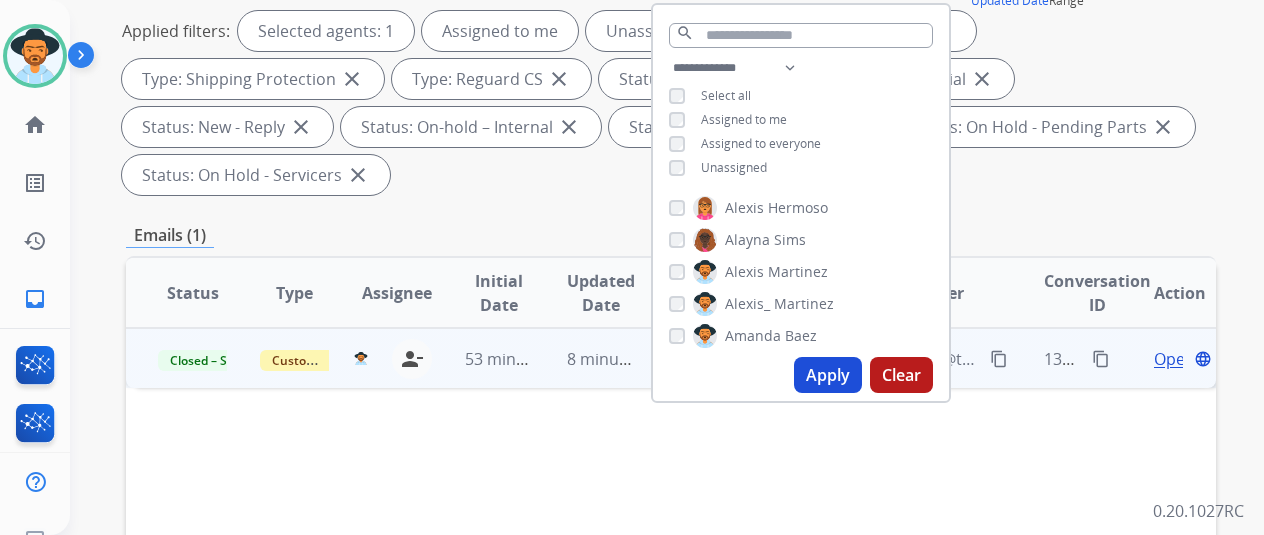 click on "Apply" at bounding box center [828, 375] 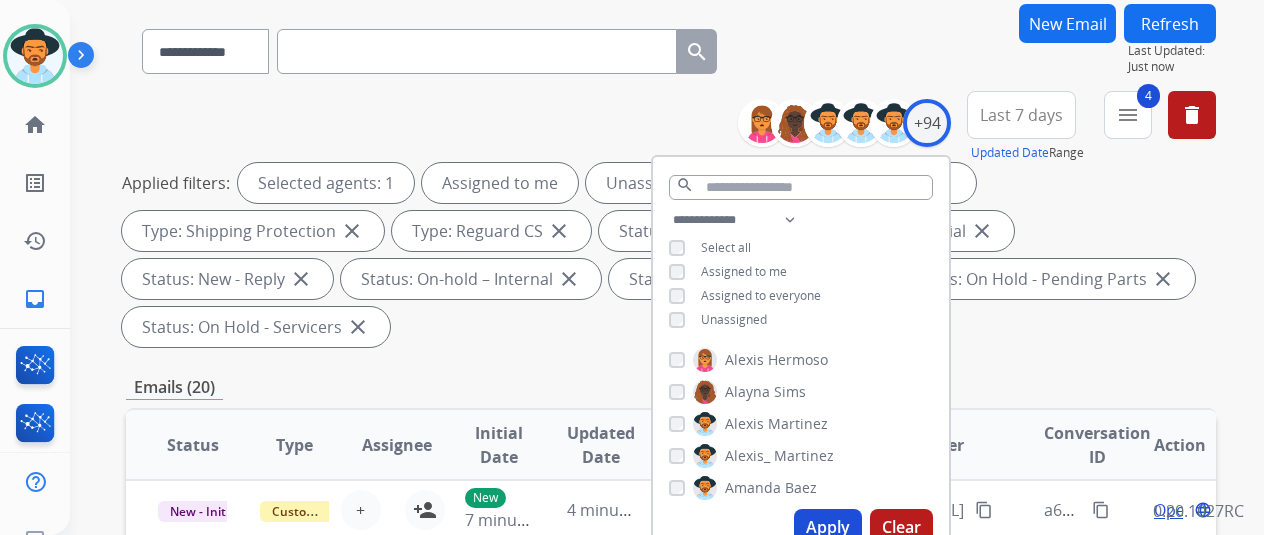 scroll, scrollTop: 400, scrollLeft: 0, axis: vertical 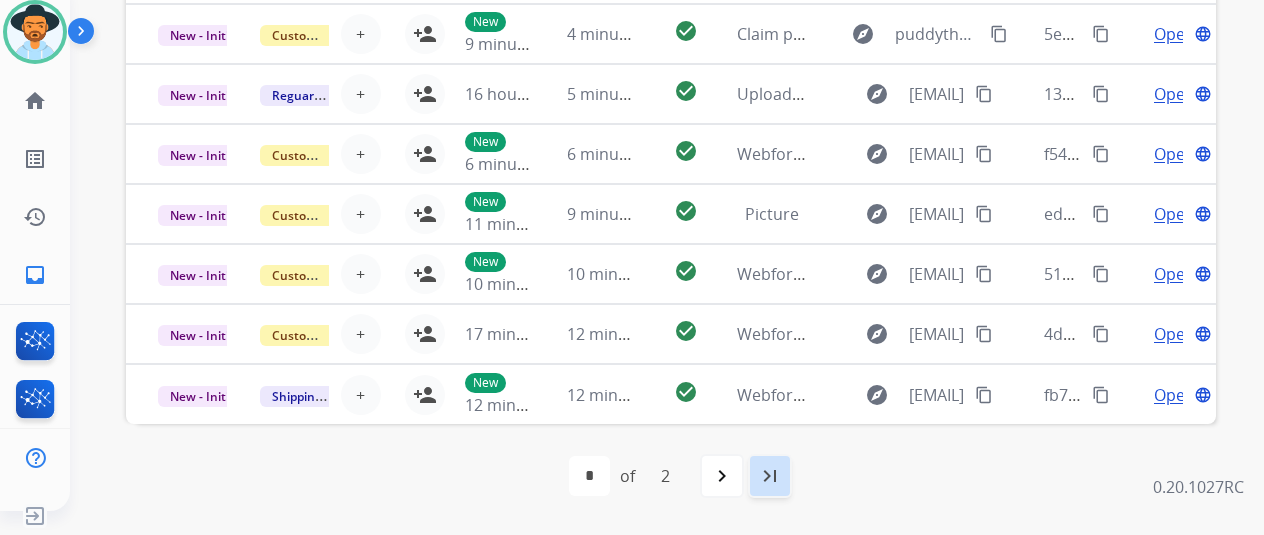 click on "last_page" at bounding box center (770, 476) 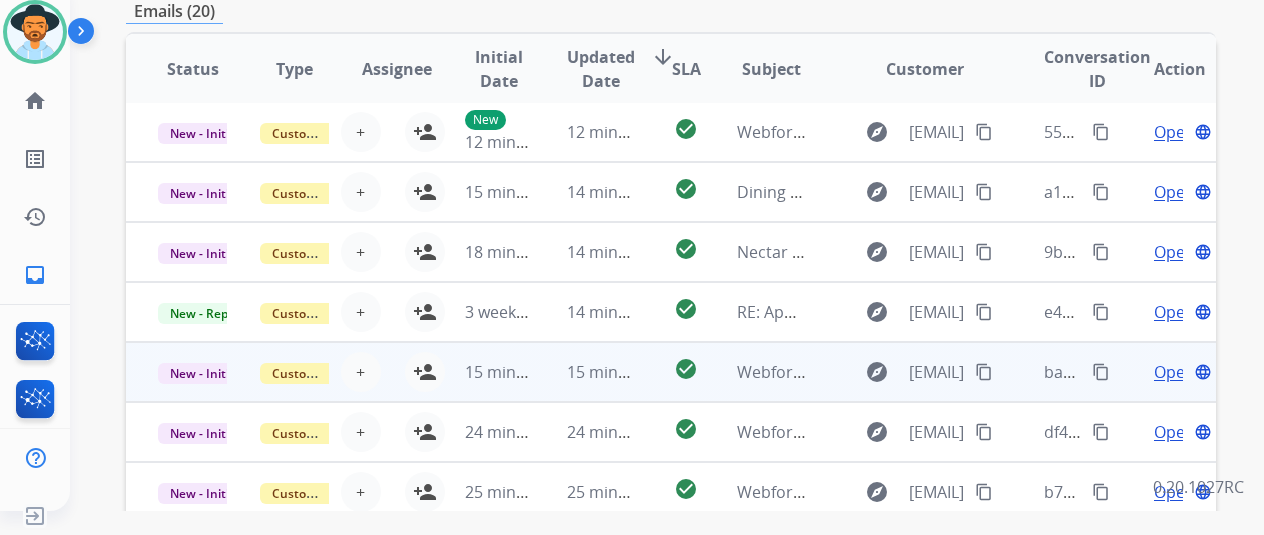 scroll, scrollTop: 778, scrollLeft: 0, axis: vertical 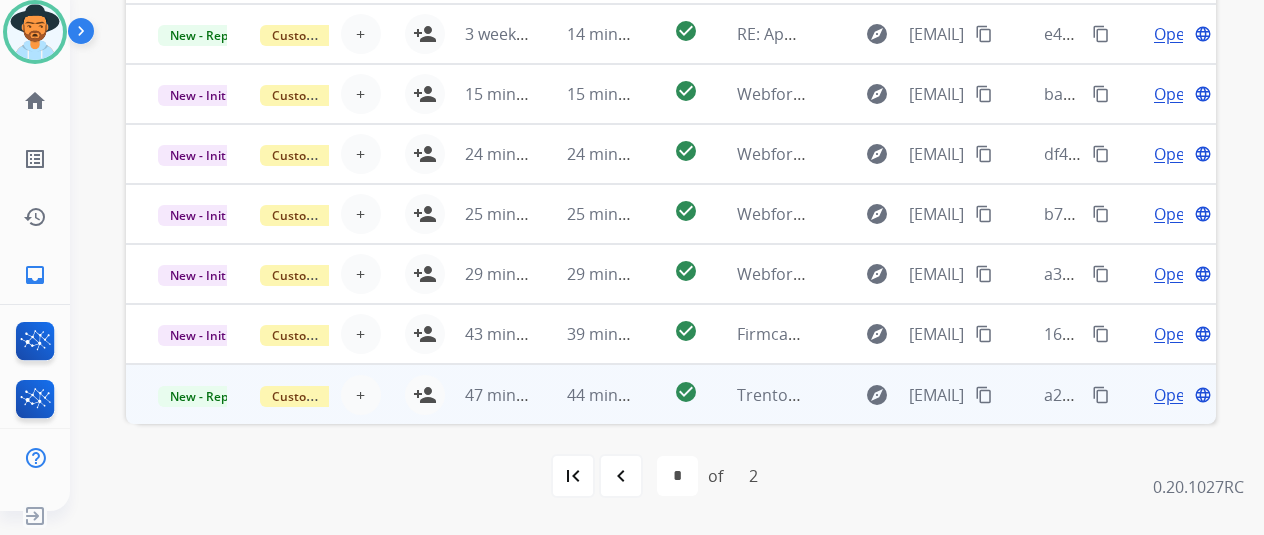 click on "Open" at bounding box center [1174, 395] 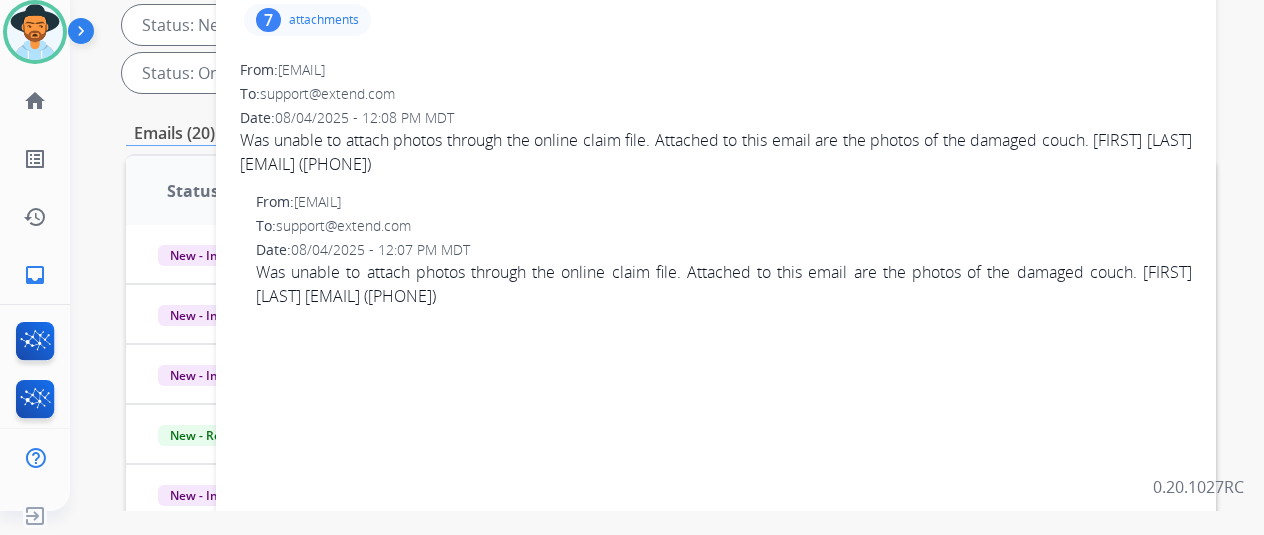 scroll, scrollTop: 0, scrollLeft: 0, axis: both 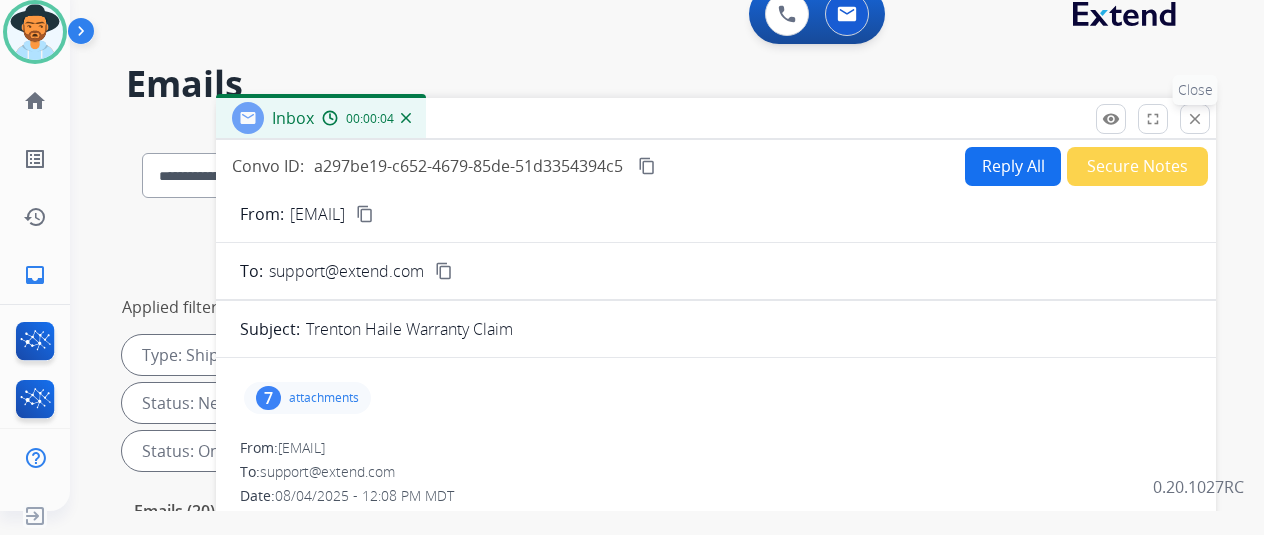 click on "close" at bounding box center [1195, 119] 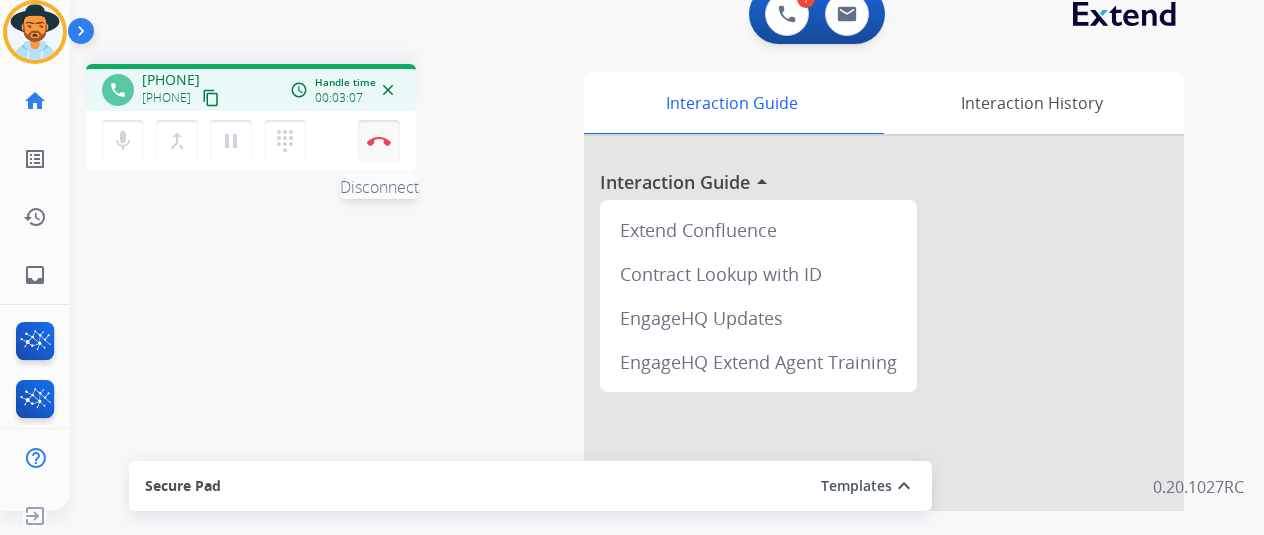 click at bounding box center (379, 141) 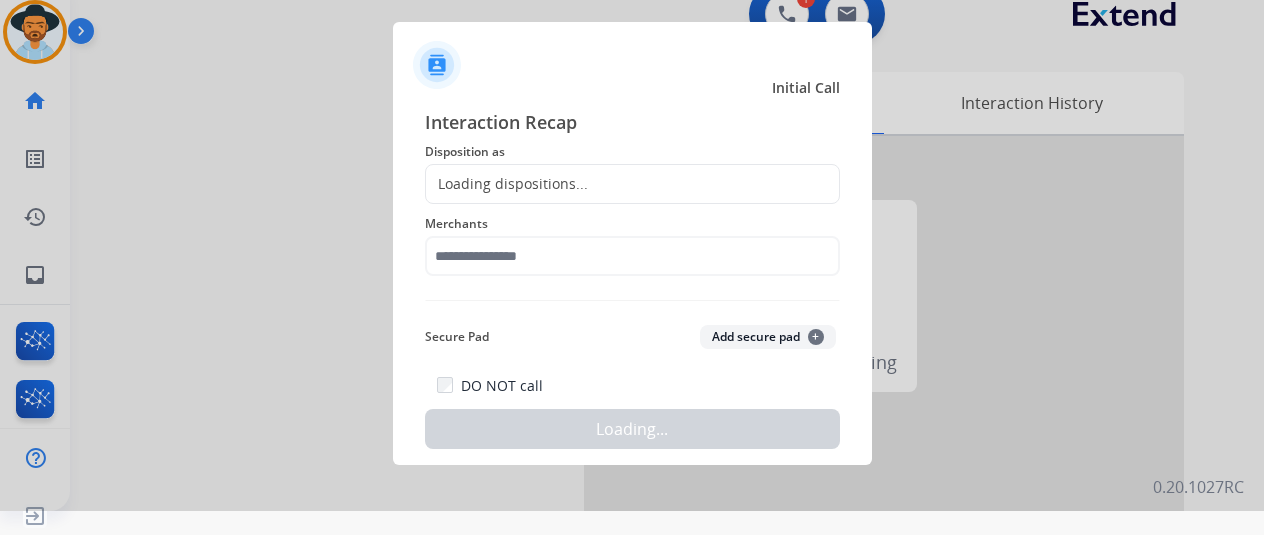 click on "Loading dispositions..." 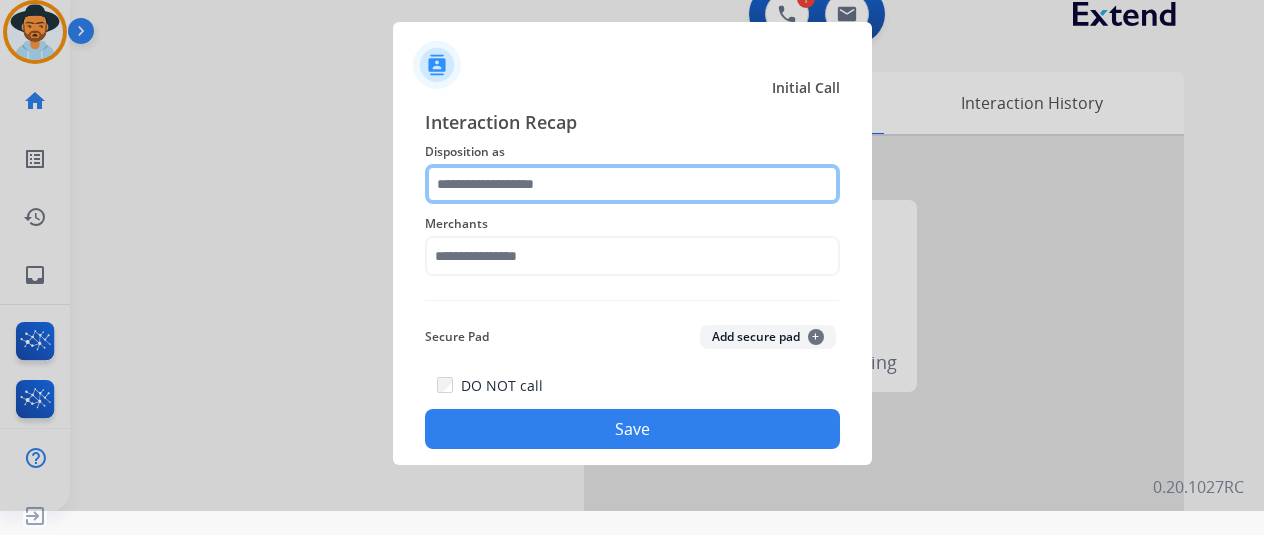 click 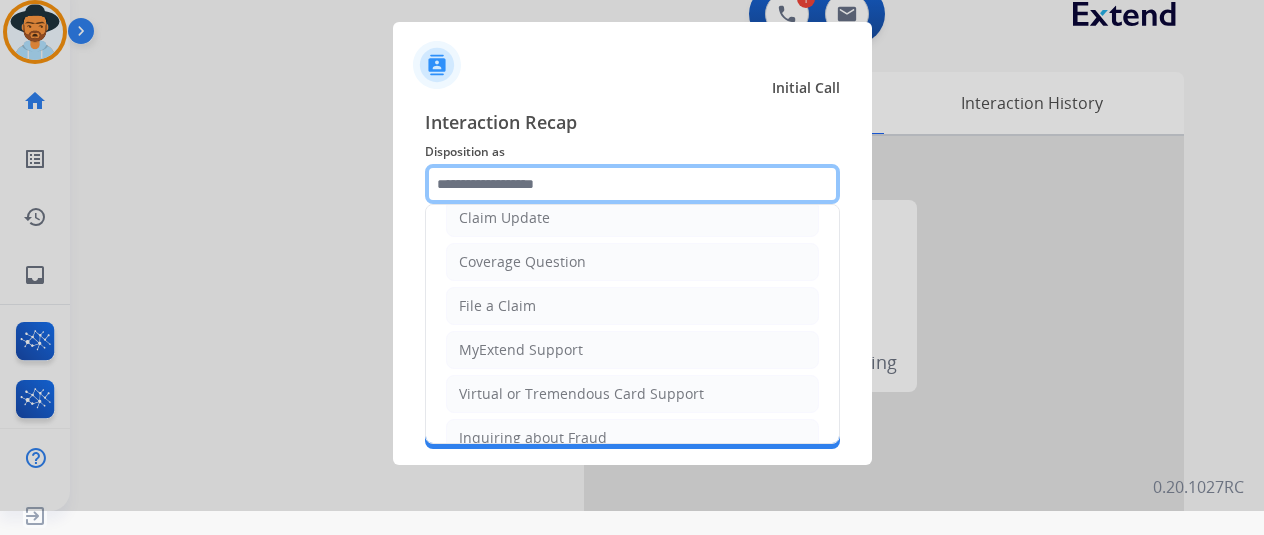 scroll, scrollTop: 300, scrollLeft: 0, axis: vertical 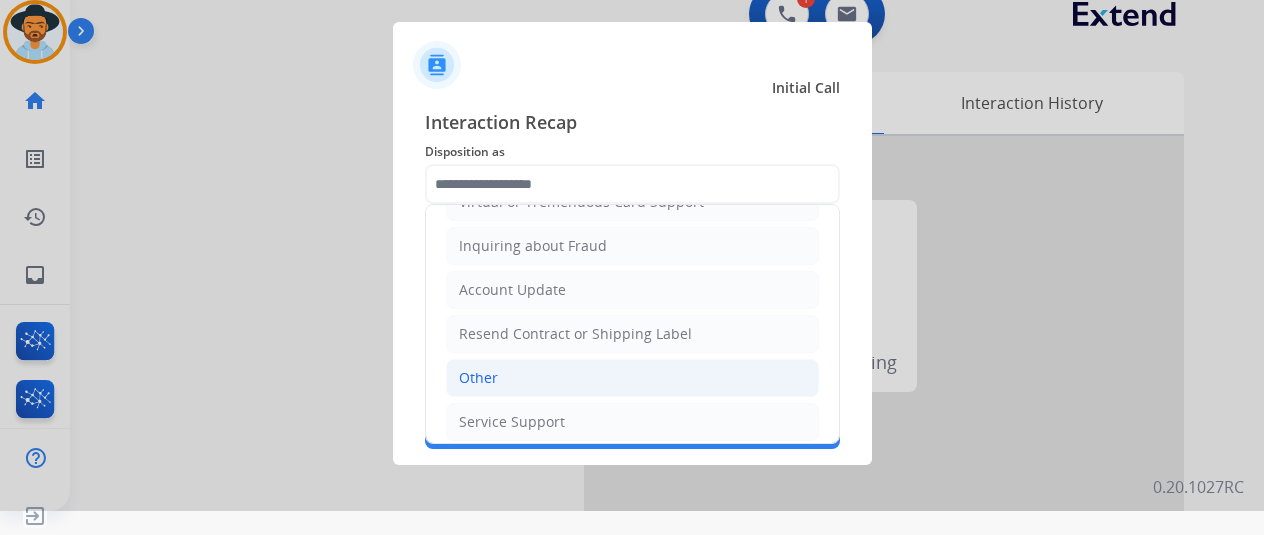 click on "Other" 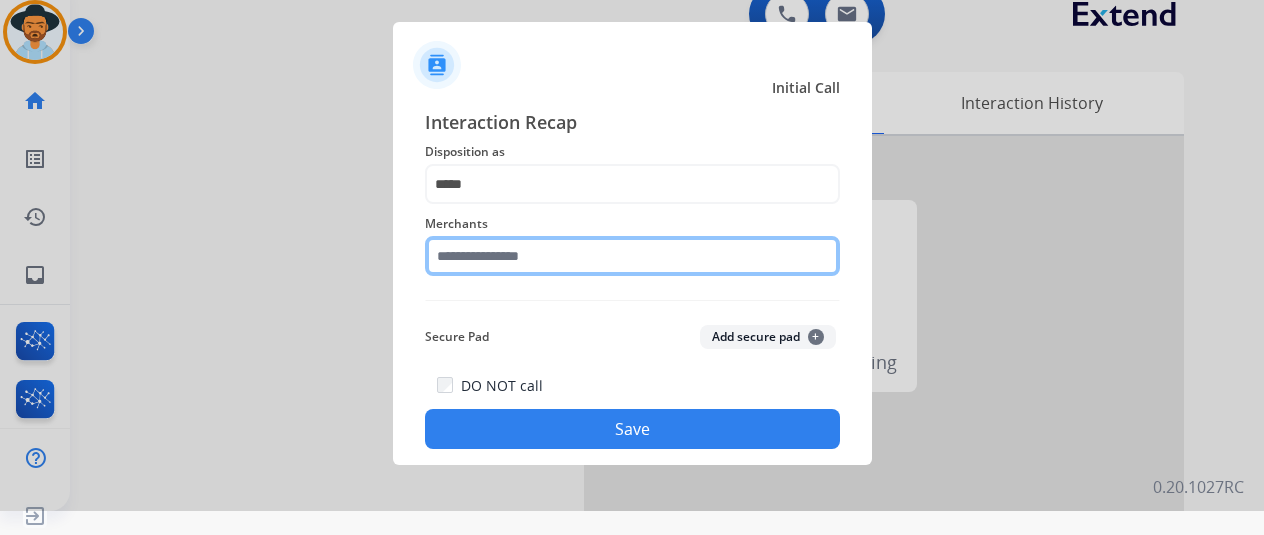 click 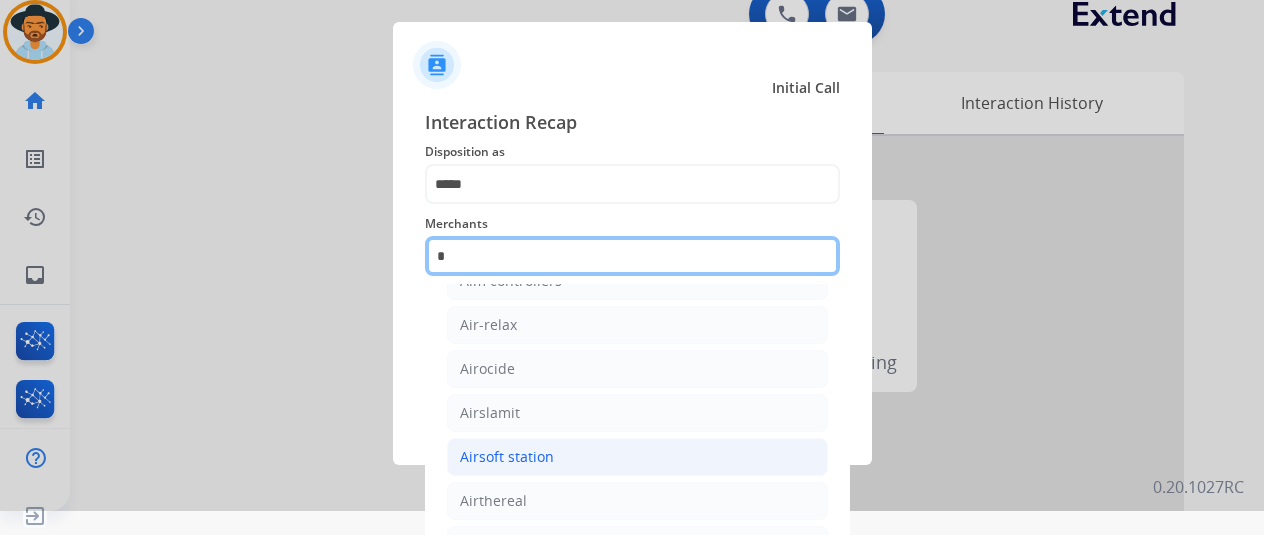scroll, scrollTop: 157, scrollLeft: 0, axis: vertical 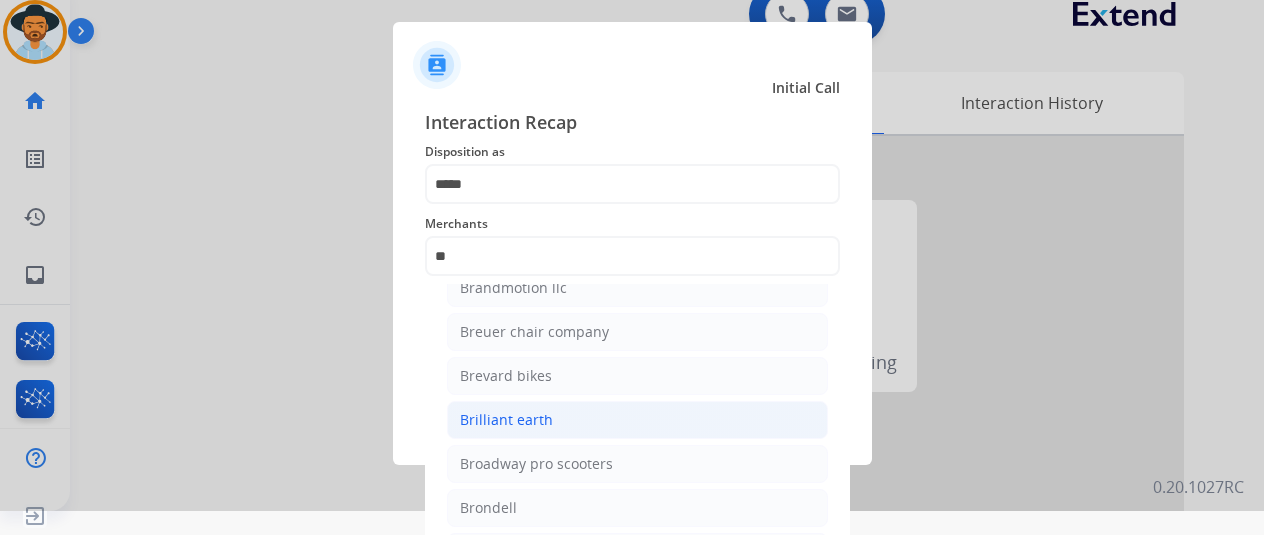 click on "Brilliant earth" 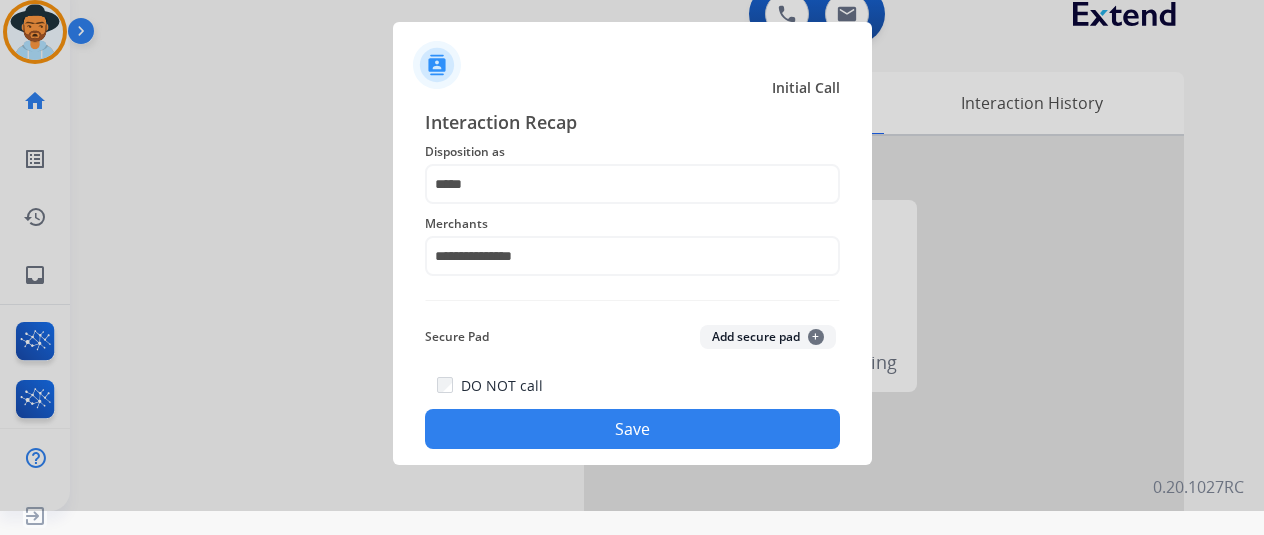 click on "Save" 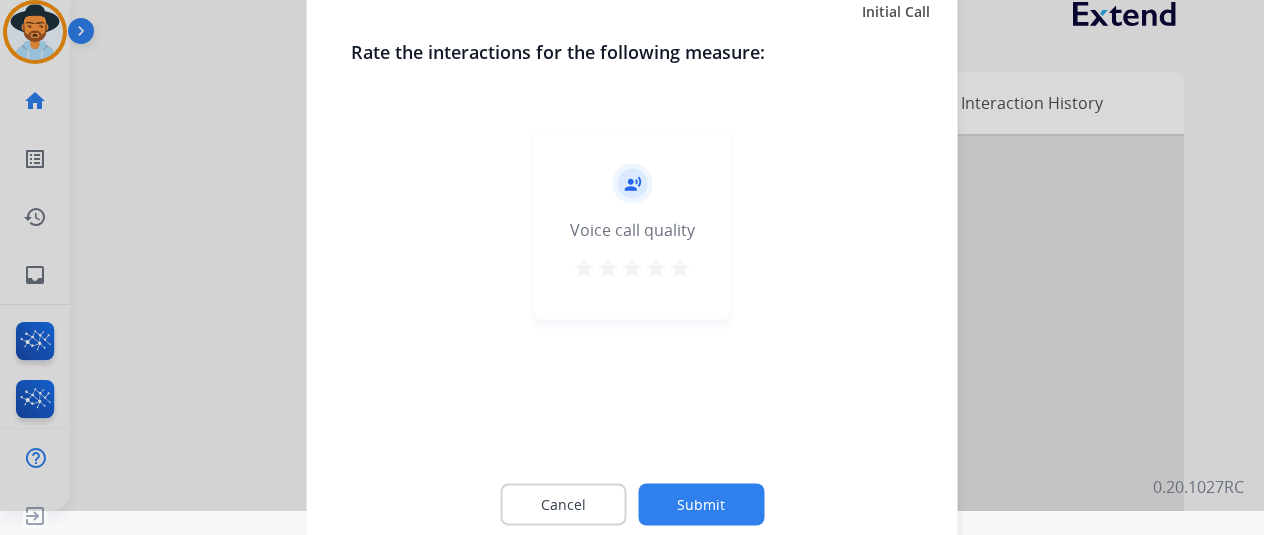 click 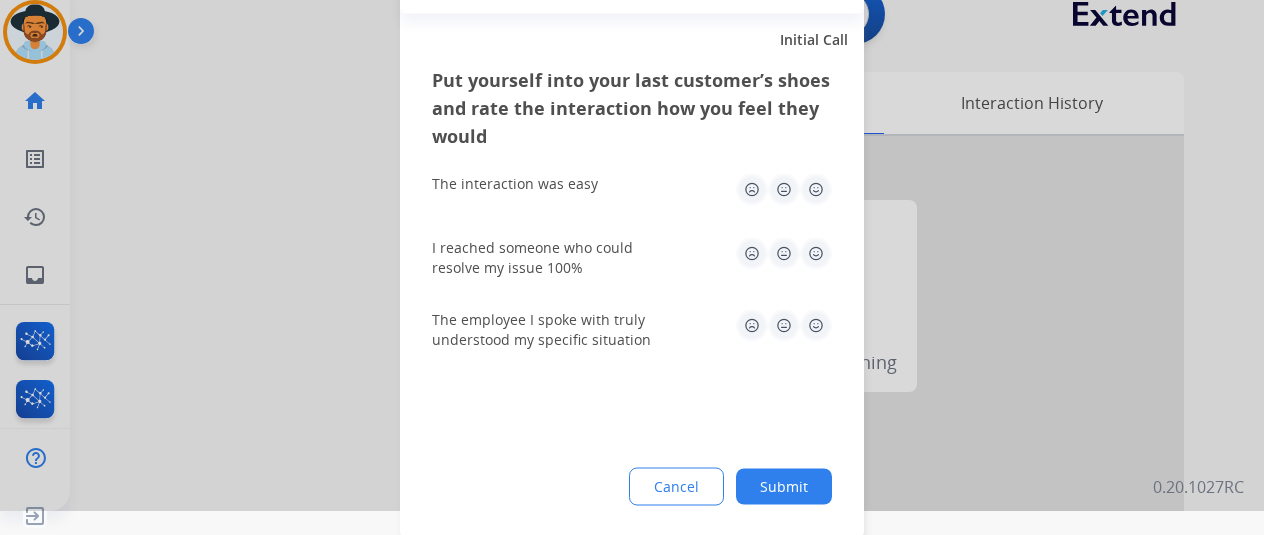 click 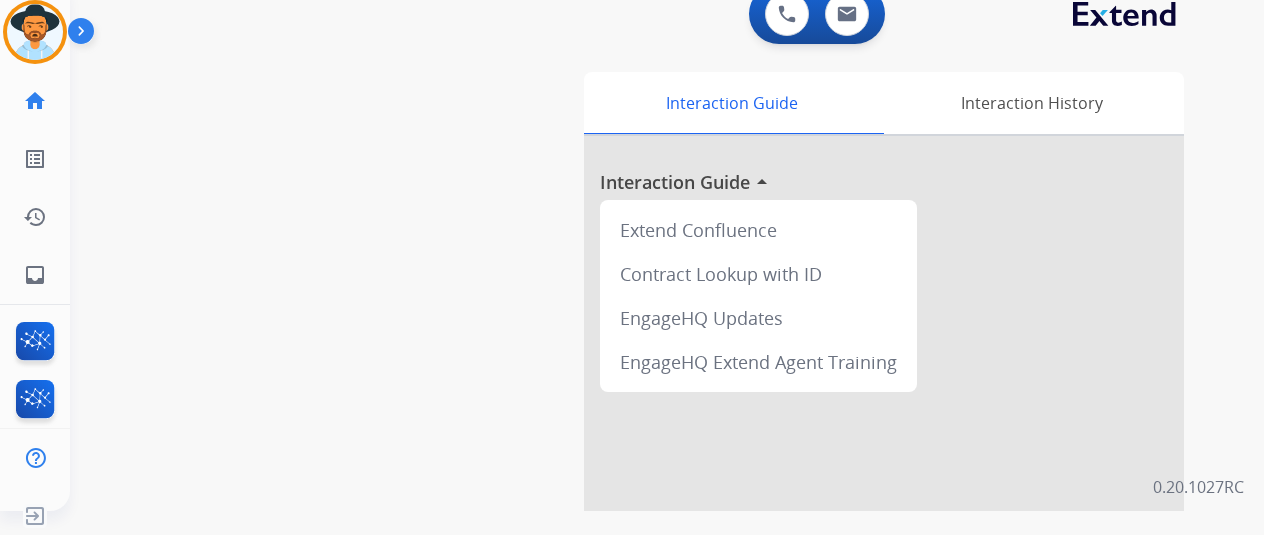 click at bounding box center (35, 32) 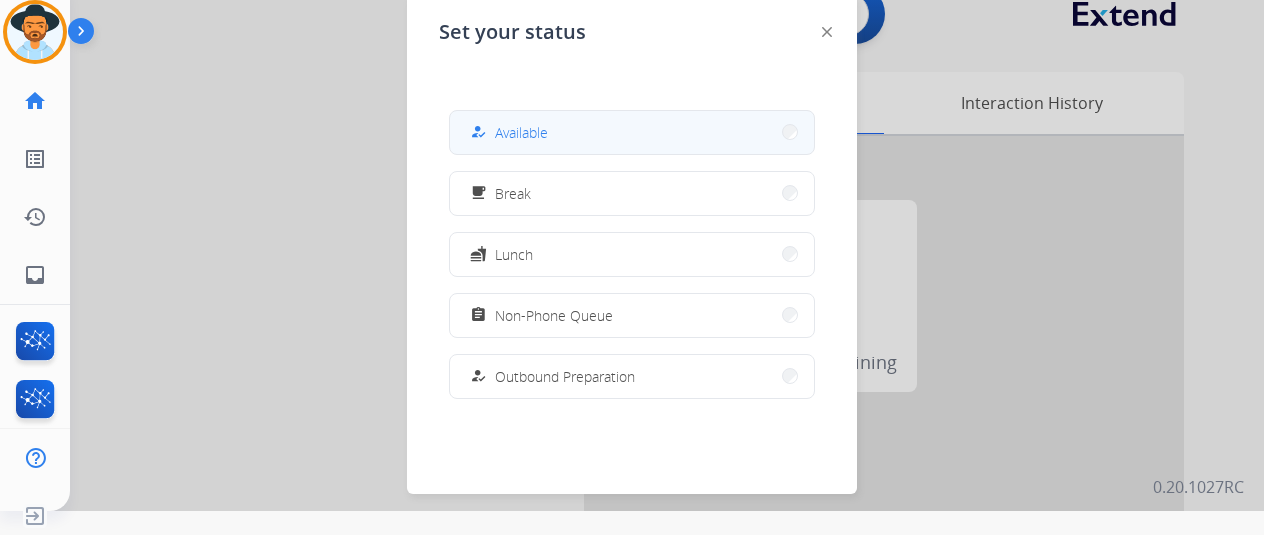 click on "how_to_reg Available" at bounding box center (632, 132) 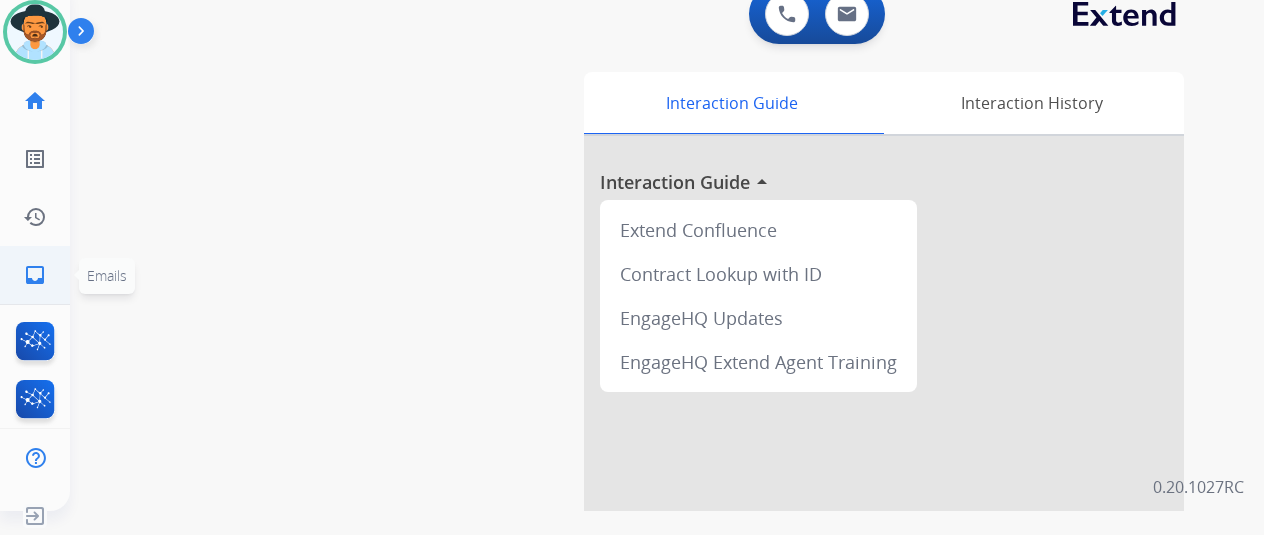 click on "inbox" 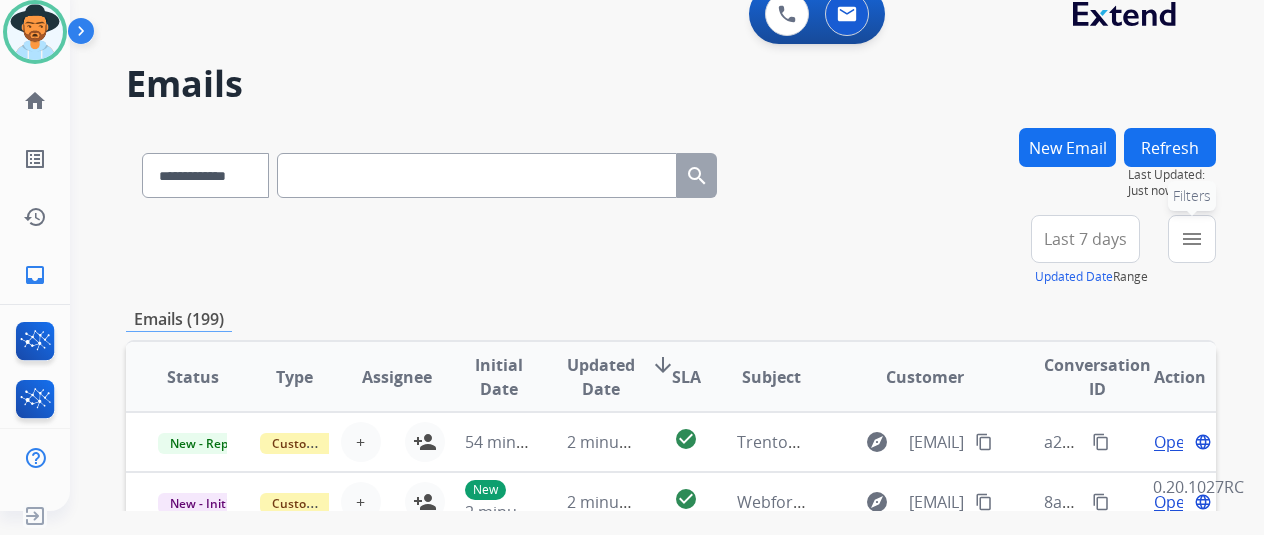 click on "menu  Filters" at bounding box center [1192, 239] 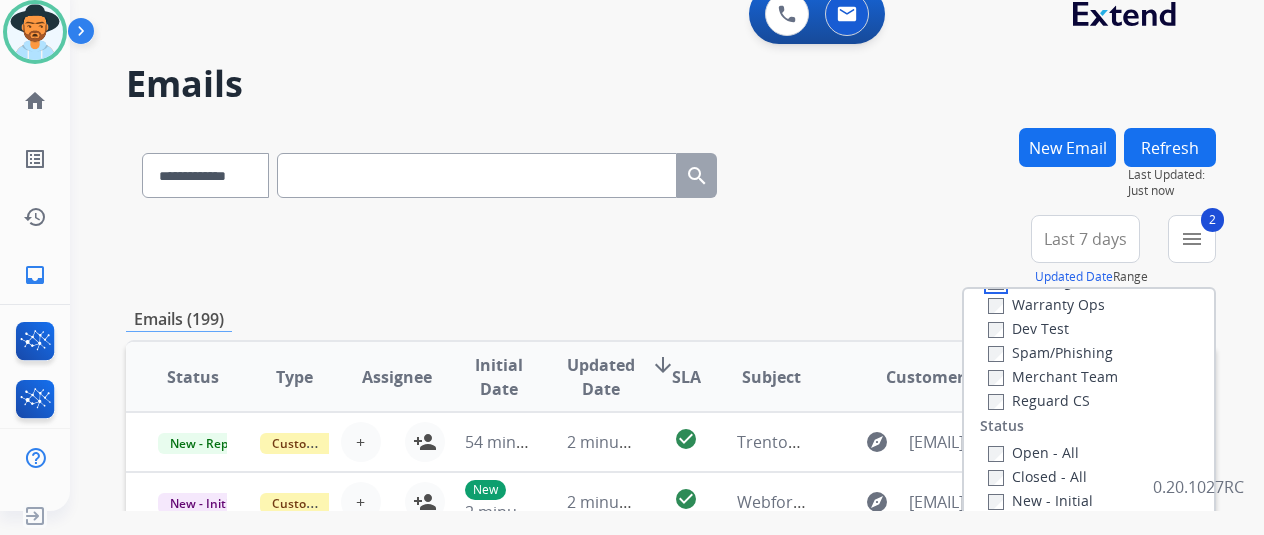 scroll, scrollTop: 200, scrollLeft: 0, axis: vertical 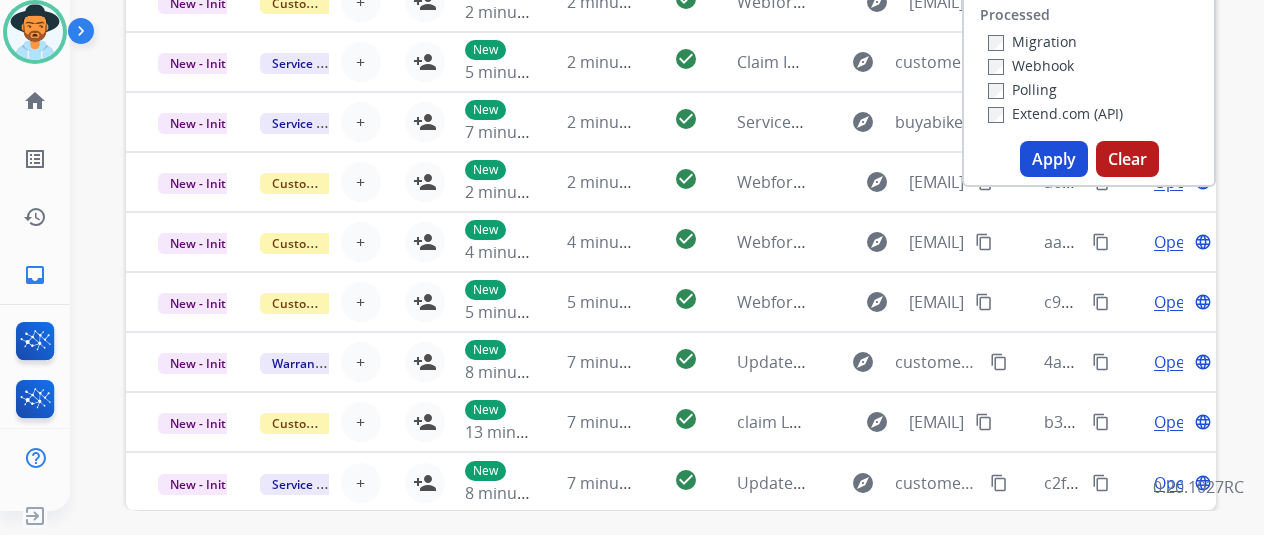 click on "Apply" at bounding box center (1054, 159) 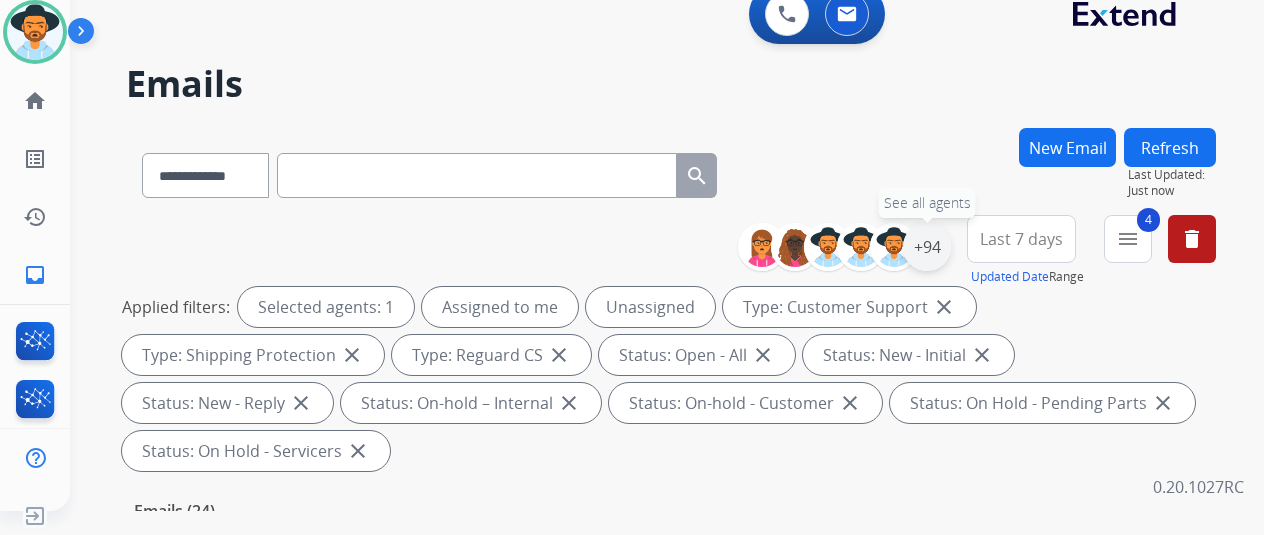 click on "+94" at bounding box center (927, 247) 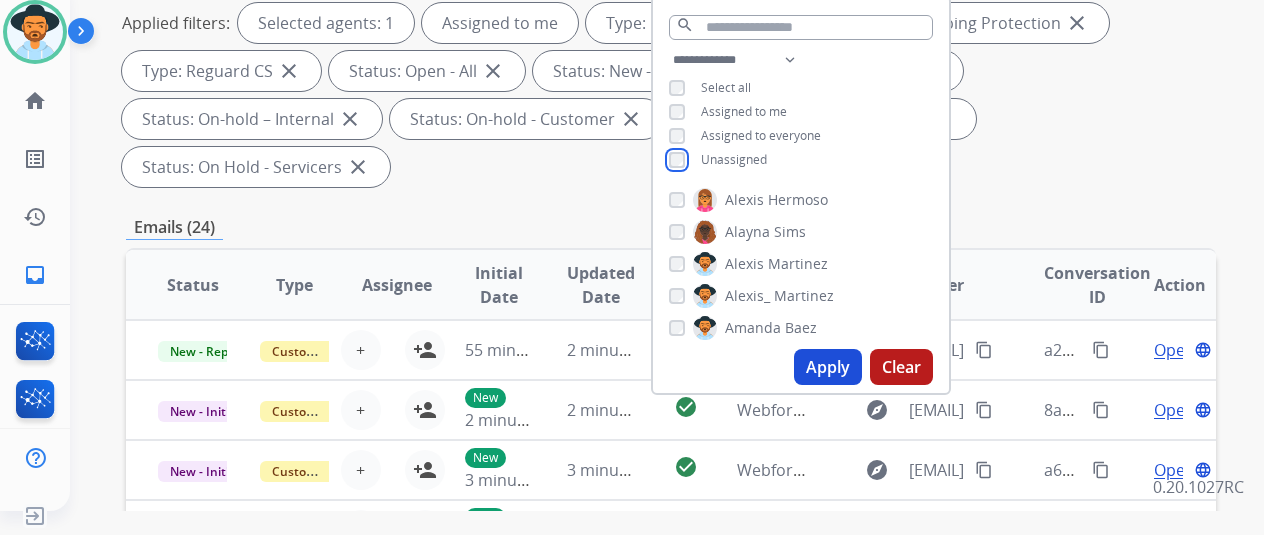 scroll, scrollTop: 500, scrollLeft: 0, axis: vertical 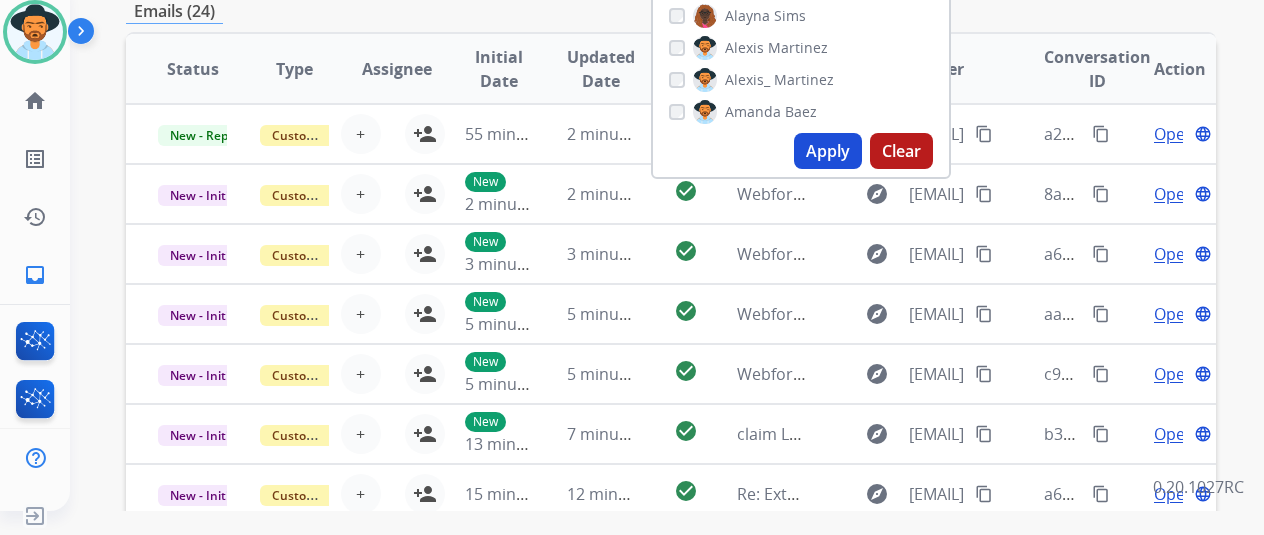 click on "Apply" at bounding box center (828, 151) 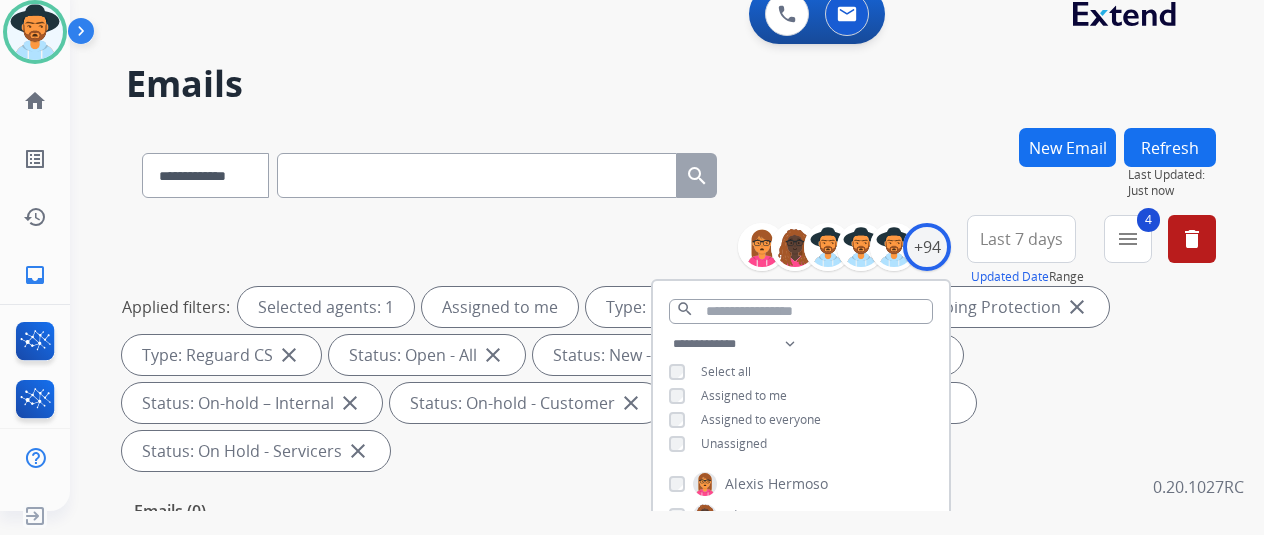 click on "Emails" at bounding box center (671, 84) 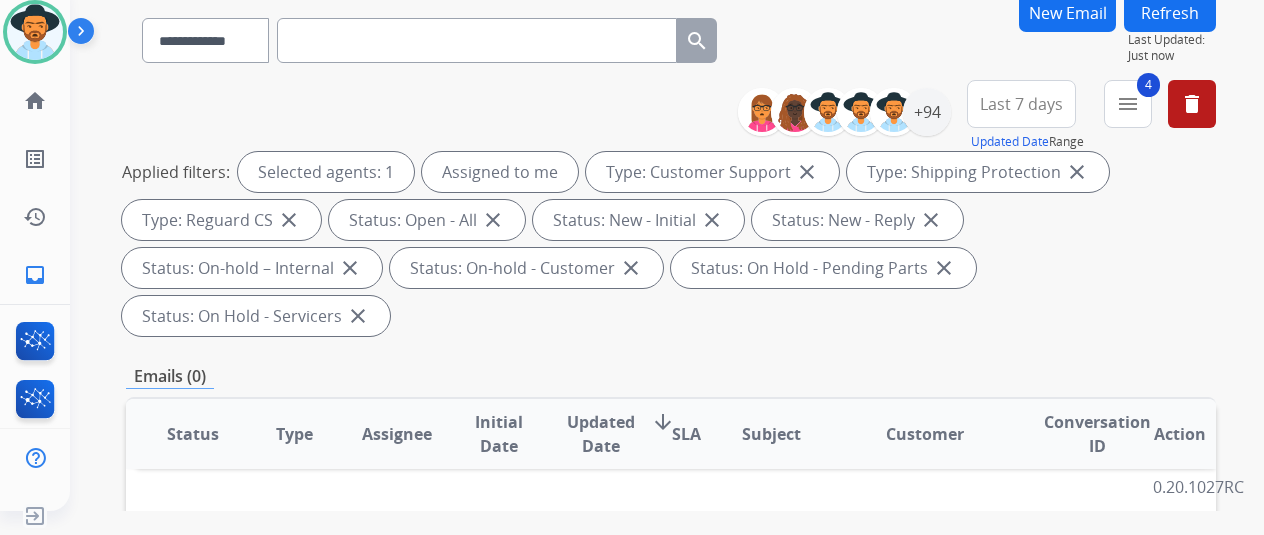 scroll, scrollTop: 0, scrollLeft: 0, axis: both 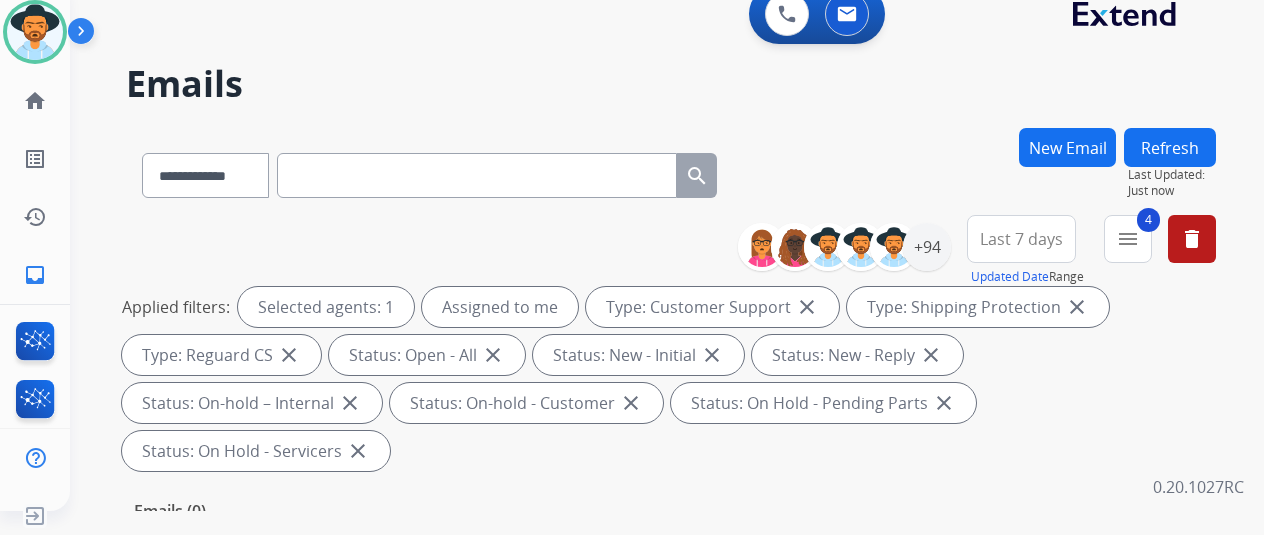 click on "**********" at bounding box center (671, 171) 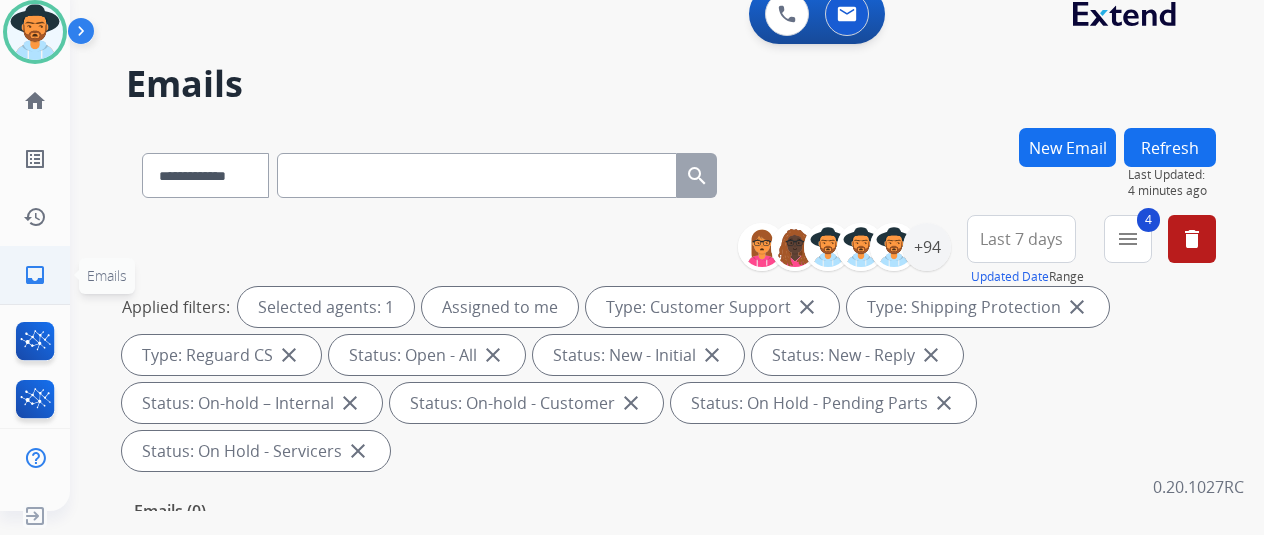 click on "inbox  Emails" 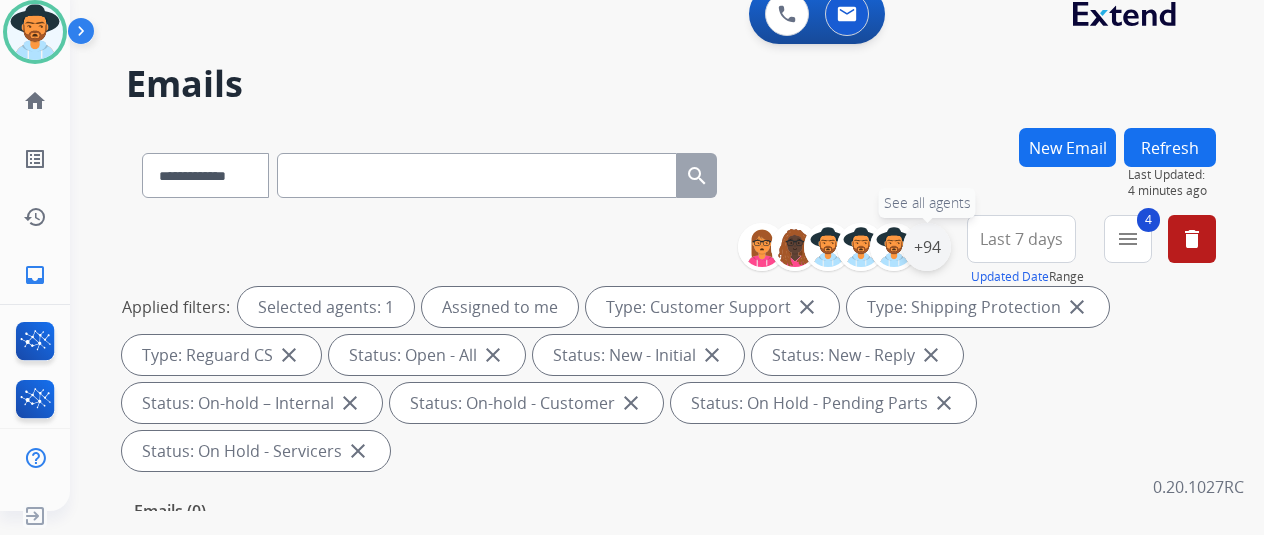 click on "+94" at bounding box center (927, 247) 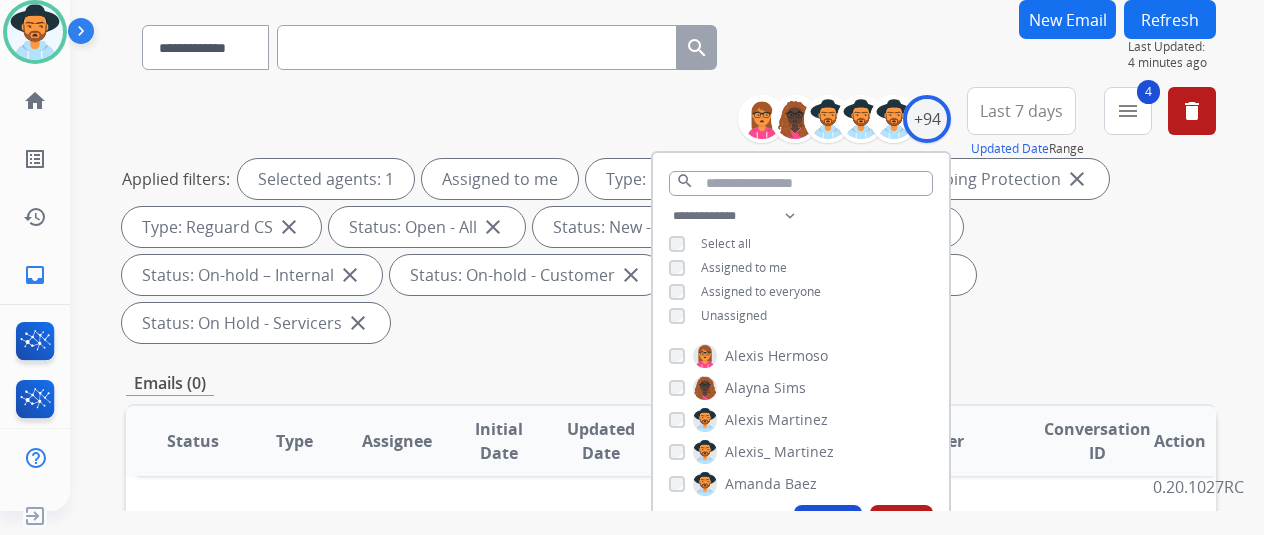 scroll, scrollTop: 200, scrollLeft: 0, axis: vertical 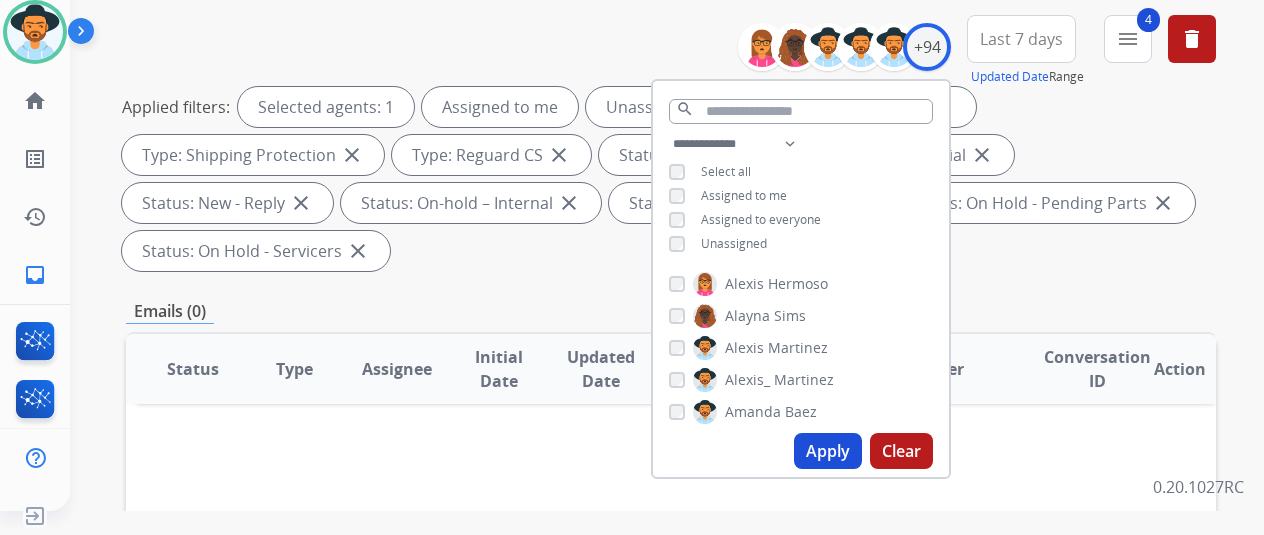 click on "Apply" at bounding box center [828, 451] 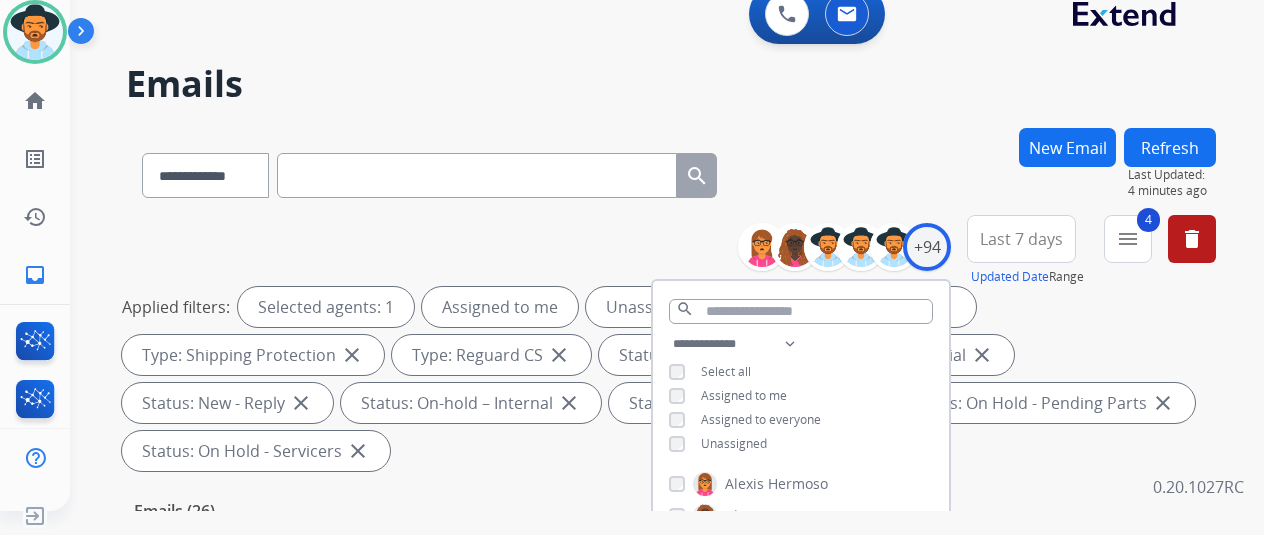 click on "**********" at bounding box center [671, 171] 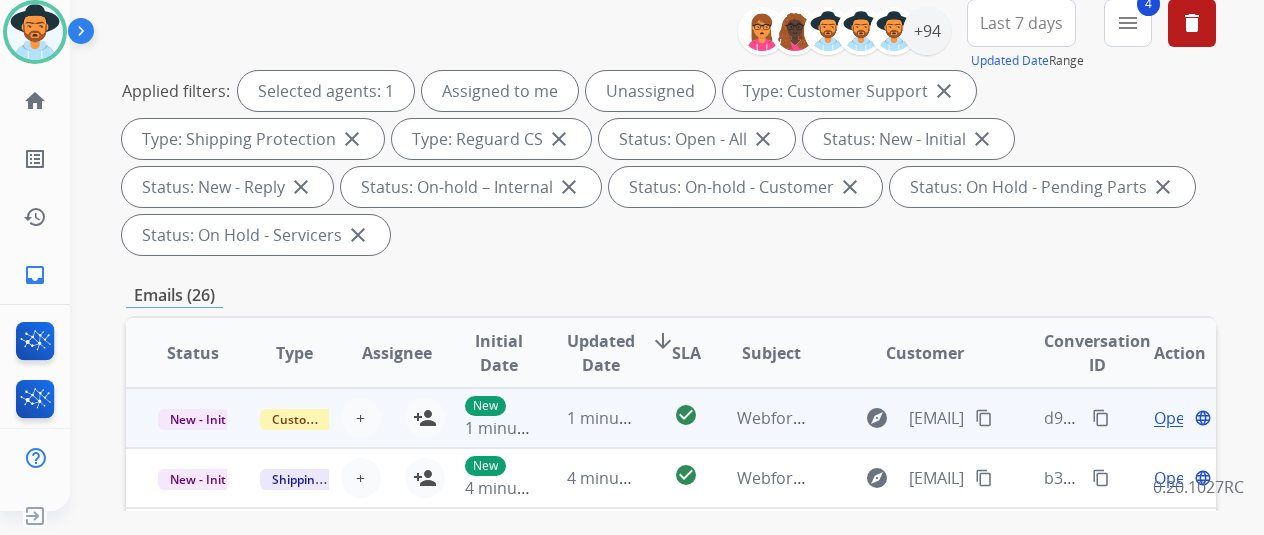 scroll, scrollTop: 400, scrollLeft: 0, axis: vertical 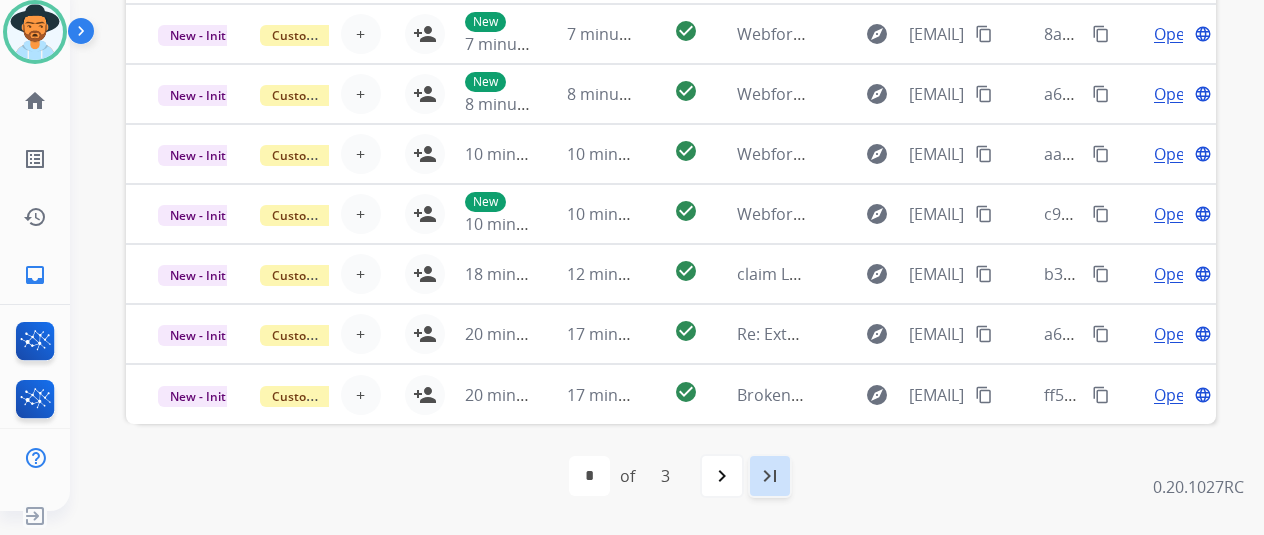 click on "last_page" at bounding box center (770, 476) 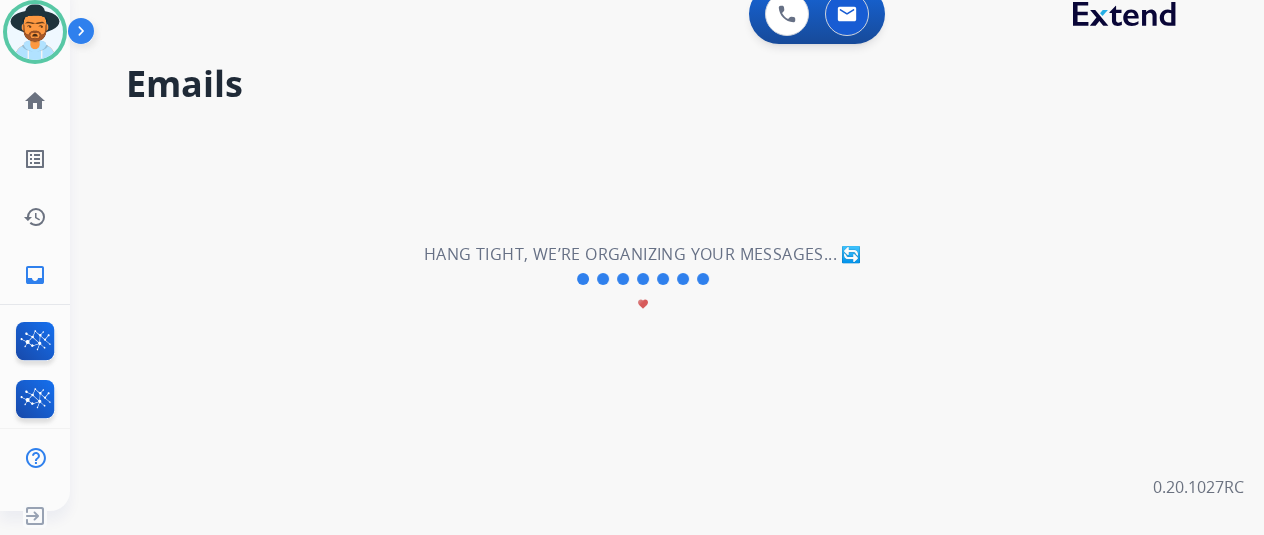 scroll, scrollTop: 0, scrollLeft: 0, axis: both 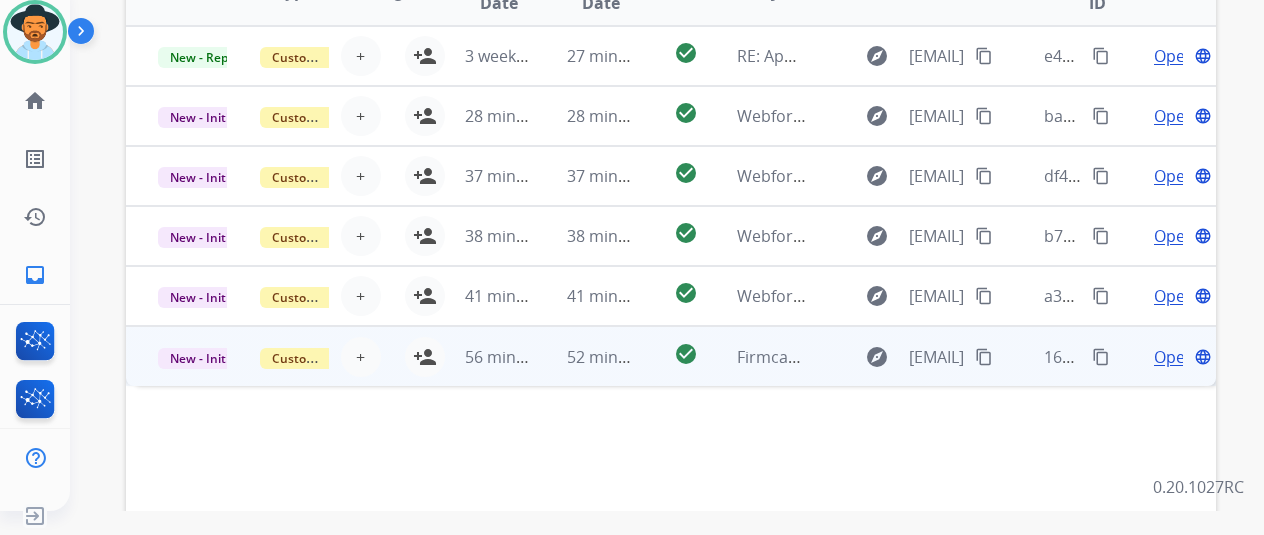 click on "Open" at bounding box center (1174, 357) 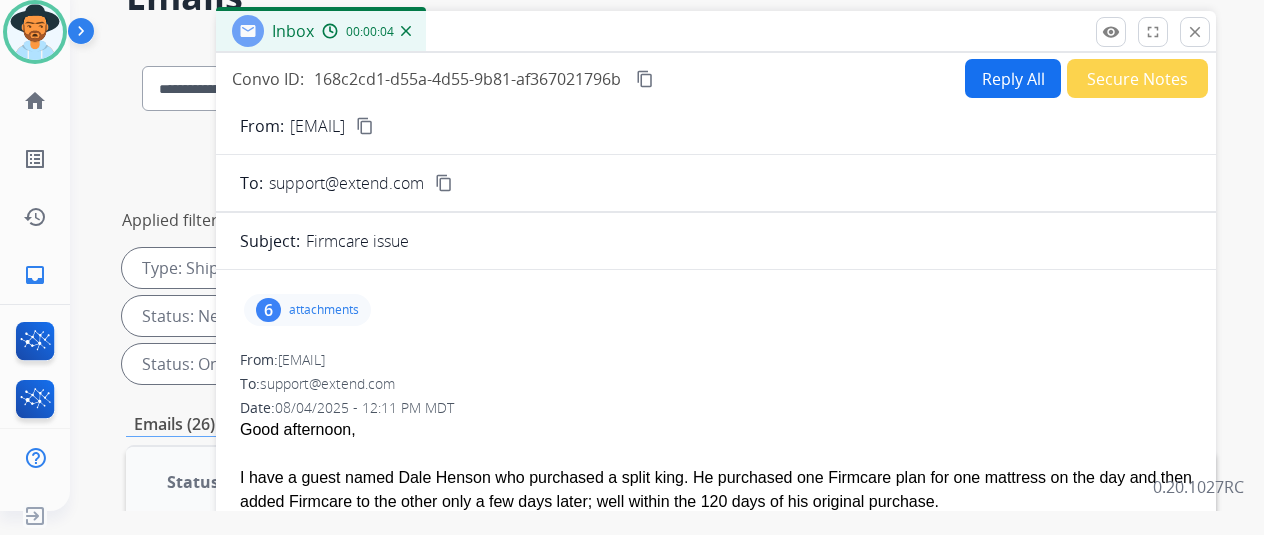 scroll, scrollTop: 0, scrollLeft: 0, axis: both 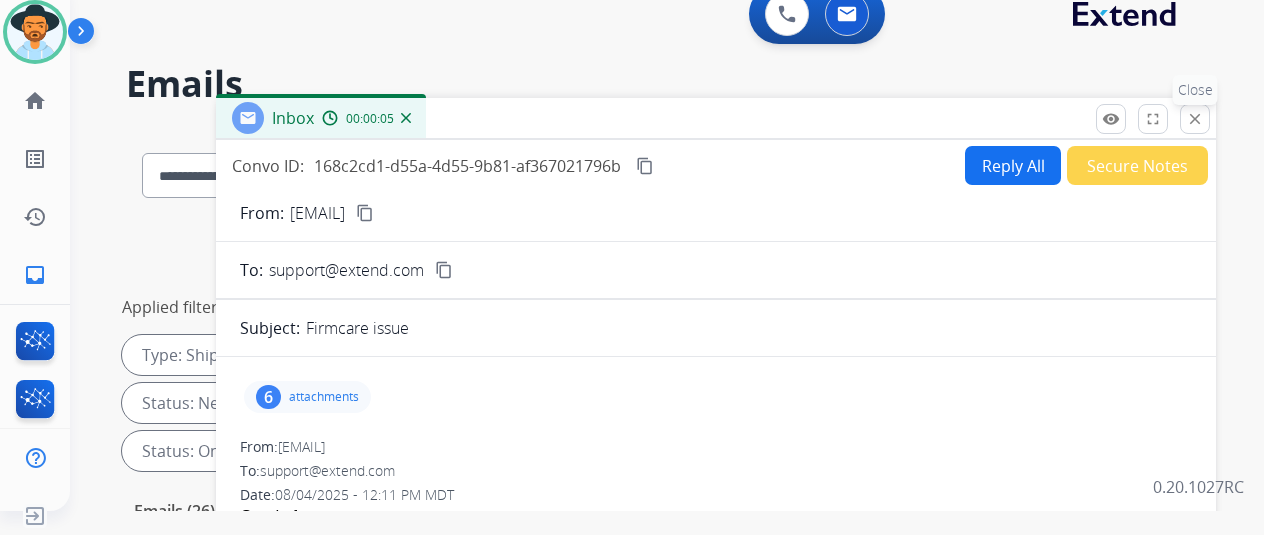 click on "close" at bounding box center [1195, 119] 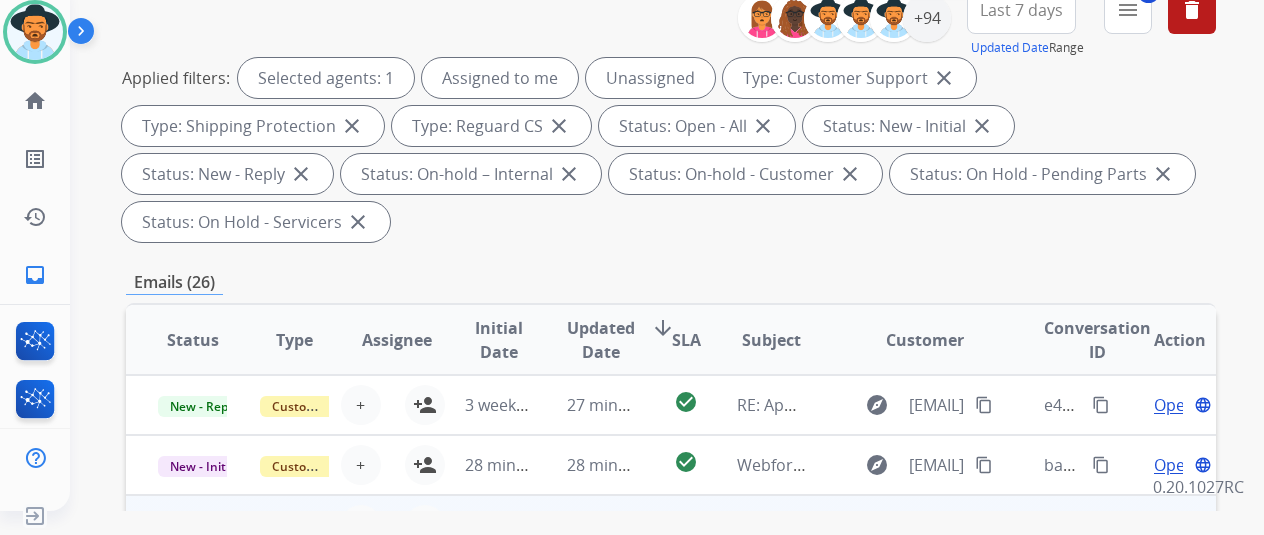 scroll, scrollTop: 500, scrollLeft: 0, axis: vertical 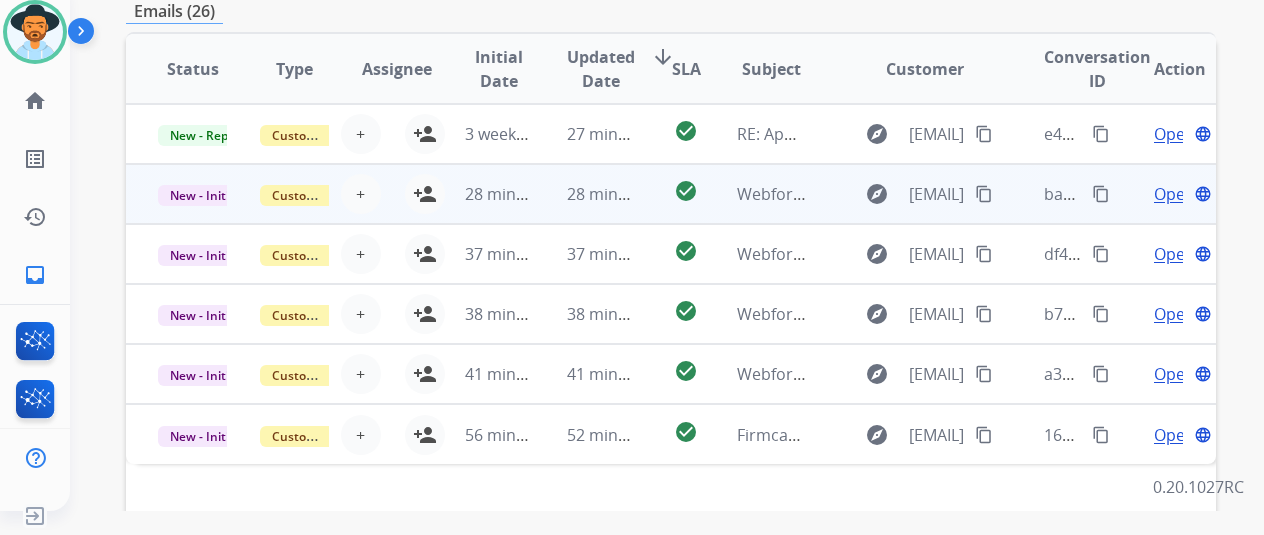 click on "Open" at bounding box center (1174, 194) 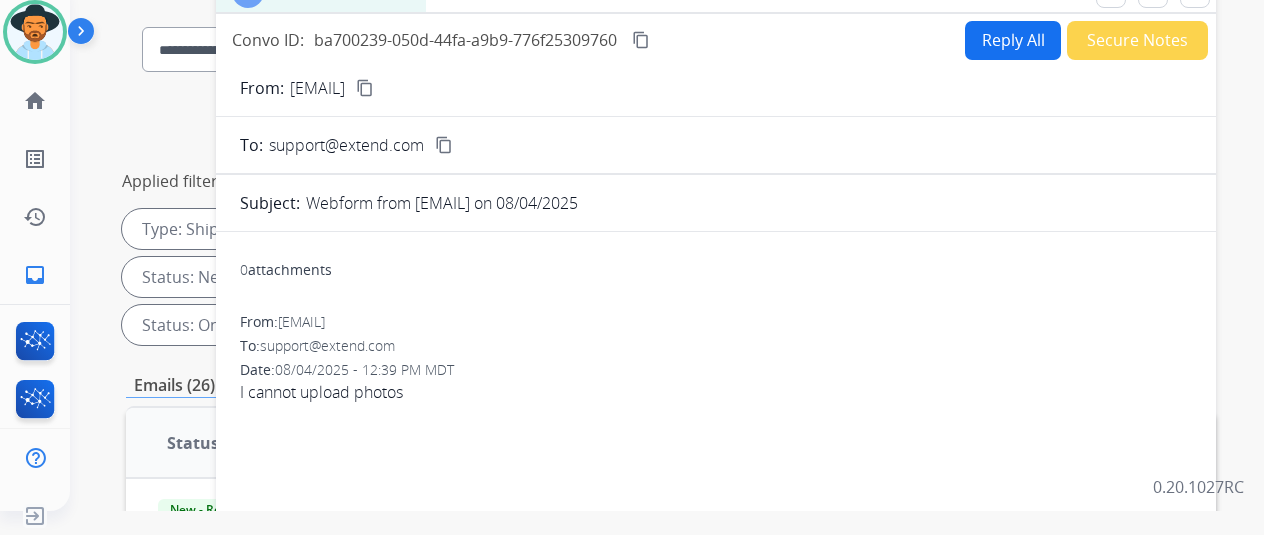 scroll, scrollTop: 0, scrollLeft: 0, axis: both 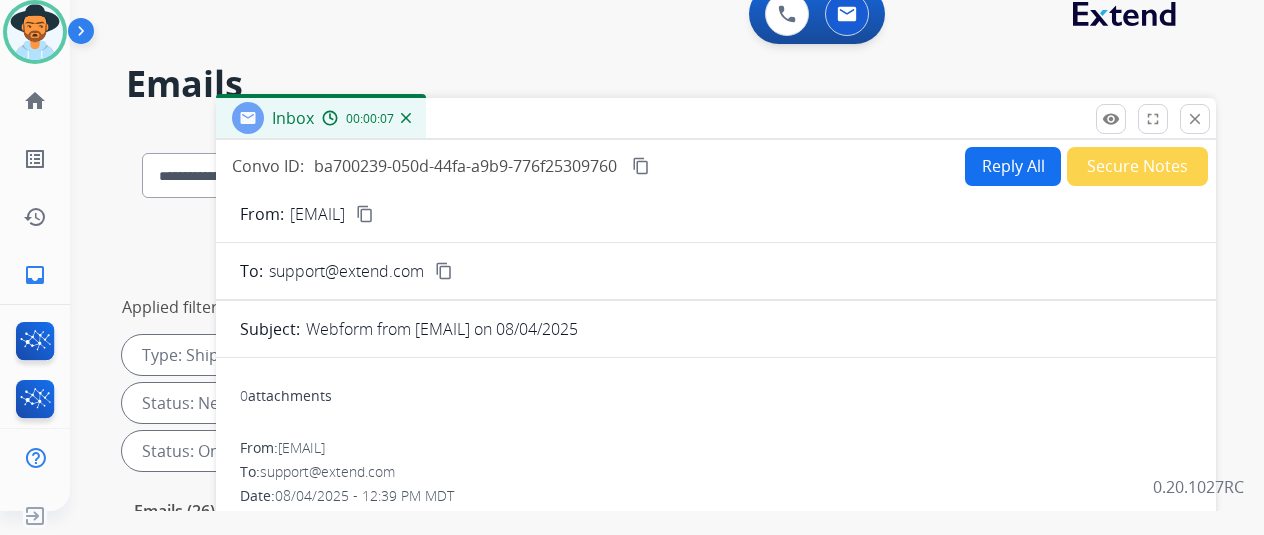 click on "content_copy" at bounding box center (365, 214) 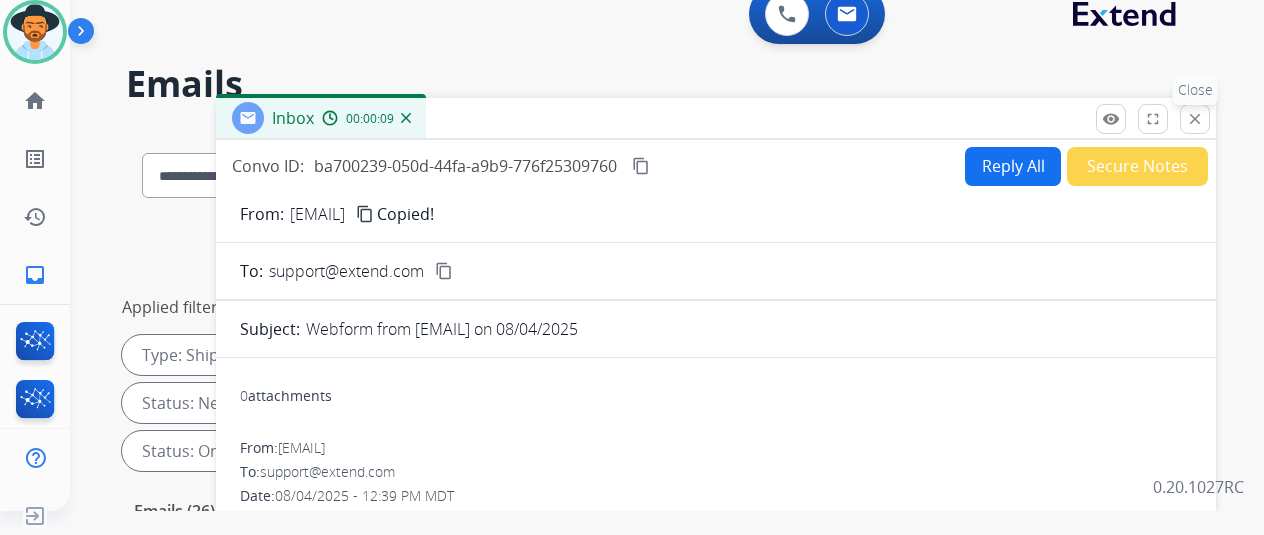 click on "close" at bounding box center [1195, 119] 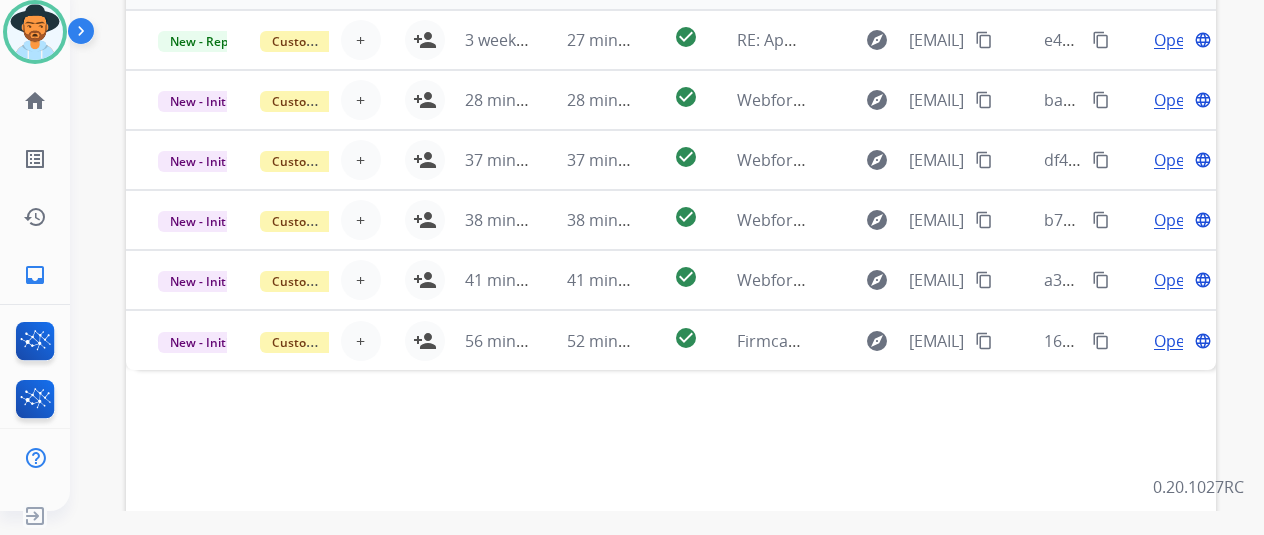 scroll, scrollTop: 600, scrollLeft: 0, axis: vertical 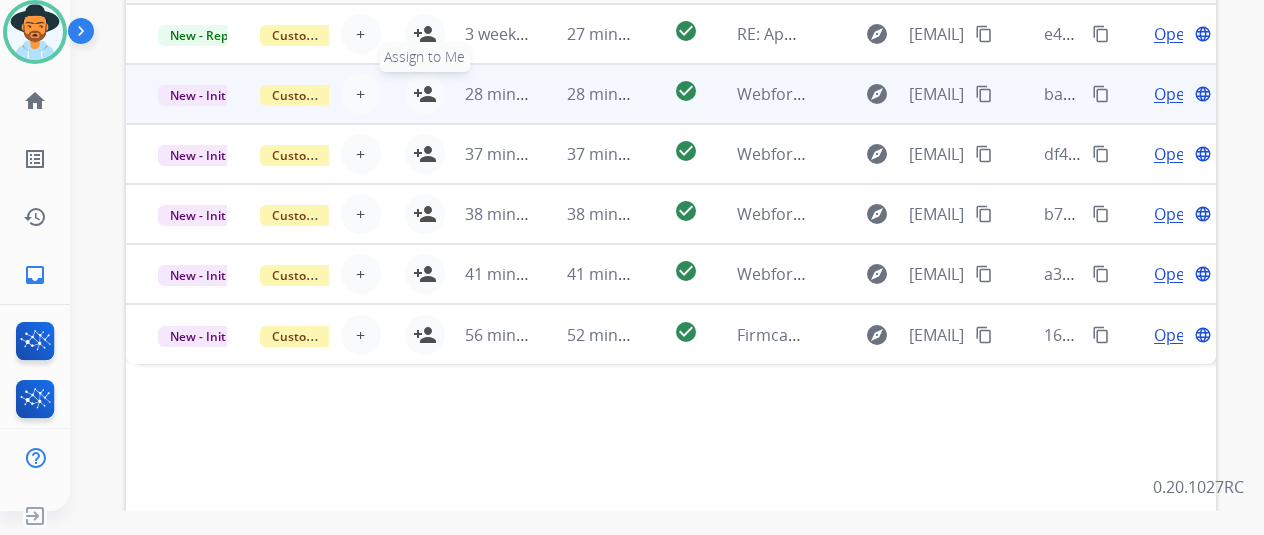 click on "person_add" at bounding box center [425, 94] 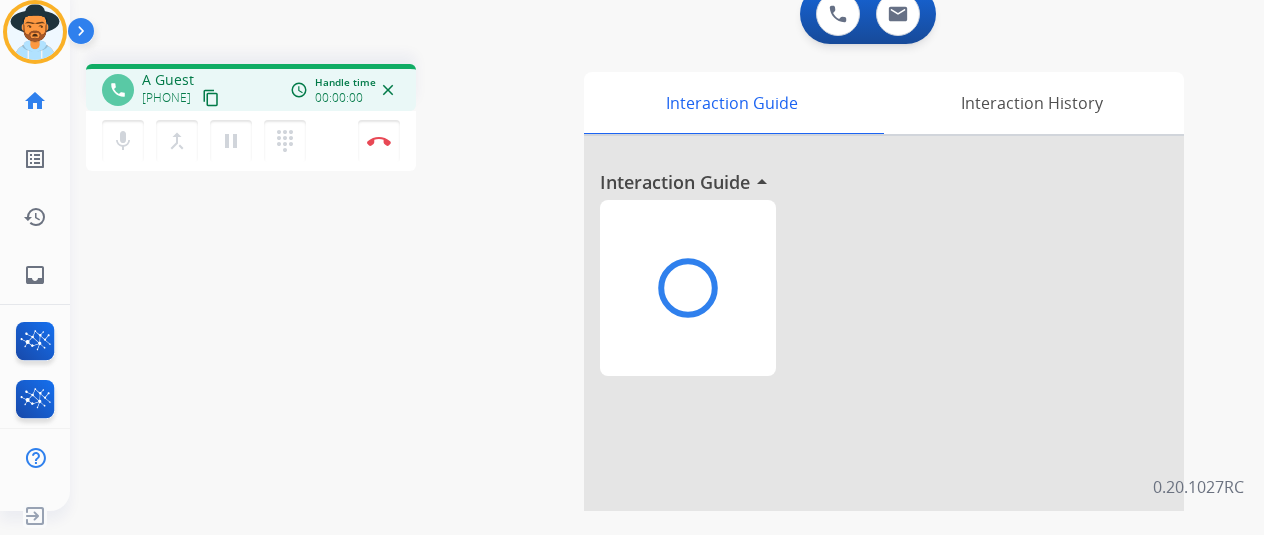 scroll, scrollTop: 0, scrollLeft: 0, axis: both 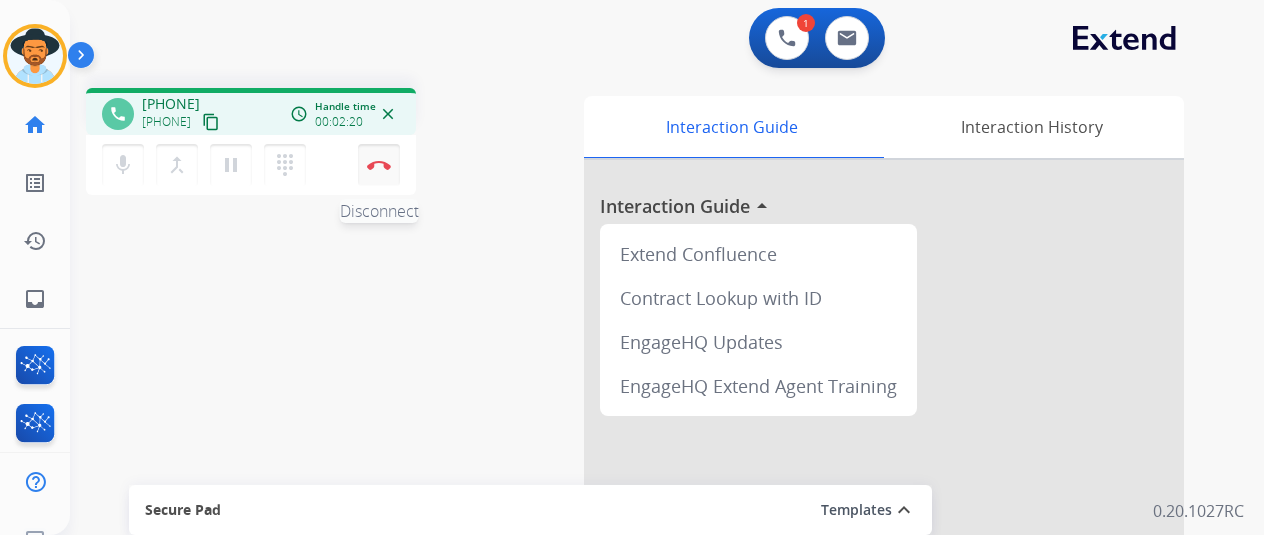 click on "Disconnect" at bounding box center [379, 165] 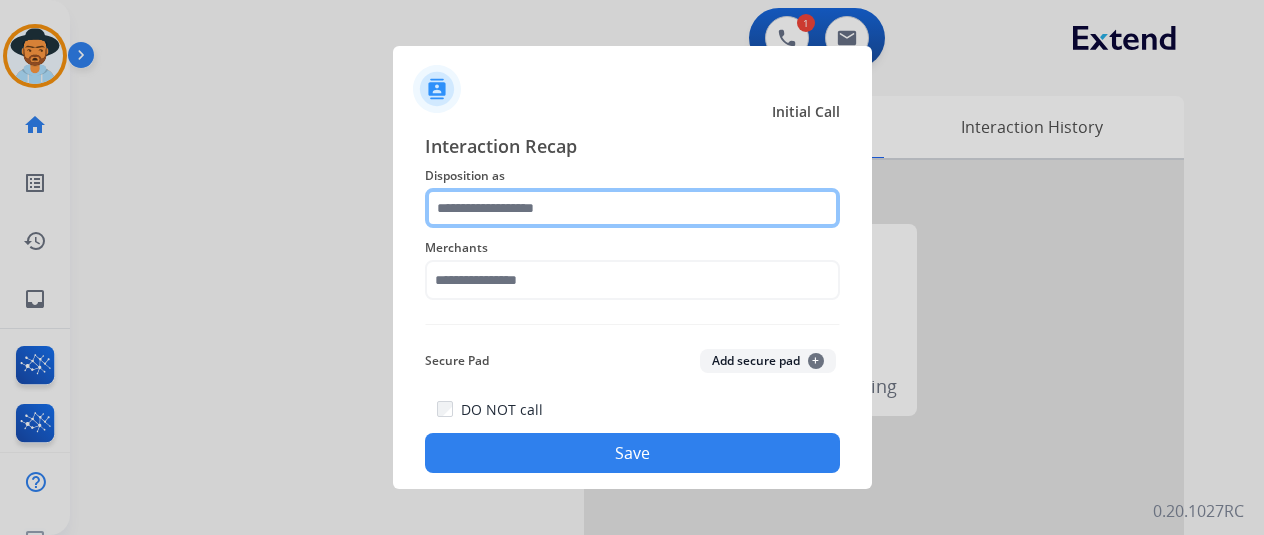 click 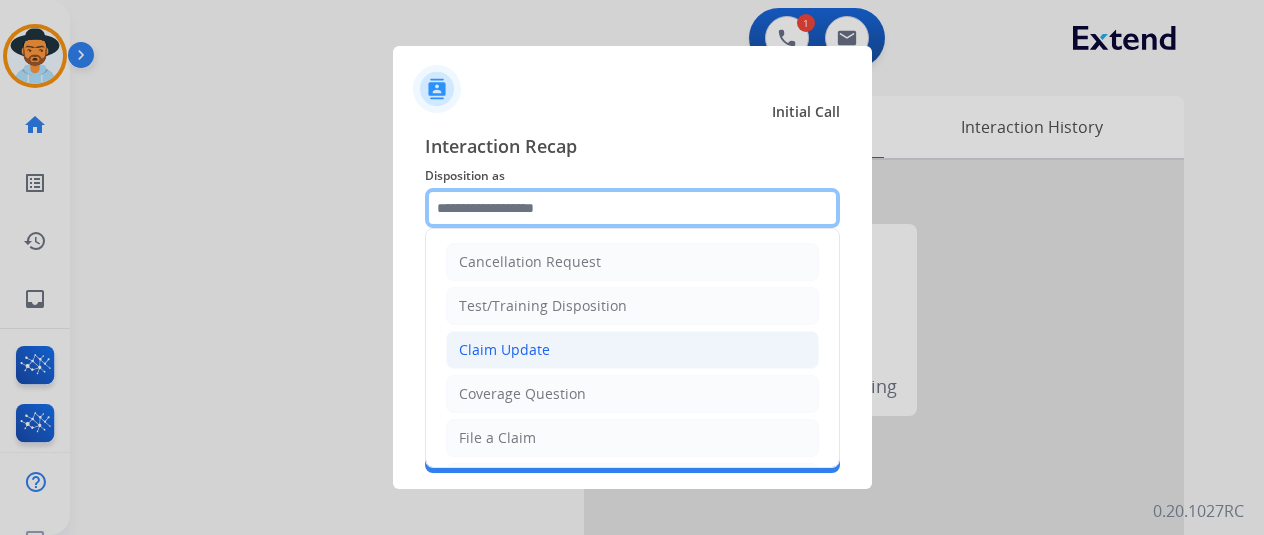 scroll, scrollTop: 100, scrollLeft: 0, axis: vertical 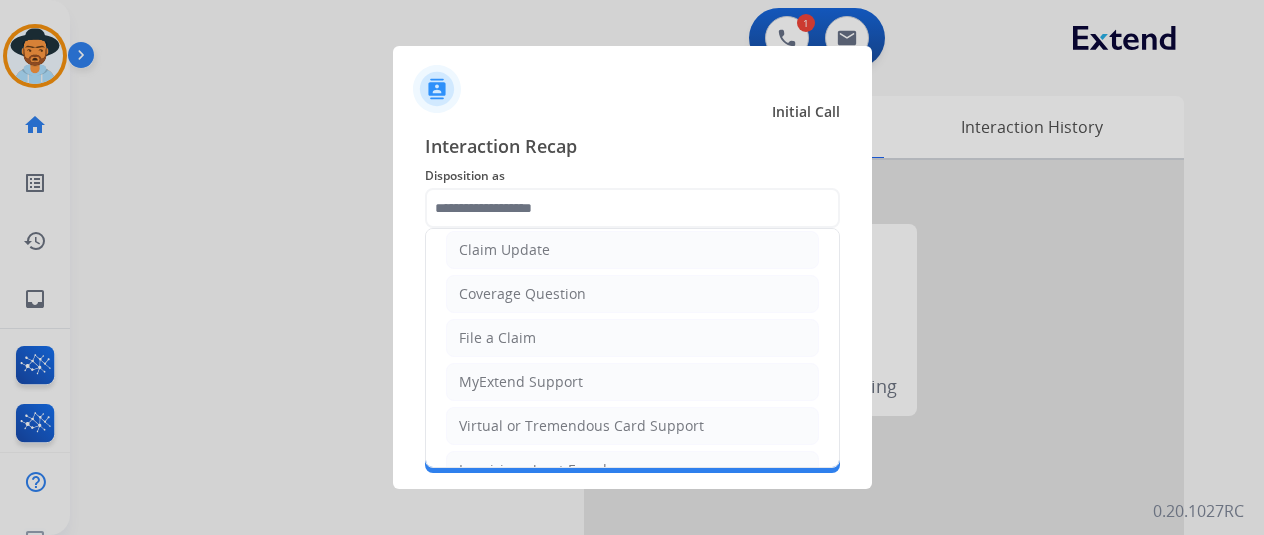 click on "Virtual or Tremendous Card Support" 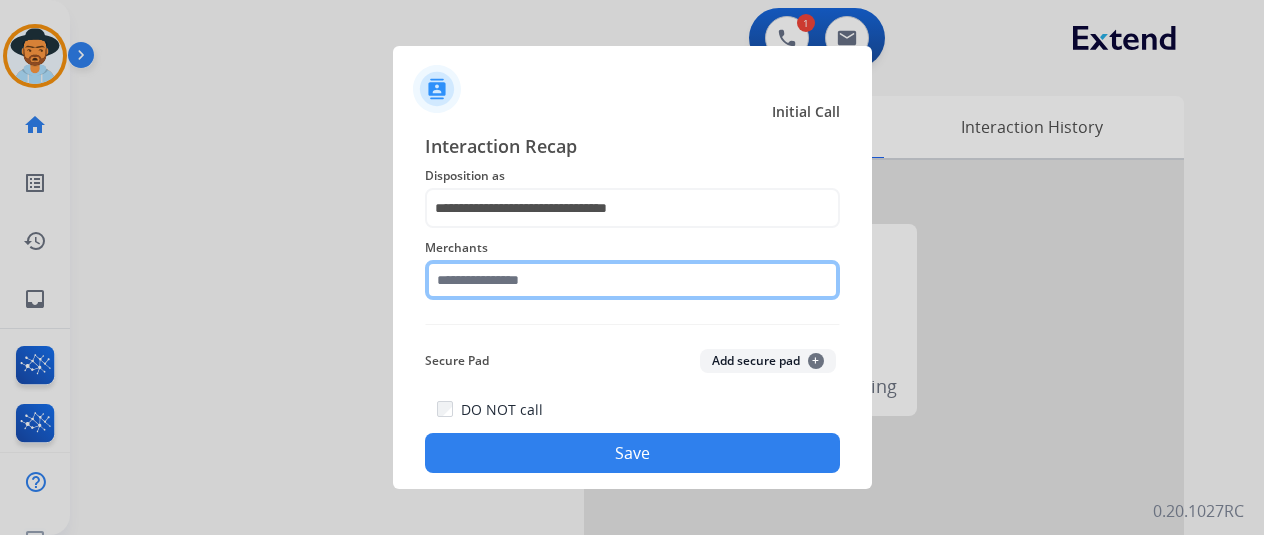 click 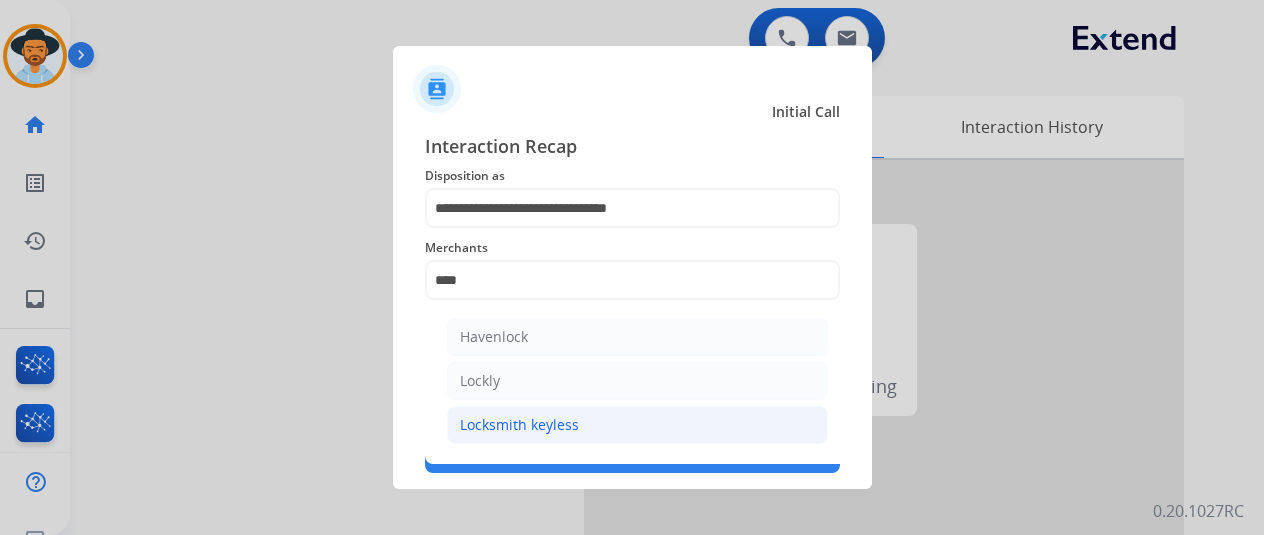 click on "Locksmith keyless" 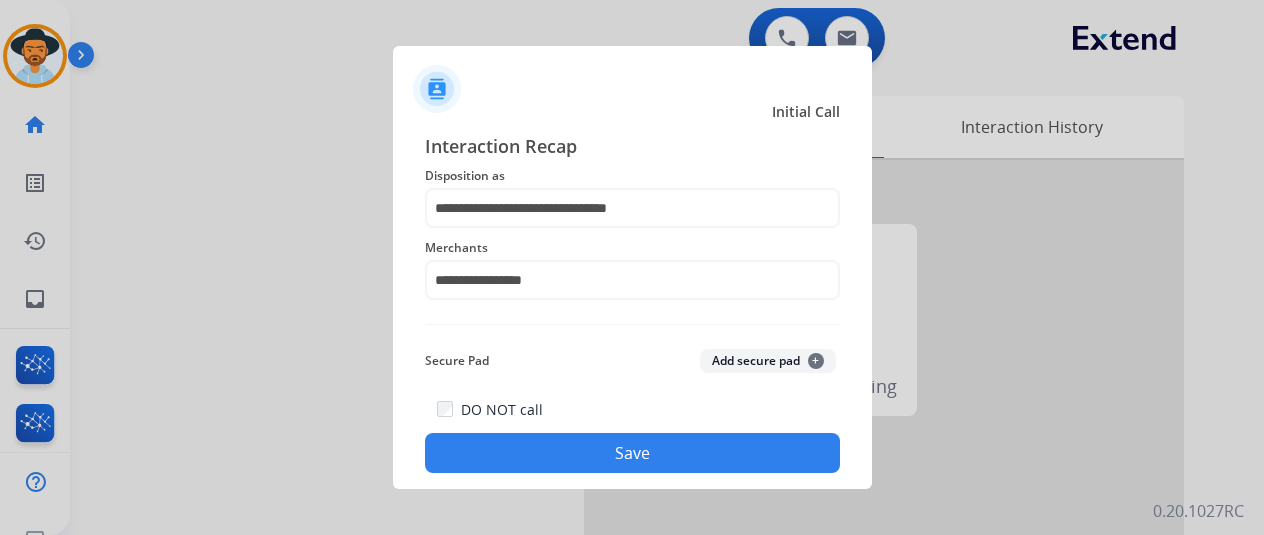 click on "Save" 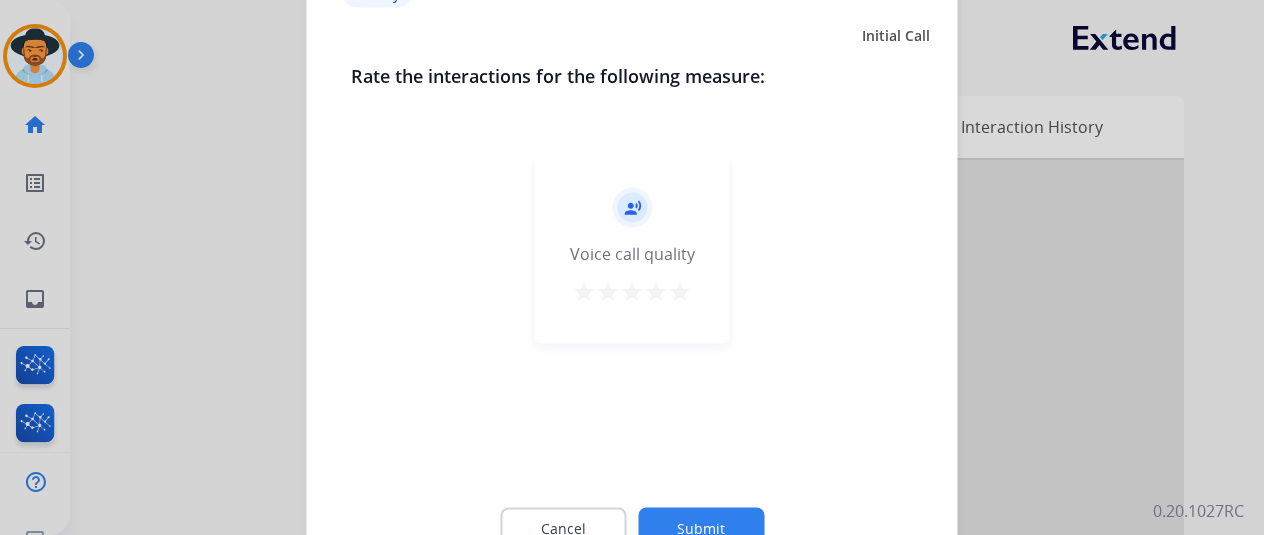 click 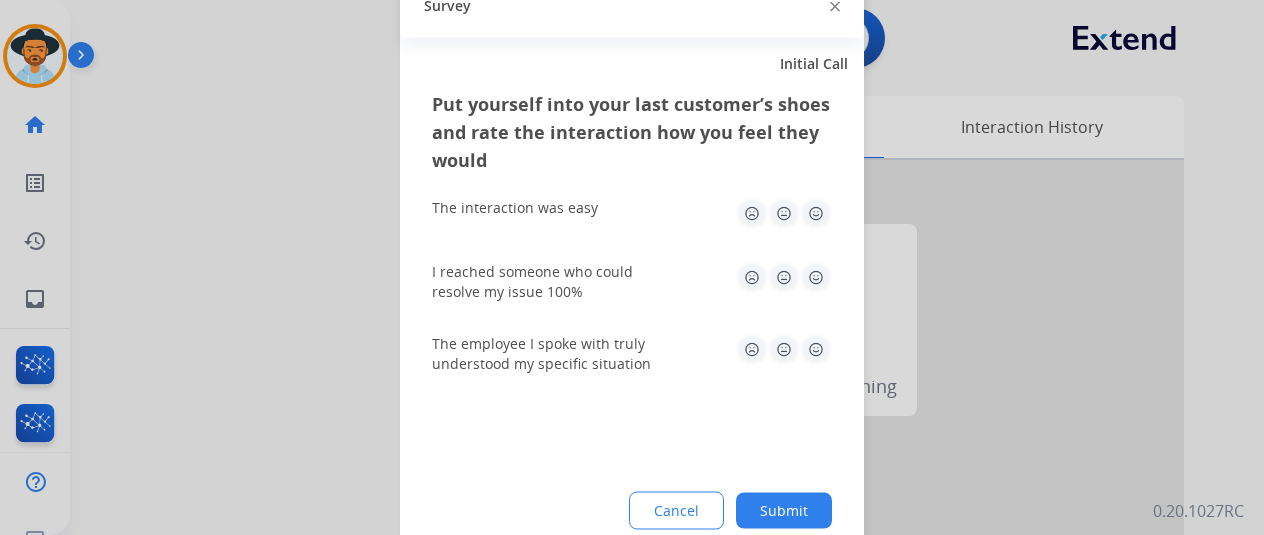 click 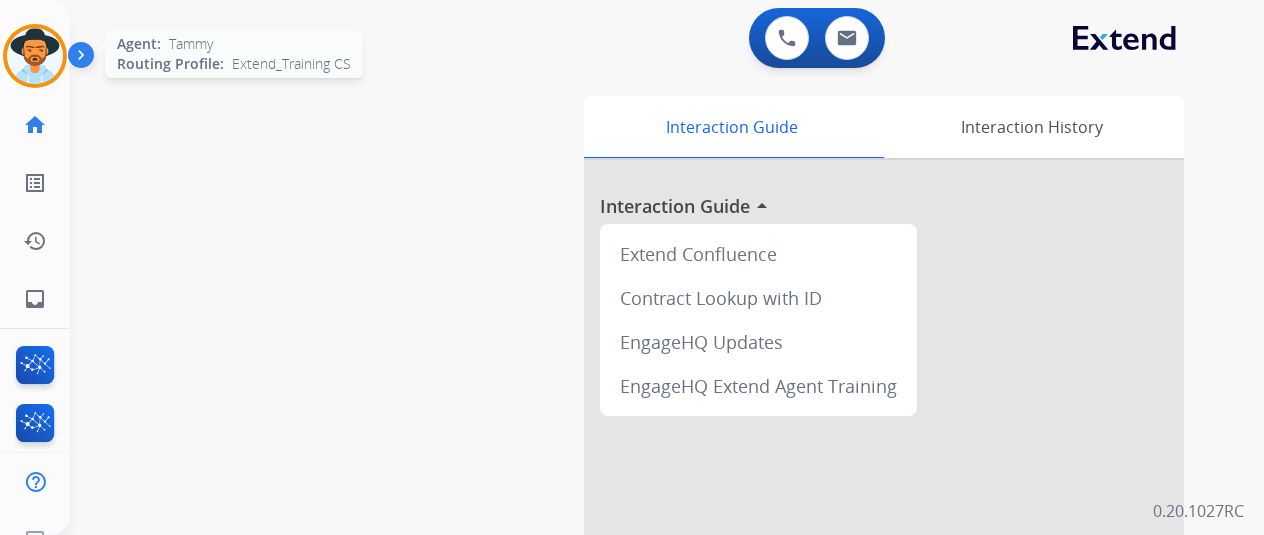 click at bounding box center [35, 56] 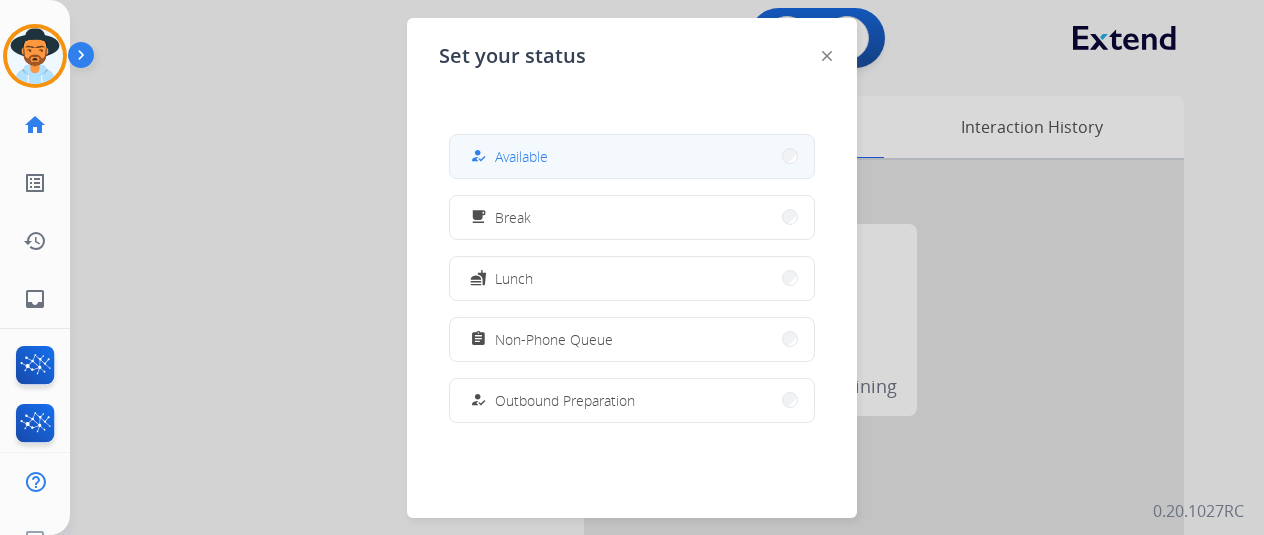 click on "how_to_reg Available" at bounding box center (632, 156) 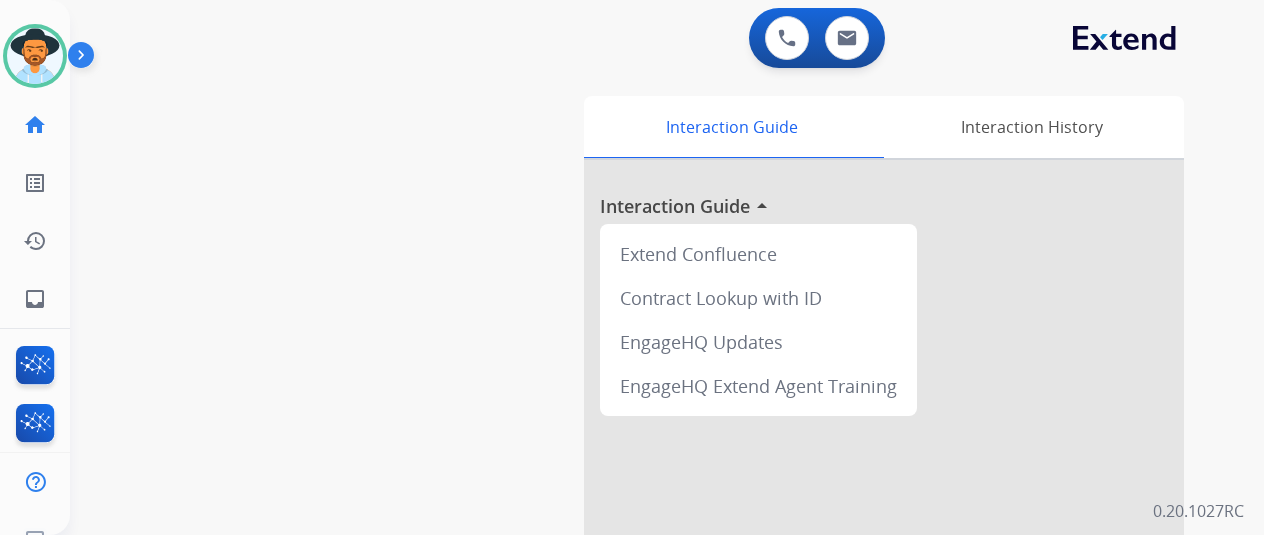 click on "swap_horiz Break voice bridge close_fullscreen Connect 3-Way Call merge_type Separate 3-Way Call  Interaction Guide   Interaction History  Interaction Guide arrow_drop_up  Extend Confluence   Contract Lookup with ID   EngageHQ Updates   EngageHQ Extend Agent Training" at bounding box center [643, 489] 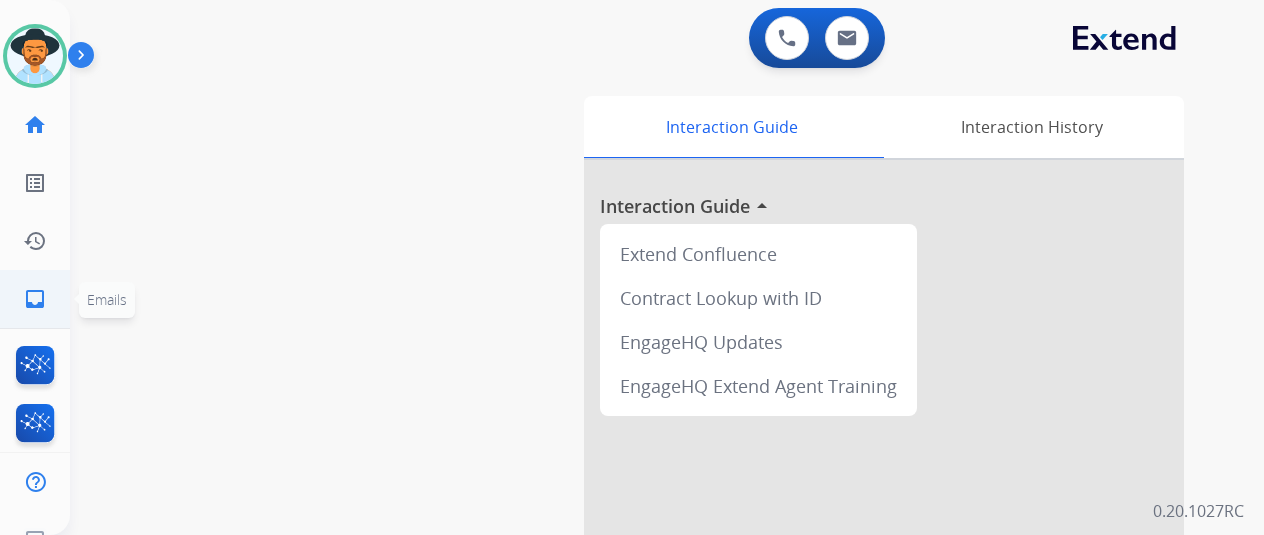click on "inbox" 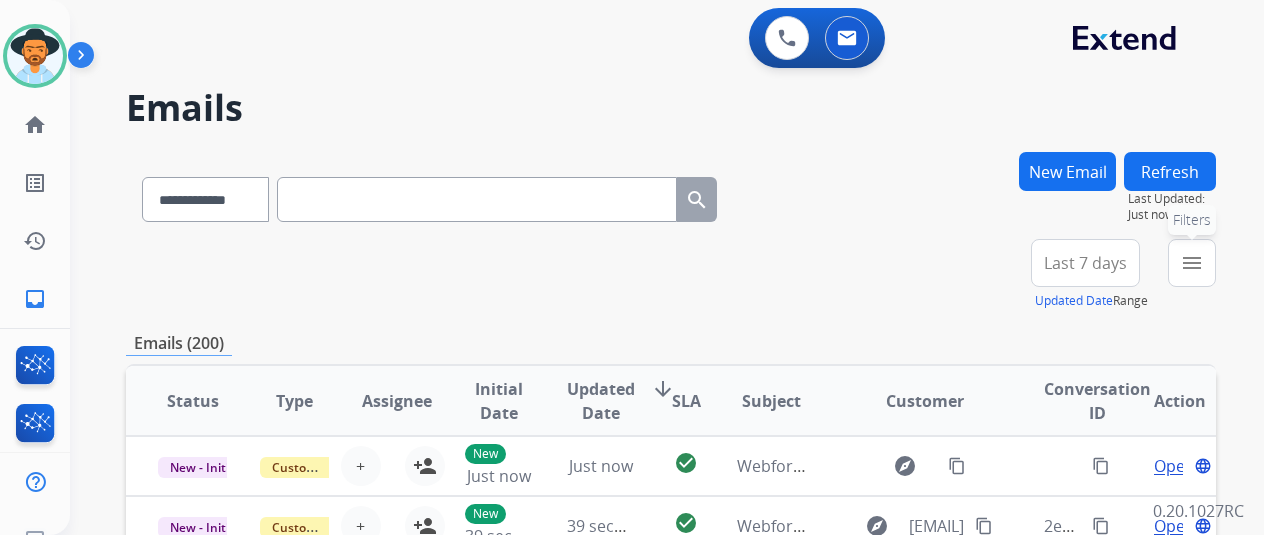 click on "menu" at bounding box center [1192, 263] 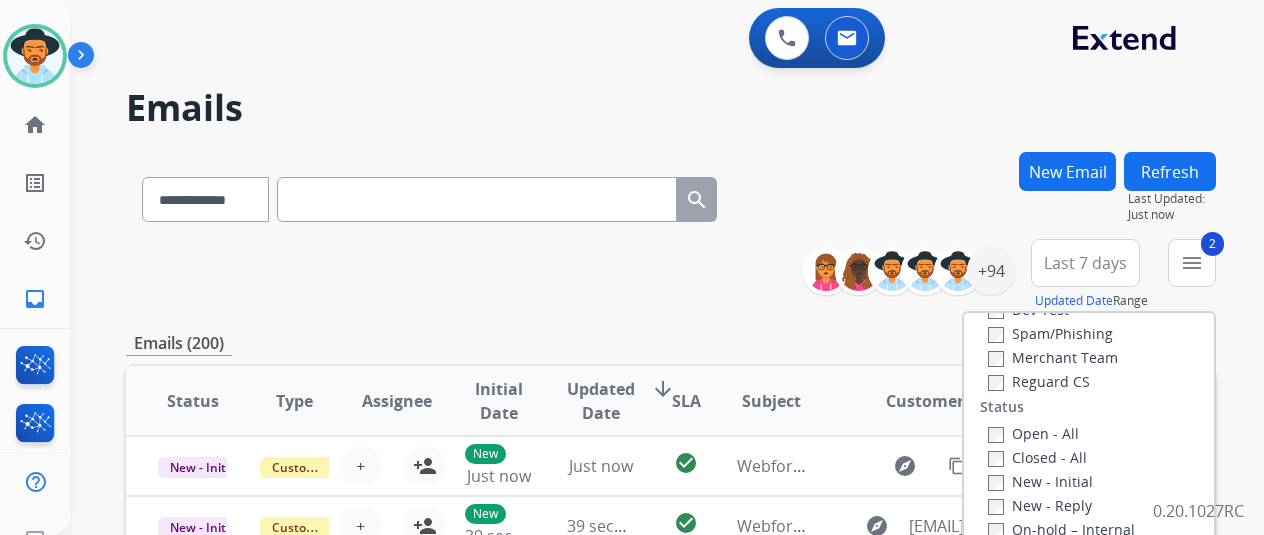 scroll, scrollTop: 200, scrollLeft: 0, axis: vertical 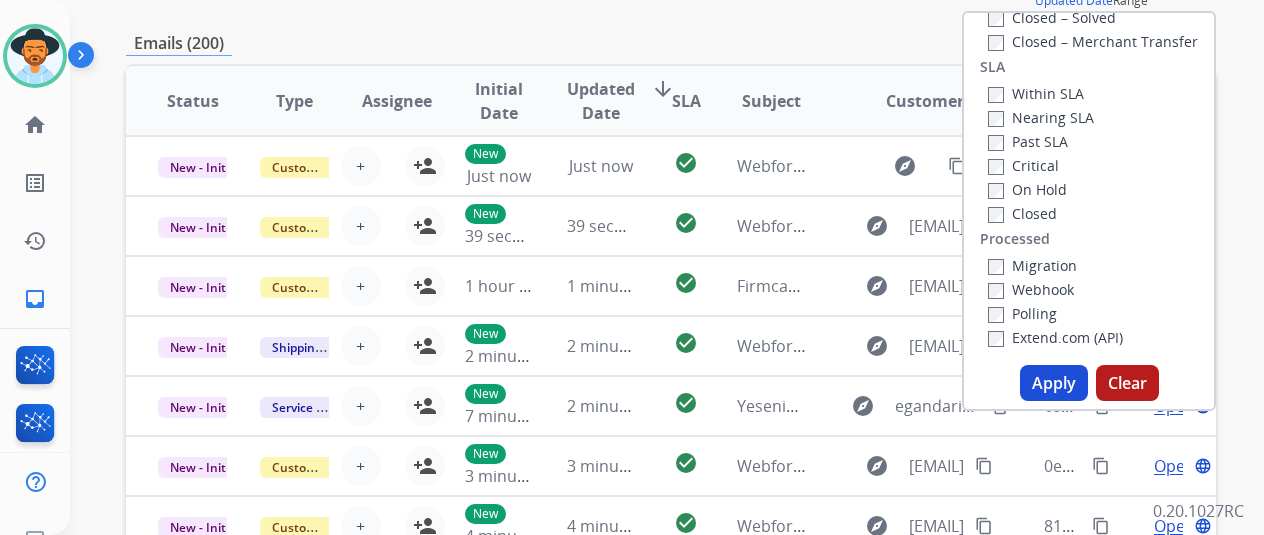 click on "Apply" at bounding box center [1054, 383] 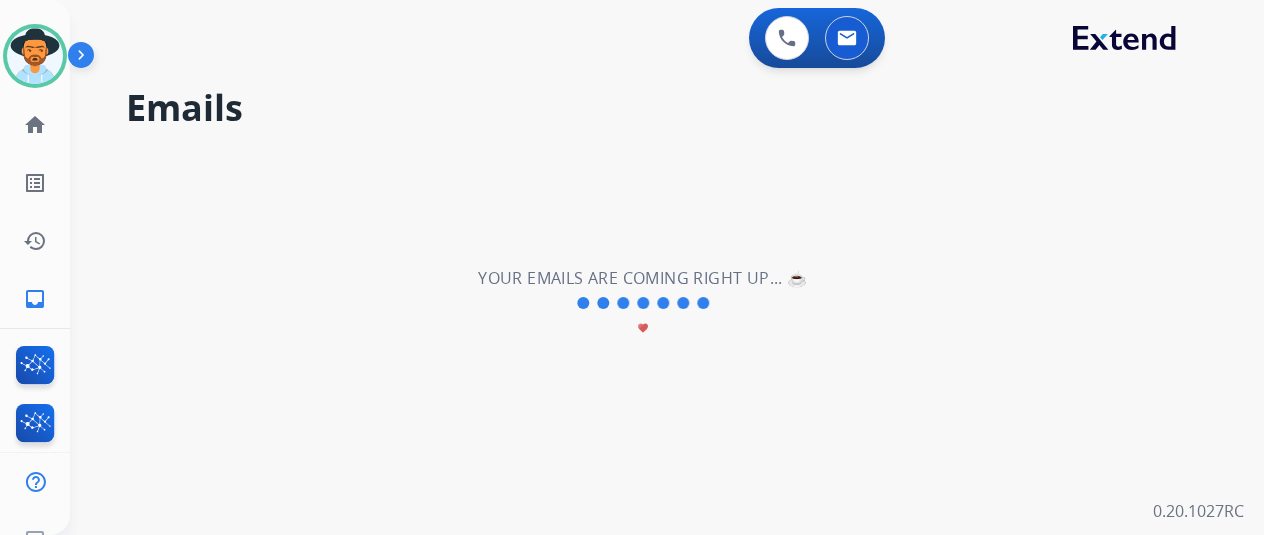 scroll, scrollTop: 0, scrollLeft: 0, axis: both 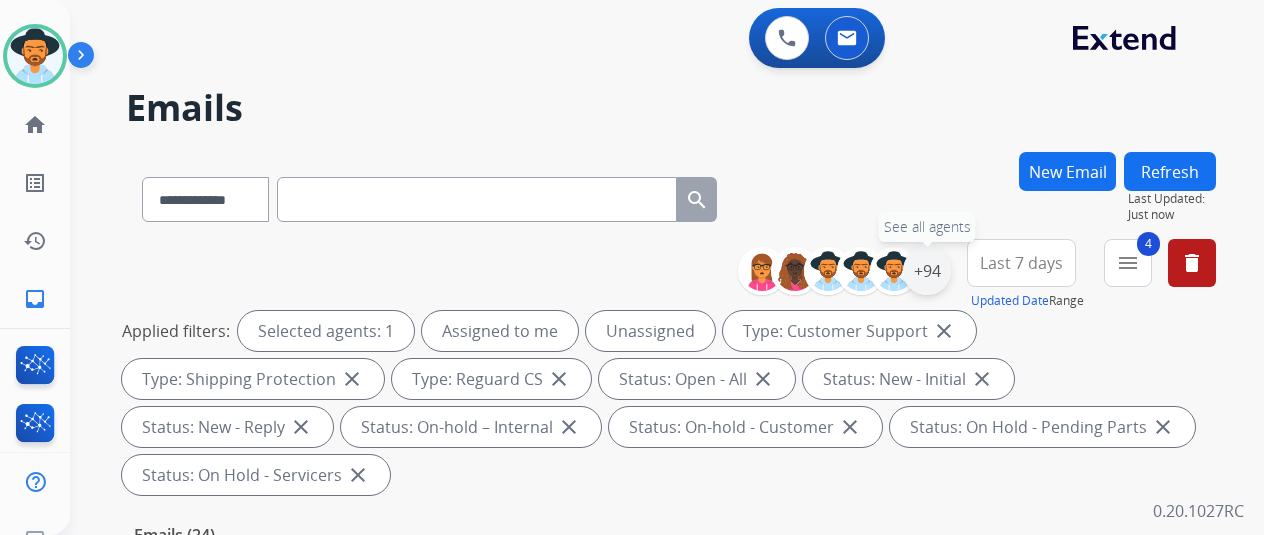 click on "+94" at bounding box center [927, 271] 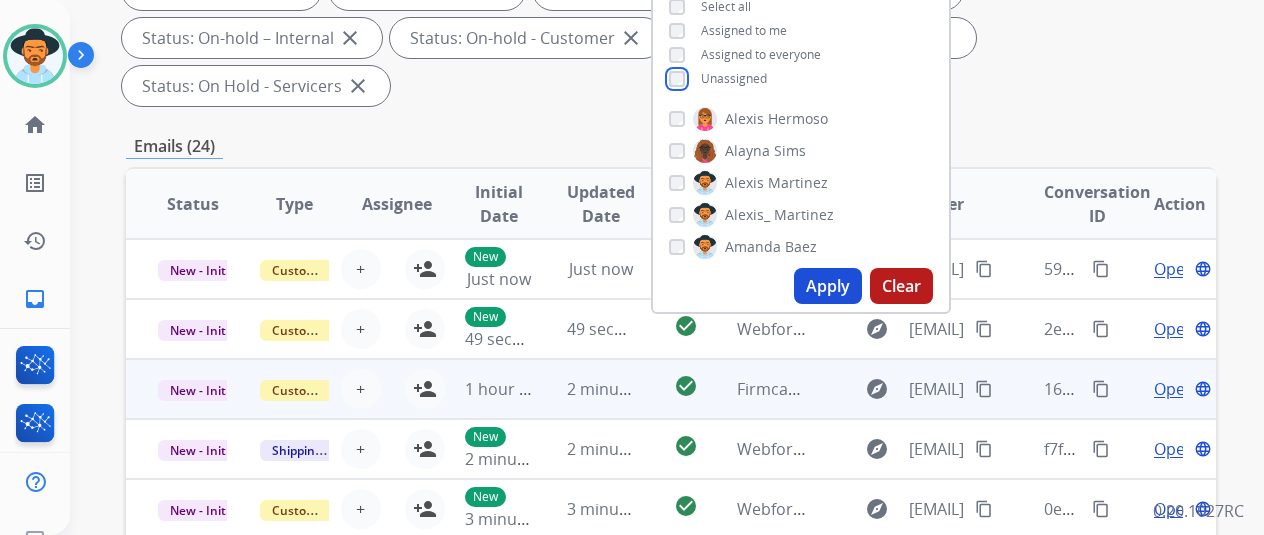 scroll, scrollTop: 400, scrollLeft: 0, axis: vertical 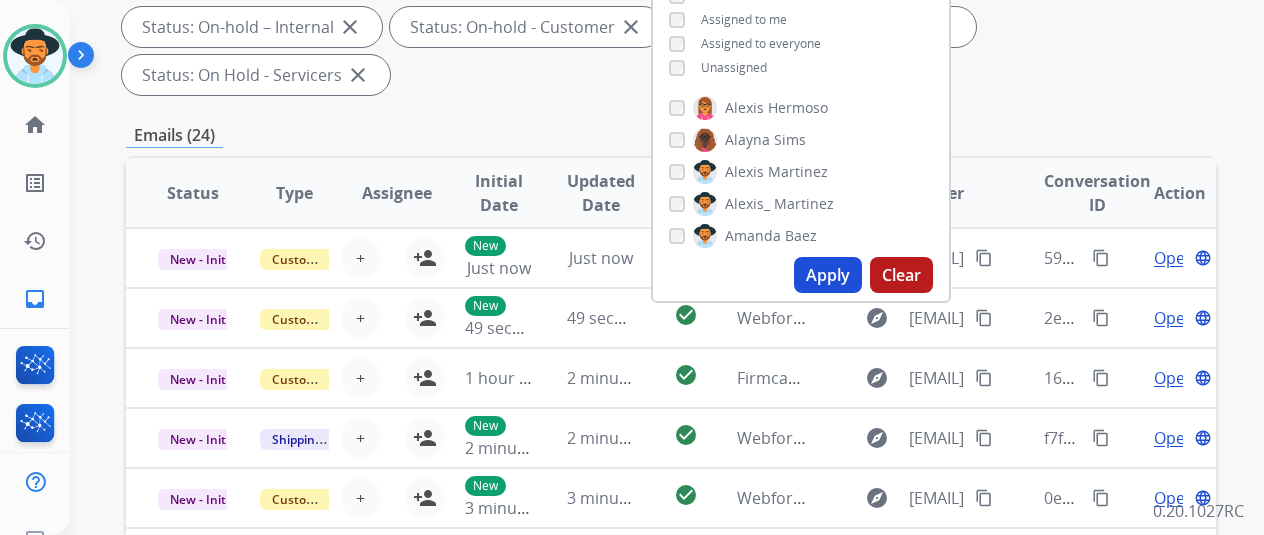 click on "Apply" at bounding box center (828, 275) 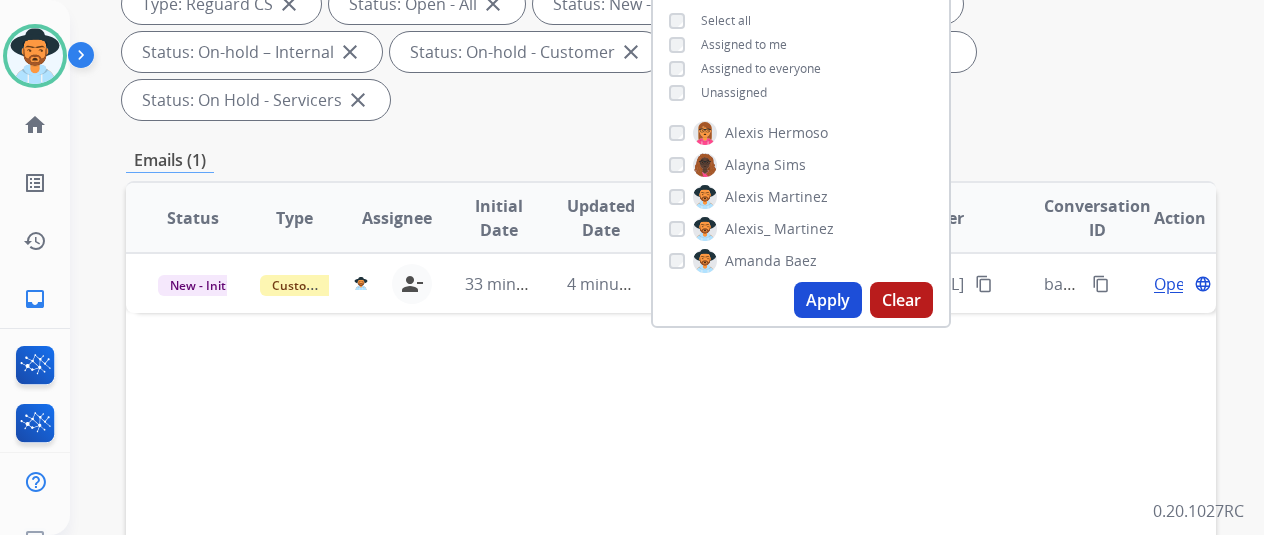 scroll, scrollTop: 400, scrollLeft: 0, axis: vertical 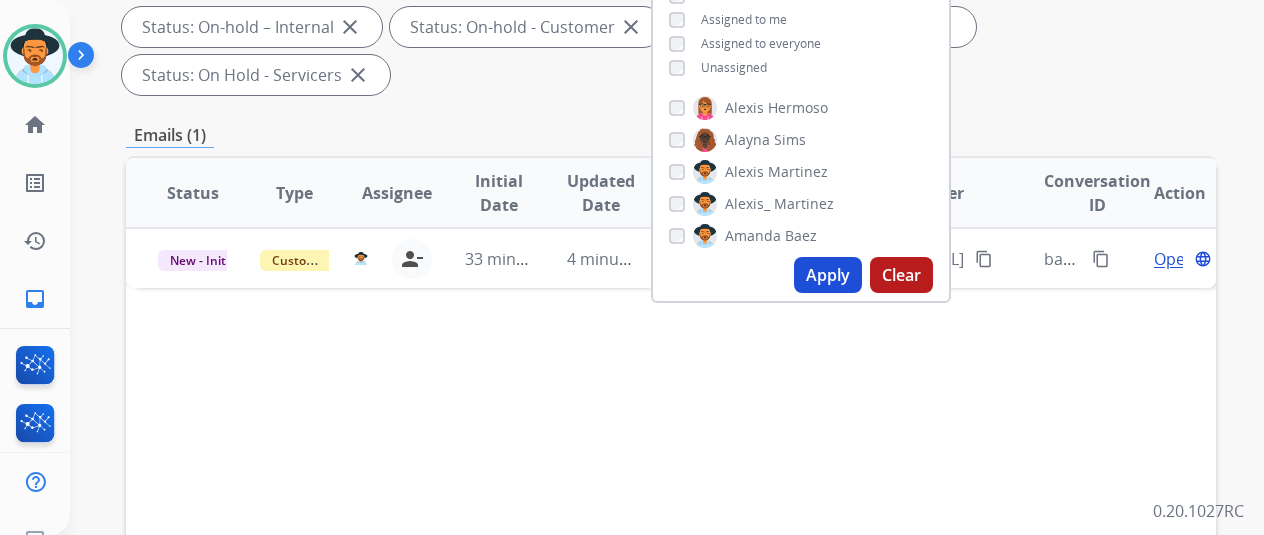 click on "Status Type Assignee Initial Date Updated Date arrow_downward SLA Subject Customer Conversation ID Action New - Initial Customer Support [EMAIL] person_remove Unassign to Me 33 minutes ago 4 minutes ago check_circle  Webform from [EMAIL] on 08/04/2025  explore [EMAIL] content_copy  ba700239-050d-44fa-a9b9-776f25309760  content_copy Open language" at bounding box center (671, 491) 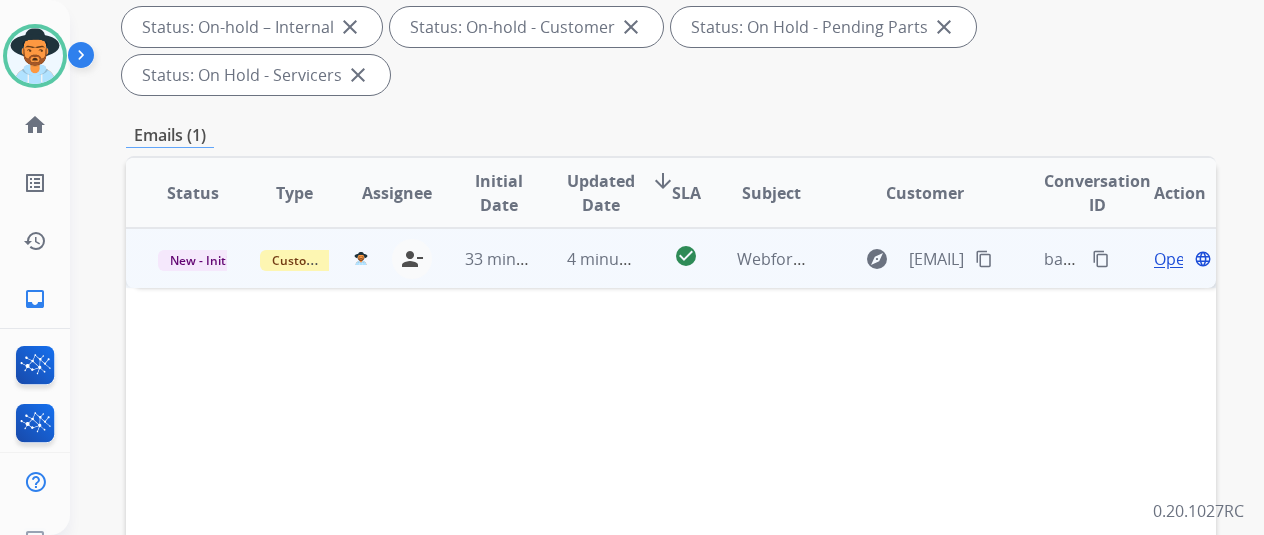 click on "Open" at bounding box center (1174, 259) 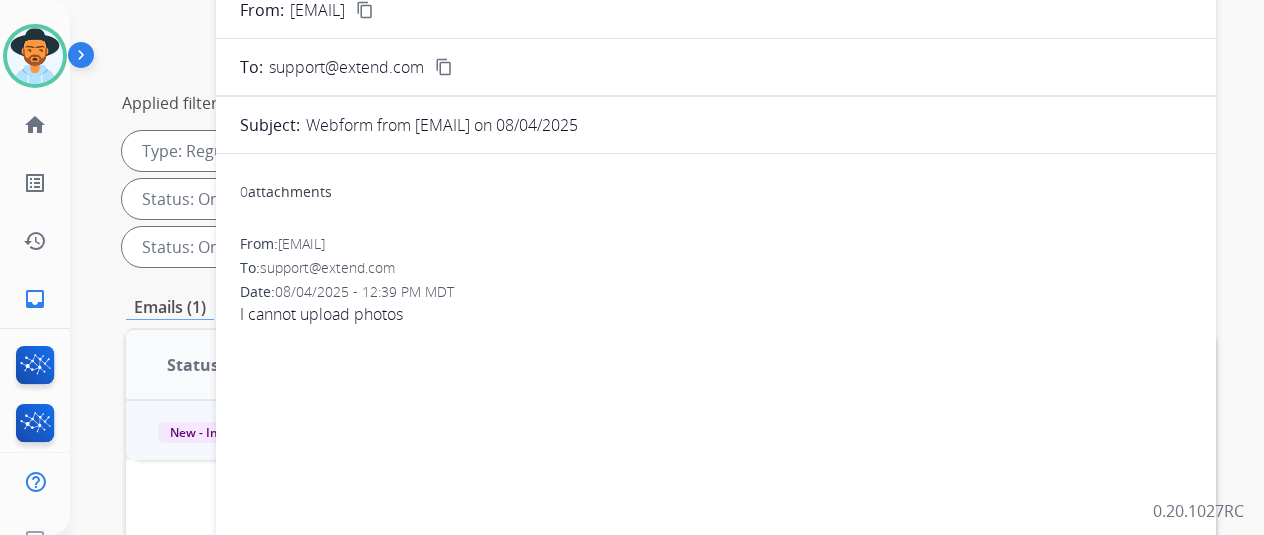 scroll, scrollTop: 0, scrollLeft: 0, axis: both 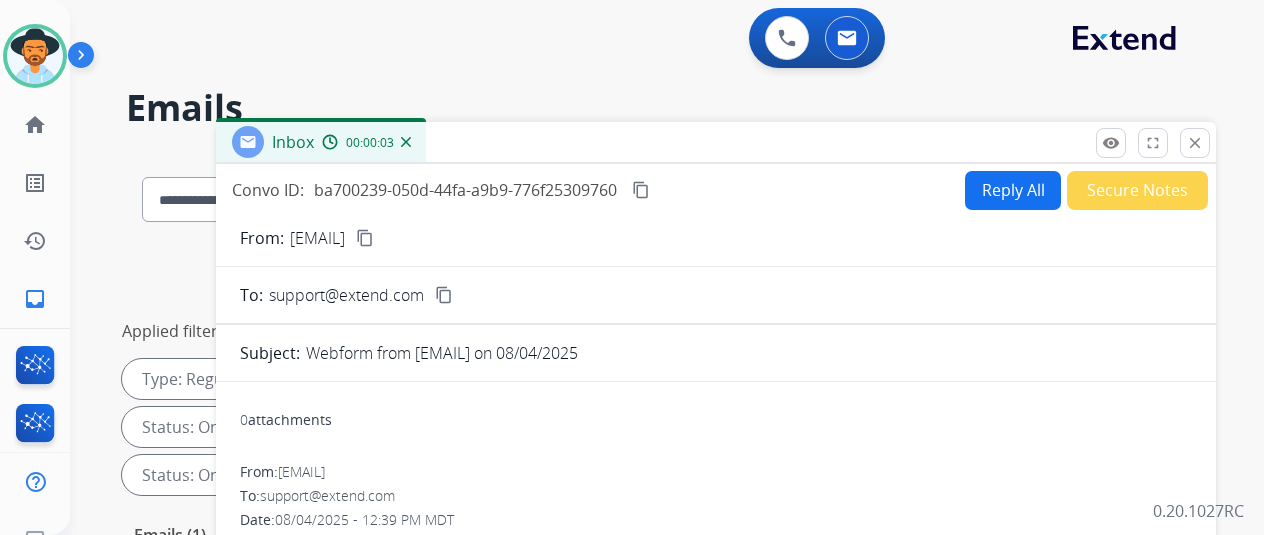click on "content_copy" at bounding box center (365, 238) 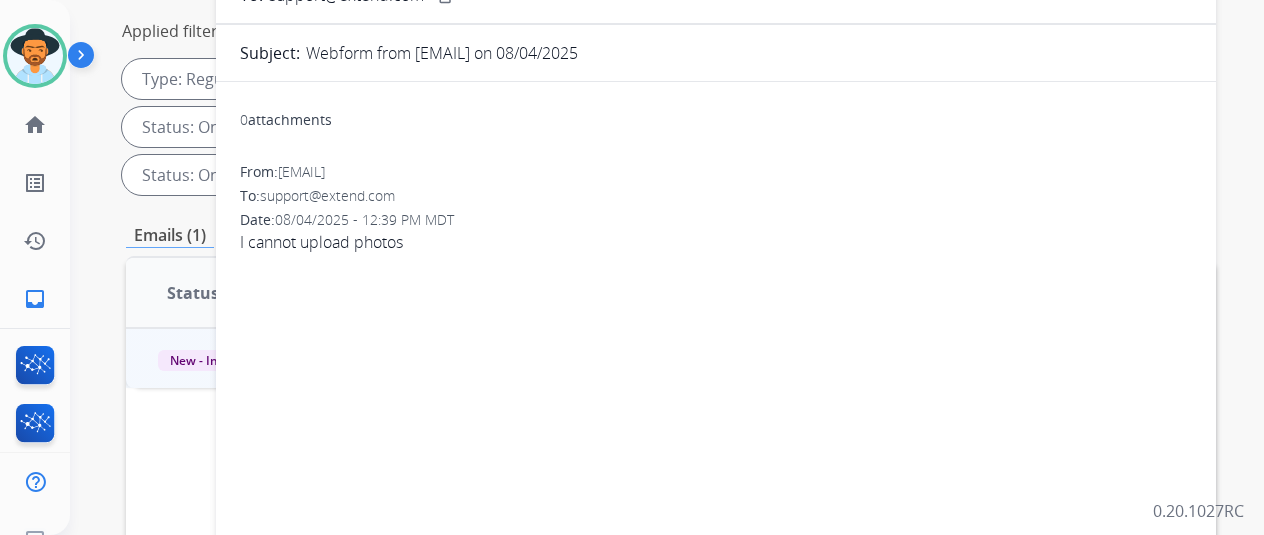 scroll, scrollTop: 0, scrollLeft: 0, axis: both 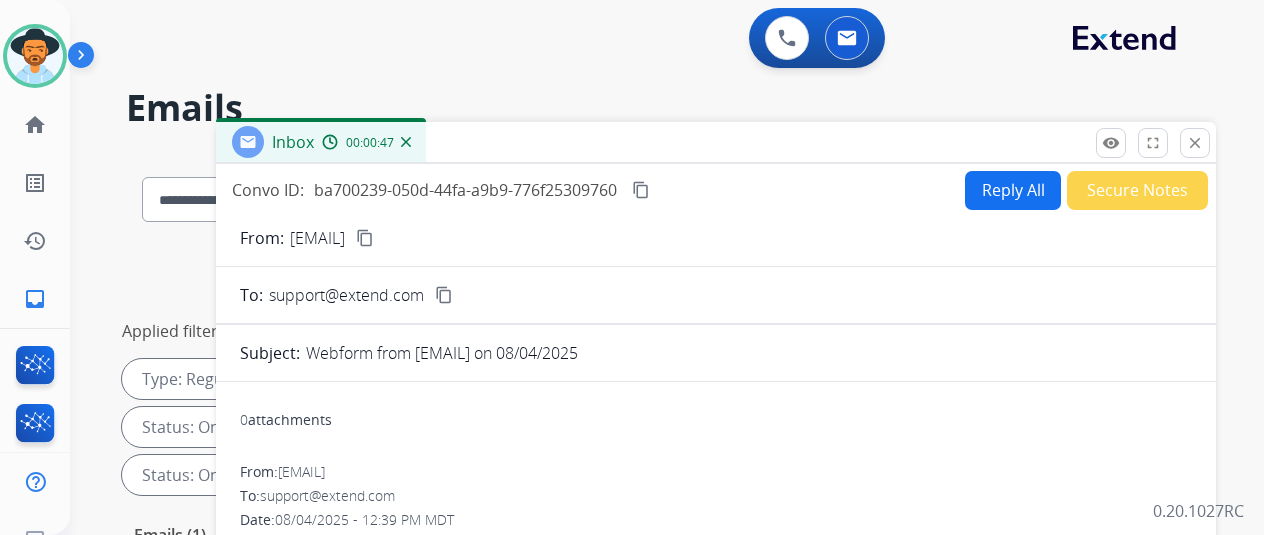 click on "Reply All" at bounding box center [1013, 190] 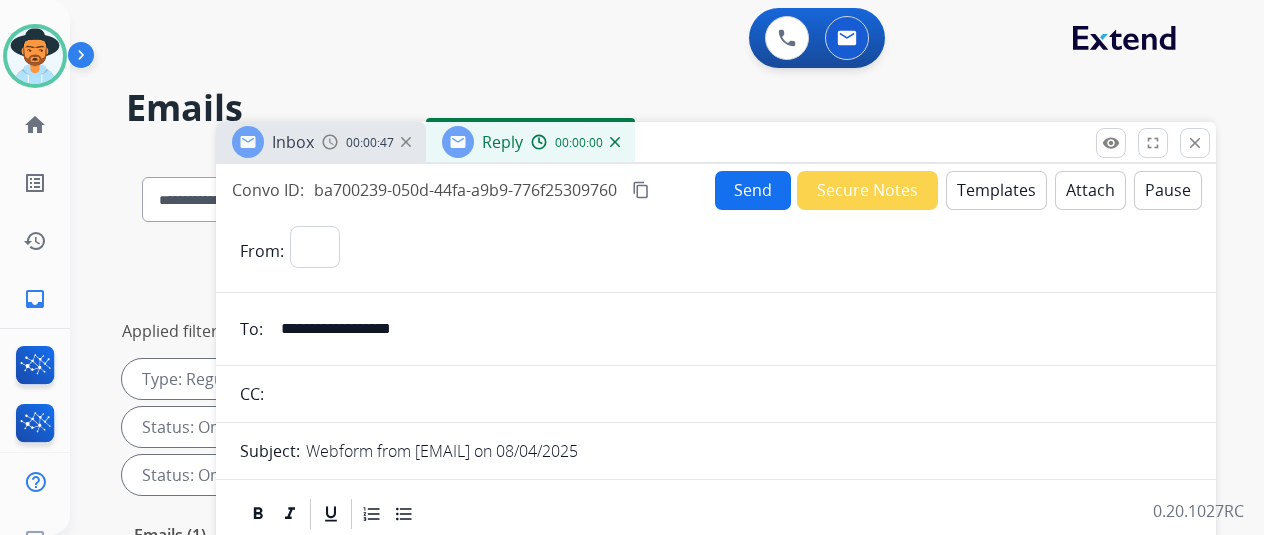 select on "**********" 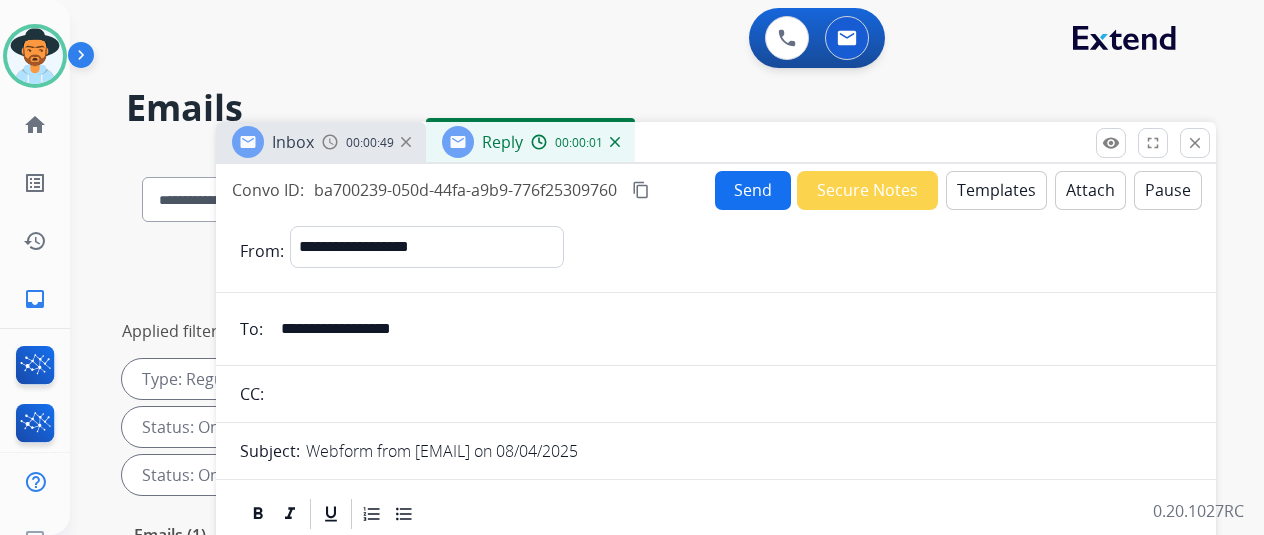 click on "Templates" at bounding box center [996, 190] 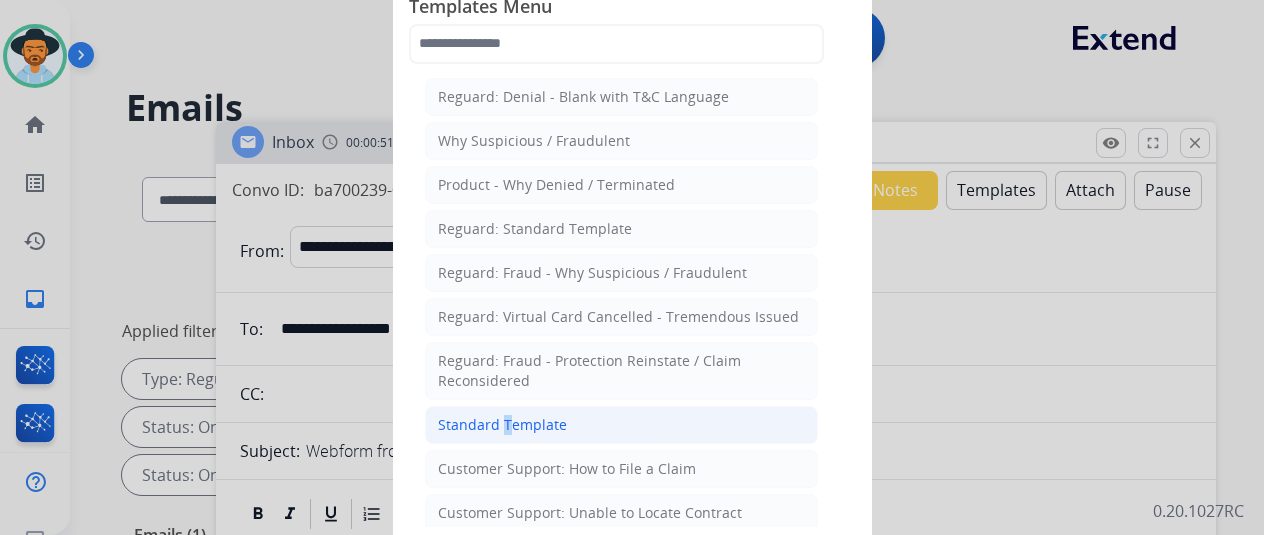 click on "Standard Template" 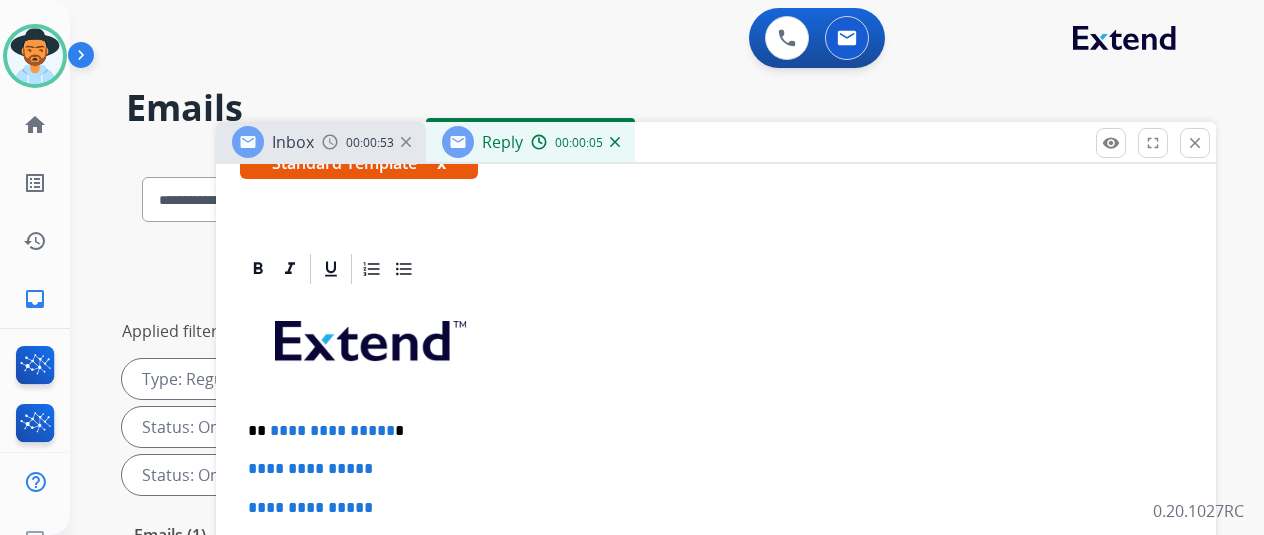 scroll, scrollTop: 436, scrollLeft: 0, axis: vertical 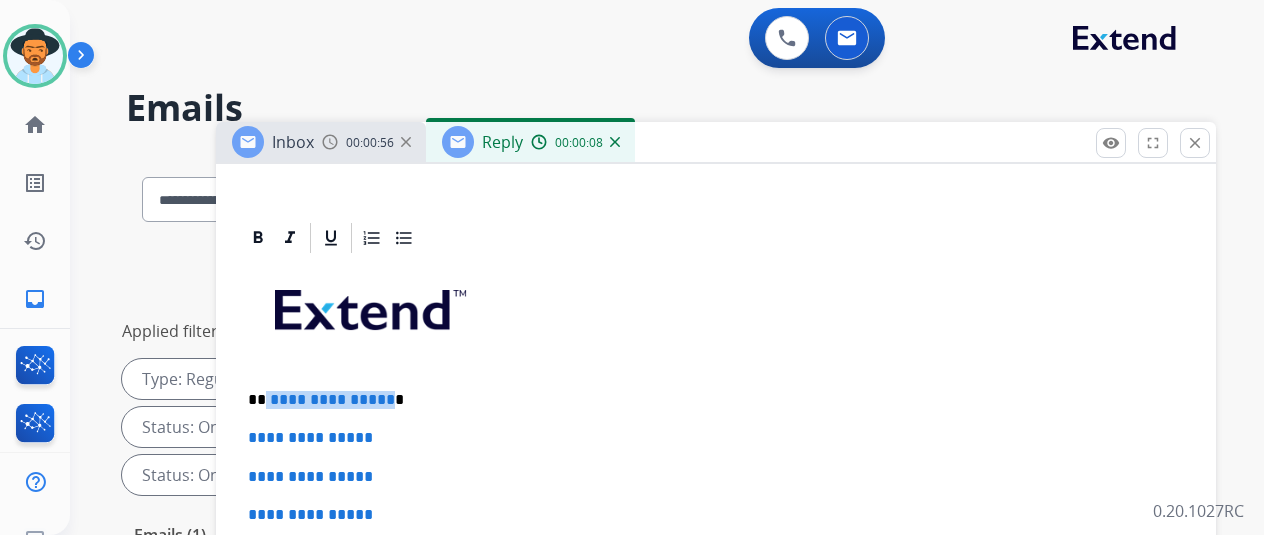 drag, startPoint x: 400, startPoint y: 363, endPoint x: 278, endPoint y: 359, distance: 122.06556 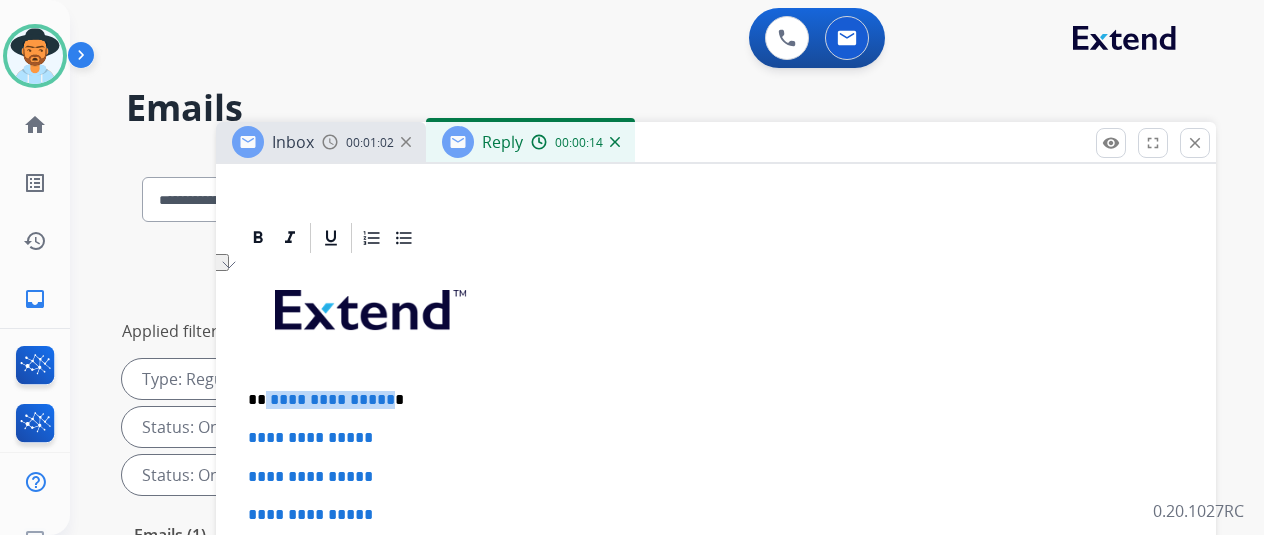 type 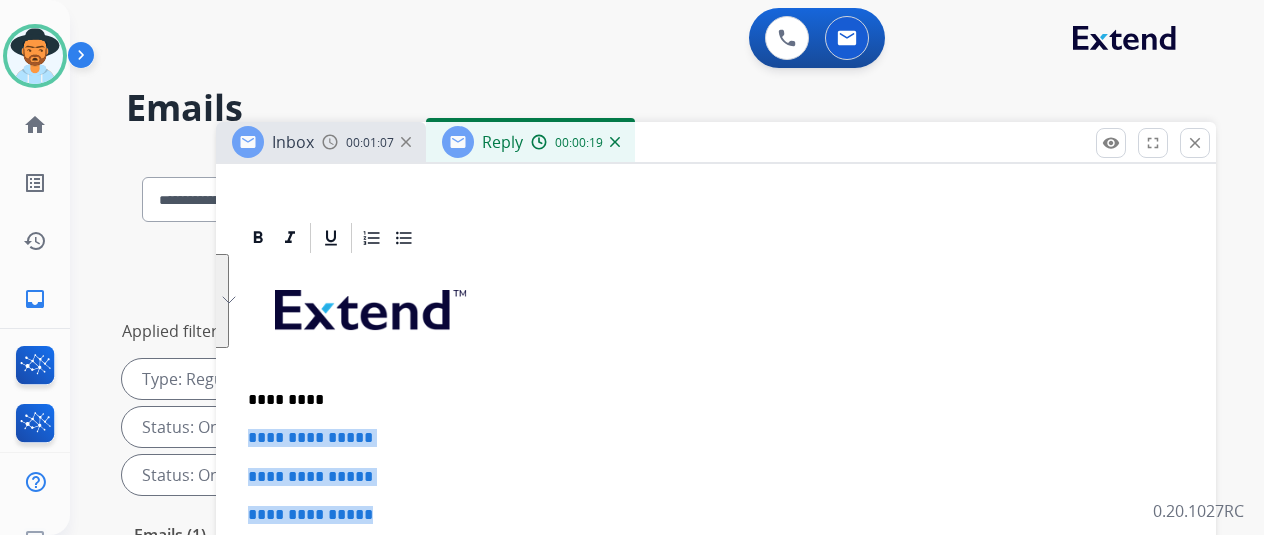 drag, startPoint x: 414, startPoint y: 483, endPoint x: 250, endPoint y: 398, distance: 184.7187 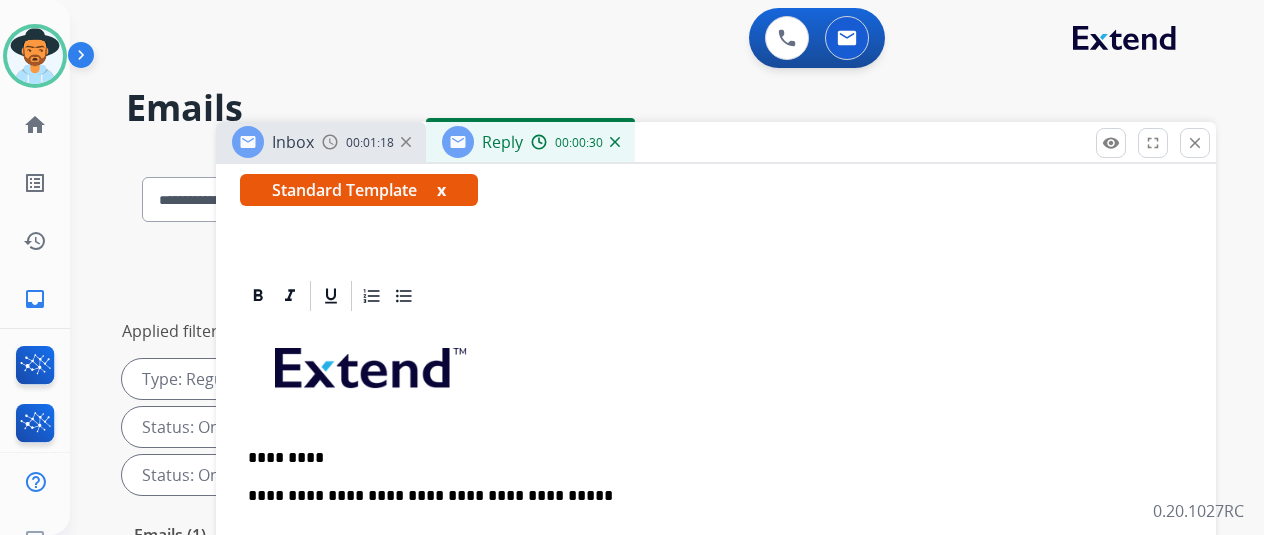 scroll, scrollTop: 396, scrollLeft: 0, axis: vertical 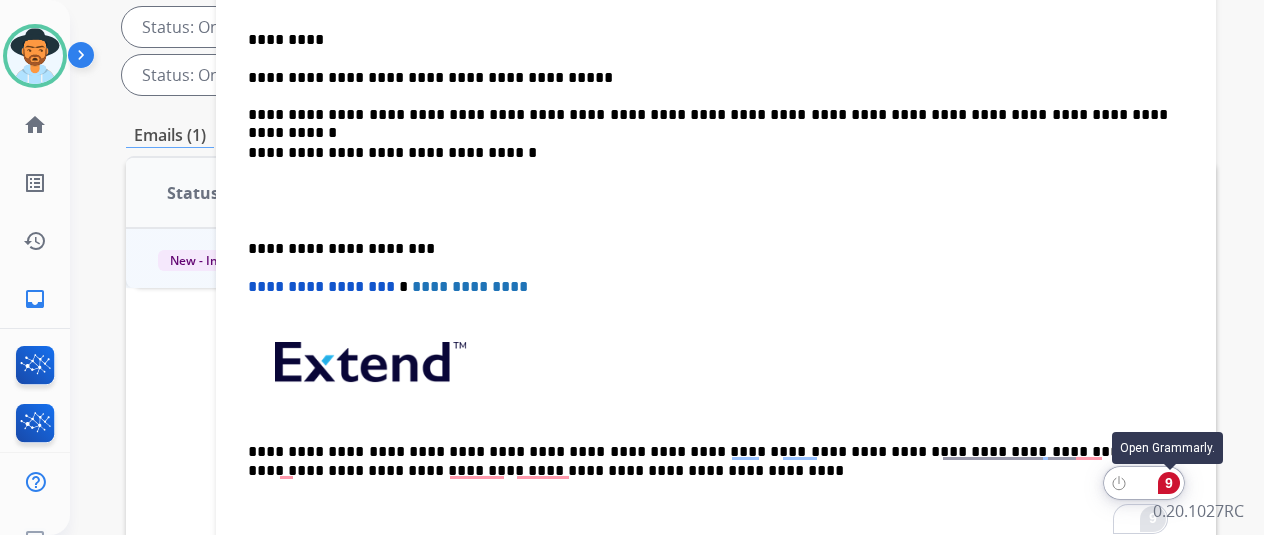 click on "9" 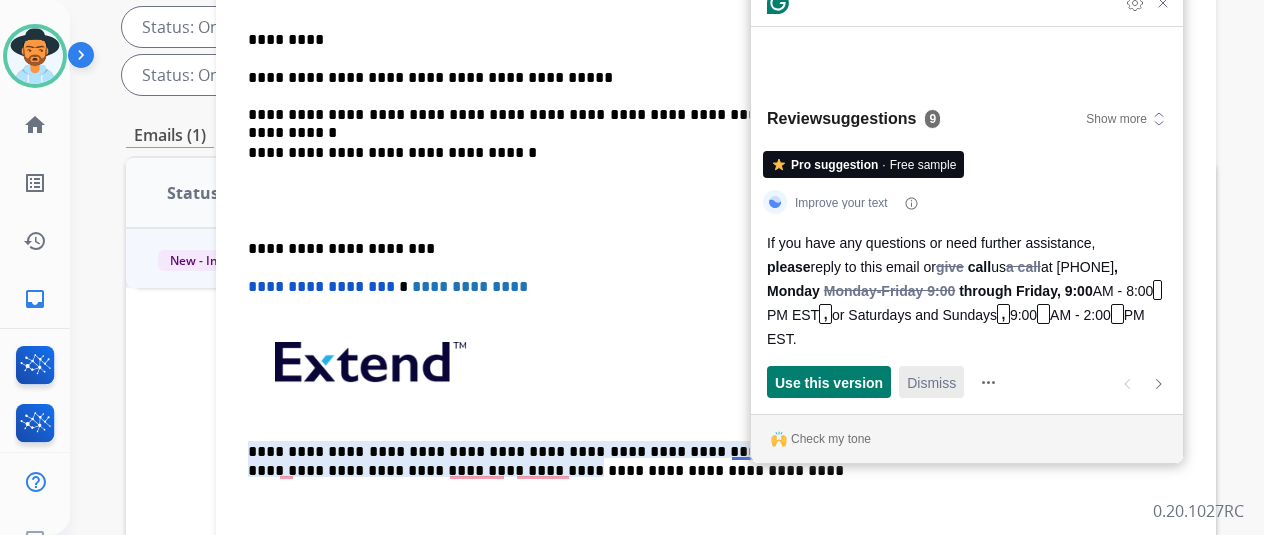 click on "Dismiss" at bounding box center [931, 382] 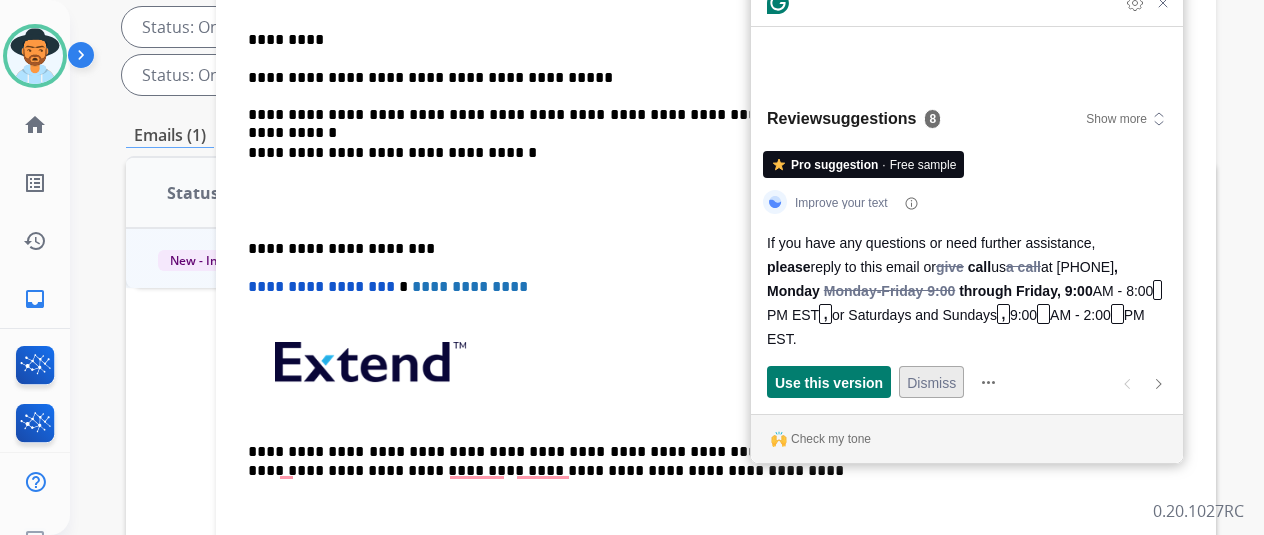 scroll, scrollTop: 24, scrollLeft: 0, axis: vertical 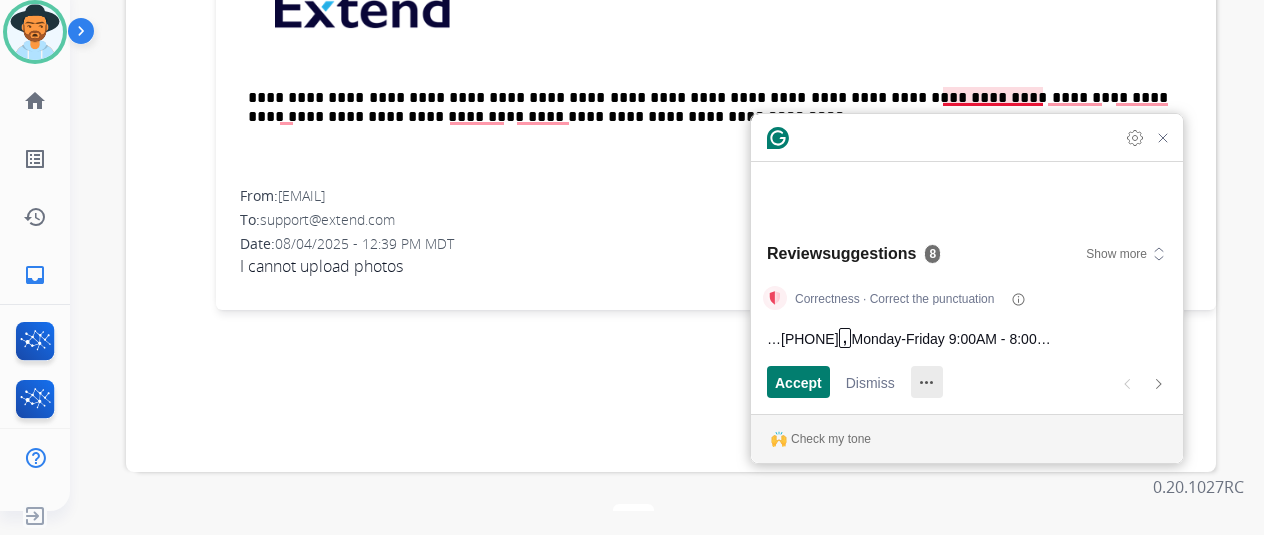 click at bounding box center (927, 382) 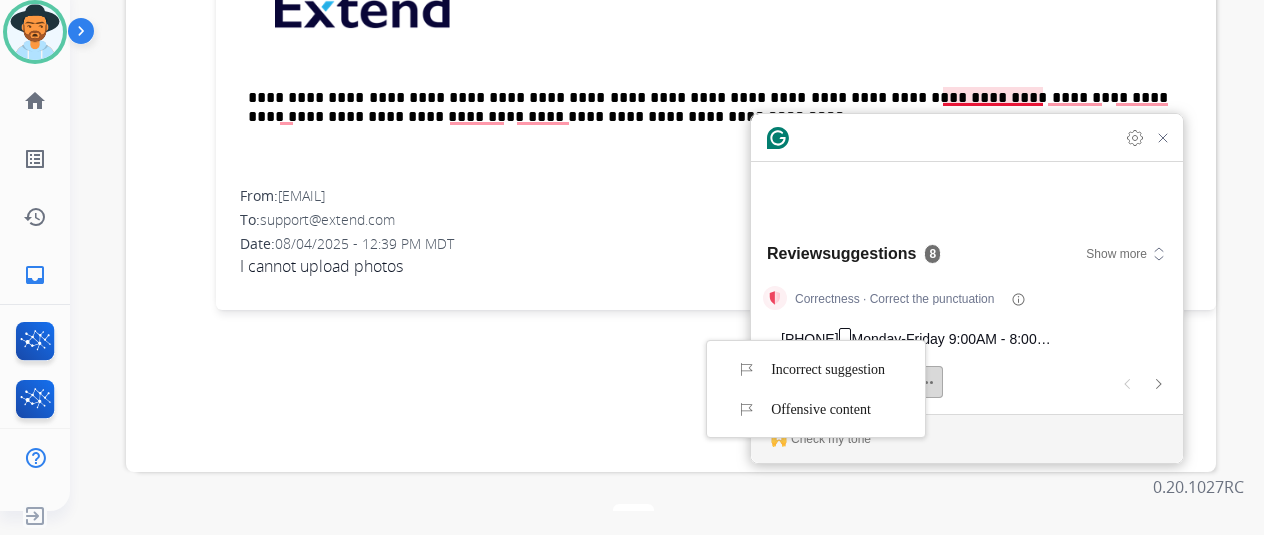 click on "Dismiss" at bounding box center (870, 382) 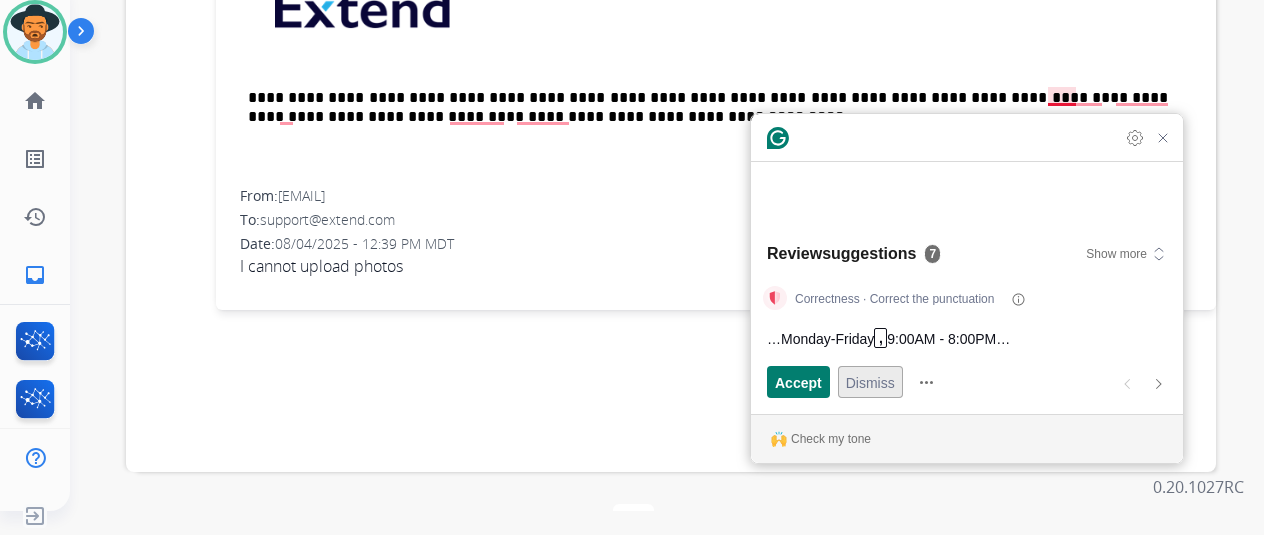 scroll, scrollTop: 20, scrollLeft: 0, axis: vertical 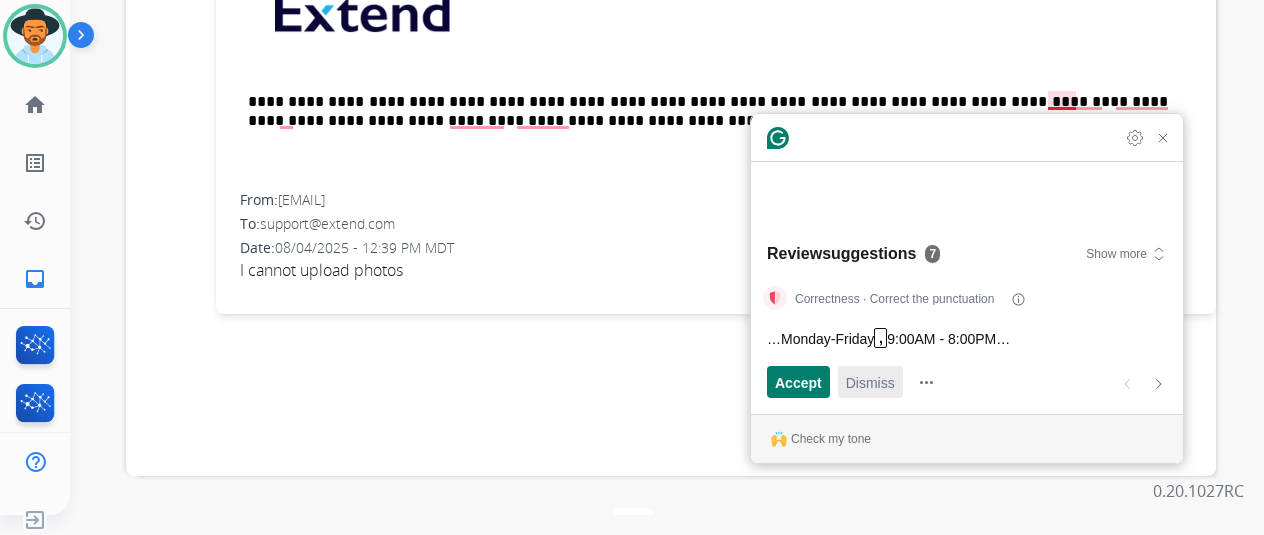 click on "Dismiss" at bounding box center (870, 382) 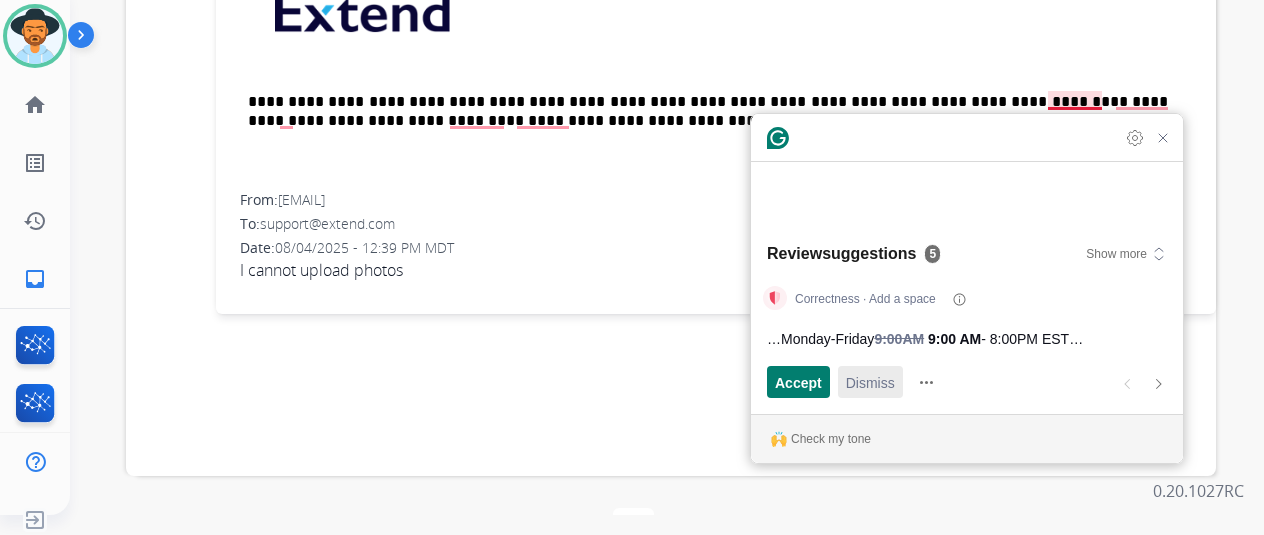 click on "Dismiss" at bounding box center [870, 382] 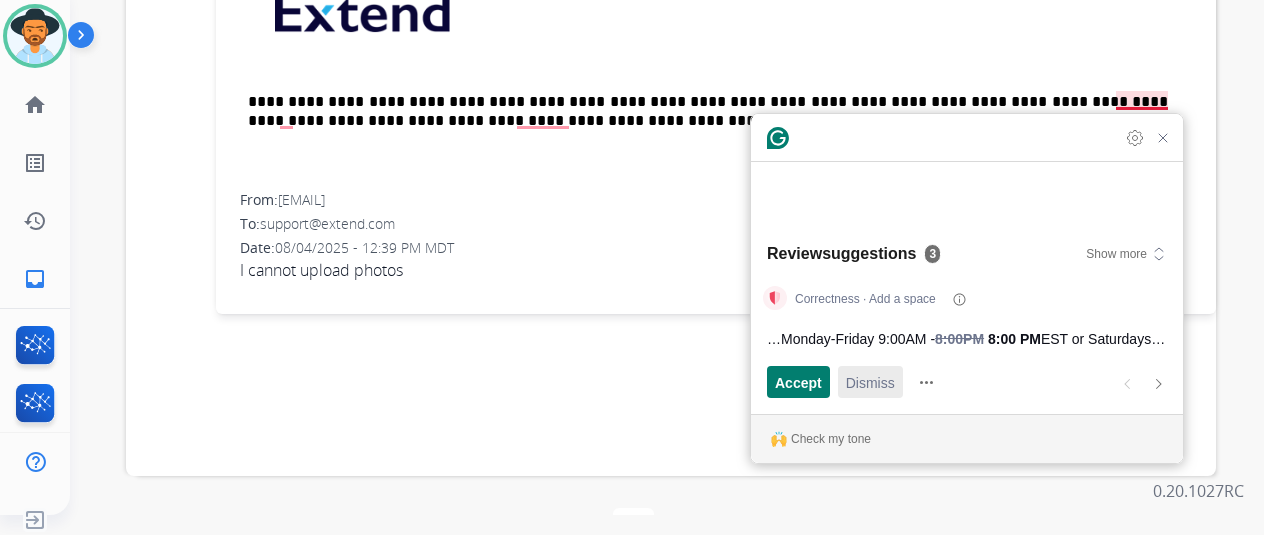 click on "Dismiss" at bounding box center (870, 382) 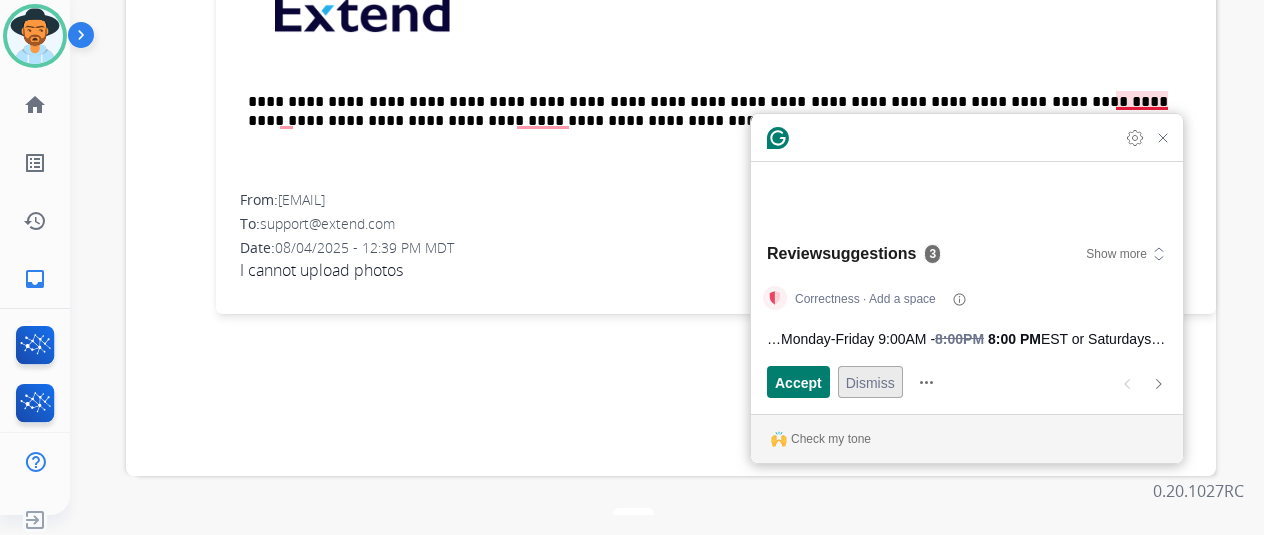 scroll, scrollTop: 24, scrollLeft: 0, axis: vertical 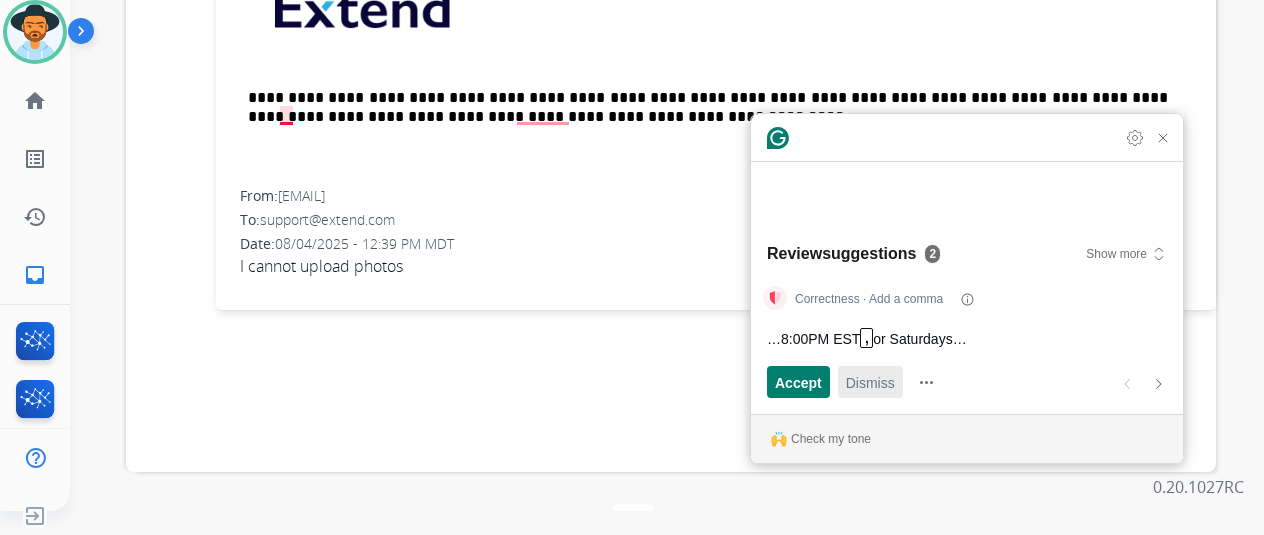 click on "Dismiss" at bounding box center (870, 382) 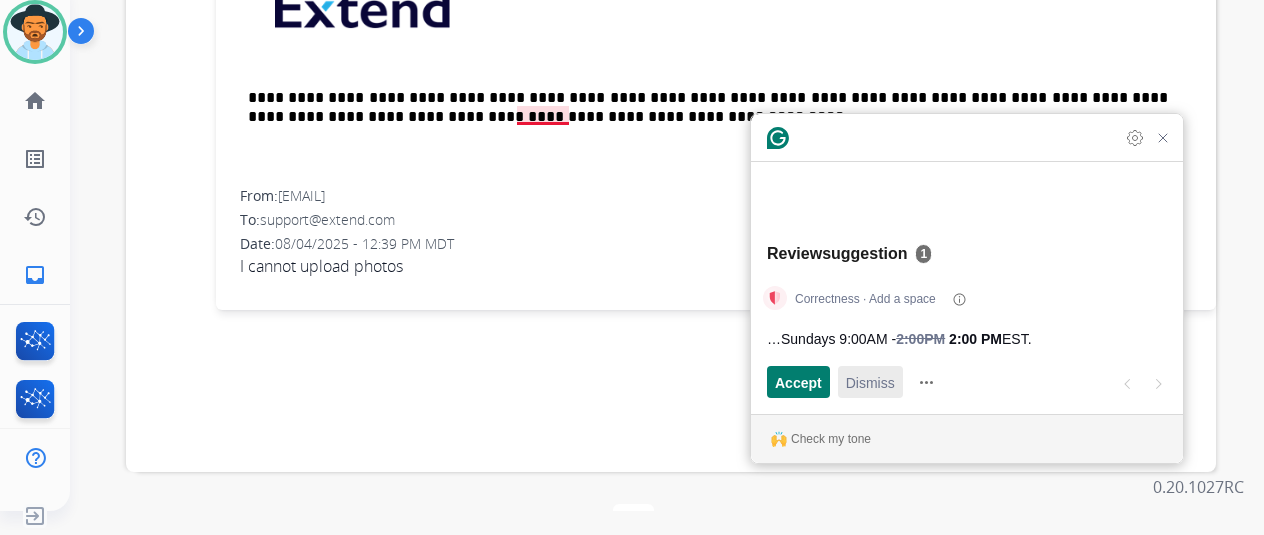 click on "Dismiss" at bounding box center [870, 382] 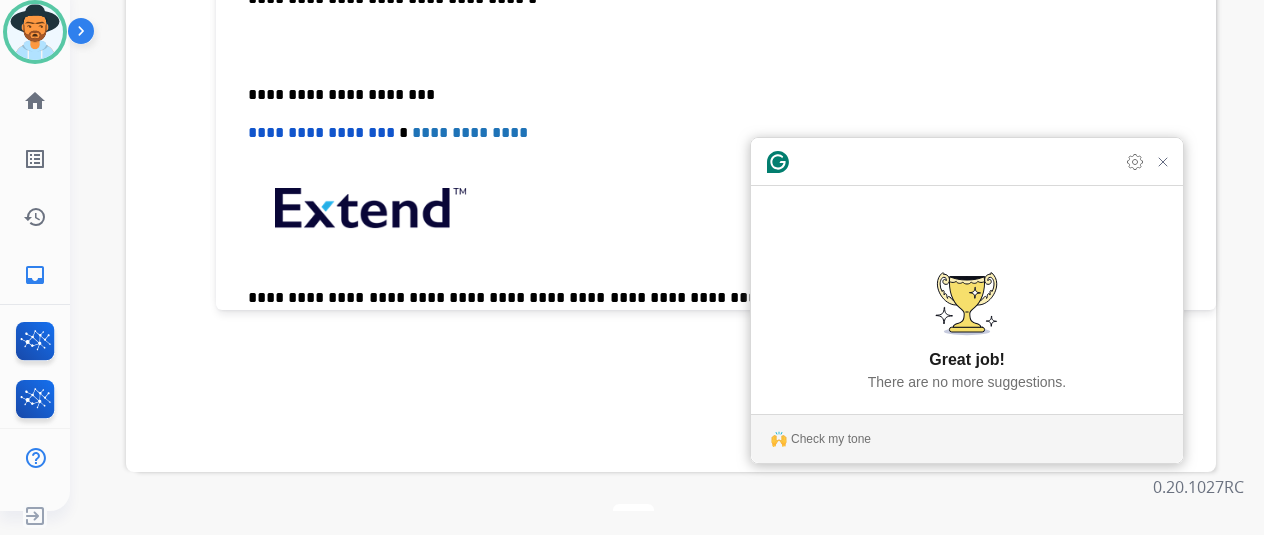 scroll, scrollTop: 0, scrollLeft: 0, axis: both 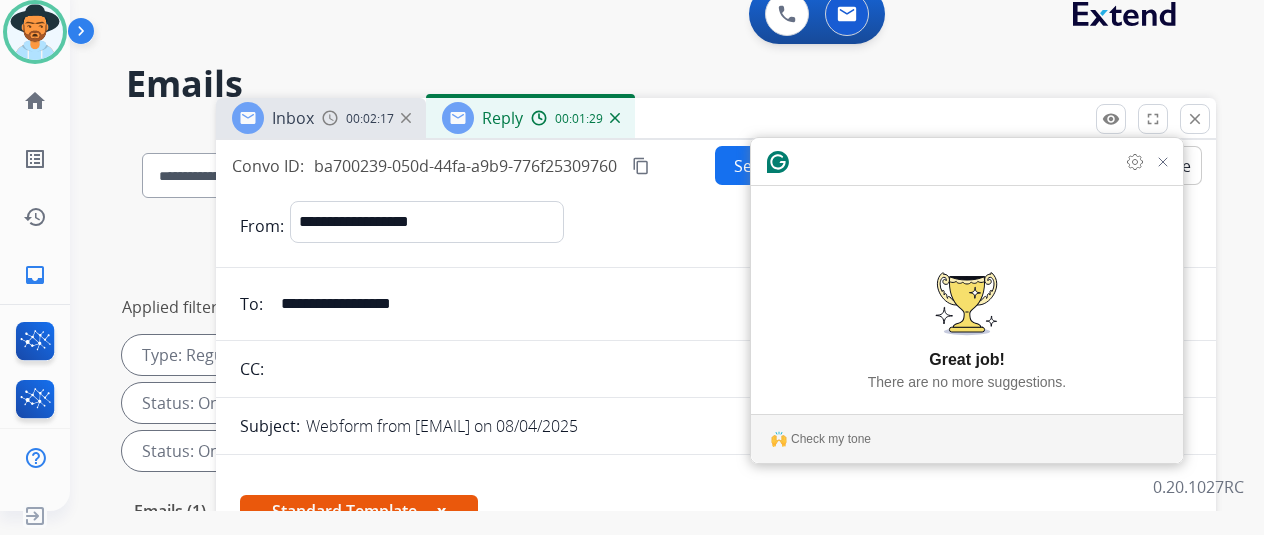 click on "Send" at bounding box center (753, 165) 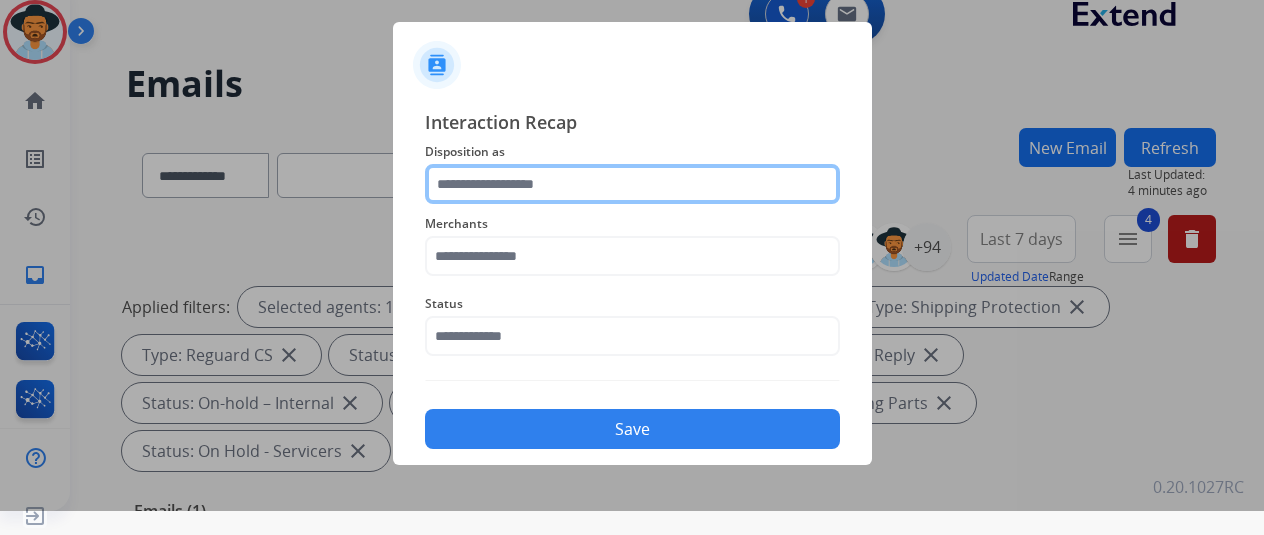 click 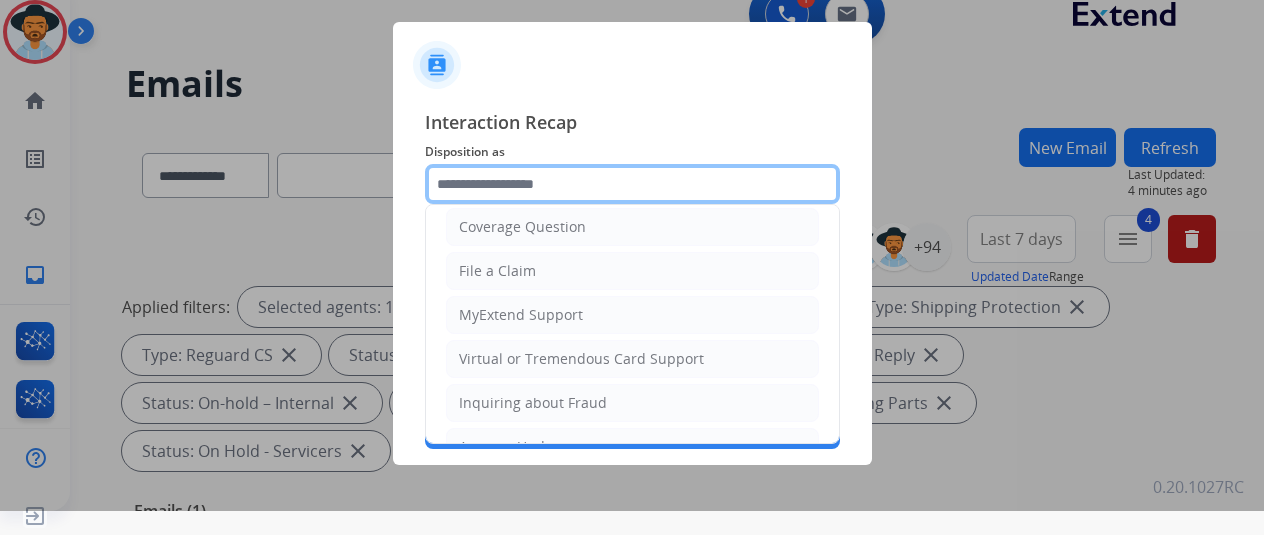 scroll, scrollTop: 300, scrollLeft: 0, axis: vertical 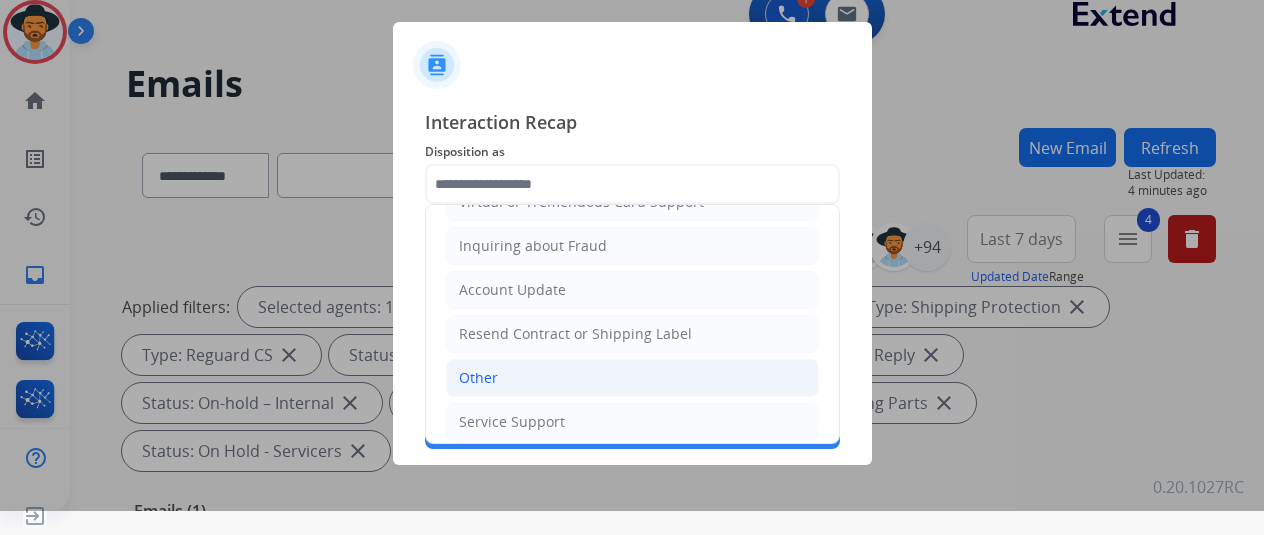 click on "Other" 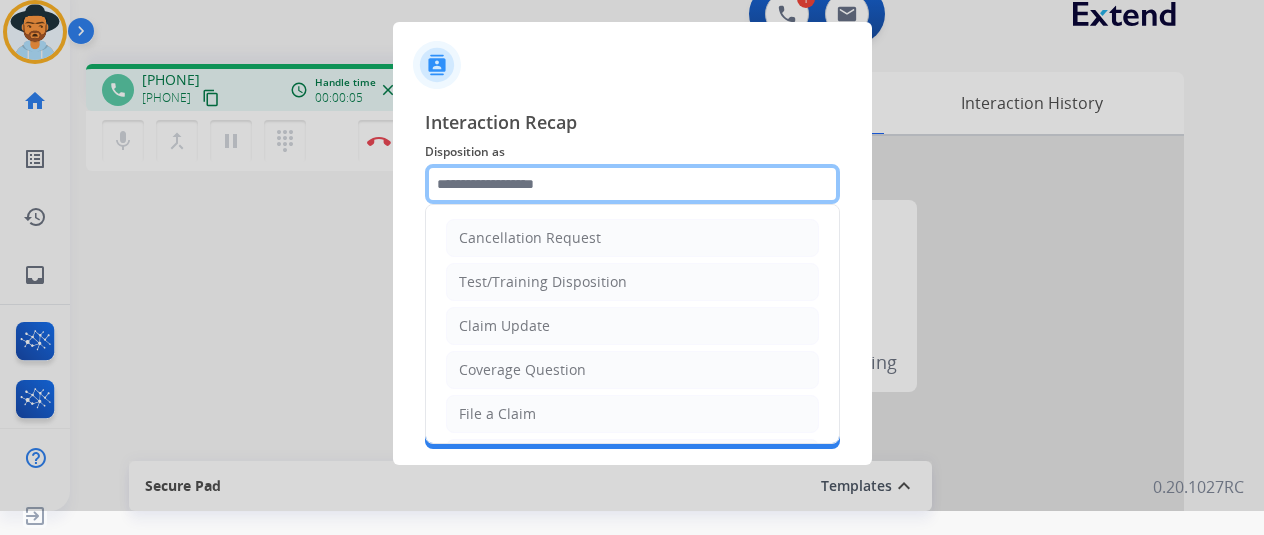click 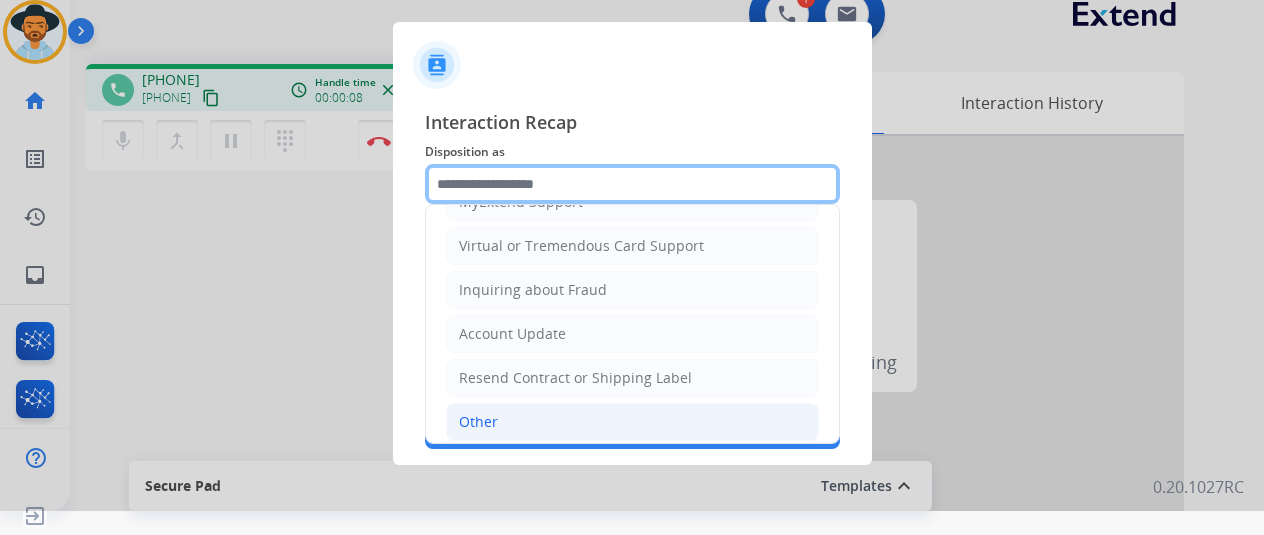 scroll, scrollTop: 303, scrollLeft: 0, axis: vertical 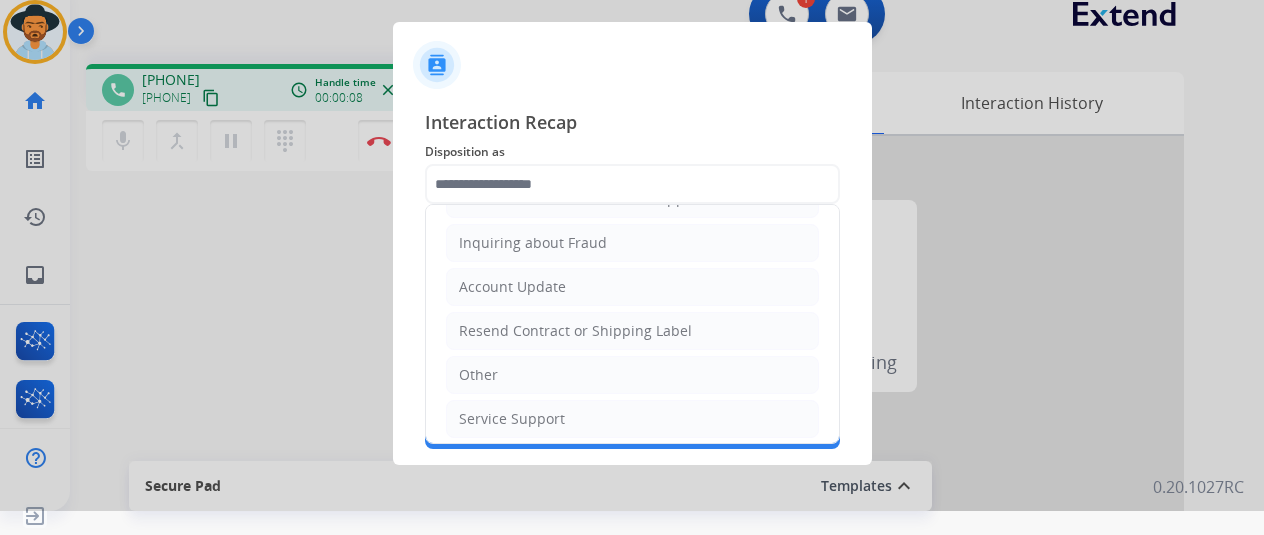 drag, startPoint x: 500, startPoint y: 367, endPoint x: 507, endPoint y: 338, distance: 29.832869 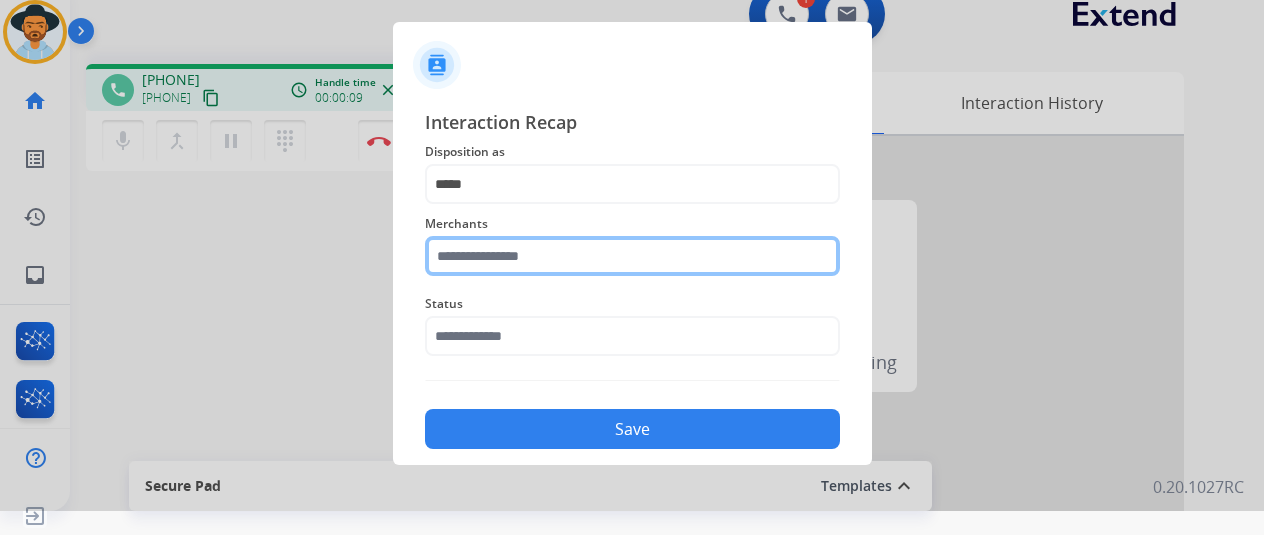 click 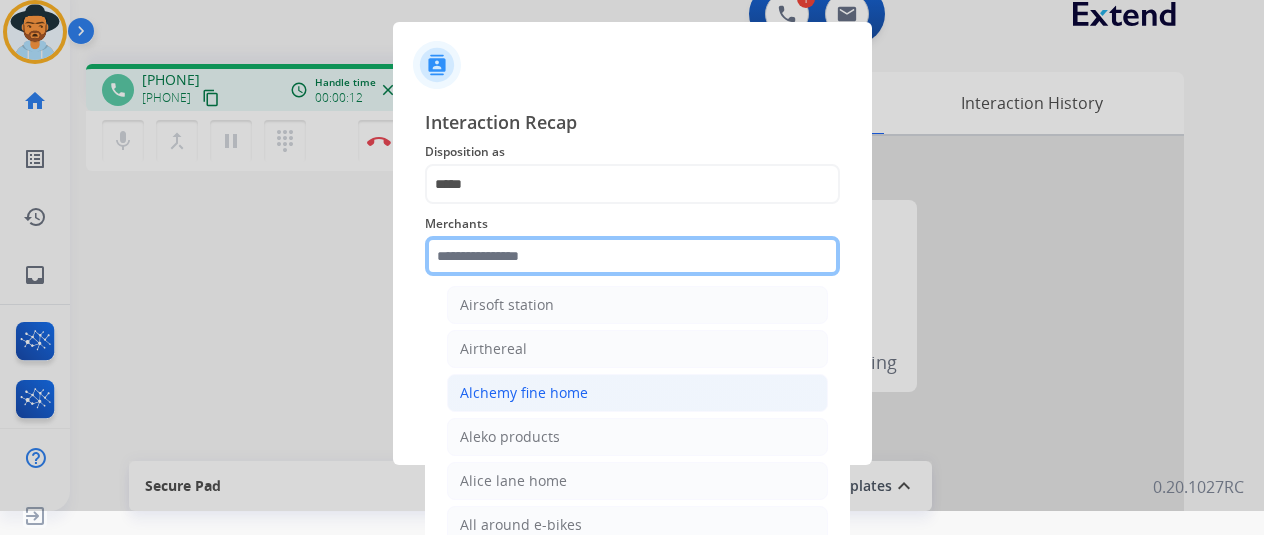 scroll, scrollTop: 1200, scrollLeft: 0, axis: vertical 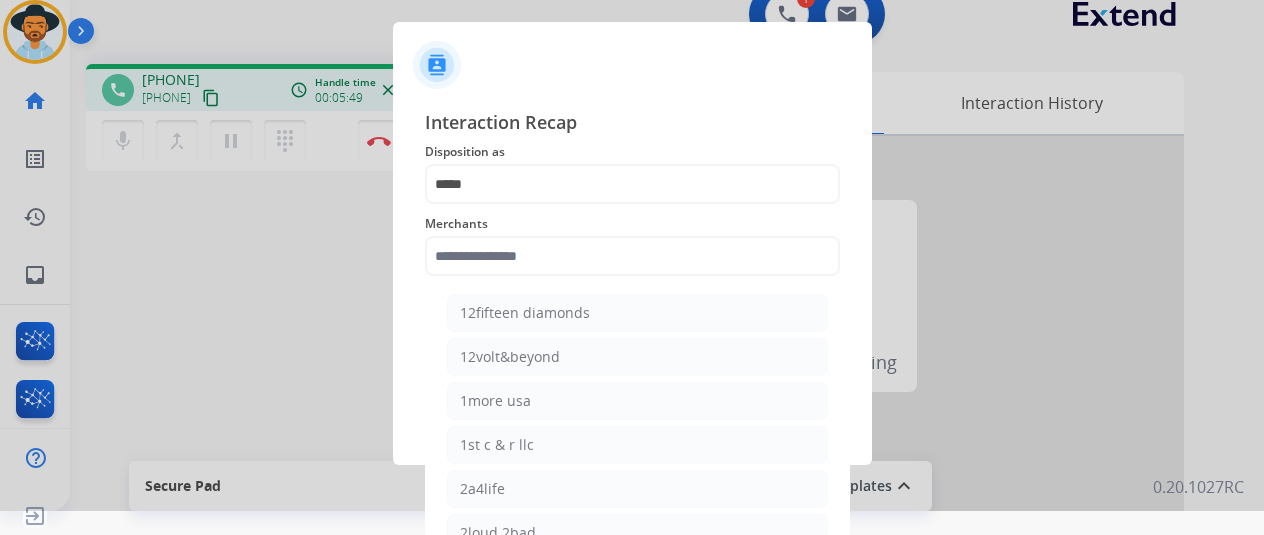 drag, startPoint x: 230, startPoint y: 289, endPoint x: 320, endPoint y: 190, distance: 133.79462 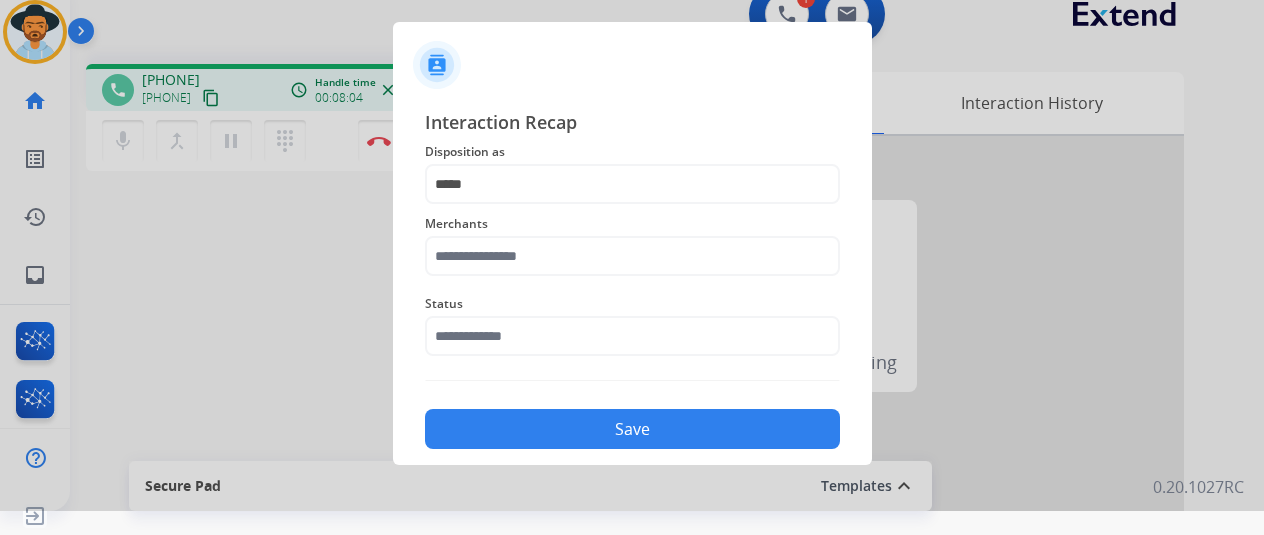 click at bounding box center (632, 243) 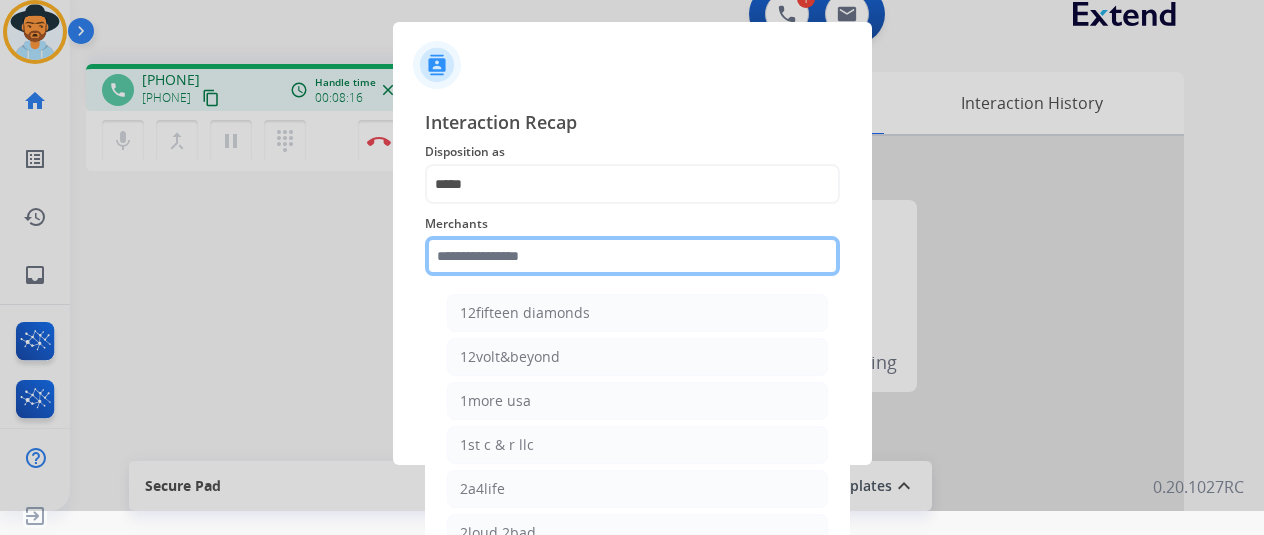 click 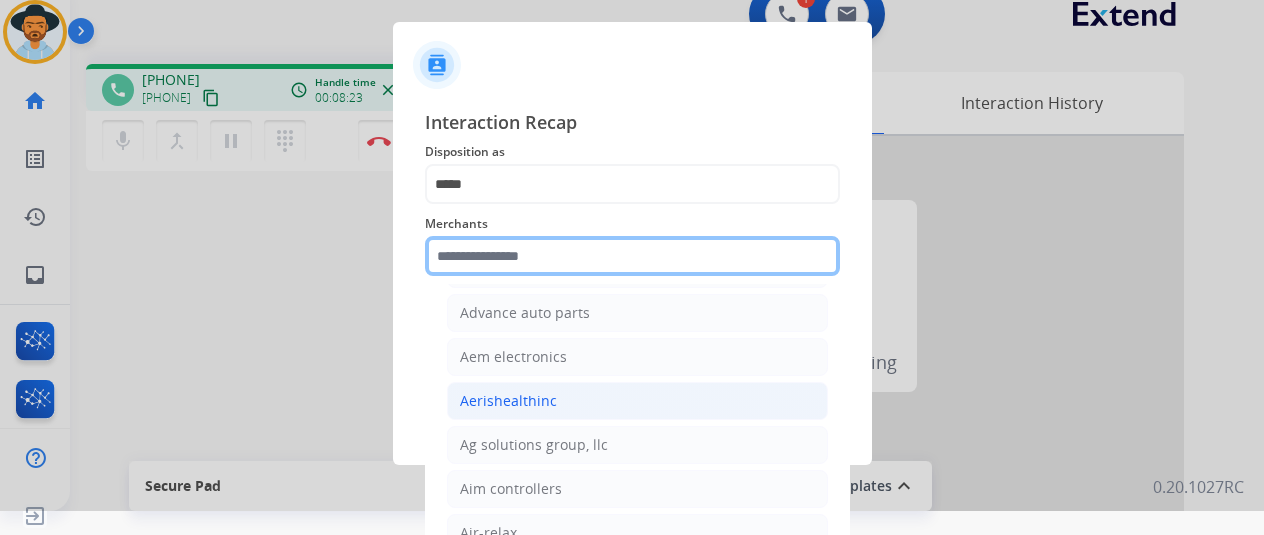 scroll, scrollTop: 900, scrollLeft: 0, axis: vertical 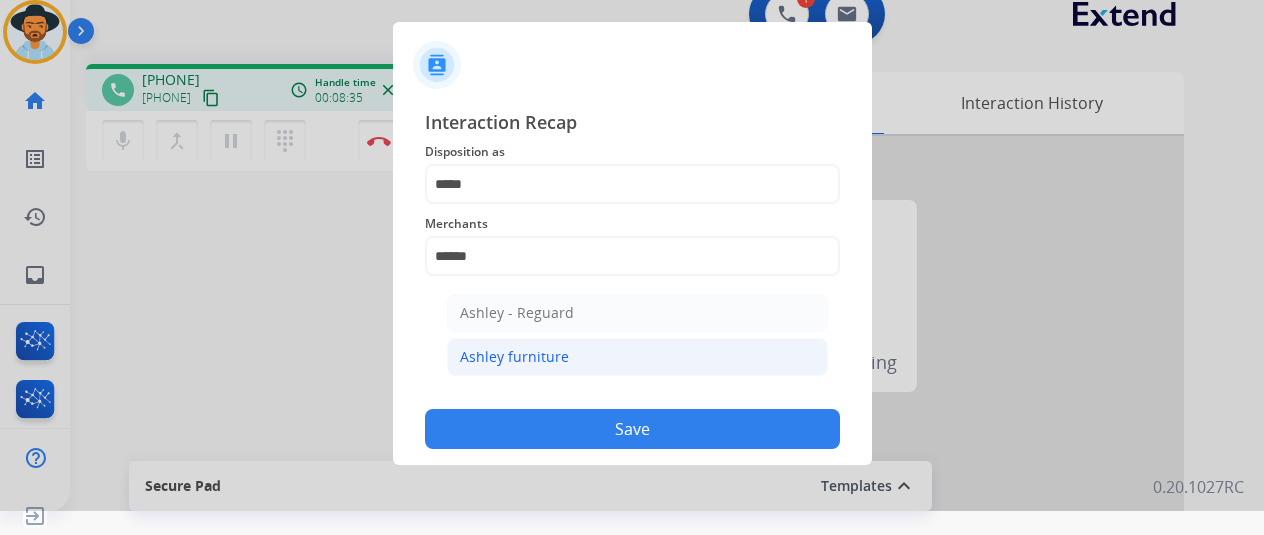 click on "Ashley furniture" 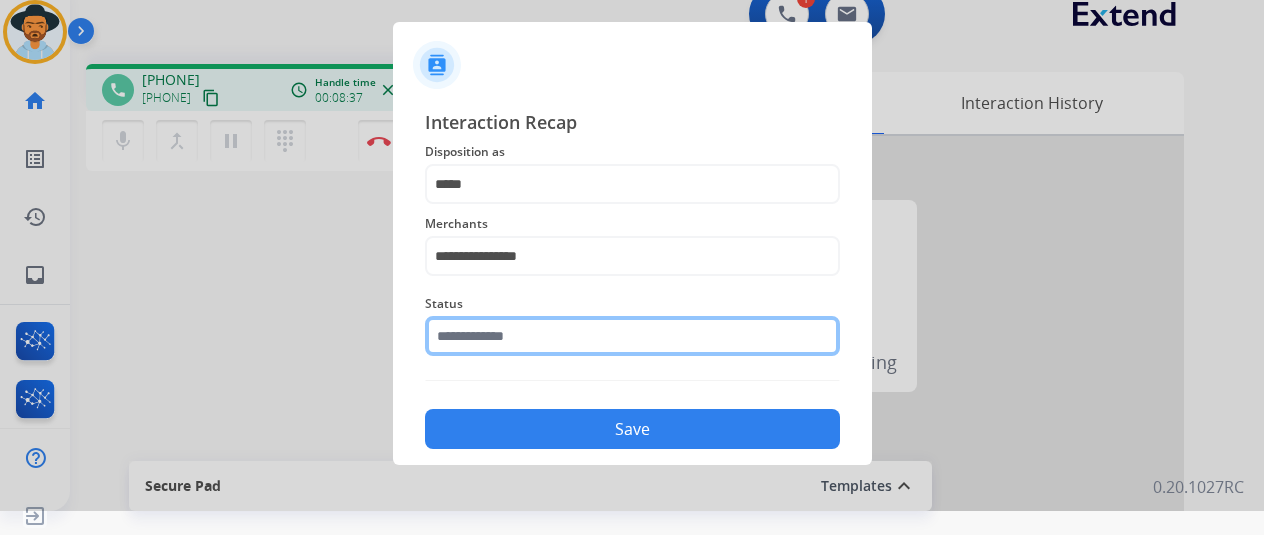 click 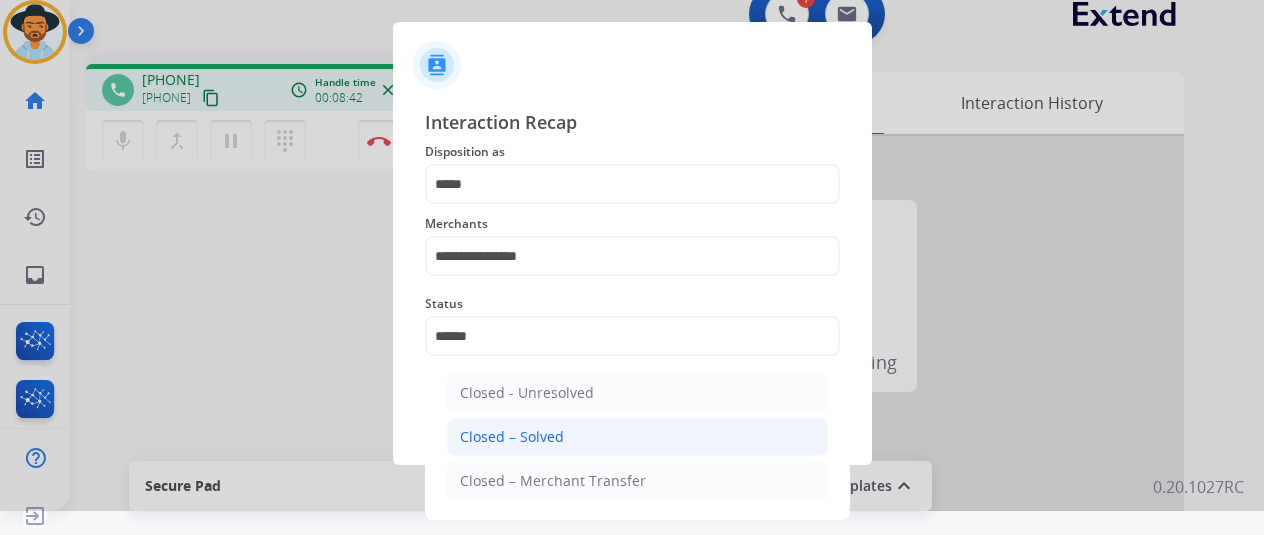 click on "Closed – Solved" 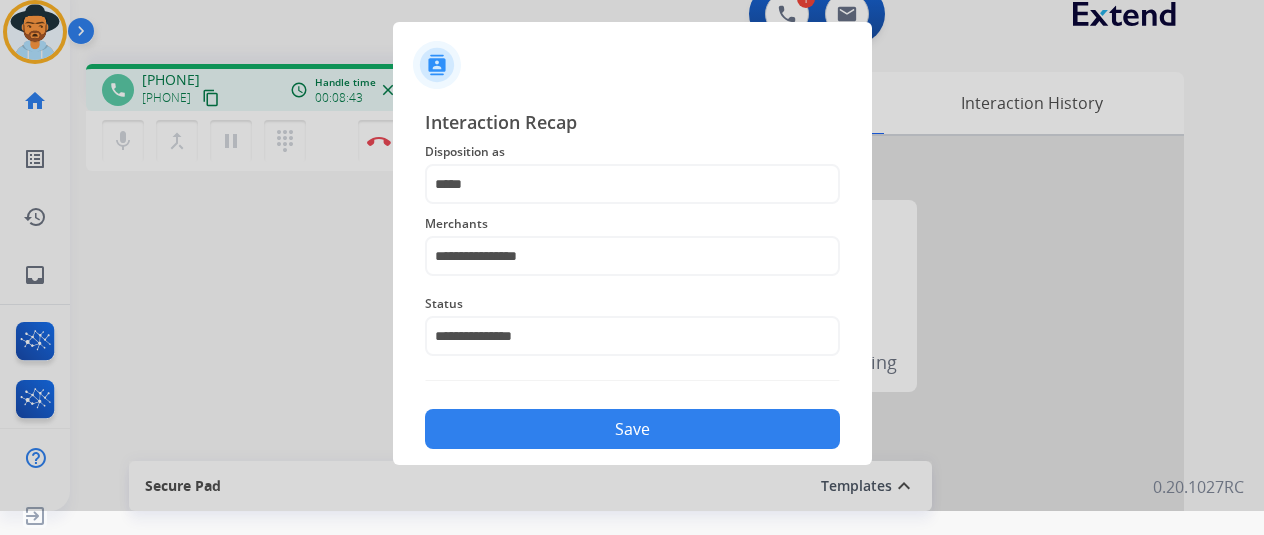 click on "Save" 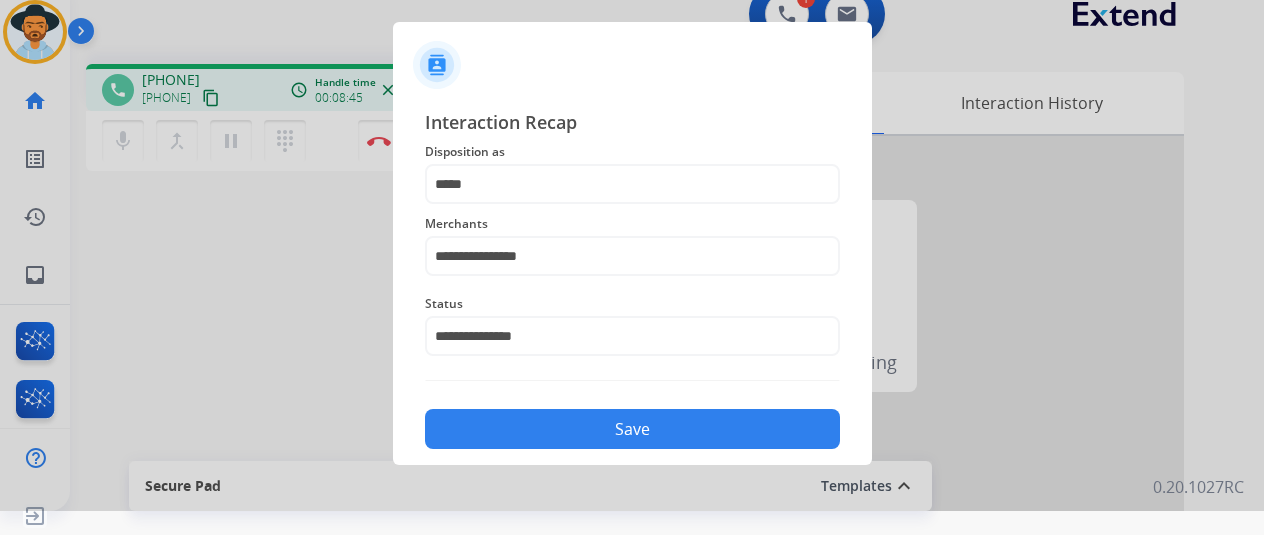 click on "Save" 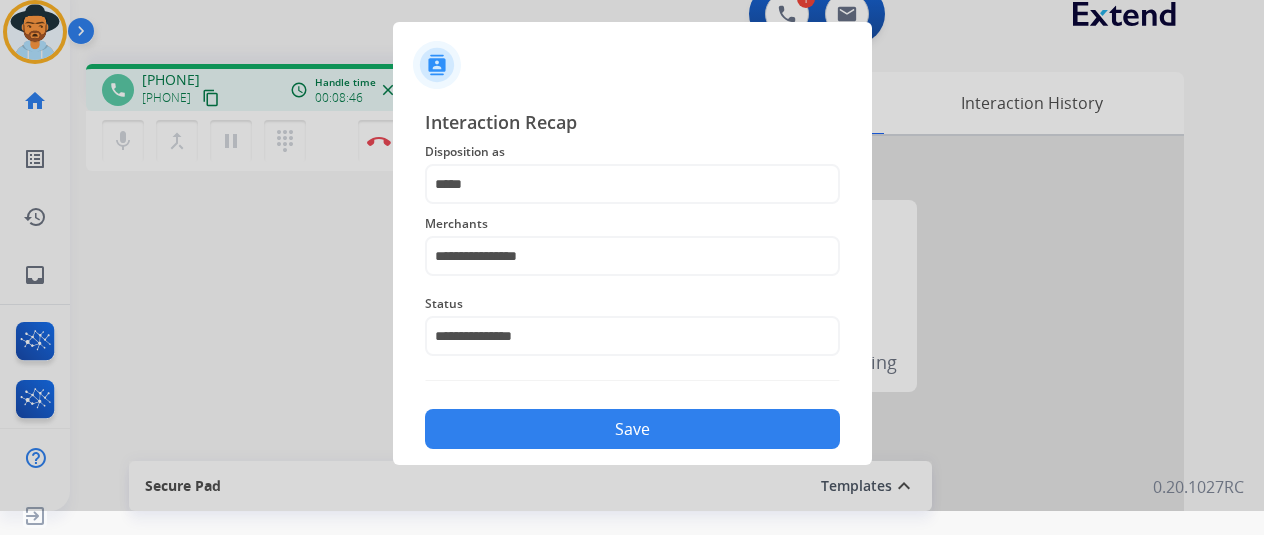 drag, startPoint x: 254, startPoint y: 319, endPoint x: 266, endPoint y: 305, distance: 18.439089 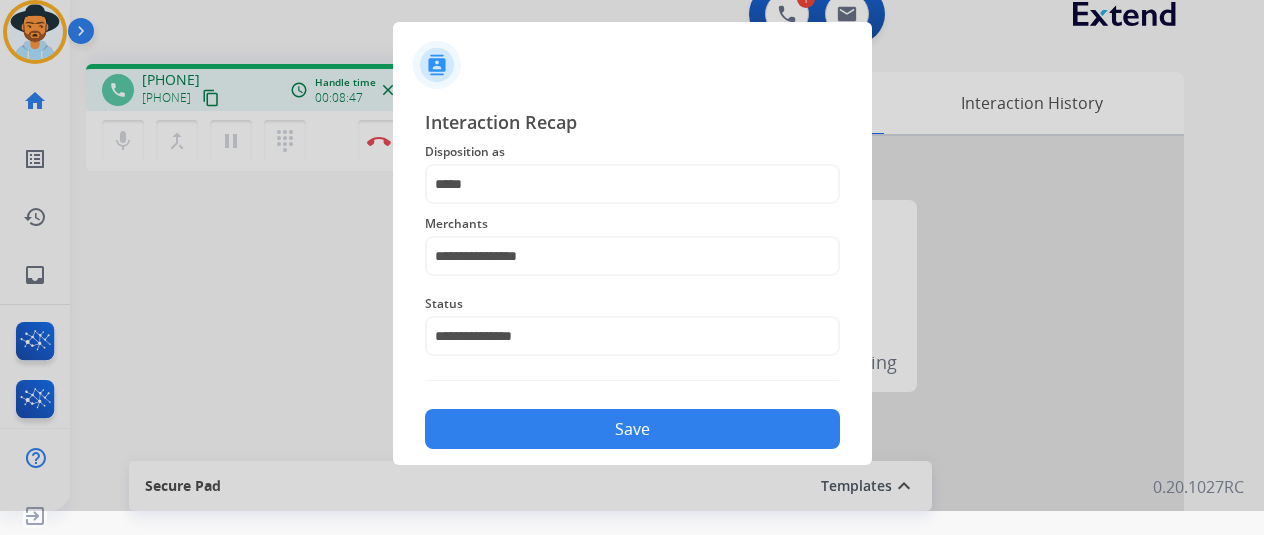 click at bounding box center (632, 243) 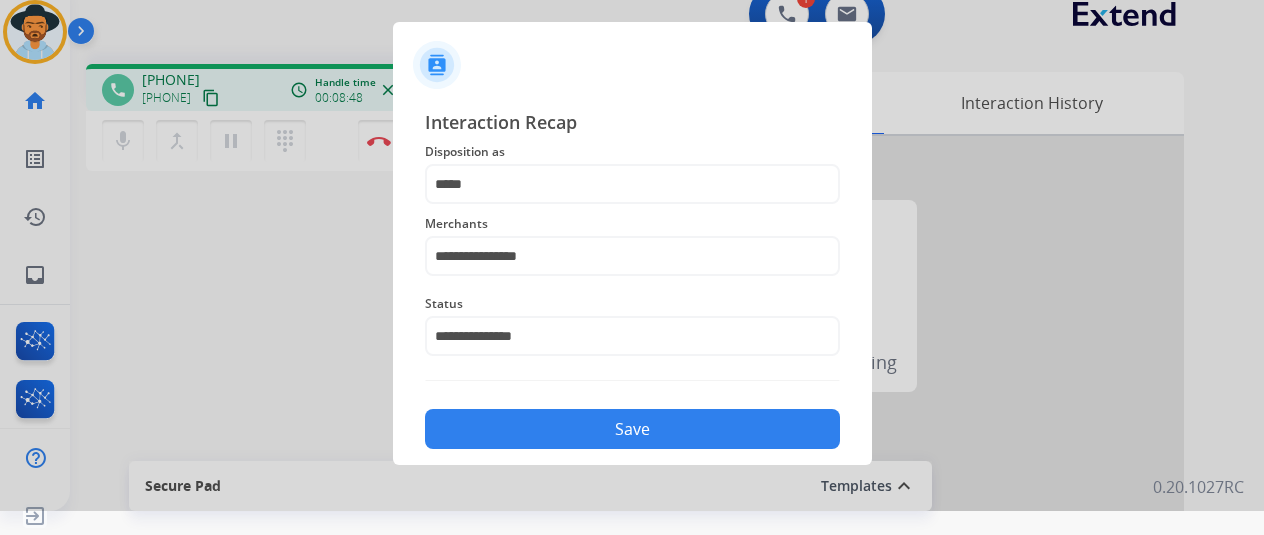 click at bounding box center [632, 243] 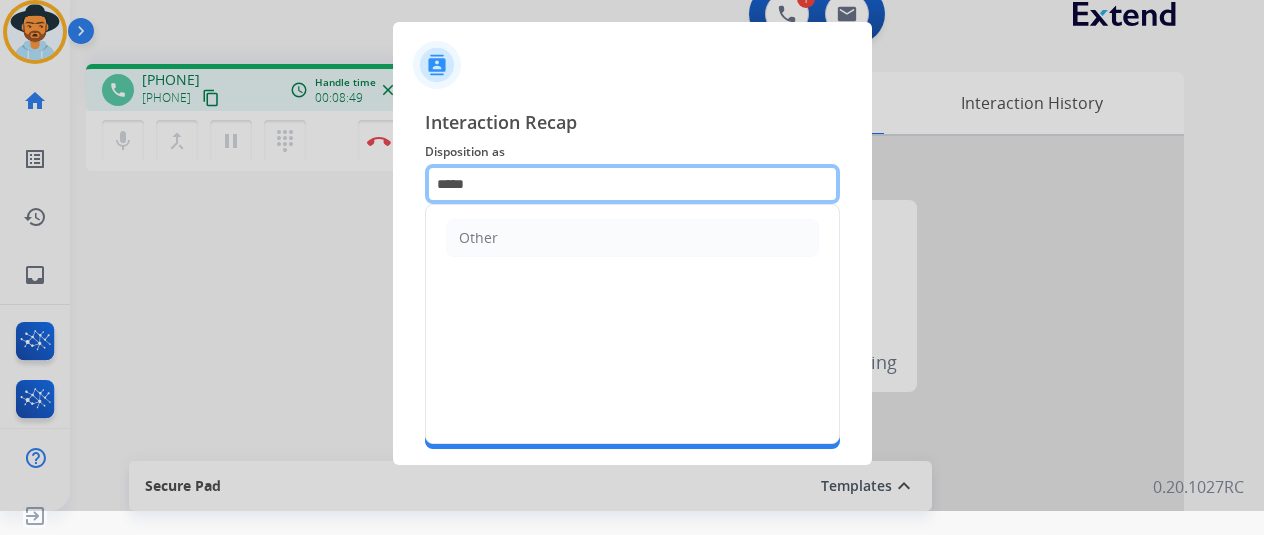 click on "*****" 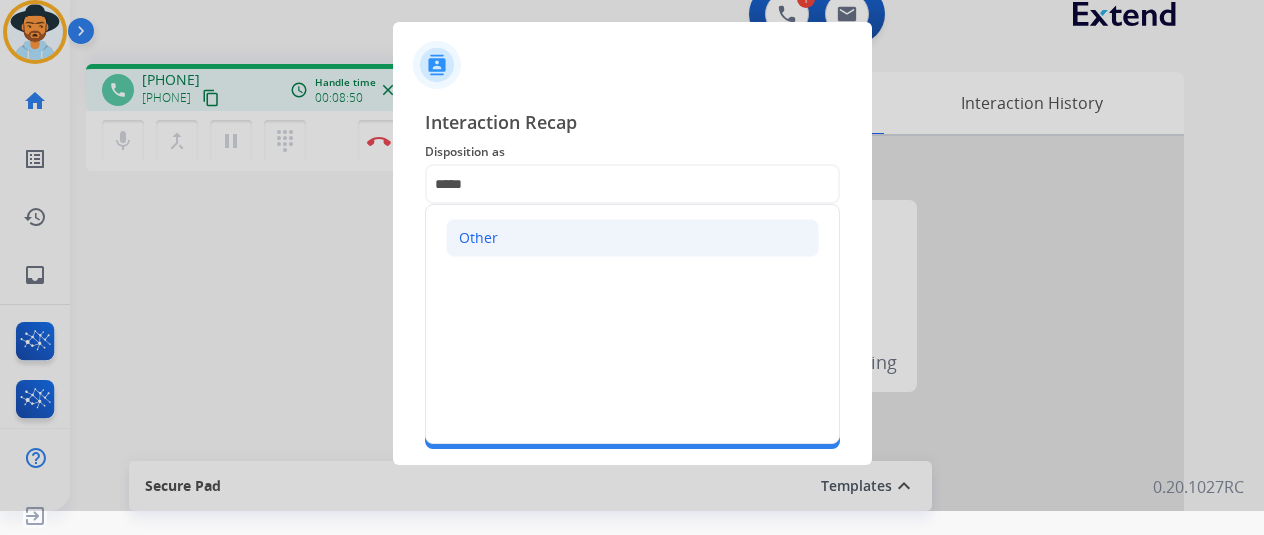 click on "Other" 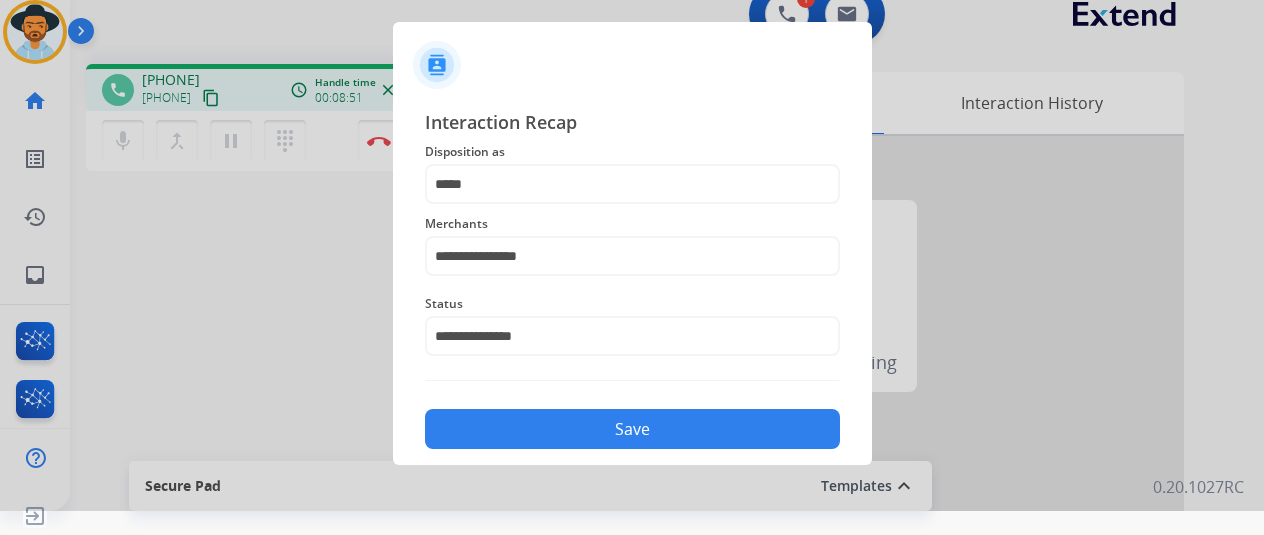 click on "Save" 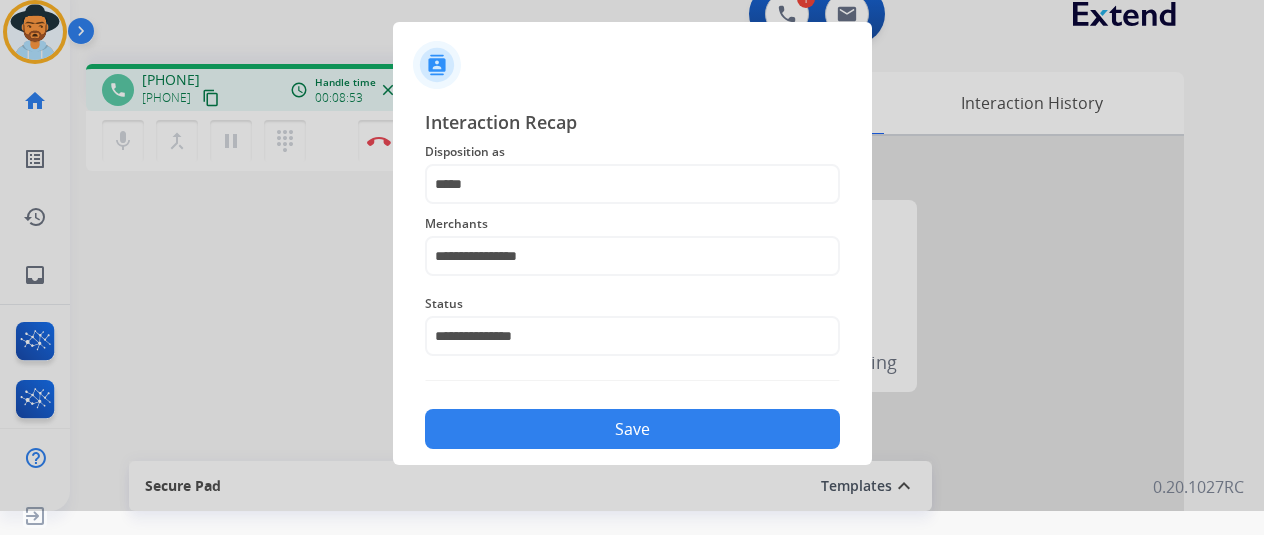click at bounding box center (632, 243) 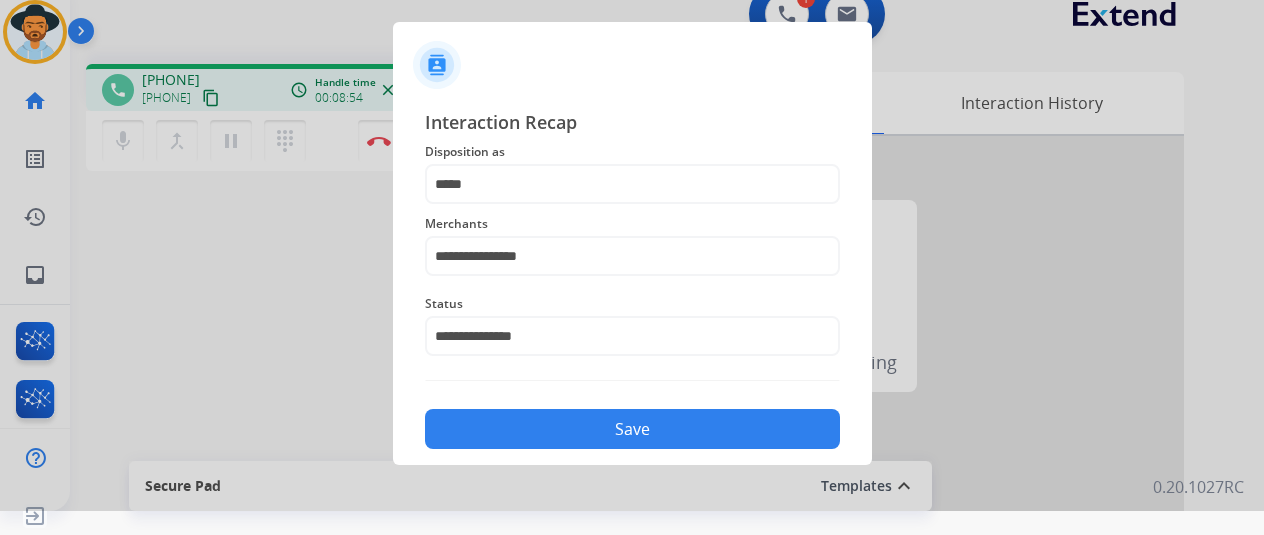 click at bounding box center (632, 243) 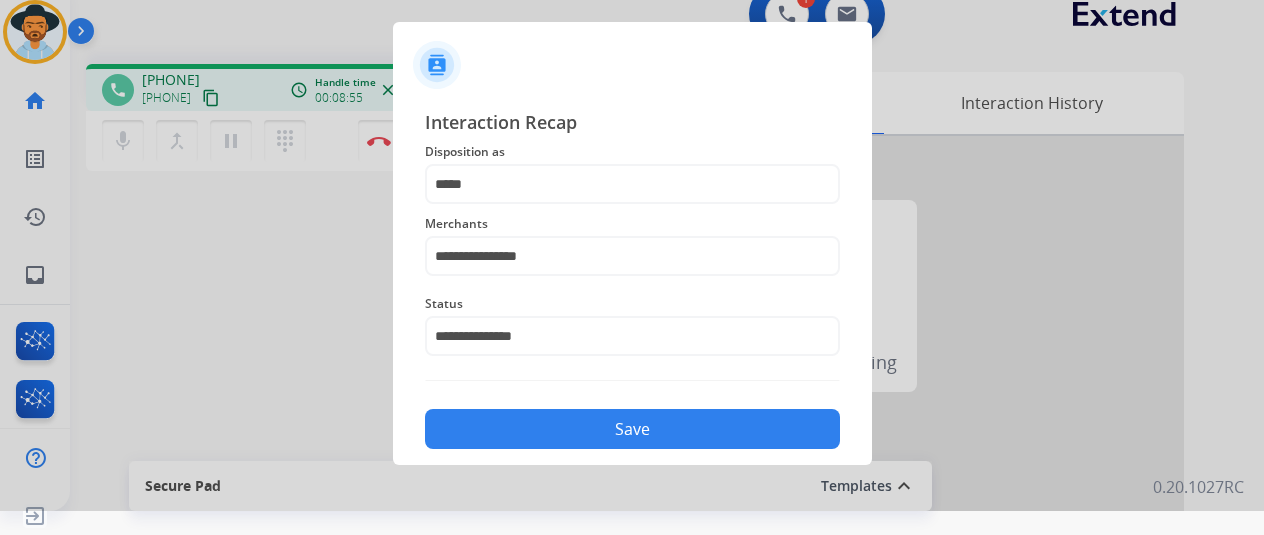 click on "Save" 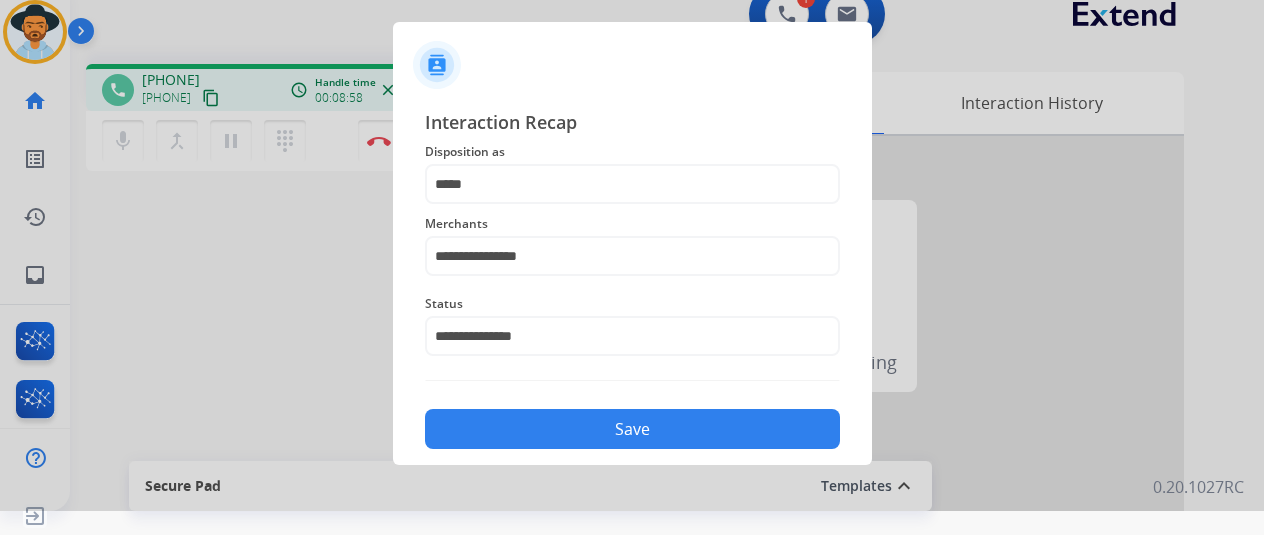 click at bounding box center (632, 243) 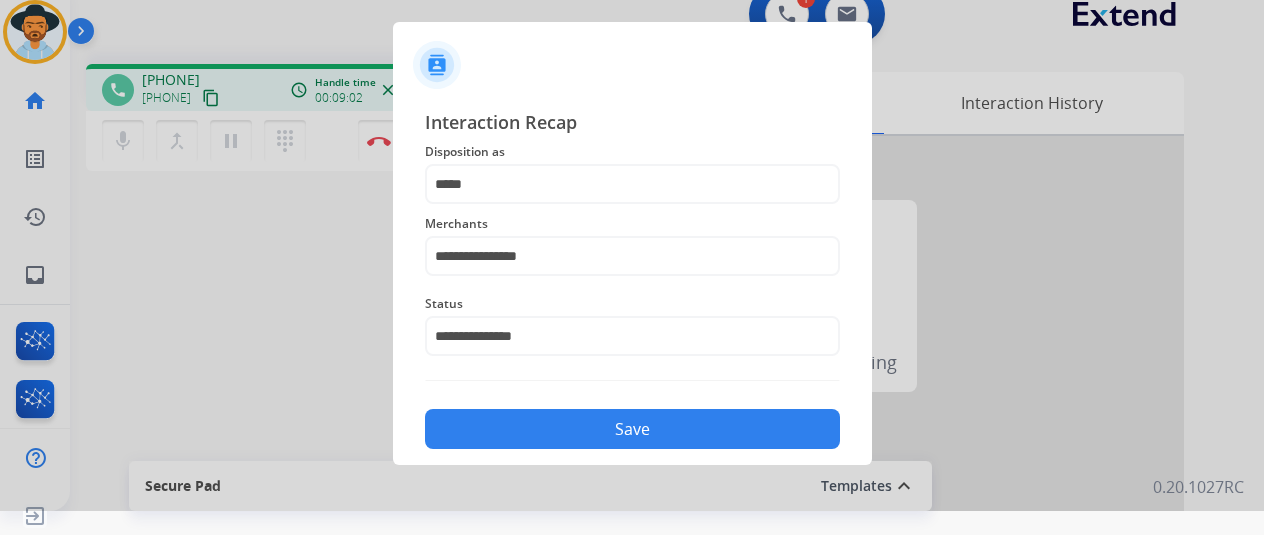 click on "**********" 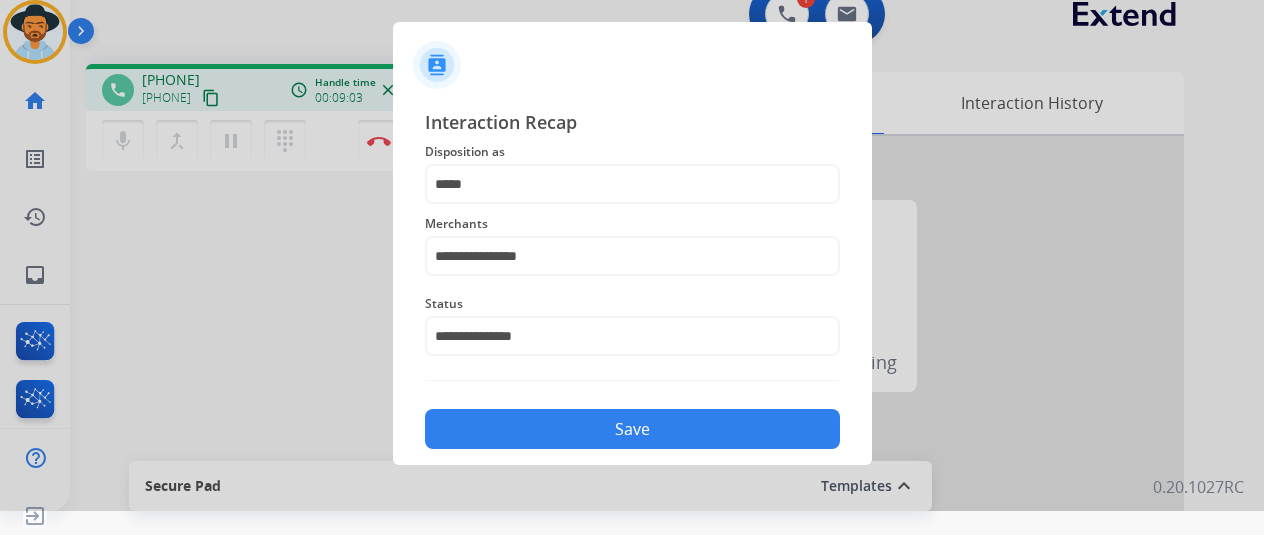 click at bounding box center (632, 243) 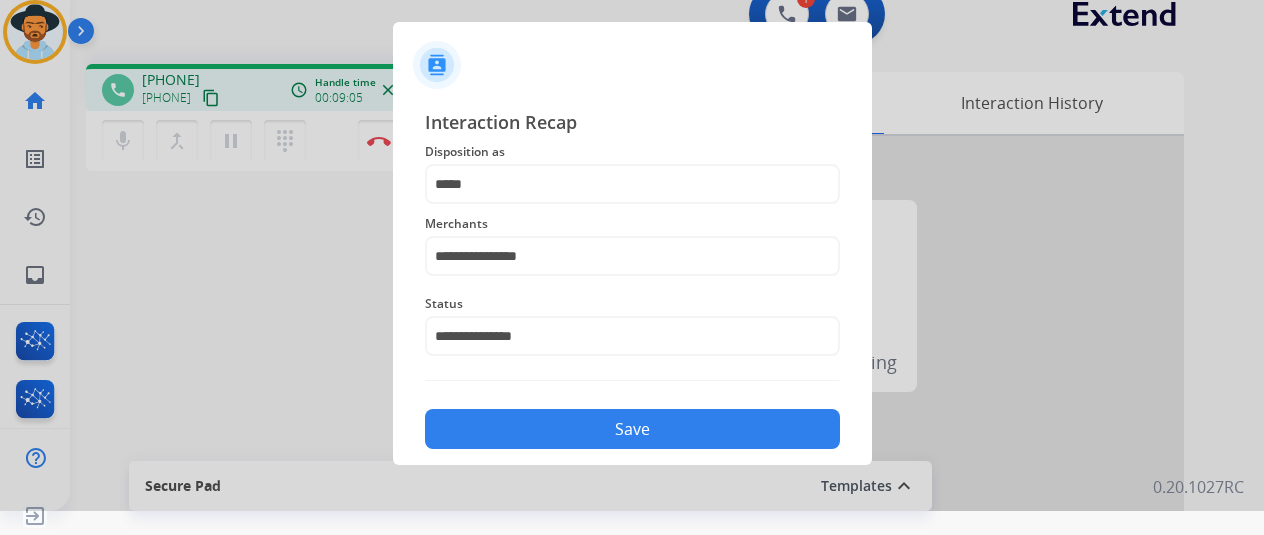 click at bounding box center (632, 243) 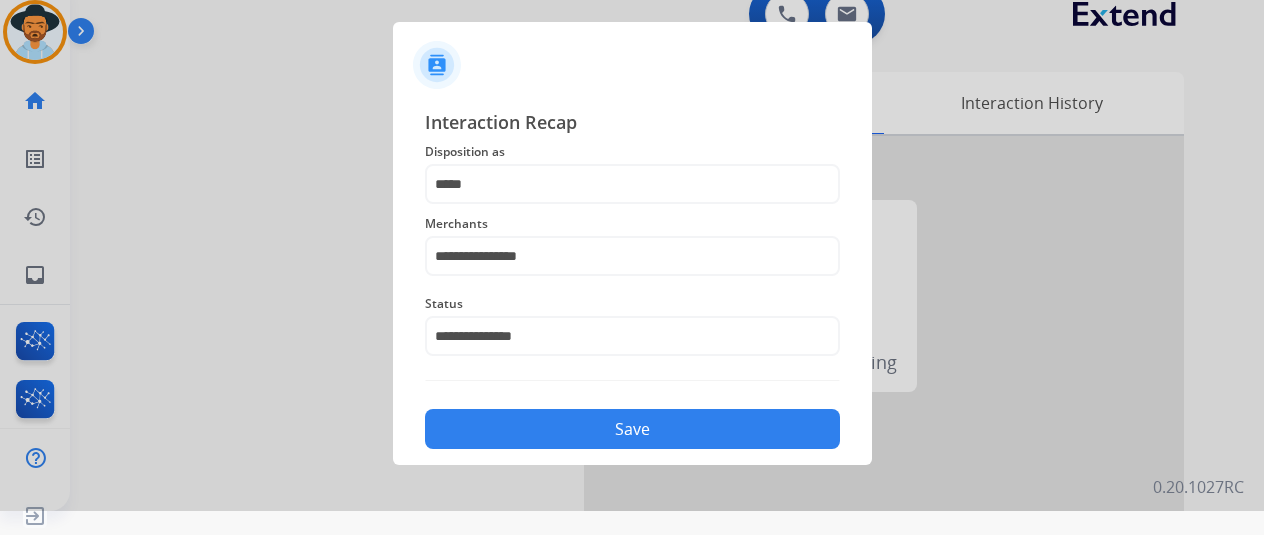 click on "Save" 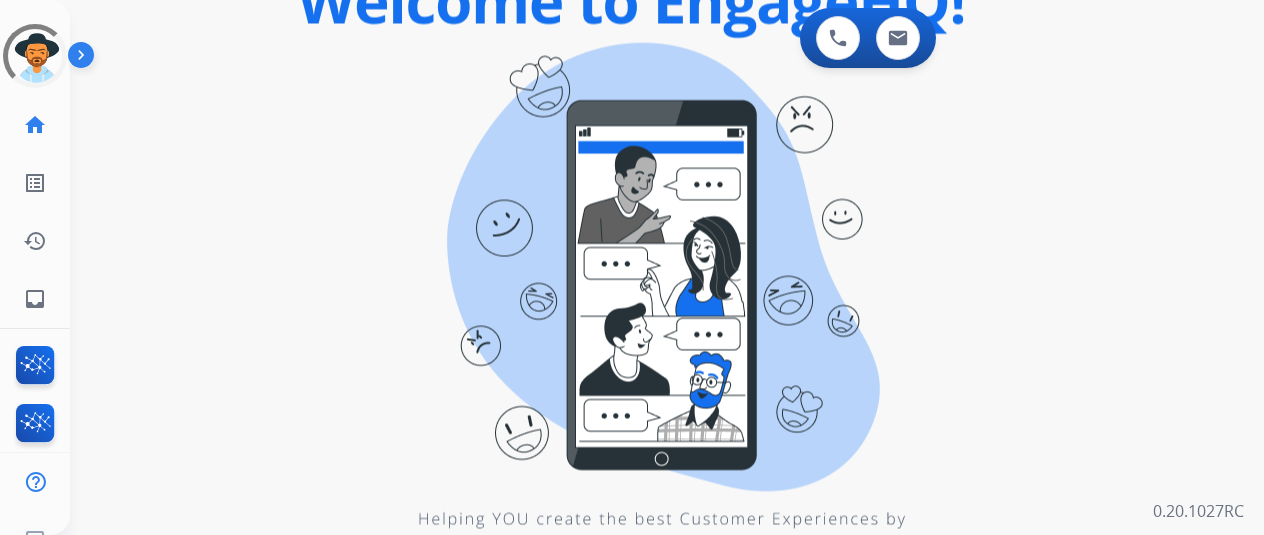 scroll, scrollTop: 0, scrollLeft: 0, axis: both 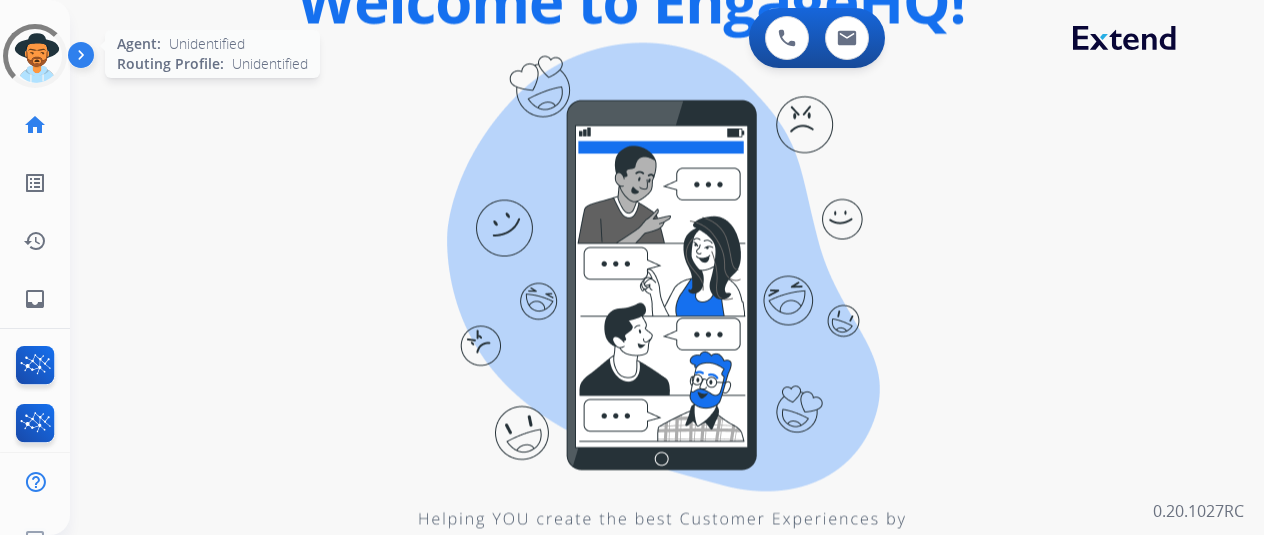 click 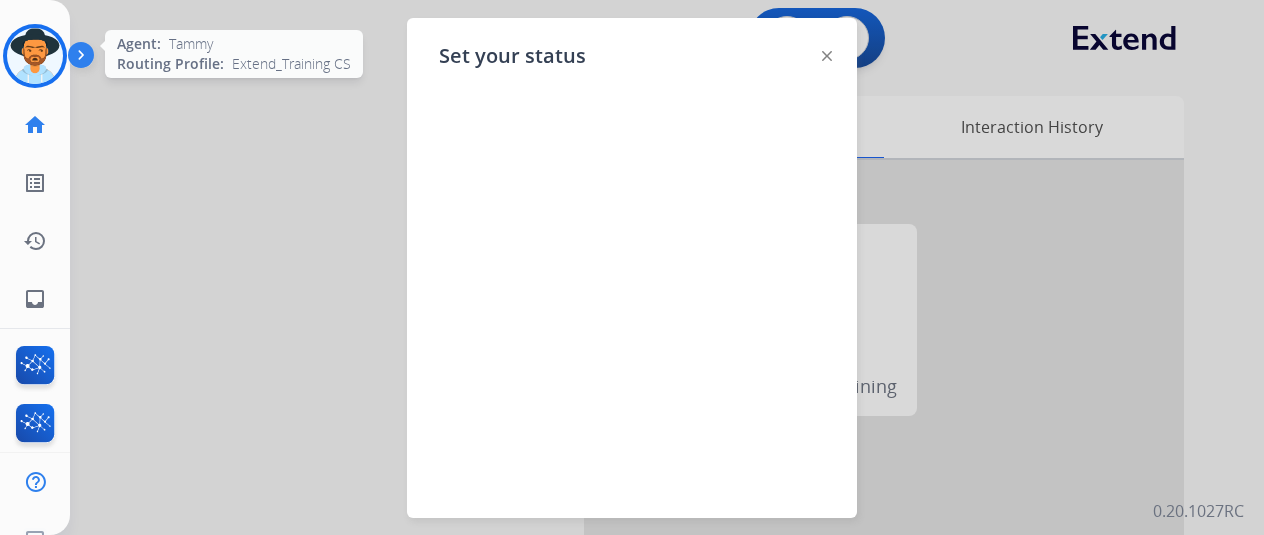 click at bounding box center (35, 56) 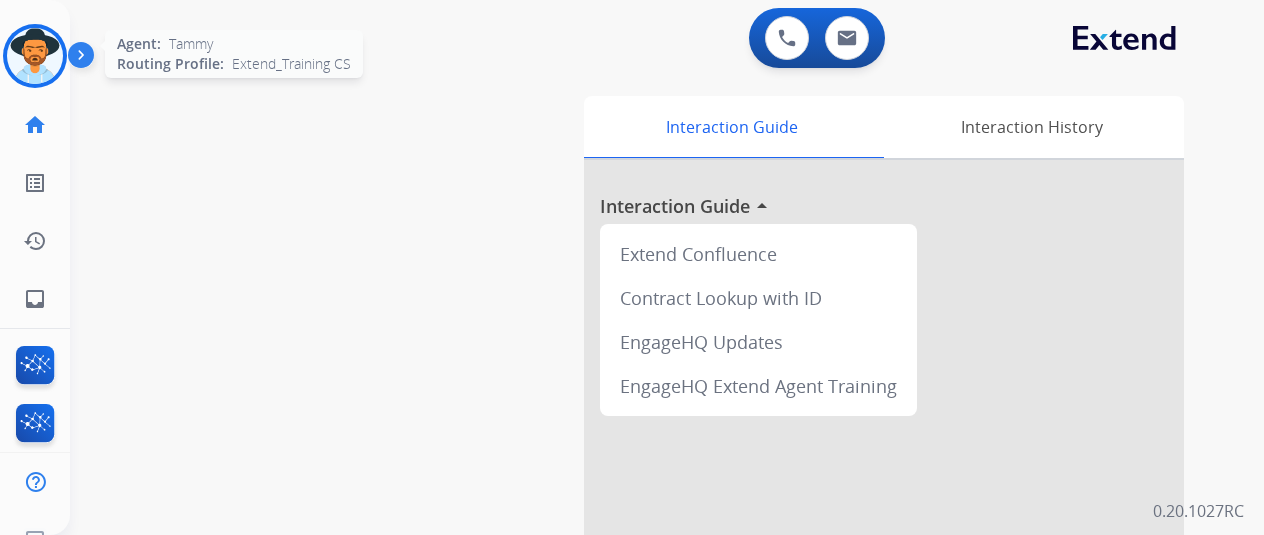 click at bounding box center (35, 56) 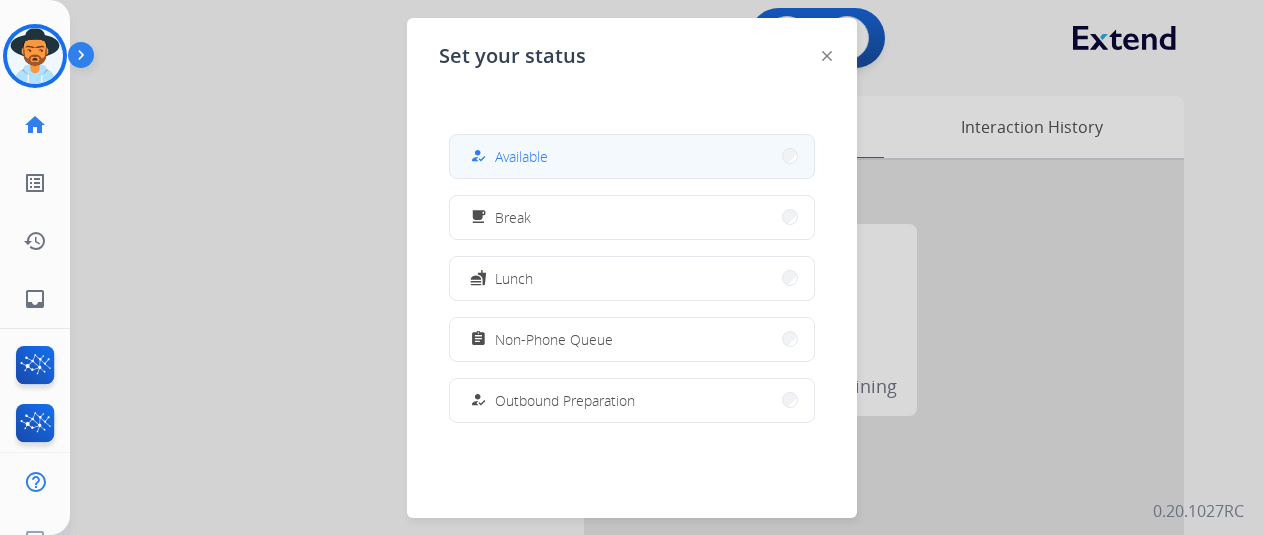 click on "how_to_reg Available" at bounding box center [632, 156] 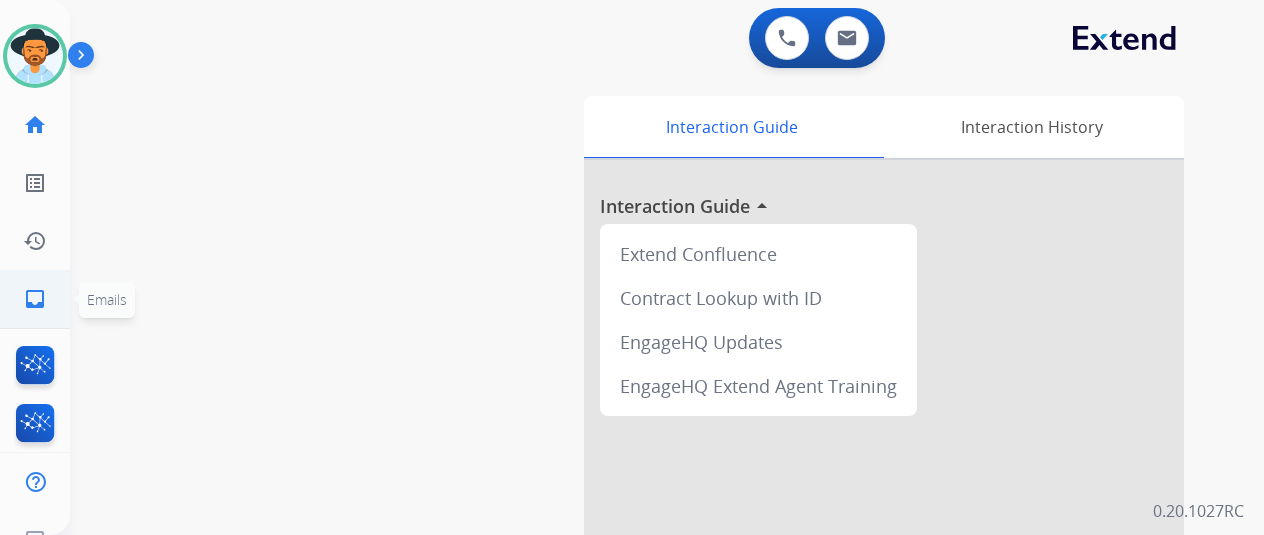 click on "inbox" 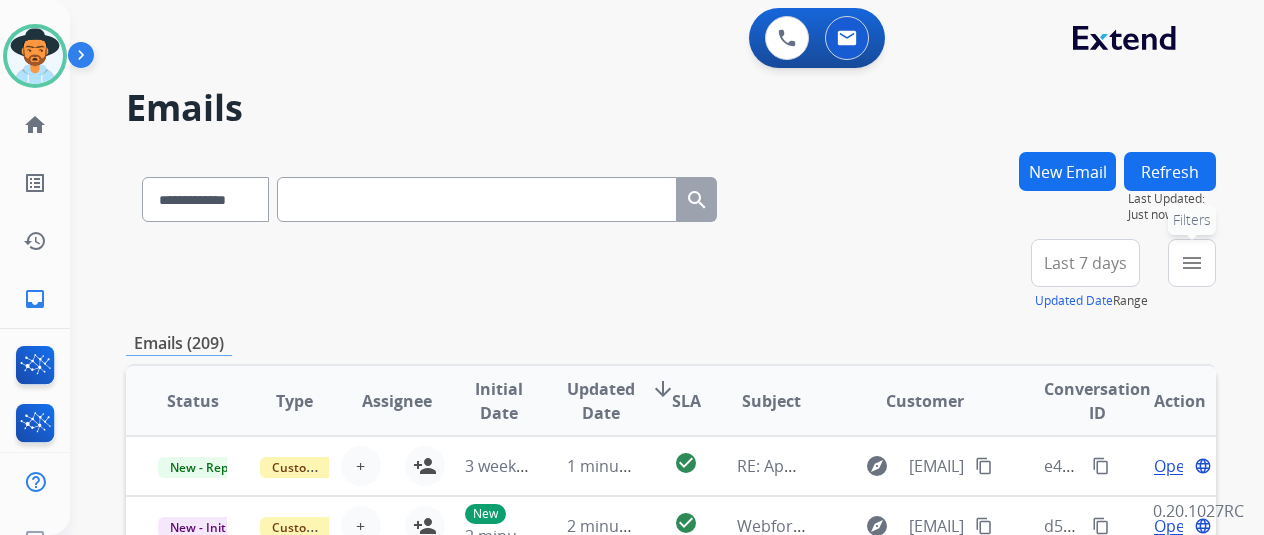 click on "menu" at bounding box center [1192, 263] 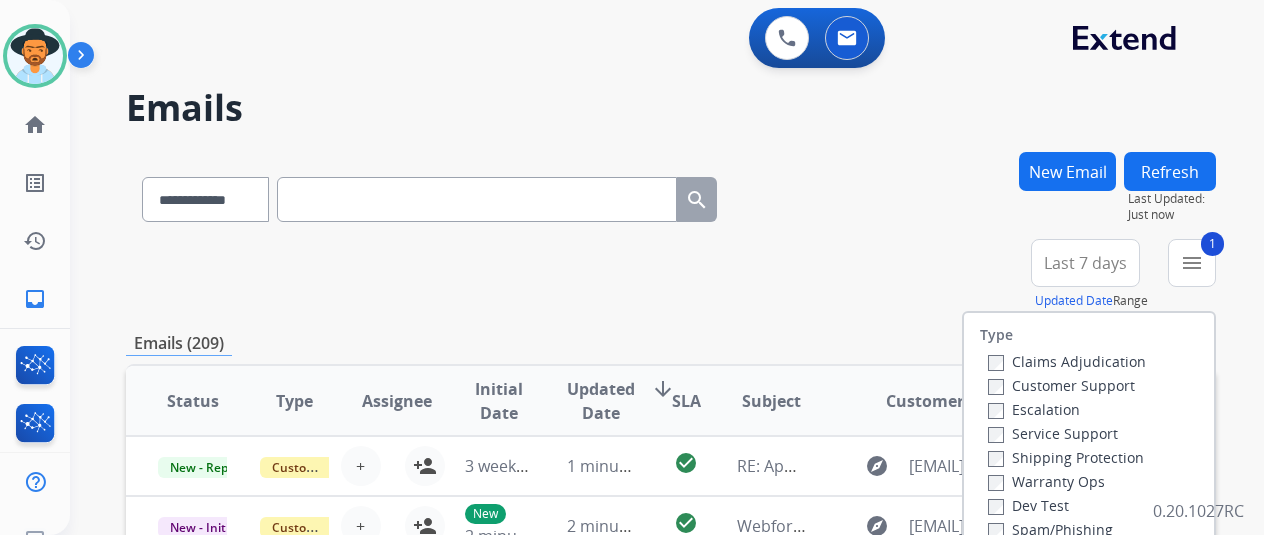 click on "Claims Adjudication   Customer Support   Escalation   Service Support   Shipping Protection   Warranty Ops   Dev Test   Spam/Phishing   Merchant Team   Reguard CS" at bounding box center [1063, 469] 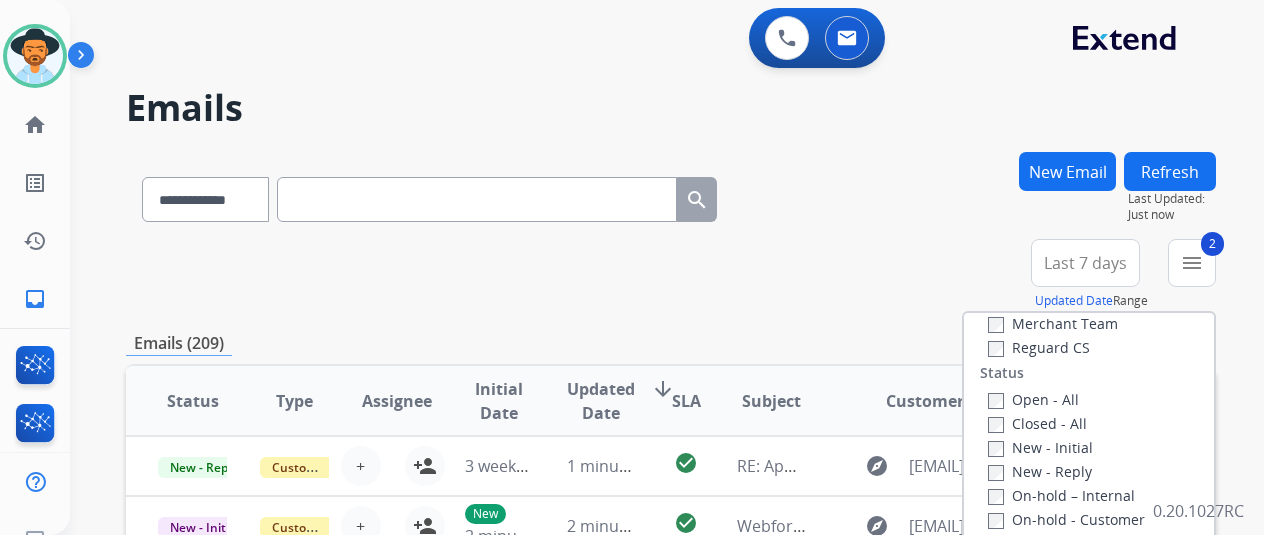 scroll, scrollTop: 200, scrollLeft: 0, axis: vertical 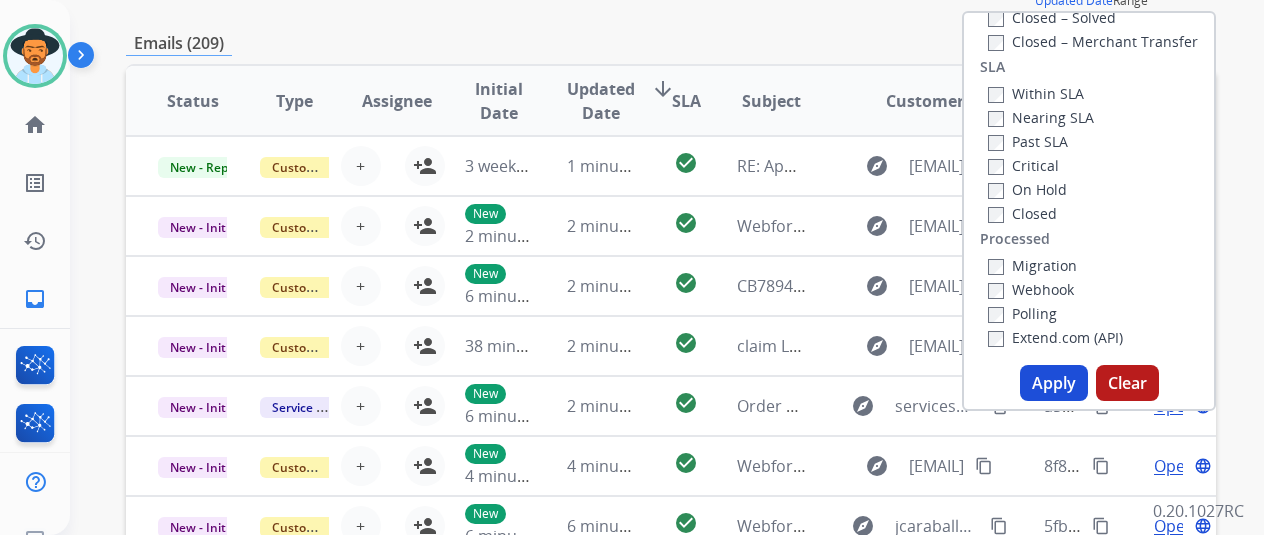 click on "Apply" at bounding box center (1054, 383) 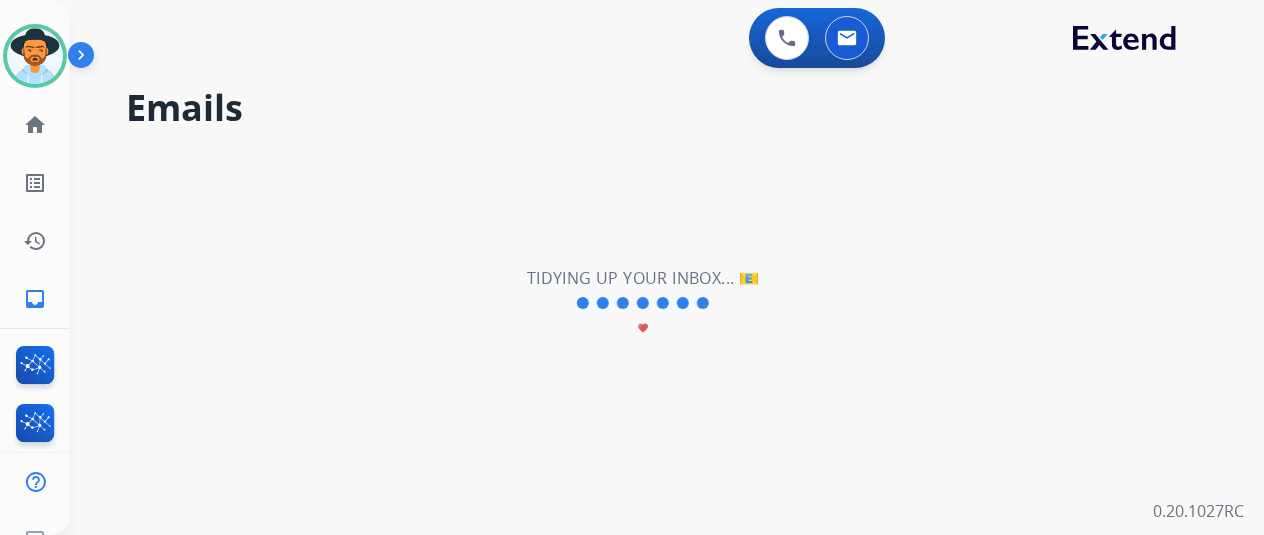 scroll, scrollTop: 0, scrollLeft: 0, axis: both 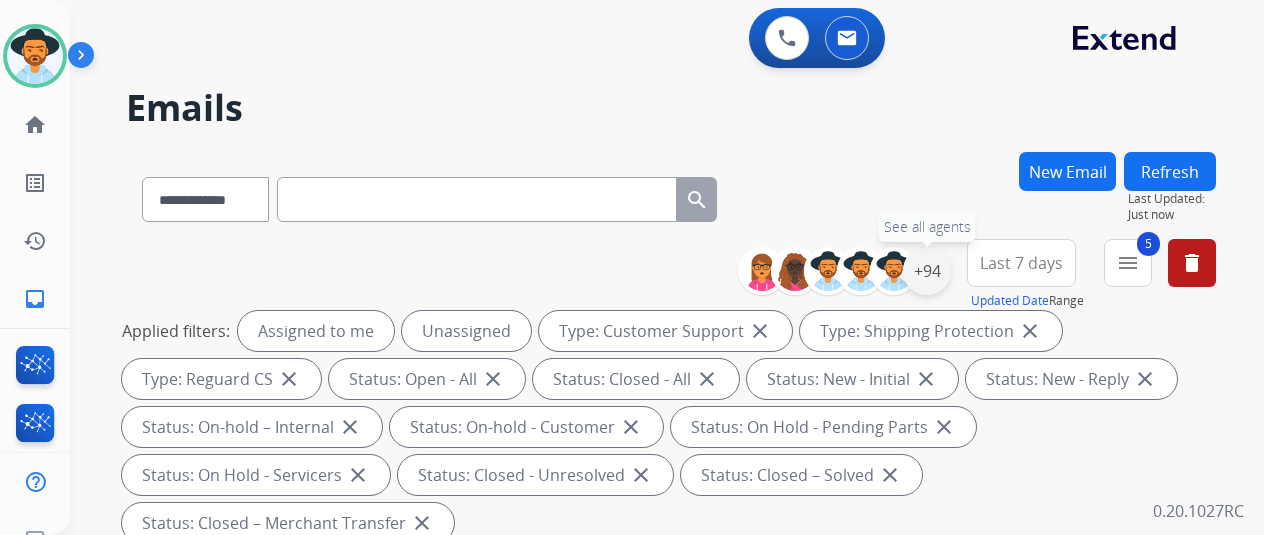 click on "+94" at bounding box center (927, 271) 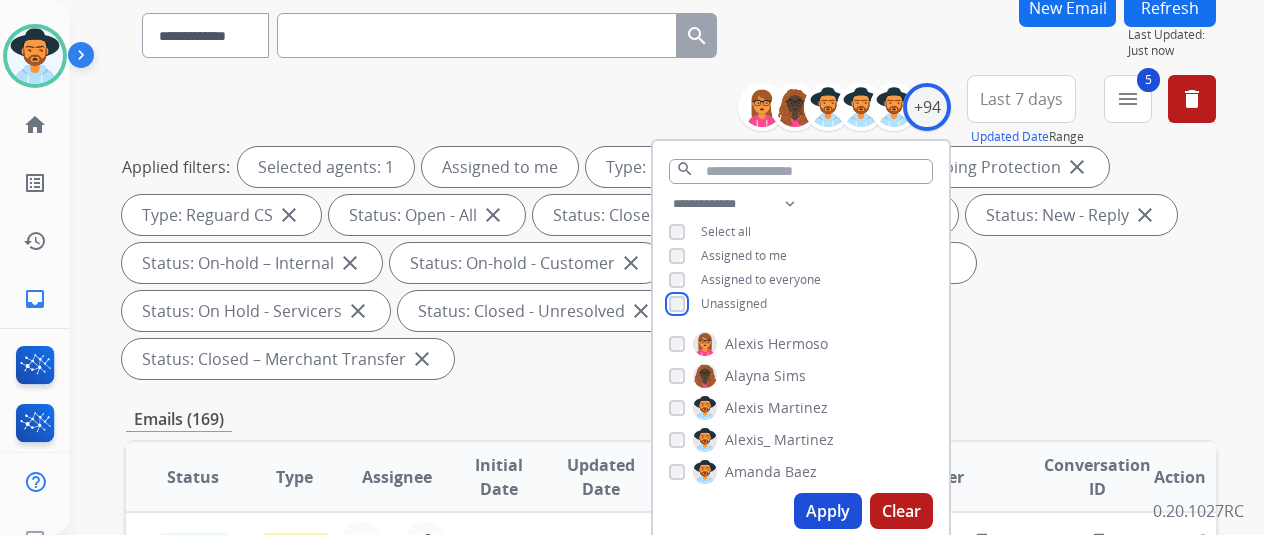 scroll, scrollTop: 400, scrollLeft: 0, axis: vertical 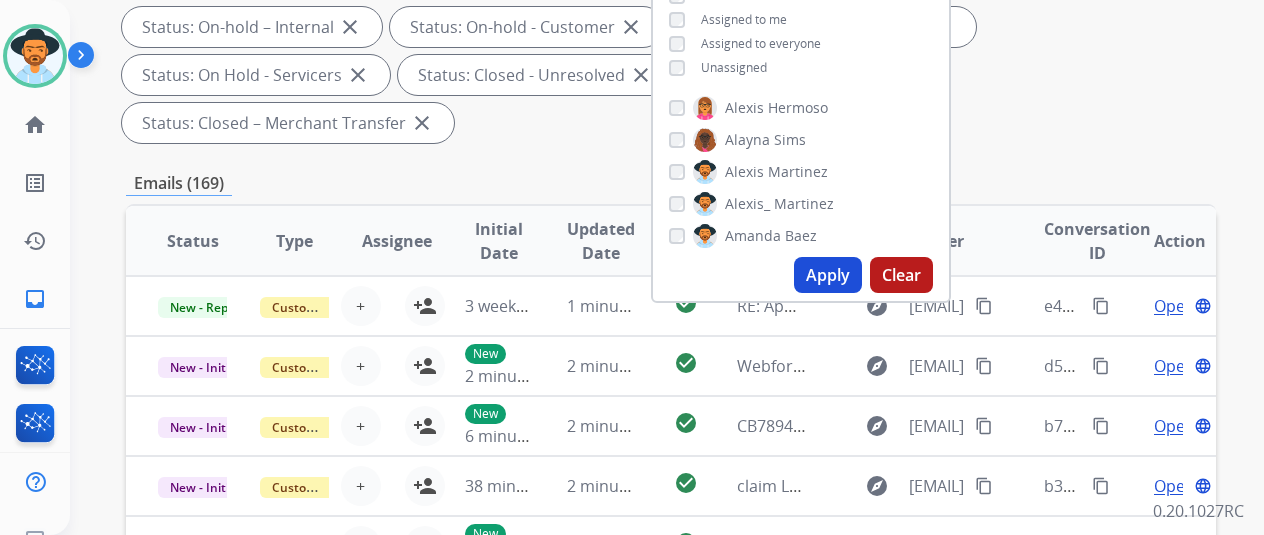 click on "Apply" at bounding box center (828, 275) 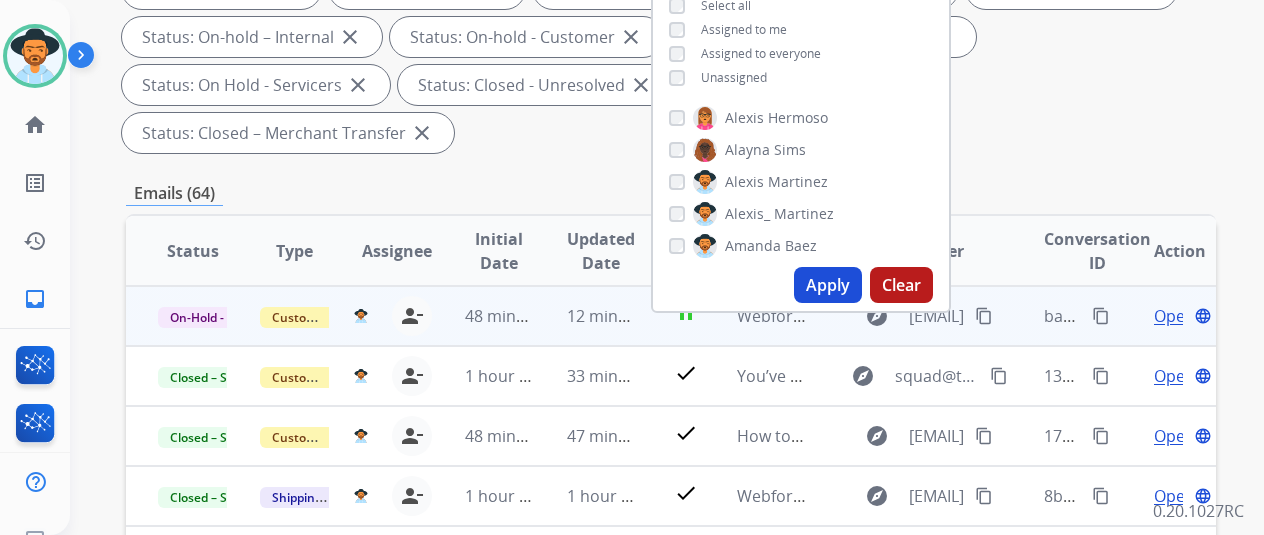 scroll, scrollTop: 400, scrollLeft: 0, axis: vertical 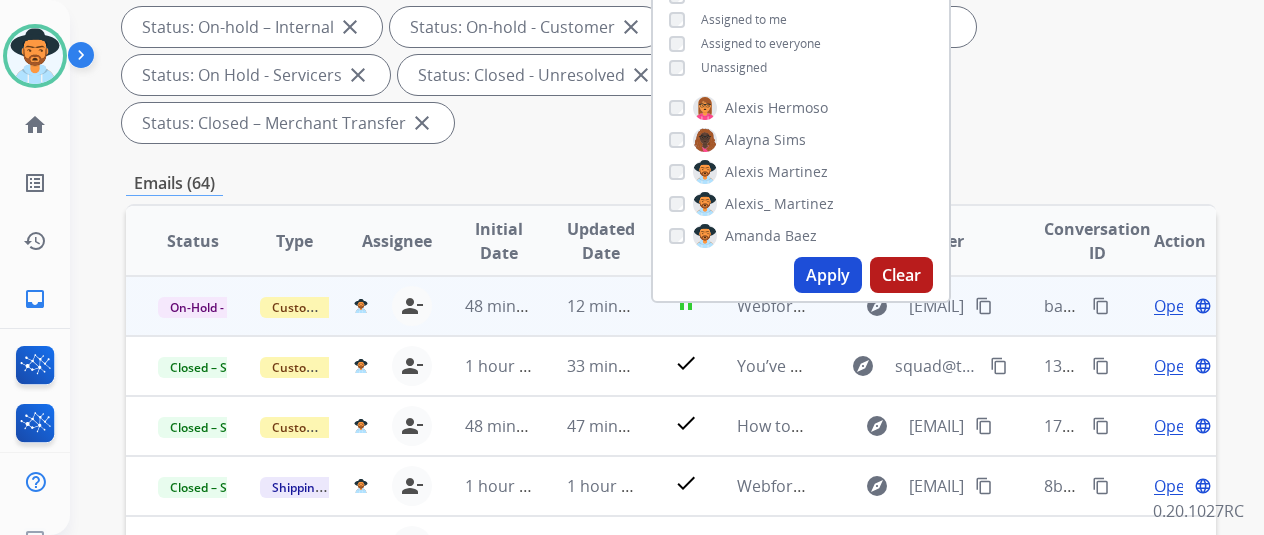 click on "Open" at bounding box center (1174, 306) 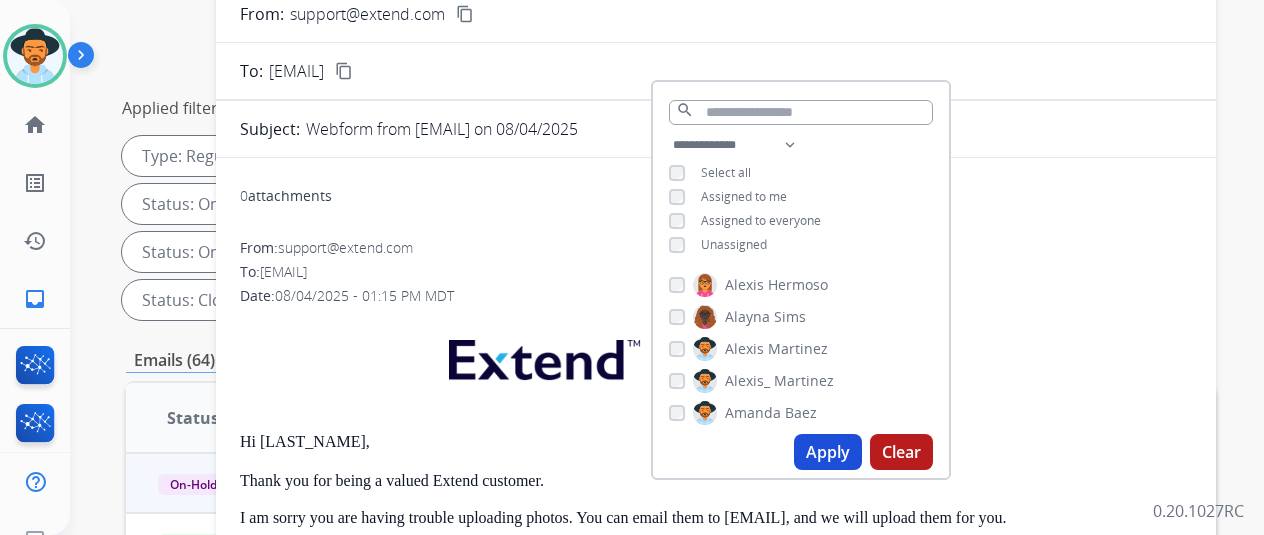 scroll, scrollTop: 0, scrollLeft: 0, axis: both 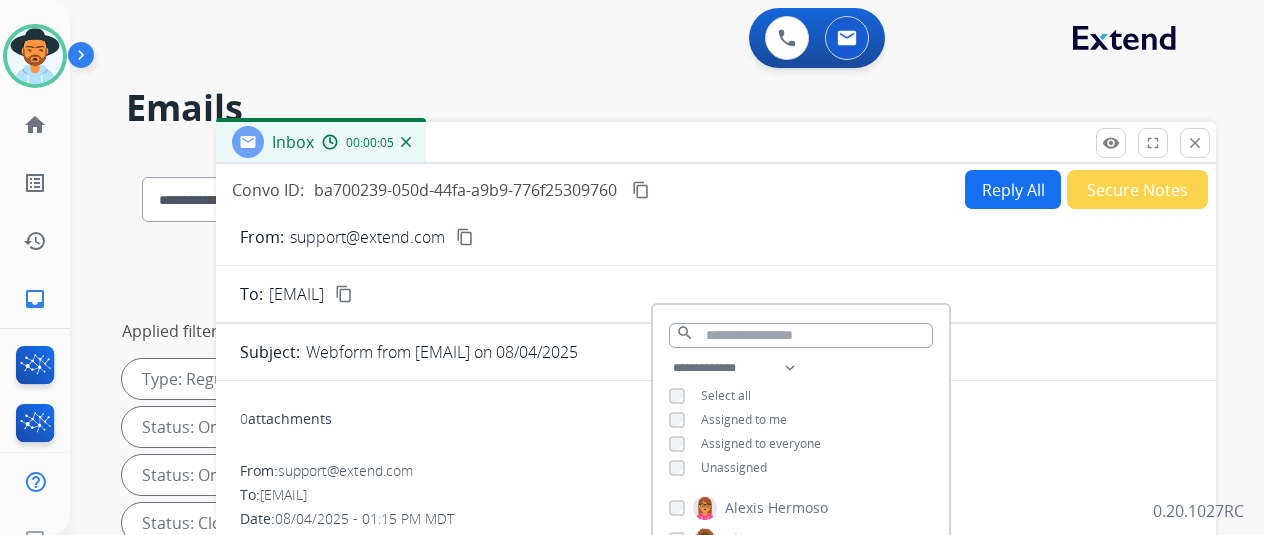 click on "0 Voice Interactions  0  Email Interactions" at bounding box center [655, 40] 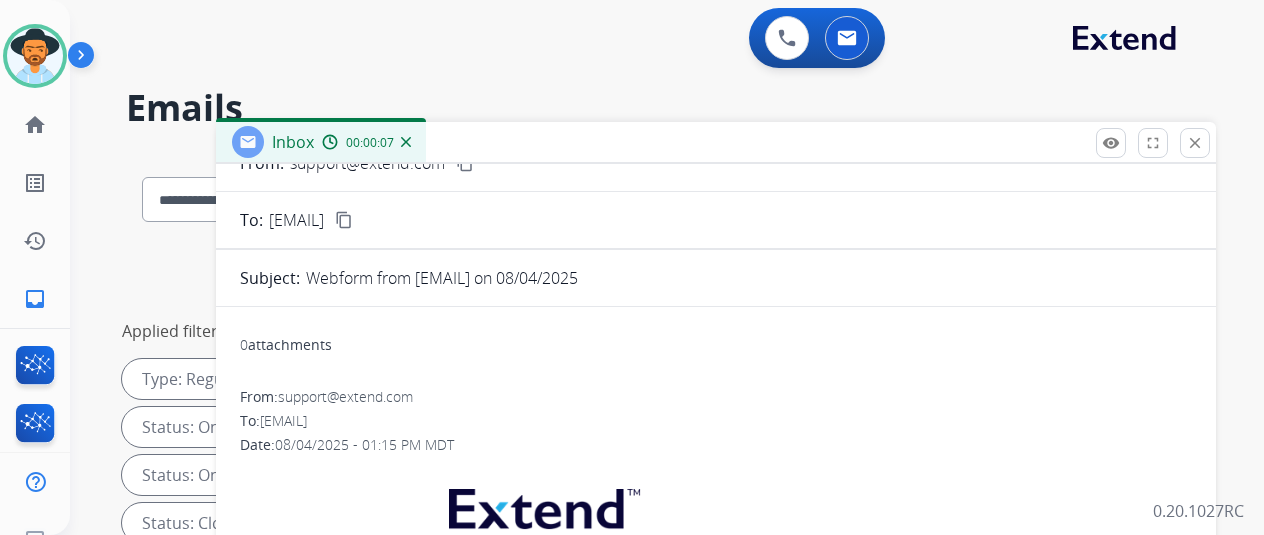 scroll, scrollTop: 164, scrollLeft: 0, axis: vertical 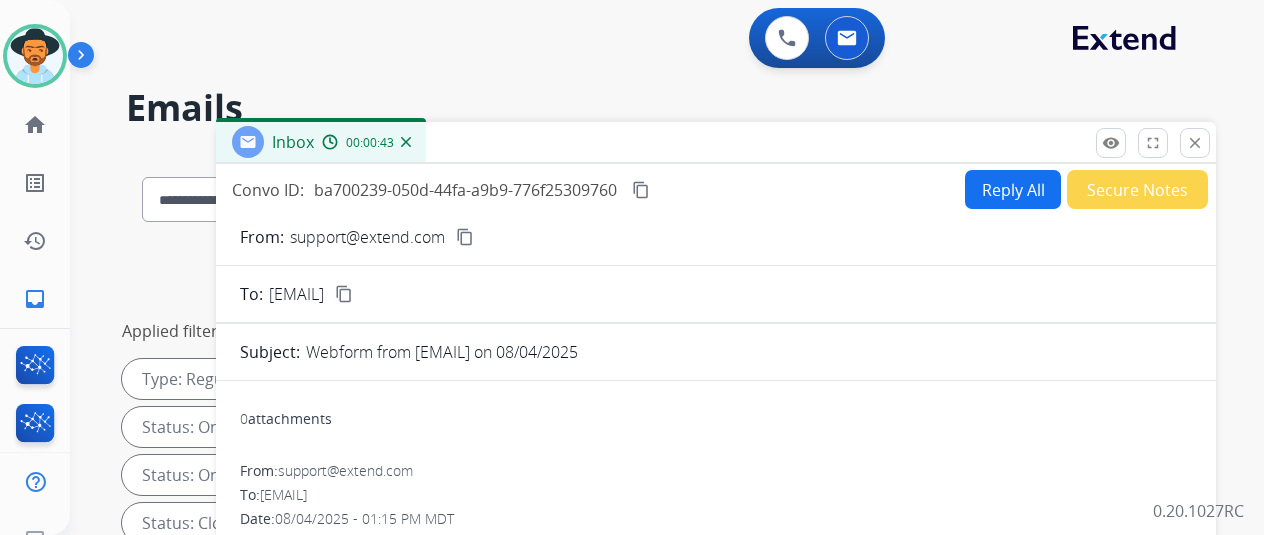 click at bounding box center [406, 142] 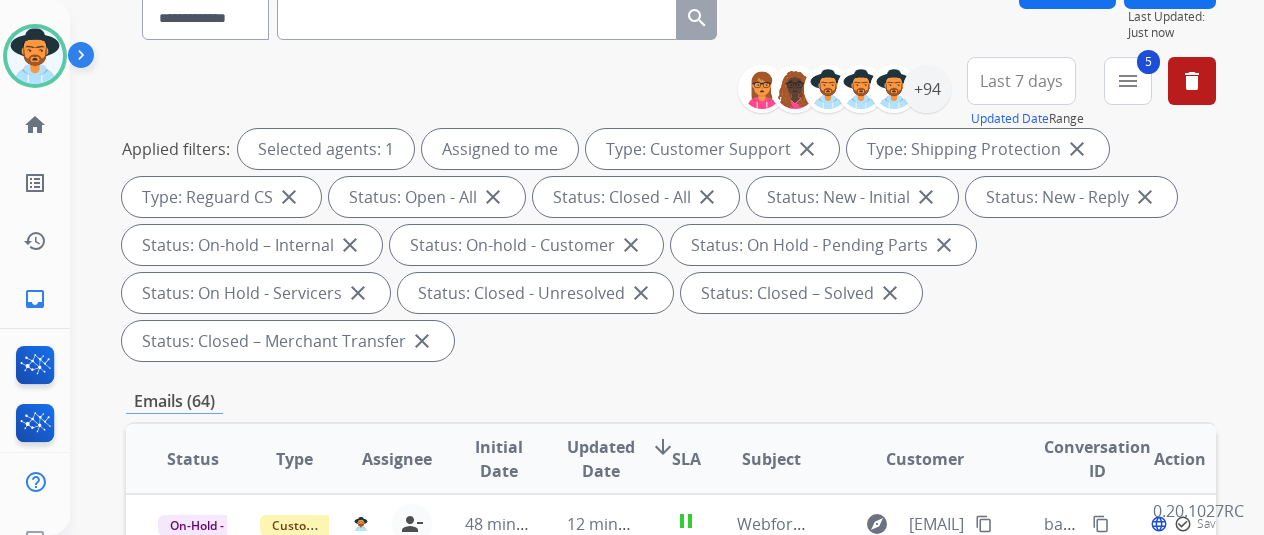 scroll, scrollTop: 500, scrollLeft: 0, axis: vertical 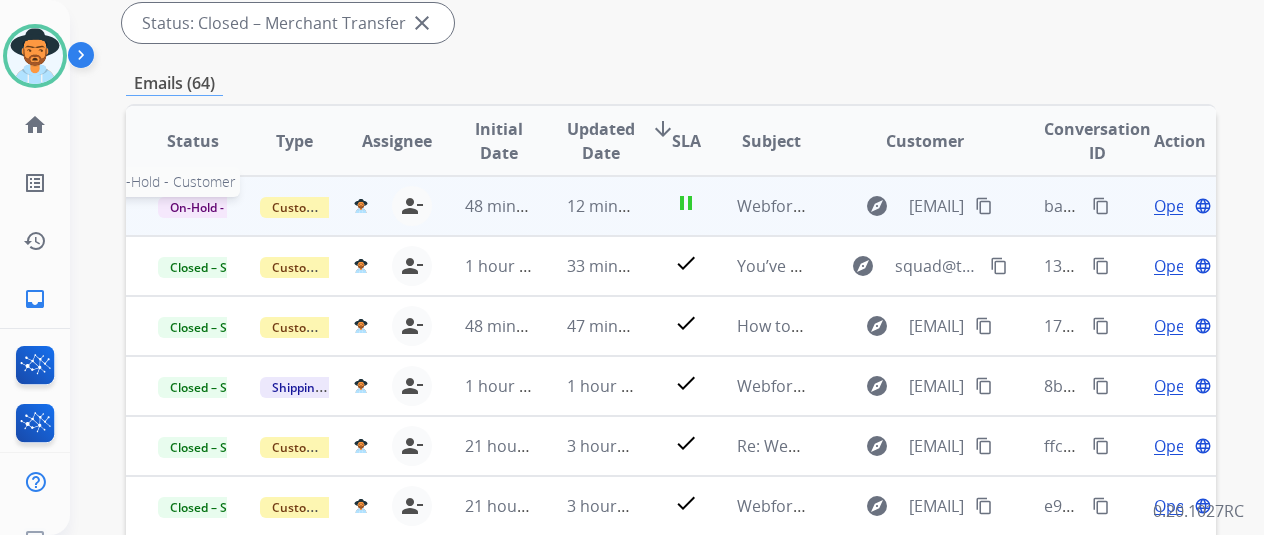 click on "On-Hold - Customer" at bounding box center (227, 207) 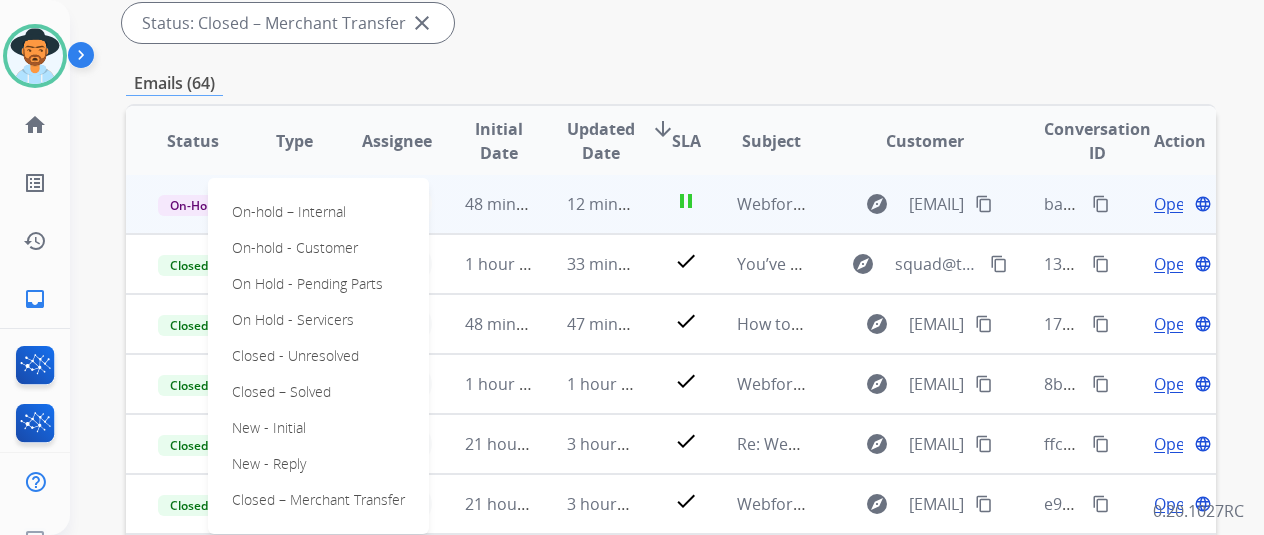scroll, scrollTop: 0, scrollLeft: 0, axis: both 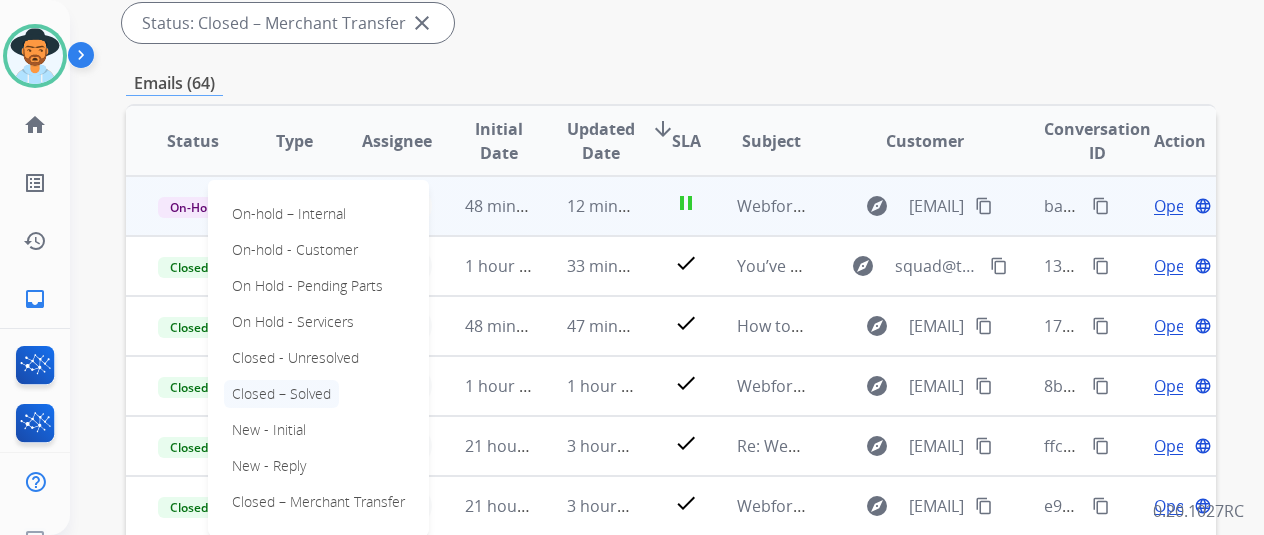 click on "Closed – Solved" at bounding box center [281, 394] 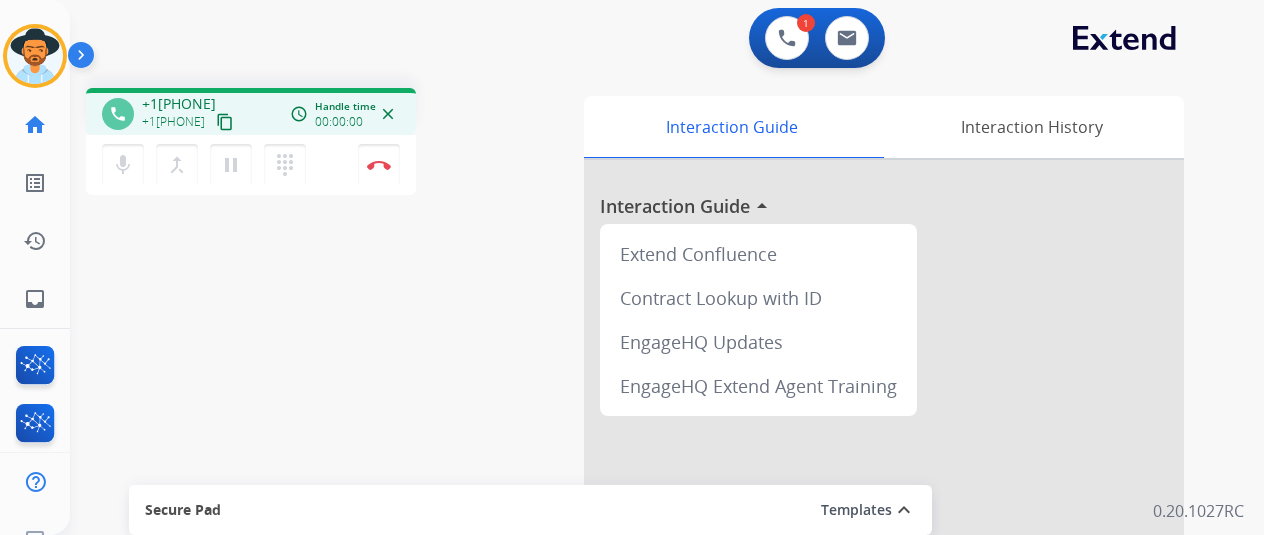 click on "phone +1[PHONE] +1[PHONE] content_copy access_time Call metrics Queue   00:11 Hold   00:00 Talk   00:01 Total   00:11 Handle time 00:00:00 close mic Mute merge_type Bridge pause Hold dialpad Dialpad Disconnect swap_horiz Break voice bridge close_fullscreen Connect 3-Way Call merge_type Separate 3-Way Call  Interaction Guide   Interaction History  Interaction Guide arrow_drop_up  Extend Confluence   Contract Lookup with ID   EngageHQ Updates   EngageHQ Extend Agent Training  Secure Pad Templates expand_less Choose a template Save" at bounding box center (643, 489) 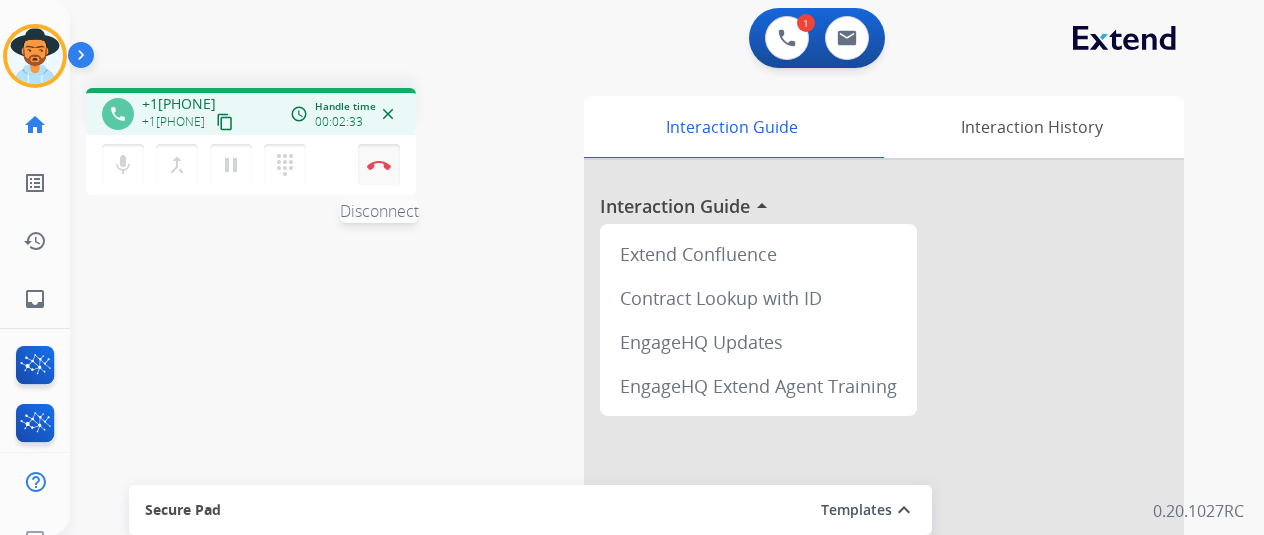 click on "Disconnect" at bounding box center [379, 165] 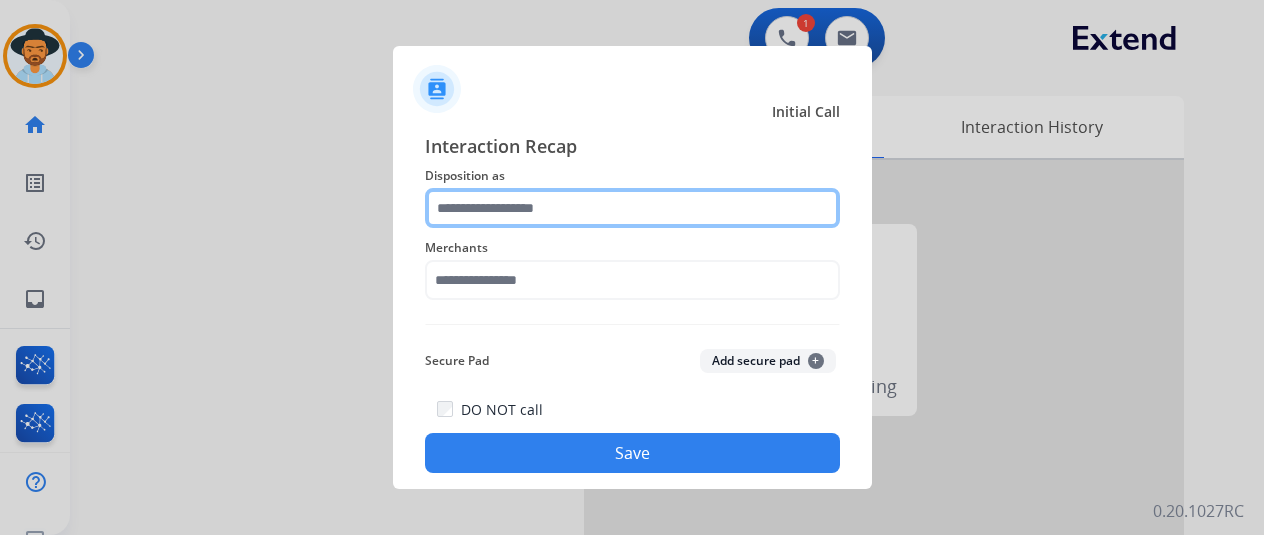 click 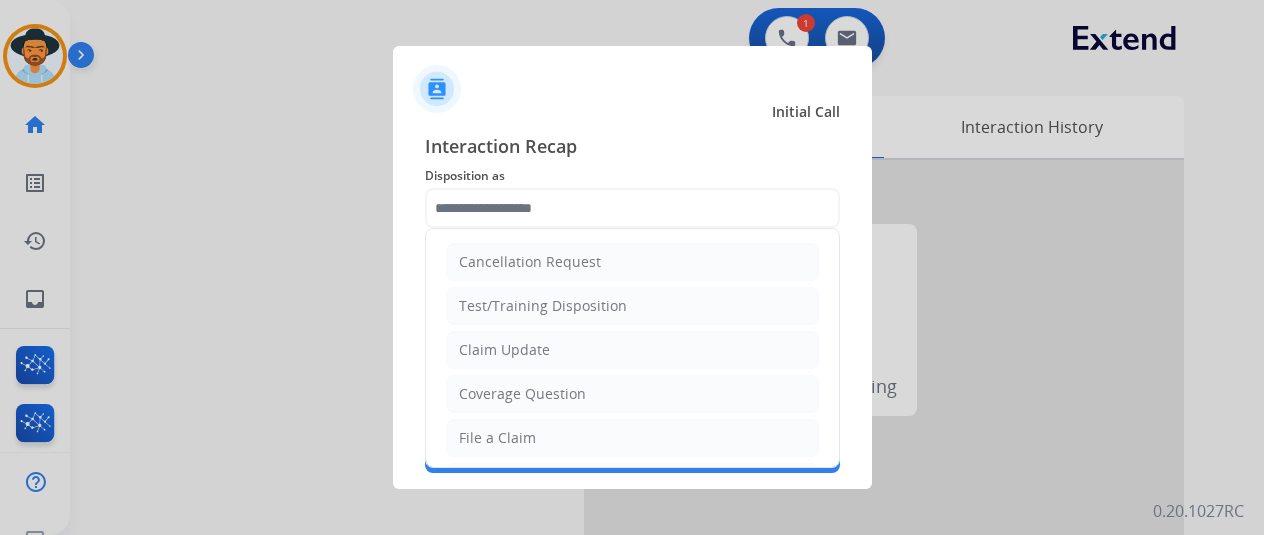 drag, startPoint x: 484, startPoint y: 438, endPoint x: 491, endPoint y: 429, distance: 11.401754 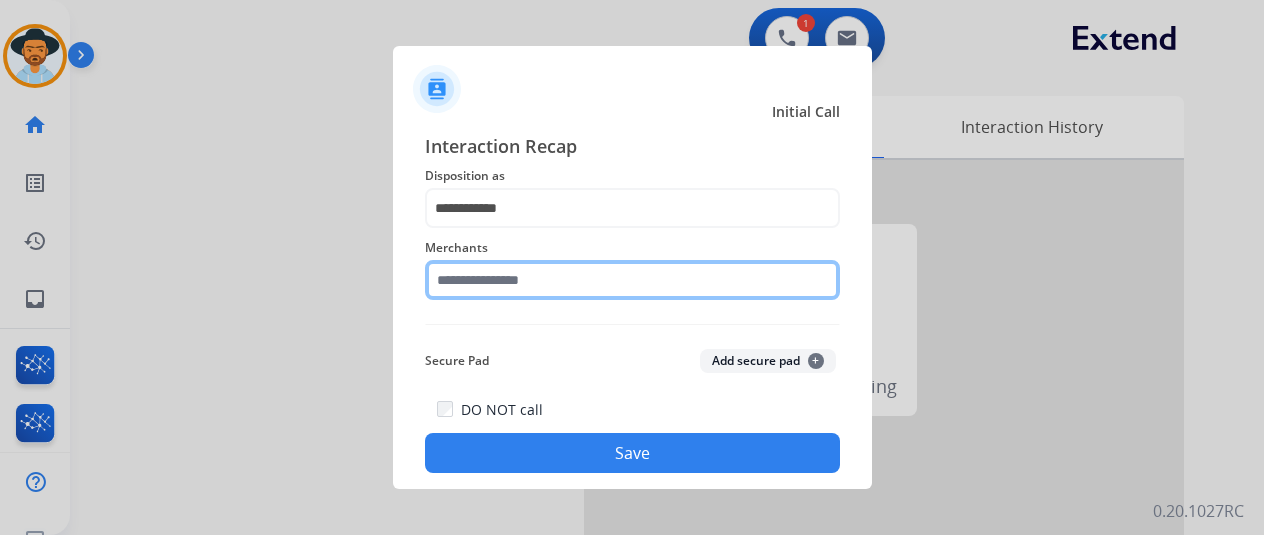 click 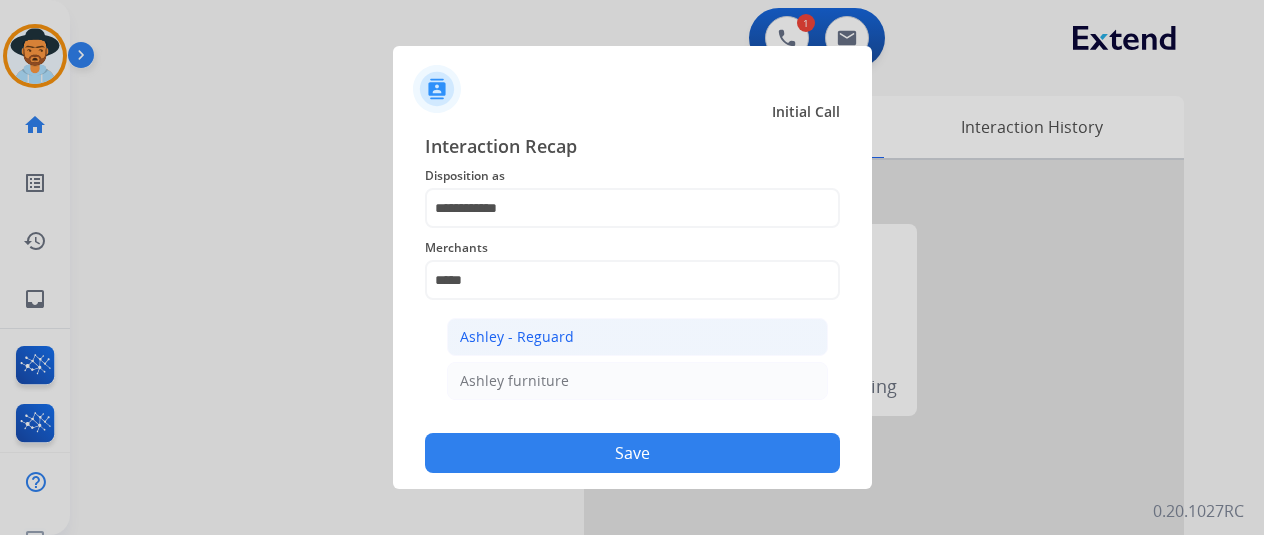 click on "Ashley - Reguard" 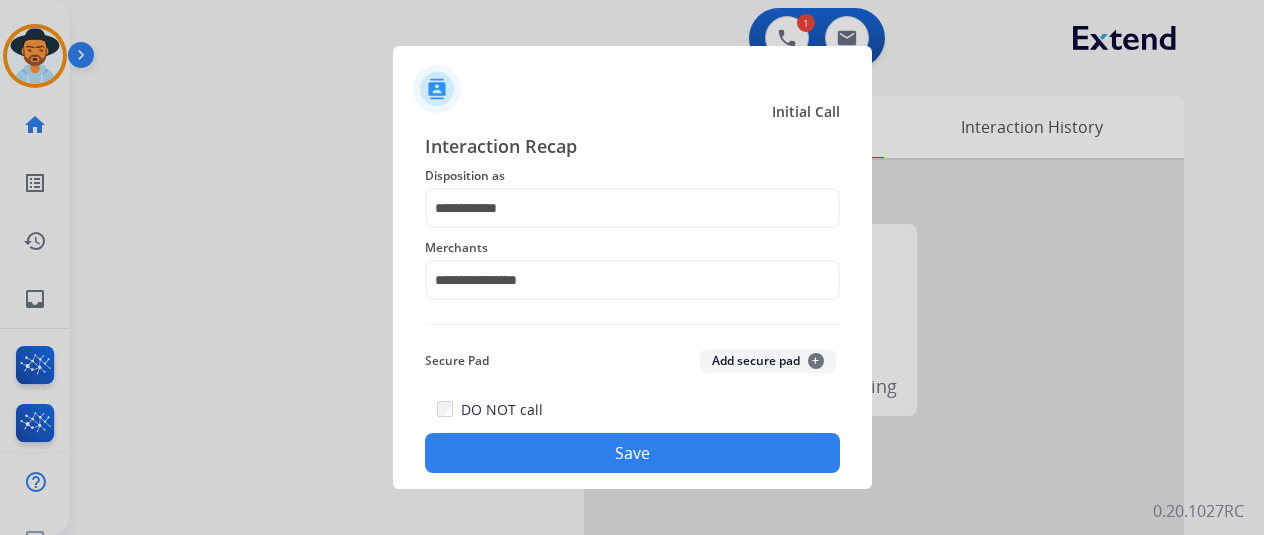 click on "Save" 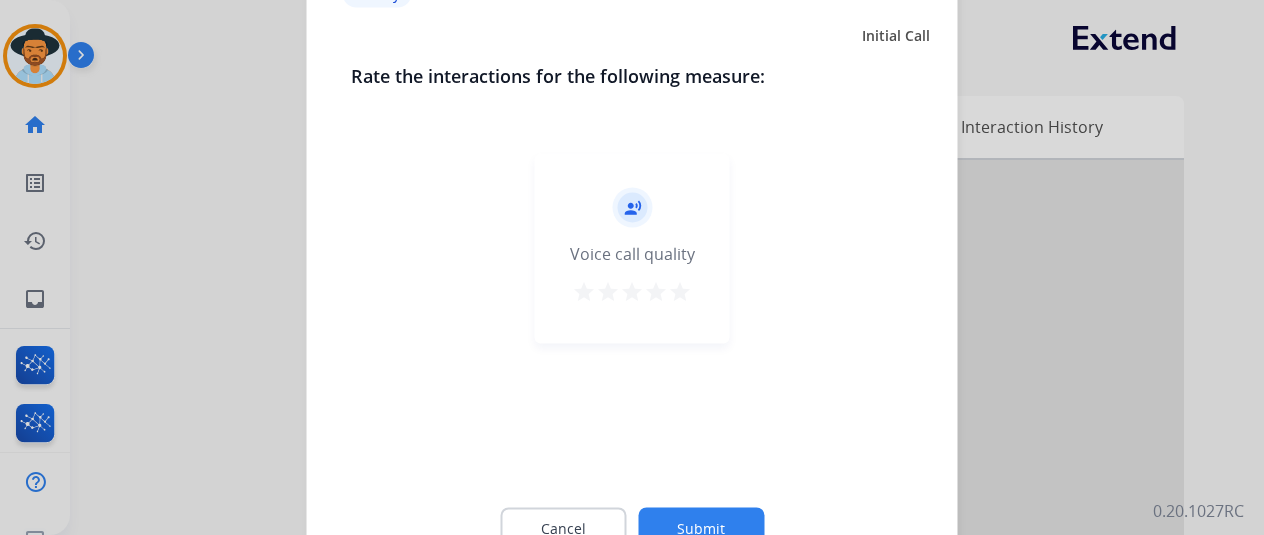 click 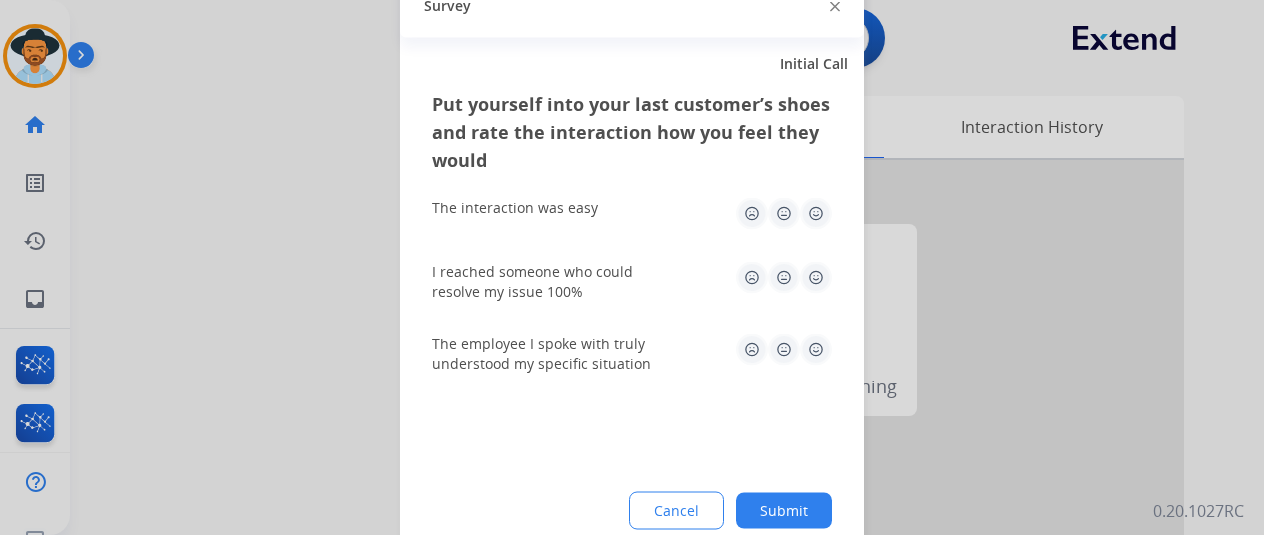 click 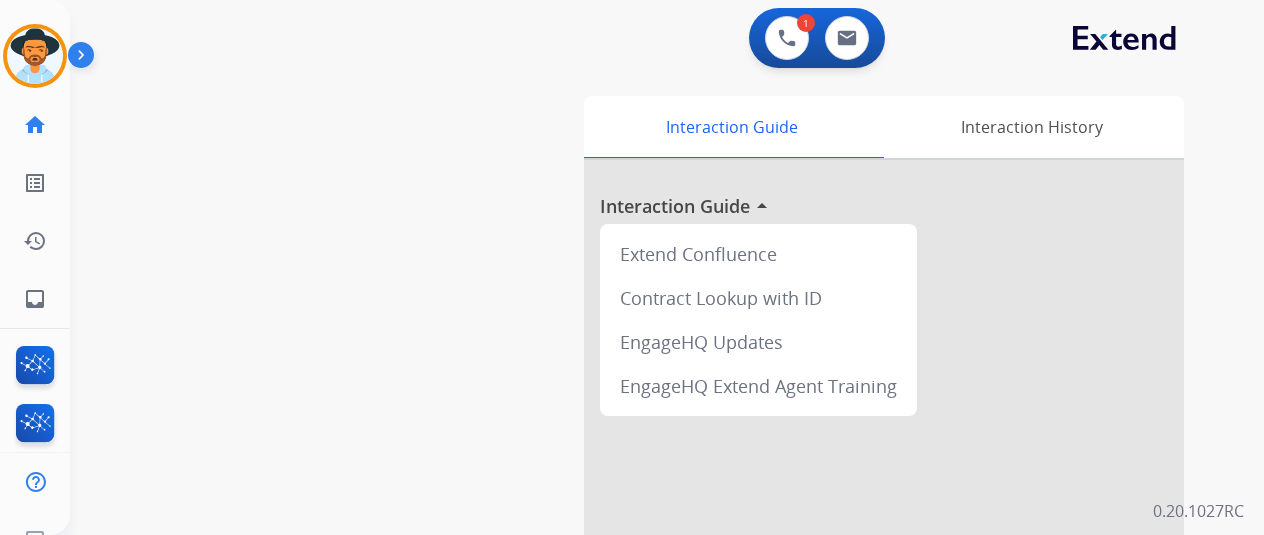 click at bounding box center (35, 56) 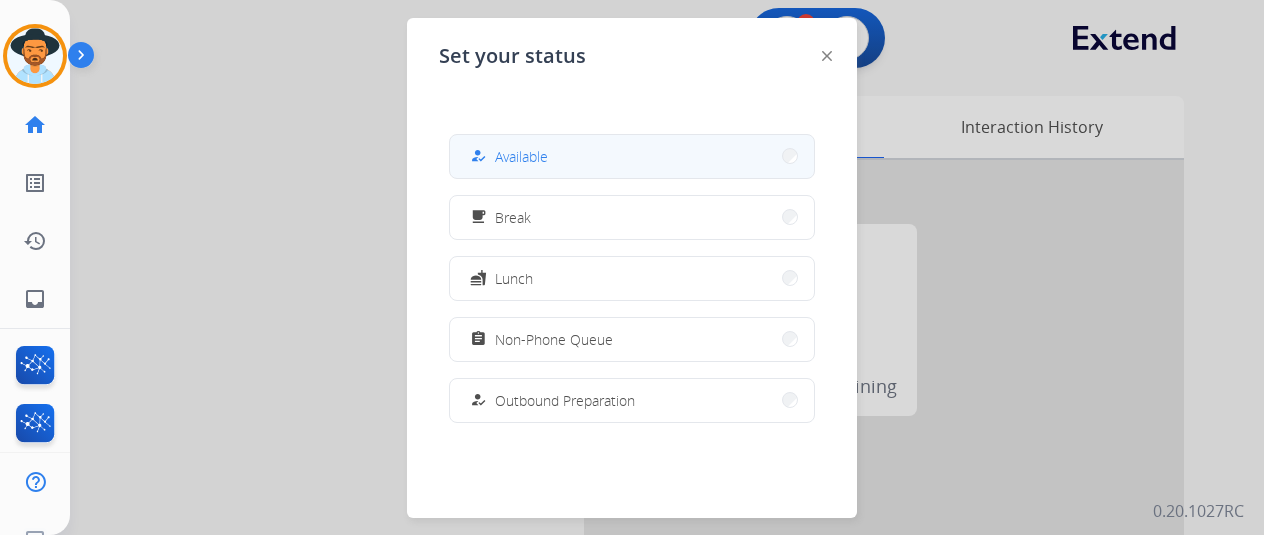 click on "how_to_reg Available" at bounding box center [632, 156] 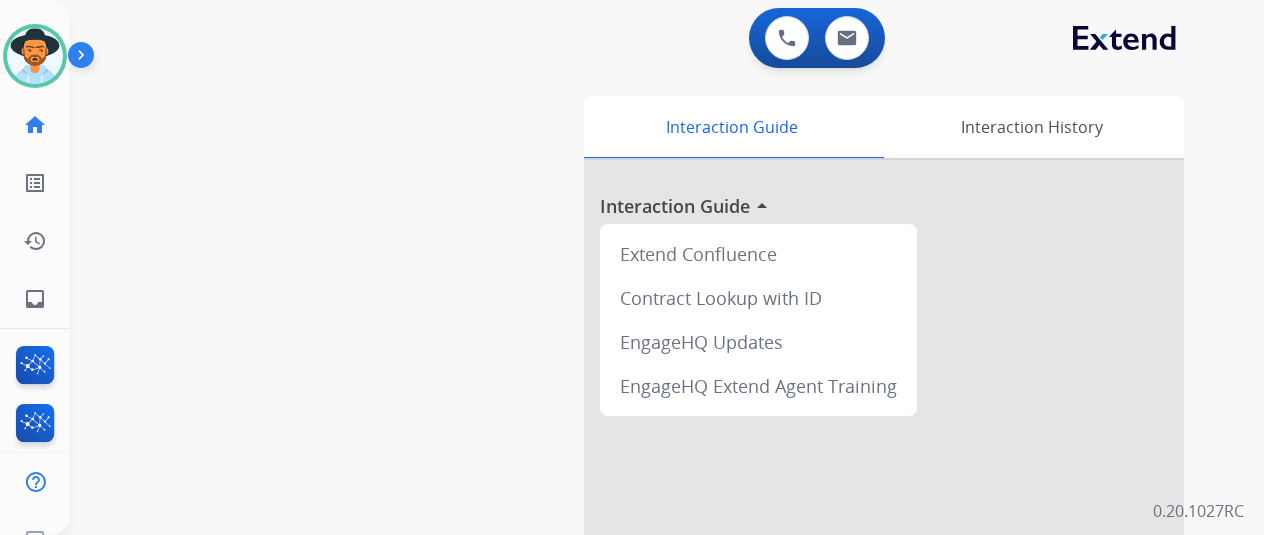 click on "swap_horiz Break voice bridge close_fullscreen Connect 3-Way Call merge_type Separate 3-Way Call  Interaction Guide   Interaction History  Interaction Guide arrow_drop_up  Extend Confluence   Contract Lookup with ID   EngageHQ Updates   EngageHQ Extend Agent Training" at bounding box center [643, 489] 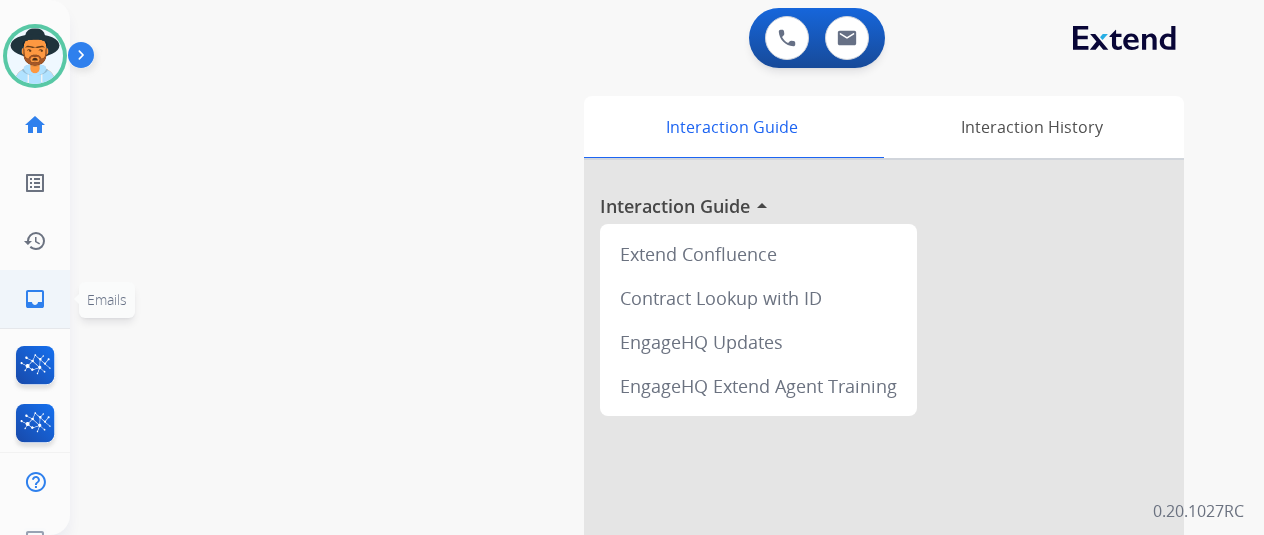 click on "inbox" 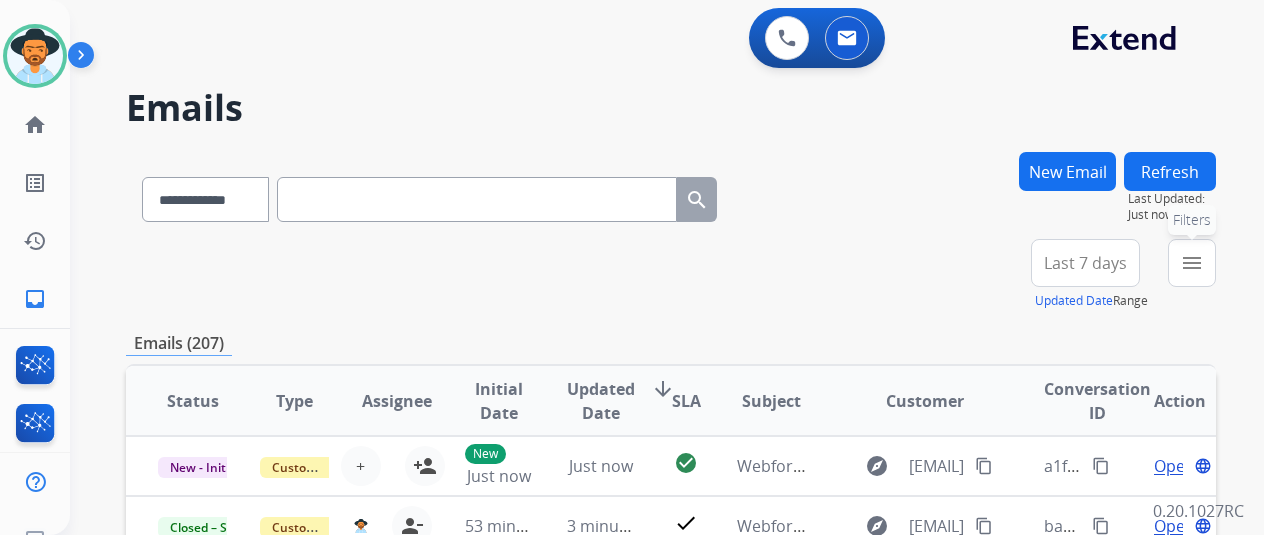 click on "menu" at bounding box center (1192, 263) 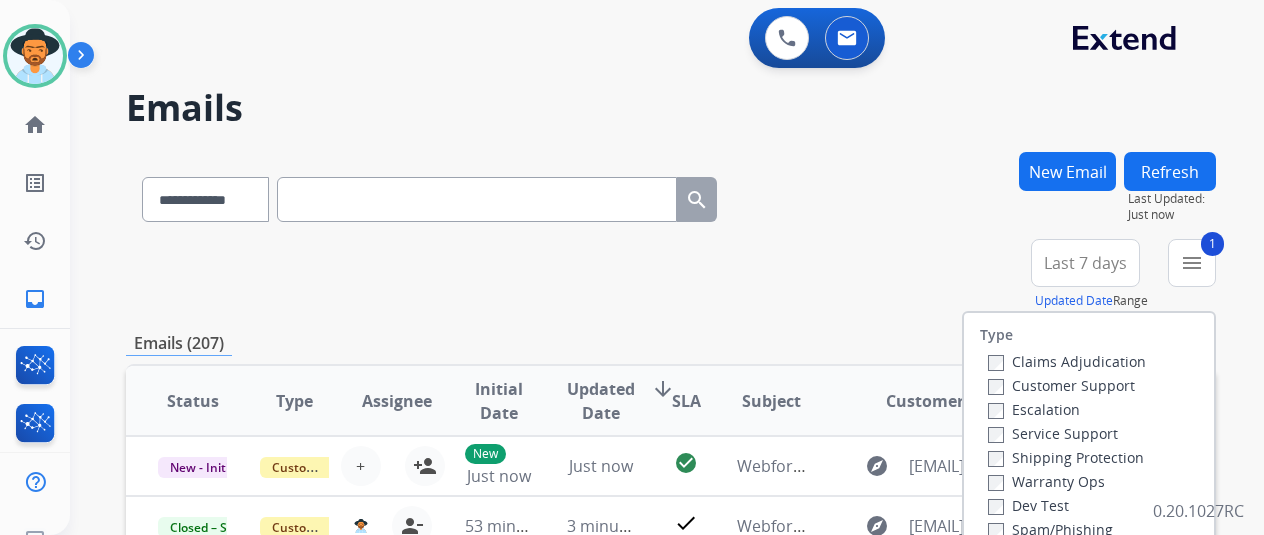 click on "Shipping Protection" at bounding box center [1067, 457] 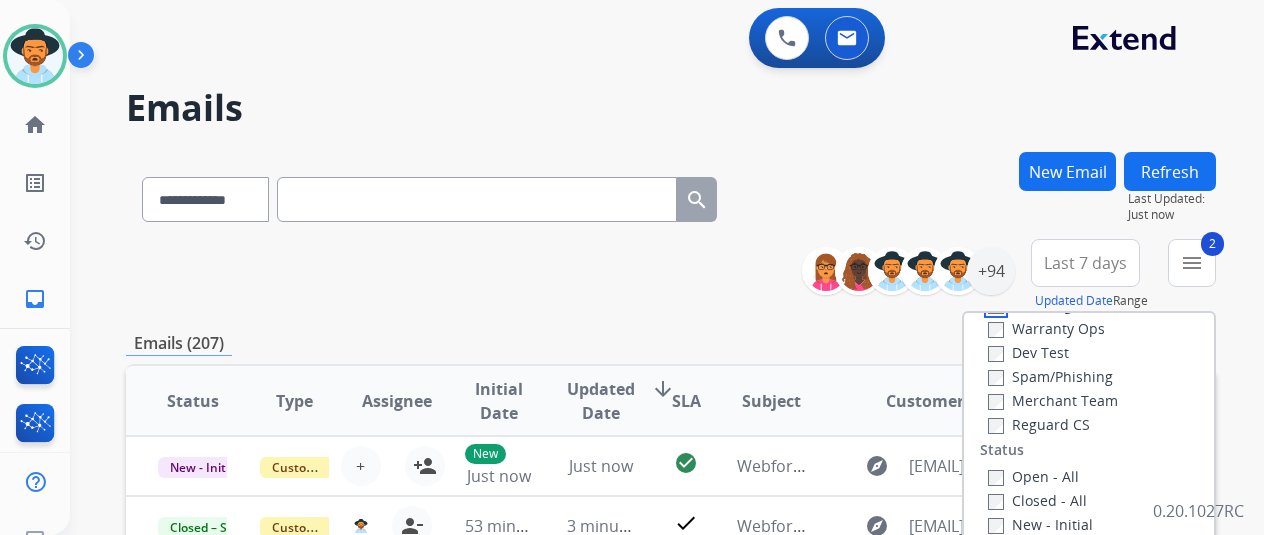 scroll, scrollTop: 200, scrollLeft: 0, axis: vertical 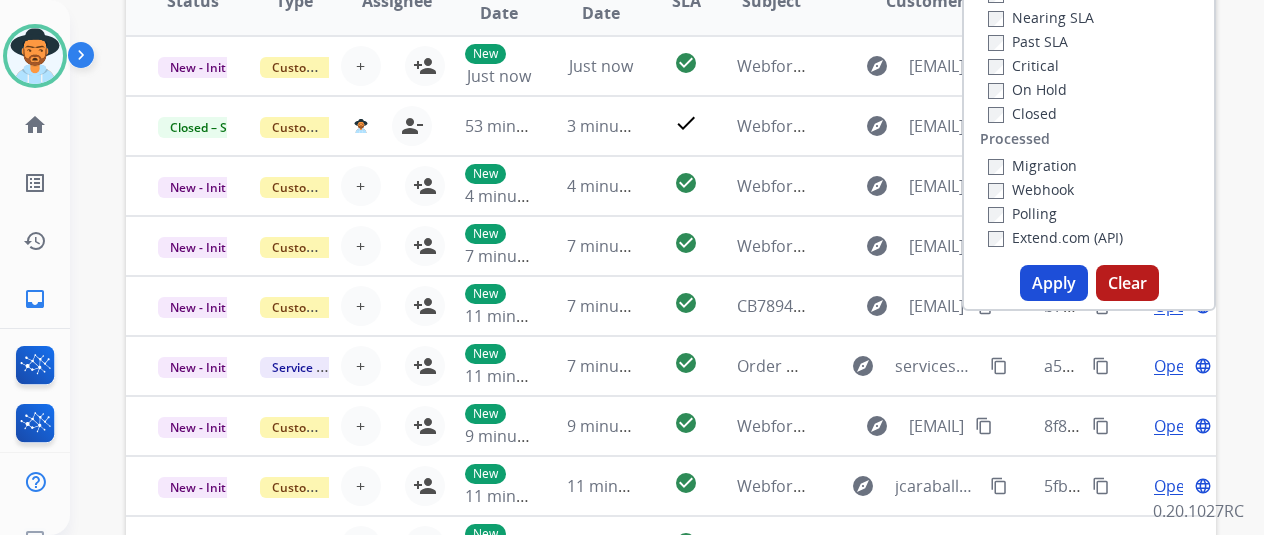 click on "Apply" at bounding box center (1054, 283) 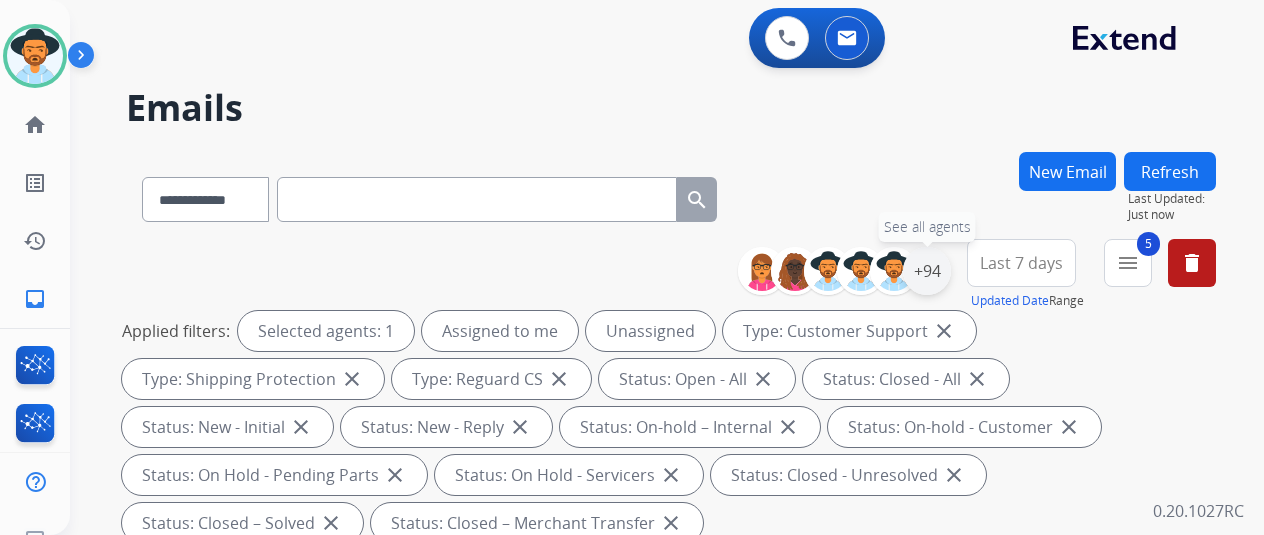 click on "+94" at bounding box center (927, 271) 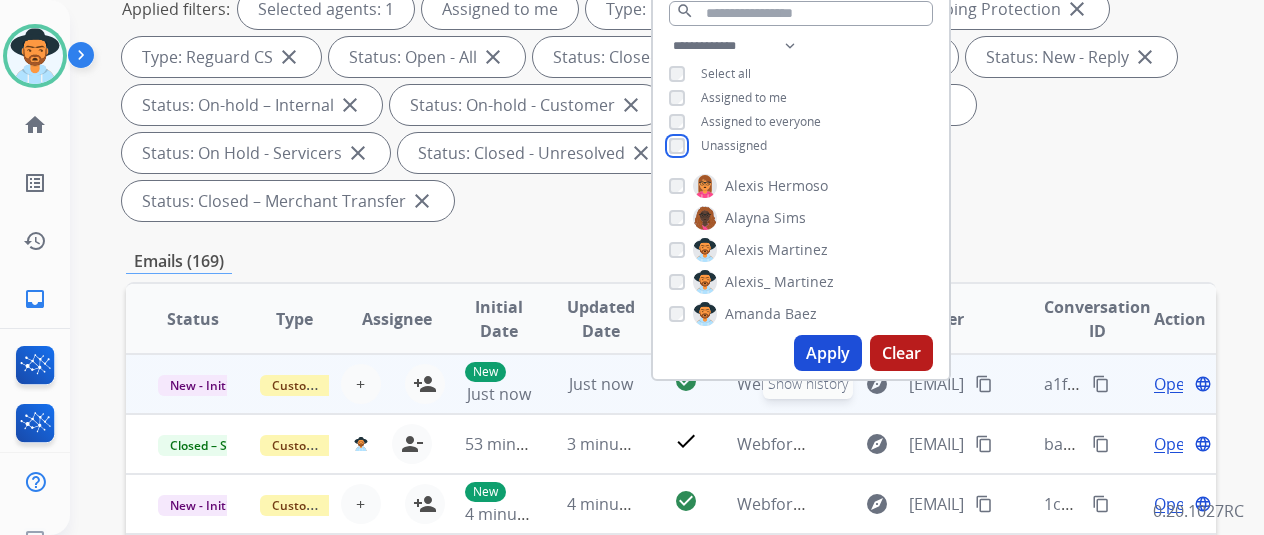 scroll, scrollTop: 400, scrollLeft: 0, axis: vertical 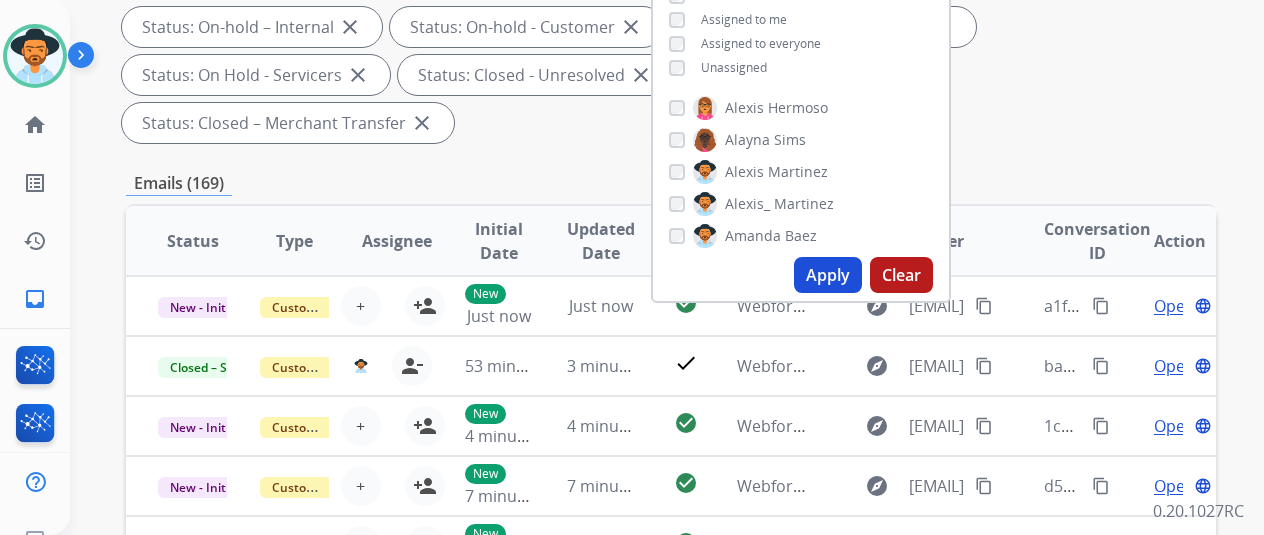 click on "Apply" at bounding box center [828, 275] 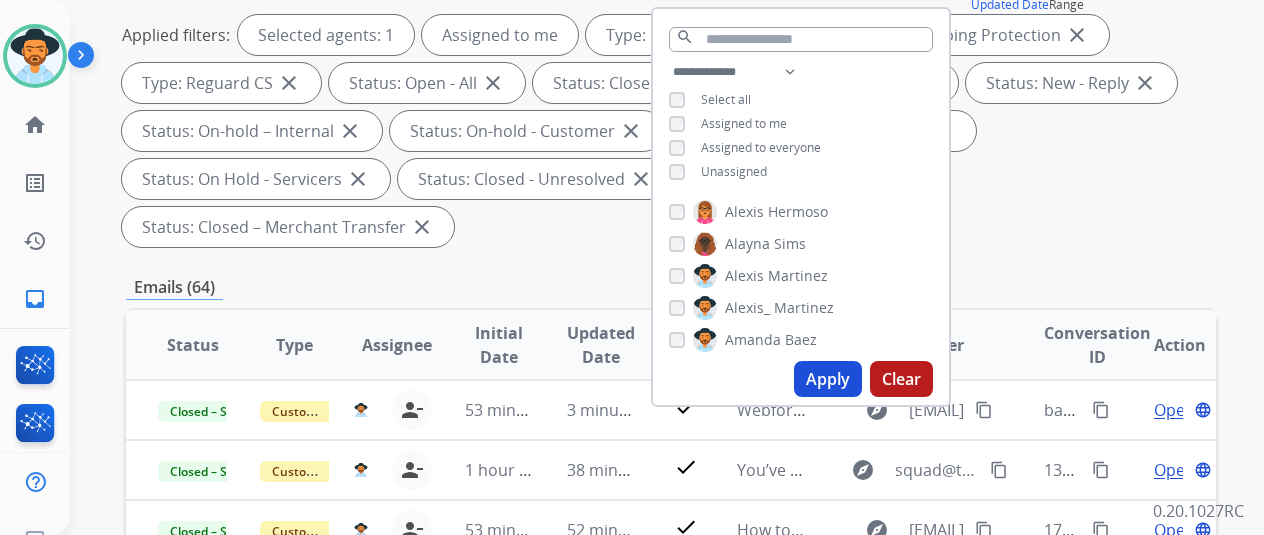 scroll, scrollTop: 300, scrollLeft: 0, axis: vertical 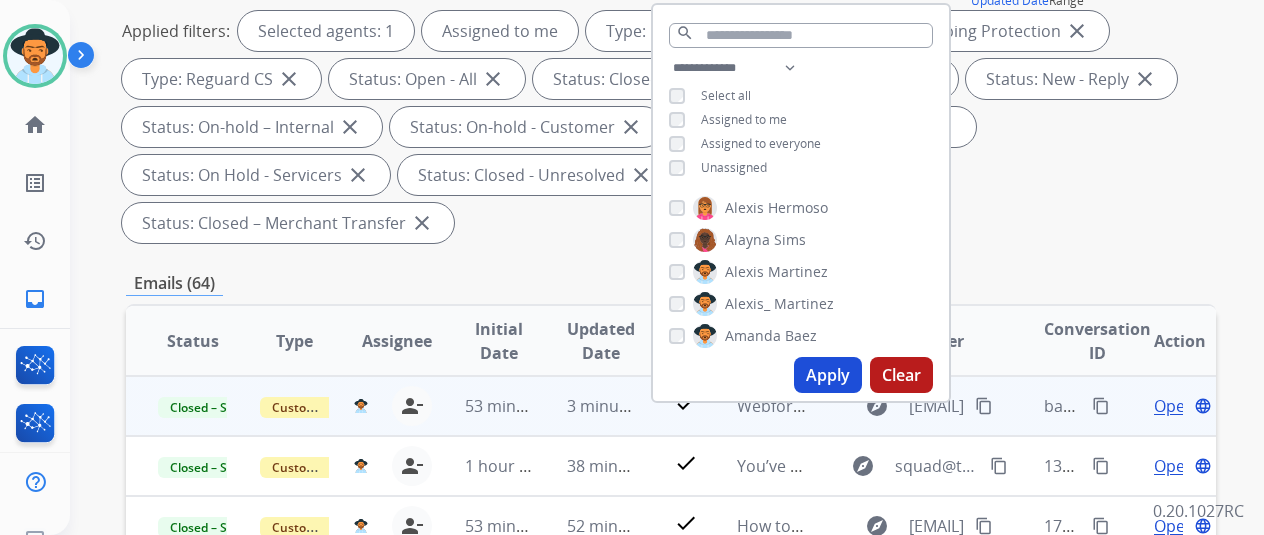 click on "content_copy" at bounding box center (1101, 406) 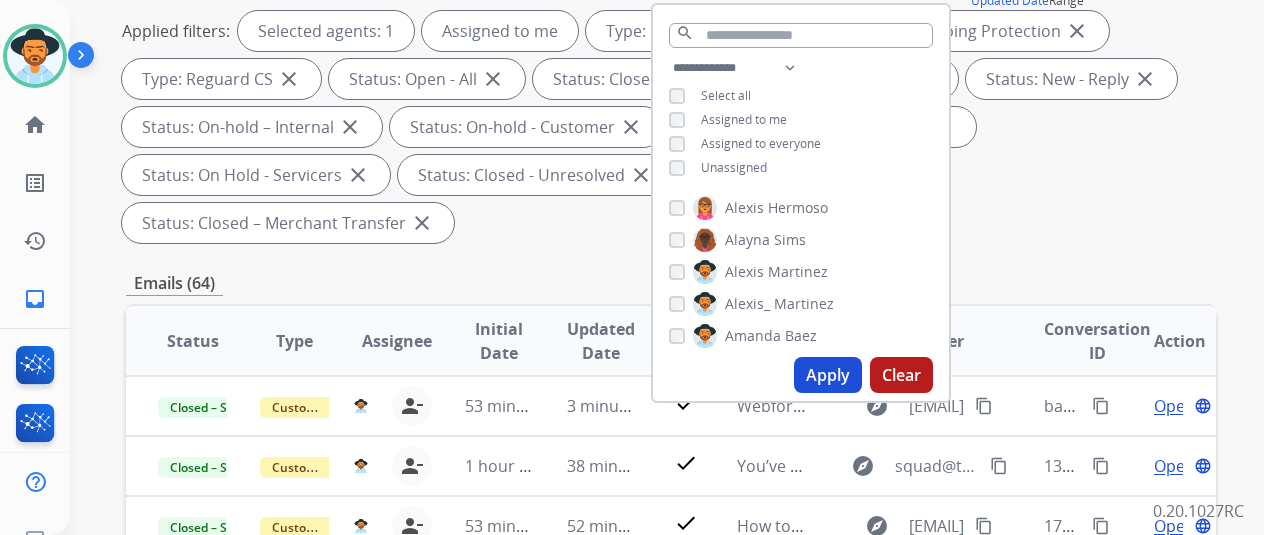 click on "Applied filters:  Selected agents: 1  Assigned to me  Type: Customer Support  close  Type: Shipping Protection  close  Type: Reguard CS  close  Status: Open - All  close  Status: Closed - All  close  Status: New - Initial  close  Status: New - Reply  close  Status: On-hold – Internal  close  Status: On-hold - Customer  close  Status: On Hold - Pending Parts  close  Status: On Hold - Servicers  close  Status: Closed - Unresolved  close  Status: Closed – Solved  close  Status: Closed – Merchant Transfer  close" at bounding box center [667, 127] 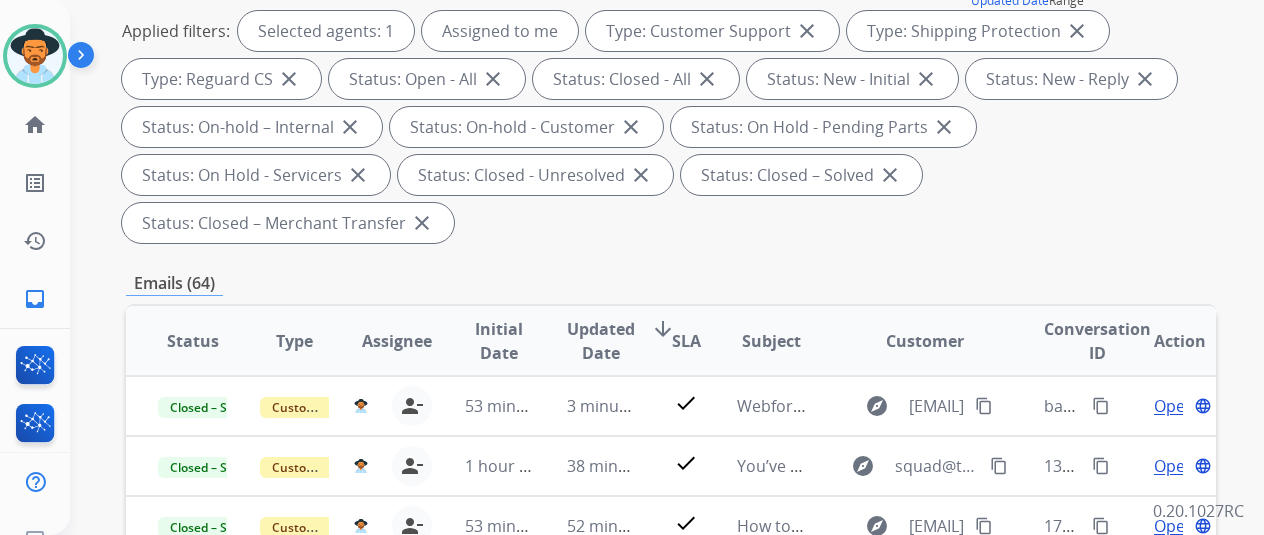 scroll, scrollTop: 0, scrollLeft: 0, axis: both 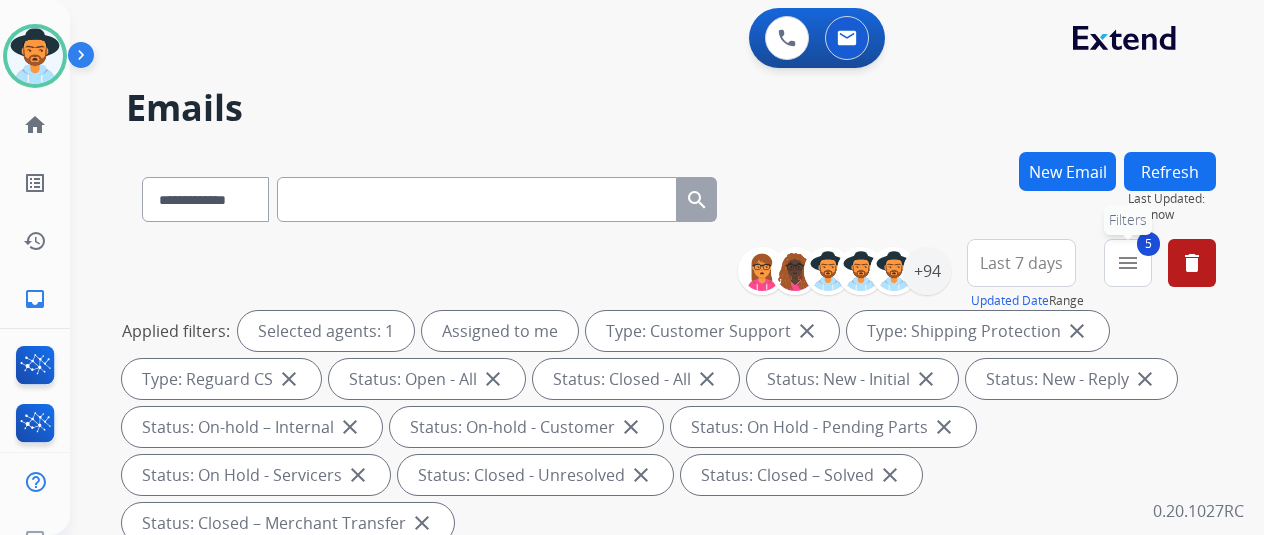 click on "menu" at bounding box center [1128, 263] 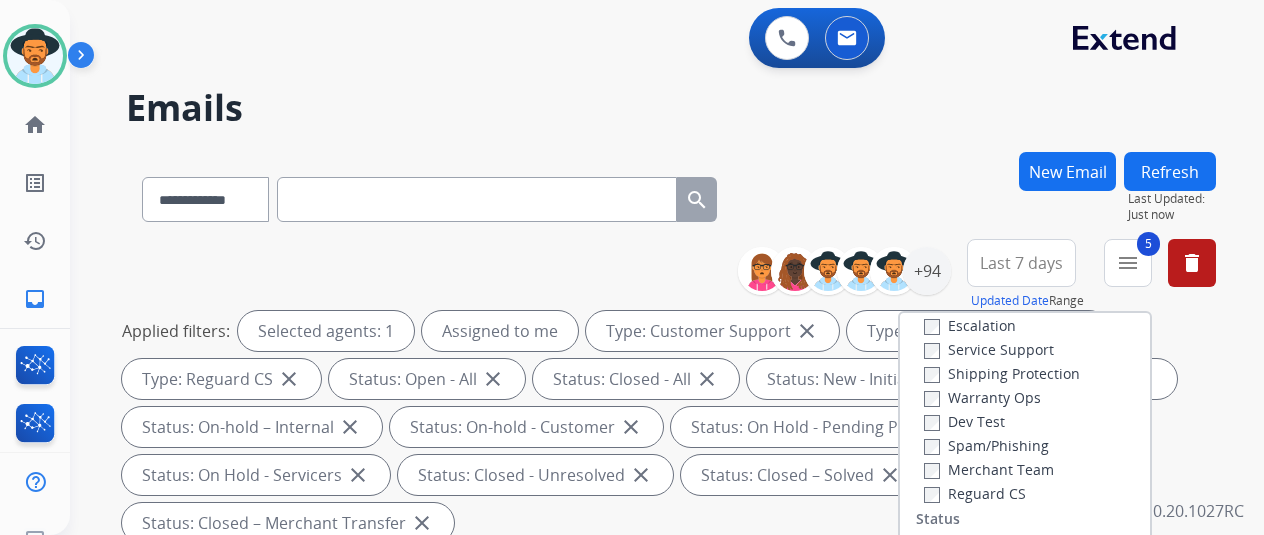 scroll, scrollTop: 300, scrollLeft: 0, axis: vertical 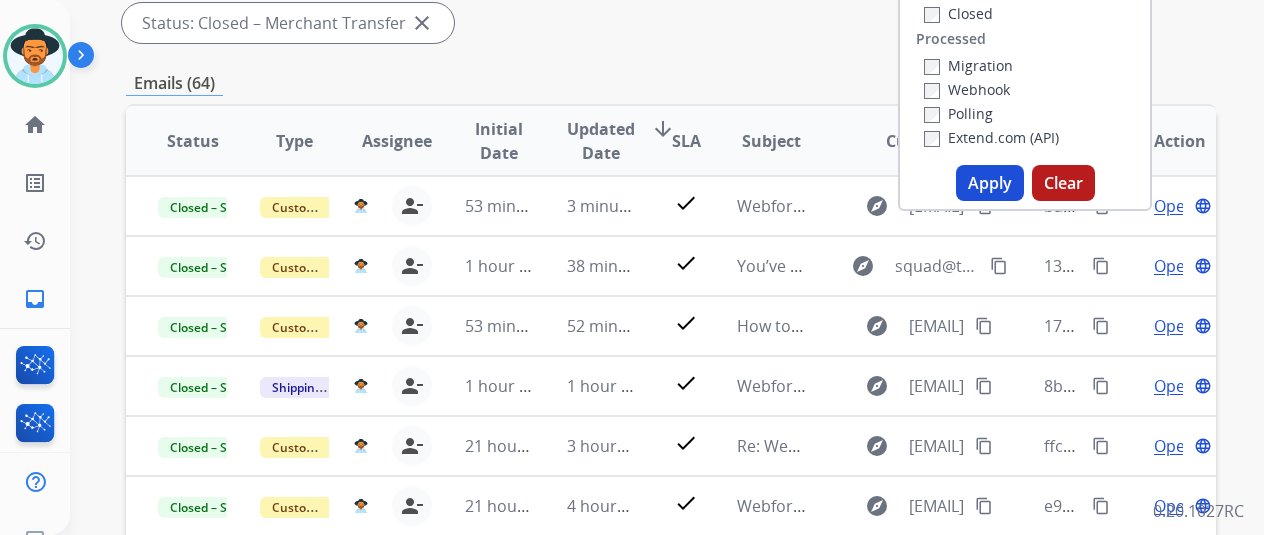 click on "Apply" at bounding box center (990, 183) 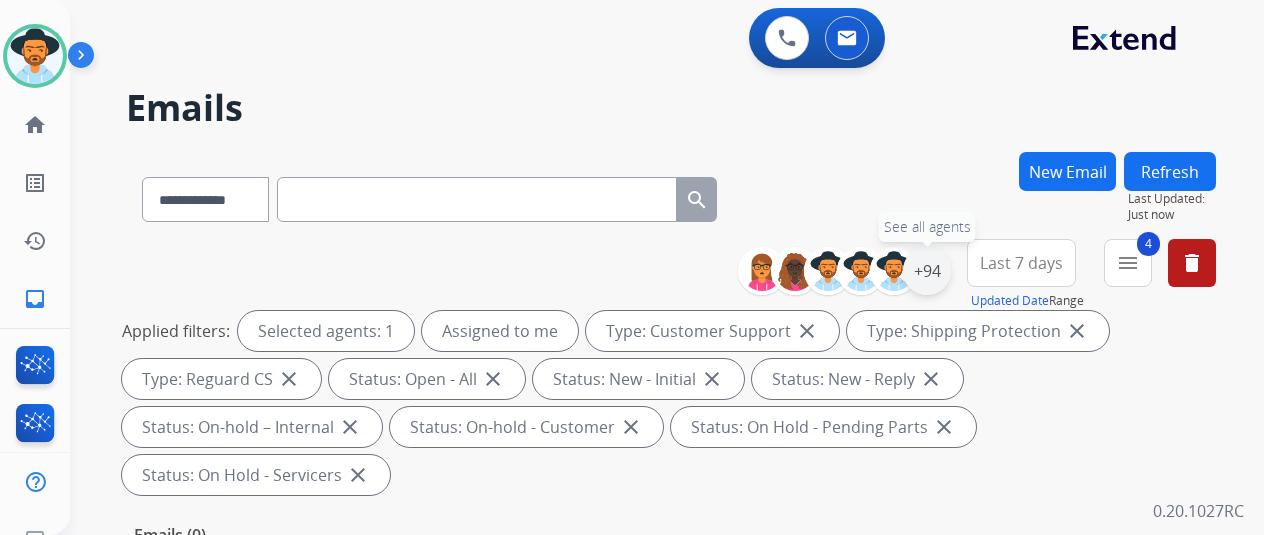 click on "+94" at bounding box center (927, 271) 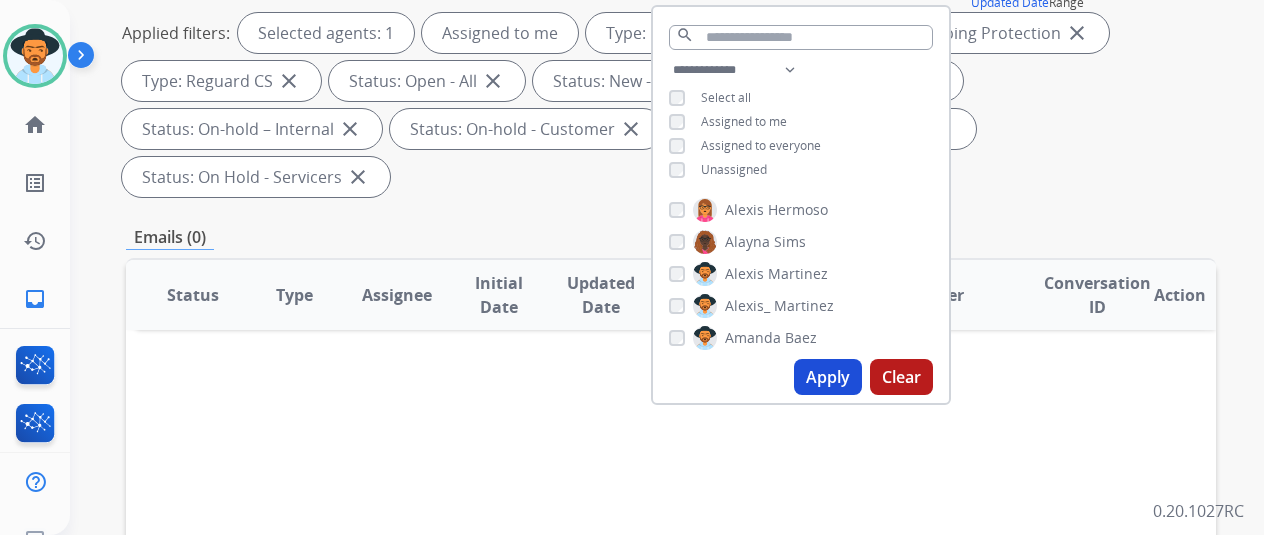 scroll, scrollTop: 300, scrollLeft: 0, axis: vertical 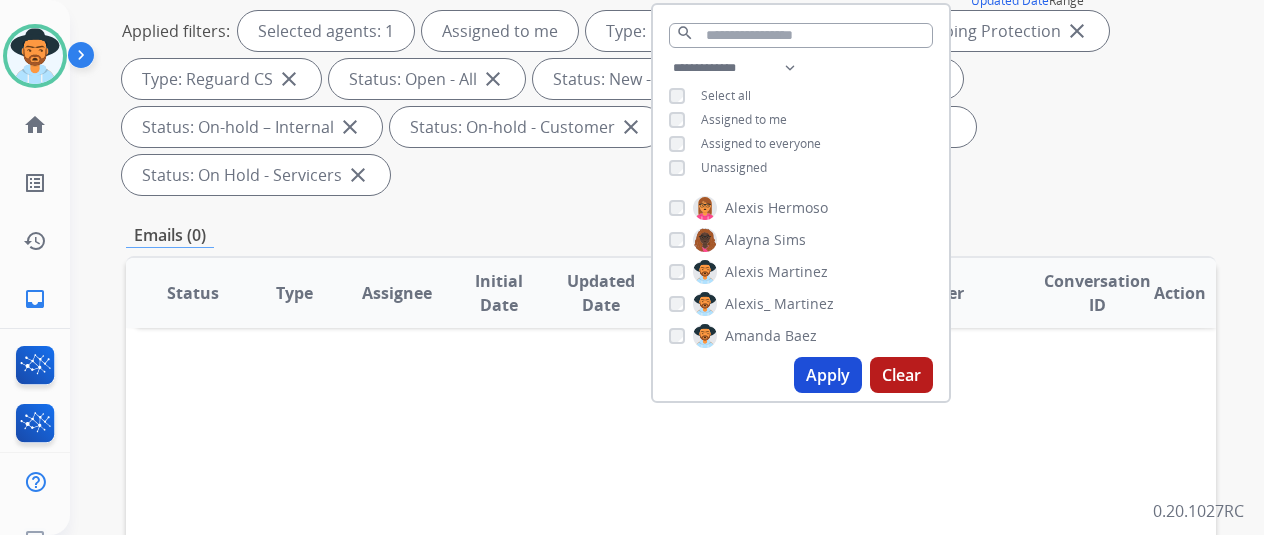 click on "Apply" at bounding box center (828, 375) 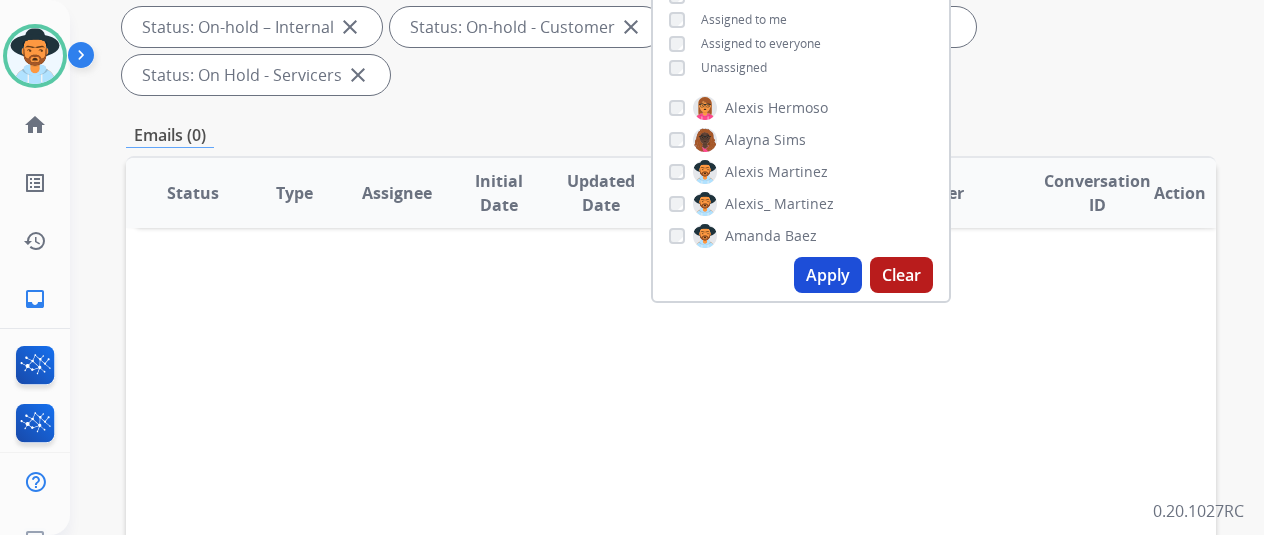 scroll, scrollTop: 0, scrollLeft: 0, axis: both 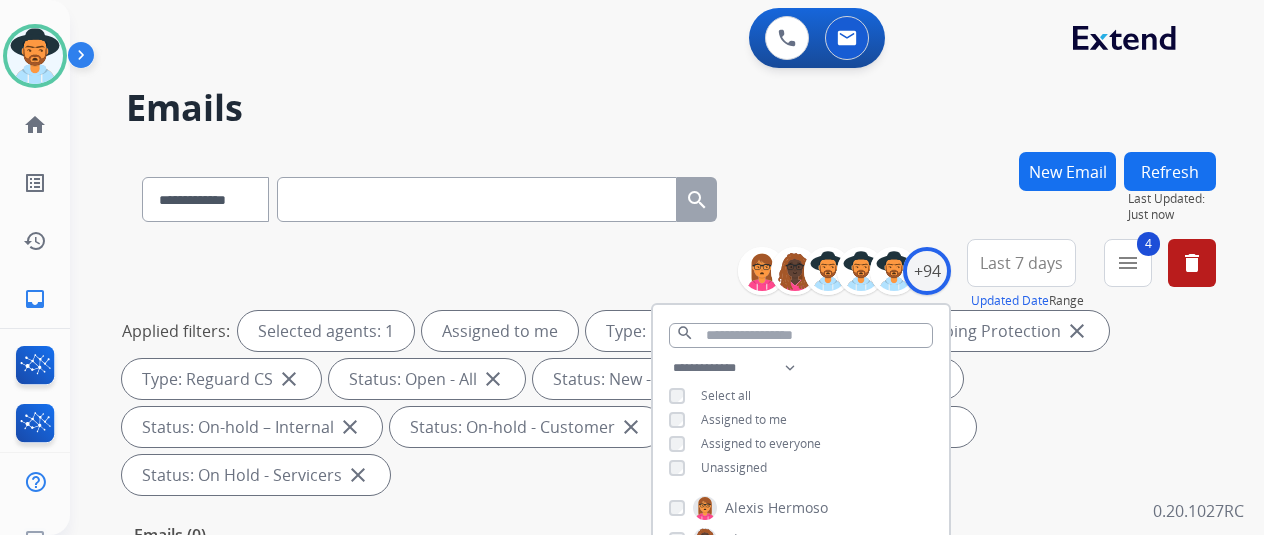 click on "Emails" at bounding box center (671, 108) 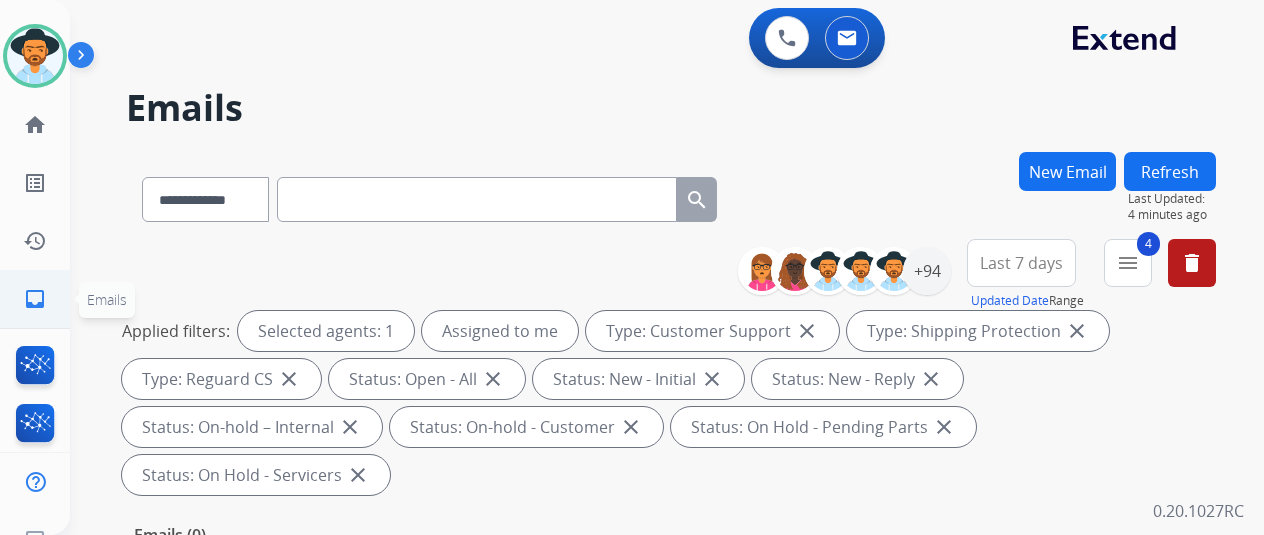 click on "inbox" 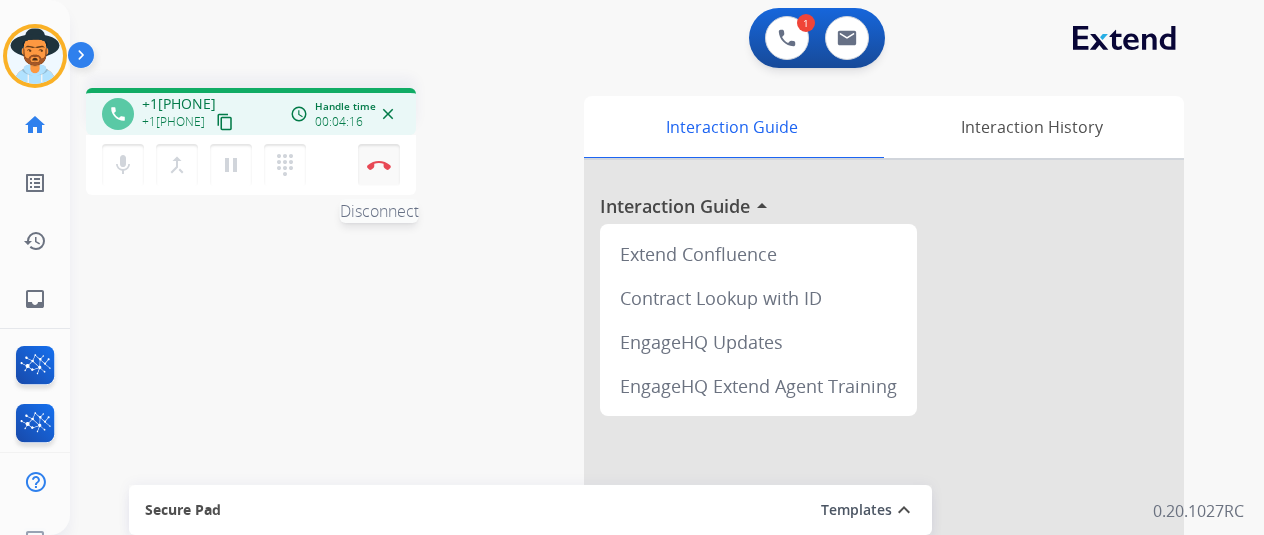 click on "Disconnect" at bounding box center (379, 165) 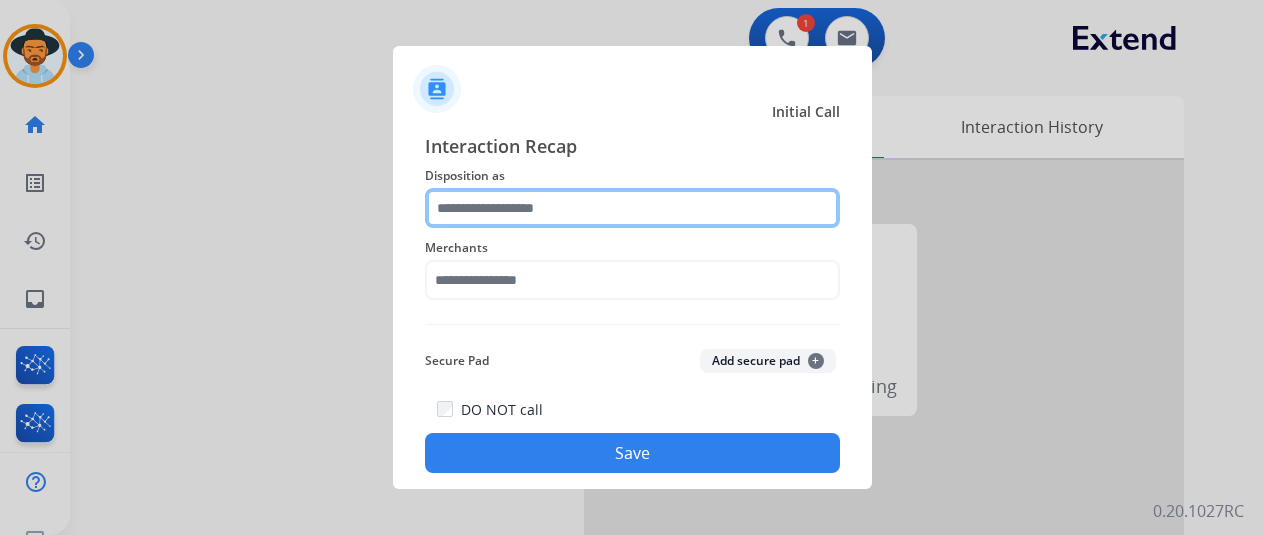 click 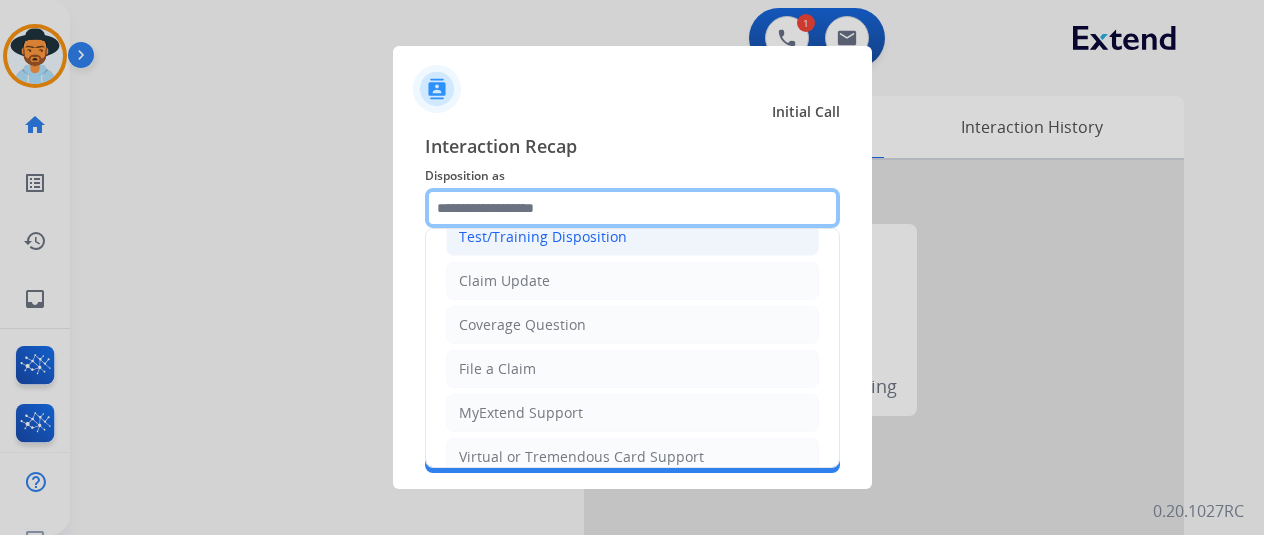 scroll, scrollTop: 100, scrollLeft: 0, axis: vertical 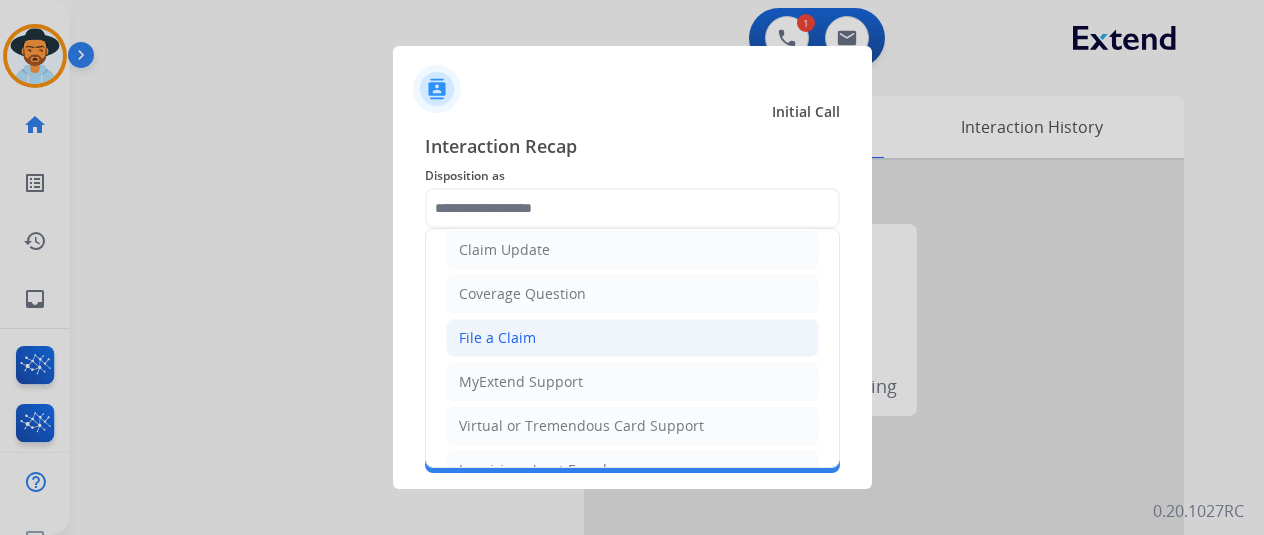 click on "File a Claim" 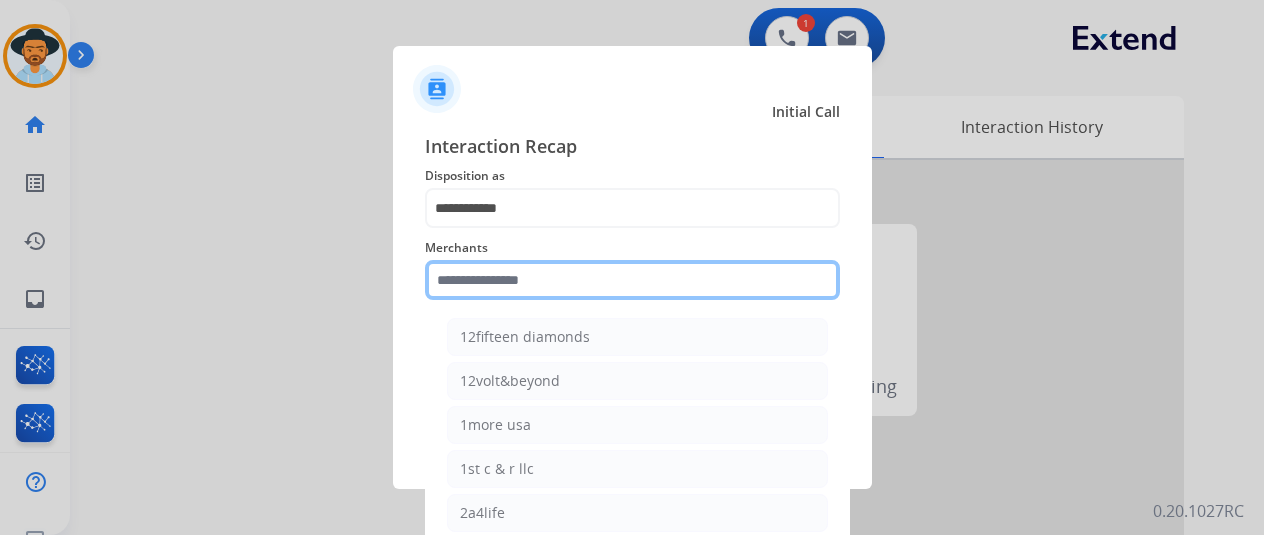 drag, startPoint x: 470, startPoint y: 277, endPoint x: 478, endPoint y: 239, distance: 38.832977 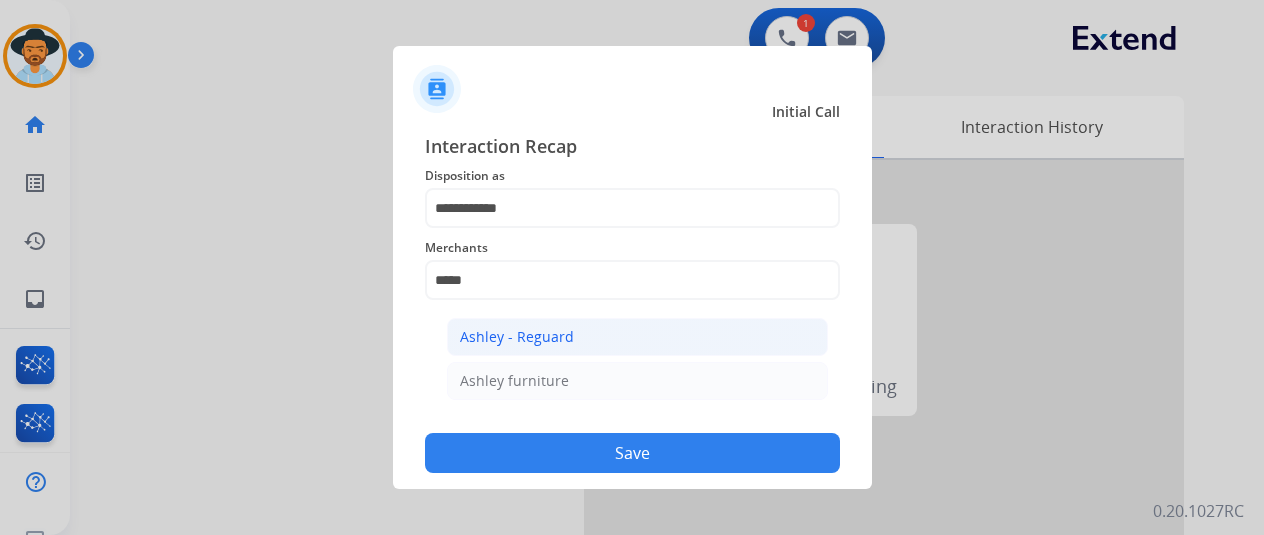 click on "Ashley - Reguard" 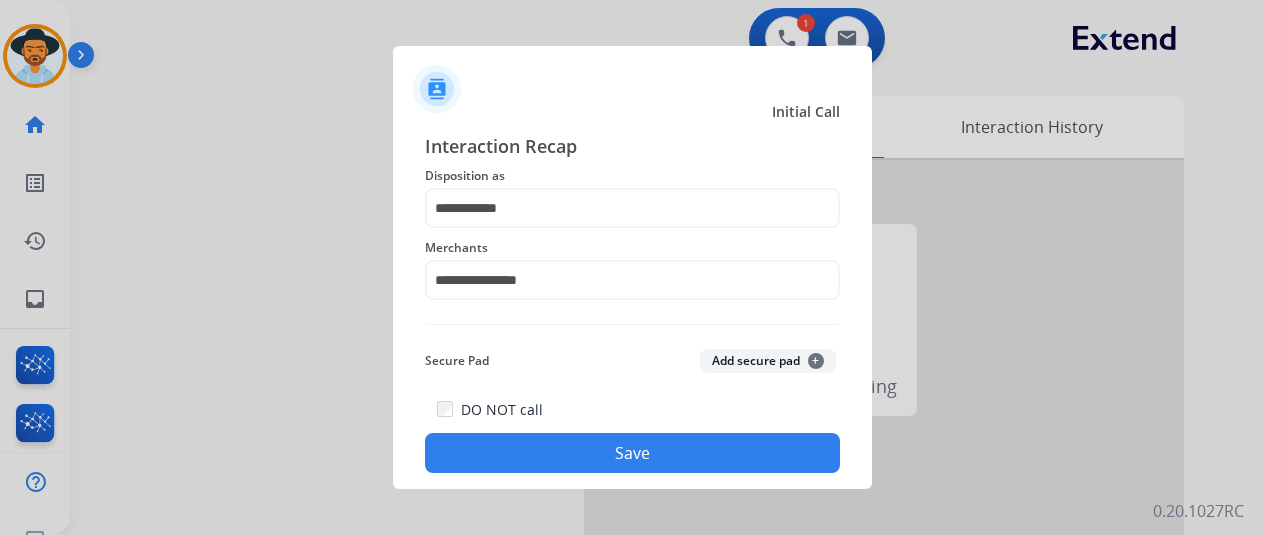 click on "Save" 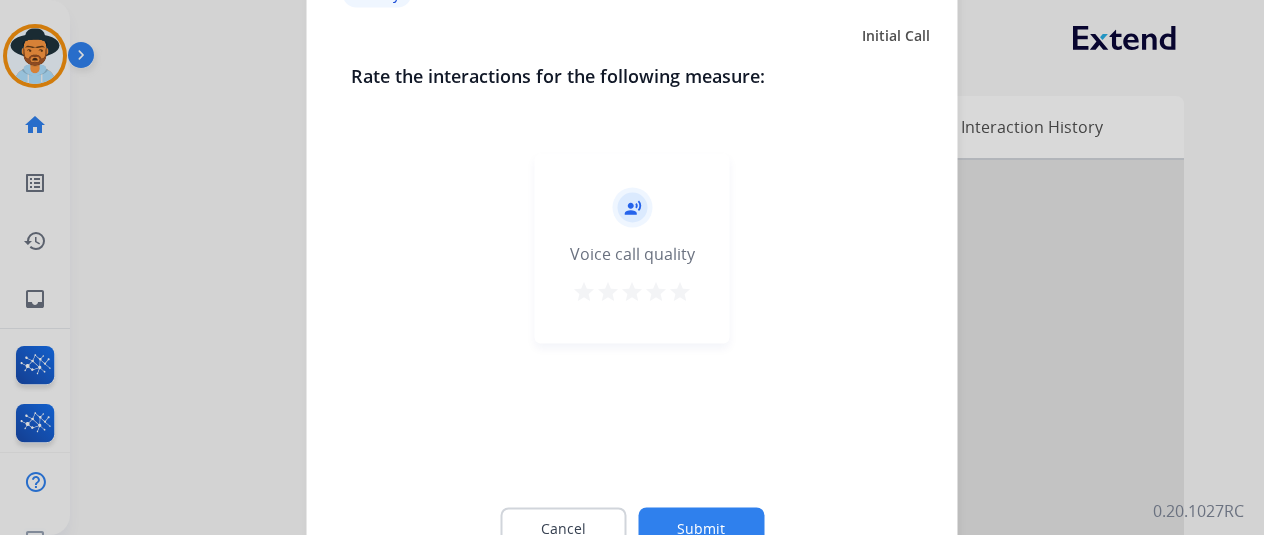 click 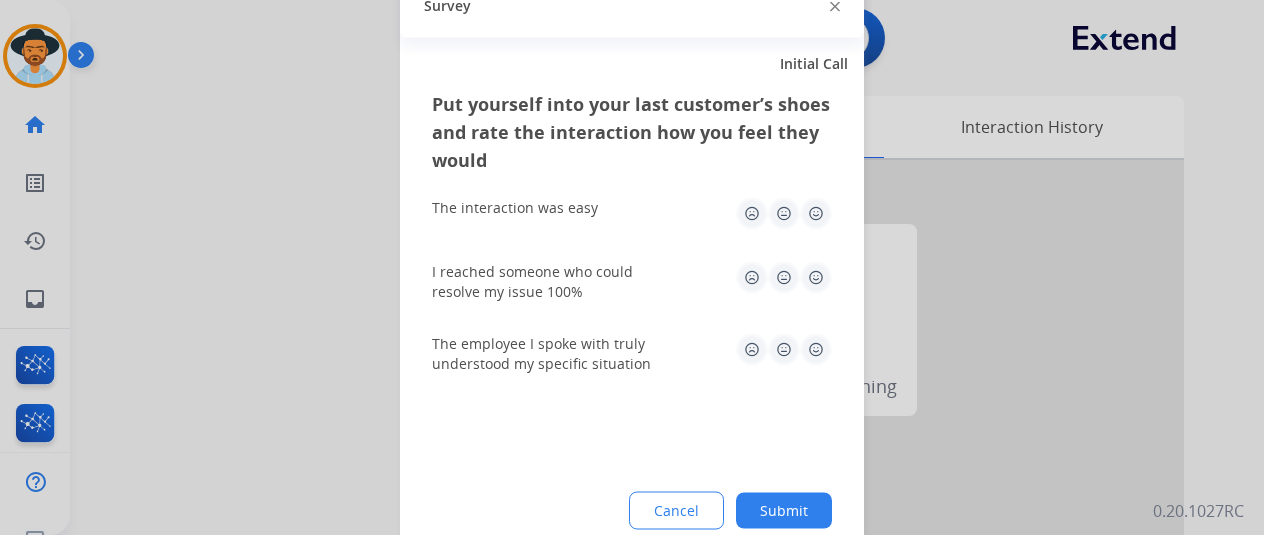 click 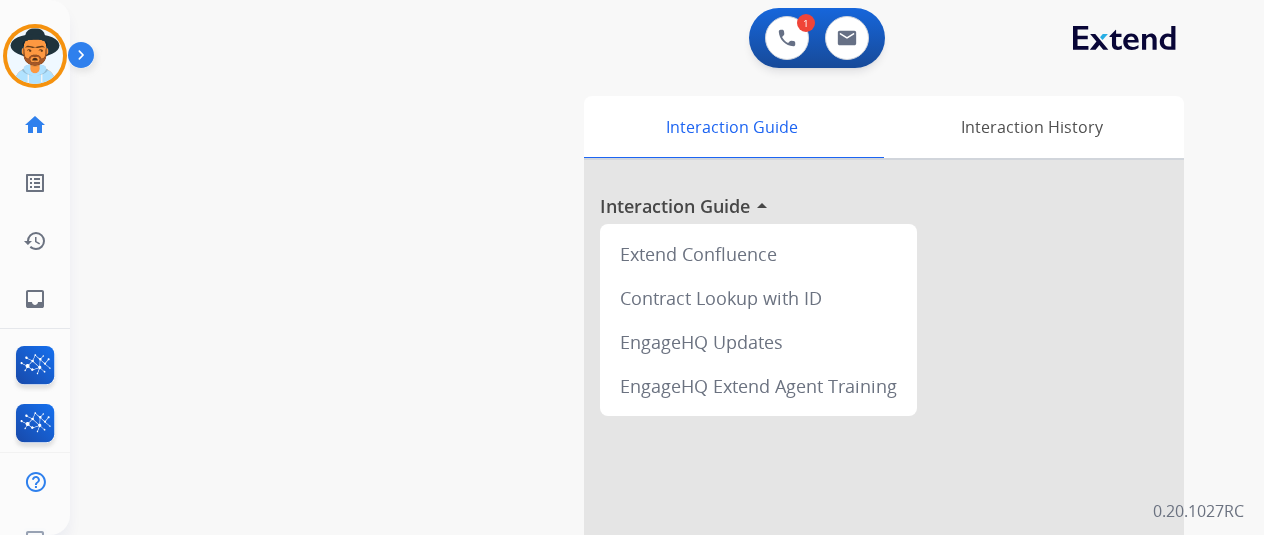 click at bounding box center (35, 56) 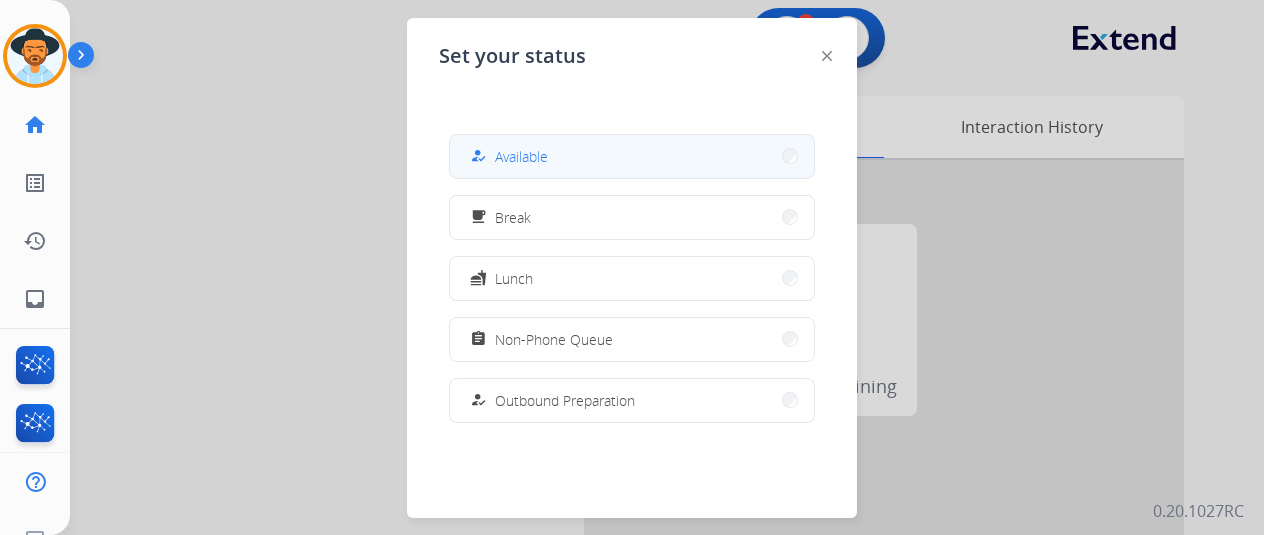 click on "how_to_reg Available" at bounding box center (632, 156) 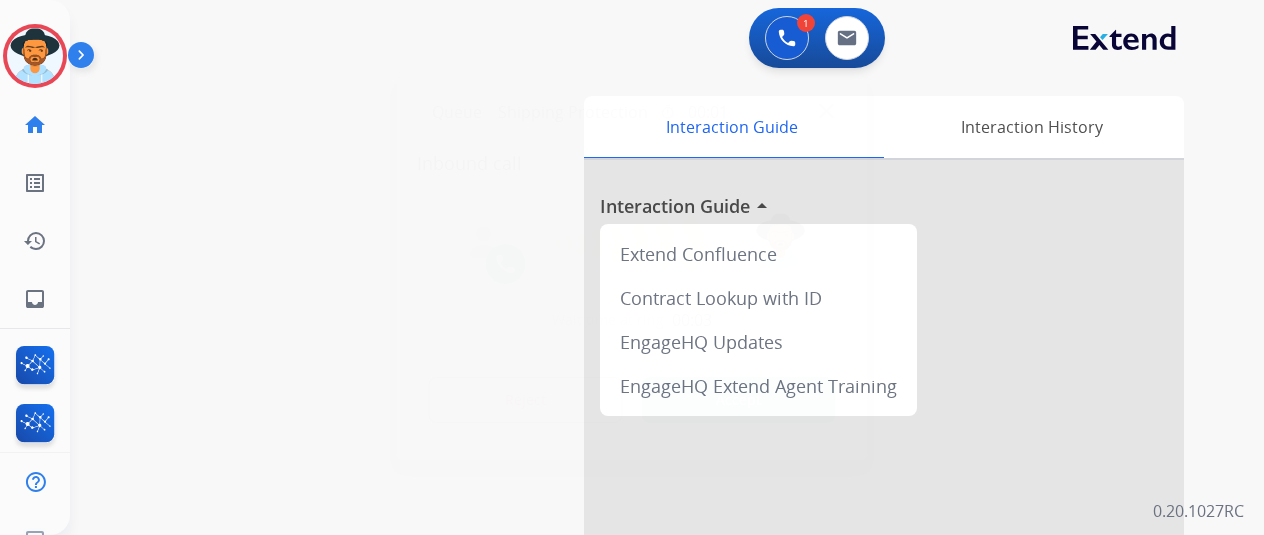 drag, startPoint x: 108, startPoint y: 219, endPoint x: 149, endPoint y: 49, distance: 174.87424 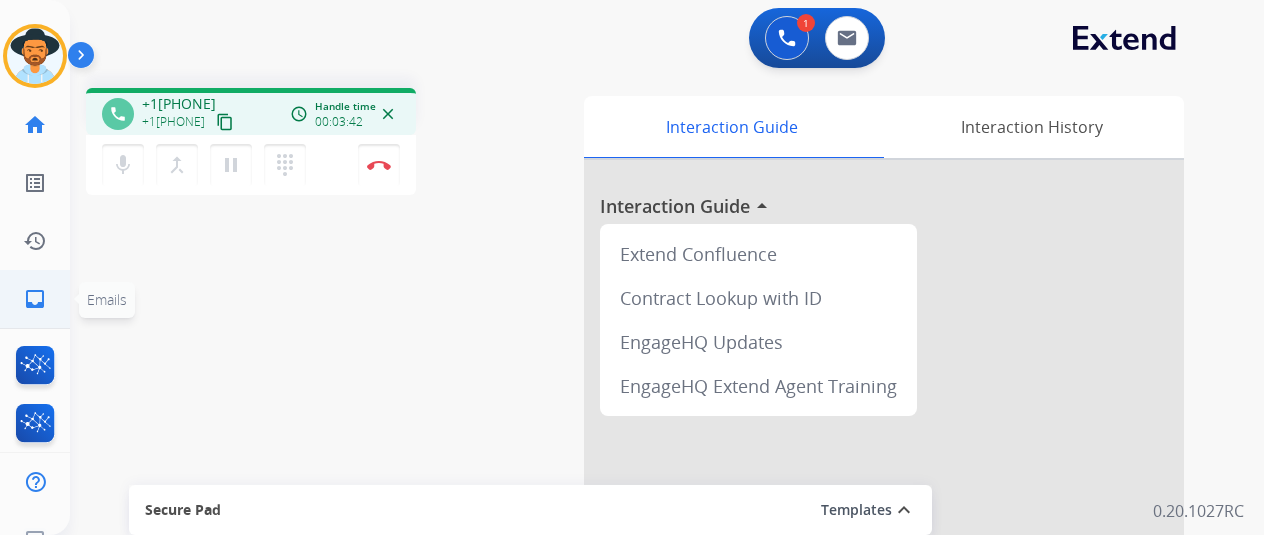 click on "inbox" 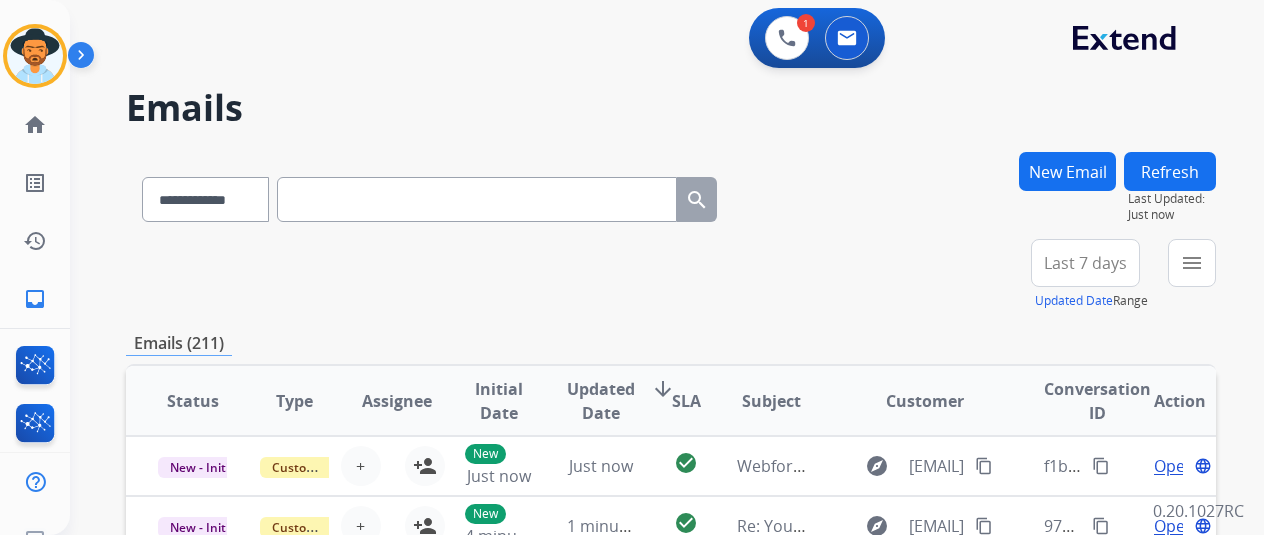 click on "New Email" at bounding box center (1067, 171) 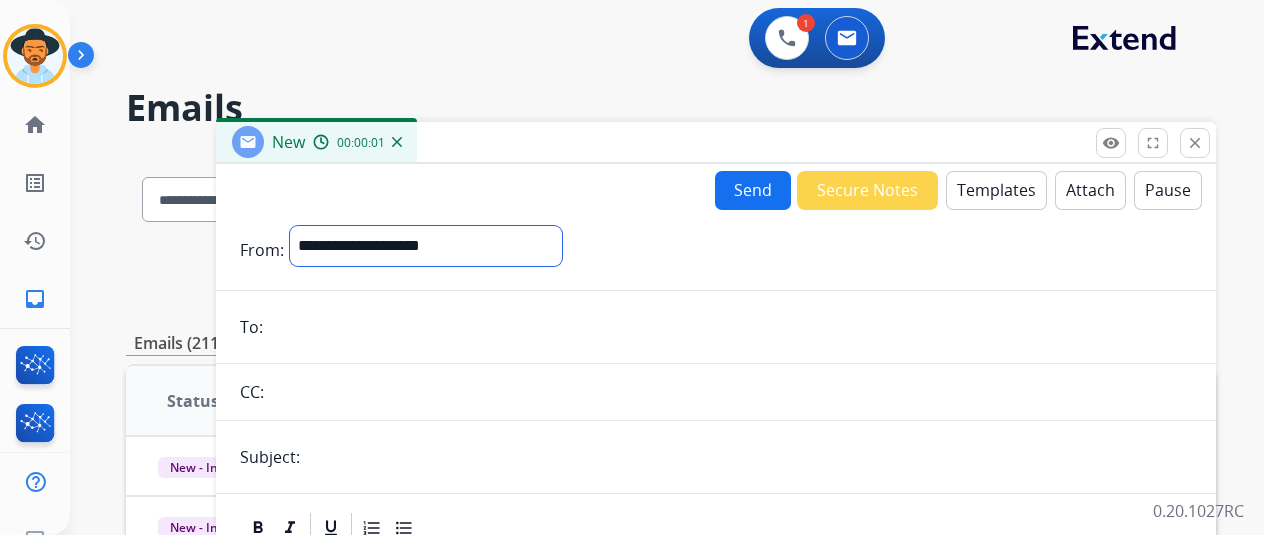 click on "**********" at bounding box center [426, 246] 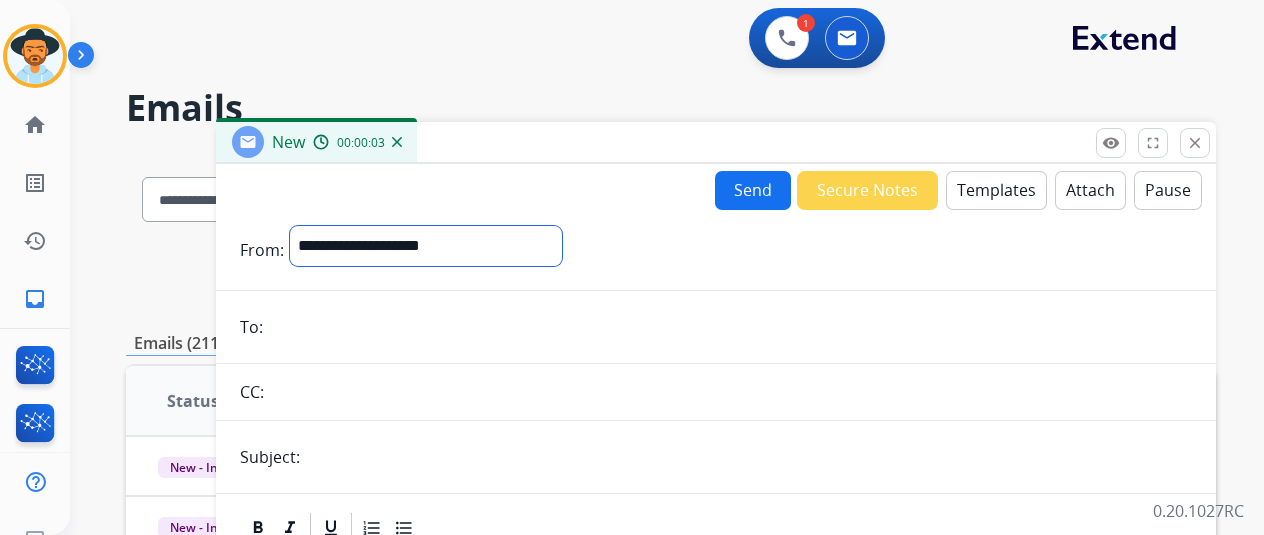 select on "**********" 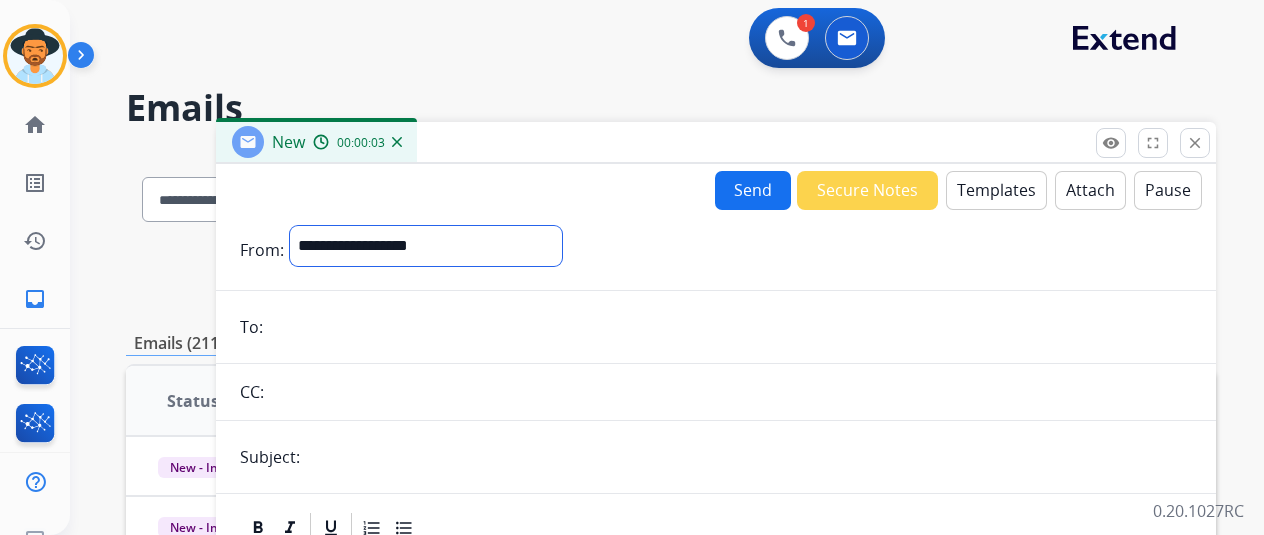 click on "**********" at bounding box center (426, 246) 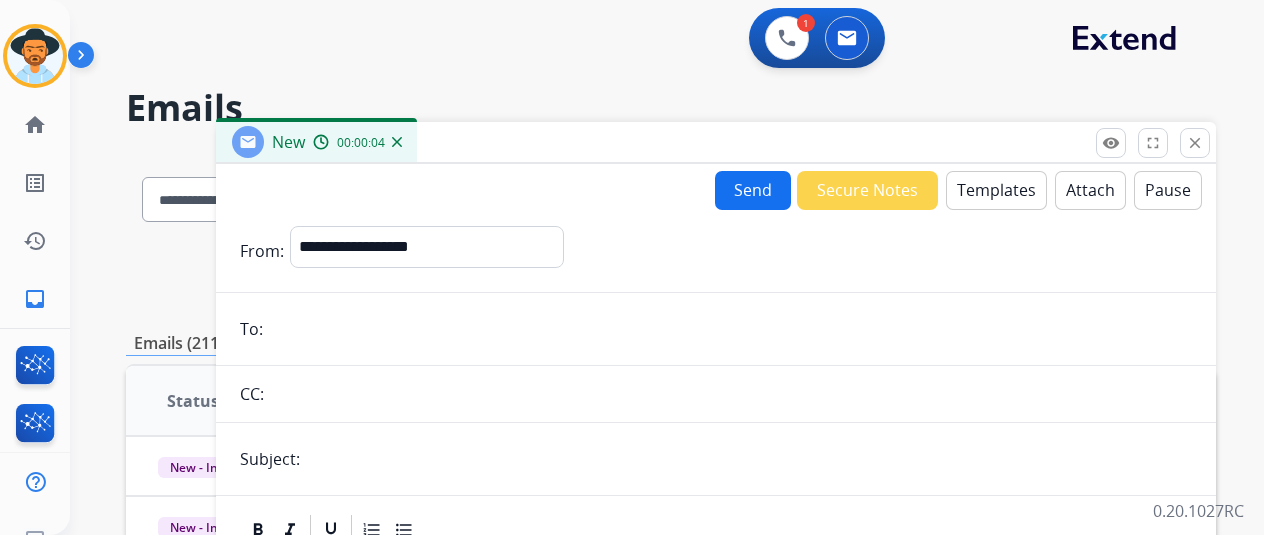 click at bounding box center [730, 329] 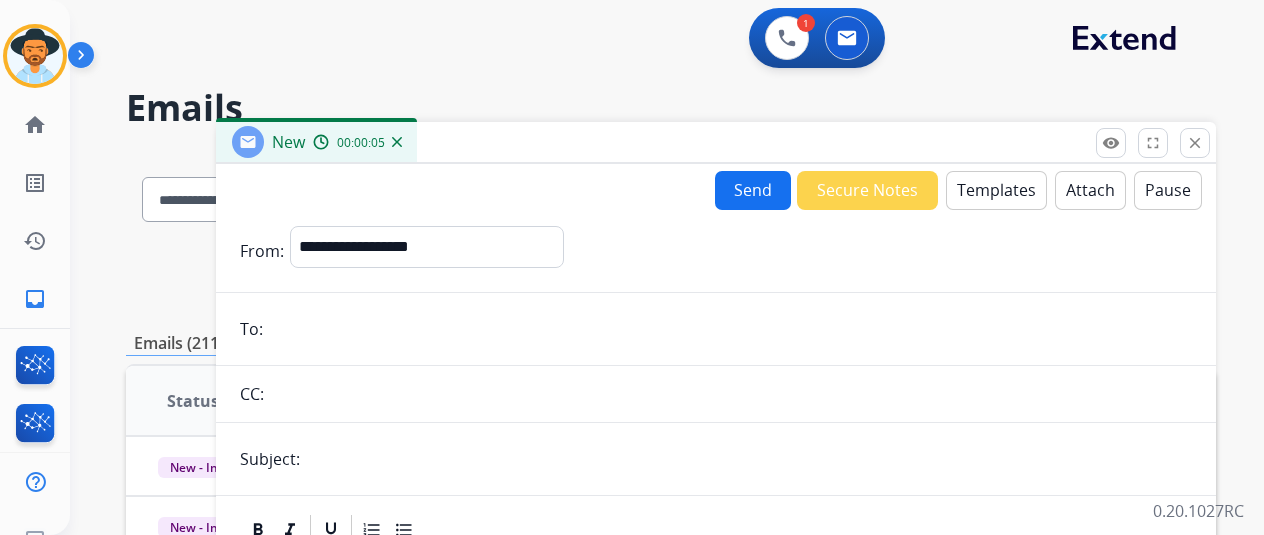 paste on "**********" 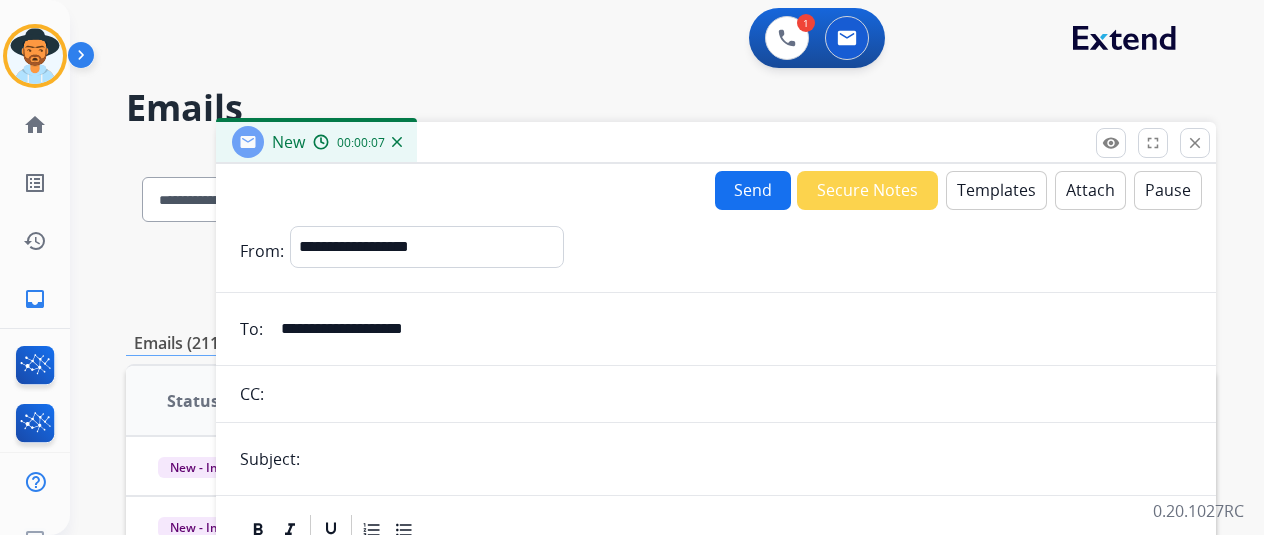 type on "**********" 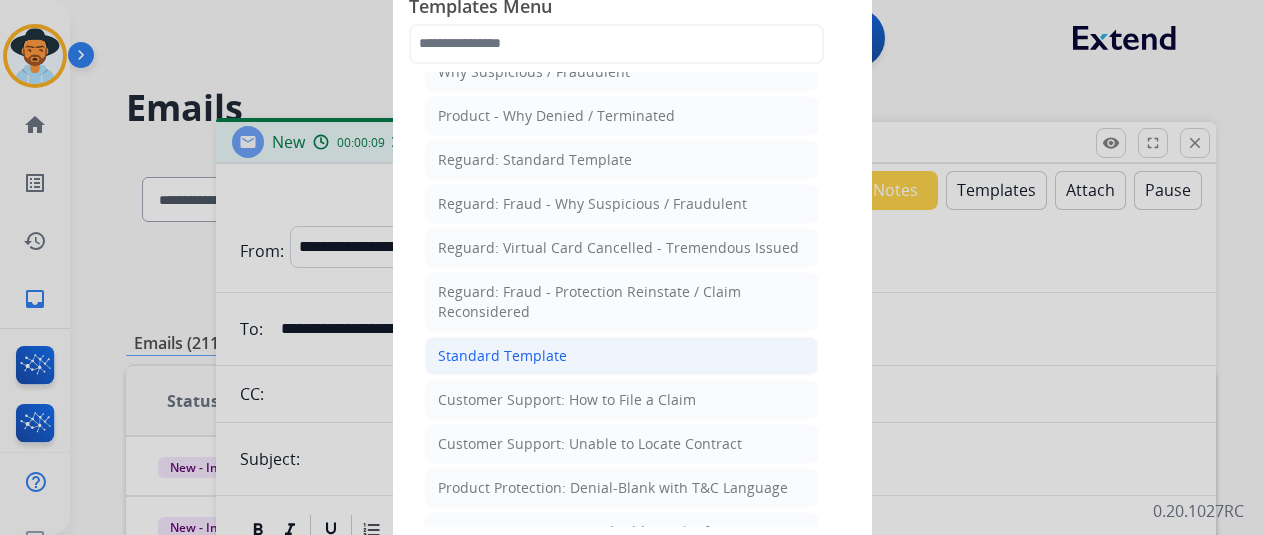 scroll, scrollTop: 100, scrollLeft: 0, axis: vertical 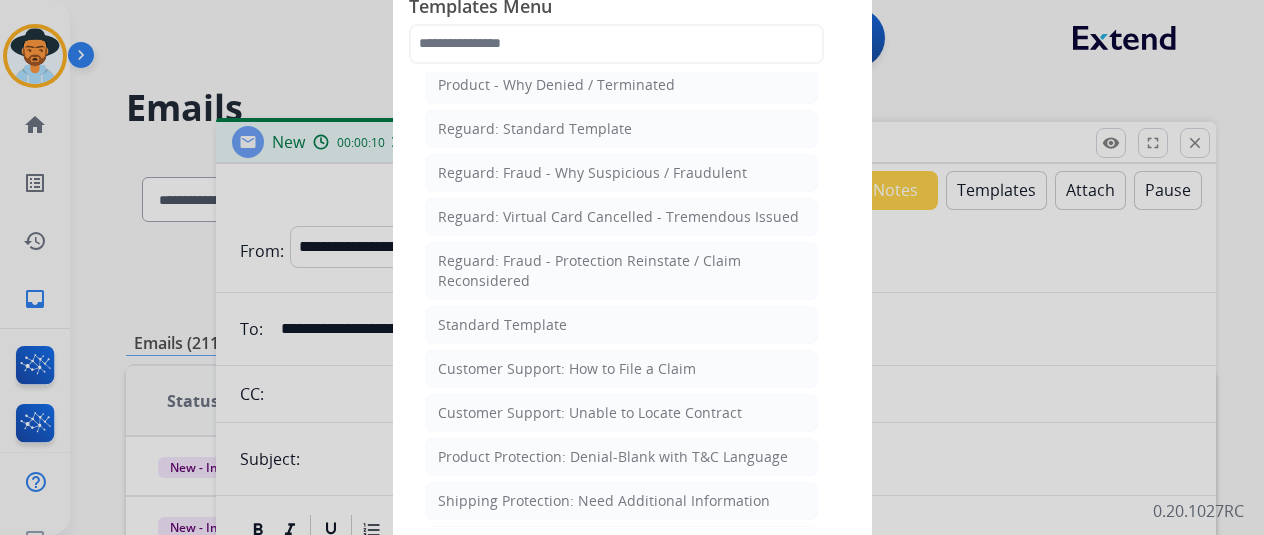 drag, startPoint x: 588, startPoint y: 358, endPoint x: 593, endPoint y: 349, distance: 10.29563 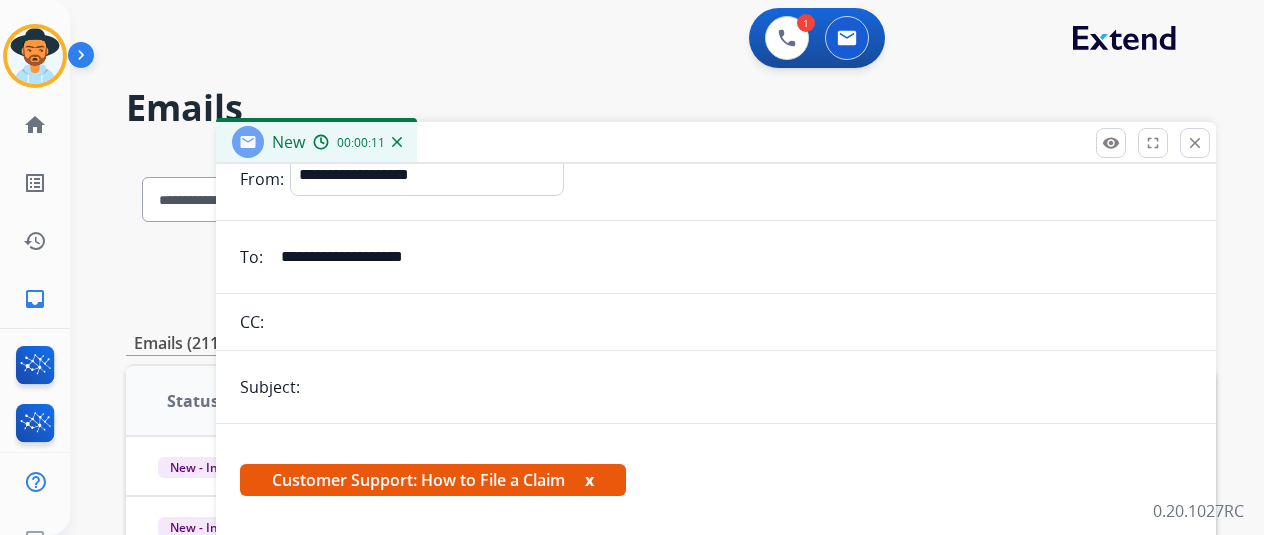 scroll, scrollTop: 383, scrollLeft: 0, axis: vertical 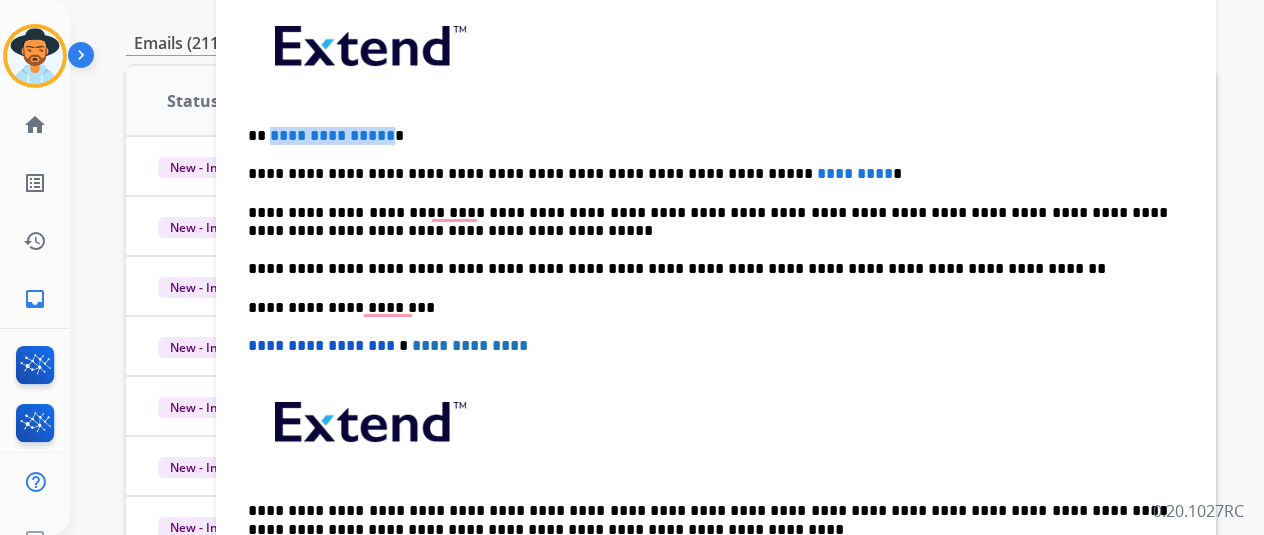 drag, startPoint x: 398, startPoint y: 133, endPoint x: 284, endPoint y: 139, distance: 114.15778 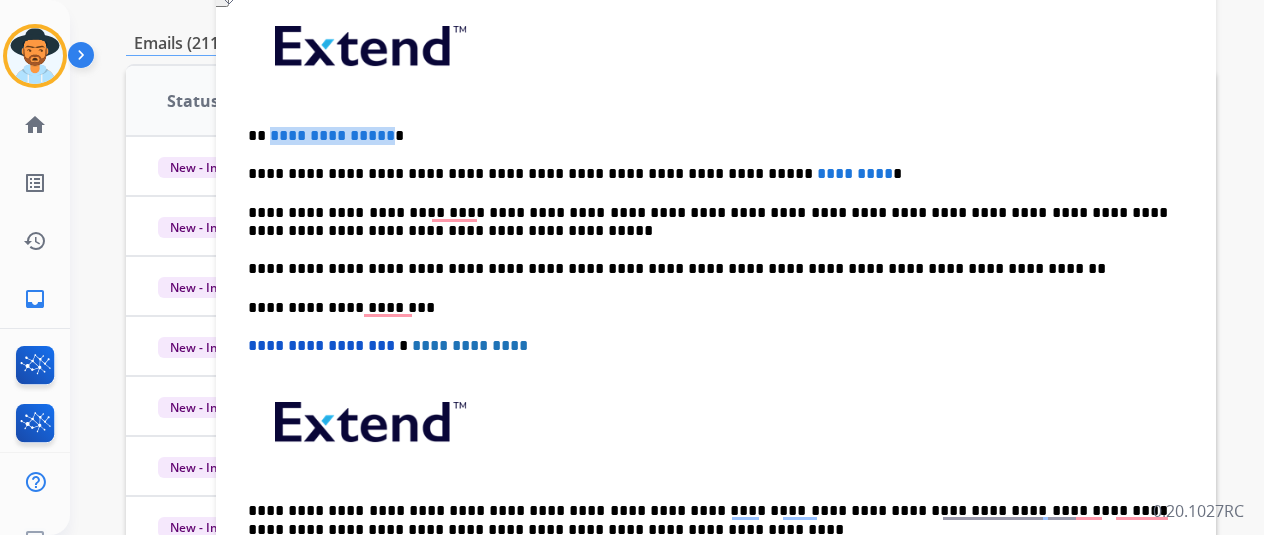 type 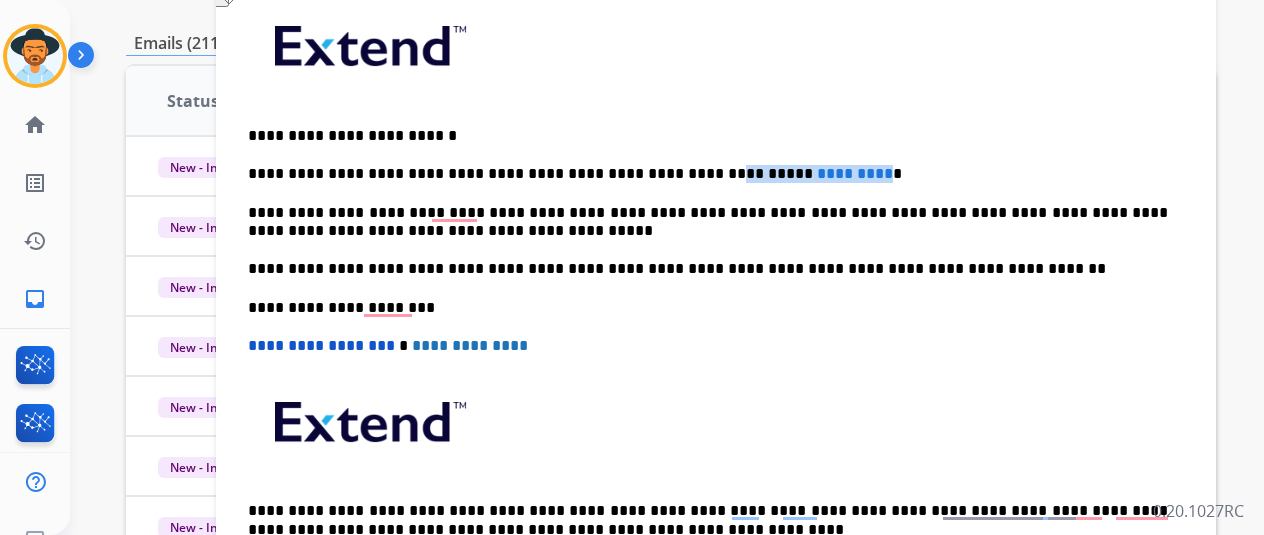 drag, startPoint x: 808, startPoint y: 173, endPoint x: 668, endPoint y: 177, distance: 140.05713 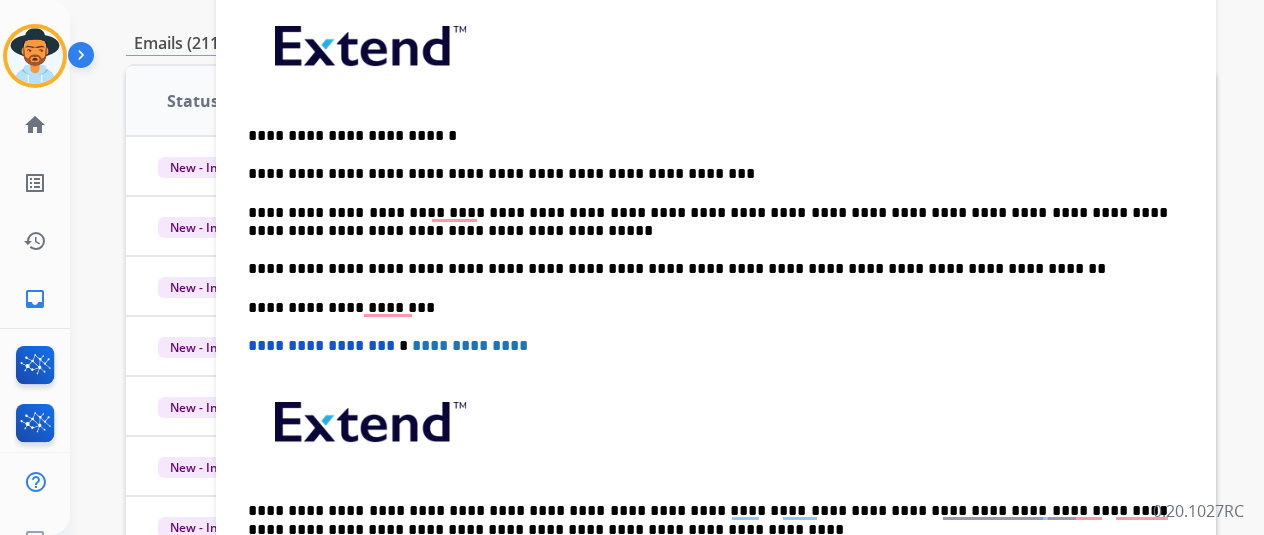 scroll, scrollTop: 0, scrollLeft: 0, axis: both 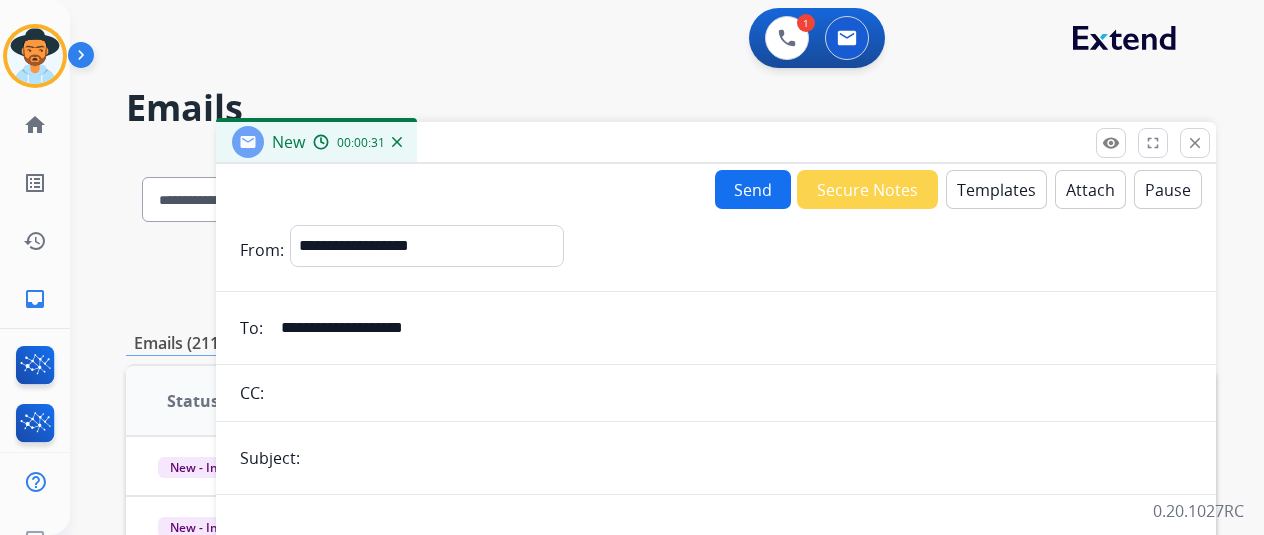 click on "Send" at bounding box center [753, 189] 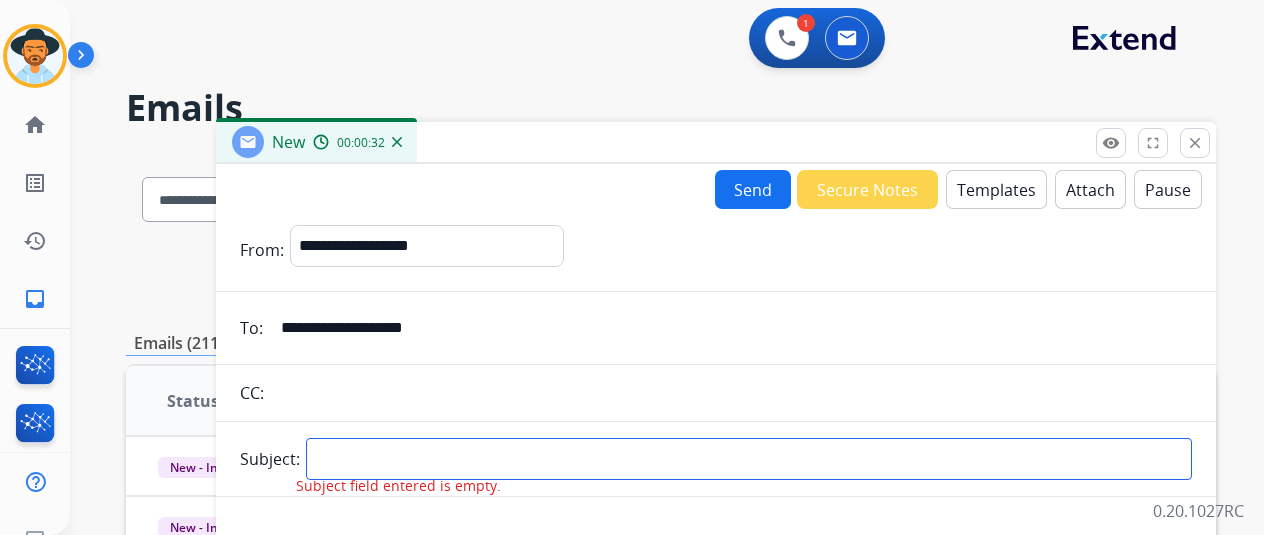 click at bounding box center [749, 459] 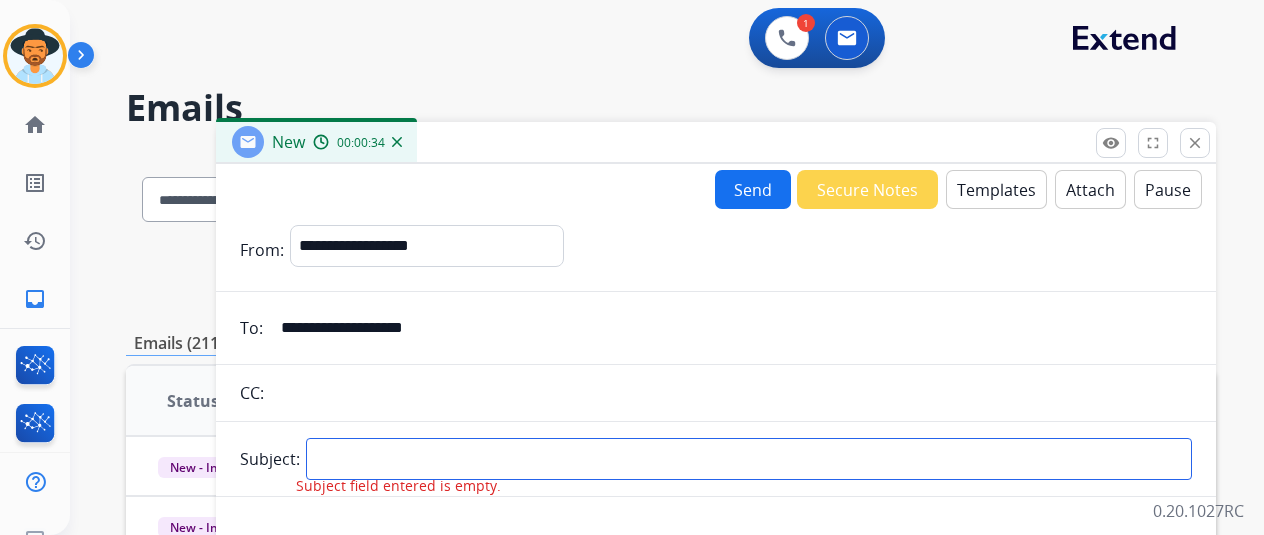 type on "**********" 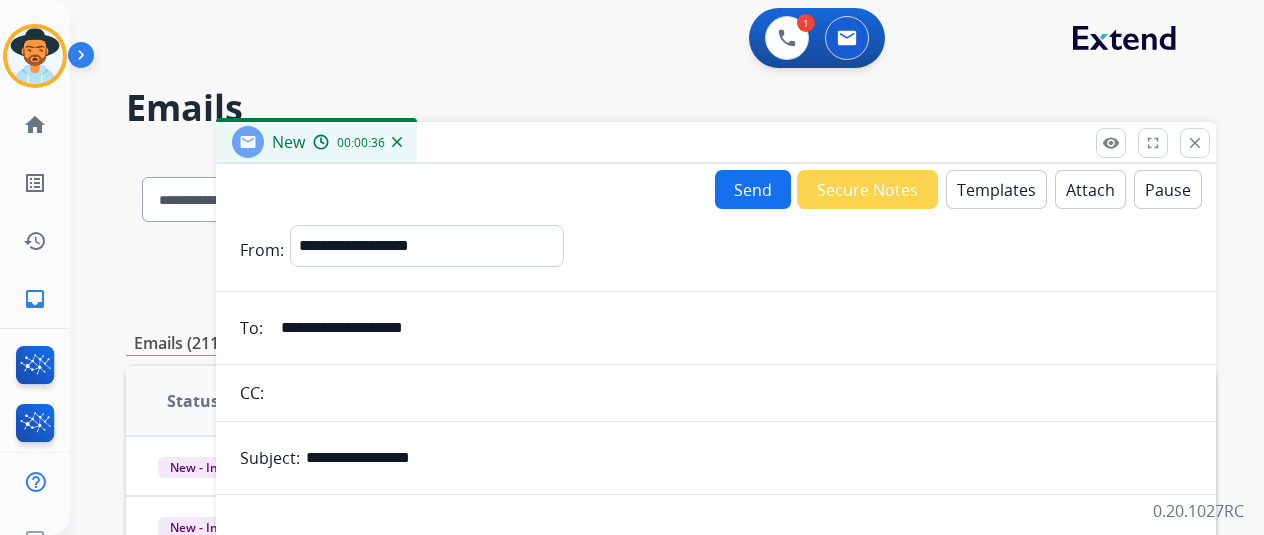 click on "Send" at bounding box center [753, 189] 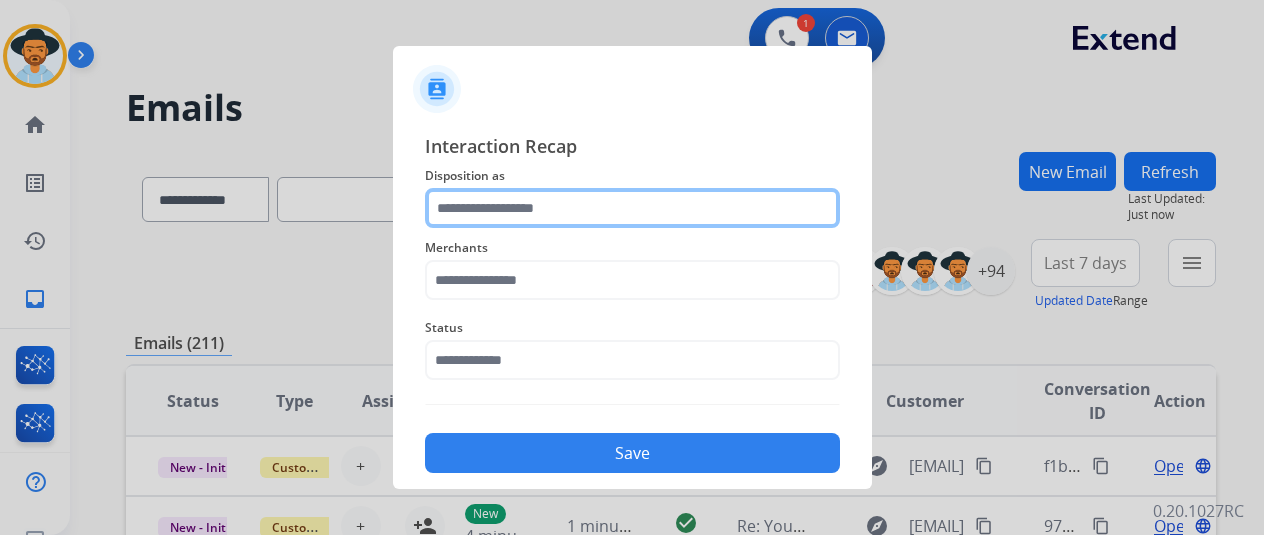 click 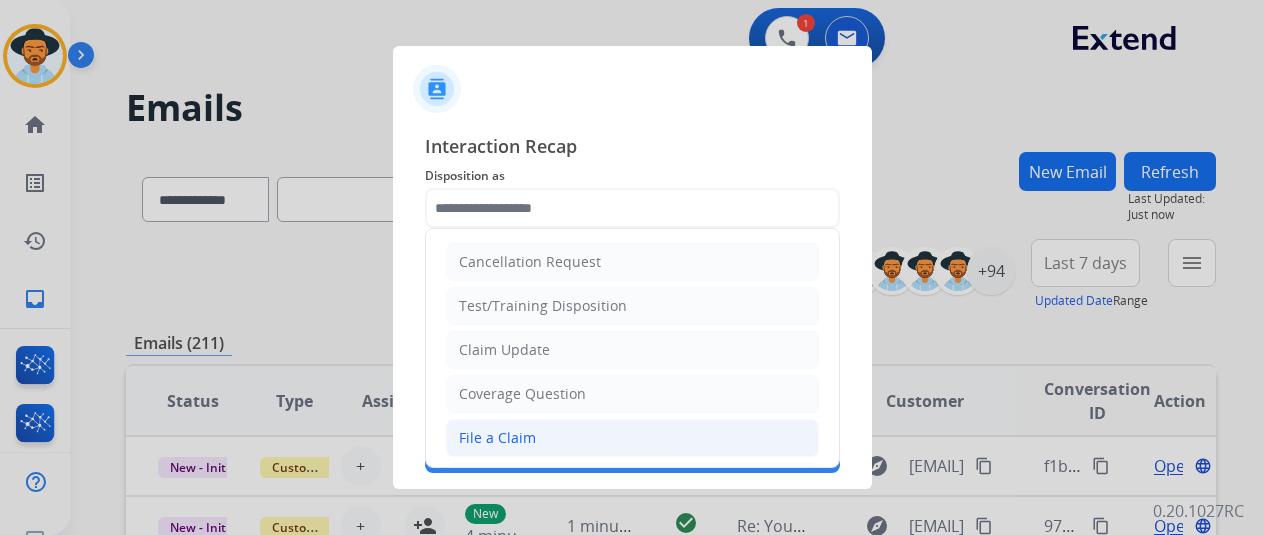 click on "File a Claim" 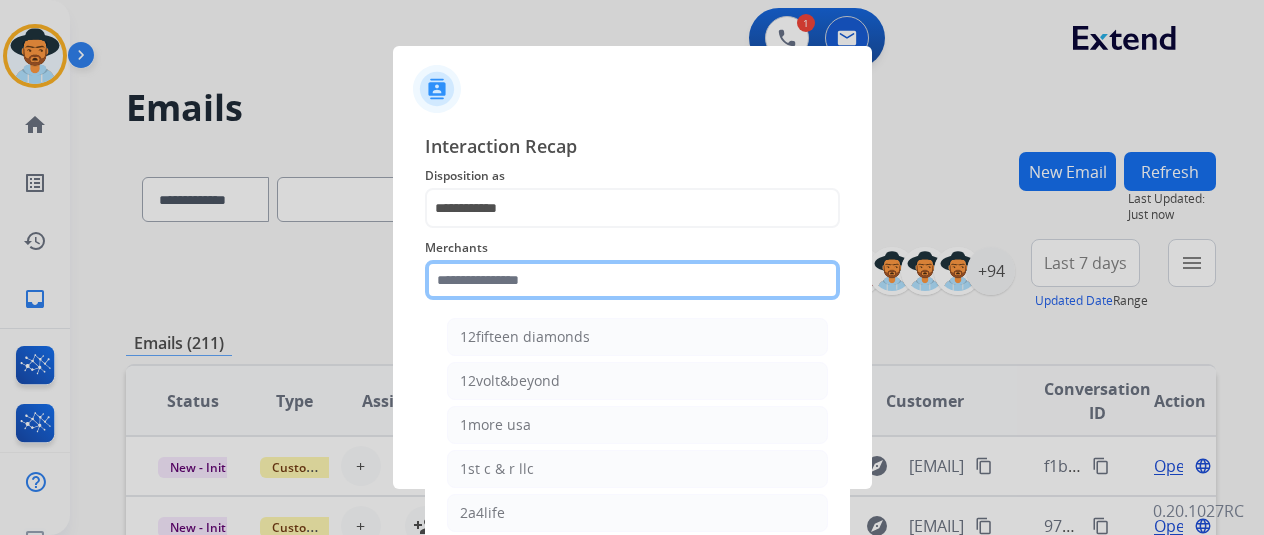 drag, startPoint x: 532, startPoint y: 273, endPoint x: 516, endPoint y: 326, distance: 55.362442 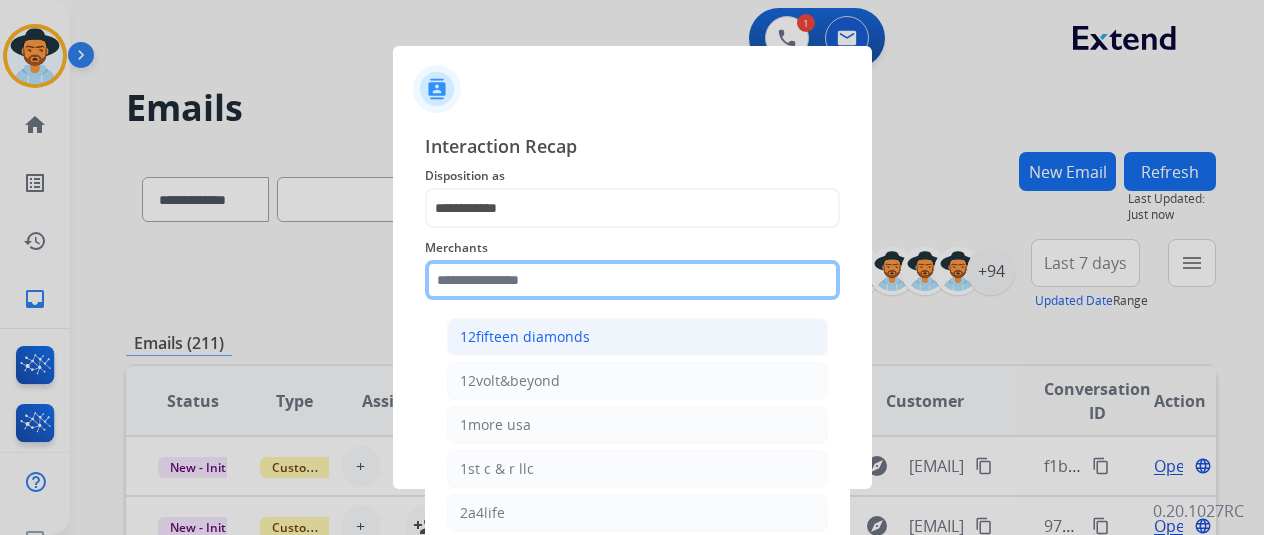 click 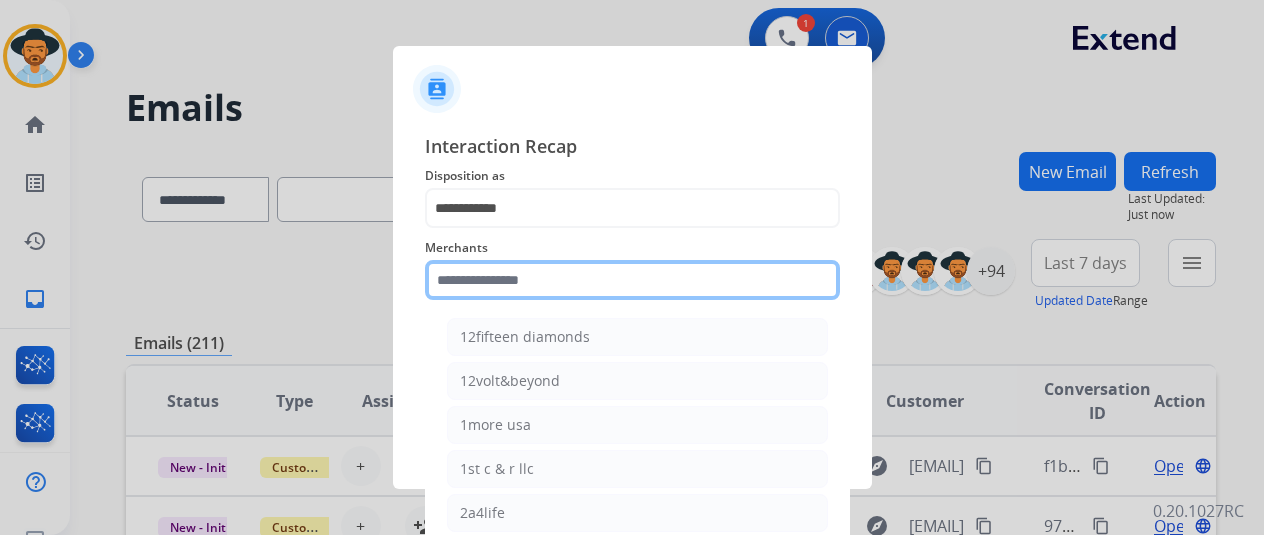click 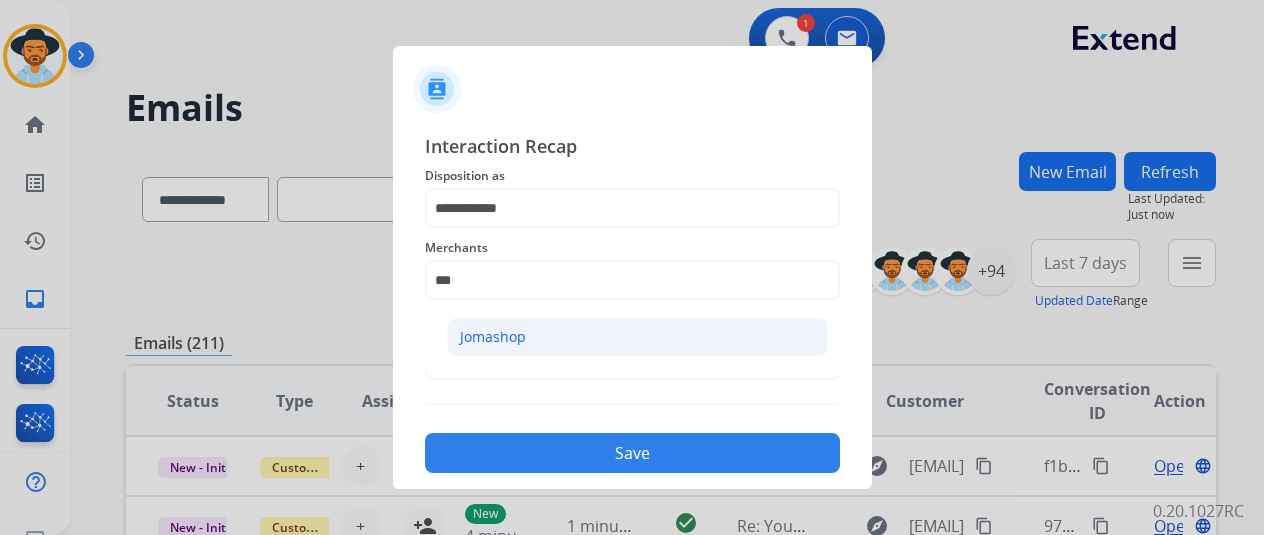 click on "Jomashop" 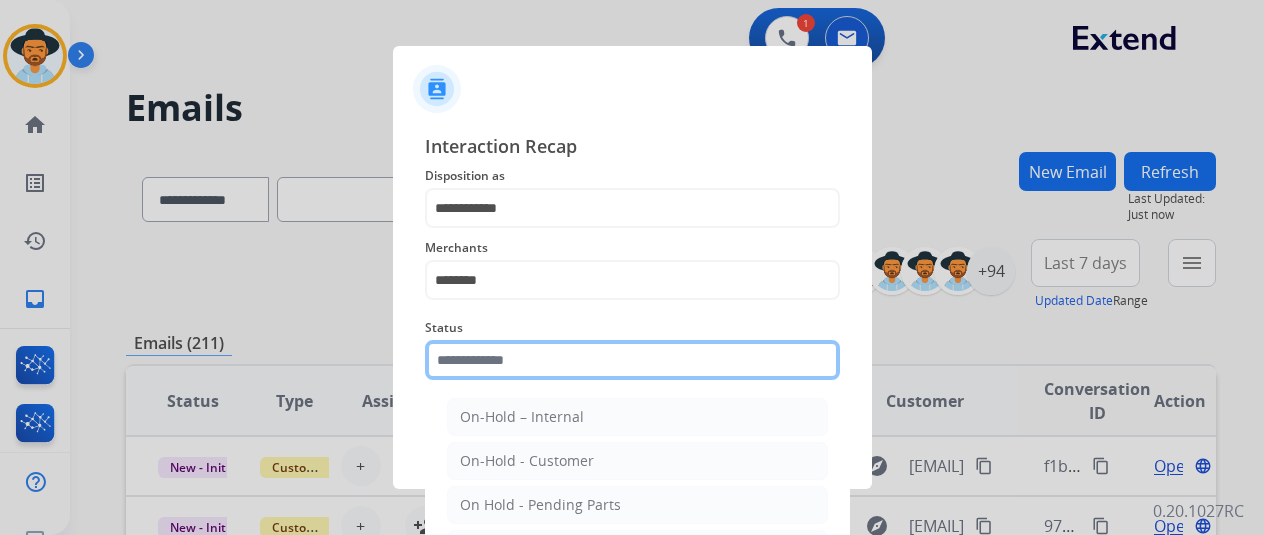 drag, startPoint x: 470, startPoint y: 363, endPoint x: 512, endPoint y: 354, distance: 42.953465 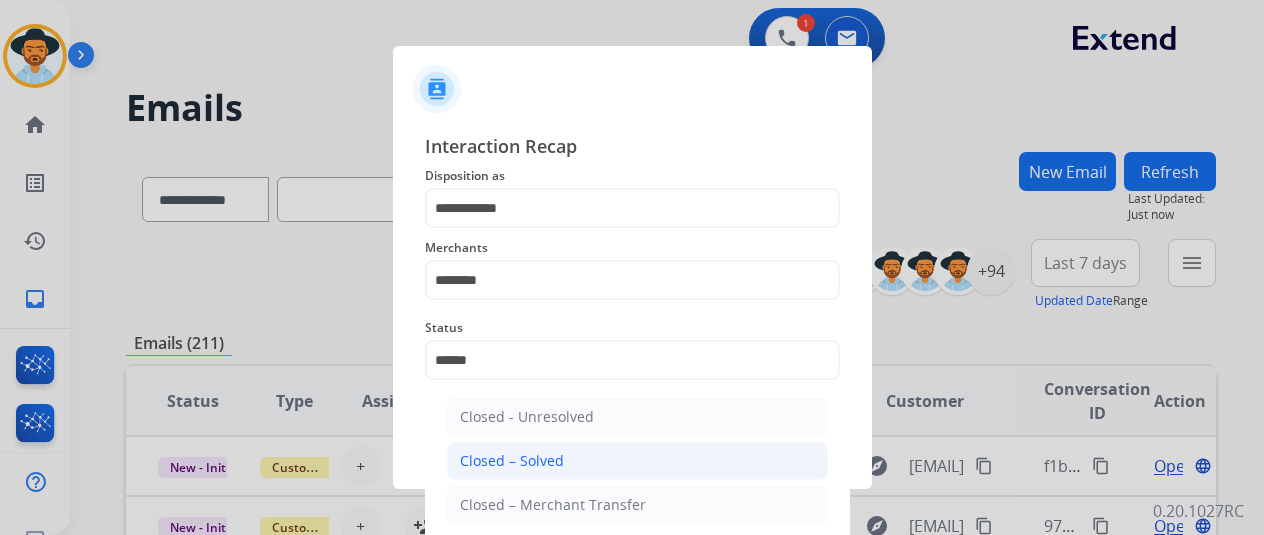 click on "Closed – Solved" 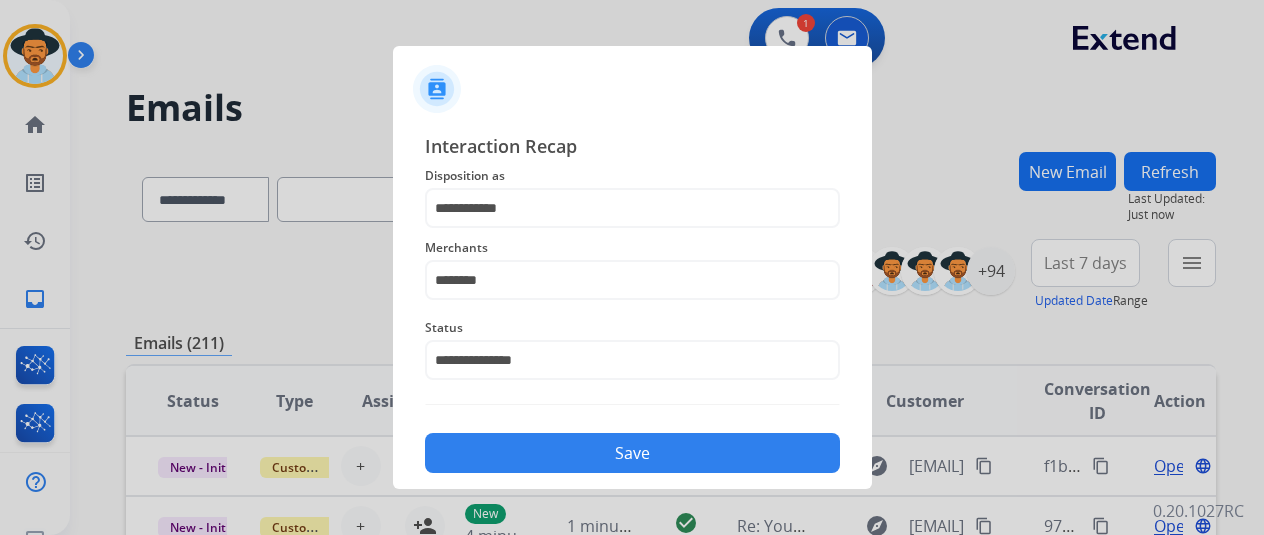 click on "Save" 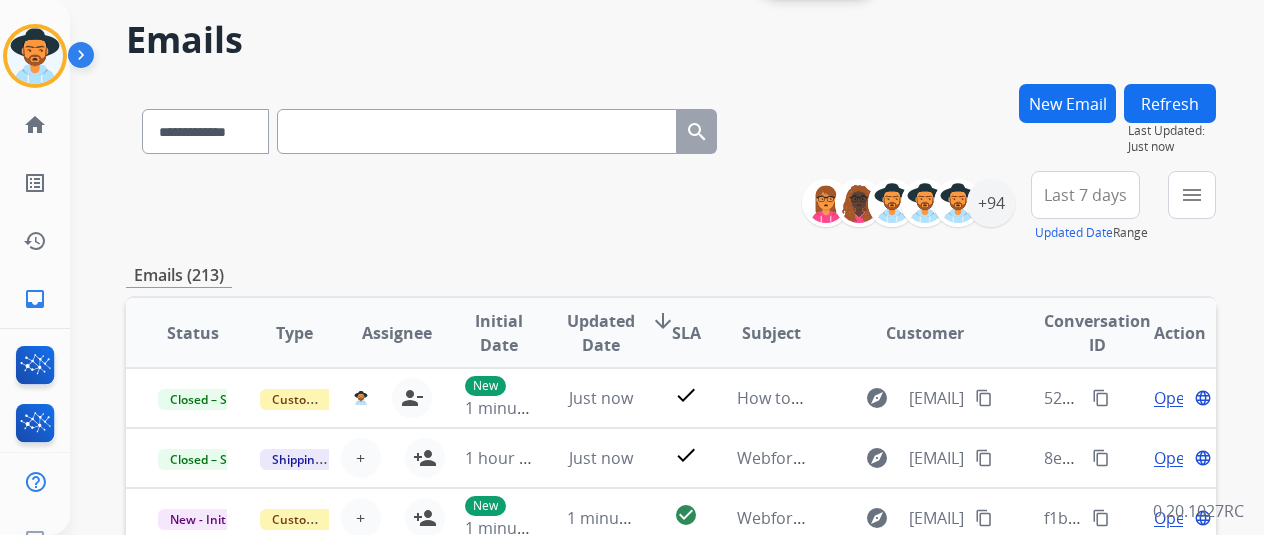 scroll, scrollTop: 100, scrollLeft: 0, axis: vertical 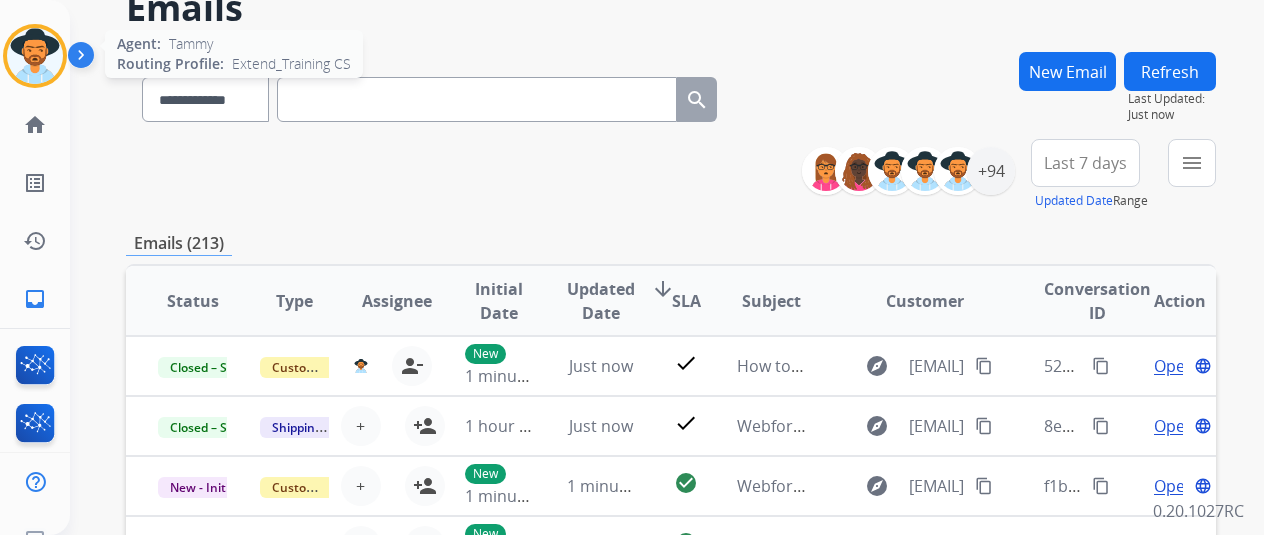 click at bounding box center [35, 56] 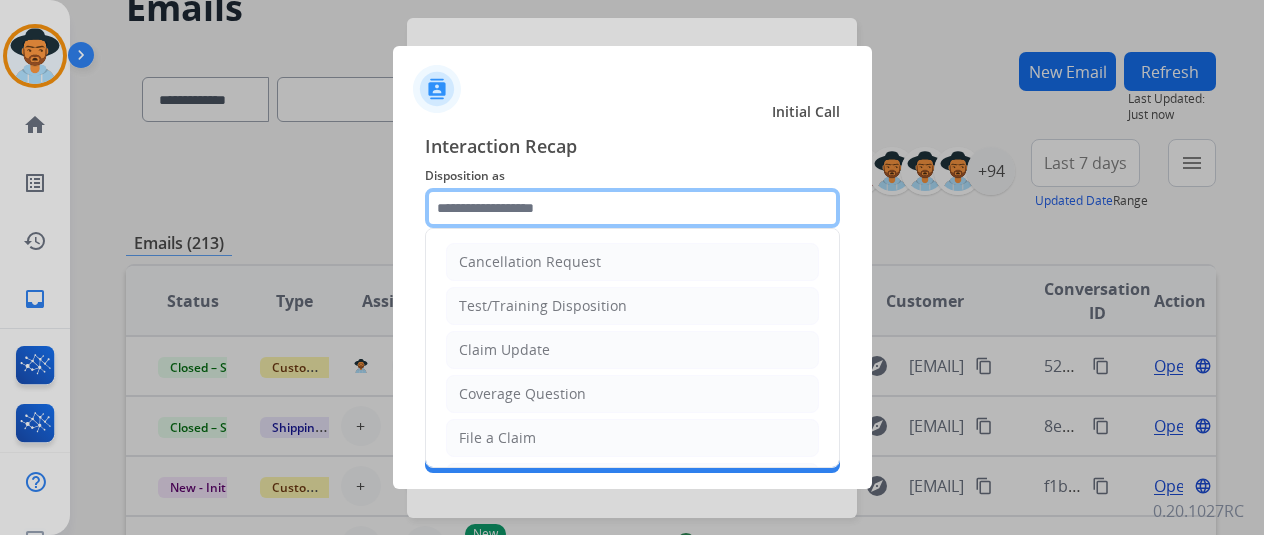 drag, startPoint x: 477, startPoint y: 210, endPoint x: 524, endPoint y: 191, distance: 50.695168 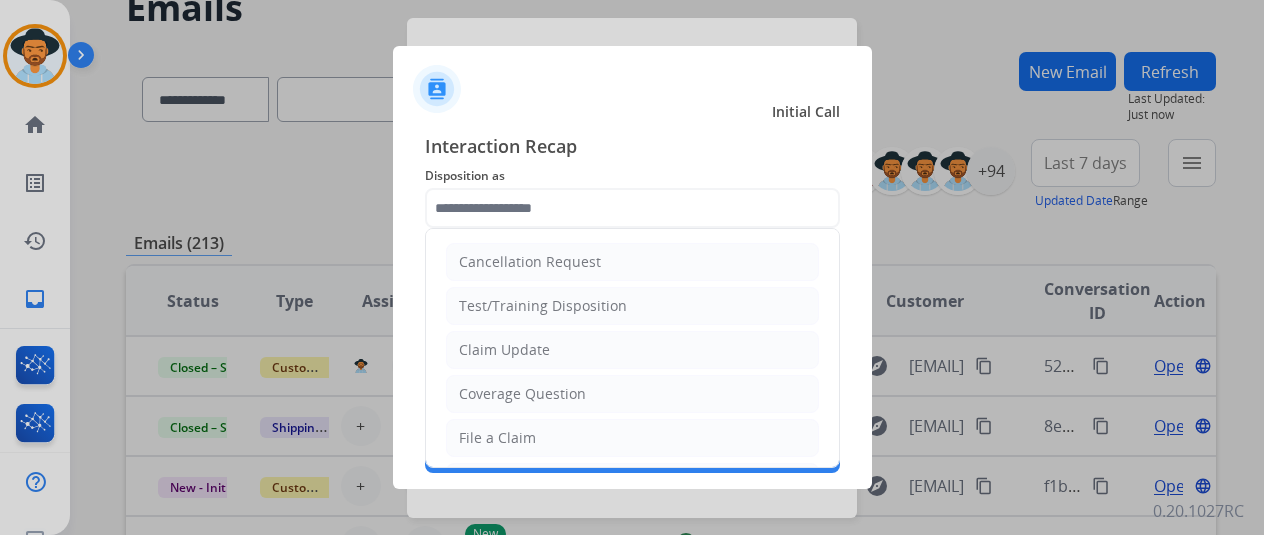 drag, startPoint x: 516, startPoint y: 435, endPoint x: 510, endPoint y: 418, distance: 18.027756 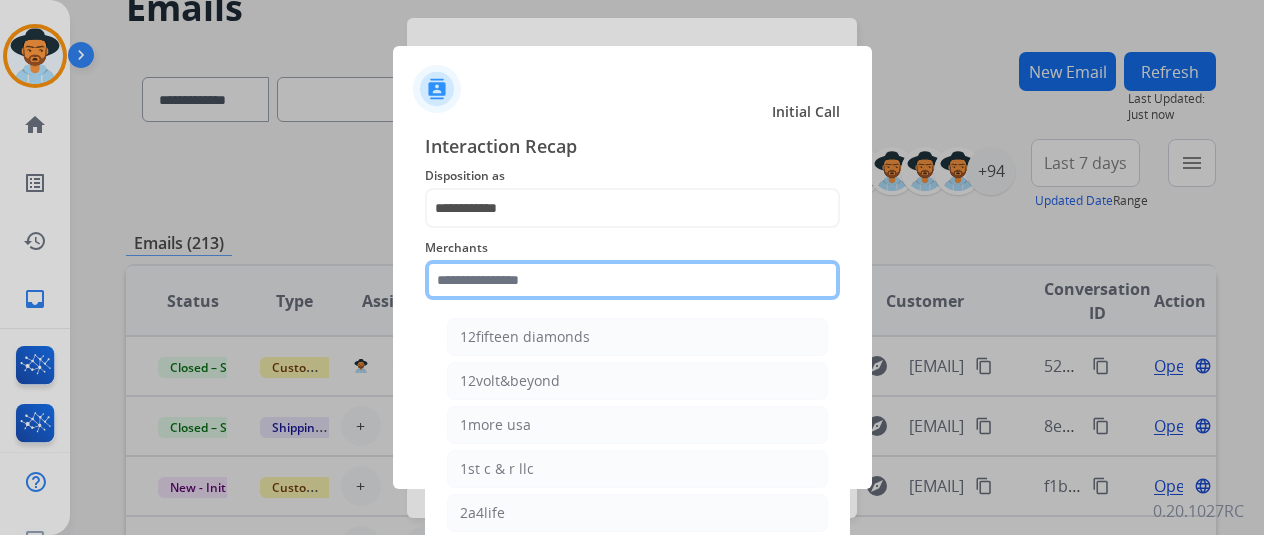 click 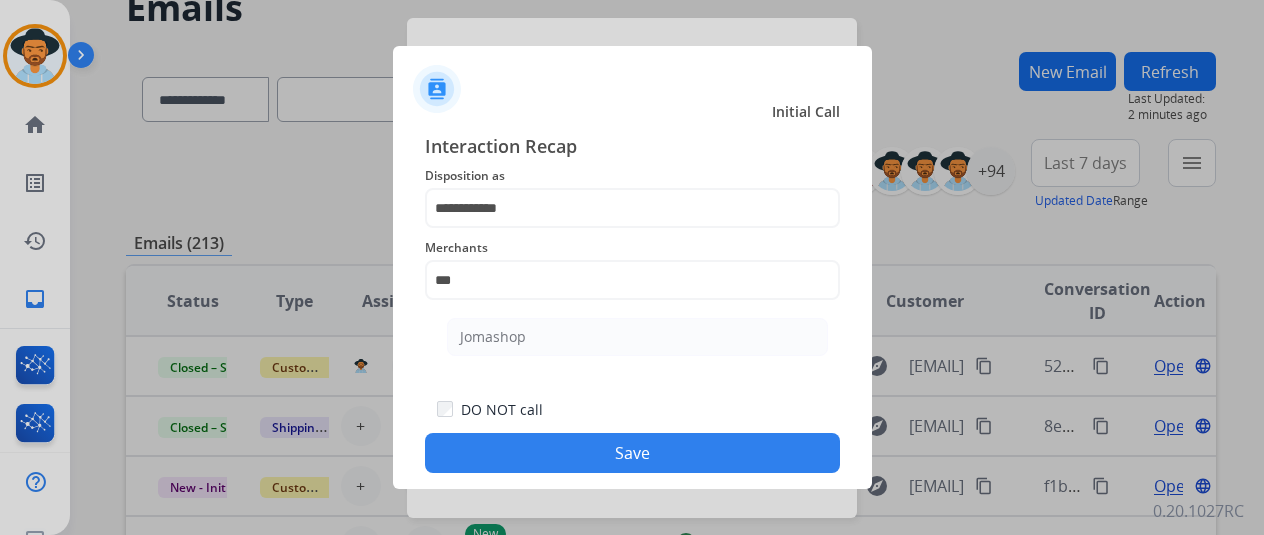 click on "Jomashop" 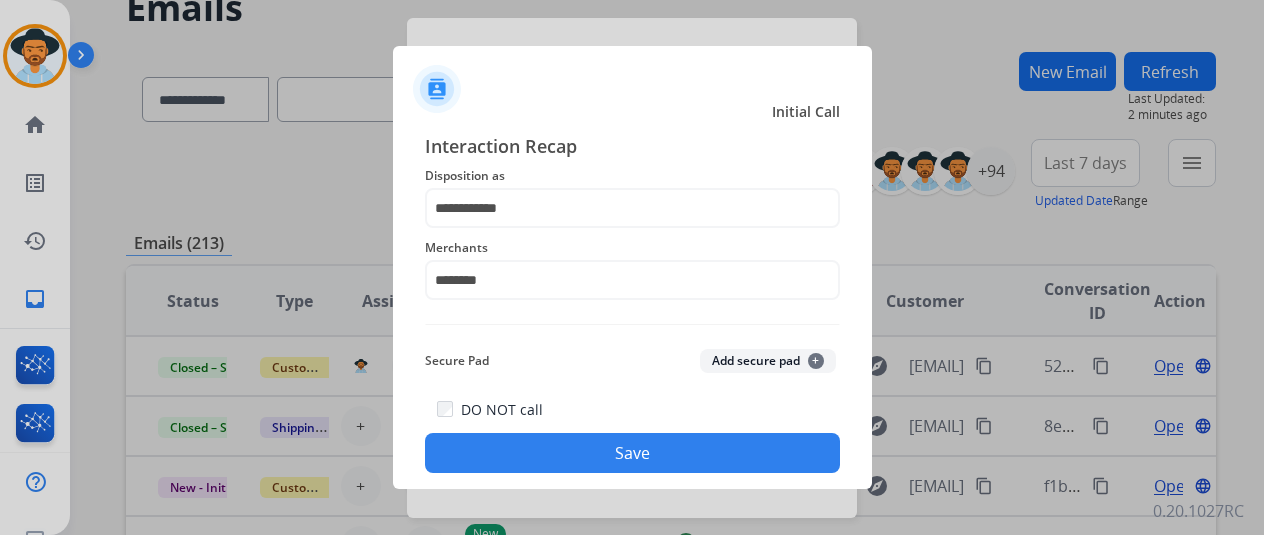 click on "Save" 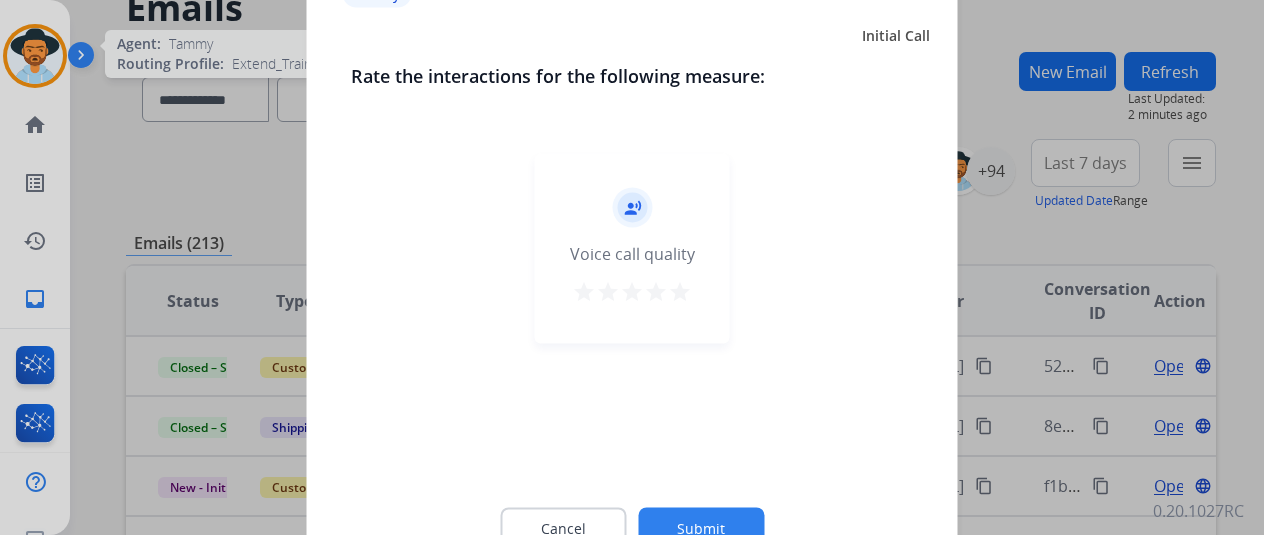 click 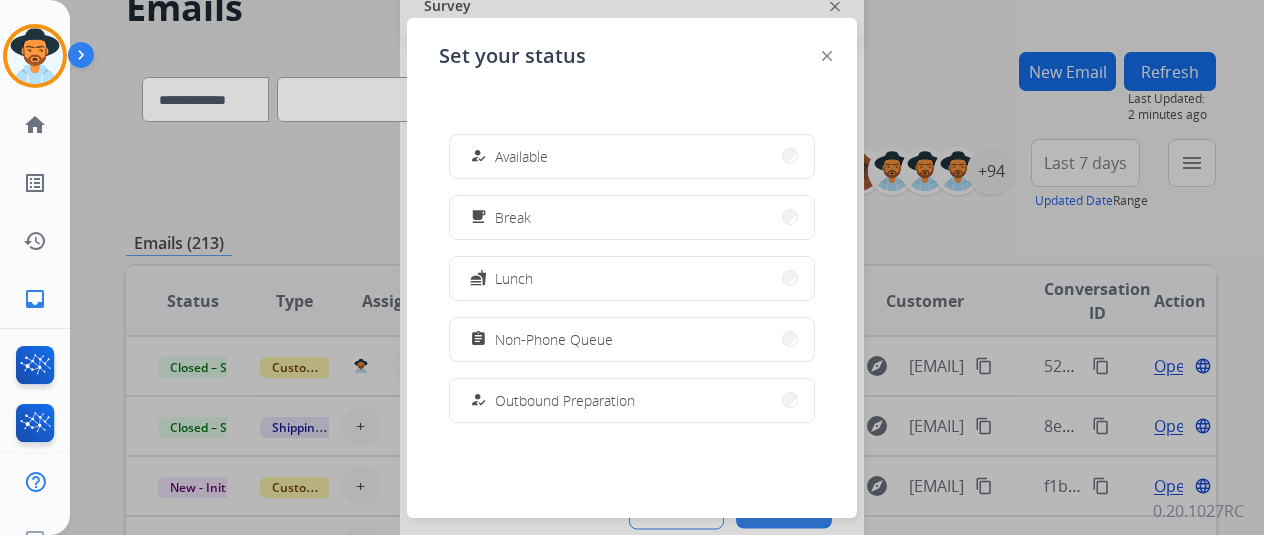 click on "Available" at bounding box center (521, 156) 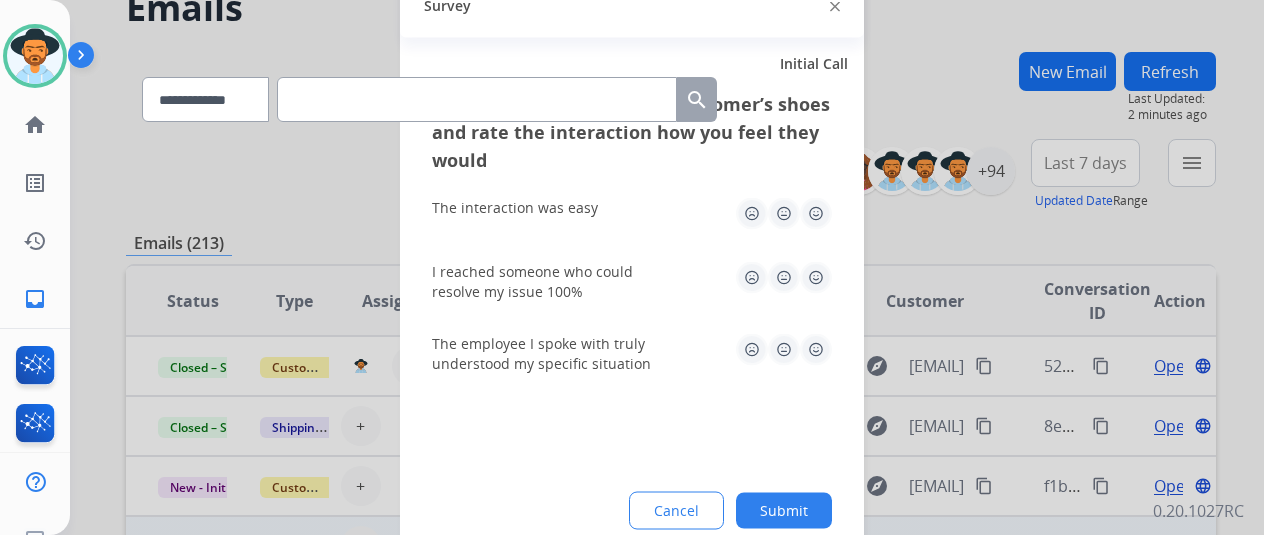 click on "Submit" 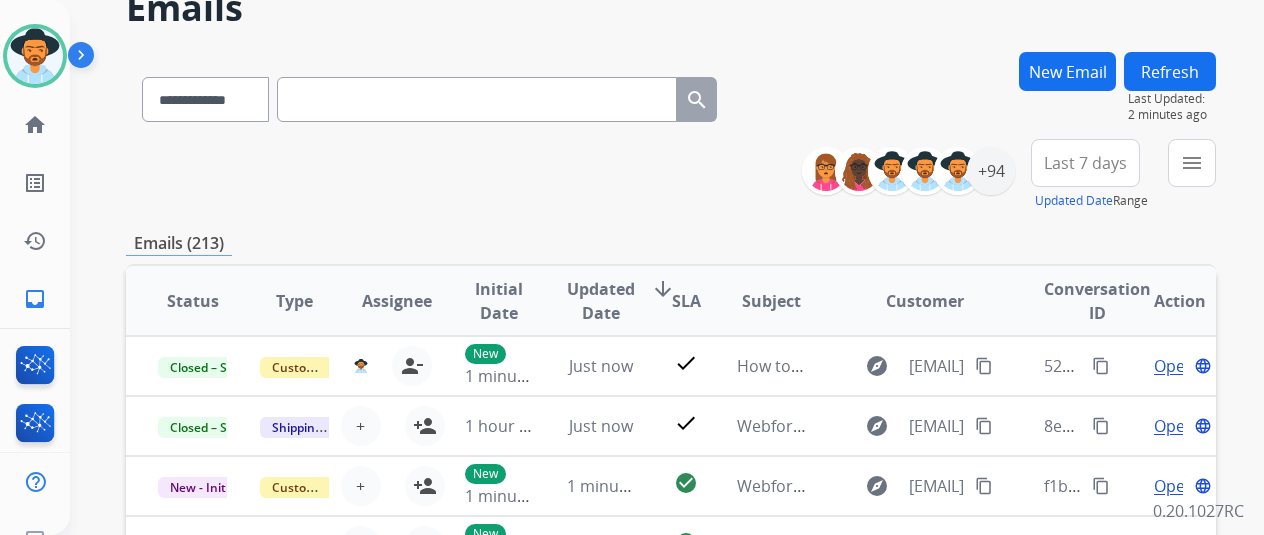 click on "**********" at bounding box center (643, 239) 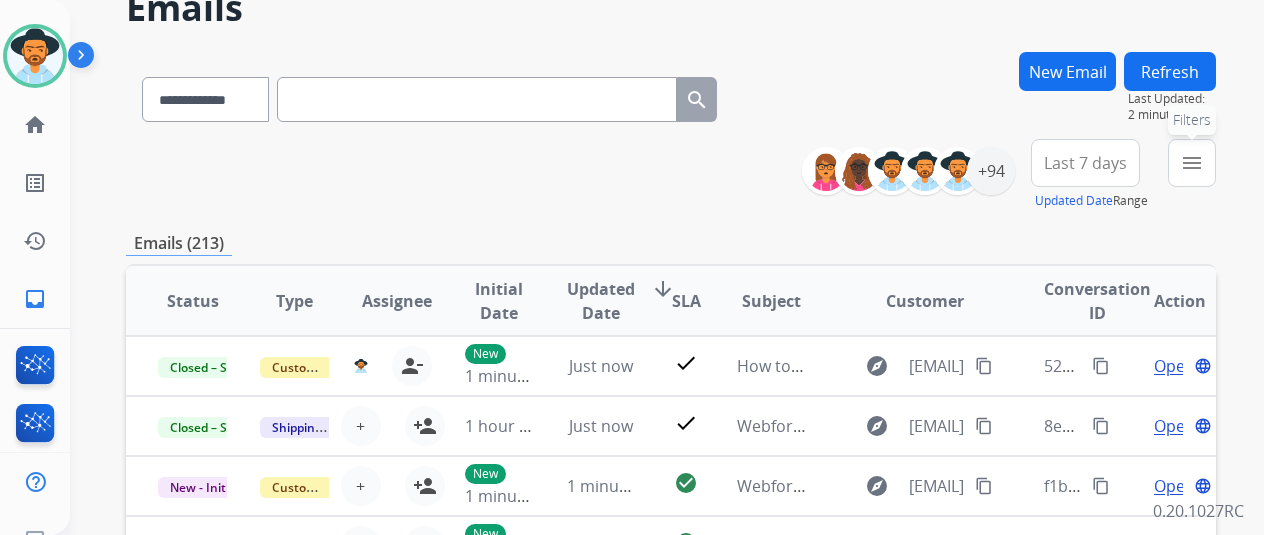 click on "menu" at bounding box center (1192, 163) 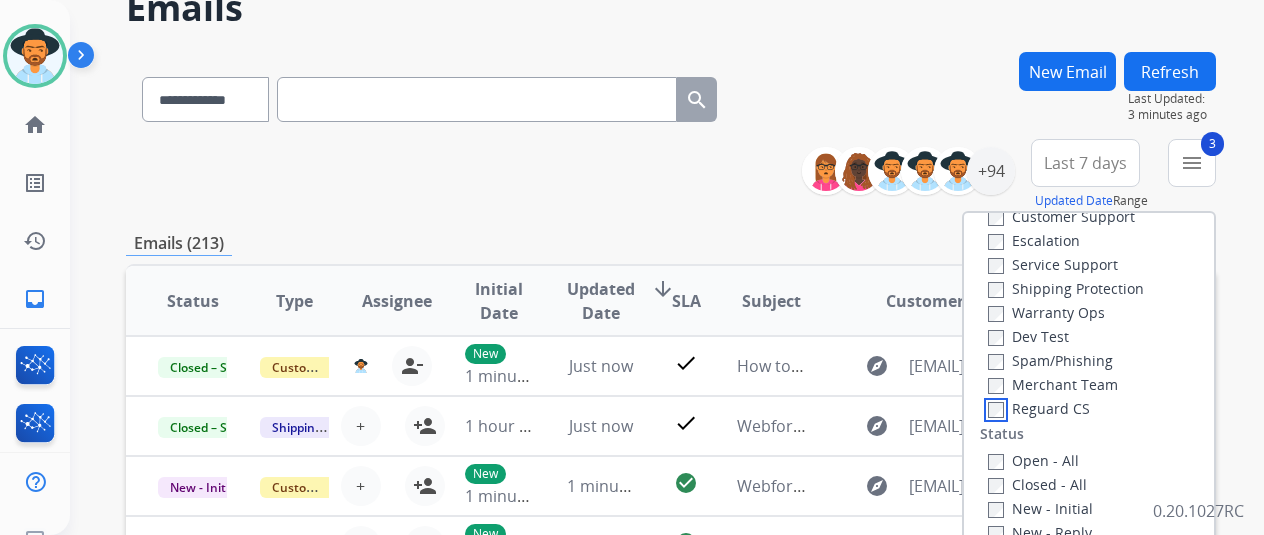 scroll, scrollTop: 100, scrollLeft: 0, axis: vertical 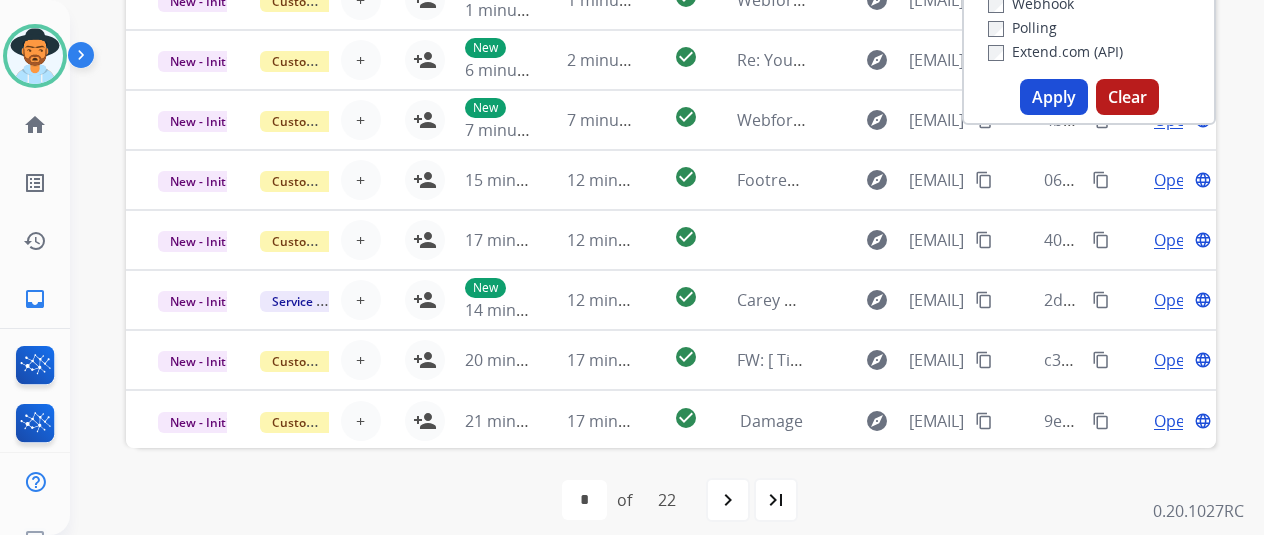 click on "Apply" at bounding box center (1054, 97) 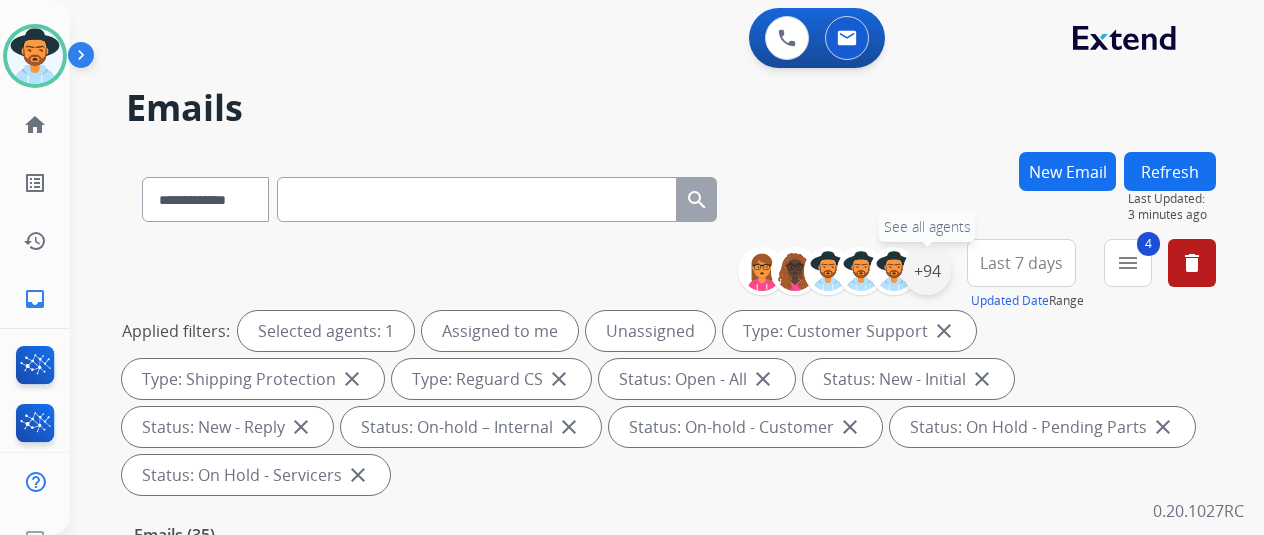click on "+94" at bounding box center [927, 271] 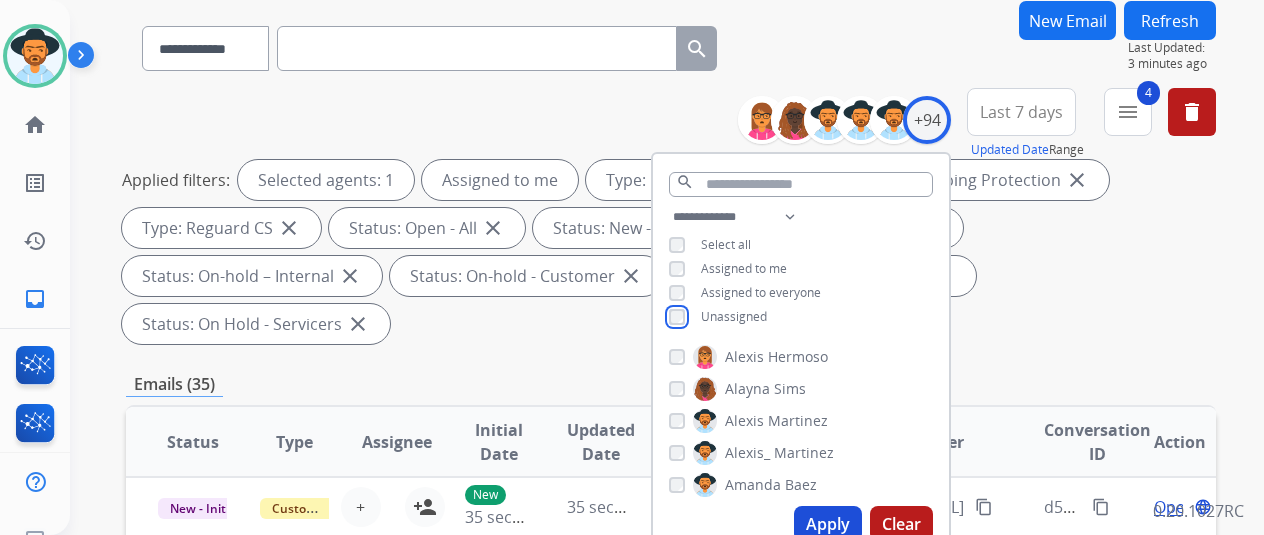 scroll, scrollTop: 500, scrollLeft: 0, axis: vertical 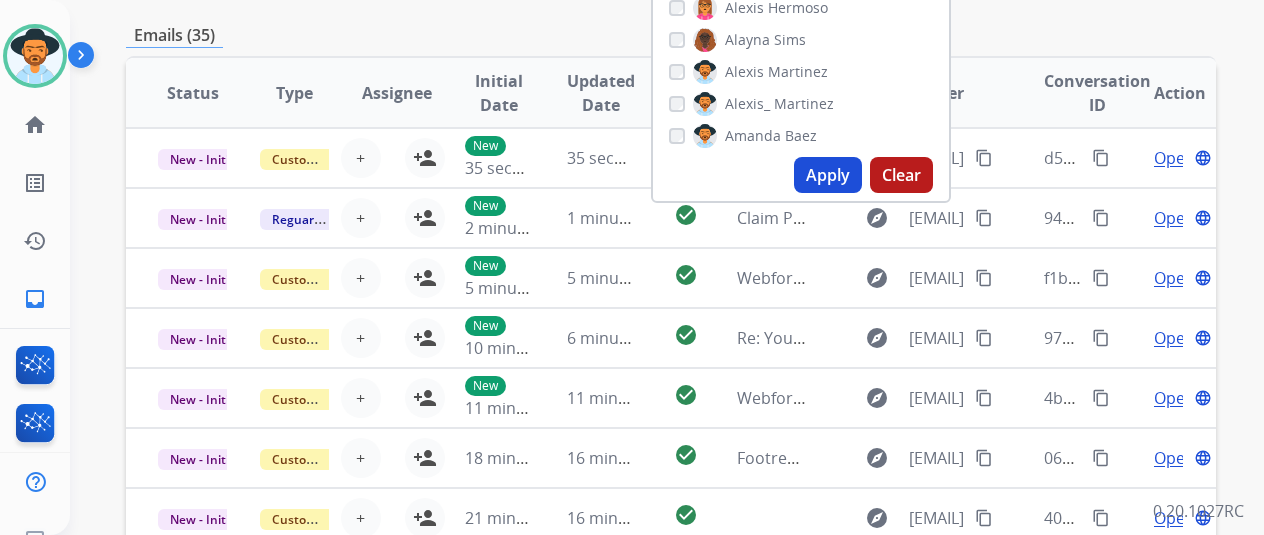 click on "Apply" at bounding box center (828, 175) 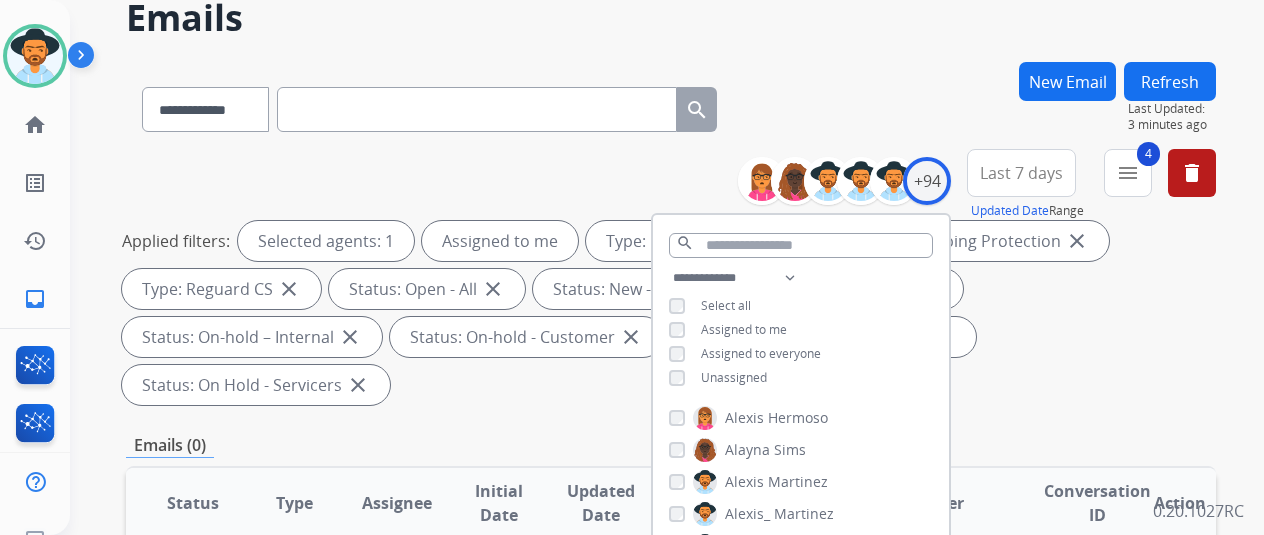 scroll, scrollTop: 0, scrollLeft: 0, axis: both 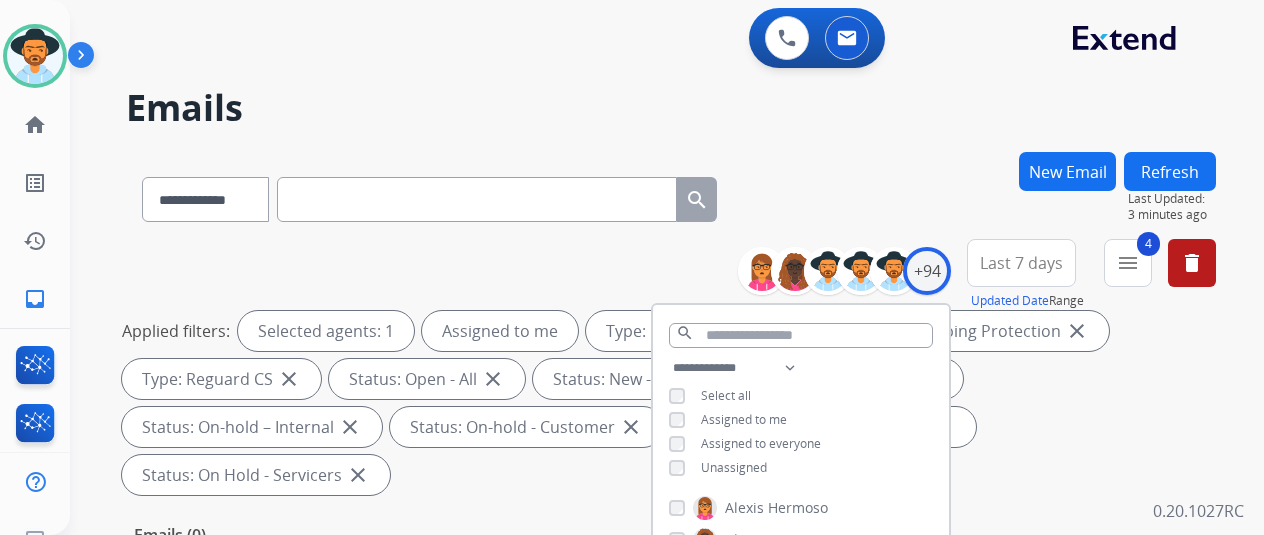 click on "**********" at bounding box center (671, 195) 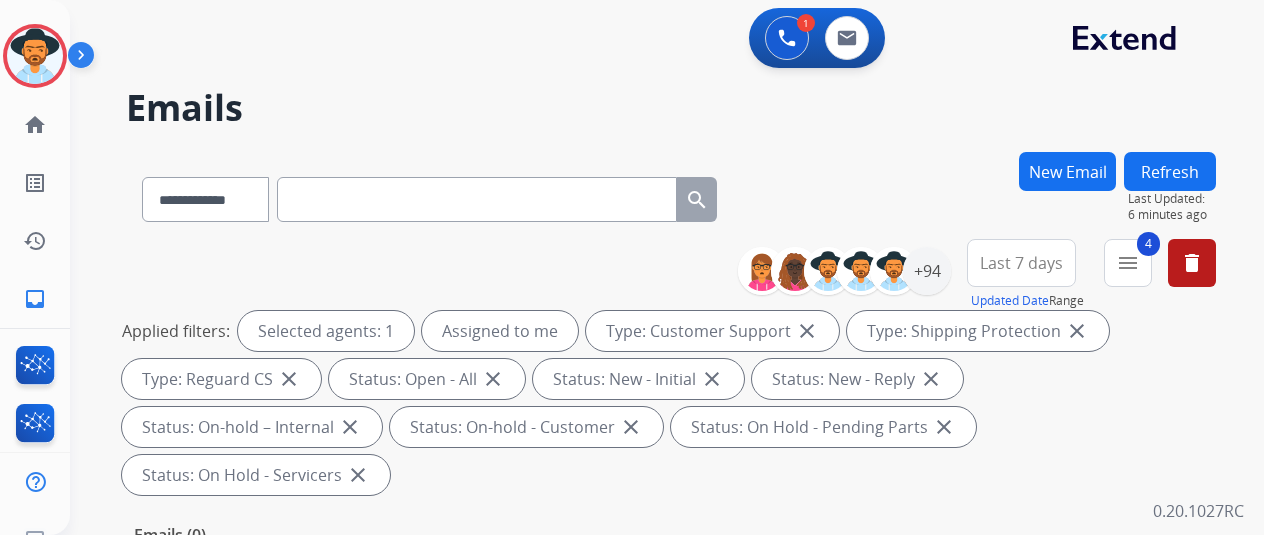 click at bounding box center (632, 267) 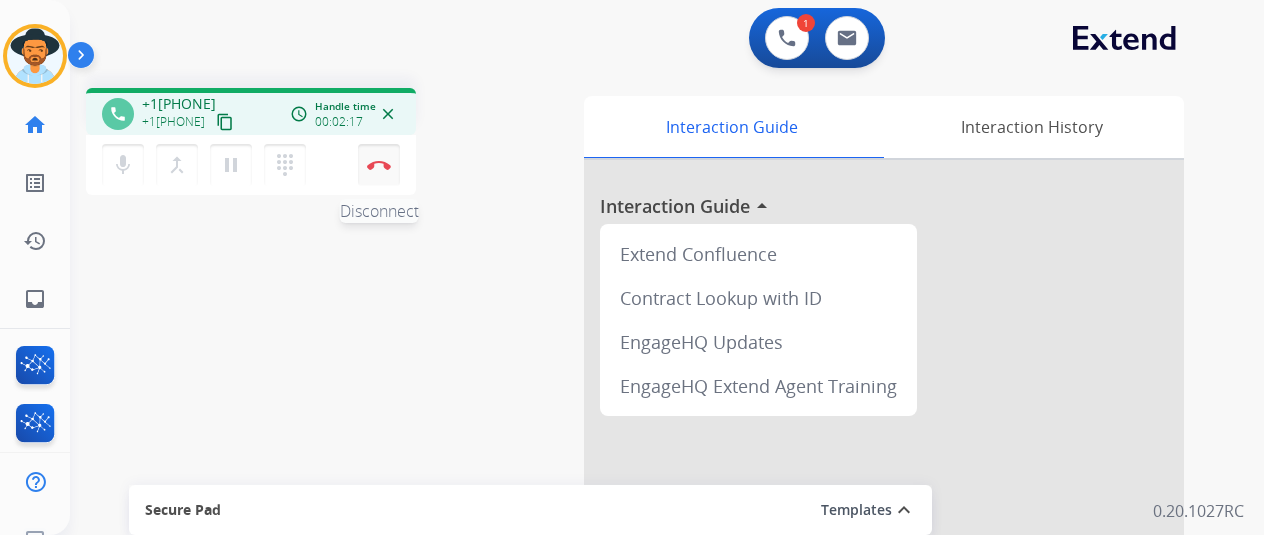 click at bounding box center (379, 165) 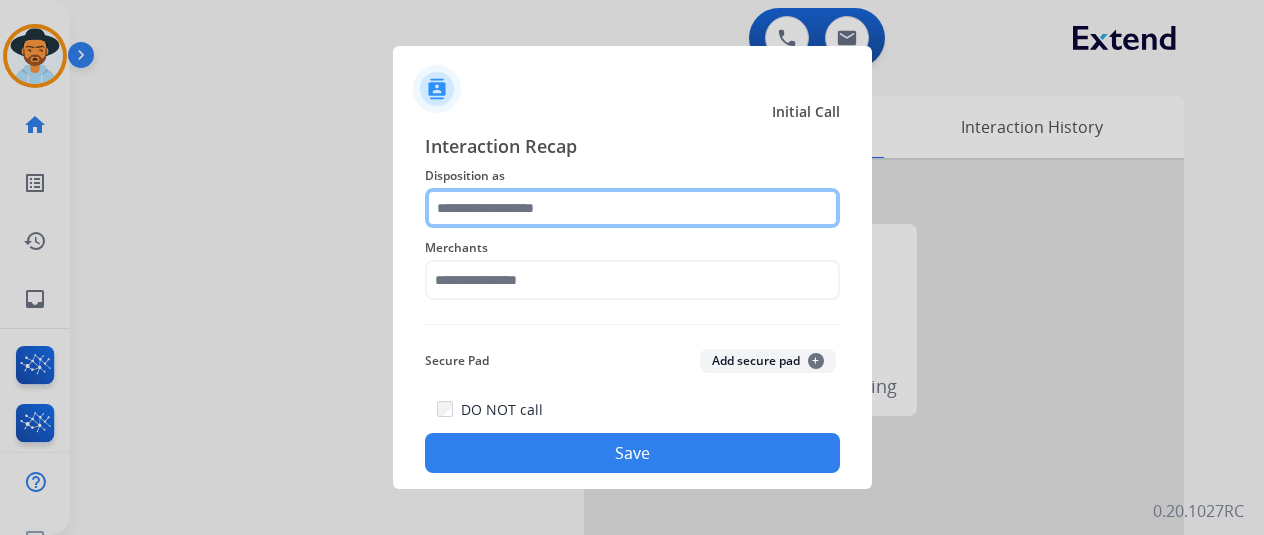 click 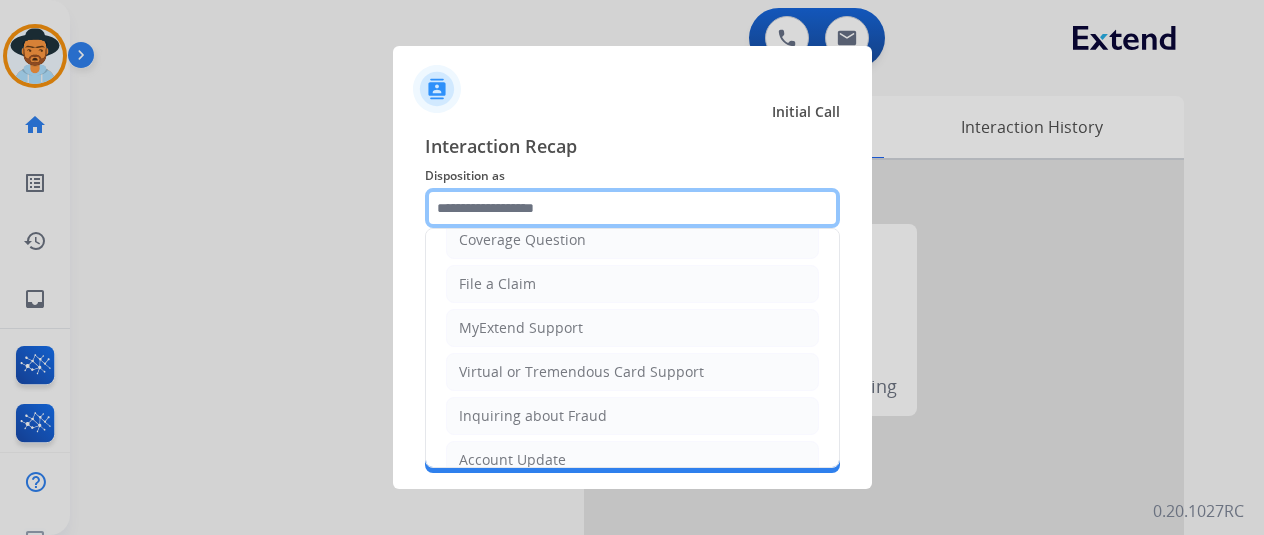 scroll, scrollTop: 300, scrollLeft: 0, axis: vertical 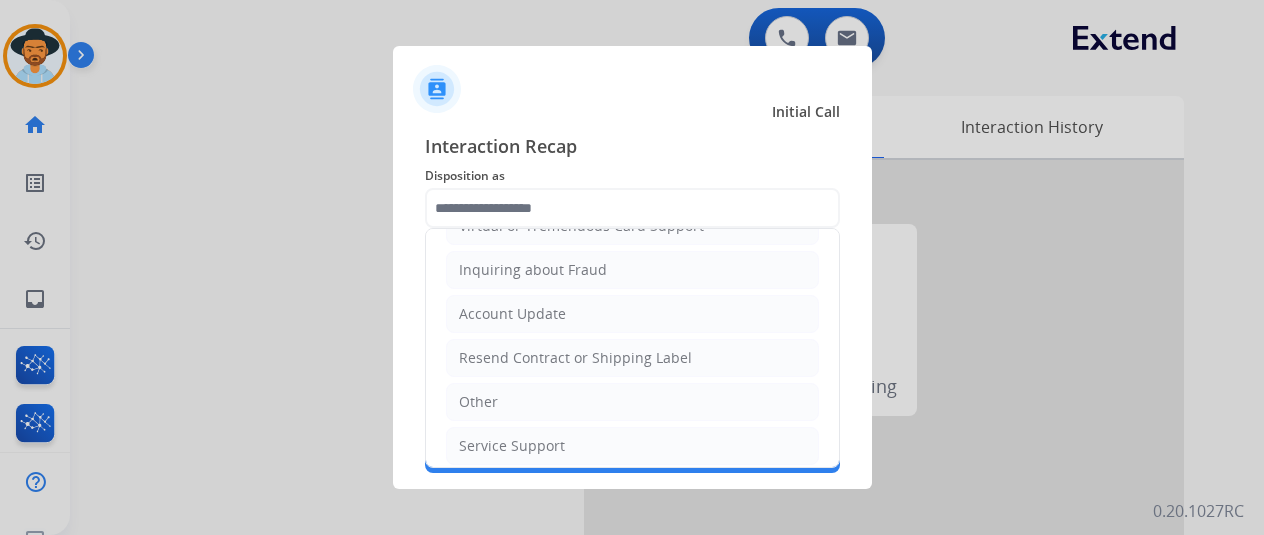 drag, startPoint x: 512, startPoint y: 402, endPoint x: 515, endPoint y: 379, distance: 23.194826 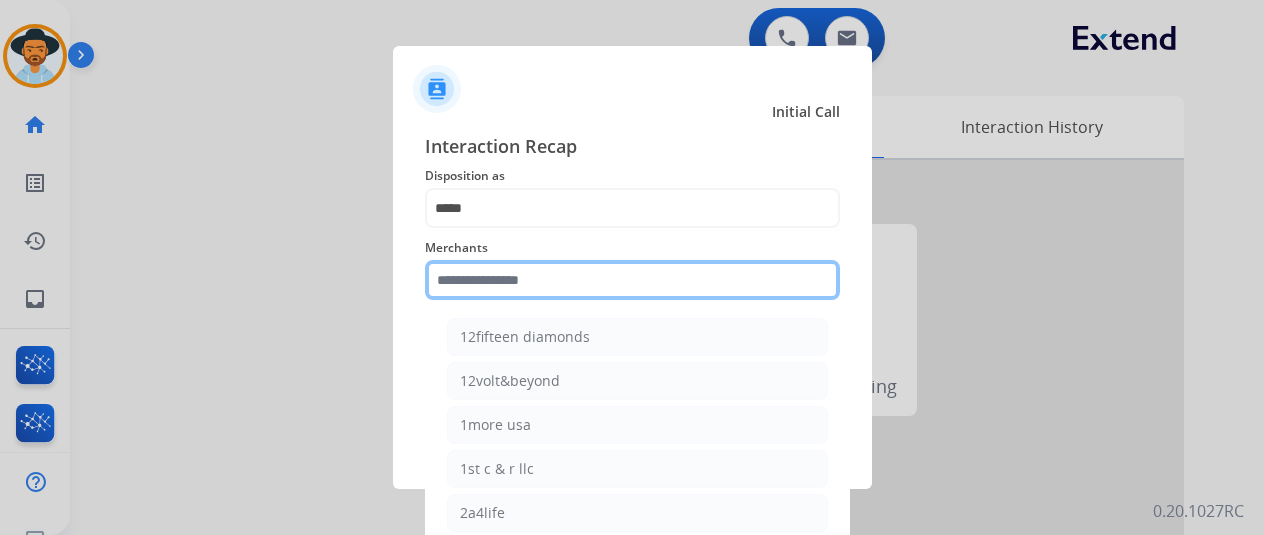 click 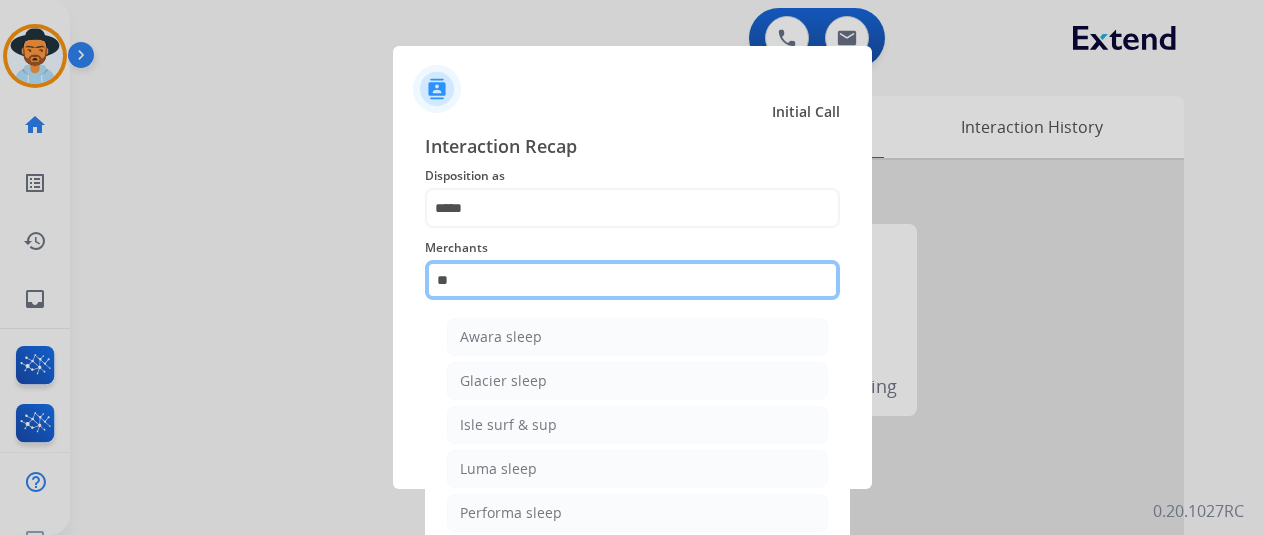 type on "*" 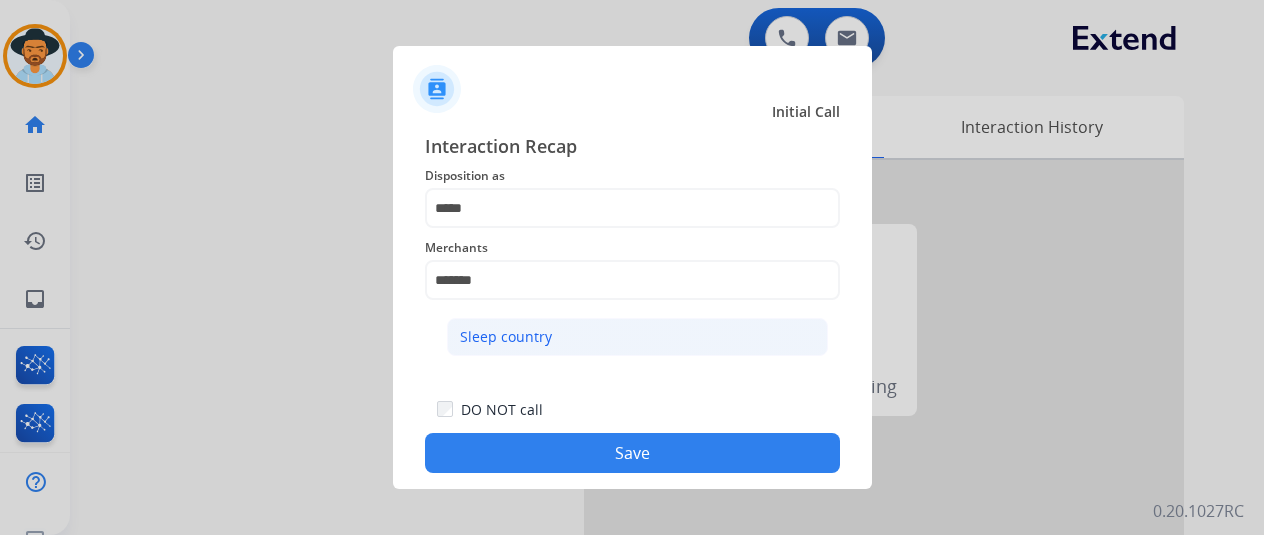 click on "Sleep country" 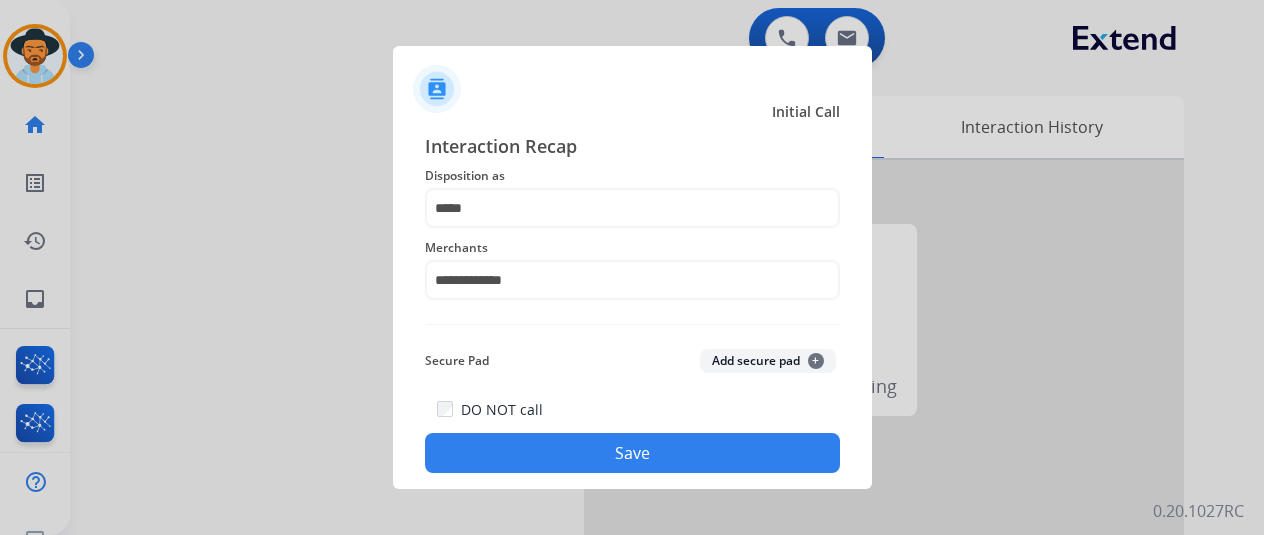 click on "Save" 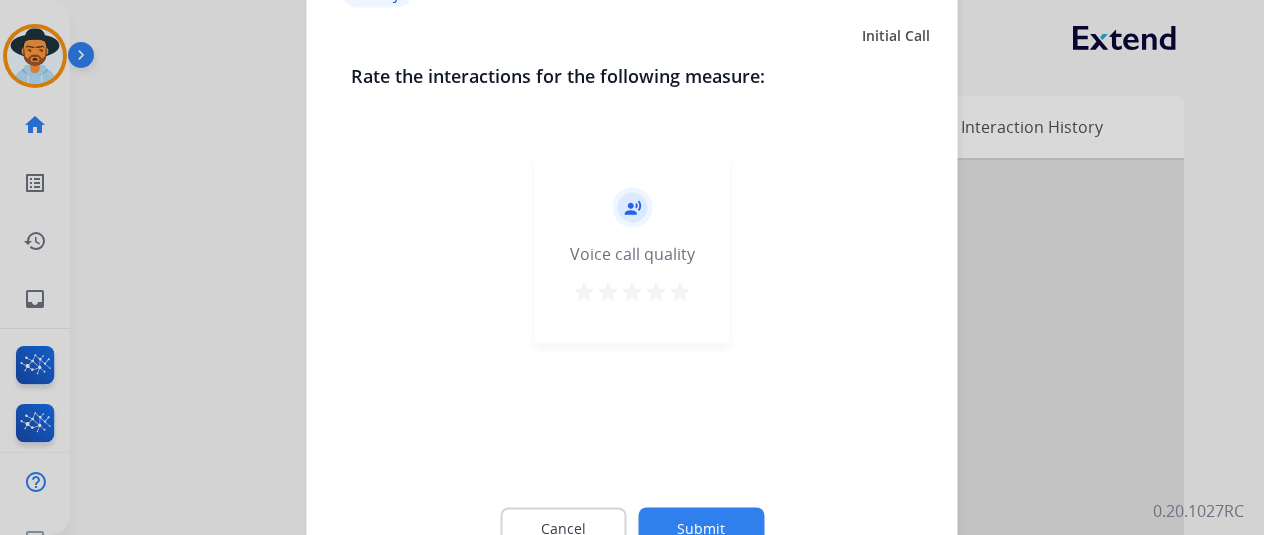click 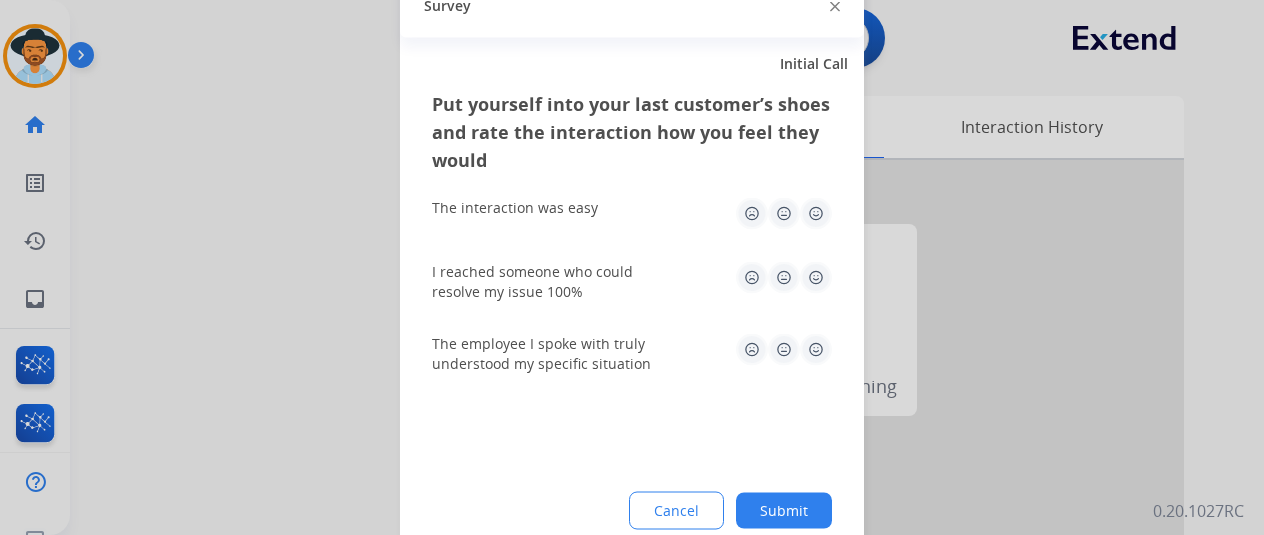 click 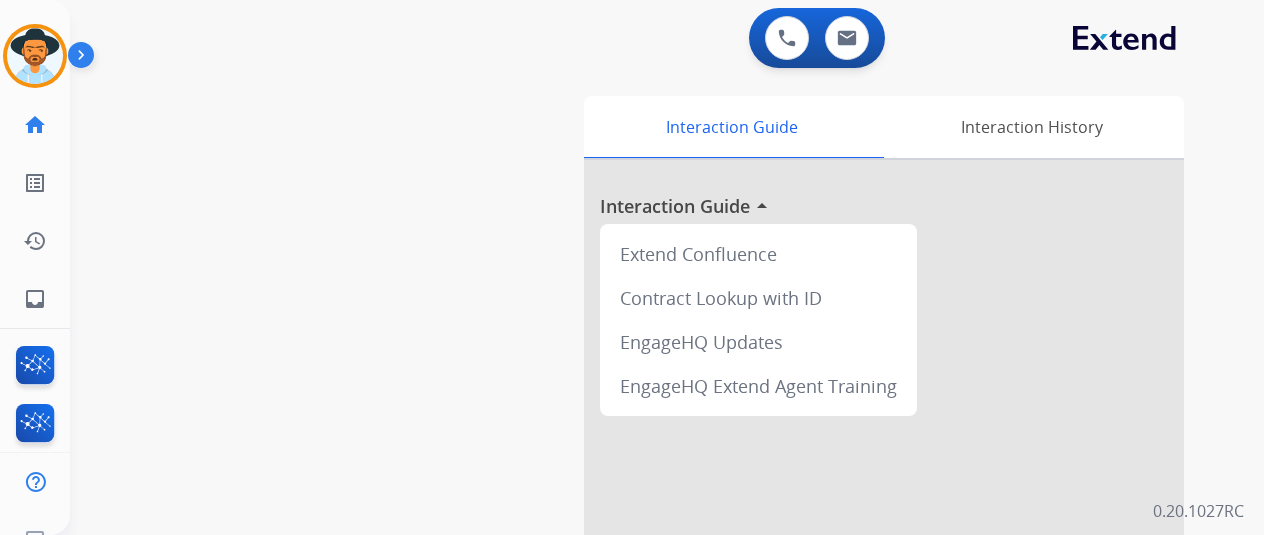 click at bounding box center [35, 56] 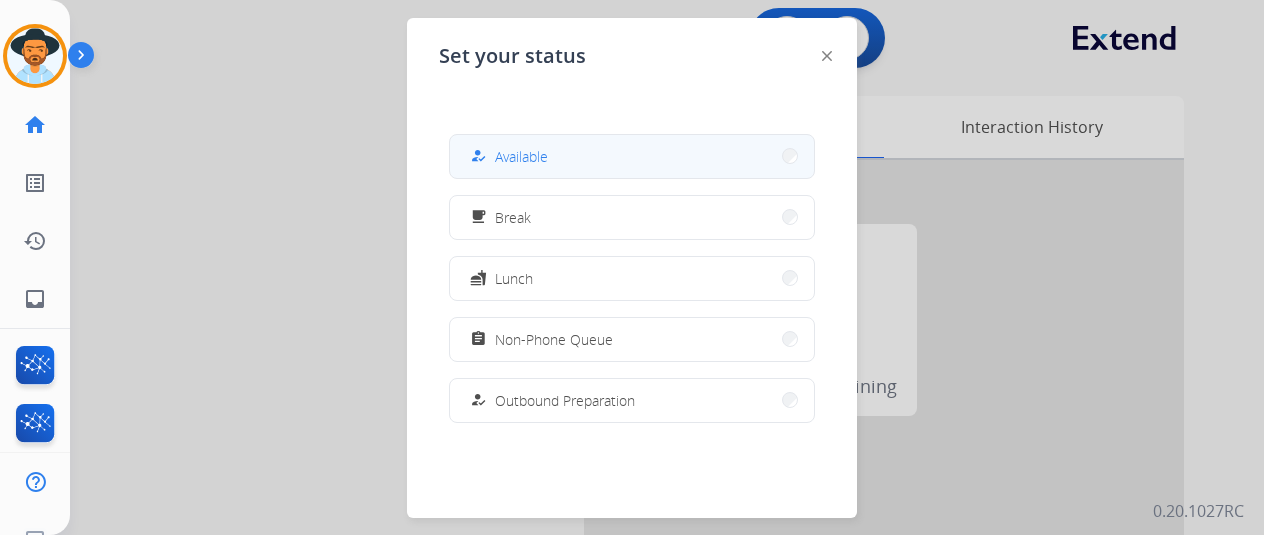 click on "how_to_reg Available" at bounding box center [632, 156] 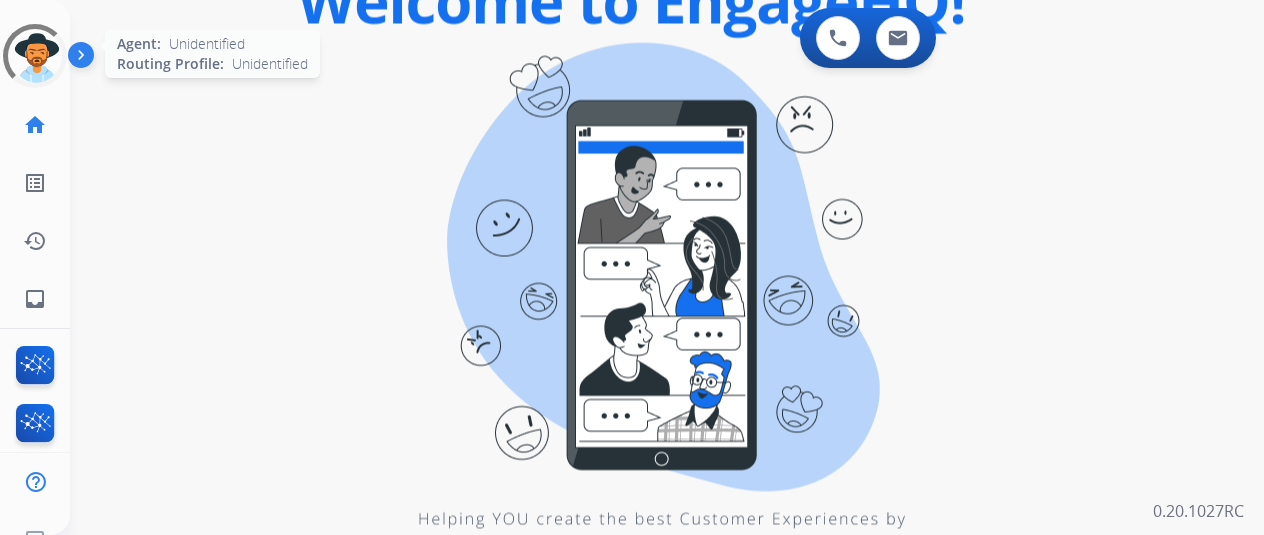 scroll, scrollTop: 0, scrollLeft: 0, axis: both 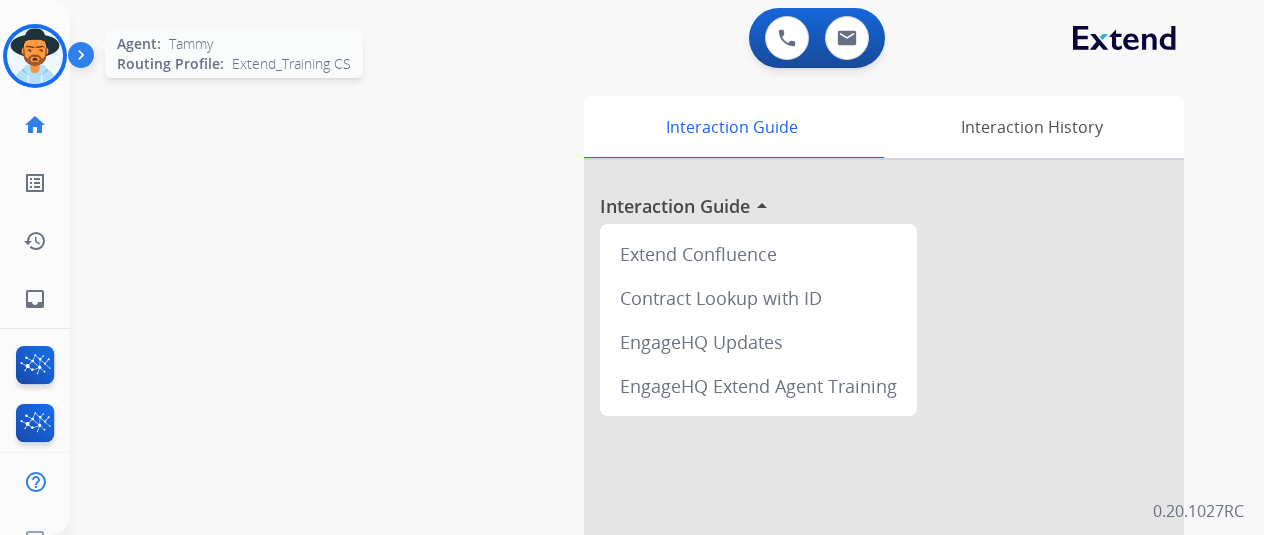 click at bounding box center (35, 56) 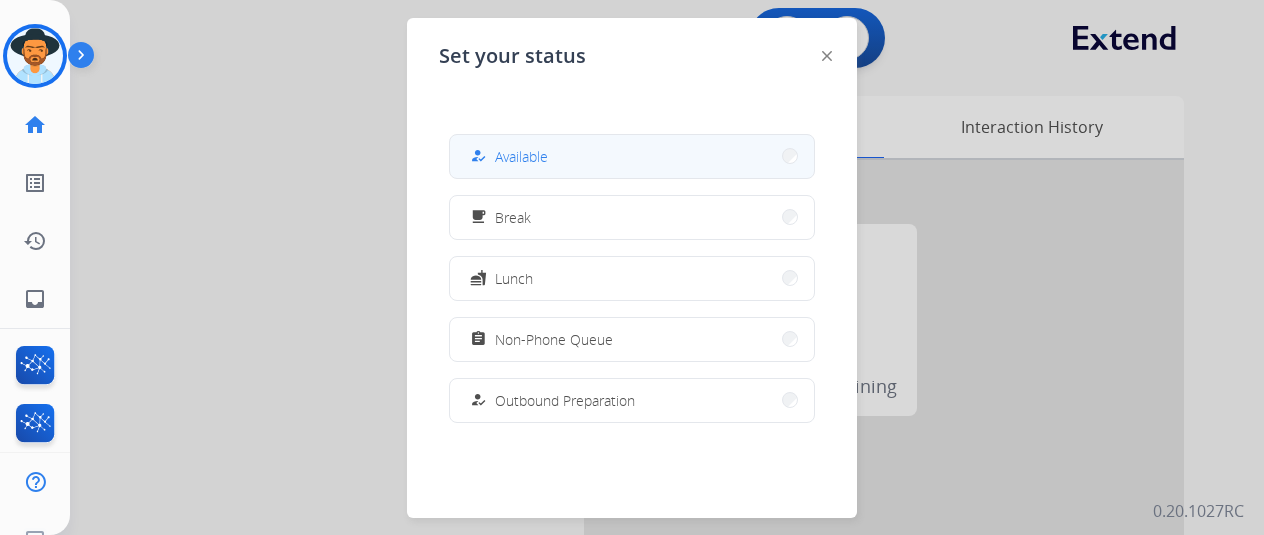 click on "how_to_reg Available" at bounding box center (632, 156) 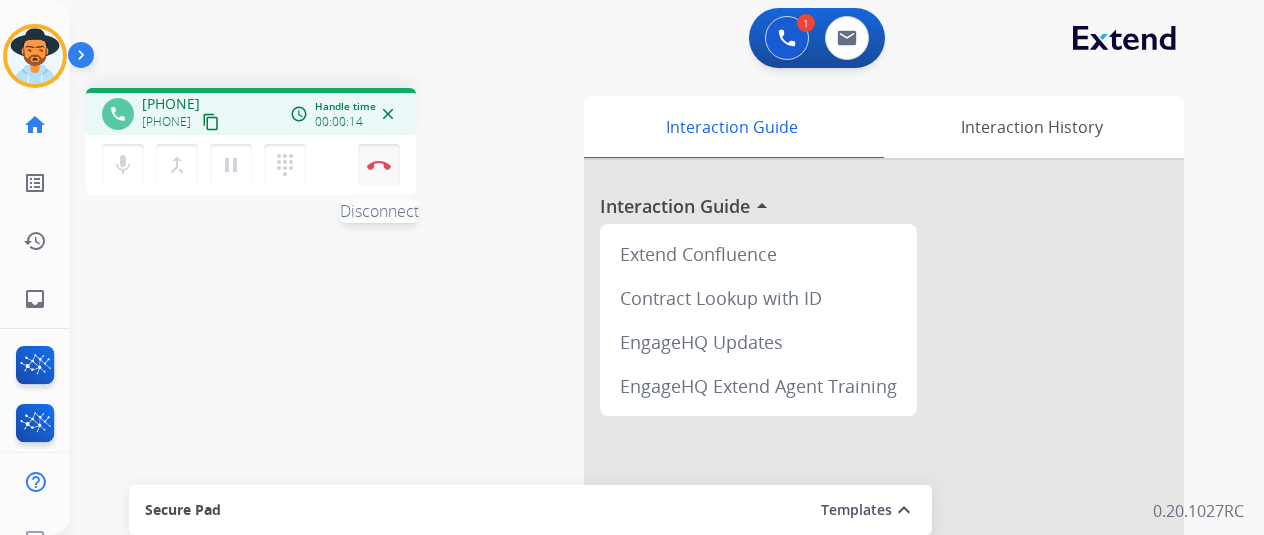 click on "Disconnect" at bounding box center (379, 165) 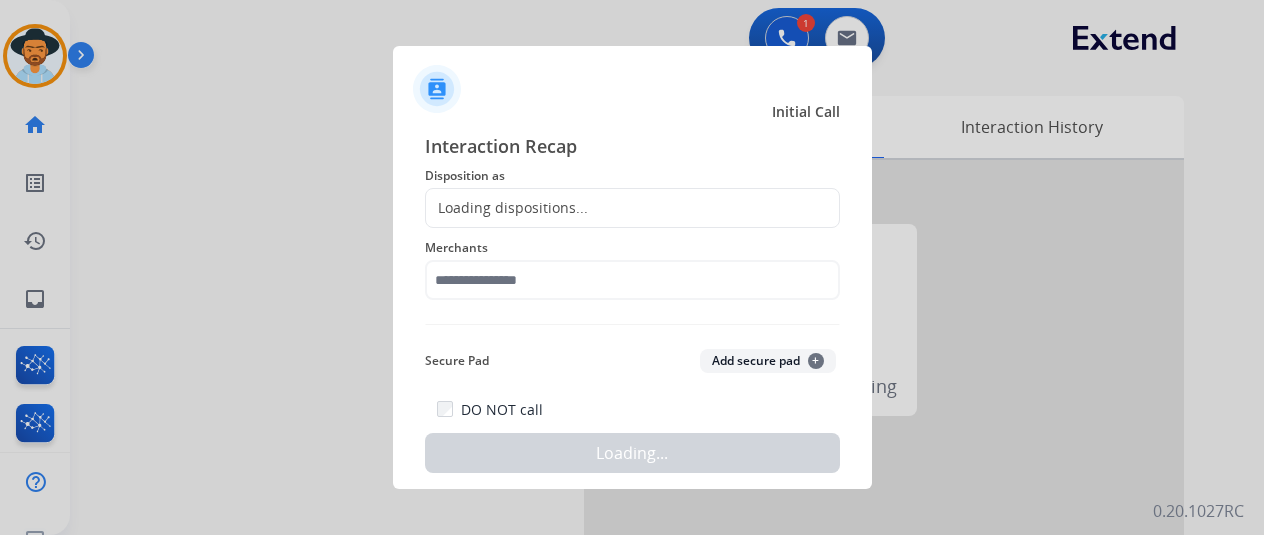 click on "Loading dispositions..." 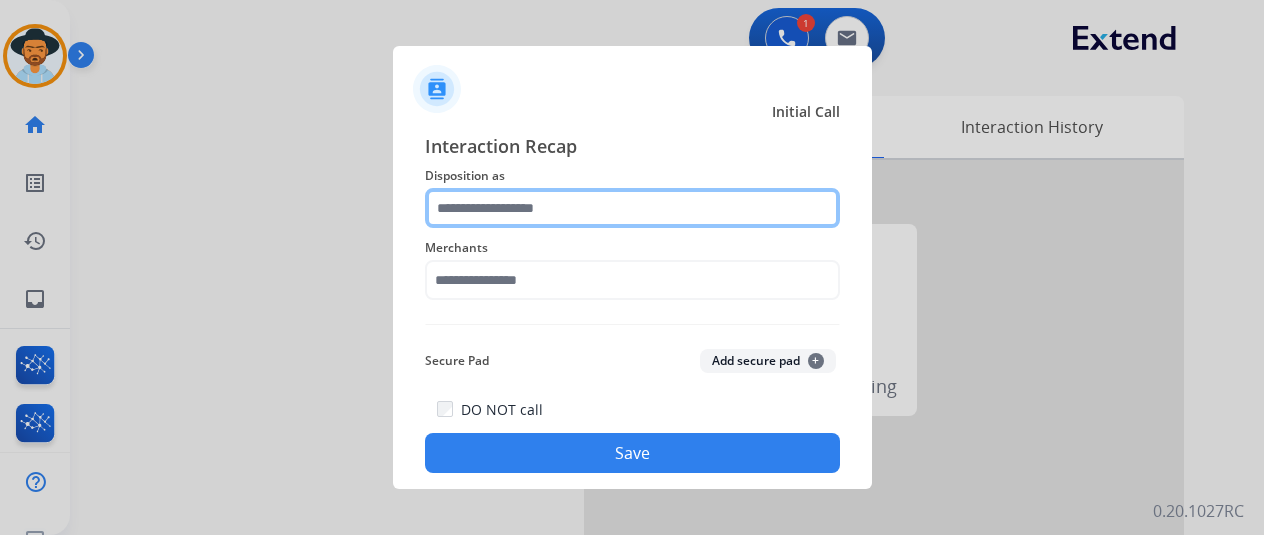 click 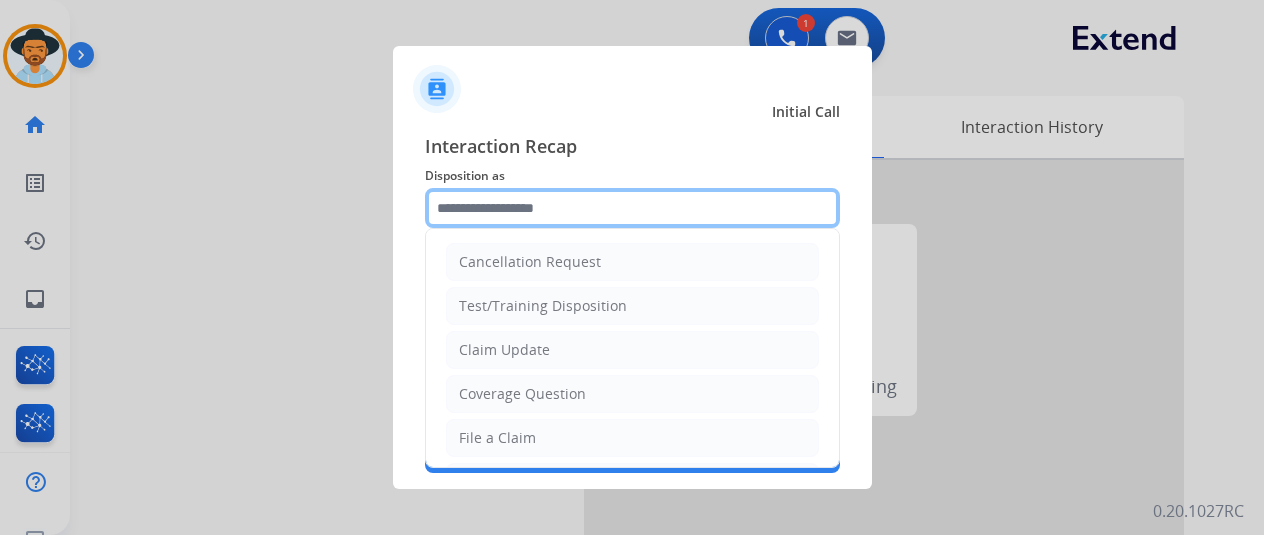 scroll, scrollTop: 303, scrollLeft: 0, axis: vertical 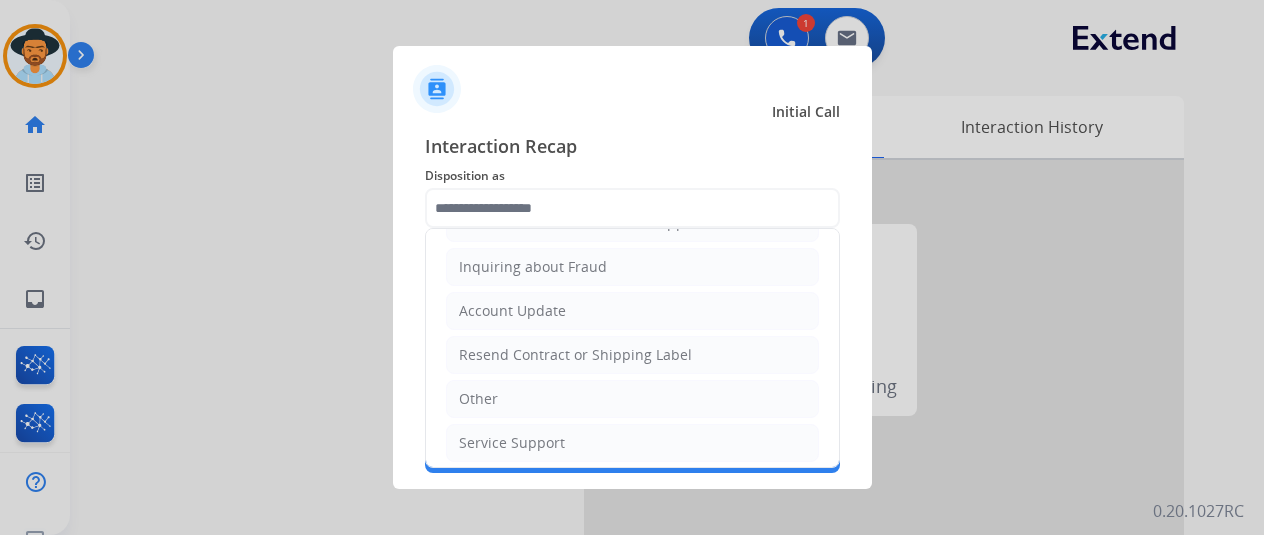 drag, startPoint x: 522, startPoint y: 387, endPoint x: 532, endPoint y: 356, distance: 32.572994 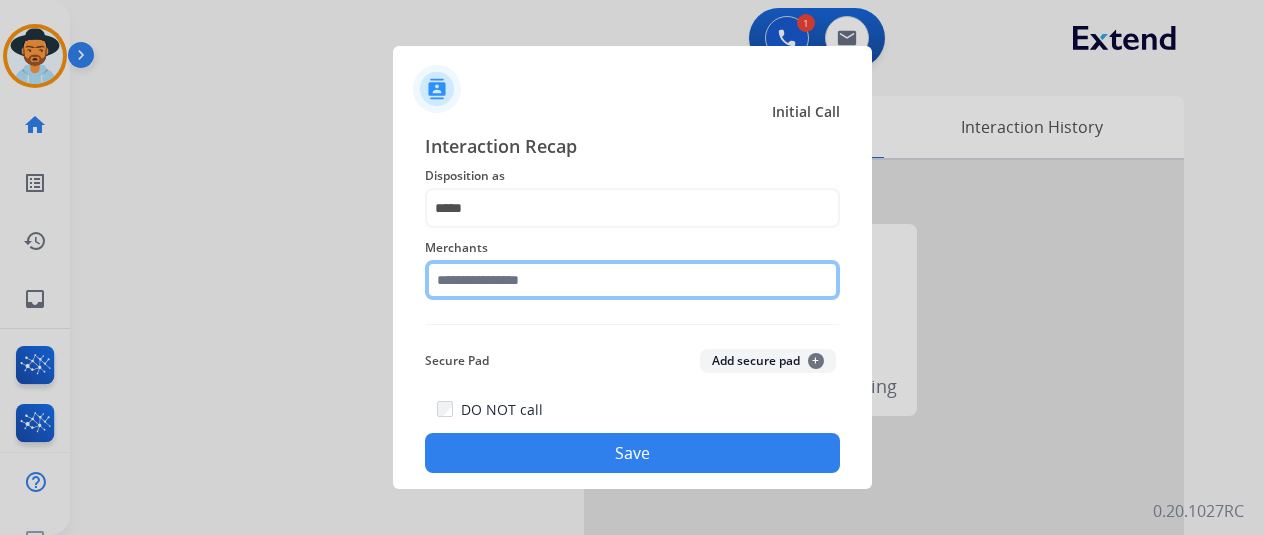 click 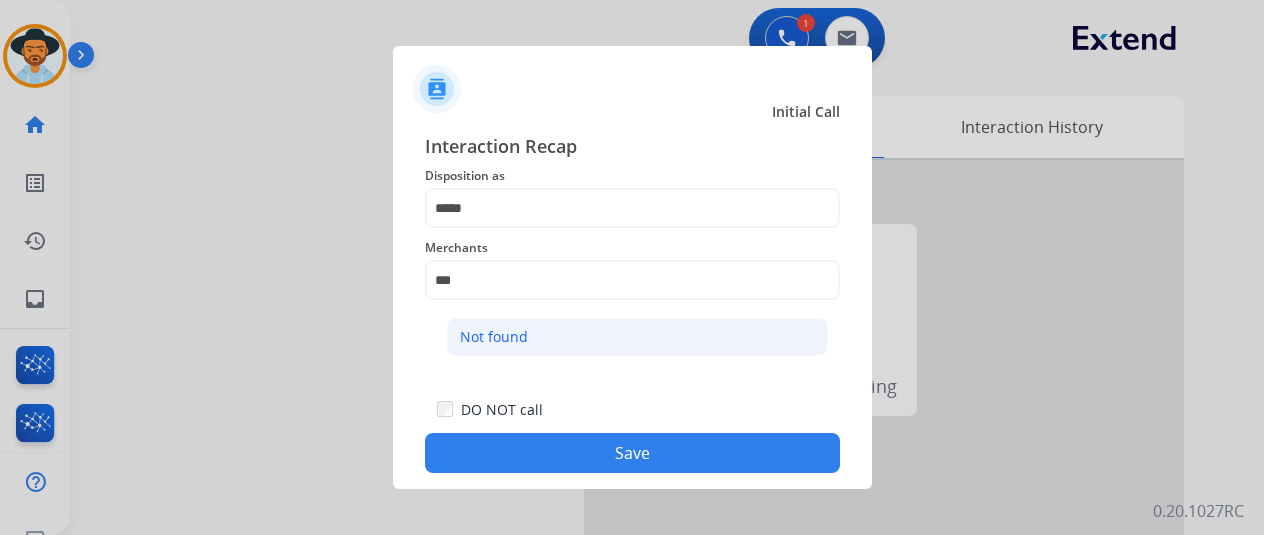 click on "Not found" 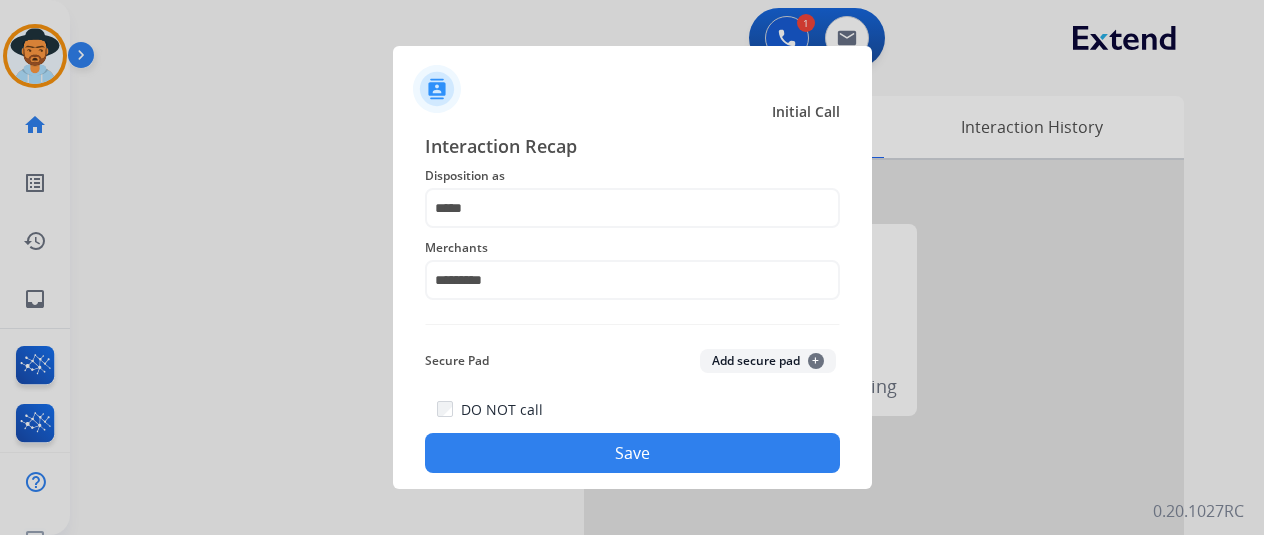 click on "Save" 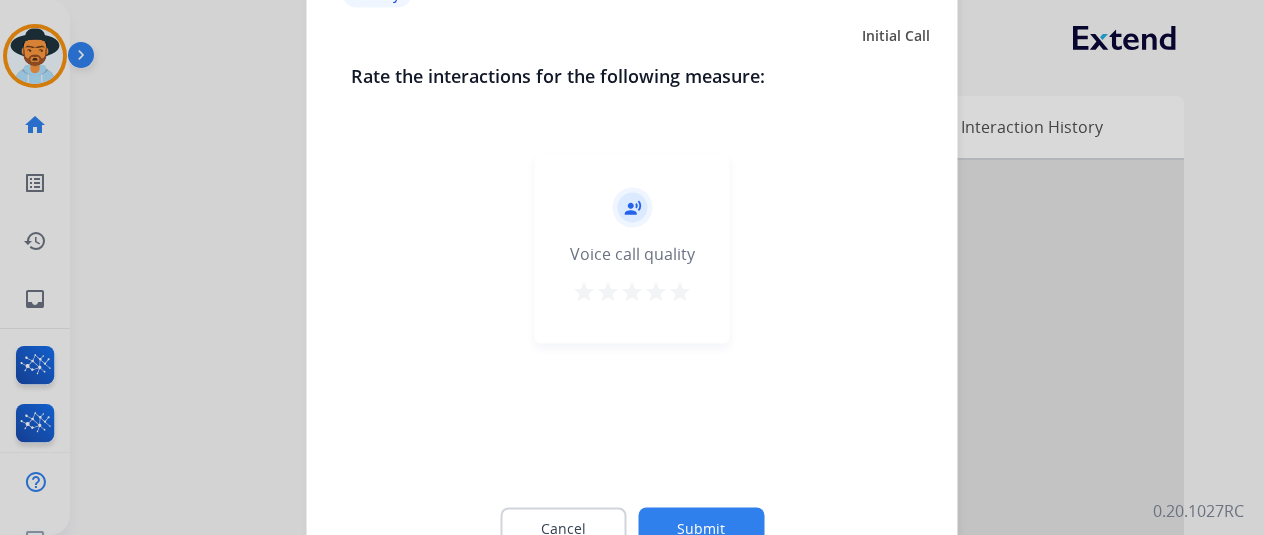 click 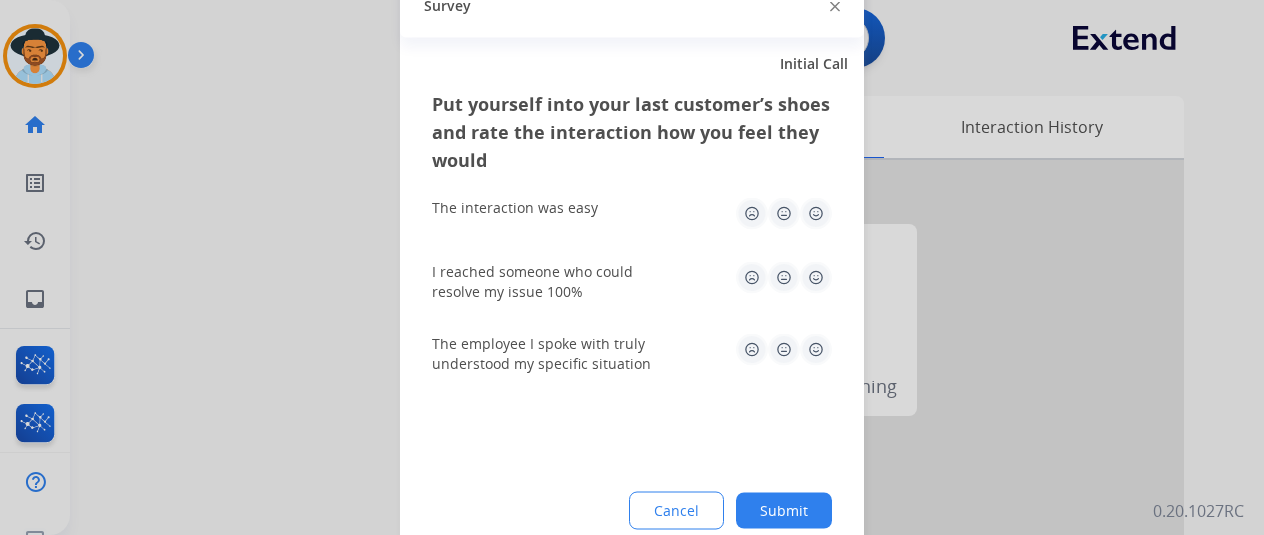 click 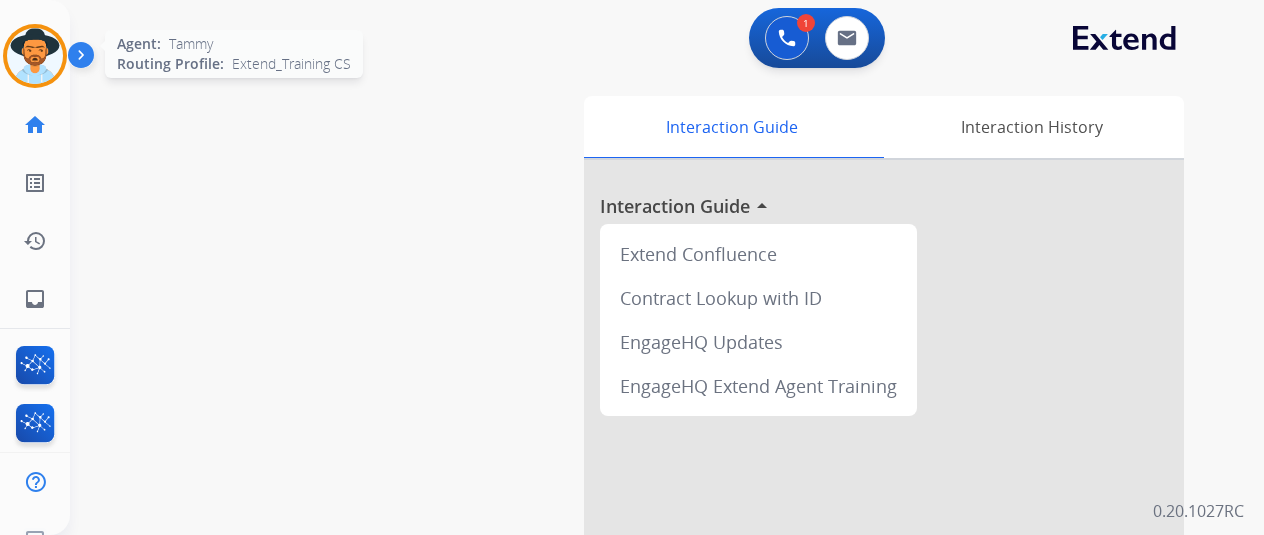 click at bounding box center (35, 56) 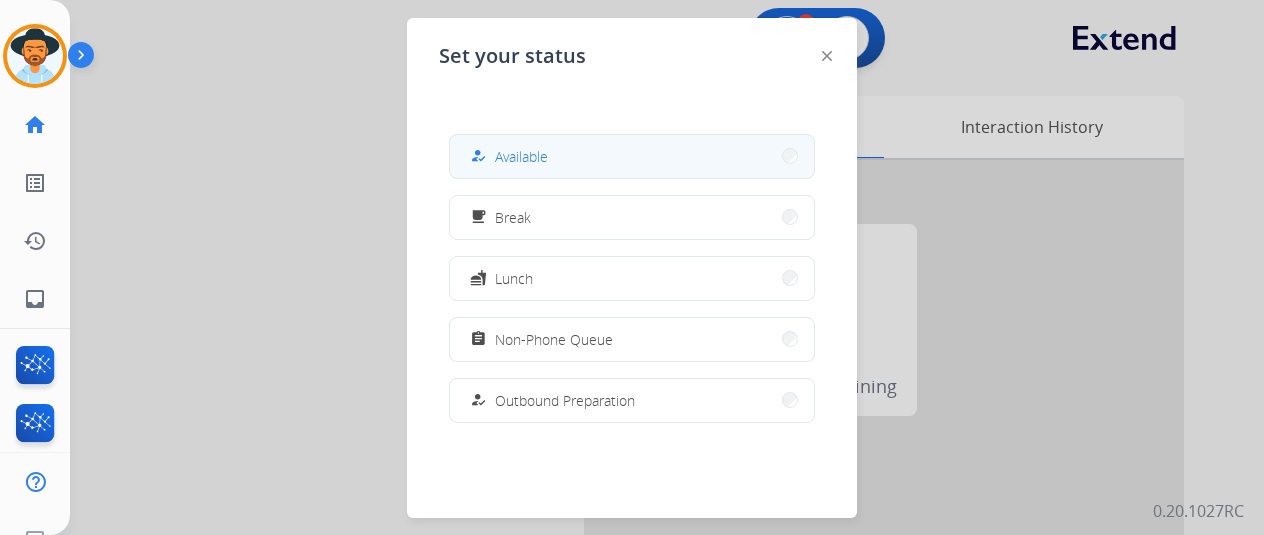 click on "Available" at bounding box center (521, 156) 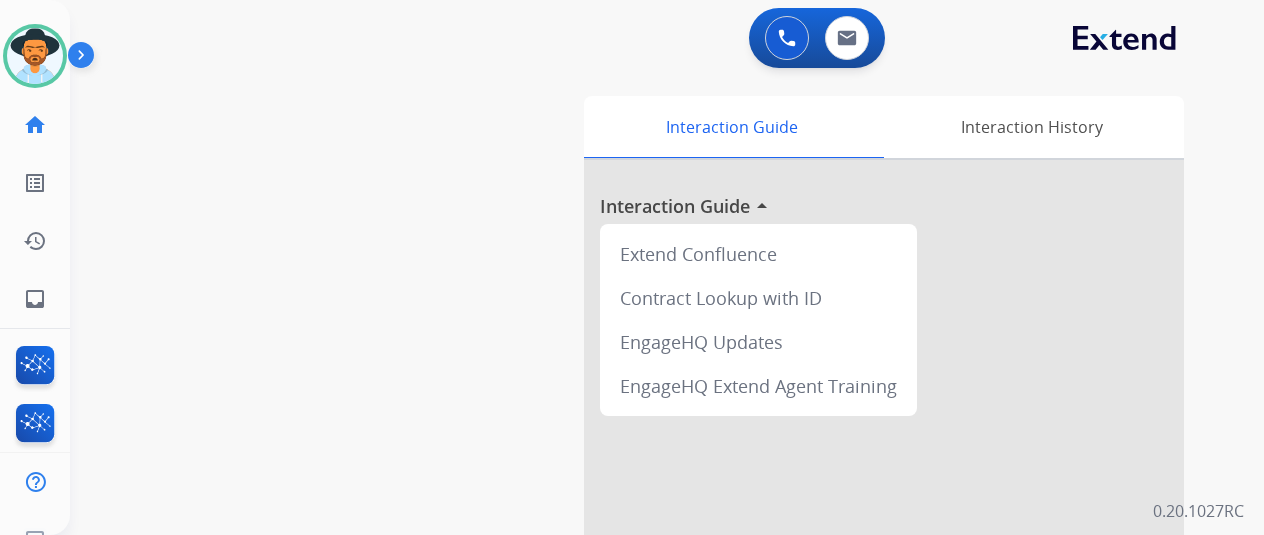 click on "swap_horiz Break voice bridge close_fullscreen Connect 3-Way Call merge_type Separate 3-Way Call  Interaction Guide   Interaction History  Interaction Guide arrow_drop_up  Extend Confluence   Contract Lookup with ID   EngageHQ Updates   EngageHQ Extend Agent Training" at bounding box center (643, 489) 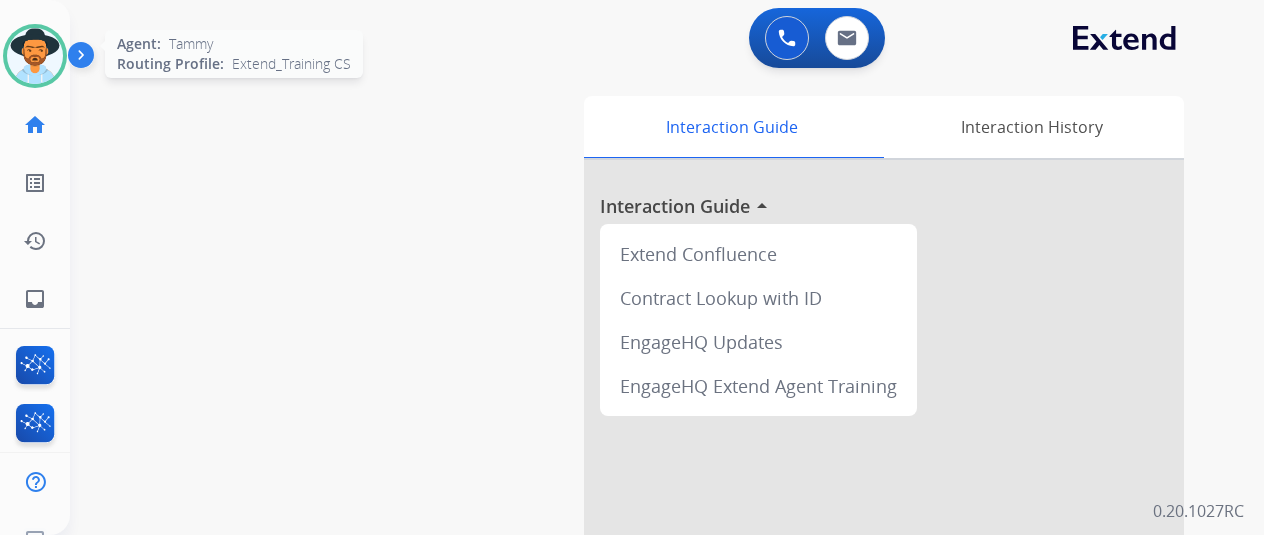 click at bounding box center [35, 56] 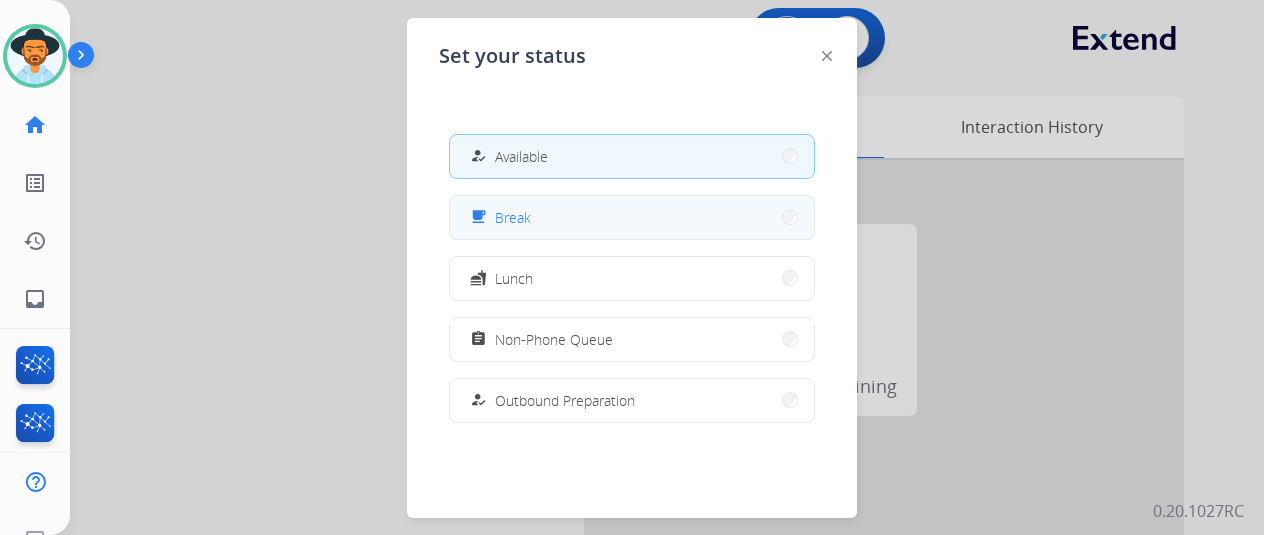 click on "Break" at bounding box center (513, 217) 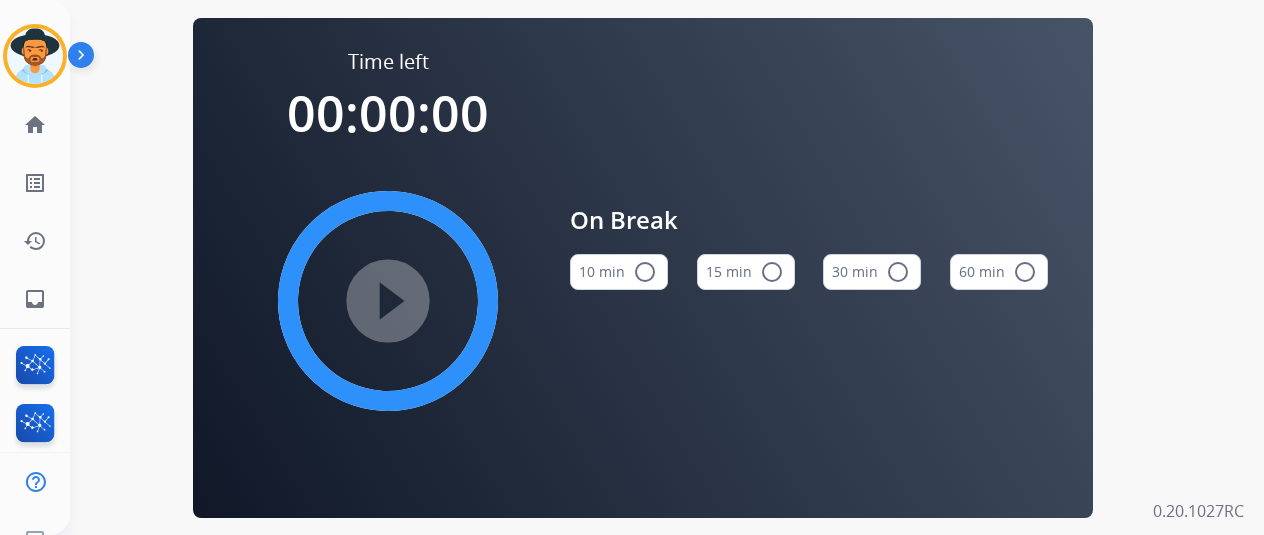 click on "radio_button_unchecked" at bounding box center [645, 272] 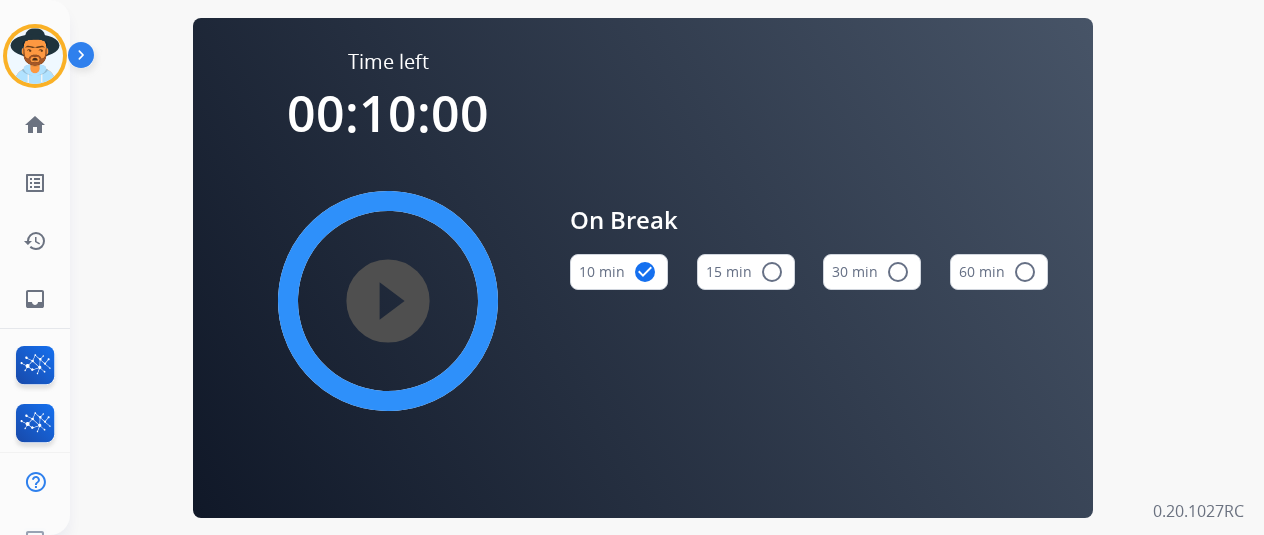 click on "play_circle_filled" at bounding box center (388, 301) 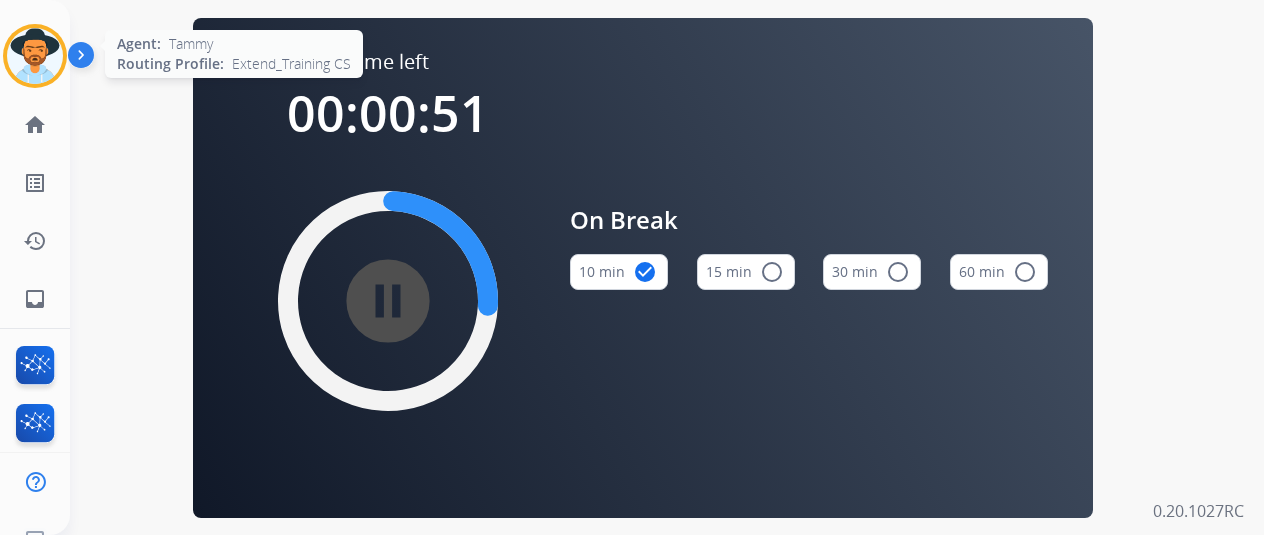 click at bounding box center [35, 56] 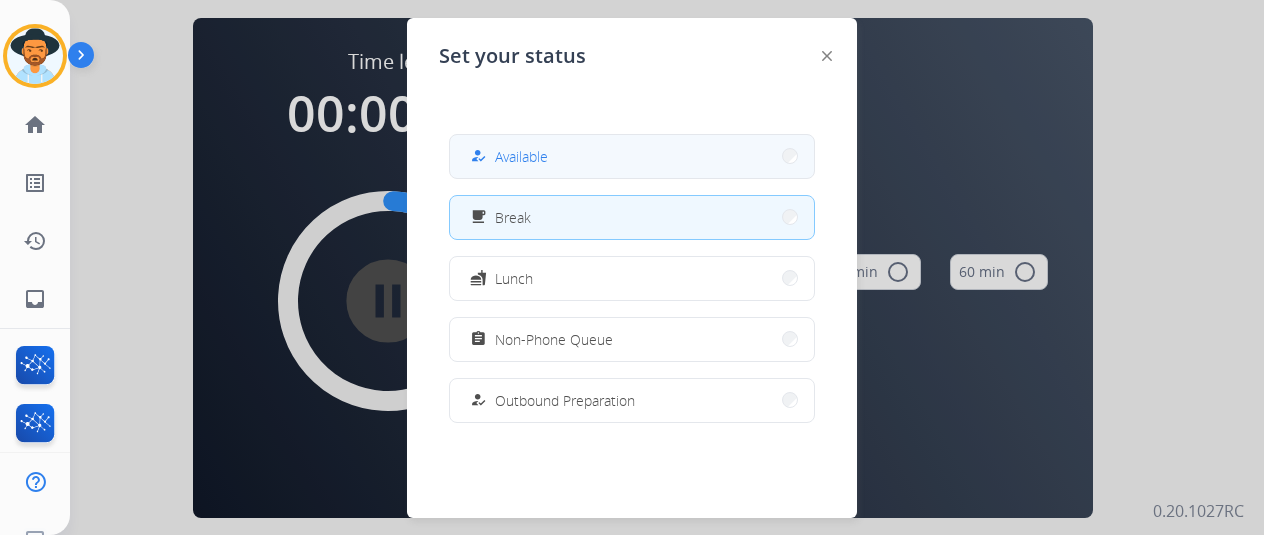 click on "how_to_reg Available" at bounding box center (632, 156) 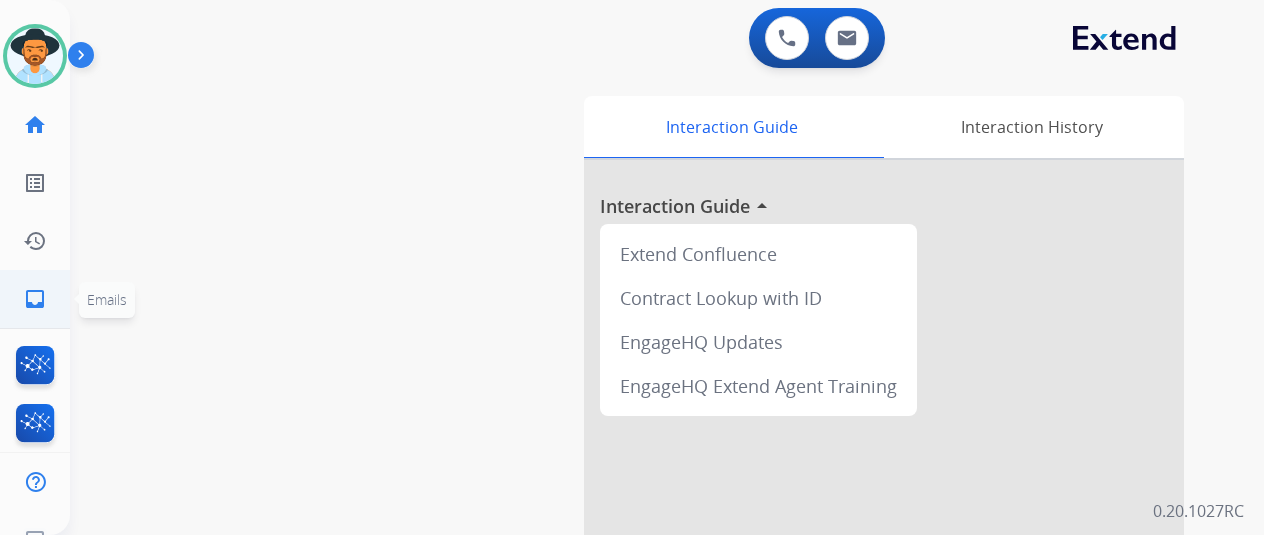 click on "inbox" 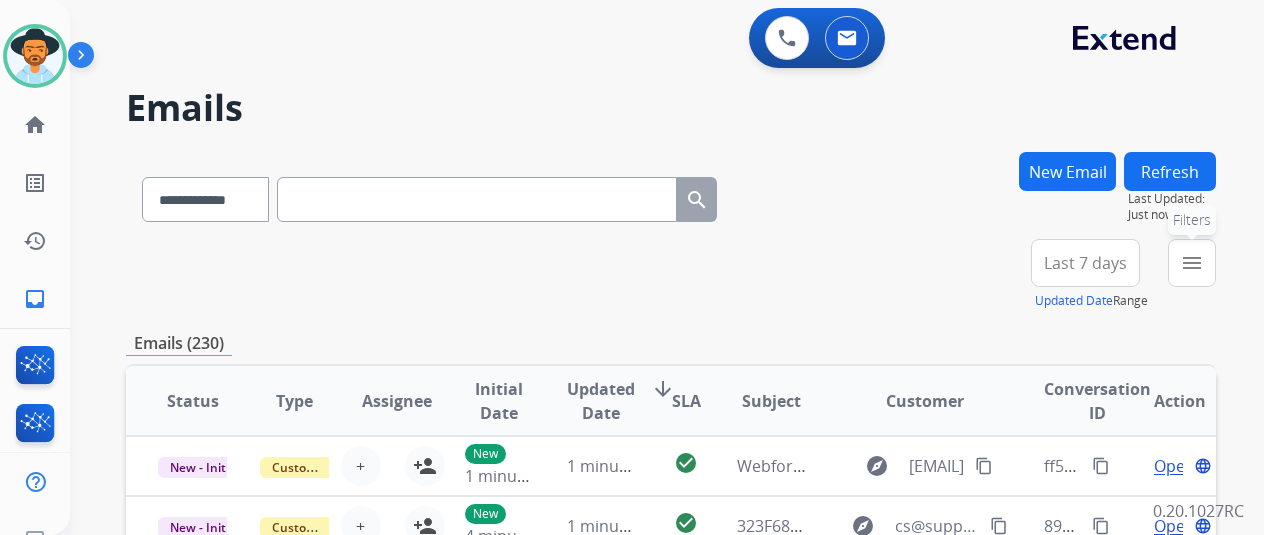 drag, startPoint x: 1208, startPoint y: 261, endPoint x: 1187, endPoint y: 239, distance: 30.413813 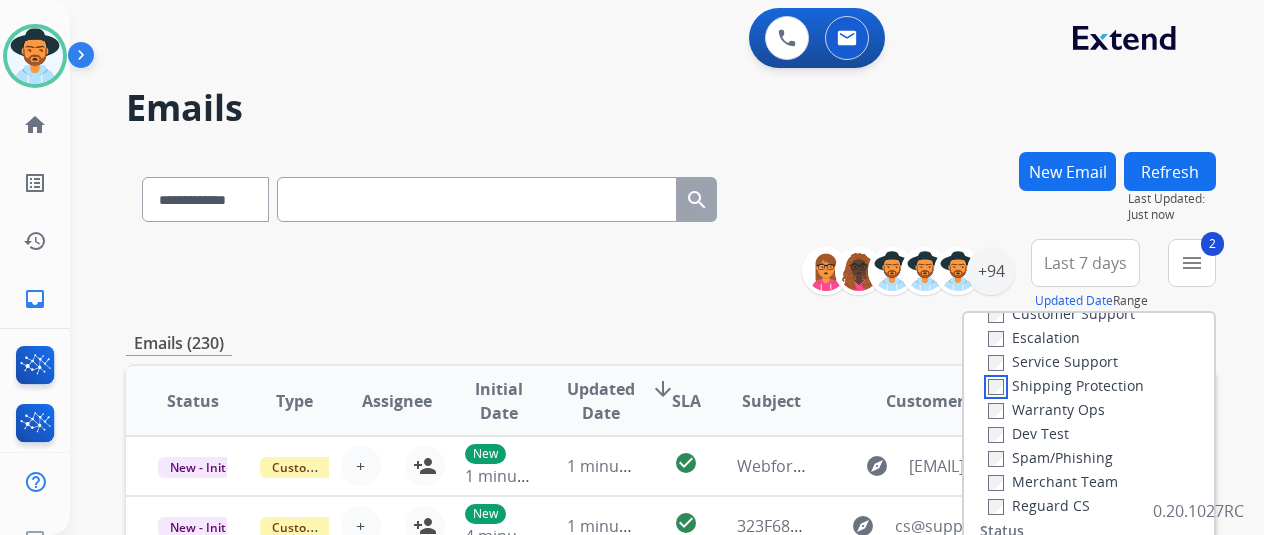 scroll, scrollTop: 100, scrollLeft: 0, axis: vertical 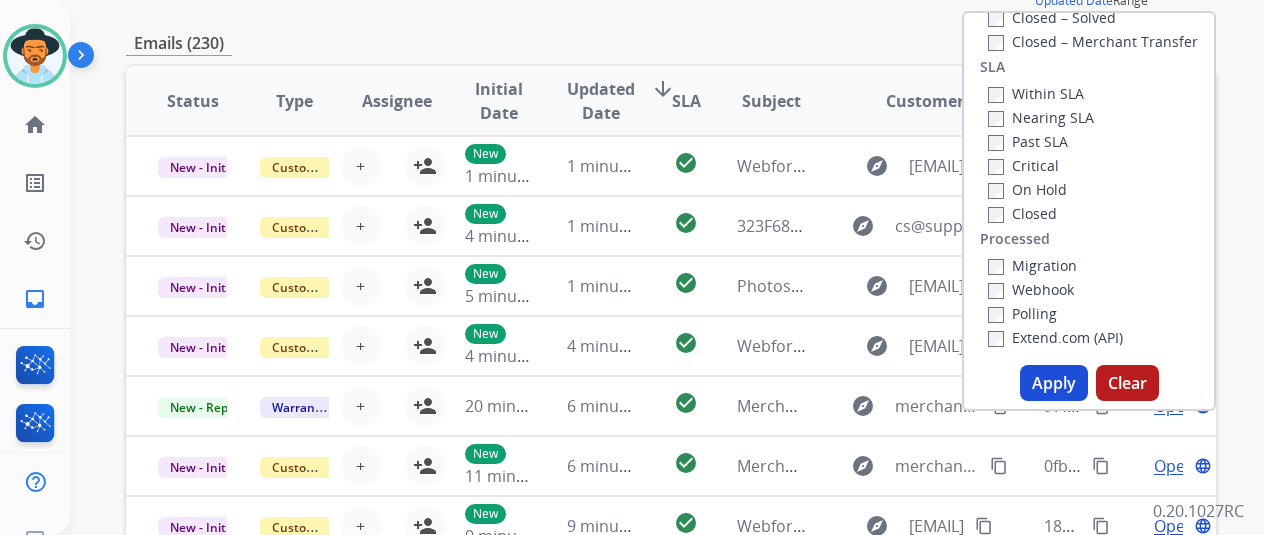 click on "Apply" at bounding box center (1054, 383) 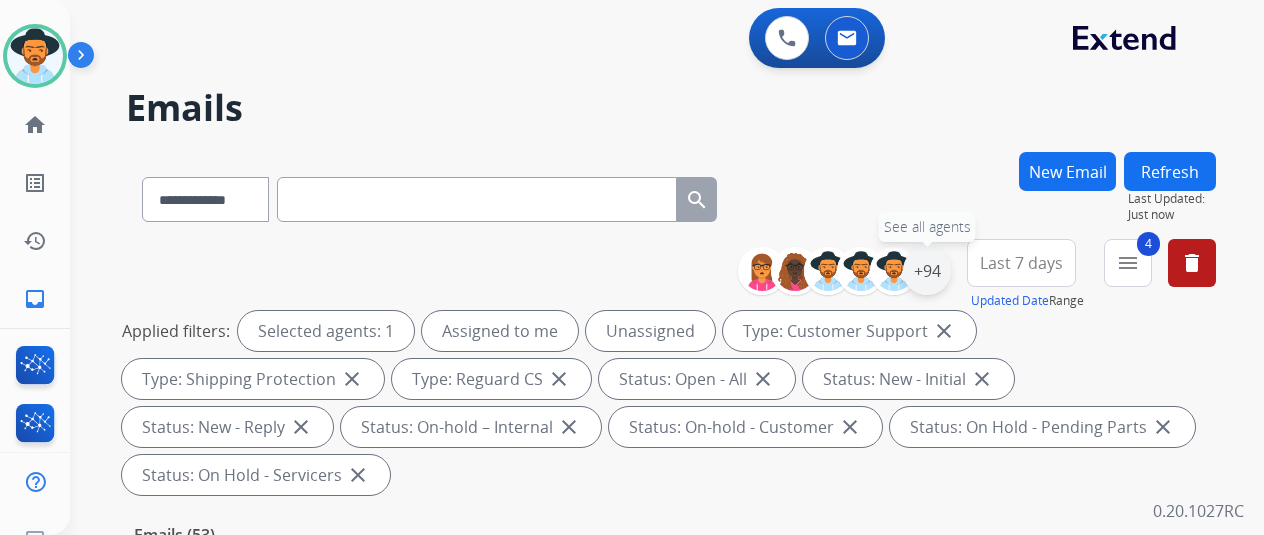 click on "+94" at bounding box center (927, 271) 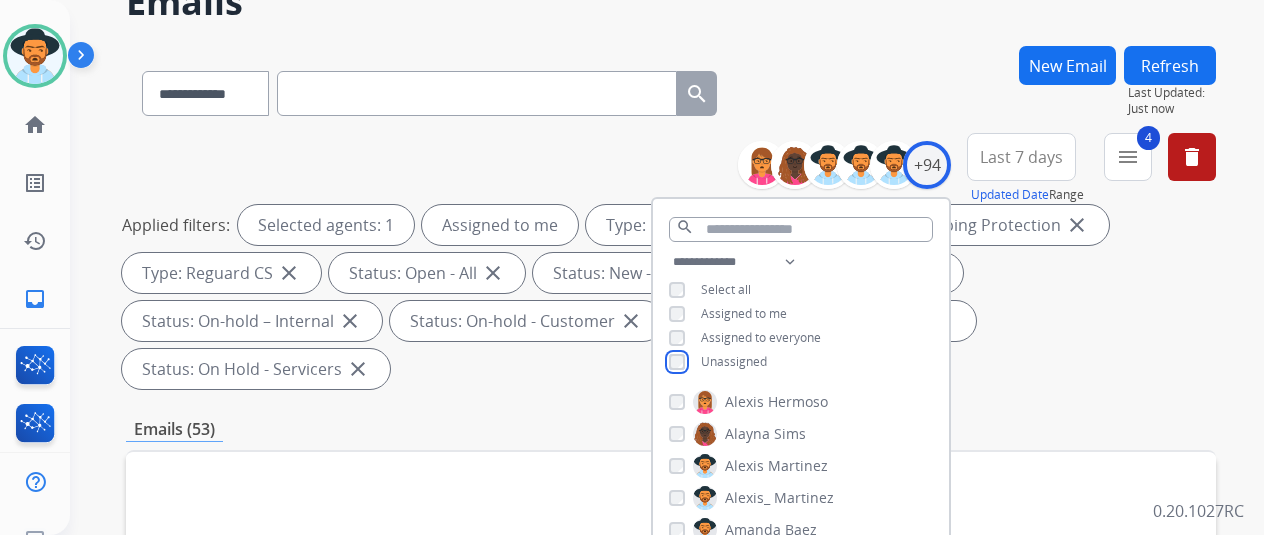scroll, scrollTop: 300, scrollLeft: 0, axis: vertical 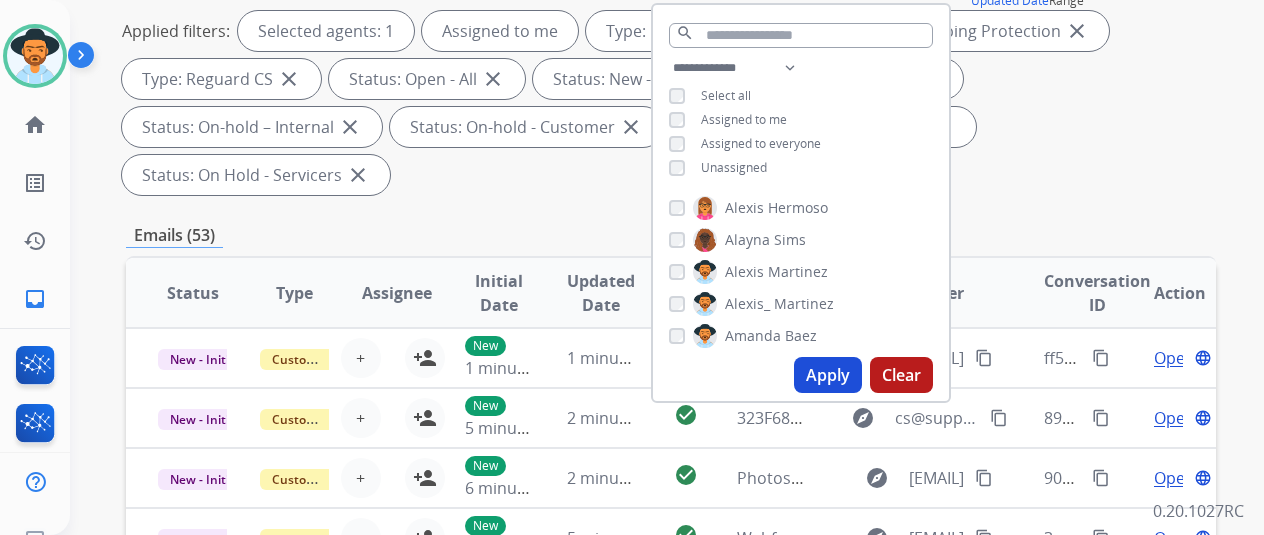 click on "Apply" at bounding box center (828, 375) 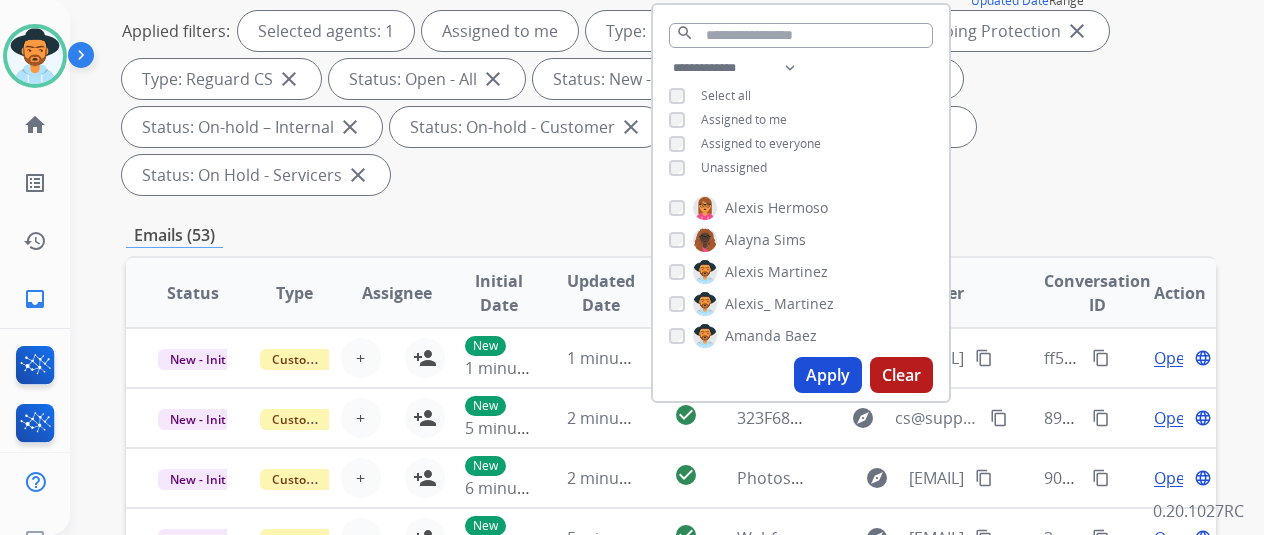 scroll, scrollTop: 0, scrollLeft: 0, axis: both 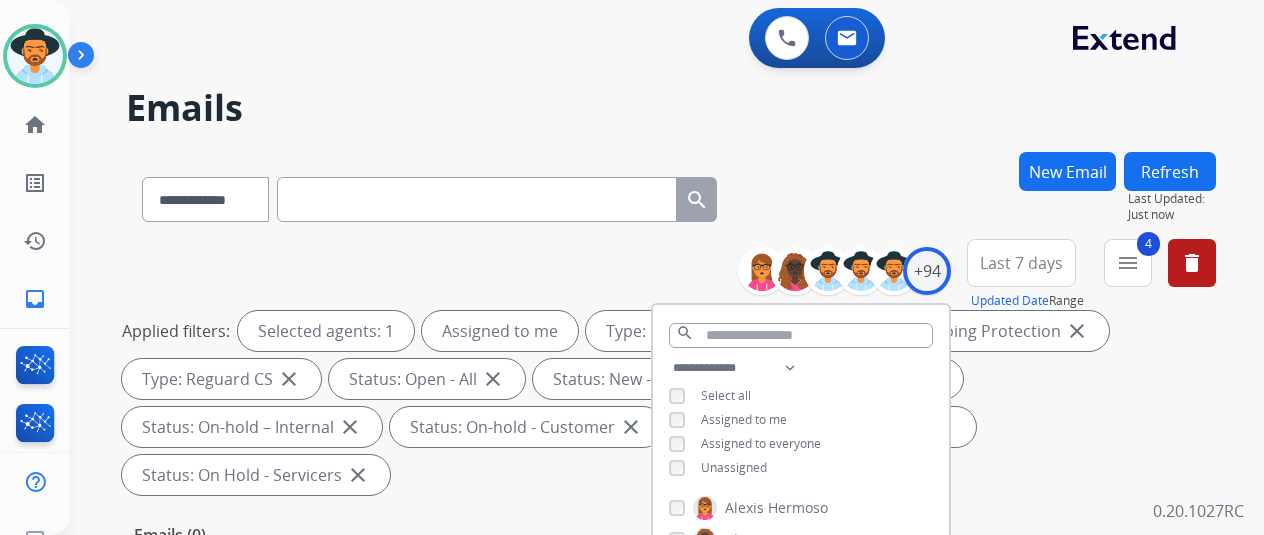 click on "**********" at bounding box center (643, 339) 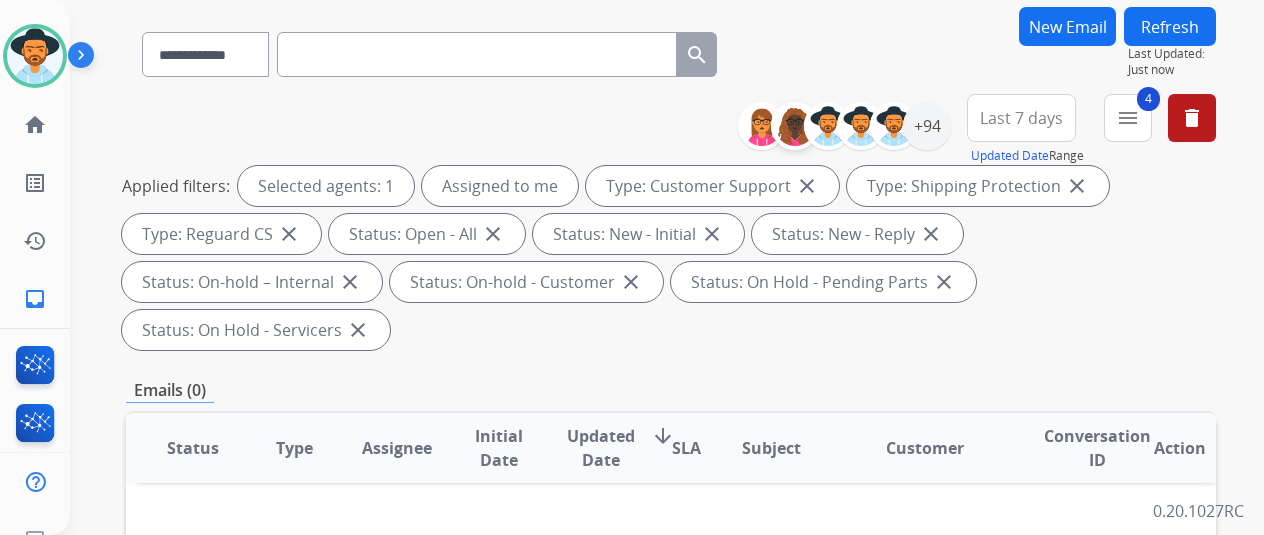 scroll, scrollTop: 0, scrollLeft: 0, axis: both 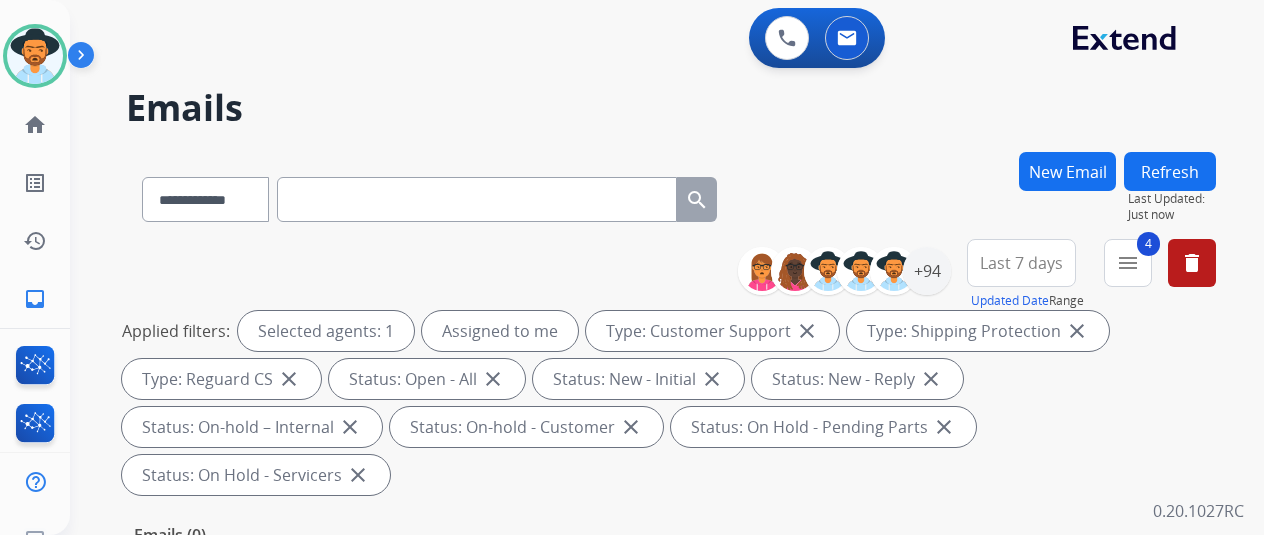 click on "Emails" at bounding box center (671, 108) 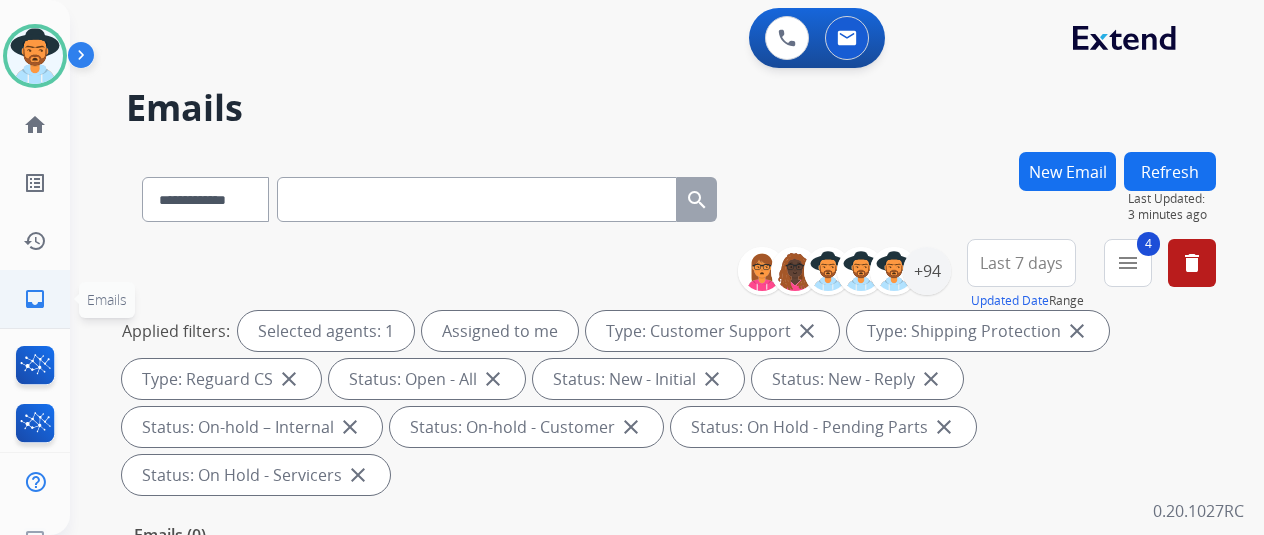 click on "inbox" 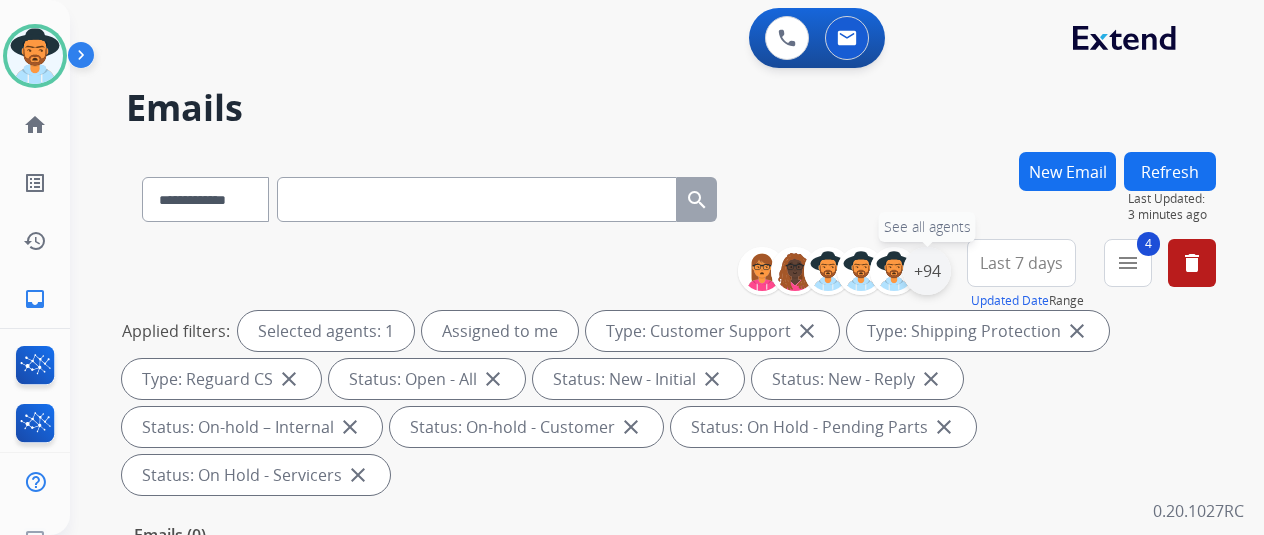click on "+94" at bounding box center (927, 271) 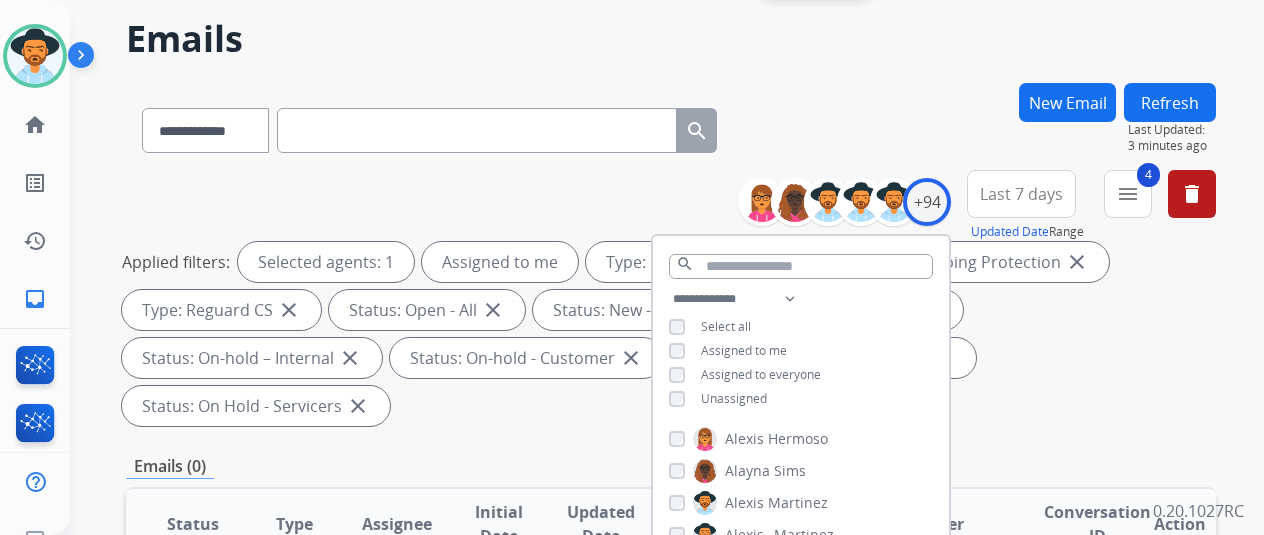 scroll, scrollTop: 100, scrollLeft: 0, axis: vertical 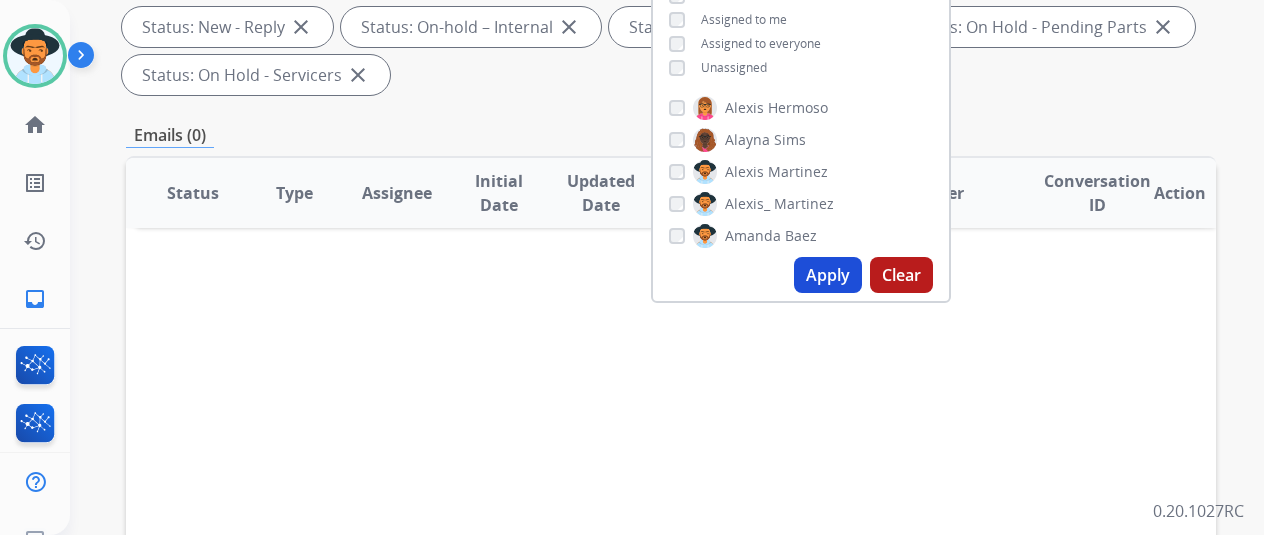 click on "Apply" at bounding box center (828, 275) 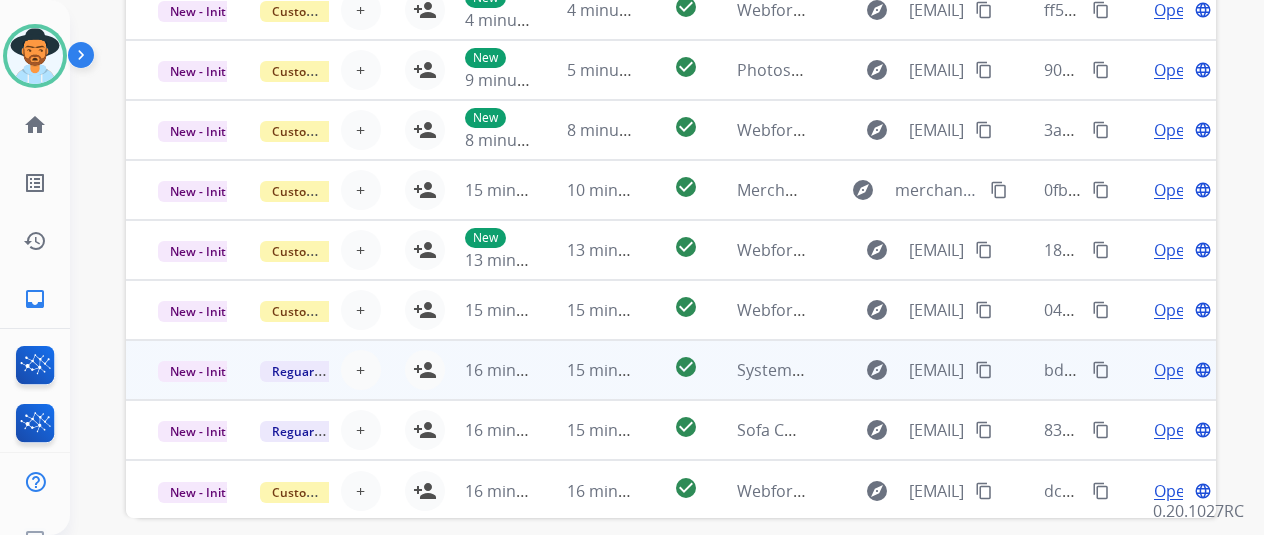 scroll, scrollTop: 778, scrollLeft: 0, axis: vertical 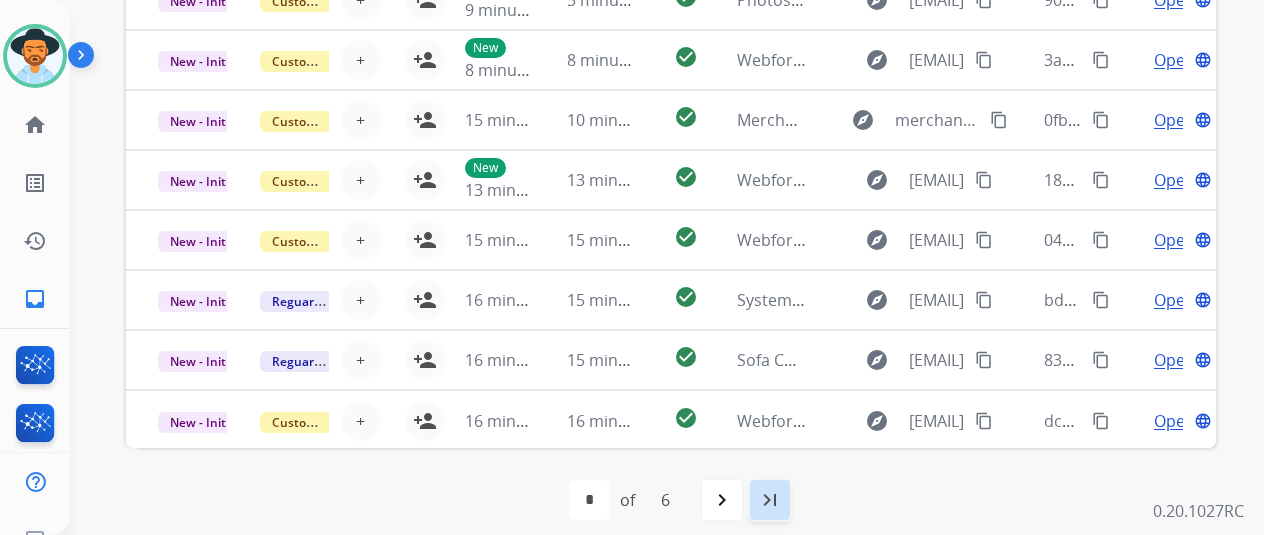 click on "last_page" at bounding box center (770, 500) 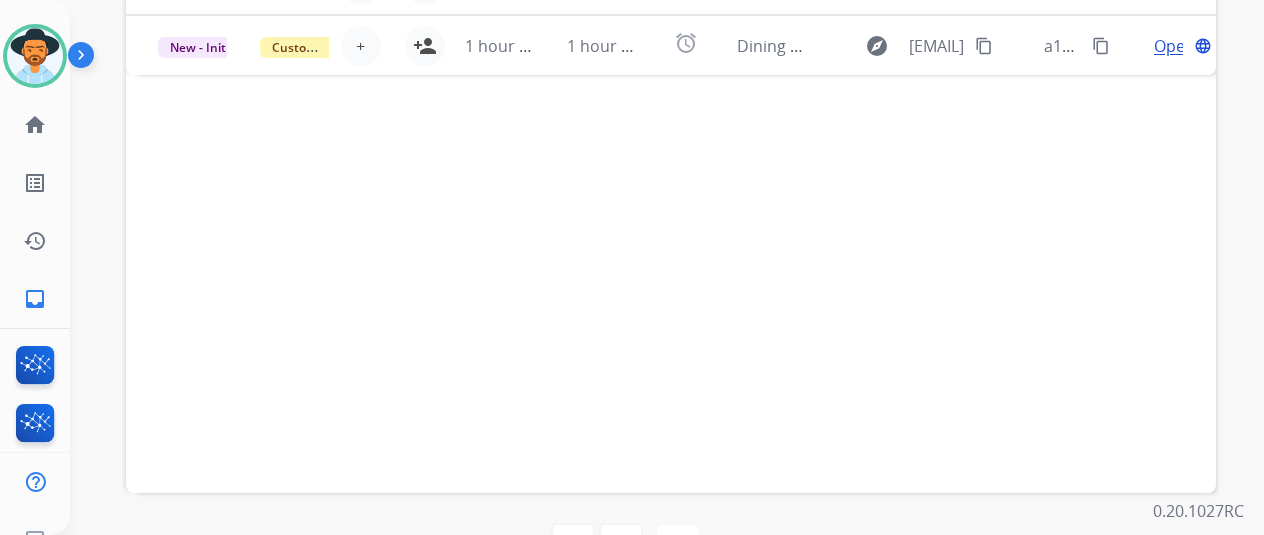 scroll, scrollTop: 778, scrollLeft: 0, axis: vertical 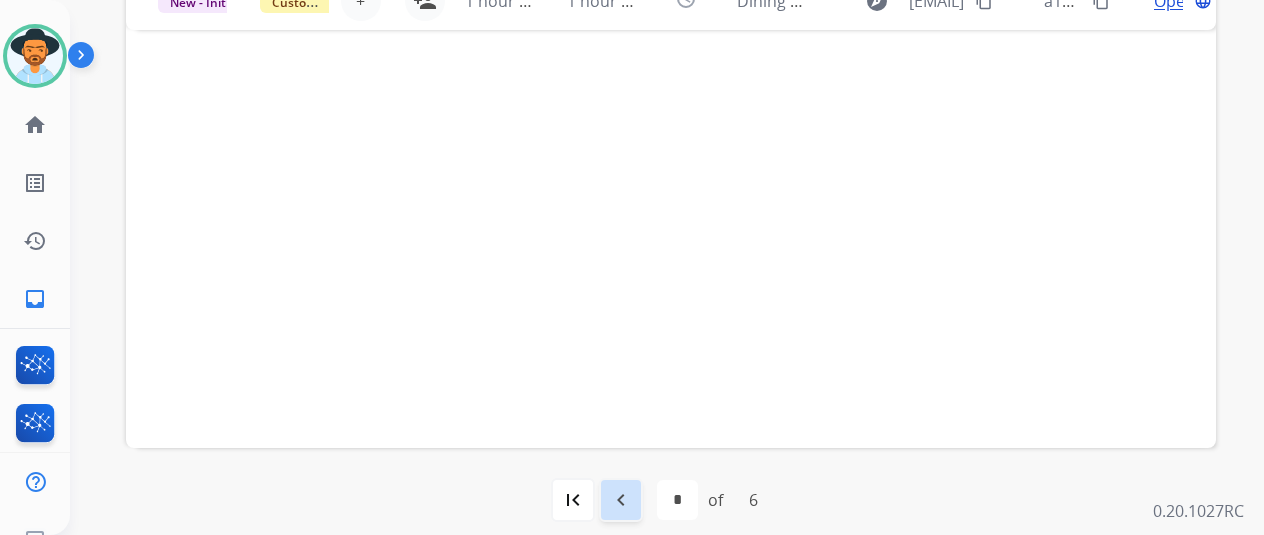 click on "navigate_before" at bounding box center (621, 500) 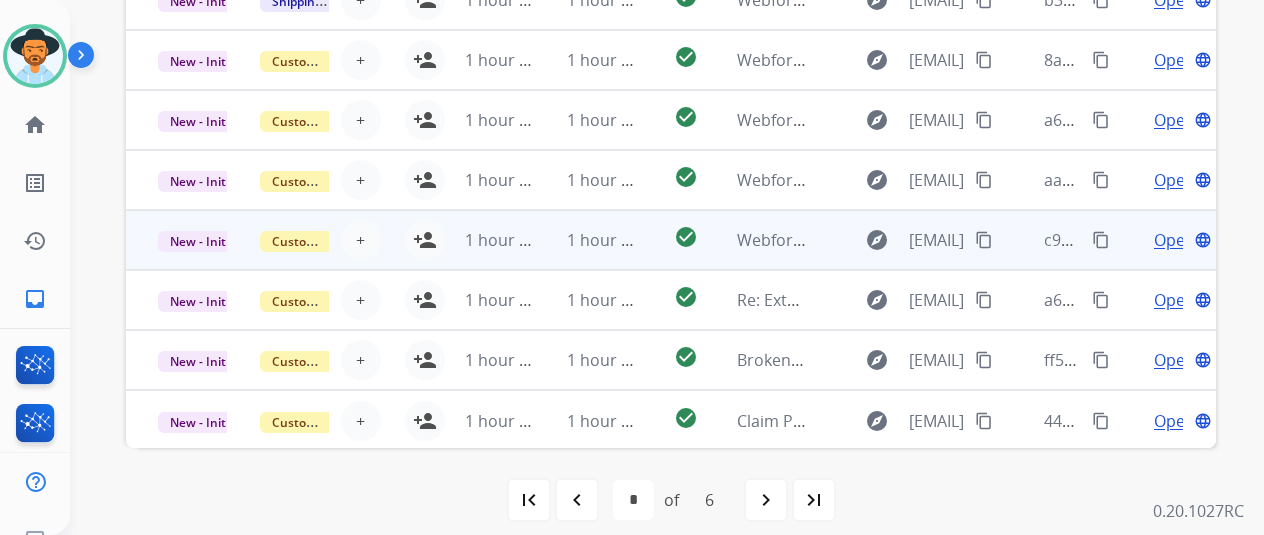 scroll, scrollTop: 578, scrollLeft: 0, axis: vertical 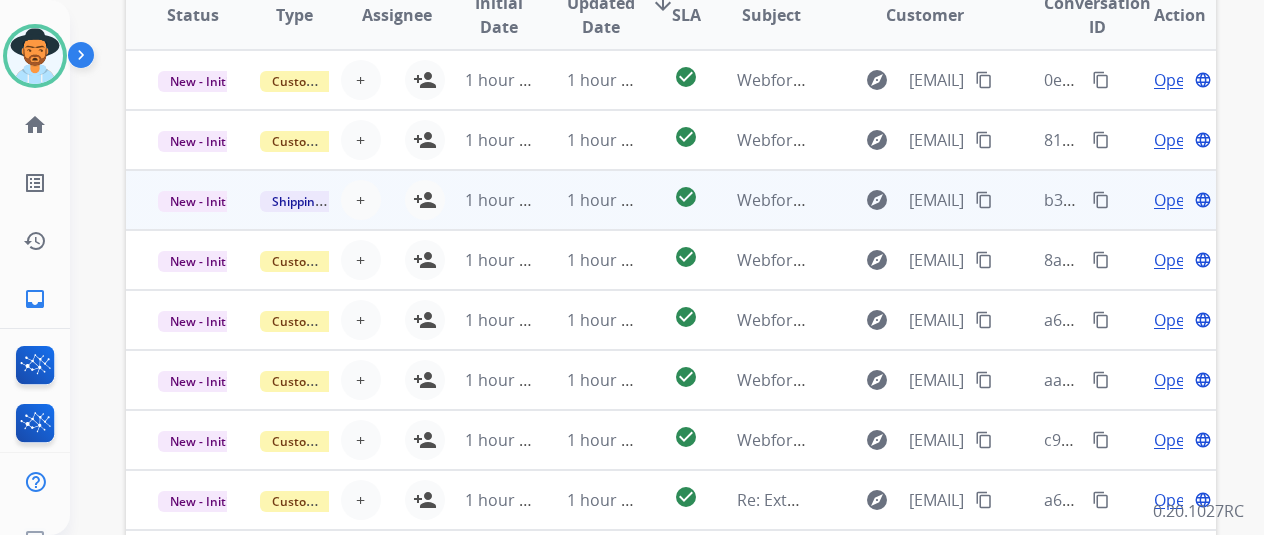 click on "Open" at bounding box center [1174, 200] 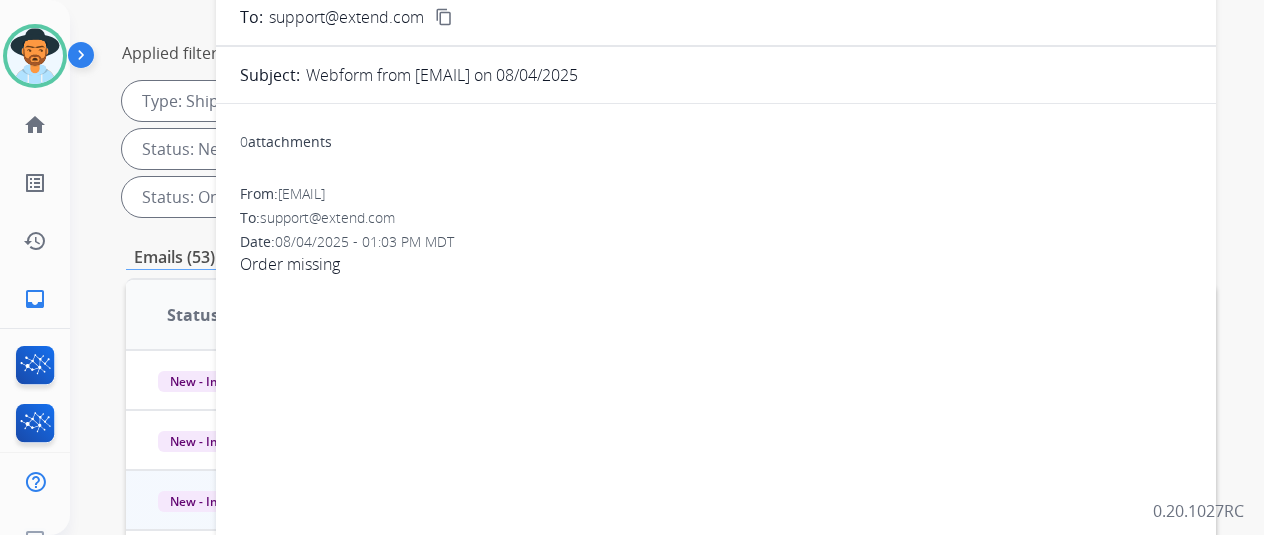 scroll, scrollTop: 0, scrollLeft: 0, axis: both 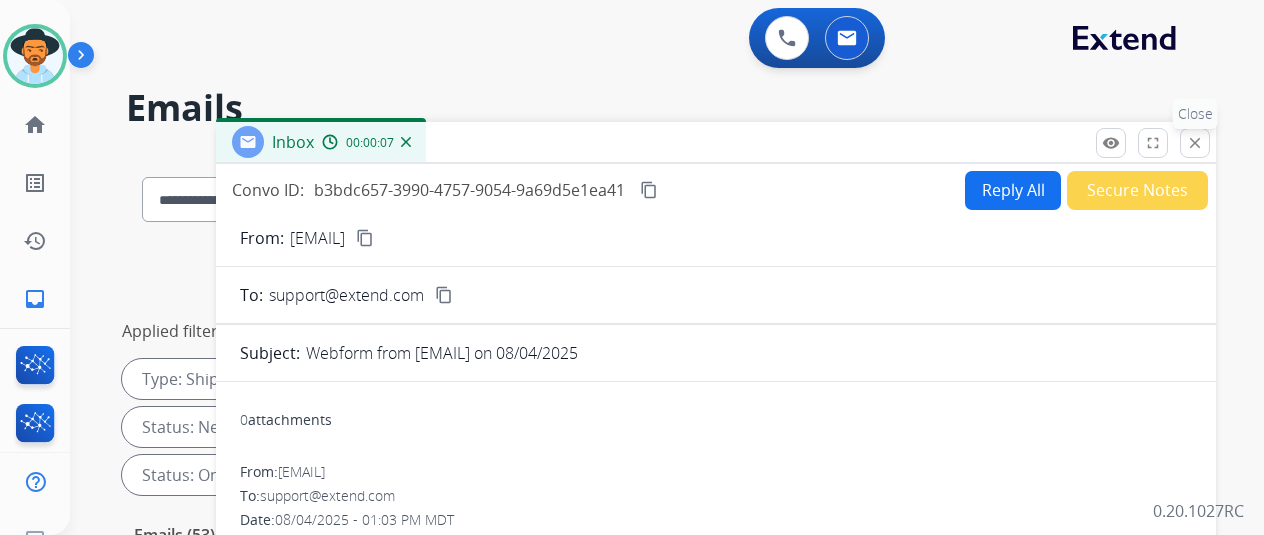 click on "close" at bounding box center [1195, 143] 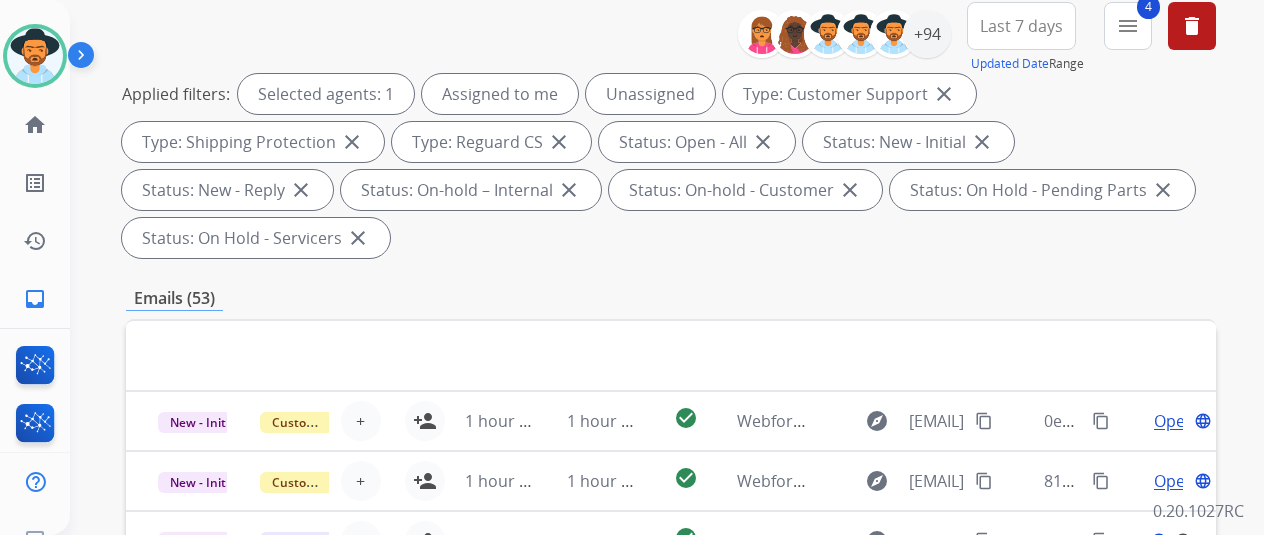 scroll, scrollTop: 300, scrollLeft: 0, axis: vertical 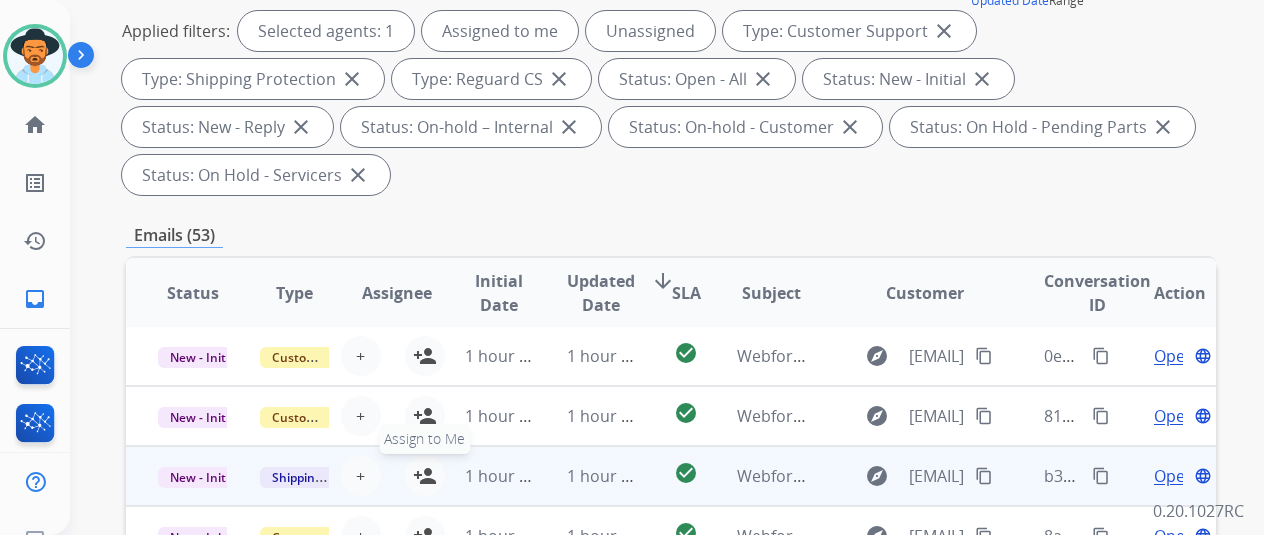 click on "person_add" at bounding box center (425, 476) 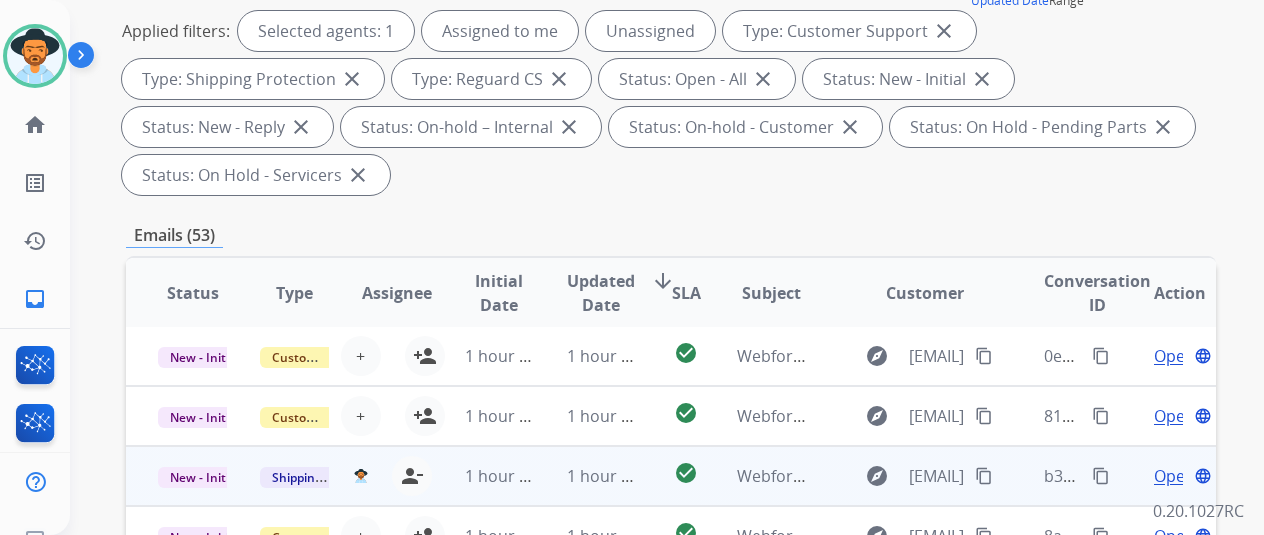 click on "content_copy" at bounding box center (984, 476) 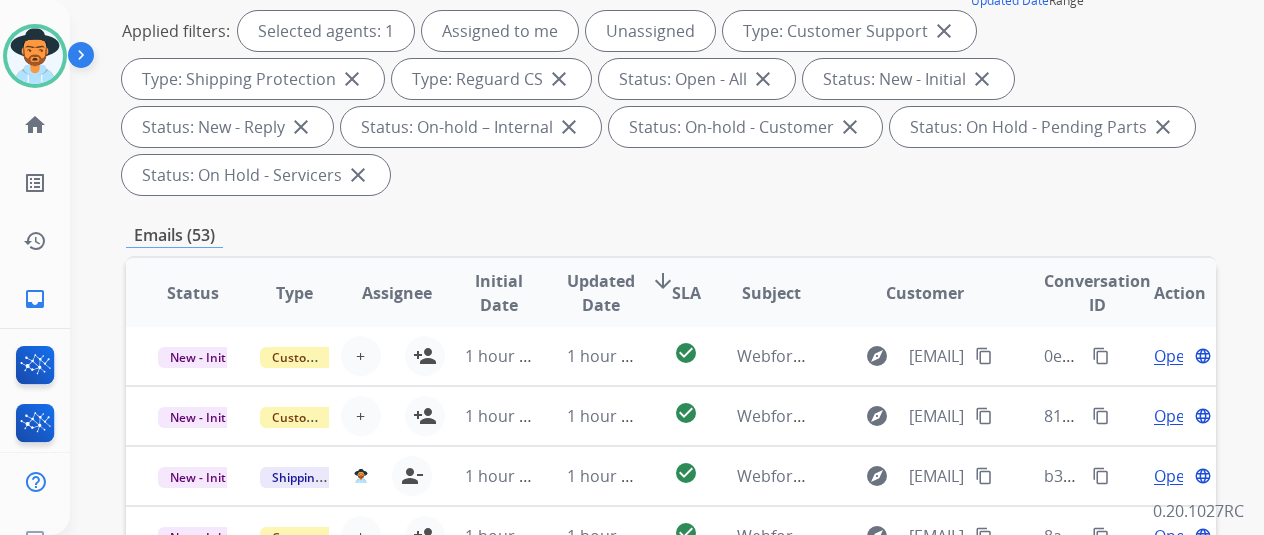 scroll, scrollTop: 0, scrollLeft: 0, axis: both 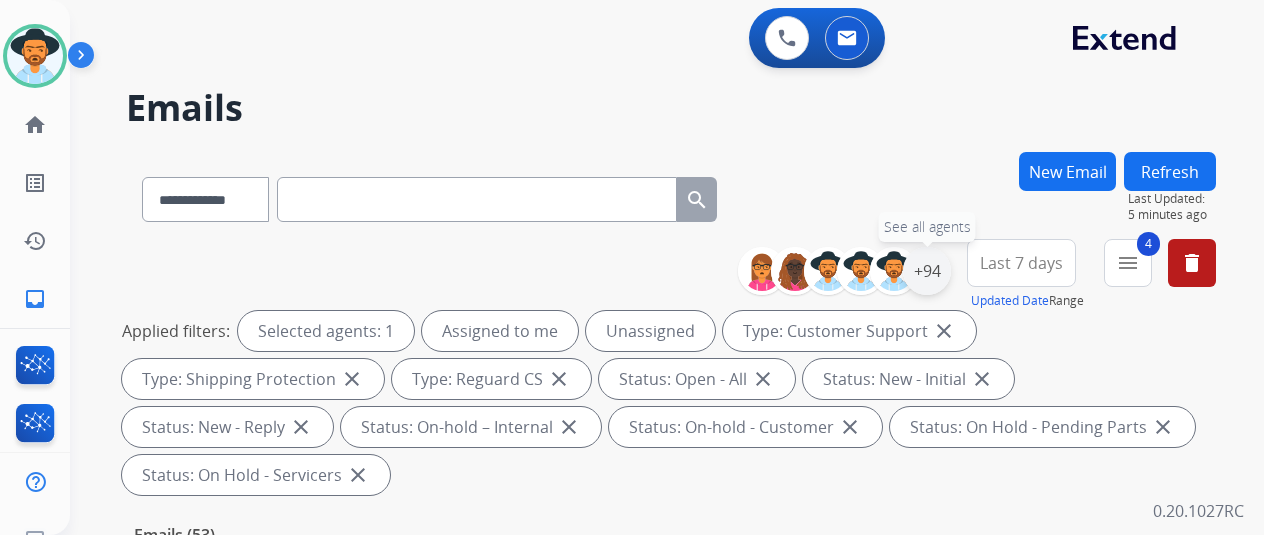 click on "+94" at bounding box center (927, 271) 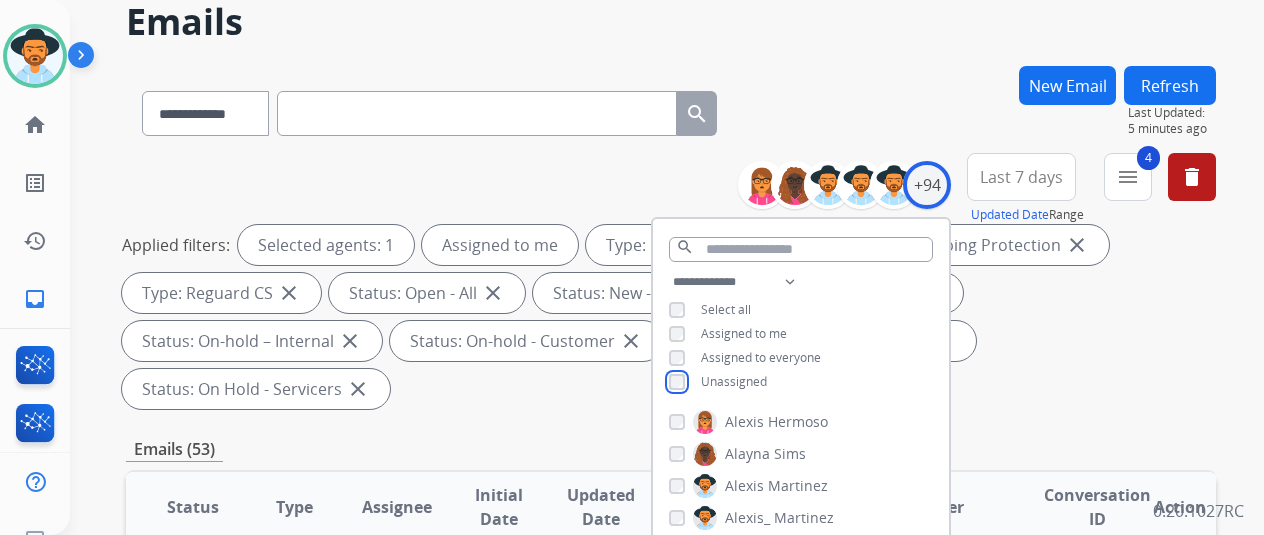 scroll, scrollTop: 300, scrollLeft: 0, axis: vertical 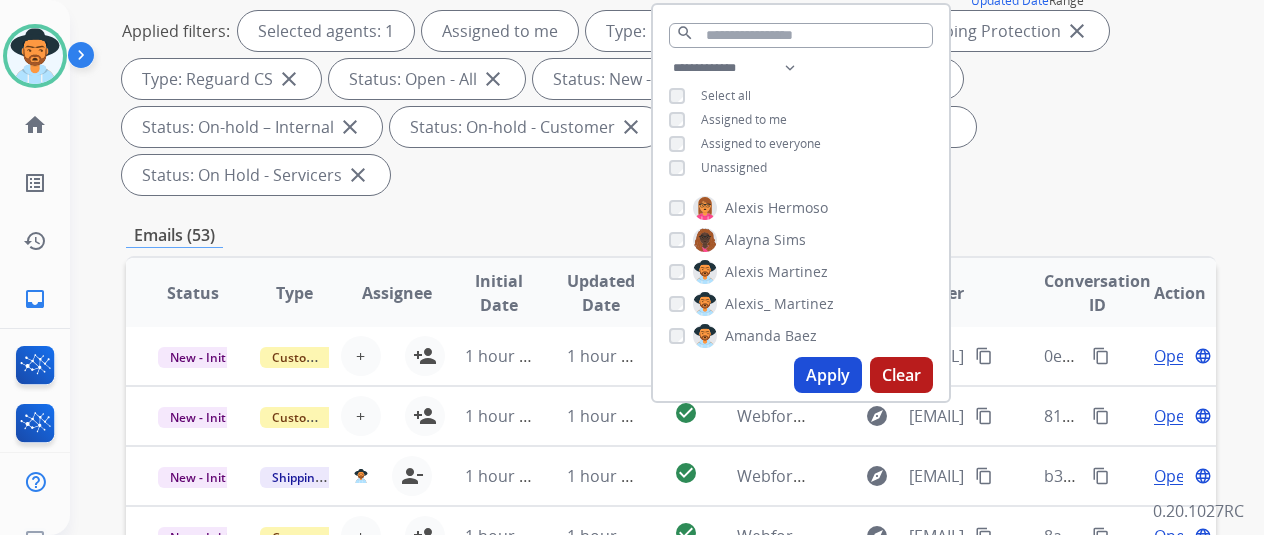 click on "Apply" at bounding box center [828, 375] 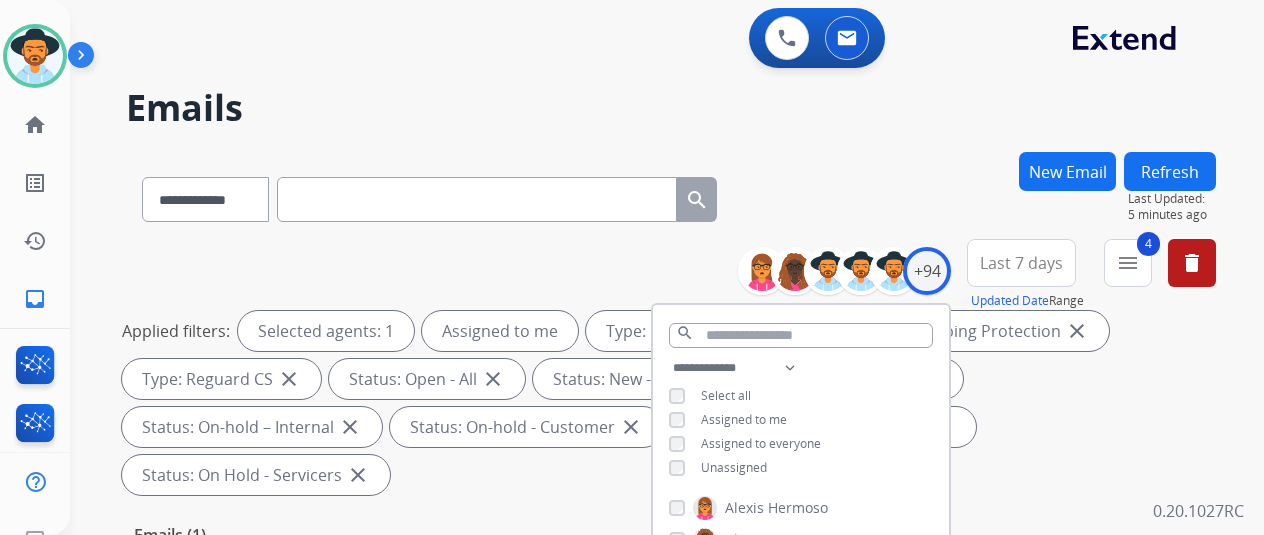 scroll, scrollTop: 0, scrollLeft: 0, axis: both 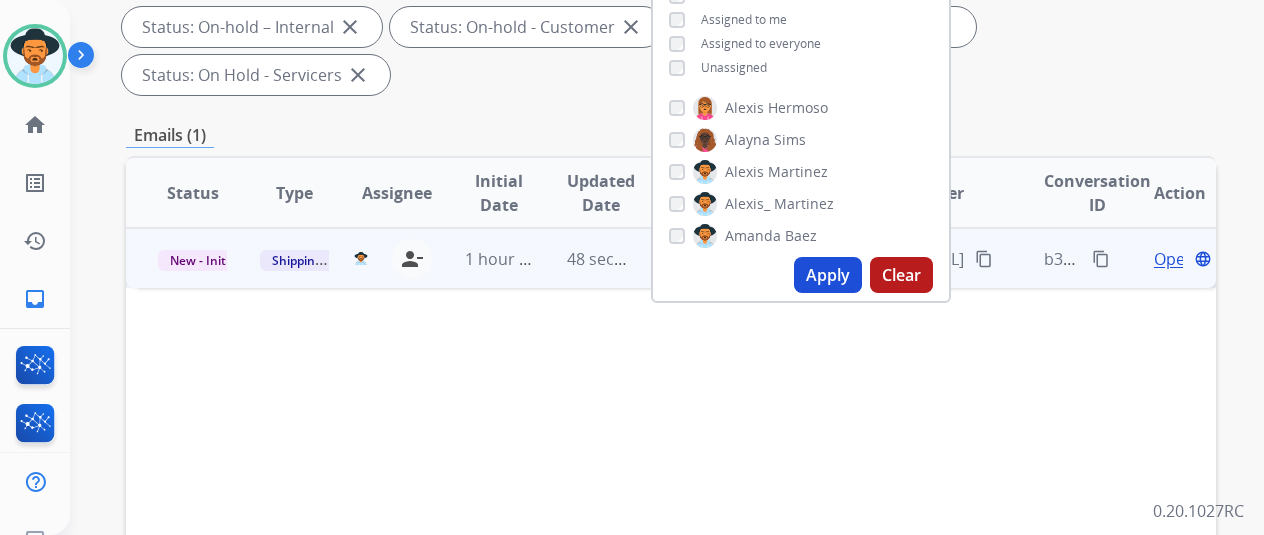 click on "Open" at bounding box center (1174, 259) 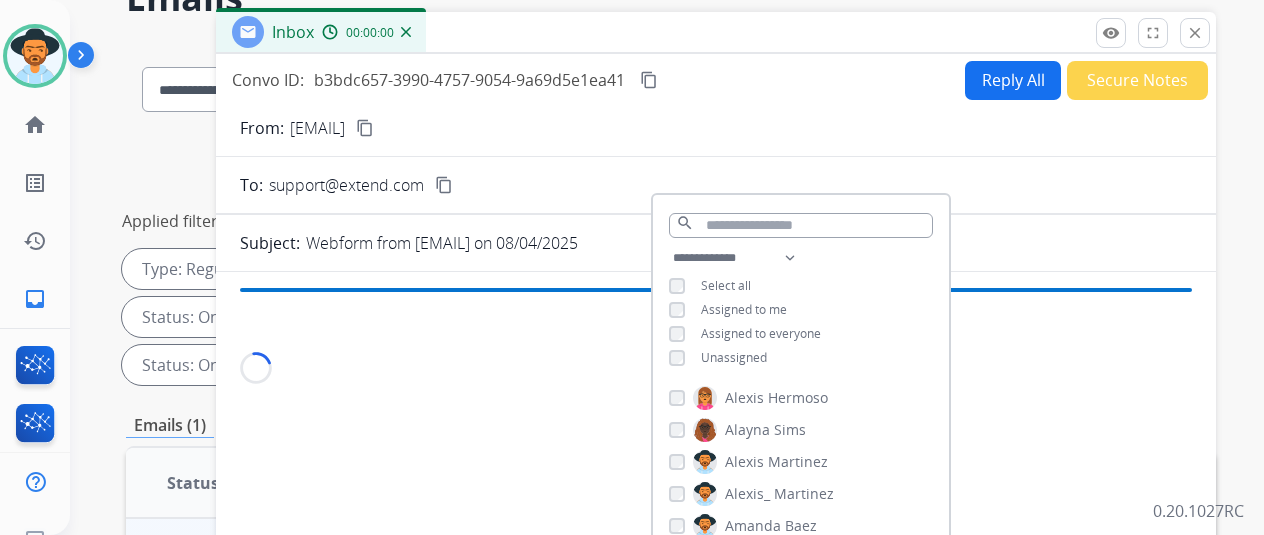 scroll, scrollTop: 0, scrollLeft: 0, axis: both 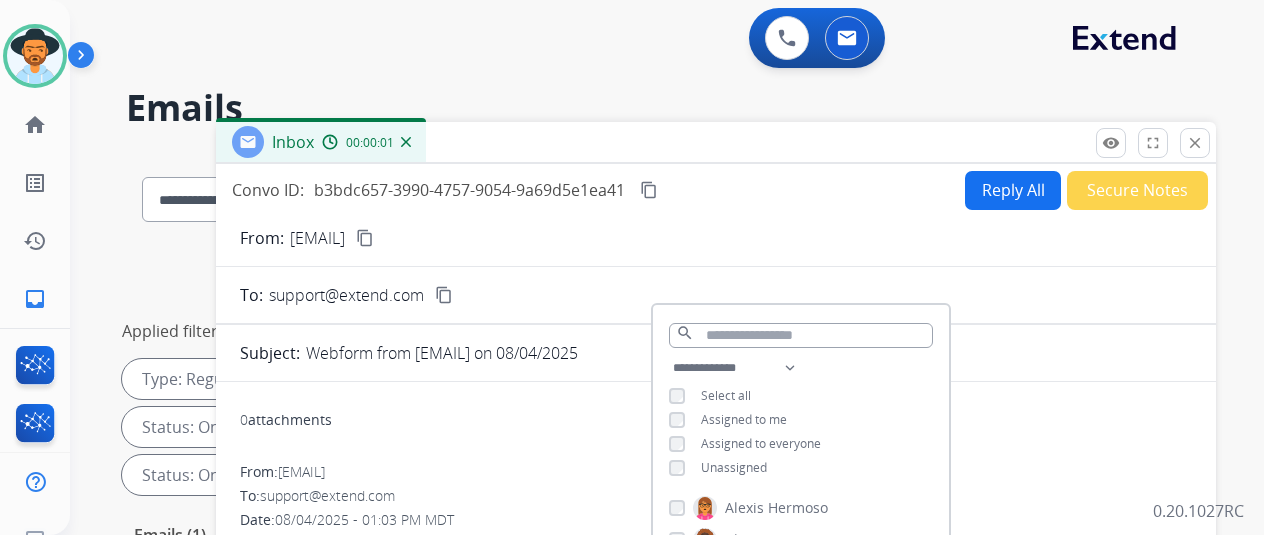 click on "Emails" at bounding box center [671, 108] 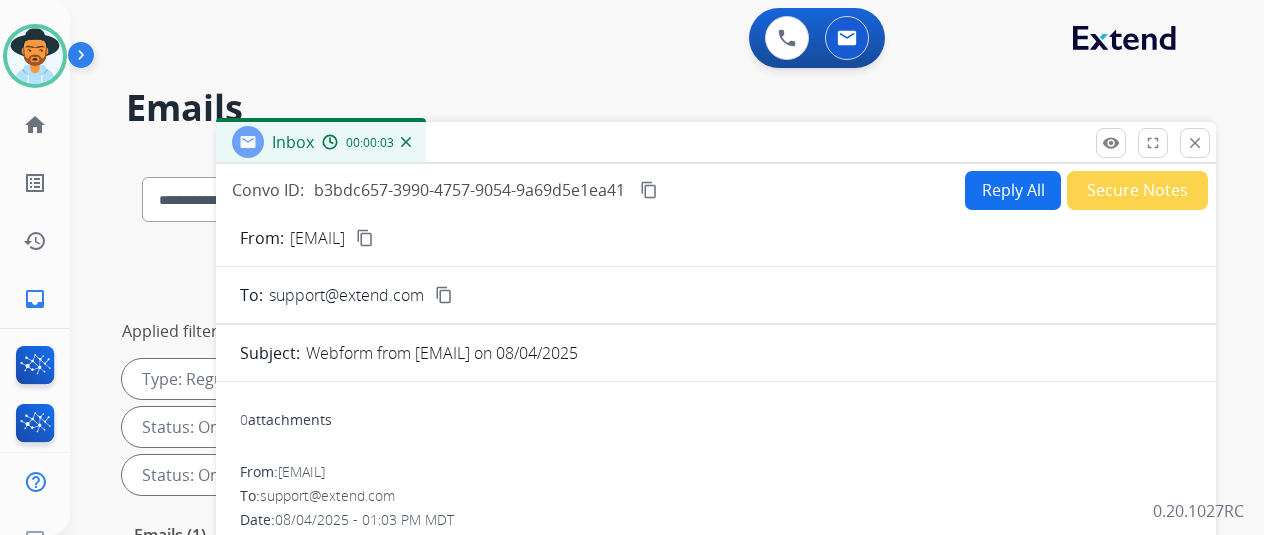 click on "Reply All" at bounding box center [1013, 190] 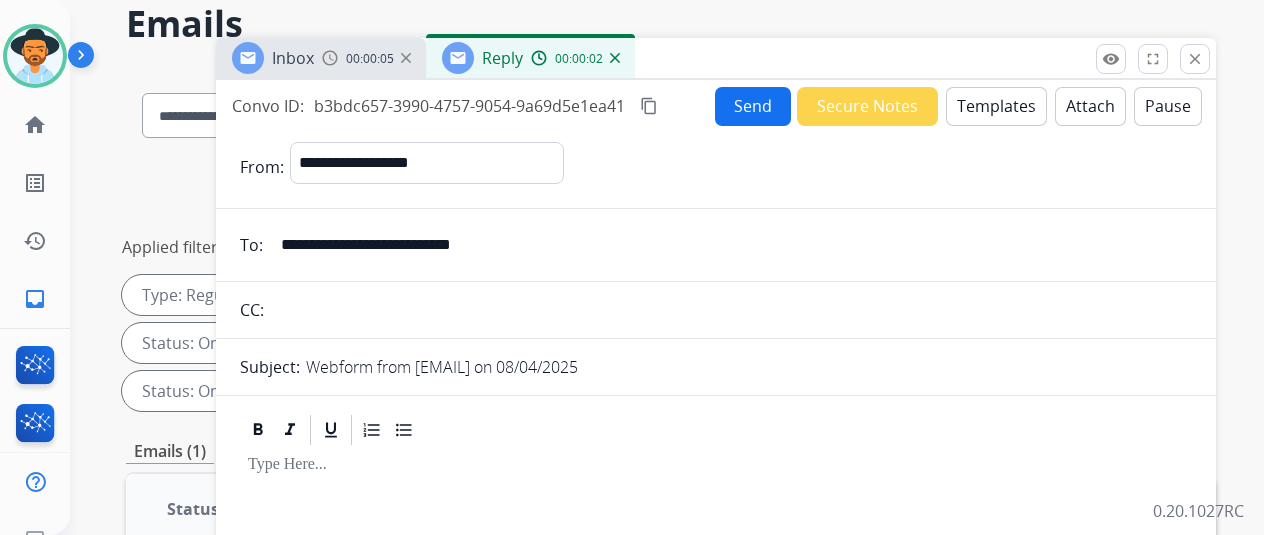 scroll, scrollTop: 0, scrollLeft: 0, axis: both 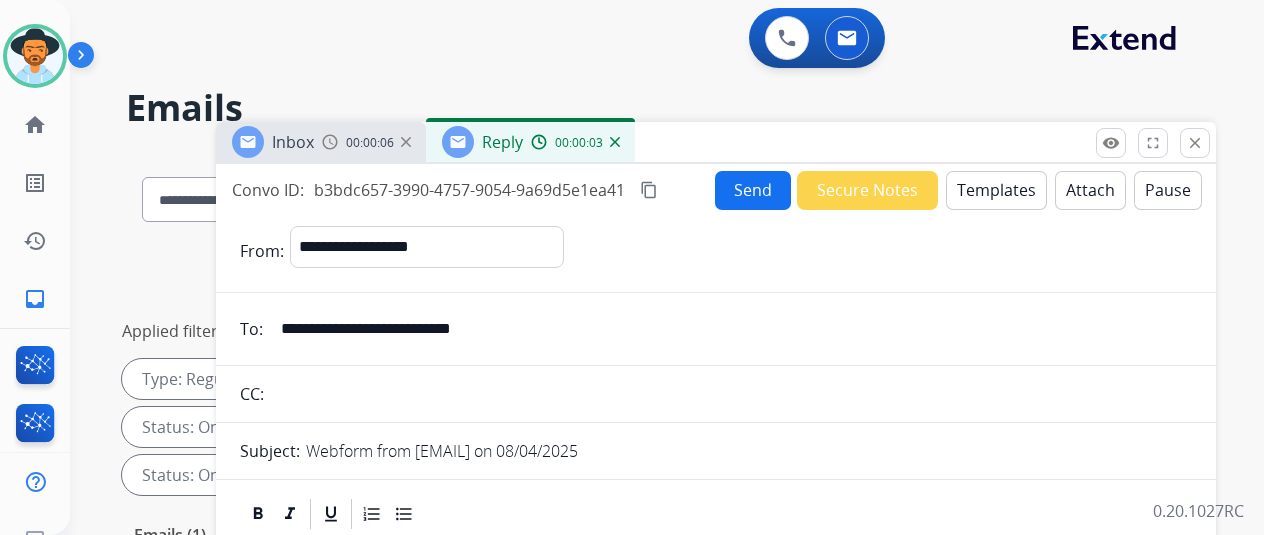 click on "Templates" at bounding box center [996, 190] 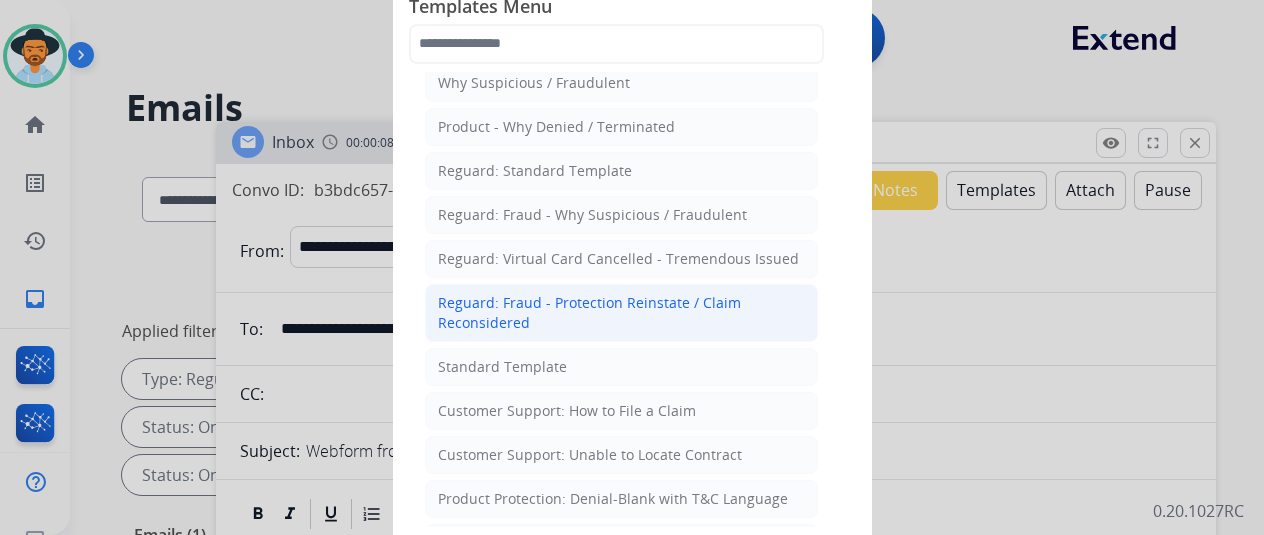 scroll, scrollTop: 100, scrollLeft: 0, axis: vertical 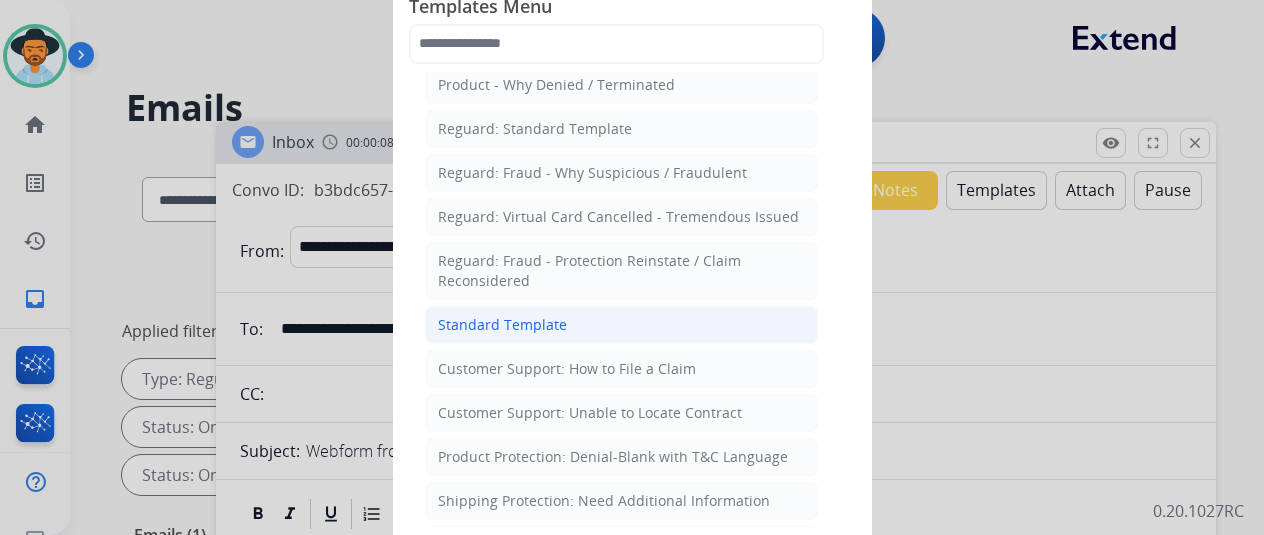 click on "Standard Template" 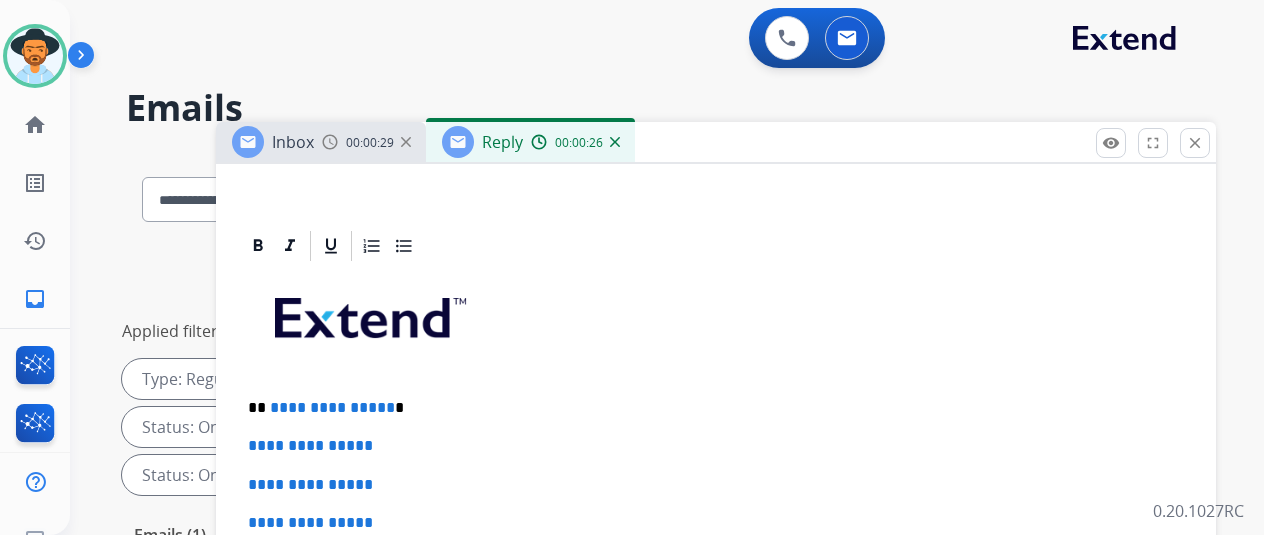 scroll, scrollTop: 400, scrollLeft: 0, axis: vertical 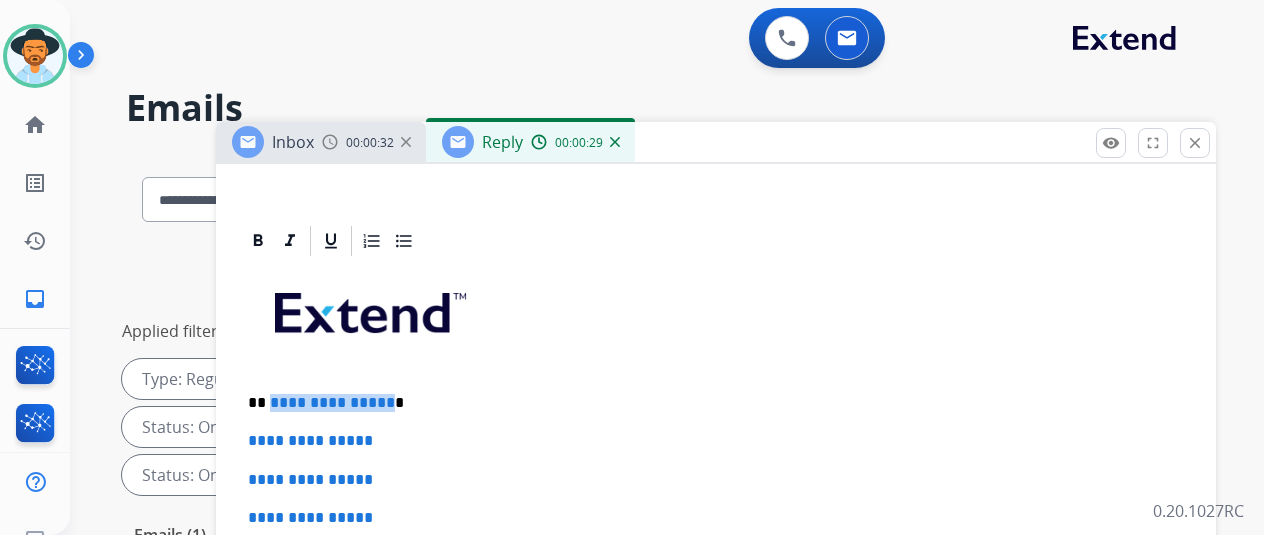 drag, startPoint x: 398, startPoint y: 400, endPoint x: 282, endPoint y: 404, distance: 116.06895 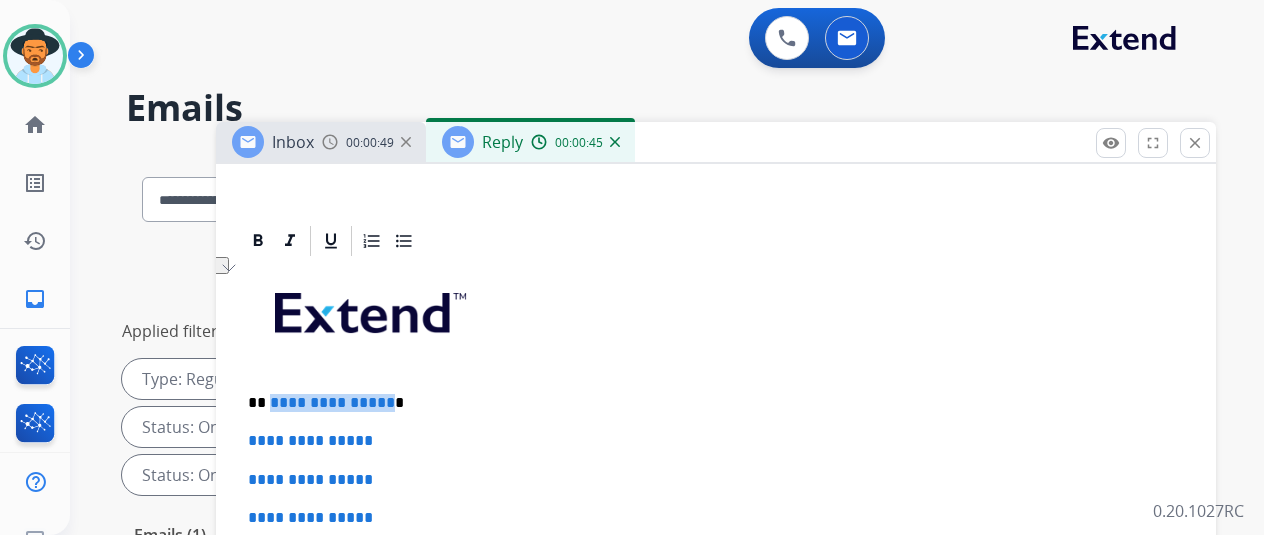 type 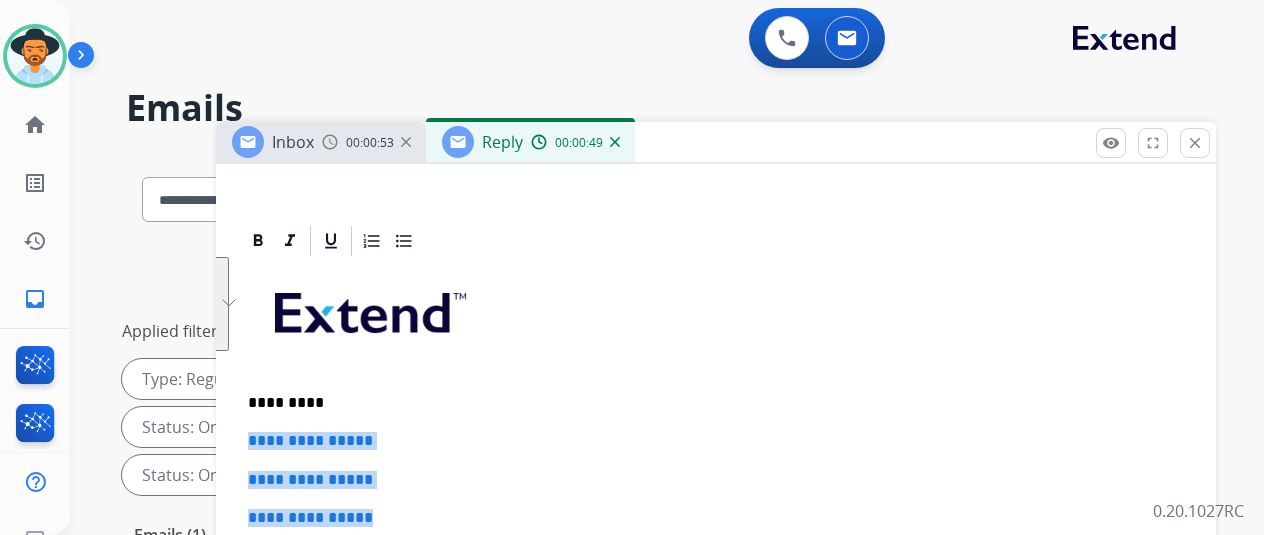 drag, startPoint x: 406, startPoint y: 520, endPoint x: 224, endPoint y: 413, distance: 211.12318 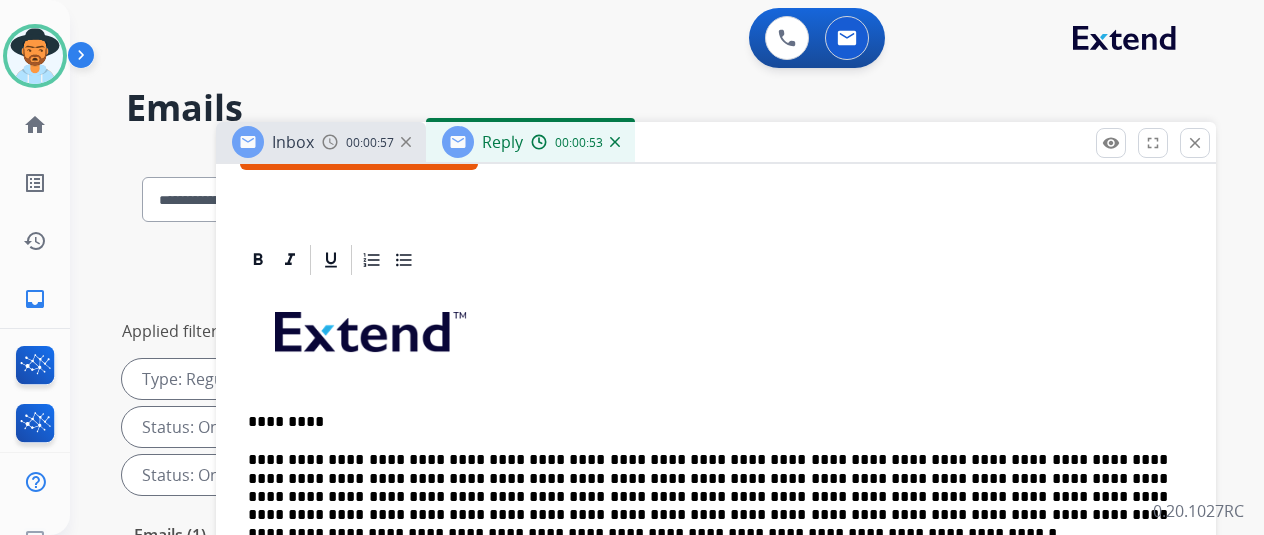 click on "**********" at bounding box center [708, 488] 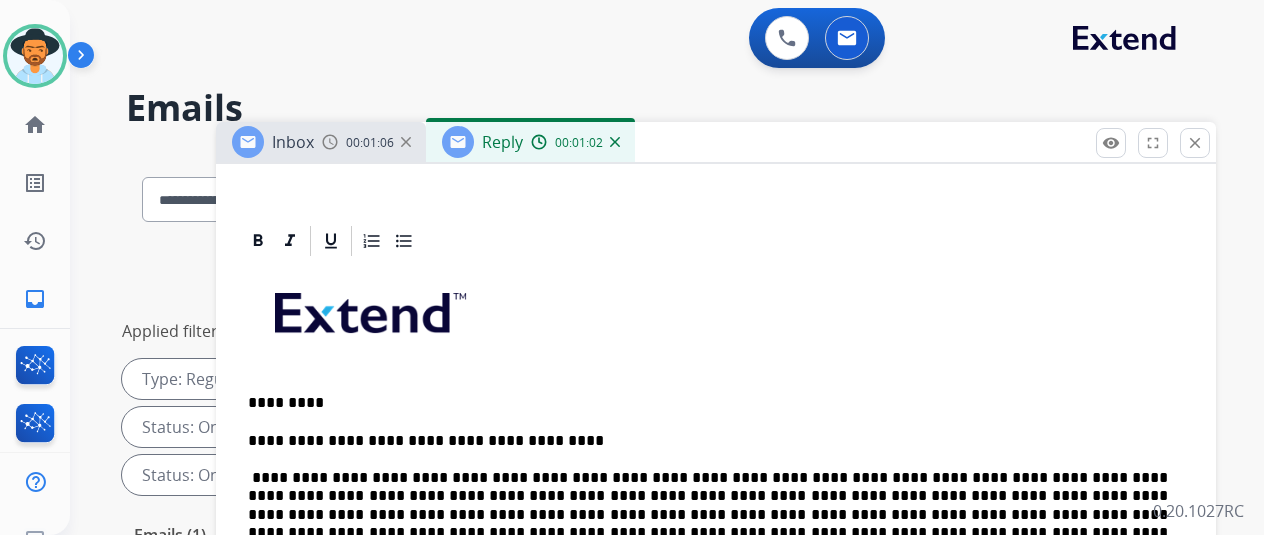 click on "**********" at bounding box center [708, 487] 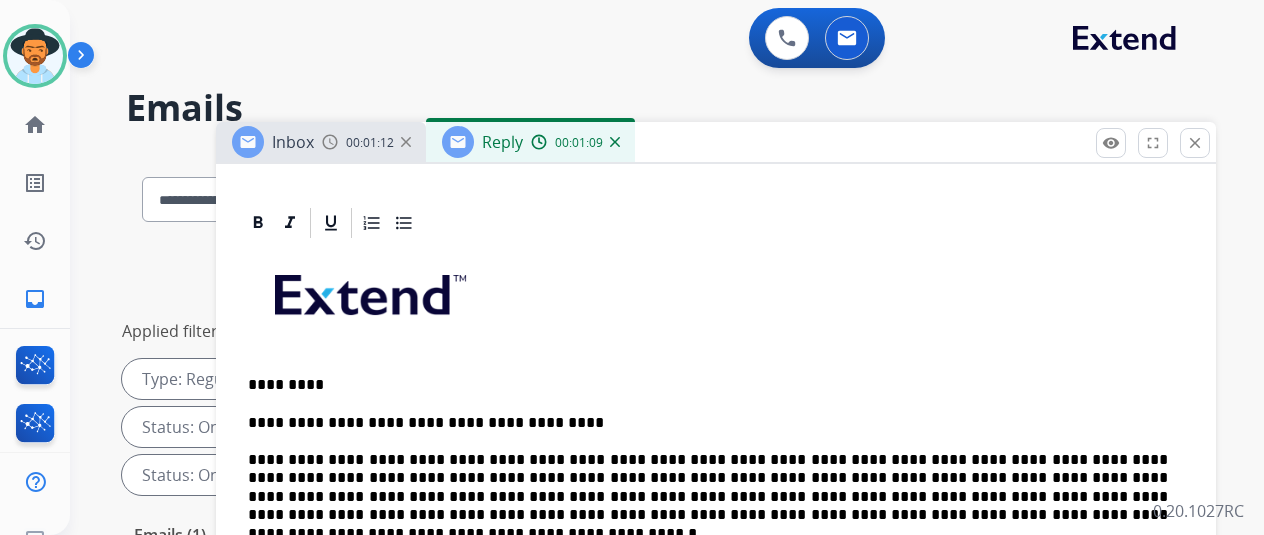 scroll, scrollTop: 452, scrollLeft: 0, axis: vertical 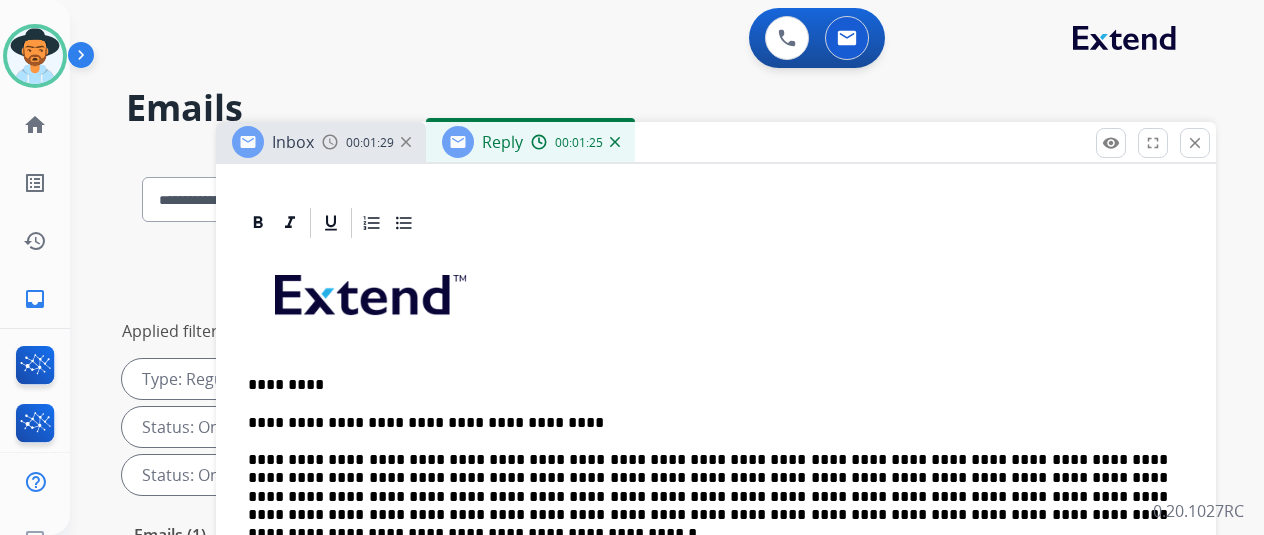 click on "**********" at bounding box center (708, 469) 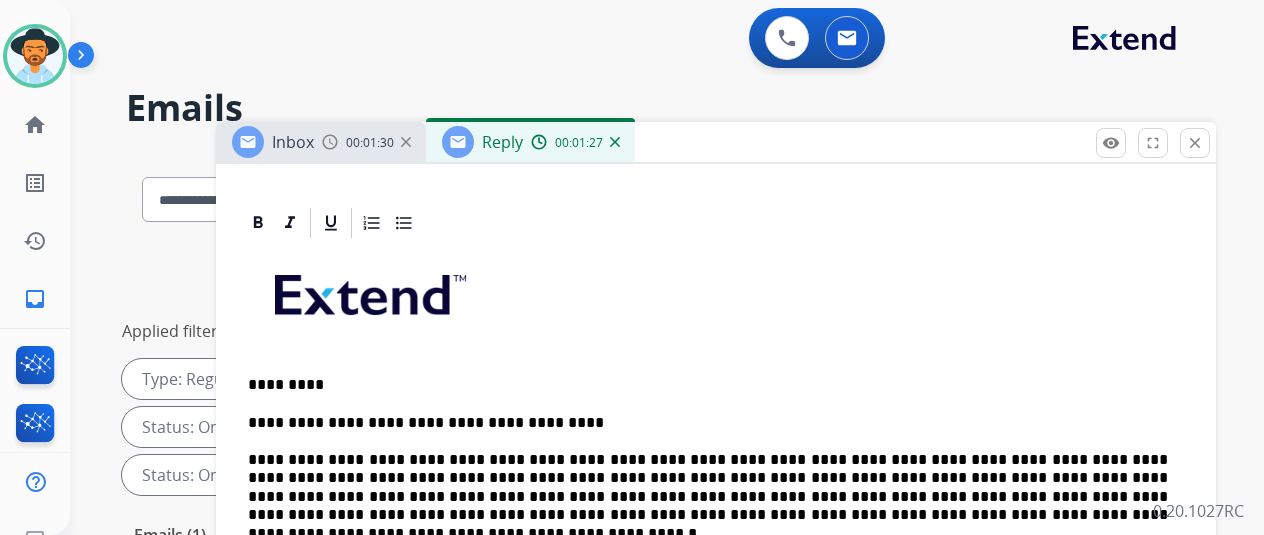 click on "**********" at bounding box center [708, 469] 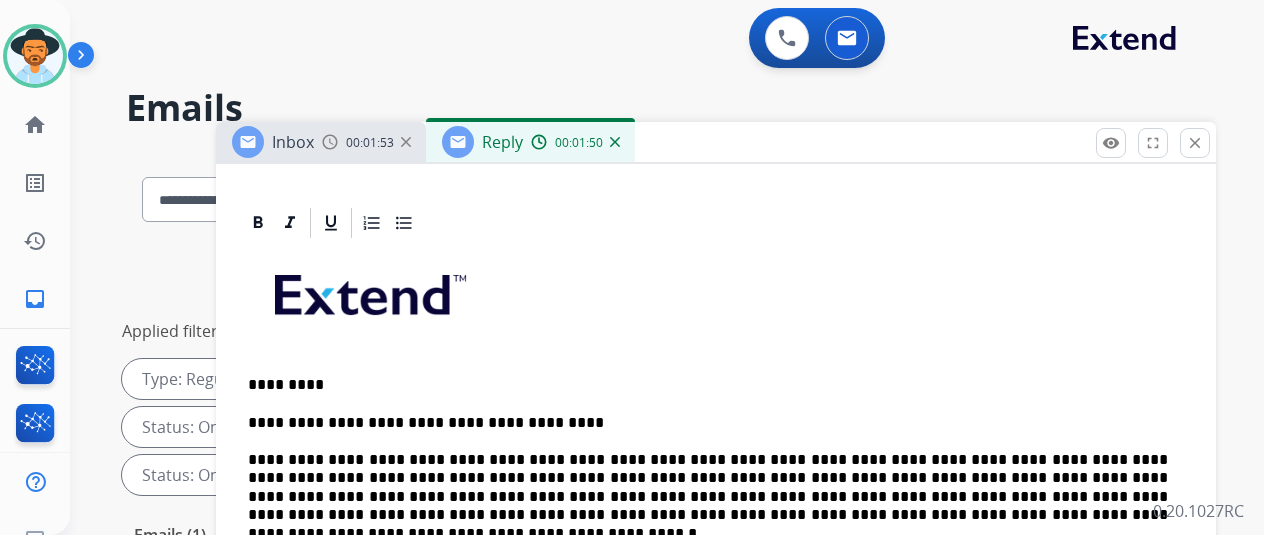 click at bounding box center (716, 302) 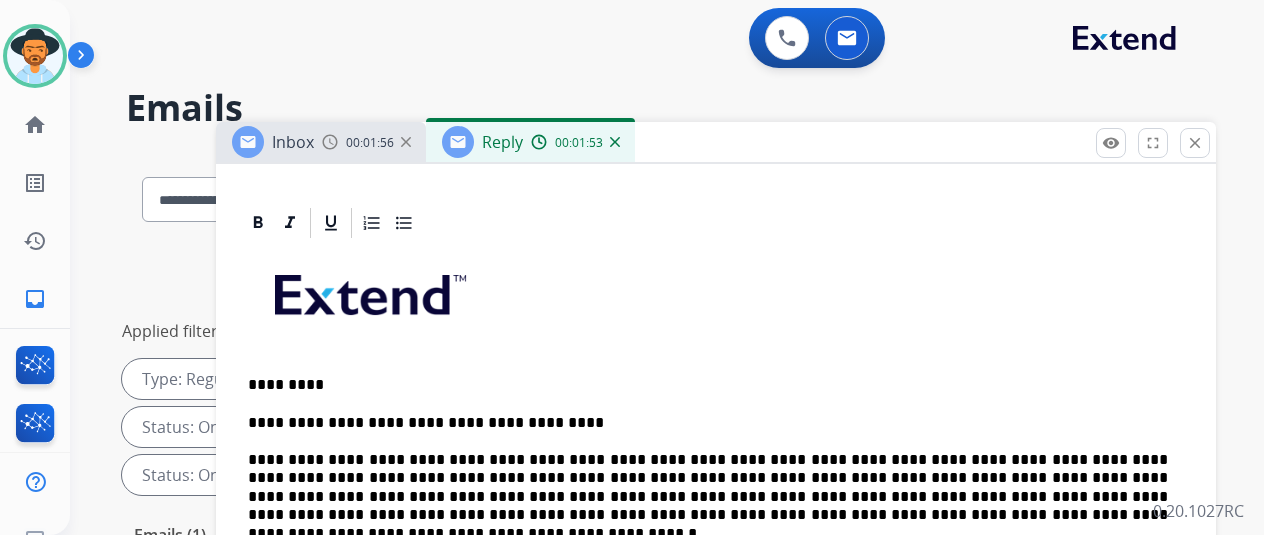 click on "**********" at bounding box center [708, 469] 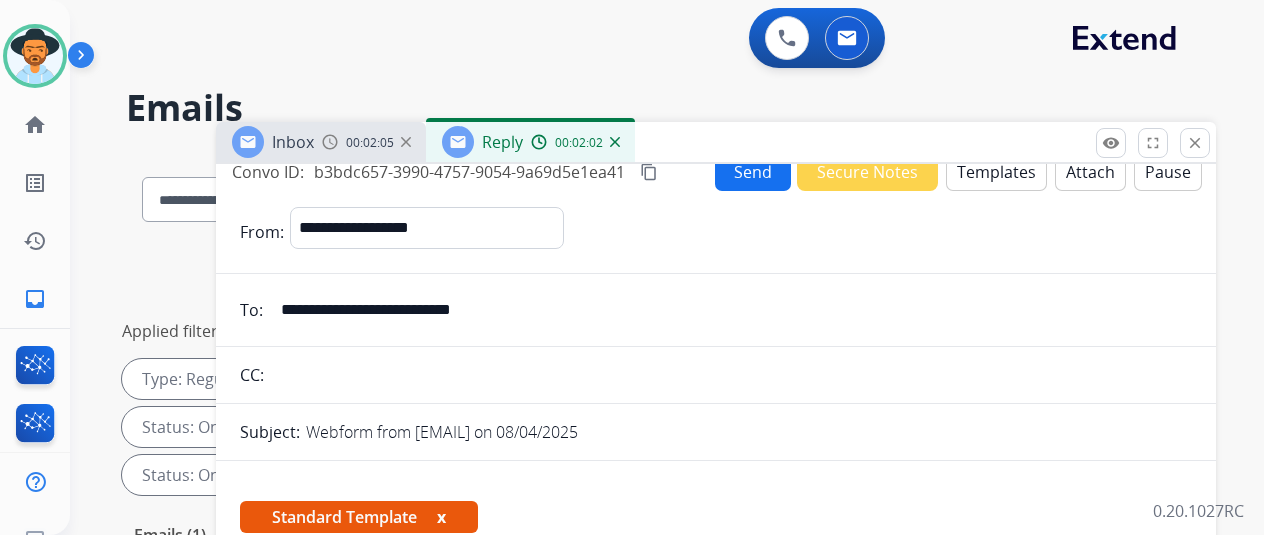 scroll, scrollTop: 0, scrollLeft: 0, axis: both 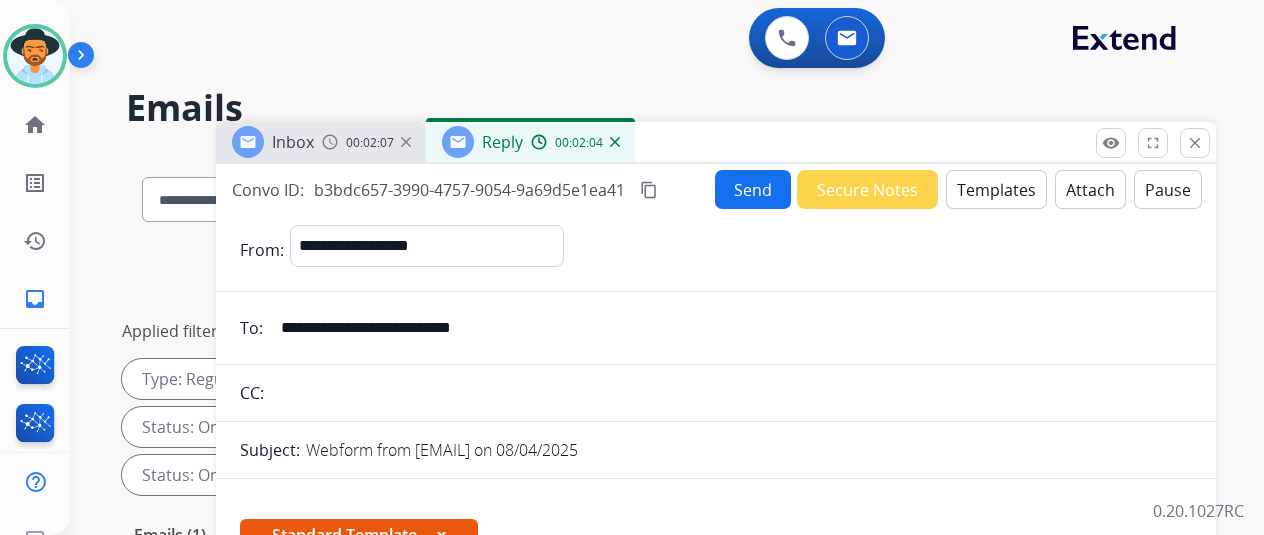 click on "Send" at bounding box center (753, 189) 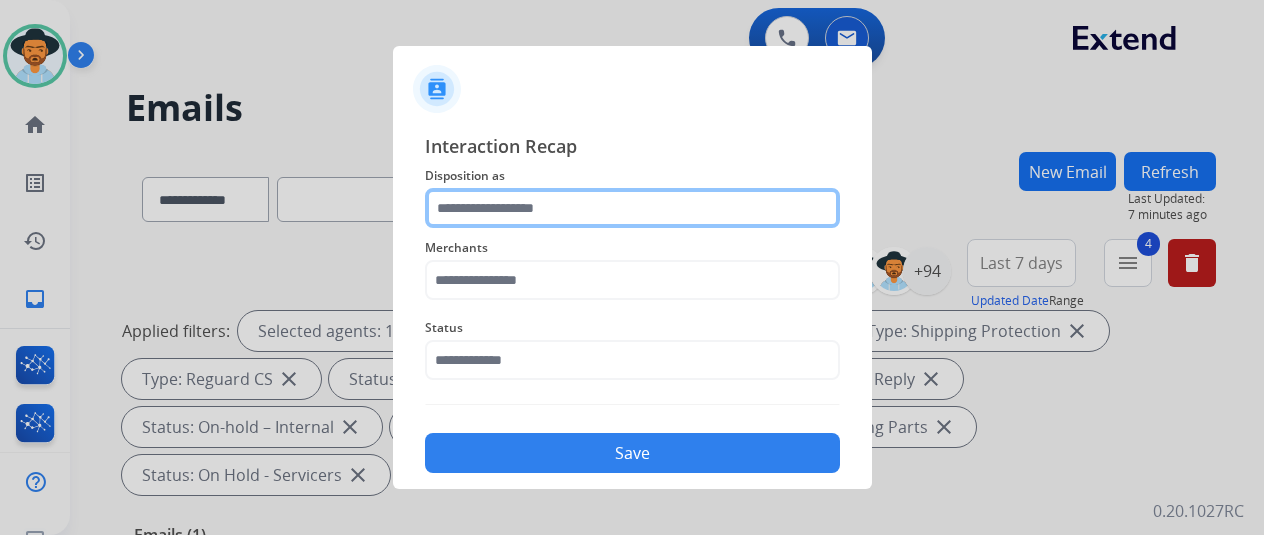 click 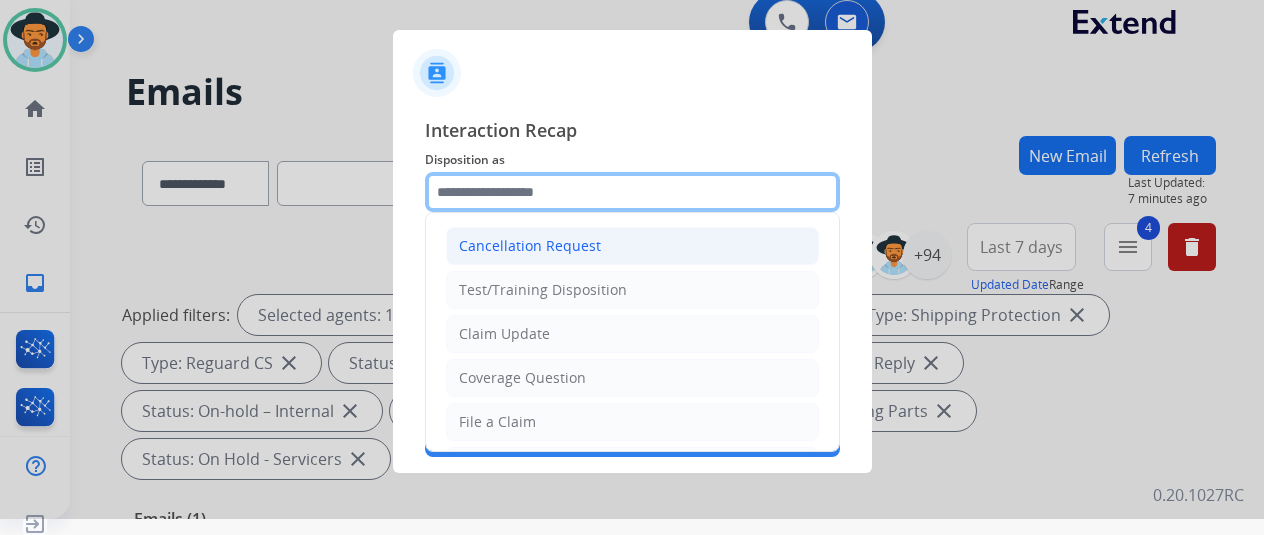 scroll, scrollTop: 24, scrollLeft: 0, axis: vertical 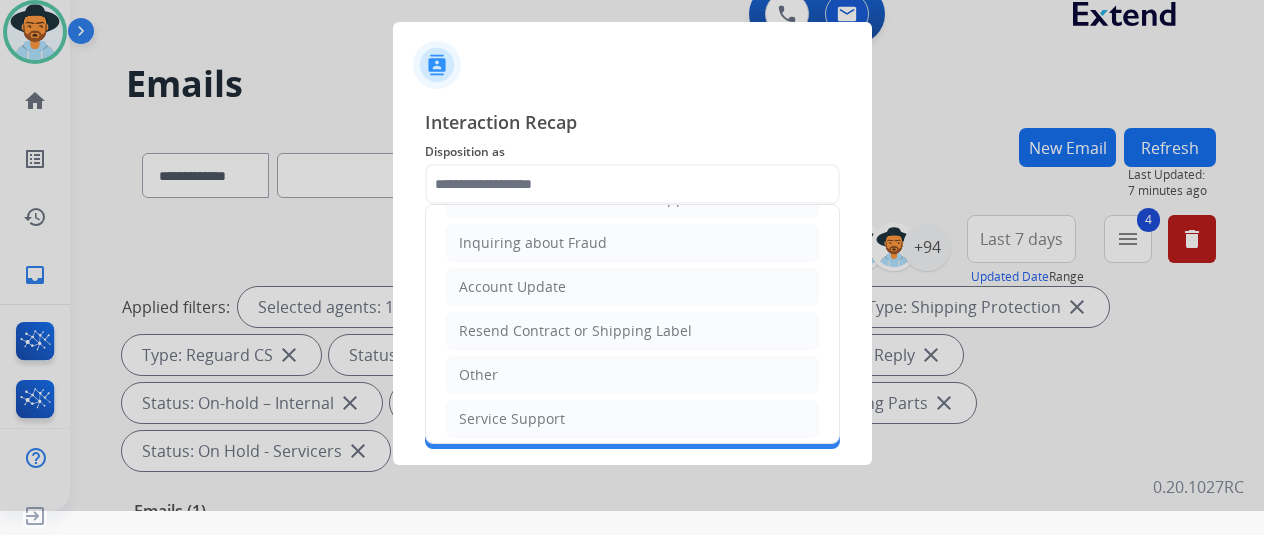 click on "Other" 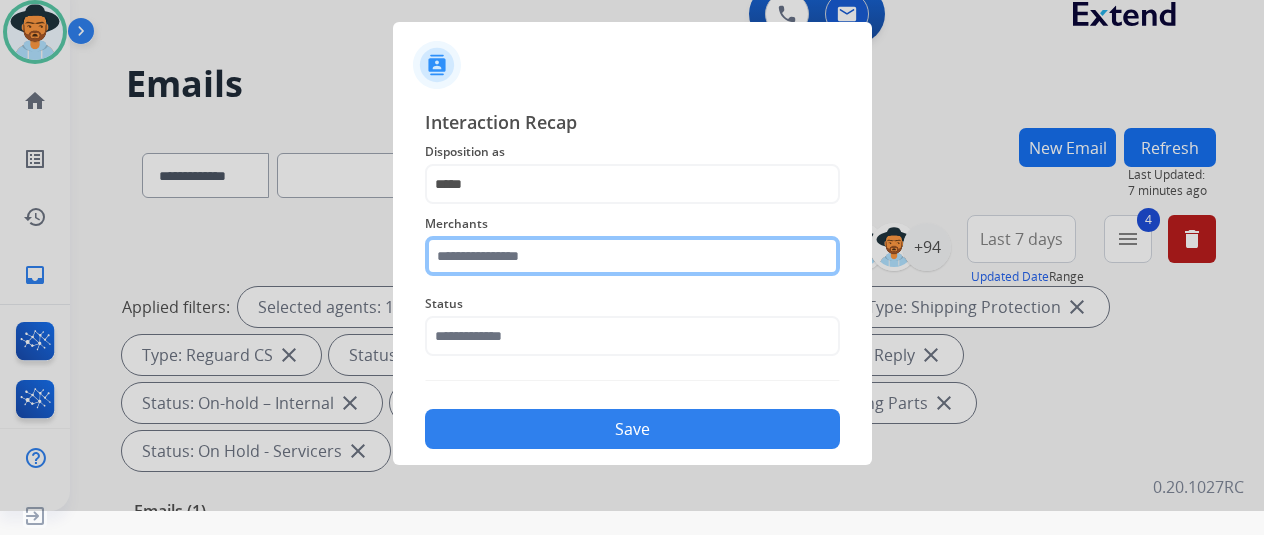 click 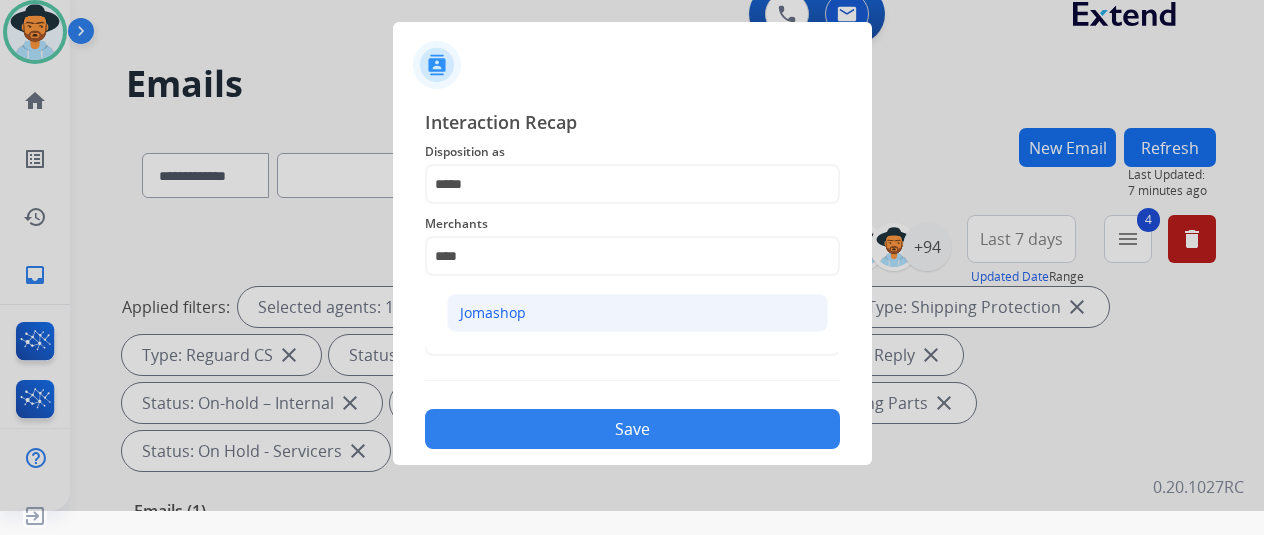 click on "Jomashop" 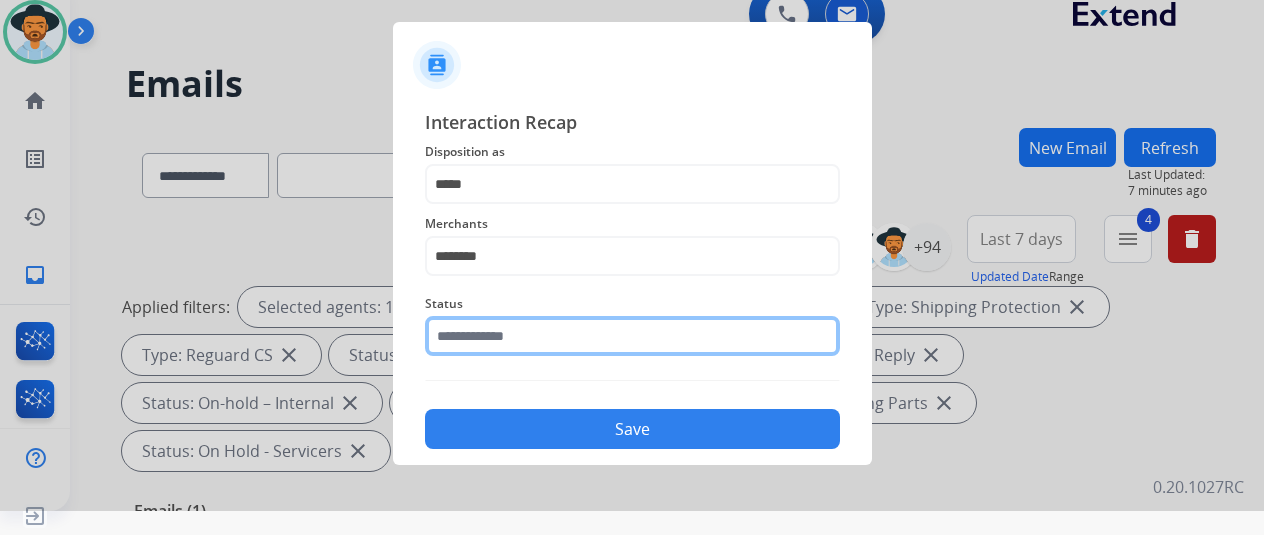 click 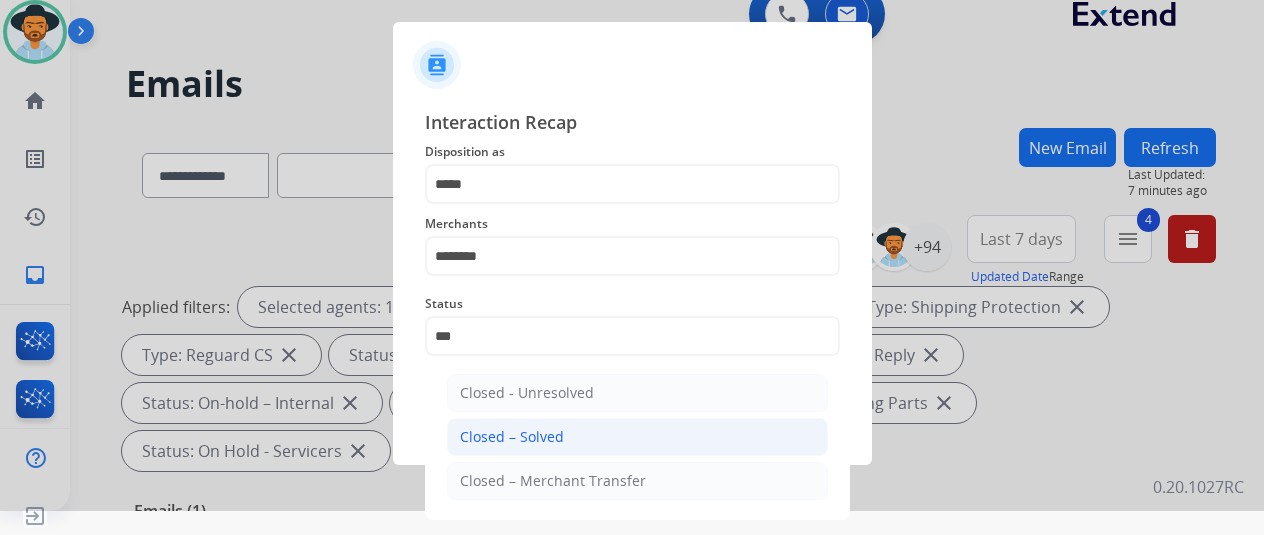click on "Closed – Solved" 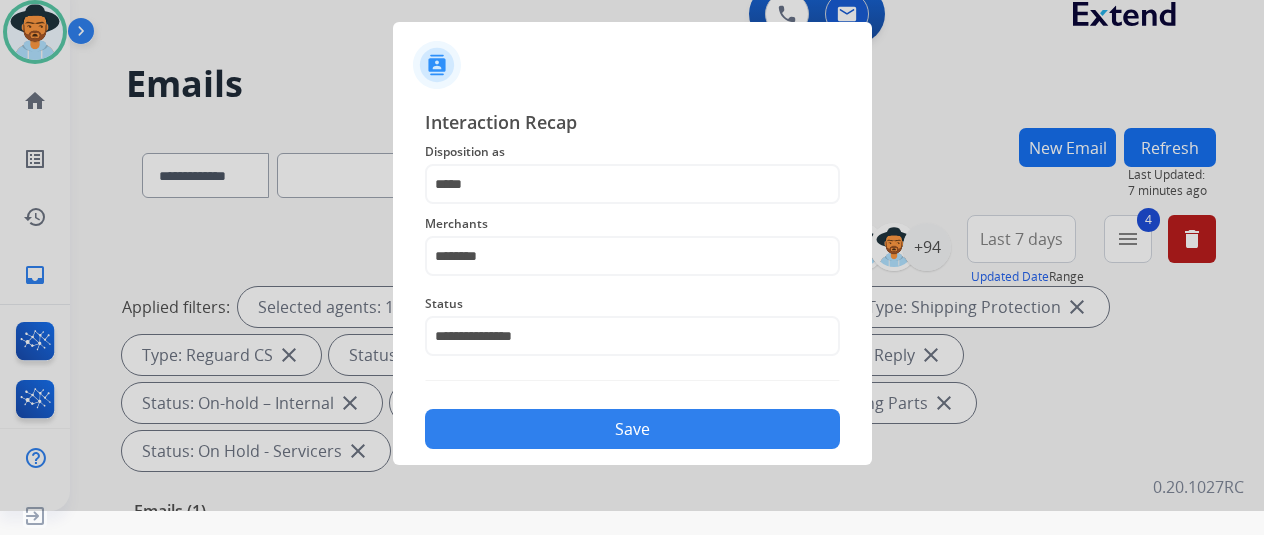 click on "Save" 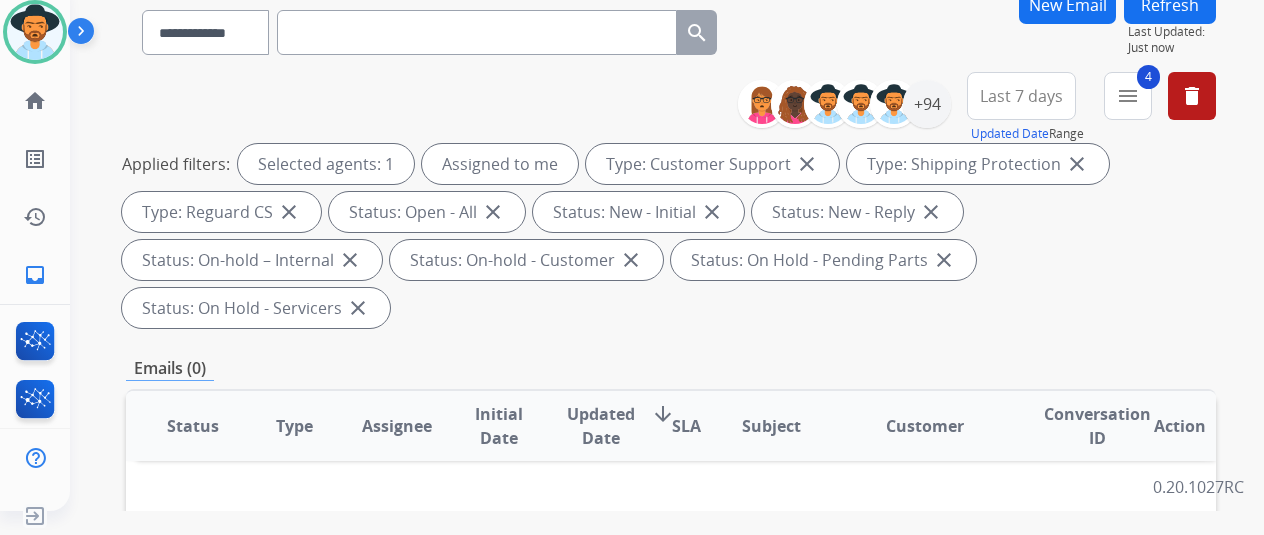 scroll, scrollTop: 0, scrollLeft: 0, axis: both 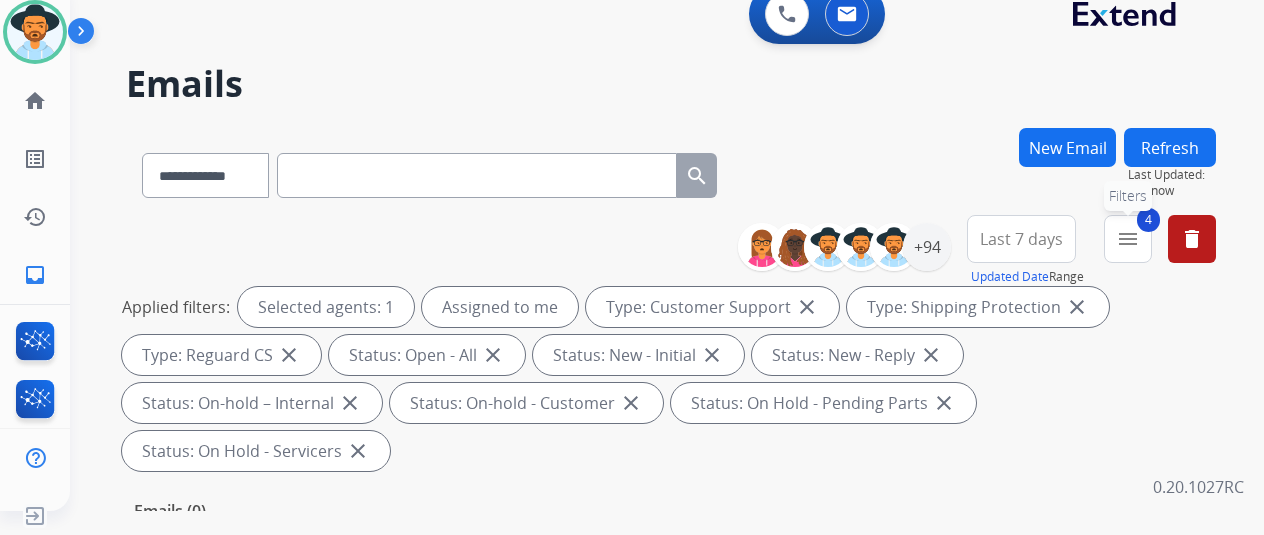 click on "menu" at bounding box center (1128, 239) 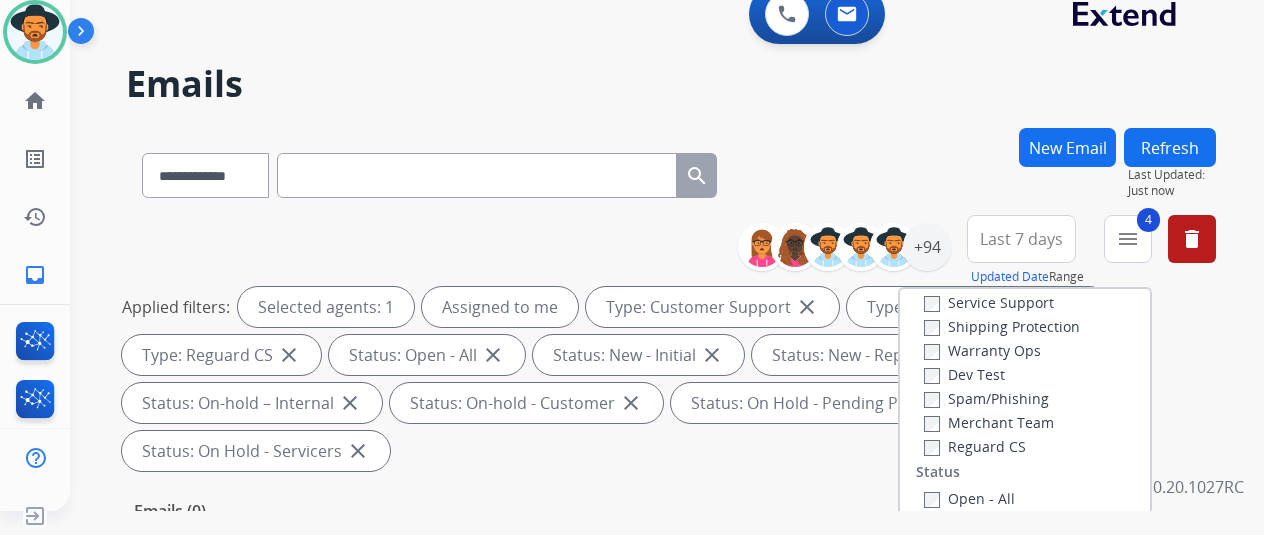 scroll, scrollTop: 300, scrollLeft: 0, axis: vertical 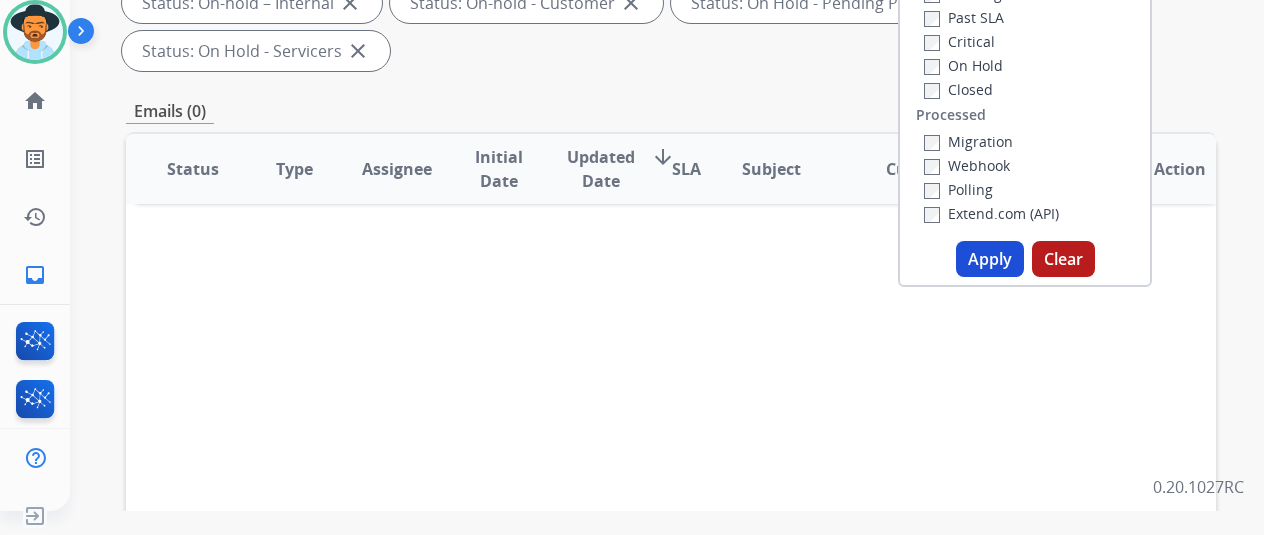 click on "Apply" at bounding box center (990, 259) 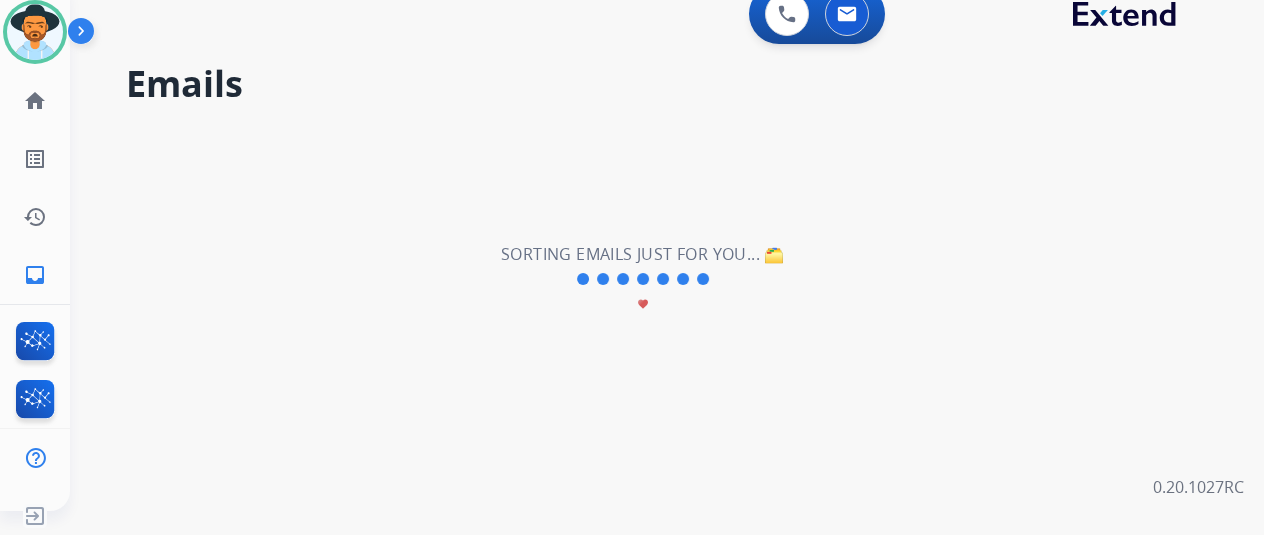 scroll, scrollTop: 0, scrollLeft: 0, axis: both 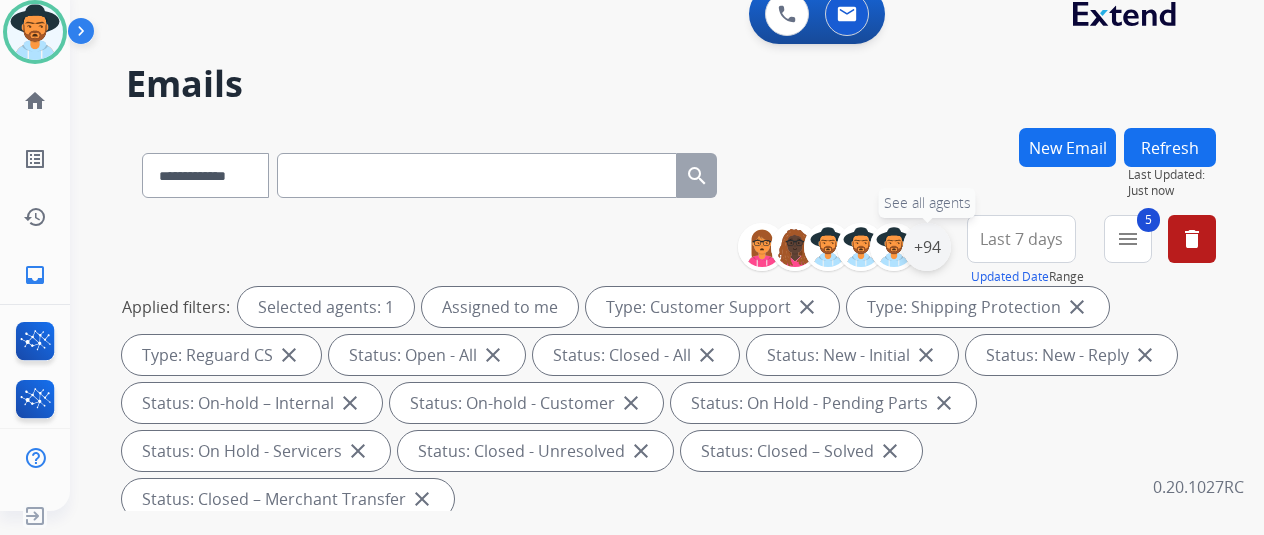 click on "+94" at bounding box center (927, 247) 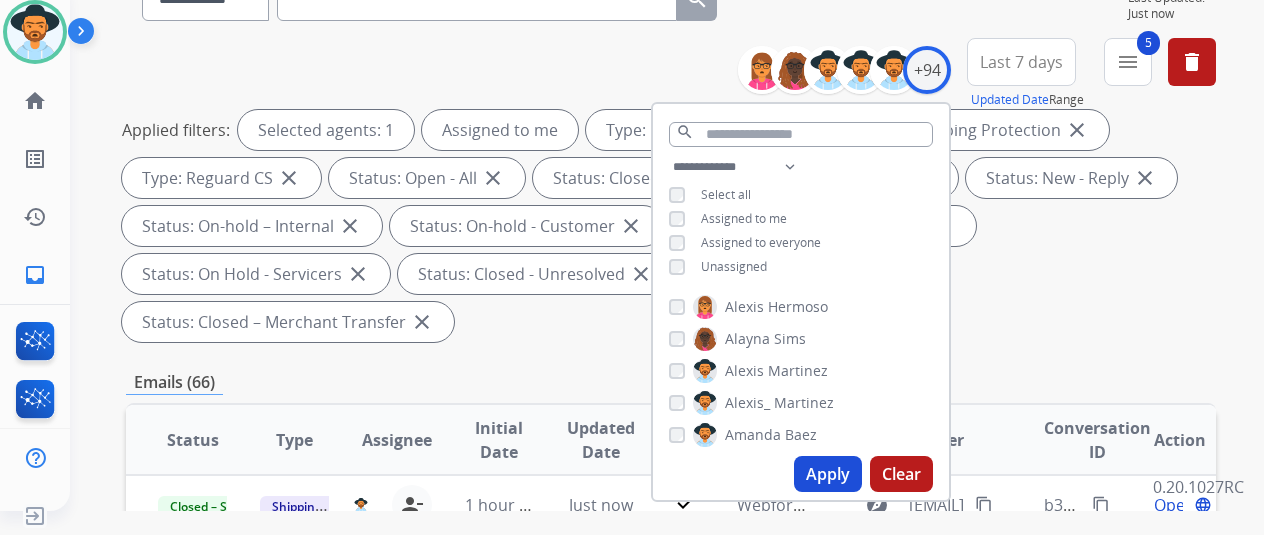 scroll, scrollTop: 400, scrollLeft: 0, axis: vertical 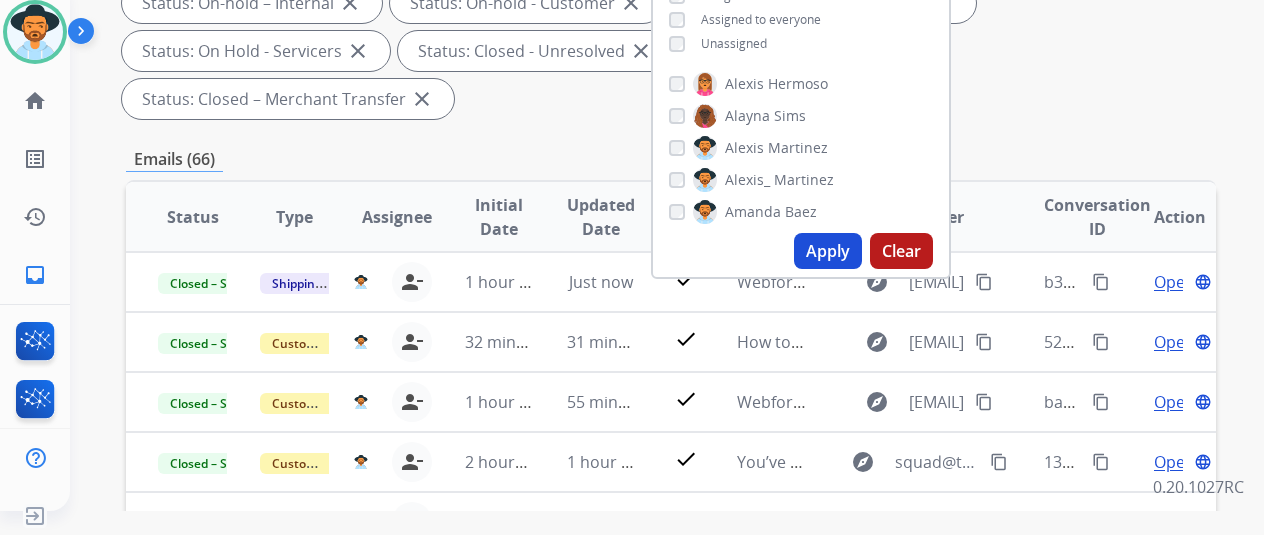 click on "Apply" at bounding box center (828, 251) 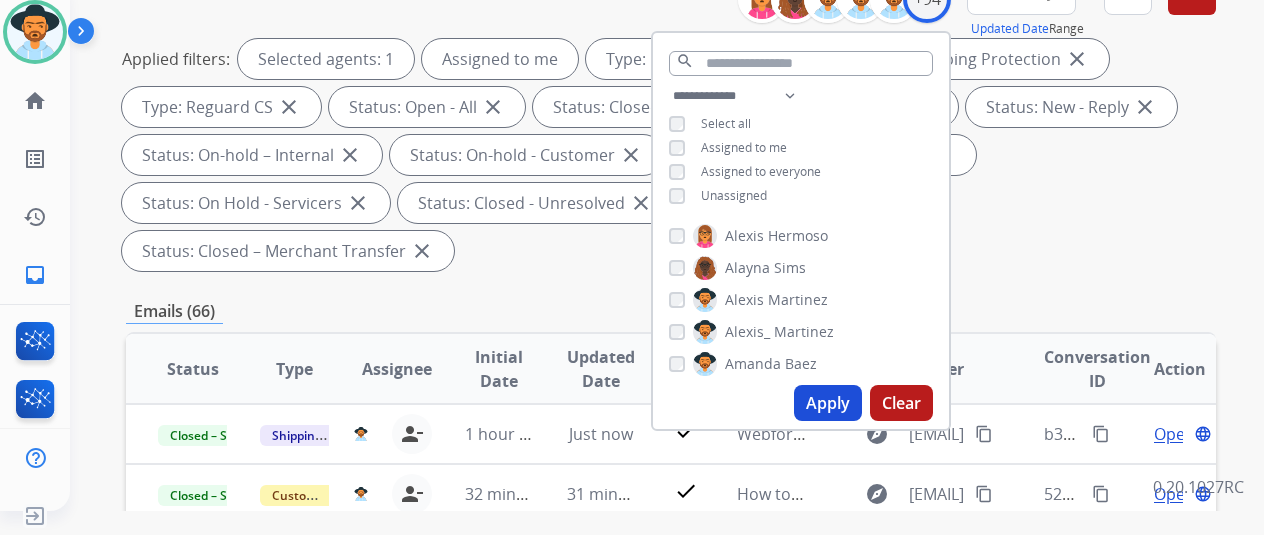 scroll, scrollTop: 500, scrollLeft: 0, axis: vertical 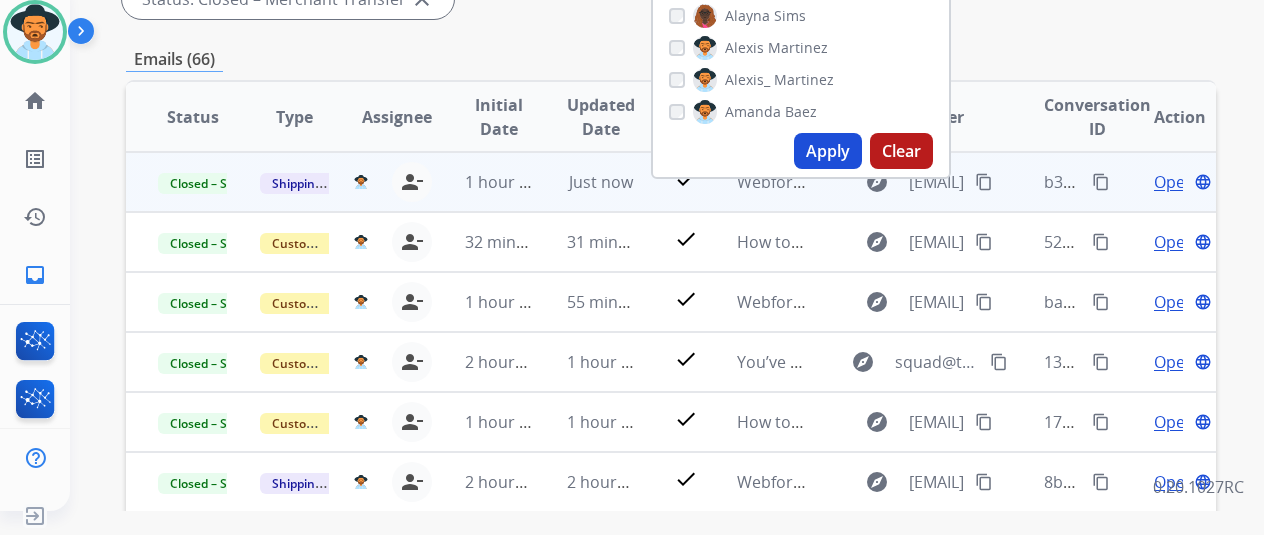 click on "content_copy" at bounding box center (1101, 182) 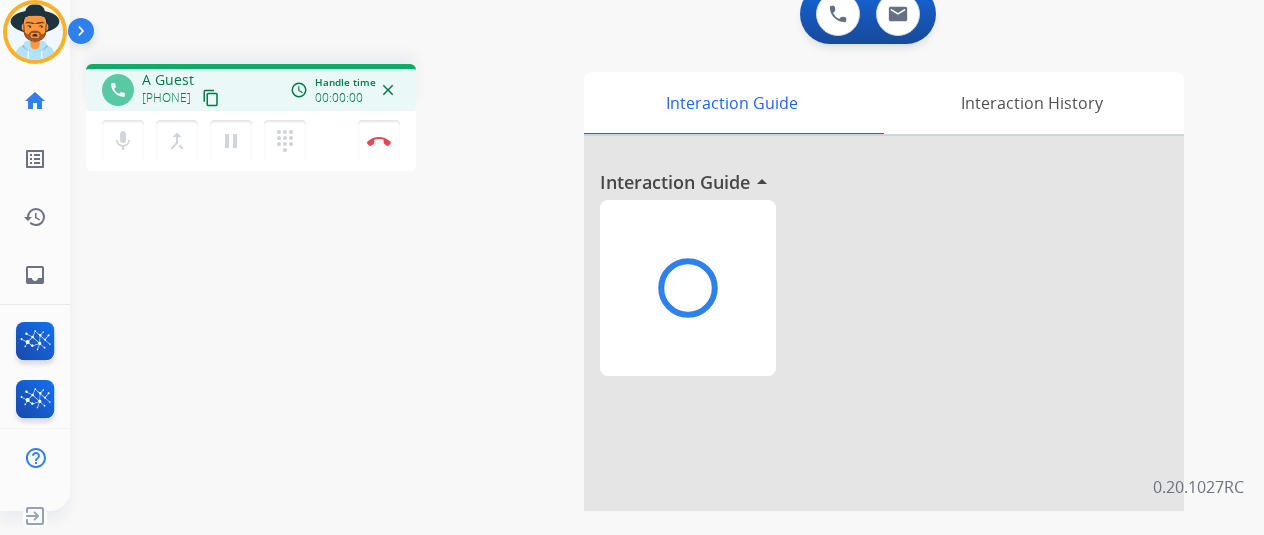 scroll, scrollTop: 0, scrollLeft: 0, axis: both 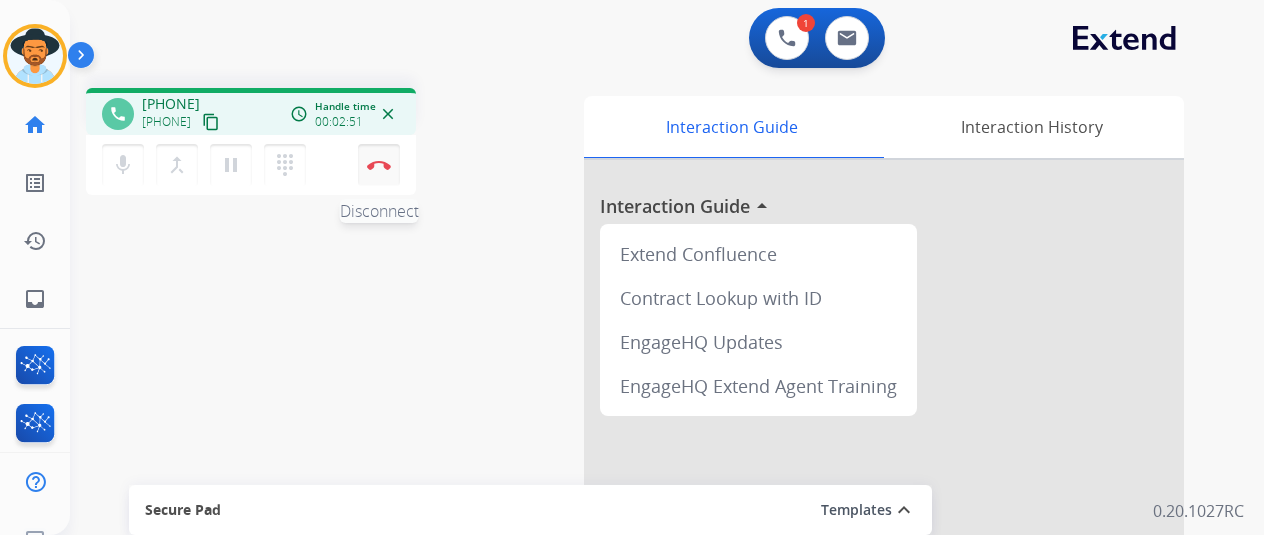 click on "Disconnect" at bounding box center (379, 165) 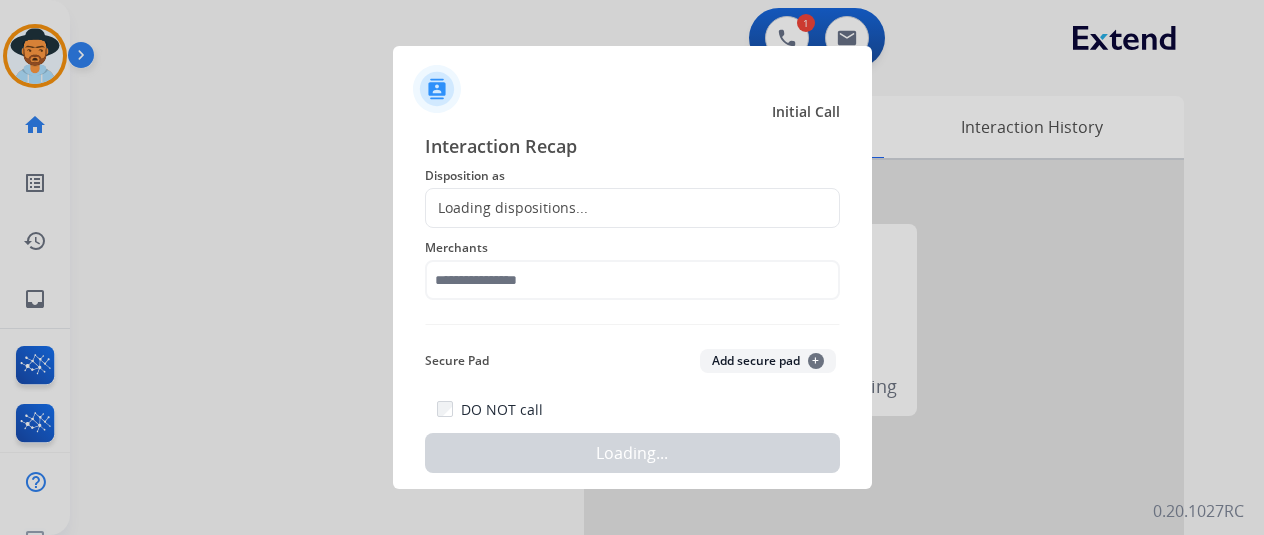 click on "Loading dispositions..." 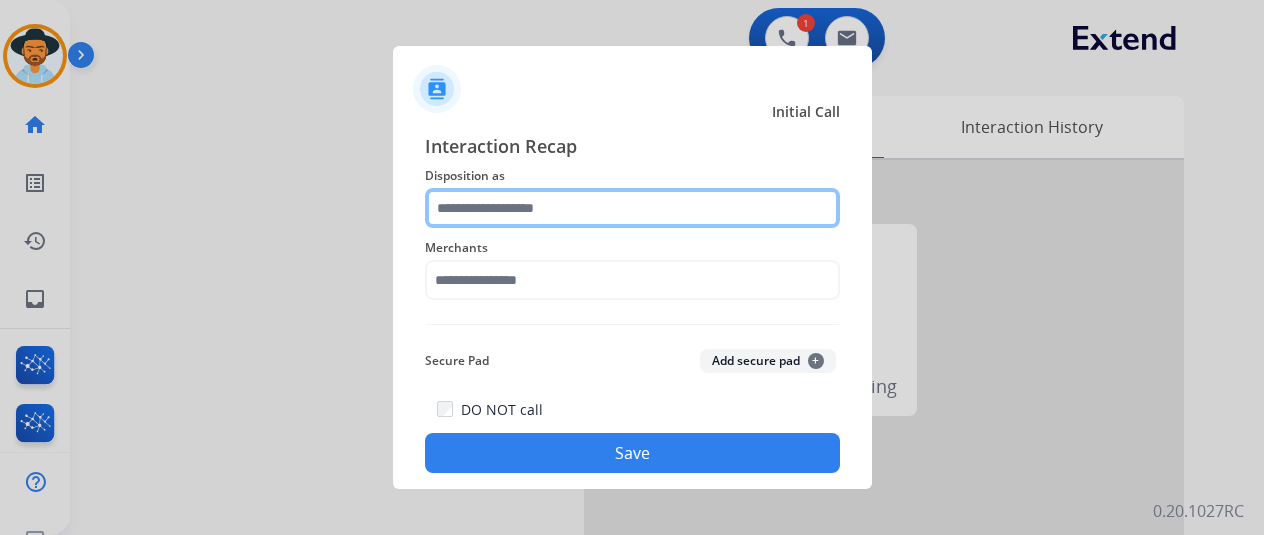 click 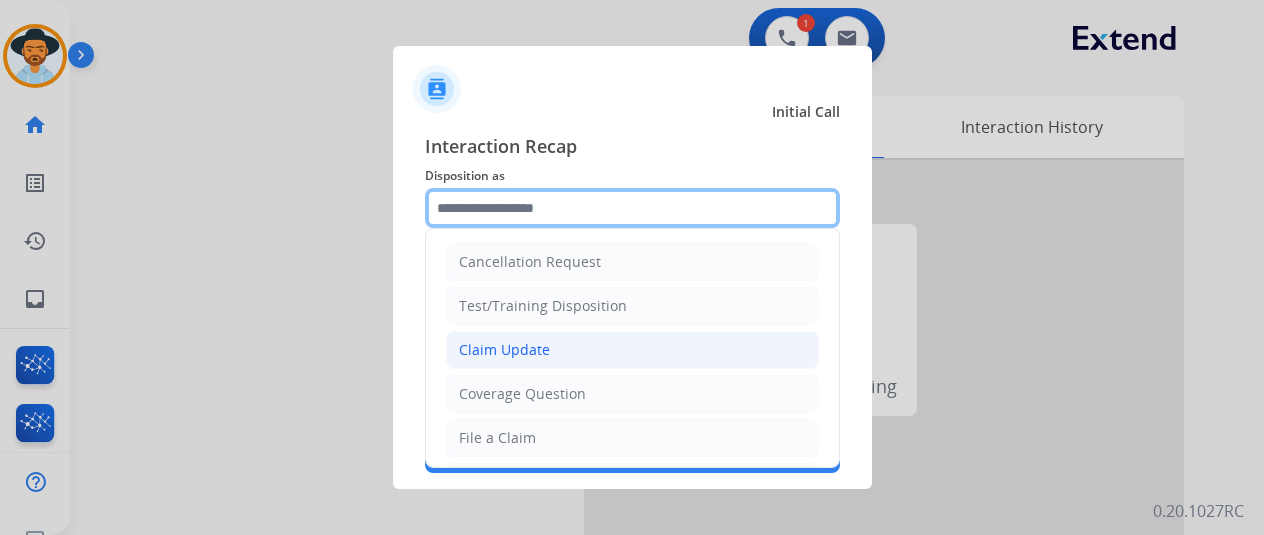 scroll, scrollTop: 100, scrollLeft: 0, axis: vertical 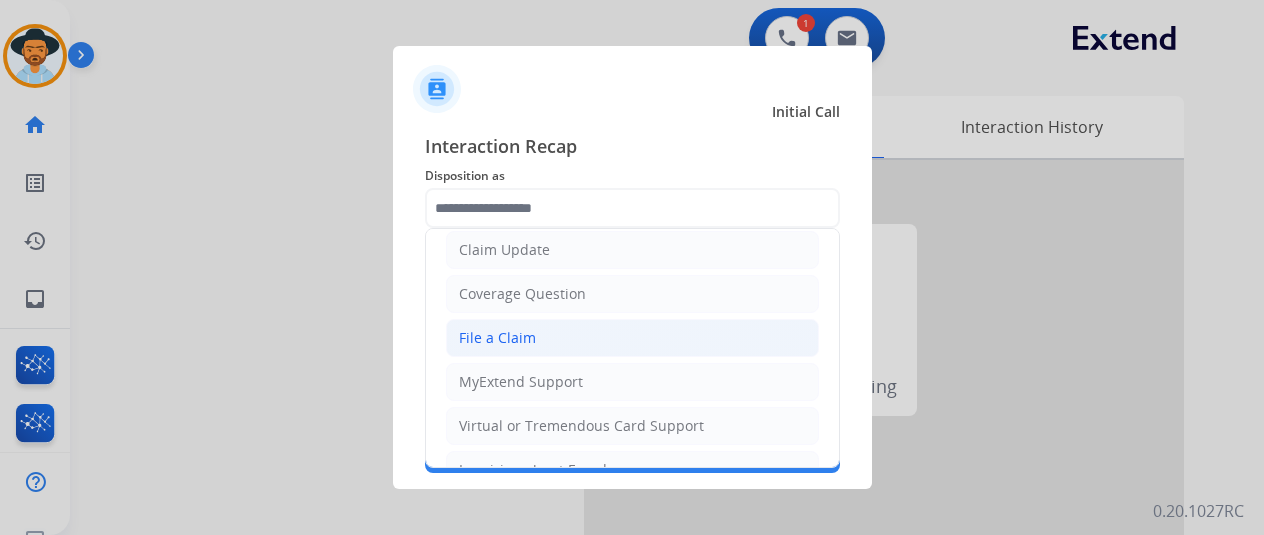 click on "File a Claim" 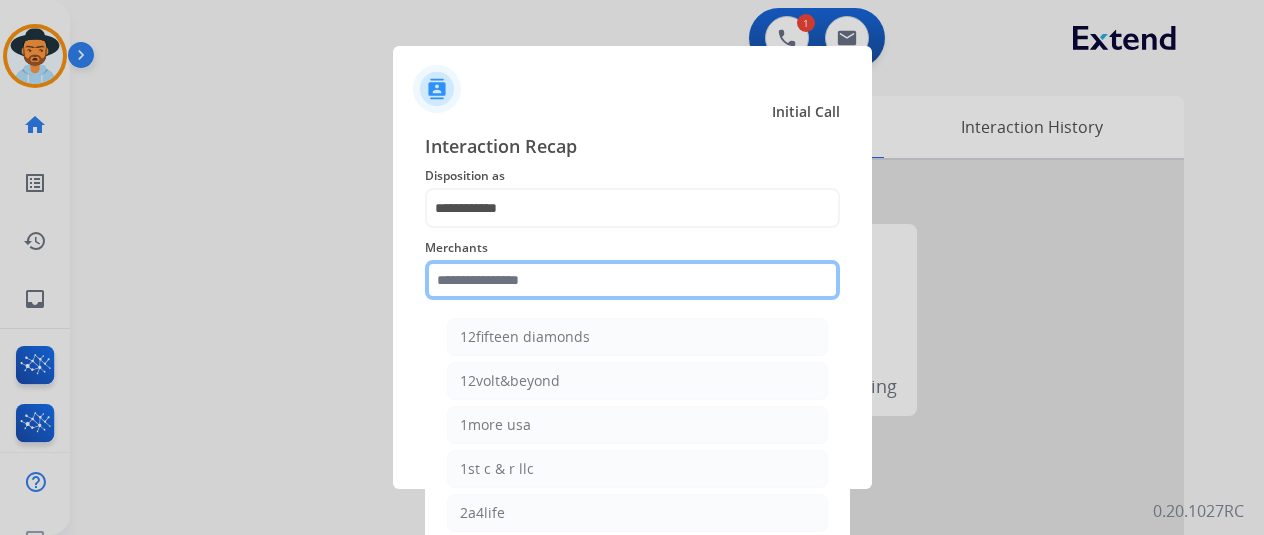 click 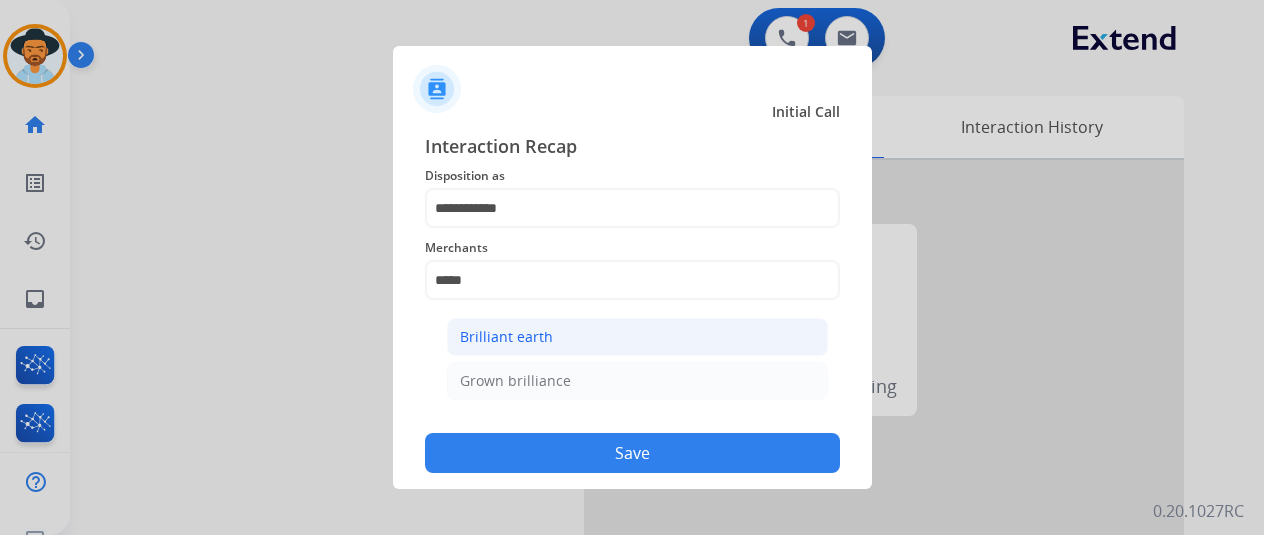 click on "Brilliant earth" 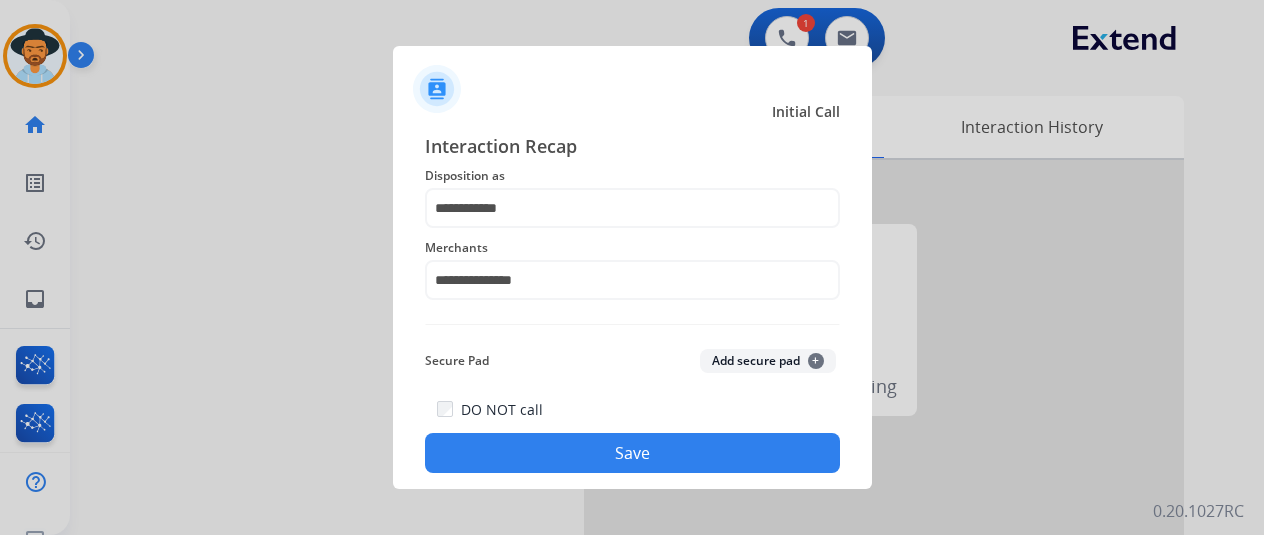 click on "Save" 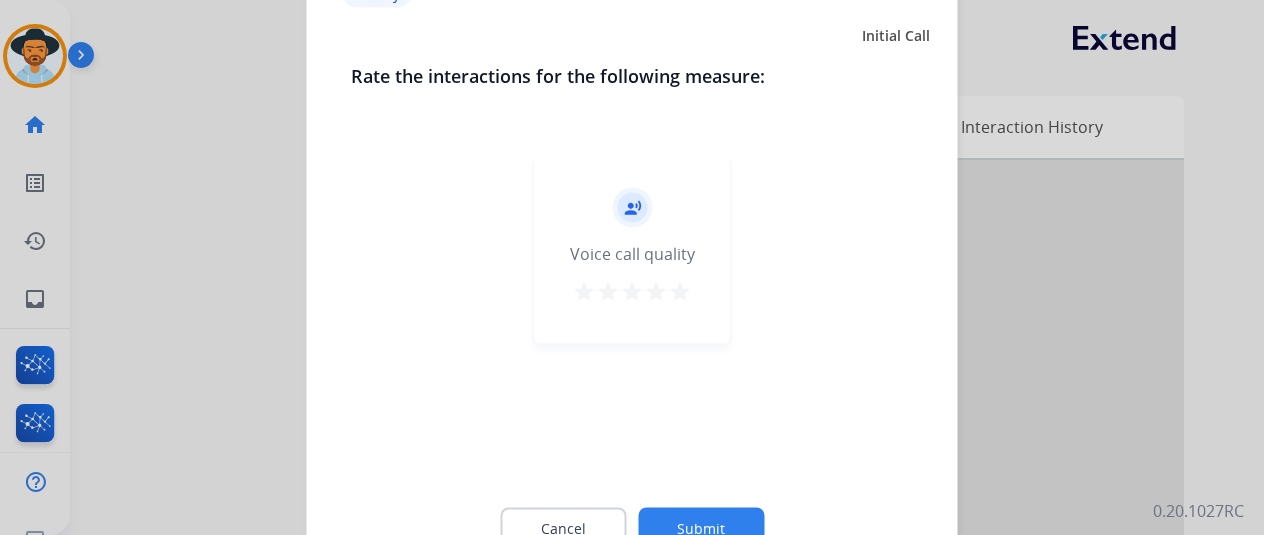 click 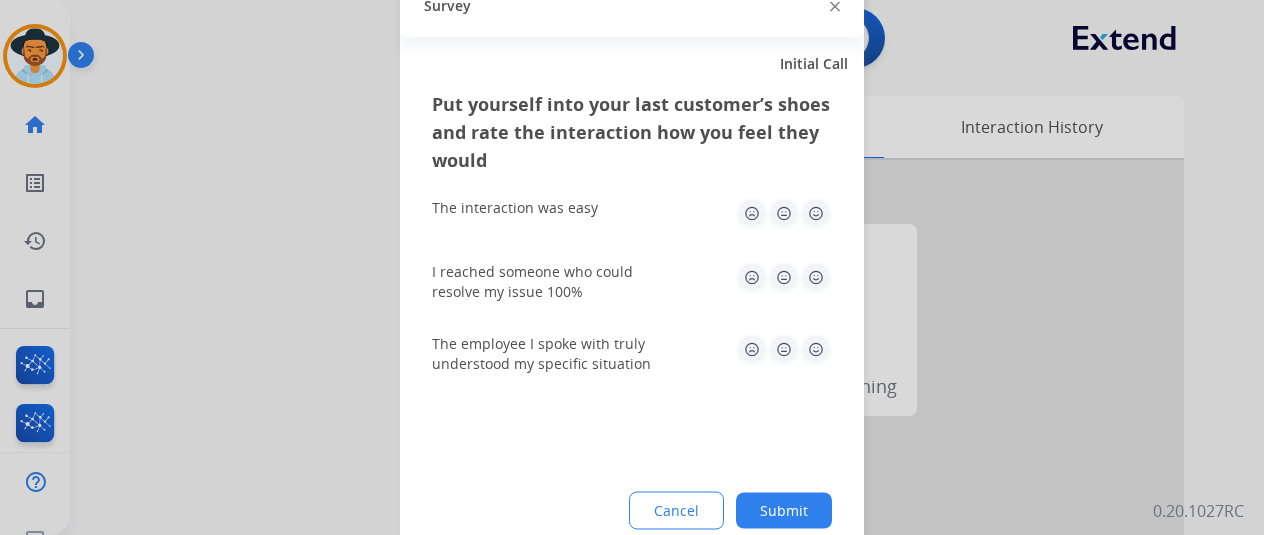 click 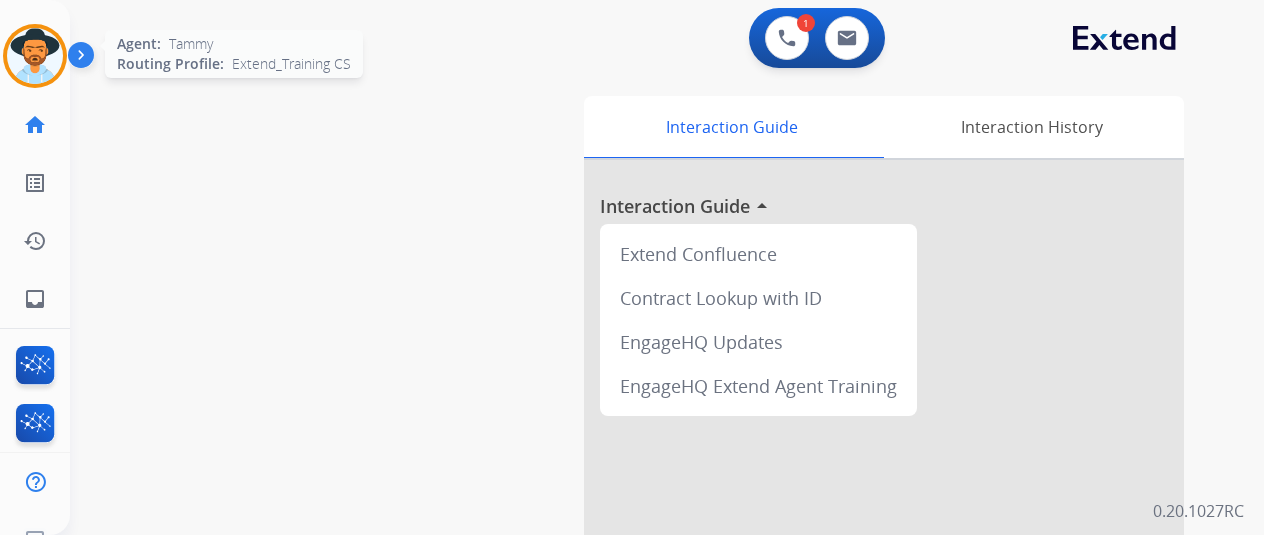 click at bounding box center [35, 56] 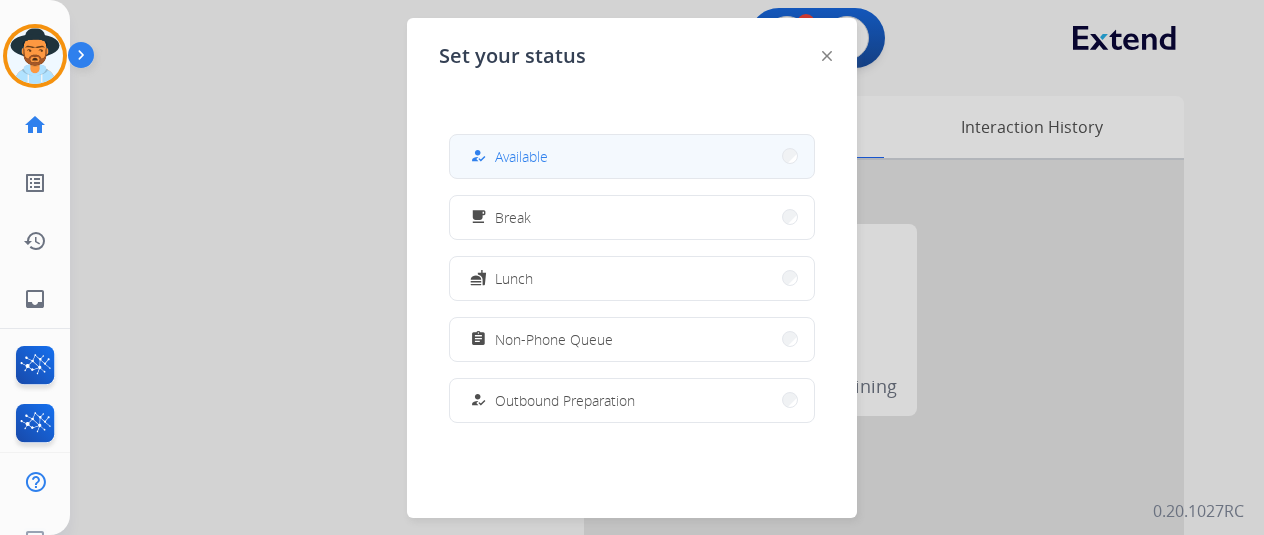 click on "how_to_reg Available" at bounding box center [632, 156] 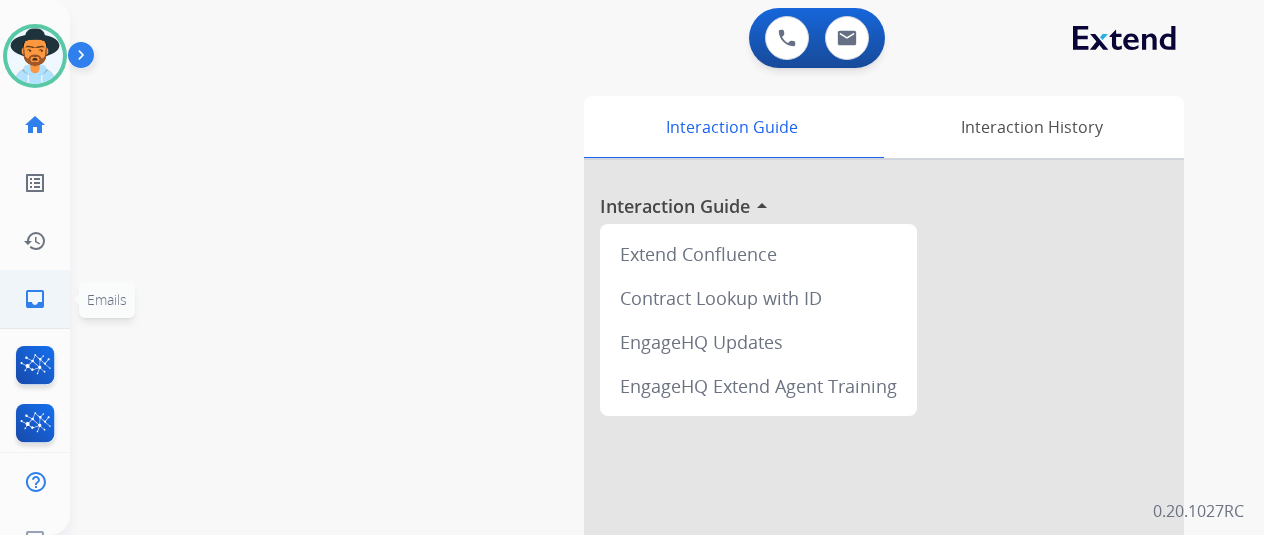 click on "inbox" 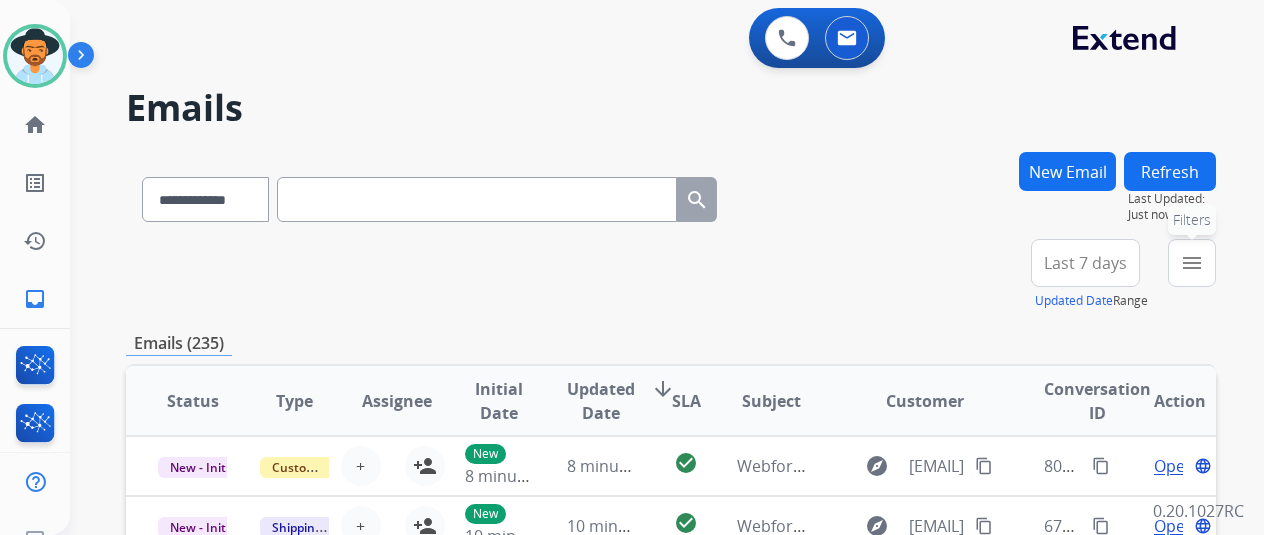 click on "menu" at bounding box center [1192, 263] 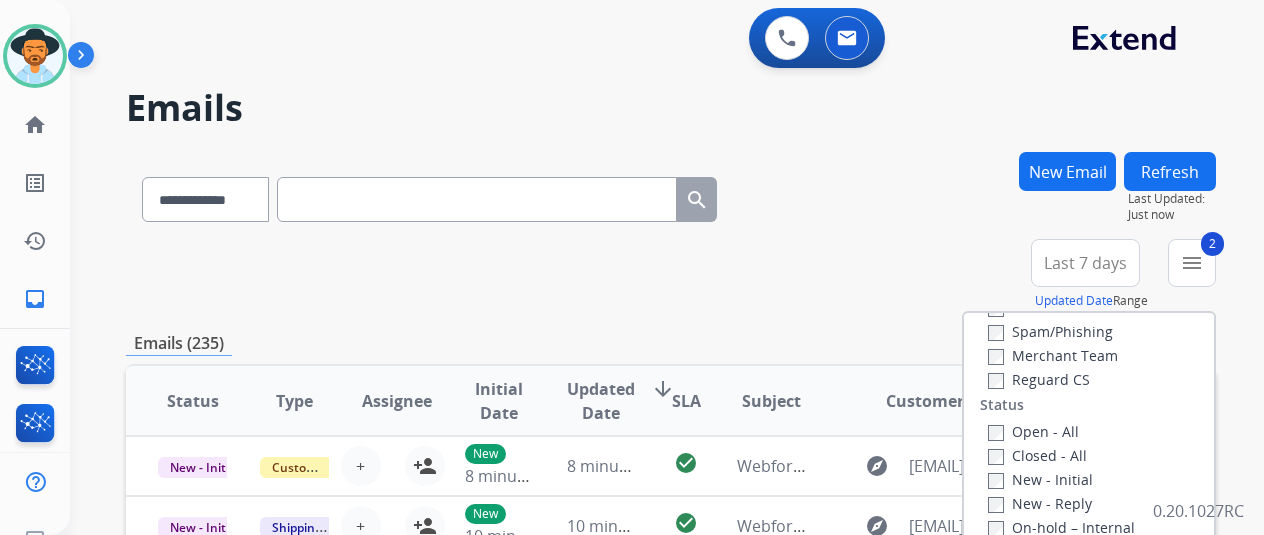 scroll, scrollTop: 200, scrollLeft: 0, axis: vertical 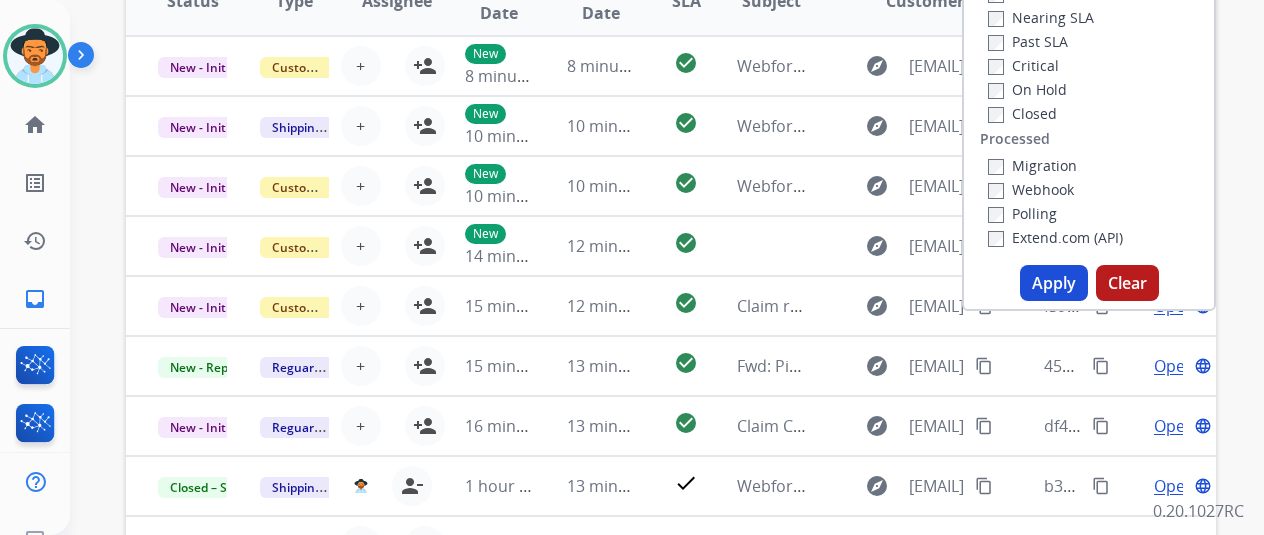 click on "Apply" at bounding box center (1054, 283) 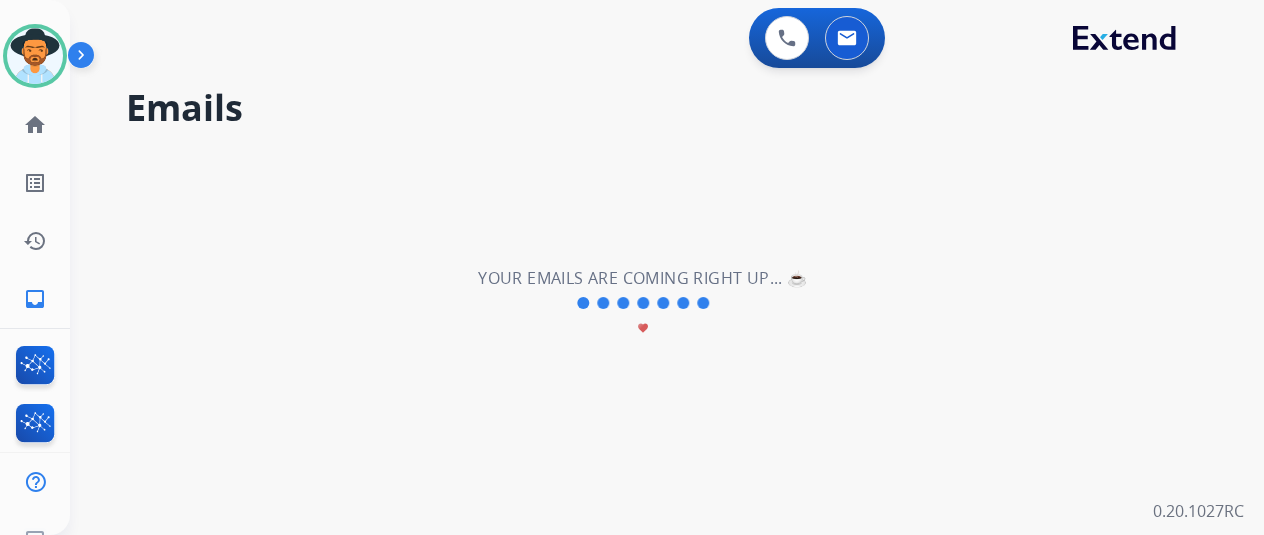 scroll, scrollTop: 0, scrollLeft: 0, axis: both 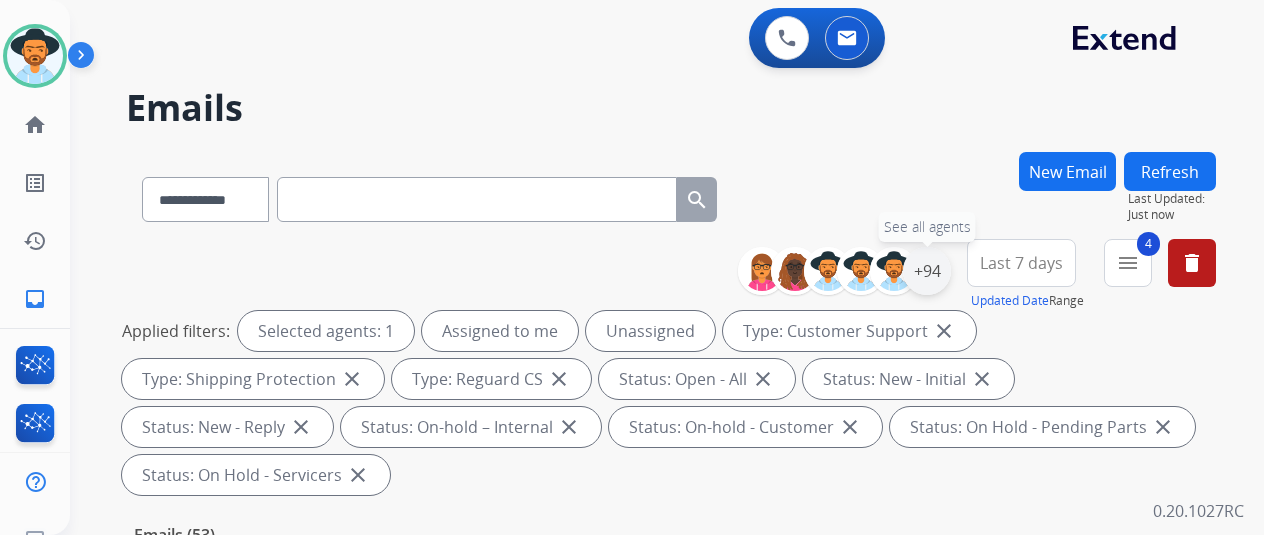 click on "+94" at bounding box center [927, 271] 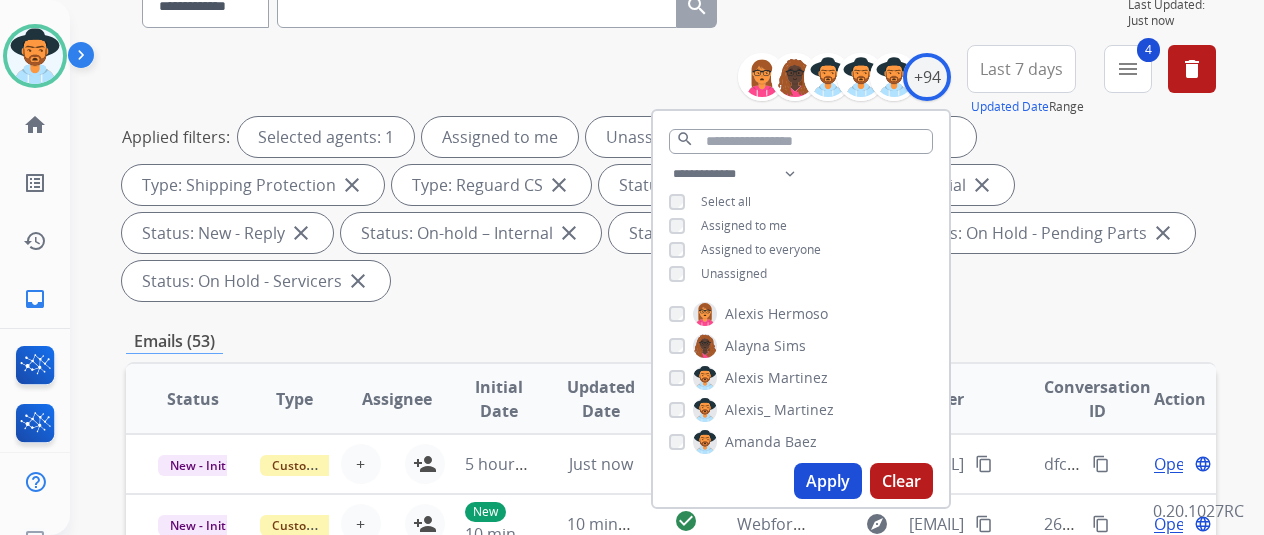 scroll, scrollTop: 200, scrollLeft: 0, axis: vertical 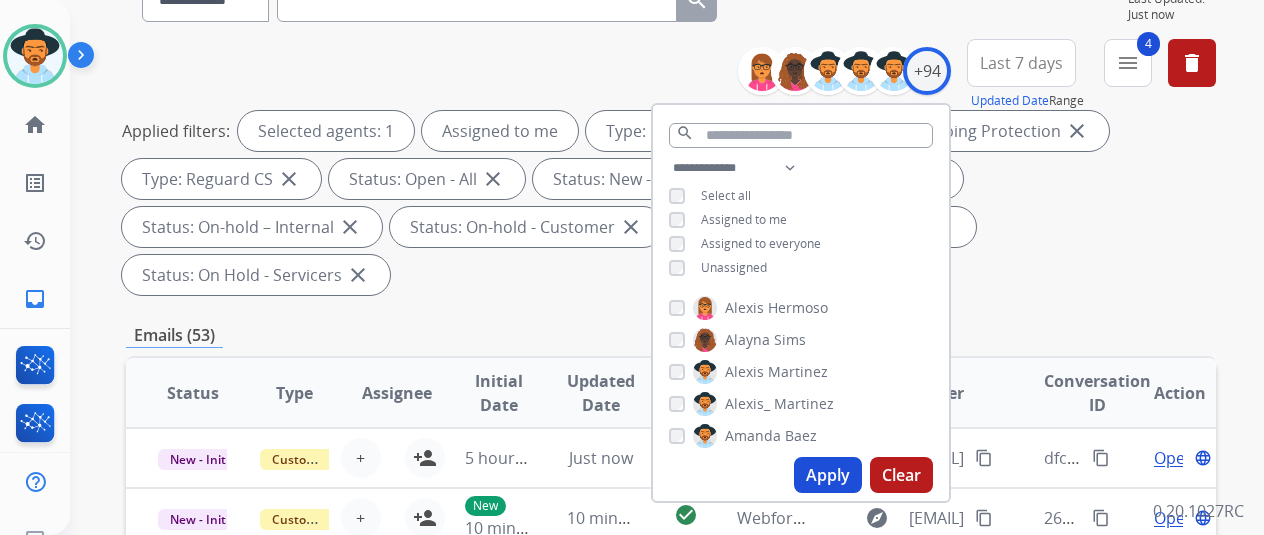drag, startPoint x: 847, startPoint y: 476, endPoint x: 834, endPoint y: 442, distance: 36.40055 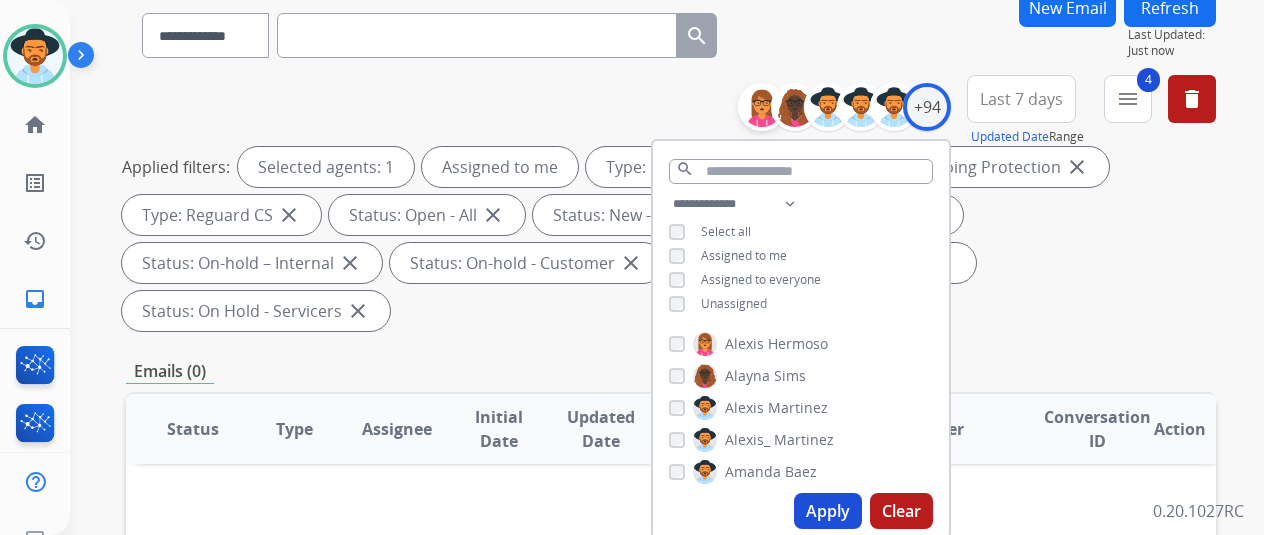 scroll, scrollTop: 0, scrollLeft: 0, axis: both 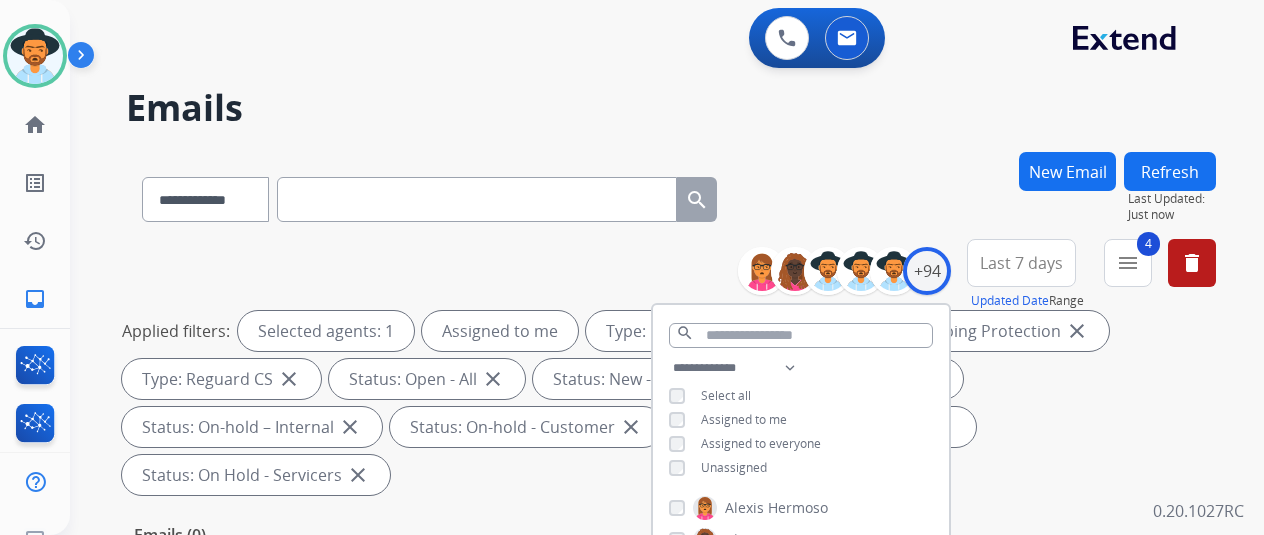 click on "**********" at bounding box center [671, 195] 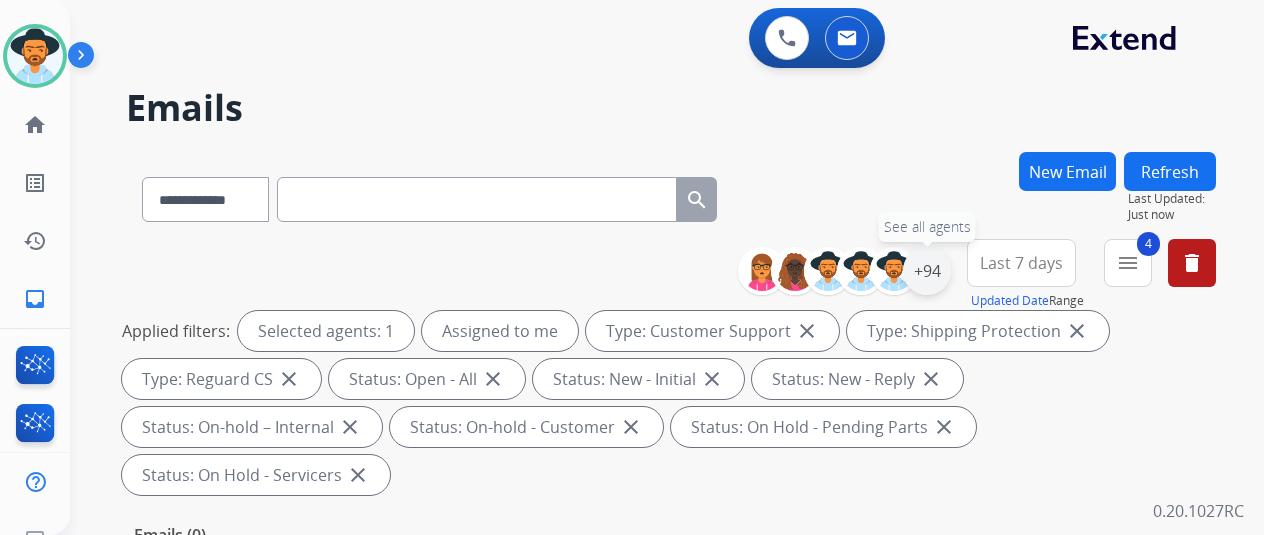 click on "+94" at bounding box center [927, 271] 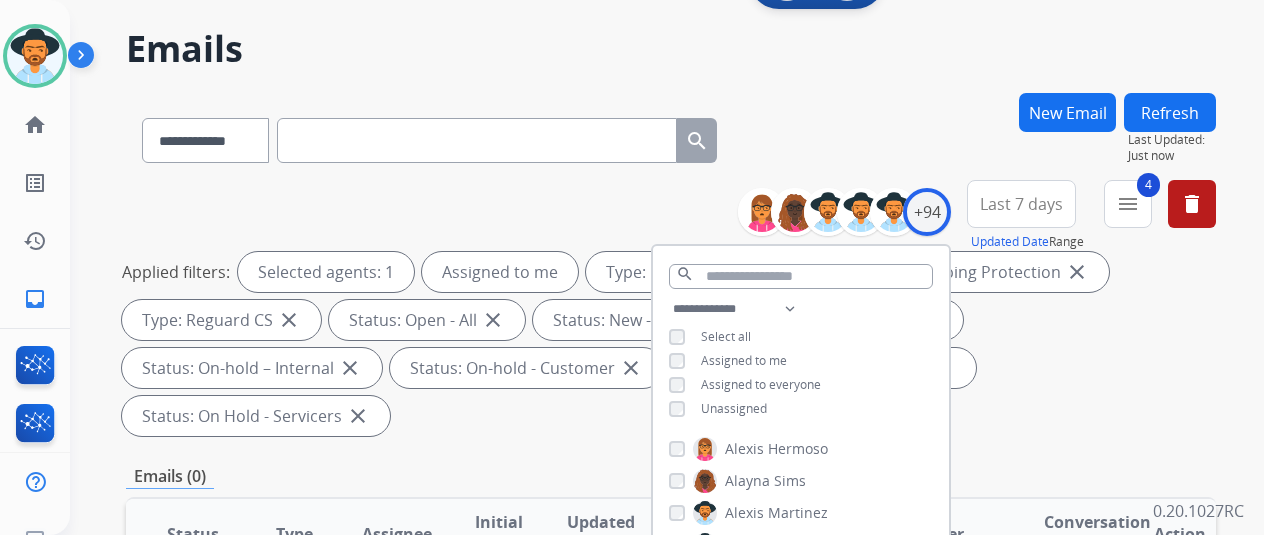 scroll, scrollTop: 100, scrollLeft: 0, axis: vertical 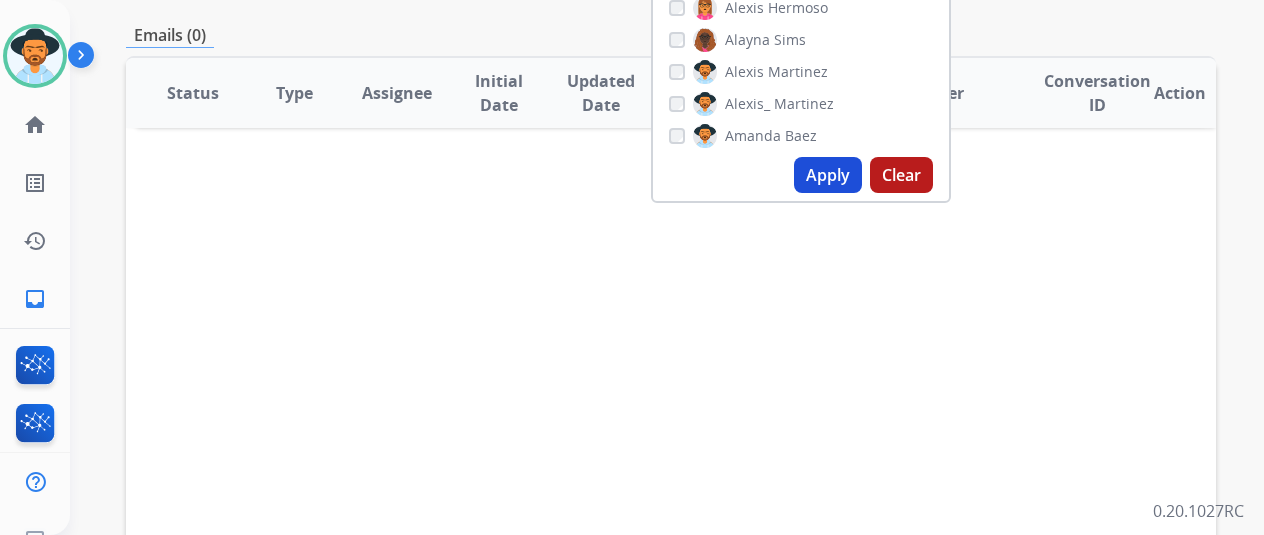 click on "Apply" at bounding box center (828, 175) 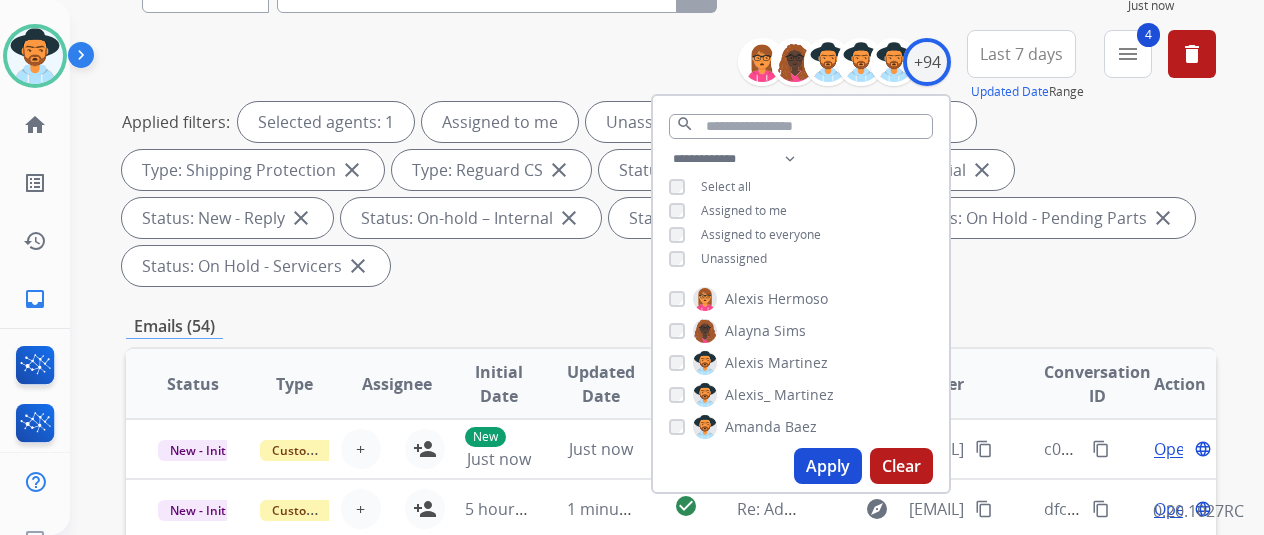 scroll, scrollTop: 400, scrollLeft: 0, axis: vertical 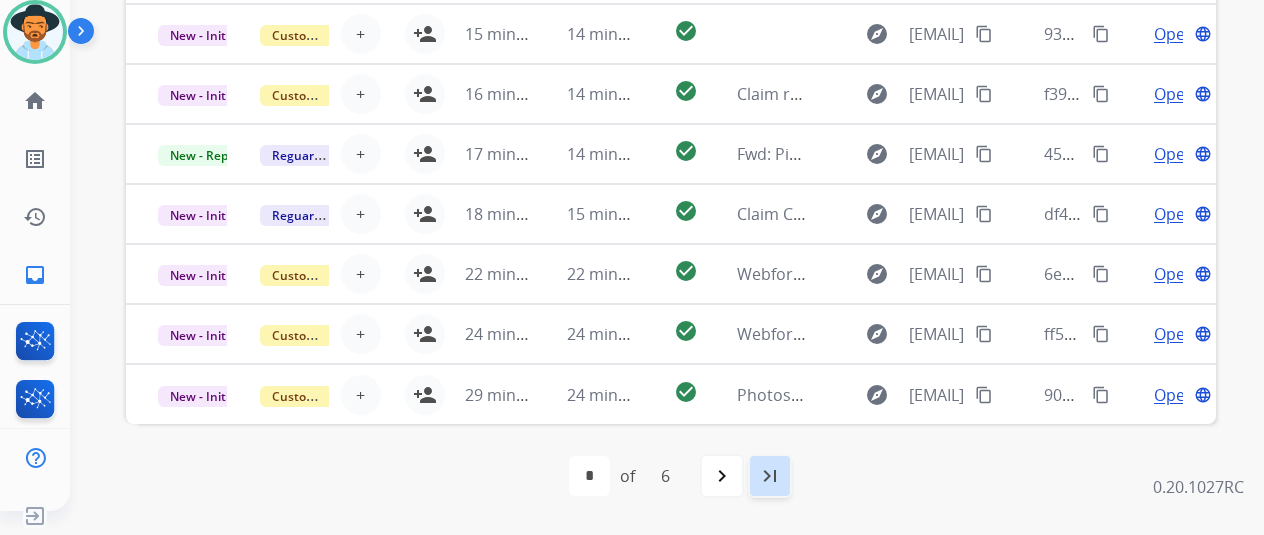 click on "last_page" at bounding box center [770, 476] 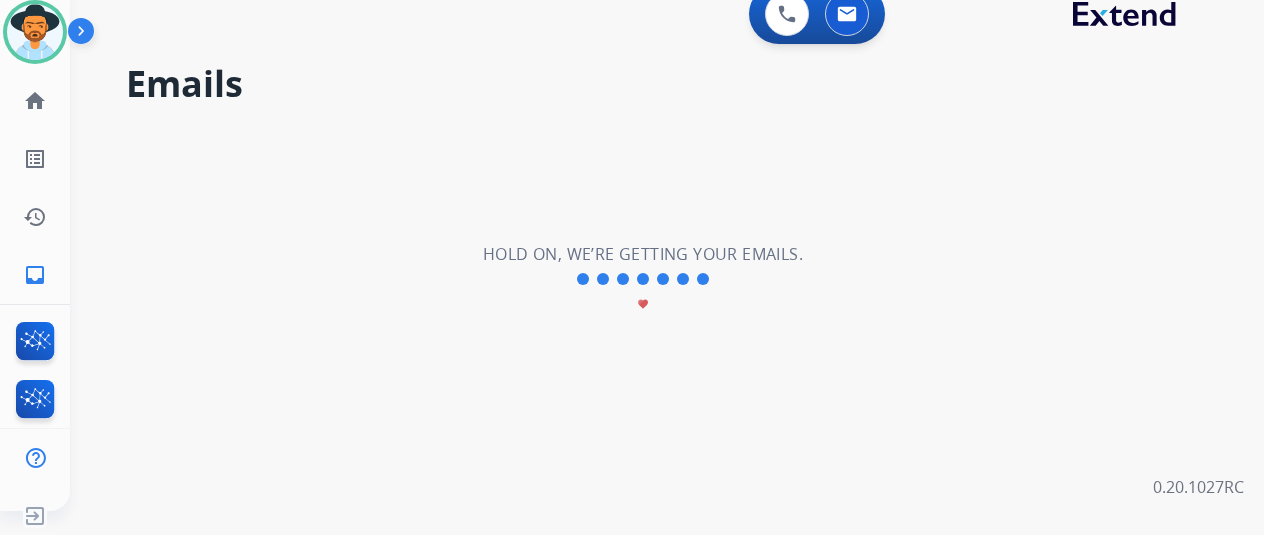 scroll, scrollTop: 0, scrollLeft: 0, axis: both 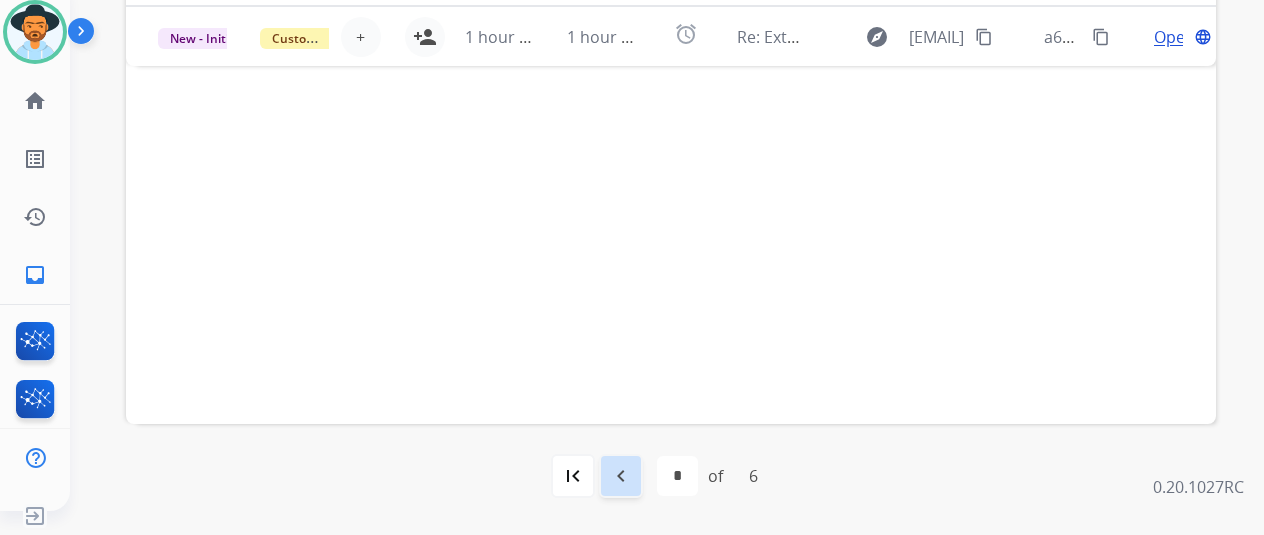 click on "navigate_before" at bounding box center (621, 476) 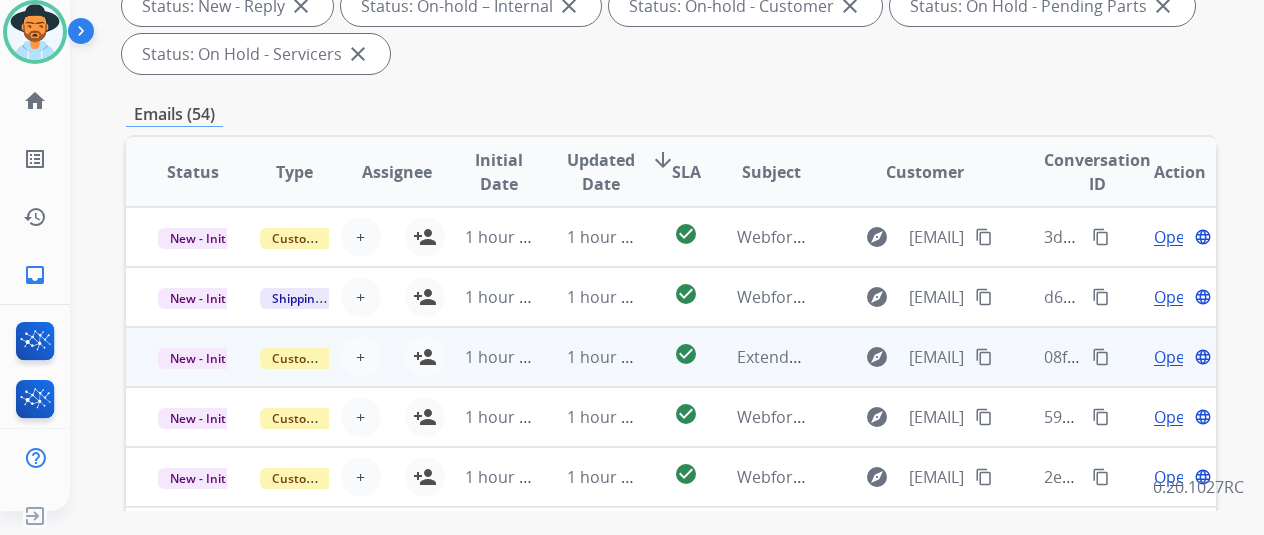 scroll, scrollTop: 400, scrollLeft: 0, axis: vertical 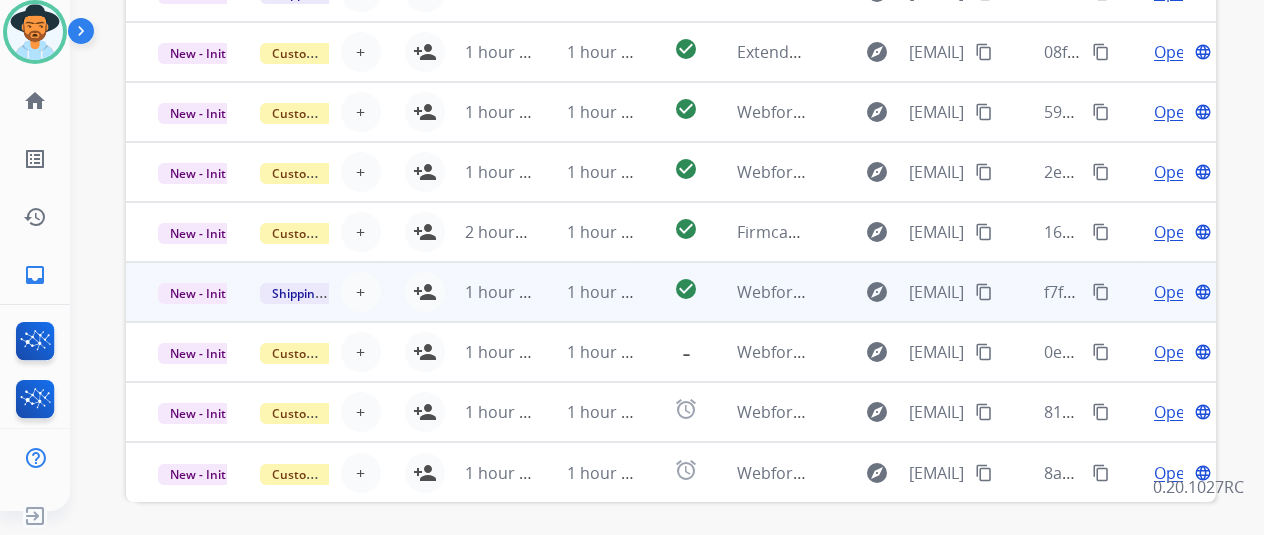 click on "Open" at bounding box center (1174, 292) 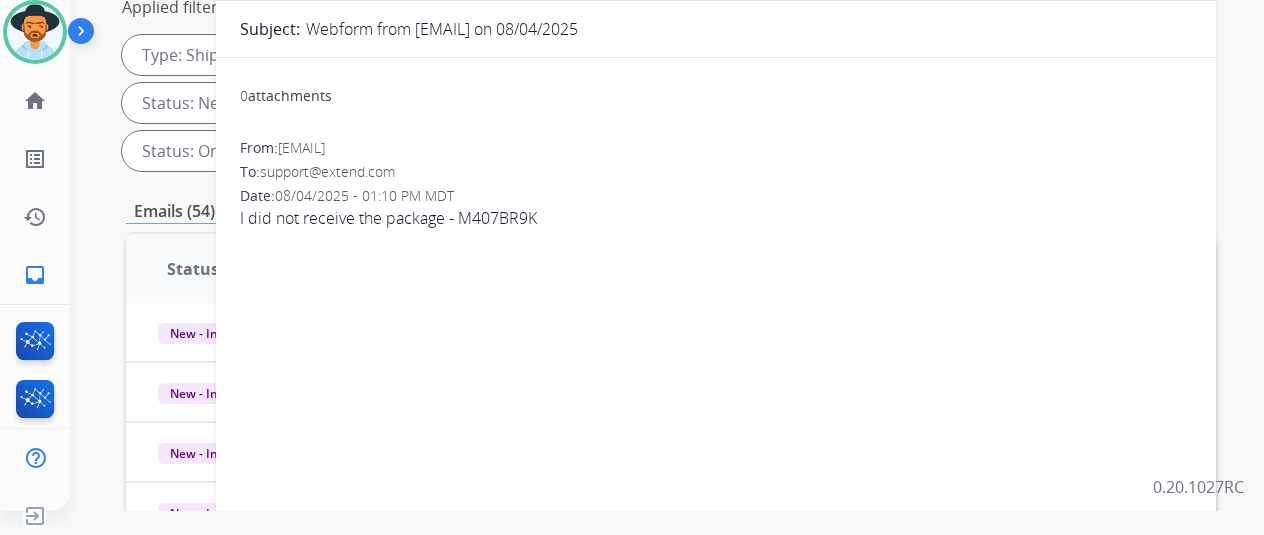 scroll, scrollTop: 0, scrollLeft: 0, axis: both 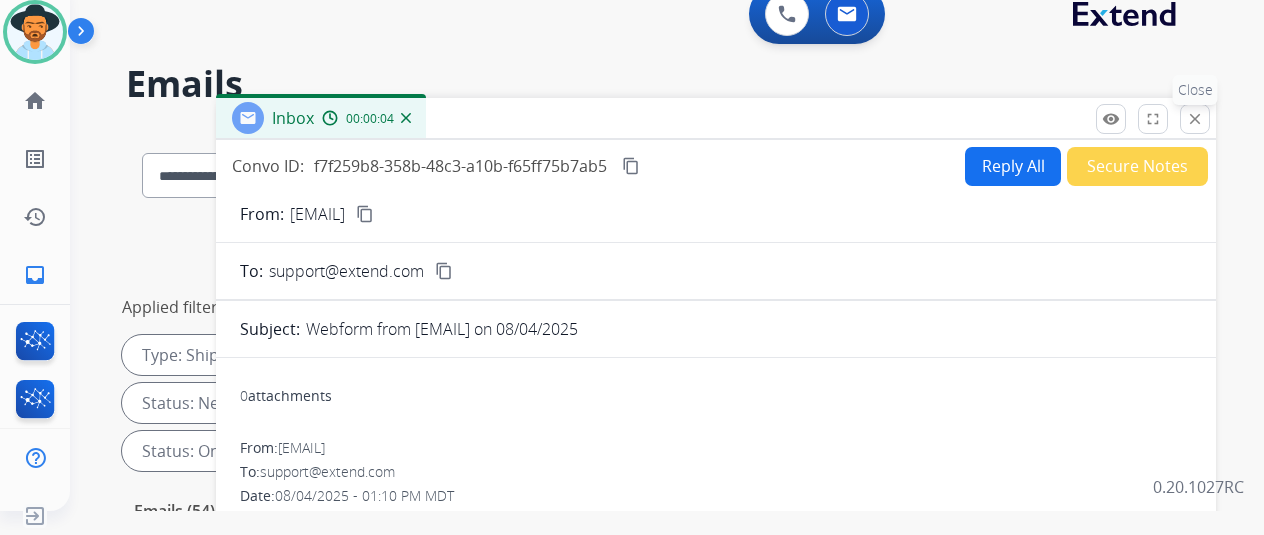 click on "close" at bounding box center [1195, 119] 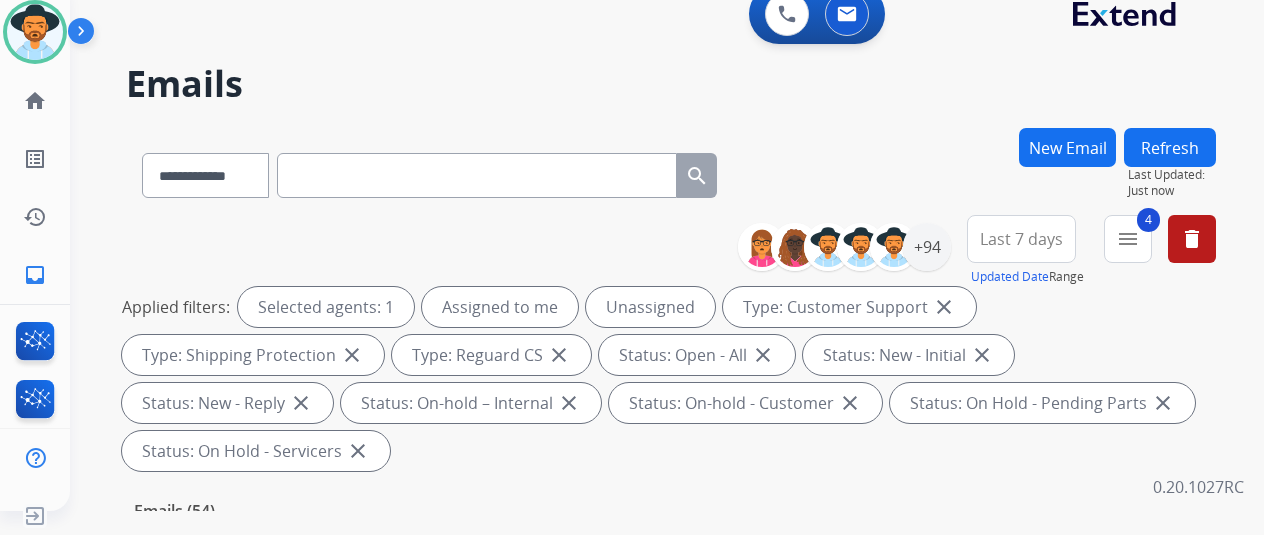 scroll, scrollTop: 400, scrollLeft: 0, axis: vertical 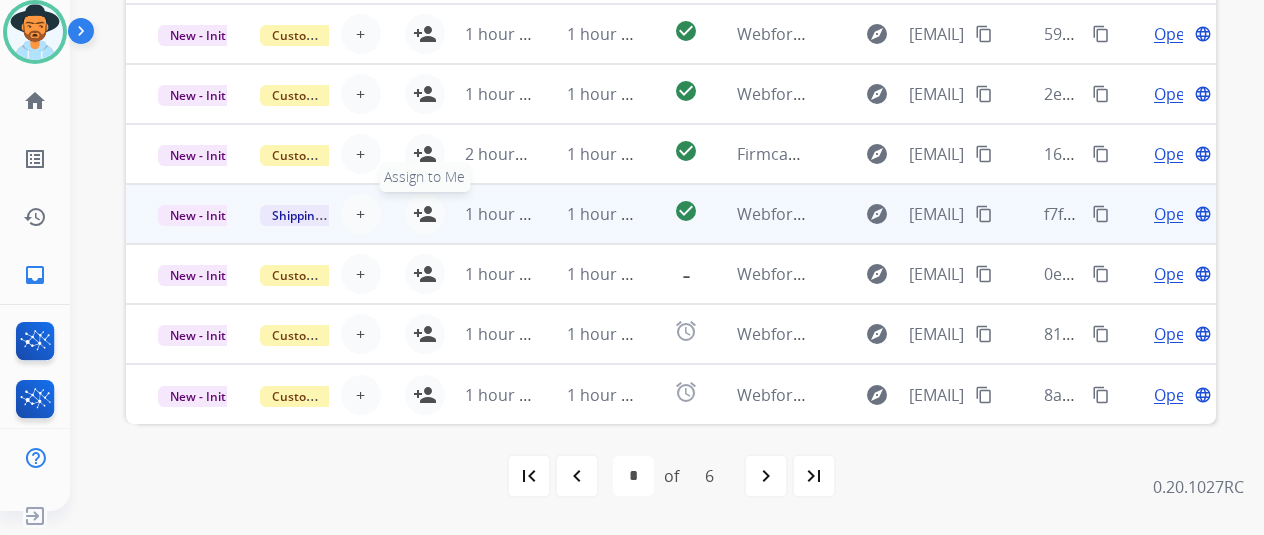 click on "person_add" at bounding box center [425, 214] 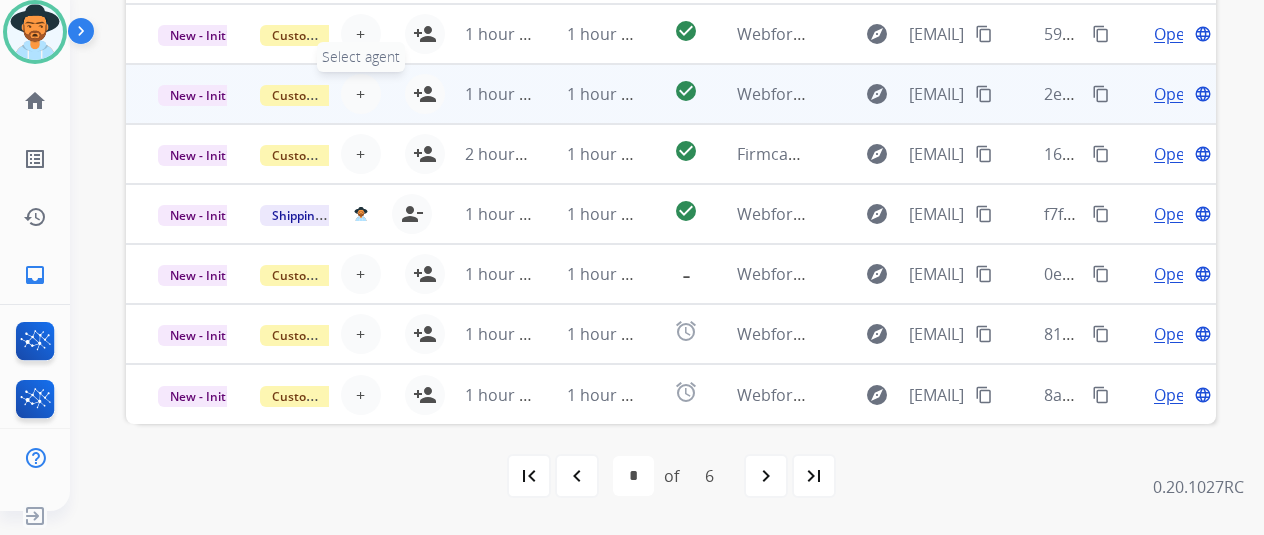 scroll, scrollTop: 0, scrollLeft: 0, axis: both 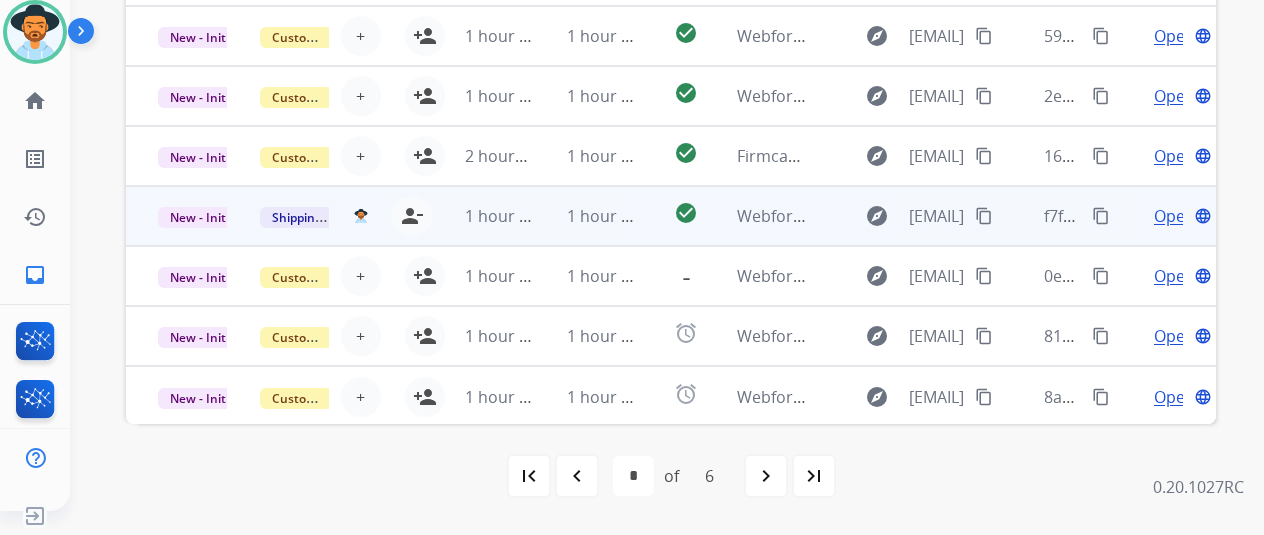 click on "content_copy" at bounding box center [984, 216] 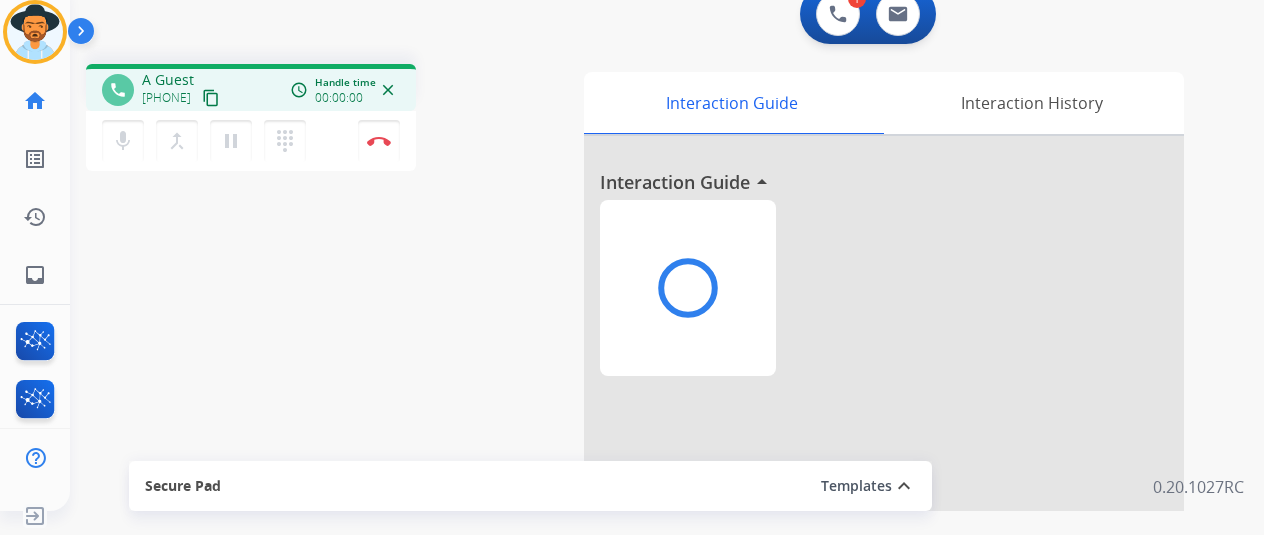 scroll, scrollTop: 0, scrollLeft: 0, axis: both 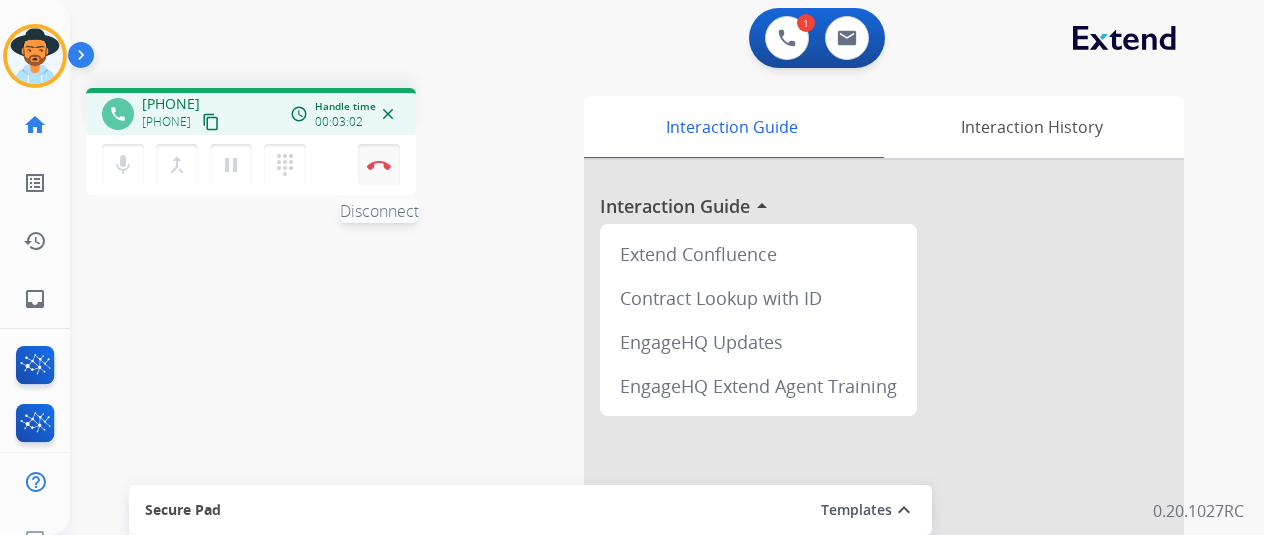 click at bounding box center [379, 165] 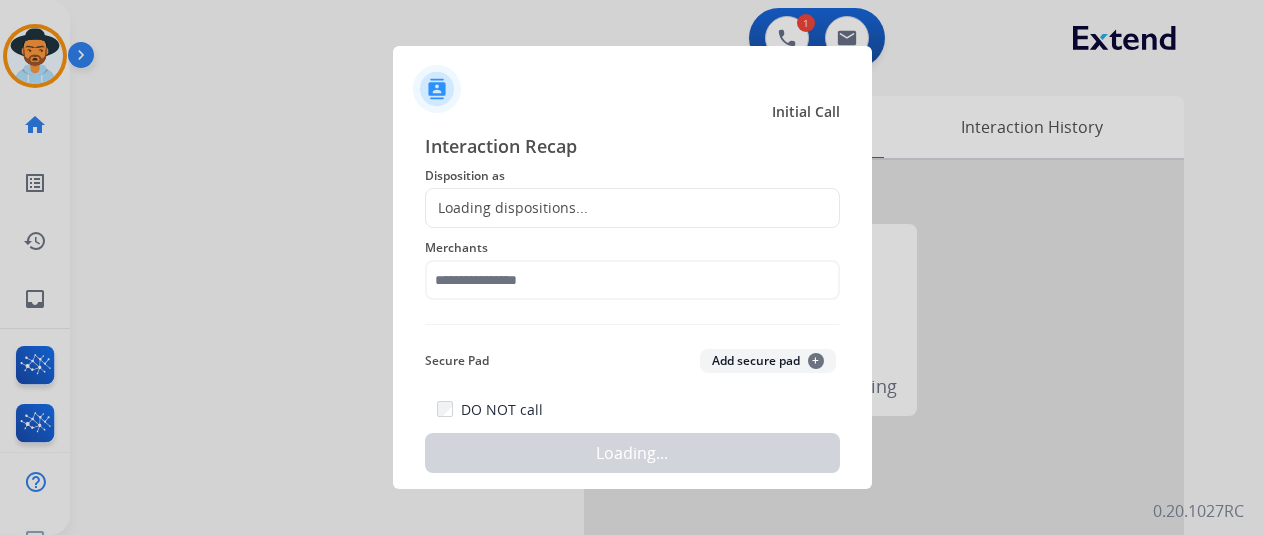 click on "Loading dispositions..." 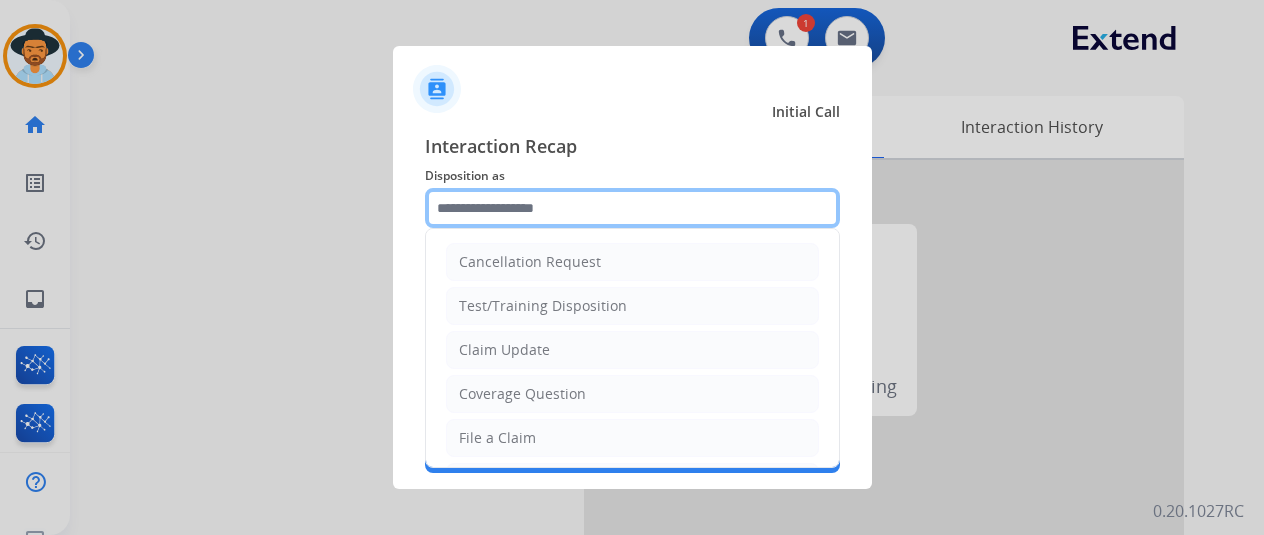click 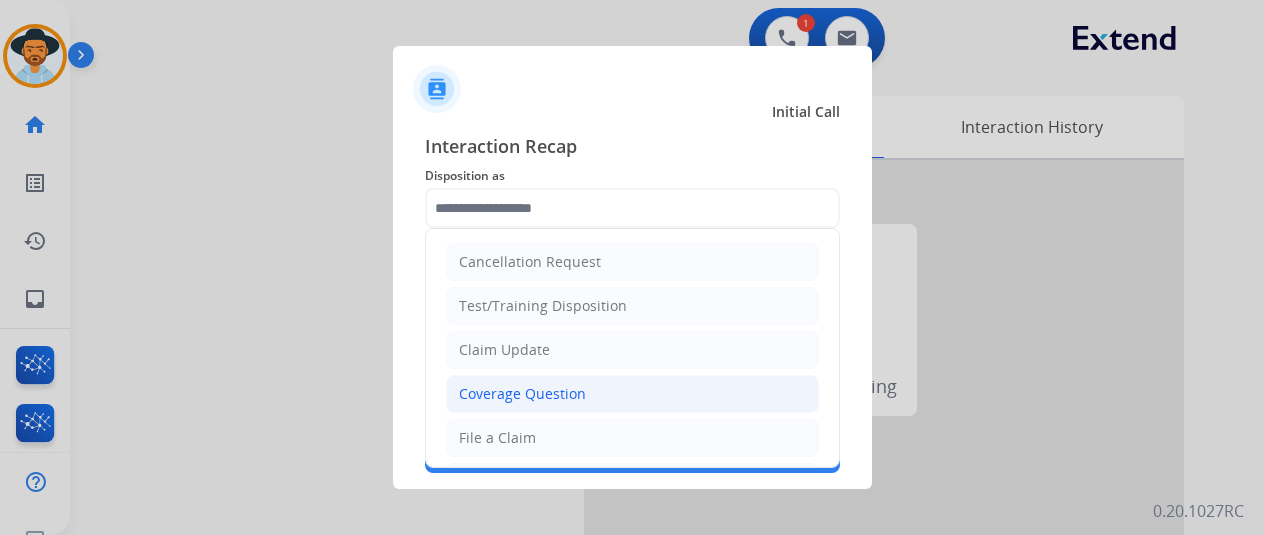click on "Coverage Question" 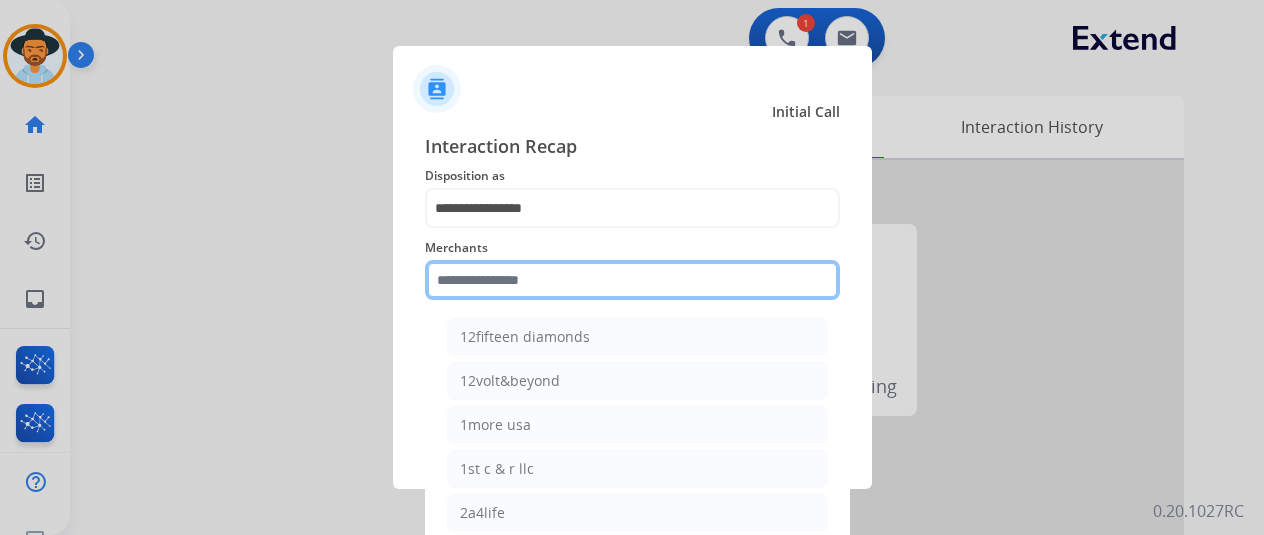 click 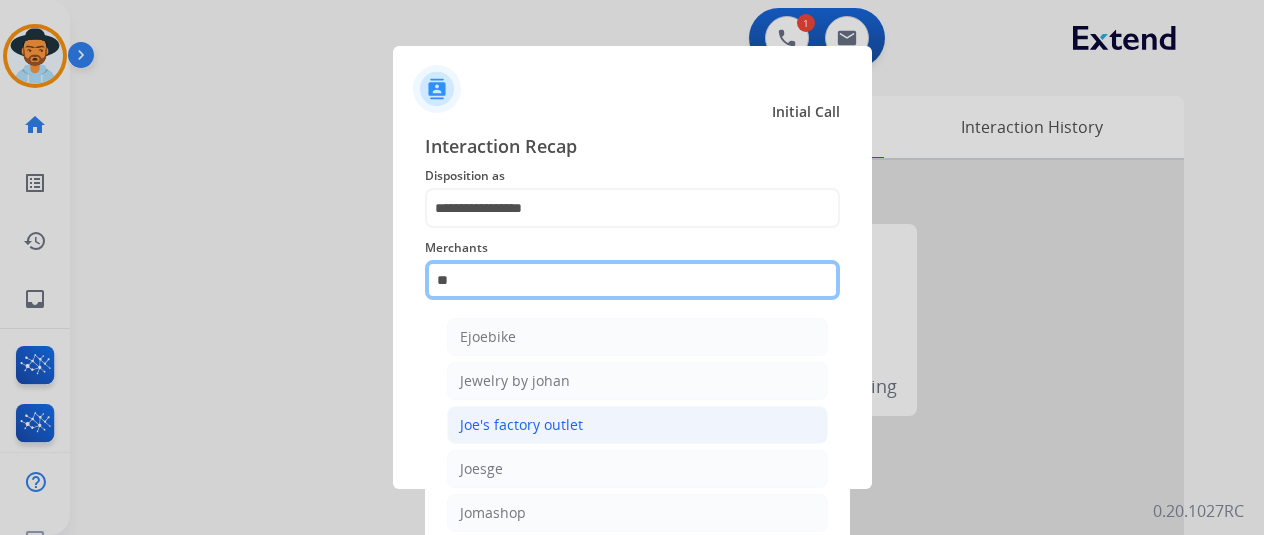 scroll, scrollTop: 0, scrollLeft: 0, axis: both 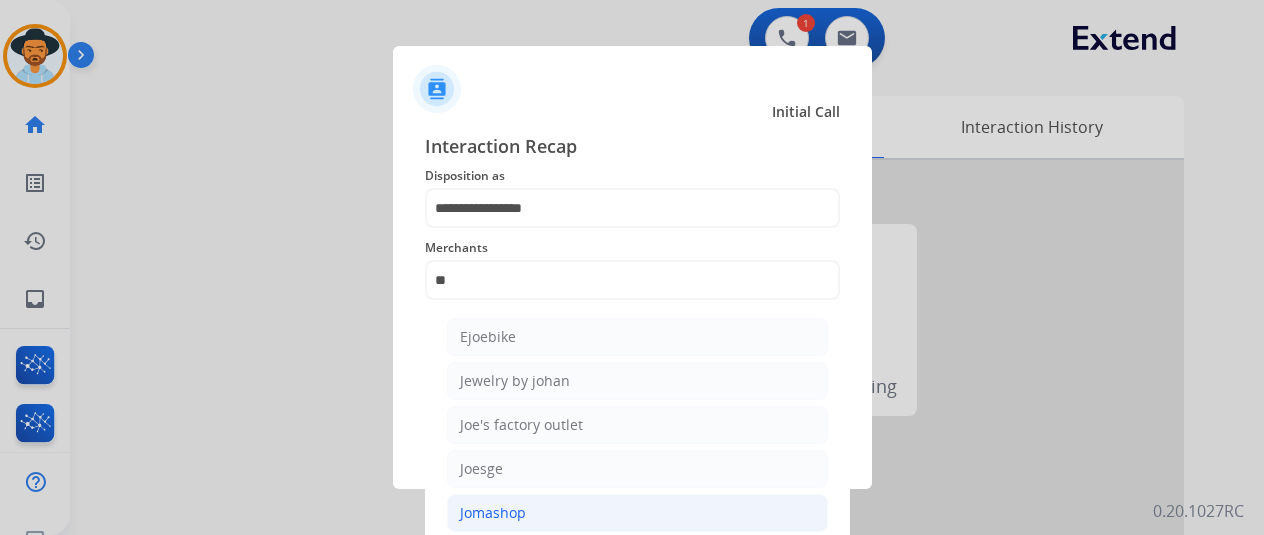 click on "Jomashop" 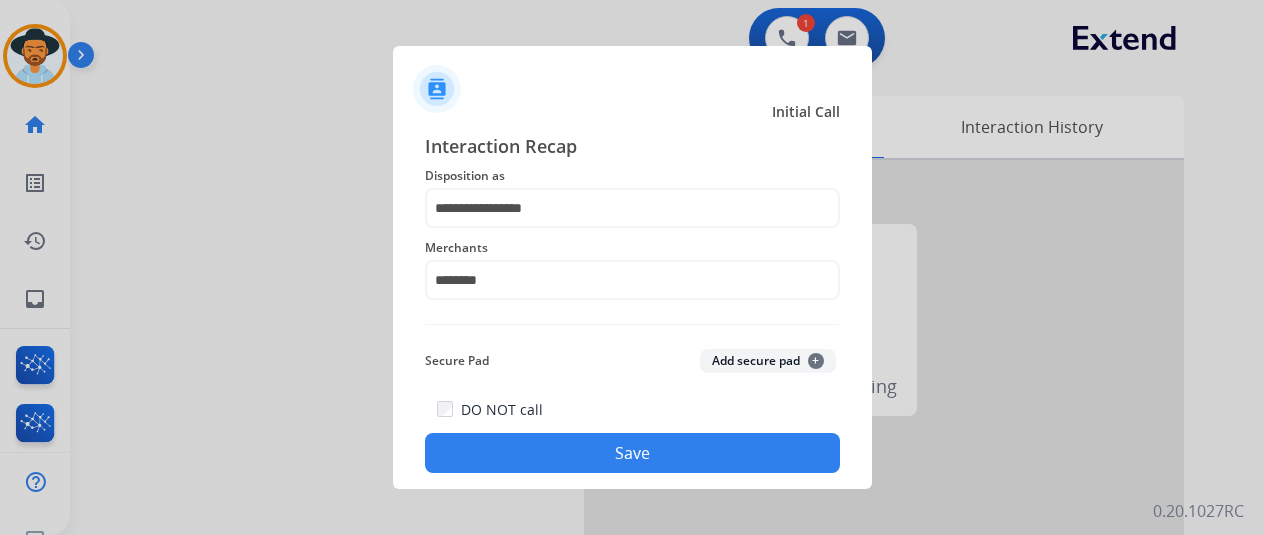 click on "Save" 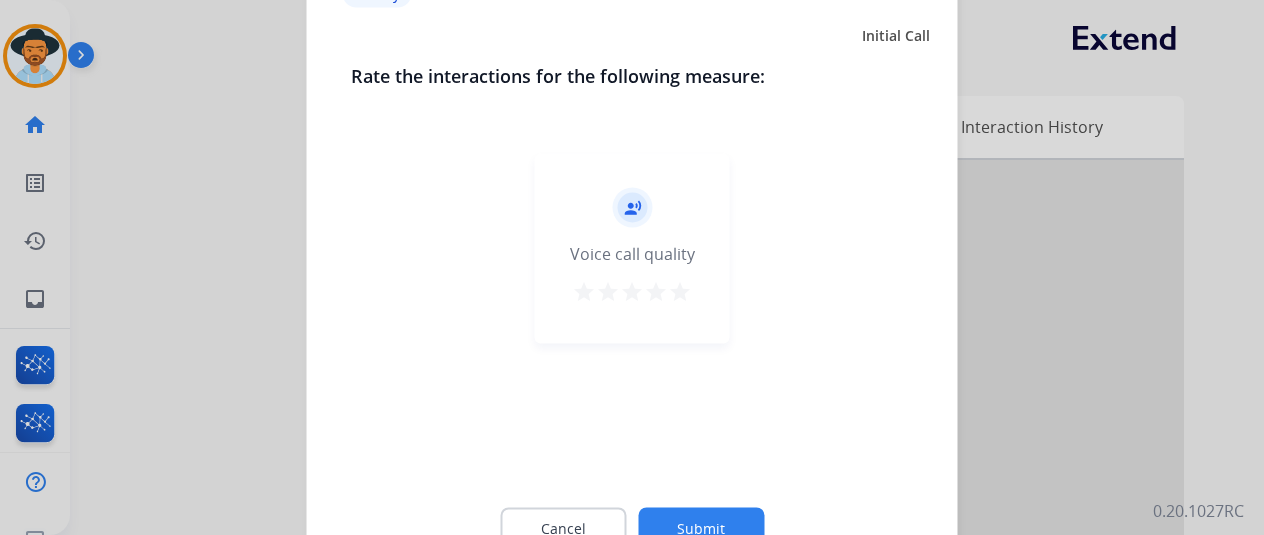 click on "Submit" 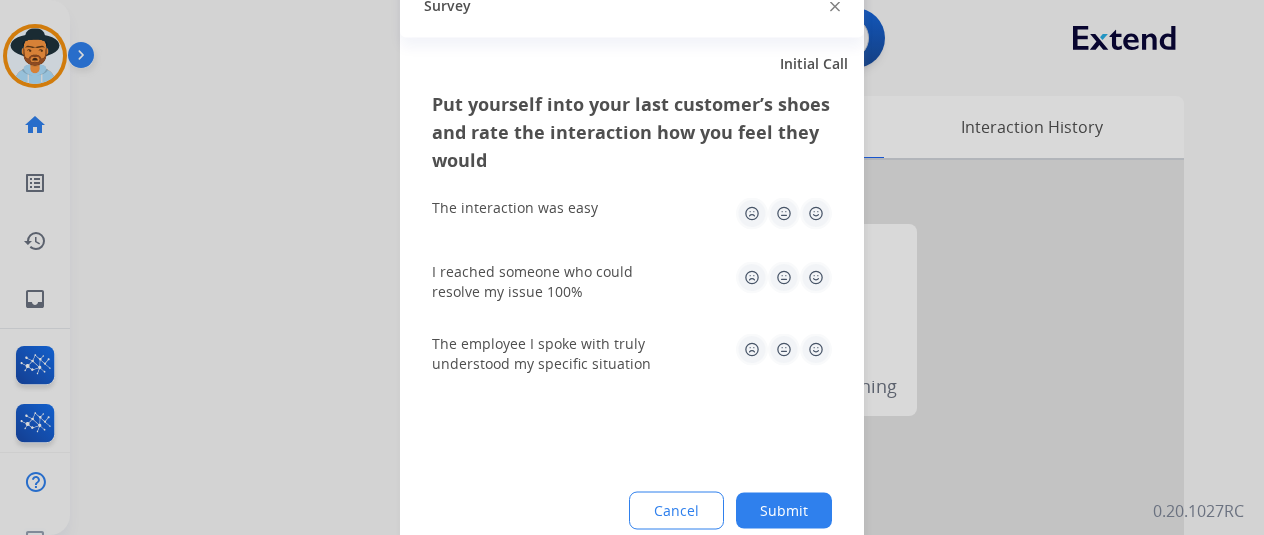 click 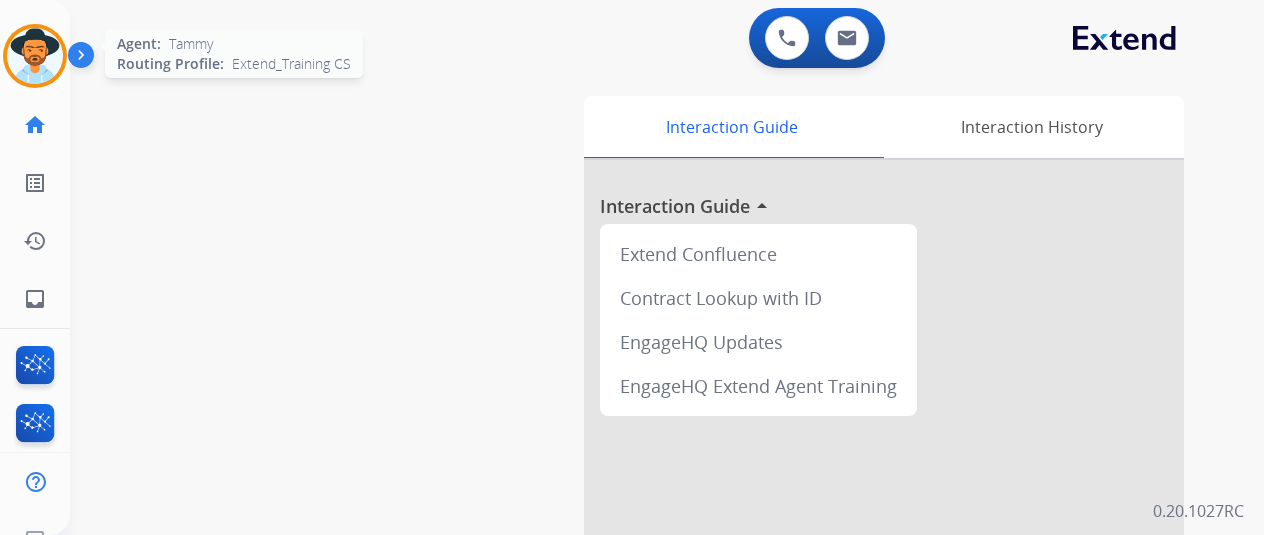 click at bounding box center (35, 56) 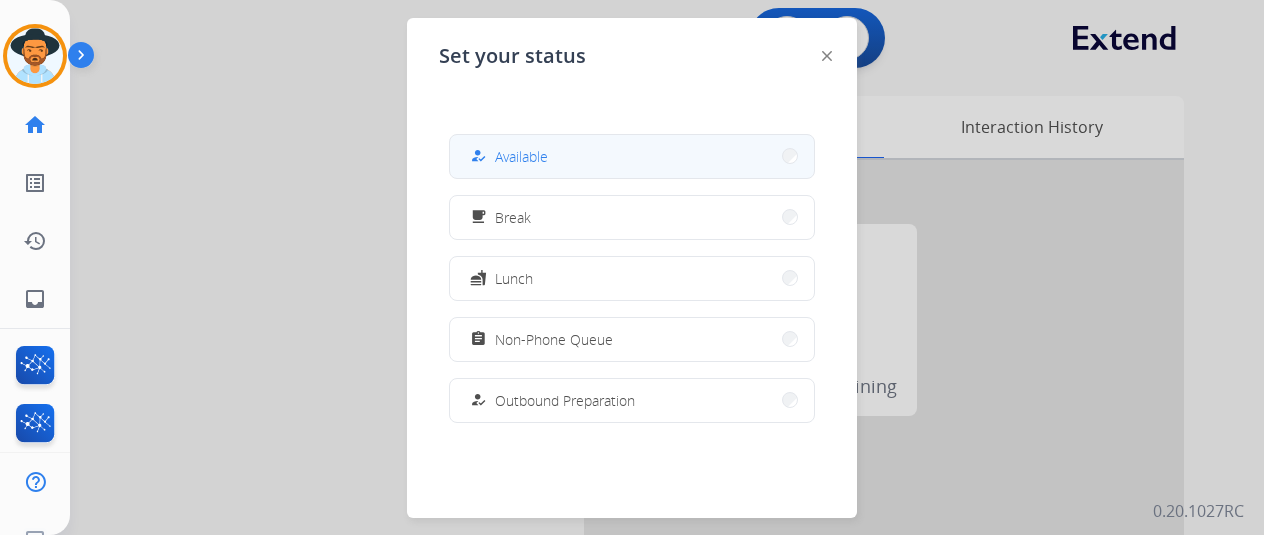 click on "how_to_reg Available" at bounding box center [632, 156] 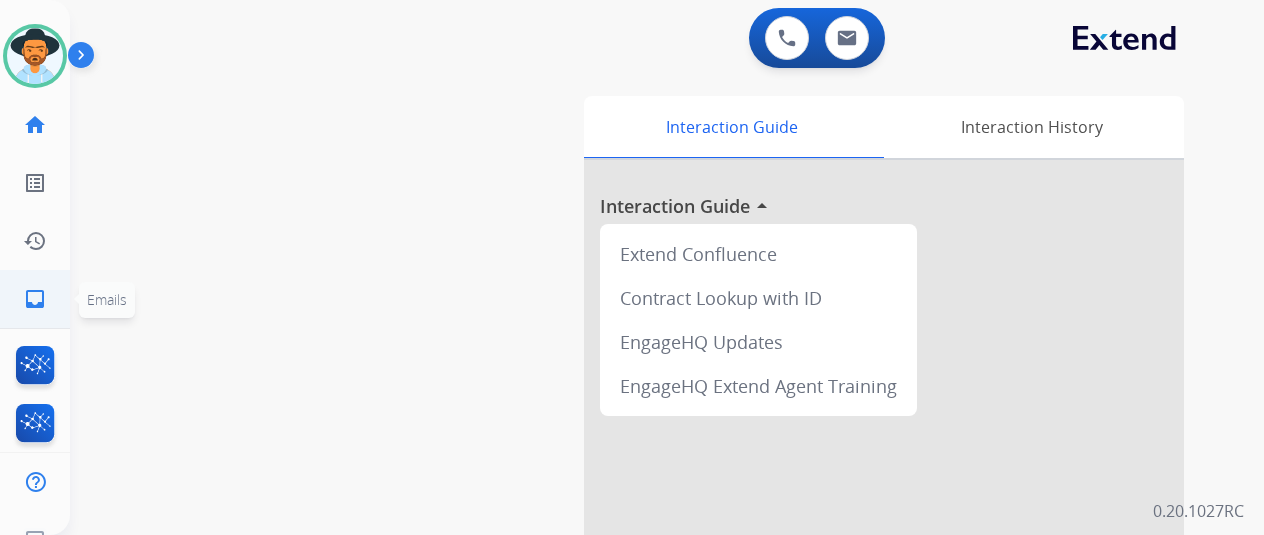 click on "inbox" 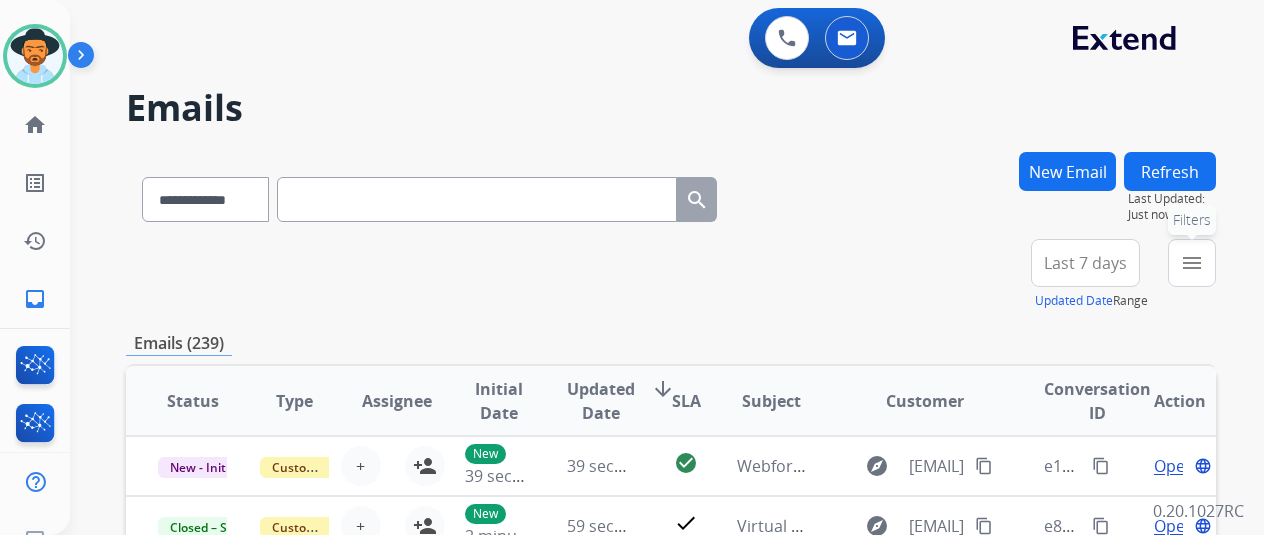 click on "menu  Filters" at bounding box center [1192, 263] 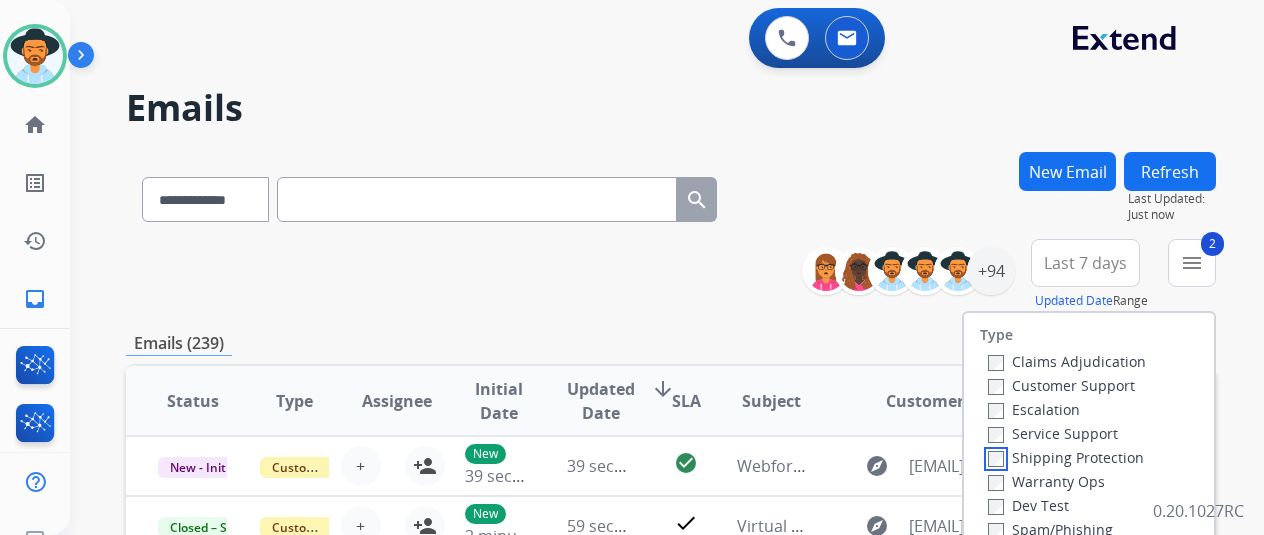 scroll, scrollTop: 200, scrollLeft: 0, axis: vertical 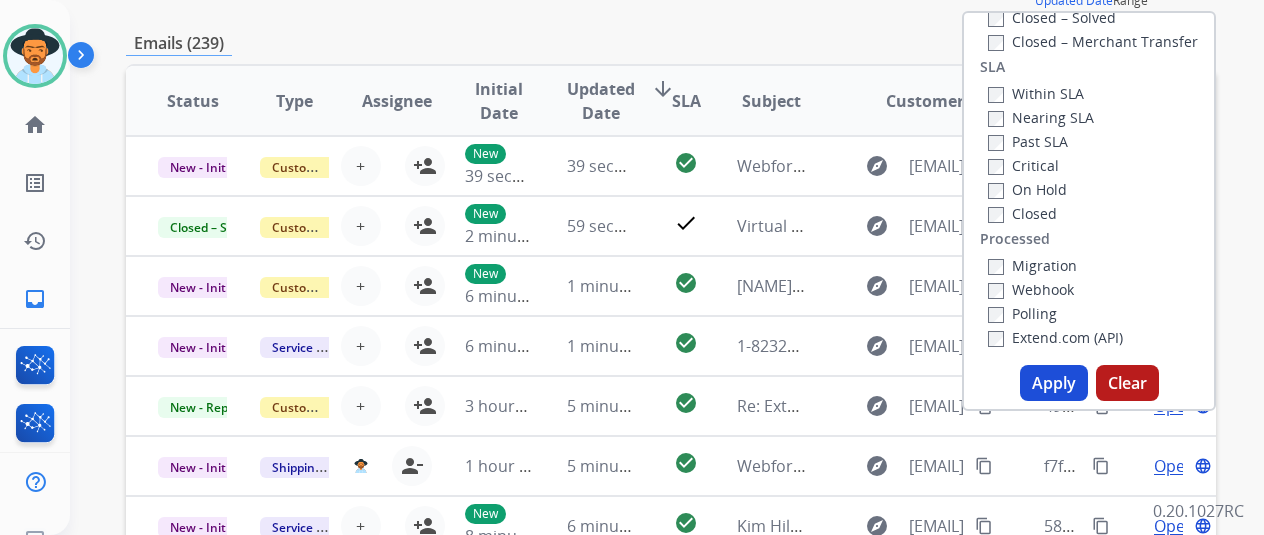 click on "Apply" at bounding box center [1054, 383] 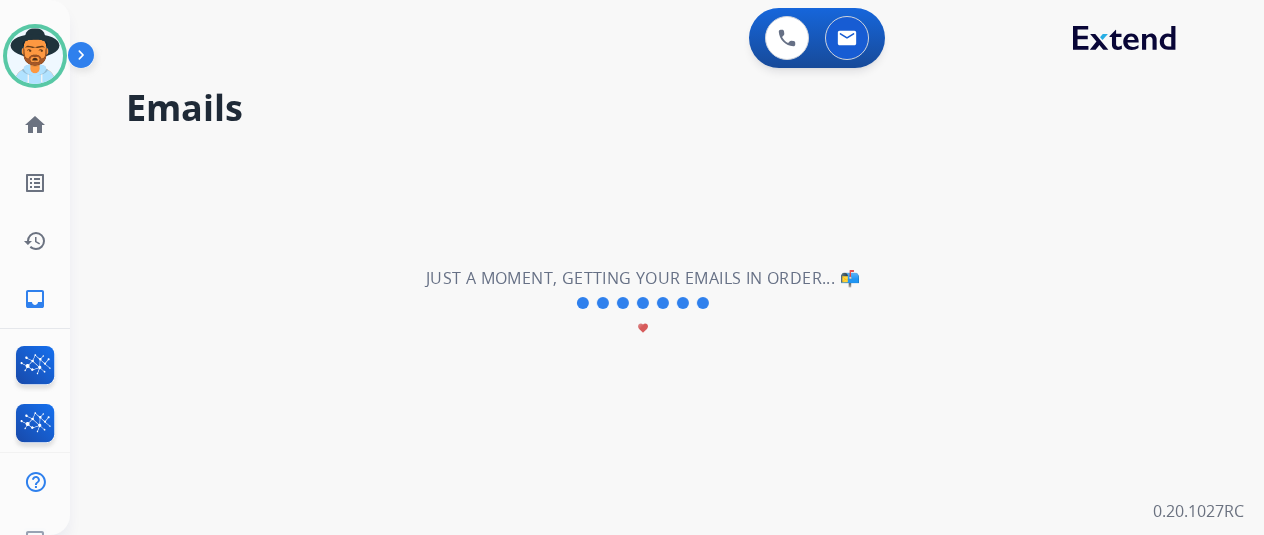 scroll, scrollTop: 0, scrollLeft: 0, axis: both 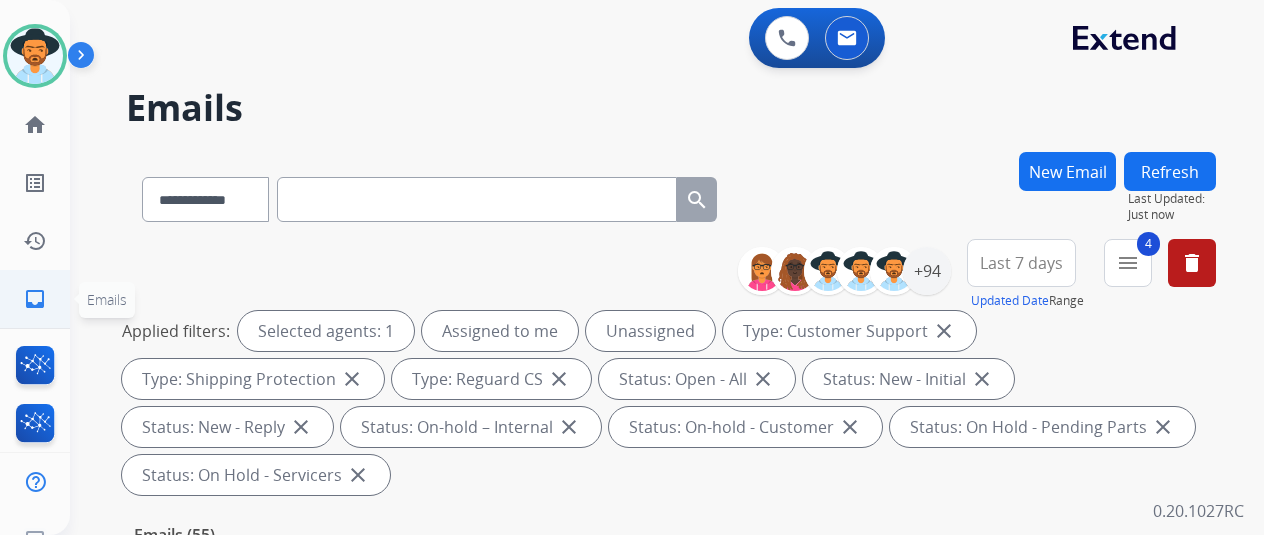 click on "inbox" 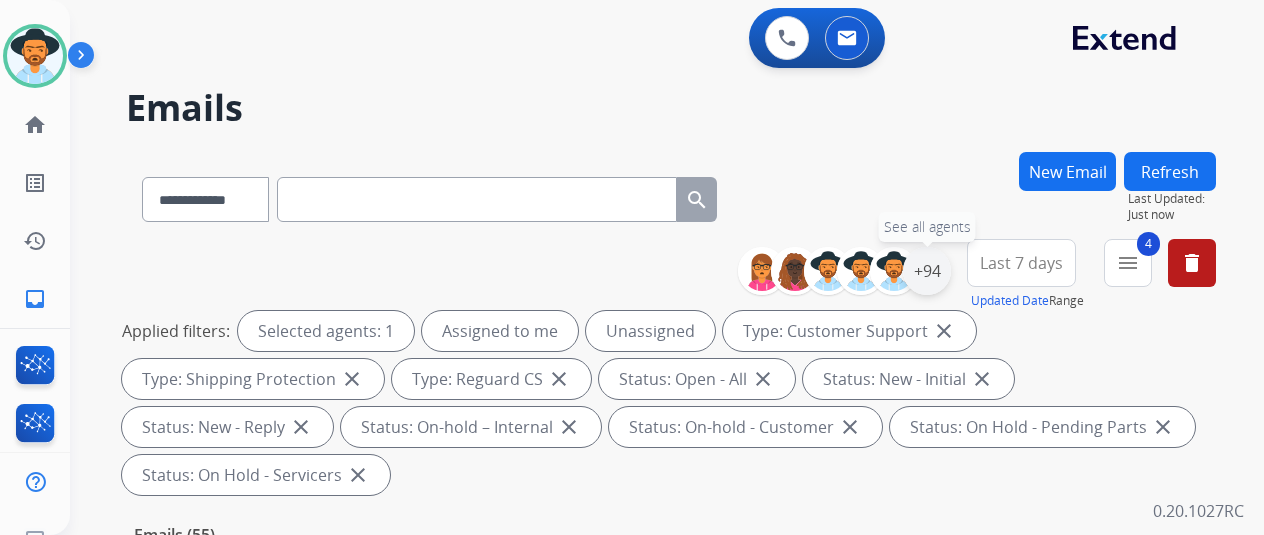 click on "+94" at bounding box center [927, 271] 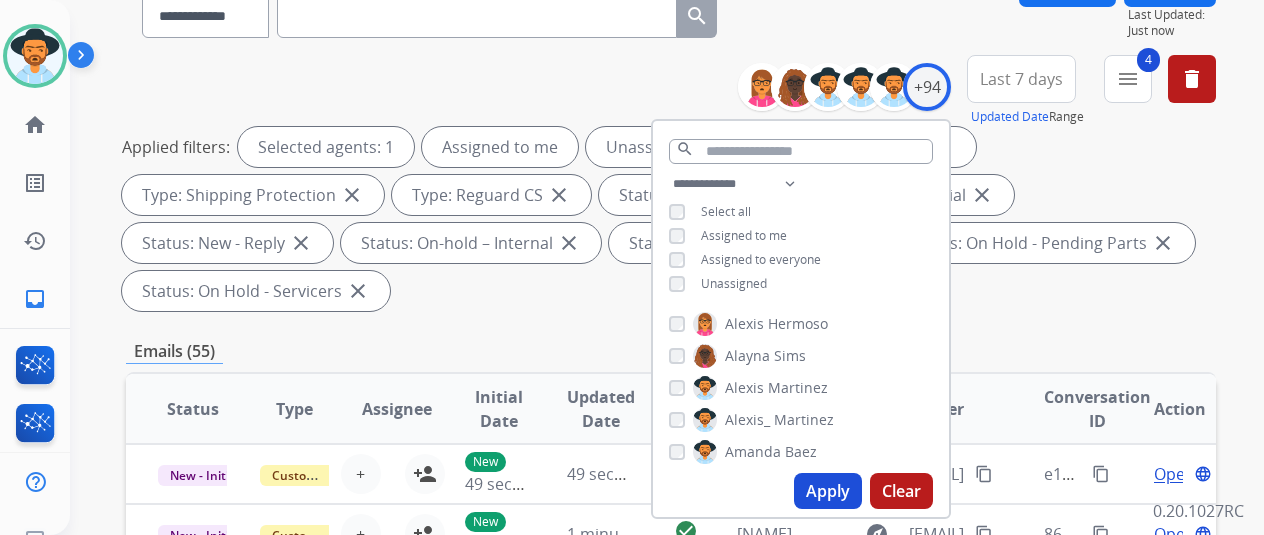 scroll, scrollTop: 200, scrollLeft: 0, axis: vertical 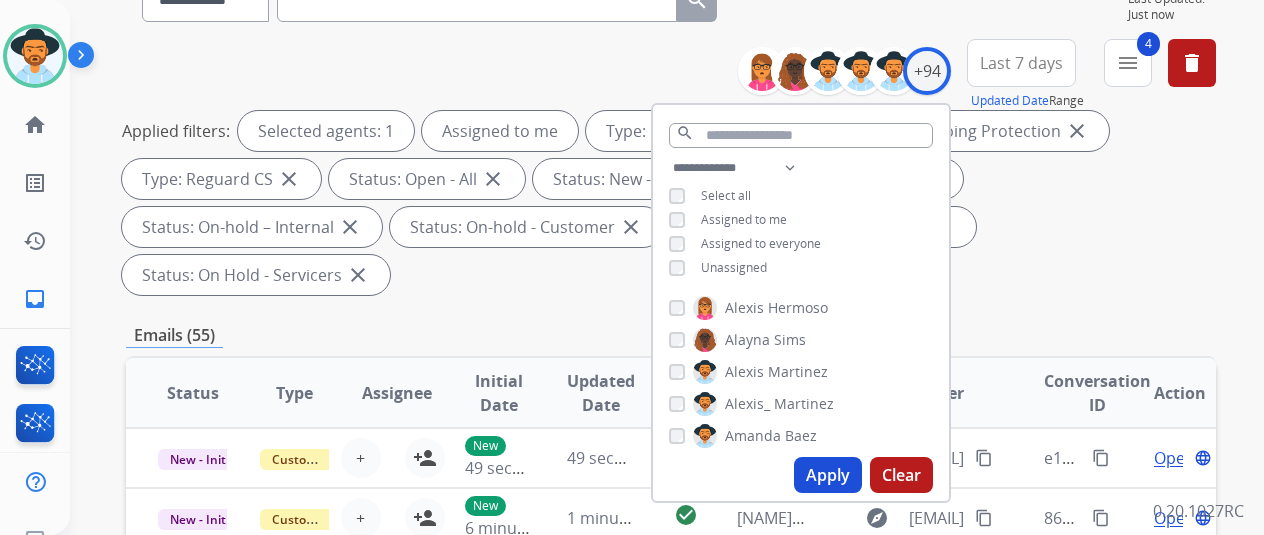 click on "Apply" at bounding box center [828, 475] 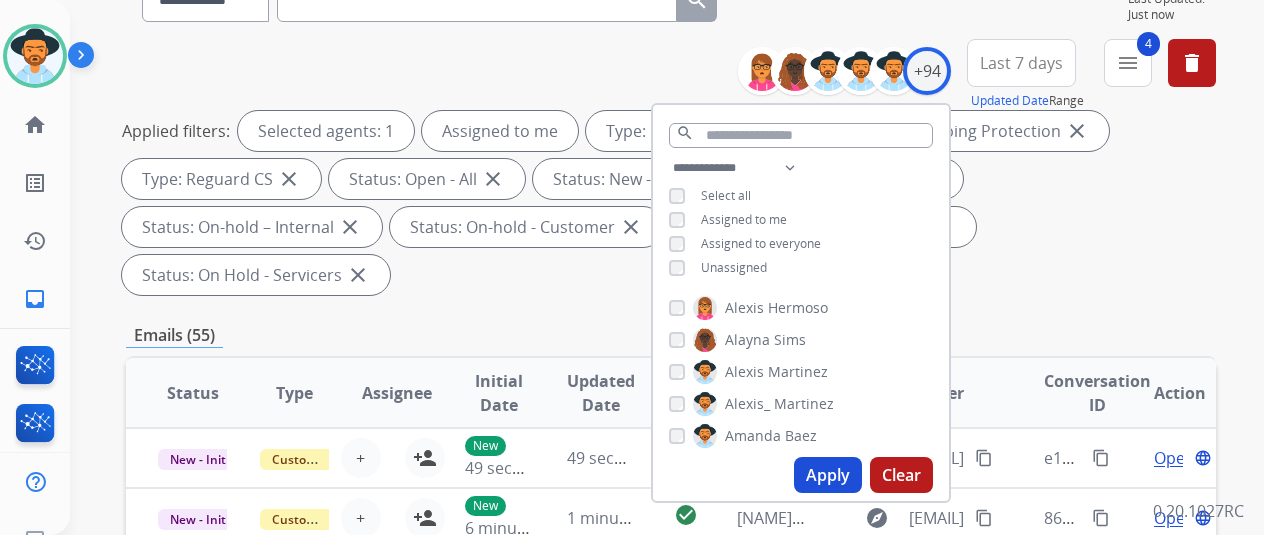 scroll, scrollTop: 0, scrollLeft: 0, axis: both 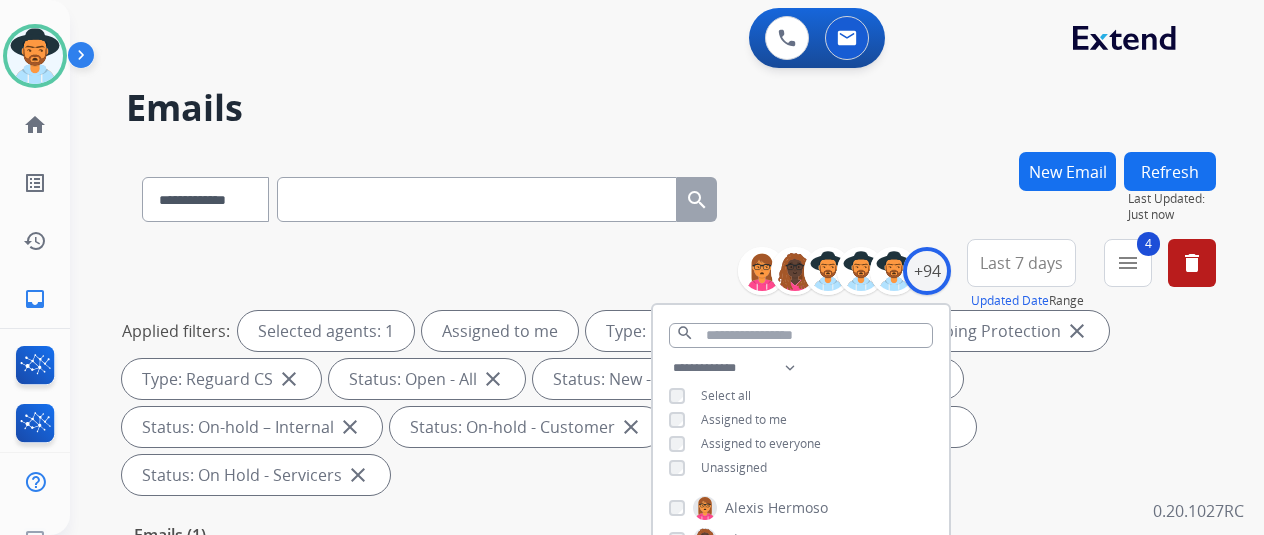 click on "**********" at bounding box center (643, 339) 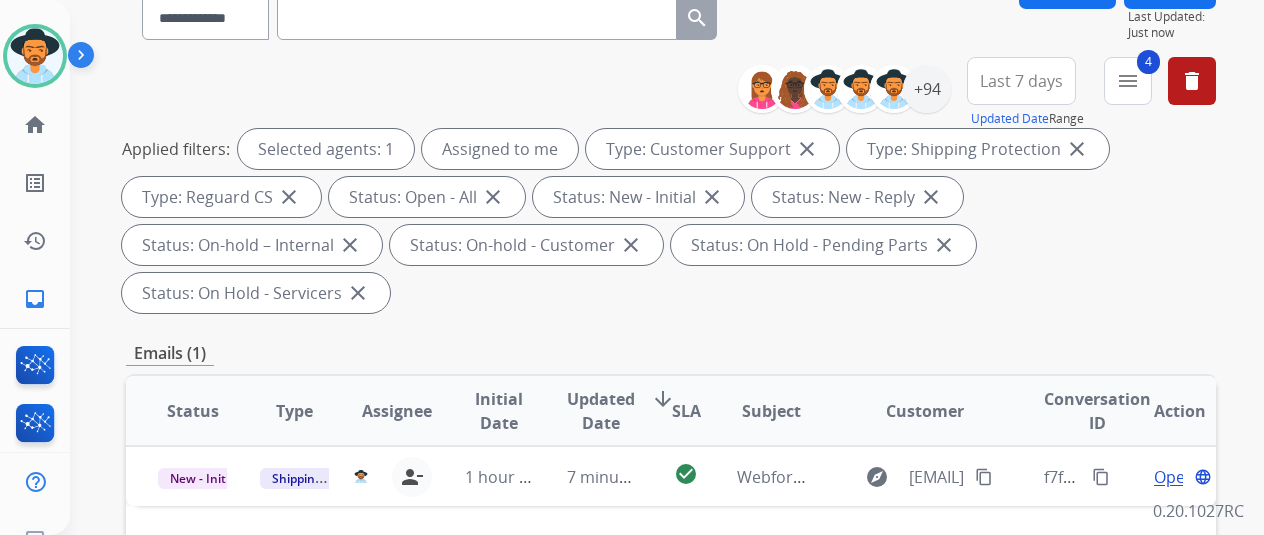 scroll, scrollTop: 400, scrollLeft: 0, axis: vertical 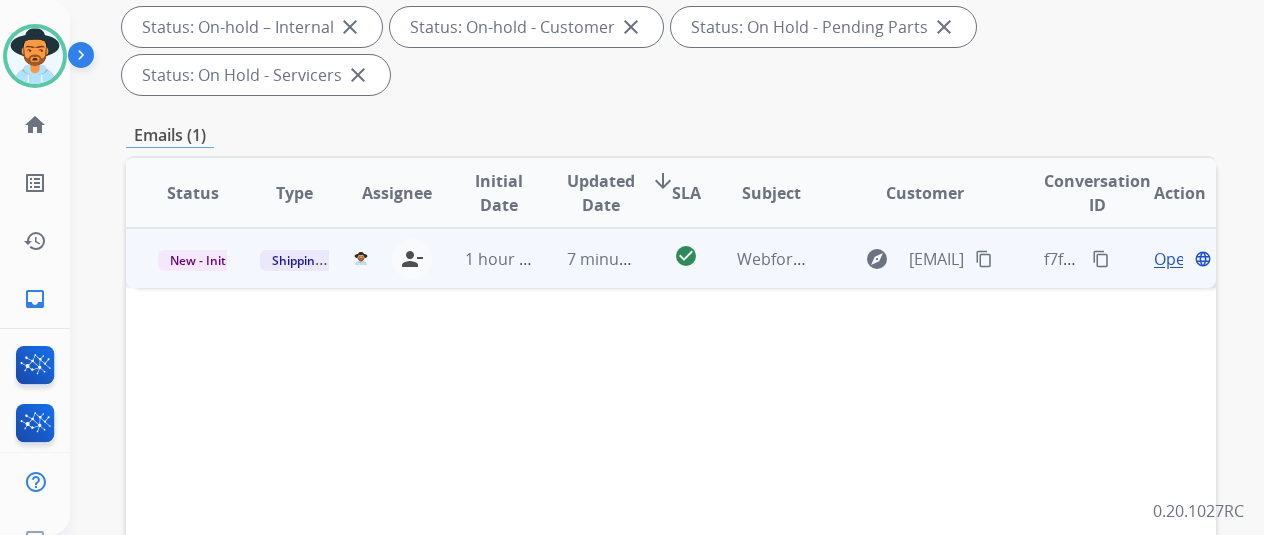 click on "Open" at bounding box center [1174, 259] 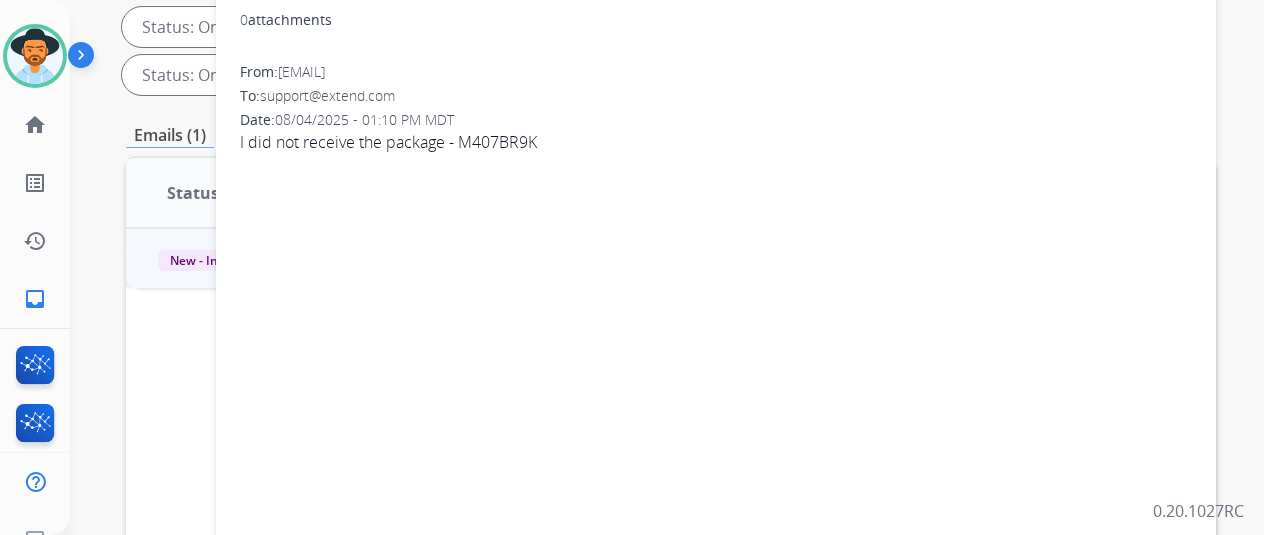 scroll, scrollTop: 100, scrollLeft: 0, axis: vertical 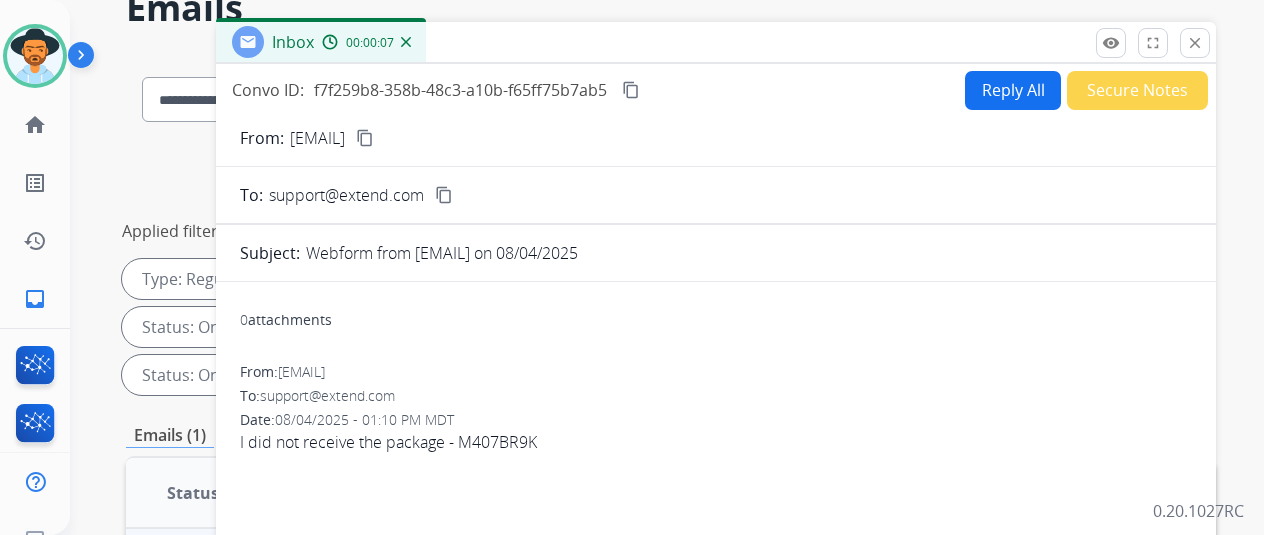 click on "content_copy" at bounding box center [365, 138] 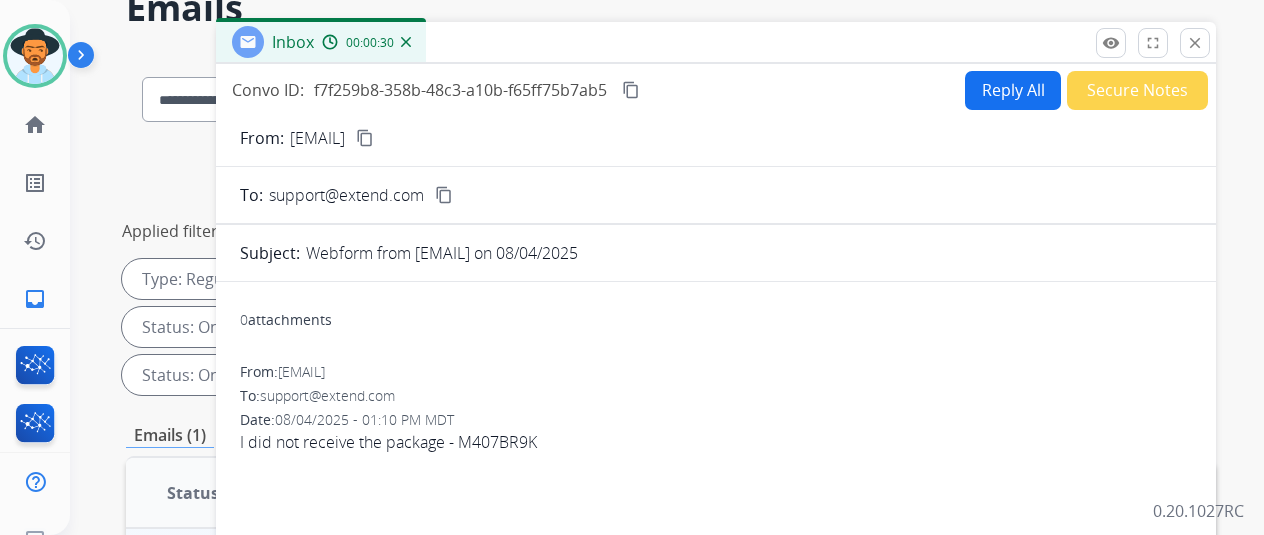 click on "Reply All" at bounding box center [1013, 90] 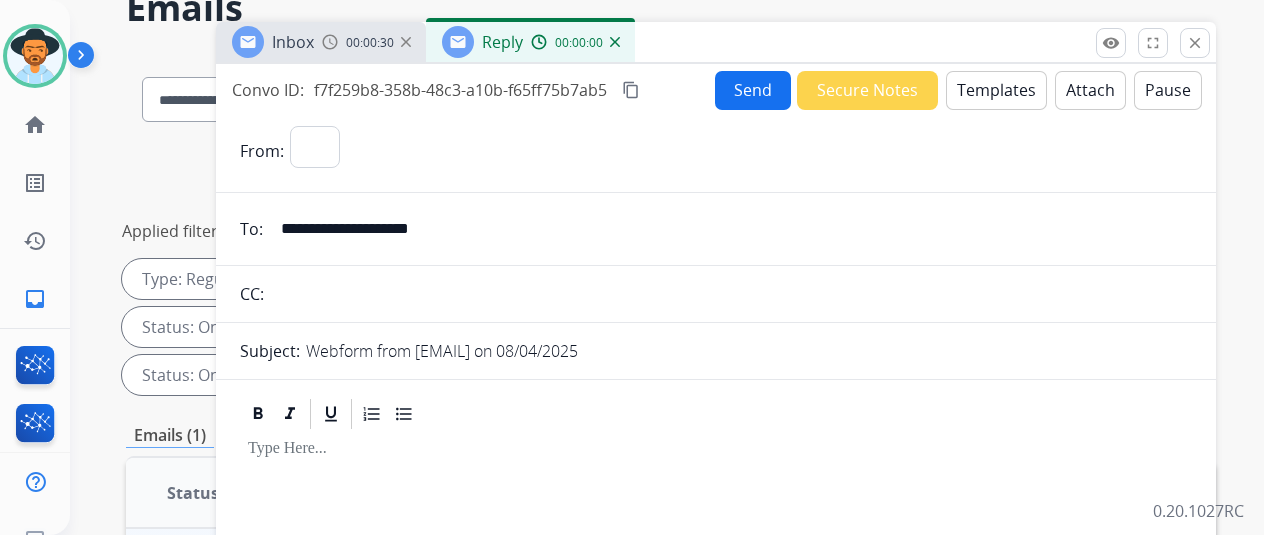 select on "**********" 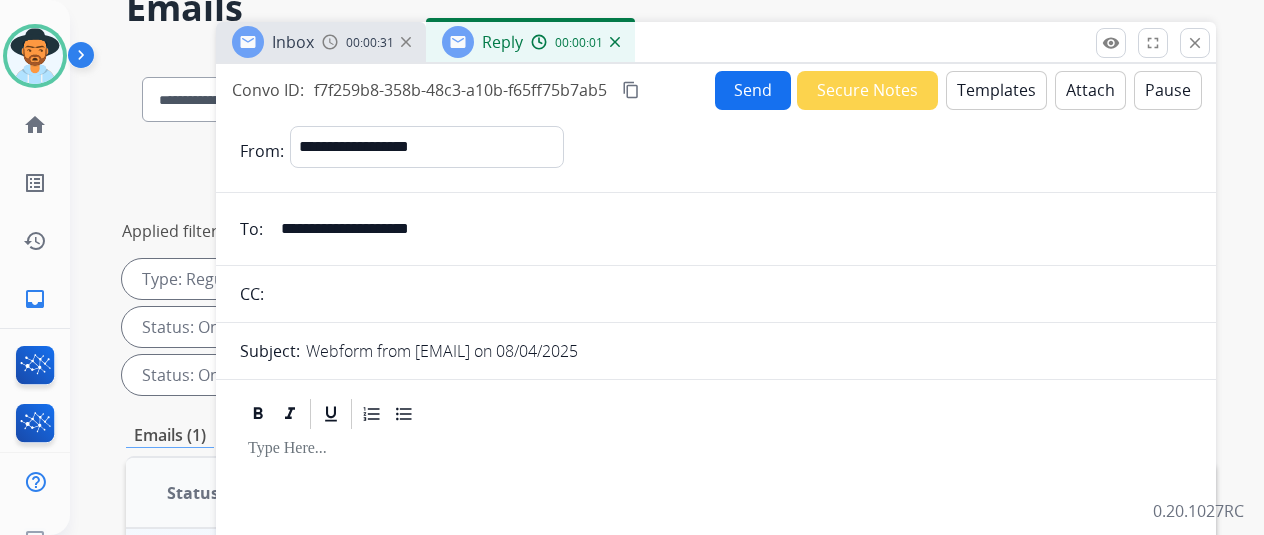 click on "Templates" at bounding box center (996, 90) 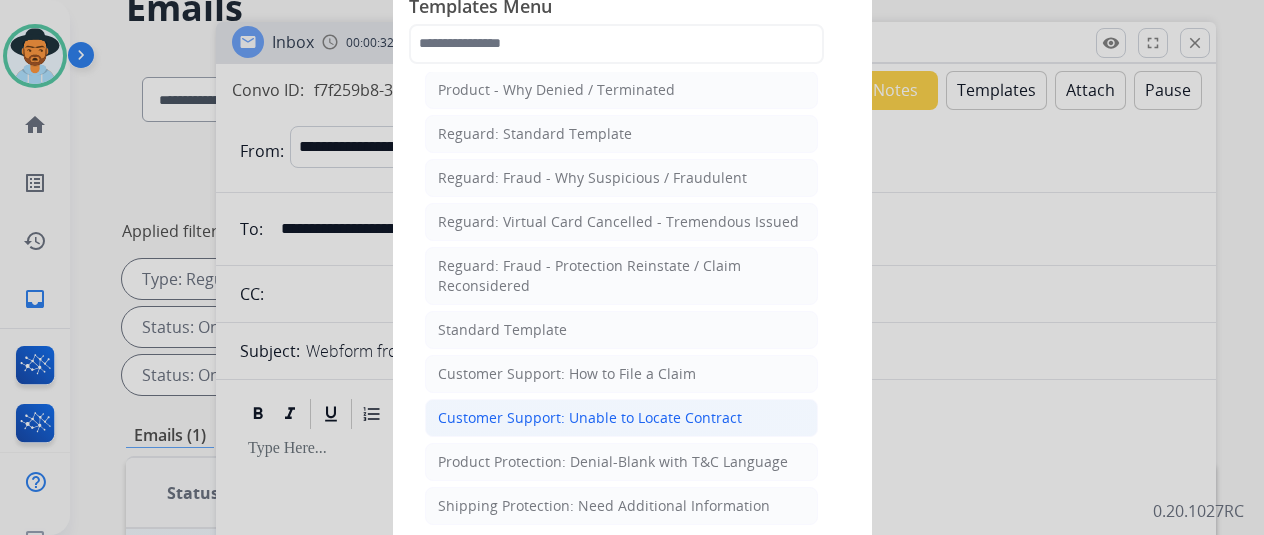 scroll, scrollTop: 300, scrollLeft: 0, axis: vertical 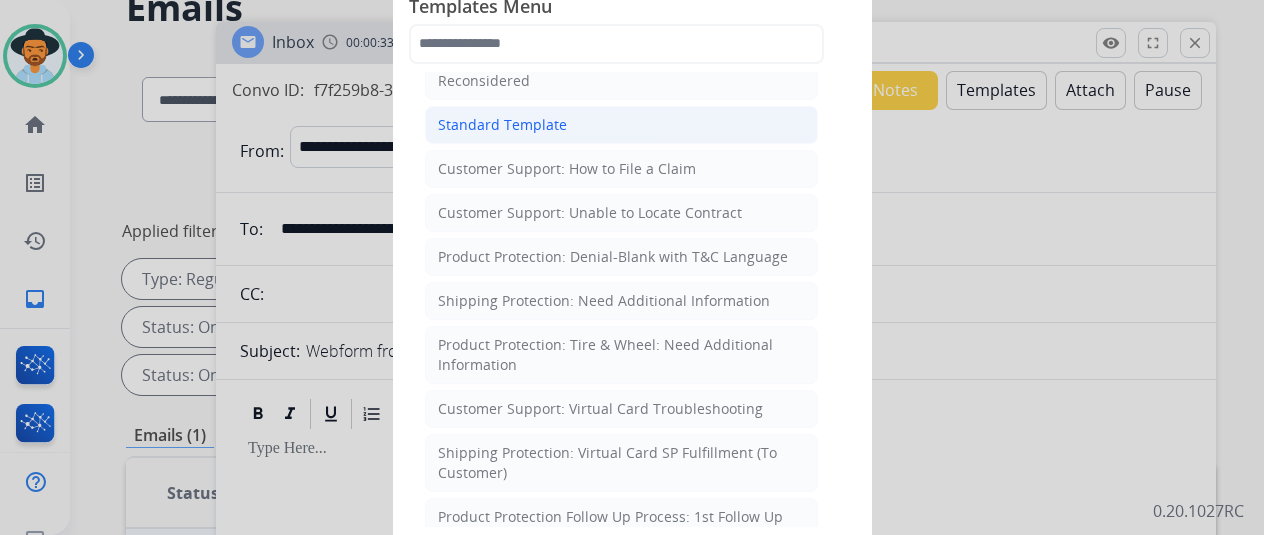 click on "Standard Template" 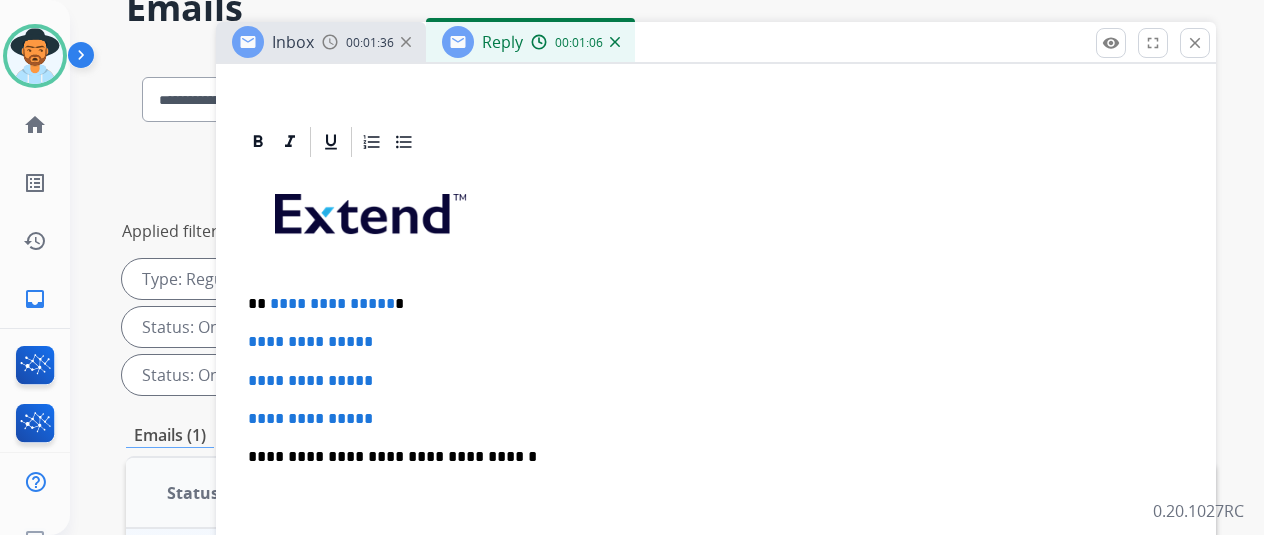 scroll, scrollTop: 400, scrollLeft: 0, axis: vertical 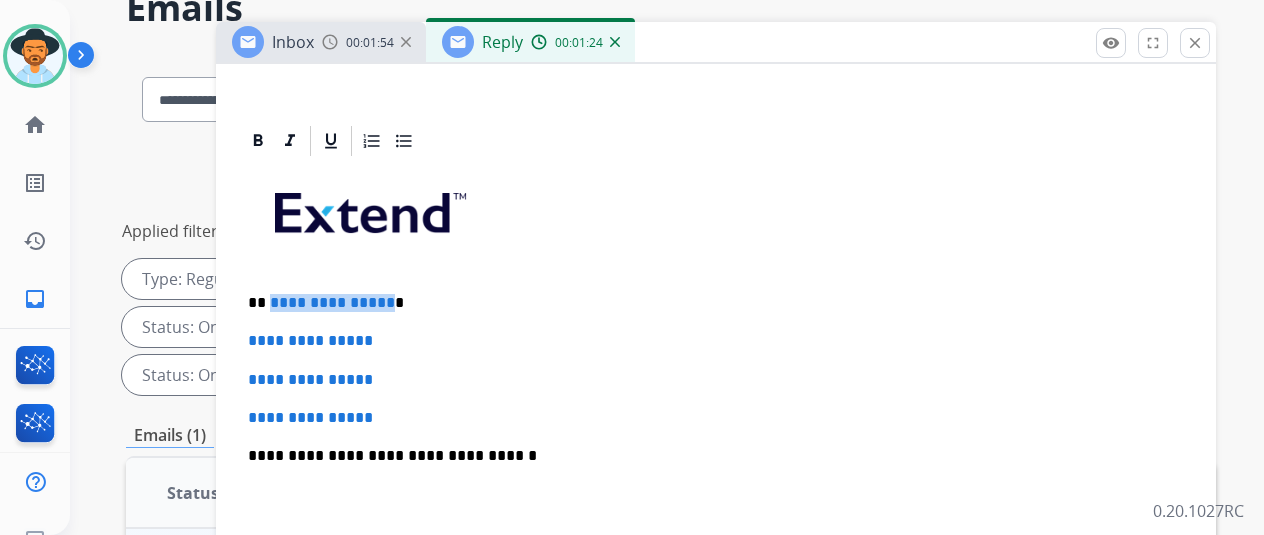 drag, startPoint x: 397, startPoint y: 302, endPoint x: 278, endPoint y: 300, distance: 119.01681 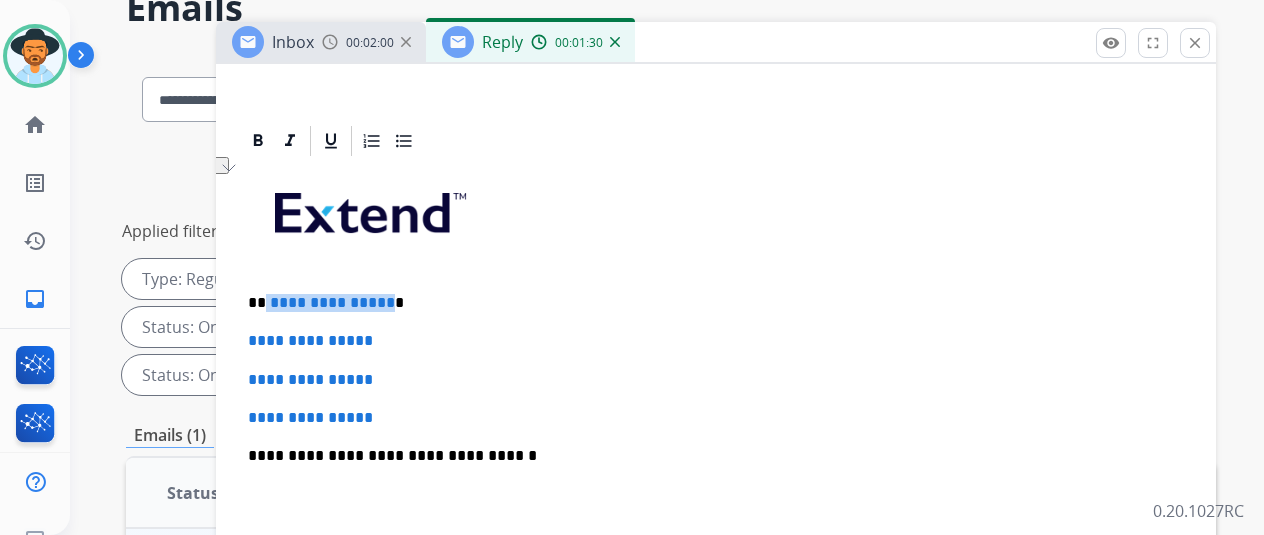 type 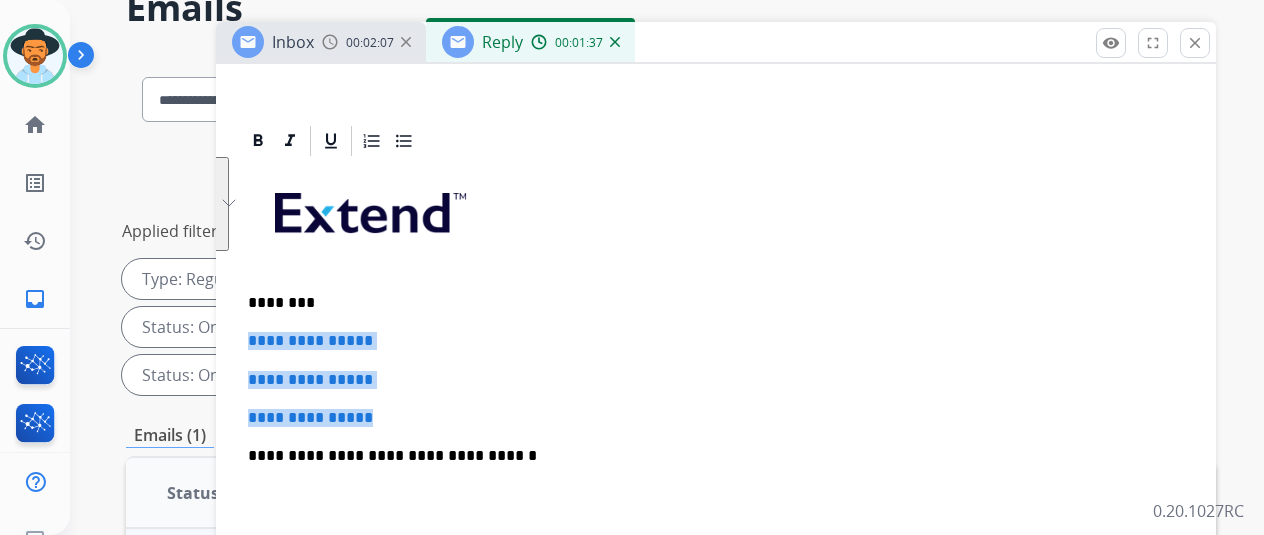 drag, startPoint x: 416, startPoint y: 418, endPoint x: 262, endPoint y: 345, distance: 170.42593 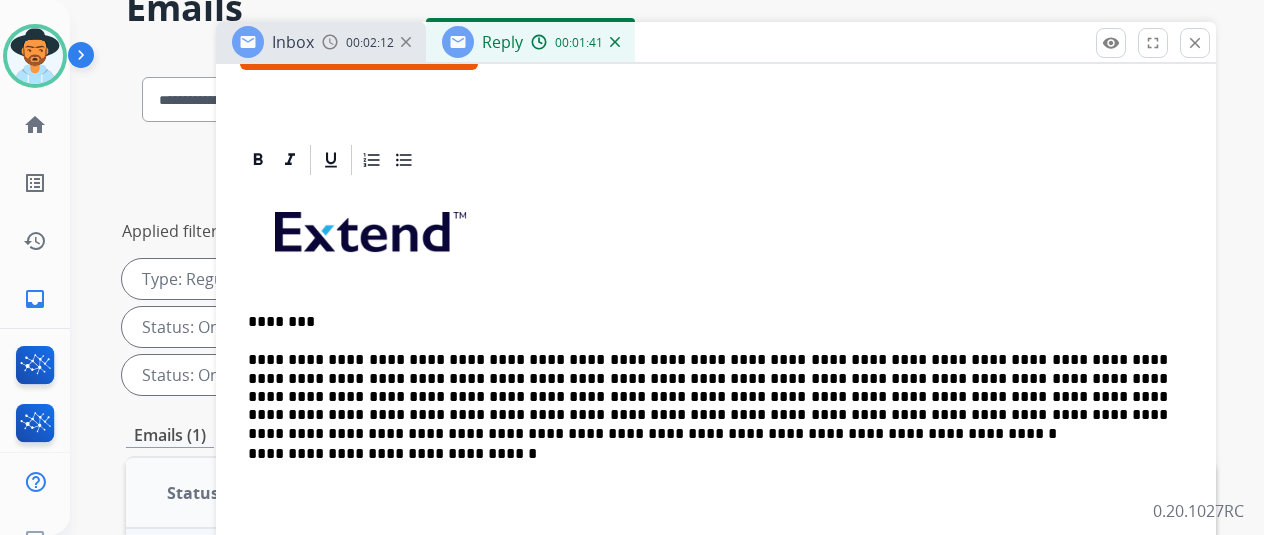 click on "**********" at bounding box center (708, 388) 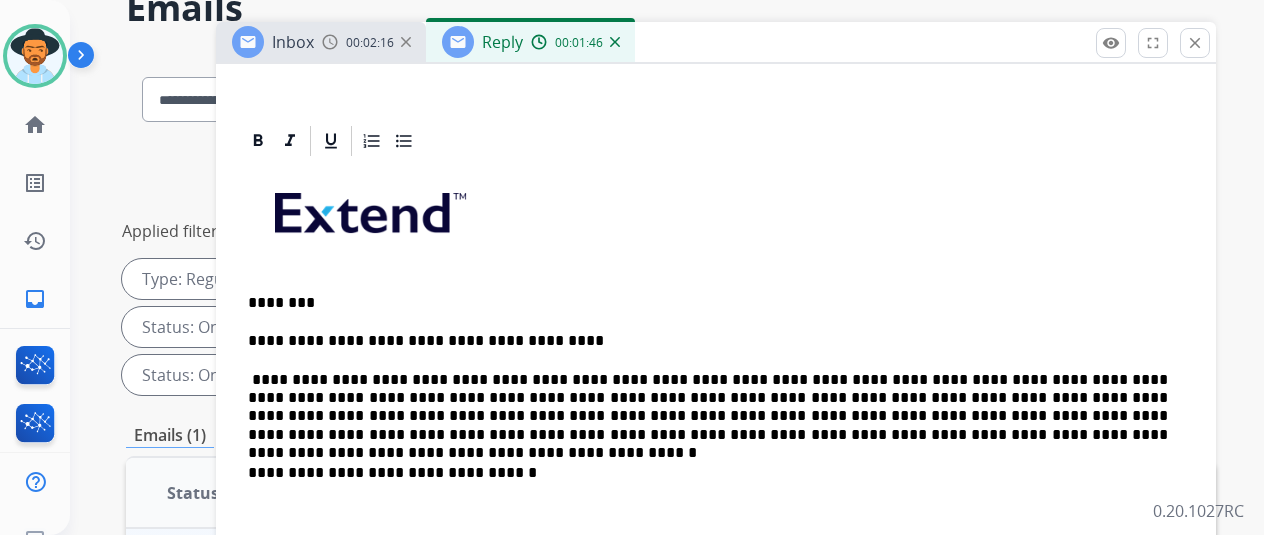 click on "**********" at bounding box center [708, 408] 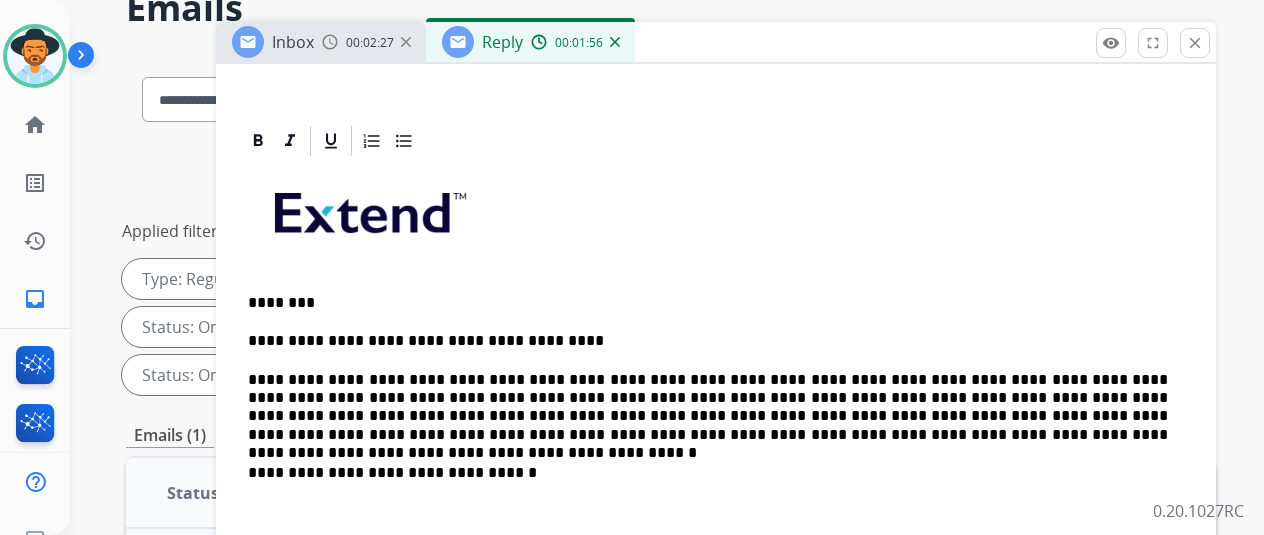 click on "**********" at bounding box center [708, 408] 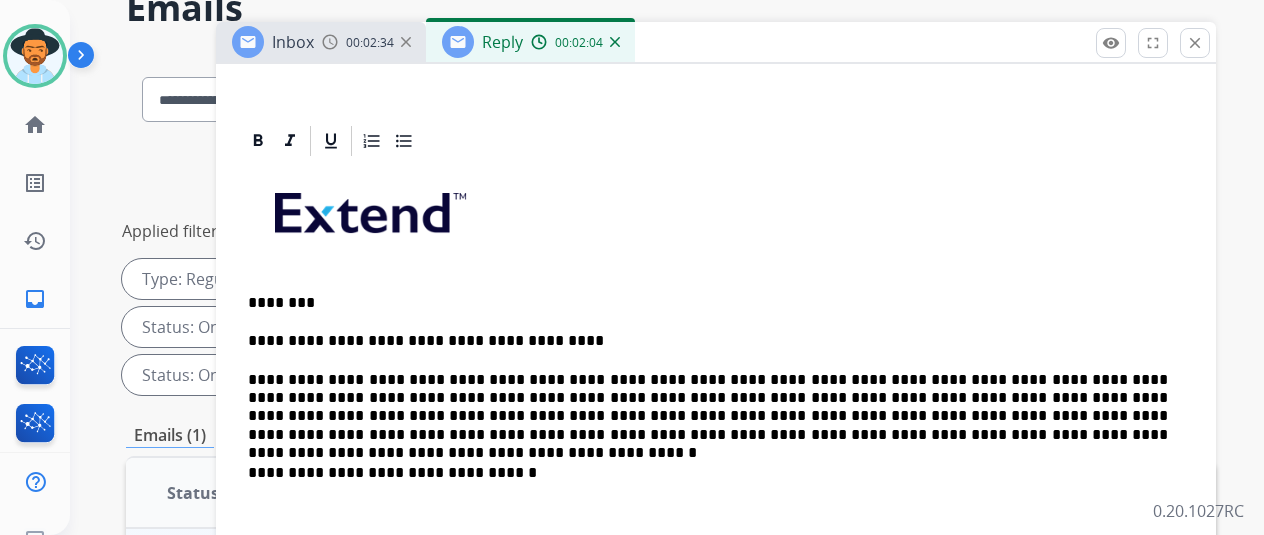 click on "**********" at bounding box center (708, 408) 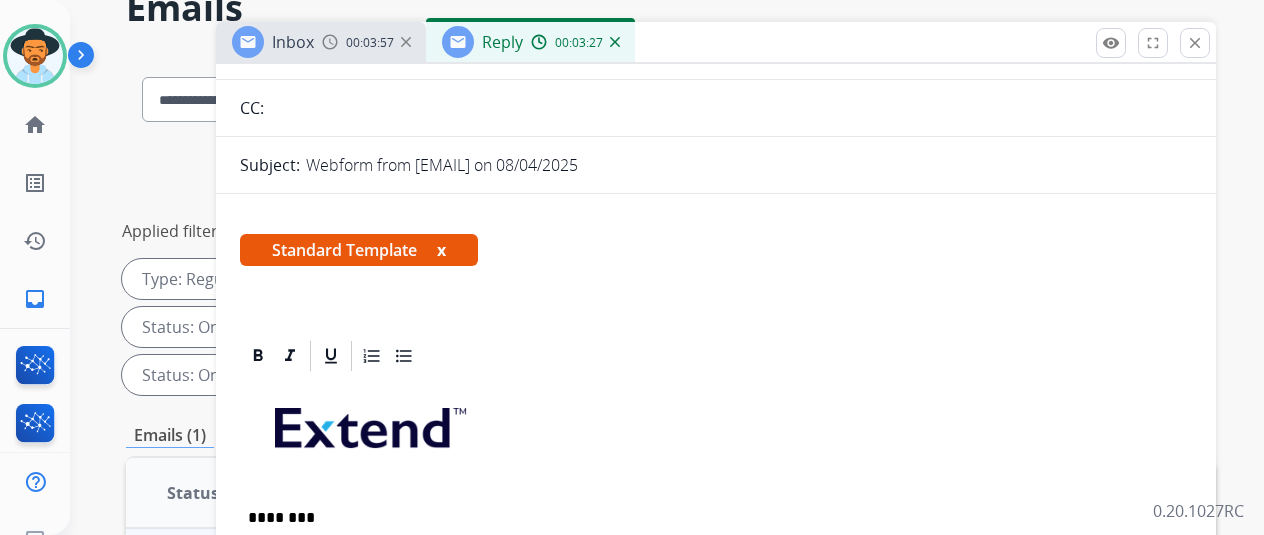 scroll, scrollTop: 0, scrollLeft: 0, axis: both 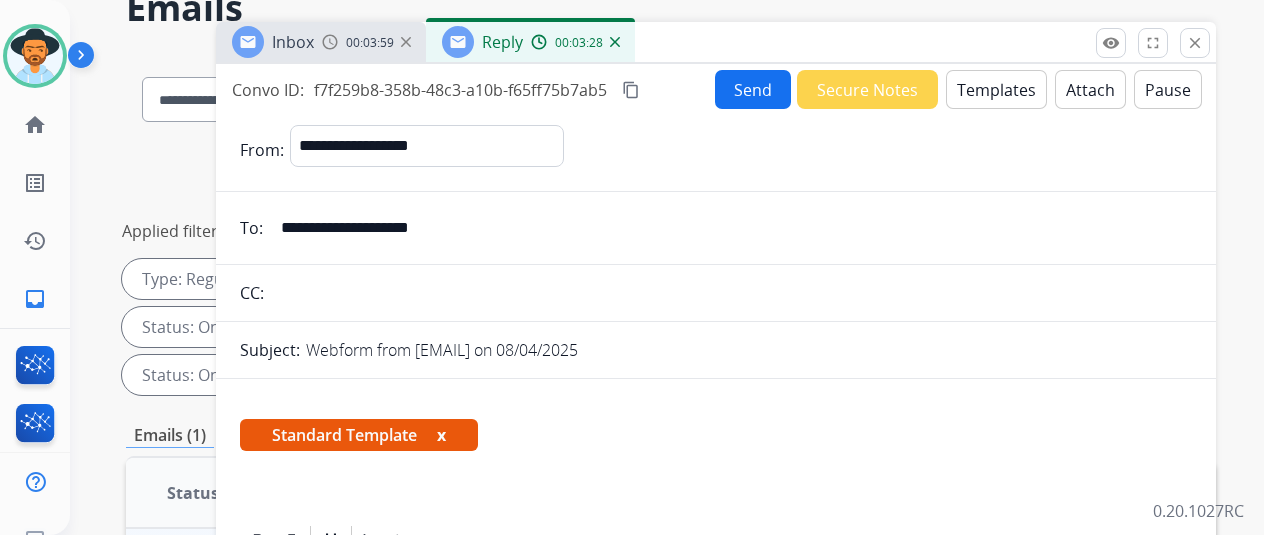 click on "Send" at bounding box center (753, 89) 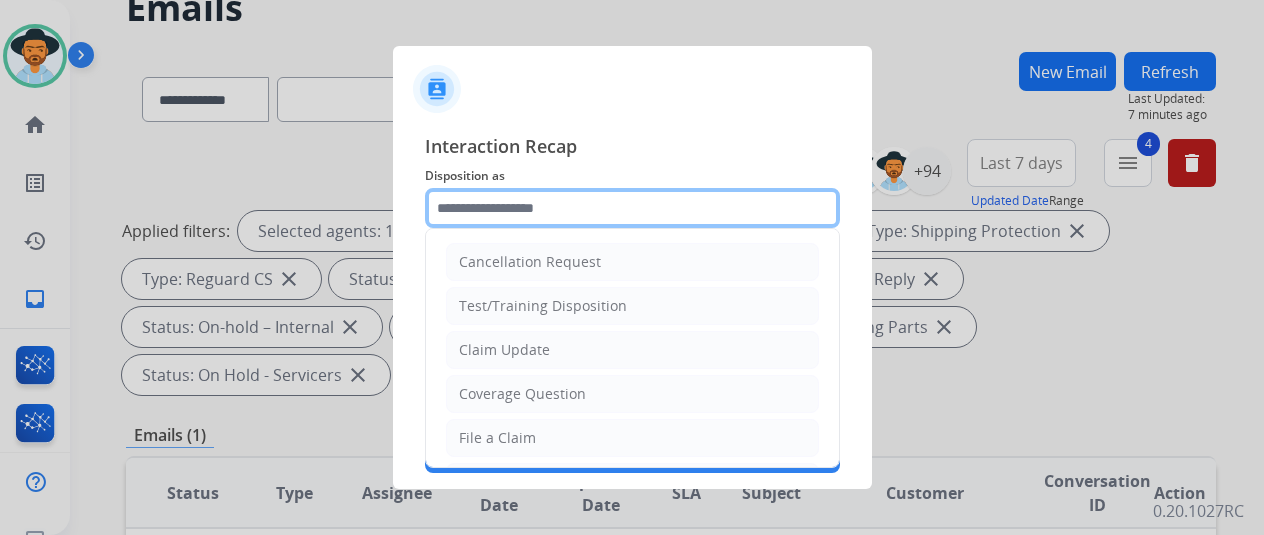click 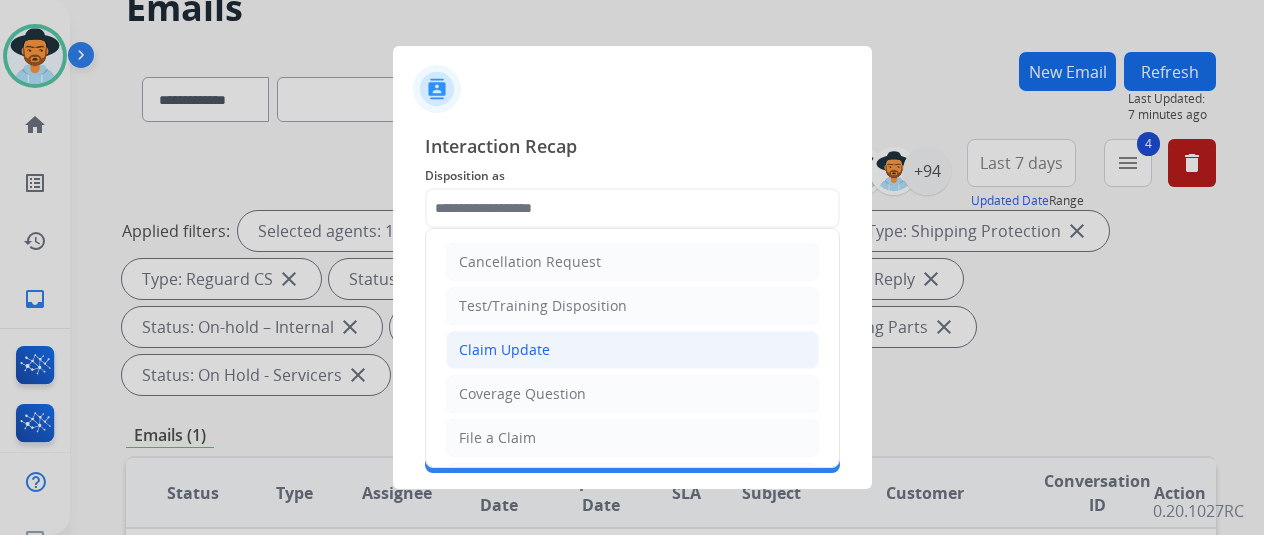drag, startPoint x: 491, startPoint y: 341, endPoint x: 489, endPoint y: 320, distance: 21.095022 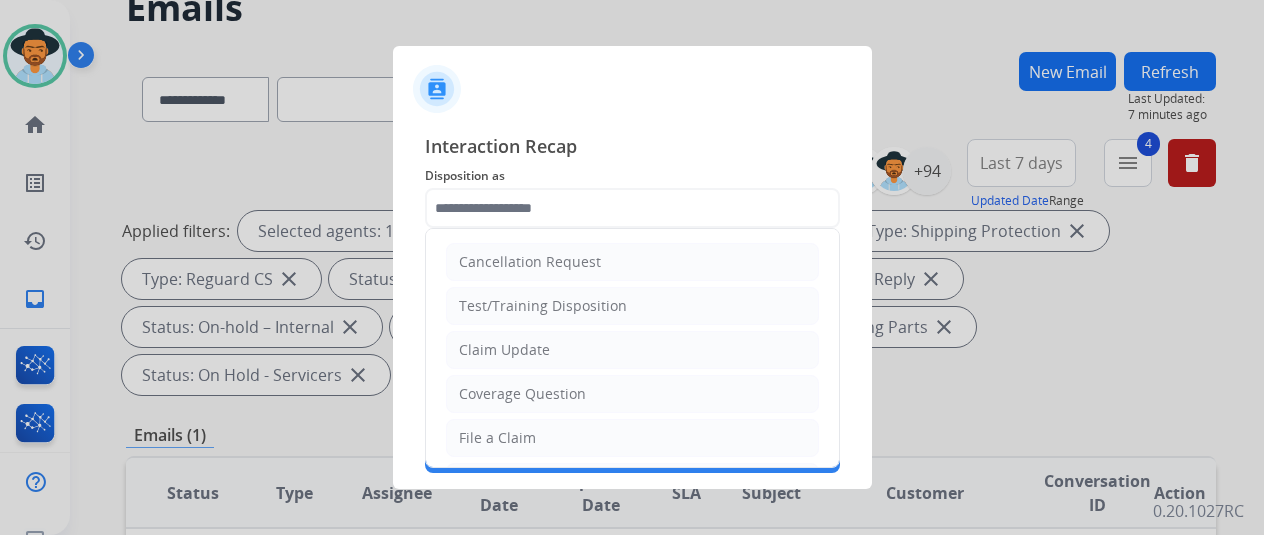 click on "Claim Update" 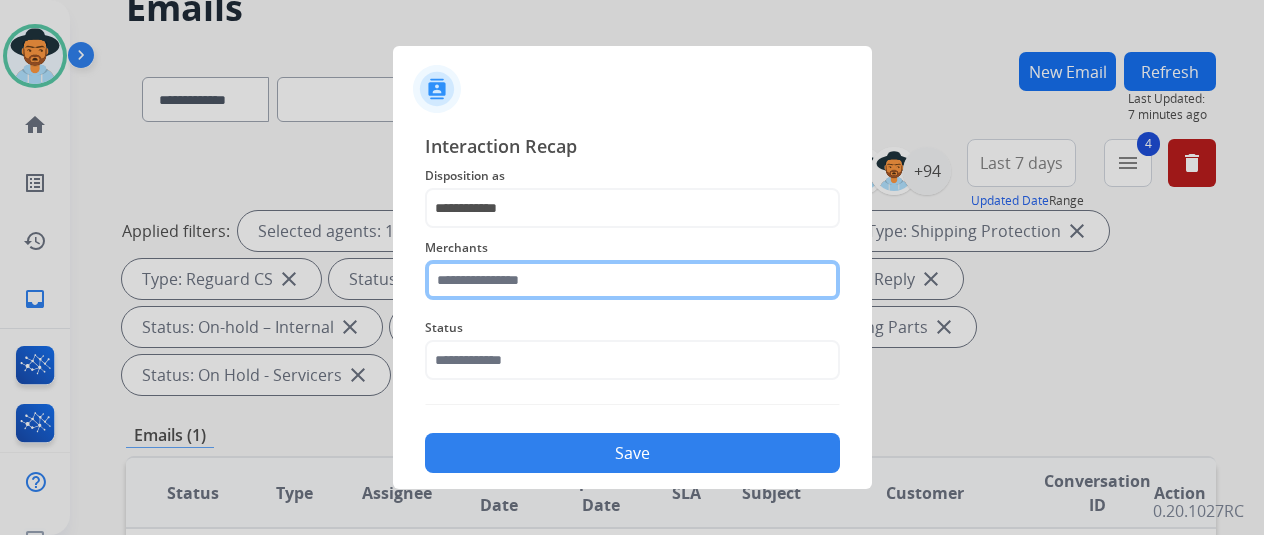 click 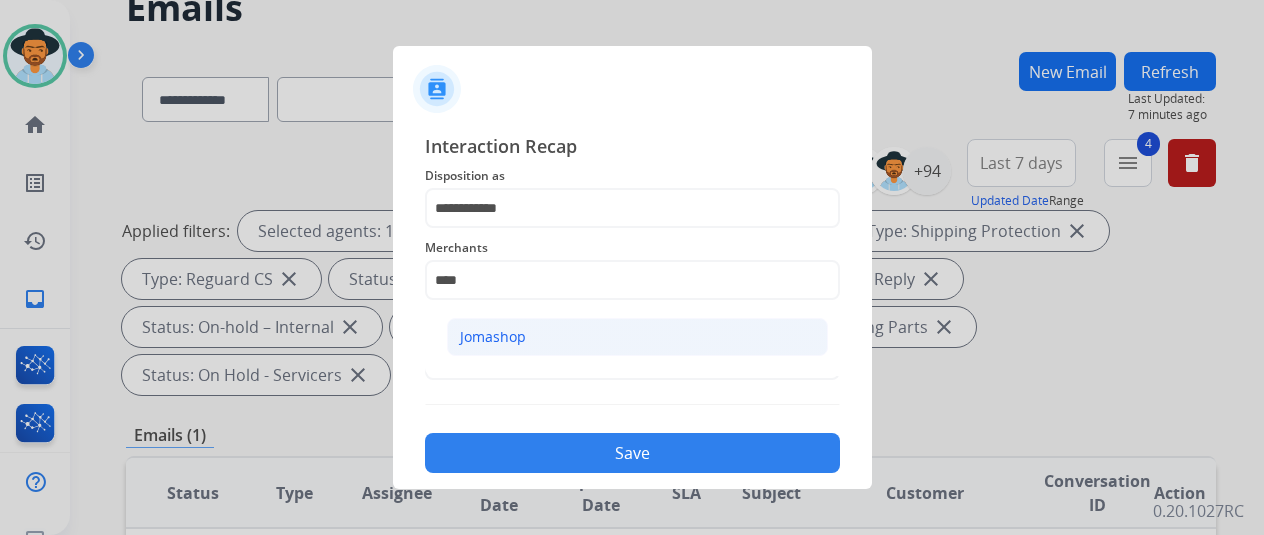 click on "Jomashop" 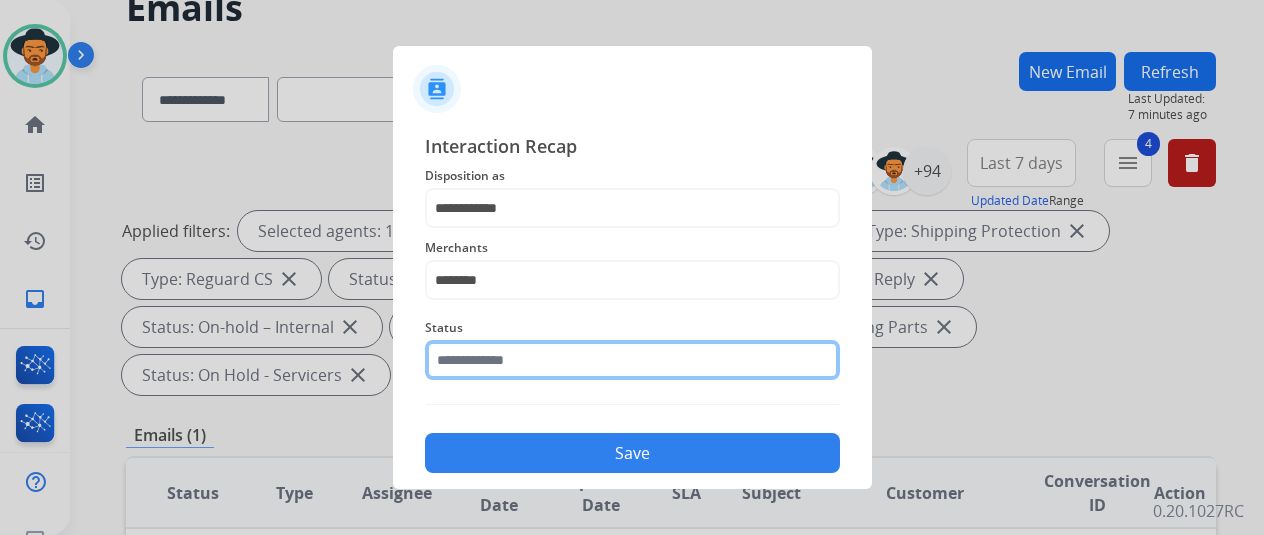 click 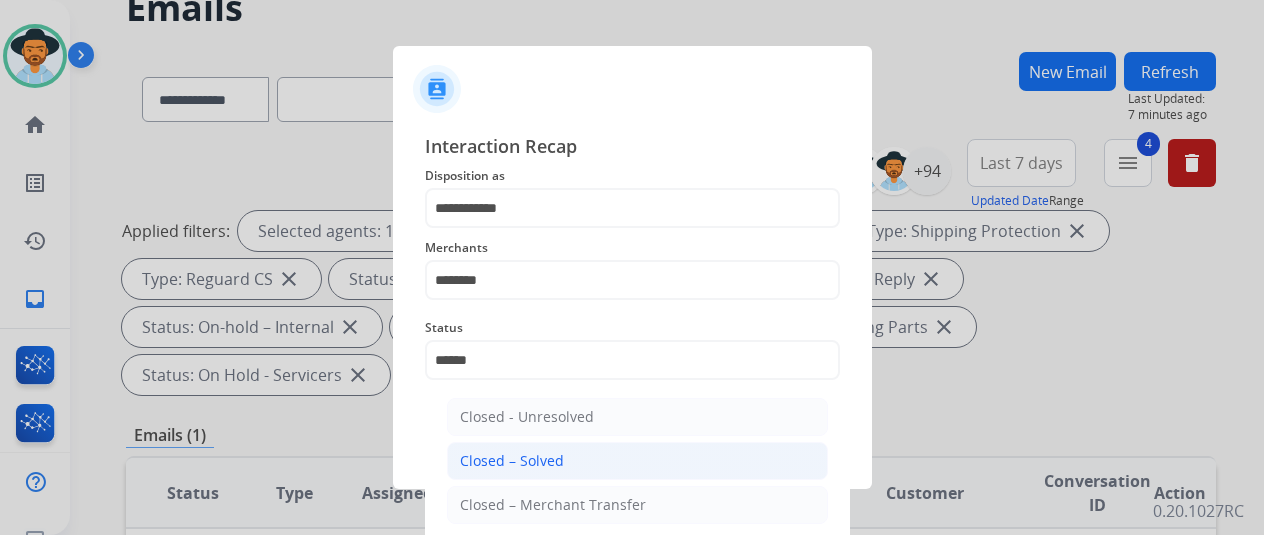 click on "Closed – Solved" 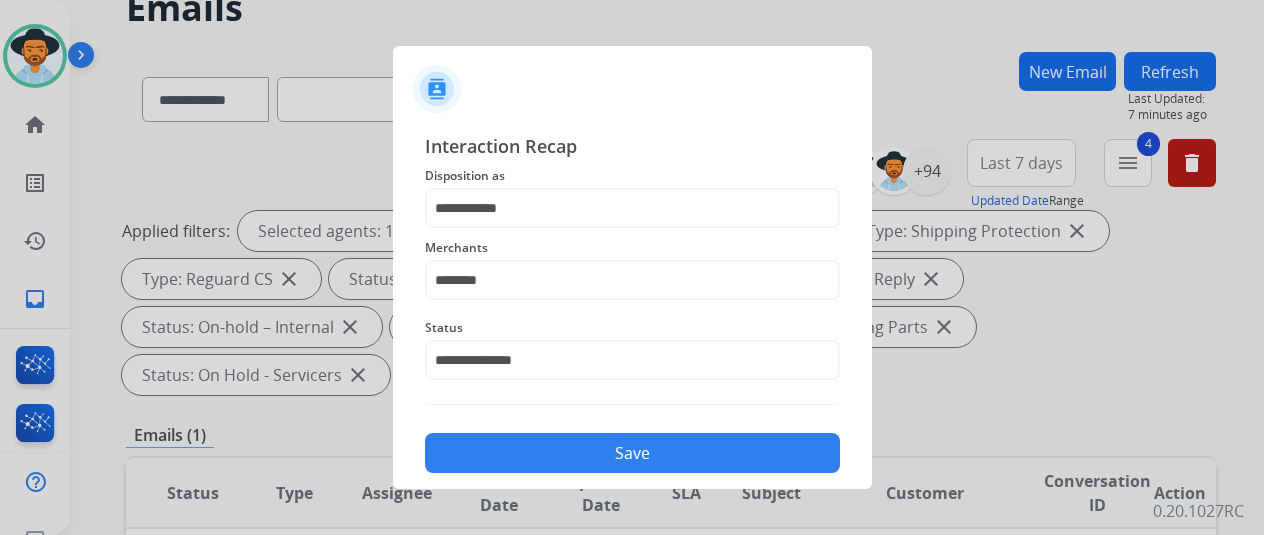 click on "Save" 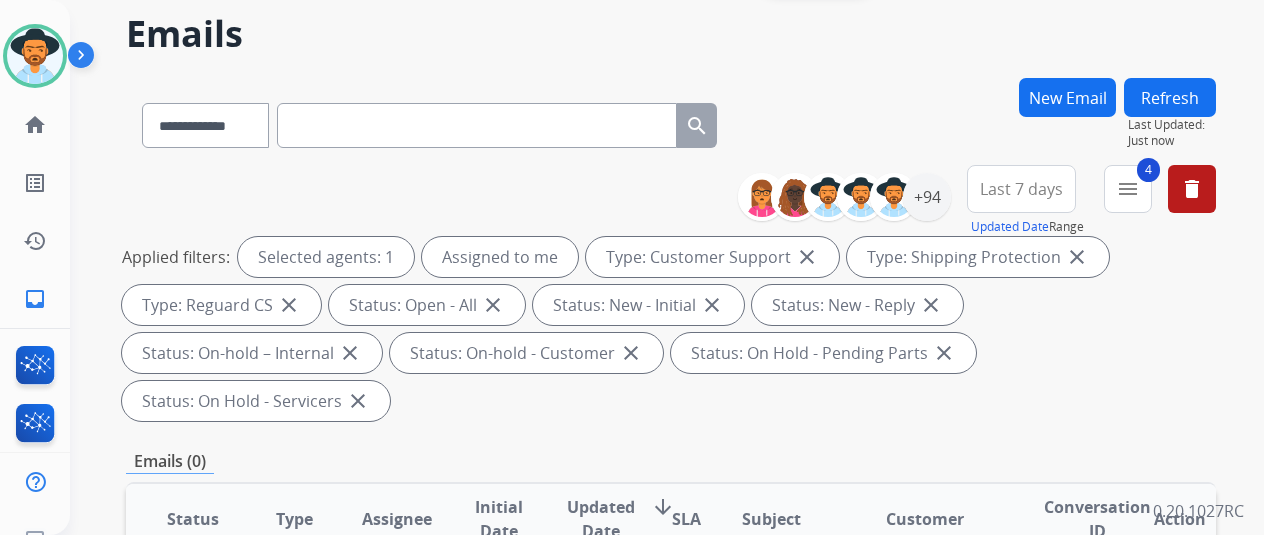 scroll, scrollTop: 0, scrollLeft: 0, axis: both 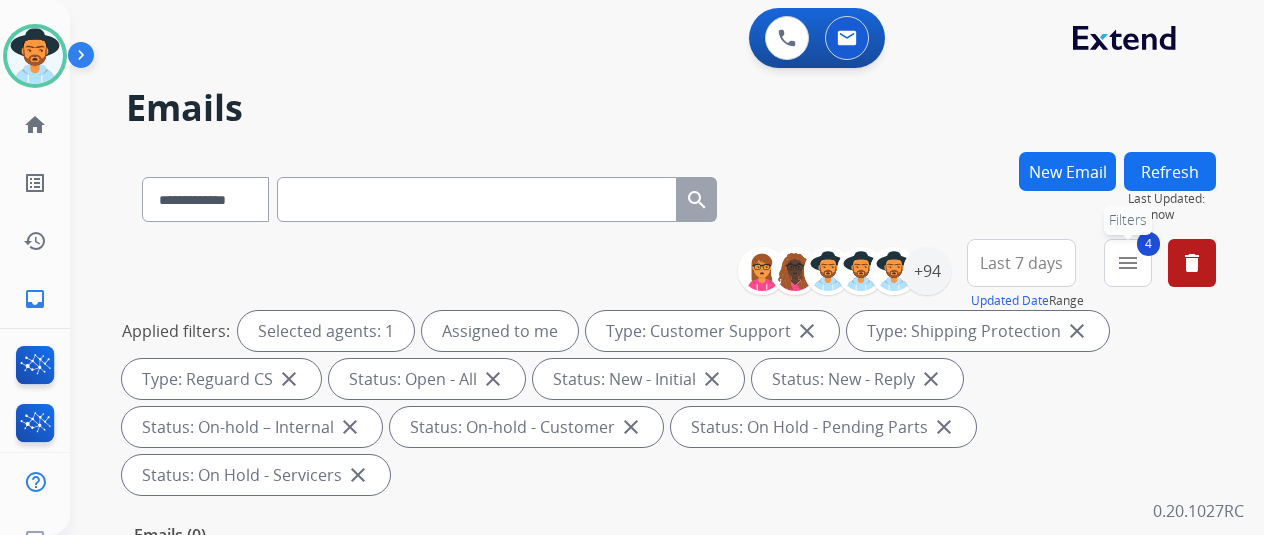 click on "4 menu  Filters" at bounding box center [1128, 263] 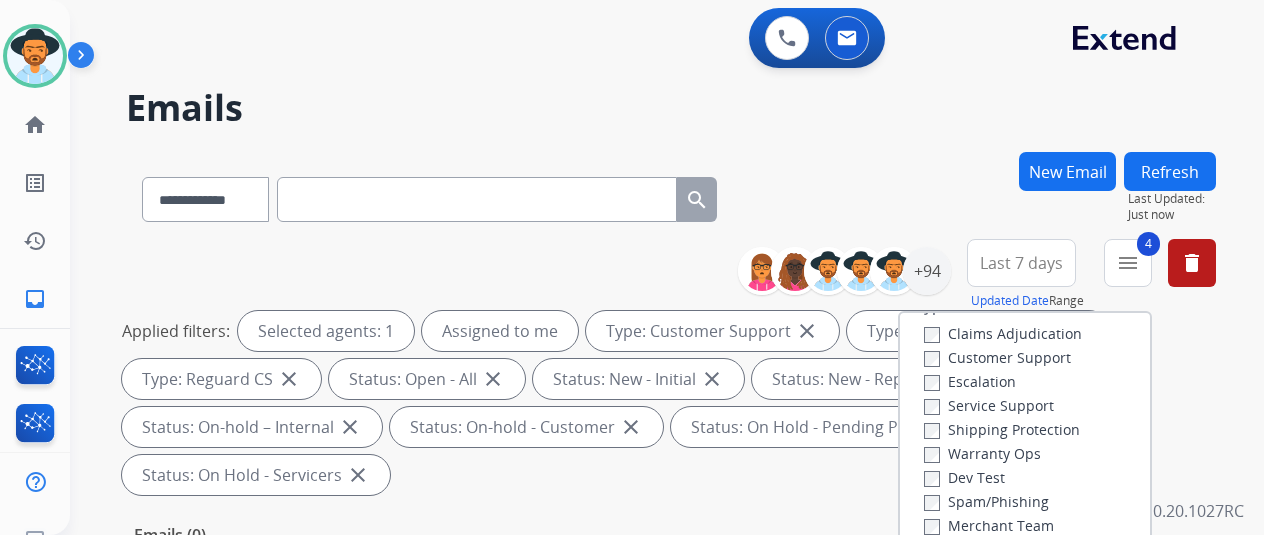 scroll, scrollTop: 228, scrollLeft: 0, axis: vertical 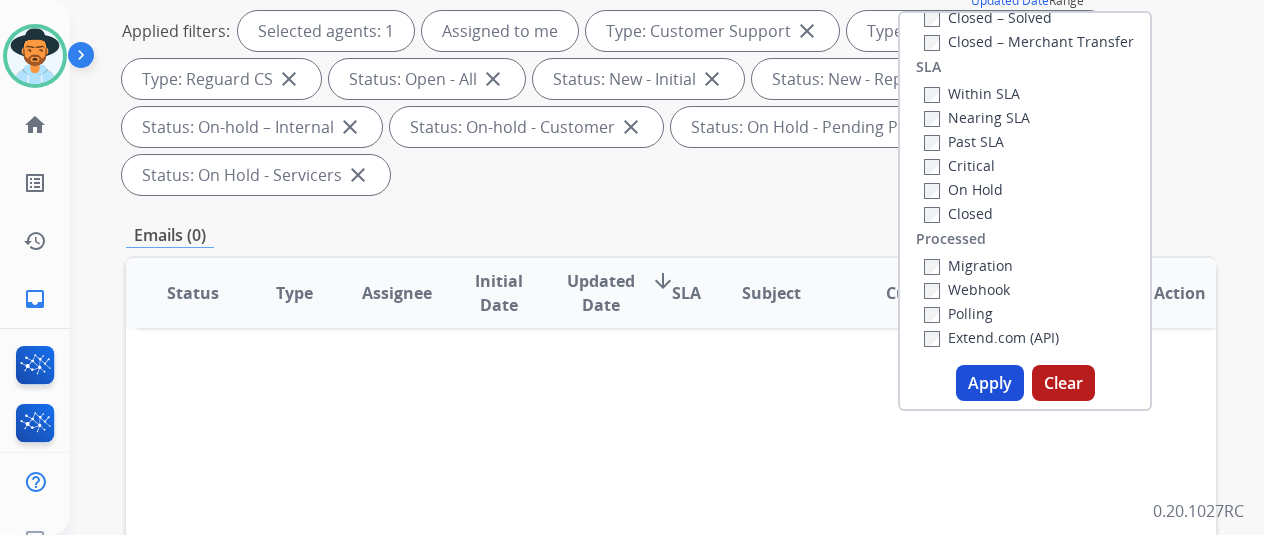 click on "Apply" at bounding box center [990, 383] 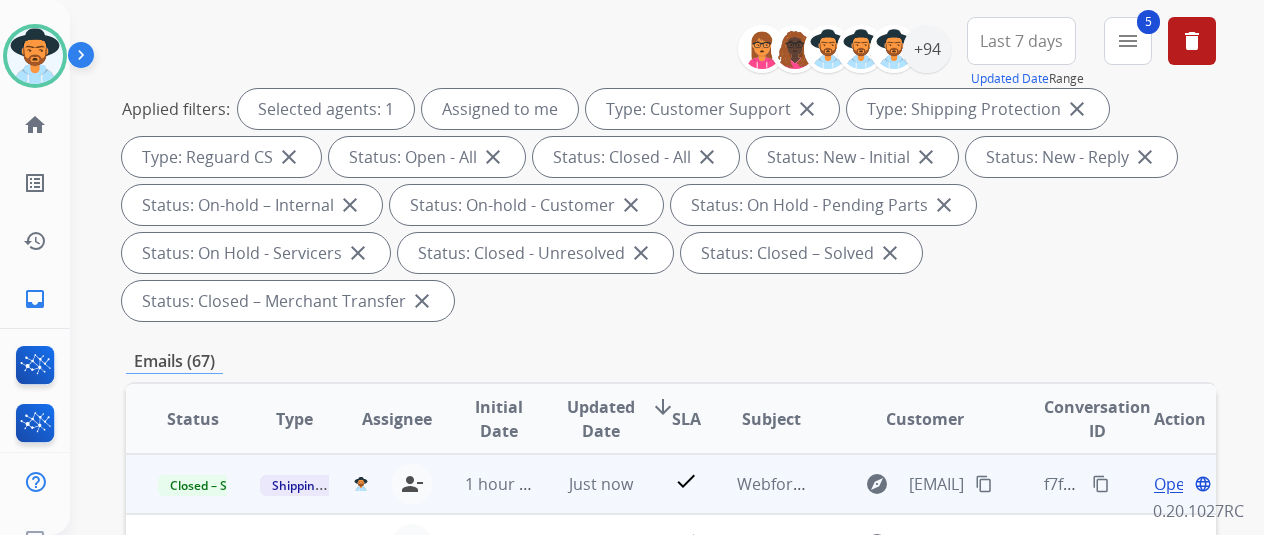 scroll, scrollTop: 500, scrollLeft: 0, axis: vertical 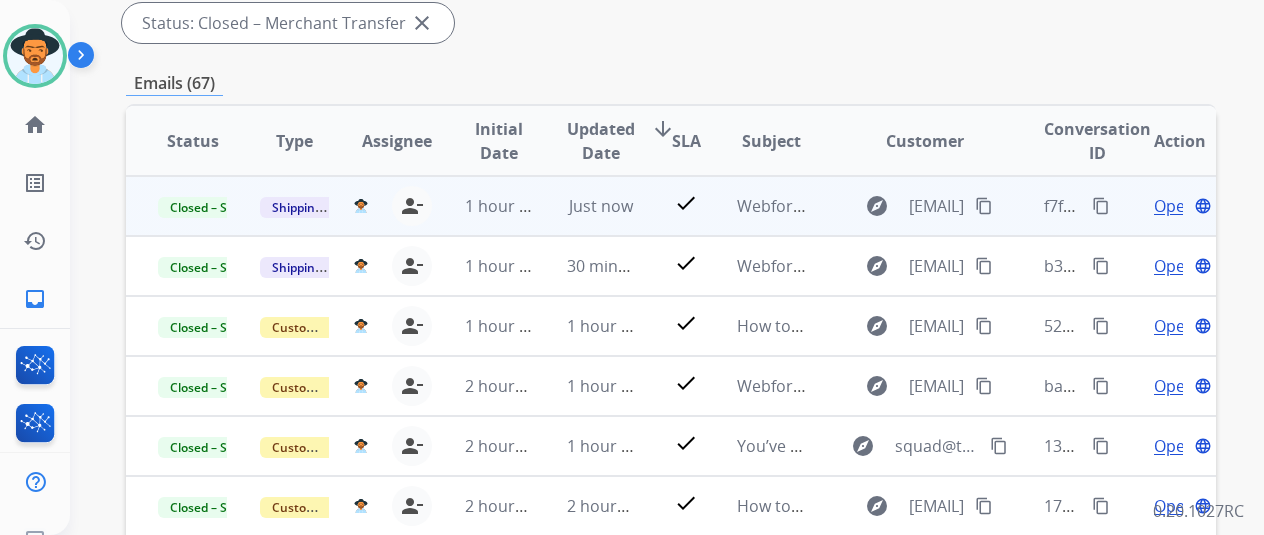 click on "content_copy" at bounding box center (1101, 206) 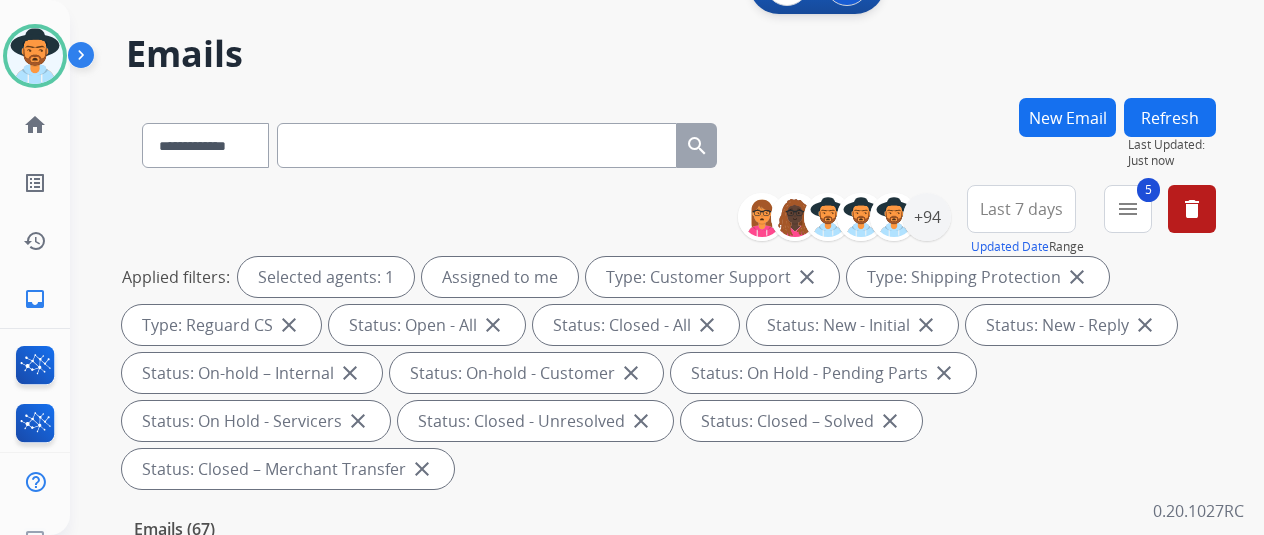 scroll, scrollTop: 0, scrollLeft: 0, axis: both 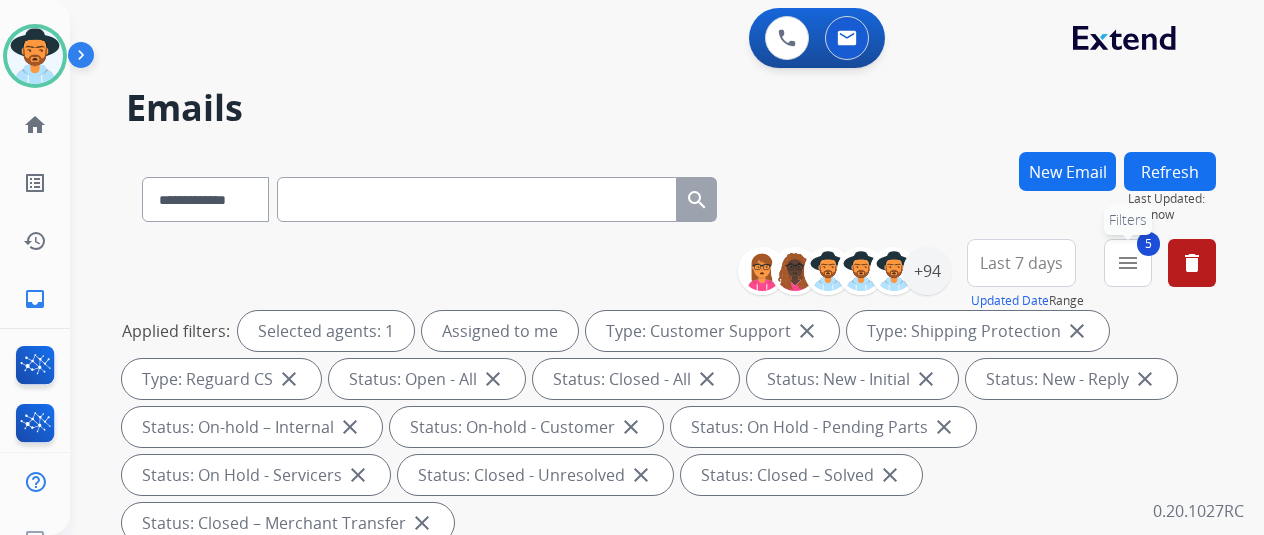 click on "menu" at bounding box center [1128, 263] 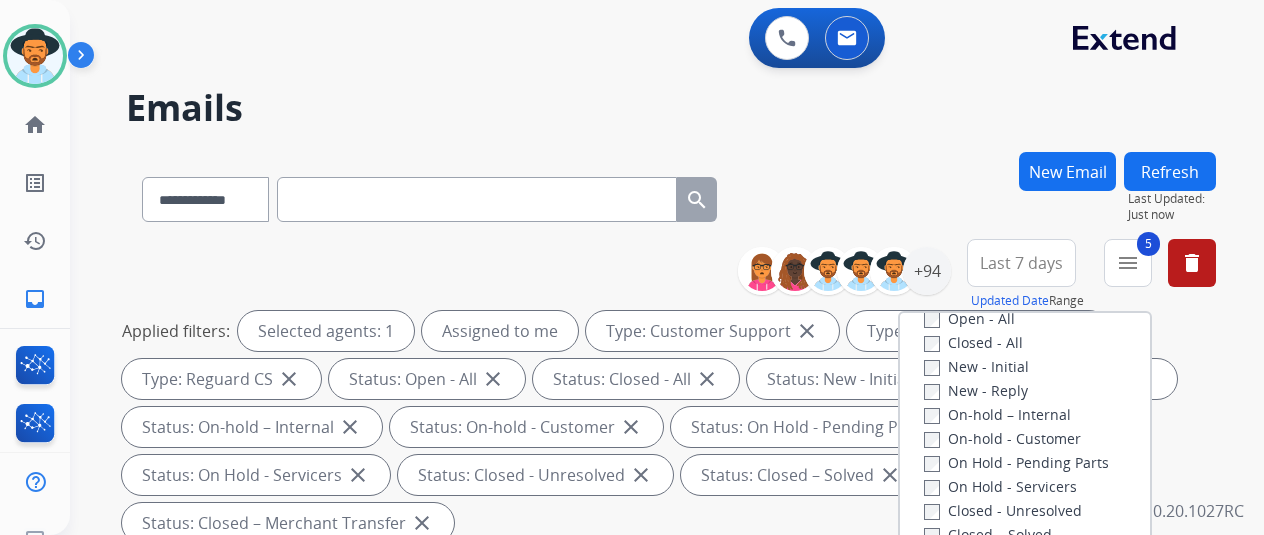 scroll, scrollTop: 328, scrollLeft: 0, axis: vertical 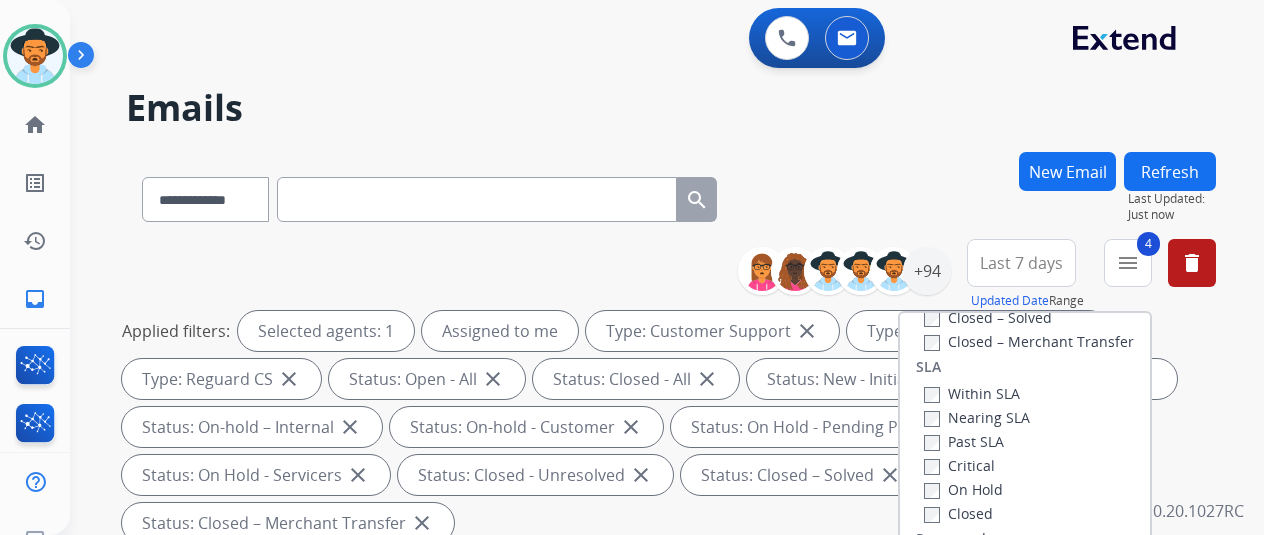 click on "Refresh" at bounding box center [1170, 171] 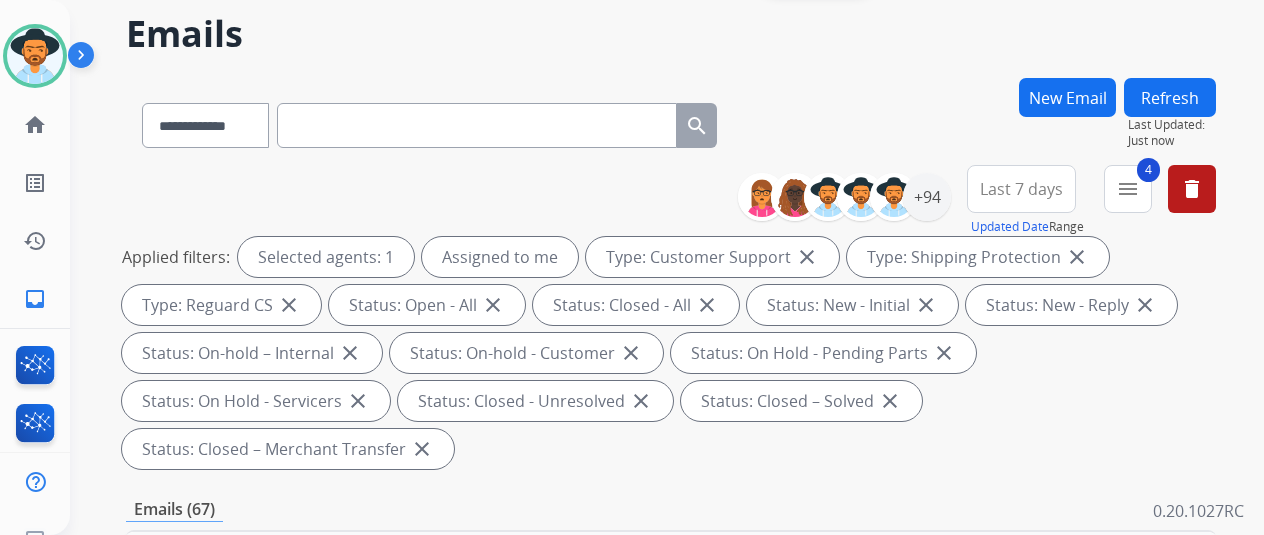 scroll, scrollTop: 0, scrollLeft: 0, axis: both 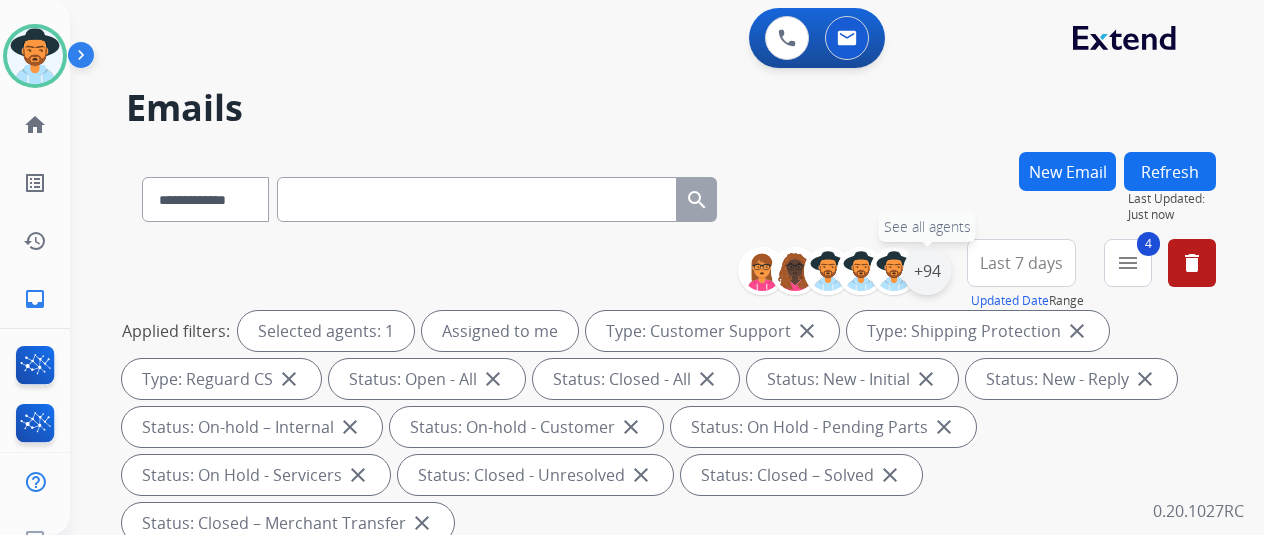 click on "+94" at bounding box center (927, 271) 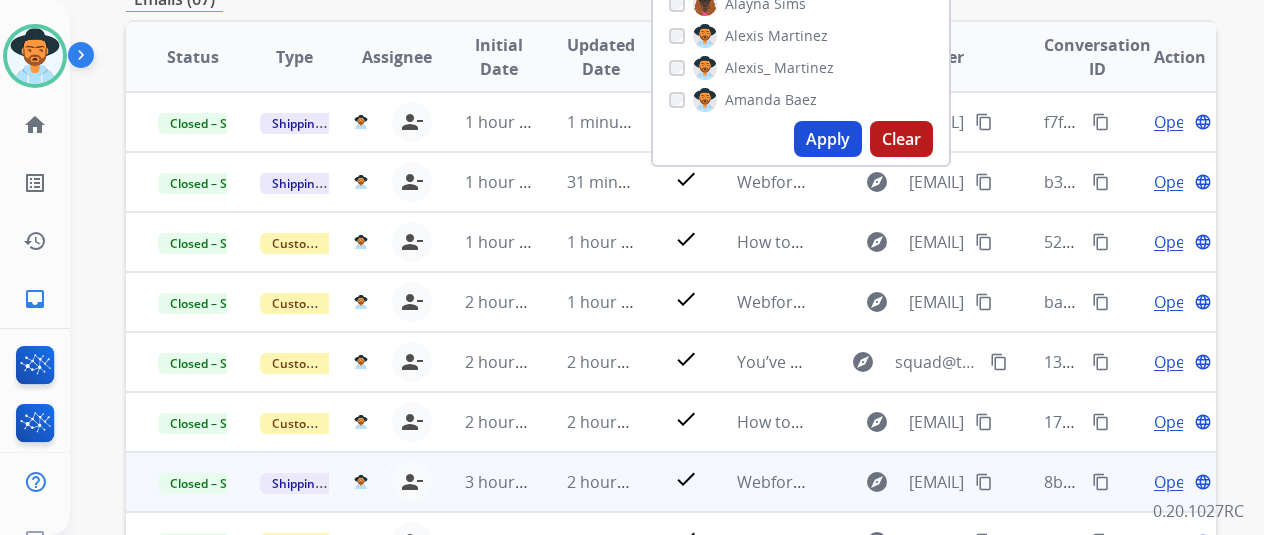 scroll, scrollTop: 300, scrollLeft: 0, axis: vertical 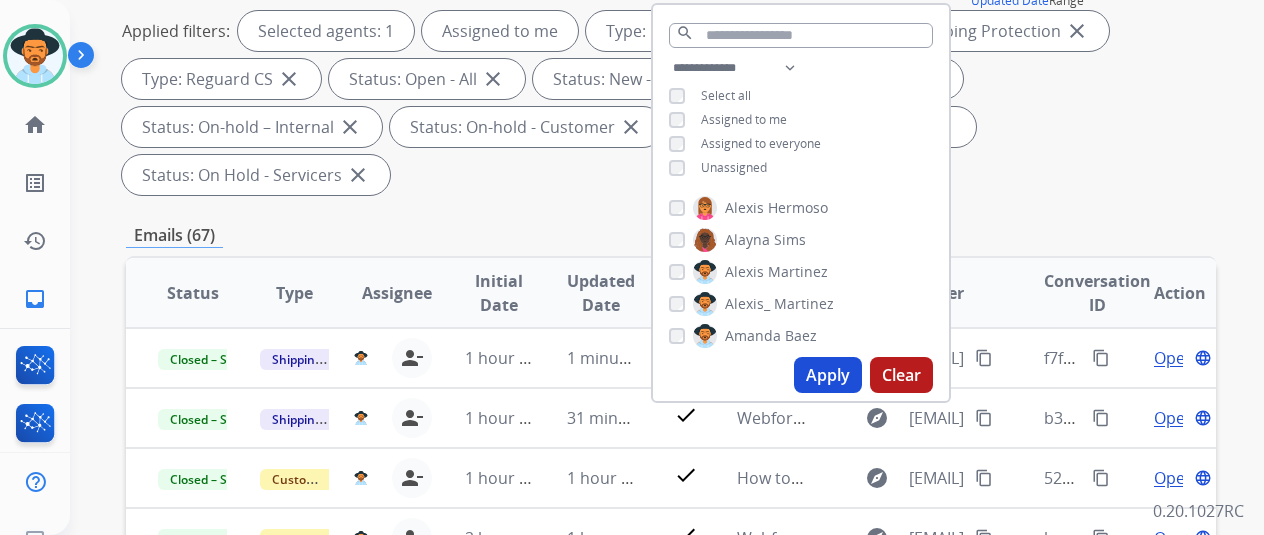 click on "Apply" at bounding box center (828, 375) 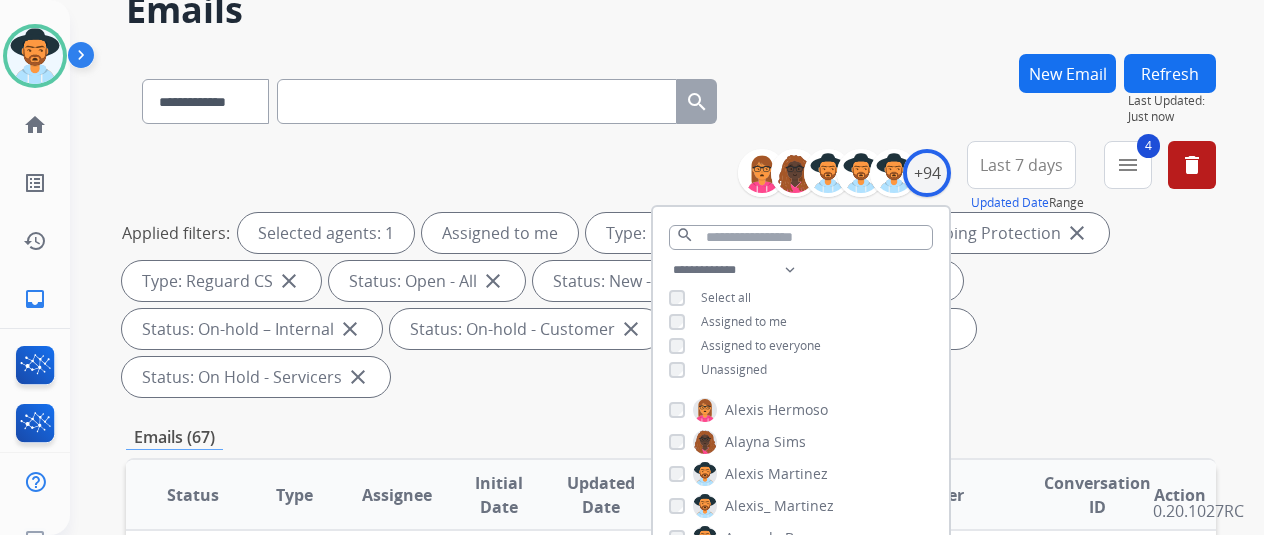 scroll, scrollTop: 0, scrollLeft: 0, axis: both 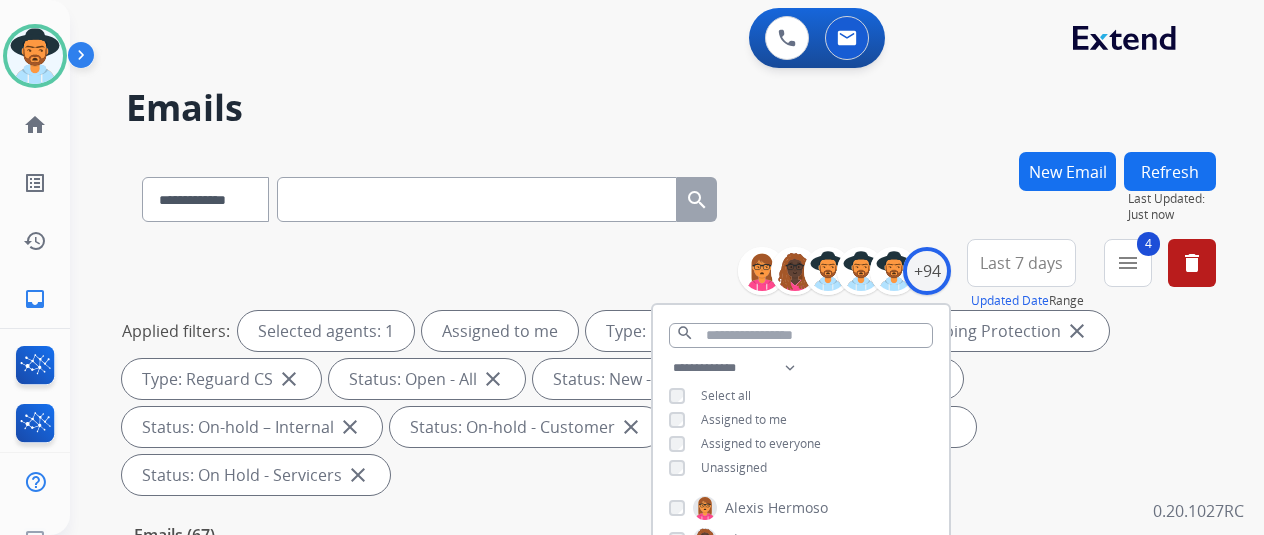 click on "Refresh" at bounding box center (1170, 171) 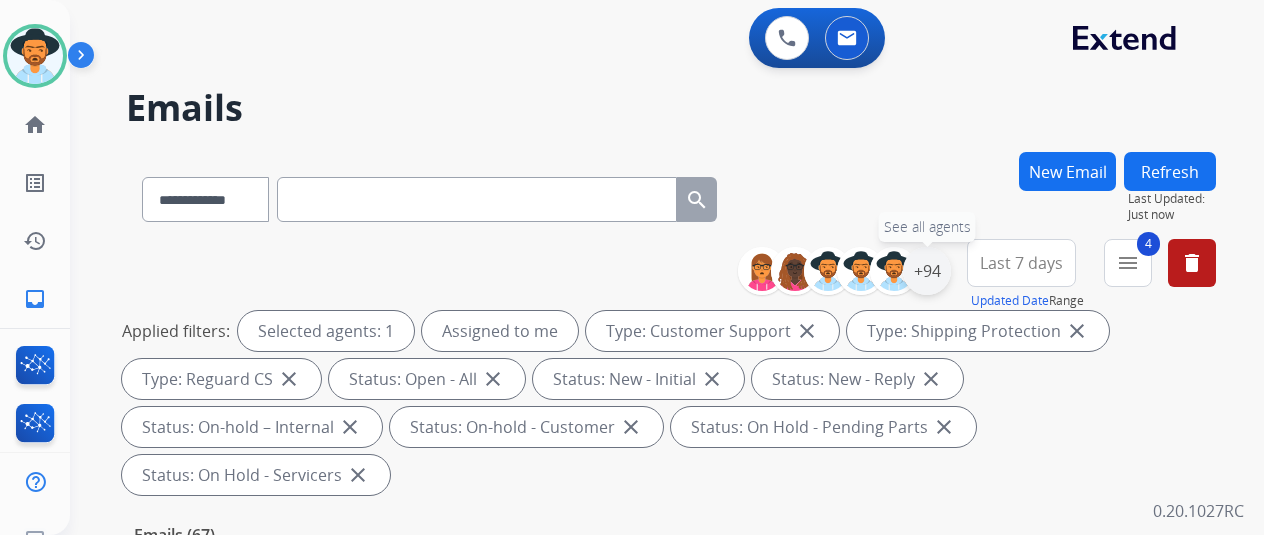 drag, startPoint x: 949, startPoint y: 263, endPoint x: 927, endPoint y: 260, distance: 22.203604 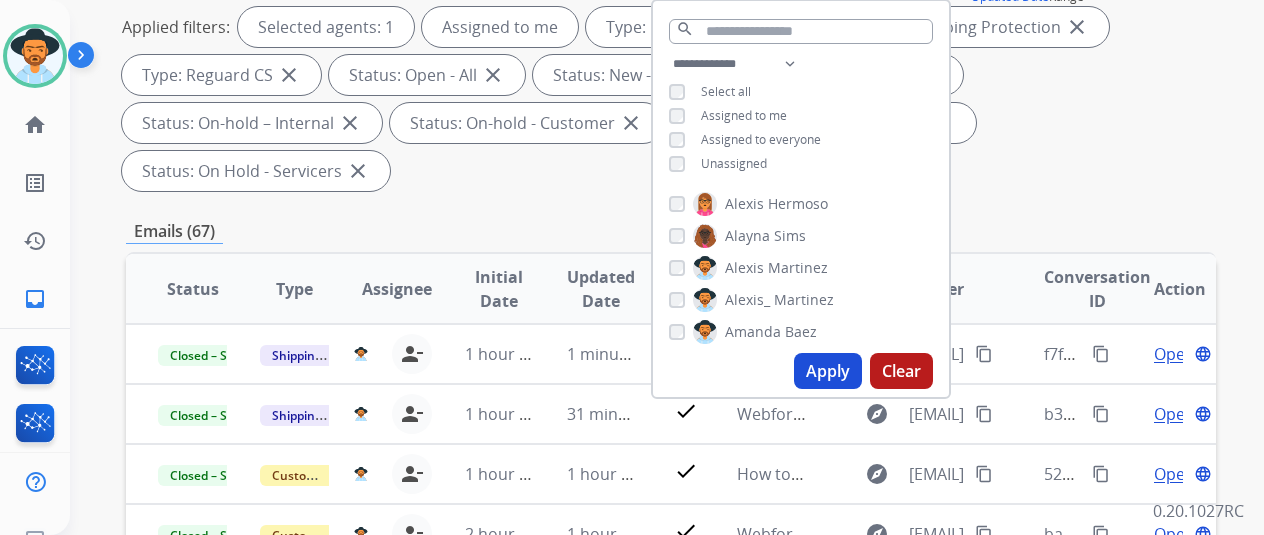 scroll, scrollTop: 500, scrollLeft: 0, axis: vertical 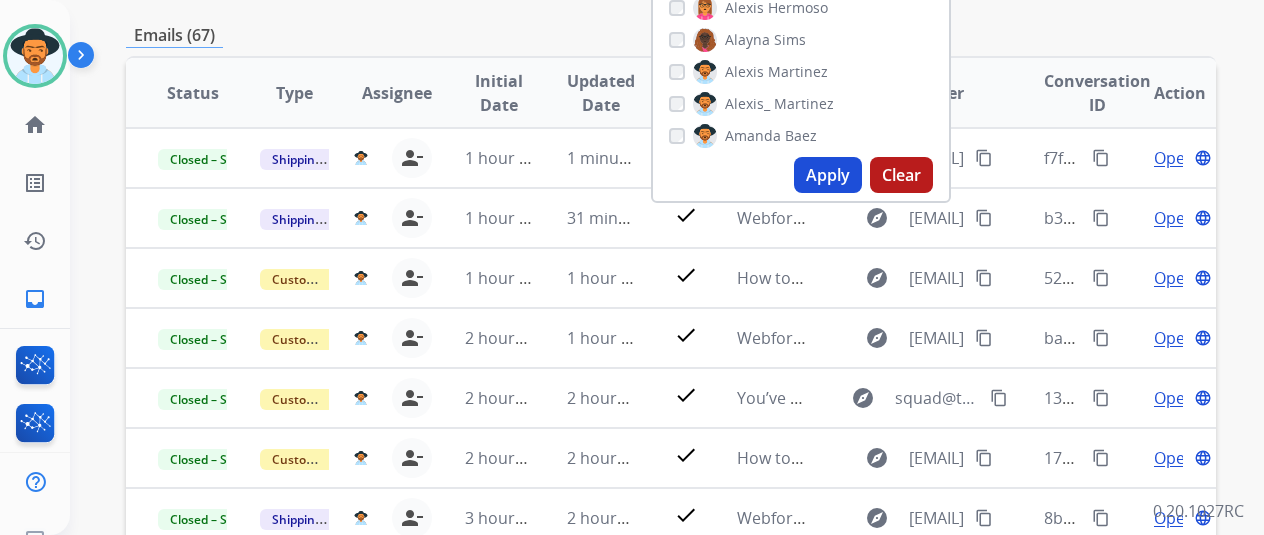 click on "Apply" at bounding box center [828, 175] 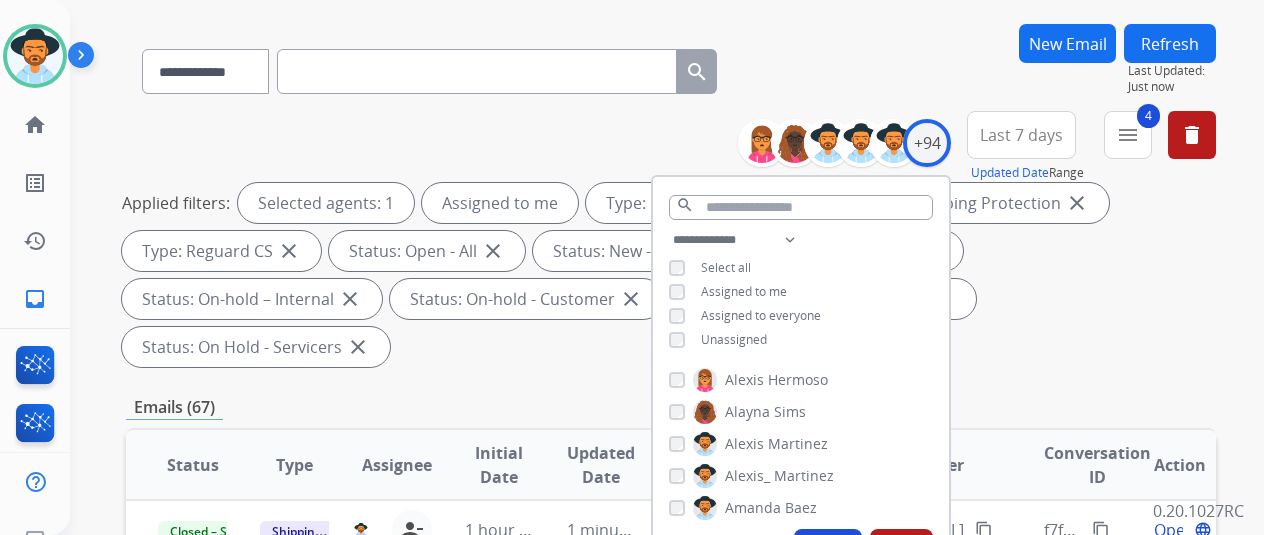 scroll, scrollTop: 0, scrollLeft: 0, axis: both 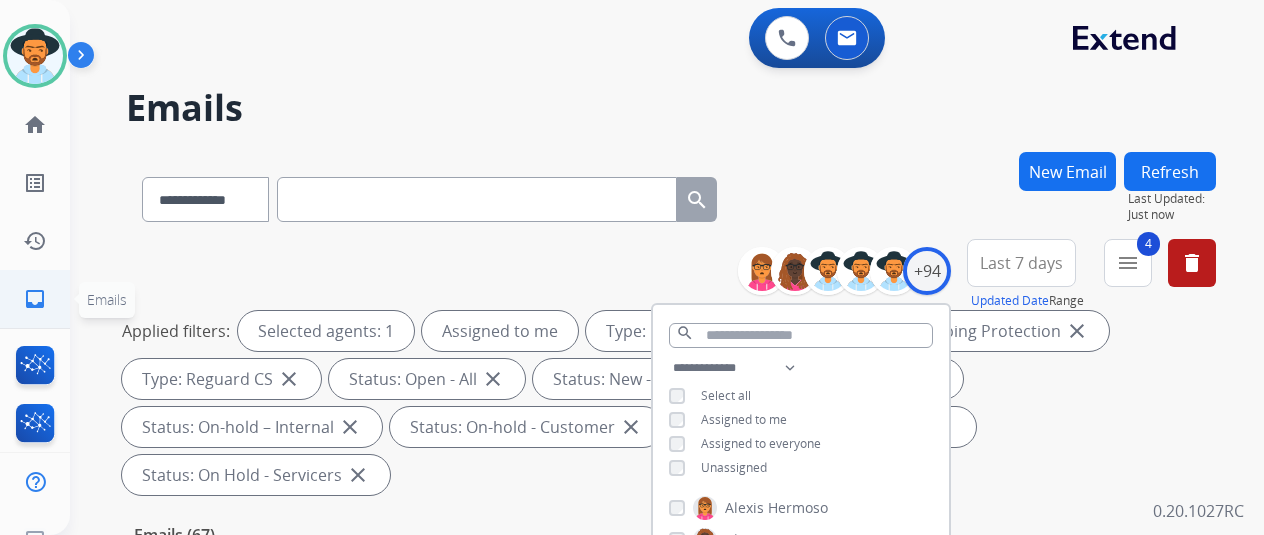 click on "inbox  Emails" 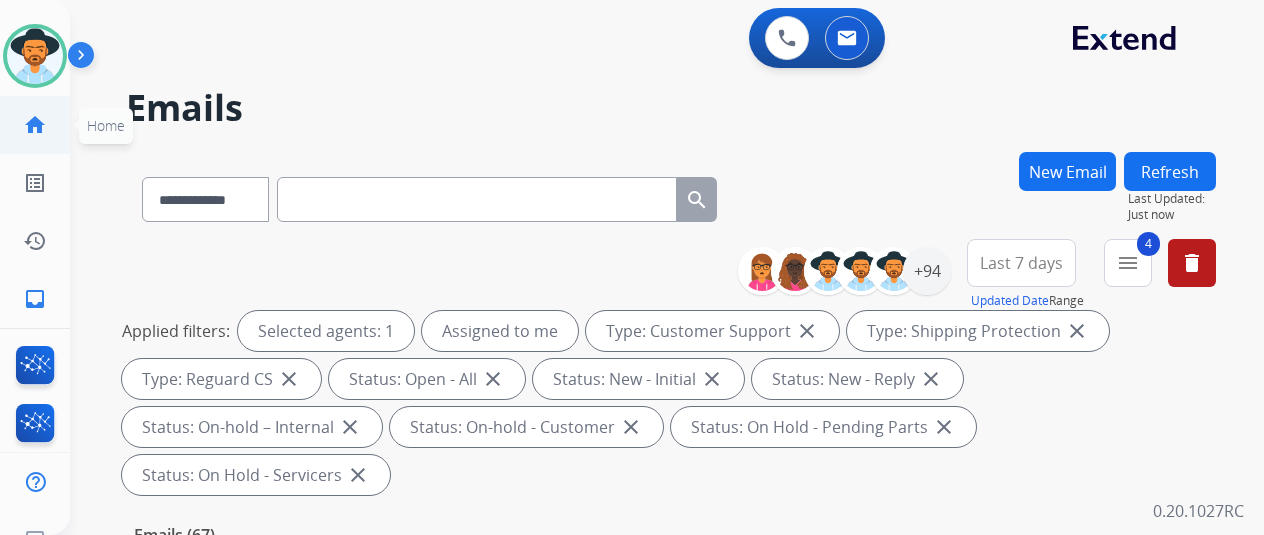 click on "home" 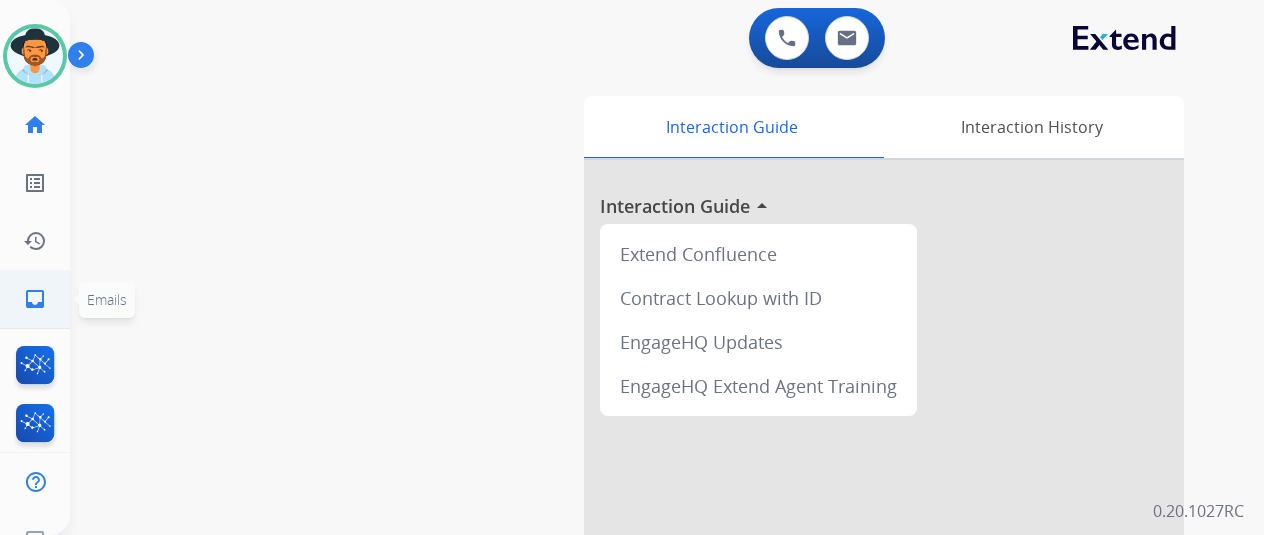 click on "inbox" 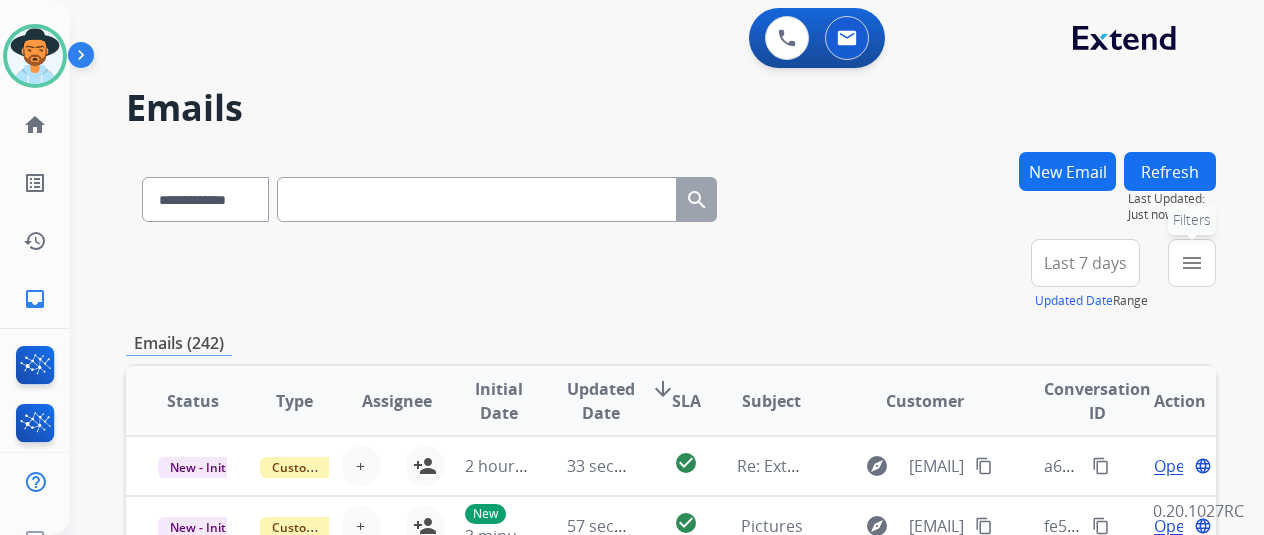 click on "menu" at bounding box center (1192, 263) 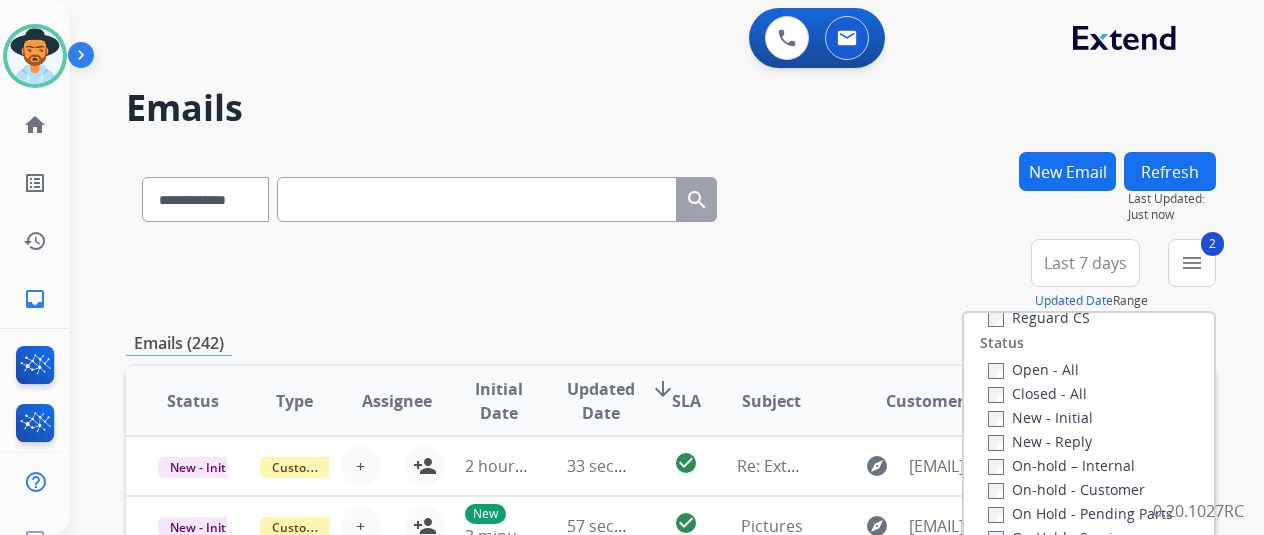scroll, scrollTop: 200, scrollLeft: 0, axis: vertical 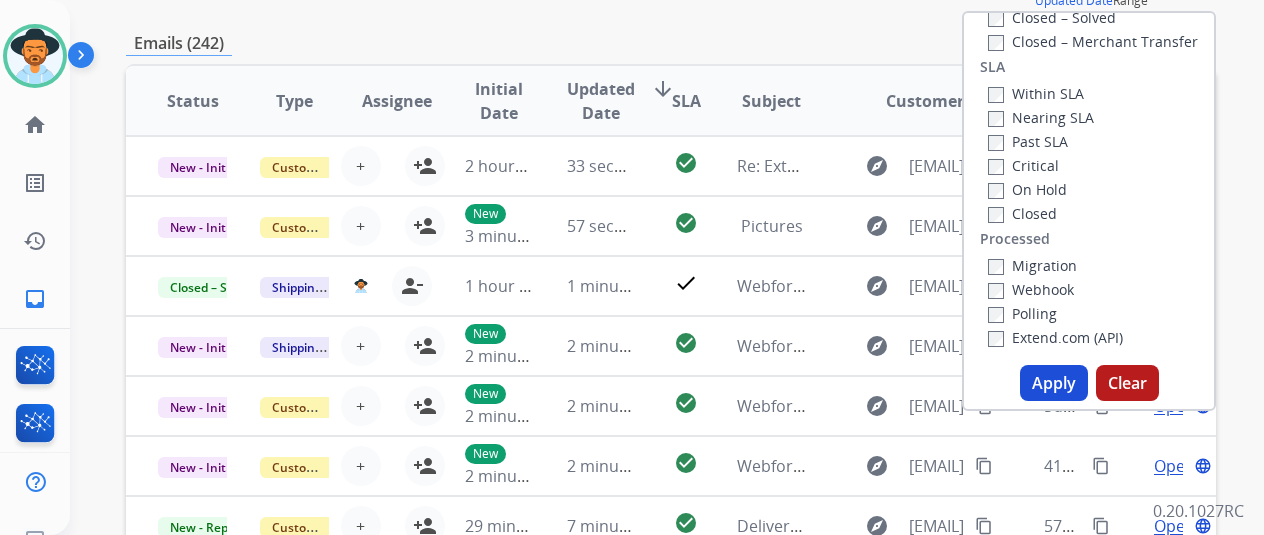 click on "Apply" at bounding box center [1054, 383] 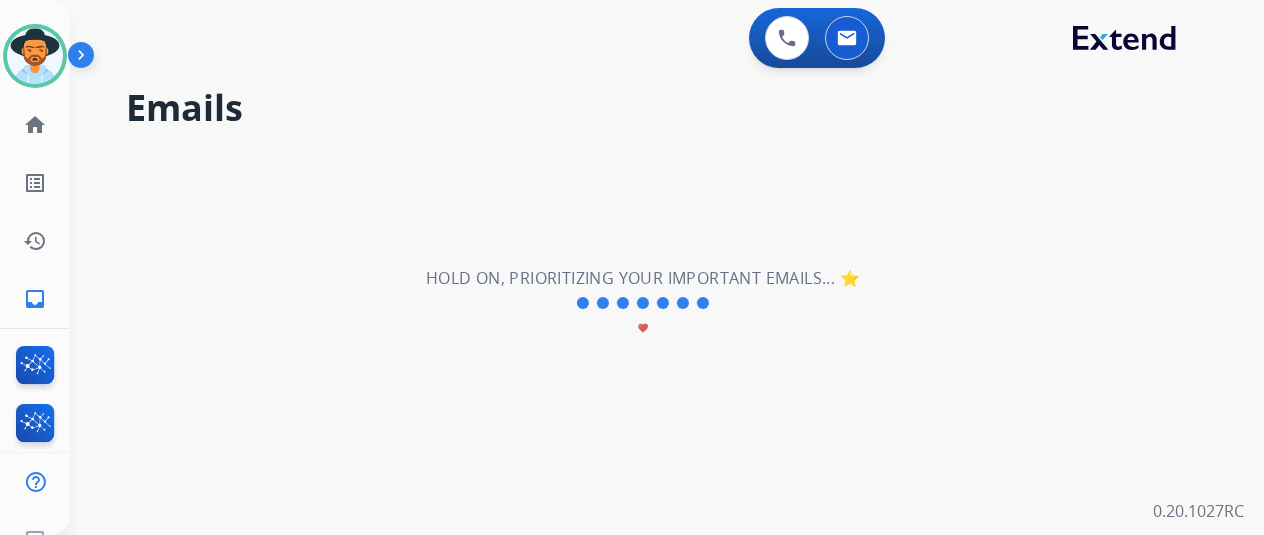 scroll, scrollTop: 0, scrollLeft: 0, axis: both 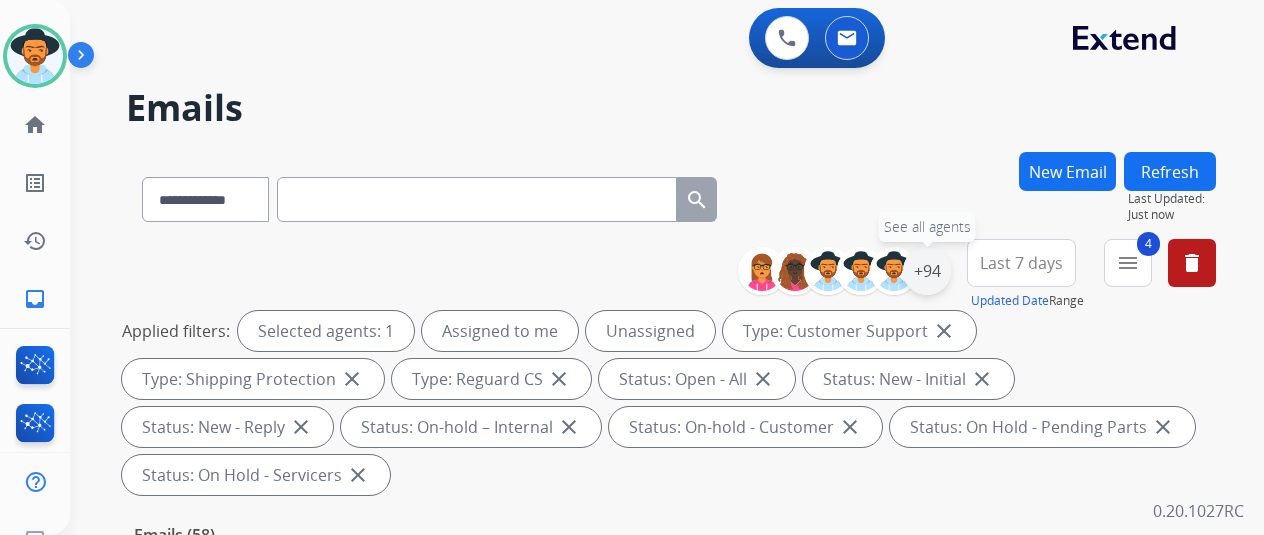 click on "+94" at bounding box center (927, 271) 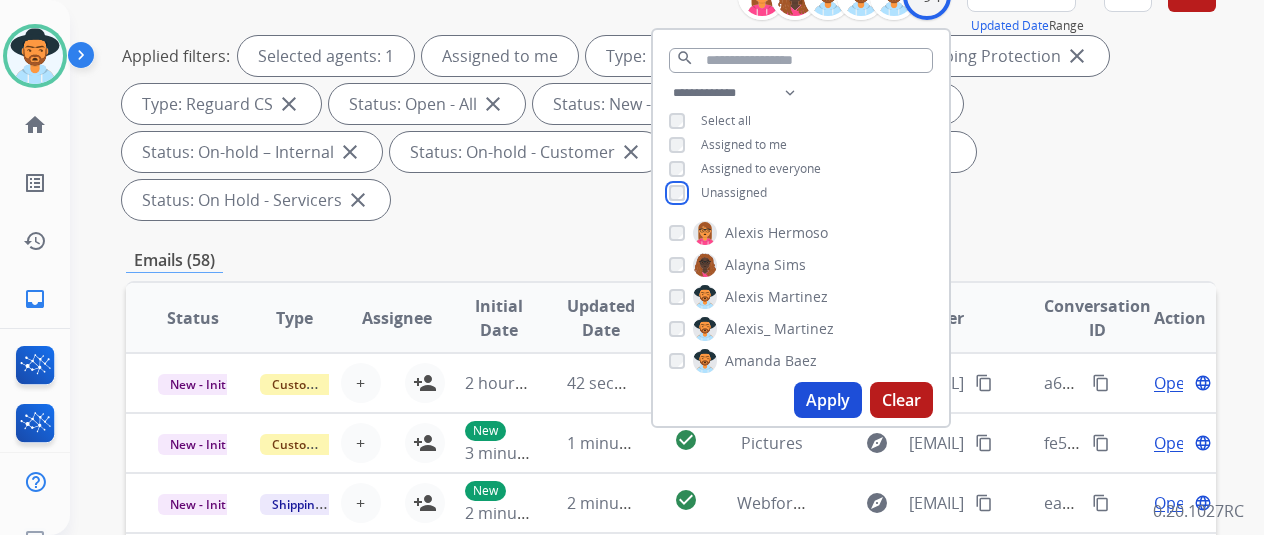 scroll, scrollTop: 300, scrollLeft: 0, axis: vertical 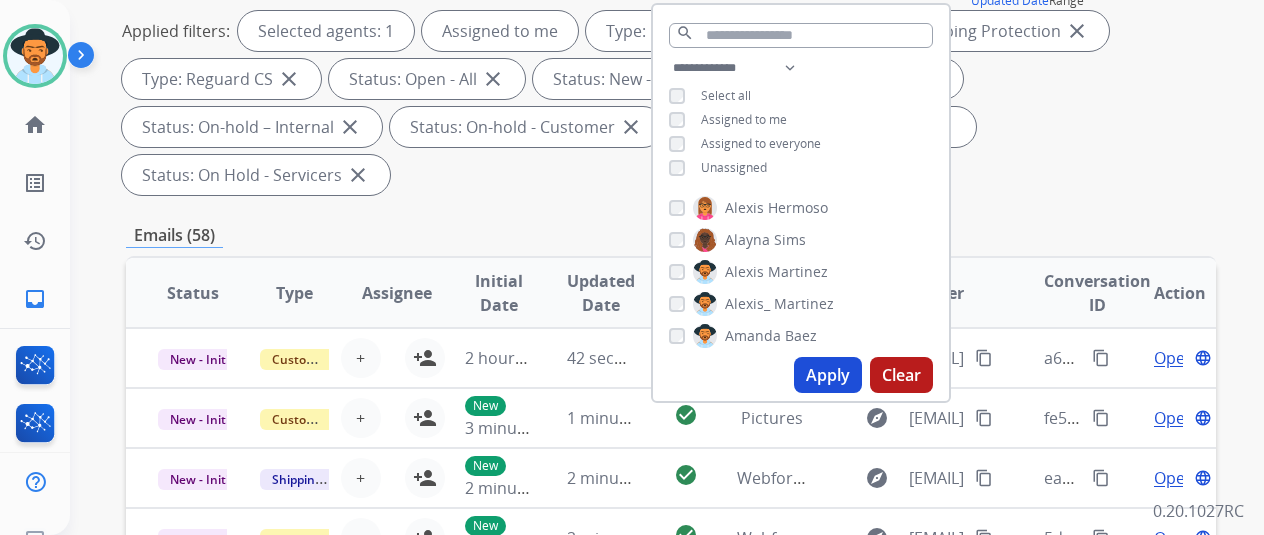 click on "Apply" at bounding box center [828, 375] 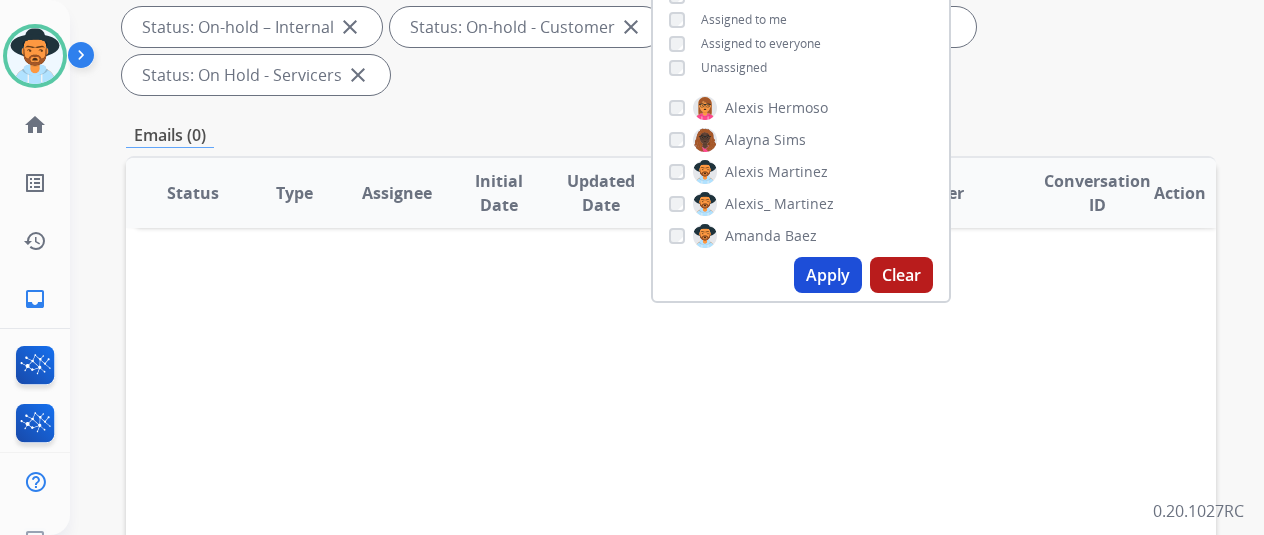 scroll, scrollTop: 0, scrollLeft: 0, axis: both 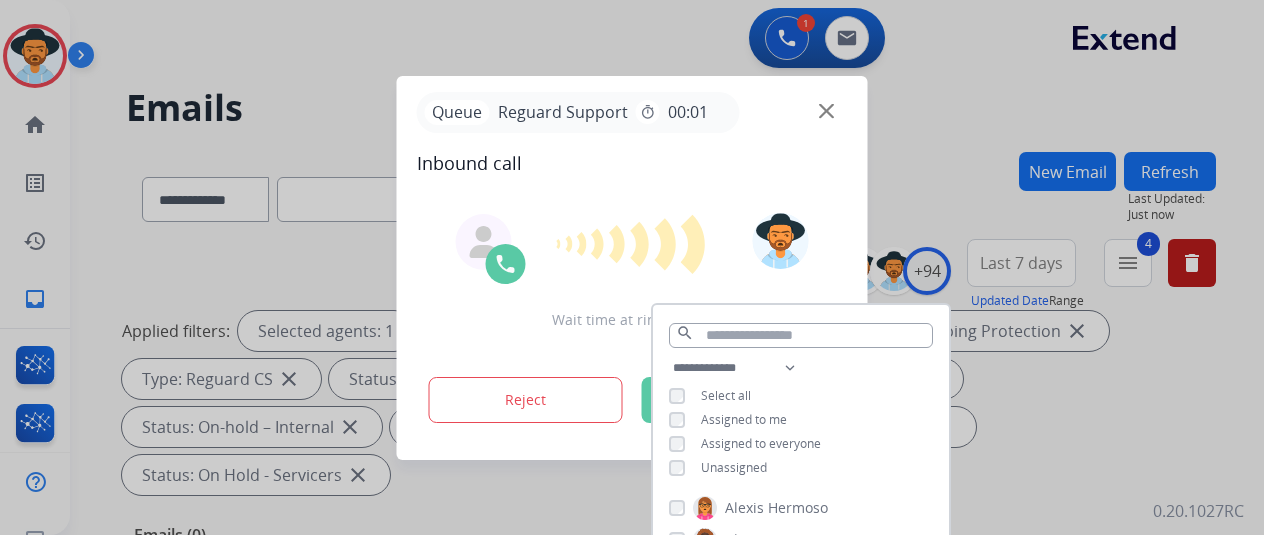 click at bounding box center [632, 267] 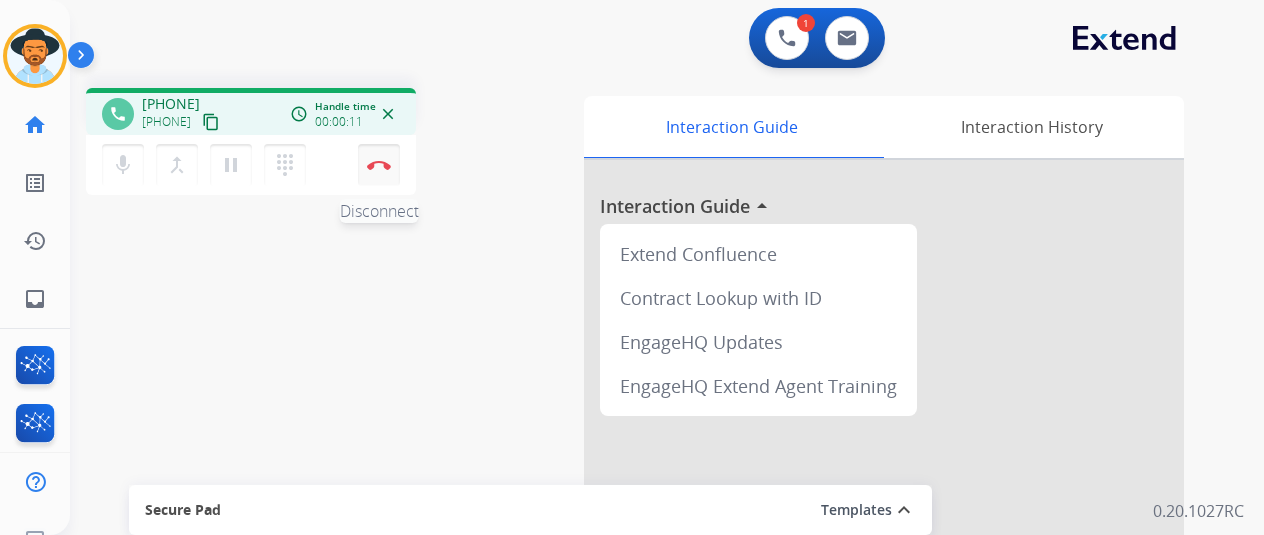 click on "Disconnect" at bounding box center [379, 165] 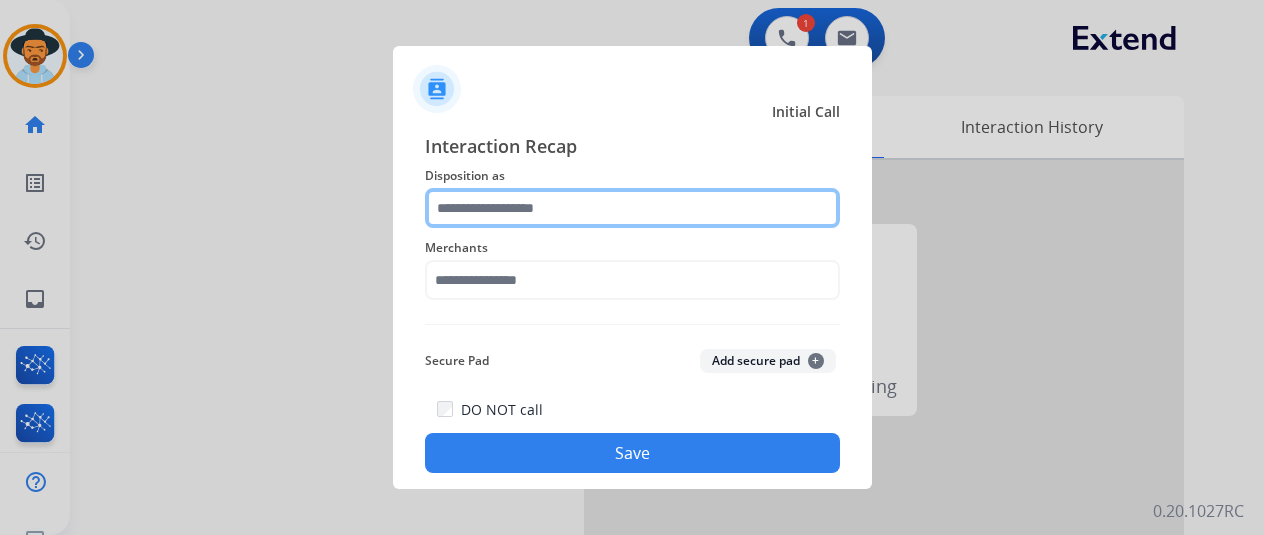 click 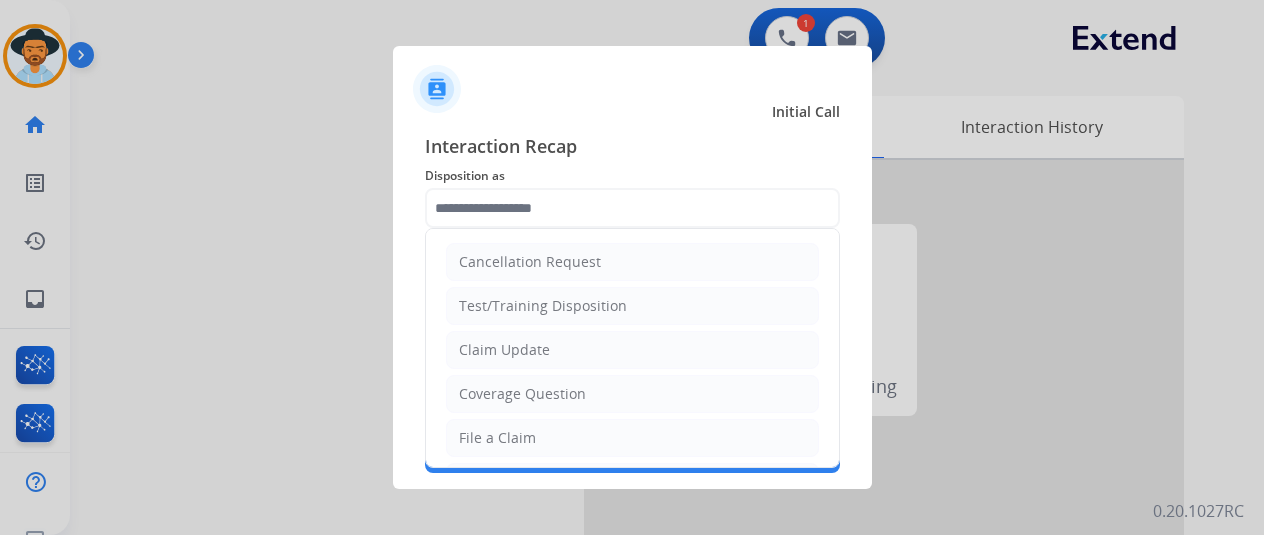 click at bounding box center (632, 267) 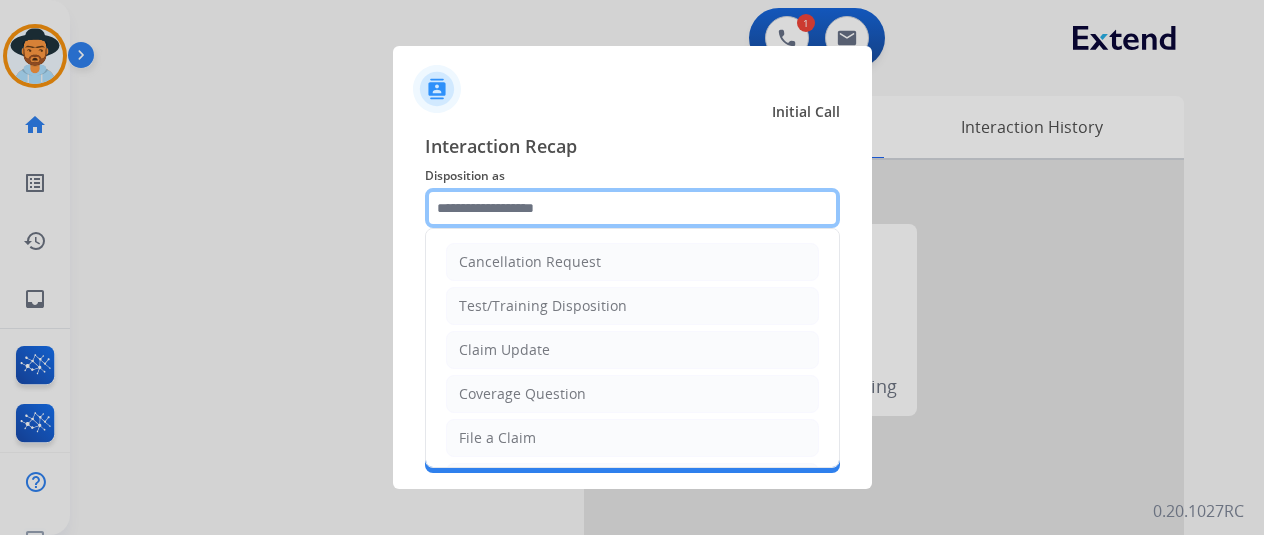click 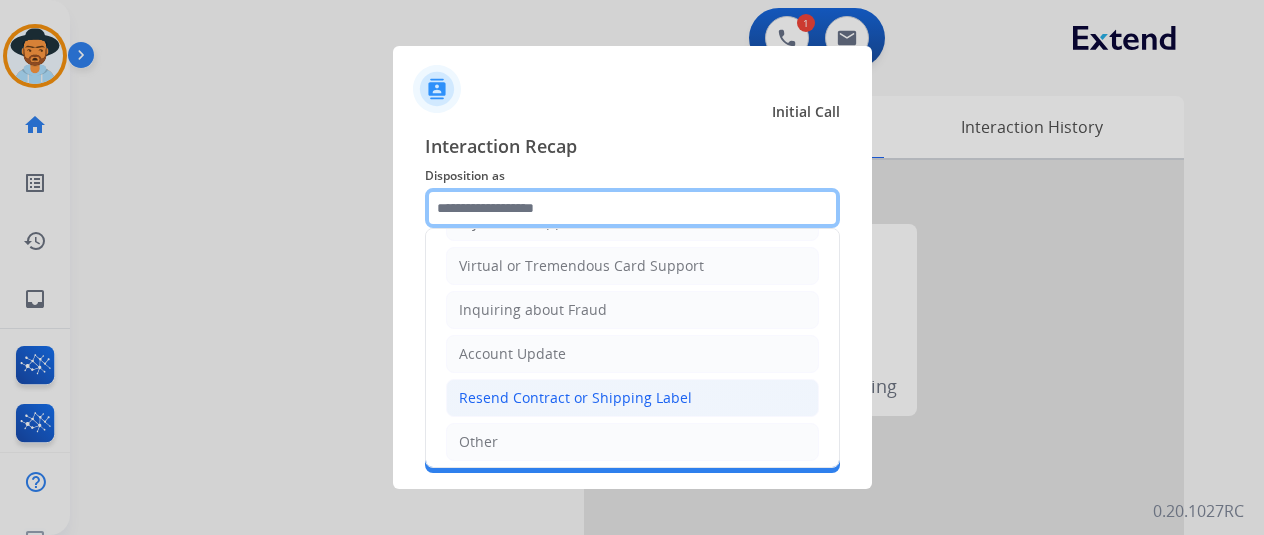 scroll, scrollTop: 303, scrollLeft: 0, axis: vertical 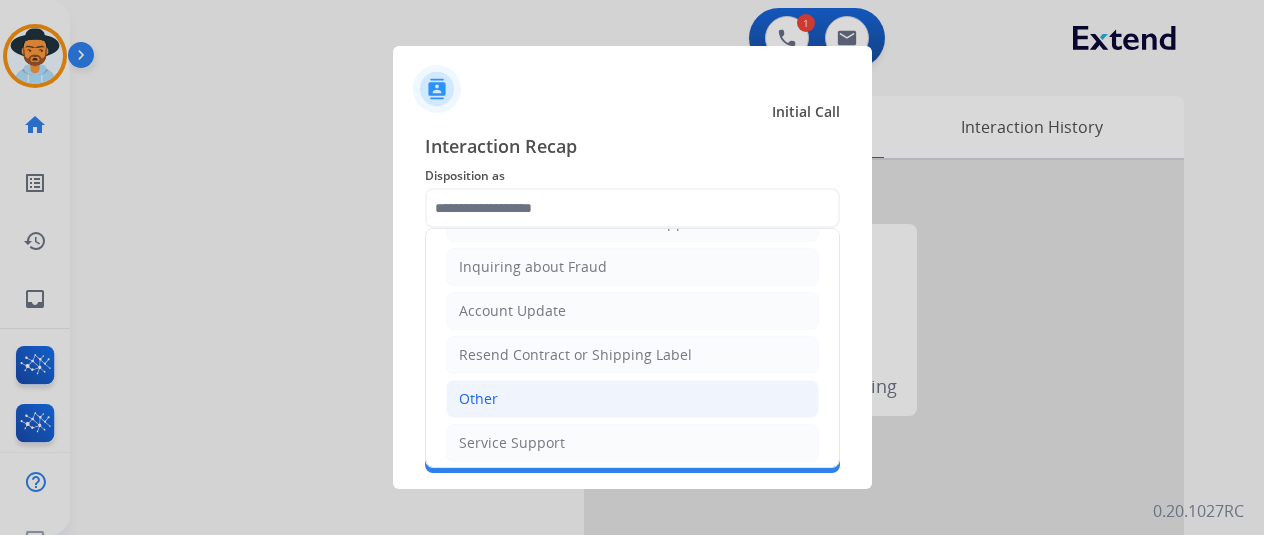 click on "Other" 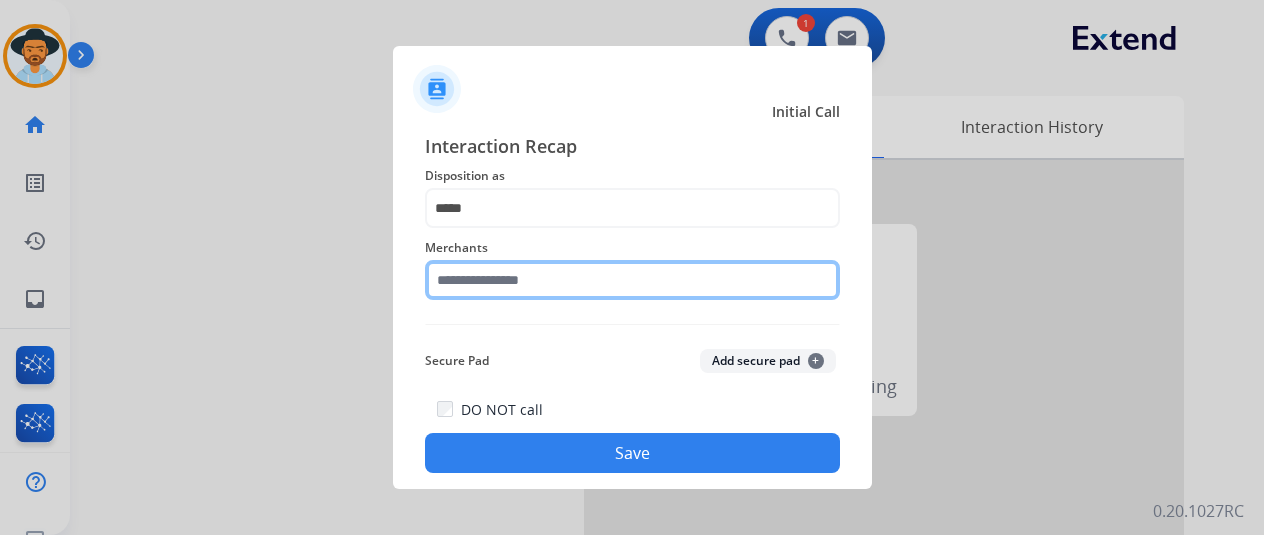 click 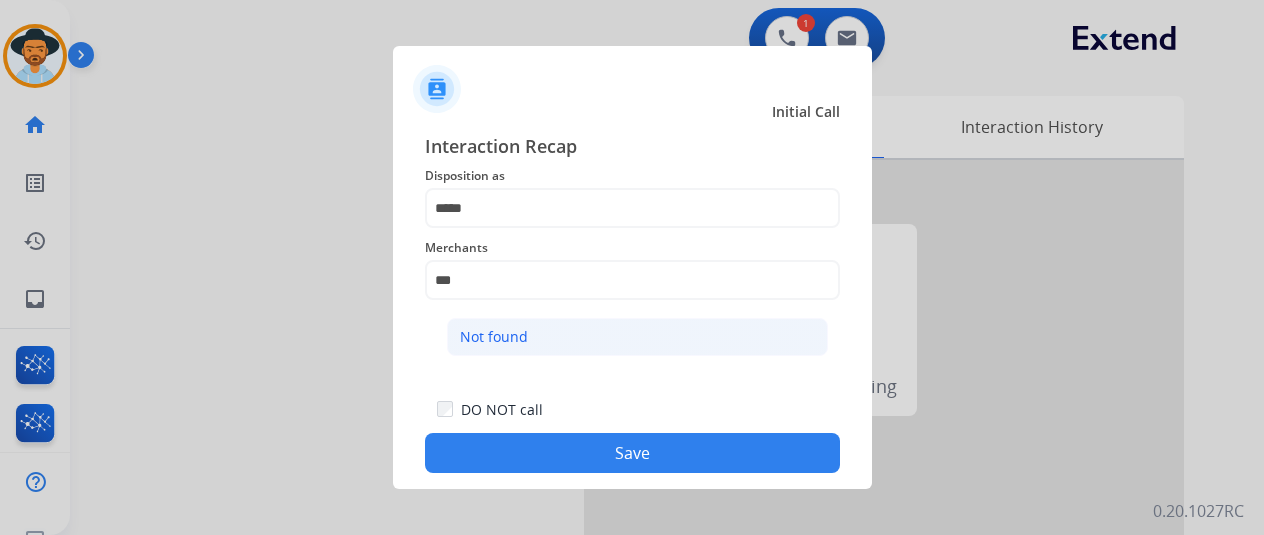 click on "Not found" 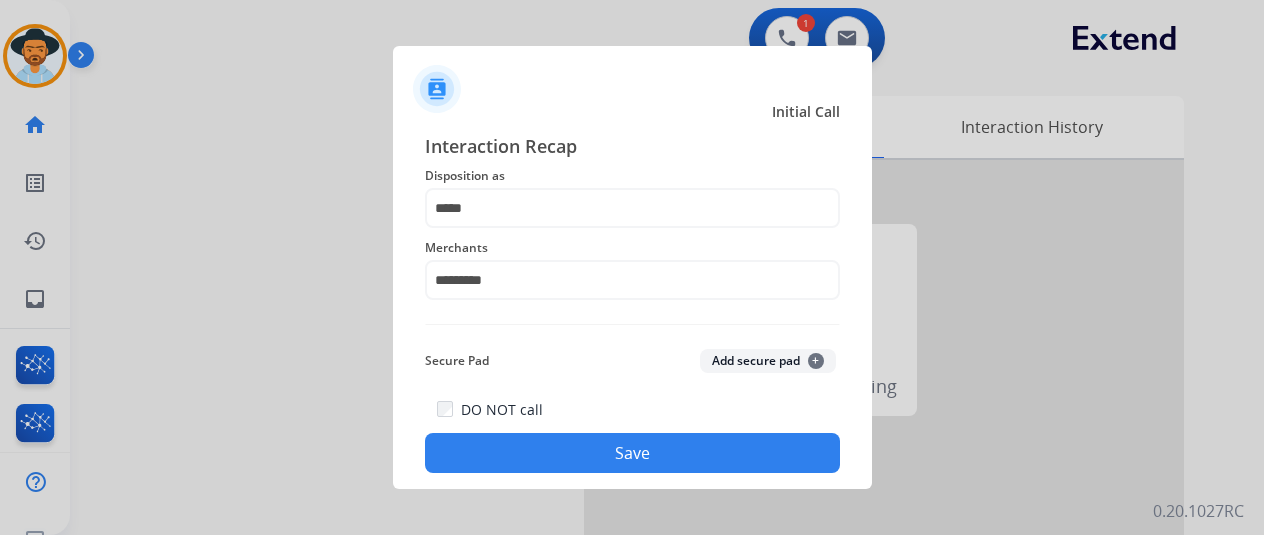 click on "Save" 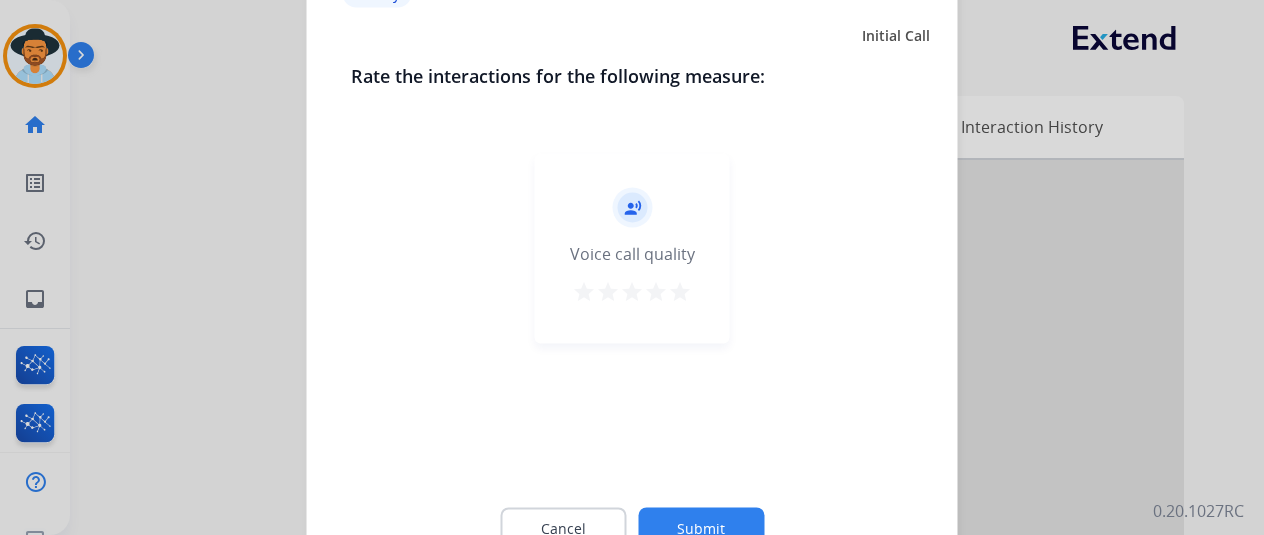 click on "Submit" 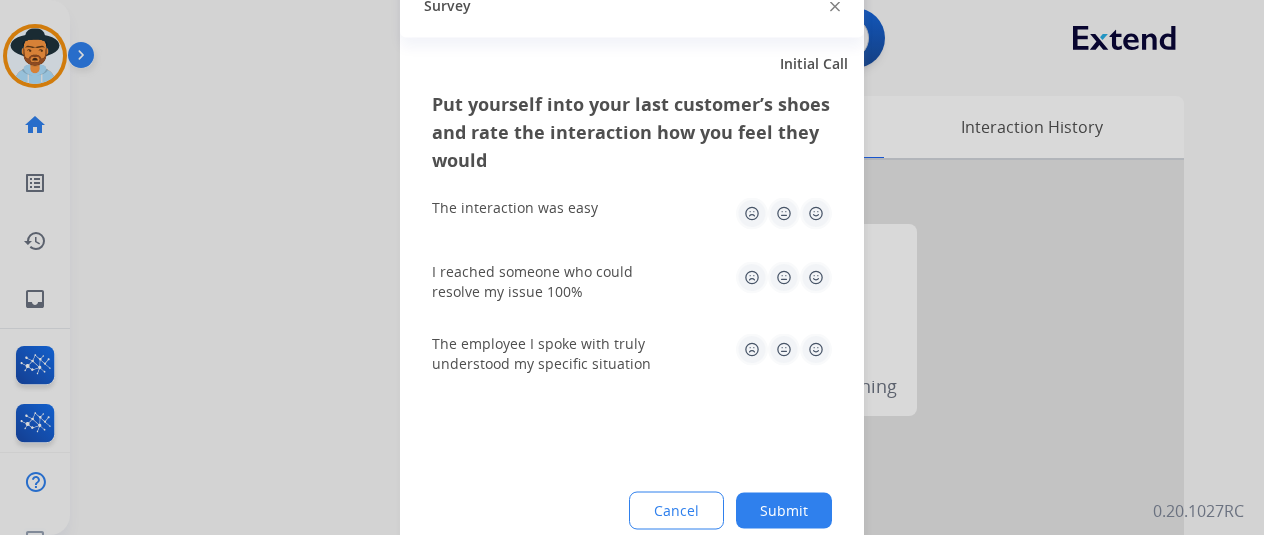 click on "Submit" 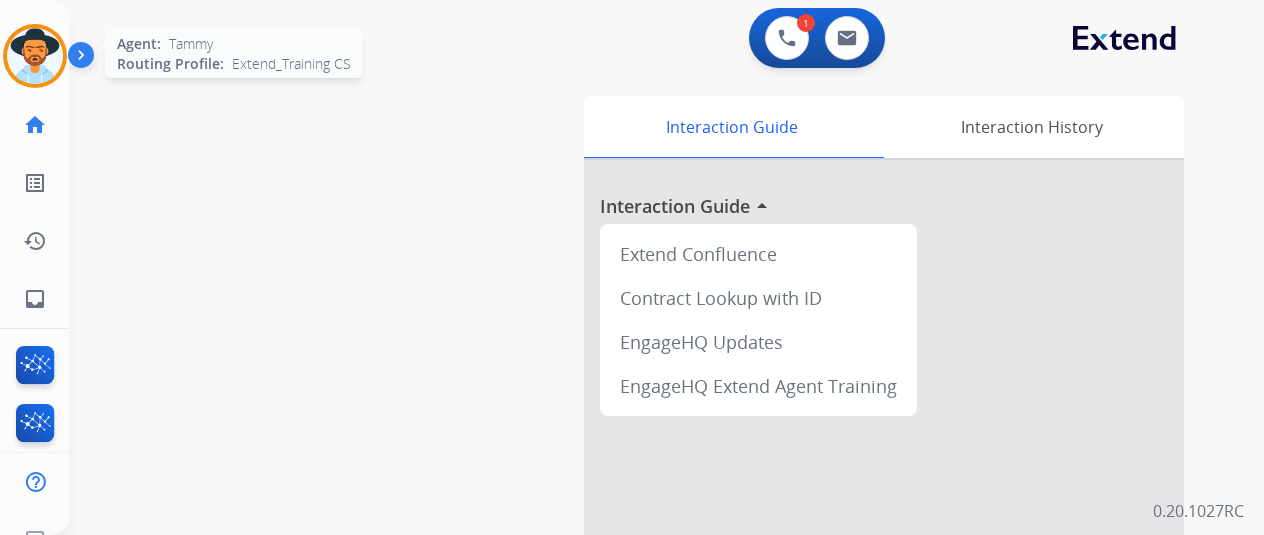 click at bounding box center (35, 56) 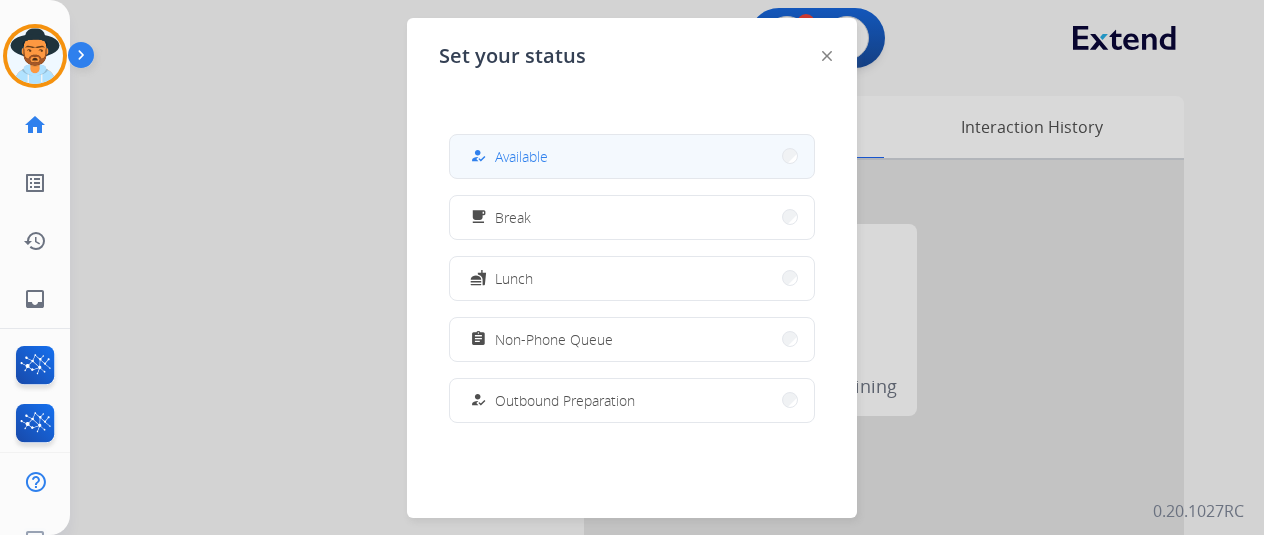 click on "Available" at bounding box center (521, 156) 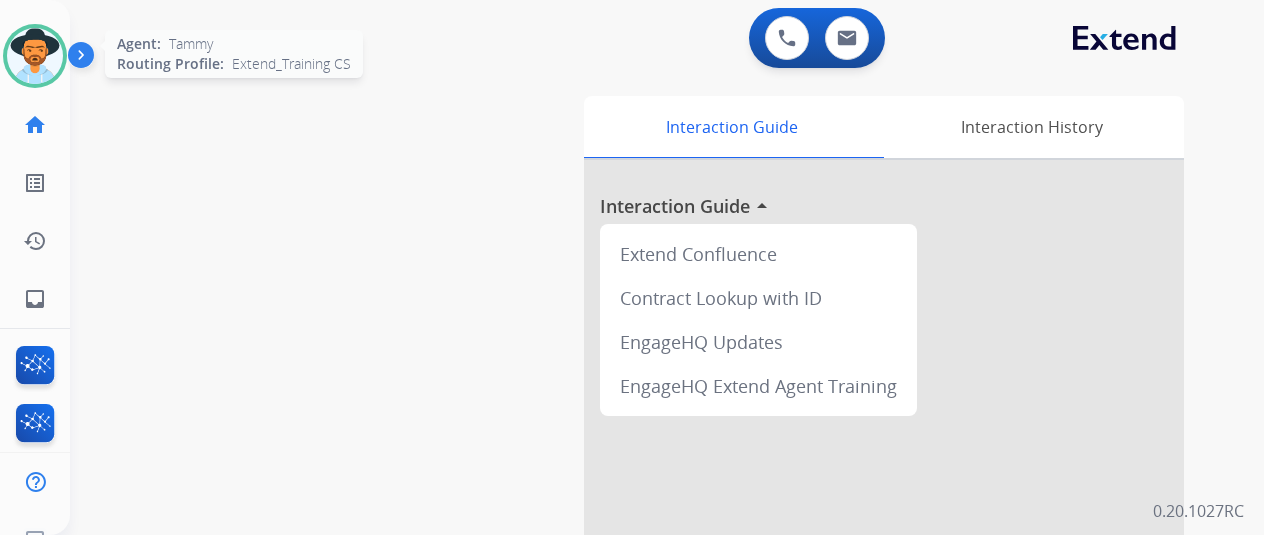 click at bounding box center (35, 56) 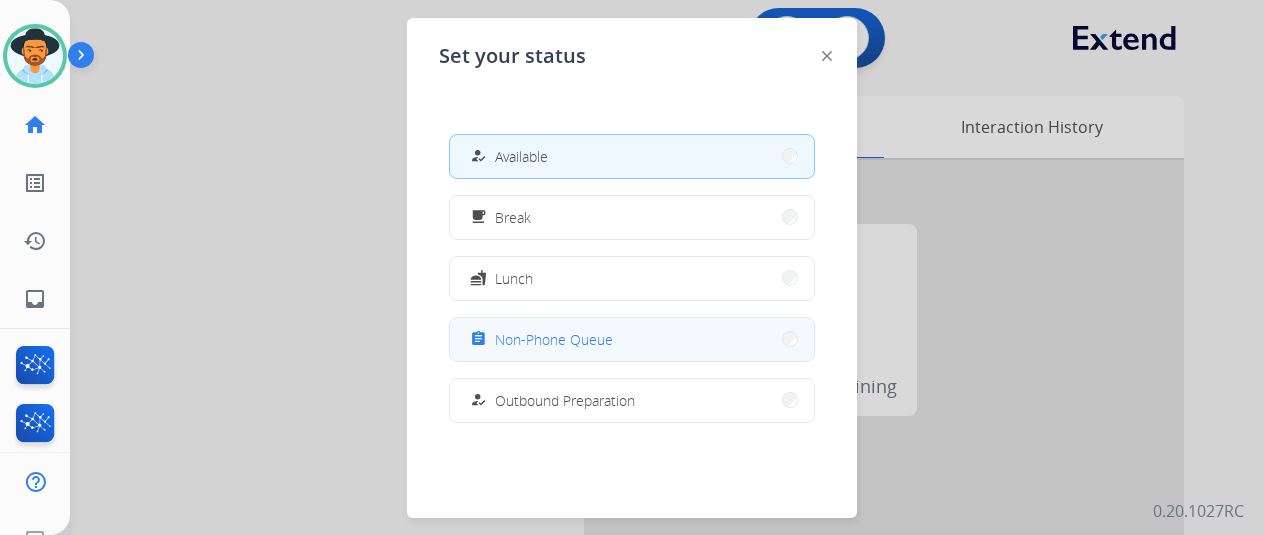 click on "Non-Phone Queue" at bounding box center [554, 339] 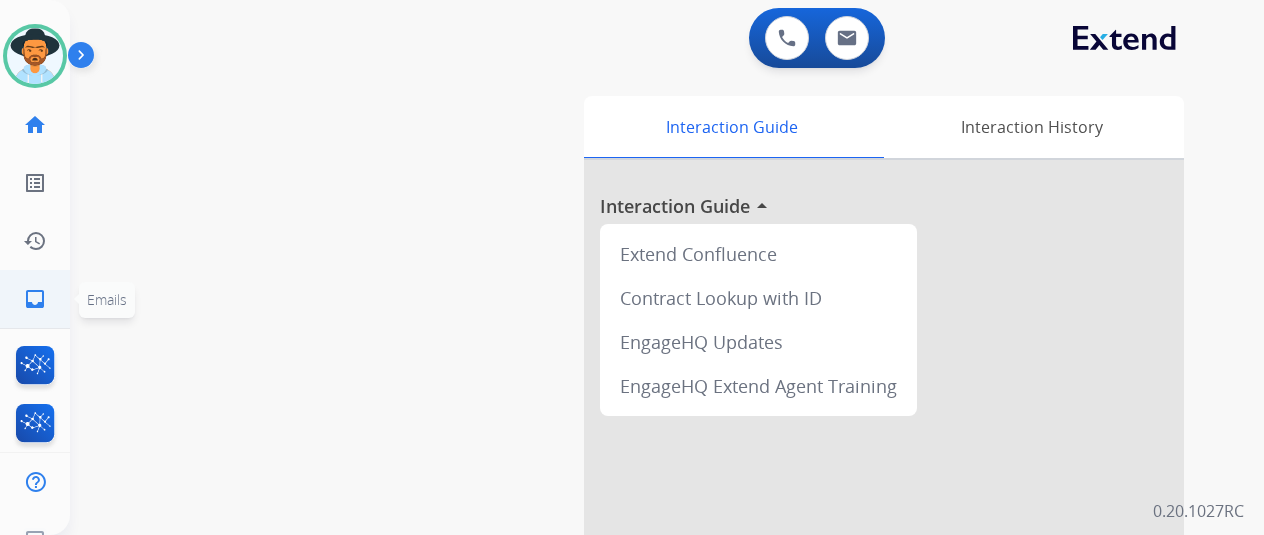 click on "inbox" 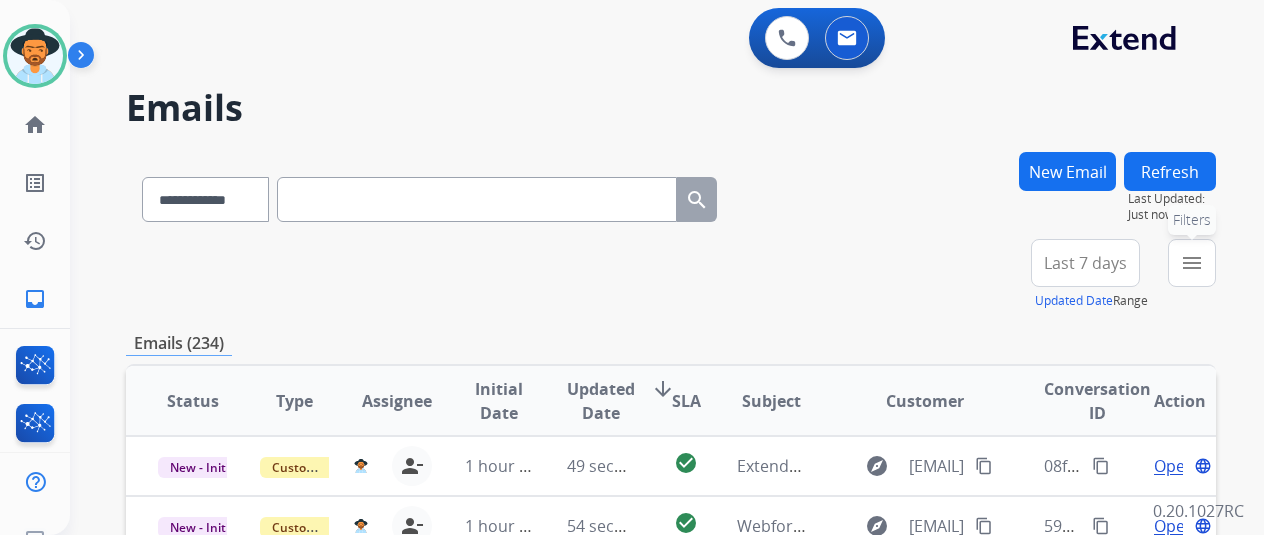 click on "menu" at bounding box center [1192, 263] 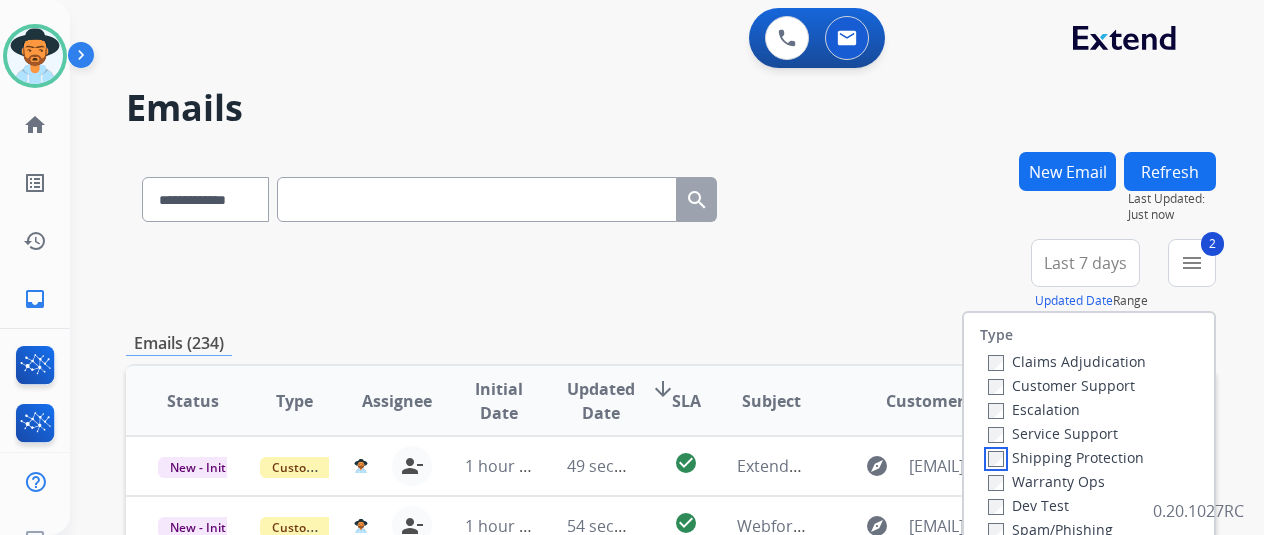 scroll, scrollTop: 200, scrollLeft: 0, axis: vertical 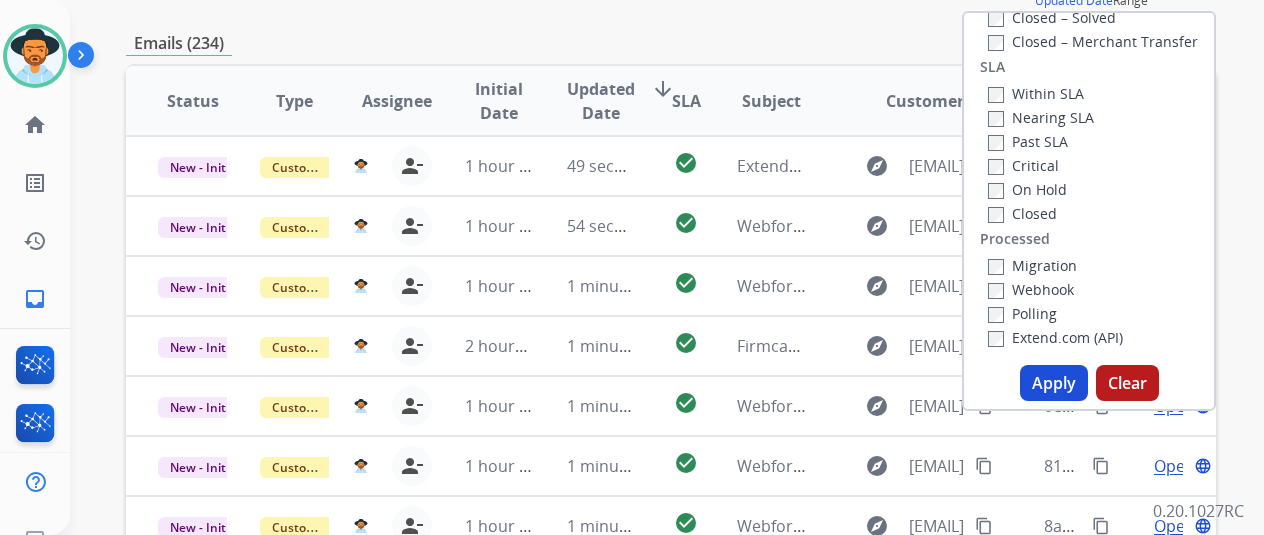 click on "Apply" at bounding box center (1054, 383) 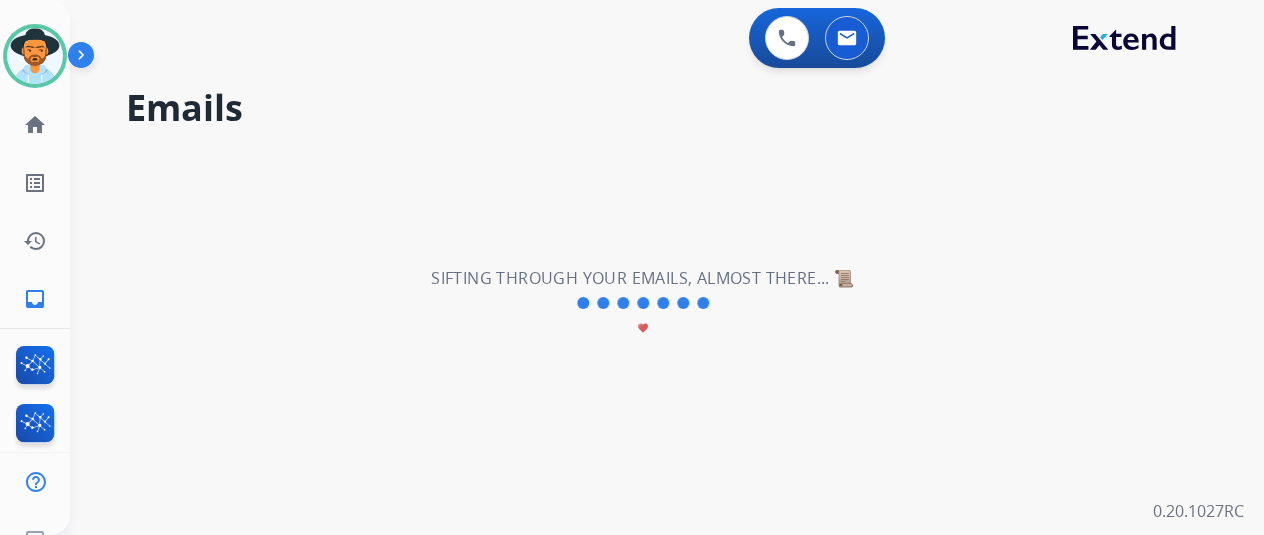 scroll, scrollTop: 0, scrollLeft: 0, axis: both 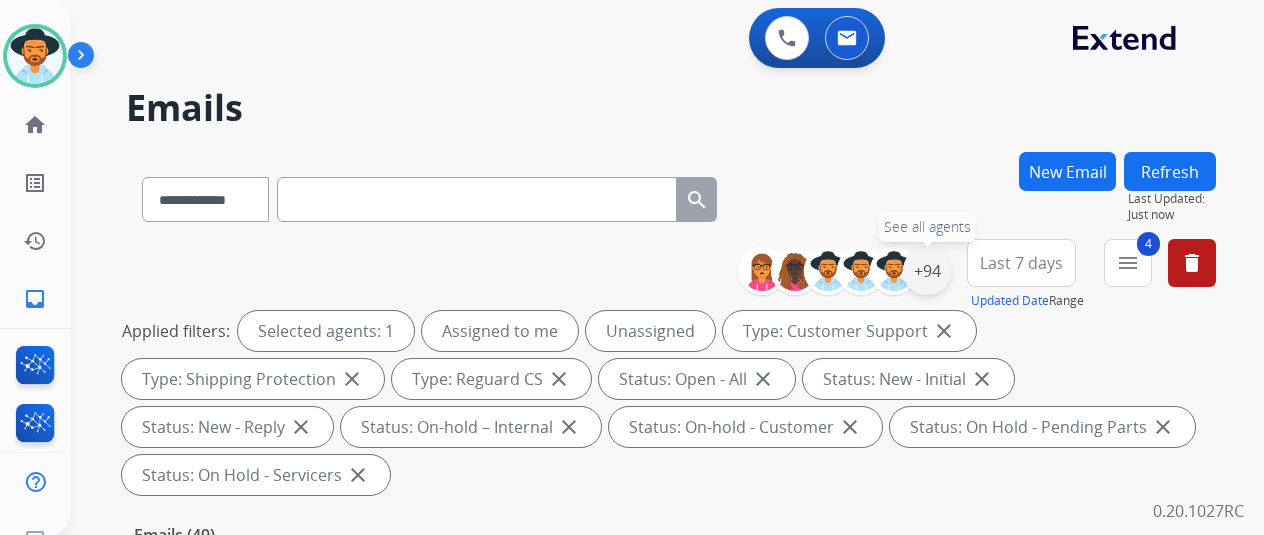 click on "+94" at bounding box center (927, 271) 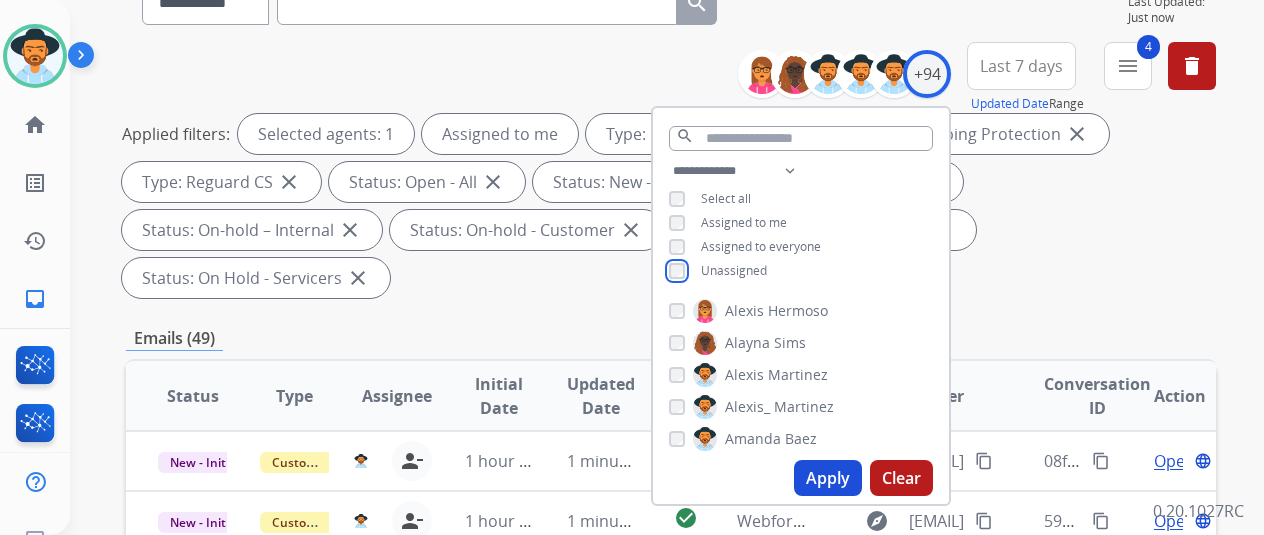 scroll, scrollTop: 200, scrollLeft: 0, axis: vertical 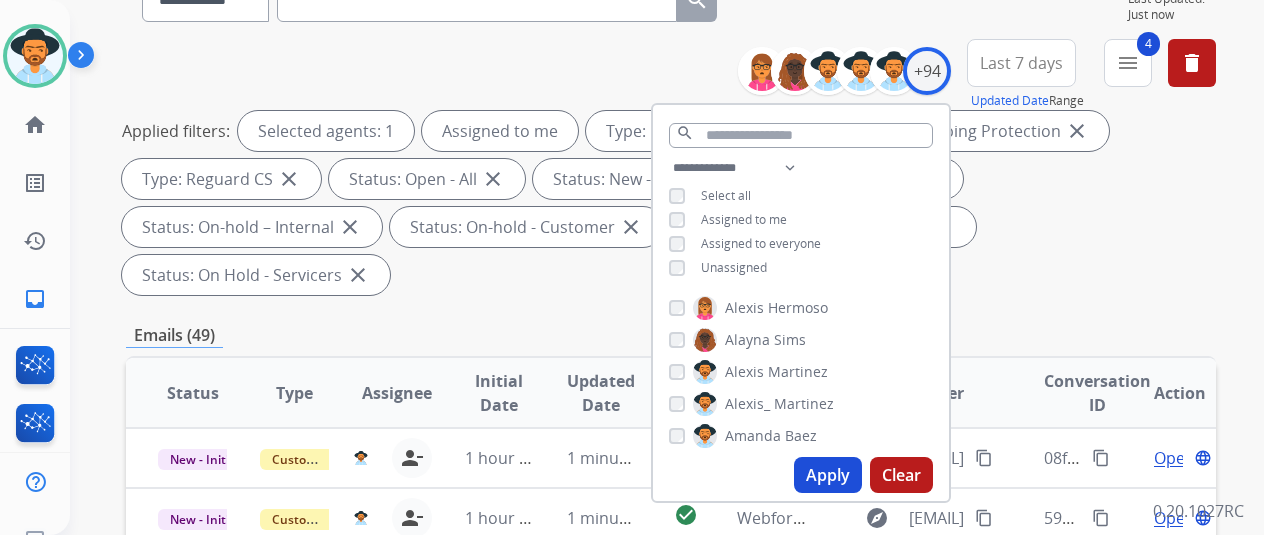 click on "Apply" at bounding box center [828, 475] 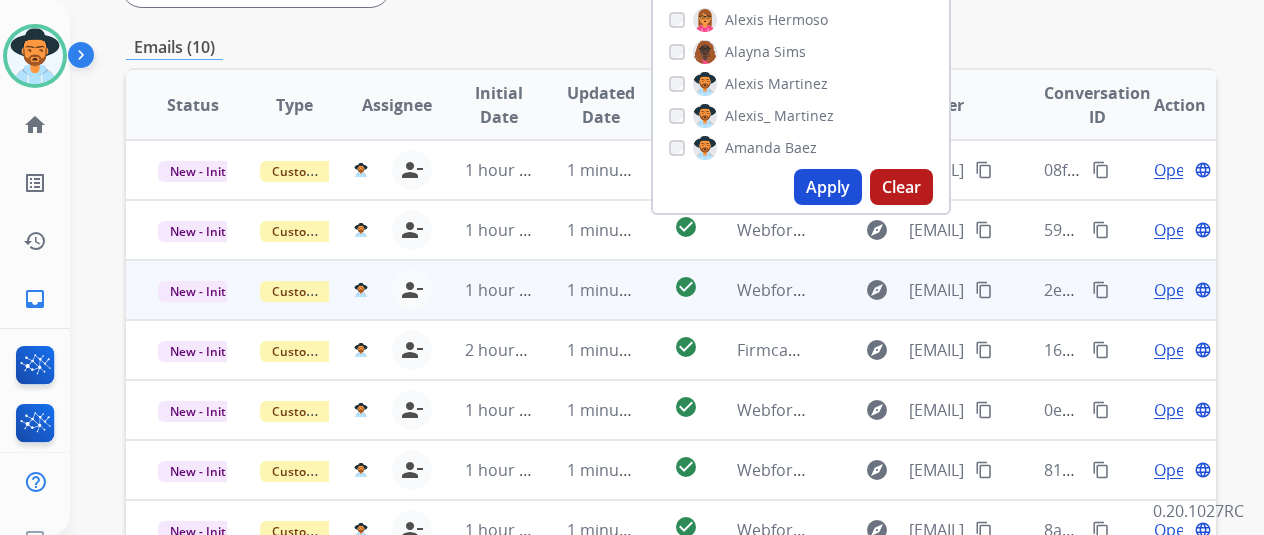 scroll, scrollTop: 500, scrollLeft: 0, axis: vertical 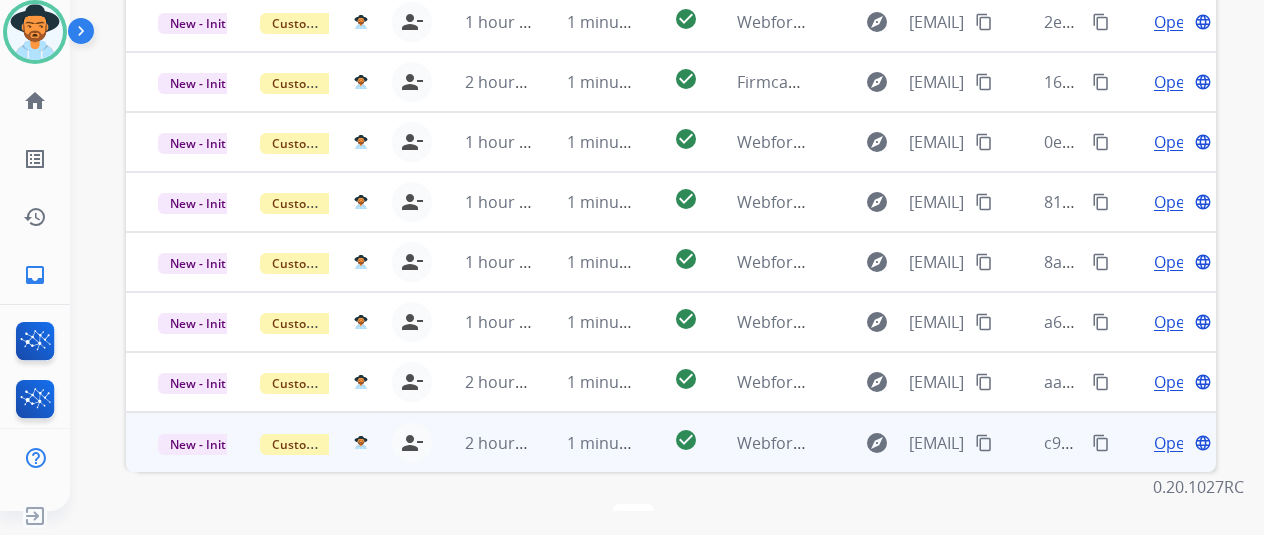 click on "Open" at bounding box center (1174, 443) 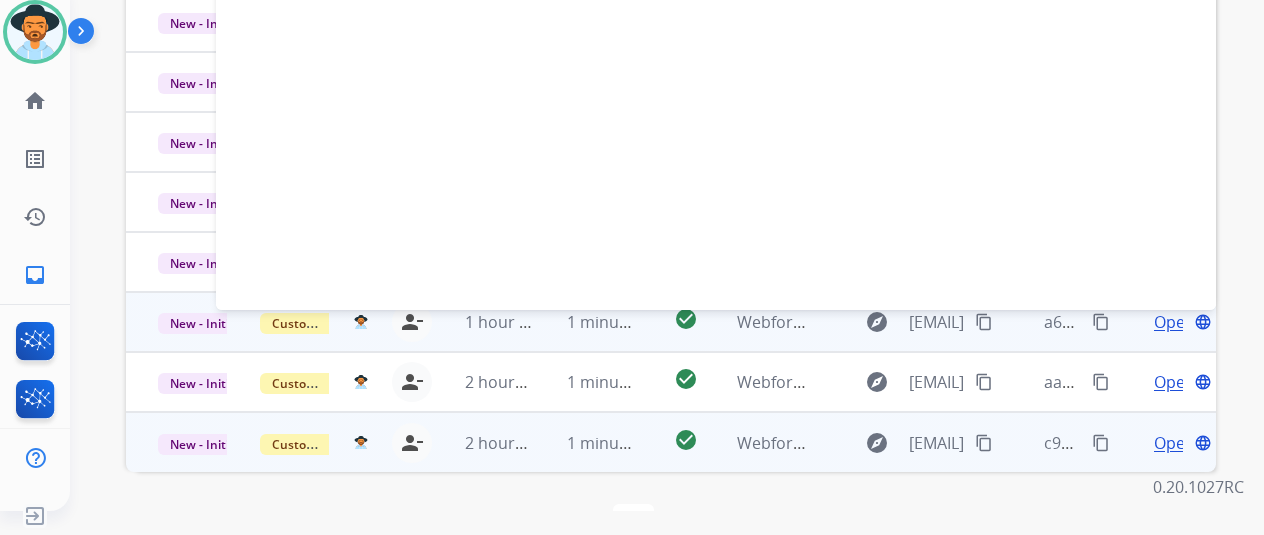 scroll, scrollTop: 0, scrollLeft: 0, axis: both 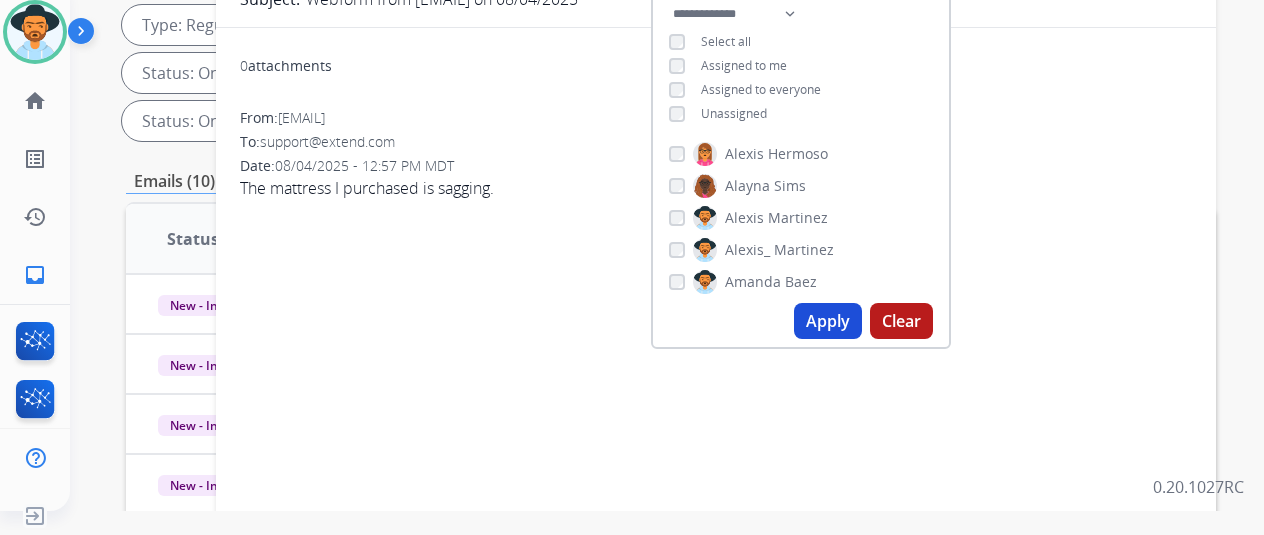 click on "0  attachments  From:  lbradykjmc@aol.com   To:  support@extend.com  Date:  08/04/2025 - 12:57 PM MDT The mattress I purchased is sagging." at bounding box center (716, 365) 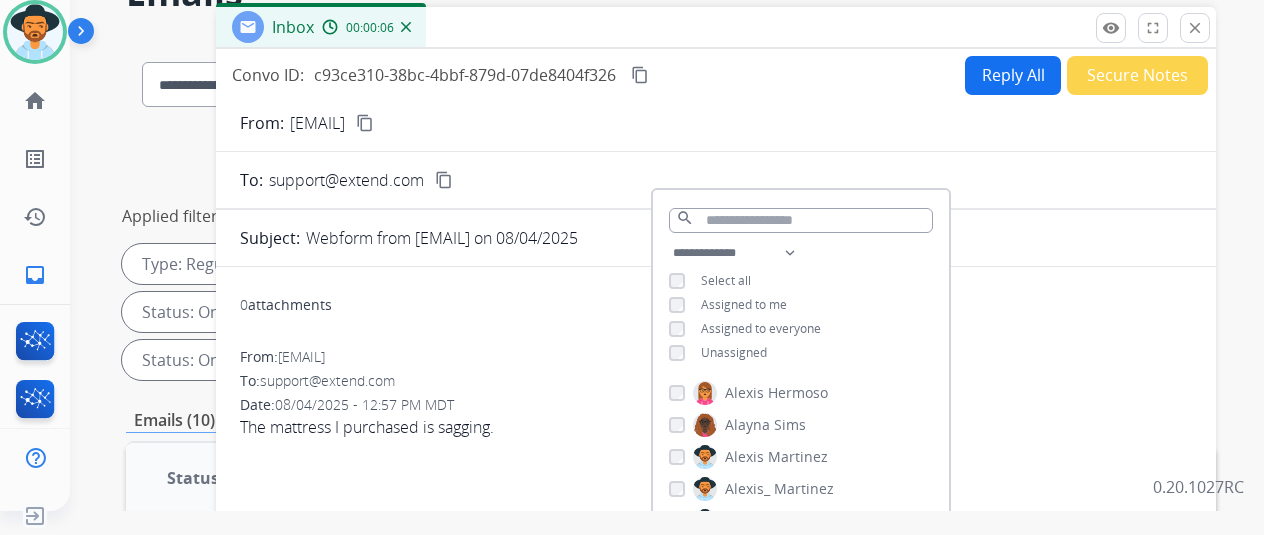 scroll, scrollTop: 0, scrollLeft: 0, axis: both 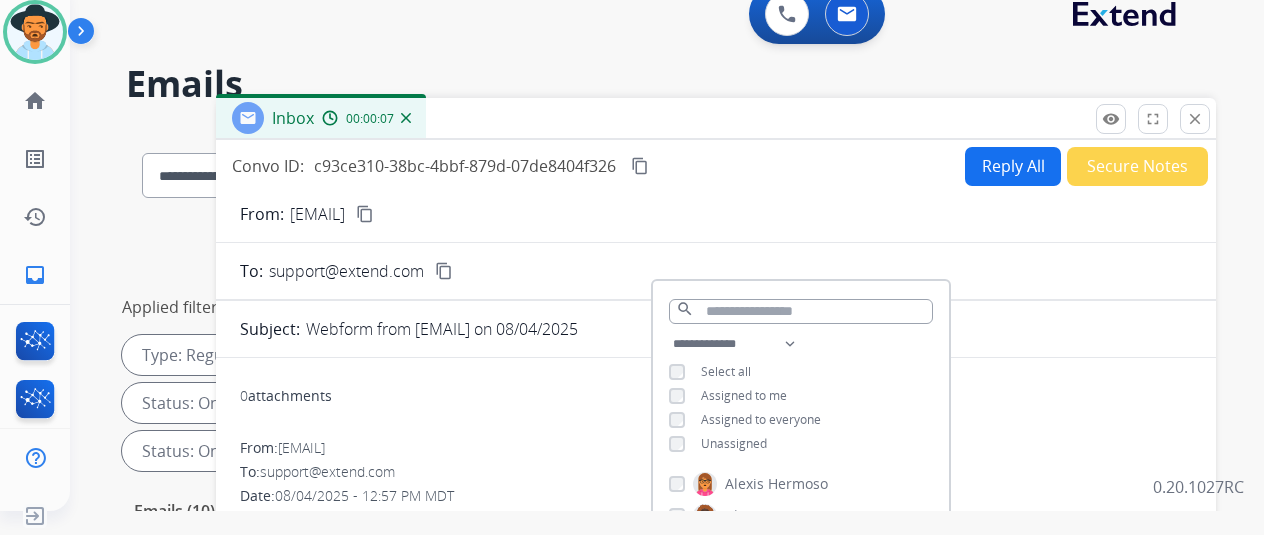 click on "**********" at bounding box center [643, 315] 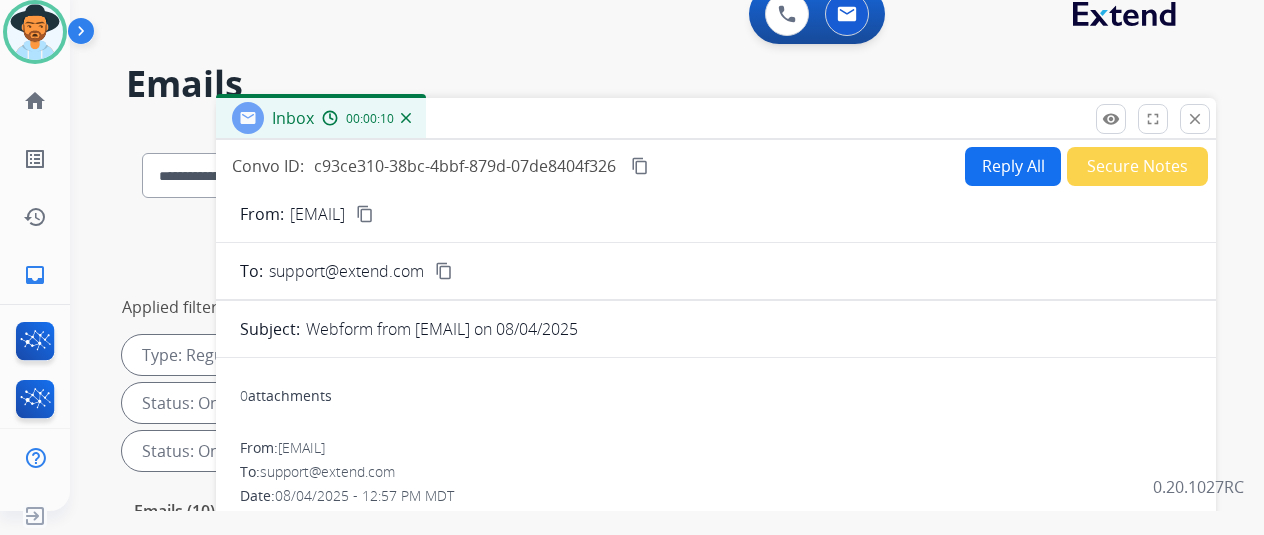 click on "content_copy" at bounding box center [365, 214] 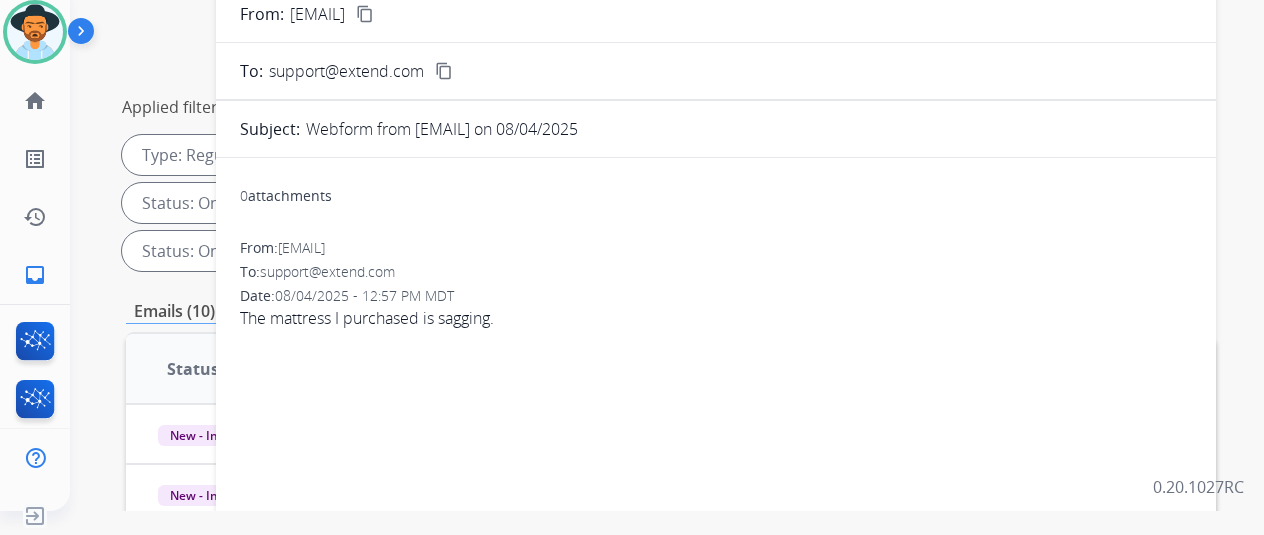 scroll, scrollTop: 0, scrollLeft: 0, axis: both 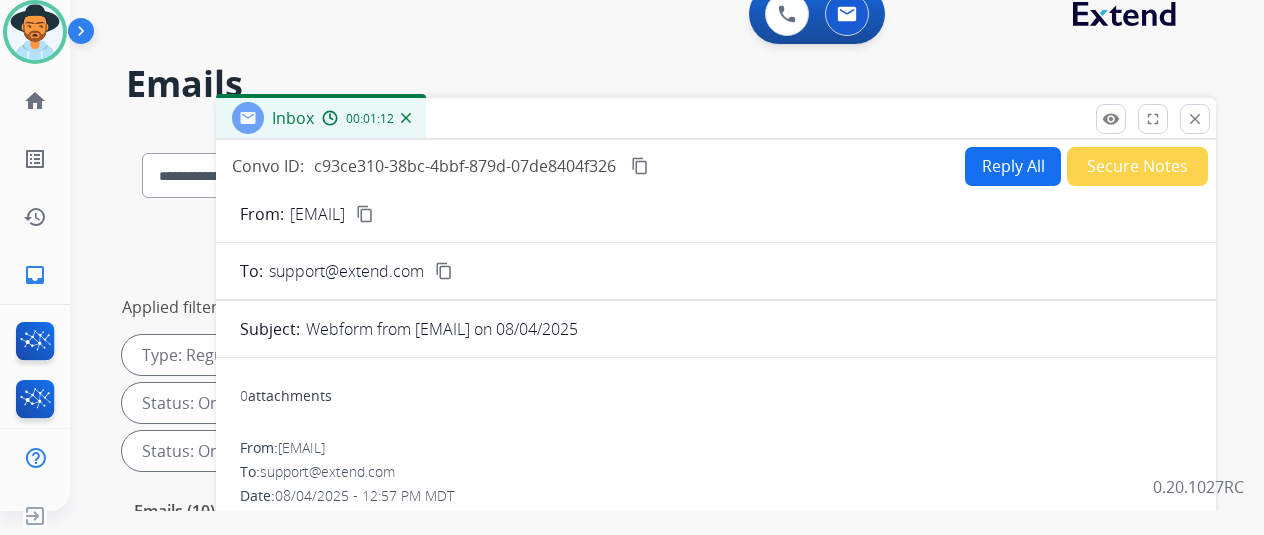click on "Reply All" at bounding box center (1013, 166) 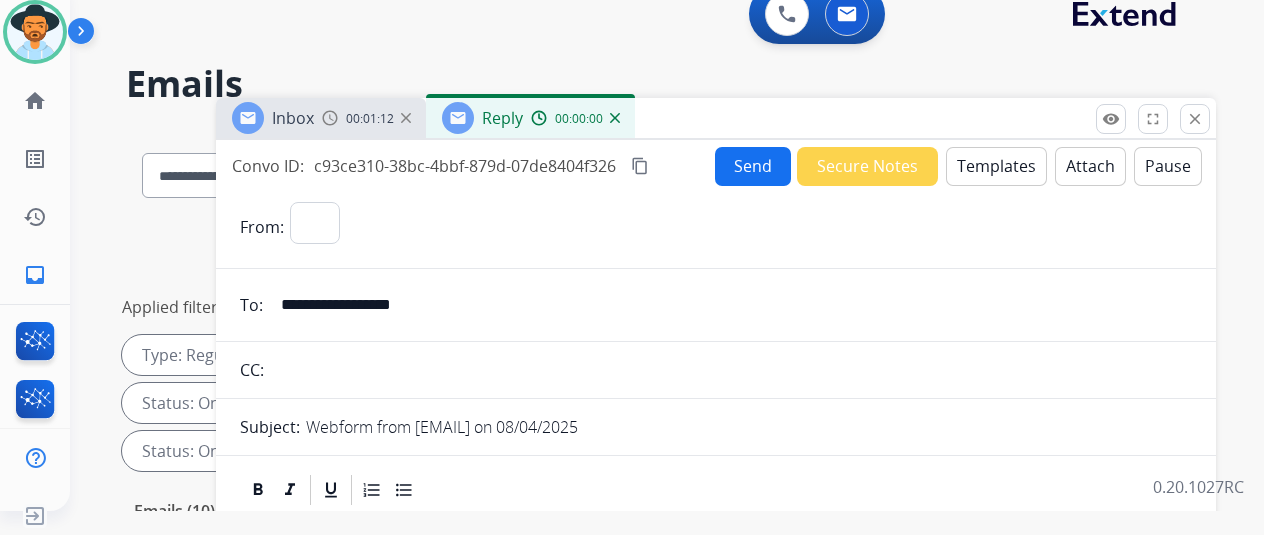 select on "**********" 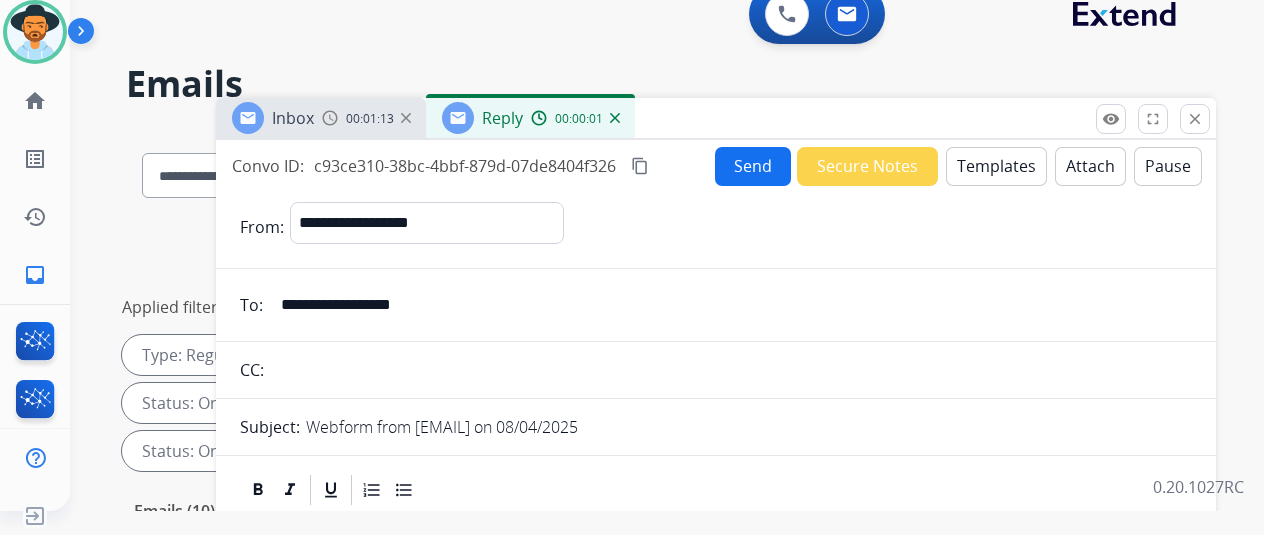 click on "Templates" at bounding box center [996, 166] 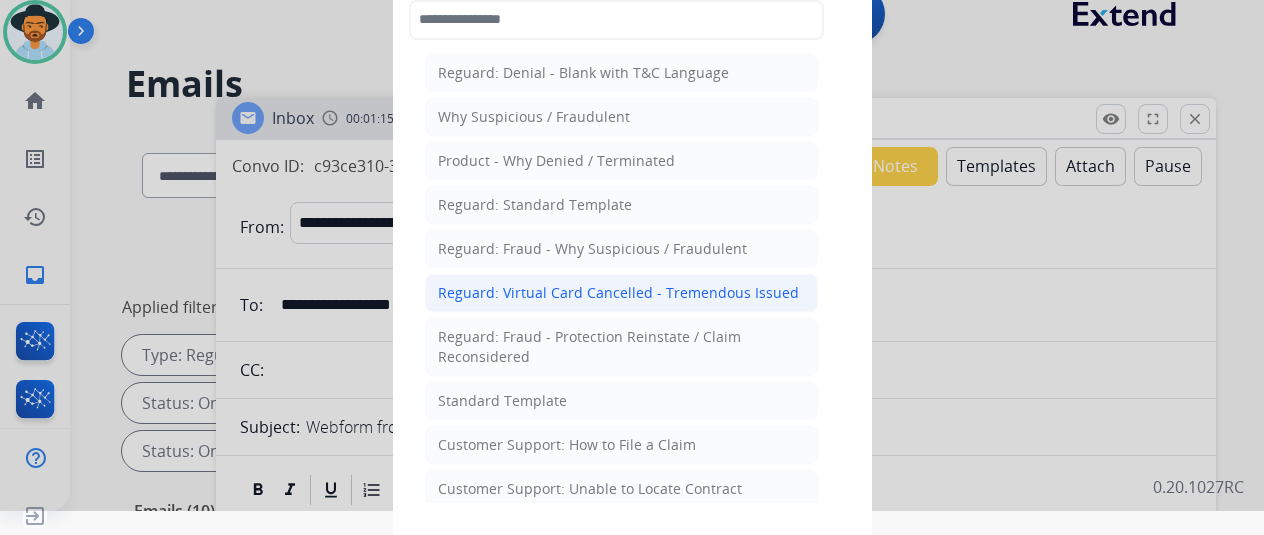 scroll, scrollTop: 200, scrollLeft: 0, axis: vertical 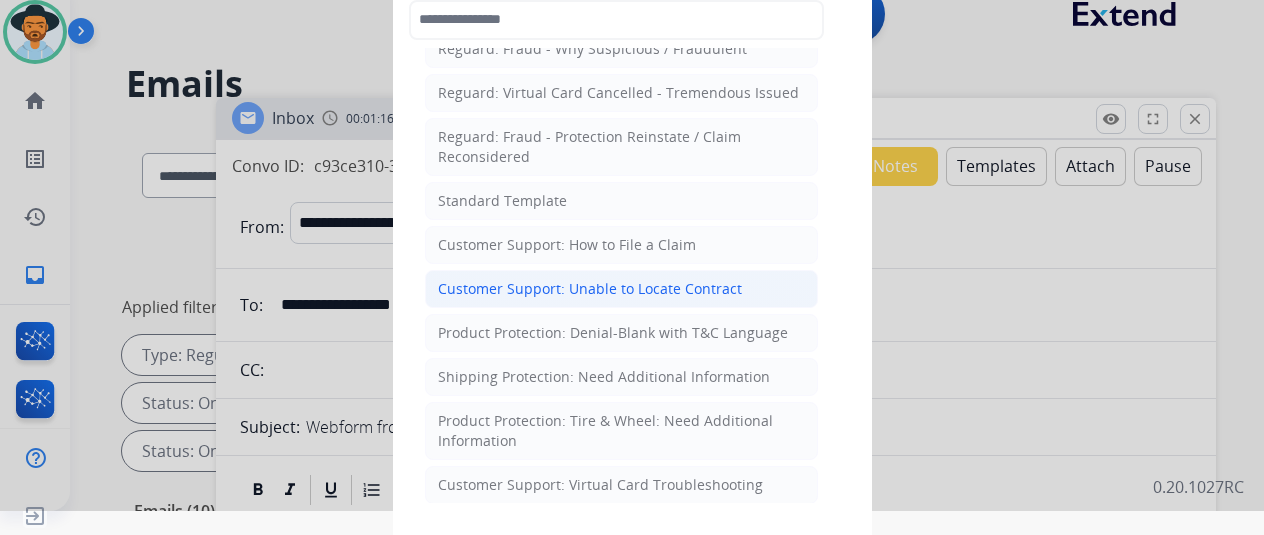 click on "Customer Support: Unable to Locate Contract" 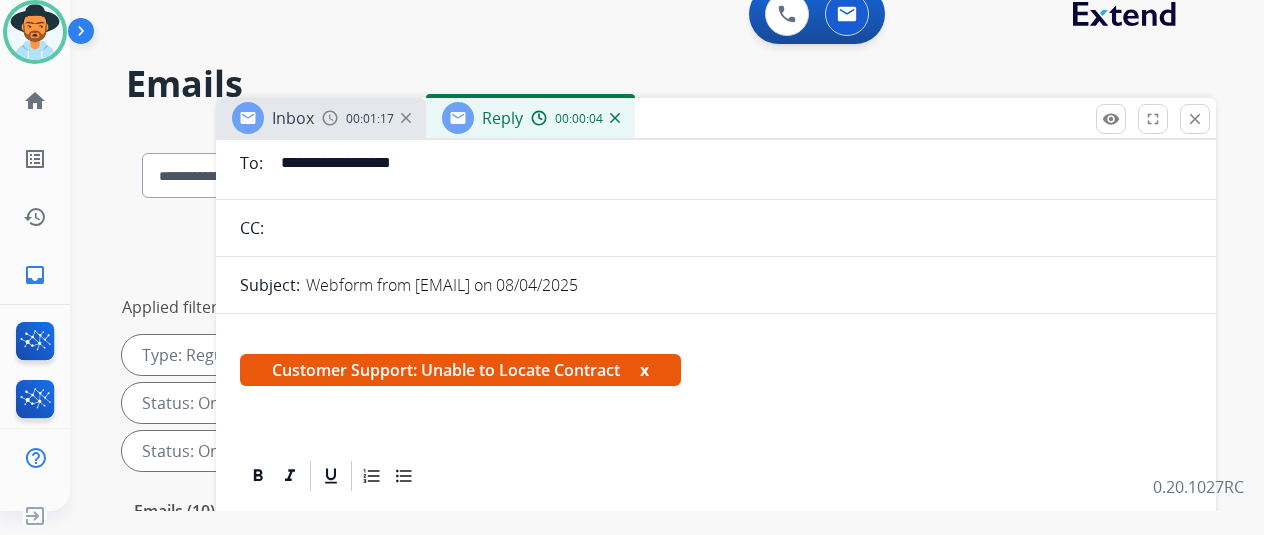 scroll, scrollTop: 400, scrollLeft: 0, axis: vertical 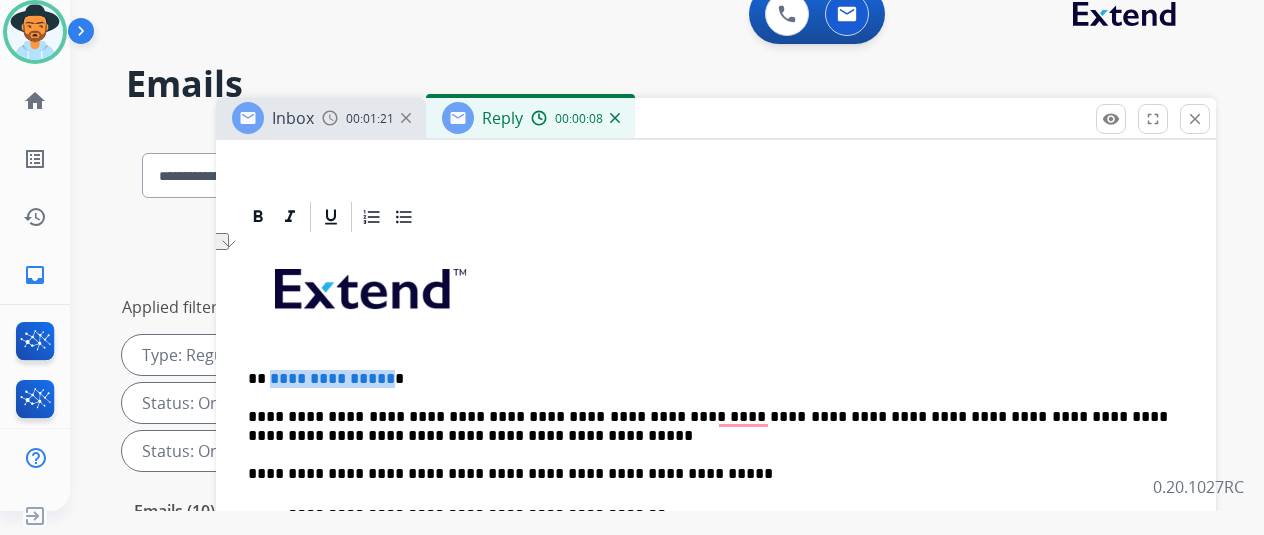 drag, startPoint x: 398, startPoint y: 378, endPoint x: 284, endPoint y: 378, distance: 114 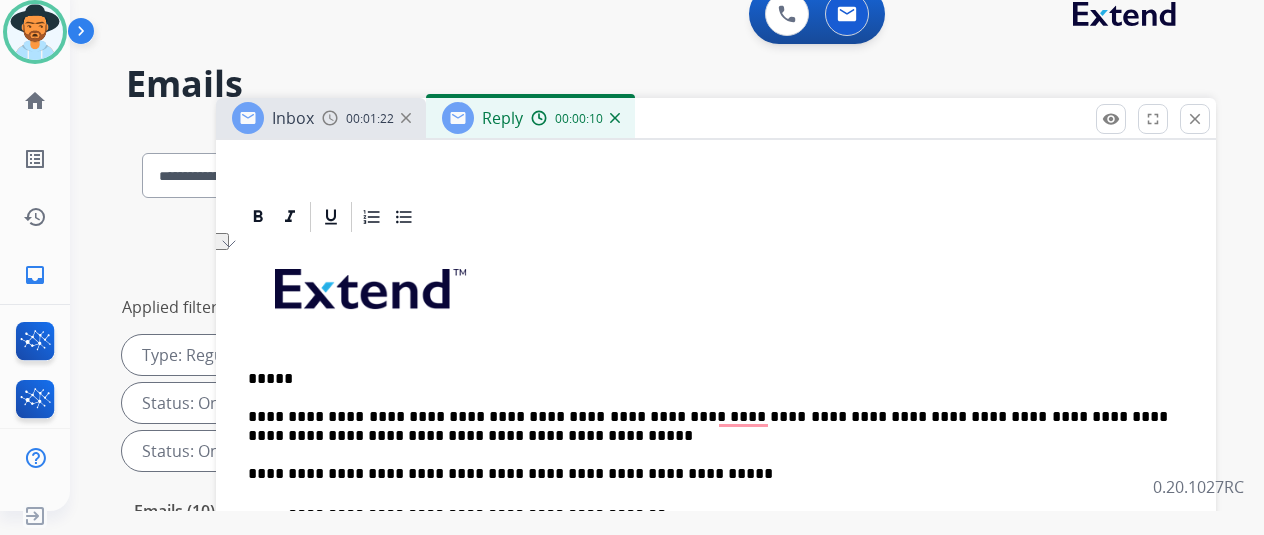 type 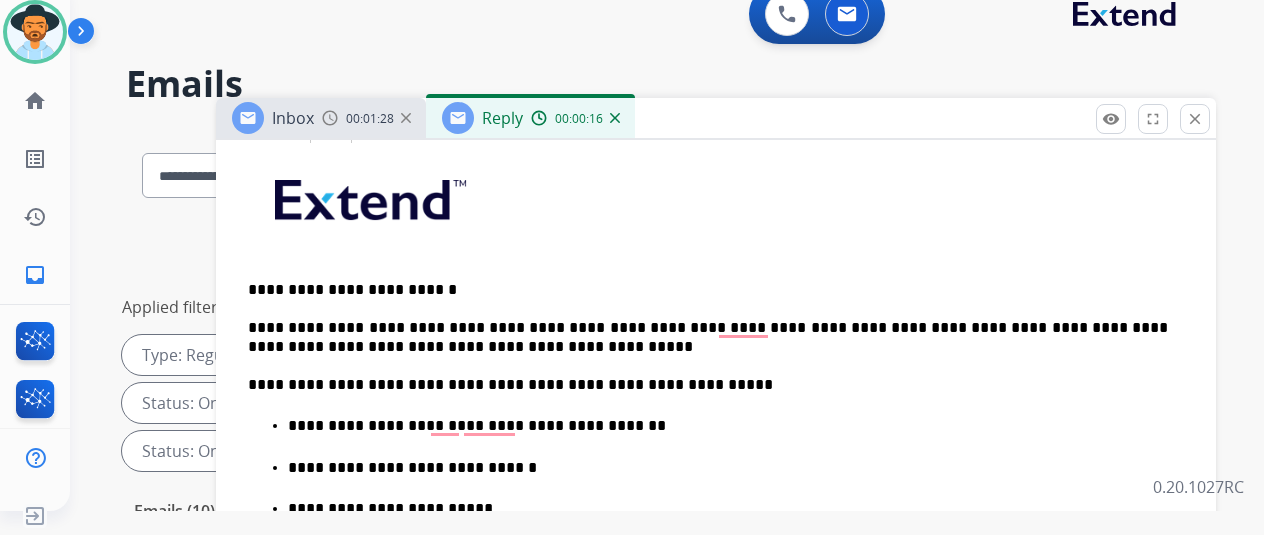 scroll, scrollTop: 524, scrollLeft: 0, axis: vertical 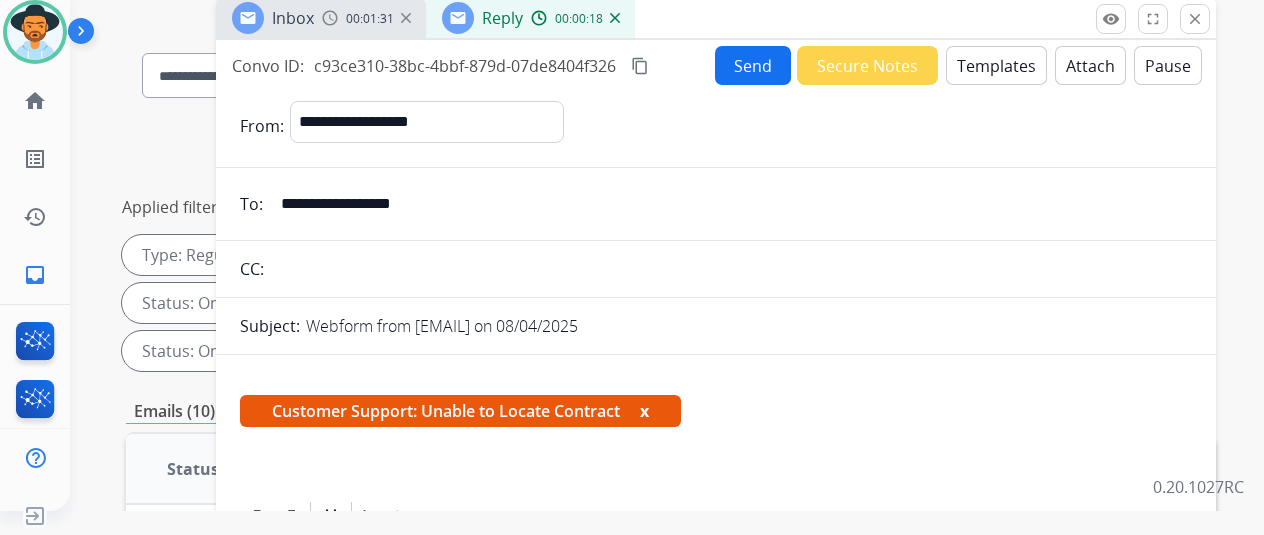click on "Send" at bounding box center [753, 65] 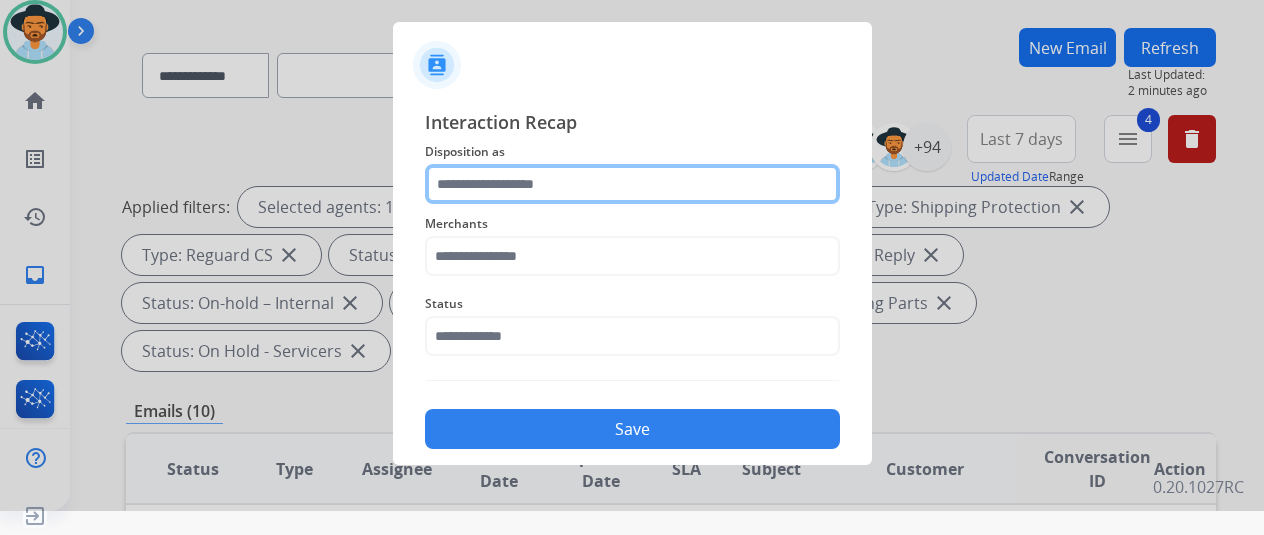 click 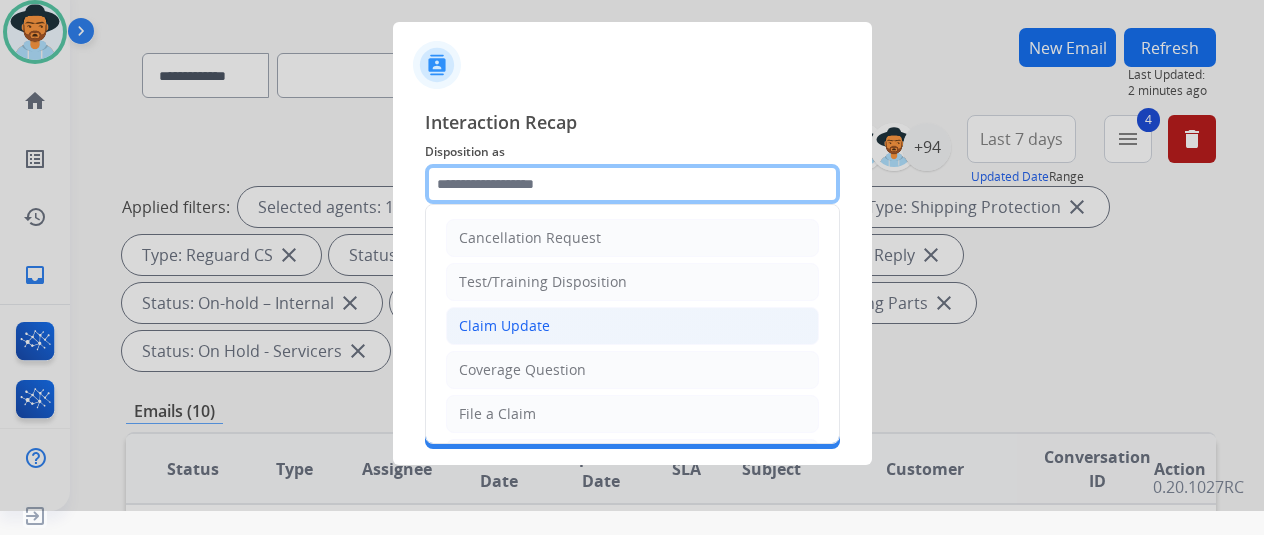 scroll, scrollTop: 300, scrollLeft: 0, axis: vertical 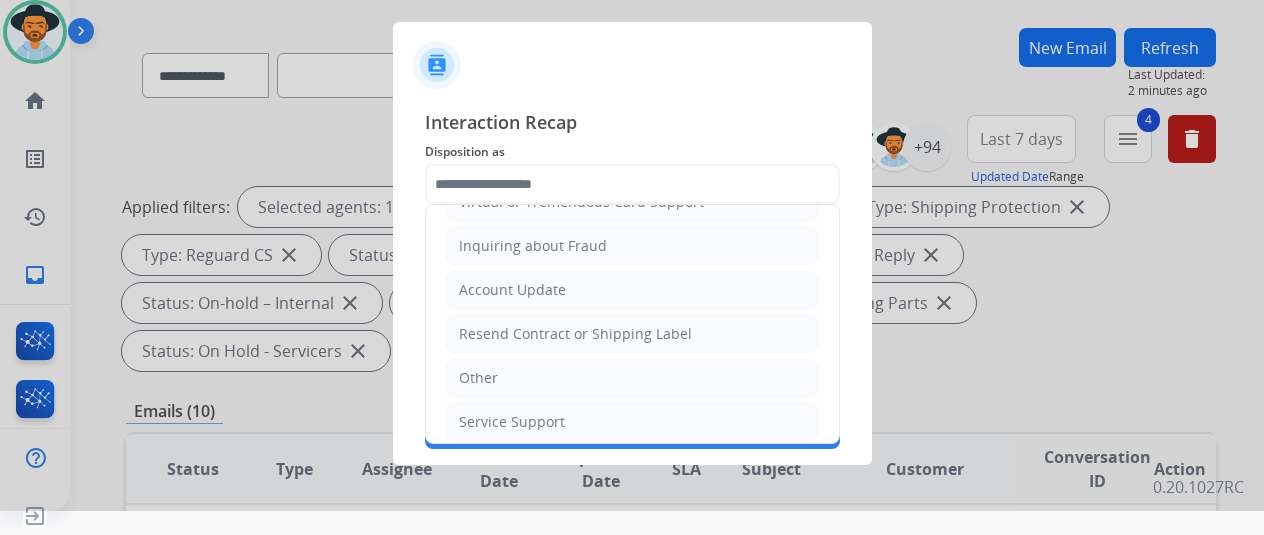 click on "Resend Contract or Shipping Label" 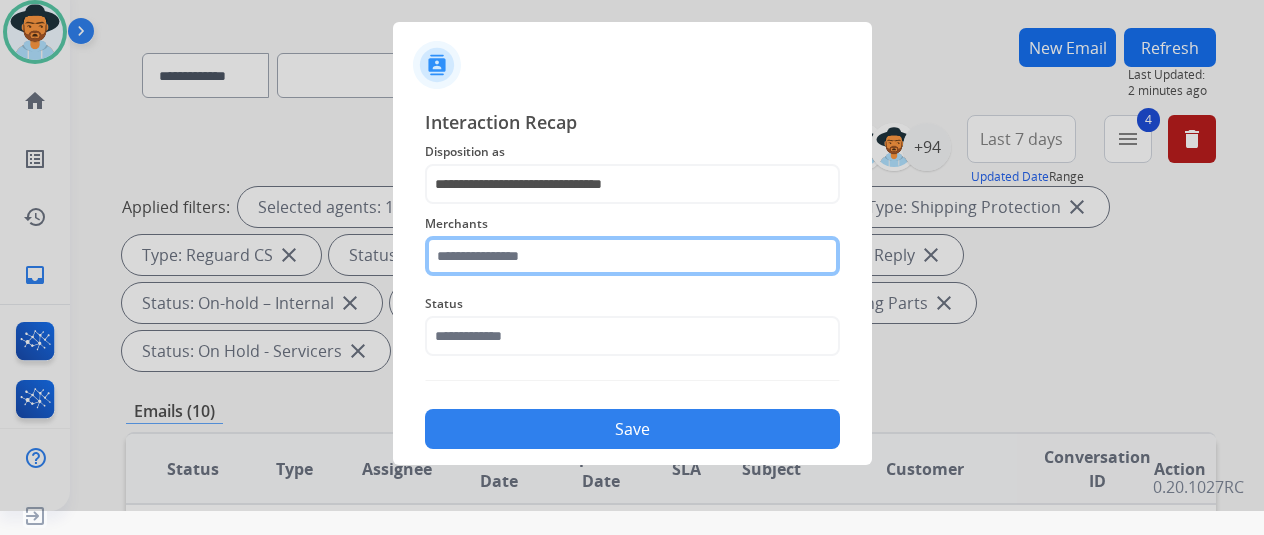 click 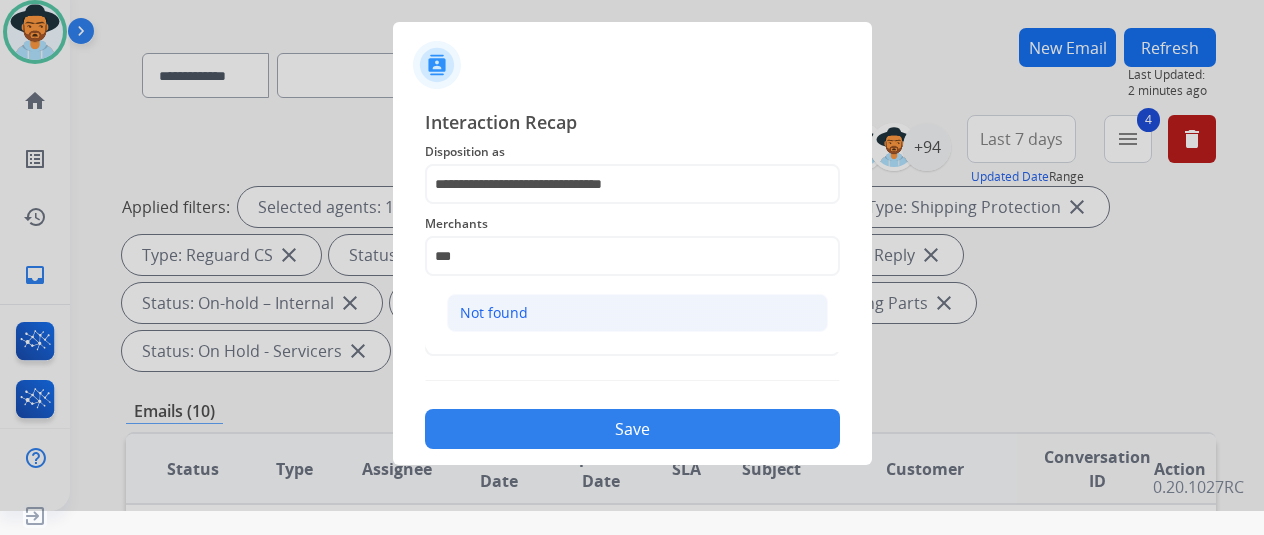 click on "Not found" 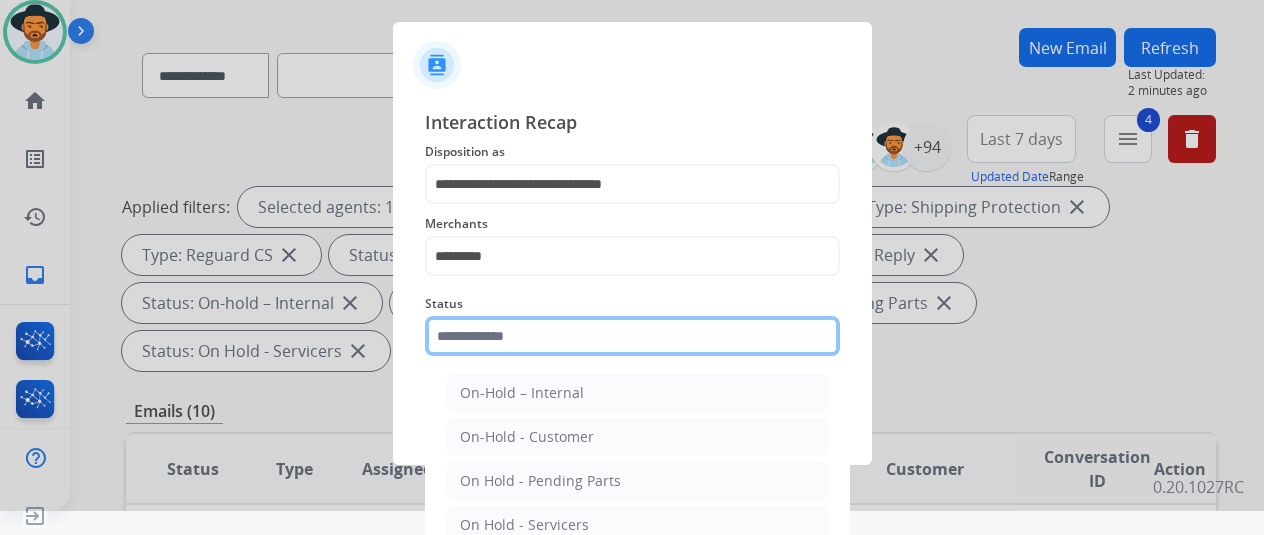 click 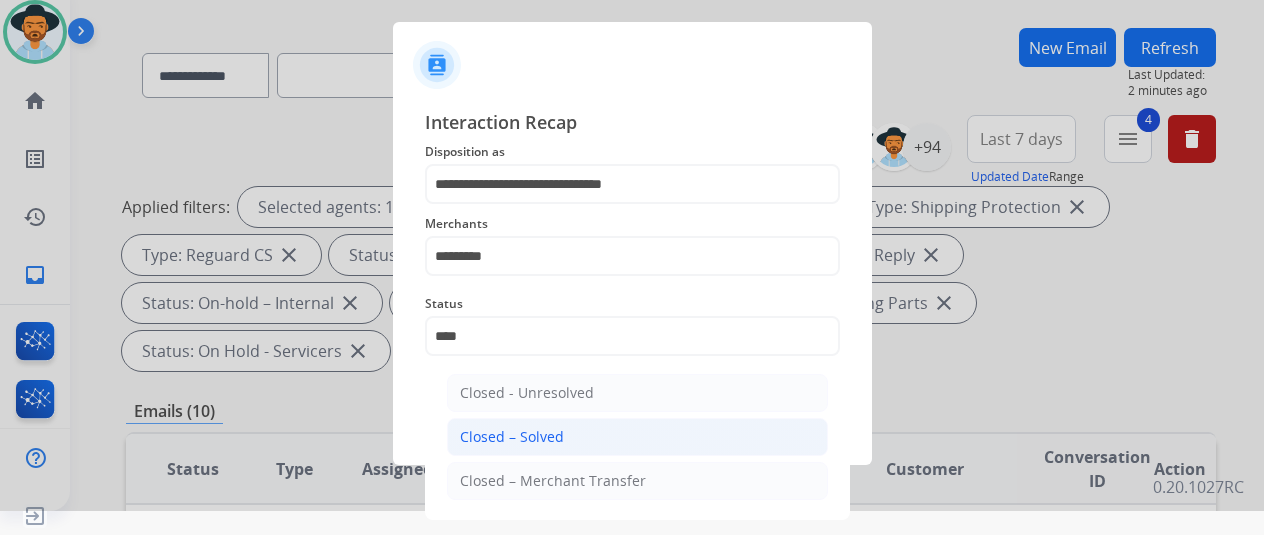 click on "Closed – Solved" 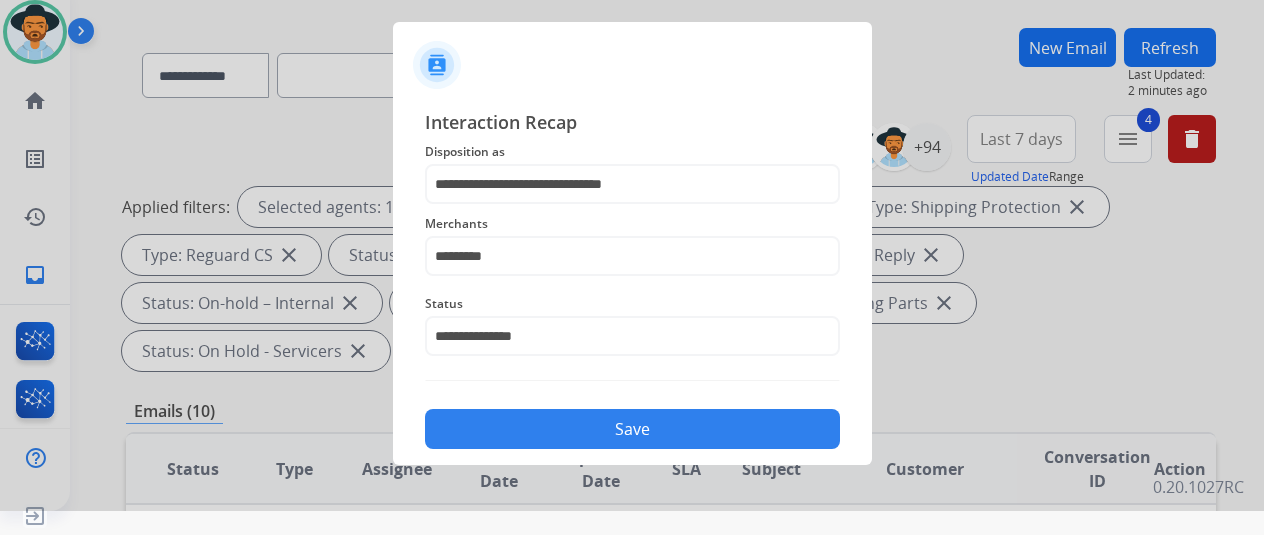 click on "Save" 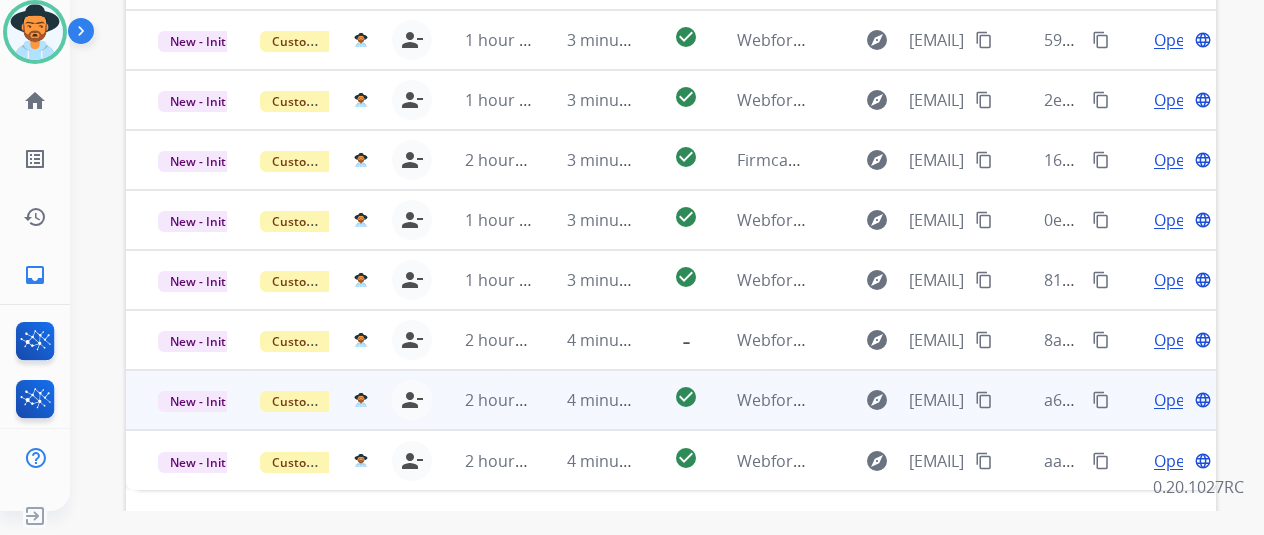 scroll, scrollTop: 730, scrollLeft: 0, axis: vertical 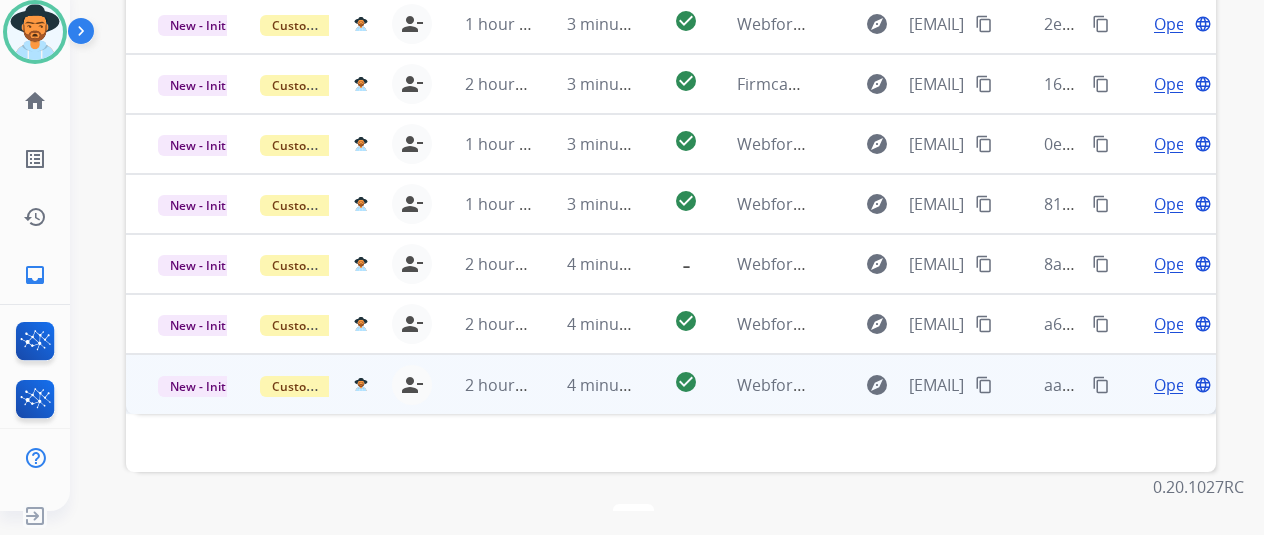click on "Open" at bounding box center [1174, 385] 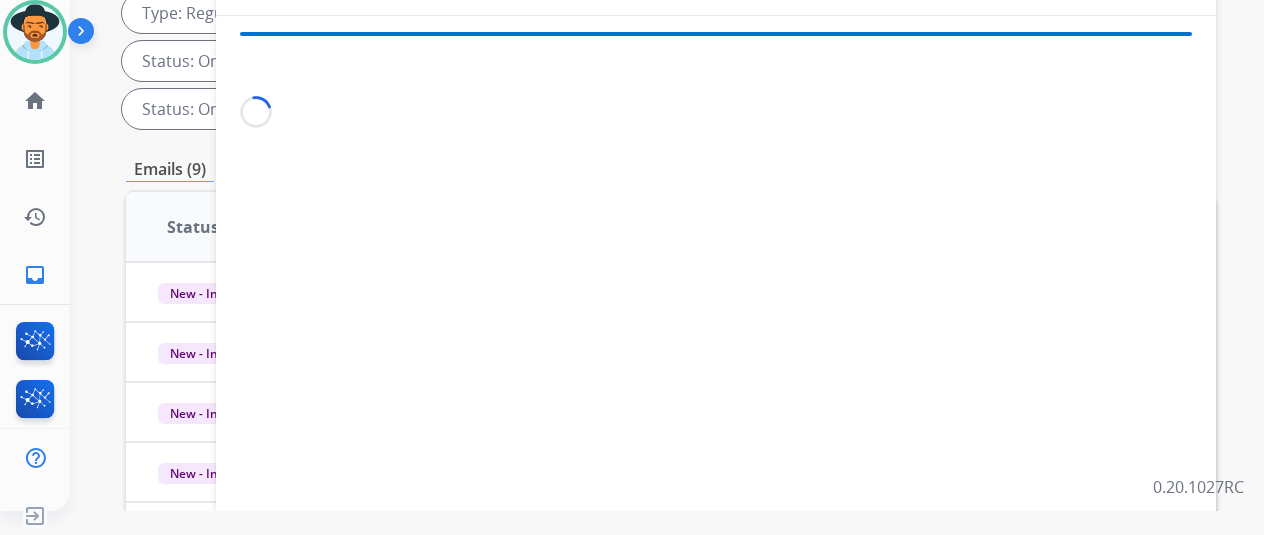 scroll, scrollTop: 130, scrollLeft: 0, axis: vertical 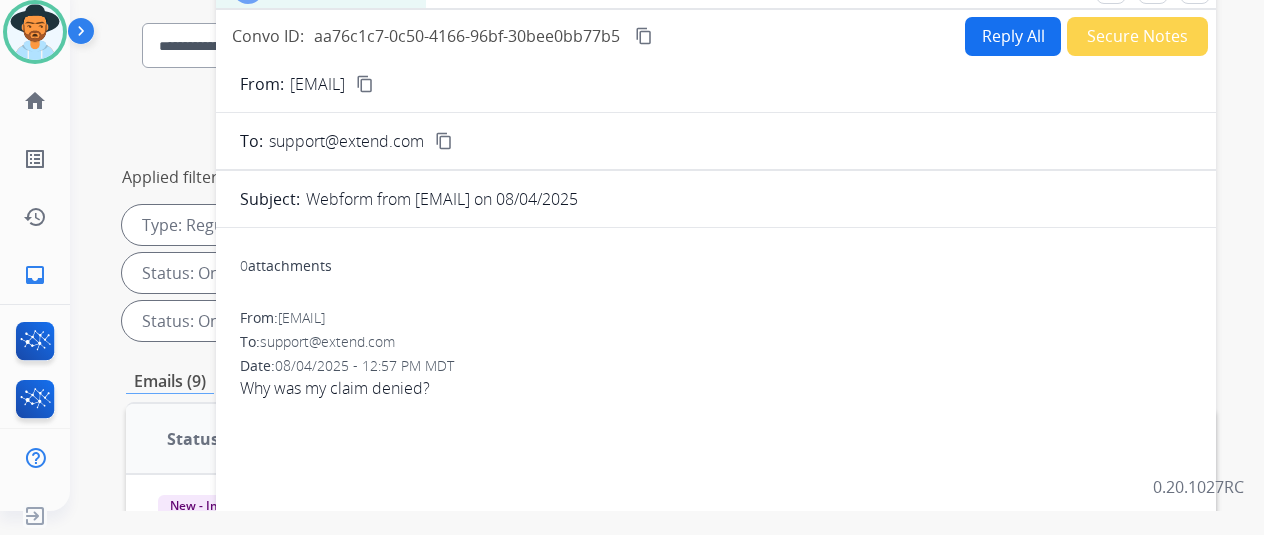 click on "content_copy" at bounding box center [365, 84] 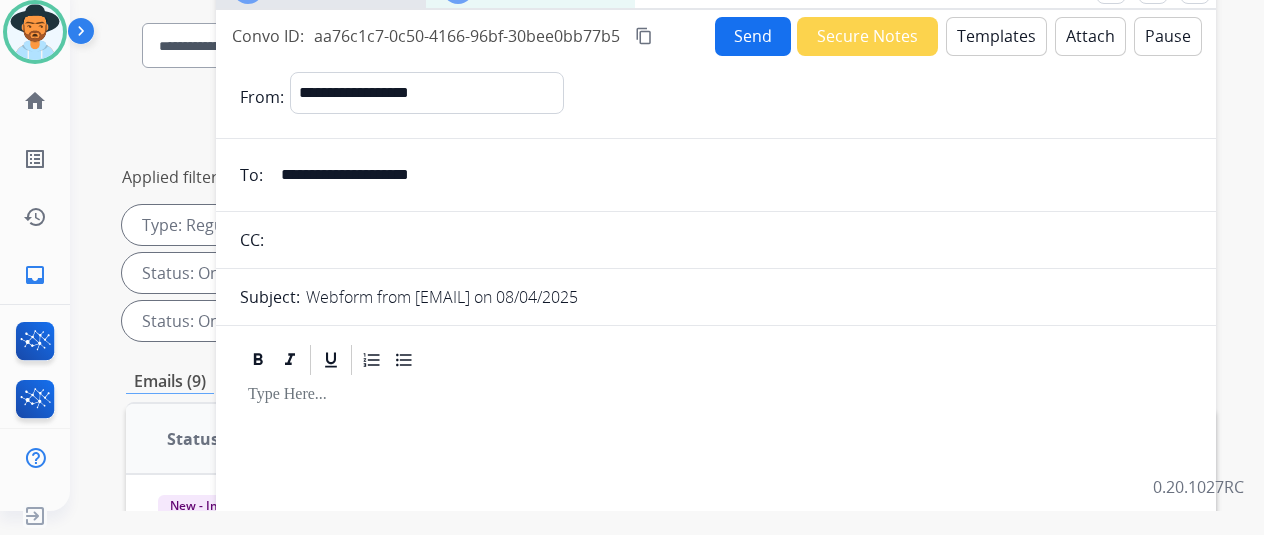 click on "Templates" at bounding box center [996, 36] 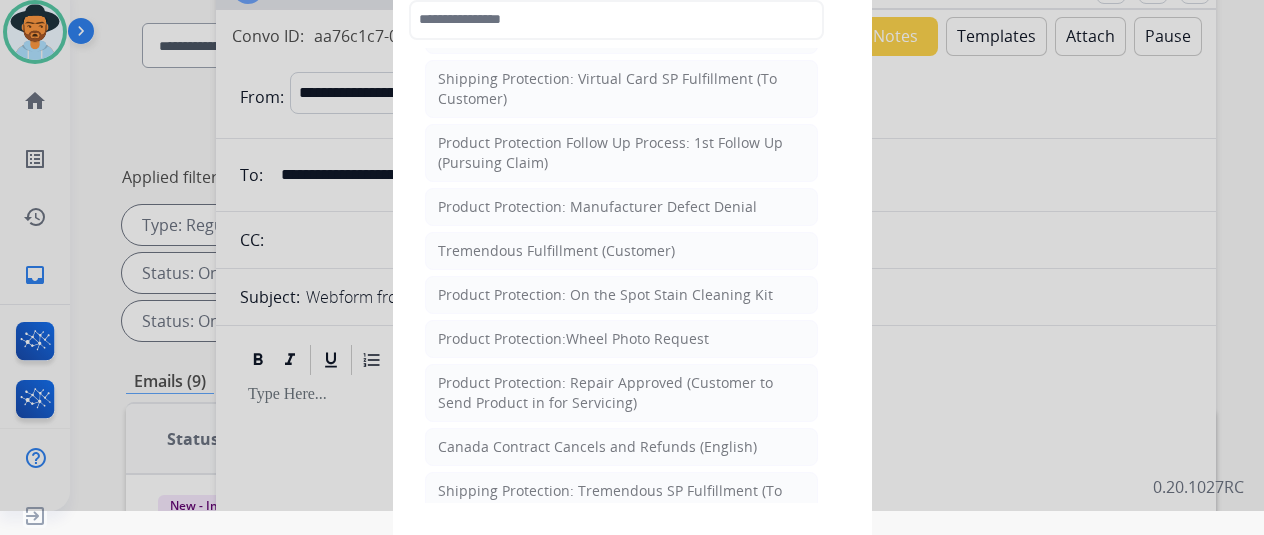 scroll, scrollTop: 621, scrollLeft: 0, axis: vertical 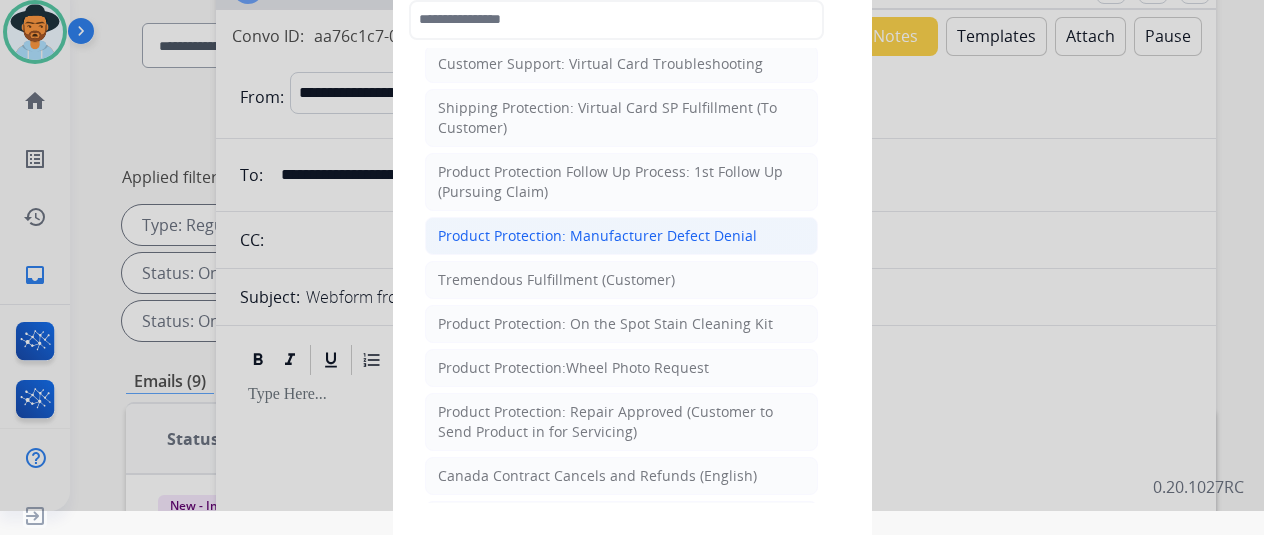 click on "Product Protection: Manufacturer Defect Denial" 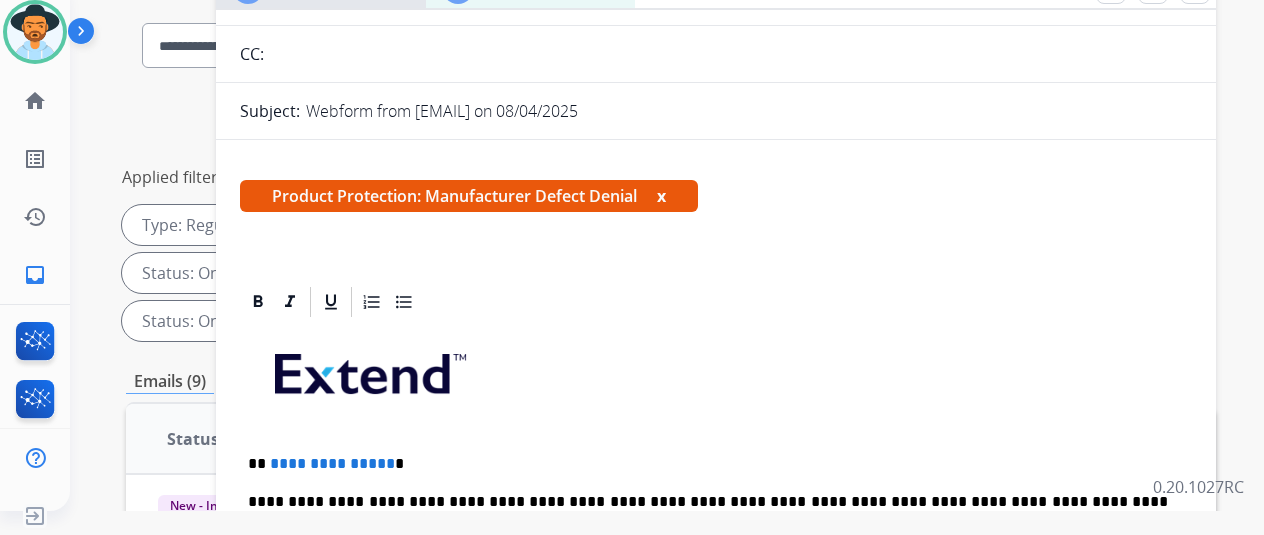 scroll, scrollTop: 0, scrollLeft: 0, axis: both 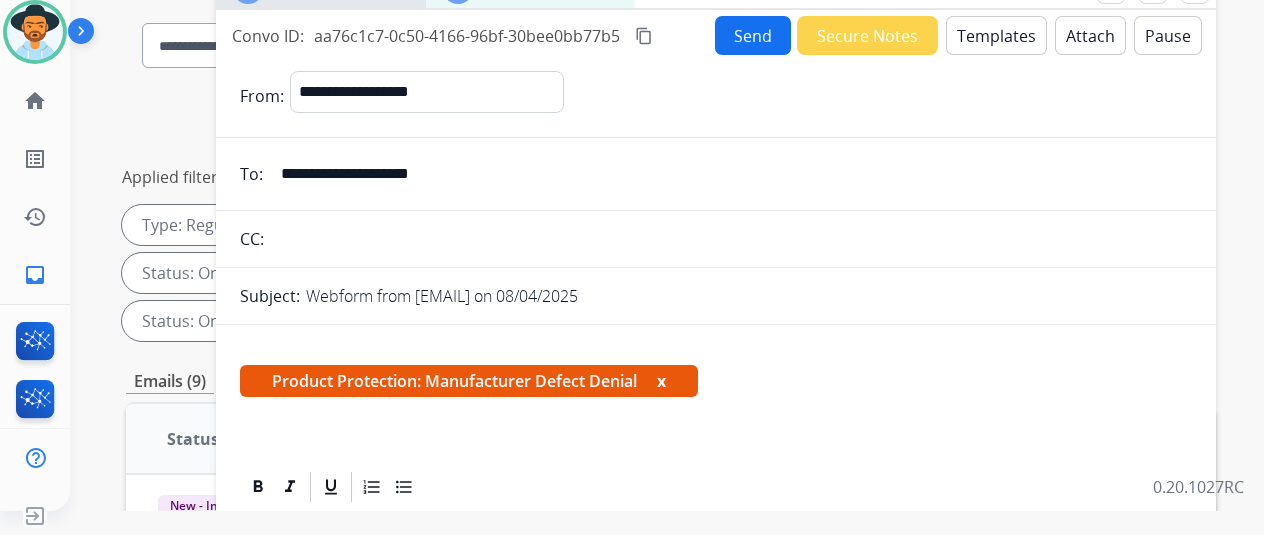 click on "Templates" at bounding box center [996, 35] 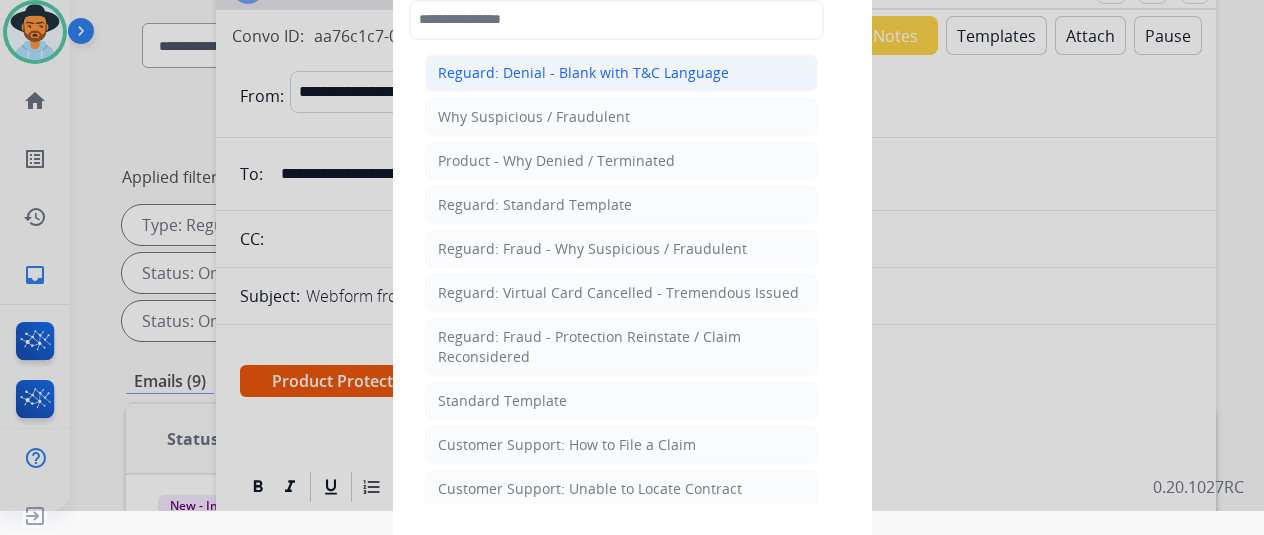click on "Reguard: Denial - Blank with T&C Language" 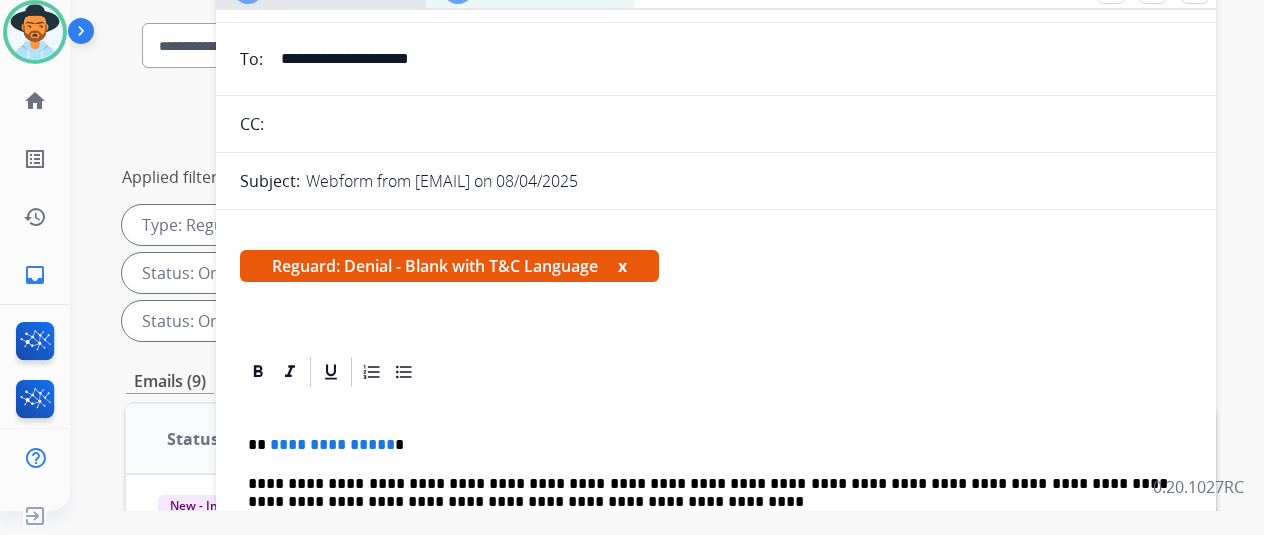 scroll, scrollTop: 240, scrollLeft: 0, axis: vertical 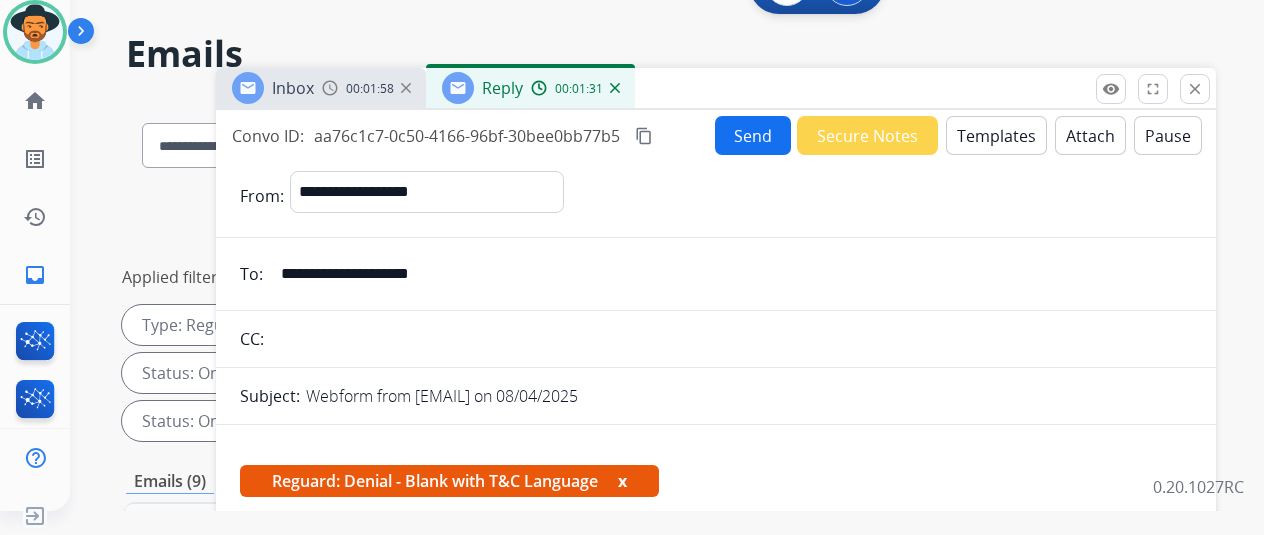 click on "Templates" at bounding box center [996, 135] 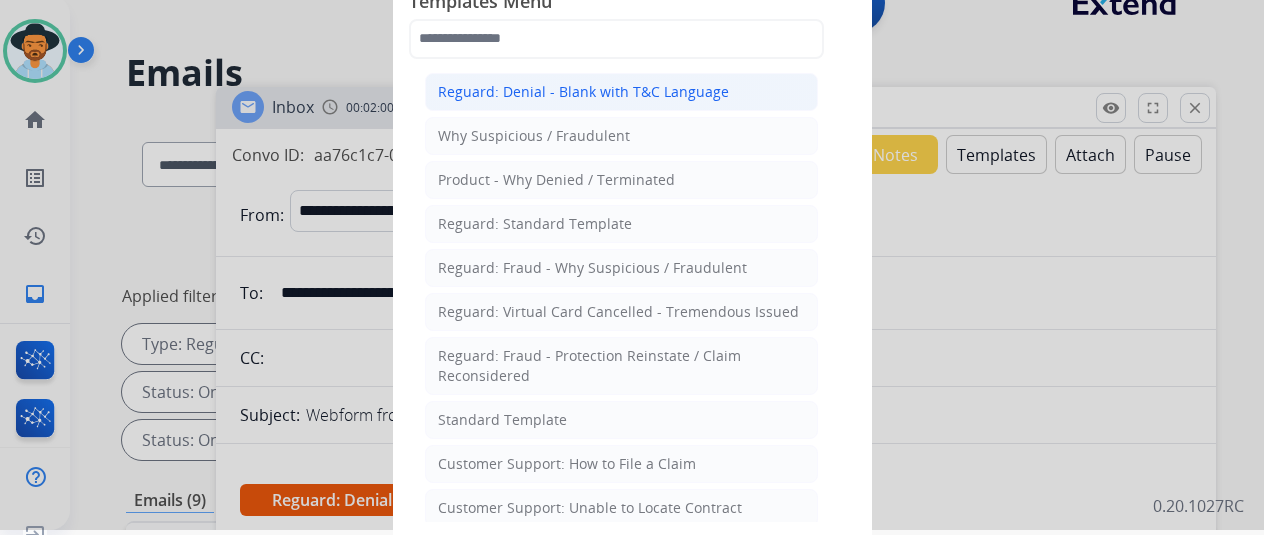 scroll, scrollTop: 0, scrollLeft: 0, axis: both 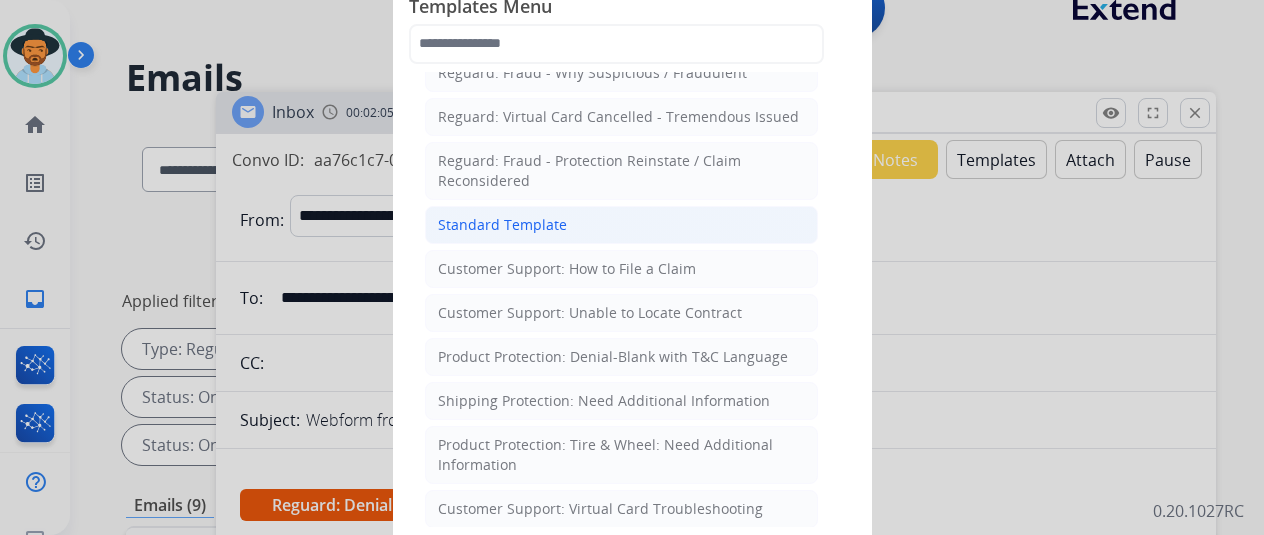 click on "Standard Template" 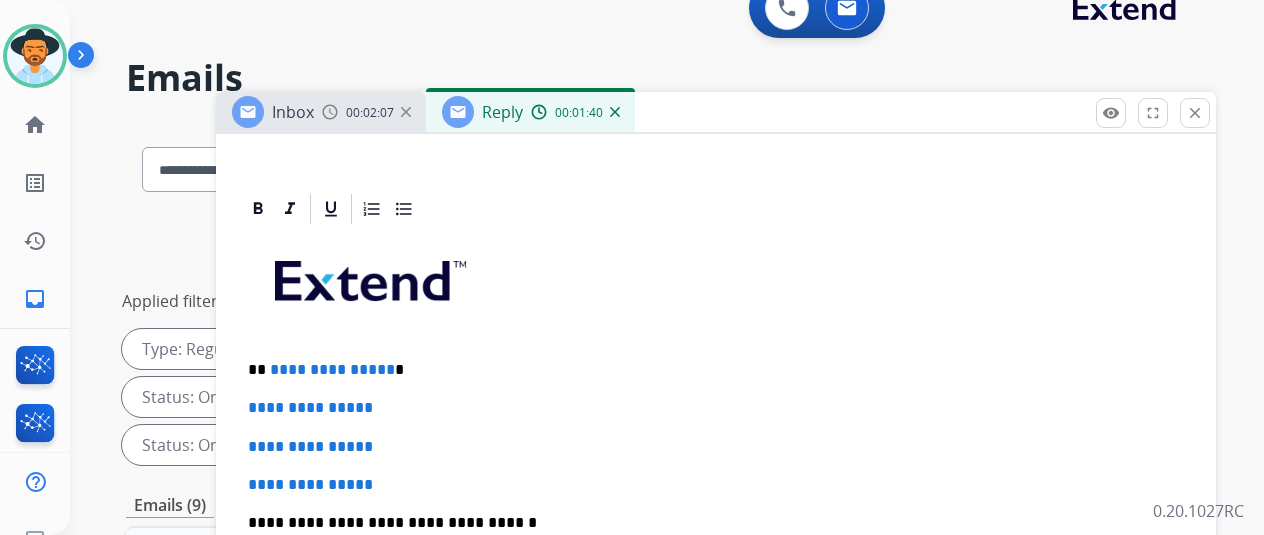 scroll, scrollTop: 436, scrollLeft: 0, axis: vertical 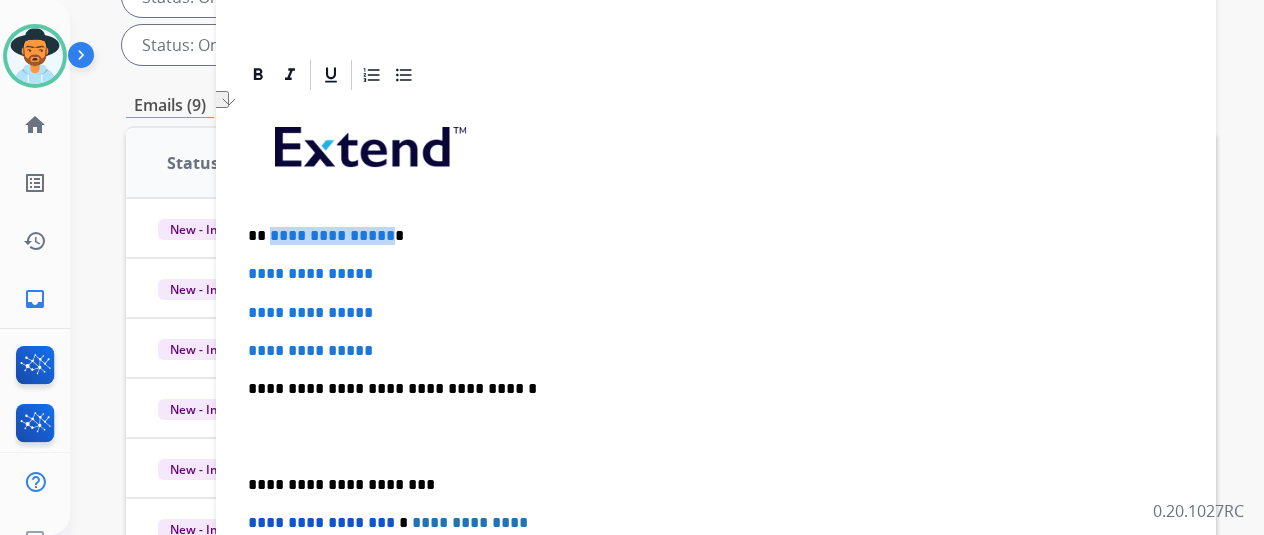 drag, startPoint x: 398, startPoint y: 234, endPoint x: 284, endPoint y: 231, distance: 114.03947 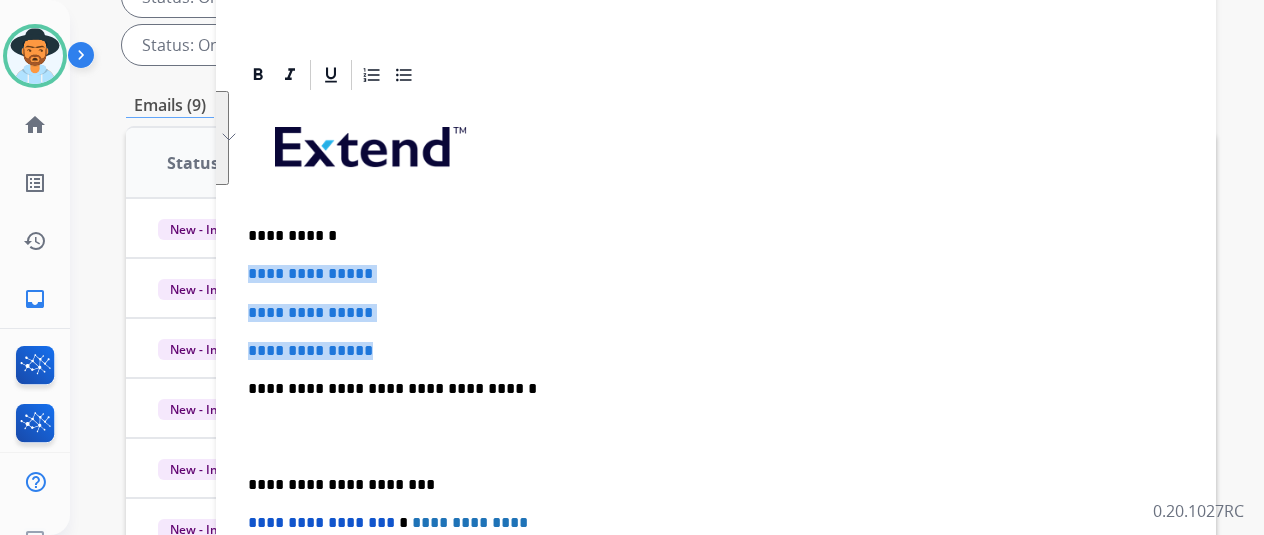 drag, startPoint x: 416, startPoint y: 351, endPoint x: 261, endPoint y: 273, distance: 173.51945 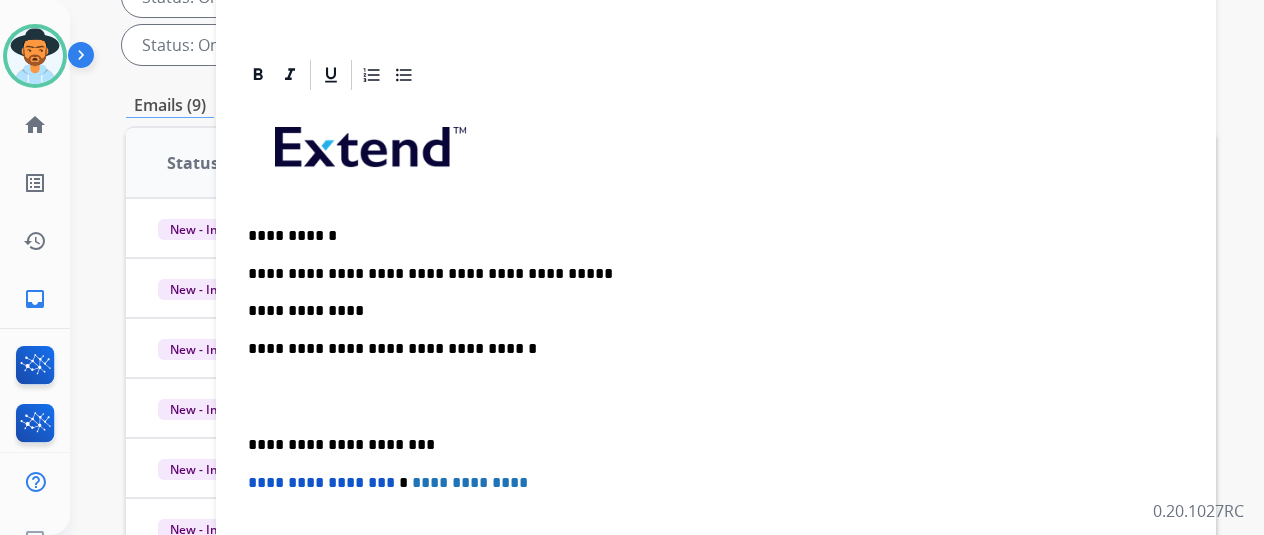 click on "**********" at bounding box center (708, 292) 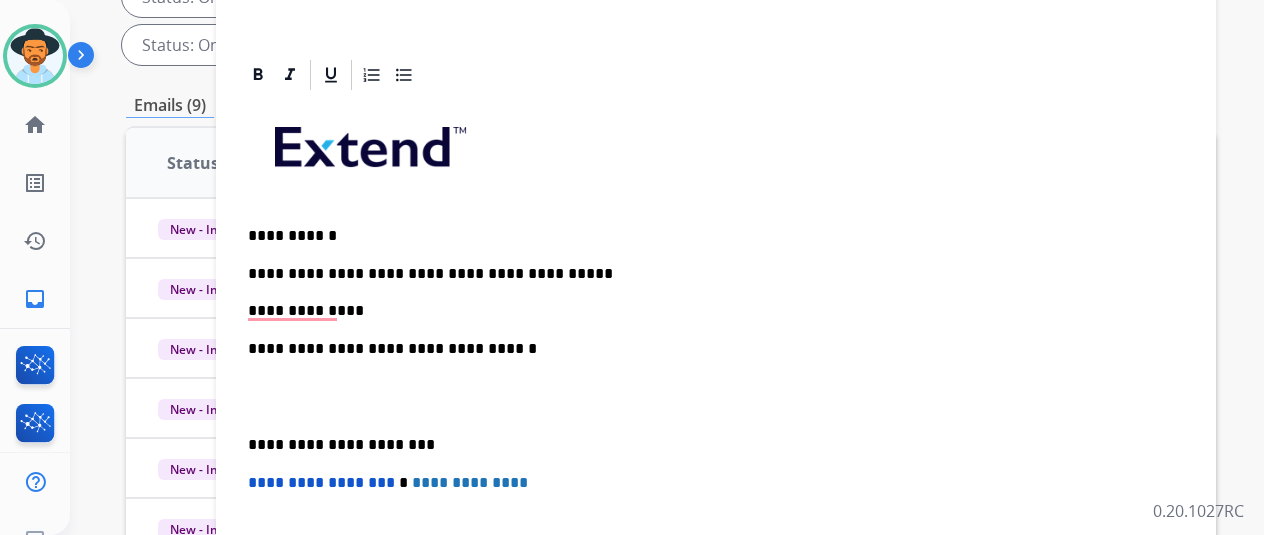 drag, startPoint x: 298, startPoint y: 297, endPoint x: 277, endPoint y: 306, distance: 22.847319 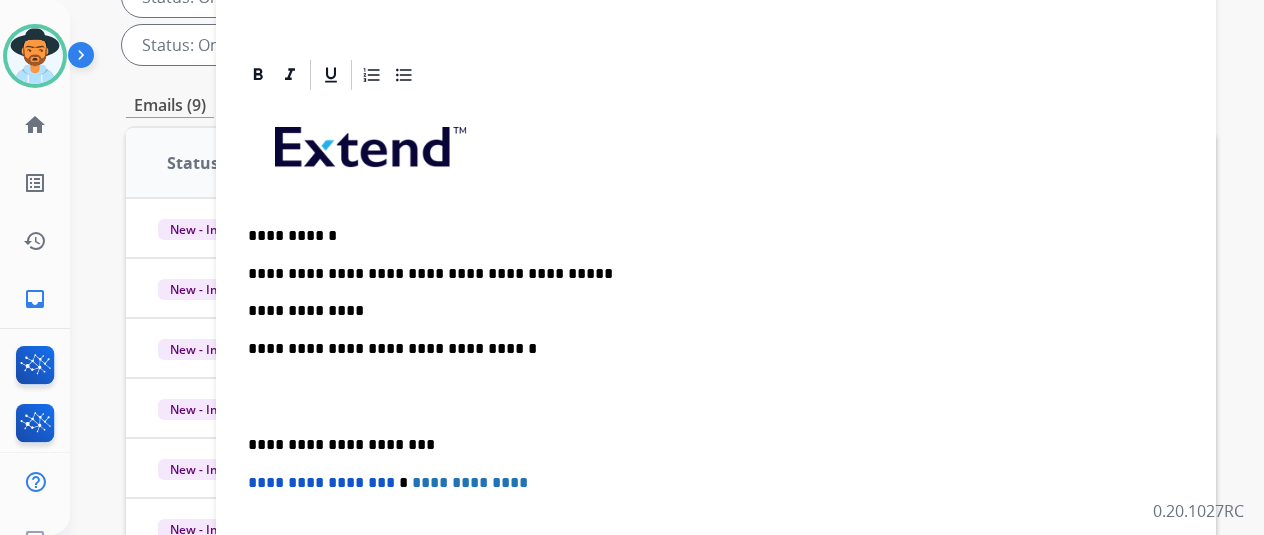 click on "**********" at bounding box center [708, 292] 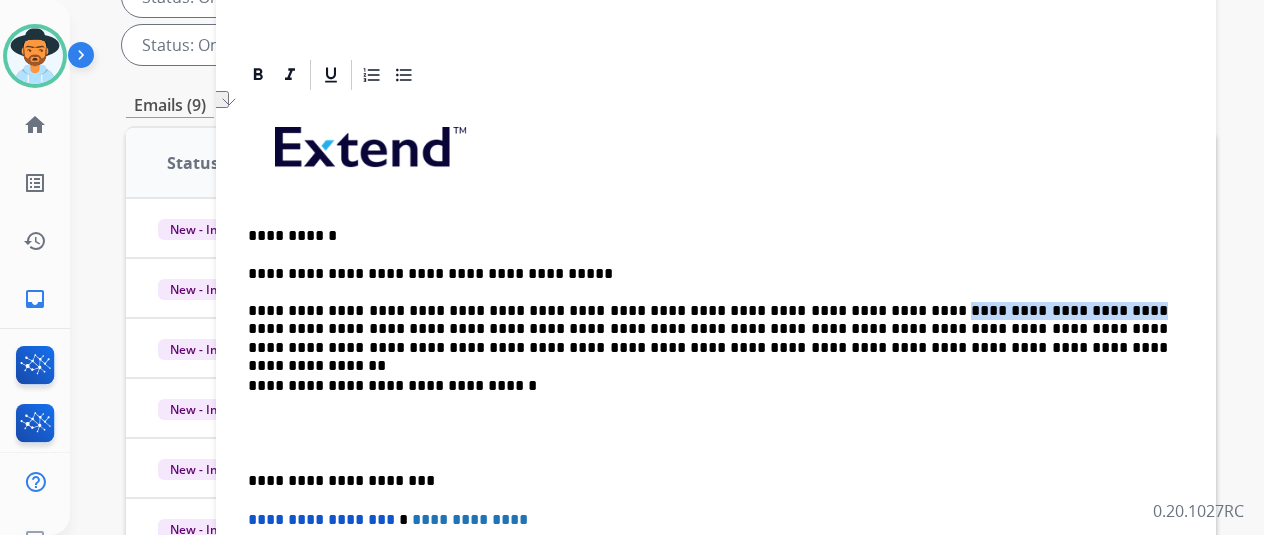 drag, startPoint x: 1030, startPoint y: 307, endPoint x: 862, endPoint y: 309, distance: 168.0119 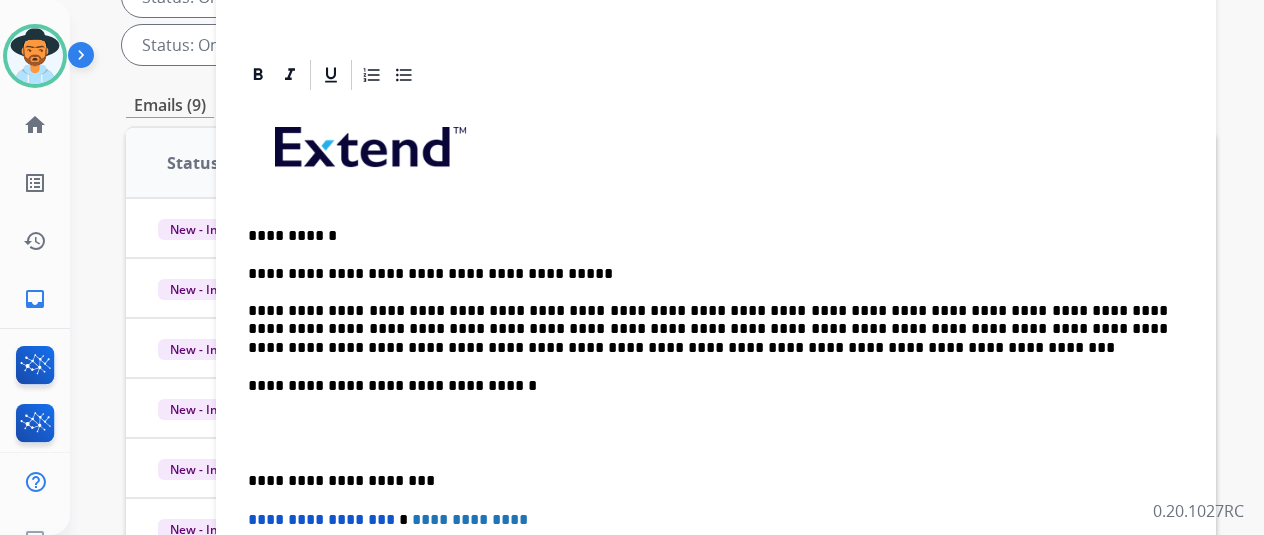 click on "**********" at bounding box center (708, 311) 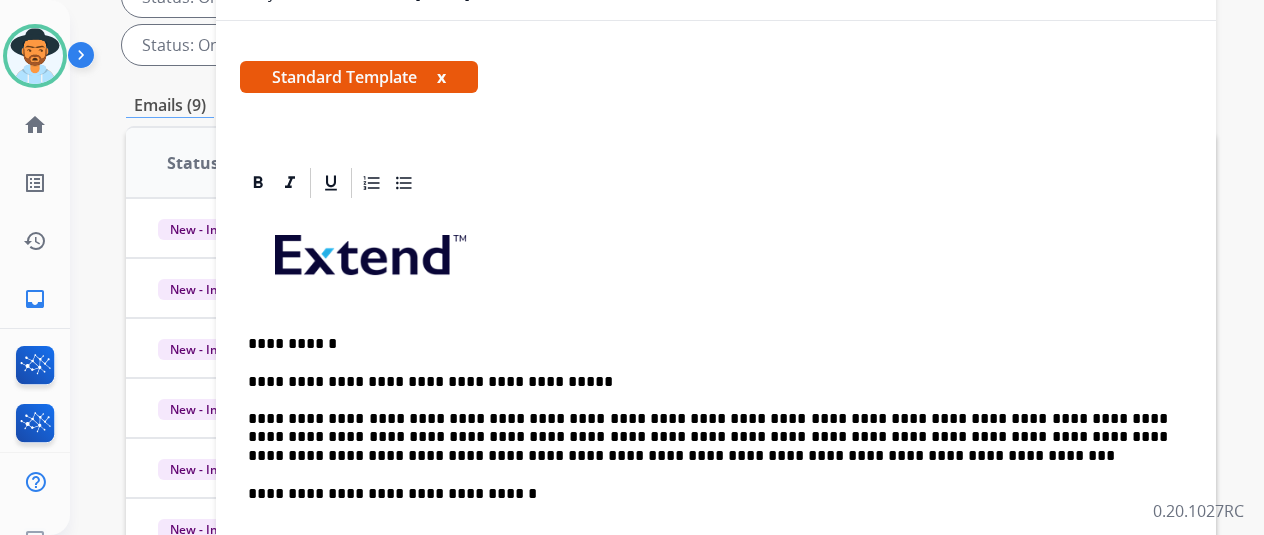 scroll, scrollTop: 0, scrollLeft: 0, axis: both 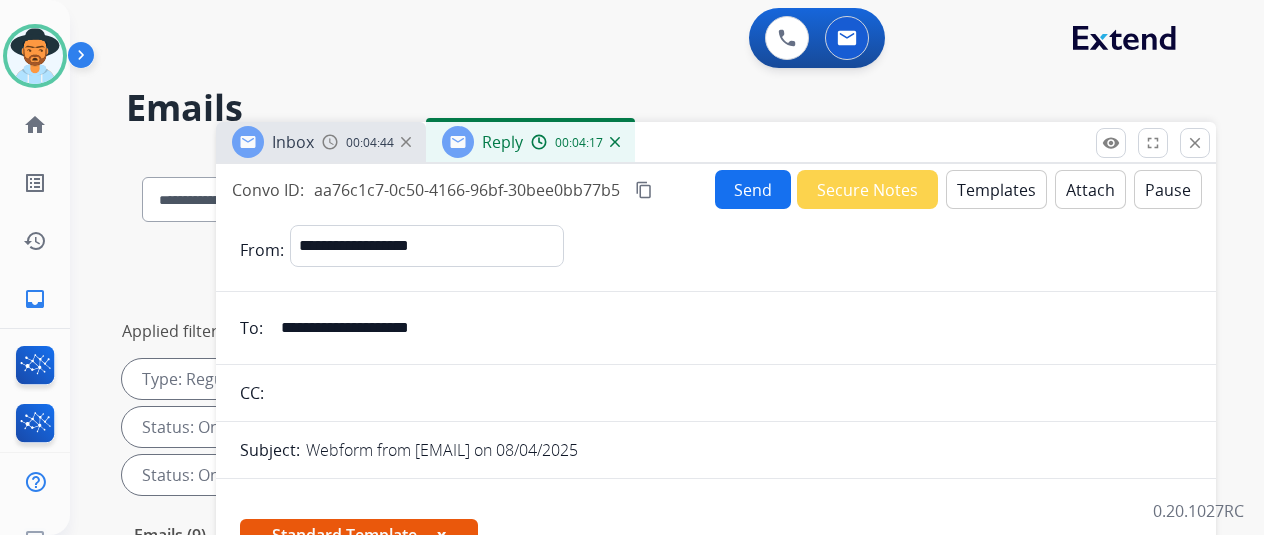 click on "Send" at bounding box center (753, 189) 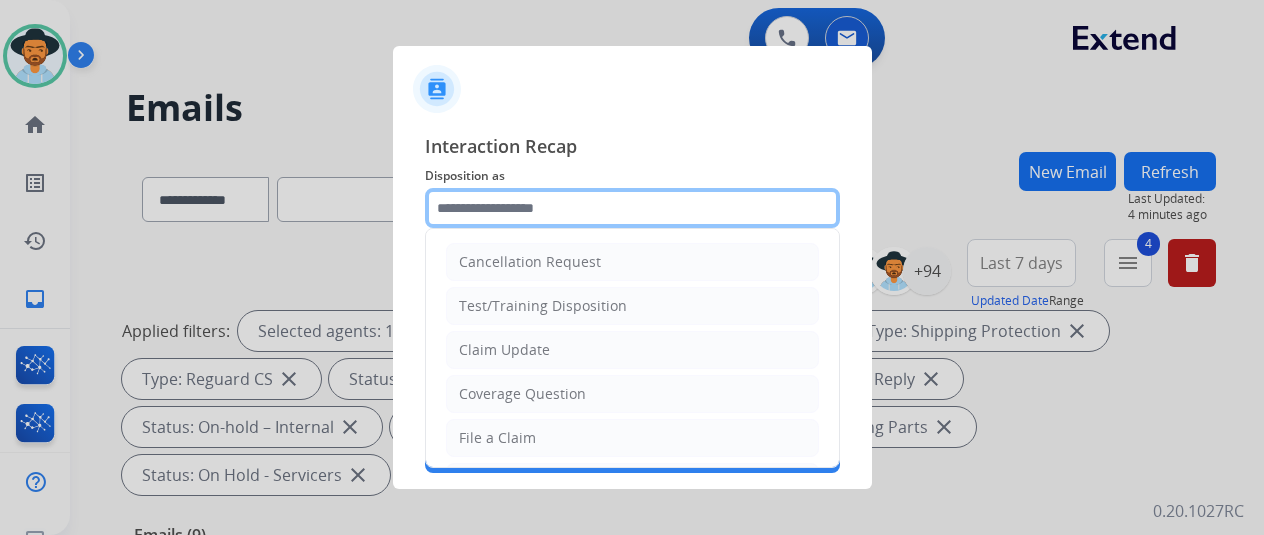 click 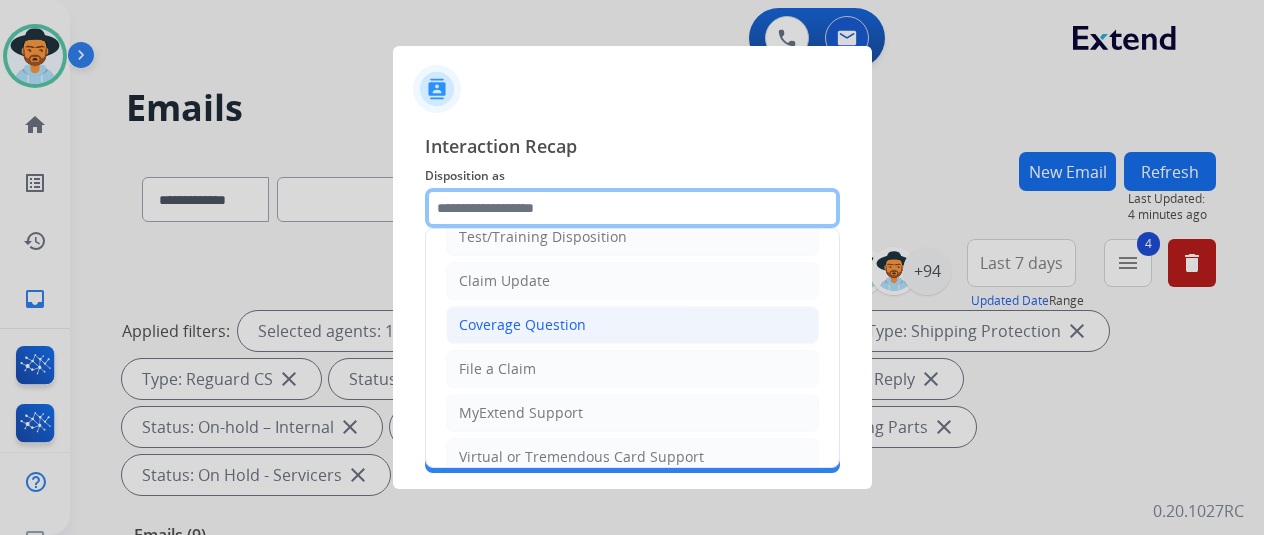 scroll, scrollTop: 100, scrollLeft: 0, axis: vertical 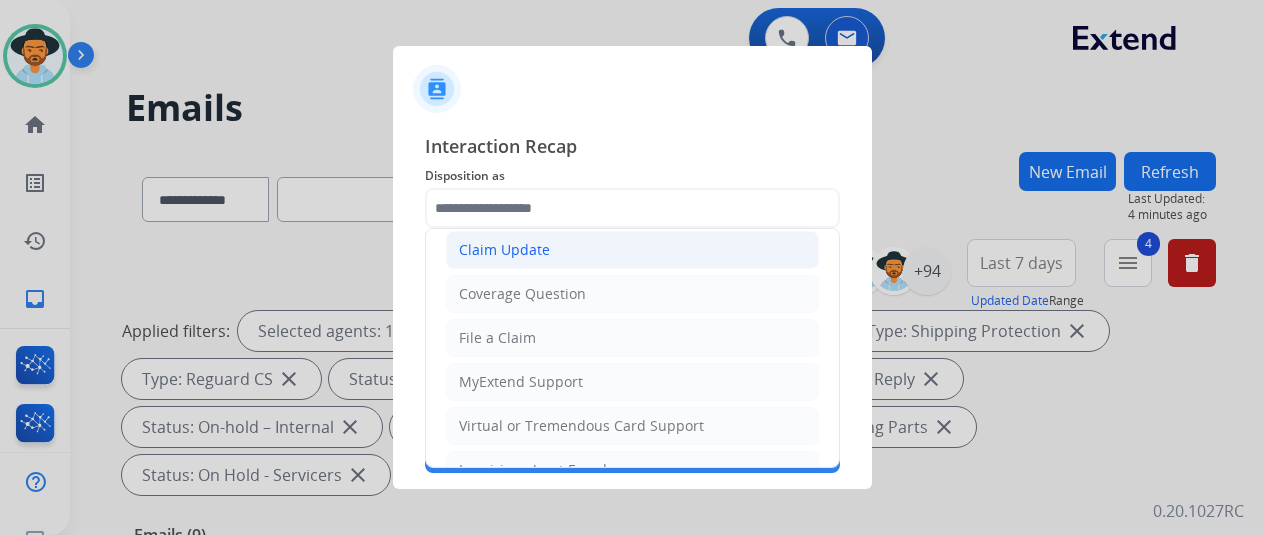 click on "Claim Update" 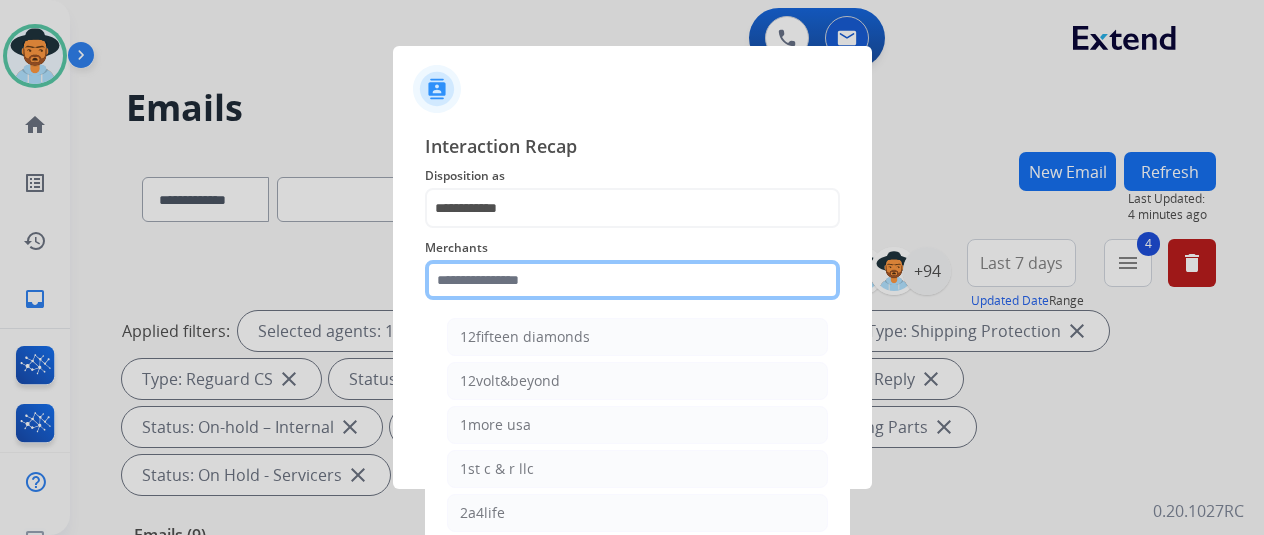 click 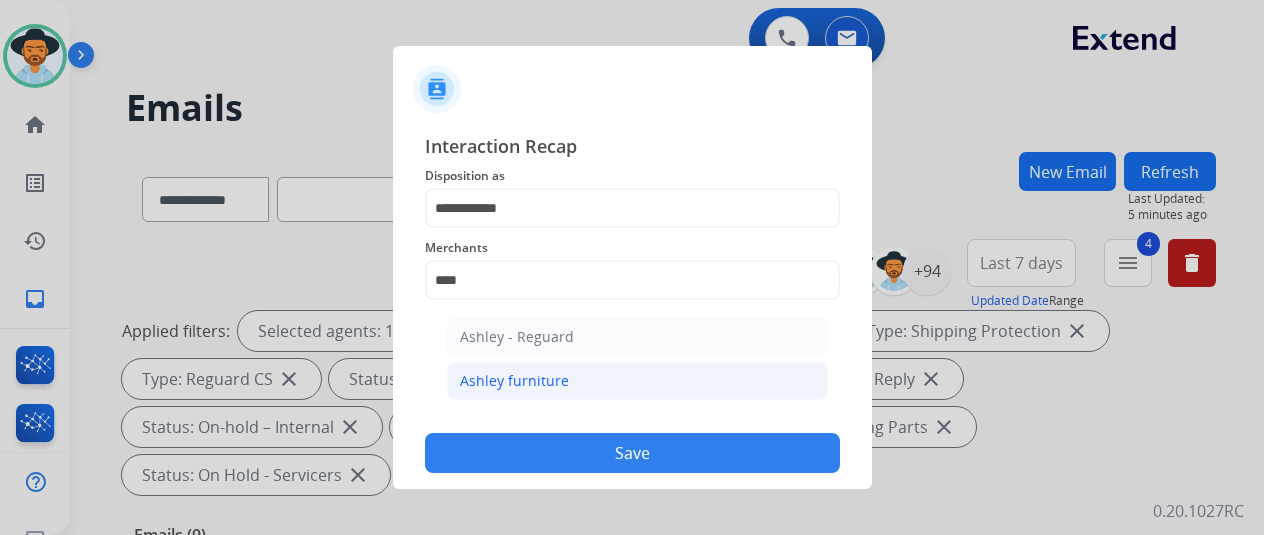 click on "Ashley furniture" 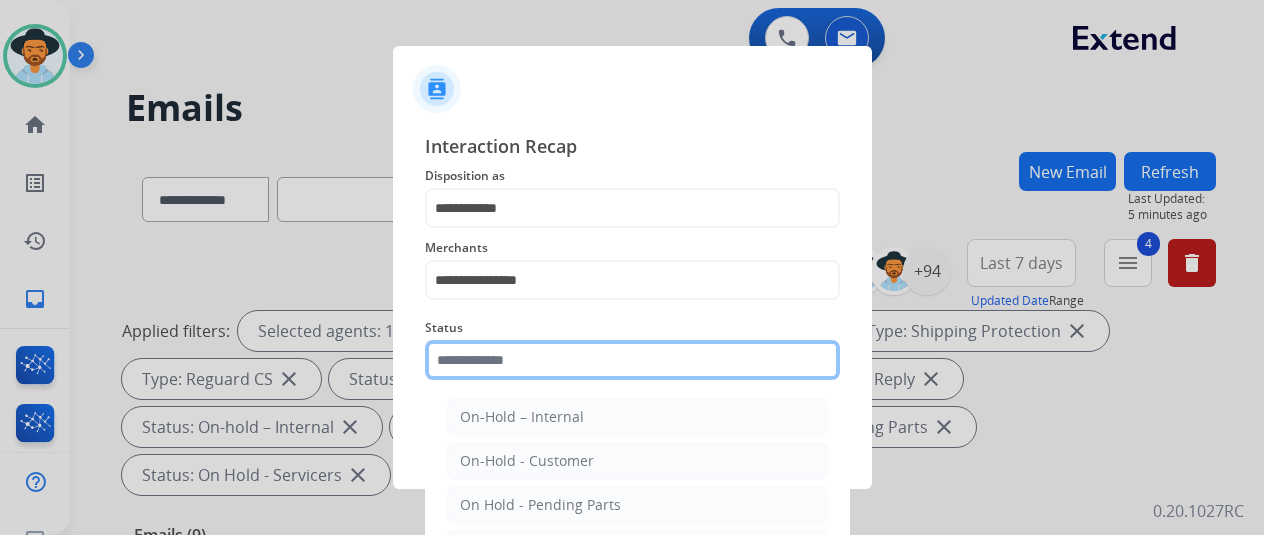 click 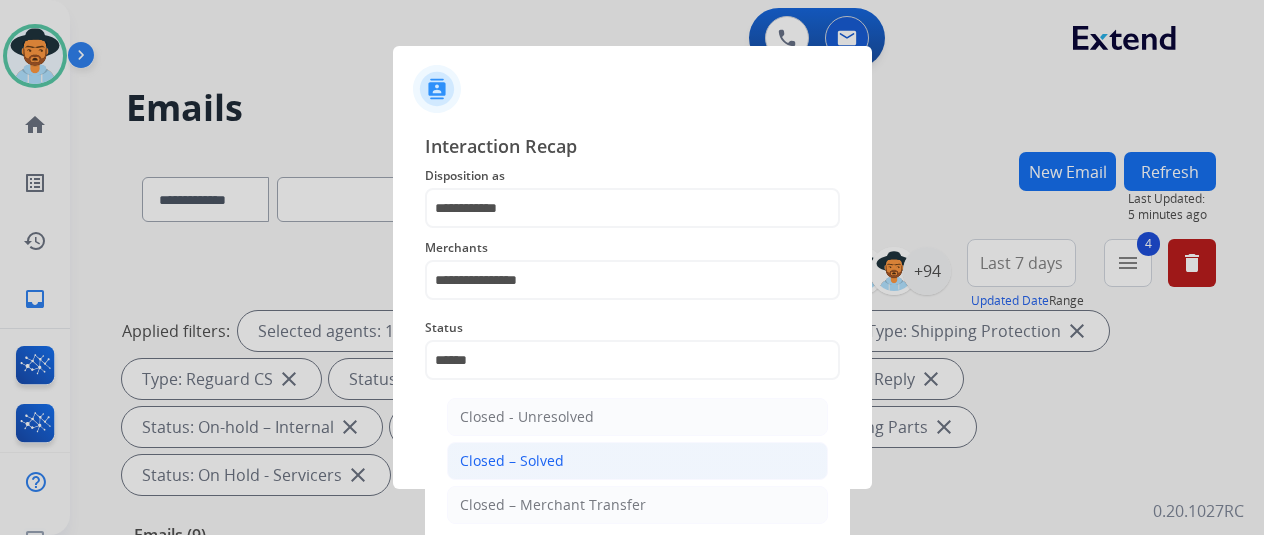 drag, startPoint x: 536, startPoint y: 467, endPoint x: 607, endPoint y: 439, distance: 76.321686 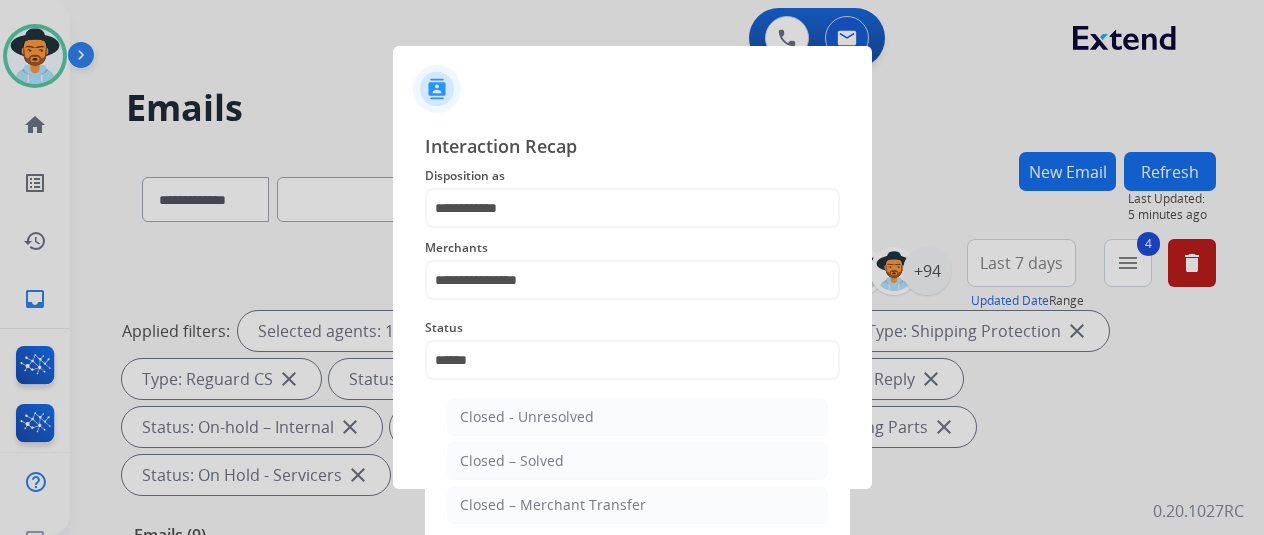click on "Closed – Solved" 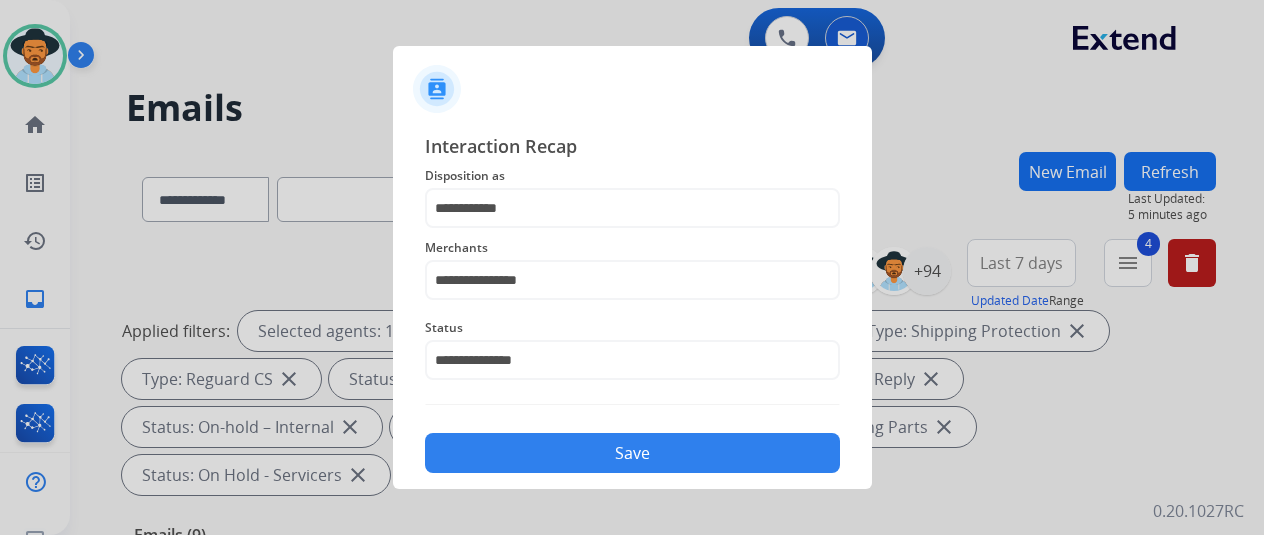 click on "Save" 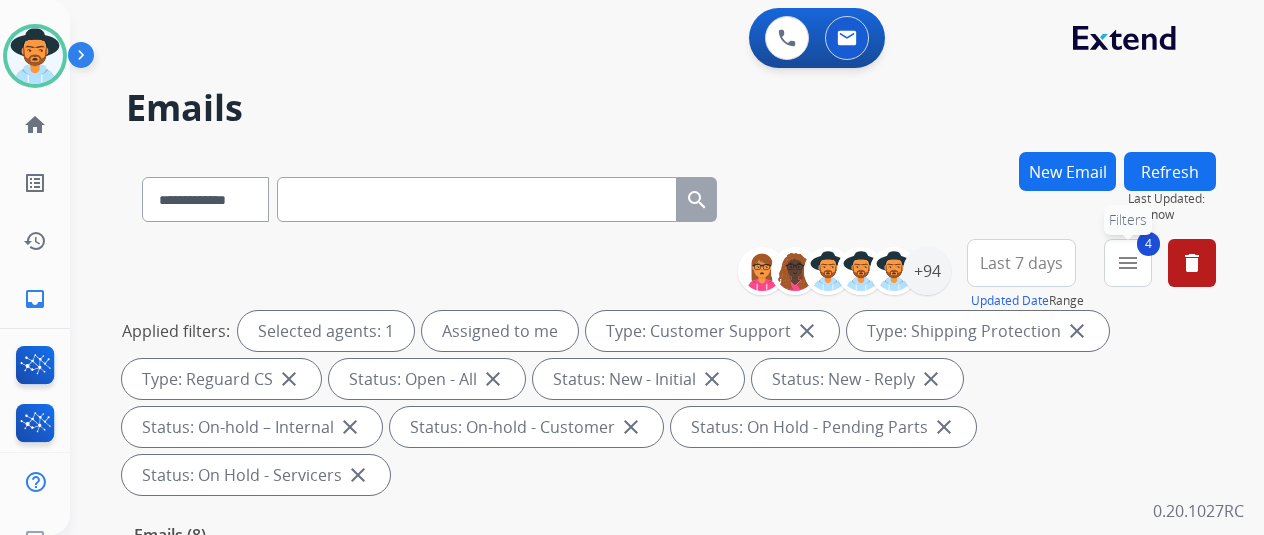 click on "menu" at bounding box center [1128, 263] 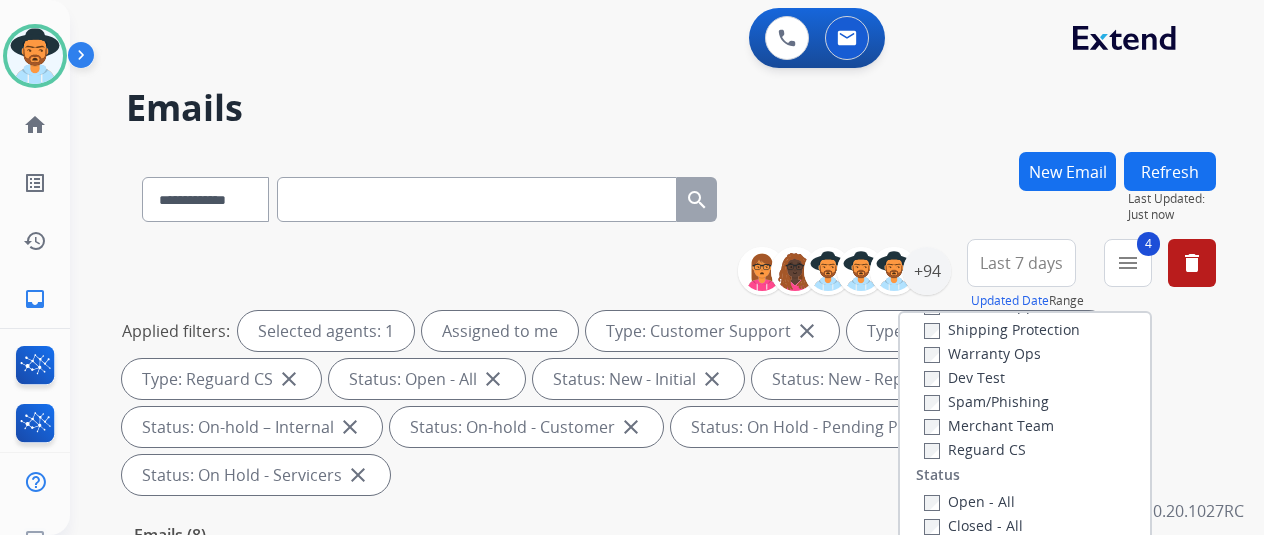 scroll, scrollTop: 228, scrollLeft: 0, axis: vertical 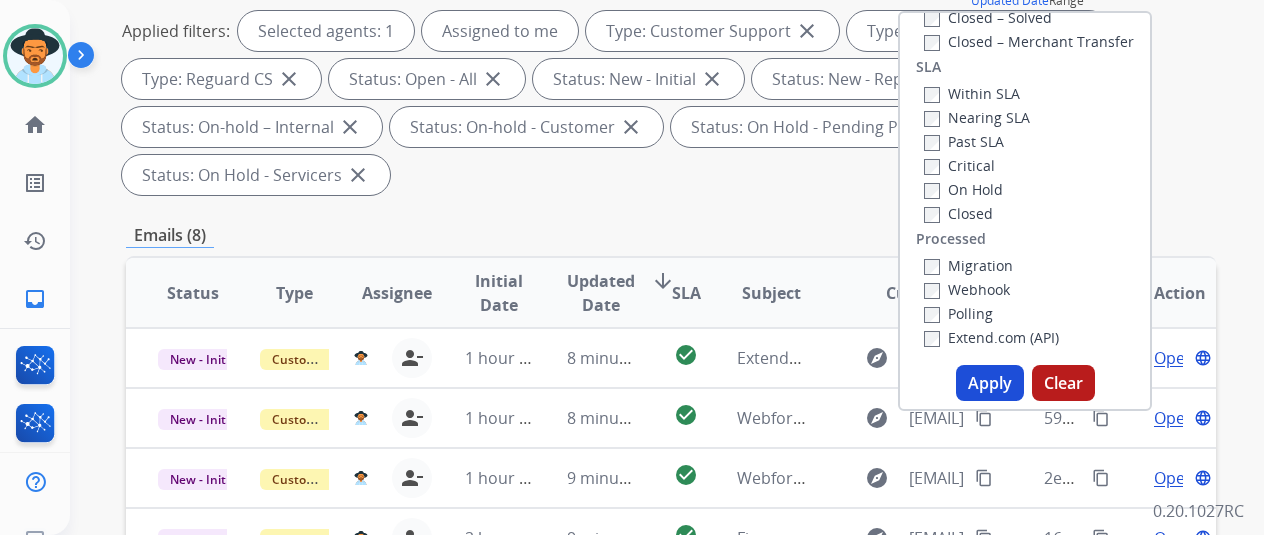 click on "Apply" at bounding box center (990, 383) 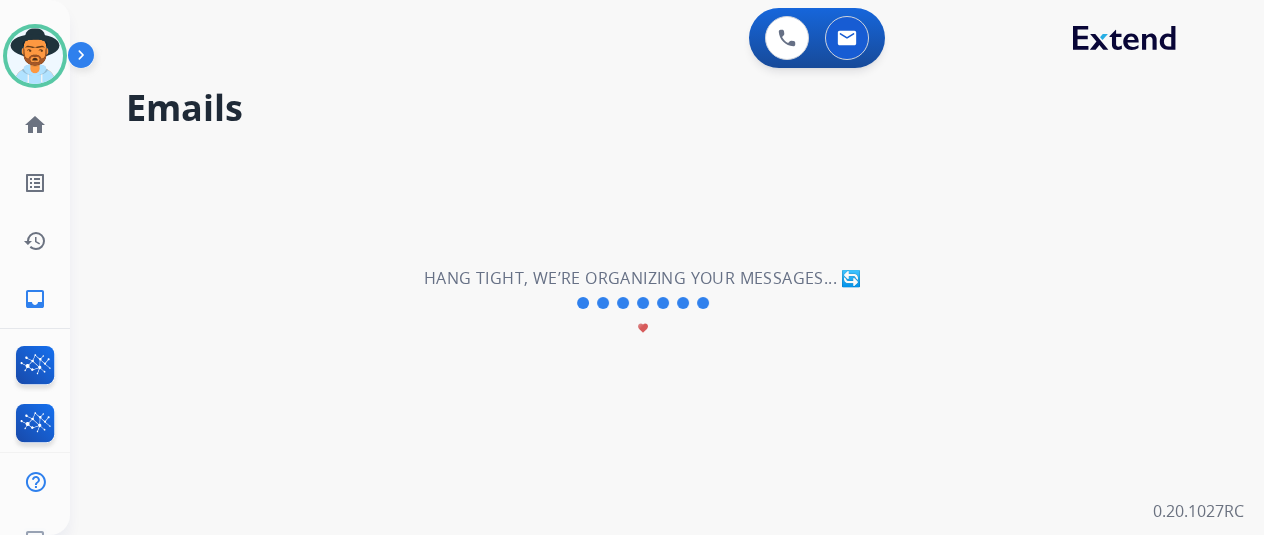 scroll, scrollTop: 0, scrollLeft: 0, axis: both 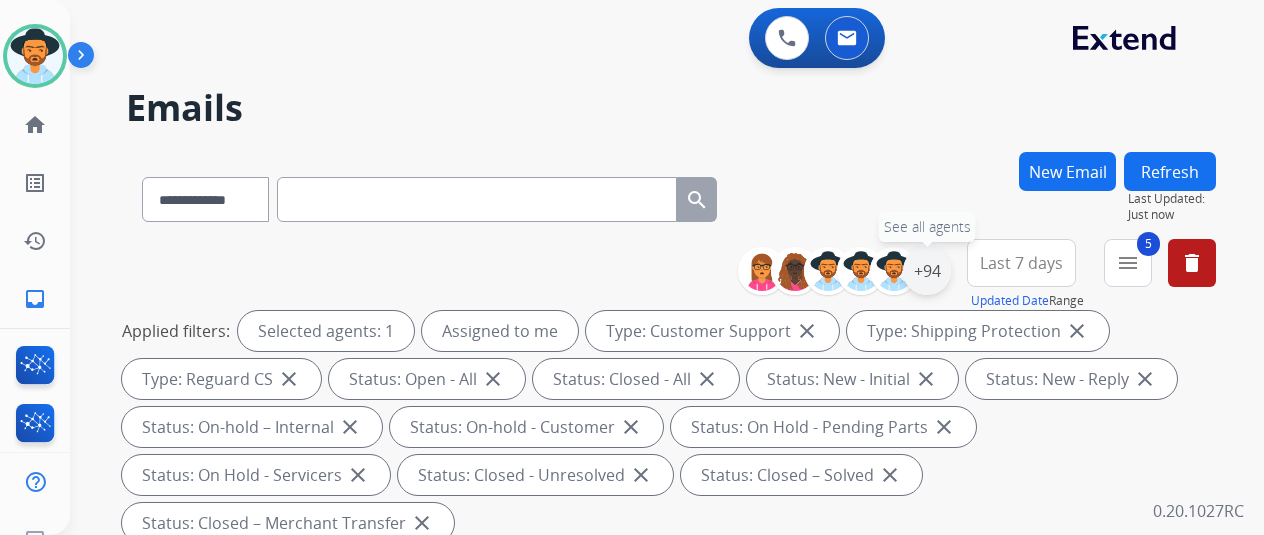 click on "+94" at bounding box center (927, 271) 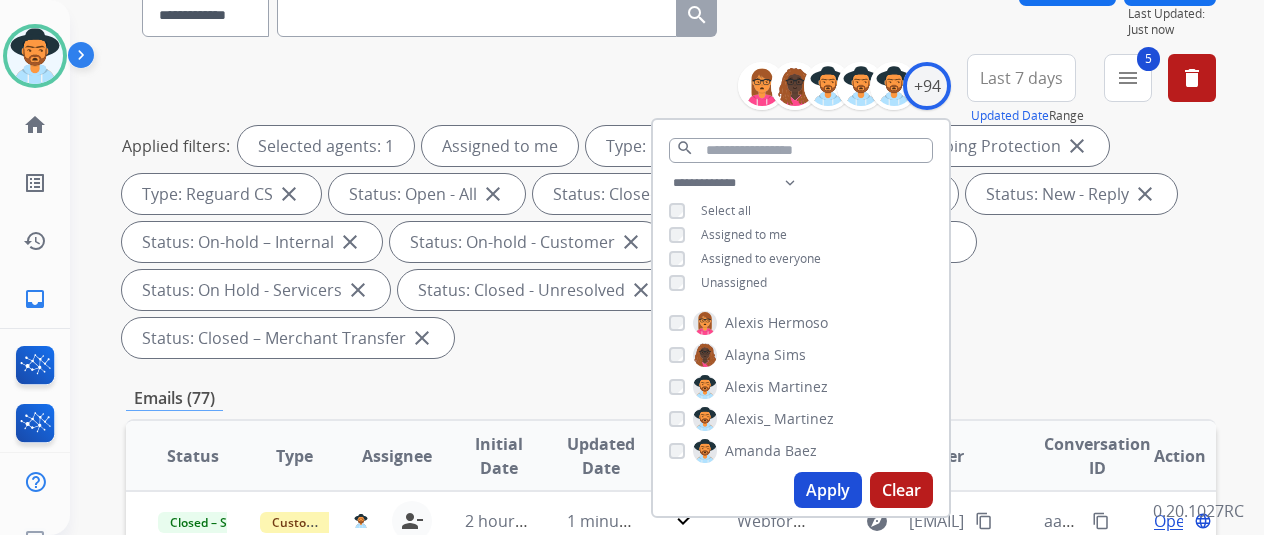 scroll, scrollTop: 300, scrollLeft: 0, axis: vertical 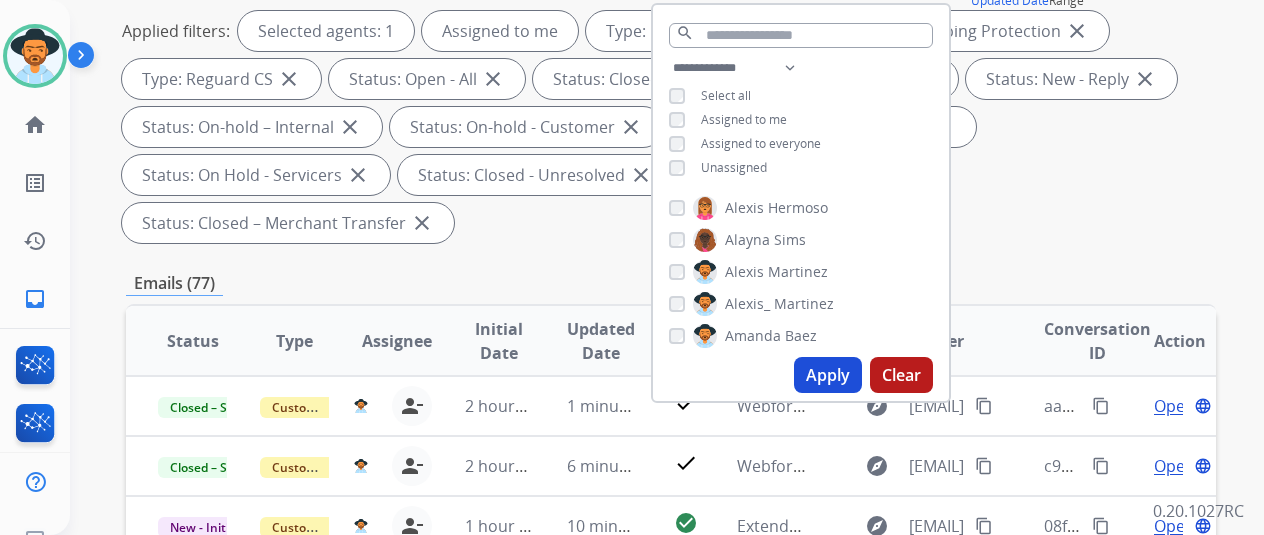click on "Apply" at bounding box center (828, 375) 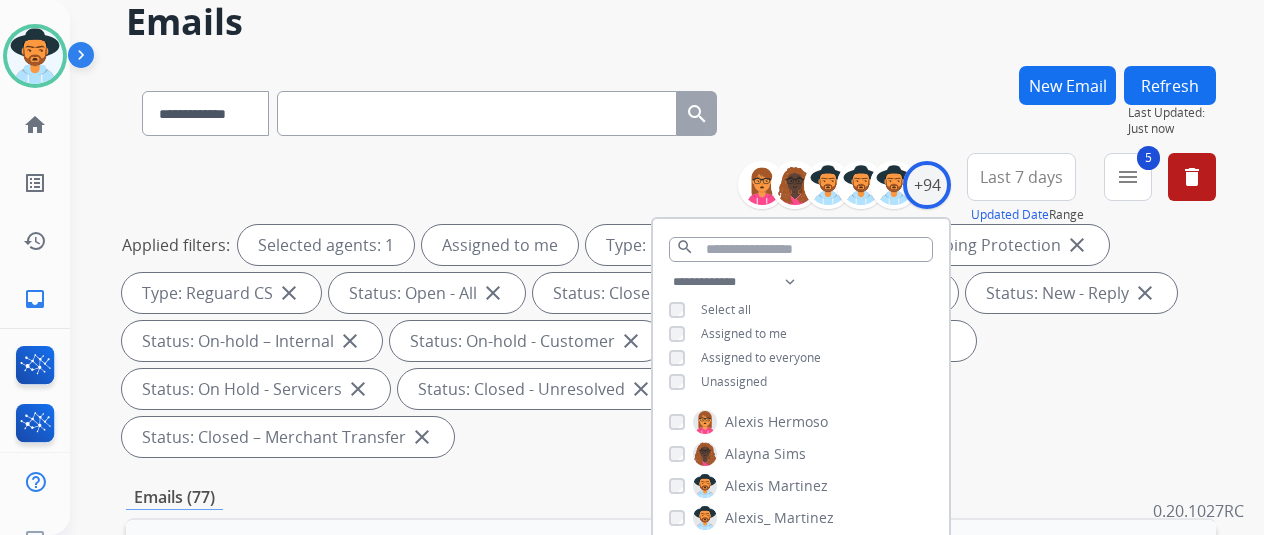 scroll, scrollTop: 300, scrollLeft: 0, axis: vertical 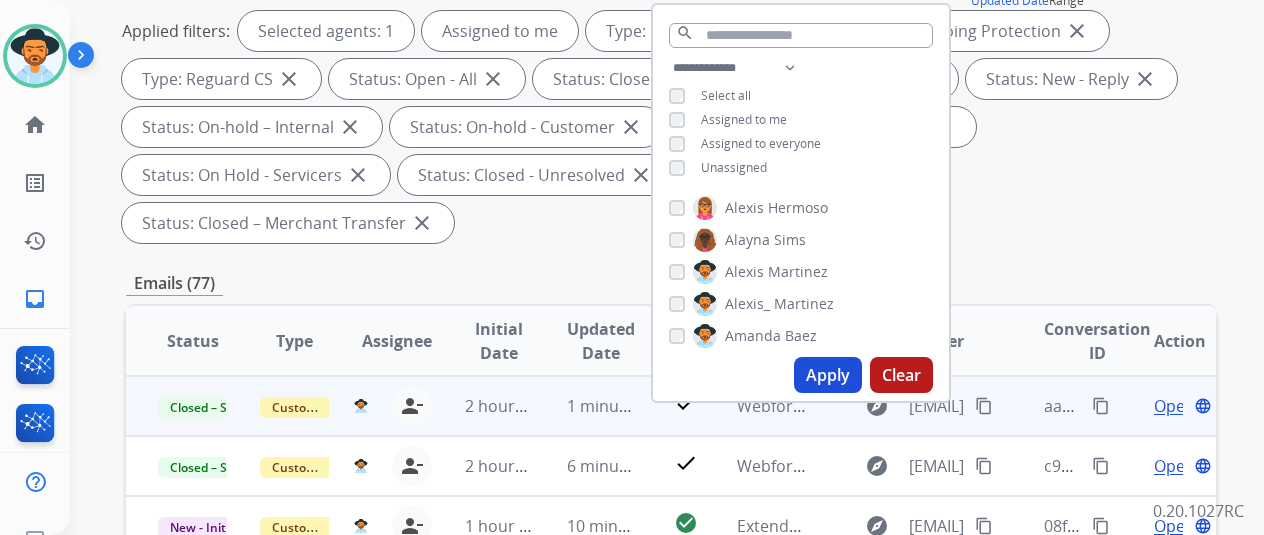 click on "content_copy" at bounding box center [1101, 406] 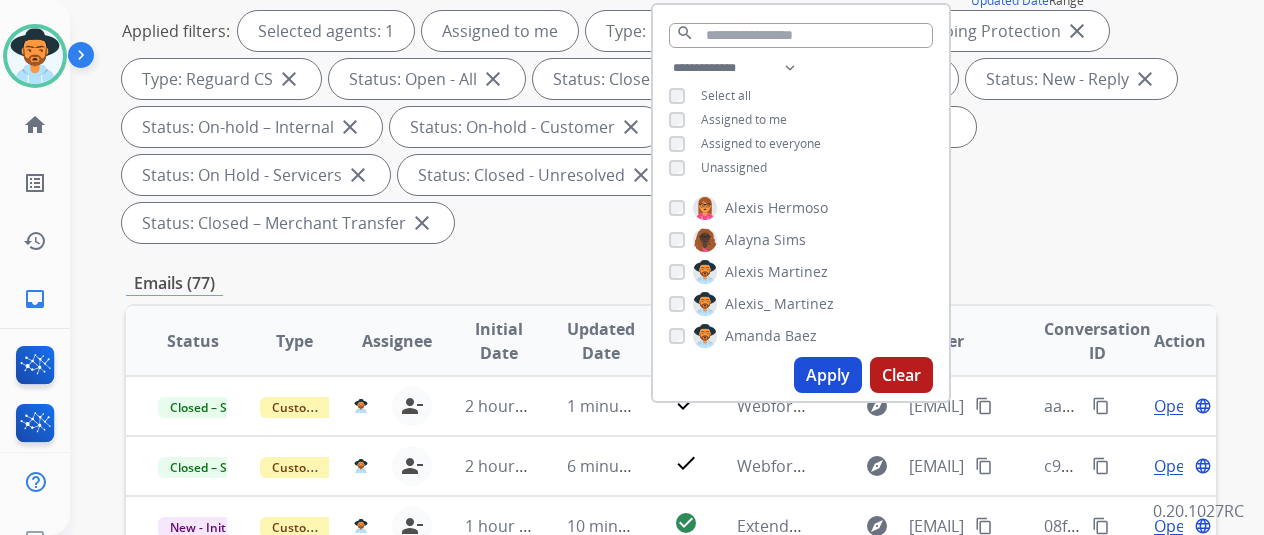 click on "Applied filters:  Selected agents: 1  Assigned to me  Type: Customer Support  close  Type: Shipping Protection  close  Type: Reguard CS  close  Status: Open - All  close  Status: Closed - All  close  Status: New - Initial  close  Status: New - Reply  close  Status: On-hold – Internal  close  Status: On-hold - Customer  close  Status: On Hold - Pending Parts  close  Status: On Hold - Servicers  close  Status: Closed - Unresolved  close  Status: Closed – Solved  close  Status: Closed – Merchant Transfer  close" at bounding box center (667, 127) 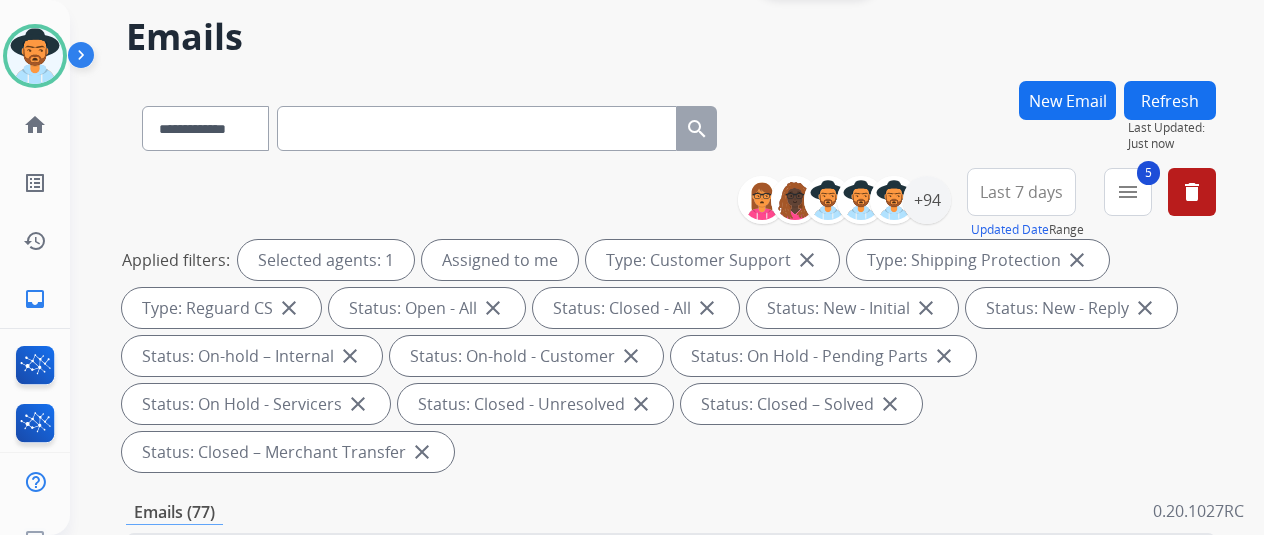 scroll, scrollTop: 0, scrollLeft: 0, axis: both 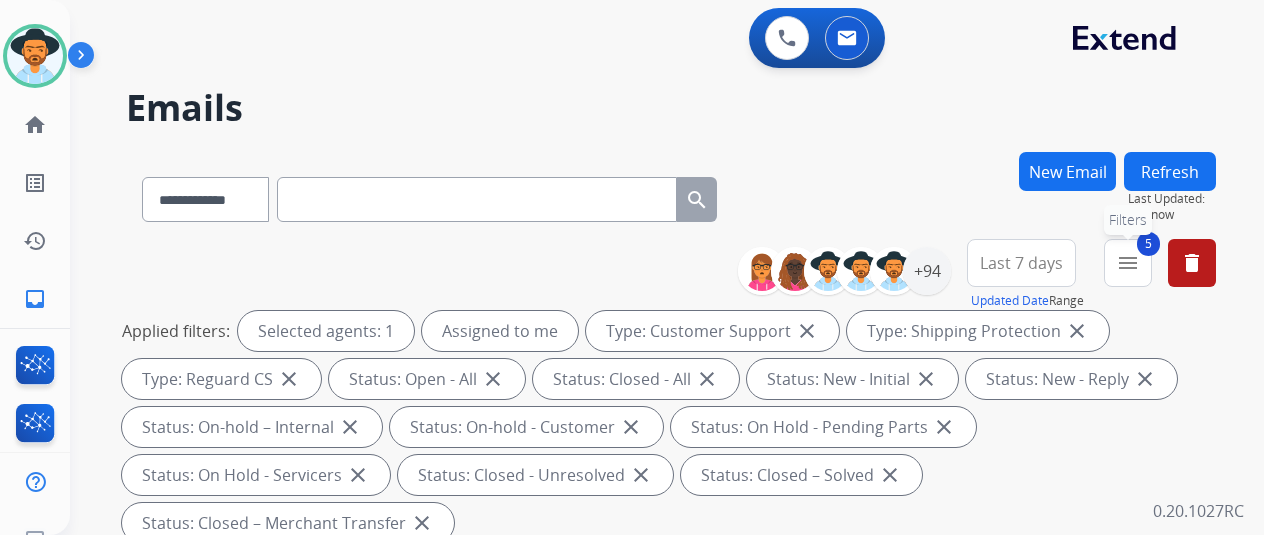 click on "menu" at bounding box center (1128, 263) 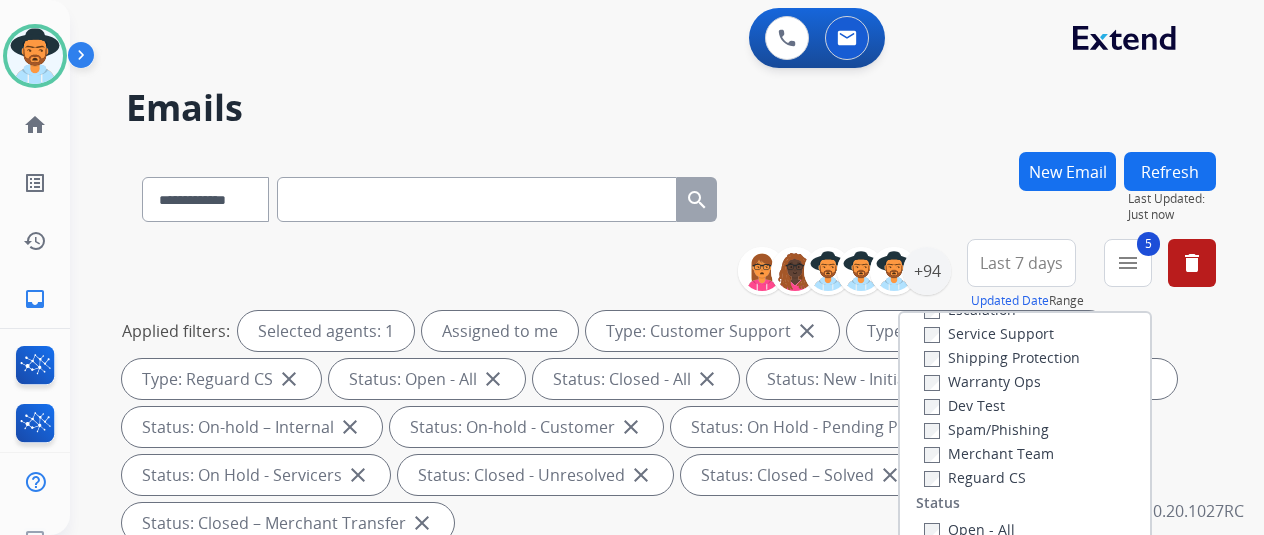 scroll, scrollTop: 128, scrollLeft: 0, axis: vertical 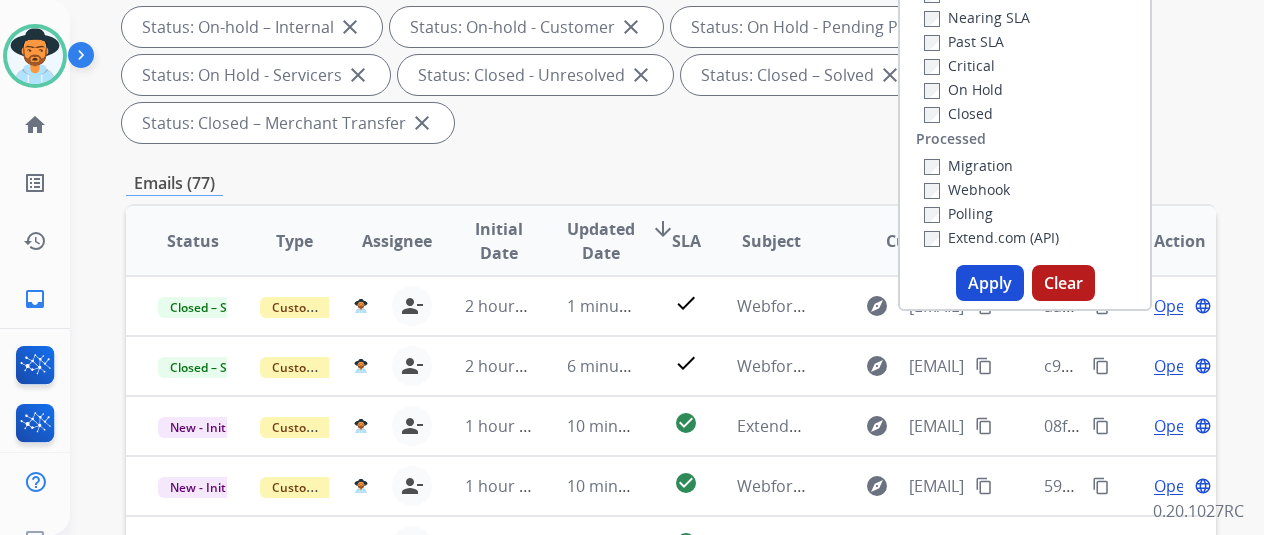 click on "Apply" at bounding box center (990, 283) 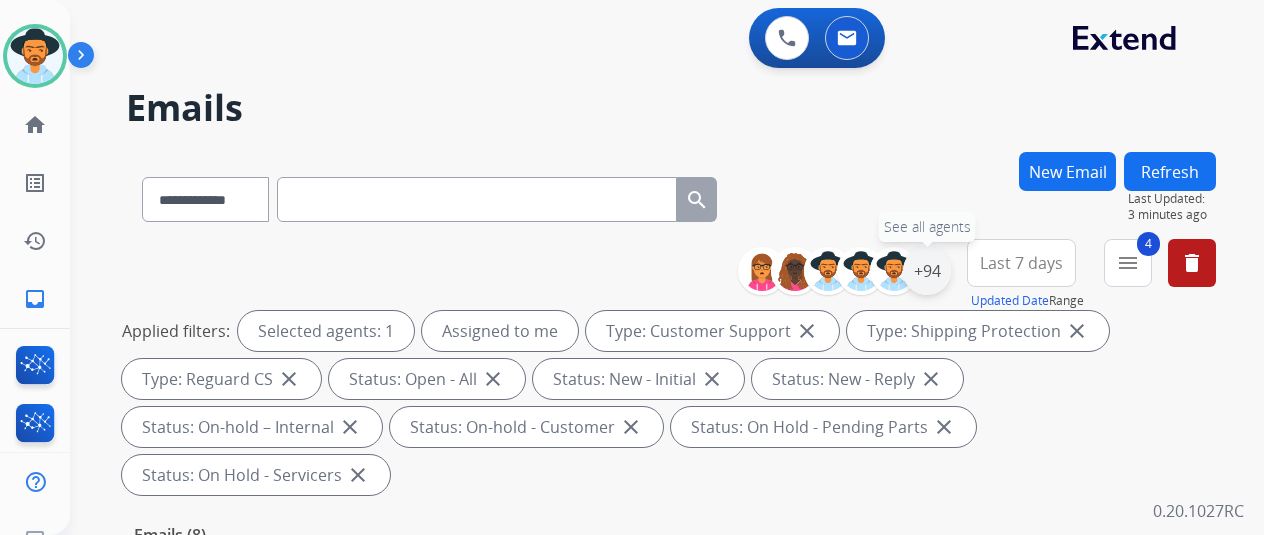 click on "+94" at bounding box center [927, 271] 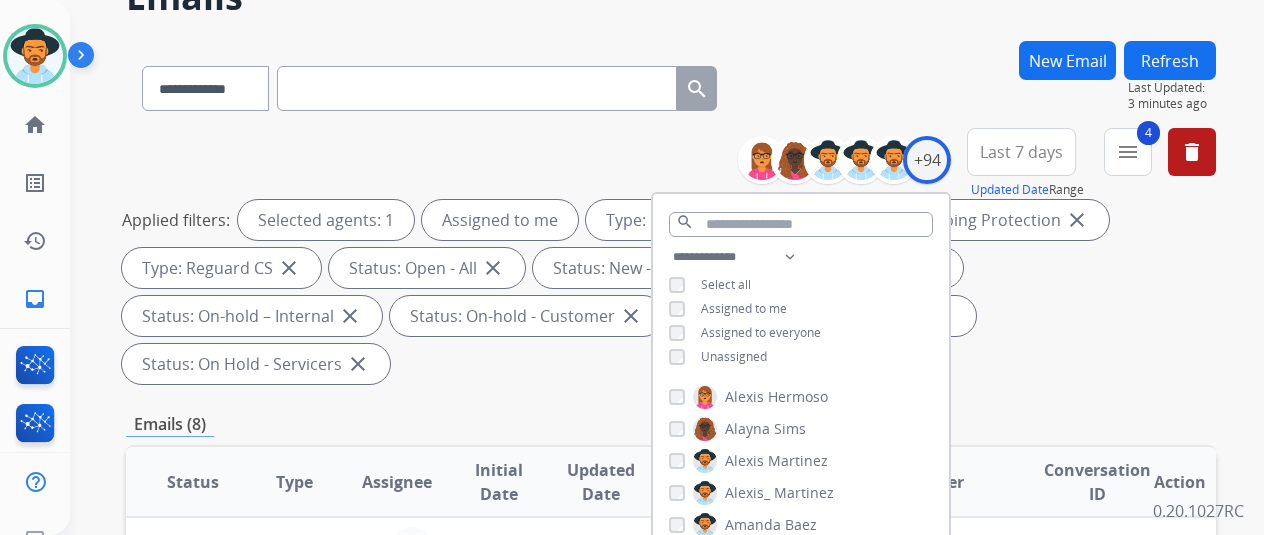 scroll, scrollTop: 300, scrollLeft: 0, axis: vertical 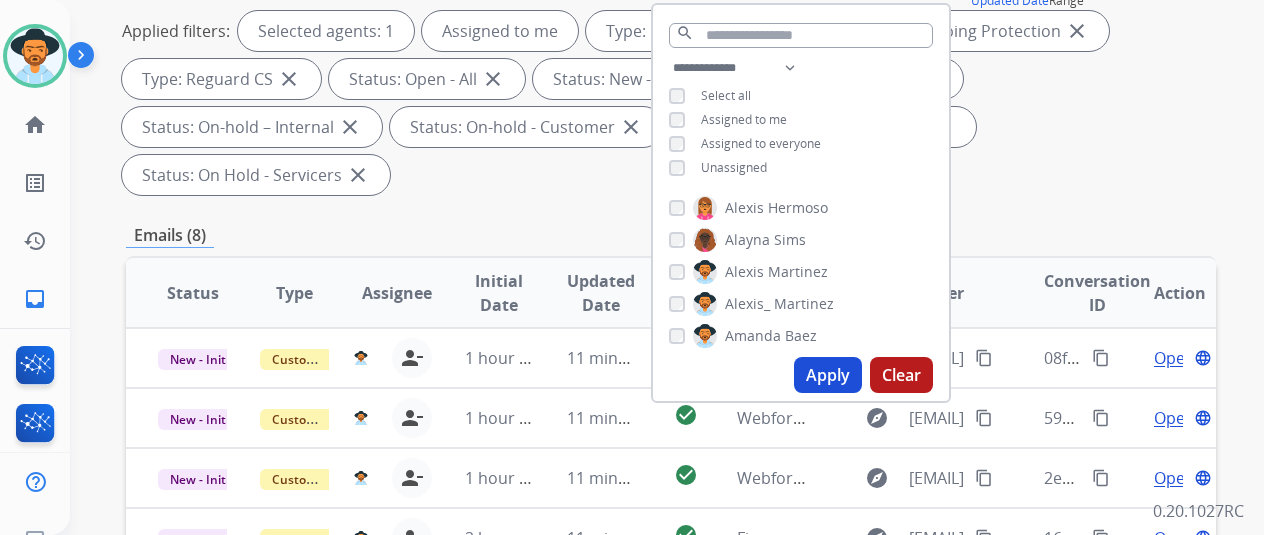 click on "Apply" at bounding box center [828, 375] 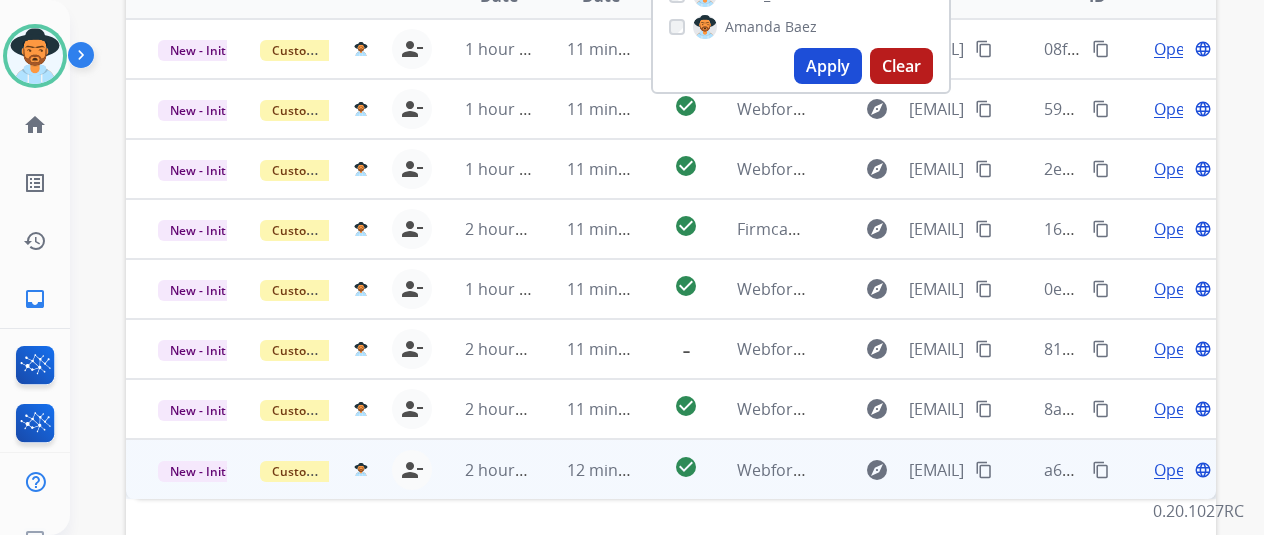 scroll, scrollTop: 730, scrollLeft: 0, axis: vertical 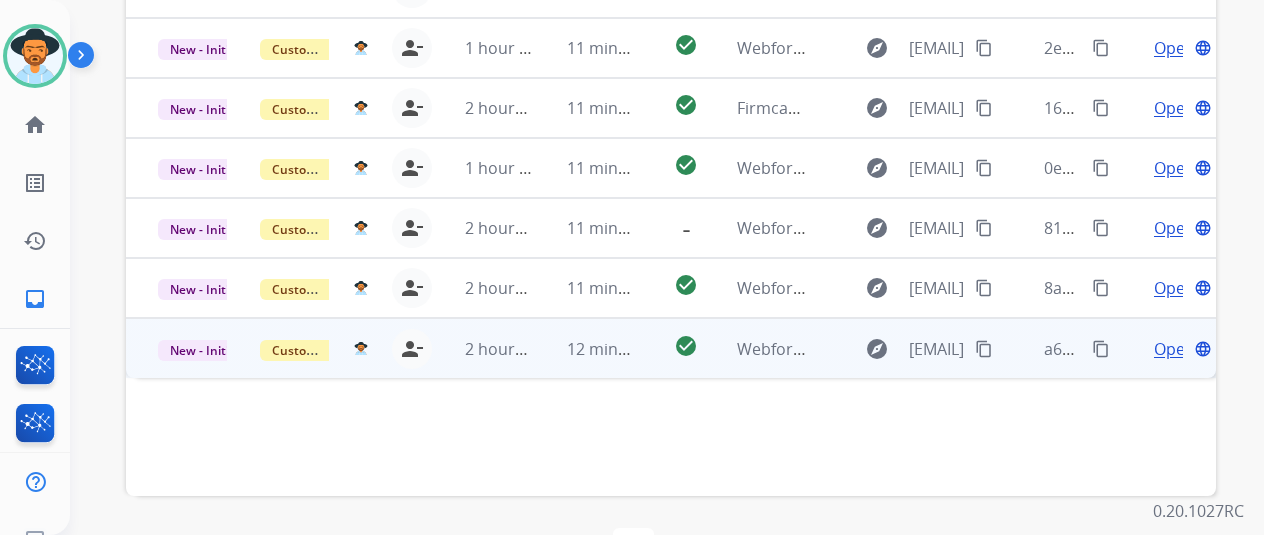 click on "Open" at bounding box center [1174, 349] 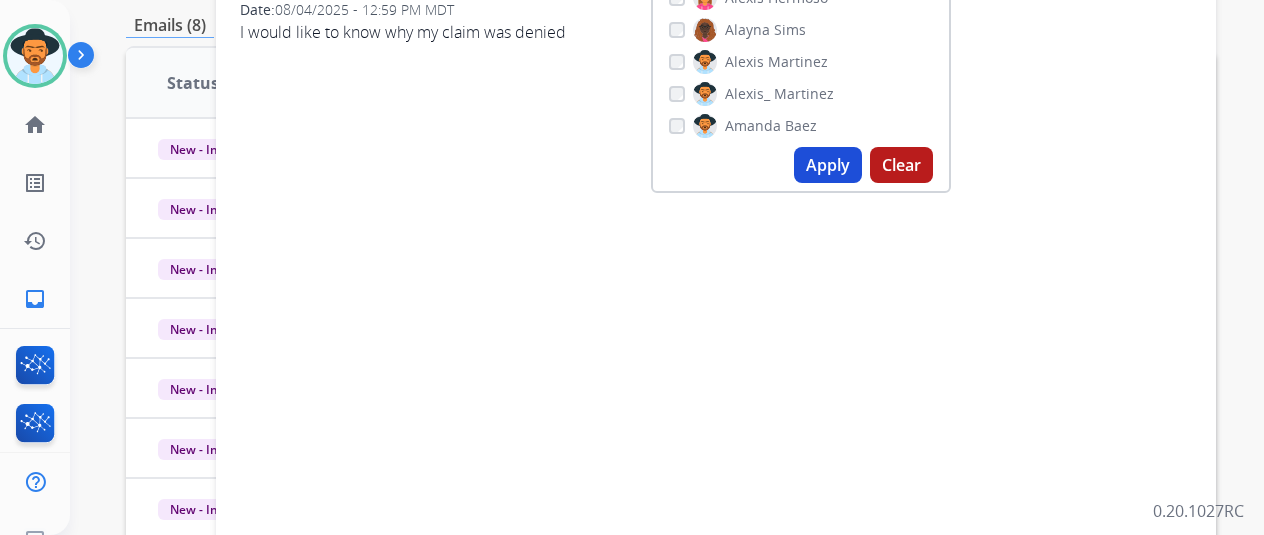 scroll, scrollTop: 230, scrollLeft: 0, axis: vertical 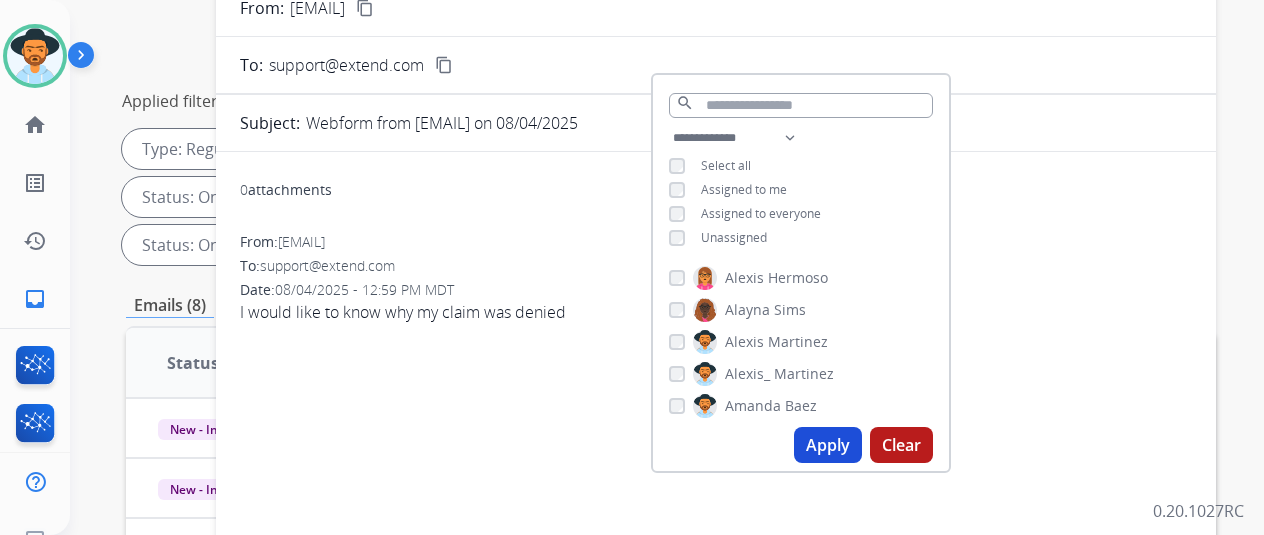 click on "0  attachments  From:  thamlet@mcssk12.org   To:  support@extend.com  Date:  08/04/2025 - 12:59 PM MDT I would like to know why my claim was denied" at bounding box center (716, 489) 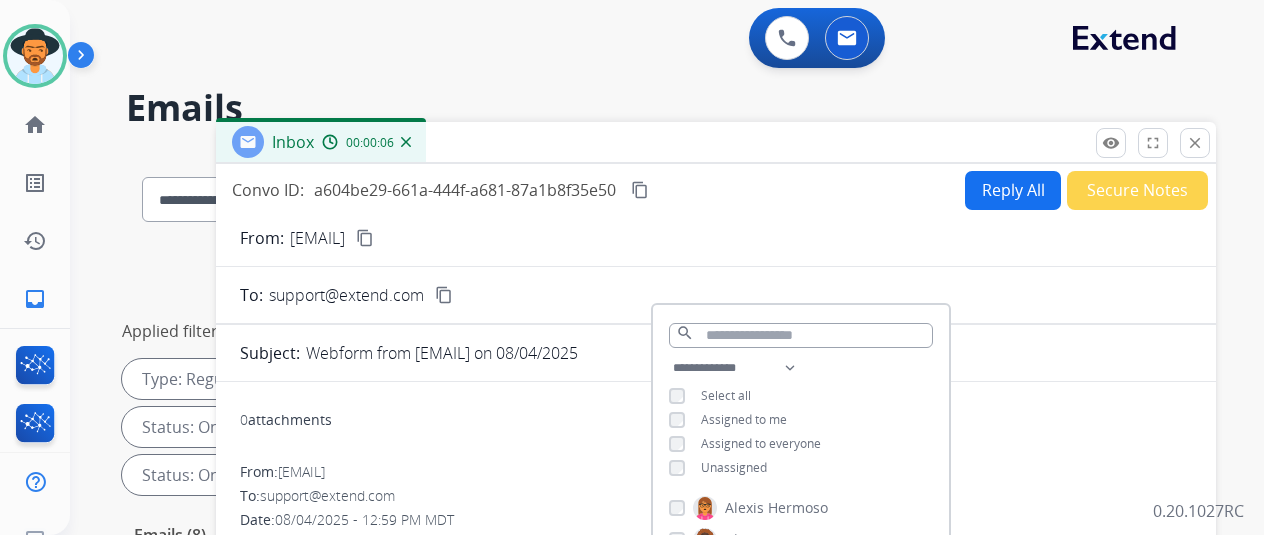click on "0 Voice Interactions  0  Email Interactions" at bounding box center (655, 40) 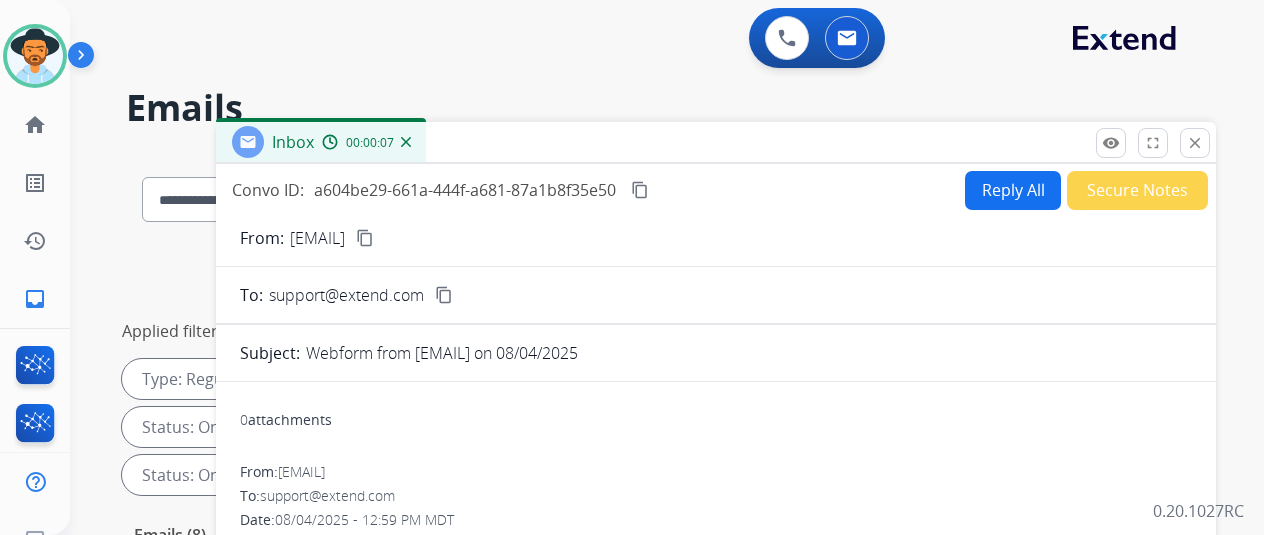 click on "content_copy" at bounding box center [365, 238] 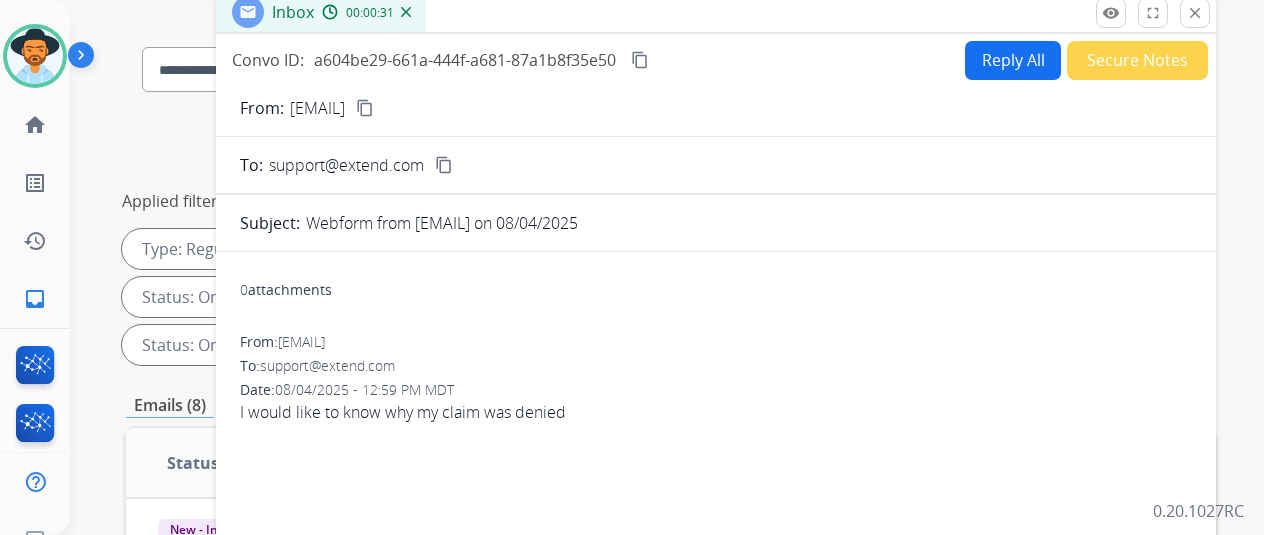 scroll, scrollTop: 100, scrollLeft: 0, axis: vertical 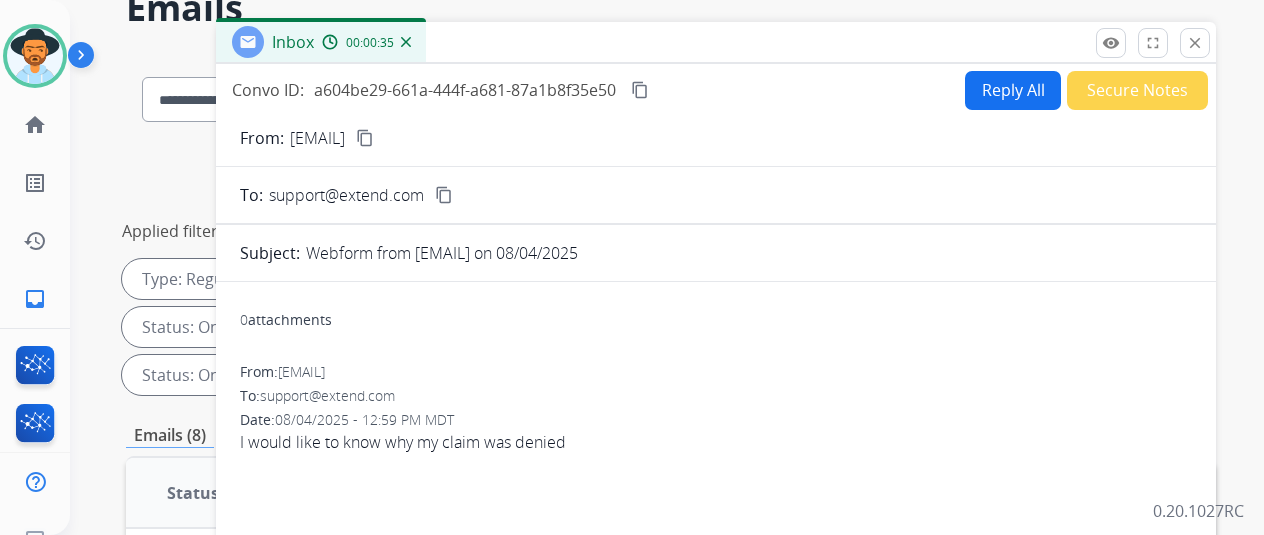 drag, startPoint x: 460, startPoint y: 137, endPoint x: 428, endPoint y: 133, distance: 32.24903 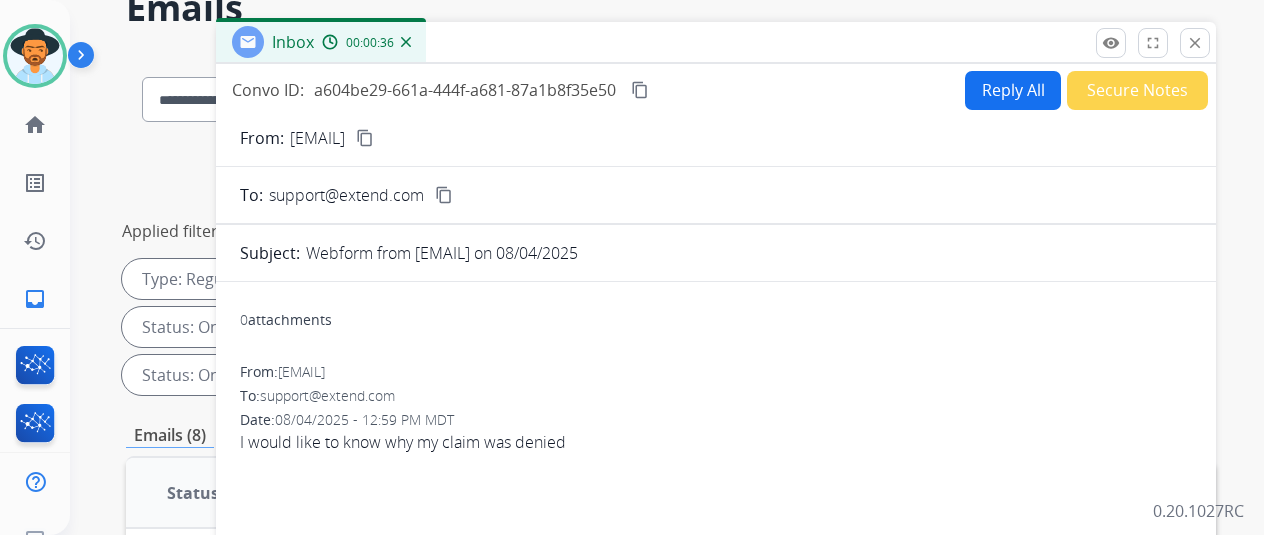 click on "thamlet@mcssk12.org" at bounding box center [317, 138] 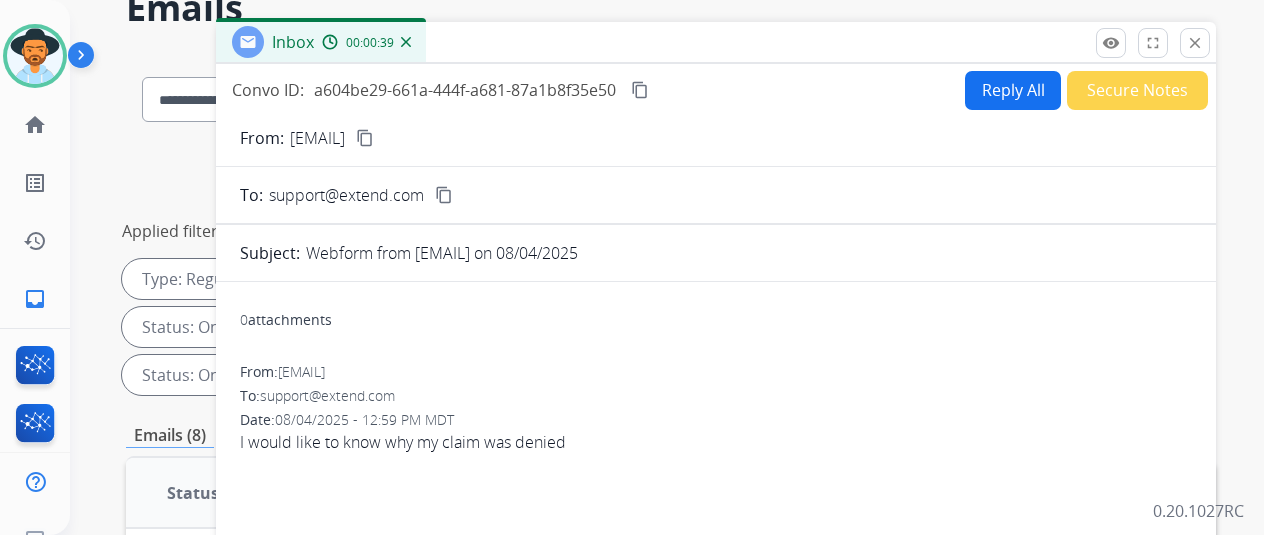 drag, startPoint x: 463, startPoint y: 139, endPoint x: 306, endPoint y: 145, distance: 157.11461 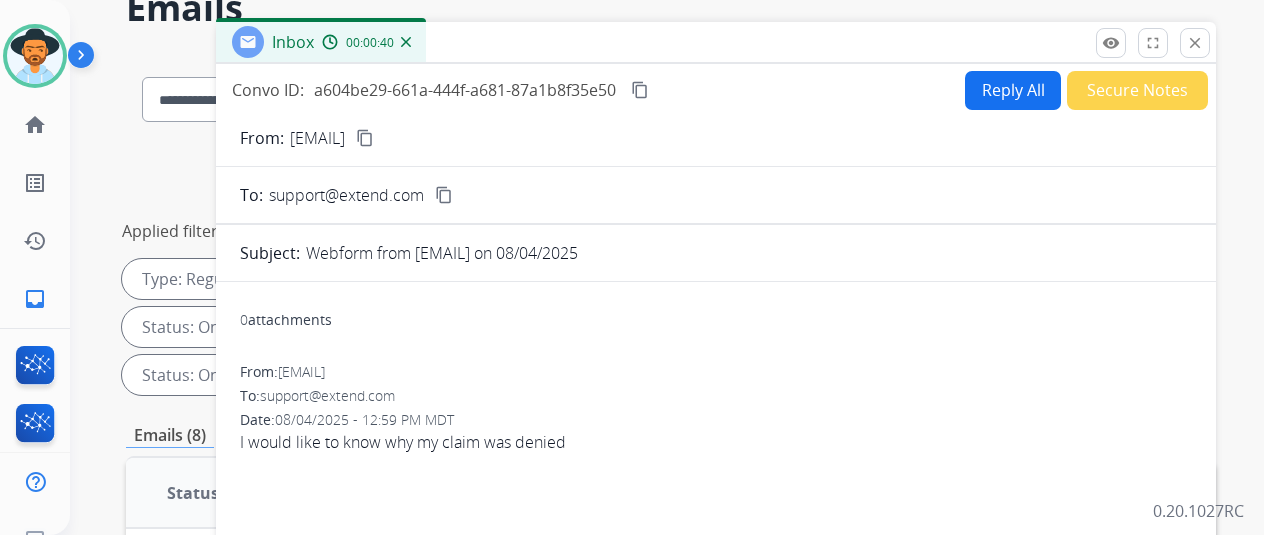 copy on "thamlet@mcssk12.org" 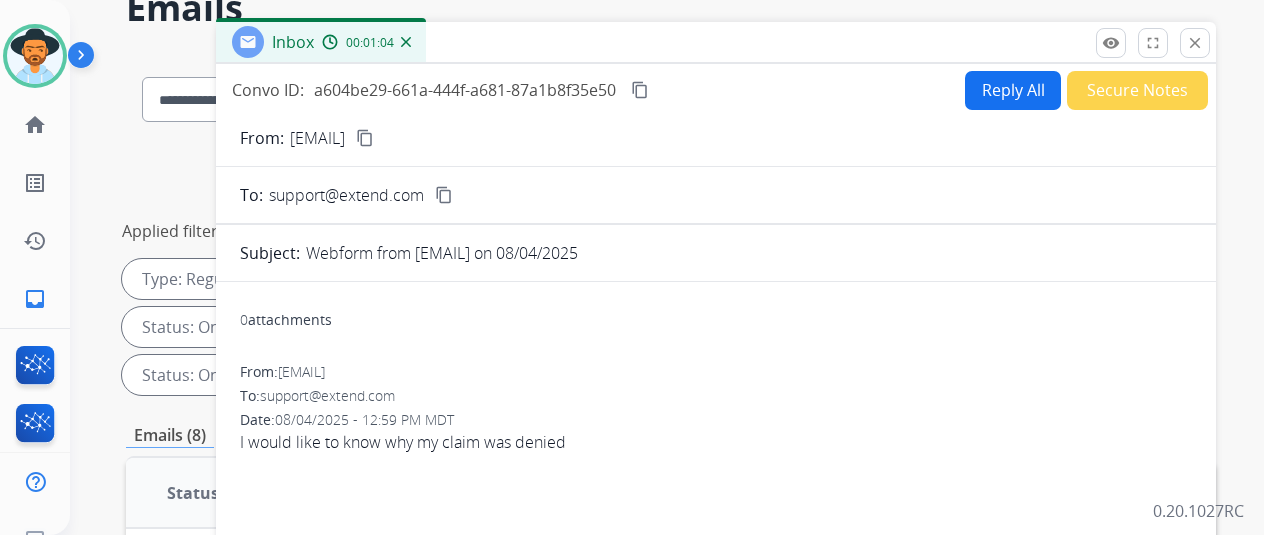 click on "Reply All" at bounding box center (1013, 90) 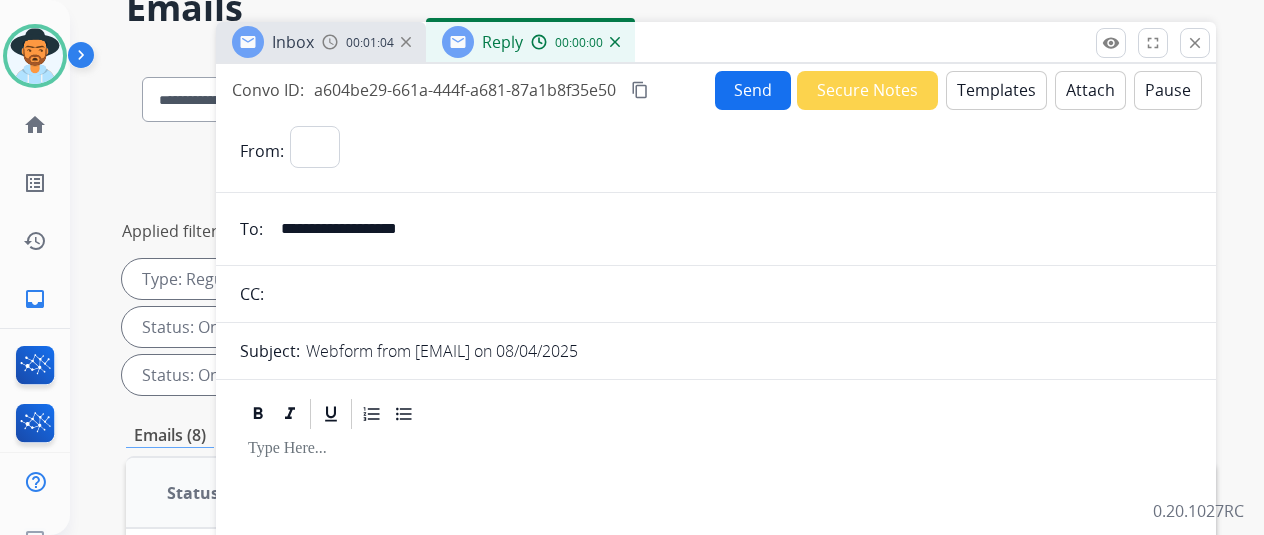 select on "**********" 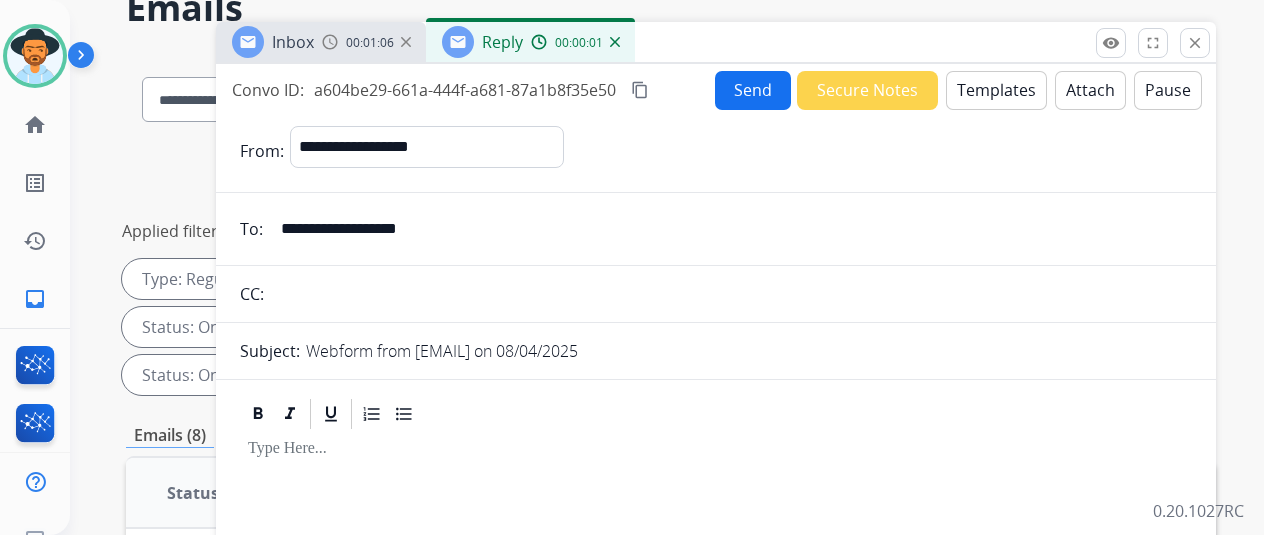 scroll, scrollTop: 0, scrollLeft: 0, axis: both 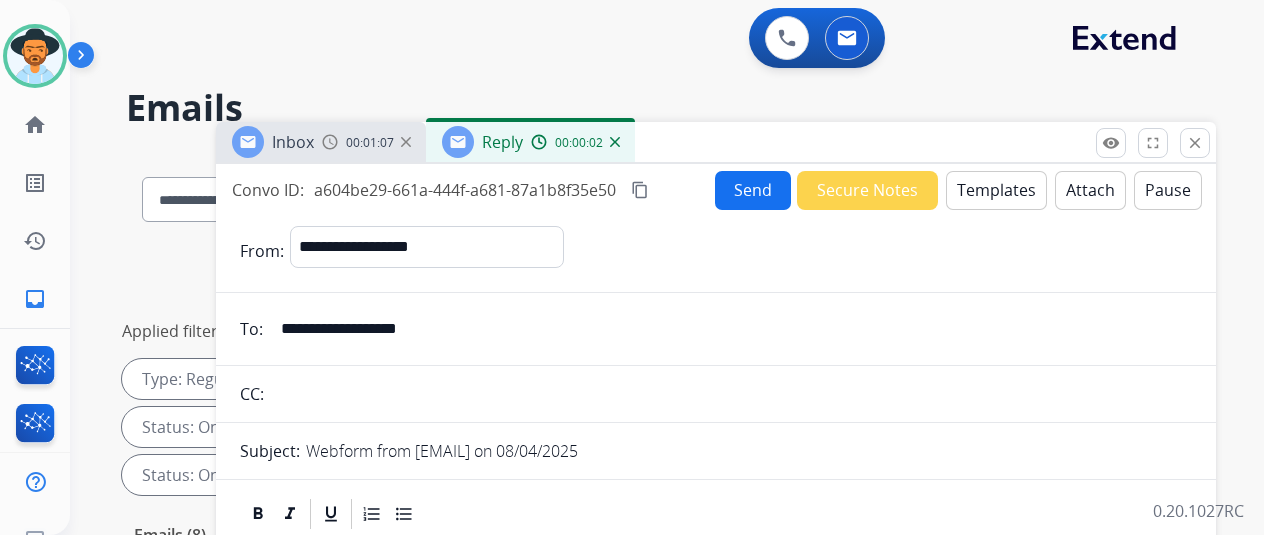 click on "Templates" at bounding box center (996, 190) 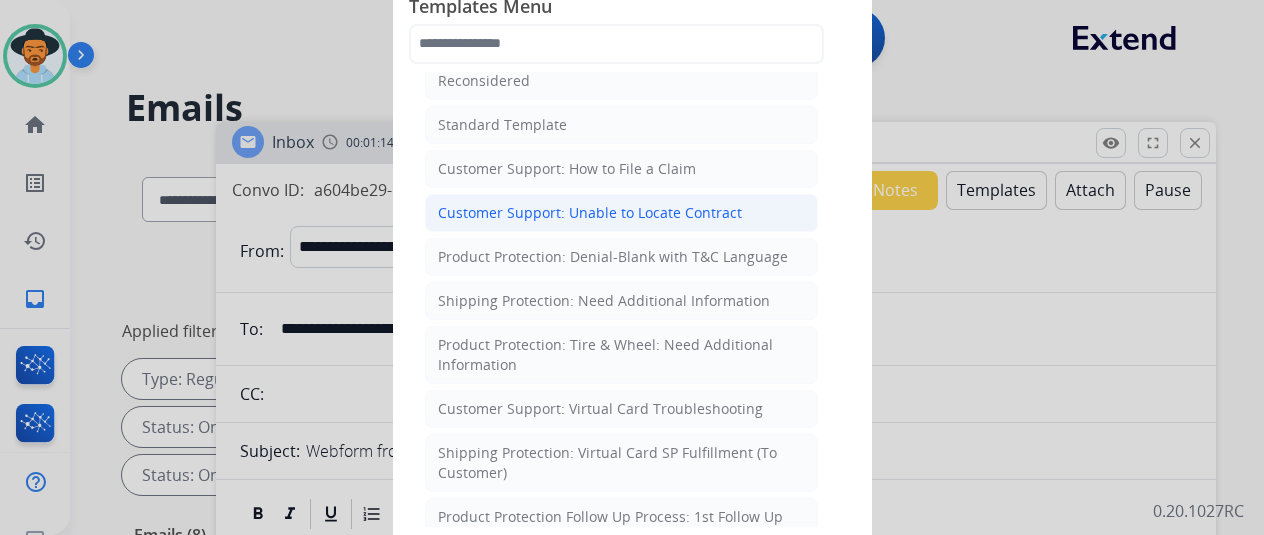 scroll, scrollTop: 0, scrollLeft: 0, axis: both 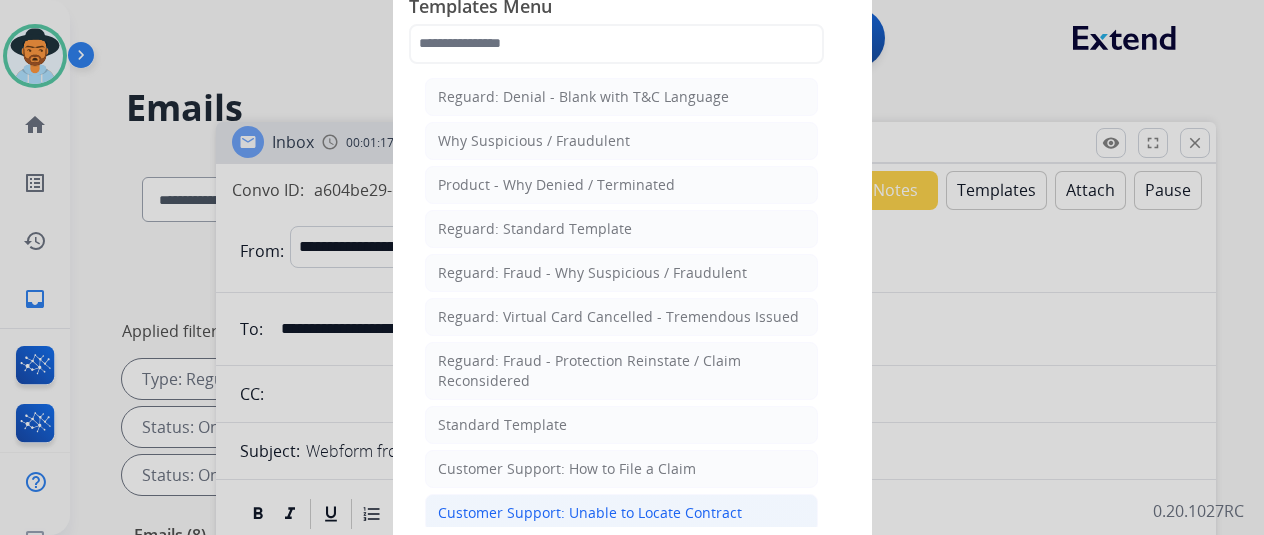 click on "Customer Support: Unable to Locate Contract" 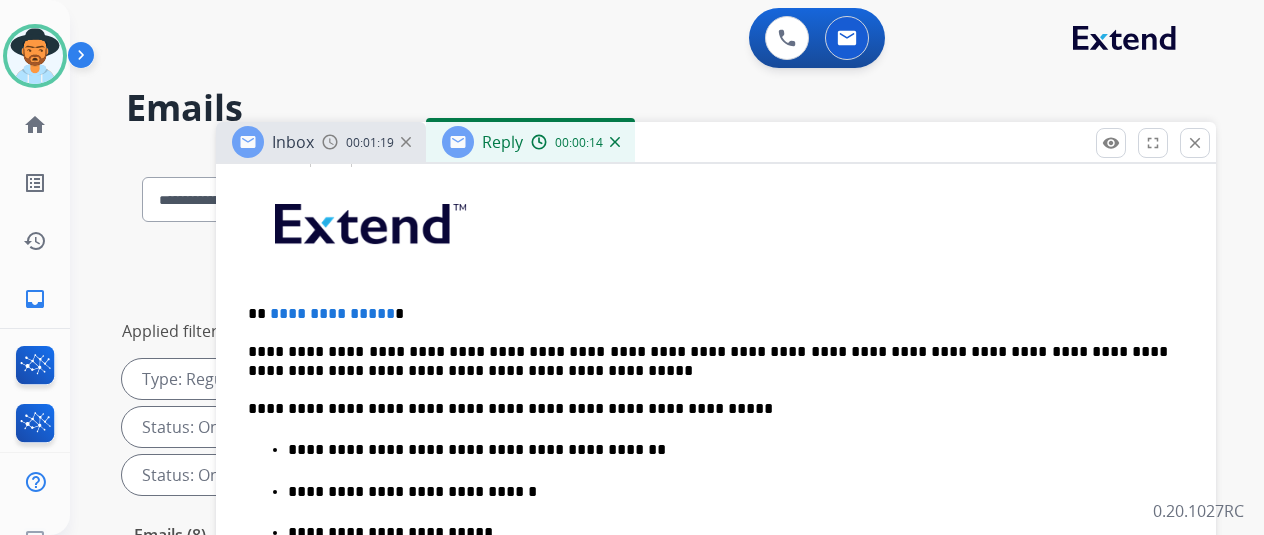 scroll, scrollTop: 524, scrollLeft: 0, axis: vertical 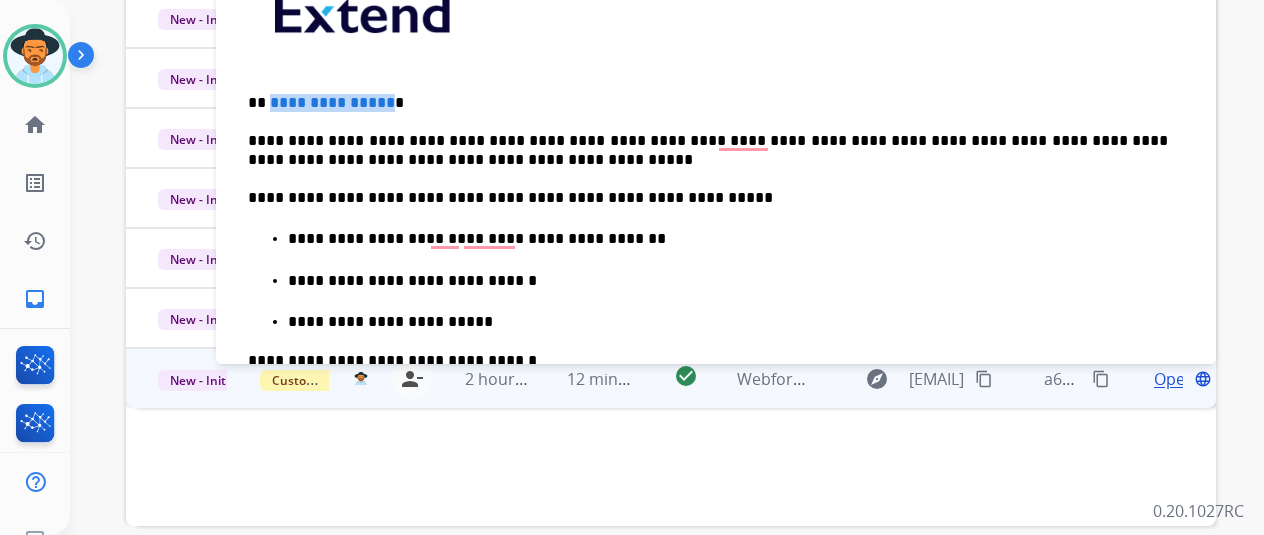 drag, startPoint x: 398, startPoint y: 101, endPoint x: 282, endPoint y: 105, distance: 116.06895 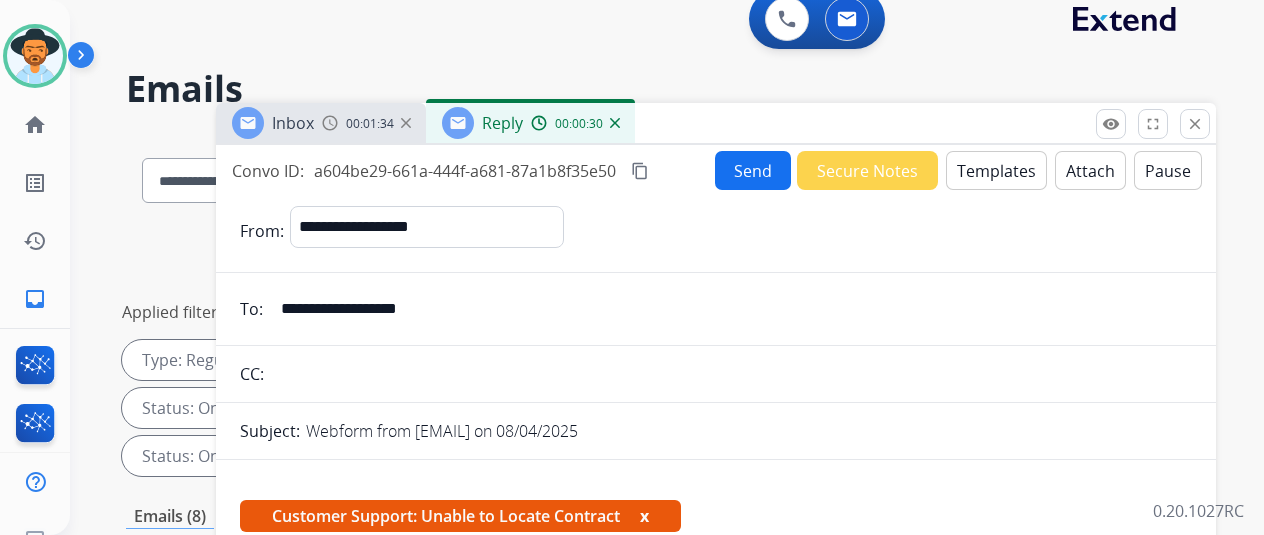 scroll, scrollTop: 0, scrollLeft: 0, axis: both 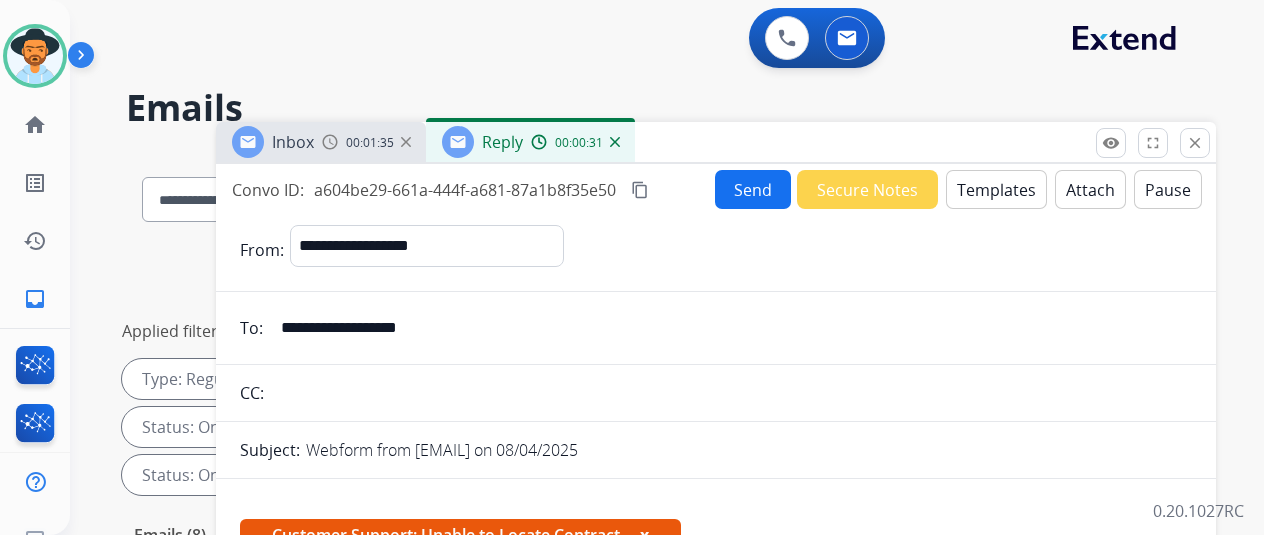 click on "Send" at bounding box center (753, 189) 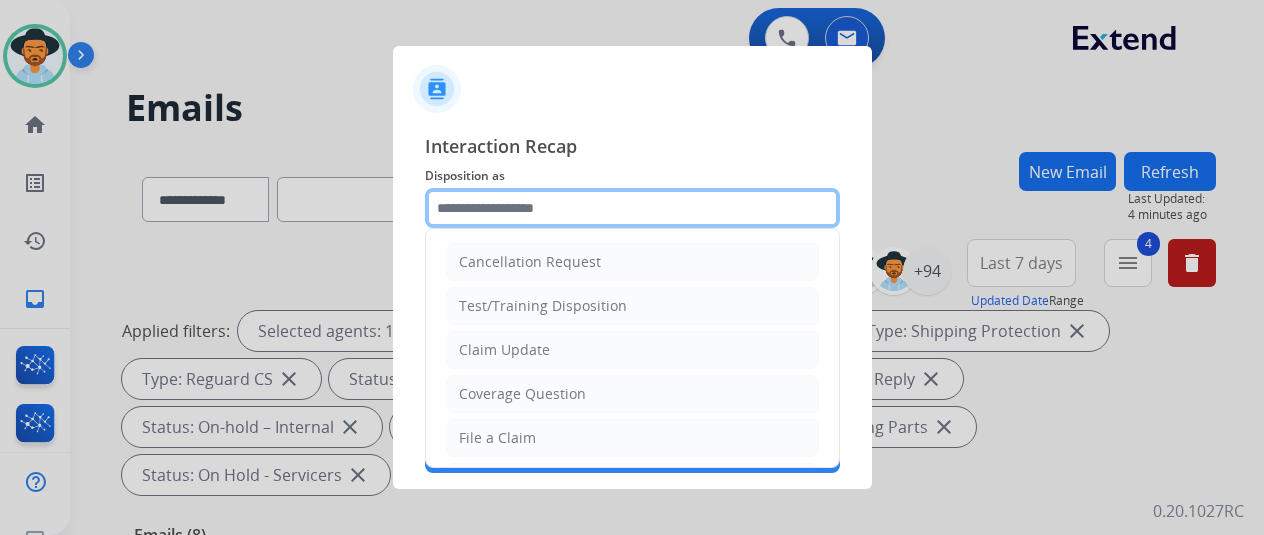 click 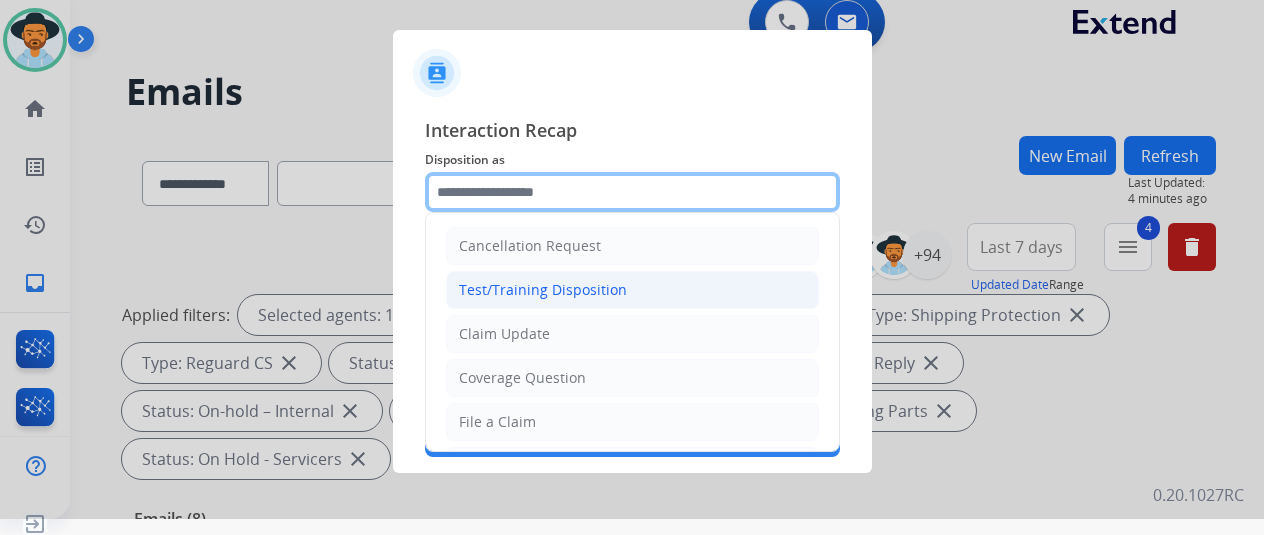 scroll, scrollTop: 24, scrollLeft: 0, axis: vertical 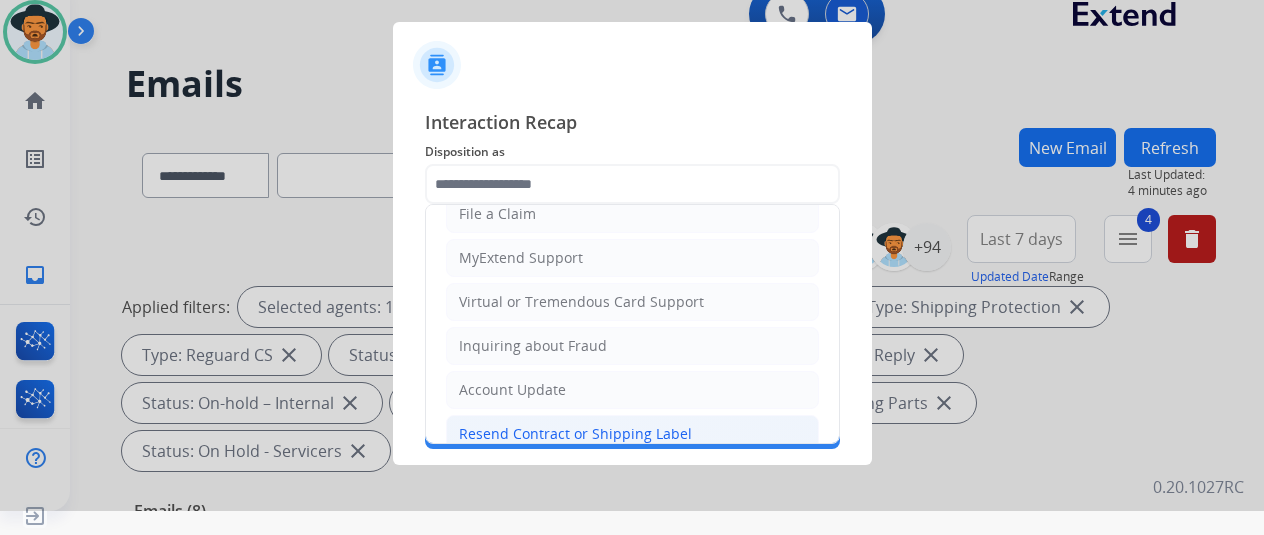 click on "Resend Contract or Shipping Label" 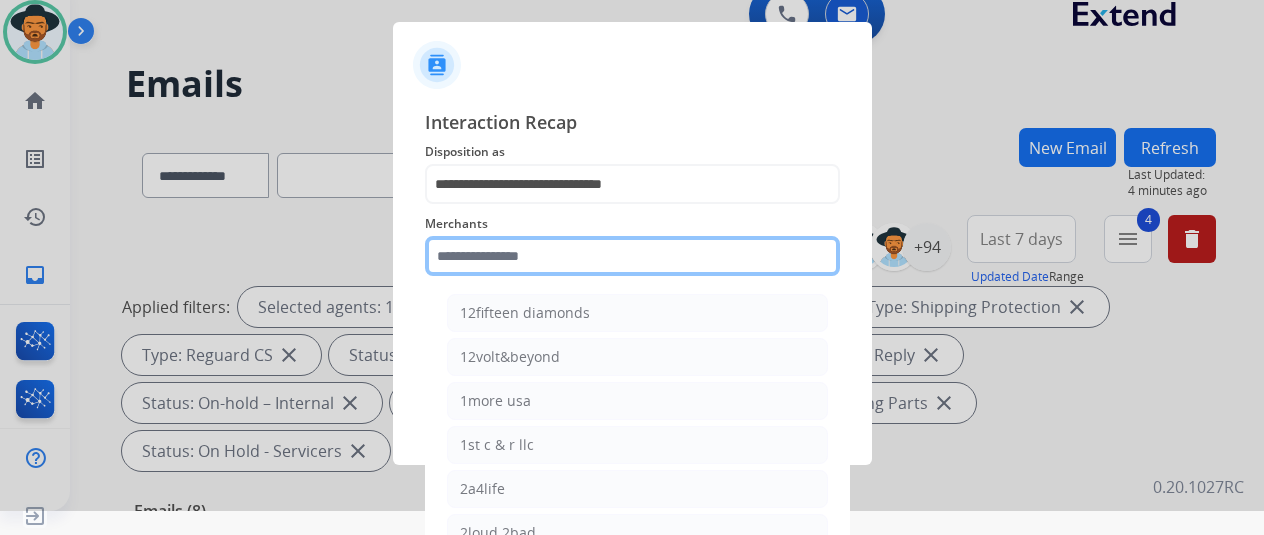 click 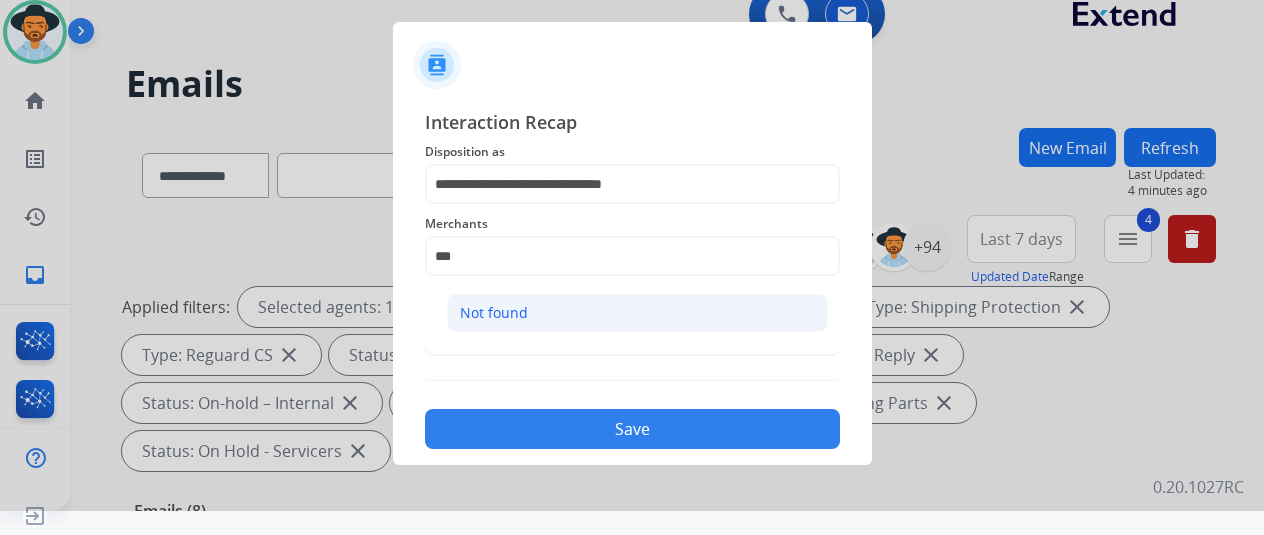 click on "Not found" 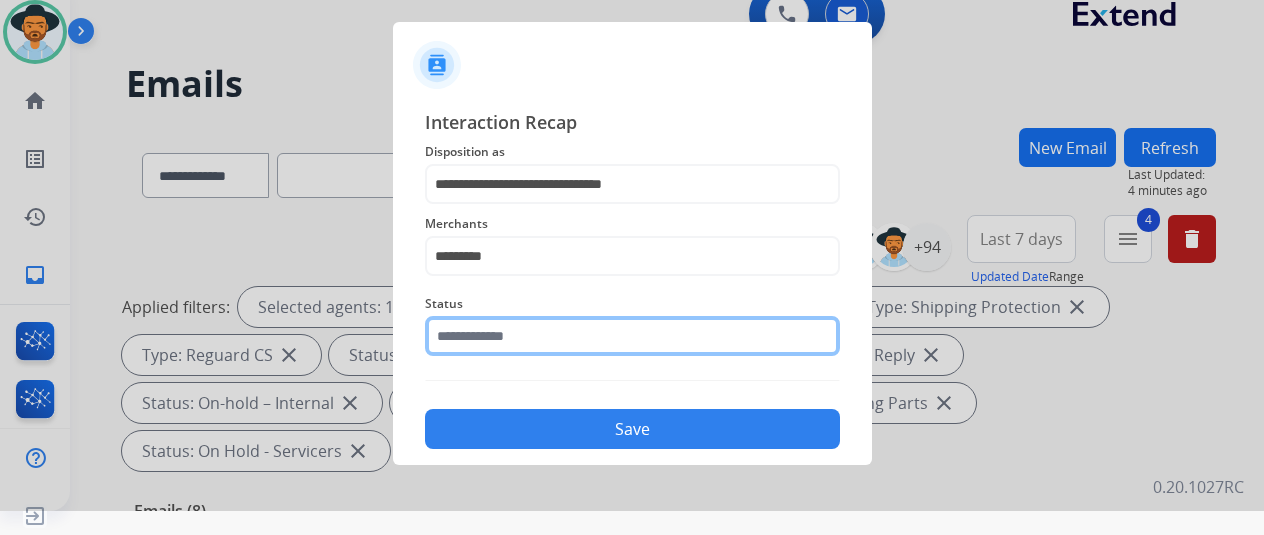 click 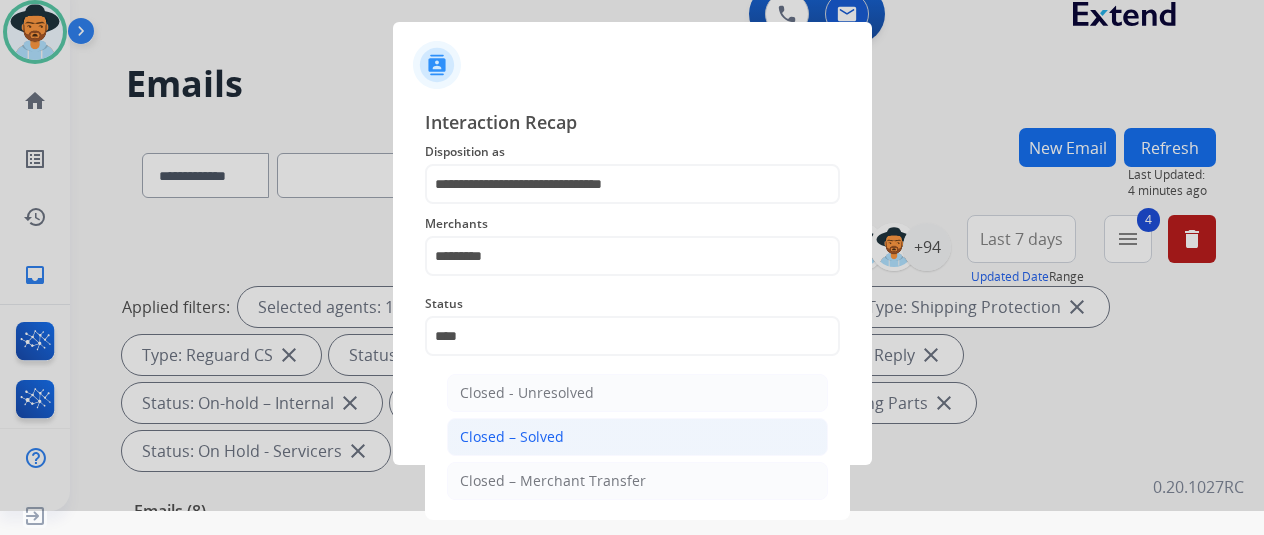 click on "Closed – Solved" 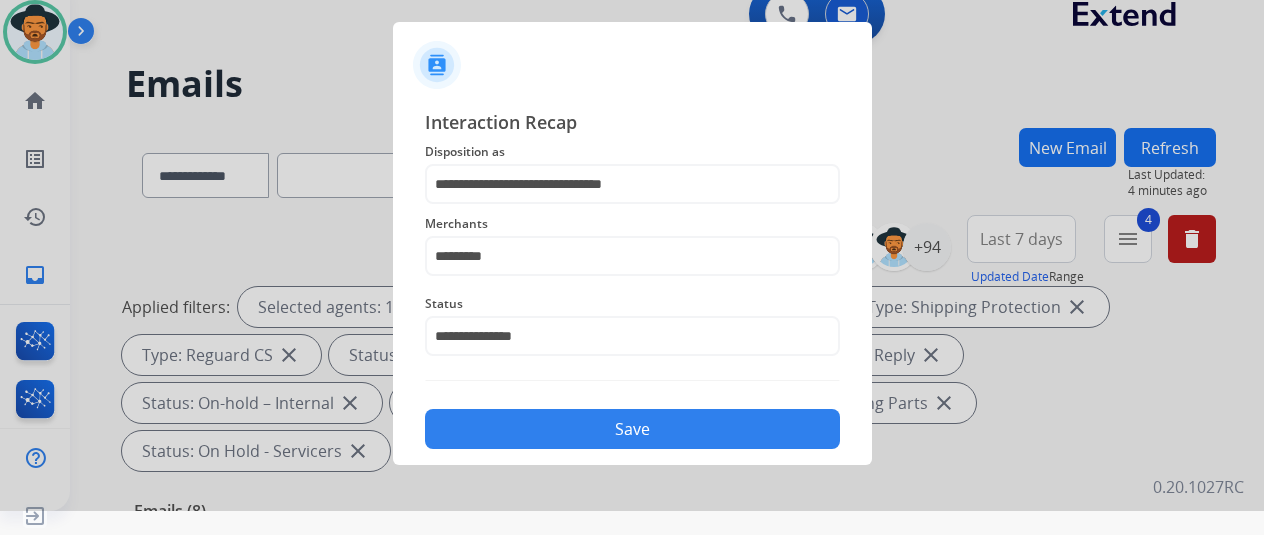 click on "Save" 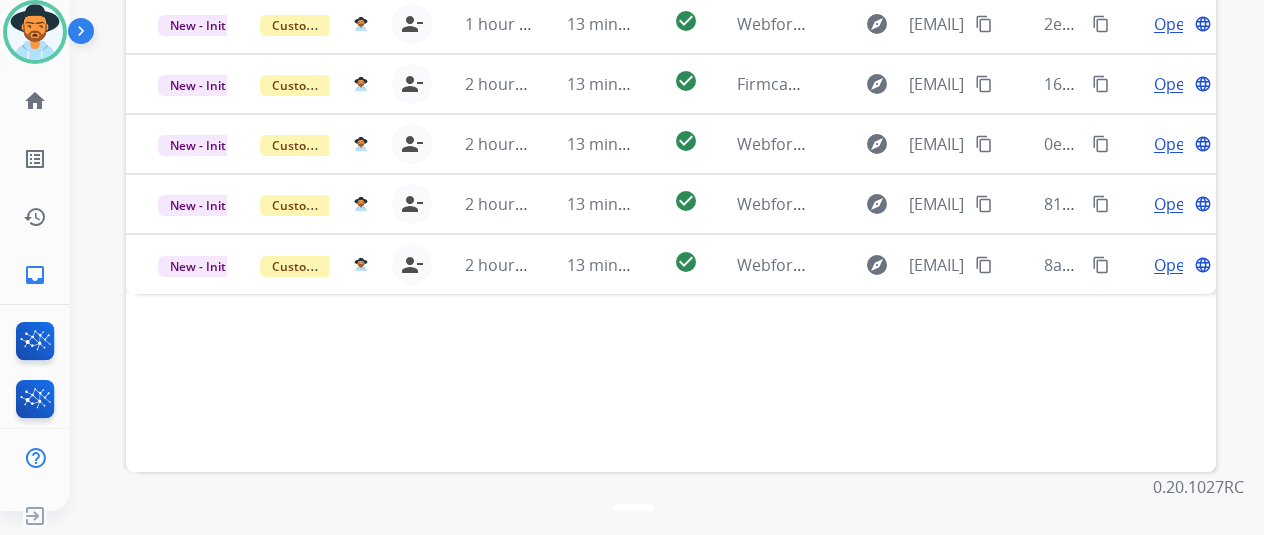 scroll, scrollTop: 530, scrollLeft: 0, axis: vertical 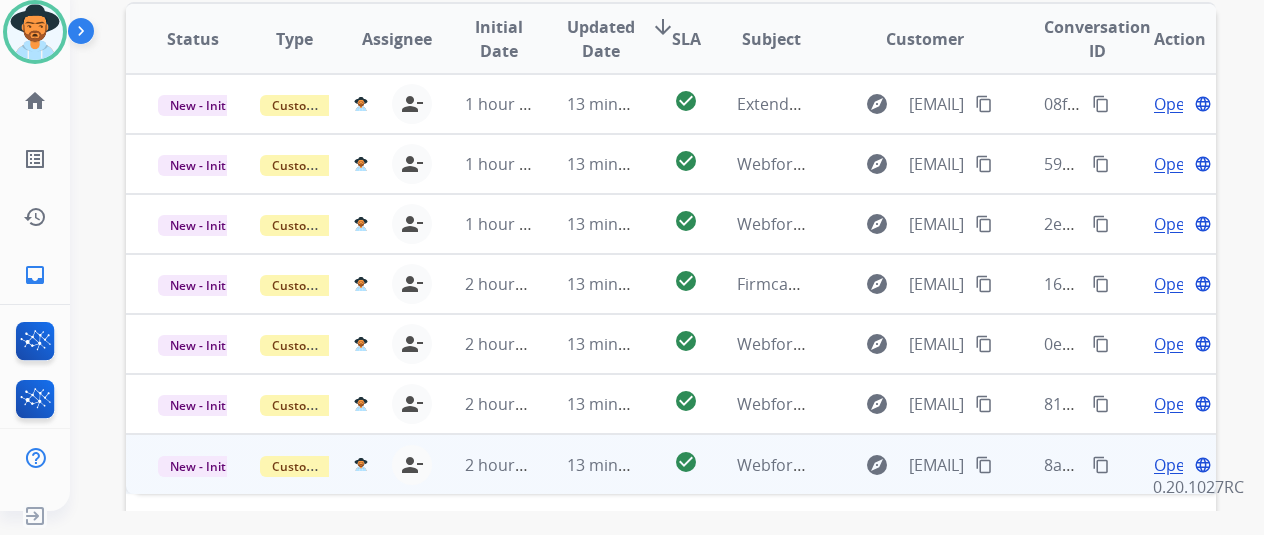 click on "Open" at bounding box center [1174, 465] 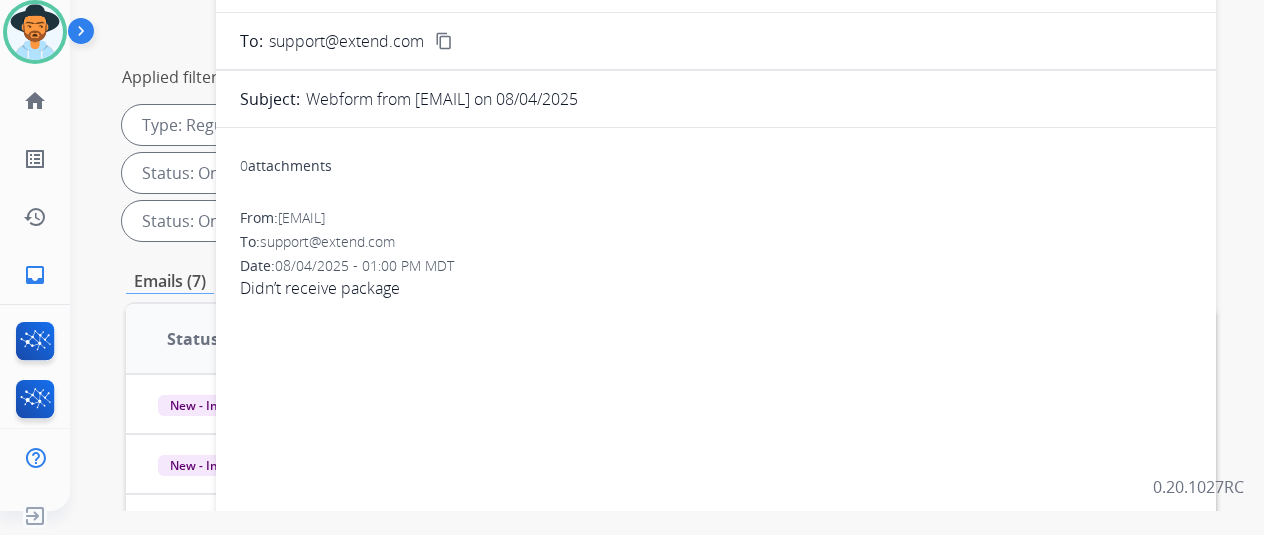 scroll, scrollTop: 0, scrollLeft: 0, axis: both 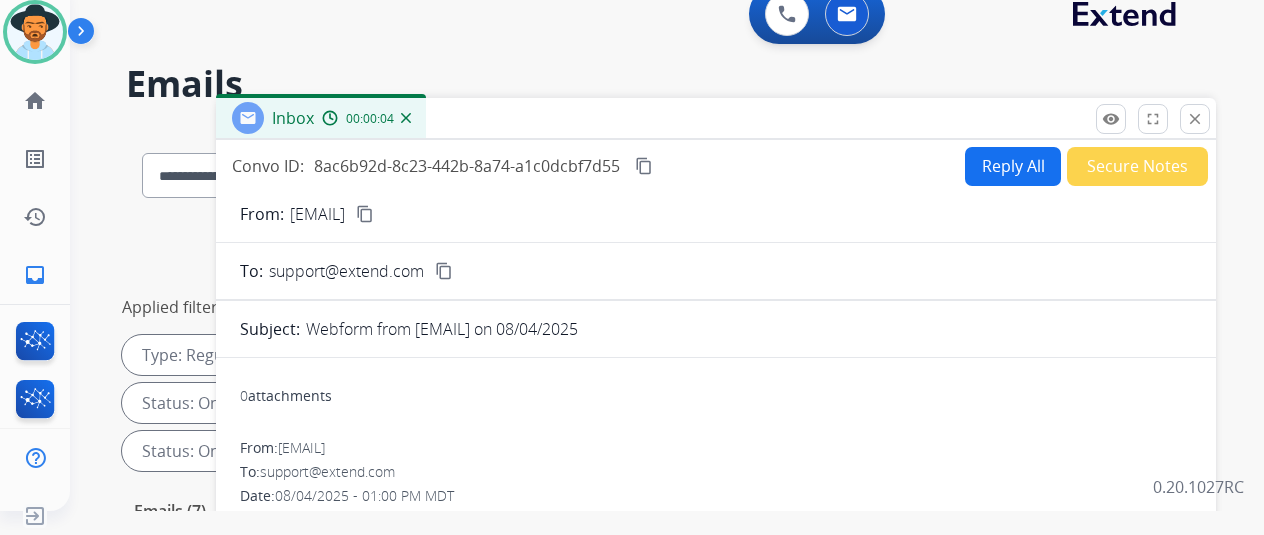 click on "content_copy" at bounding box center [365, 214] 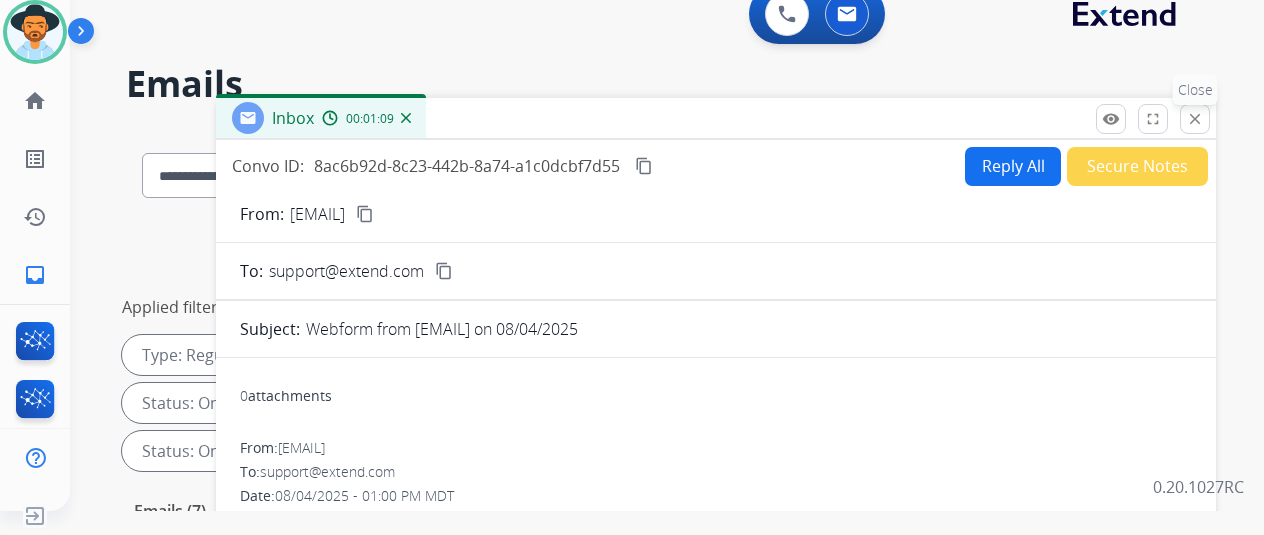 click on "close" at bounding box center (1195, 119) 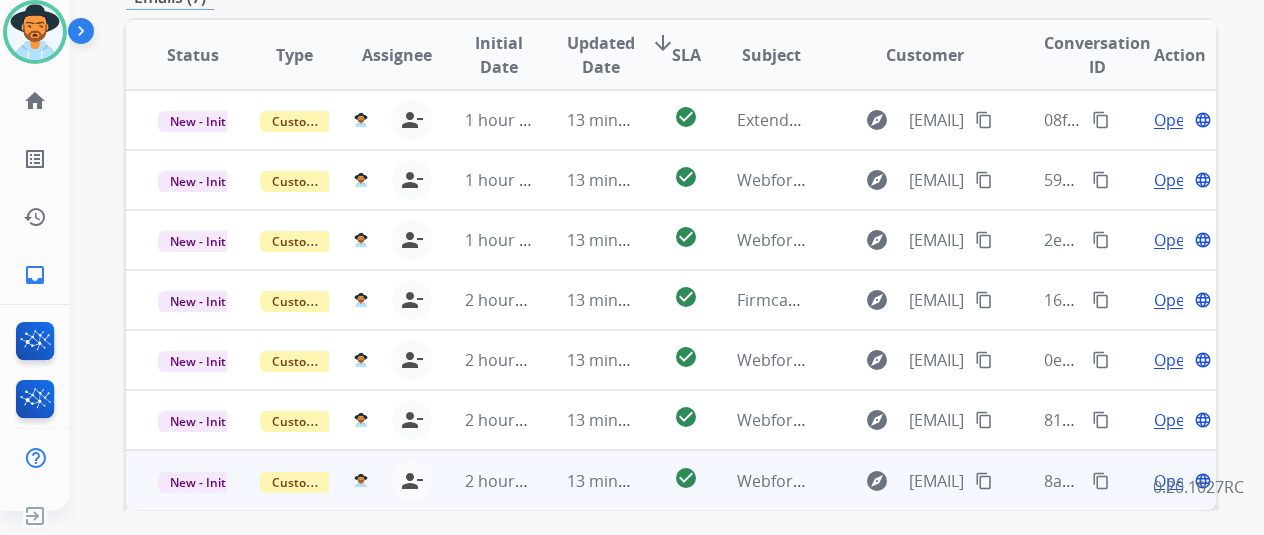 scroll, scrollTop: 600, scrollLeft: 0, axis: vertical 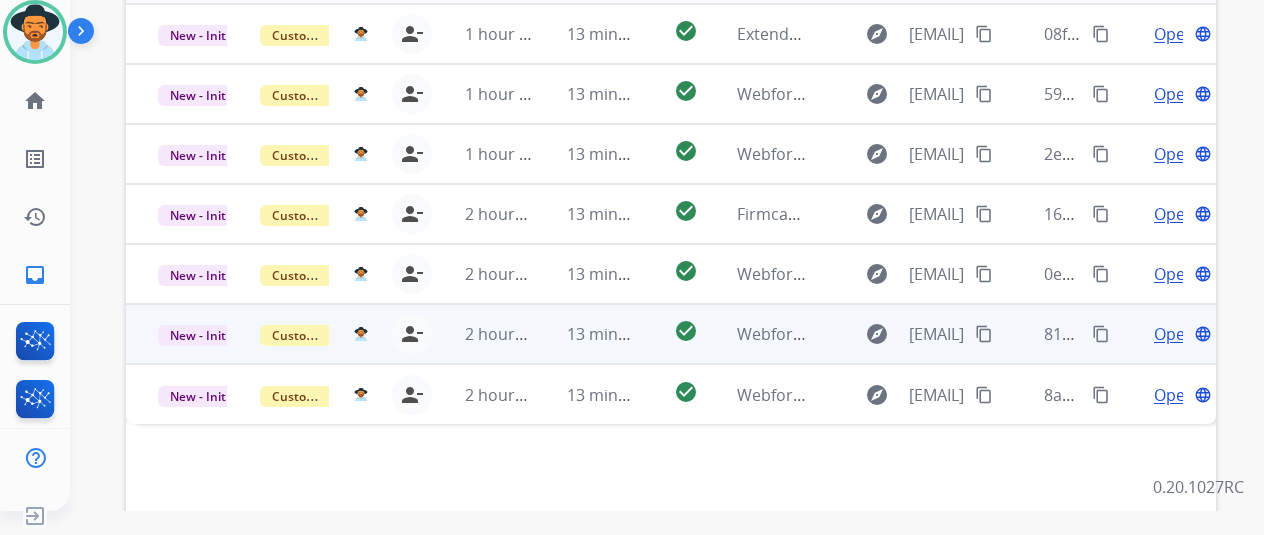 click on "Open" at bounding box center [1174, 334] 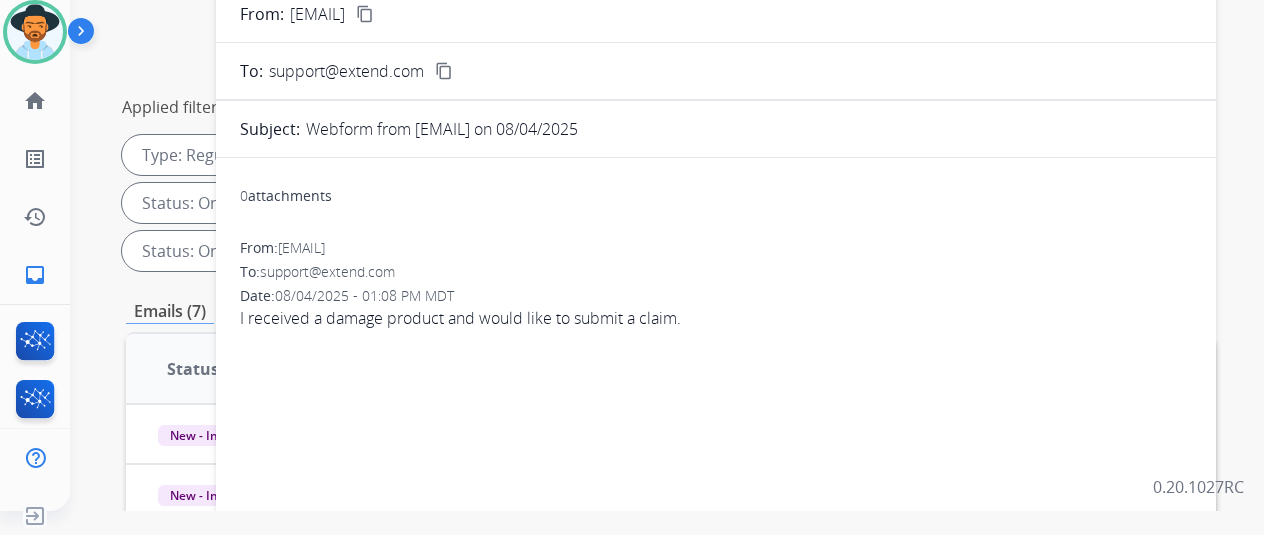 scroll, scrollTop: 0, scrollLeft: 0, axis: both 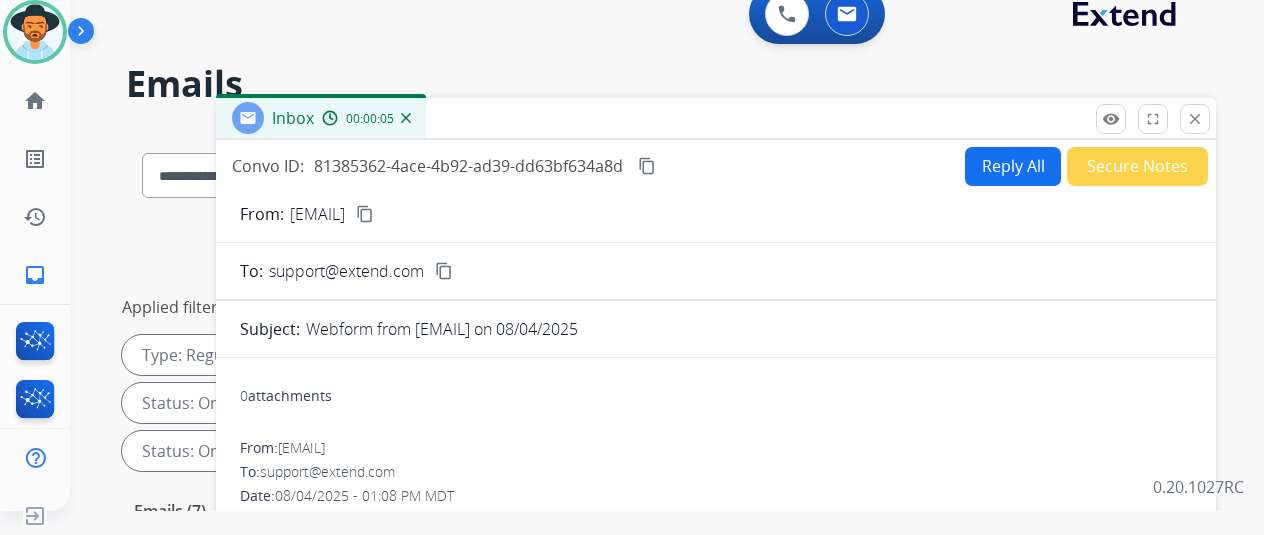 click on "content_copy" at bounding box center (365, 214) 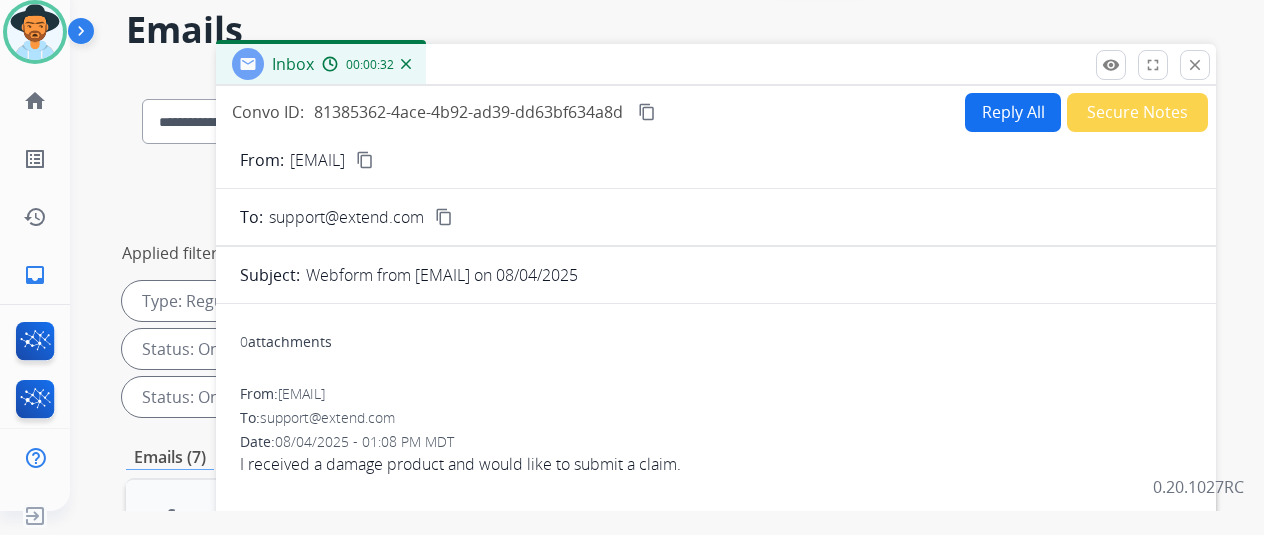 scroll, scrollTop: 0, scrollLeft: 0, axis: both 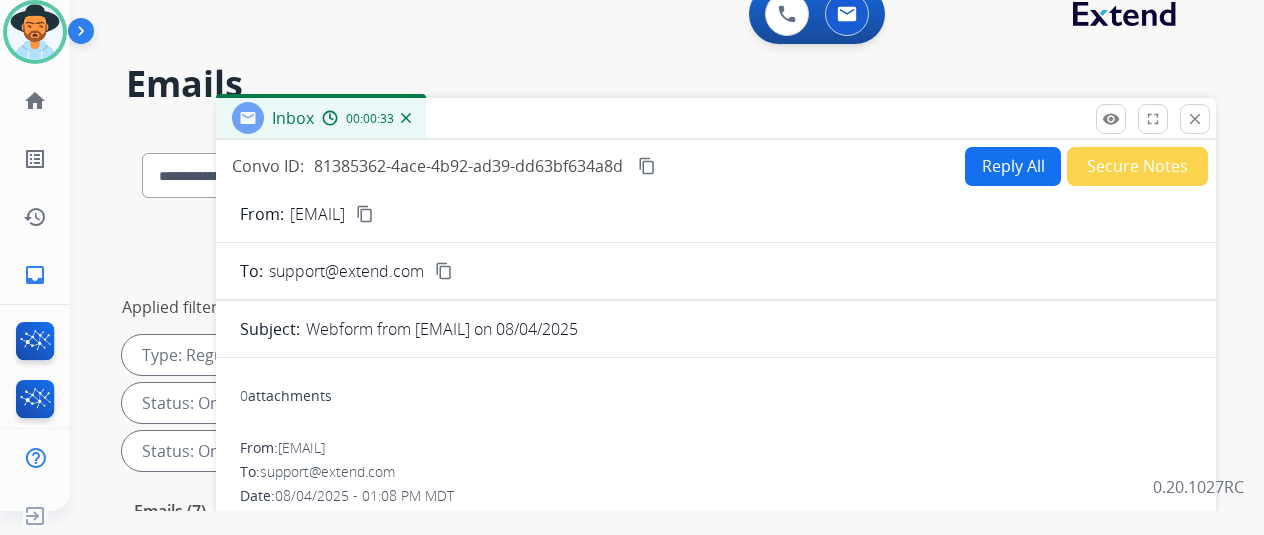 click on "Reply All" at bounding box center (1013, 166) 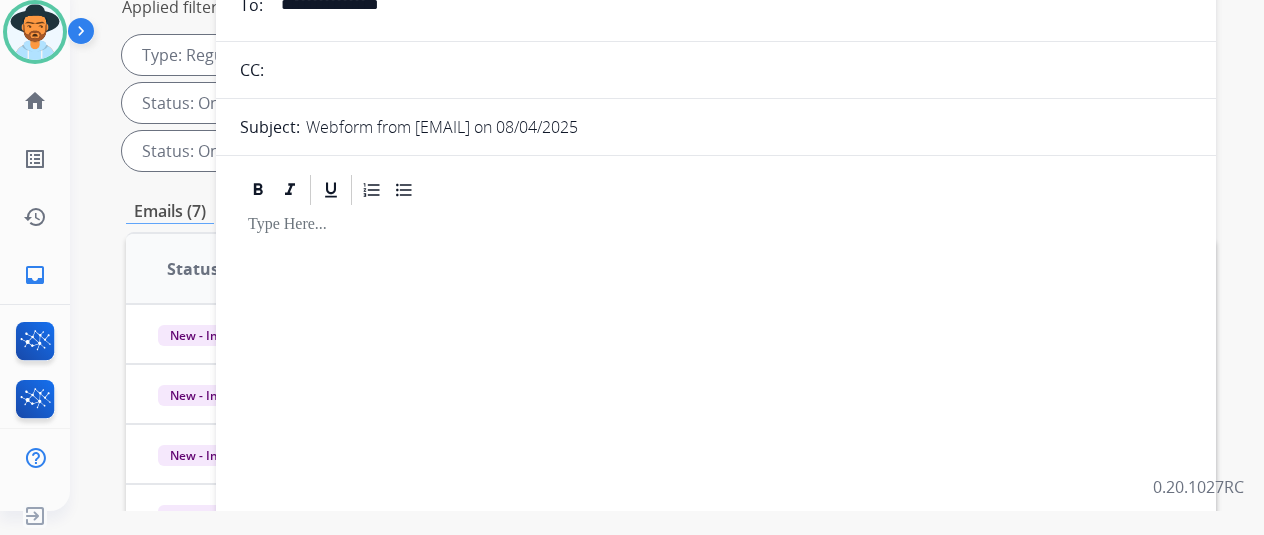 scroll, scrollTop: 0, scrollLeft: 0, axis: both 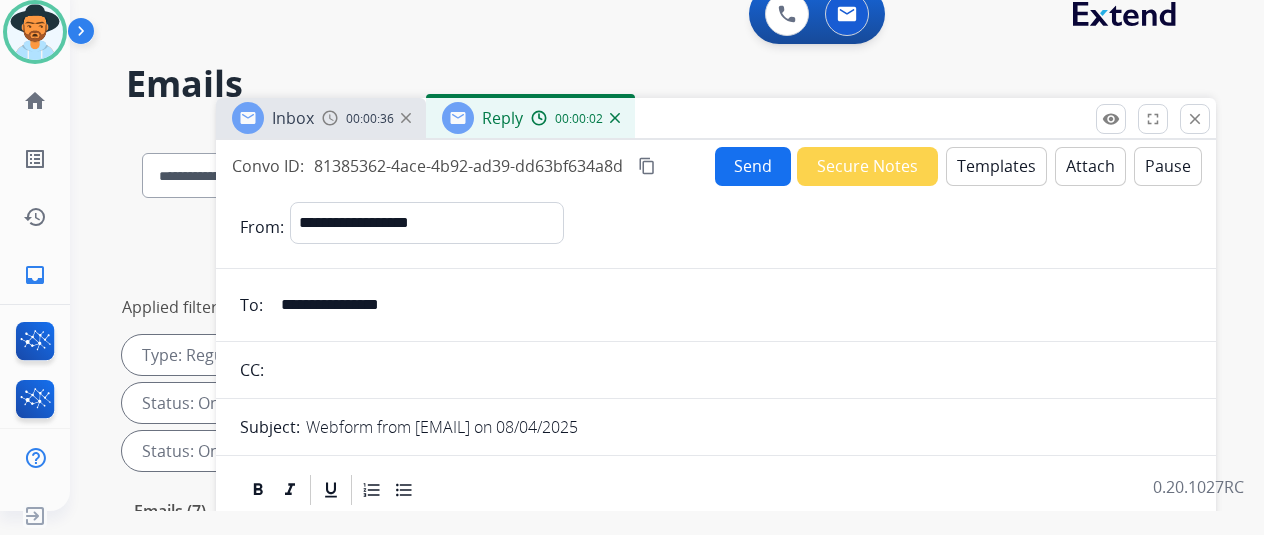 click on "Templates" at bounding box center (996, 166) 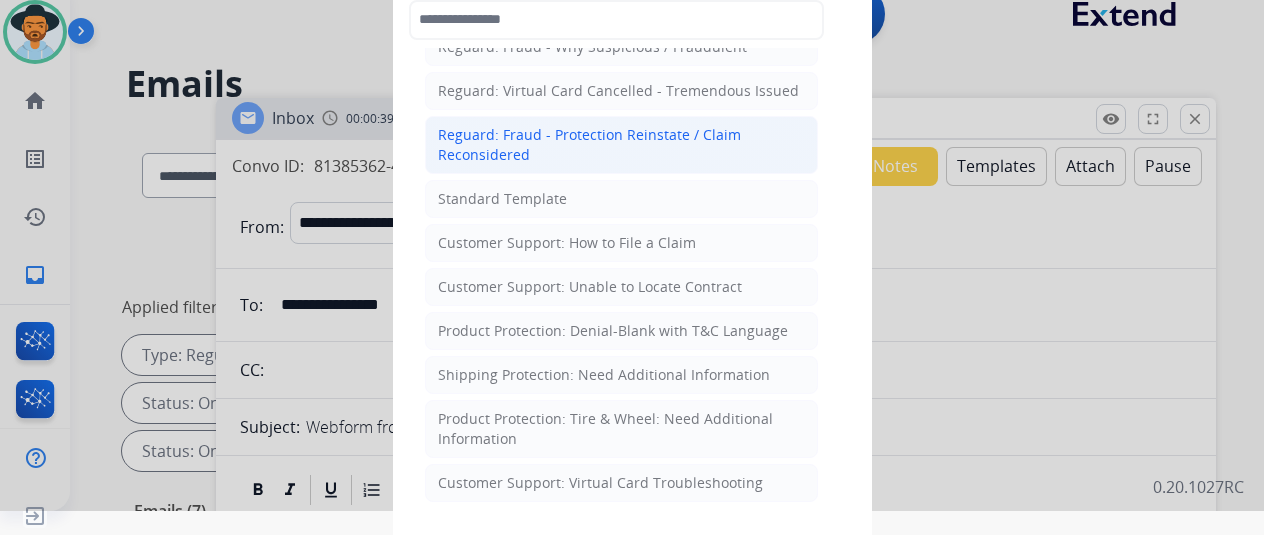 scroll, scrollTop: 300, scrollLeft: 0, axis: vertical 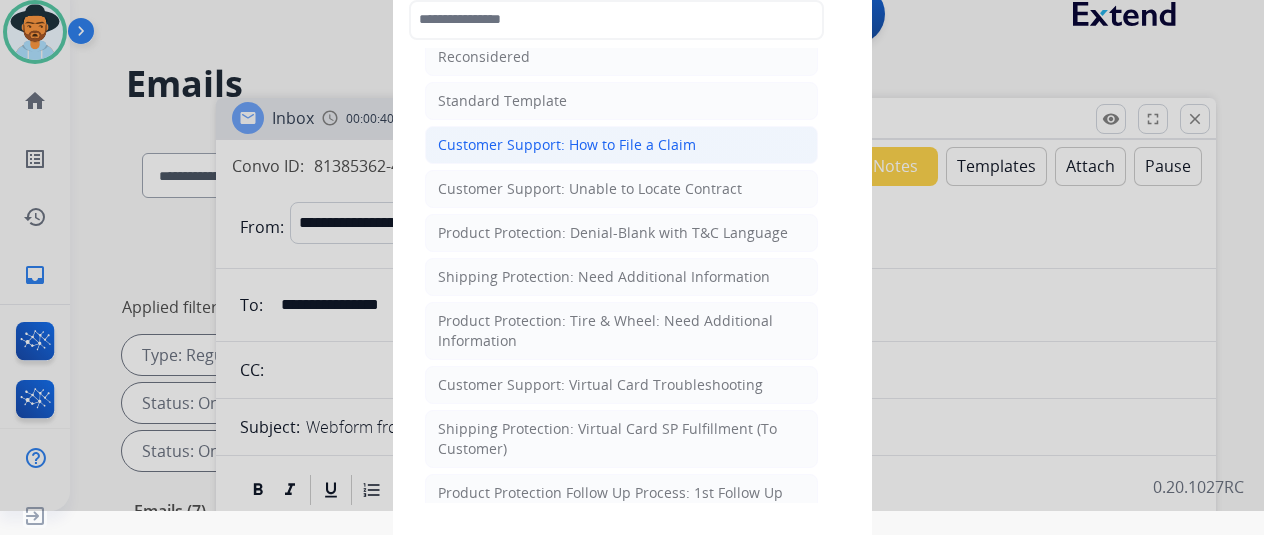 click on "Customer Support: How to File a Claim" 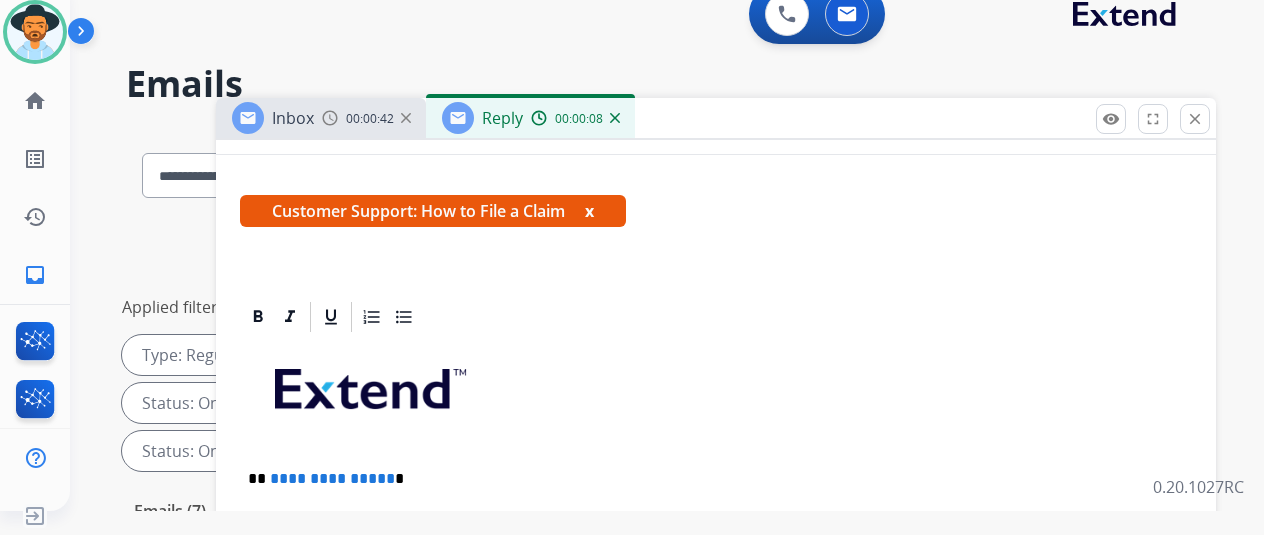 scroll, scrollTop: 360, scrollLeft: 0, axis: vertical 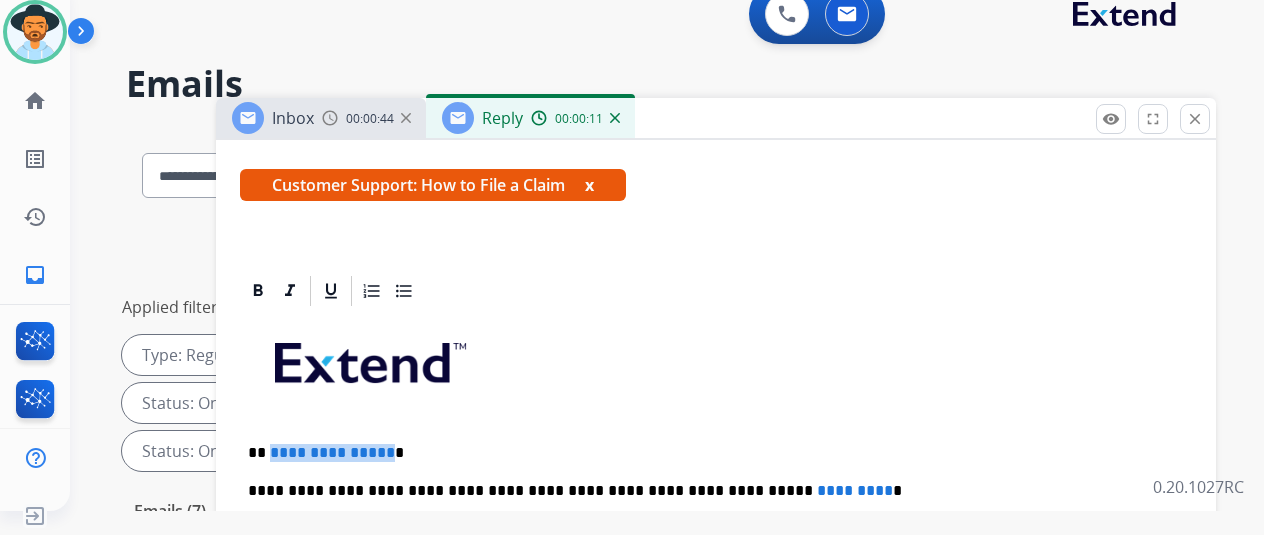 drag, startPoint x: 400, startPoint y: 415, endPoint x: 282, endPoint y: 419, distance: 118.06778 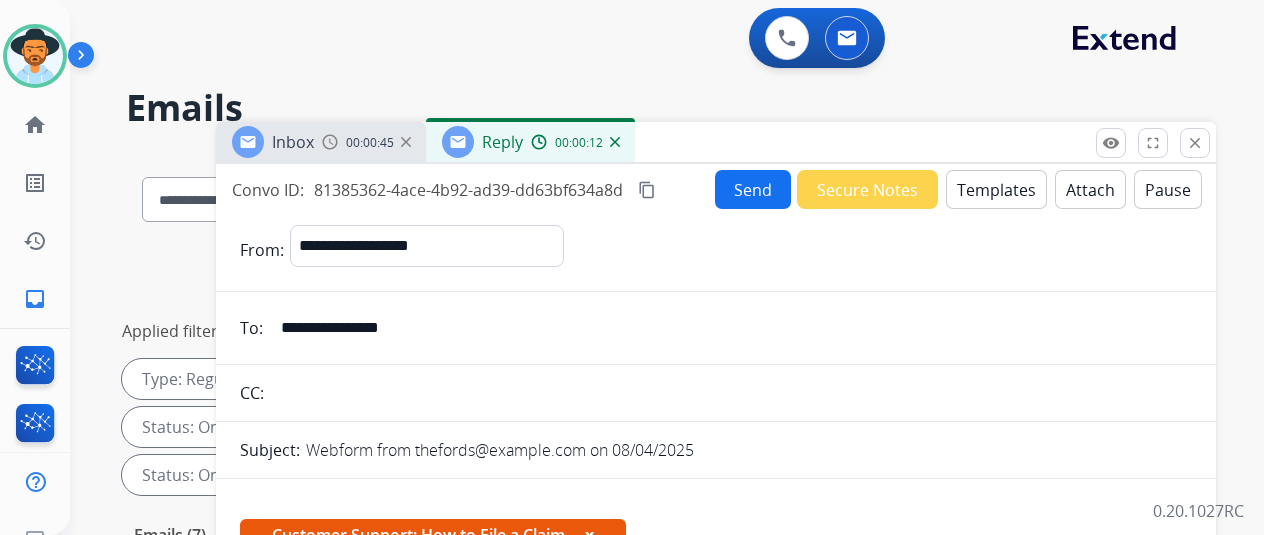 select on "**********" 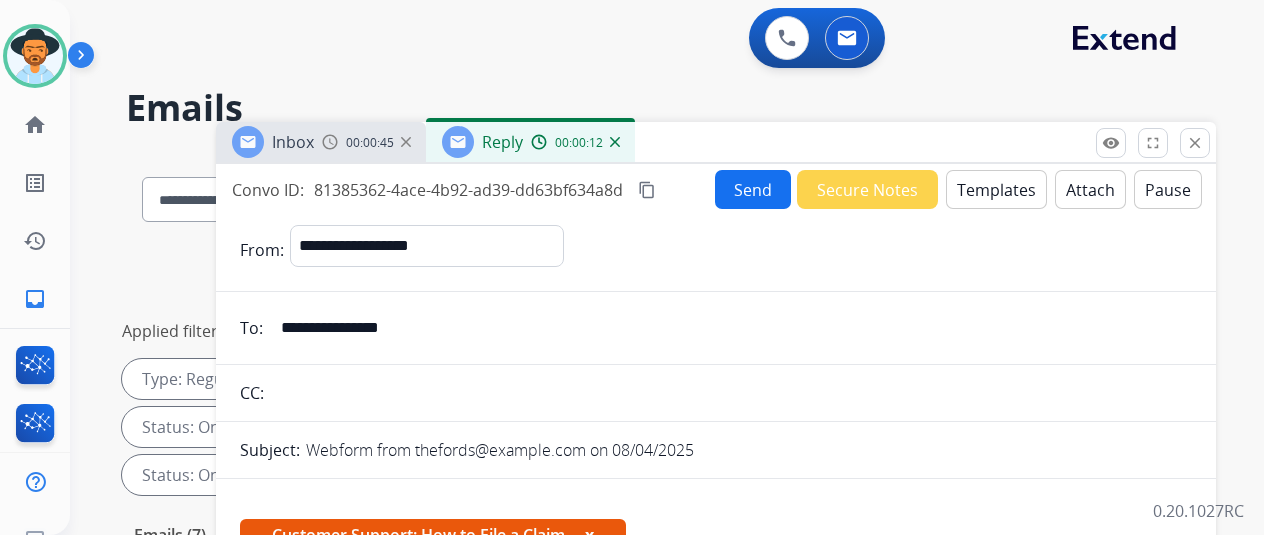 scroll, scrollTop: 24, scrollLeft: 0, axis: vertical 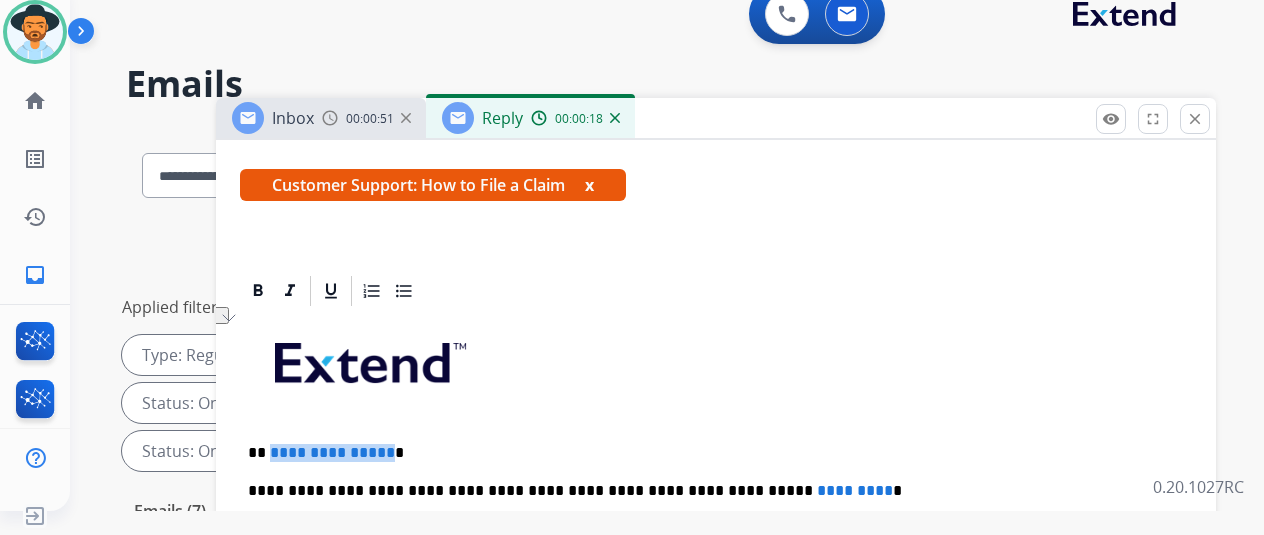 type 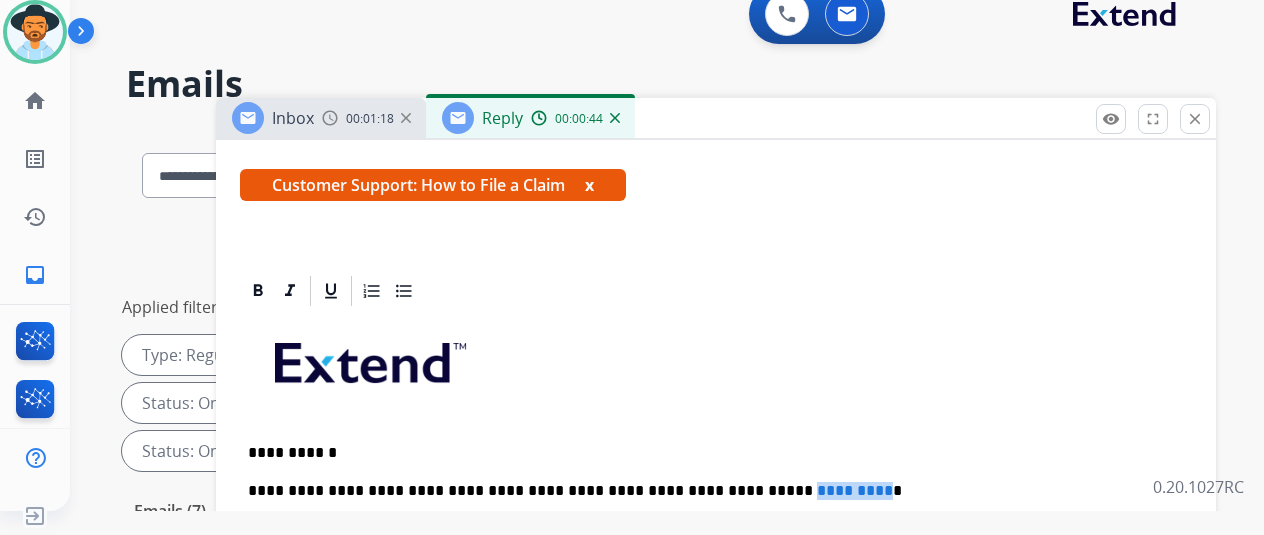 drag, startPoint x: 809, startPoint y: 453, endPoint x: 727, endPoint y: 459, distance: 82.219215 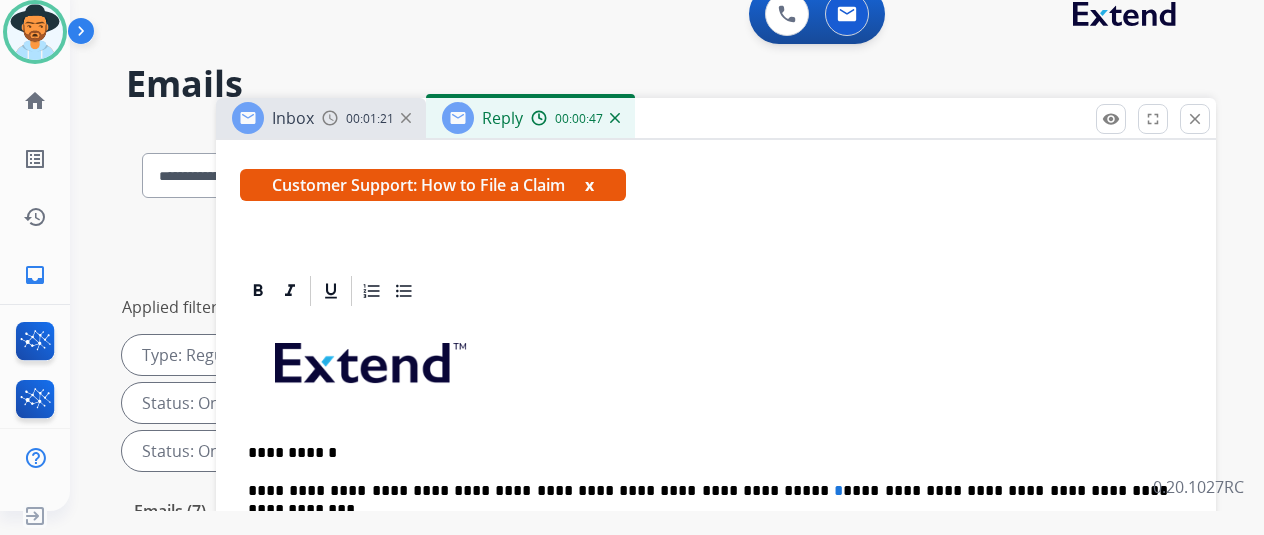 click on "**********" at bounding box center [708, 491] 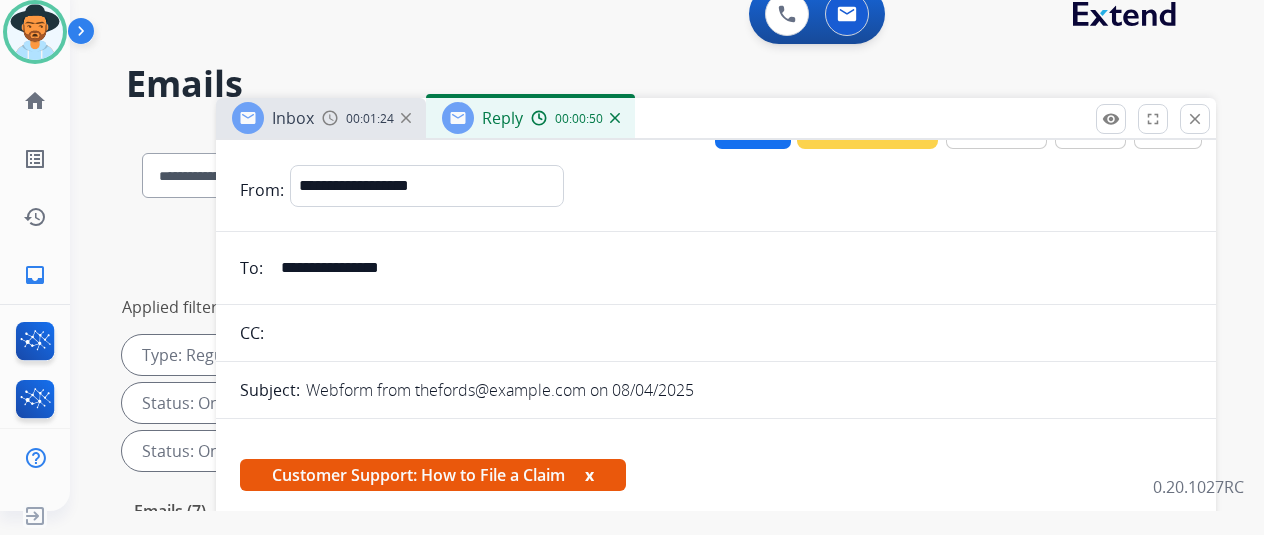 scroll, scrollTop: 0, scrollLeft: 0, axis: both 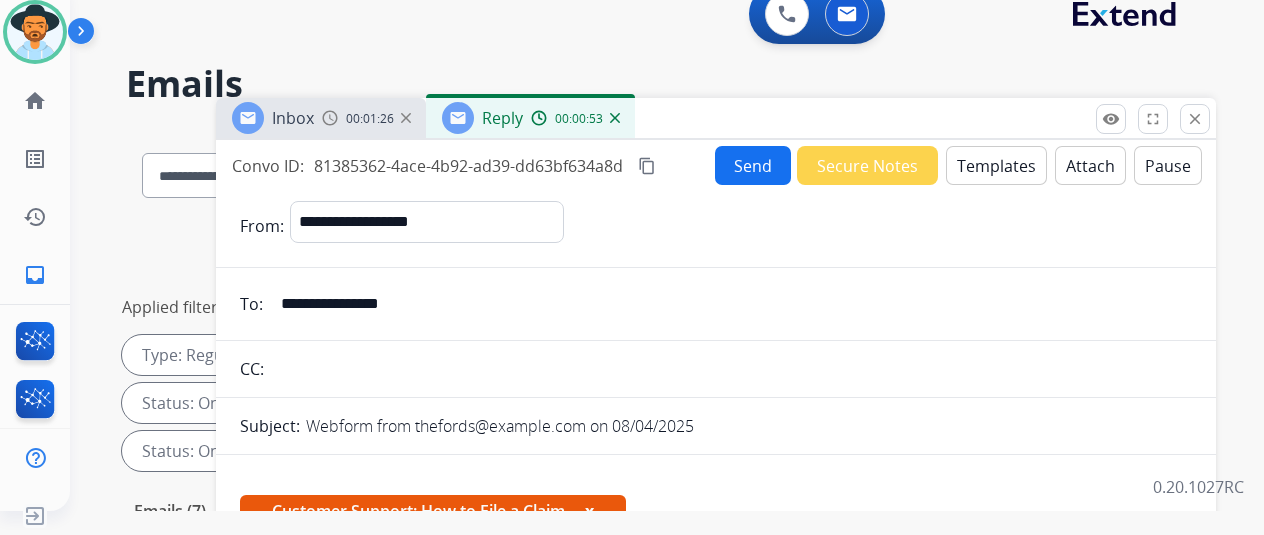 click on "Send" at bounding box center [753, 165] 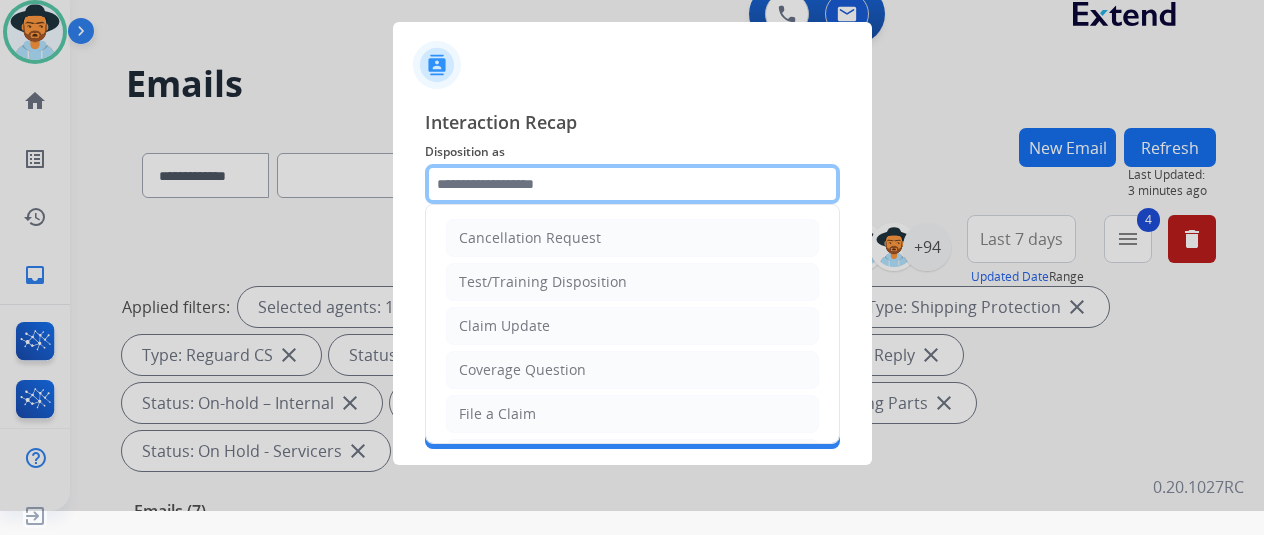 click 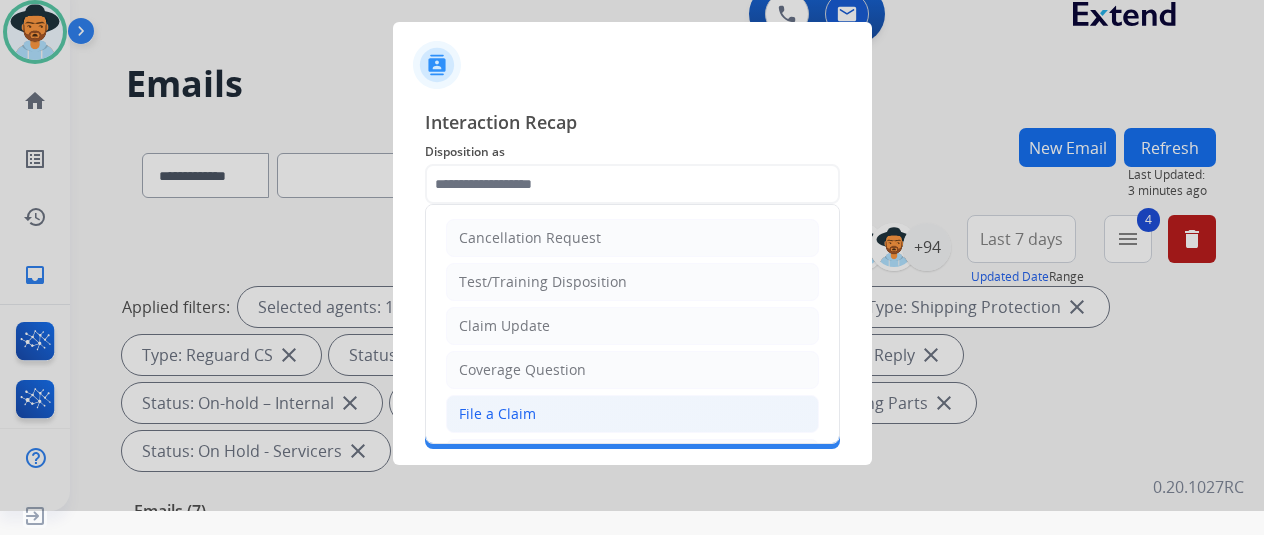 click on "File a Claim" 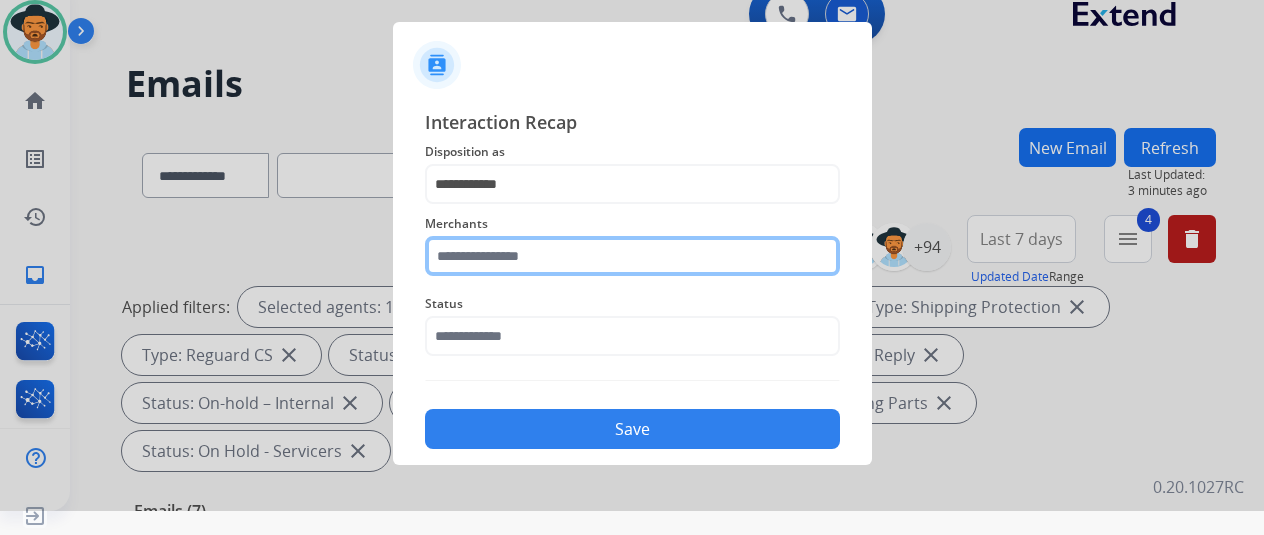 click 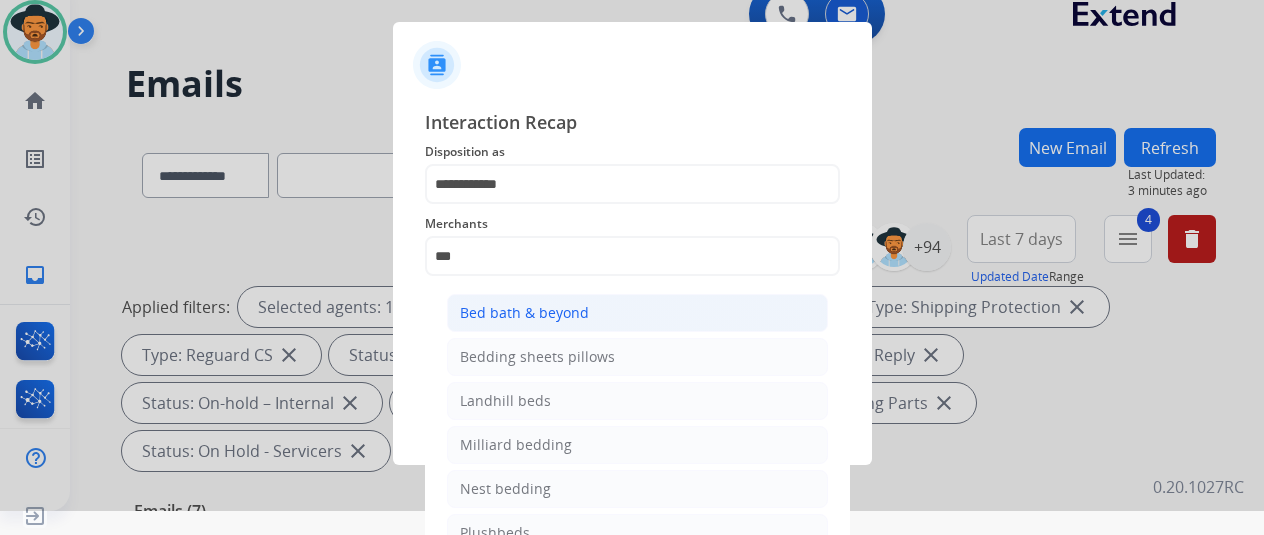 click on "Bed bath & beyond" 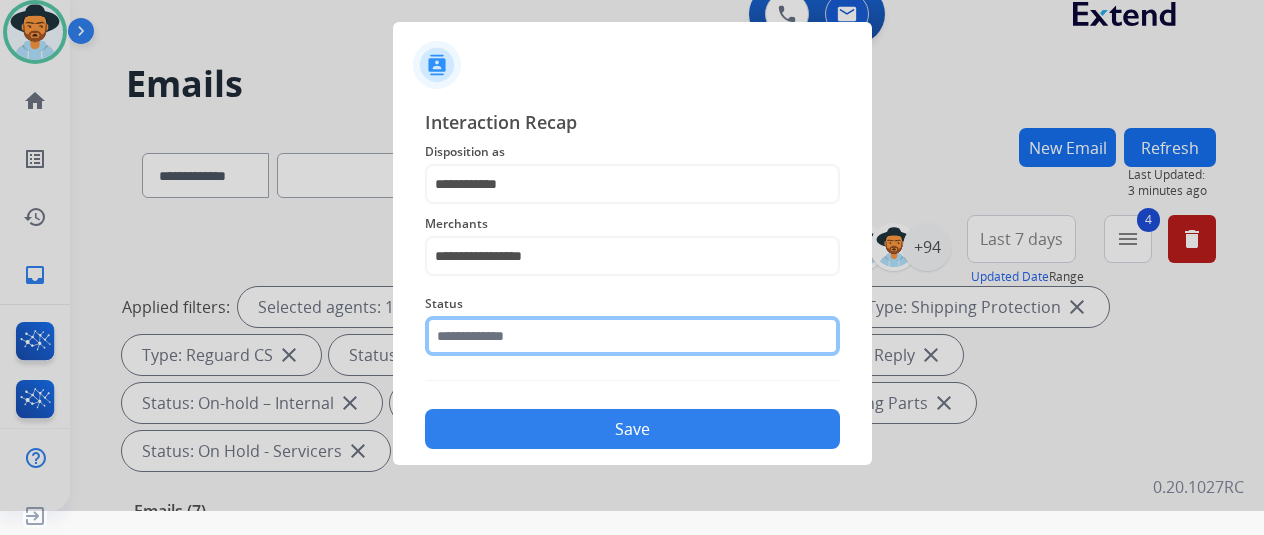 click 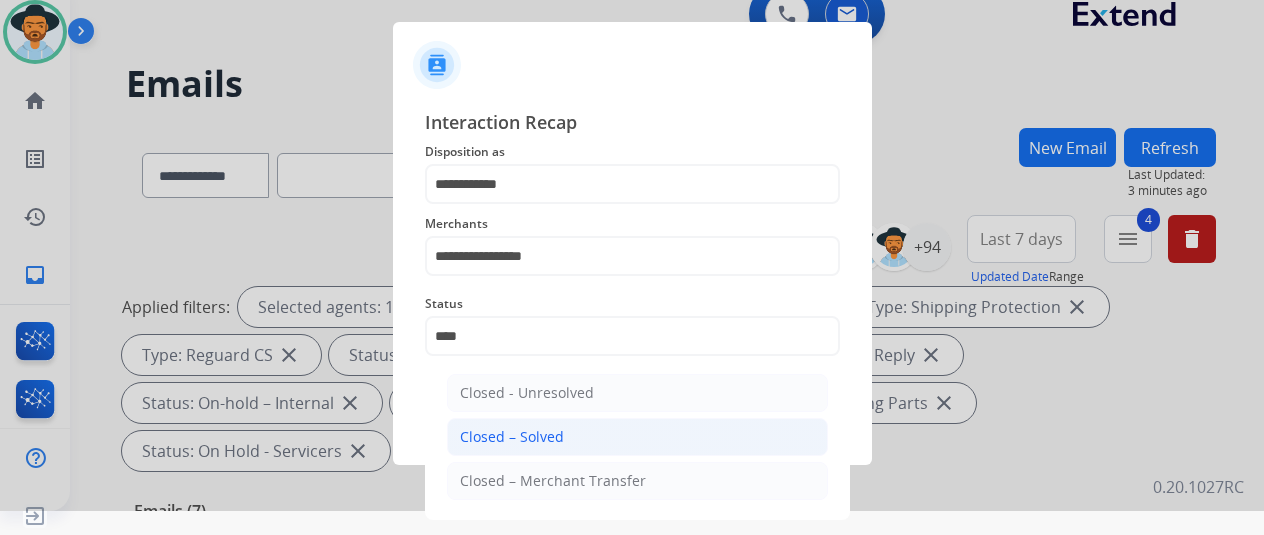 click on "Closed – Solved" 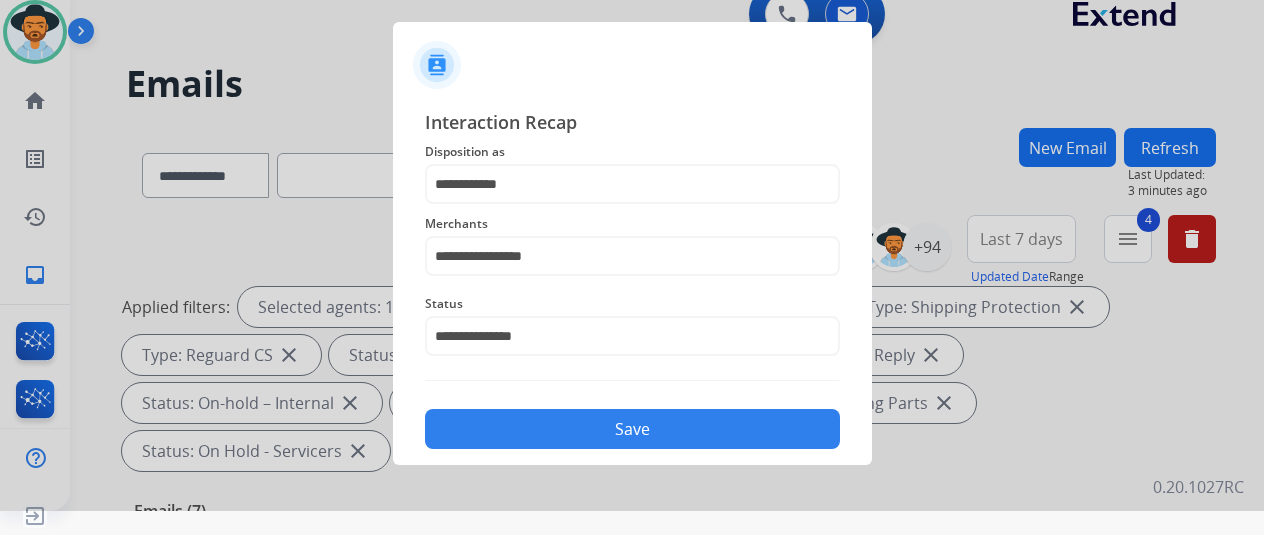 click on "Save" 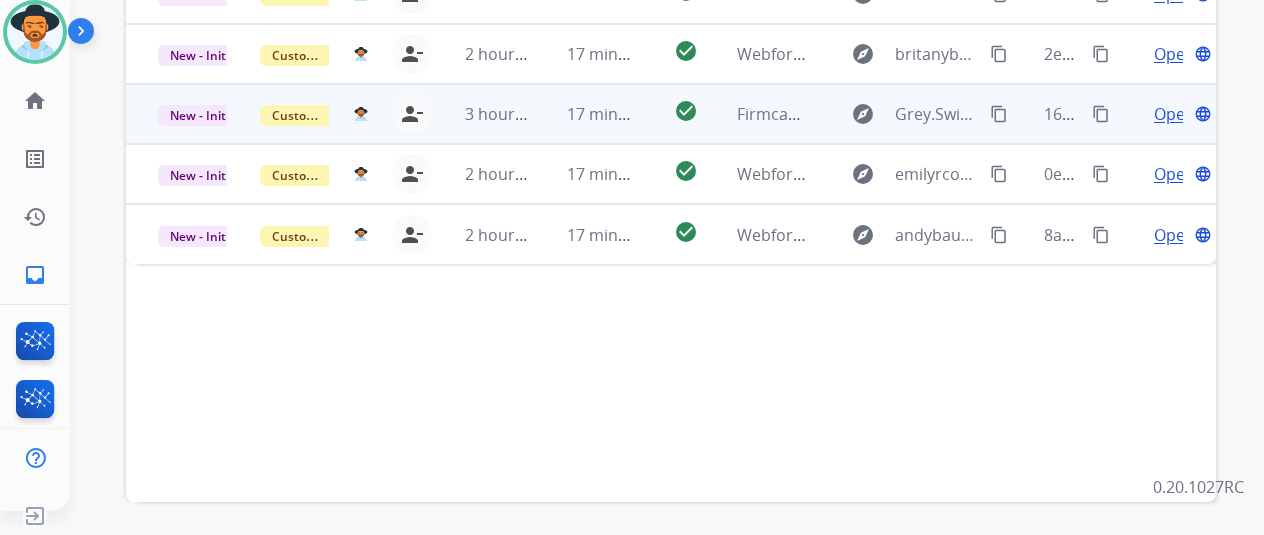 scroll, scrollTop: 400, scrollLeft: 0, axis: vertical 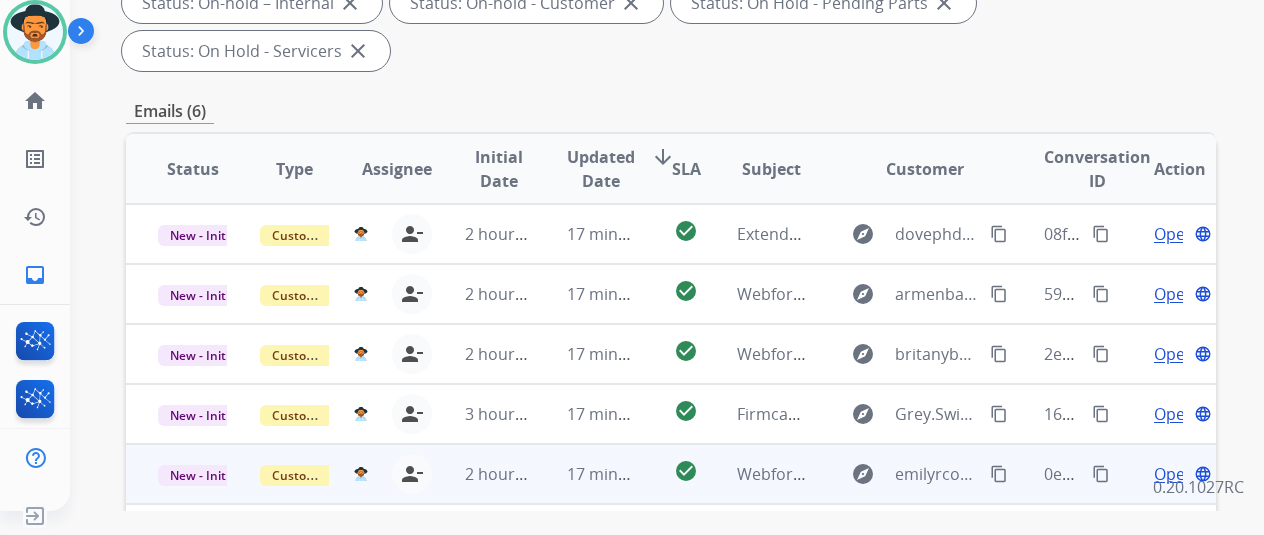 click on "Open" at bounding box center [1174, 474] 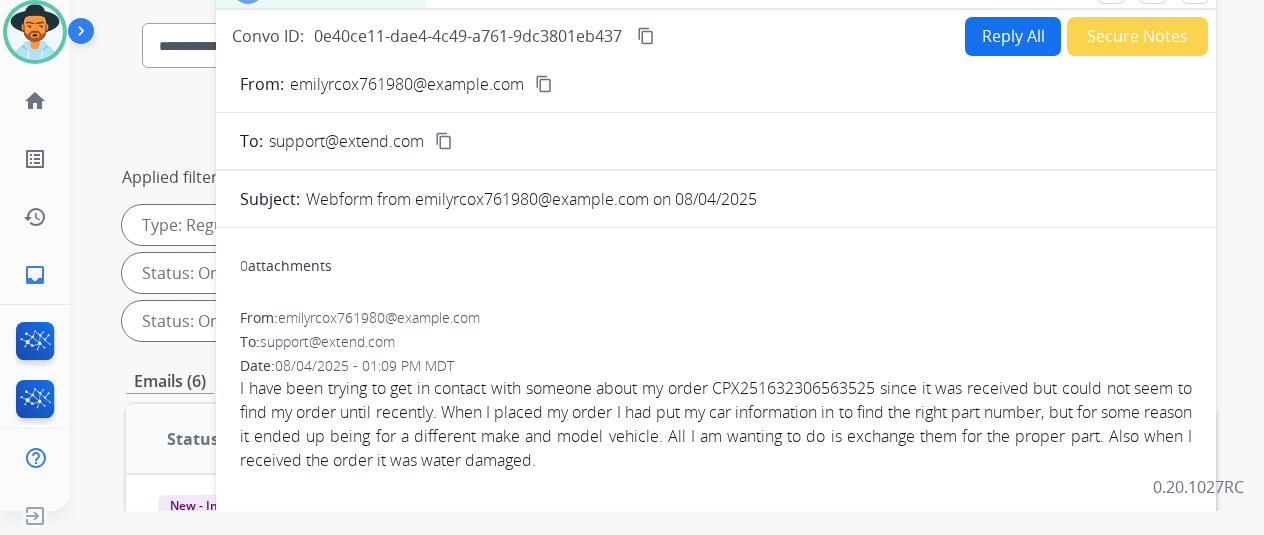 scroll, scrollTop: 100, scrollLeft: 0, axis: vertical 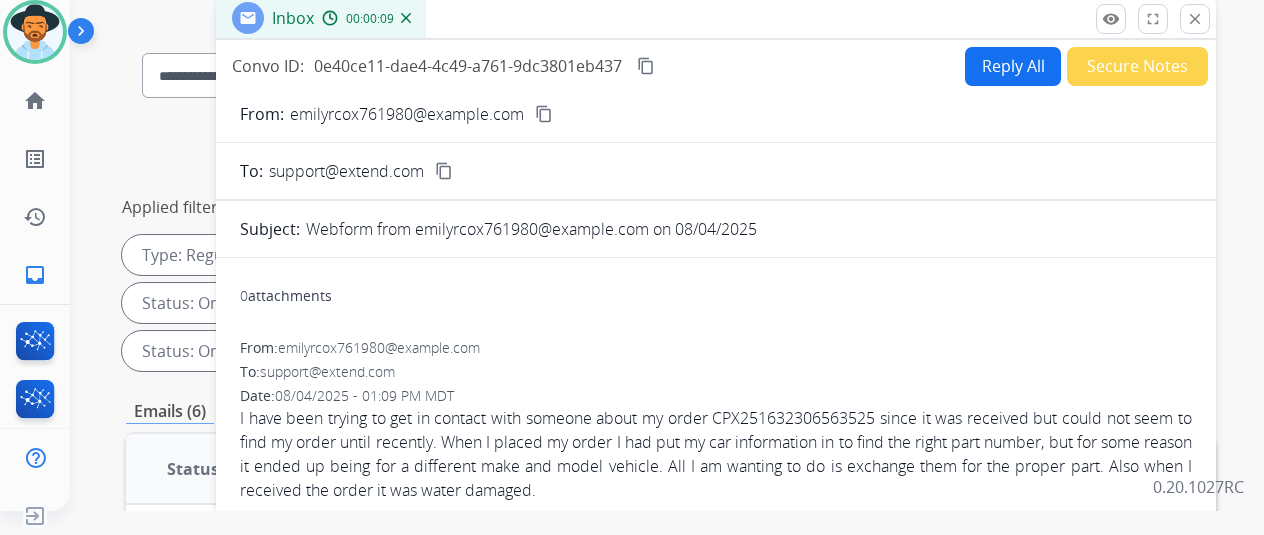 click on "content_copy" at bounding box center (544, 114) 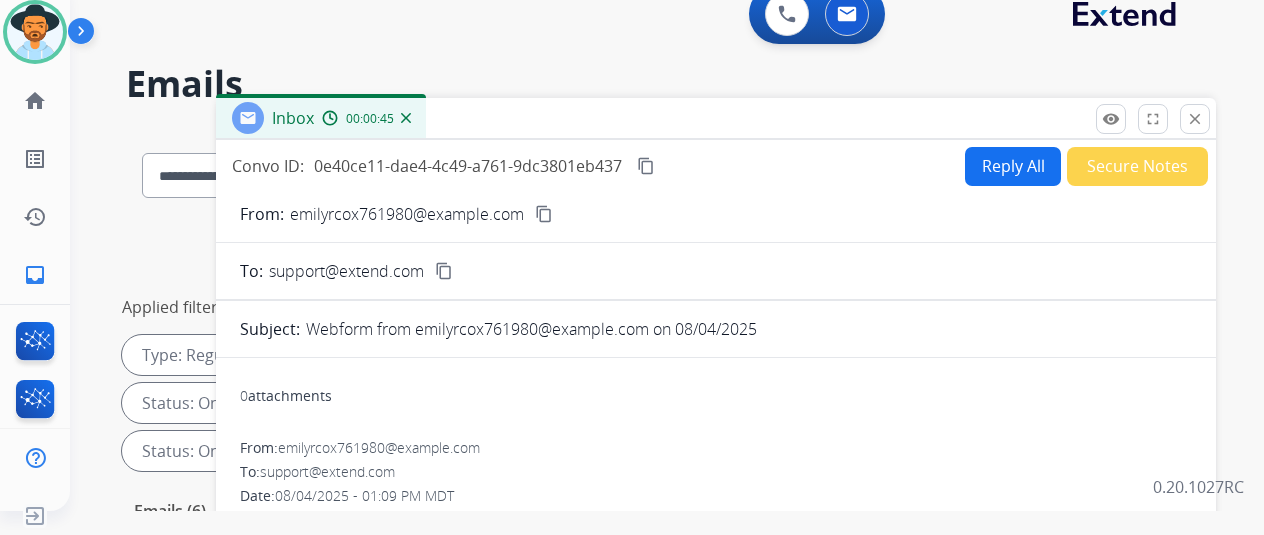 scroll, scrollTop: 100, scrollLeft: 0, axis: vertical 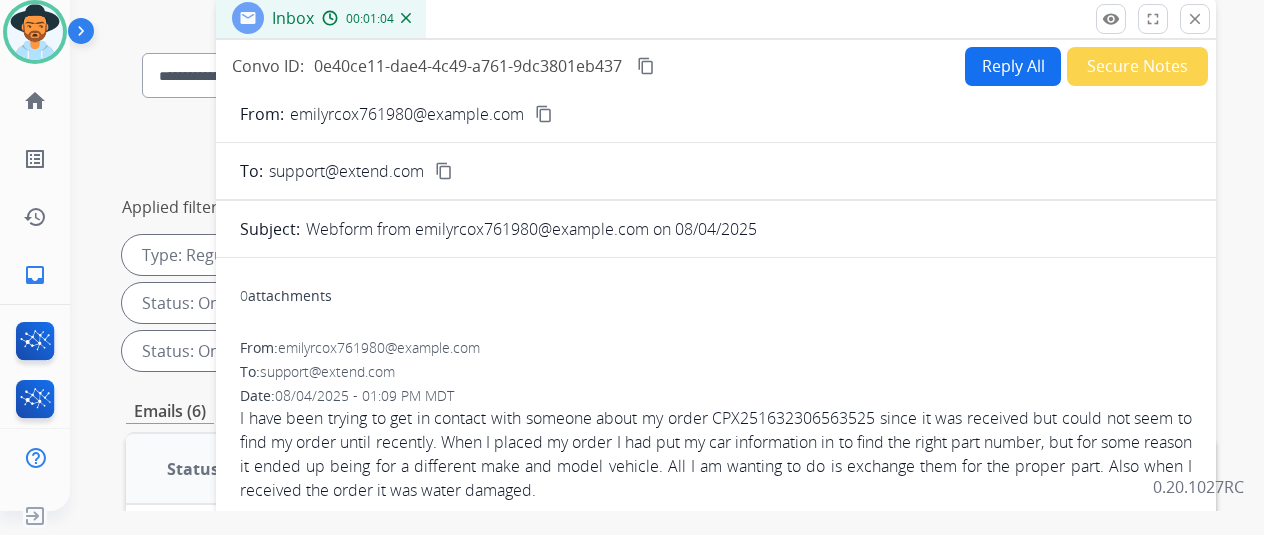 click on "Reply All" at bounding box center [1013, 66] 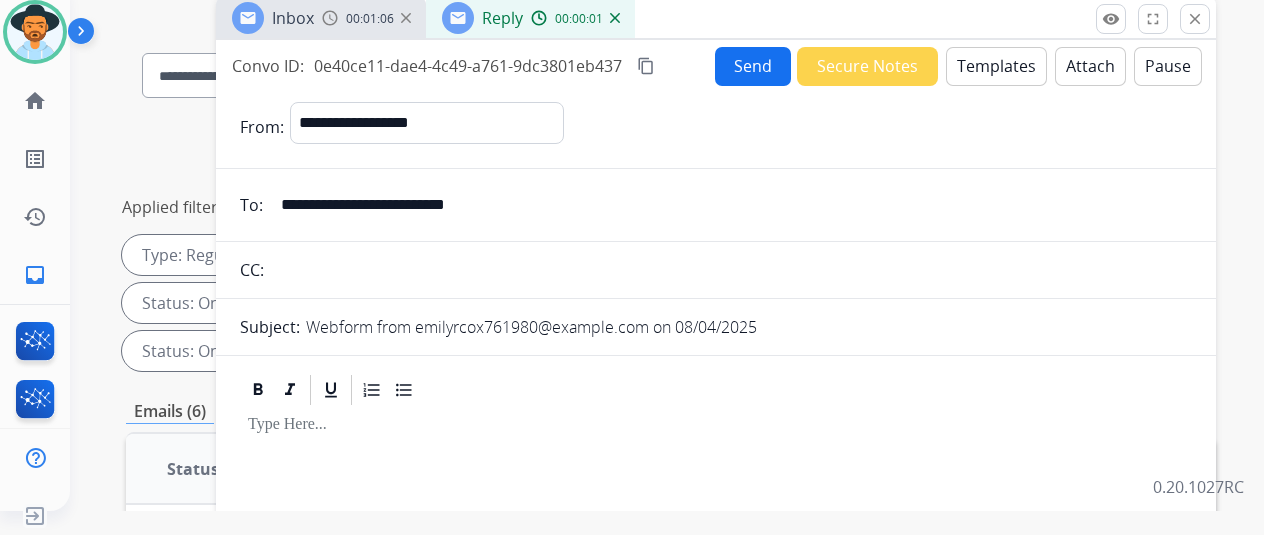 click on "Templates" at bounding box center [996, 66] 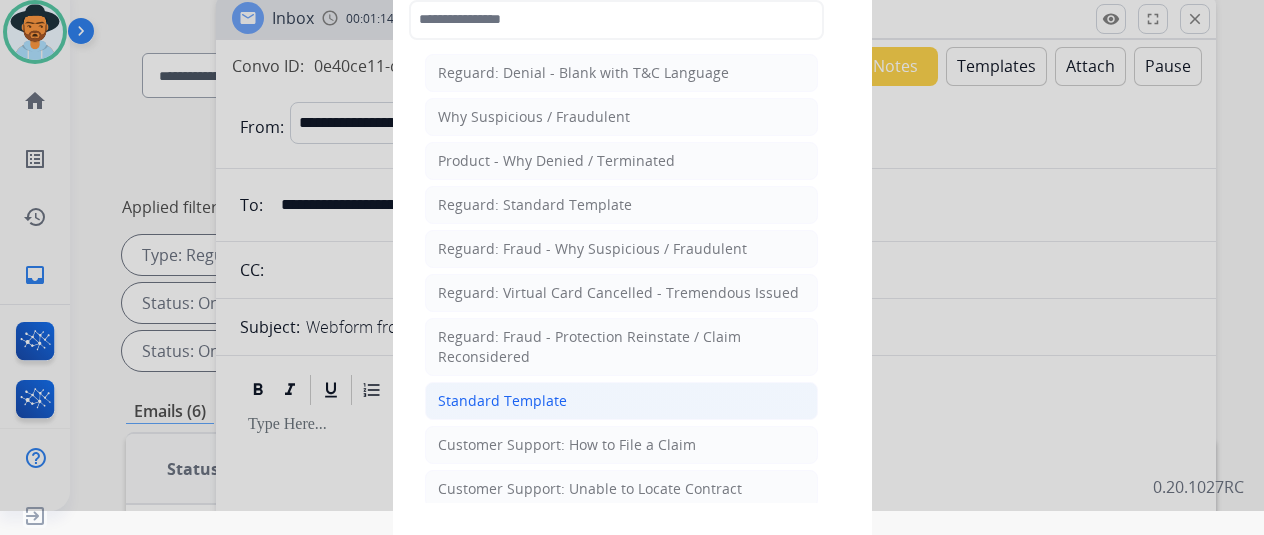 click on "Standard Template" 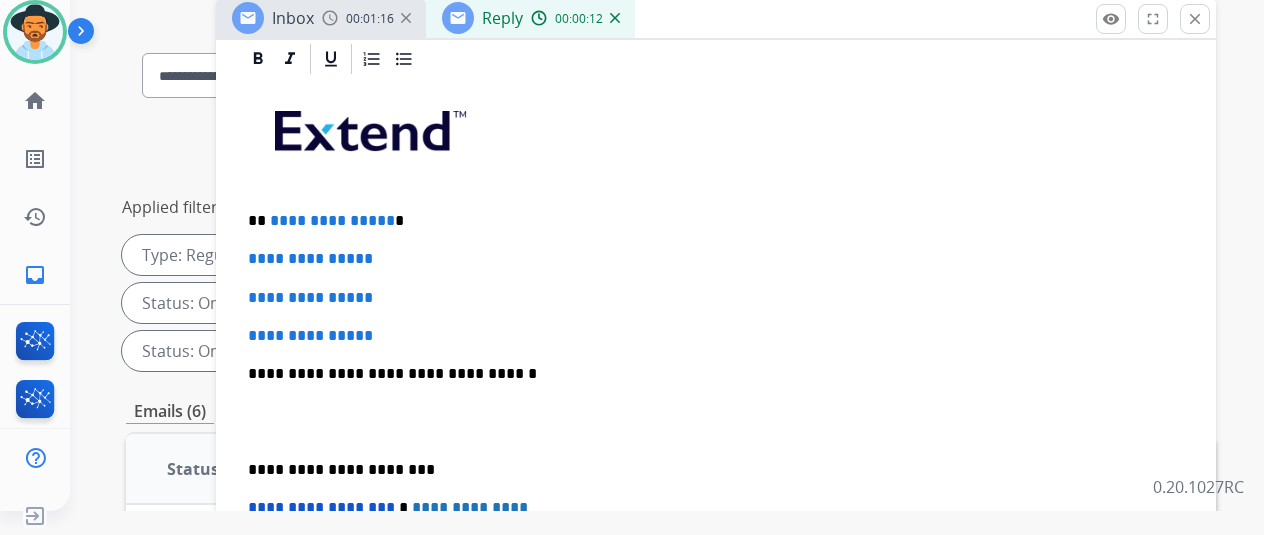 scroll, scrollTop: 508, scrollLeft: 0, axis: vertical 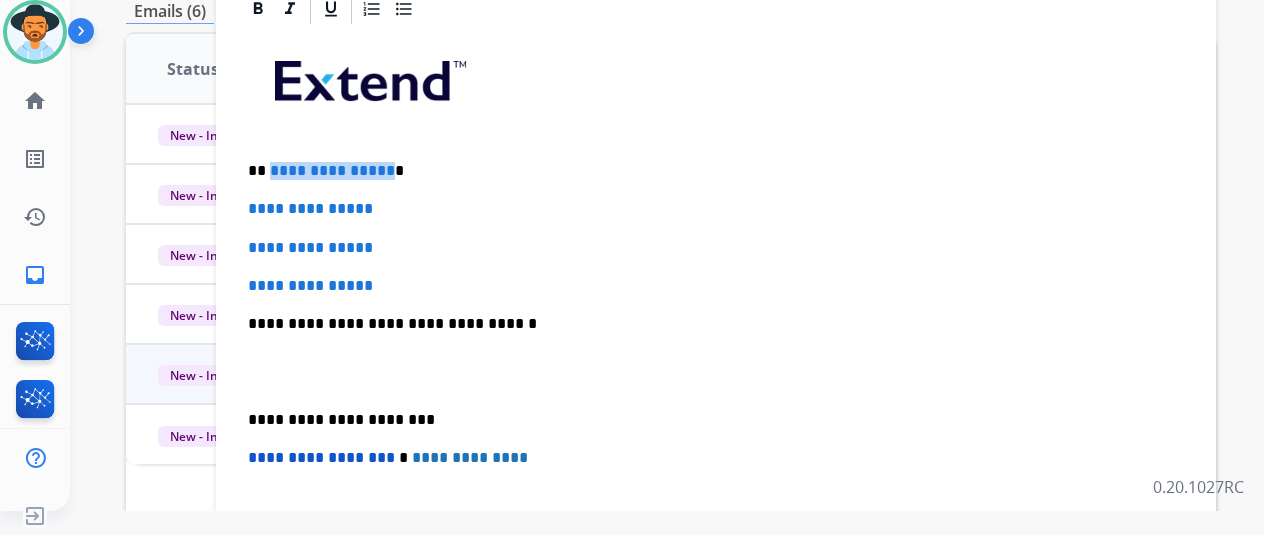 drag, startPoint x: 397, startPoint y: 169, endPoint x: 282, endPoint y: 169, distance: 115 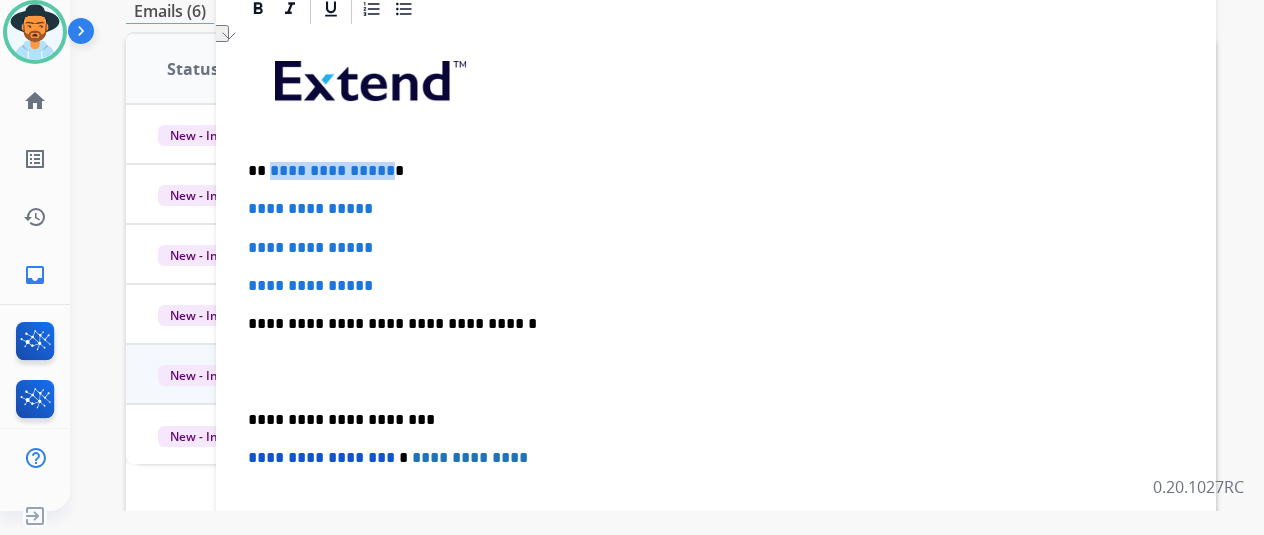 type 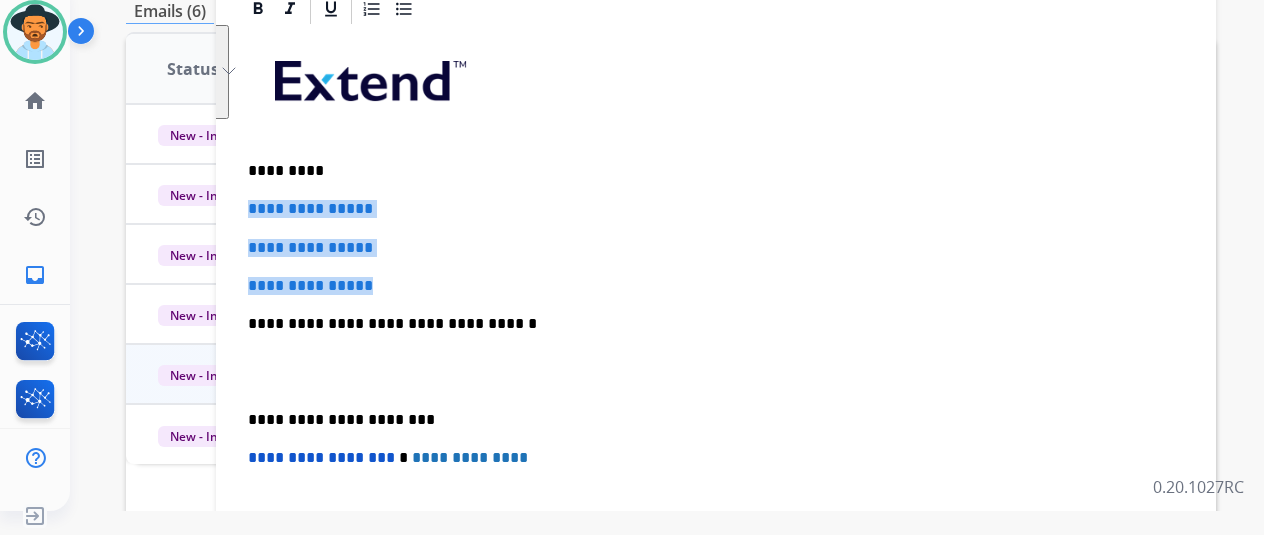 drag, startPoint x: 398, startPoint y: 284, endPoint x: 258, endPoint y: 193, distance: 166.97604 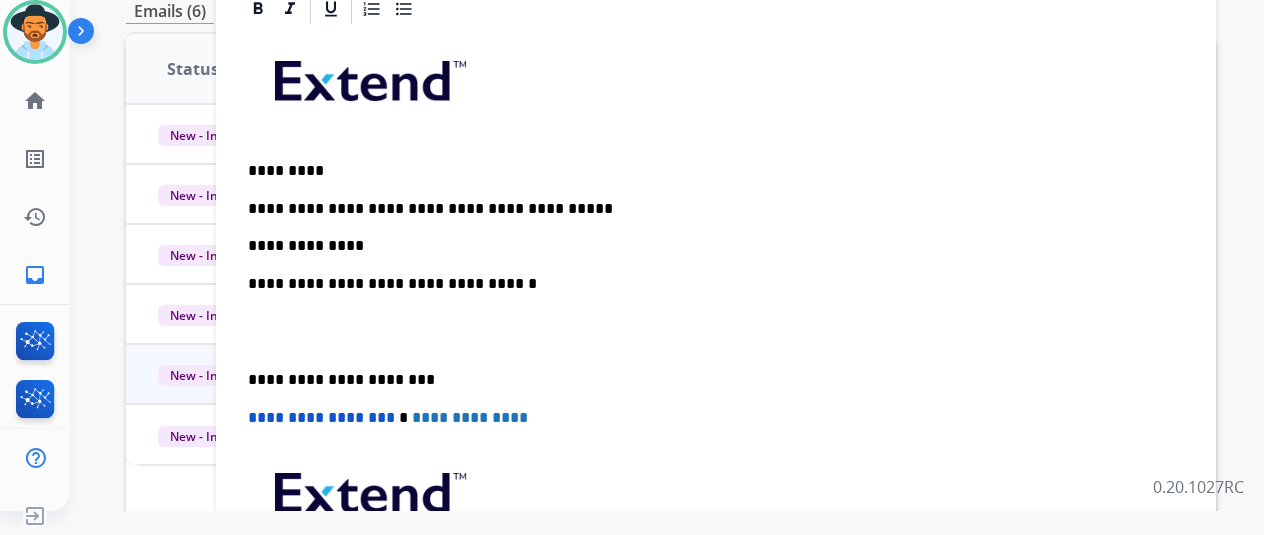 click on "**********" at bounding box center [708, 227] 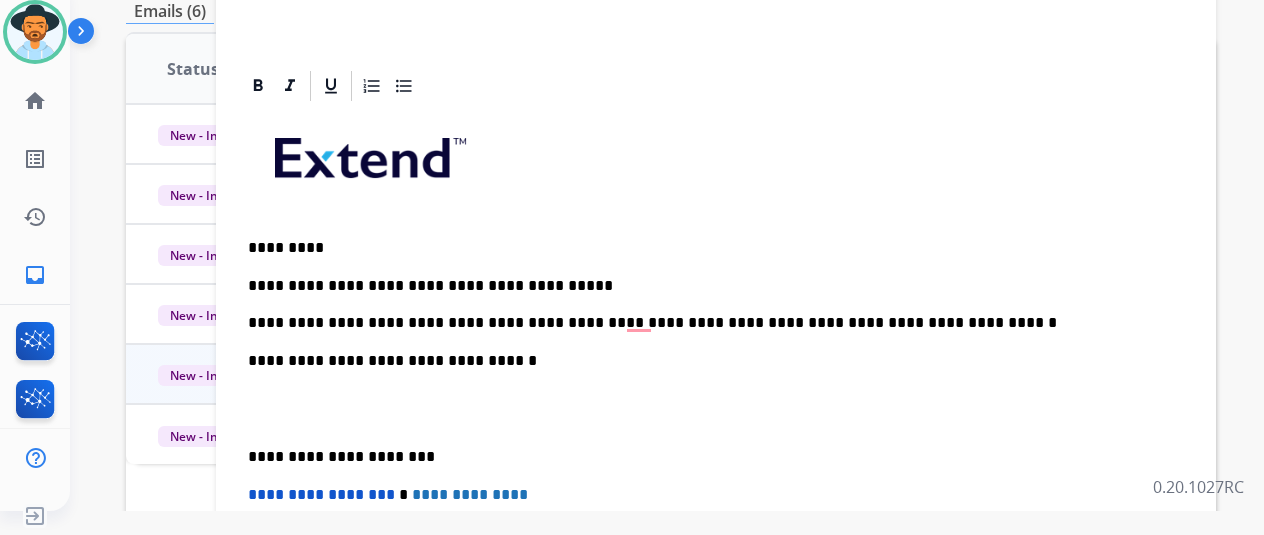 scroll, scrollTop: 0, scrollLeft: 0, axis: both 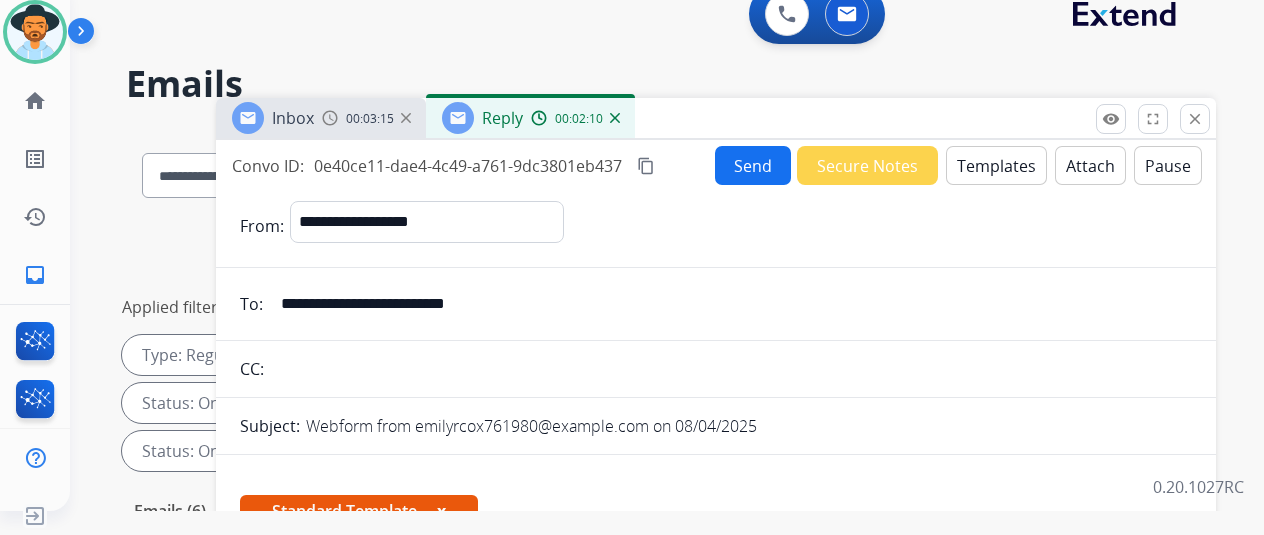click on "Send" at bounding box center [753, 165] 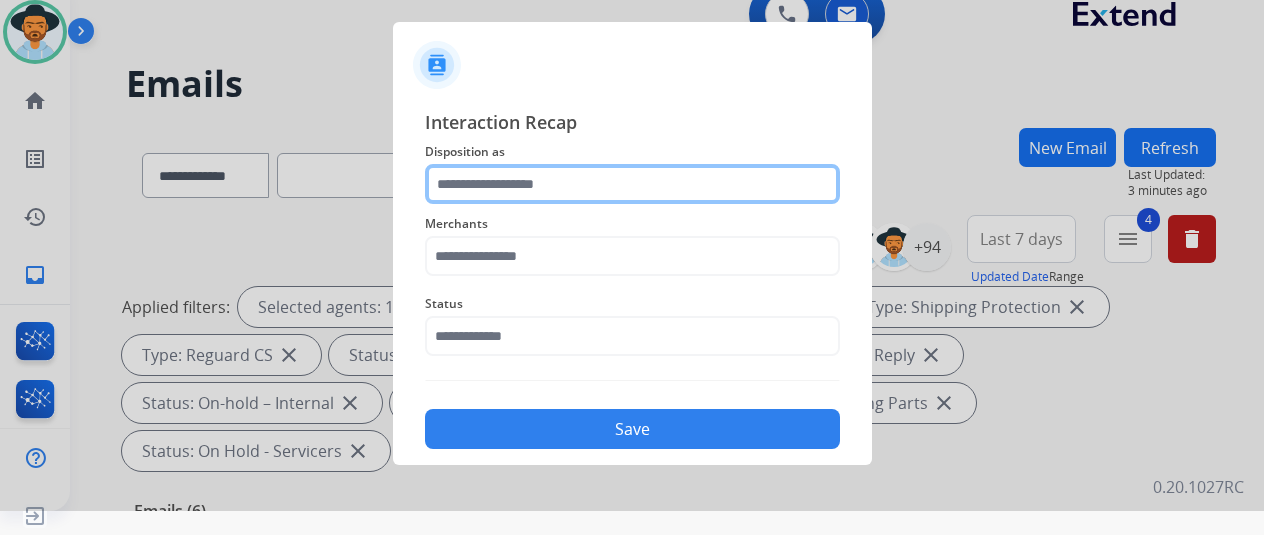 click 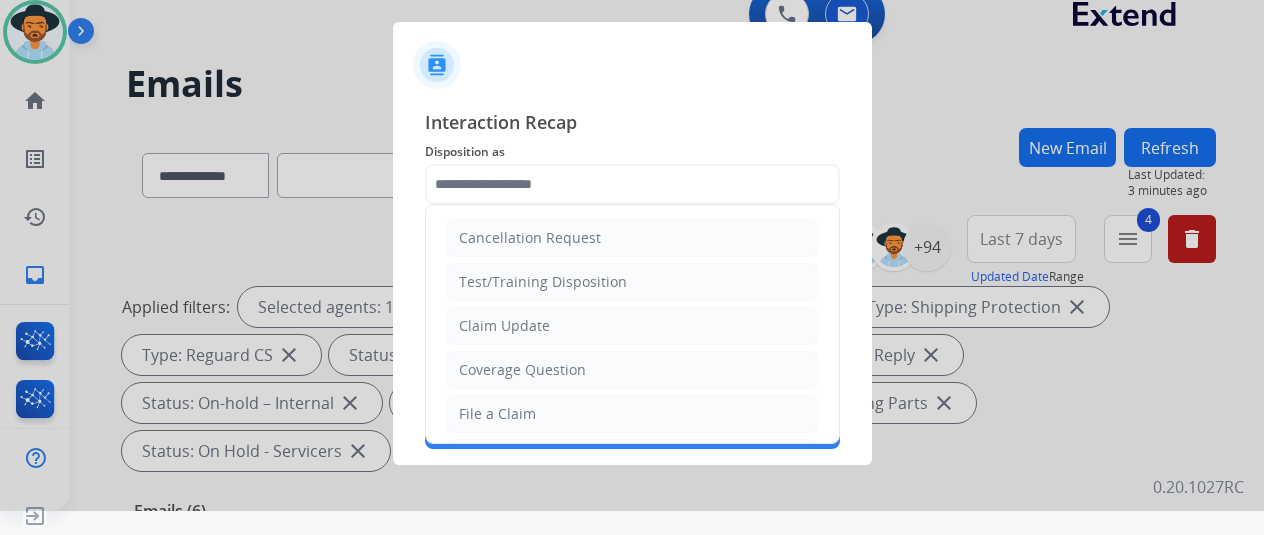 click on "Claim Update" 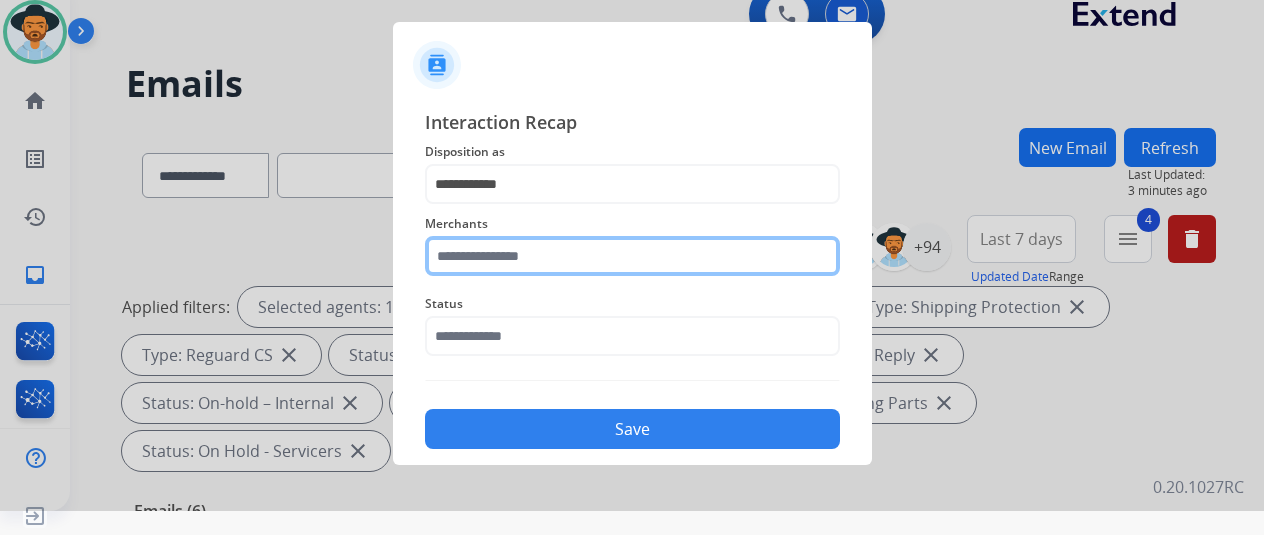 click 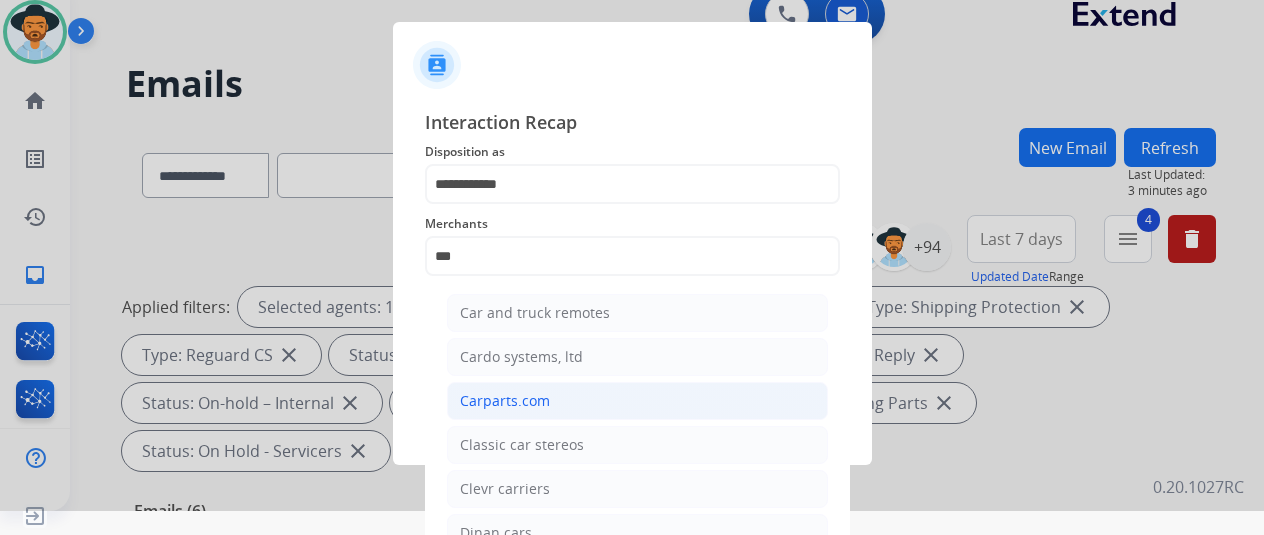 click on "Carparts.com" 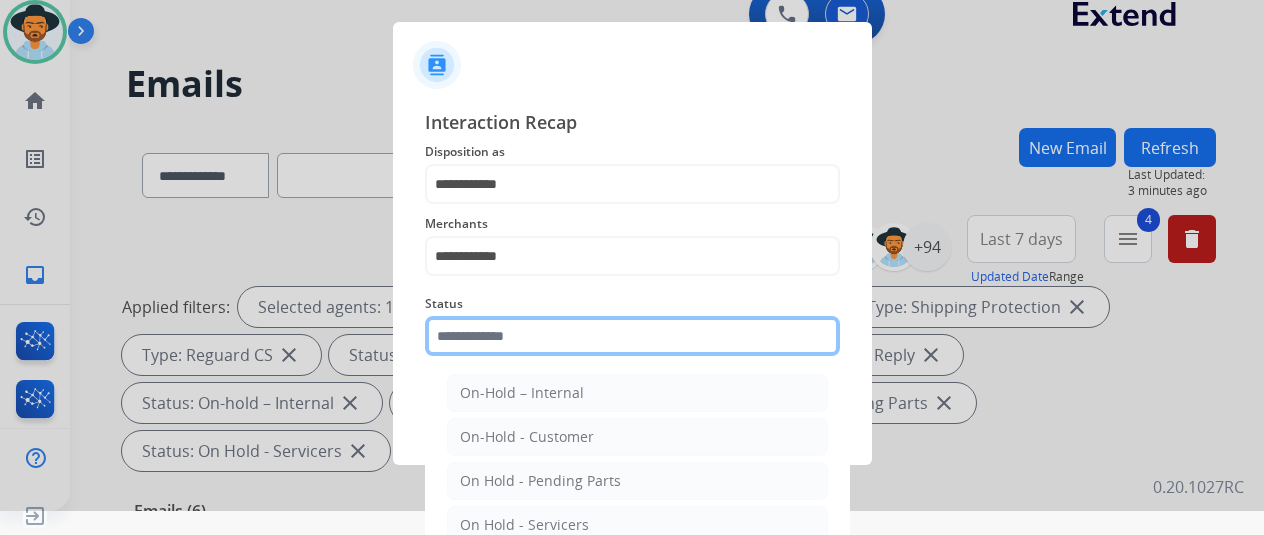 click 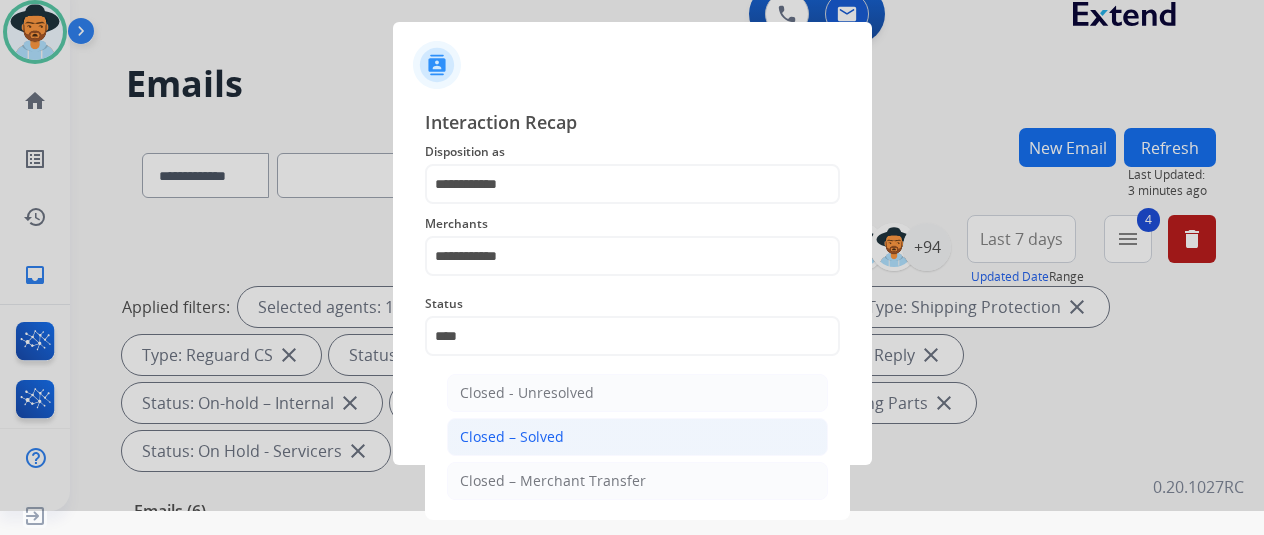 click on "Closed – Solved" 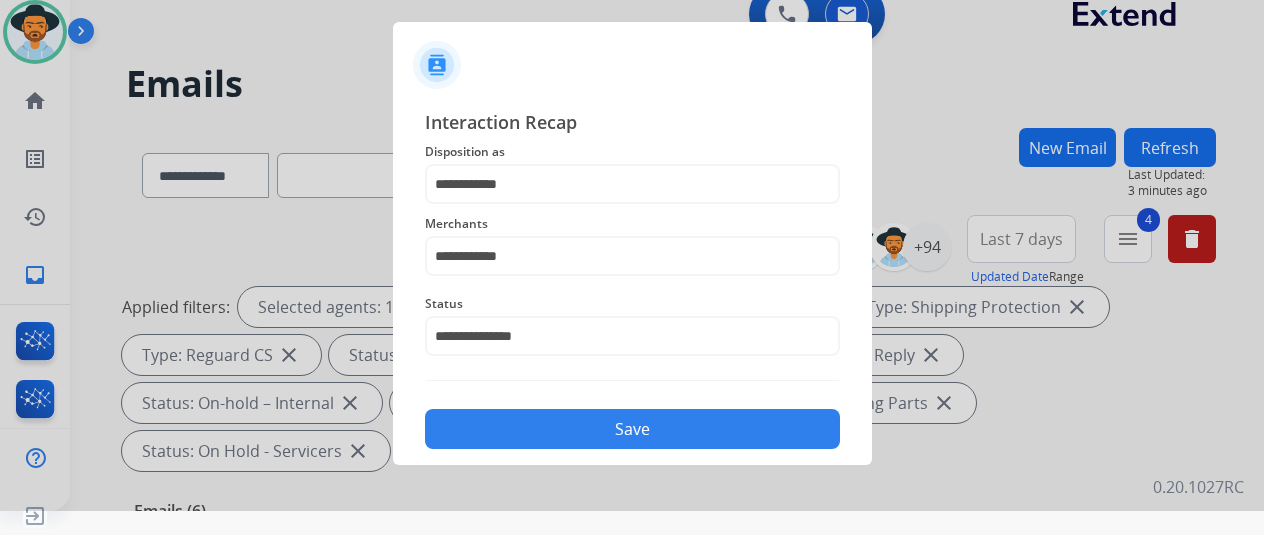 click on "Save" 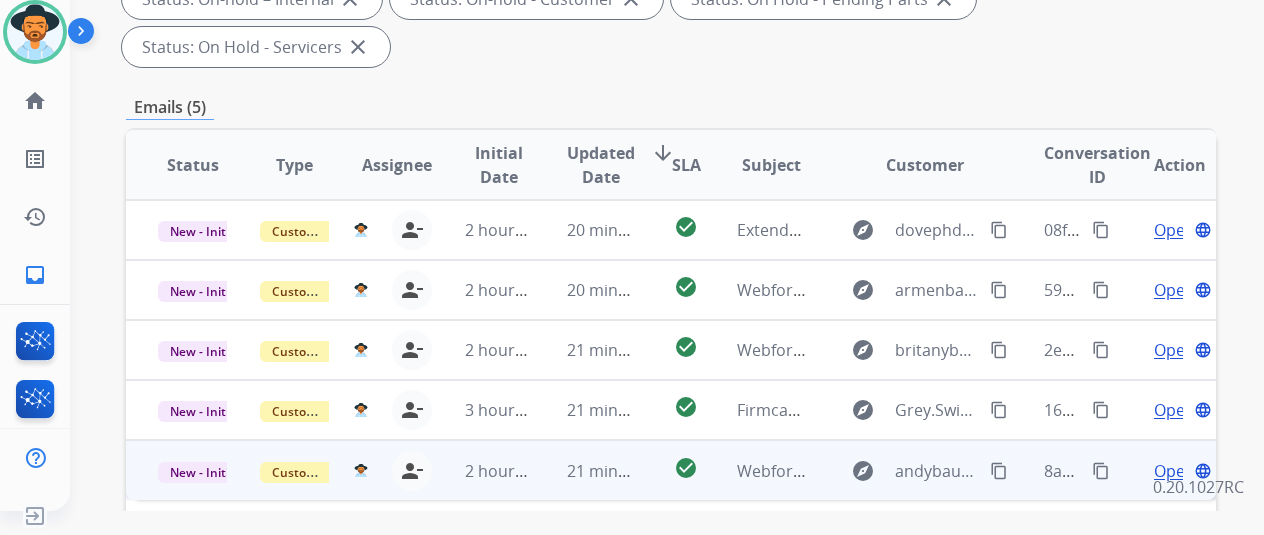 scroll, scrollTop: 600, scrollLeft: 0, axis: vertical 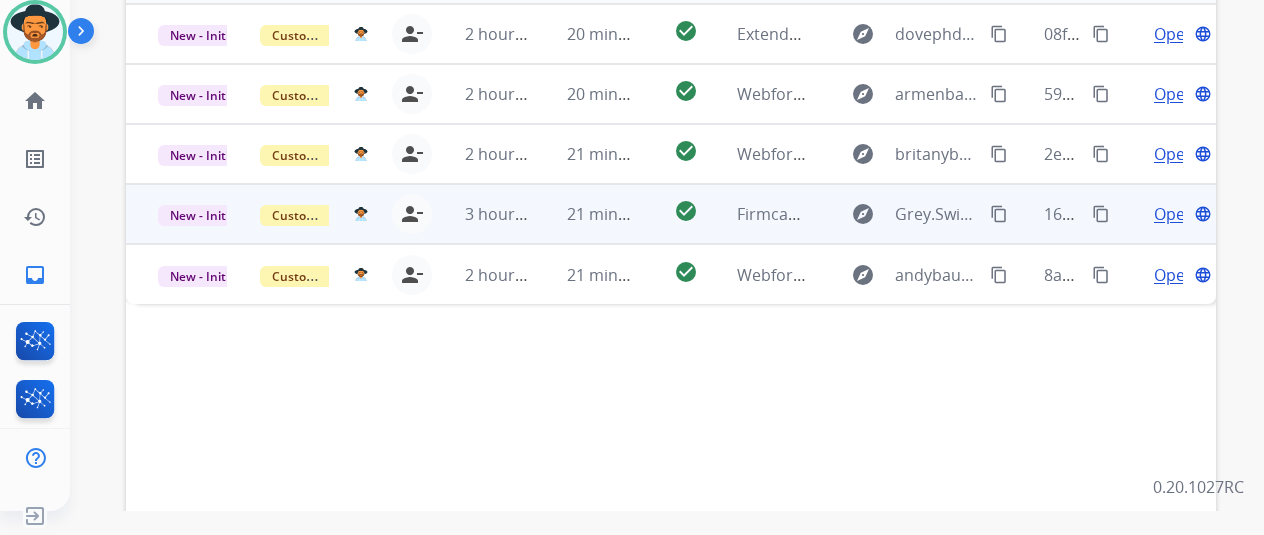click on "Open" at bounding box center (1174, 214) 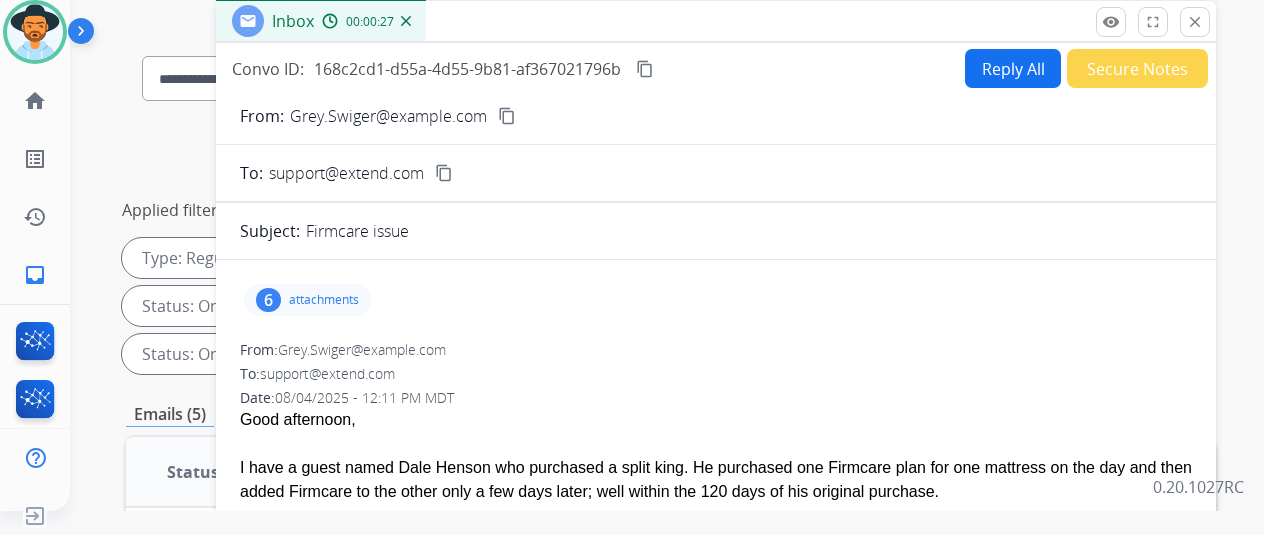 scroll, scrollTop: 0, scrollLeft: 0, axis: both 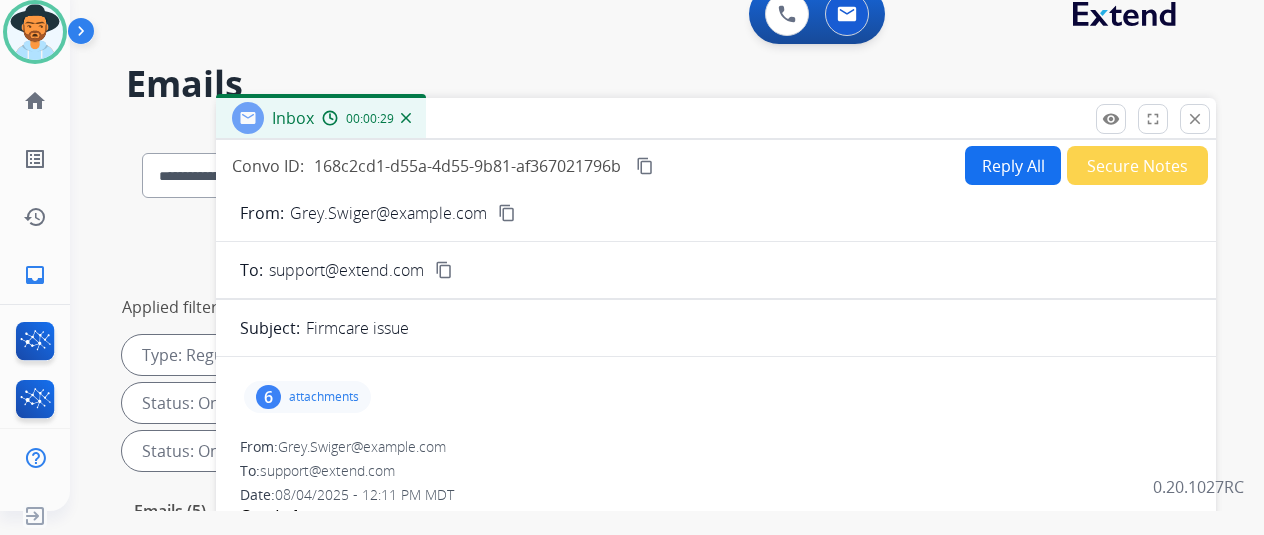 click on "content_copy" at bounding box center (507, 213) 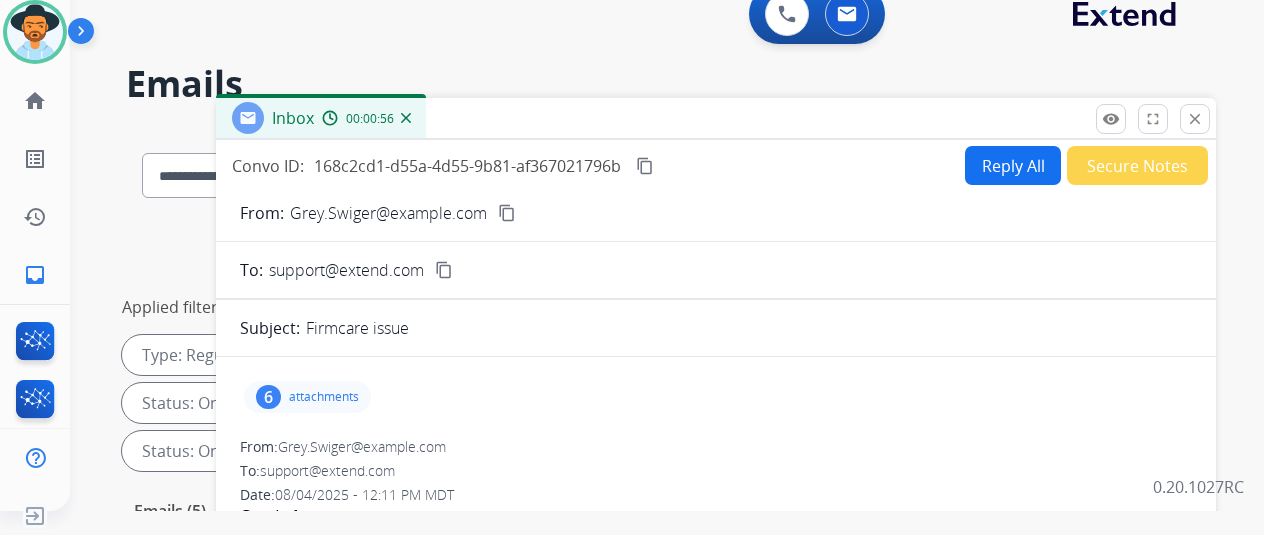 click on "6" at bounding box center (268, 397) 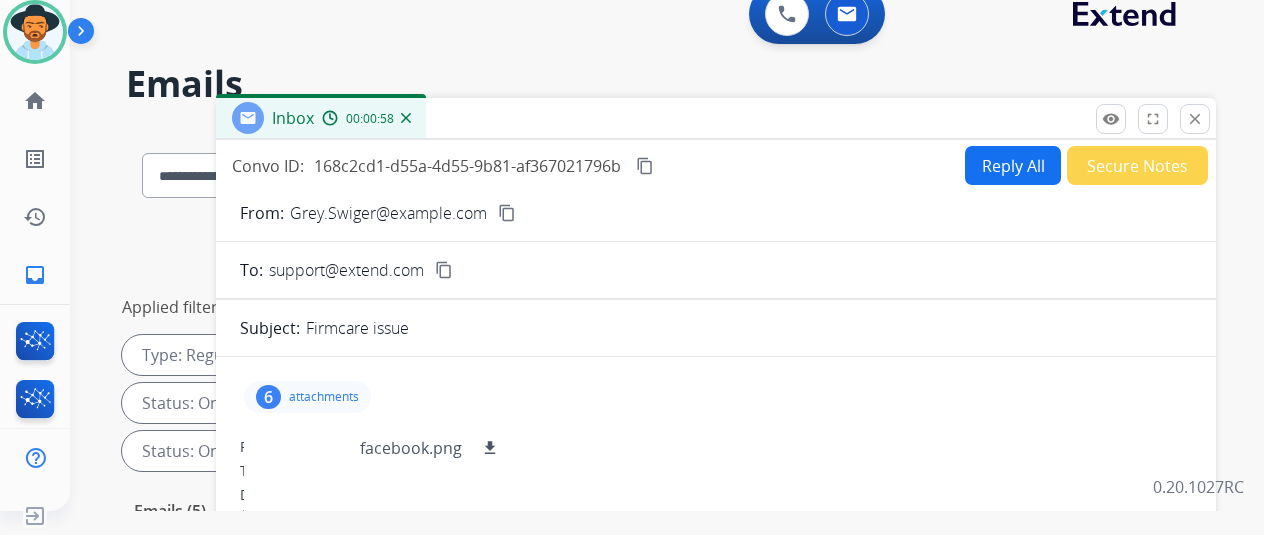 scroll, scrollTop: 198, scrollLeft: 0, axis: vertical 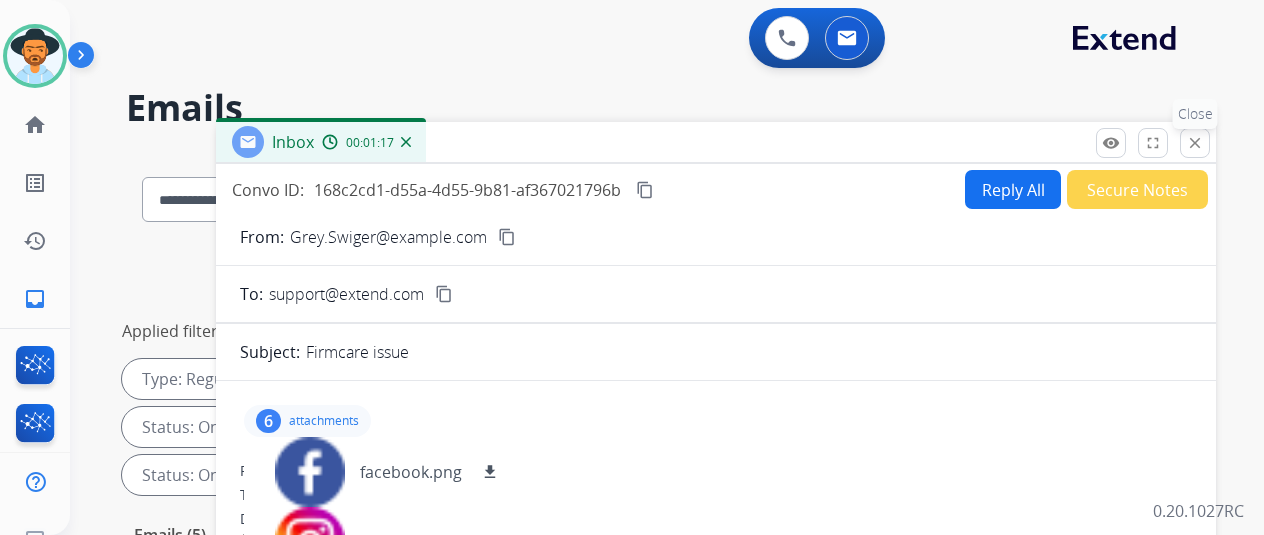 click on "close" at bounding box center (1195, 143) 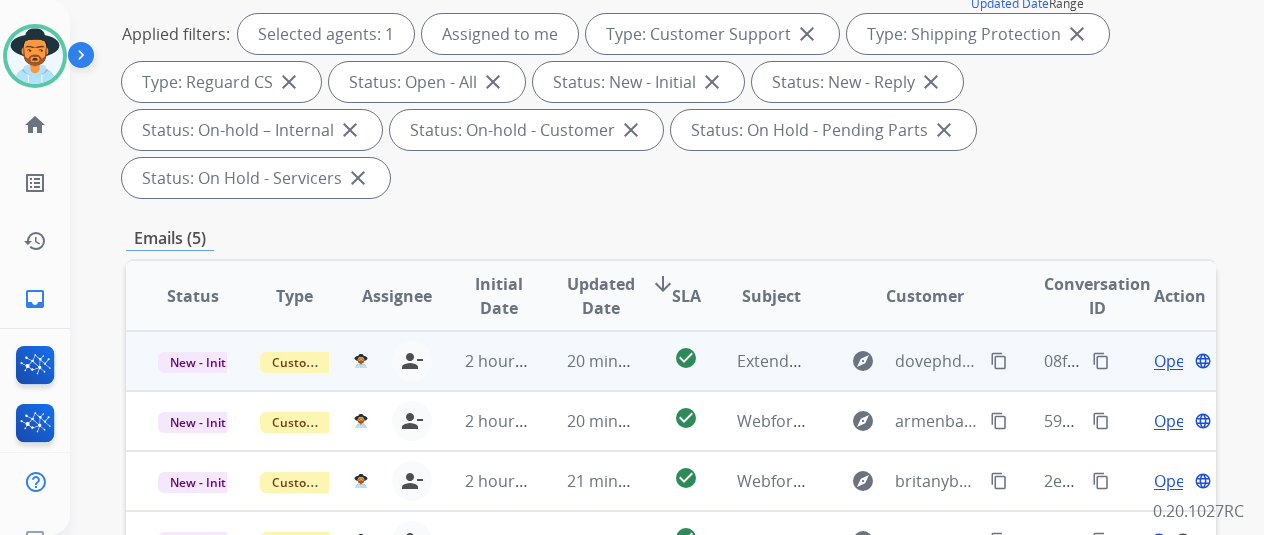 scroll, scrollTop: 400, scrollLeft: 0, axis: vertical 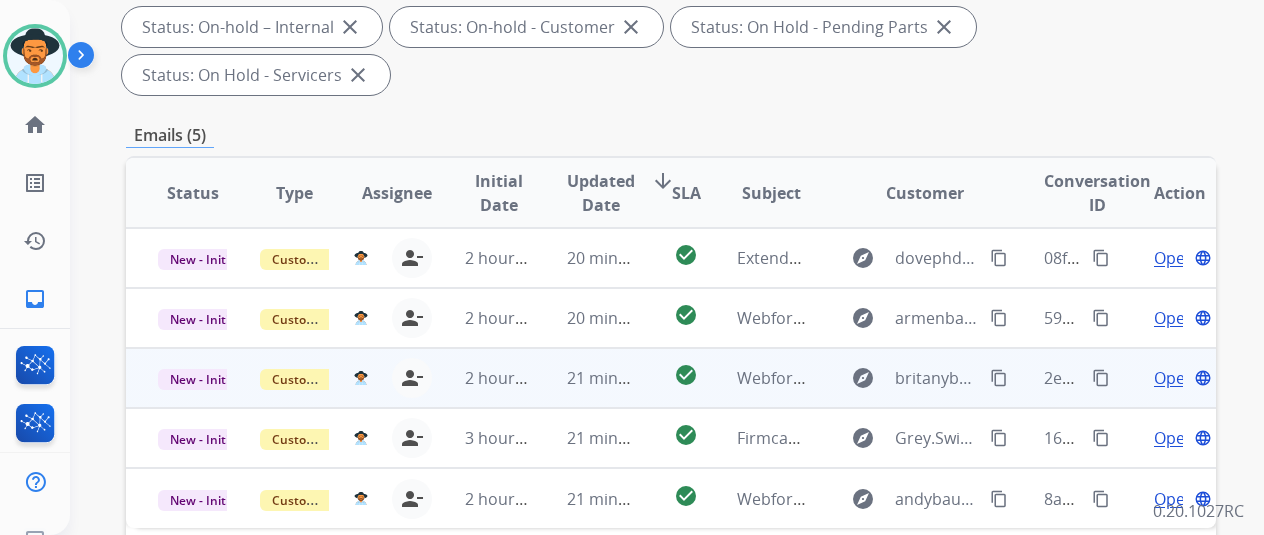 click on "Open" at bounding box center [1174, 378] 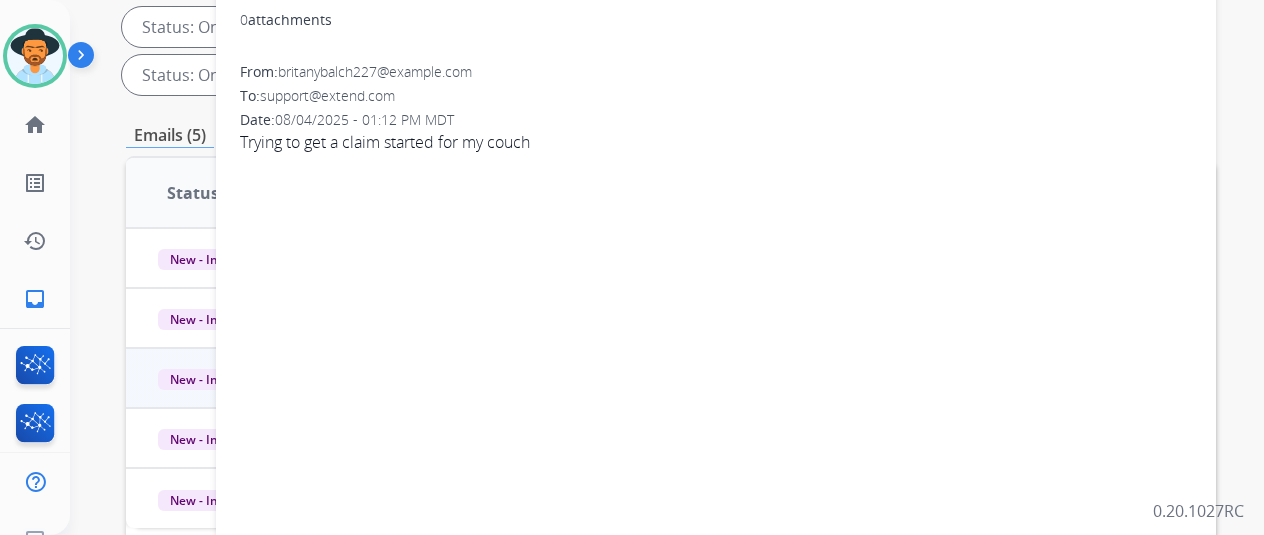 scroll, scrollTop: 0, scrollLeft: 0, axis: both 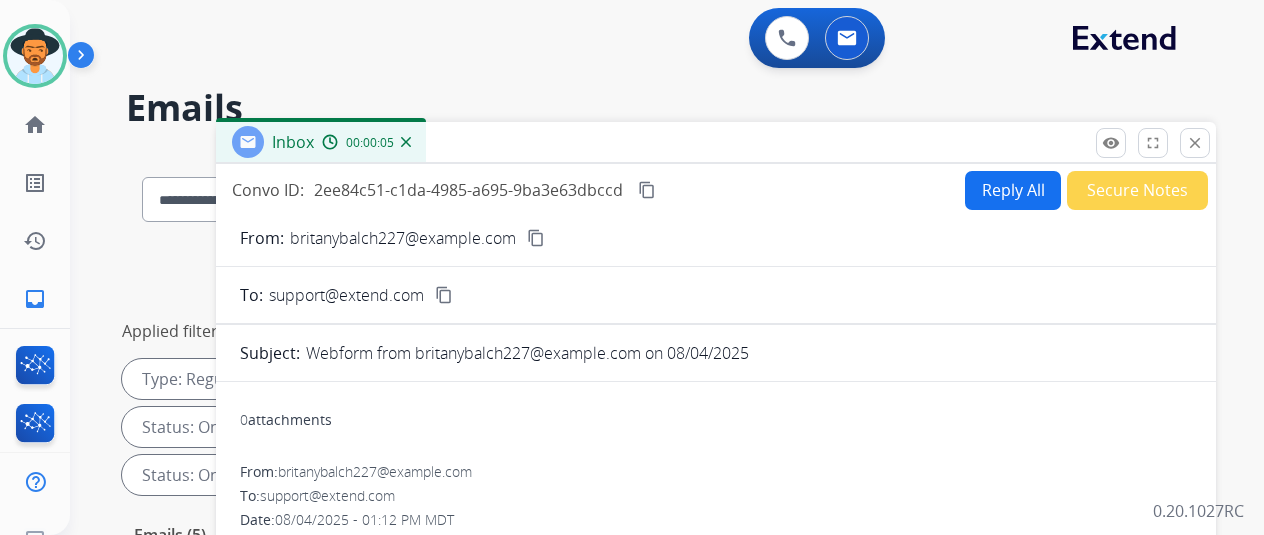 click on "content_copy" at bounding box center [536, 238] 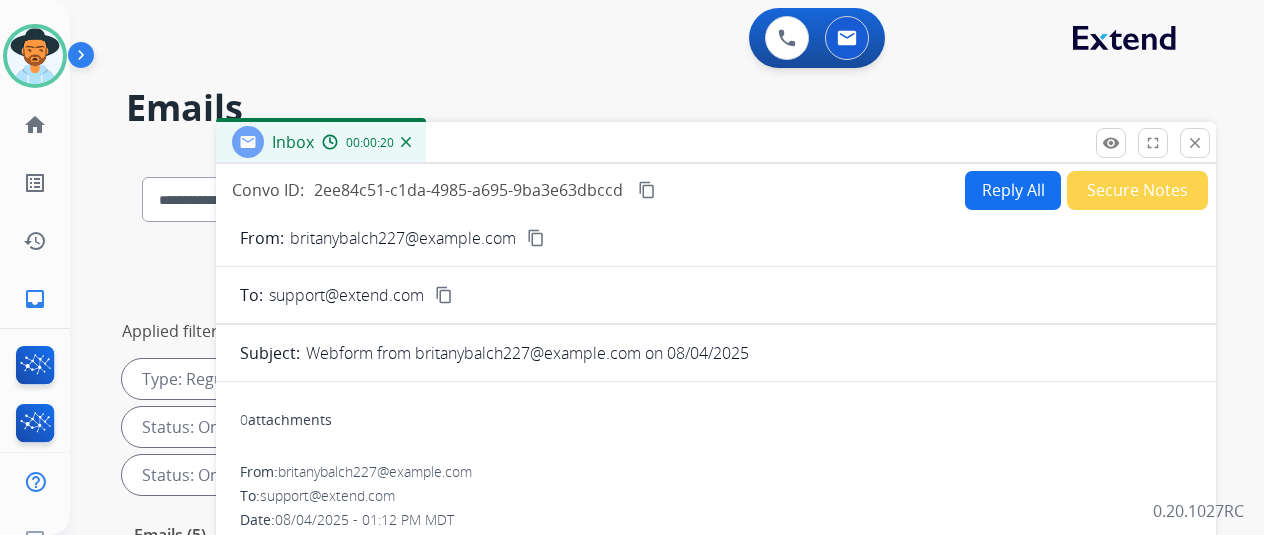 click on "Reply All" at bounding box center [1013, 190] 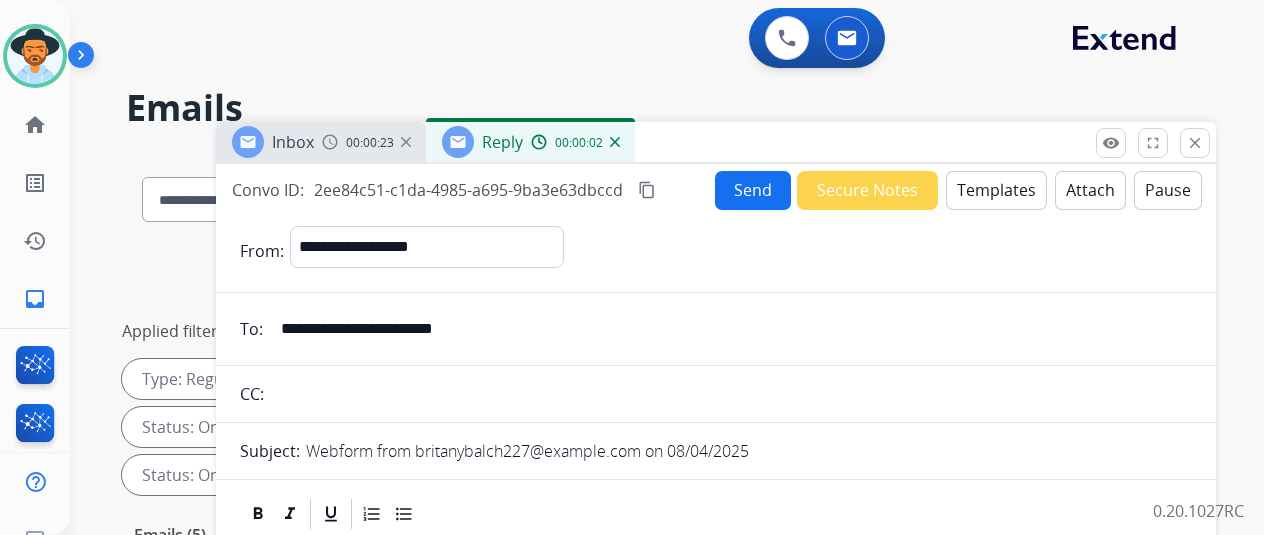 click on "Templates" at bounding box center (996, 190) 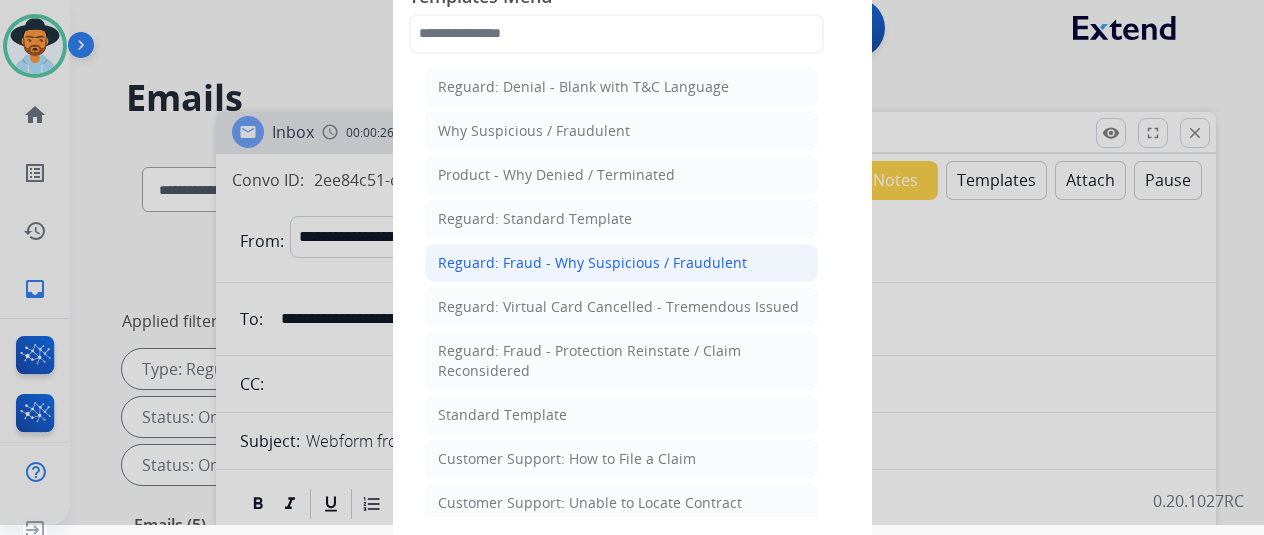 scroll, scrollTop: 0, scrollLeft: 0, axis: both 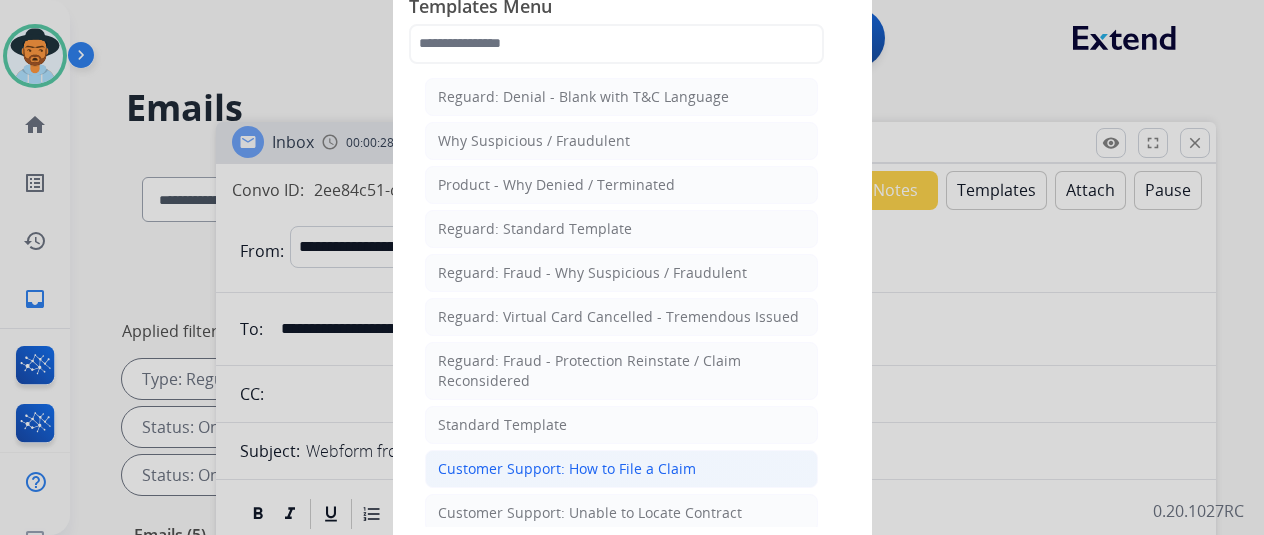 click on "Customer Support: How to File a Claim" 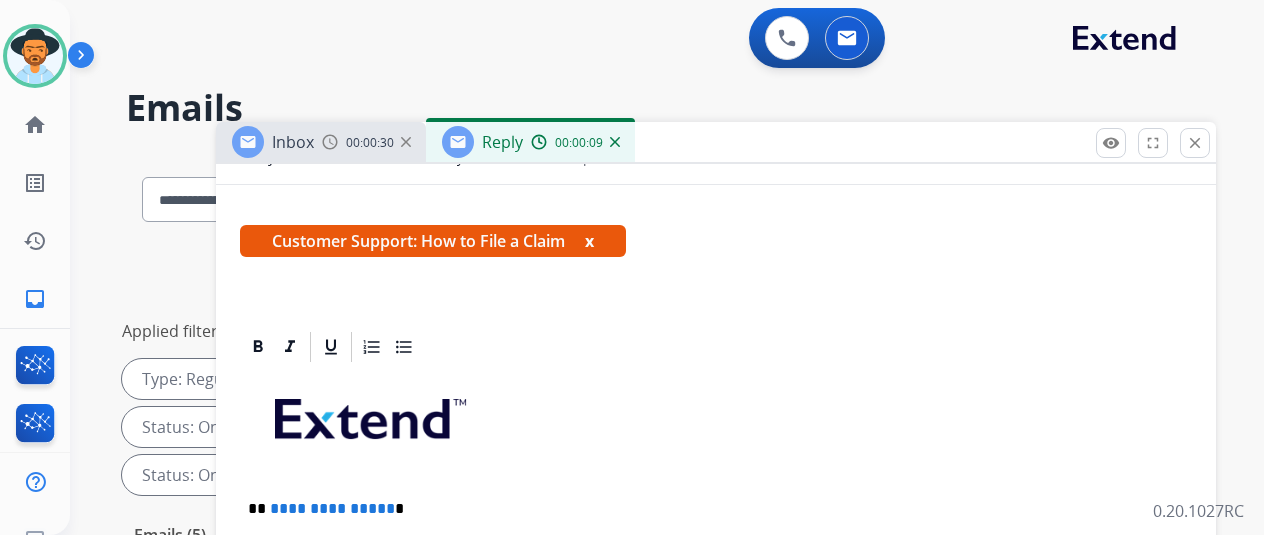 scroll, scrollTop: 360, scrollLeft: 0, axis: vertical 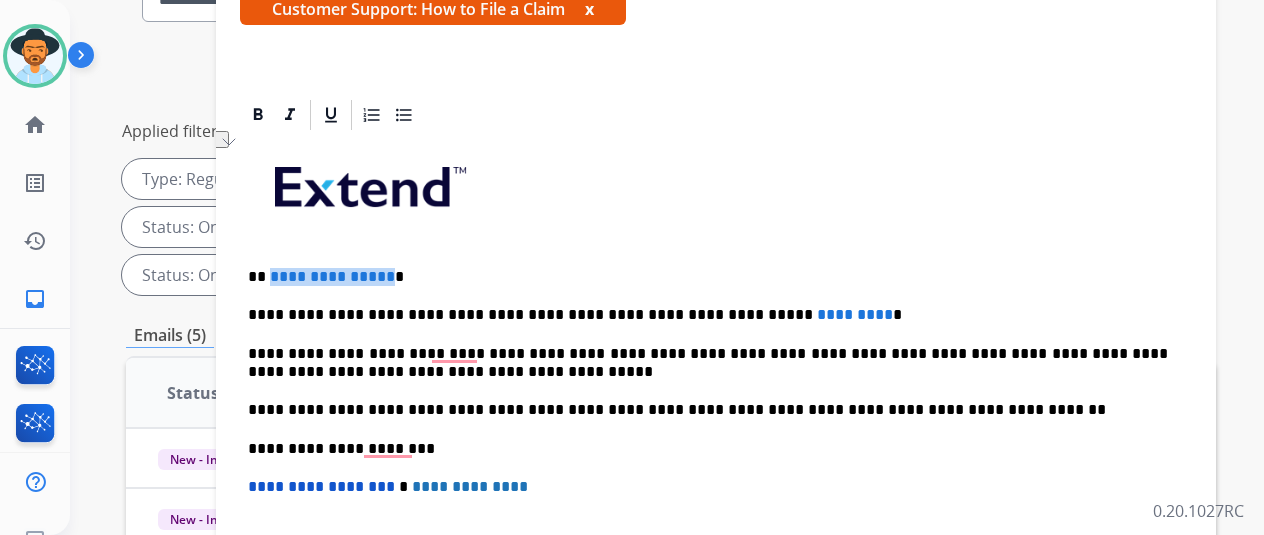 drag, startPoint x: 398, startPoint y: 243, endPoint x: 284, endPoint y: 237, distance: 114.15778 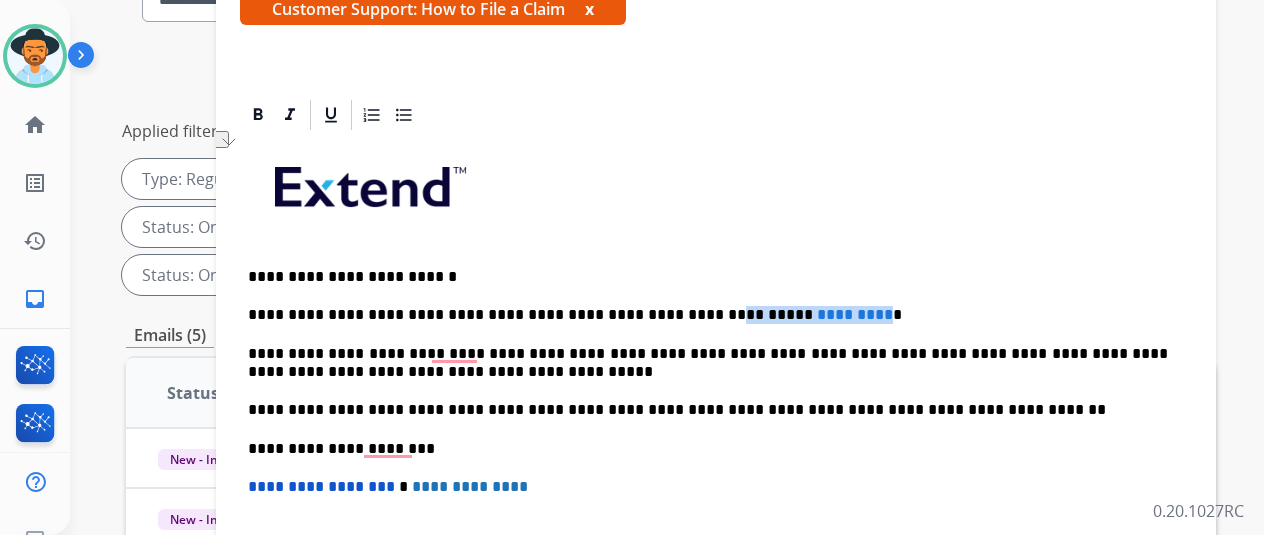 drag, startPoint x: 809, startPoint y: 275, endPoint x: 664, endPoint y: 281, distance: 145.12408 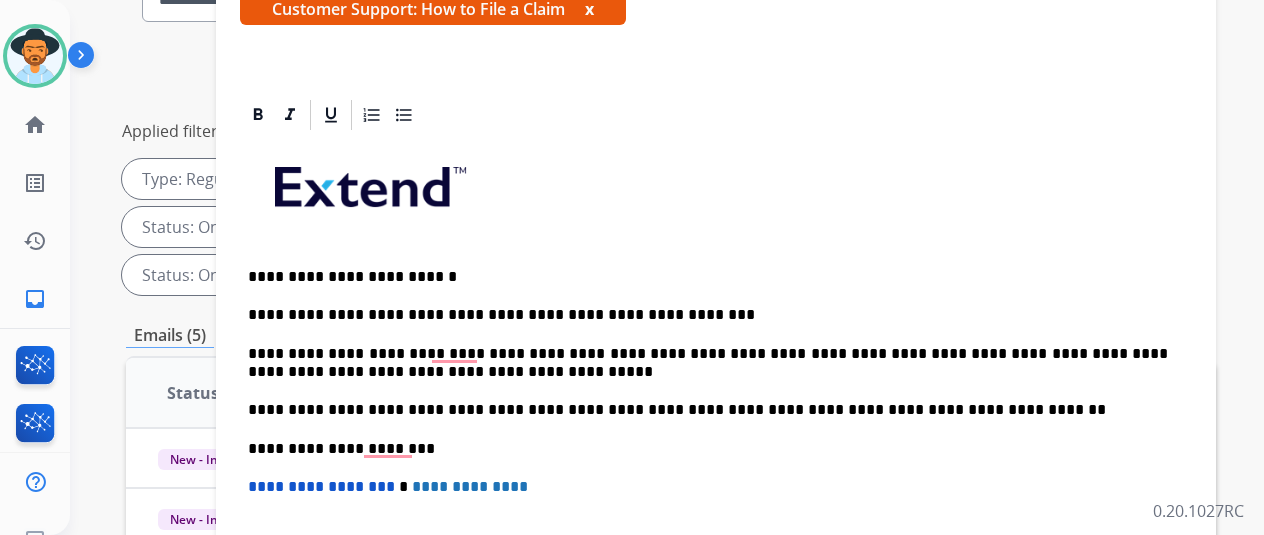scroll, scrollTop: 0, scrollLeft: 0, axis: both 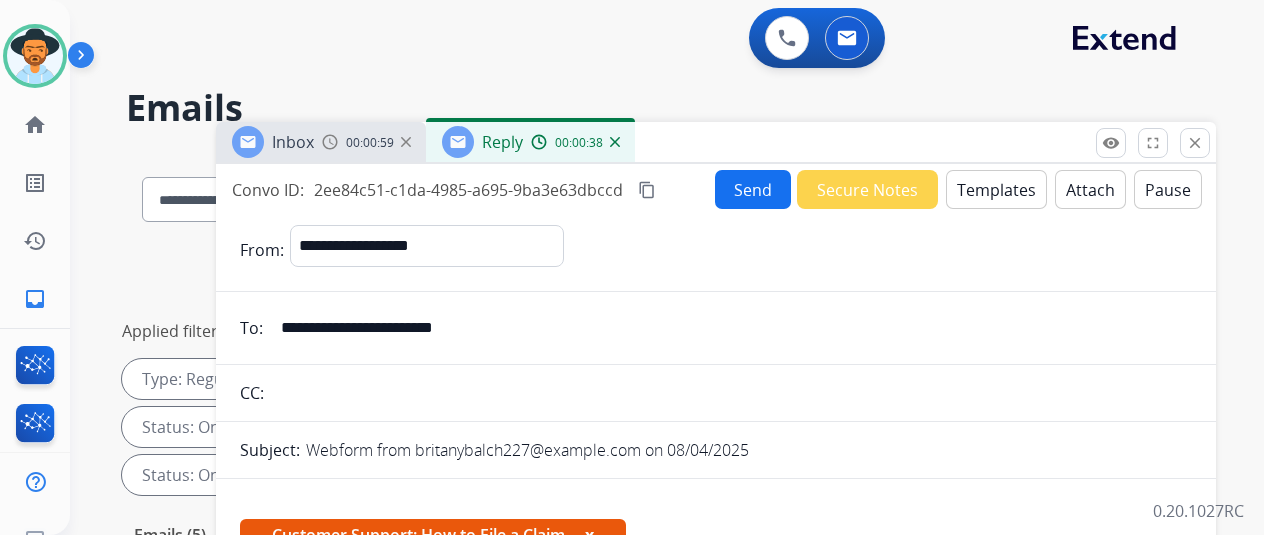 click on "Send" at bounding box center (753, 189) 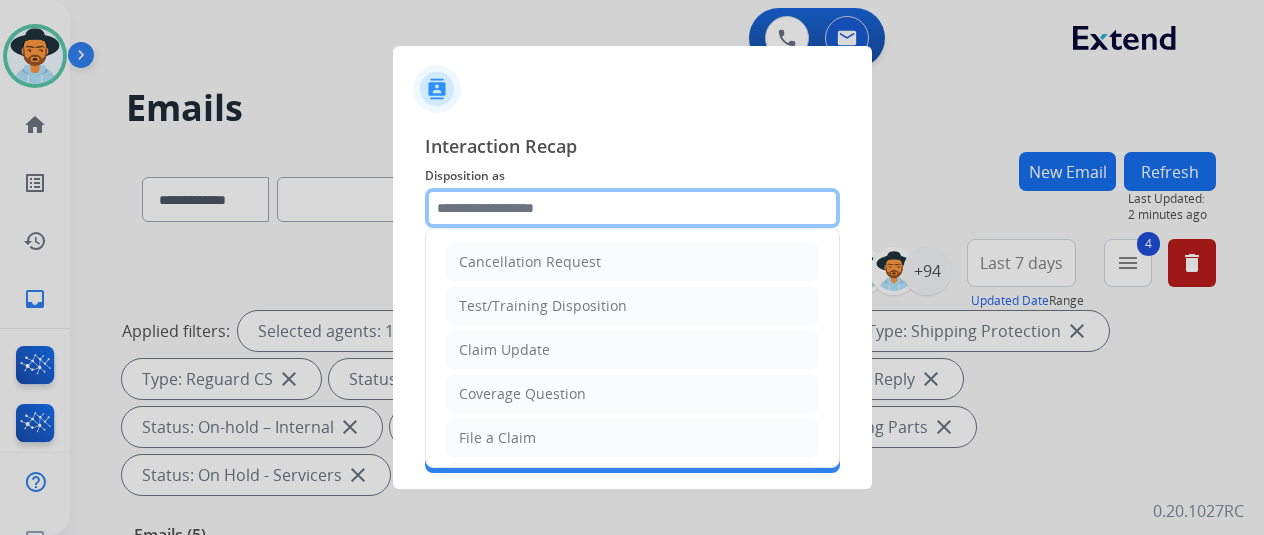 click 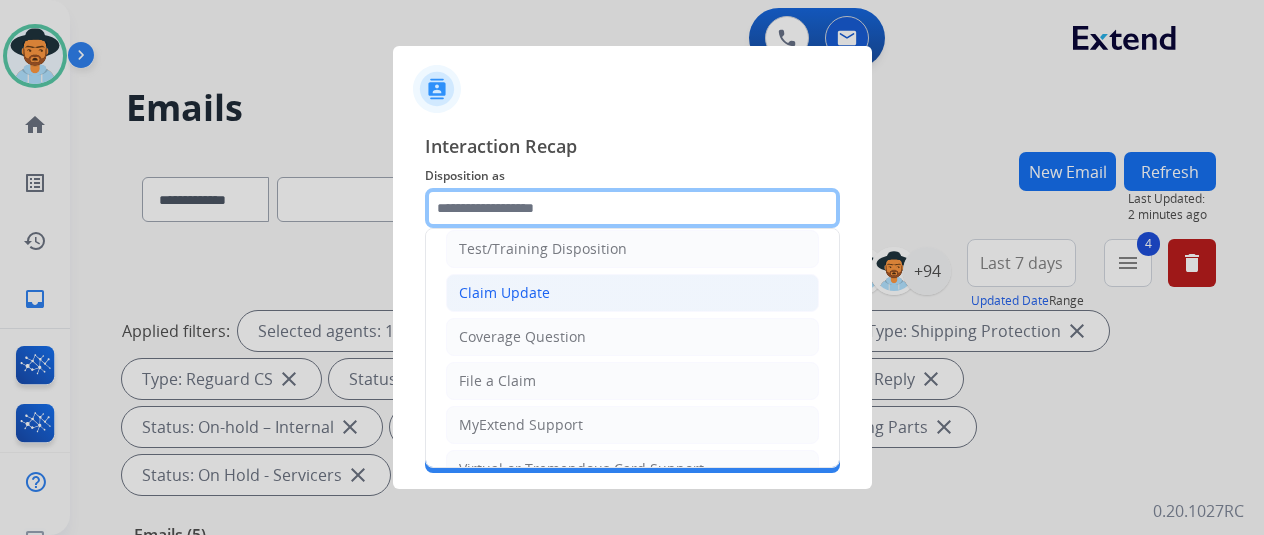 scroll, scrollTop: 100, scrollLeft: 0, axis: vertical 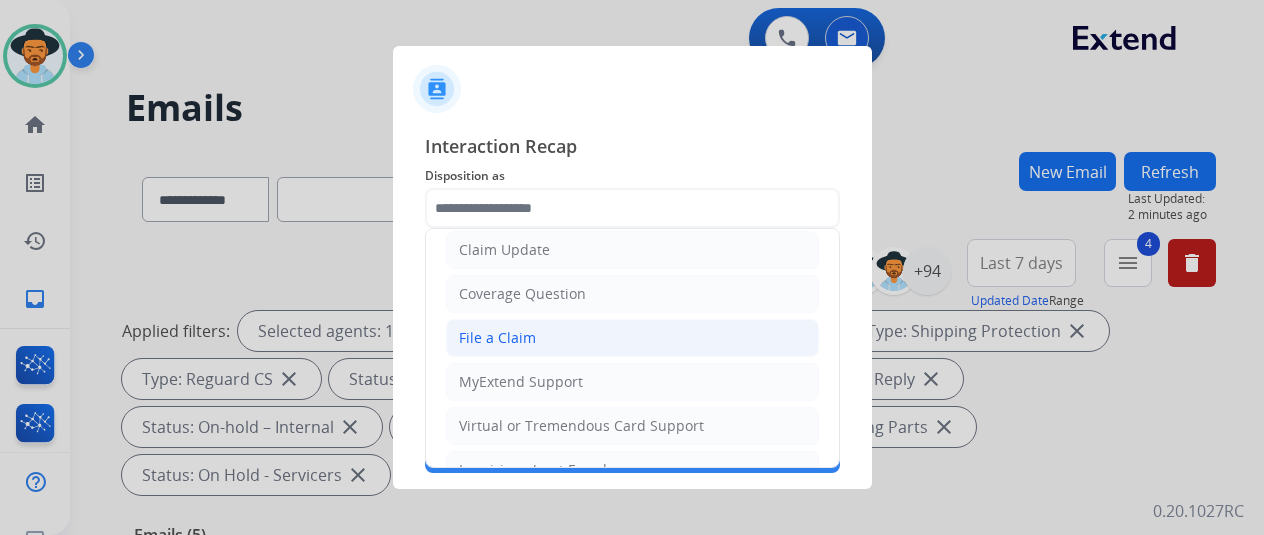 click on "File a Claim" 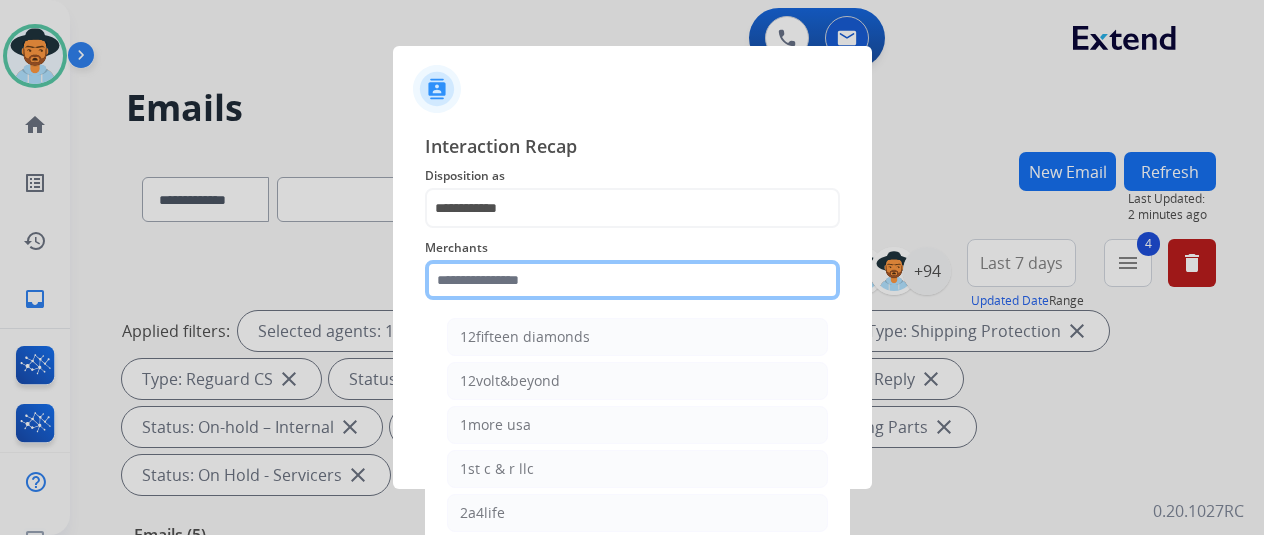 click 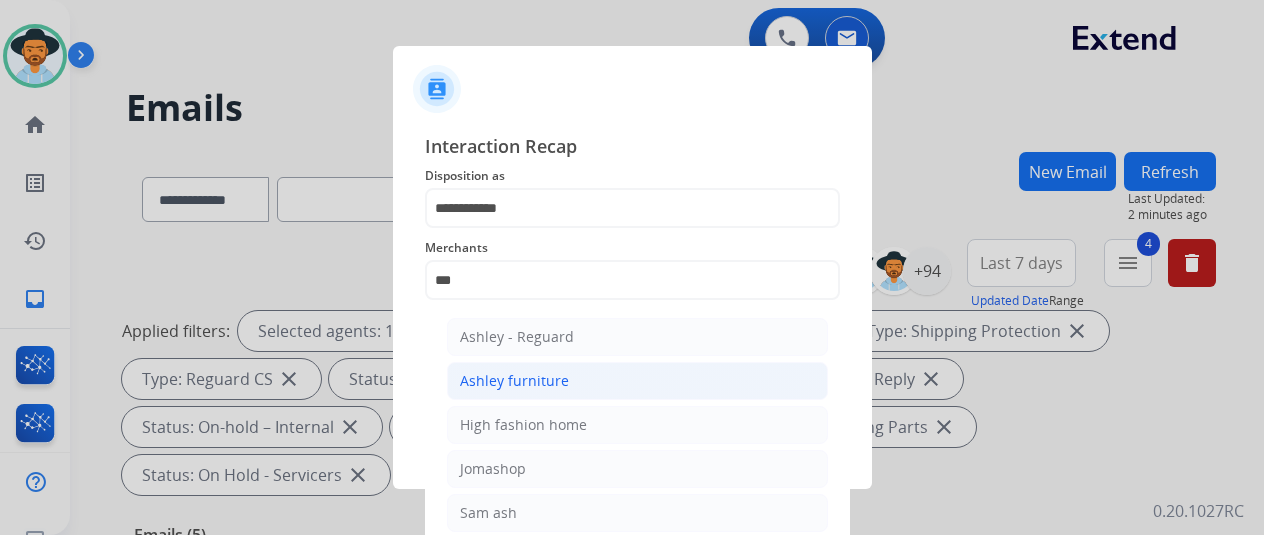 click on "Ashley furniture" 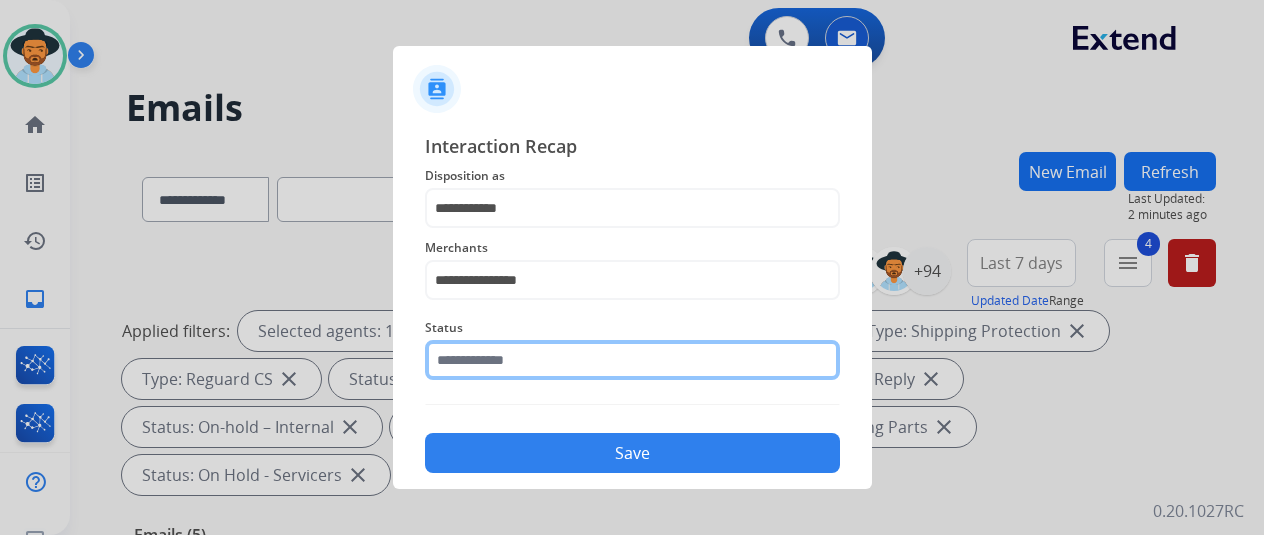click 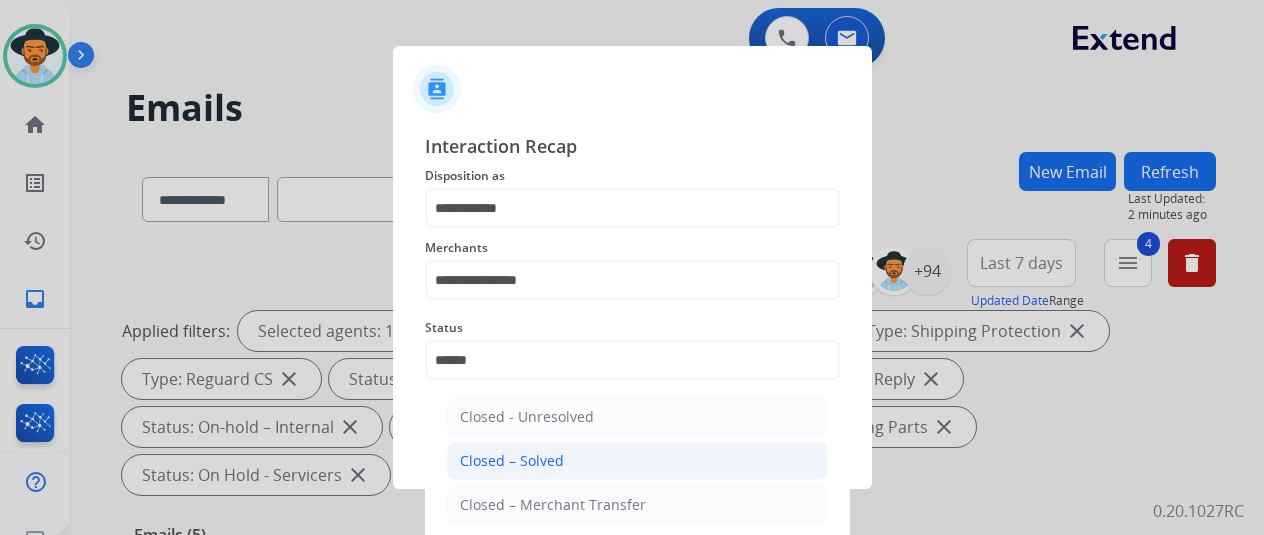 click on "Closed – Solved" 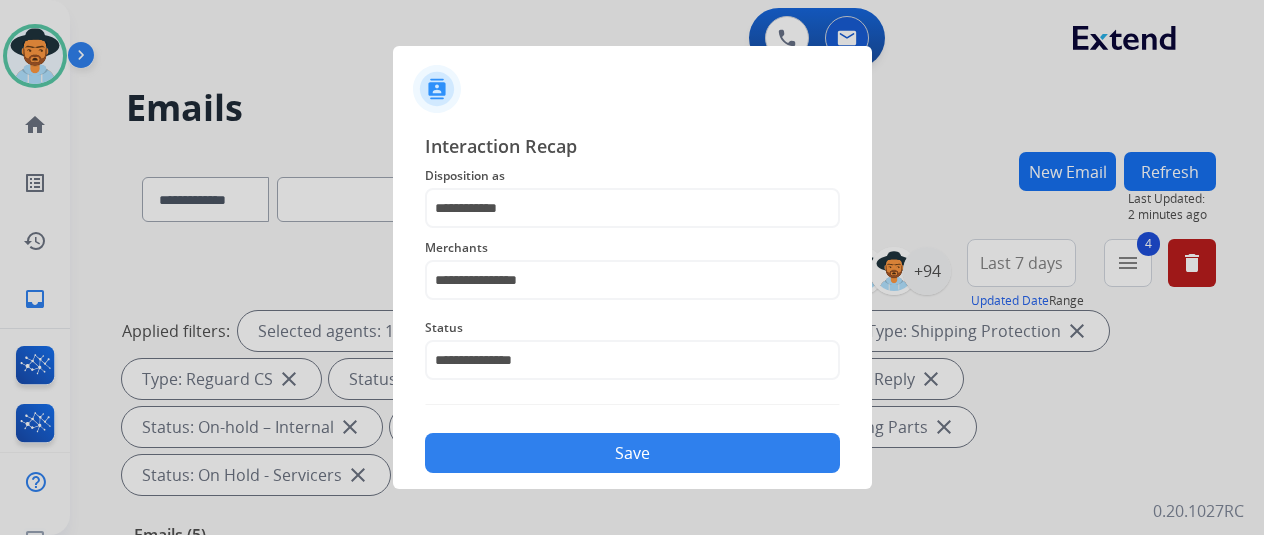 click on "Save" 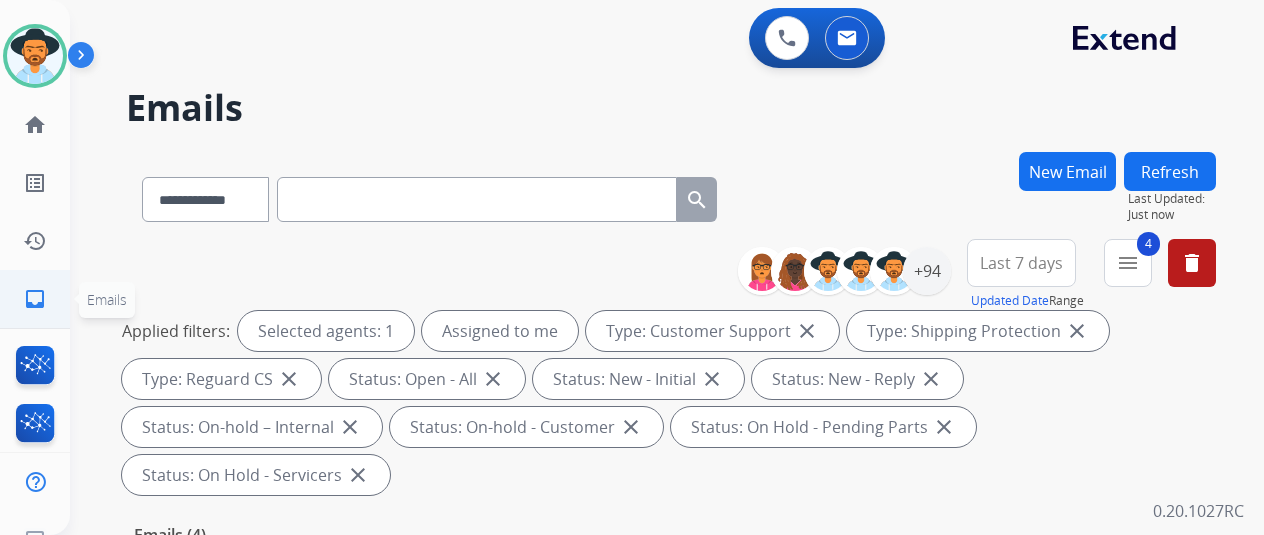 click on "inbox" 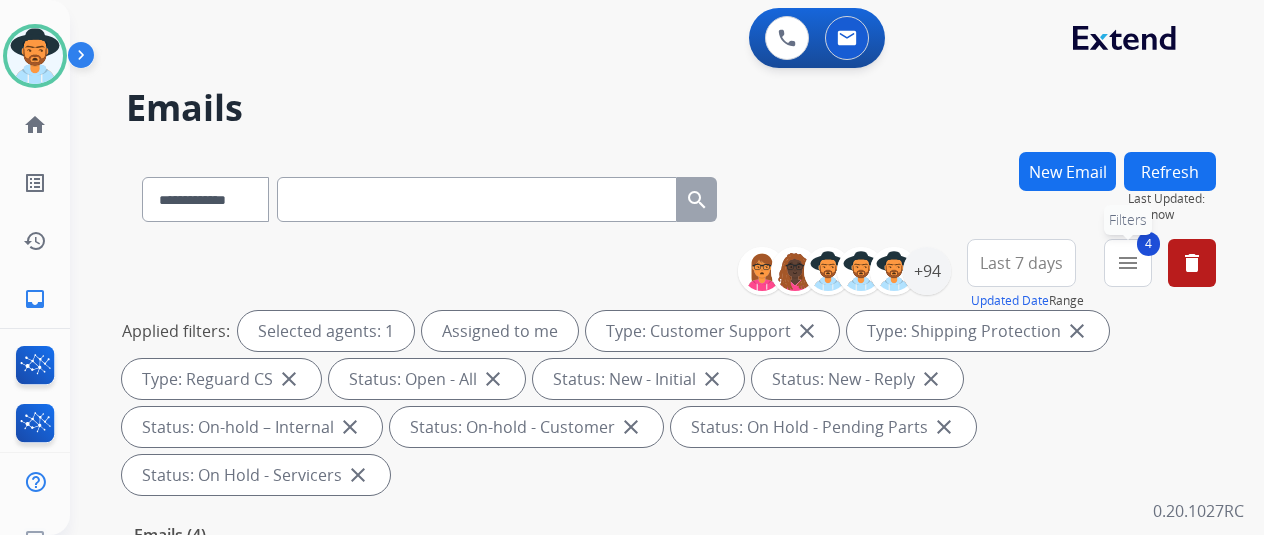 click on "menu" at bounding box center [1128, 263] 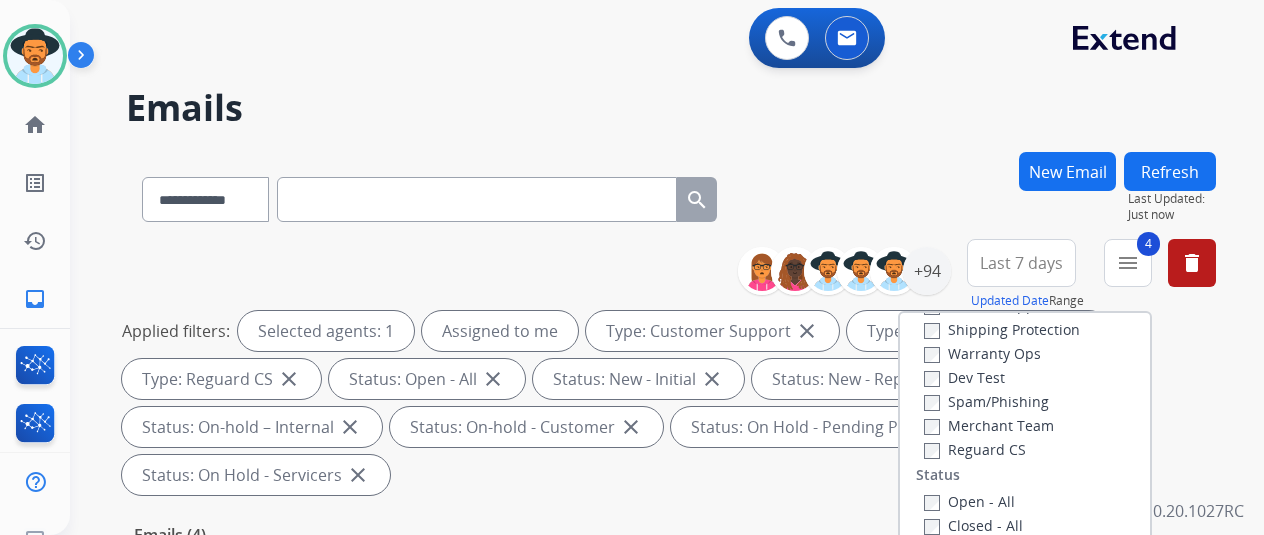 scroll, scrollTop: 228, scrollLeft: 0, axis: vertical 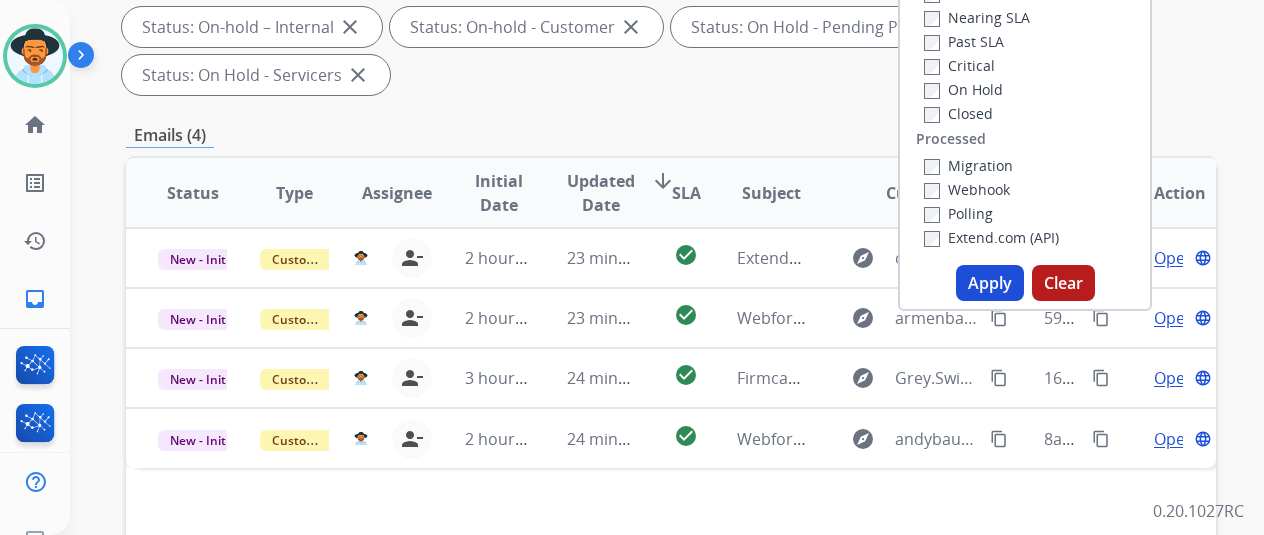 click on "Apply" at bounding box center [990, 283] 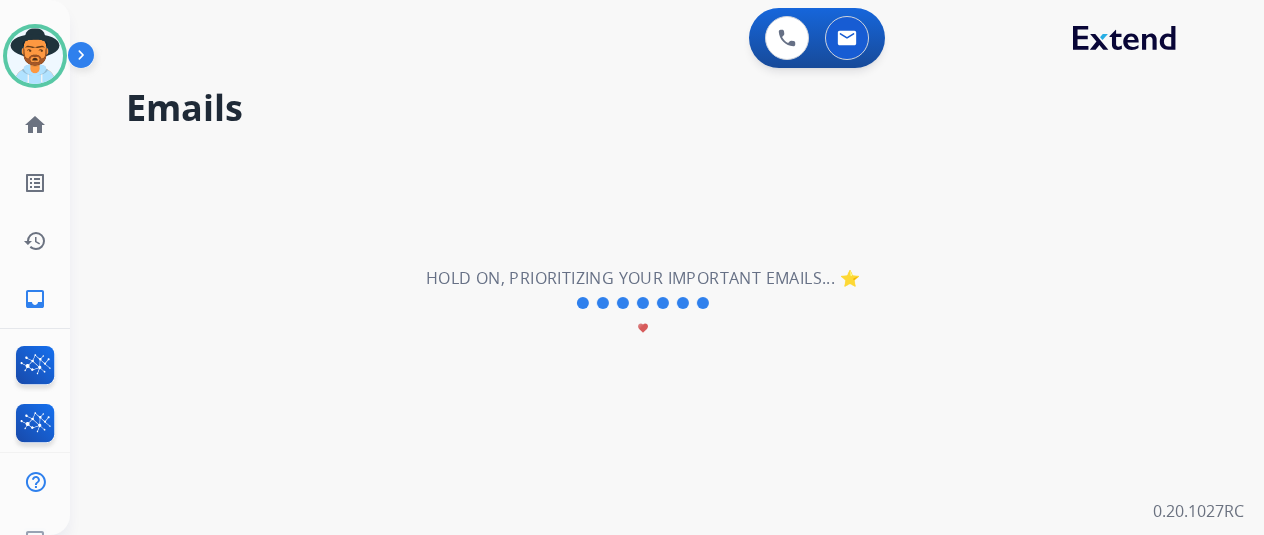 scroll, scrollTop: 0, scrollLeft: 0, axis: both 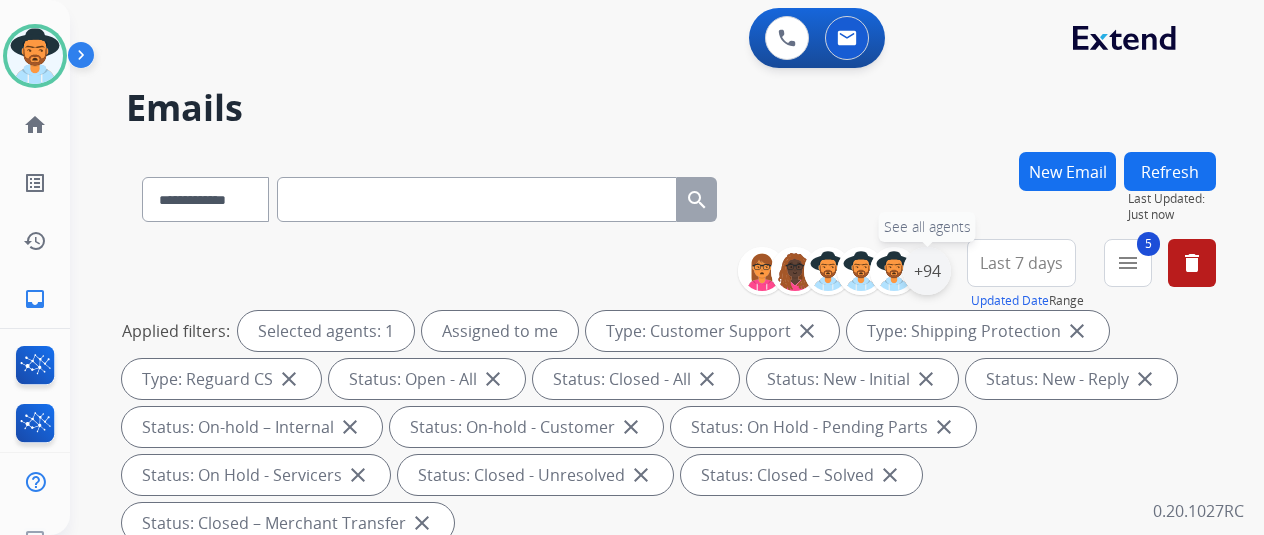click on "+94" at bounding box center (927, 271) 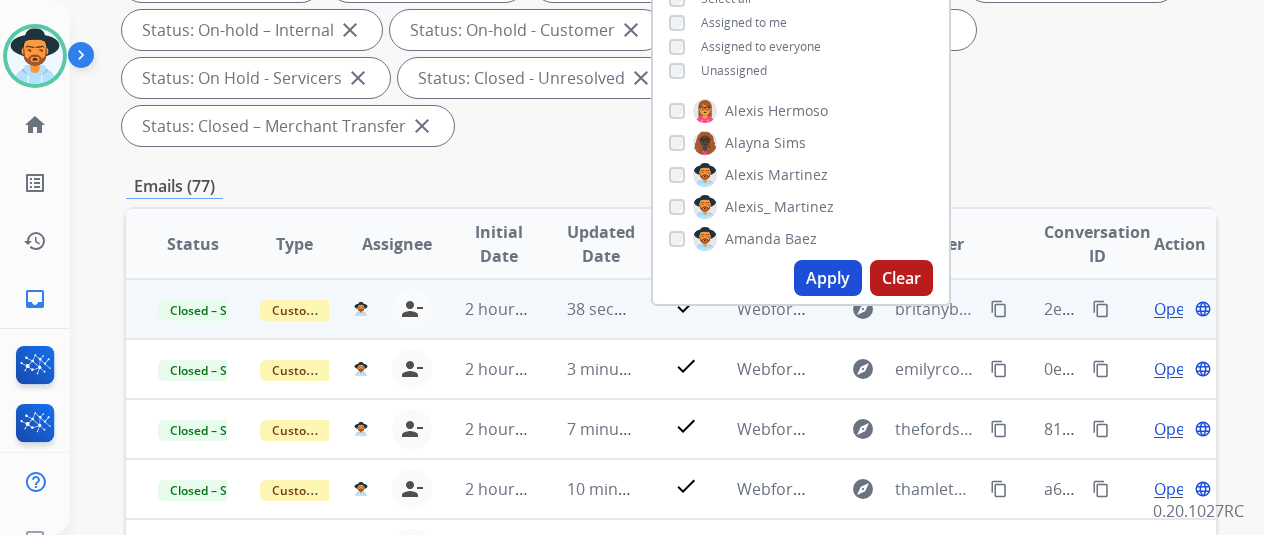 scroll, scrollTop: 400, scrollLeft: 0, axis: vertical 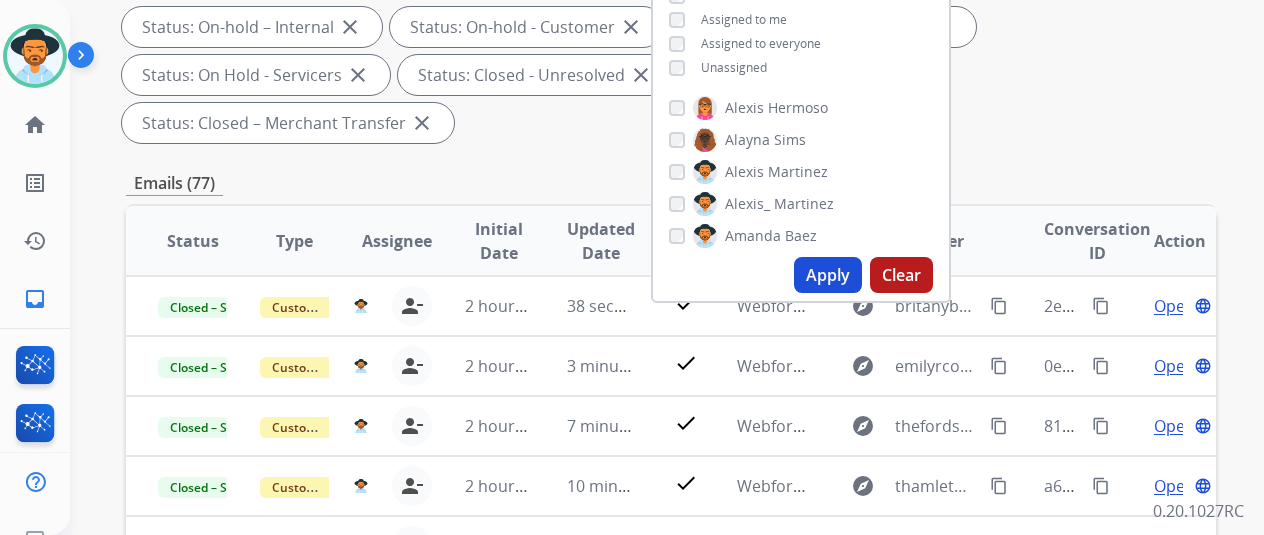 click on "Apply" at bounding box center (828, 275) 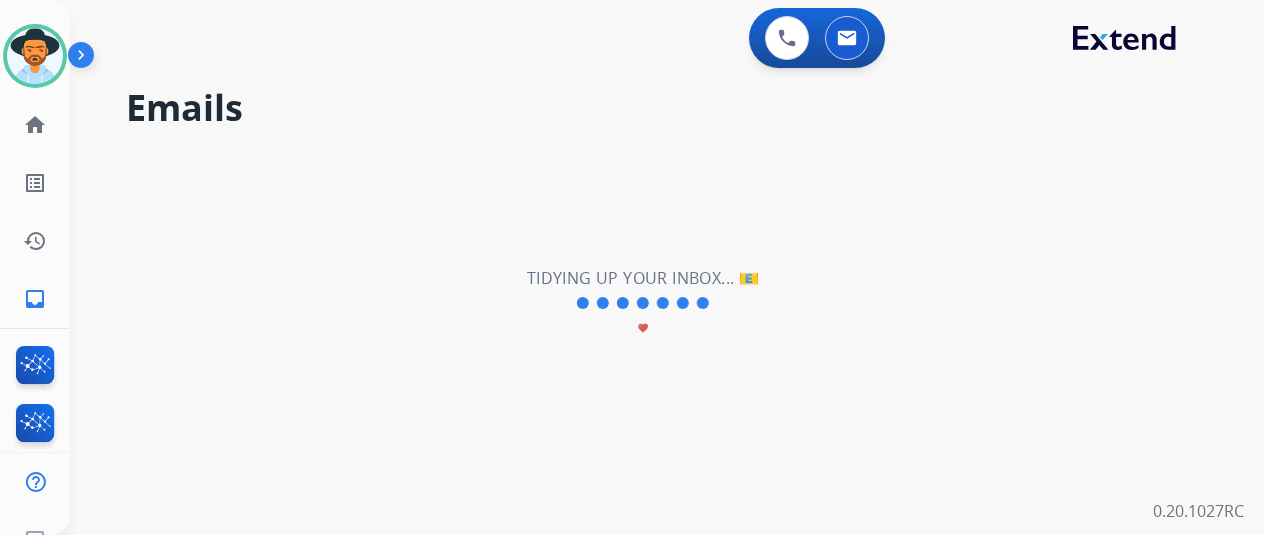 scroll, scrollTop: 0, scrollLeft: 0, axis: both 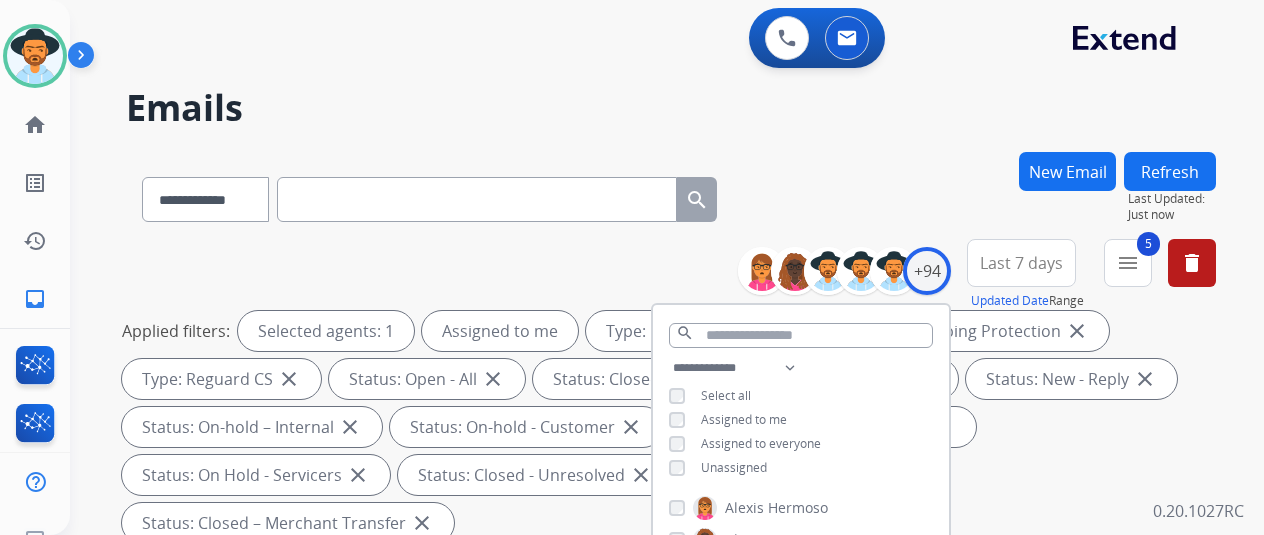 click on "Emails" at bounding box center (671, 108) 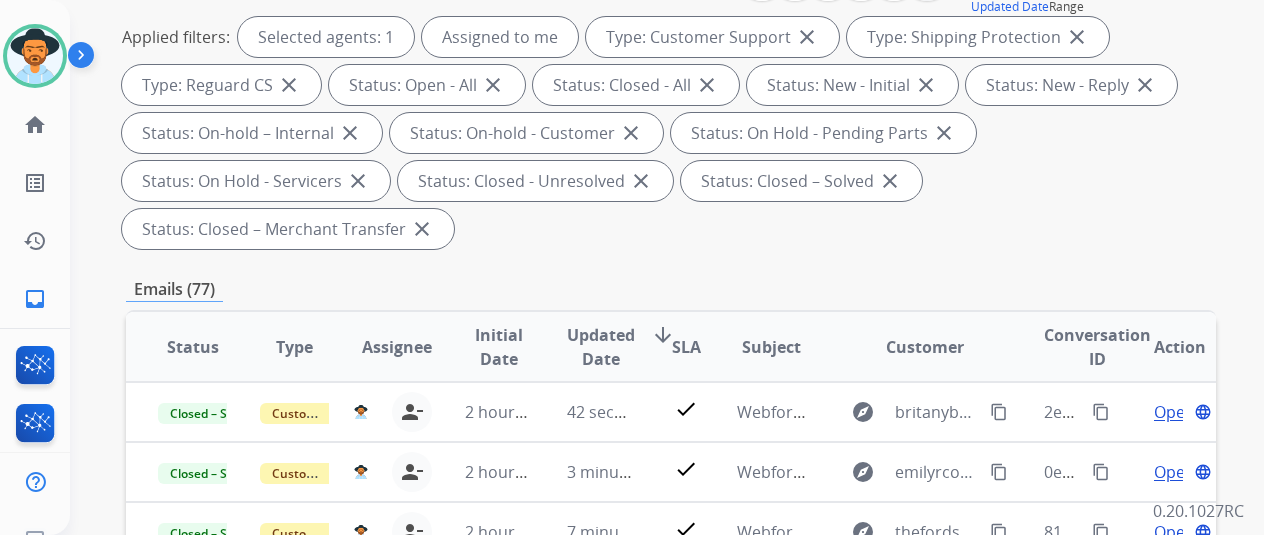 scroll, scrollTop: 400, scrollLeft: 0, axis: vertical 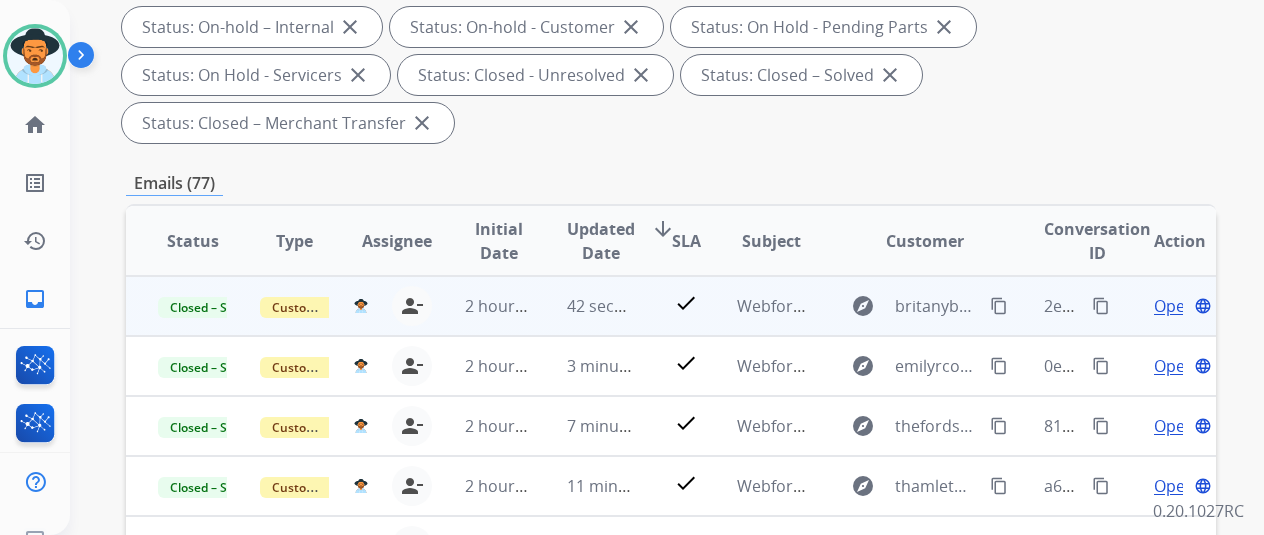 click on "Open" at bounding box center [1174, 306] 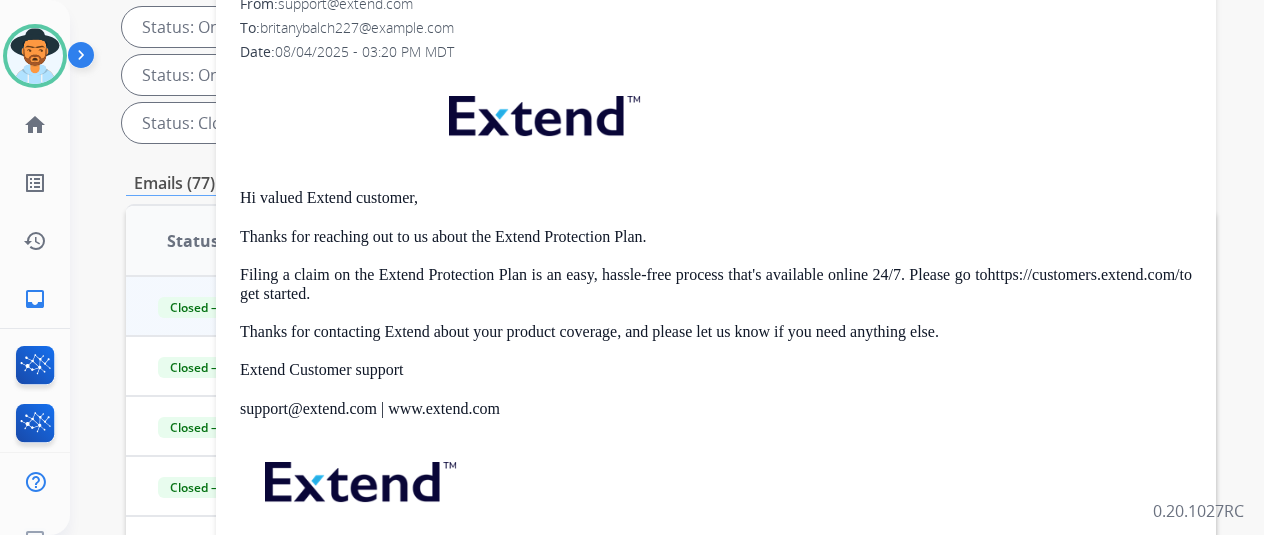 scroll, scrollTop: 127, scrollLeft: 0, axis: vertical 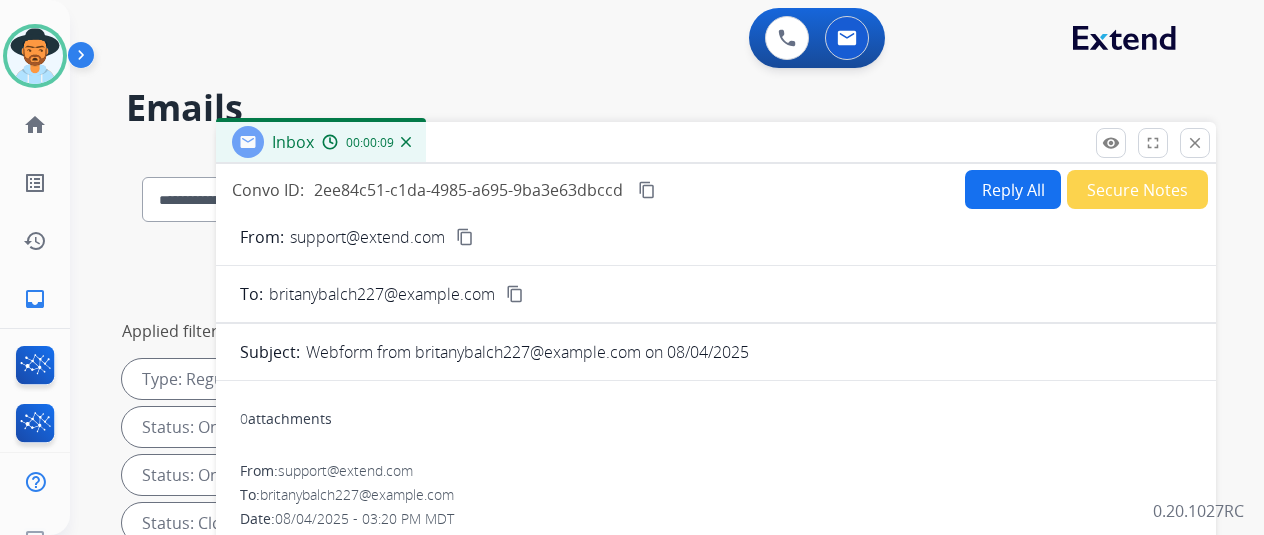click on "Reply All" at bounding box center [1013, 189] 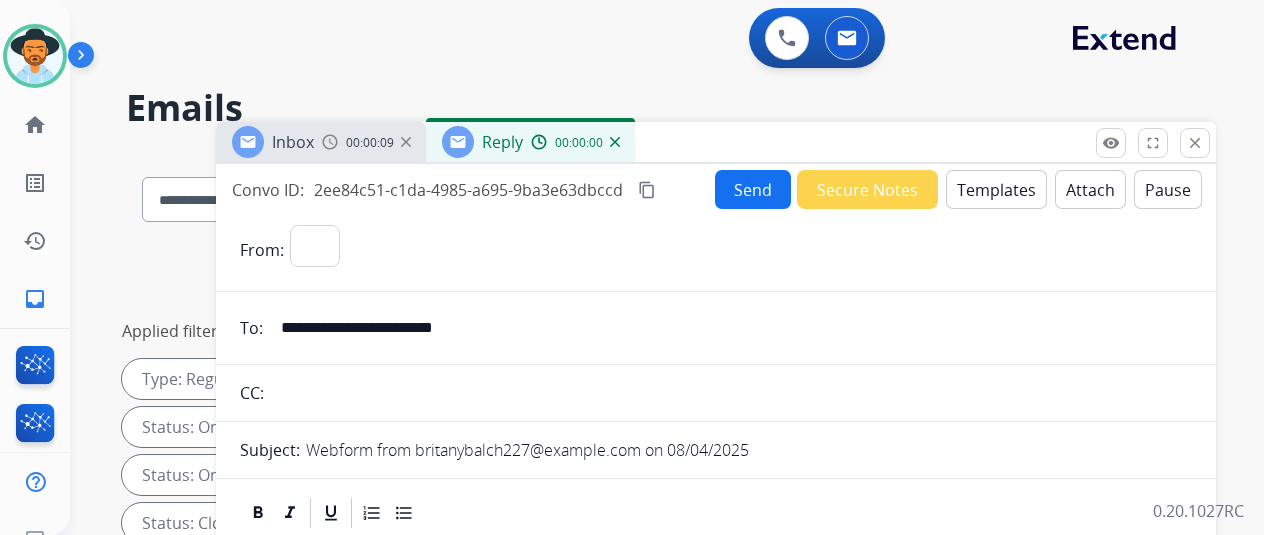 select on "**********" 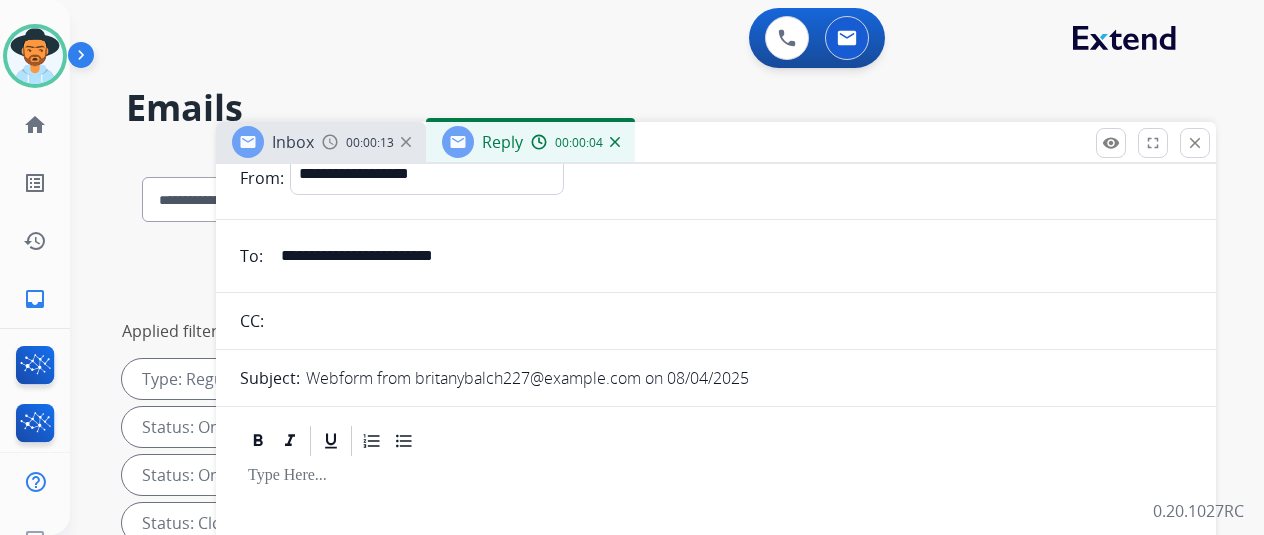 scroll, scrollTop: 0, scrollLeft: 0, axis: both 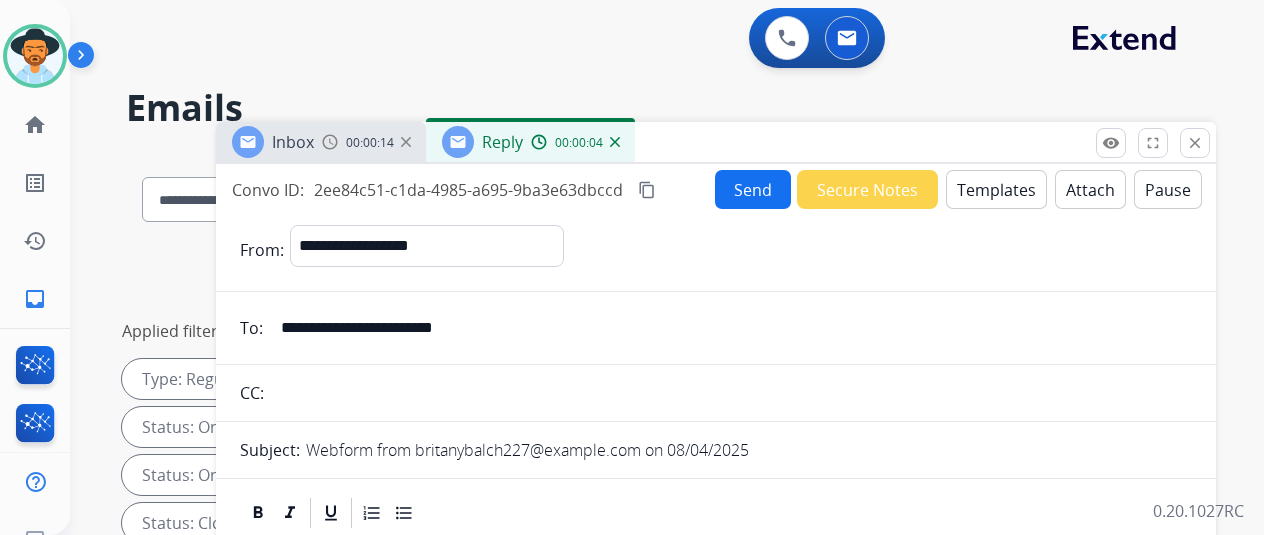 click on "Templates" at bounding box center (996, 189) 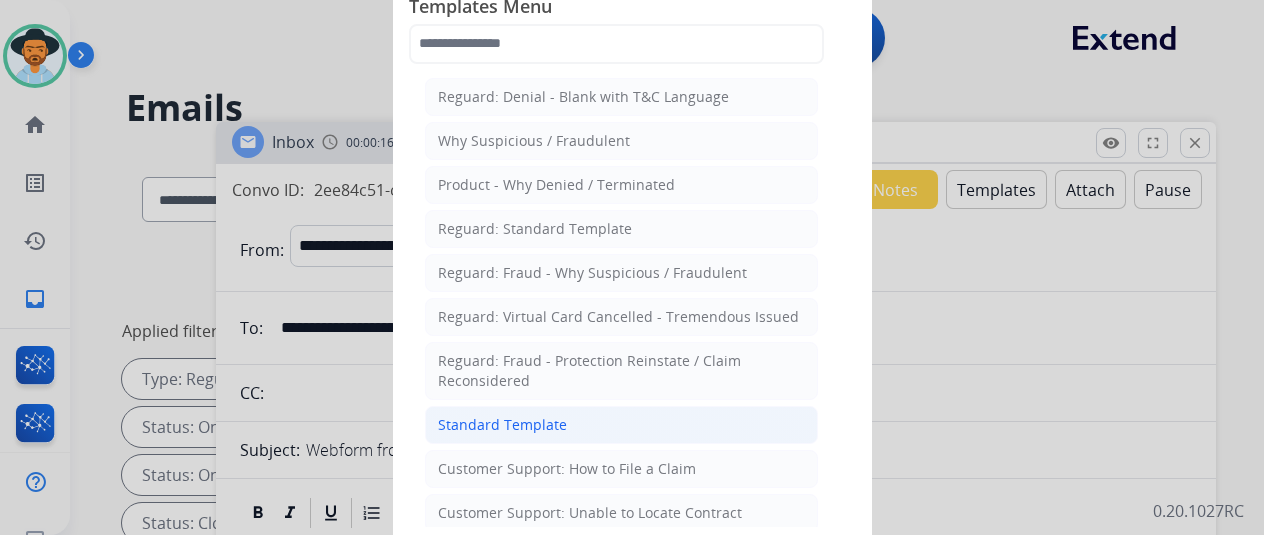 click on "Standard Template" 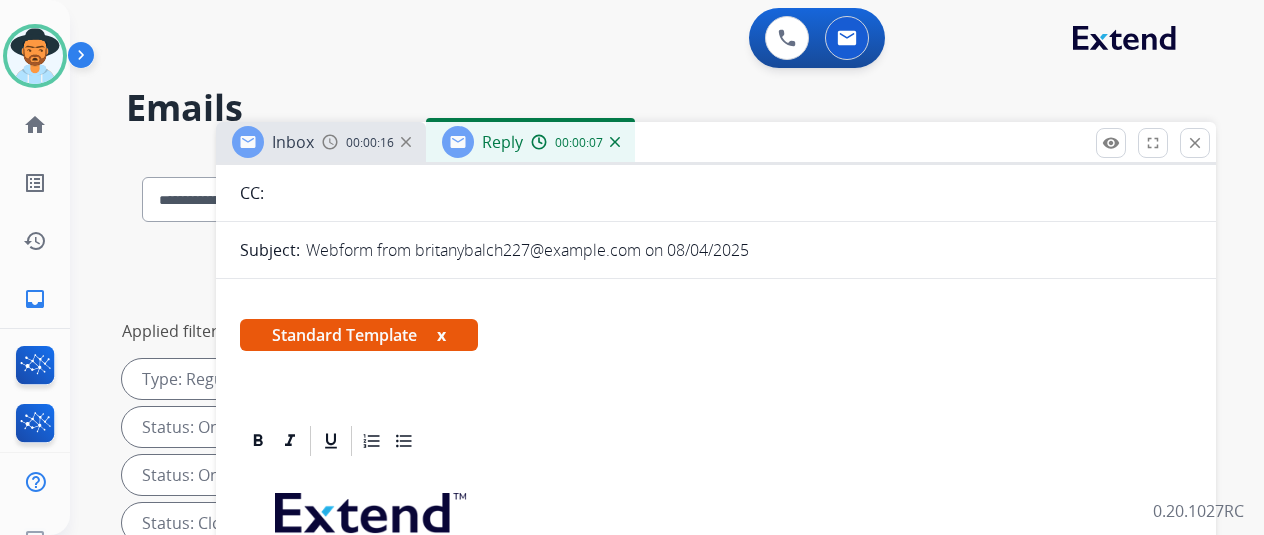 scroll, scrollTop: 500, scrollLeft: 0, axis: vertical 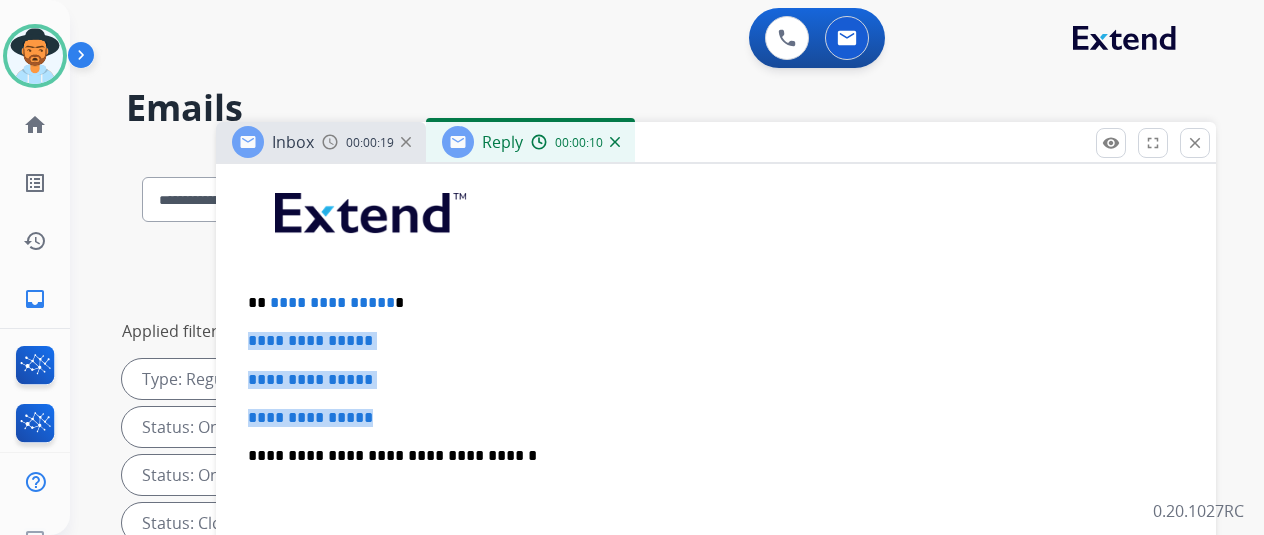 drag, startPoint x: 401, startPoint y: 416, endPoint x: 253, endPoint y: 335, distance: 168.71574 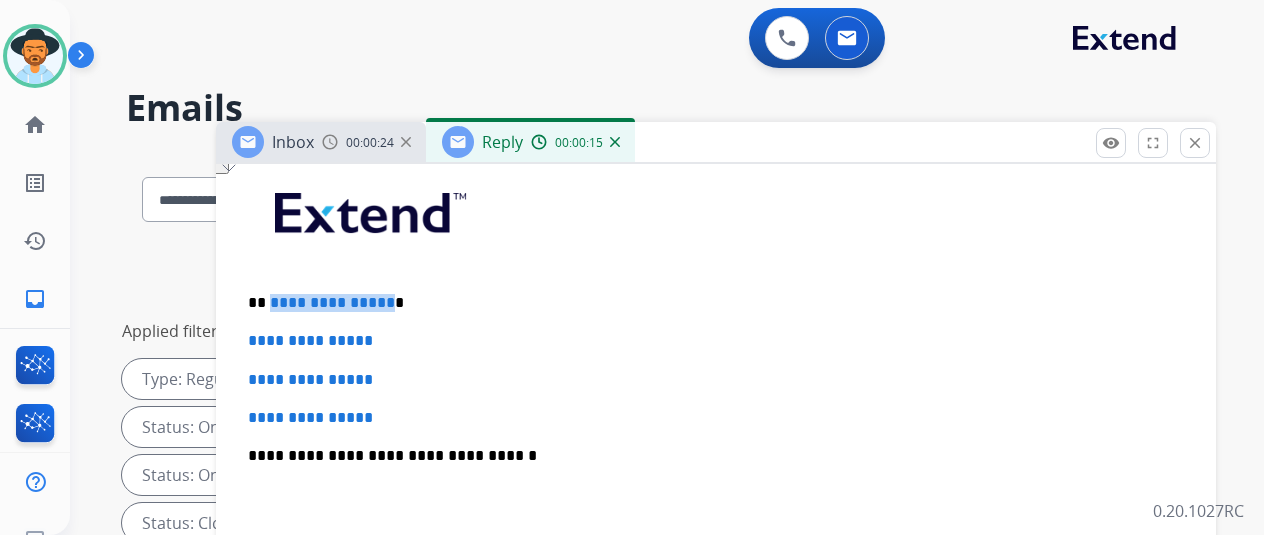 drag, startPoint x: 399, startPoint y: 301, endPoint x: 284, endPoint y: 301, distance: 115 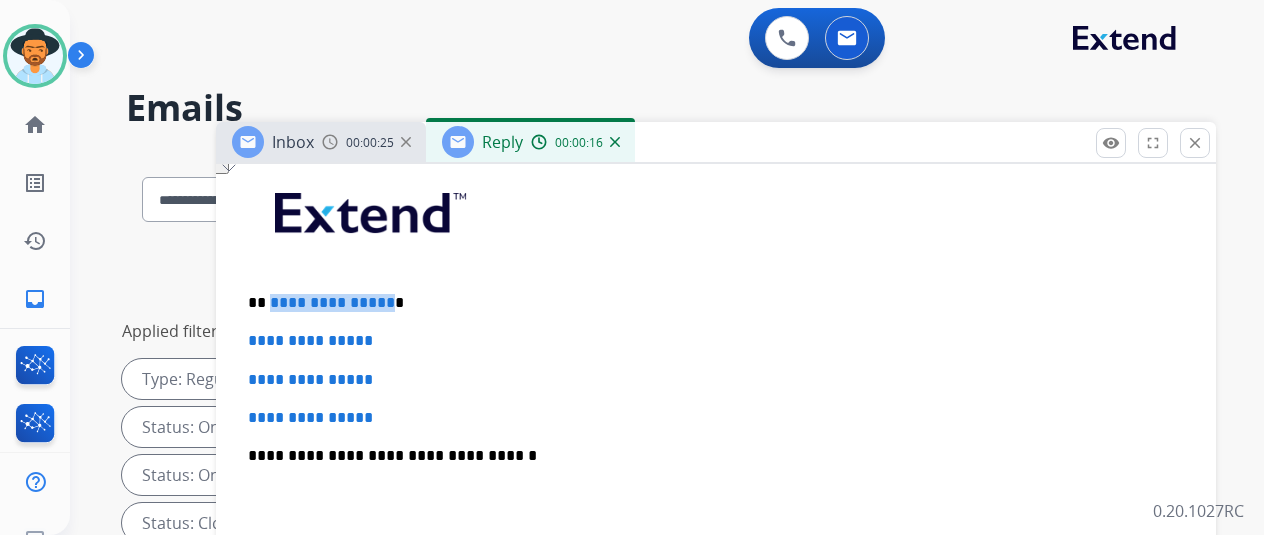 type 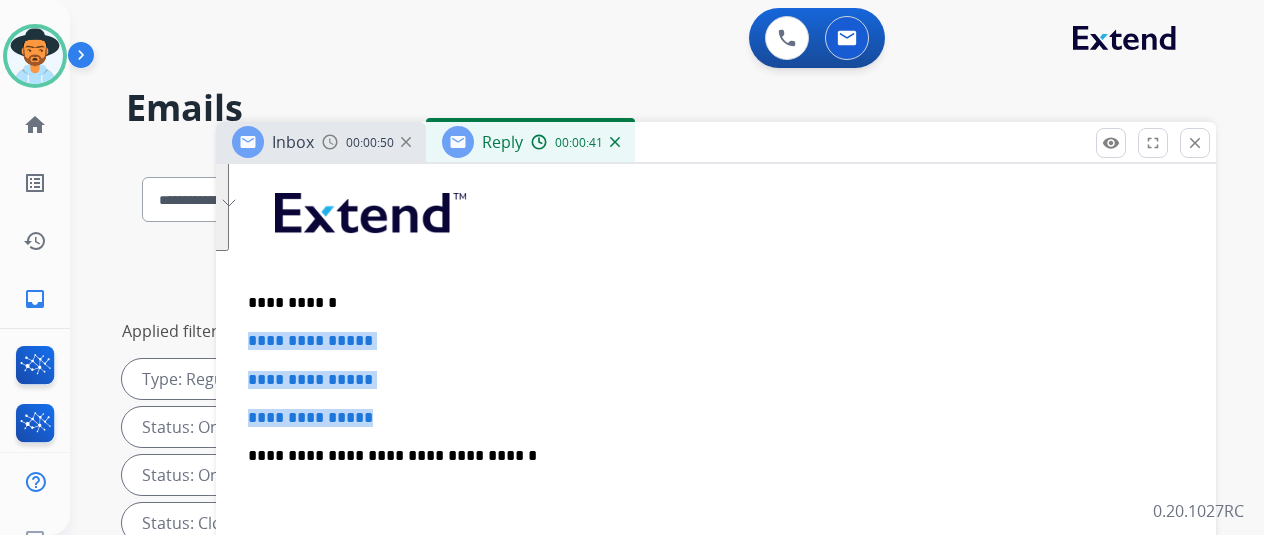 drag, startPoint x: 368, startPoint y: 419, endPoint x: 265, endPoint y: 333, distance: 134.18271 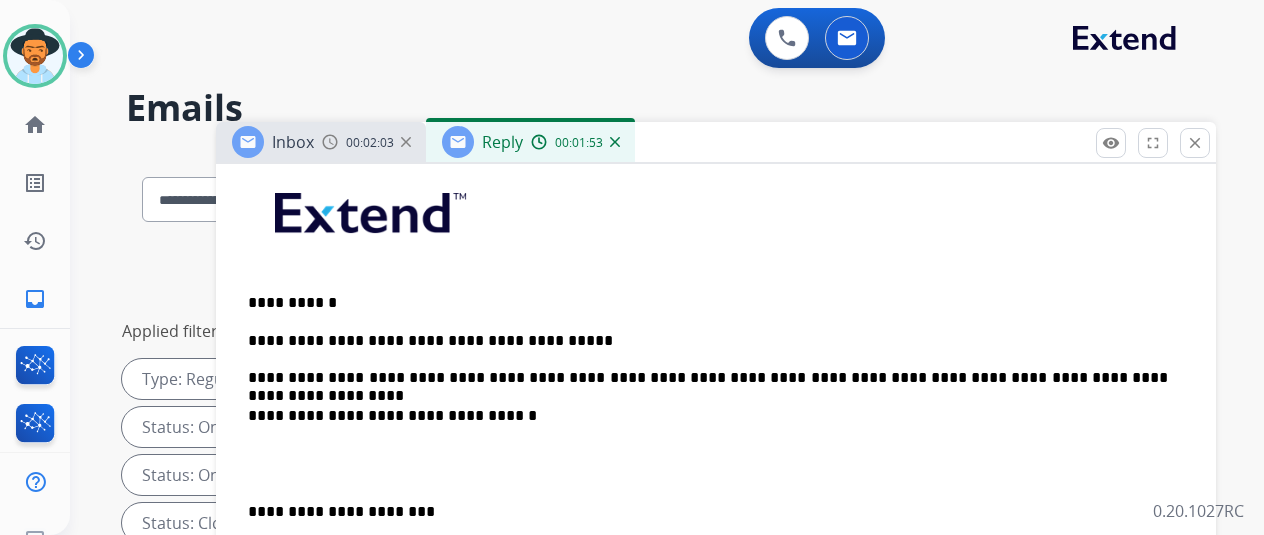 click on "**********" at bounding box center (708, 359) 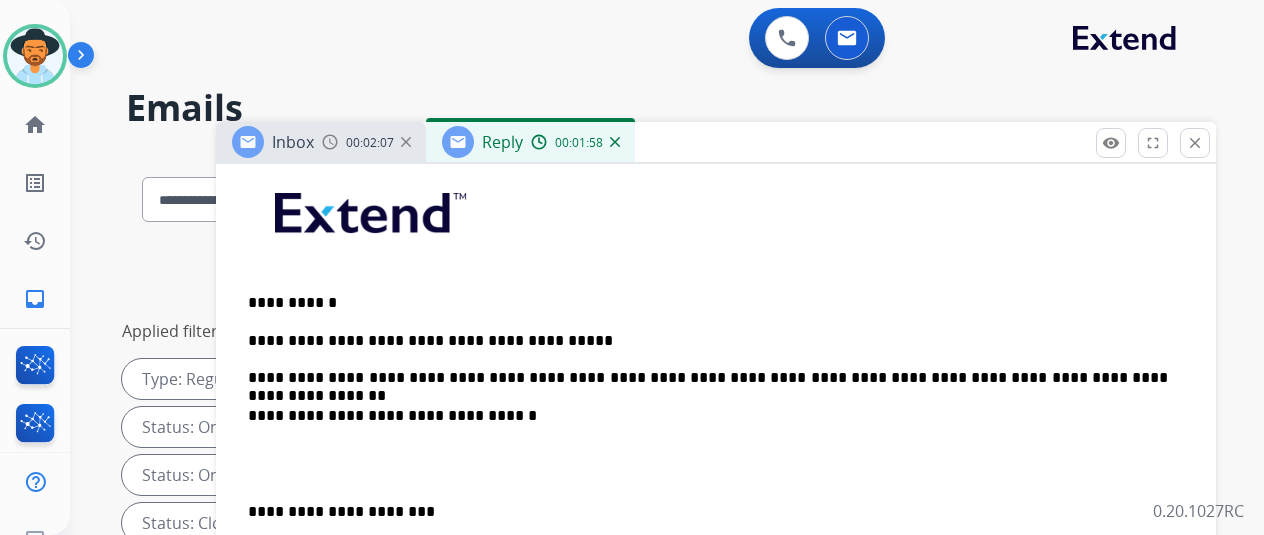 click on "**********" at bounding box center [708, 359] 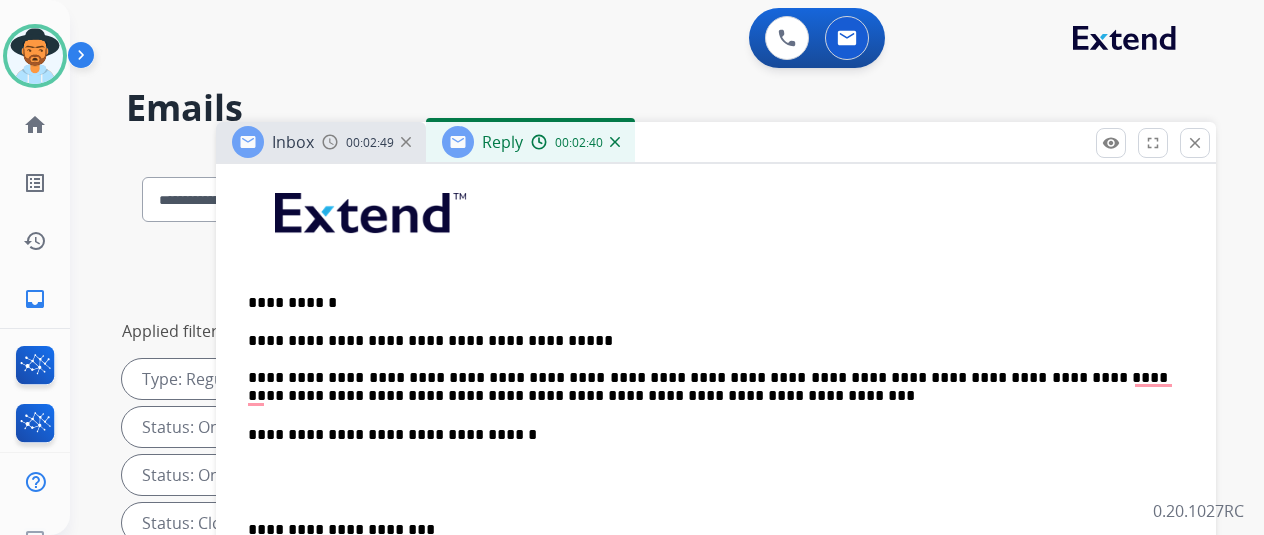 click on "**********" at bounding box center (708, 369) 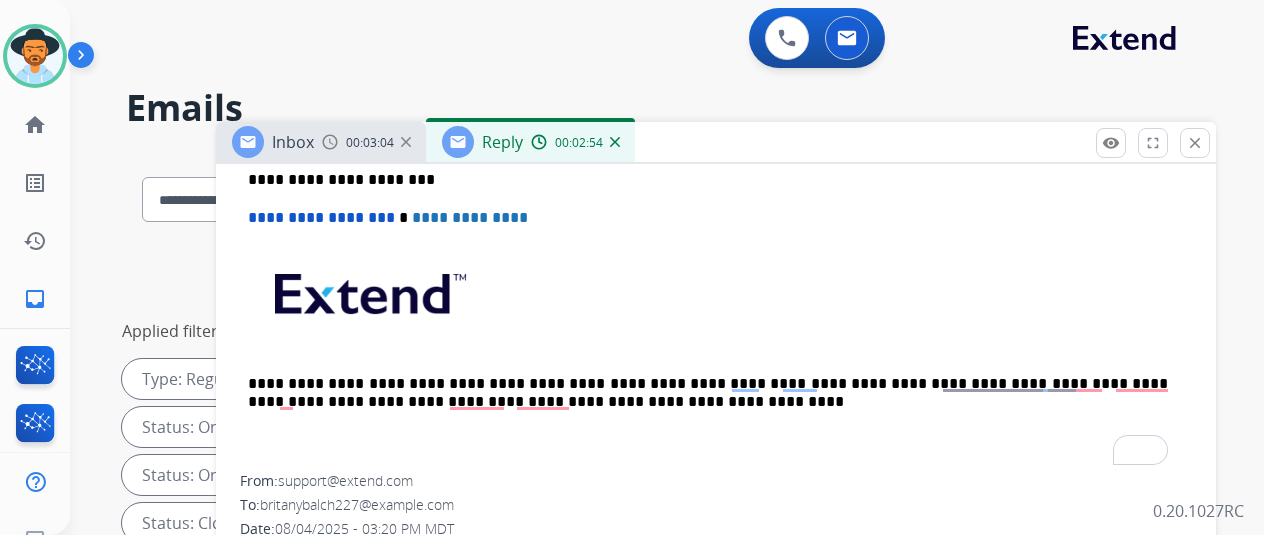 scroll, scrollTop: 985, scrollLeft: 0, axis: vertical 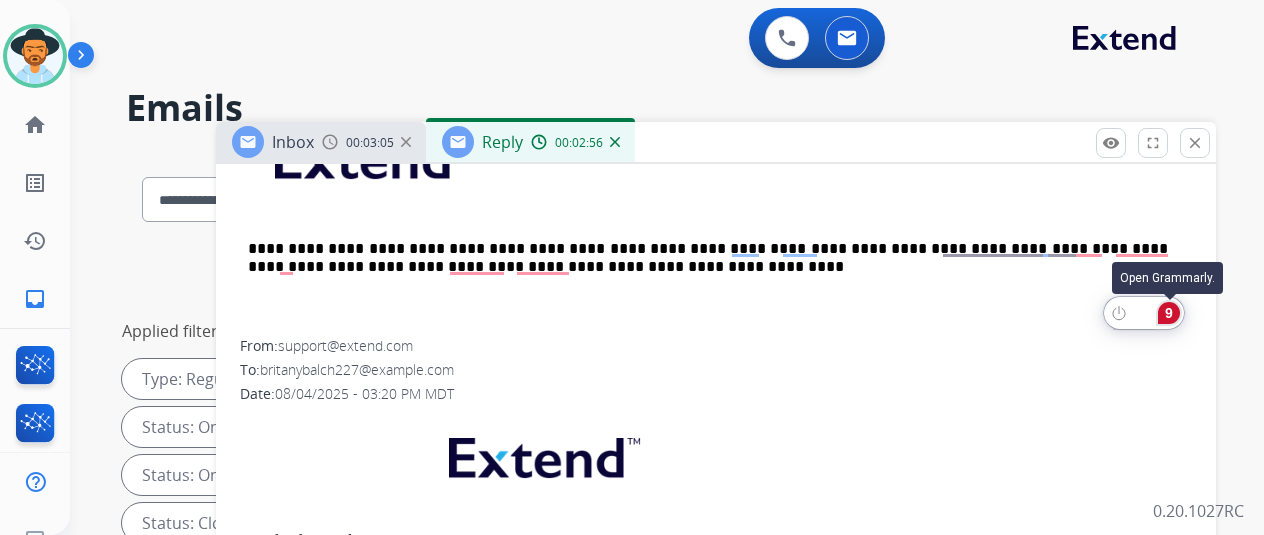 click on "9" 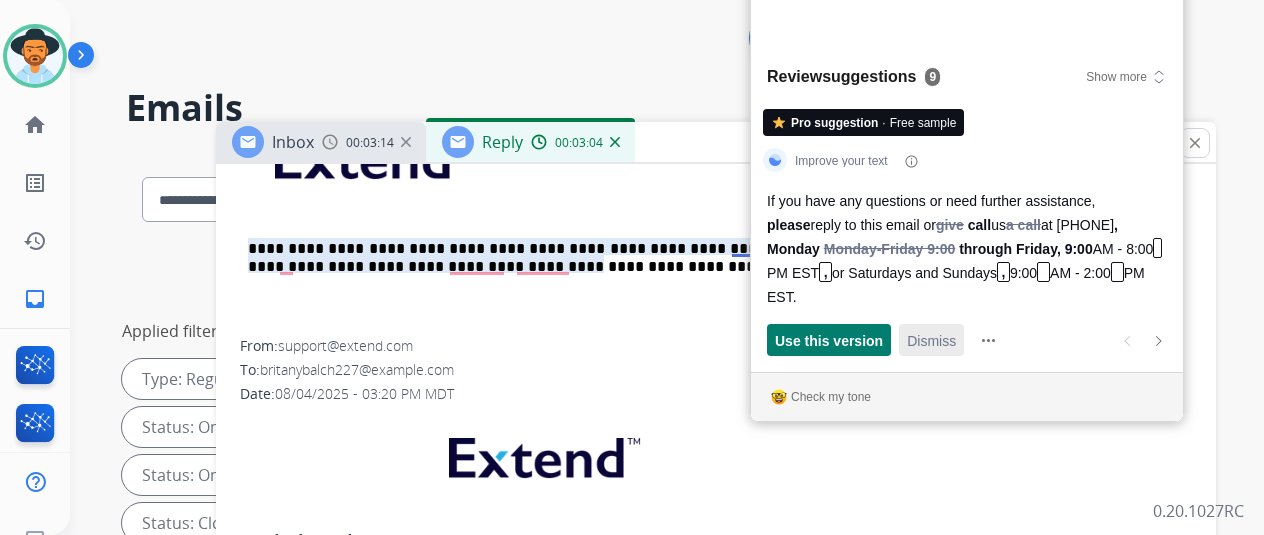 click on "Dismiss" at bounding box center (931, 340) 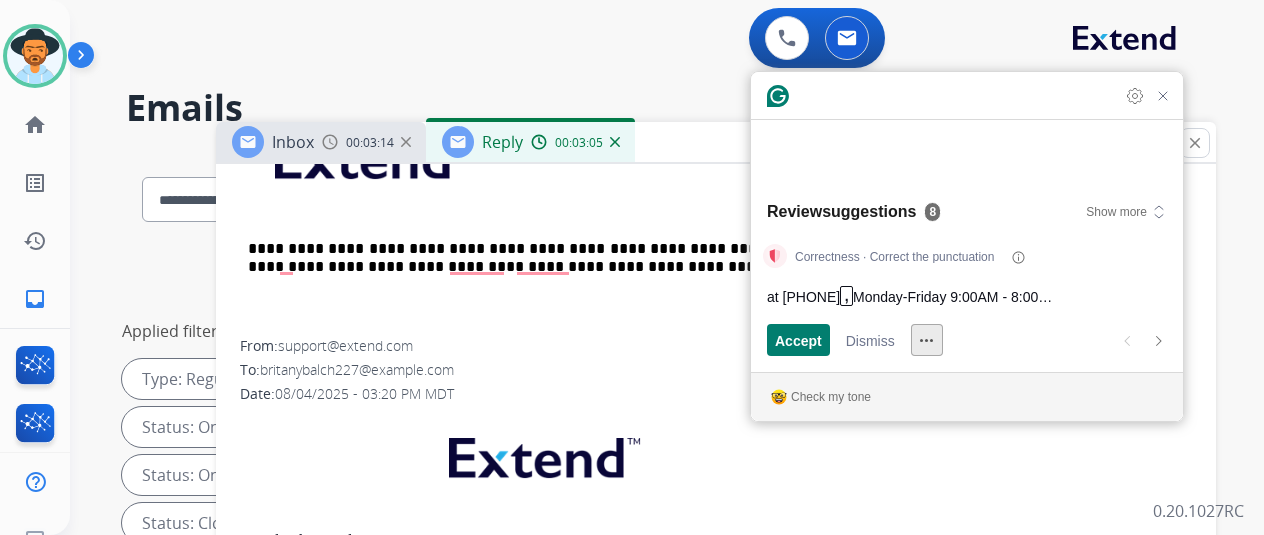 scroll, scrollTop: 587, scrollLeft: 0, axis: vertical 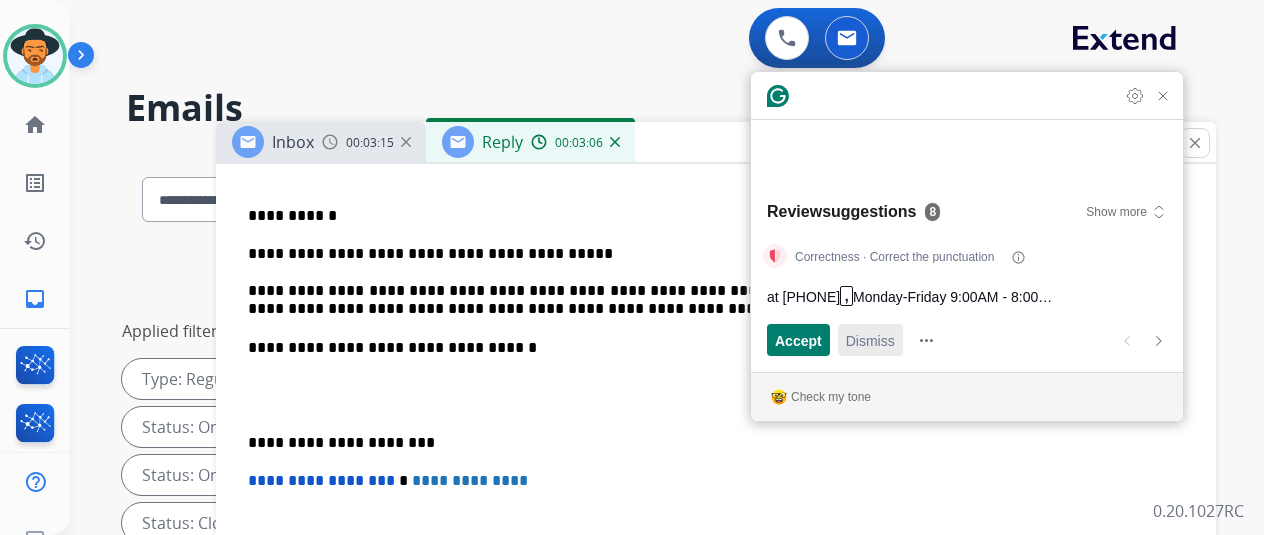 click on "Dismiss" at bounding box center (870, 340) 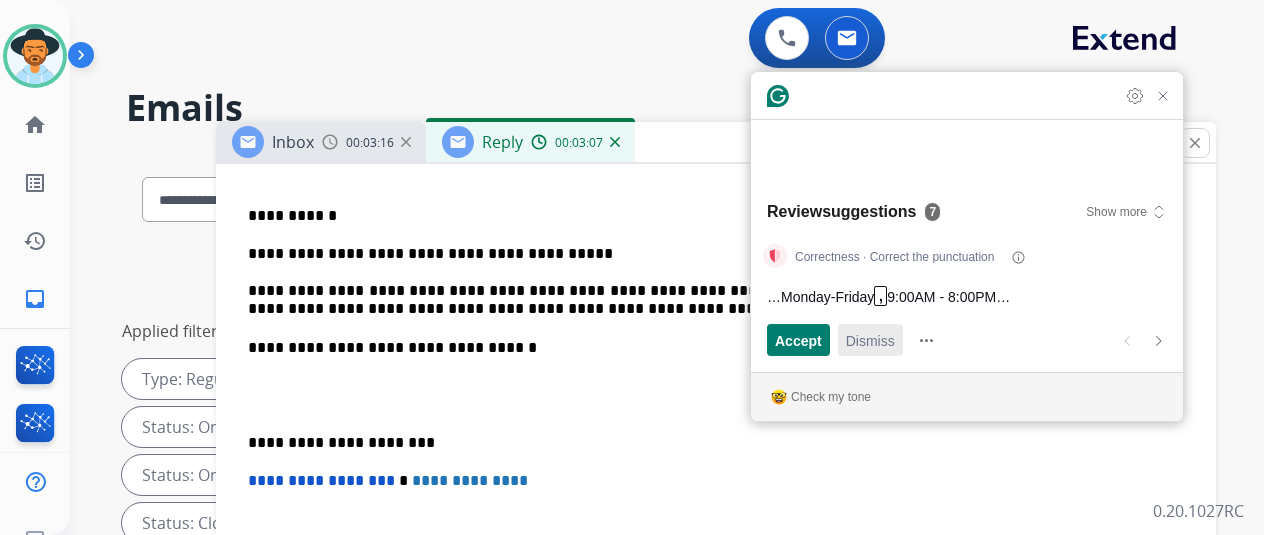 click on "Dismiss" at bounding box center [870, 340] 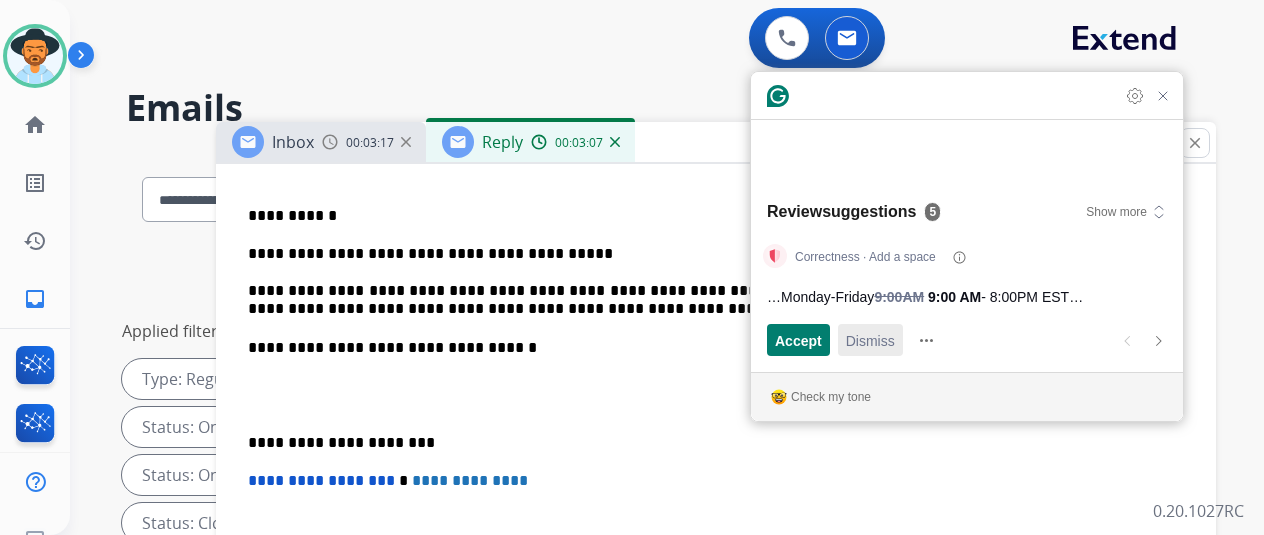 click on "Dismiss" at bounding box center [870, 340] 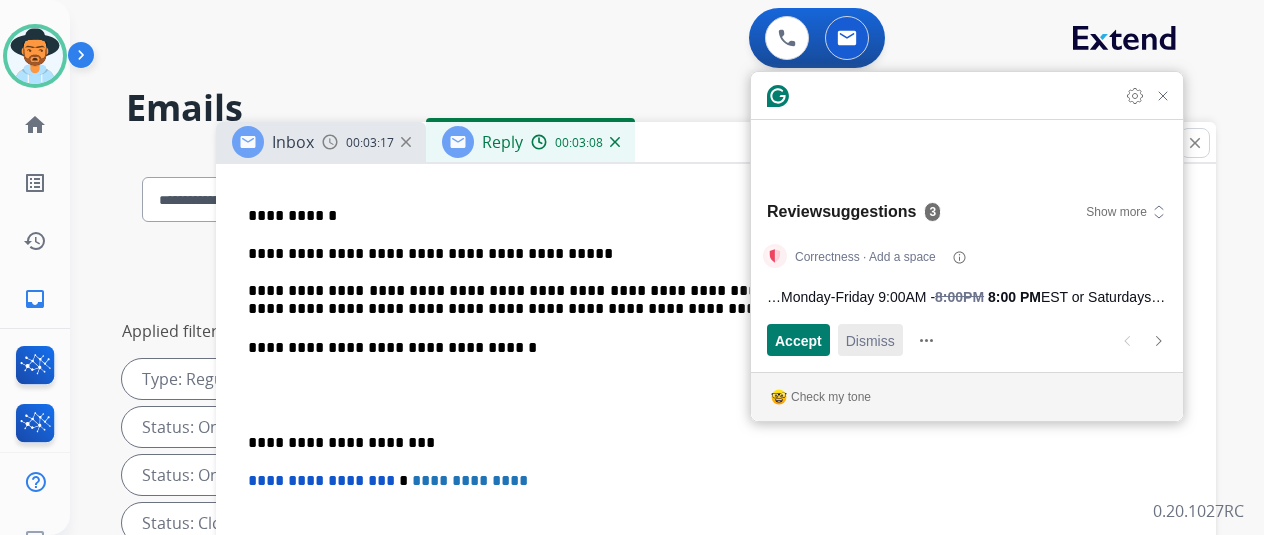 click on "Dismiss" at bounding box center [870, 340] 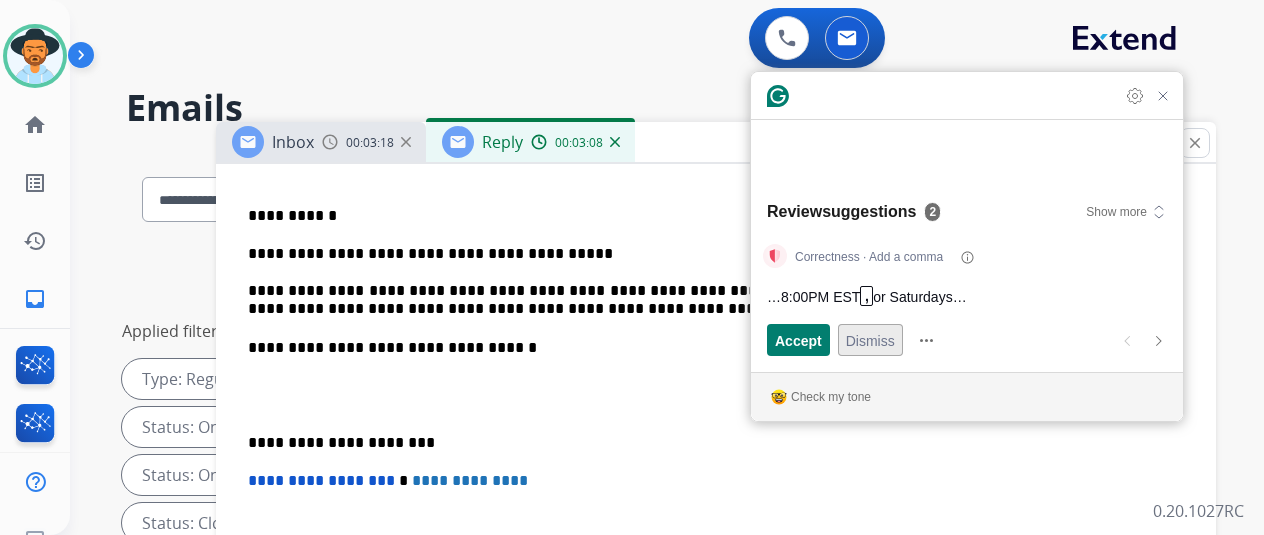 scroll, scrollTop: 606, scrollLeft: 0, axis: vertical 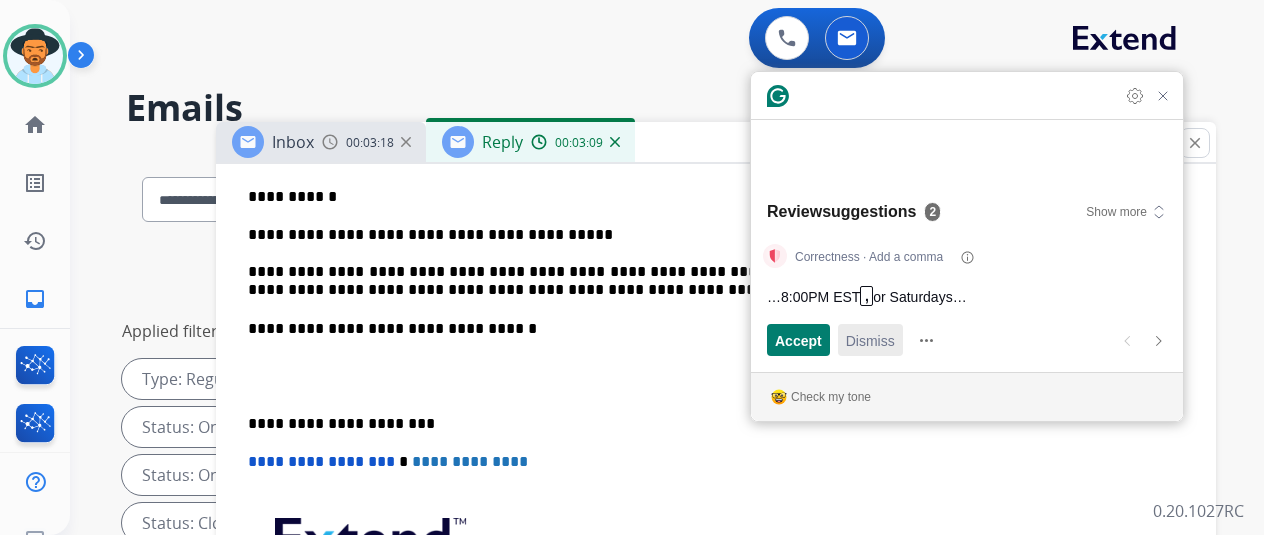 click on "Dismiss" at bounding box center [870, 340] 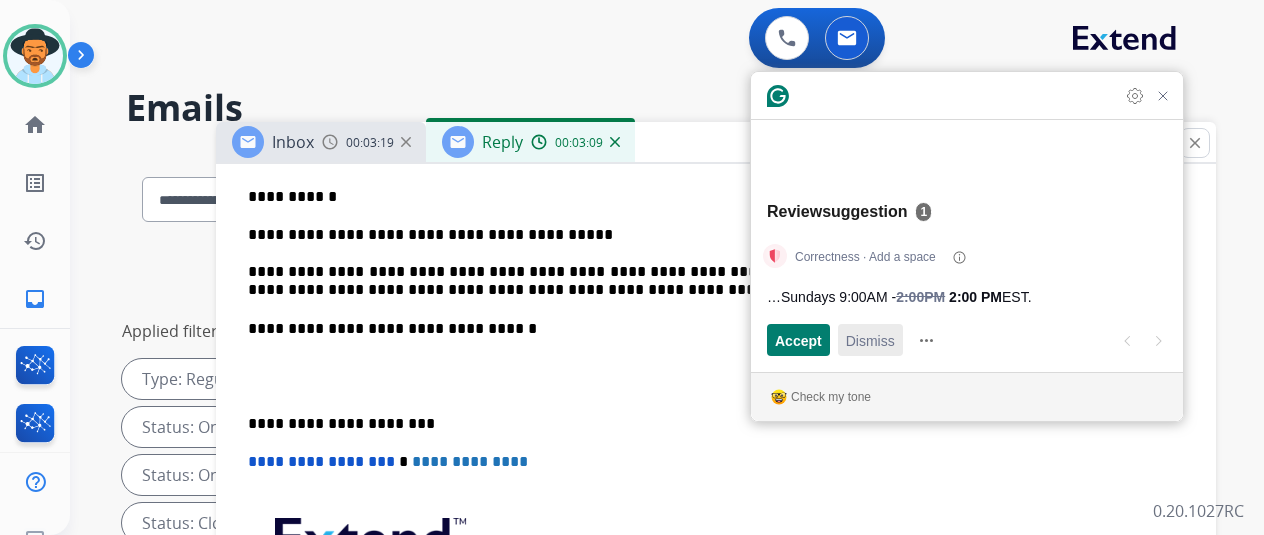 click on "Dismiss" at bounding box center (870, 340) 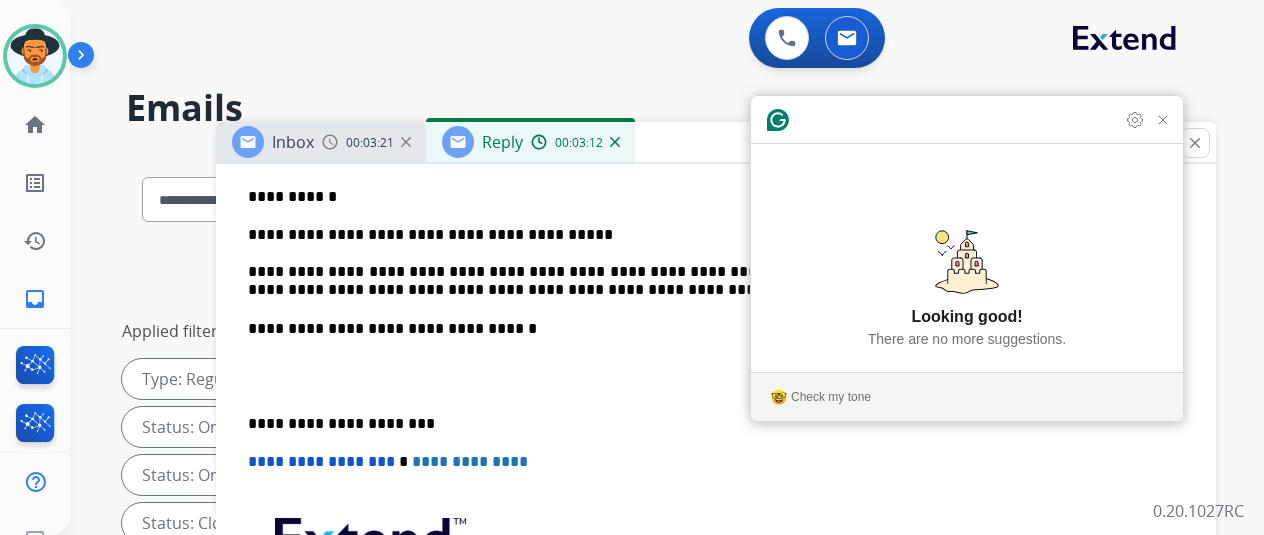 click at bounding box center [716, 376] 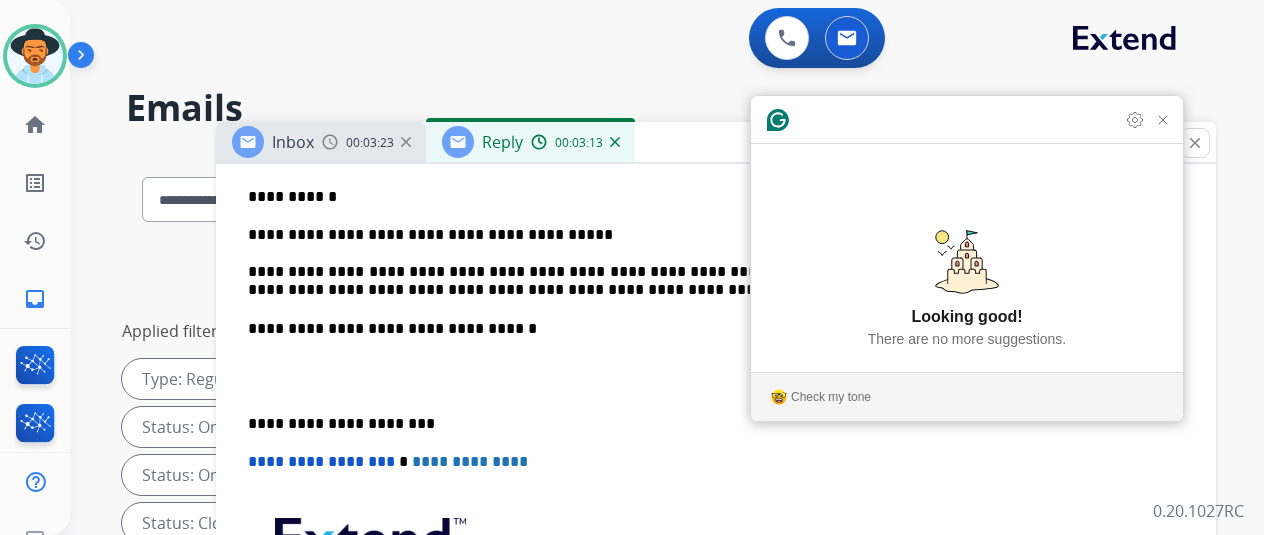 click on "**********" at bounding box center (708, 263) 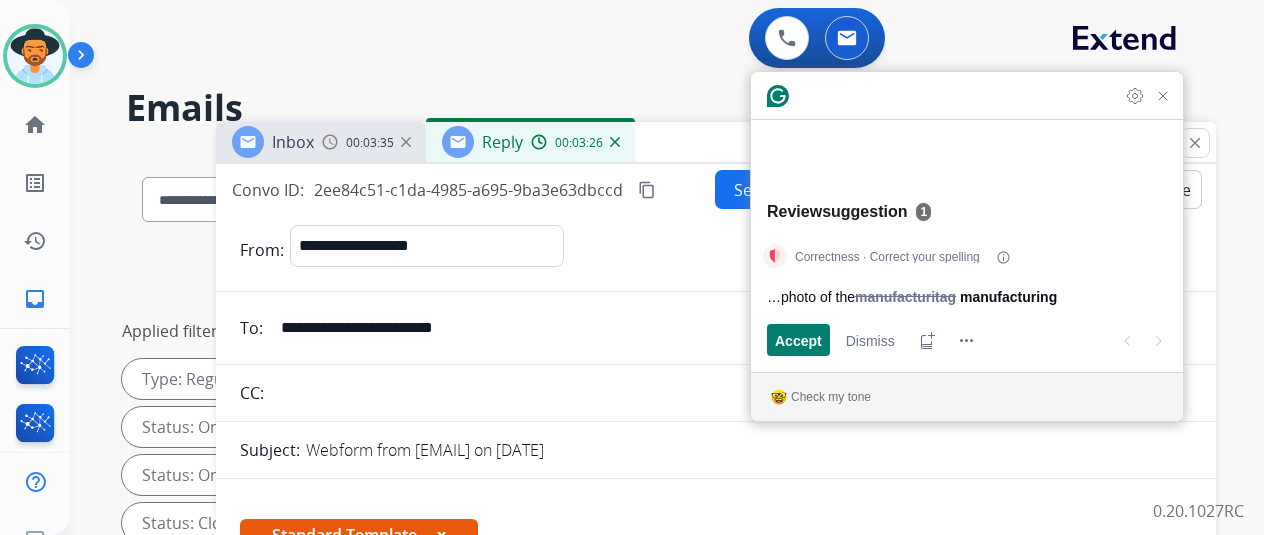 select on "**********" 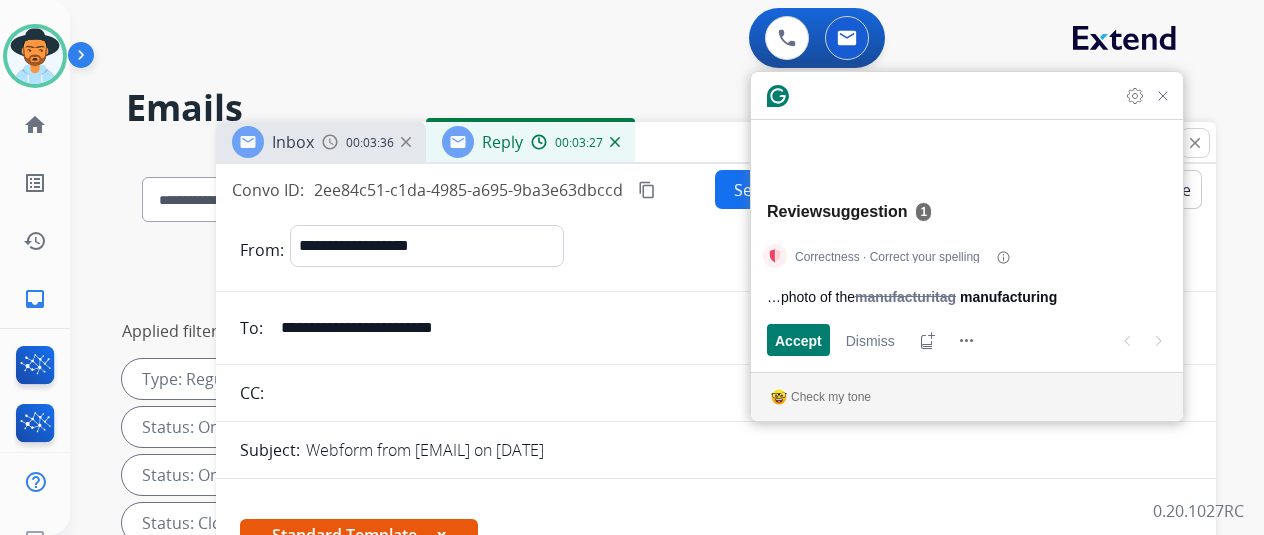 scroll, scrollTop: 0, scrollLeft: 0, axis: both 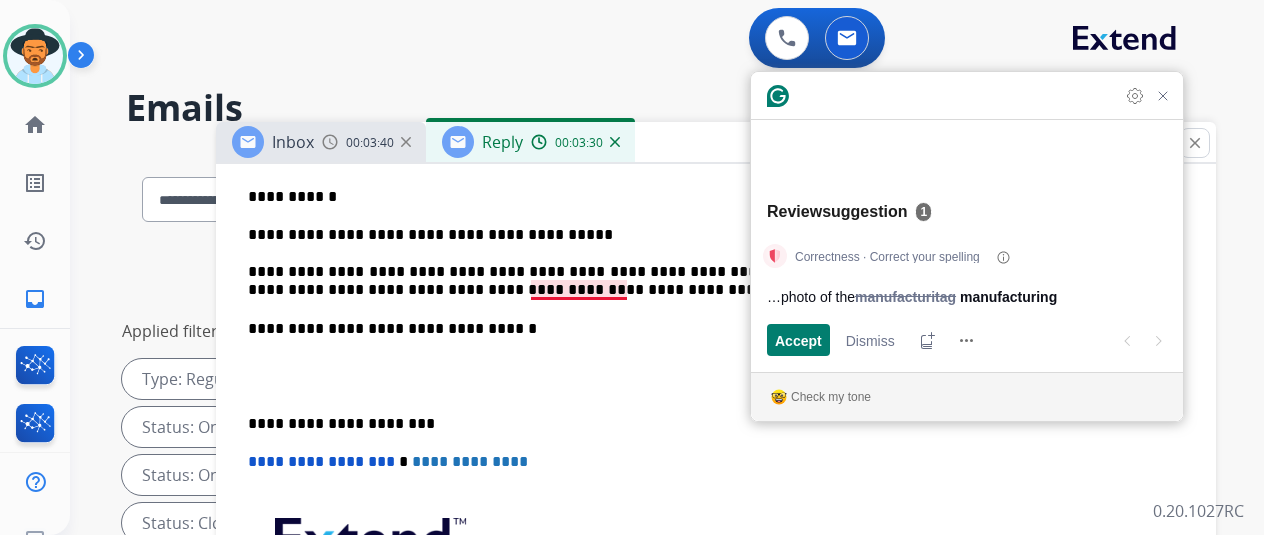 click on "manufacturing" at bounding box center (1008, 296) 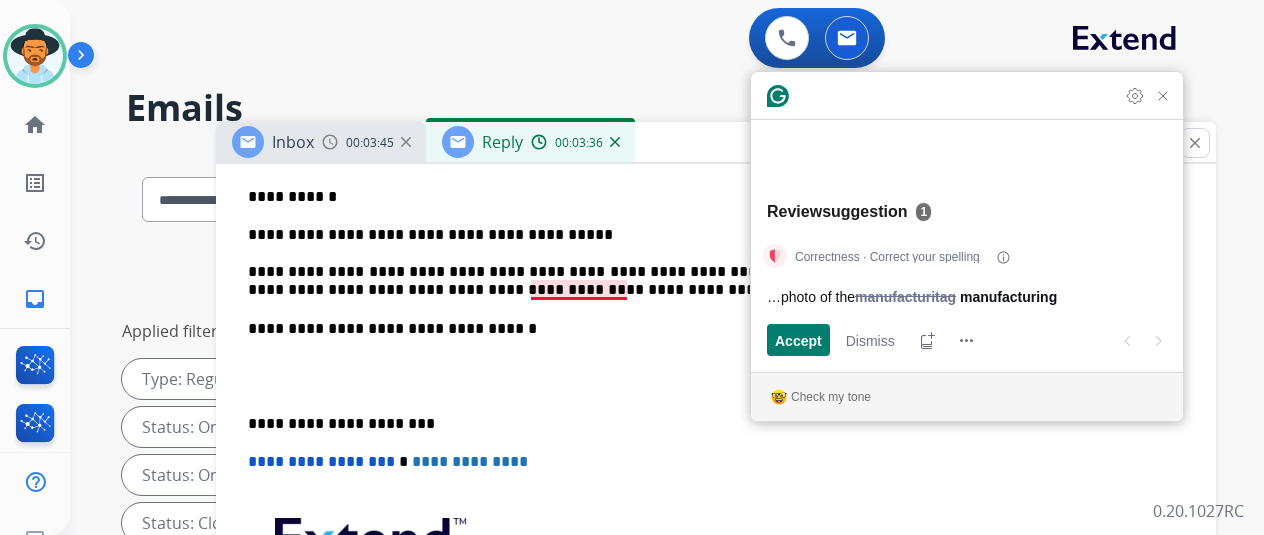click on "**********" at bounding box center [708, 263] 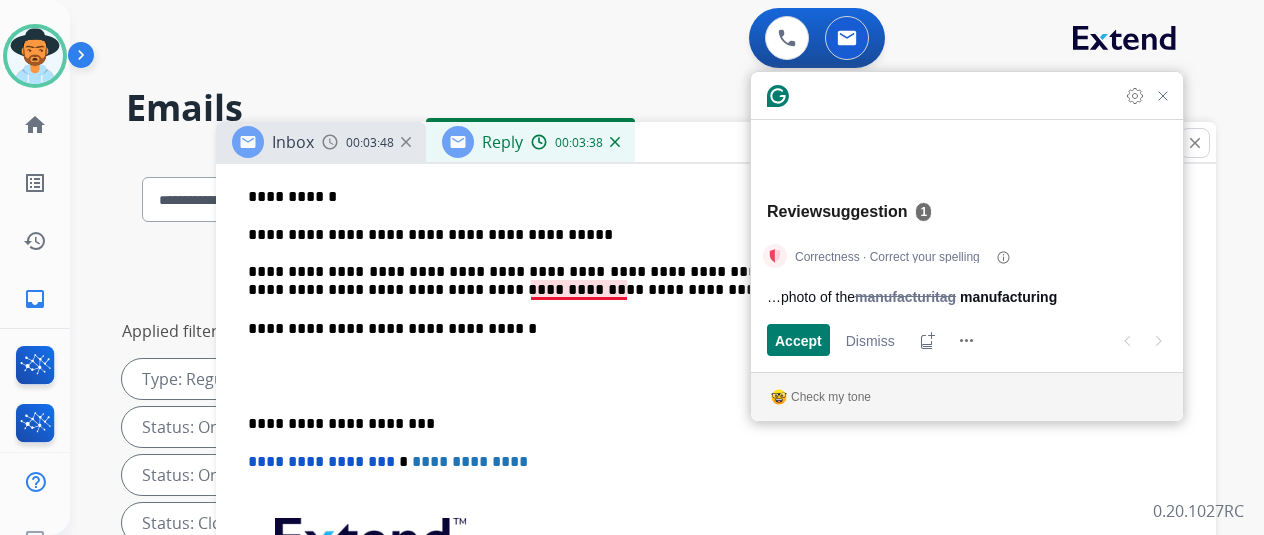 type 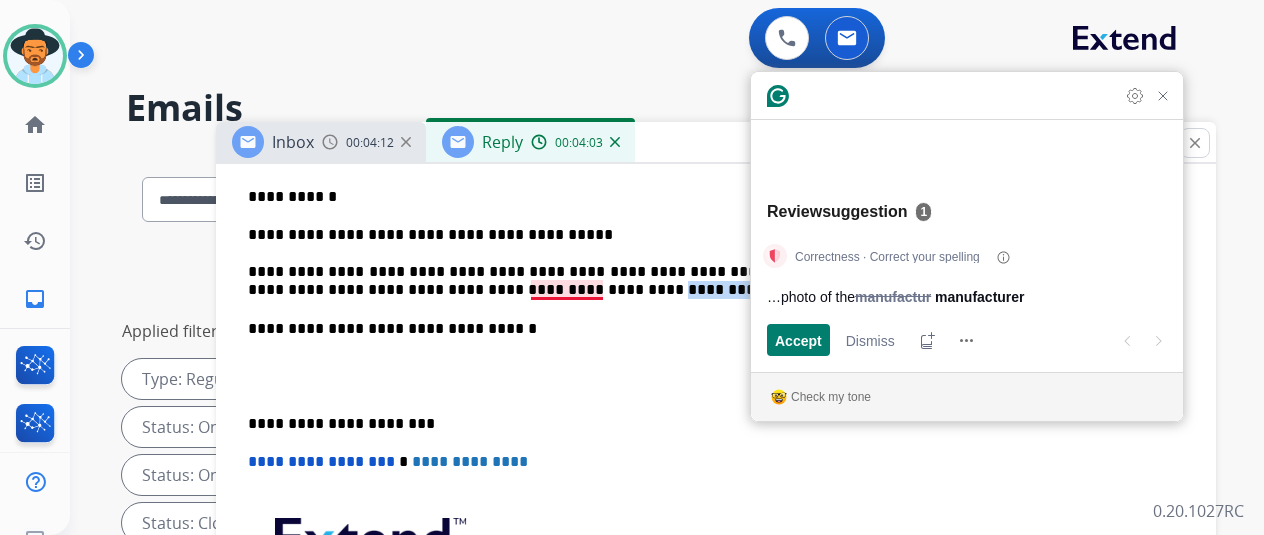 drag, startPoint x: 619, startPoint y: 288, endPoint x: 451, endPoint y: 289, distance: 168.00298 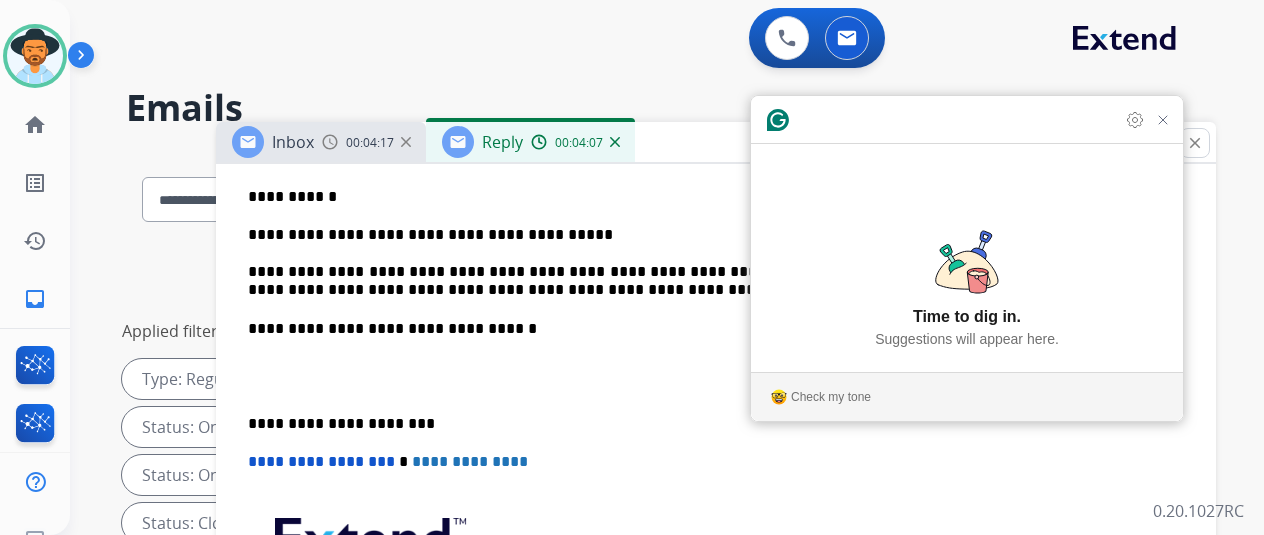 click on "**********" at bounding box center [708, 263] 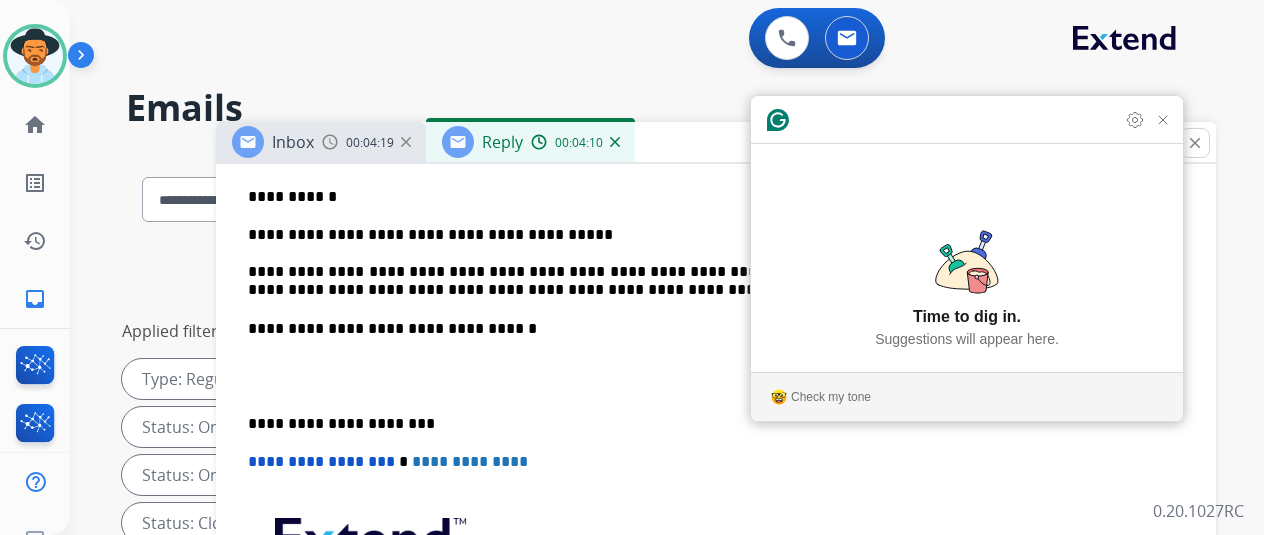 click on "**********" at bounding box center (708, 263) 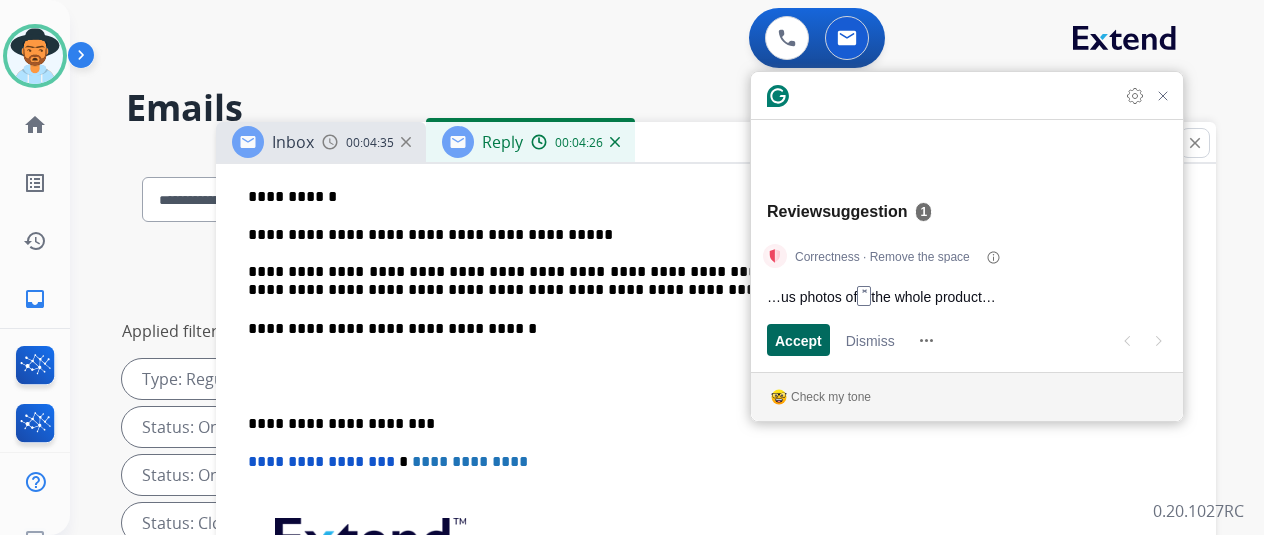 click on "Accept" at bounding box center [798, 340] 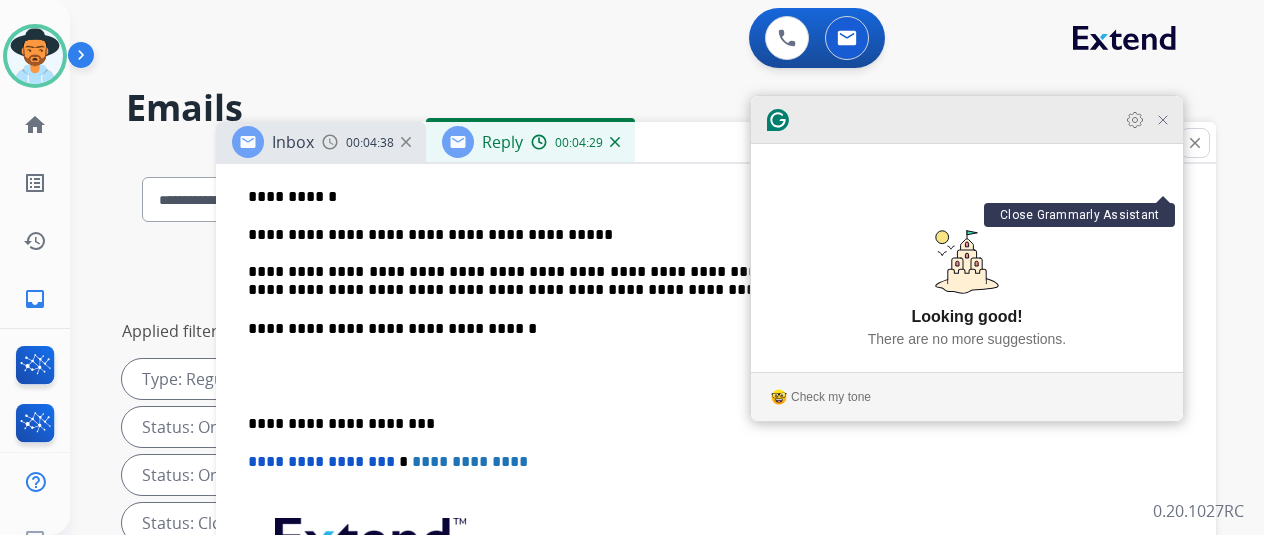 click 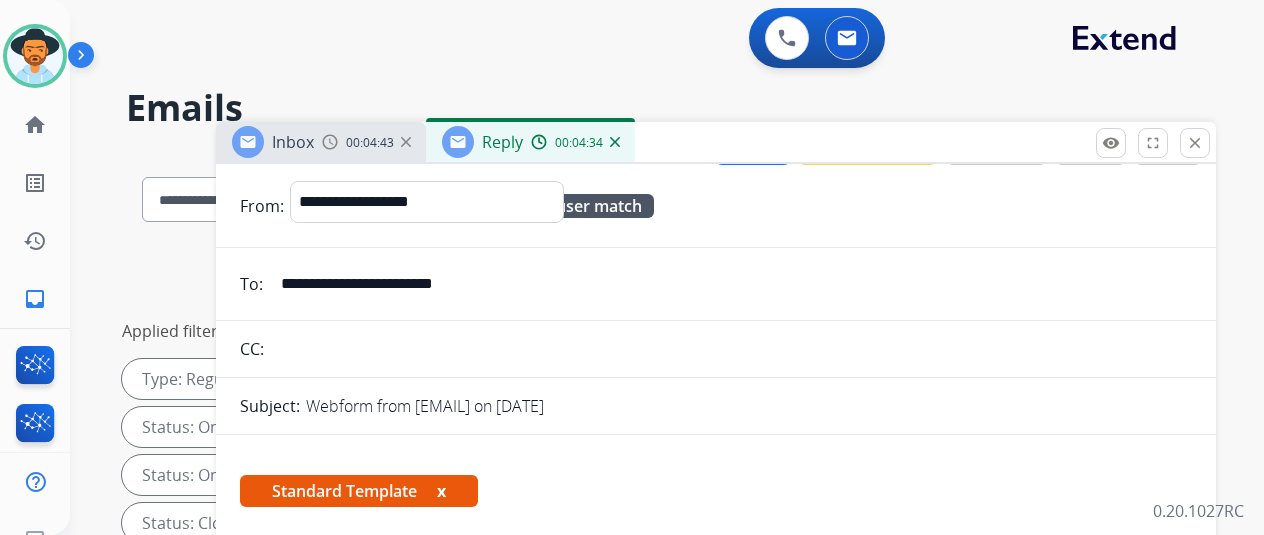 scroll, scrollTop: 0, scrollLeft: 0, axis: both 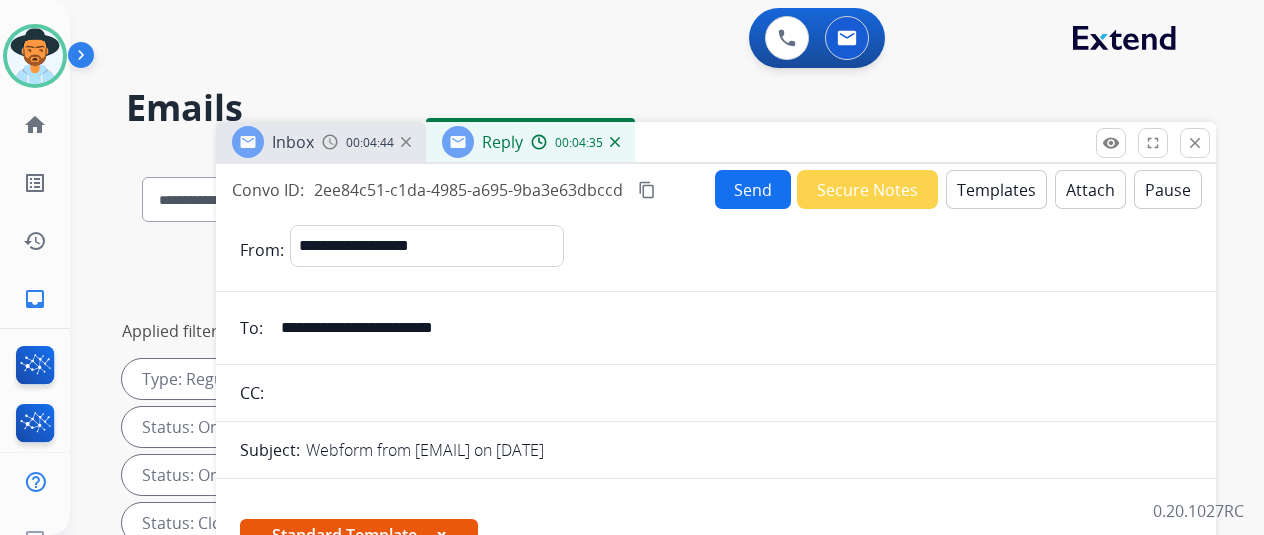 click on "Send" at bounding box center (753, 189) 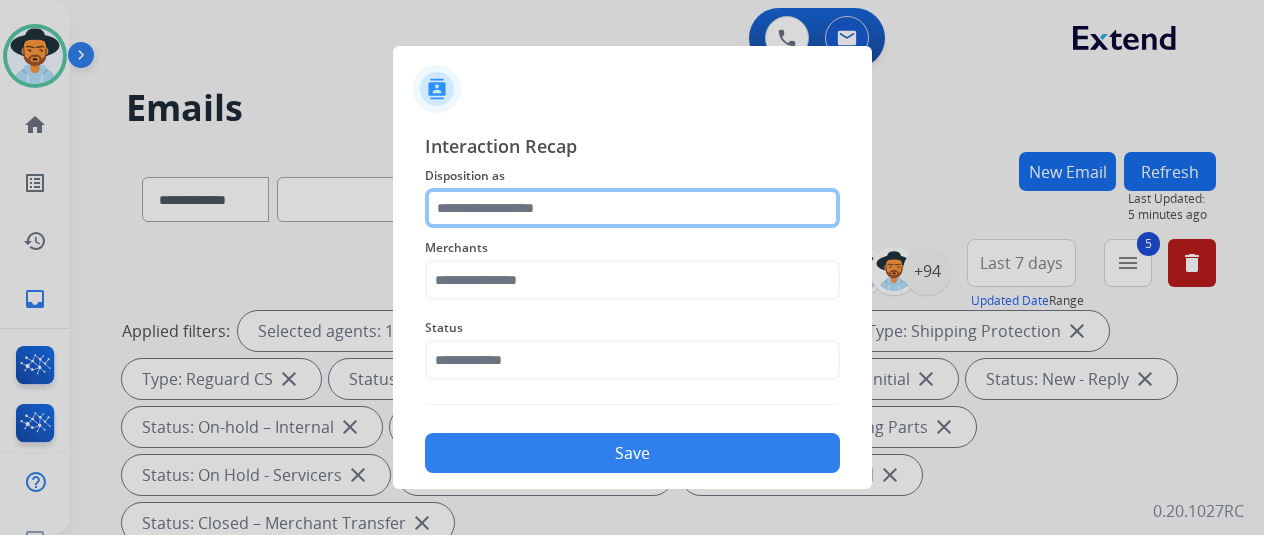 click 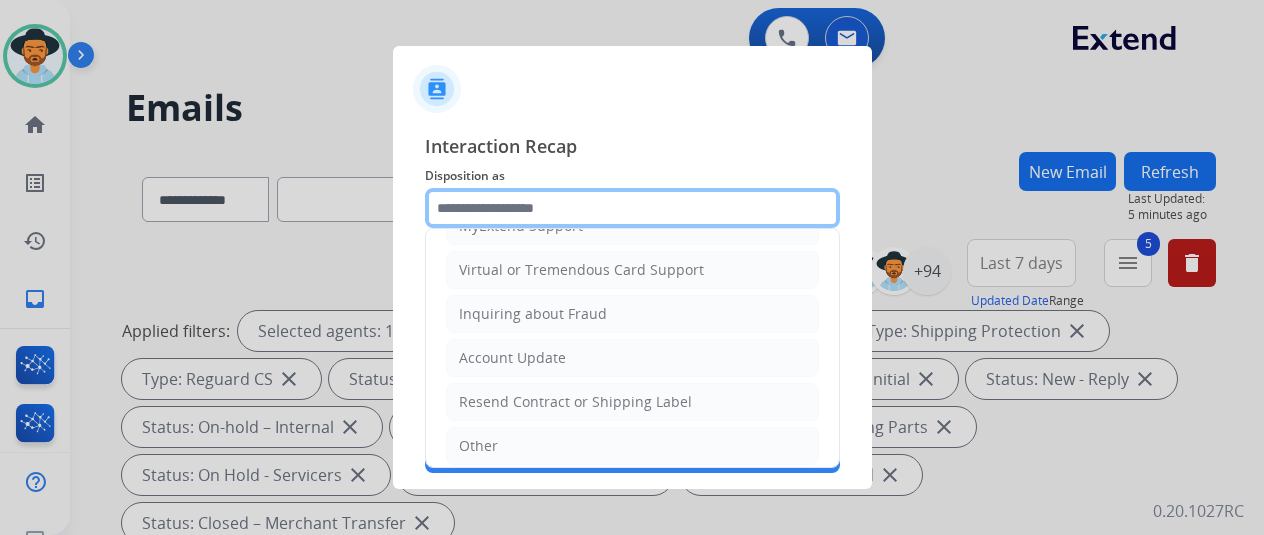 scroll, scrollTop: 303, scrollLeft: 0, axis: vertical 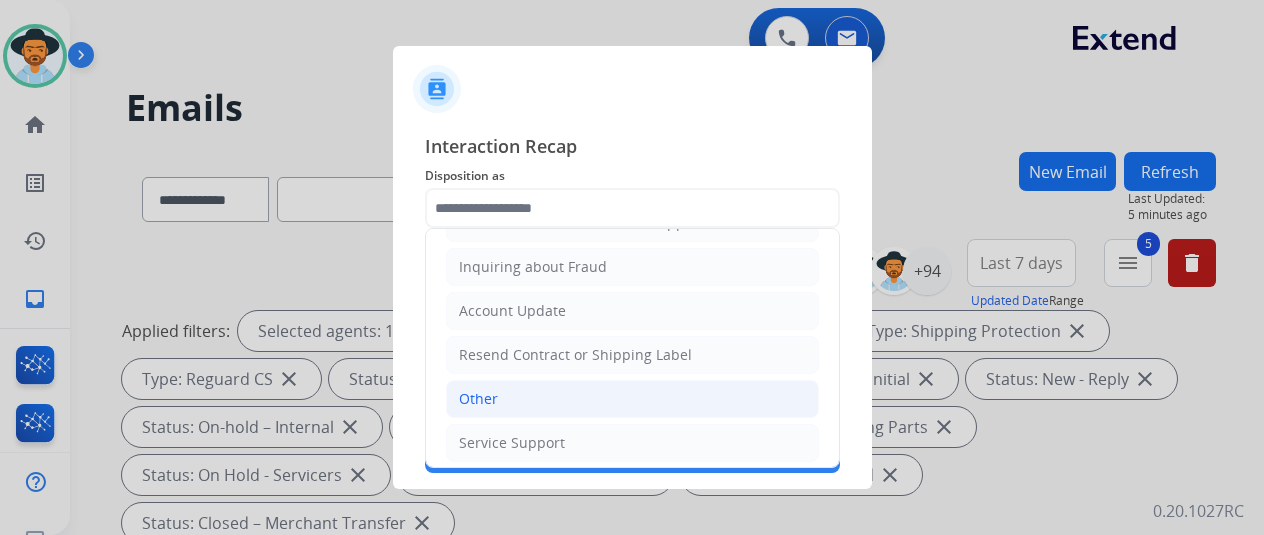 drag, startPoint x: 492, startPoint y: 396, endPoint x: 508, endPoint y: 289, distance: 108.18965 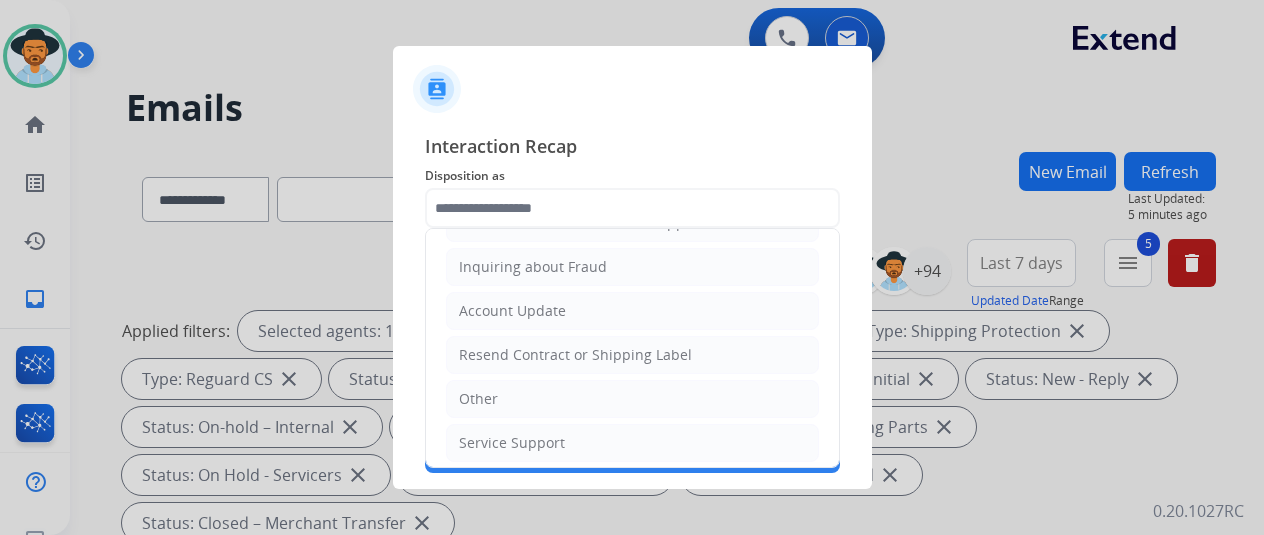 click on "Other" 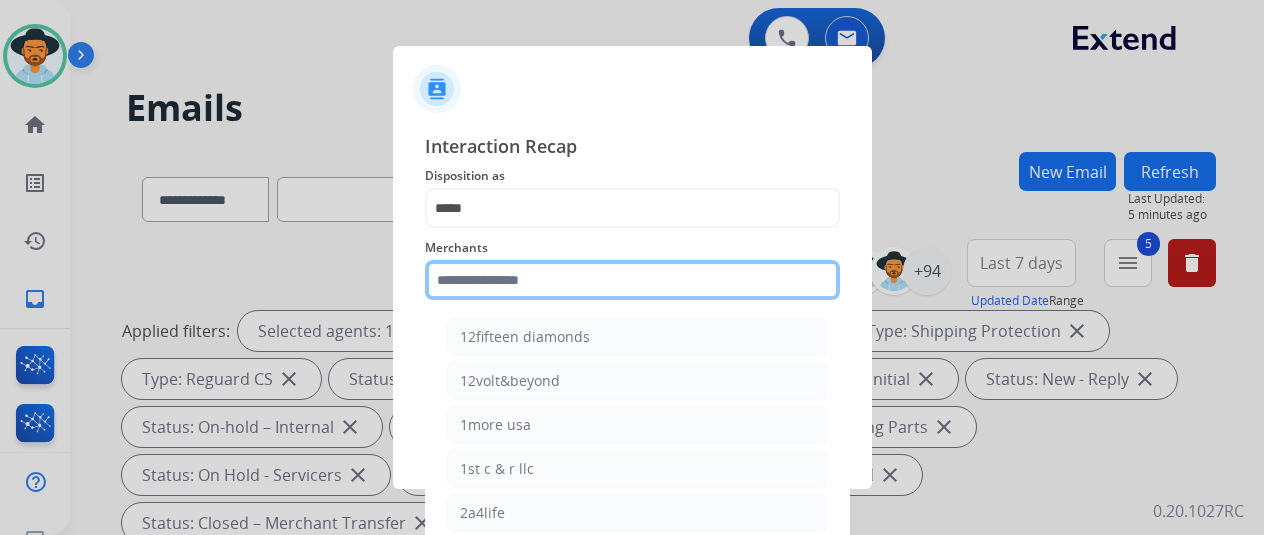 click 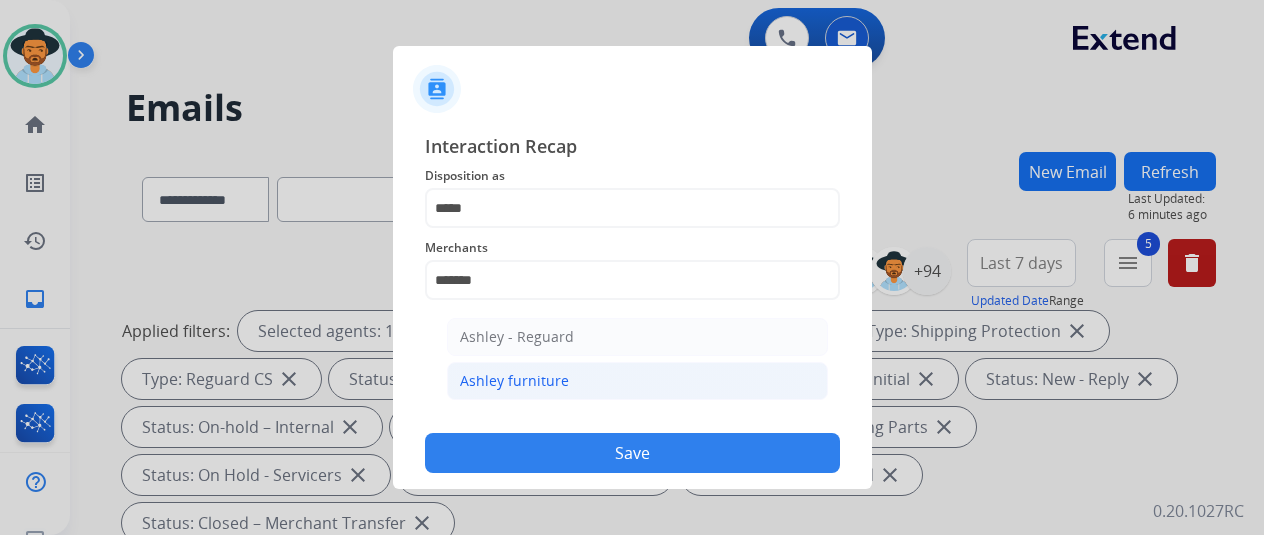 click on "Ashley furniture" 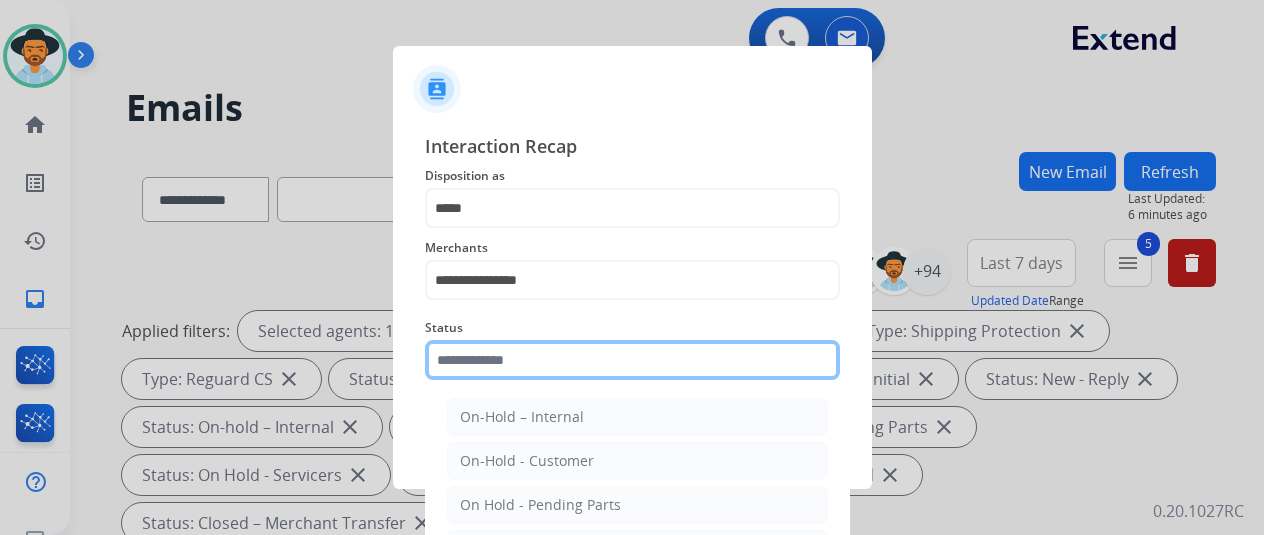 click 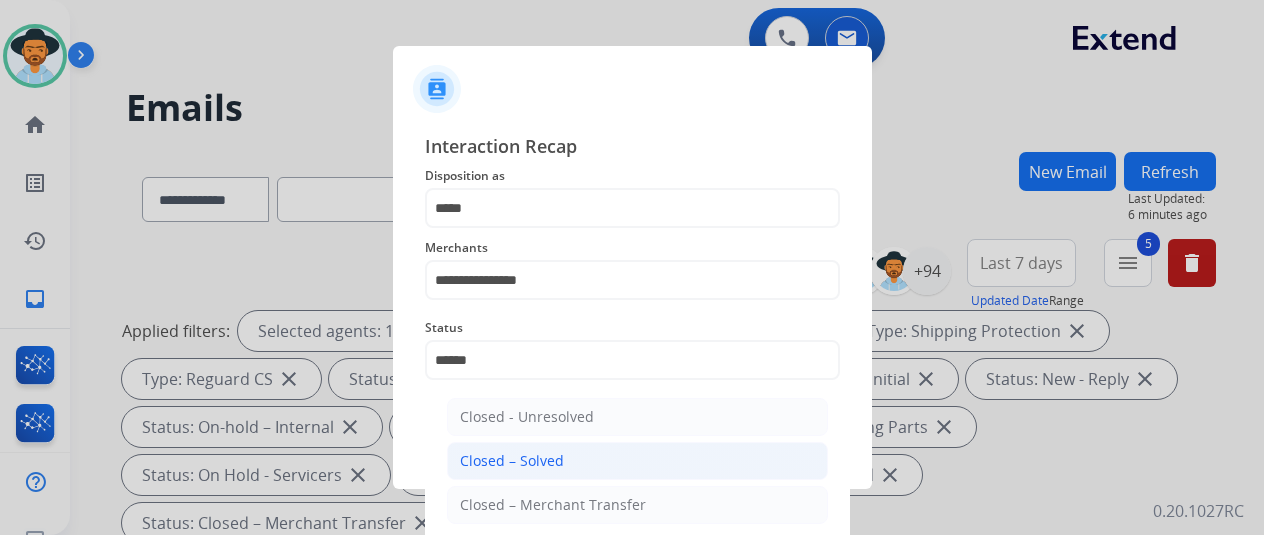 click on "Closed – Solved" 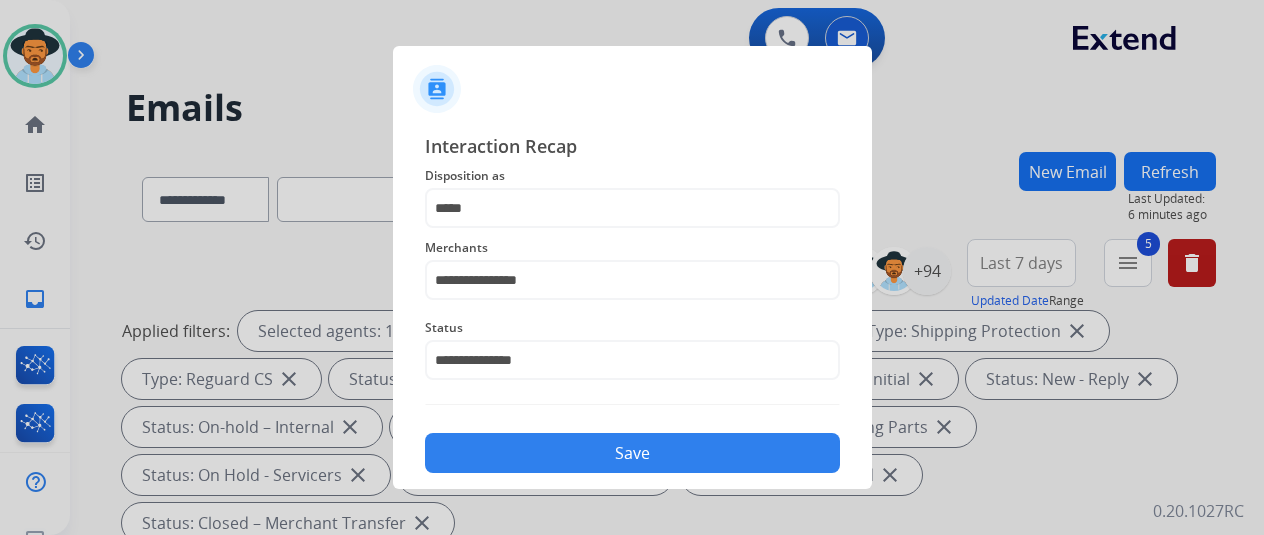 click on "Save" 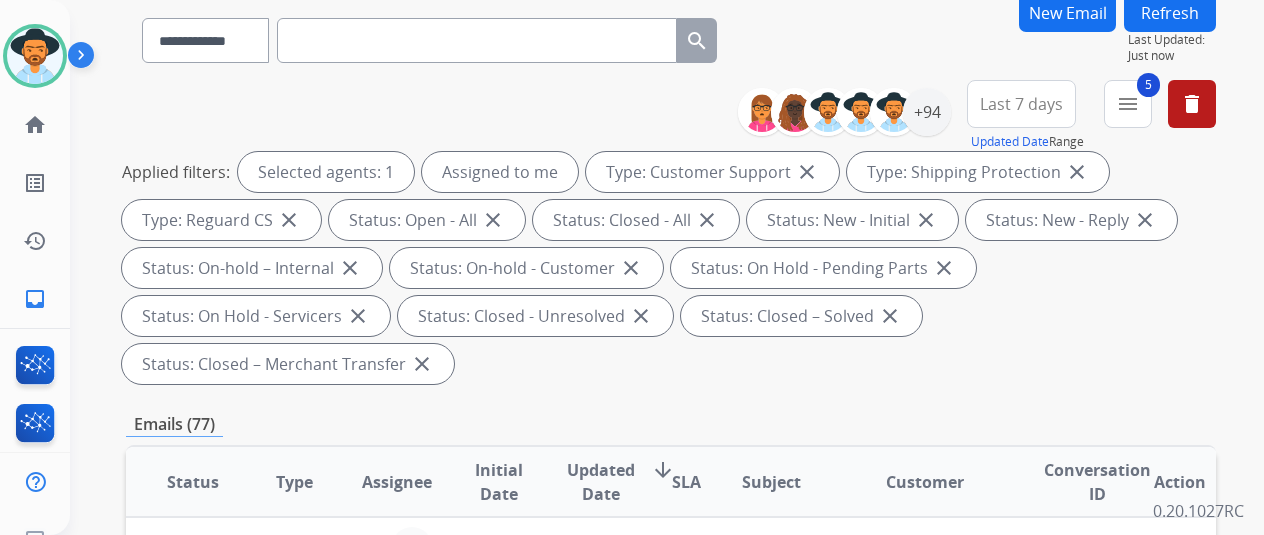 scroll, scrollTop: 300, scrollLeft: 0, axis: vertical 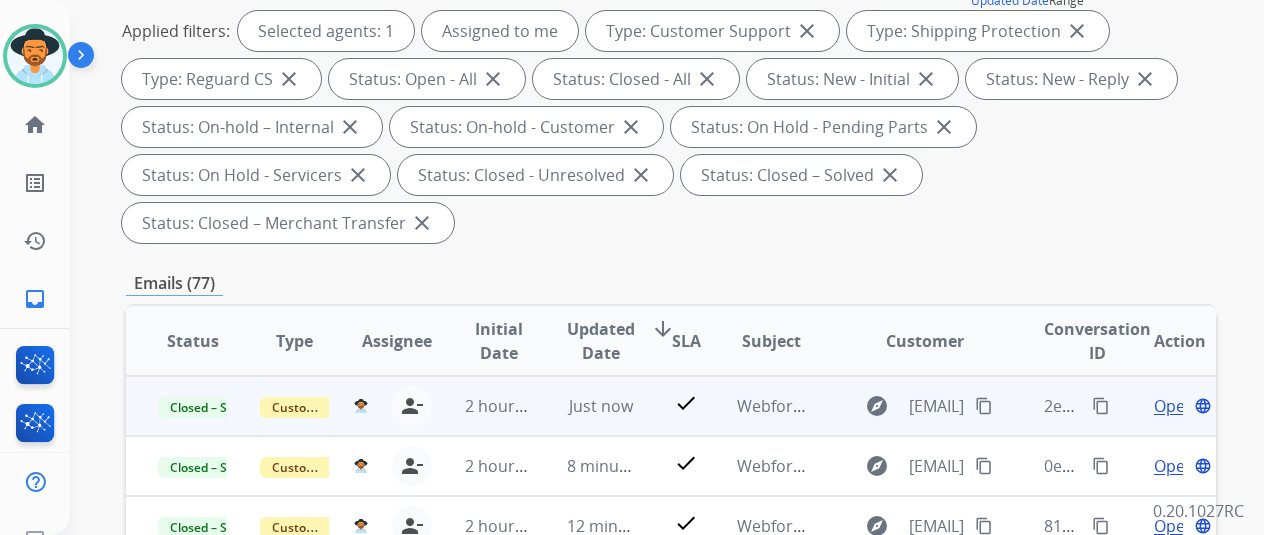 drag, startPoint x: 1103, startPoint y: 409, endPoint x: 1093, endPoint y: 387, distance: 24.166092 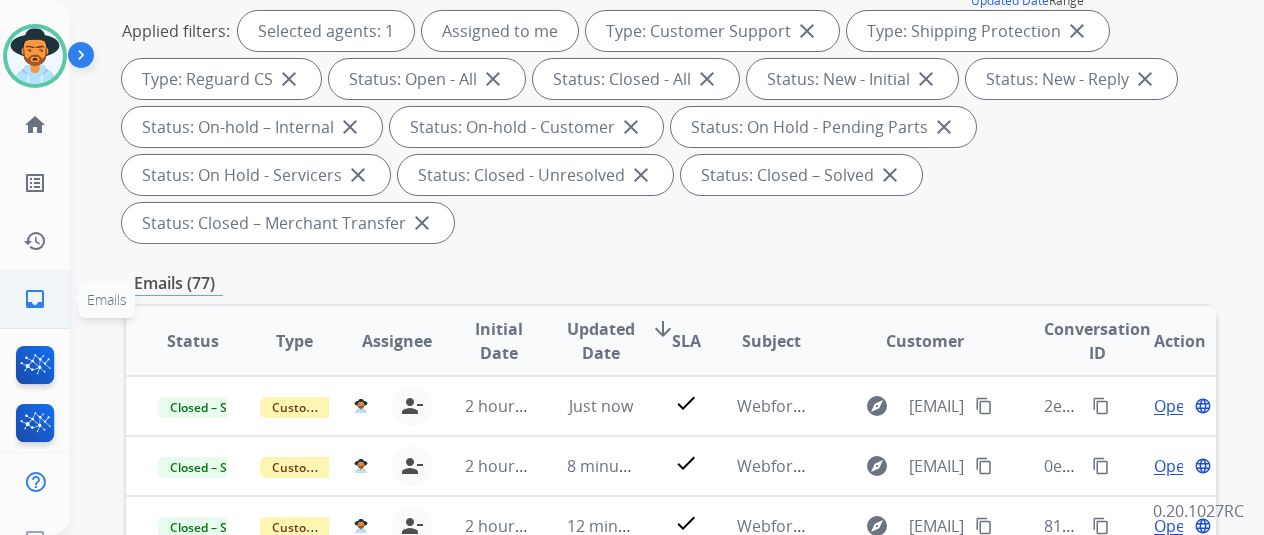 click on "inbox" 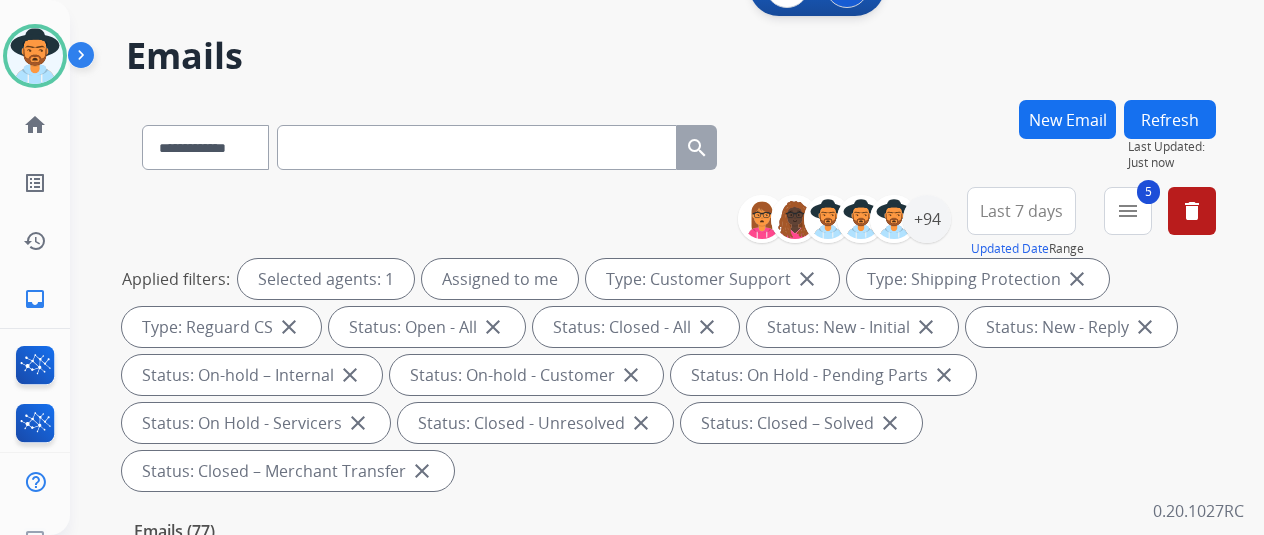 scroll, scrollTop: 0, scrollLeft: 0, axis: both 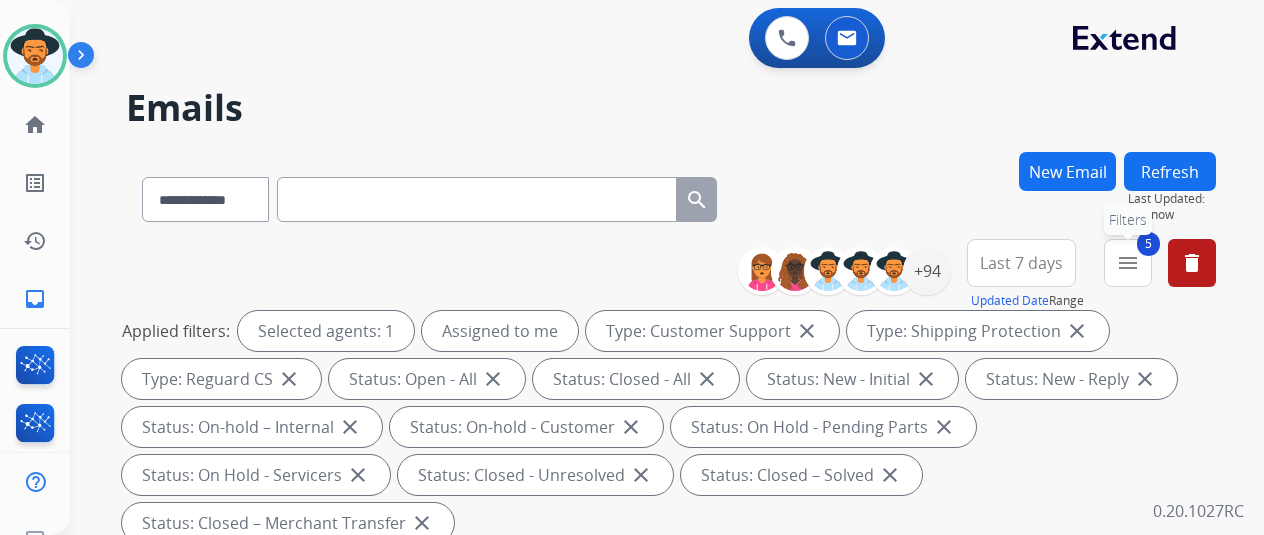 click on "menu" at bounding box center [1128, 263] 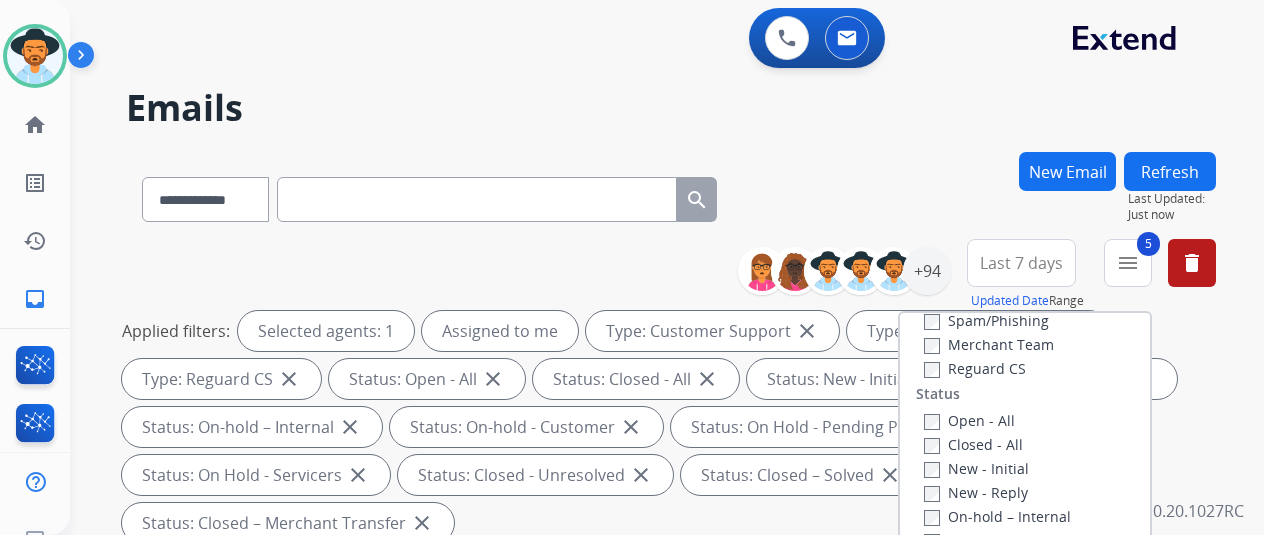 scroll, scrollTop: 228, scrollLeft: 0, axis: vertical 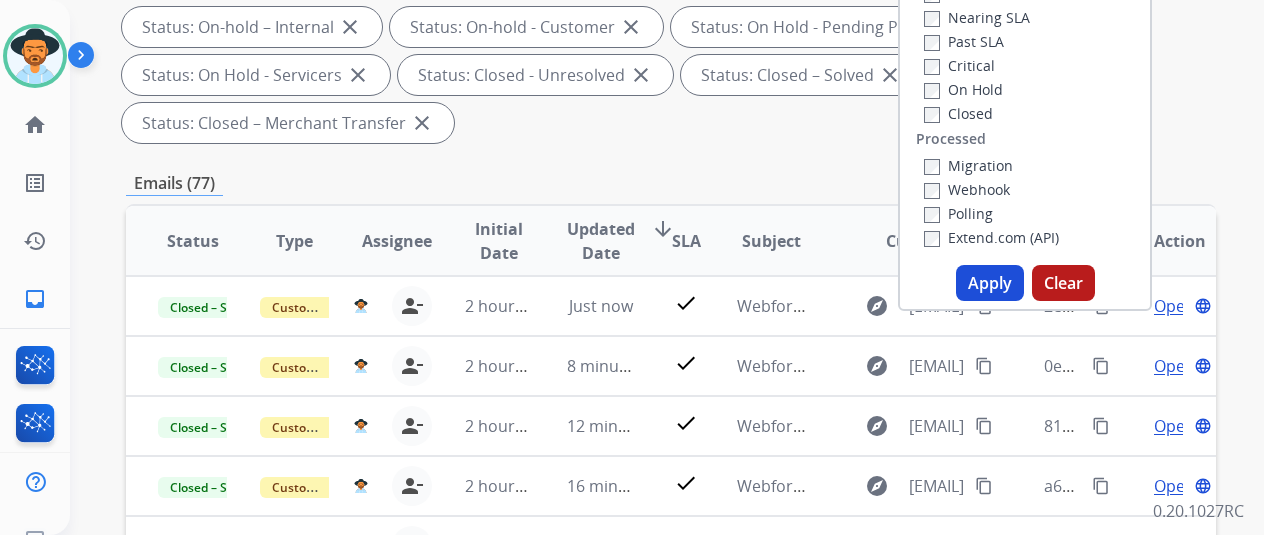 click on "Apply" at bounding box center [990, 283] 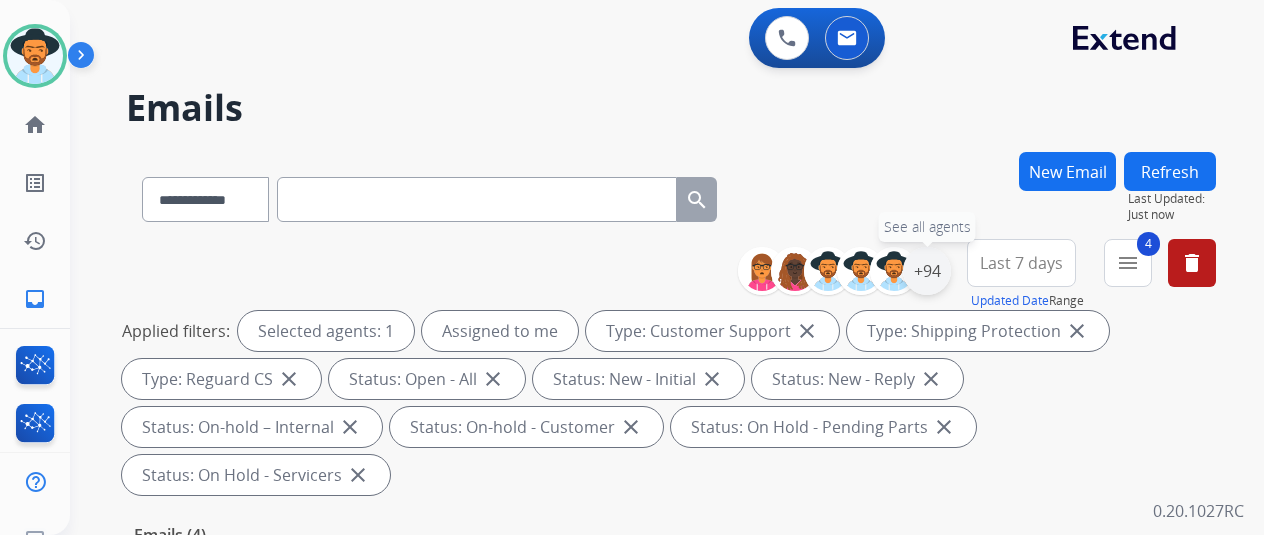 click on "+94" at bounding box center (927, 271) 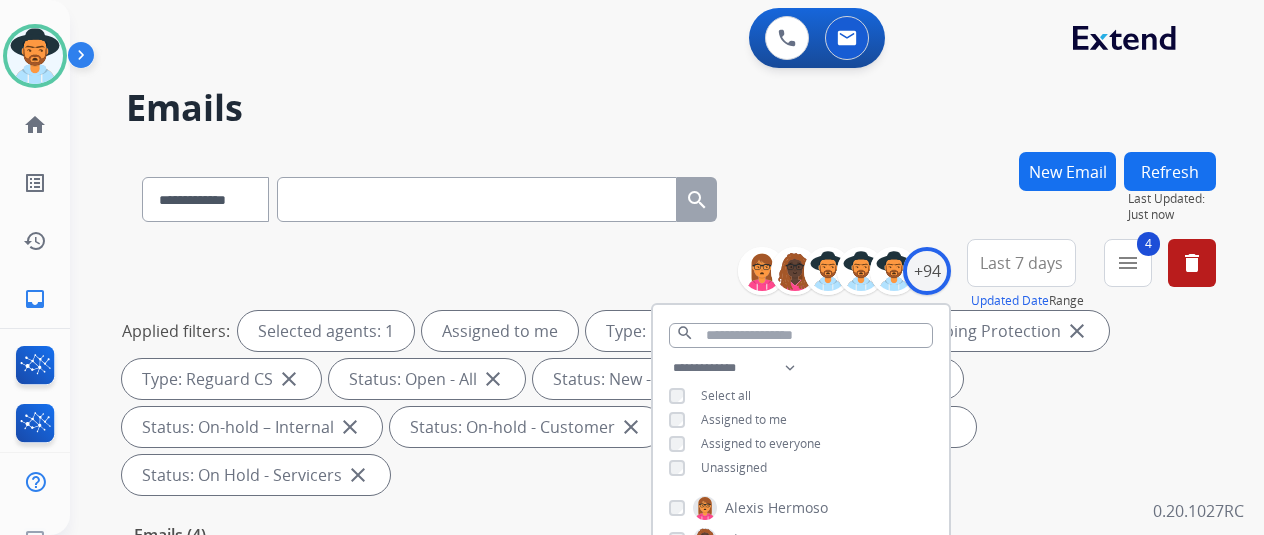 scroll, scrollTop: 300, scrollLeft: 0, axis: vertical 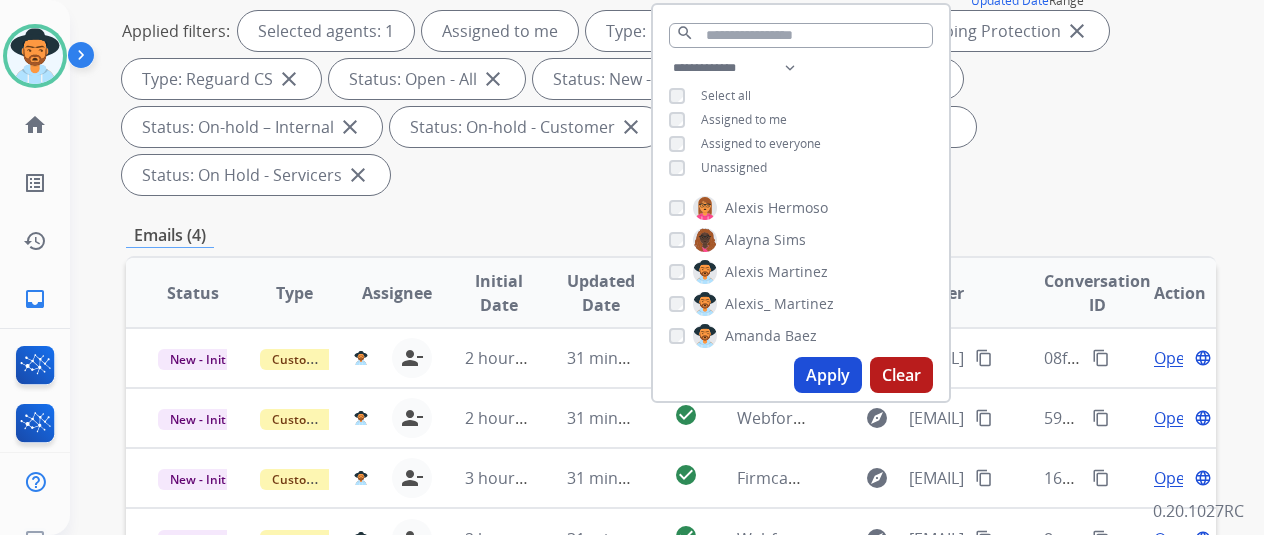click on "Apply" at bounding box center [828, 375] 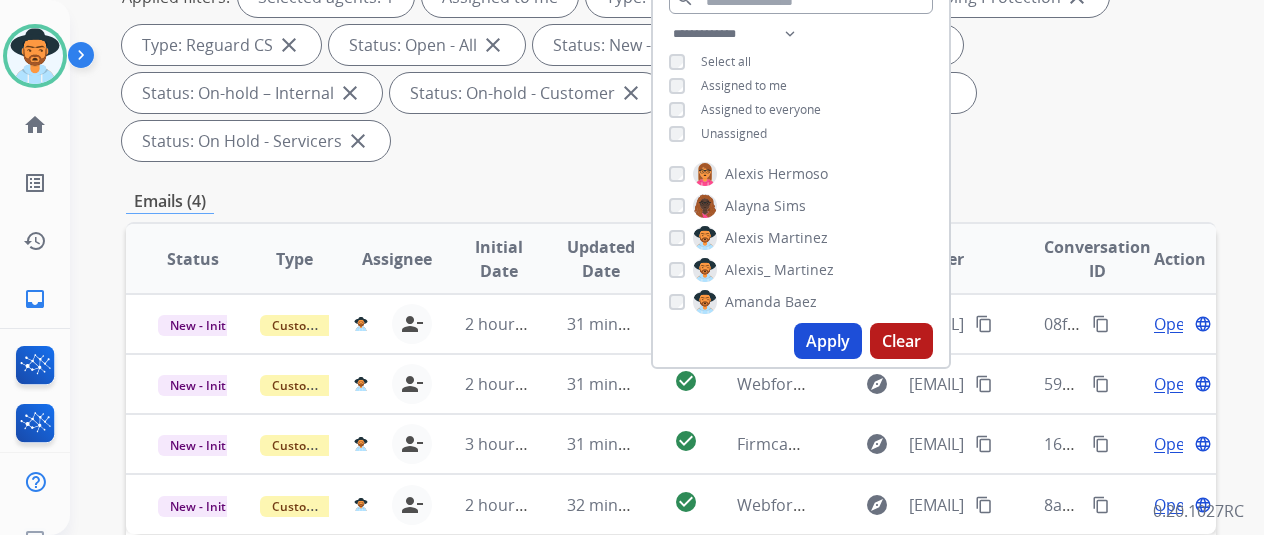 scroll, scrollTop: 400, scrollLeft: 0, axis: vertical 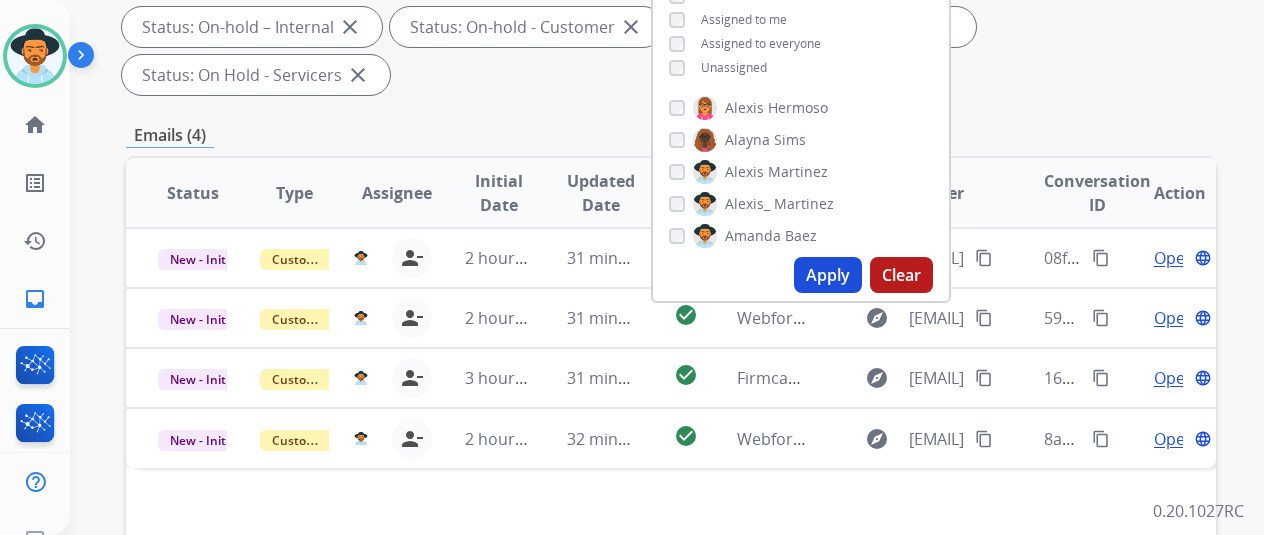click on "Status Type Assignee Initial Date Updated Date arrow_downward SLA Subject Customer Conversation ID Action New - Initial Customer Support [EMAIL] person_remove Unassign to Me 2 hours ago 31 minutes ago check_circle  Extended Protection Plan for Dock Pro system purchased from Chilisleep/Sleep.me  explore [EMAIL] content_copy  08fc8d9b-f1a4-47c9-b077-4911f121943b  content_copy Open language New - Initial Customer Support [EMAIL] person_remove Unassign to Me 2 hours ago 31 minutes ago check_circle  Webform from [EMAIL] on [DATE]  explore [EMAIL] content_copy  598d47e0-5f5c-42f6-ae24-8c7cbe703cf6  content_copy Open language New - Initial Customer Support 3 hours ago 31 minutes ago check_circle  Firmcare issue  explore [EMAIL] content_copy  168c2cd1-d55a-4d55-9b81-af367021796b  content_copy Open language New - Initial Customer Support 2 hours ago" at bounding box center [671, 491] 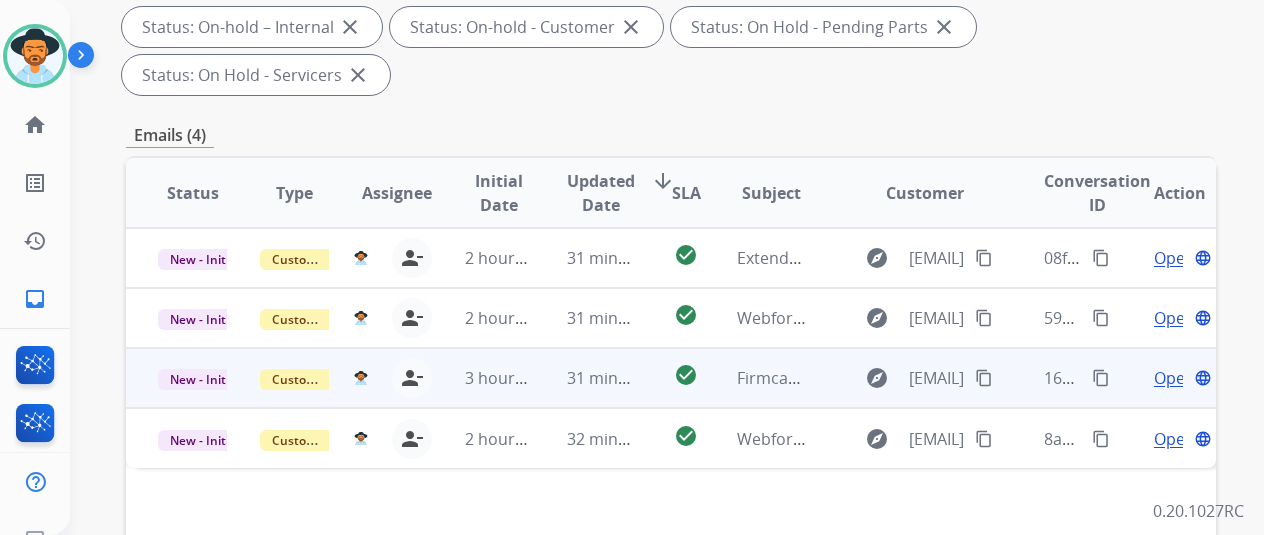 click on "Open" at bounding box center (1174, 378) 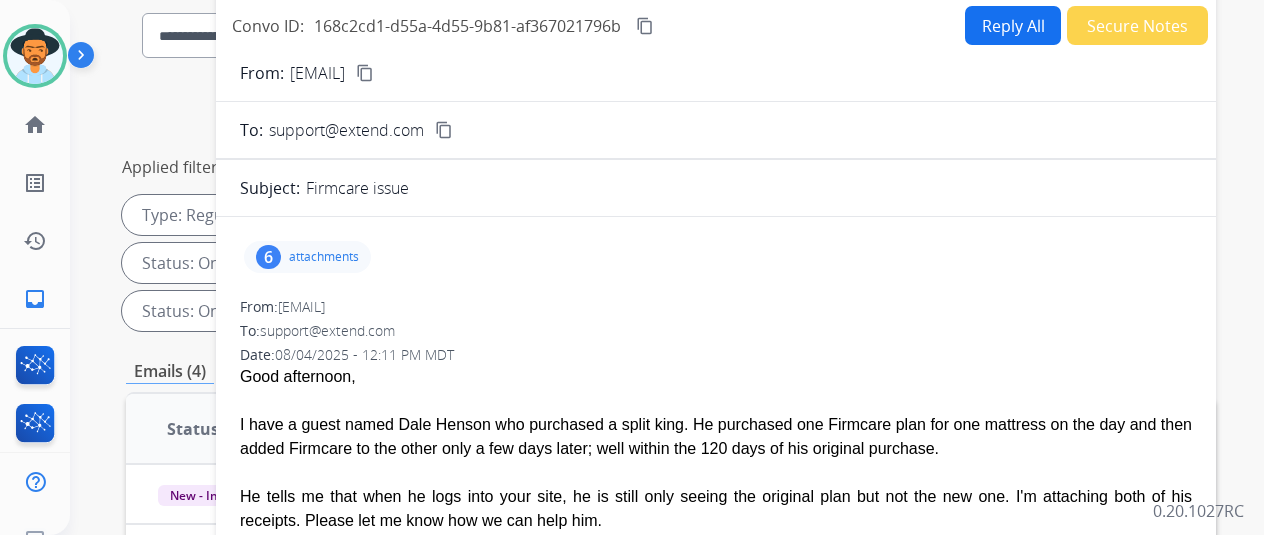 scroll, scrollTop: 0, scrollLeft: 0, axis: both 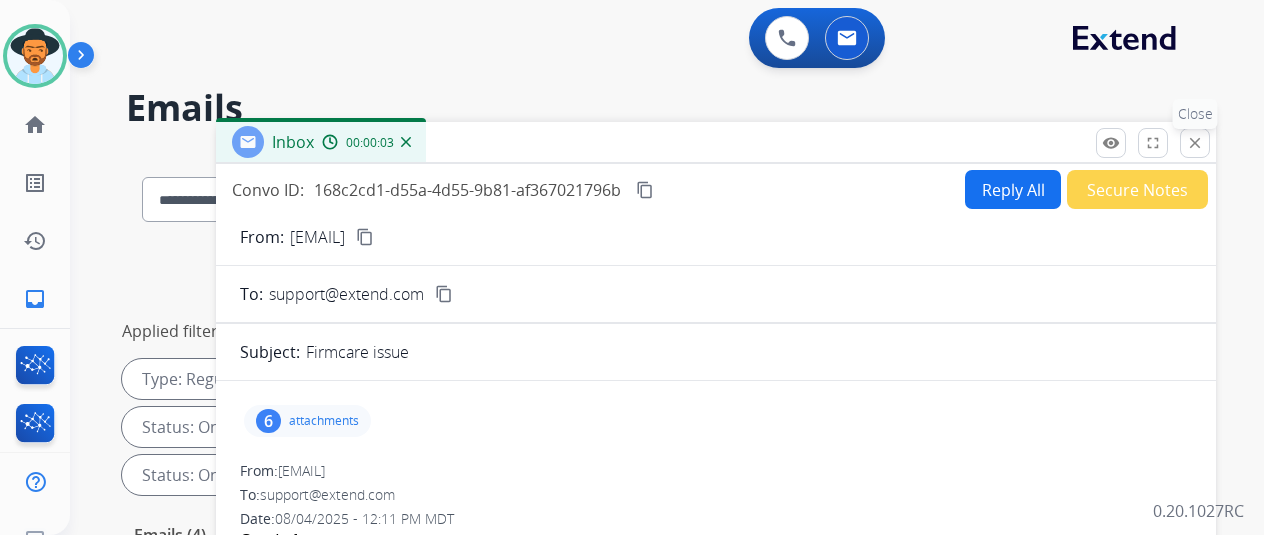 click on "close" at bounding box center [1195, 143] 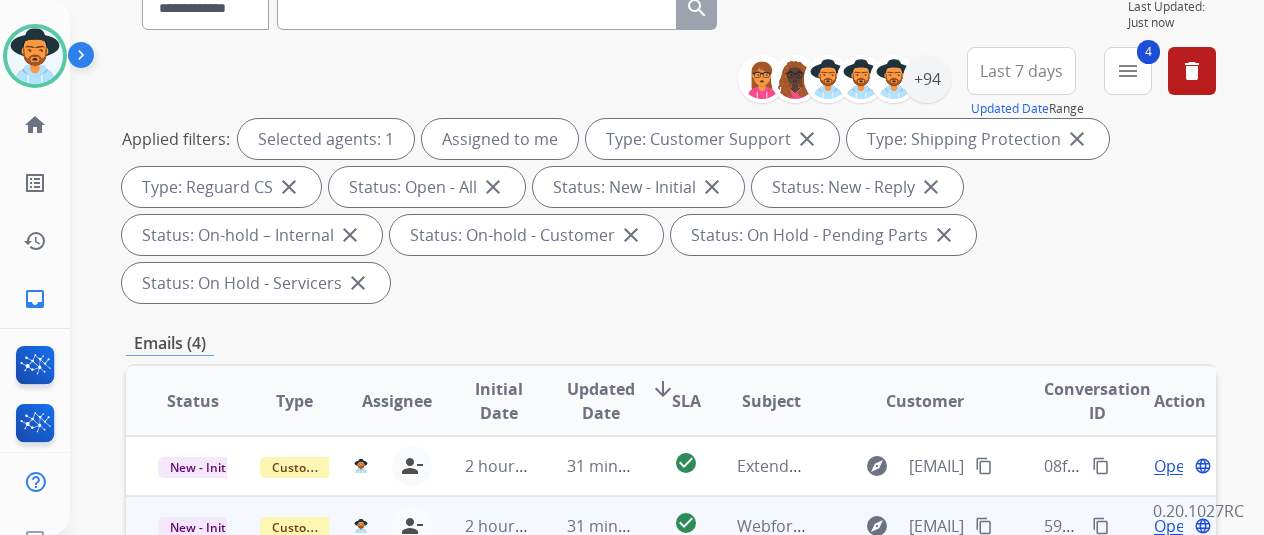 scroll, scrollTop: 300, scrollLeft: 0, axis: vertical 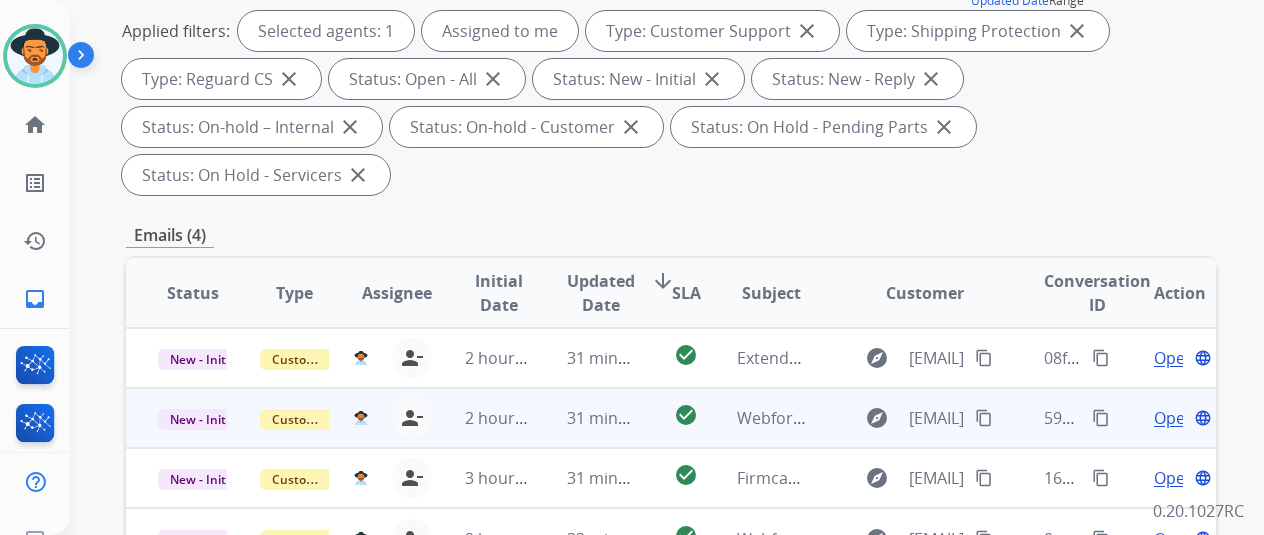 click on "Open" at bounding box center (1174, 418) 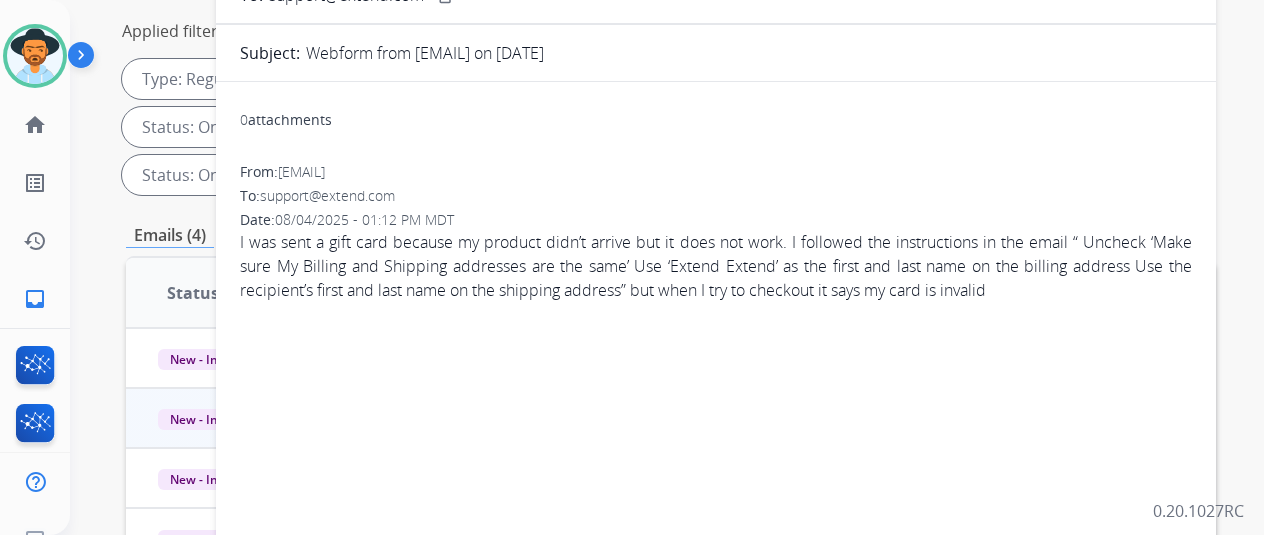 scroll, scrollTop: 0, scrollLeft: 0, axis: both 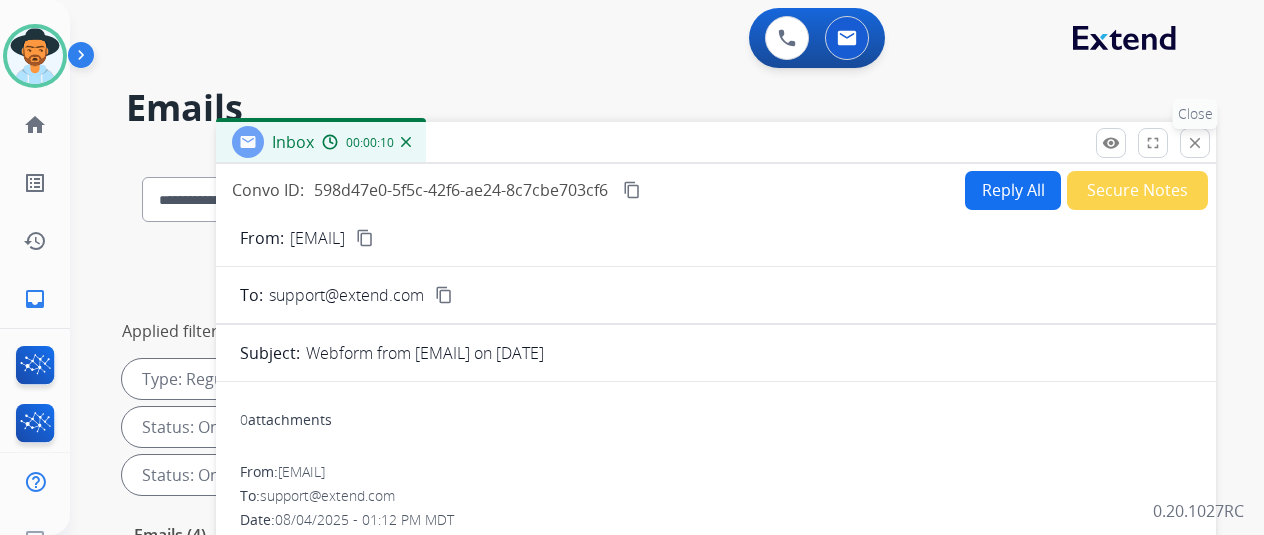 click on "close" at bounding box center (1195, 143) 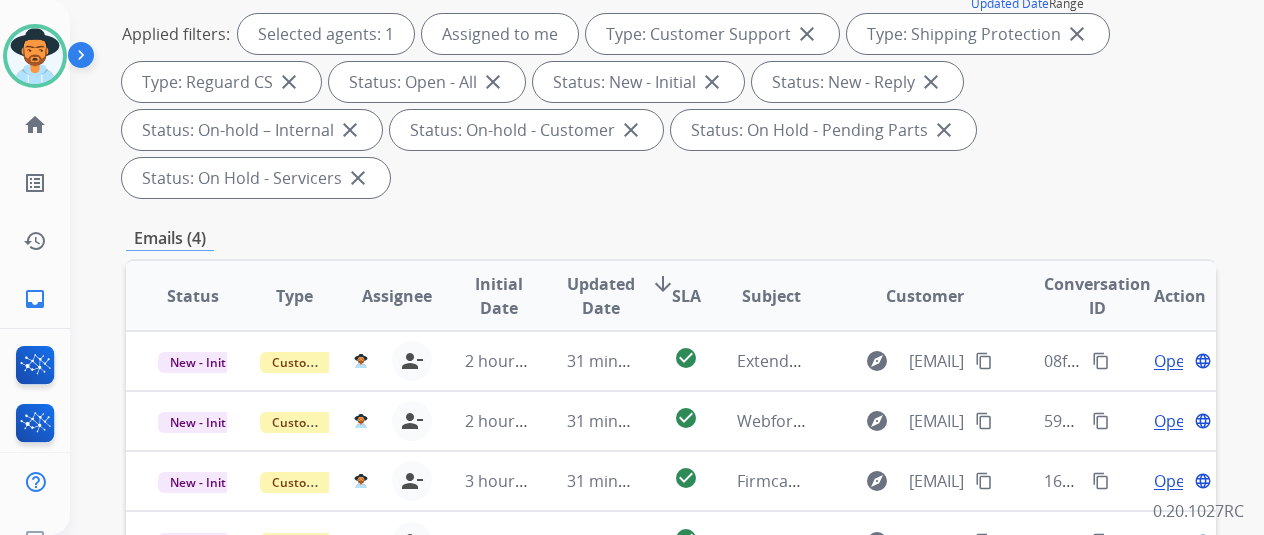 scroll, scrollTop: 300, scrollLeft: 0, axis: vertical 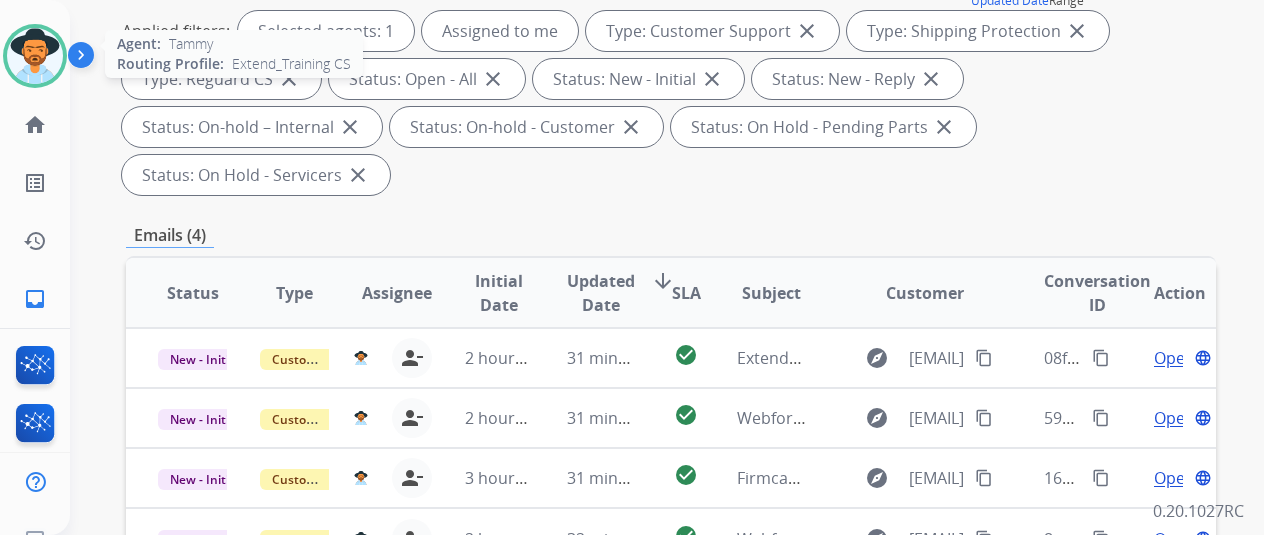 click at bounding box center [35, 56] 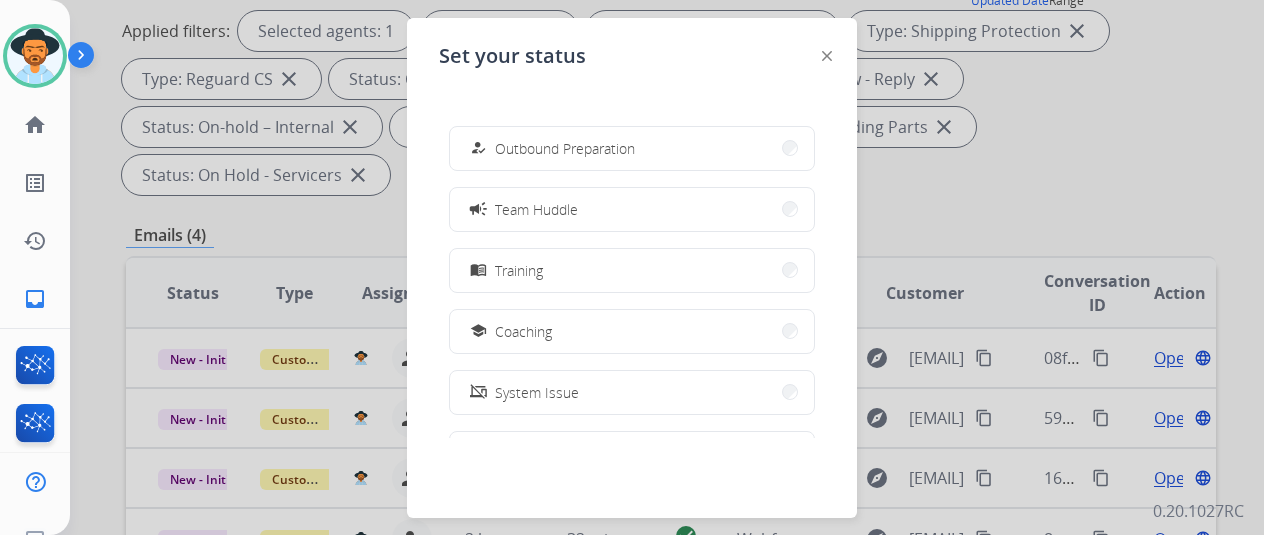 scroll, scrollTop: 376, scrollLeft: 0, axis: vertical 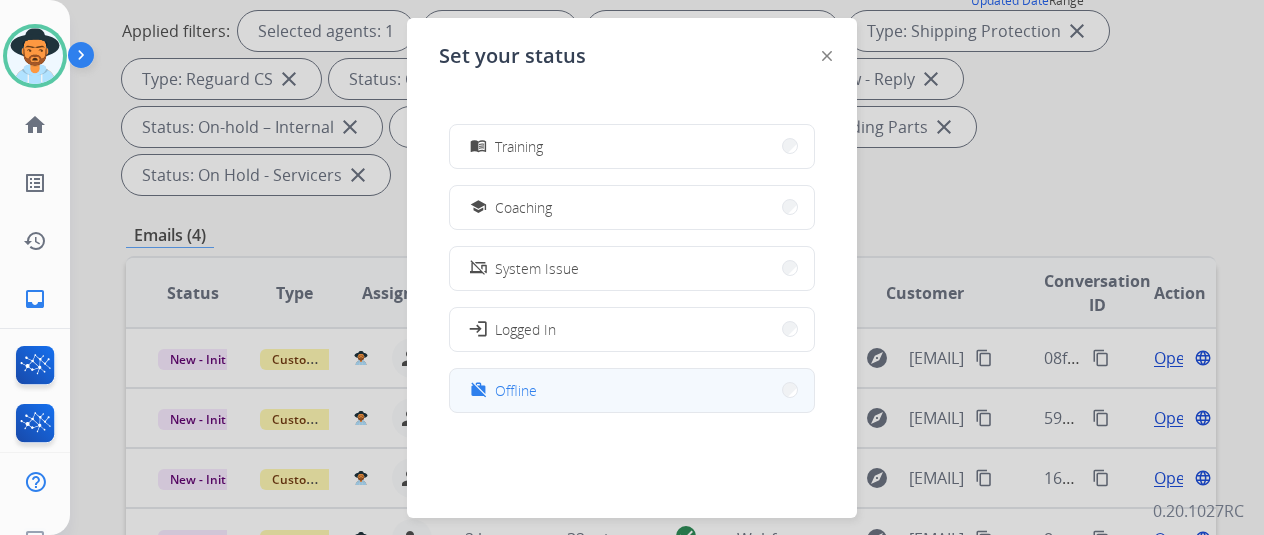 click on "Offline" at bounding box center (516, 390) 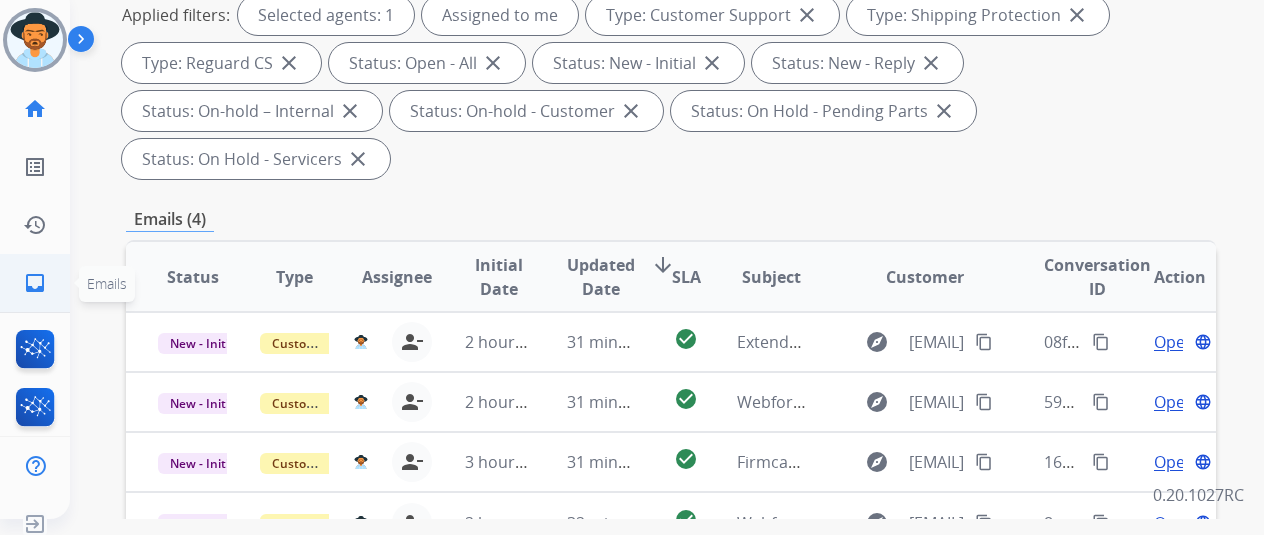 scroll, scrollTop: 24, scrollLeft: 0, axis: vertical 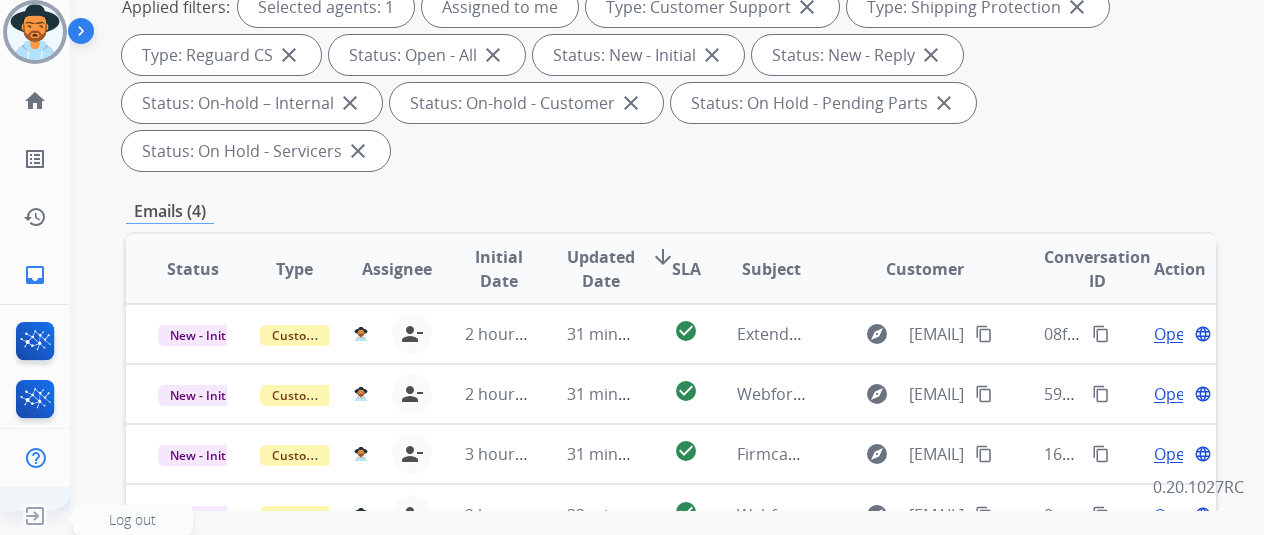 click 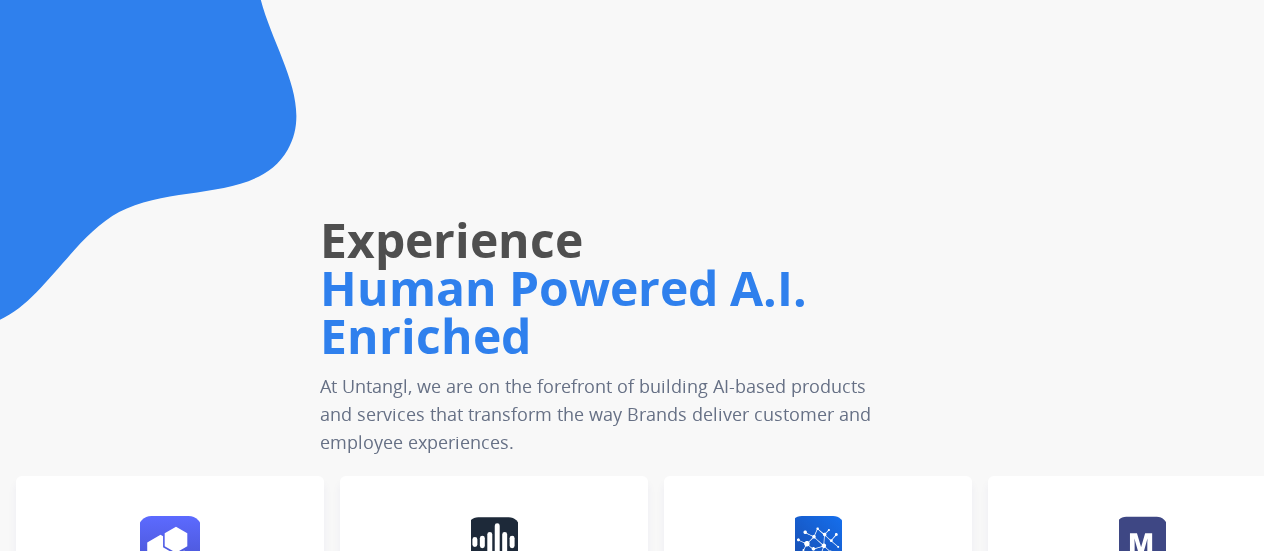 scroll, scrollTop: 0, scrollLeft: 0, axis: both 